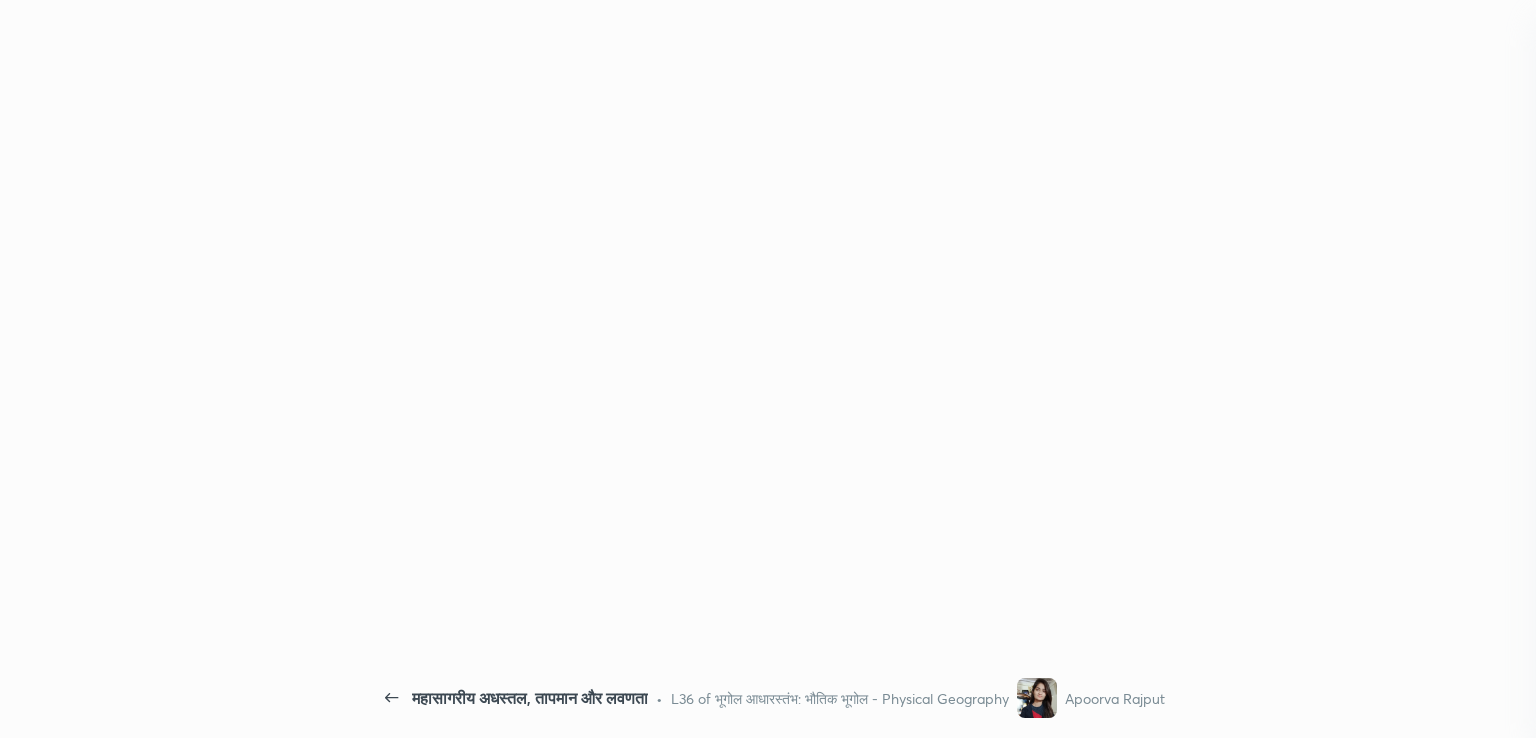 scroll, scrollTop: 0, scrollLeft: 0, axis: both 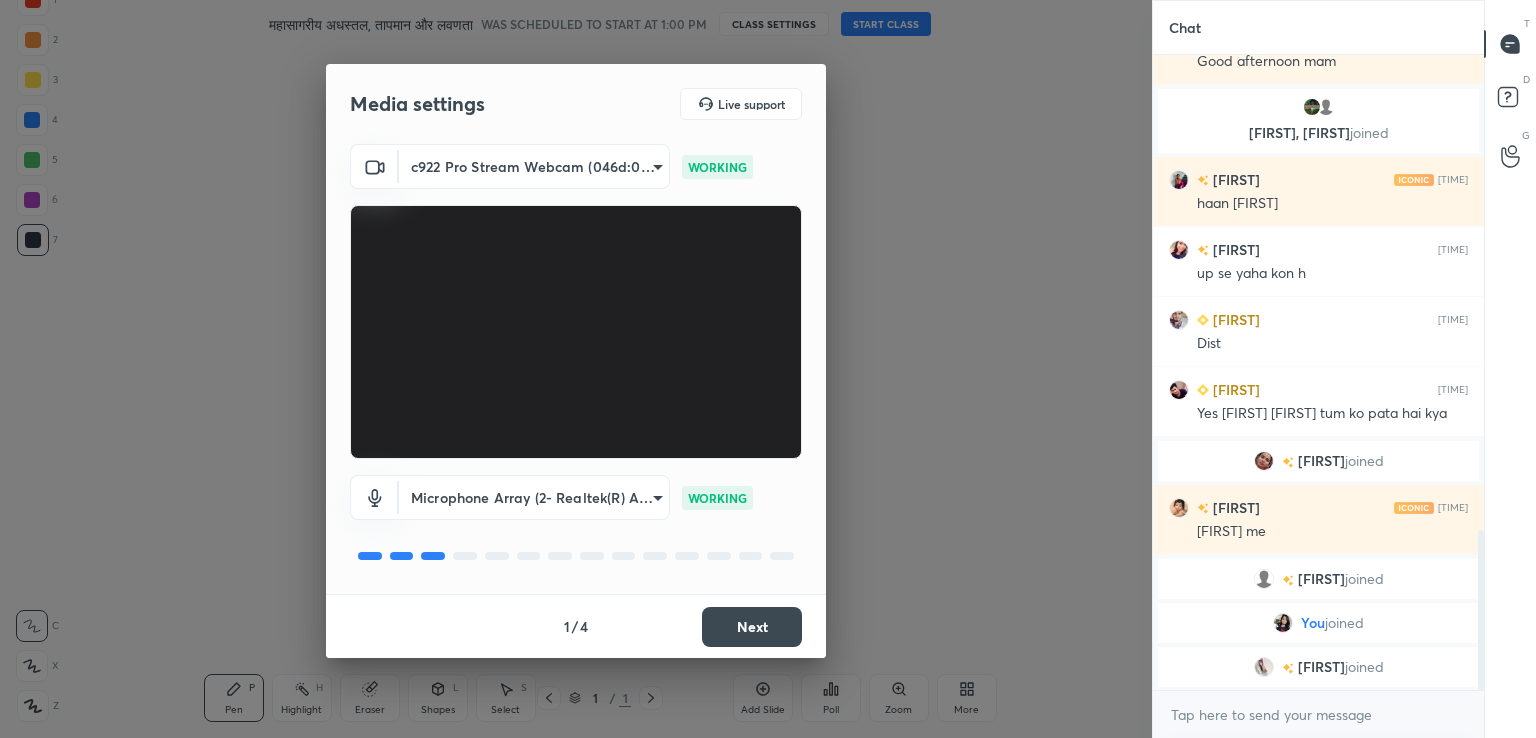 click on "Next" at bounding box center [752, 627] 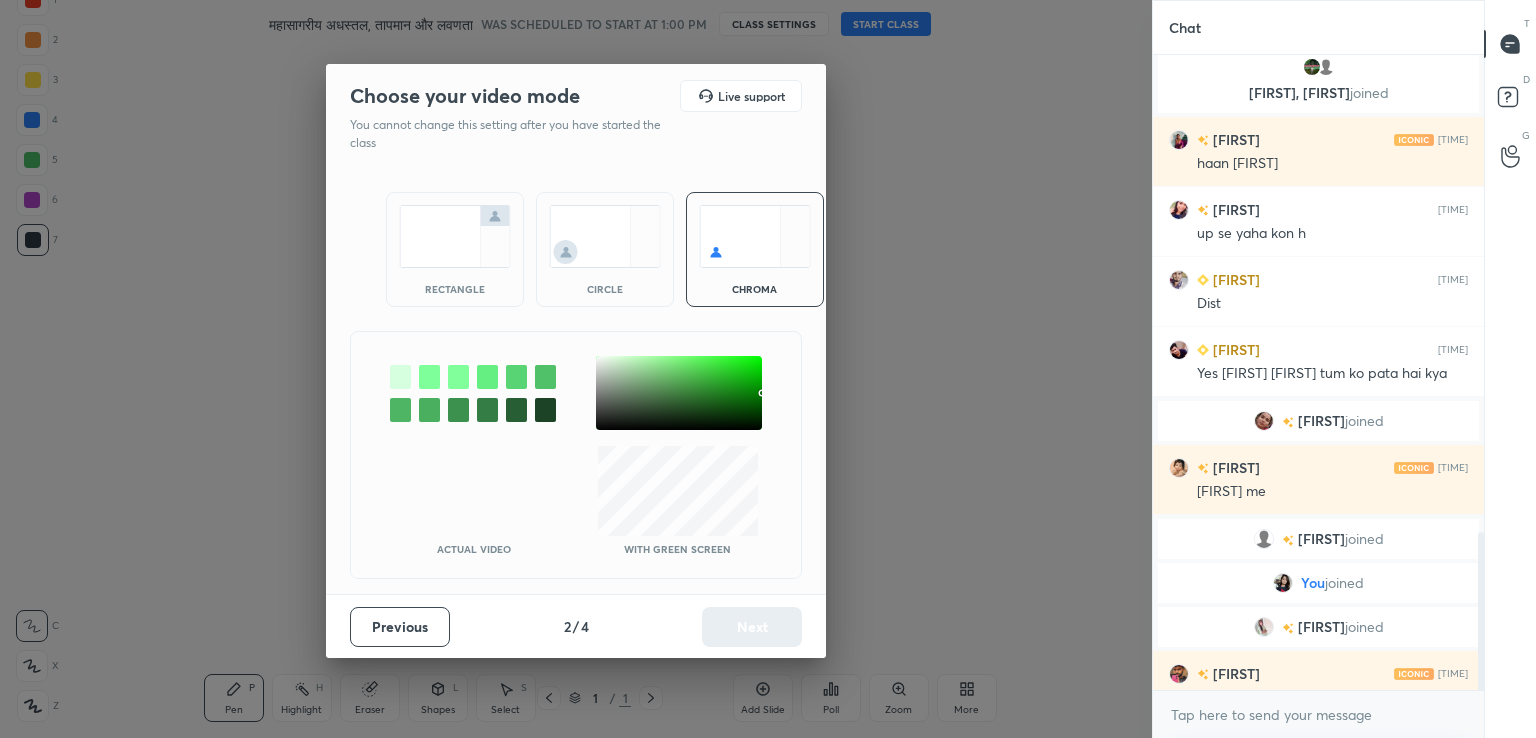 scroll, scrollTop: 1926, scrollLeft: 0, axis: vertical 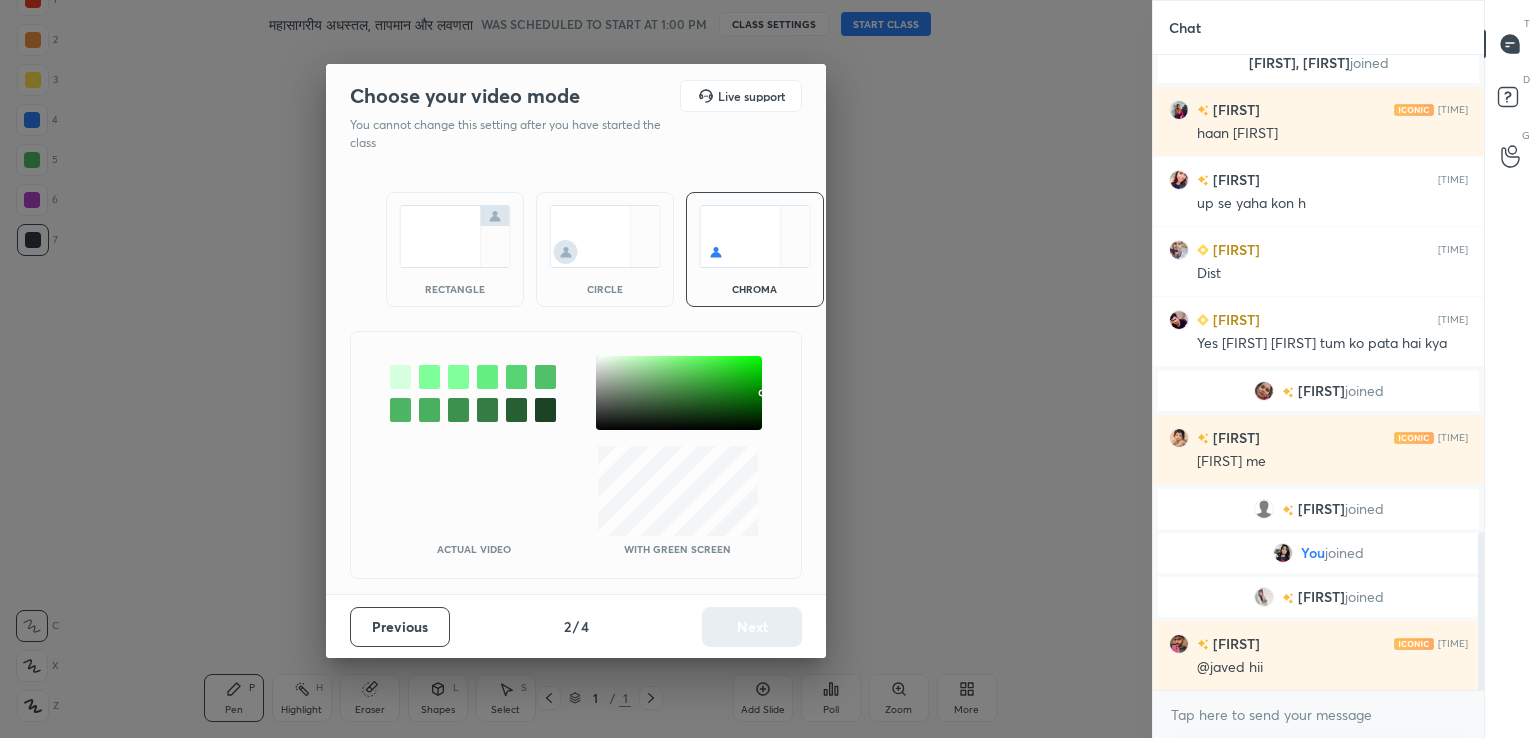 click at bounding box center [679, 393] 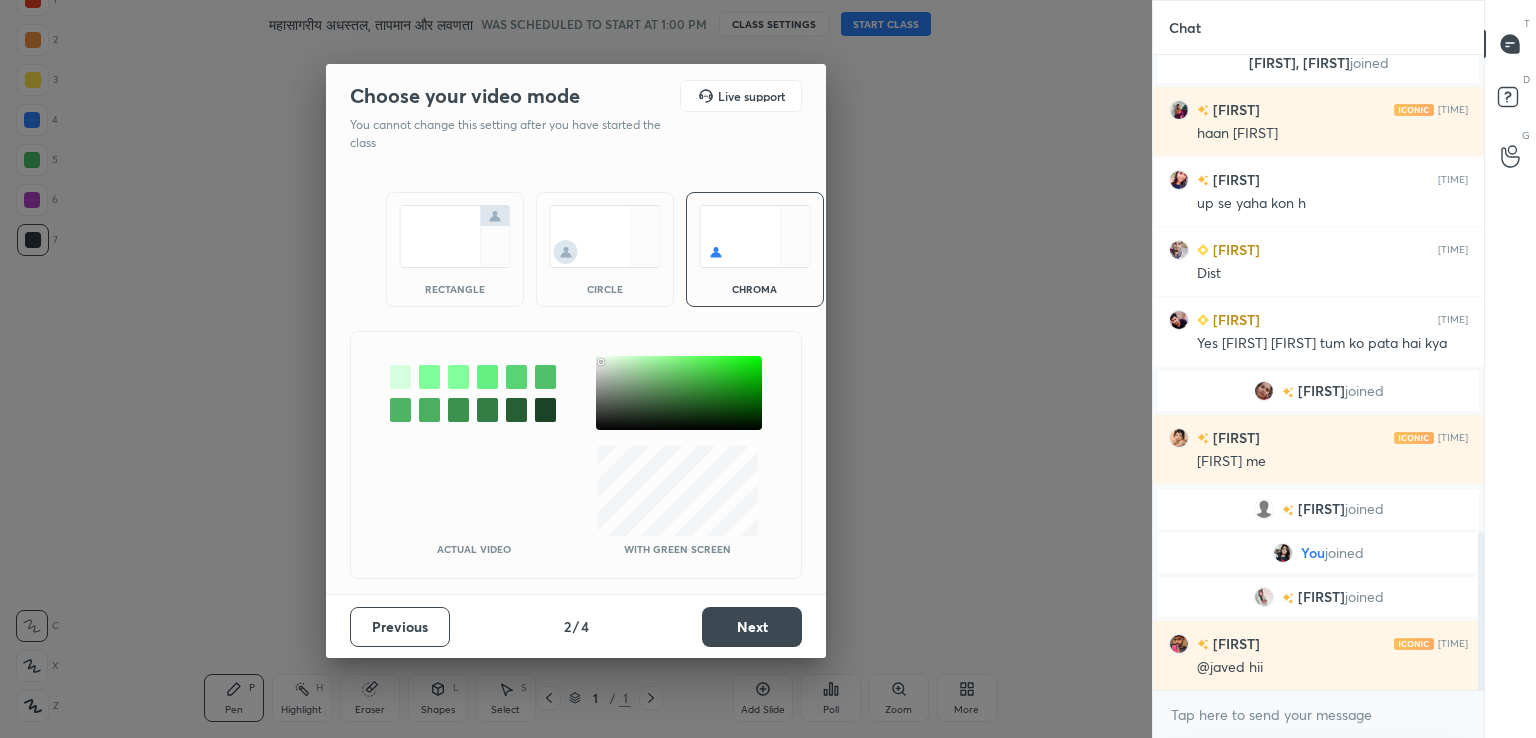 click on "Next" at bounding box center [752, 627] 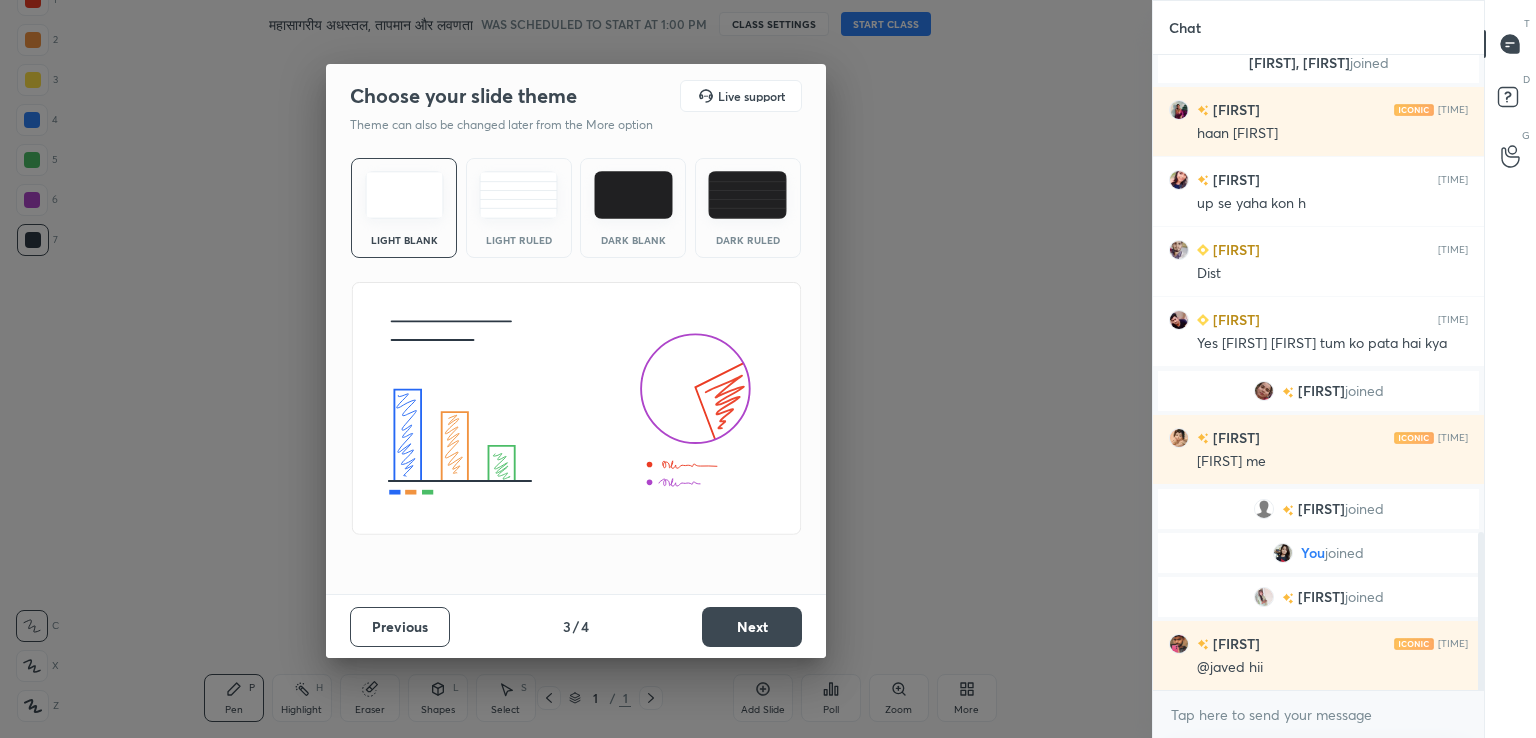 click on "Next" at bounding box center (752, 627) 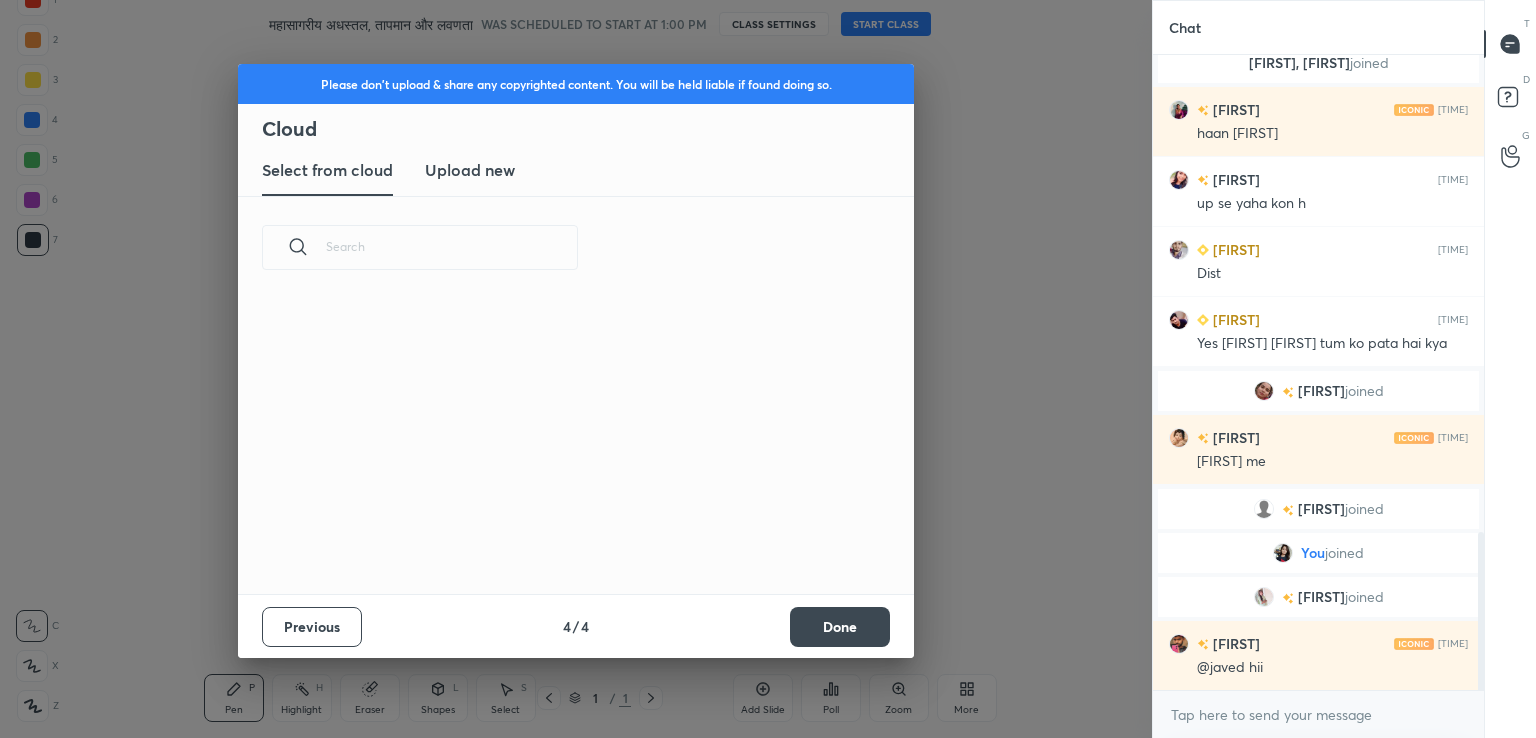 scroll, scrollTop: 6, scrollLeft: 10, axis: both 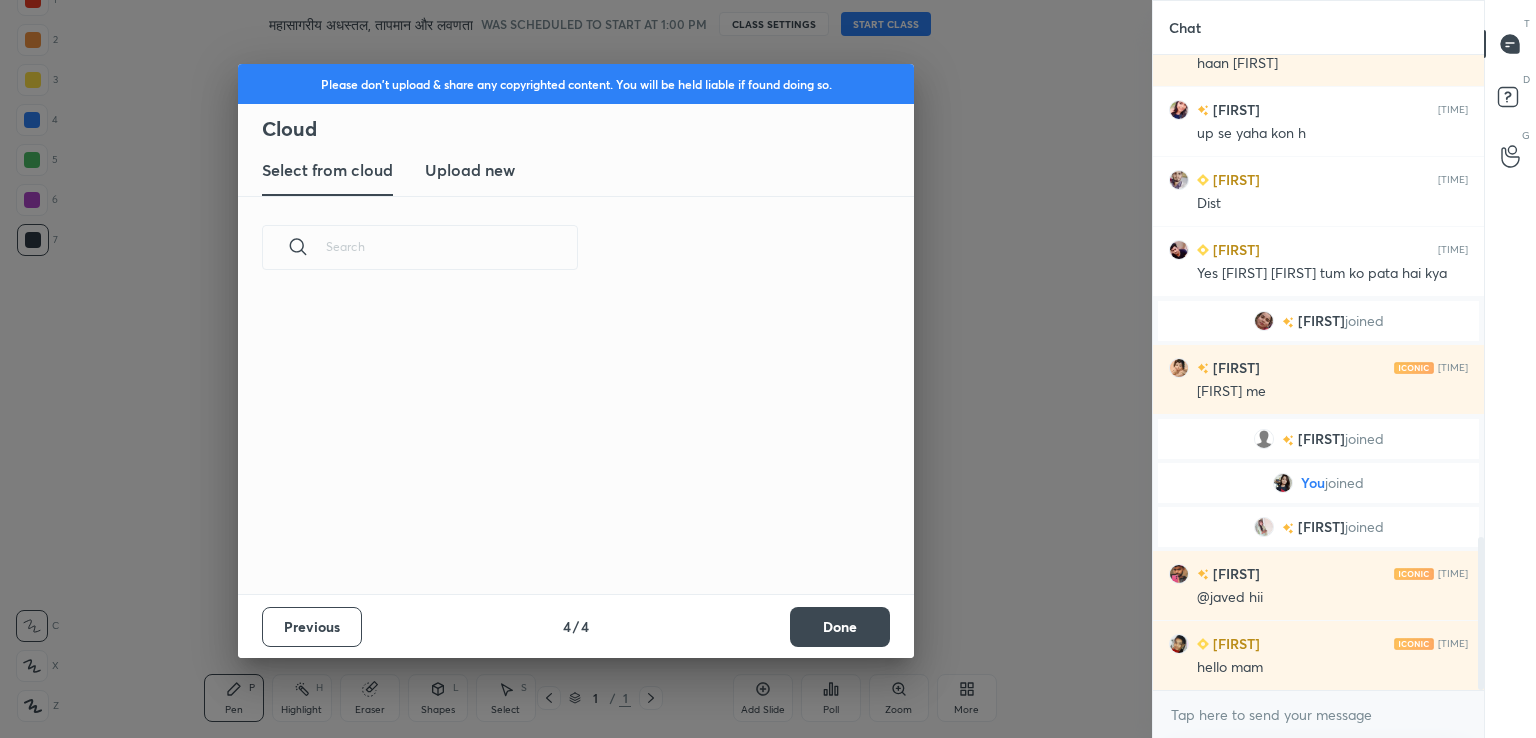 click on "Upload new" at bounding box center [470, 170] 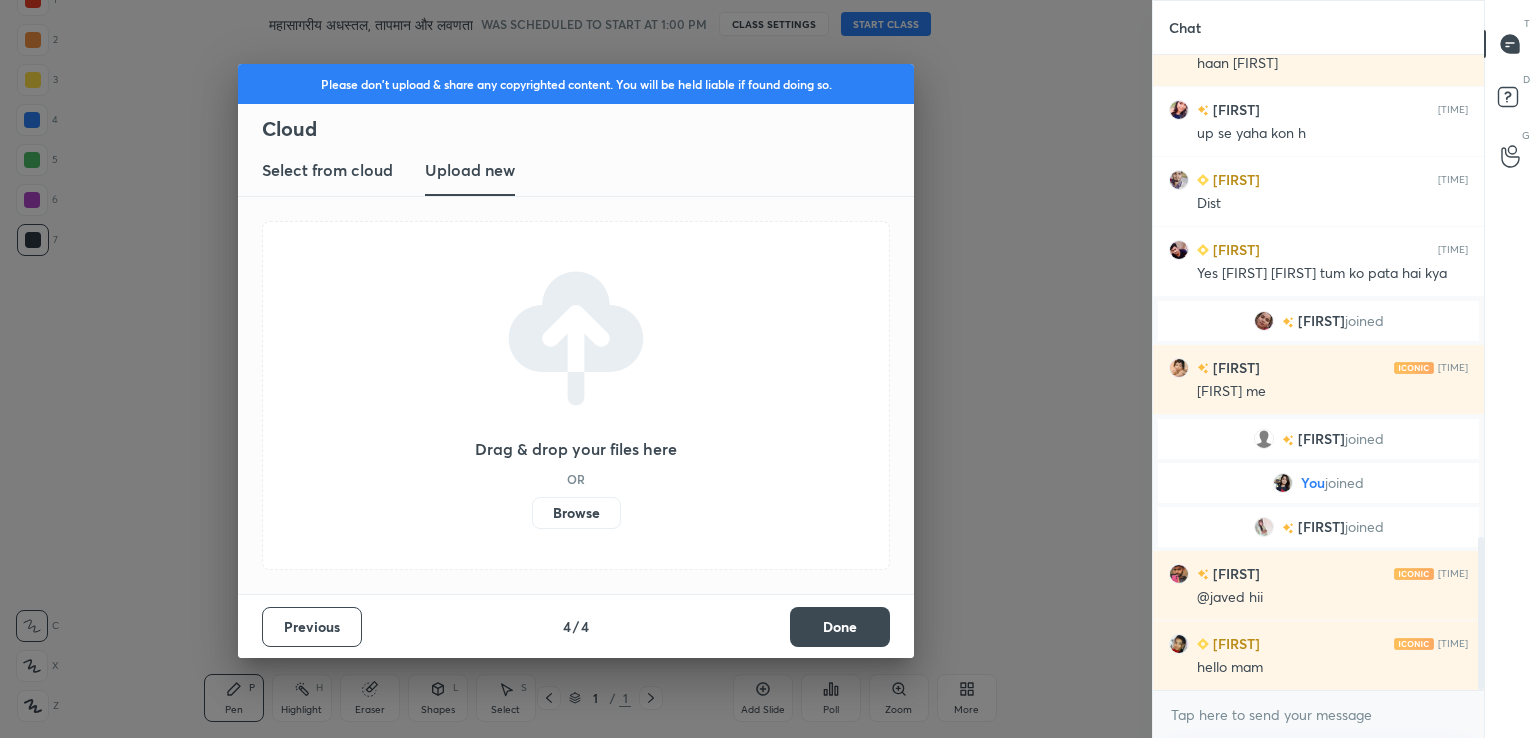 scroll, scrollTop: 2272, scrollLeft: 0, axis: vertical 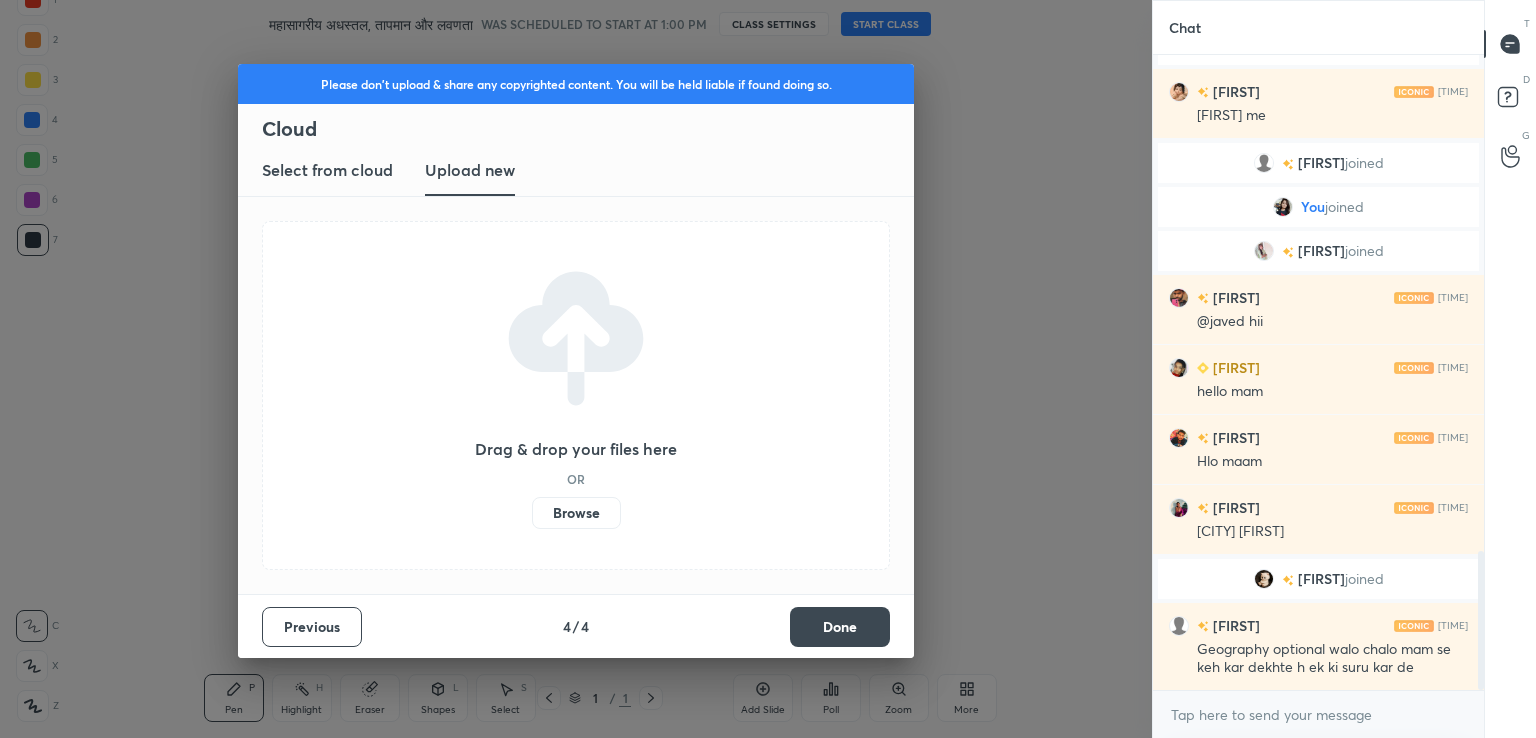 click on "Browse" at bounding box center [576, 513] 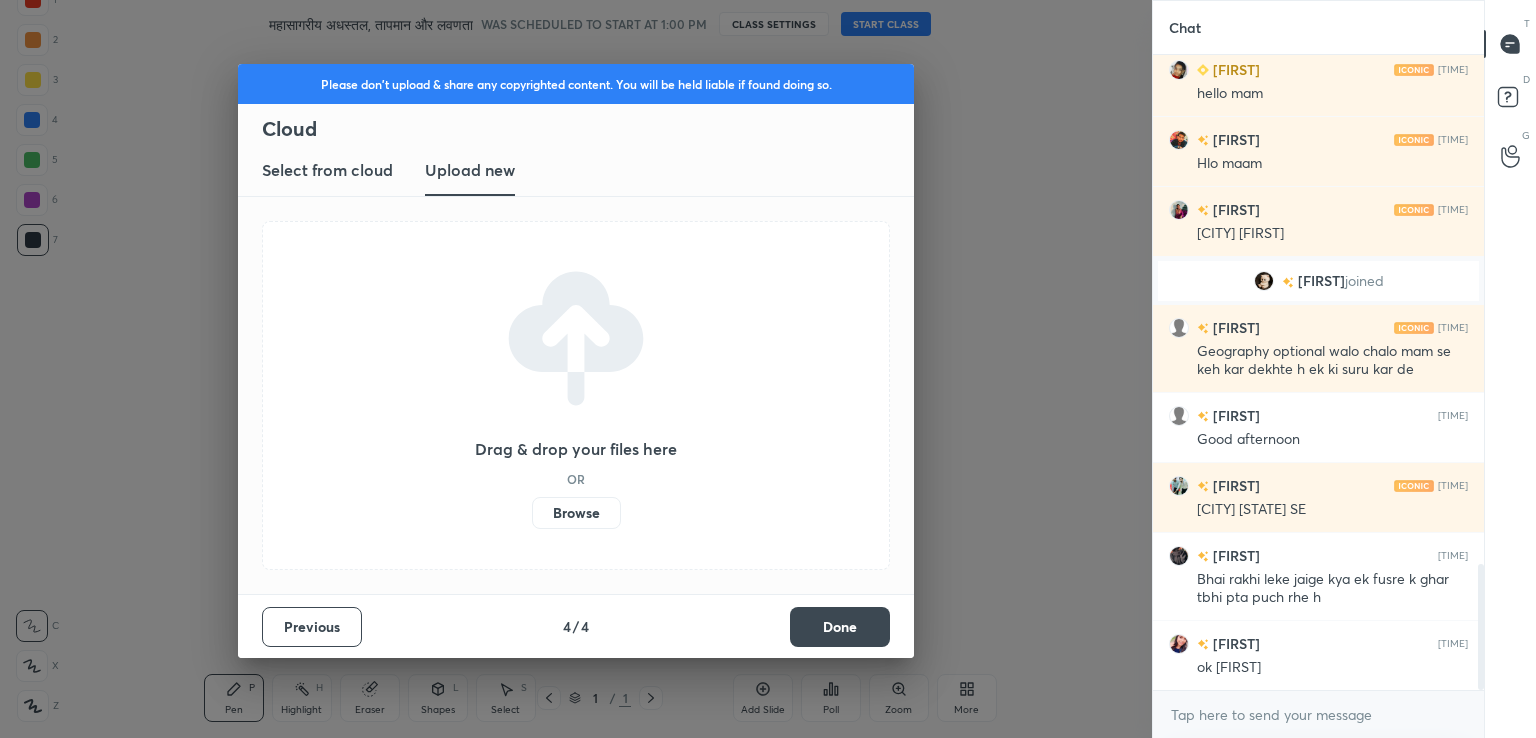scroll, scrollTop: 2618, scrollLeft: 0, axis: vertical 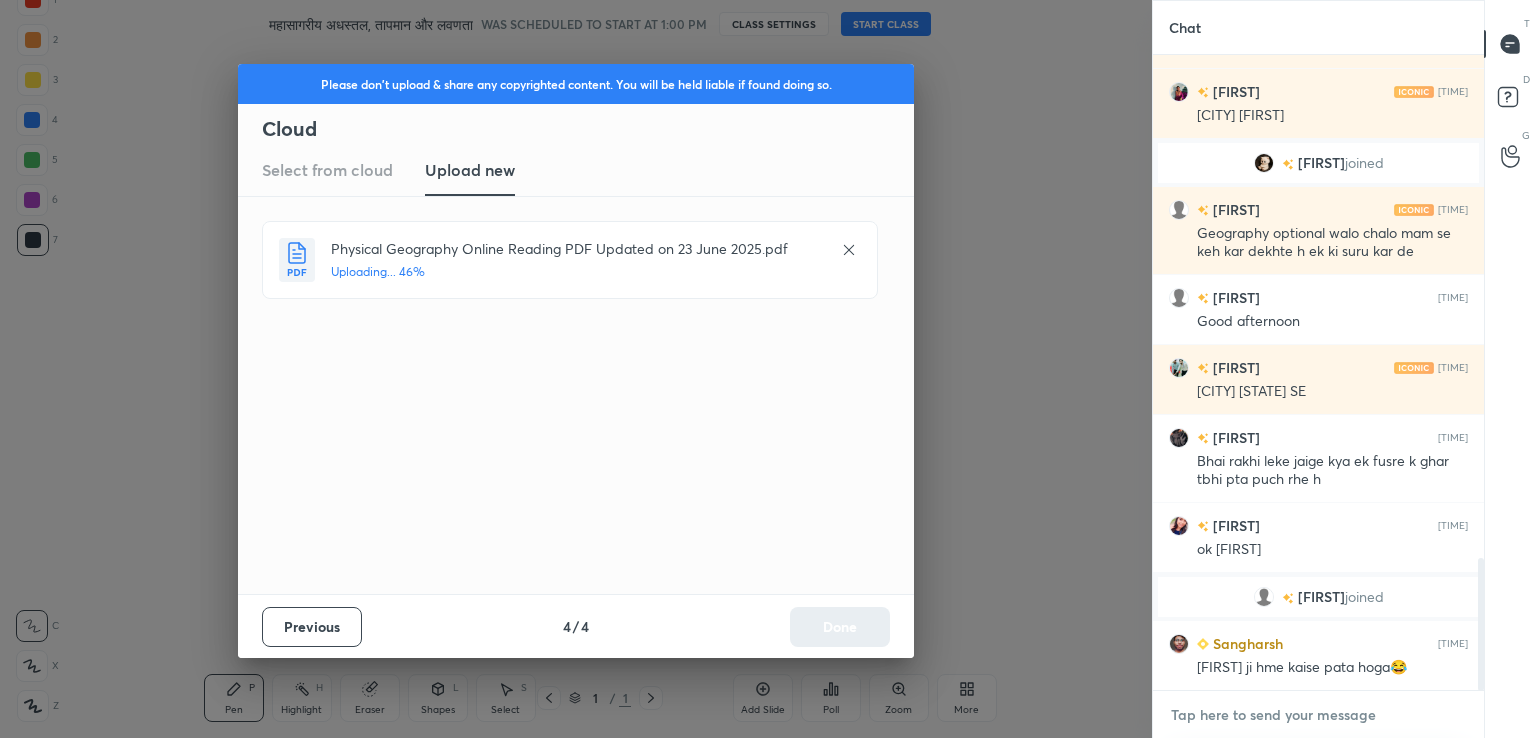 click at bounding box center [1318, 715] 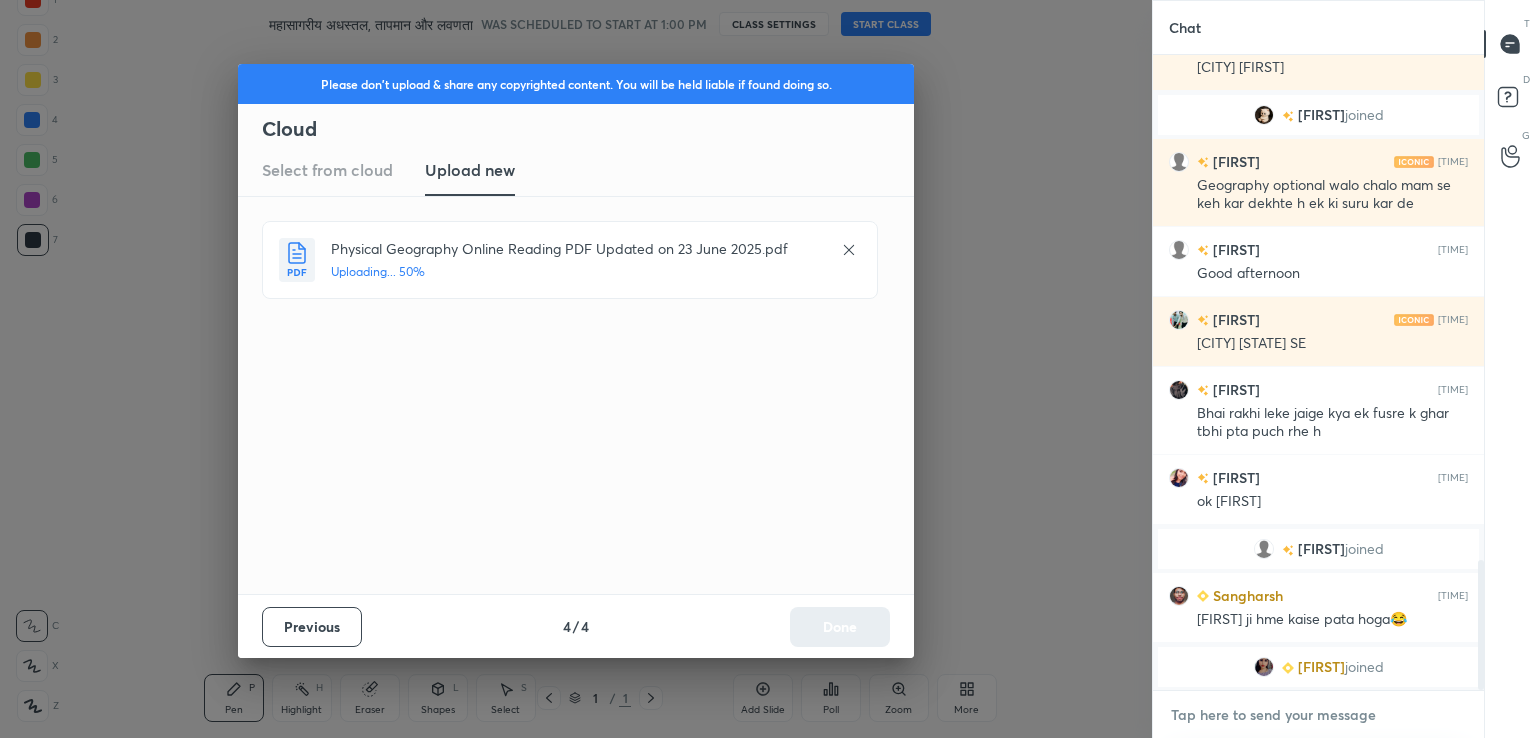 scroll, scrollTop: 2508, scrollLeft: 0, axis: vertical 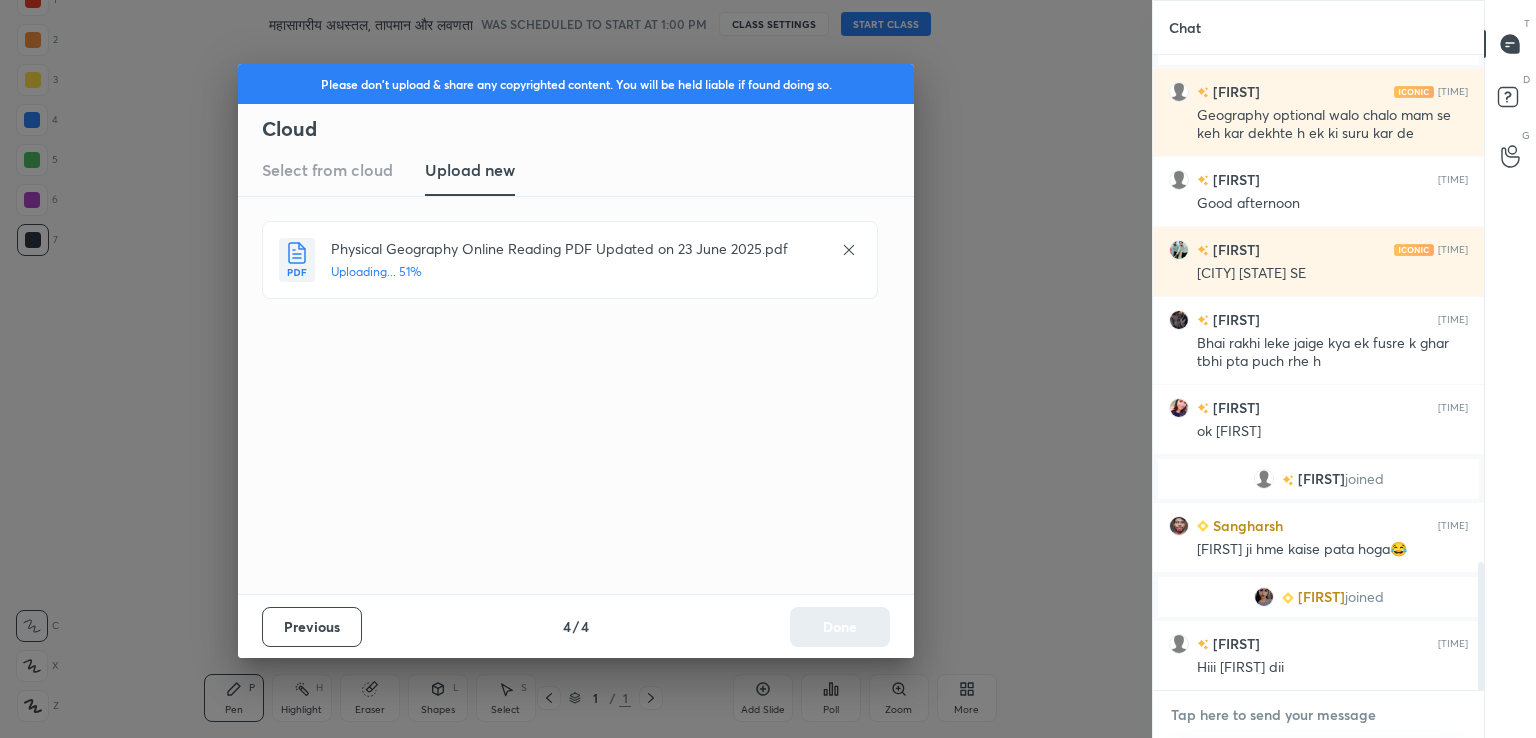 paste on "https://t.me/APOORVA230" 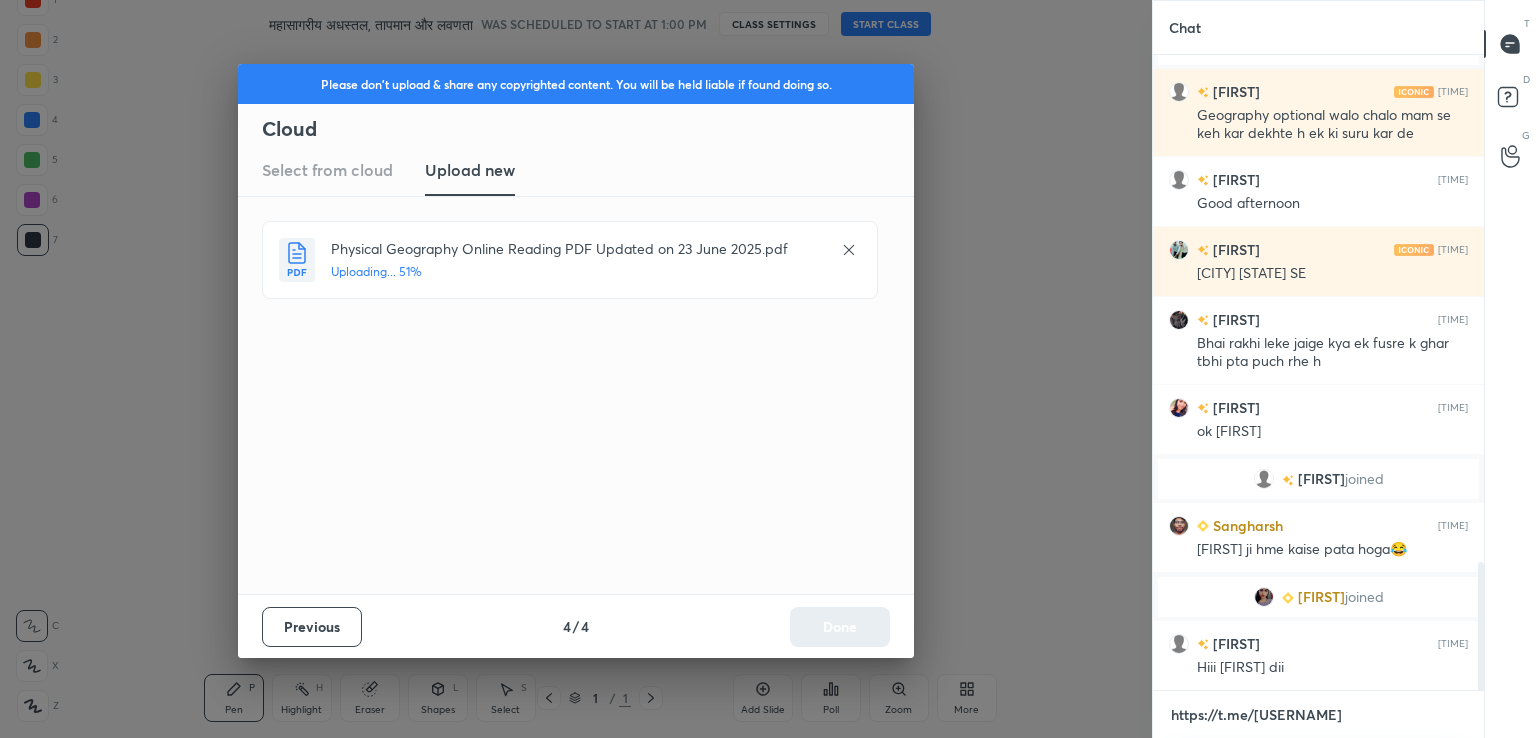 scroll, scrollTop: 624, scrollLeft: 325, axis: both 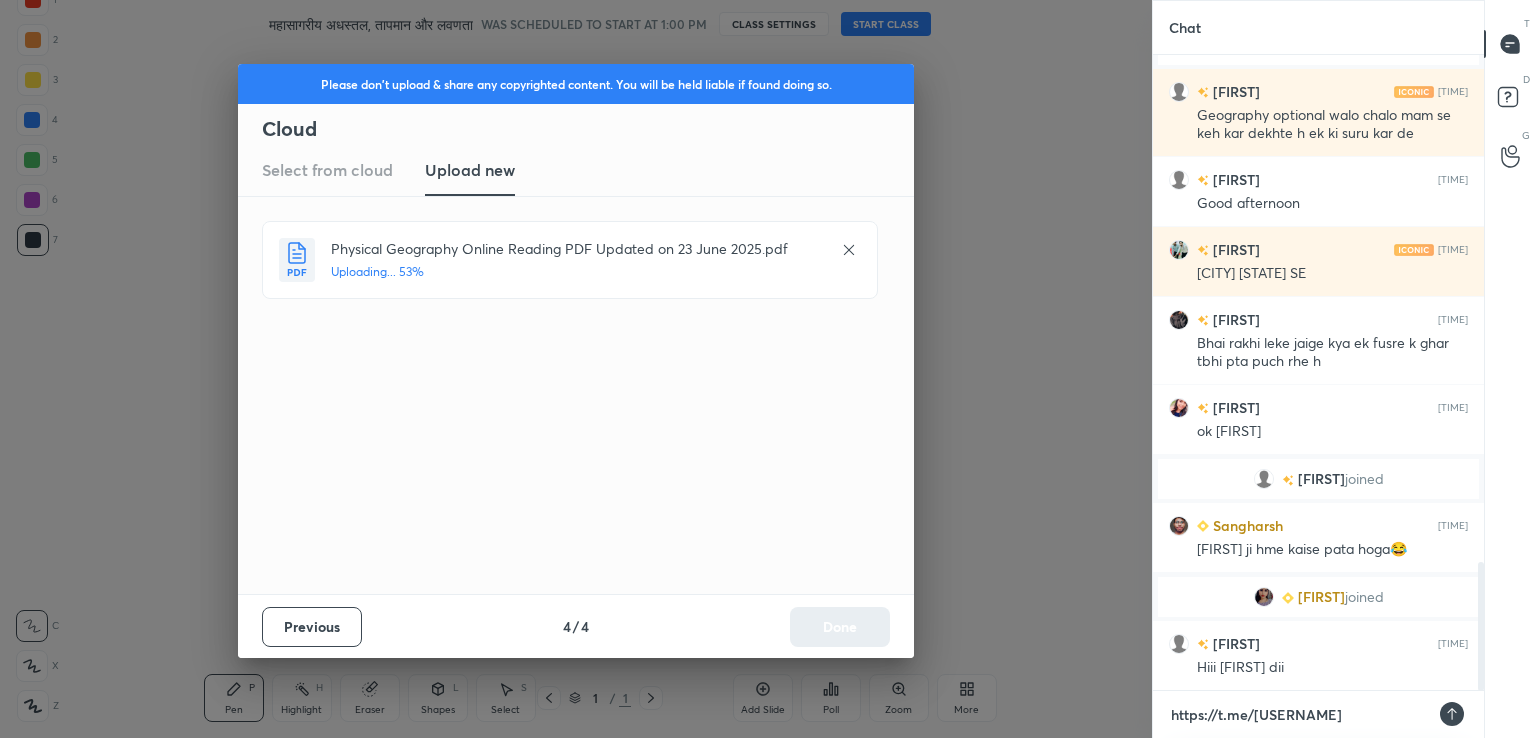 type on "https://t.me/APOORVA230" 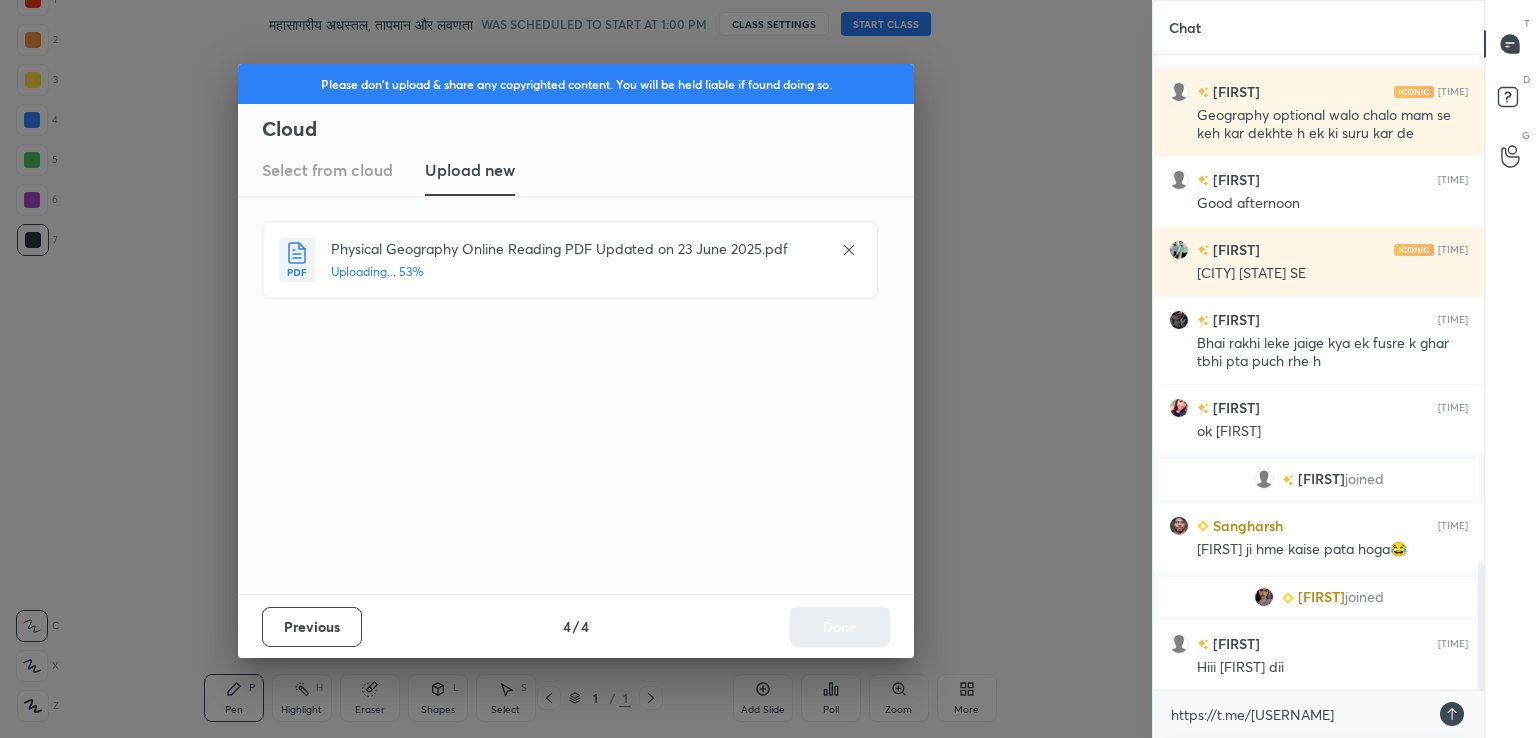 type on "x" 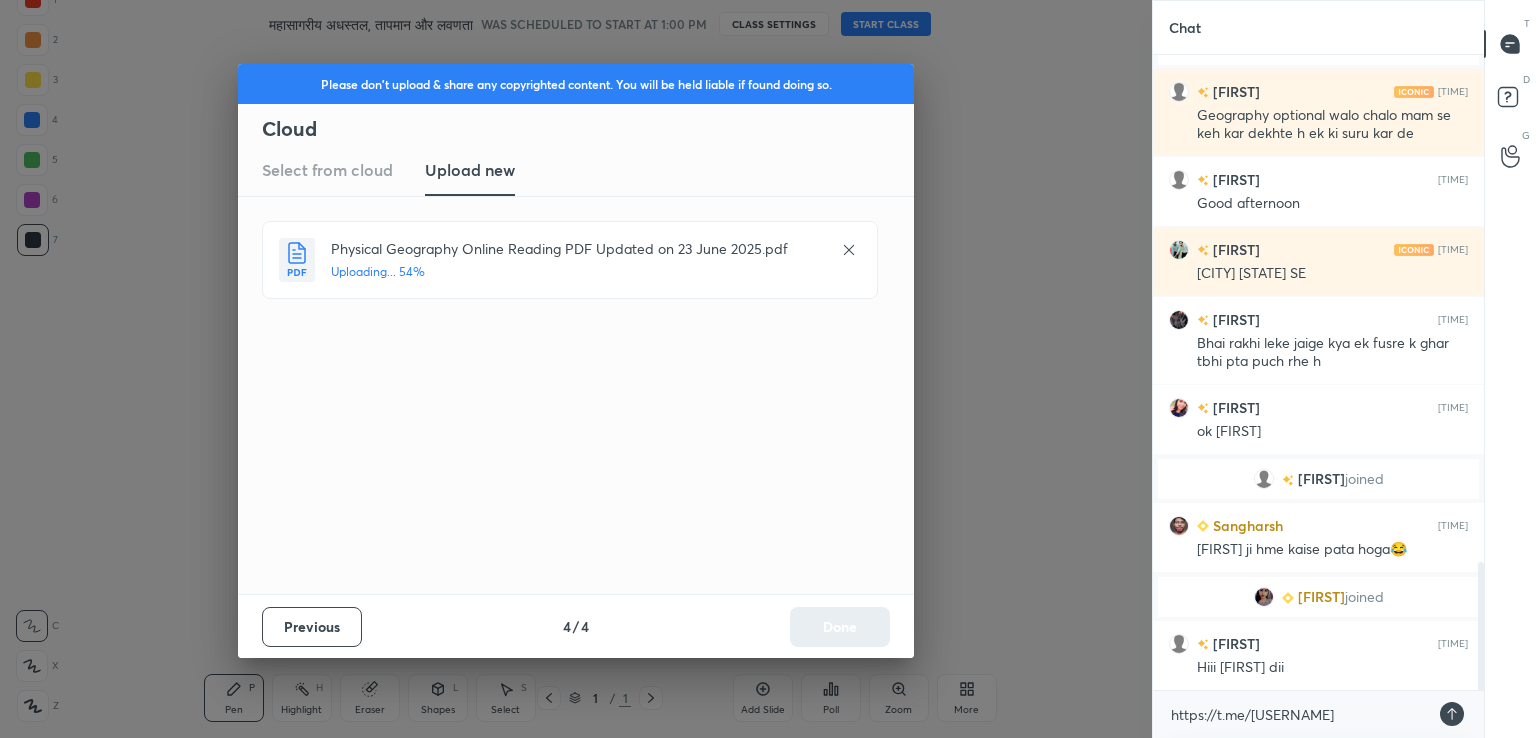 click 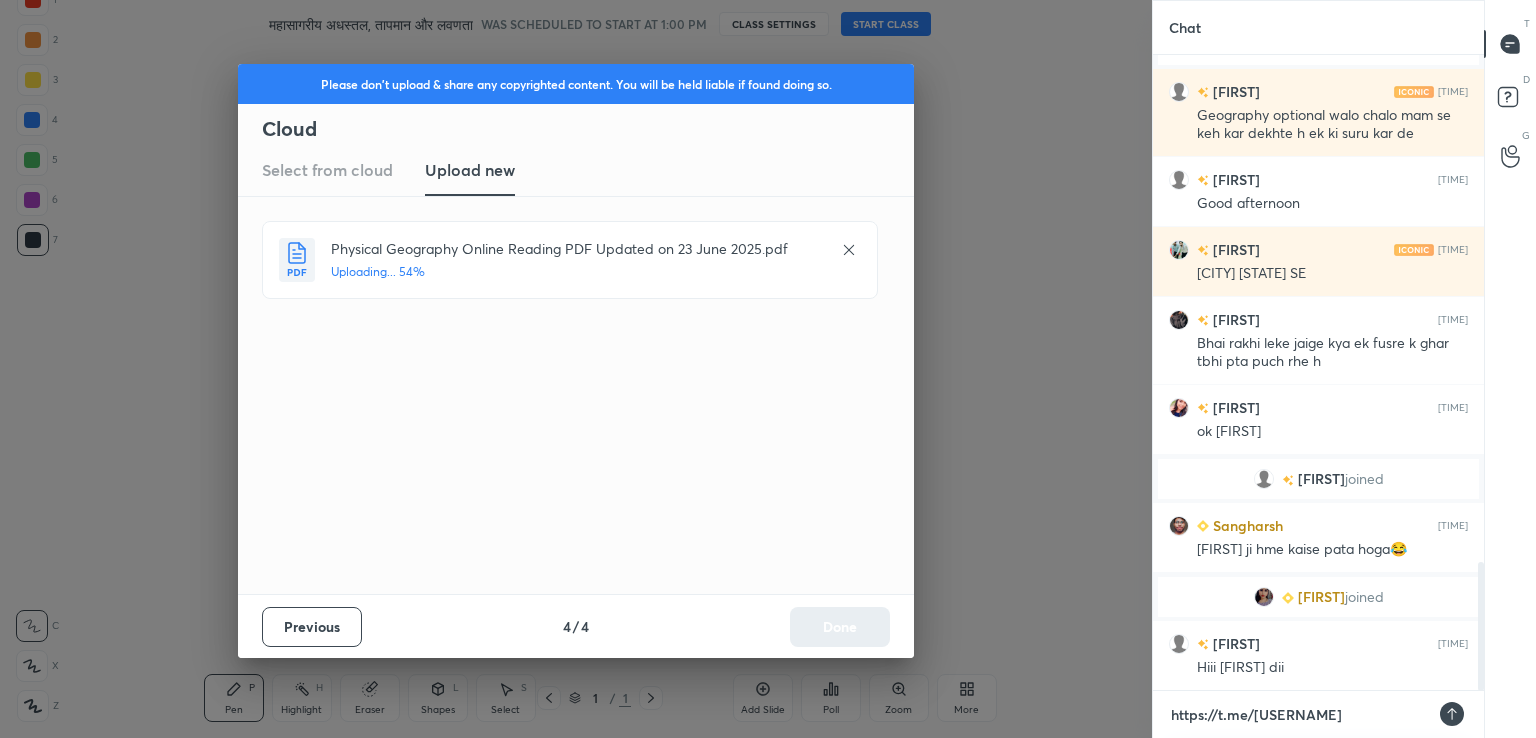 type 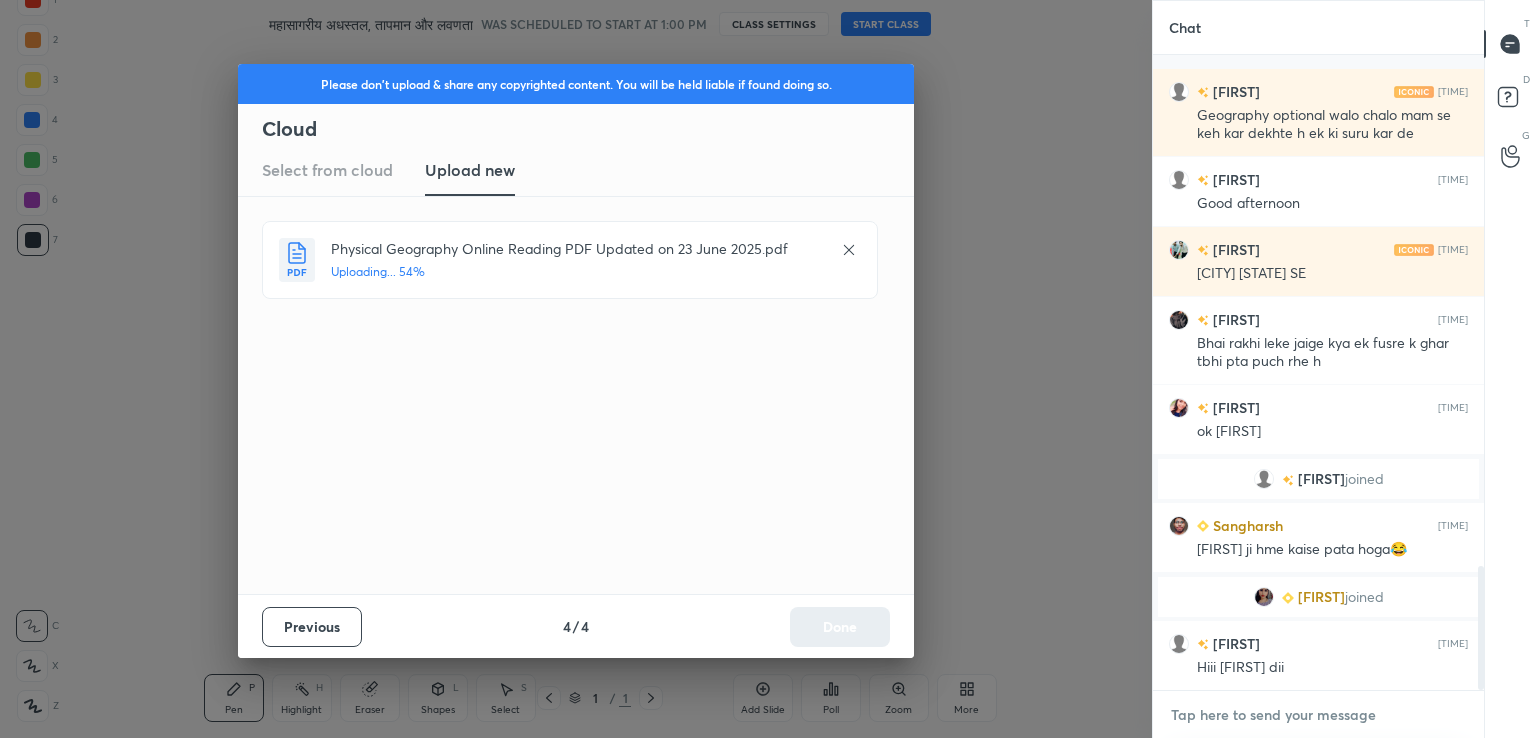 scroll, scrollTop: 2620, scrollLeft: 0, axis: vertical 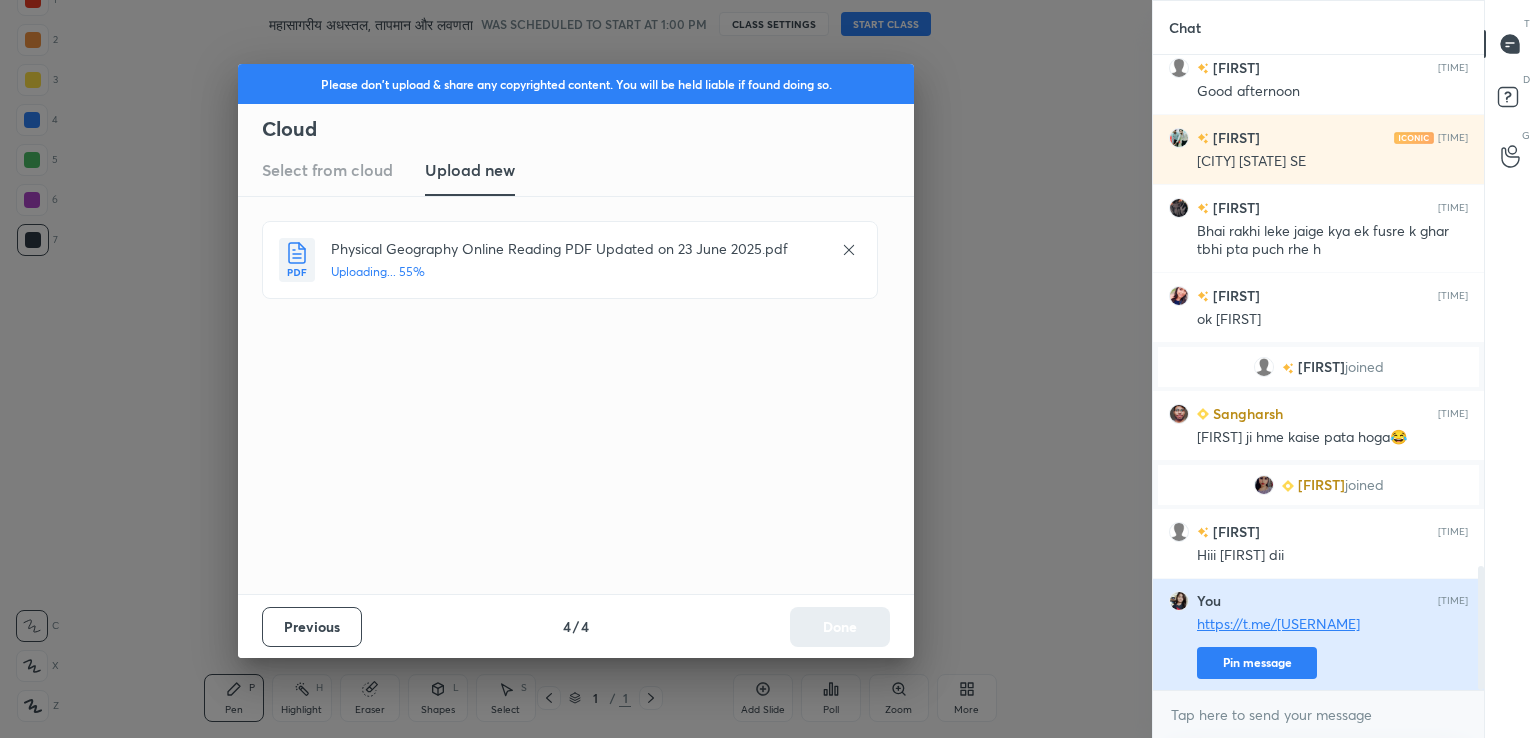 click on "Pin message" at bounding box center (1257, 663) 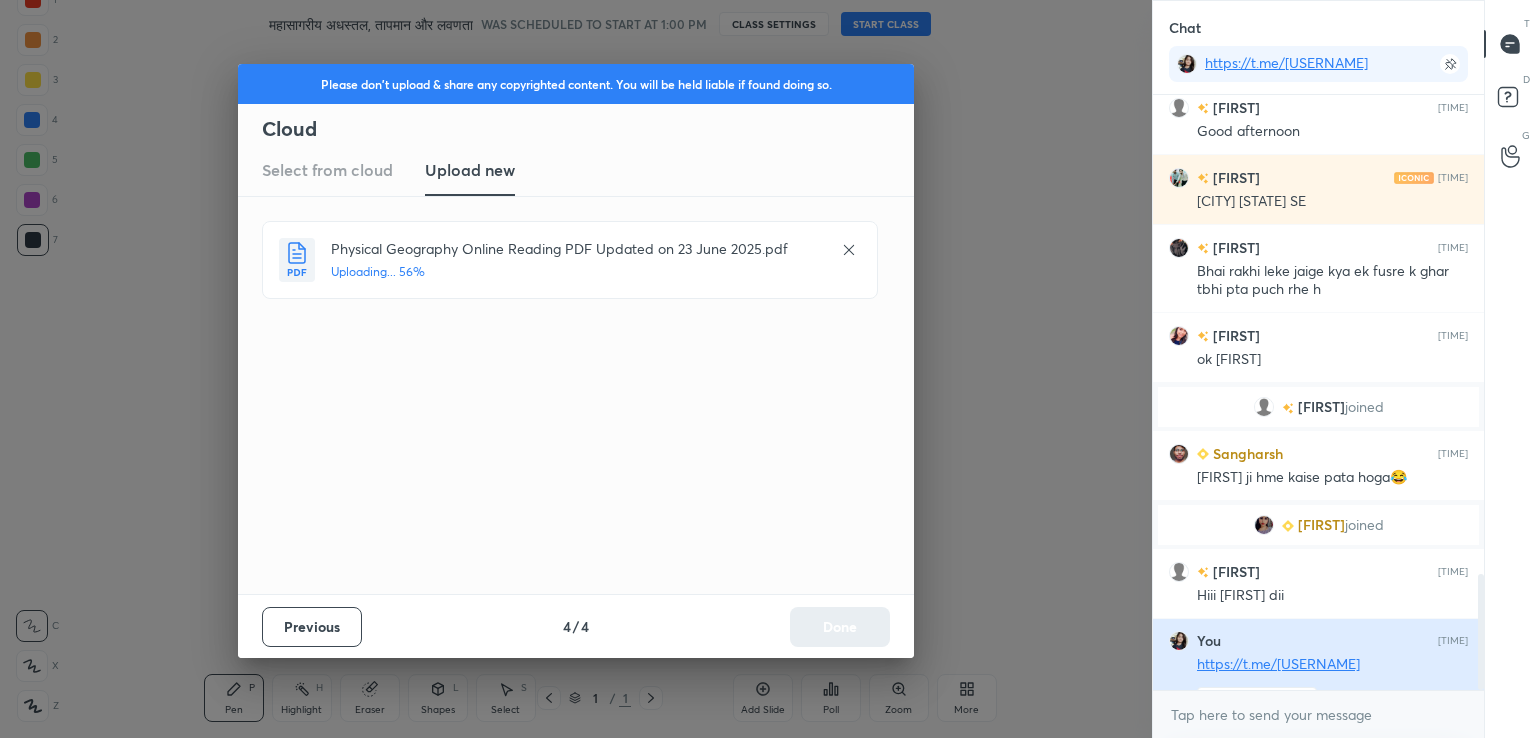 scroll, scrollTop: 589, scrollLeft: 325, axis: both 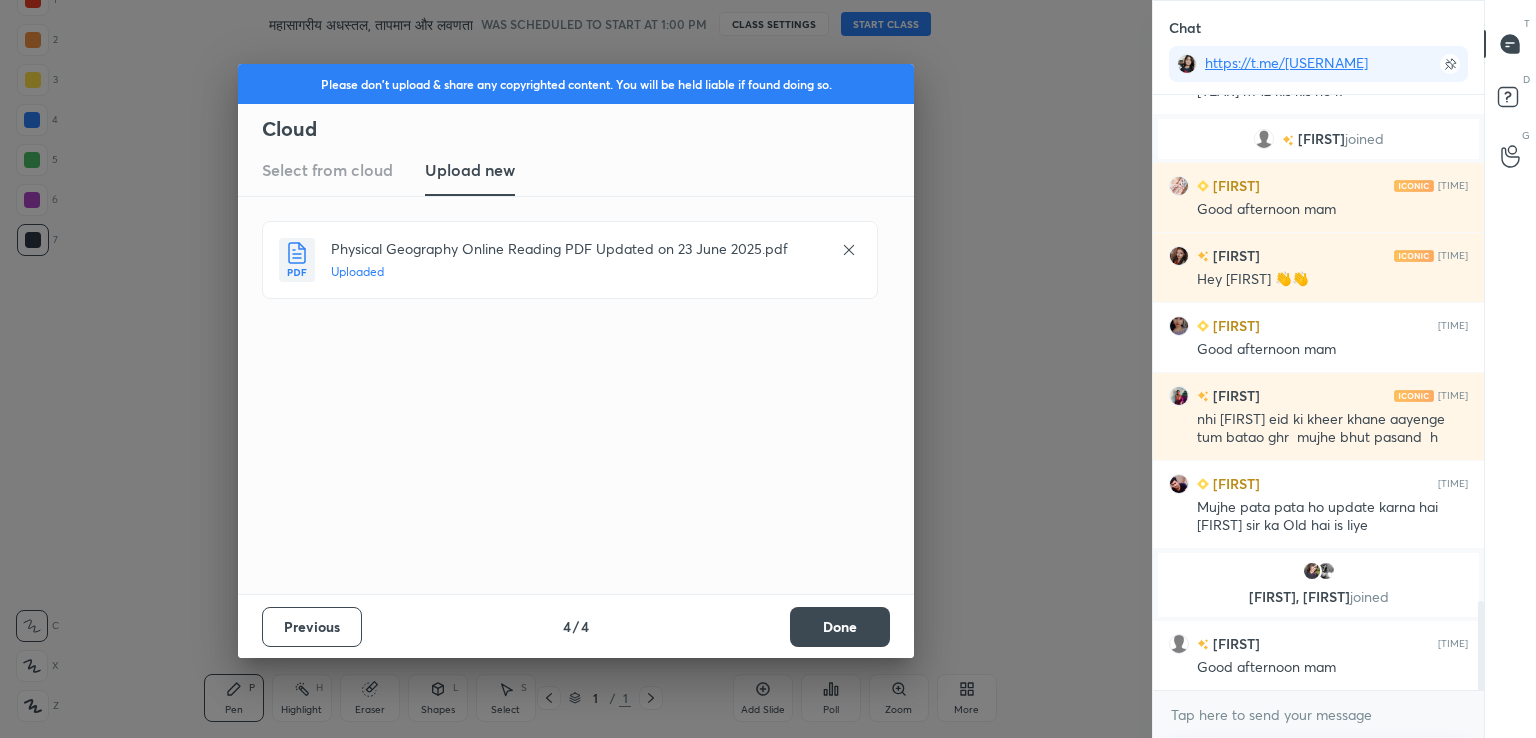 click on "Done" at bounding box center (840, 627) 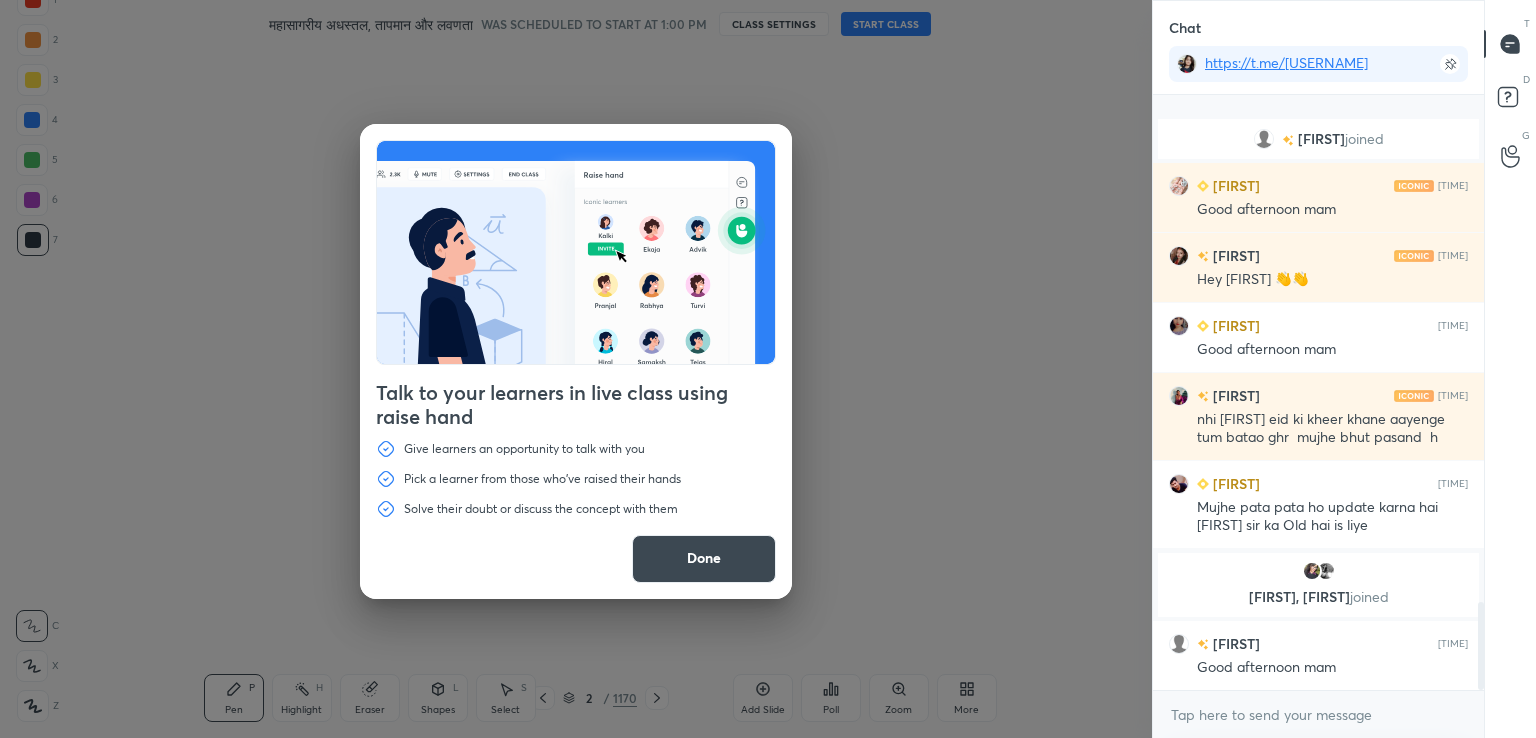 scroll, scrollTop: 3442, scrollLeft: 0, axis: vertical 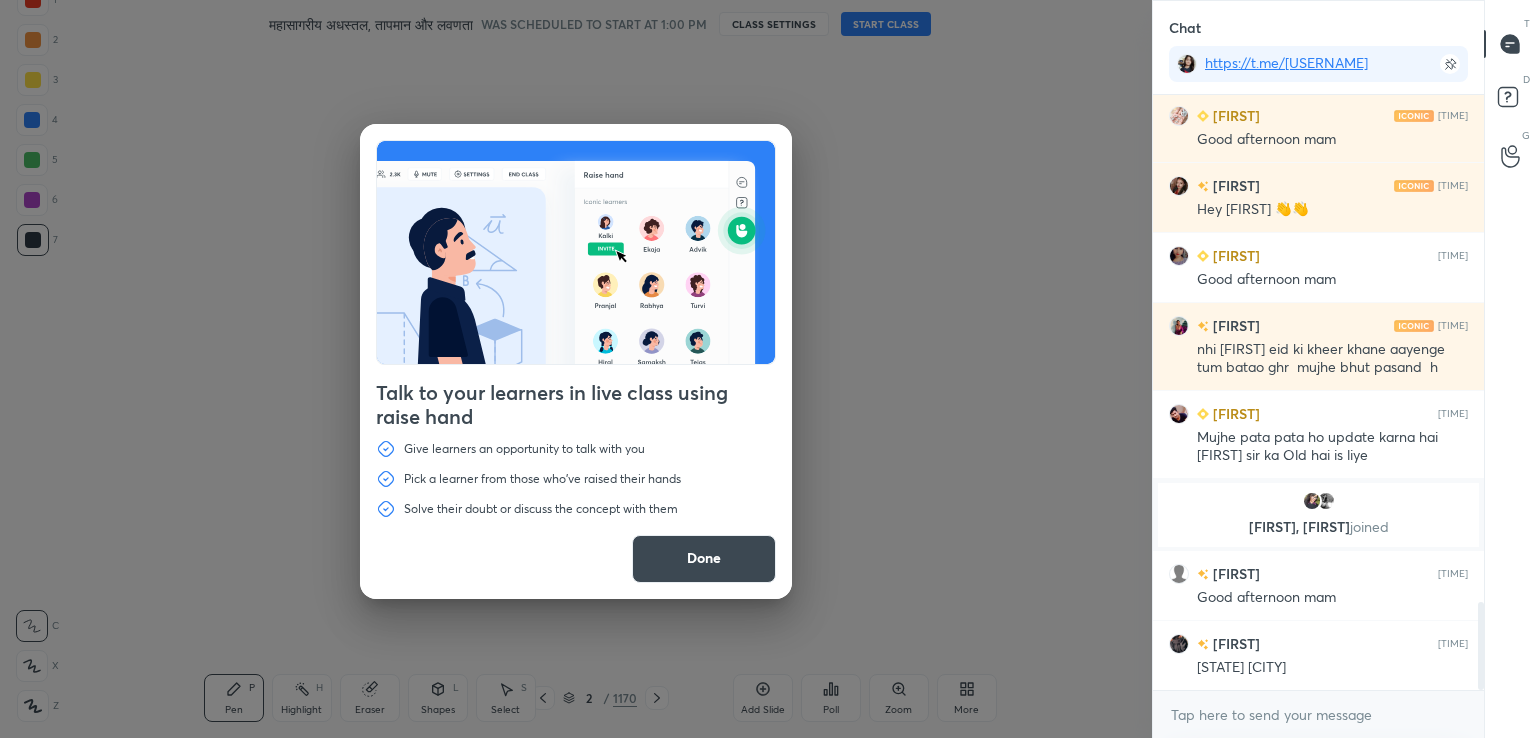 click on "Done" at bounding box center [704, 559] 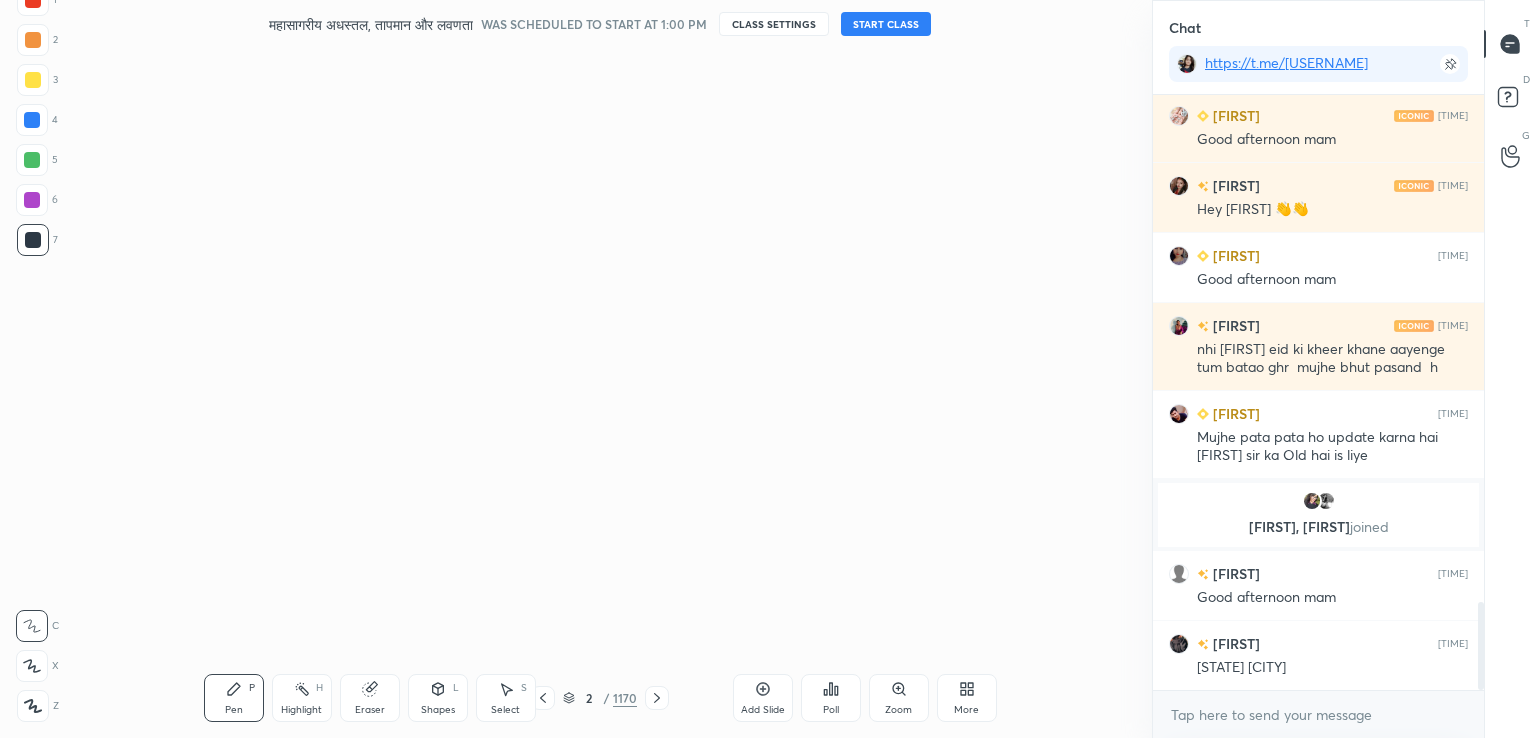 click 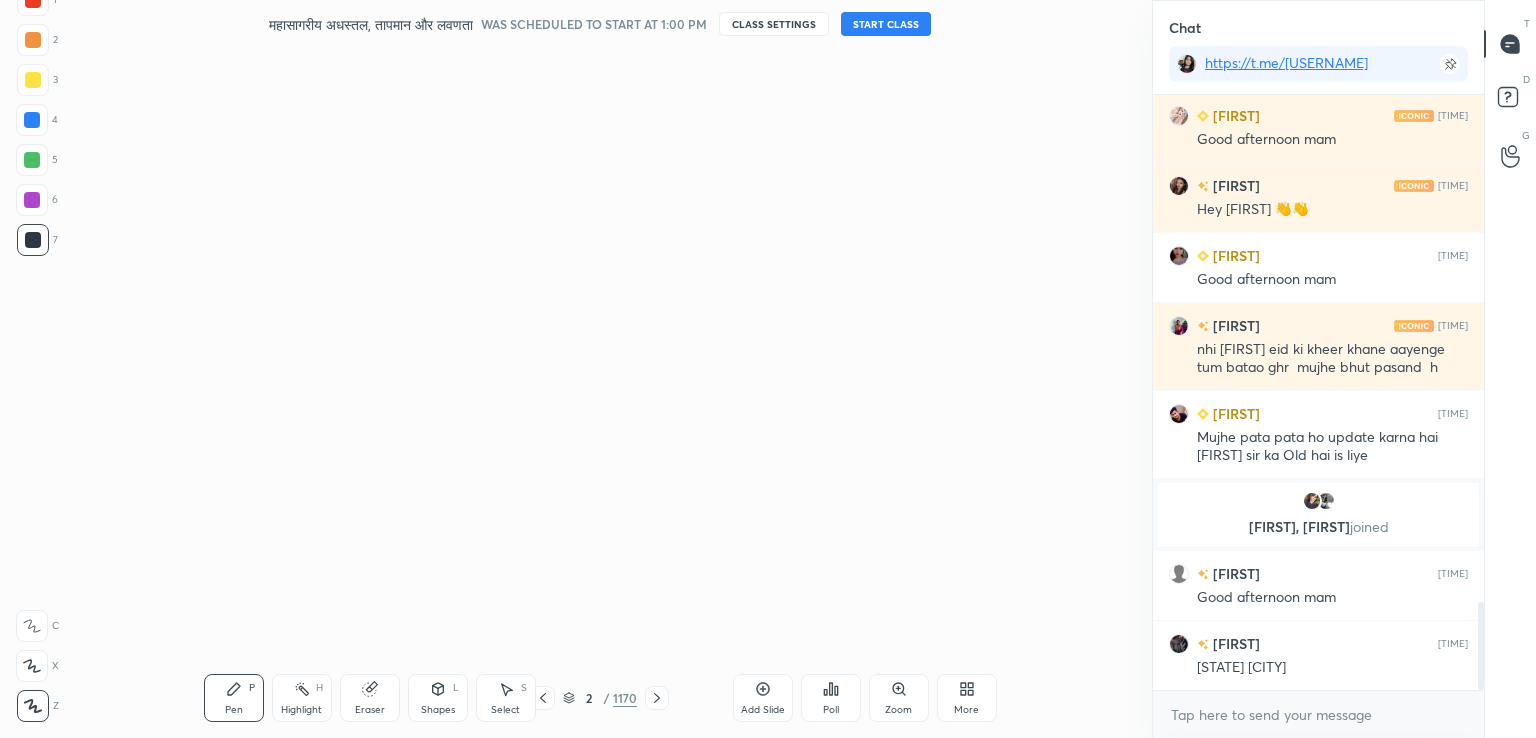 click 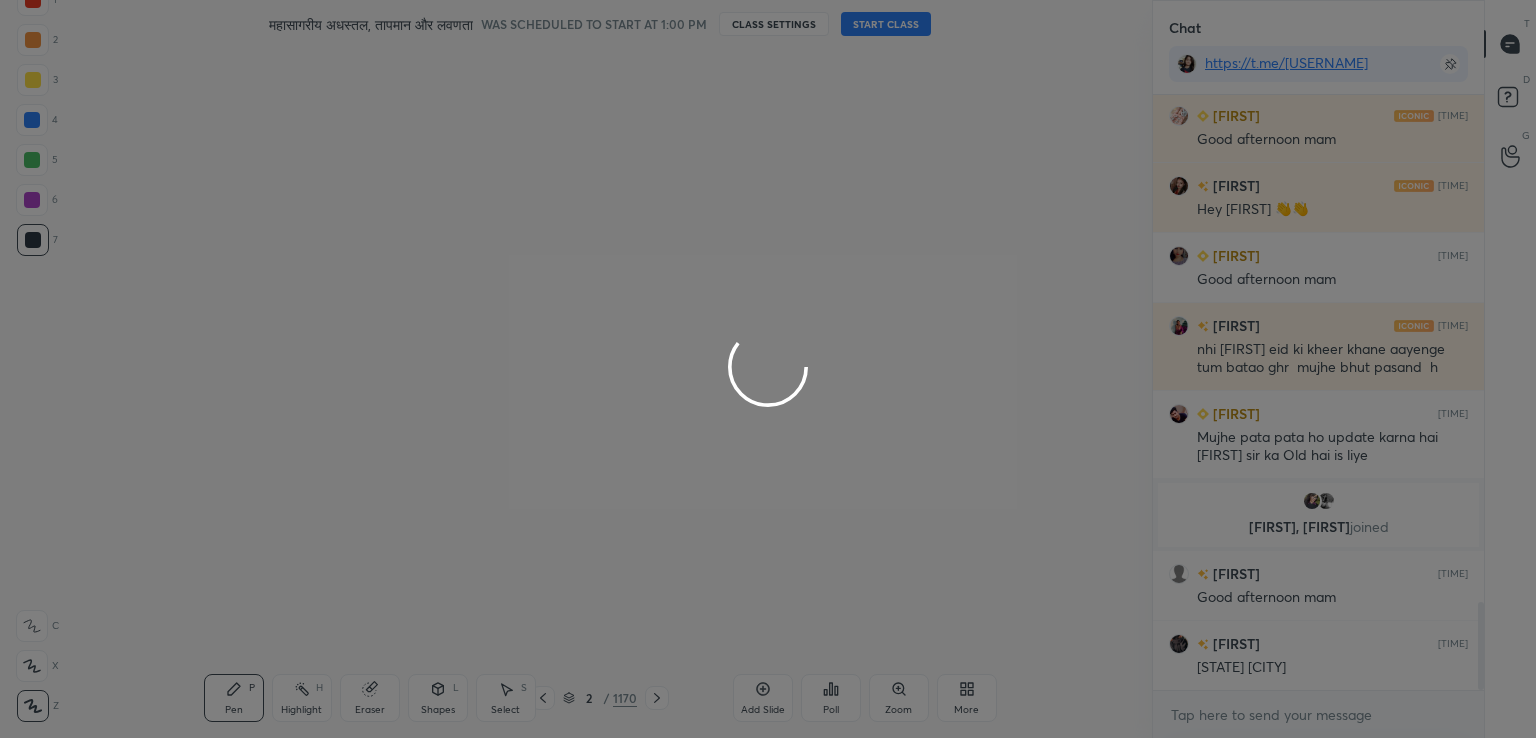 type on "x" 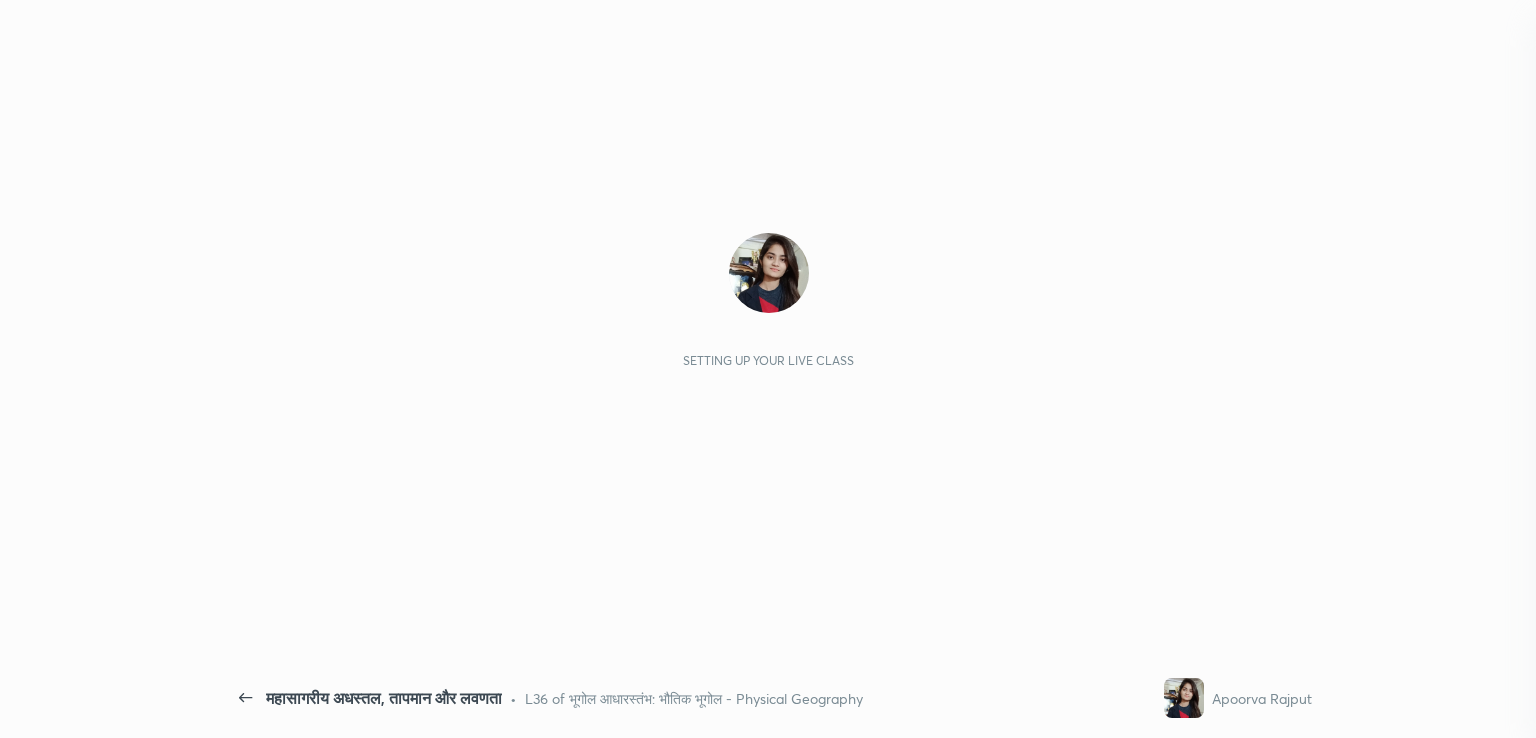 scroll, scrollTop: 0, scrollLeft: 0, axis: both 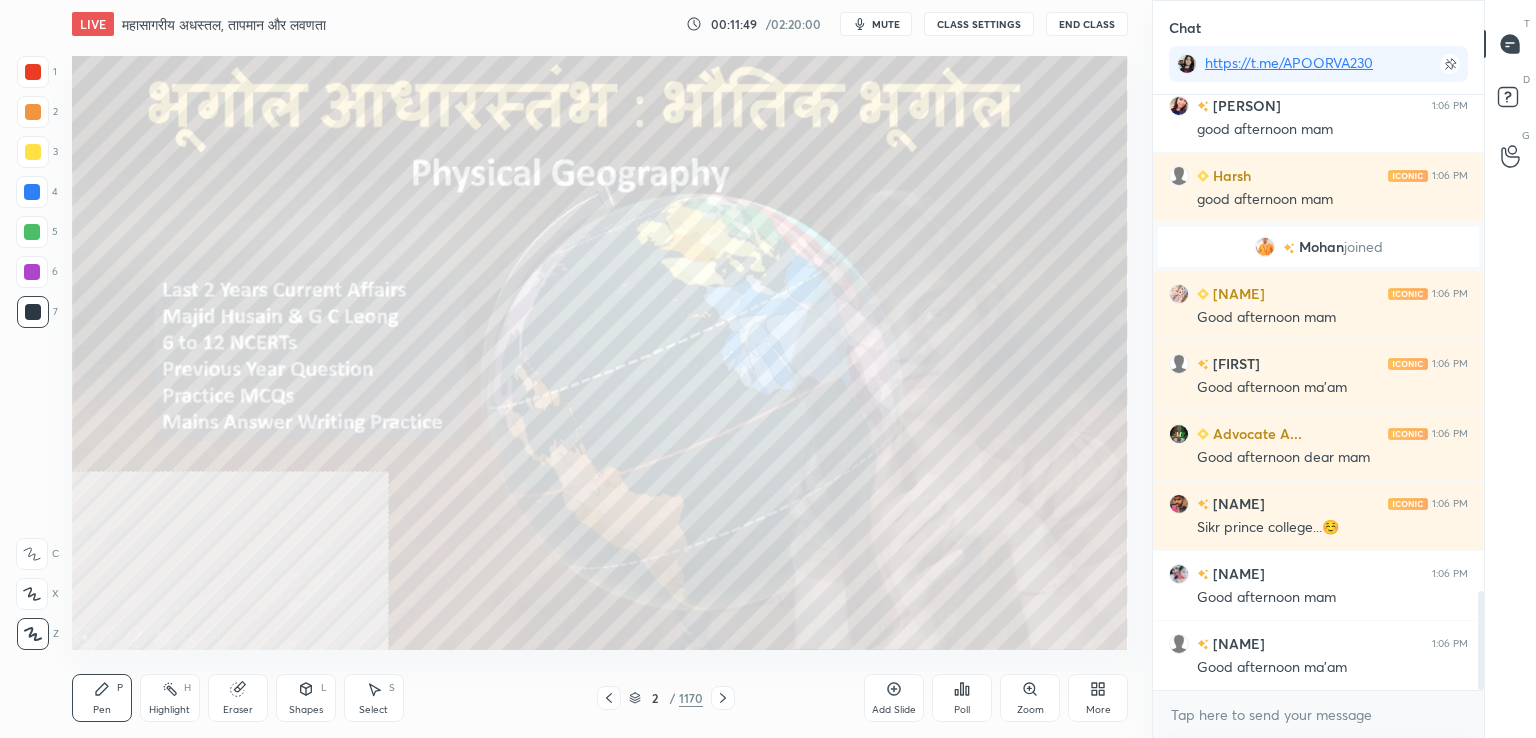 click on "More" at bounding box center (1098, 698) 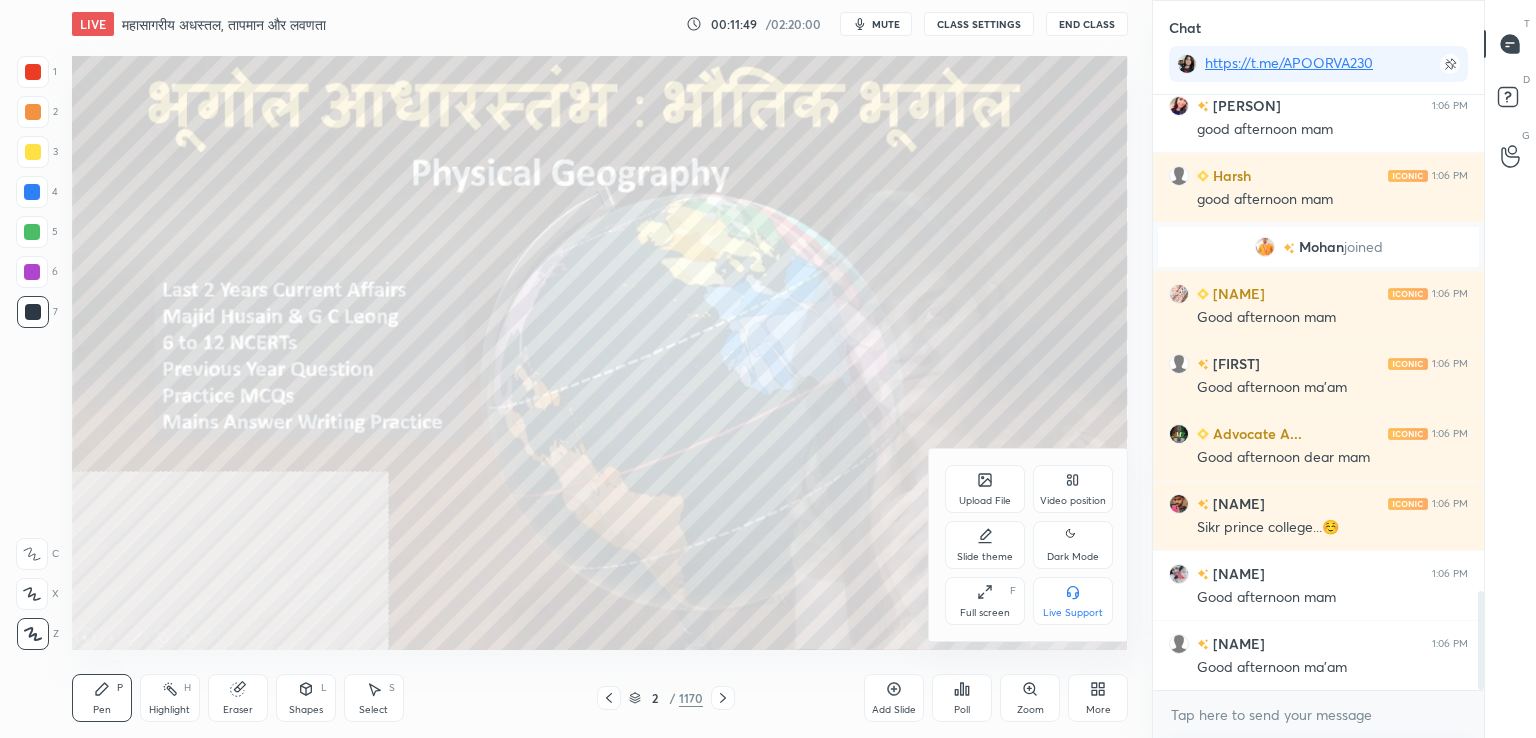click on "Video position" at bounding box center [1073, 489] 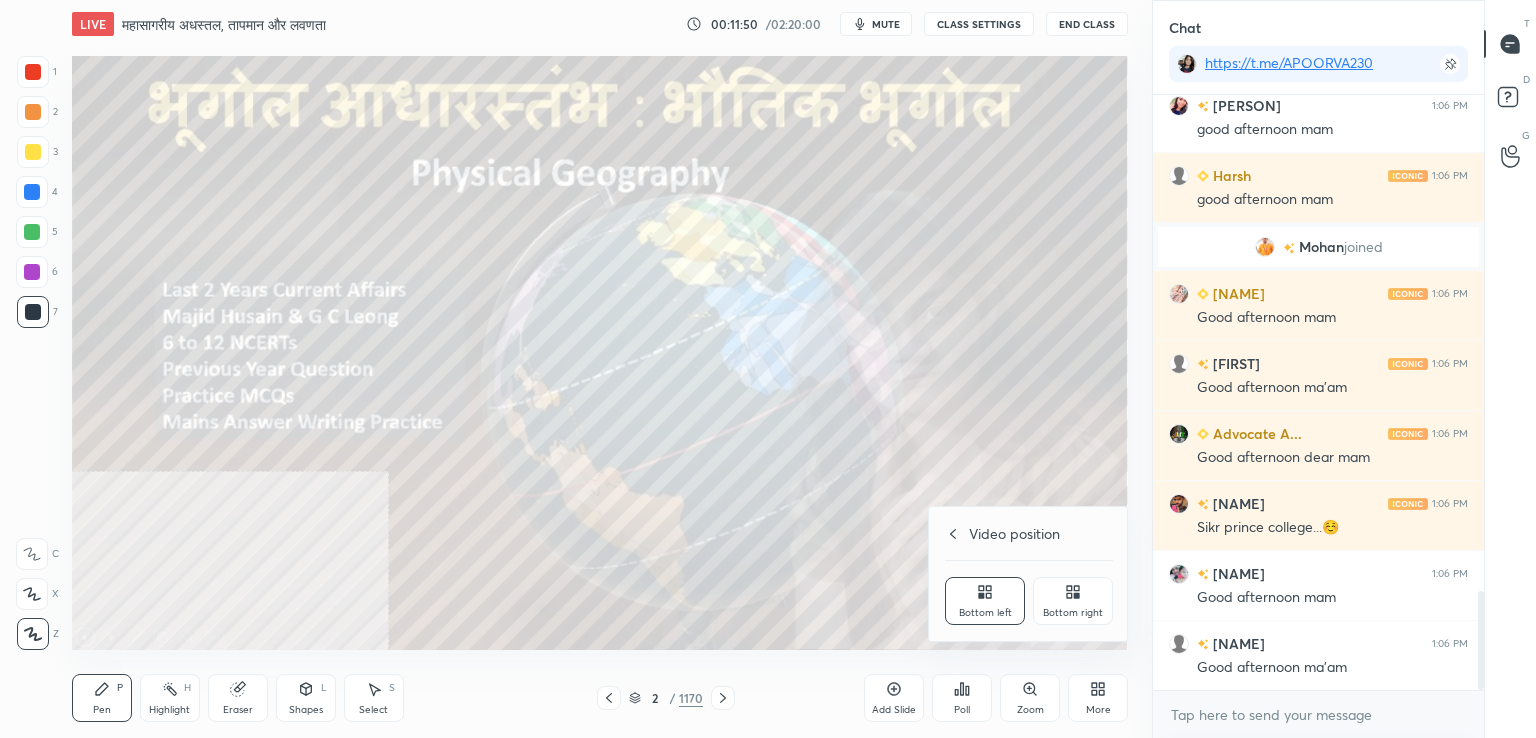 click on "Bottom right" at bounding box center (1073, 601) 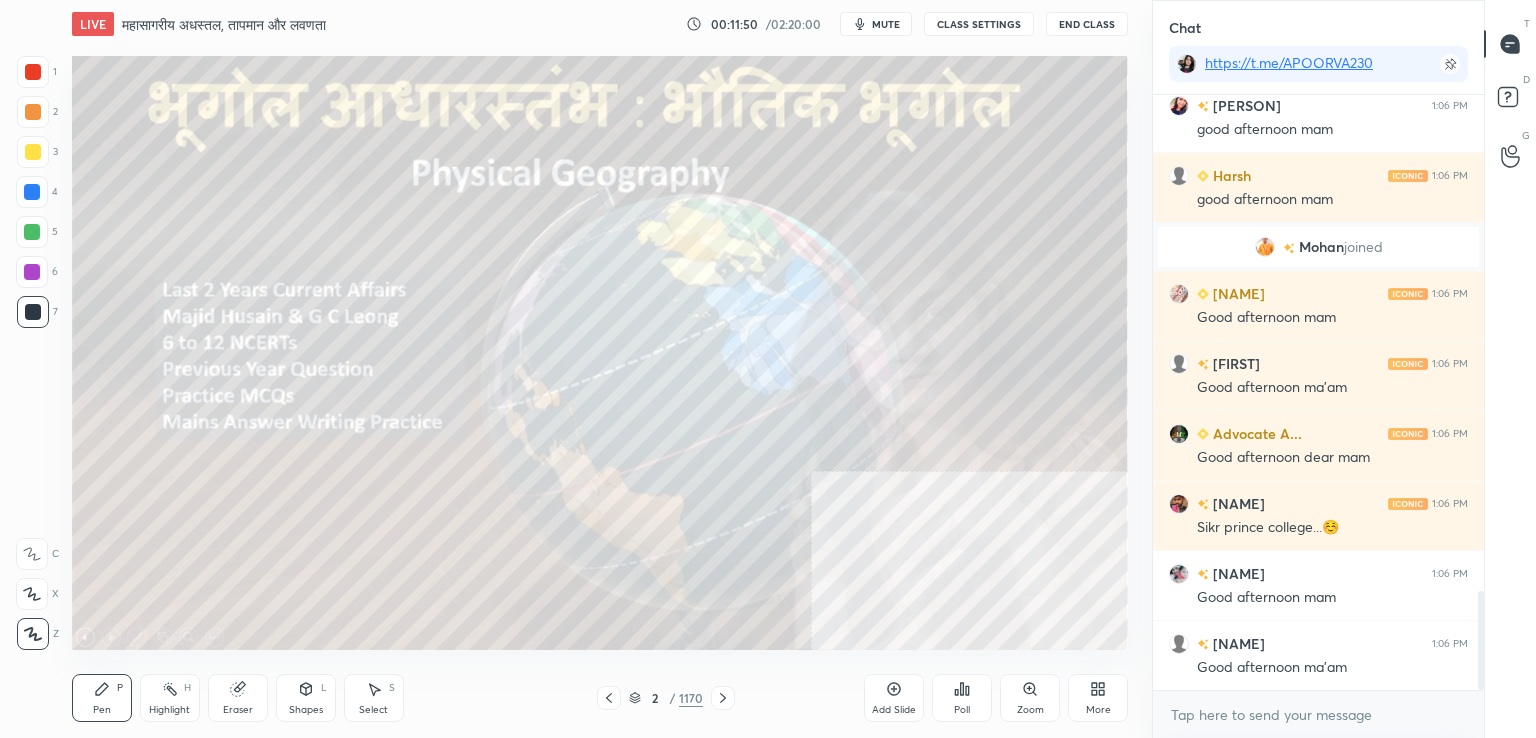 click on "More" at bounding box center [1098, 710] 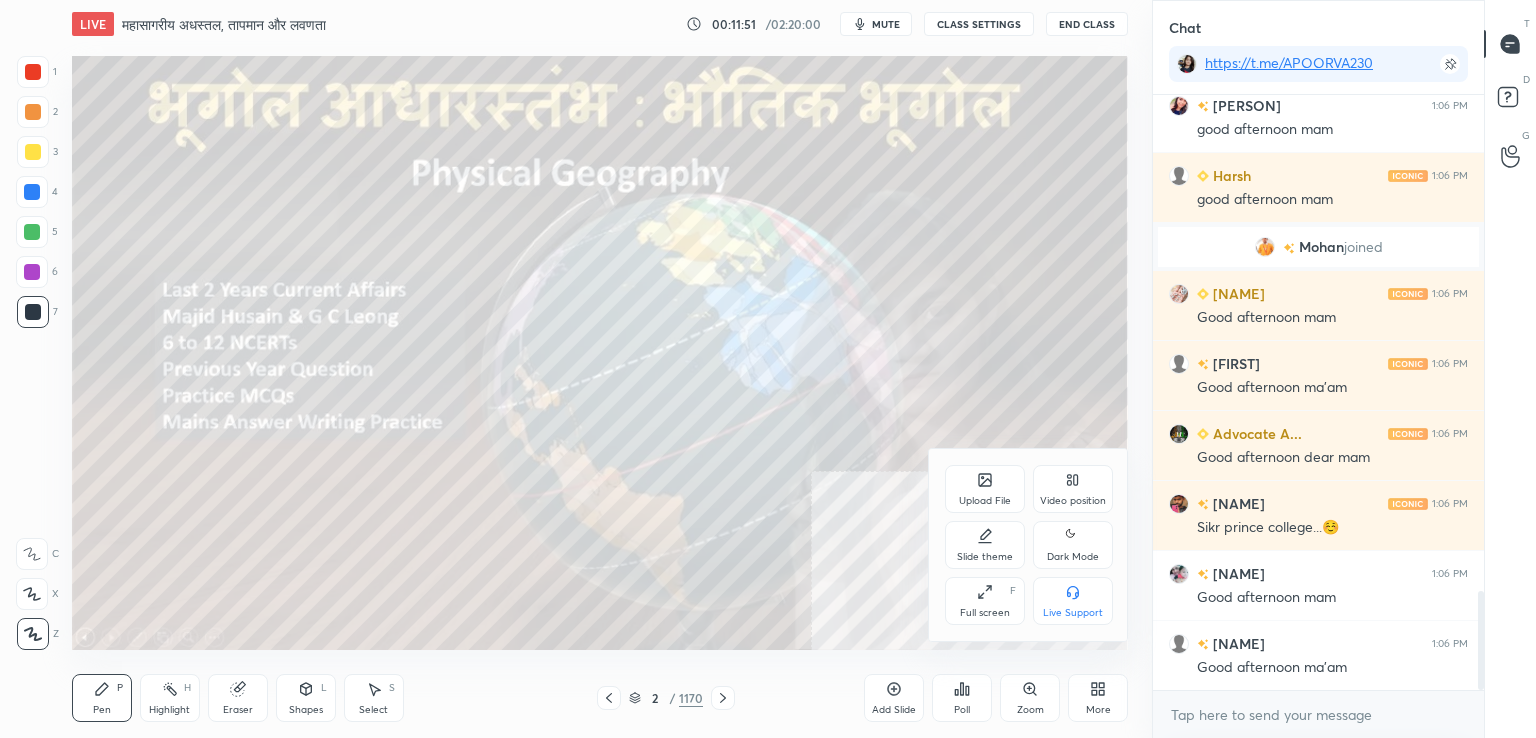 click on "Full screen" at bounding box center [985, 613] 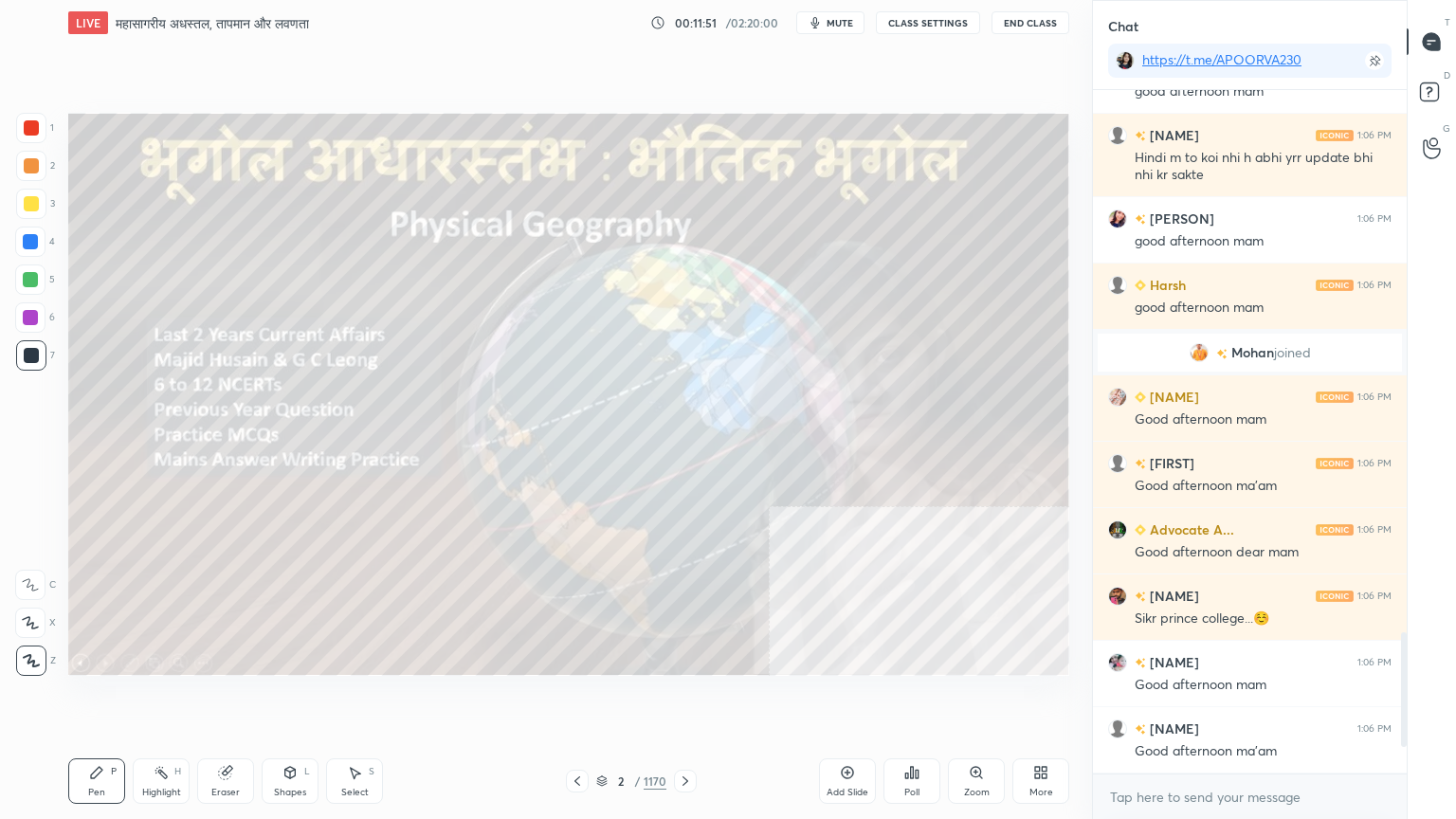 scroll, scrollTop: 94094, scrollLeft: 93776, axis: both 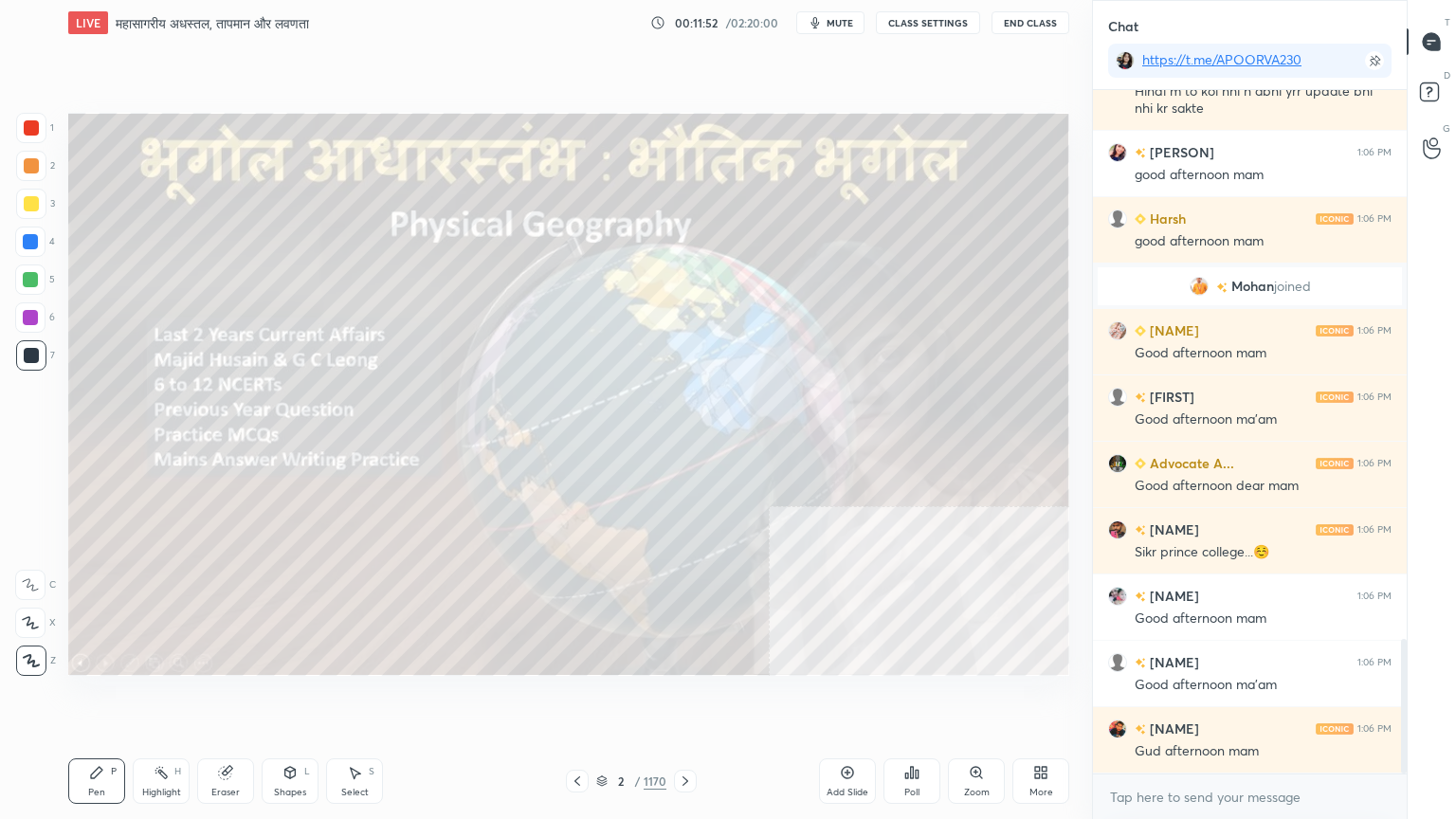 click at bounding box center (30, 242) 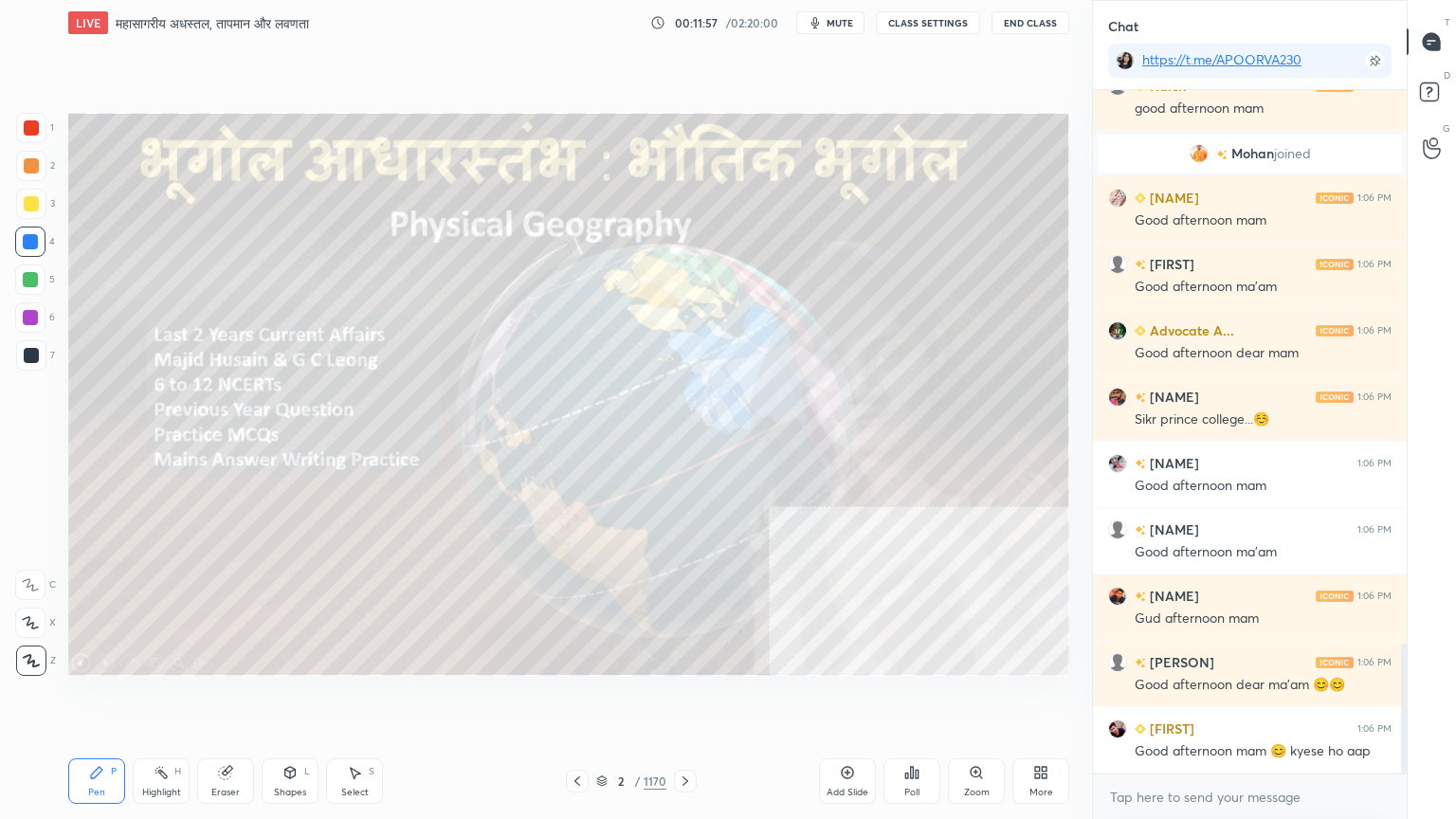 scroll, scrollTop: 2984, scrollLeft: 0, axis: vertical 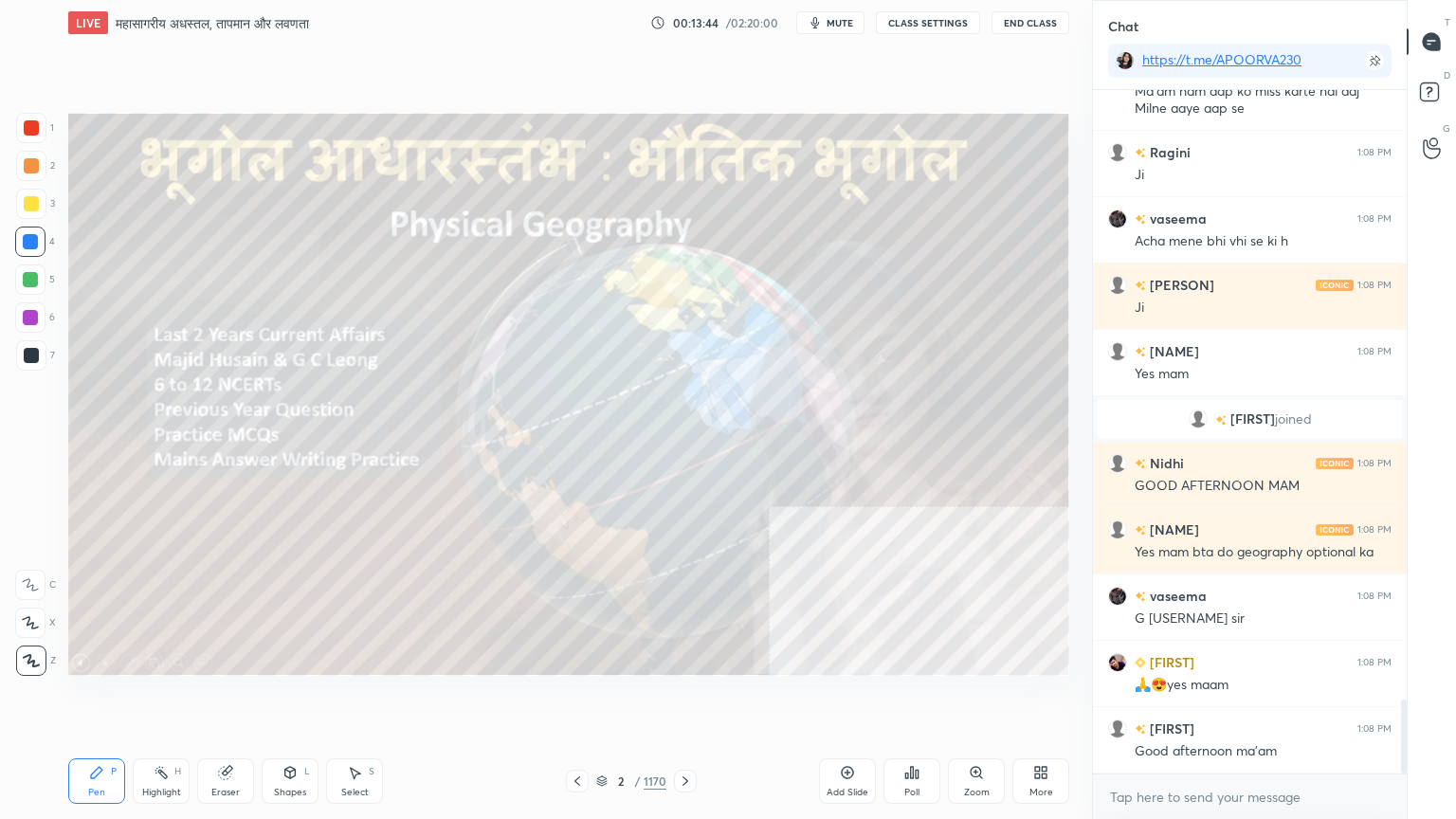 click on "x" at bounding box center [1249, 796] 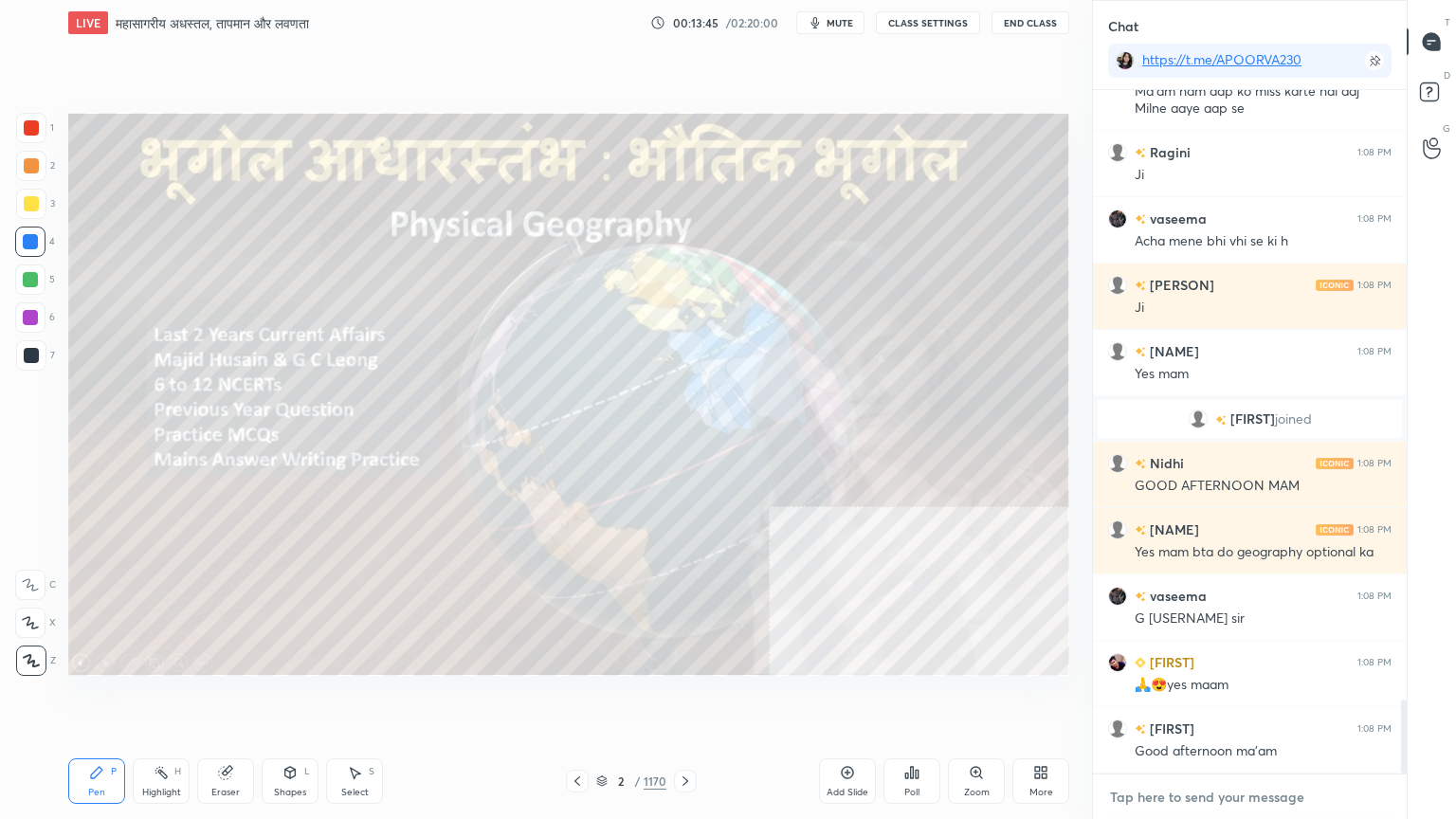 click at bounding box center [1249, 797] 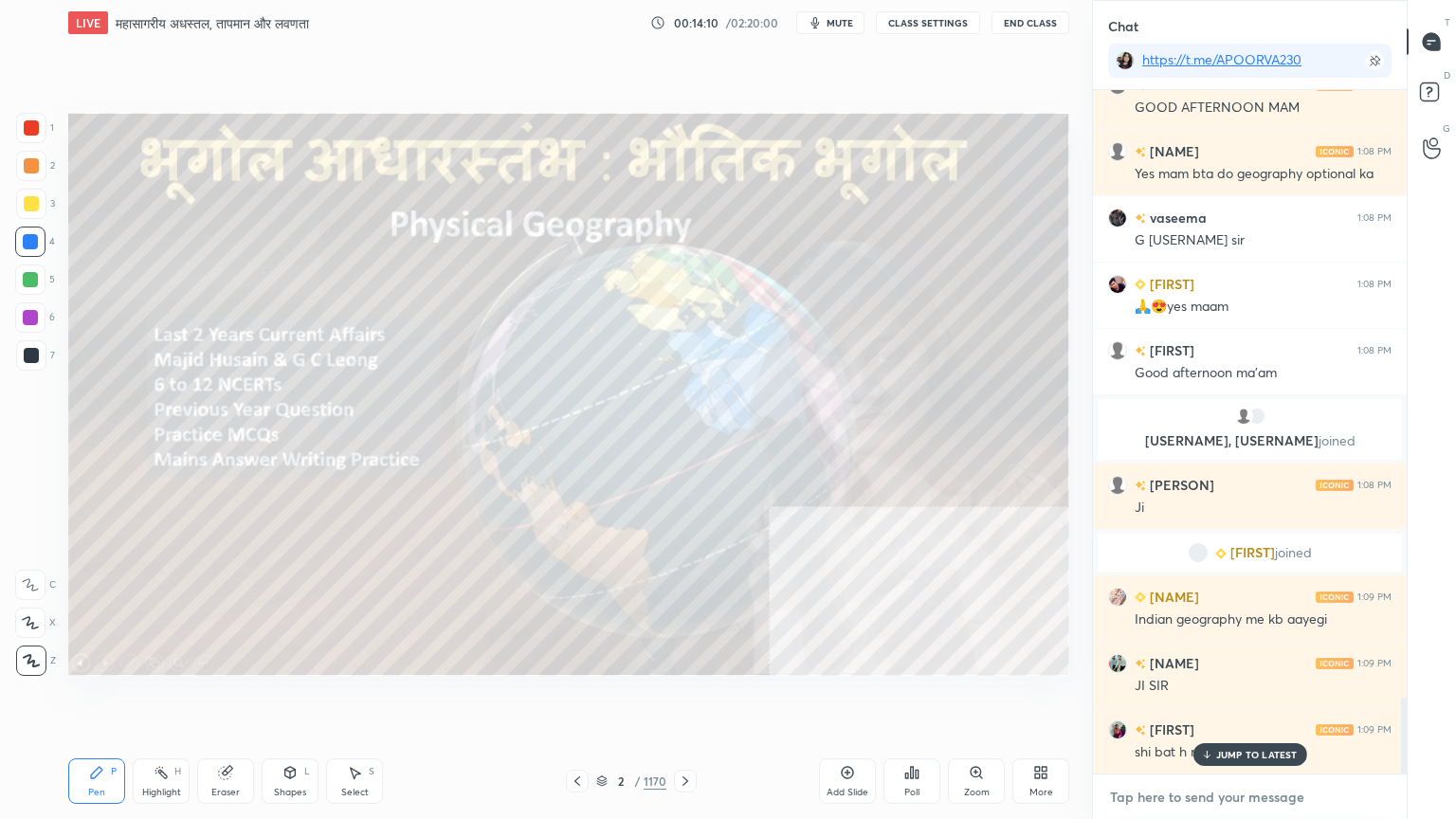 scroll, scrollTop: 5546, scrollLeft: 0, axis: vertical 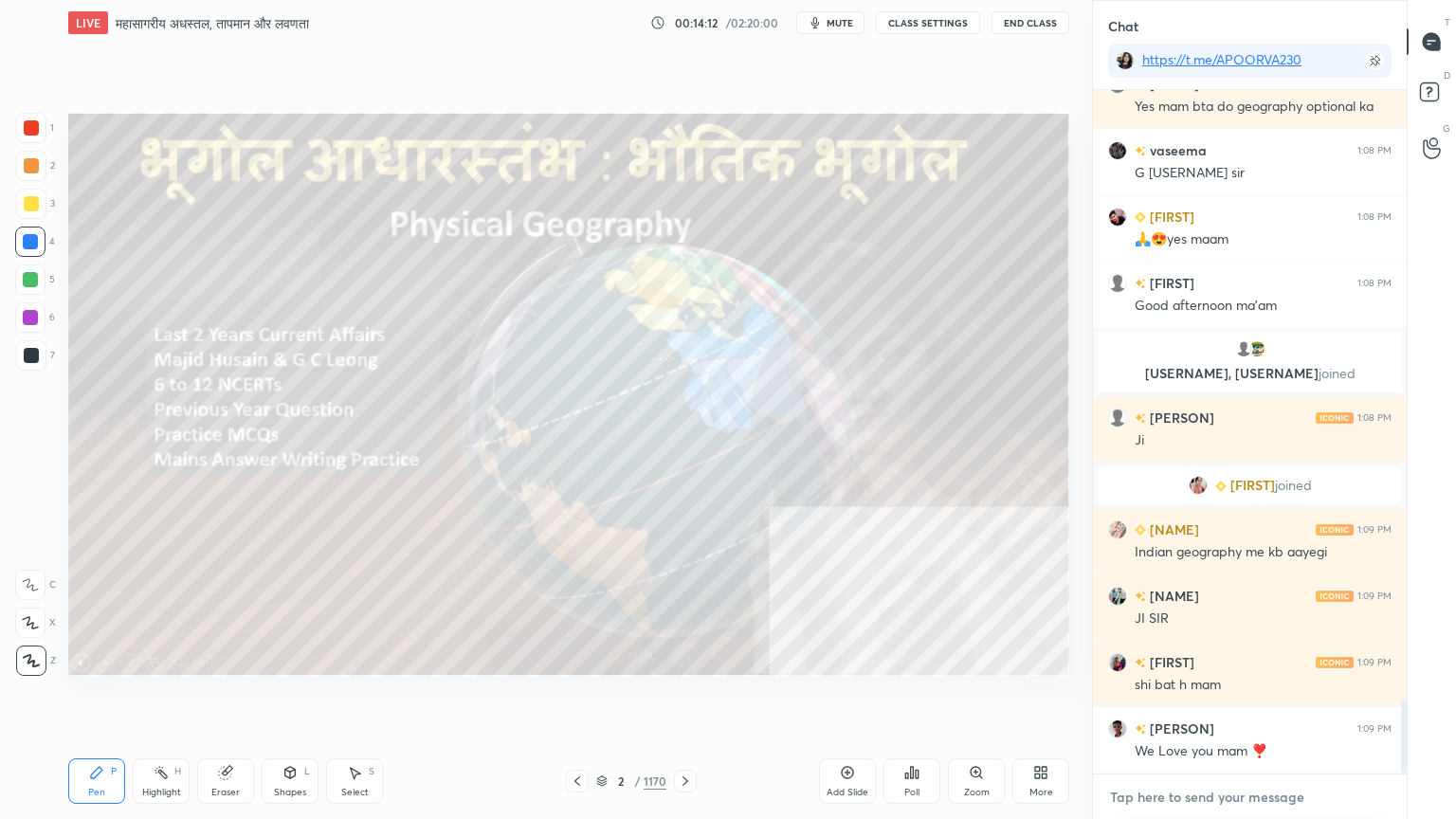 click on "x" at bounding box center (1249, 796) 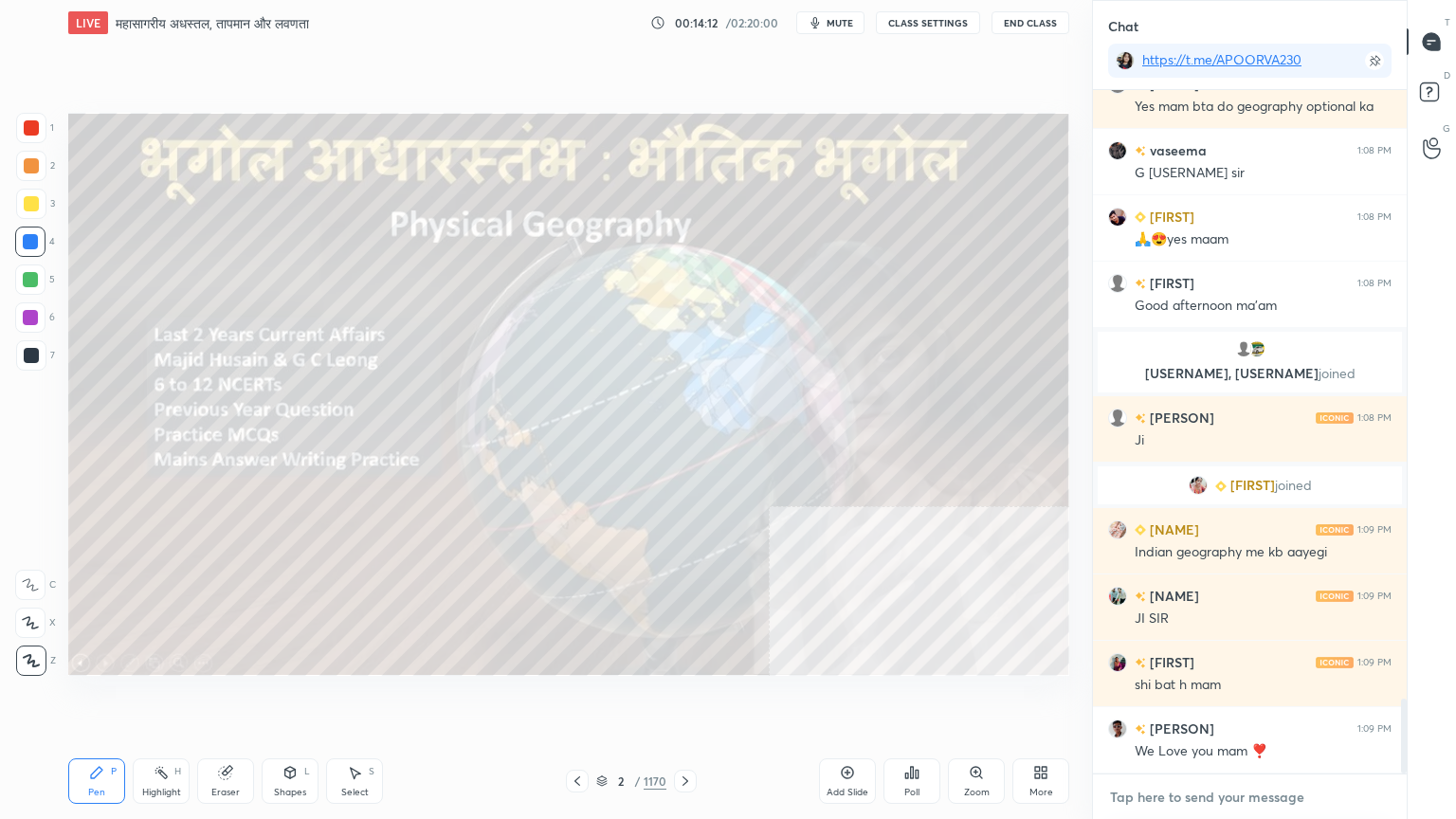 click at bounding box center [1249, 797] 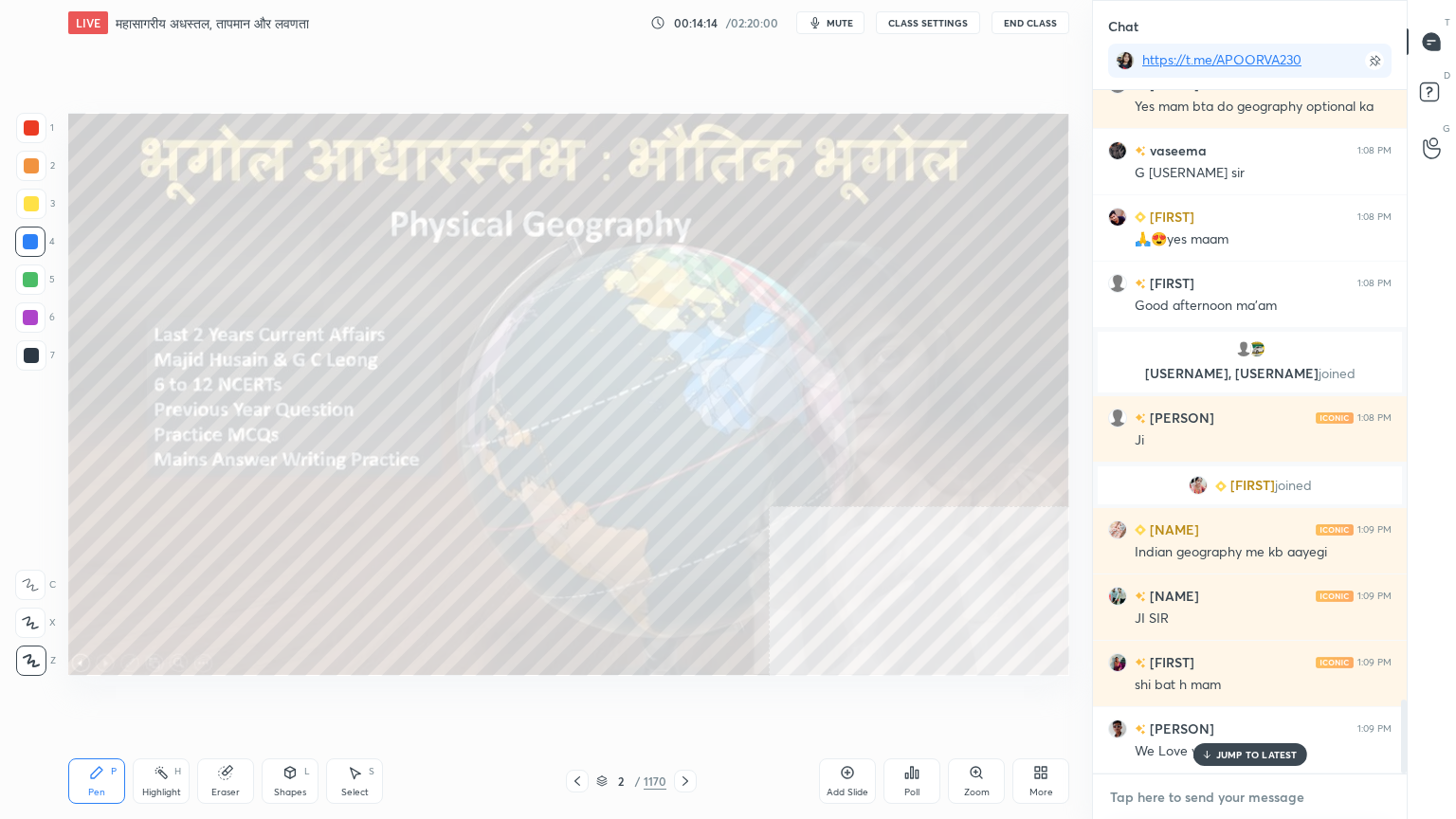 scroll, scrollTop: 5612, scrollLeft: 0, axis: vertical 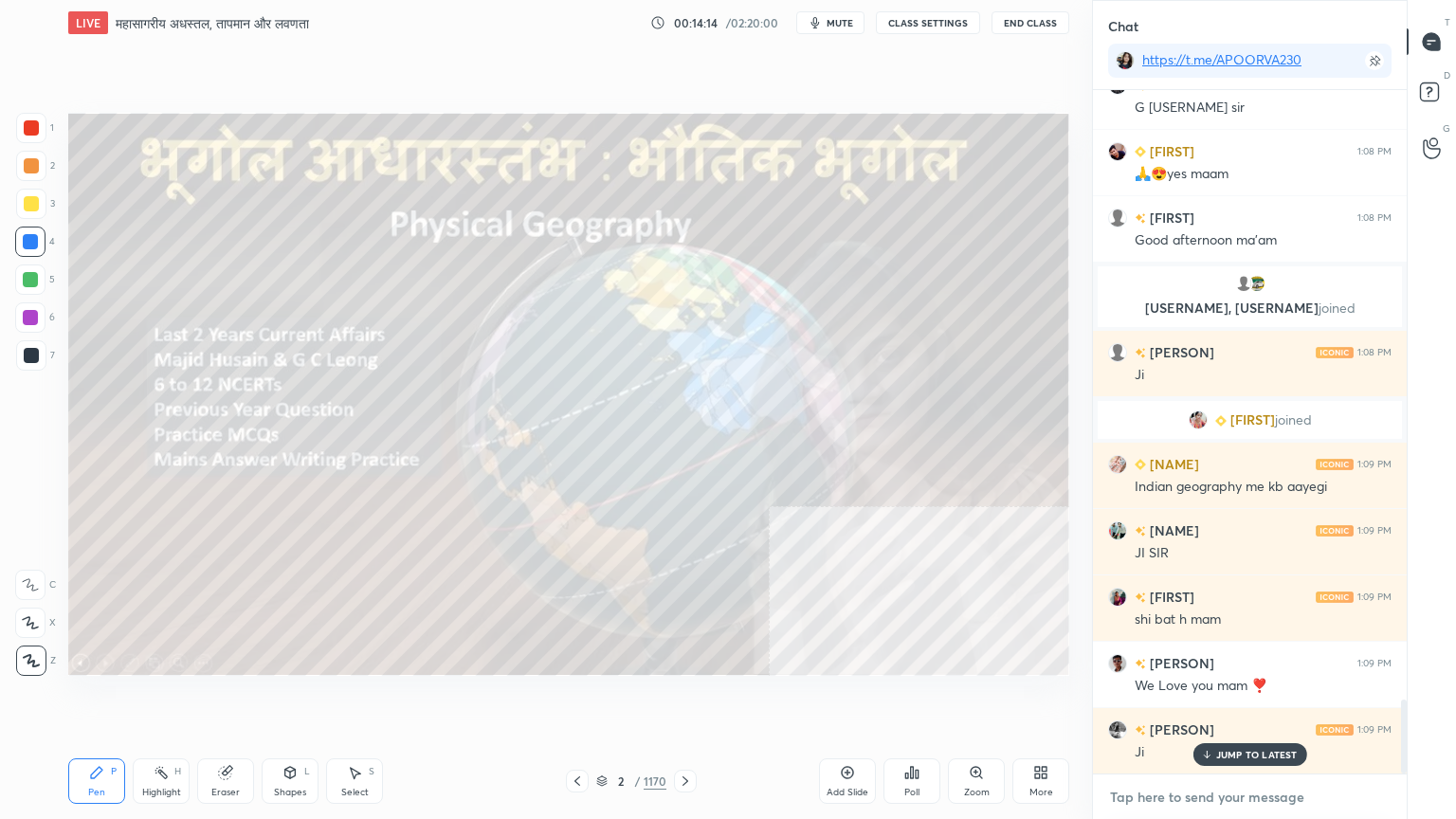 click at bounding box center (1249, 797) 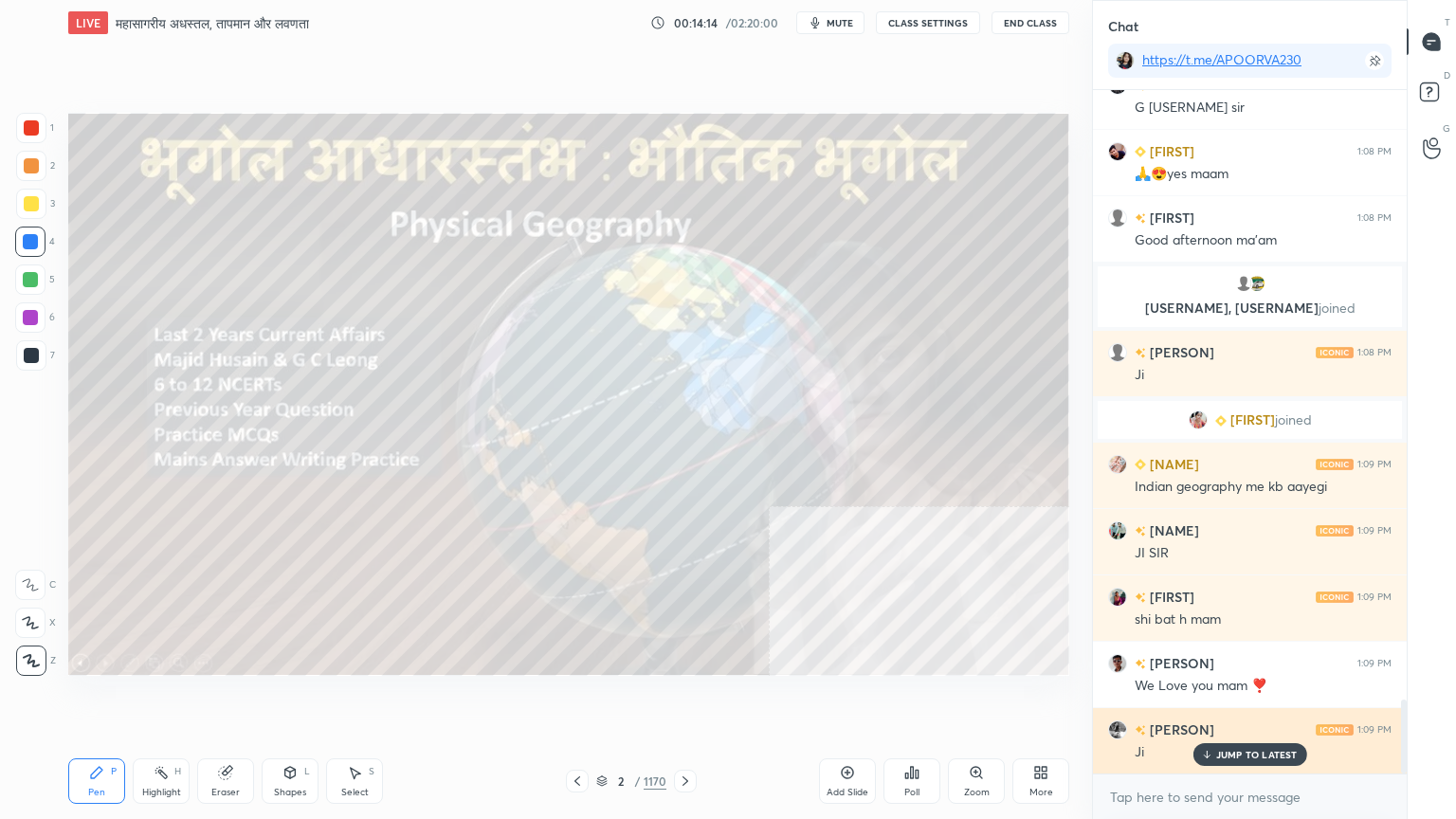 click on "JUMP TO LATEST" at bounding box center (1257, 755) 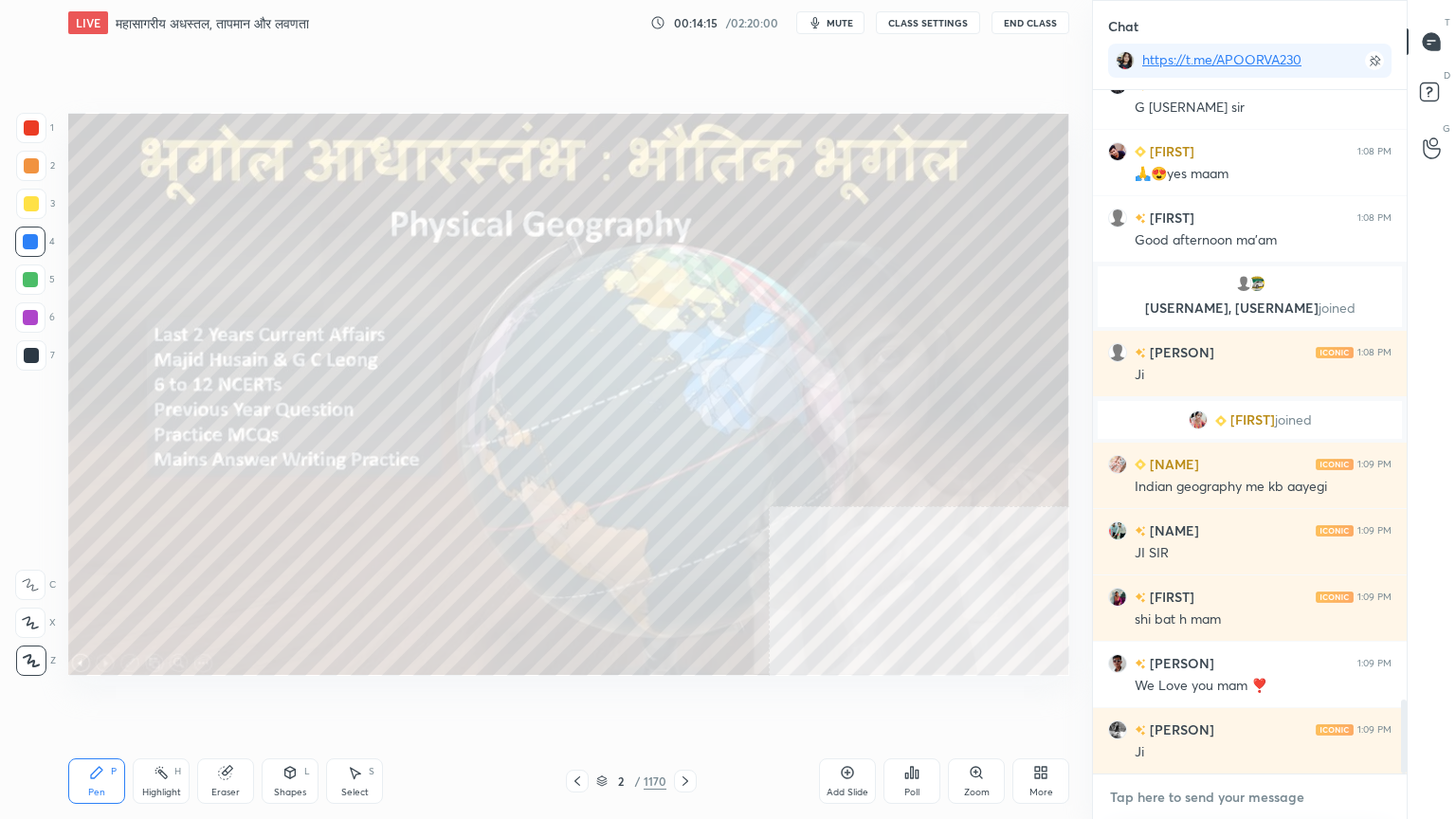 click at bounding box center (1249, 797) 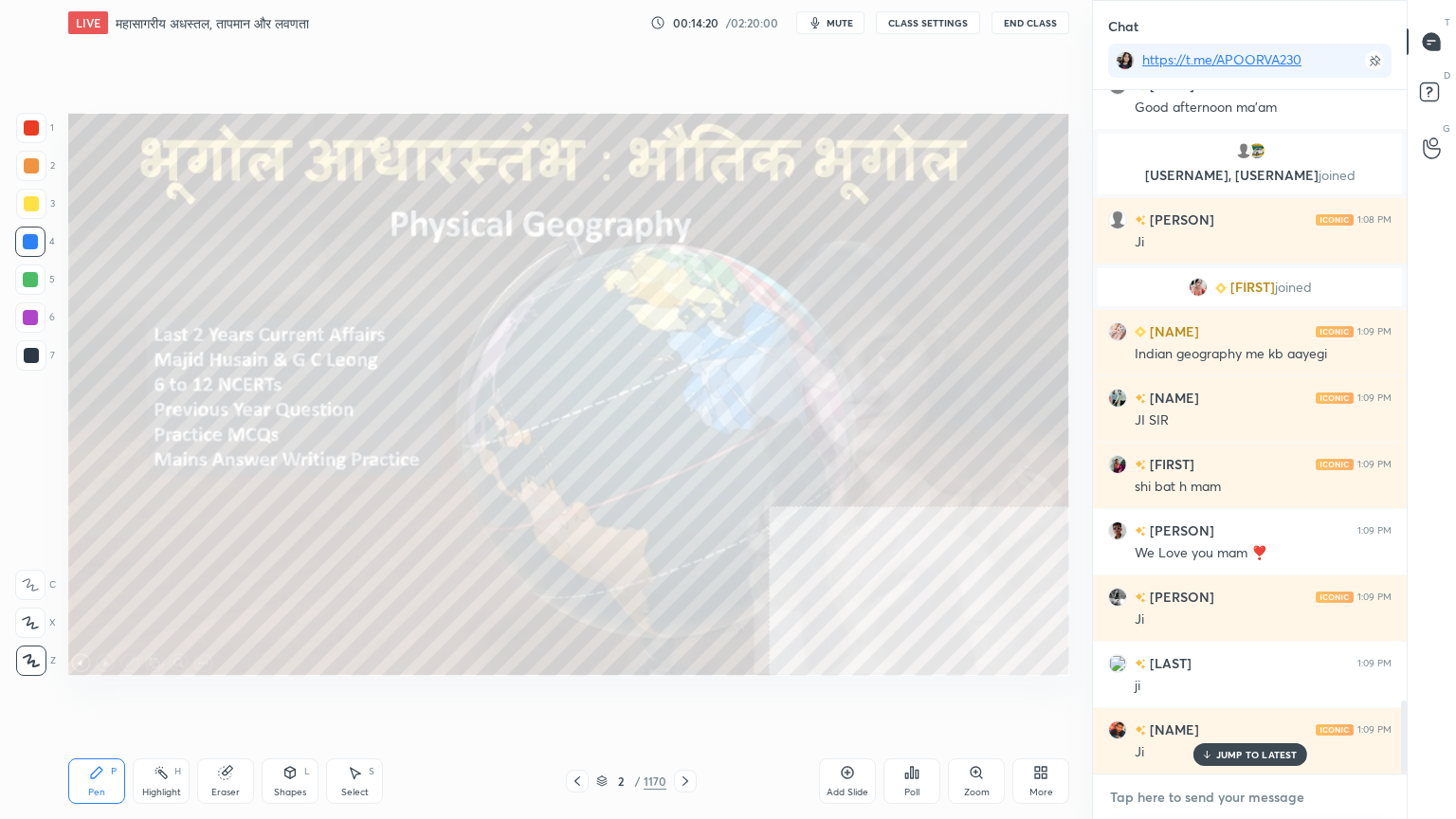 scroll, scrollTop: 5812, scrollLeft: 0, axis: vertical 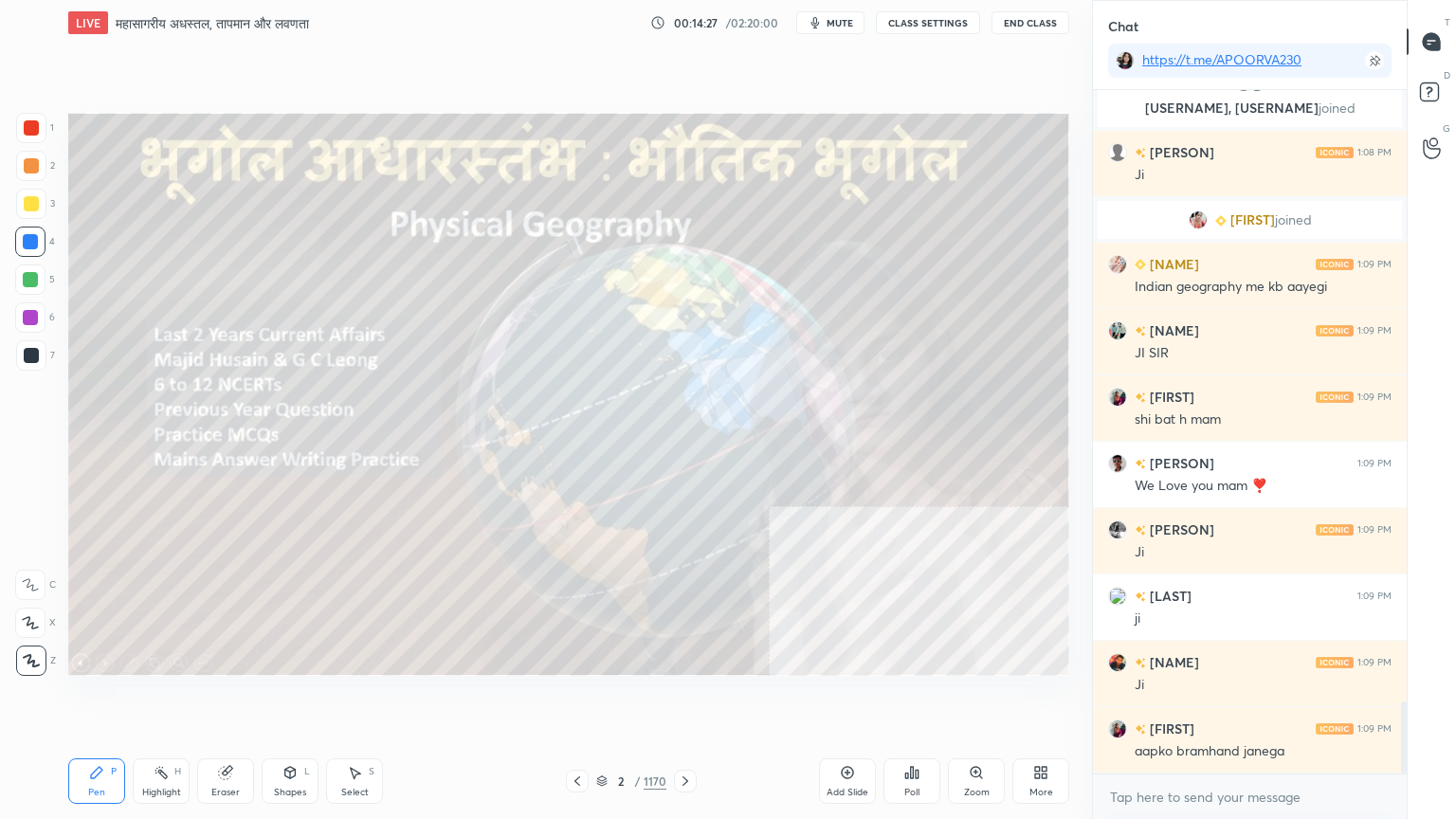drag, startPoint x: 605, startPoint y: 787, endPoint x: 635, endPoint y: 755, distance: 43.86342 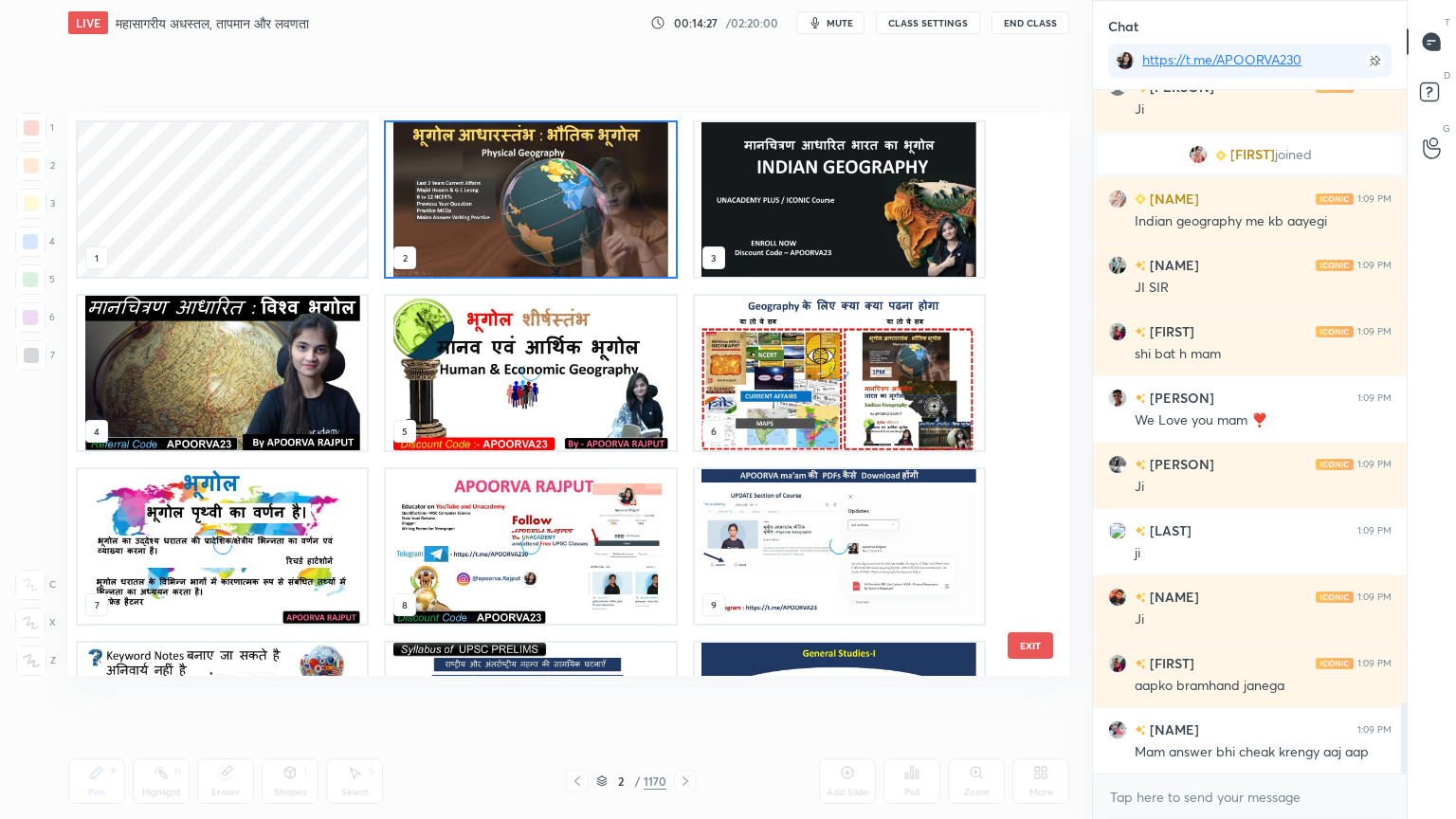 scroll, scrollTop: 6, scrollLeft: 9, axis: both 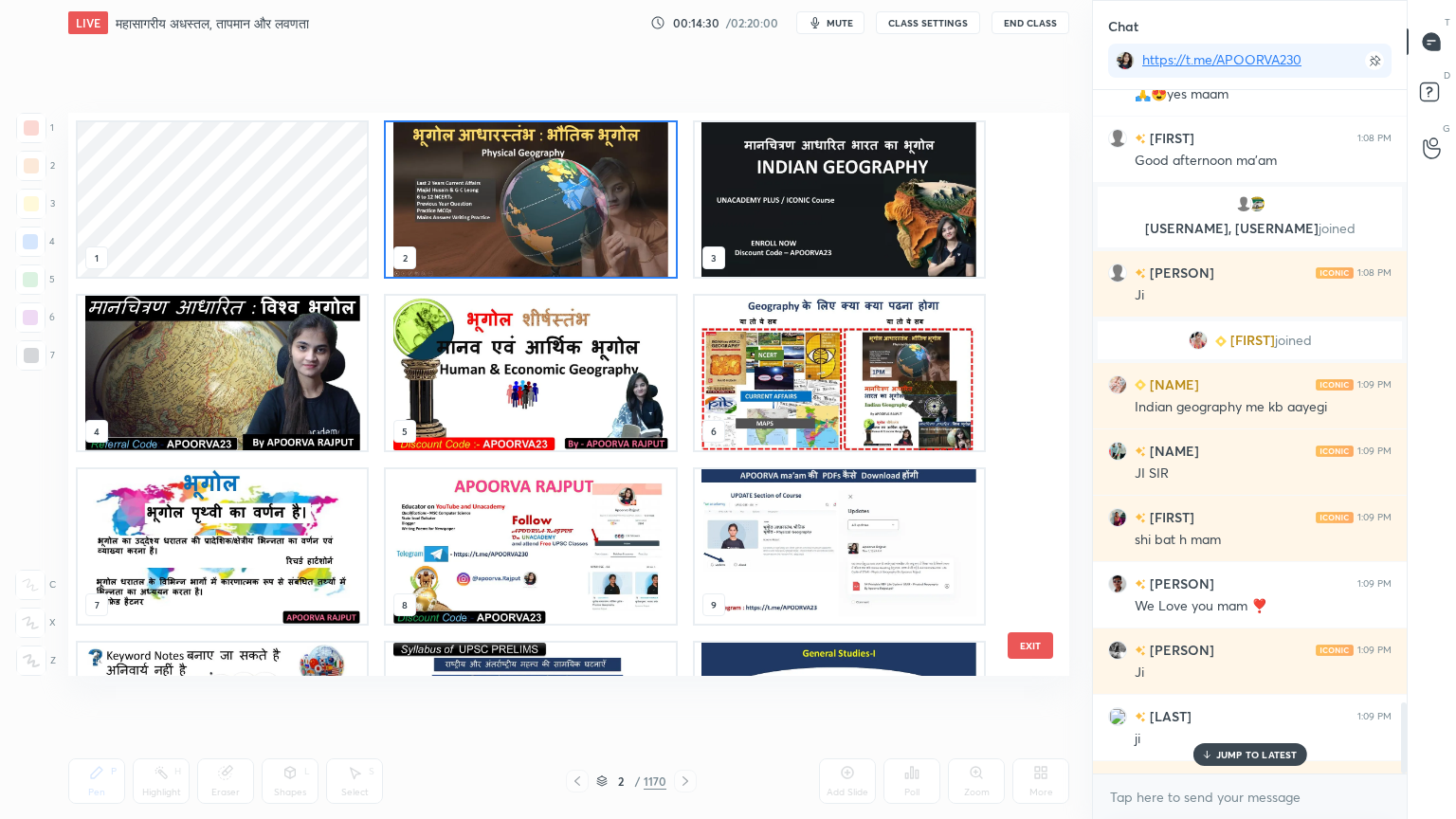 click on "EXIT" at bounding box center (1030, 646) 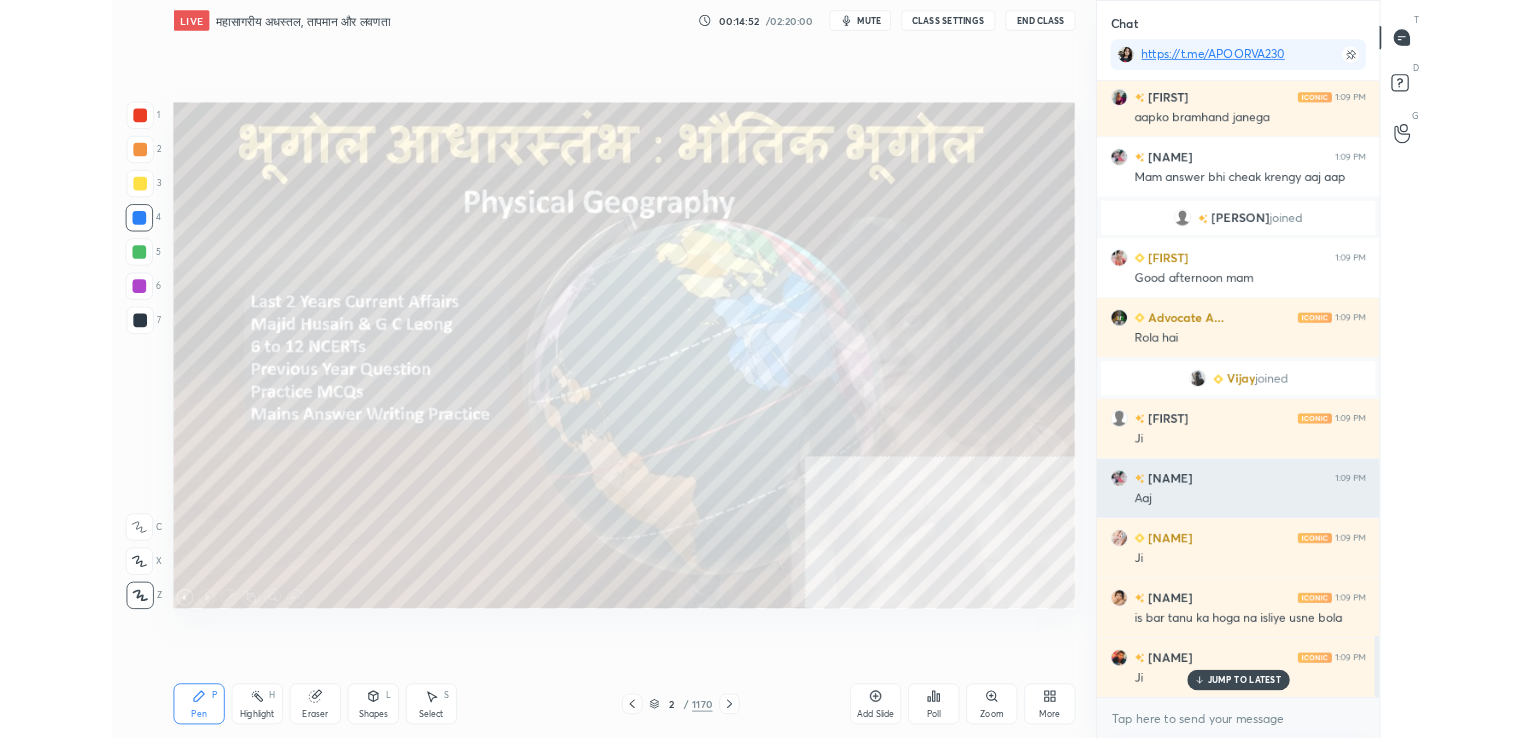 scroll, scrollTop: 6523, scrollLeft: 0, axis: vertical 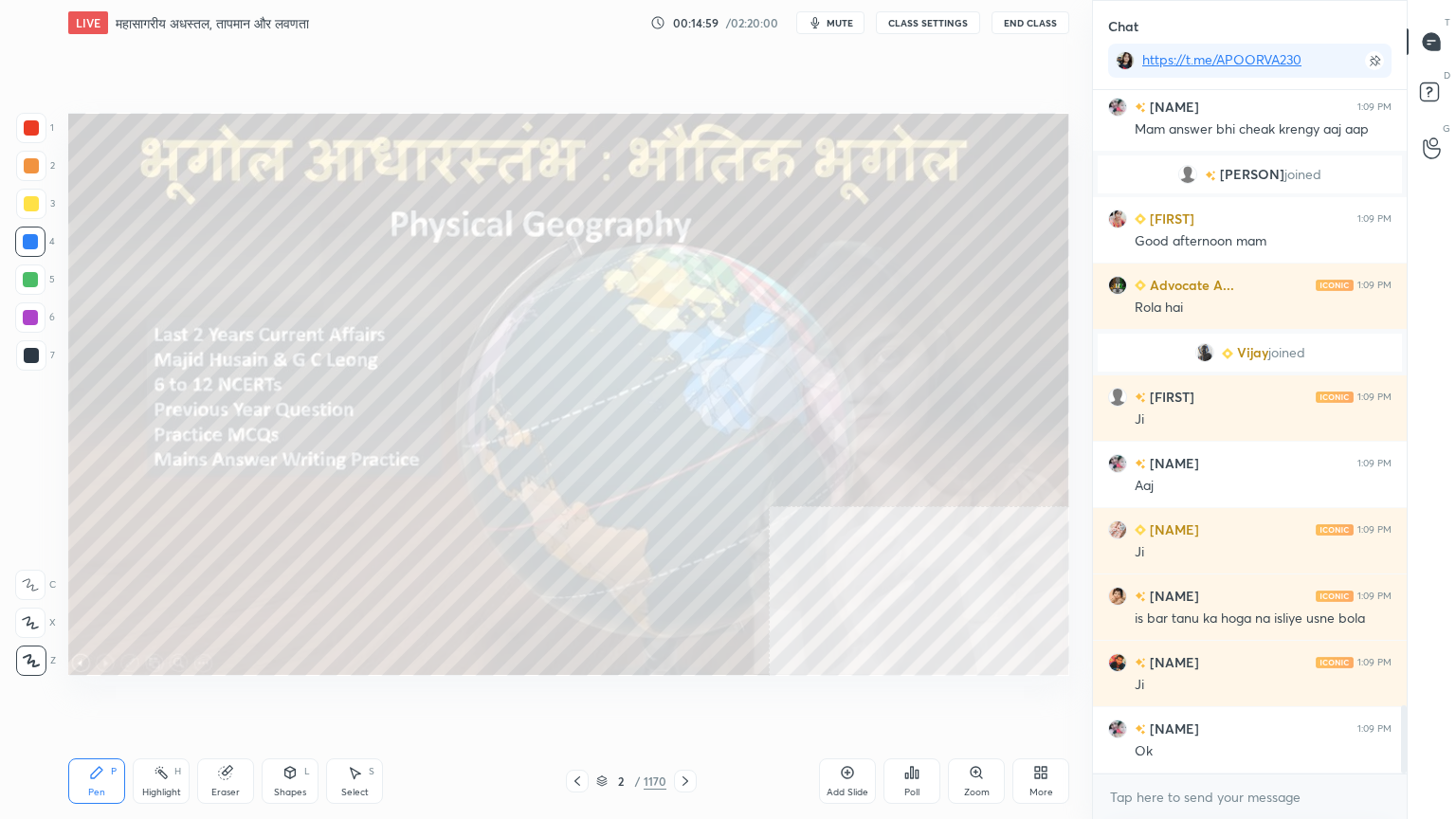 click 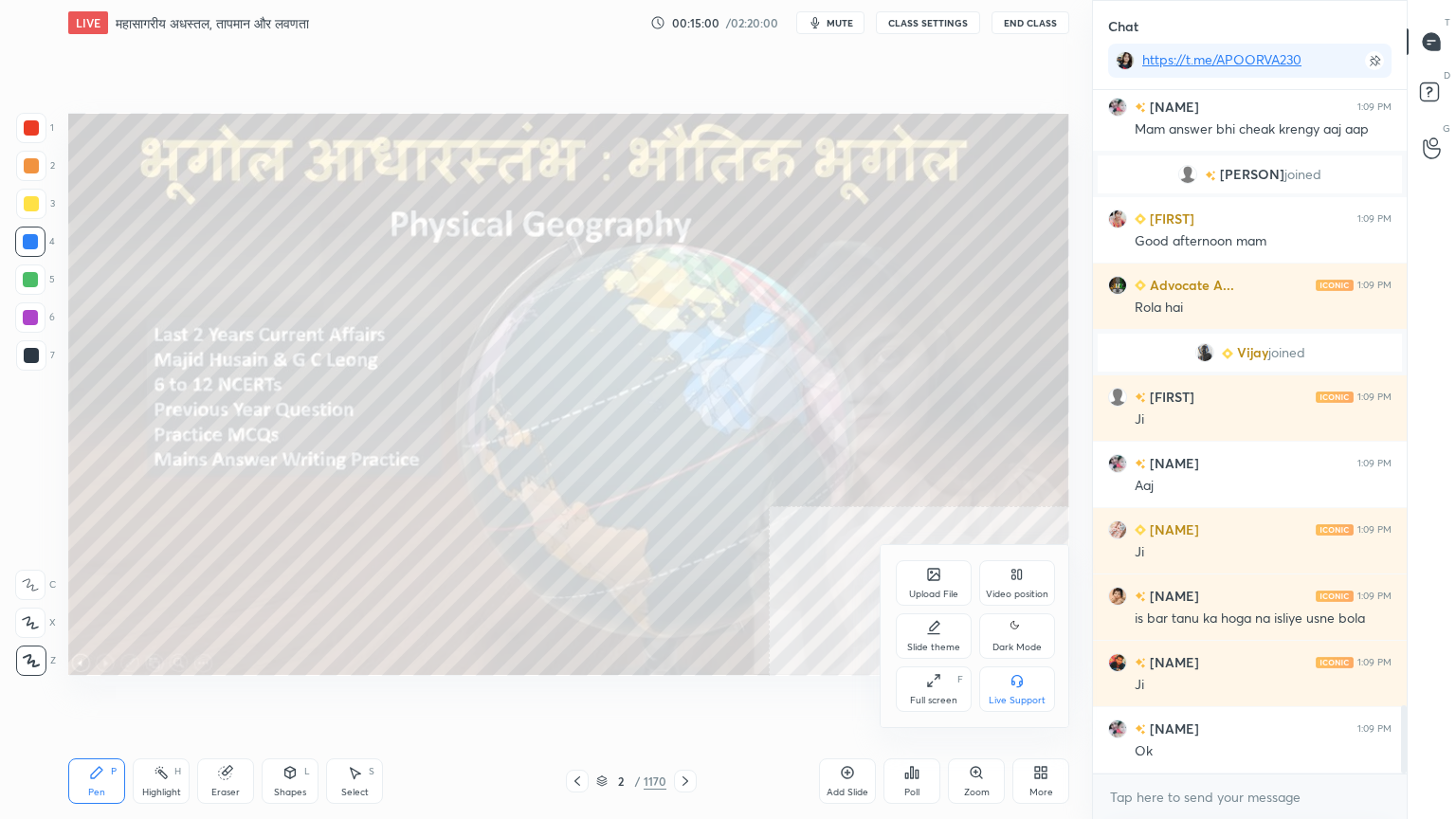 click on "Full screen F" at bounding box center (934, 689) 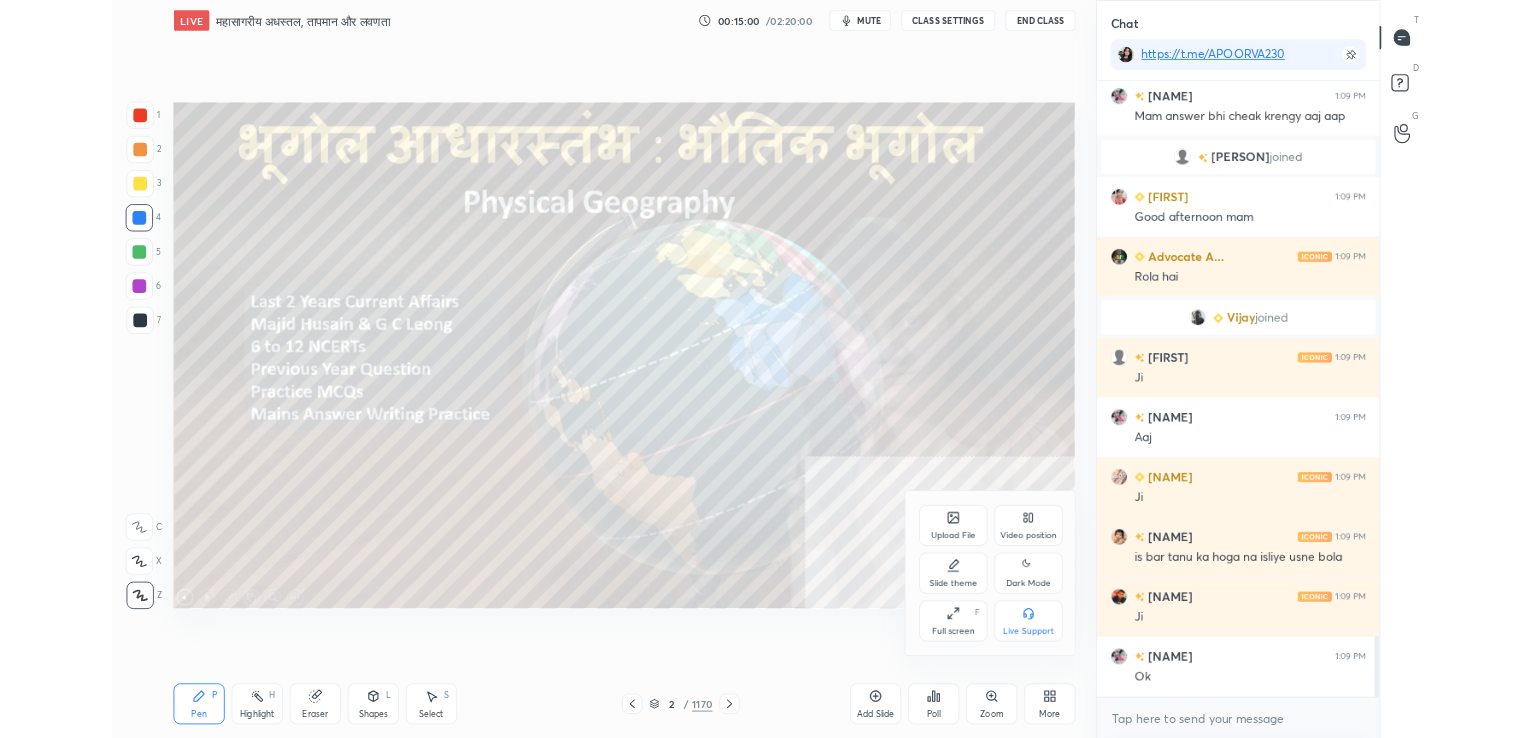 scroll, scrollTop: 610, scrollLeft: 1072, axis: both 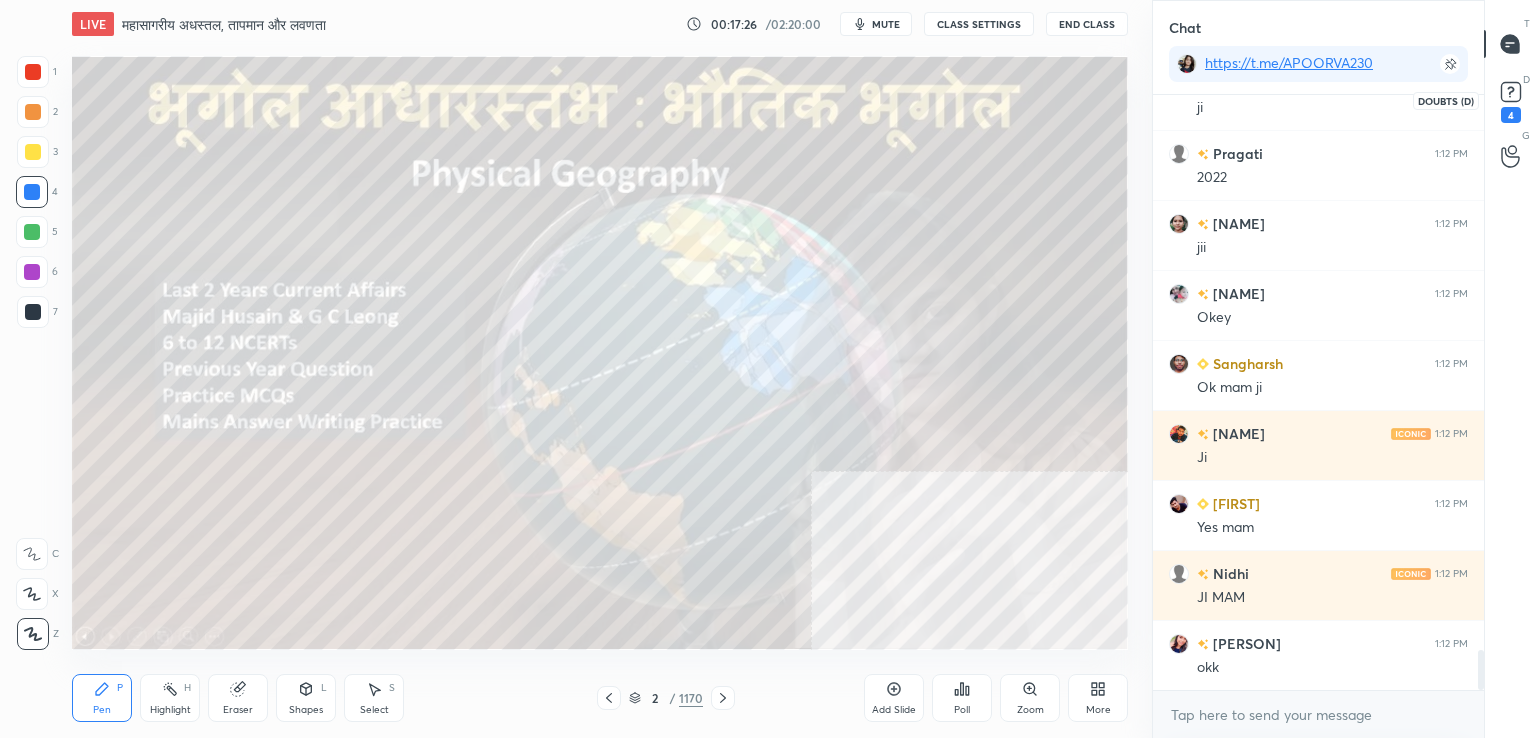 click 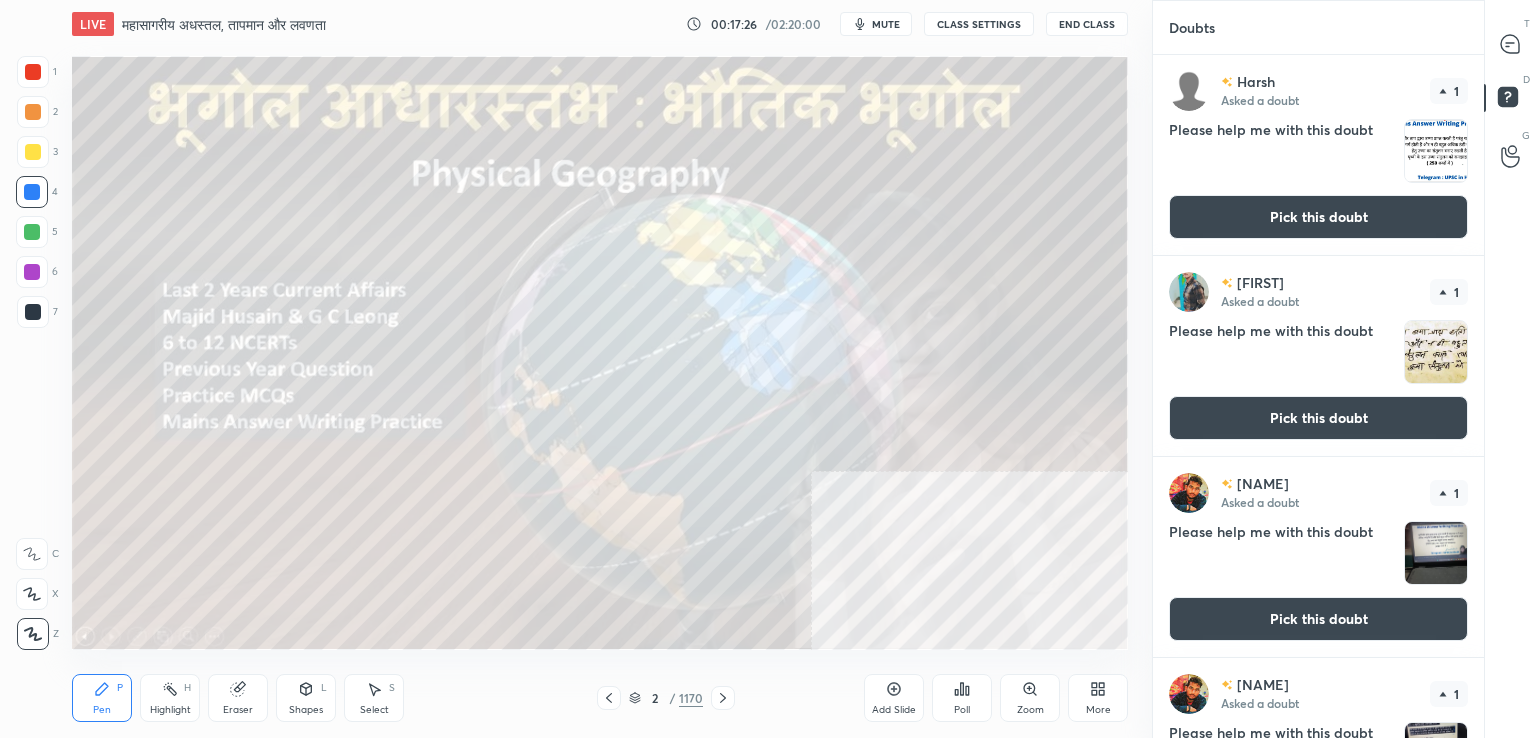 click on "Pick this doubt" at bounding box center (1318, 217) 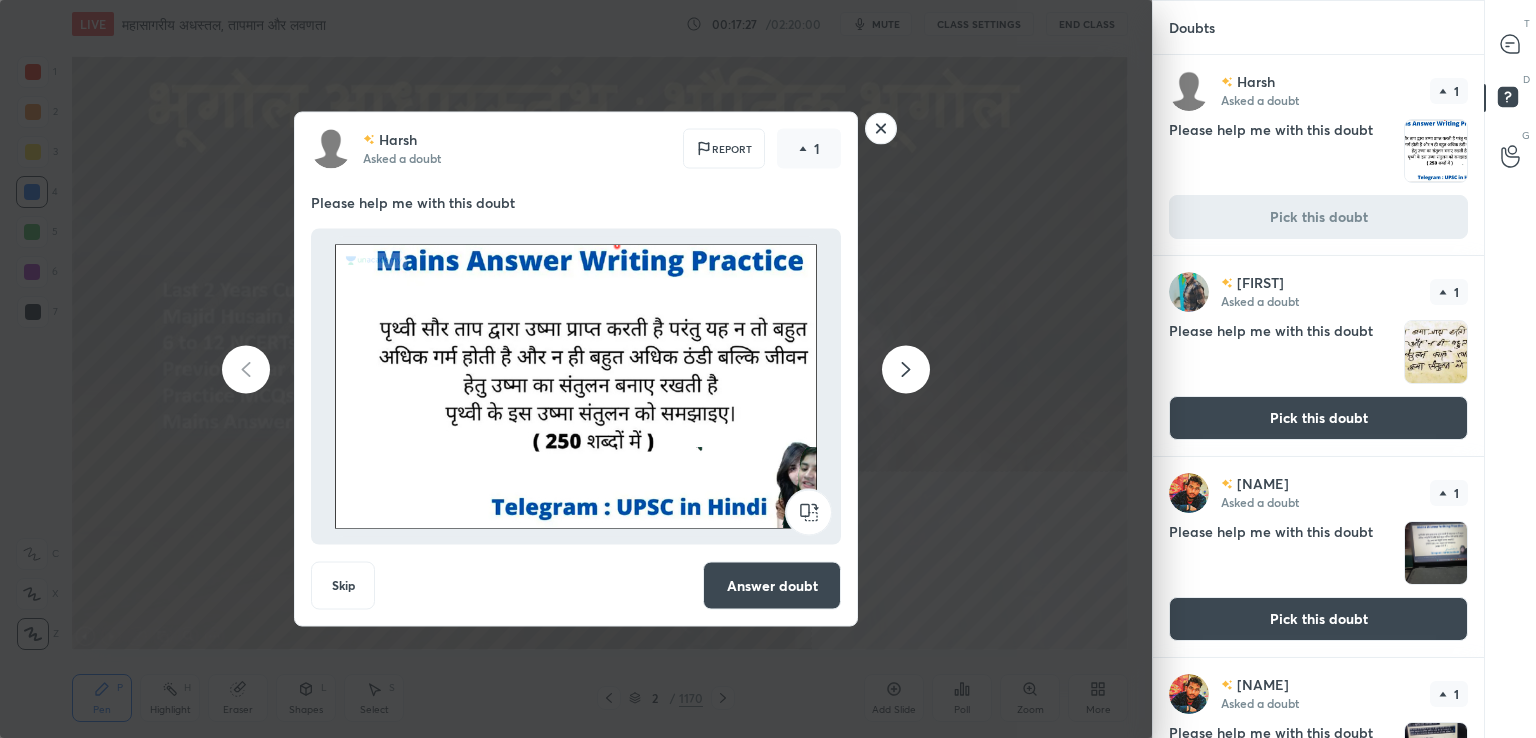 click at bounding box center (1511, 44) 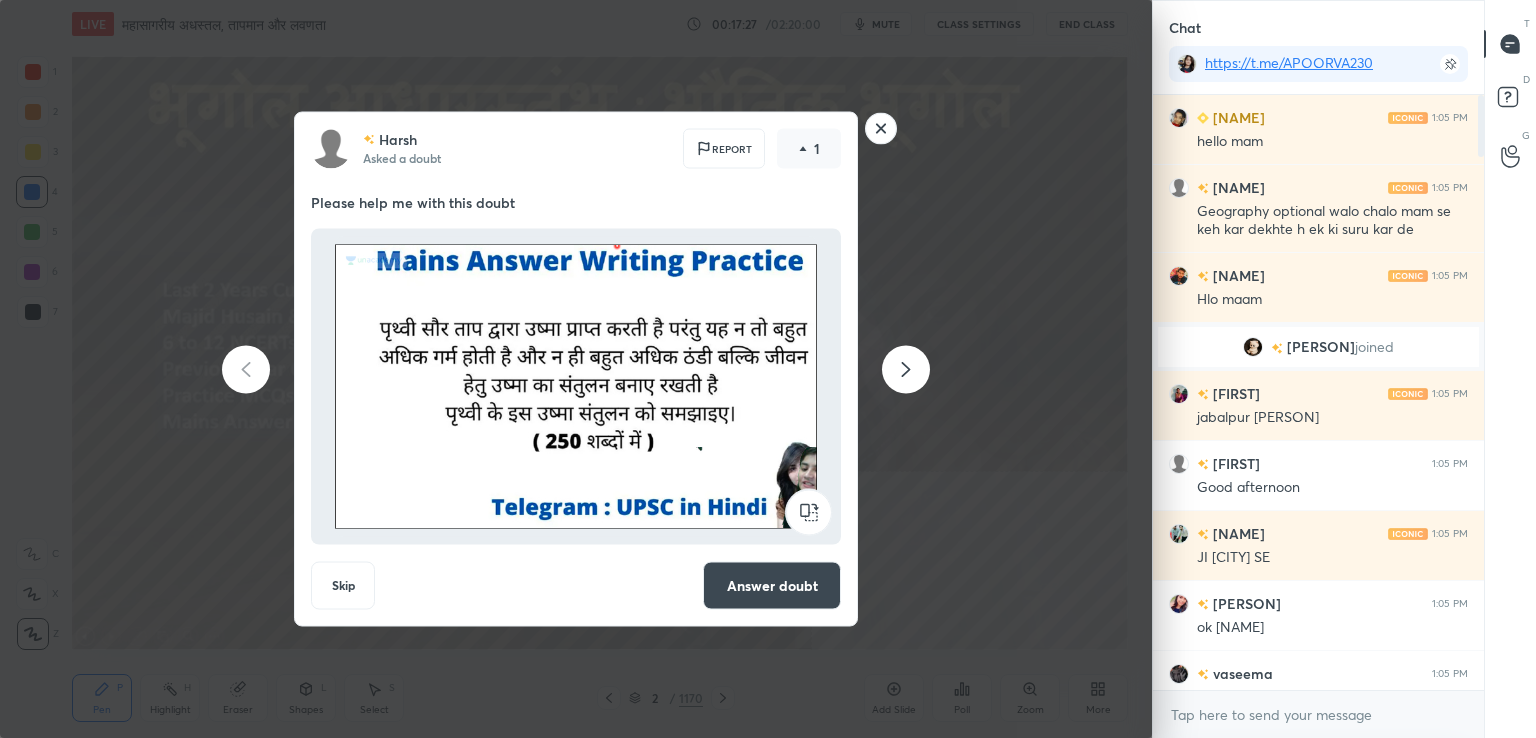 scroll, scrollTop: 637, scrollLeft: 325, axis: both 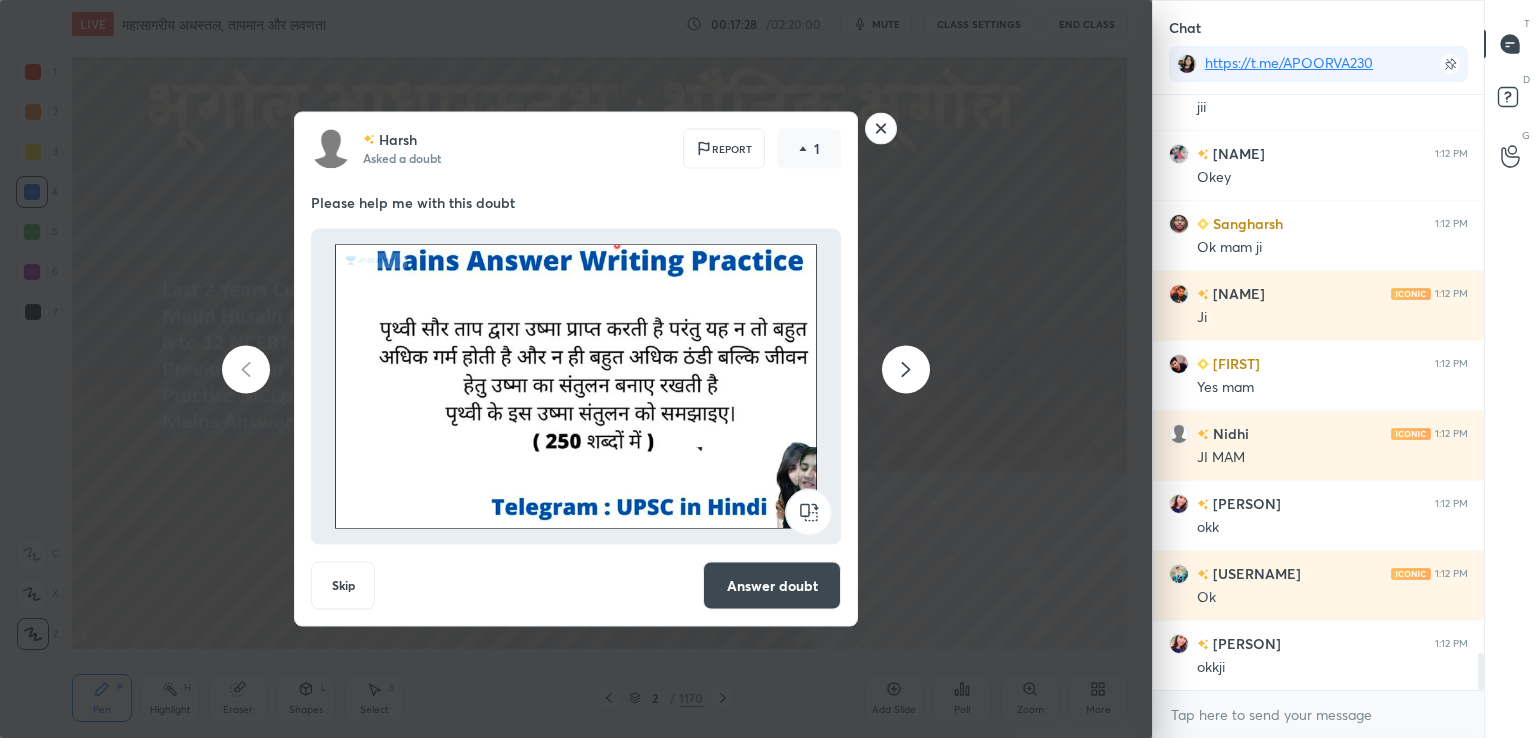 drag, startPoint x: 775, startPoint y: 591, endPoint x: 782, endPoint y: 581, distance: 12.206555 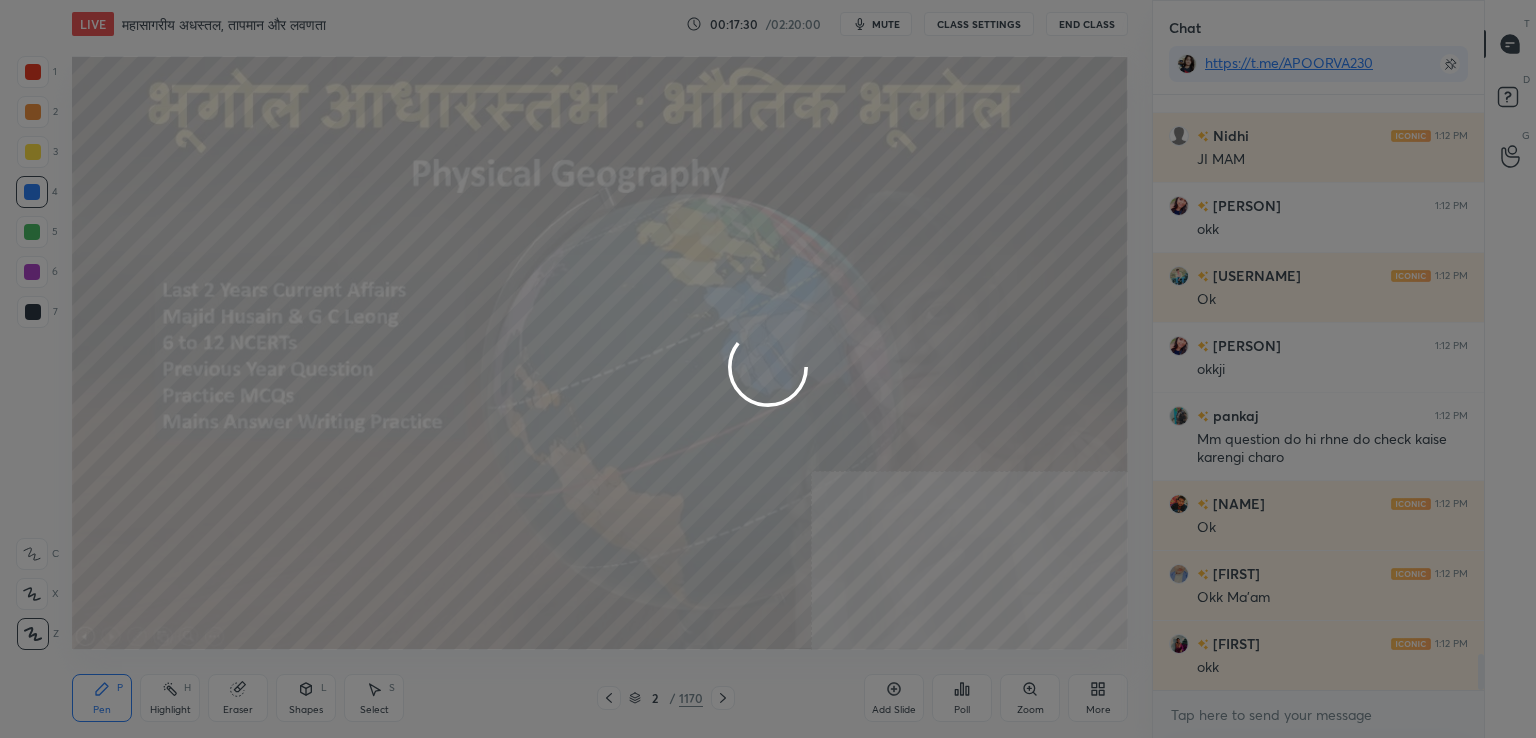scroll, scrollTop: 8444, scrollLeft: 0, axis: vertical 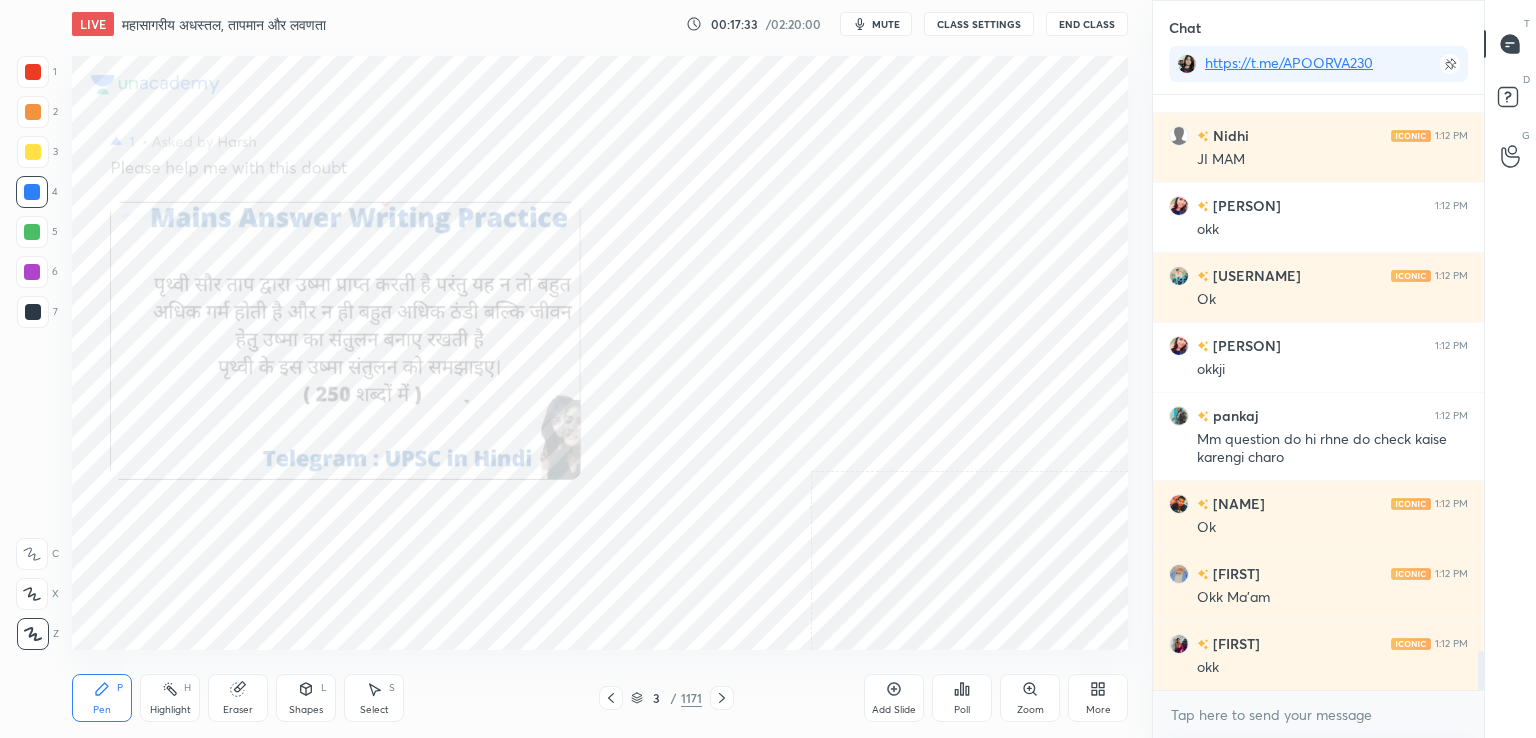 click at bounding box center [32, 192] 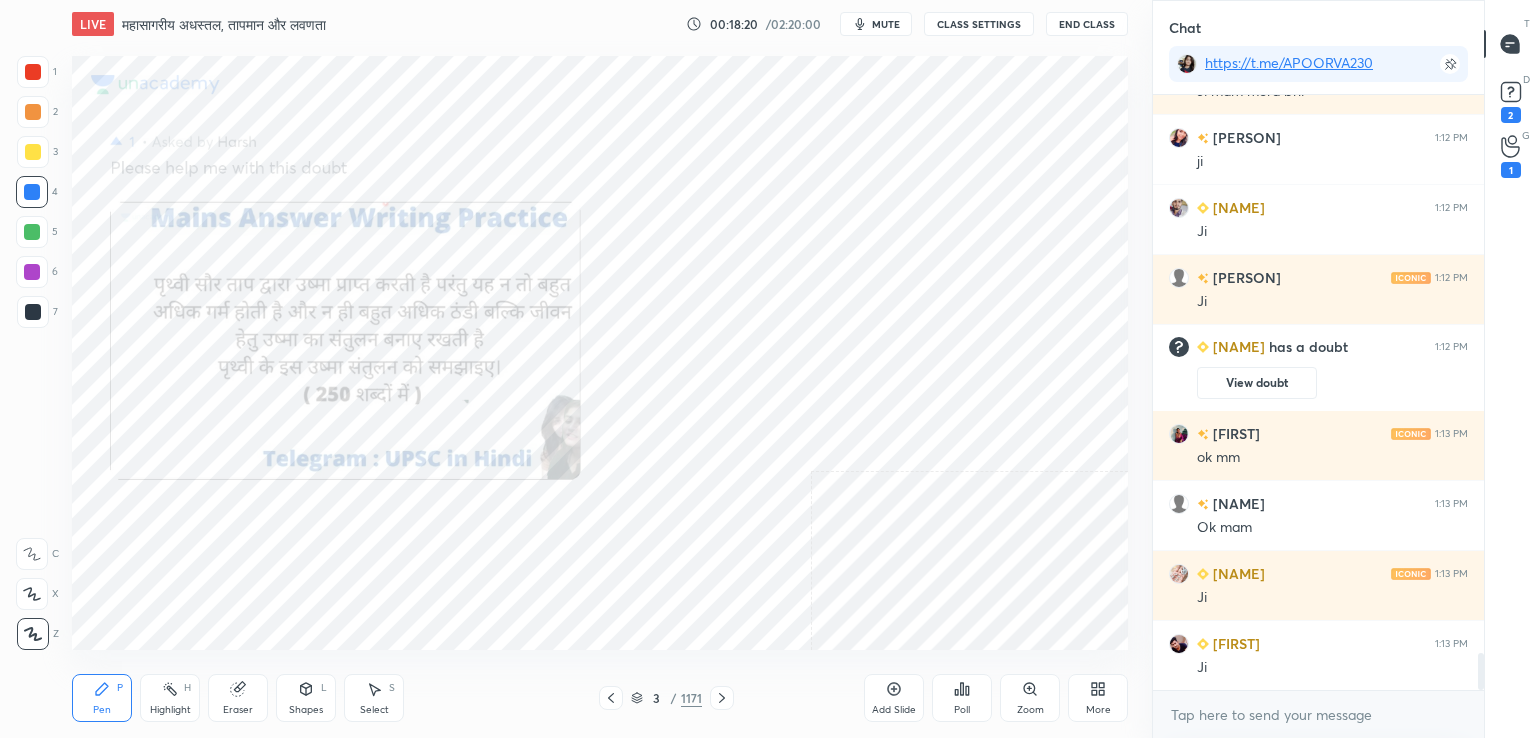 scroll, scrollTop: 9154, scrollLeft: 0, axis: vertical 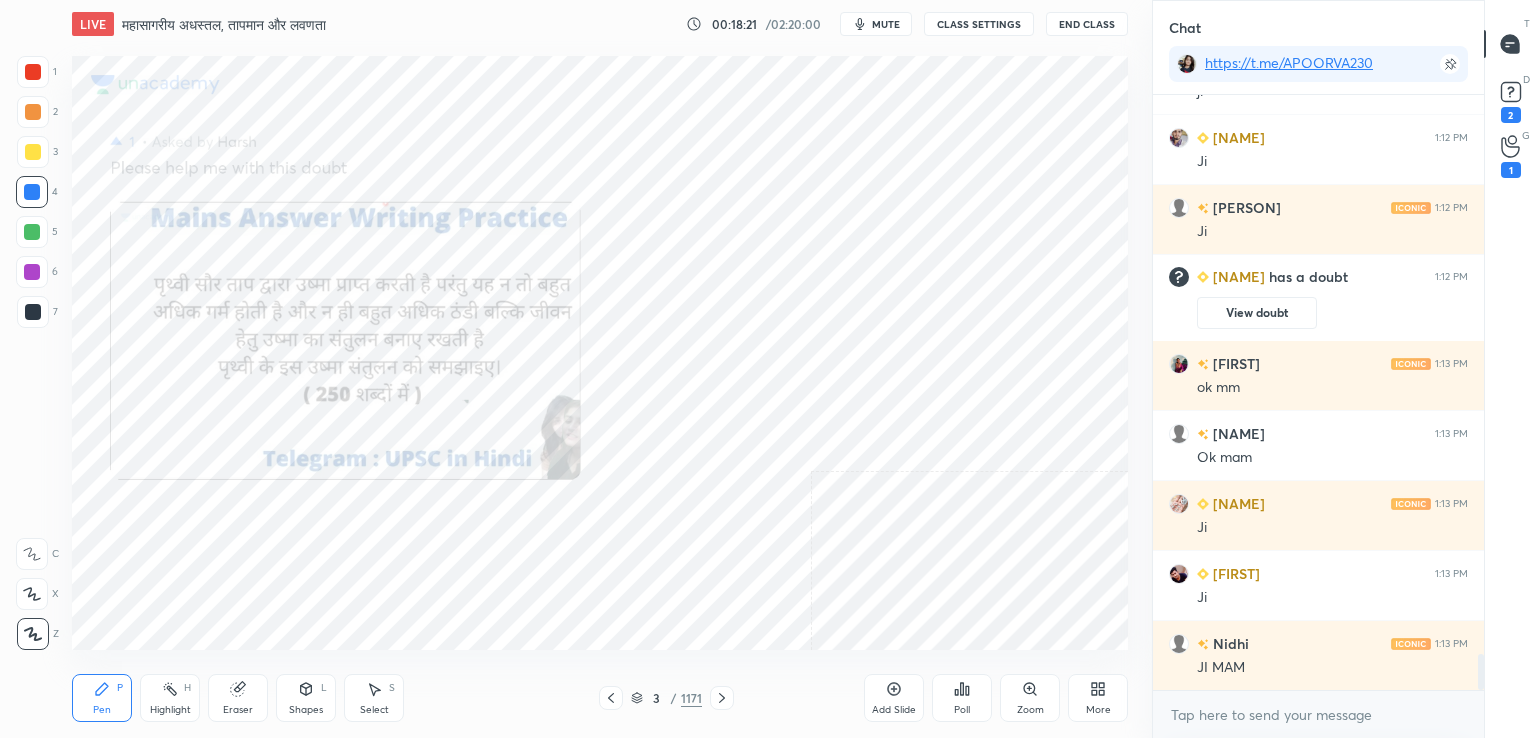 click on "D Doubts (D) [NUMBER]" at bounding box center [1510, 100] 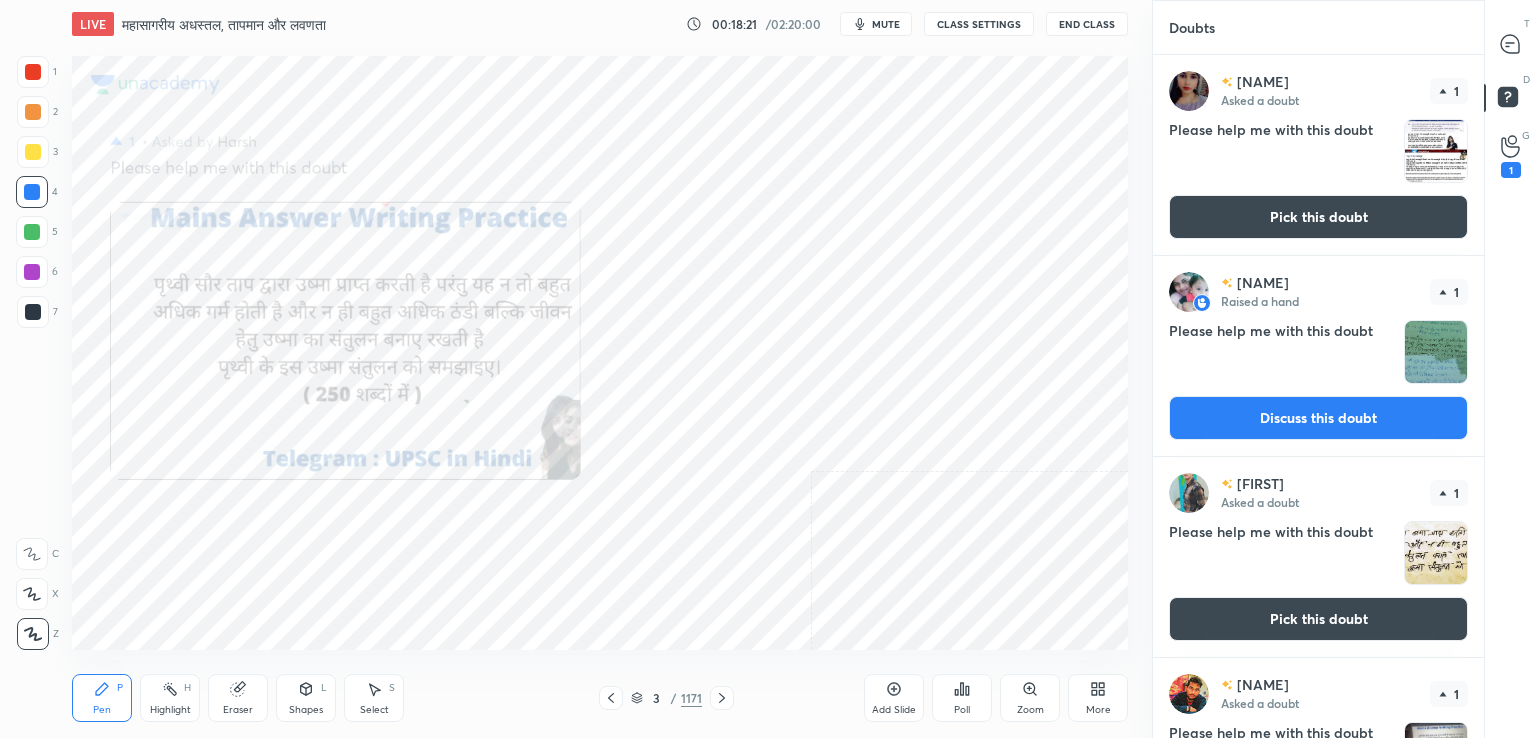scroll, scrollTop: 6, scrollLeft: 6, axis: both 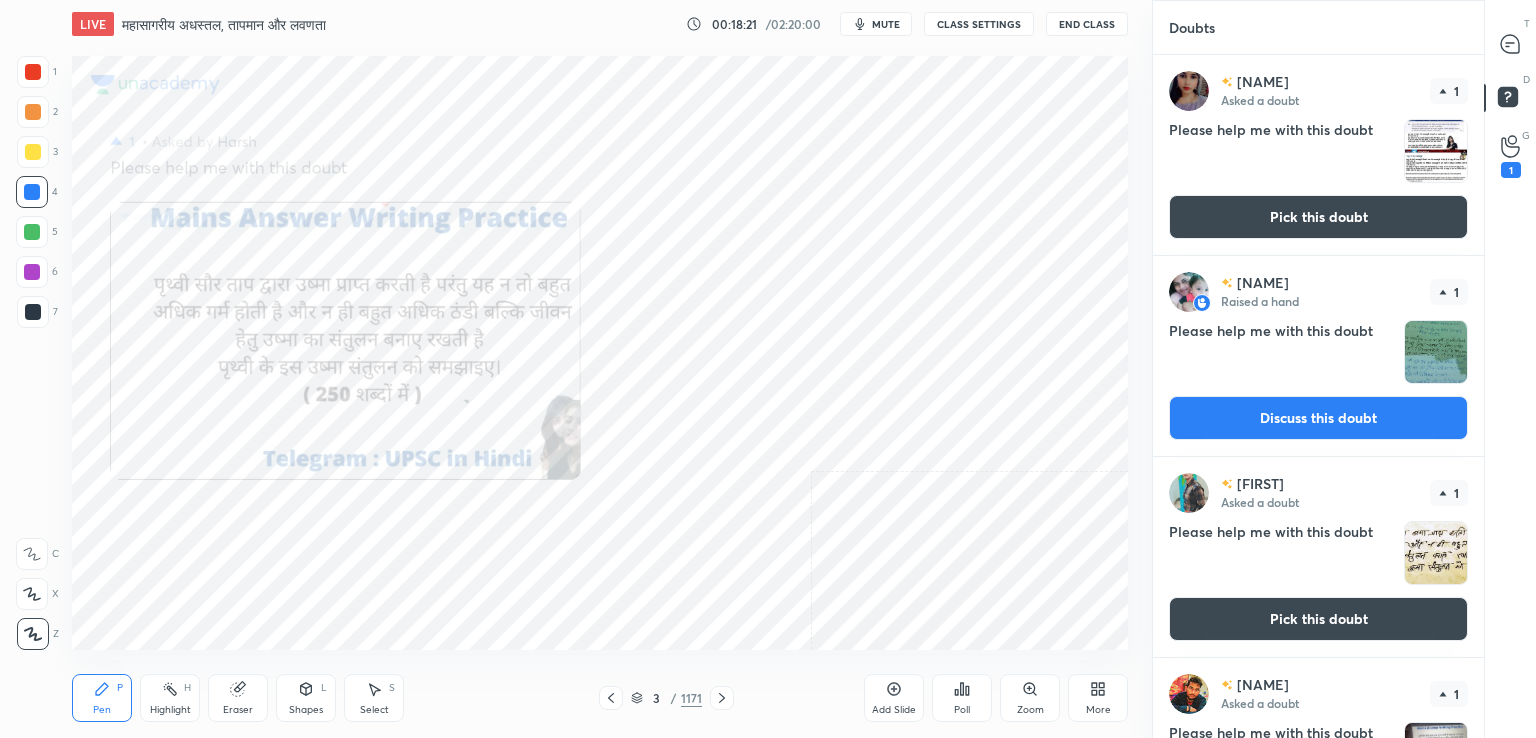 click on "Pick this doubt" at bounding box center (1318, 217) 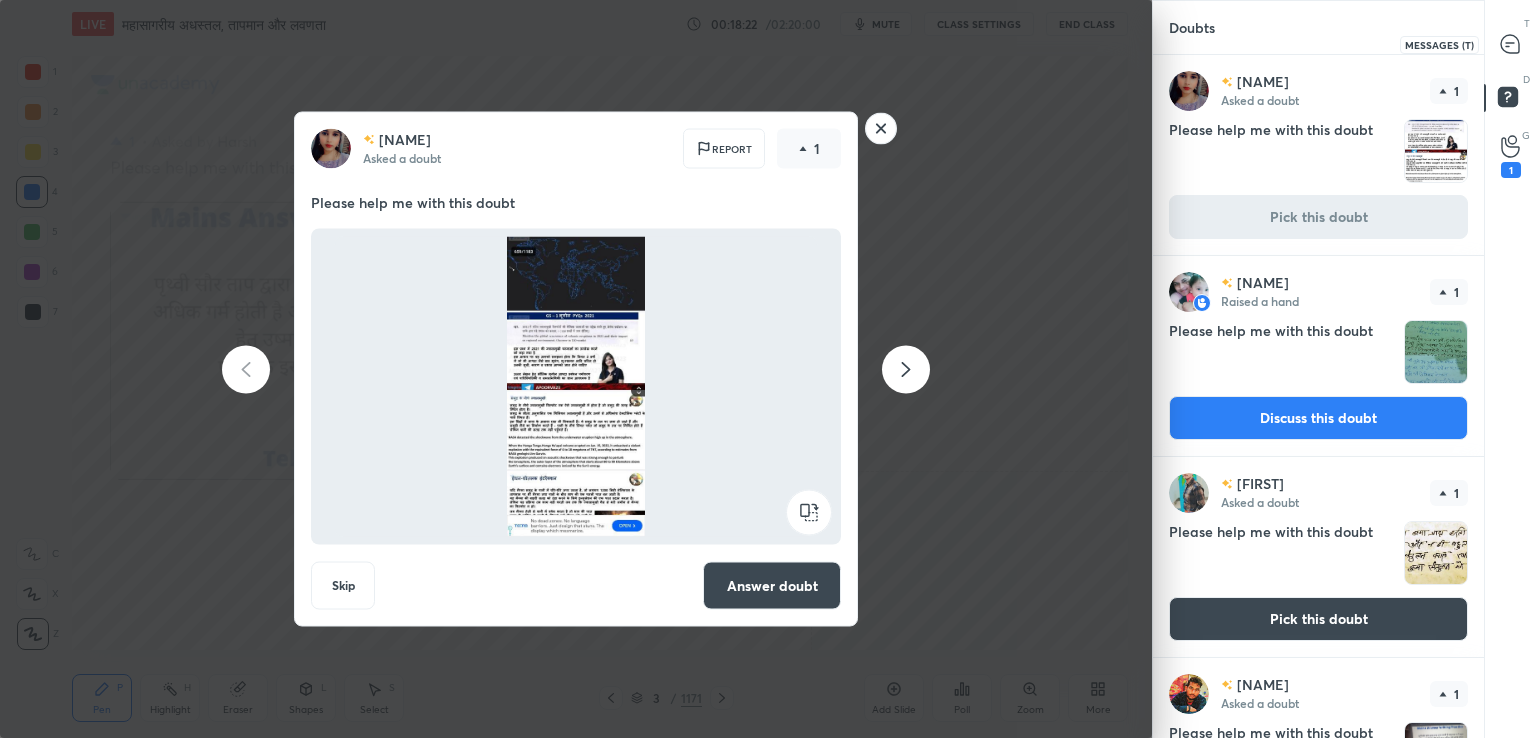 click 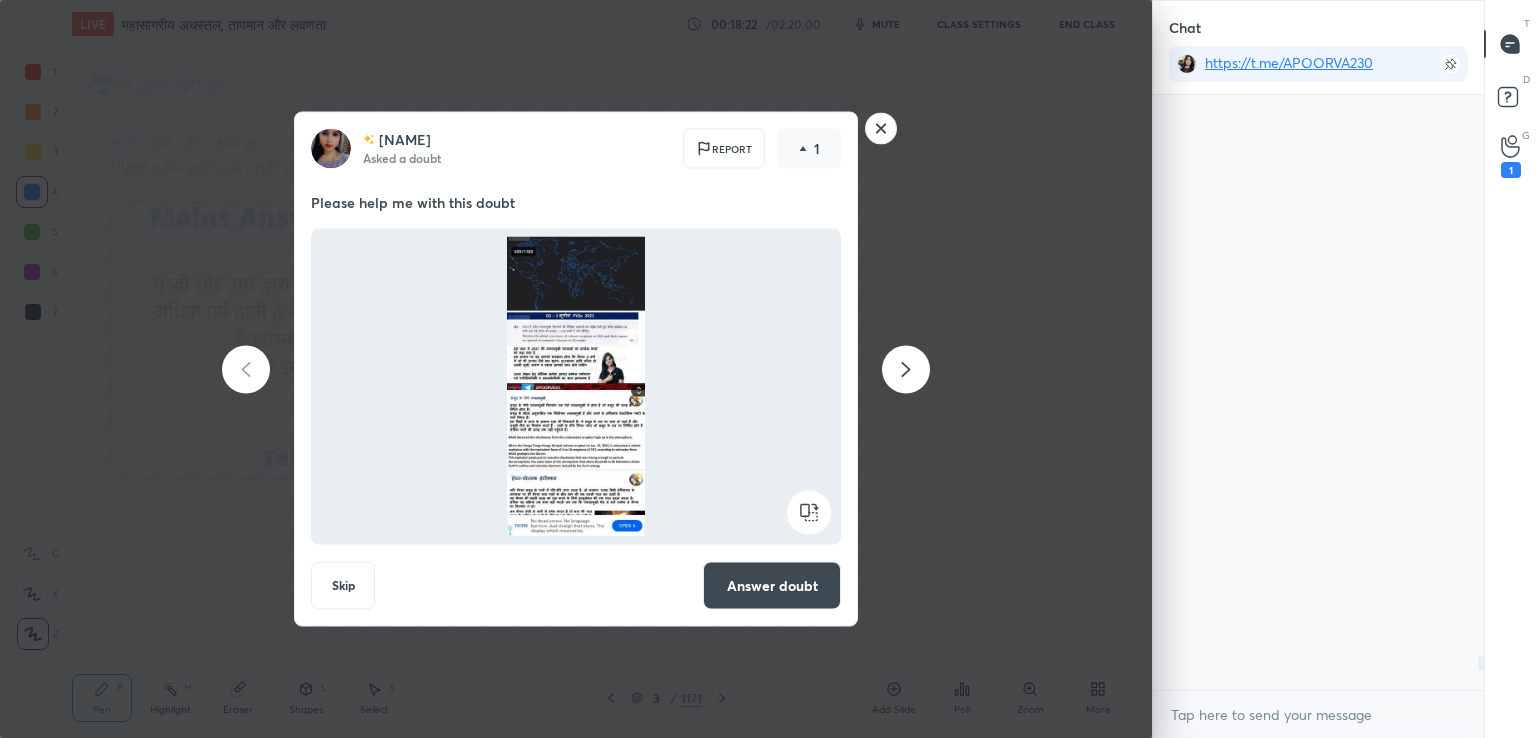 scroll, scrollTop: 637, scrollLeft: 325, axis: both 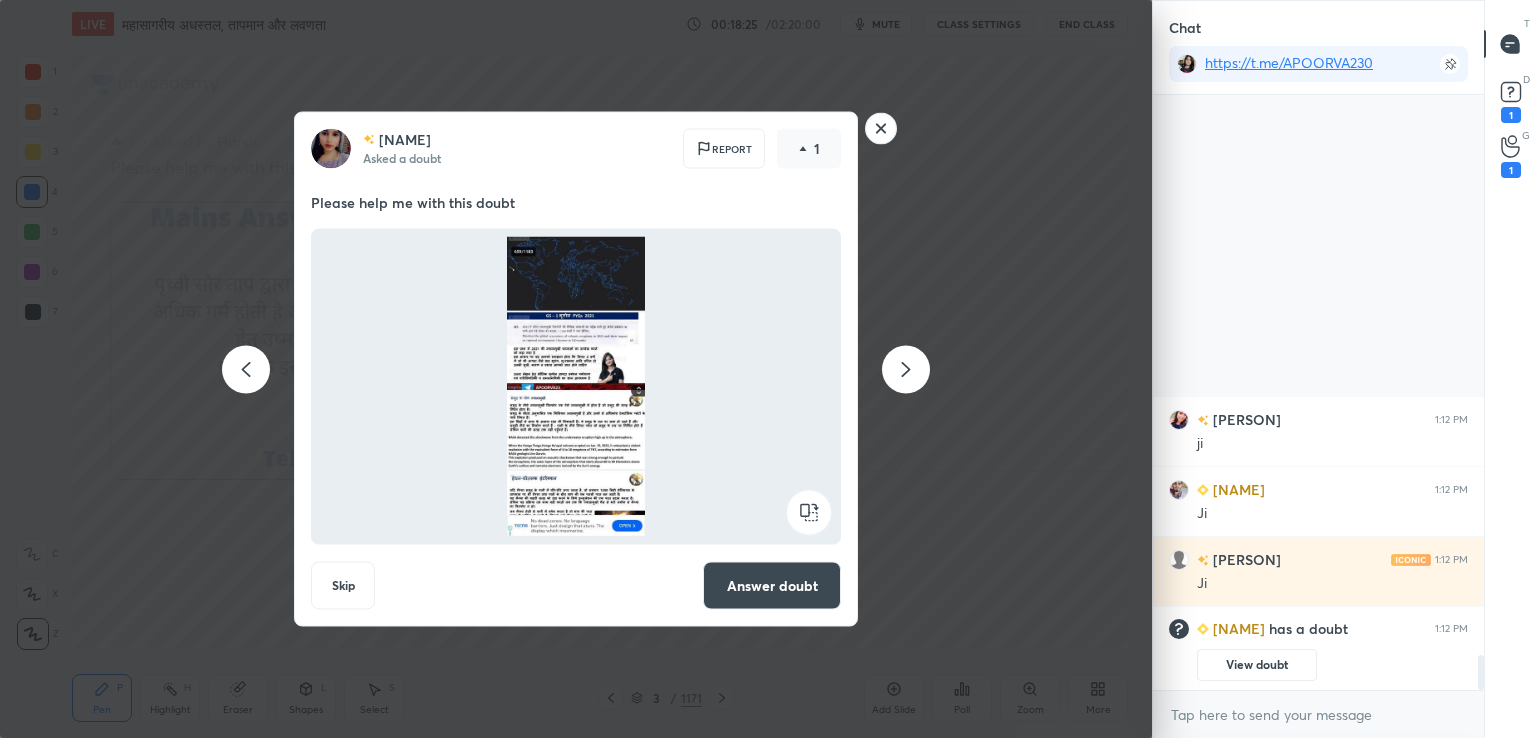 click on "Answer doubt" at bounding box center [772, 586] 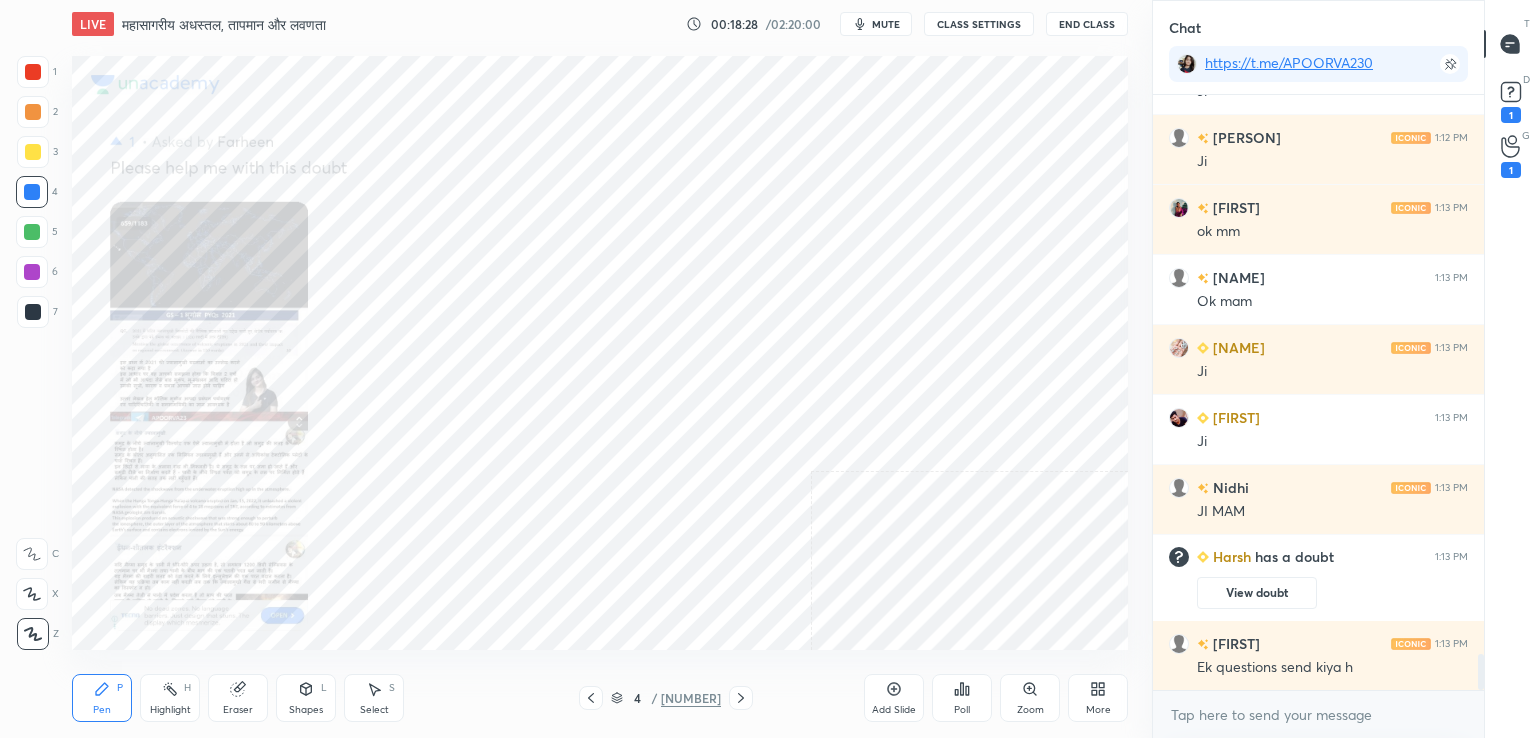 scroll, scrollTop: 9294, scrollLeft: 0, axis: vertical 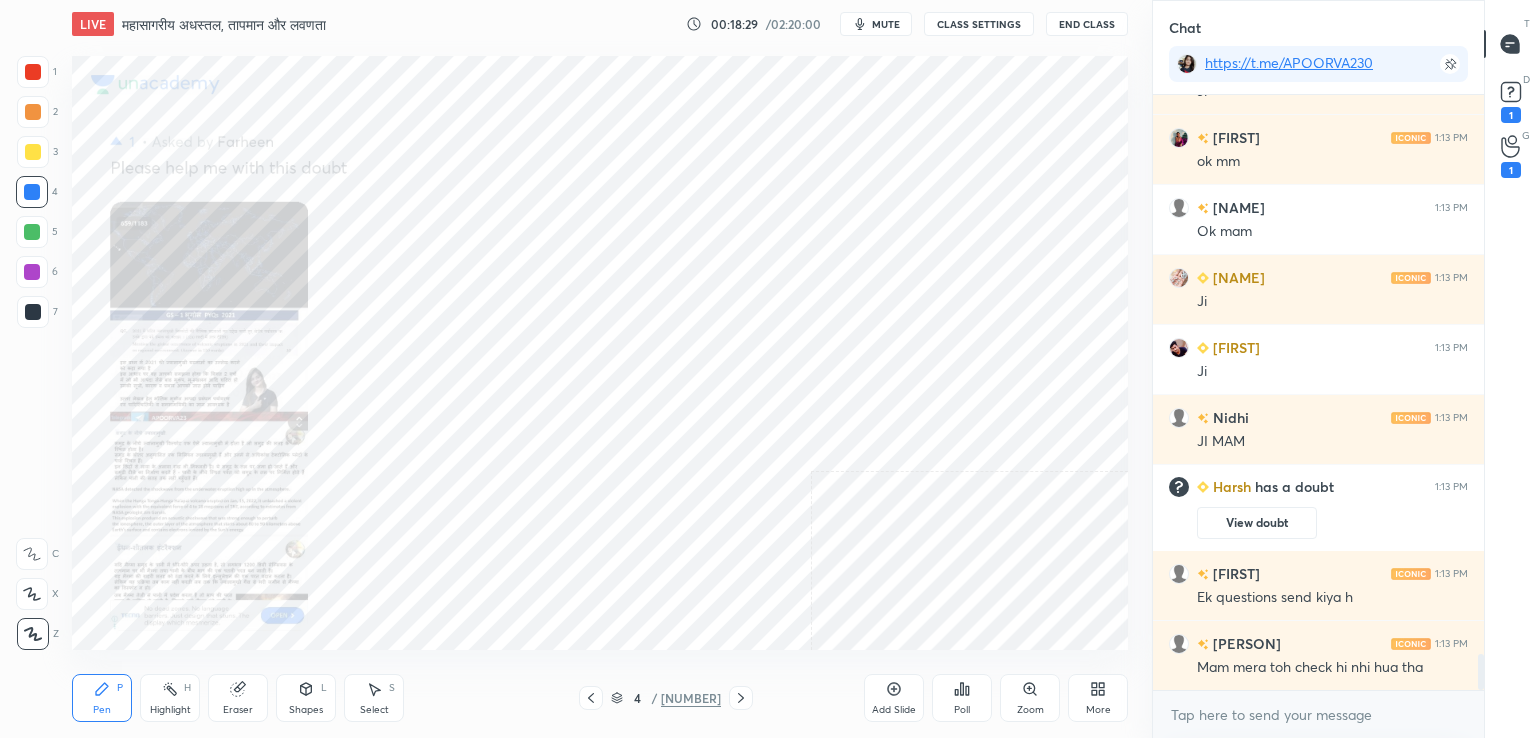click 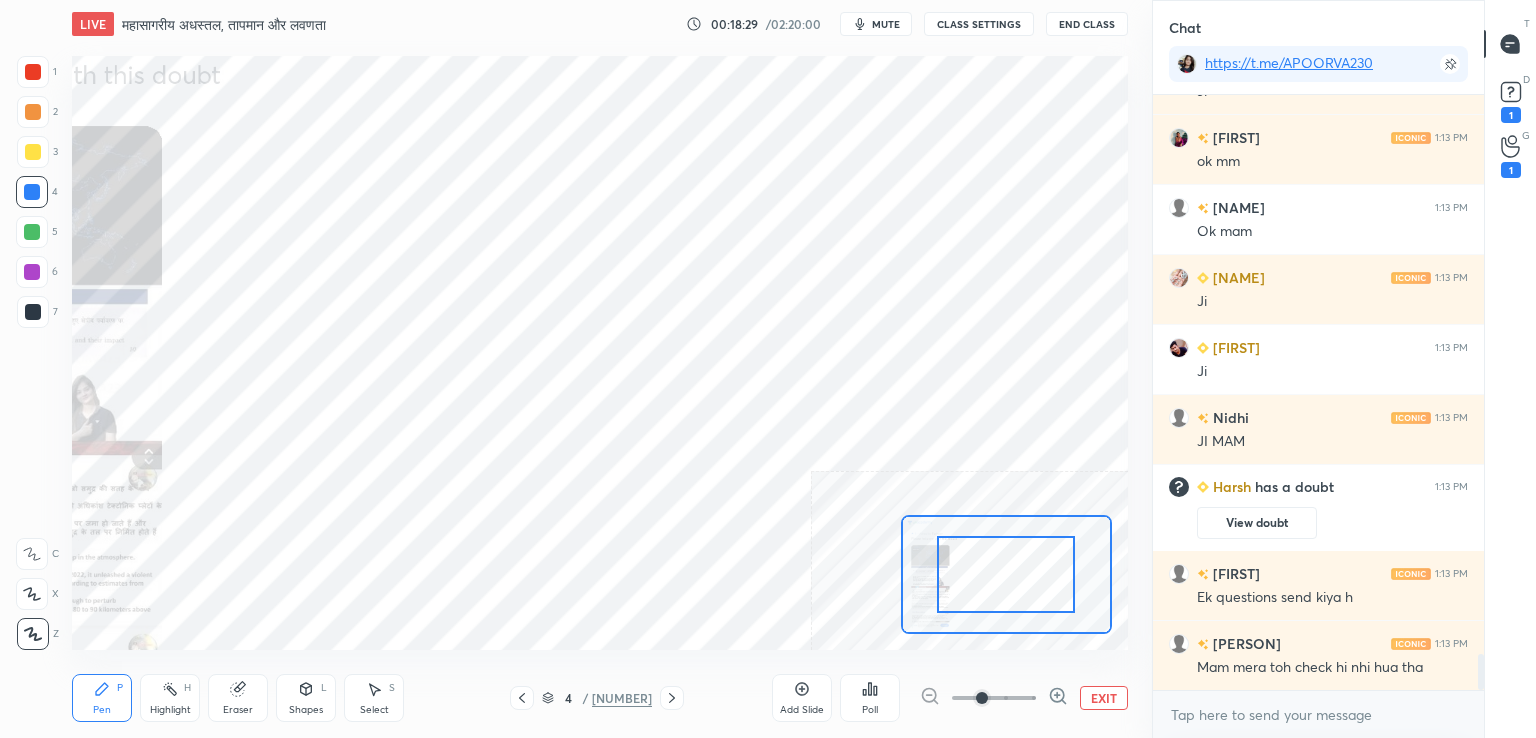 click 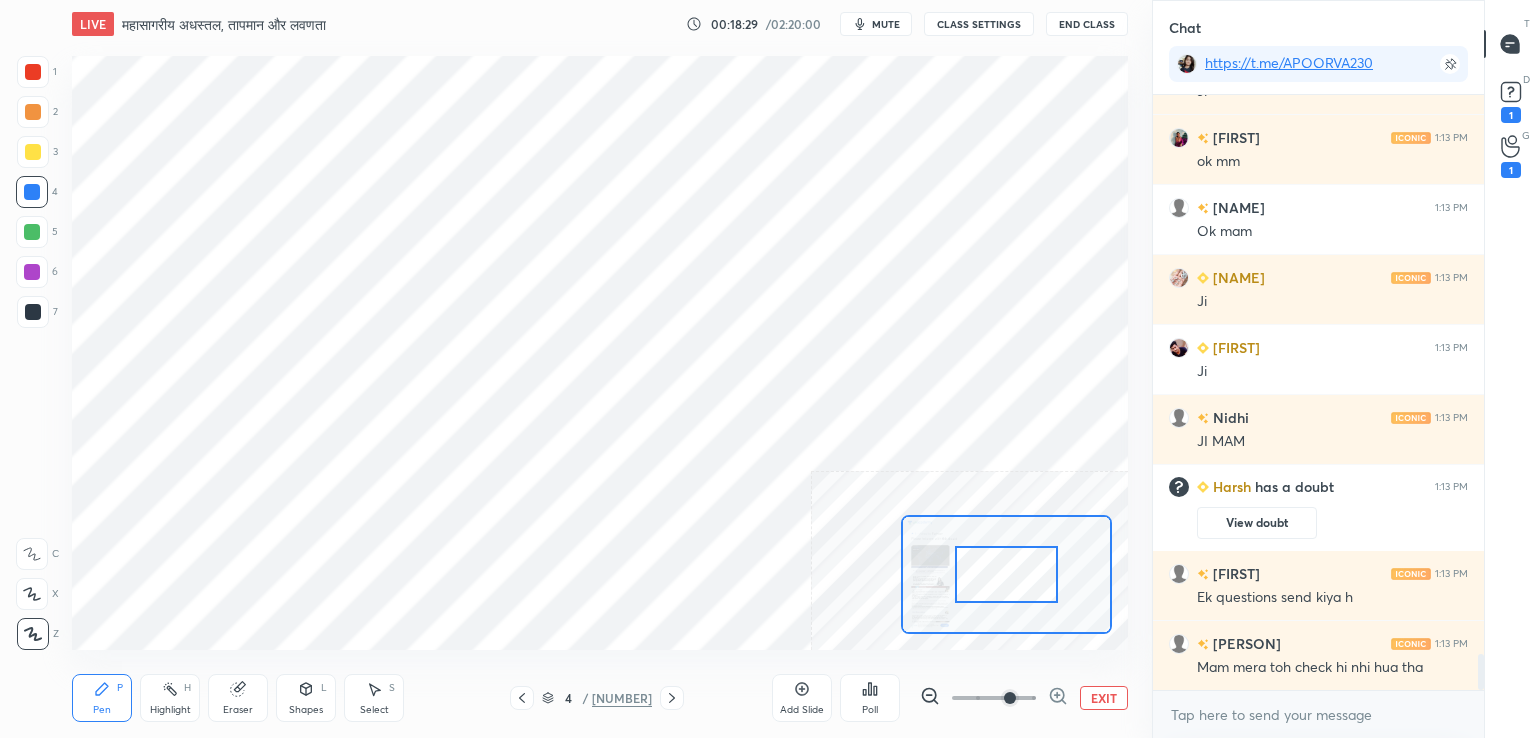 click 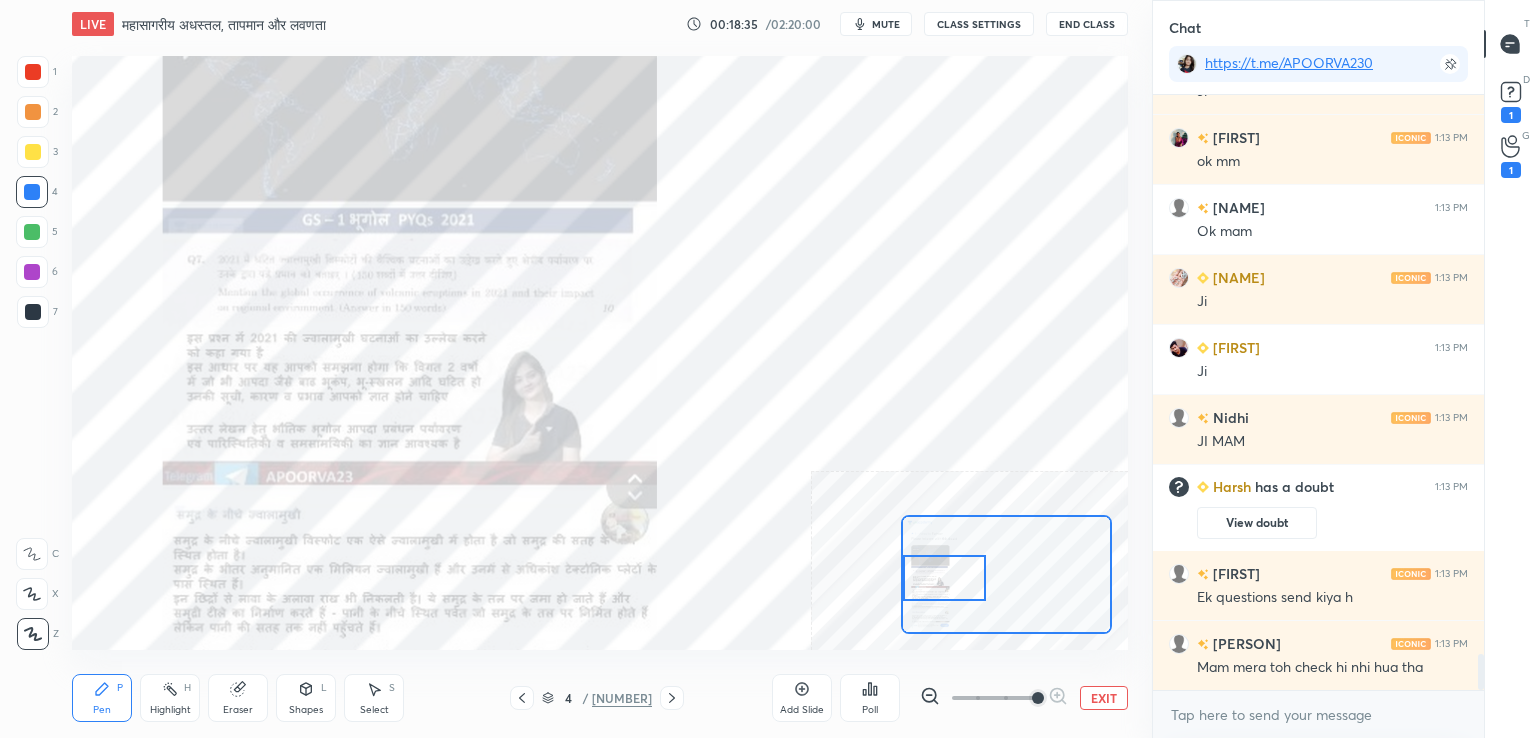 drag, startPoint x: 999, startPoint y: 585, endPoint x: 938, endPoint y: 581, distance: 61.13101 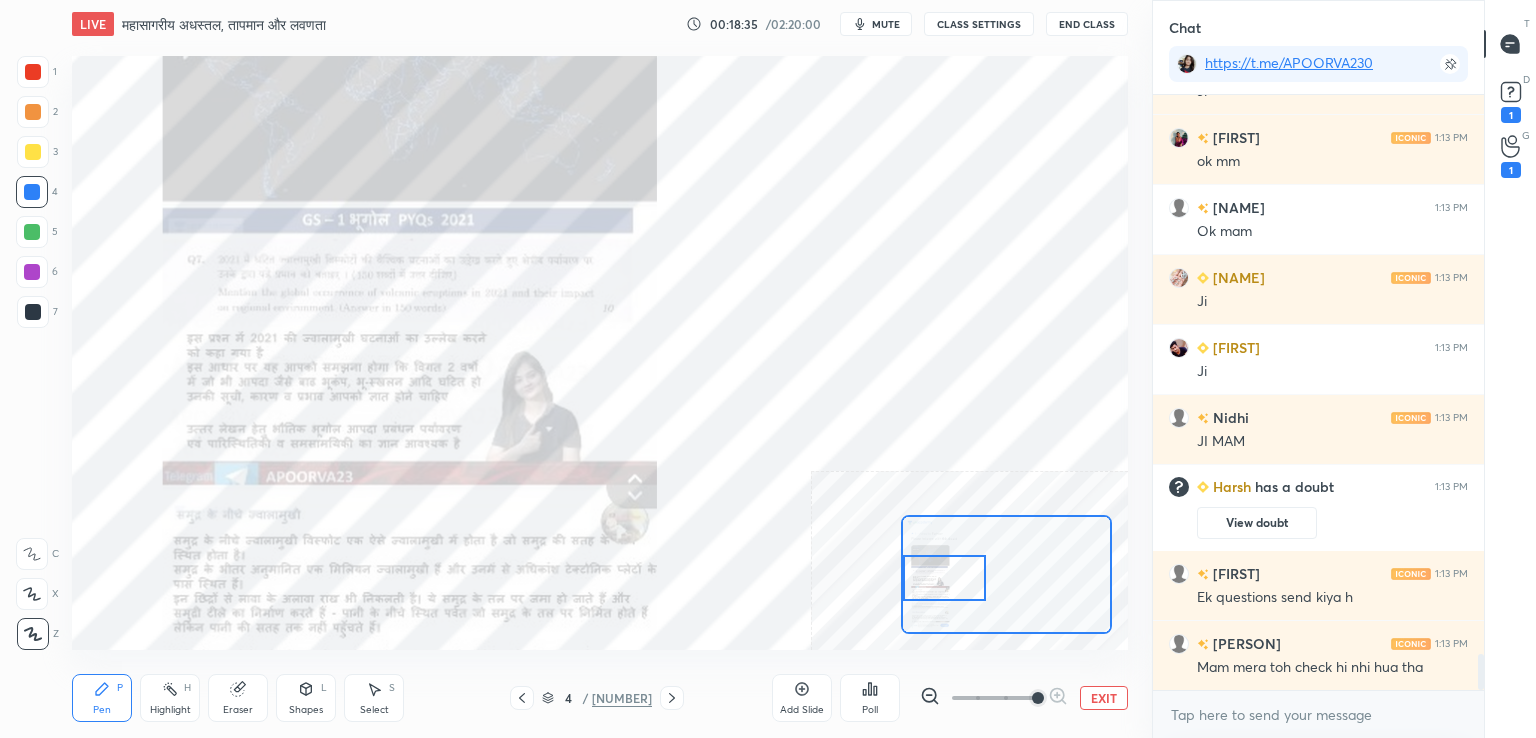 click at bounding box center [944, 578] 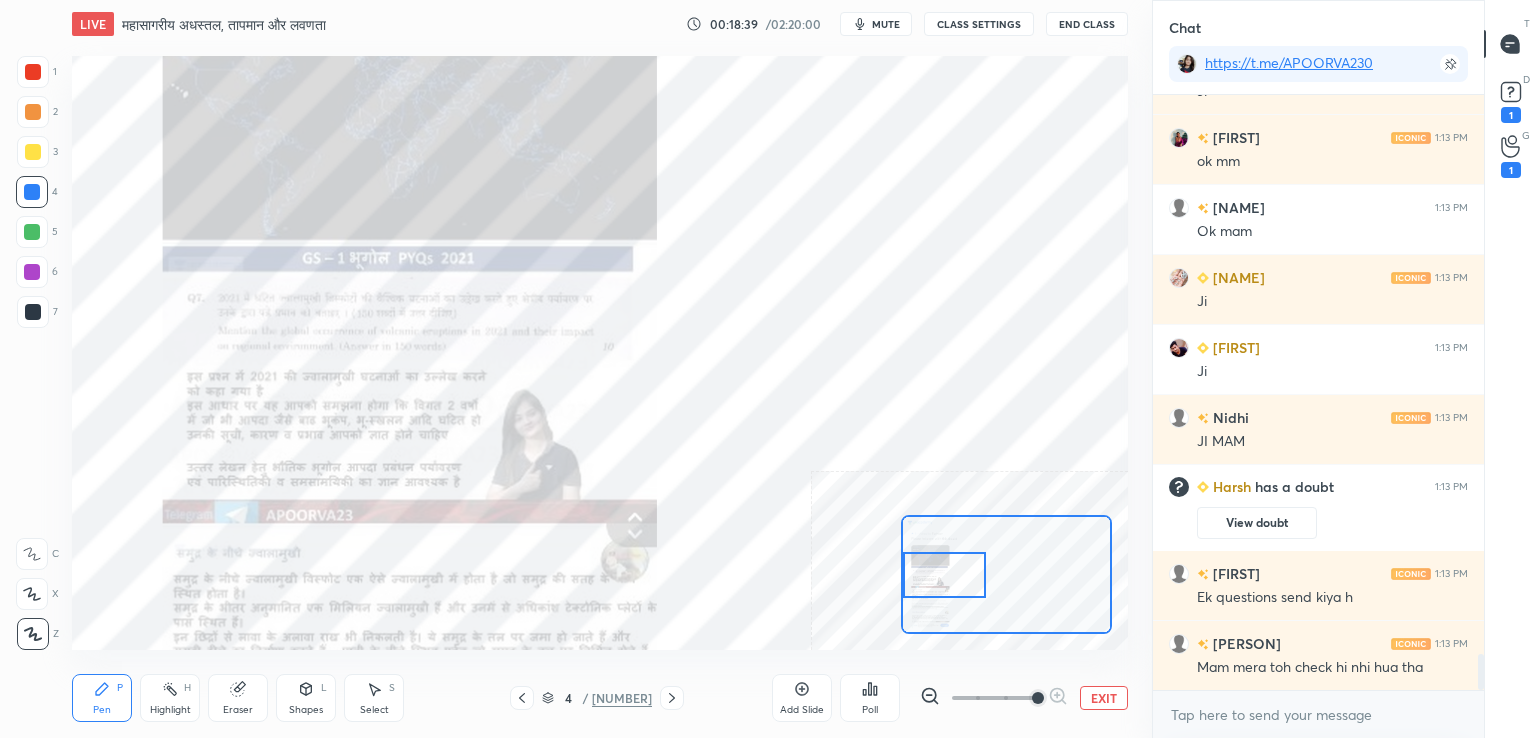 click on "Eraser" at bounding box center [238, 698] 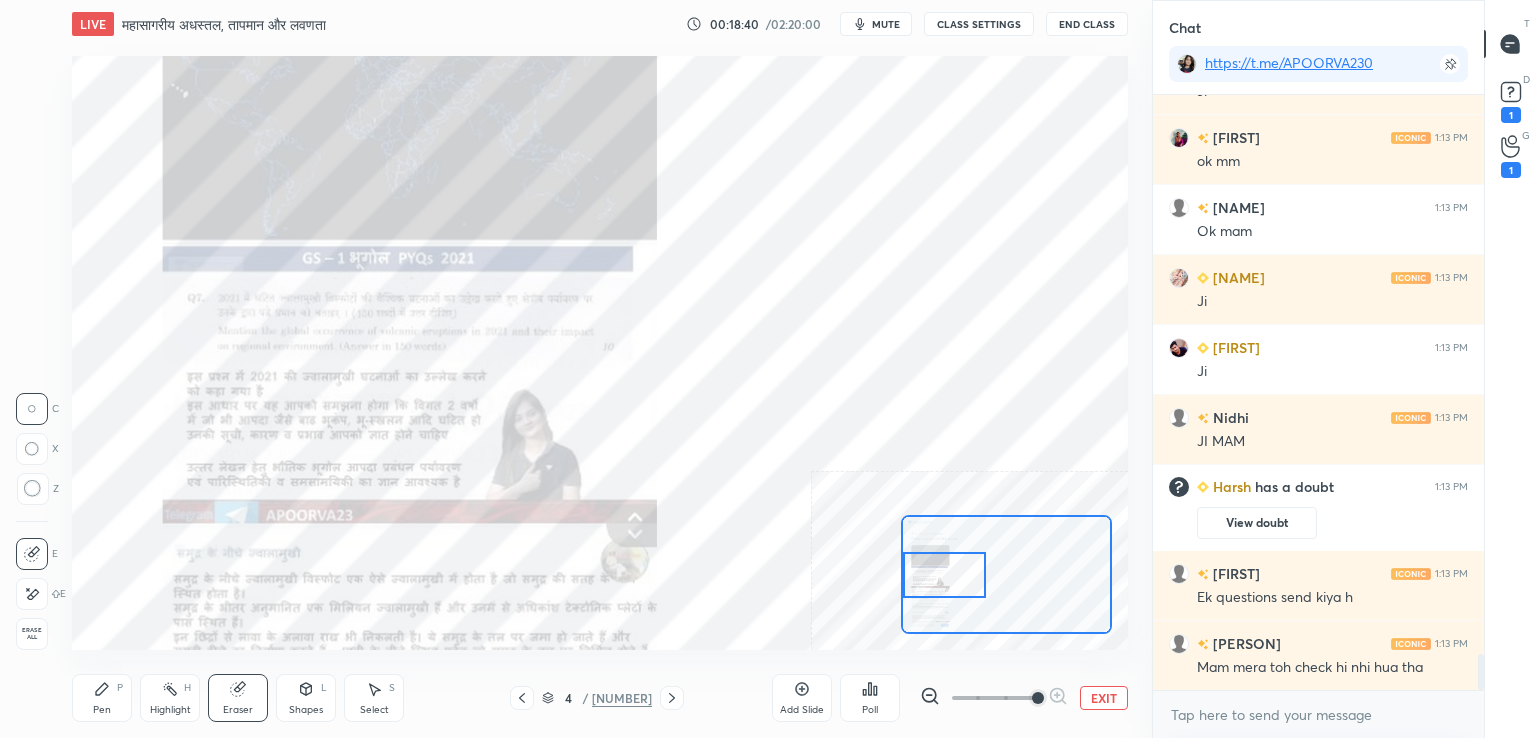 click on "Erase all" at bounding box center (32, 634) 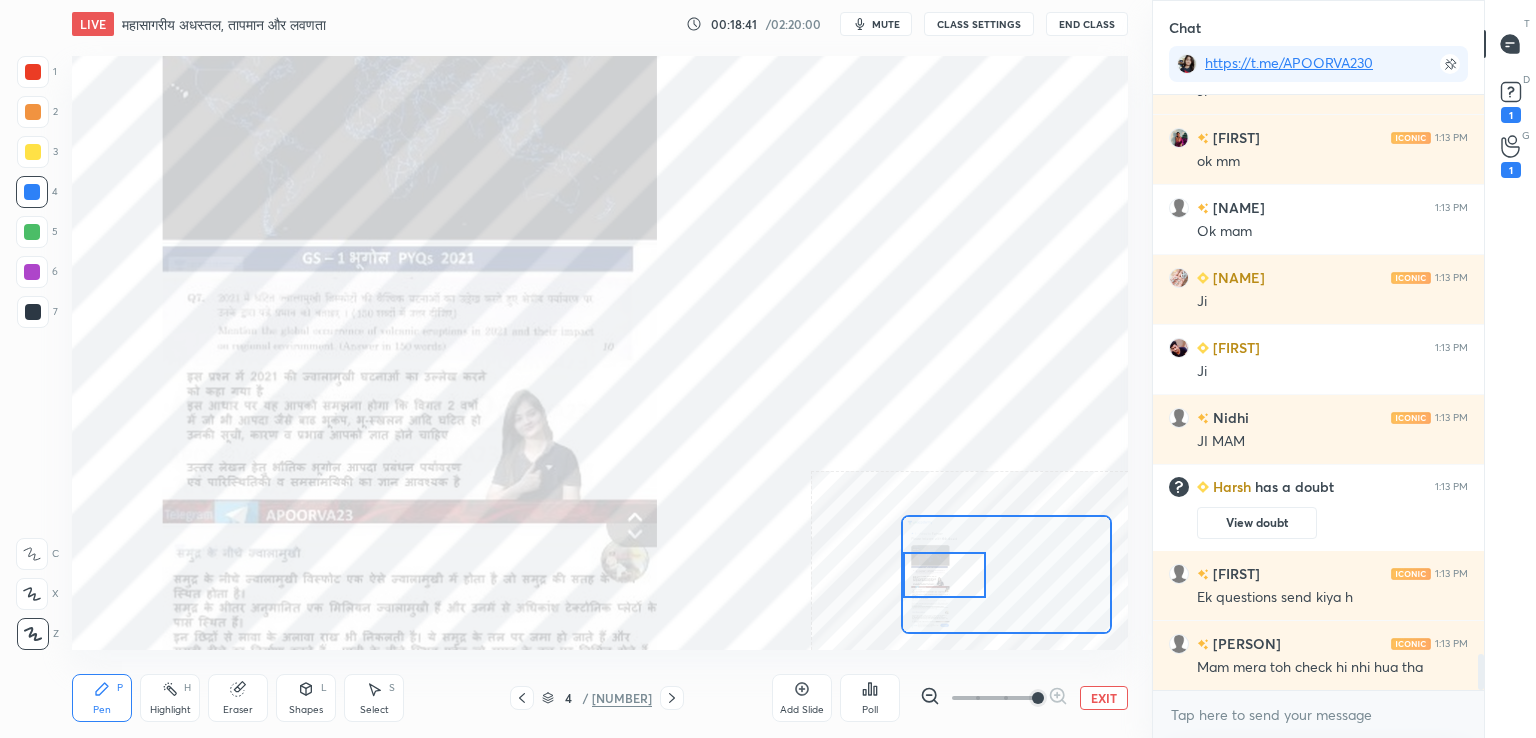 scroll, scrollTop: 9364, scrollLeft: 0, axis: vertical 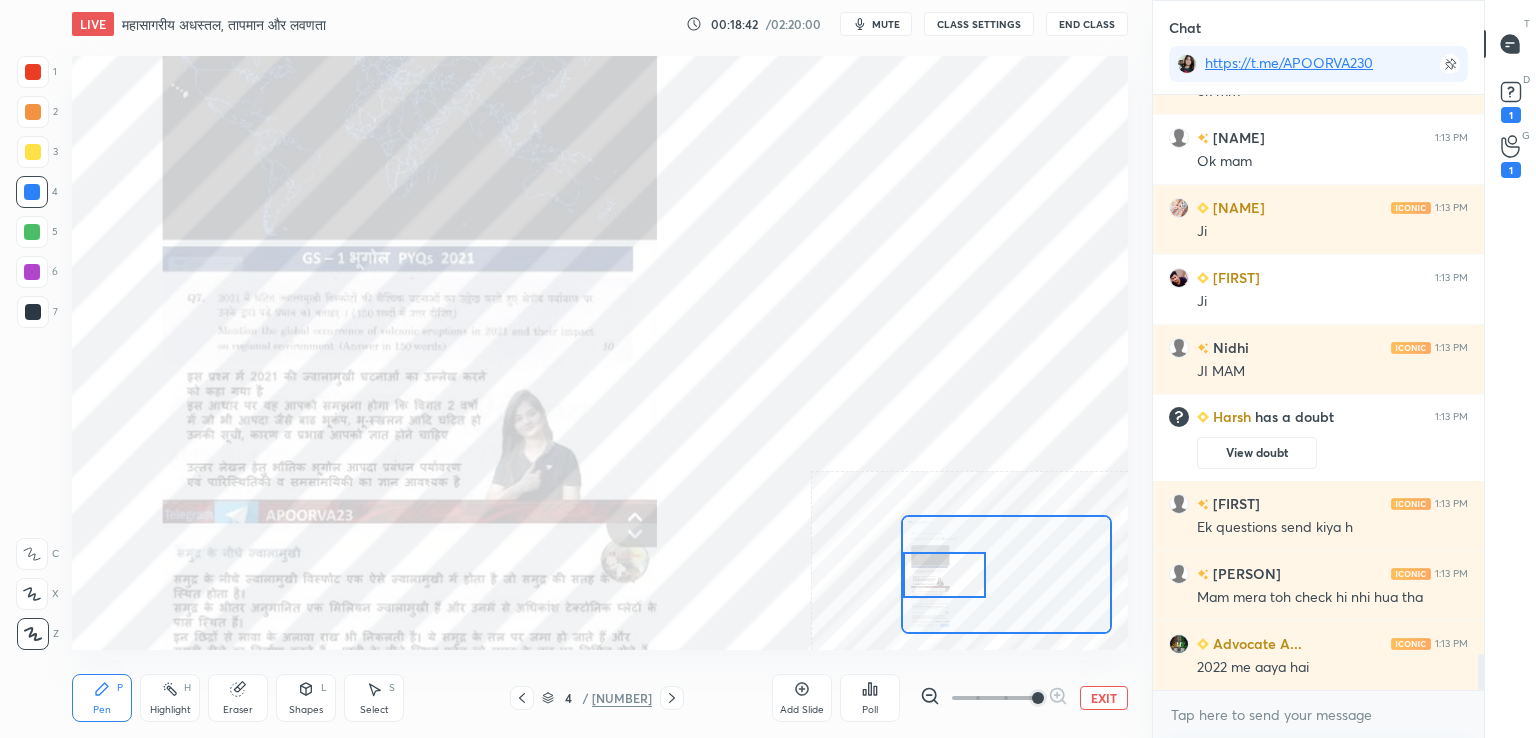 click on "EXIT" at bounding box center [1104, 698] 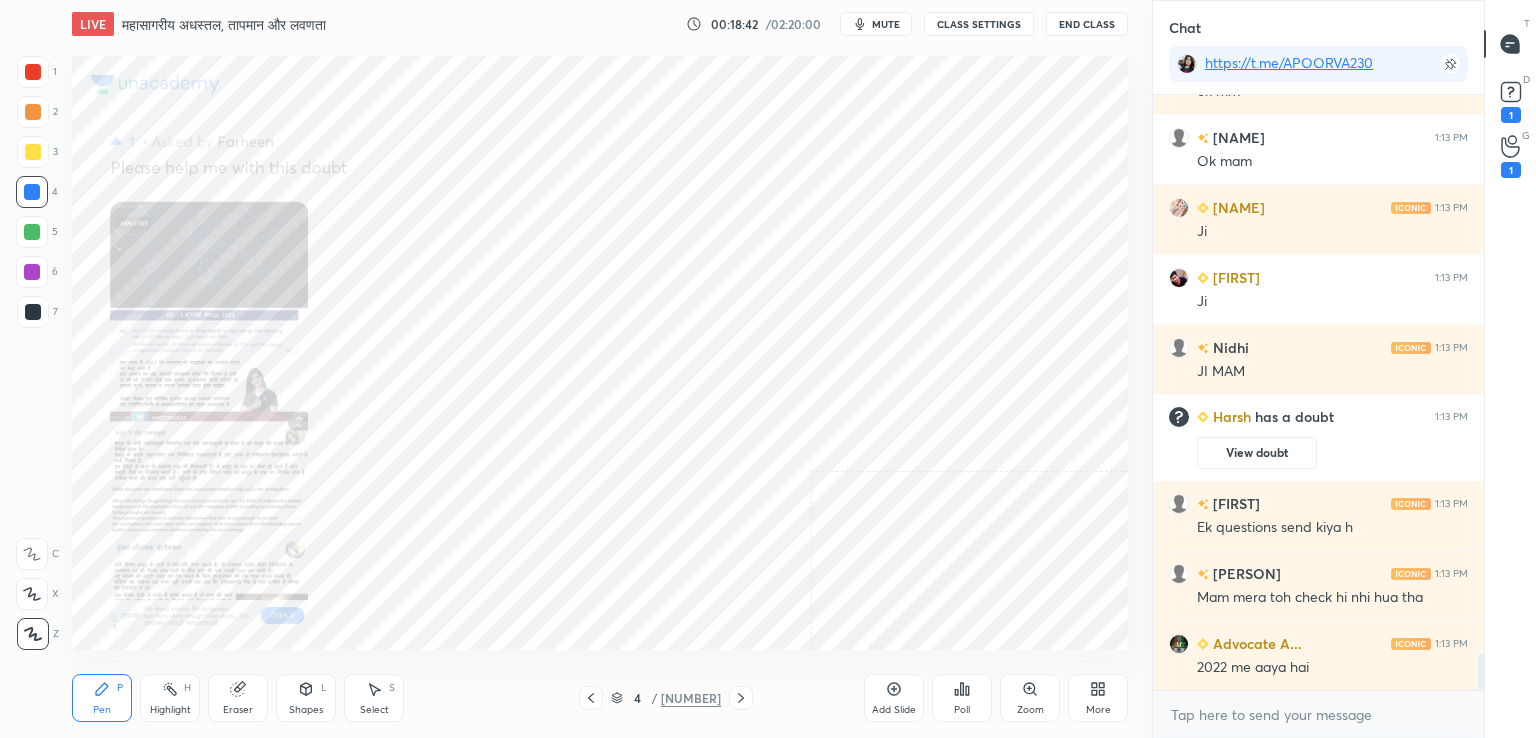 scroll, scrollTop: 9504, scrollLeft: 0, axis: vertical 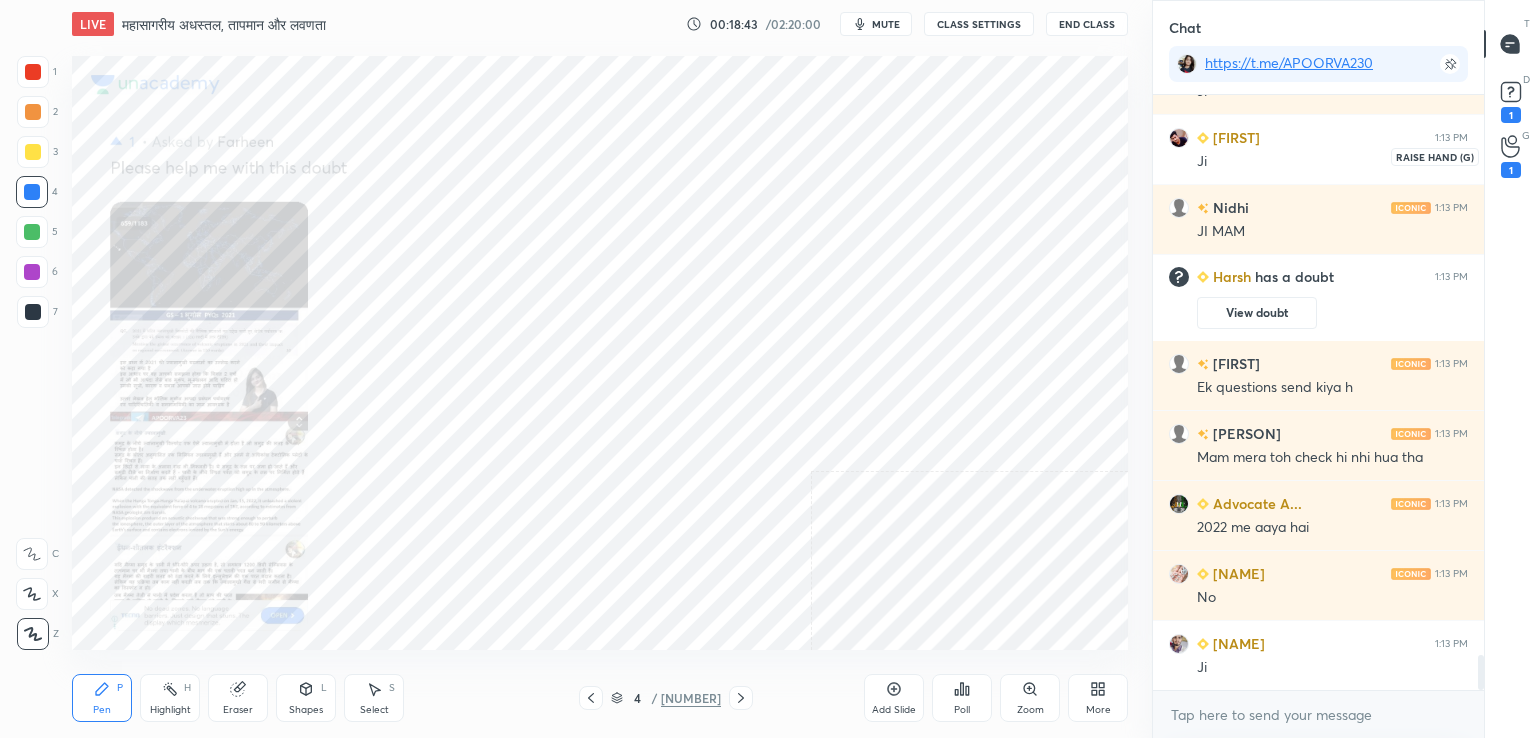 click 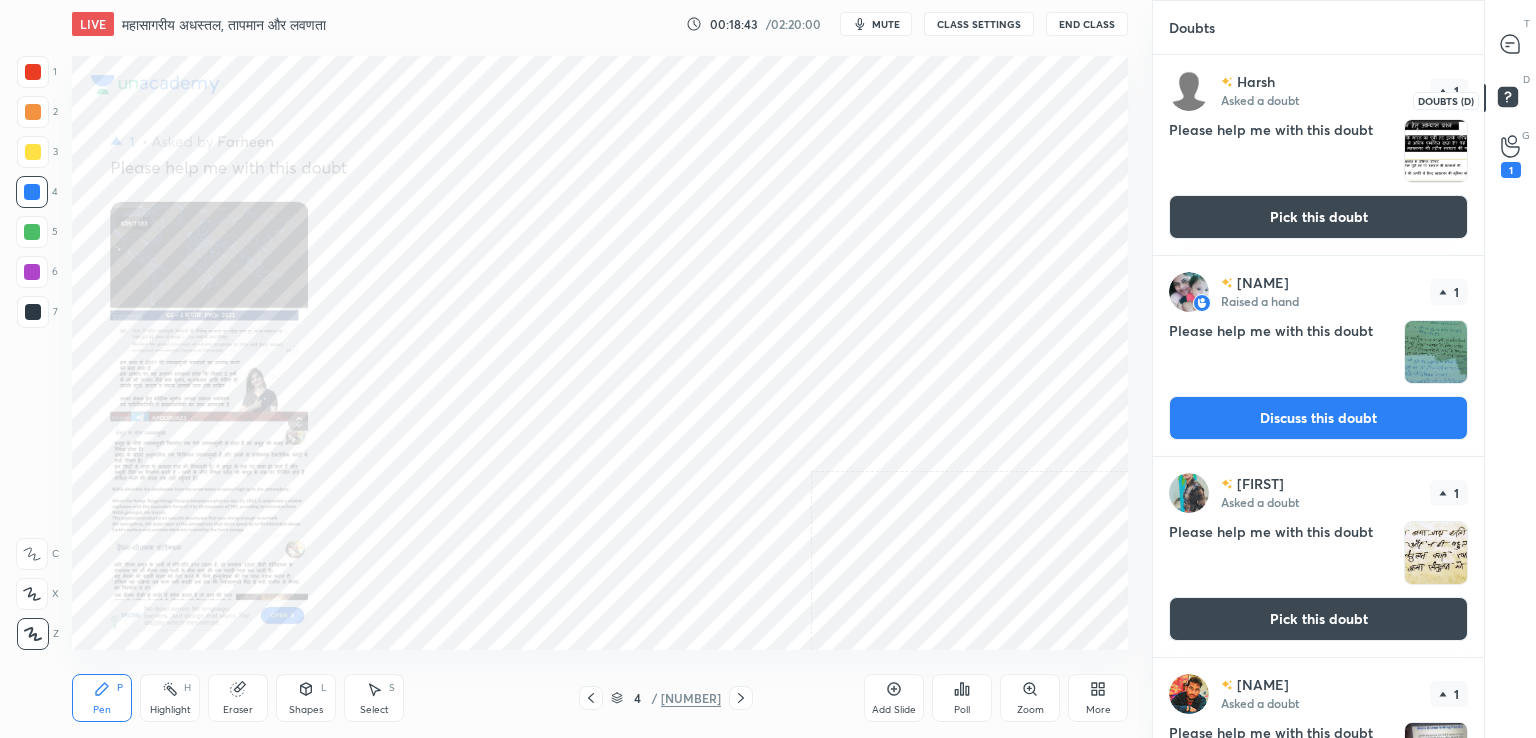 scroll, scrollTop: 6, scrollLeft: 6, axis: both 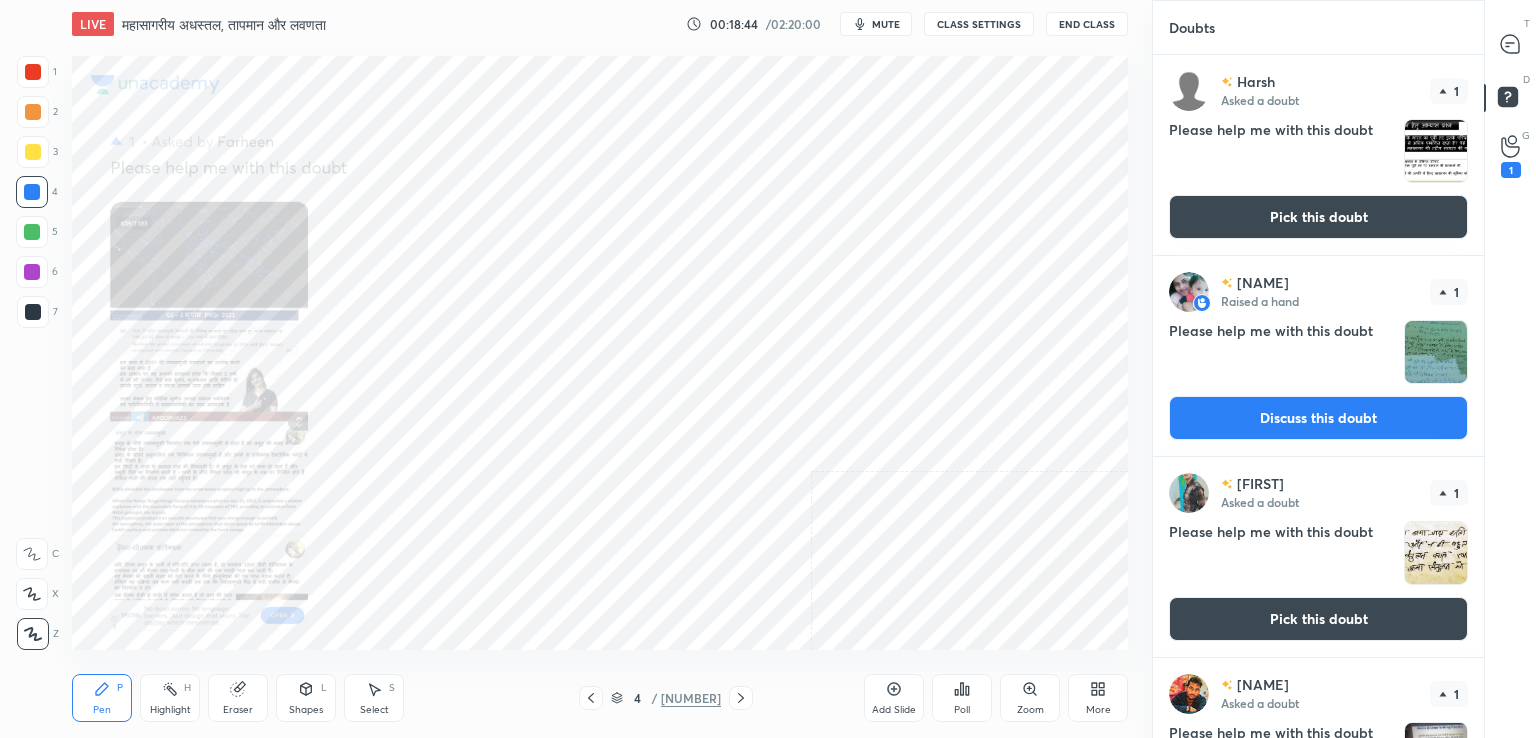 drag, startPoint x: 1361, startPoint y: 221, endPoint x: 1384, endPoint y: 184, distance: 43.56604 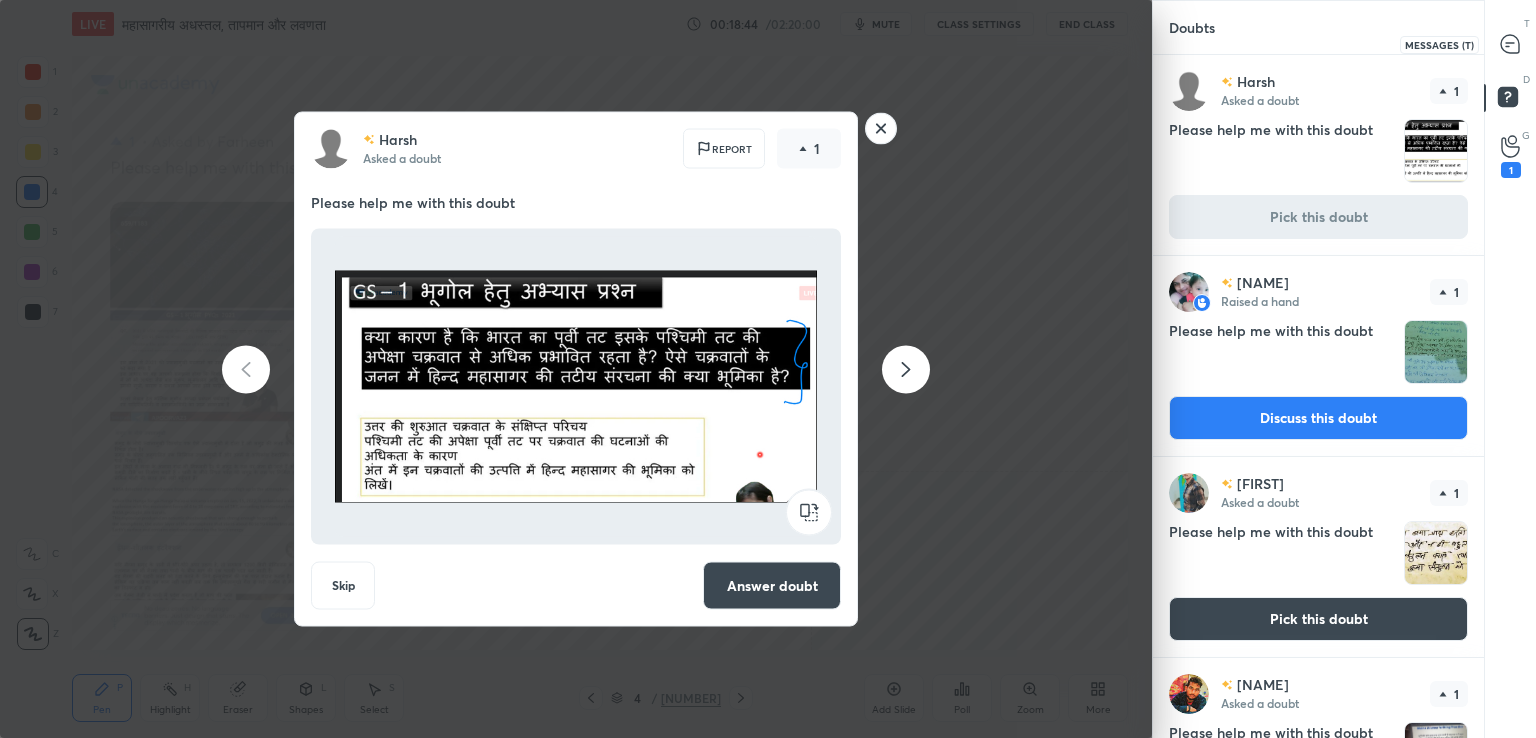 click on "T Messages (T)" at bounding box center (1510, 44) 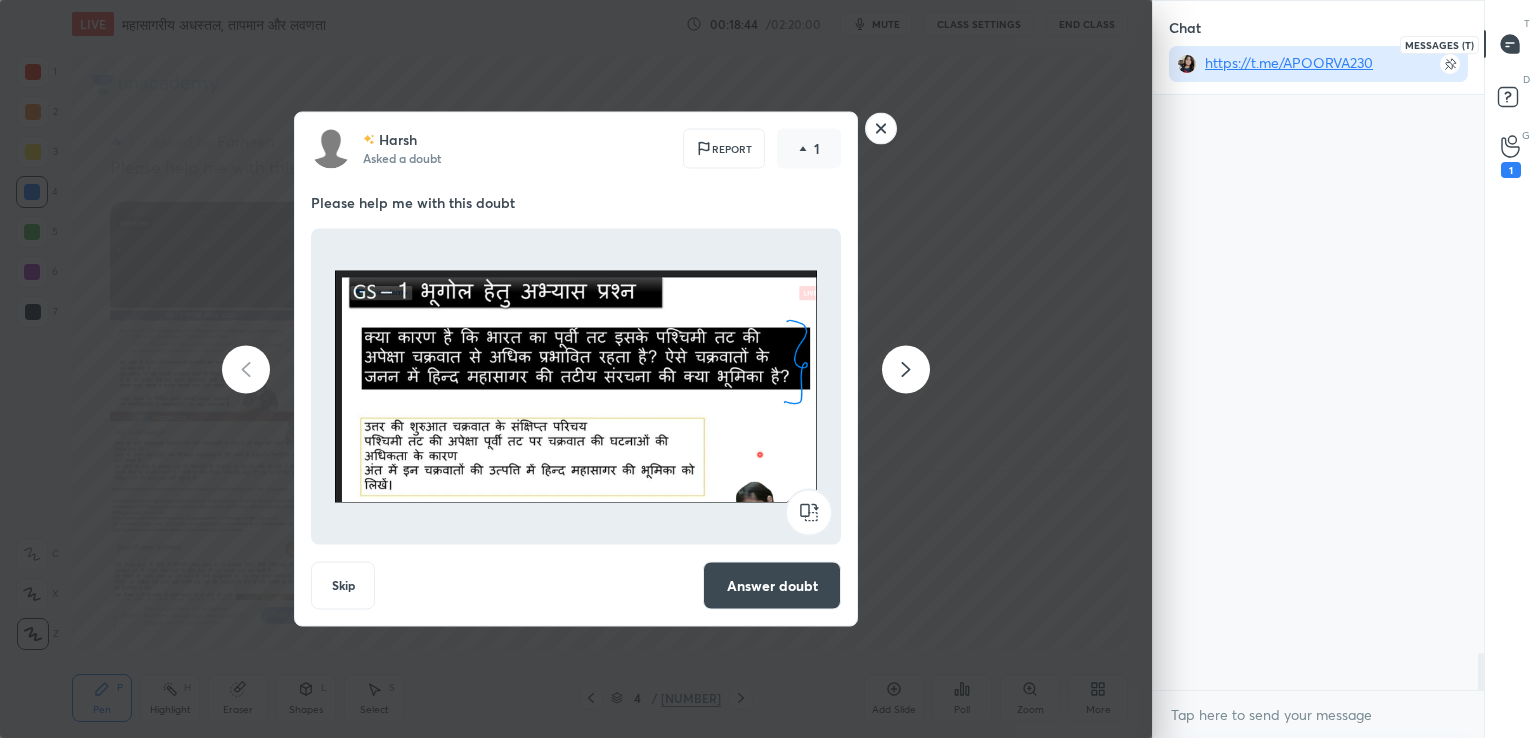scroll, scrollTop: 10012, scrollLeft: 0, axis: vertical 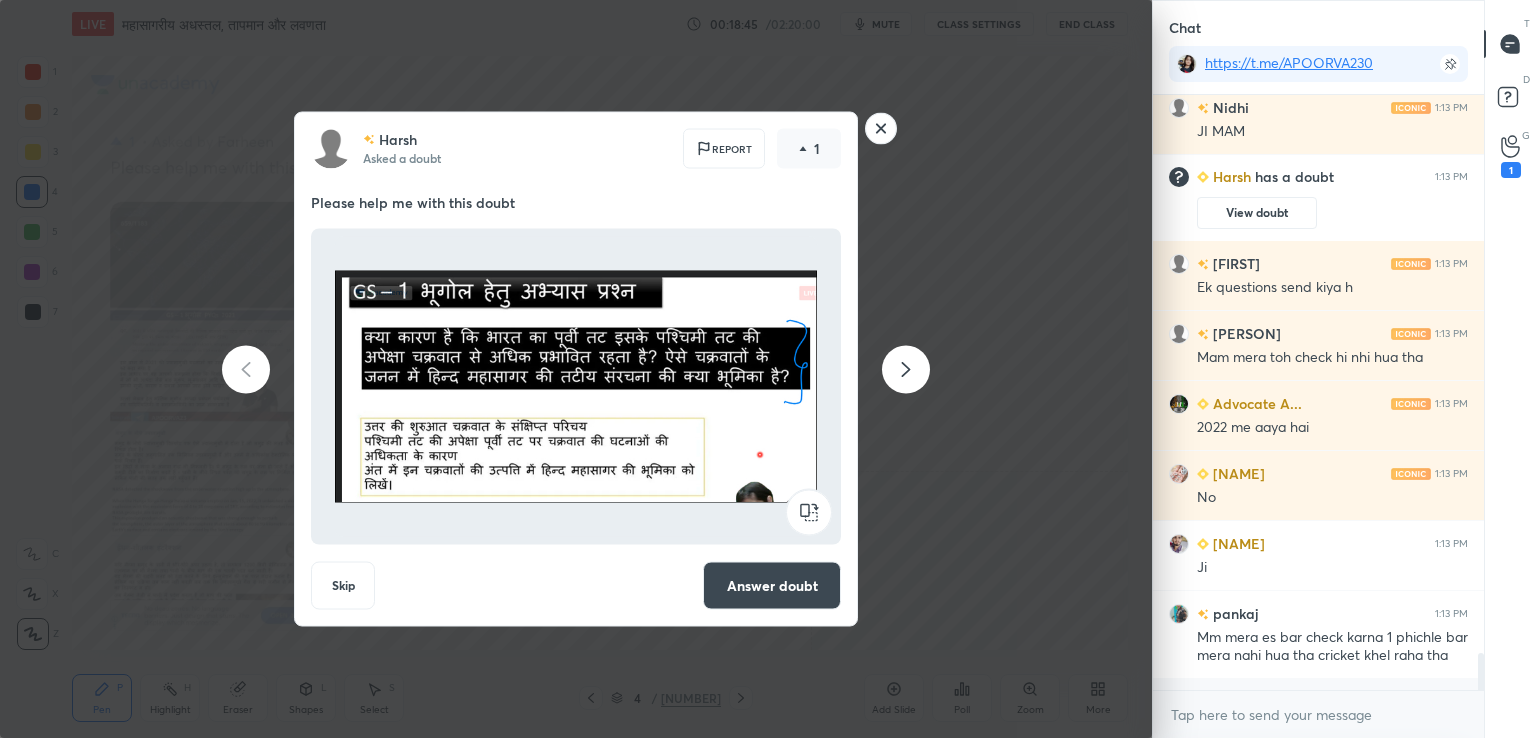 click on "Answer doubt" at bounding box center (772, 586) 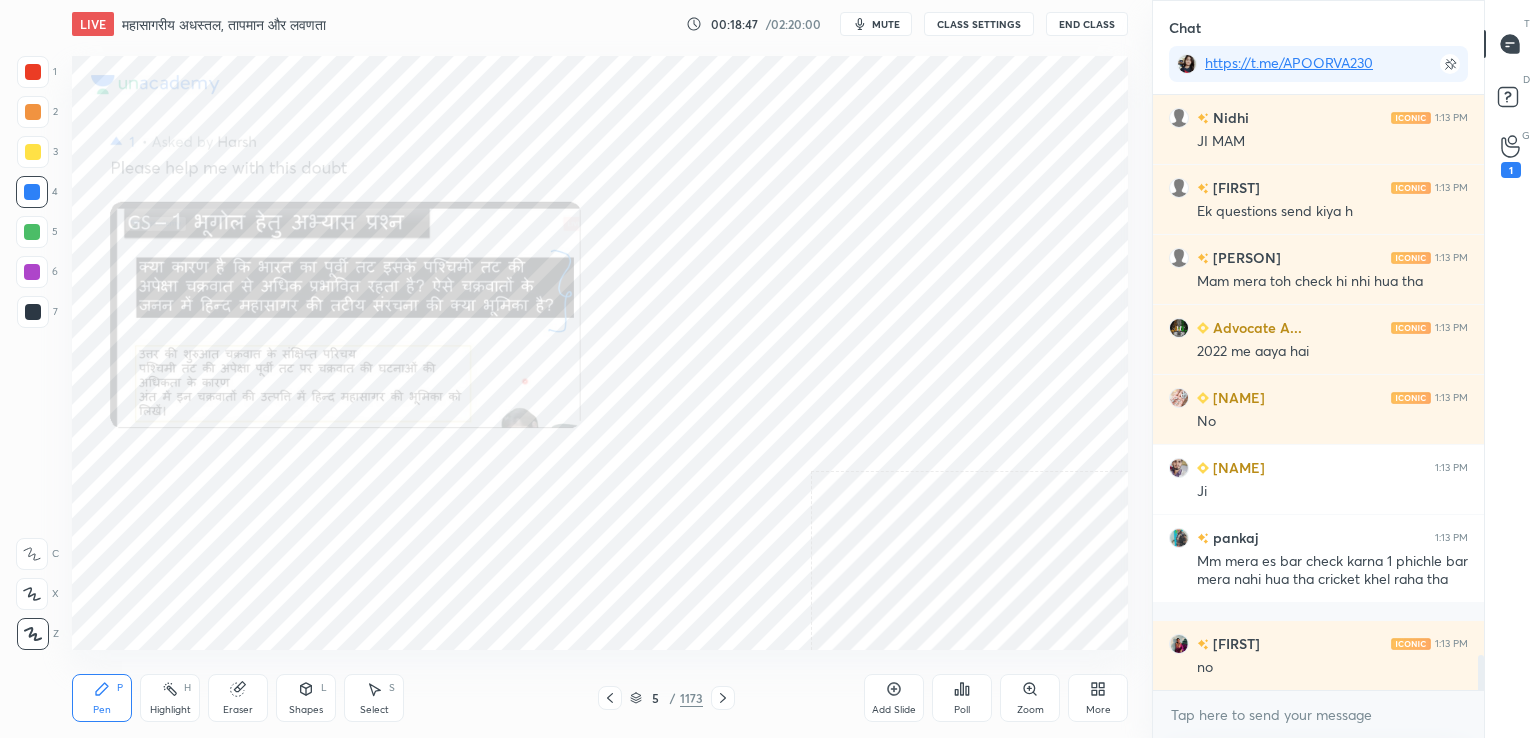 scroll, scrollTop: 9494, scrollLeft: 0, axis: vertical 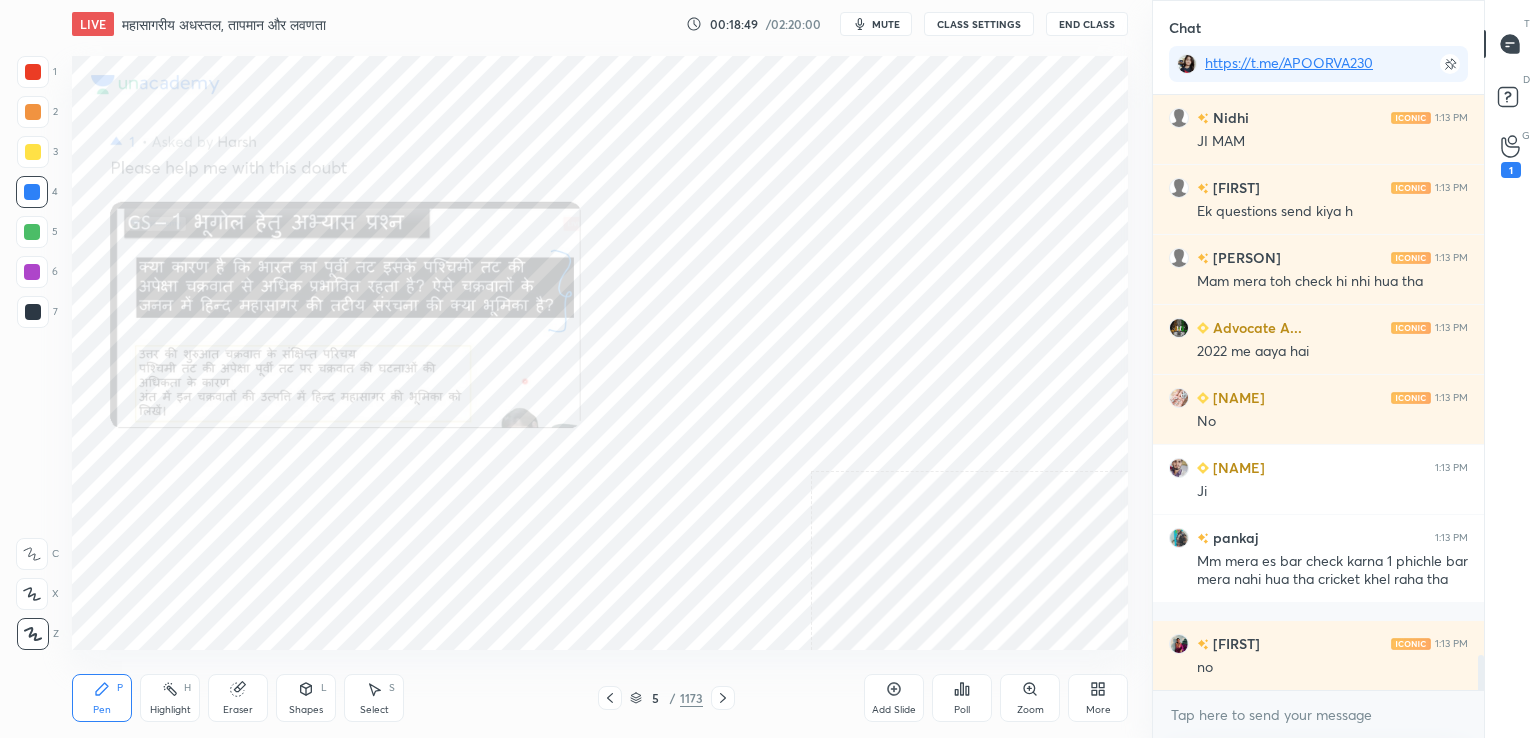 click 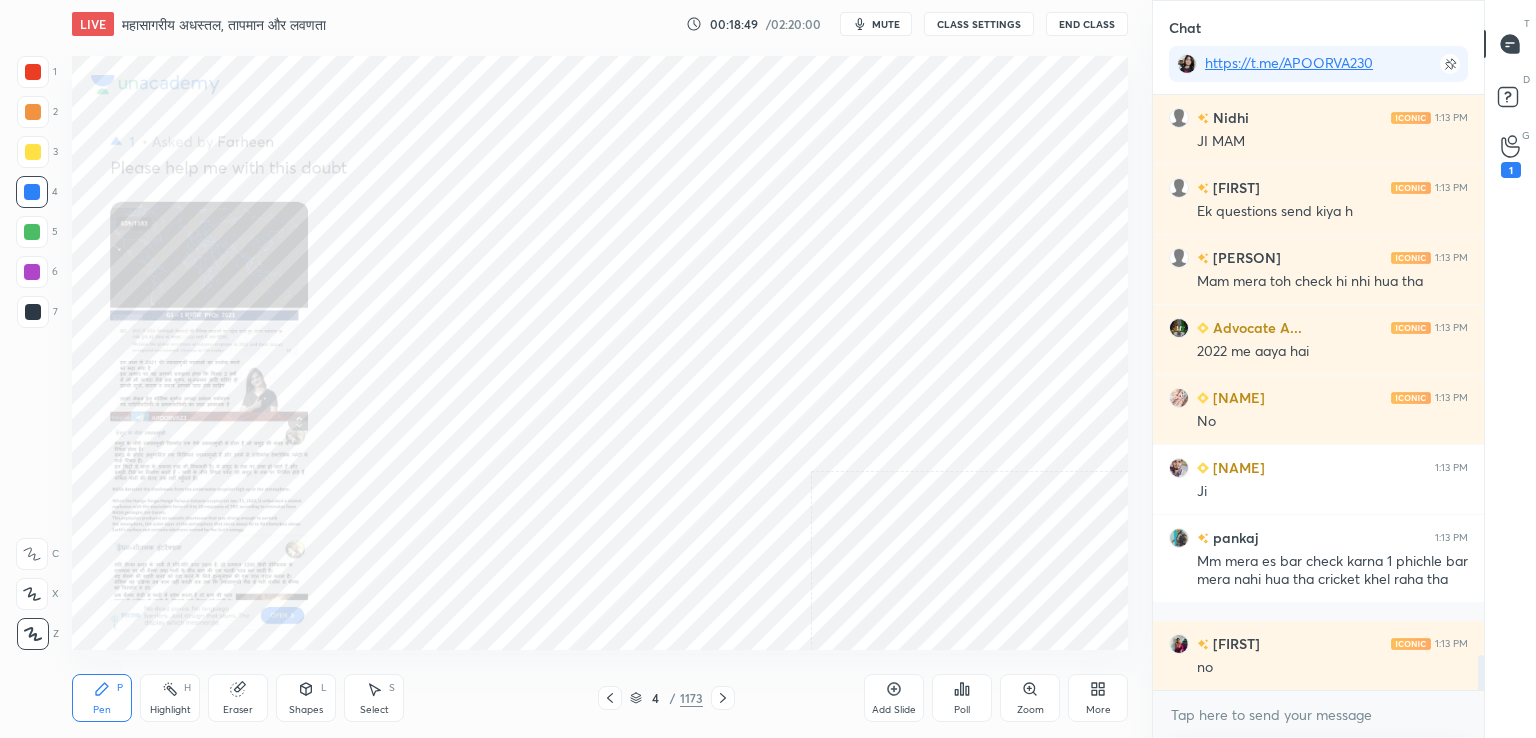 click 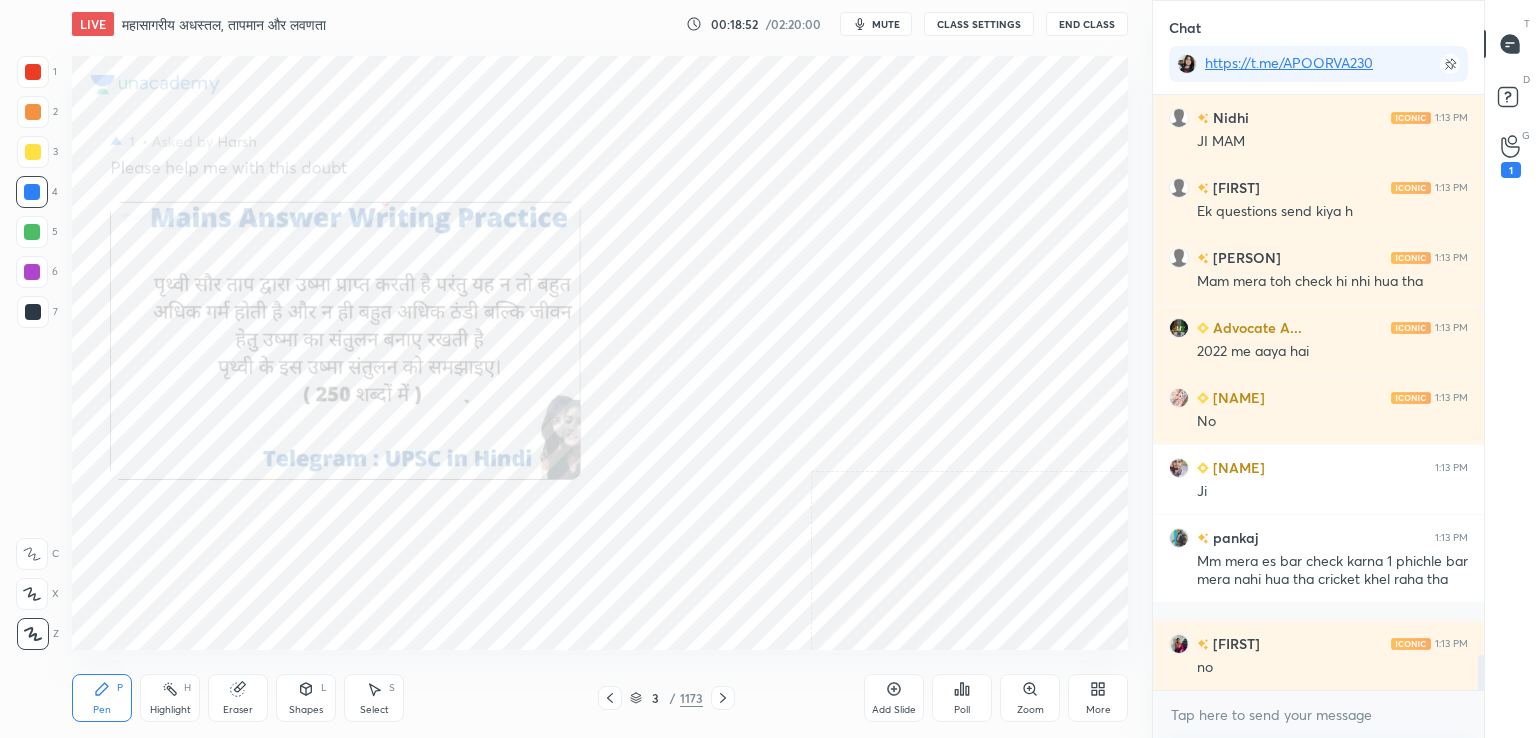 scroll, scrollTop: 9582, scrollLeft: 0, axis: vertical 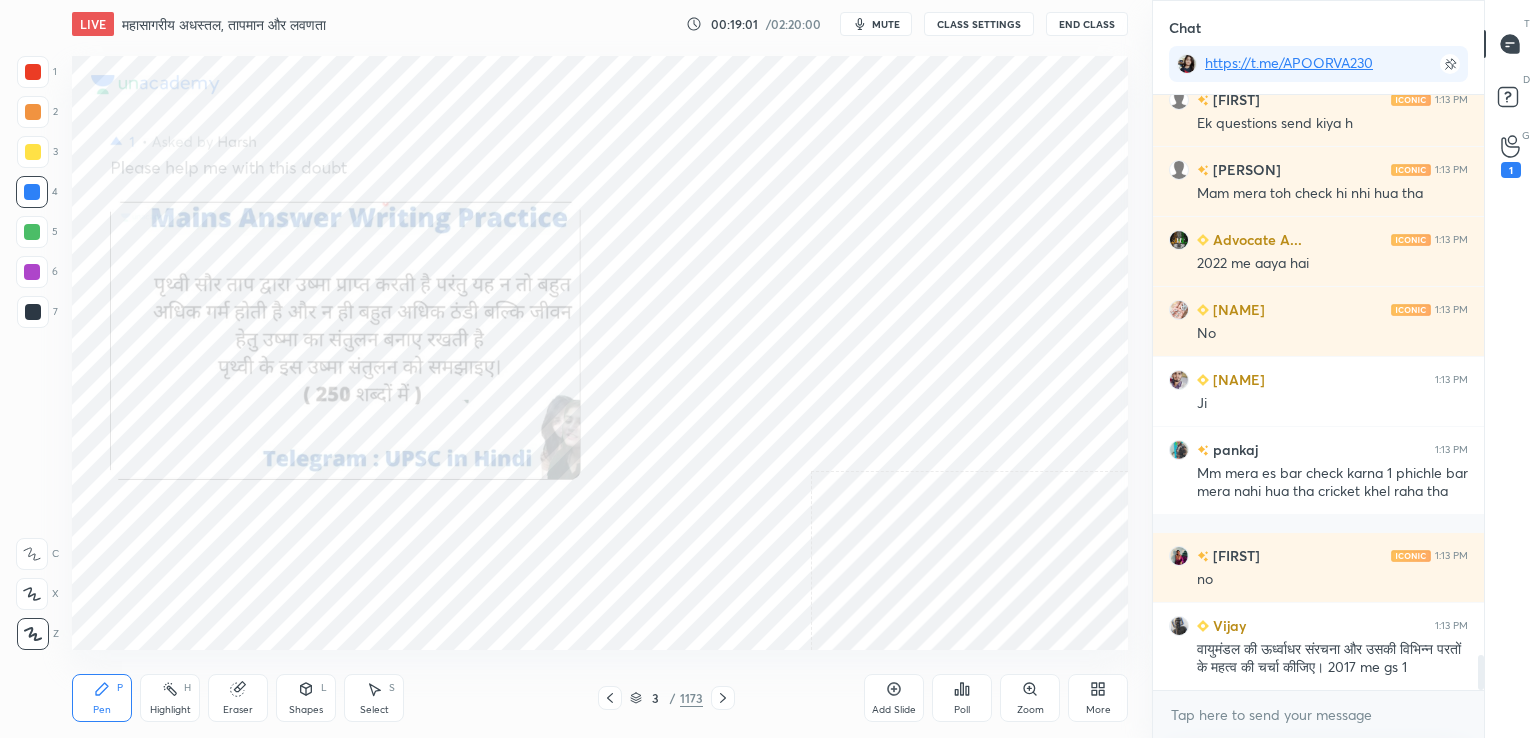 click 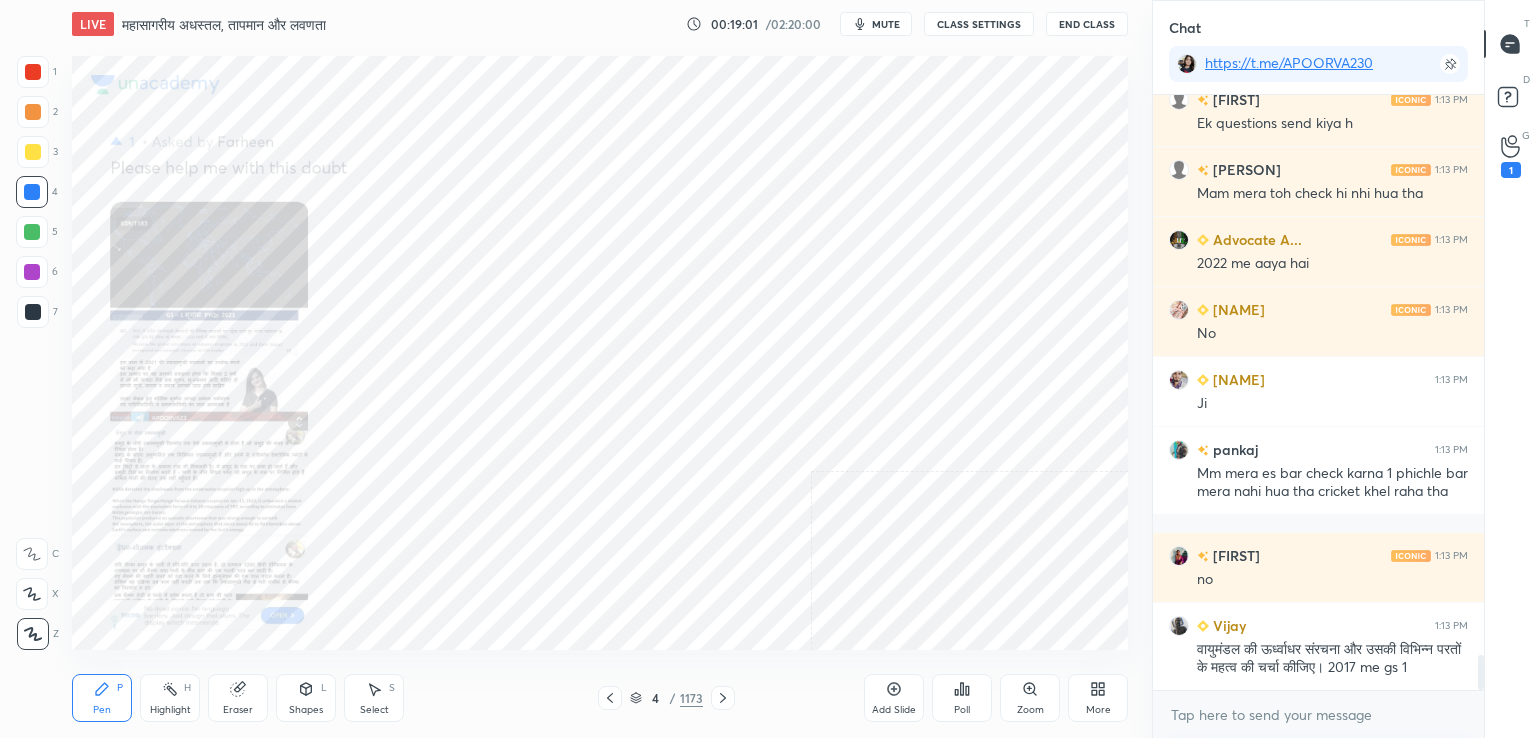 click 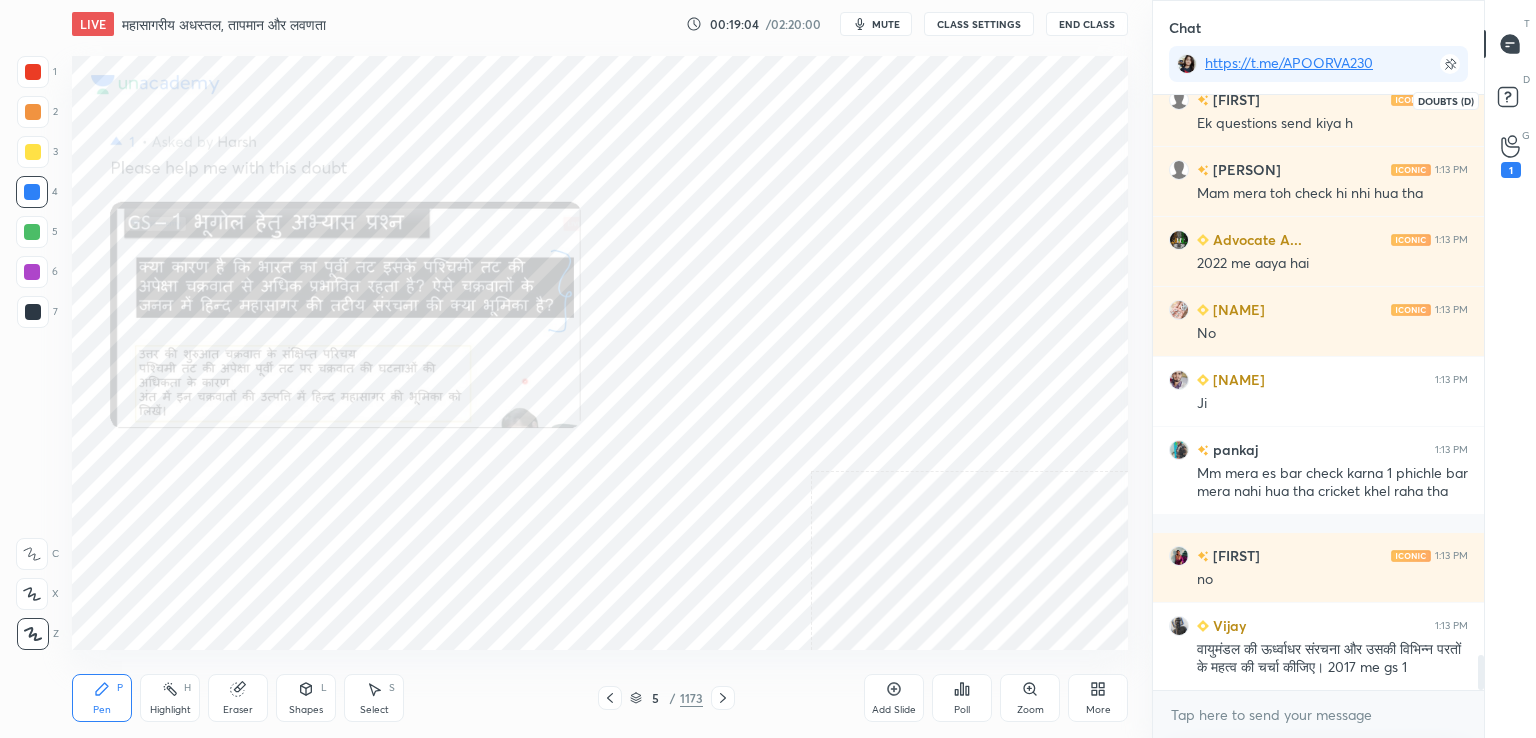 click 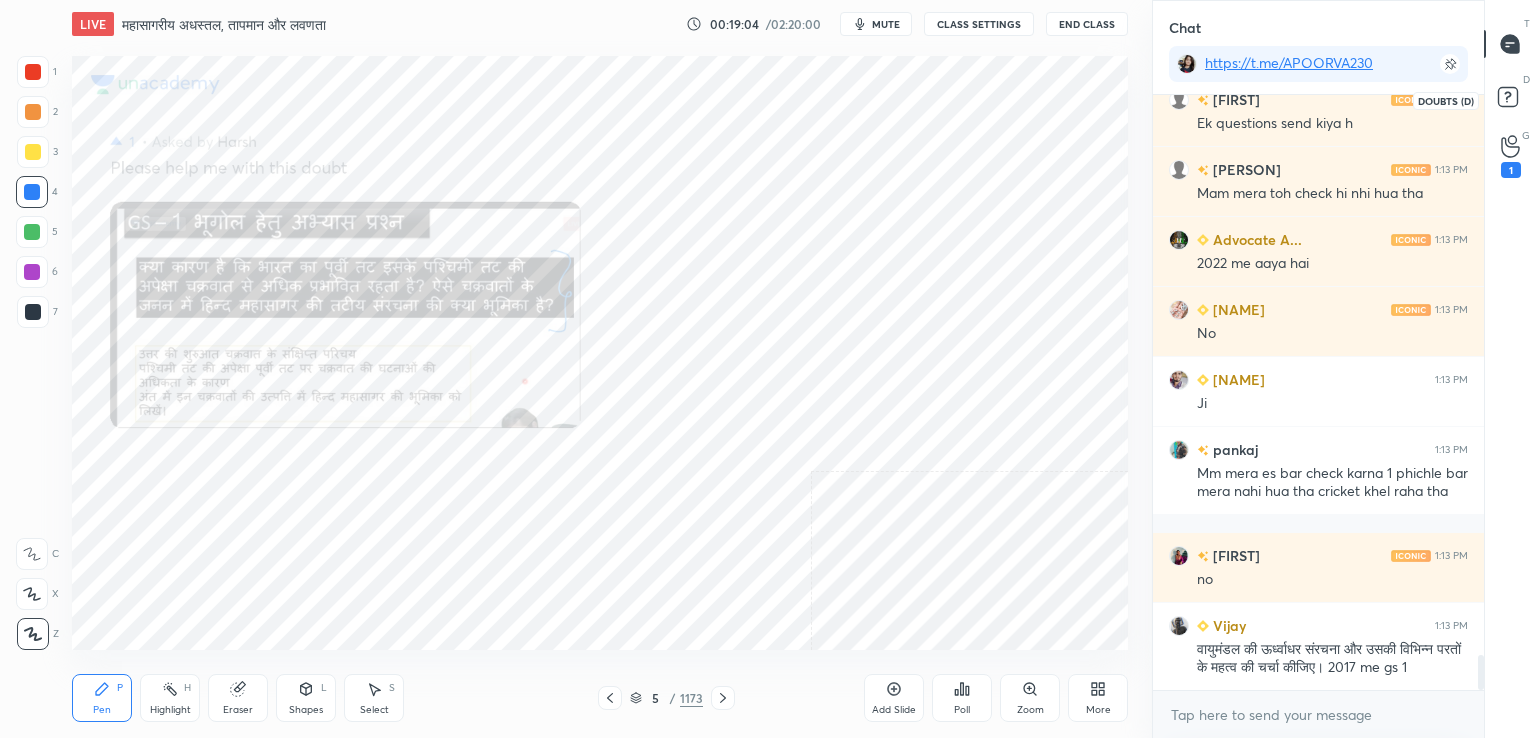 scroll, scrollTop: 6, scrollLeft: 6, axis: both 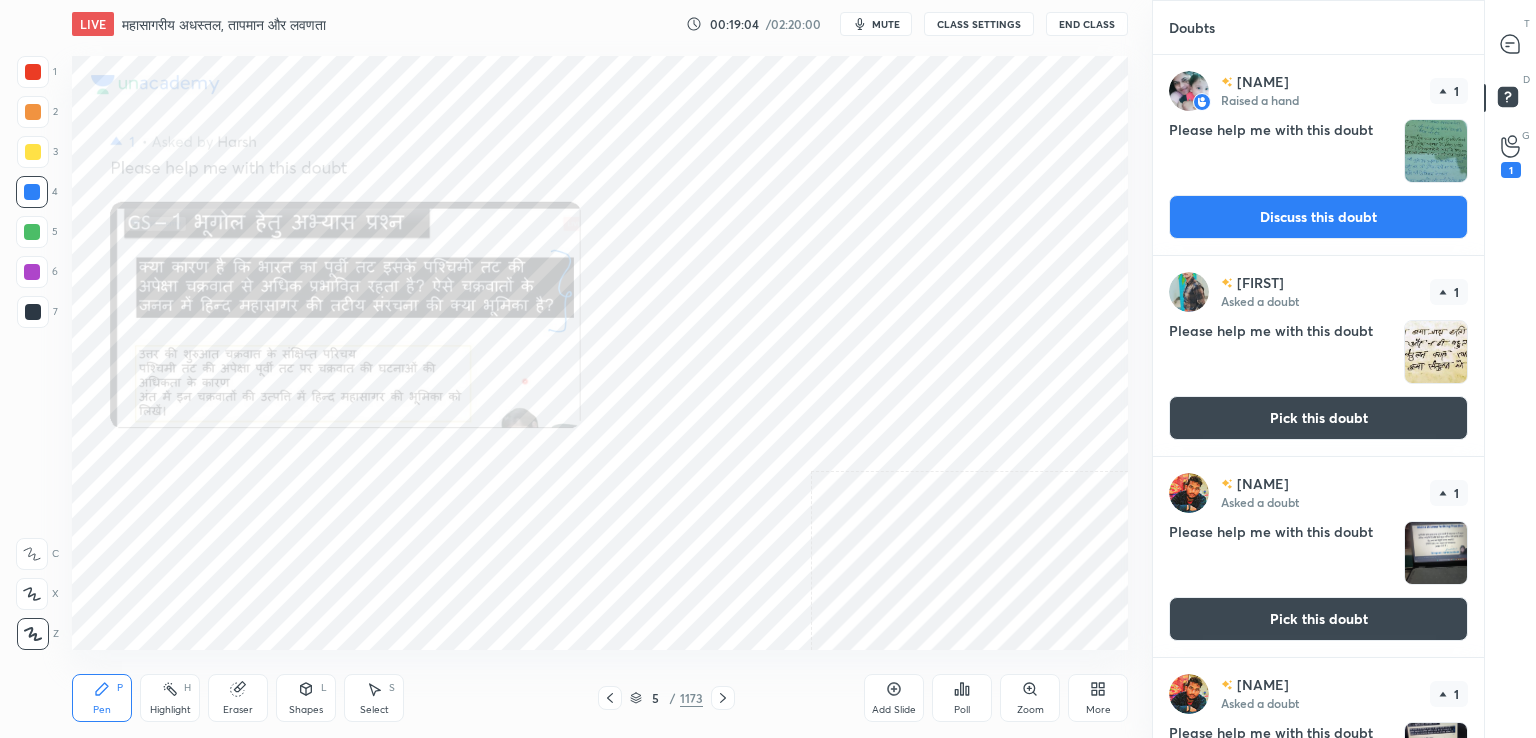 click on "Discuss this doubt" at bounding box center (1318, 217) 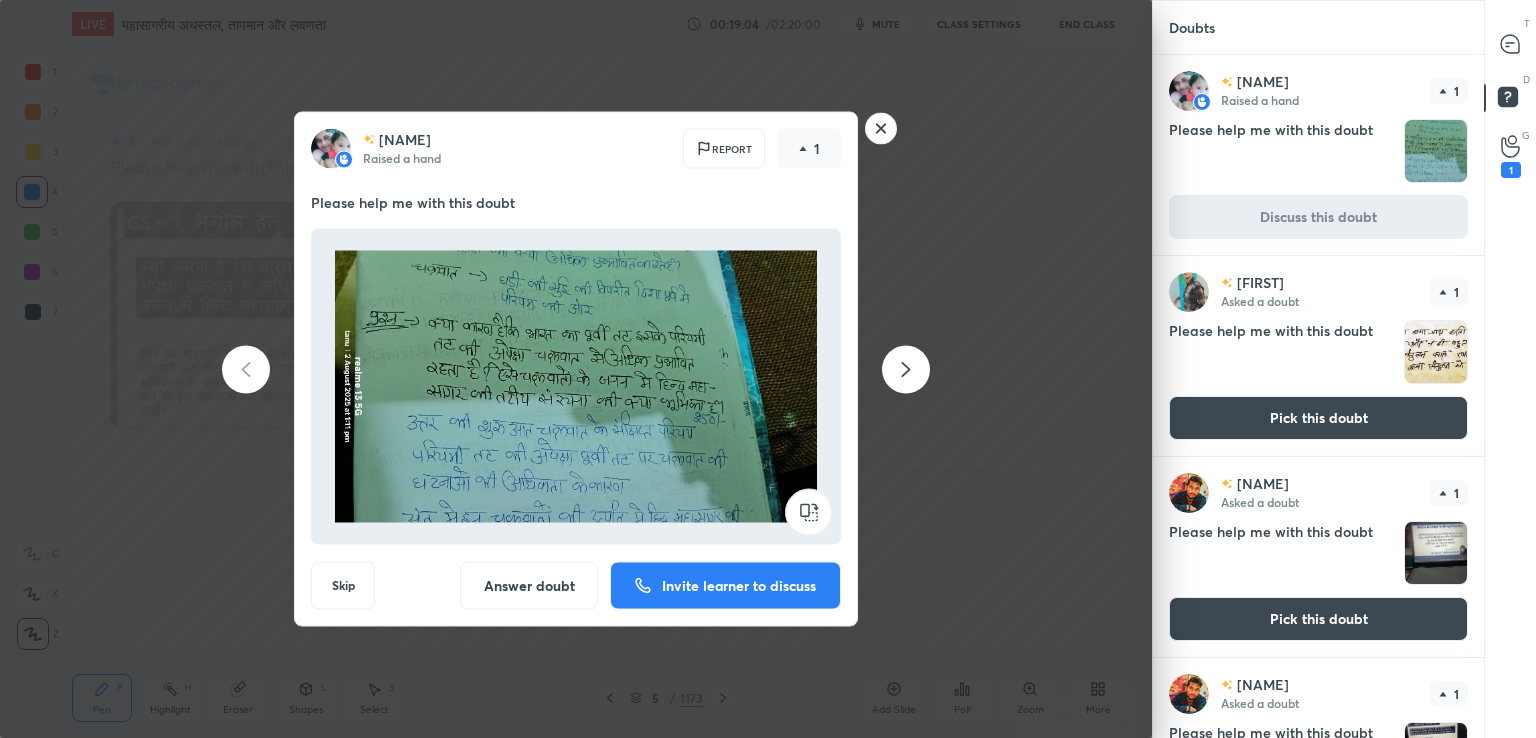click on "T Messages (T)" at bounding box center (1510, 44) 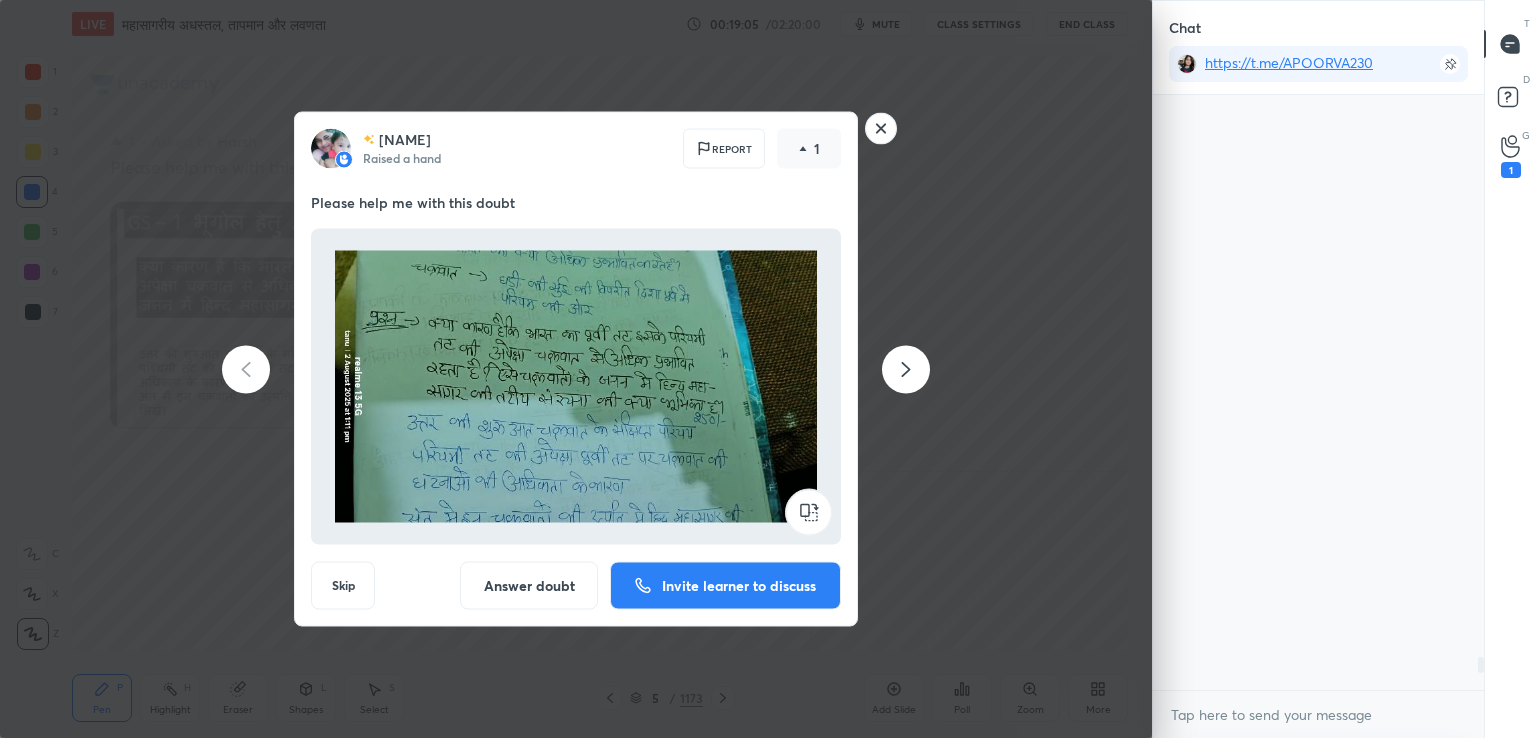 scroll, scrollTop: 637, scrollLeft: 325, axis: both 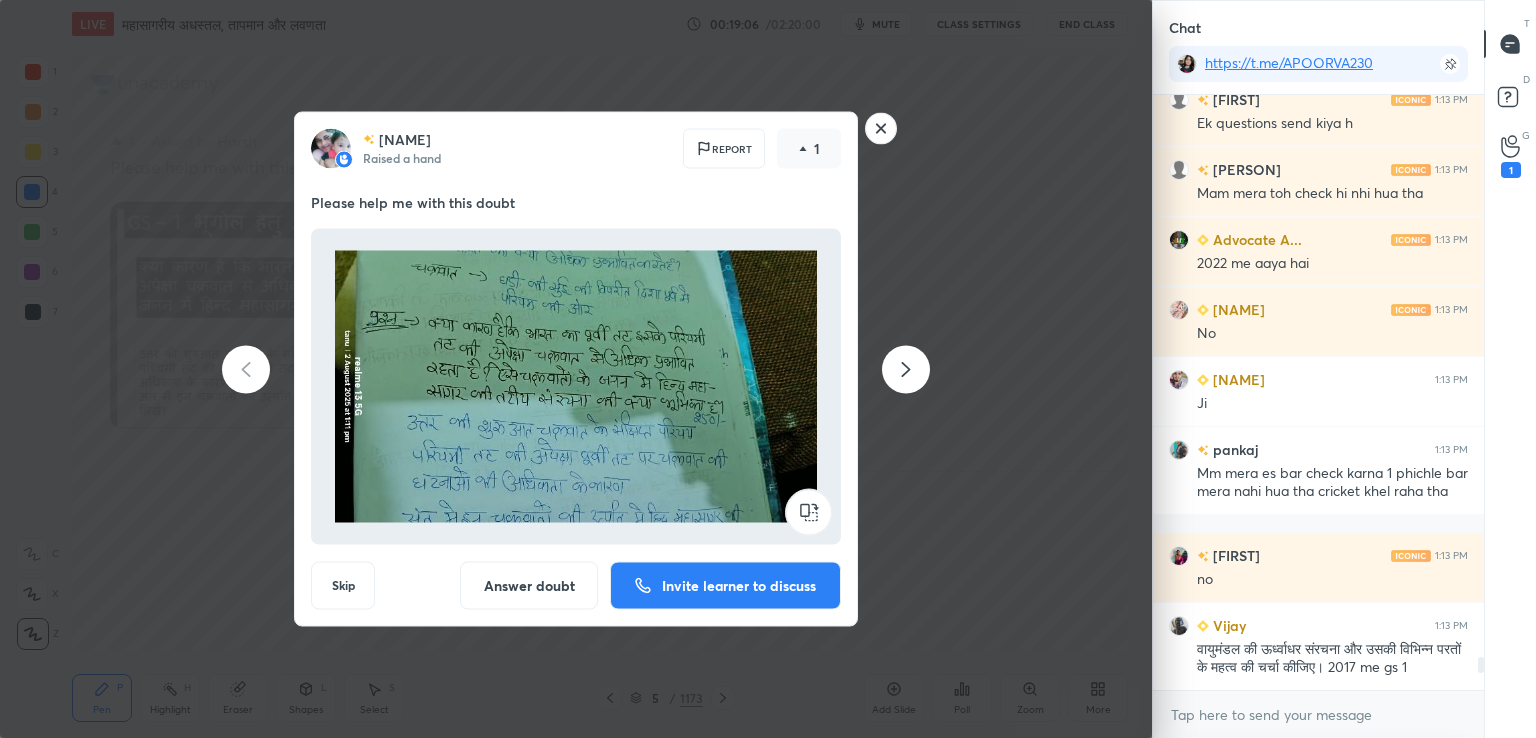 click 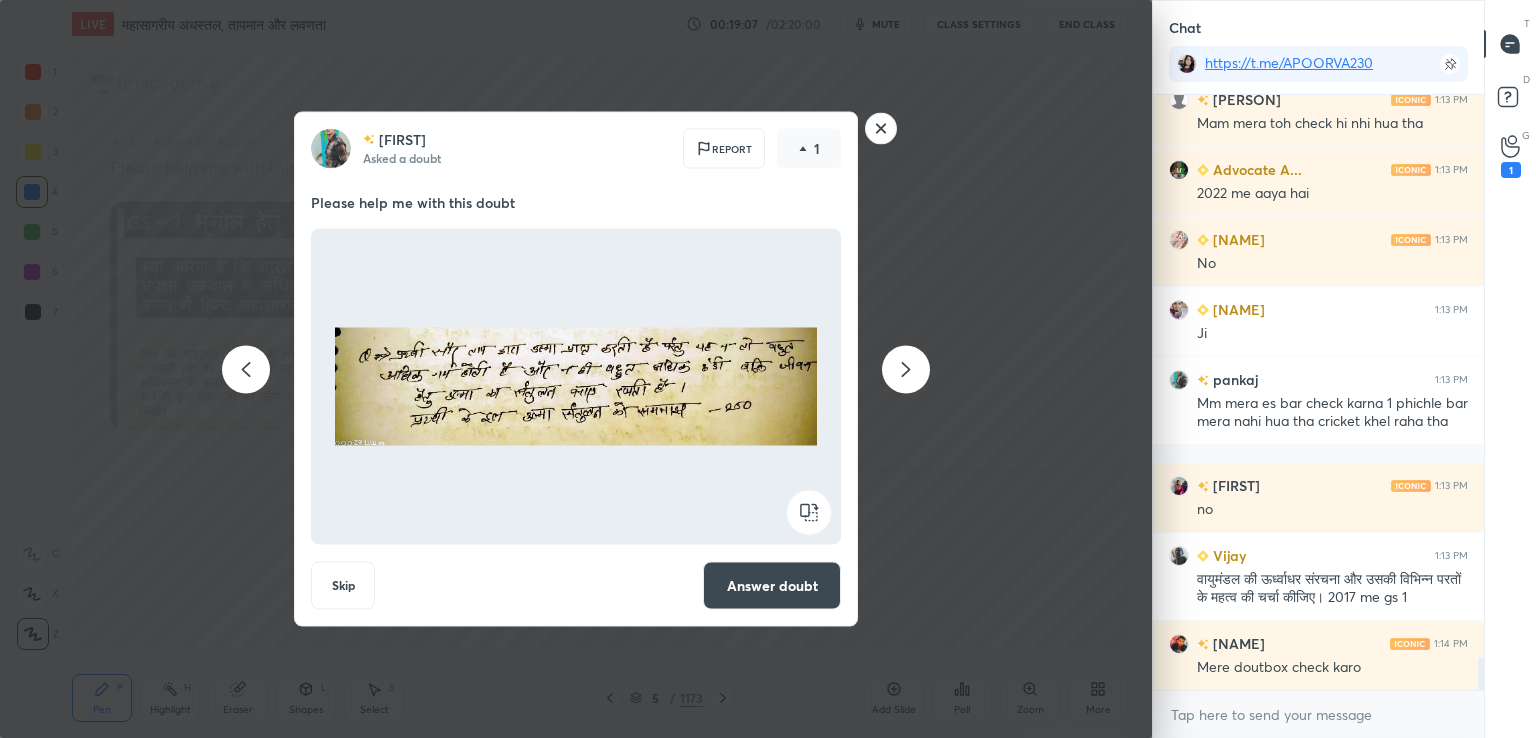 click 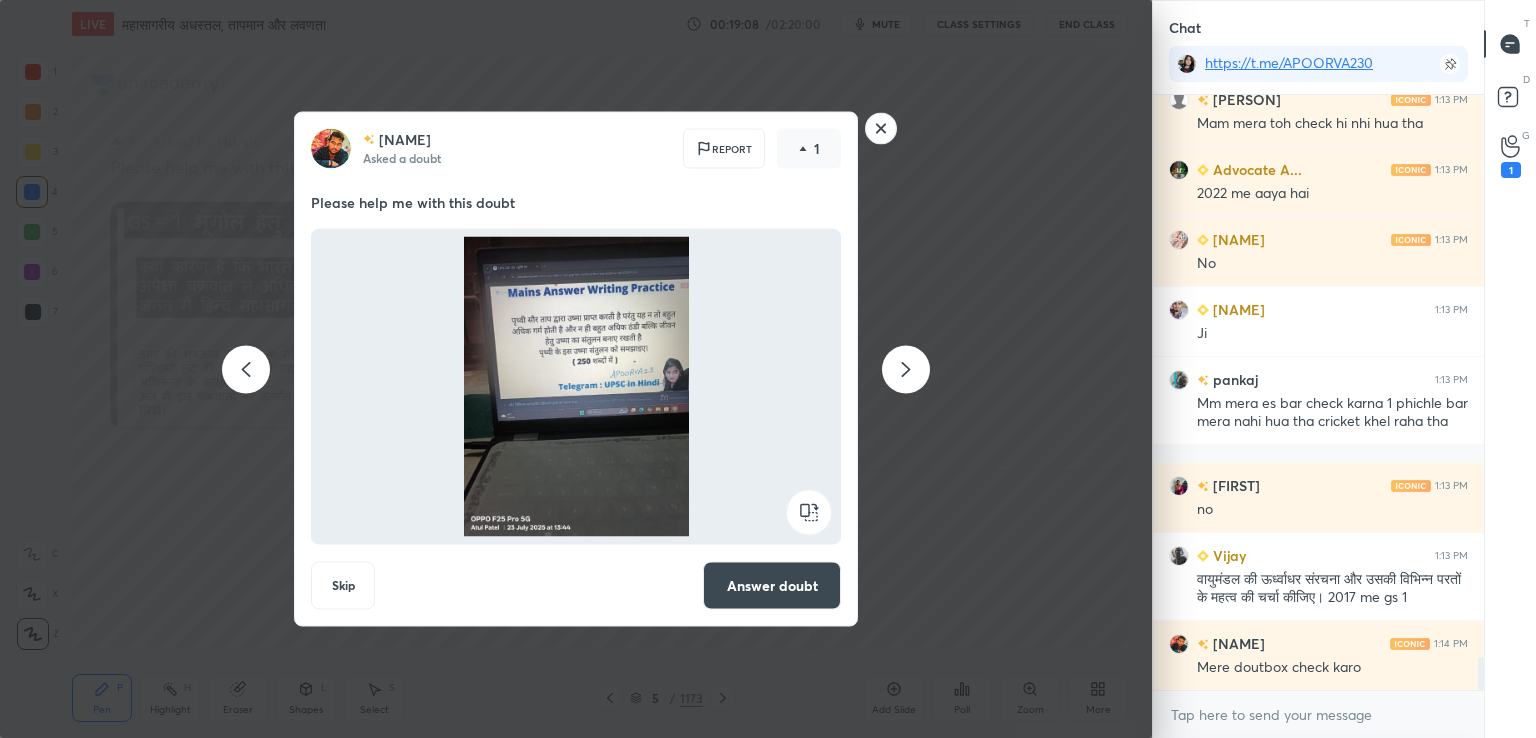 click 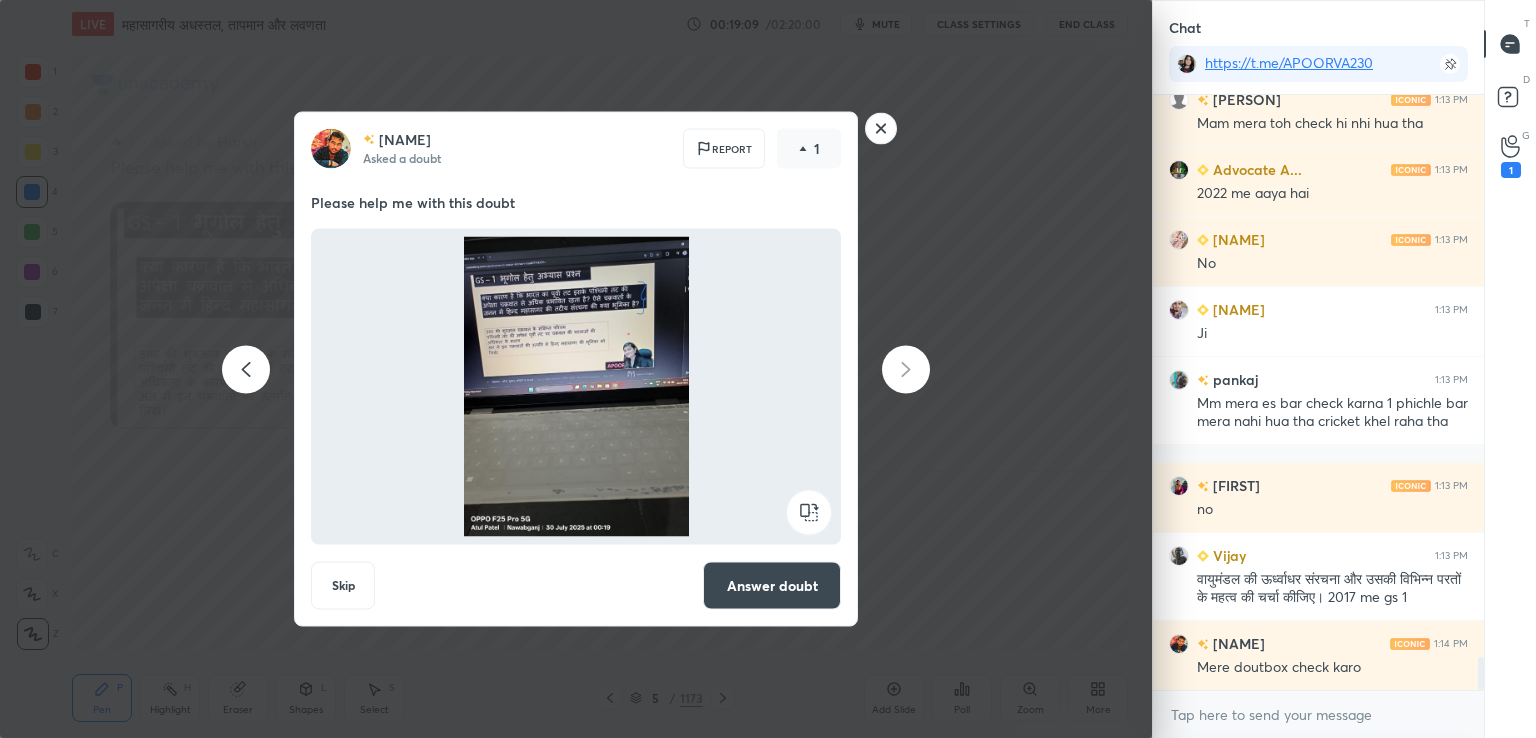 click 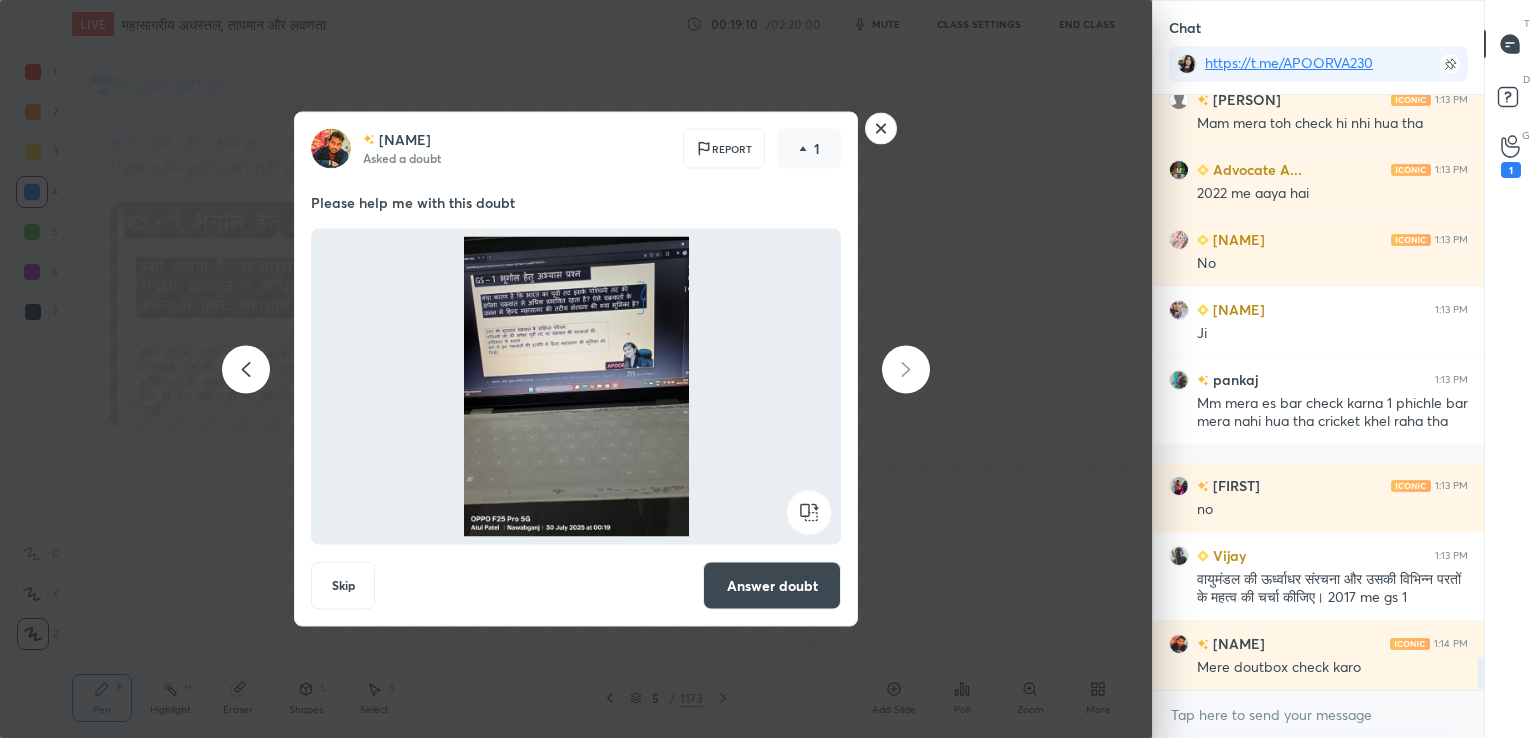 click 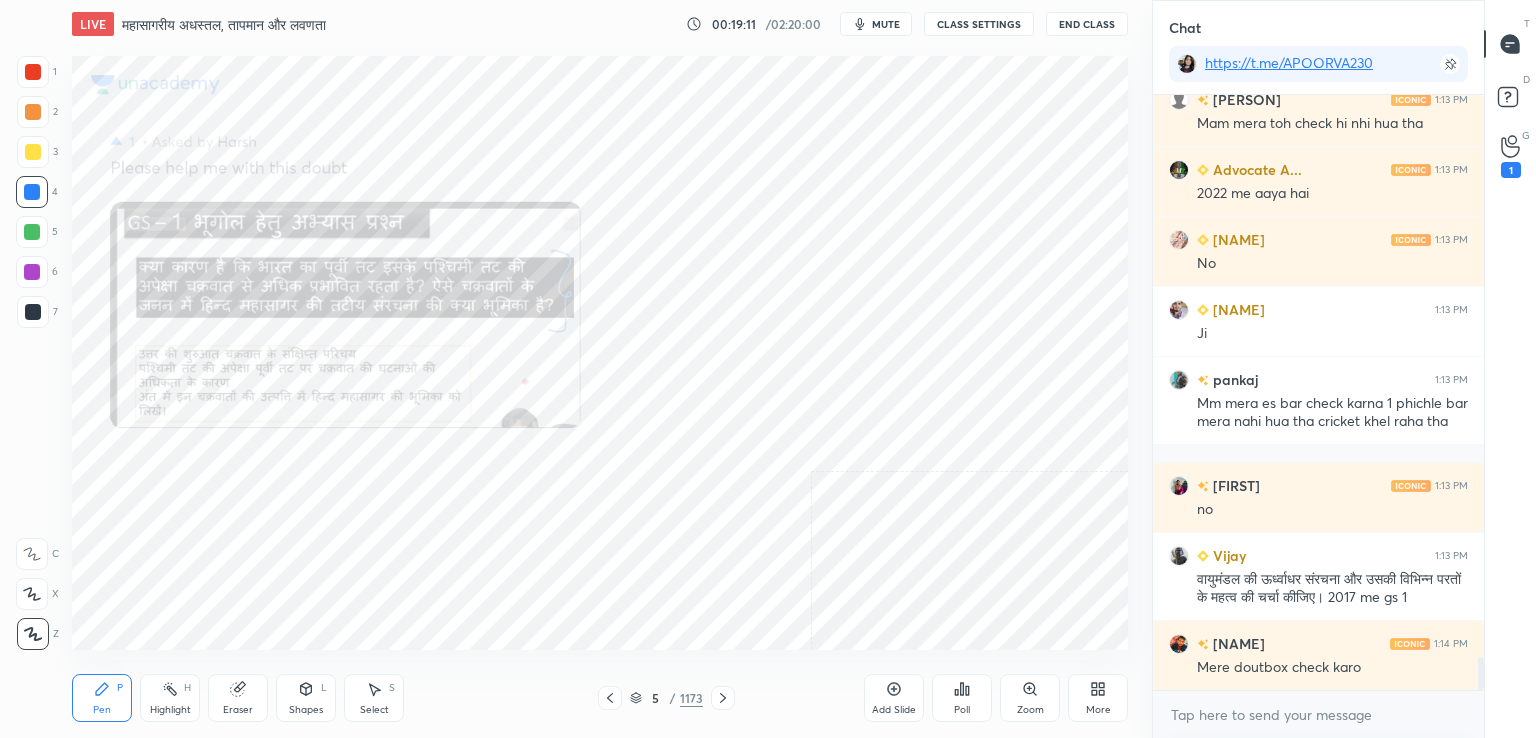 click on "More" at bounding box center (1098, 698) 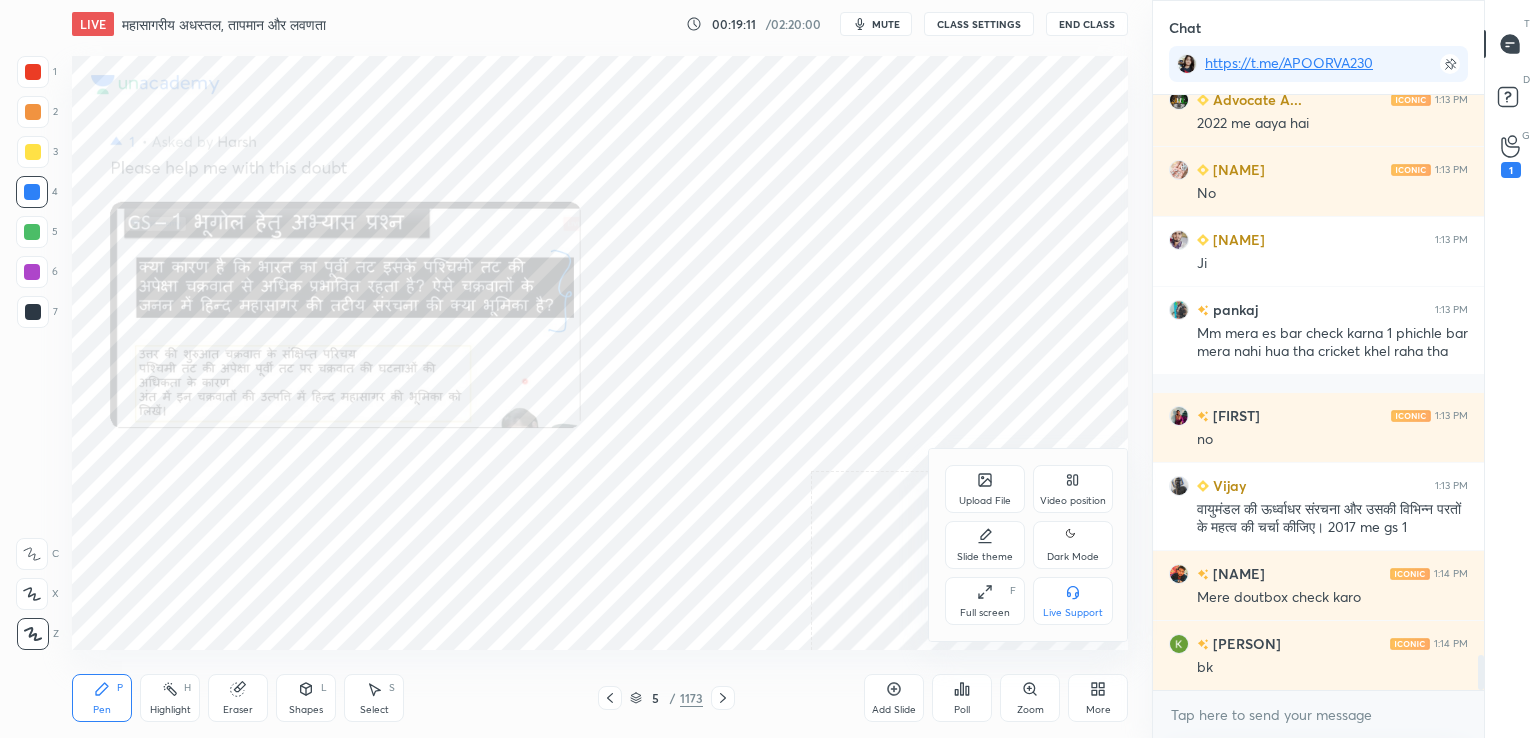 drag, startPoint x: 864, startPoint y: 653, endPoint x: 868, endPoint y: 643, distance: 10.770329 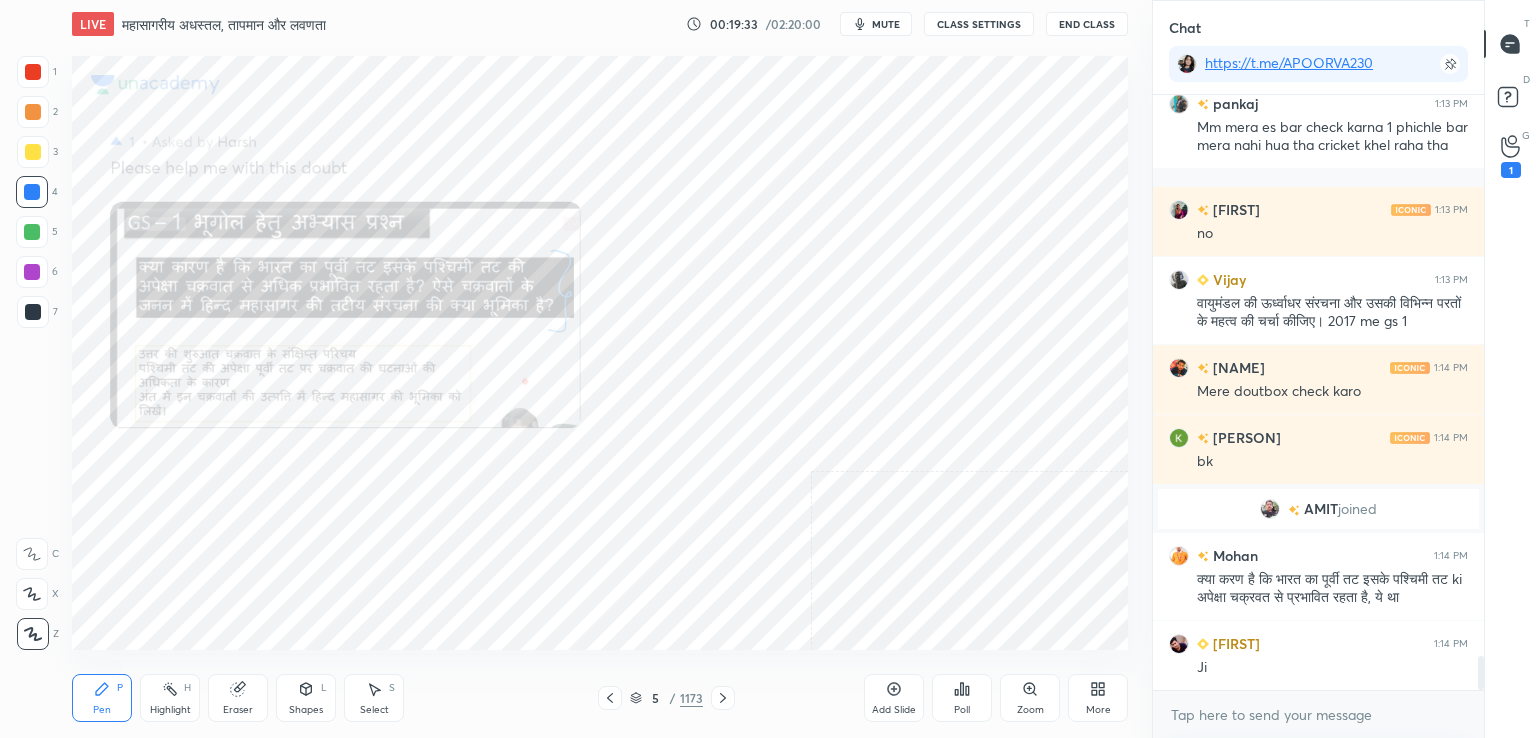 scroll, scrollTop: 9780, scrollLeft: 0, axis: vertical 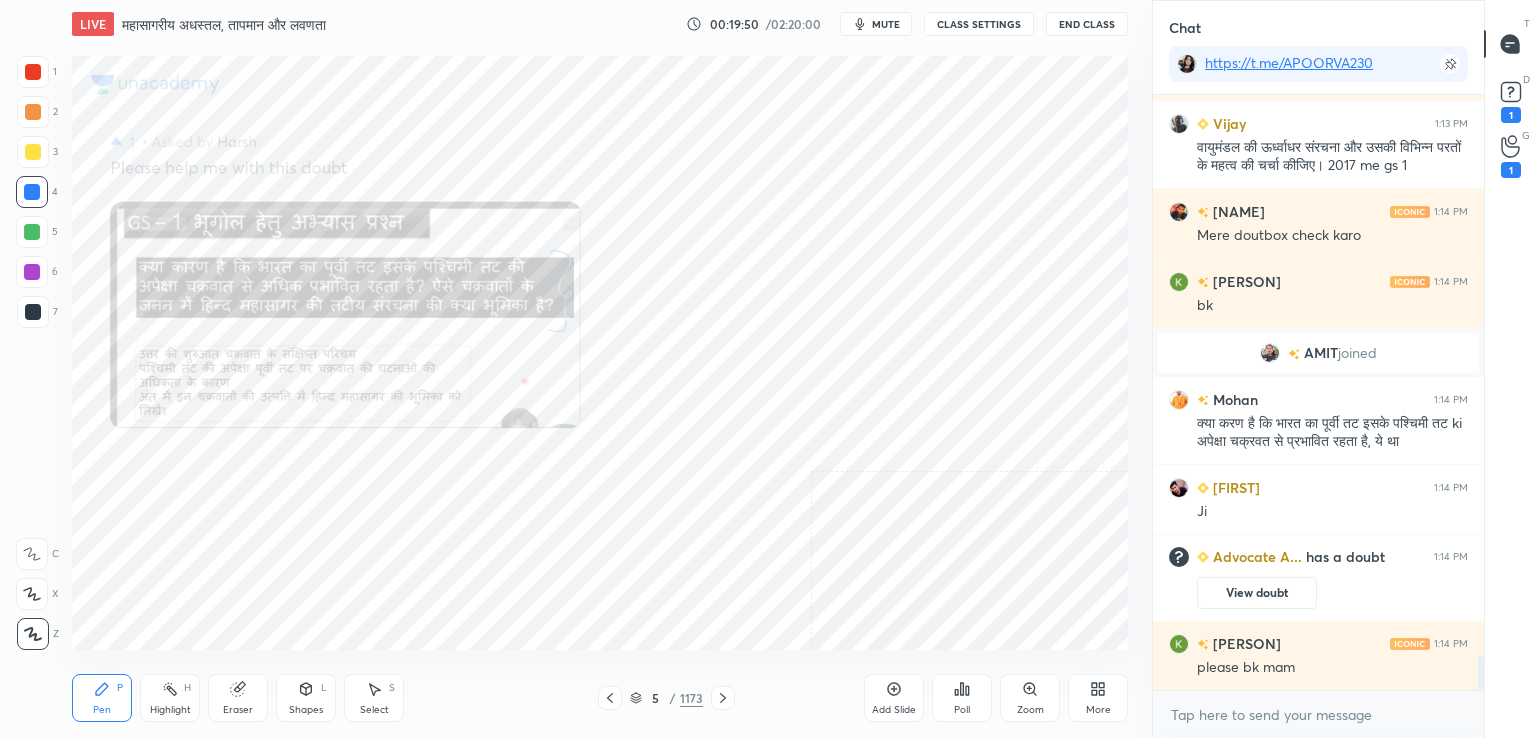click 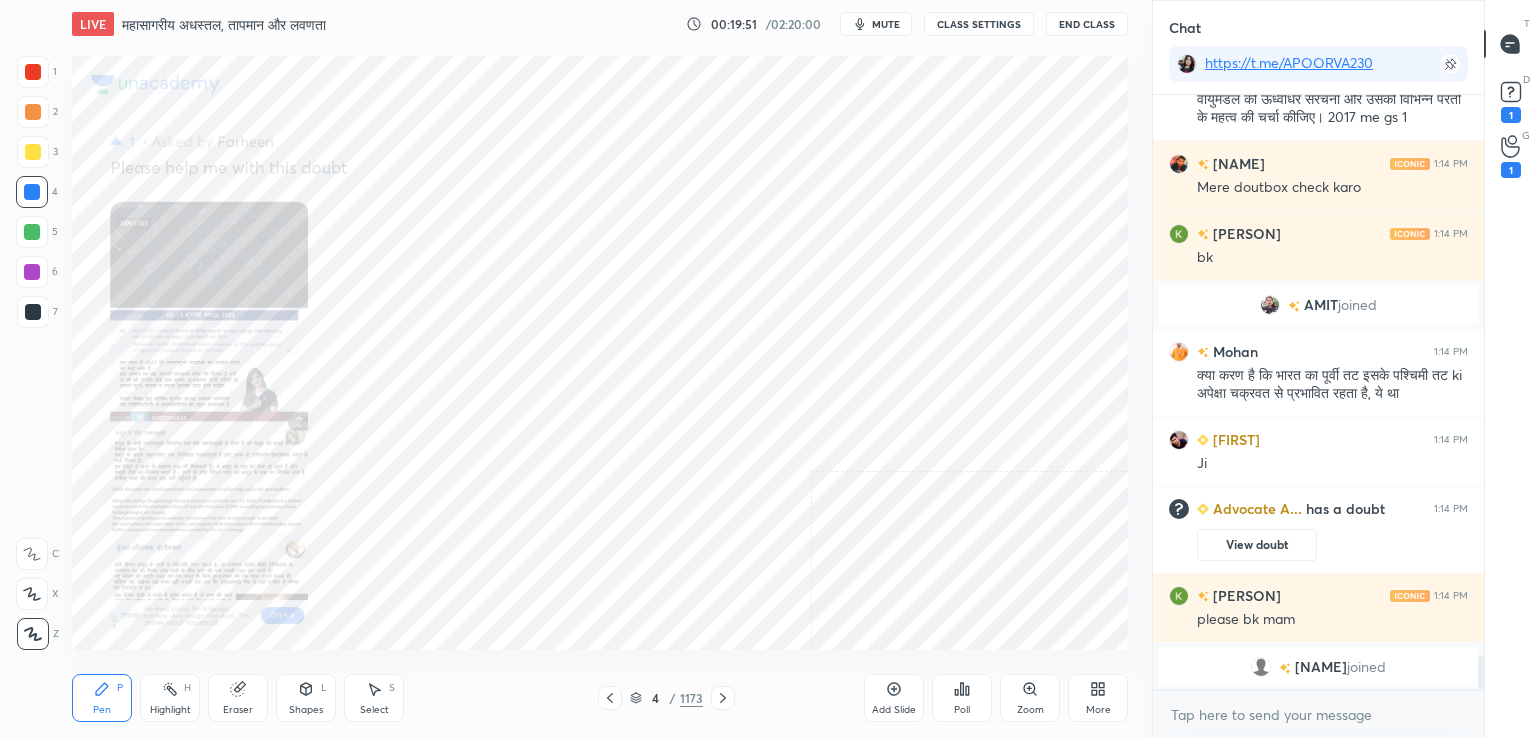 click at bounding box center [610, 698] 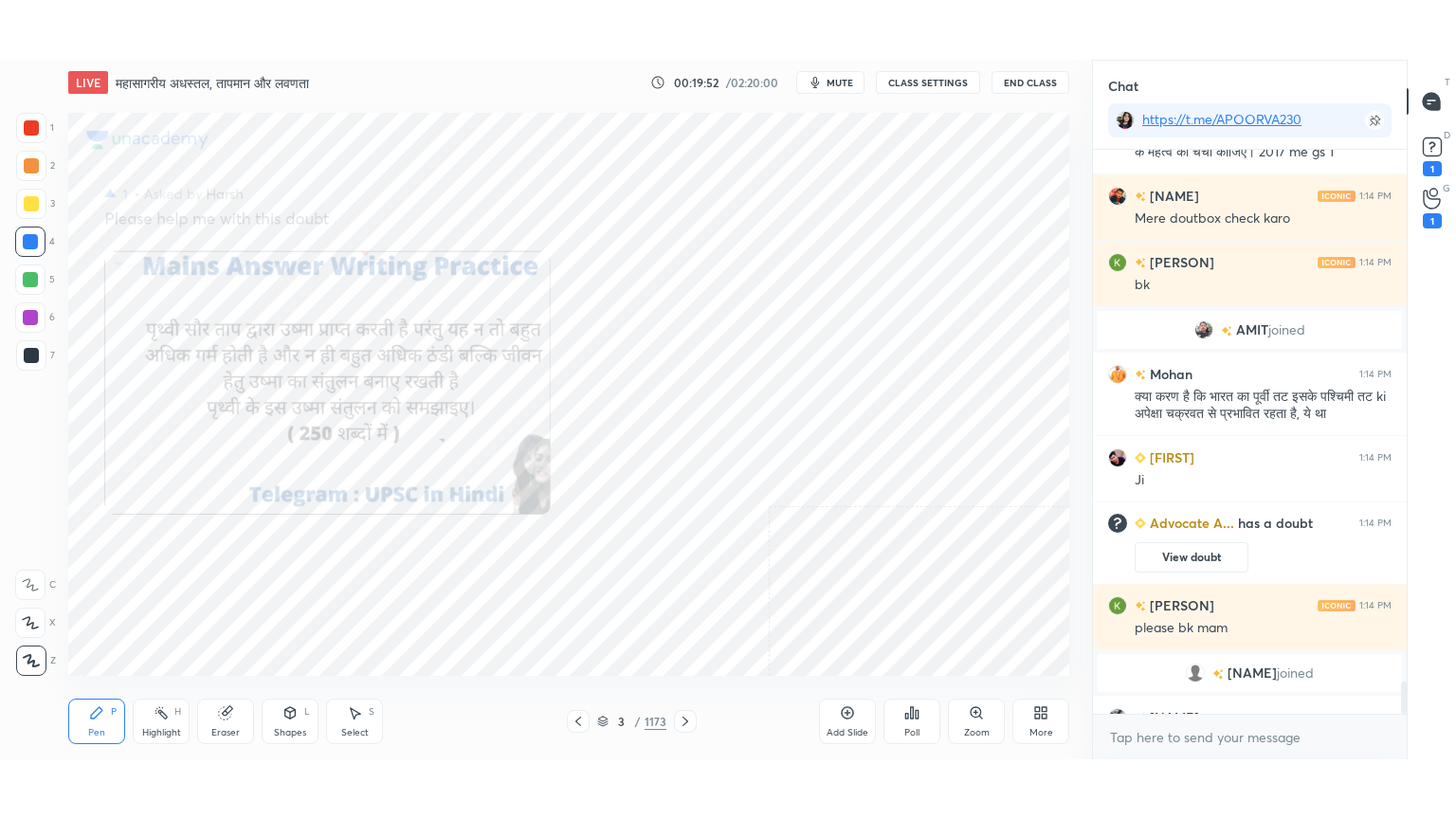 scroll, scrollTop: 9373, scrollLeft: 0, axis: vertical 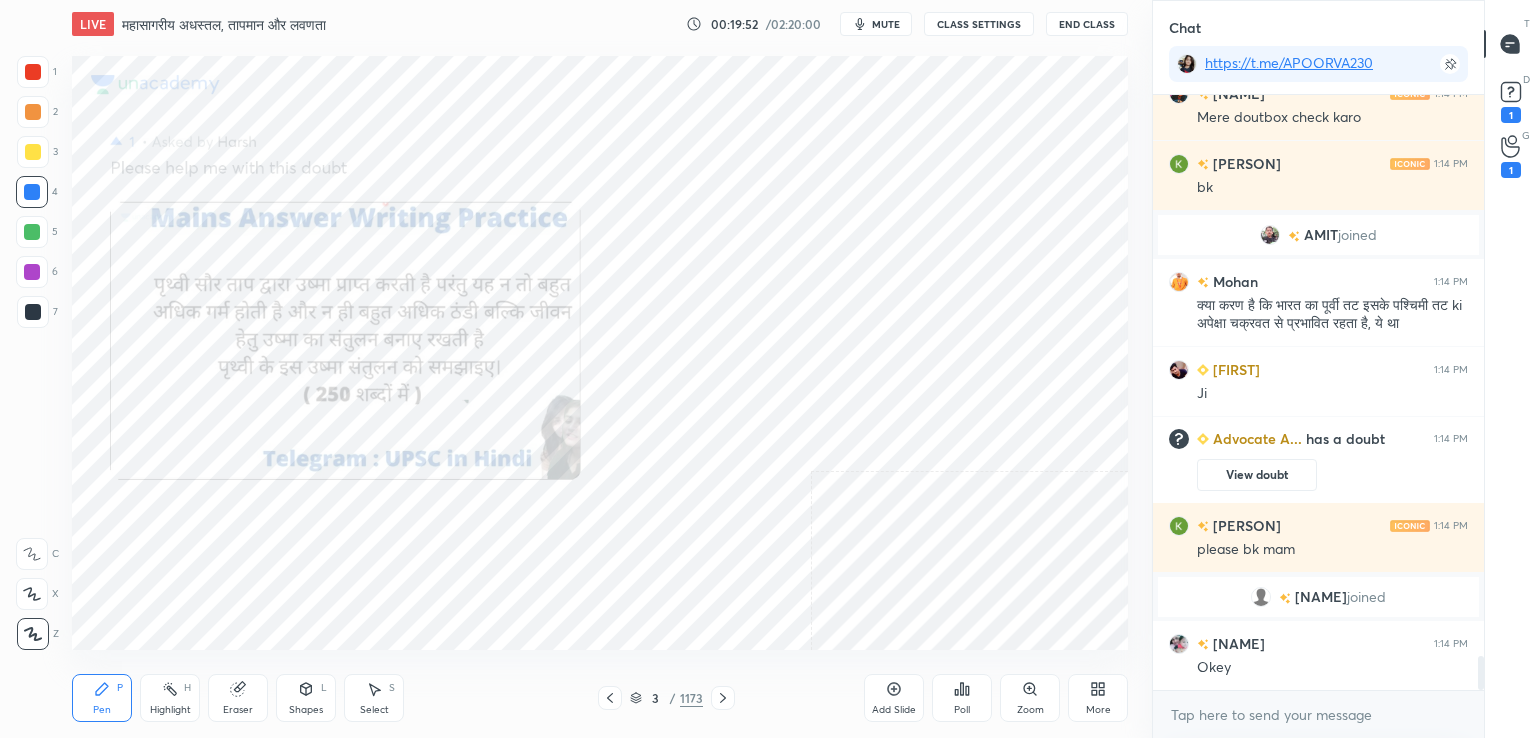 click on "More" at bounding box center [1098, 698] 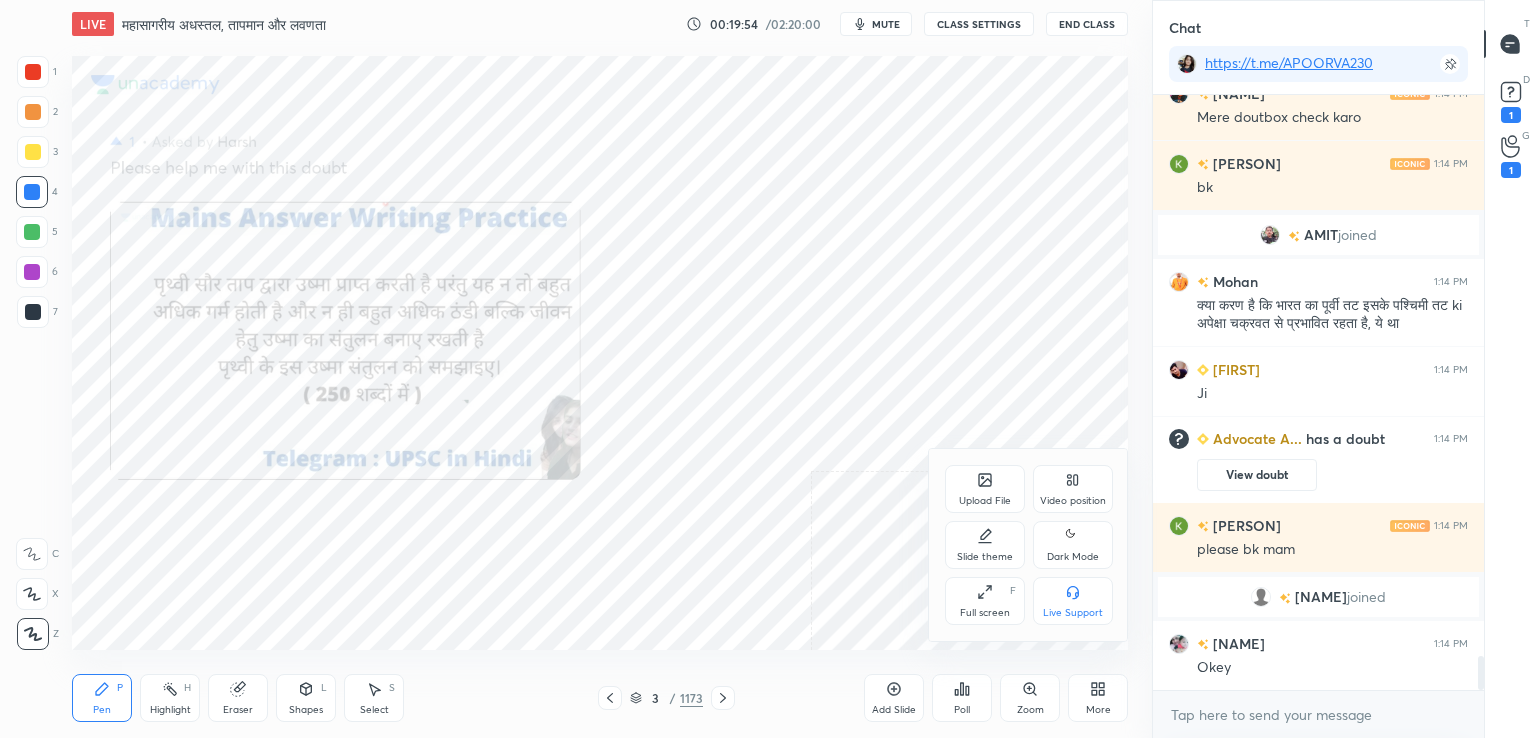 click on "Full screen F" at bounding box center [985, 601] 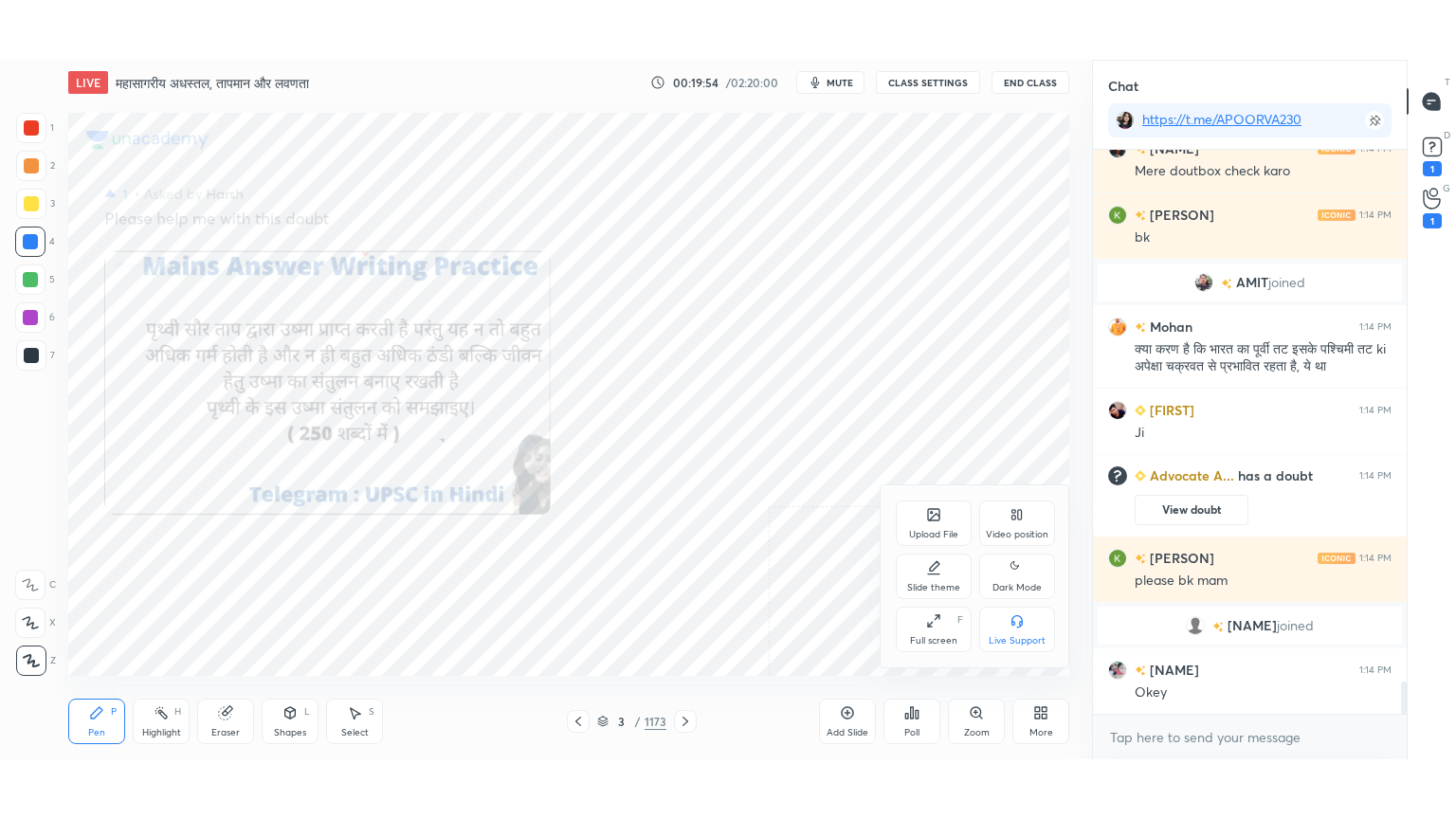 scroll, scrollTop: 94094, scrollLeft: 93776, axis: both 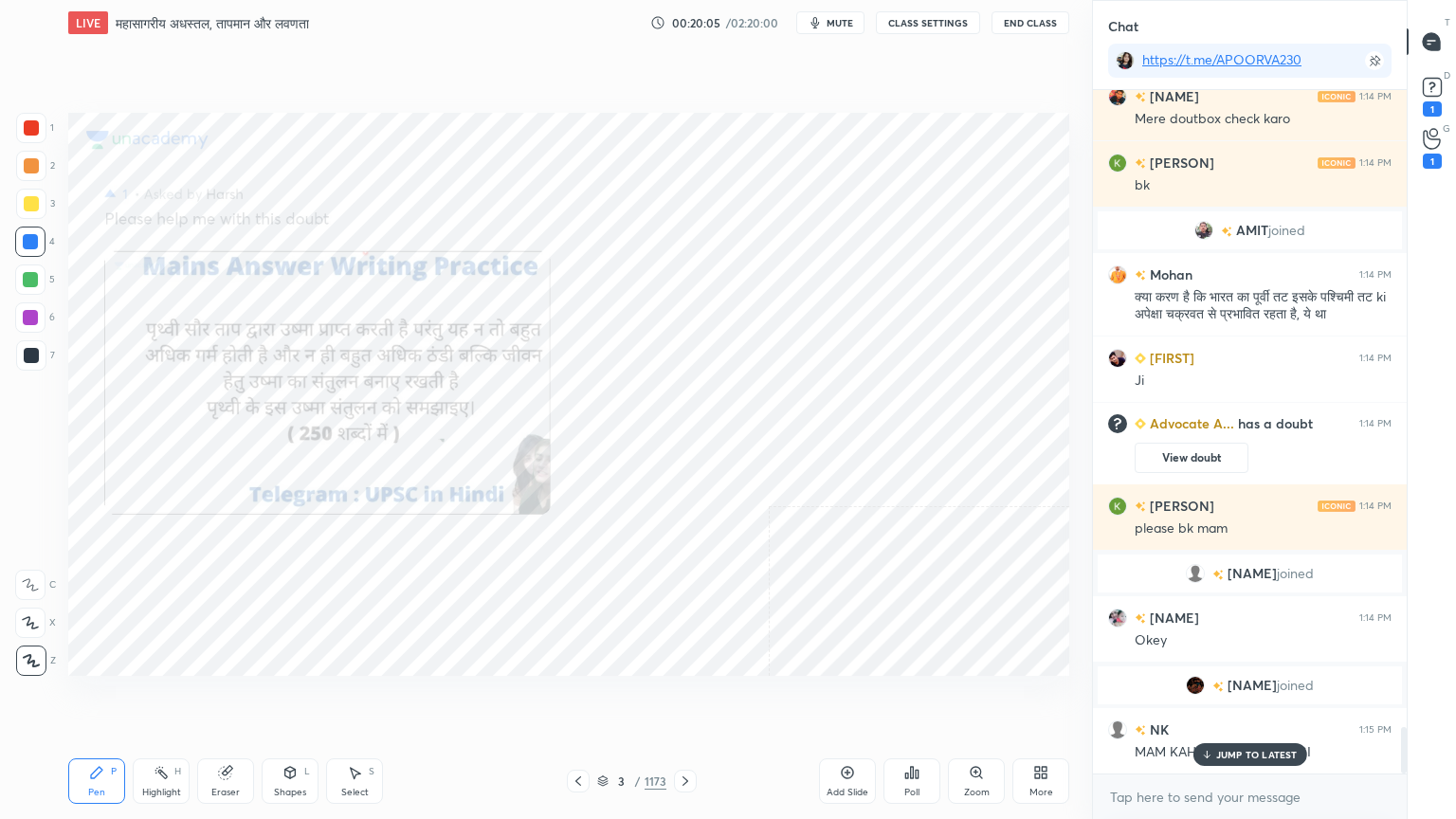 click on "JUMP TO LATEST" at bounding box center (1257, 755) 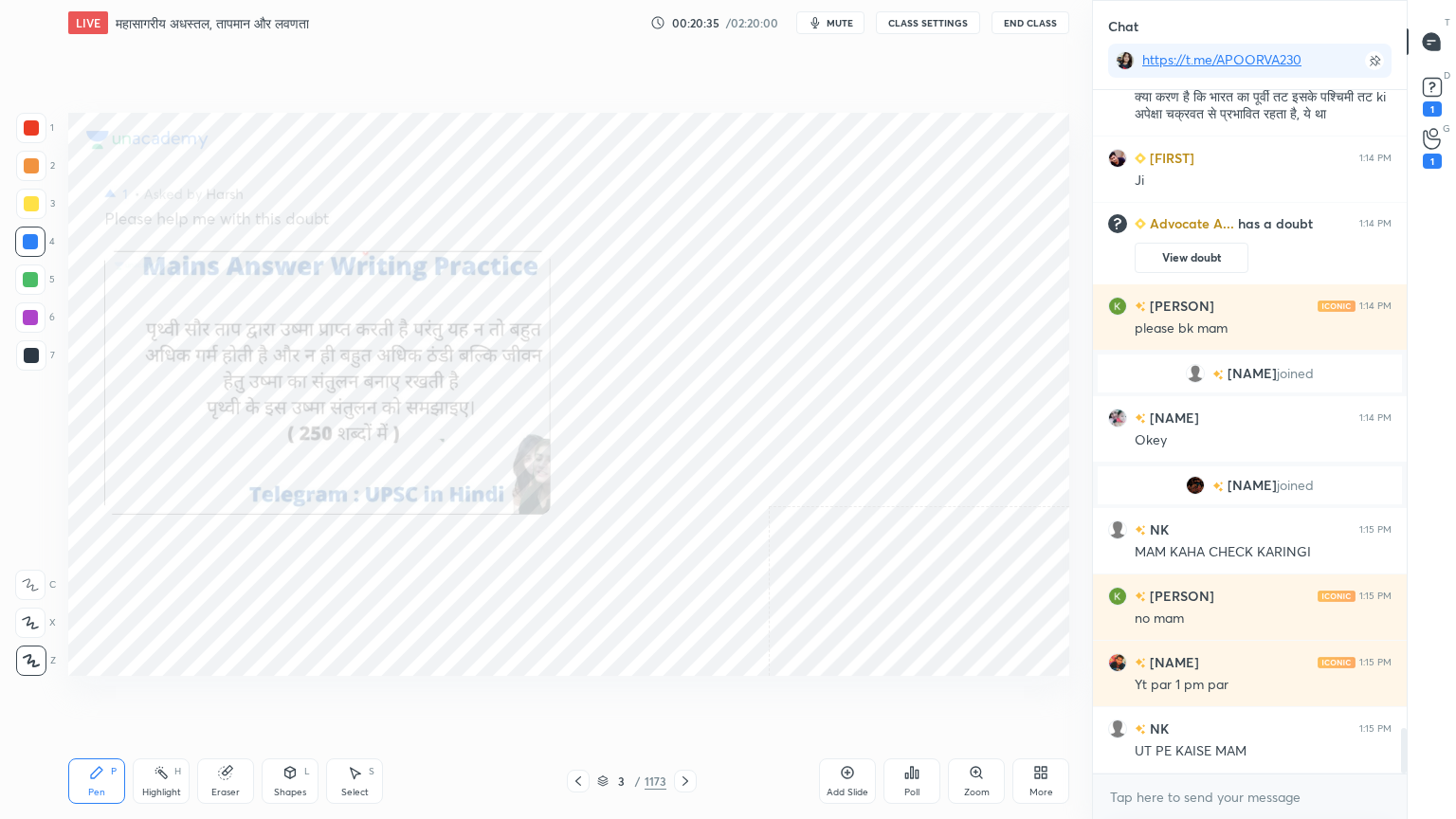 scroll, scrollTop: 9627, scrollLeft: 0, axis: vertical 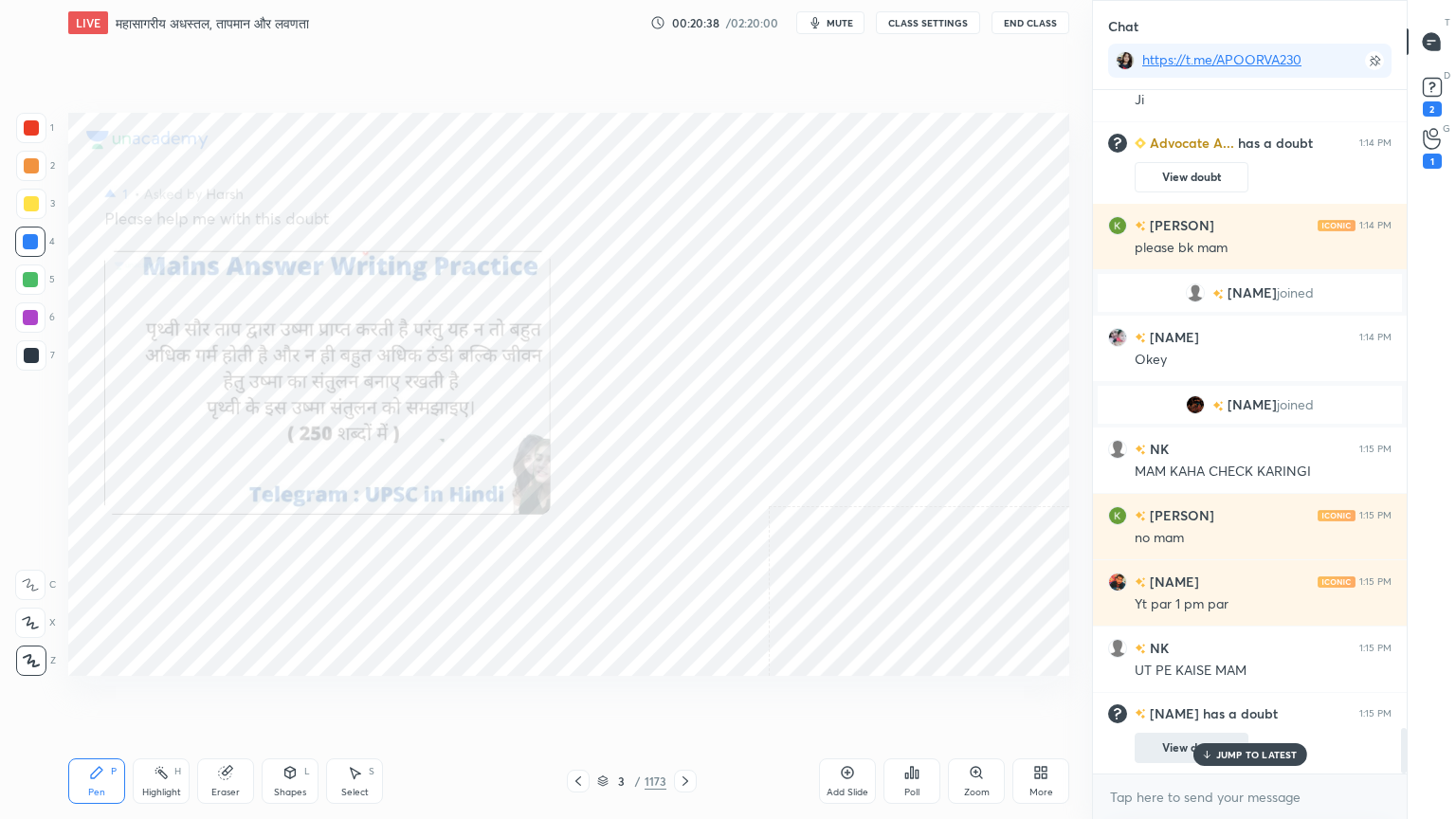 click on "JUMP TO LATEST" at bounding box center [1249, 755] 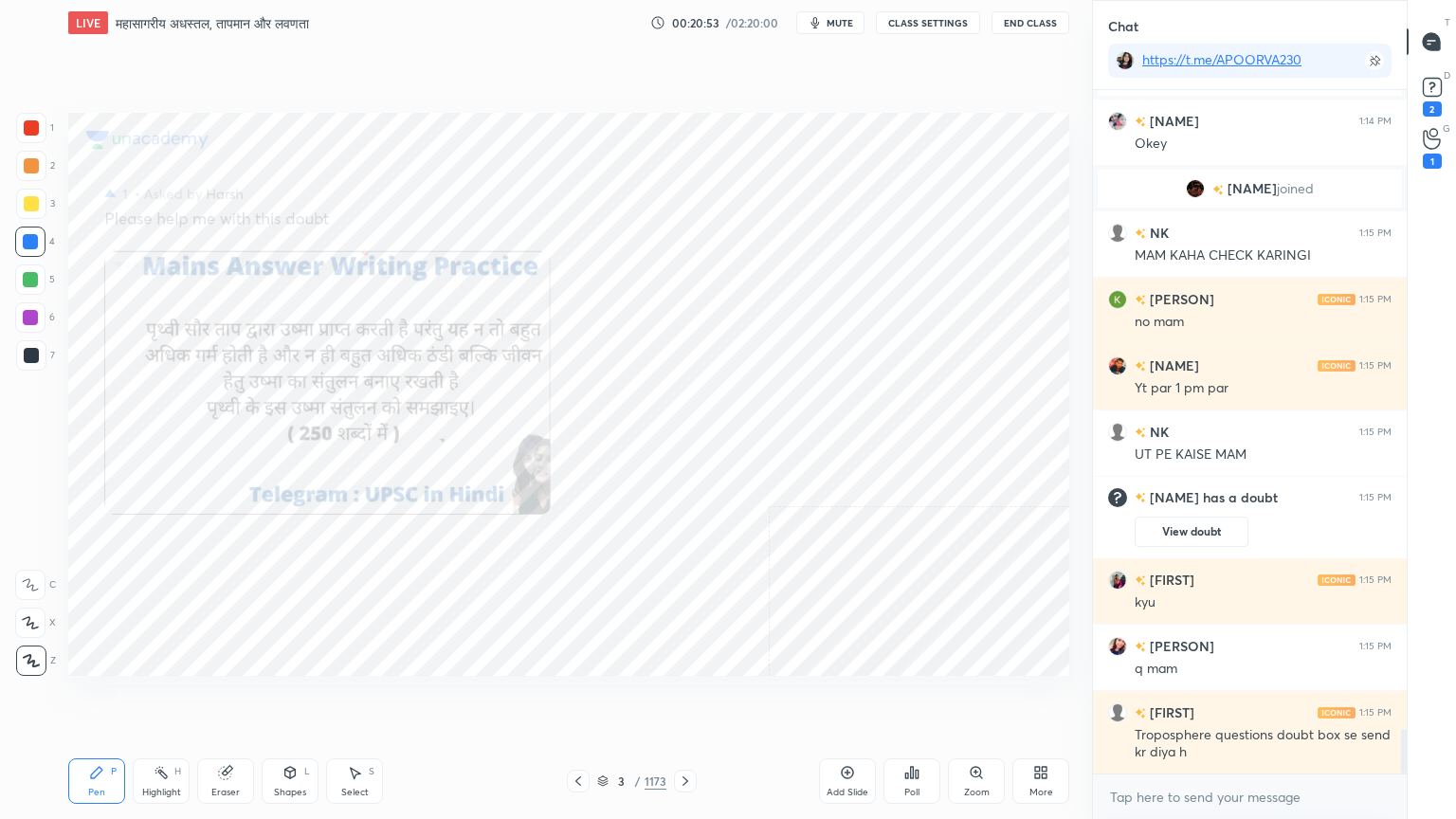 scroll, scrollTop: 9797, scrollLeft: 0, axis: vertical 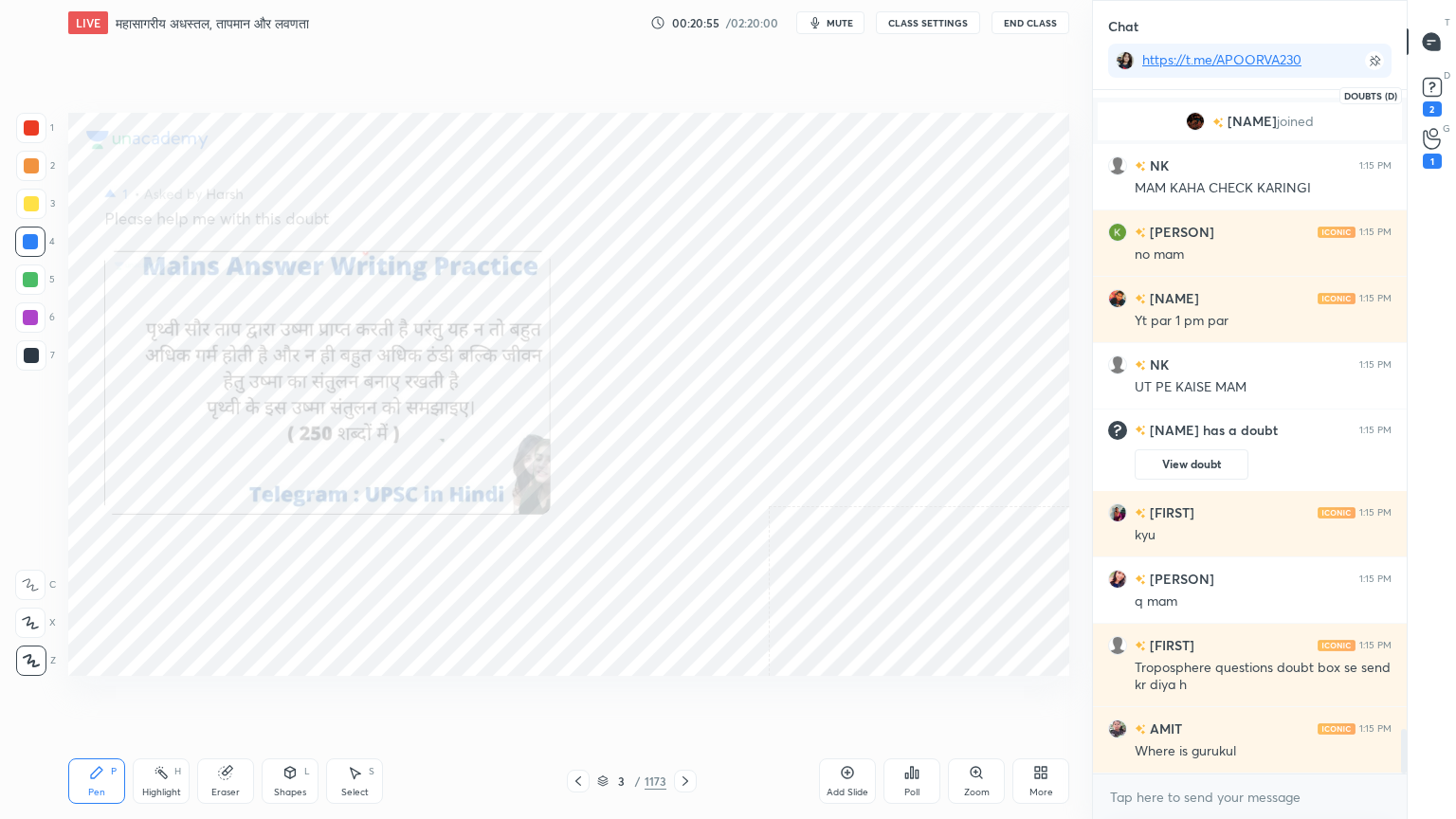 click 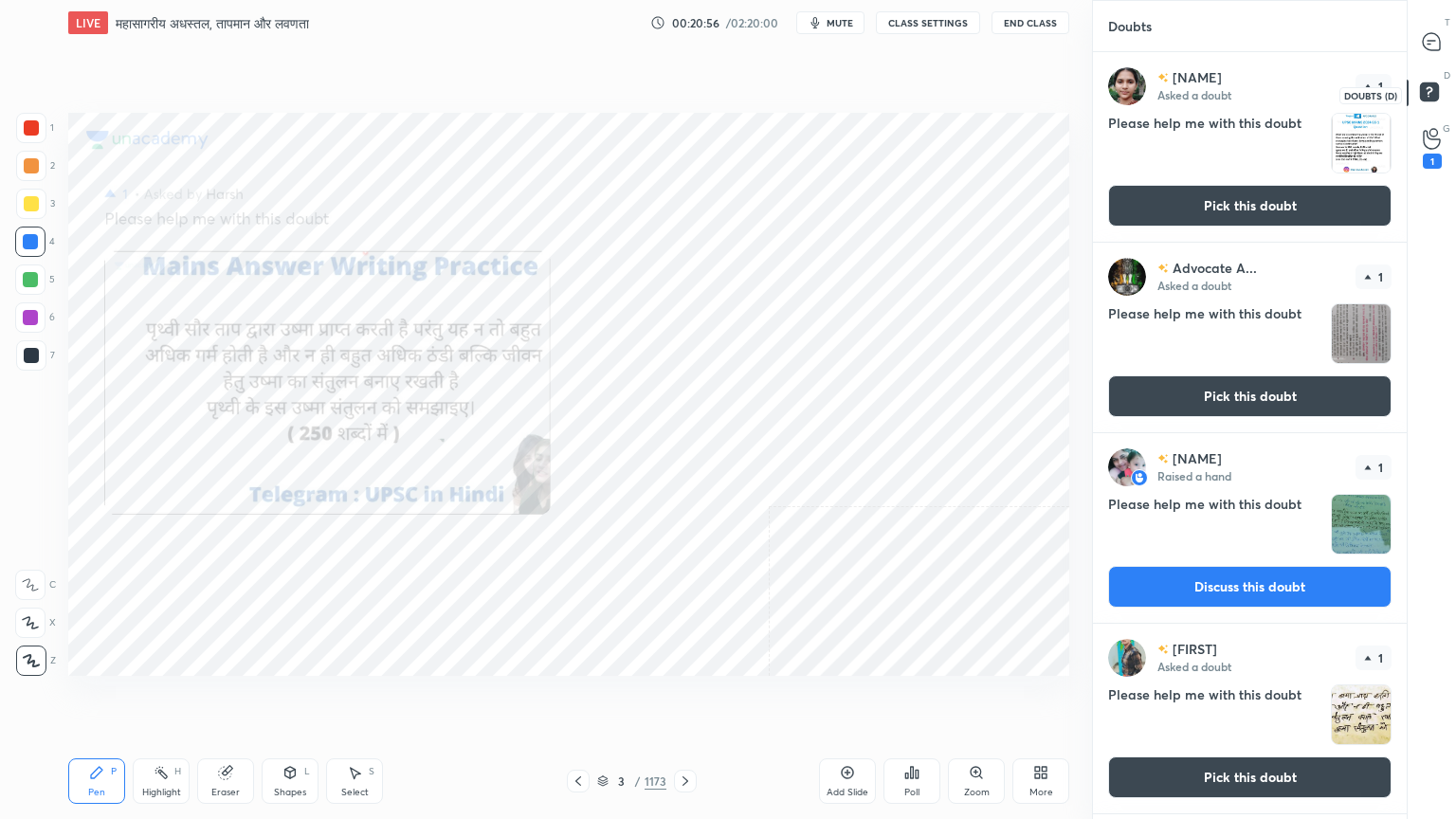 scroll, scrollTop: 6, scrollLeft: 6, axis: both 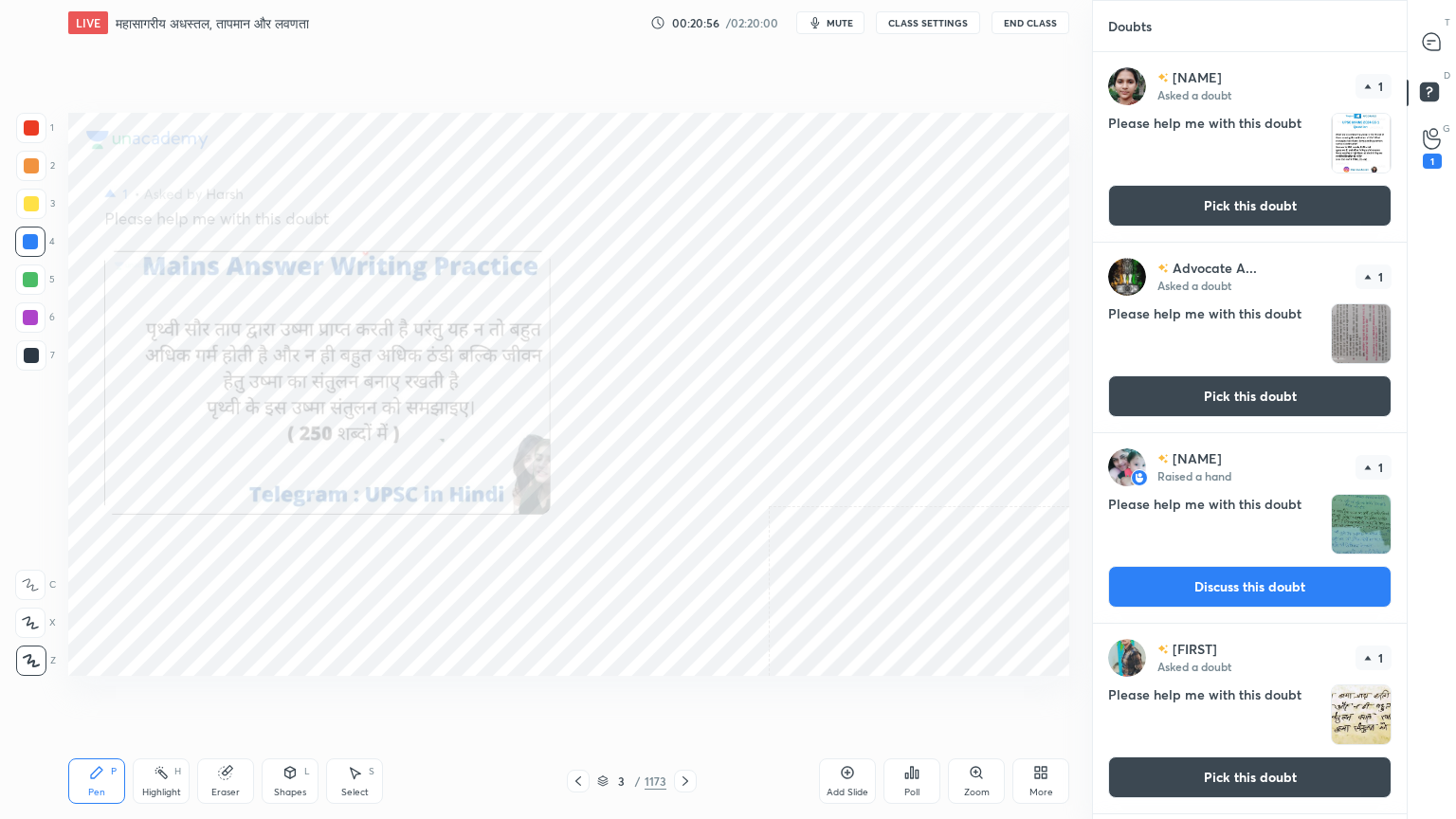 click on "Pick this doubt" at bounding box center [1249, 206] 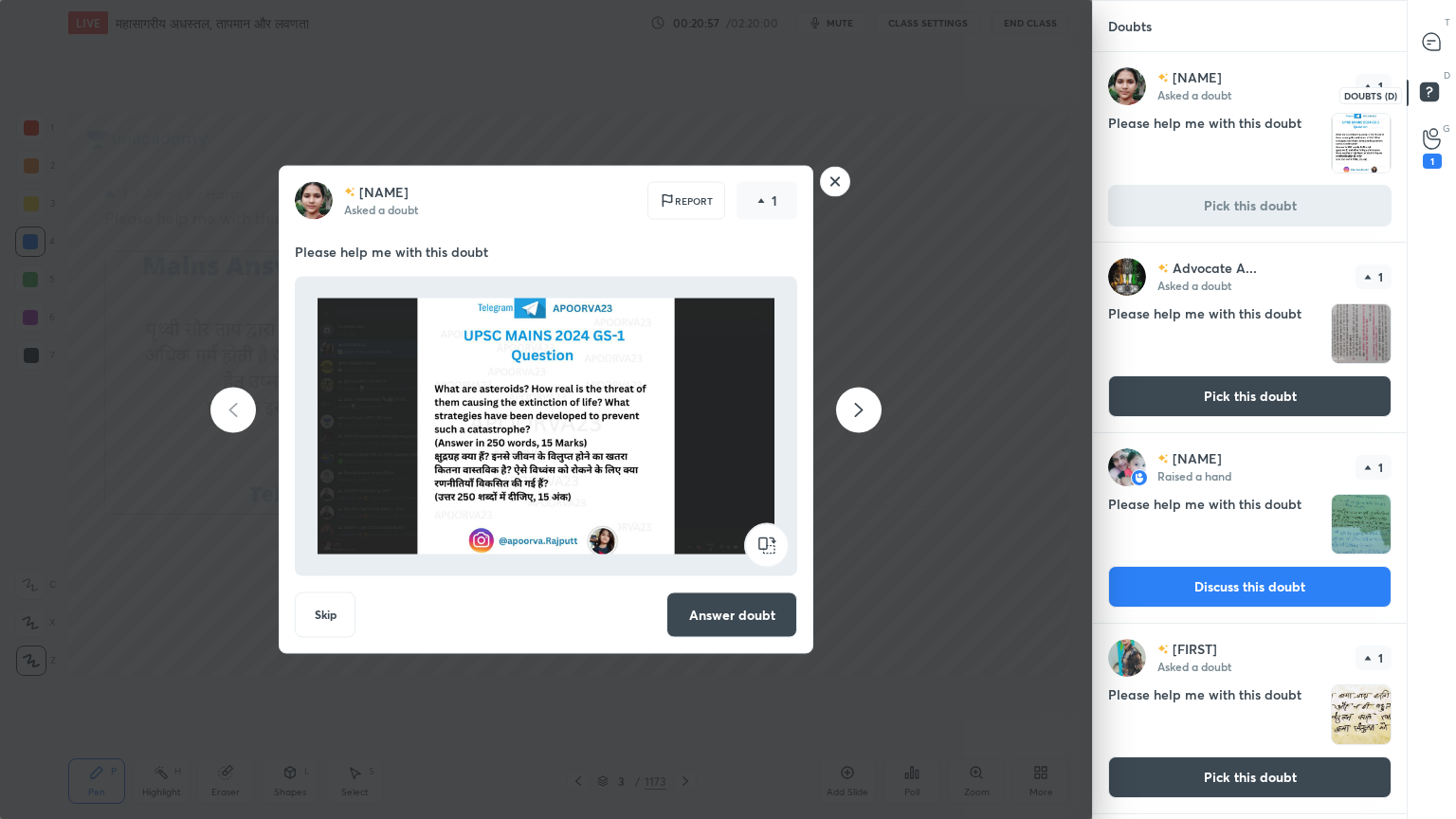 click 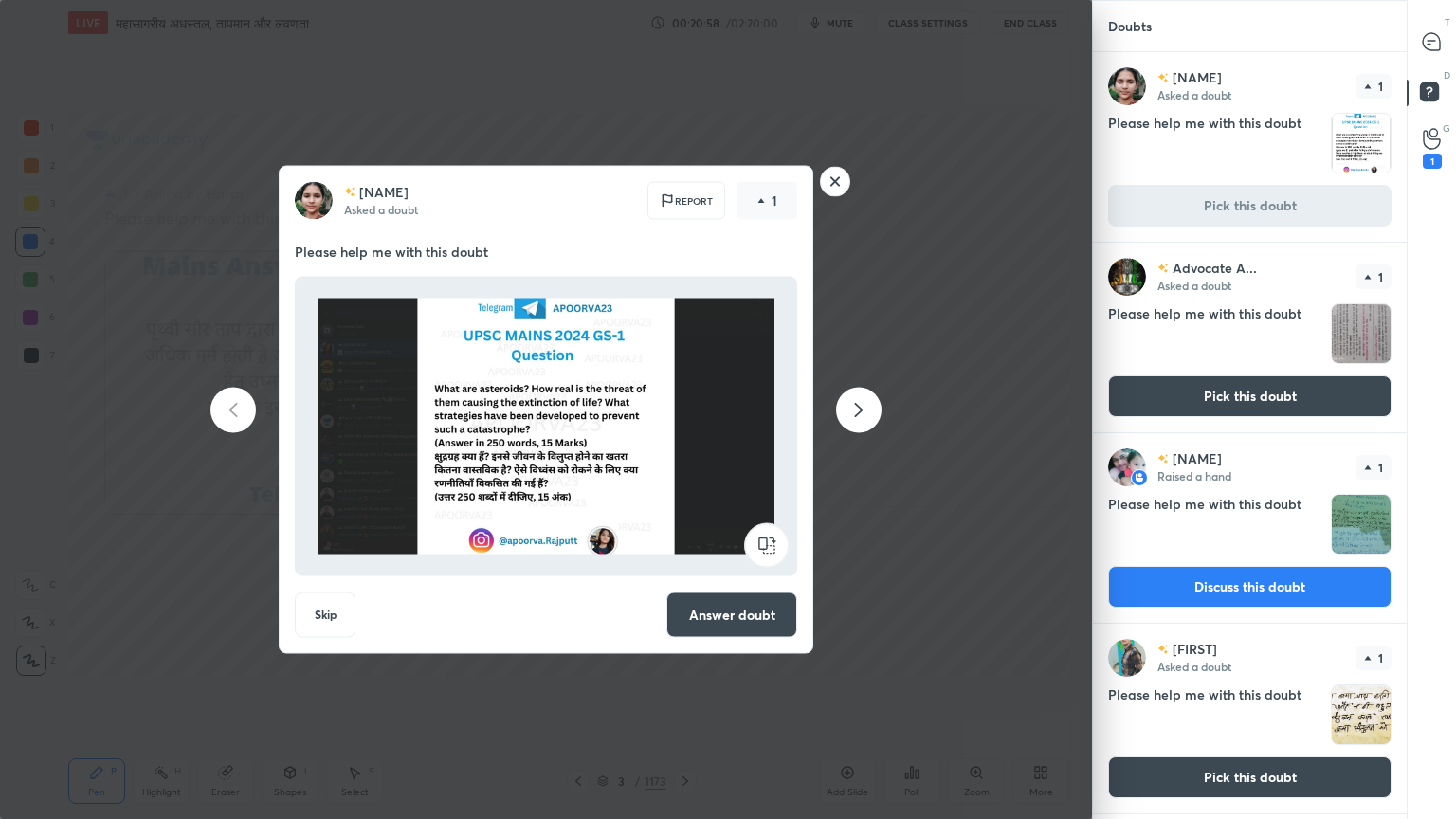 click on "Answer doubt" at bounding box center [732, 615] 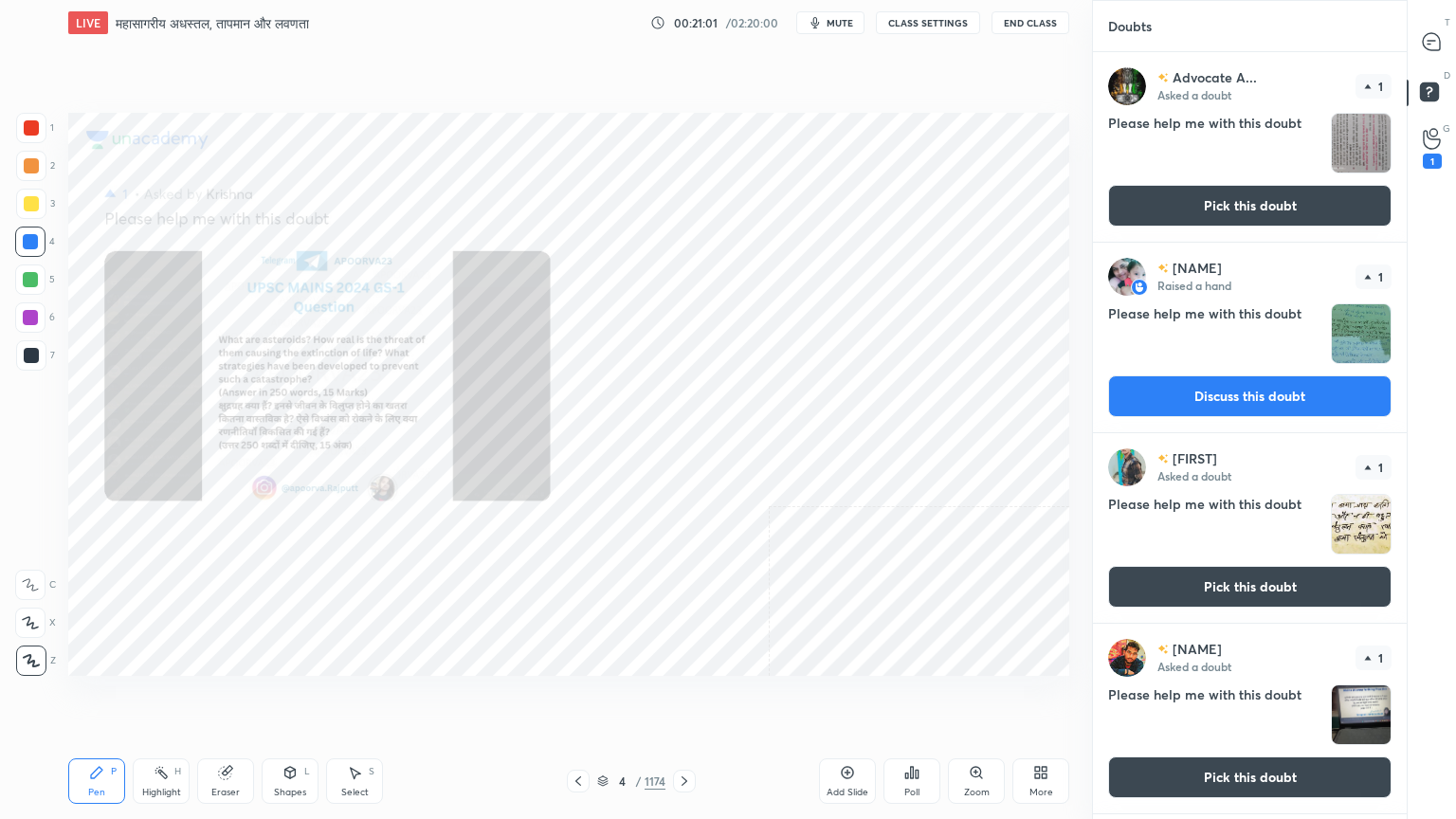 click 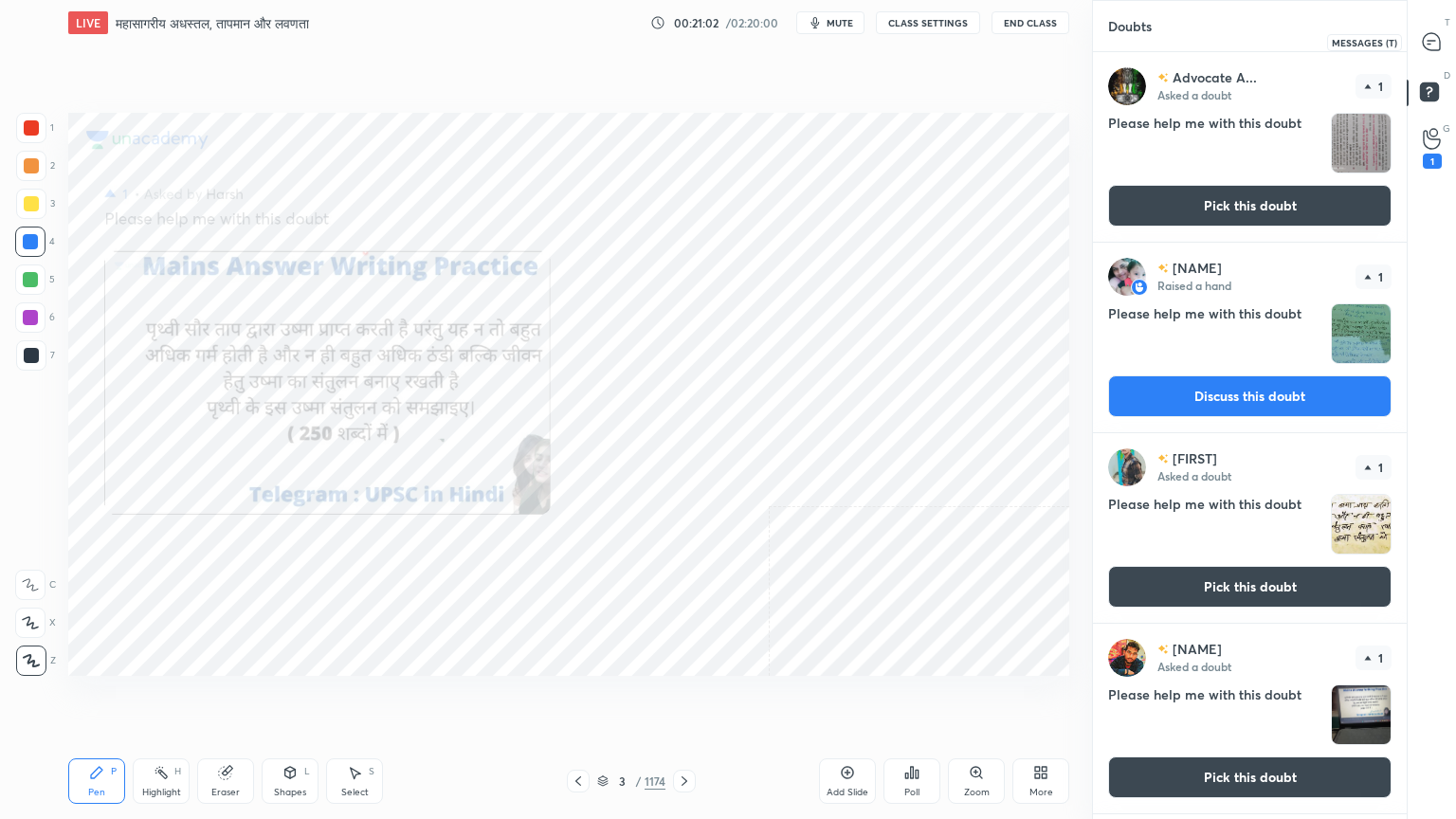 click 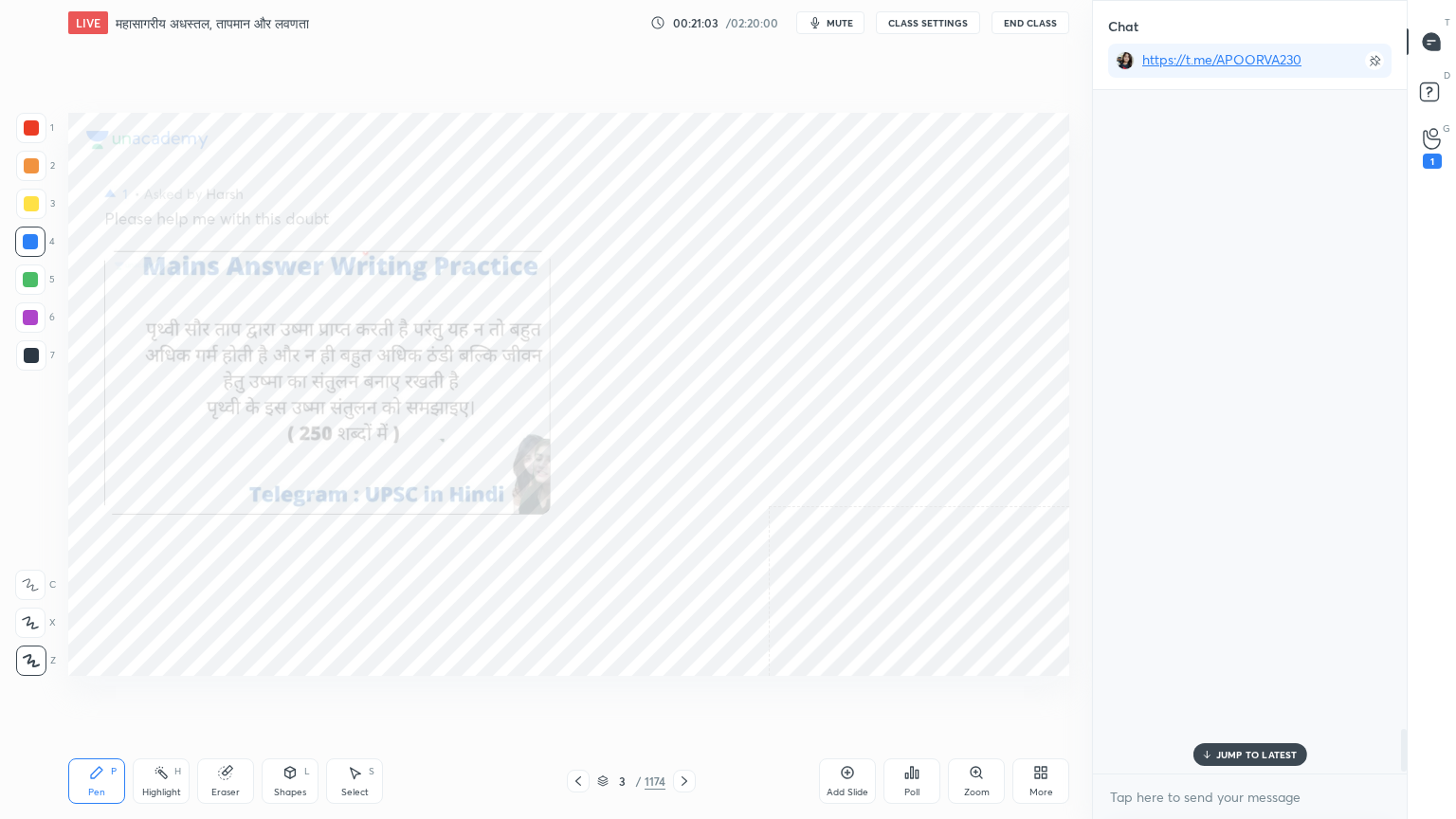 scroll, scrollTop: 10290, scrollLeft: 0, axis: vertical 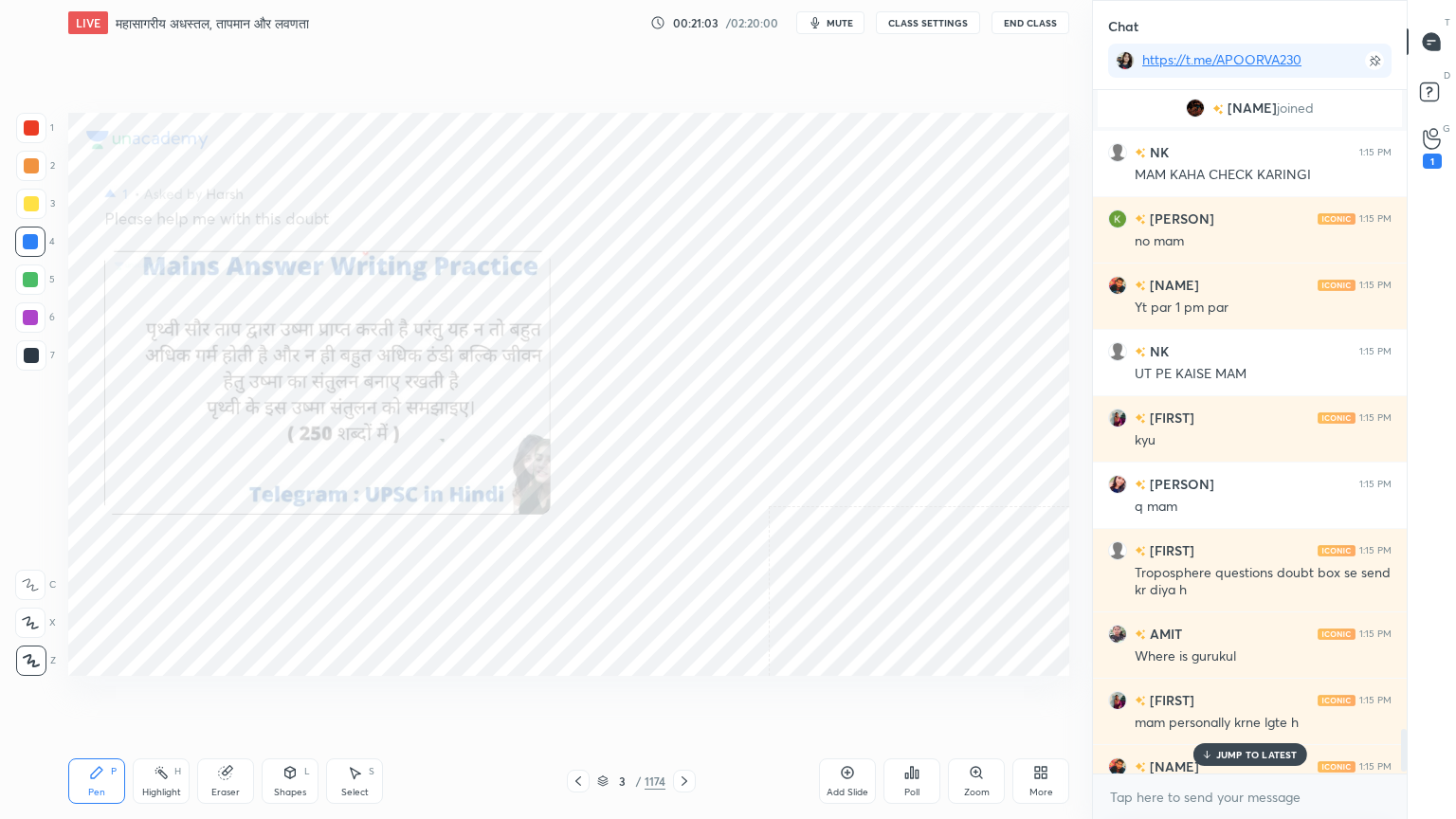 click on "JUMP TO LATEST" at bounding box center (1257, 755) 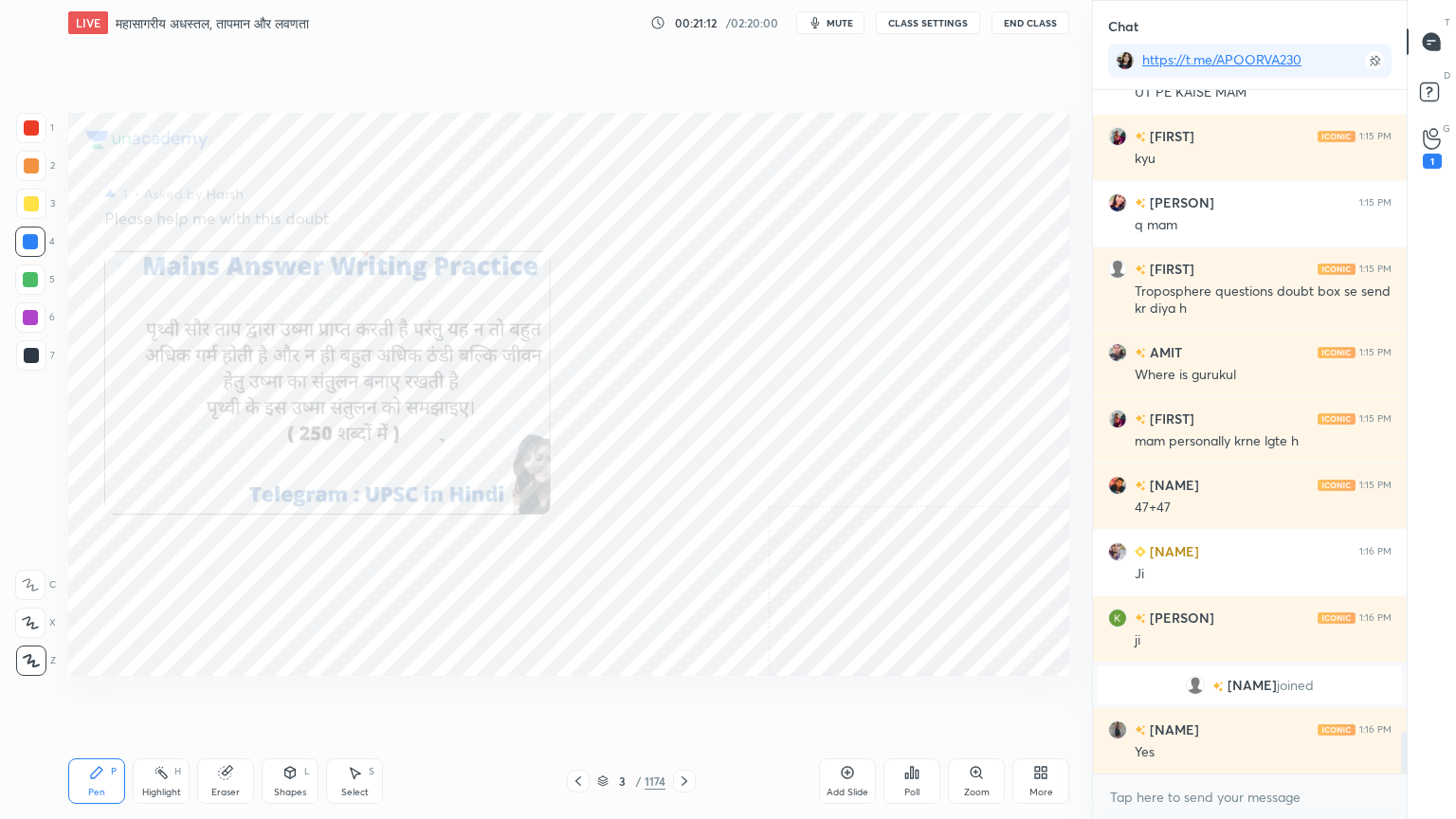 scroll, scrollTop: 10638, scrollLeft: 0, axis: vertical 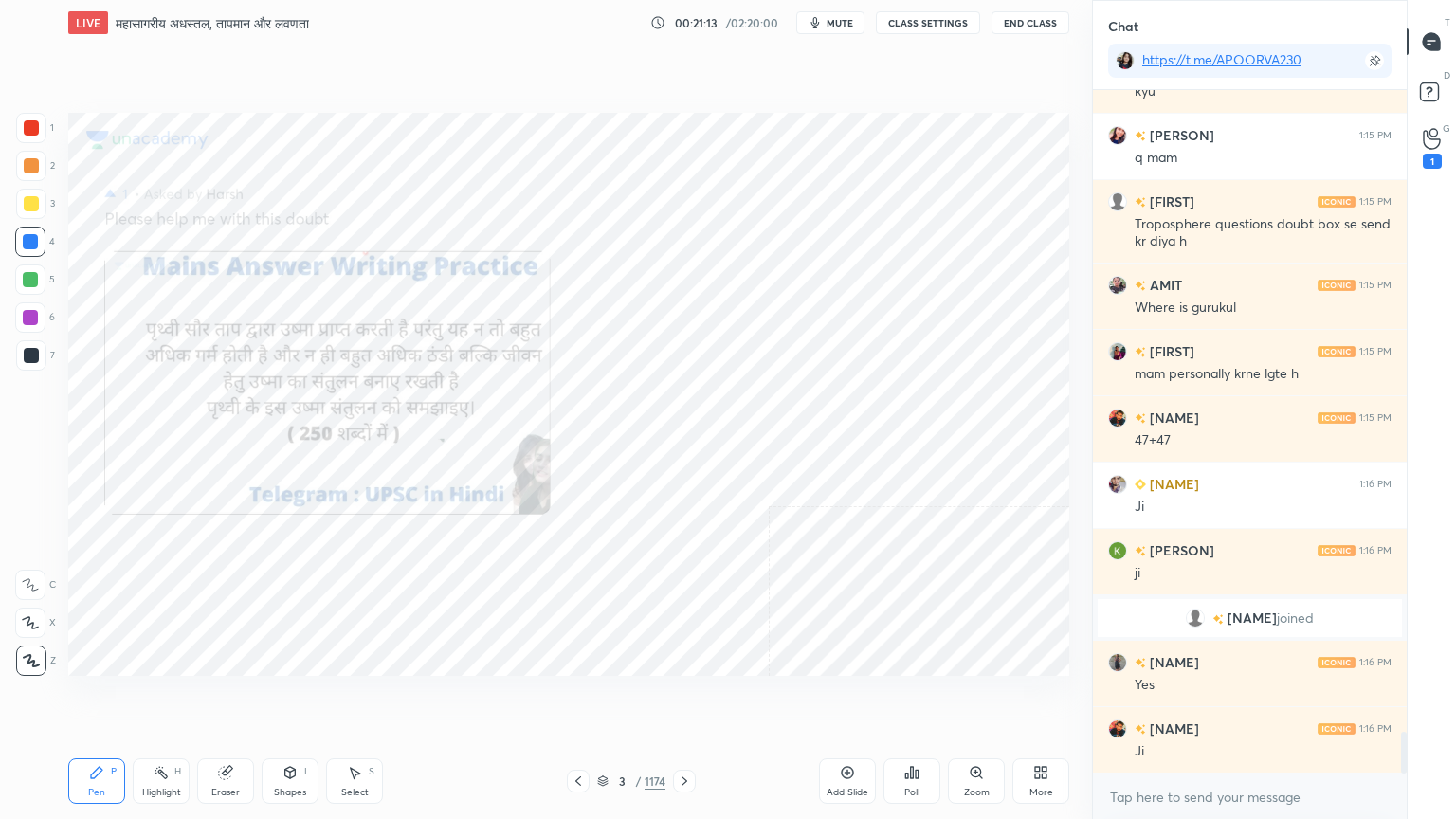drag, startPoint x: 210, startPoint y: 769, endPoint x: 199, endPoint y: 772, distance: 11.401754 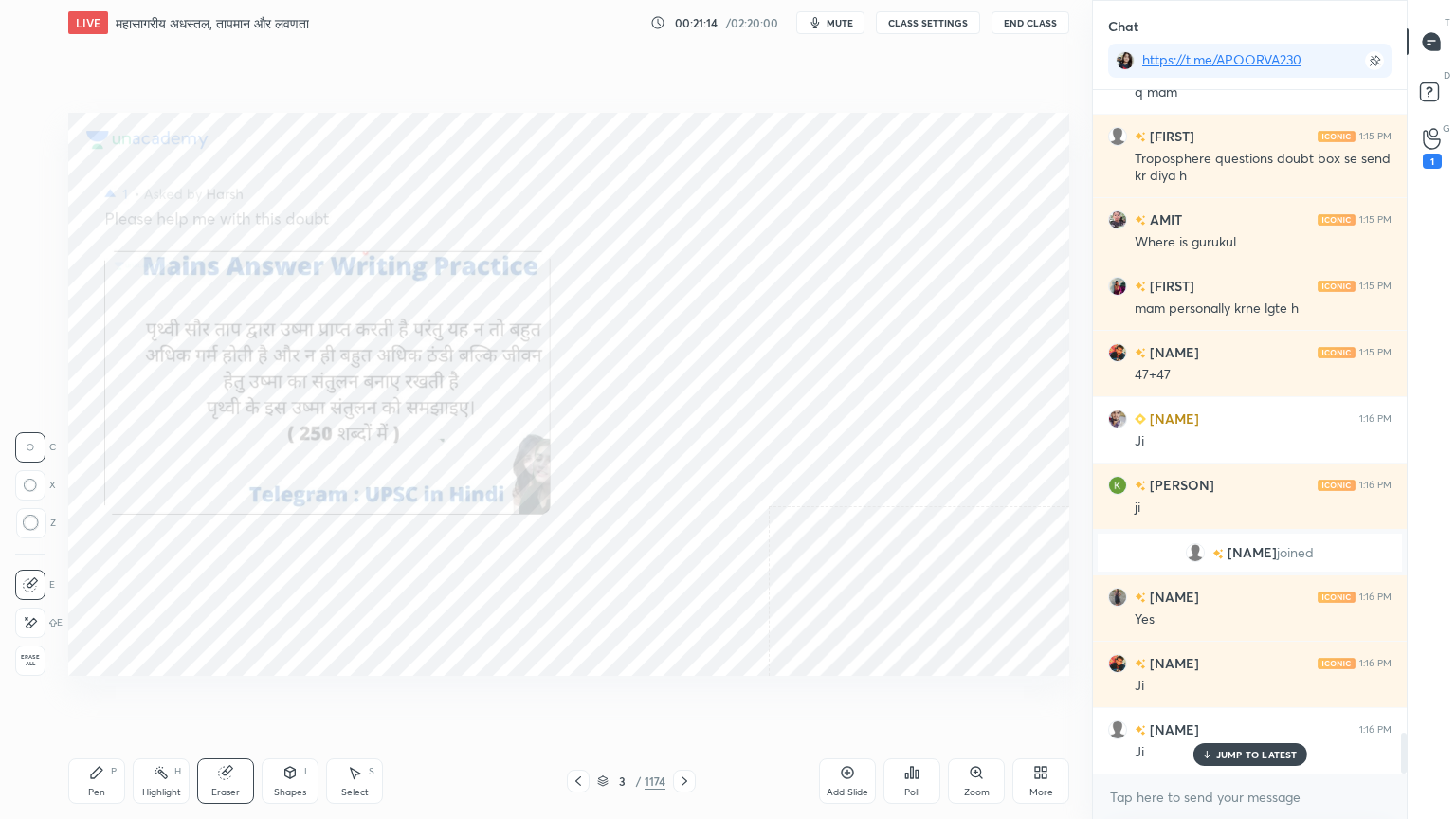 click on "Erase all" at bounding box center (30, 661) 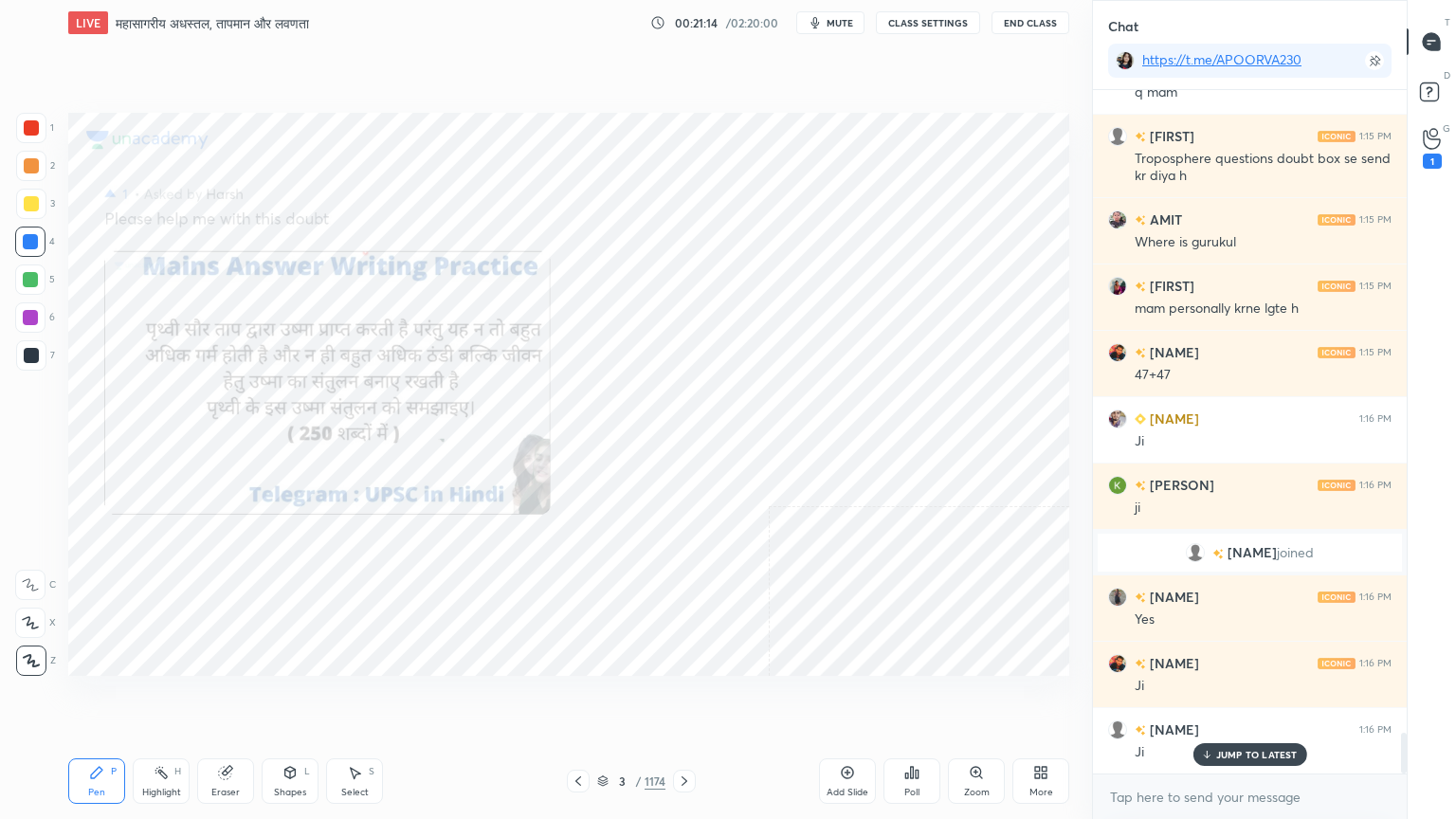 scroll, scrollTop: 10837, scrollLeft: 0, axis: vertical 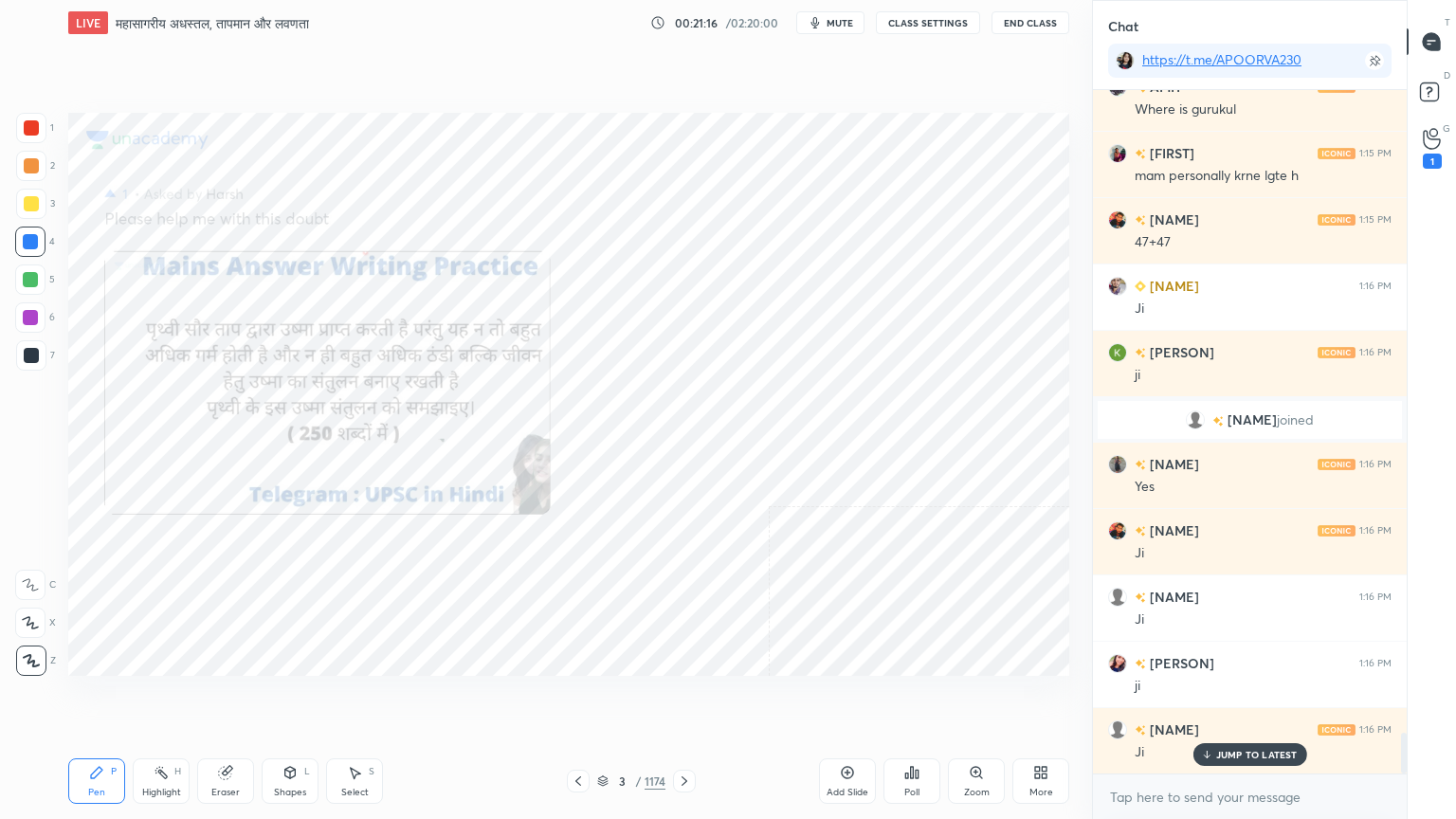 click 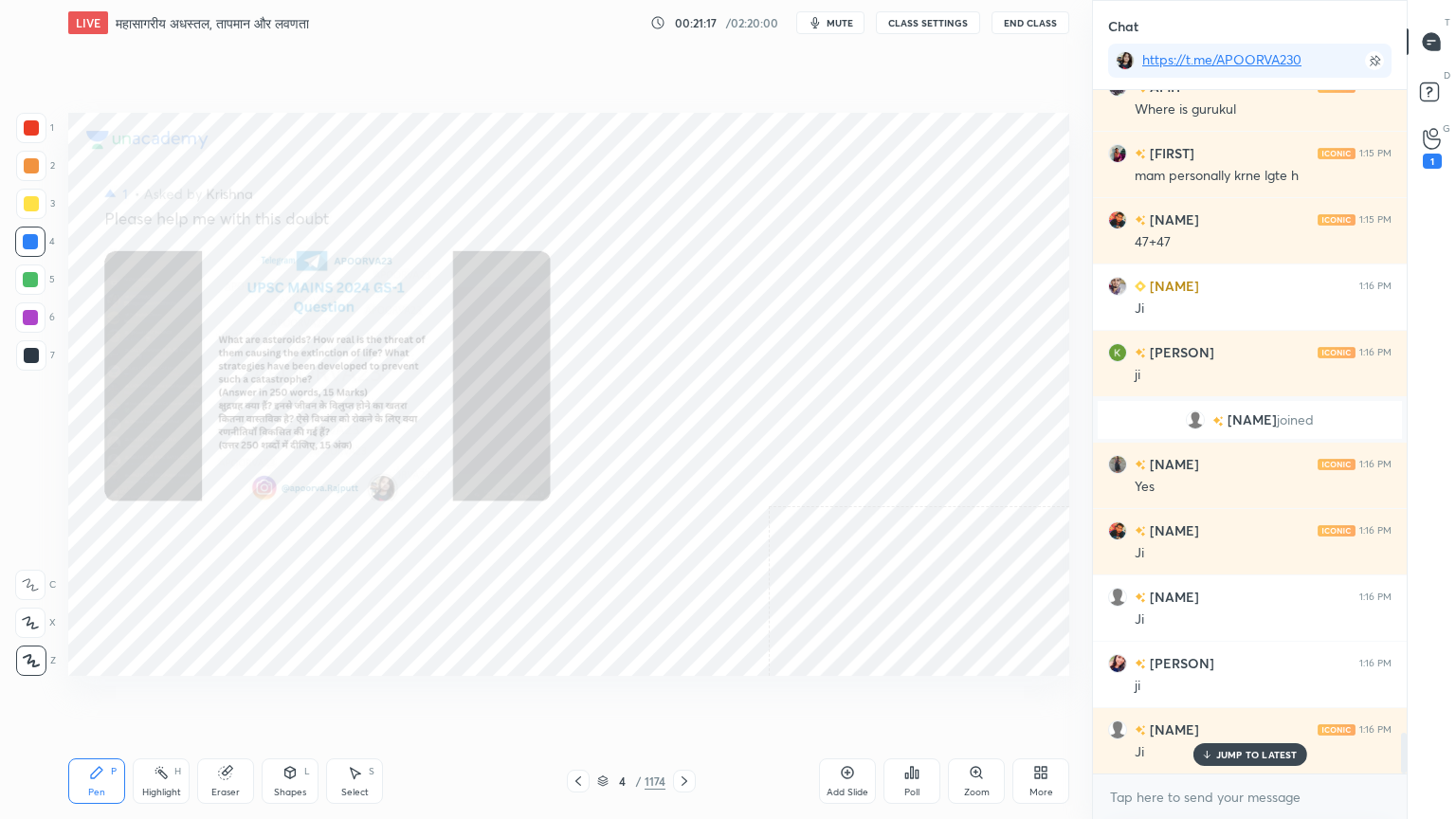 click on "Zoom" at bounding box center [976, 781] 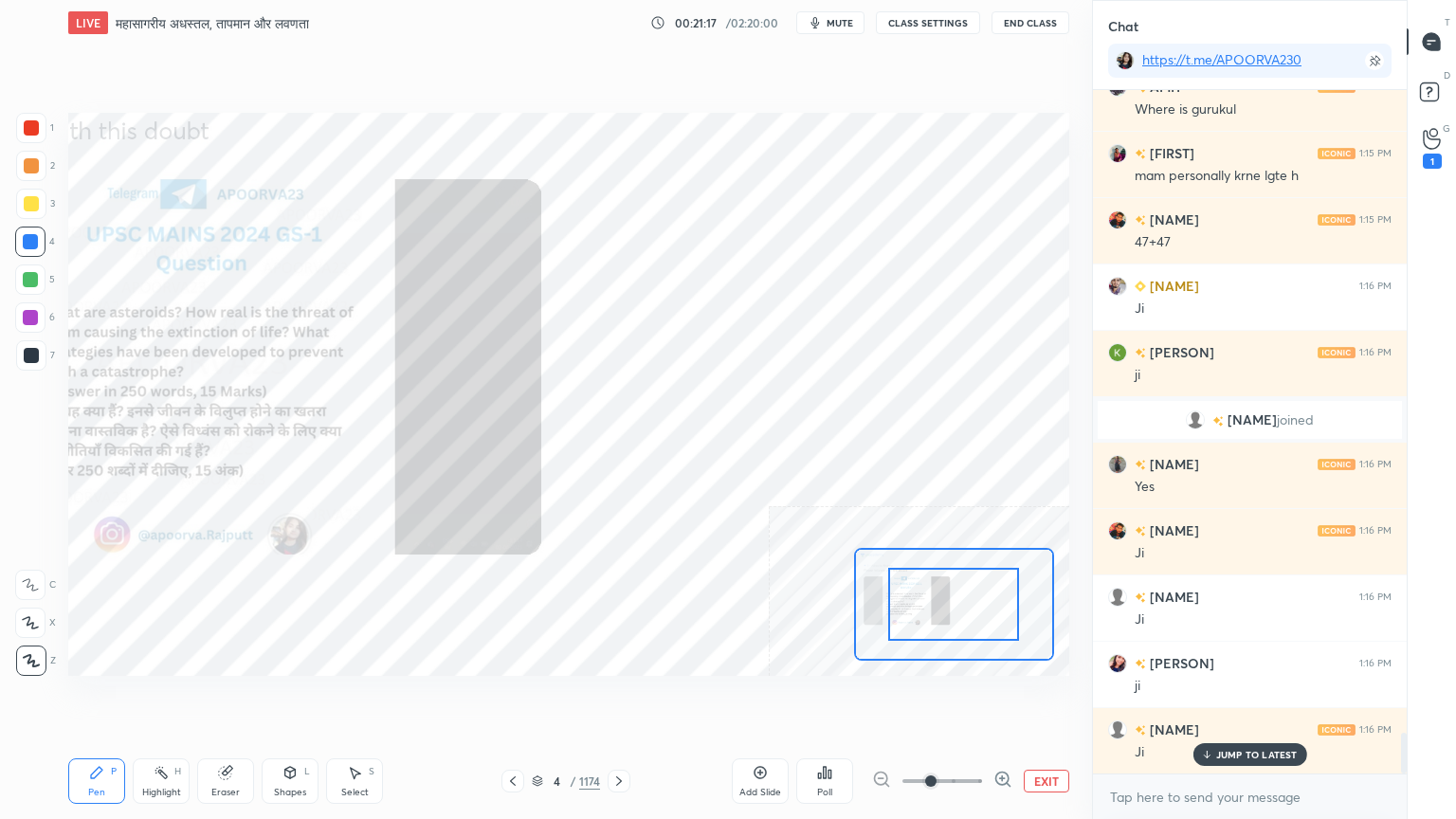 click 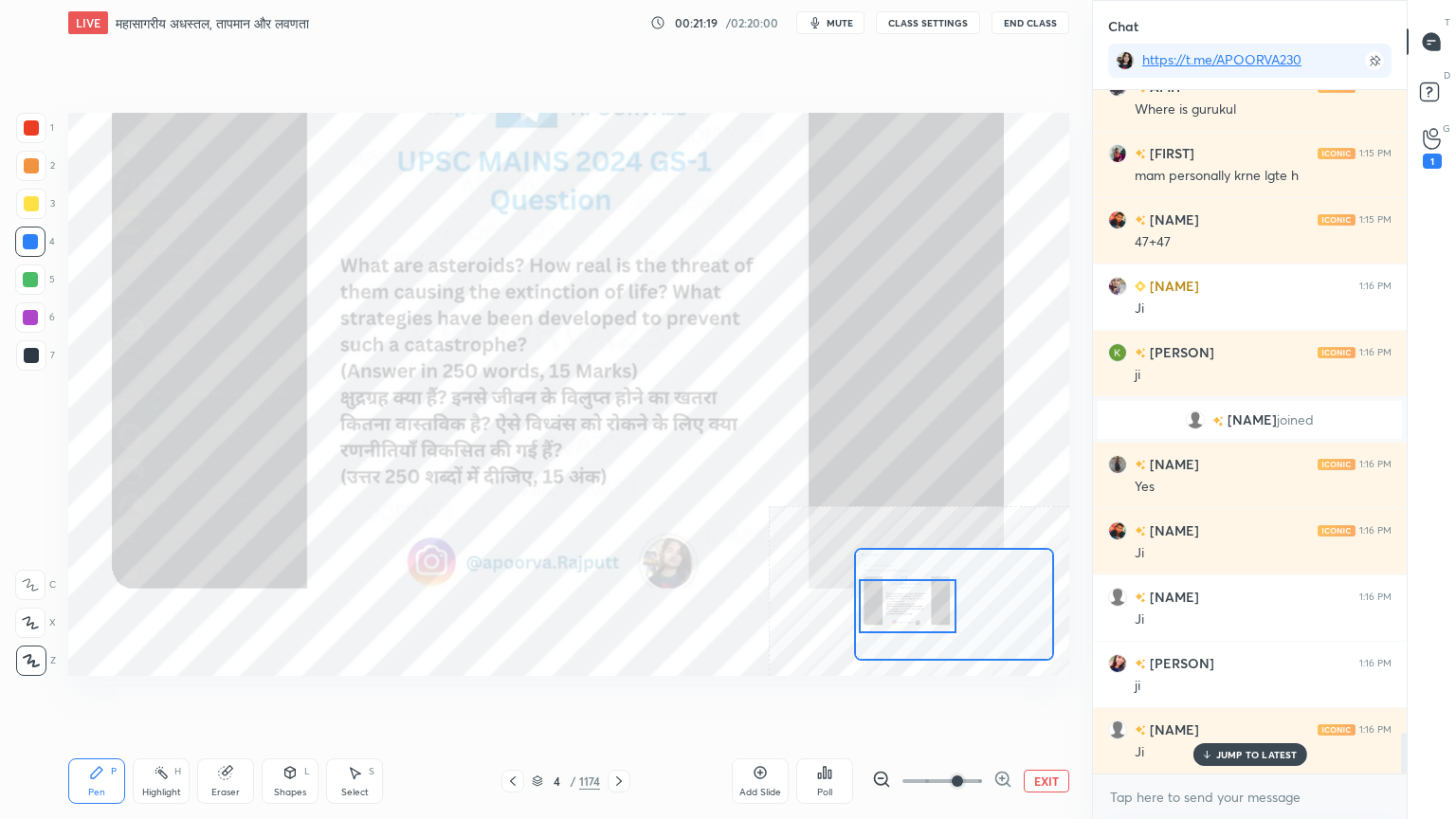 drag, startPoint x: 917, startPoint y: 611, endPoint x: 883, endPoint y: 608, distance: 34.1321 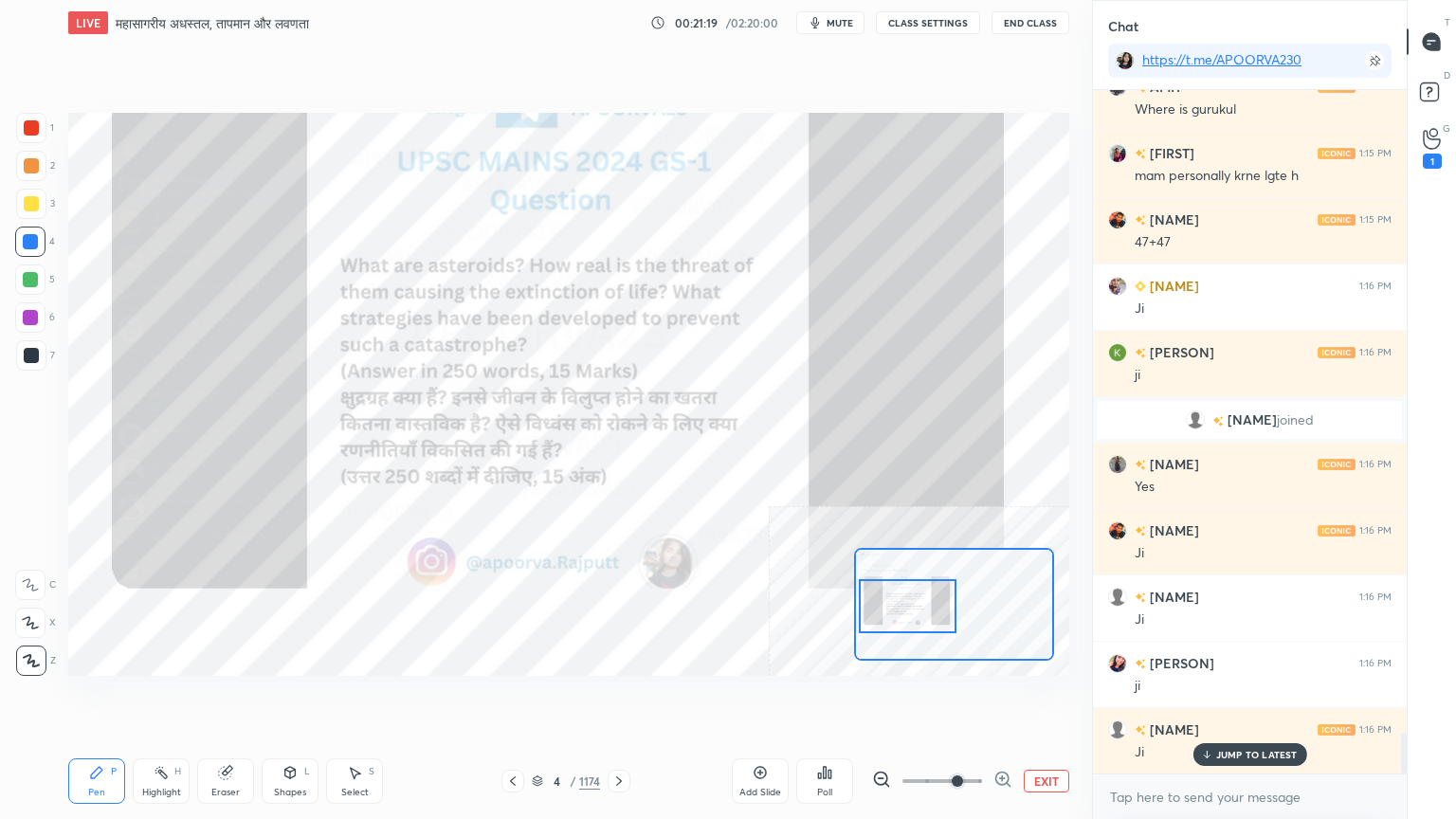 click at bounding box center (908, 606) 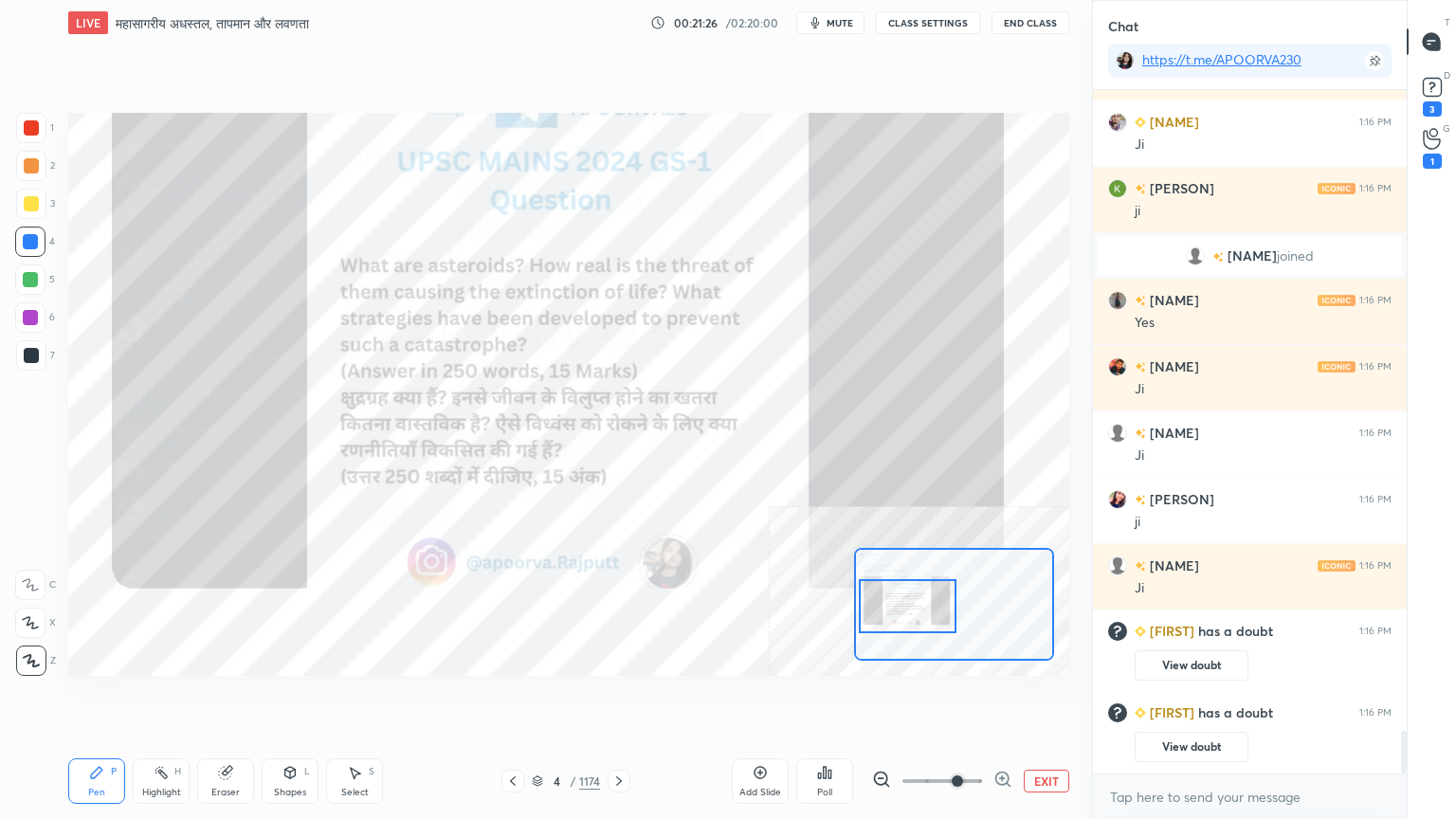 scroll, scrollTop: 10260, scrollLeft: 0, axis: vertical 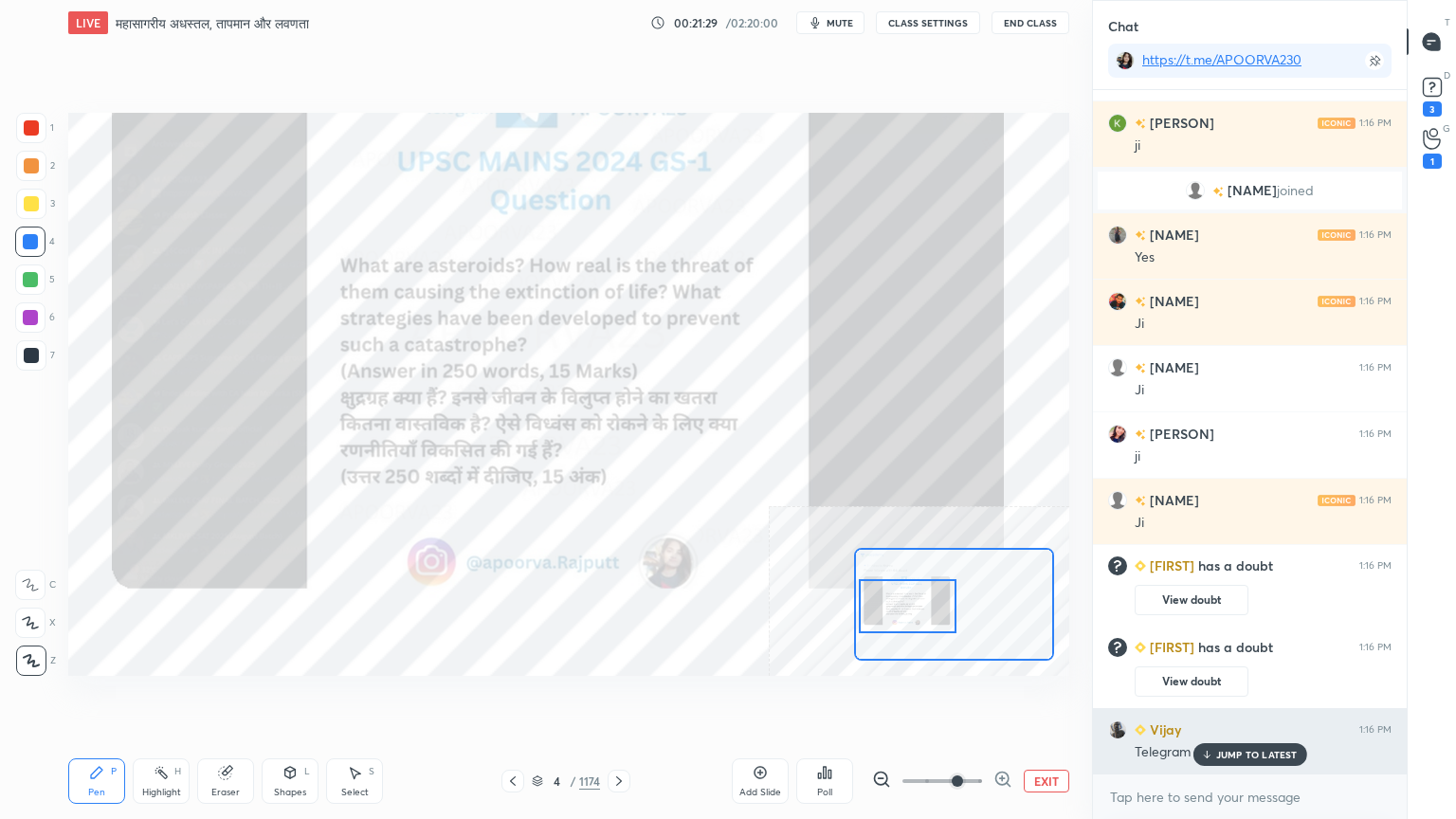 click on "JUMP TO LATEST" at bounding box center (1257, 755) 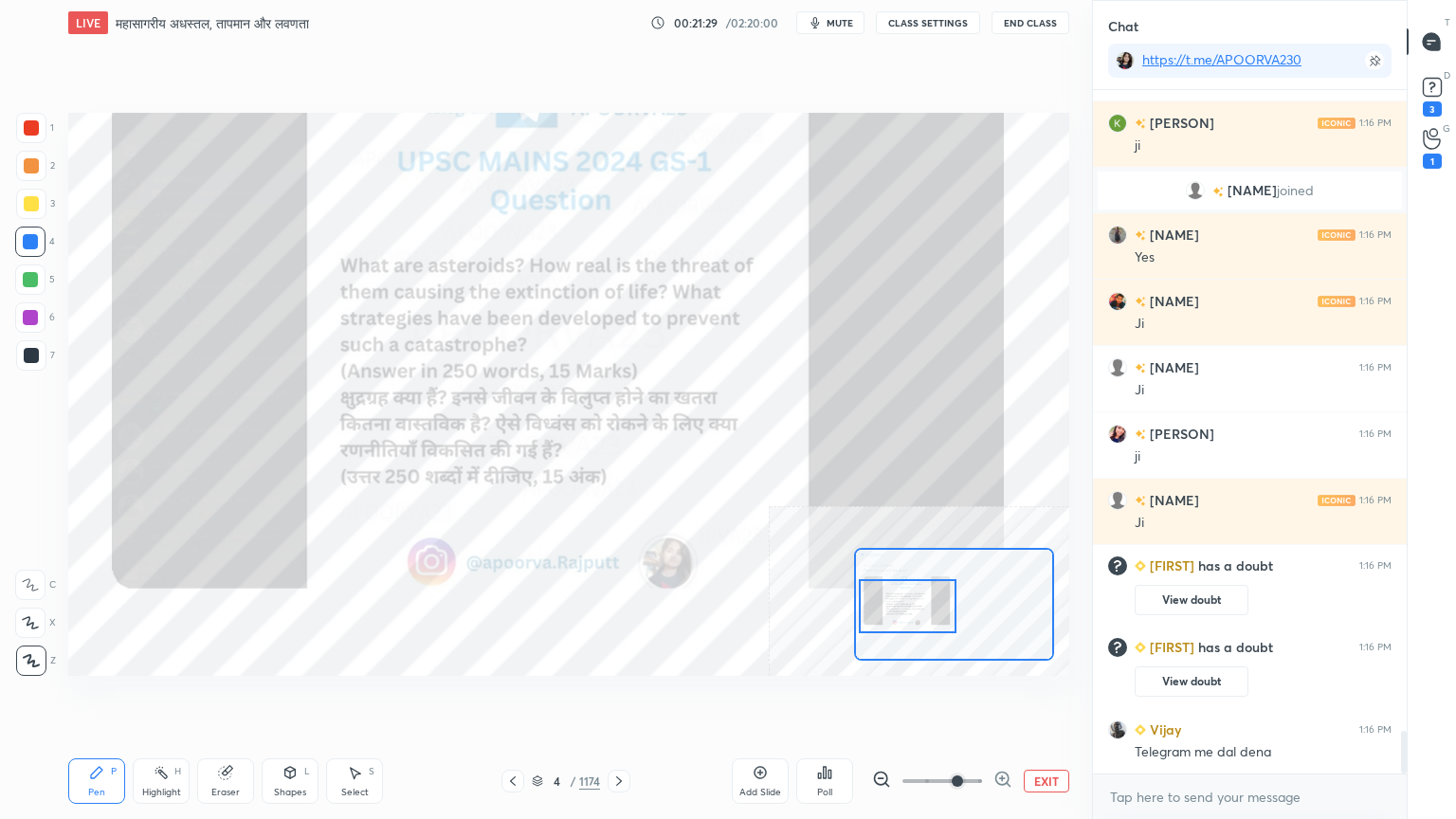 click on "x" at bounding box center (1249, 796) 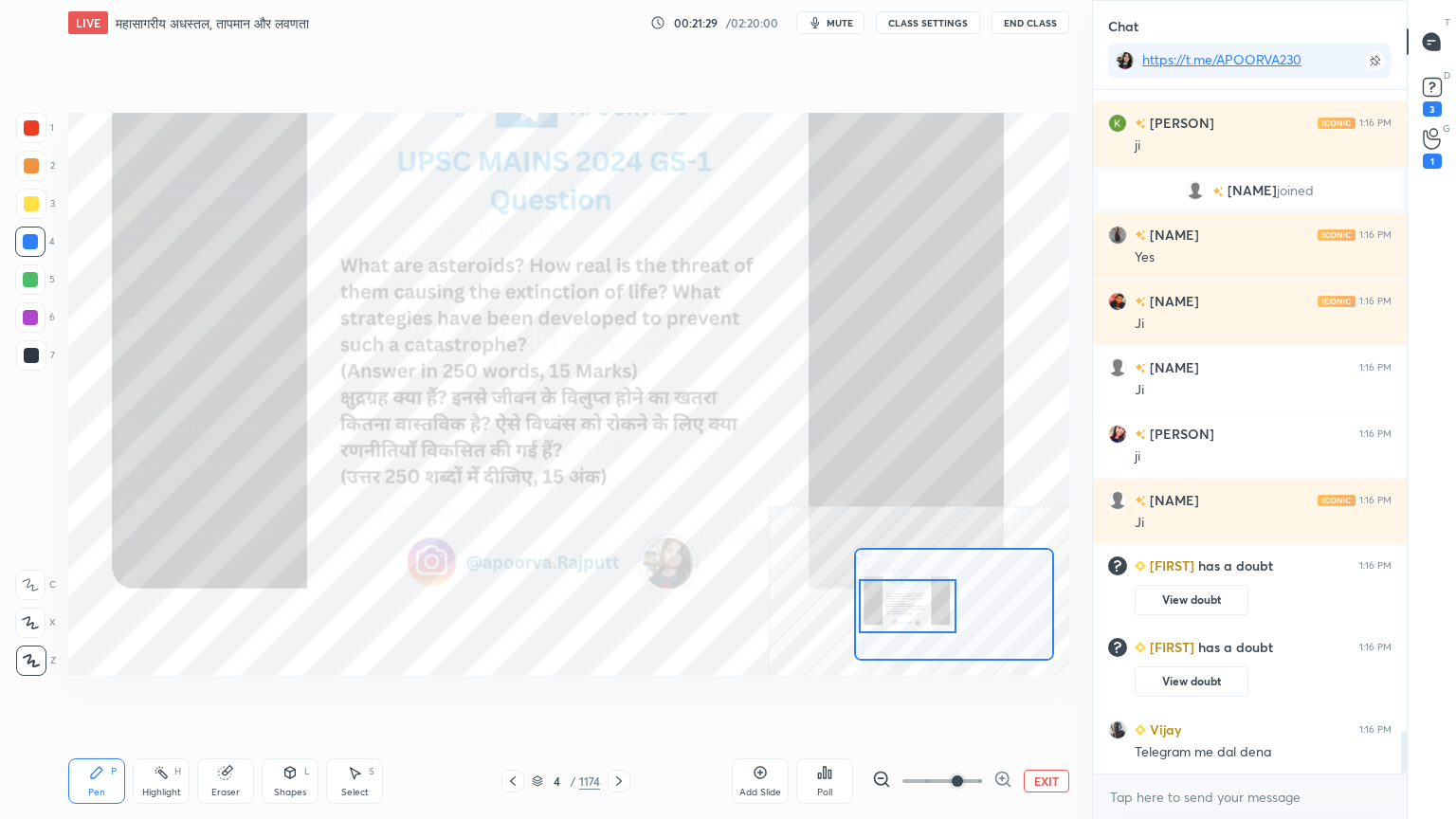 click on "x" at bounding box center [1249, 796] 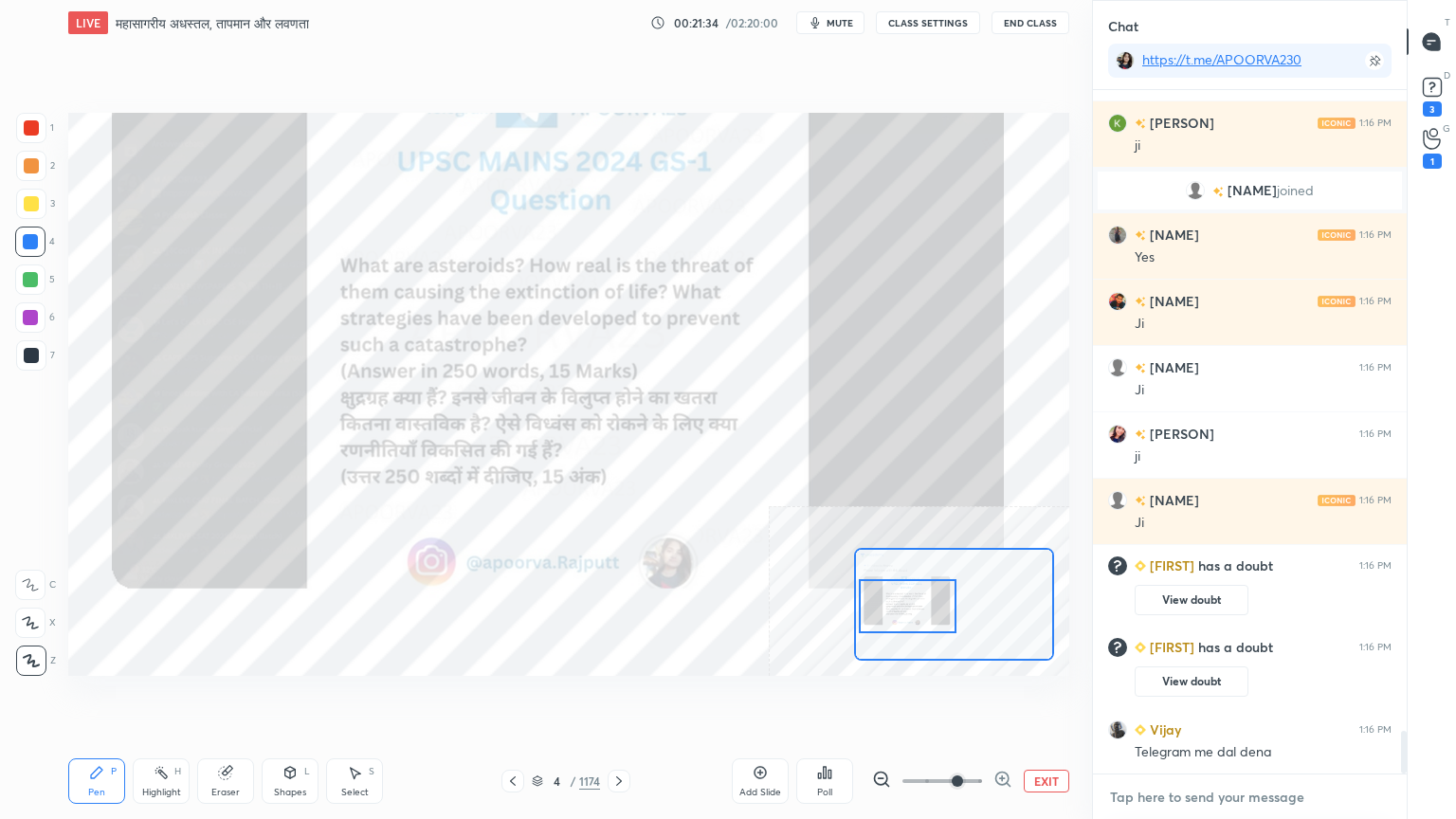 scroll, scrollTop: 10328, scrollLeft: 0, axis: vertical 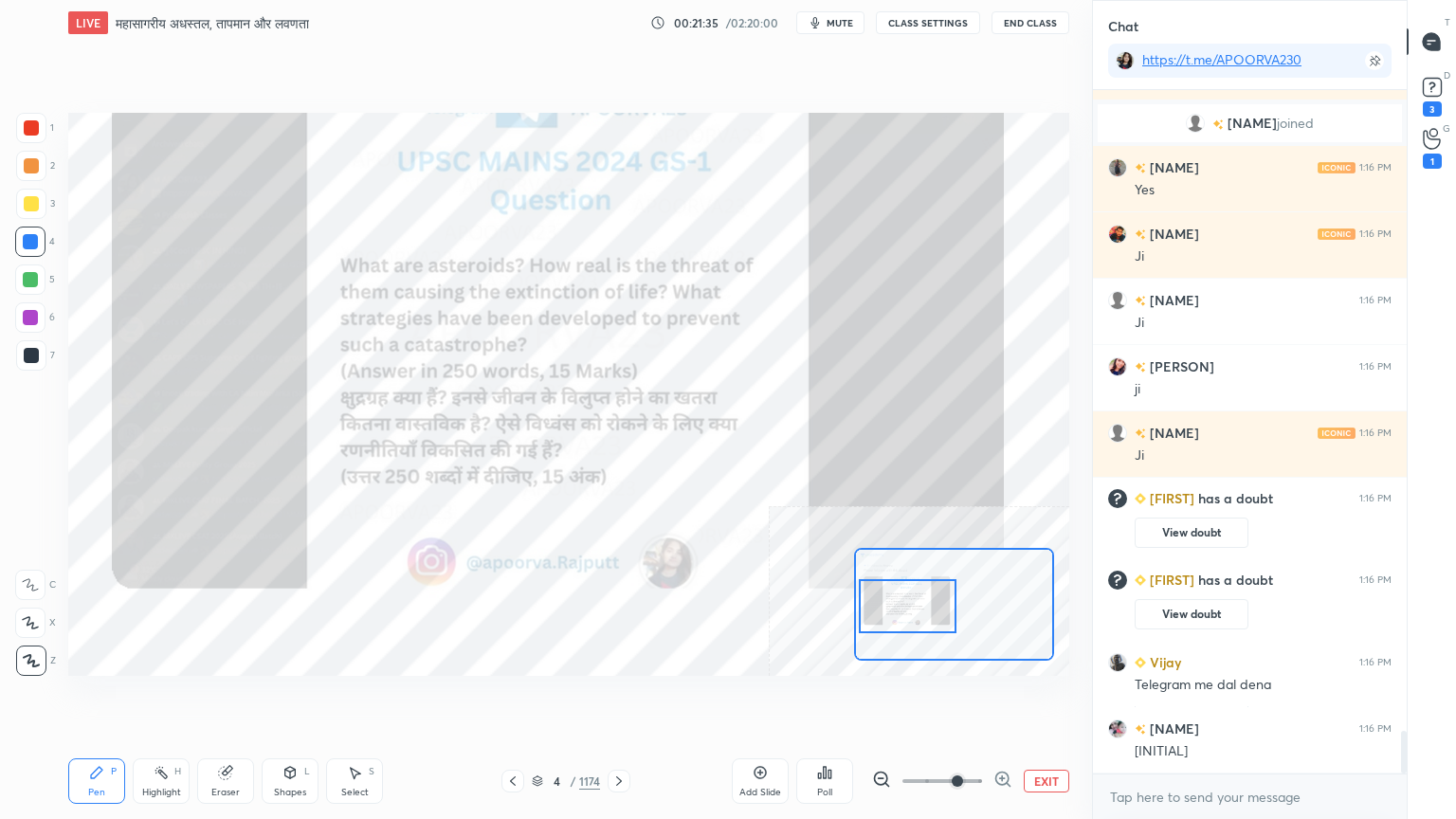 click 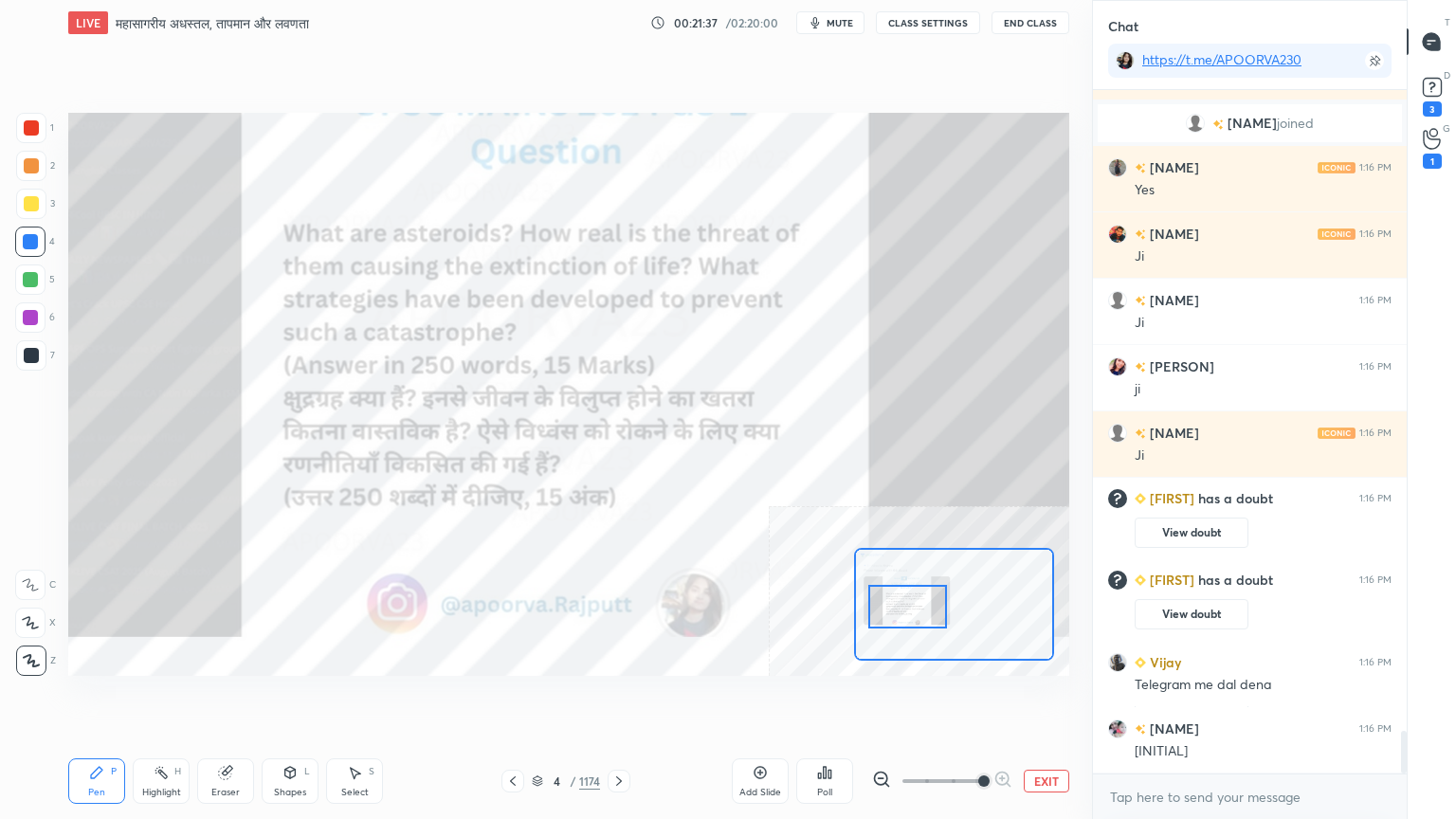 click on "EXIT" at bounding box center (1046, 781) 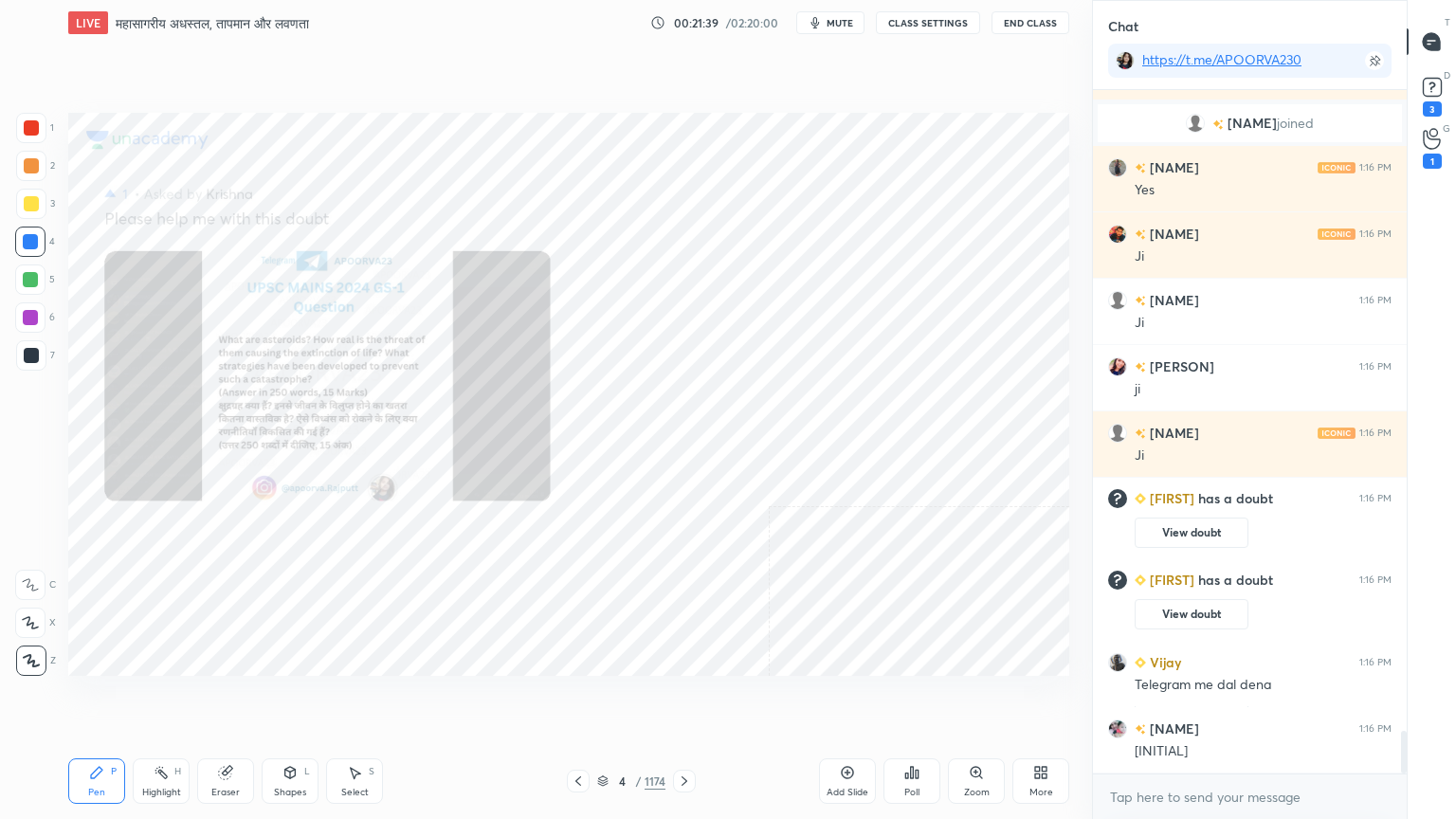 click on "Zoom" at bounding box center [976, 781] 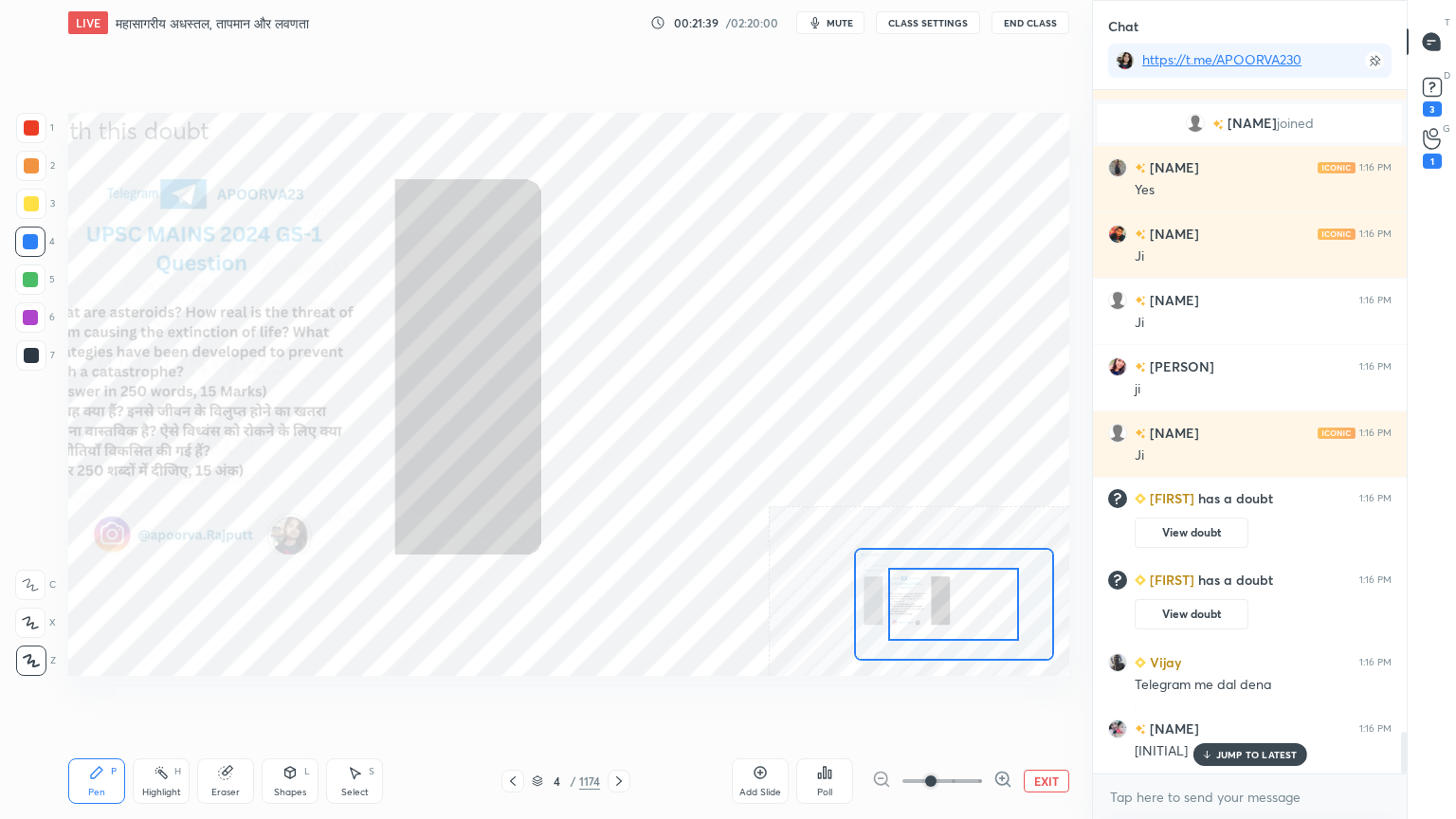 scroll, scrollTop: 10393, scrollLeft: 0, axis: vertical 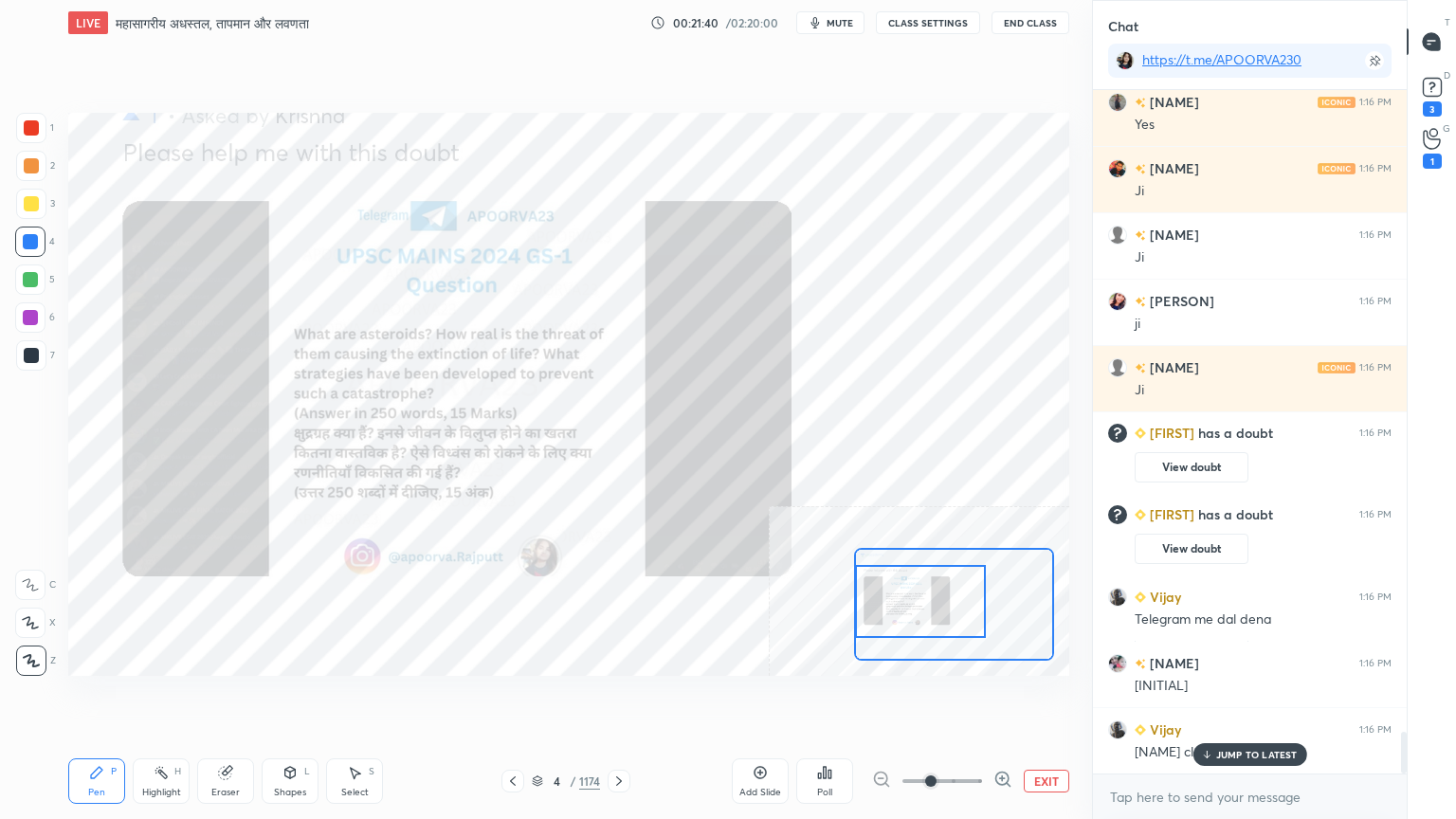 drag, startPoint x: 902, startPoint y: 606, endPoint x: 881, endPoint y: 600, distance: 21.84033 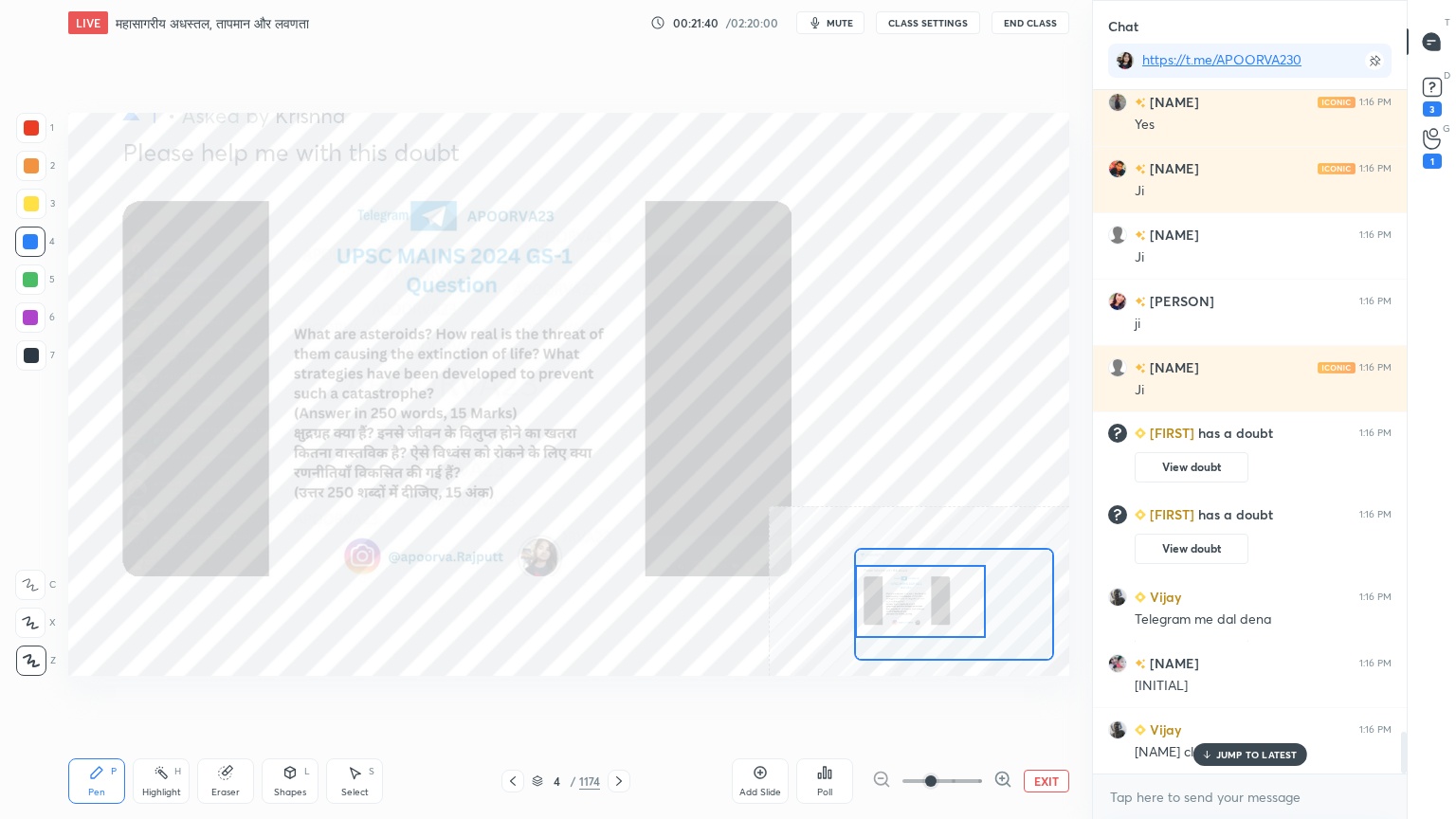 click at bounding box center (920, 601) 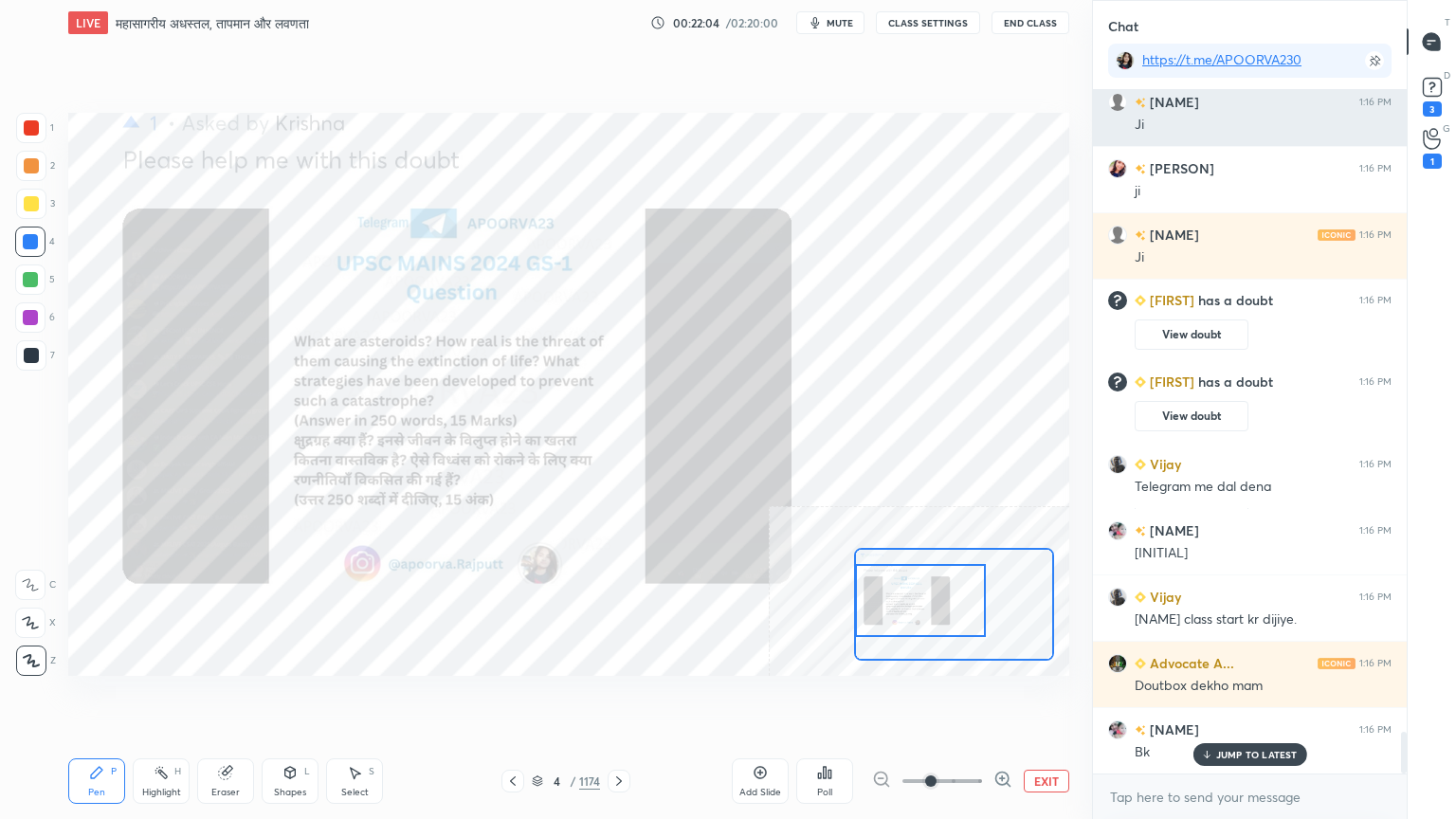 scroll, scrollTop: 10593, scrollLeft: 0, axis: vertical 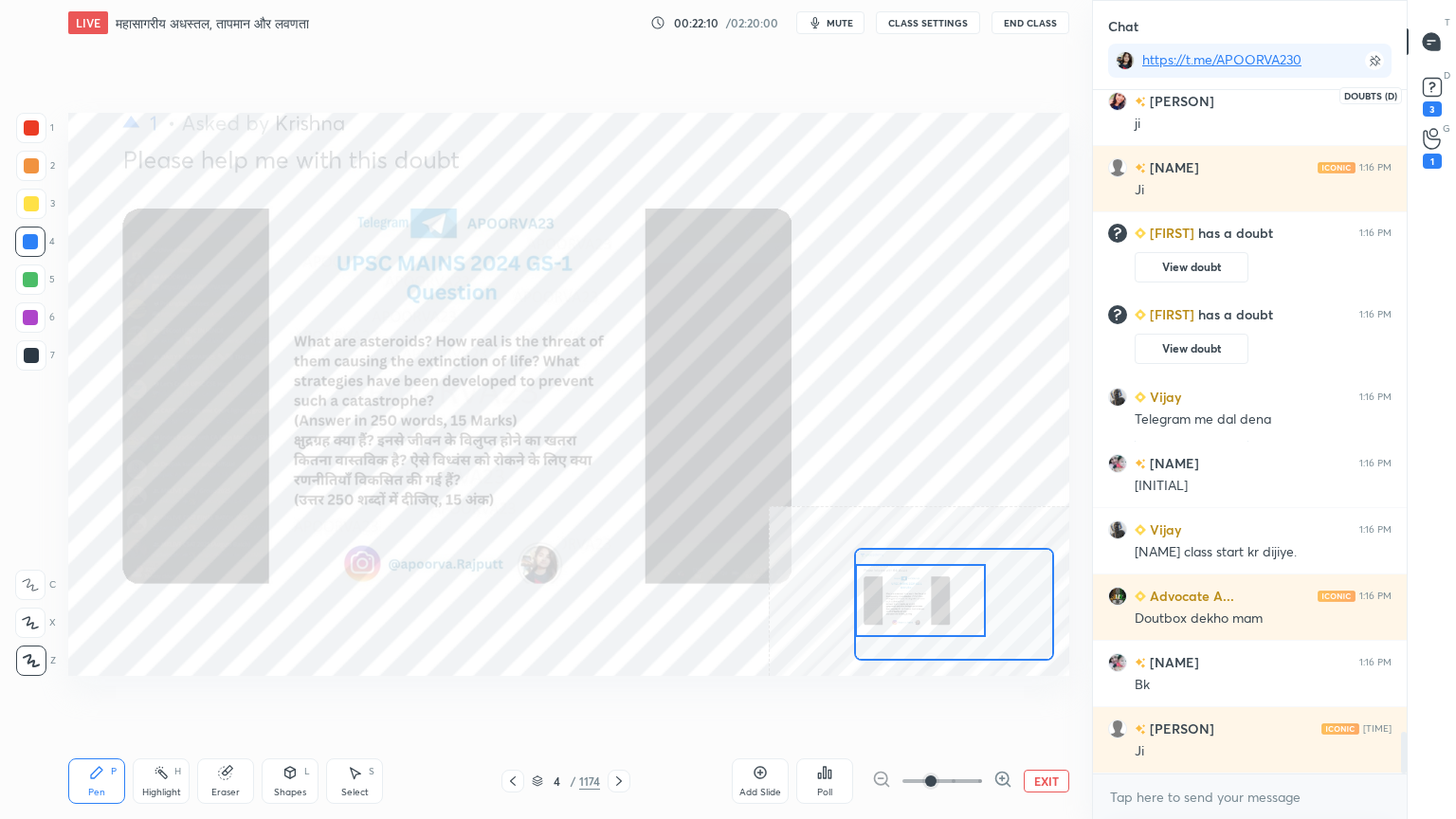 drag, startPoint x: 1436, startPoint y: 98, endPoint x: 1407, endPoint y: 96, distance: 29.06888 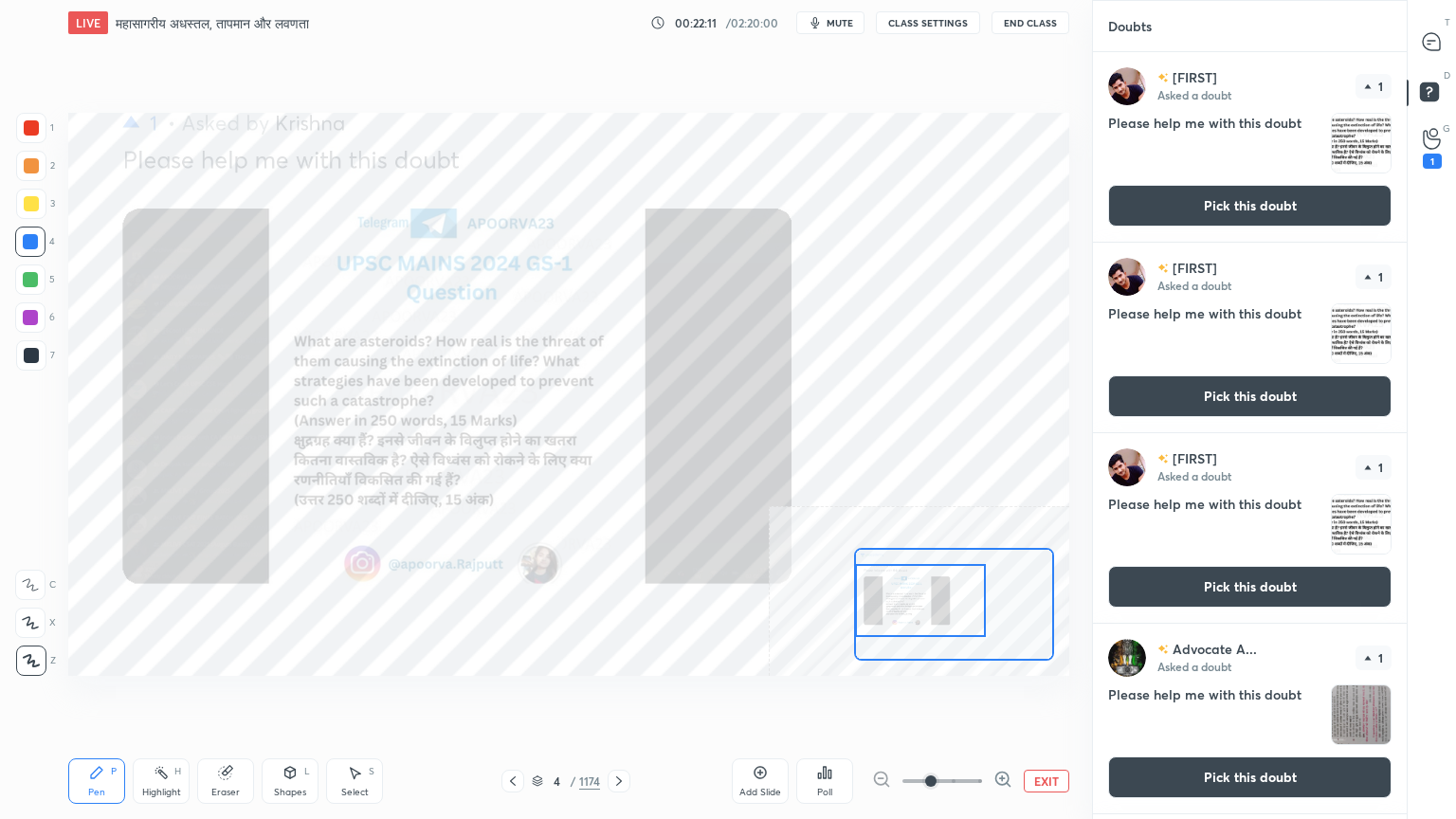 click on "Pick this doubt" at bounding box center (1249, 206) 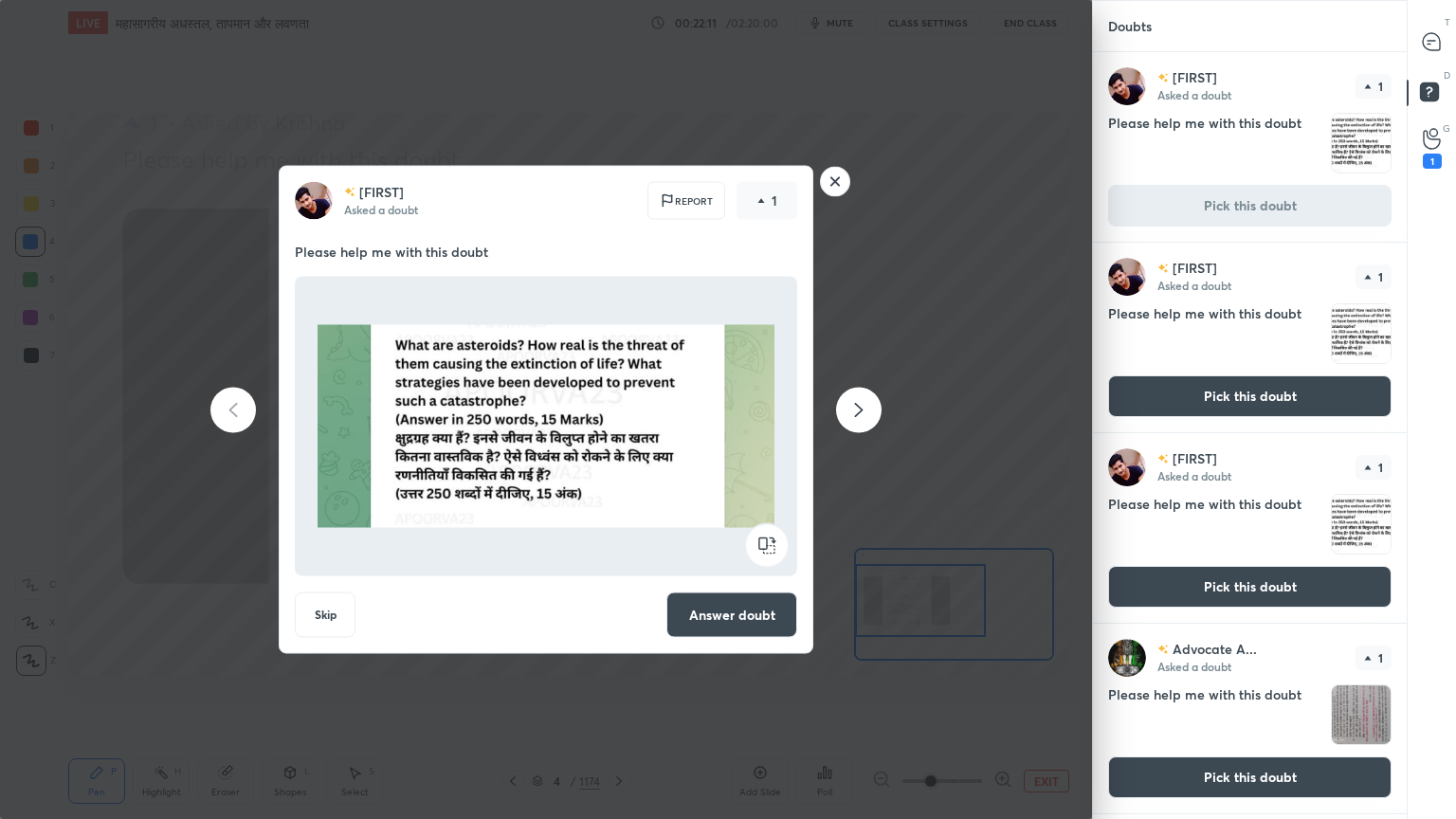 click on "T Messages (T) D Doubts (D) G Raise Hand (G) 1" at bounding box center (1431, 410) 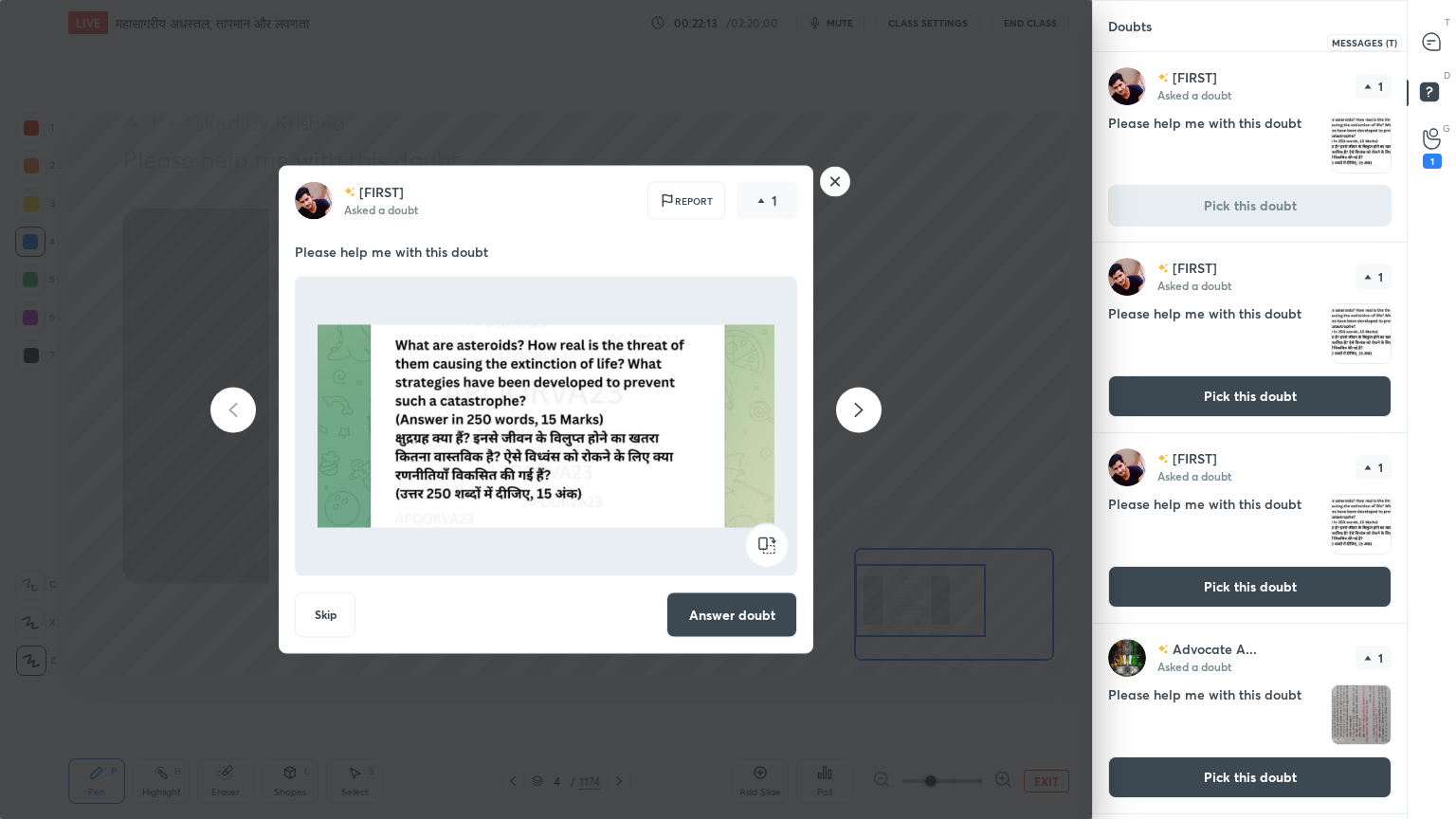 click at bounding box center (1432, 42) 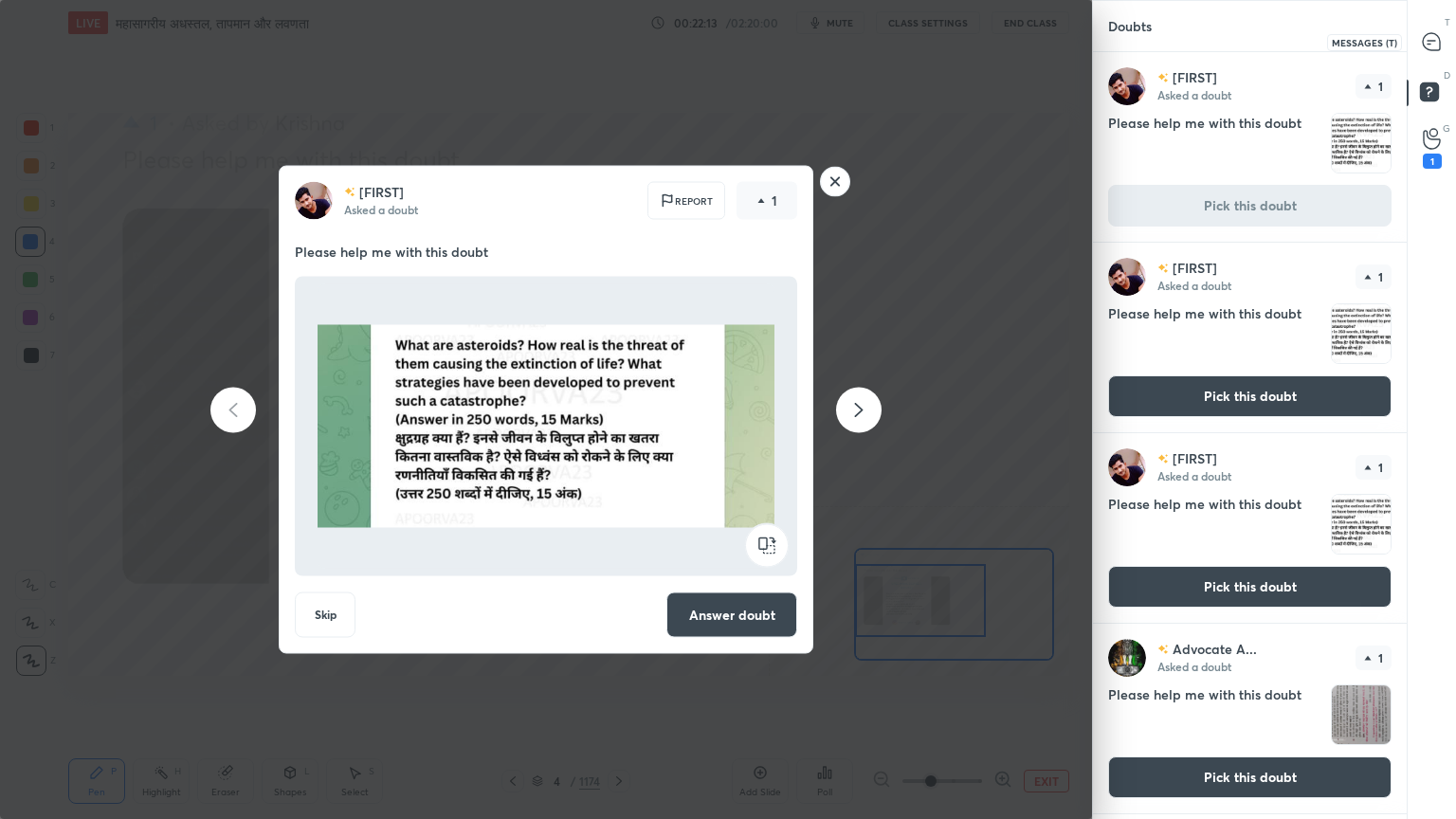scroll, scrollTop: 723, scrollLeft: 308, axis: both 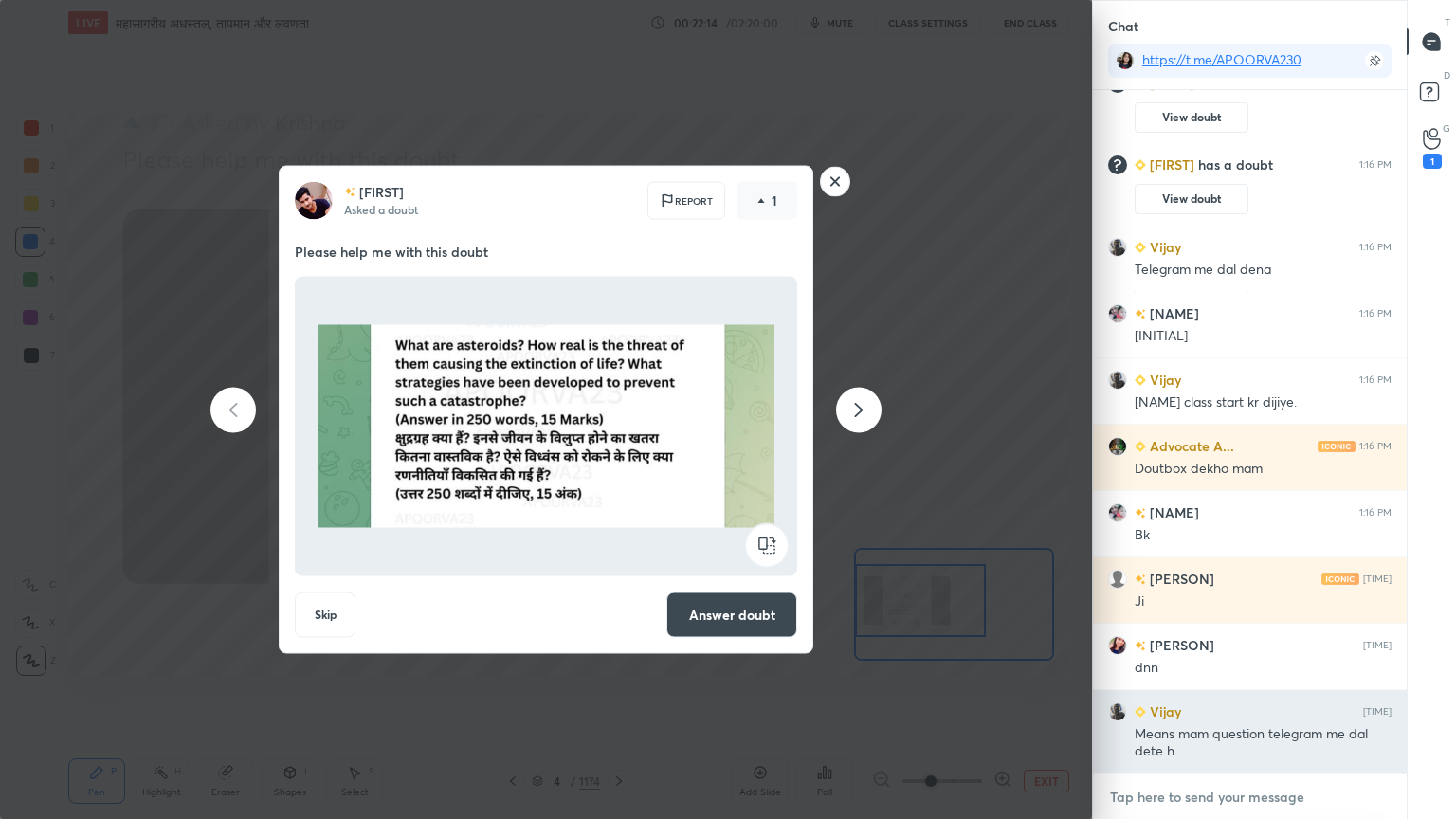drag, startPoint x: 1179, startPoint y: 804, endPoint x: 1145, endPoint y: 705, distance: 104.67569 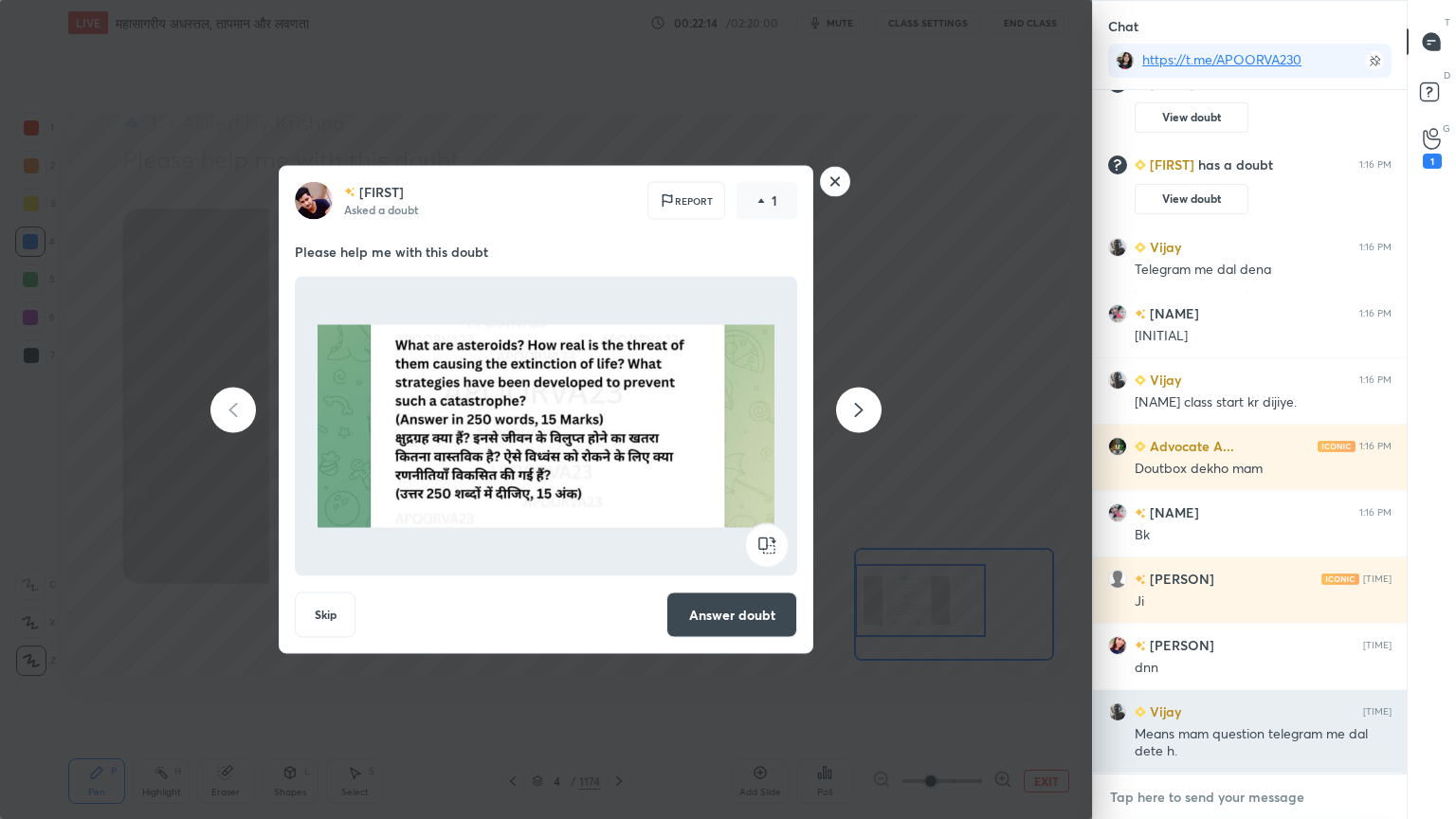 click at bounding box center (1249, 797) 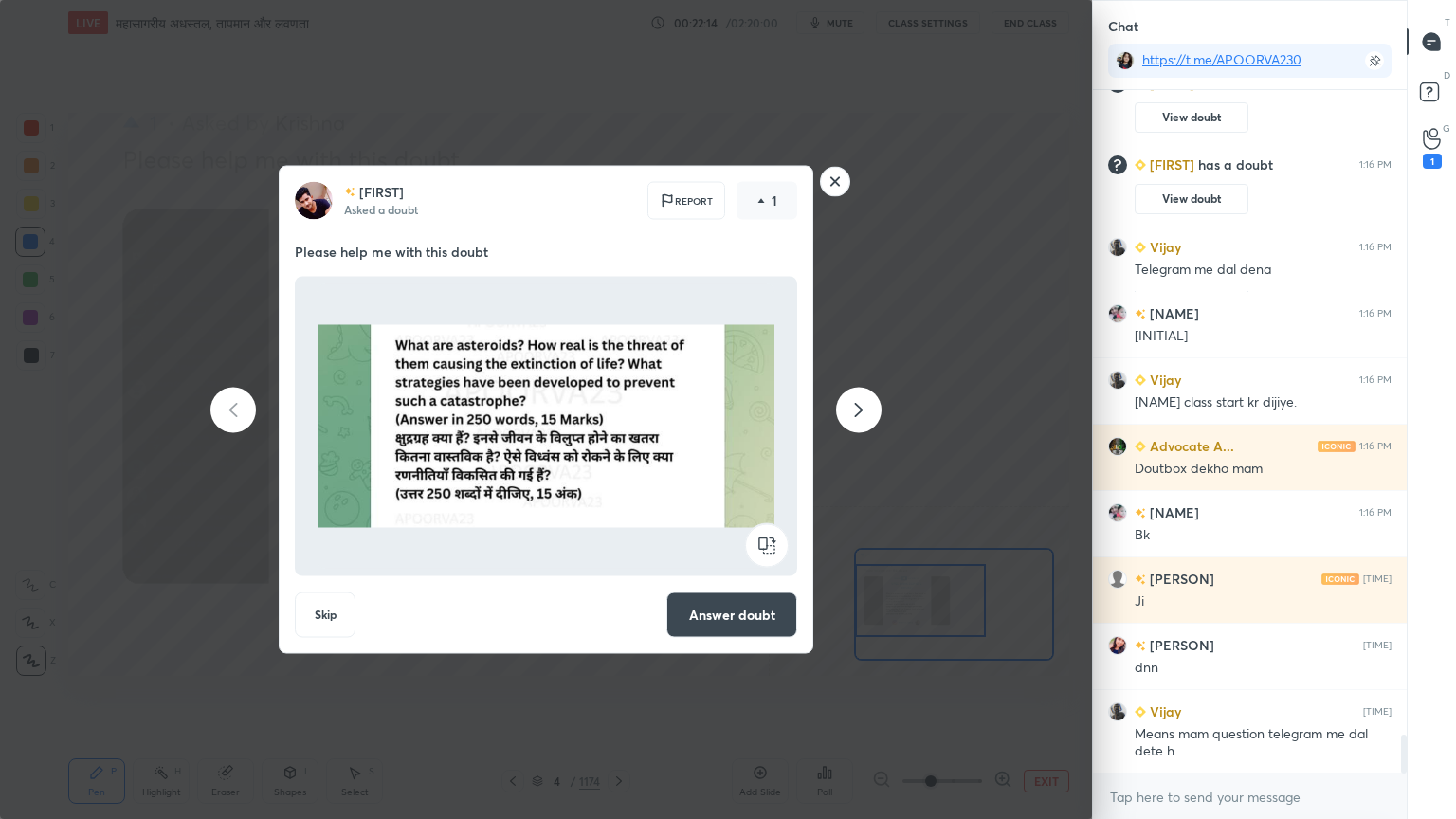 click 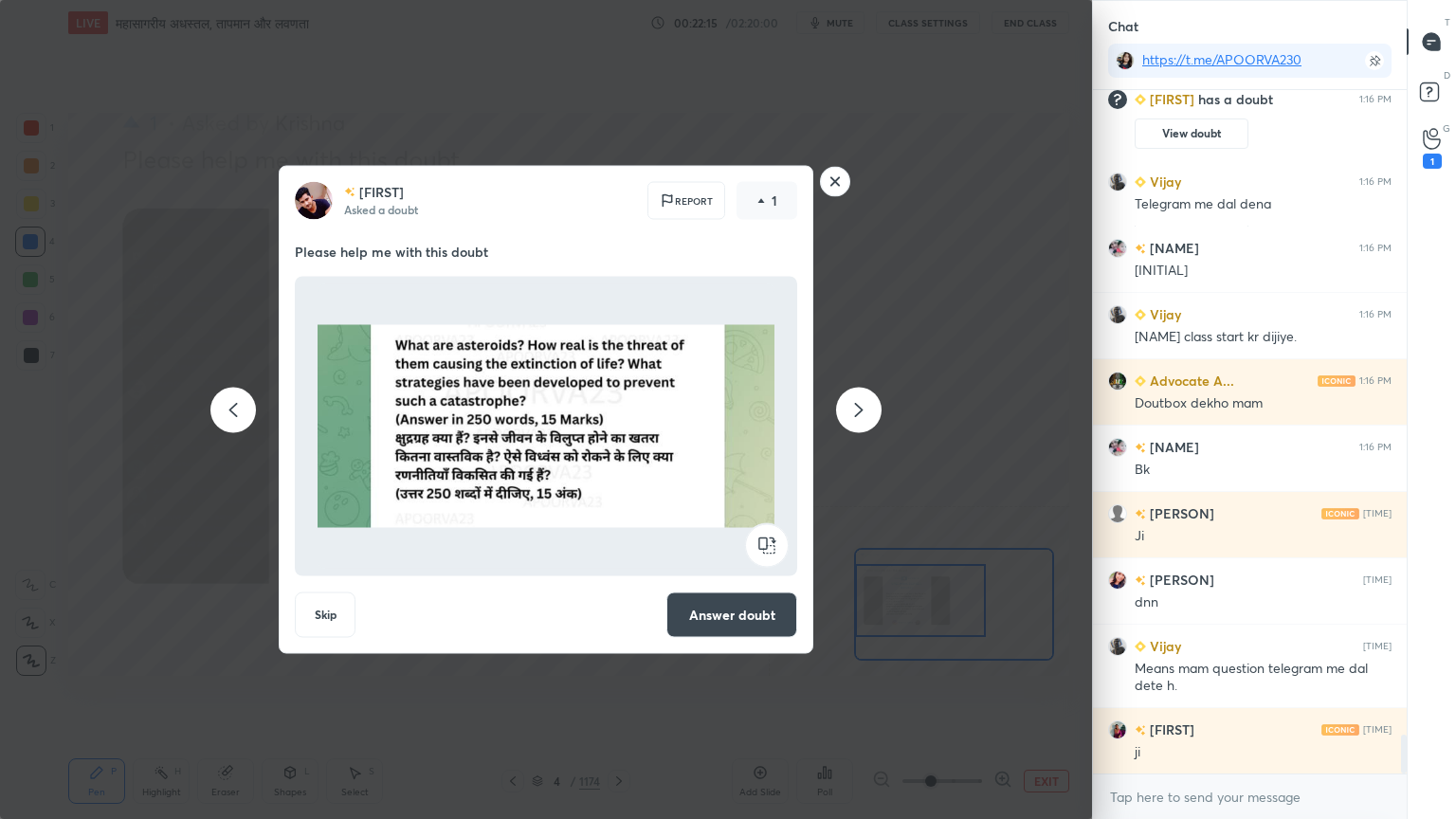 click 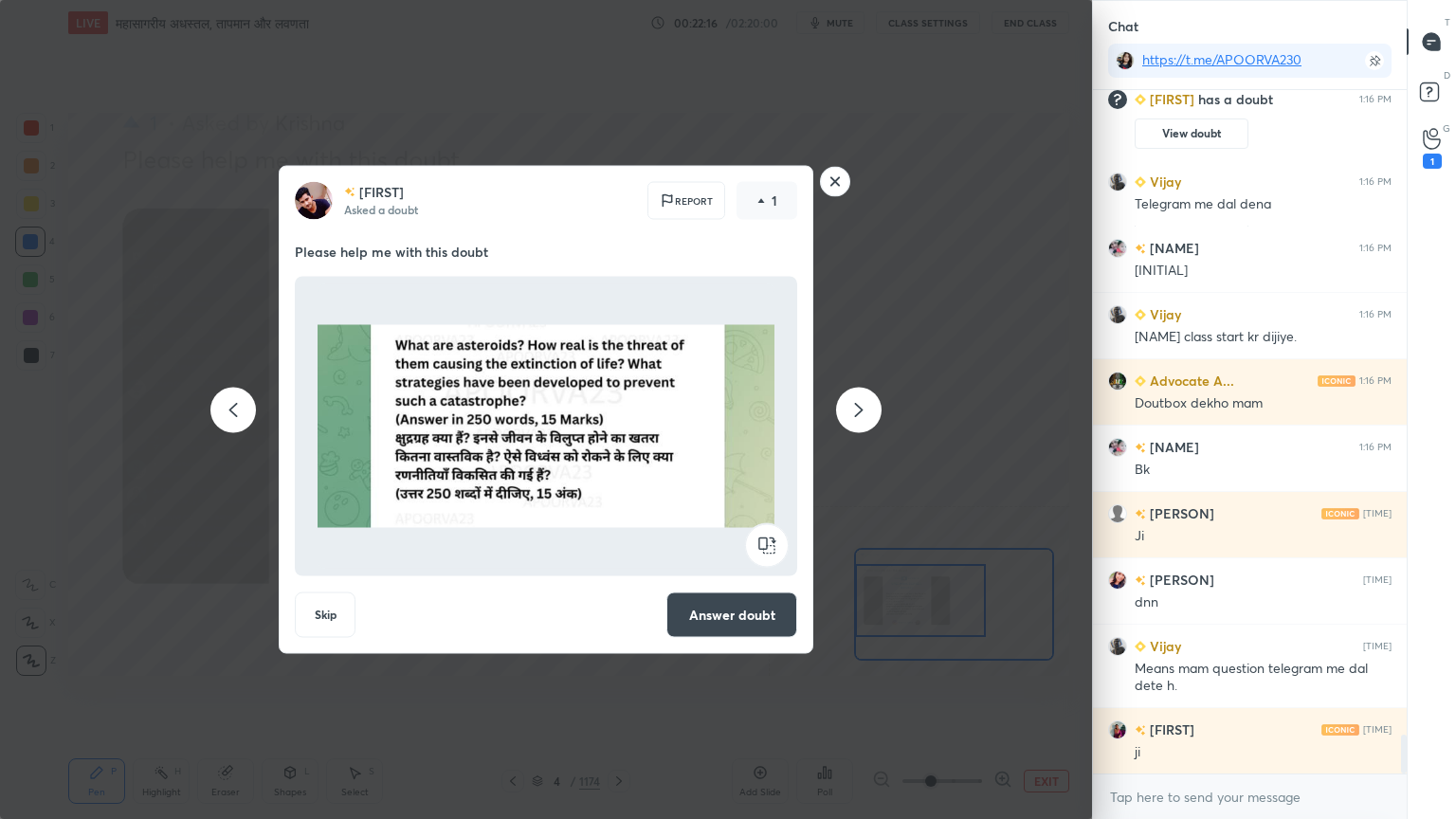 click 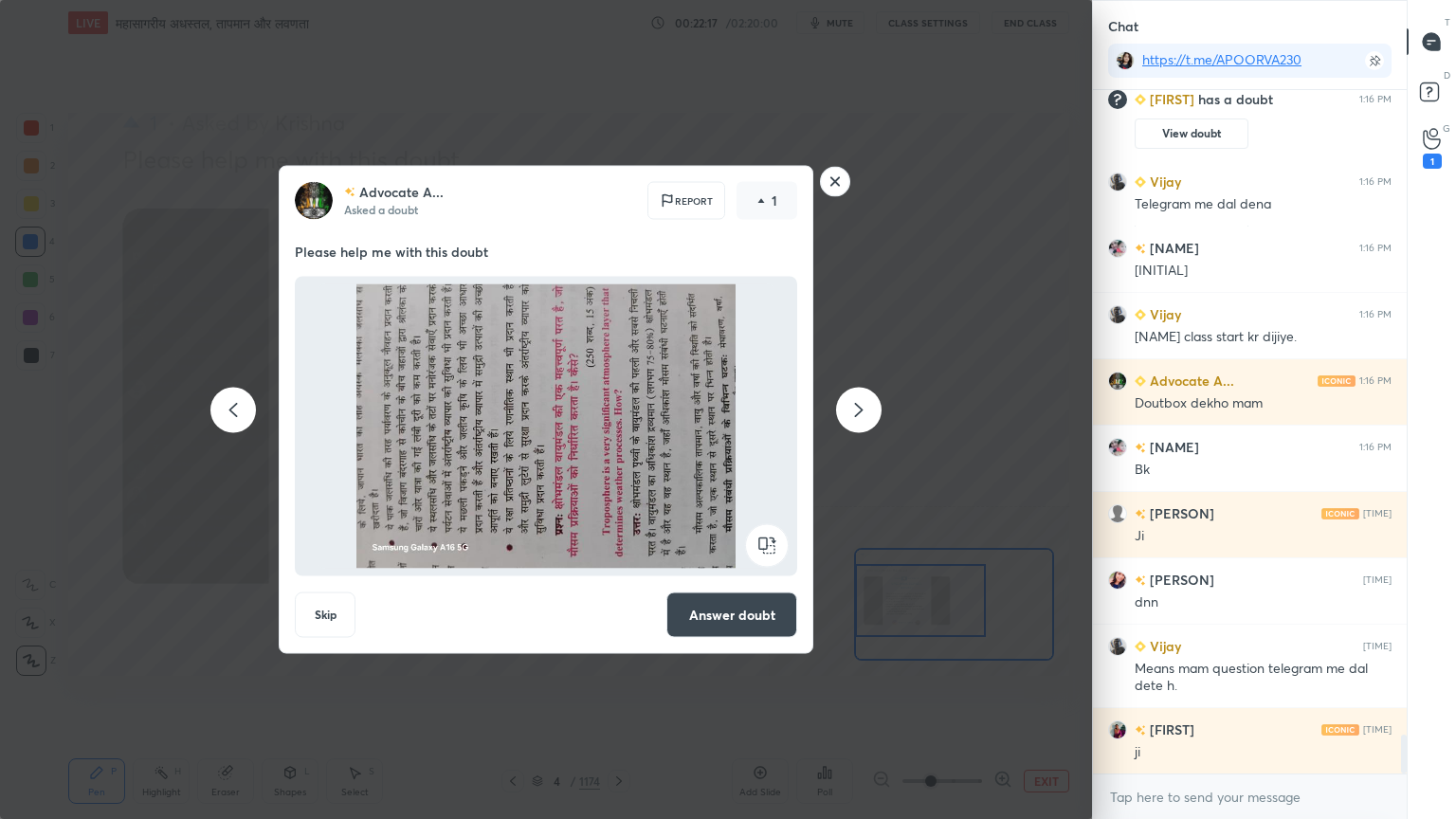 click 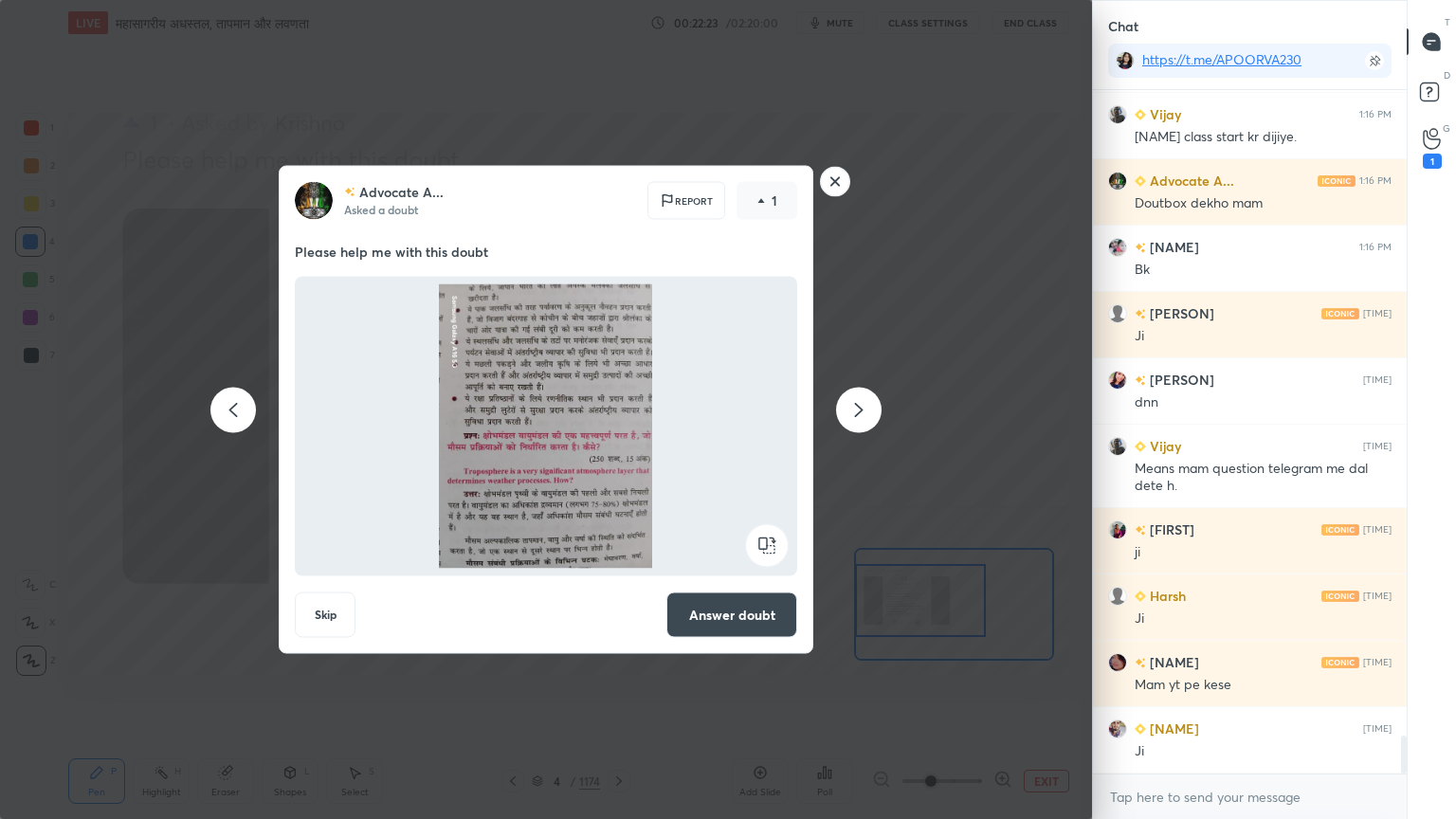 scroll, scrollTop: 11553, scrollLeft: 0, axis: vertical 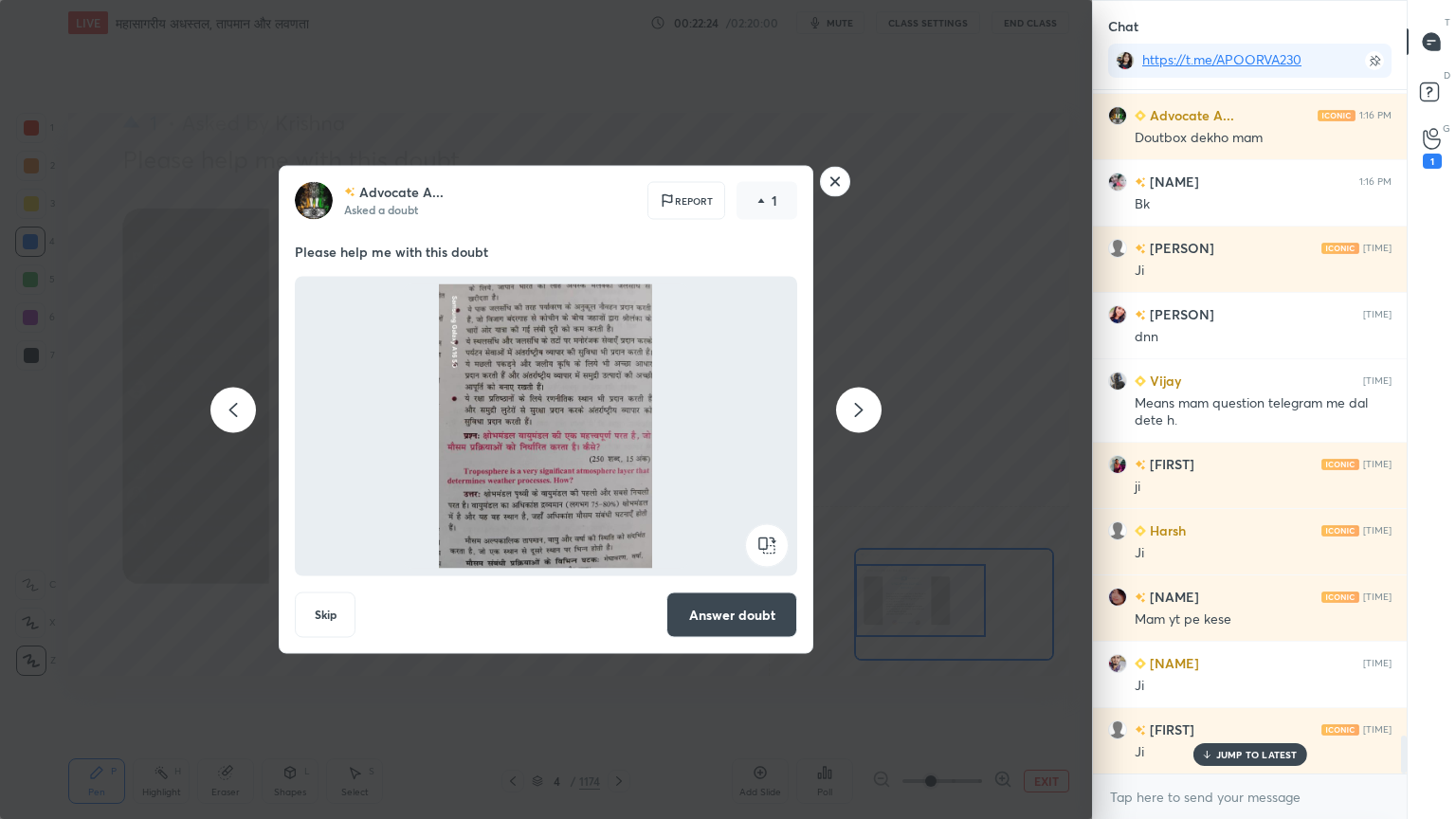click on "Answer doubt" at bounding box center (732, 615) 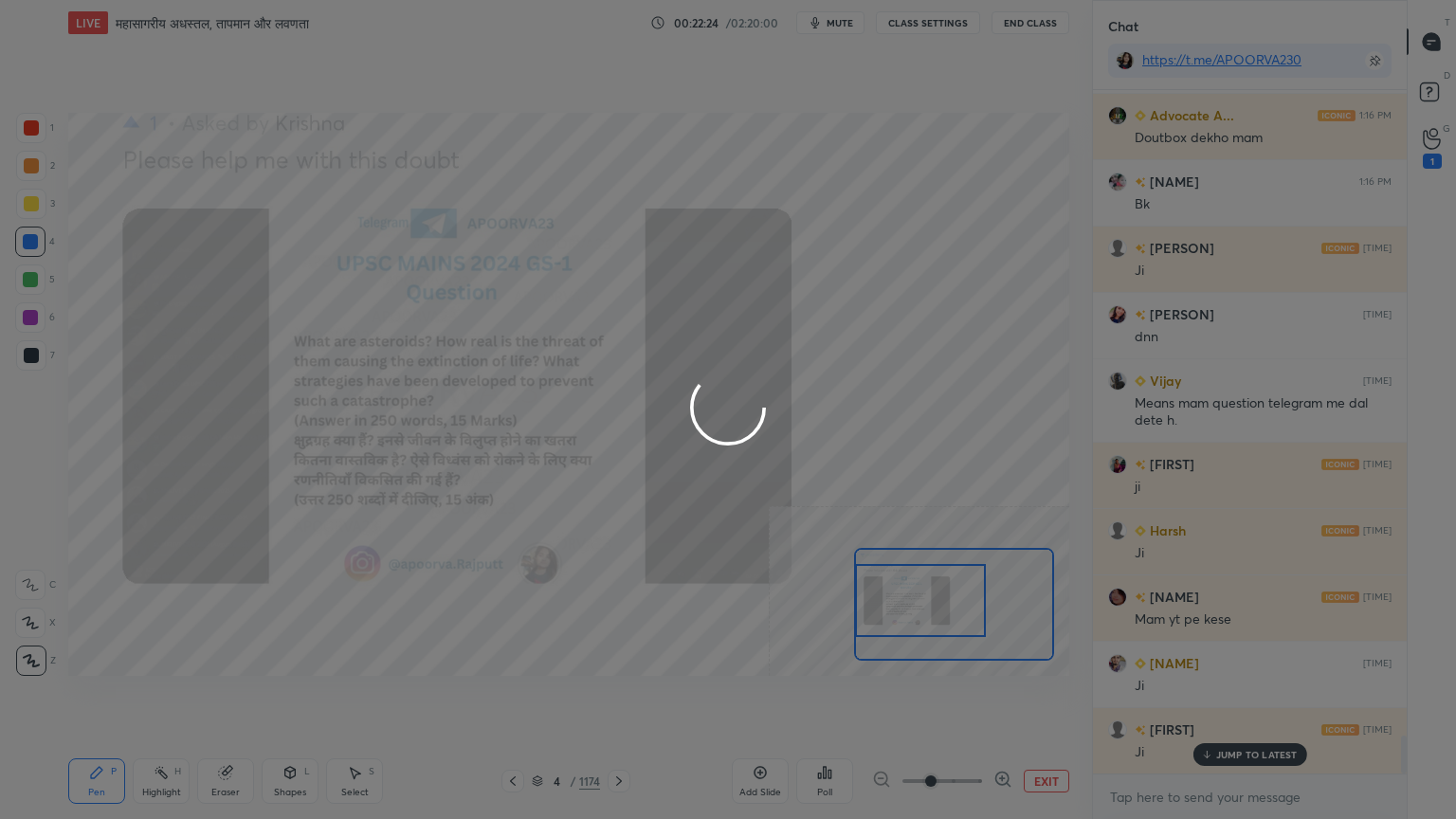 scroll, scrollTop: 0, scrollLeft: 0, axis: both 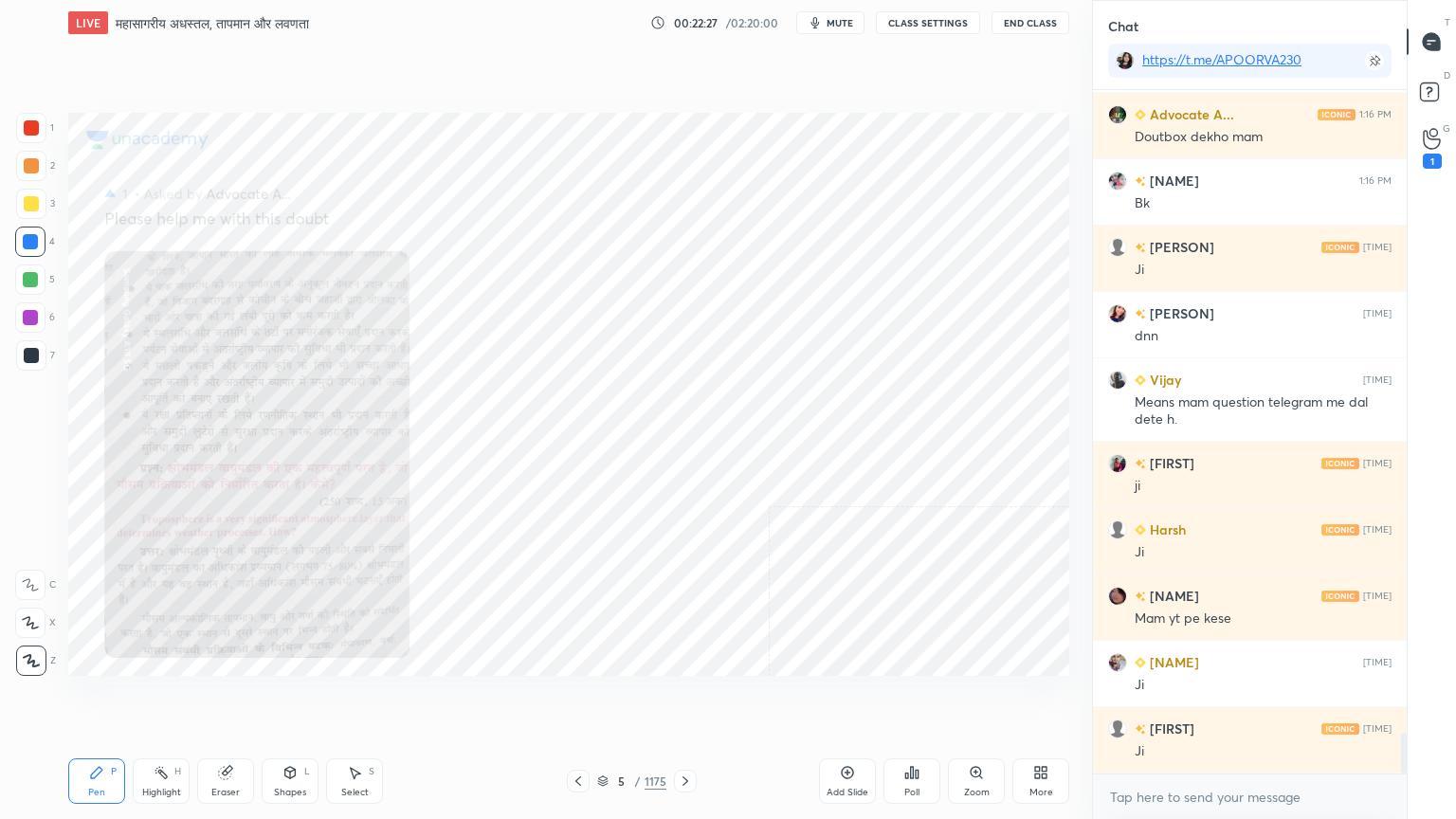 click 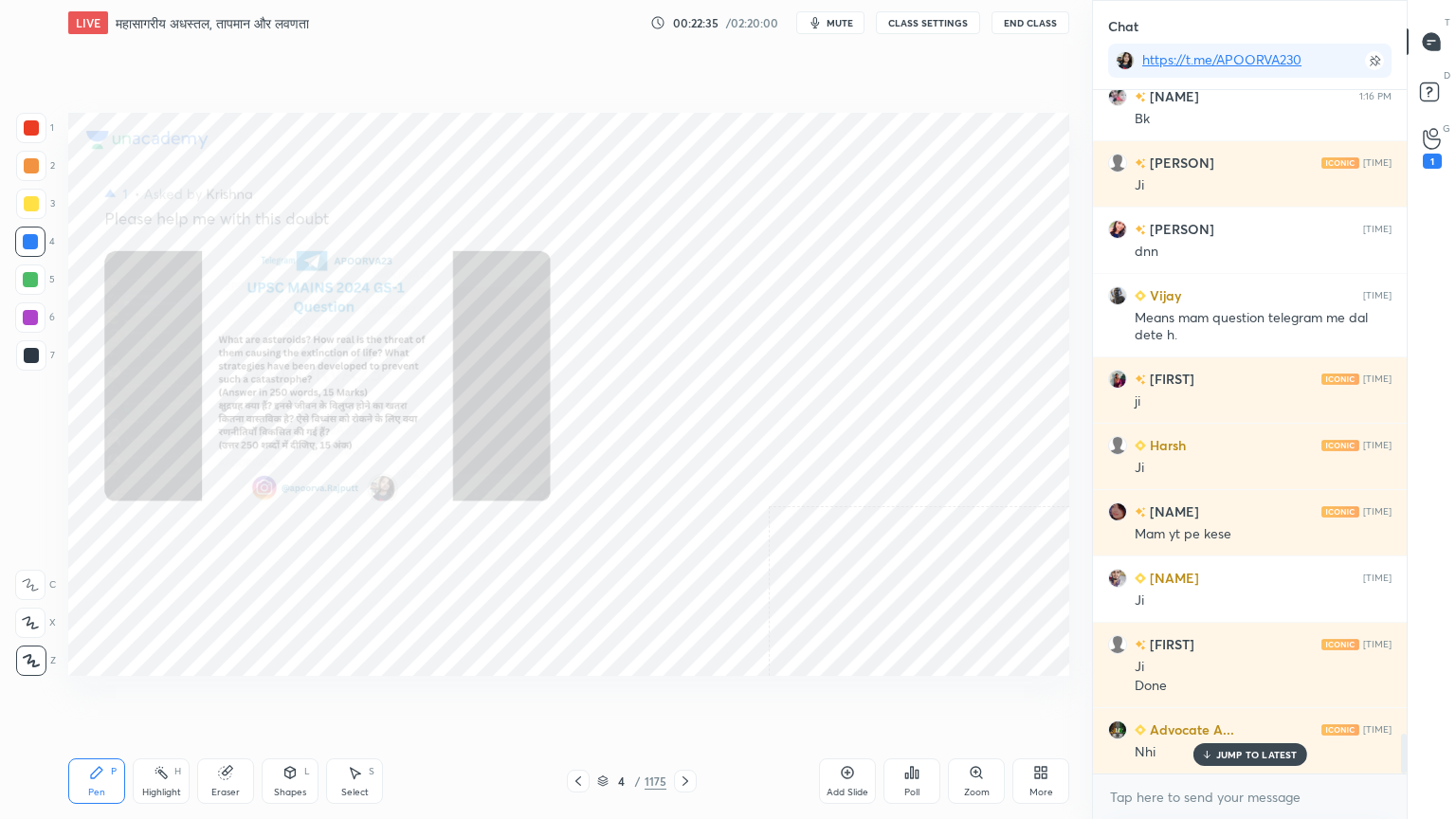 scroll, scrollTop: 11056, scrollLeft: 0, axis: vertical 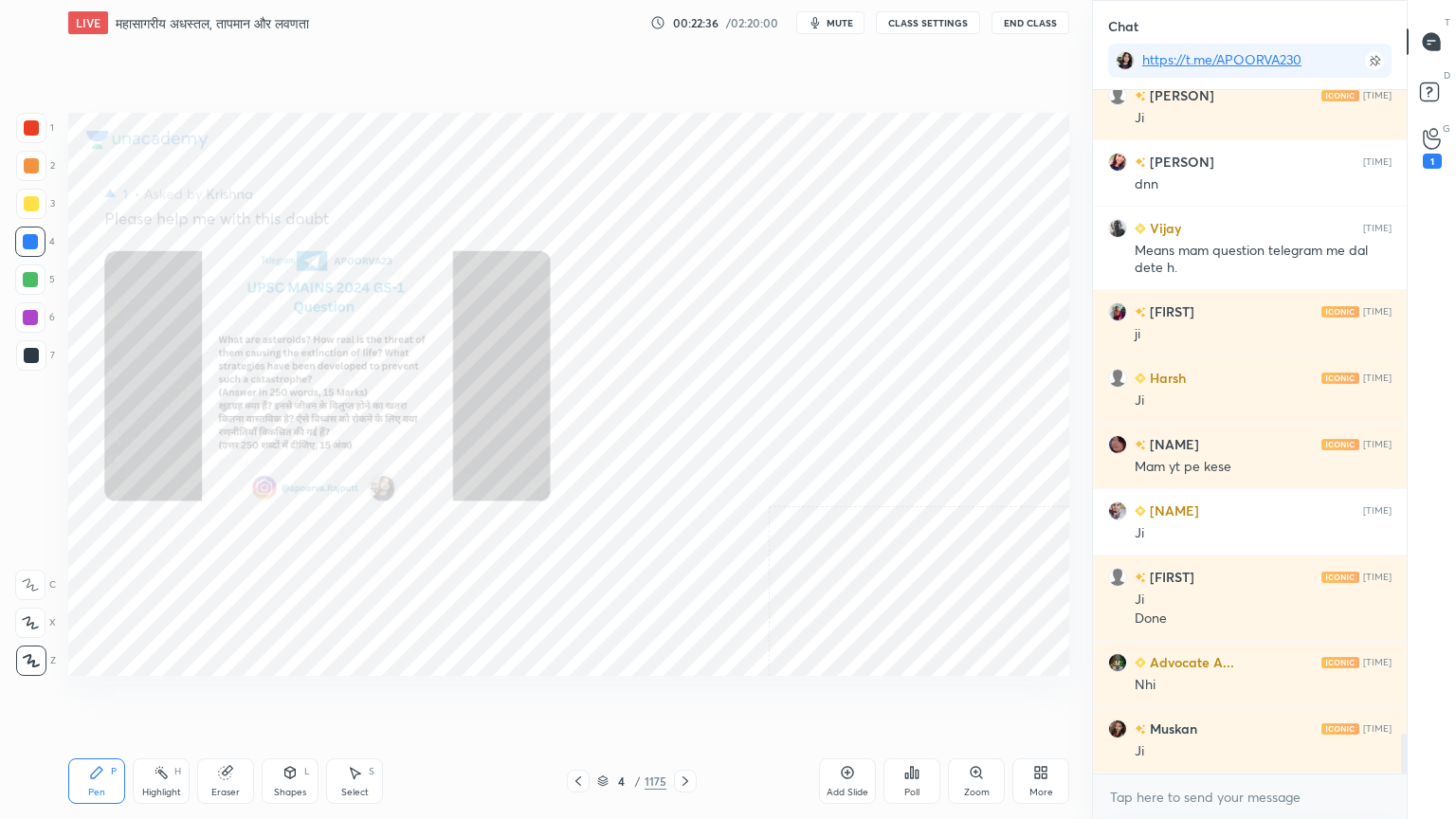 click on "Zoom" at bounding box center (976, 792) 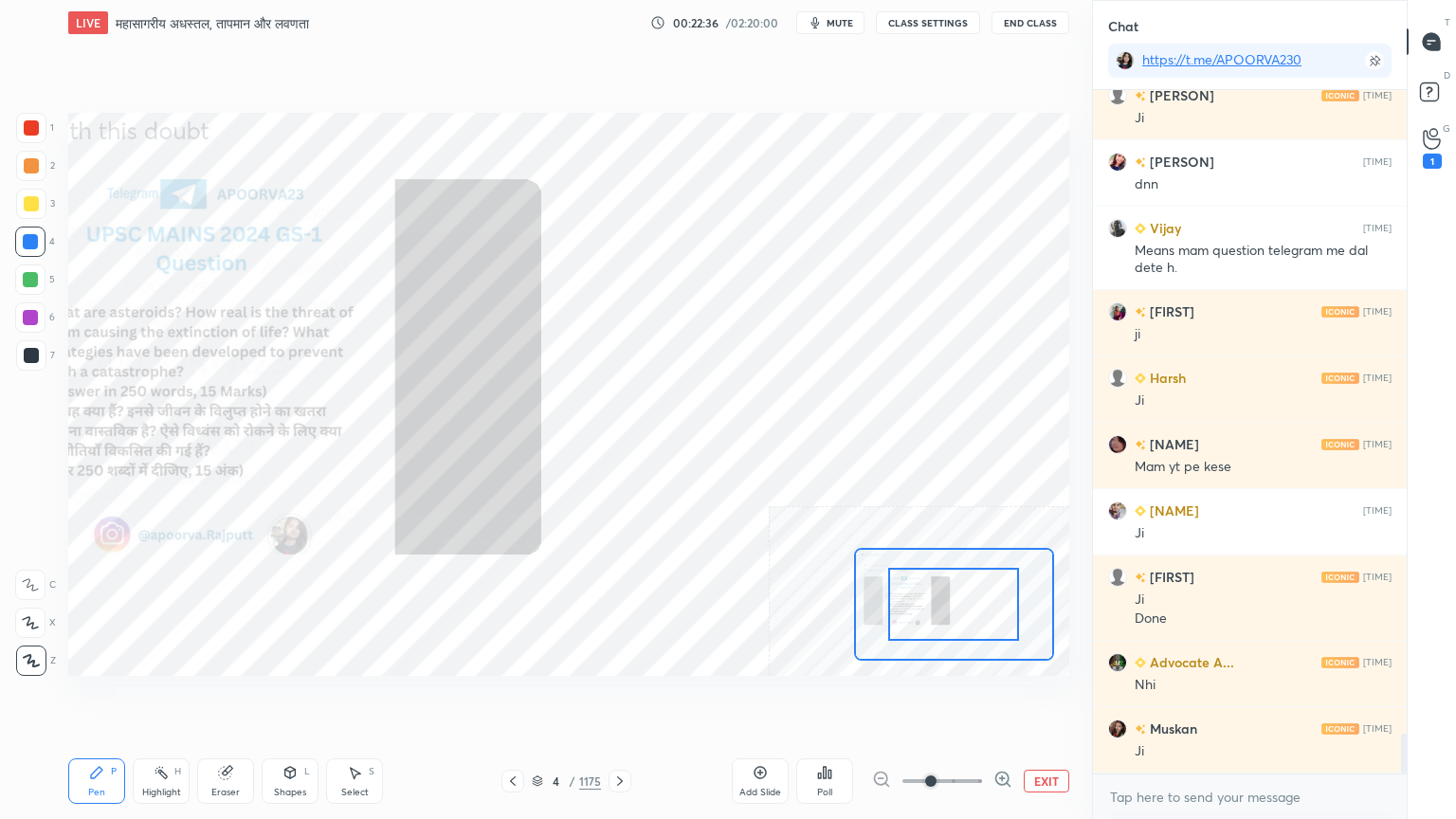 click 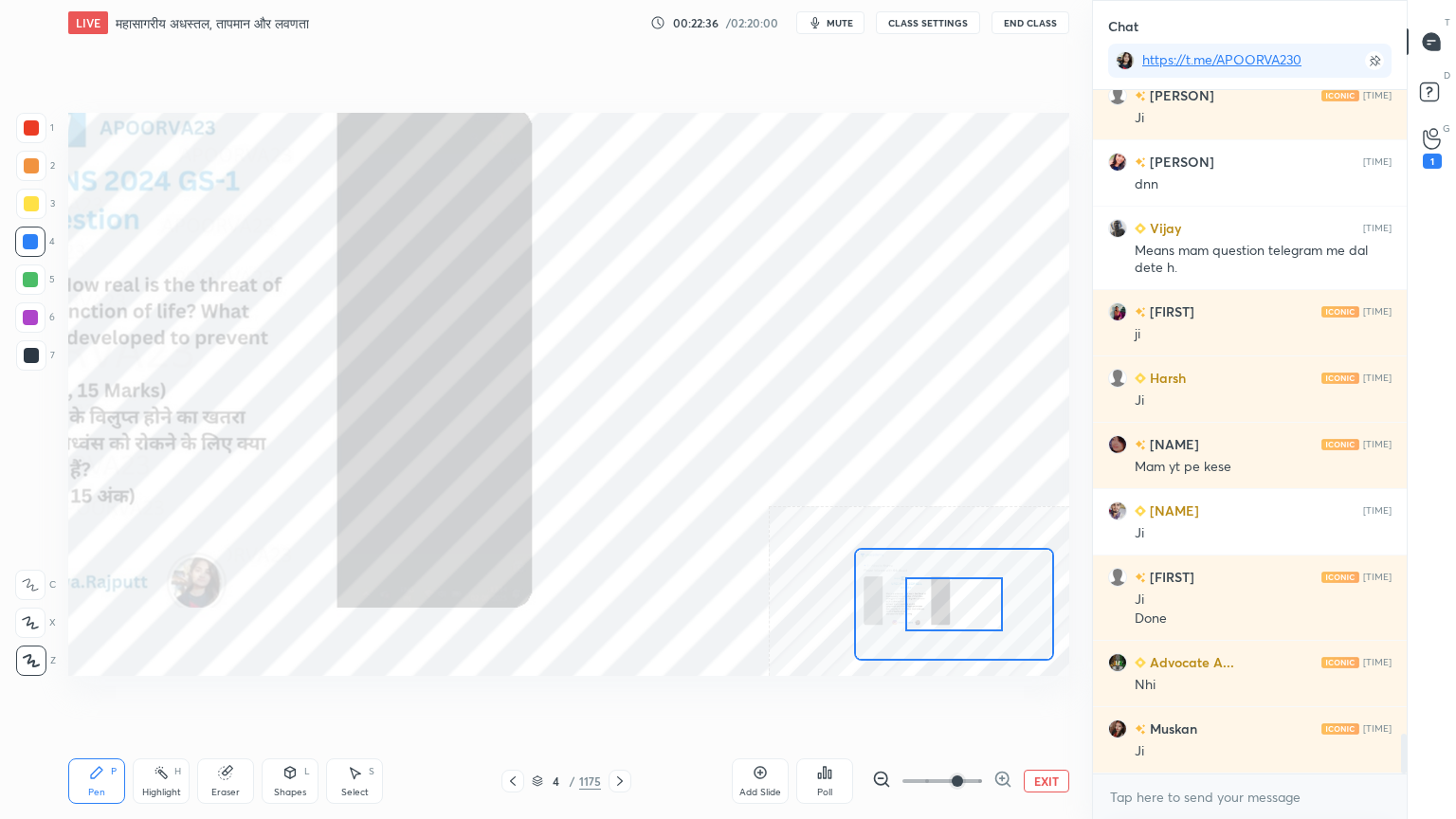 click 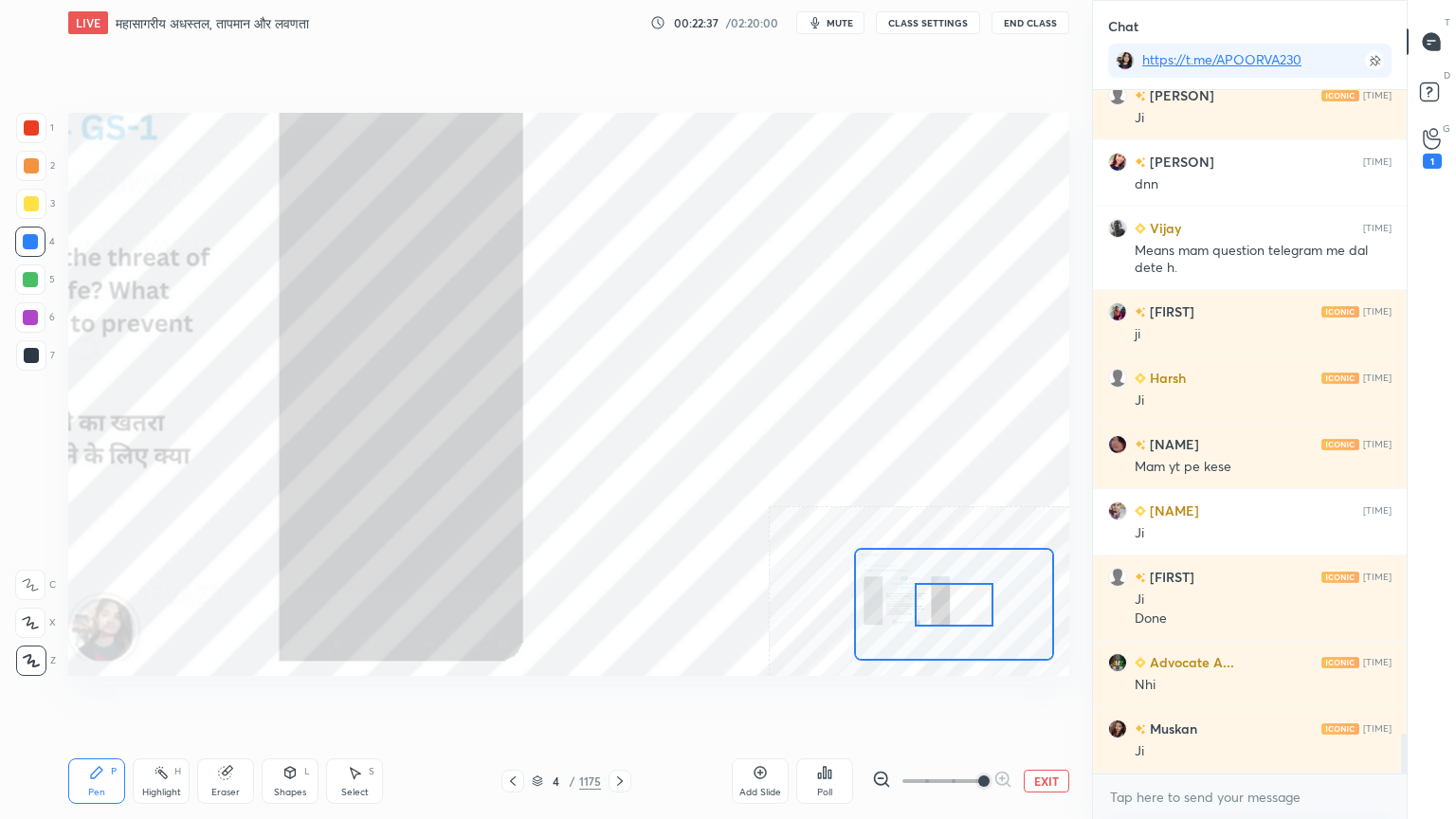click at bounding box center [984, 781] 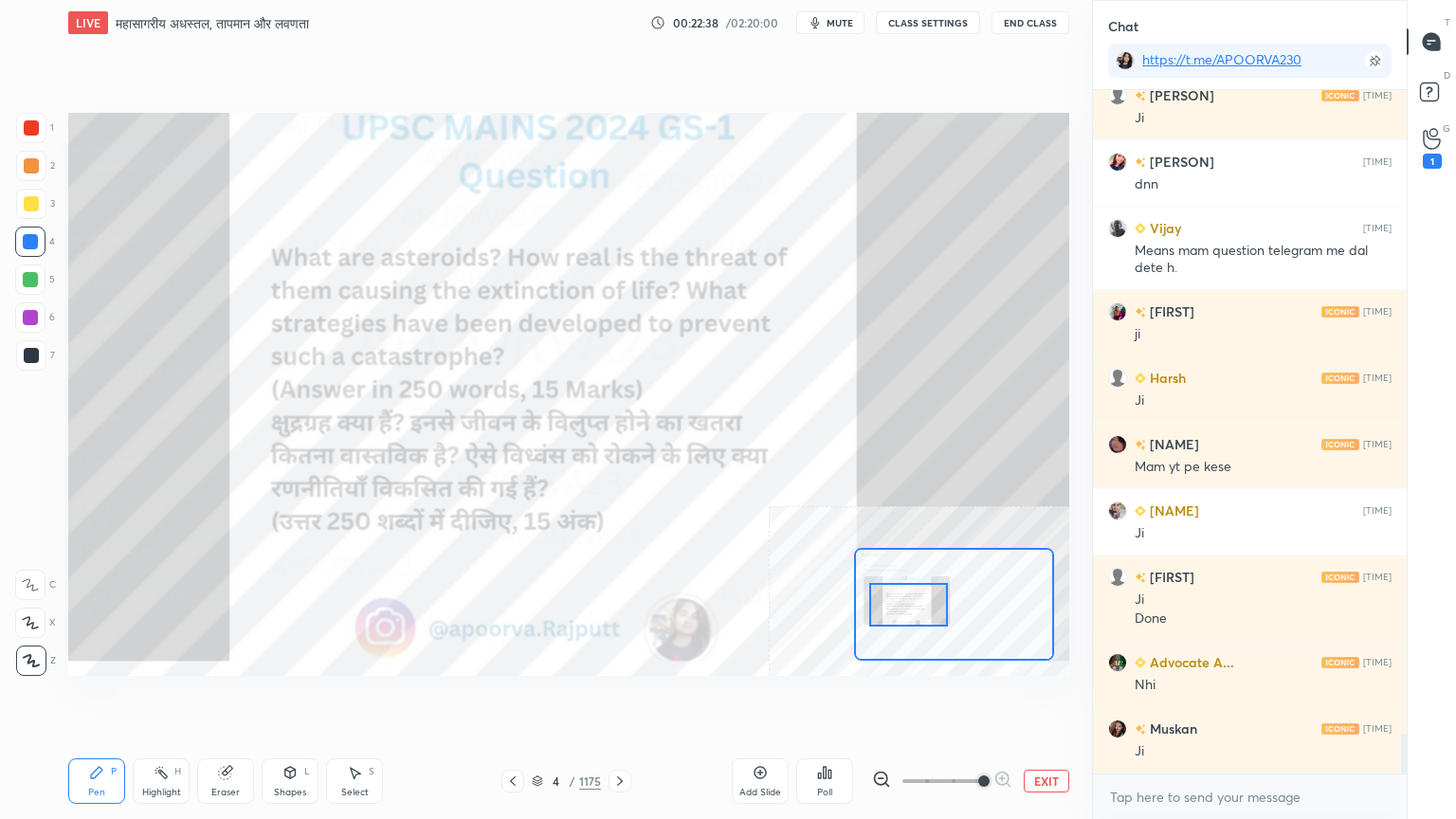 drag, startPoint x: 921, startPoint y: 610, endPoint x: 891, endPoint y: 606, distance: 30.26549 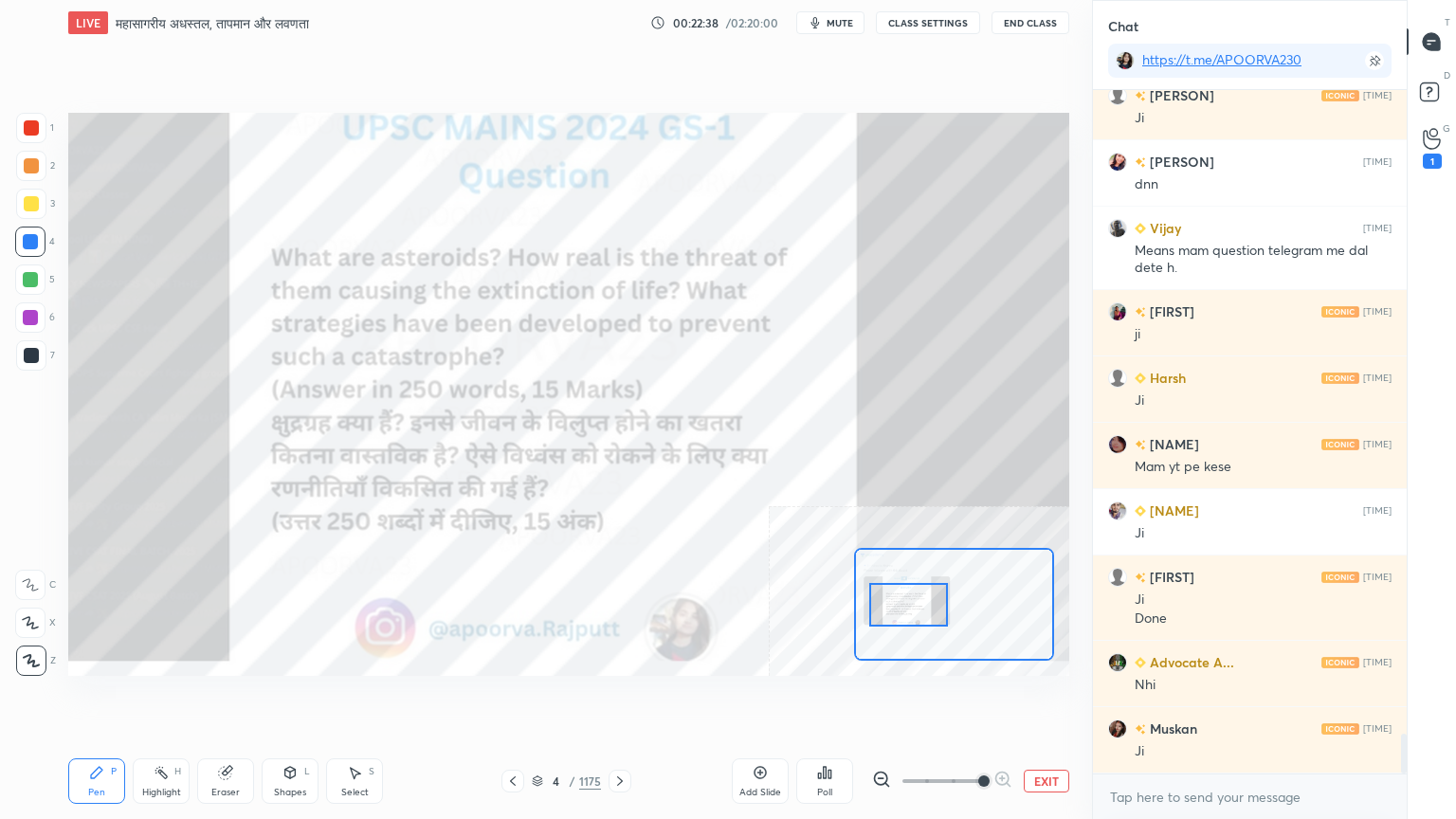 click at bounding box center [908, 605] 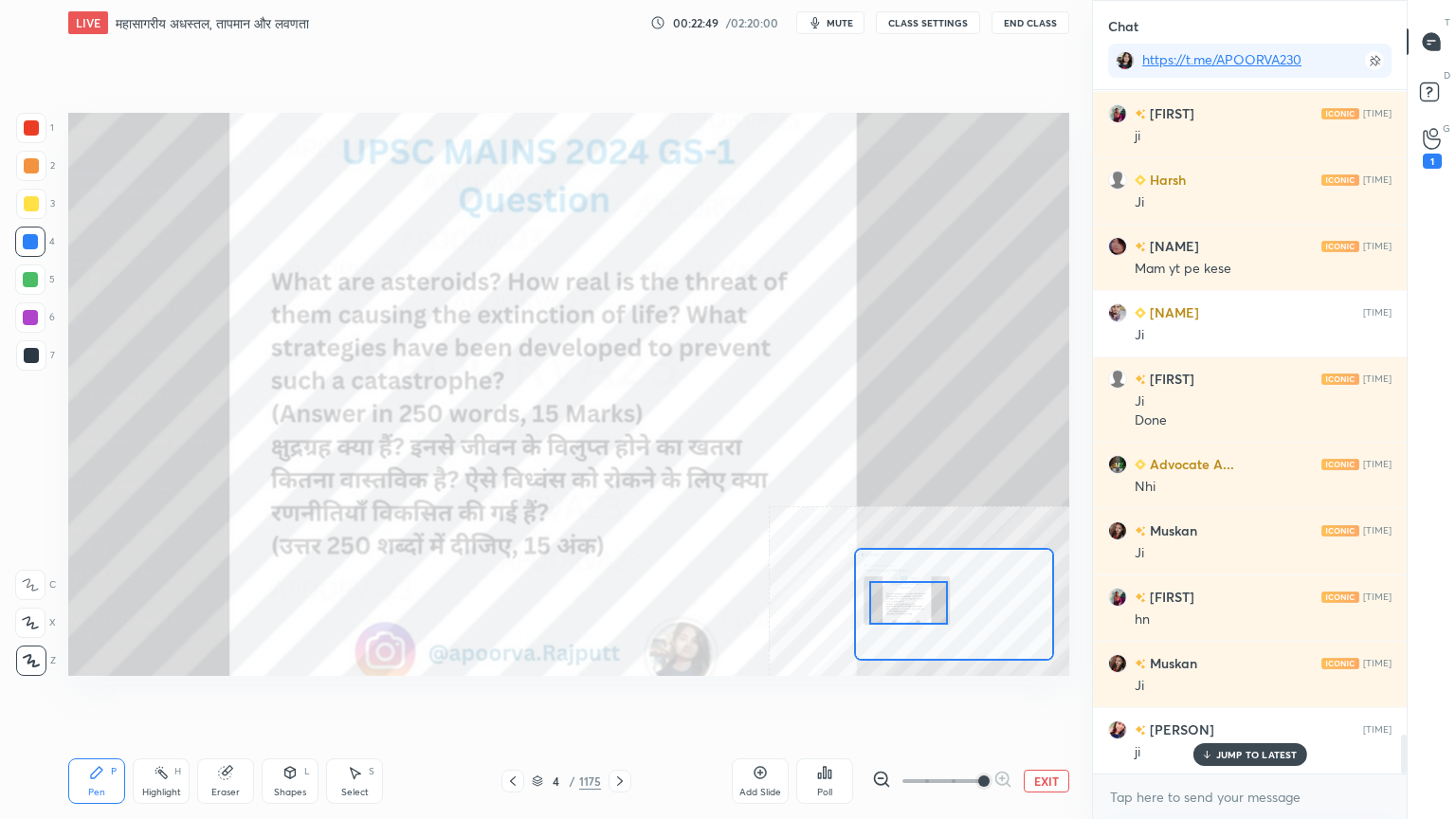 scroll, scrollTop: 11321, scrollLeft: 0, axis: vertical 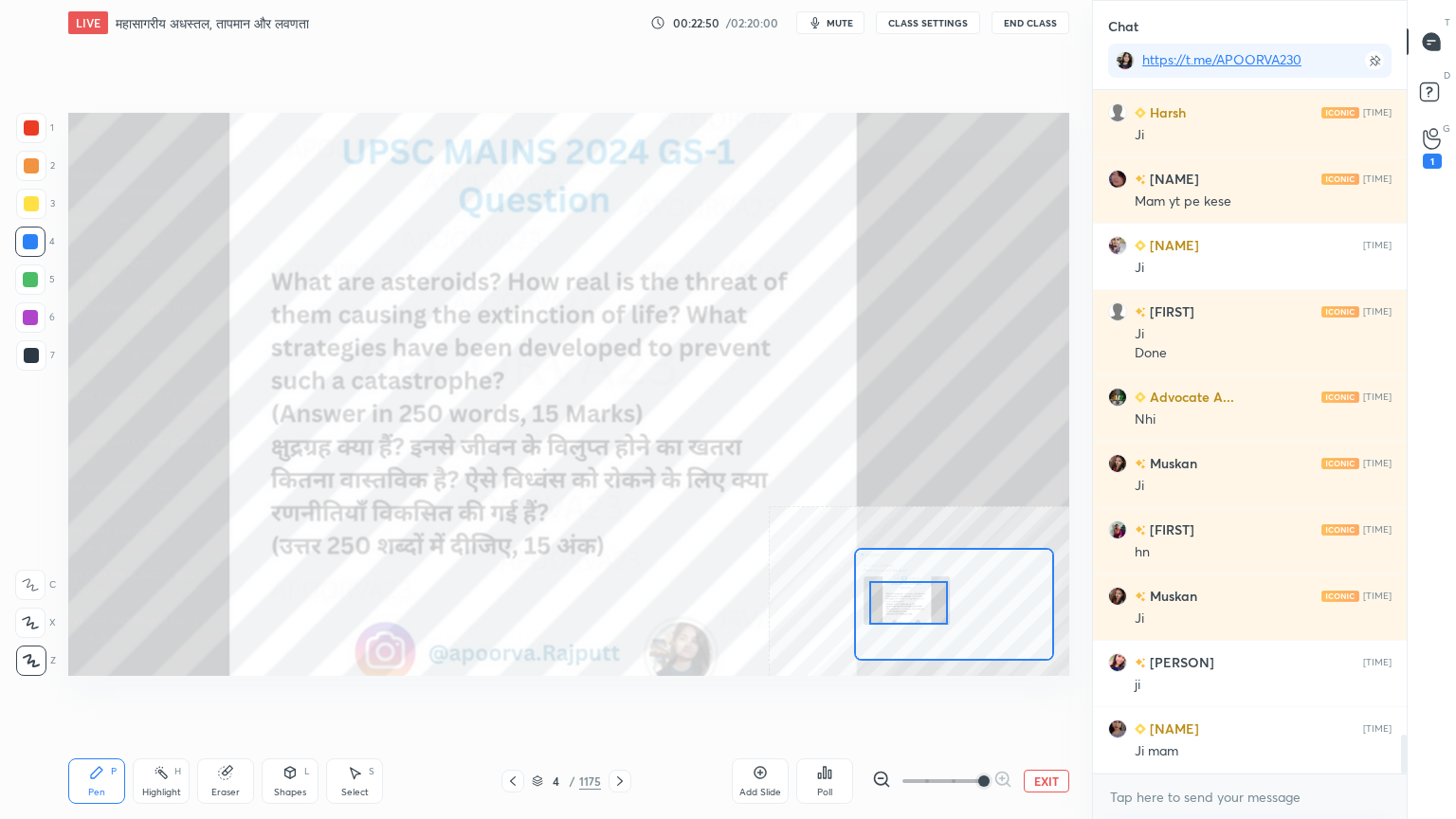 click on "EXIT" at bounding box center (1046, 781) 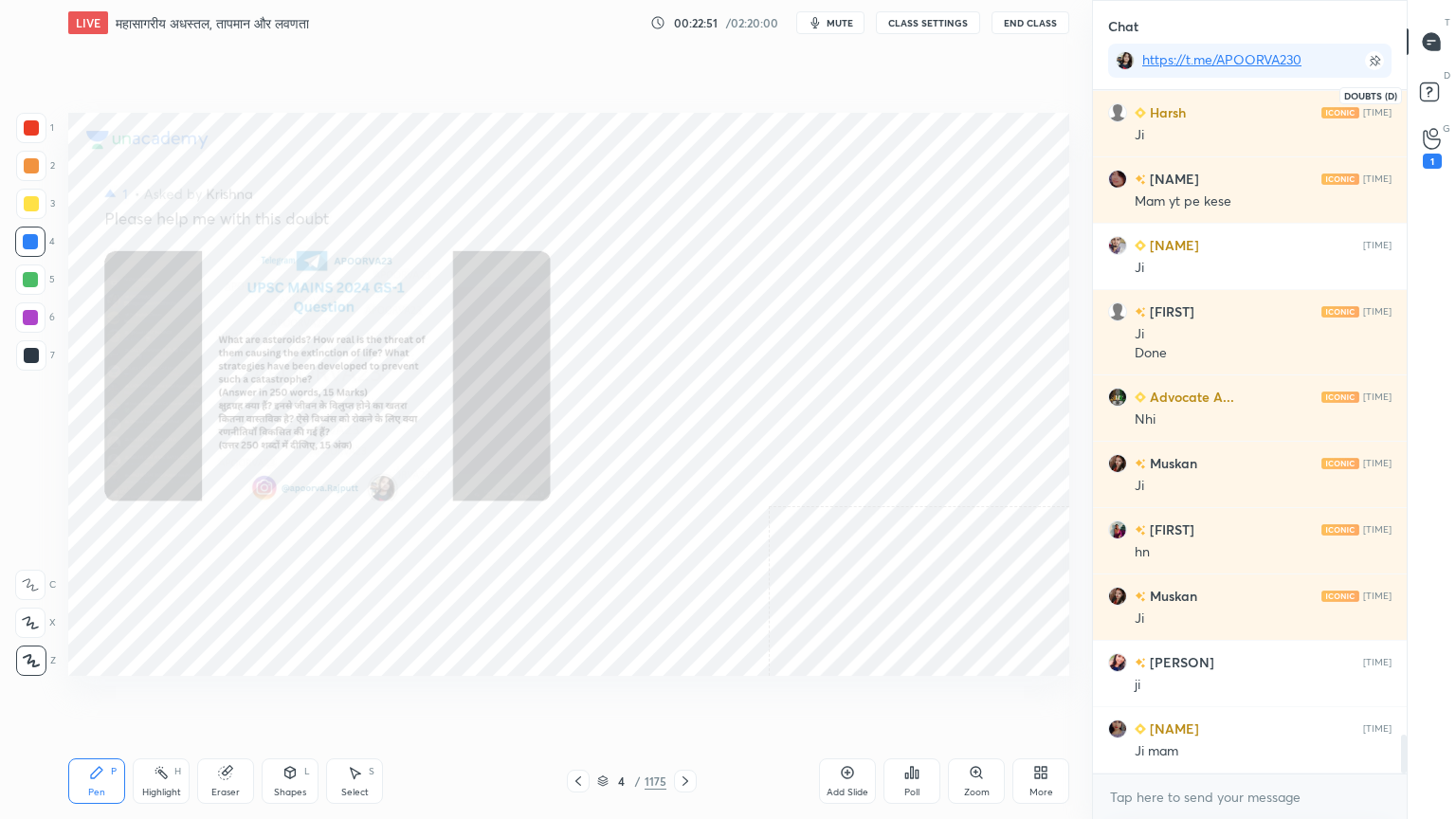 click on "D Doubts (D)" at bounding box center (1431, 95) 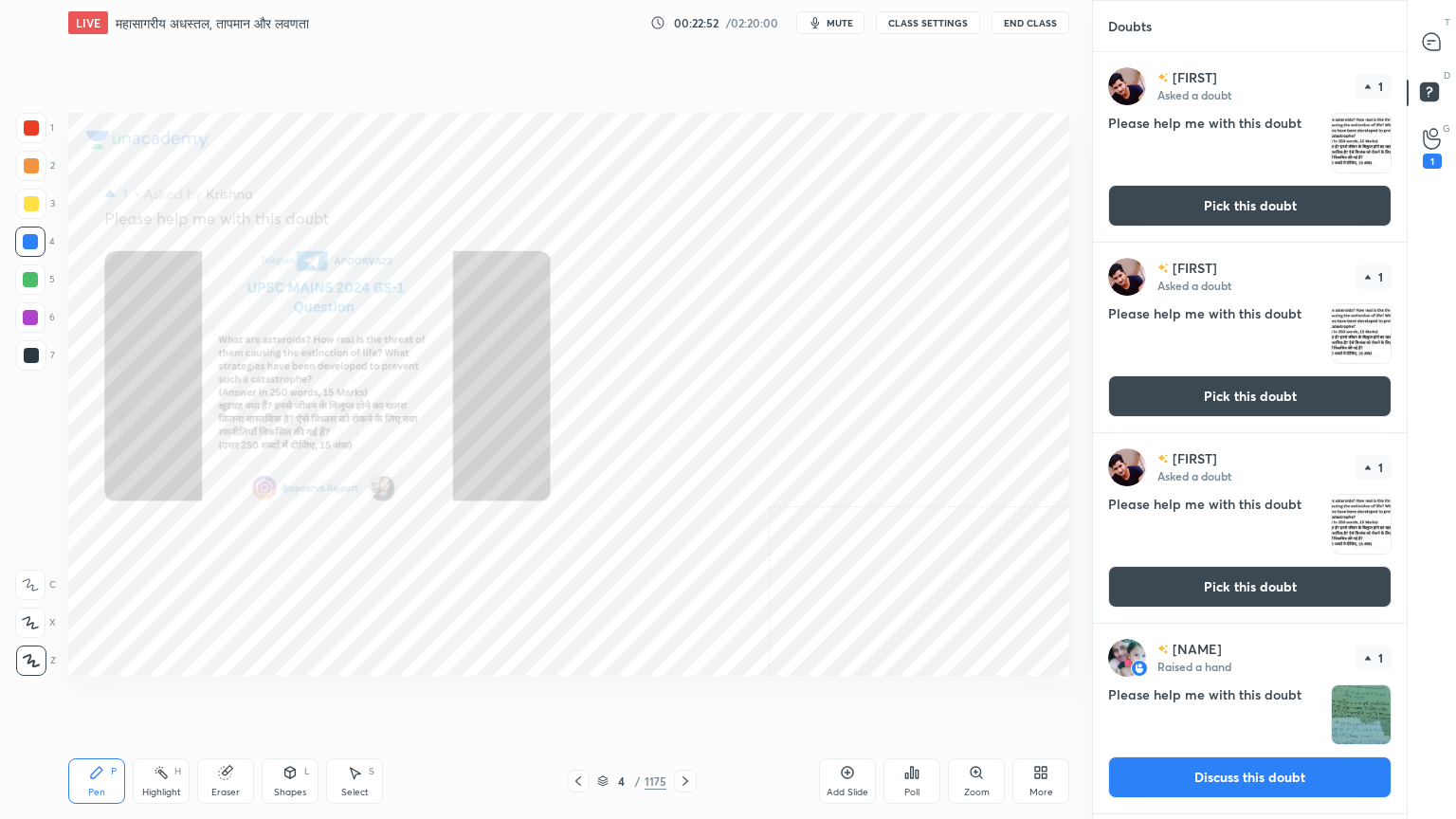 click on "Pick this doubt" at bounding box center [1249, 206] 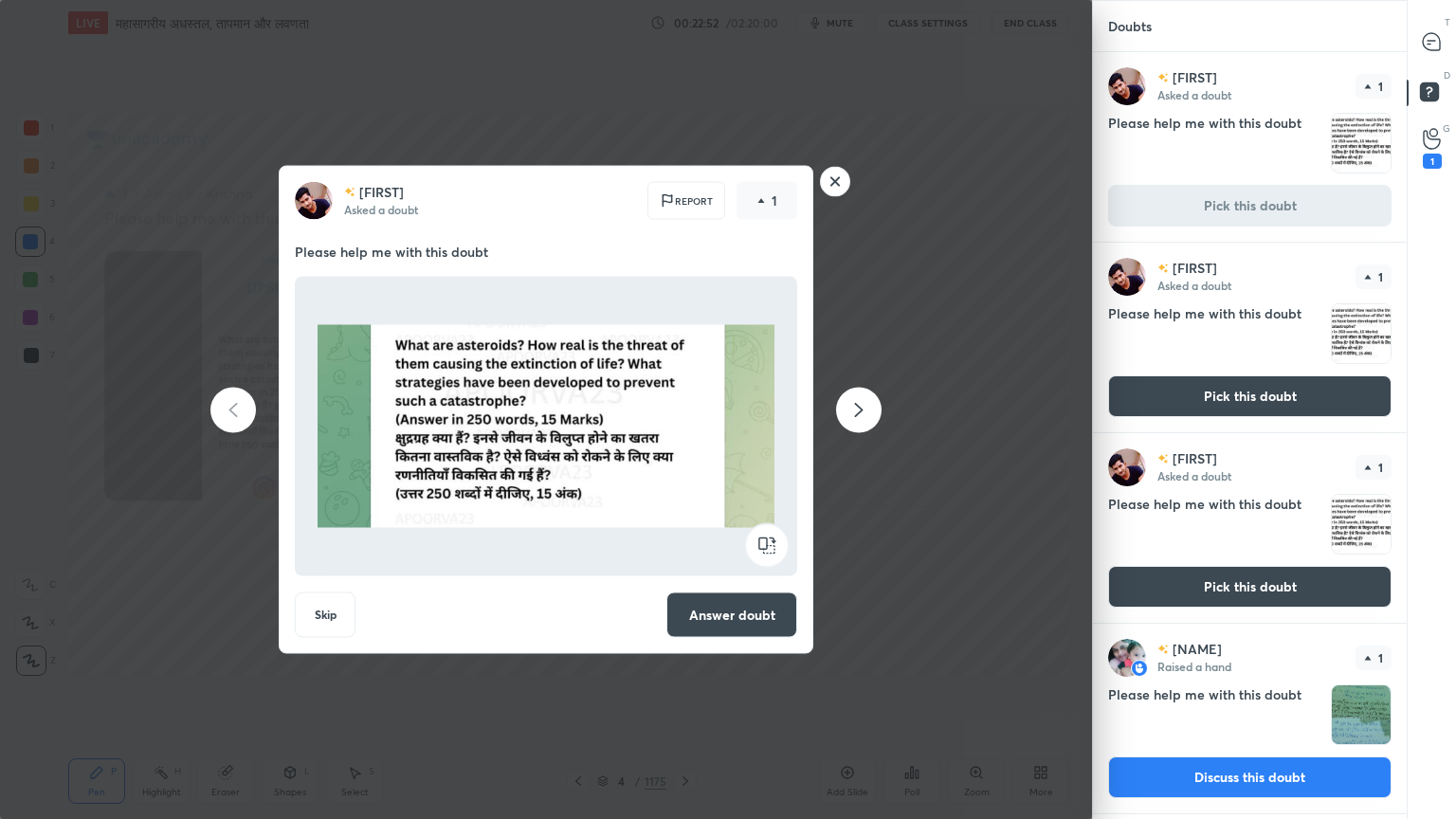 click 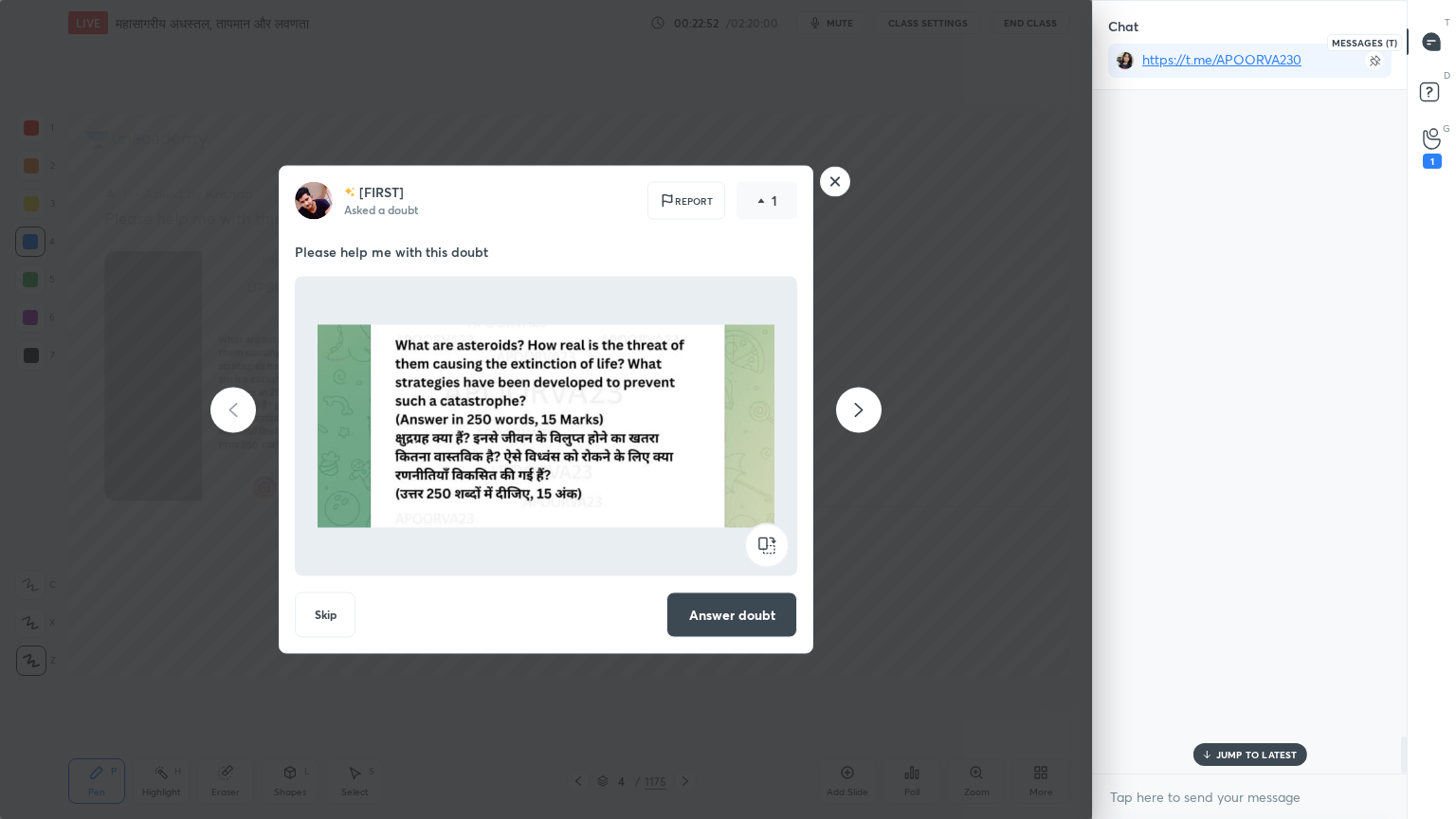 scroll, scrollTop: 723, scrollLeft: 308, axis: both 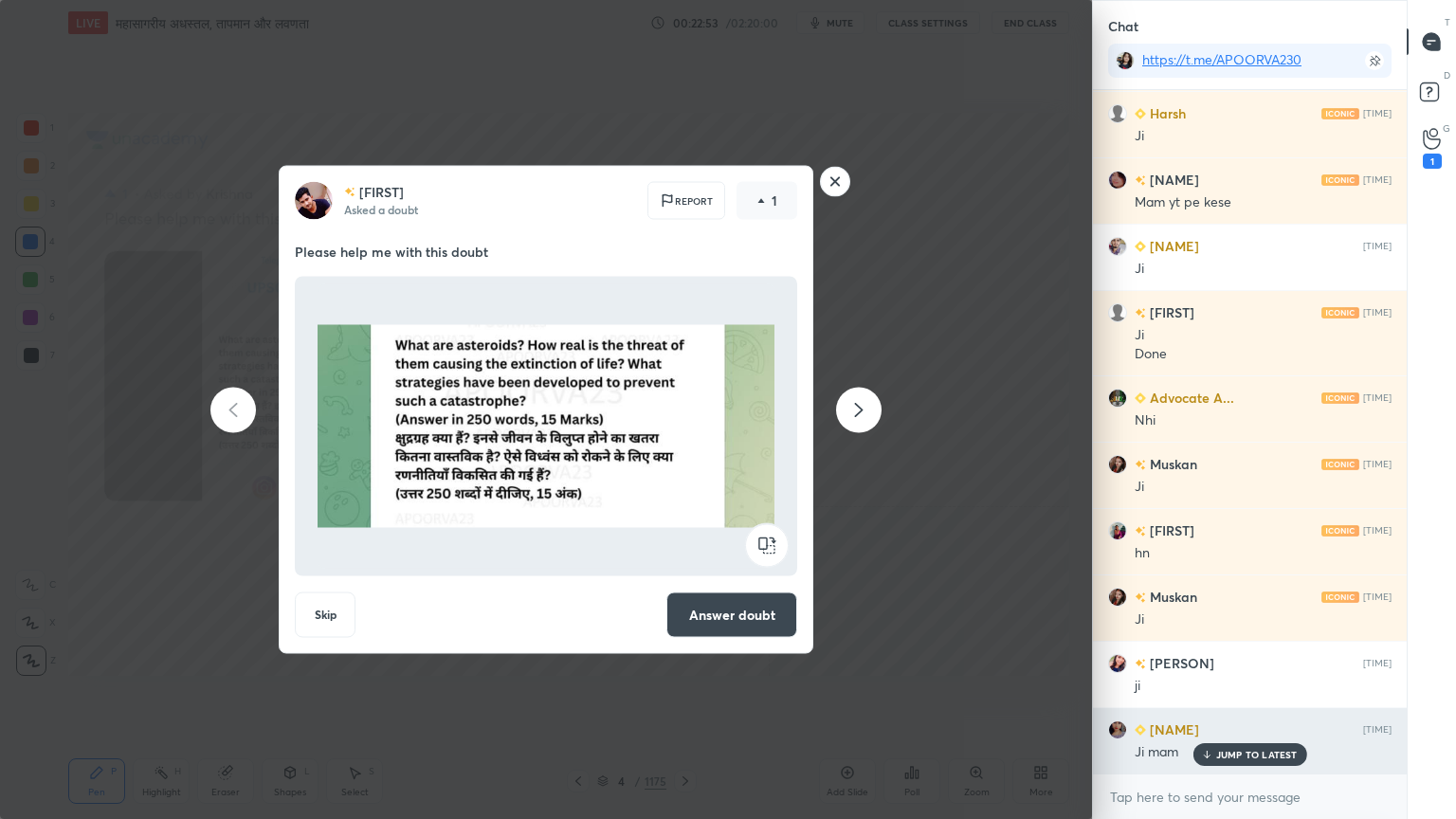click on "JUMP TO LATEST" at bounding box center (1257, 755) 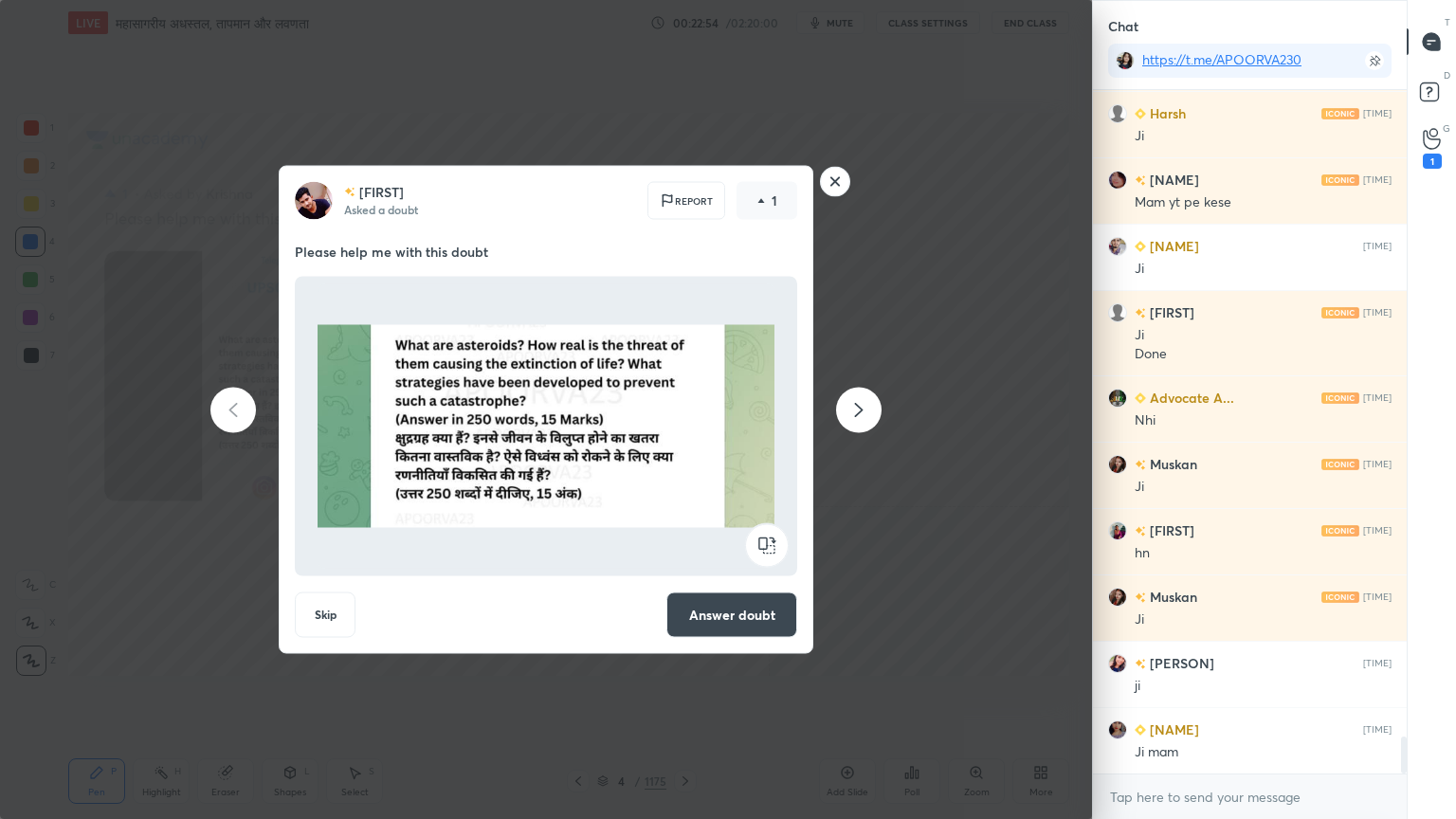 click 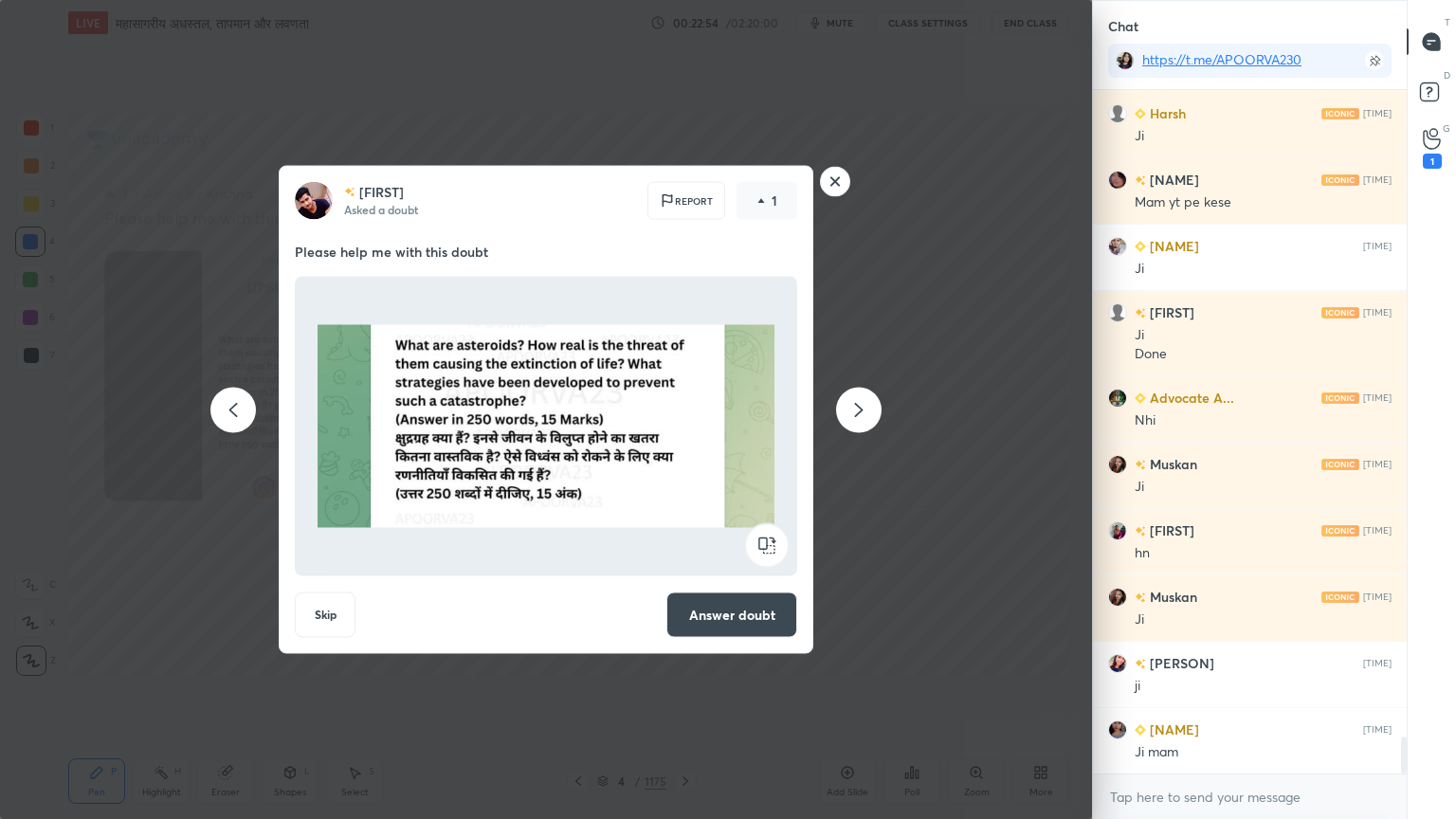 click 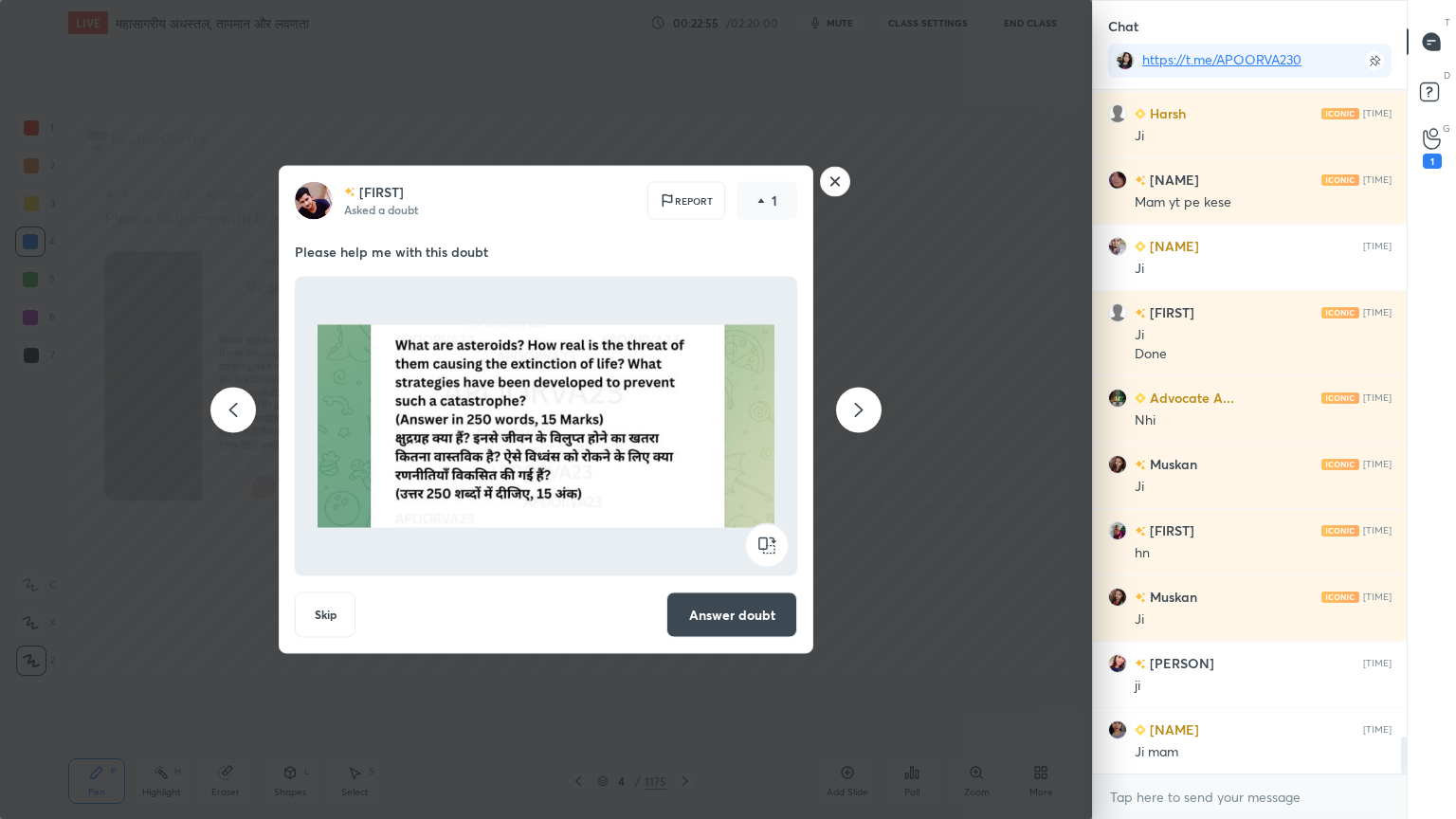click 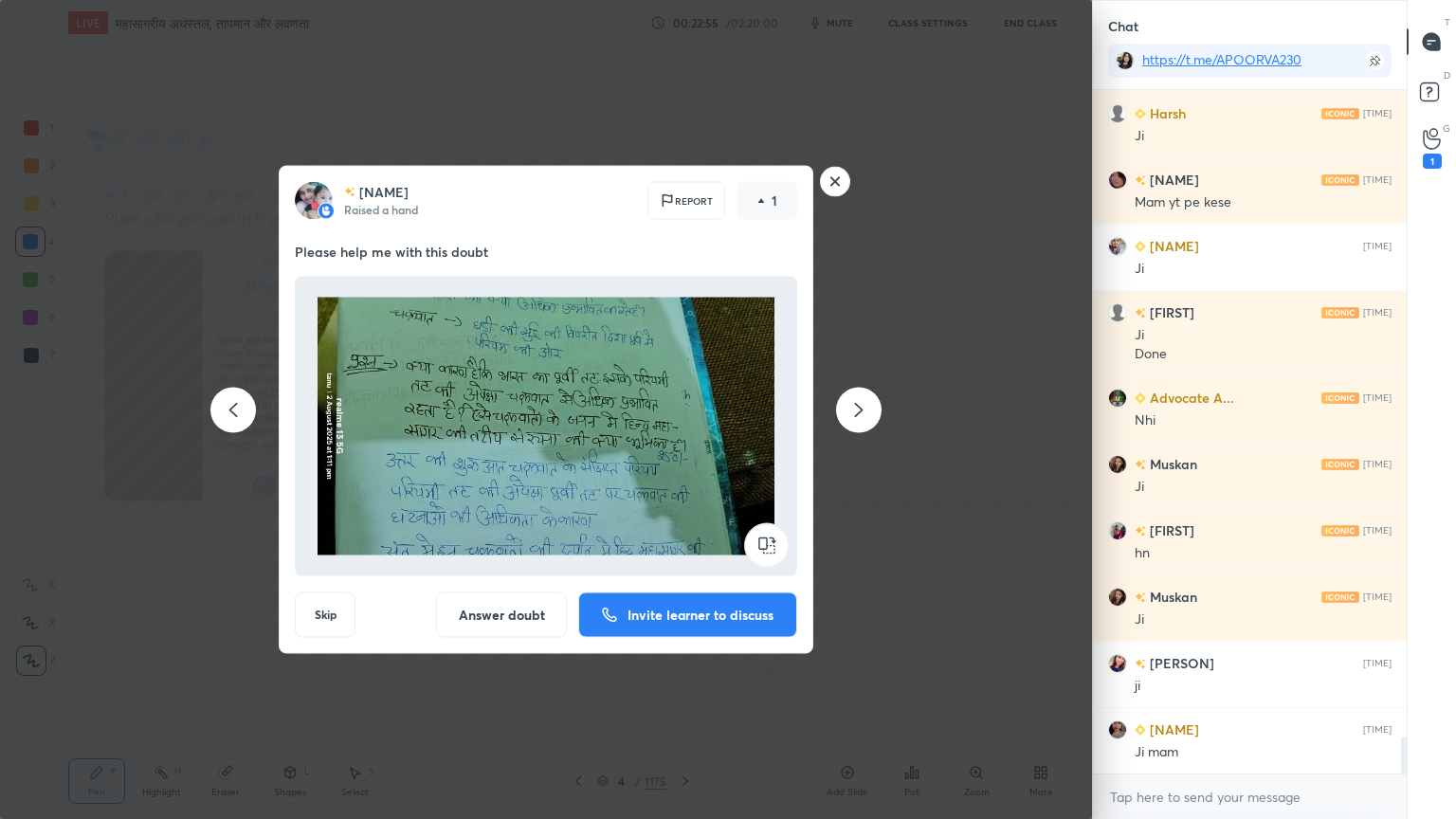 click 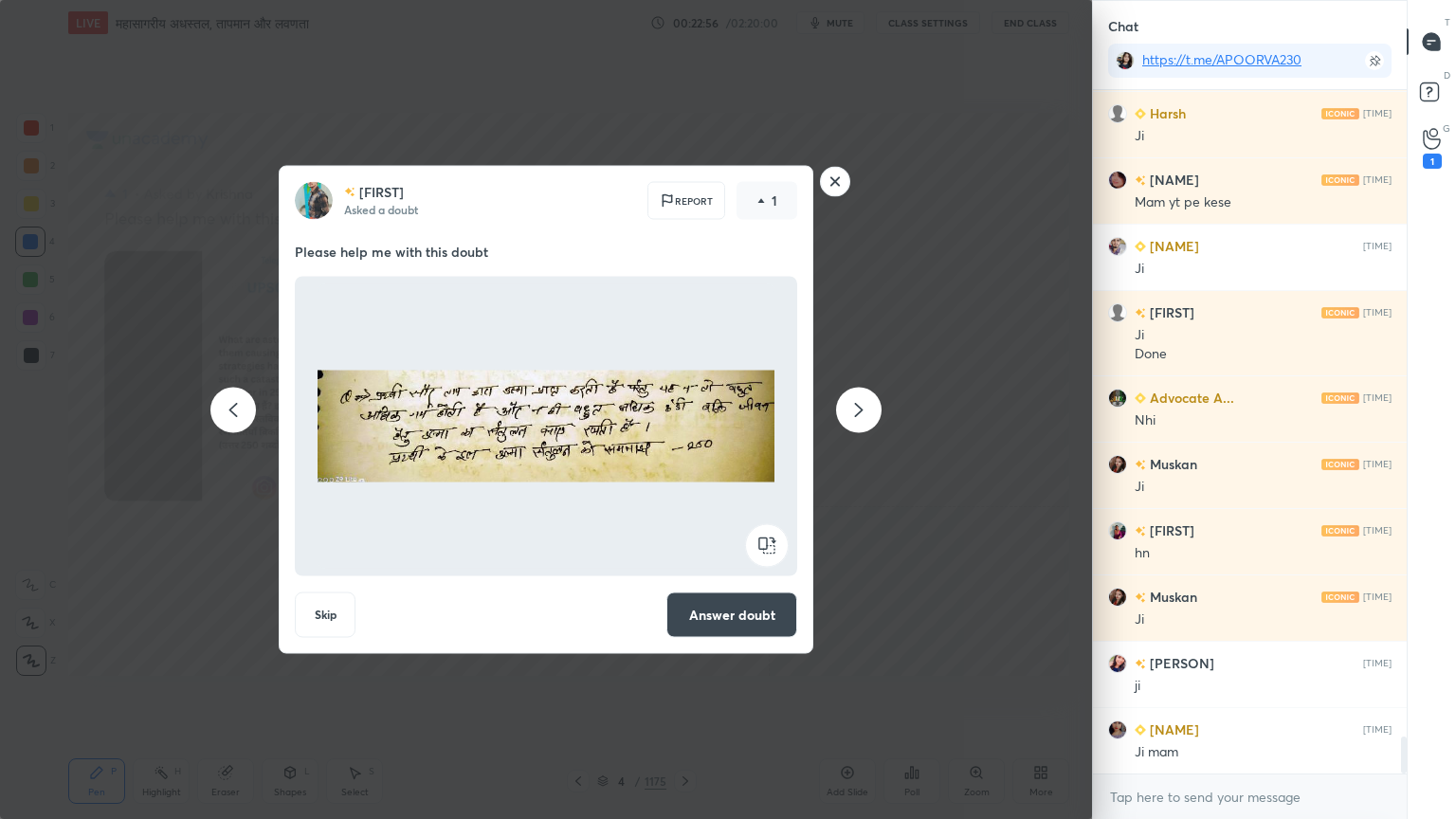click 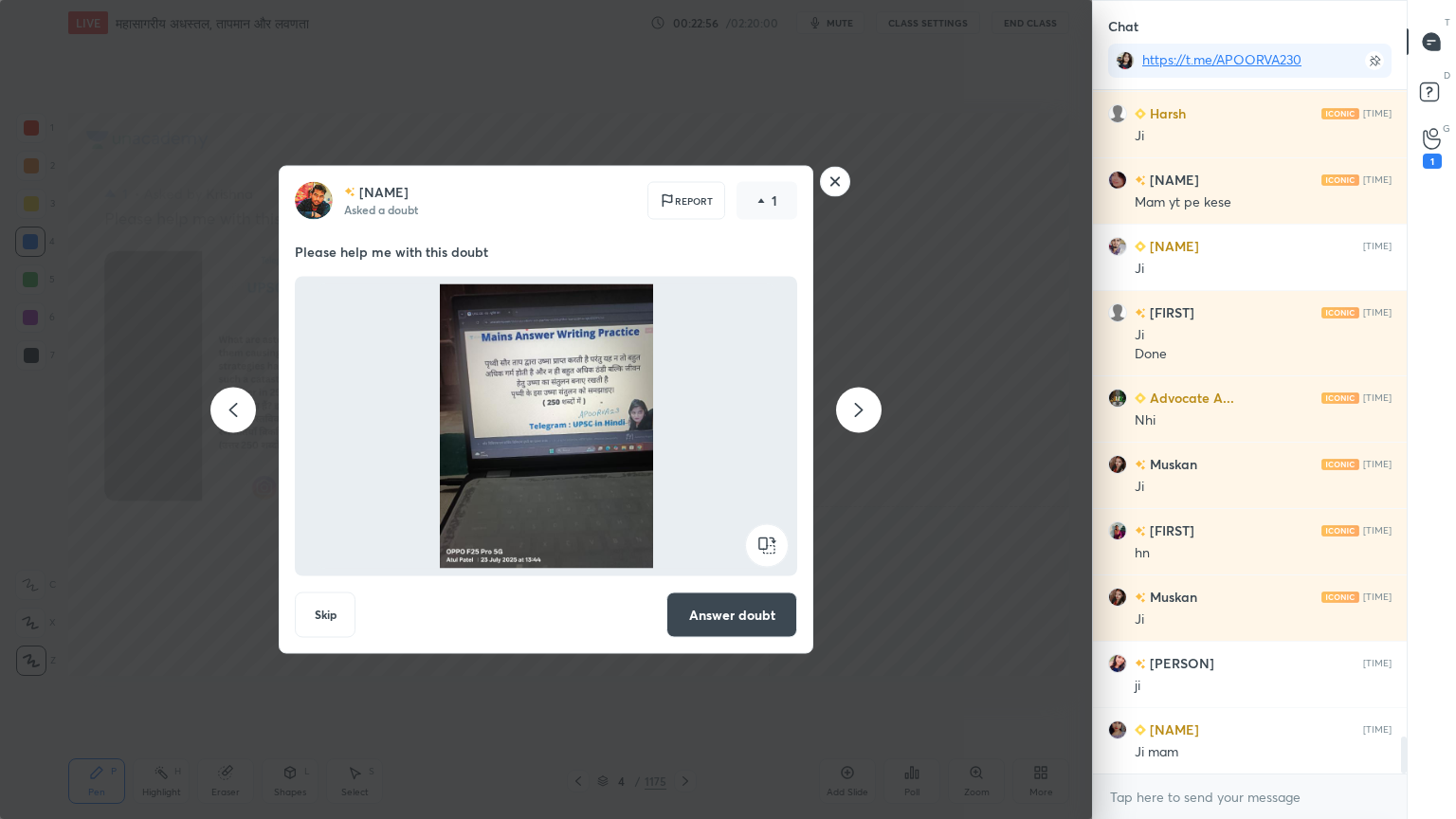 click 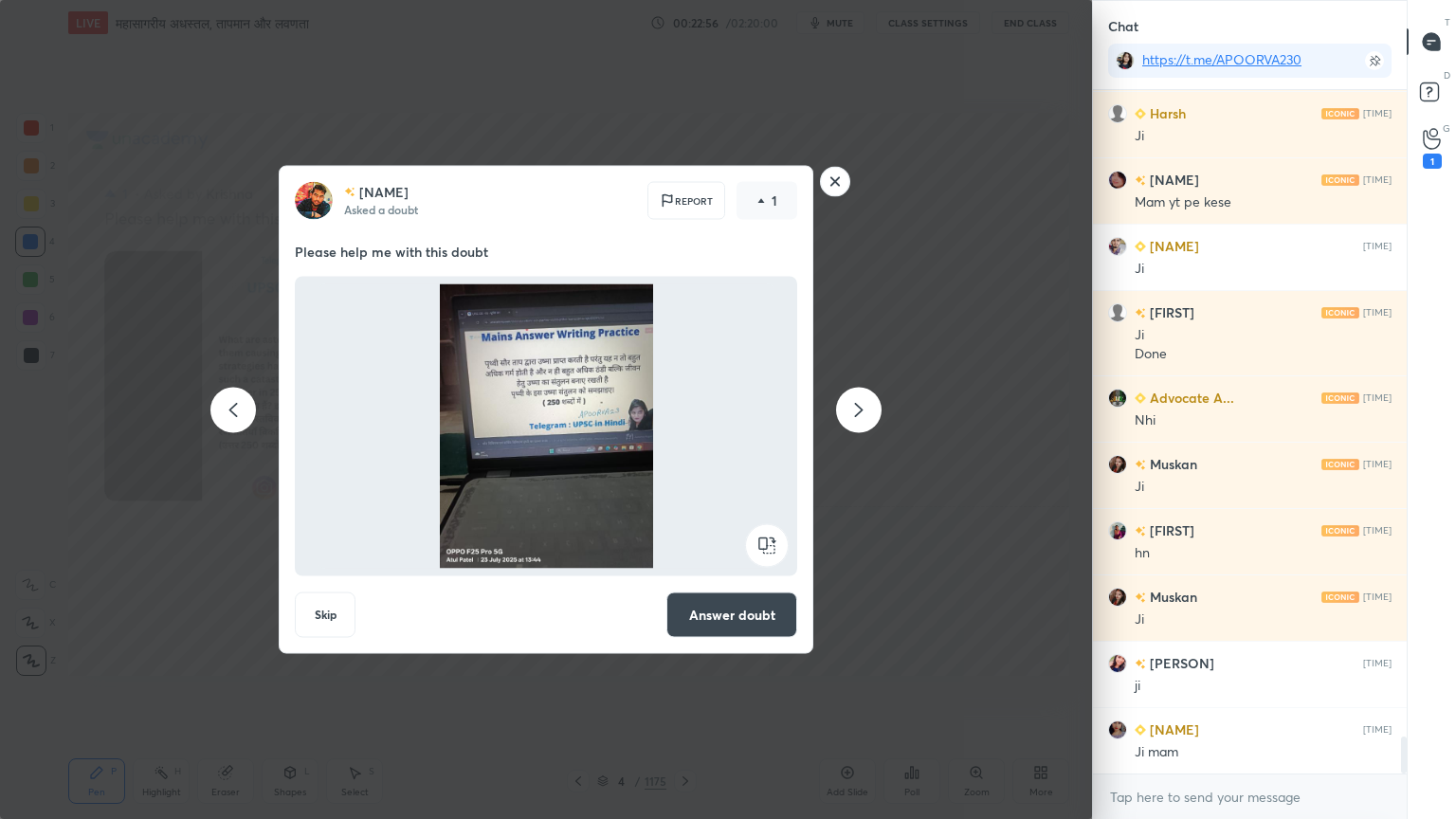 scroll, scrollTop: 605, scrollLeft: 0, axis: vertical 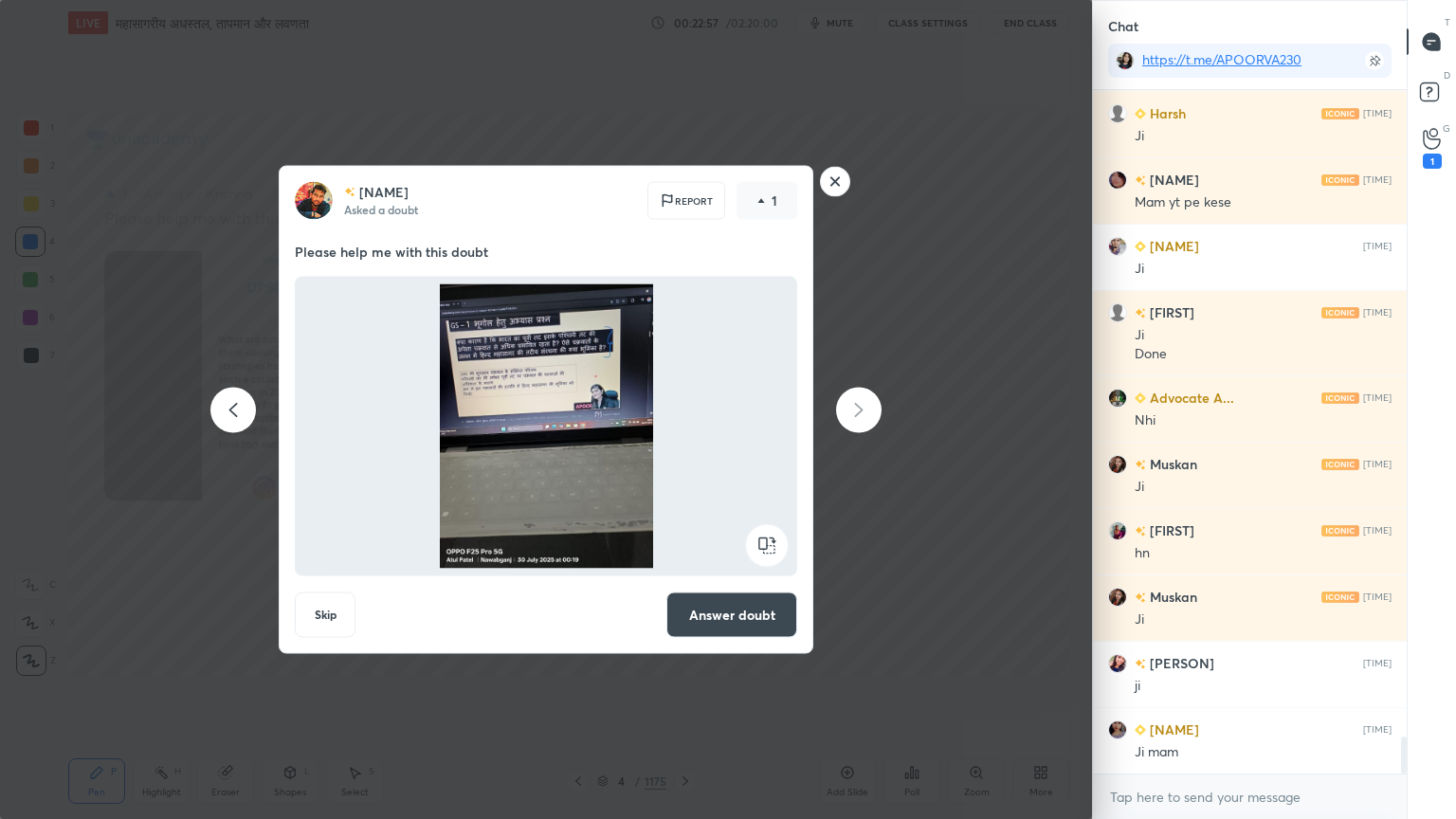 click 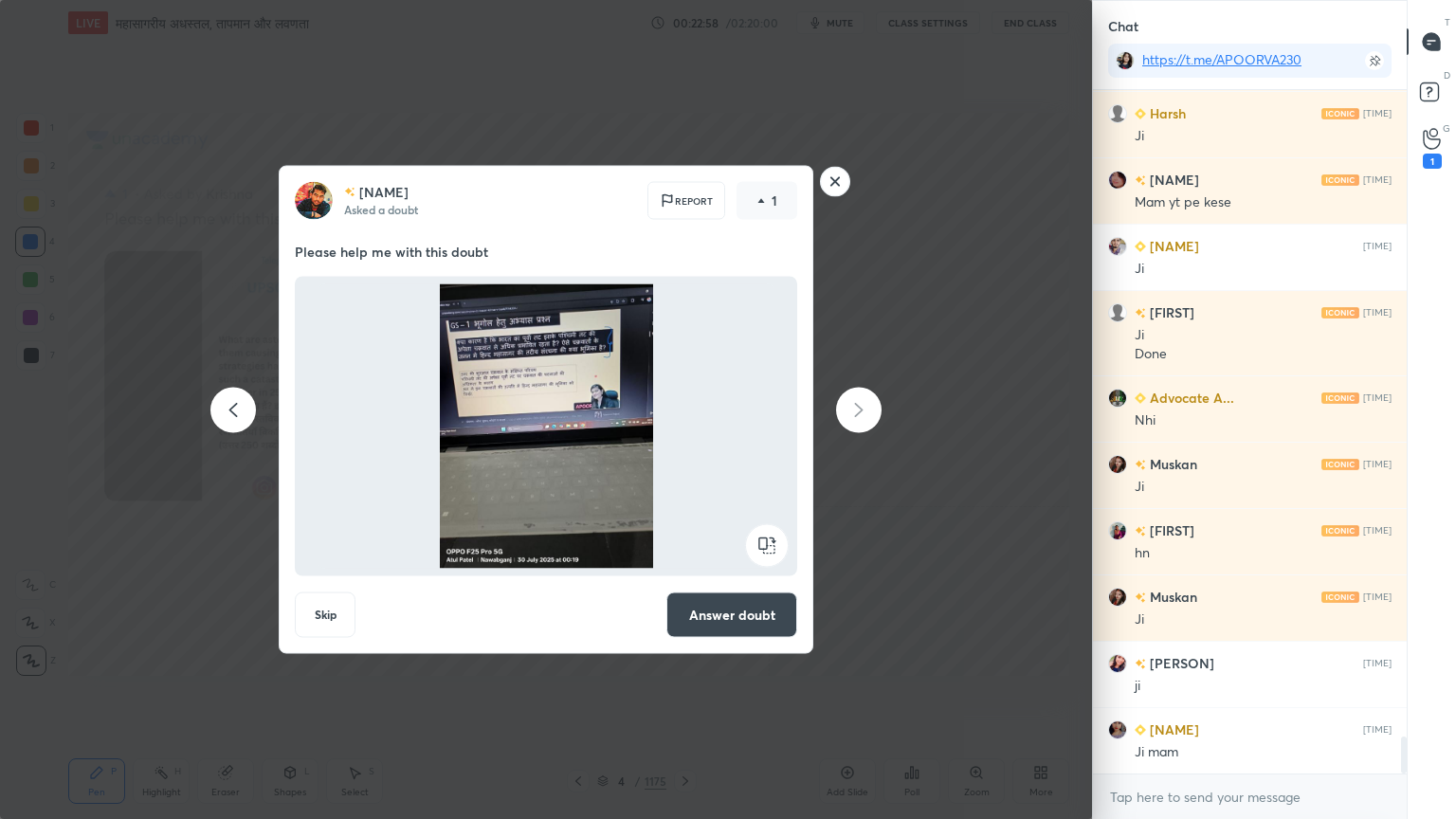 click 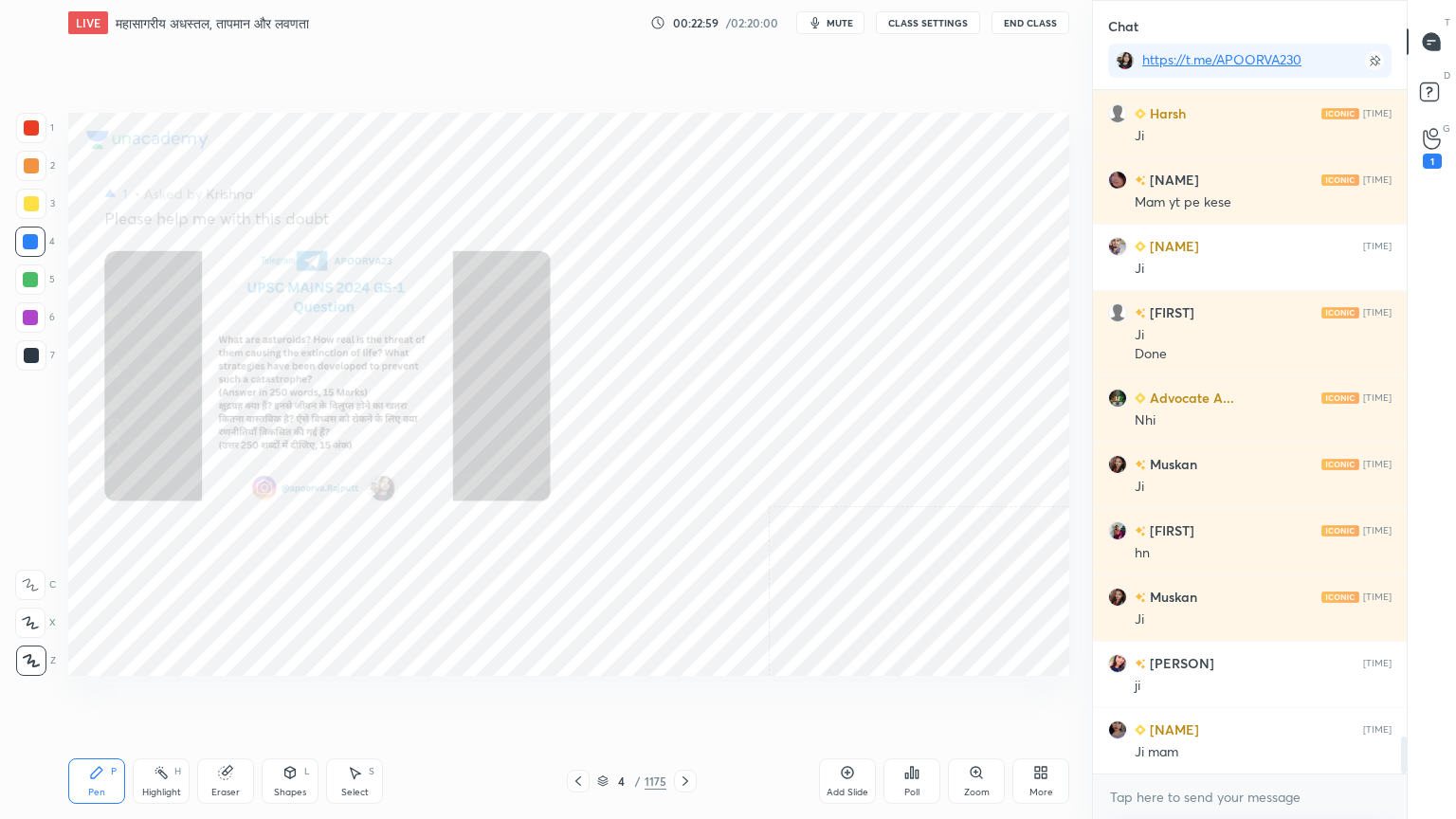 scroll, scrollTop: 11292, scrollLeft: 0, axis: vertical 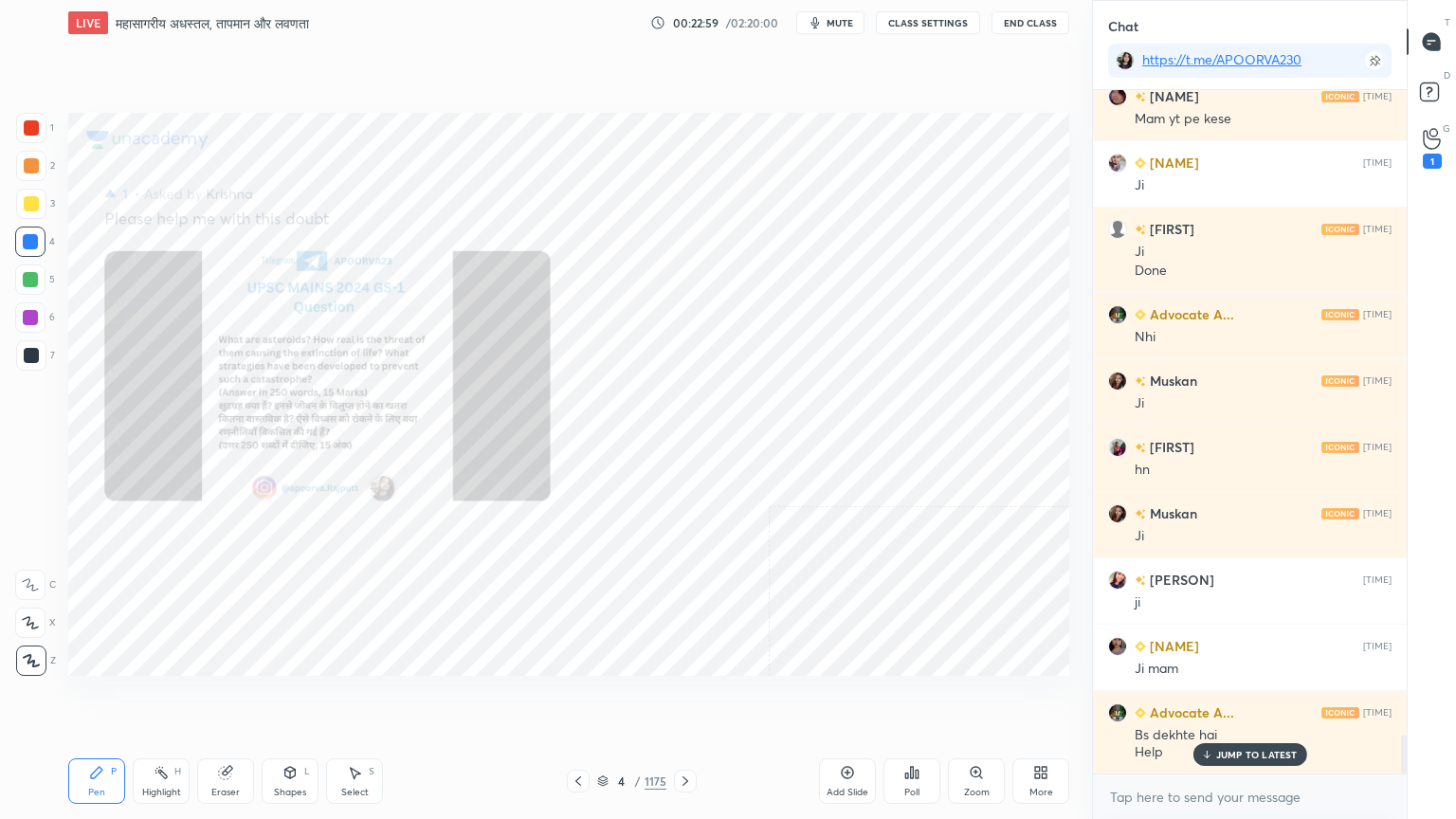 click 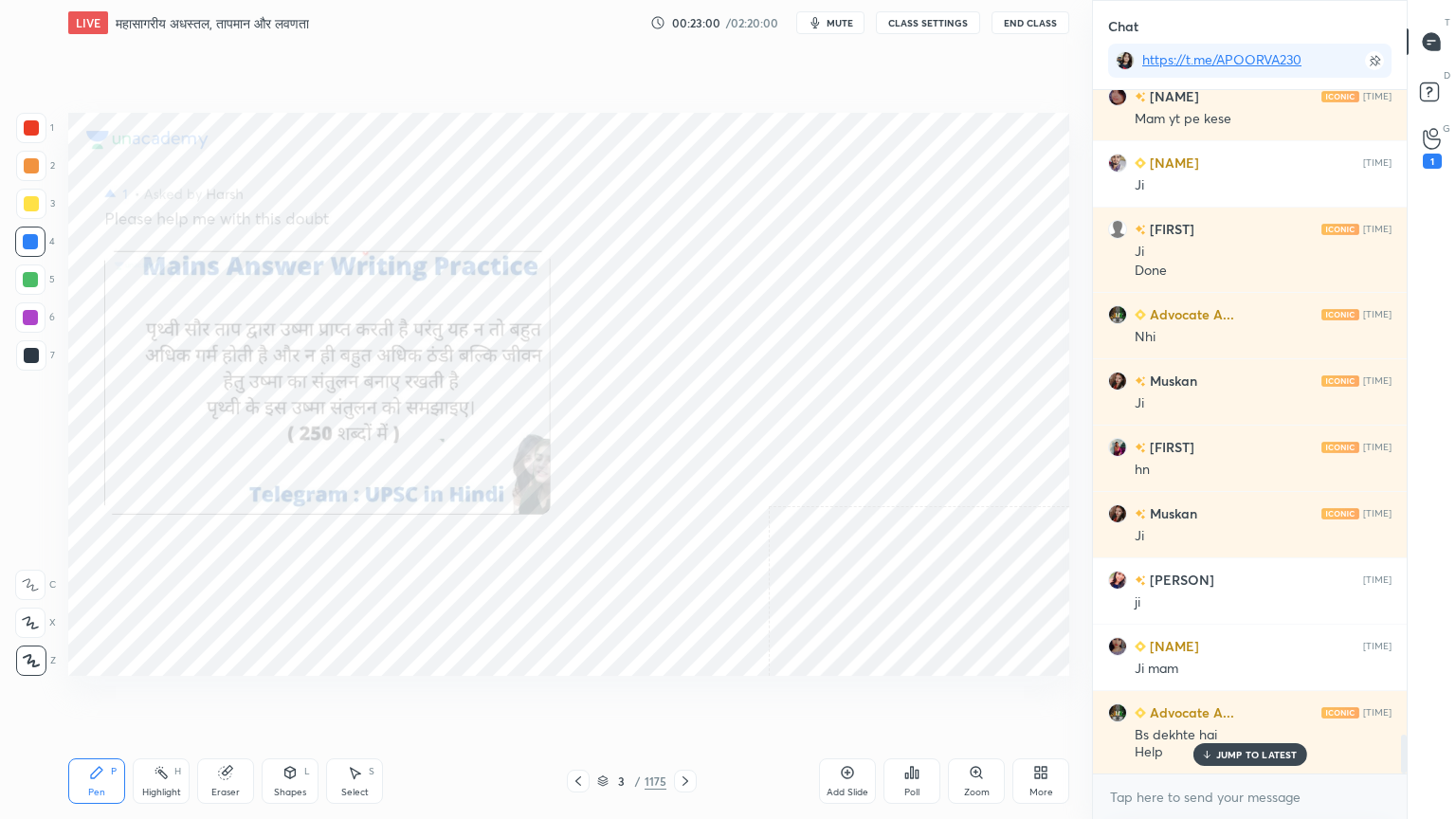 click 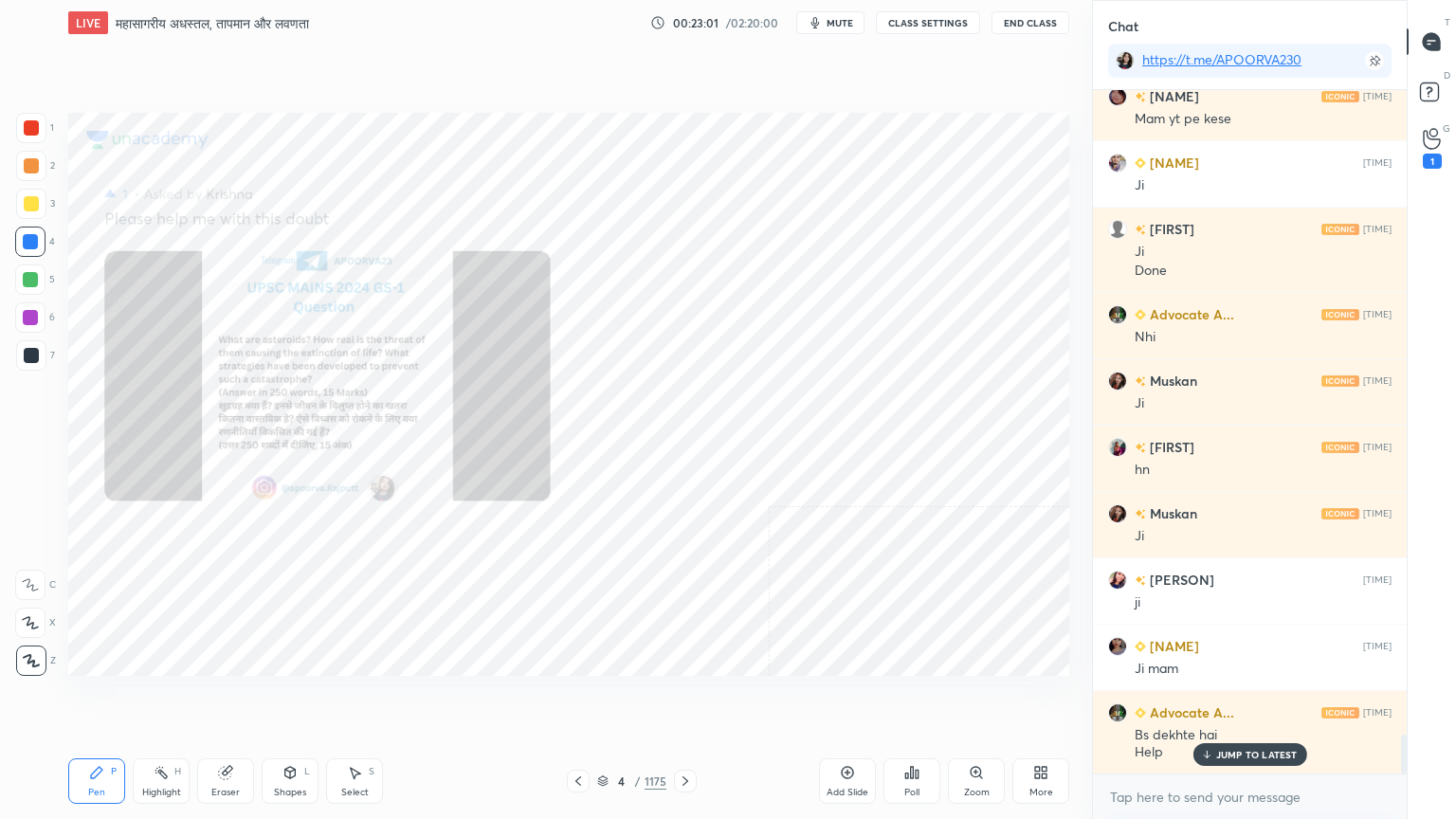 click 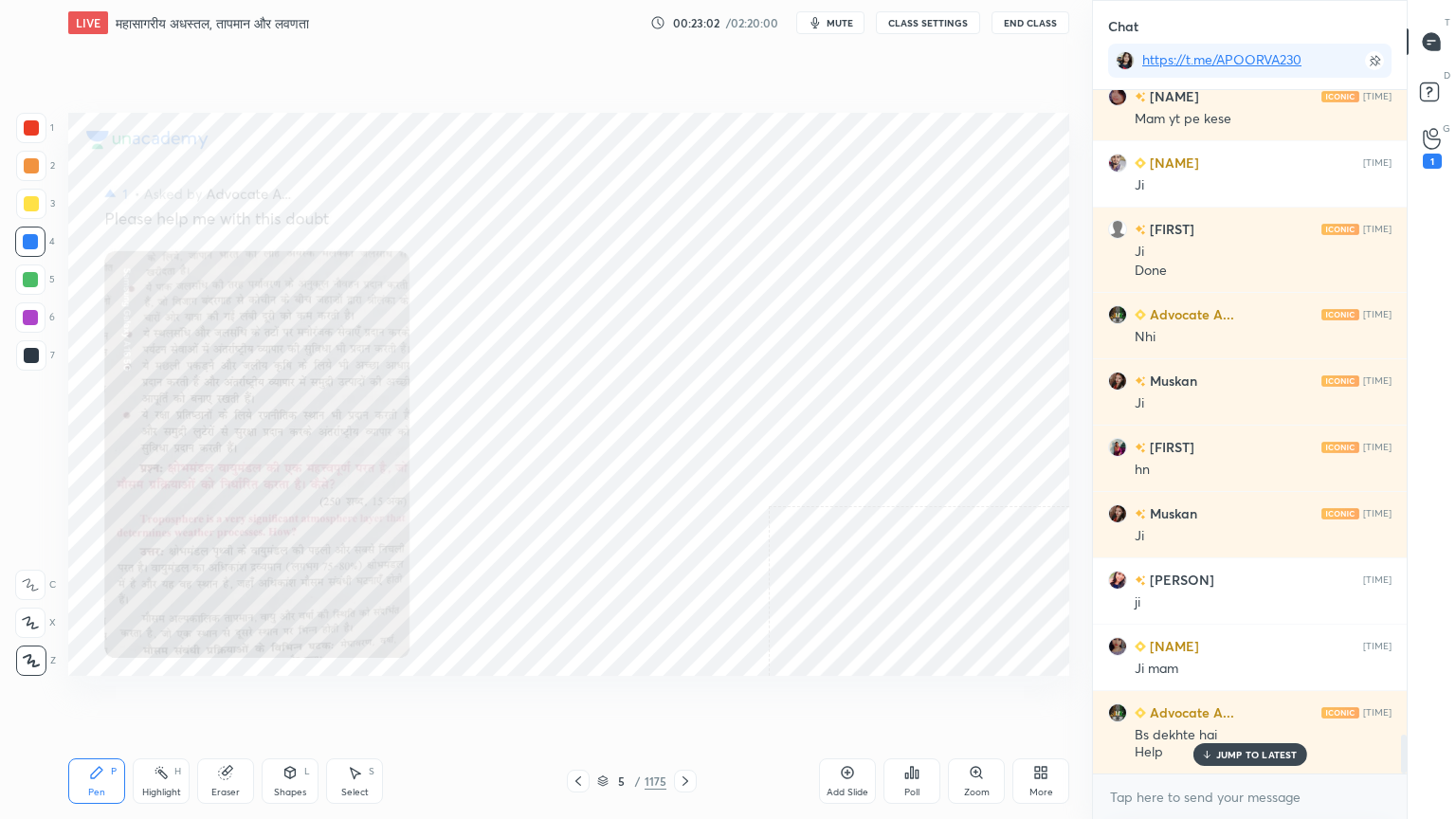 click 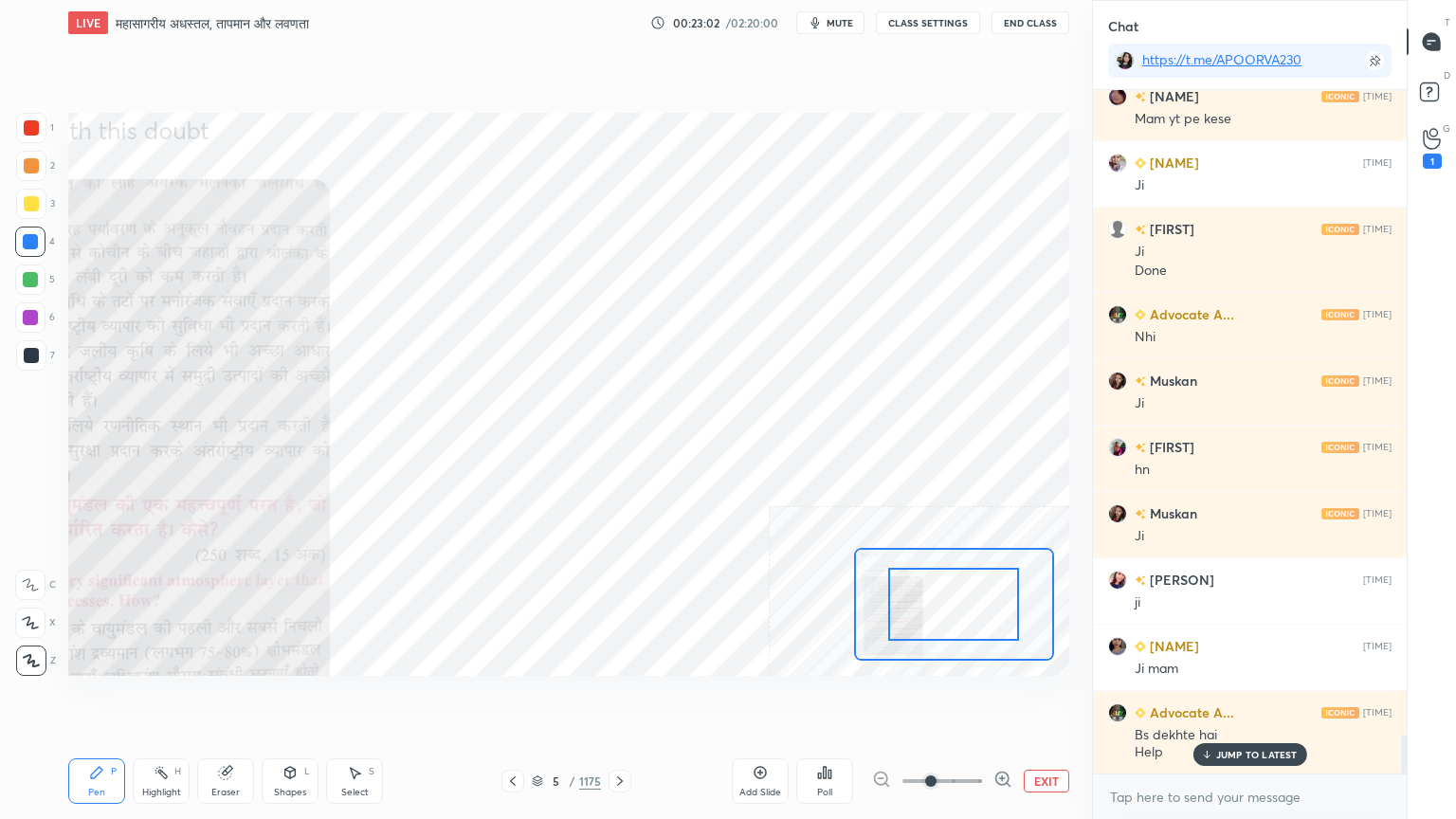 click 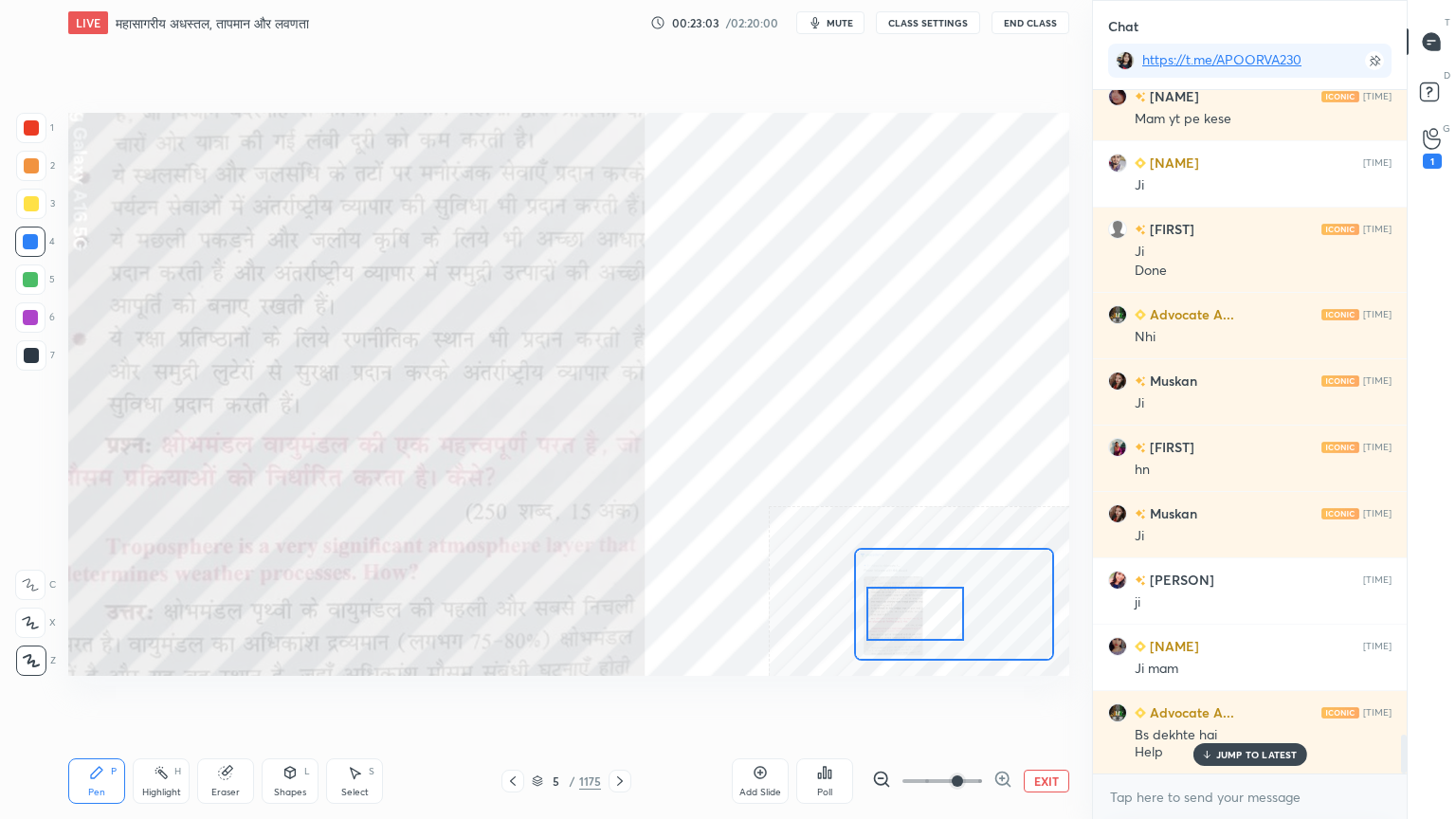 drag, startPoint x: 945, startPoint y: 613, endPoint x: 904, endPoint y: 622, distance: 41.976184 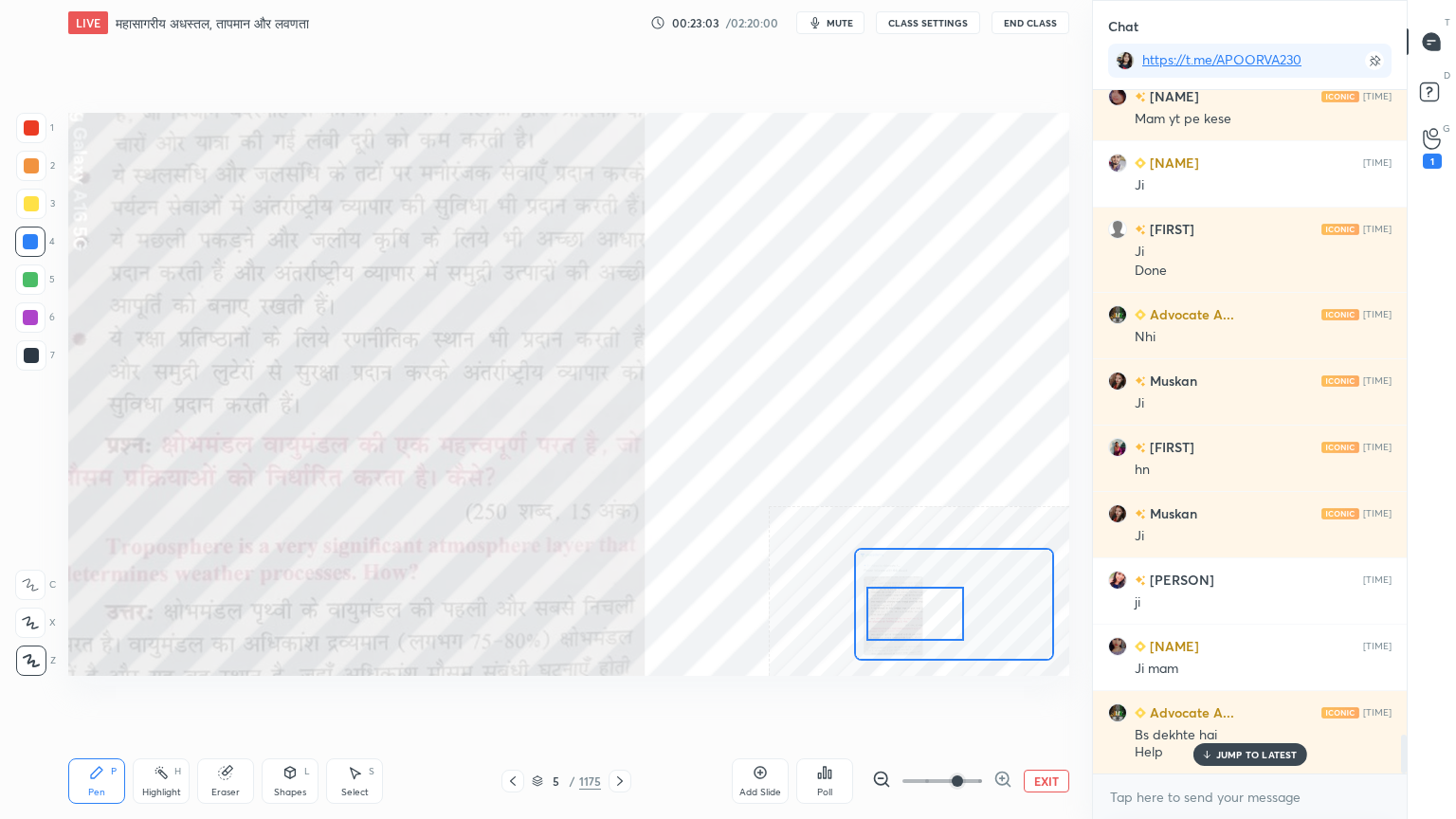 click at bounding box center [916, 613] 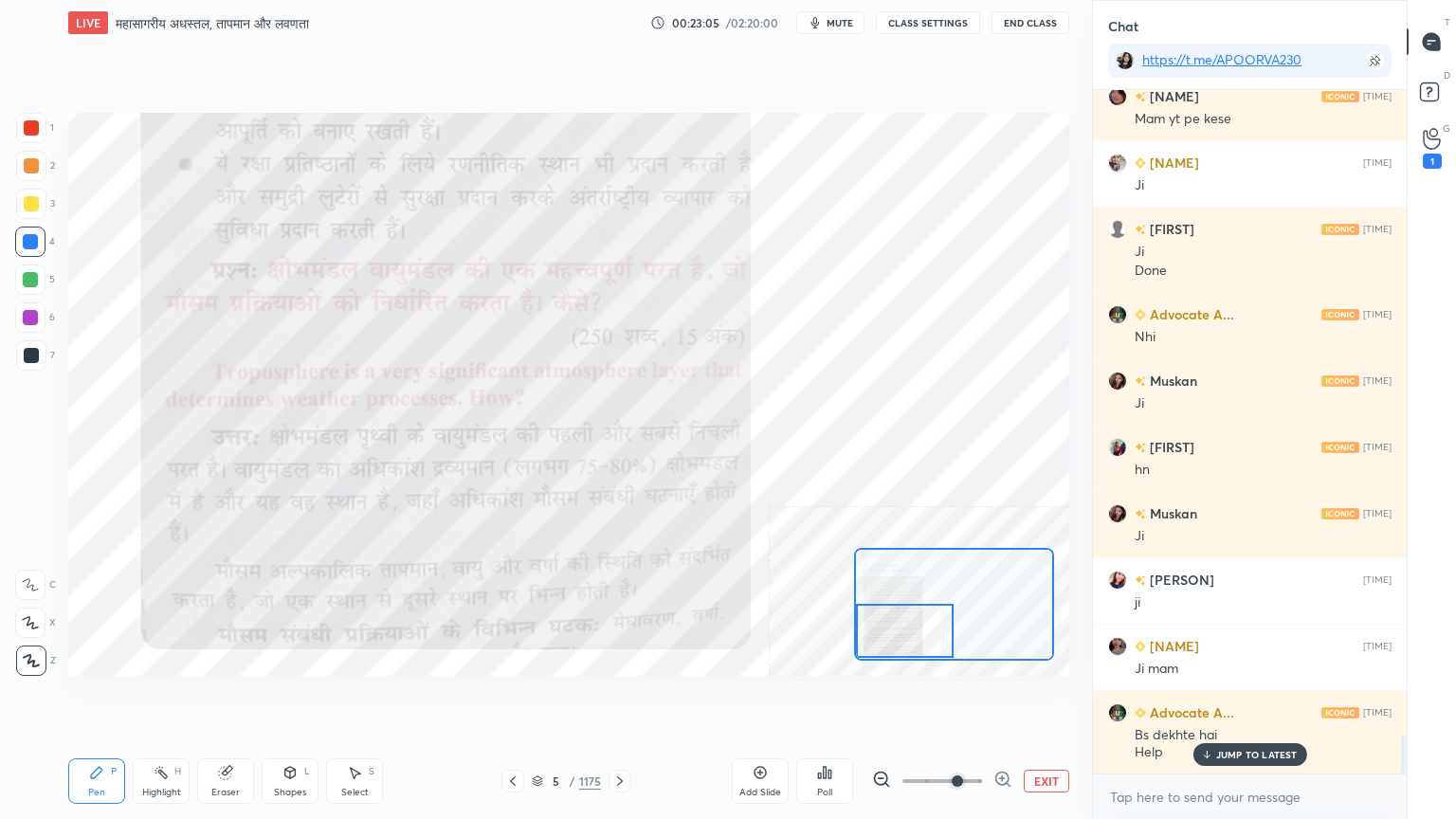 drag, startPoint x: 907, startPoint y: 620, endPoint x: 931, endPoint y: 610, distance: 26 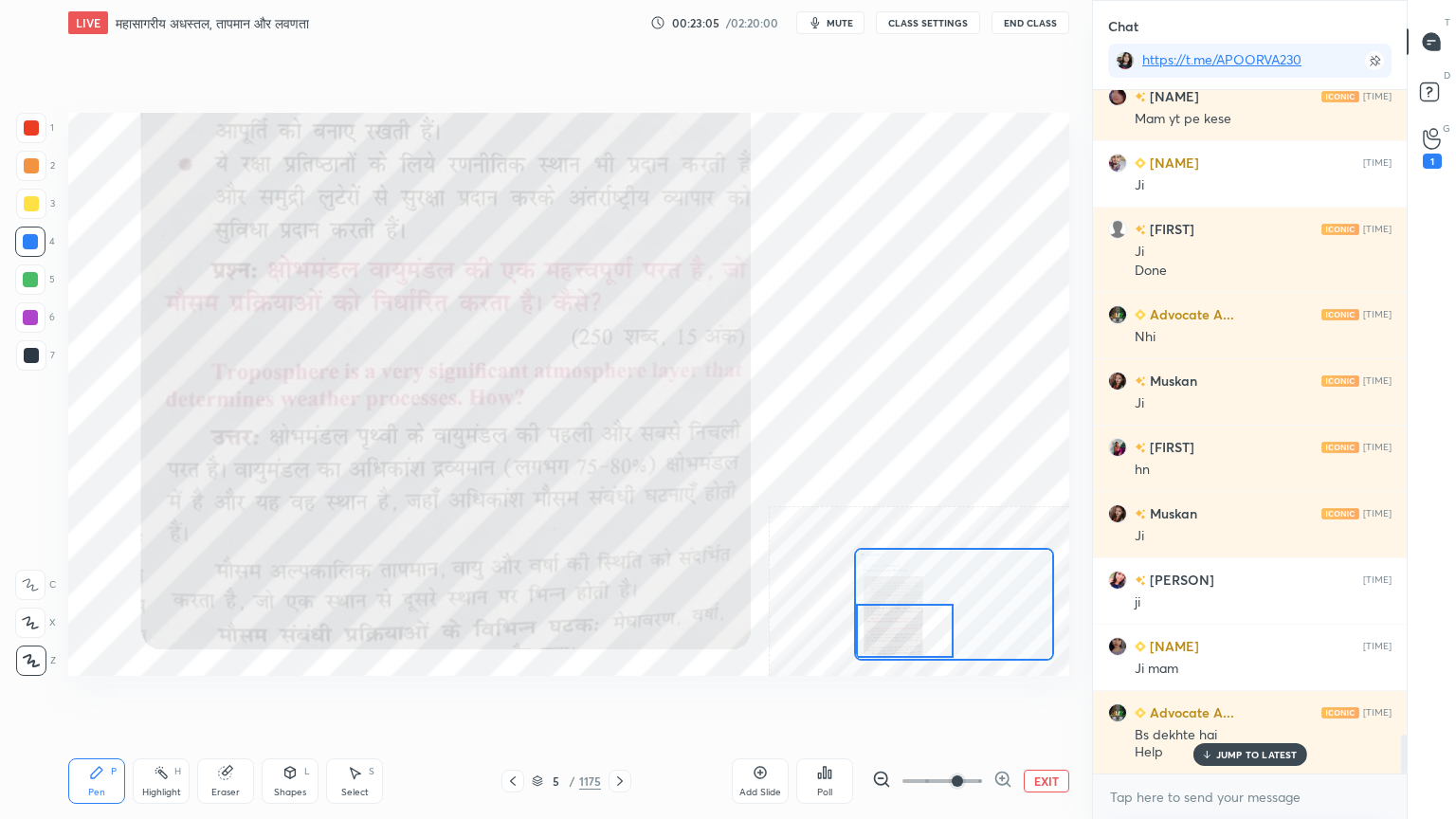 click at bounding box center [905, 630] 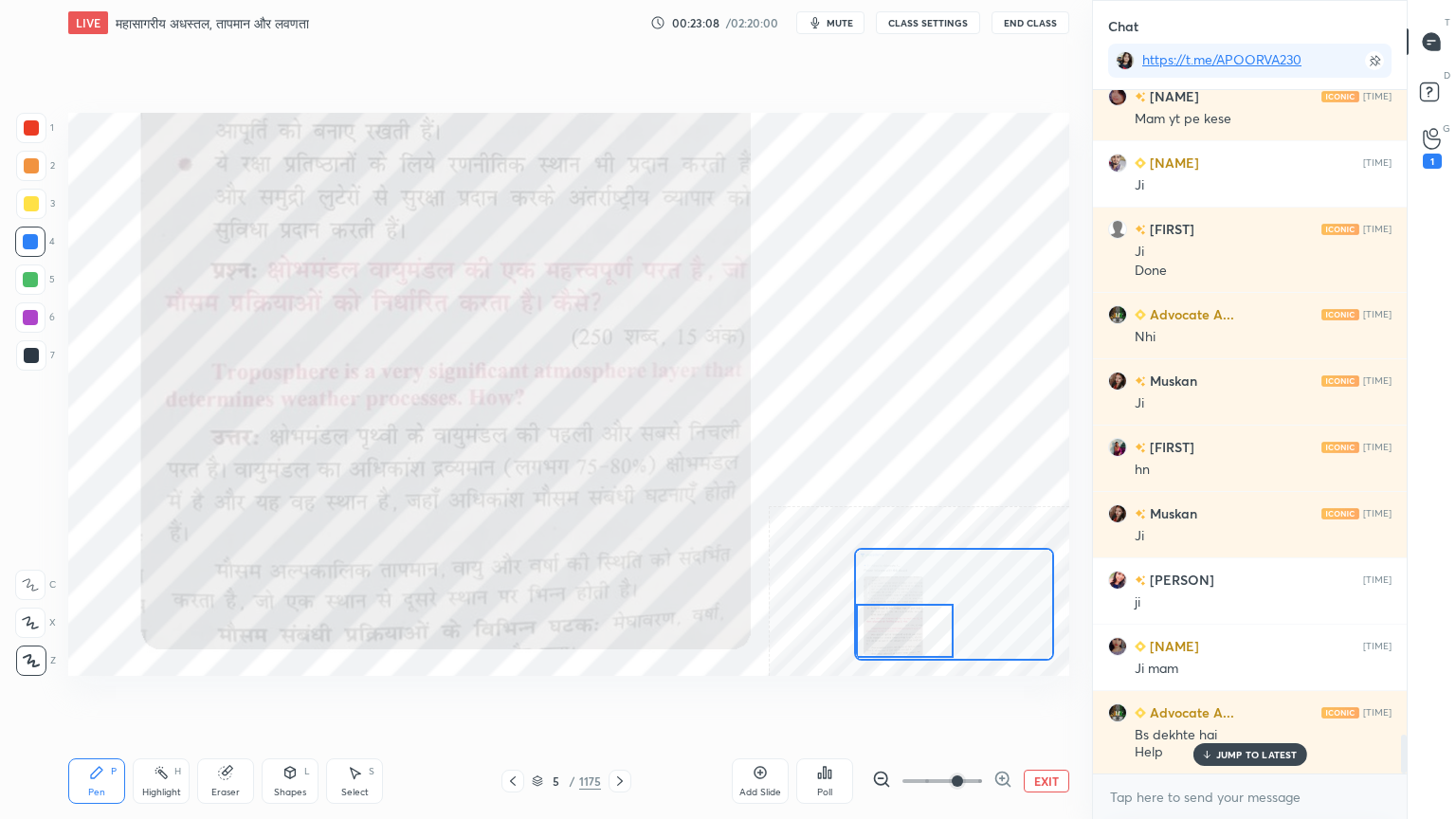click on "[NUMBER] / [NUMBER]" at bounding box center [566, 781] 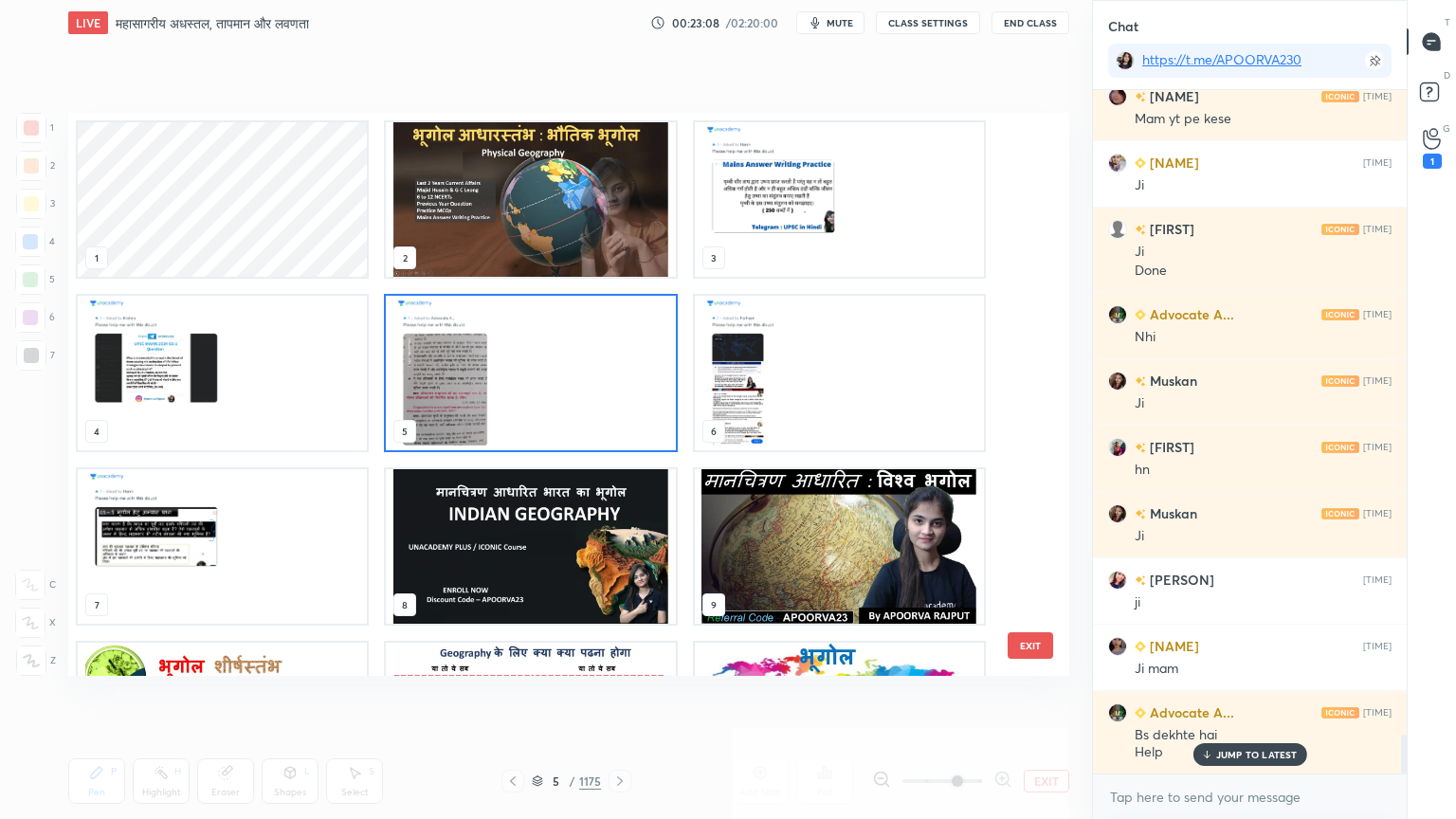 scroll, scrollTop: 6, scrollLeft: 9, axis: both 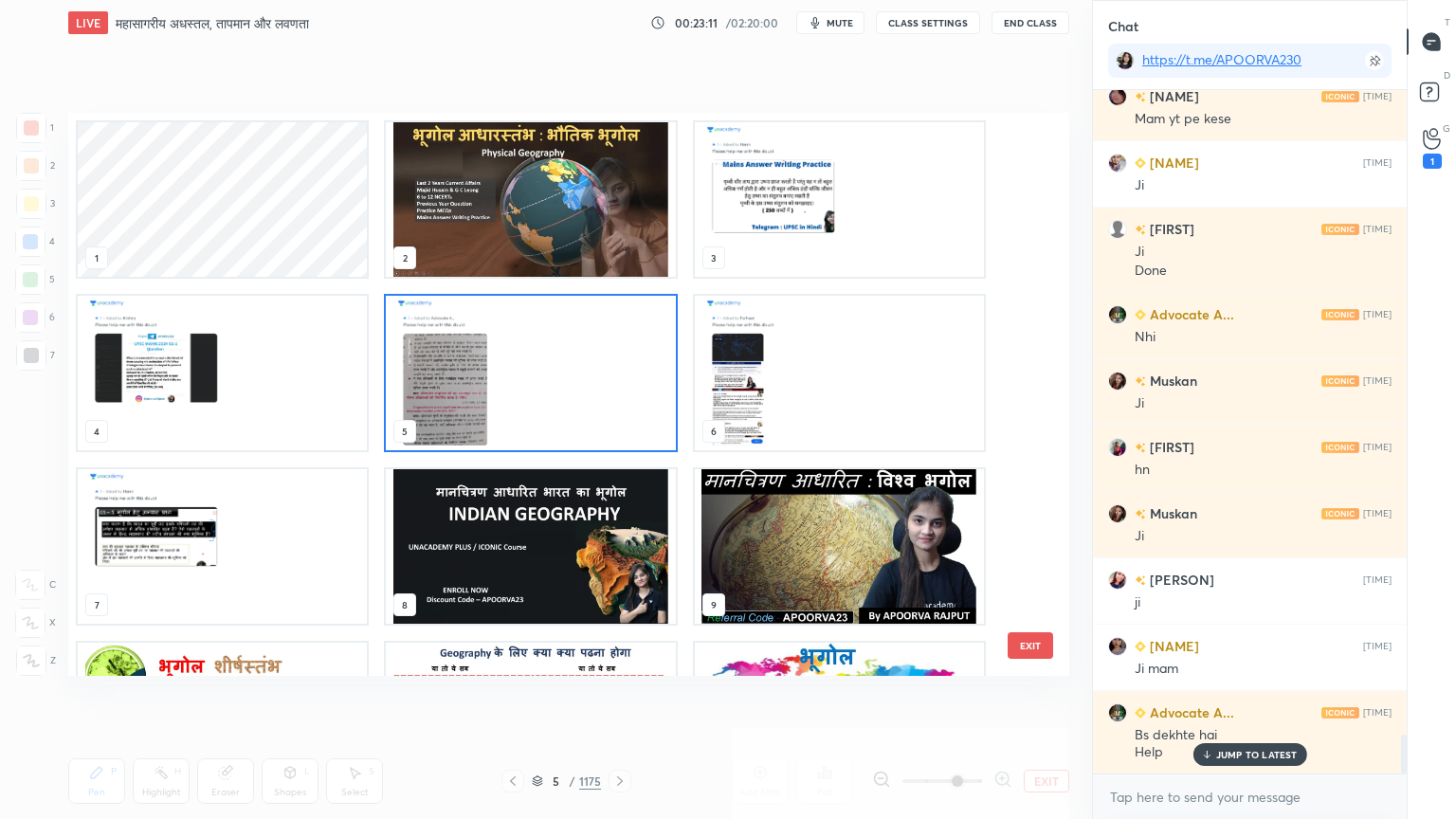 click at bounding box center [530, 373] 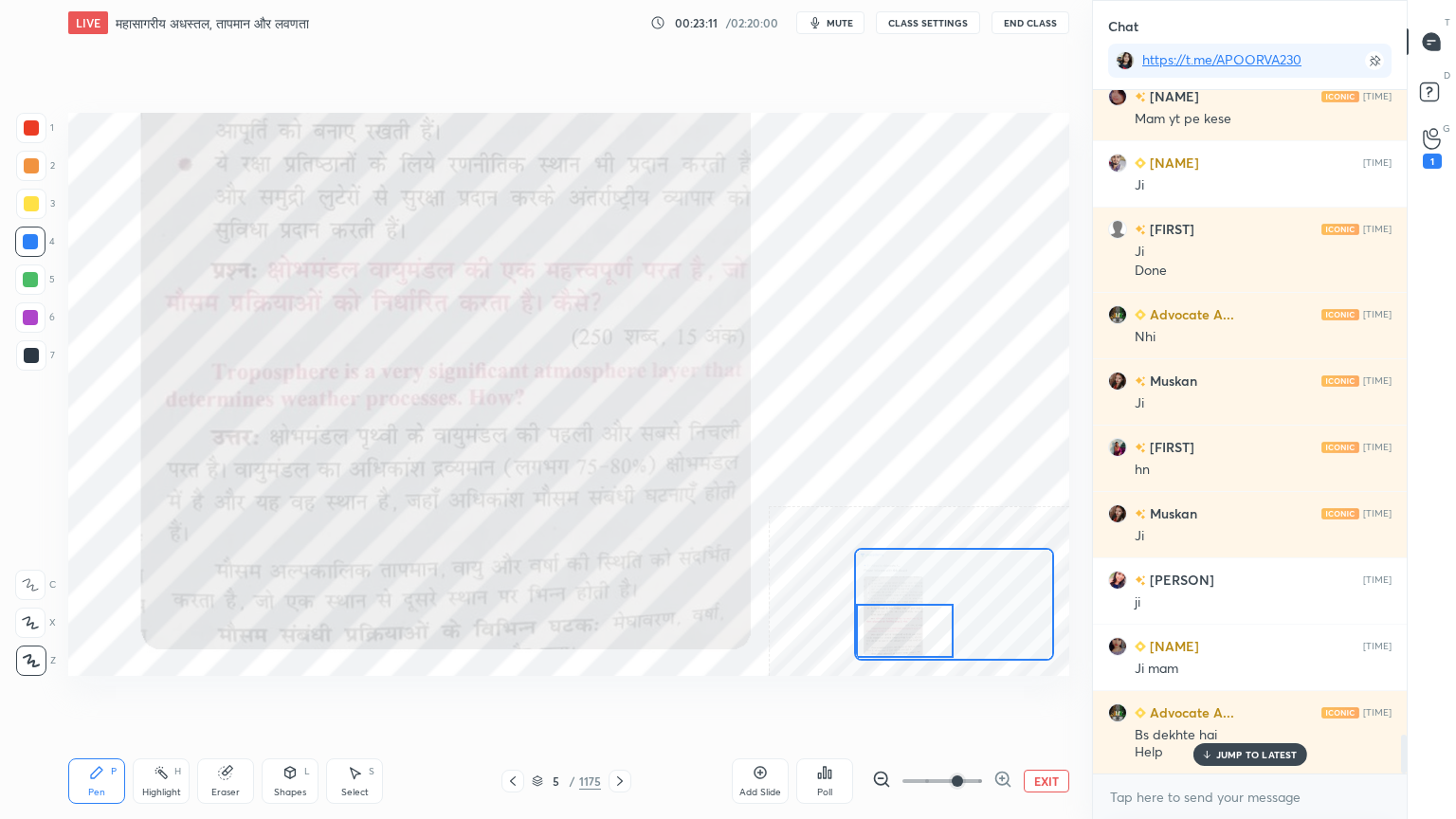 click at bounding box center (530, 373) 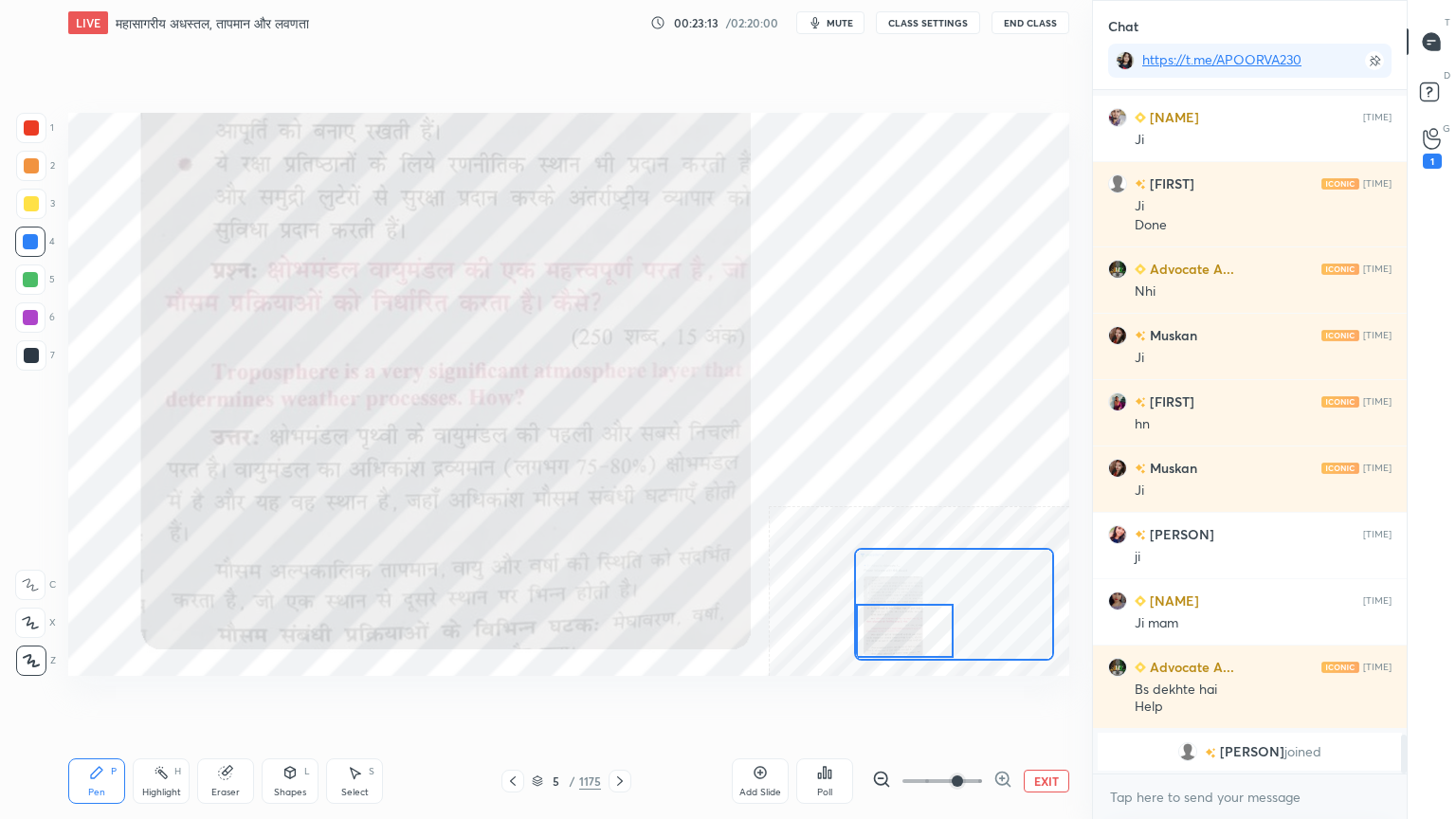 scroll, scrollTop: 11450, scrollLeft: 0, axis: vertical 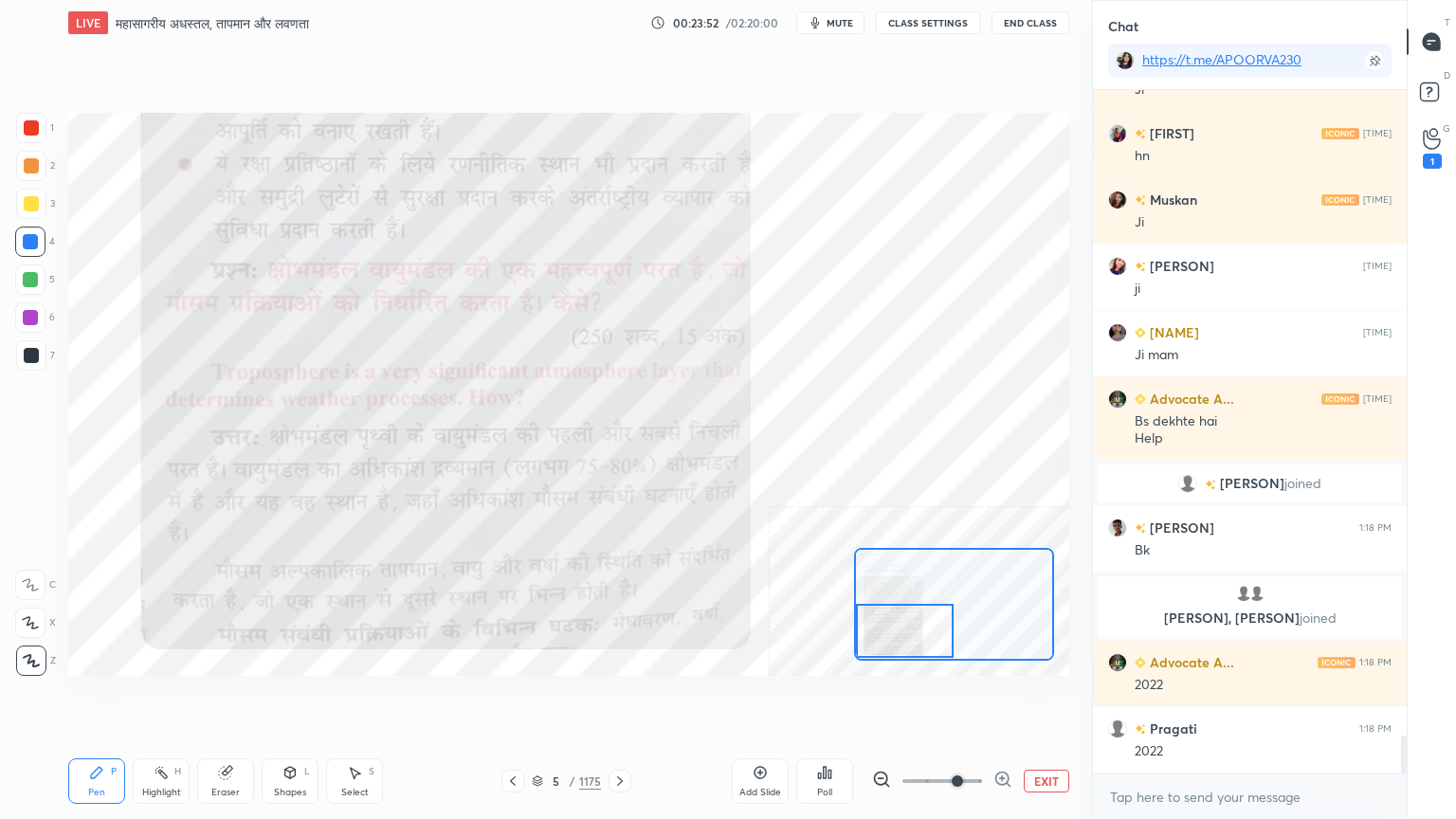 drag, startPoint x: 228, startPoint y: 778, endPoint x: 201, endPoint y: 772, distance: 27.65863 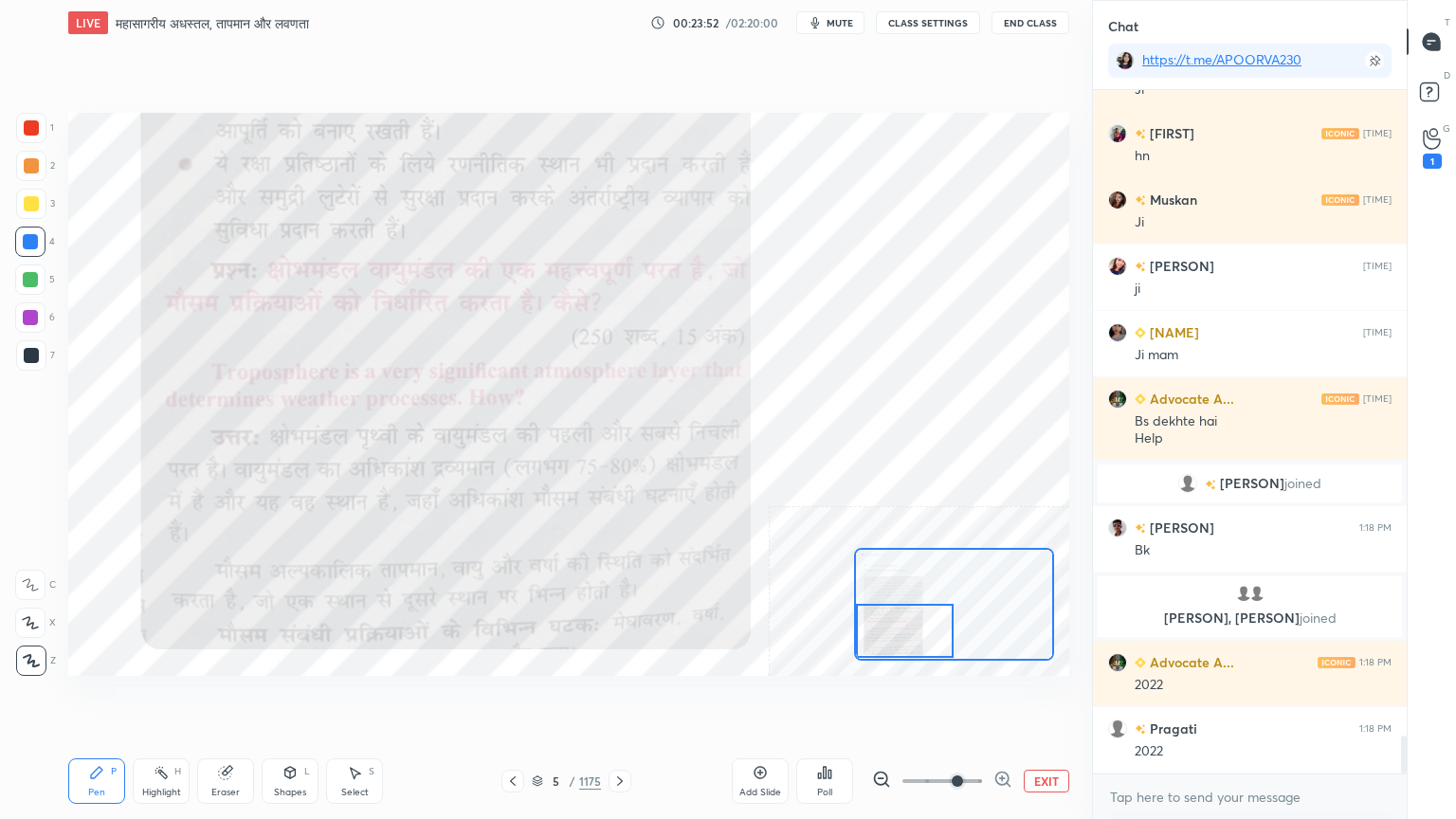 click 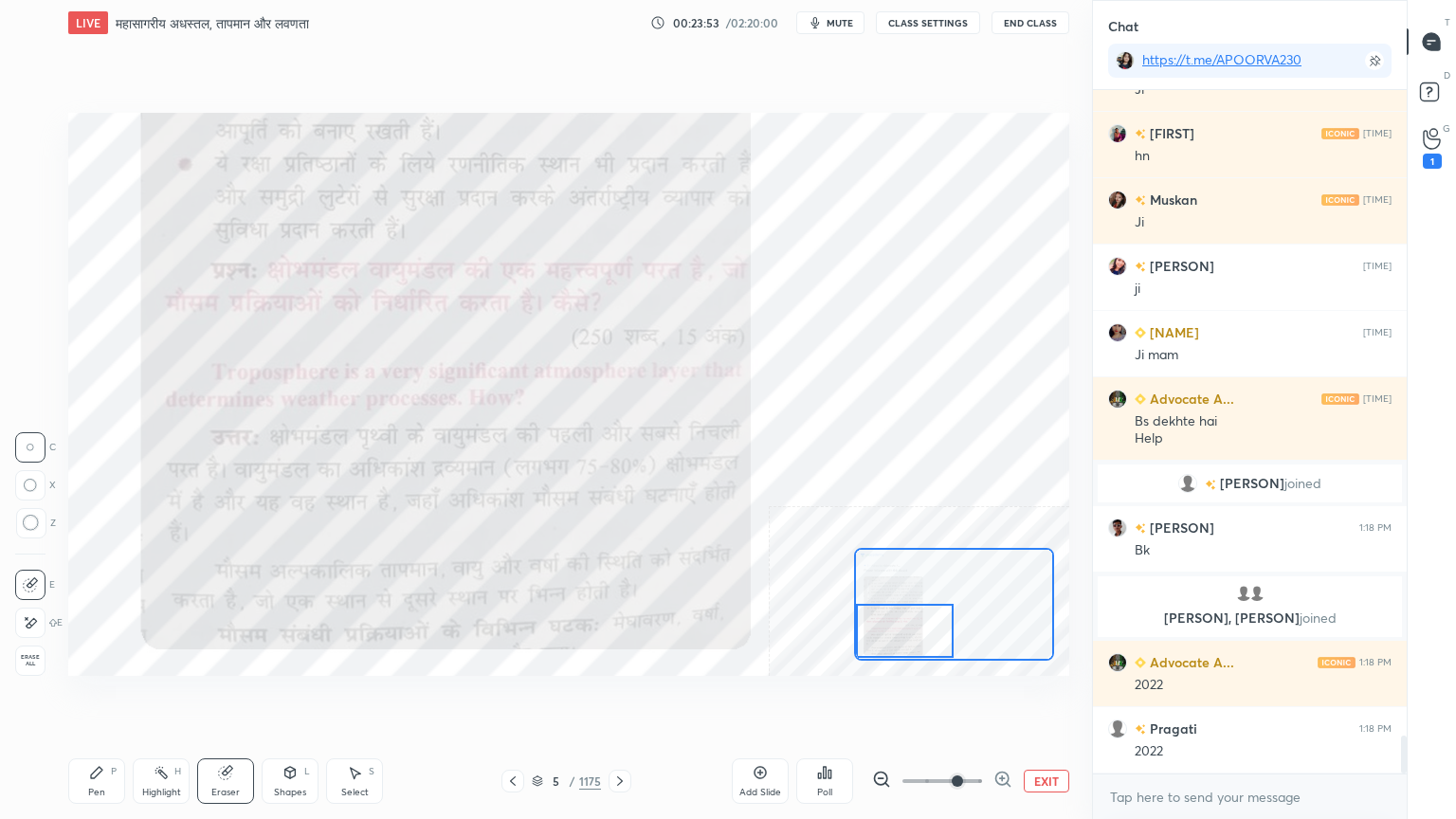 drag, startPoint x: 32, startPoint y: 653, endPoint x: 47, endPoint y: 618, distance: 38.078866 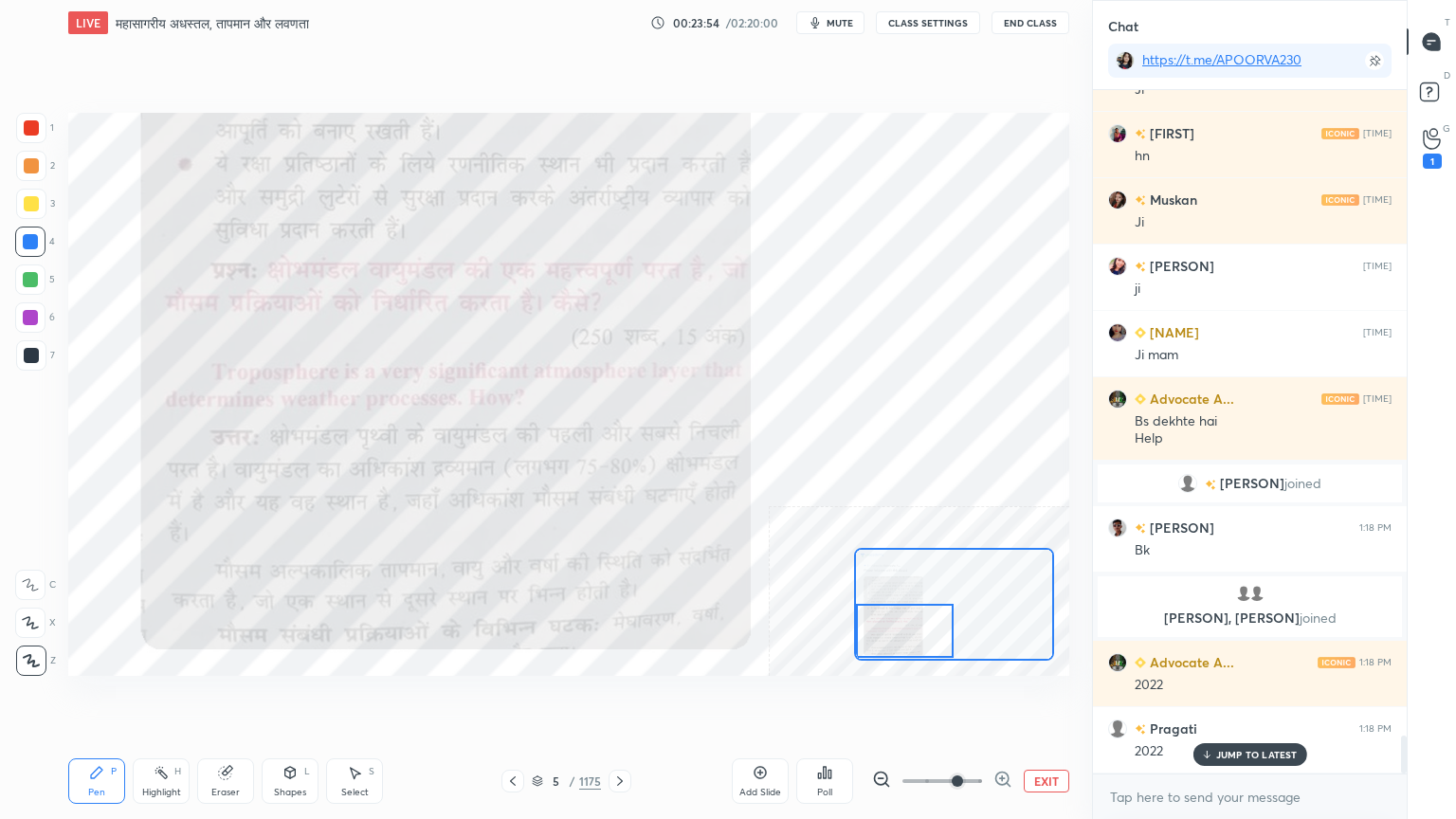 scroll, scrollTop: 11549, scrollLeft: 0, axis: vertical 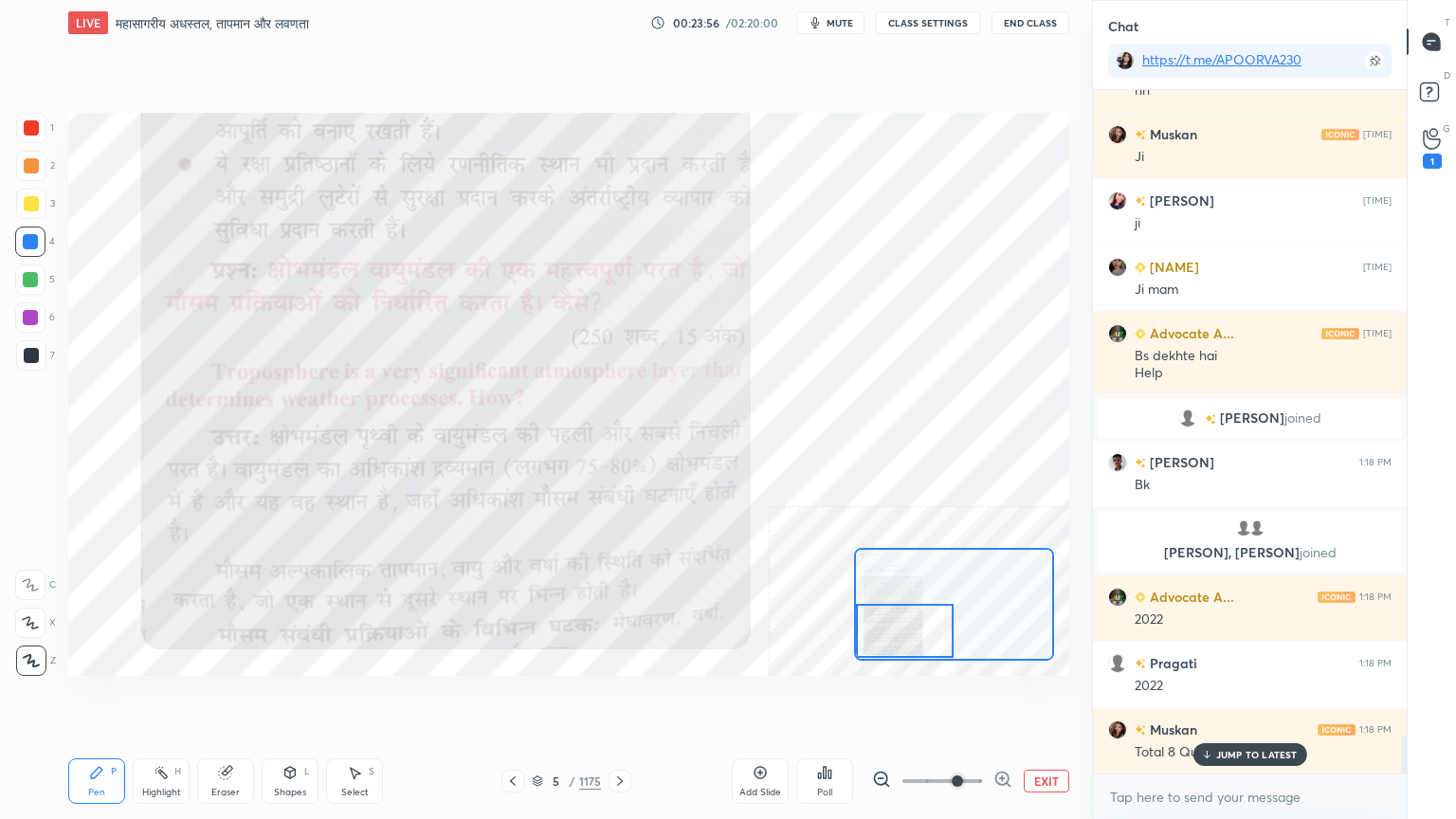 drag, startPoint x: 250, startPoint y: 759, endPoint x: 237, endPoint y: 758, distance: 13.038405 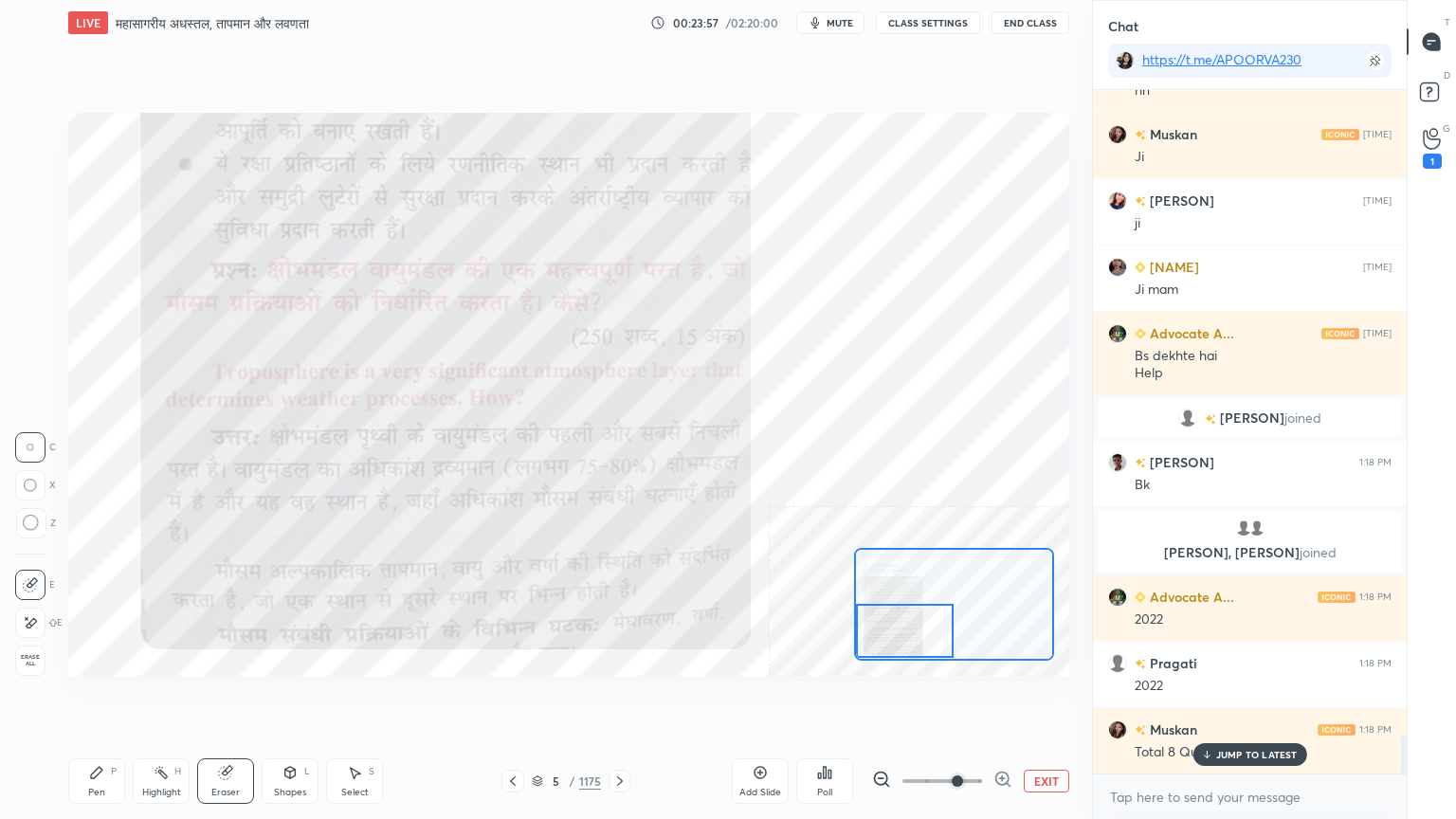 drag, startPoint x: 23, startPoint y: 648, endPoint x: 34, endPoint y: 647, distance: 11.045361 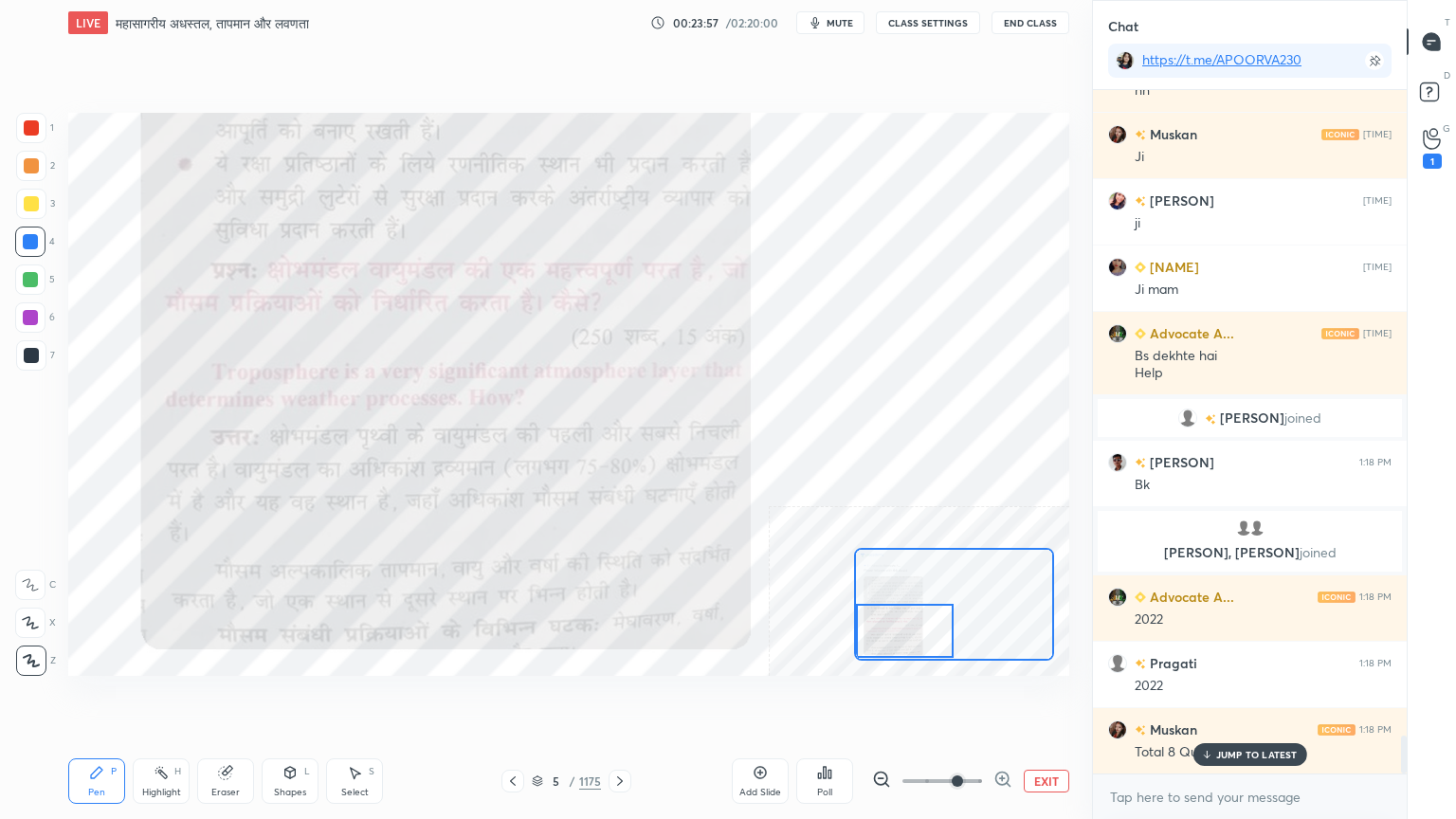 click on "1 2 3 4 5 6 7 C X Z C X Z E E Erase all   H H" at bounding box center (30, 394) 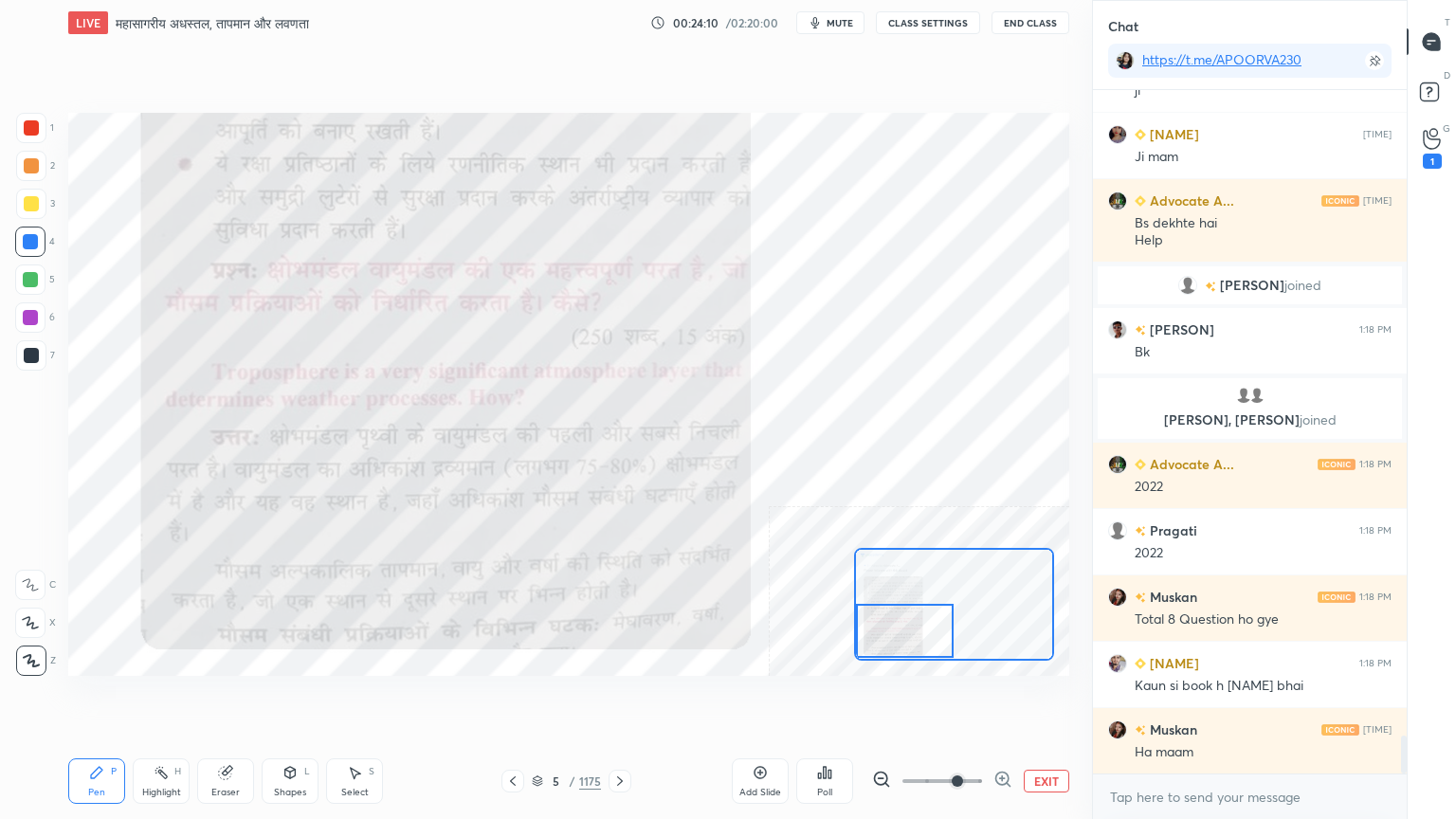 scroll, scrollTop: 11749, scrollLeft: 0, axis: vertical 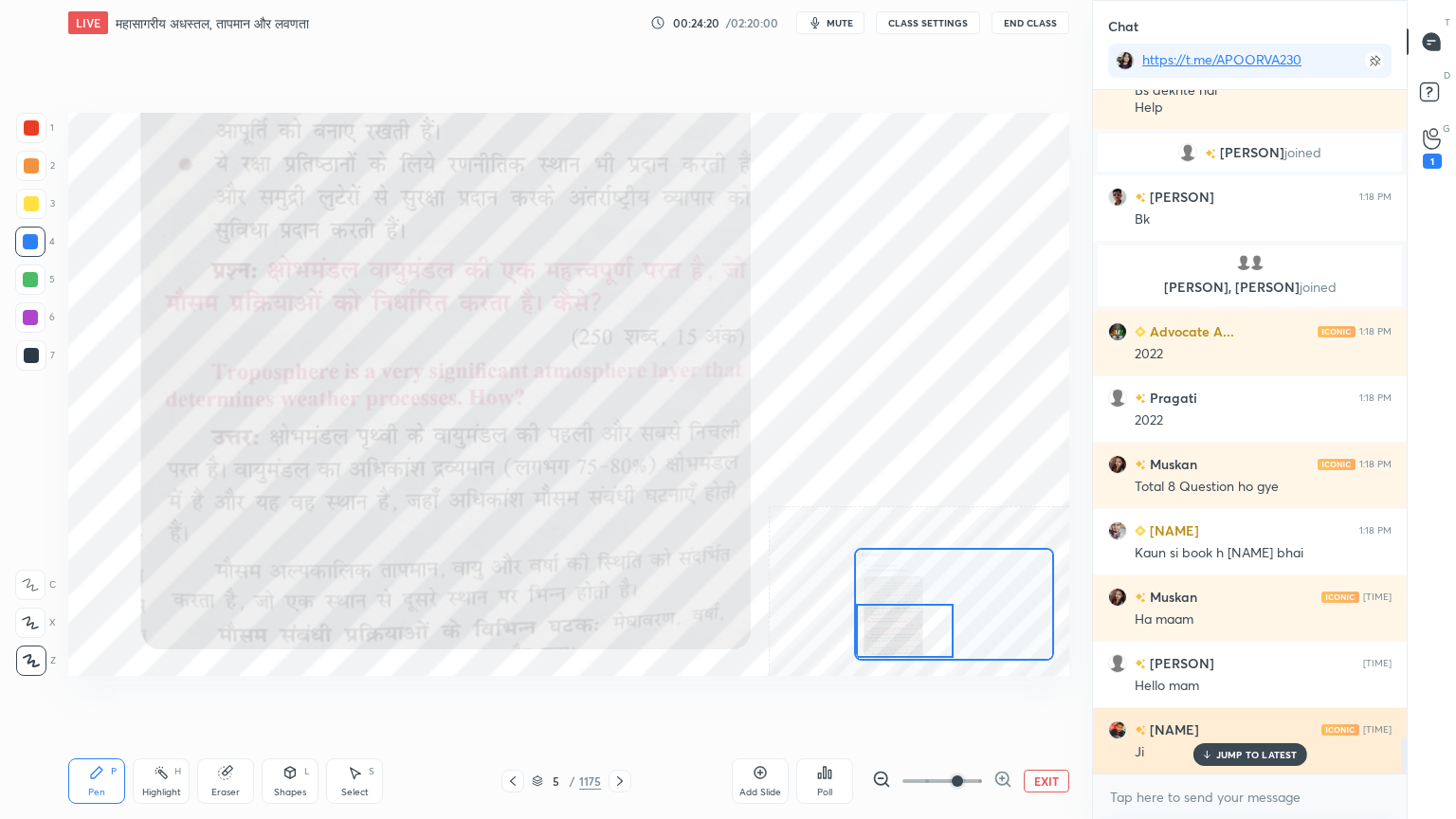 click on "JUMP TO LATEST" at bounding box center (1257, 755) 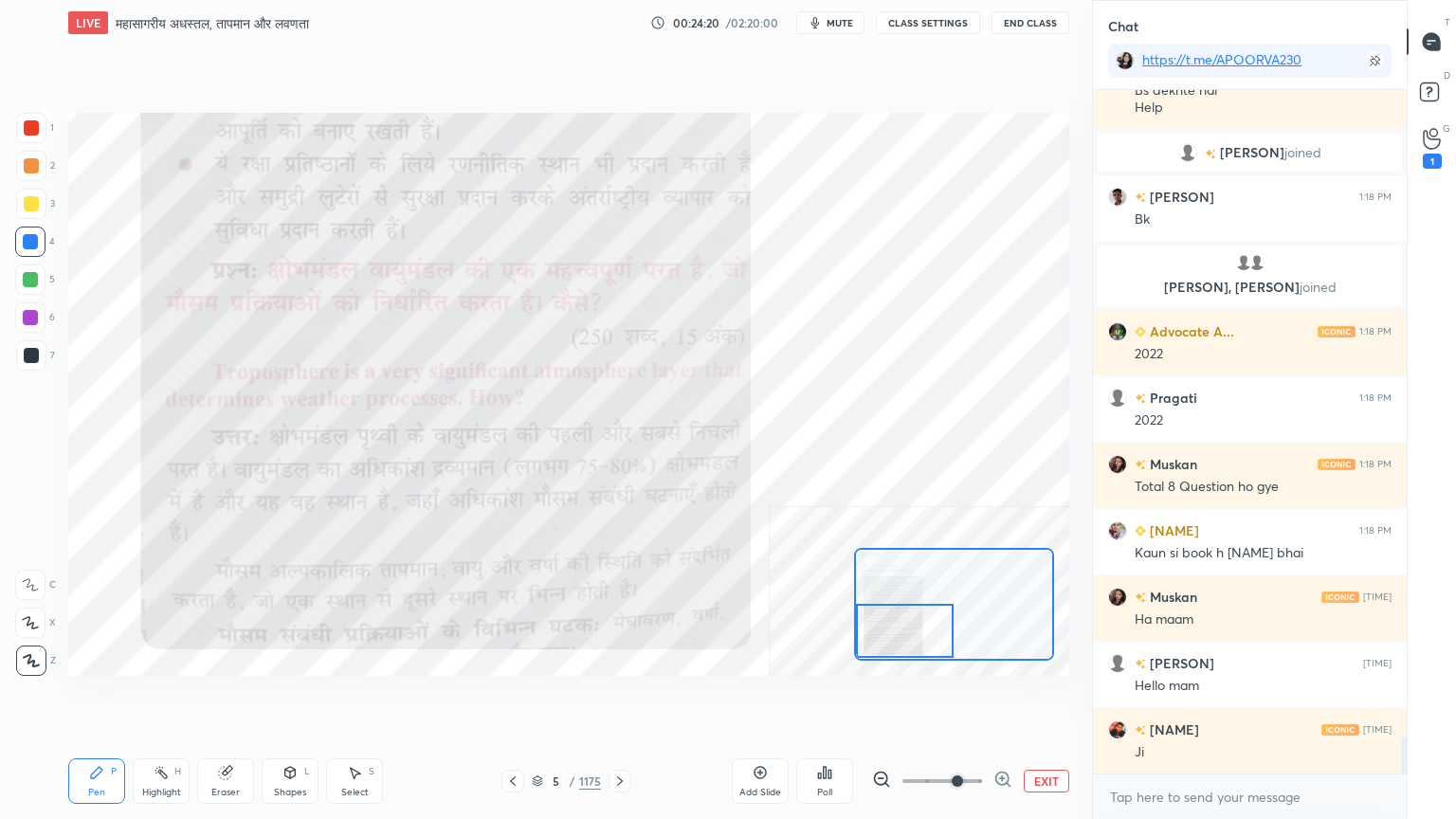 scroll, scrollTop: 11882, scrollLeft: 0, axis: vertical 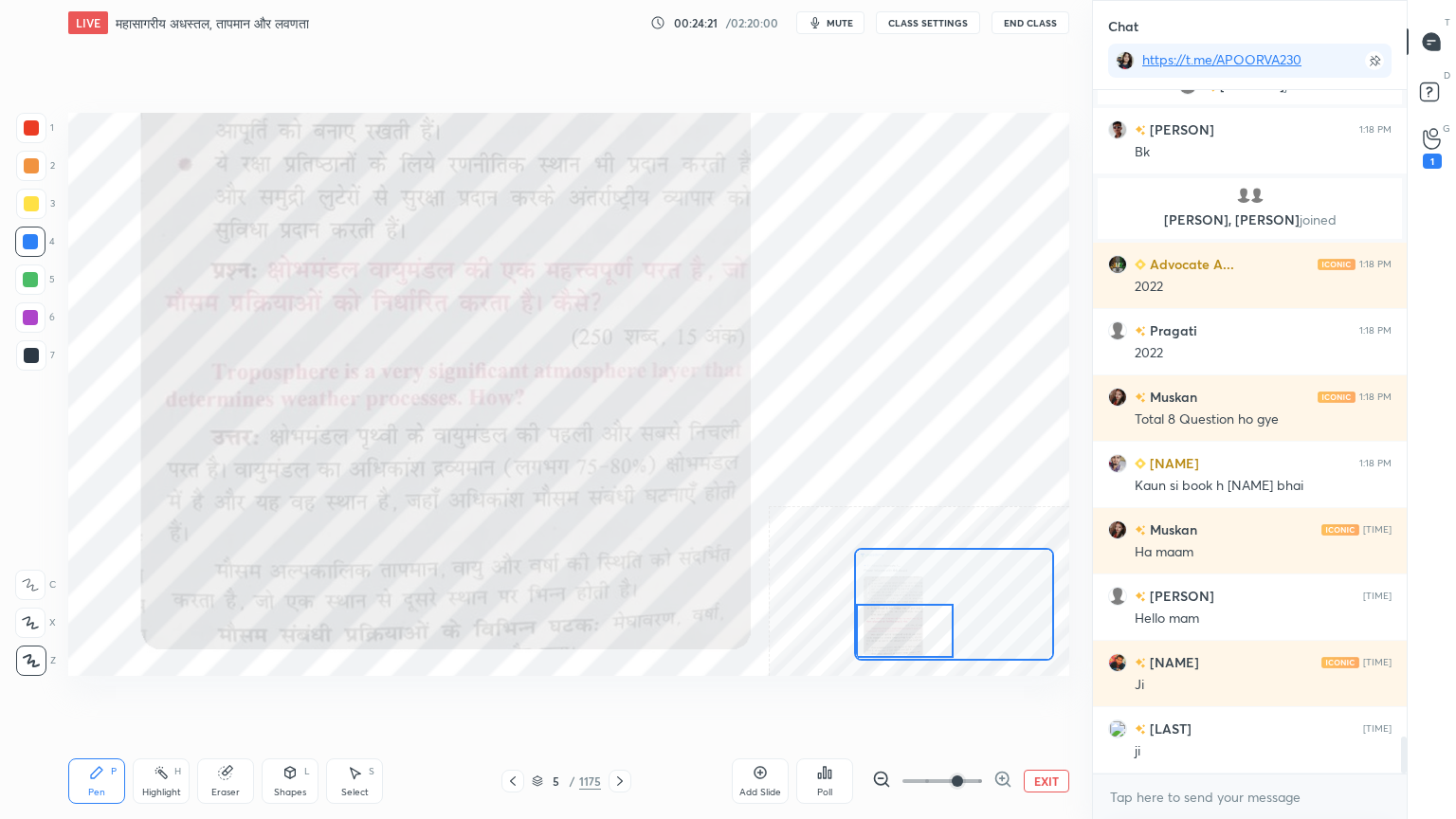 click on "Add Slide Poll EXIT" at bounding box center (901, 781) 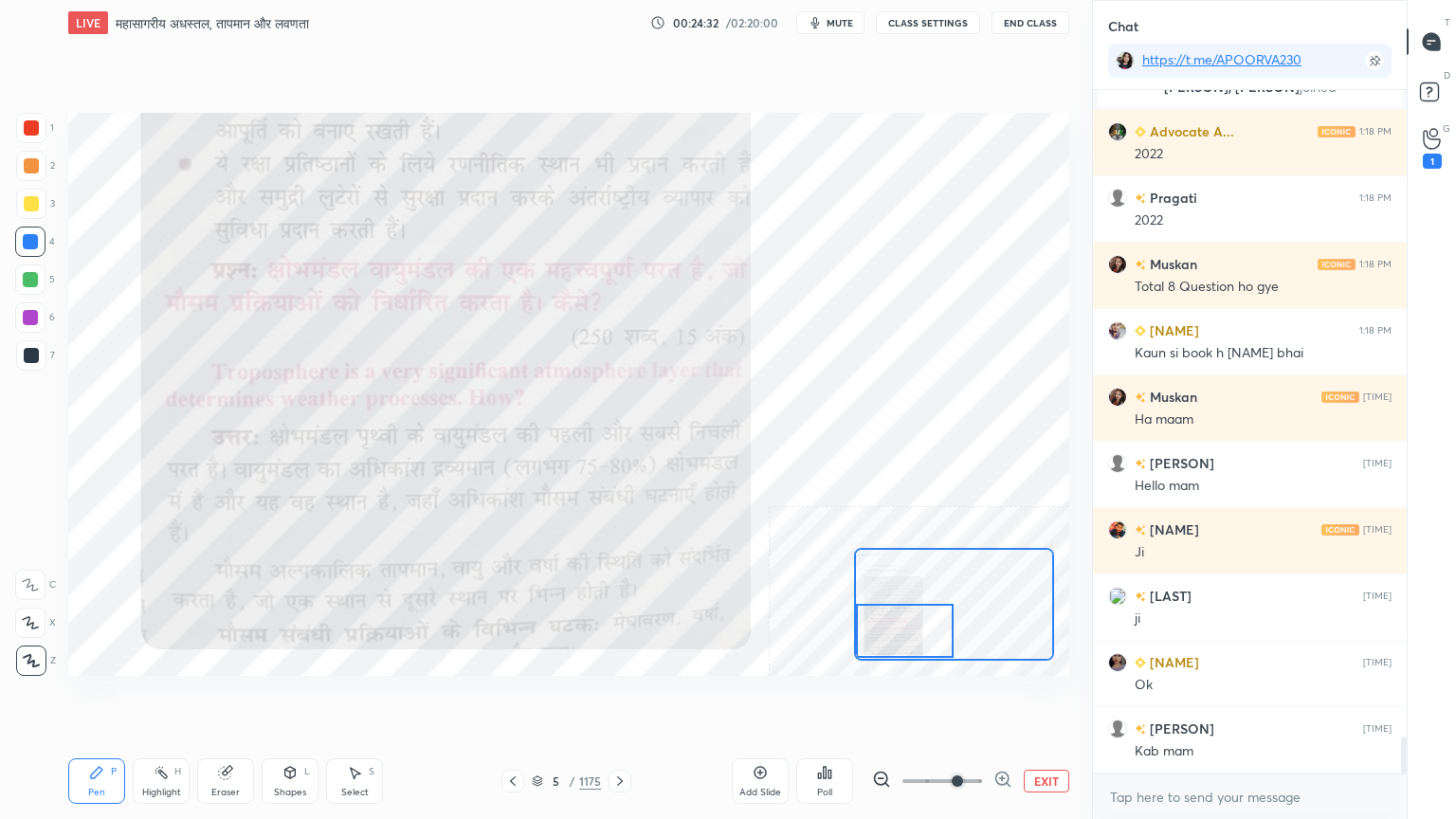 scroll, scrollTop: 12080, scrollLeft: 0, axis: vertical 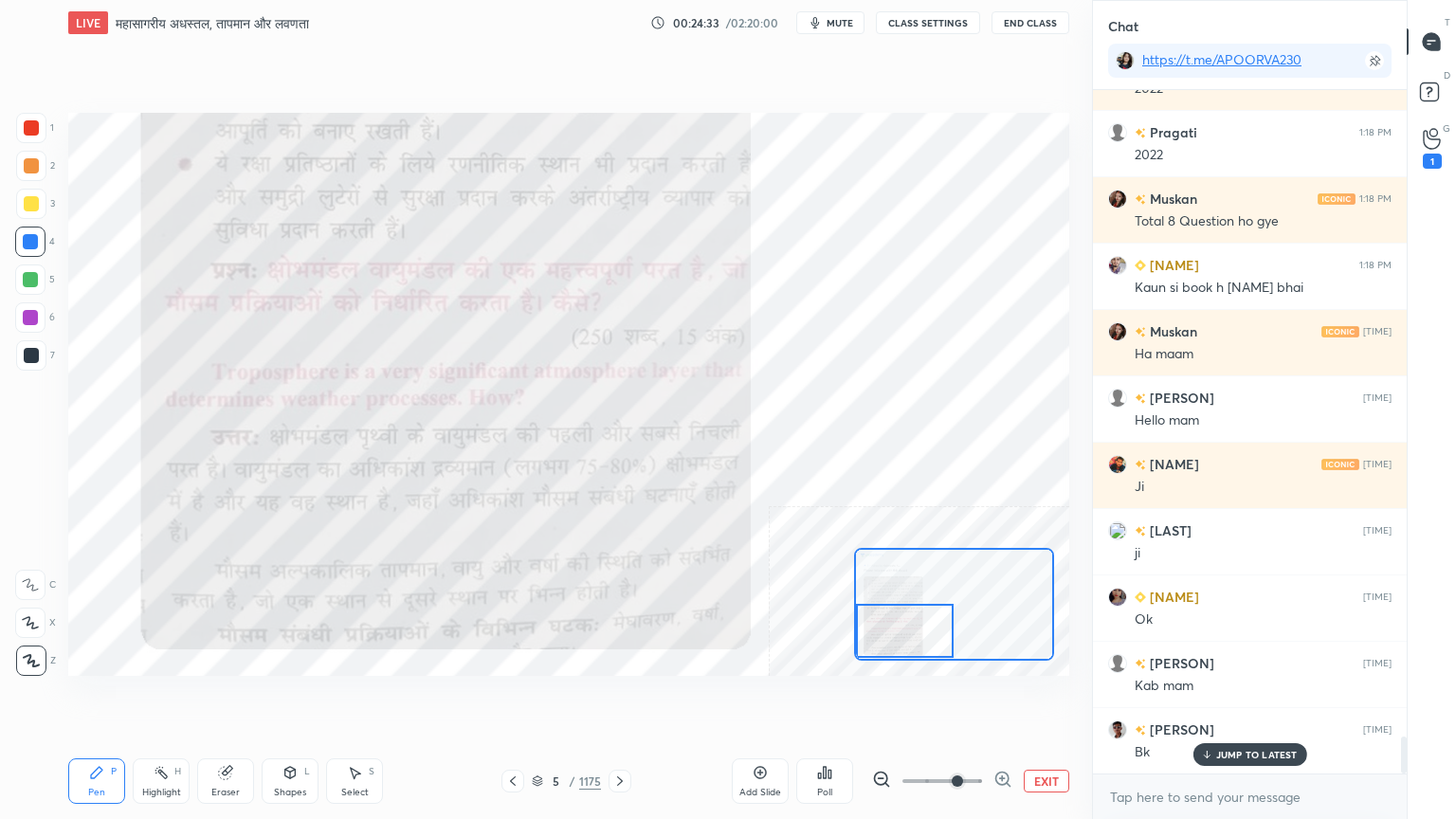 click on "JUMP TO LATEST" at bounding box center [1257, 755] 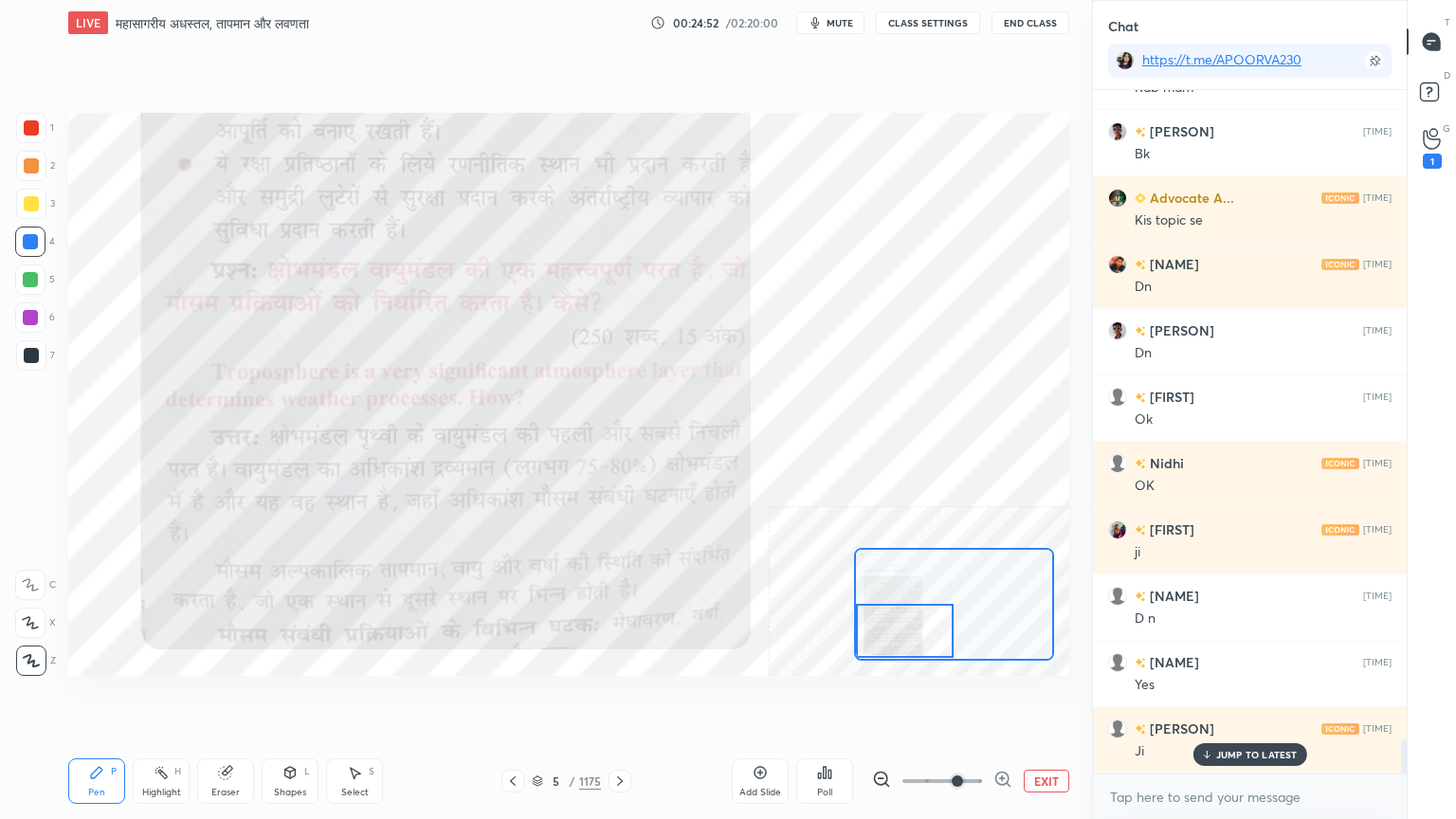 scroll, scrollTop: 12876, scrollLeft: 0, axis: vertical 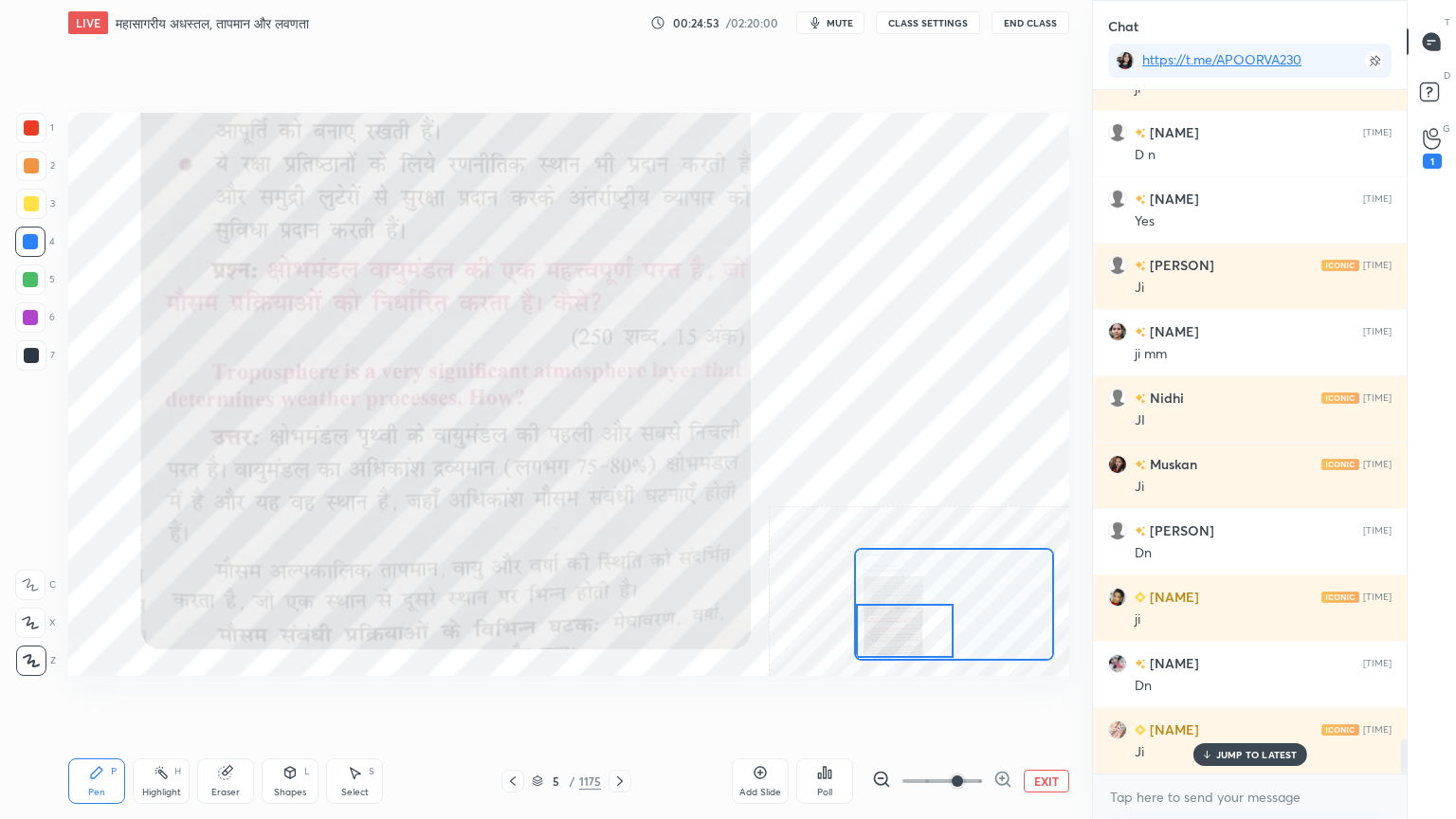 click on "EXIT" at bounding box center (1046, 781) 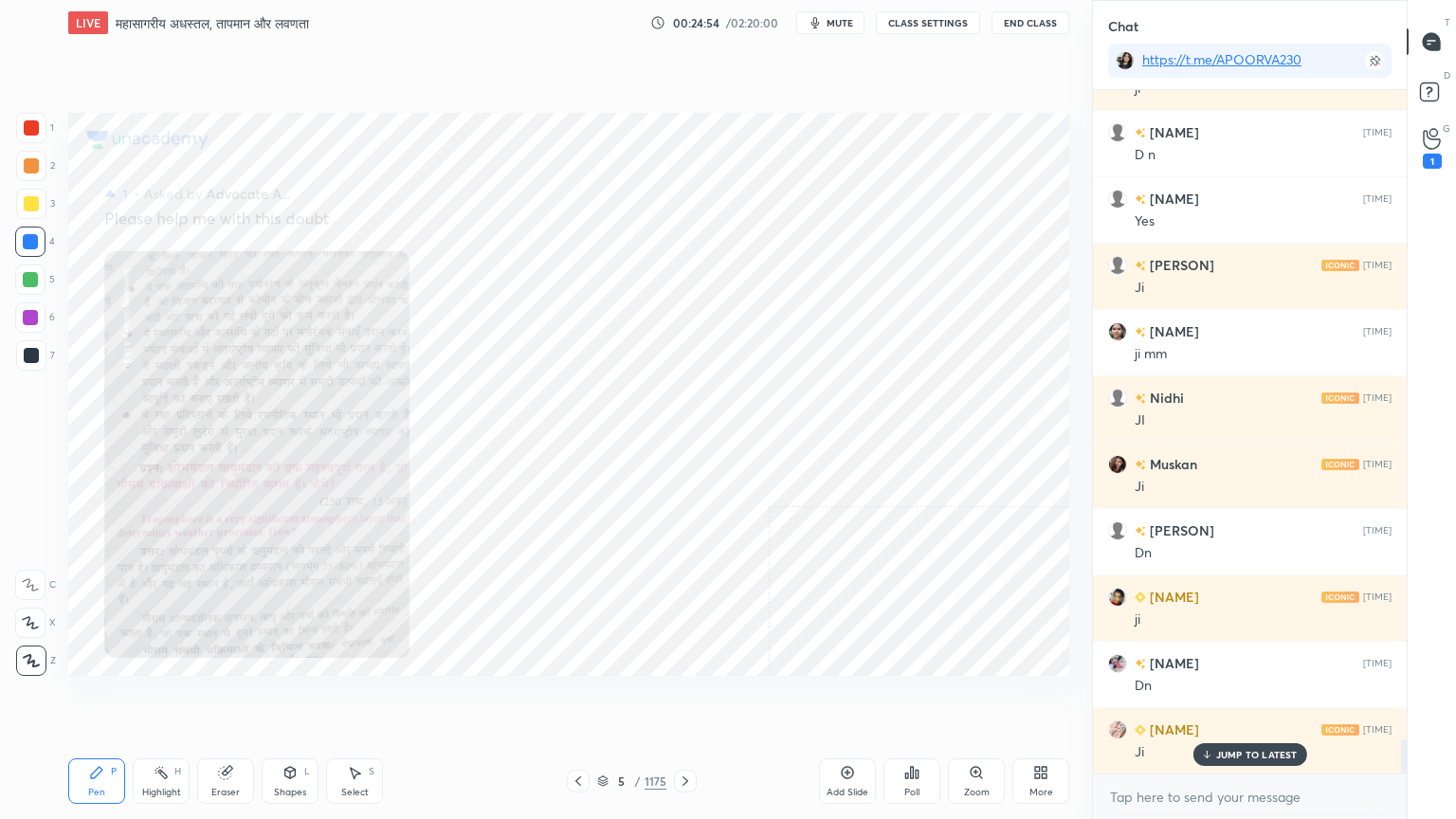 scroll, scrollTop: 13275, scrollLeft: 0, axis: vertical 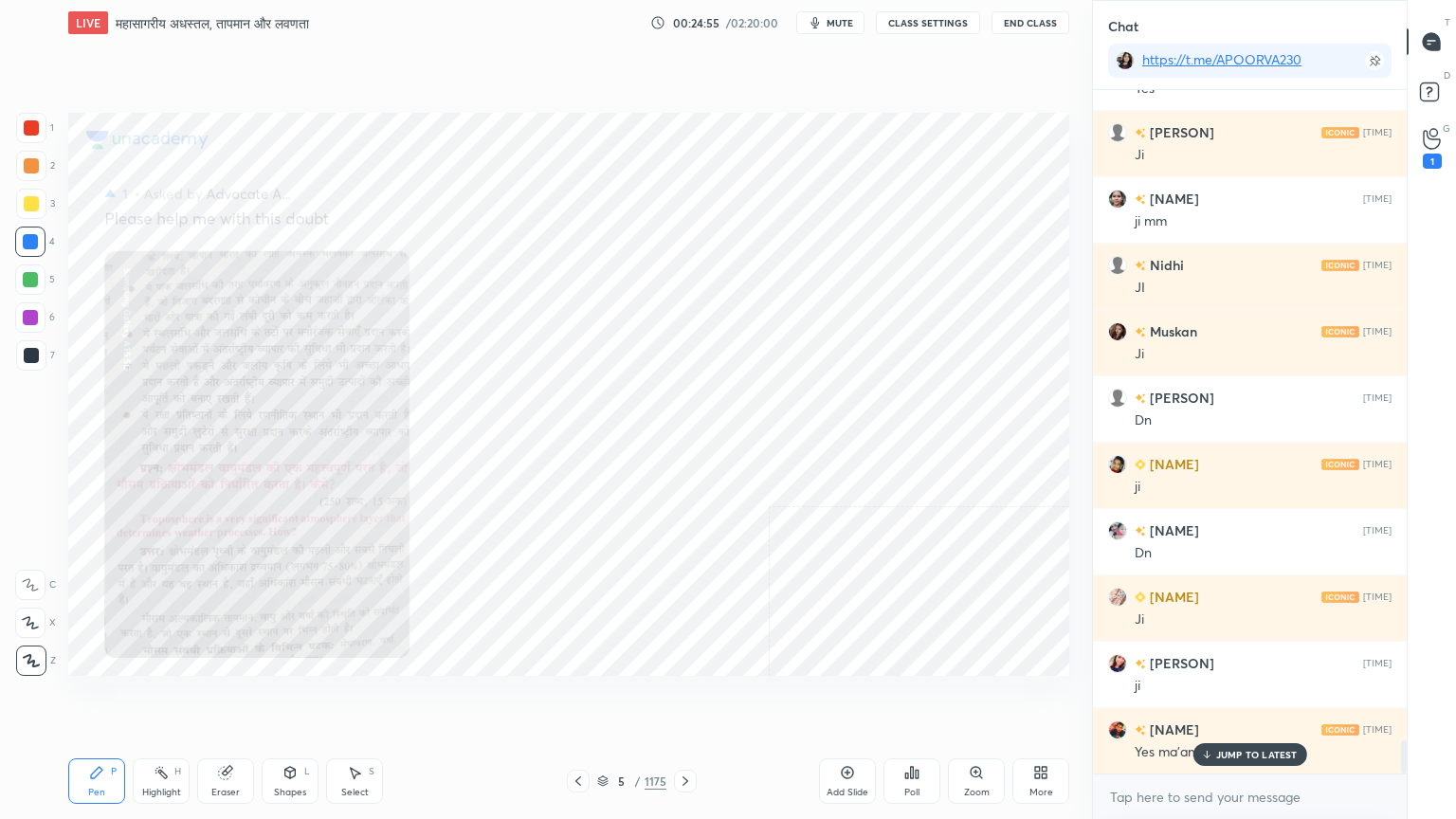 click 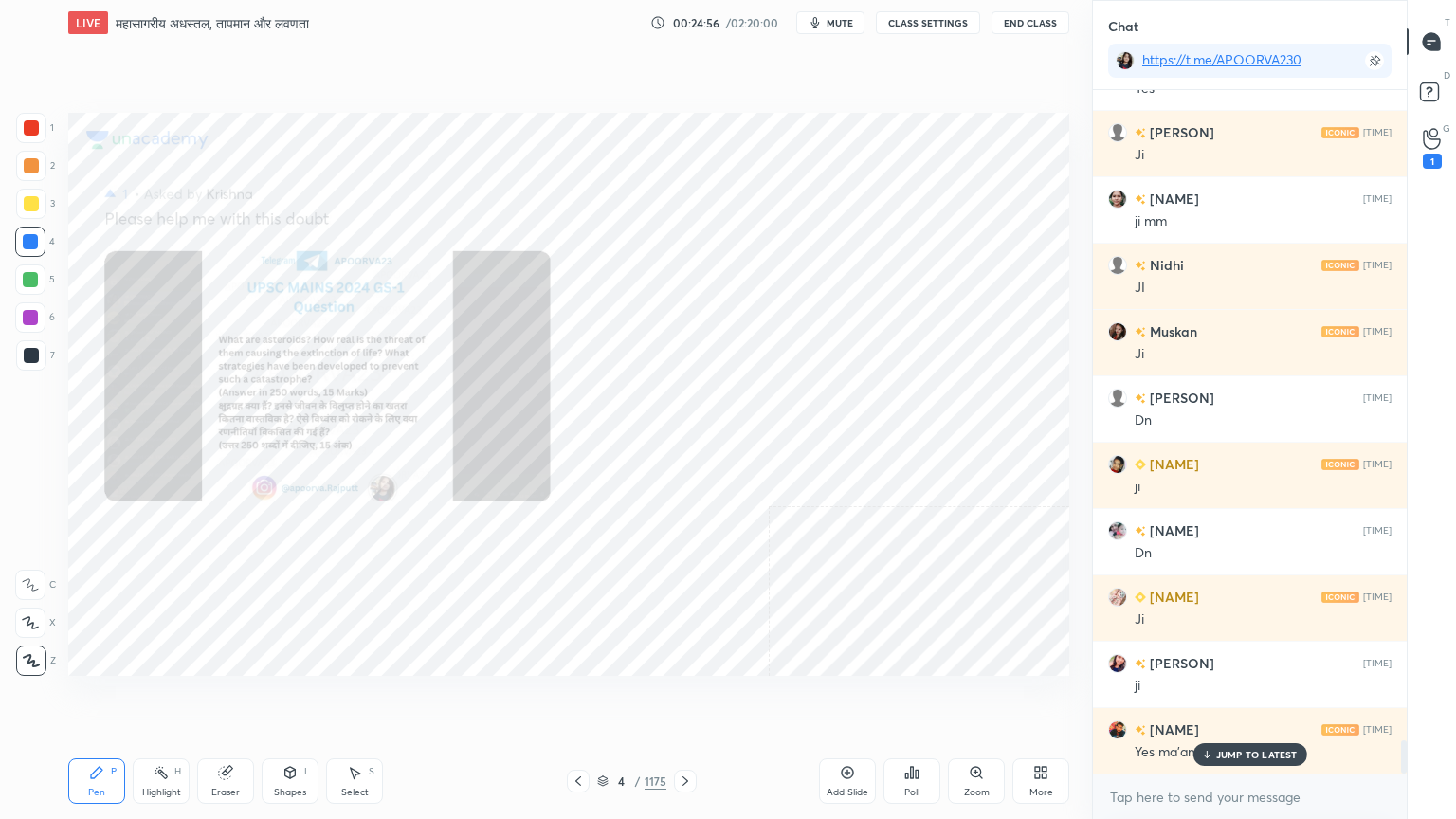 click on "Zoom" at bounding box center [976, 792] 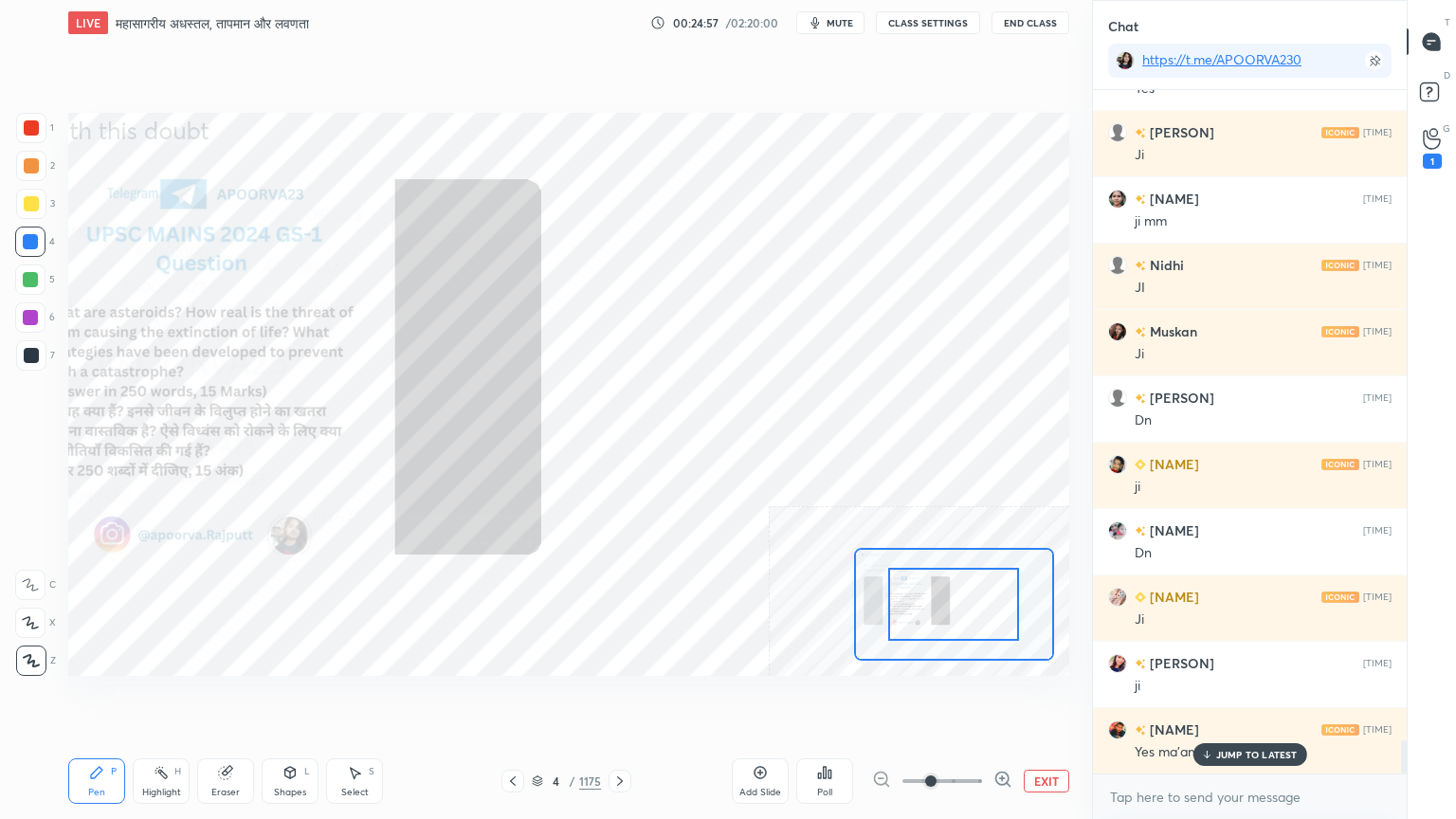 click 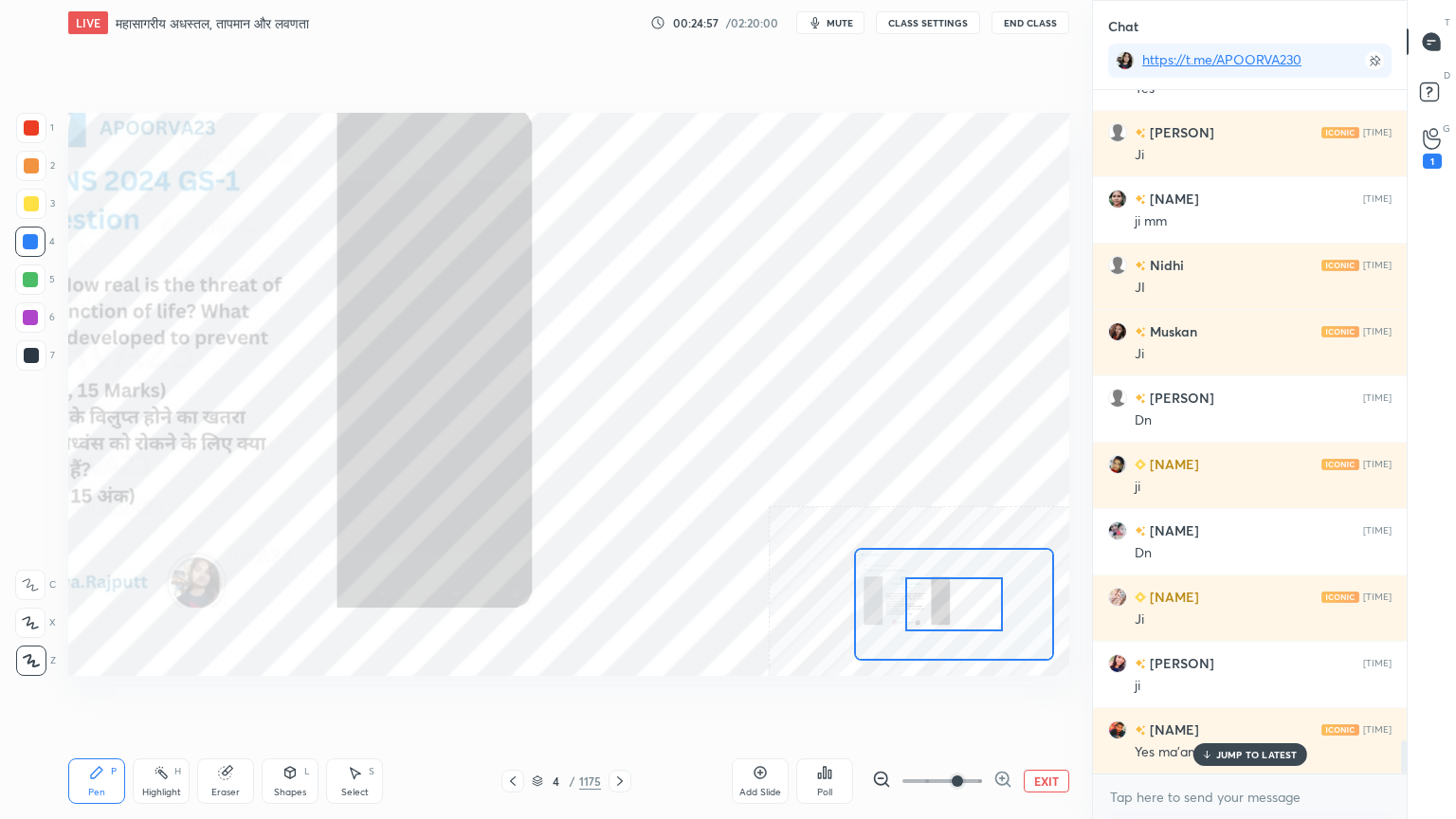 click 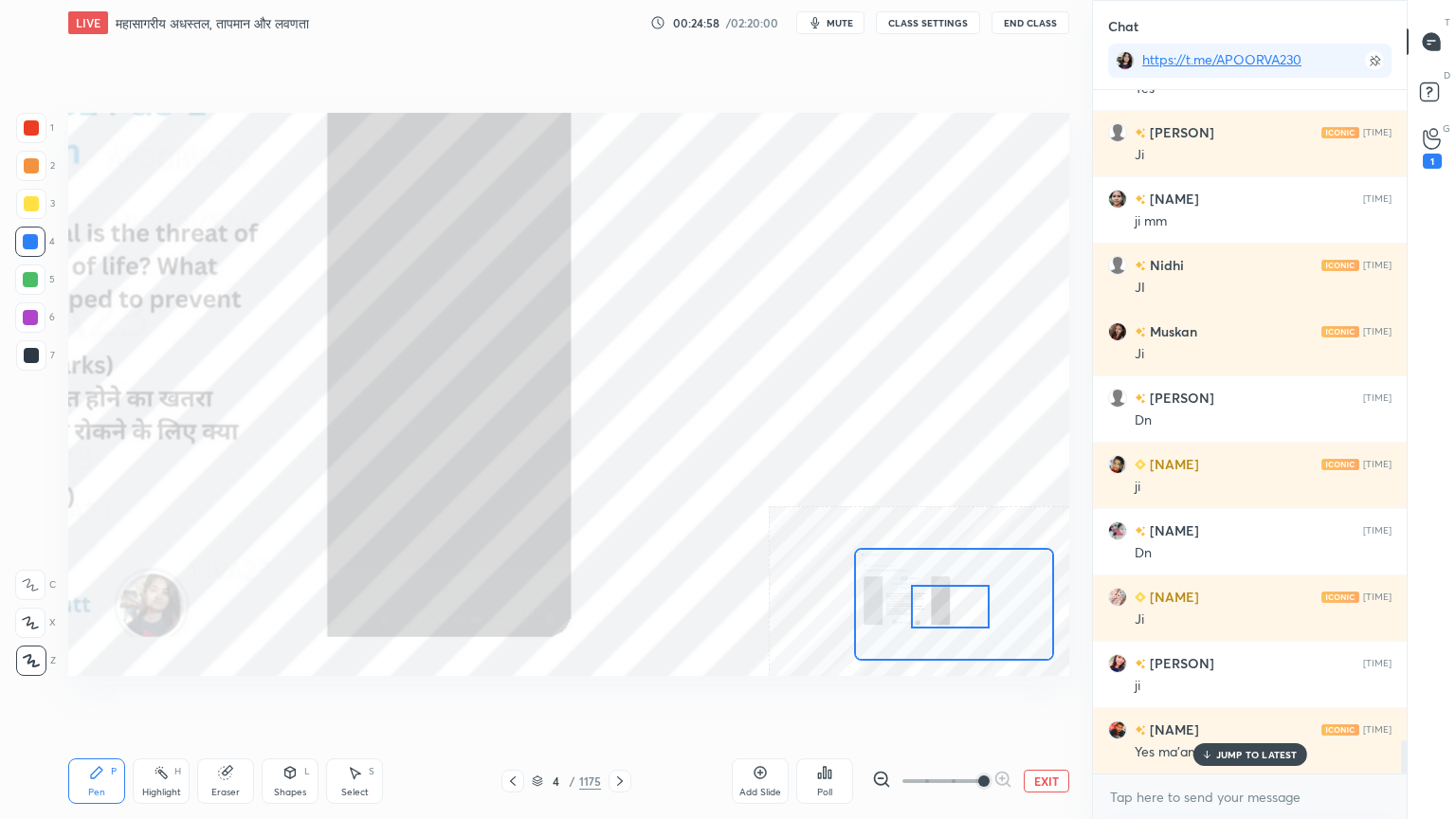 scroll, scrollTop: 13342, scrollLeft: 0, axis: vertical 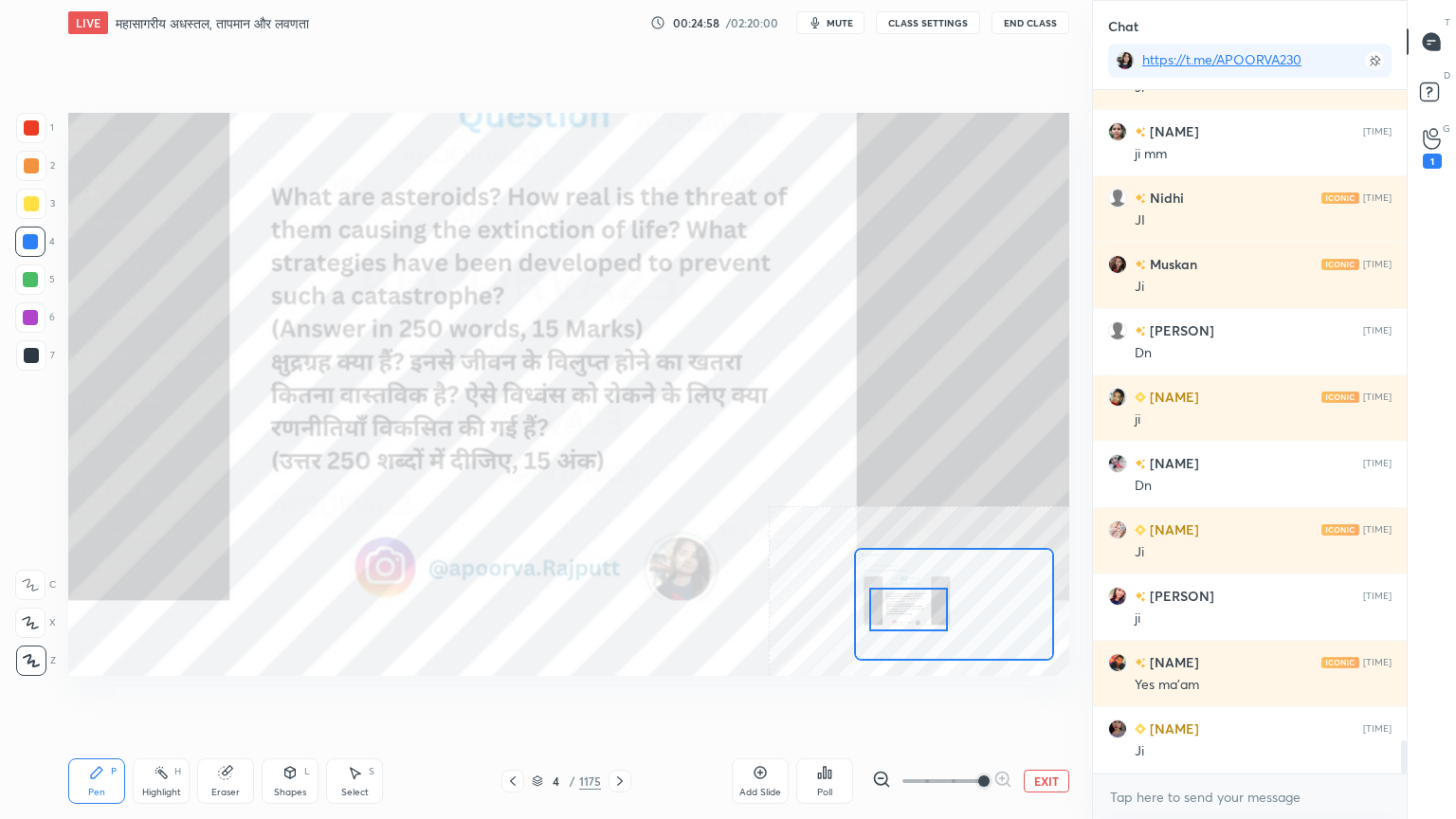 drag, startPoint x: 941, startPoint y: 612, endPoint x: 916, endPoint y: 609, distance: 25.179357 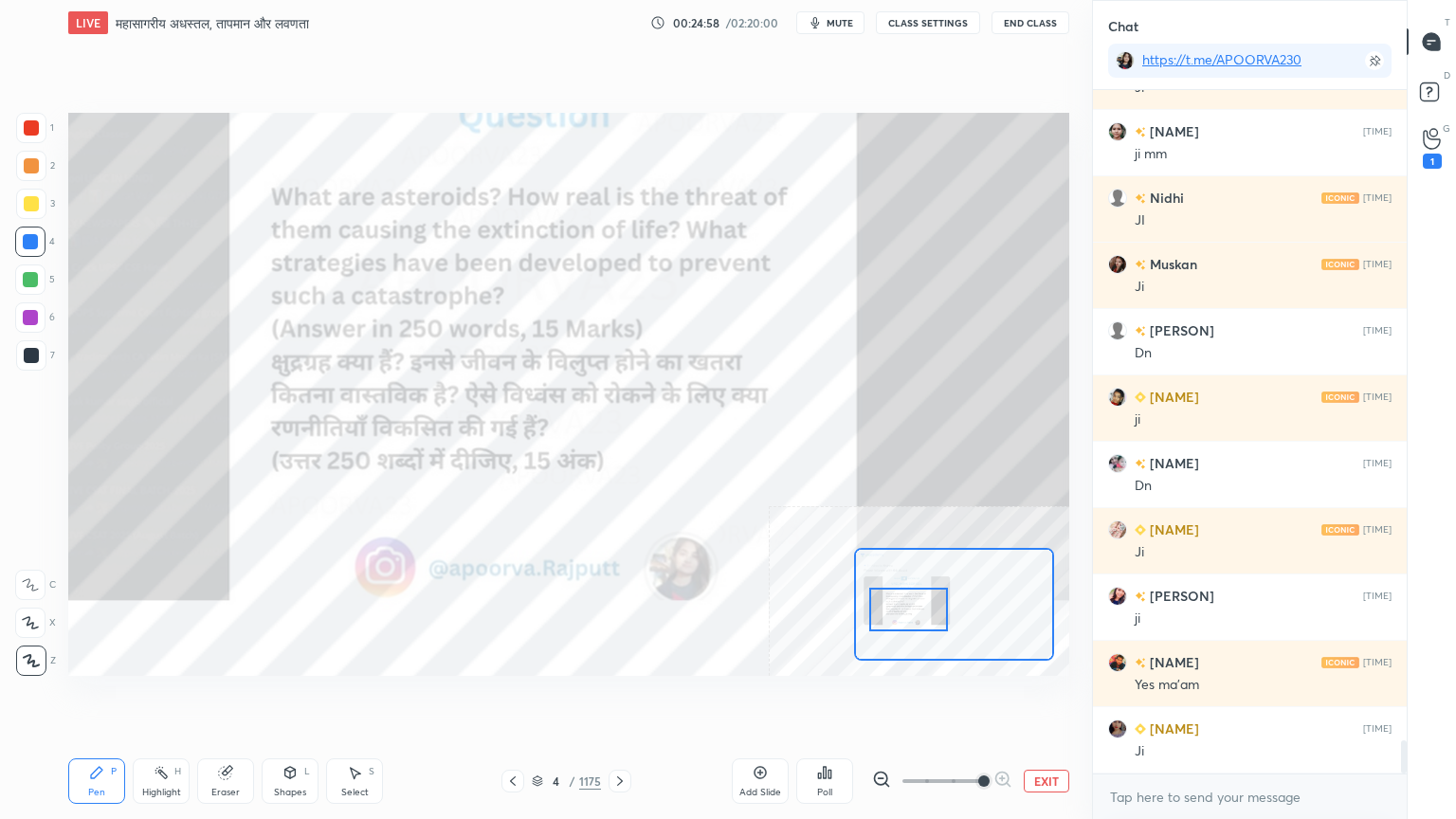 click at bounding box center (908, 610) 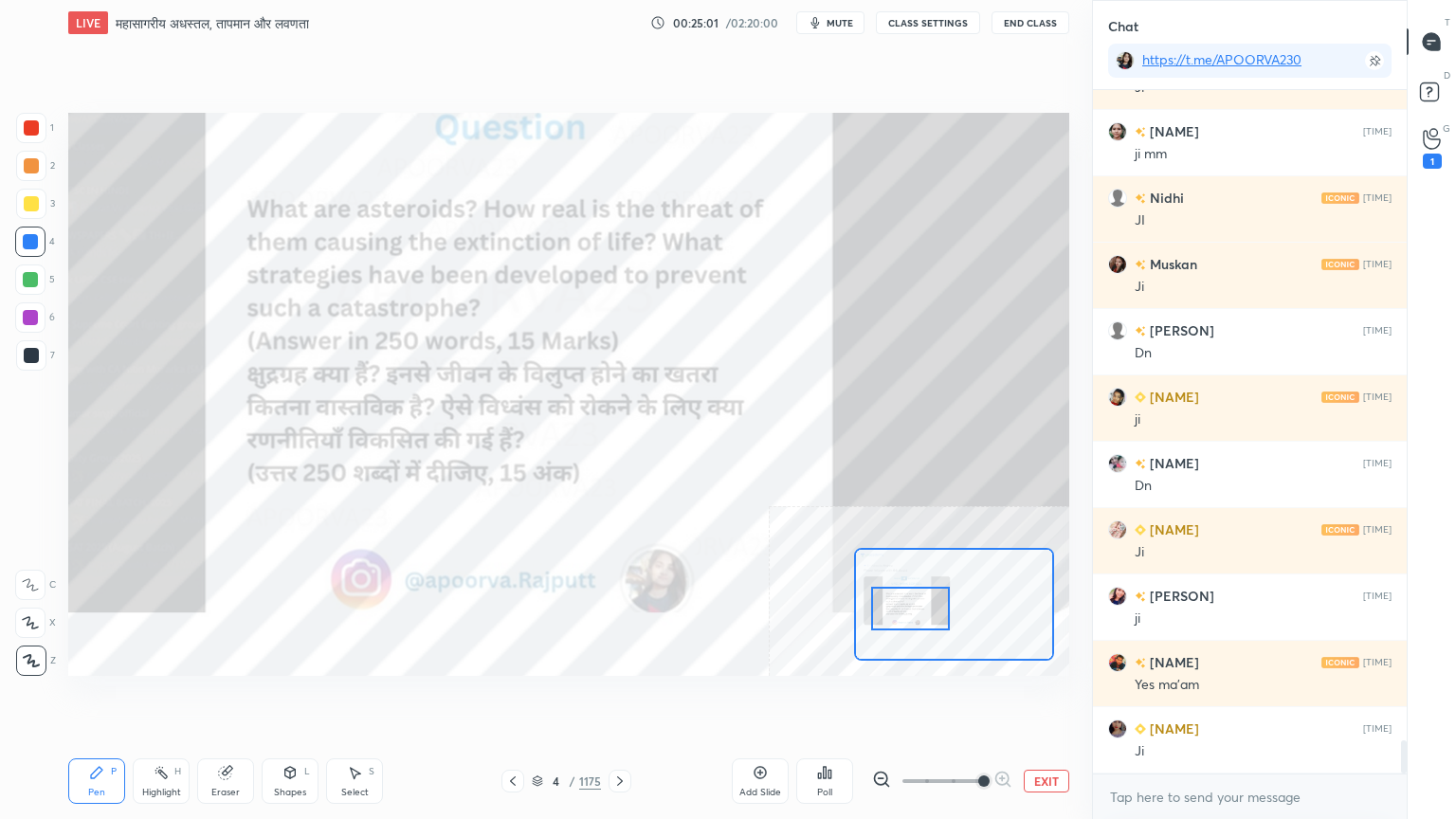 scroll, scrollTop: 13407, scrollLeft: 0, axis: vertical 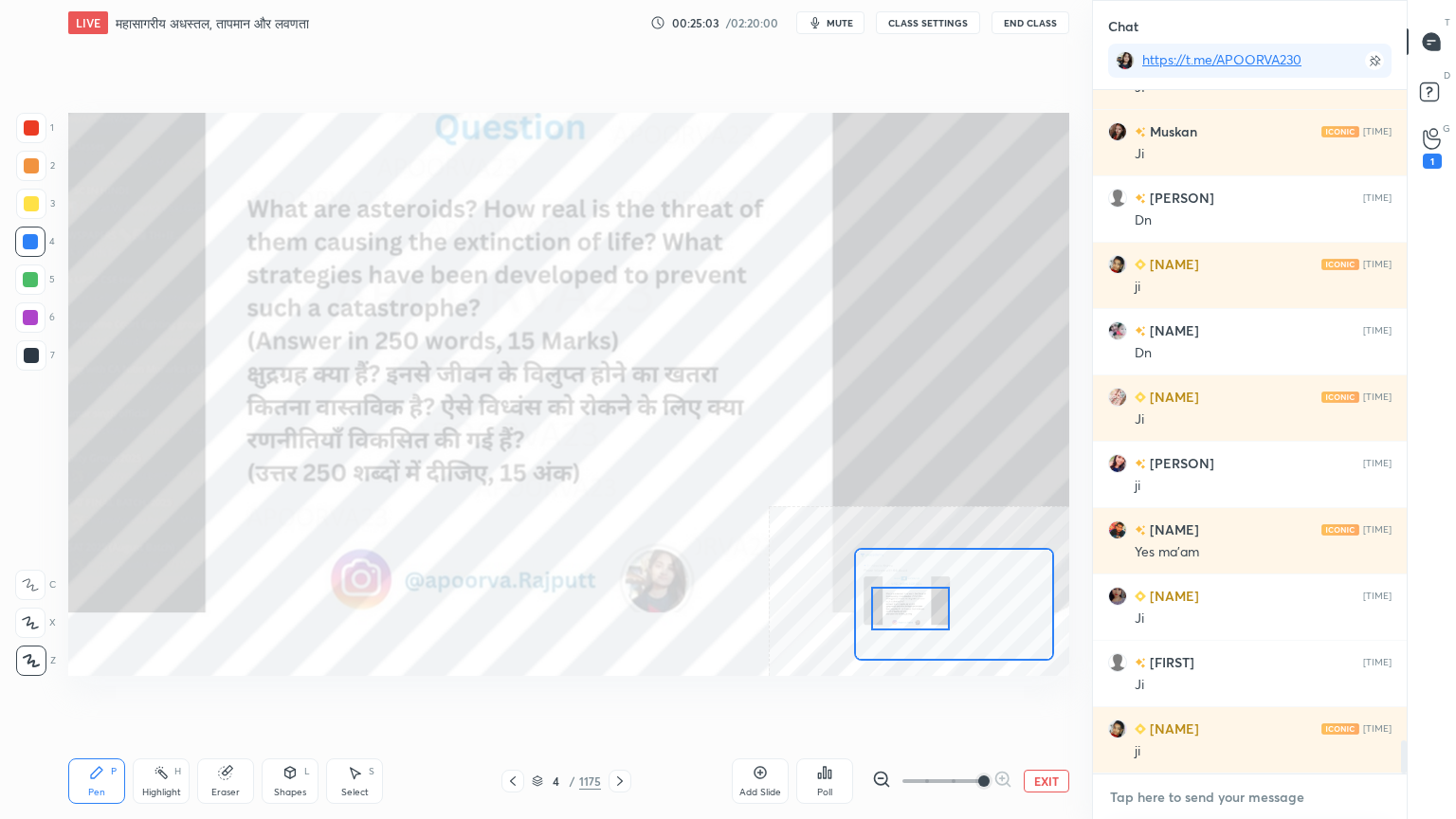 click at bounding box center [1249, 797] 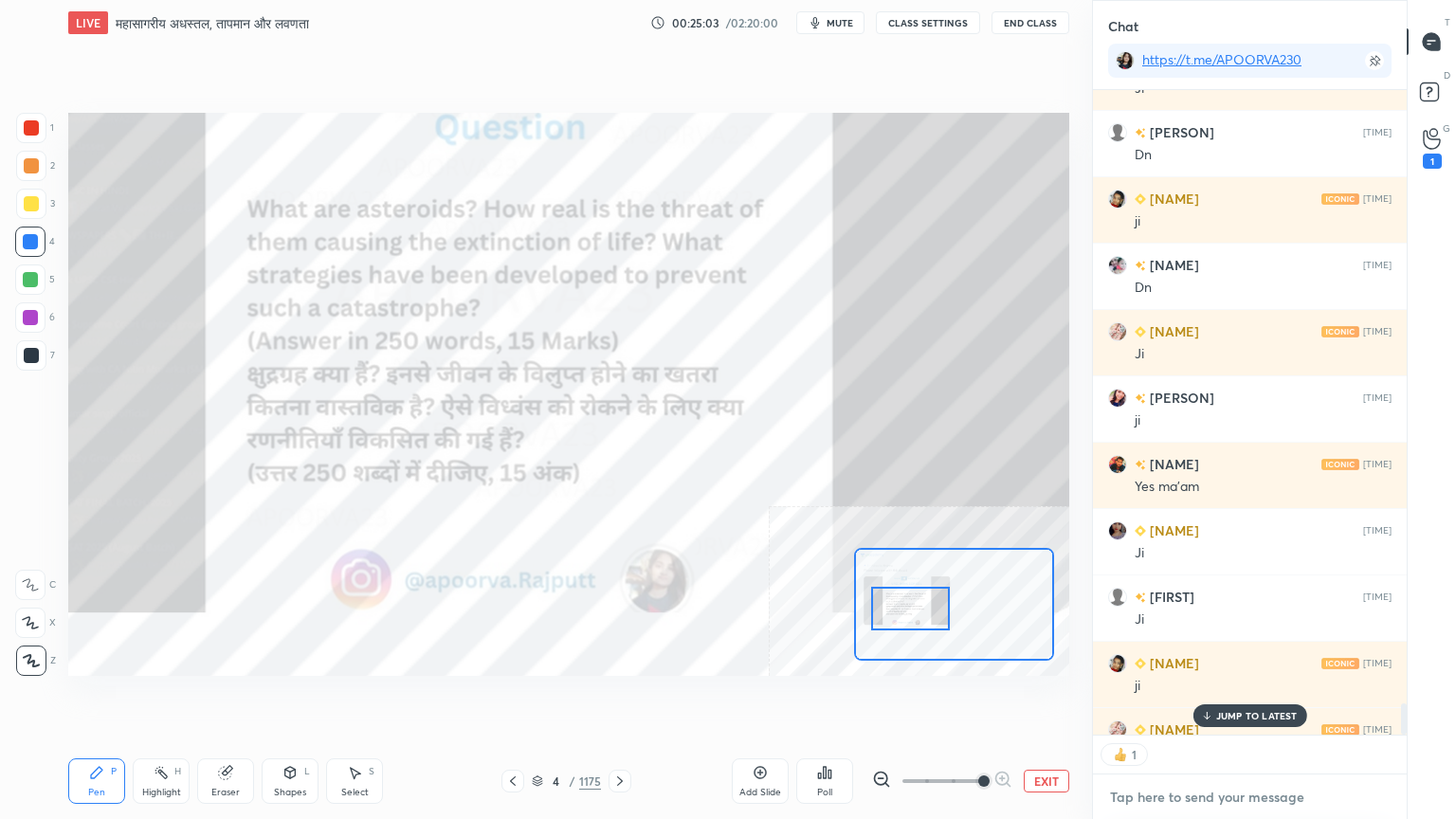 scroll, scrollTop: 640, scrollLeft: 308, axis: both 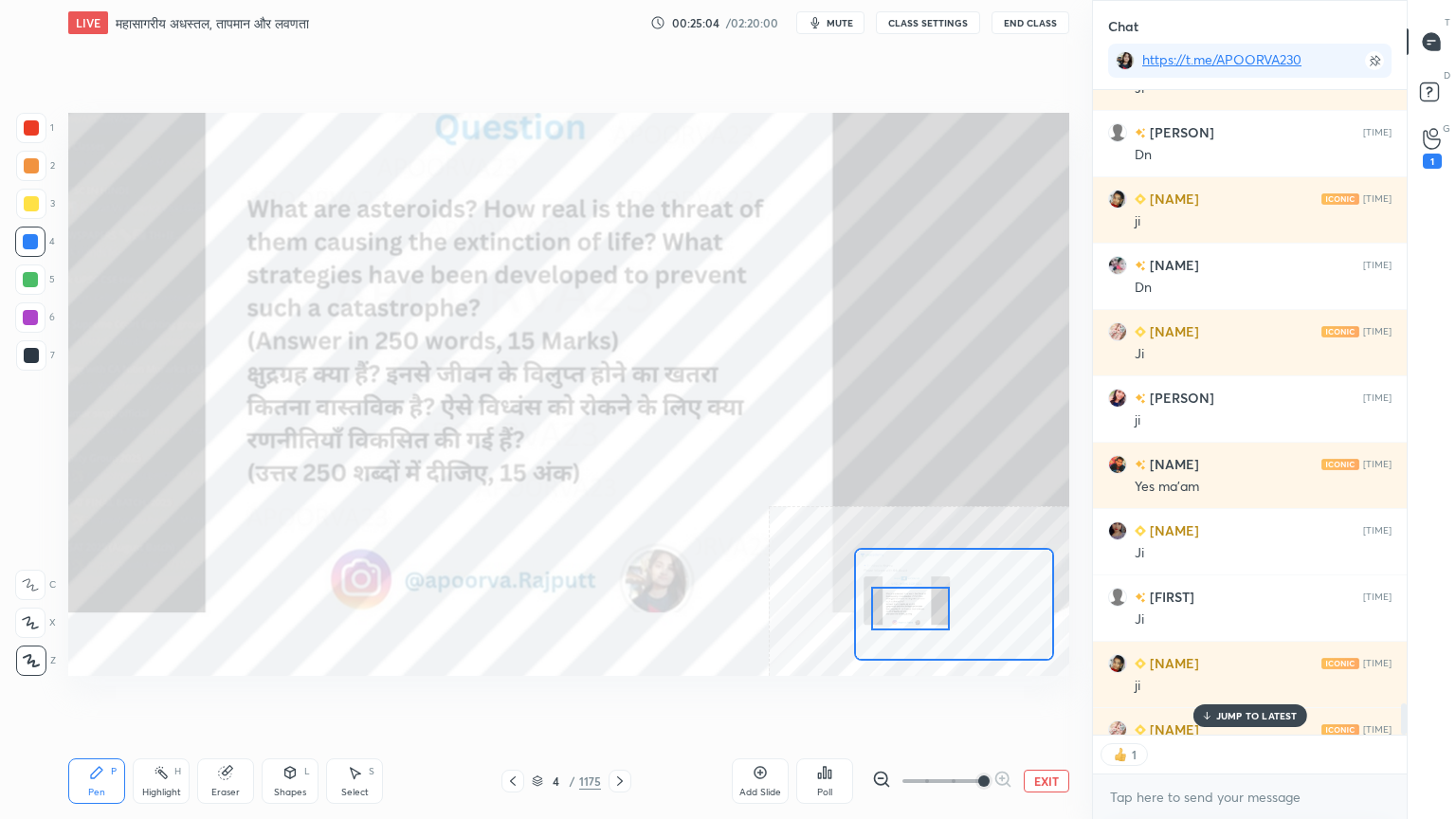 click on "JUMP TO LATEST" at bounding box center [1257, 716] 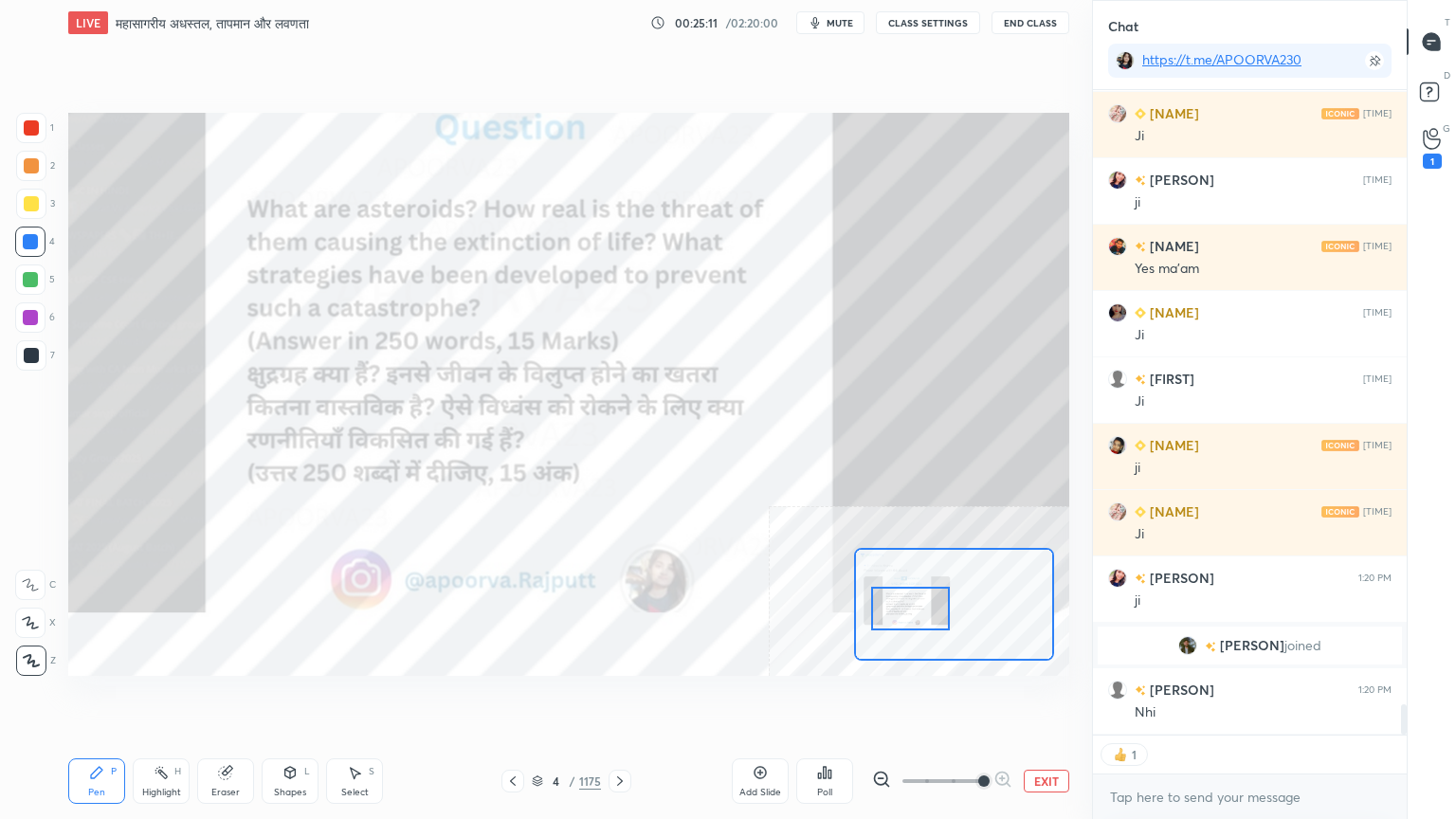 scroll, scrollTop: 13108, scrollLeft: 0, axis: vertical 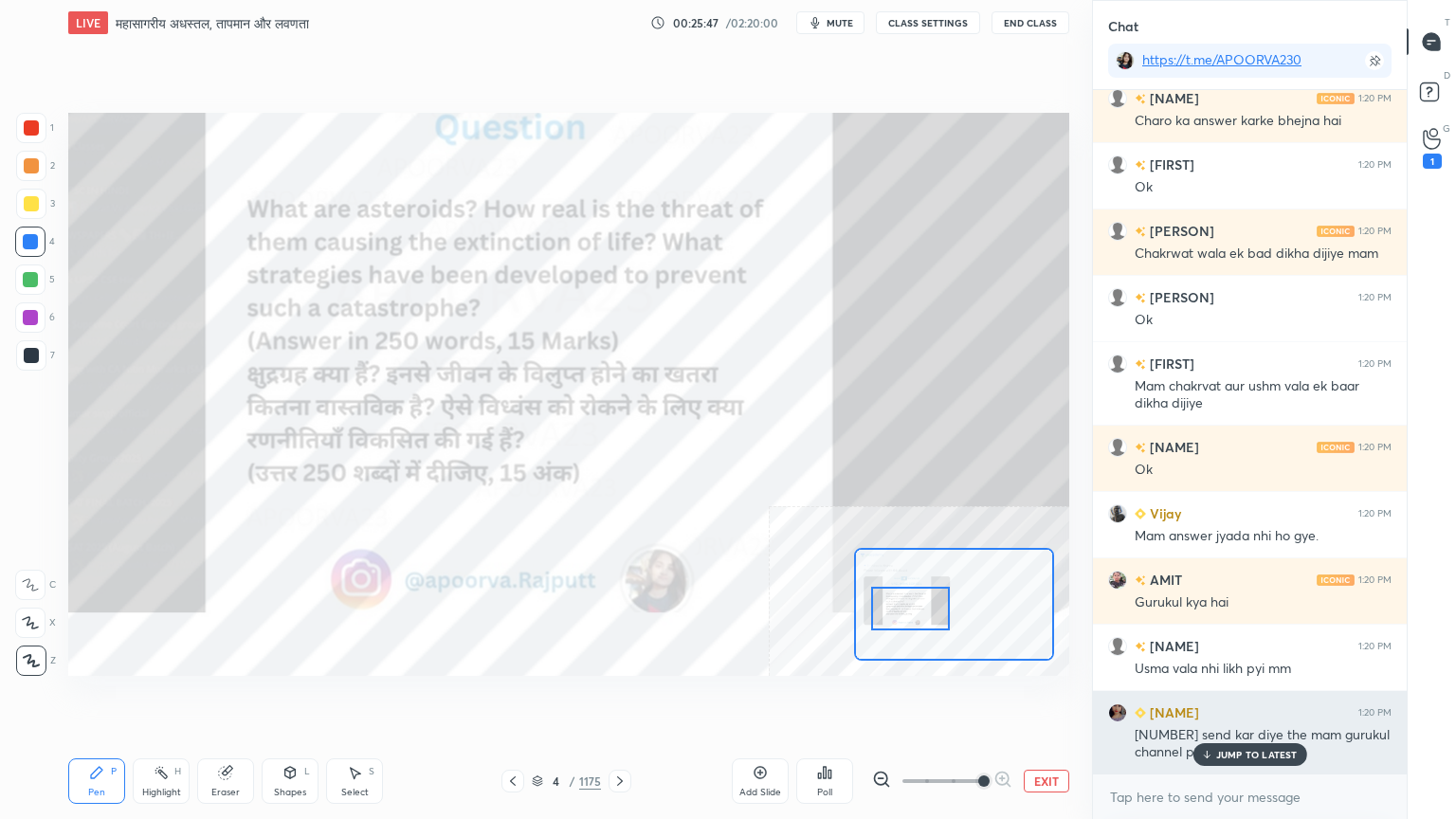 click on "[NUMBER] send kar diye the mam gurukul channel pr" at bounding box center (1263, 744) 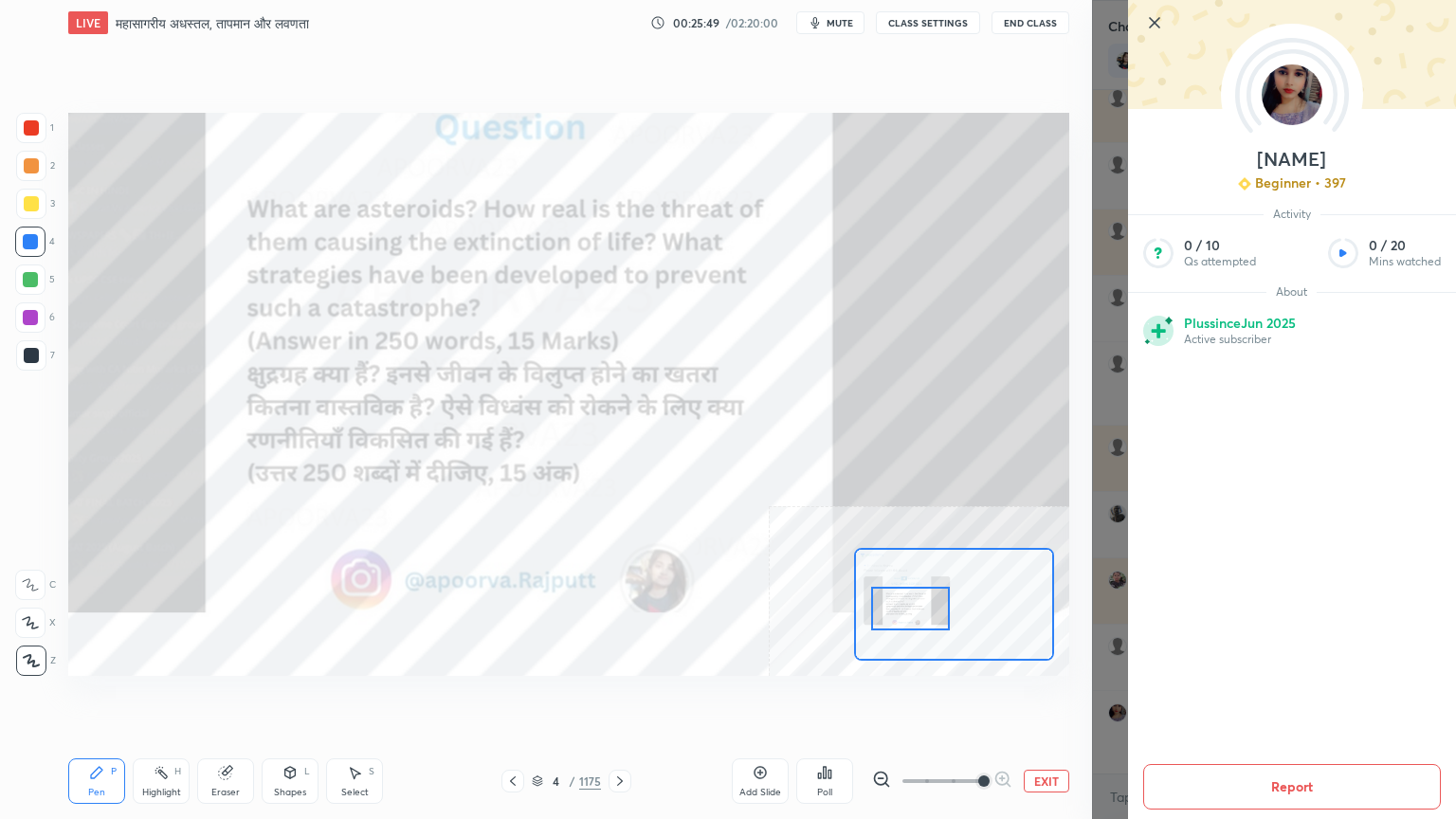 click 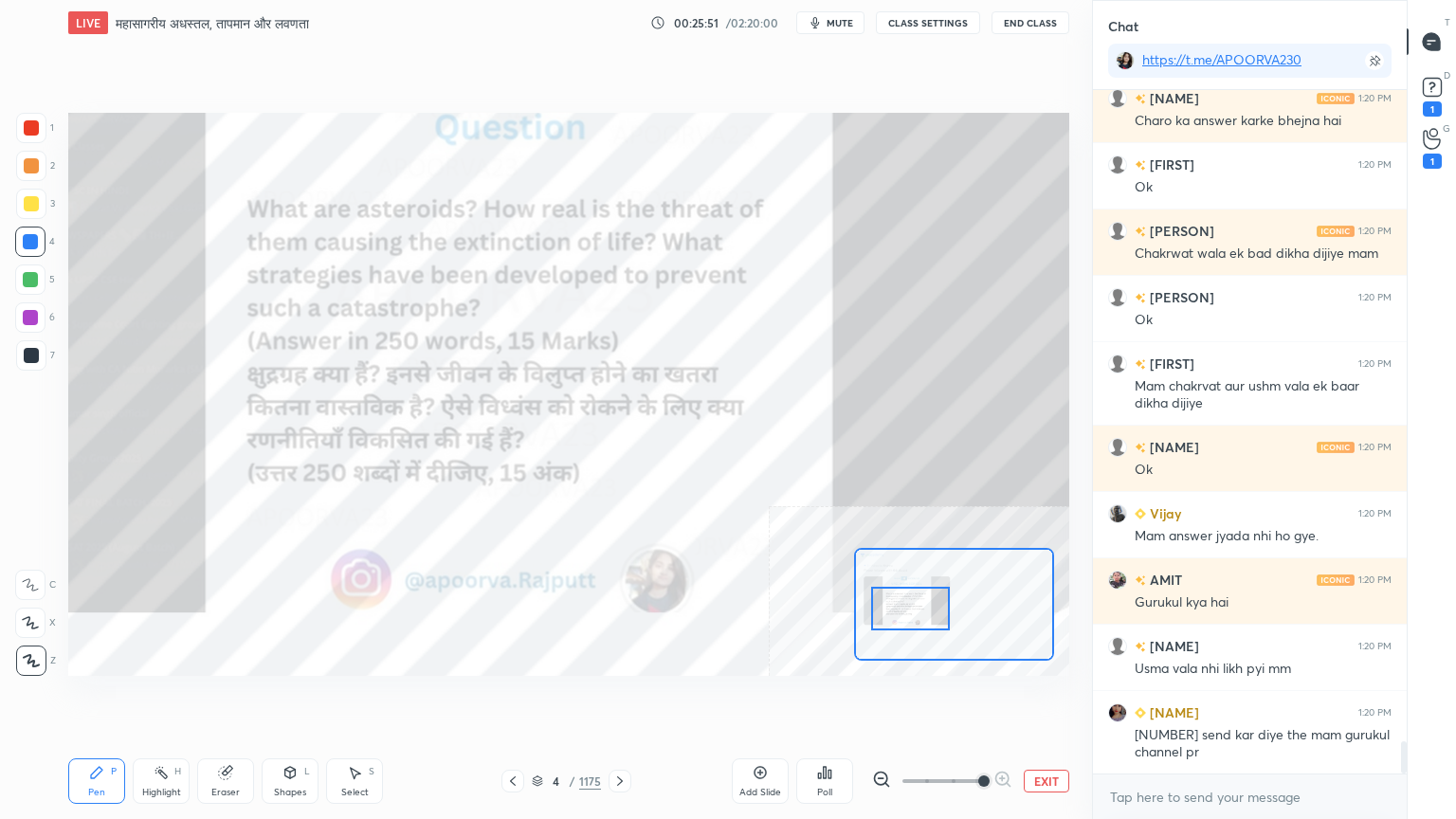 scroll, scrollTop: 13767, scrollLeft: 0, axis: vertical 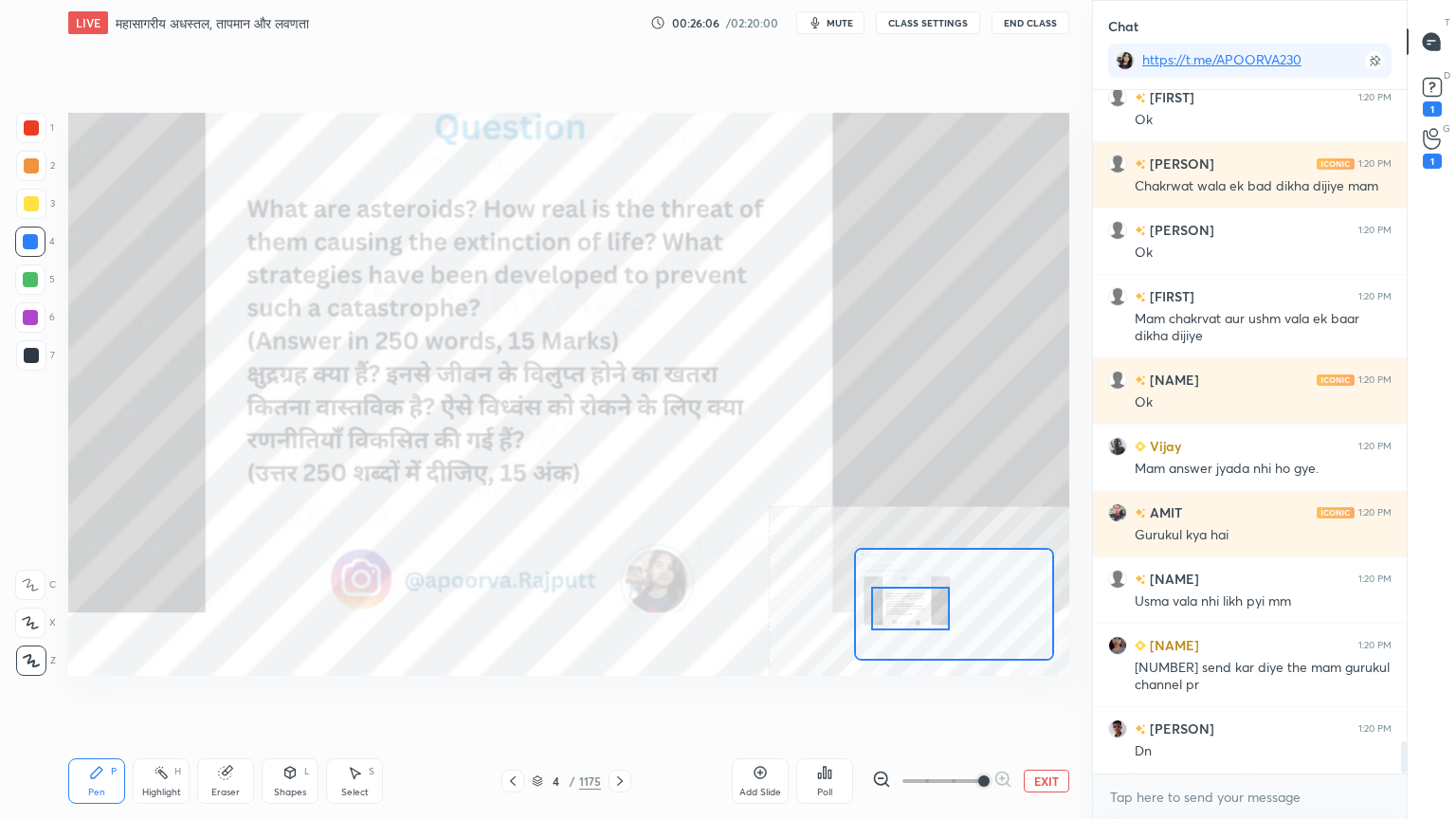click on "x" at bounding box center [1249, 796] 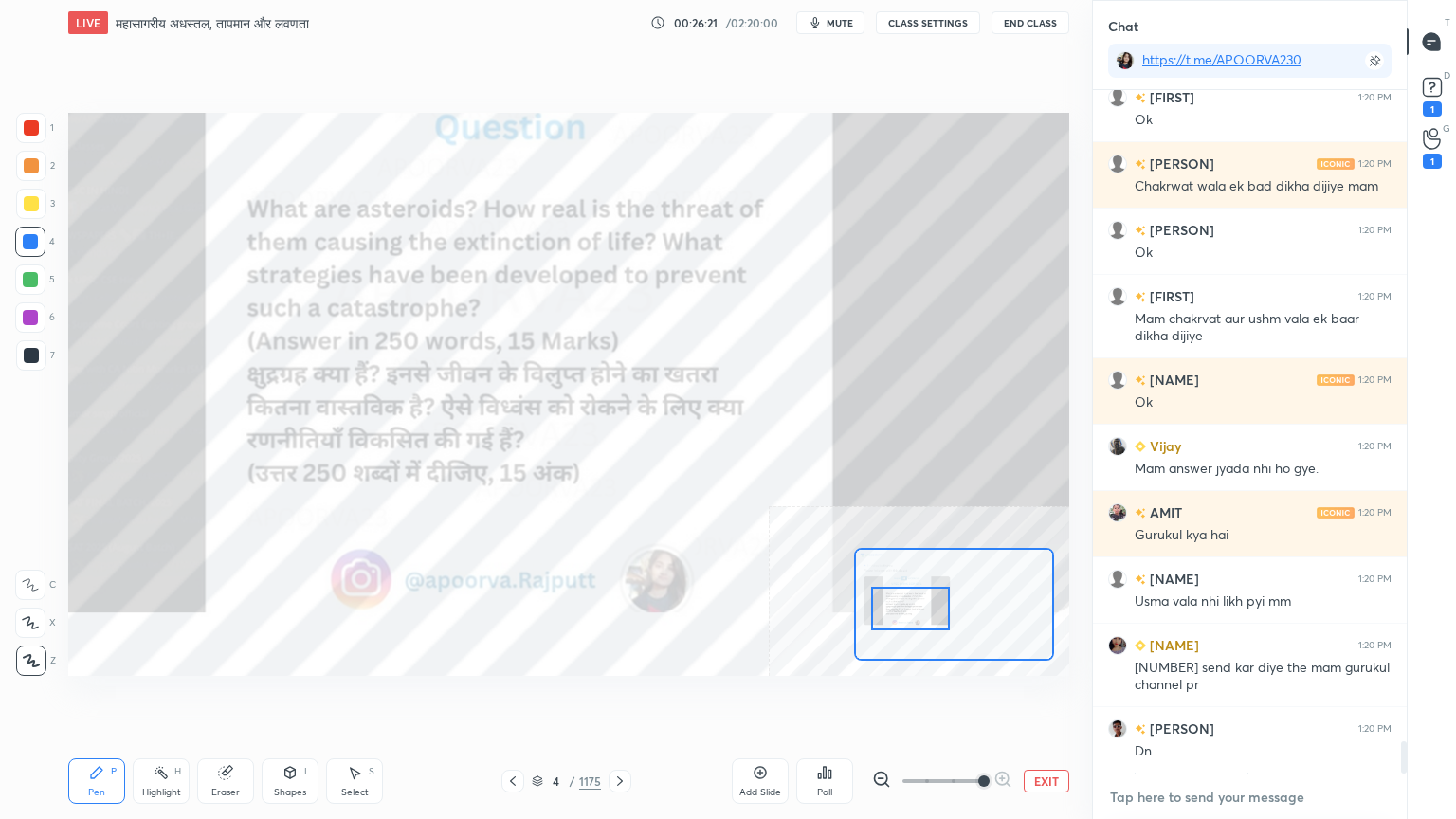 scroll, scrollTop: 13832, scrollLeft: 0, axis: vertical 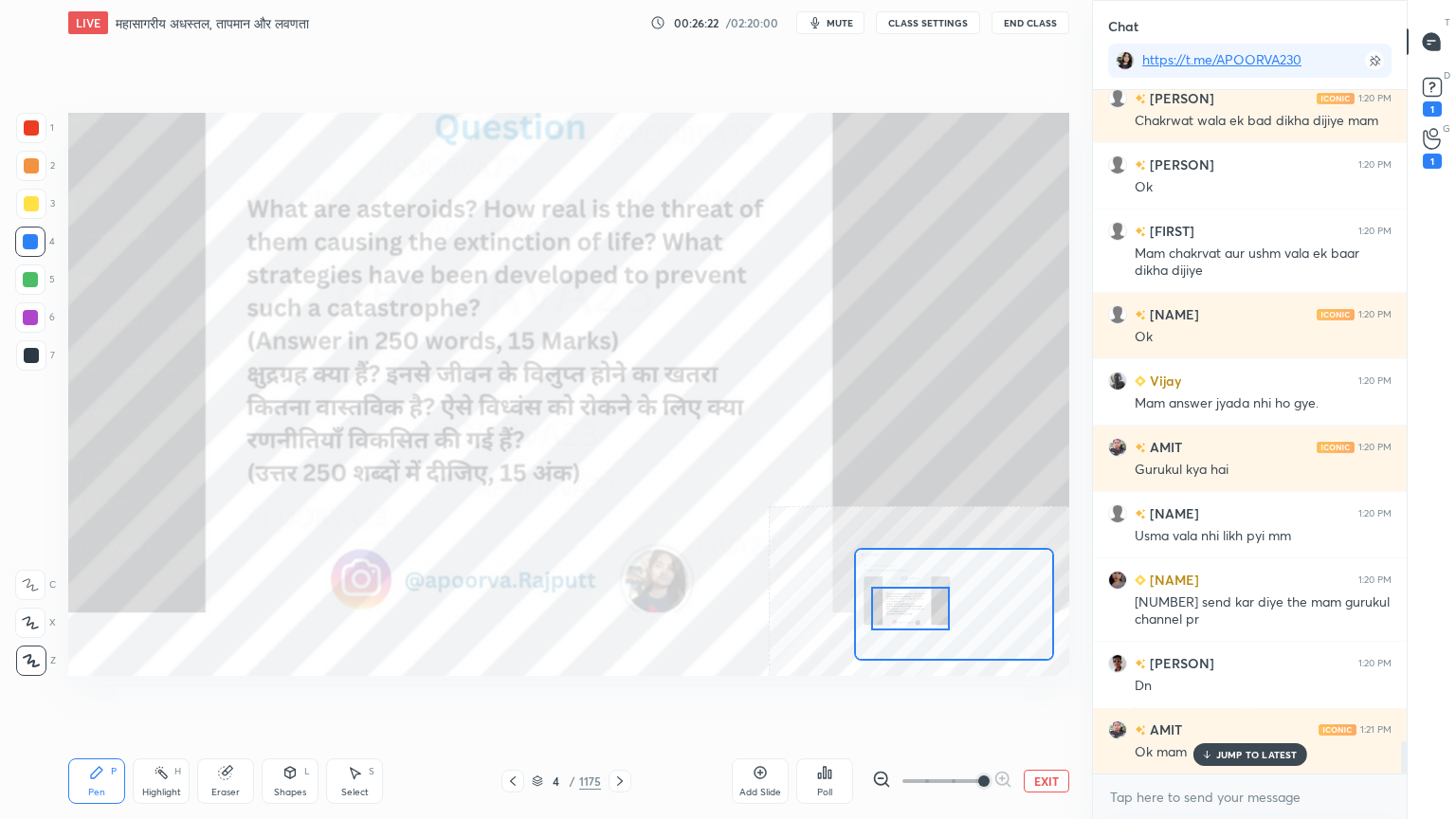 click on "JUMP TO LATEST" at bounding box center [1257, 755] 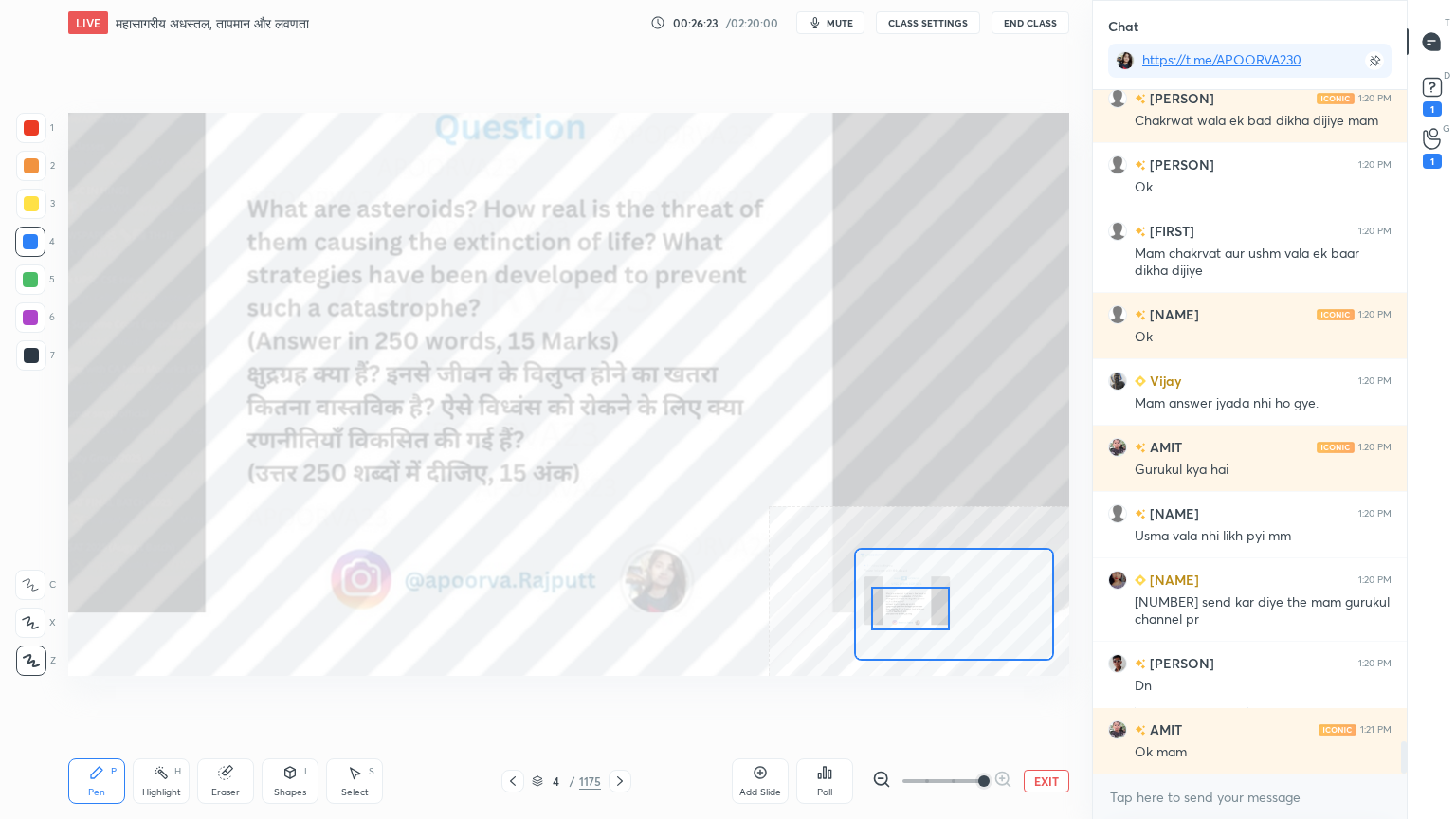 click on "EXIT" at bounding box center (1046, 781) 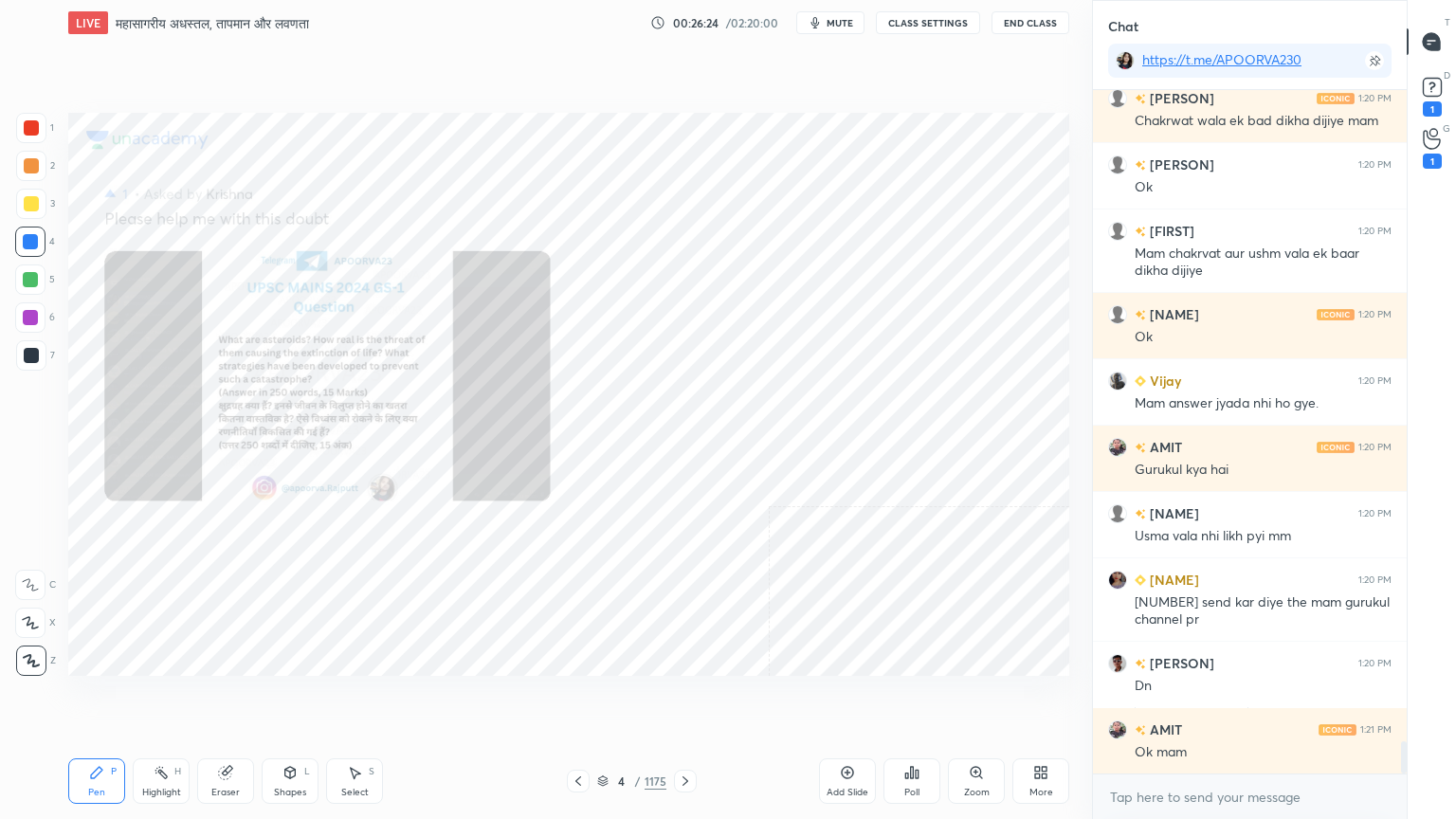 click 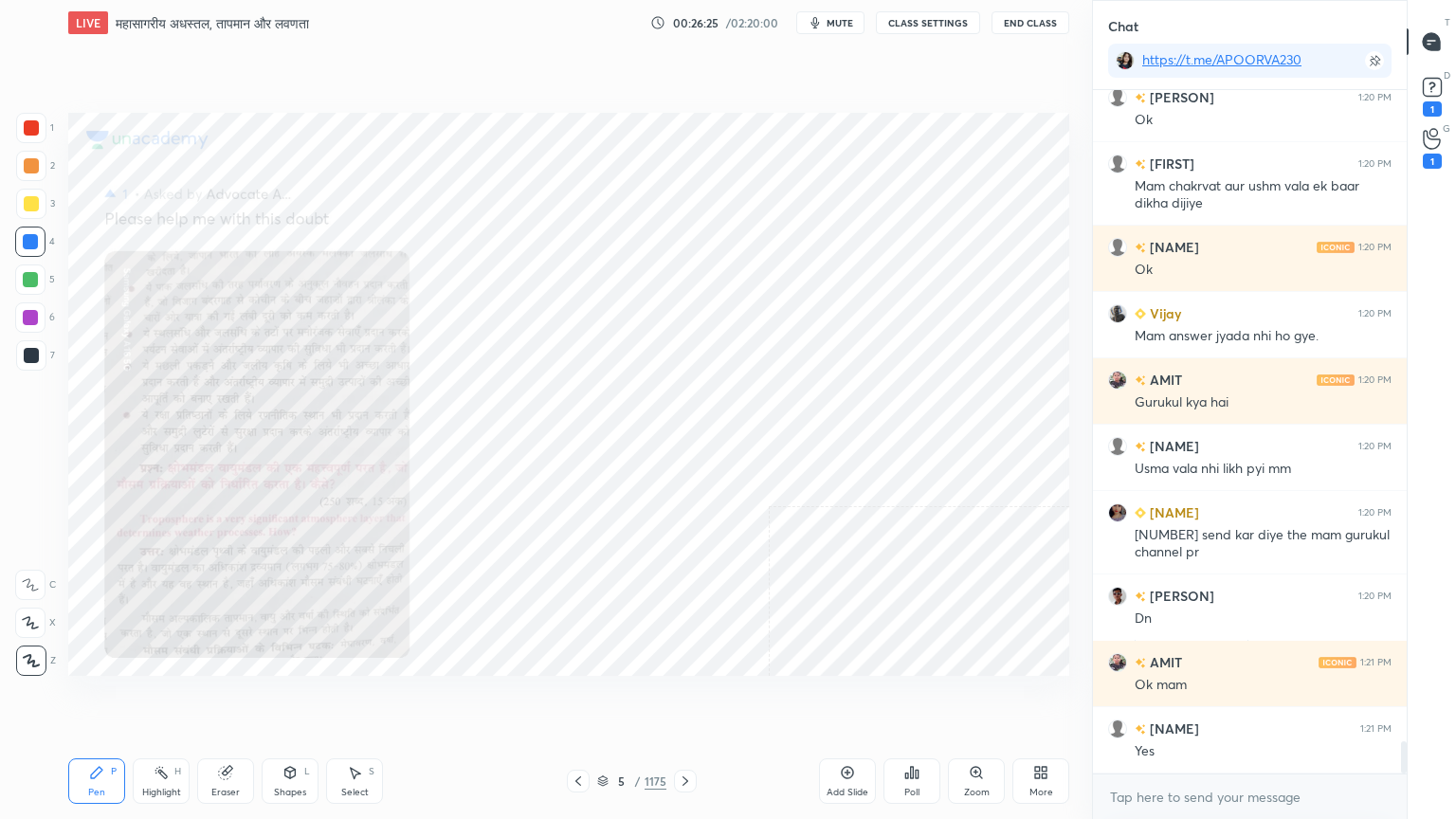 scroll, scrollTop: 14032, scrollLeft: 0, axis: vertical 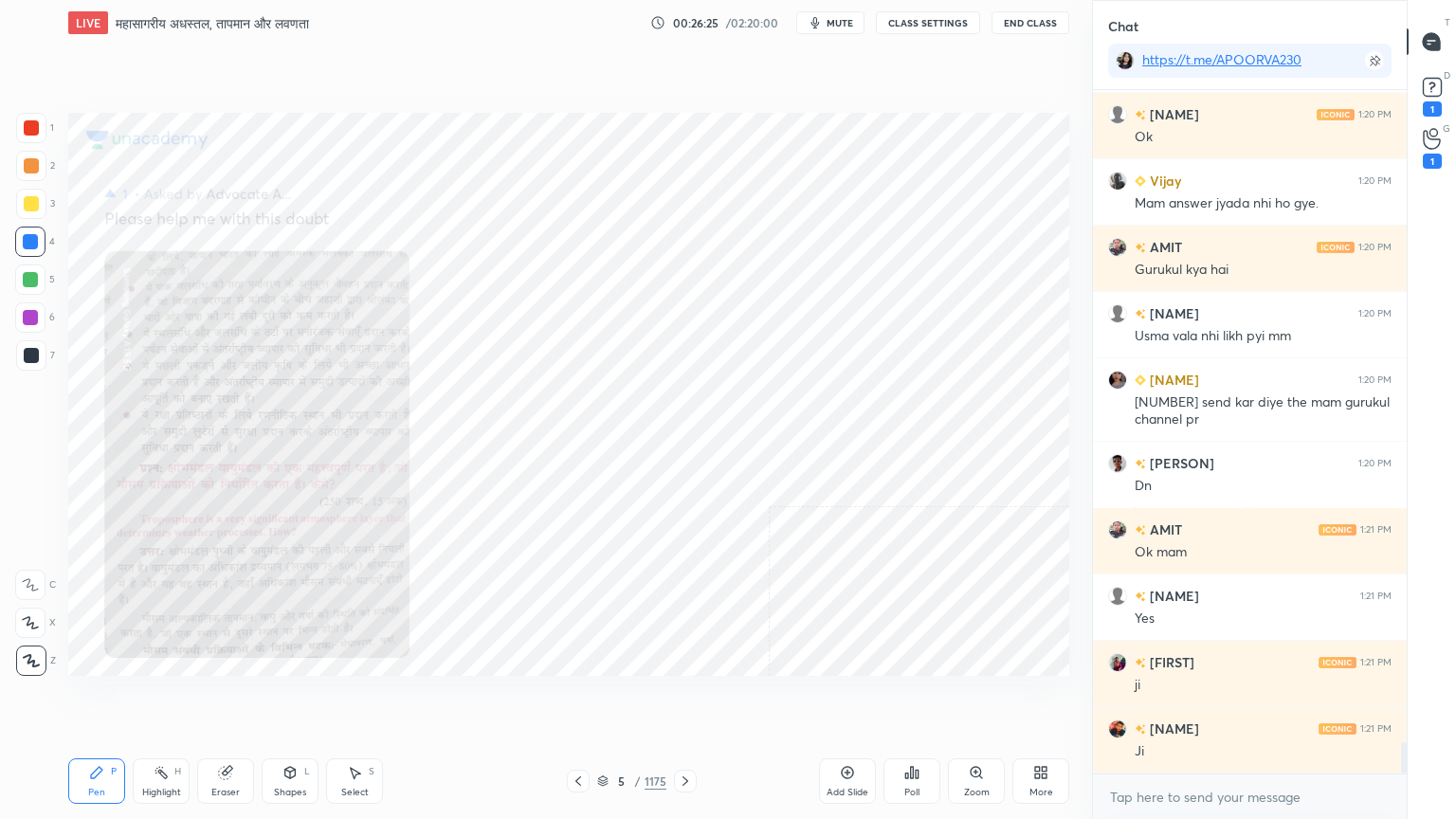 click on "Eraser" at bounding box center [226, 792] 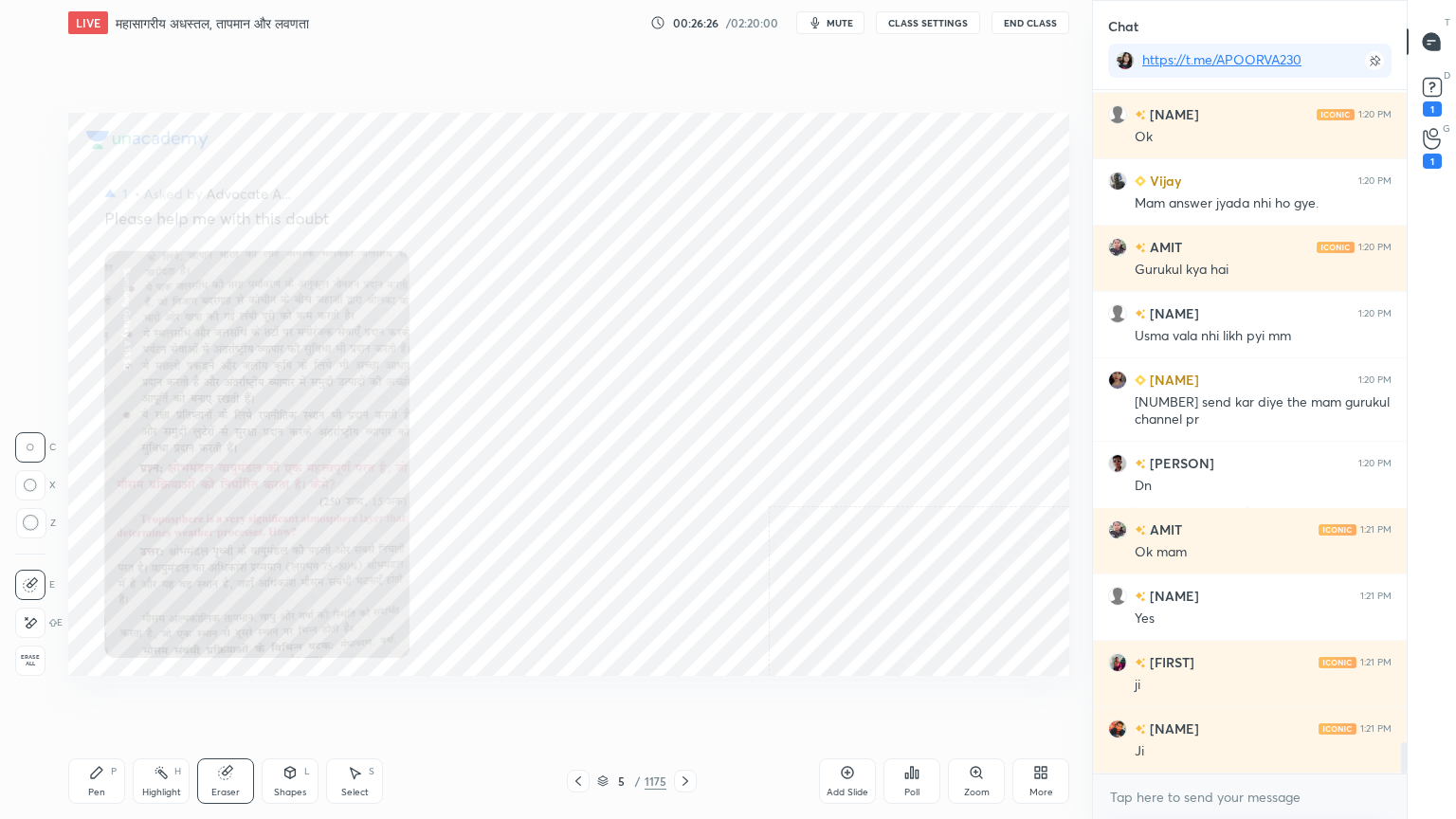 drag, startPoint x: 27, startPoint y: 661, endPoint x: 66, endPoint y: 653, distance: 39.812058 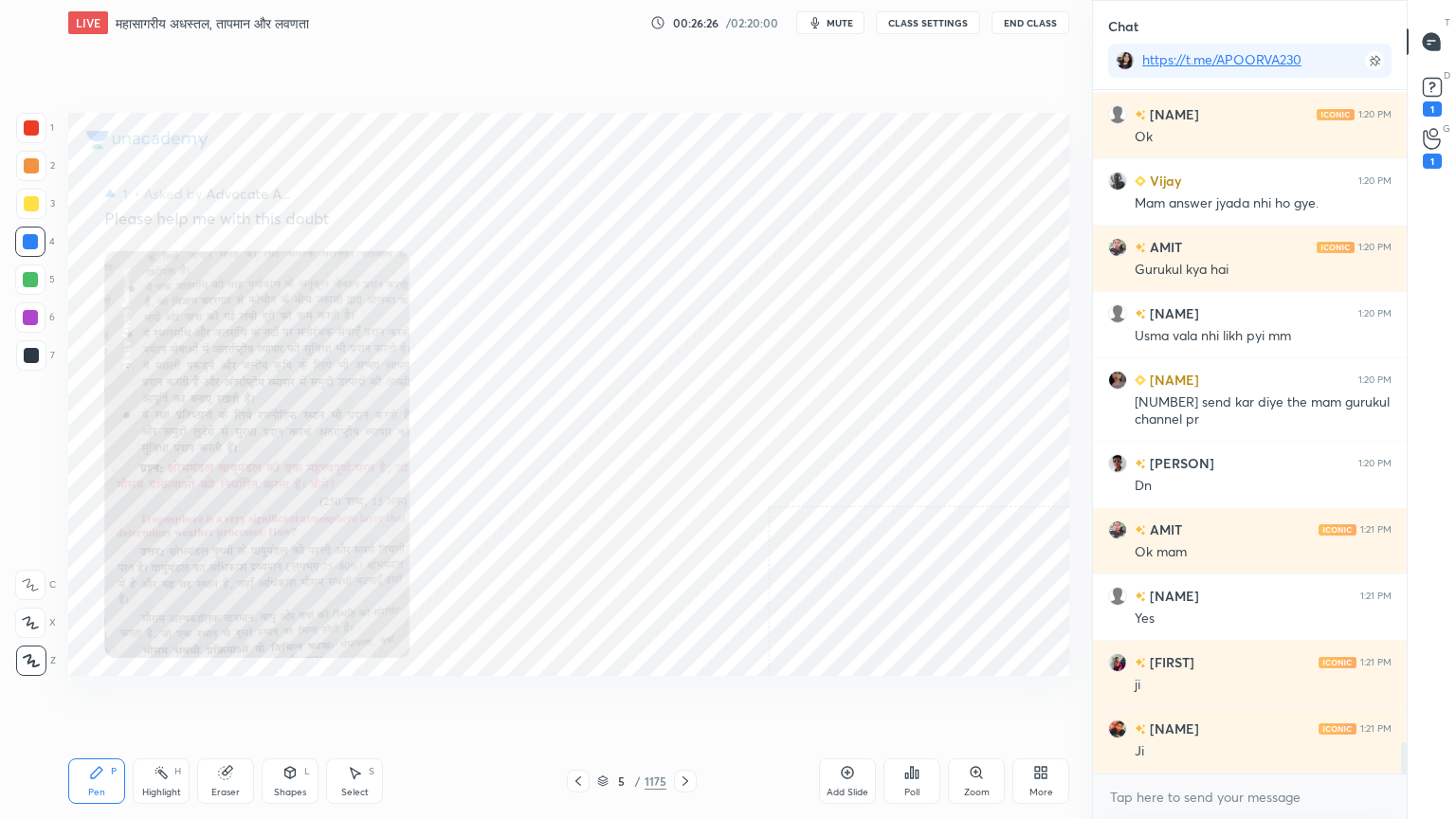 click 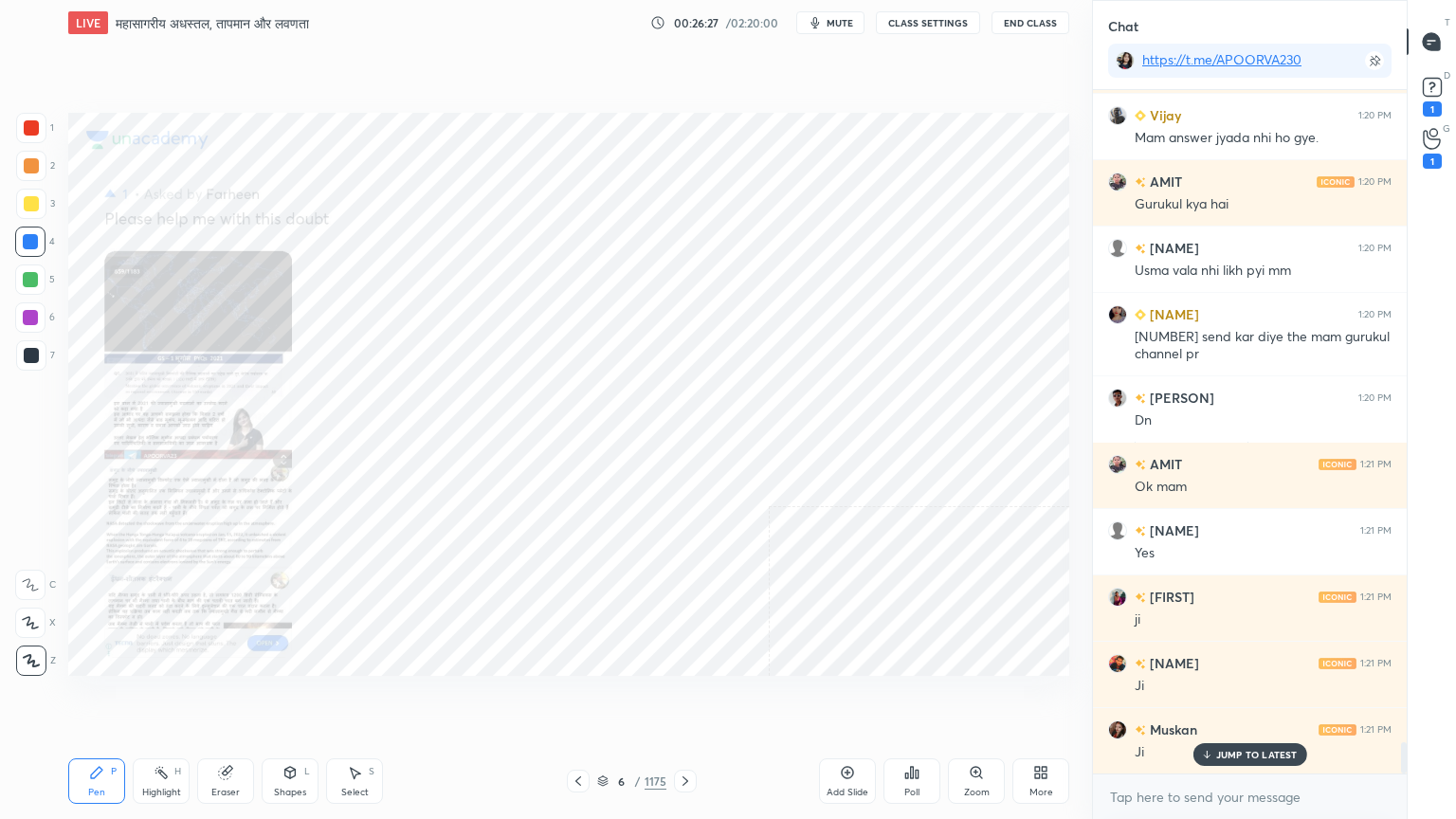 scroll, scrollTop: 14165, scrollLeft: 0, axis: vertical 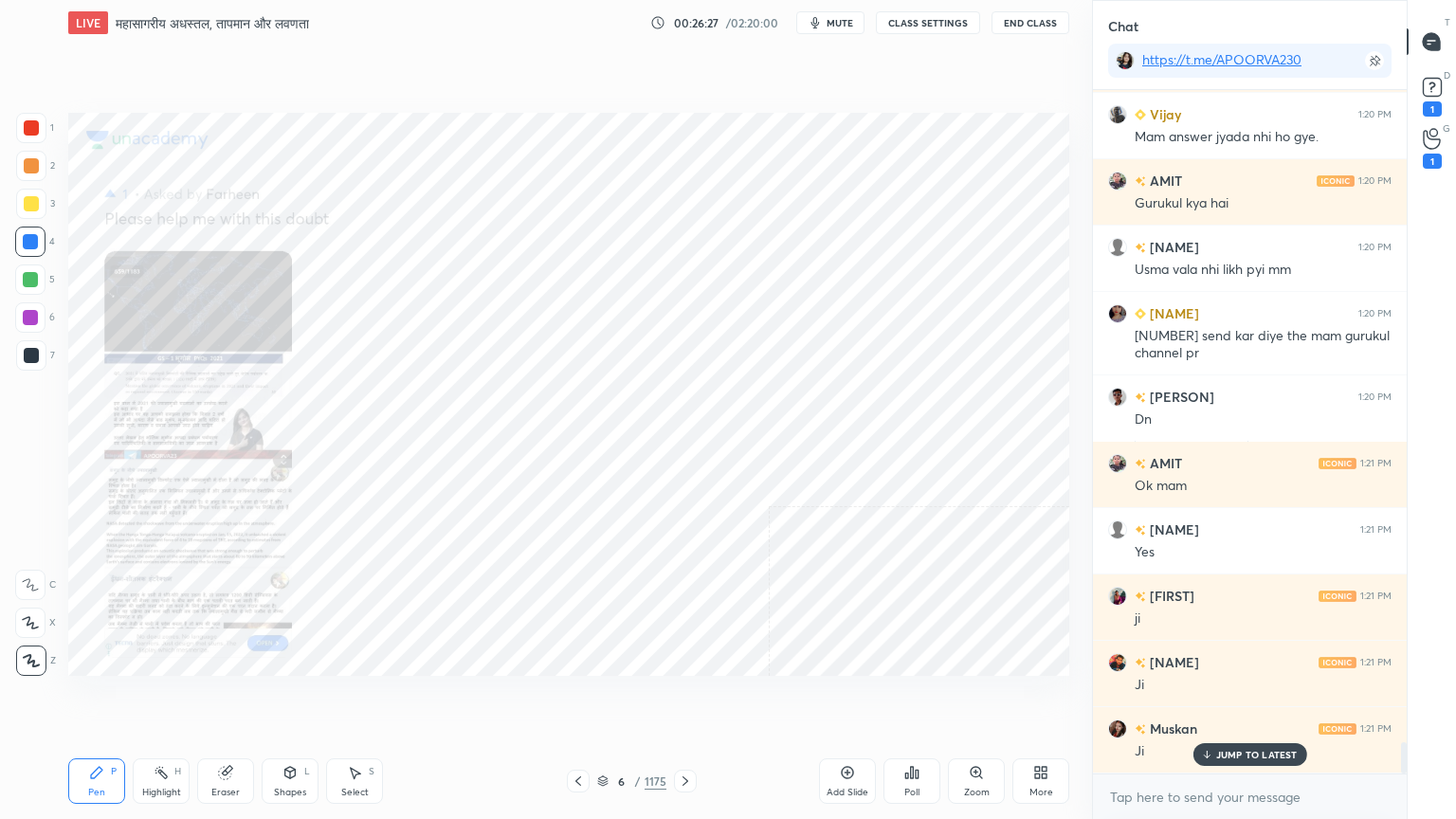 click 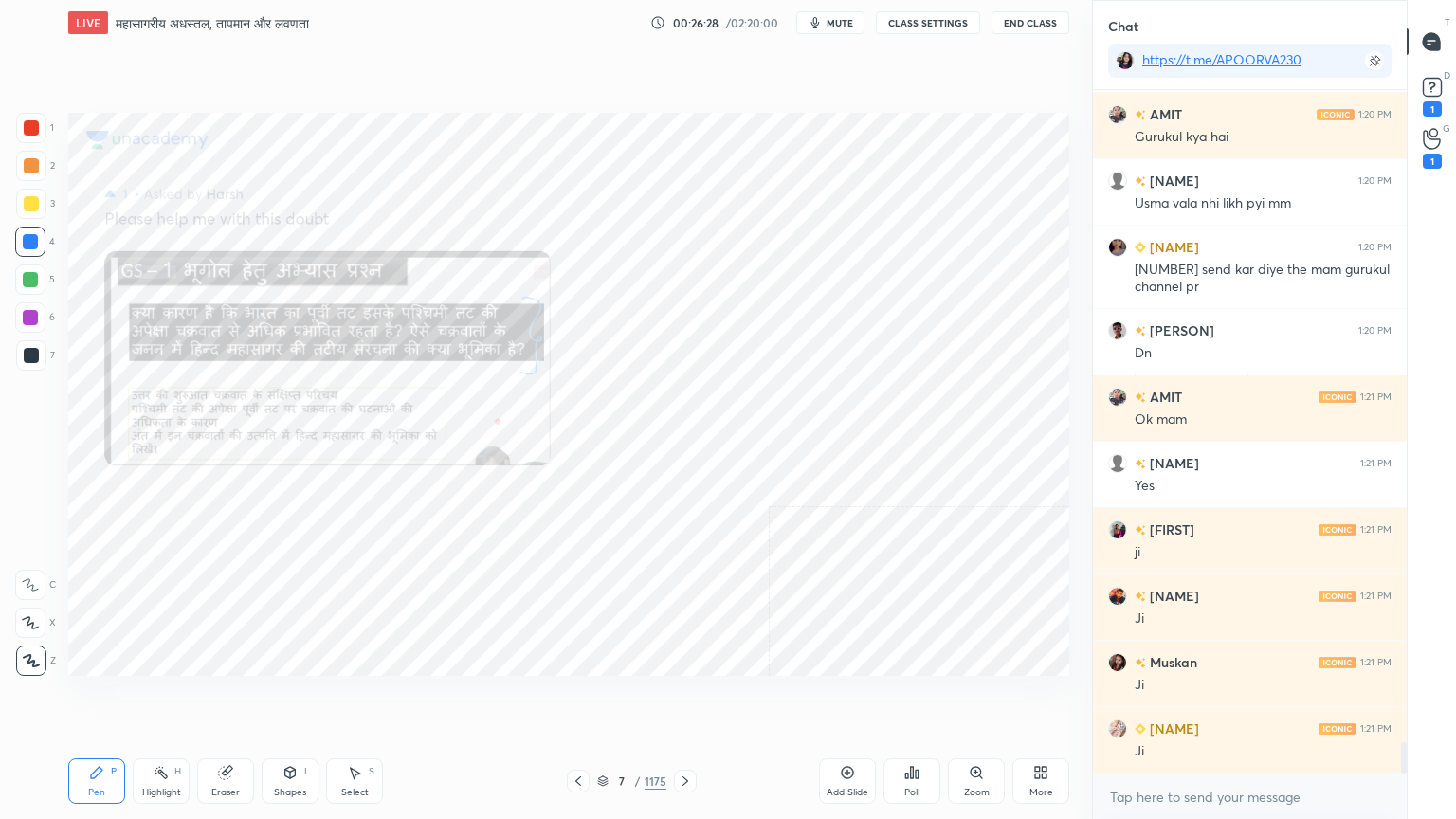 scroll, scrollTop: 14230, scrollLeft: 0, axis: vertical 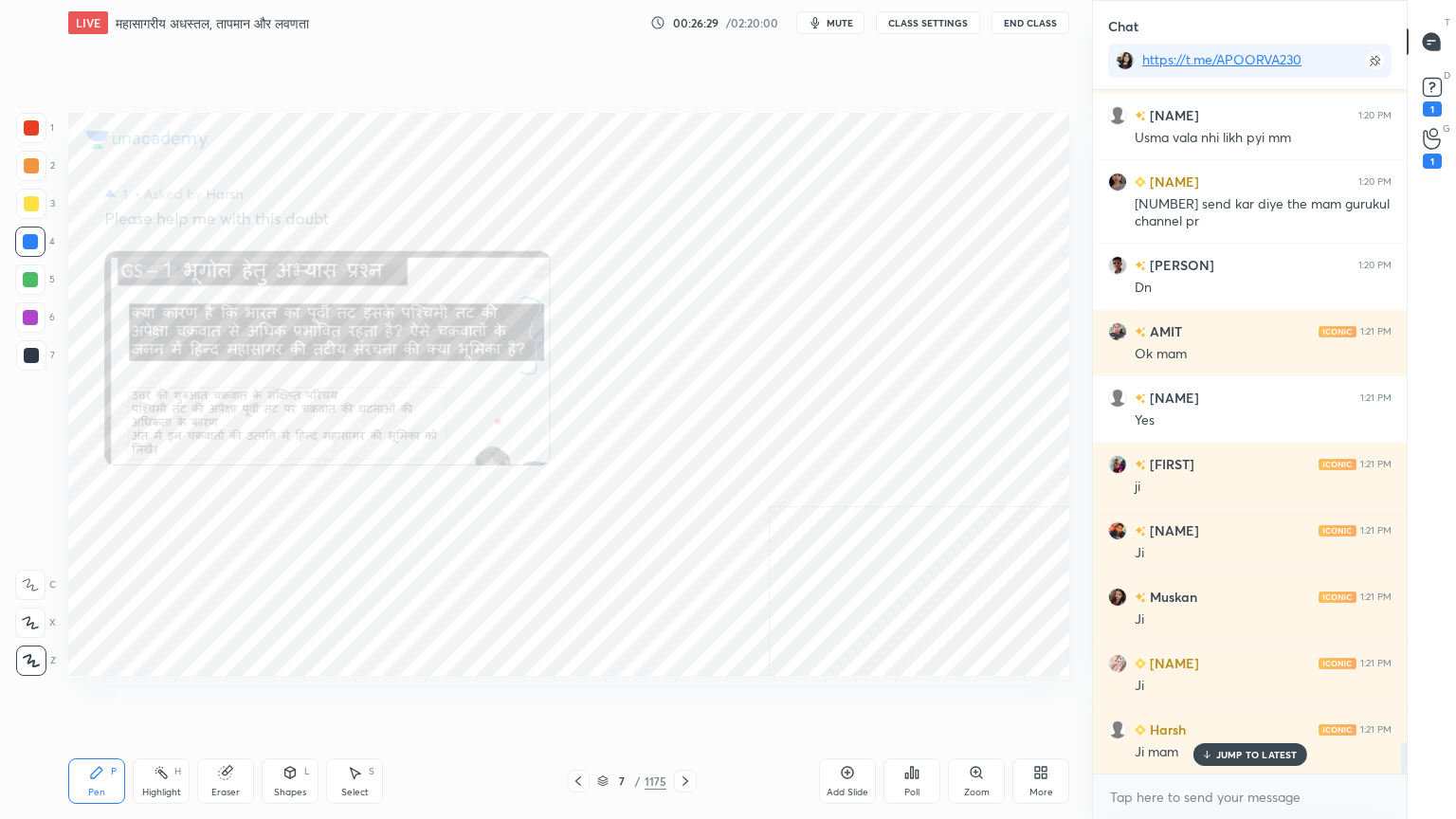drag, startPoint x: 234, startPoint y: 781, endPoint x: 149, endPoint y: 746, distance: 91.923882 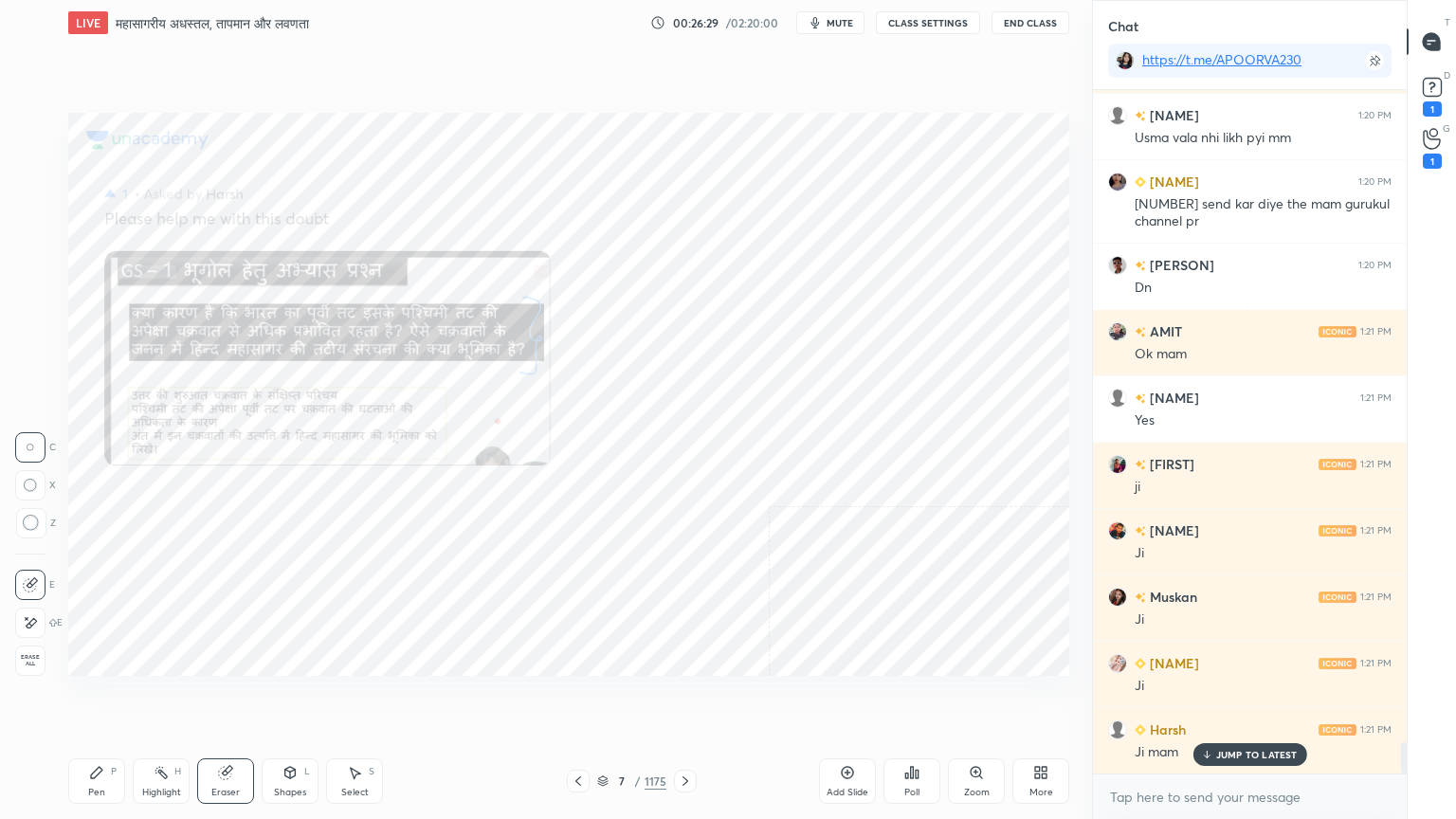 click on "Erase all" at bounding box center [30, 661] 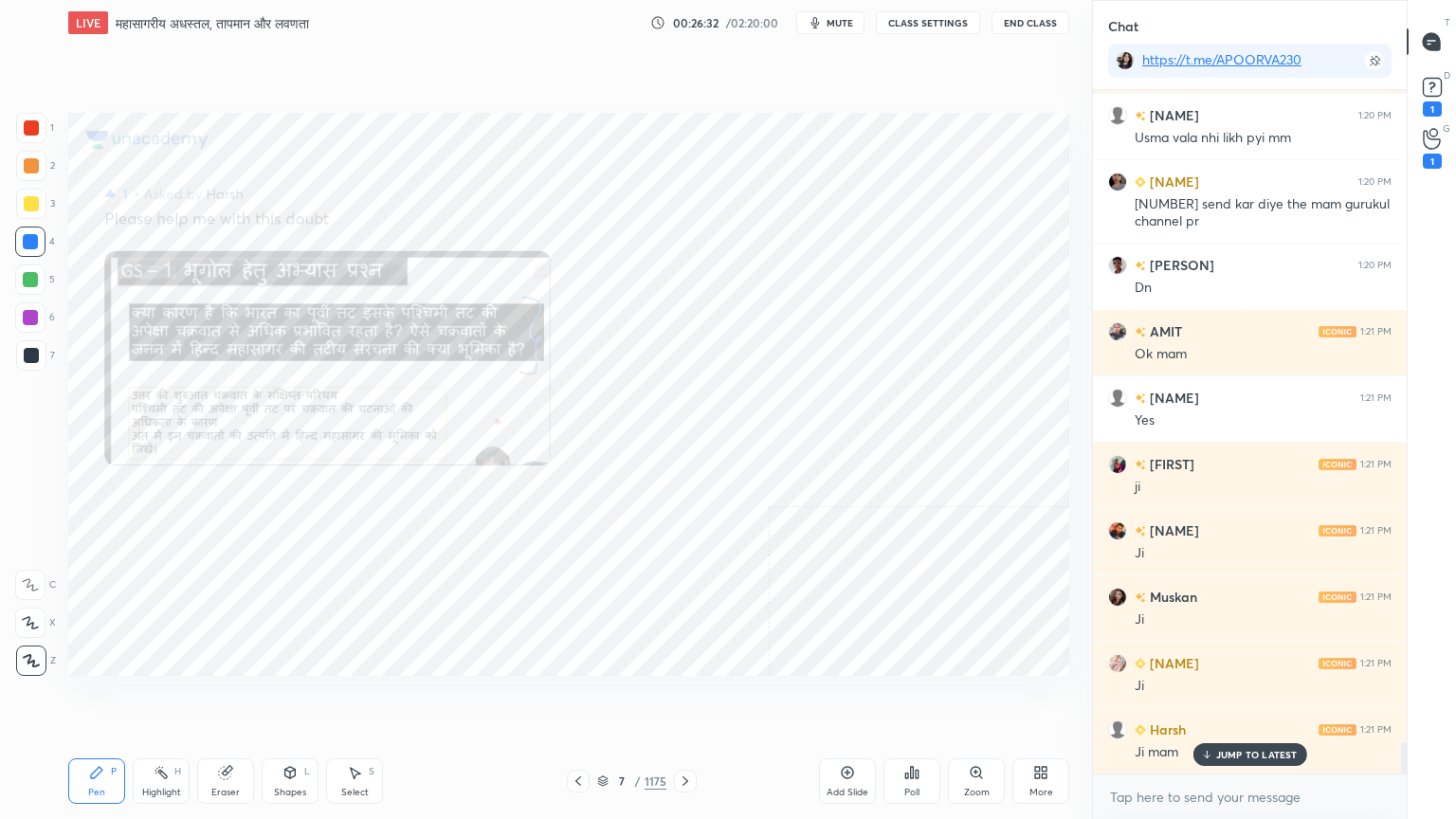 scroll, scrollTop: 14297, scrollLeft: 0, axis: vertical 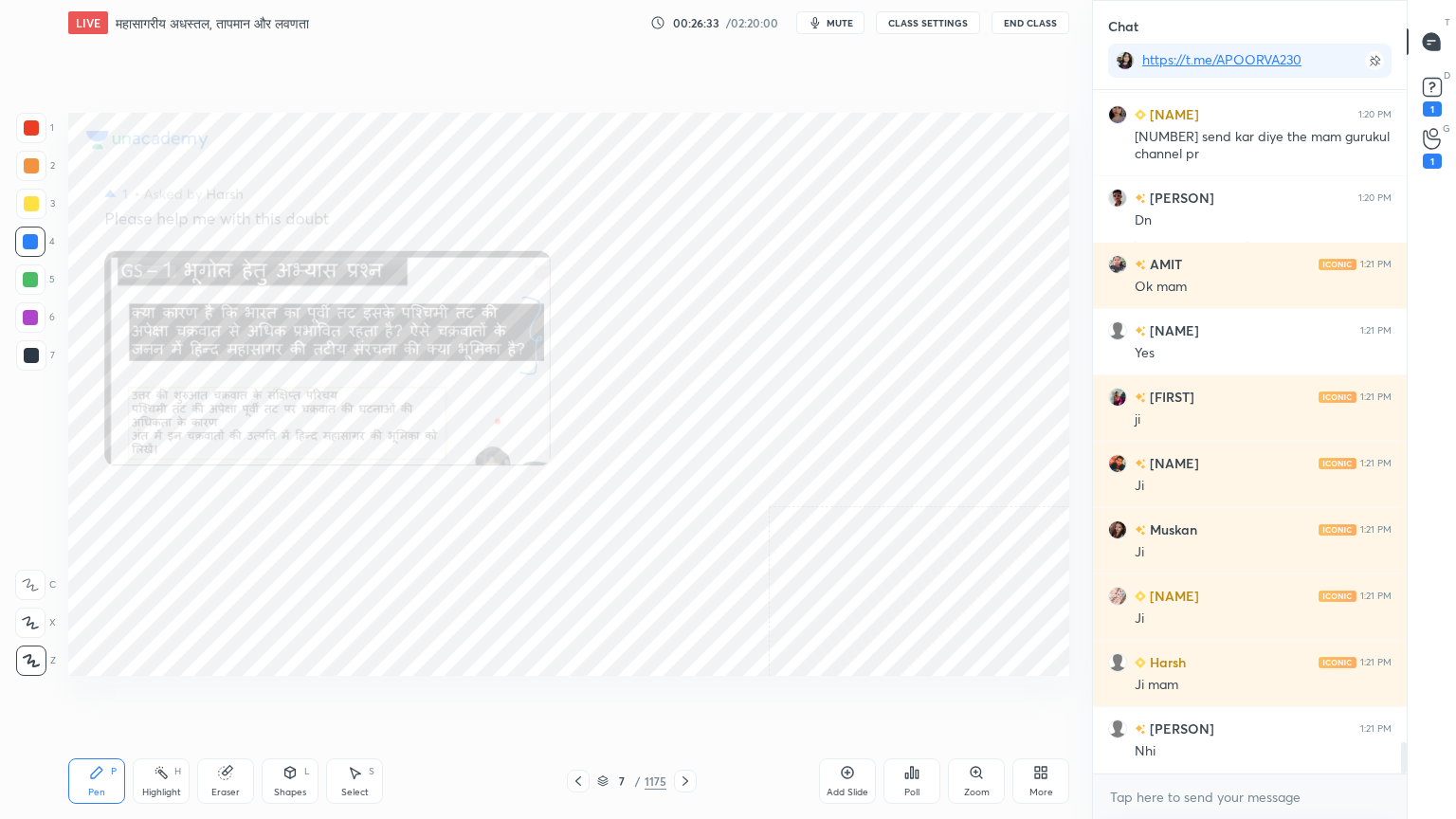 click on "Zoom" at bounding box center (976, 781) 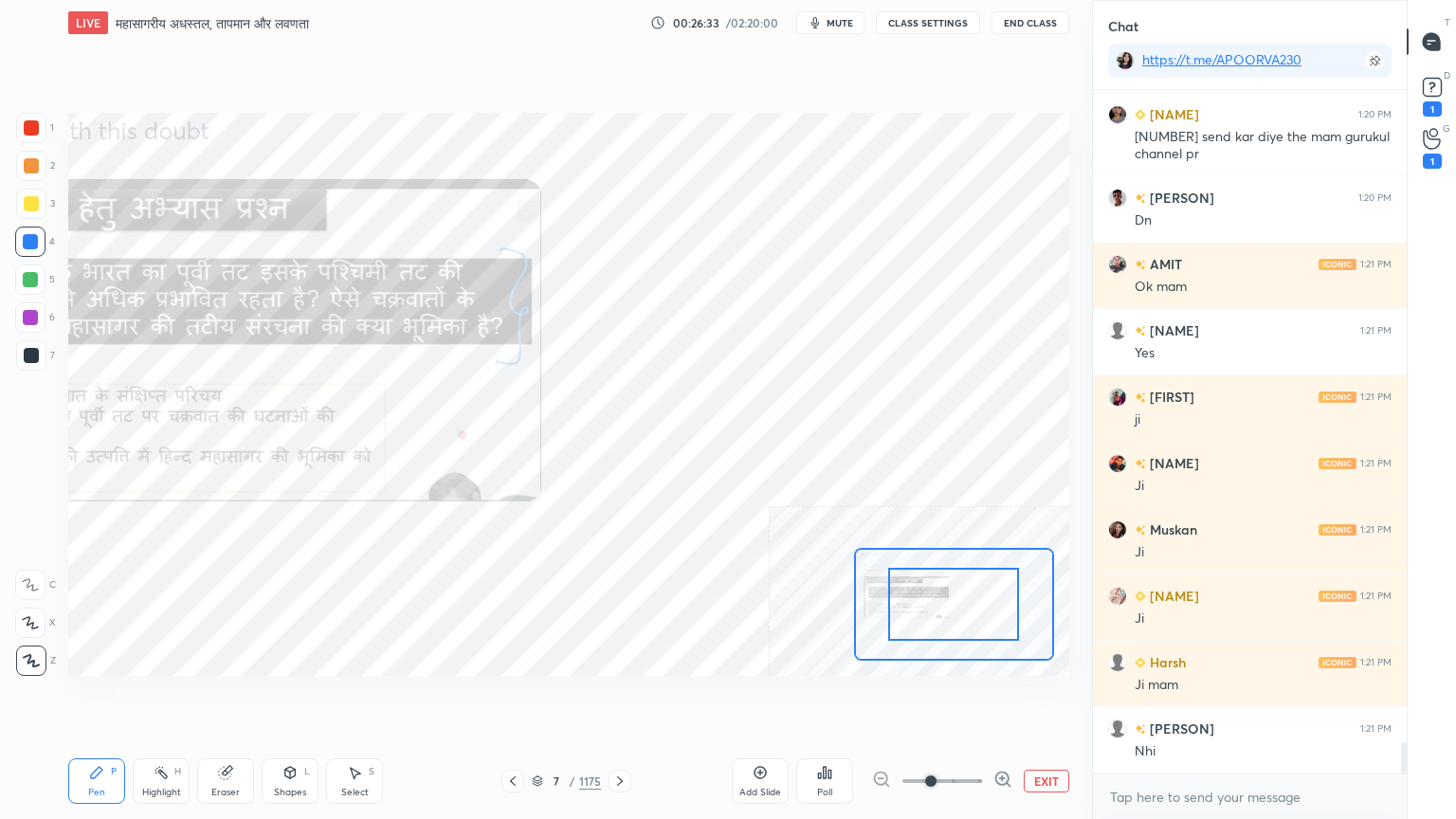 click 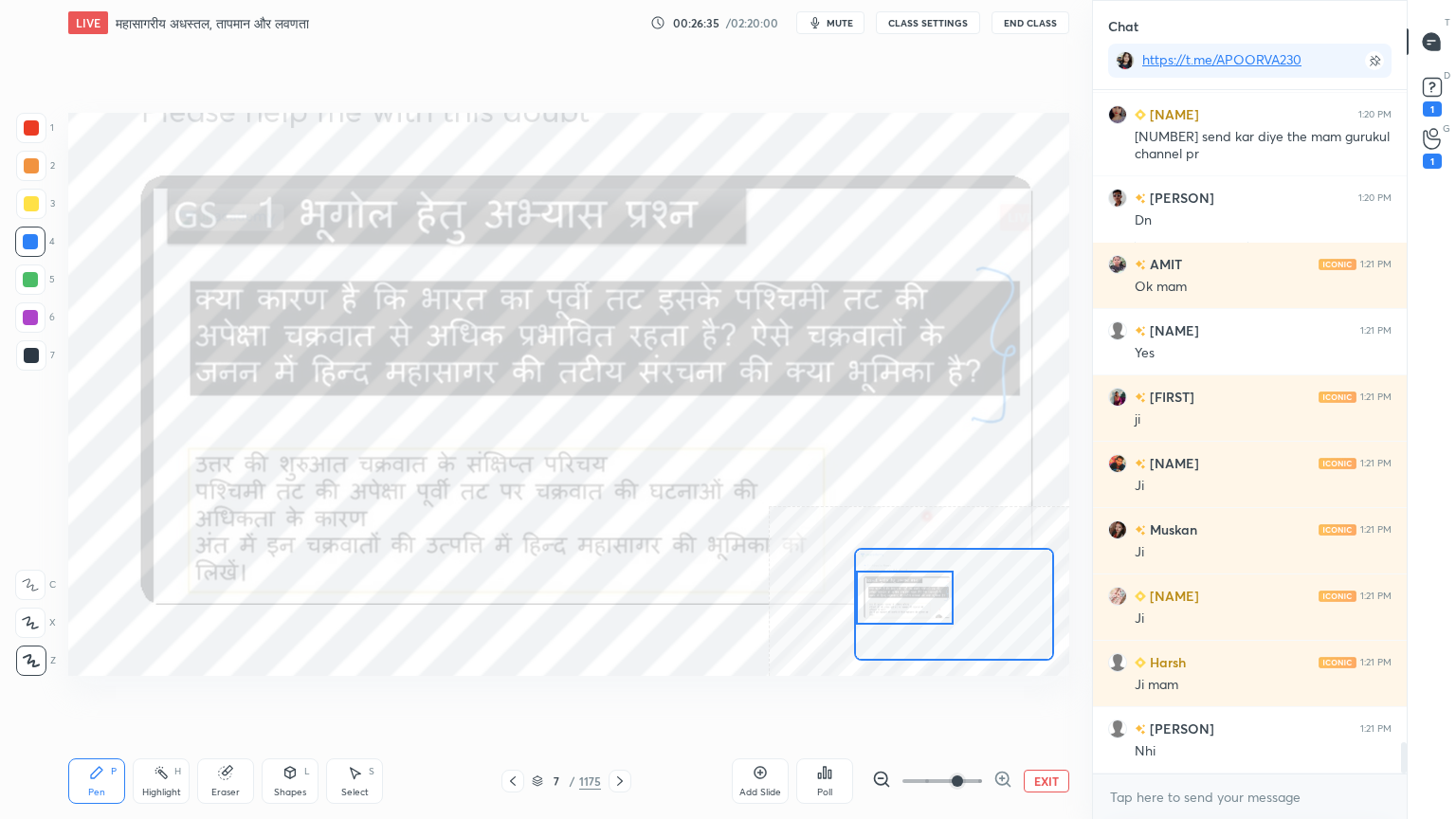 drag, startPoint x: 929, startPoint y: 608, endPoint x: 872, endPoint y: 597, distance: 58 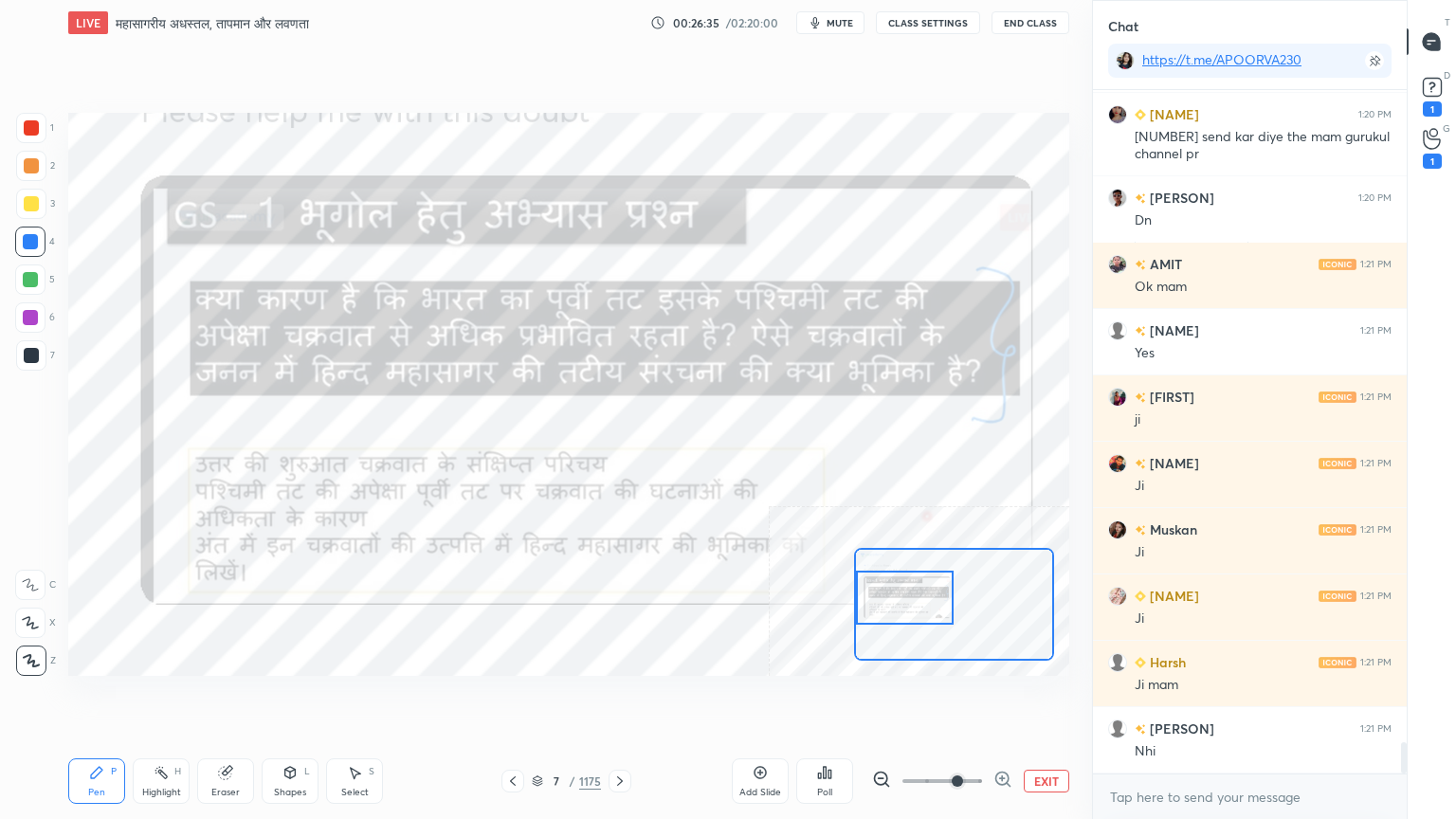 click at bounding box center [905, 597] 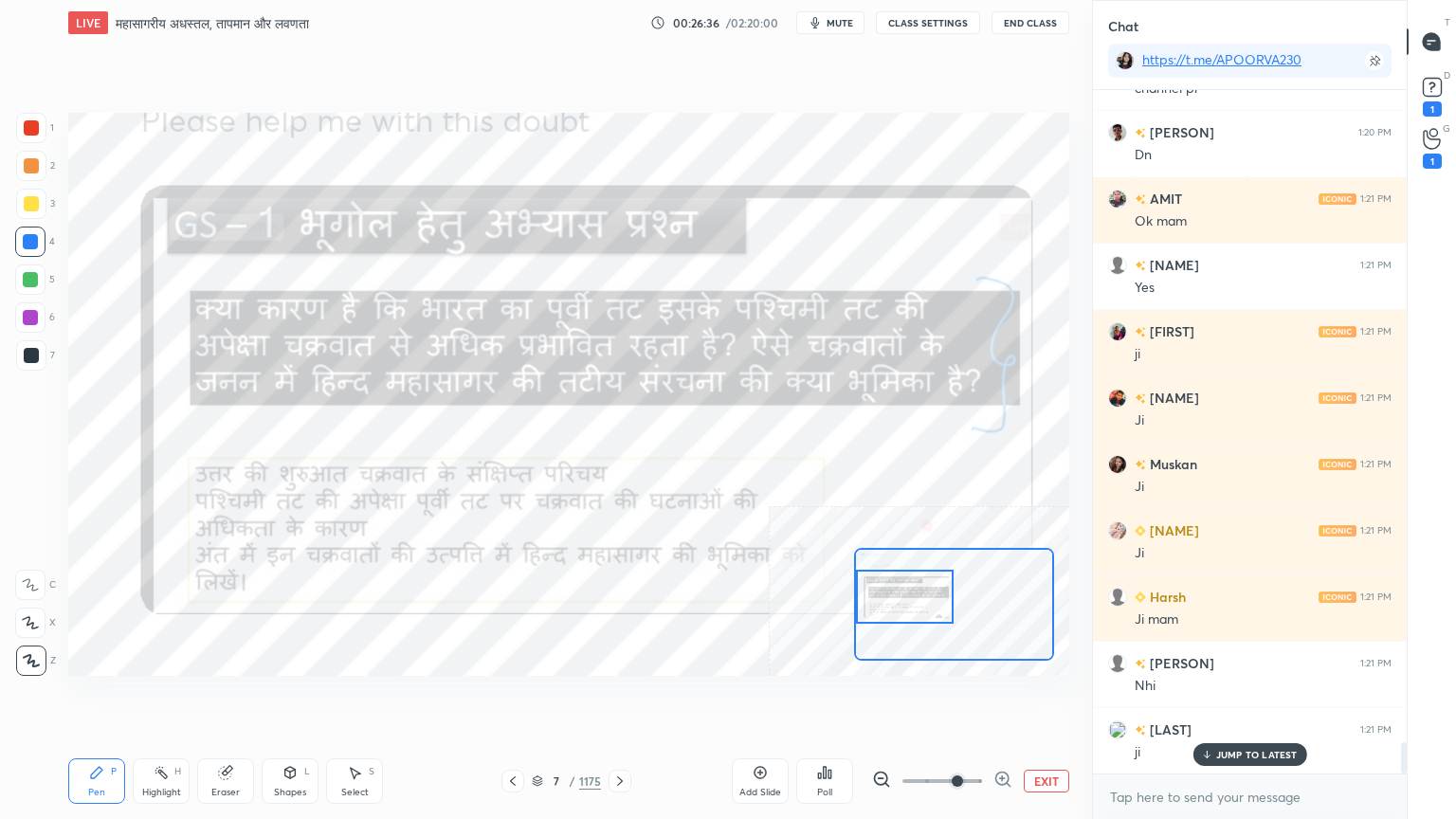 scroll, scrollTop: 14430, scrollLeft: 0, axis: vertical 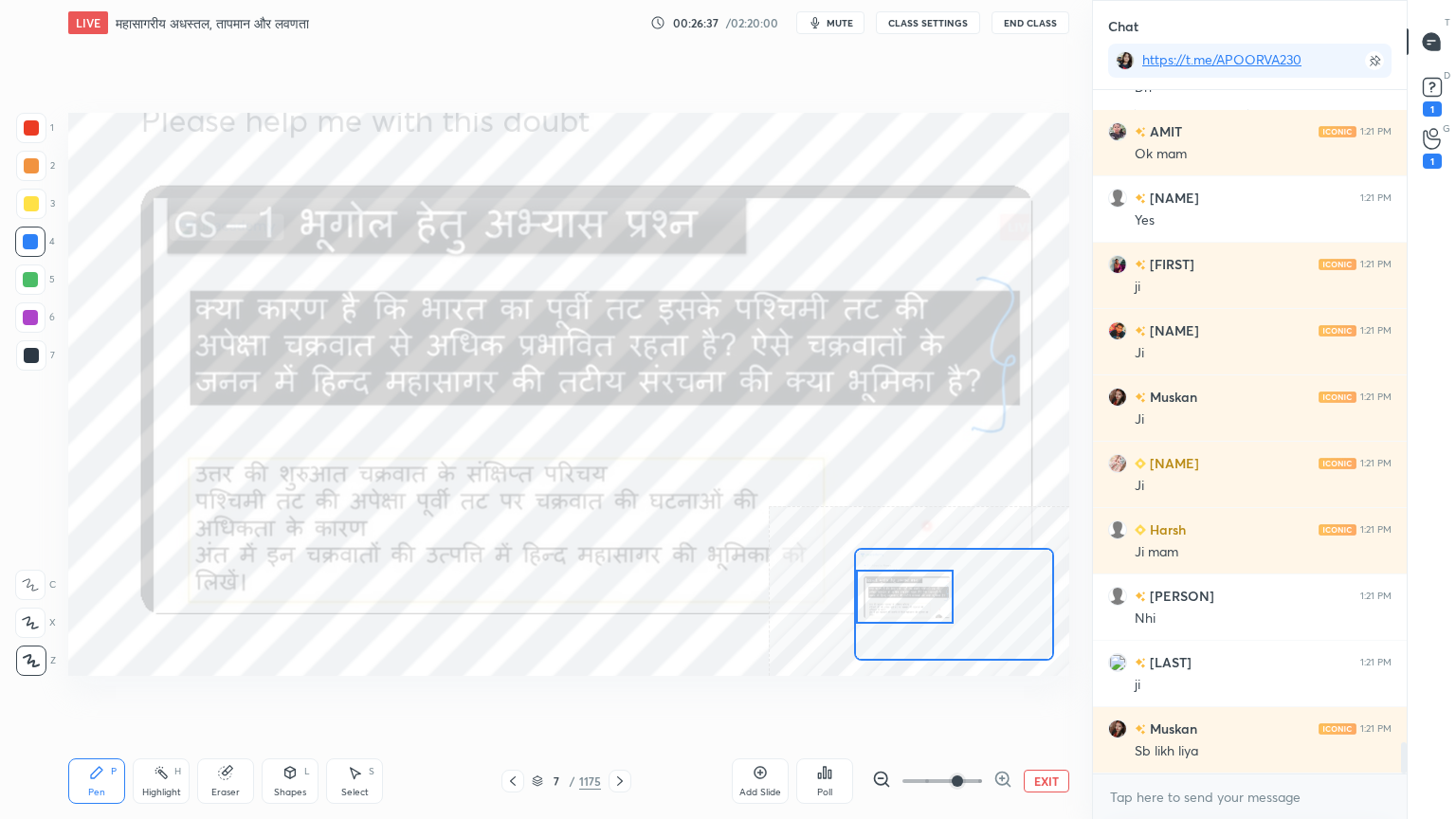 click on "[PERSON]   has a doubt 1:20 PM View doubt [PERSON] 1:20 PM Dn [PERSON] 1:21 PM Ok mam [PERSON] 1:21 PM Yes [PERSON] 1:21 PM ji [PERSON] 1:21 PM Ji [PERSON] 1:21 PM Ji [PERSON] 1:21 PM Ji [PERSON] 1:21 PM Nhi [PERSON] 1:21 PM ji [PERSON] 1:21 PM Sb likh liya" at bounding box center (1249, 431) 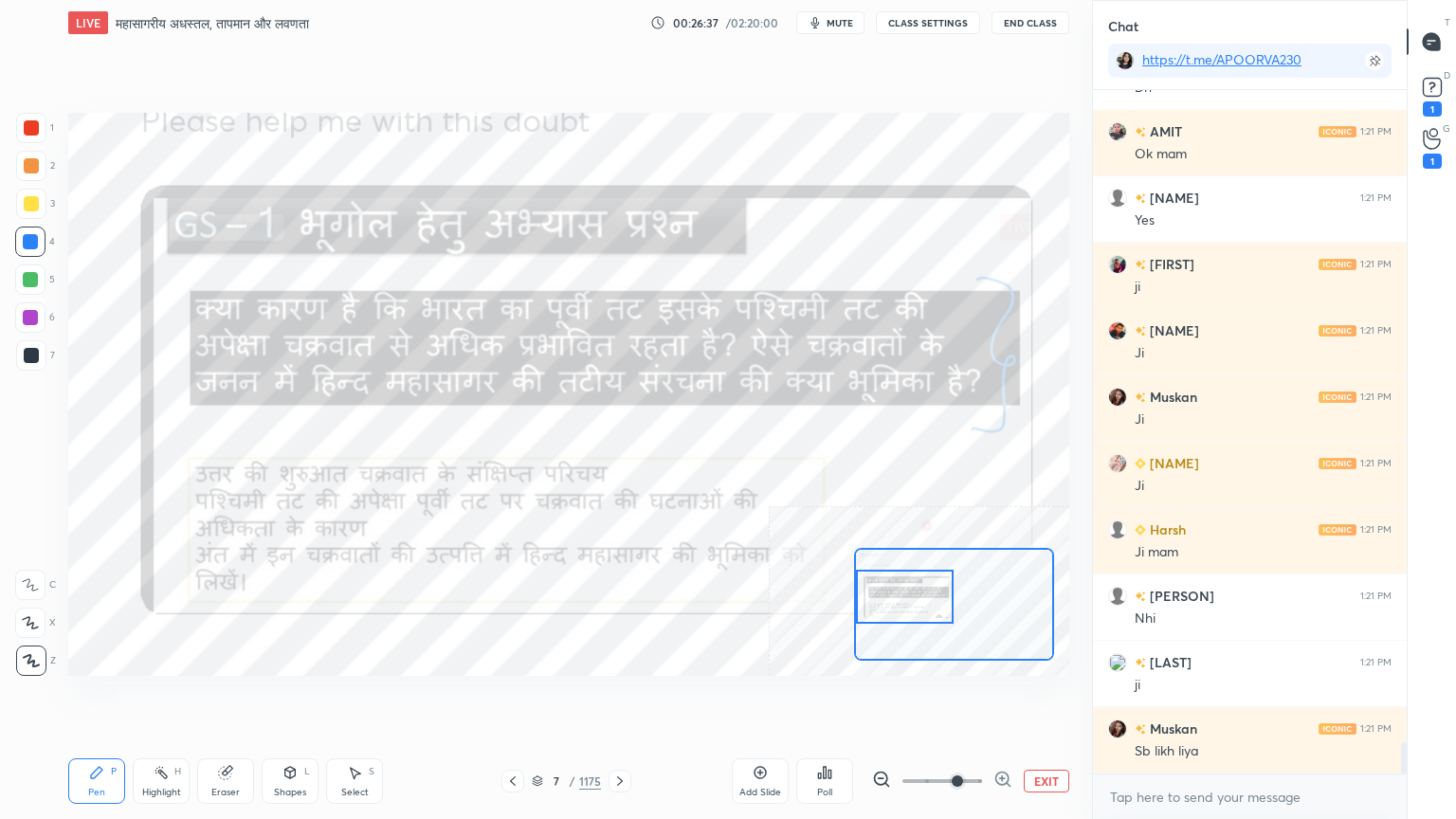 drag, startPoint x: 1195, startPoint y: 818, endPoint x: 1200, endPoint y: 808, distance: 11.18034 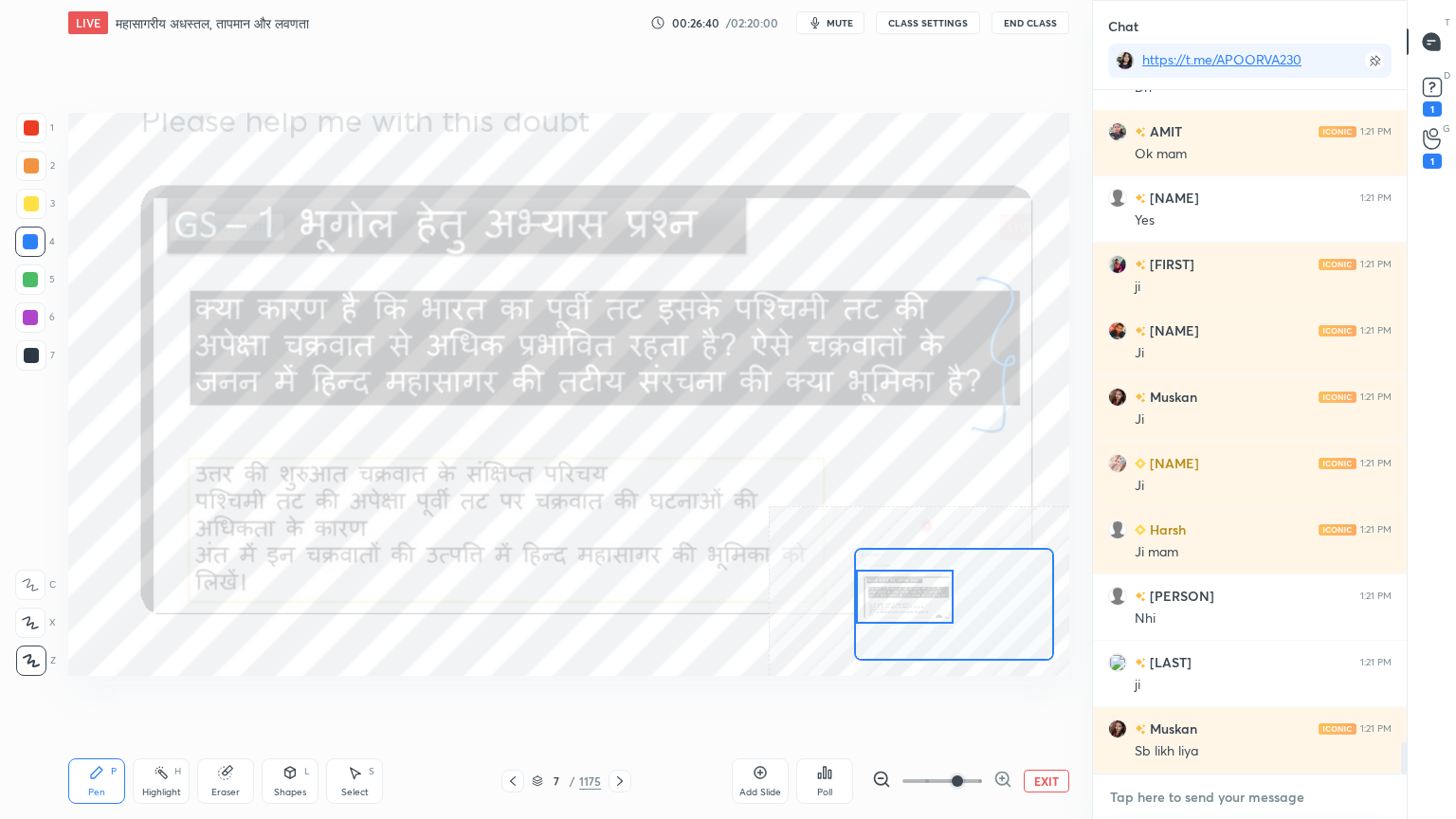 scroll, scrollTop: 14496, scrollLeft: 0, axis: vertical 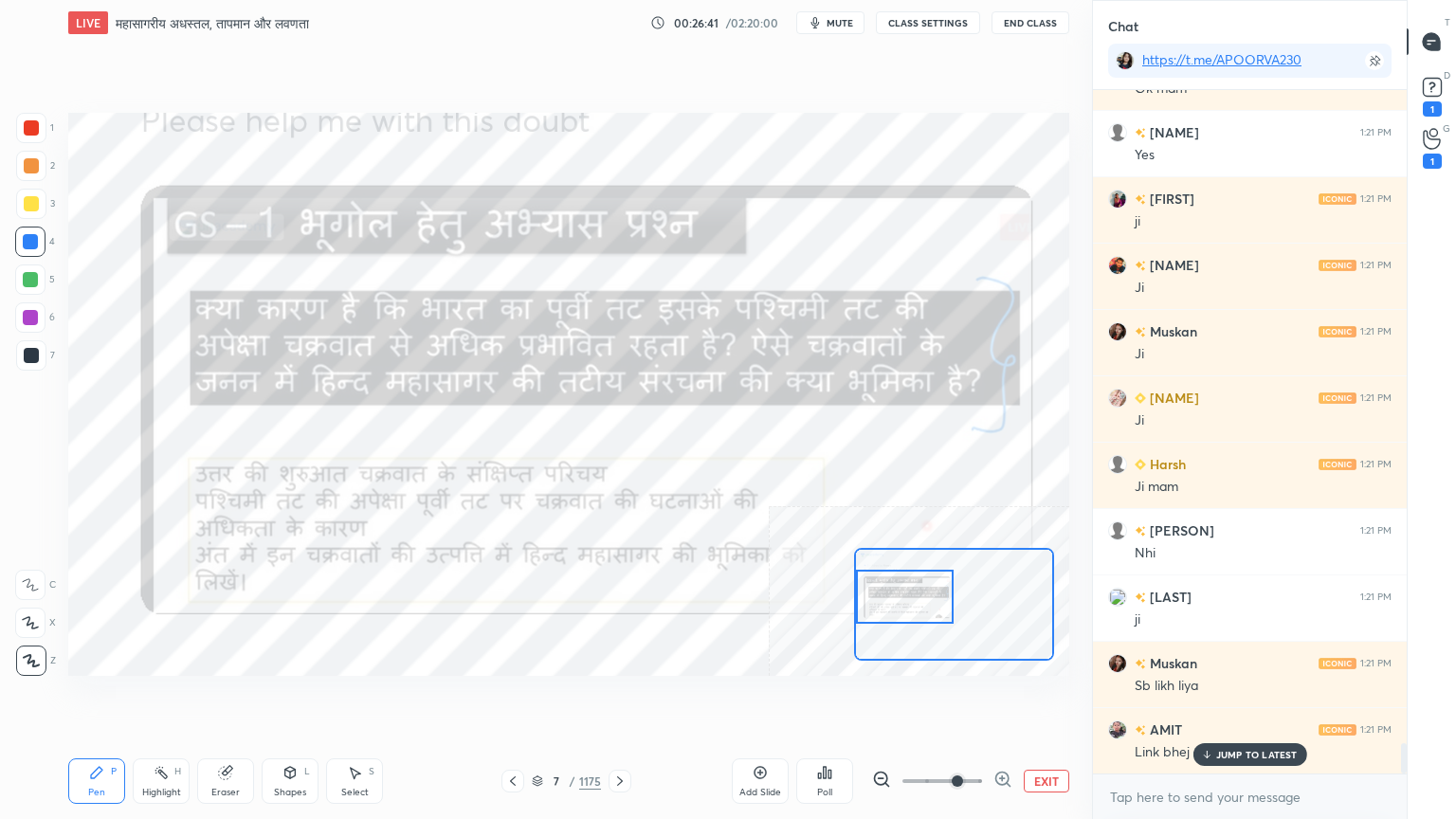 click on "JUMP TO LATEST" at bounding box center (1257, 755) 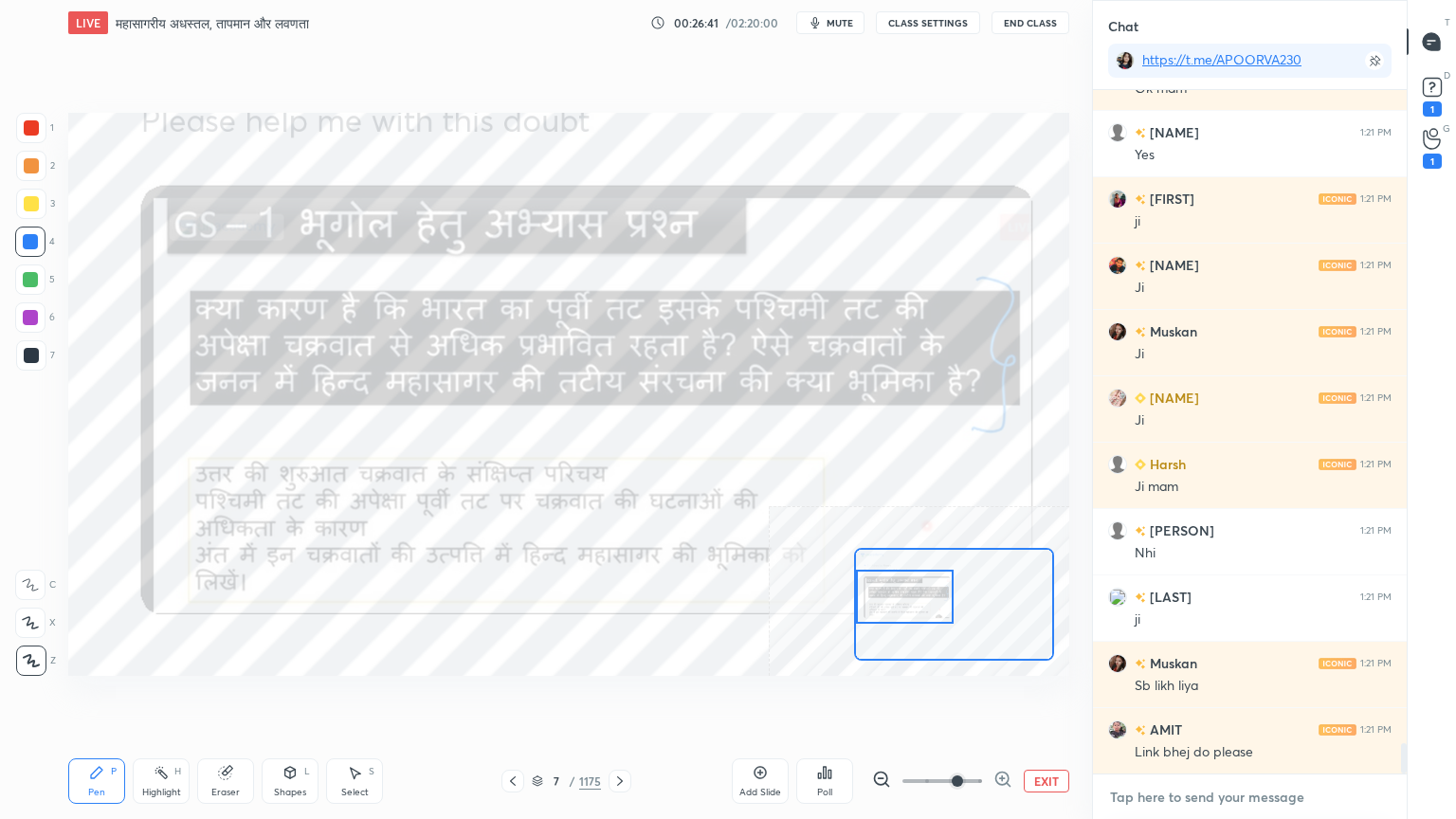 click at bounding box center (1249, 797) 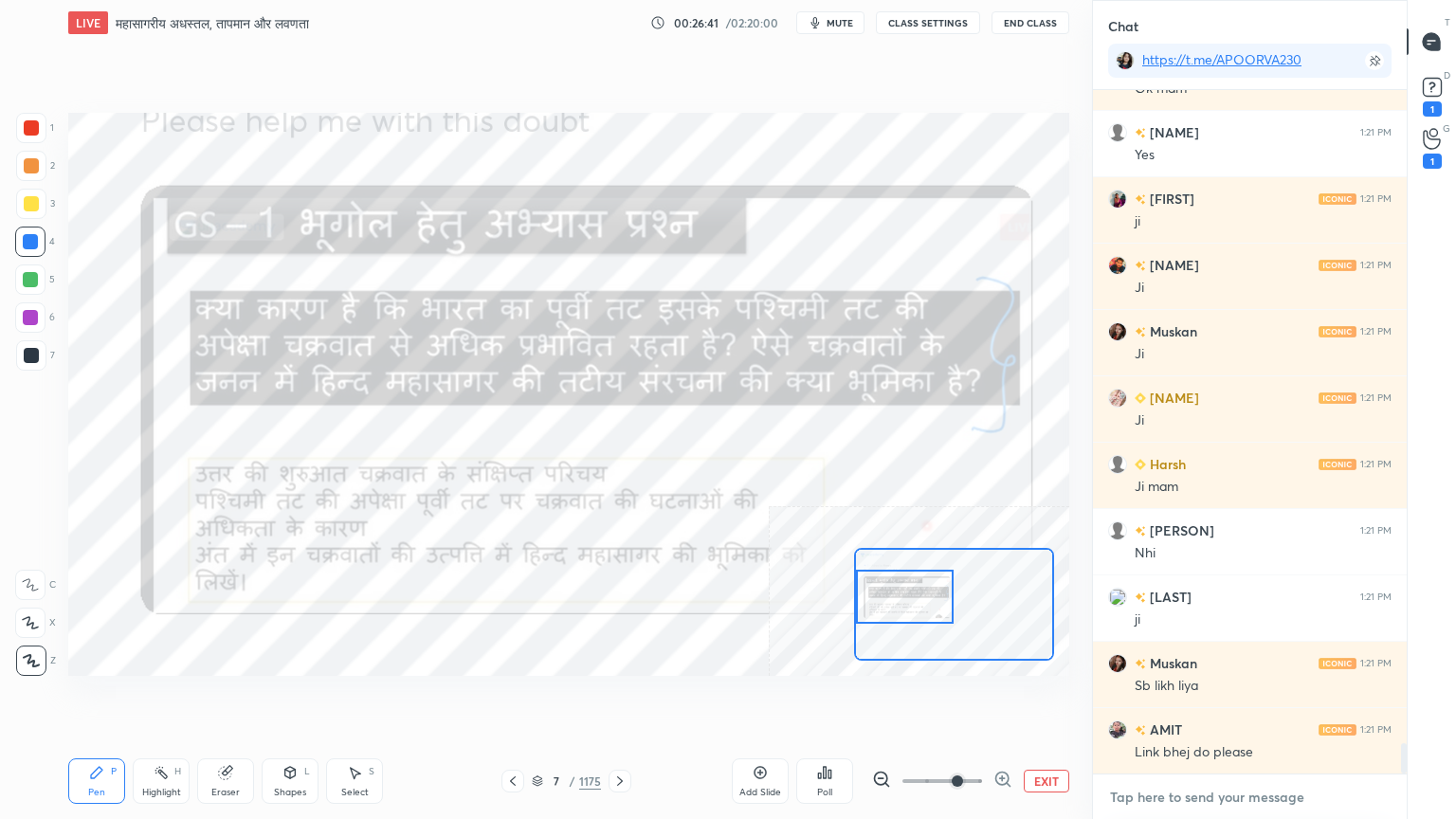 click at bounding box center [1249, 797] 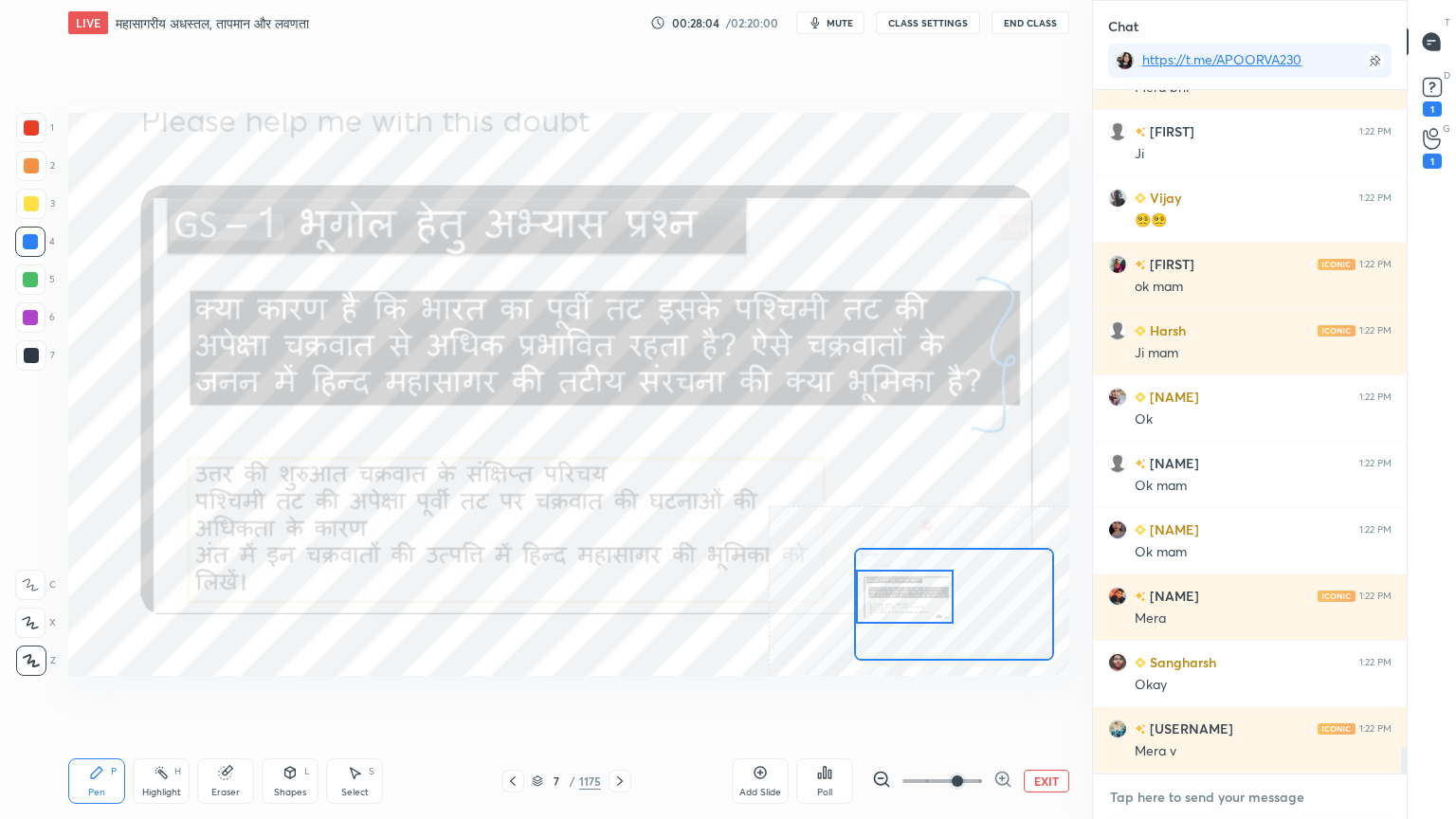 scroll, scrollTop: 17051, scrollLeft: 0, axis: vertical 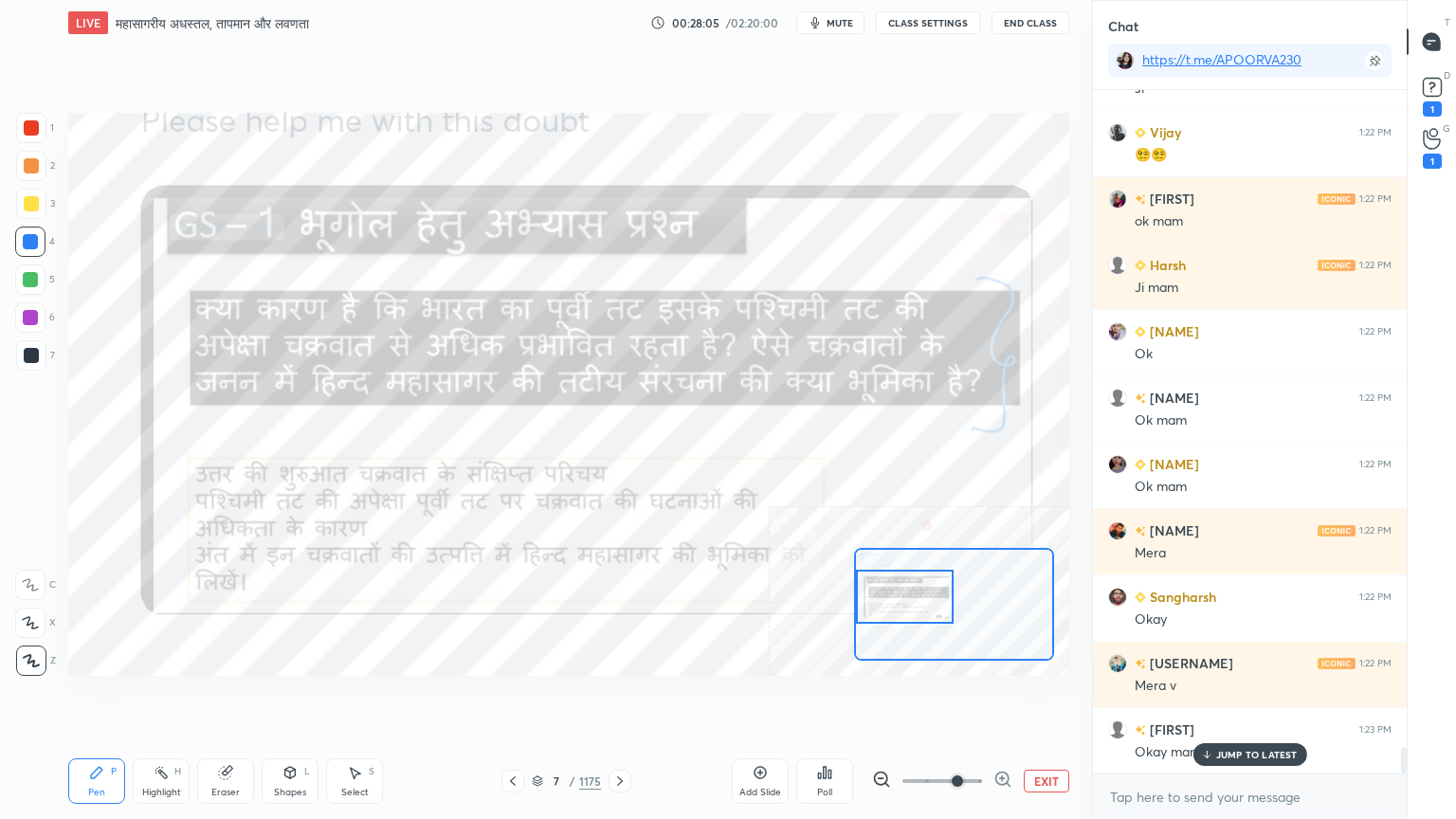 drag, startPoint x: 1240, startPoint y: 755, endPoint x: 1225, endPoint y: 782, distance: 30.88689 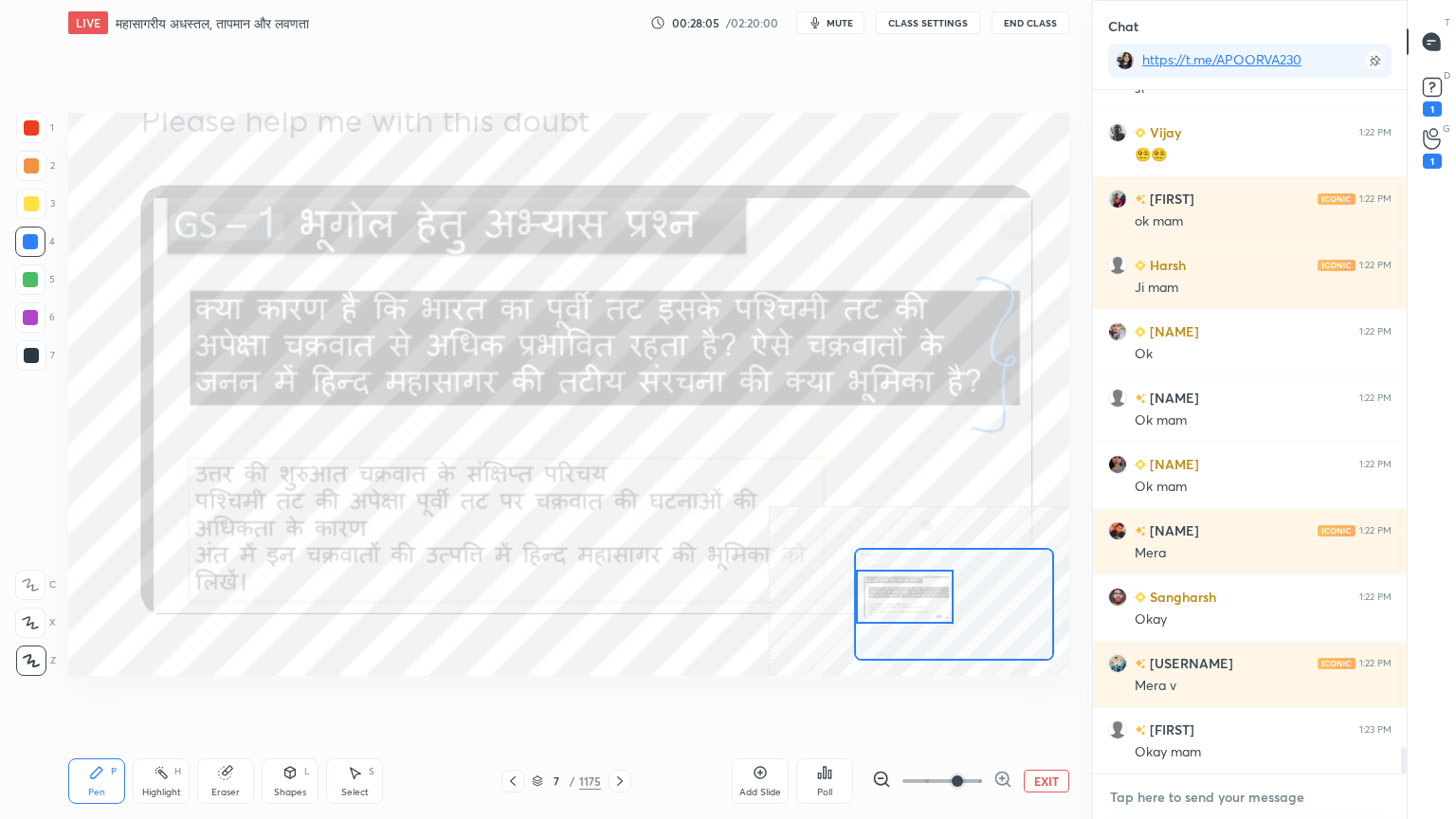 click at bounding box center [1249, 797] 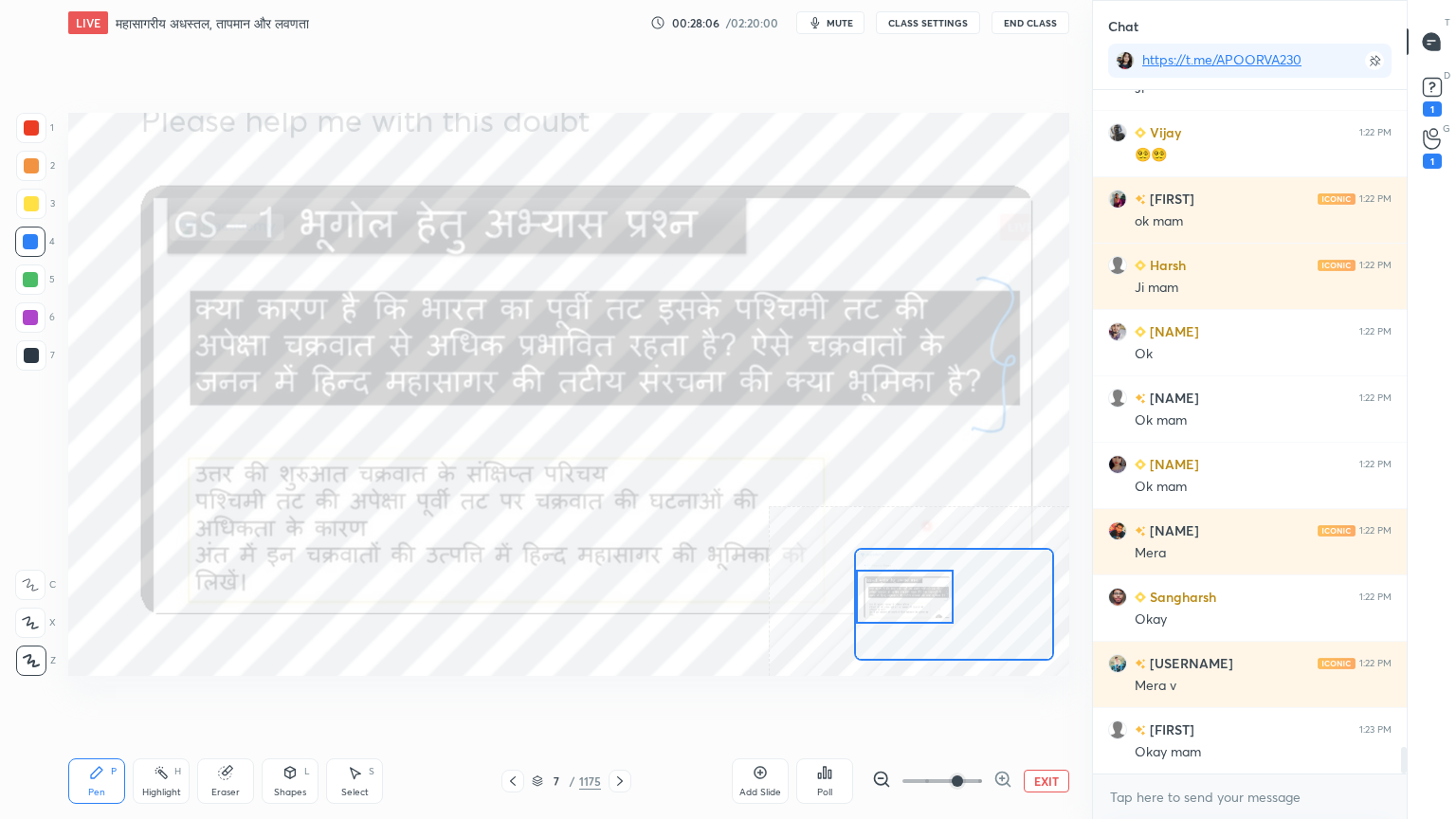 click on "x" at bounding box center (1249, 796) 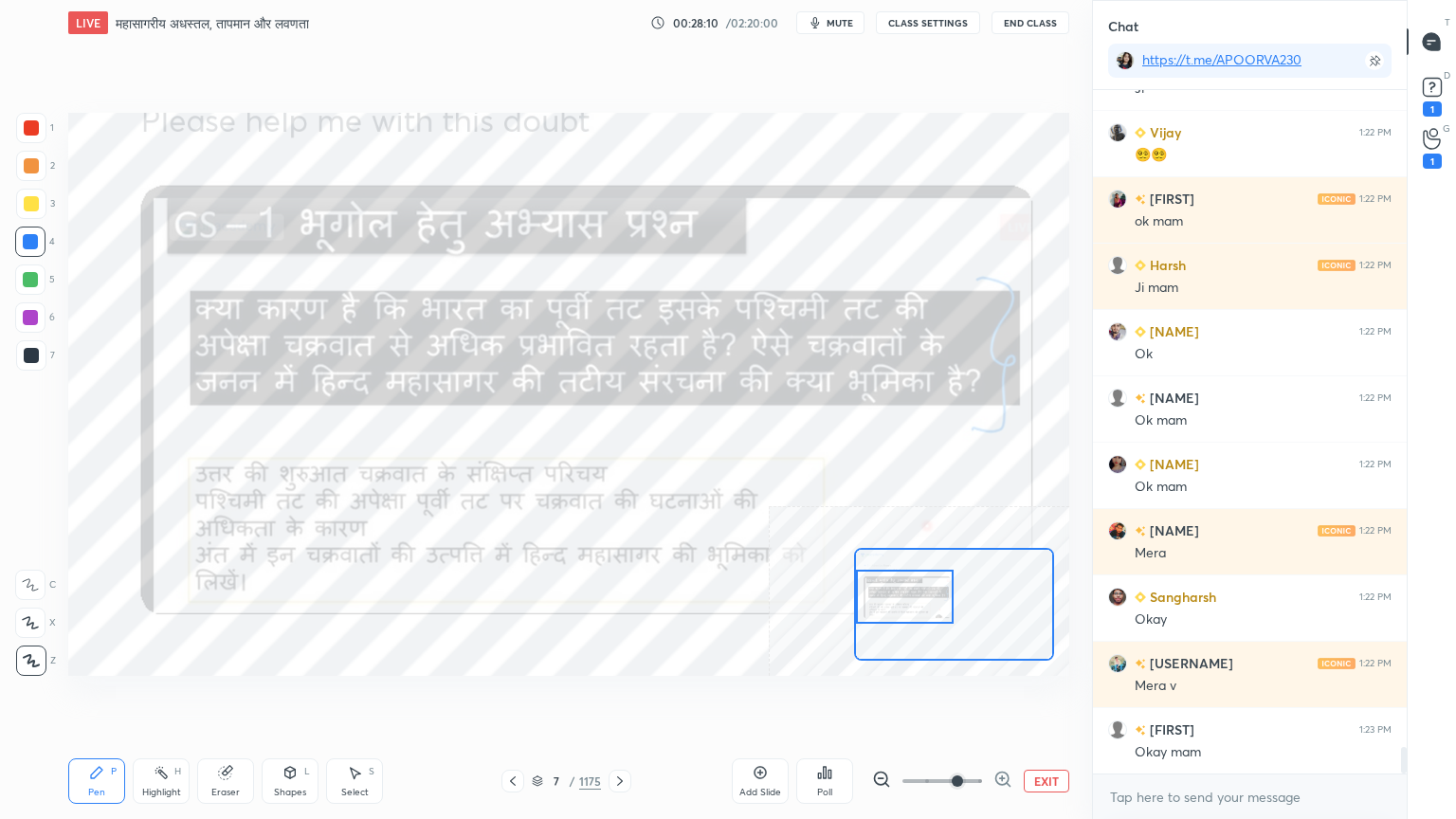 click on "EXIT" at bounding box center [1046, 781] 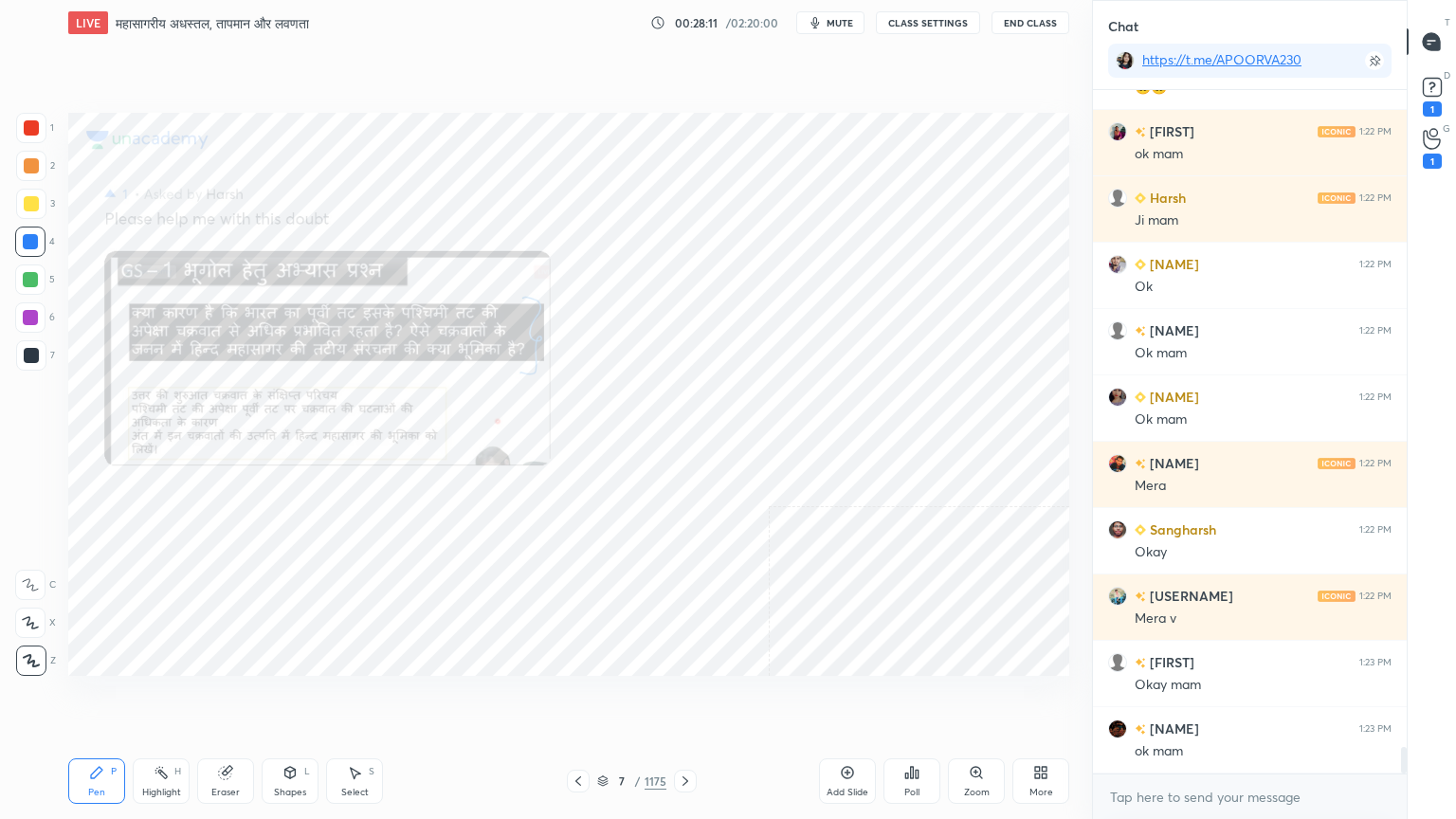 click on "Eraser" at bounding box center [226, 781] 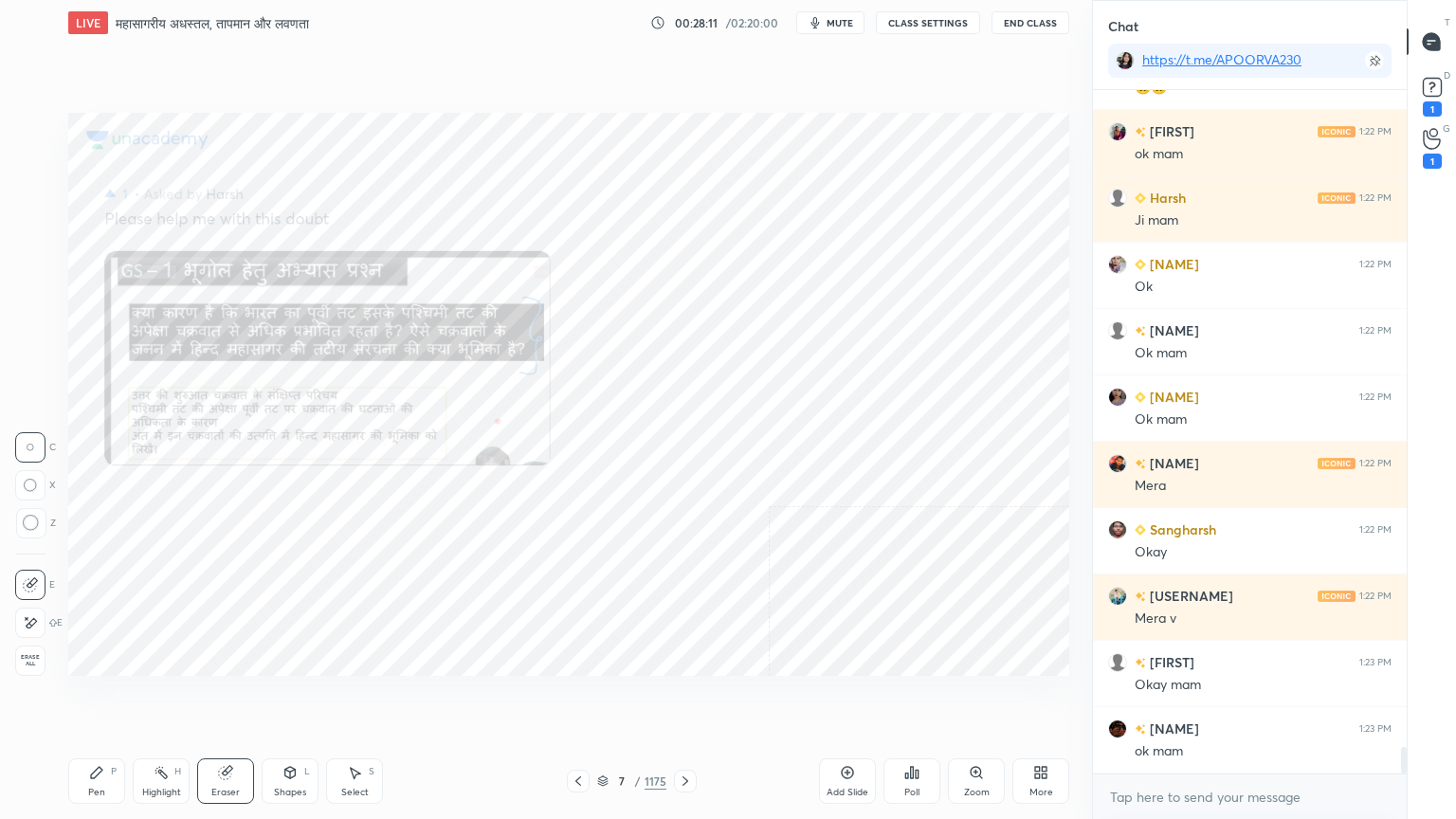 scroll, scrollTop: 17184, scrollLeft: 0, axis: vertical 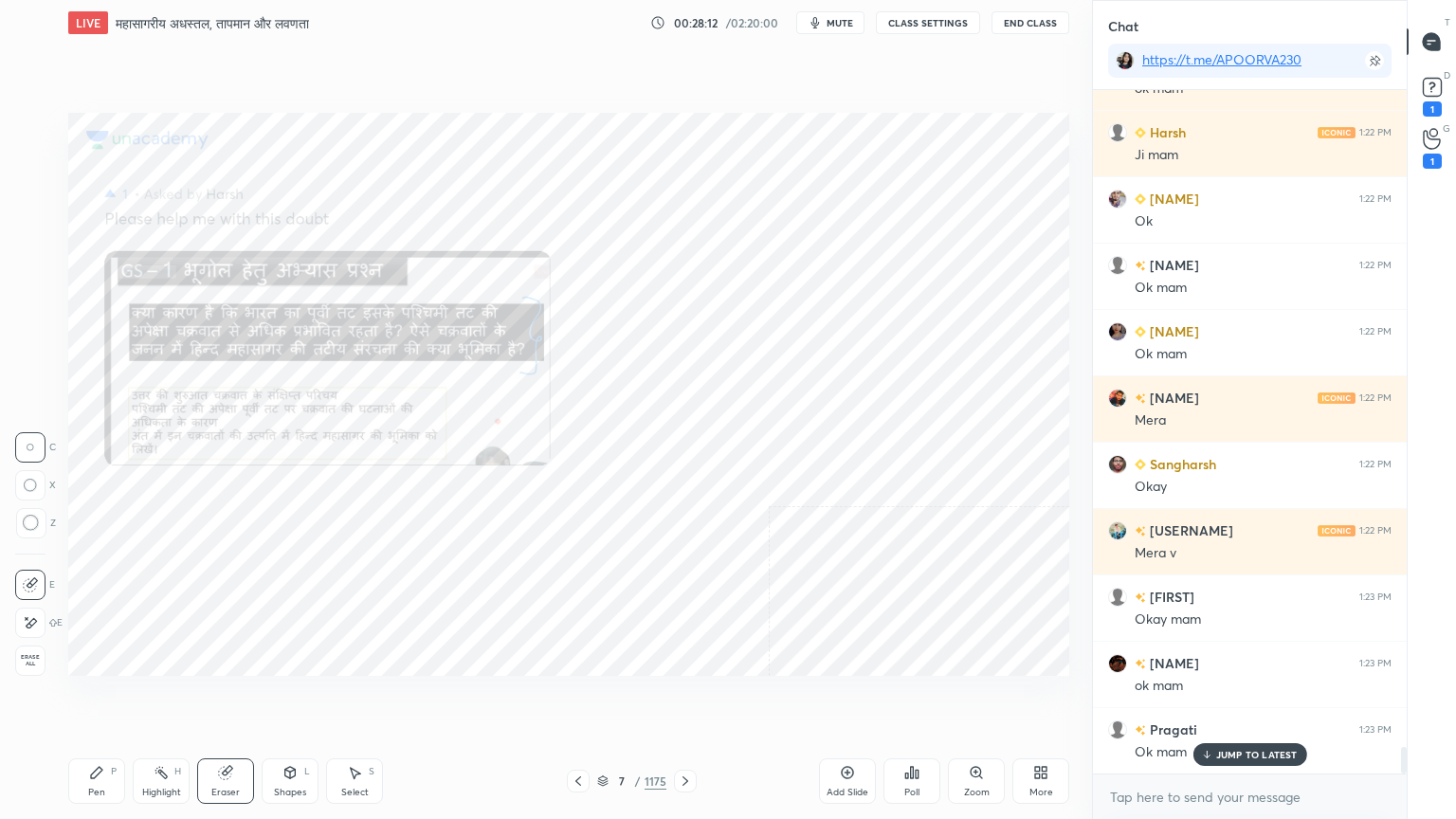 click on "1 2 3 4 5 6 7 C X Z C X Z E E Erase all   H H" at bounding box center (30, 394) 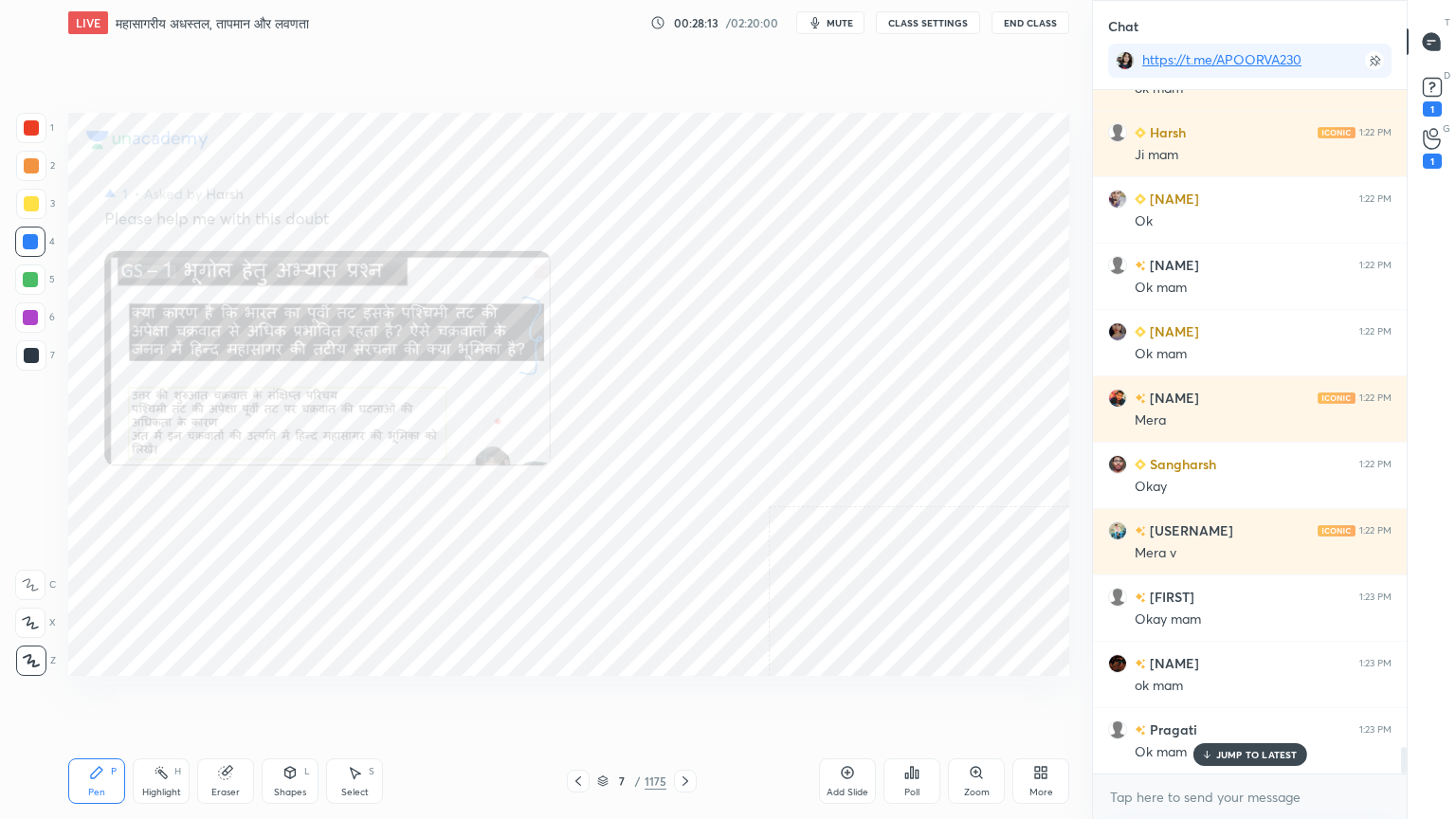 click 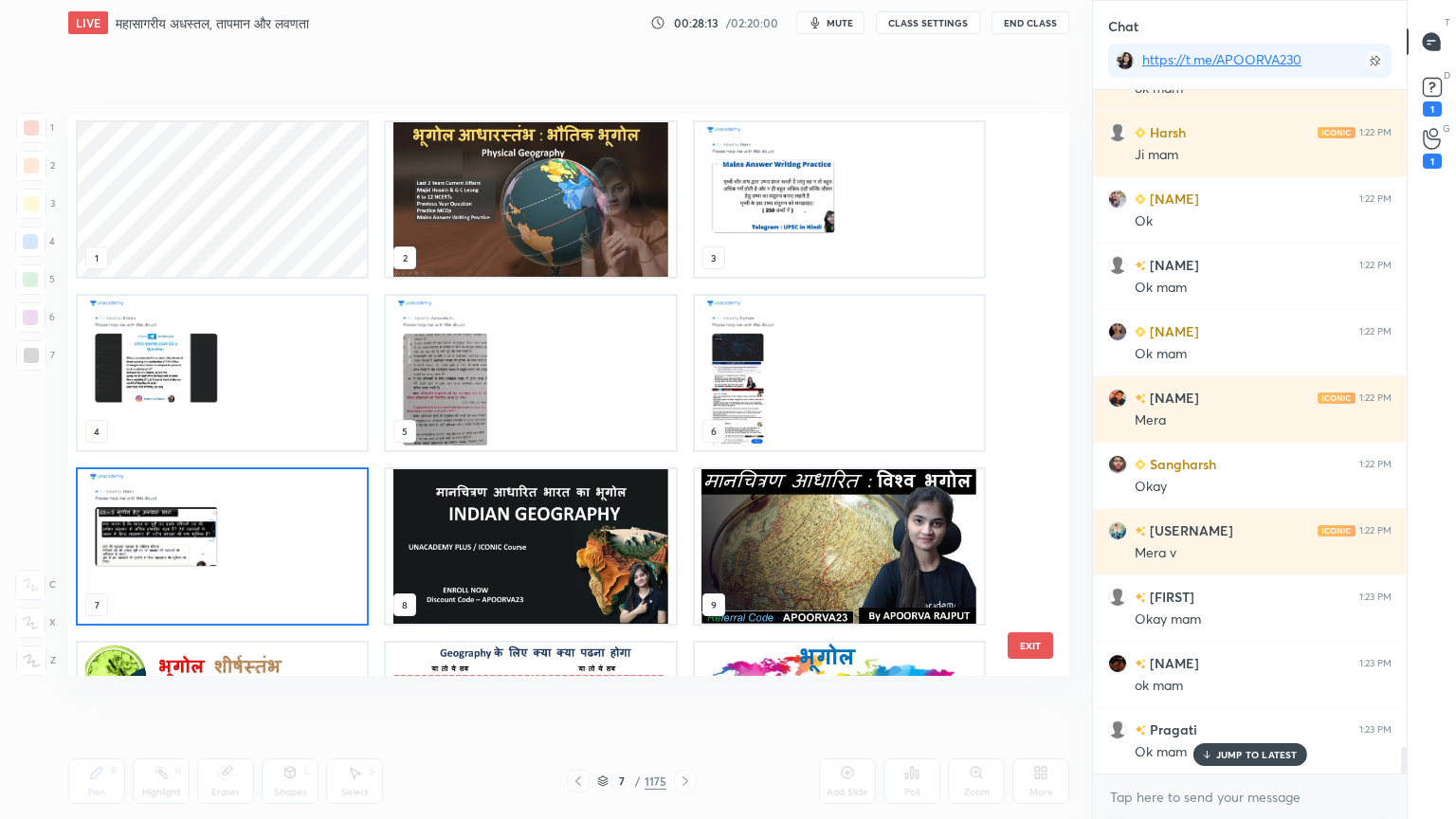 scroll, scrollTop: 6, scrollLeft: 9, axis: both 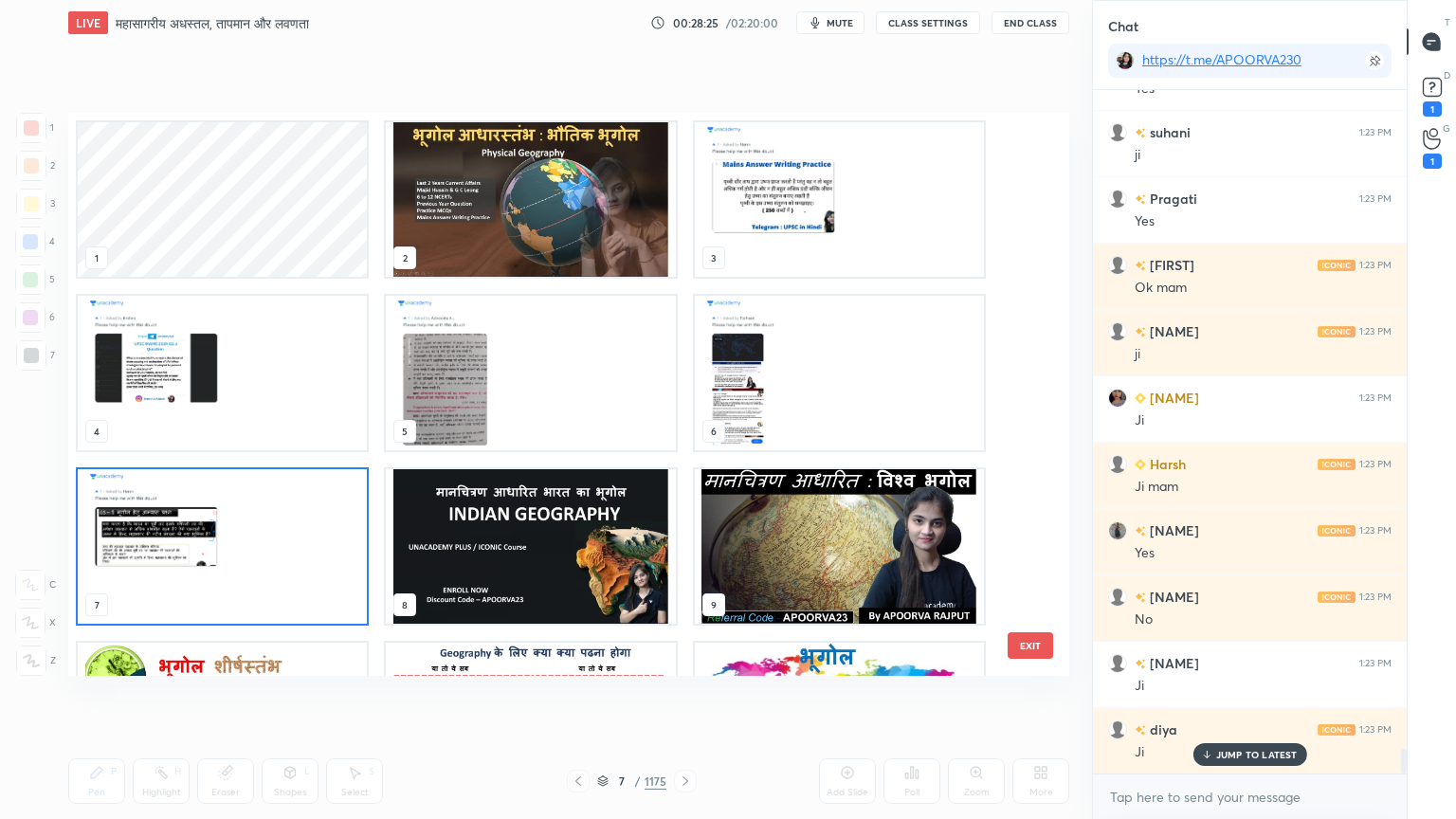 click at bounding box center [839, 199] 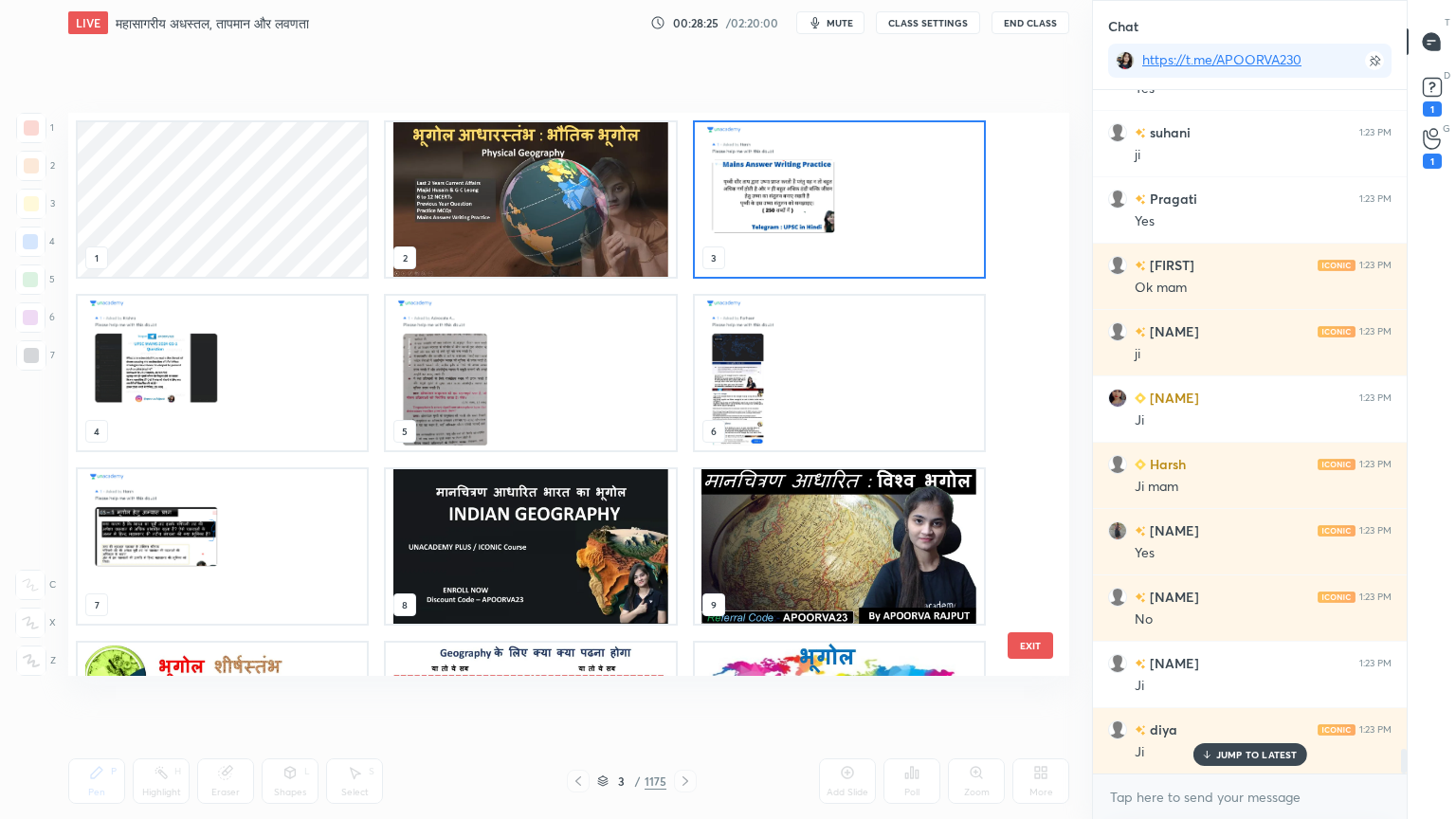 click at bounding box center (839, 199) 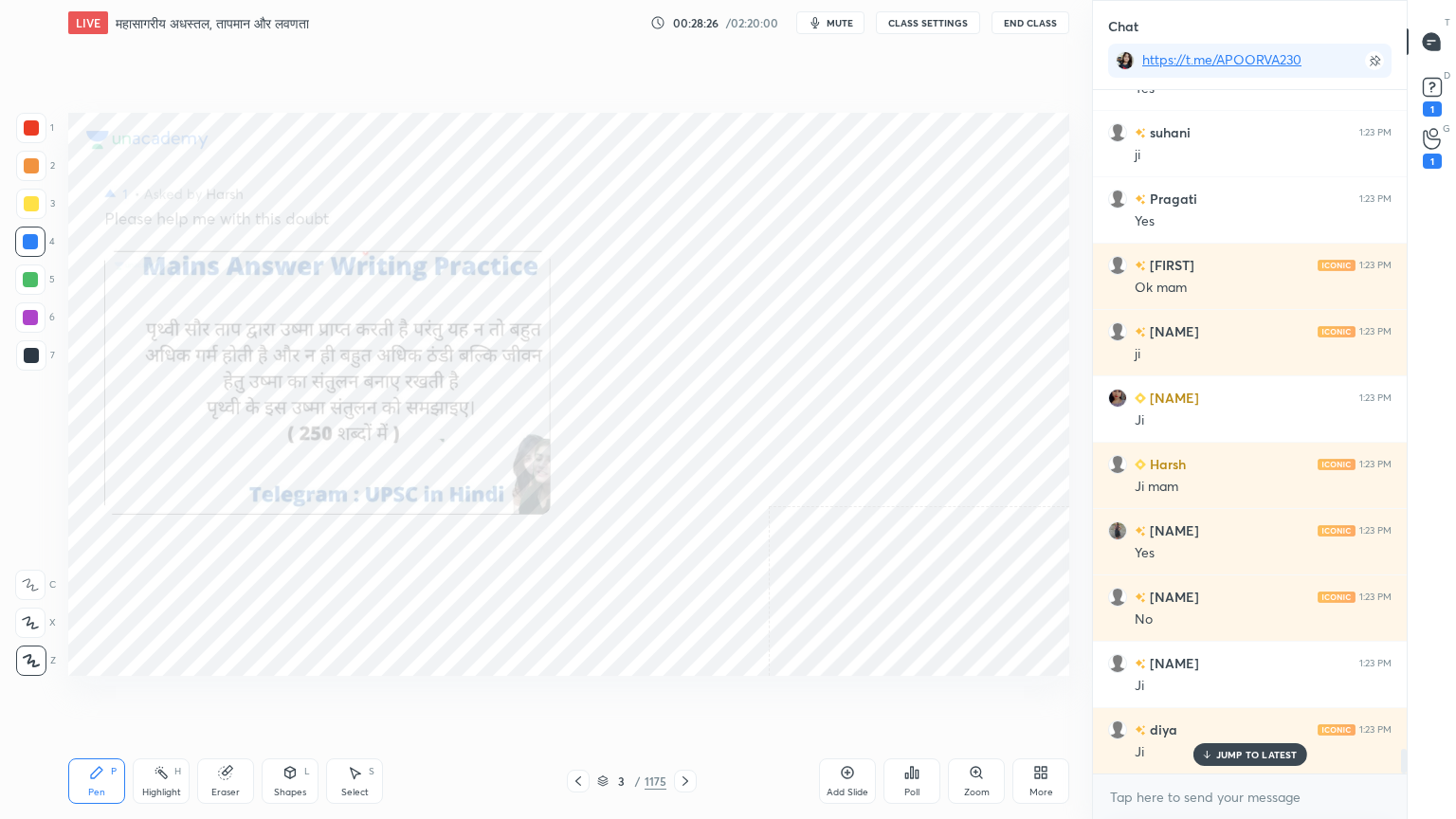 click 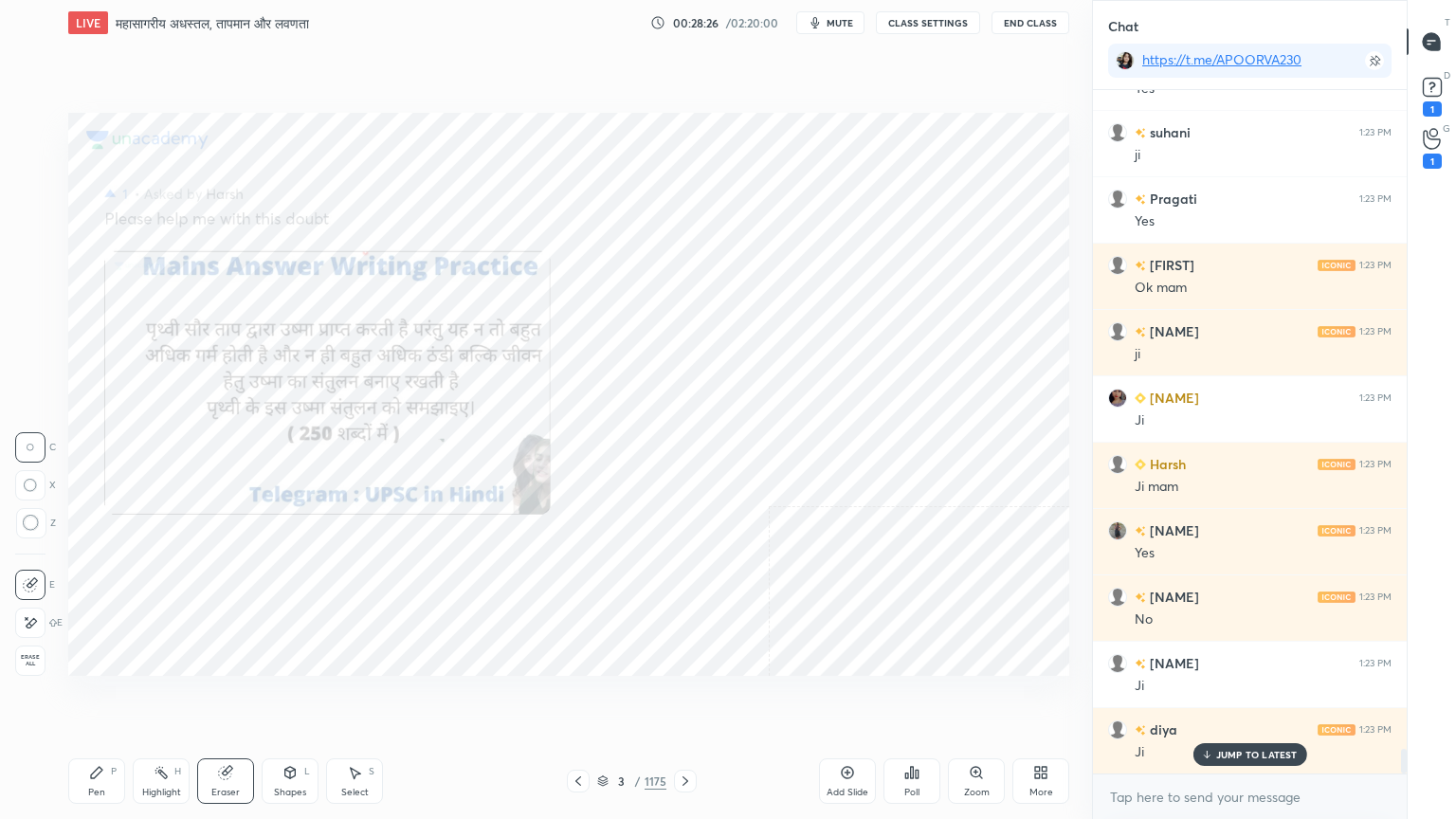 click on "Erase all" at bounding box center (32, 657) 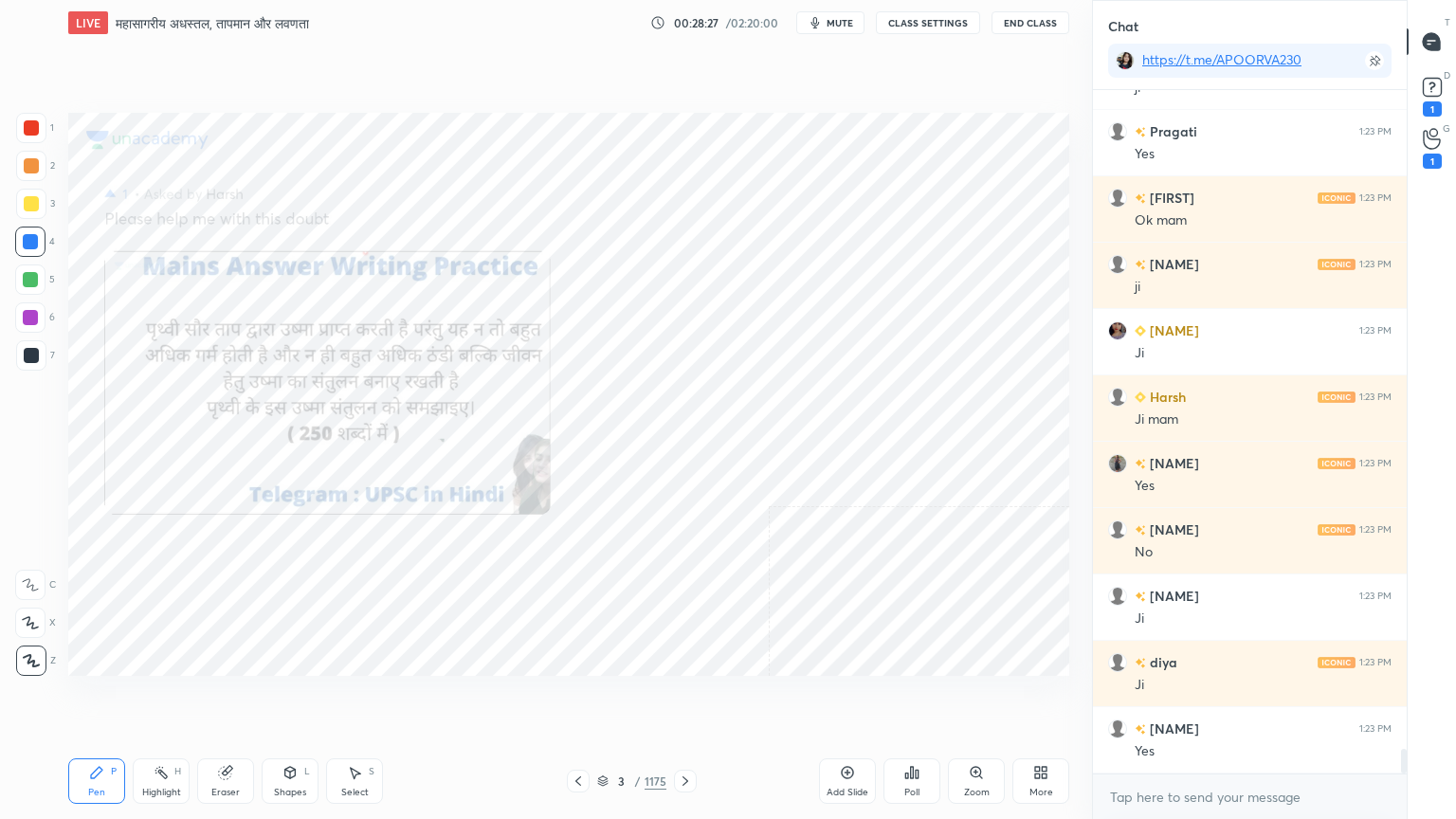 click 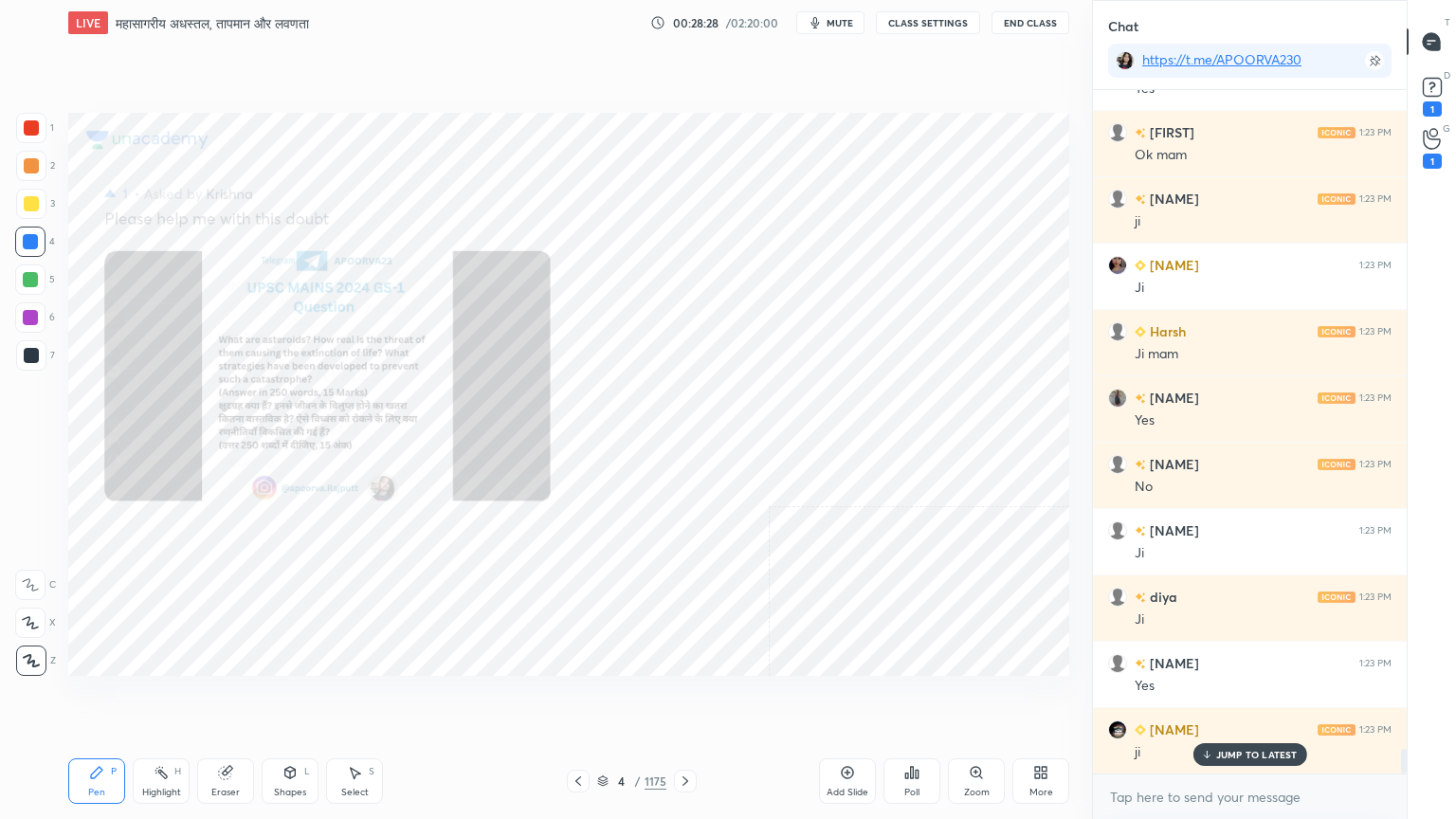 click on "Eraser" at bounding box center (226, 781) 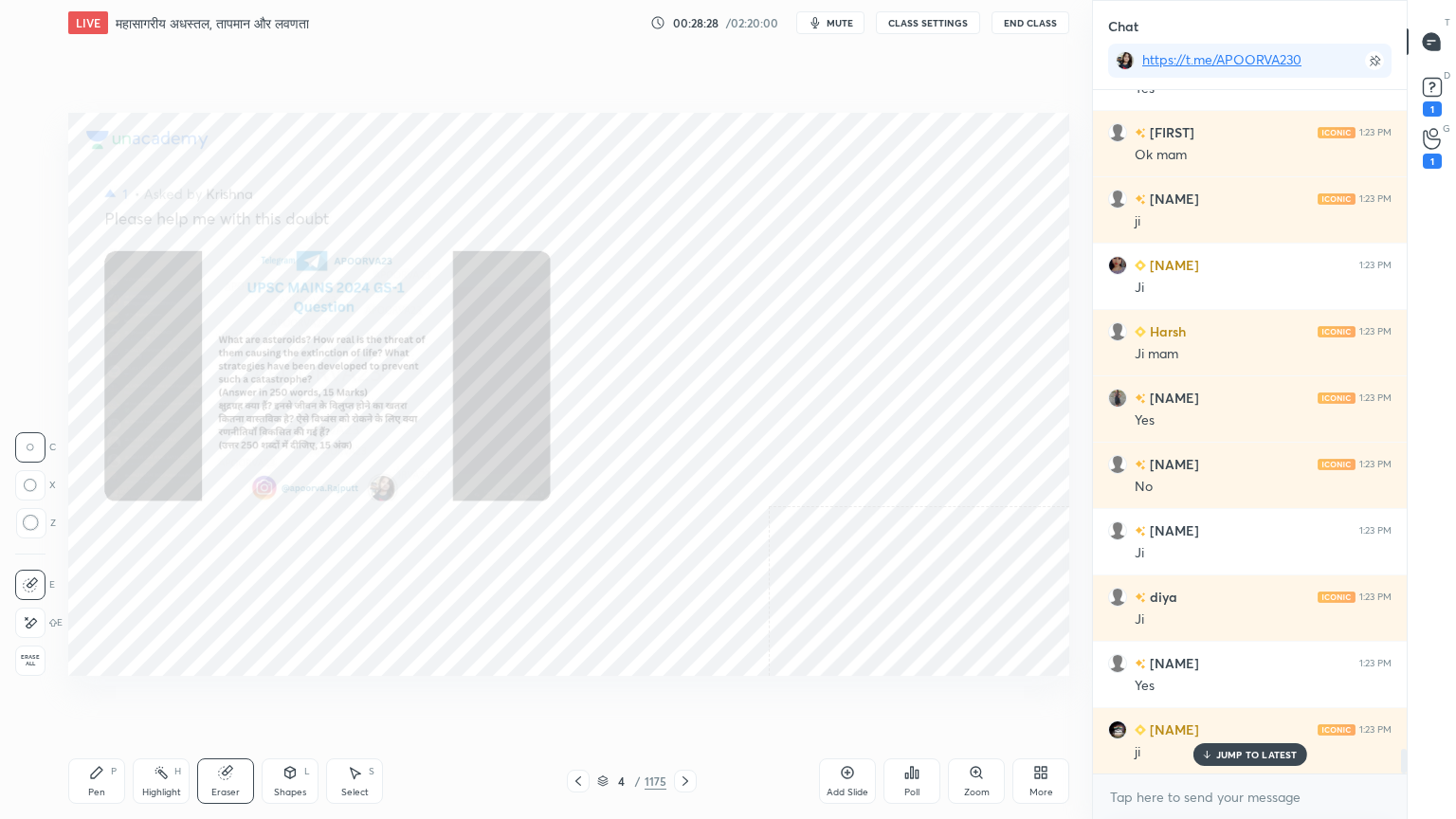 click on "Erase all" at bounding box center (30, 661) 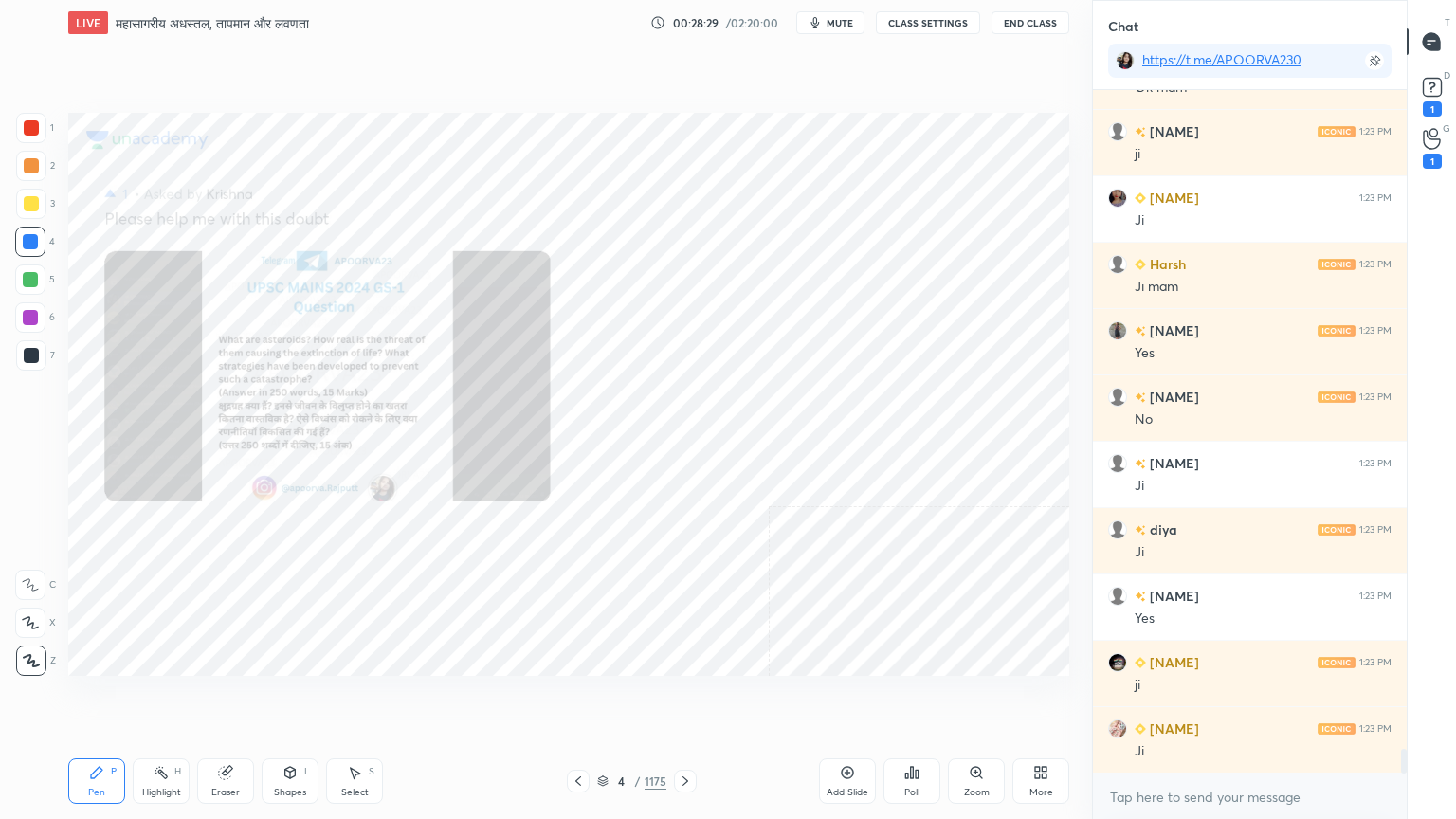click 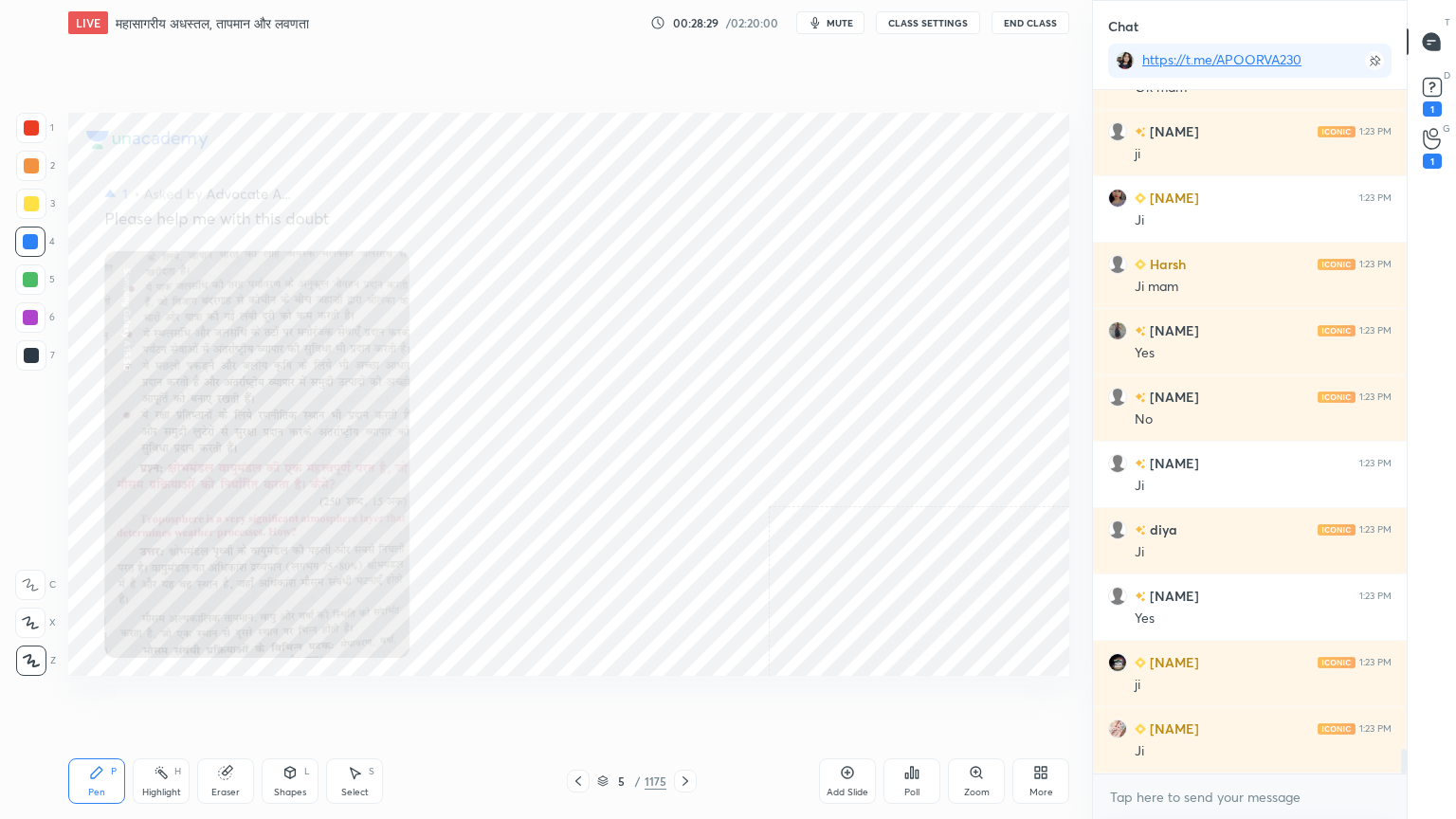 click on "Eraser" at bounding box center [226, 792] 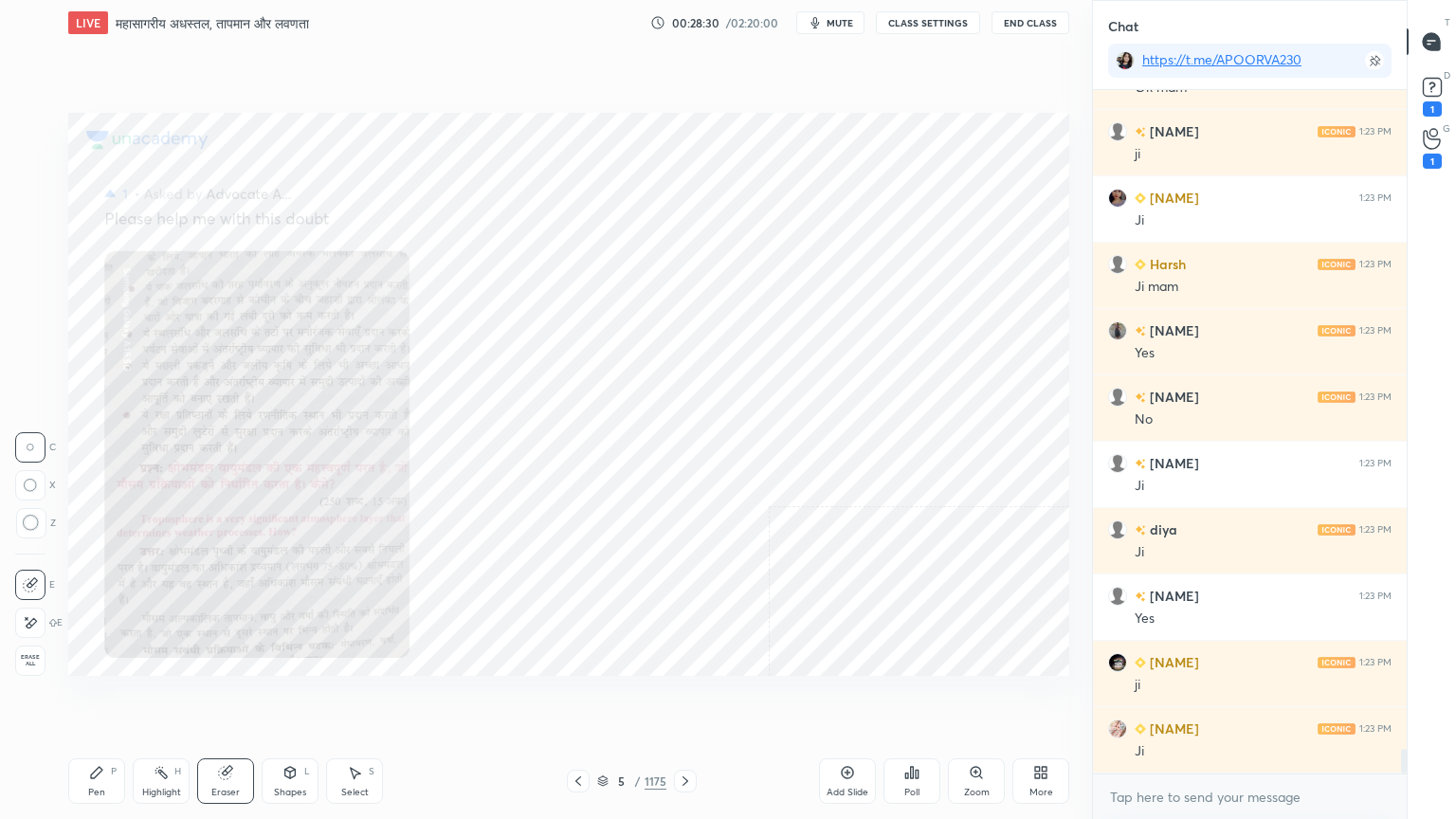 click on "1 2 3 4 5 6 7 C X Z C X Z E E Erase all   H H" at bounding box center [30, 394] 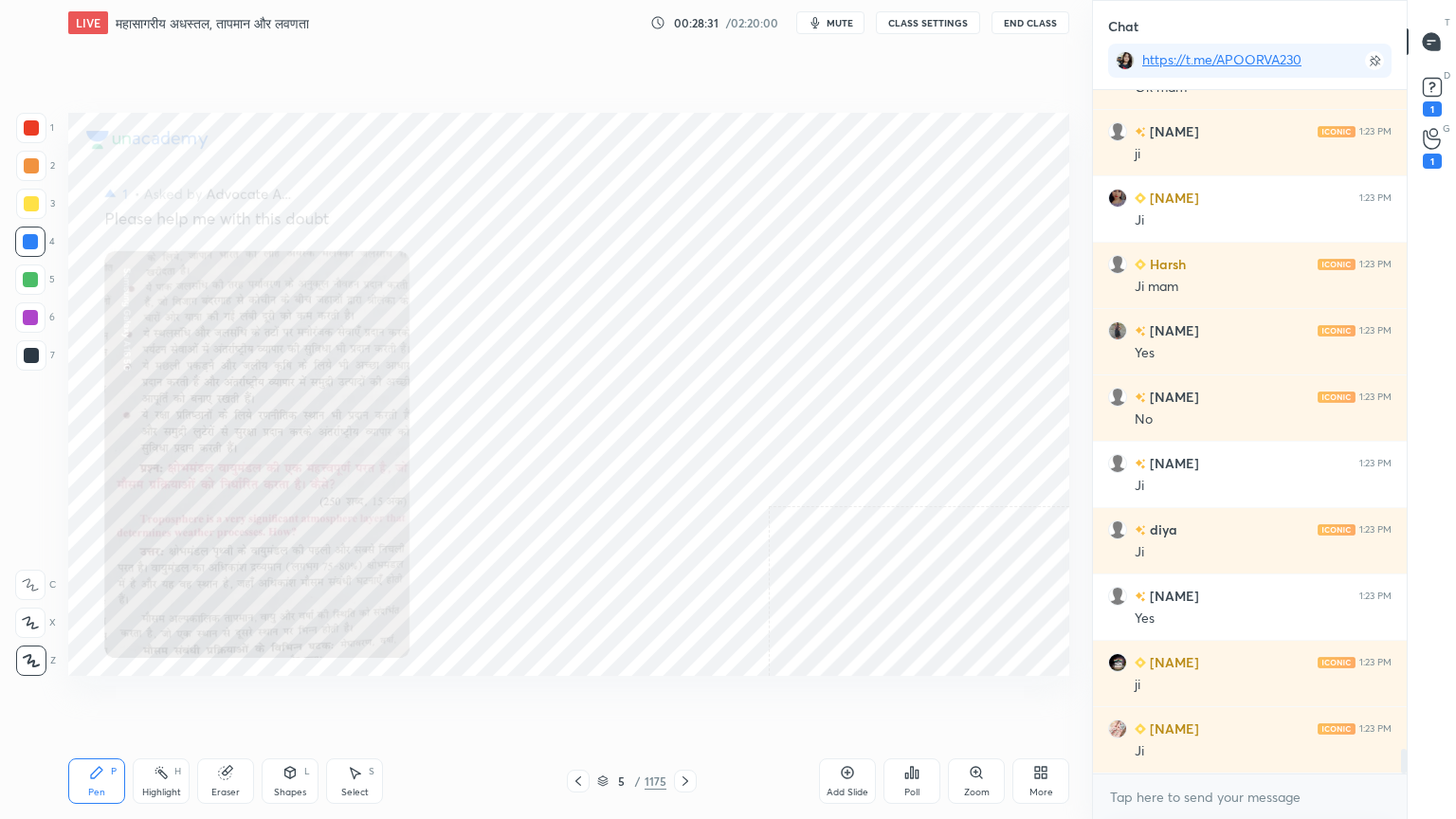 click 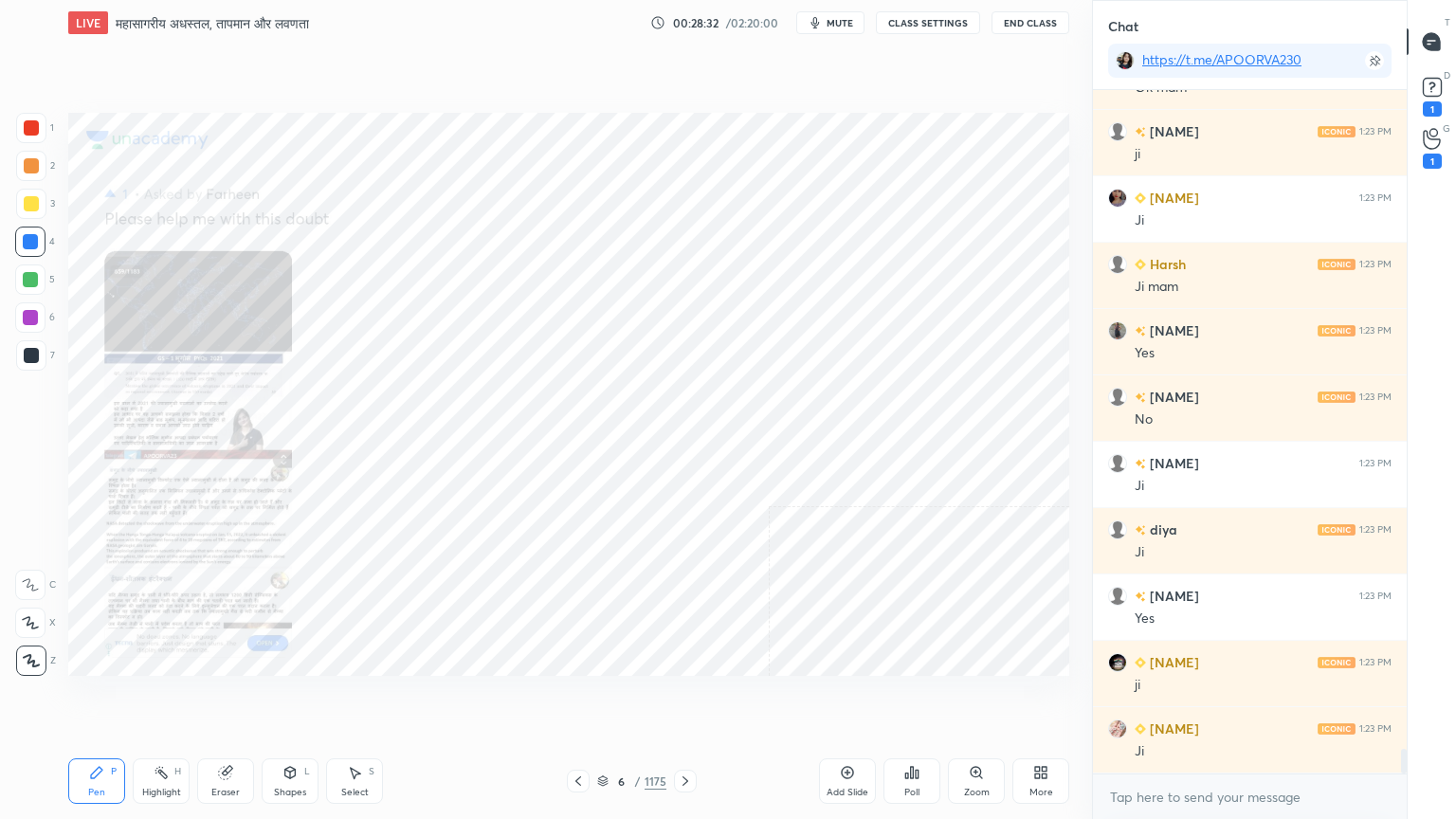 drag, startPoint x: 236, startPoint y: 781, endPoint x: 122, endPoint y: 701, distance: 139.26952 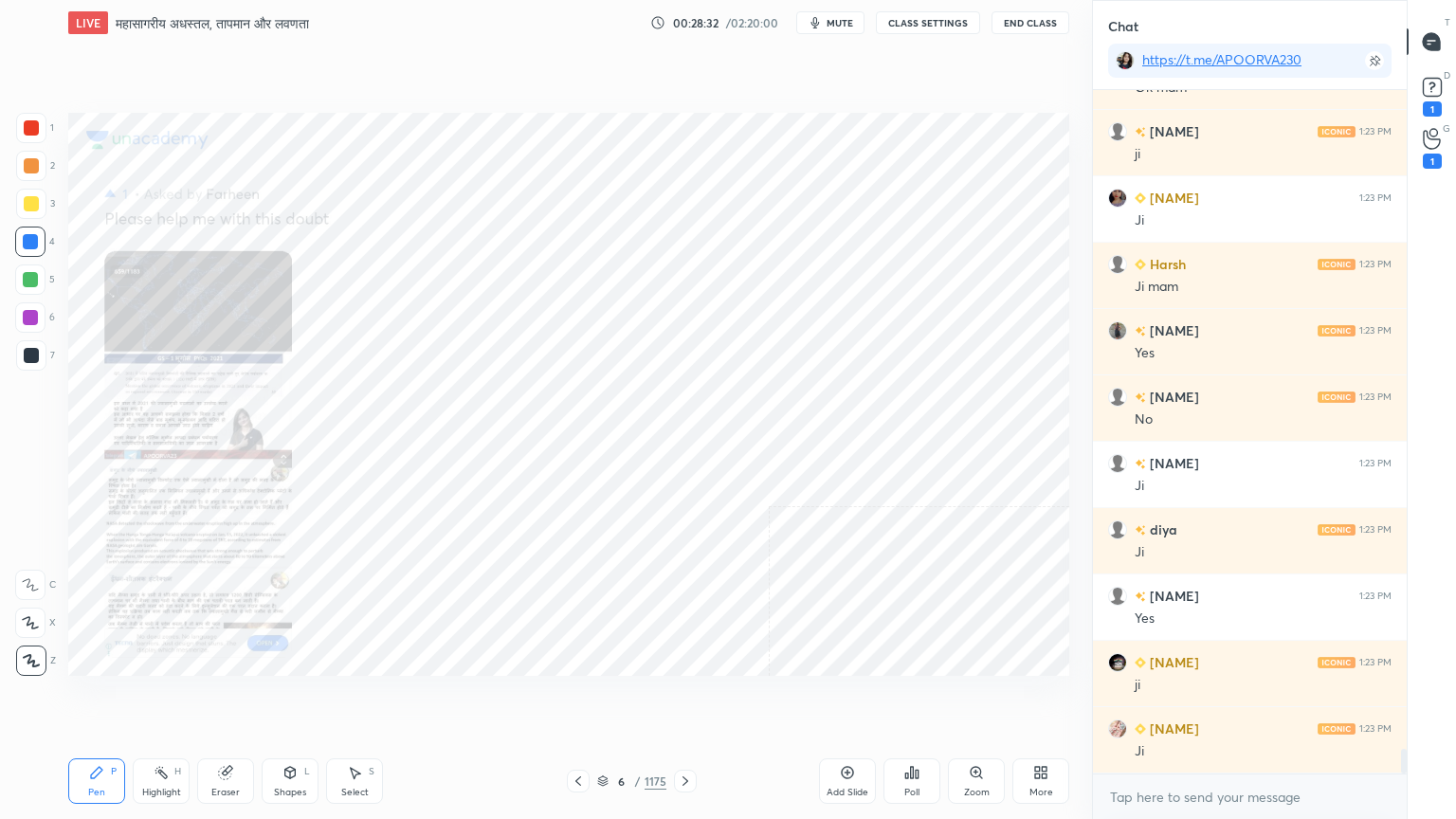 click on "Eraser" at bounding box center (226, 781) 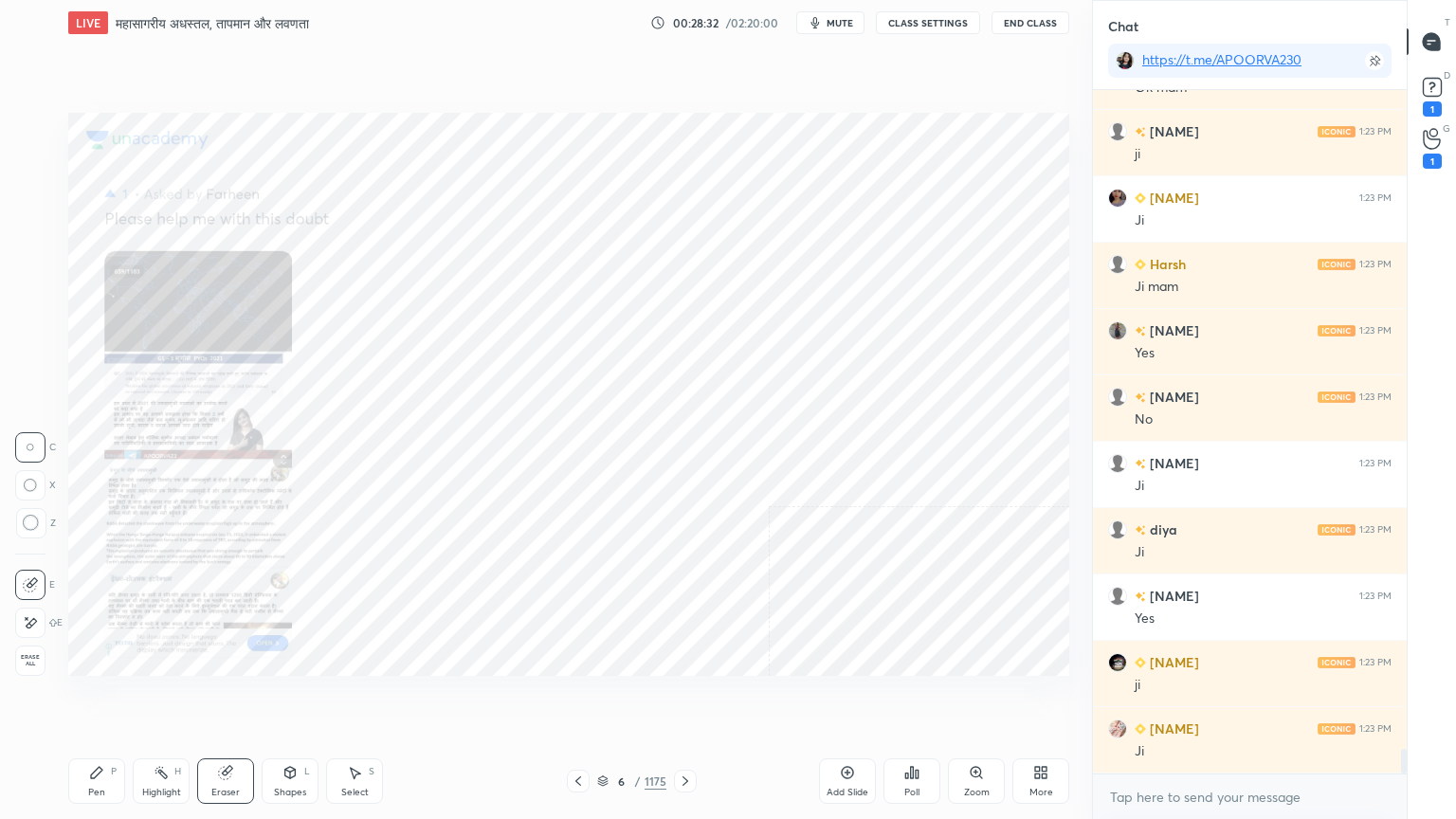 drag, startPoint x: 49, startPoint y: 664, endPoint x: 64, endPoint y: 649, distance: 21.213203 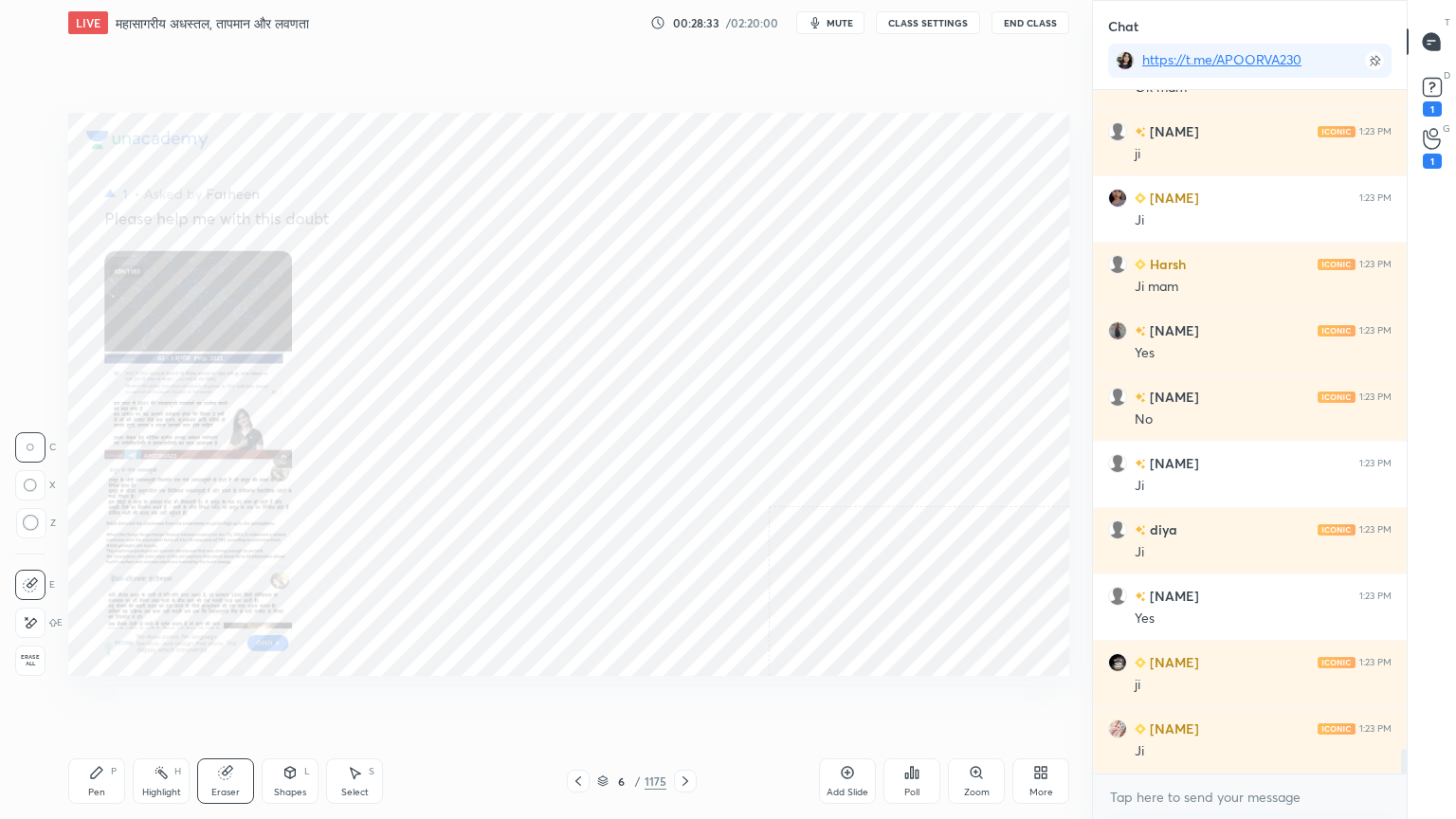 click on "Erase all" at bounding box center (30, 661) 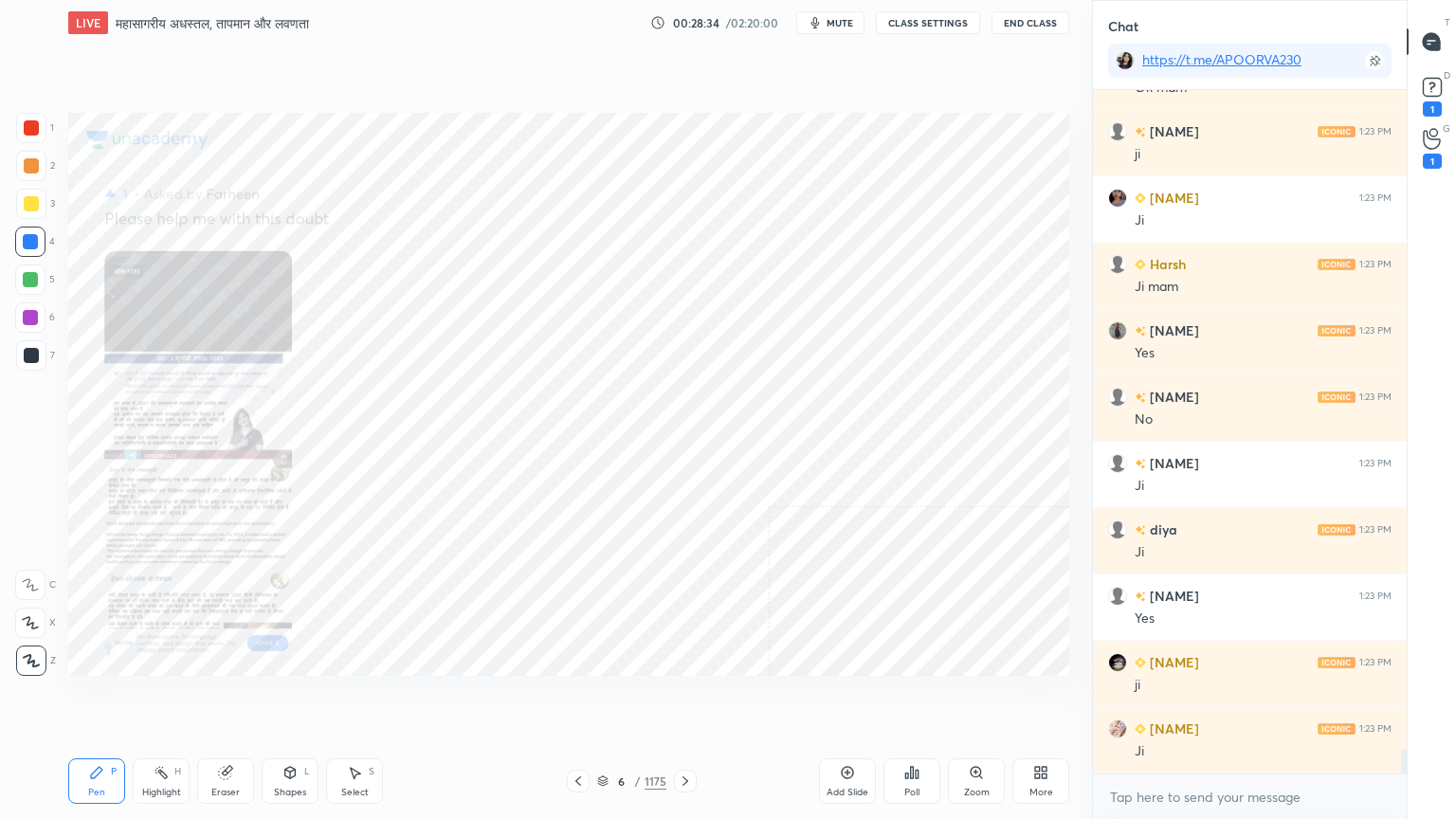 click at bounding box center [685, 781] 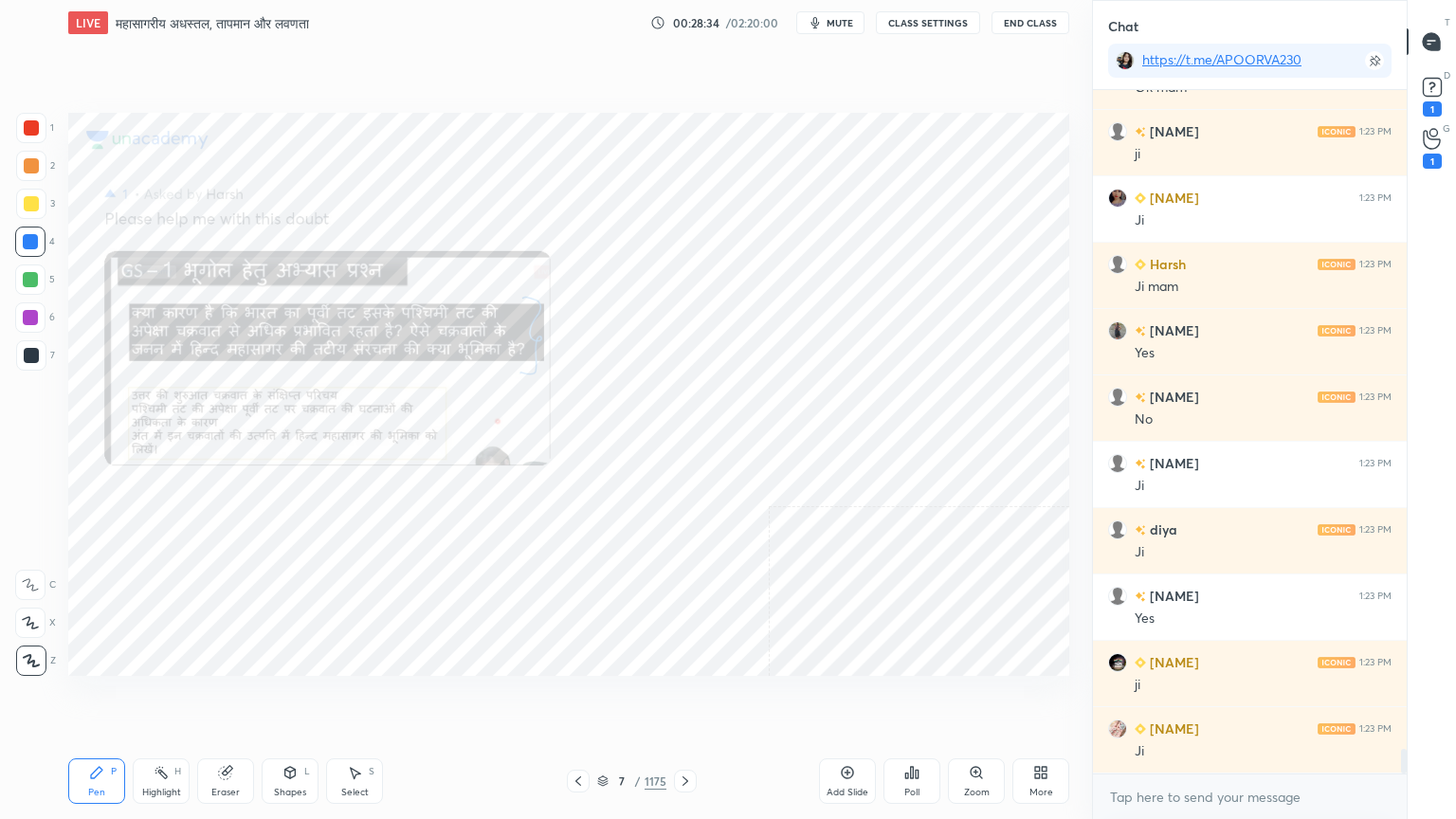 click on "Eraser" at bounding box center (226, 781) 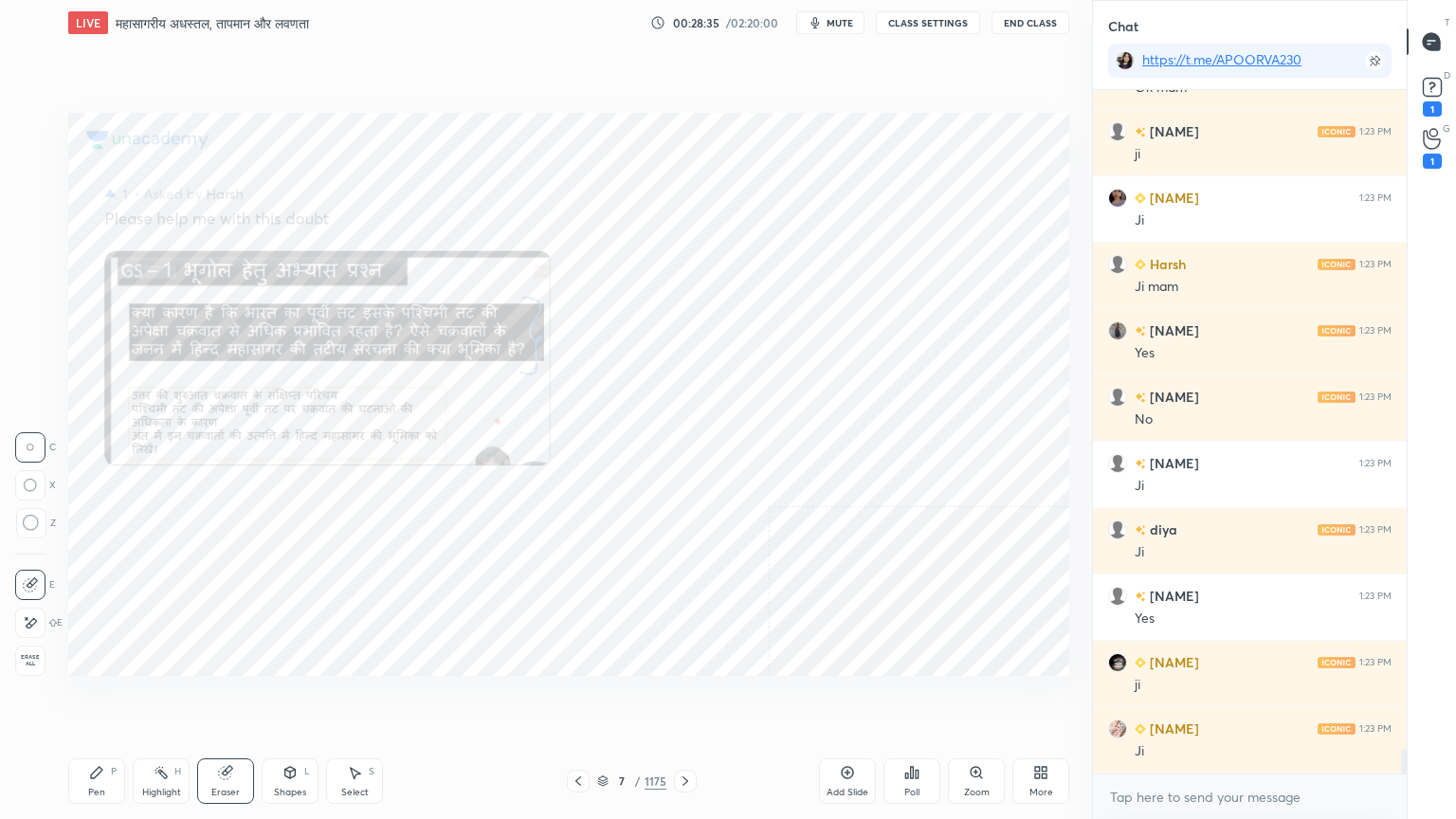 click on "Erase all" at bounding box center (30, 661) 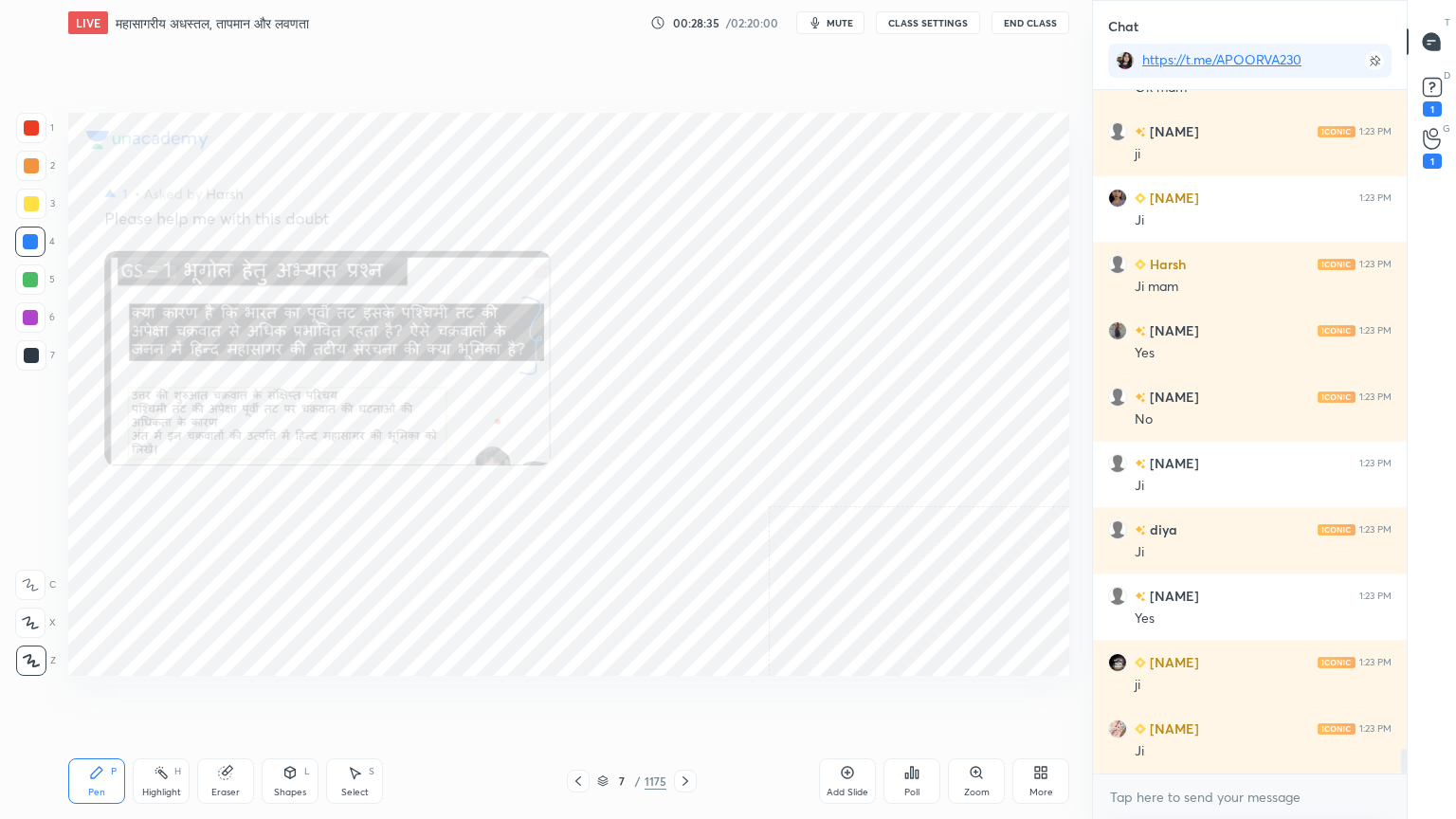click 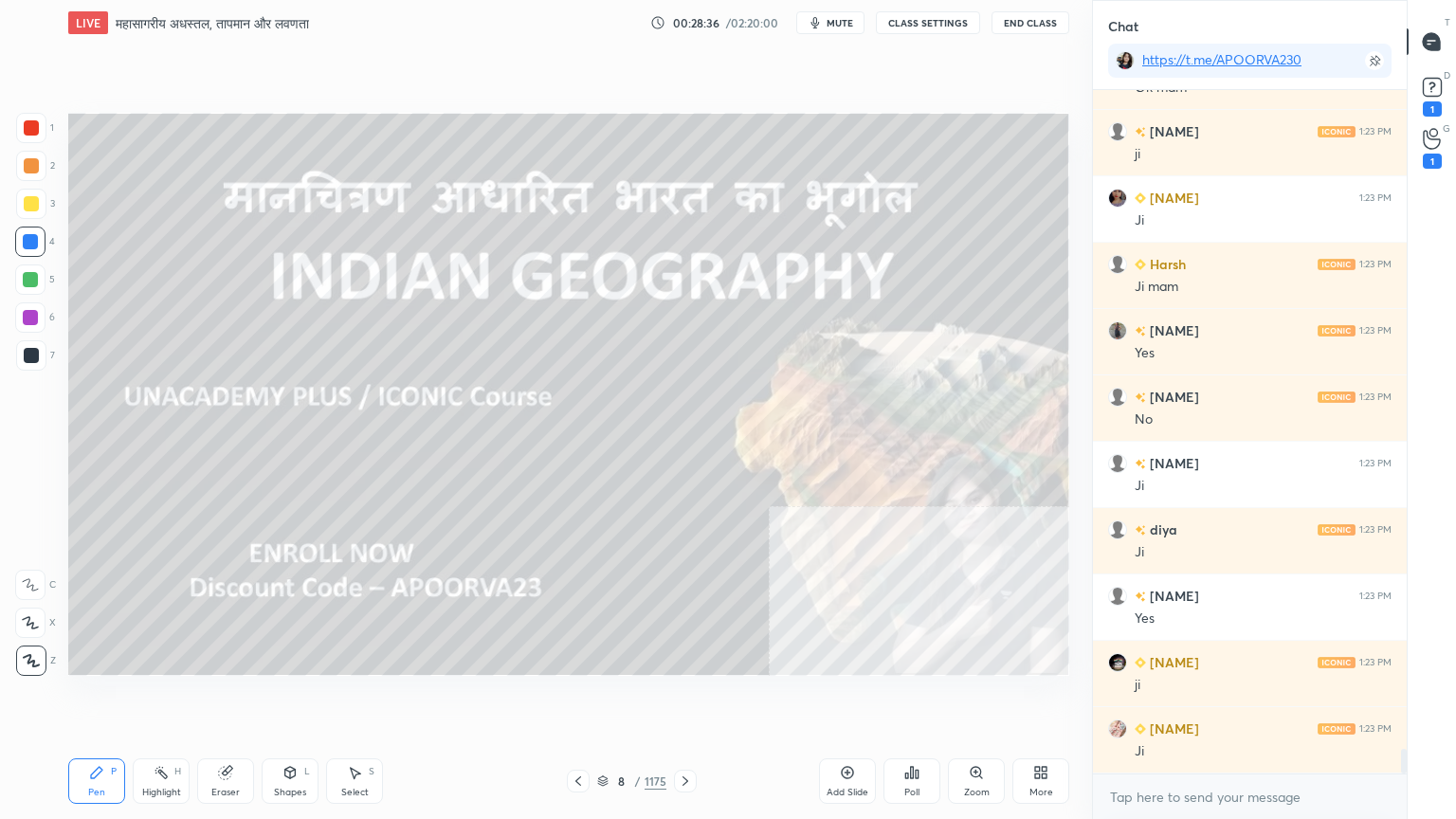 click on "8 / 1175" at bounding box center [631, 781] 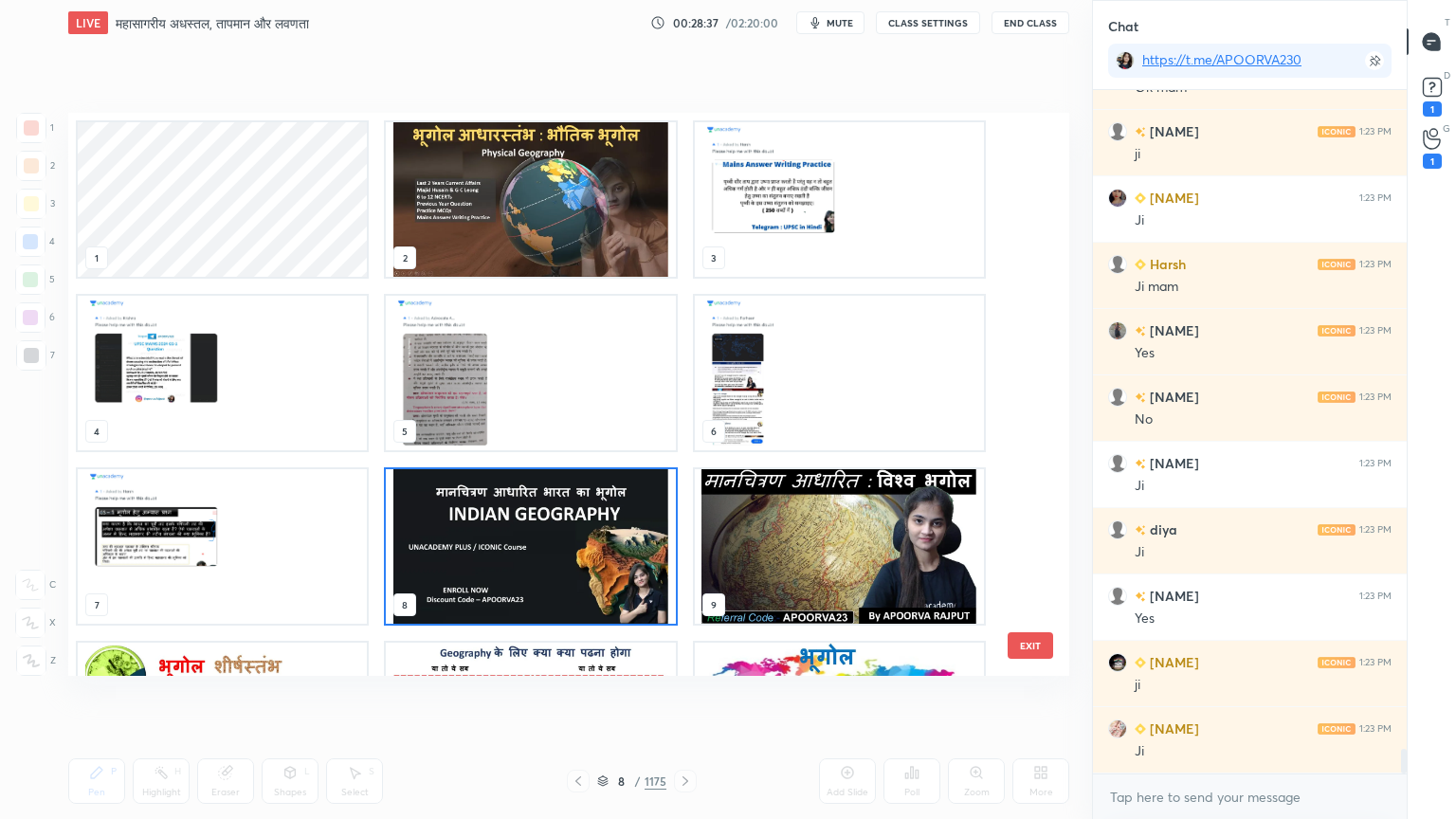 click at bounding box center [839, 546] 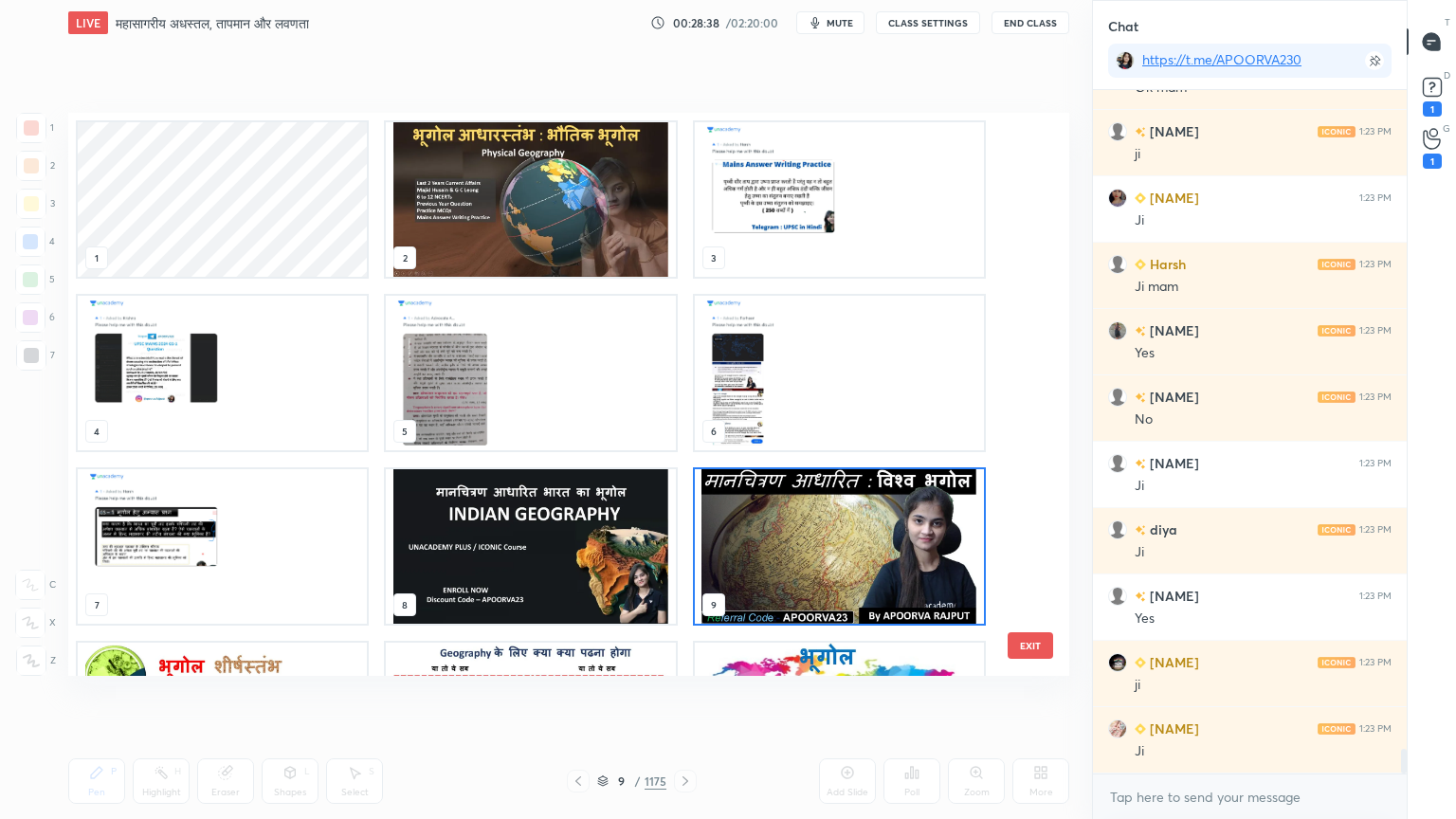 click at bounding box center [839, 546] 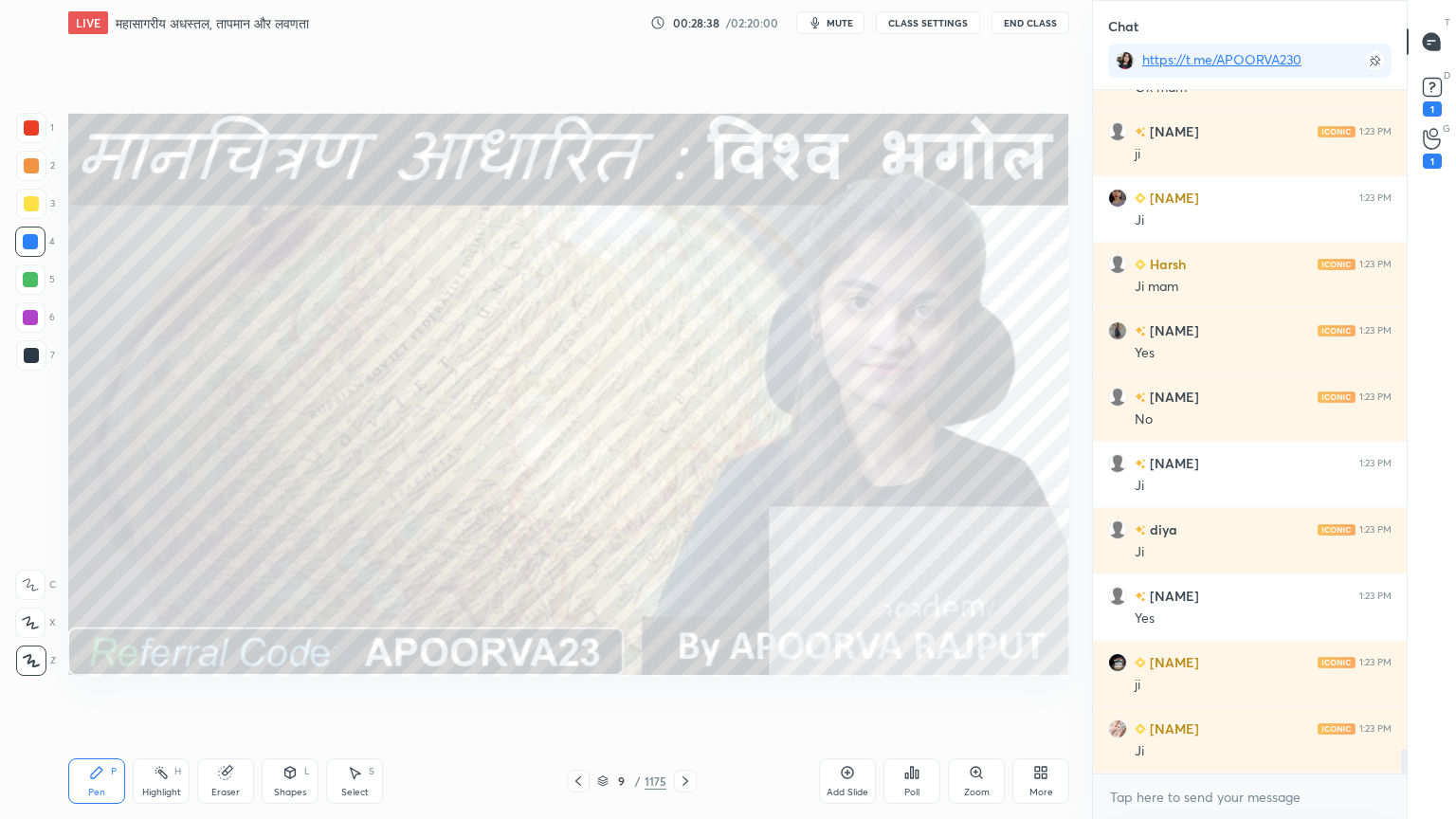click at bounding box center (839, 546) 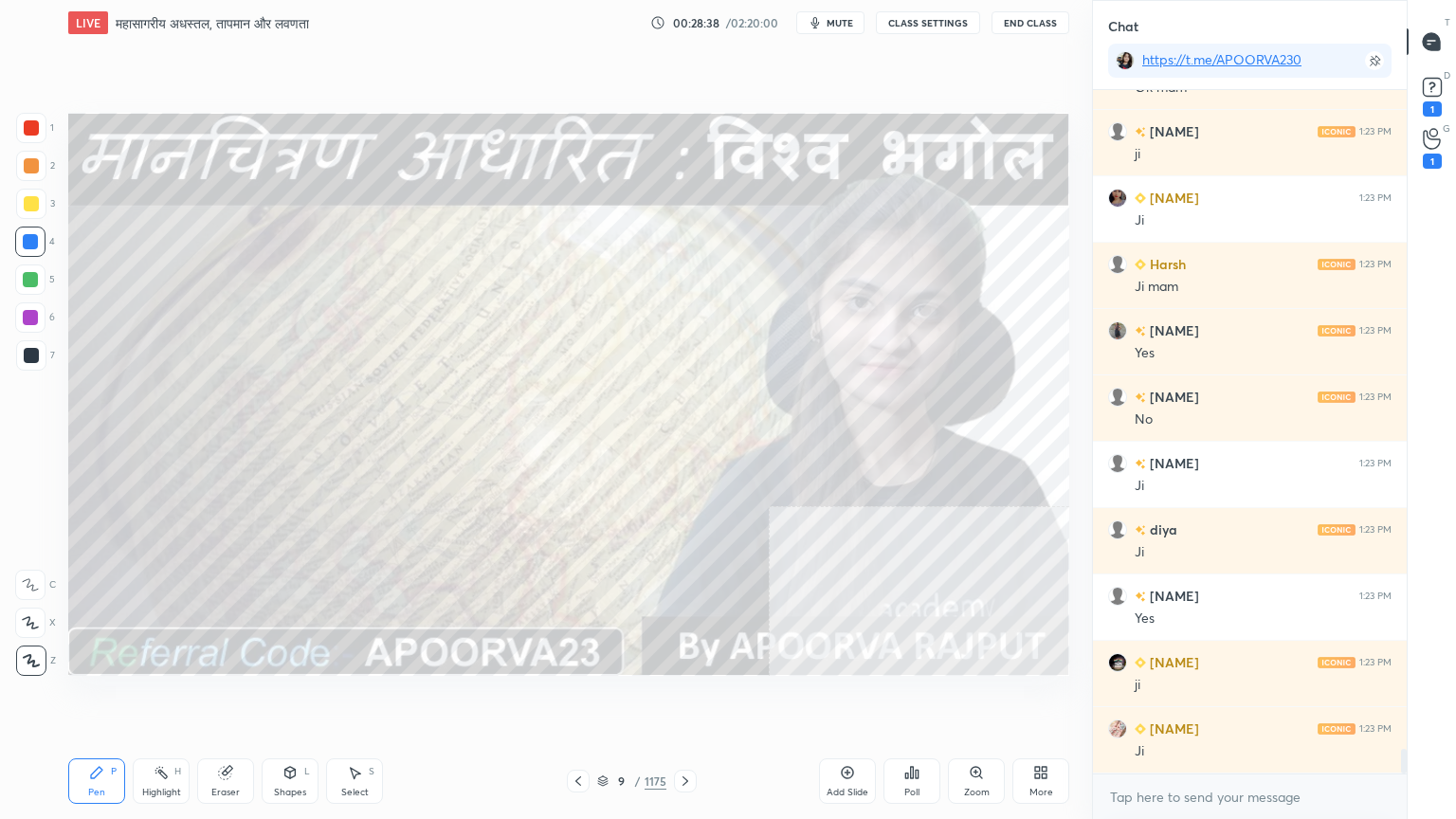 click at bounding box center [839, 546] 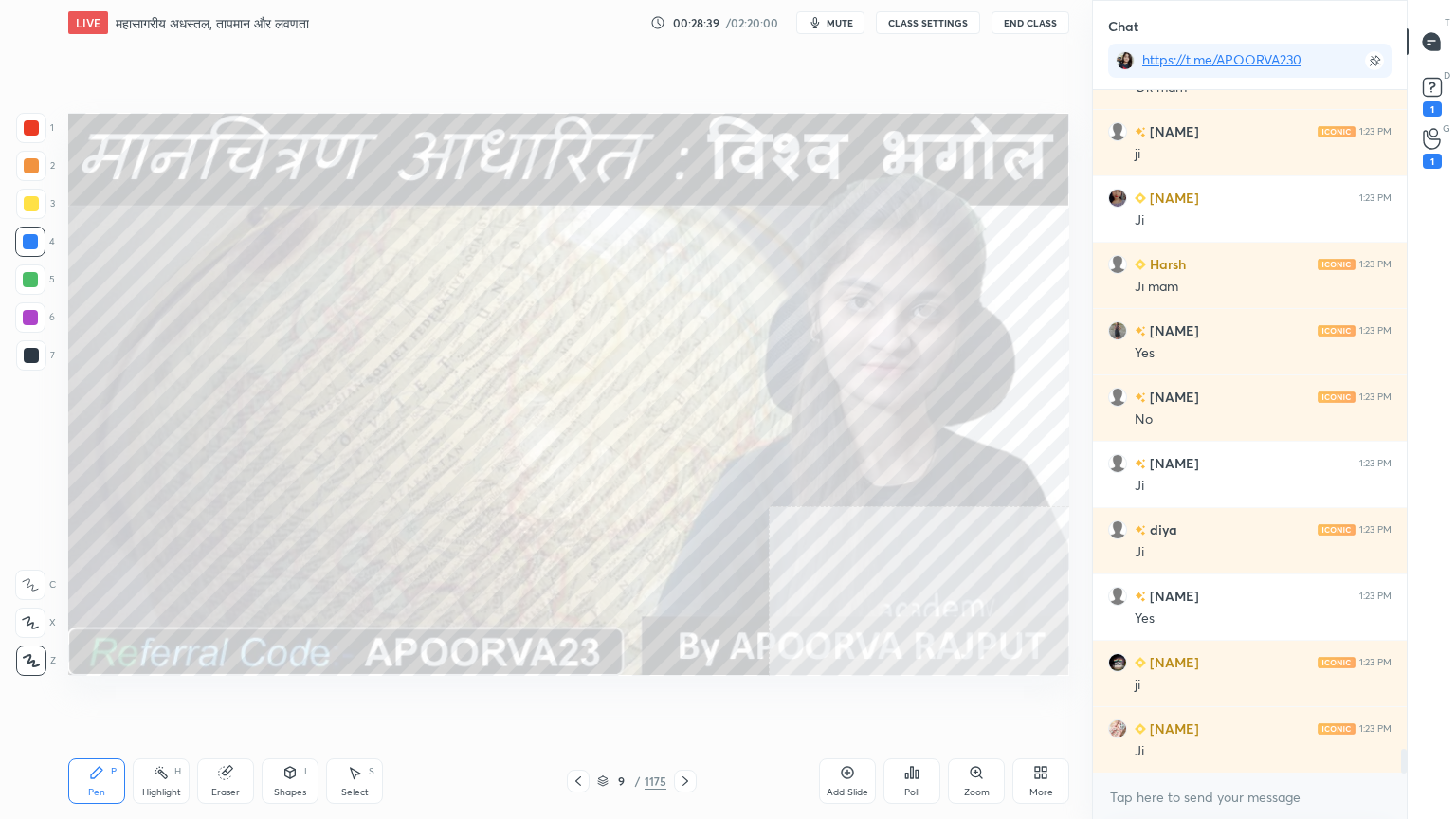 drag, startPoint x: 613, startPoint y: 784, endPoint x: 620, endPoint y: 762, distance: 23.08679 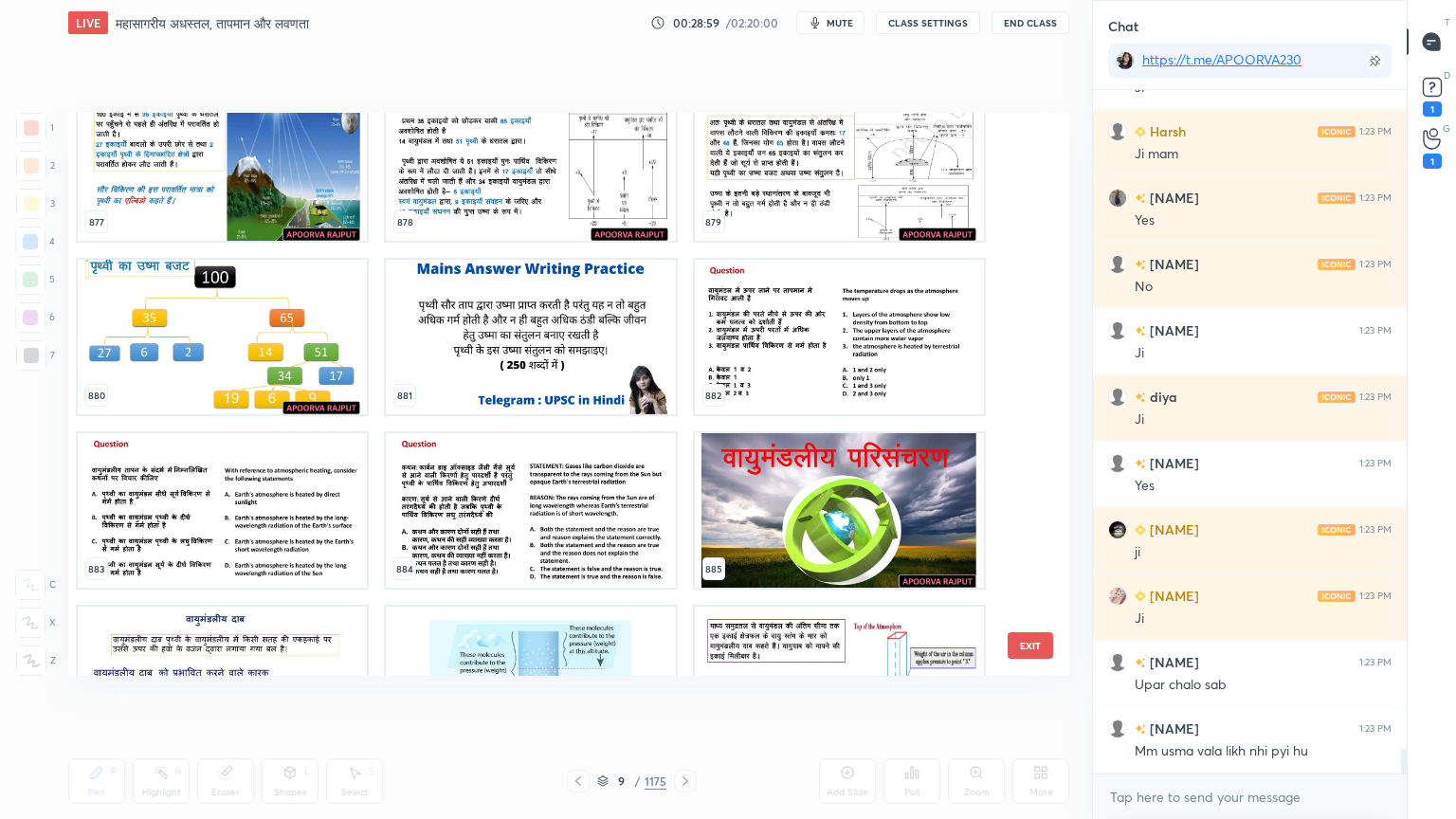 click at bounding box center (530, 337) 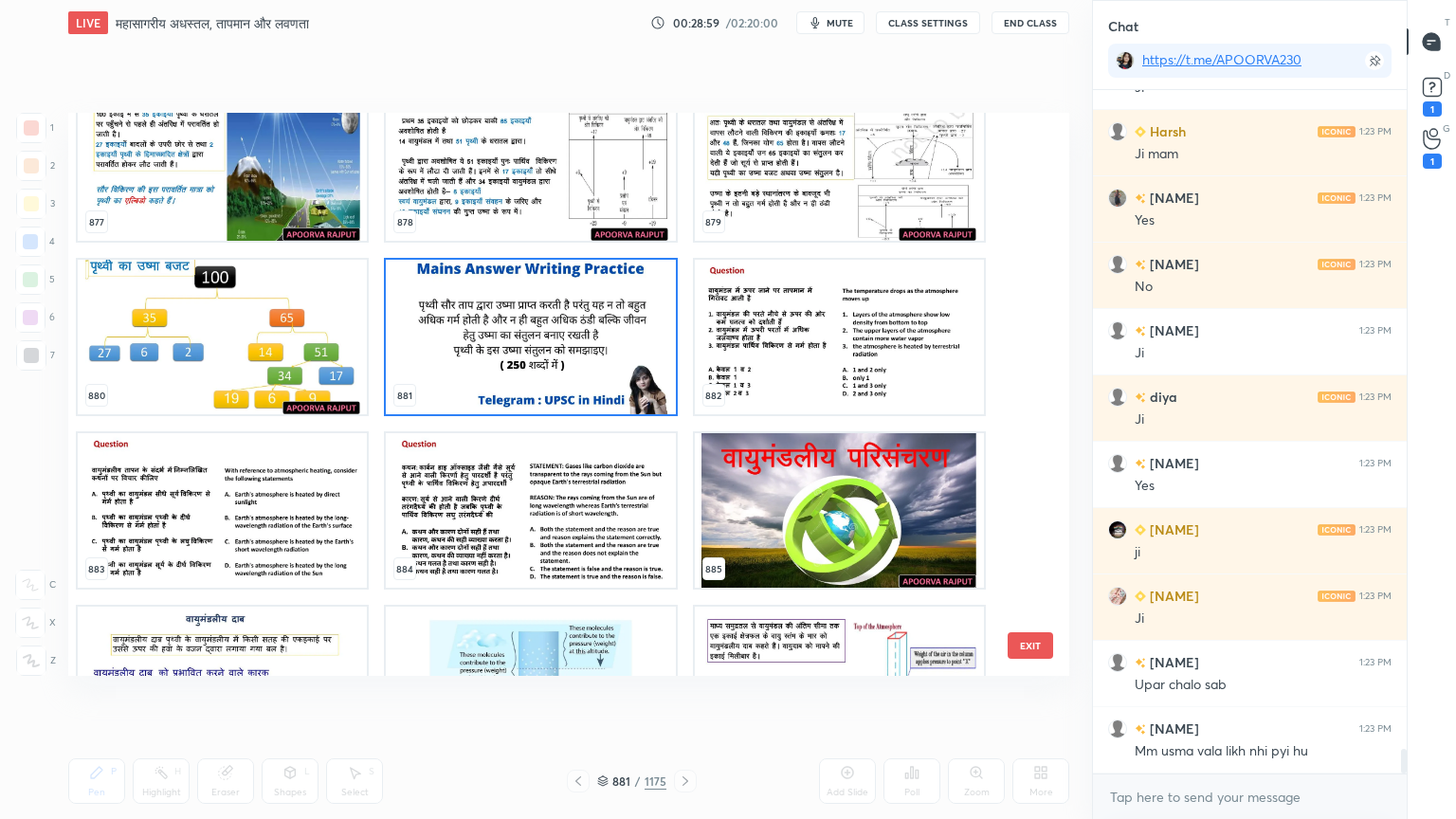 click at bounding box center (530, 337) 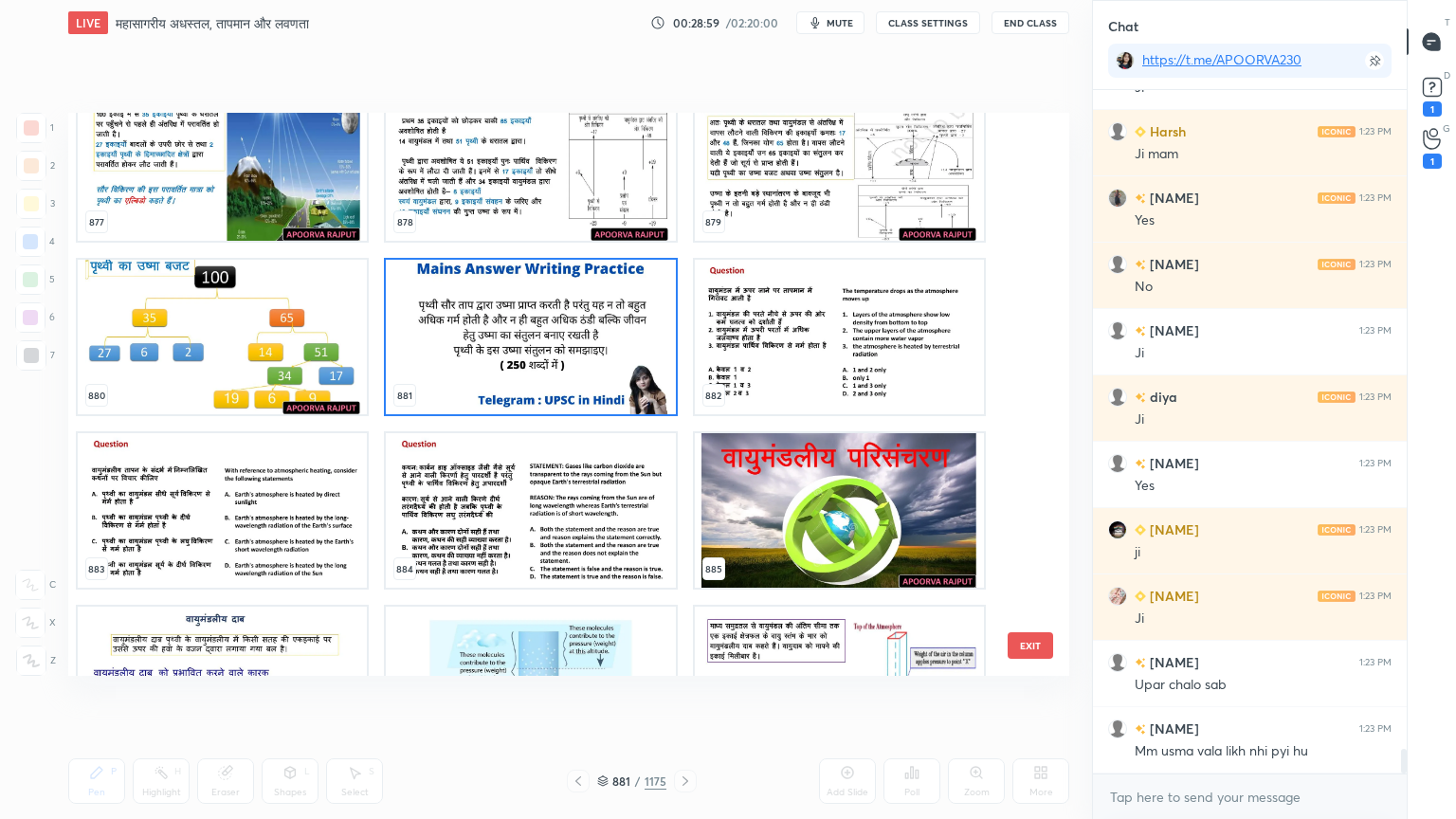 click at bounding box center (530, 337) 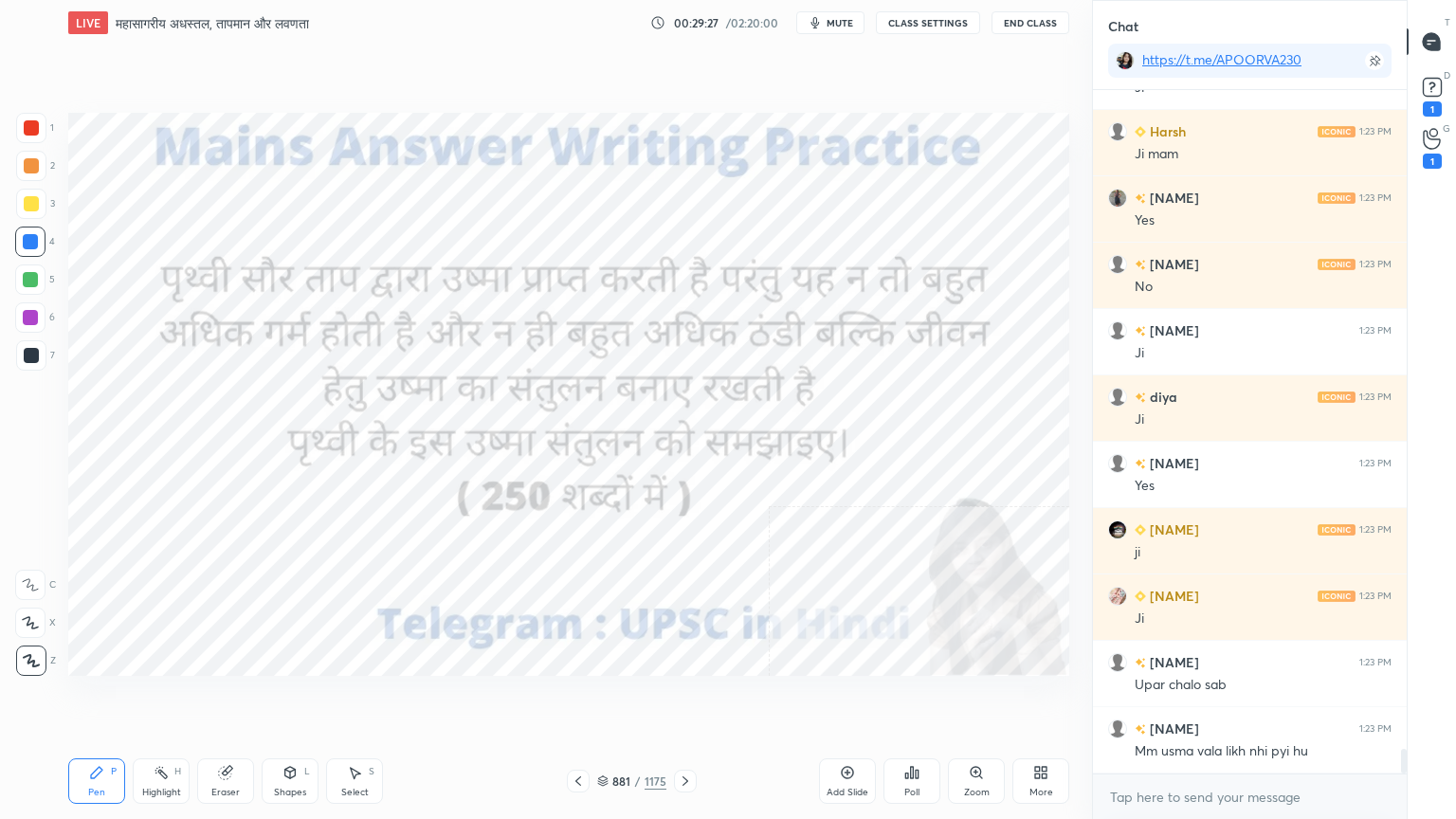click 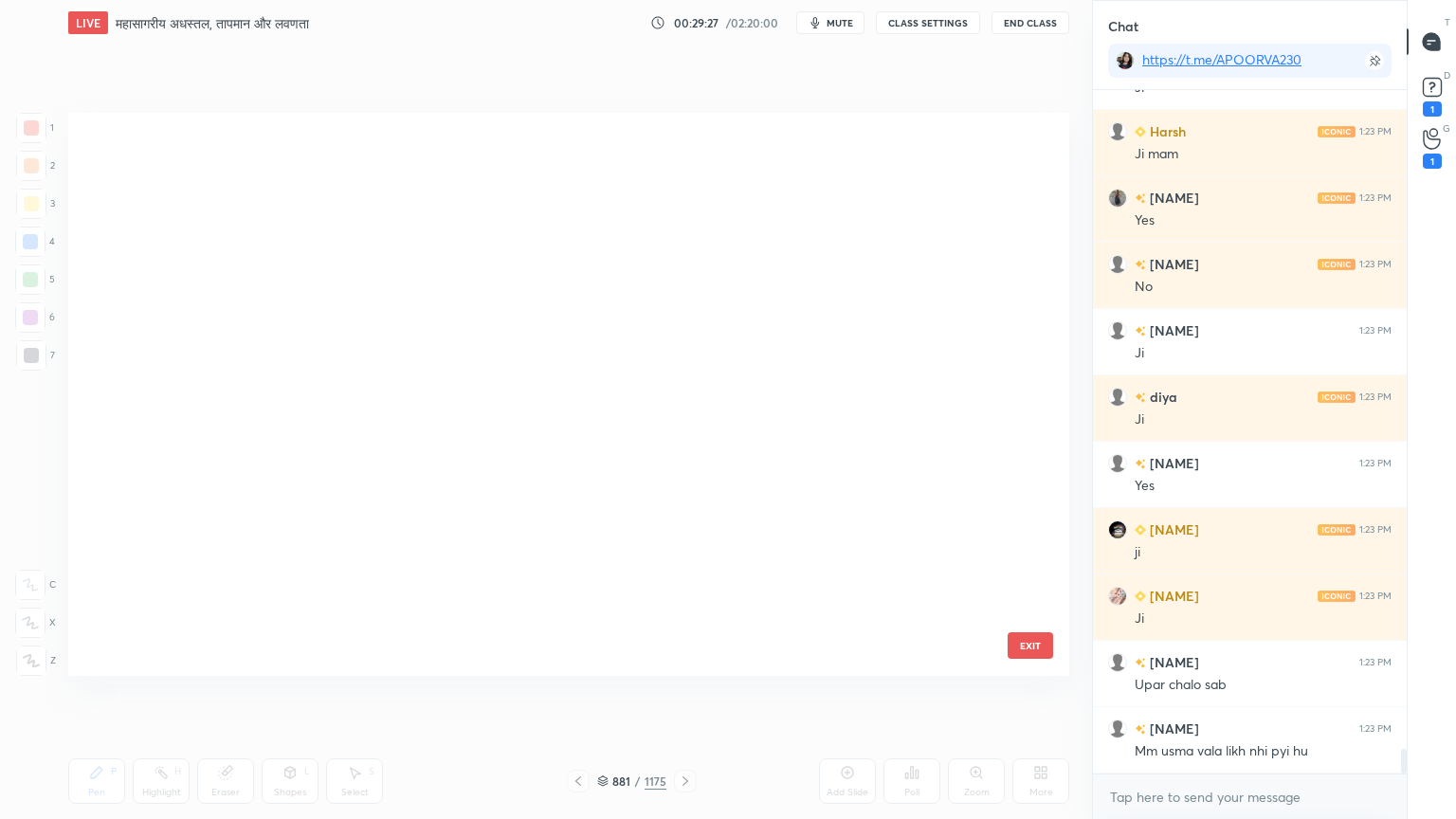 scroll, scrollTop: 50437, scrollLeft: 0, axis: vertical 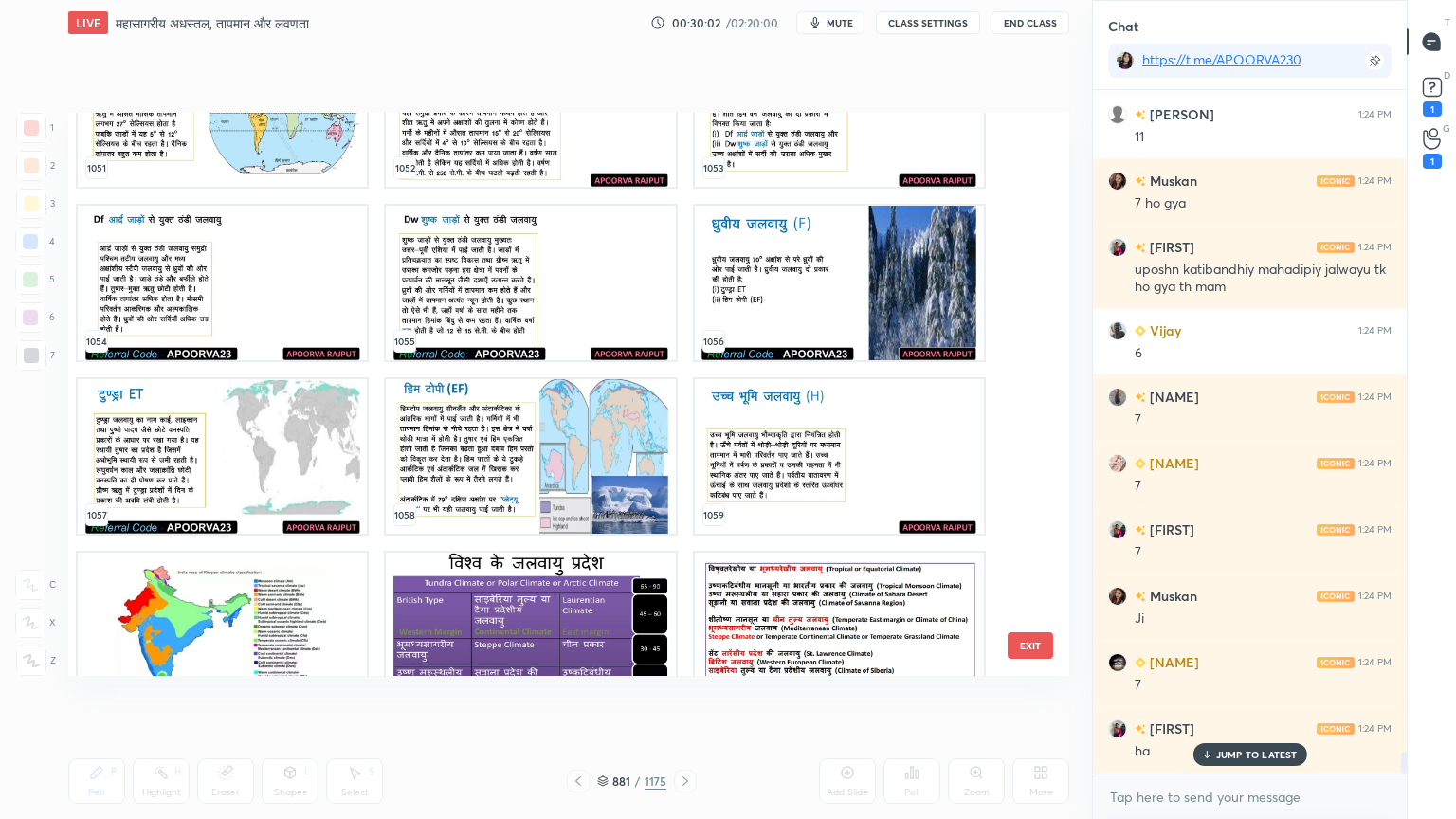 click at bounding box center (530, 629) 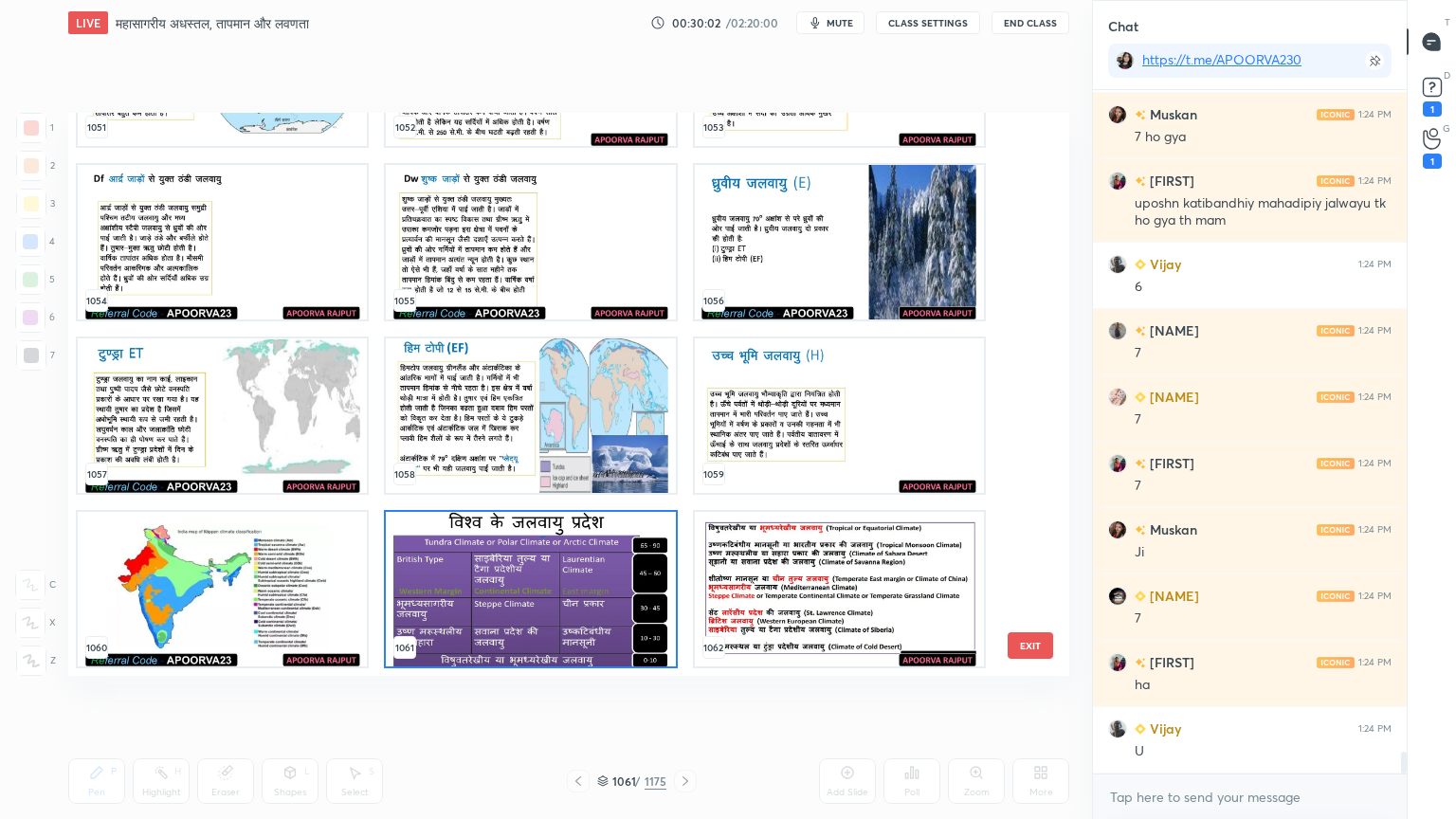 click at bounding box center [530, 589] 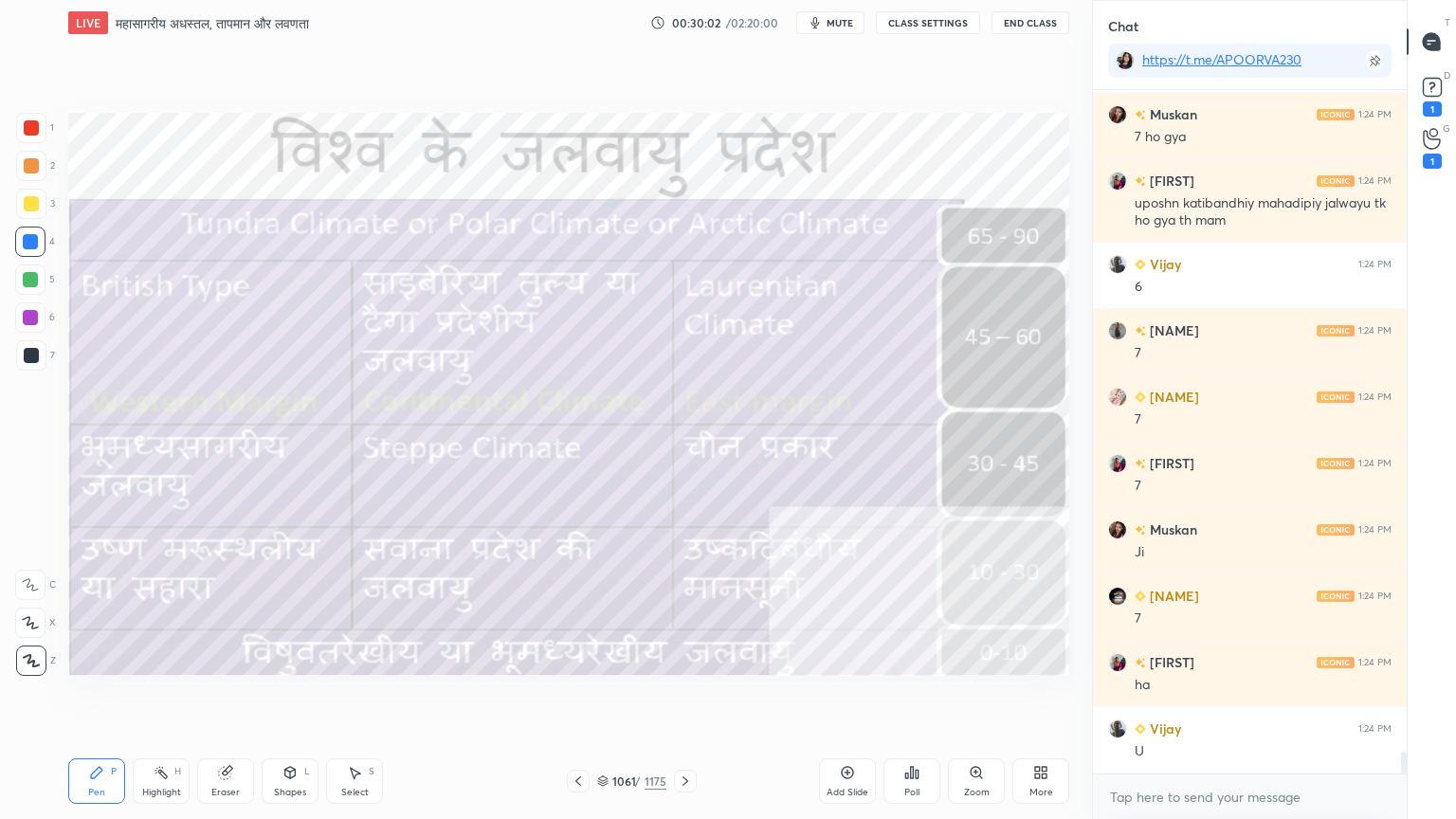 click at bounding box center (530, 589) 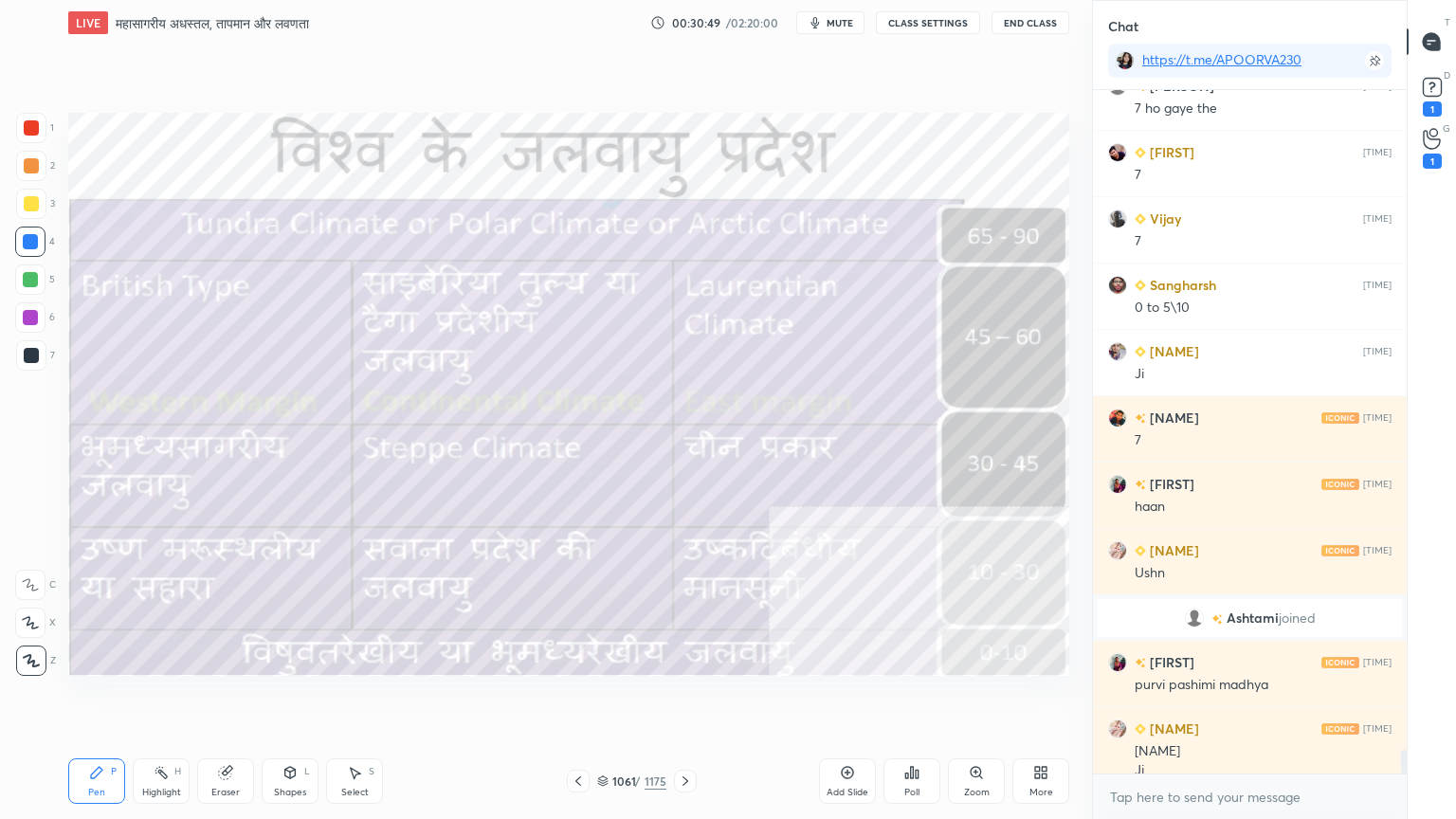 scroll, scrollTop: 18878, scrollLeft: 0, axis: vertical 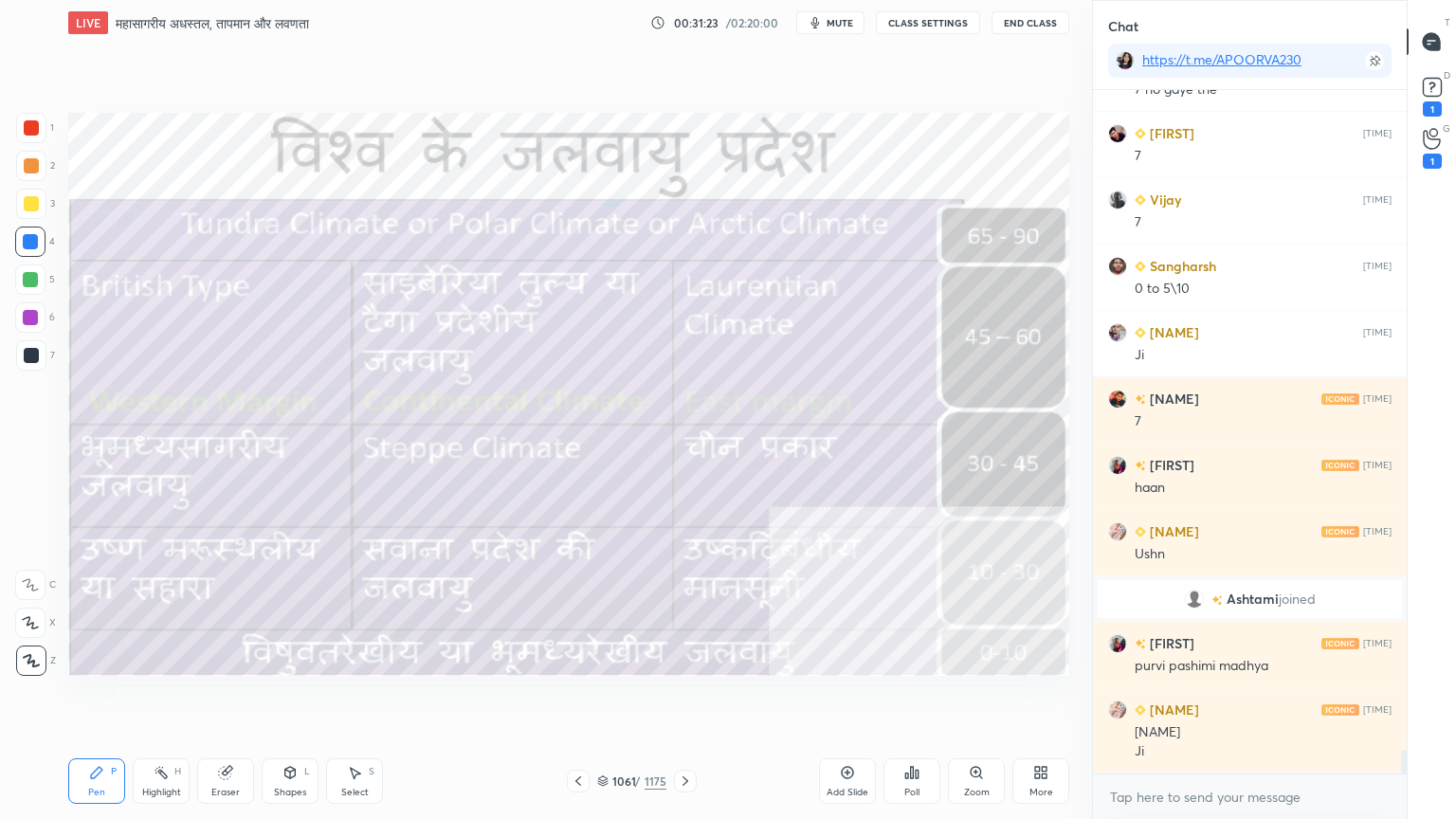 drag, startPoint x: 603, startPoint y: 777, endPoint x: 635, endPoint y: 764, distance: 34.539832 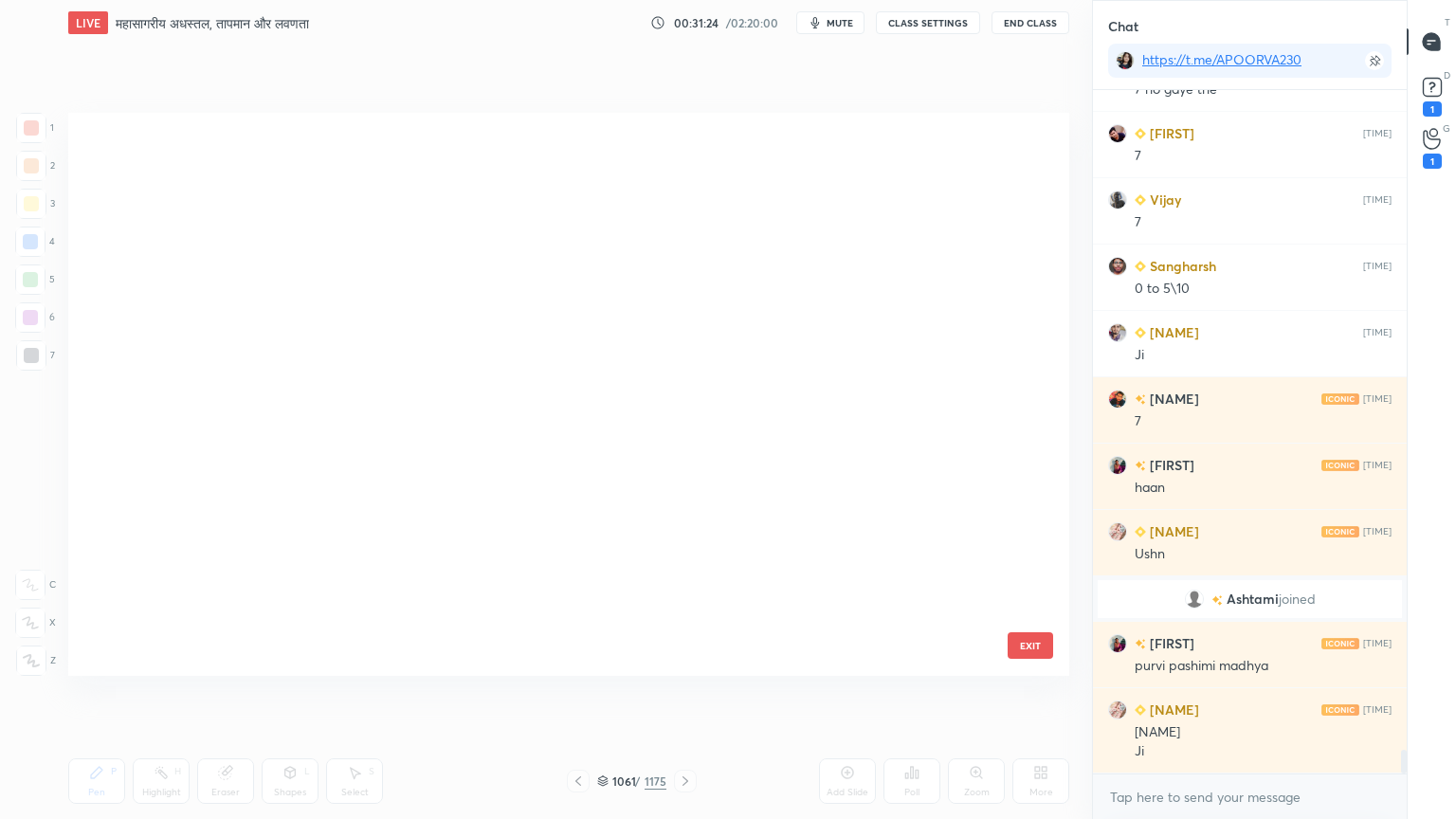 scroll, scrollTop: 60845, scrollLeft: 0, axis: vertical 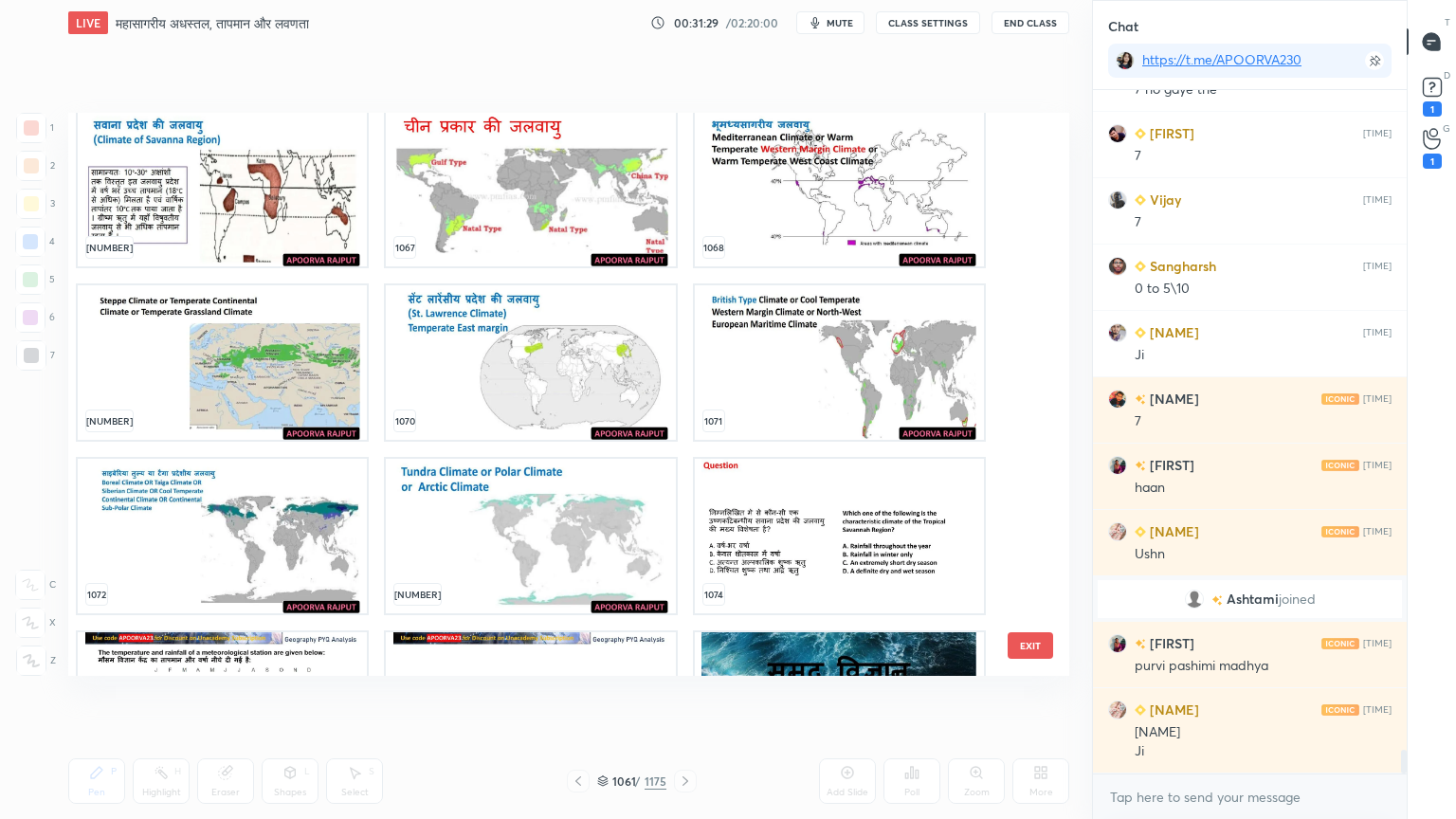 click at bounding box center [530, 362] 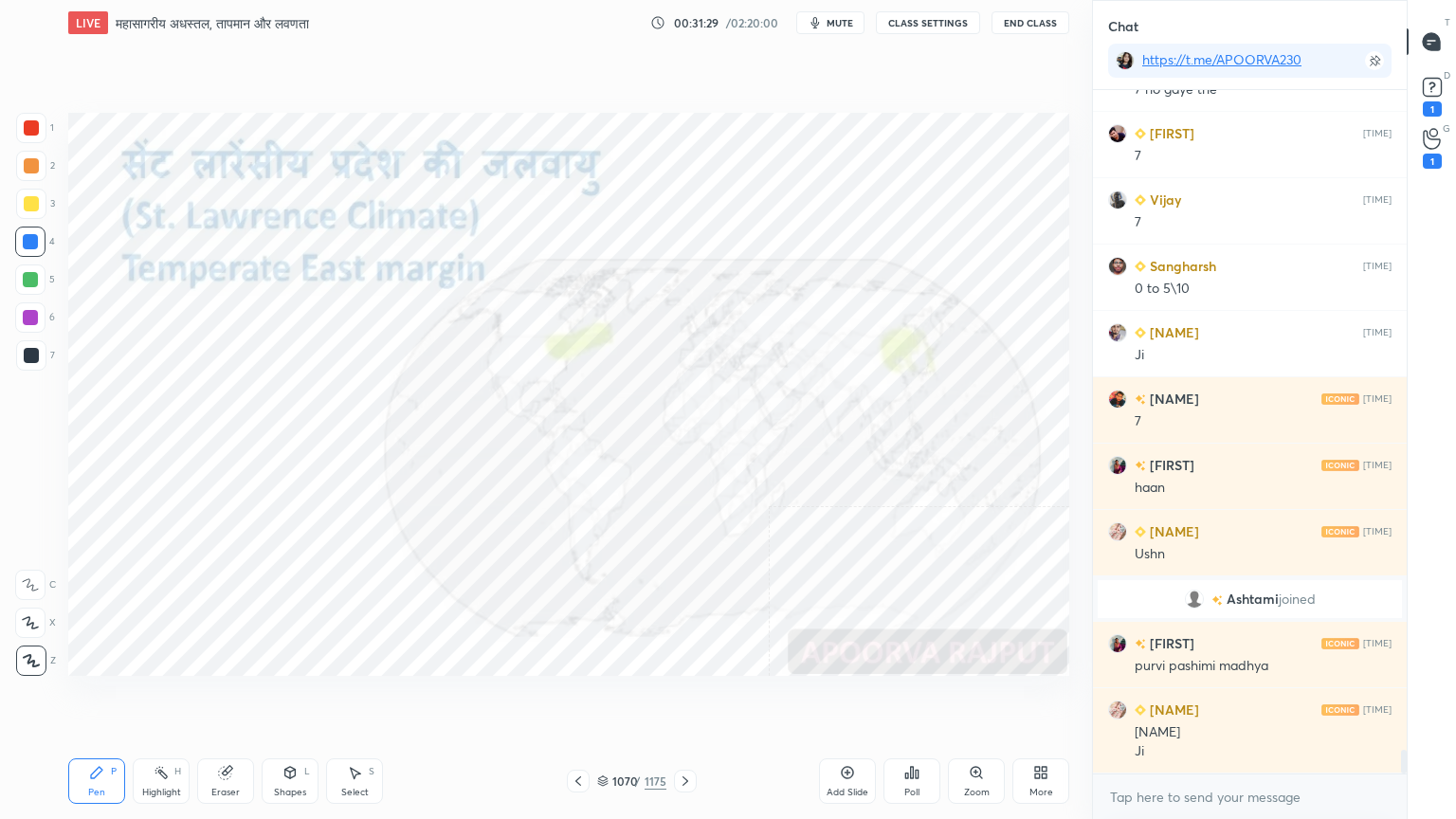 click at bounding box center (530, 362) 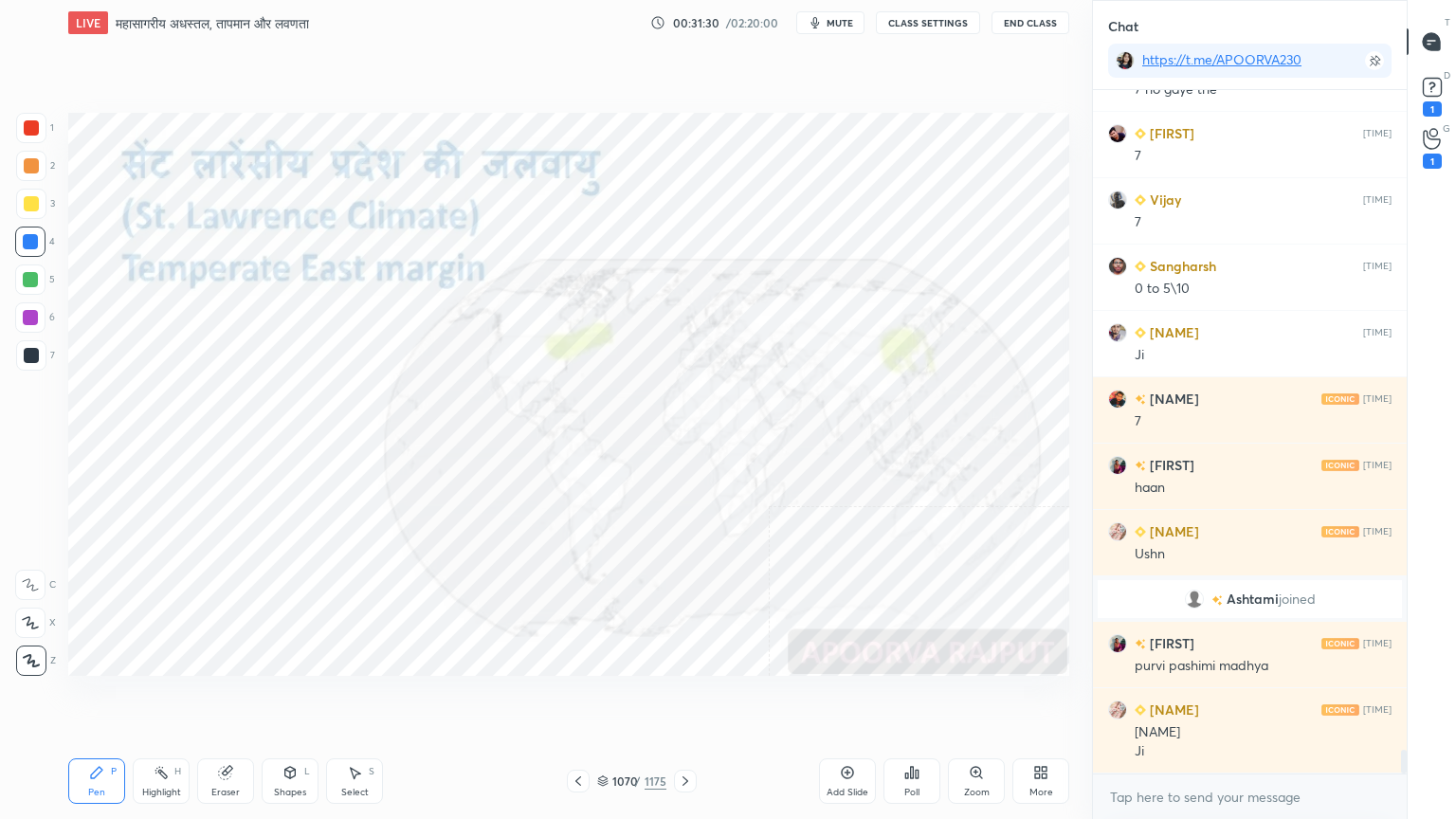 click 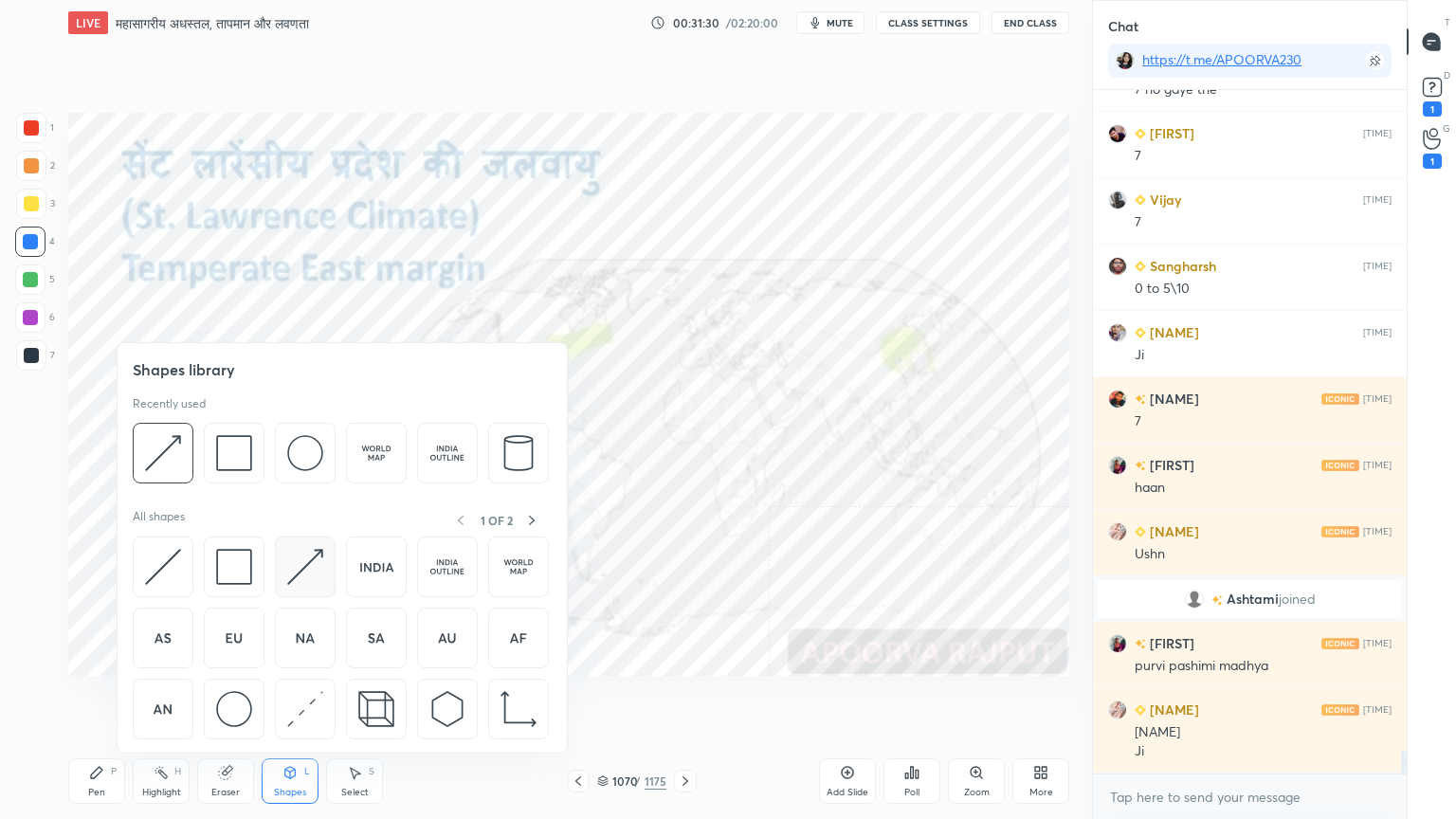 click at bounding box center (305, 567) 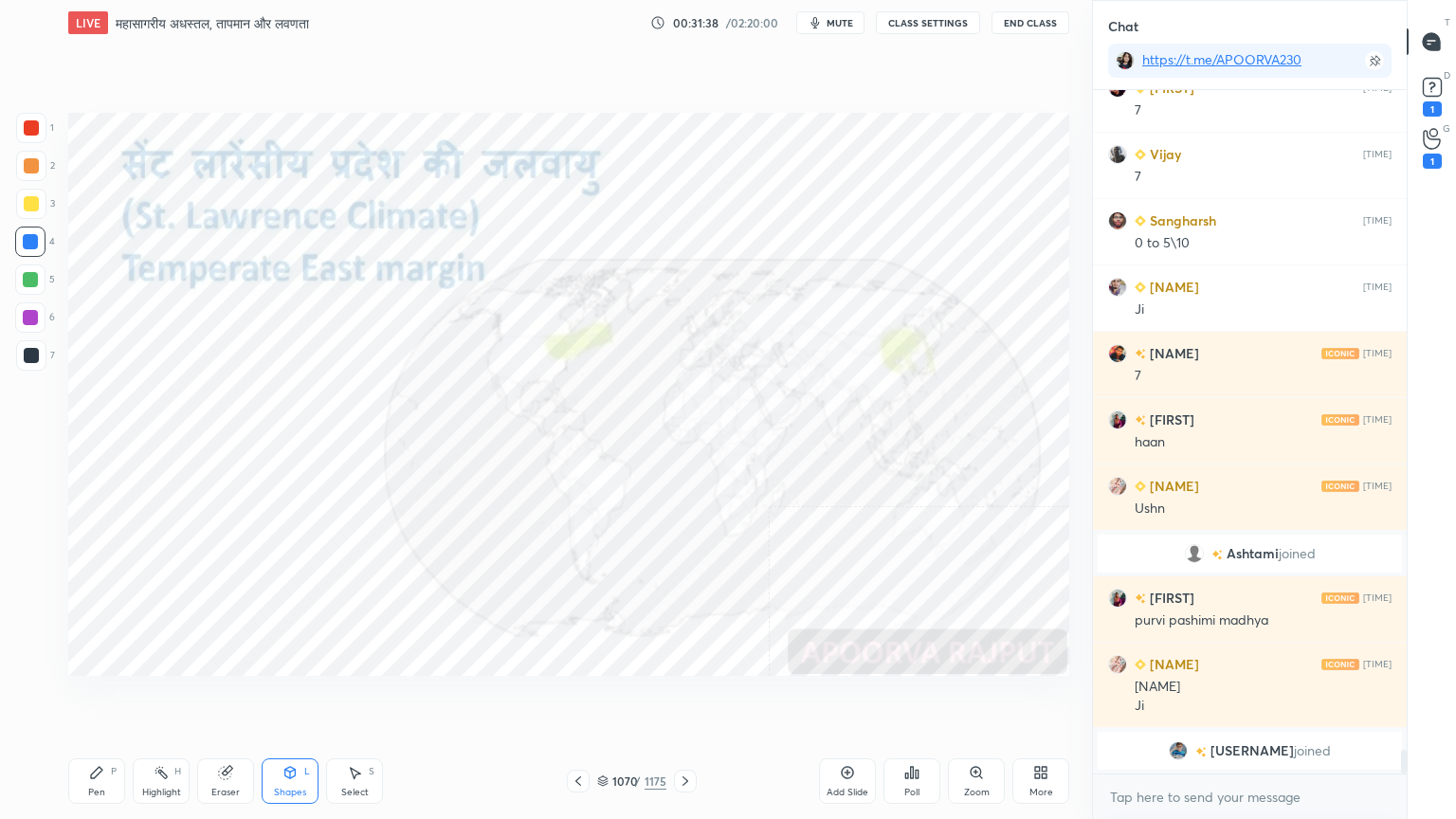 scroll, scrollTop: 18875, scrollLeft: 0, axis: vertical 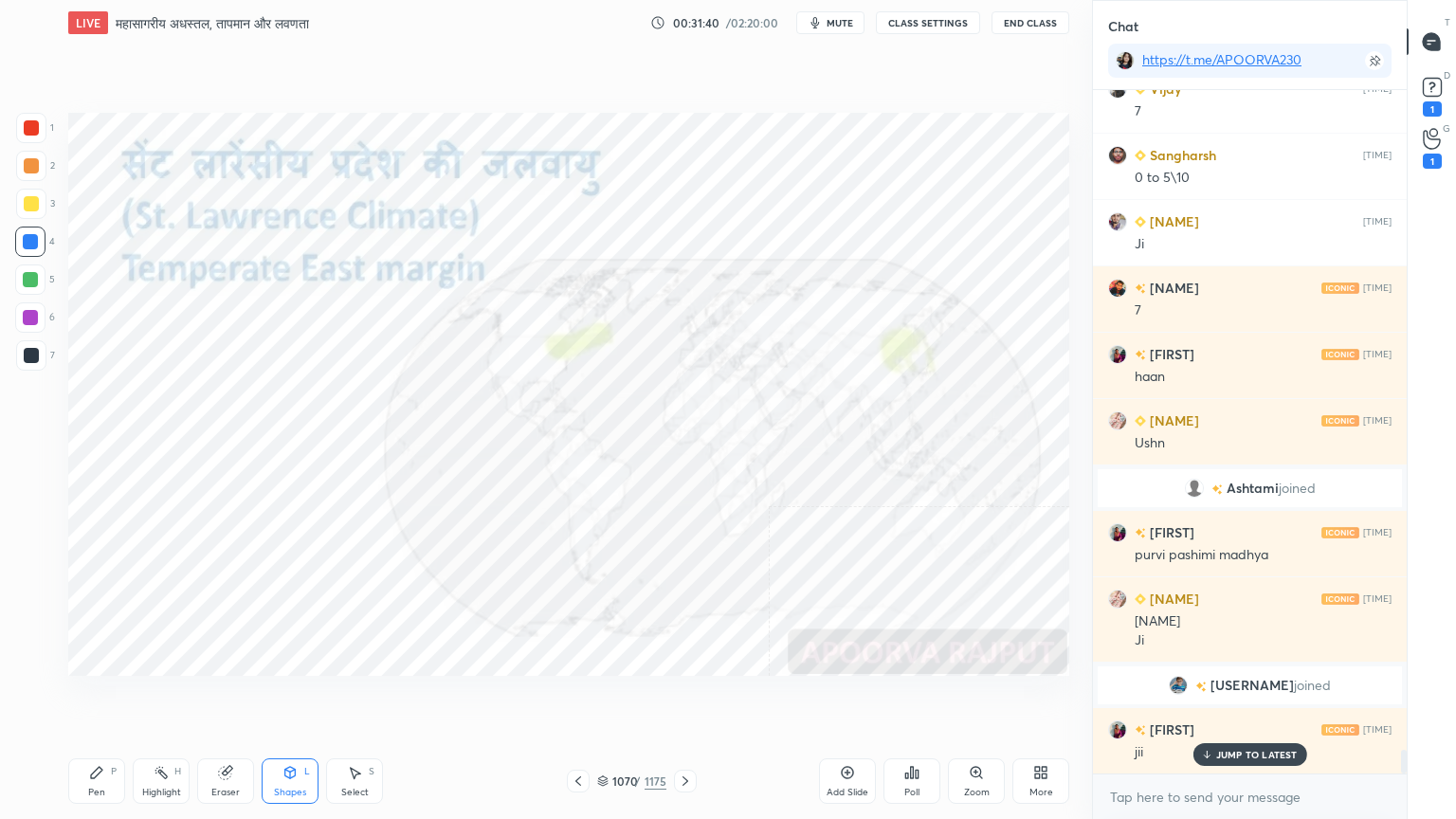 click on "Pen P" at bounding box center (97, 781) 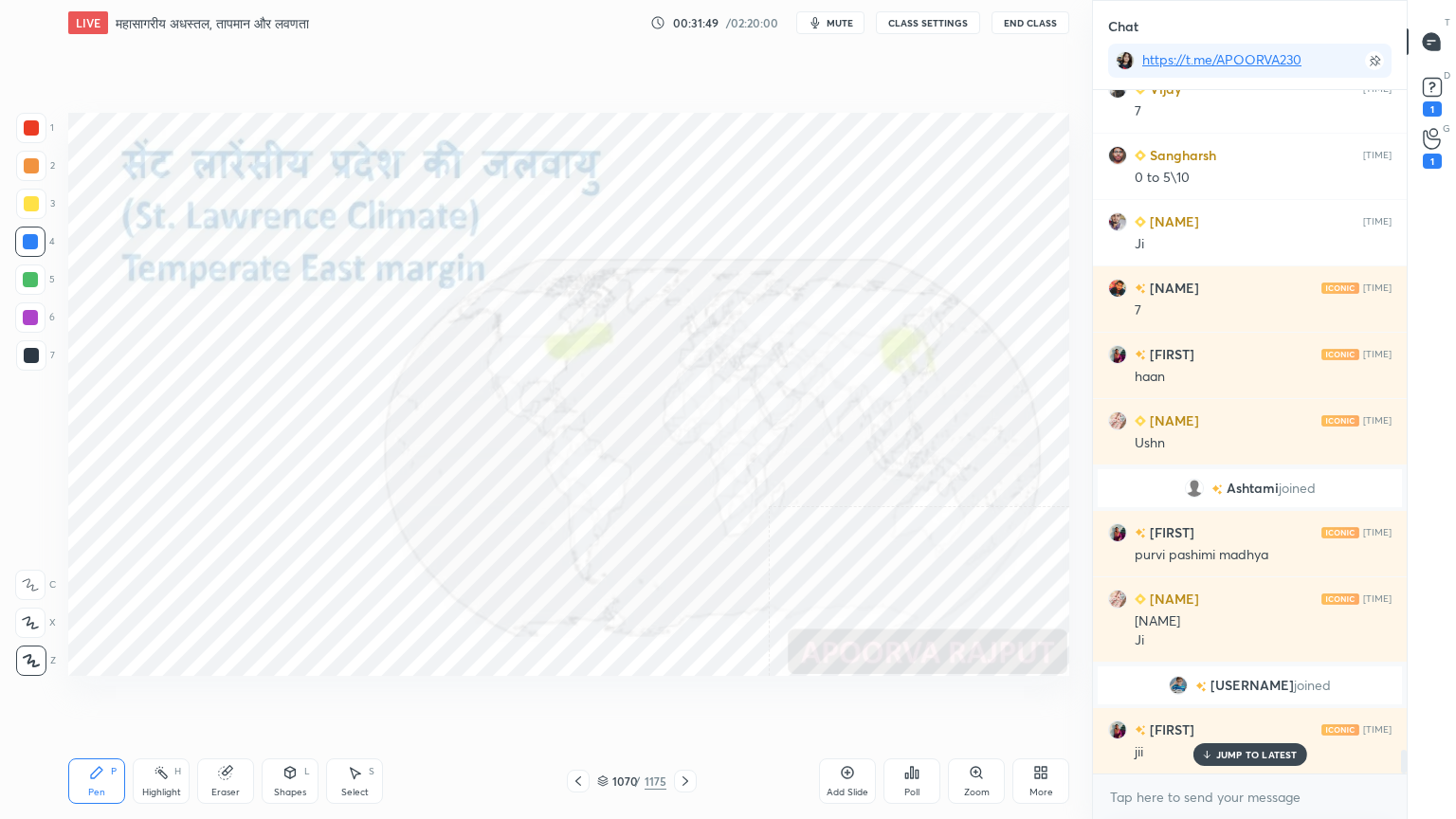 scroll, scrollTop: 18942, scrollLeft: 0, axis: vertical 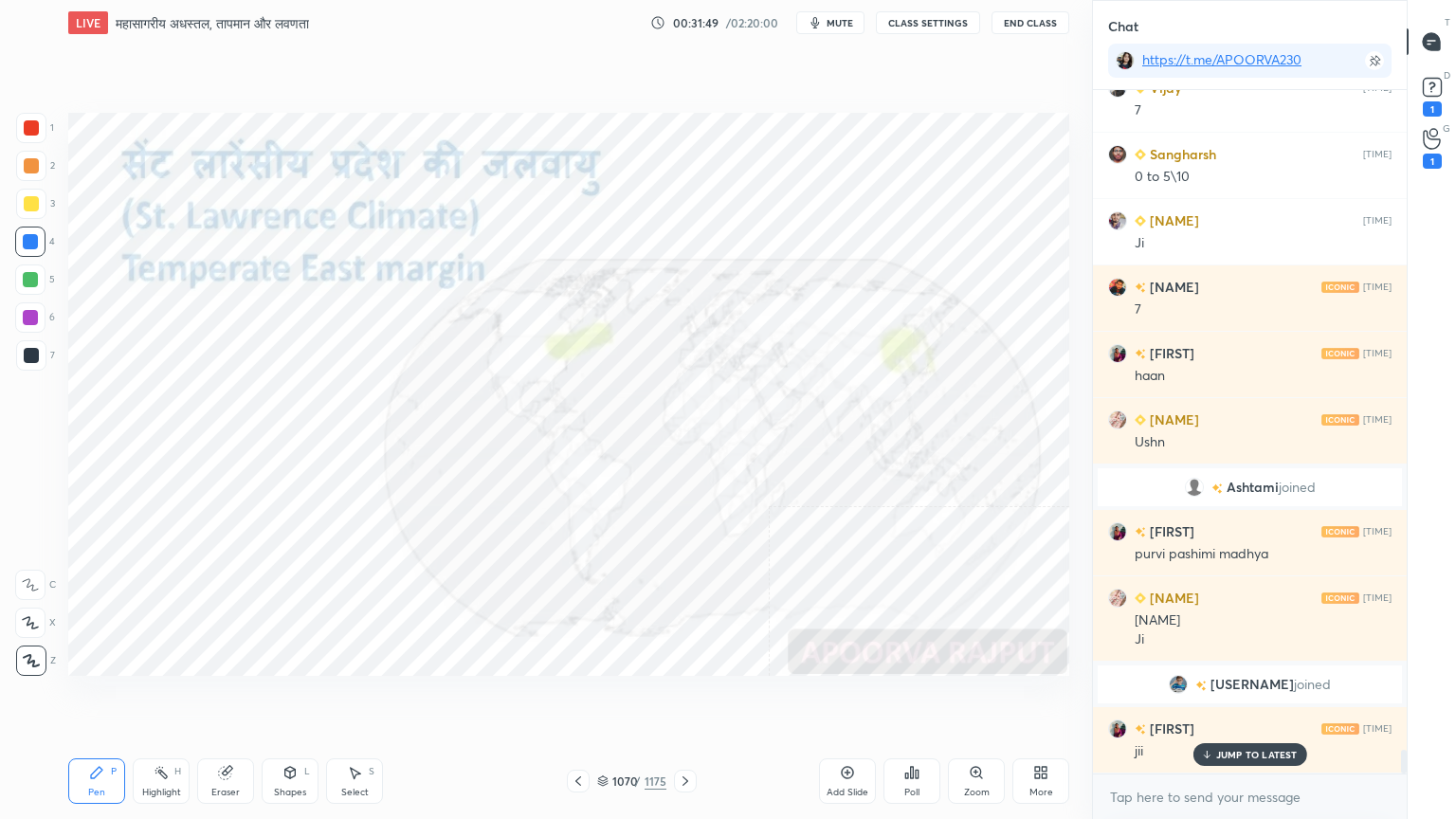 click on "Pen P Highlight H Eraser Shapes L Select S [NUMBER] / [NUMBER] Add Slide Poll Zoom More" at bounding box center (569, 781) 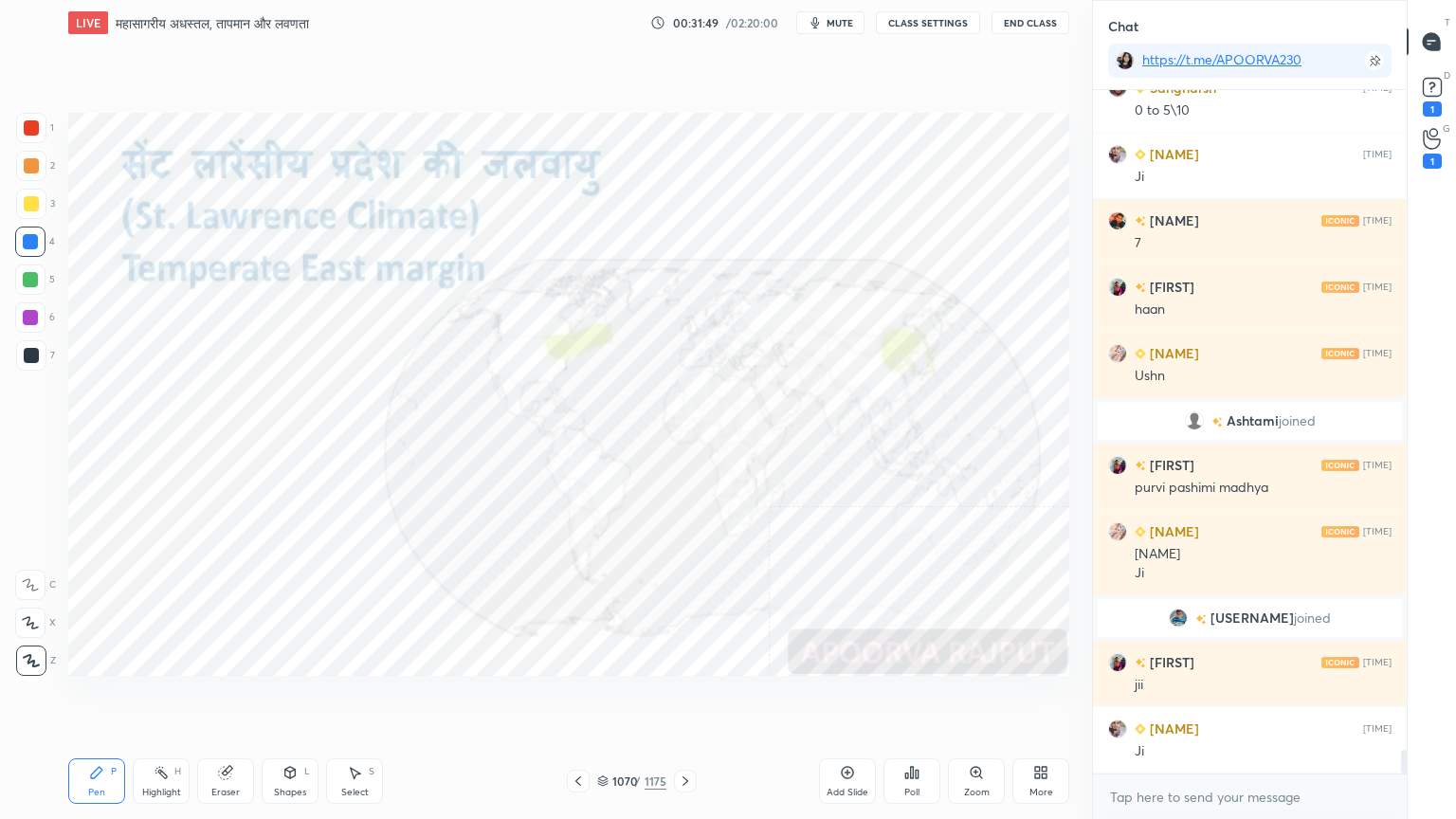 click on "Eraser" at bounding box center (226, 781) 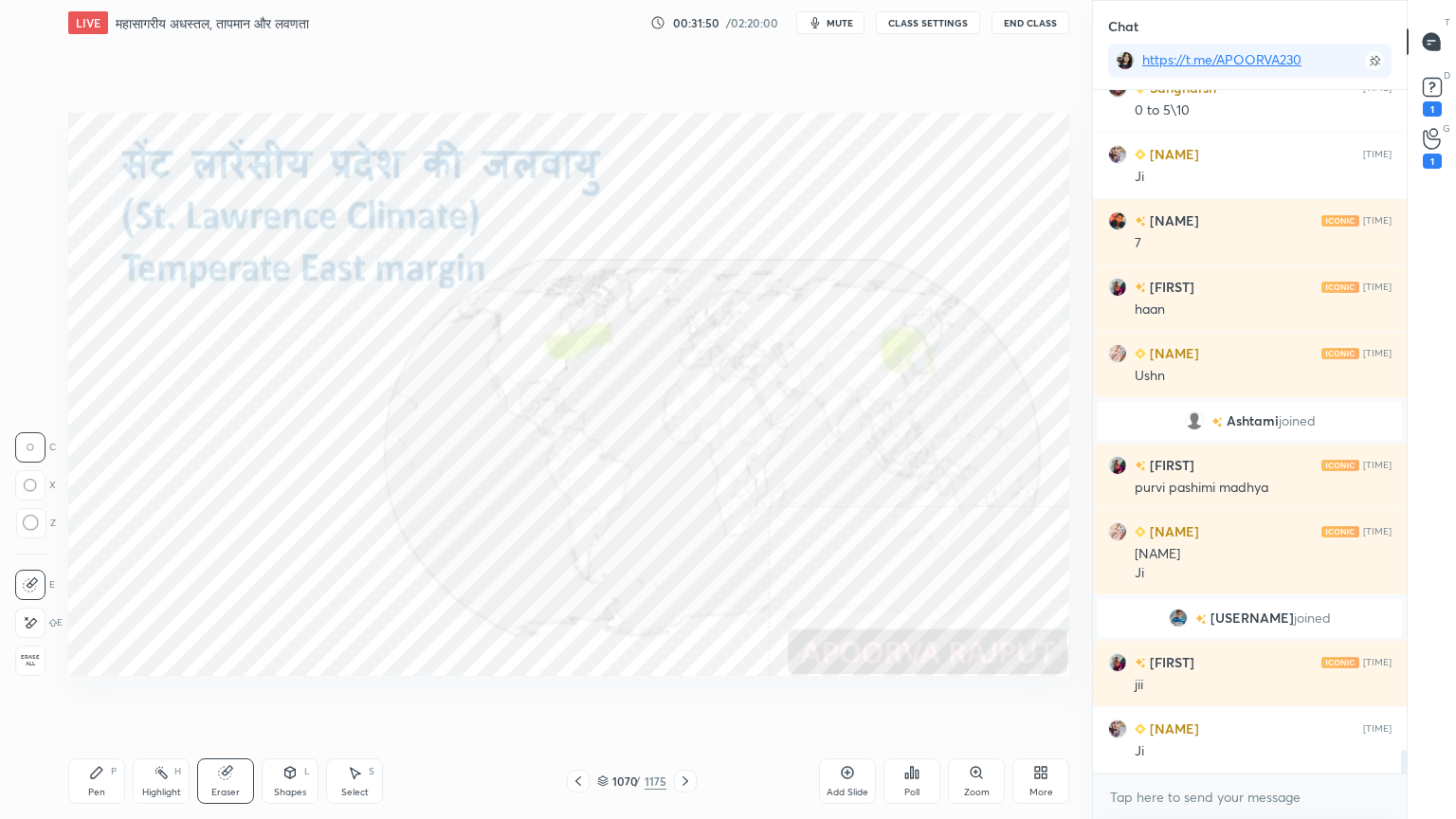 click on "Erase all" at bounding box center [30, 661] 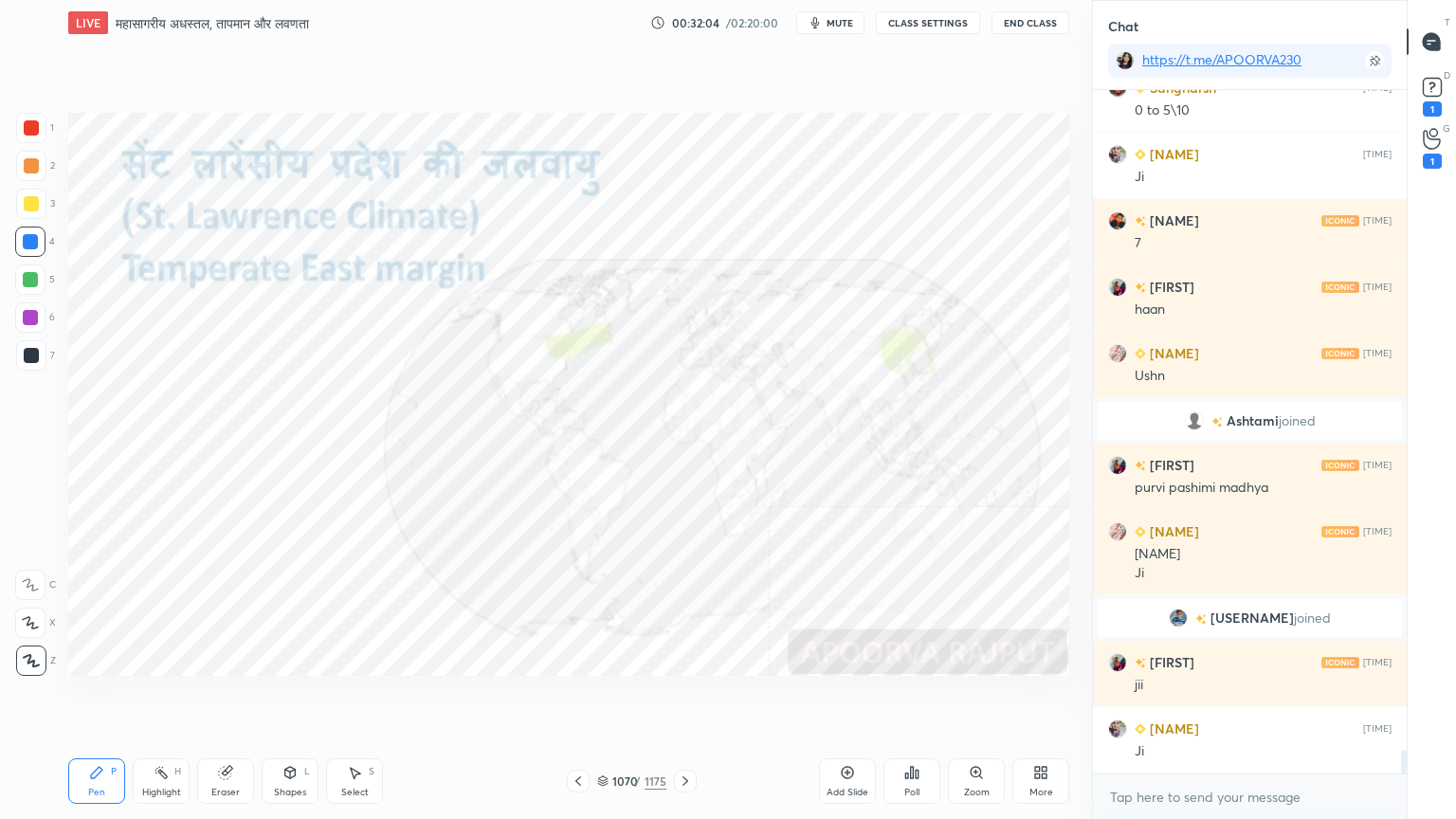 click on "Eraser" at bounding box center (226, 781) 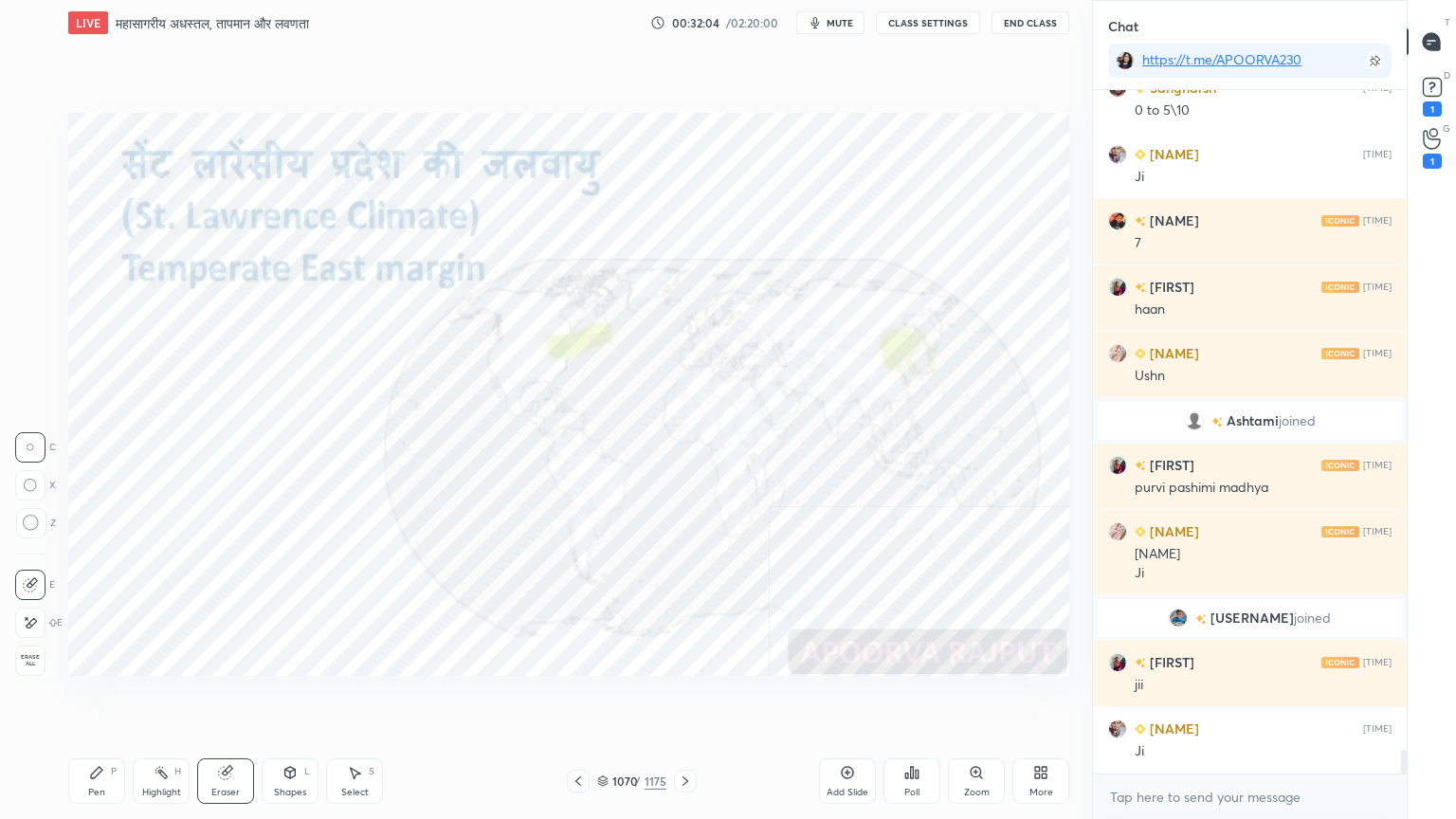 click on "Erase all" at bounding box center (30, 661) 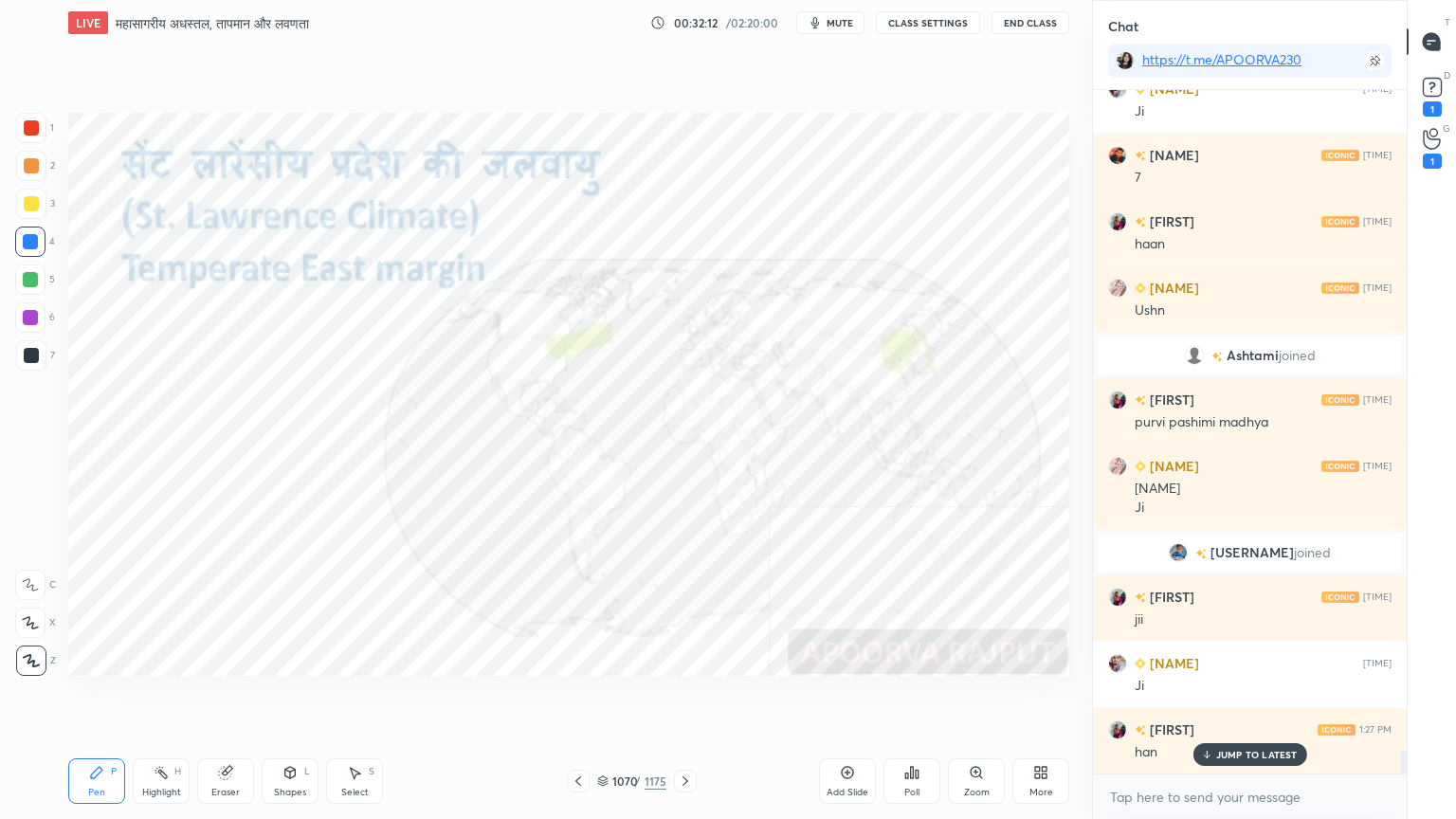 scroll, scrollTop: 19075, scrollLeft: 0, axis: vertical 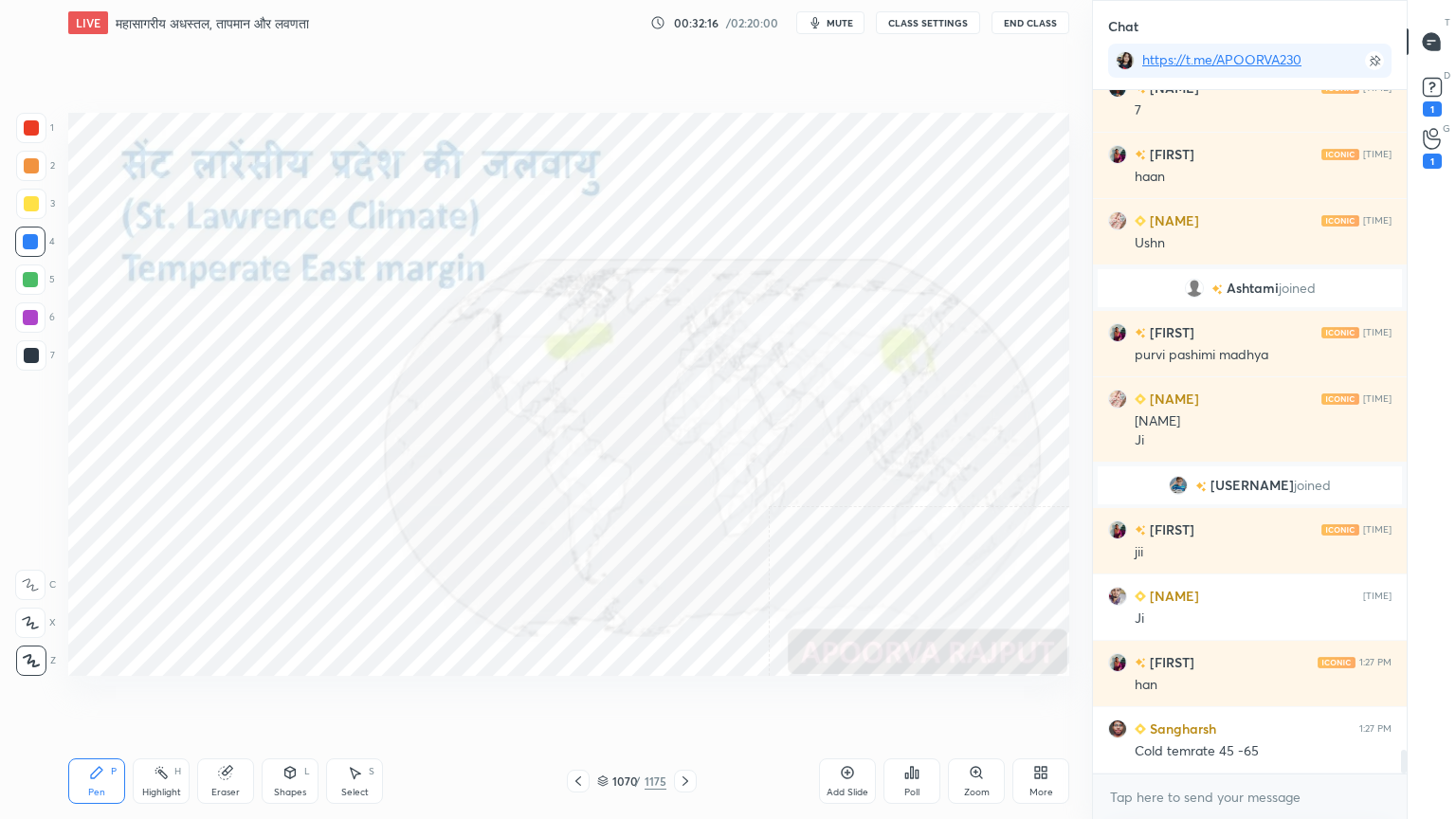 drag, startPoint x: 223, startPoint y: 776, endPoint x: 210, endPoint y: 767, distance: 15.81139 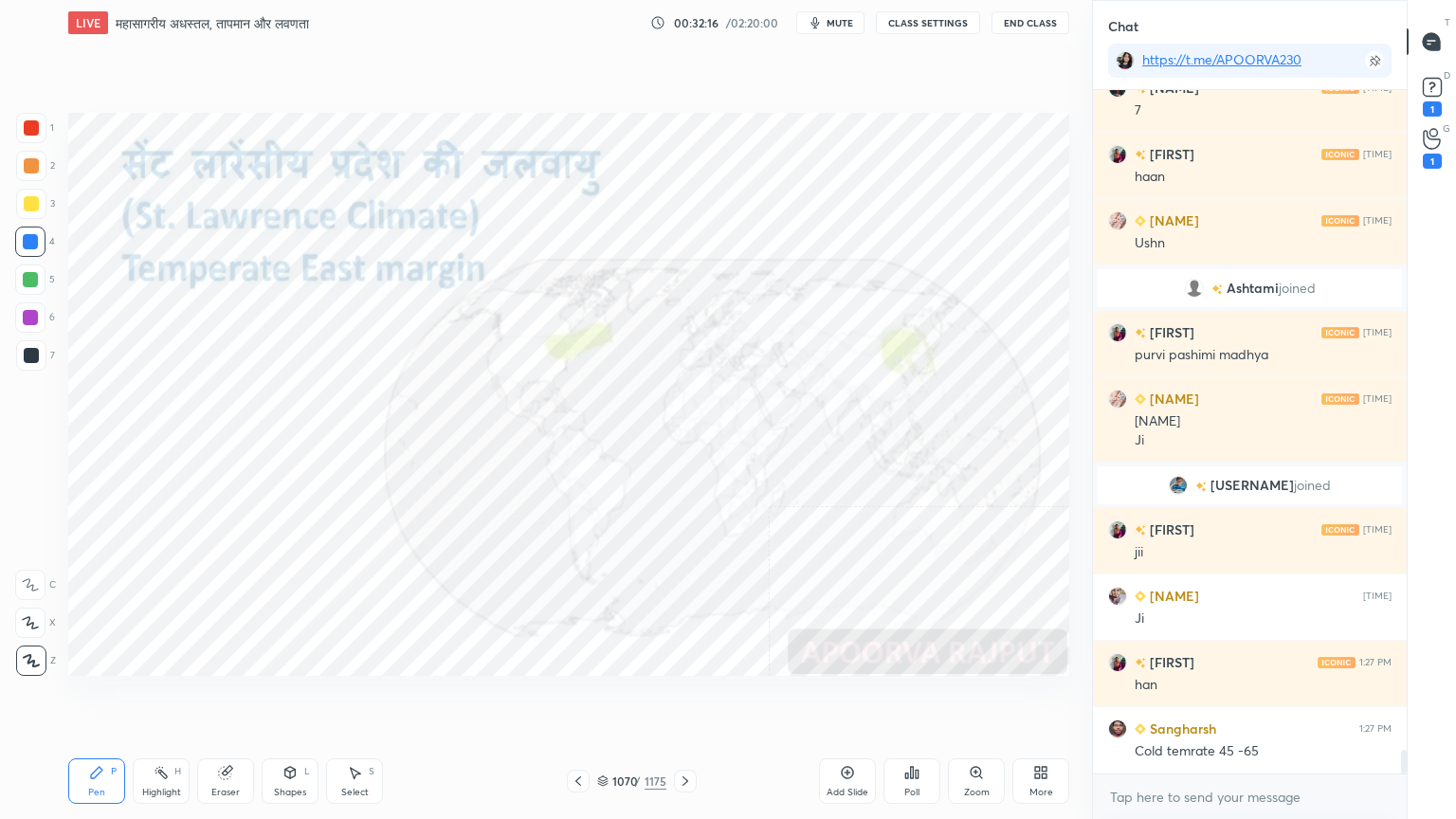 click 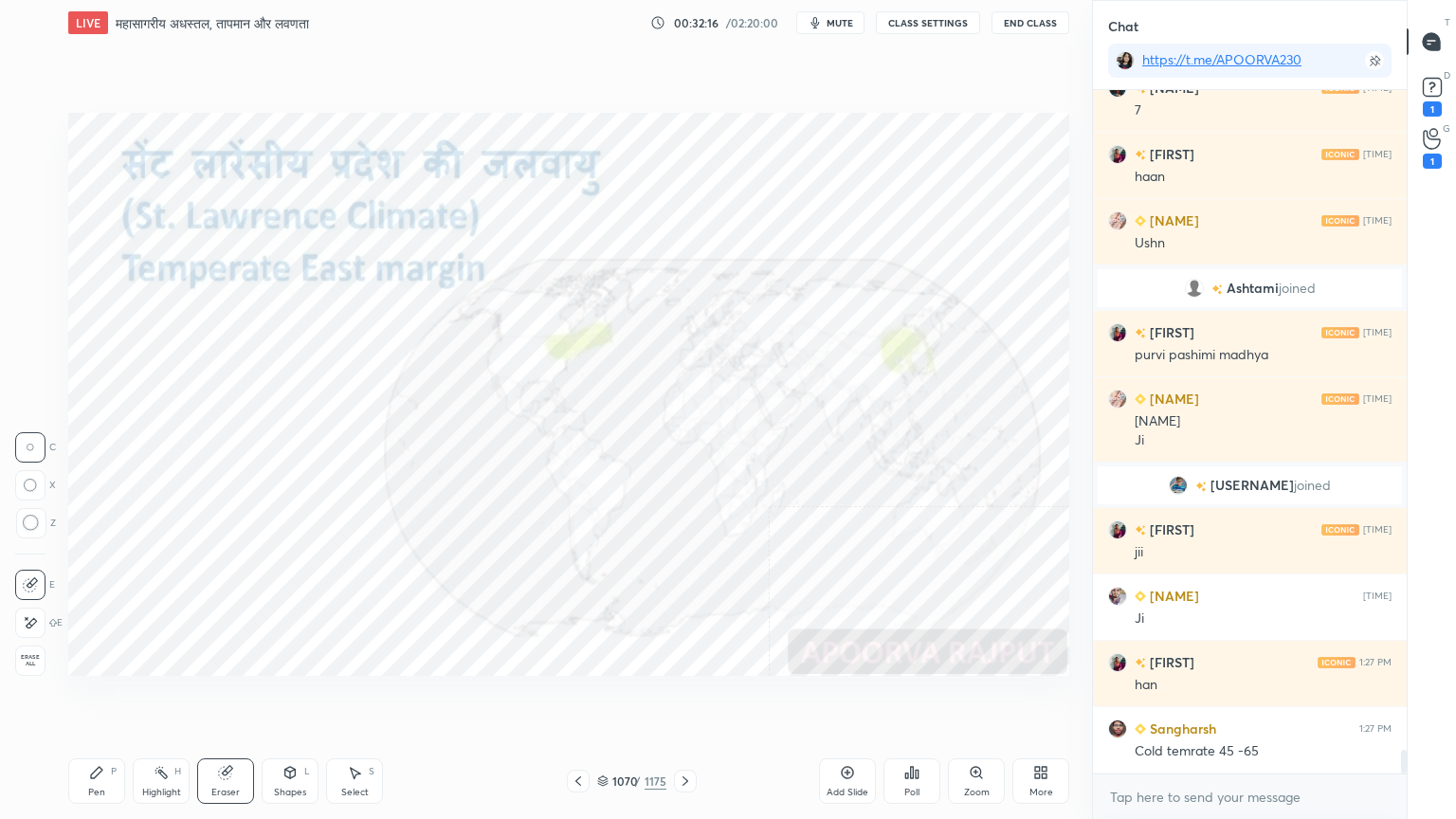 drag, startPoint x: 34, startPoint y: 664, endPoint x: 39, endPoint y: 651, distance: 13.928388 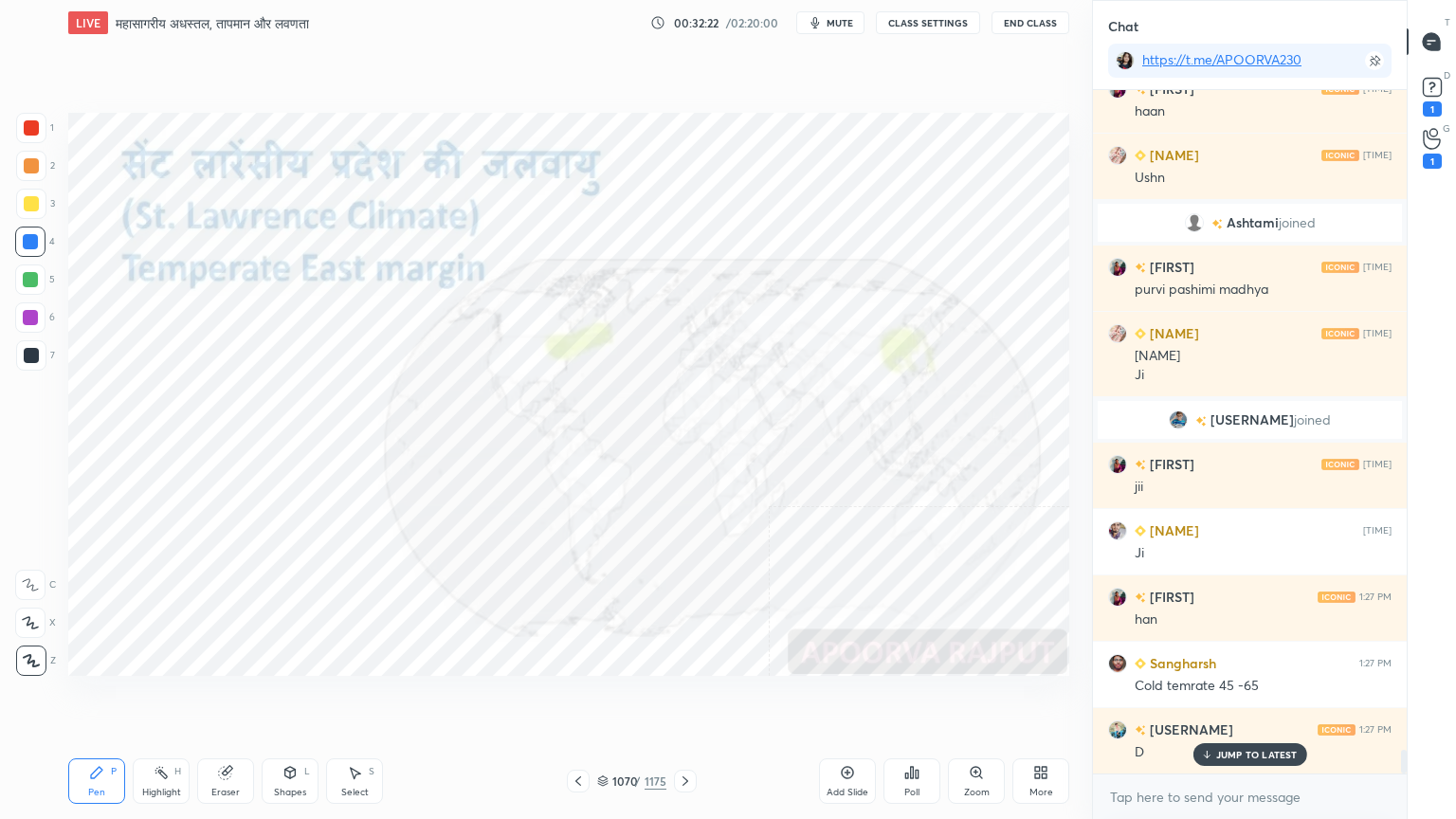 scroll, scrollTop: 19208, scrollLeft: 0, axis: vertical 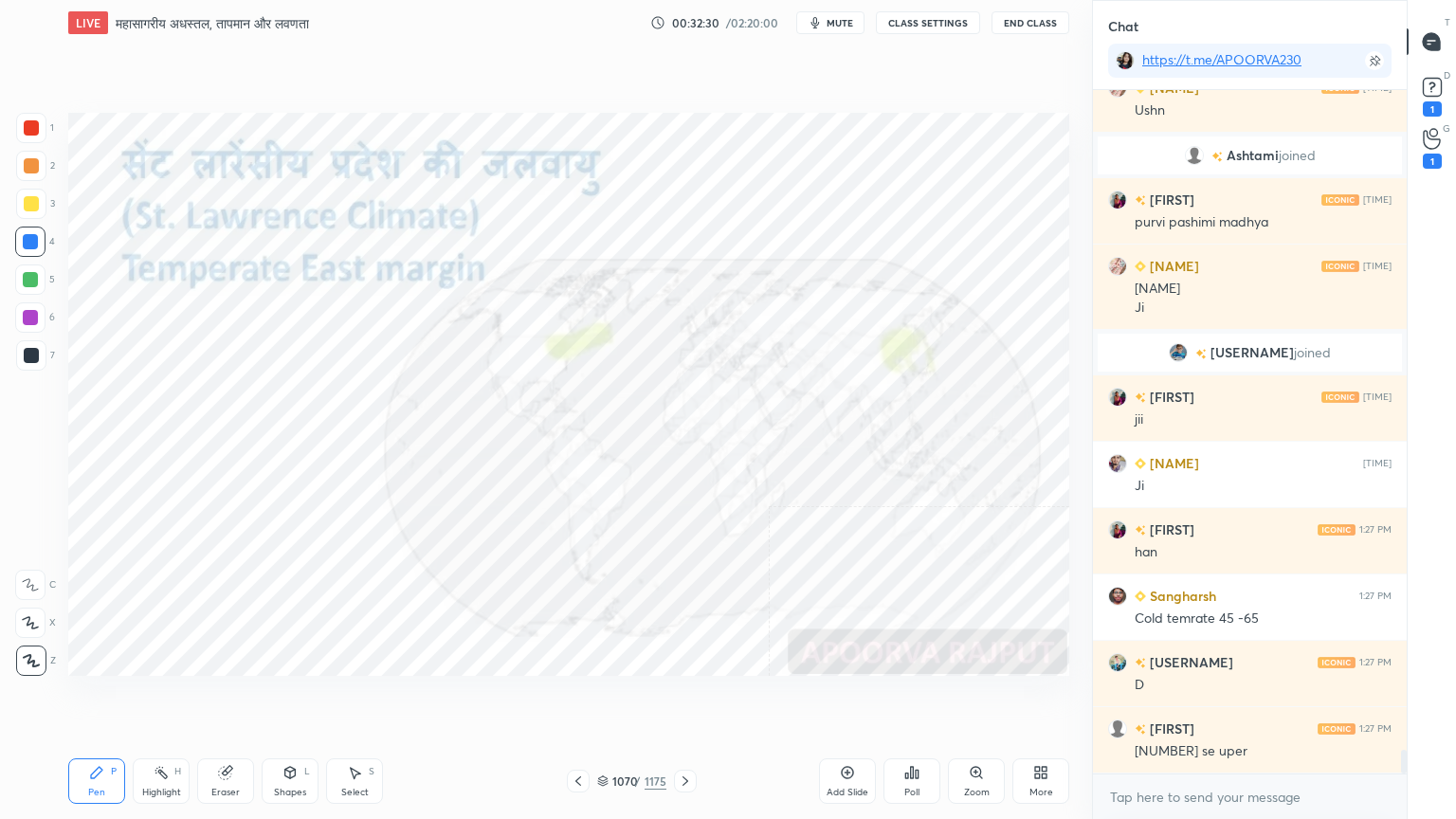 click on "Eraser" at bounding box center [226, 781] 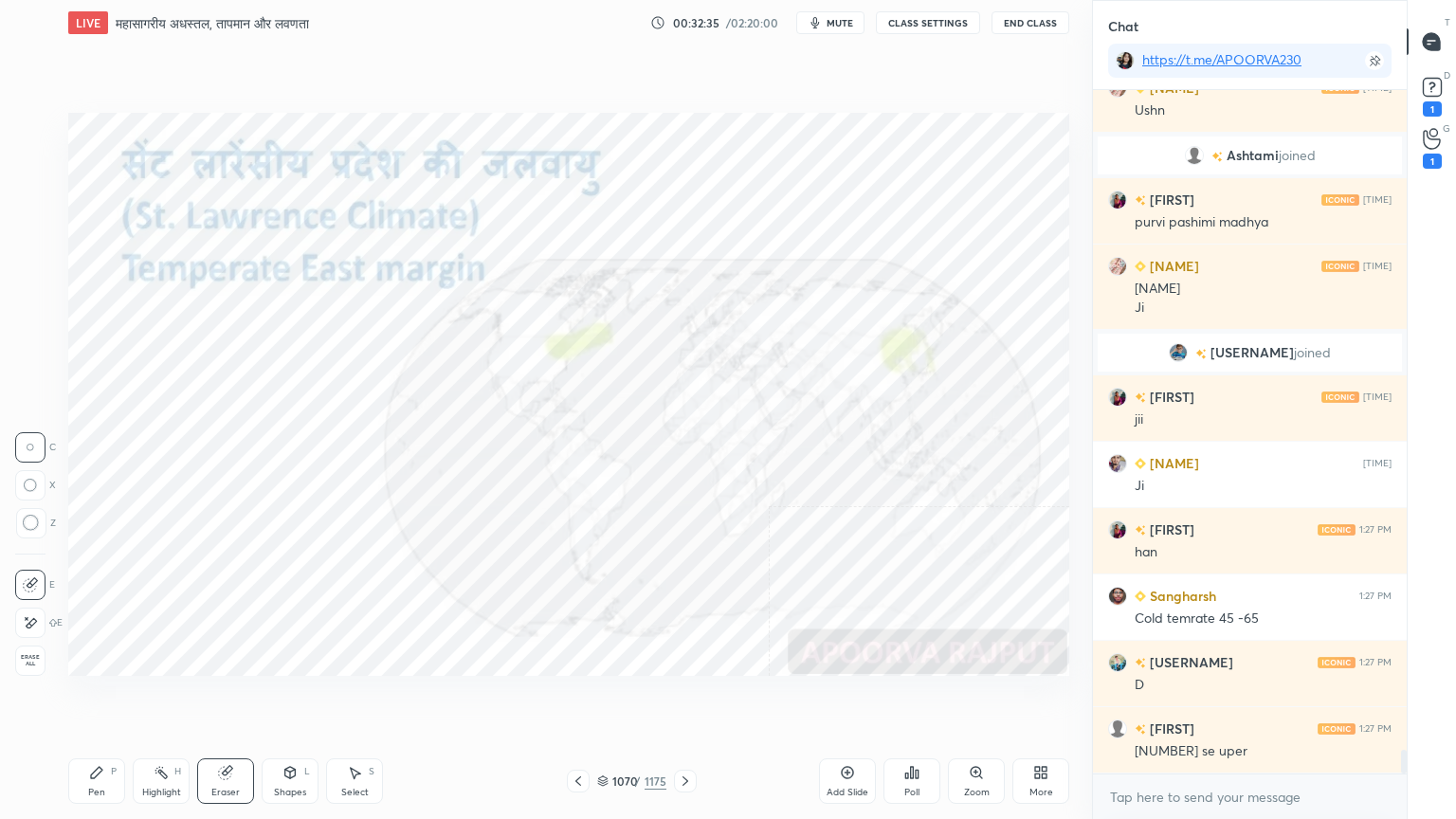 scroll, scrollTop: 19273, scrollLeft: 0, axis: vertical 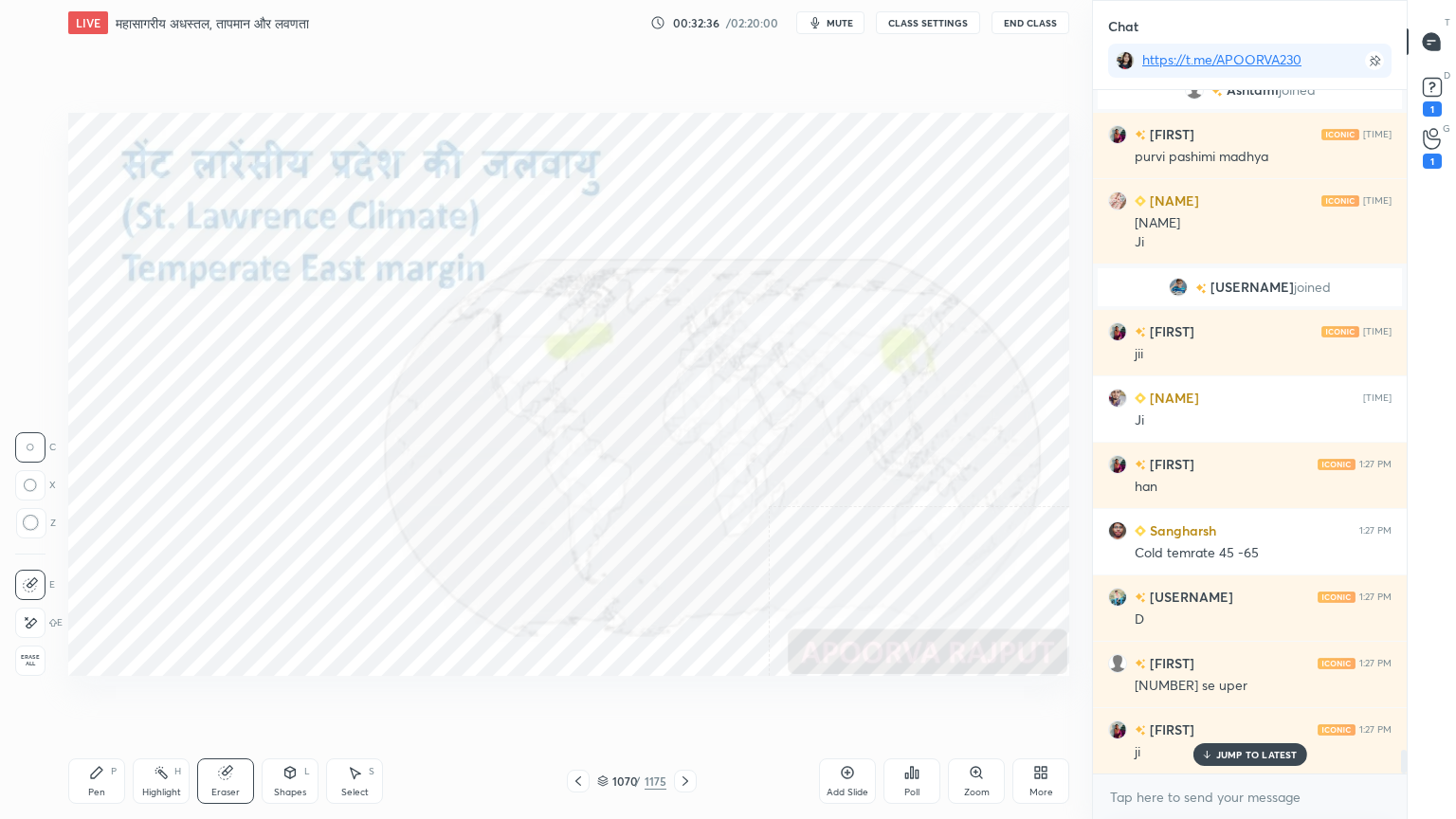 click 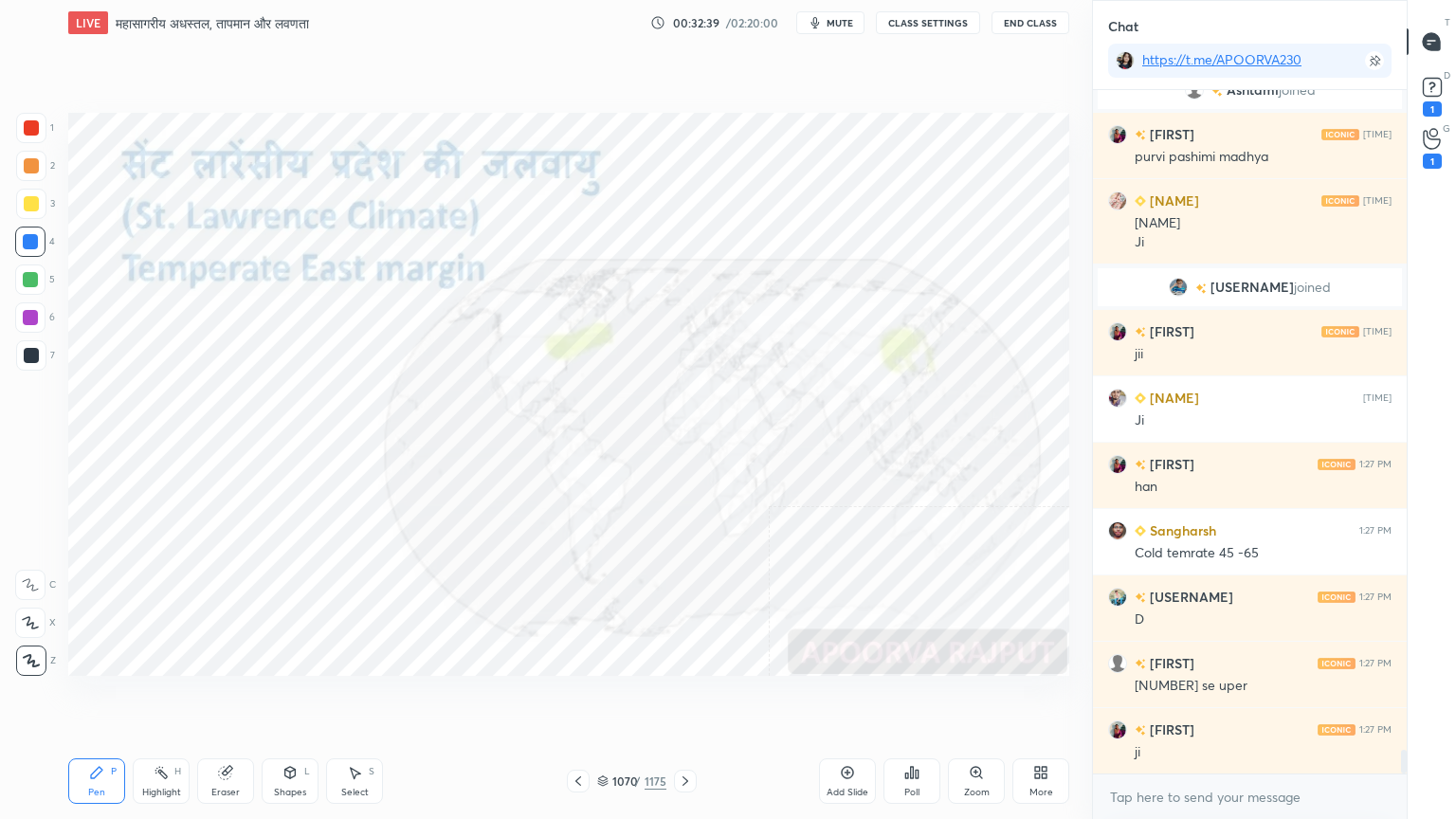 scroll, scrollTop: 19340, scrollLeft: 0, axis: vertical 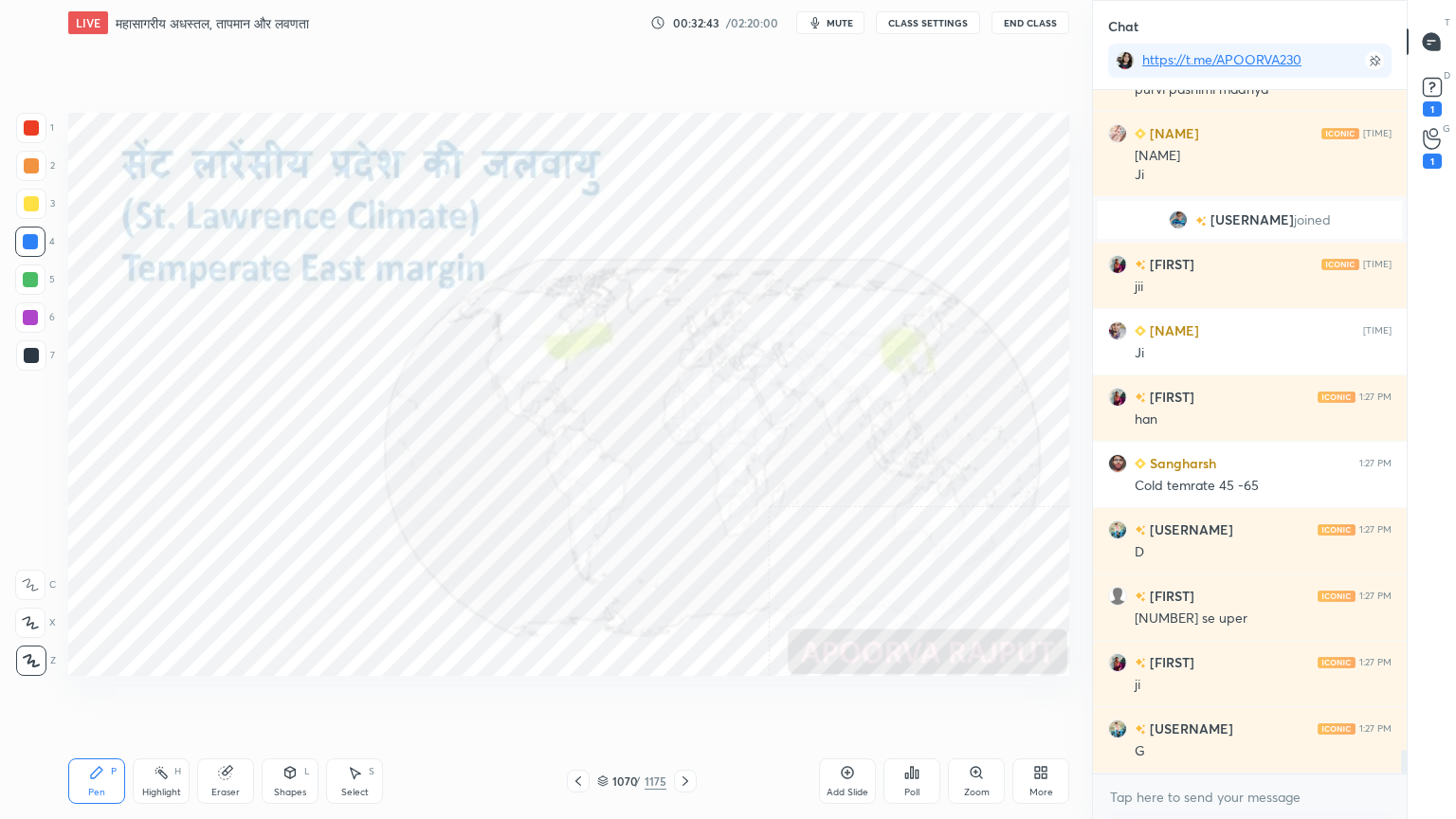 drag, startPoint x: 224, startPoint y: 781, endPoint x: 212, endPoint y: 774, distance: 13.892444 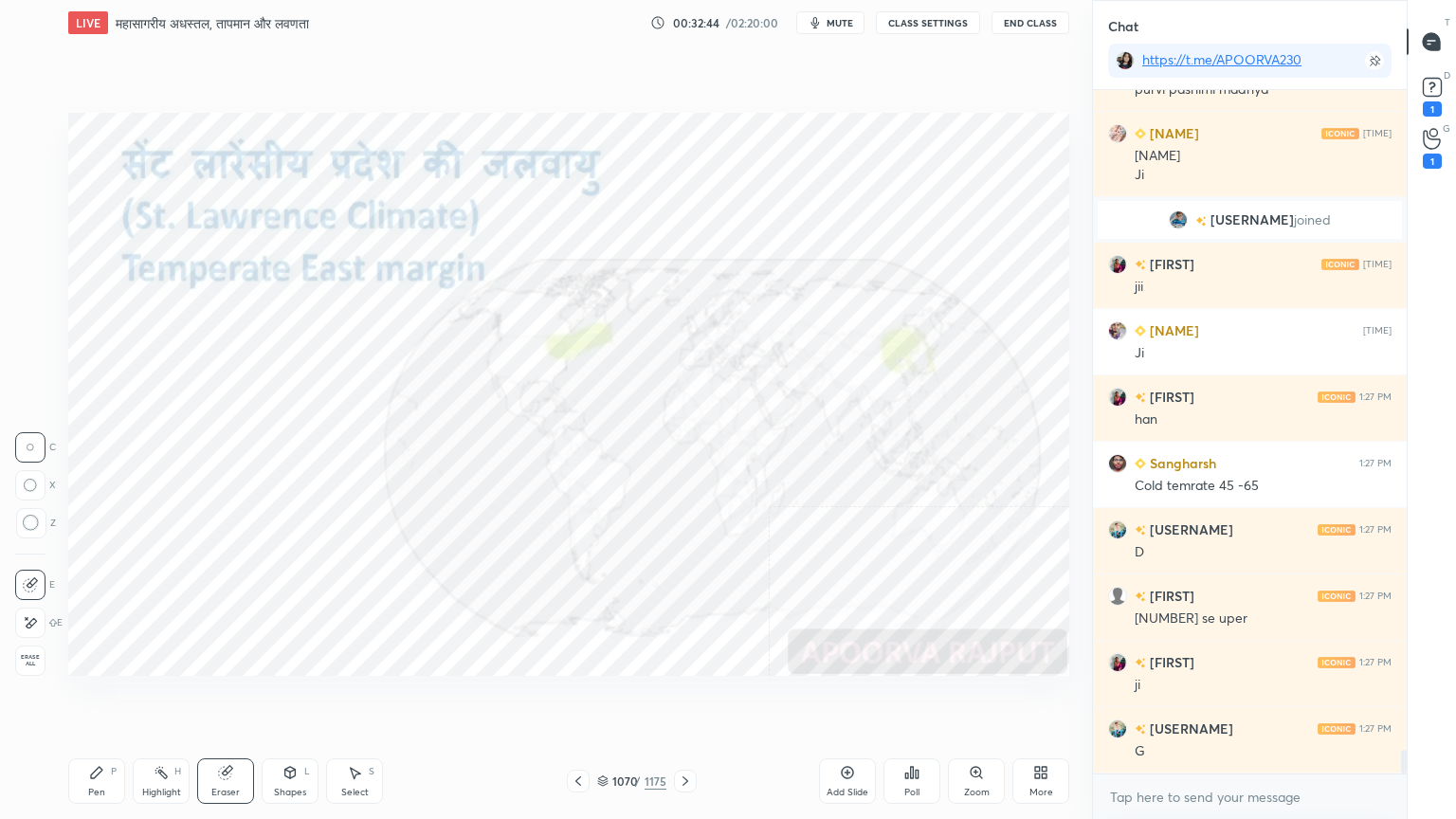 drag, startPoint x: 27, startPoint y: 653, endPoint x: 61, endPoint y: 628, distance: 42.201896 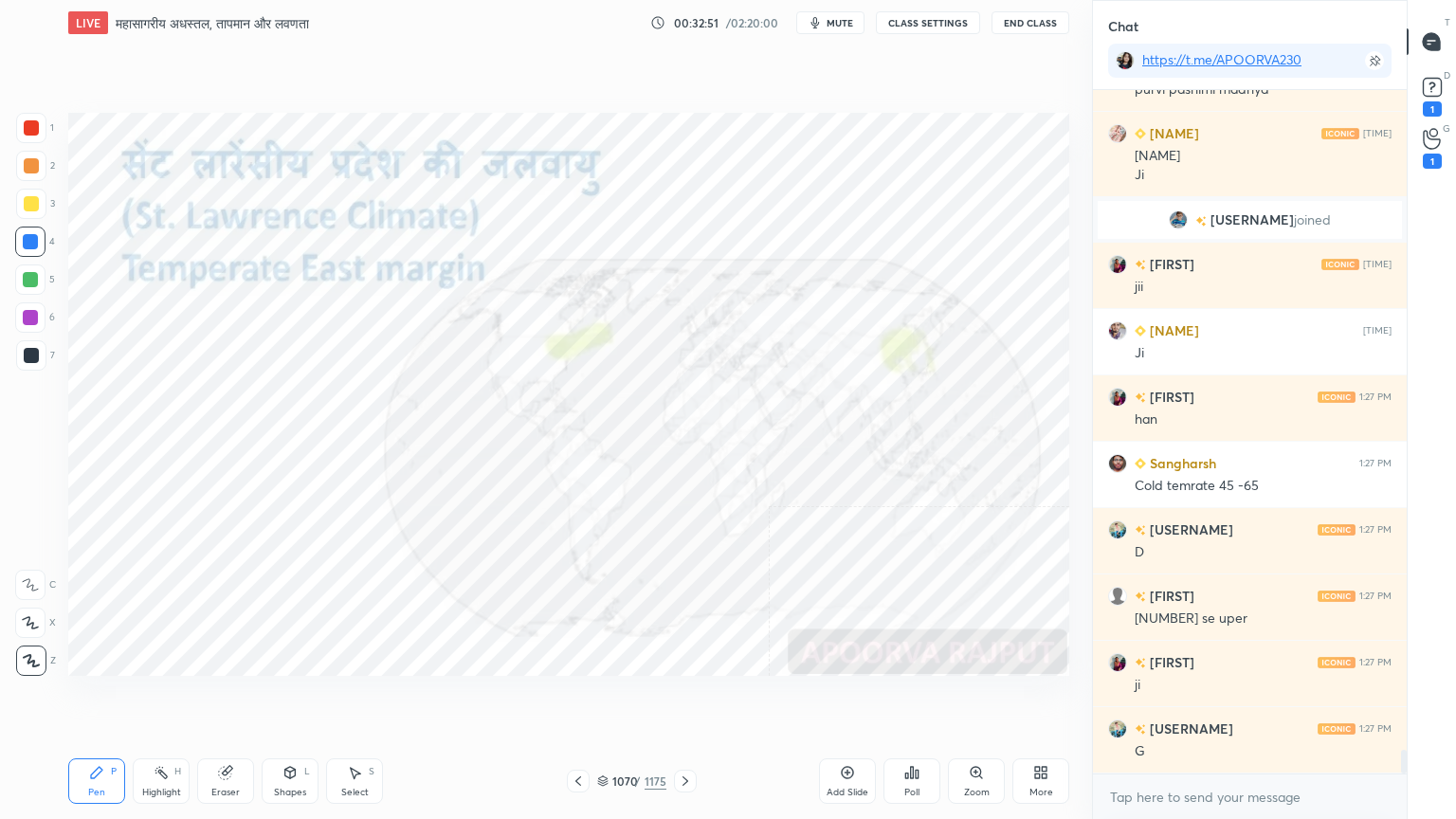 click on "Eraser" at bounding box center [226, 781] 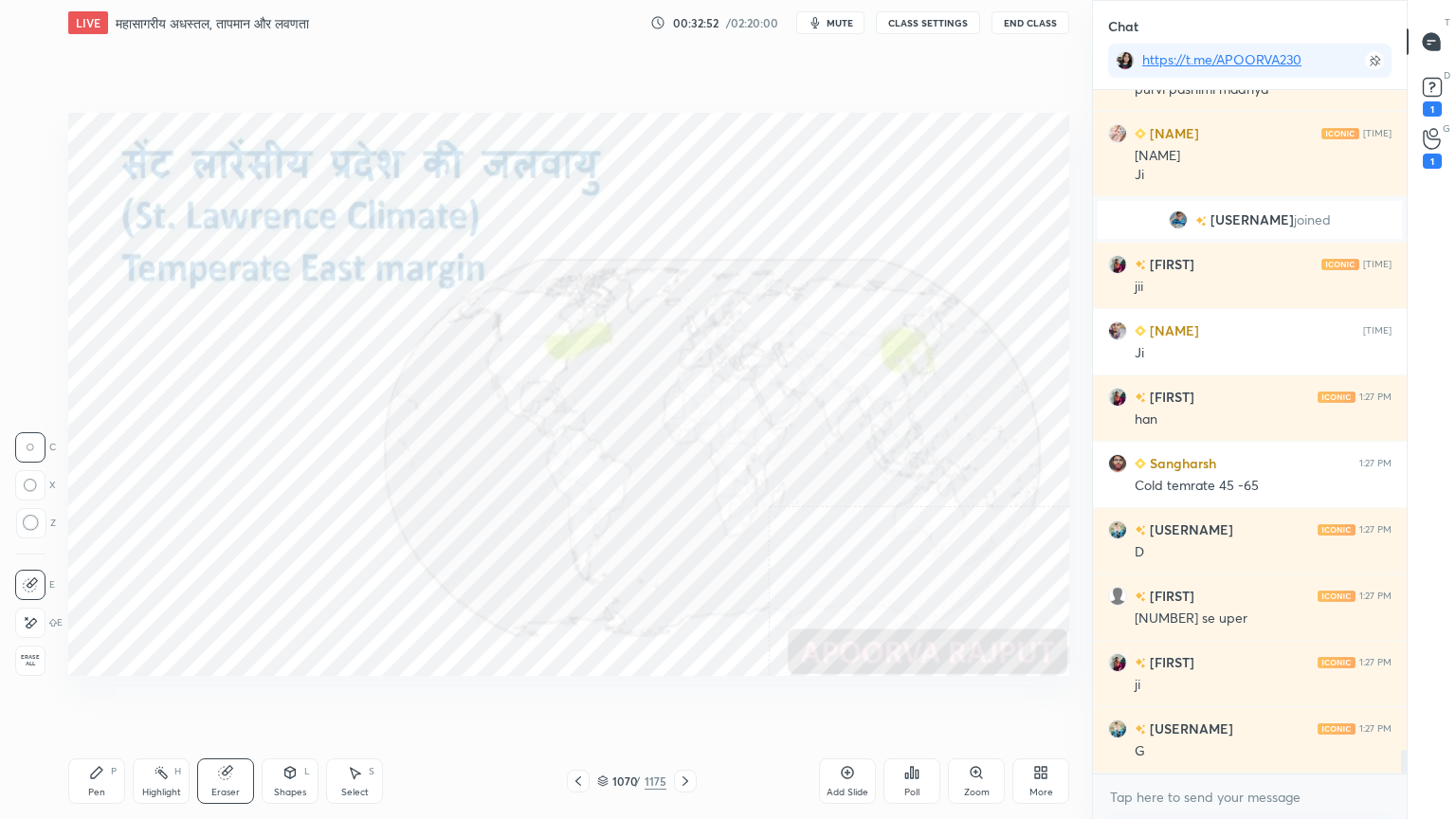 click on "Erase all" at bounding box center (30, 661) 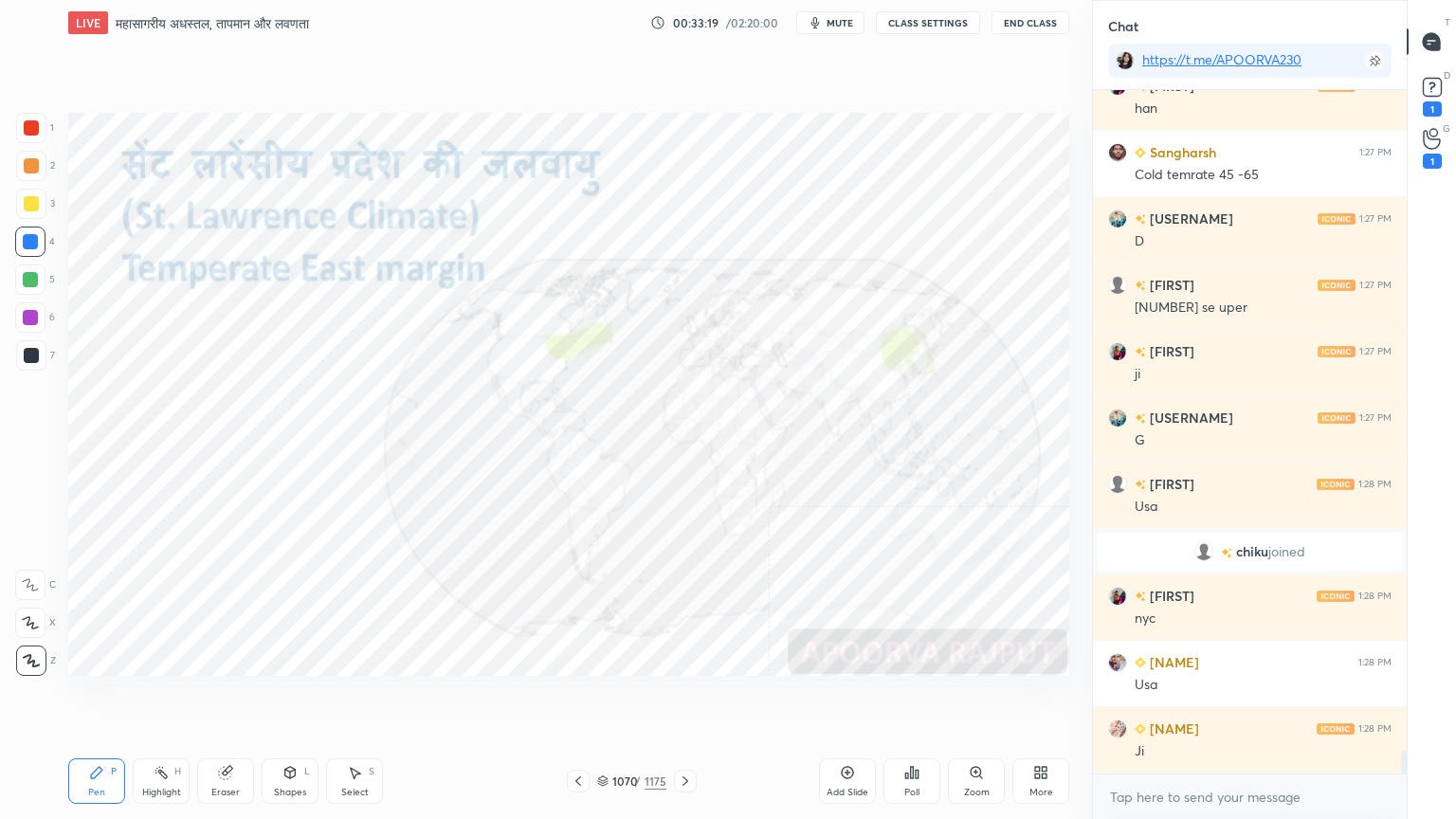 scroll, scrollTop: 19717, scrollLeft: 0, axis: vertical 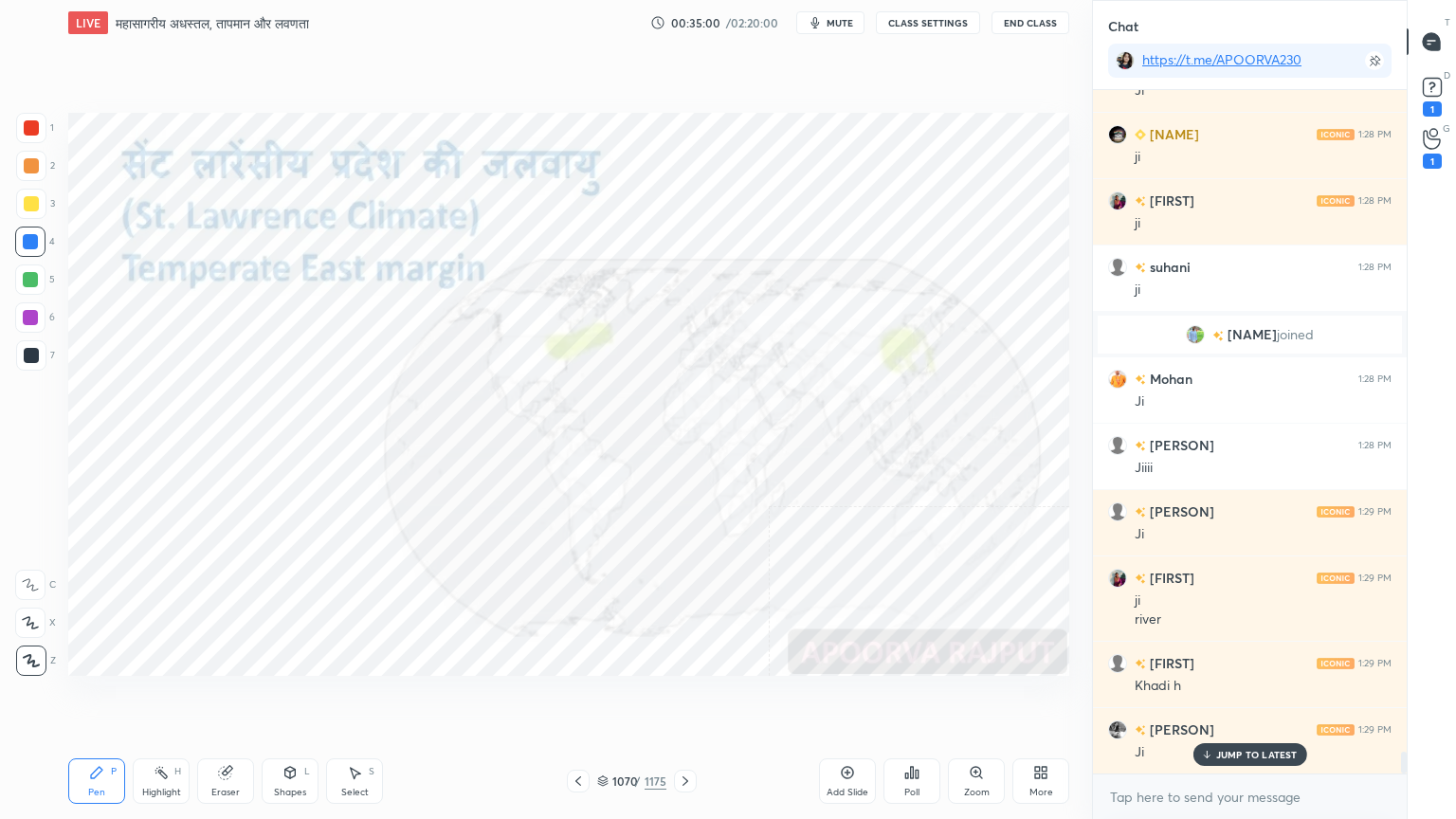 click on "Eraser" at bounding box center (226, 792) 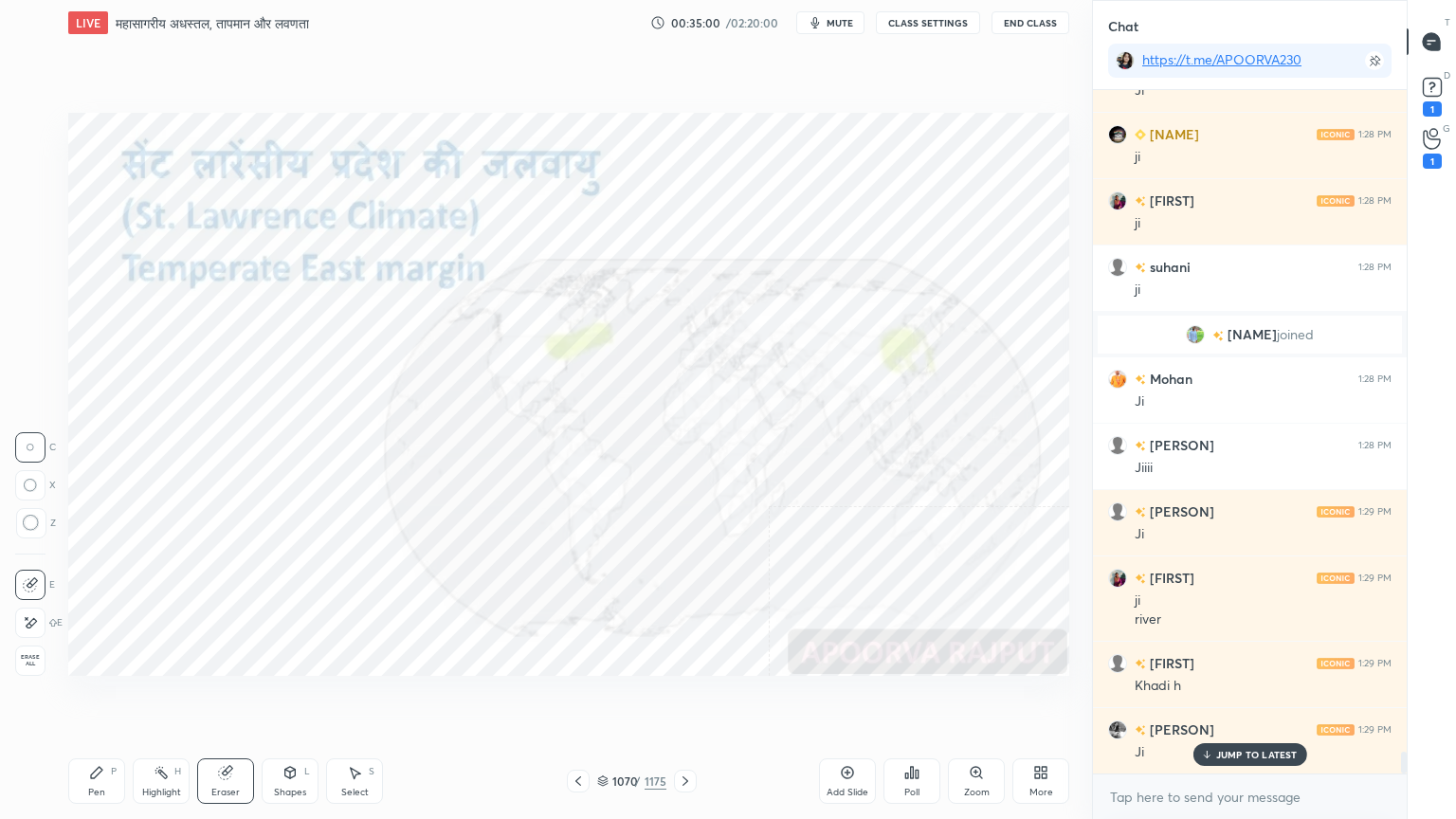 click on "Erase all" at bounding box center [30, 661] 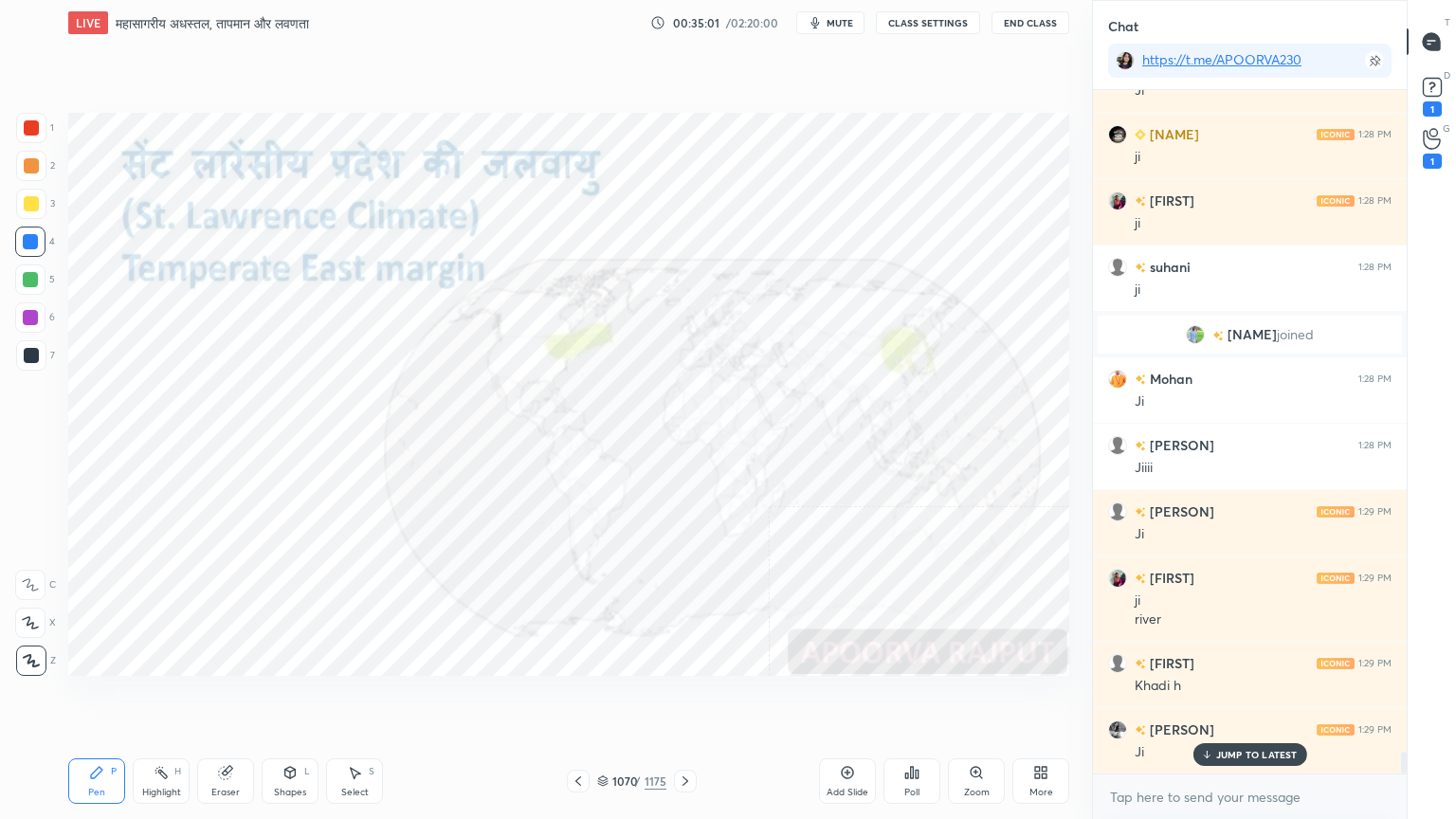 click on "E E Erase all" at bounding box center [-29, 619] 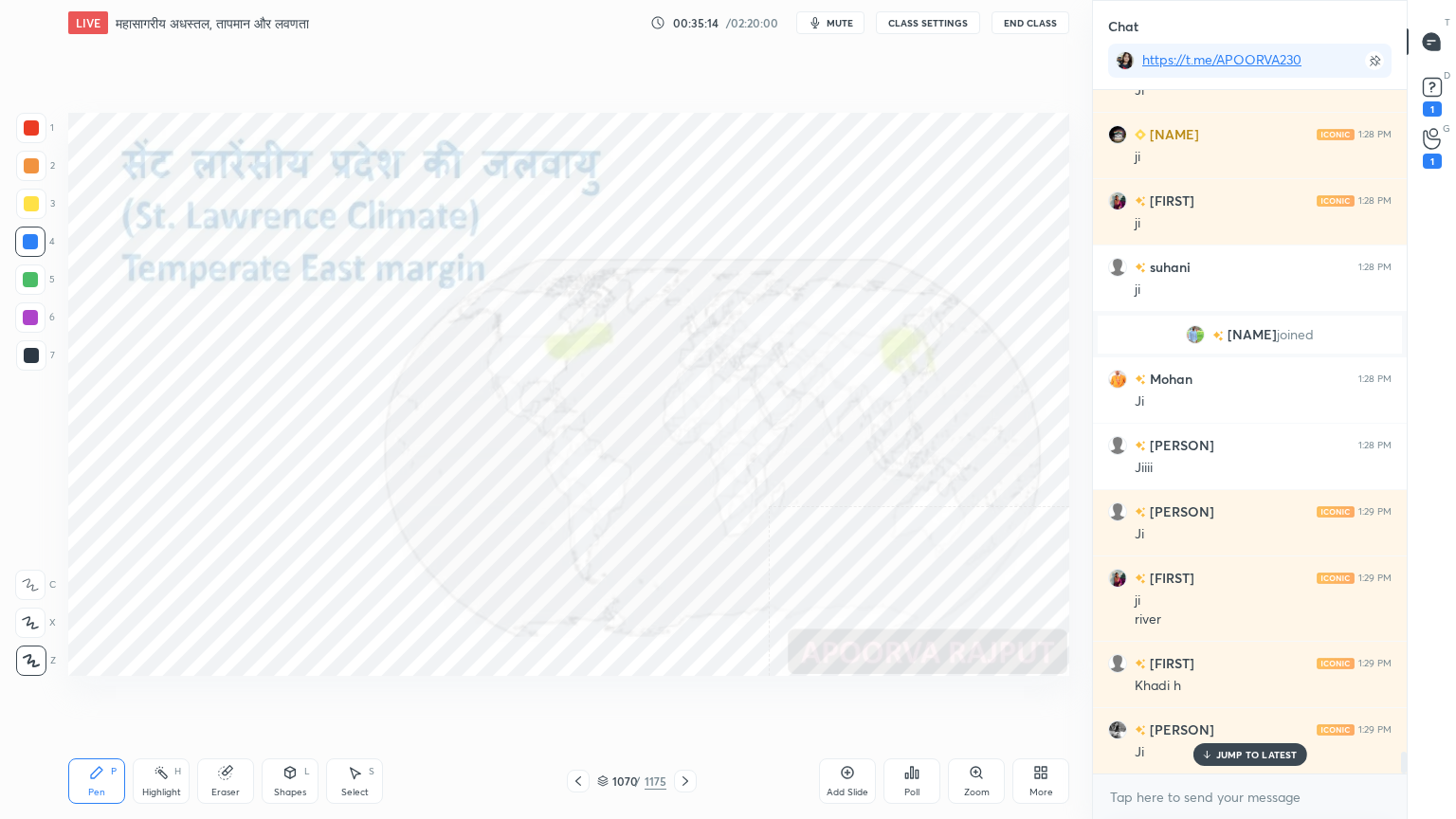 scroll, scrollTop: 20777, scrollLeft: 0, axis: vertical 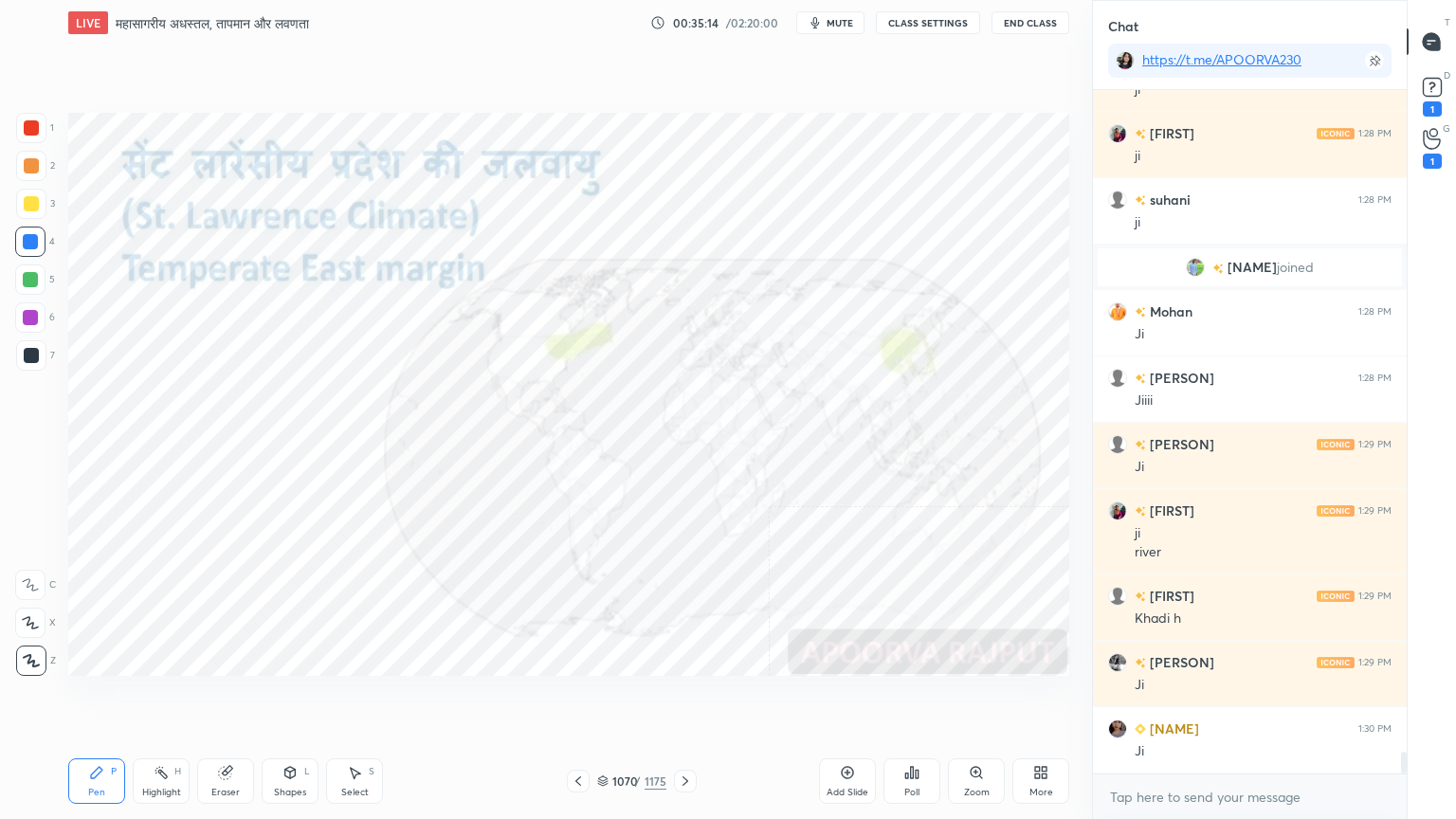 click on "Eraser" at bounding box center [226, 781] 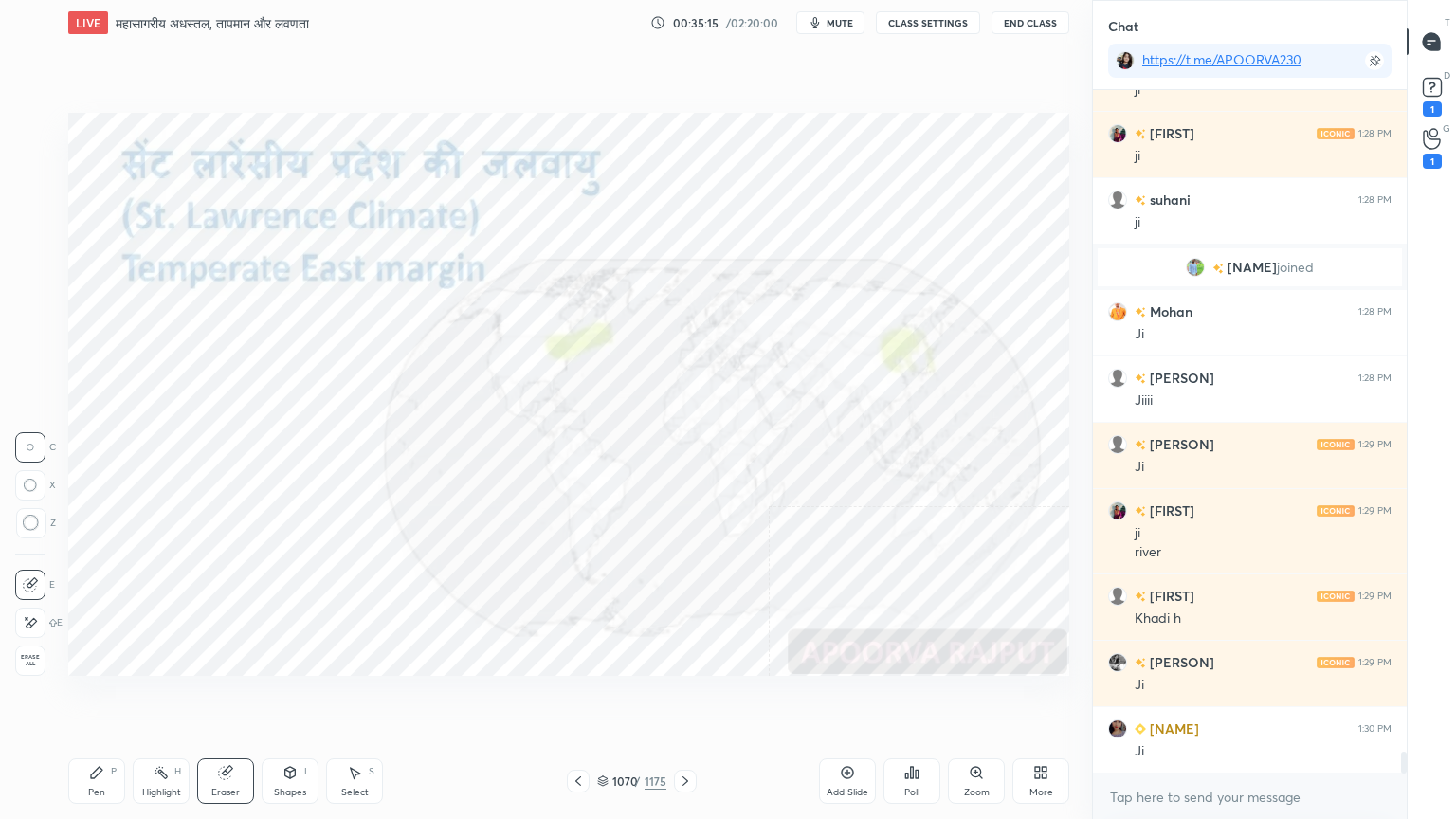 drag, startPoint x: 27, startPoint y: 652, endPoint x: 31, endPoint y: 641, distance: 12 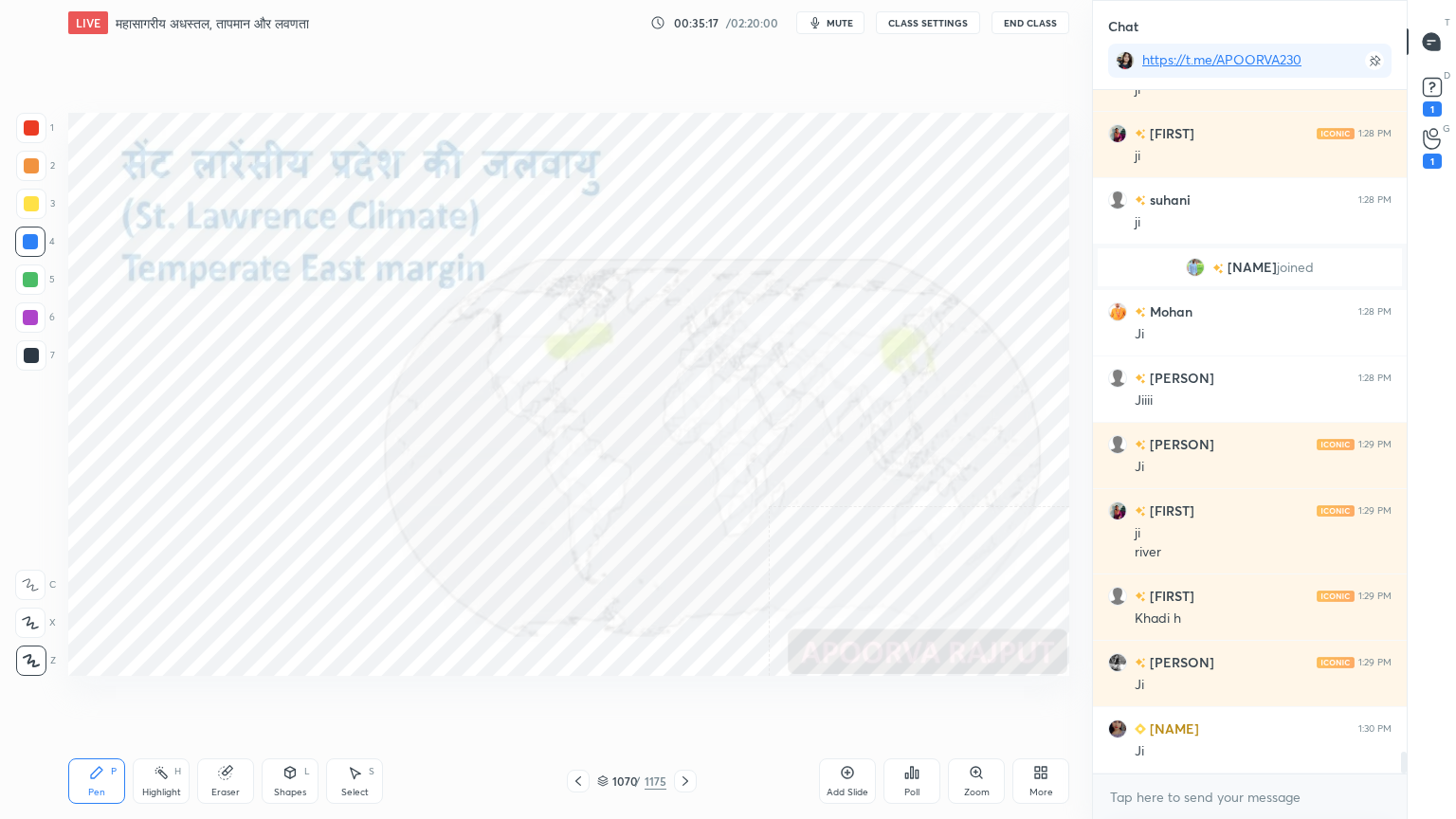 scroll, scrollTop: 20843, scrollLeft: 0, axis: vertical 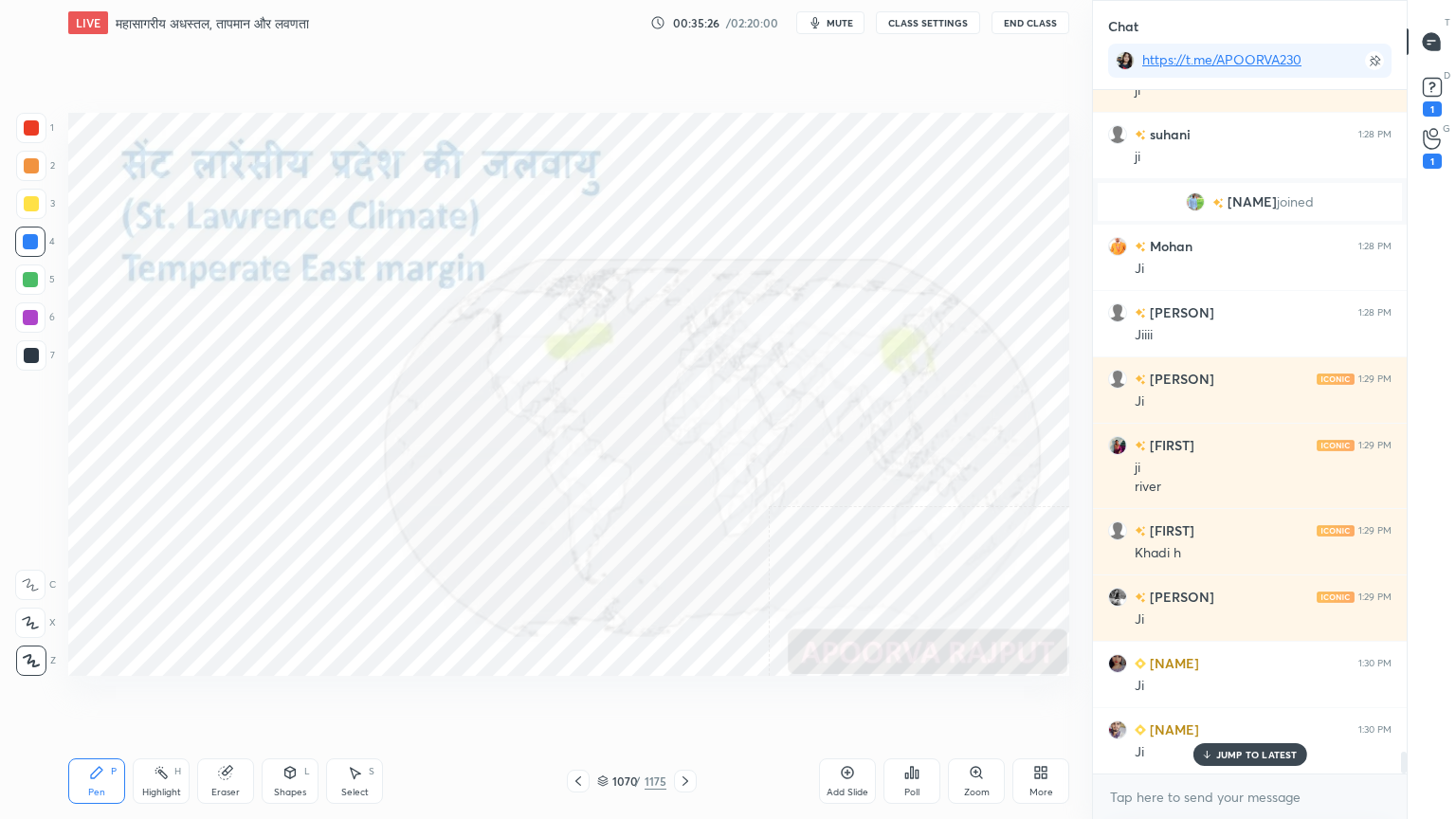 drag, startPoint x: 667, startPoint y: 734, endPoint x: 681, endPoint y: 731, distance: 14.3178211 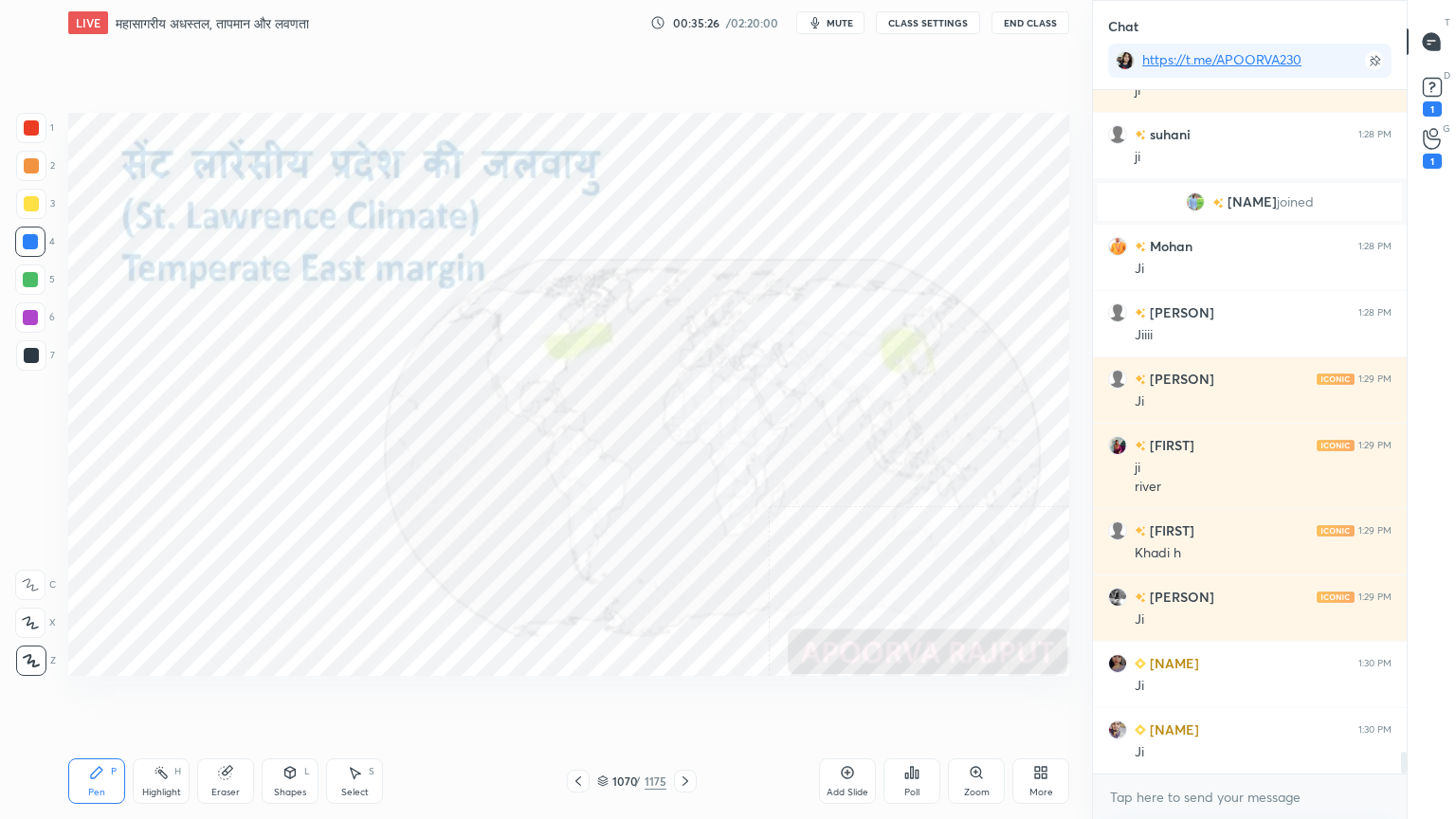 scroll, scrollTop: 20910, scrollLeft: 0, axis: vertical 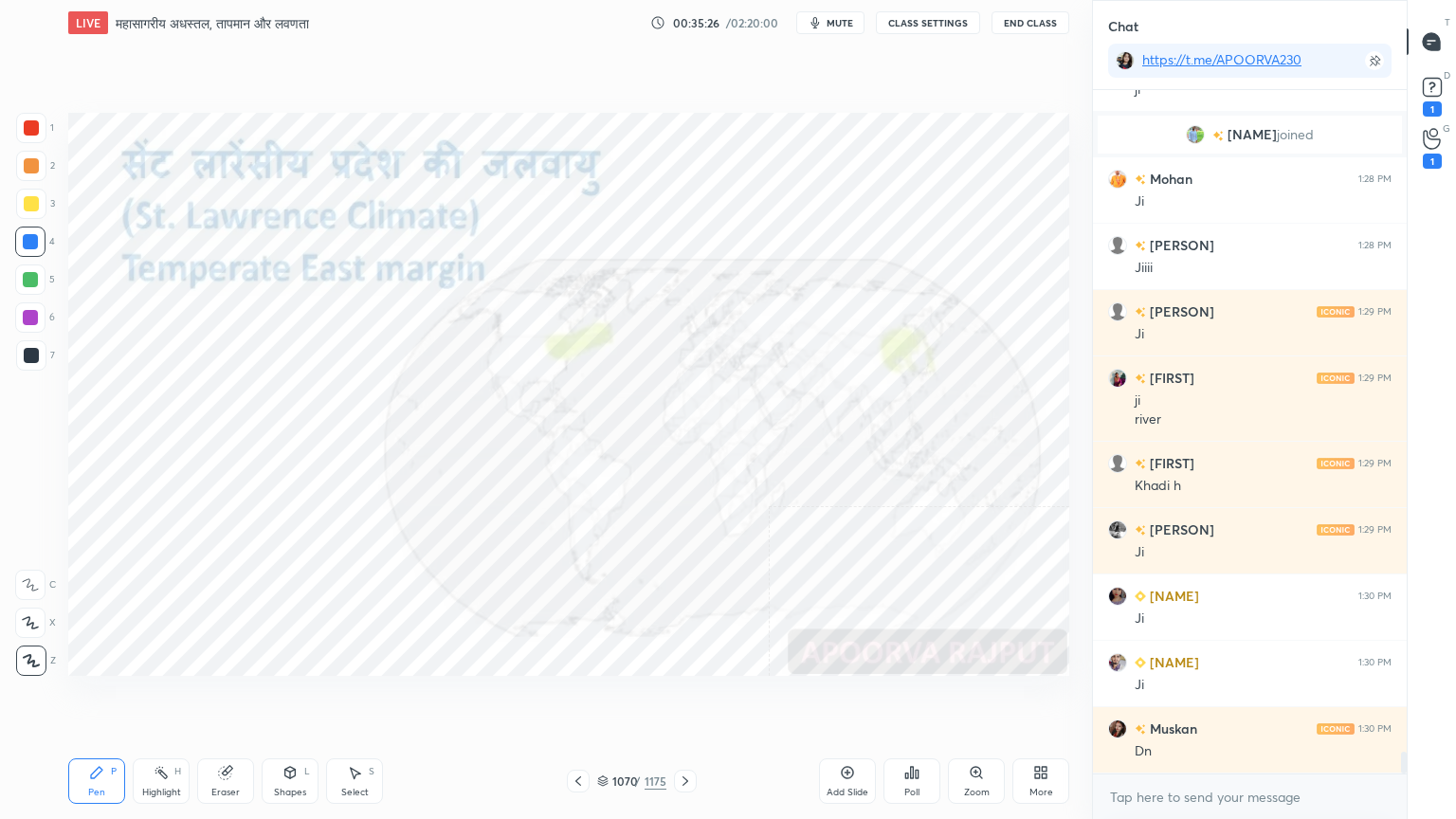 drag, startPoint x: 680, startPoint y: 741, endPoint x: 687, endPoint y: 735, distance: 9.219544 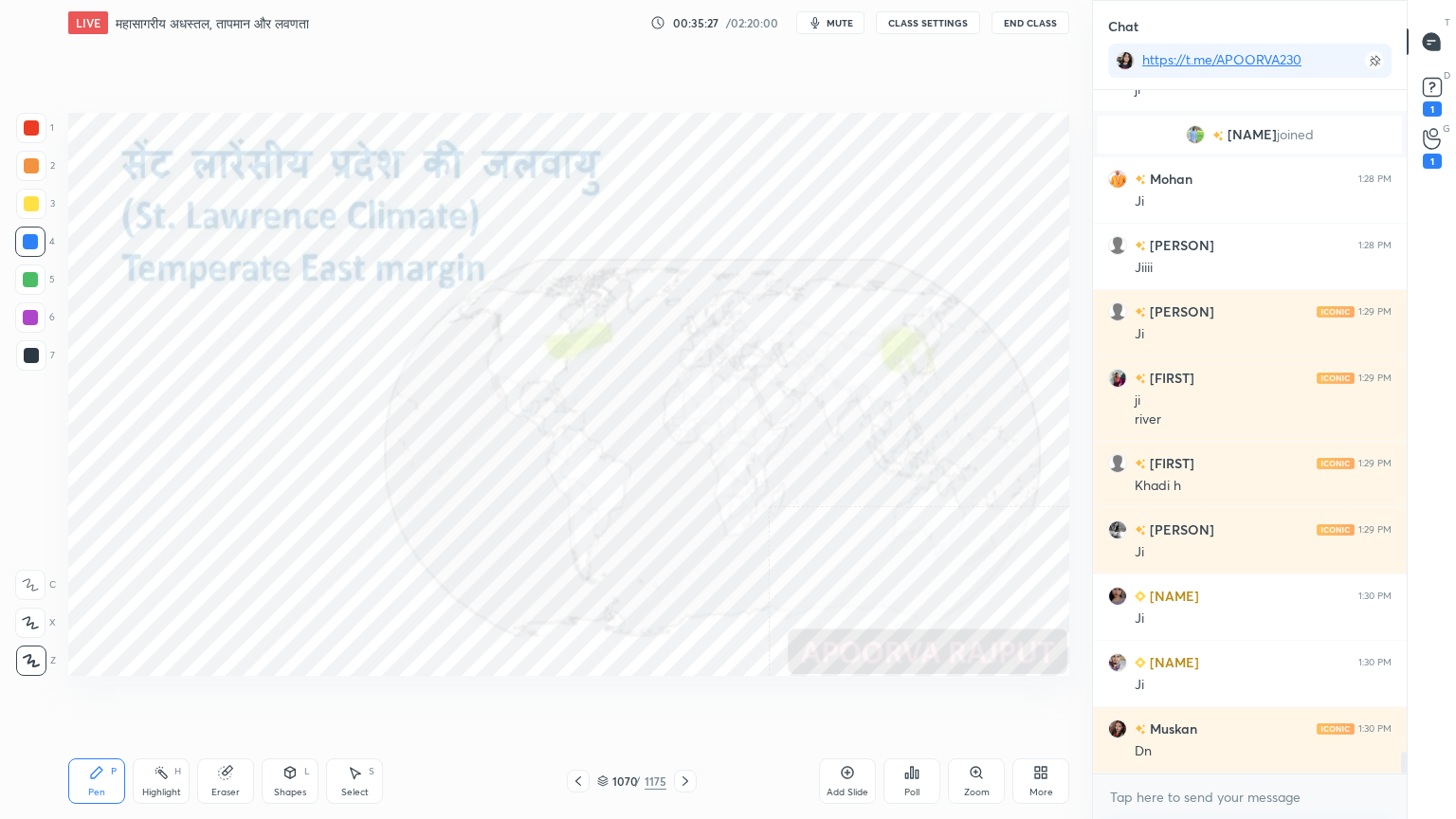 click on "Setting up your live class Poll for   secs No correct answer Start poll" at bounding box center (569, 394) 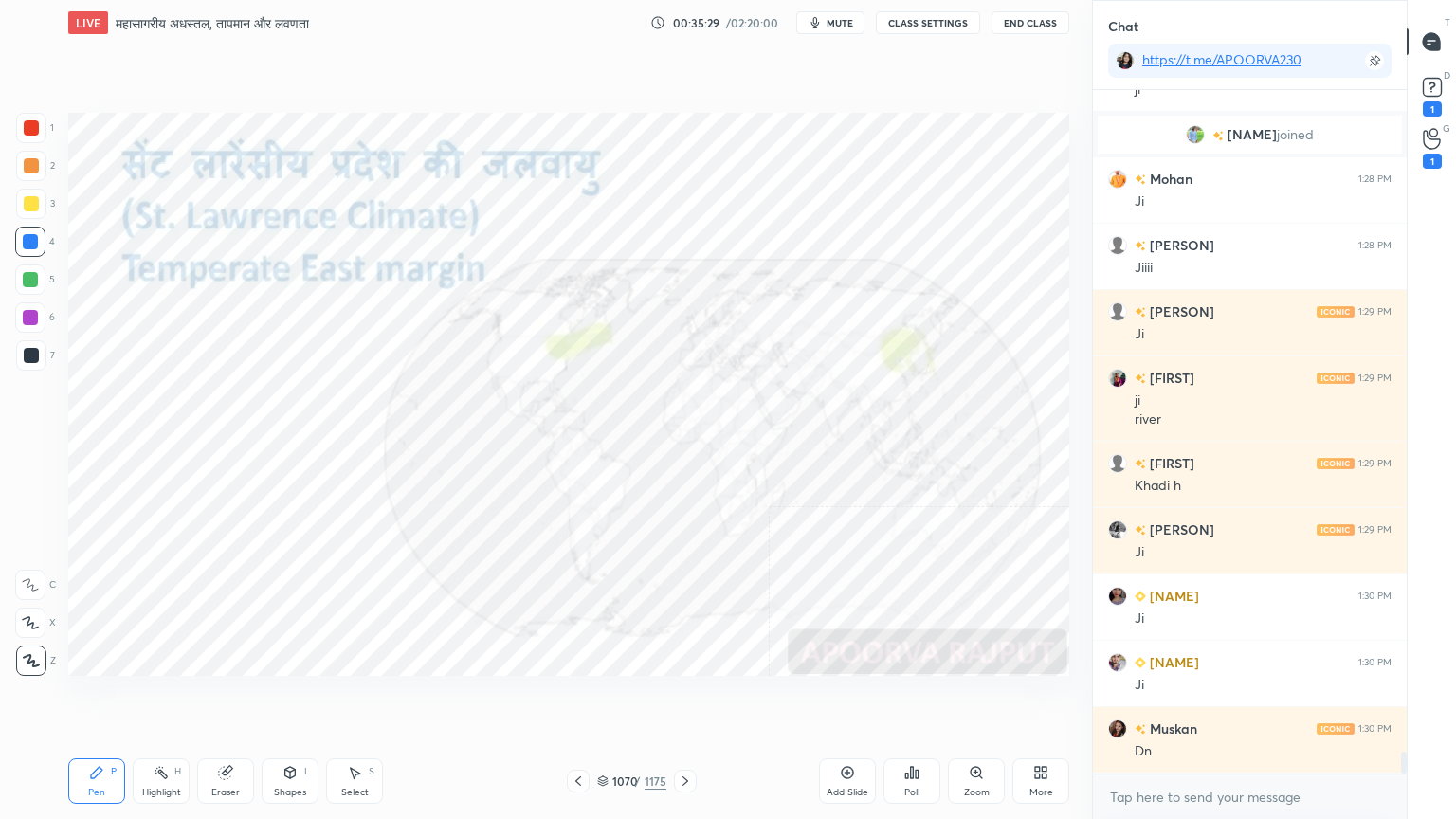 click on "Setting up your live class Poll for   secs No correct answer Start poll" at bounding box center (569, 394) 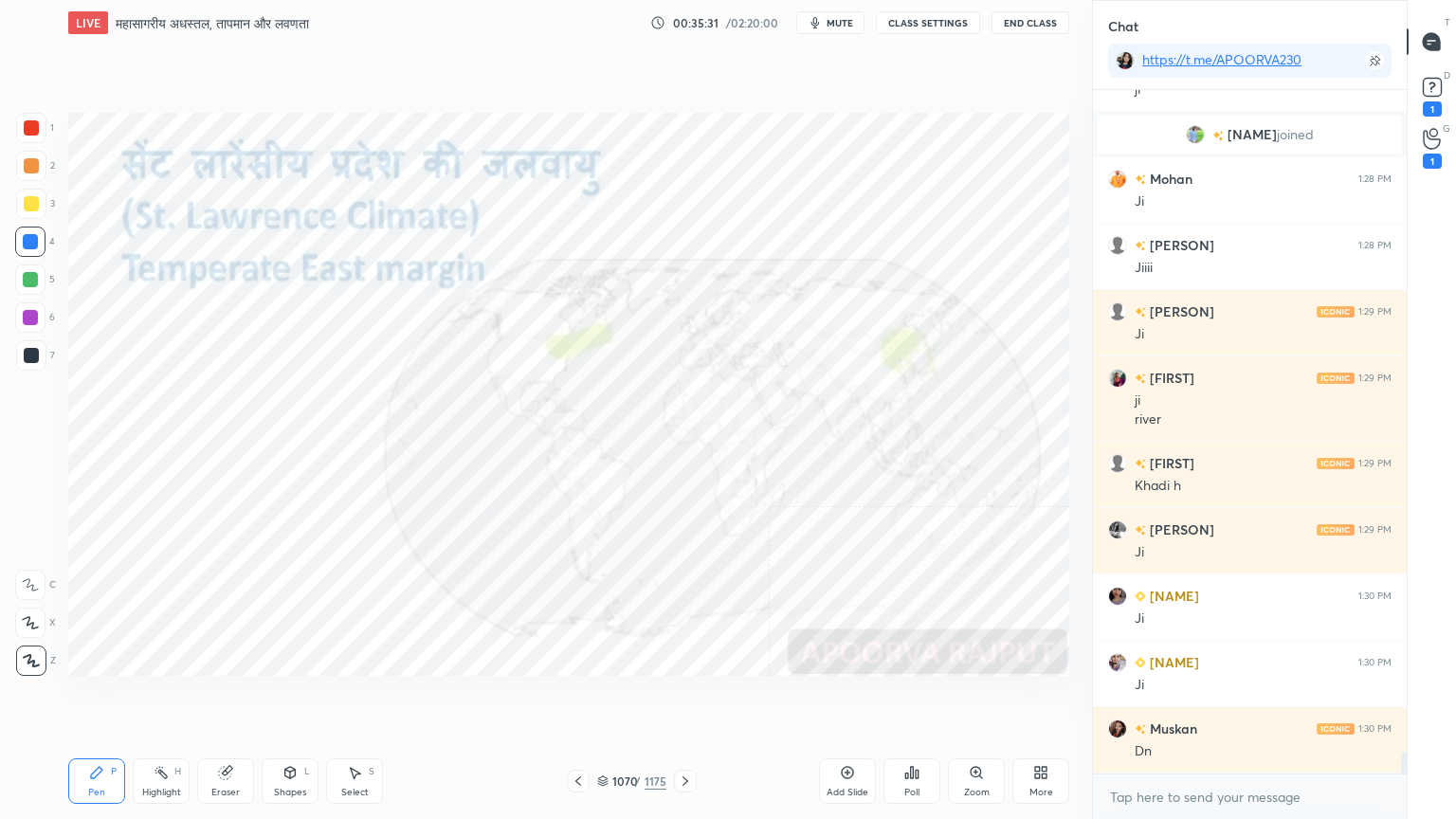 scroll, scrollTop: 20976, scrollLeft: 0, axis: vertical 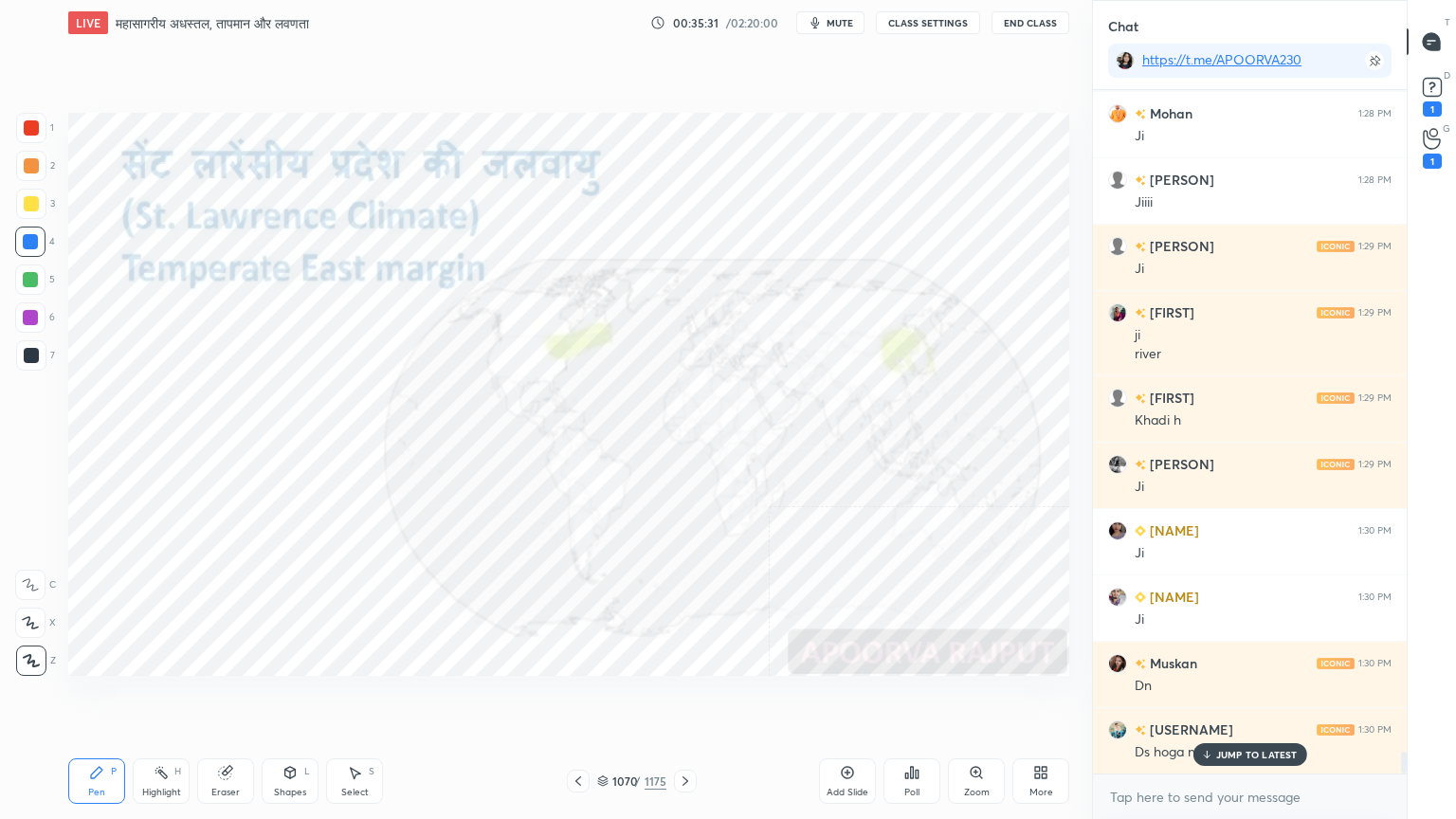 click 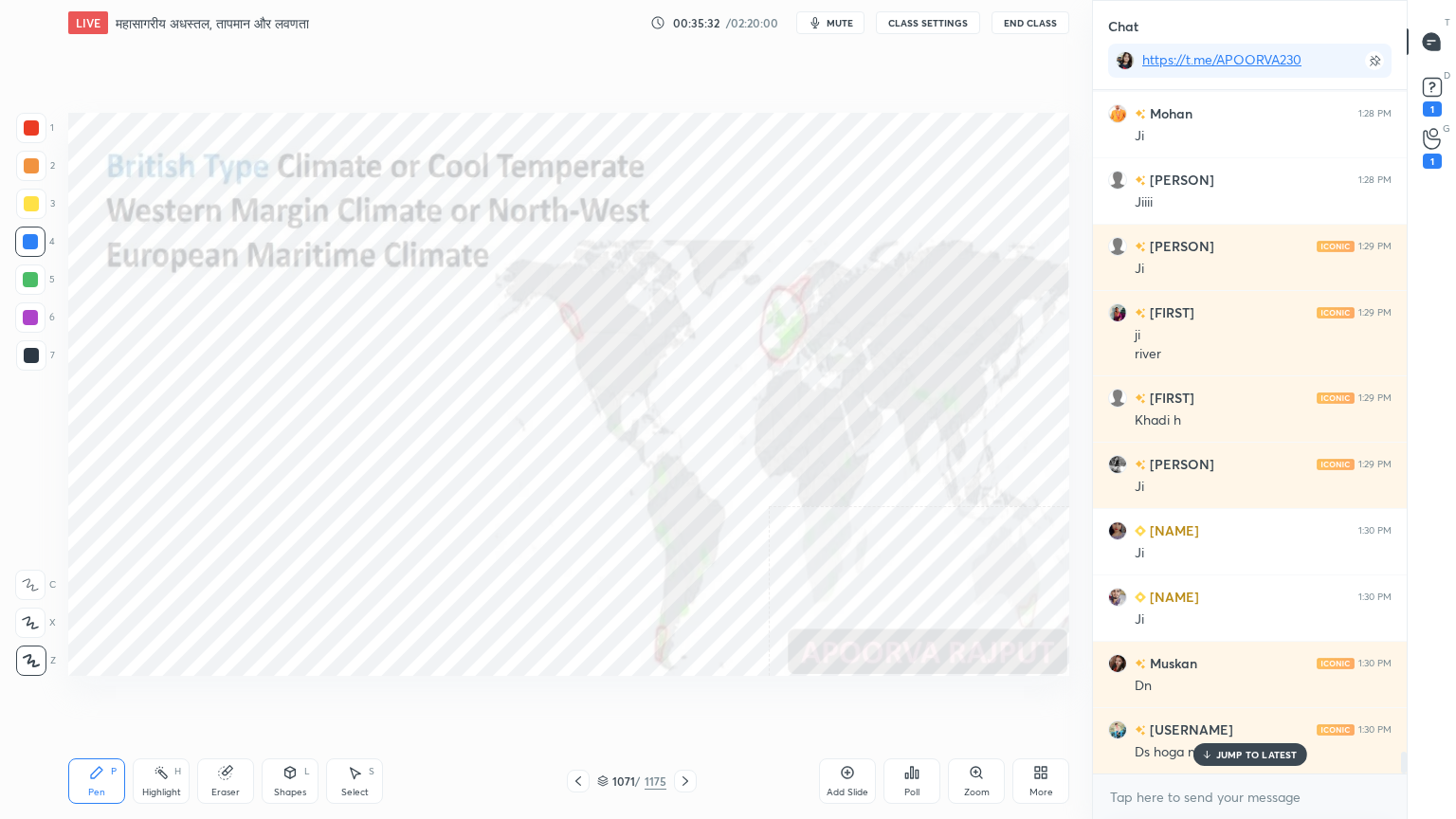 click 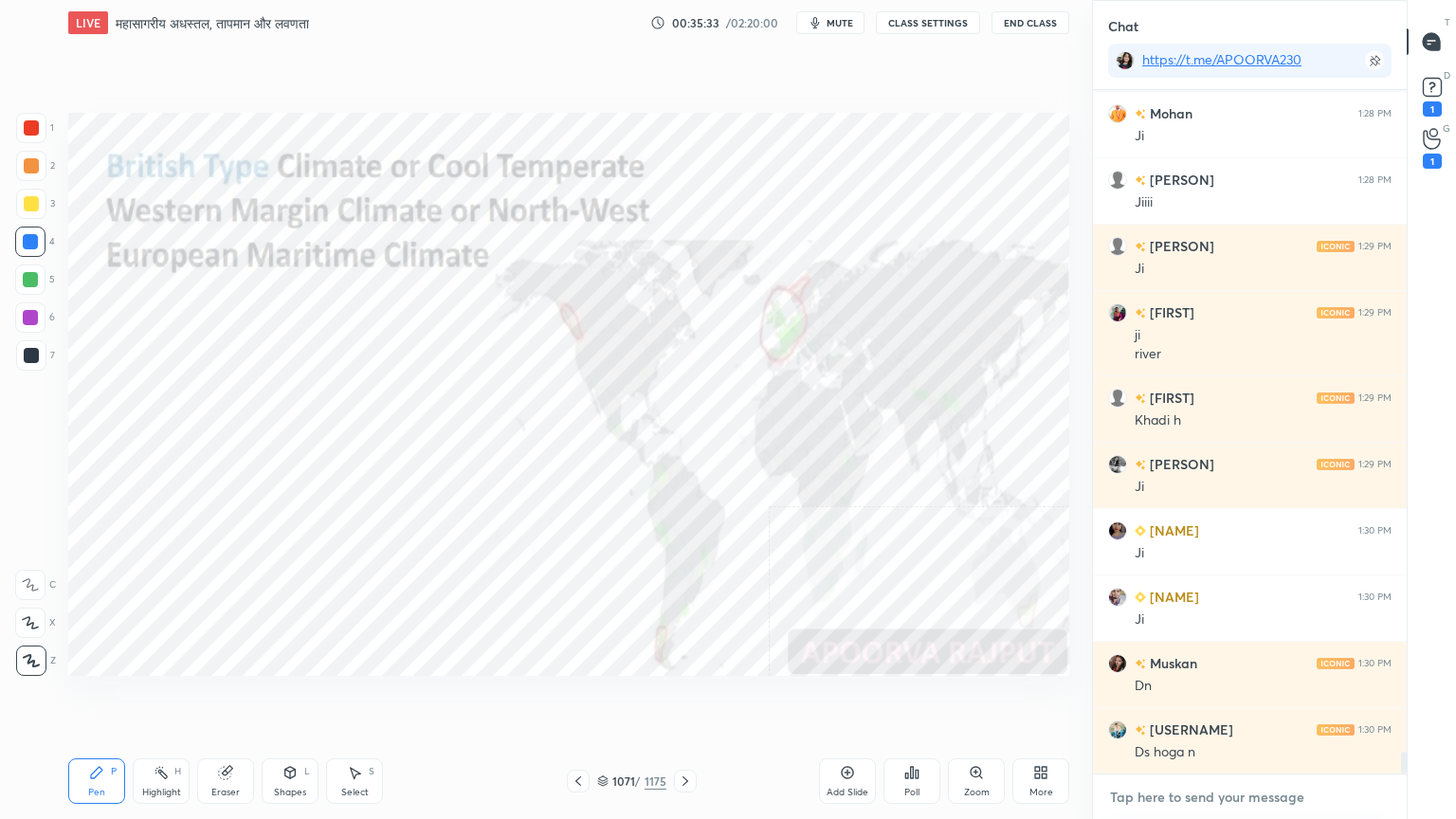 drag, startPoint x: 1202, startPoint y: 794, endPoint x: 1184, endPoint y: 784, distance: 20.59126 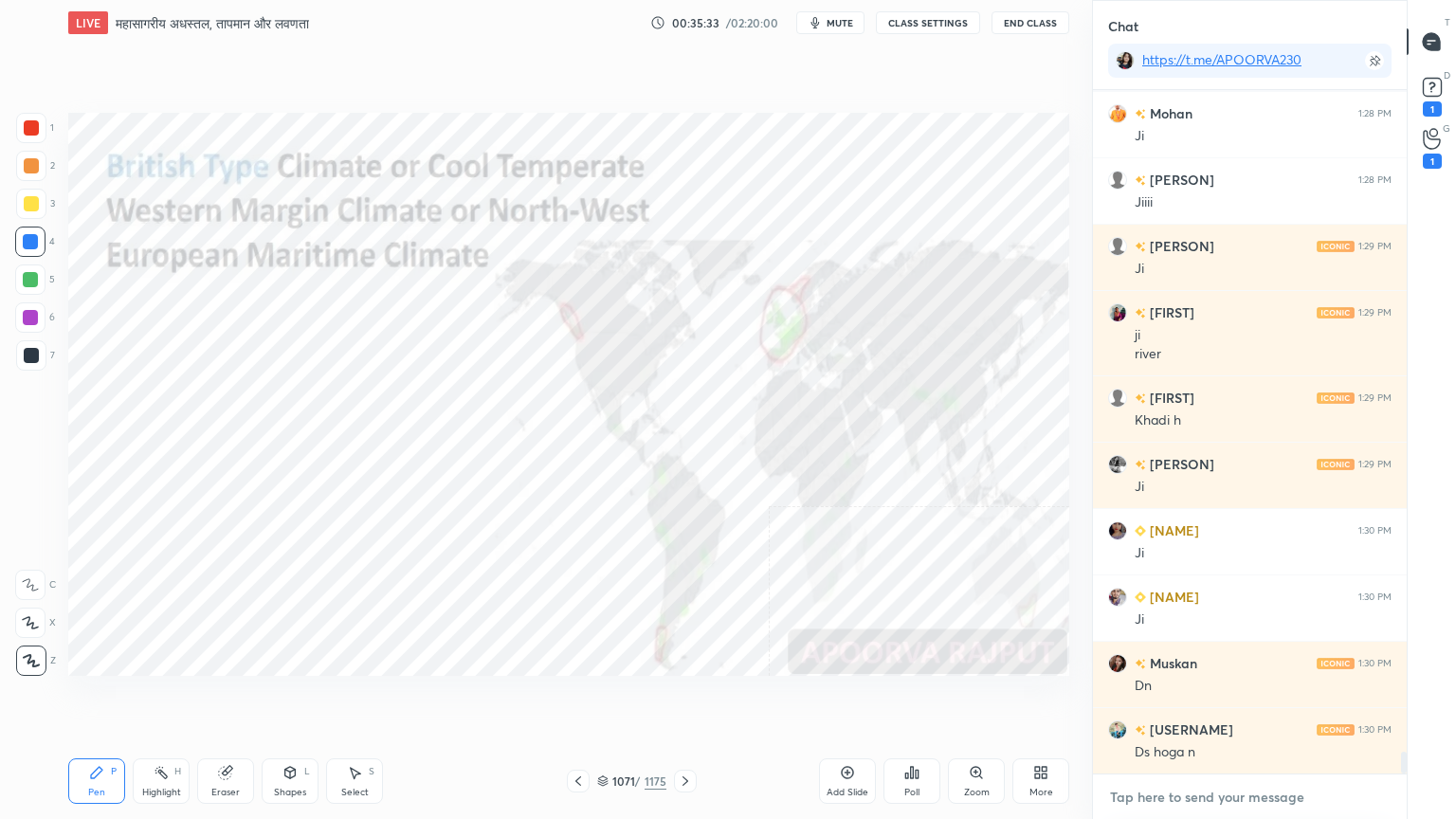 click at bounding box center [1249, 797] 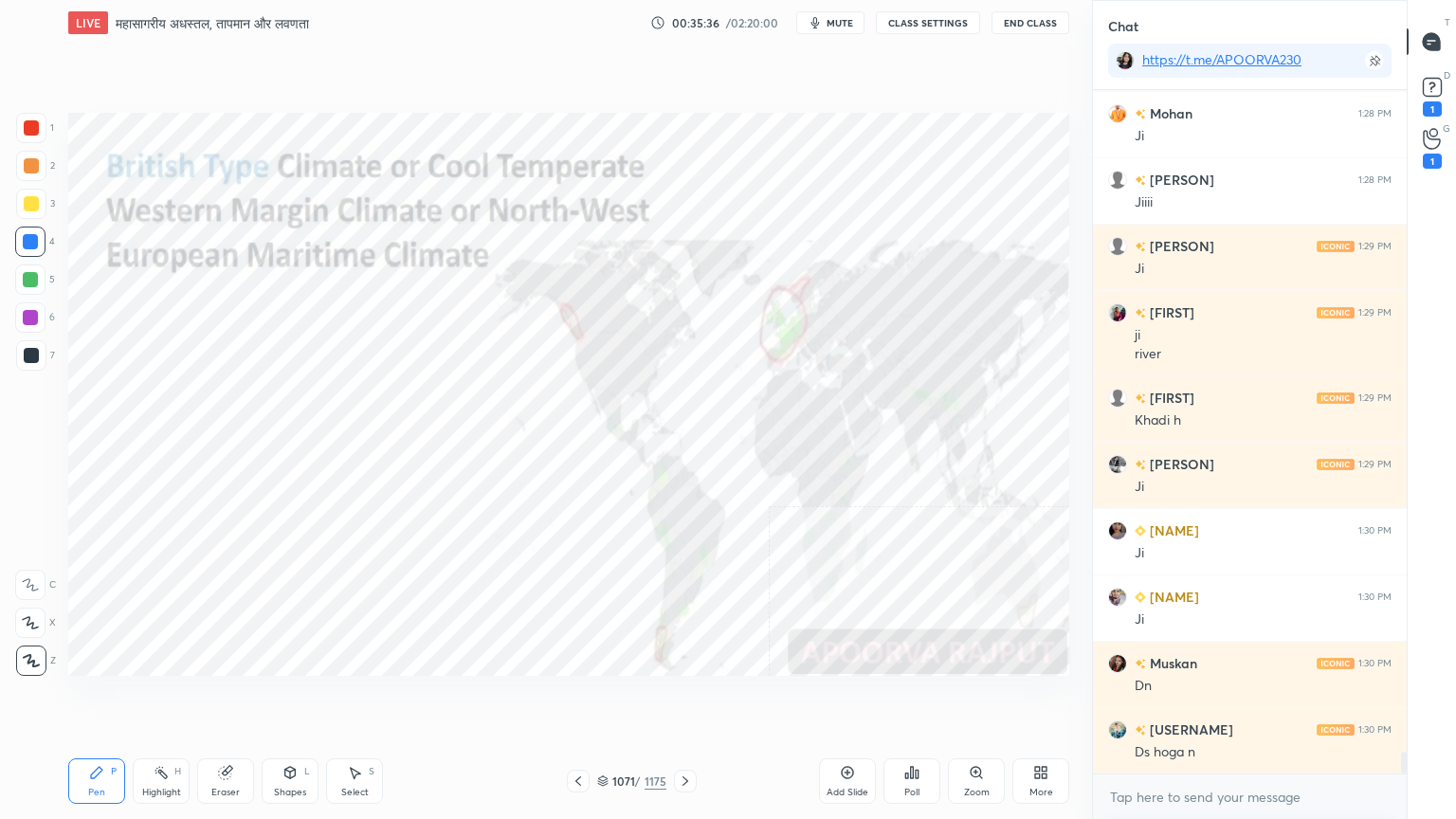 click 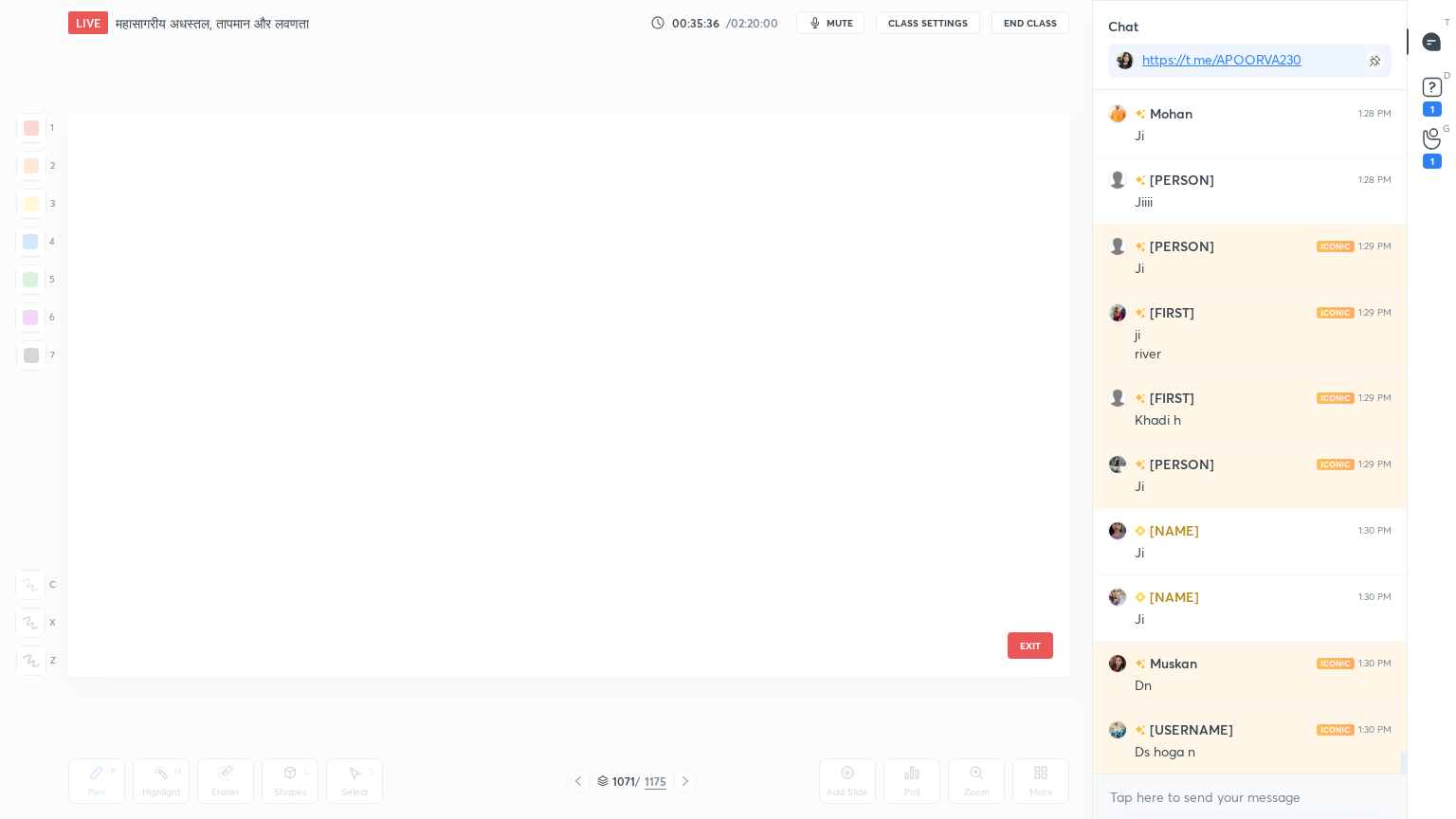 scroll, scrollTop: 61364, scrollLeft: 0, axis: vertical 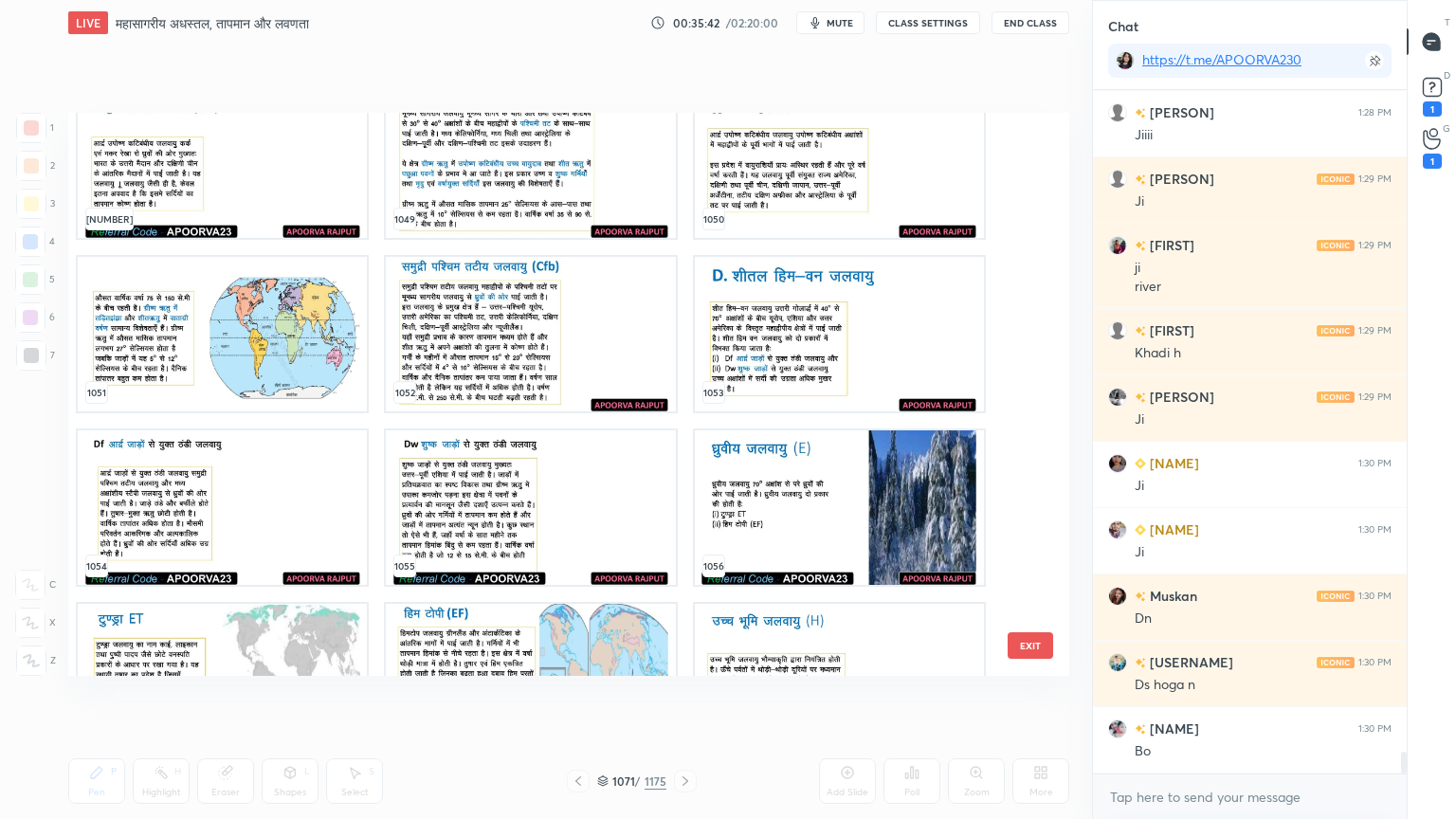 click on "EXIT" at bounding box center [1030, 646] 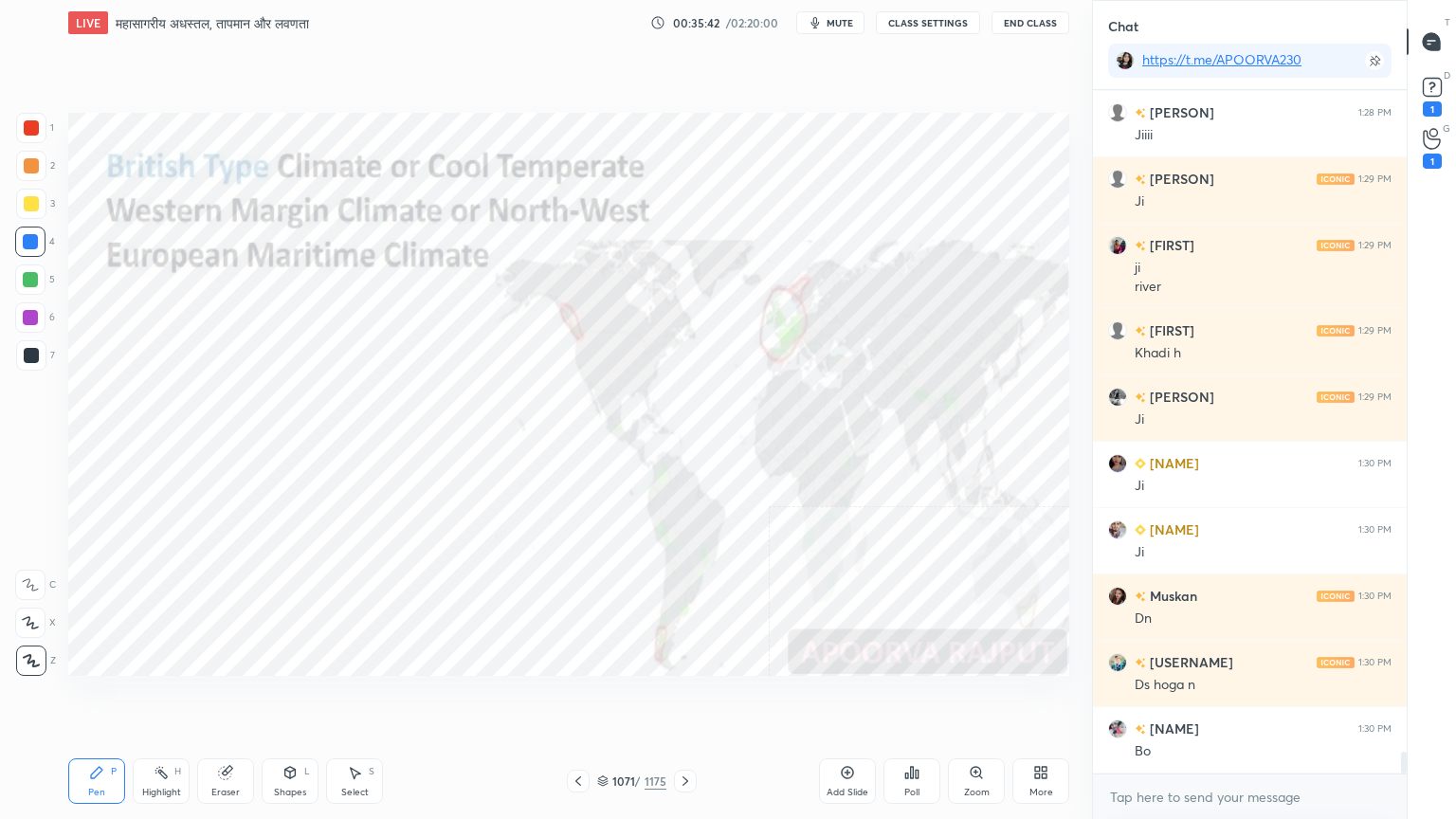 scroll, scrollTop: 0, scrollLeft: 0, axis: both 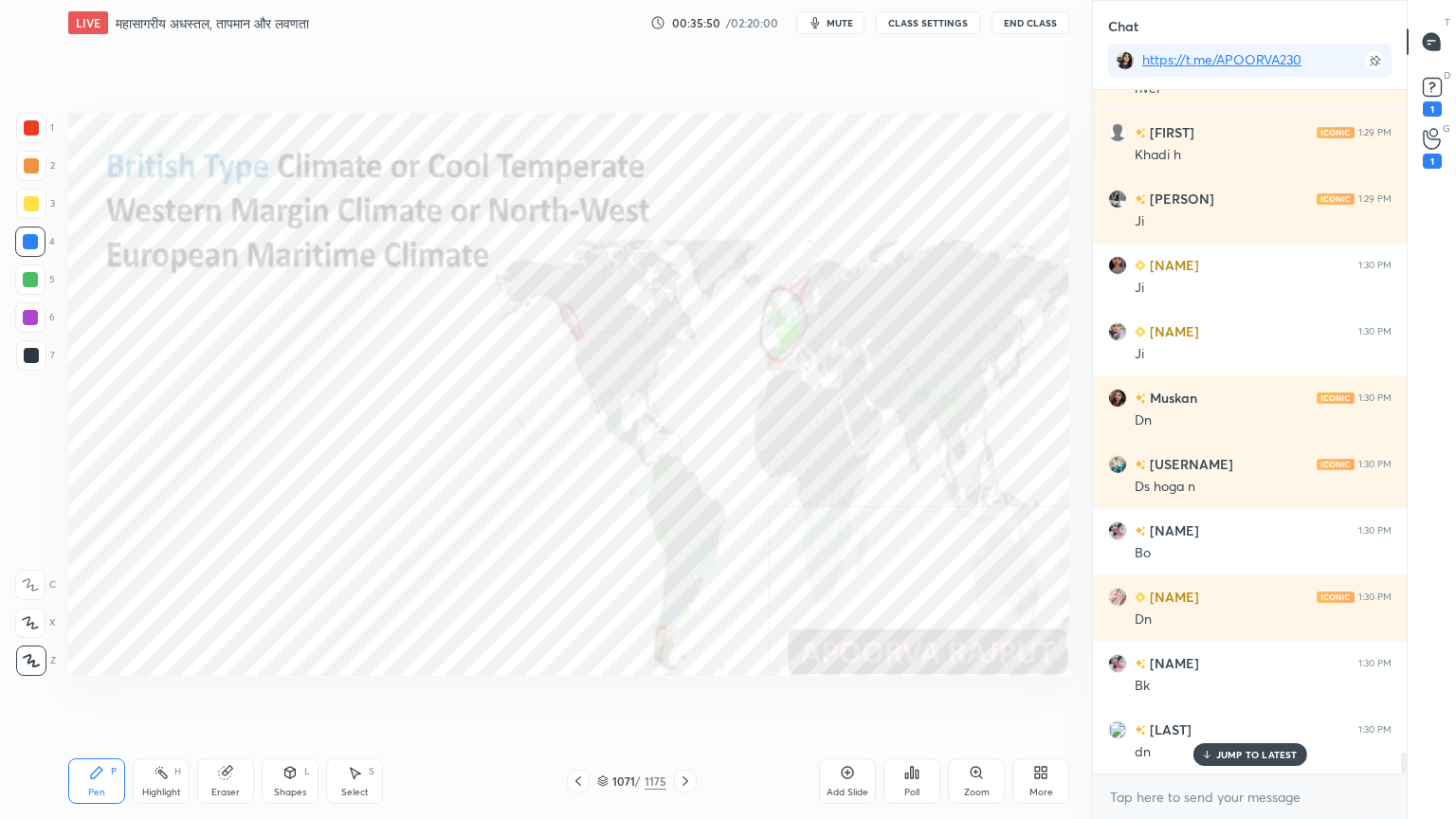 drag, startPoint x: 578, startPoint y: 783, endPoint x: 607, endPoint y: 770, distance: 31.780497 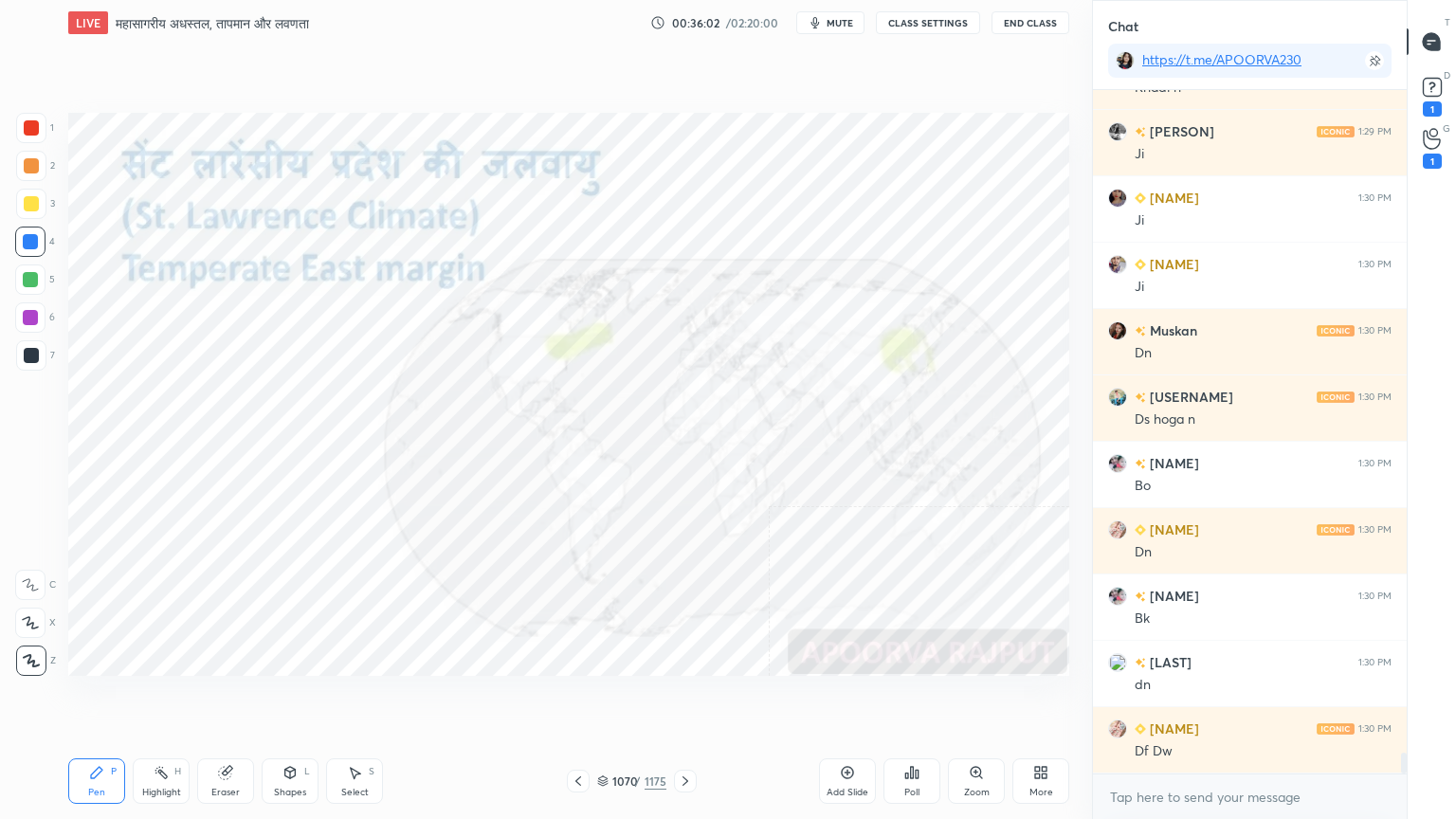 scroll, scrollTop: 21374, scrollLeft: 0, axis: vertical 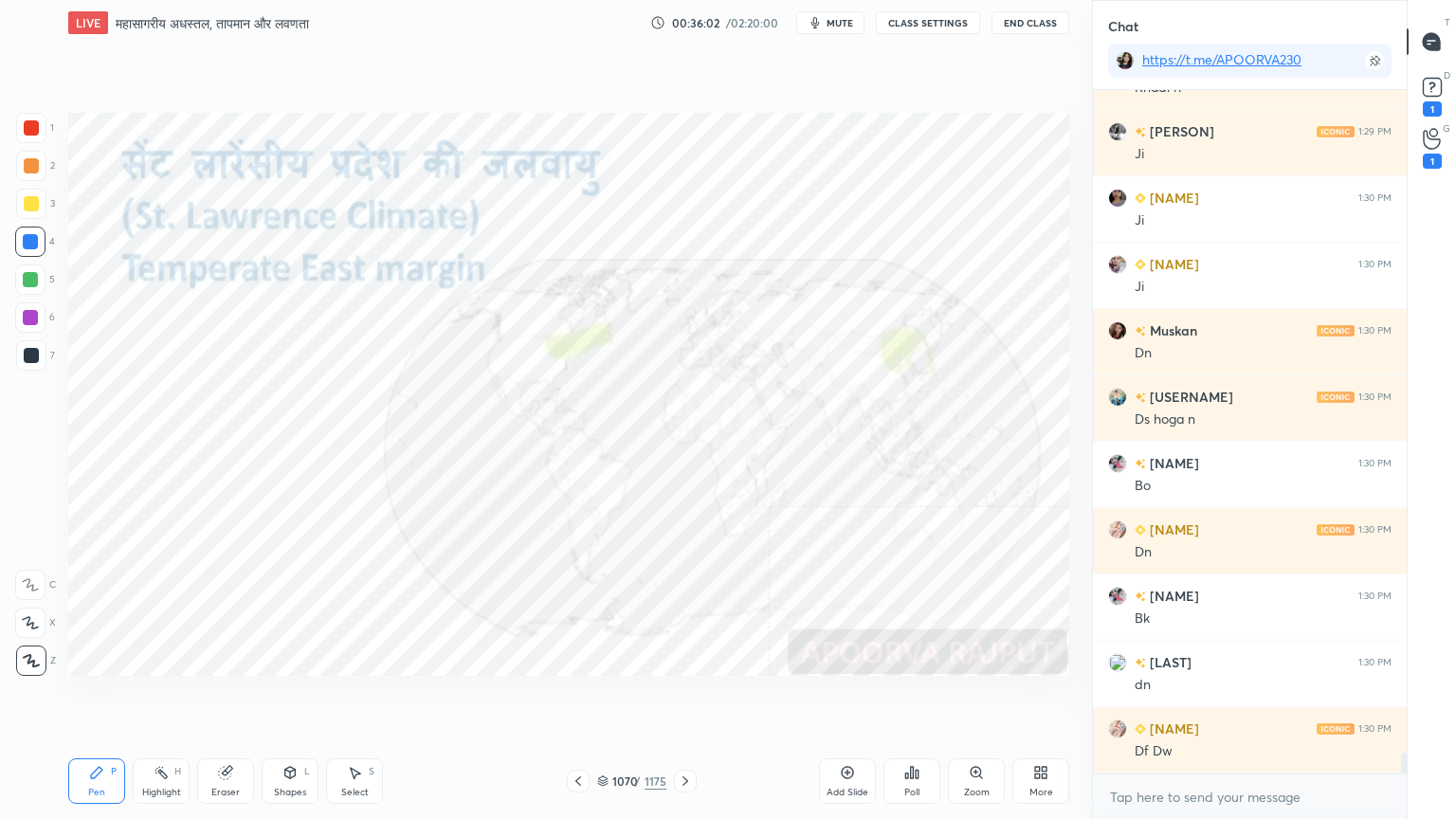 click 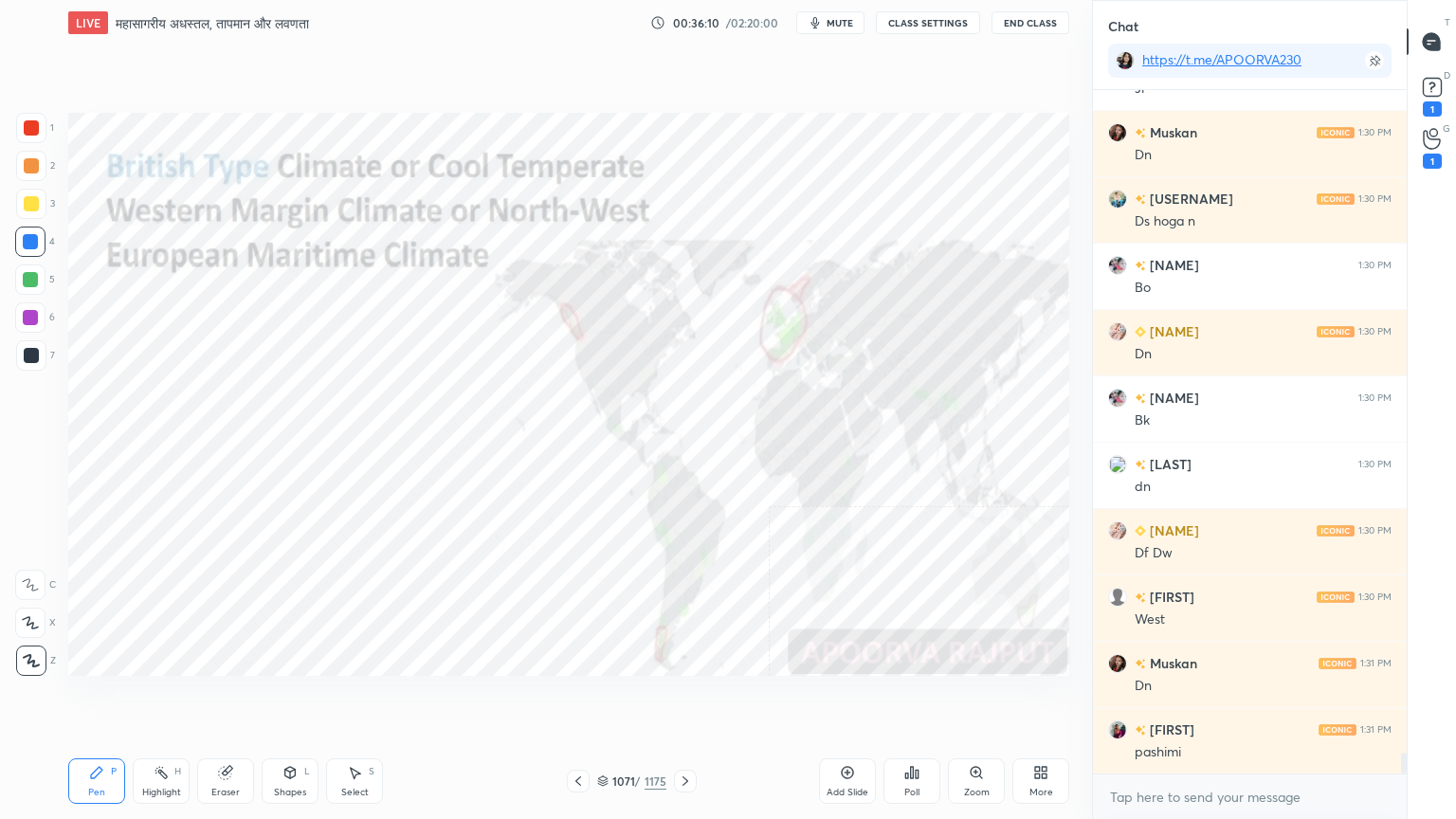 scroll, scrollTop: 21574, scrollLeft: 0, axis: vertical 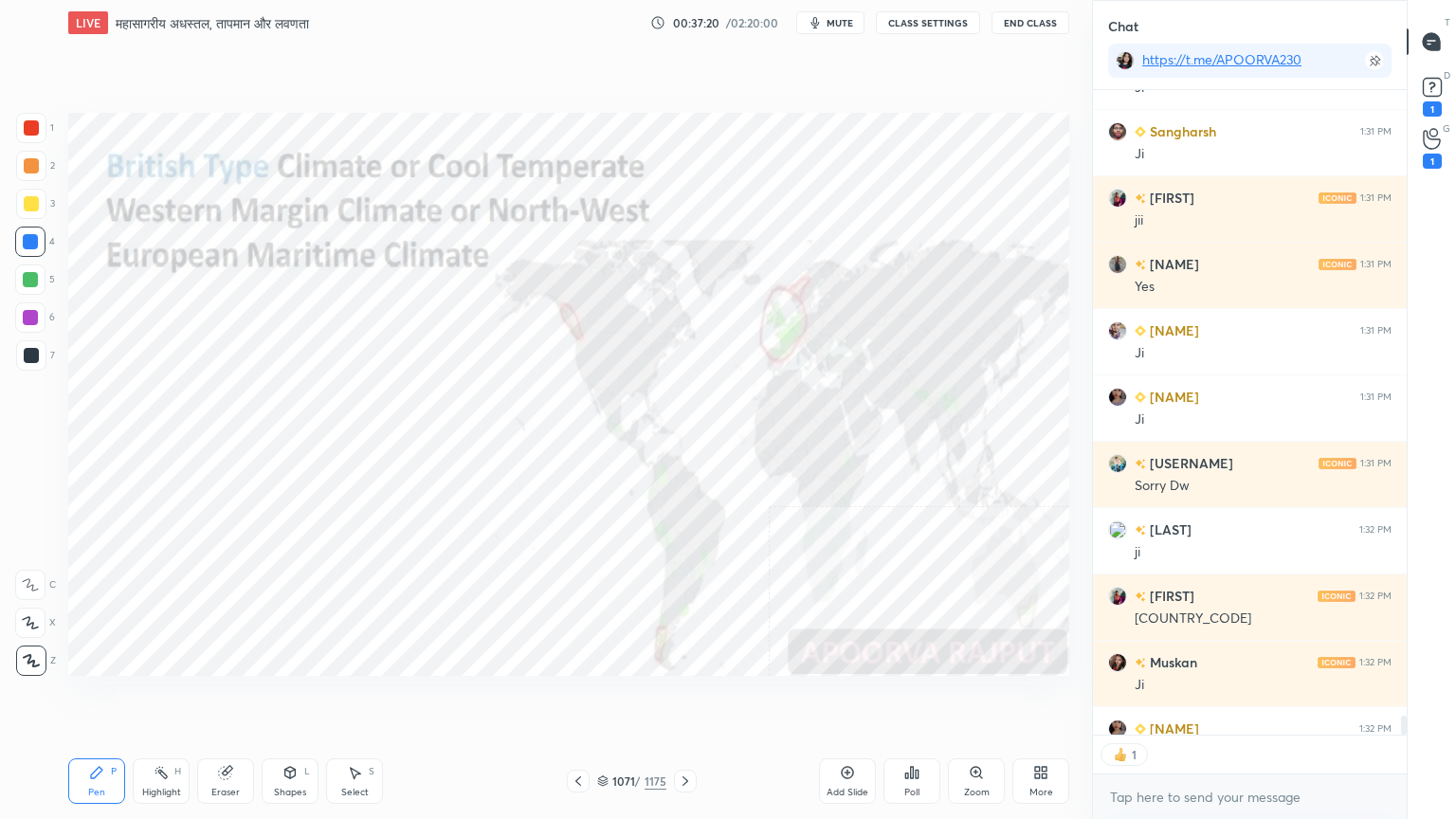 click on "Eraser" at bounding box center (226, 781) 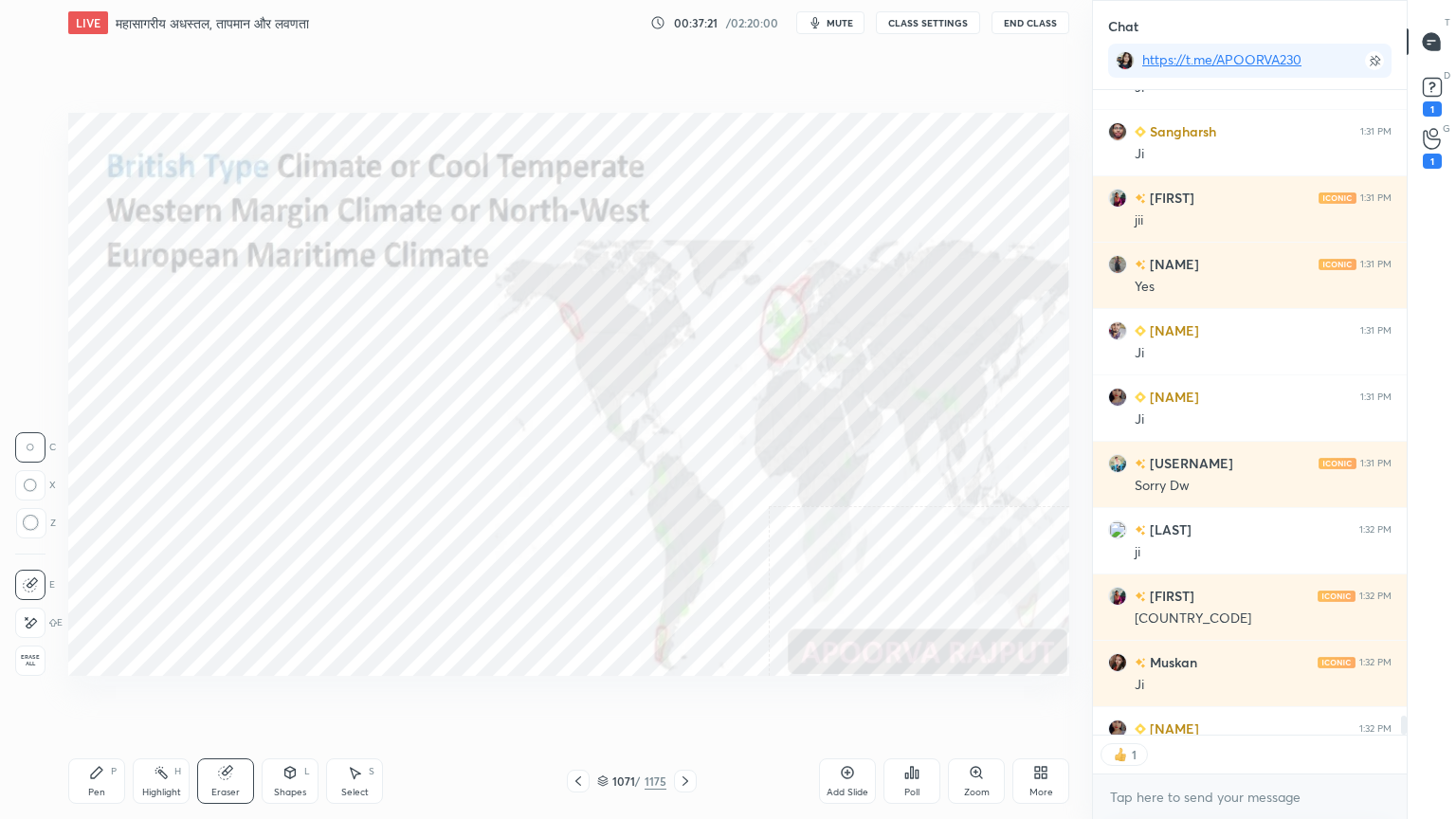 click on "Erase all" at bounding box center (30, 661) 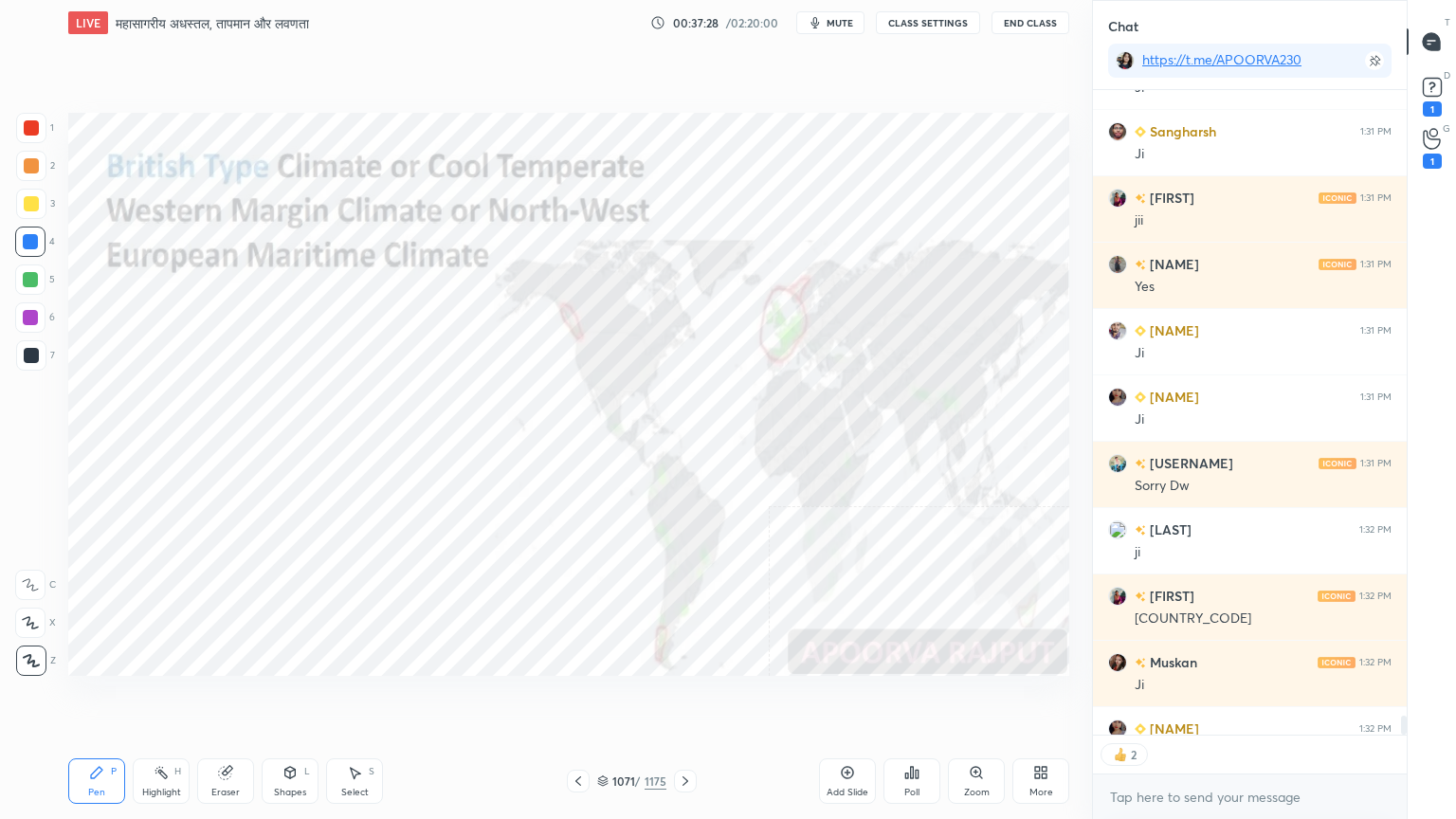 click on "Add Slide" at bounding box center [847, 781] 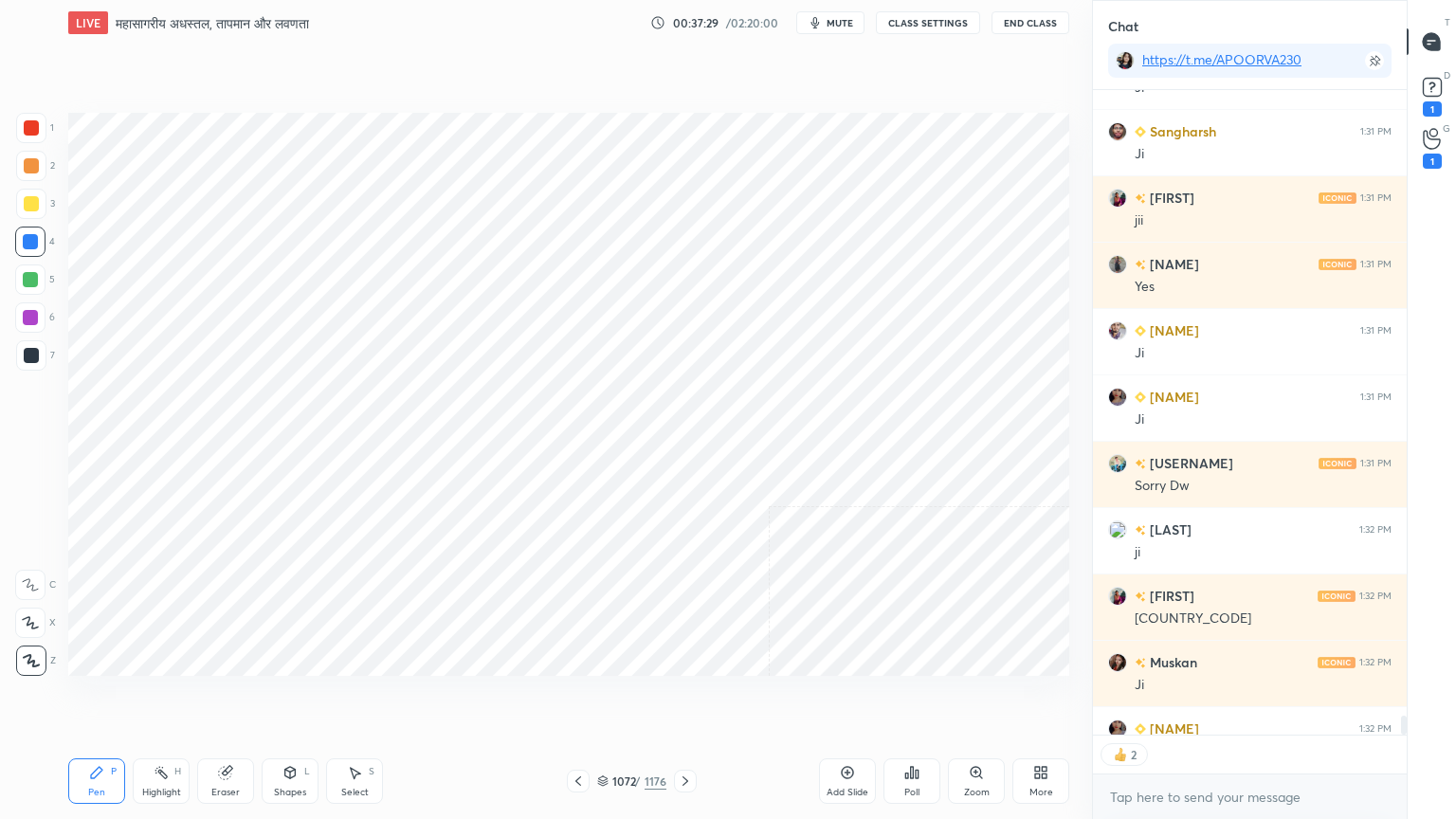 click on "Shapes" at bounding box center [290, 792] 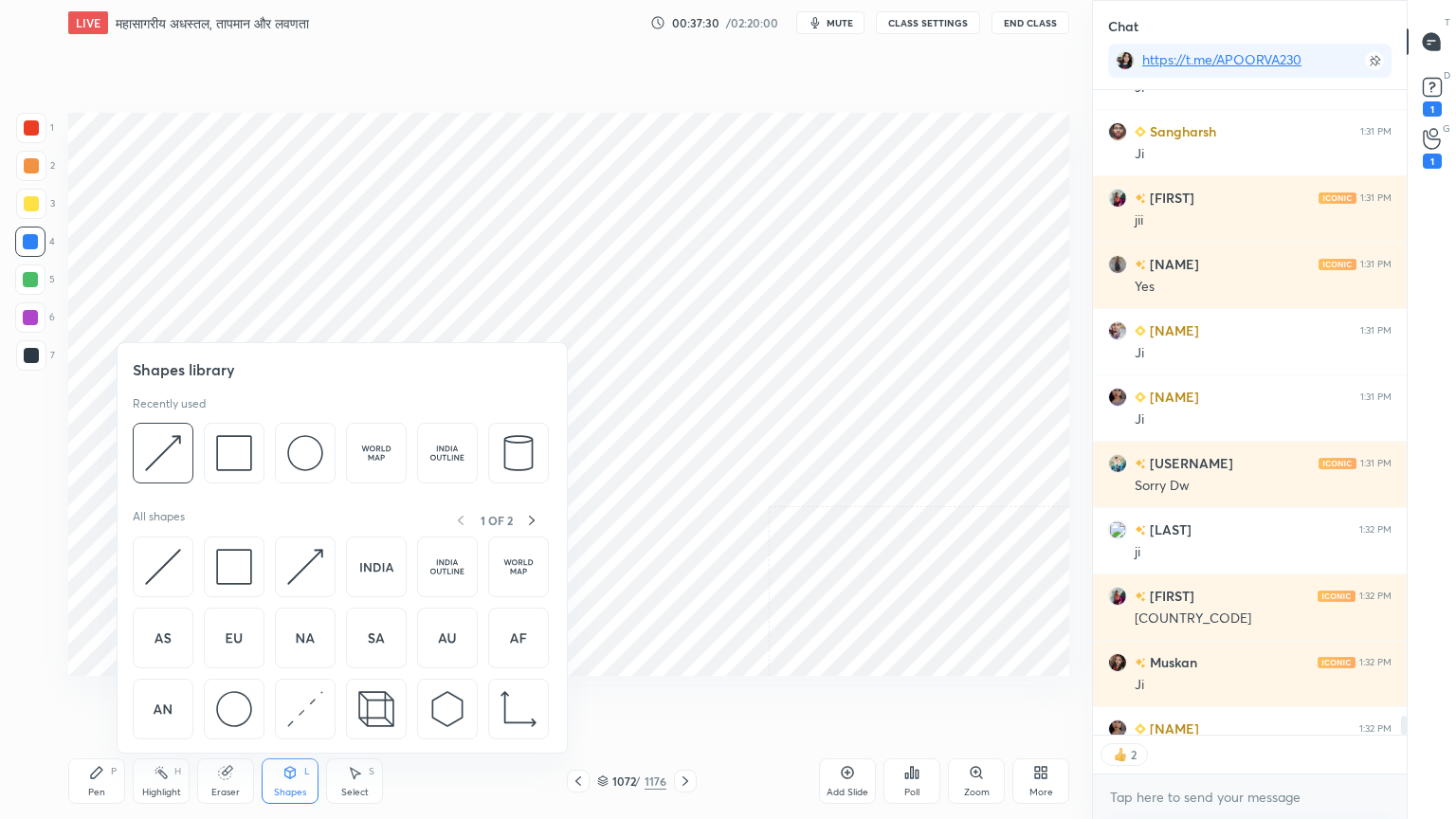 click on "Pen P" at bounding box center (97, 781) 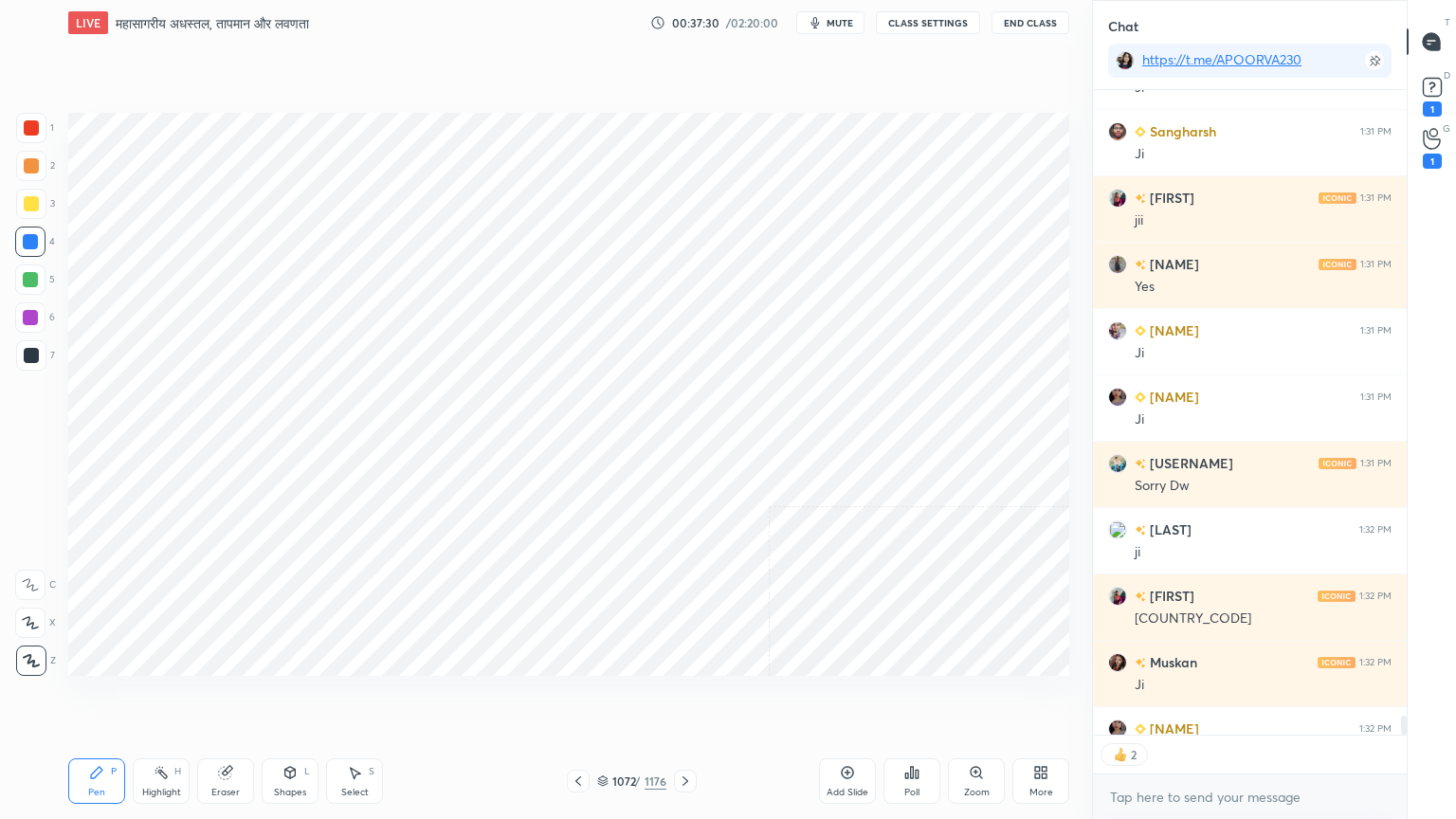 click 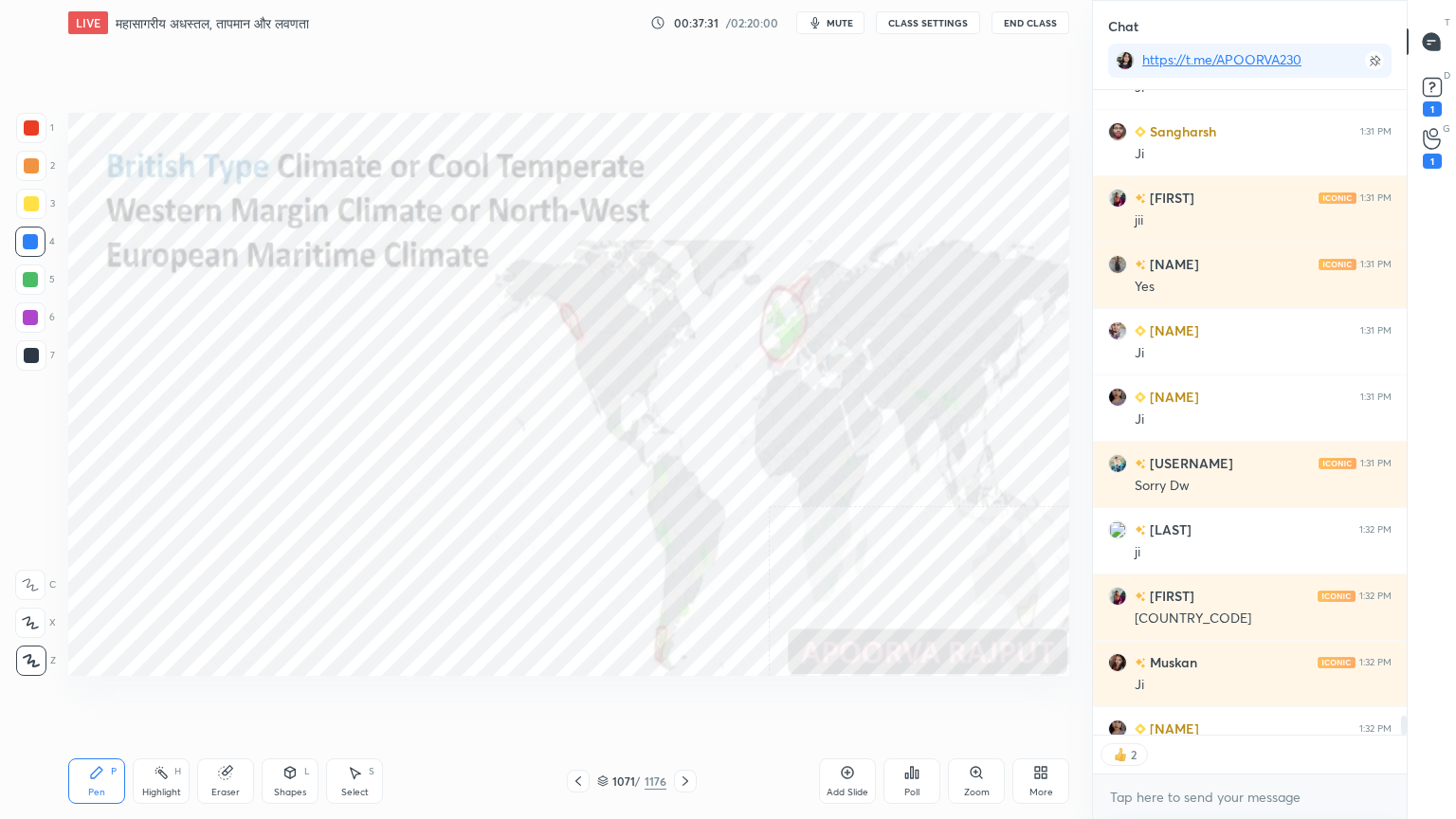 click on "More" at bounding box center [1041, 781] 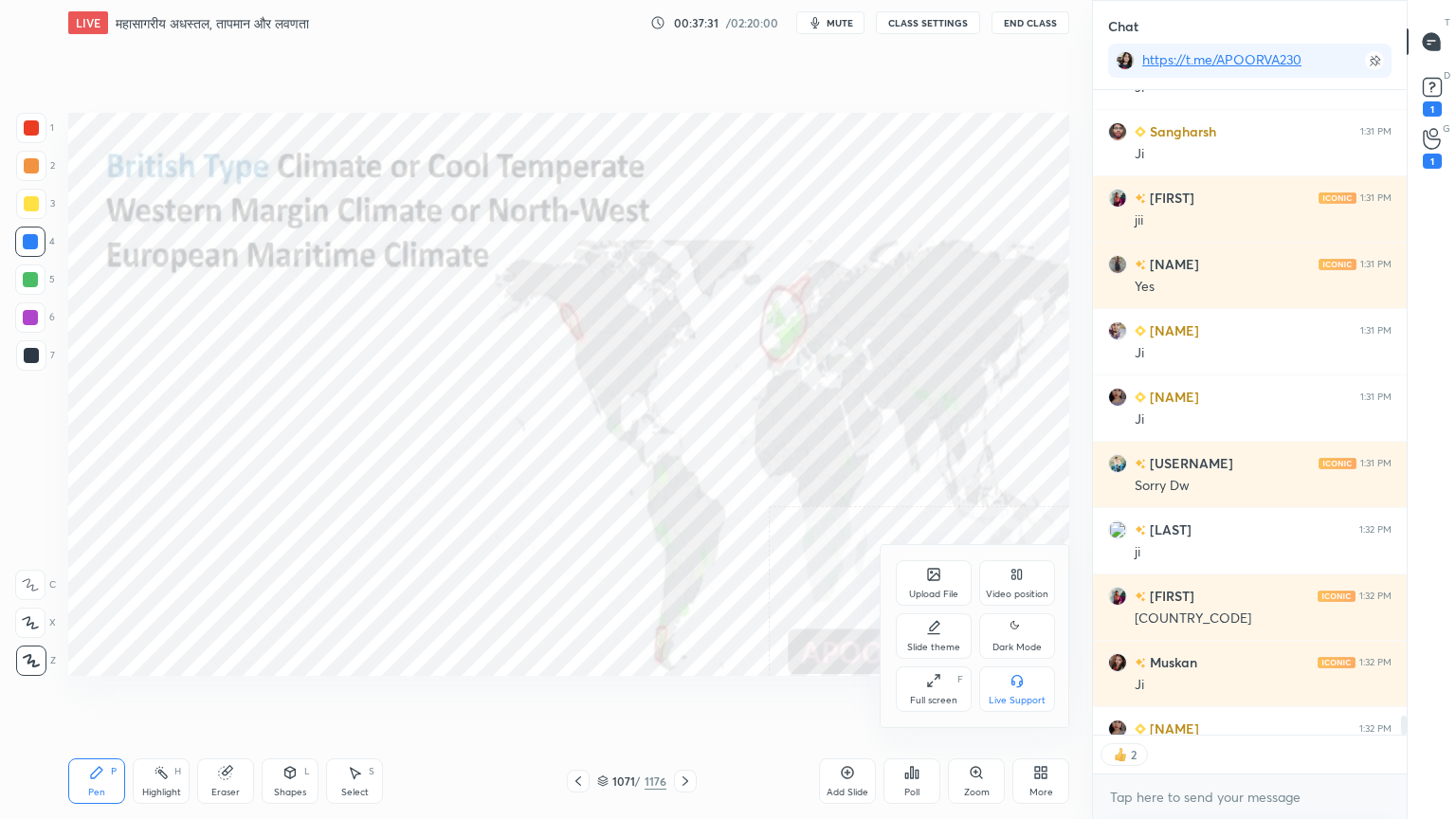 scroll, scrollTop: 22741, scrollLeft: 0, axis: vertical 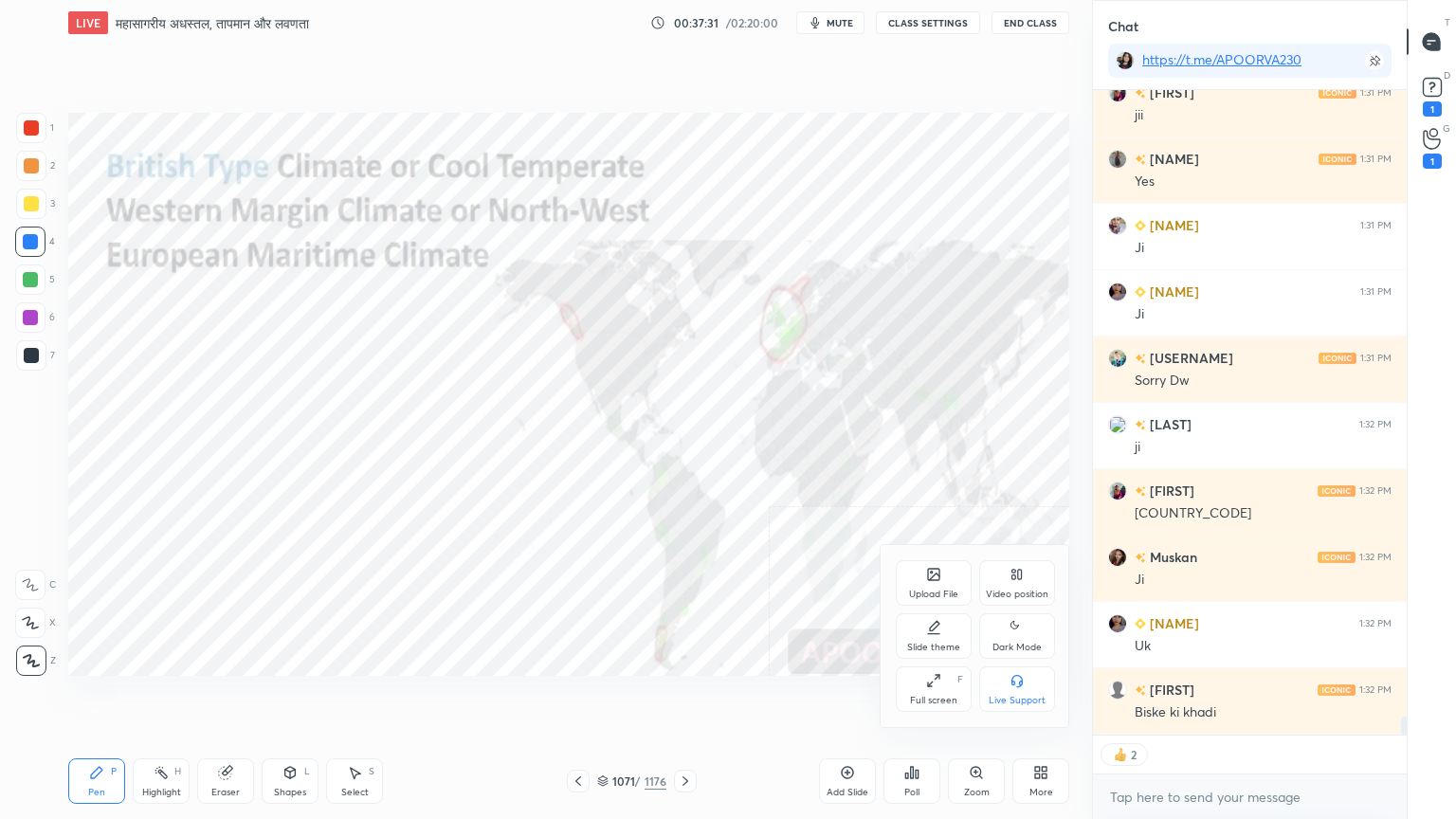 click on "Slide theme" at bounding box center [934, 647] 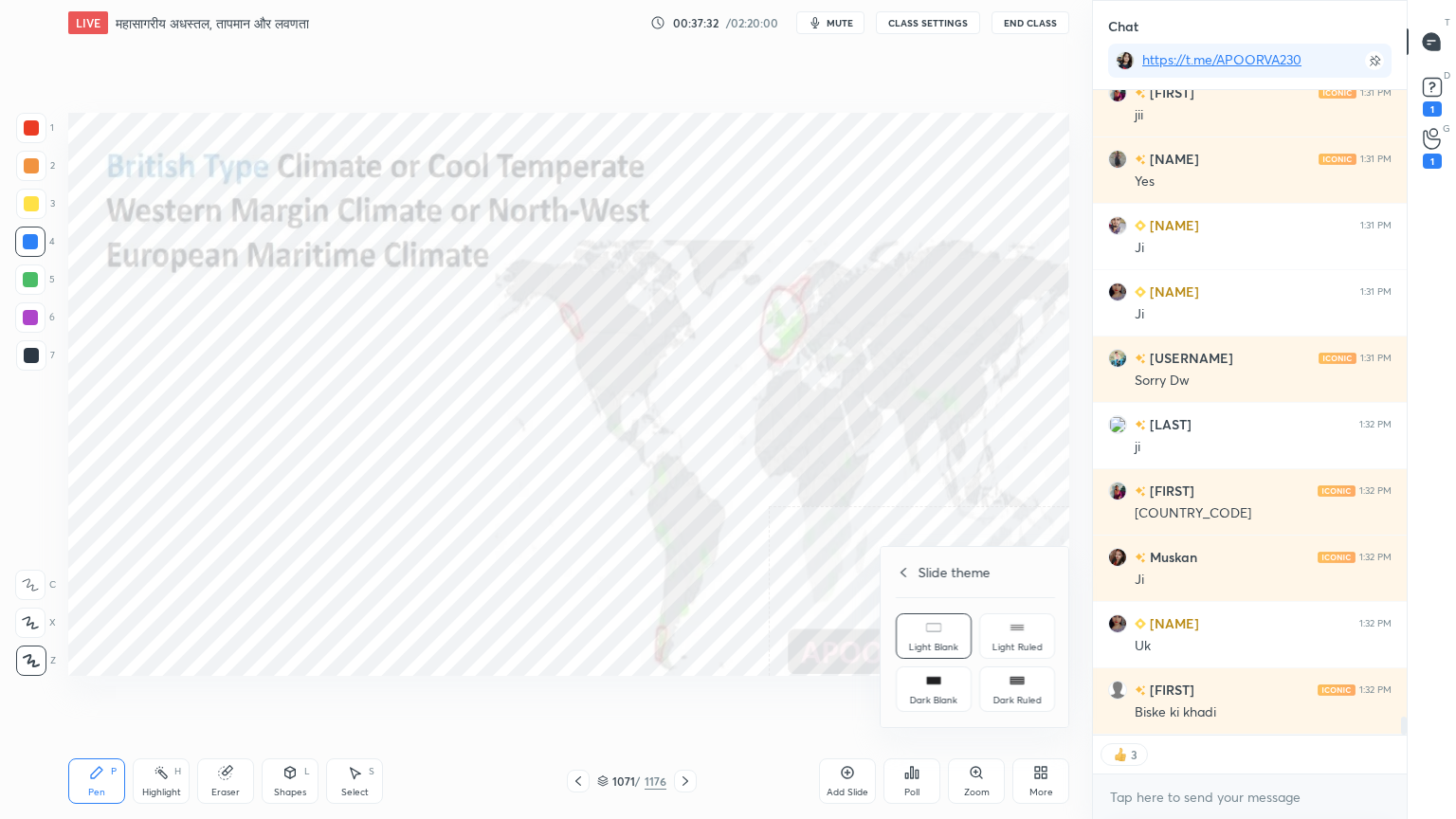 click on "Dark Blank" at bounding box center [934, 701] 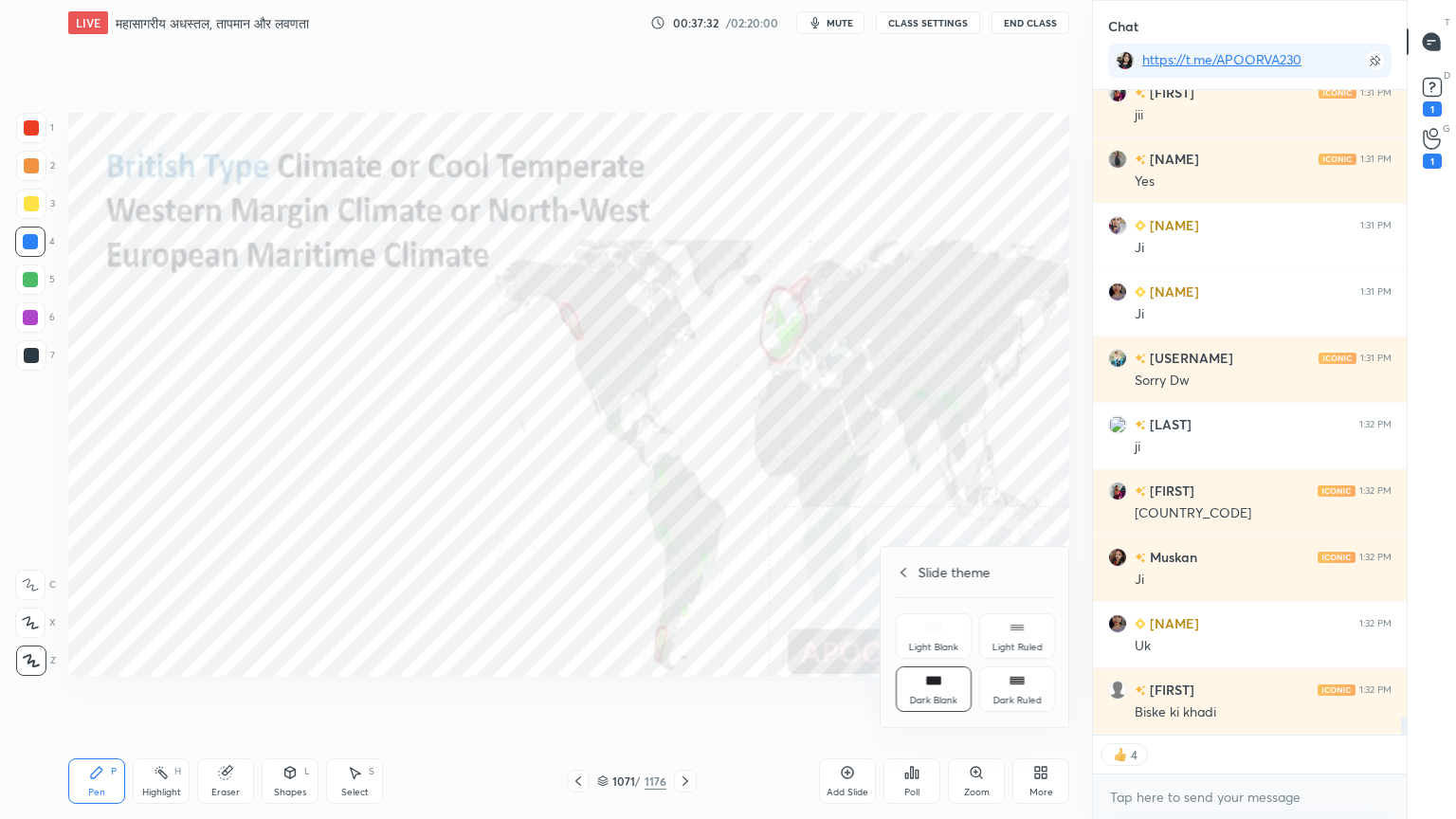 scroll, scrollTop: 22807, scrollLeft: 0, axis: vertical 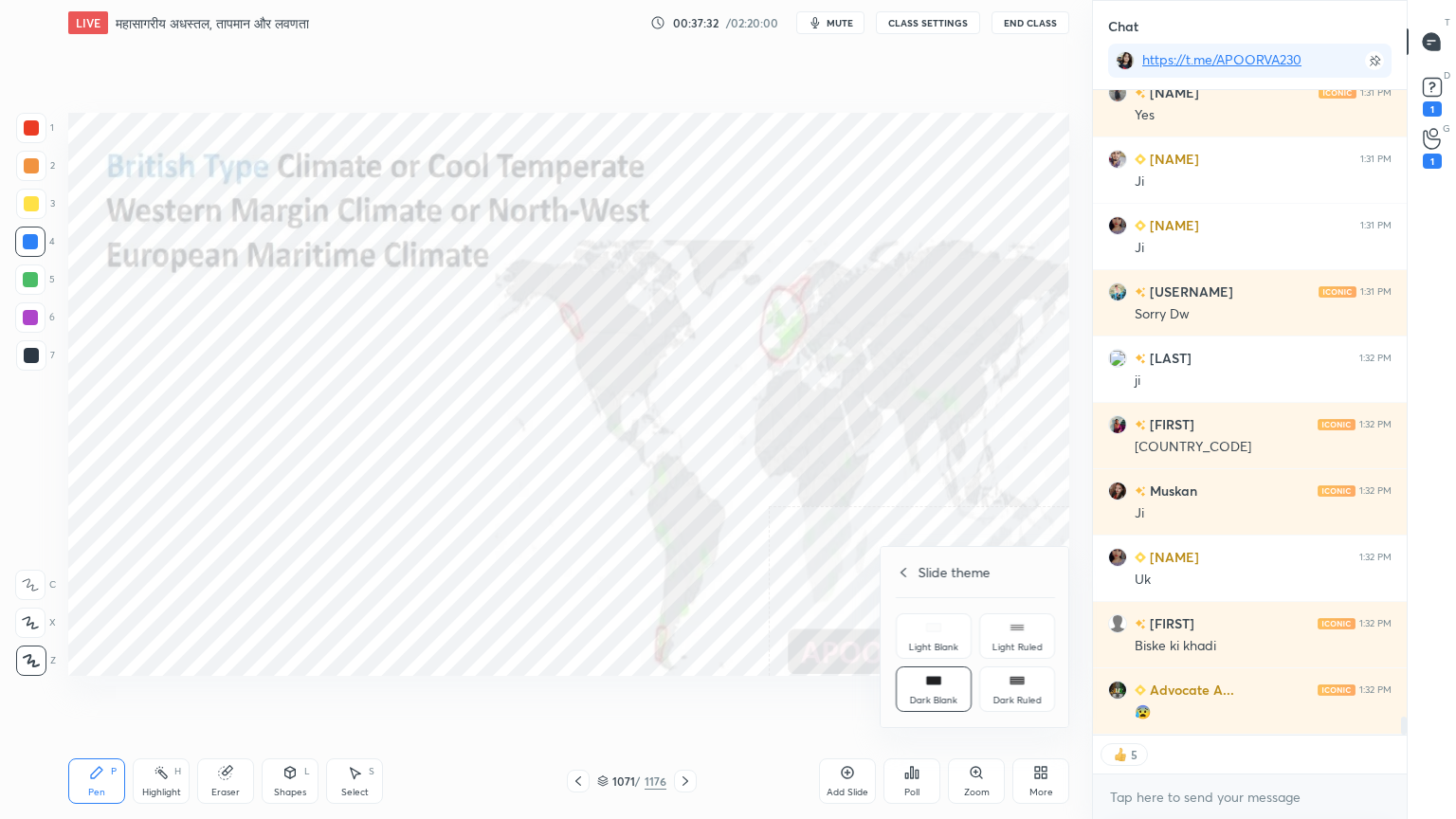 click at bounding box center (728, 410) 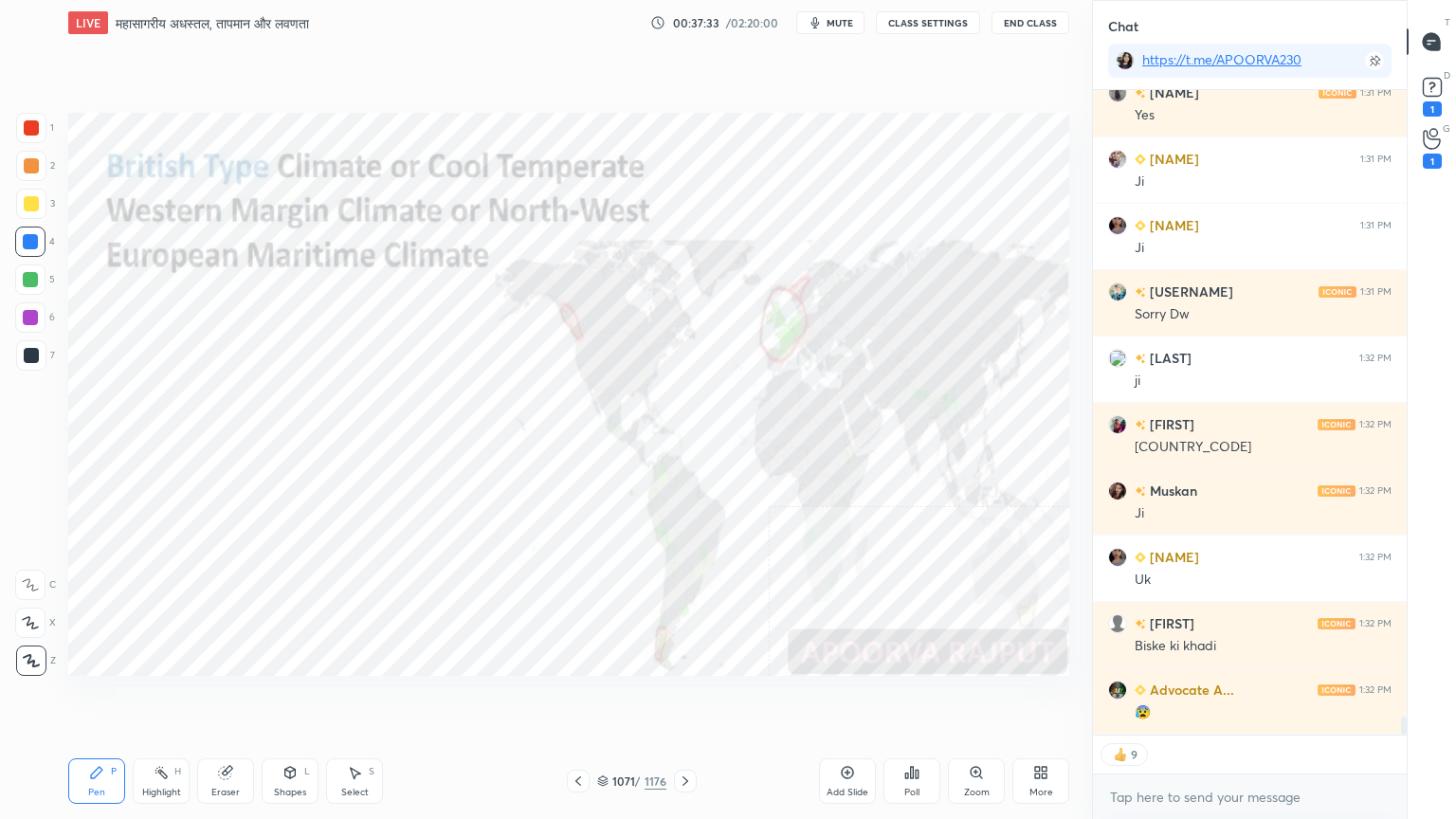 click 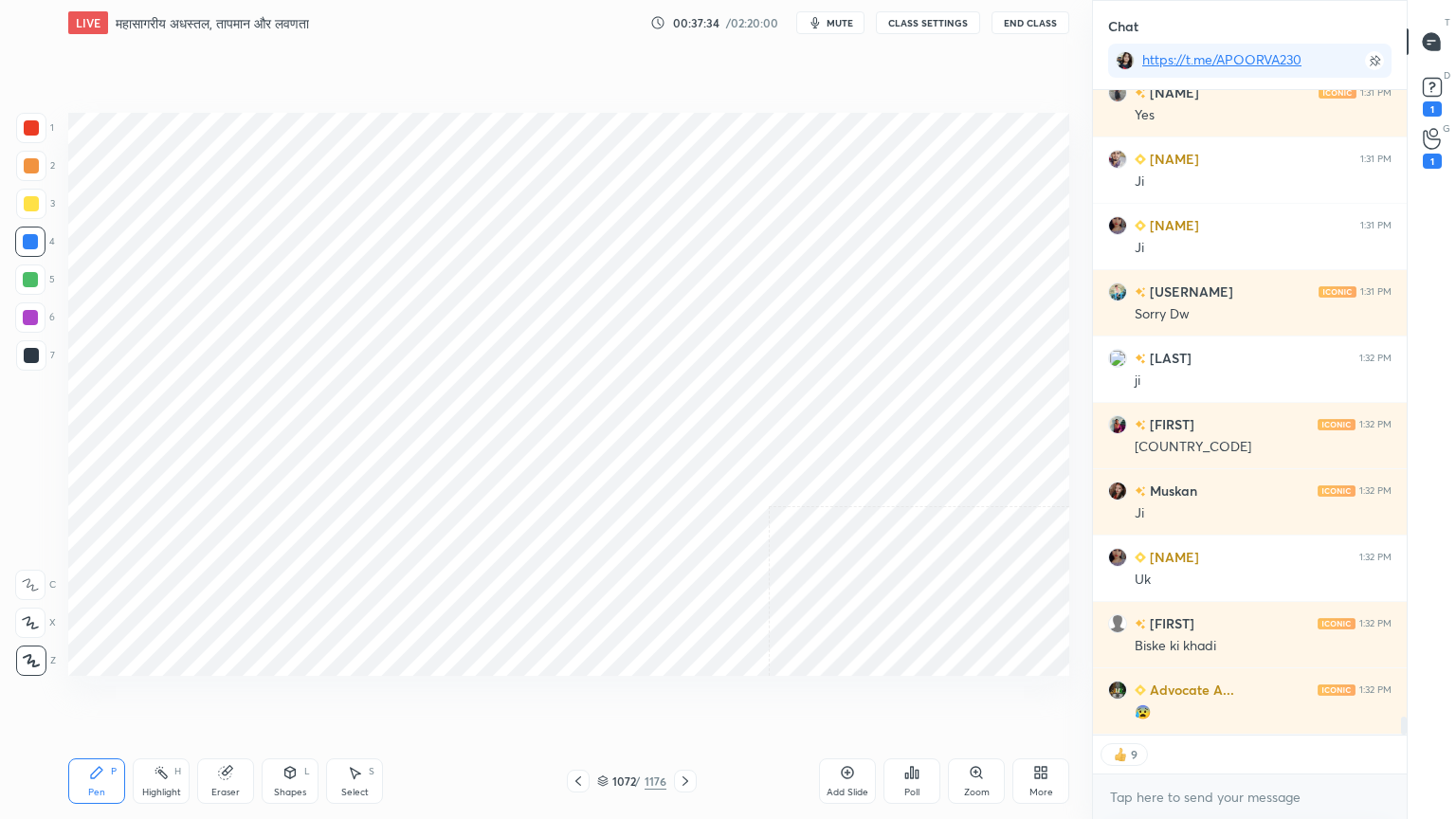 drag, startPoint x: 861, startPoint y: 773, endPoint x: 843, endPoint y: 773, distance: 18 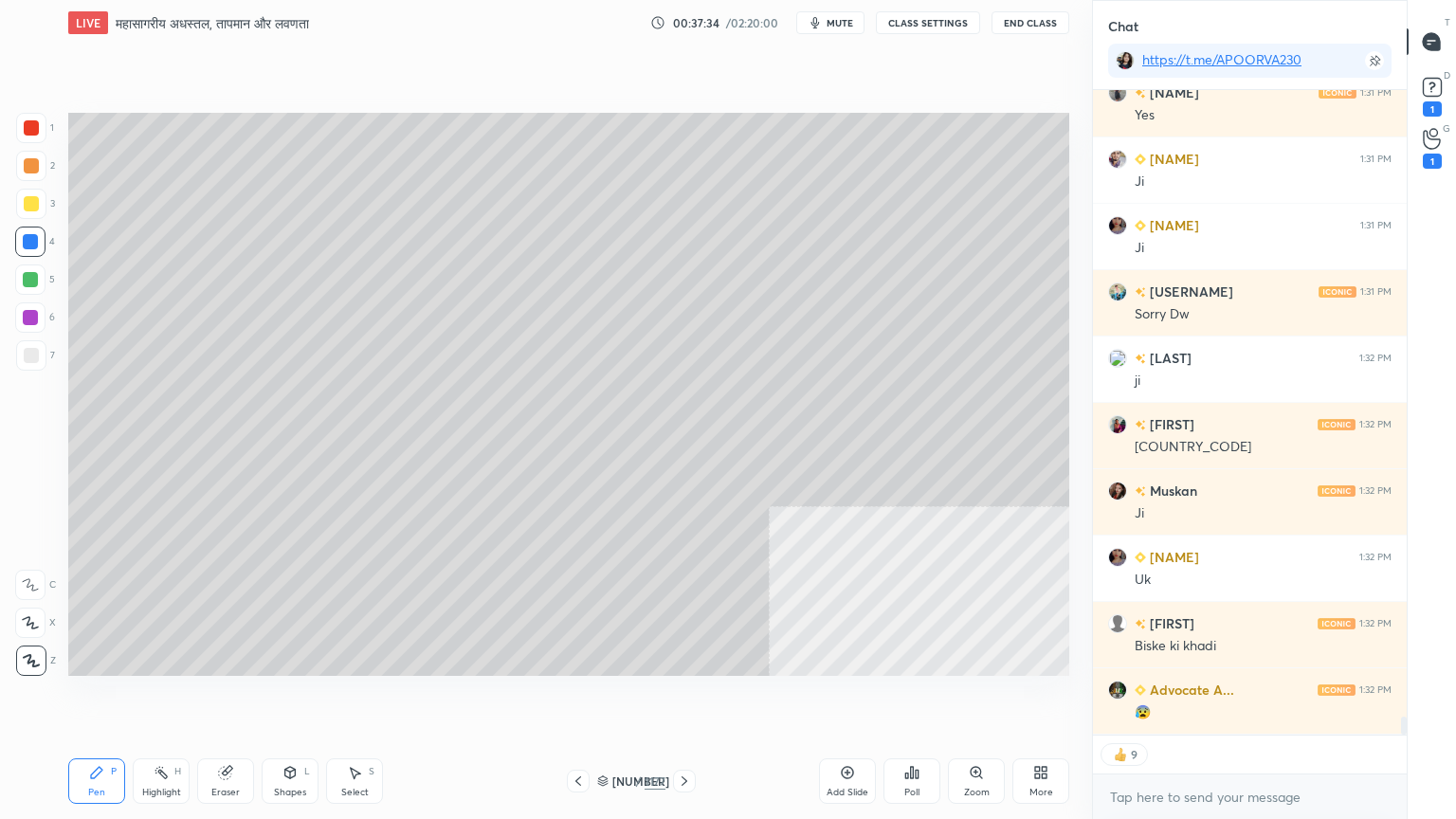 scroll, scrollTop: 22873, scrollLeft: 0, axis: vertical 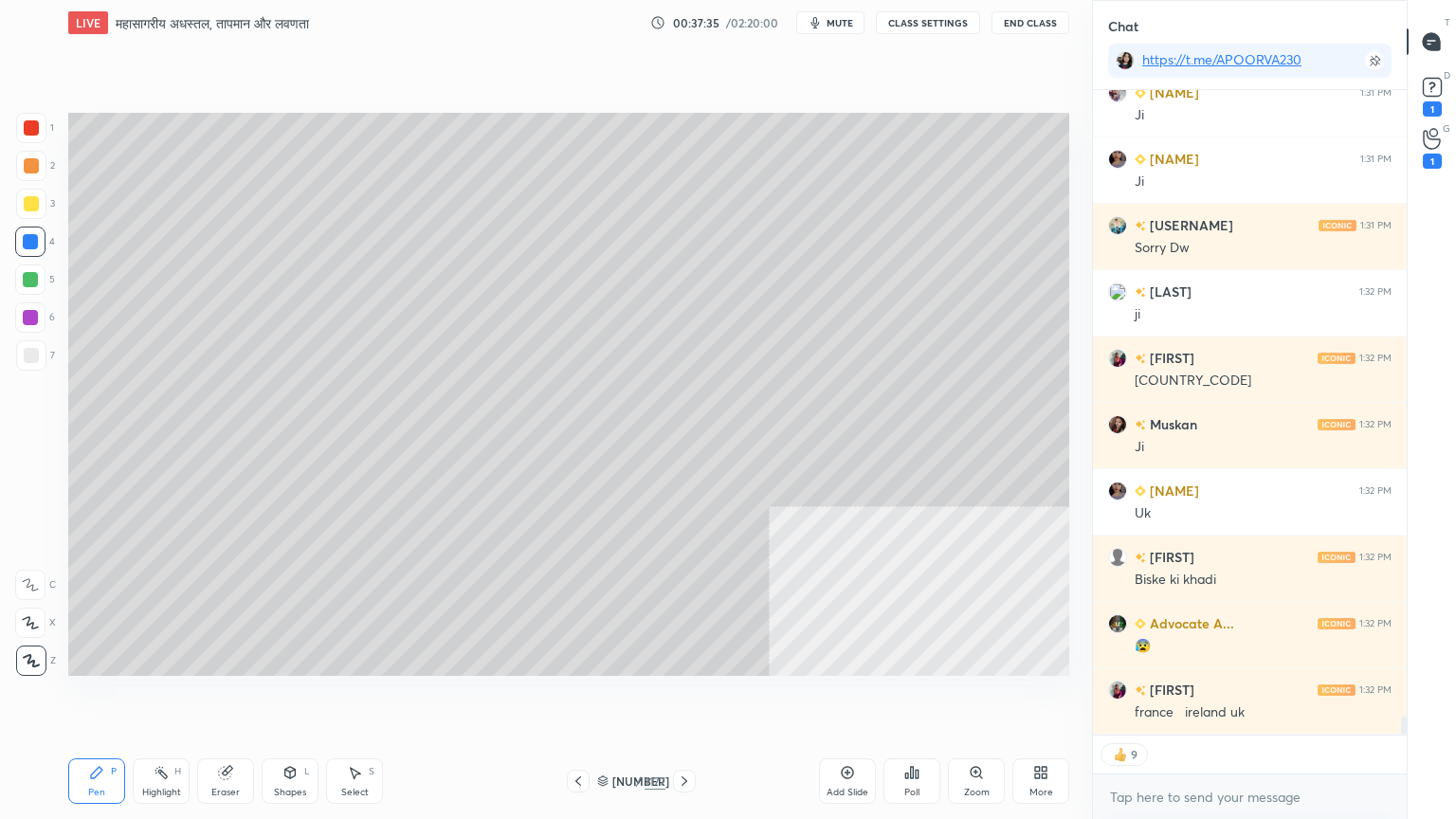 click on "Shapes L" at bounding box center [290, 781] 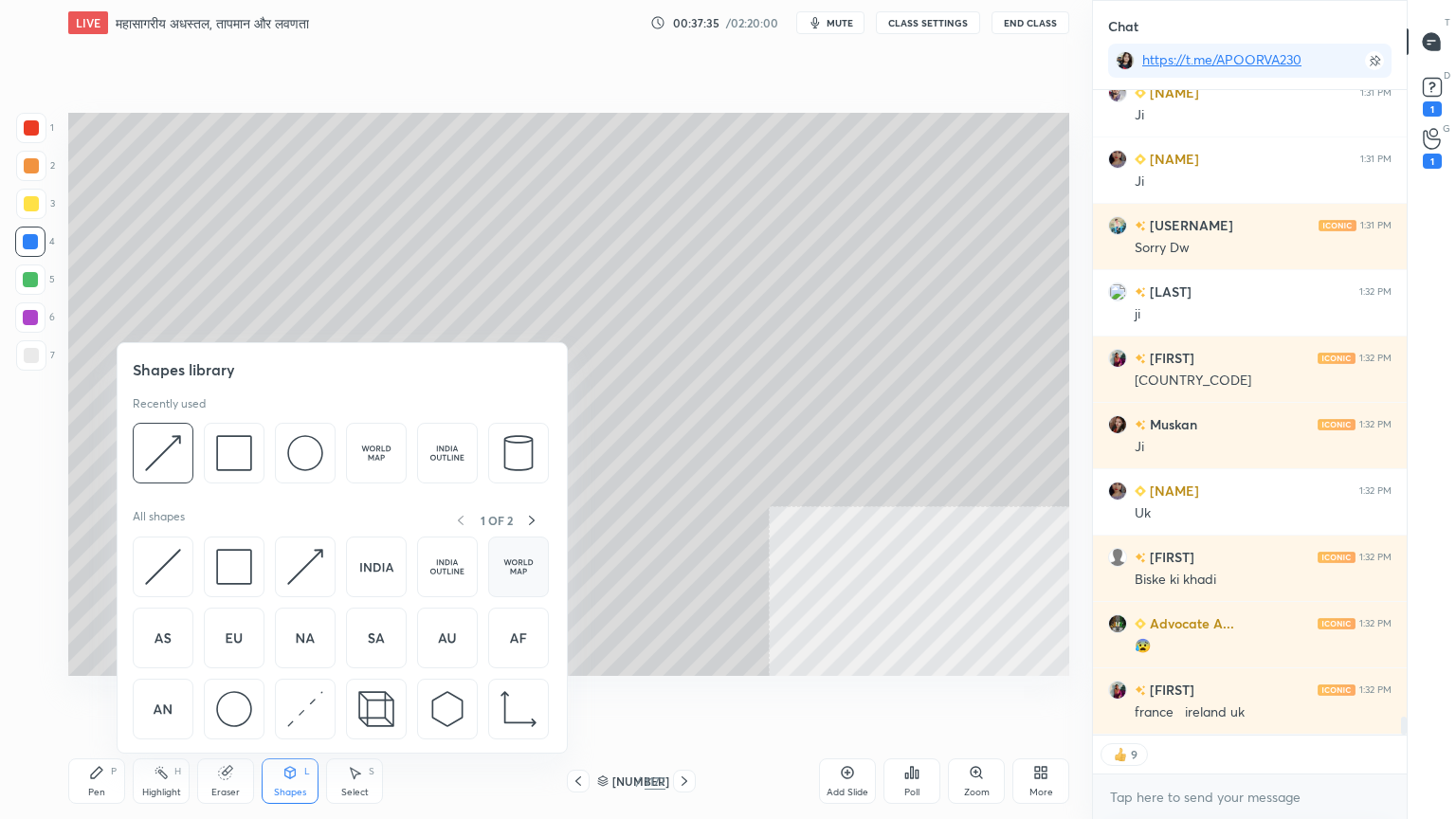 click at bounding box center [519, 567] 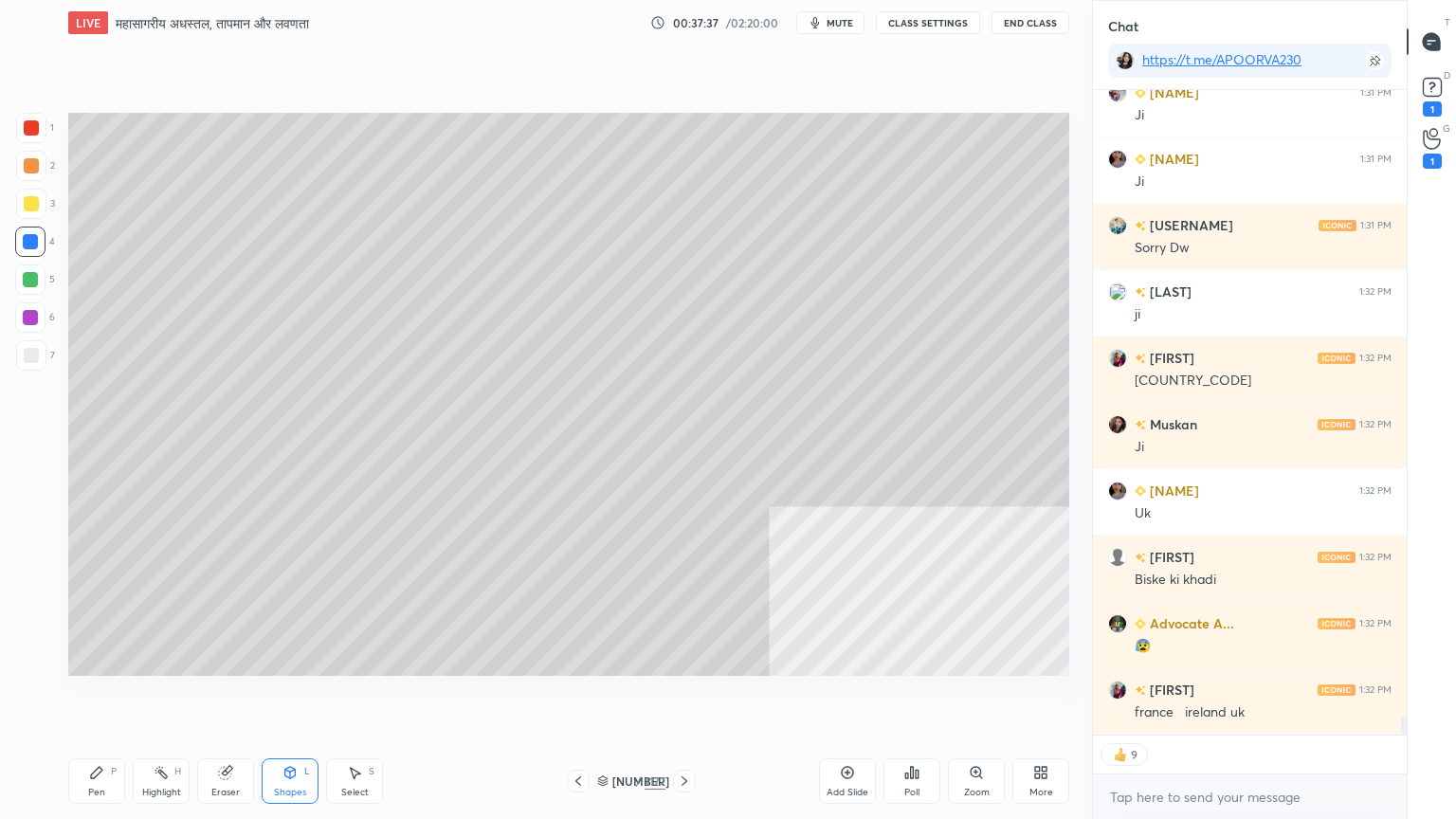 click on "Setting up your live class Poll for   secs No correct answer Start poll" at bounding box center [569, 394] 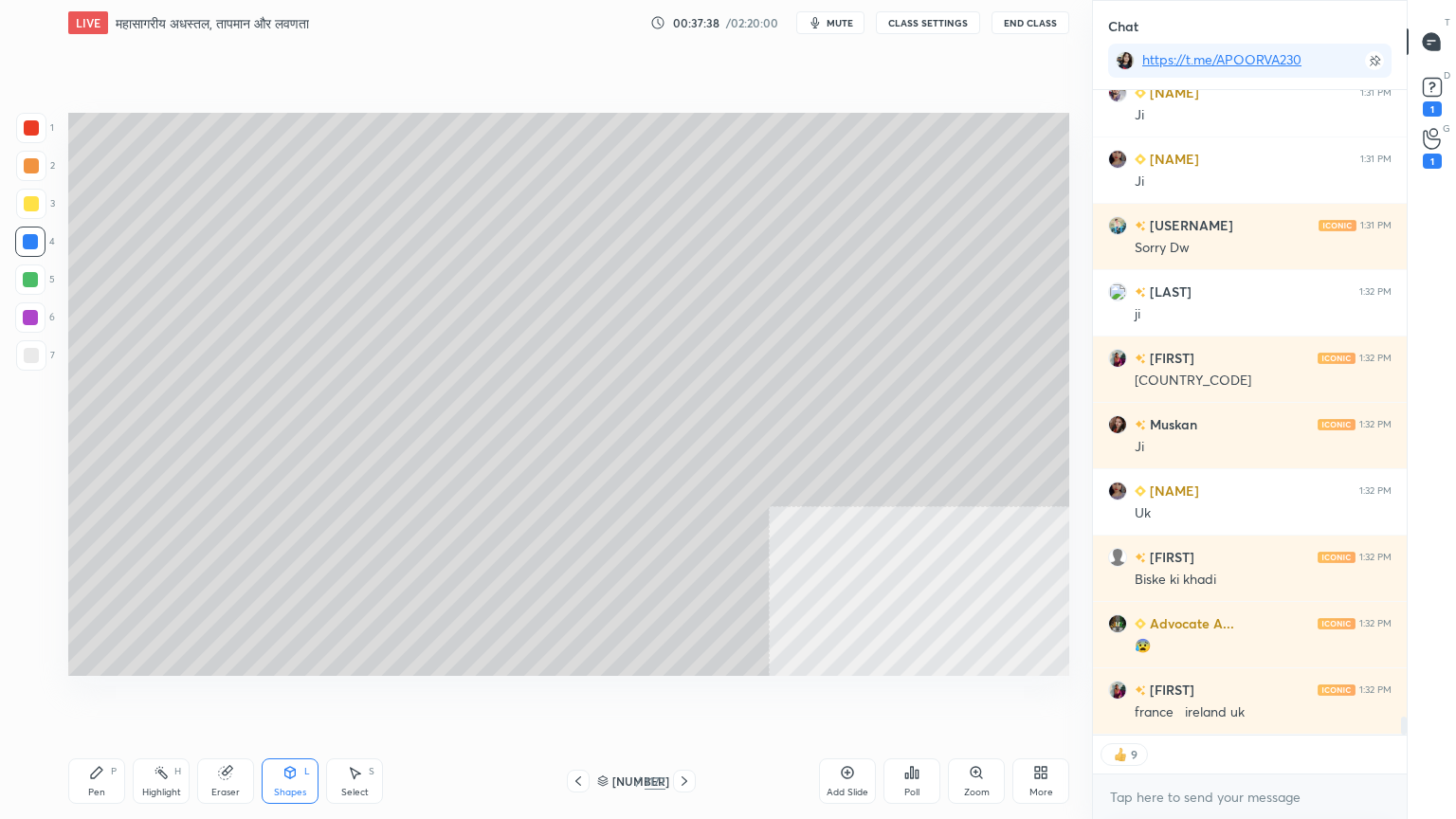 click 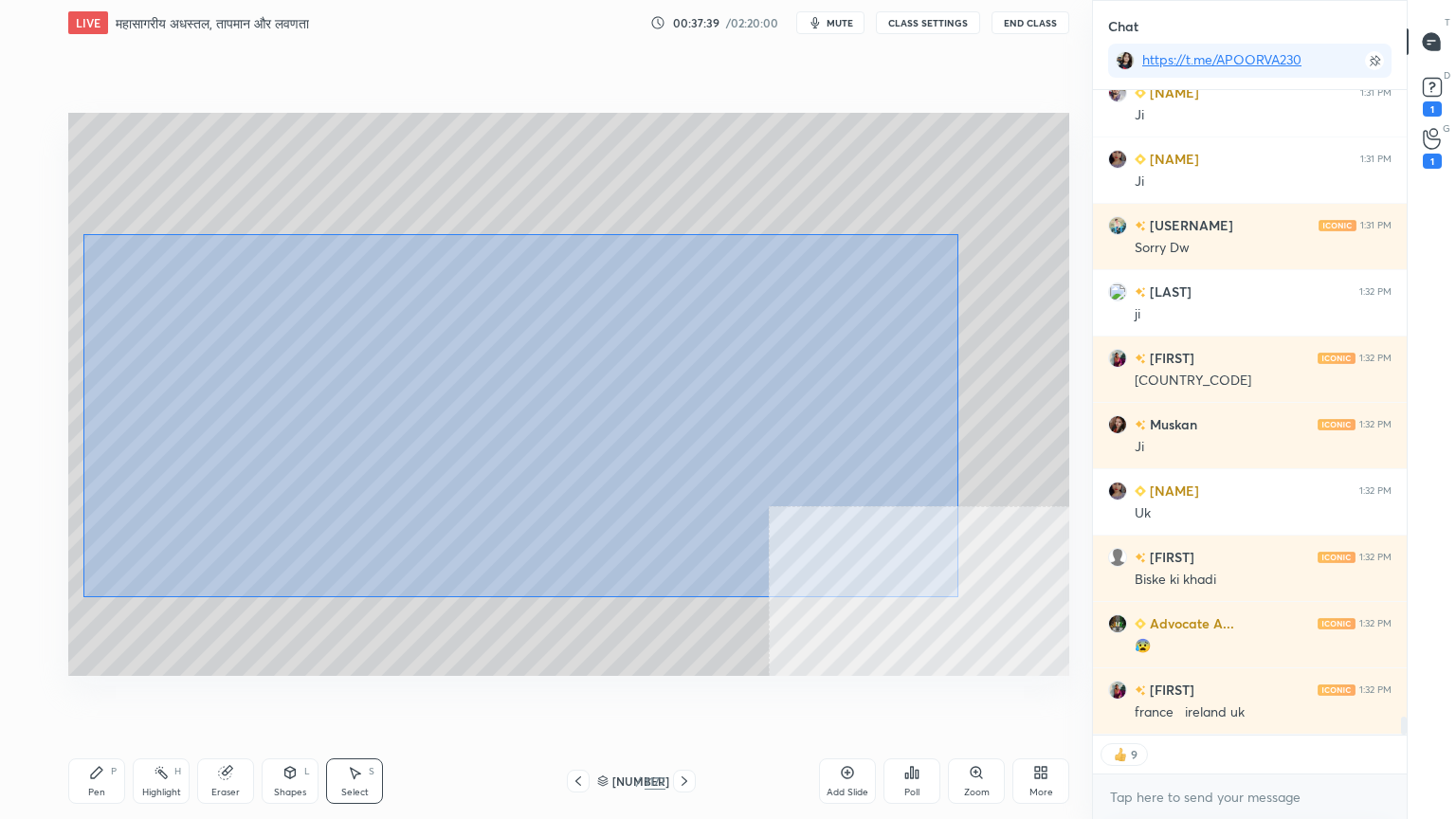 drag, startPoint x: 158, startPoint y: 258, endPoint x: 949, endPoint y: 565, distance: 848.48689 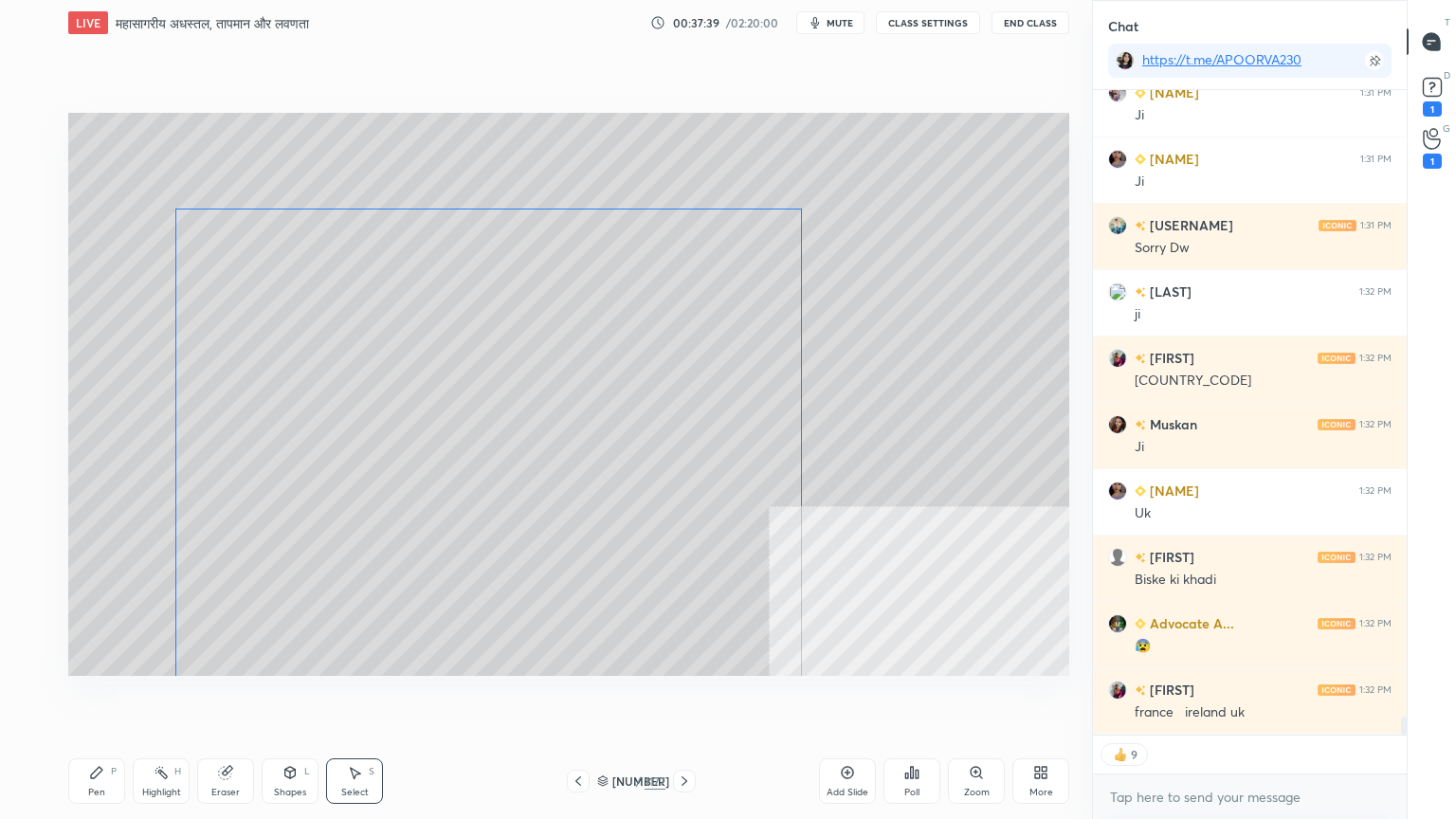 drag, startPoint x: 629, startPoint y: 323, endPoint x: 535, endPoint y: 519, distance: 217.37525 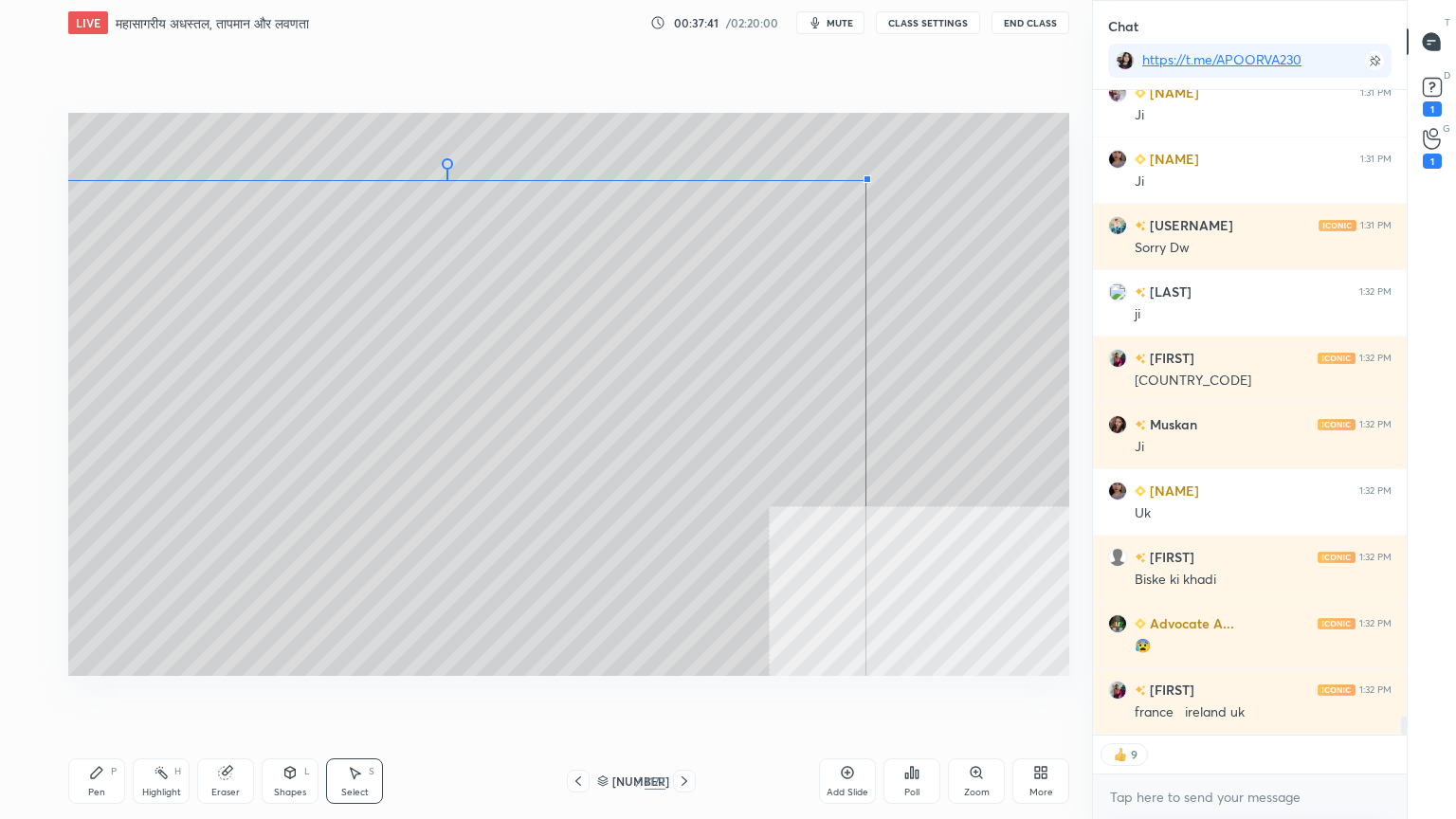 drag, startPoint x: 660, startPoint y: 446, endPoint x: 883, endPoint y: 139, distance: 379.4443 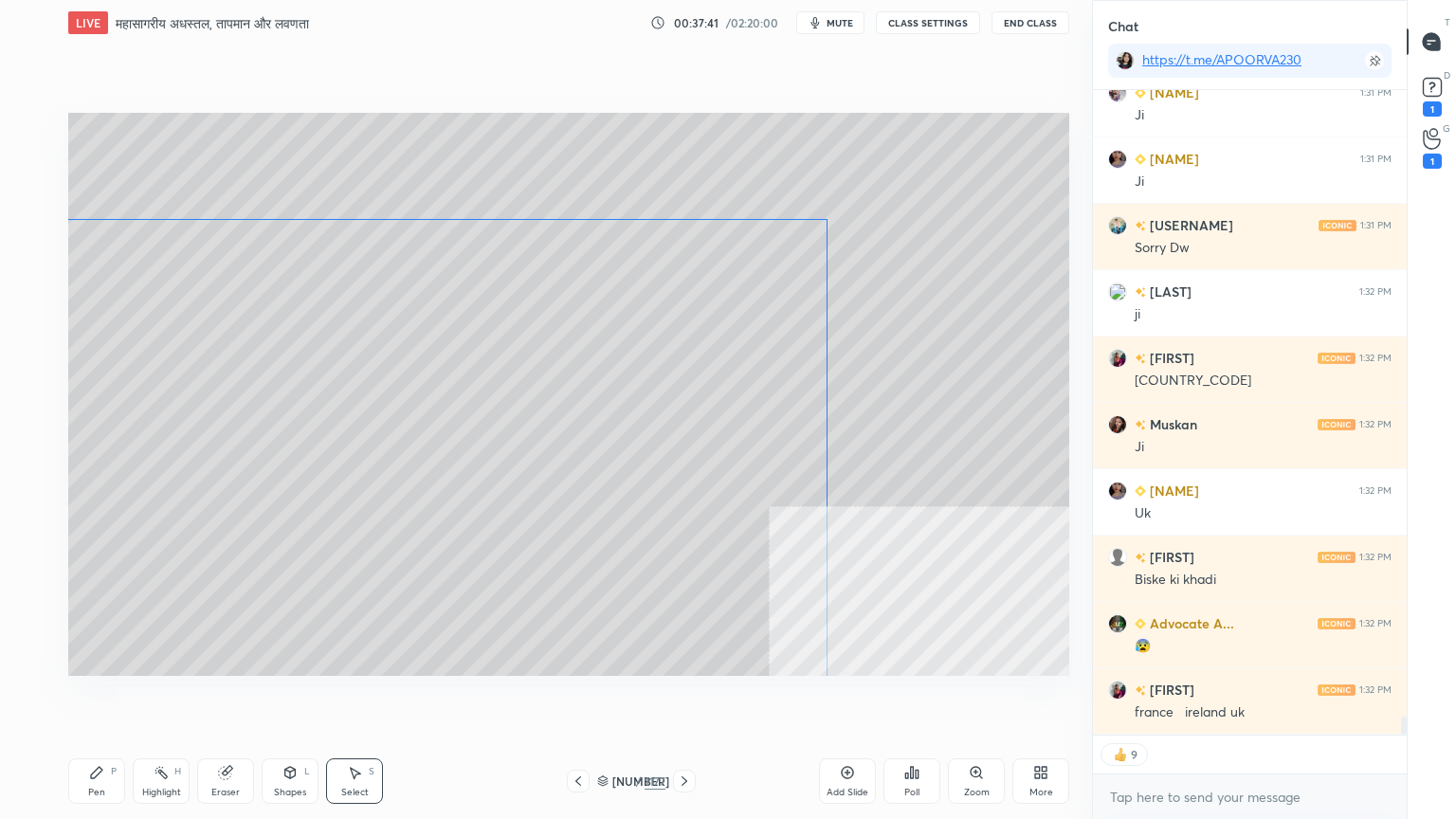 drag, startPoint x: 774, startPoint y: 311, endPoint x: 587, endPoint y: 525, distance: 284.1918 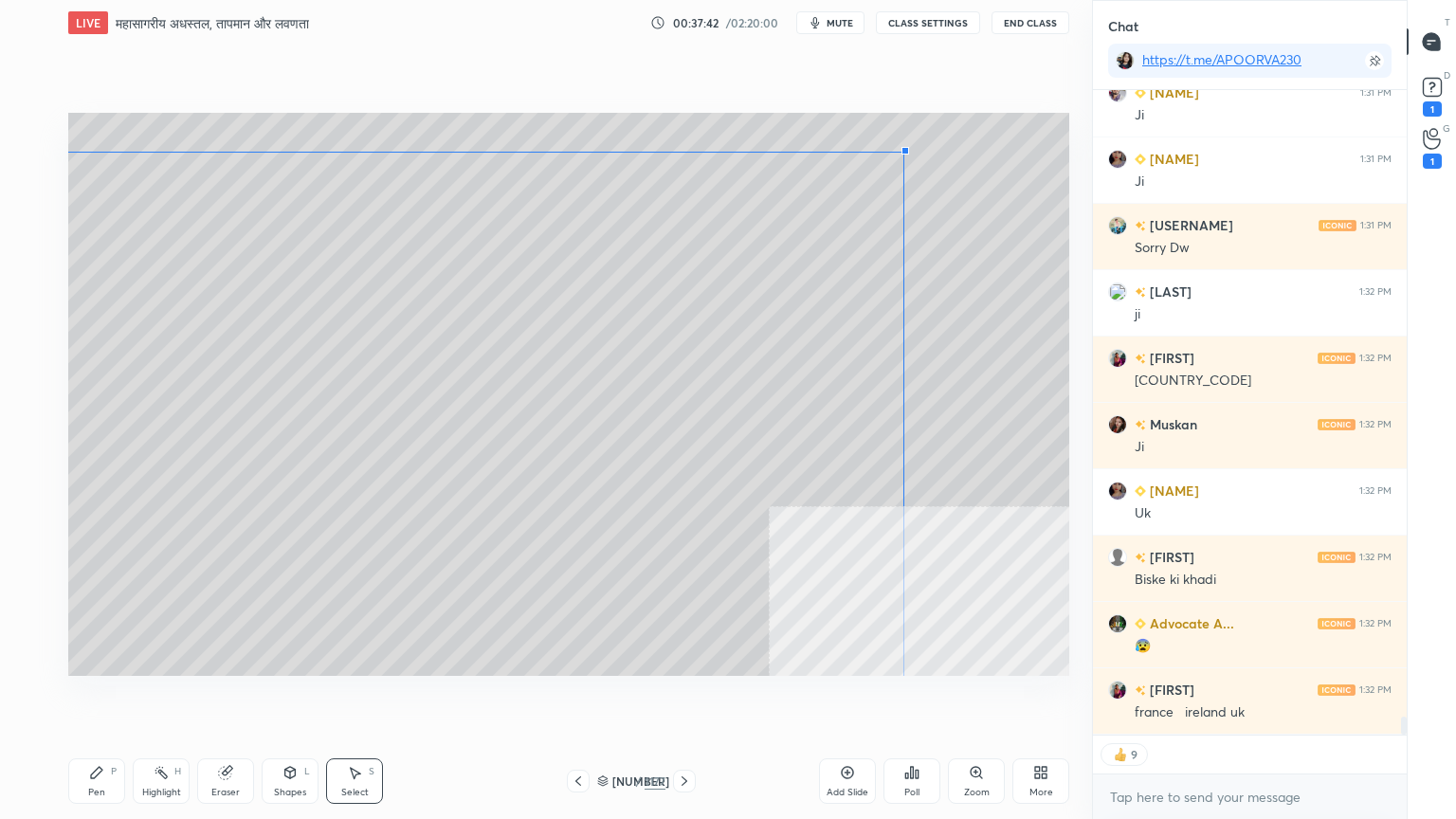 drag, startPoint x: 675, startPoint y: 406, endPoint x: 898, endPoint y: 151, distance: 338.7536 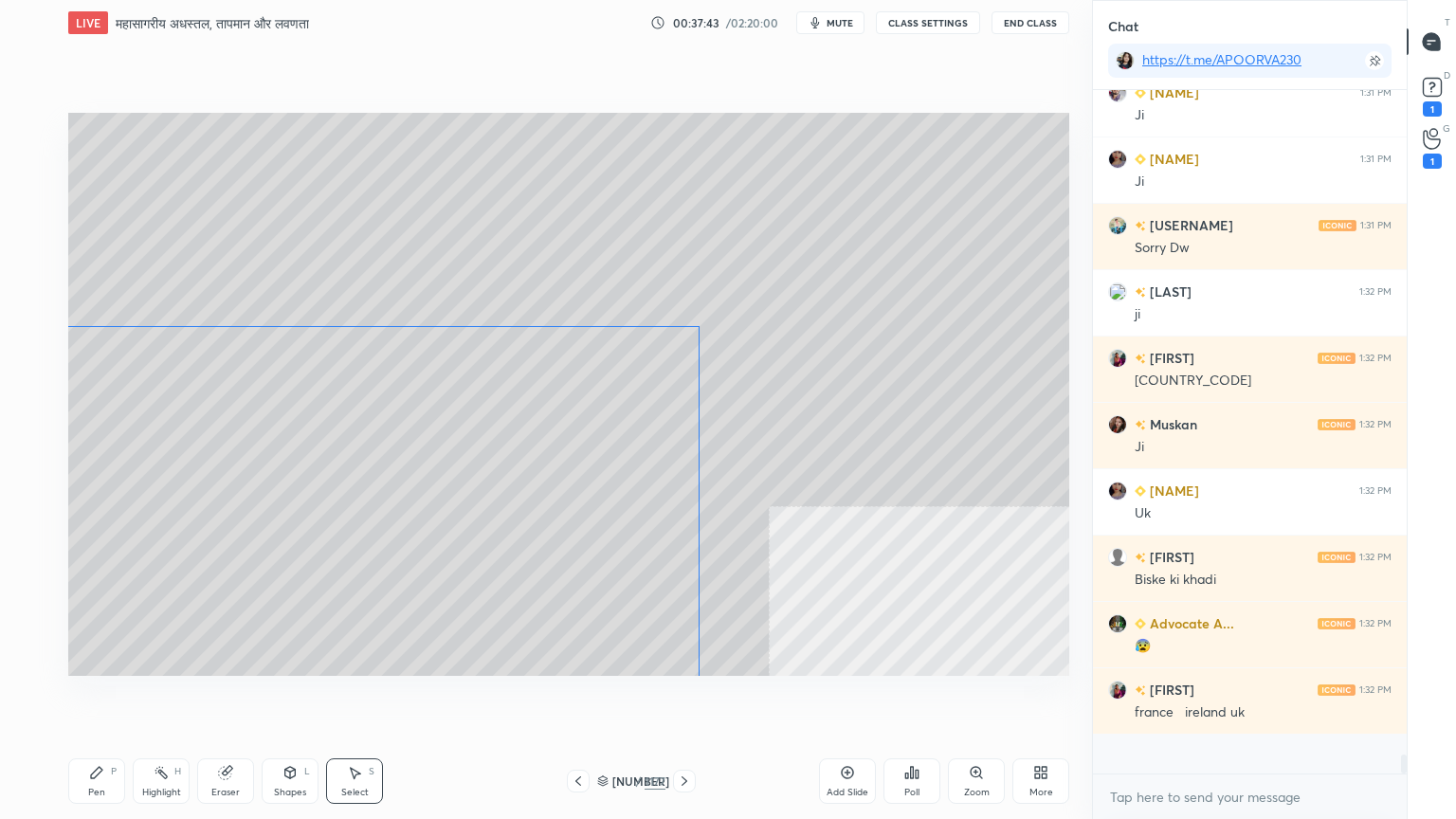 drag, startPoint x: 811, startPoint y: 259, endPoint x: 665, endPoint y: 381, distance: 190.26298 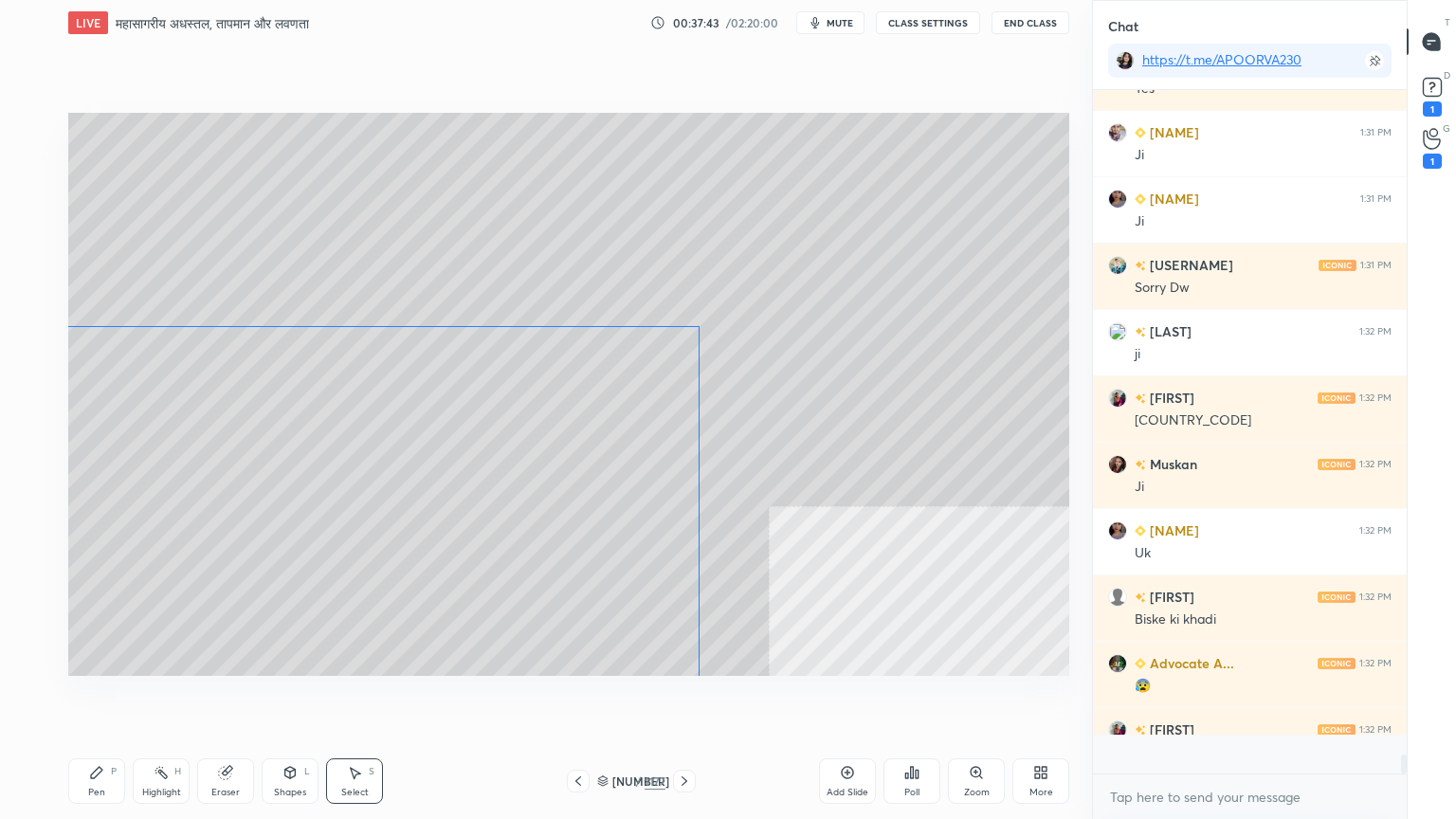 scroll, scrollTop: 22833, scrollLeft: 0, axis: vertical 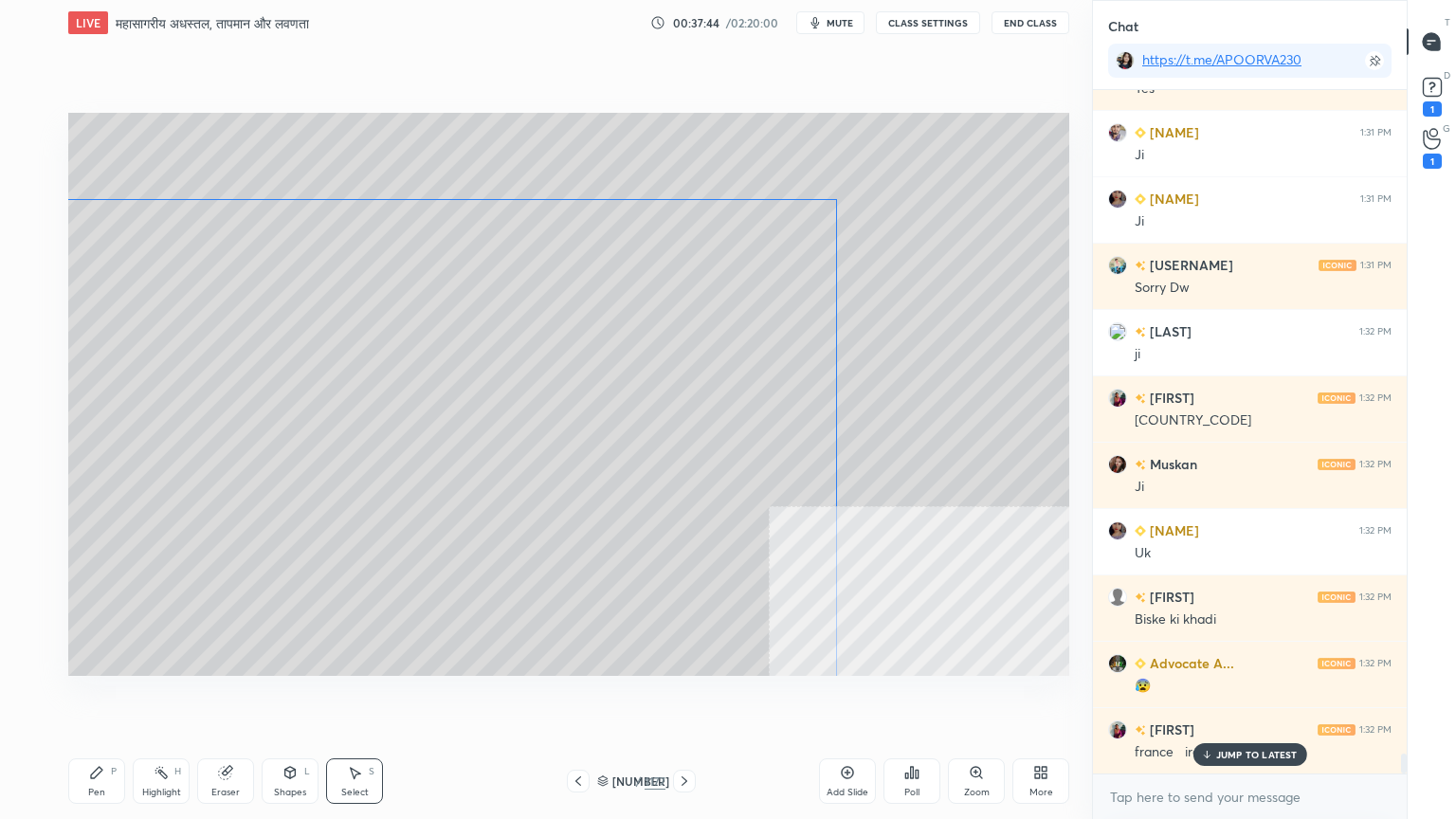 drag, startPoint x: 701, startPoint y: 326, endPoint x: 861, endPoint y: 156, distance: 233.4524 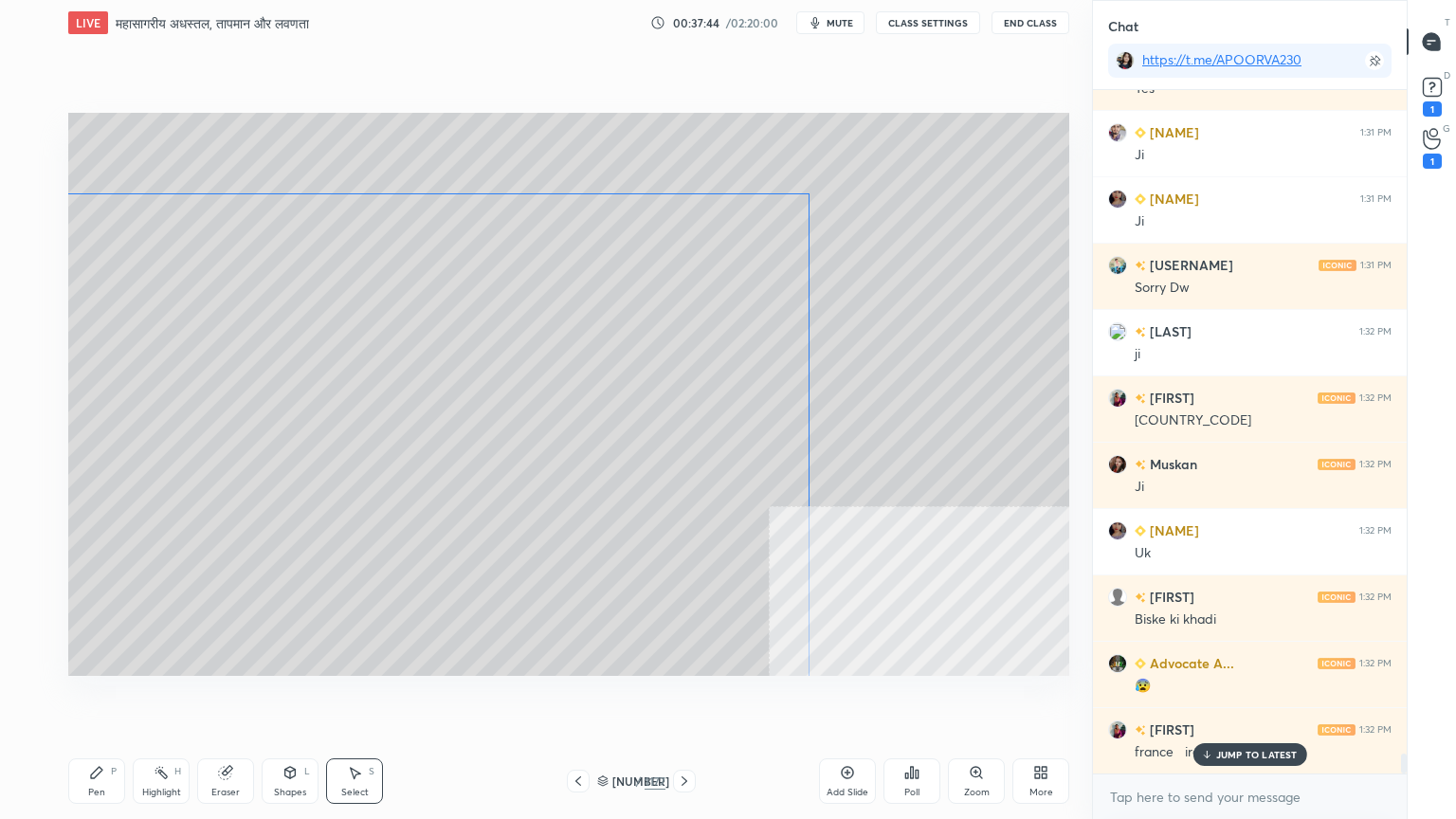 drag, startPoint x: 755, startPoint y: 264, endPoint x: 764, endPoint y: 254, distance: 13.453624 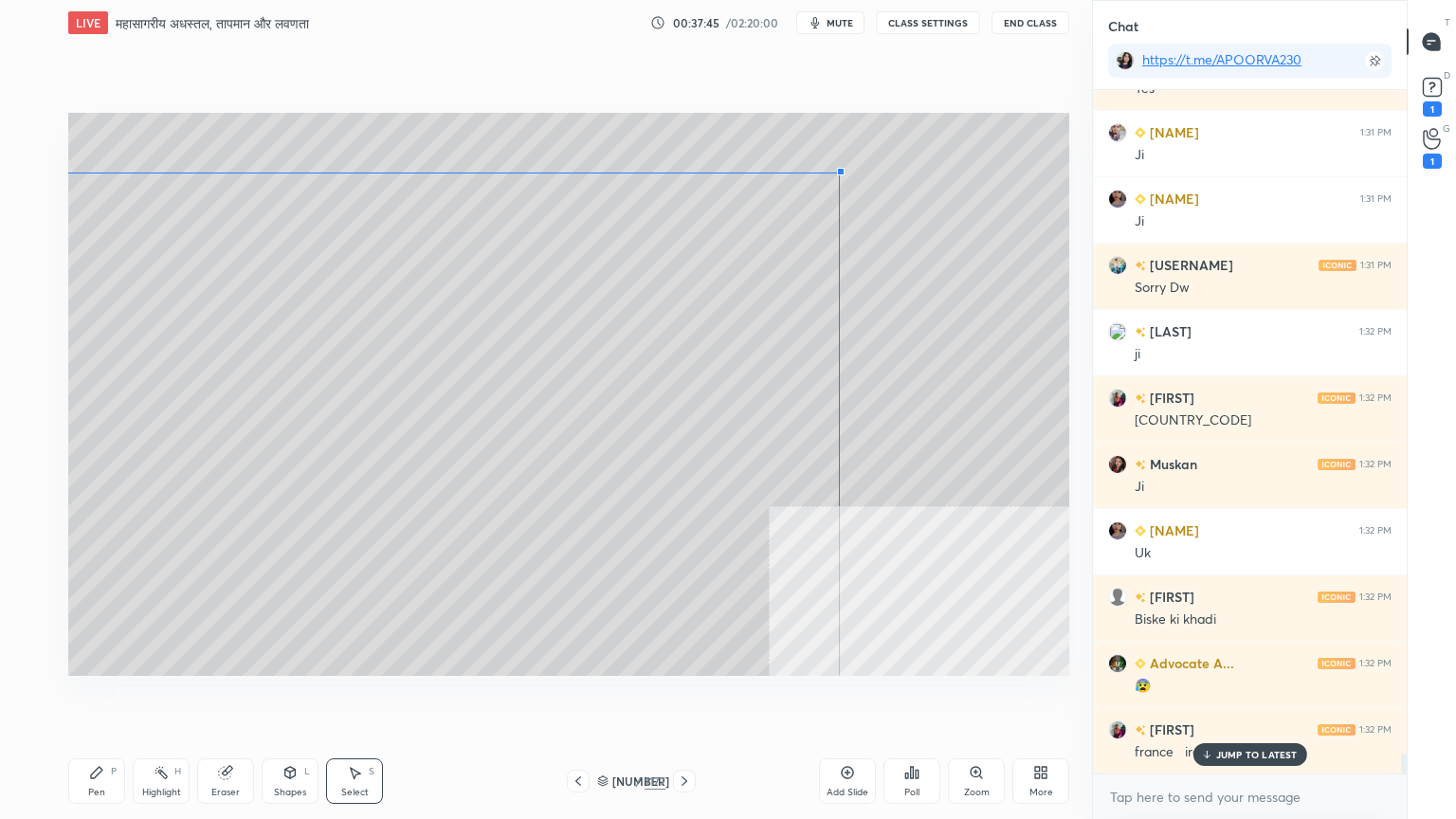 click at bounding box center [841, 172] 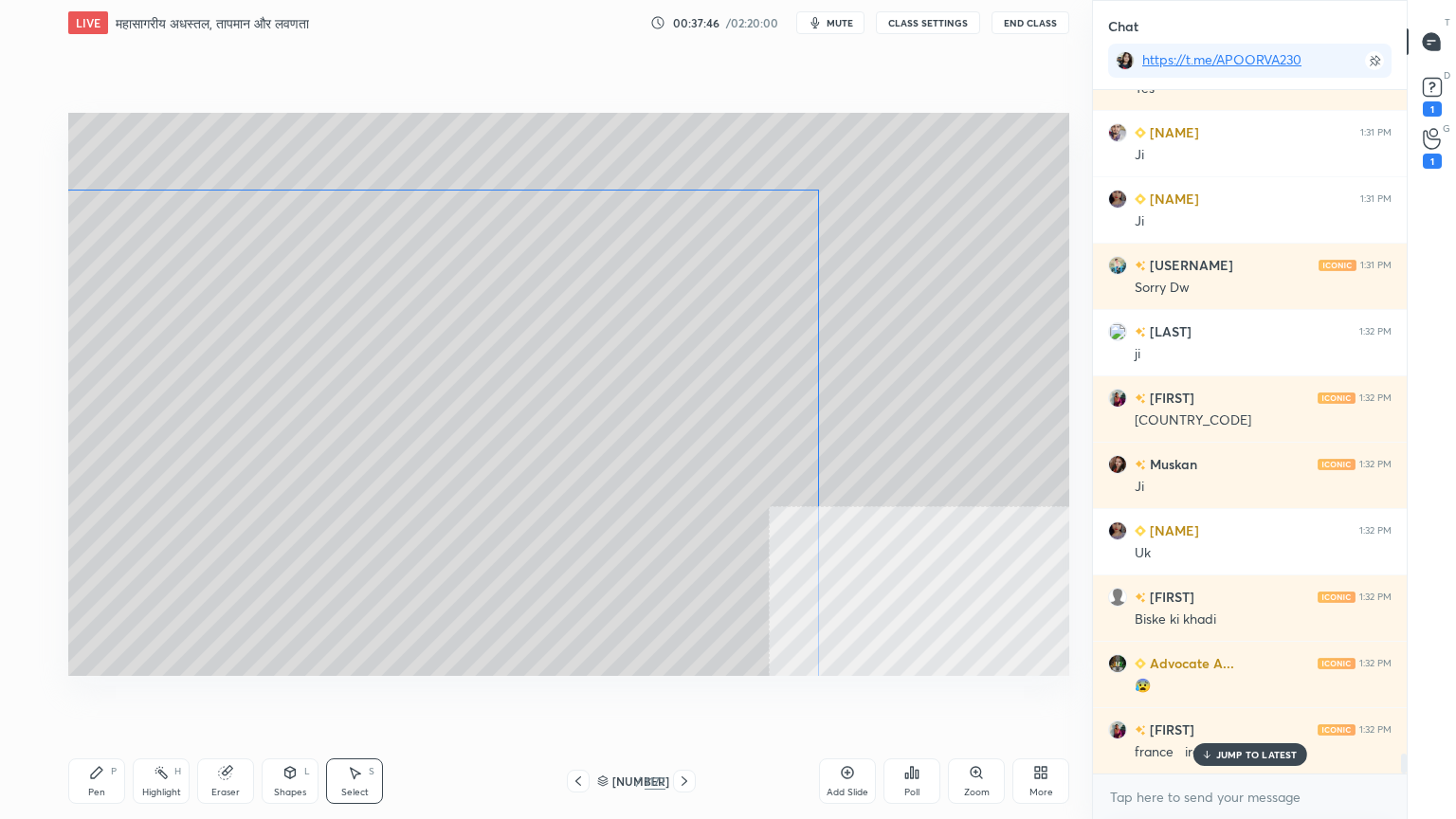 click on "0 ° Undo Copy Duplicate Duplicate to new slide Delete" at bounding box center (569, 394) 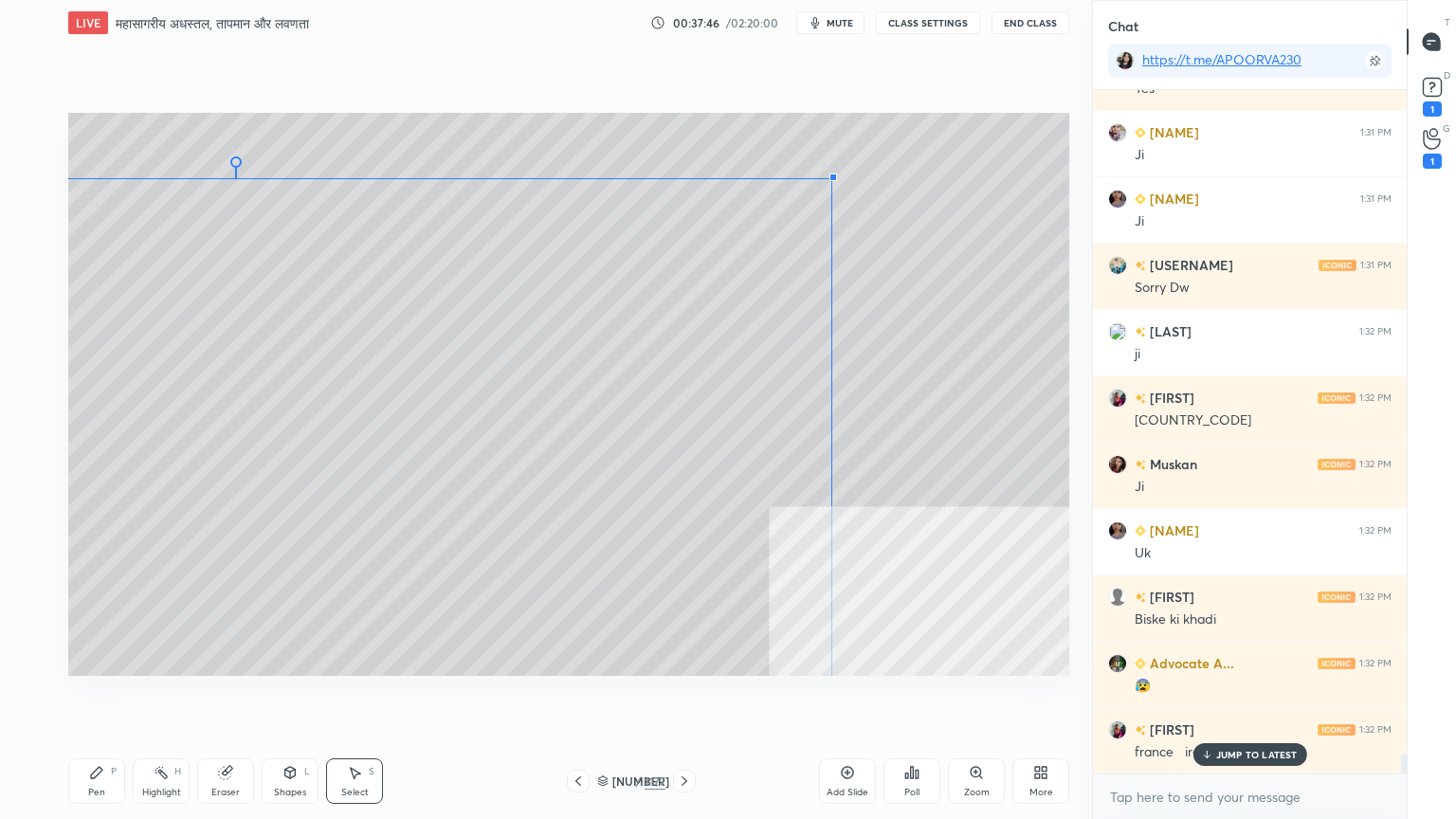 drag, startPoint x: 812, startPoint y: 193, endPoint x: 838, endPoint y: 170, distance: 34.71311 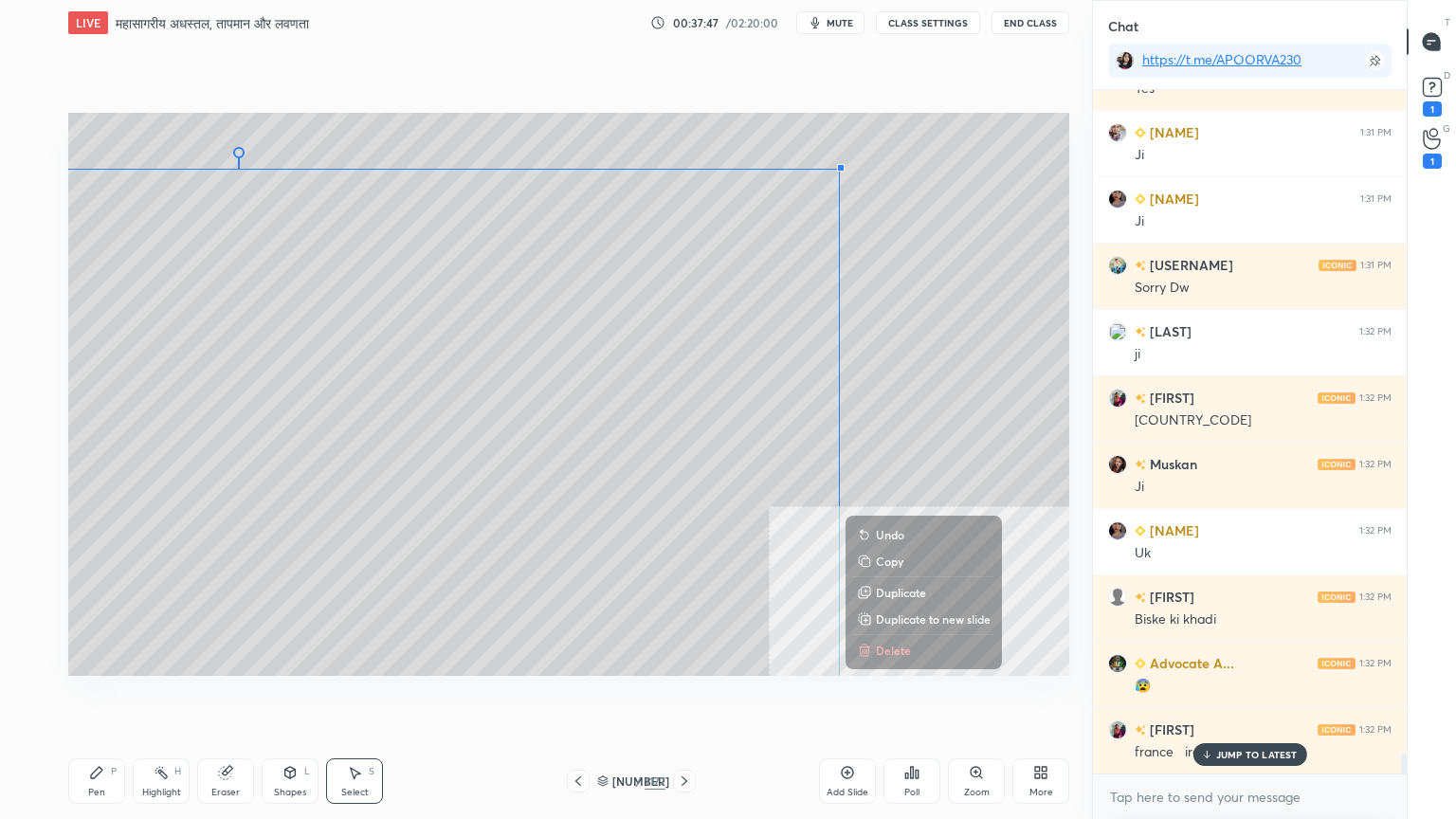 drag, startPoint x: 823, startPoint y: 190, endPoint x: 799, endPoint y: 207, distance: 29.410882 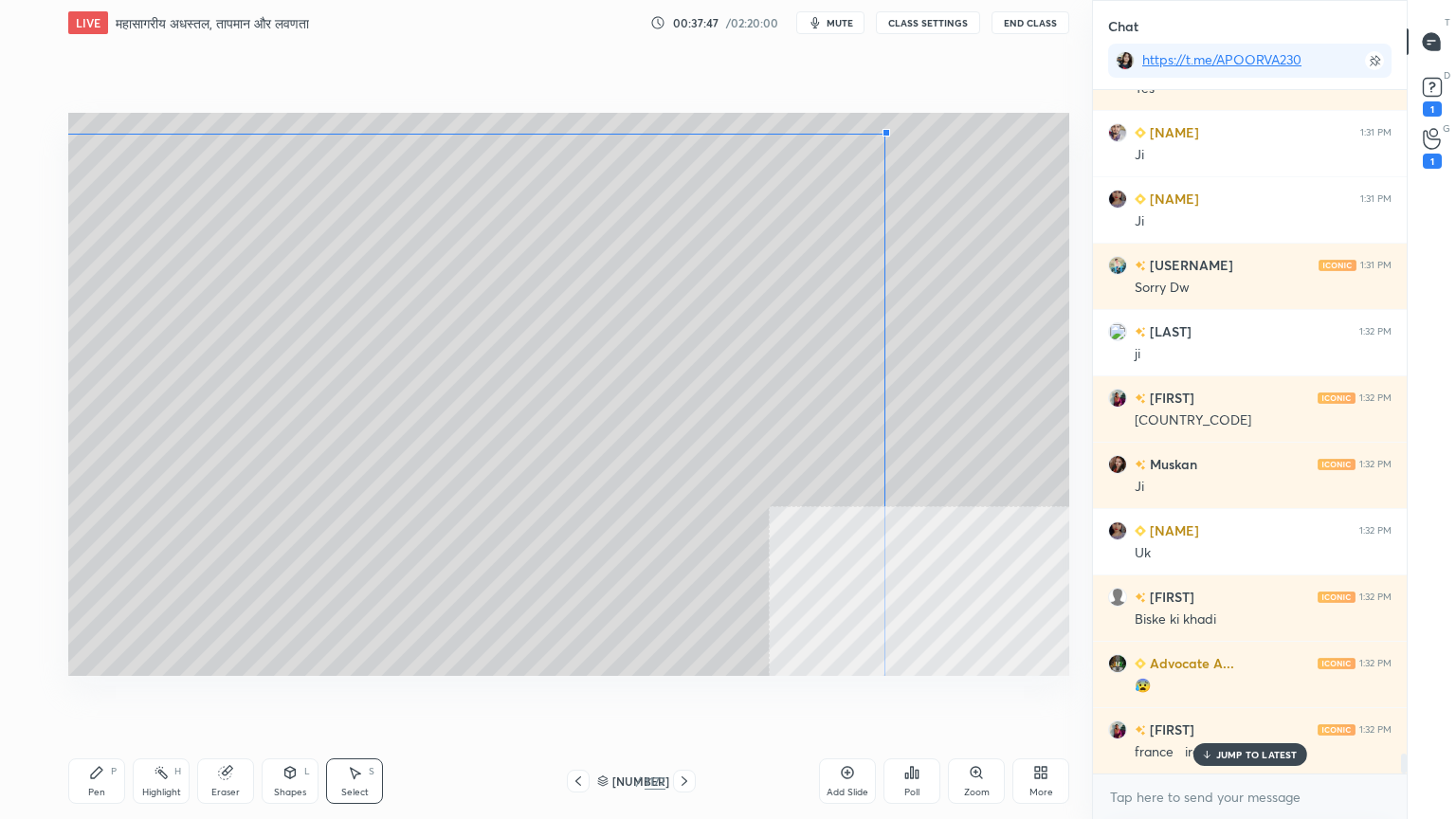 drag, startPoint x: 814, startPoint y: 190, endPoint x: 846, endPoint y: 158, distance: 45.25483 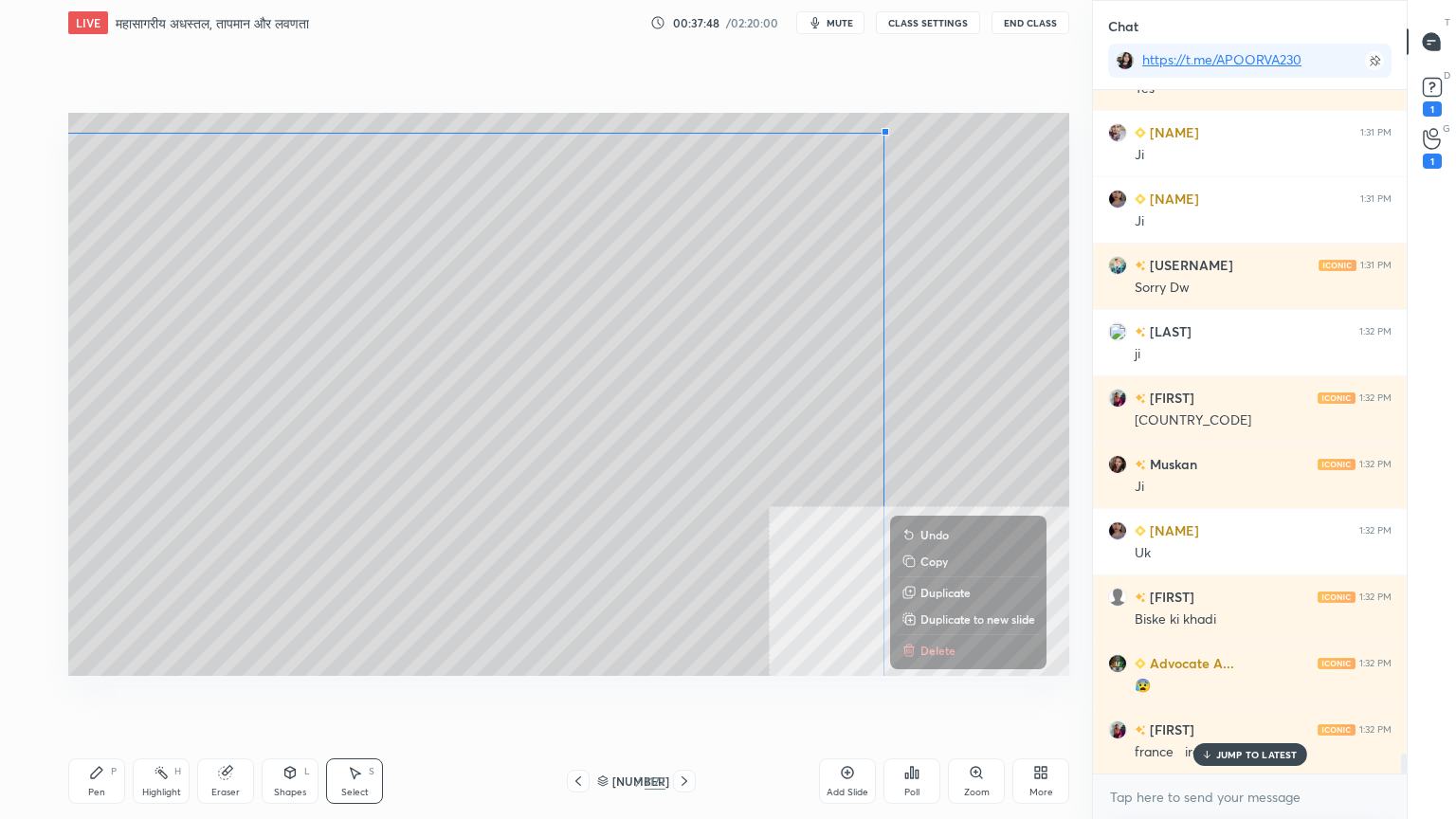 drag, startPoint x: 825, startPoint y: 204, endPoint x: 853, endPoint y: 154, distance: 57.3062 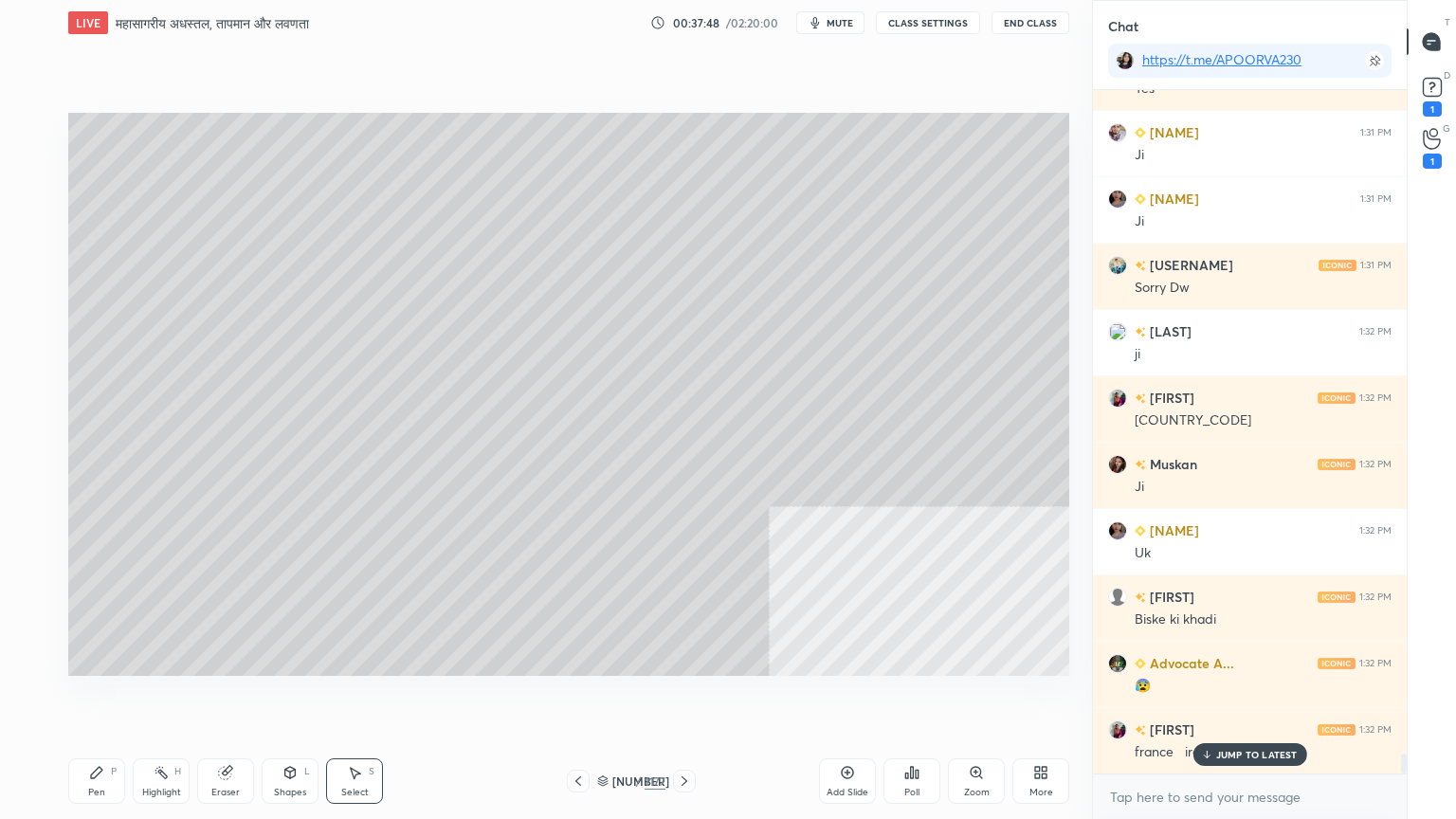 scroll, scrollTop: 22901, scrollLeft: 0, axis: vertical 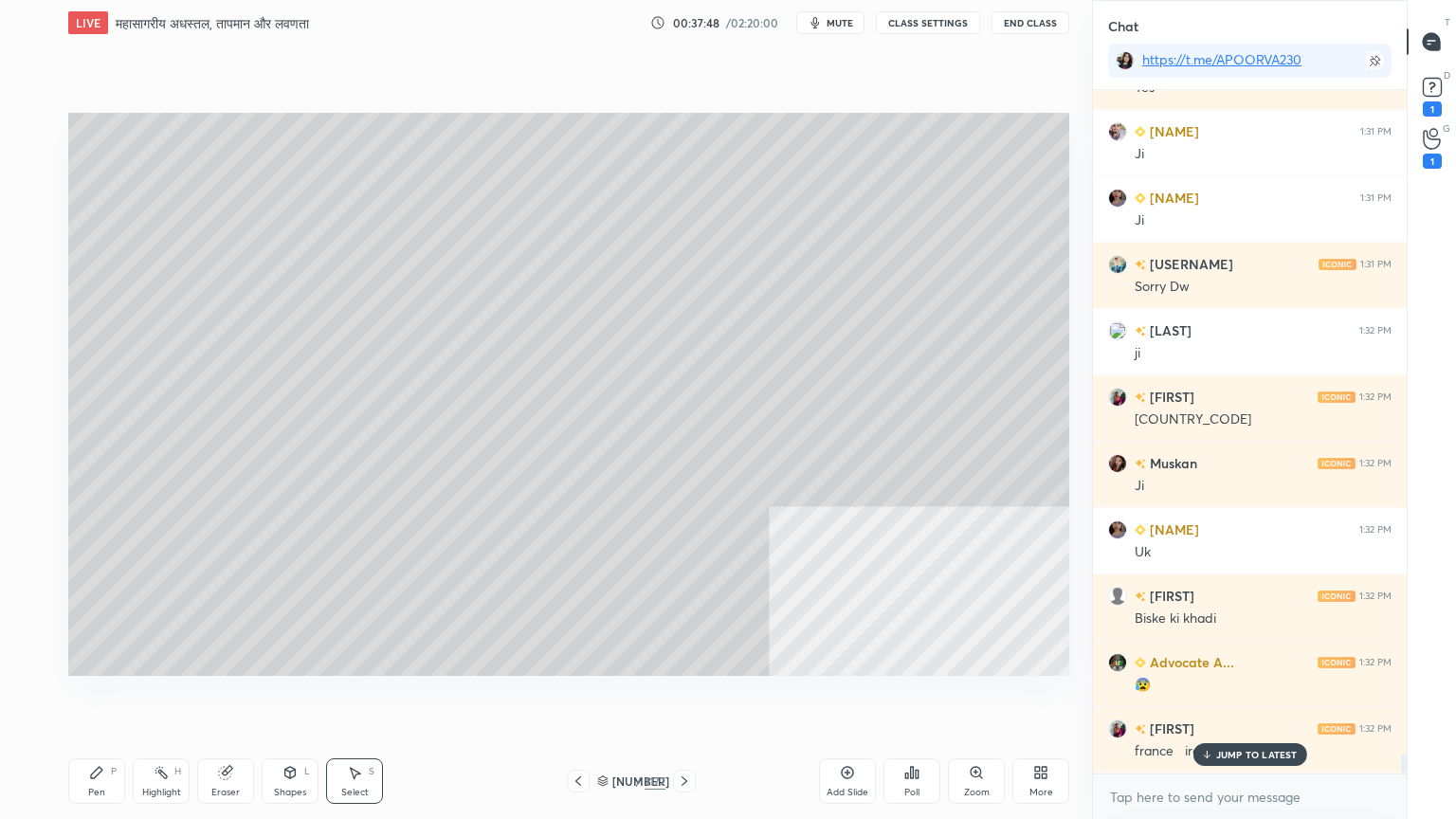 drag, startPoint x: 835, startPoint y: 340, endPoint x: 848, endPoint y: 254, distance: 86.977008 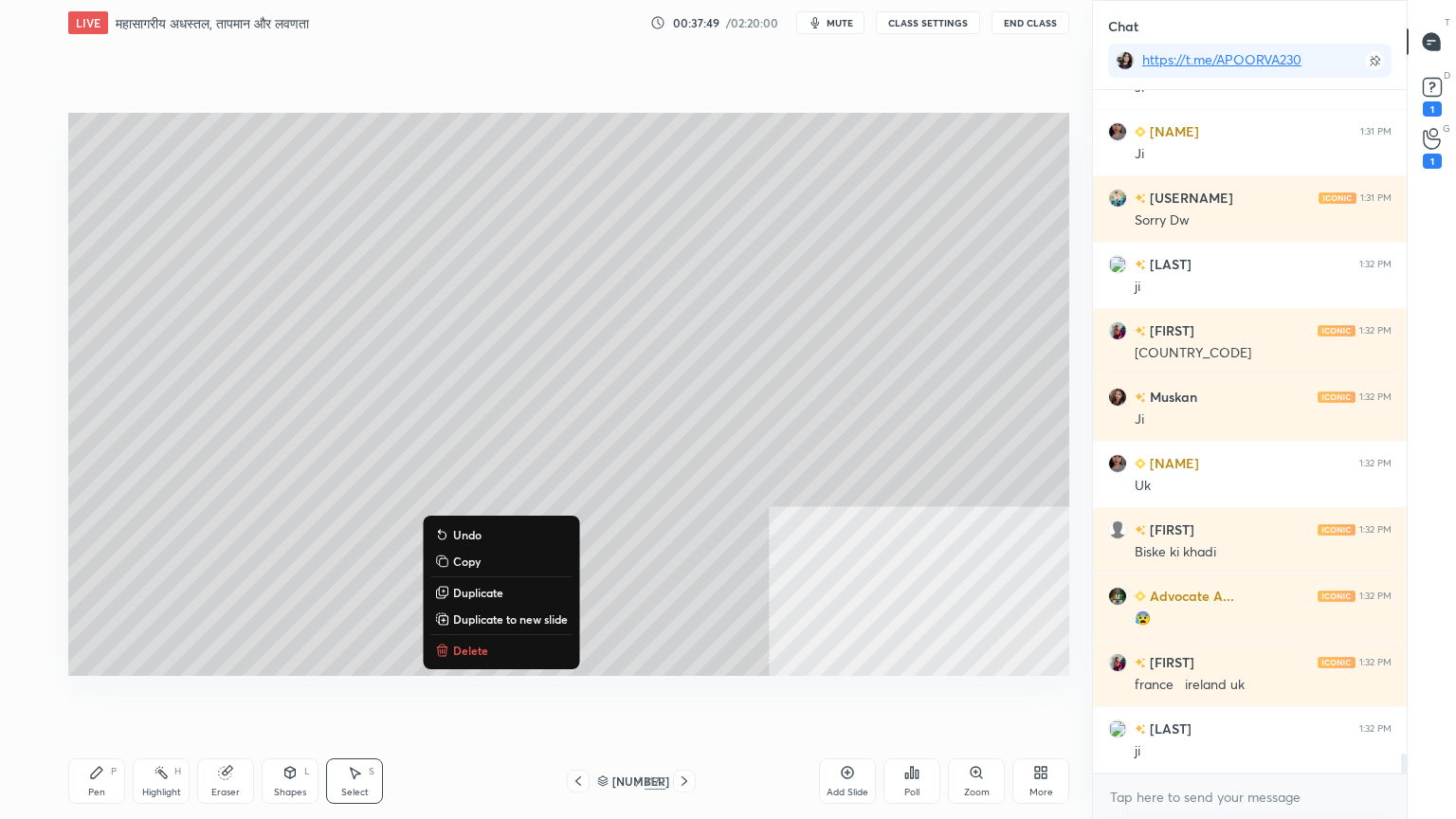 click on "Pen P Highlight H Eraser Shapes L Select S 1073 / 1177 Add Slide Poll Zoom More" at bounding box center (569, 781) 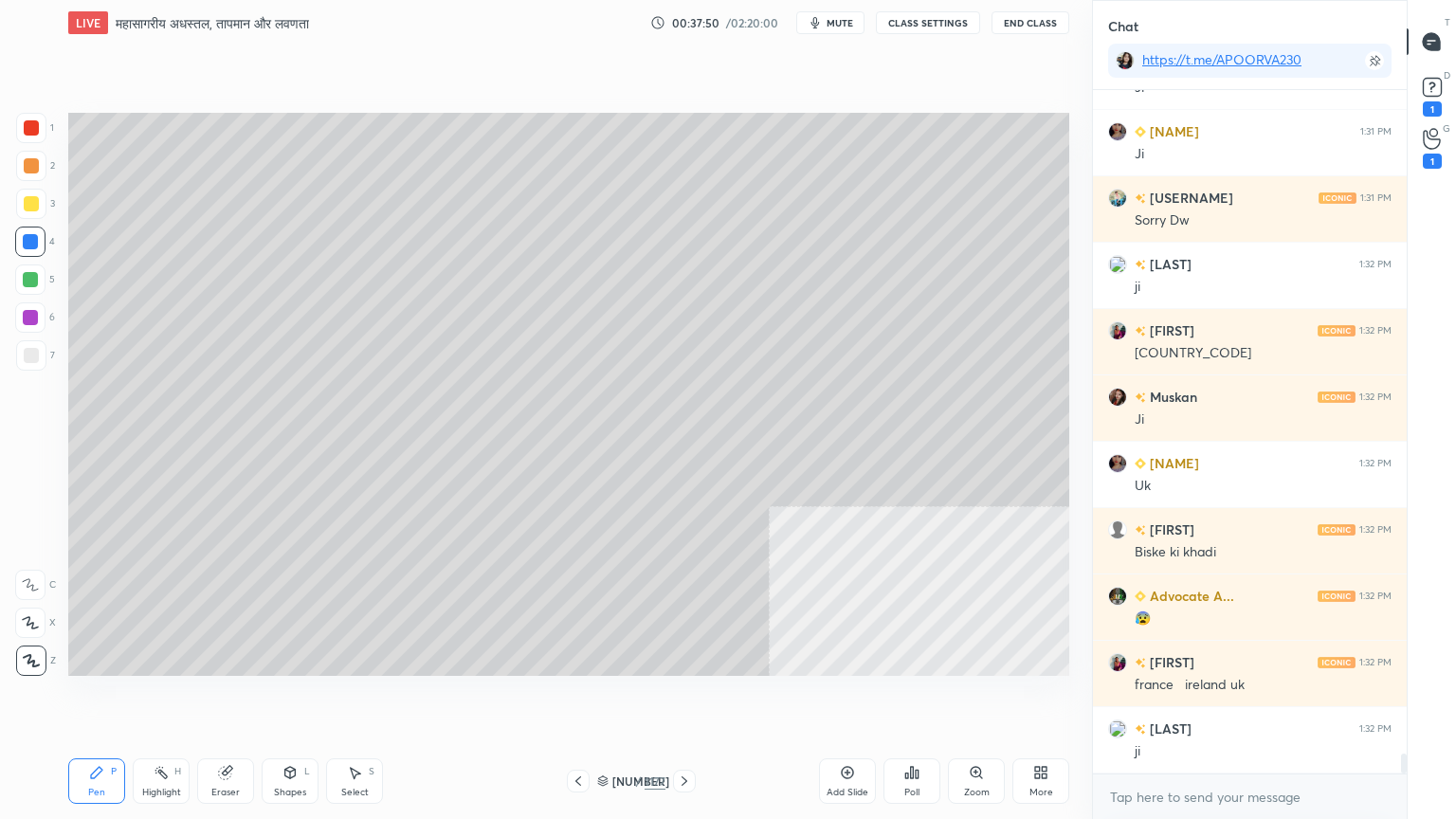 click at bounding box center (31, 355) 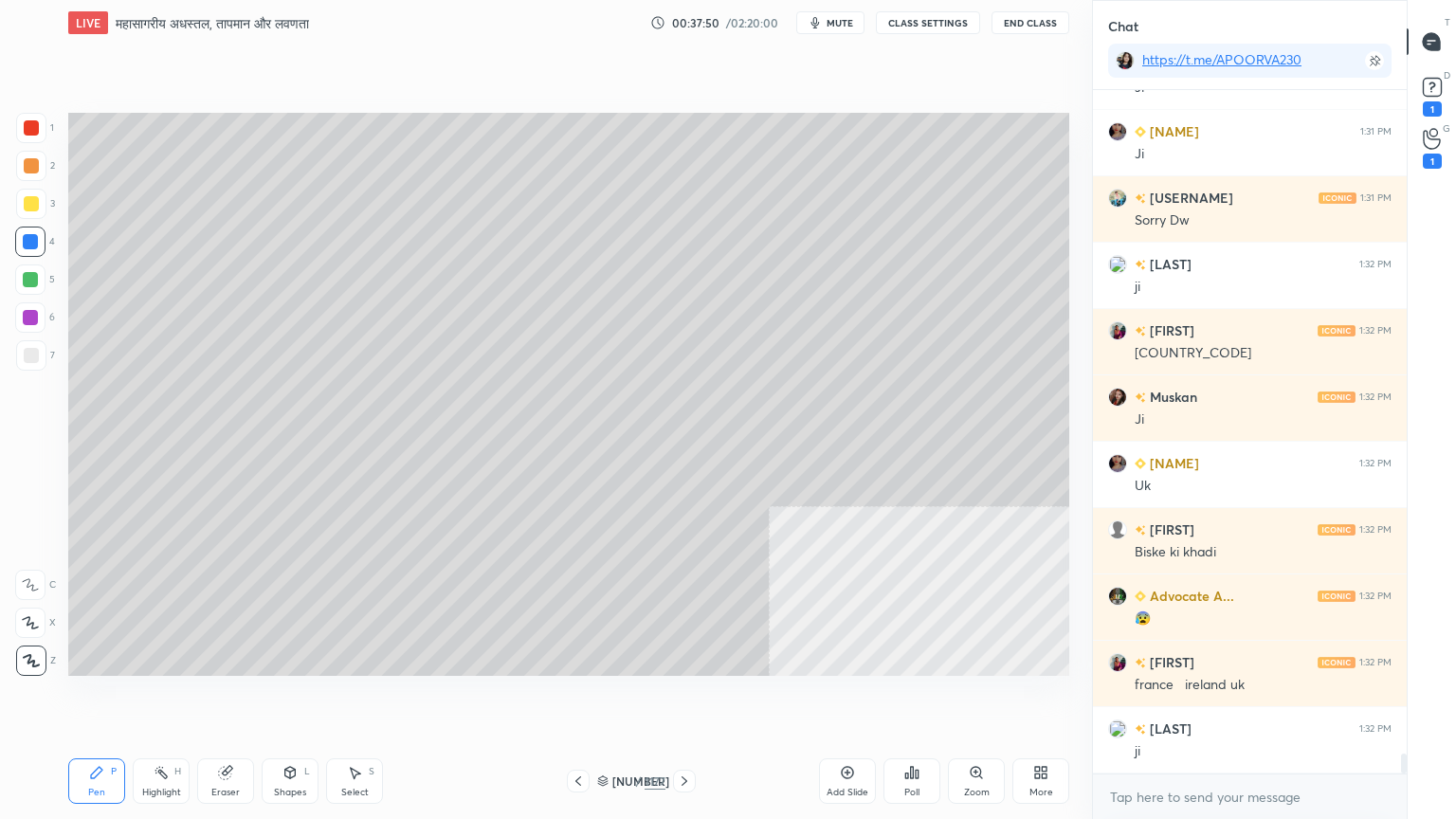click at bounding box center (31, 355) 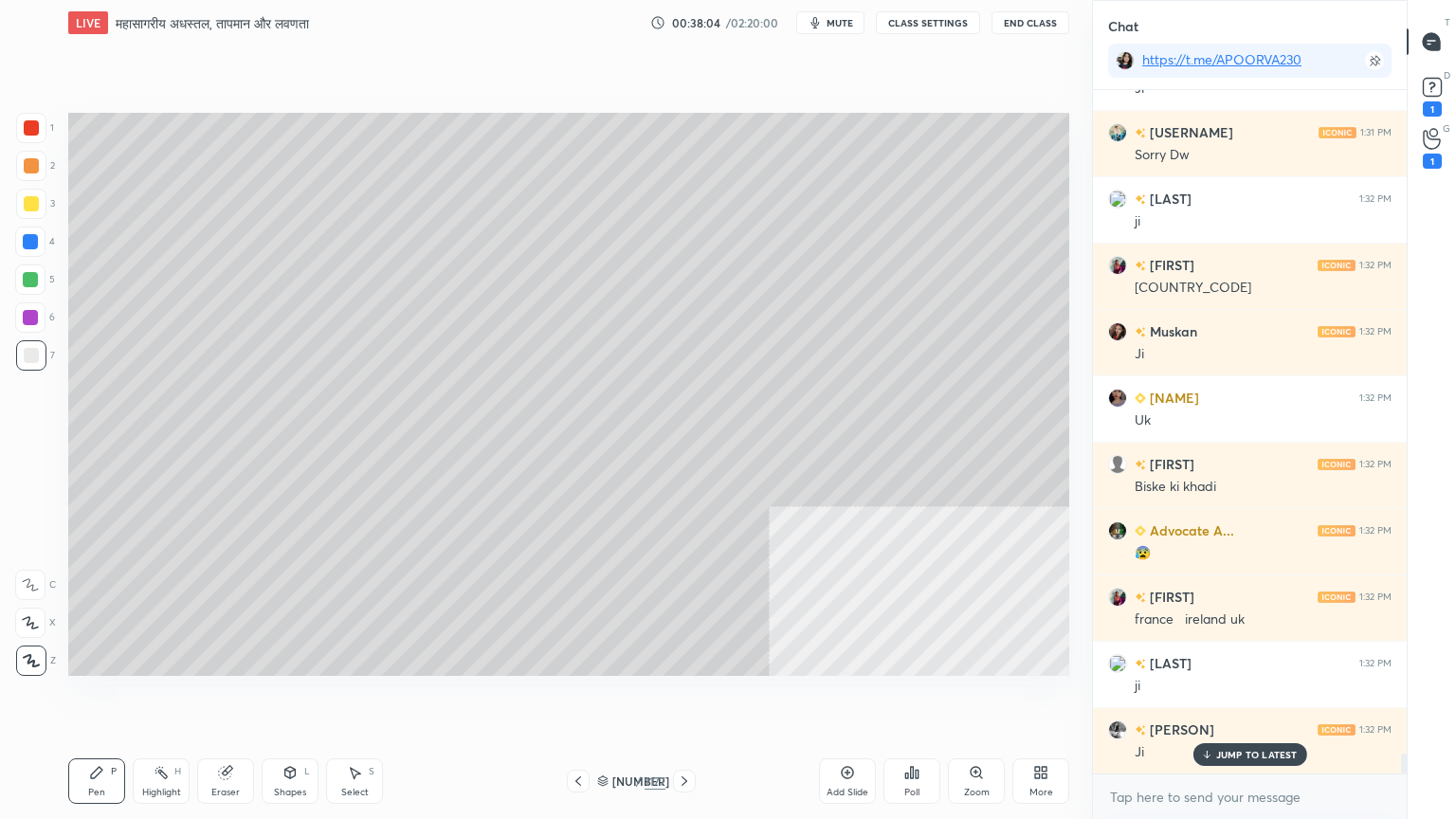 scroll, scrollTop: 23033, scrollLeft: 0, axis: vertical 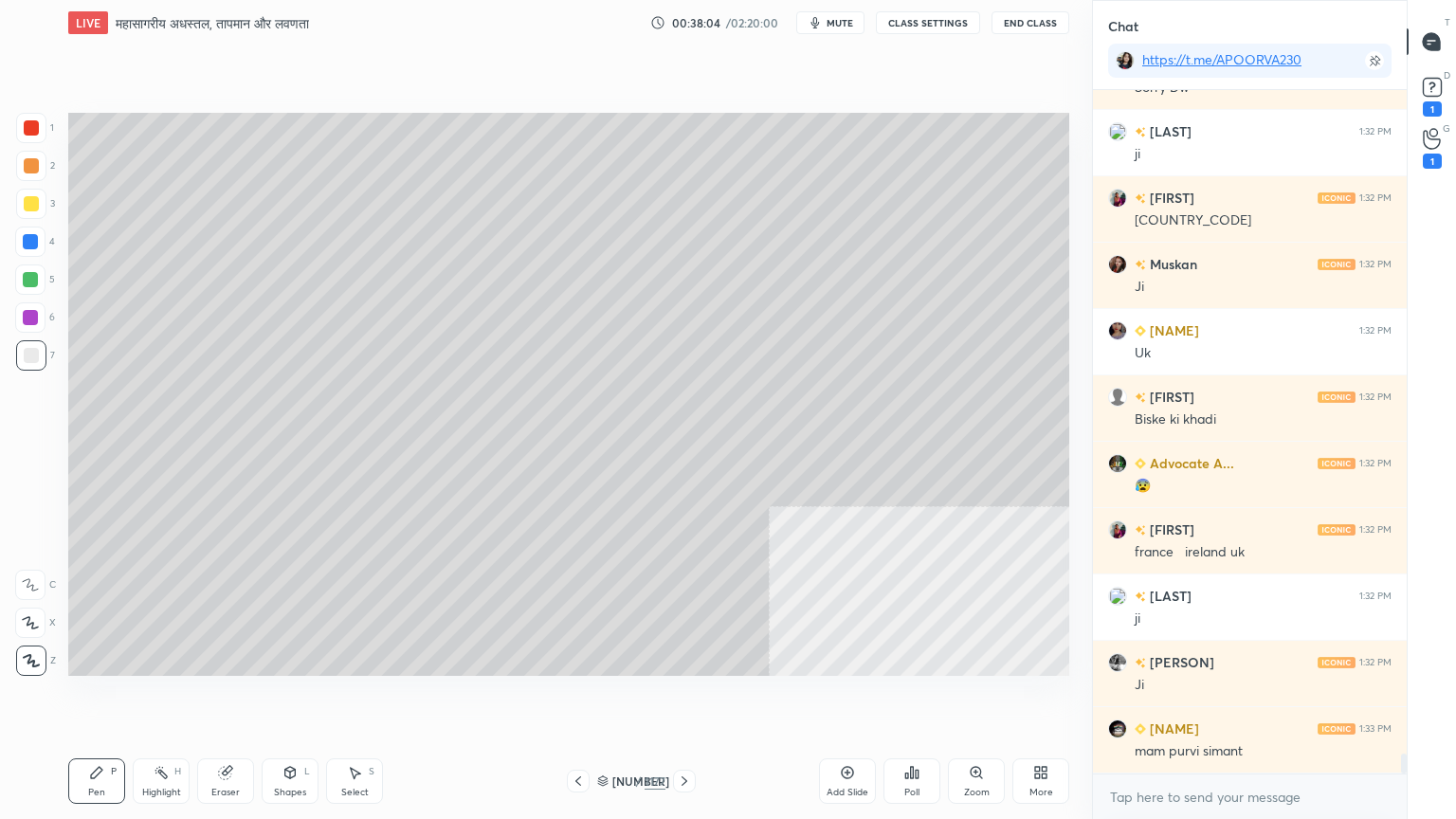 click 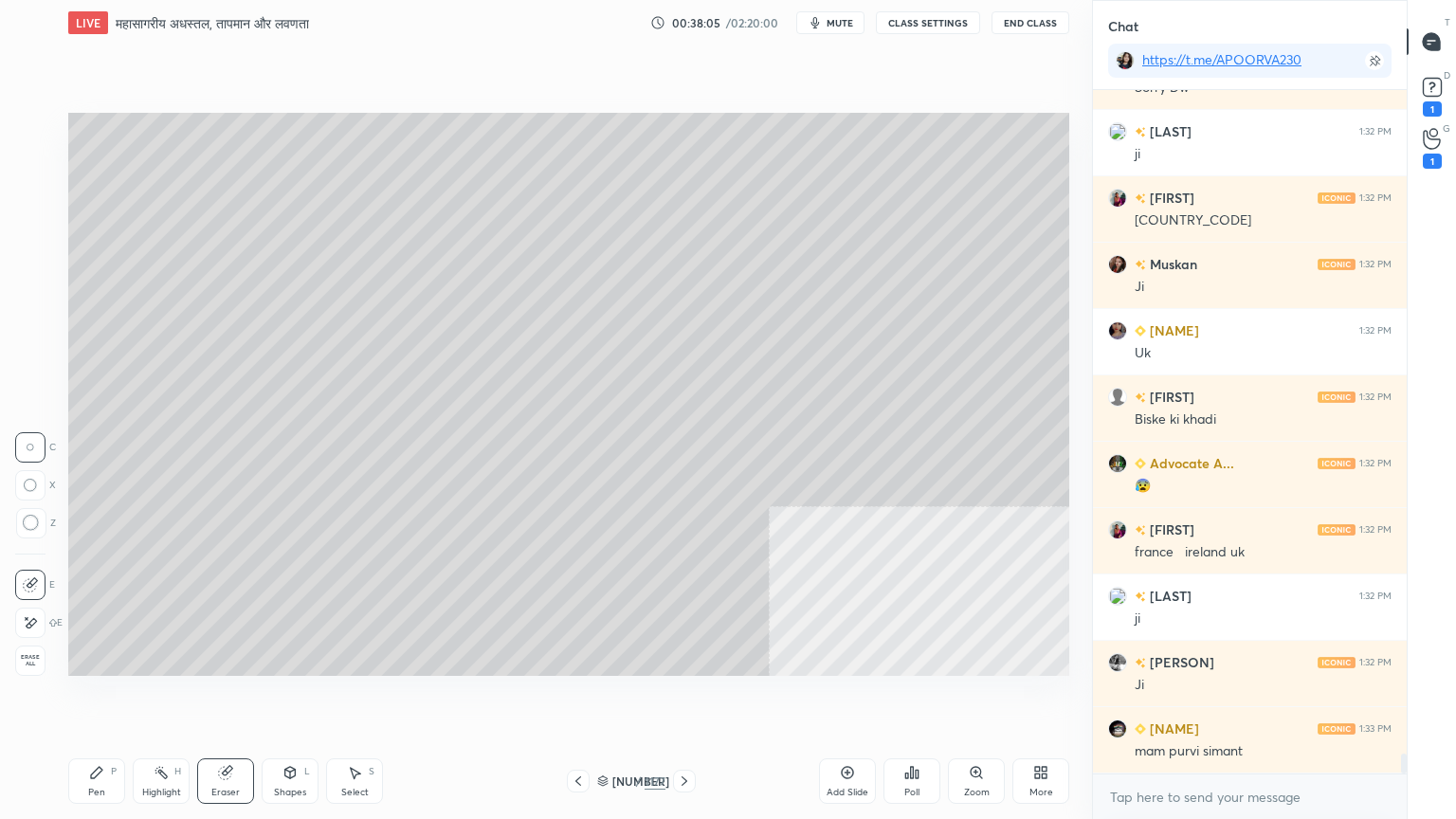 drag, startPoint x: 8, startPoint y: 668, endPoint x: 38, endPoint y: 655, distance: 32.695565 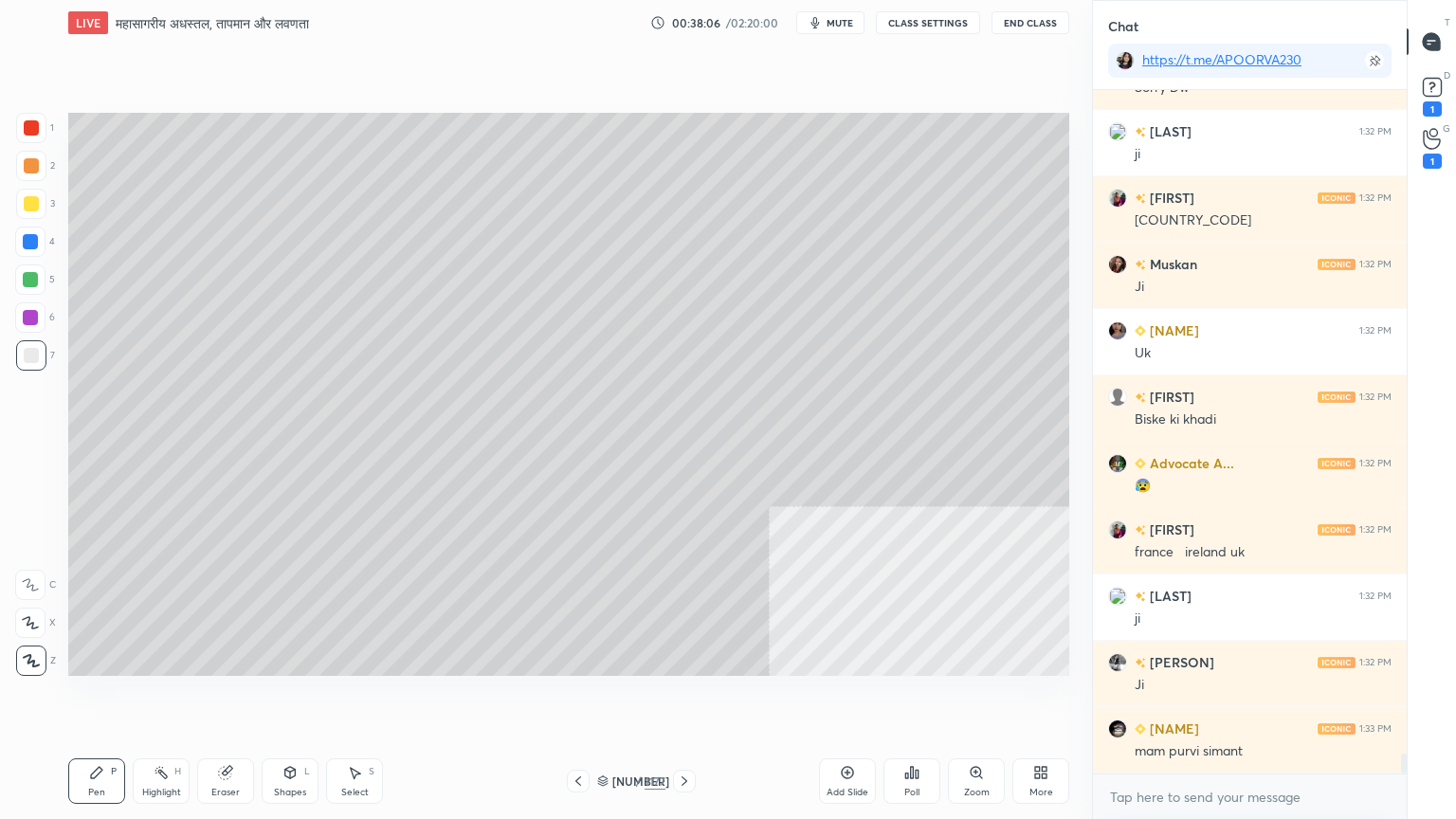 click 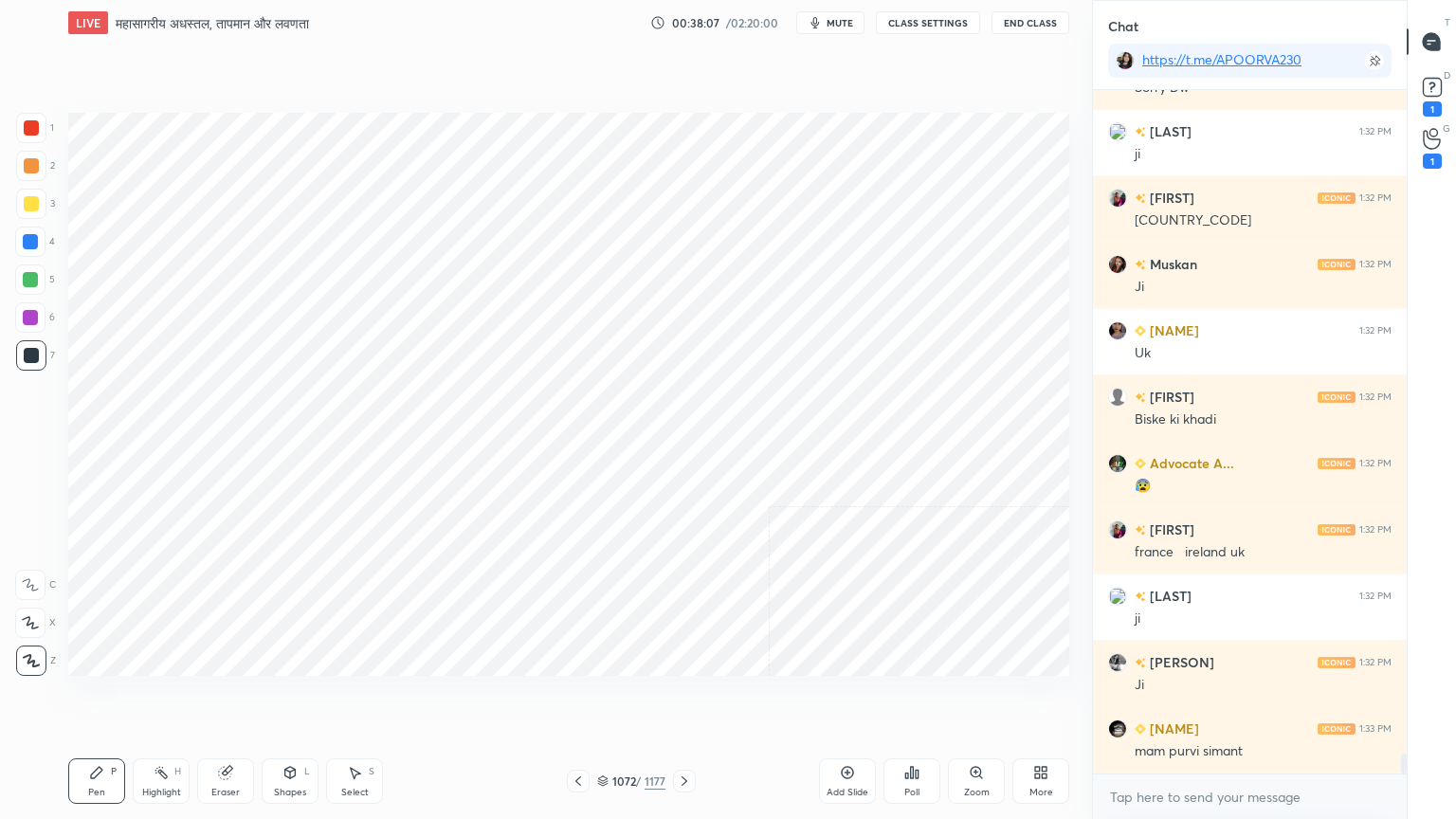 click 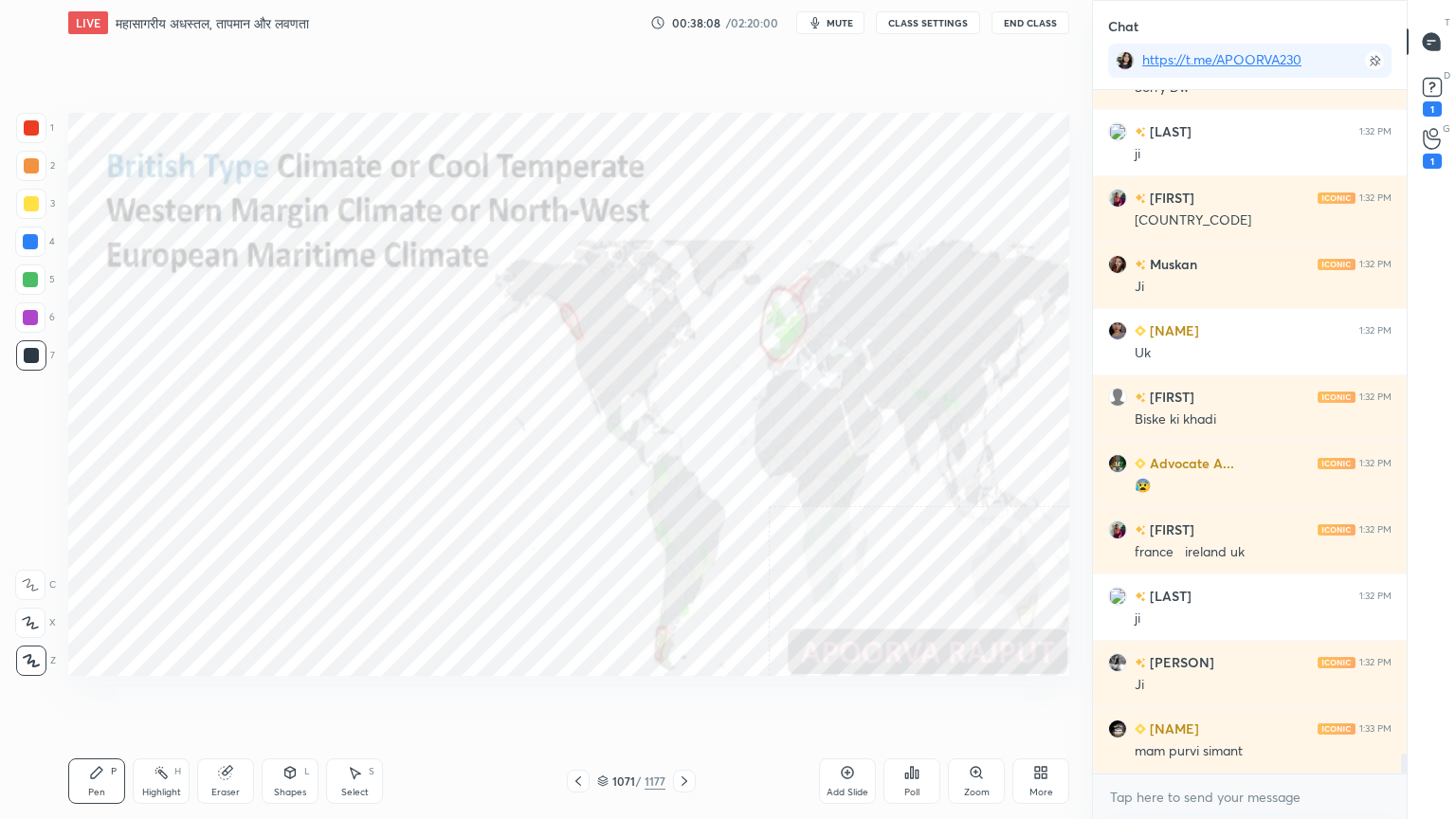 click at bounding box center (30, 242) 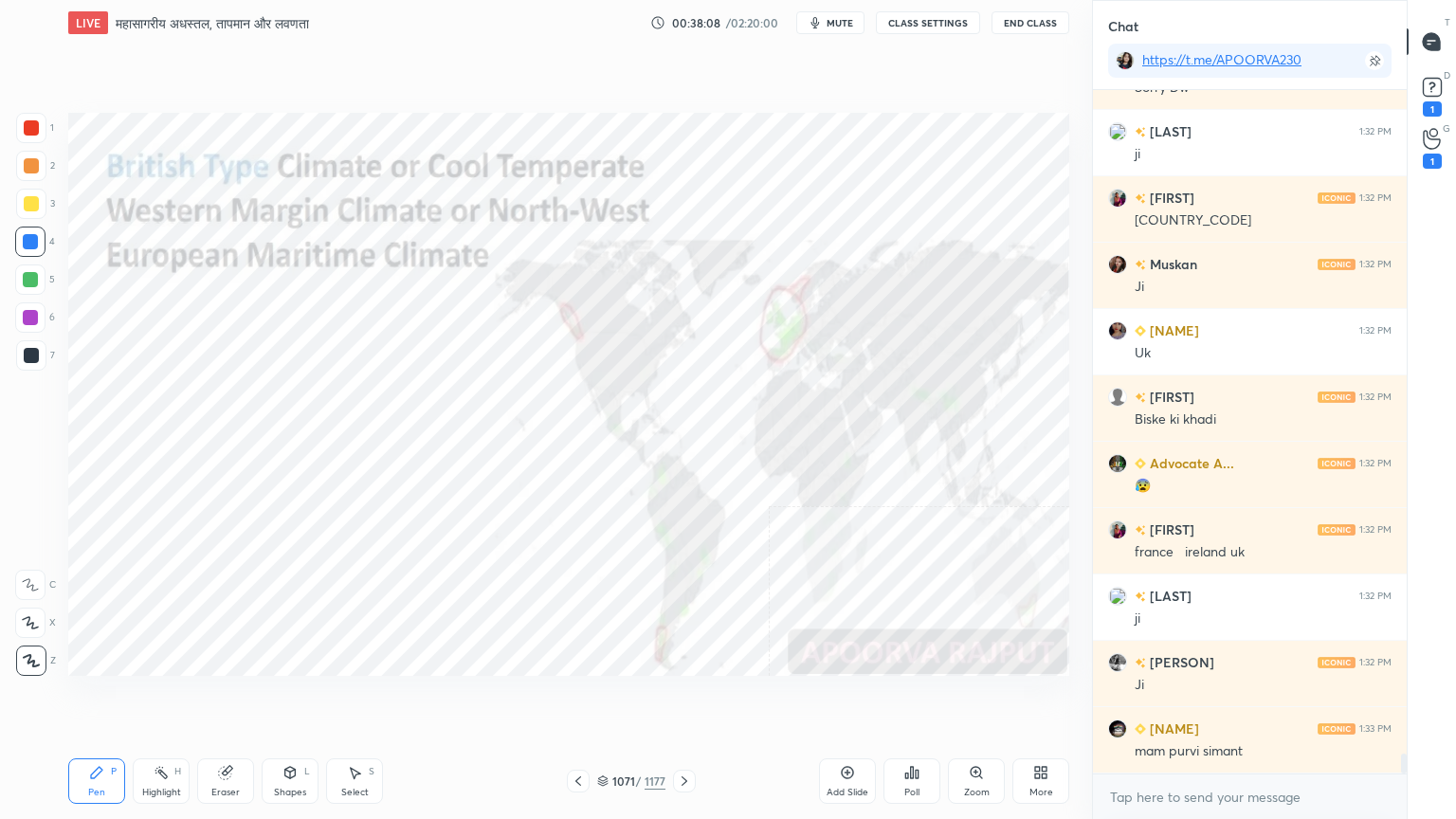 click at bounding box center [30, 242] 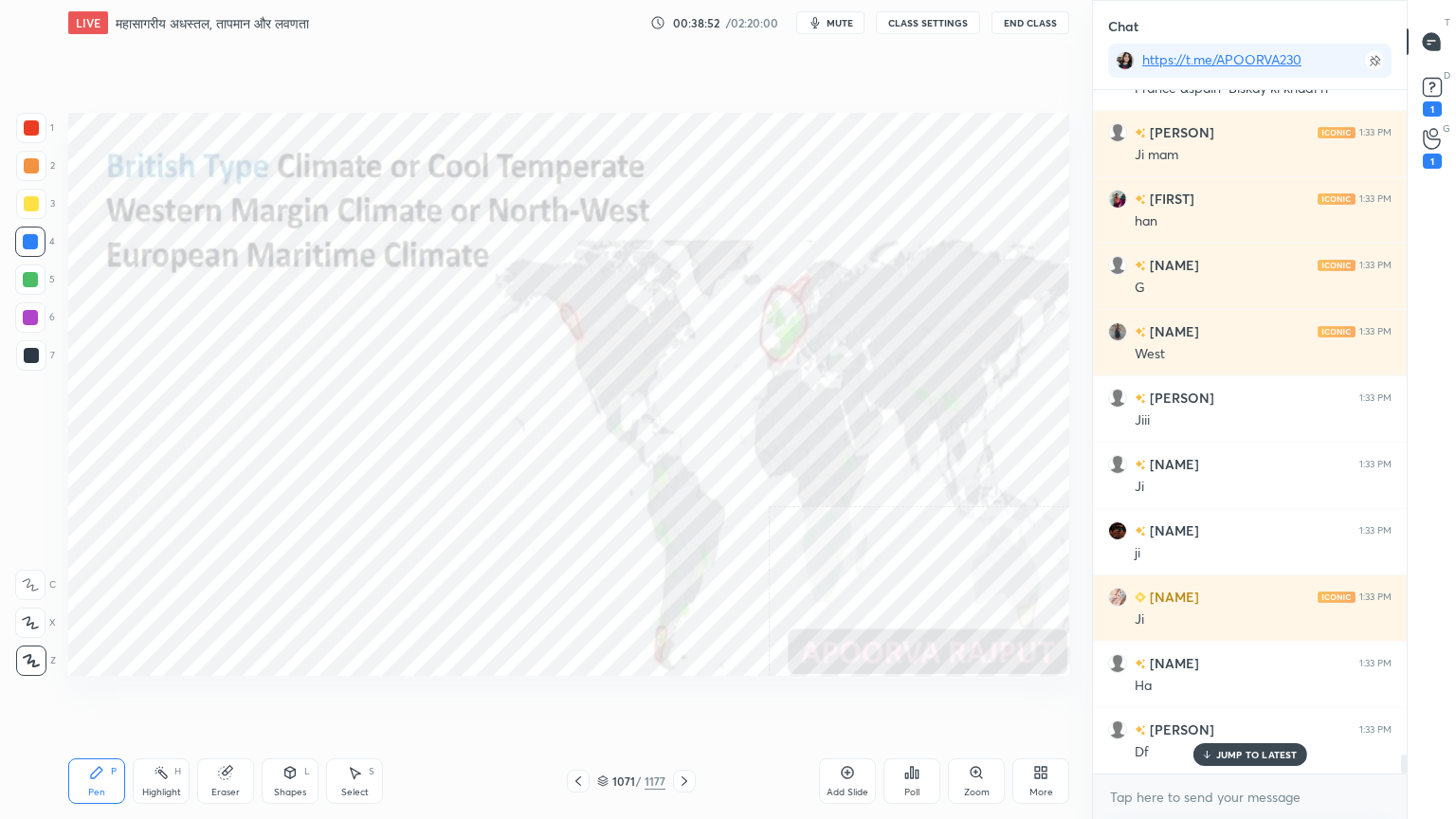 scroll, scrollTop: 23830, scrollLeft: 0, axis: vertical 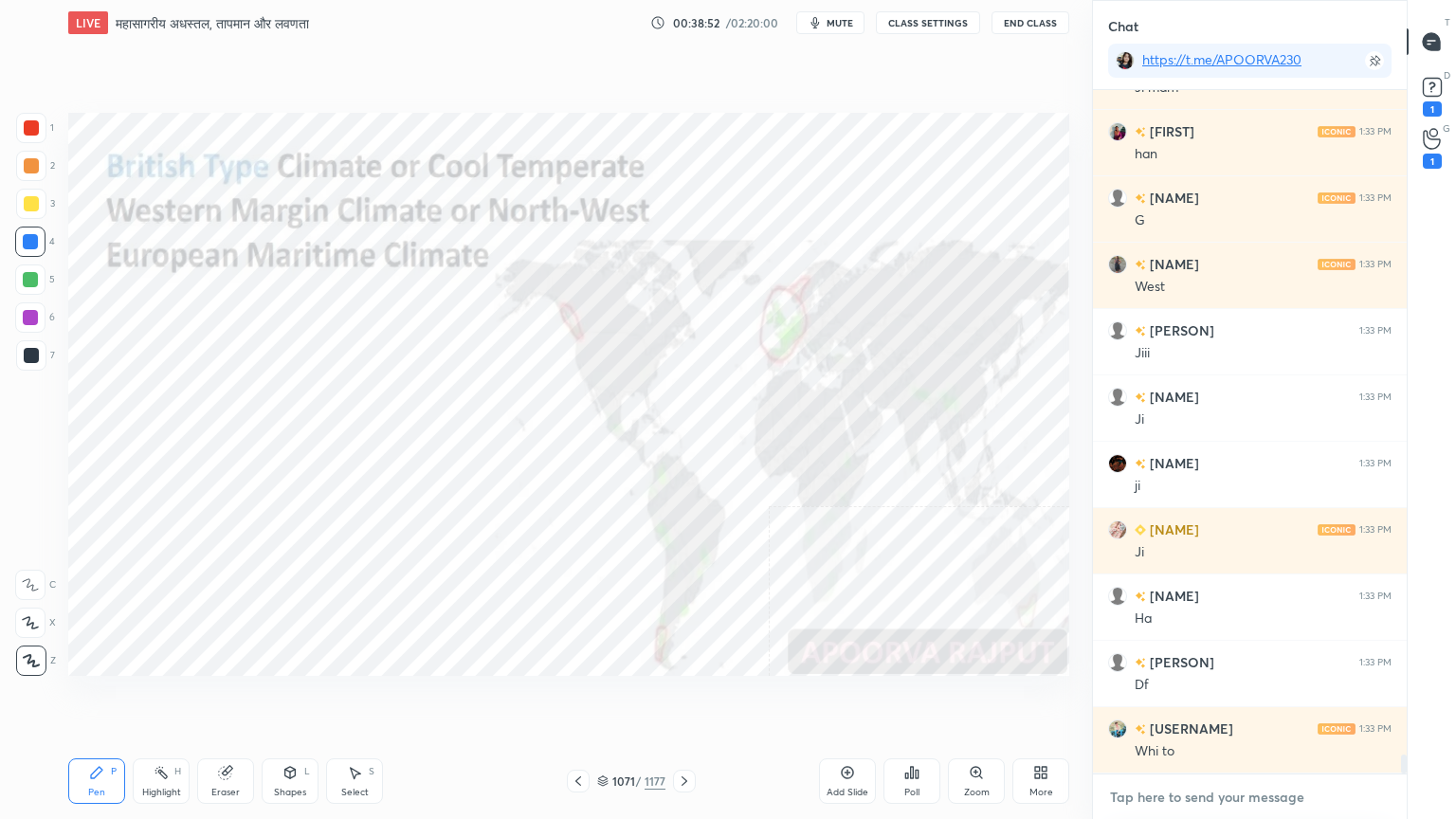 drag, startPoint x: 1174, startPoint y: 806, endPoint x: 1174, endPoint y: 792, distance: 14 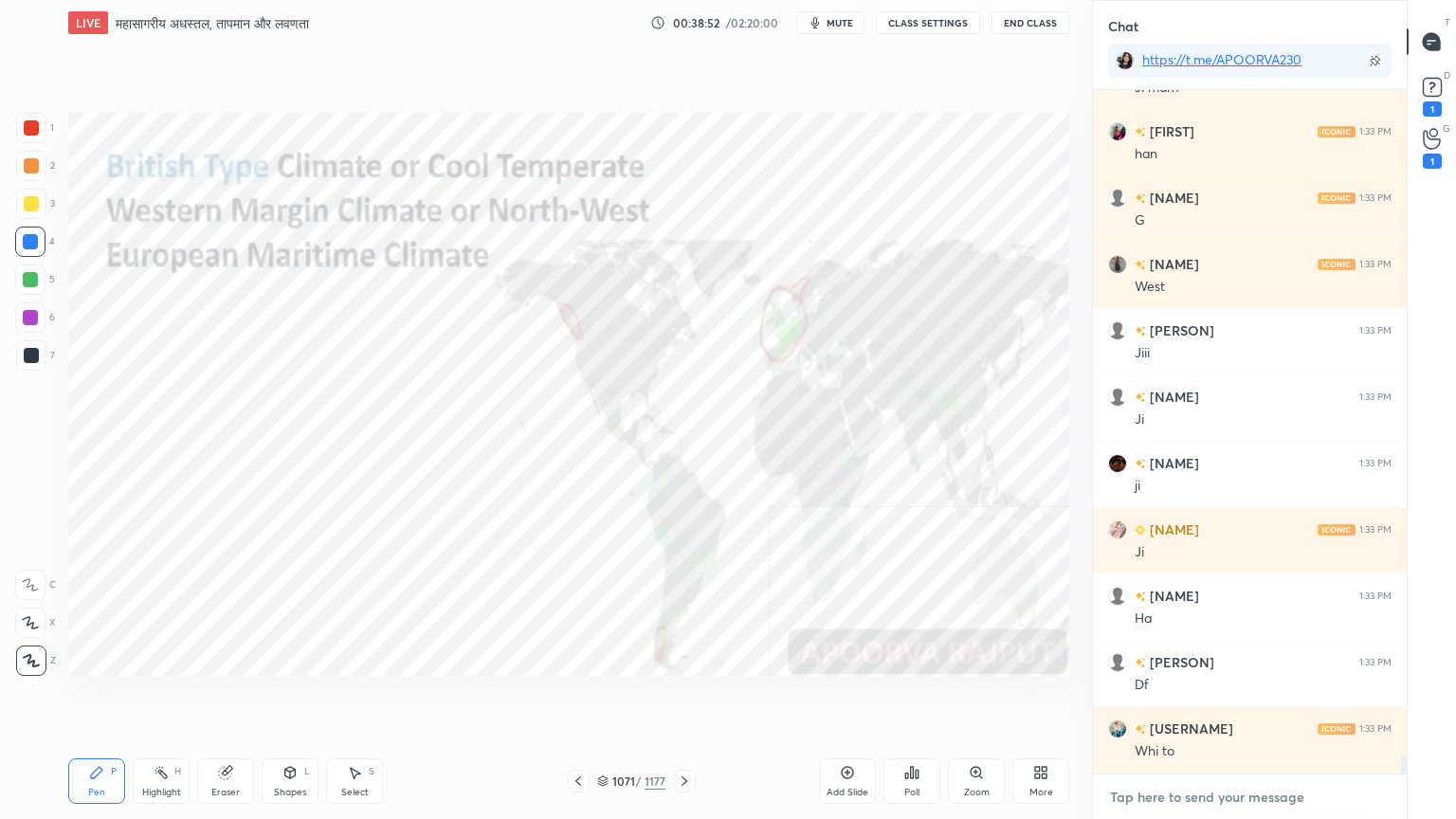 click at bounding box center (1249, 797) 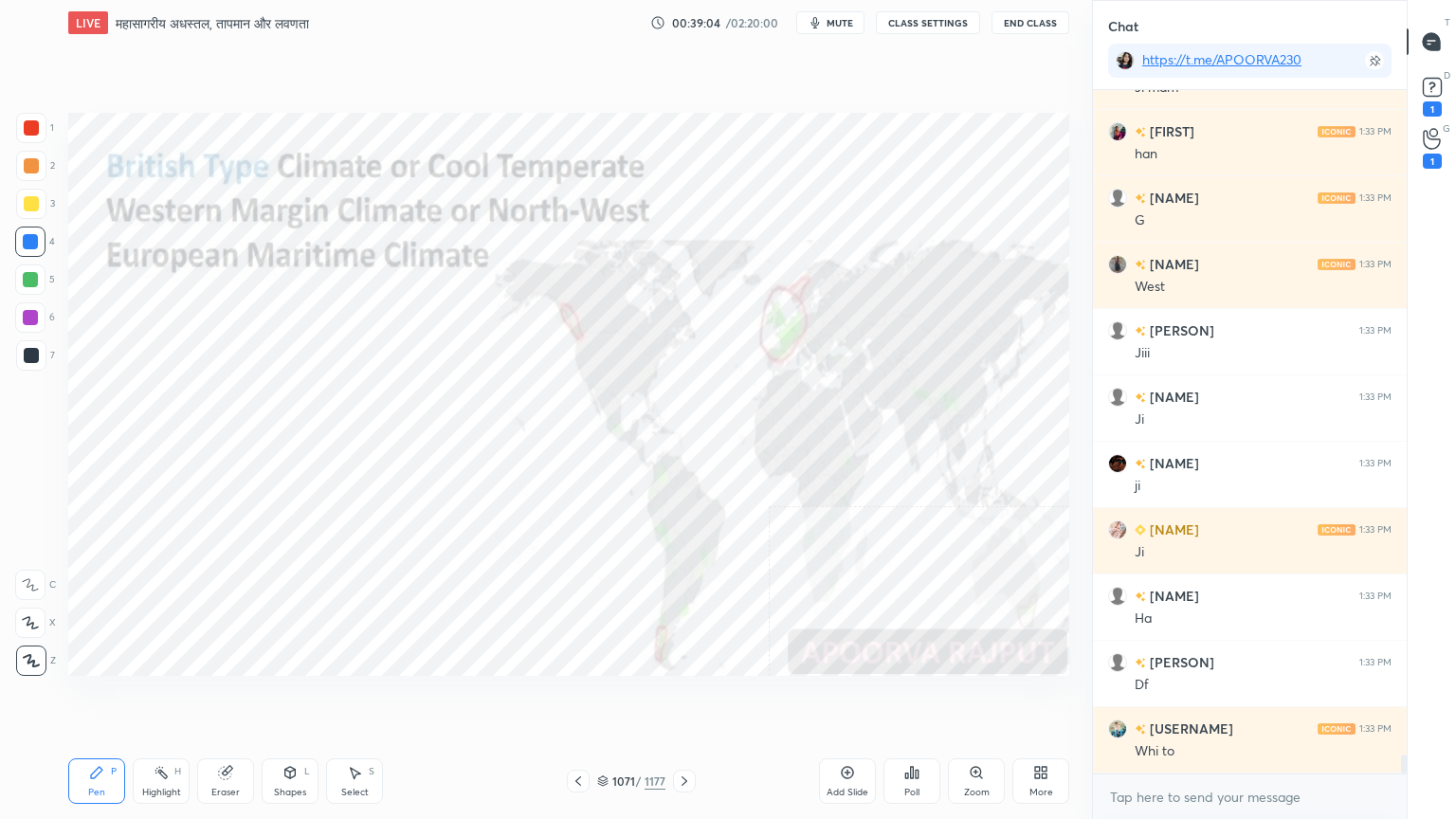 click on "Eraser" at bounding box center (226, 781) 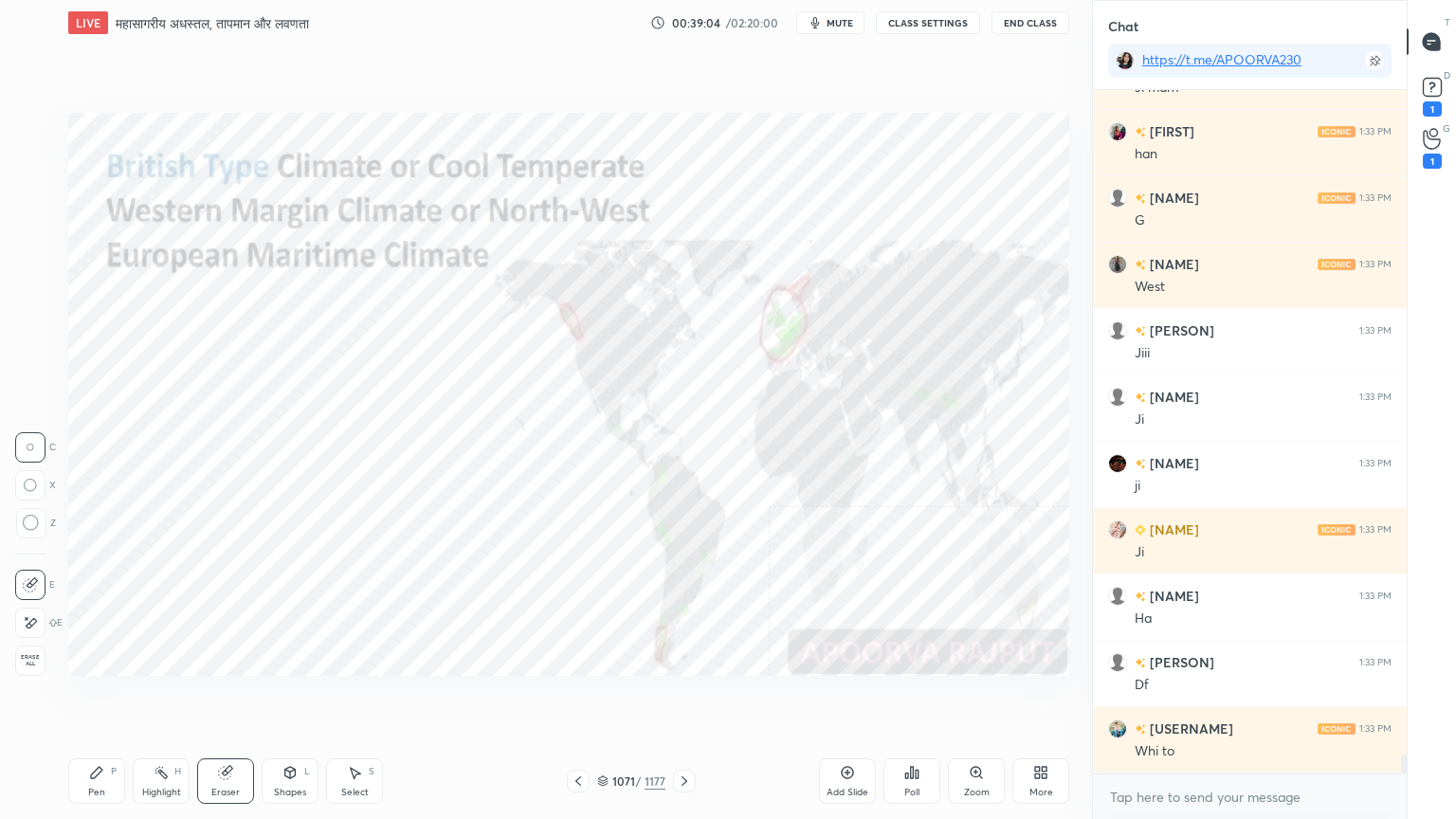 click on "Erase all" at bounding box center [30, 661] 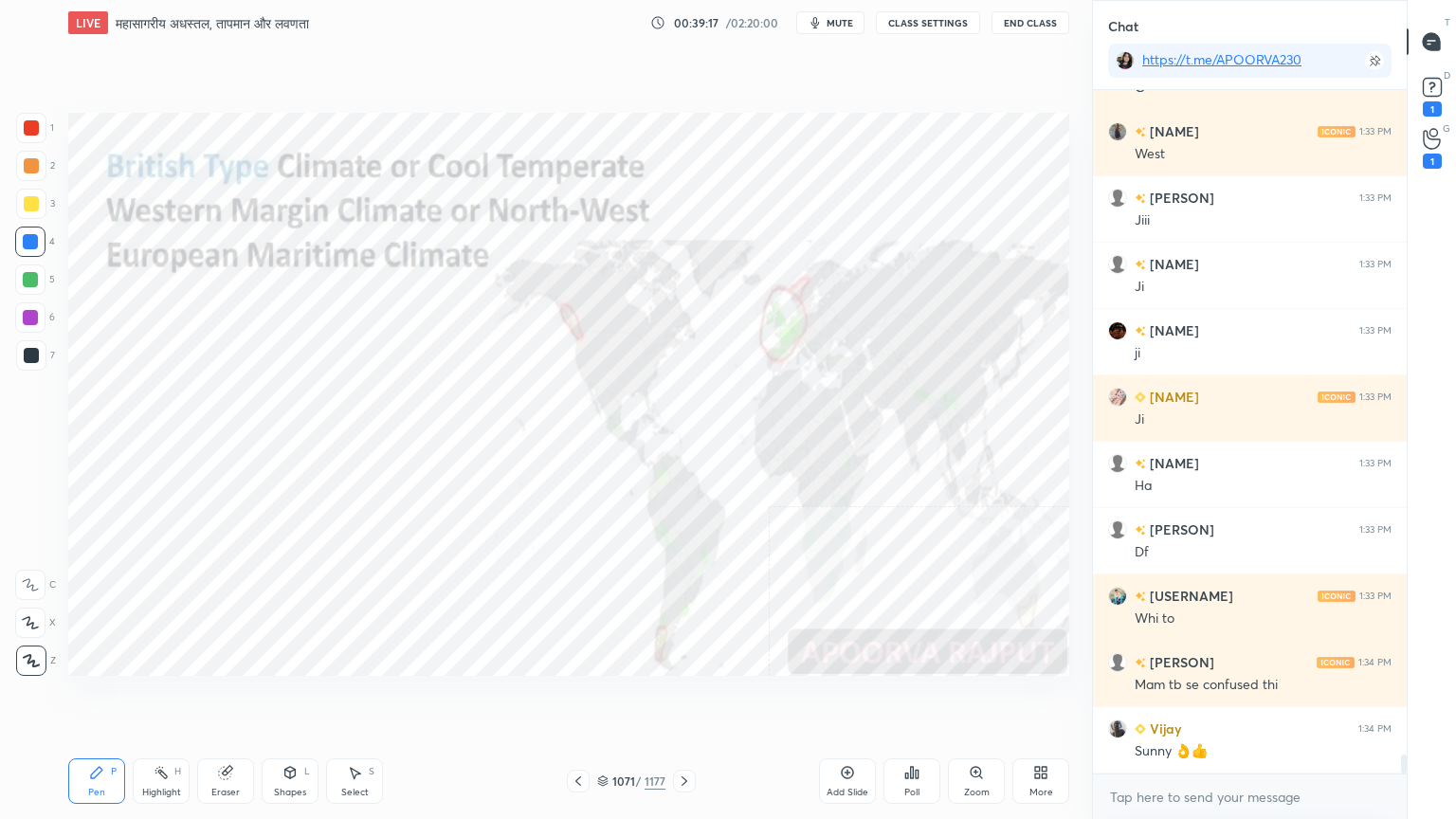 scroll, scrollTop: 24028, scrollLeft: 0, axis: vertical 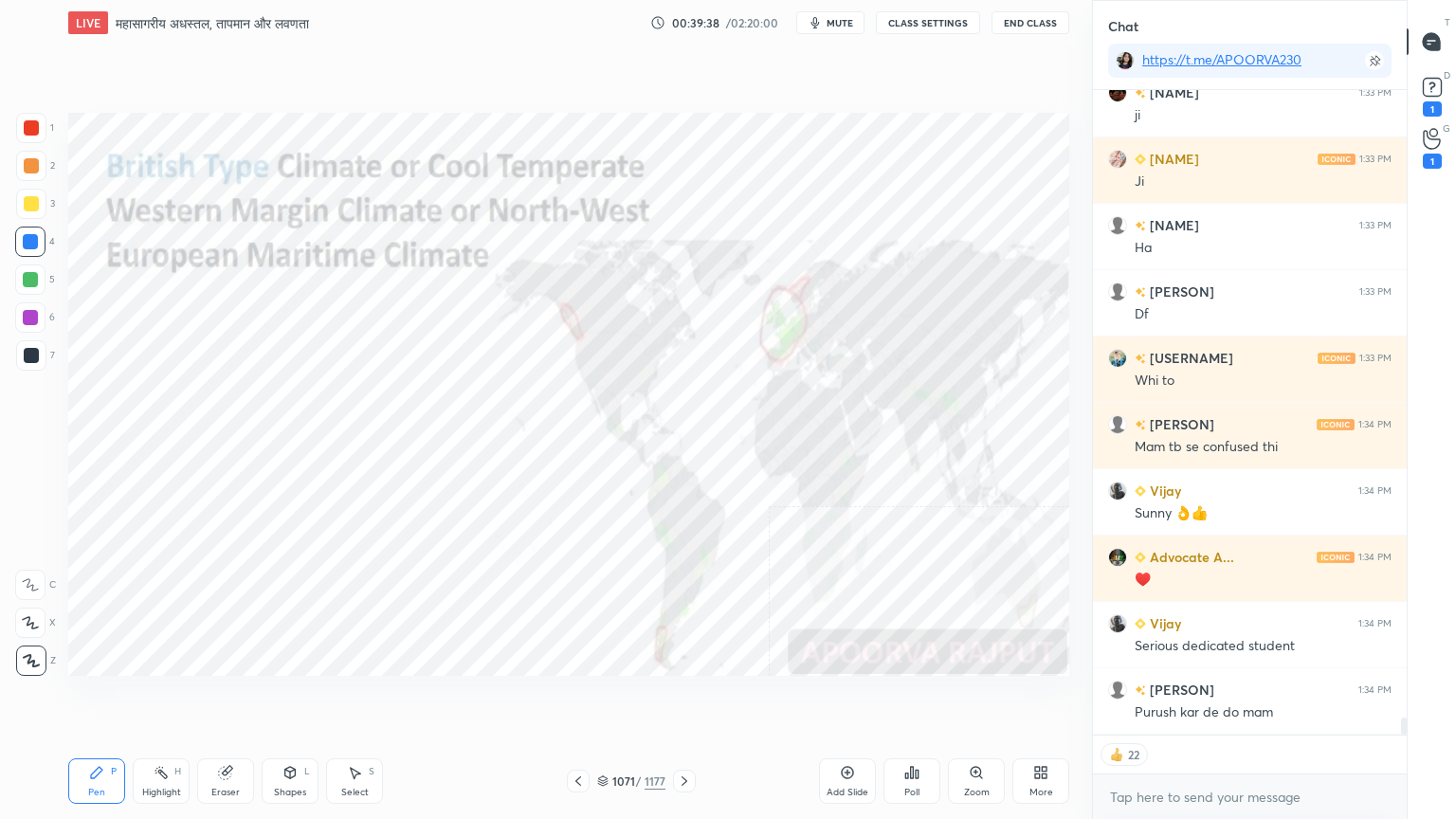 click 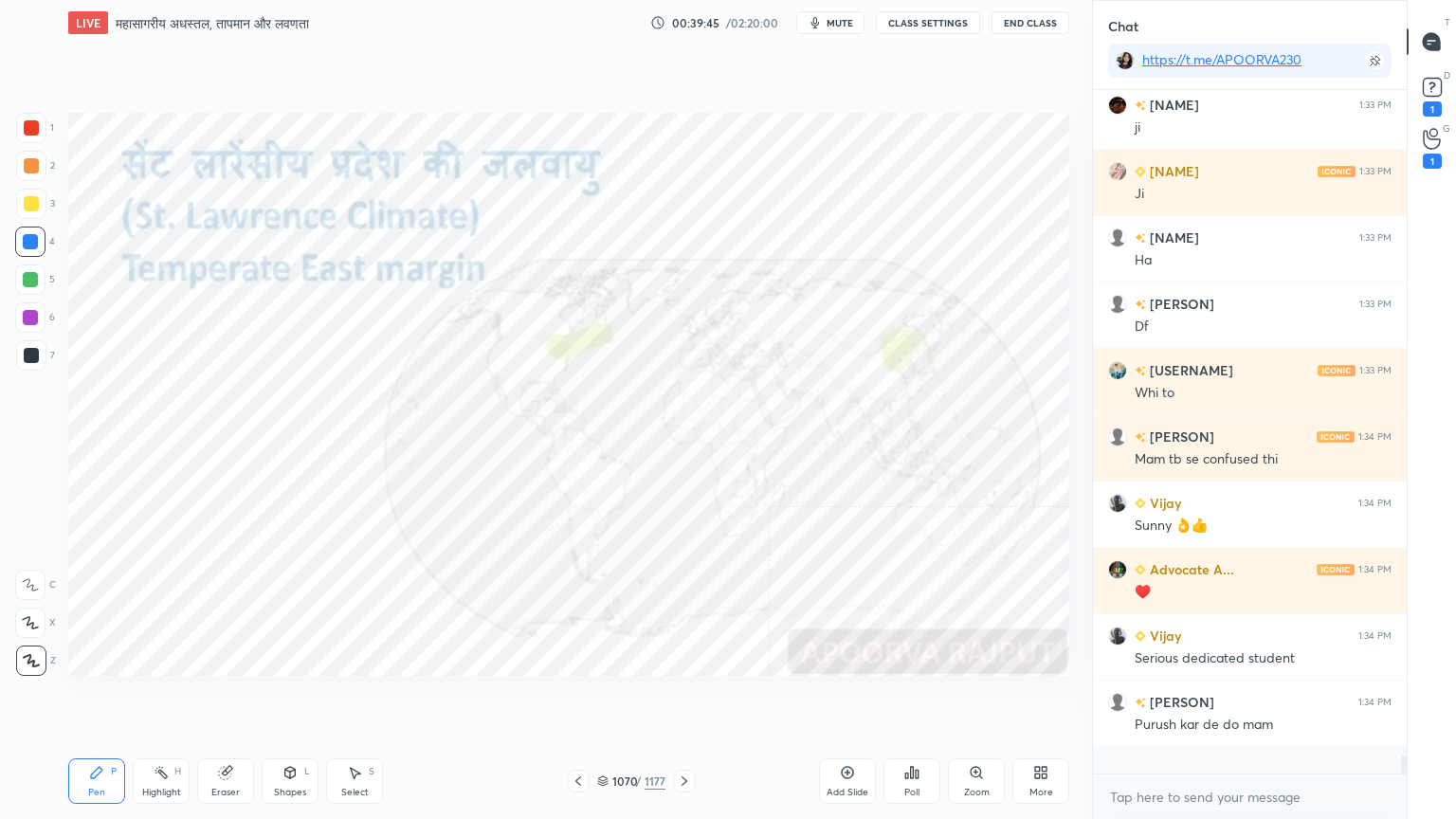 scroll, scrollTop: 6, scrollLeft: 6, axis: both 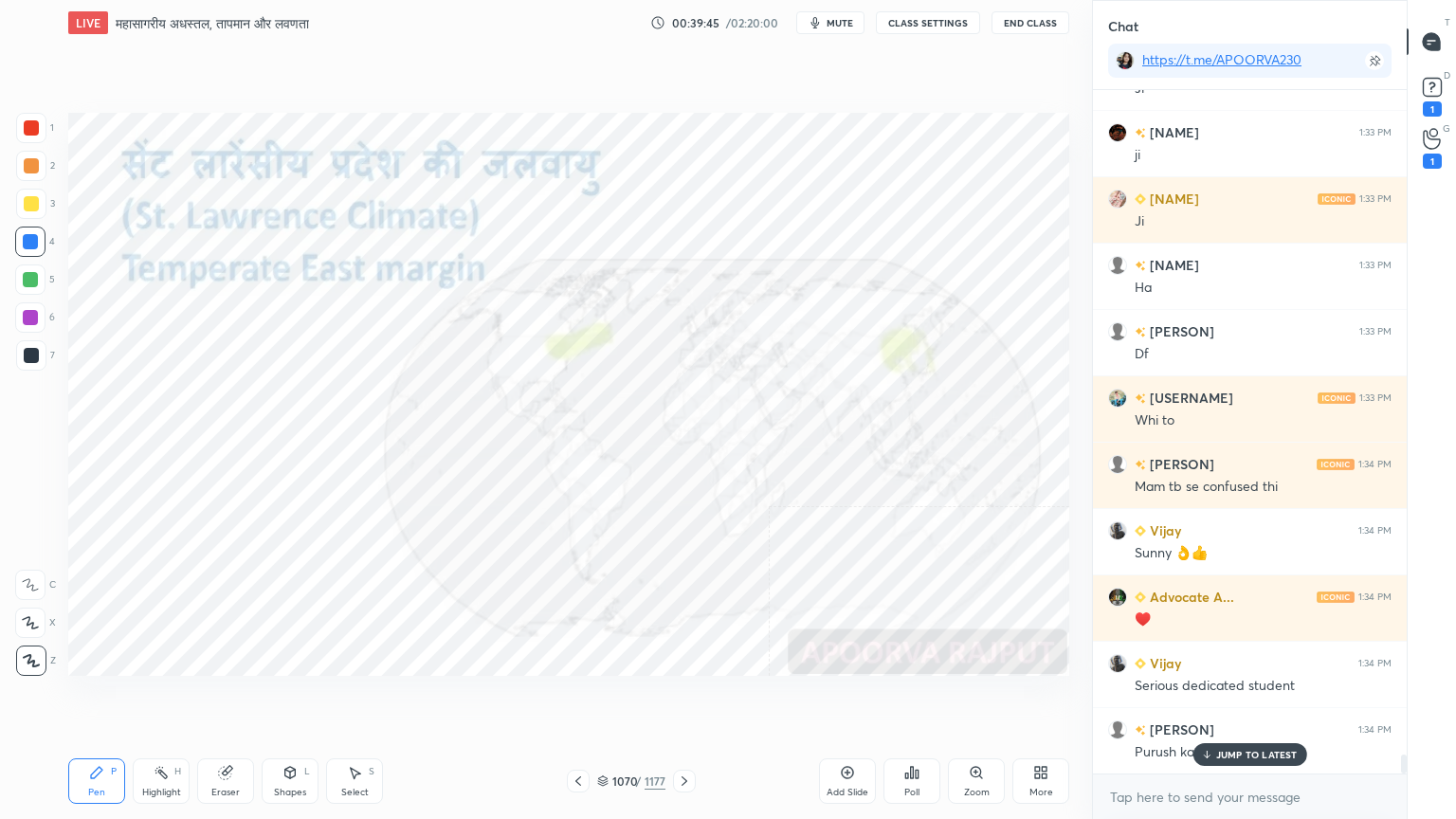 click on "Eraser" at bounding box center (226, 781) 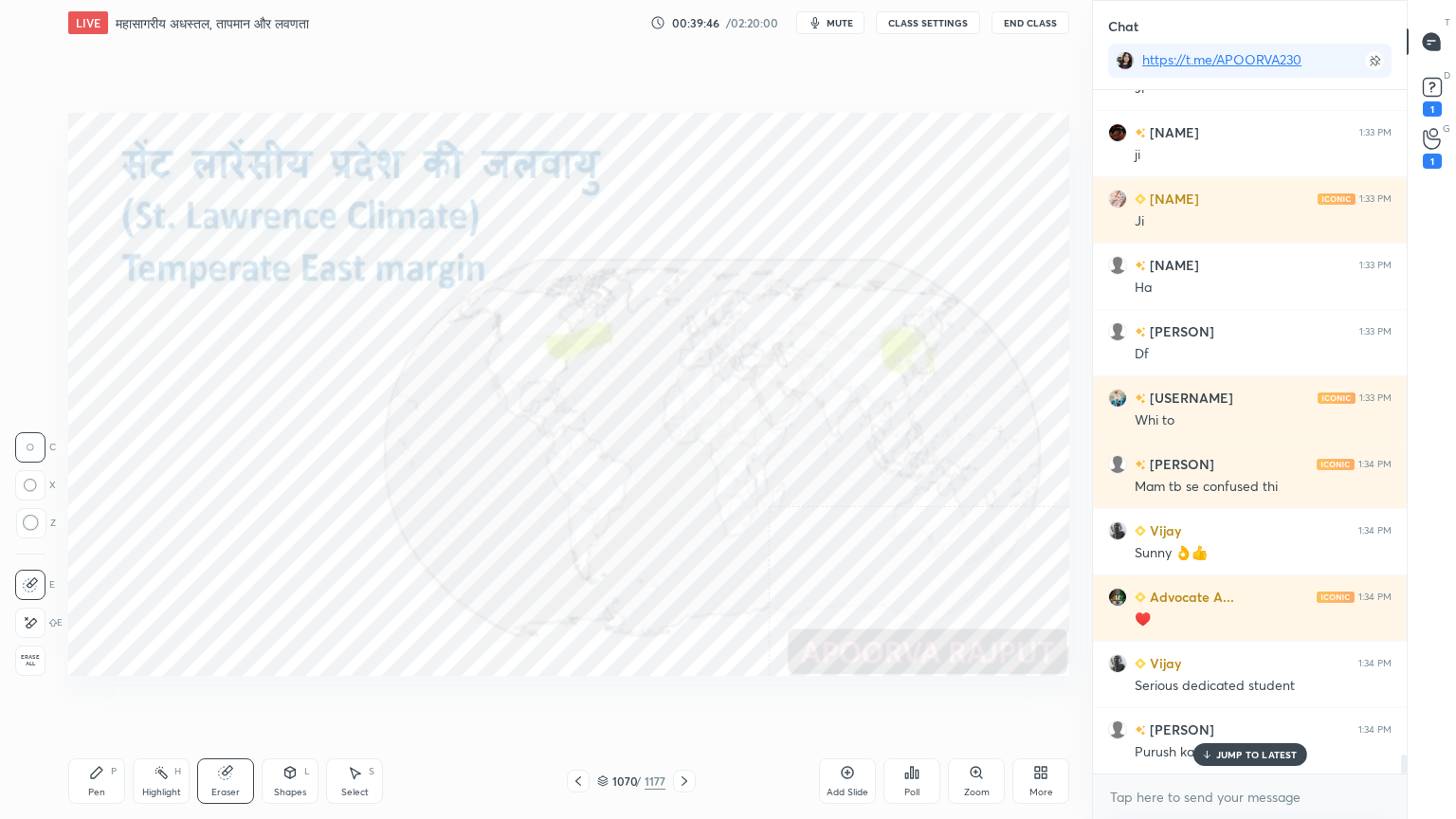 click on "Erase all" at bounding box center (30, 661) 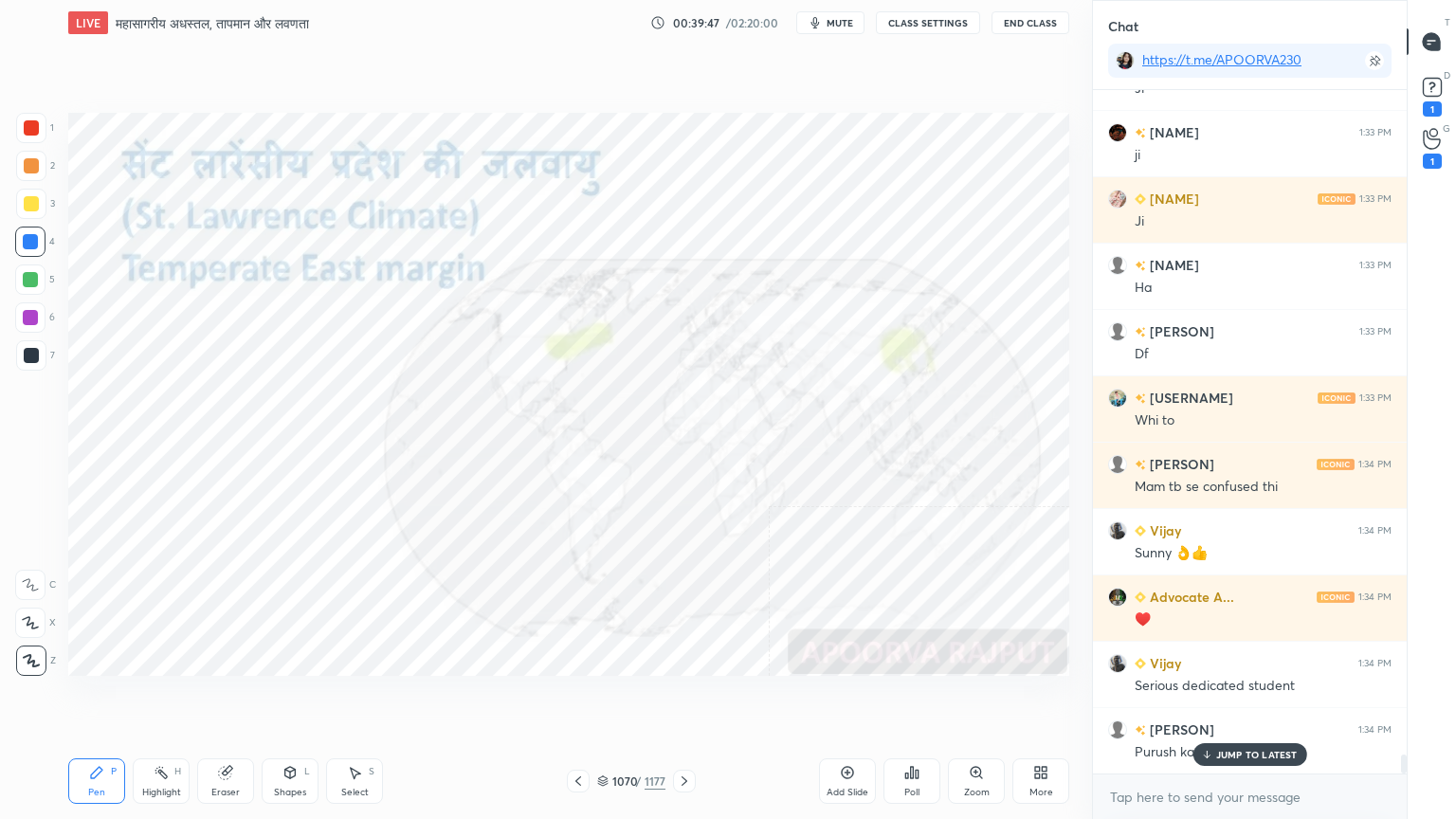 click 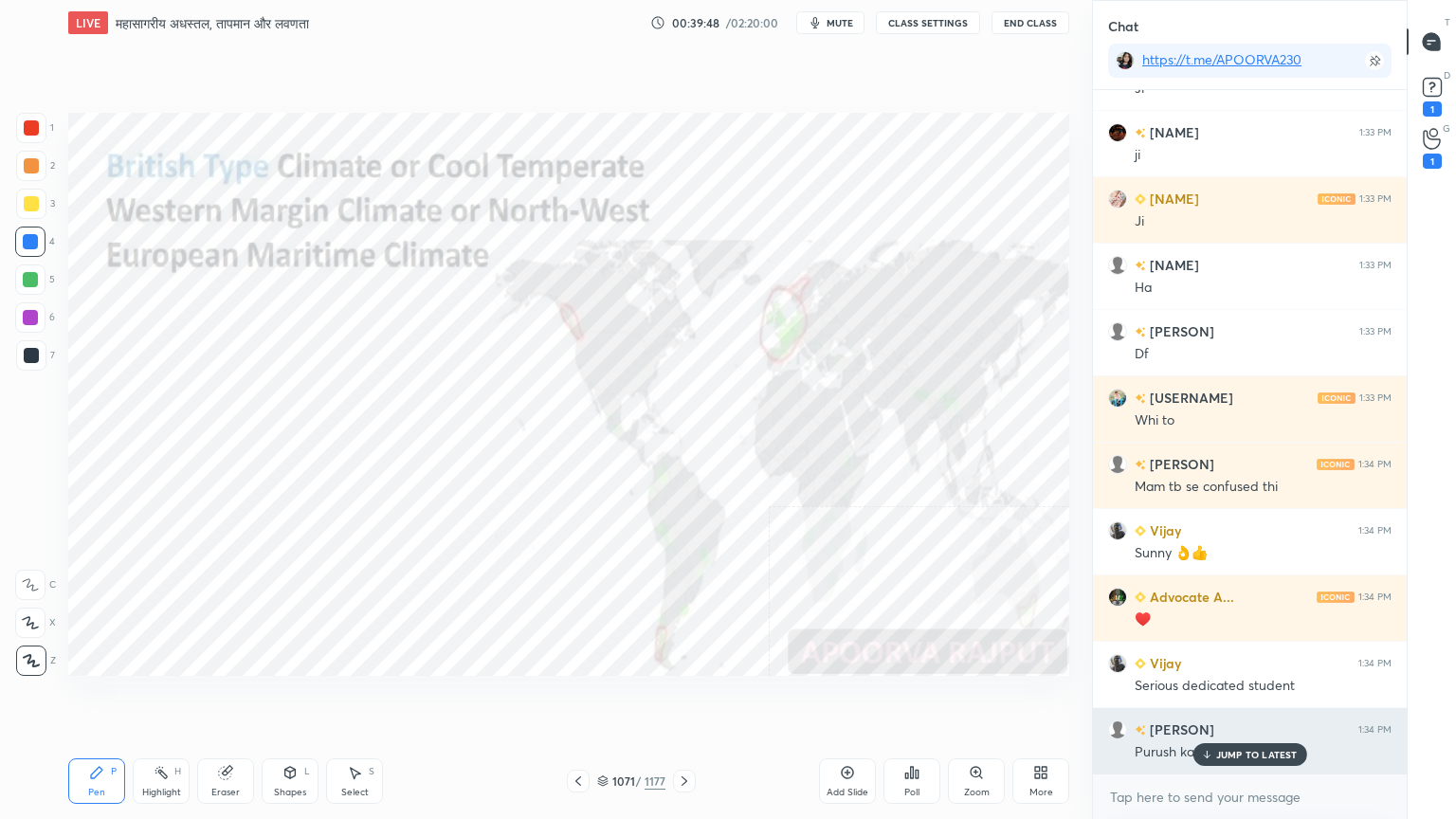 click on "JUMP TO LATEST" at bounding box center (1257, 755) 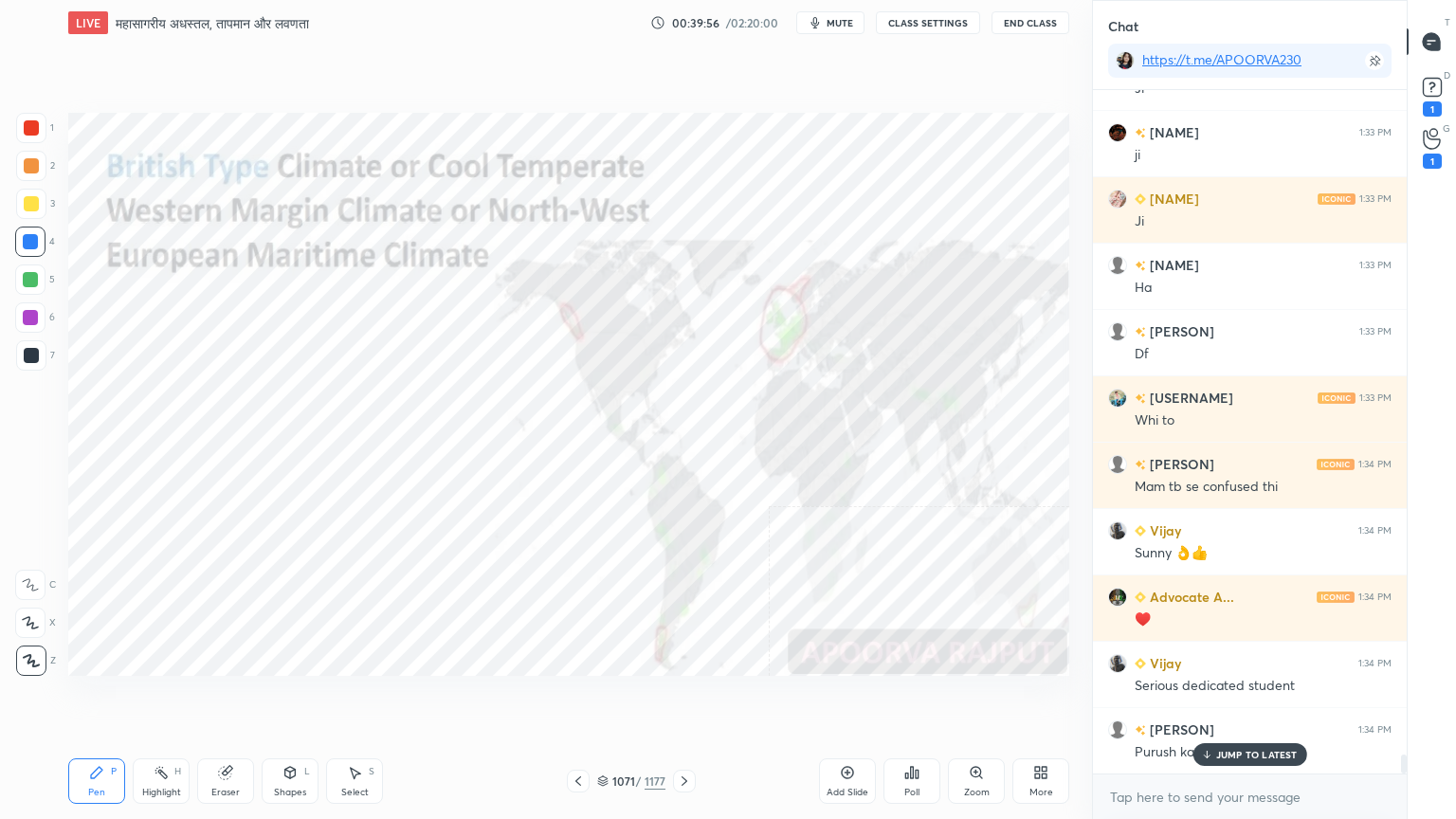 scroll, scrollTop: 24244, scrollLeft: 0, axis: vertical 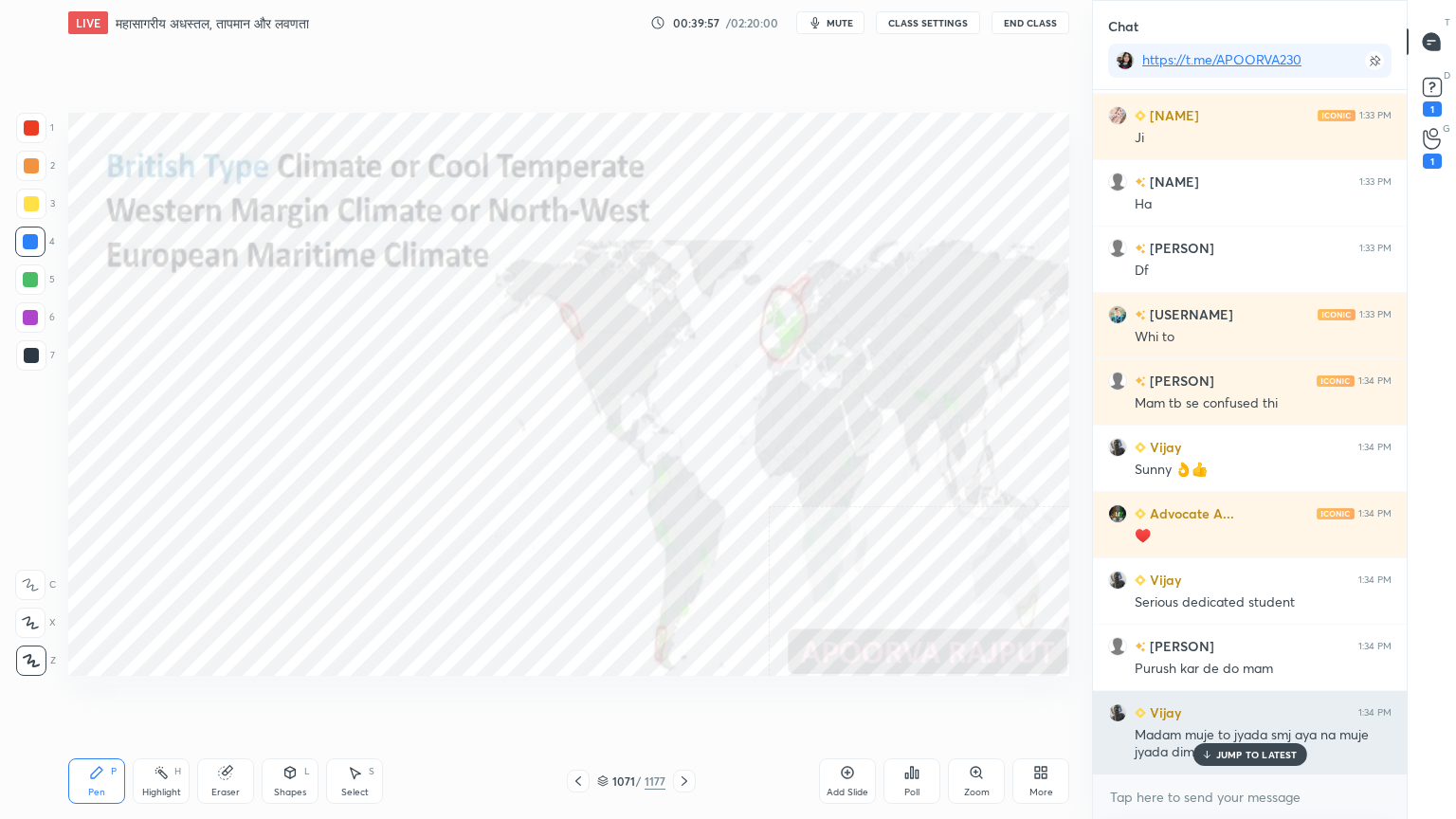 click on "JUMP TO LATEST" at bounding box center [1257, 755] 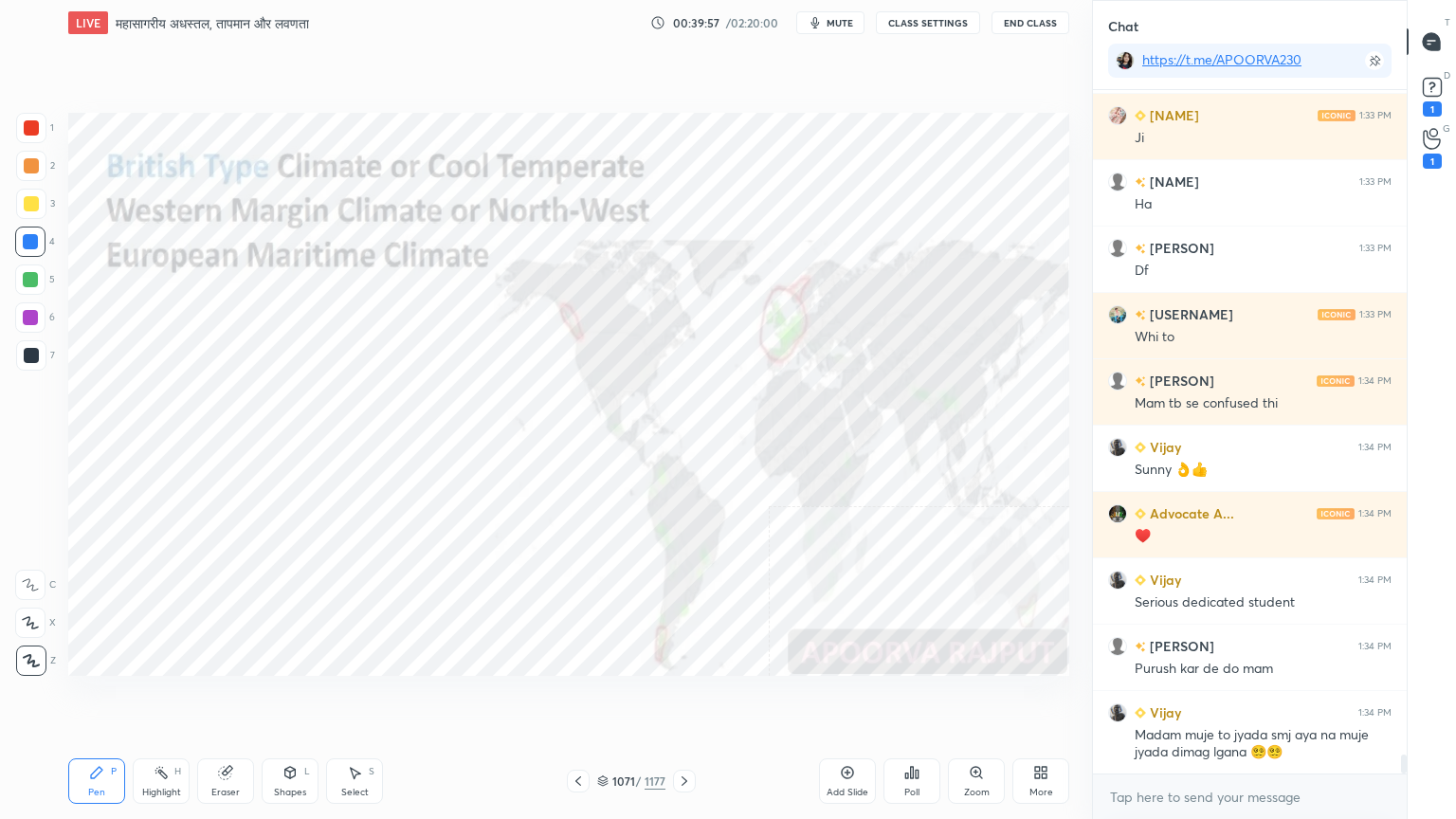 click on "x" at bounding box center (1249, 796) 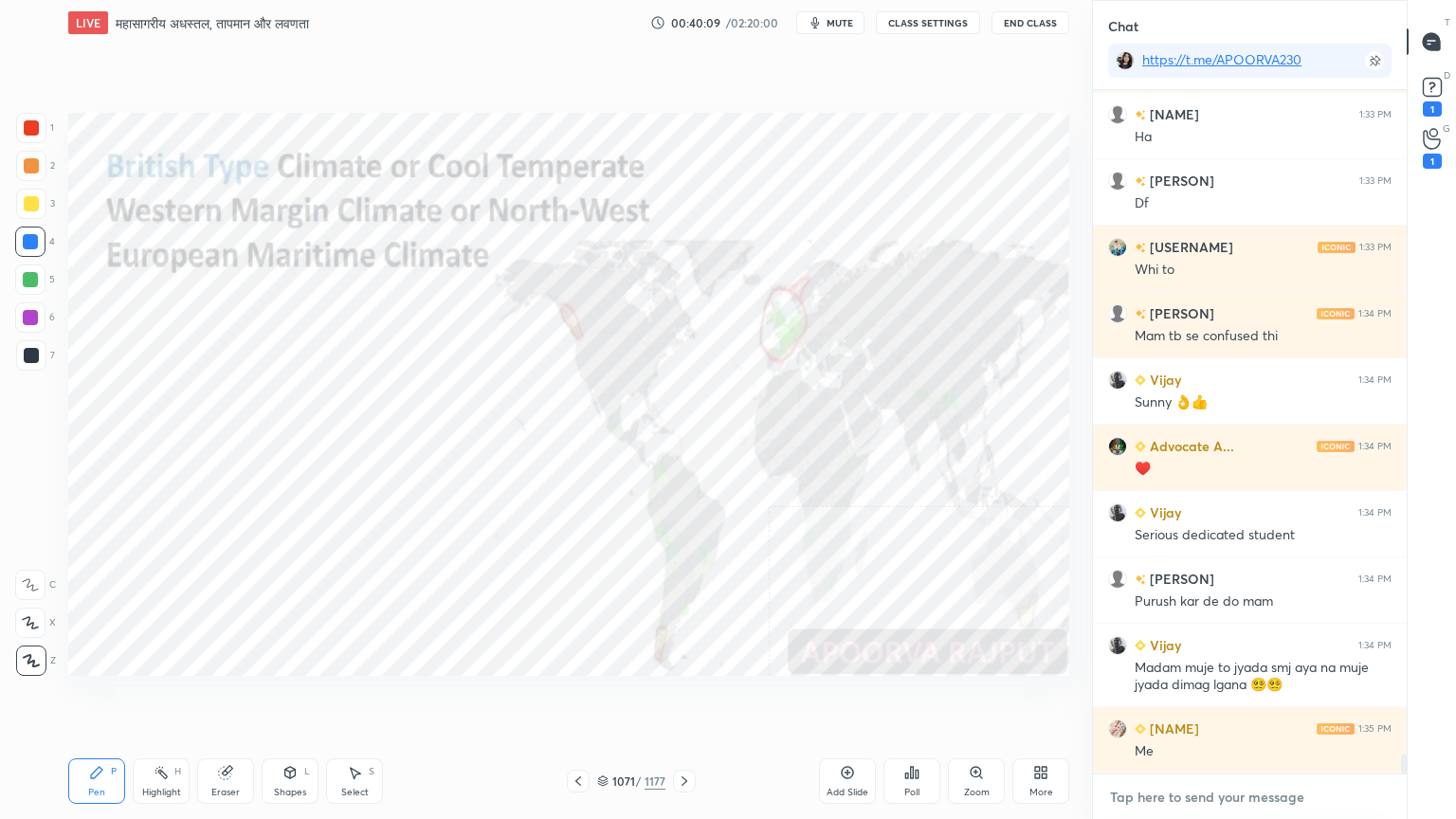 scroll, scrollTop: 24377, scrollLeft: 0, axis: vertical 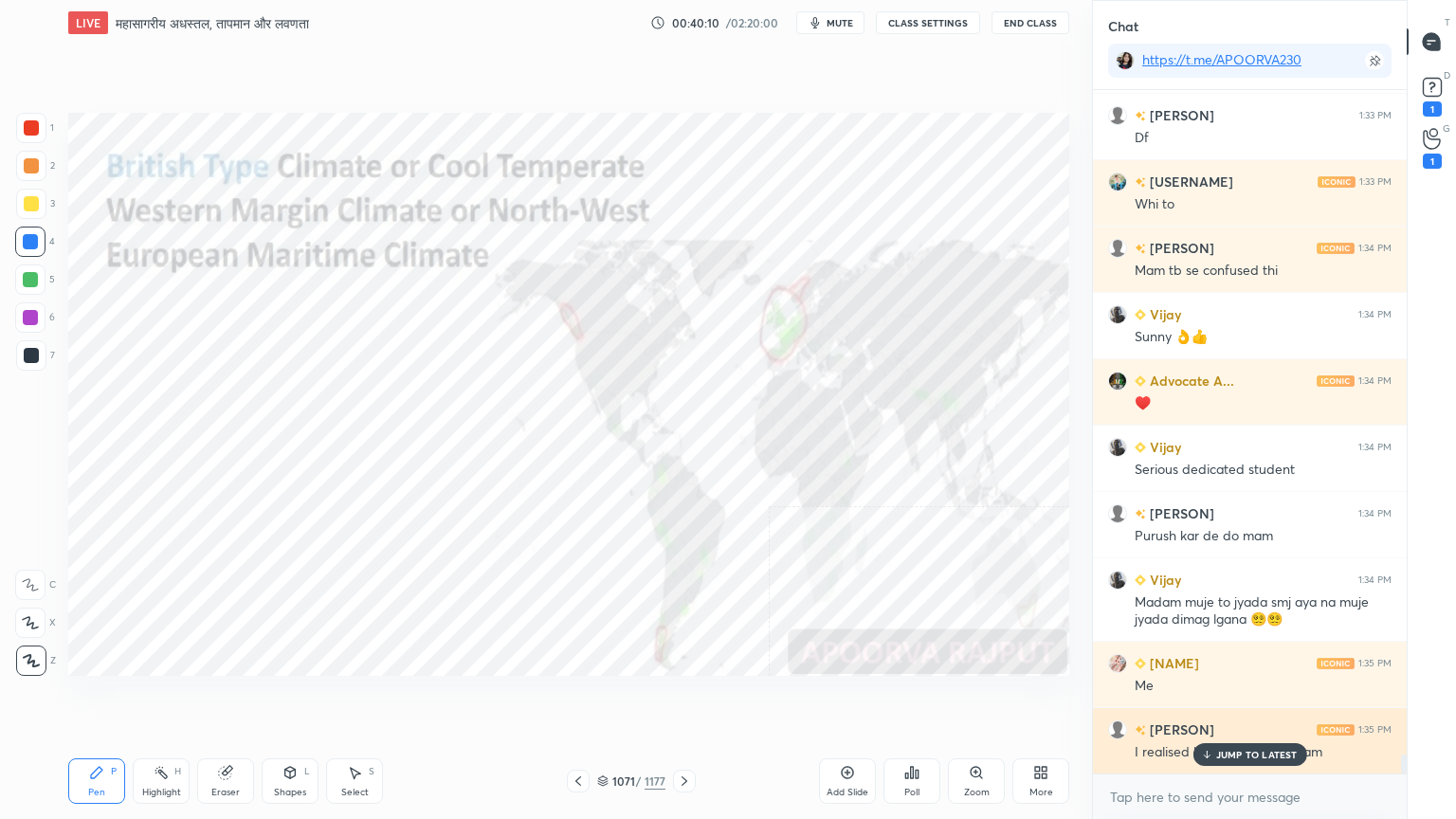 click on "JUMP TO LATEST" at bounding box center (1257, 755) 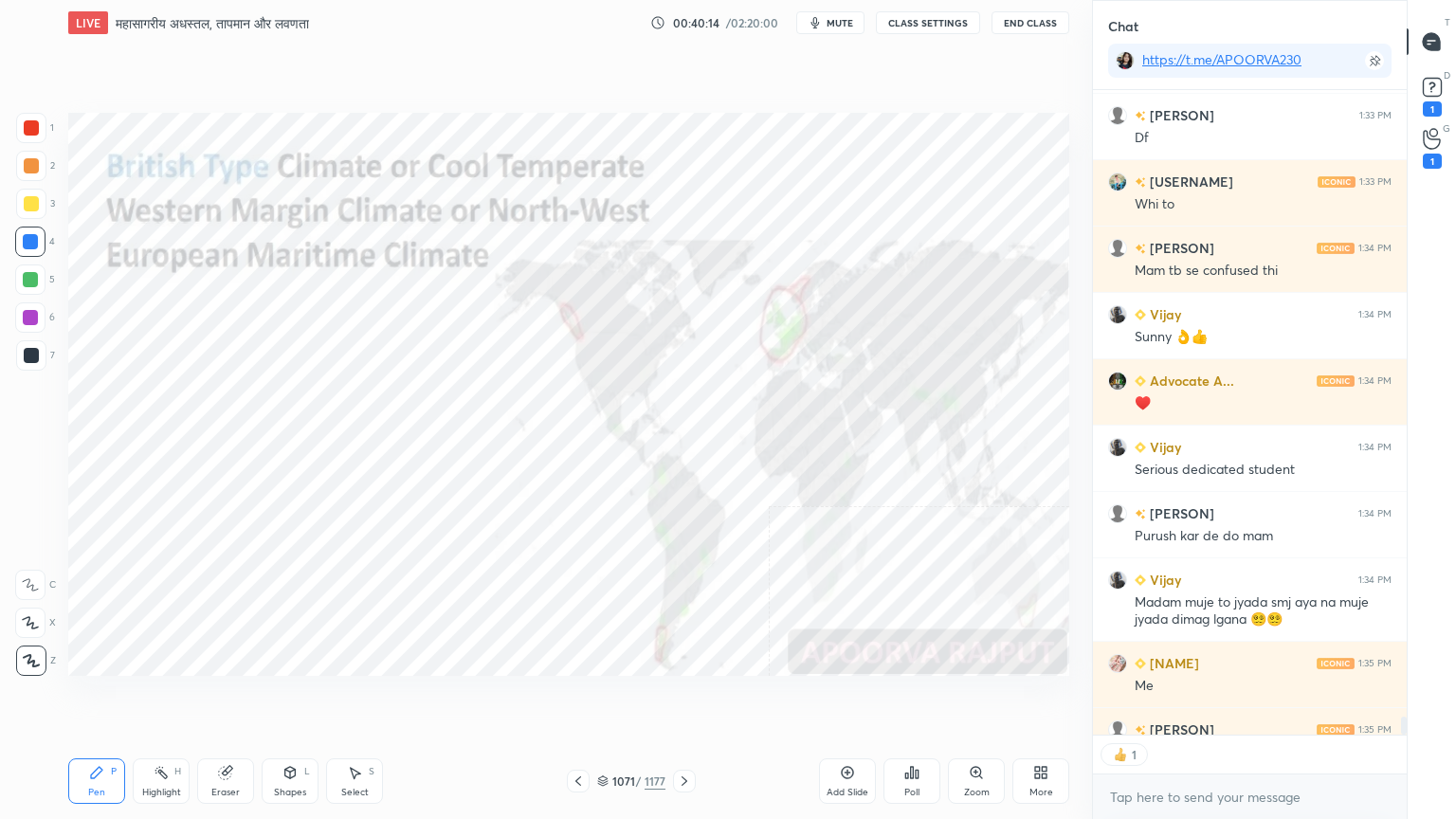 scroll, scrollTop: 640, scrollLeft: 308, axis: both 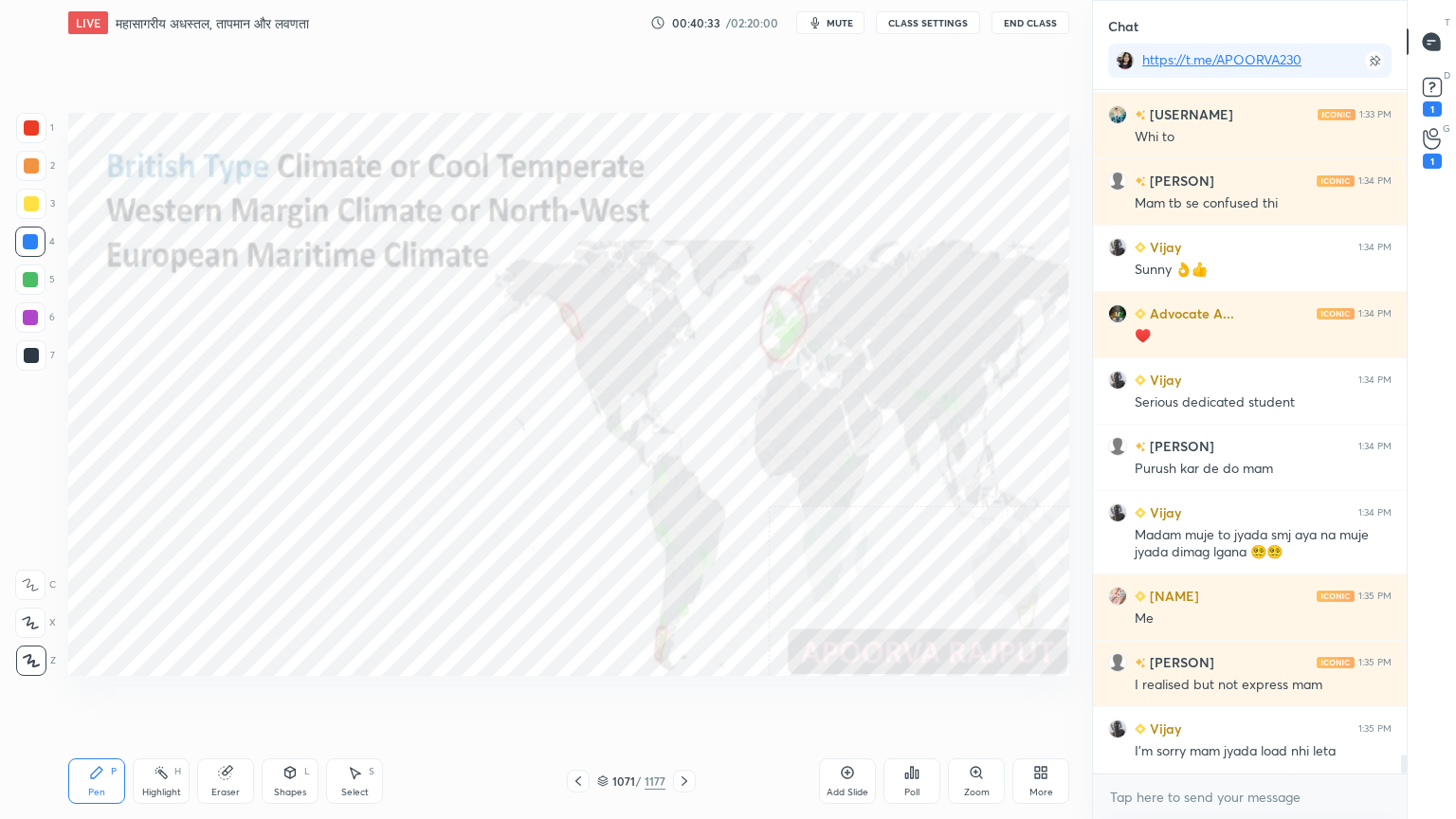 click on "Eraser" at bounding box center [226, 792] 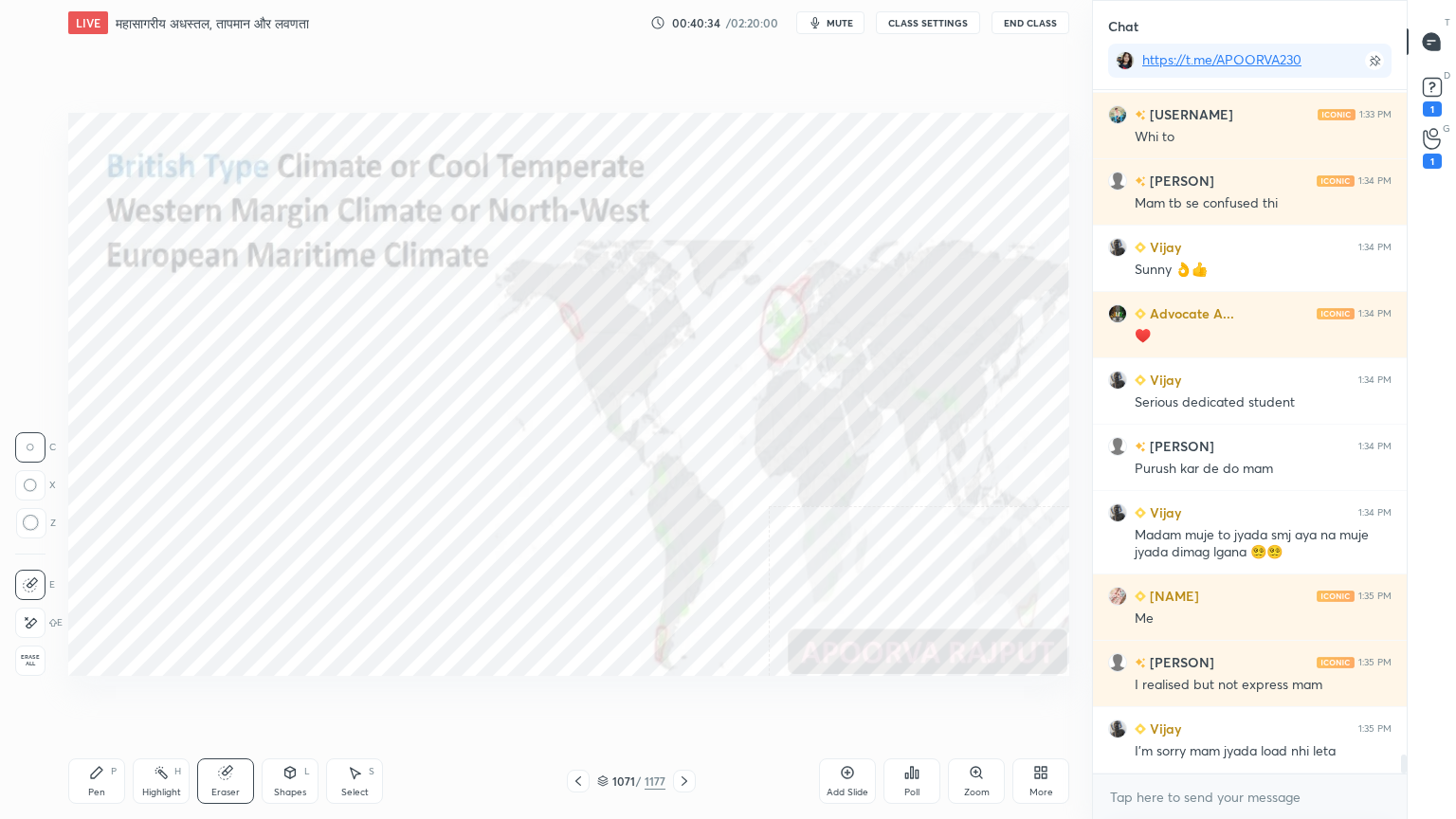 click on "Erase all" at bounding box center (30, 661) 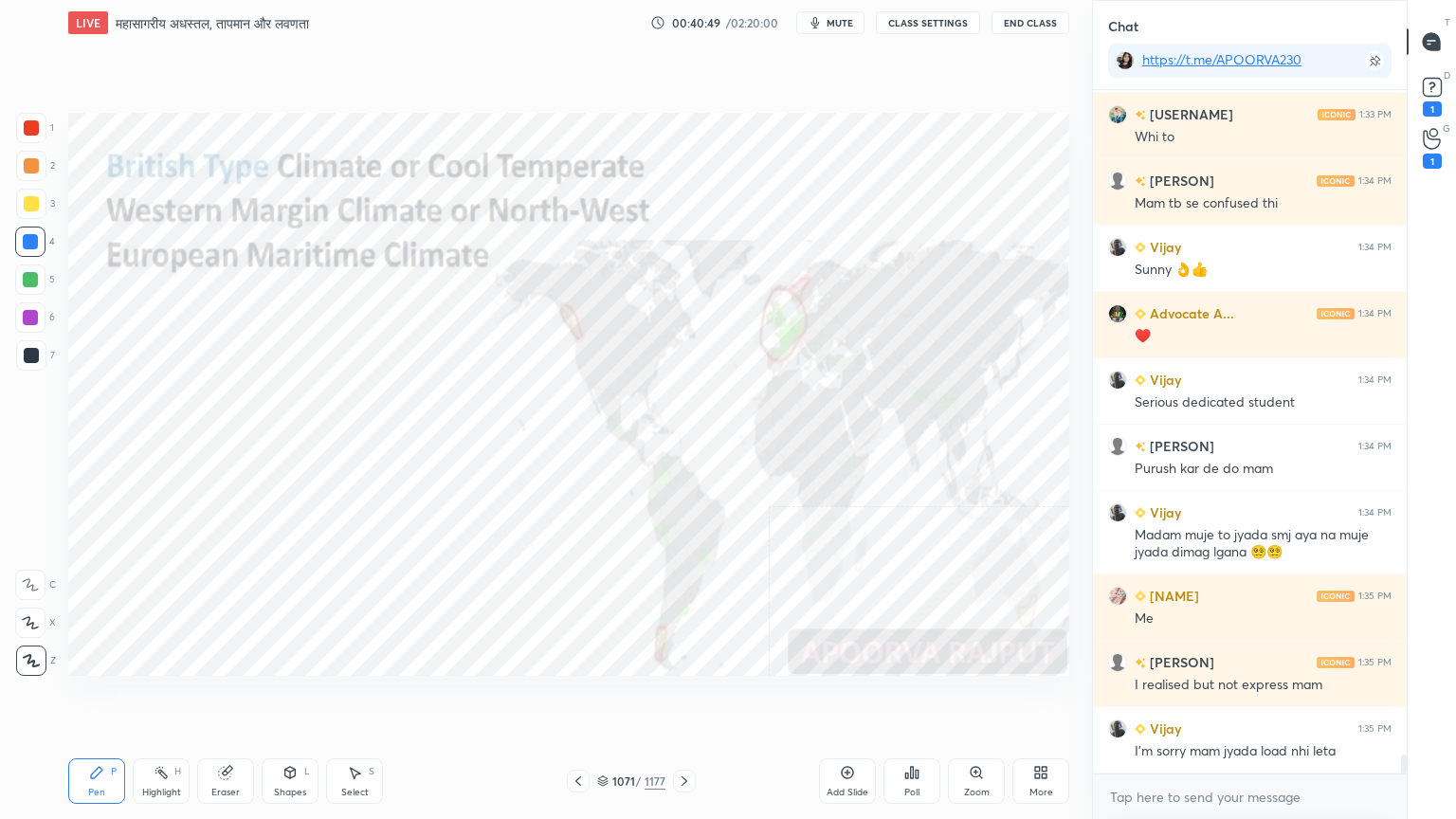 click 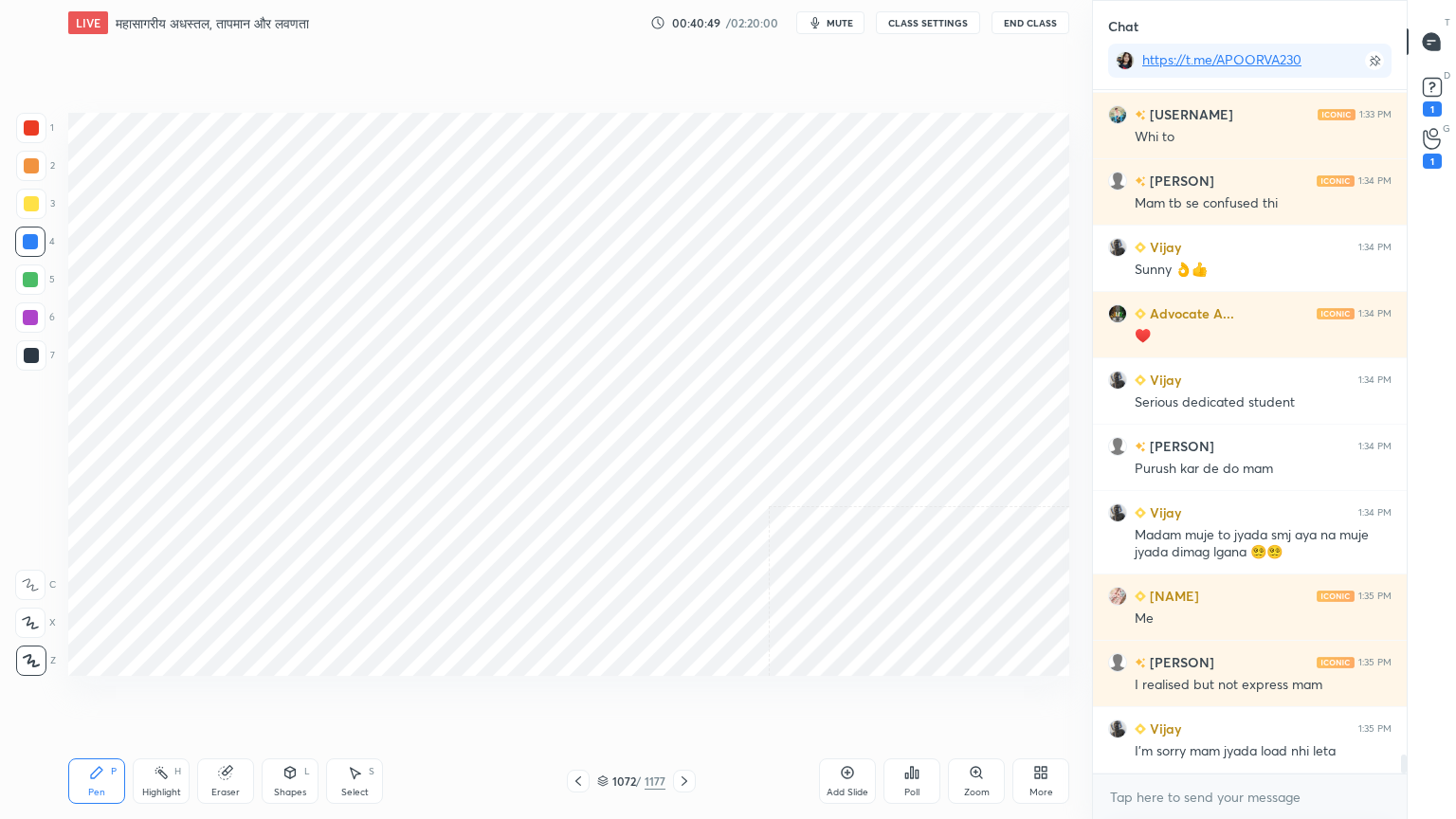 click 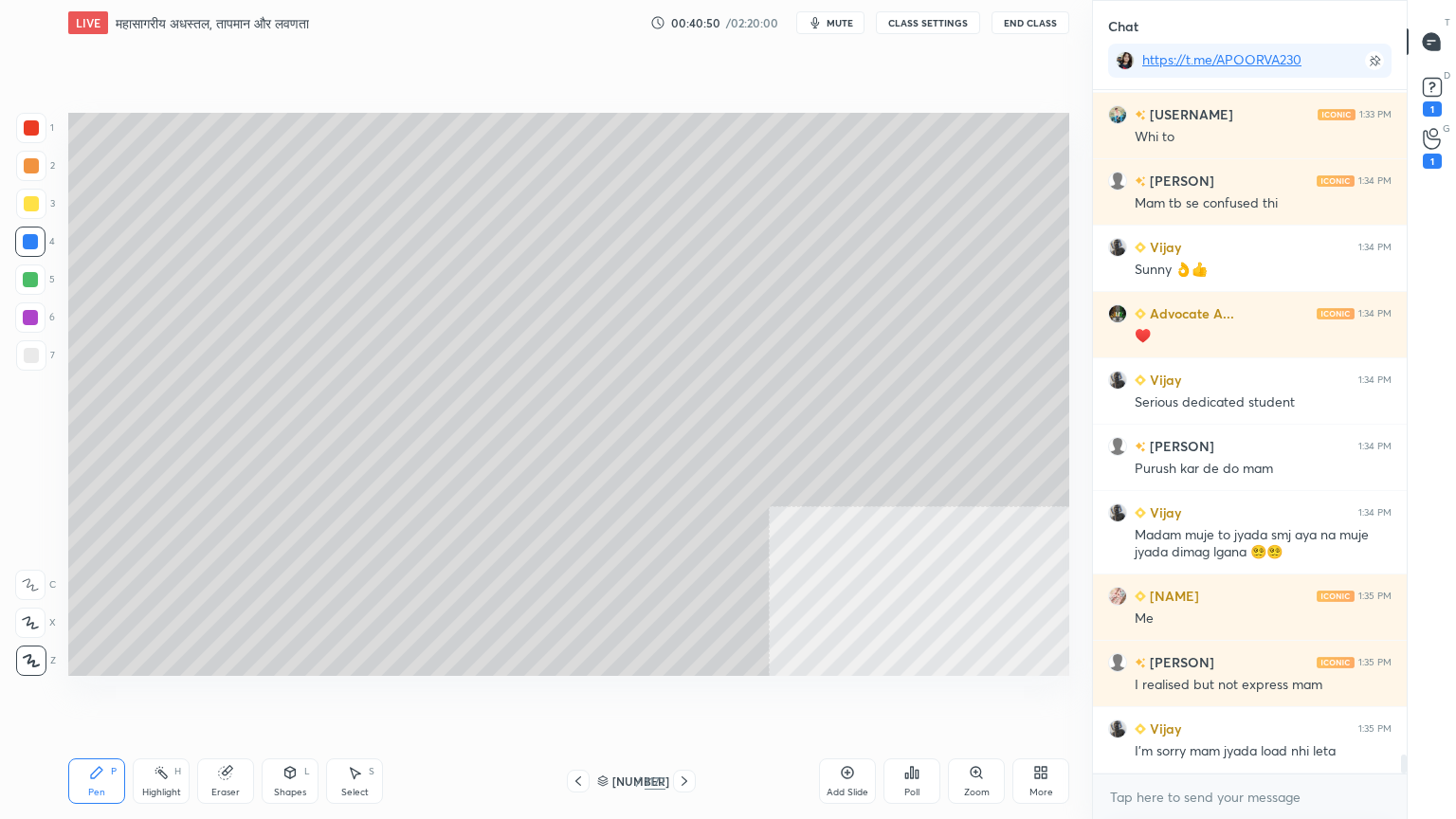 click 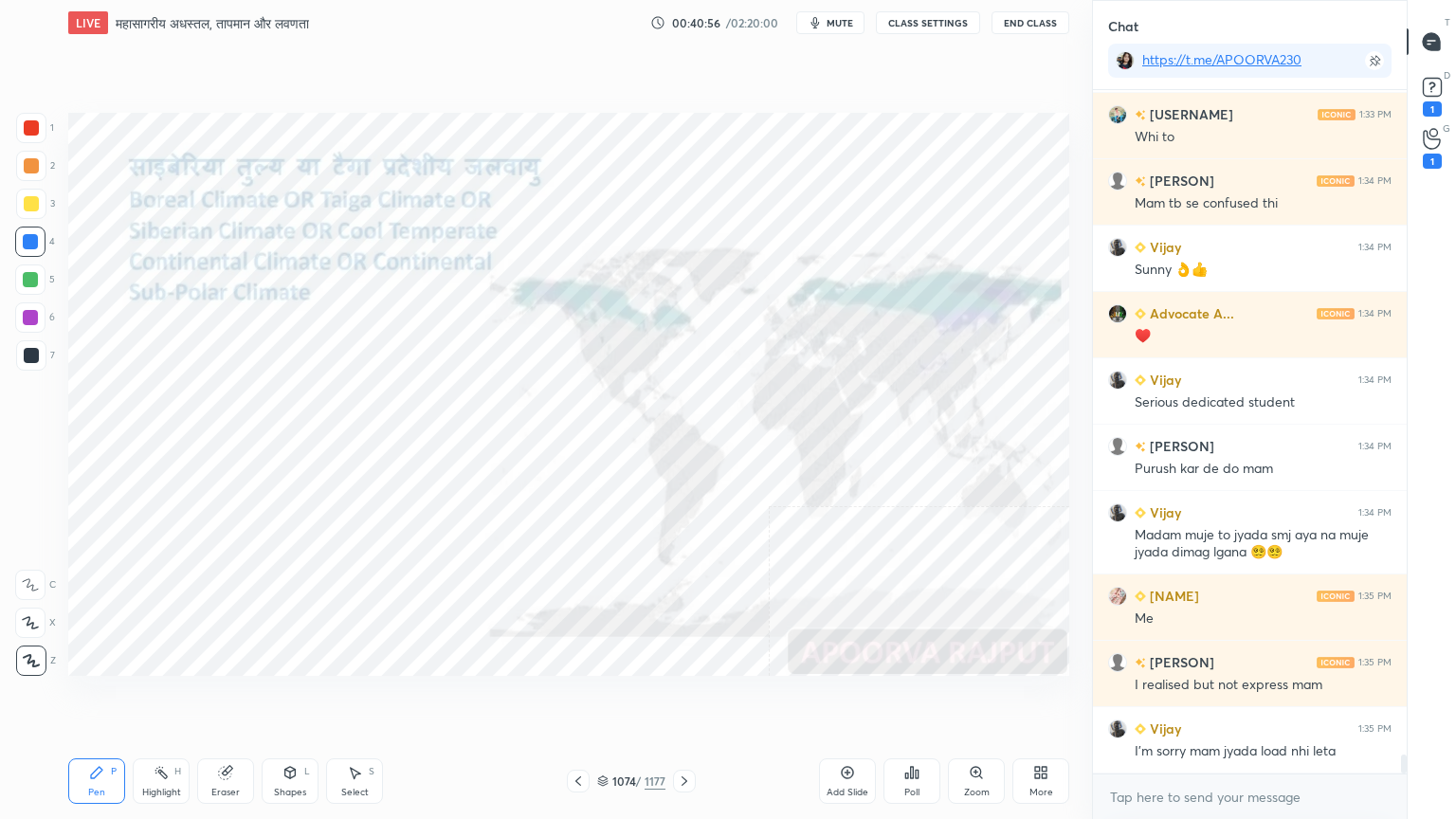 scroll, scrollTop: 24509, scrollLeft: 0, axis: vertical 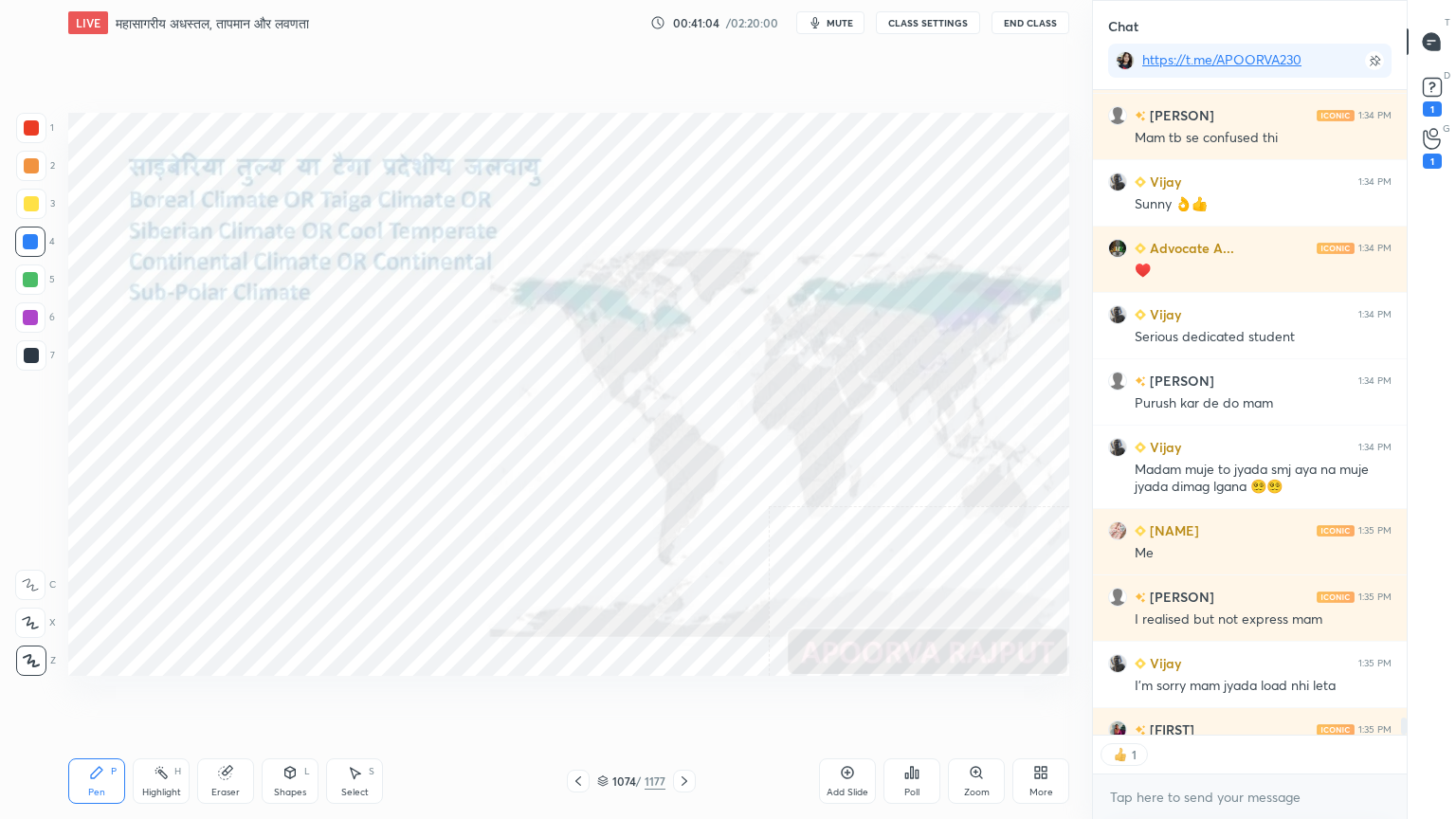 drag, startPoint x: 220, startPoint y: 789, endPoint x: 123, endPoint y: 709, distance: 125.73385 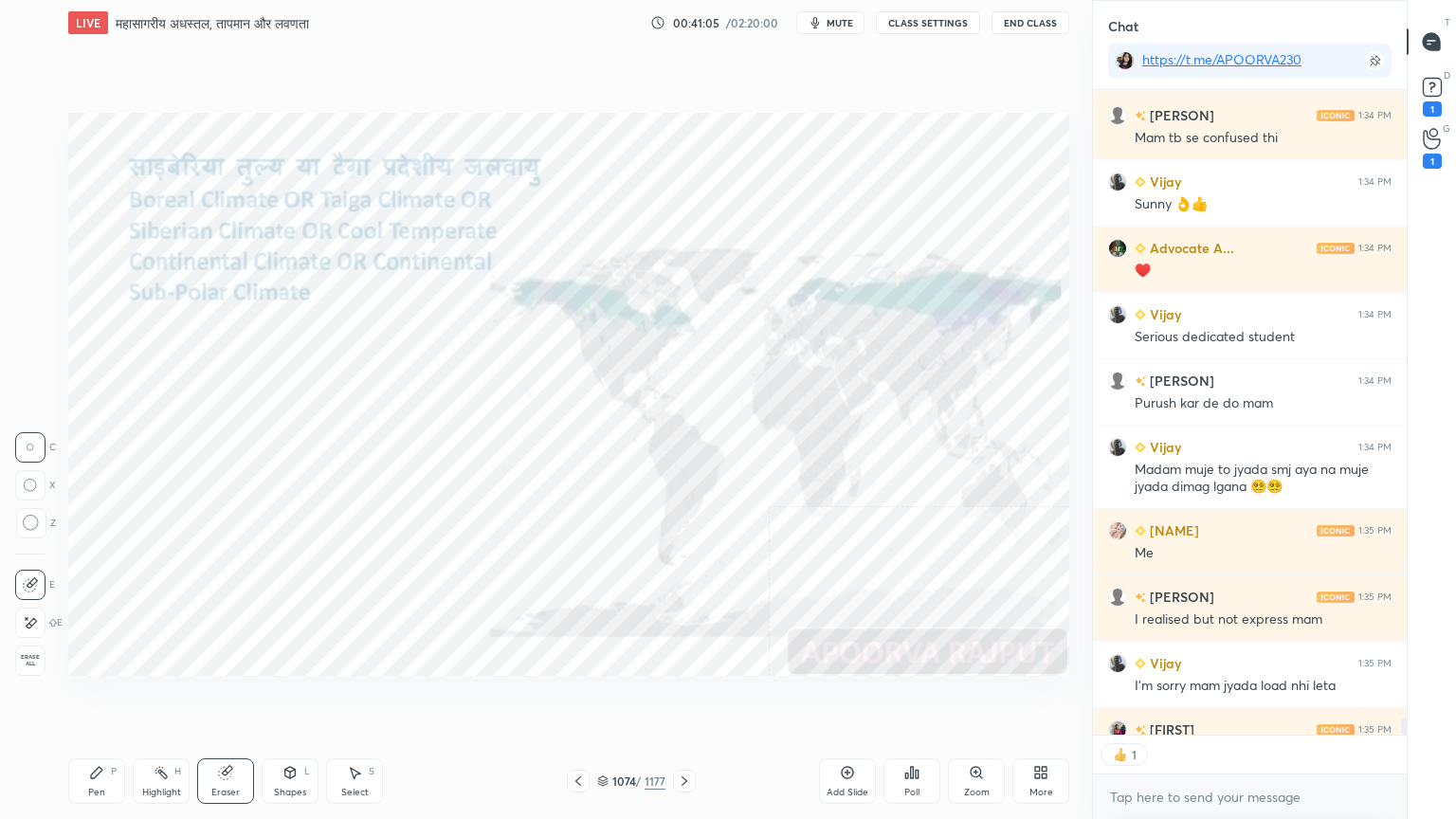 click on "Erase all" at bounding box center (30, 661) 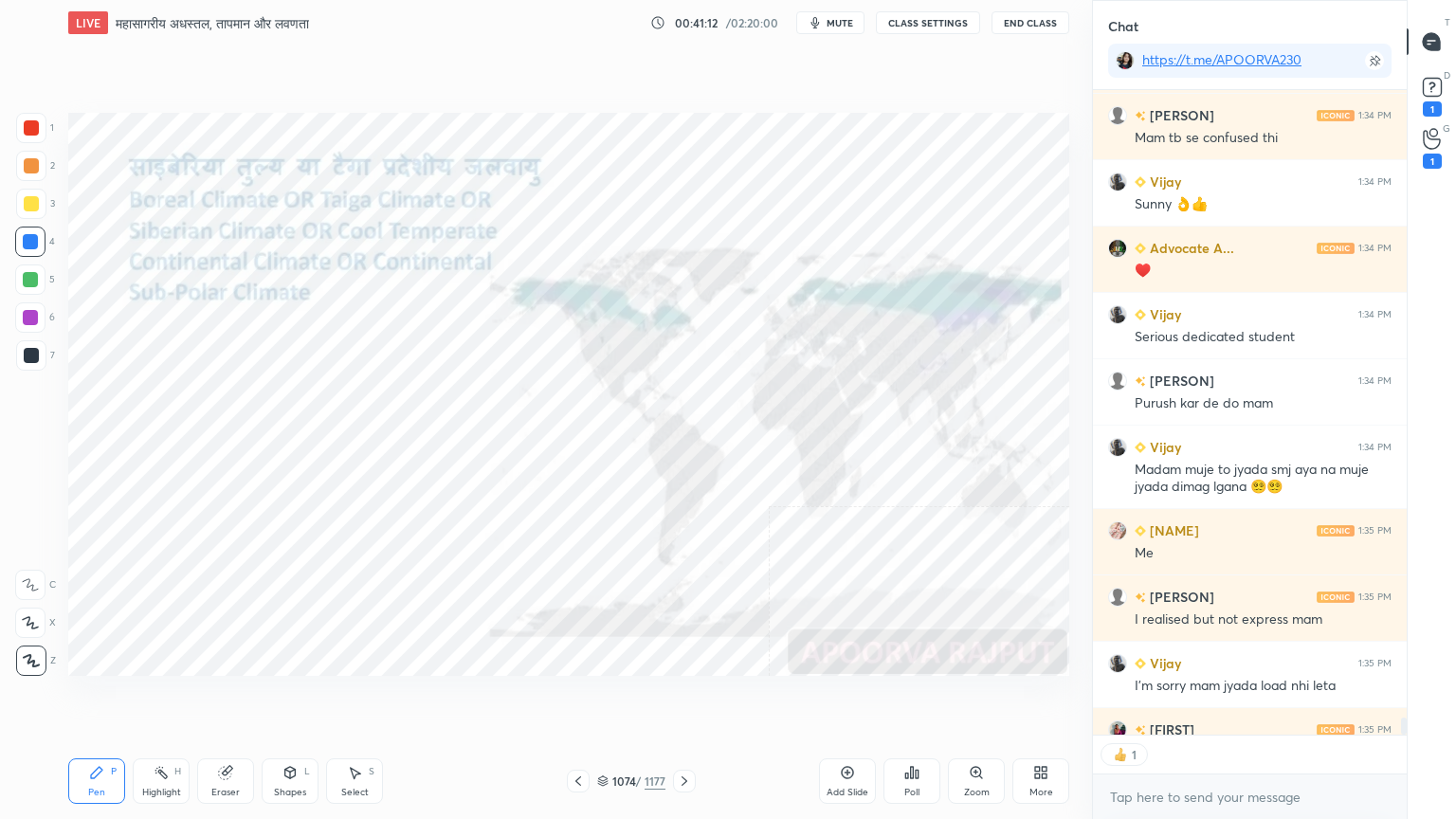 scroll, scrollTop: 6, scrollLeft: 6, axis: both 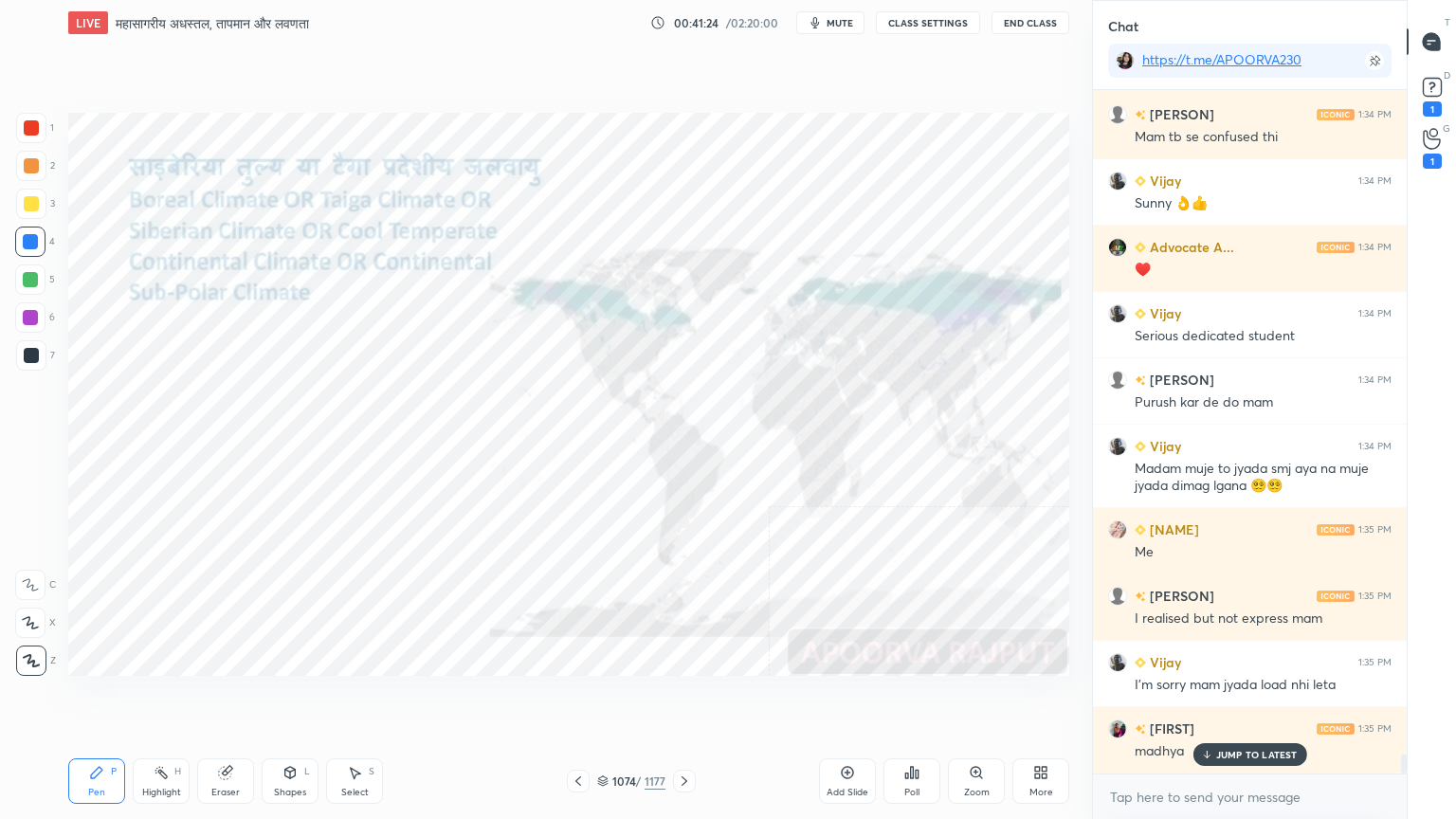 click on "Eraser" at bounding box center [226, 781] 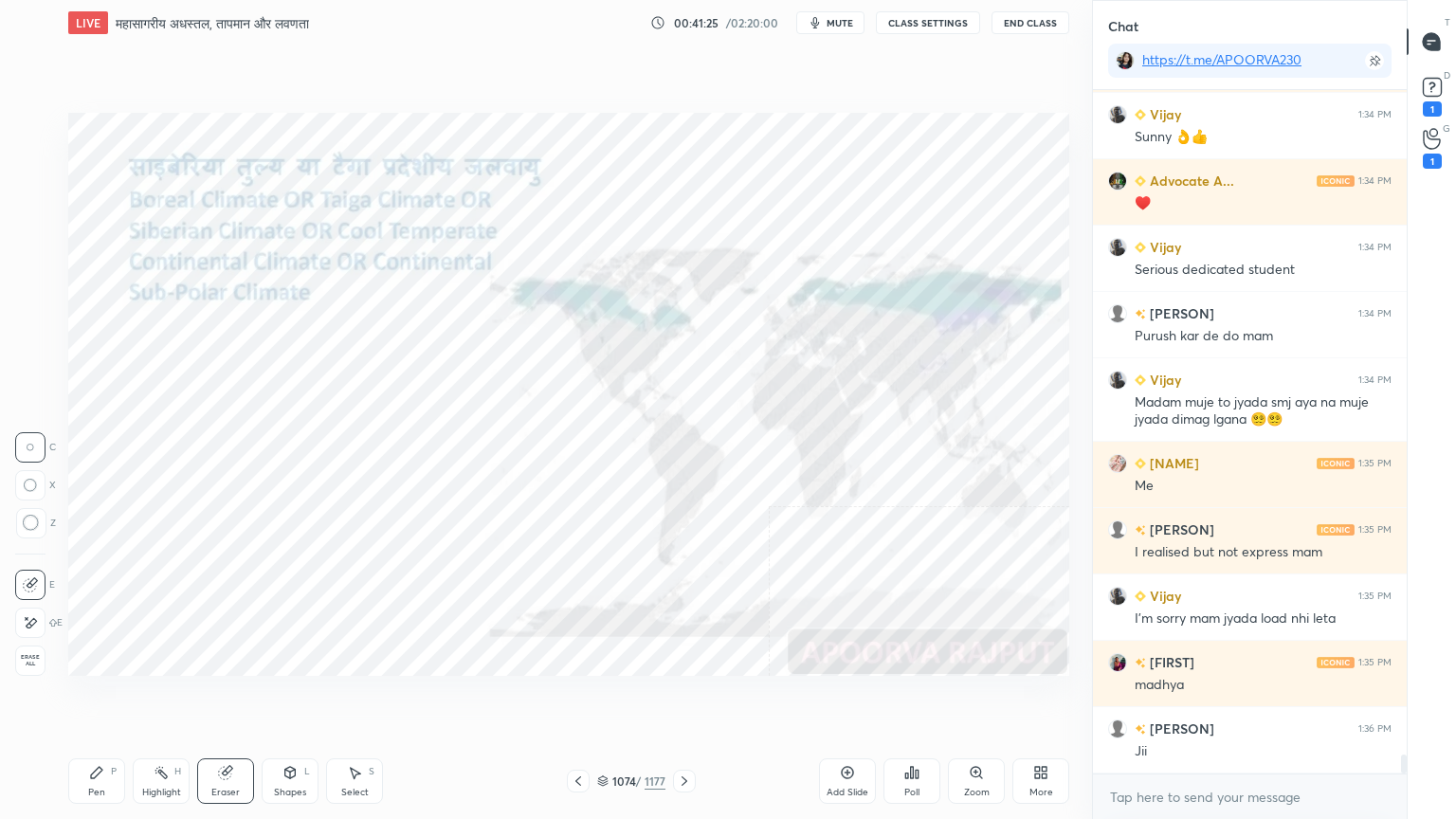 drag, startPoint x: 29, startPoint y: 648, endPoint x: 39, endPoint y: 661, distance: 16.40122 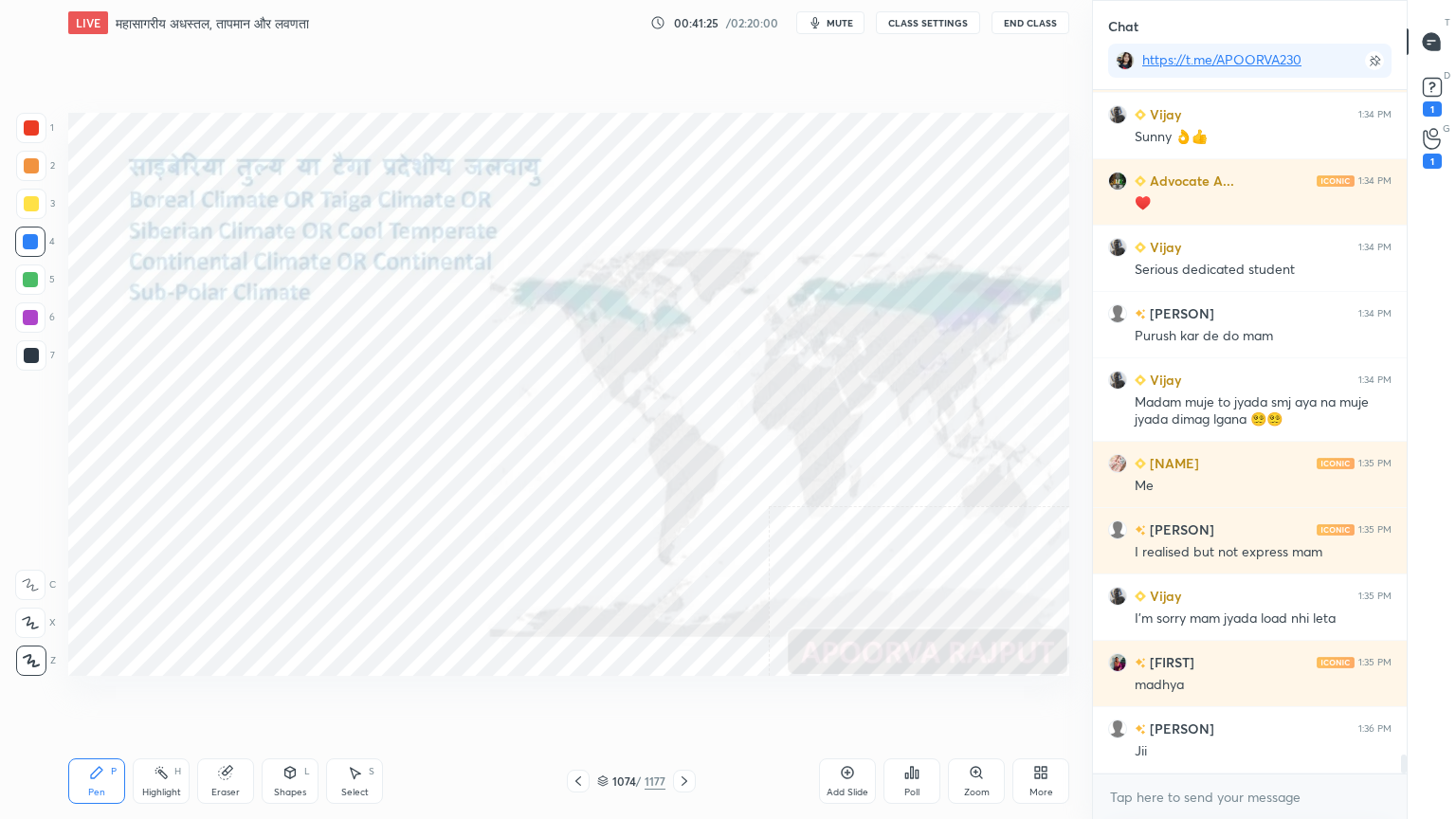 drag, startPoint x: 39, startPoint y: 661, endPoint x: 67, endPoint y: 628, distance: 43.27817 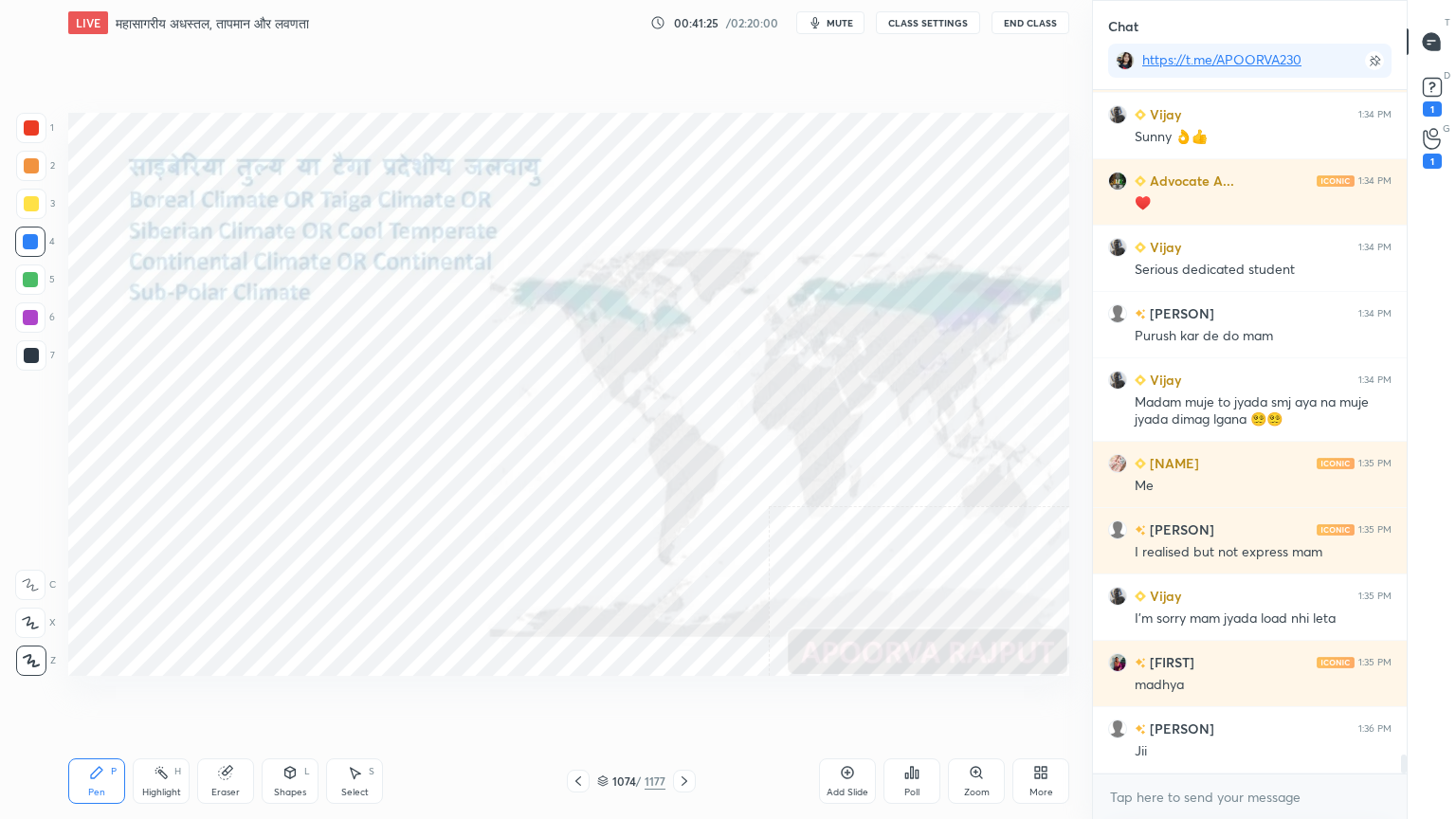 click on "1 2 3 4 5 6 7 C X Z C X Z E E Erase all   H H" at bounding box center [30, 394] 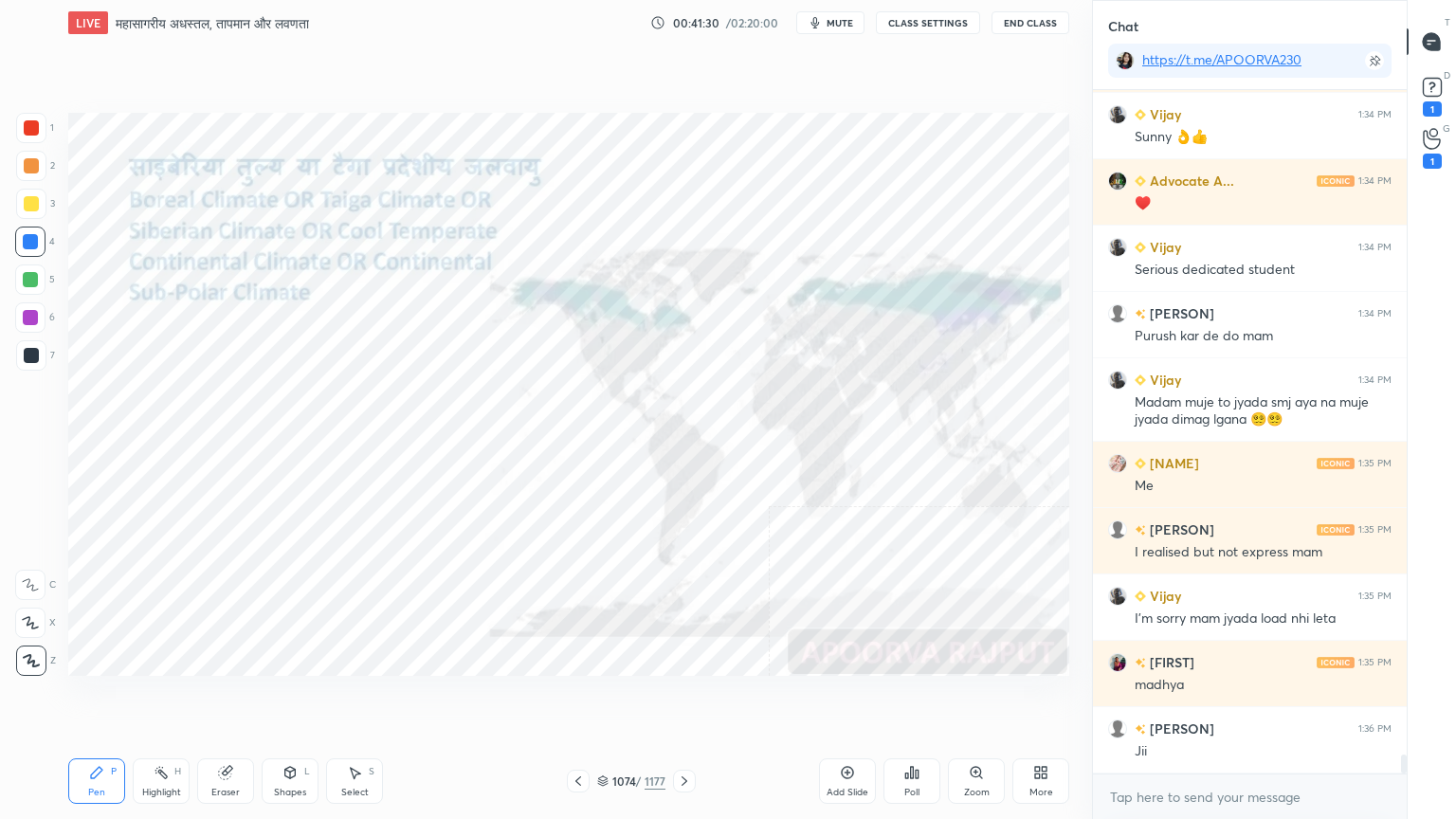 drag, startPoint x: 209, startPoint y: 780, endPoint x: 224, endPoint y: 774, distance: 16.155494 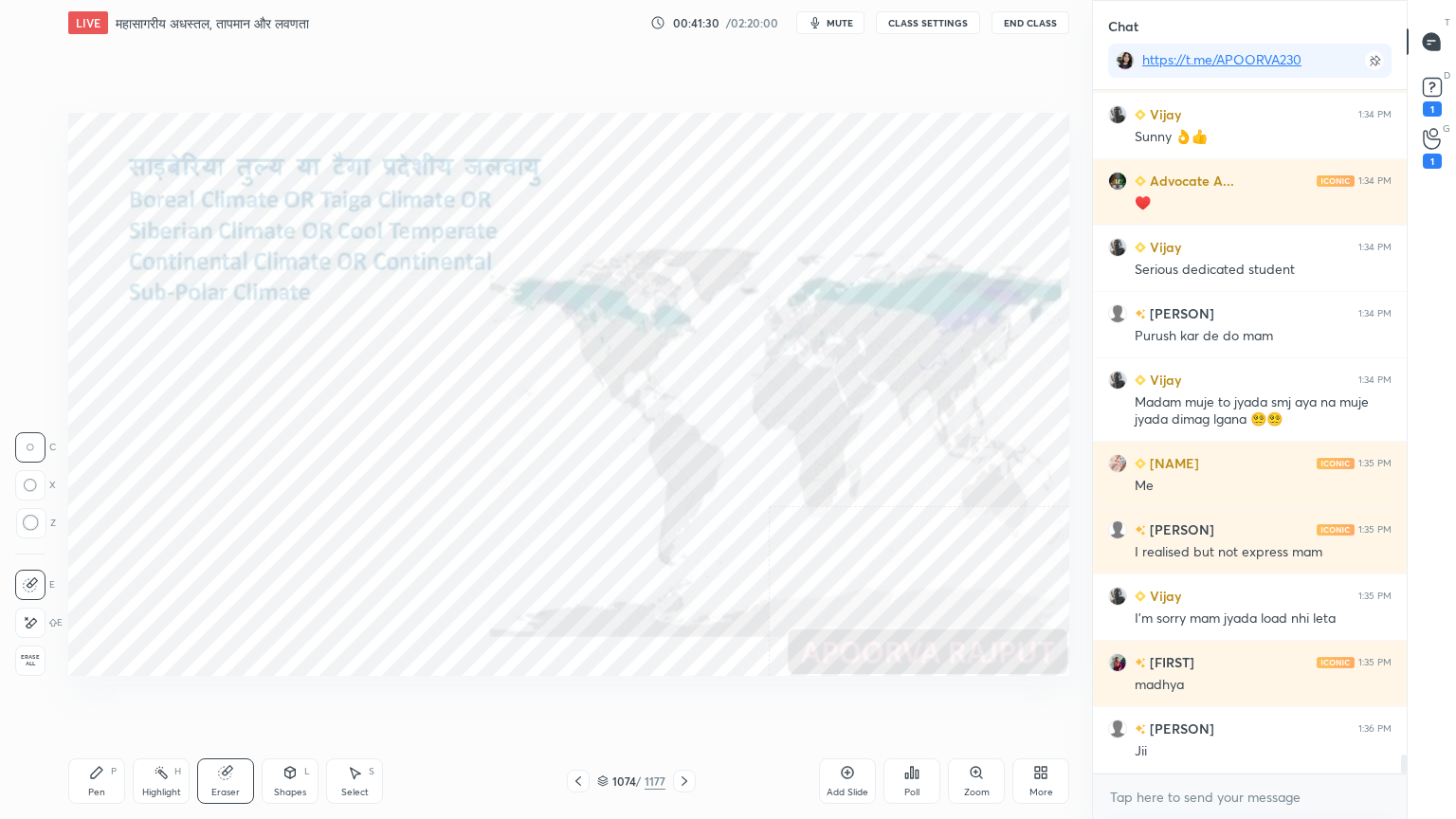 click on "Erase all" at bounding box center (30, 661) 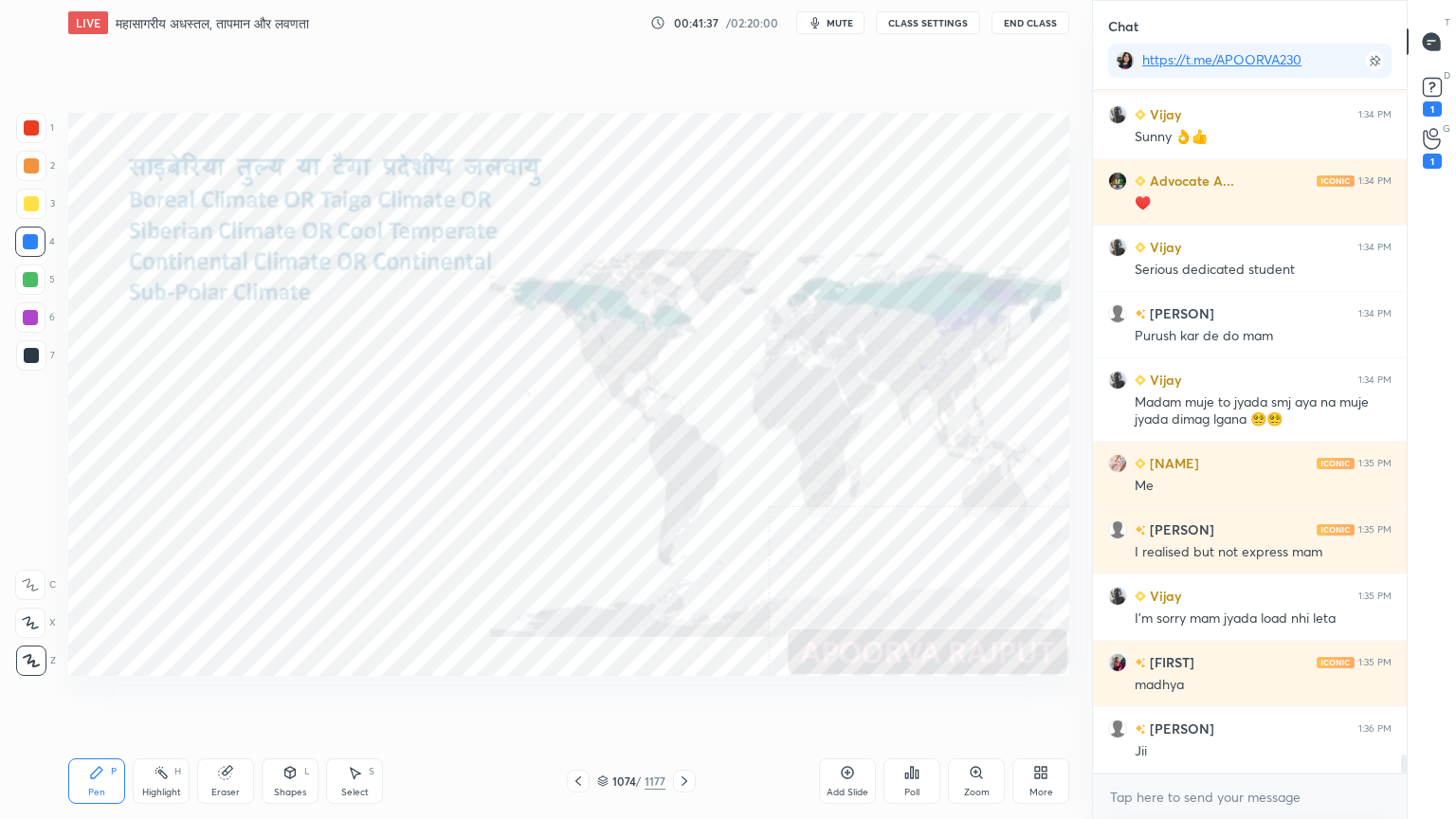 click on "Eraser" at bounding box center (226, 781) 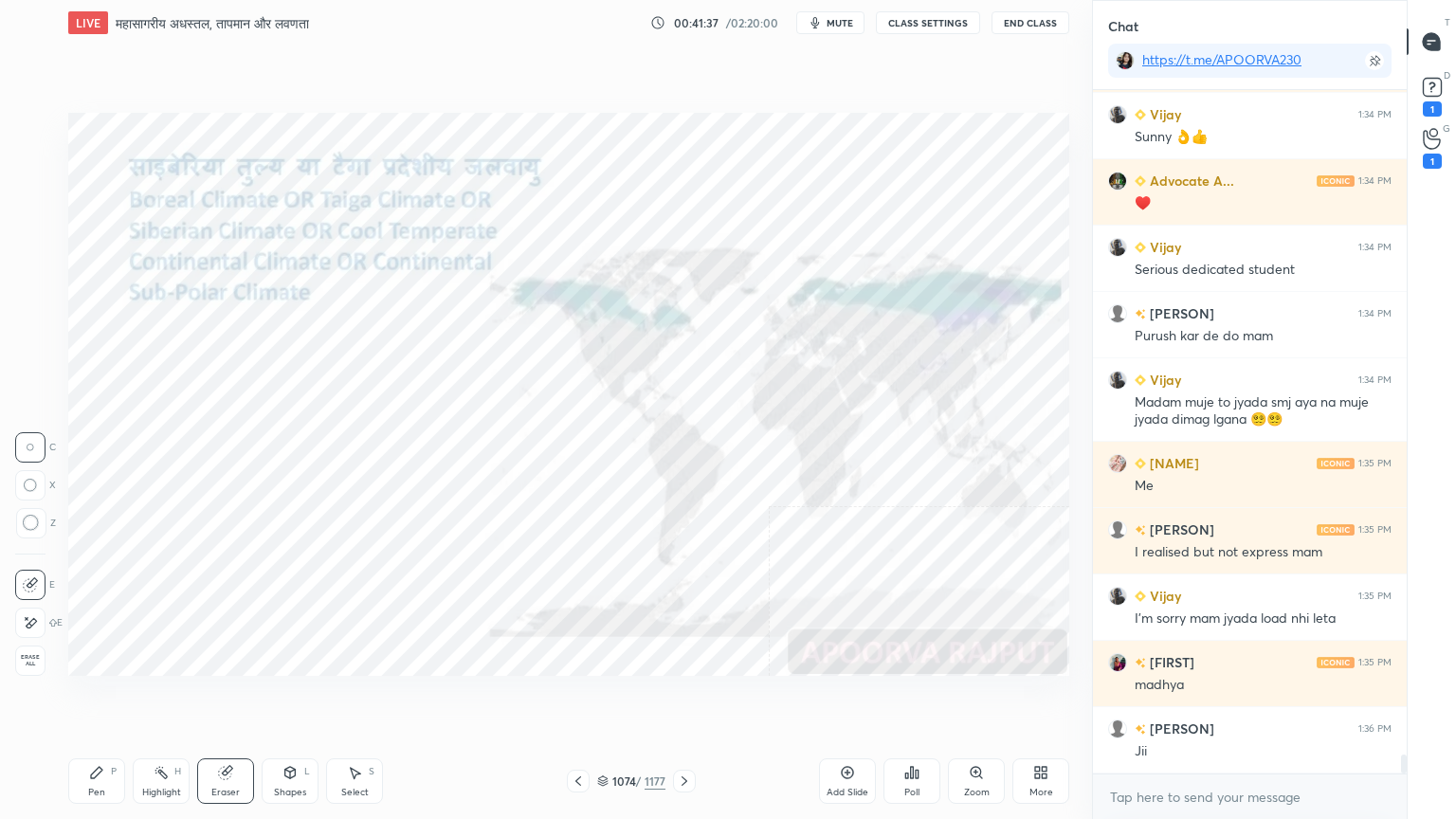 click on "Erase all" at bounding box center (30, 661) 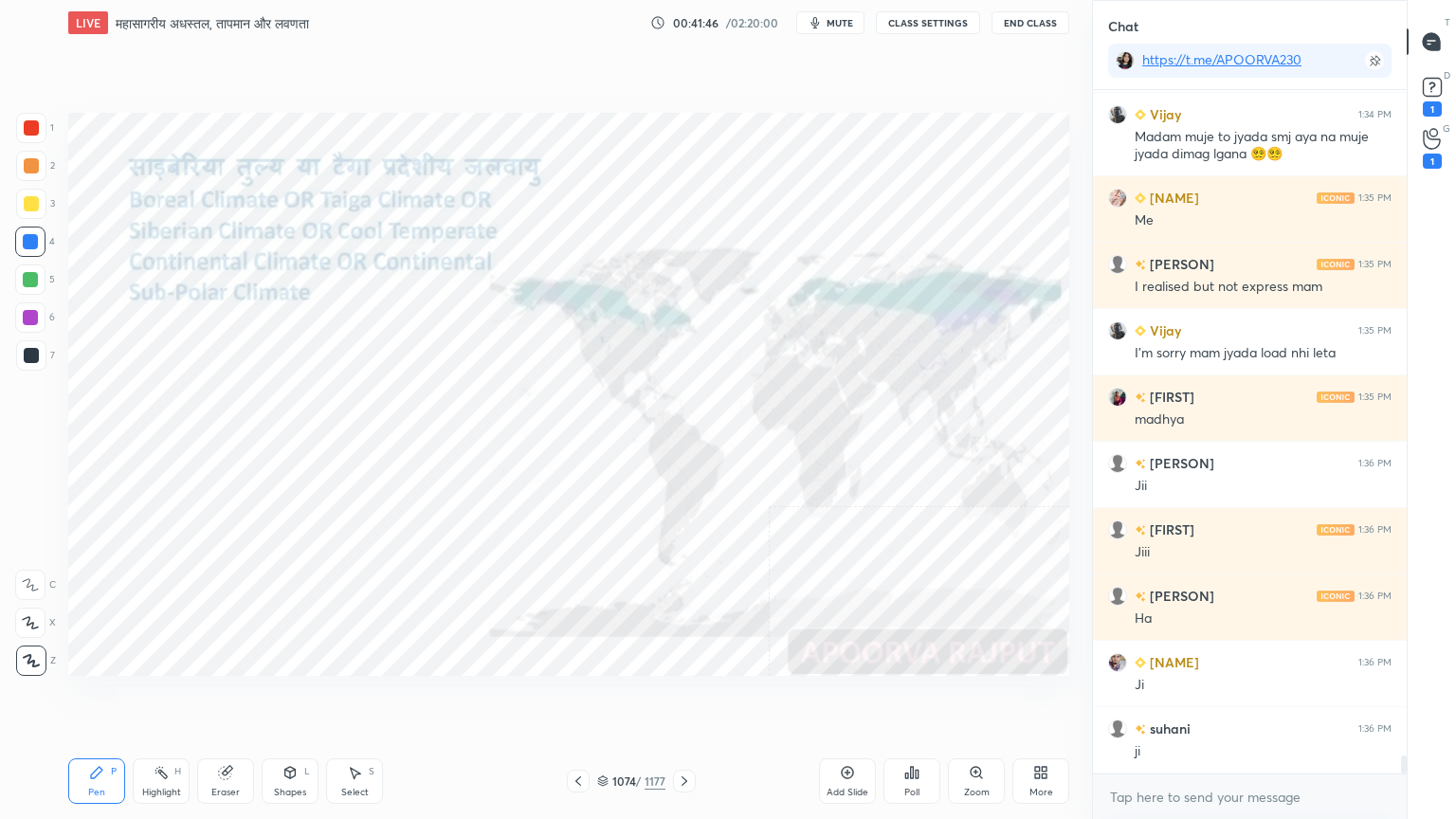 scroll, scrollTop: 24975, scrollLeft: 0, axis: vertical 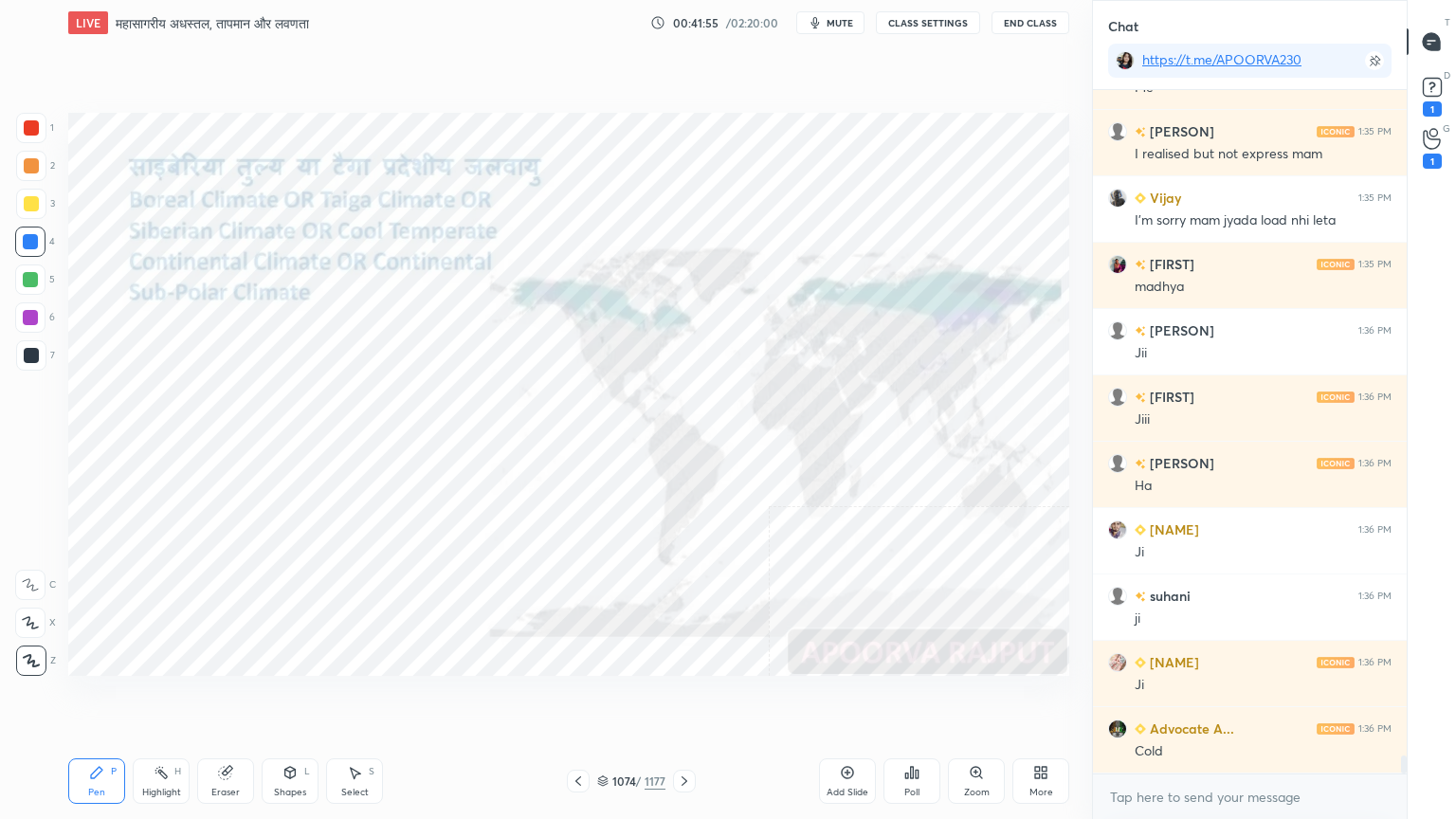 drag, startPoint x: 223, startPoint y: 767, endPoint x: 138, endPoint y: 713, distance: 100.70253 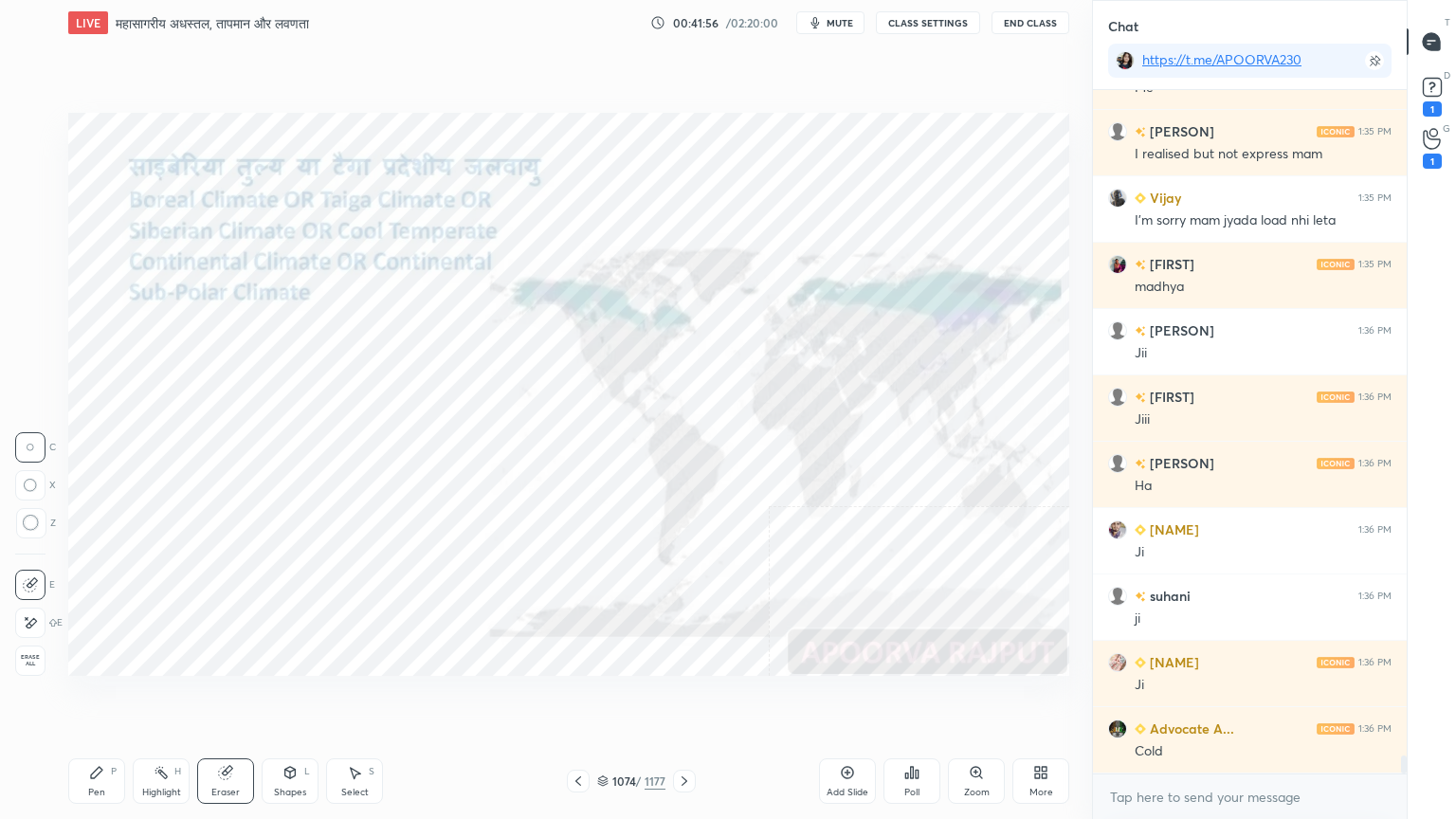 click on "Erase all" at bounding box center [30, 661] 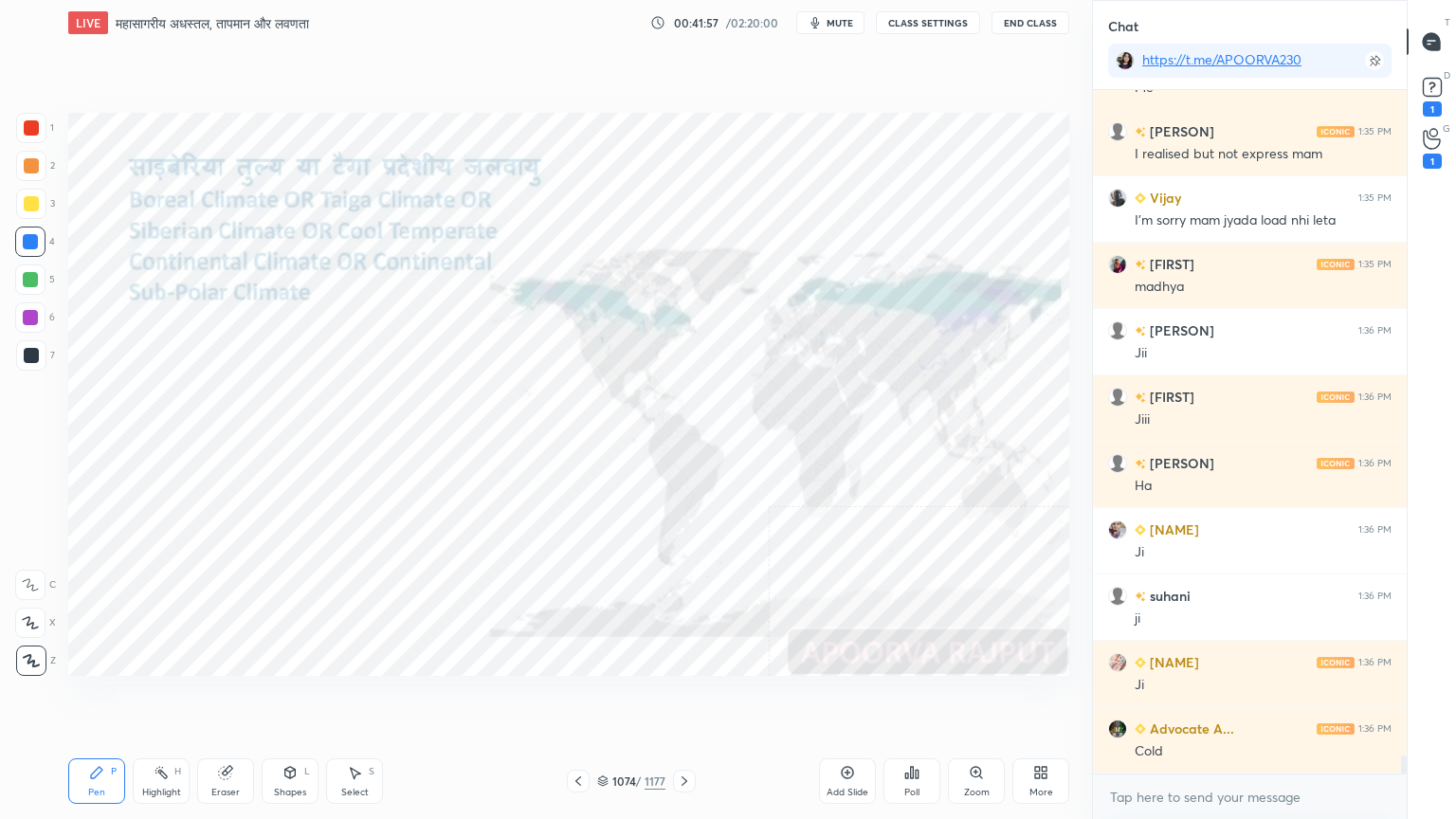 scroll, scrollTop: 25040, scrollLeft: 0, axis: vertical 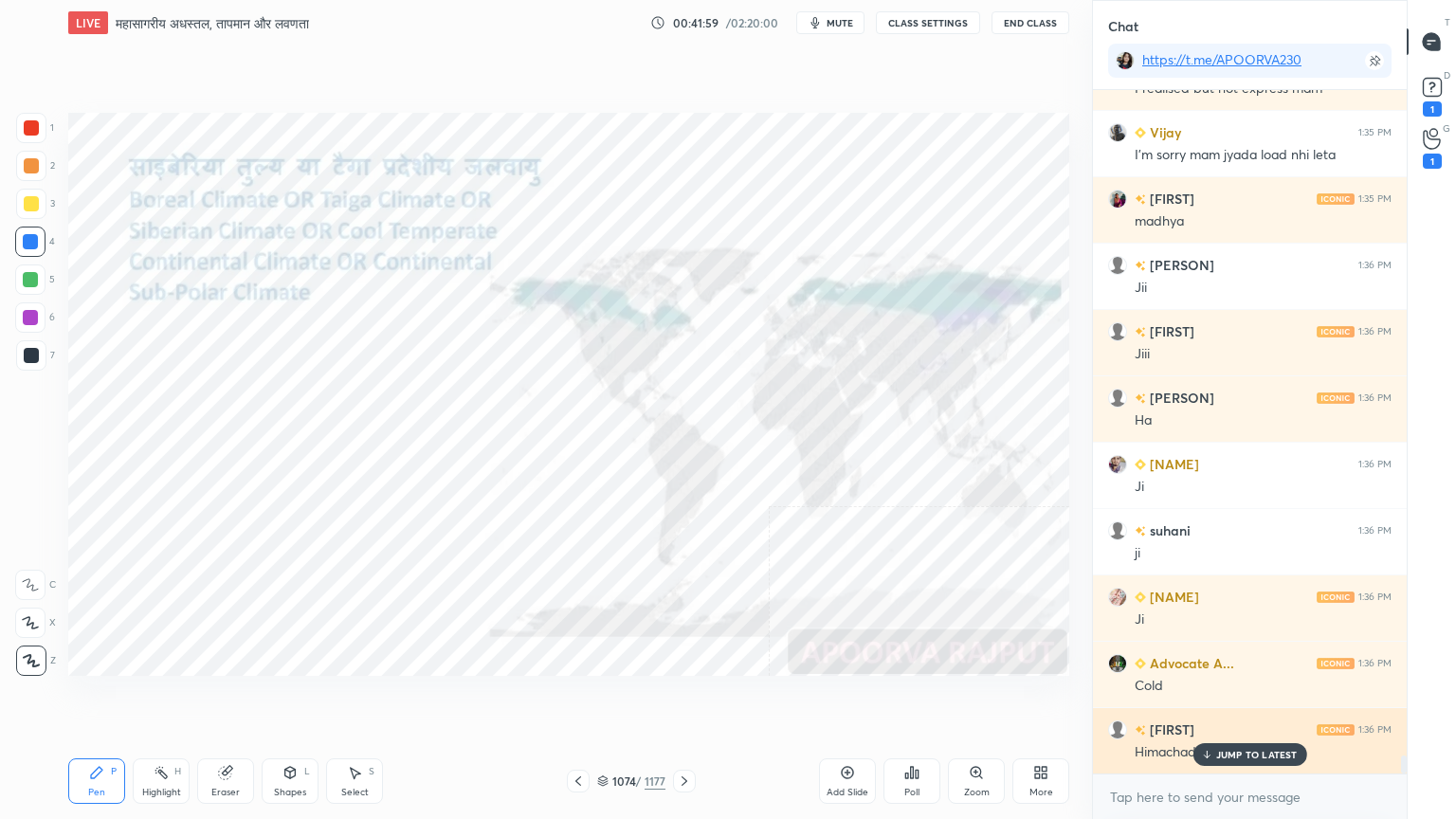 click on "Himachadit" at bounding box center (1263, 751) 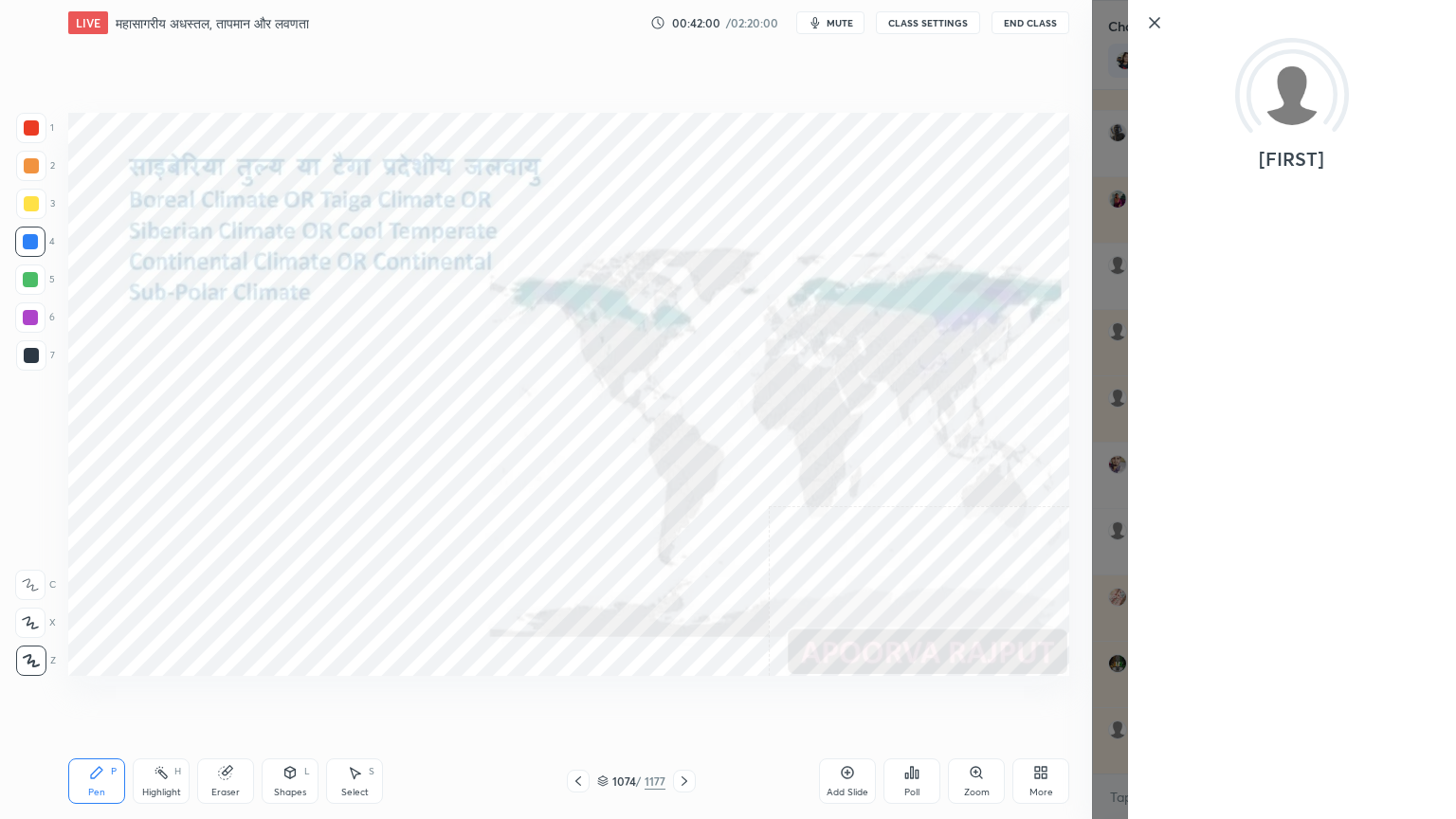 drag, startPoint x: 1159, startPoint y: 24, endPoint x: 1149, endPoint y: 25, distance: 10.049876 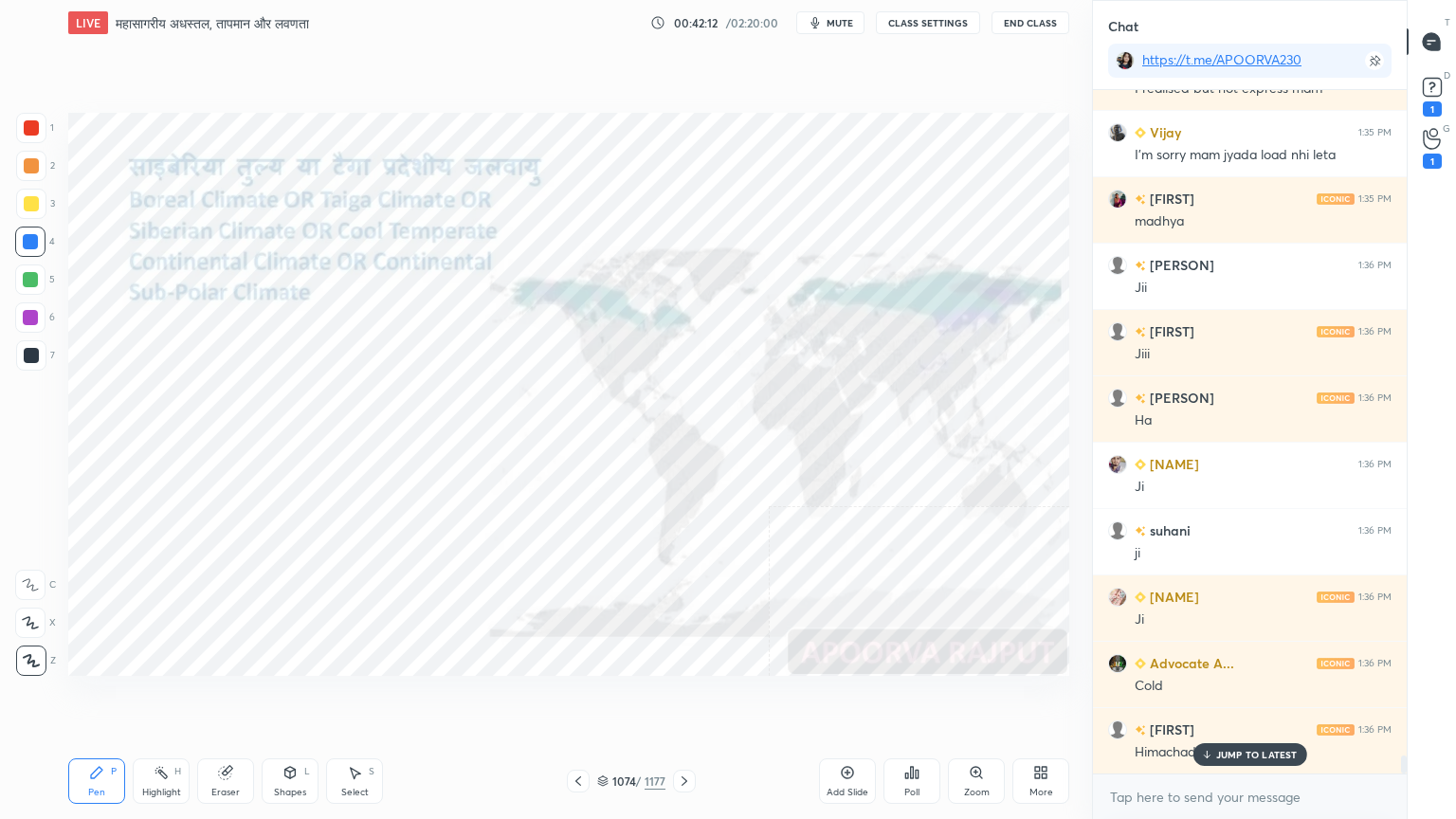 click on "Eraser" at bounding box center [226, 781] 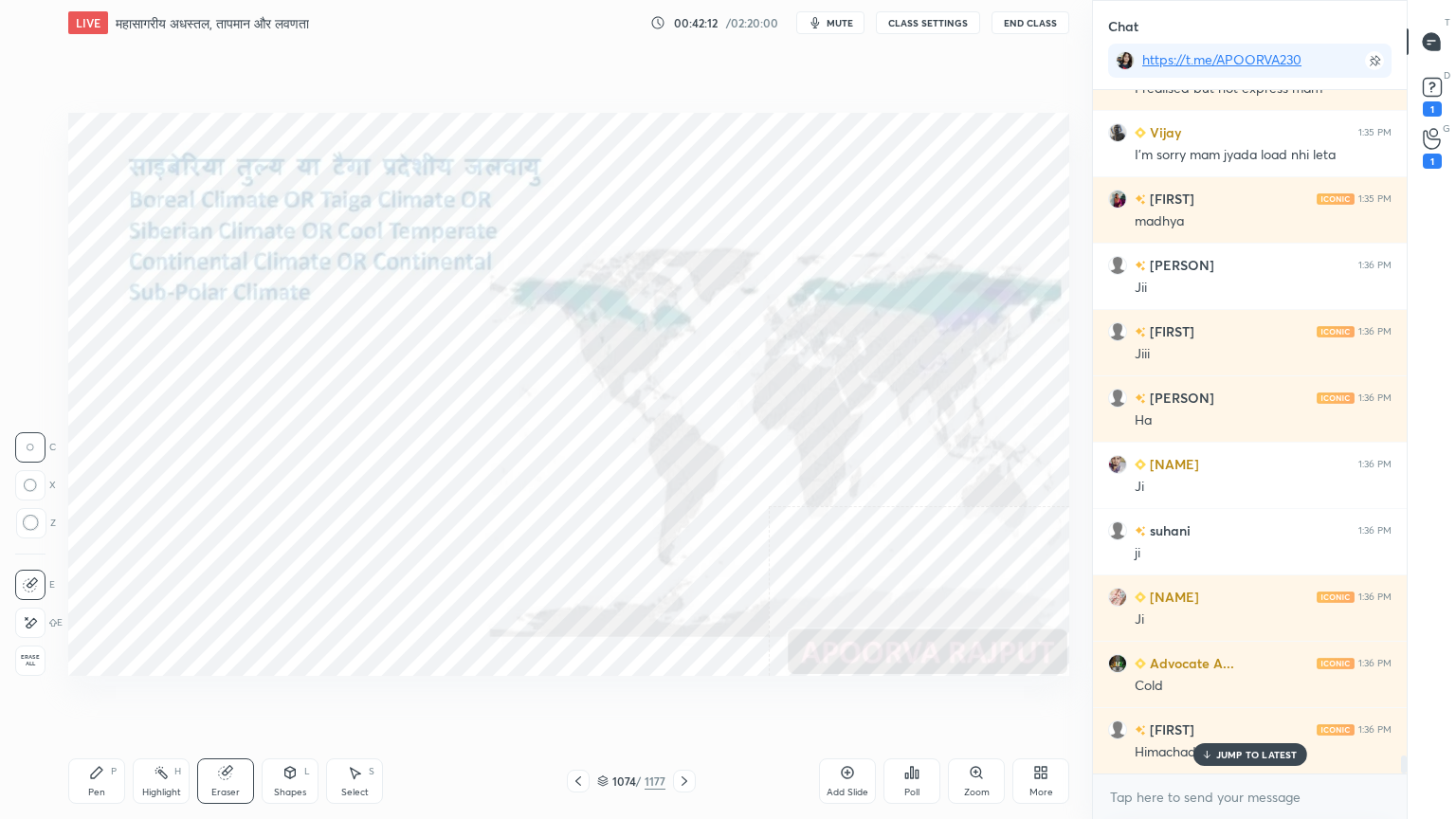 drag, startPoint x: 236, startPoint y: 780, endPoint x: 196, endPoint y: 737, distance: 58.728187 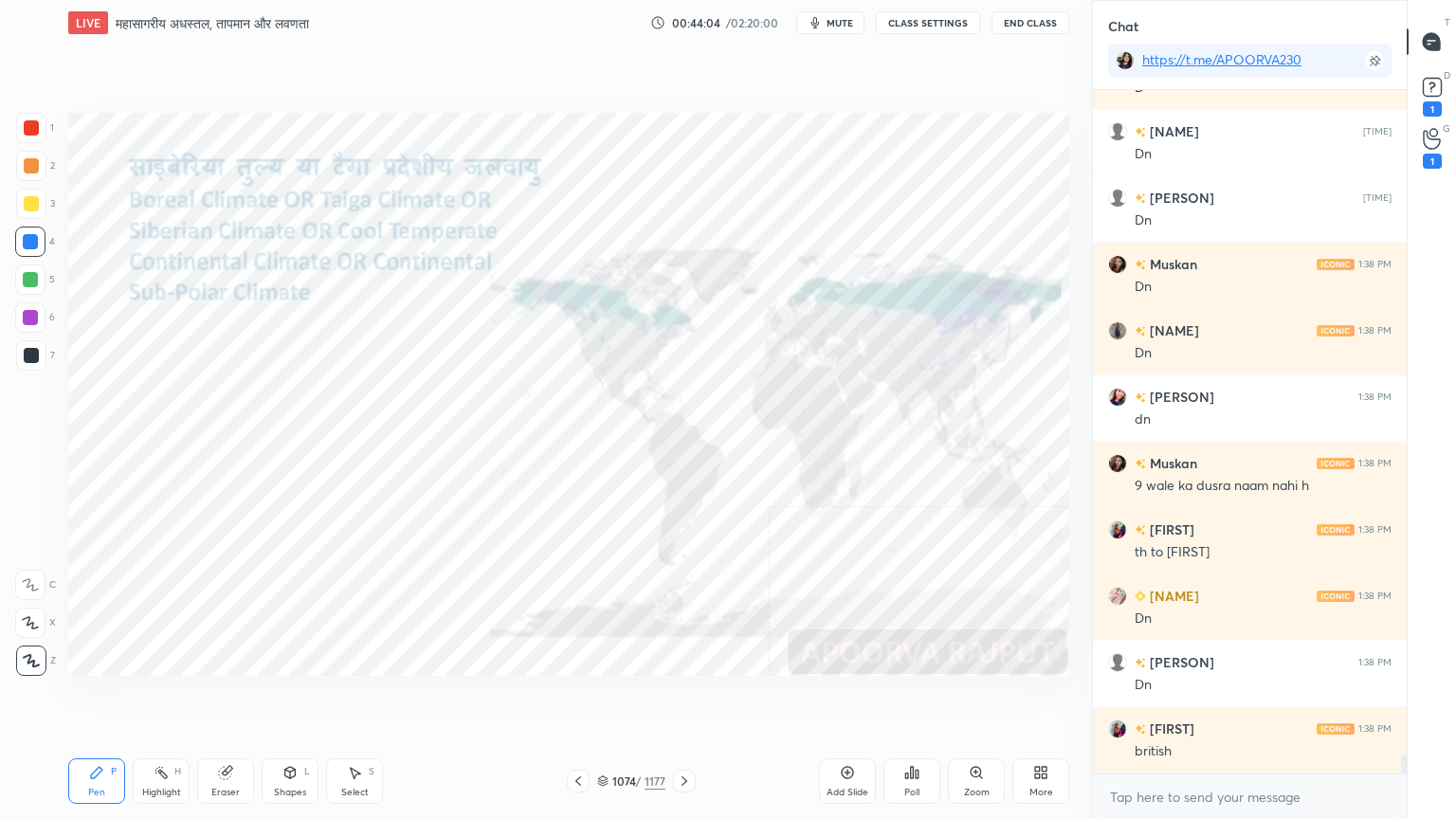 scroll, scrollTop: 24346, scrollLeft: 0, axis: vertical 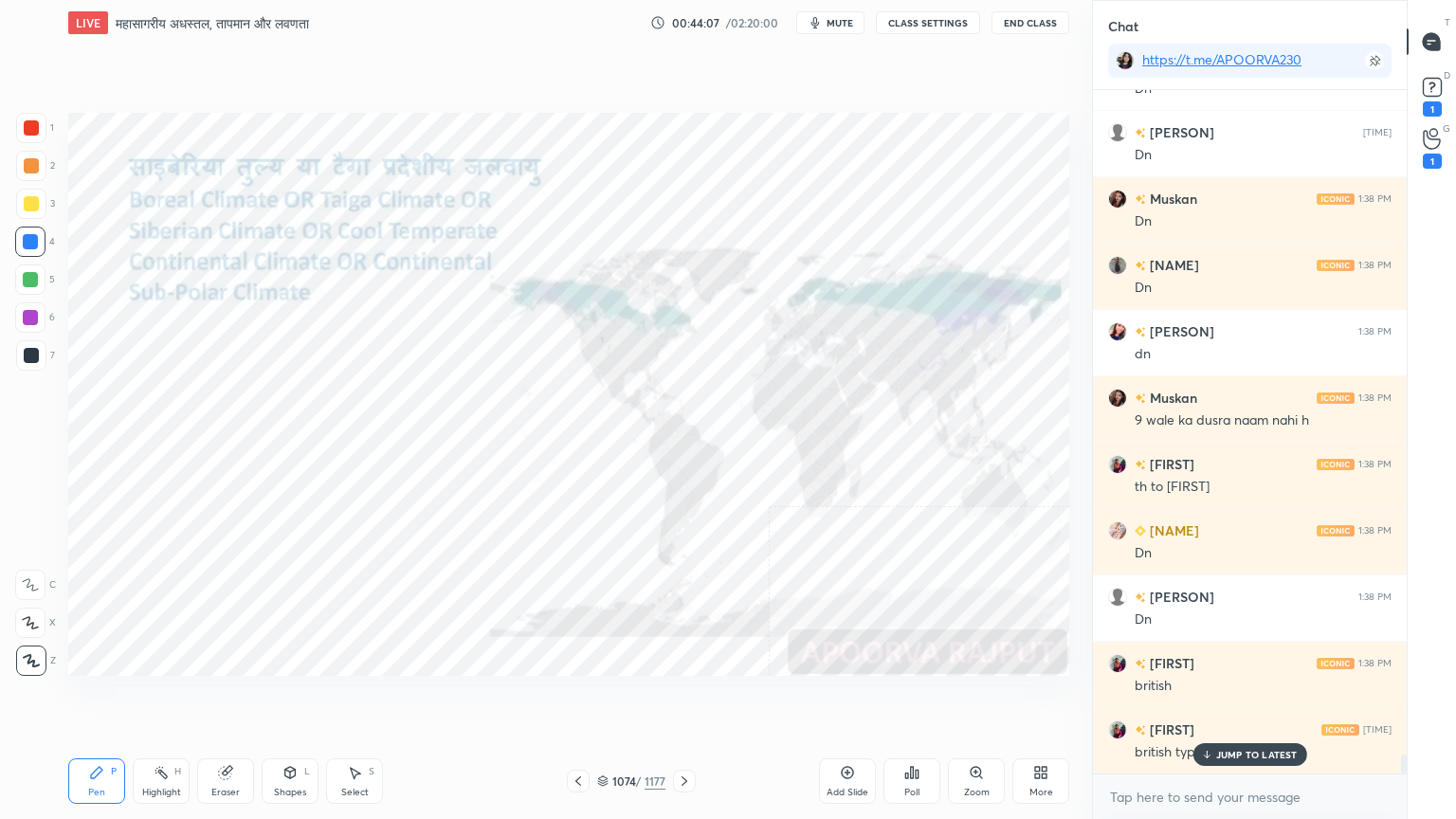 click on "Eraser" at bounding box center (226, 781) 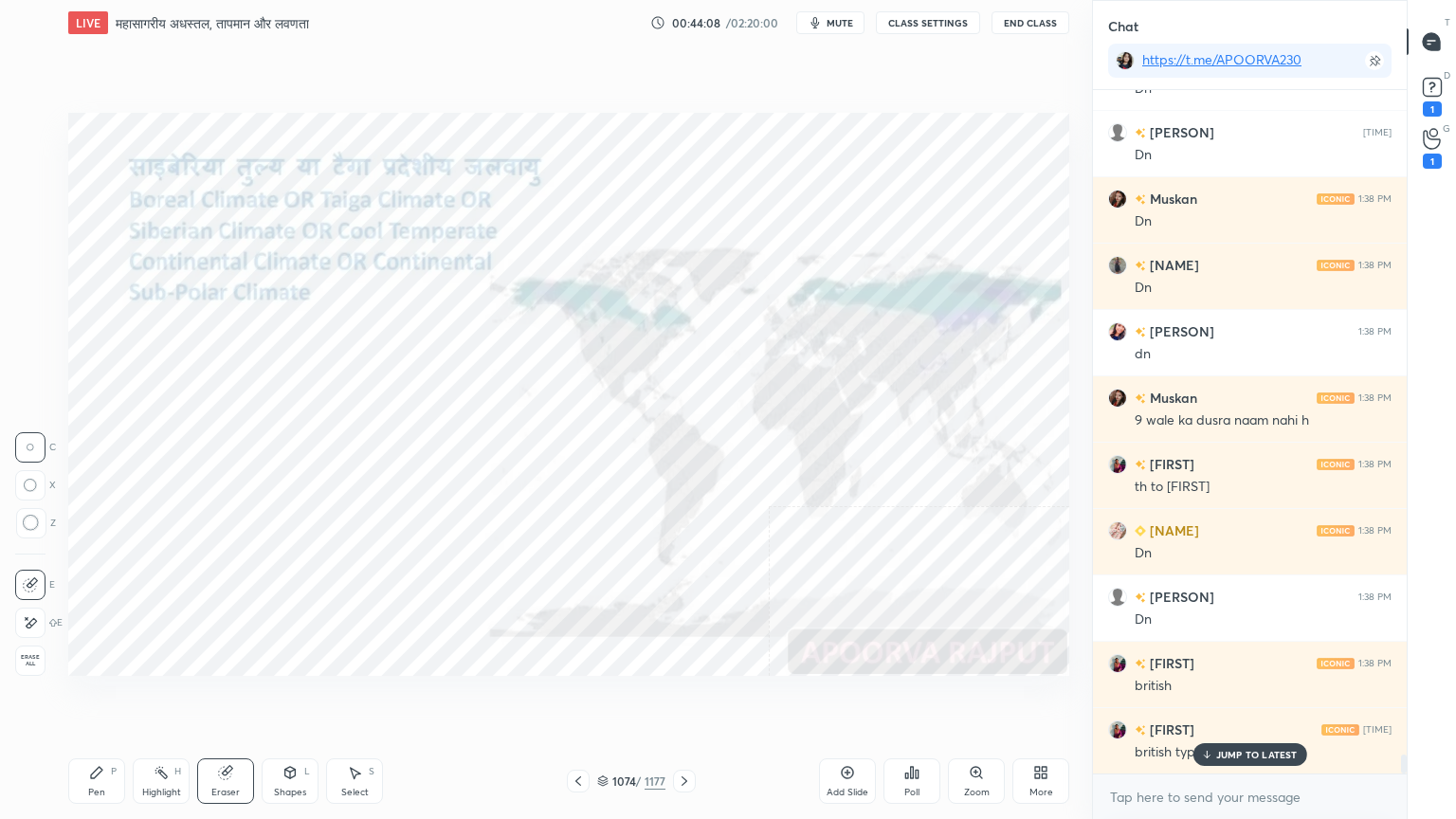 click on "Erase all" at bounding box center [30, 661] 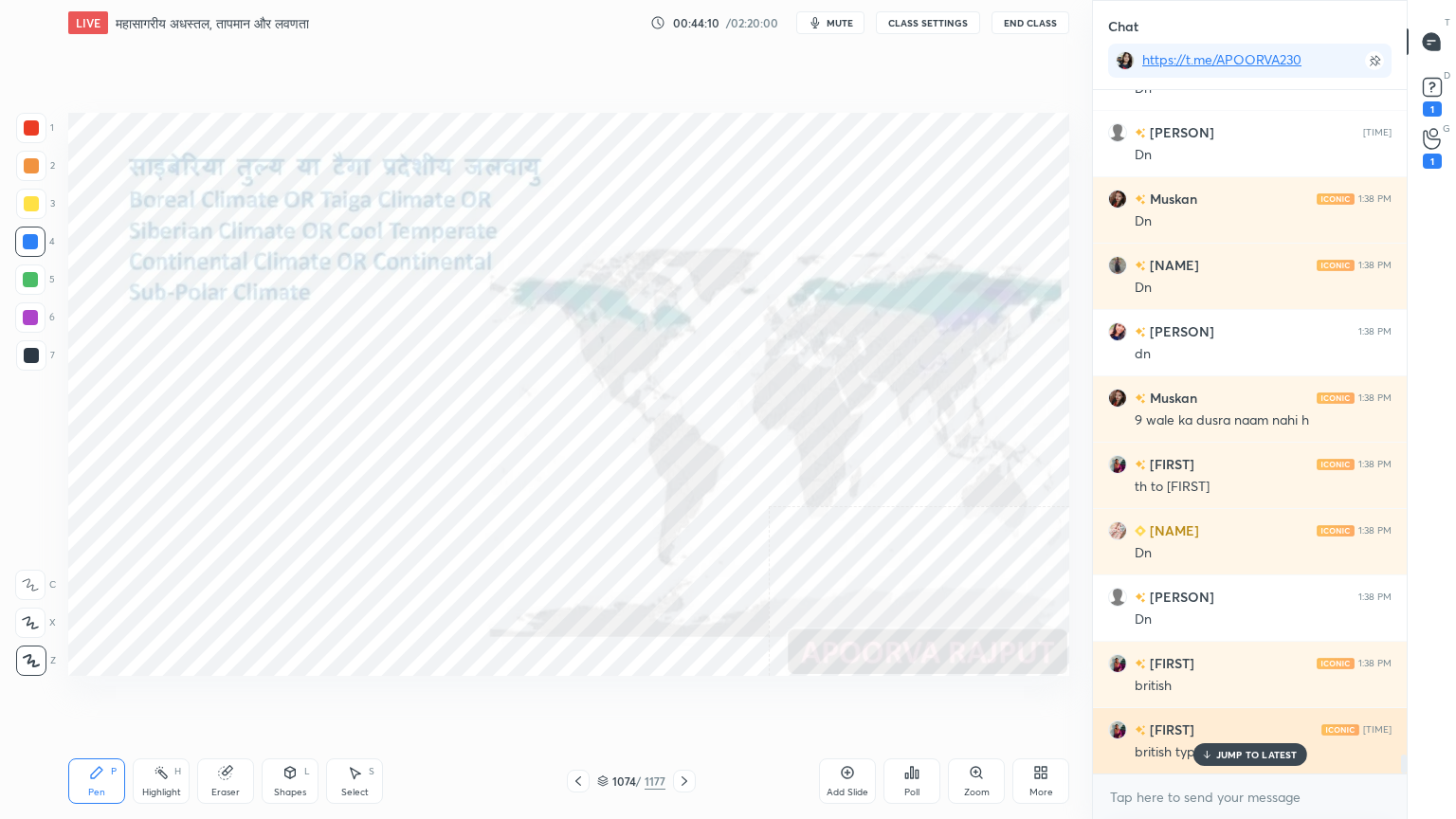 click on "JUMP TO LATEST" at bounding box center (1257, 755) 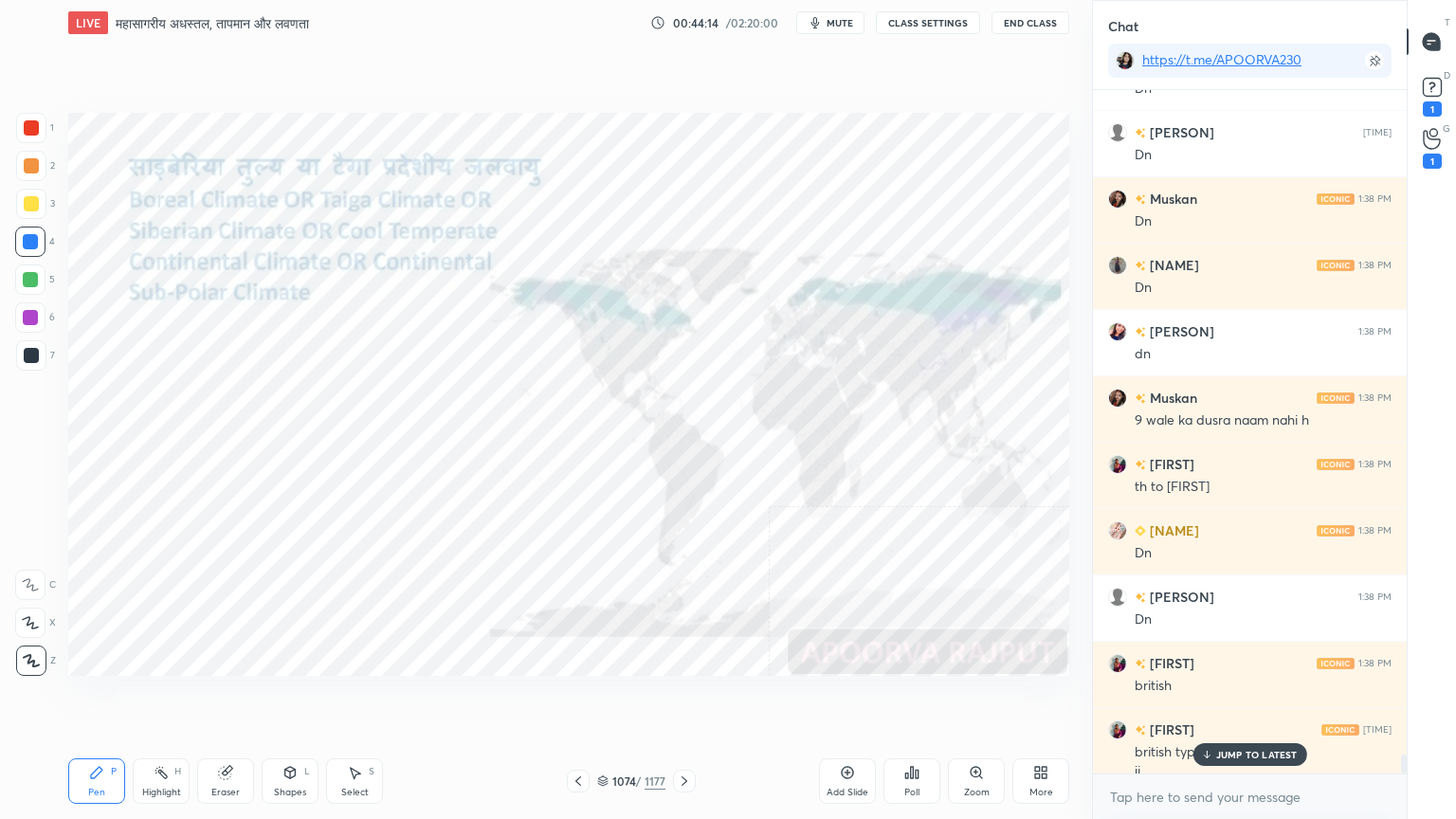 scroll, scrollTop: 24365, scrollLeft: 0, axis: vertical 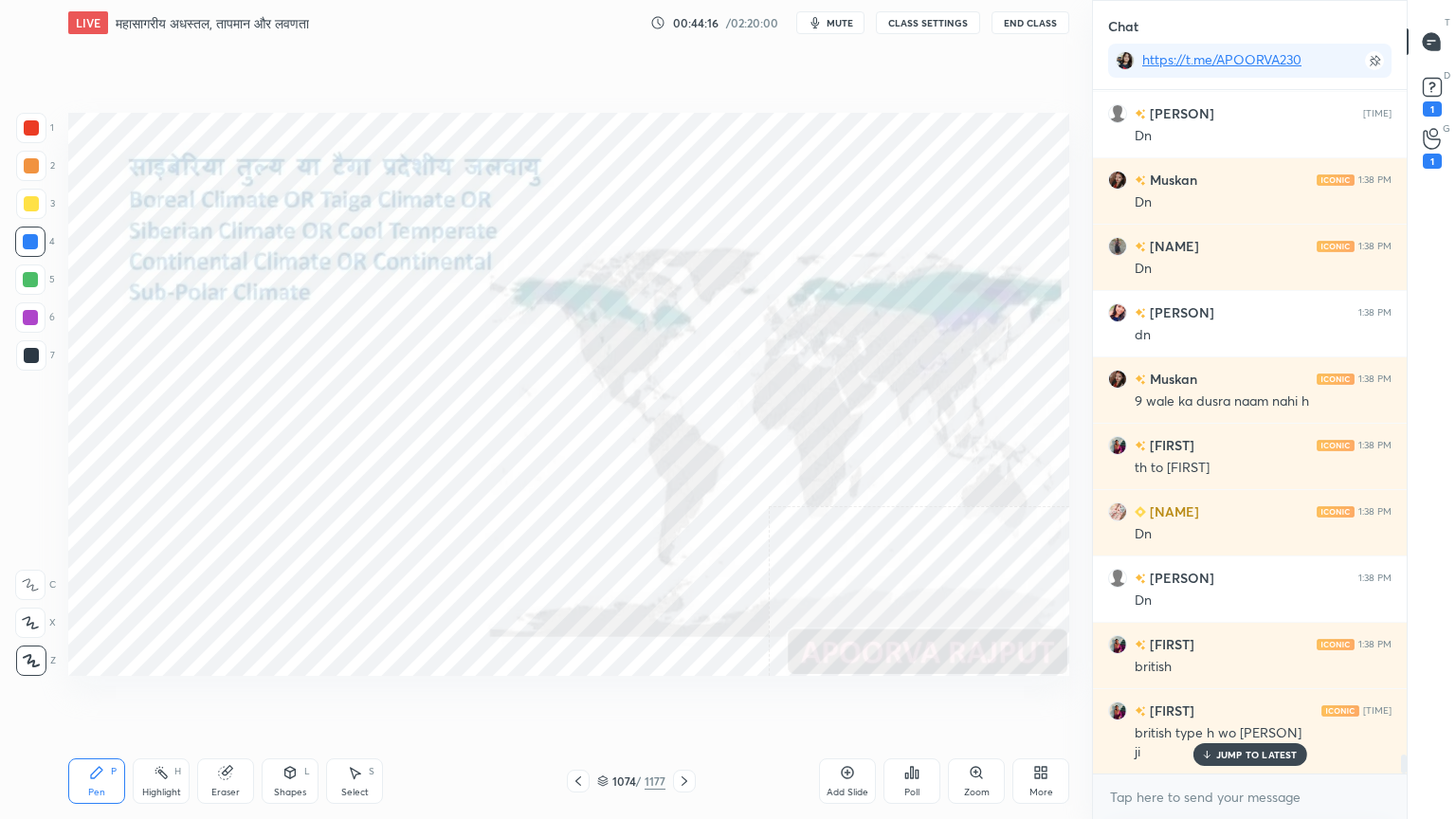click 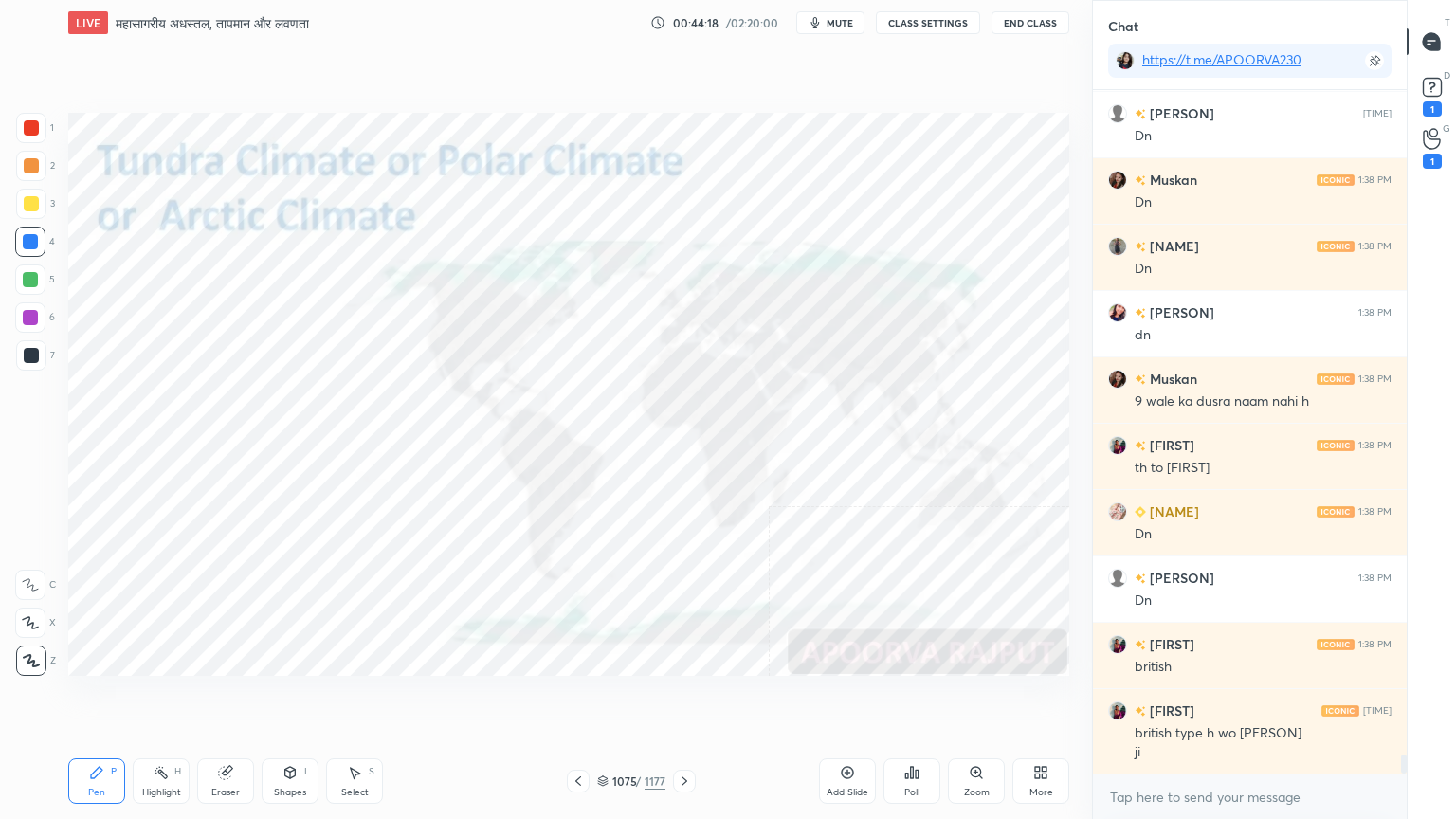 scroll, scrollTop: 24433, scrollLeft: 0, axis: vertical 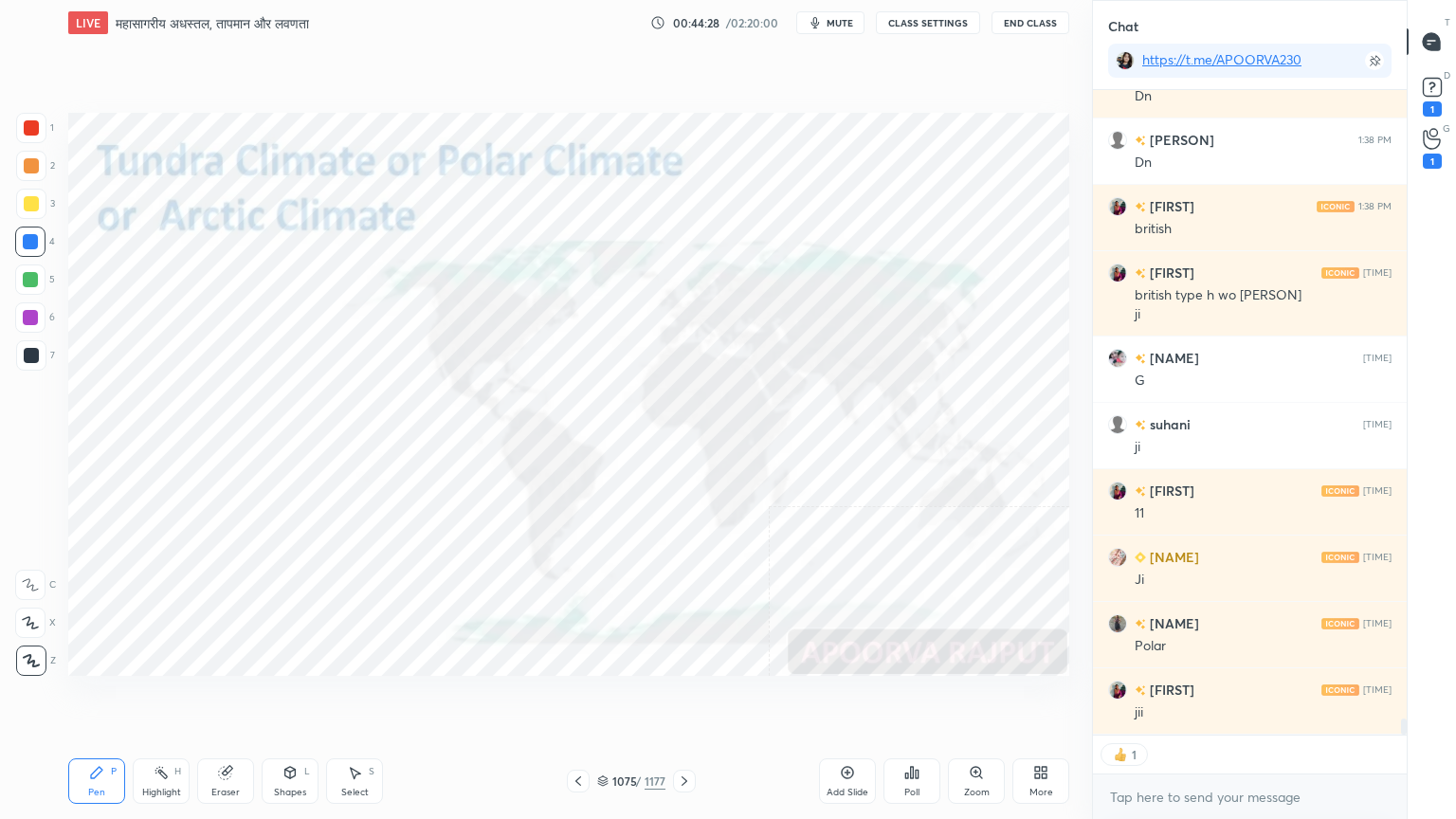 drag, startPoint x: 237, startPoint y: 771, endPoint x: 206, endPoint y: 747, distance: 39.204592 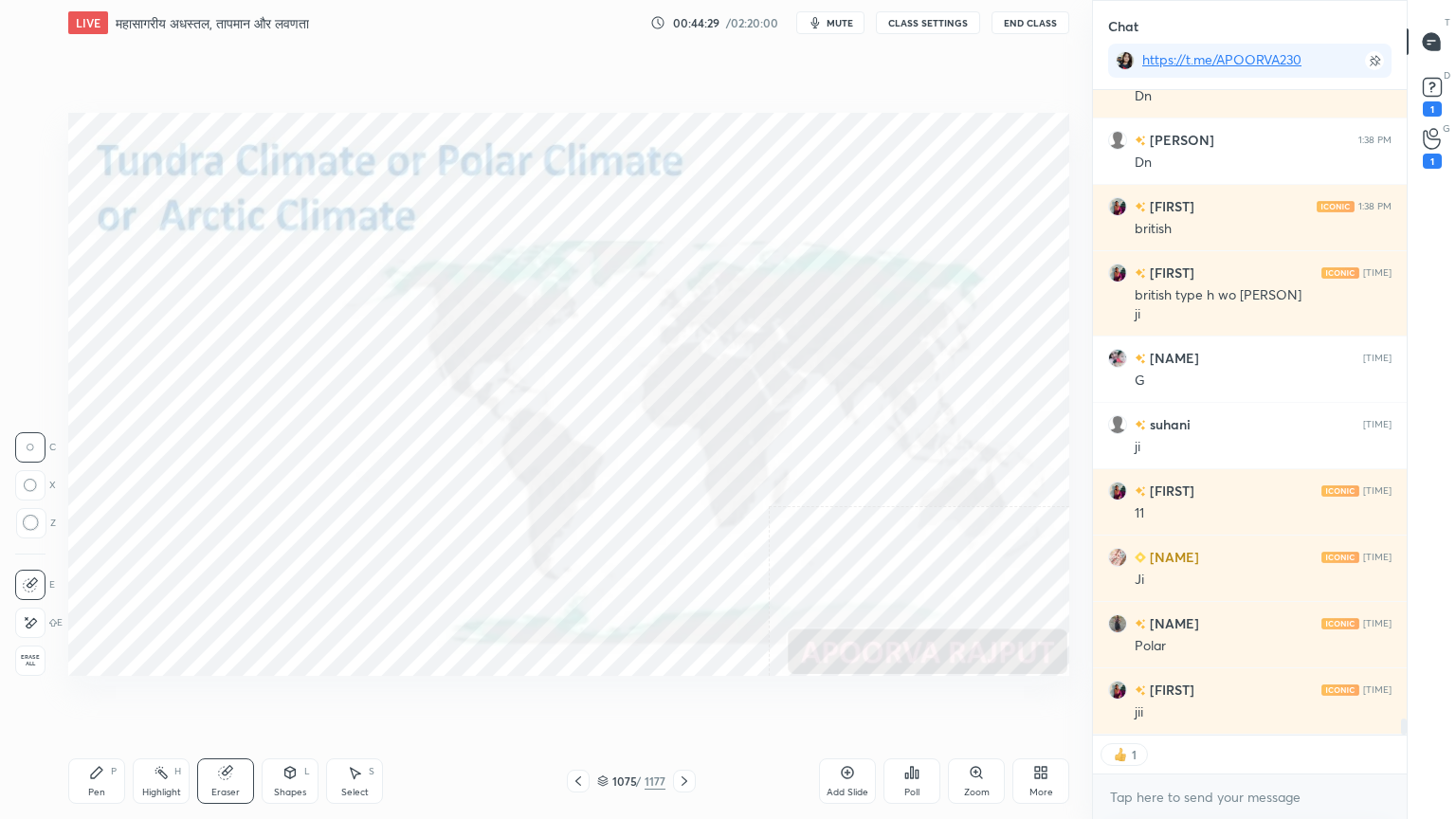 drag, startPoint x: 23, startPoint y: 650, endPoint x: 32, endPoint y: 648, distance: 9.219544 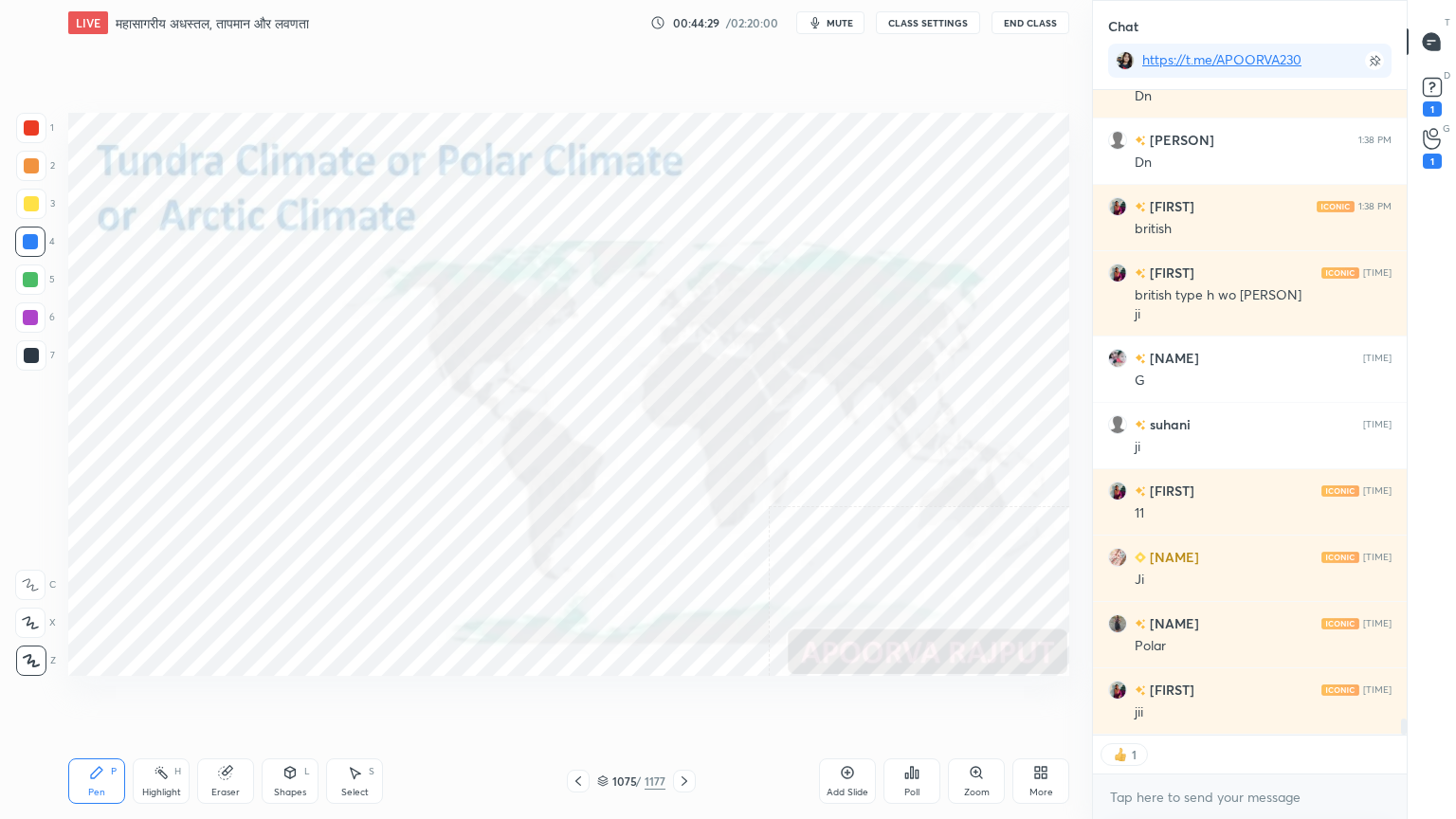 drag, startPoint x: 33, startPoint y: 650, endPoint x: 64, endPoint y: 607, distance: 53.0094 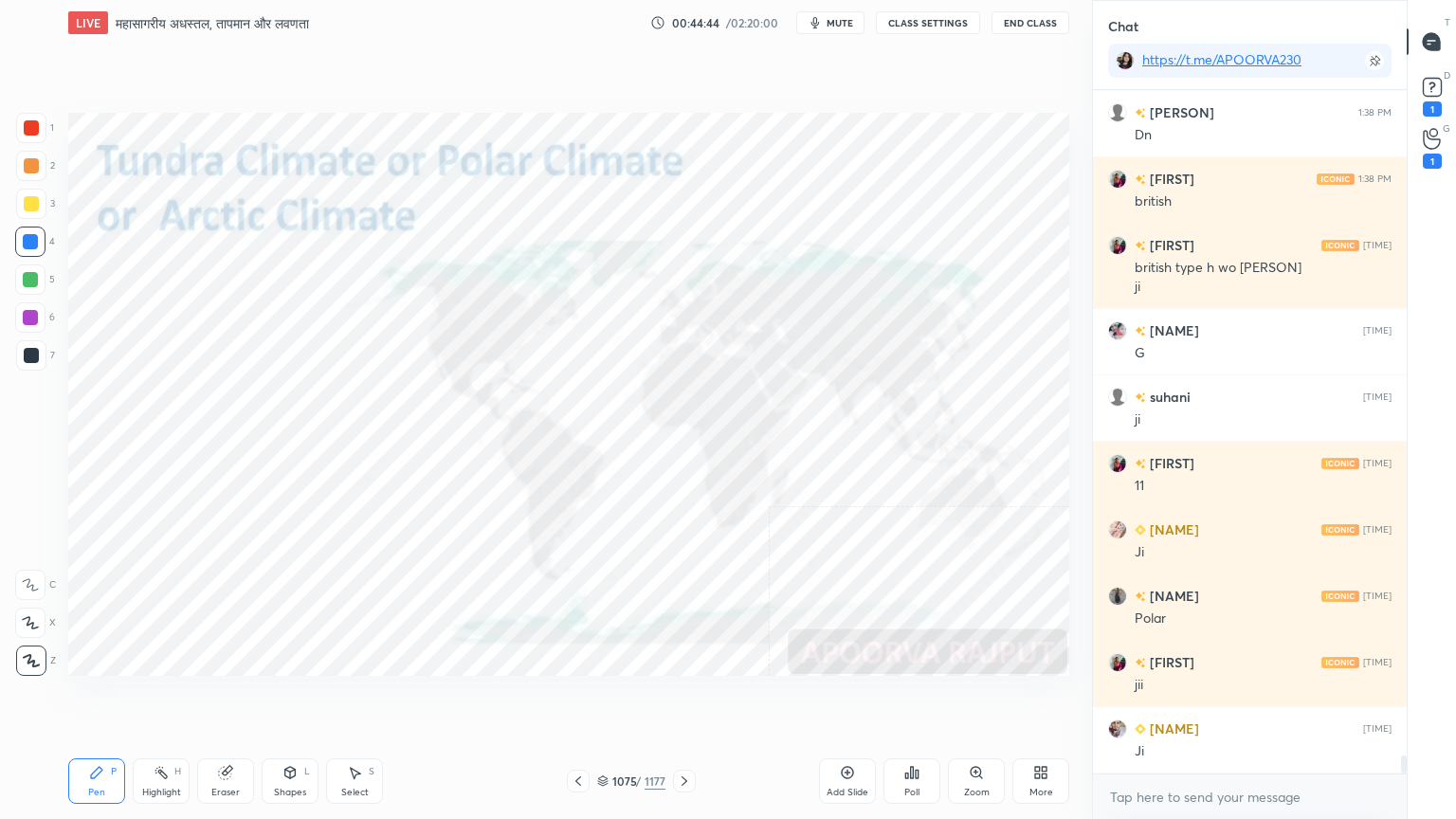 scroll, scrollTop: 24896, scrollLeft: 0, axis: vertical 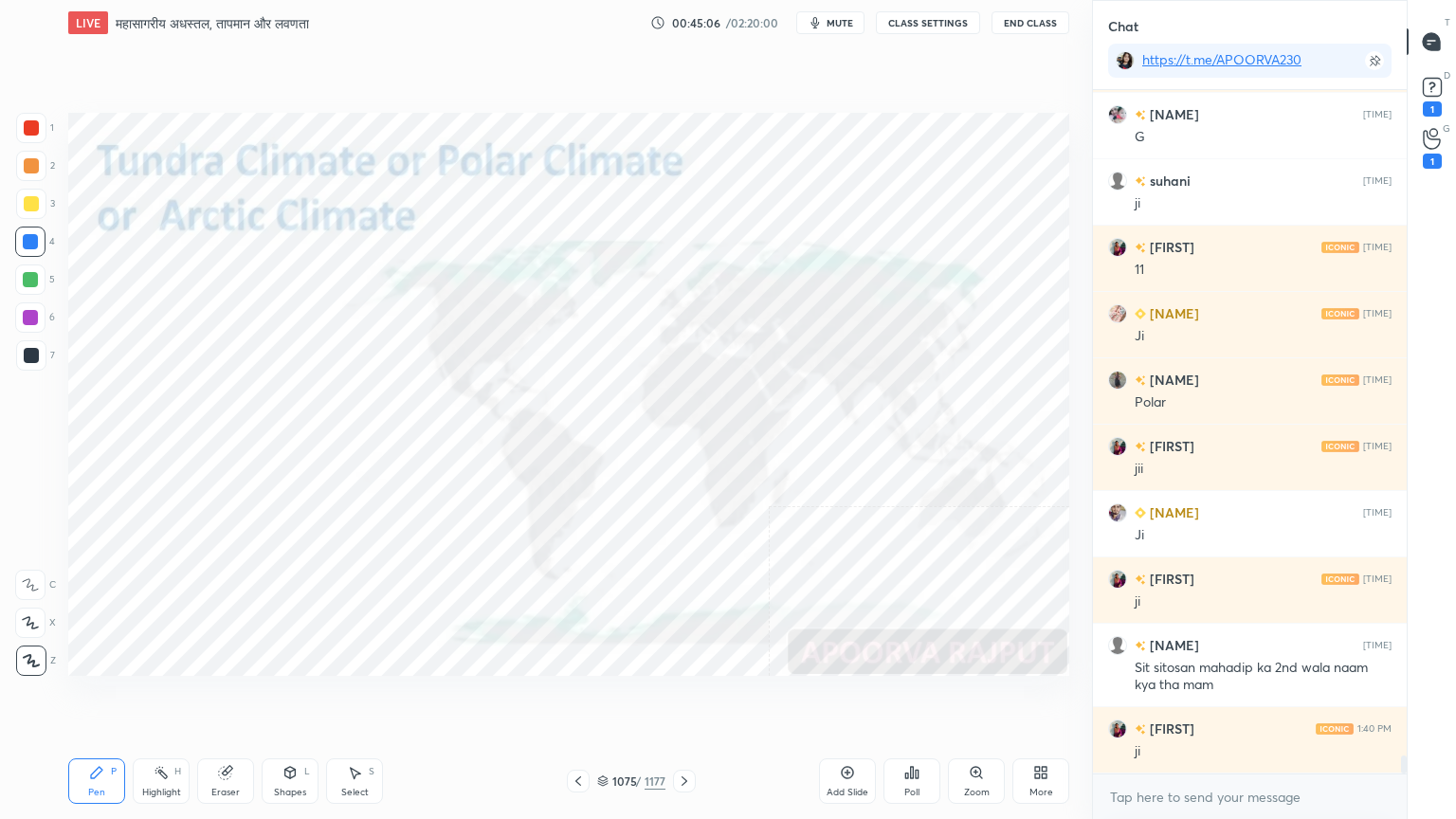 click on "Eraser" at bounding box center (226, 781) 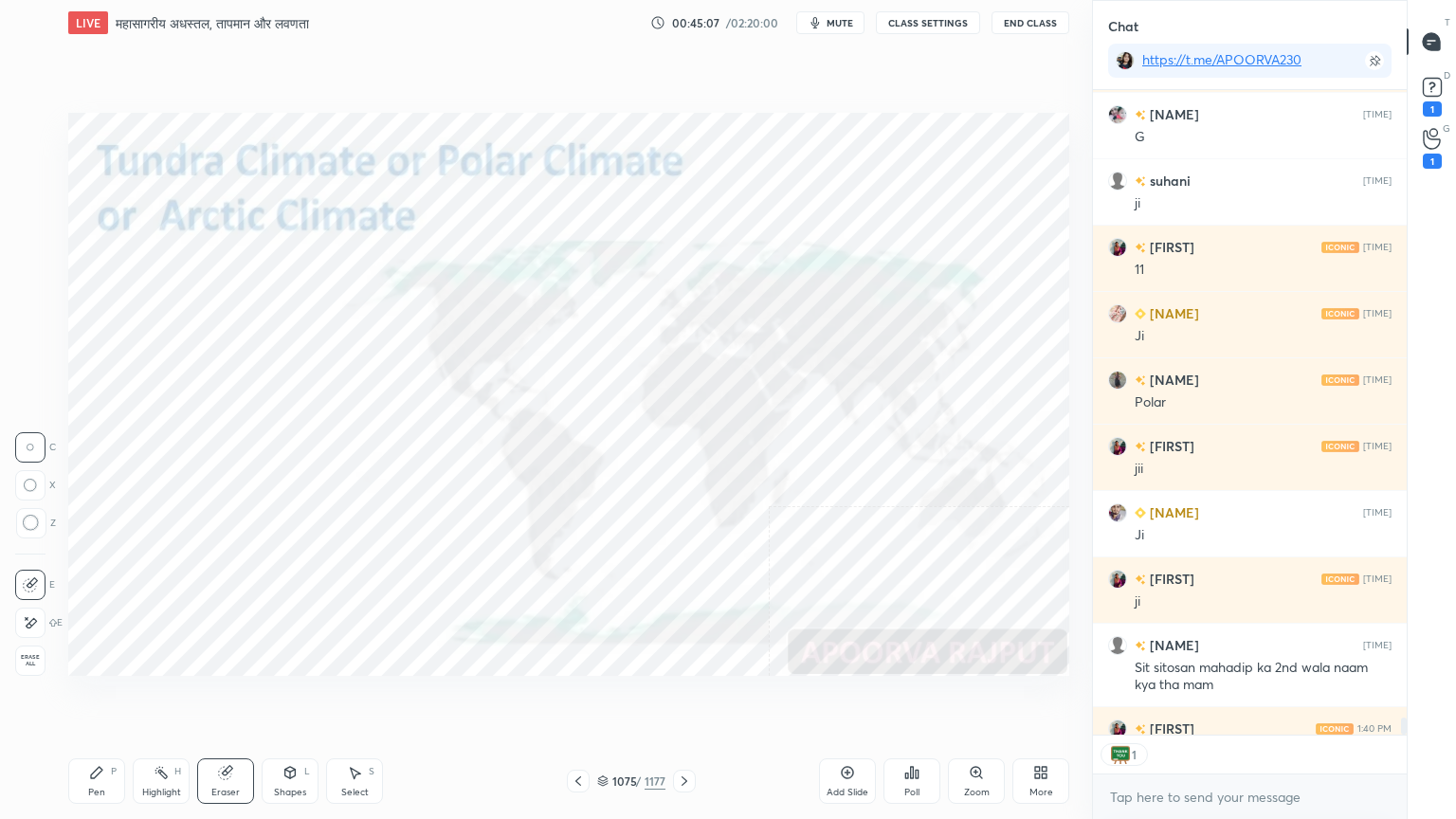 drag, startPoint x: 36, startPoint y: 661, endPoint x: 29, endPoint y: 650, distance: 13.038405 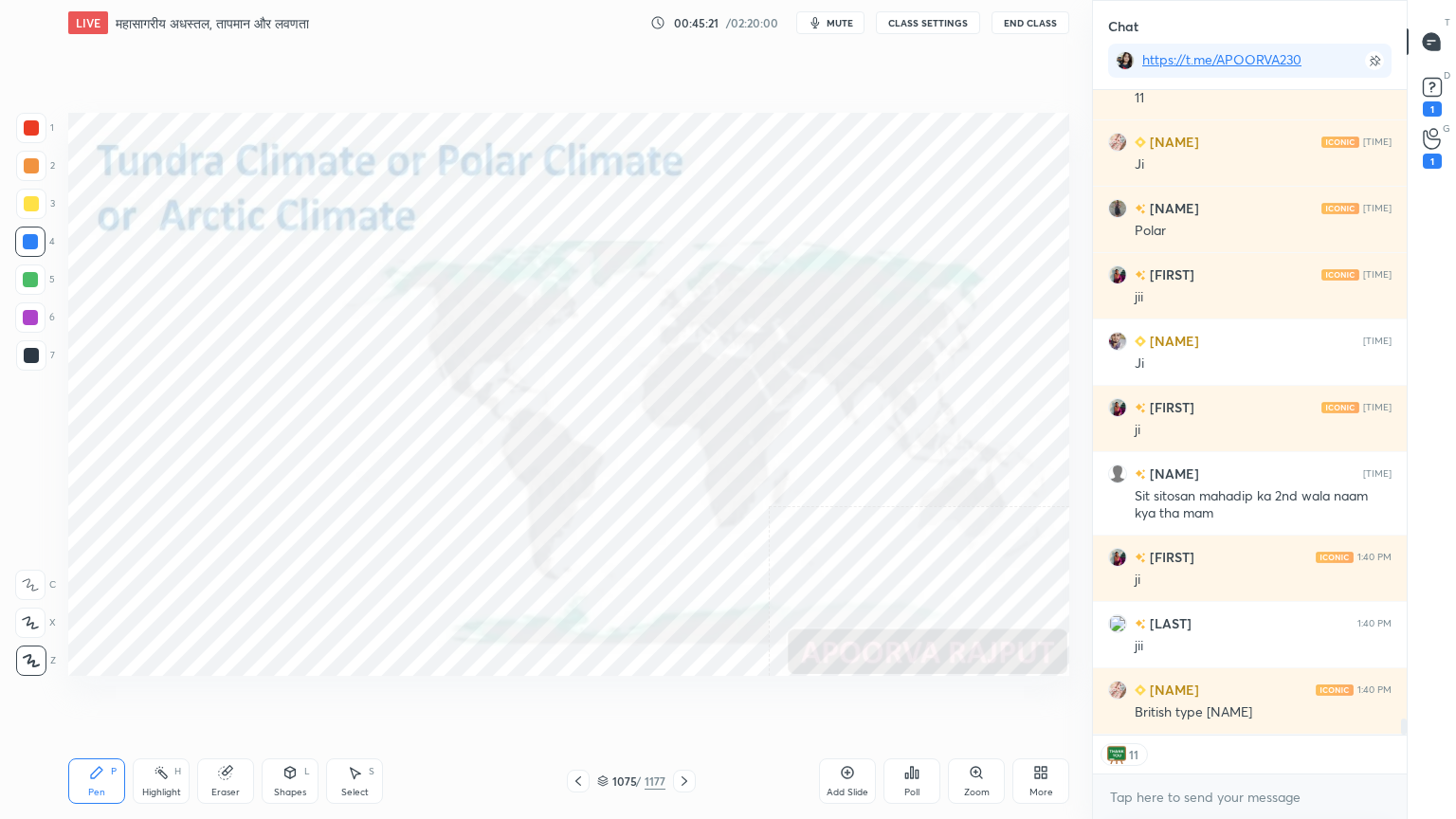 scroll, scrollTop: 25285, scrollLeft: 0, axis: vertical 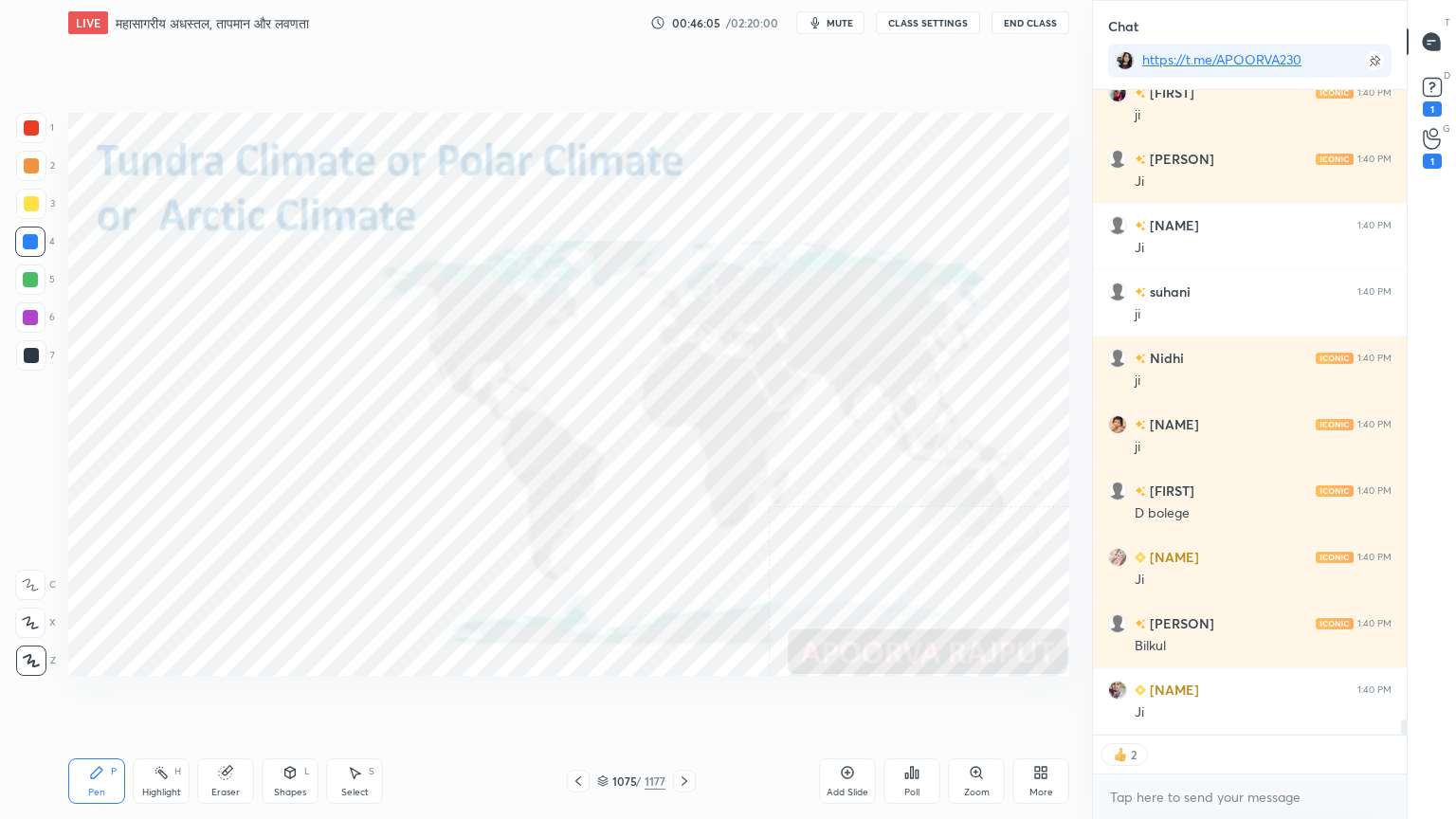 click 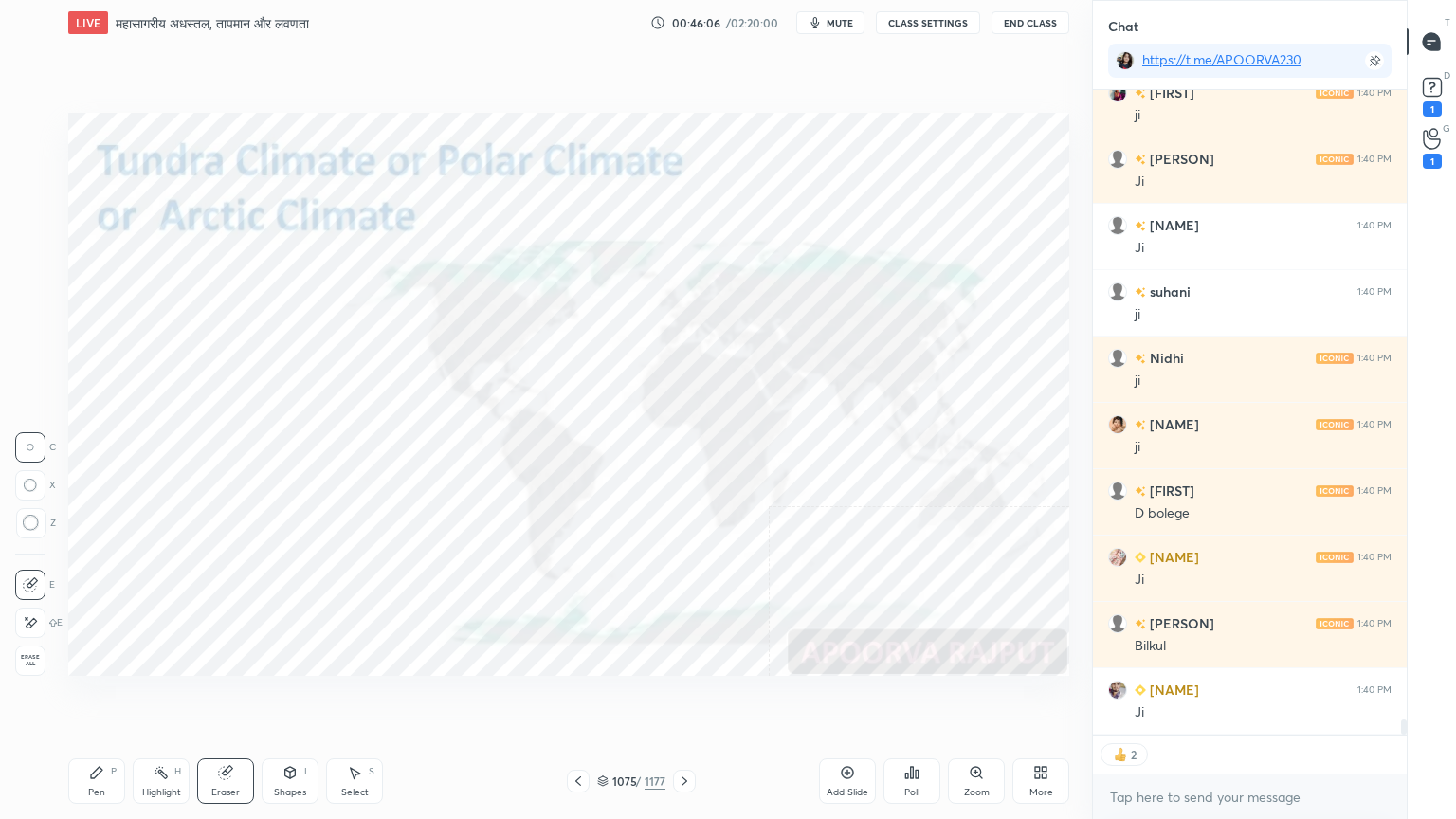 drag, startPoint x: 30, startPoint y: 664, endPoint x: 64, endPoint y: 629, distance: 48.79549 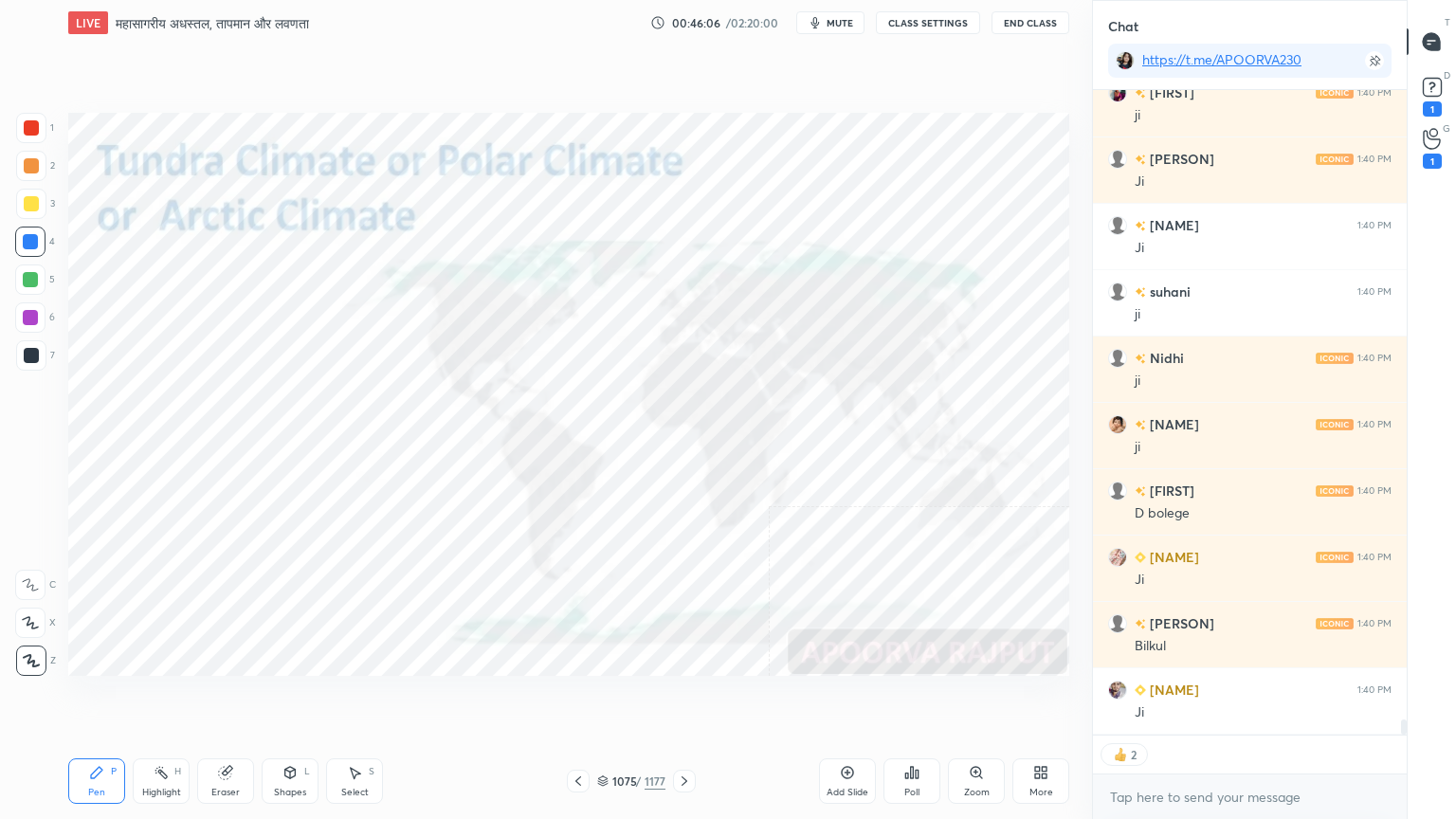 scroll, scrollTop: 26231, scrollLeft: 0, axis: vertical 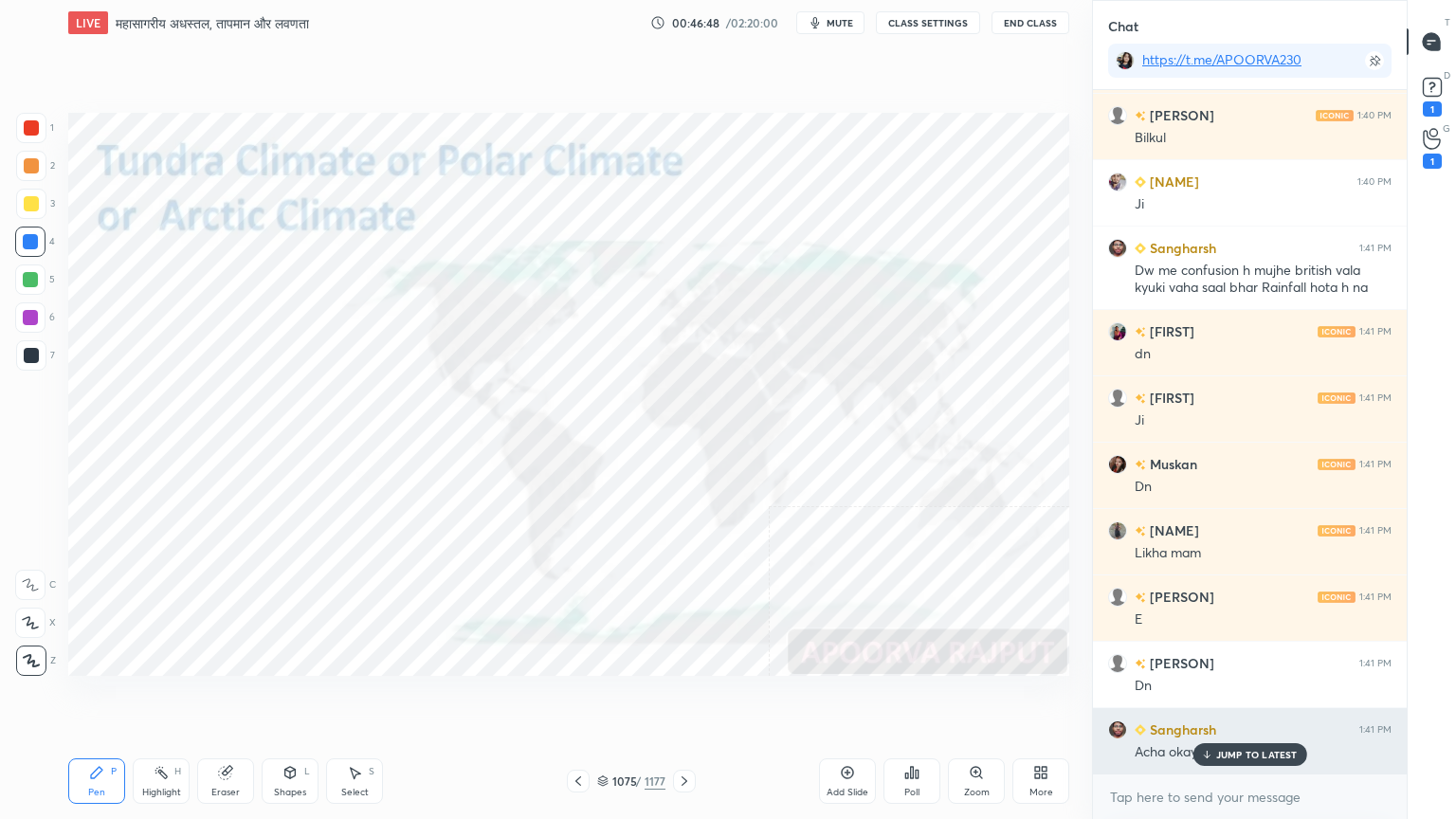click on "JUMP TO LATEST" at bounding box center (1257, 755) 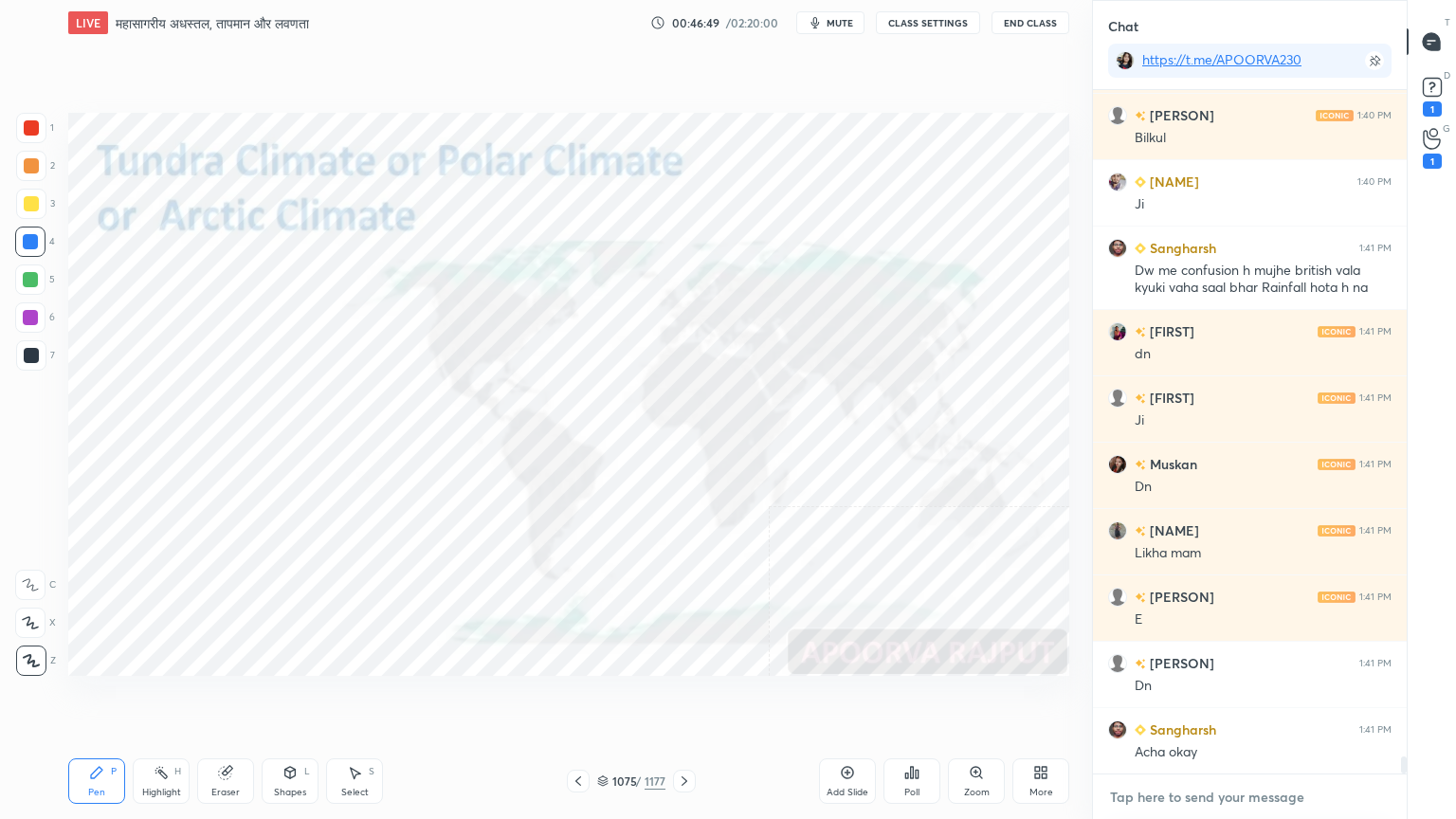click at bounding box center [1249, 797] 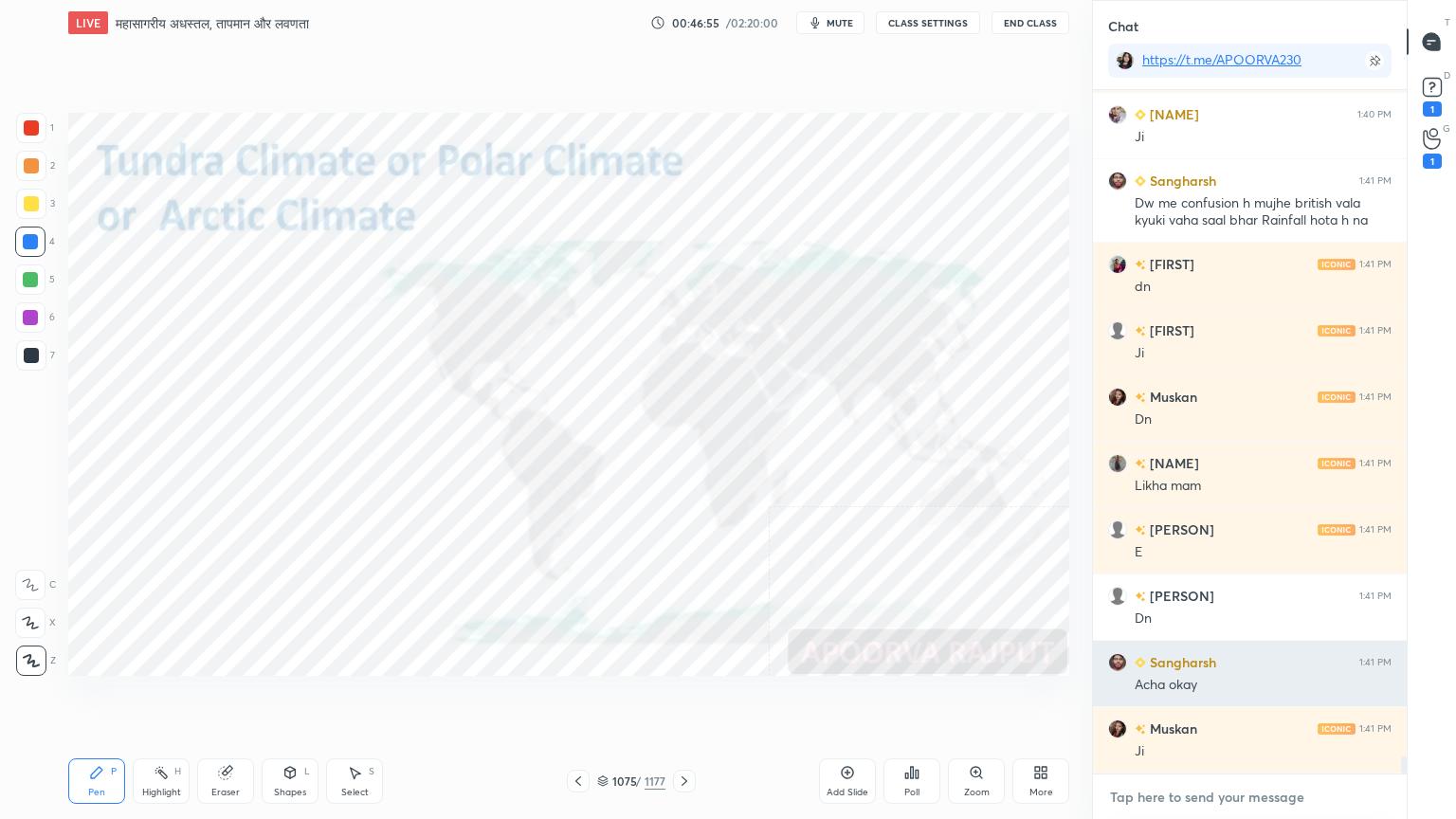 scroll, scrollTop: 26788, scrollLeft: 0, axis: vertical 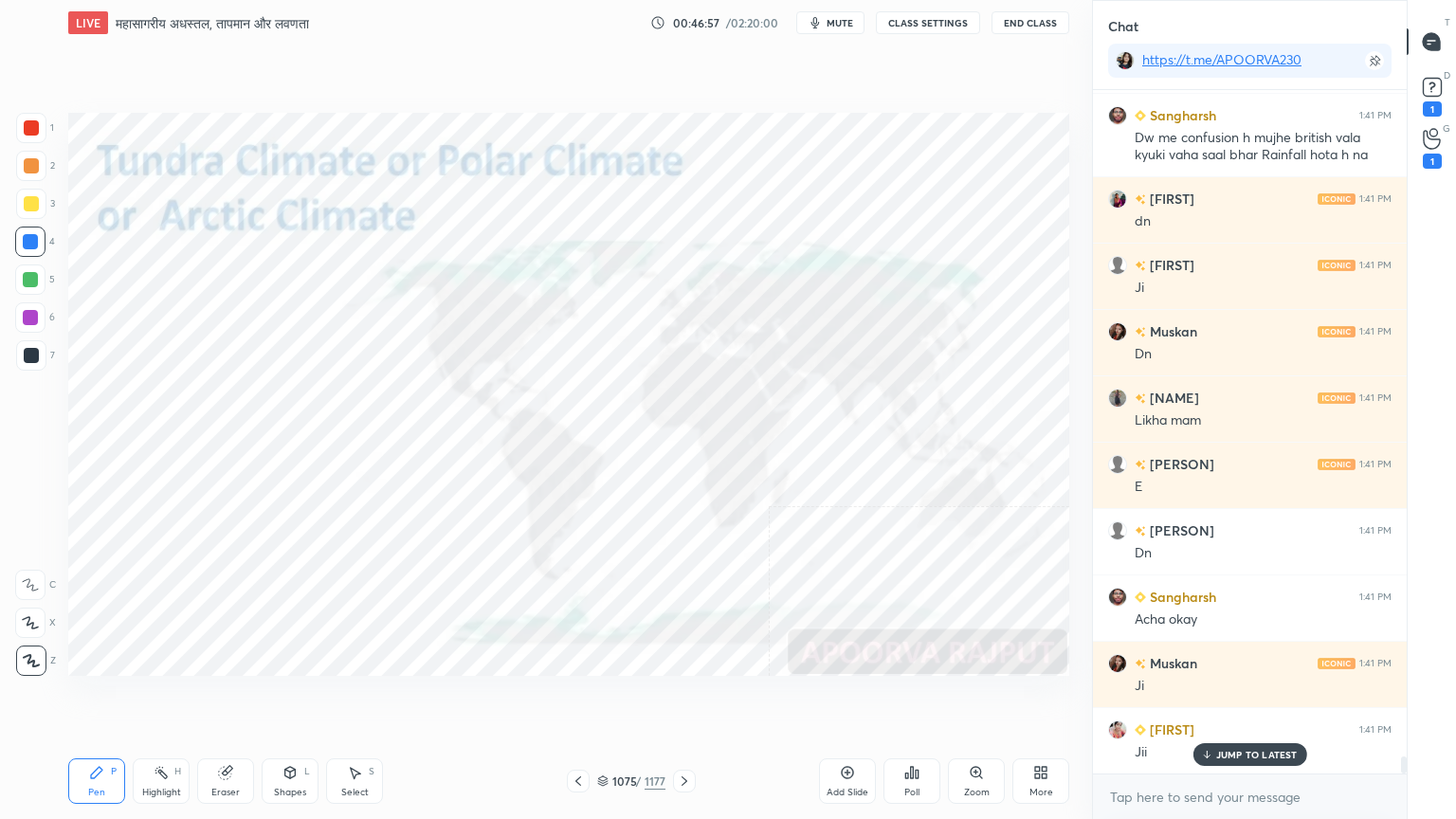 drag, startPoint x: 233, startPoint y: 792, endPoint x: 220, endPoint y: 788, distance: 13.601471 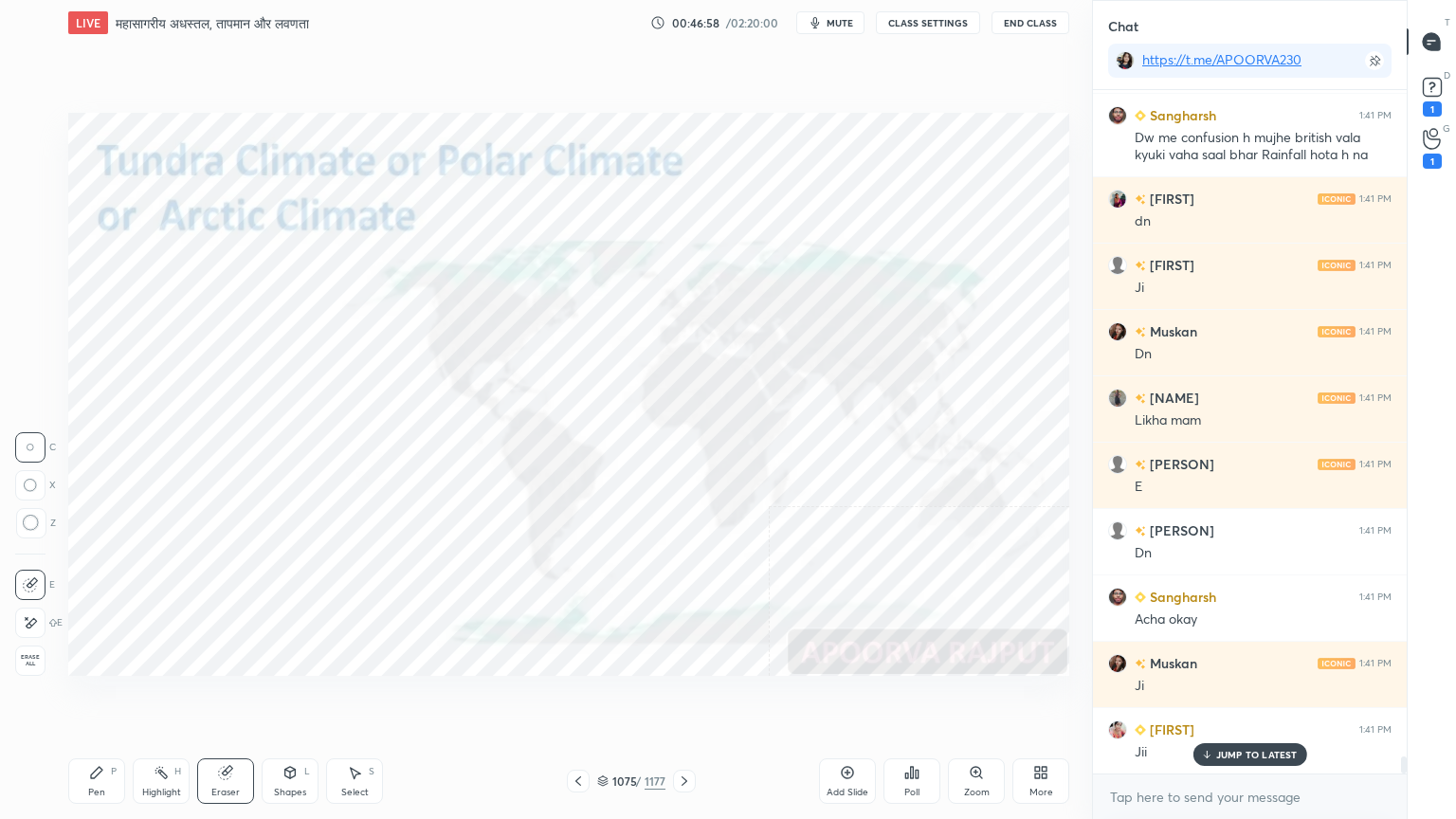drag, startPoint x: 27, startPoint y: 655, endPoint x: 58, endPoint y: 655, distance: 31 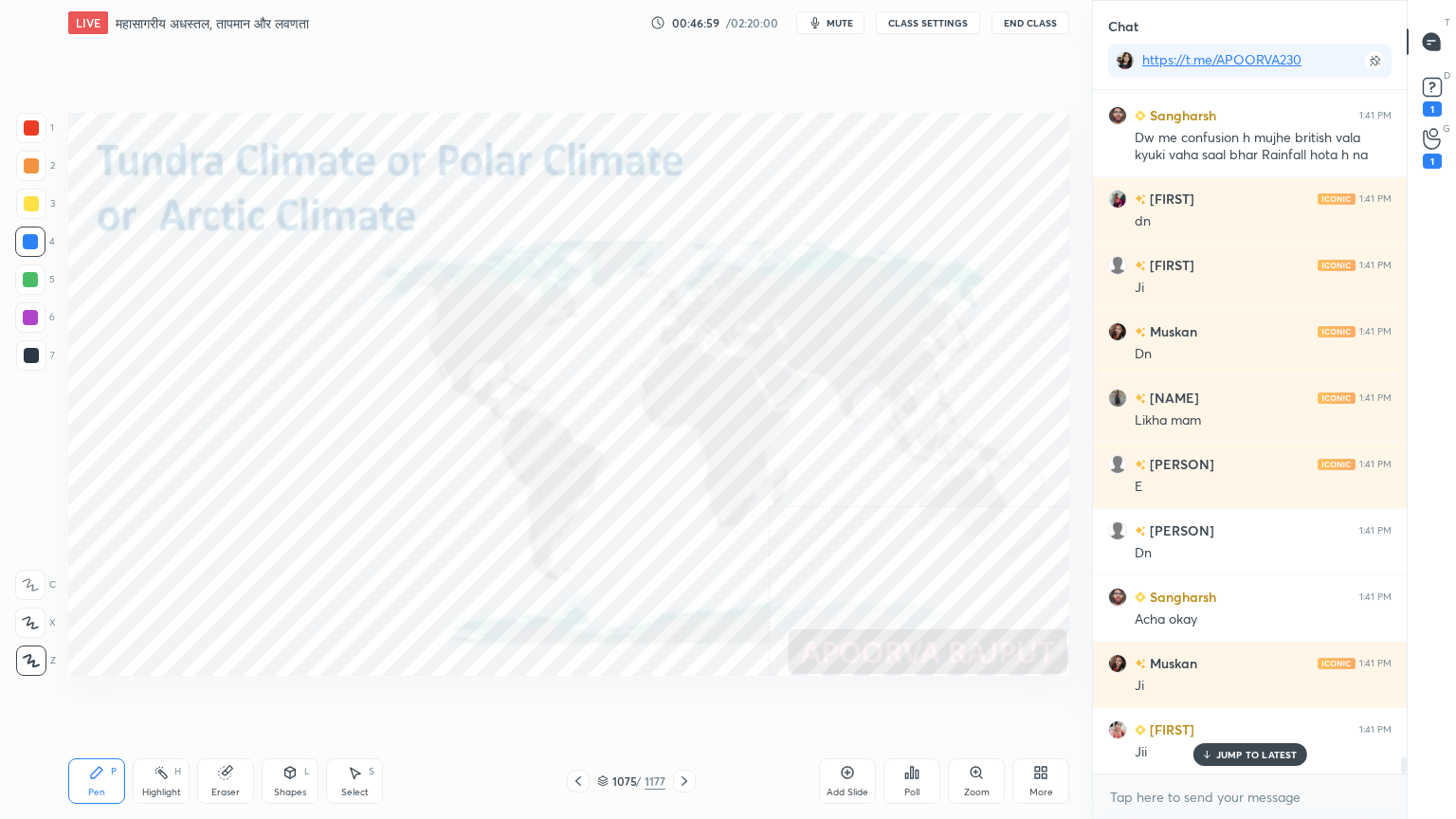 click on "1075 / 1177" at bounding box center [631, 781] 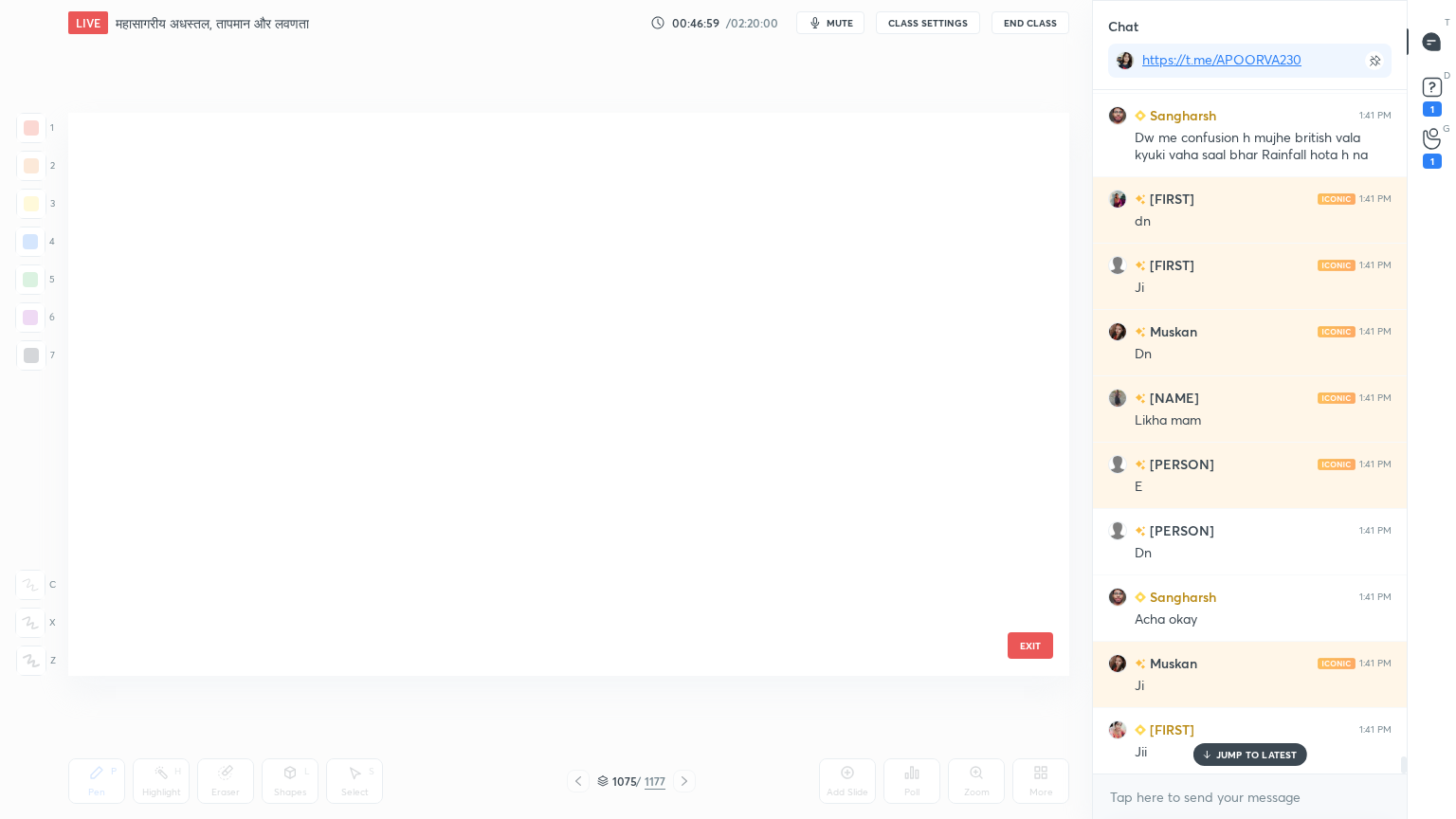 scroll, scrollTop: 61712, scrollLeft: 0, axis: vertical 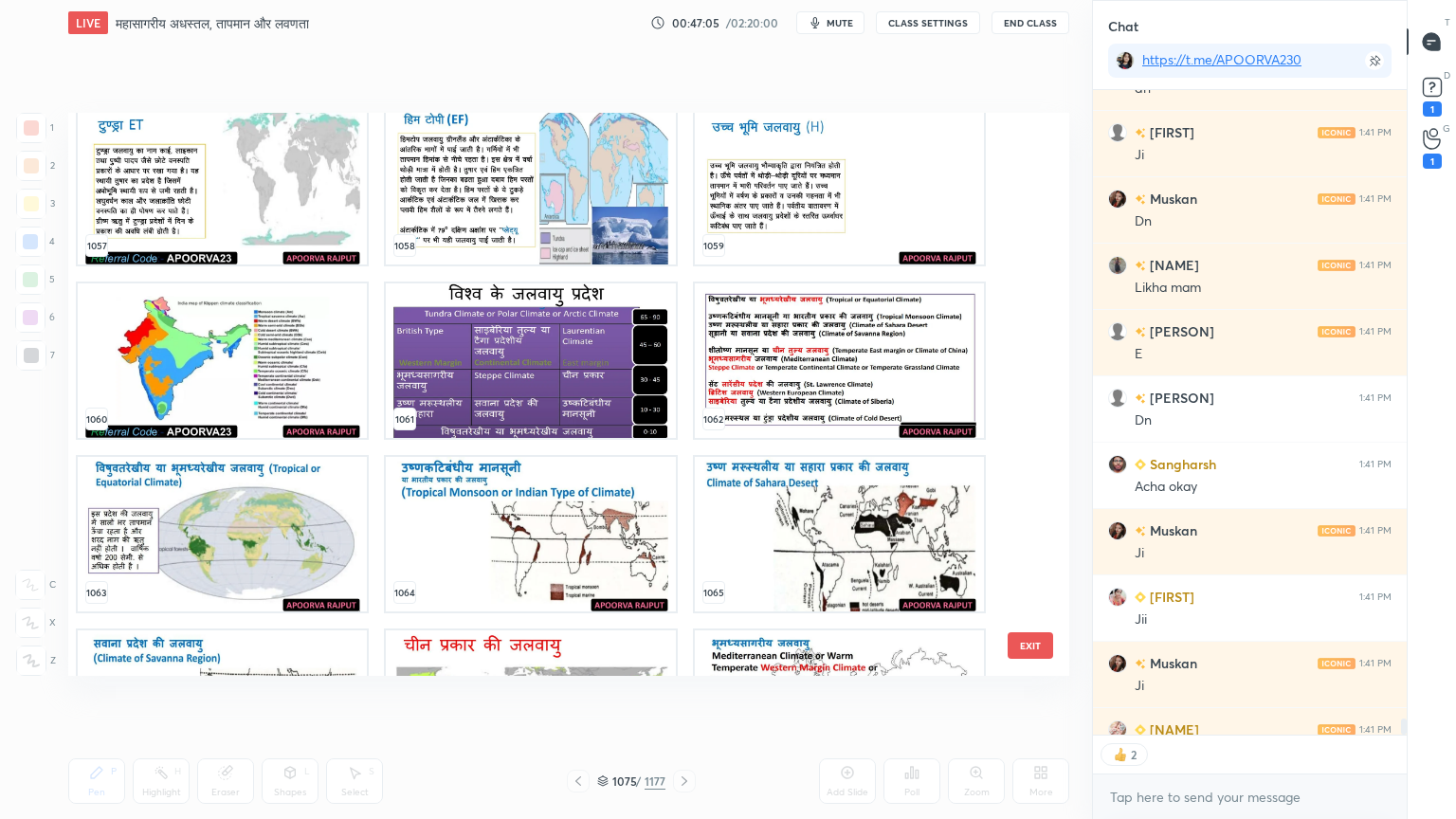 click at bounding box center [530, 360] 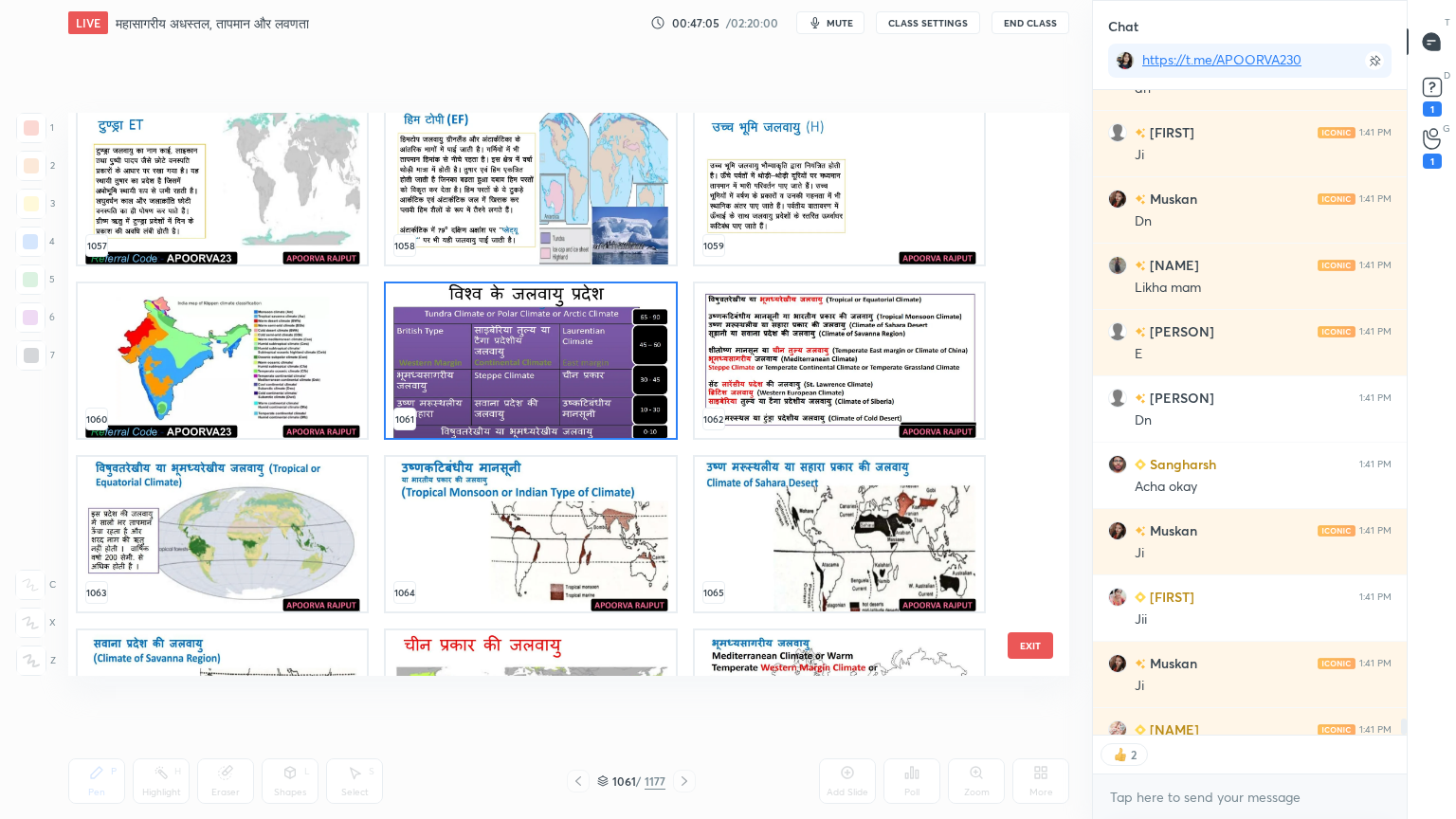 click at bounding box center [530, 360] 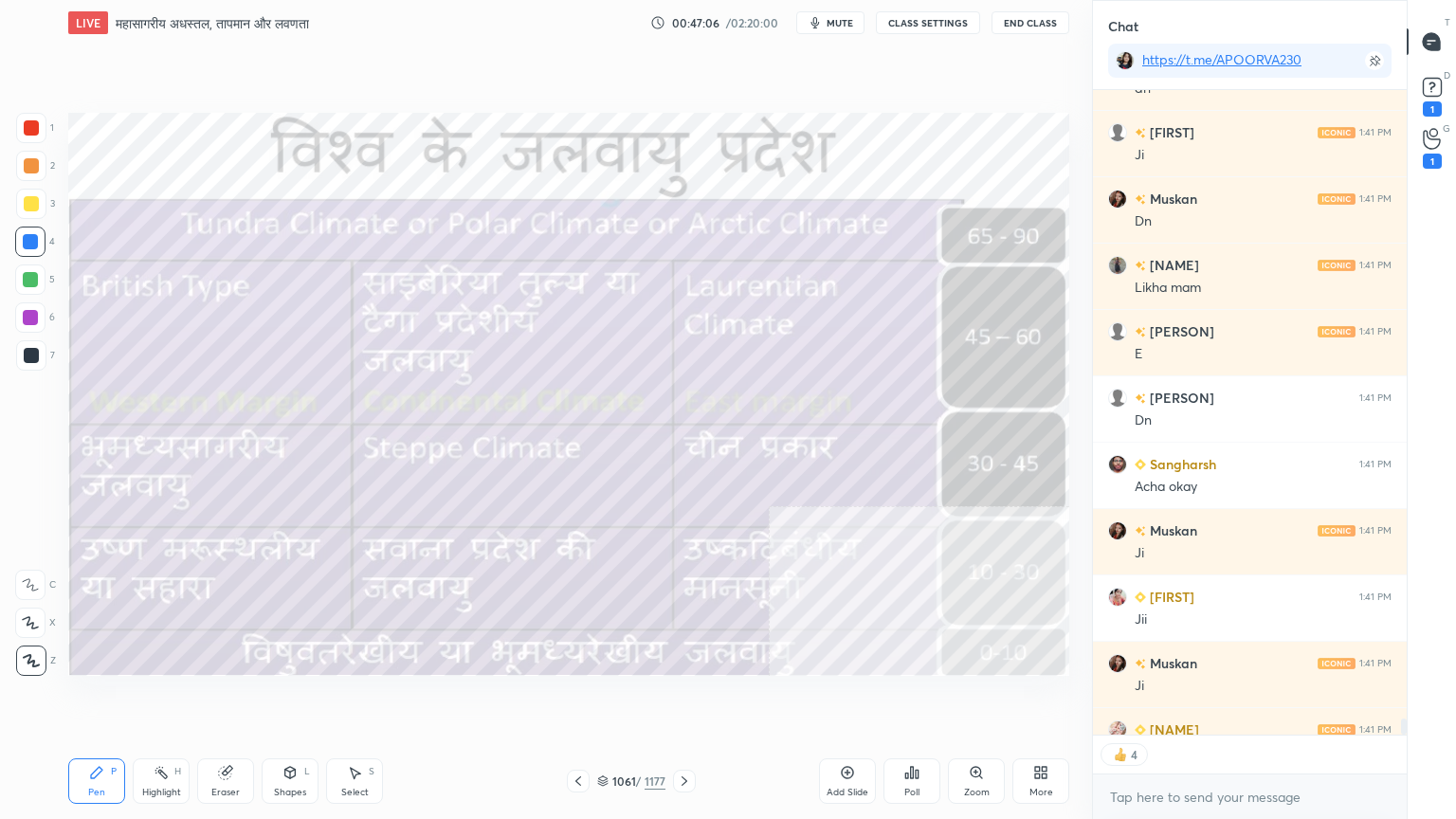 scroll, scrollTop: 27027, scrollLeft: 0, axis: vertical 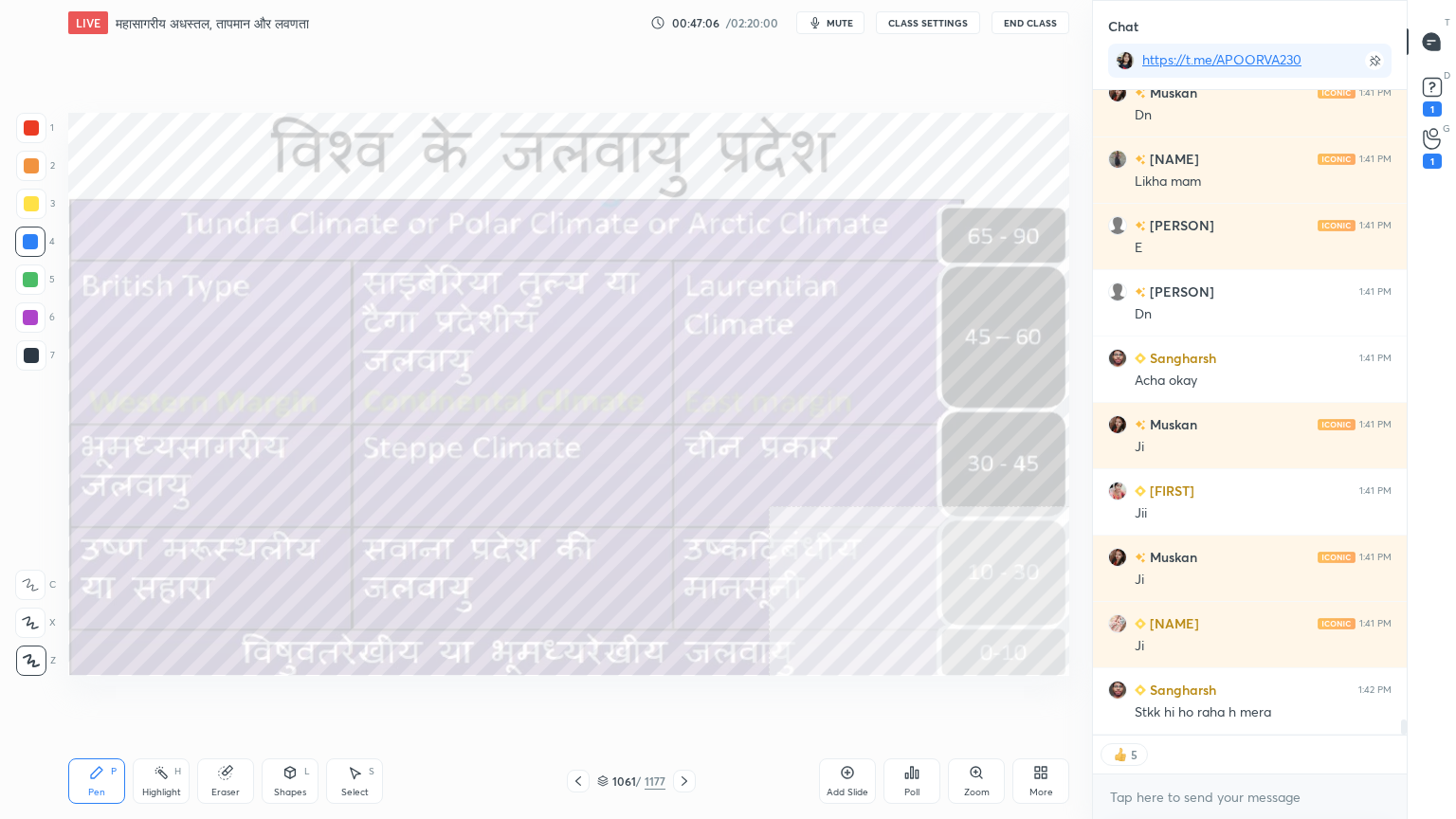 click 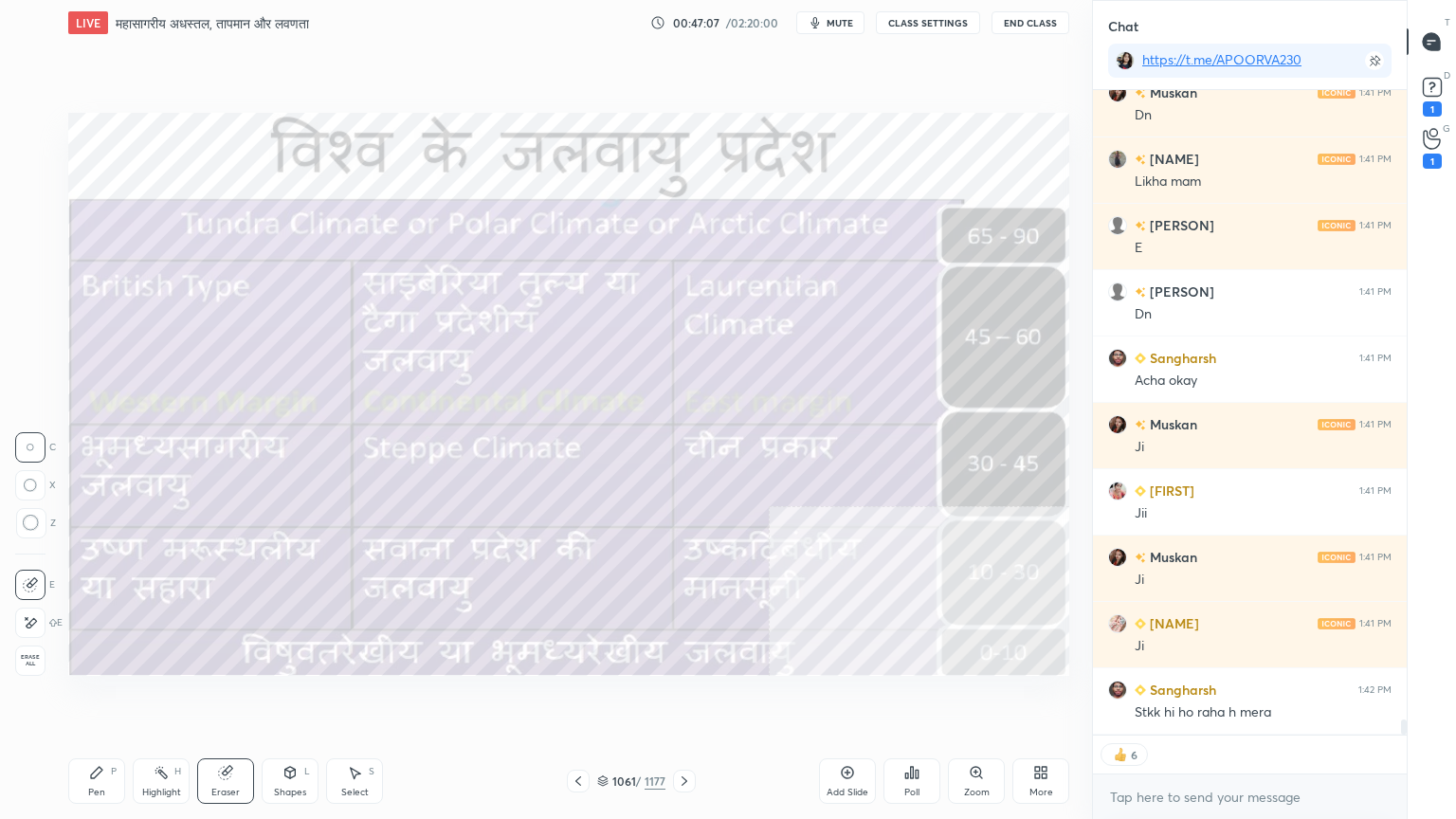 drag, startPoint x: 26, startPoint y: 656, endPoint x: 54, endPoint y: 652, distance: 28.284271 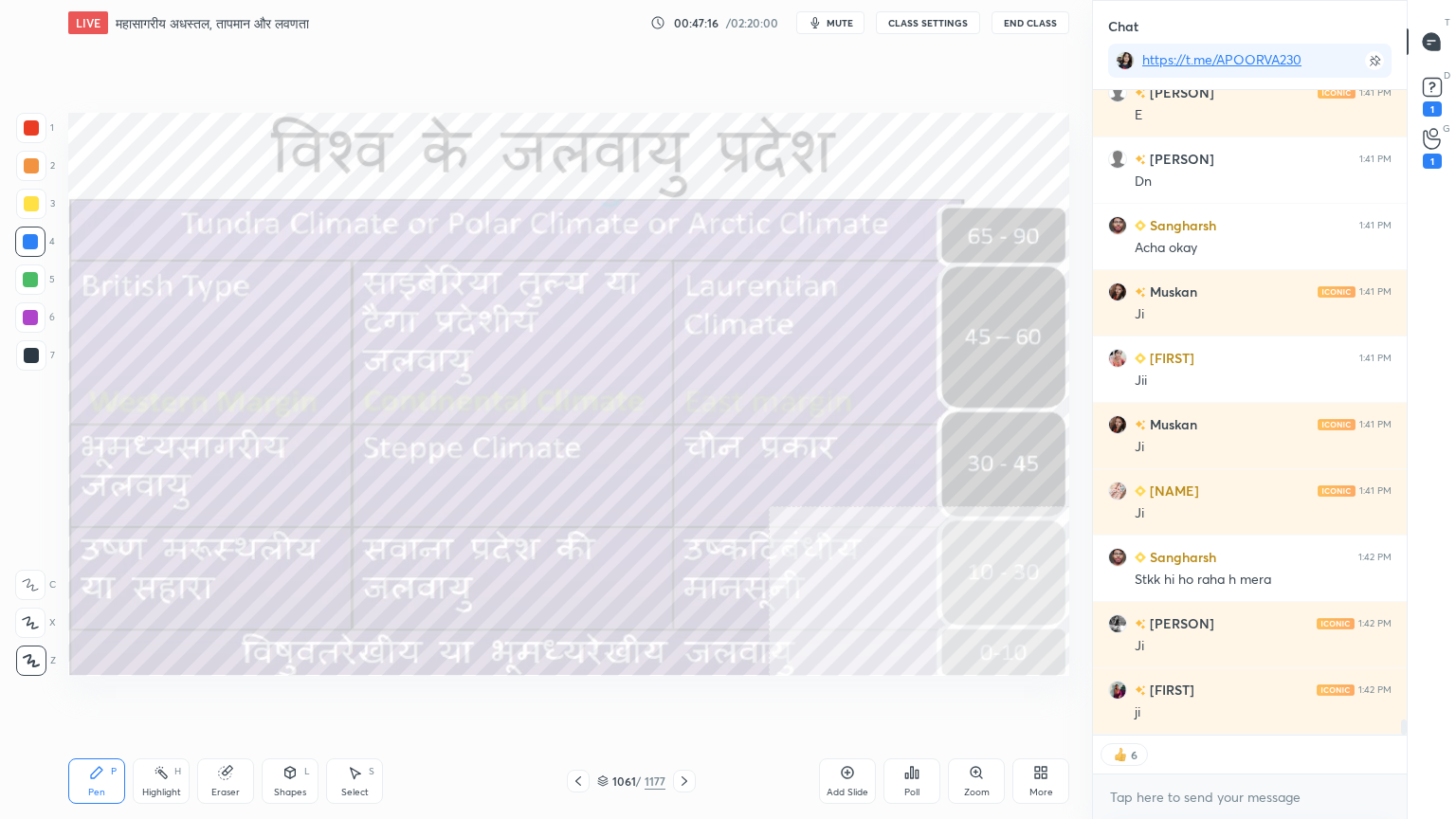 scroll, scrollTop: 27226, scrollLeft: 0, axis: vertical 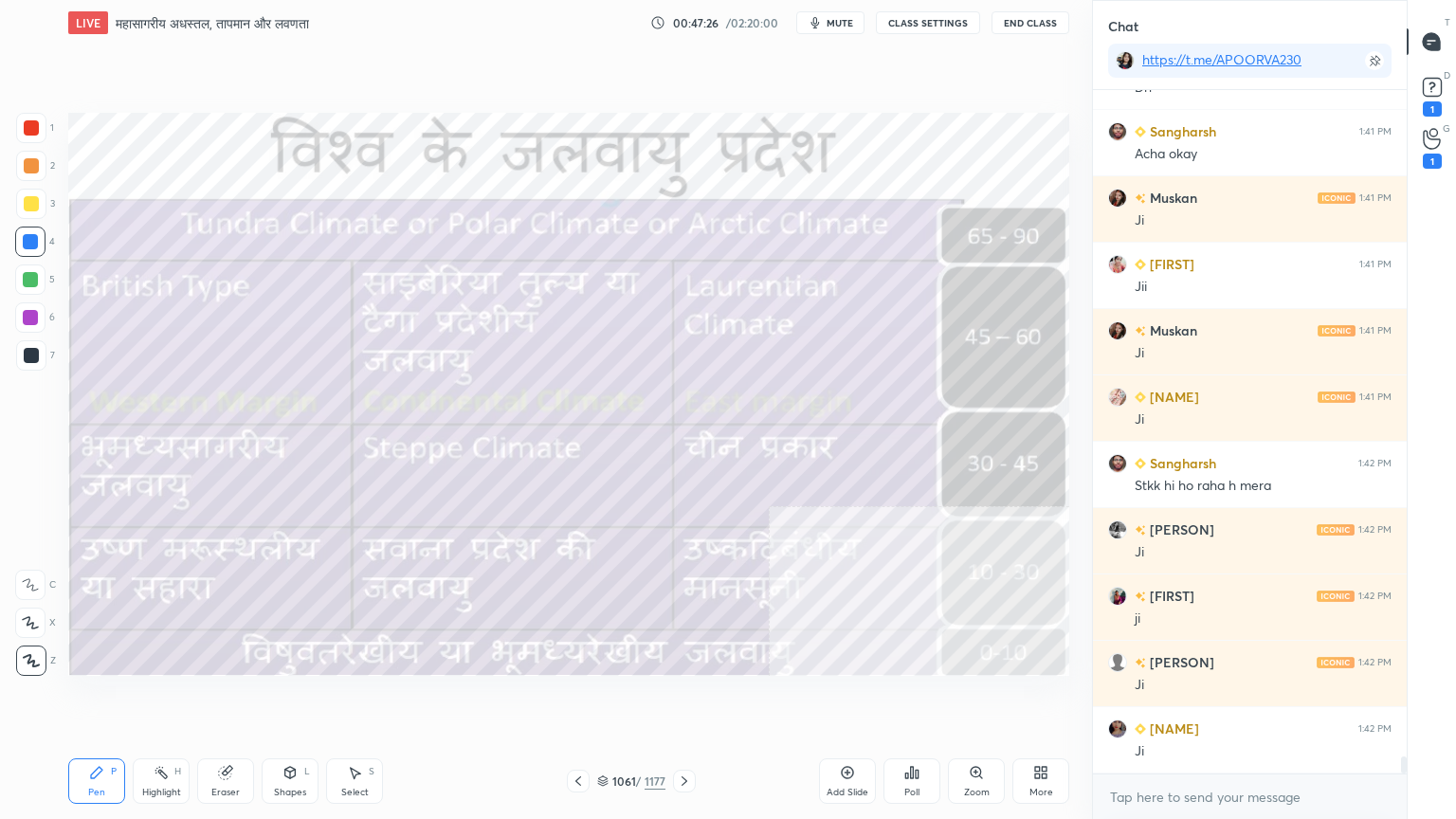 click on "Eraser" at bounding box center (226, 781) 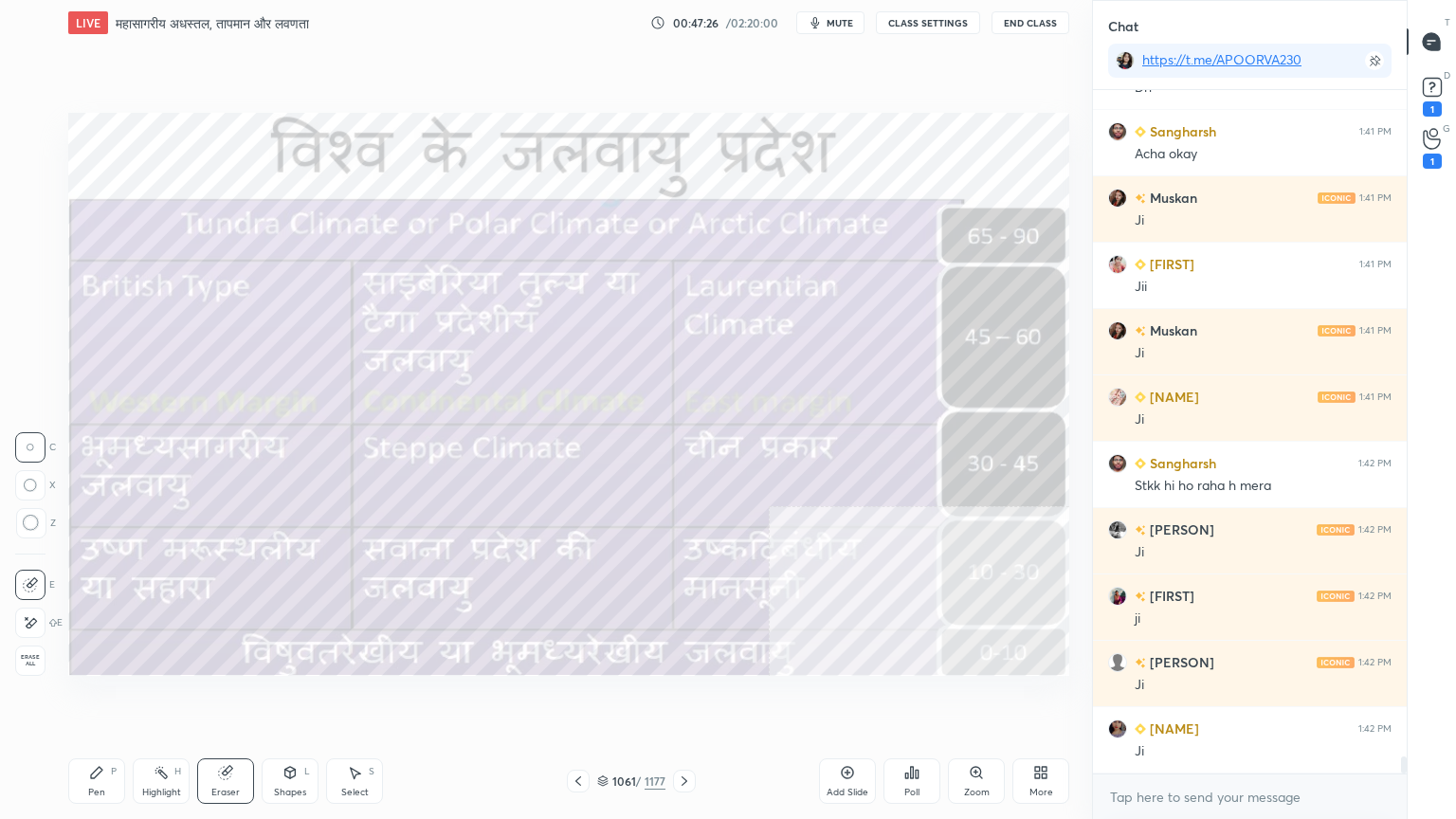 click on "Erase all" at bounding box center [30, 661] 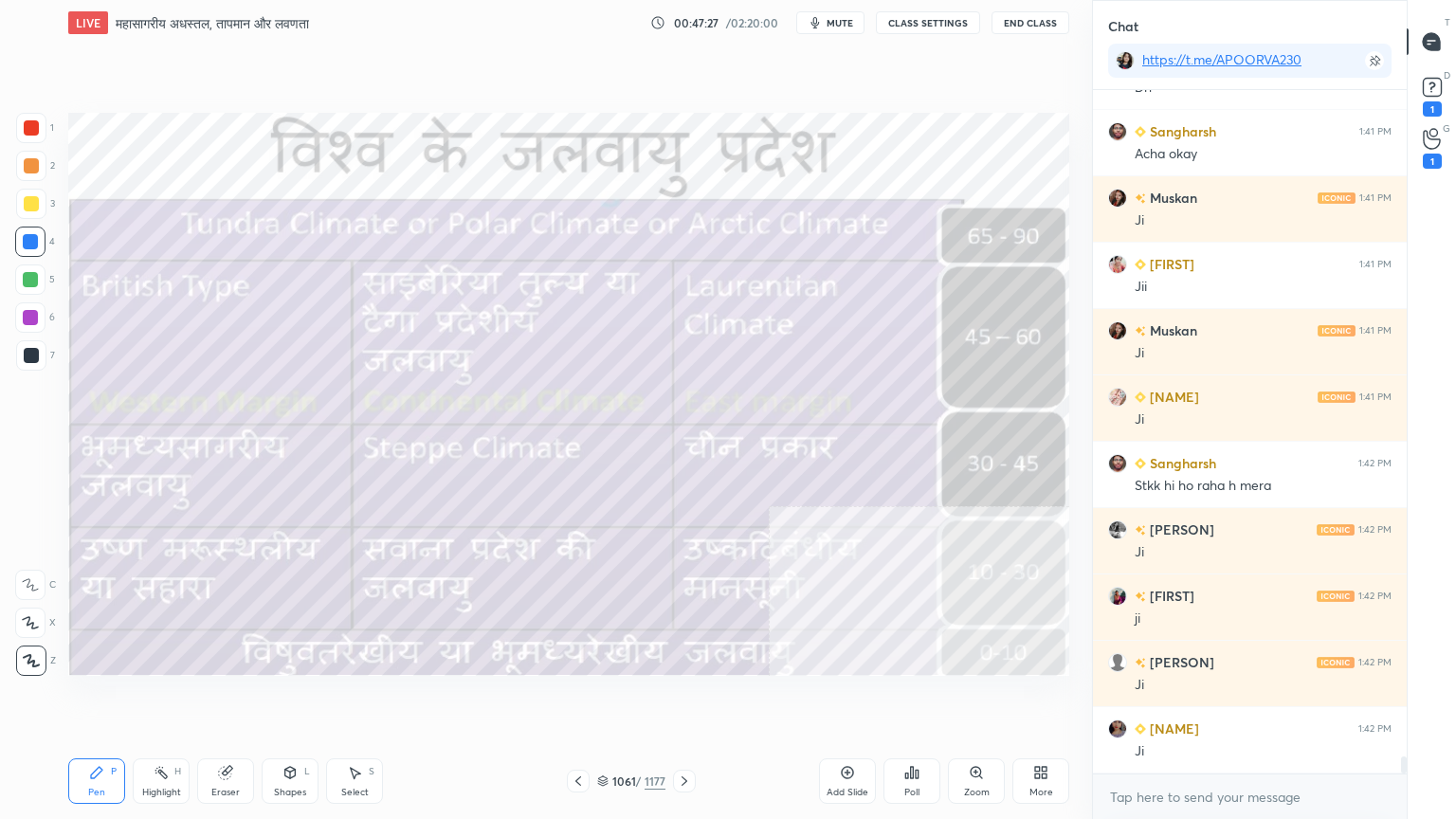 scroll, scrollTop: 27319, scrollLeft: 0, axis: vertical 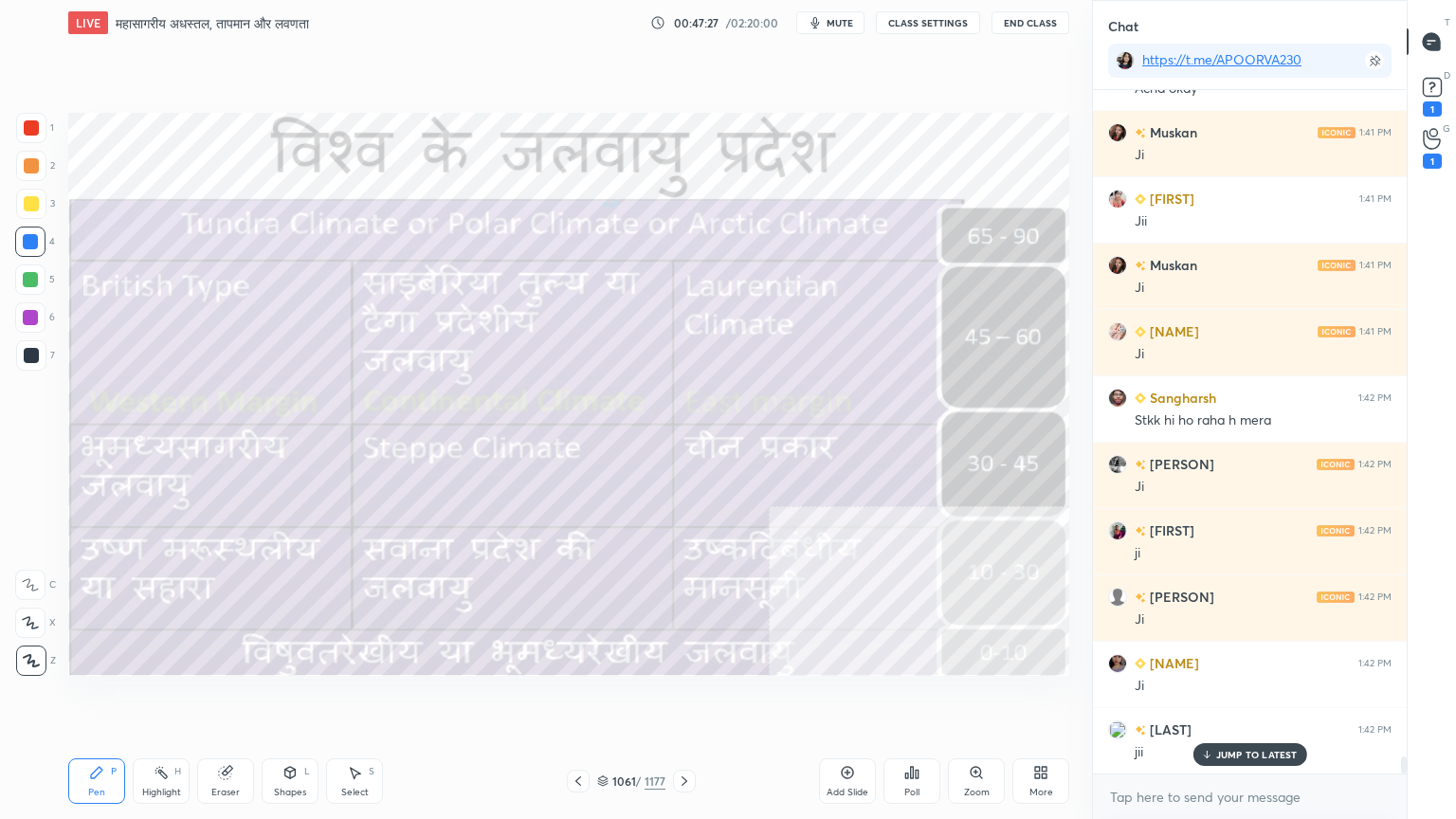 click on "1061 / 1177" at bounding box center (631, 781) 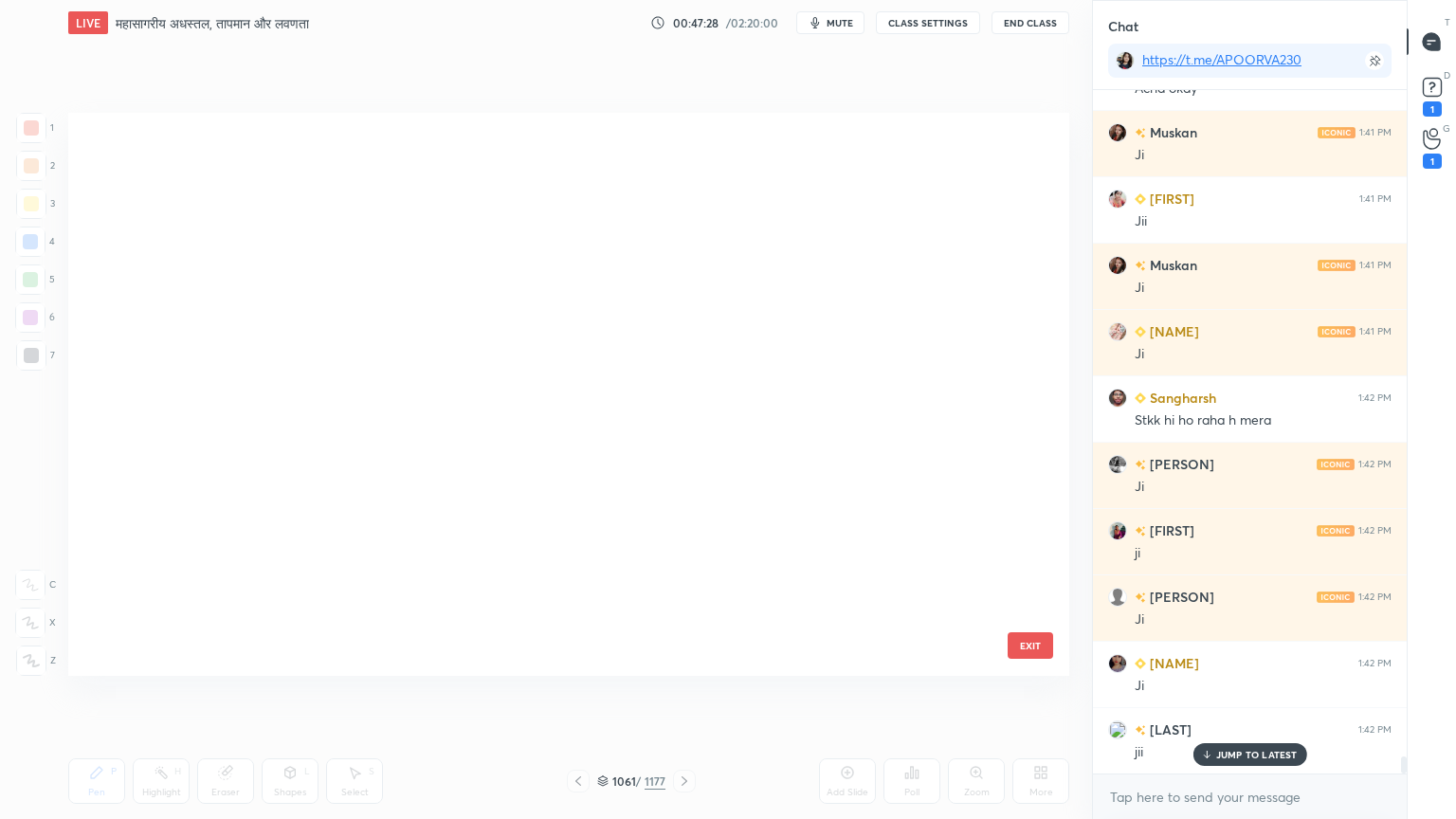 scroll, scrollTop: 60845, scrollLeft: 0, axis: vertical 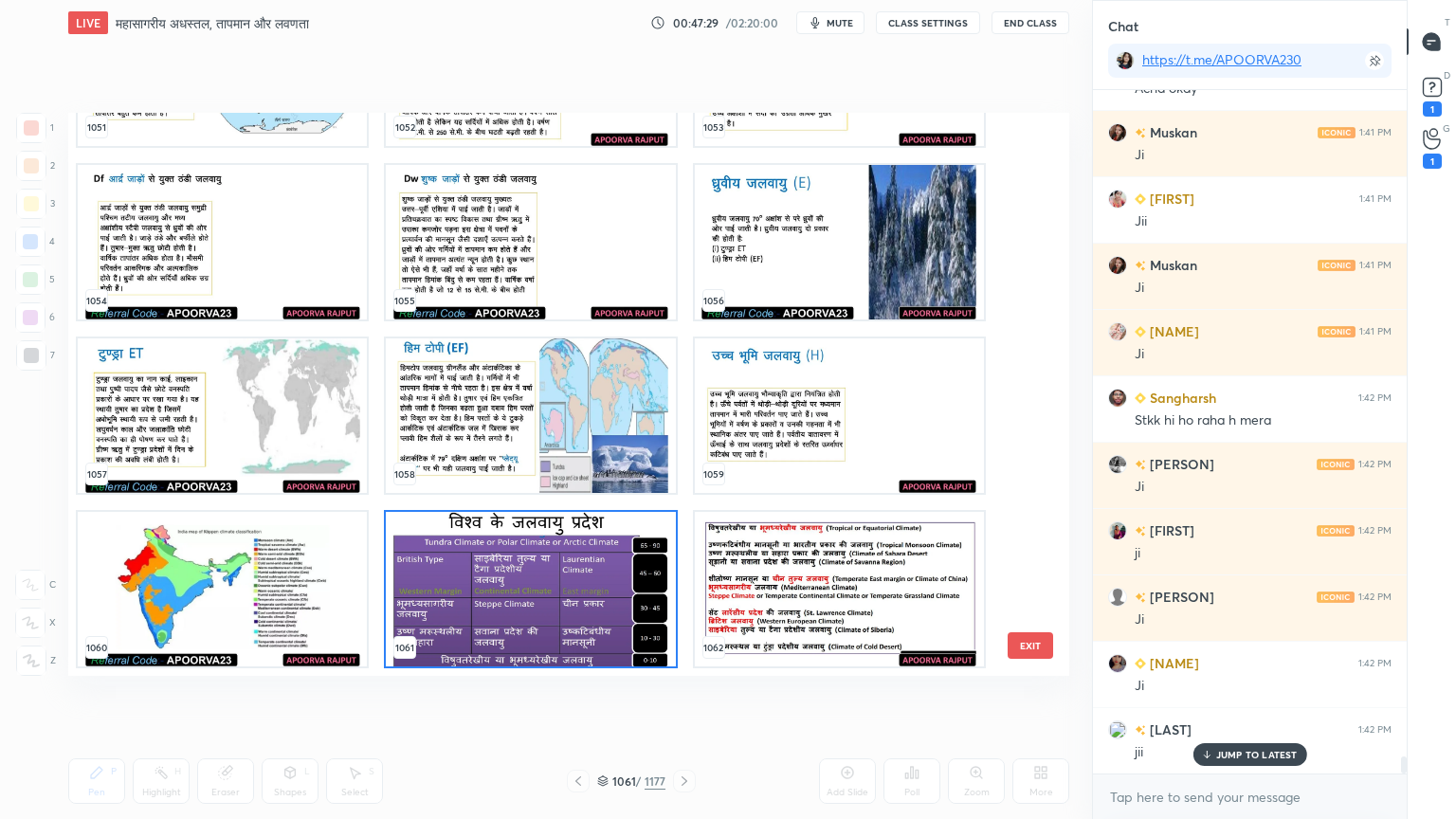 click at bounding box center [839, 589] 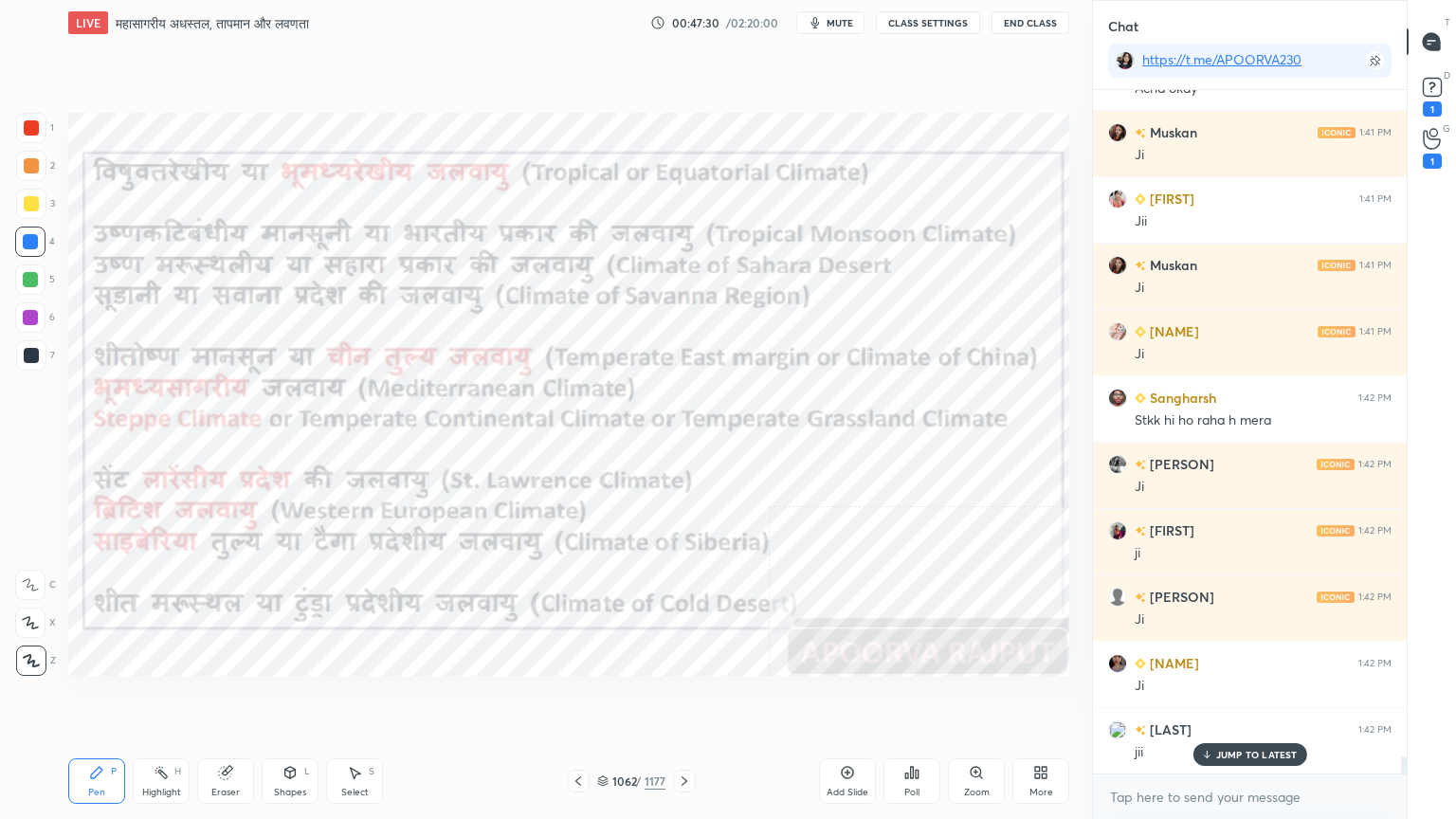 click at bounding box center (839, 589) 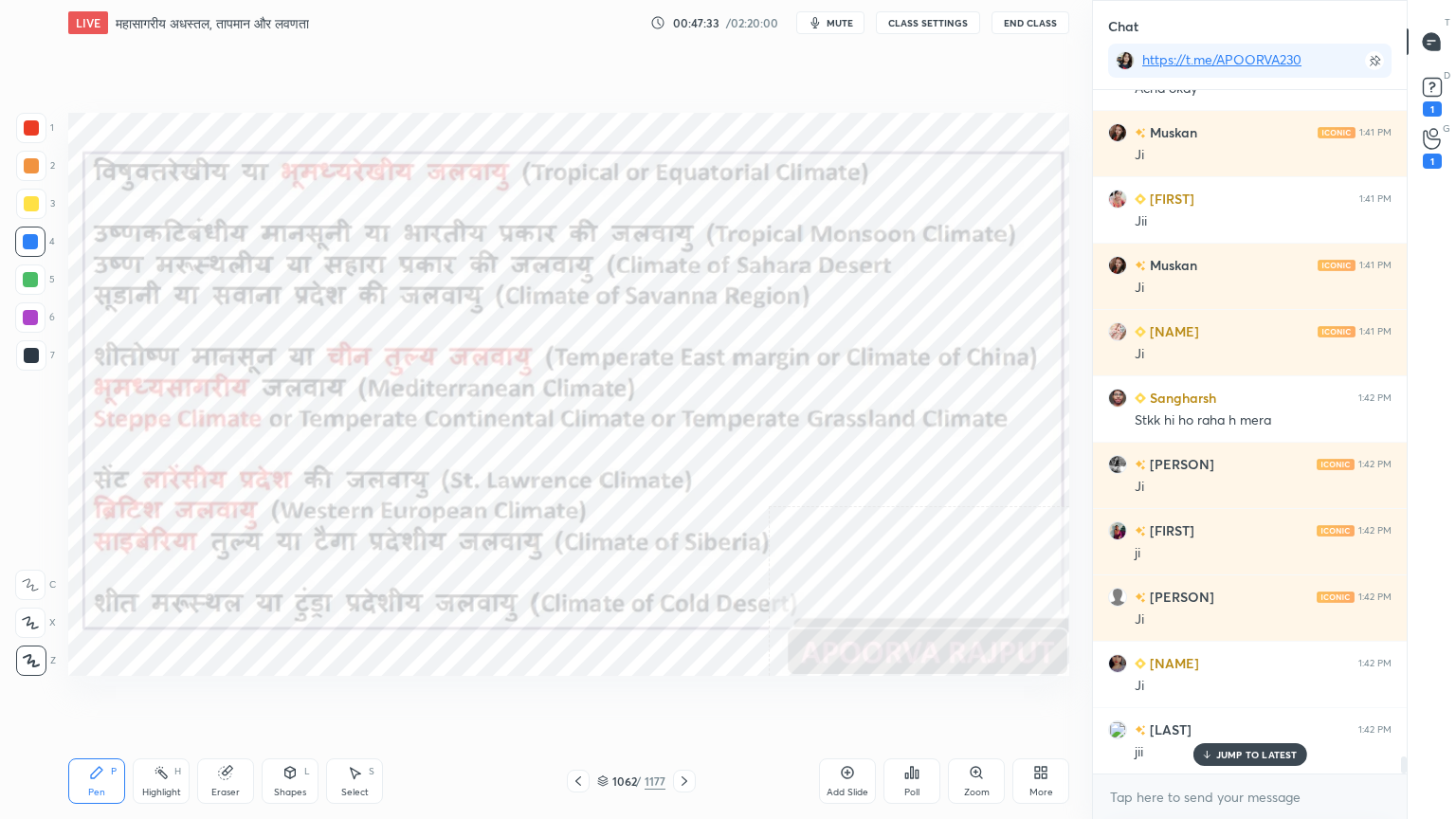 scroll, scrollTop: 27386, scrollLeft: 0, axis: vertical 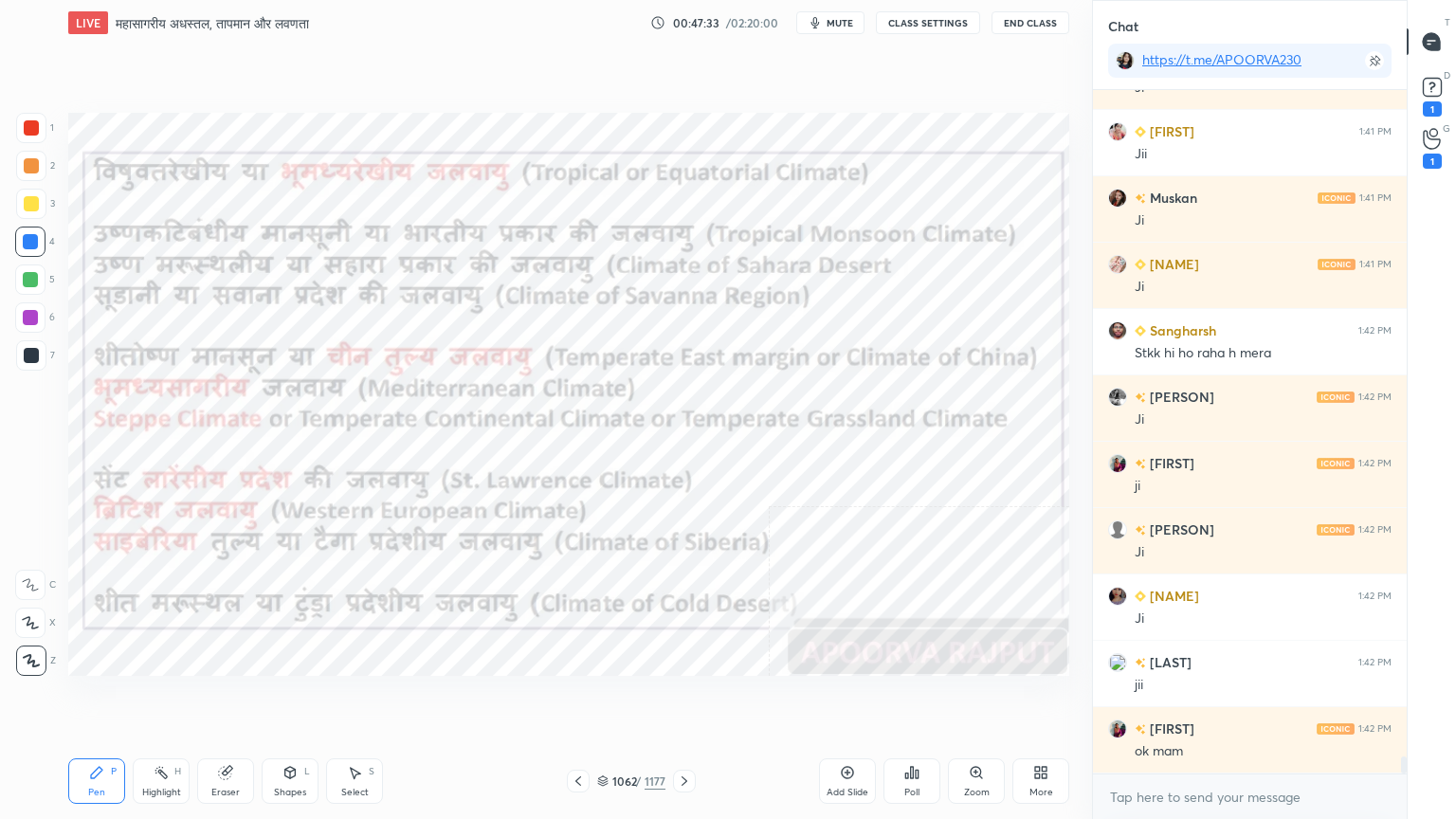 drag, startPoint x: 598, startPoint y: 777, endPoint x: 641, endPoint y: 748, distance: 51.86521 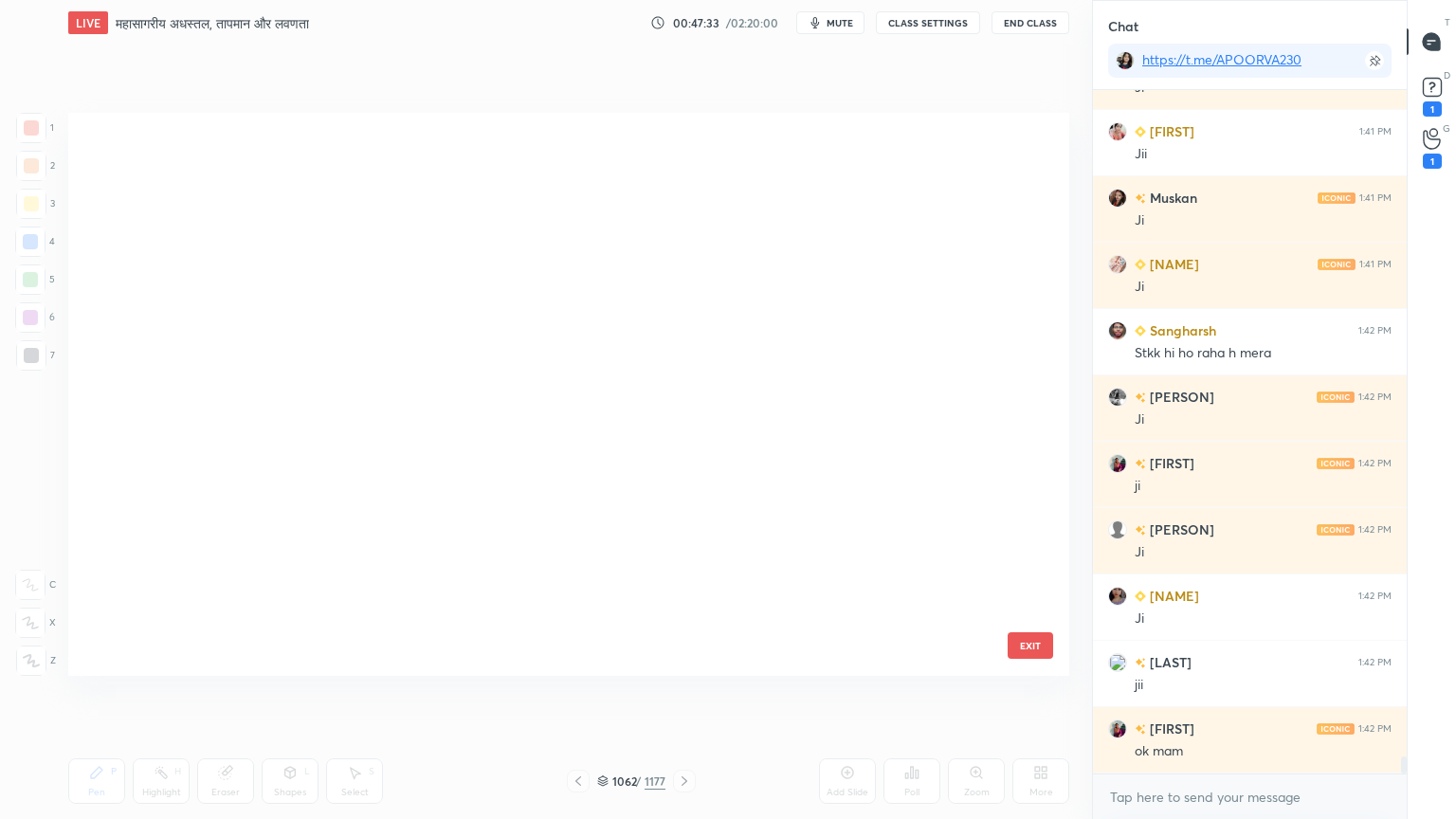 scroll, scrollTop: 60845, scrollLeft: 0, axis: vertical 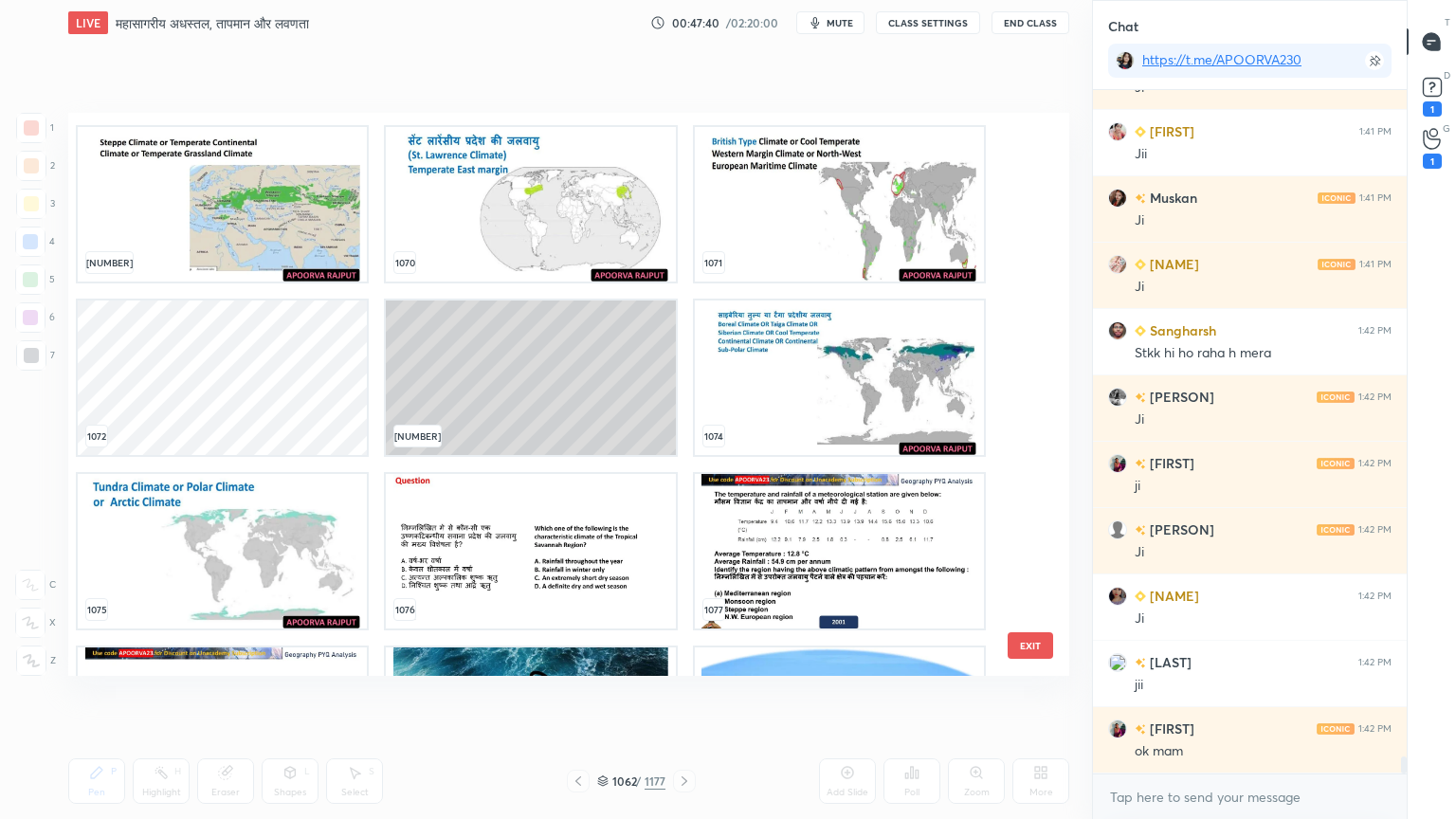 click at bounding box center [839, 204] 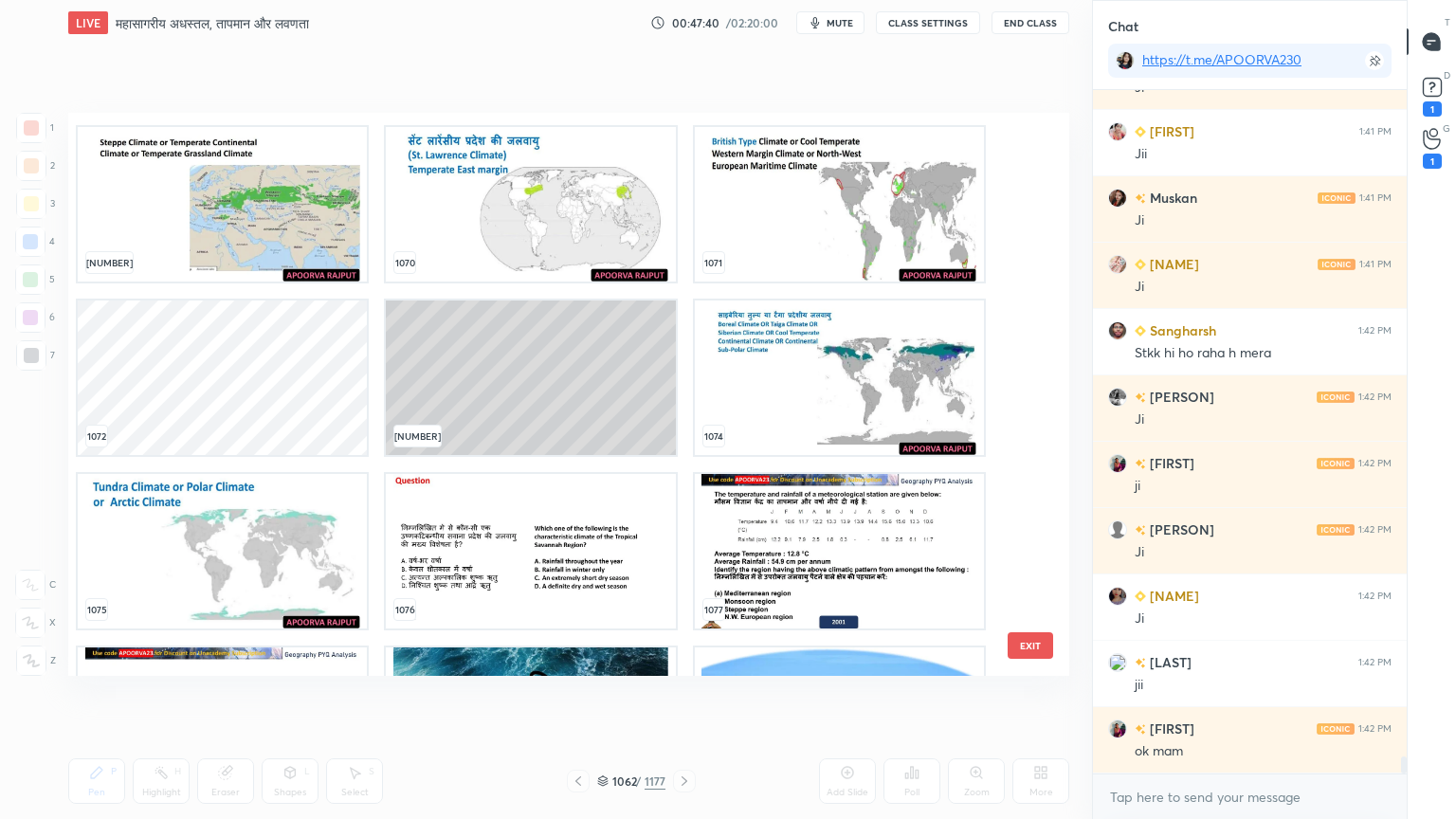 click at bounding box center [839, 204] 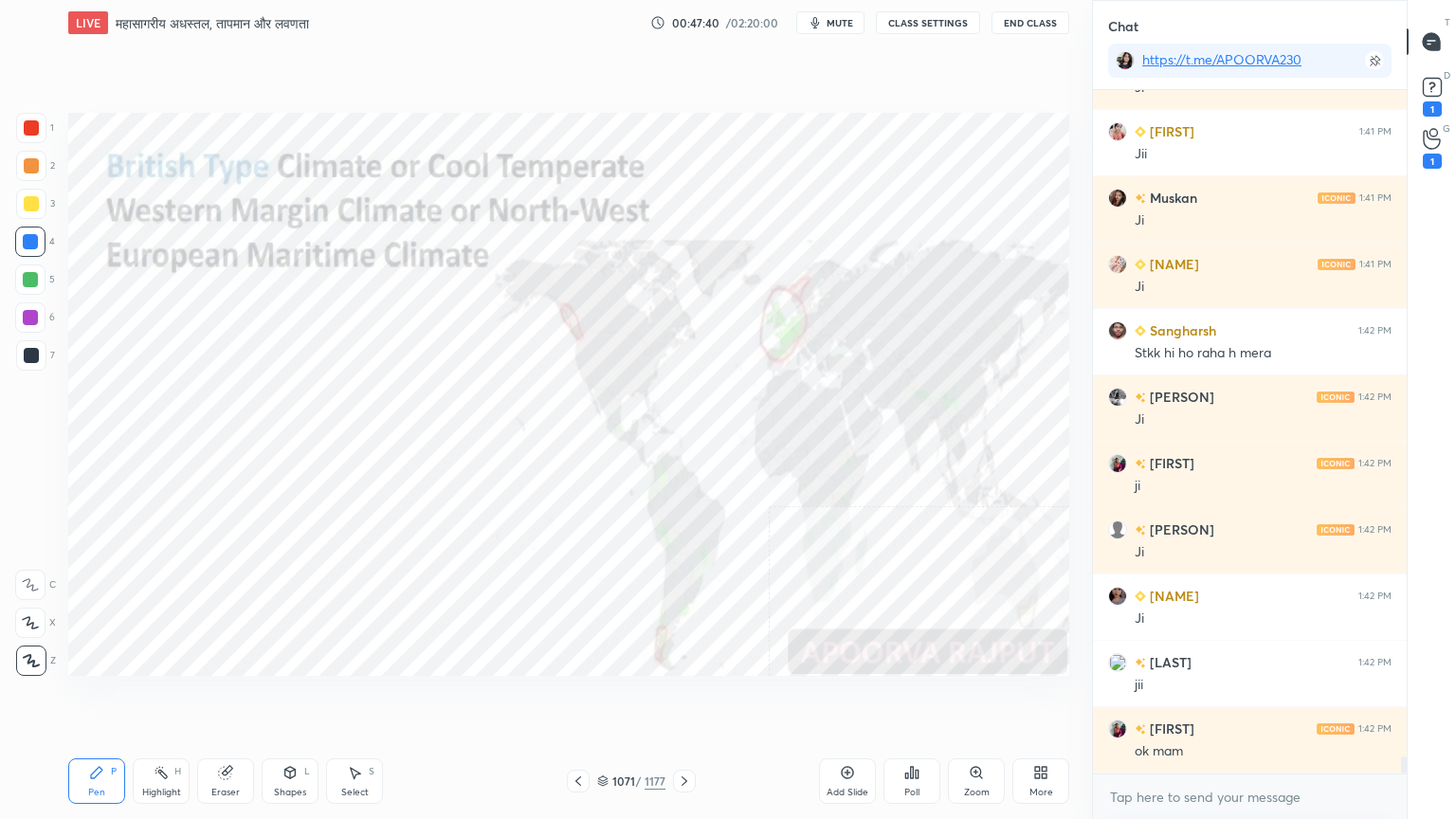 click at bounding box center (839, 204) 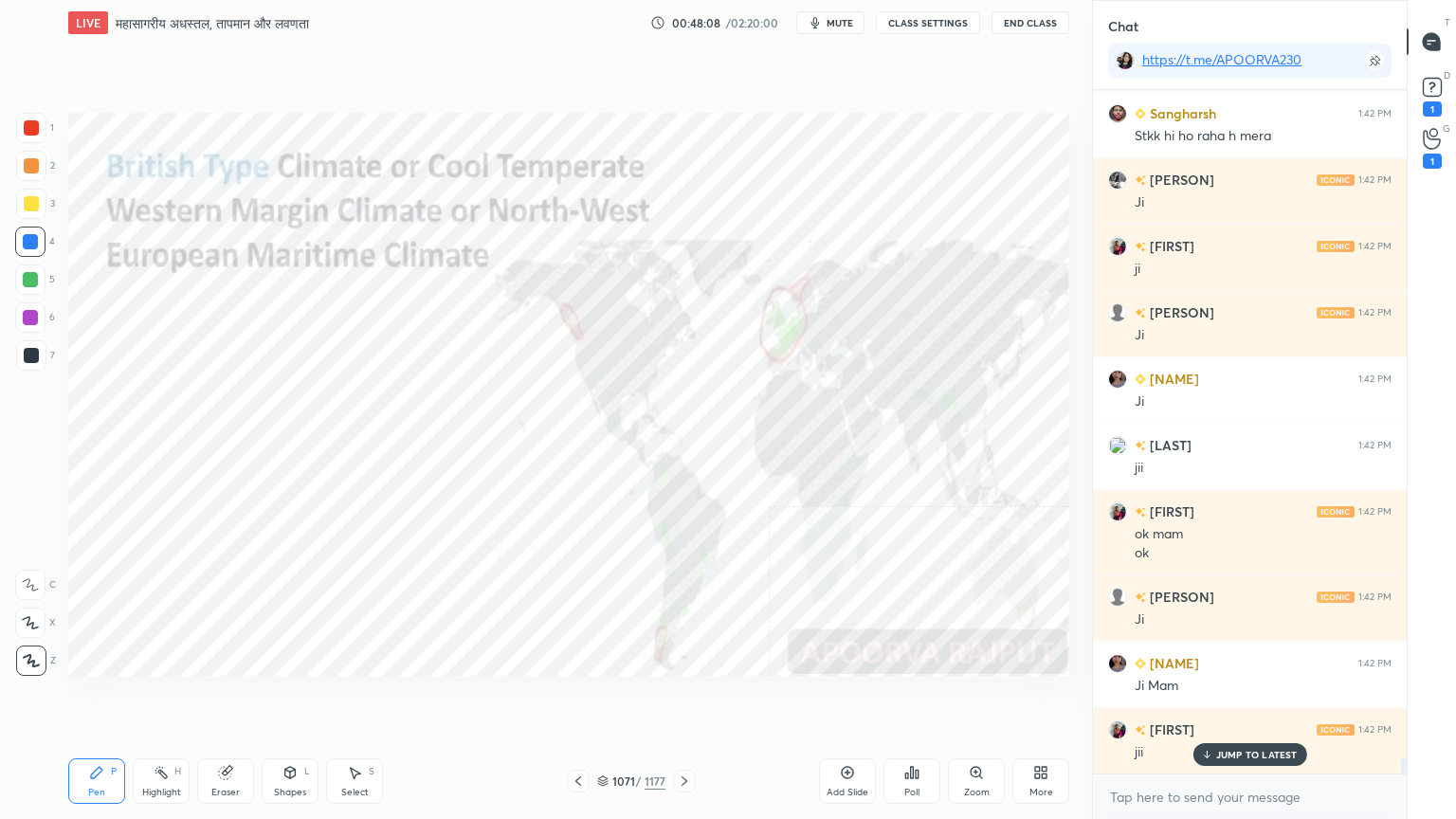 drag, startPoint x: 241, startPoint y: 761, endPoint x: 230, endPoint y: 766, distance: 12.083046 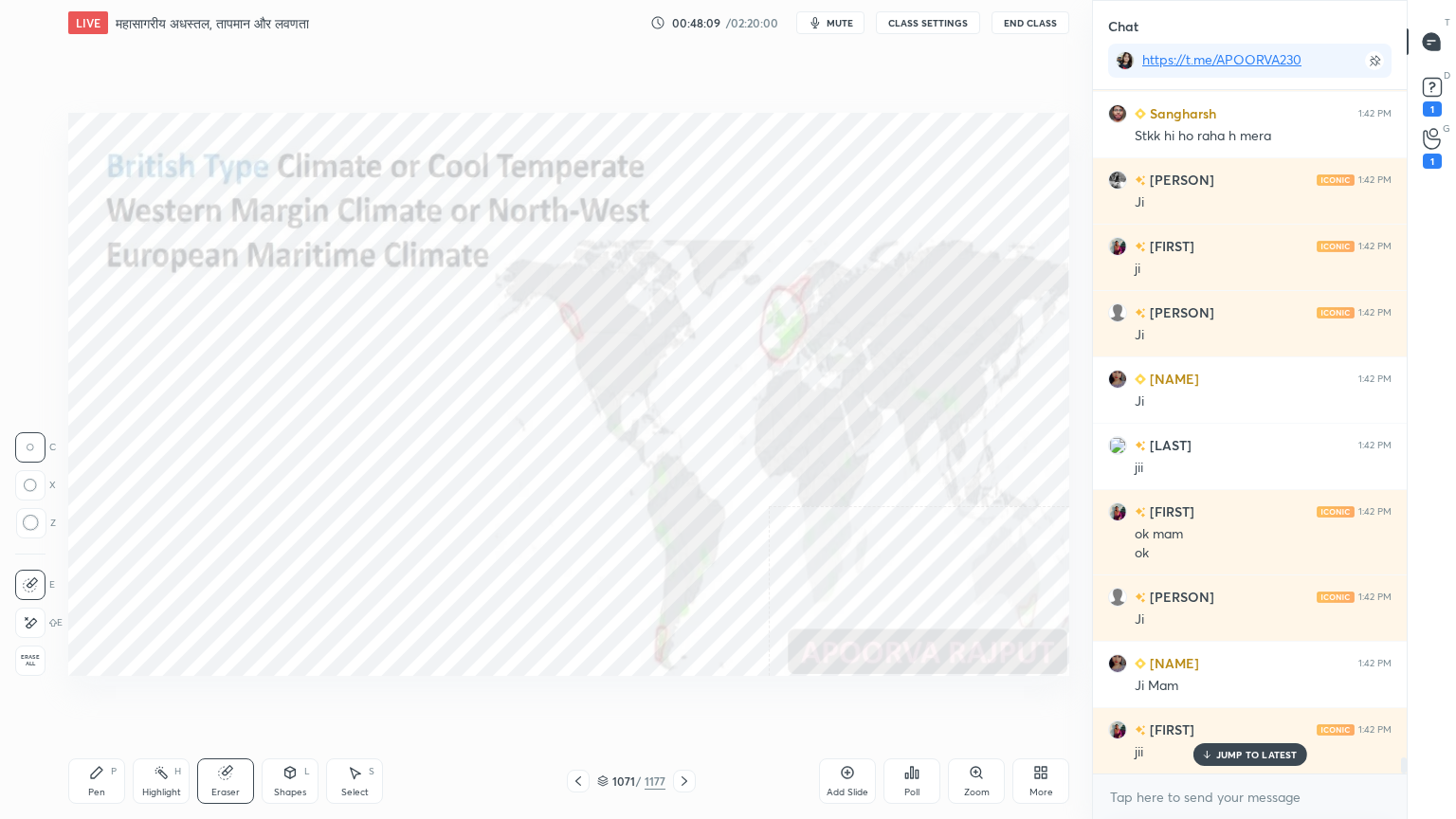 click on "Erase all" at bounding box center [30, 661] 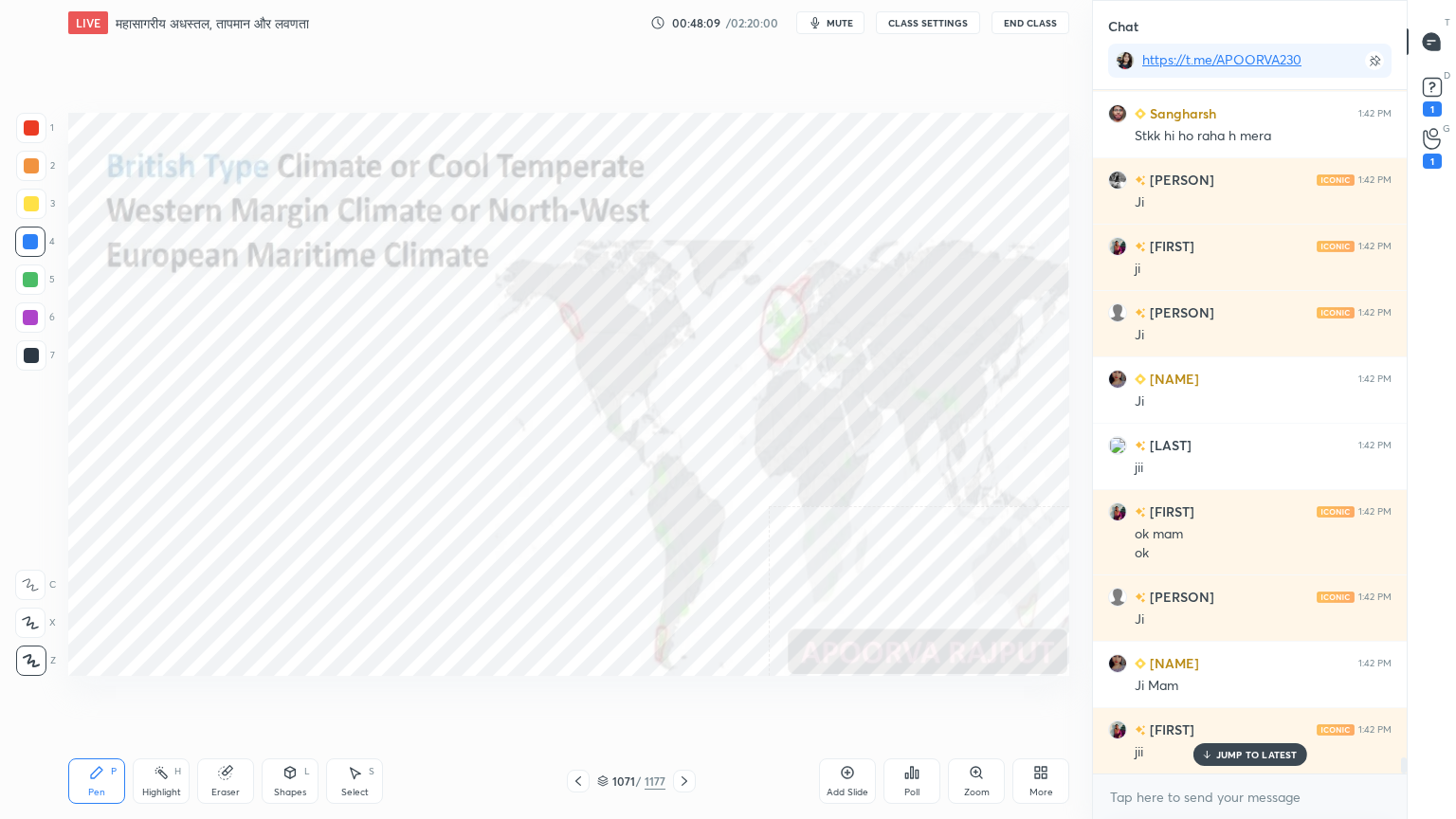 drag, startPoint x: 44, startPoint y: 655, endPoint x: 64, endPoint y: 637, distance: 26.907248 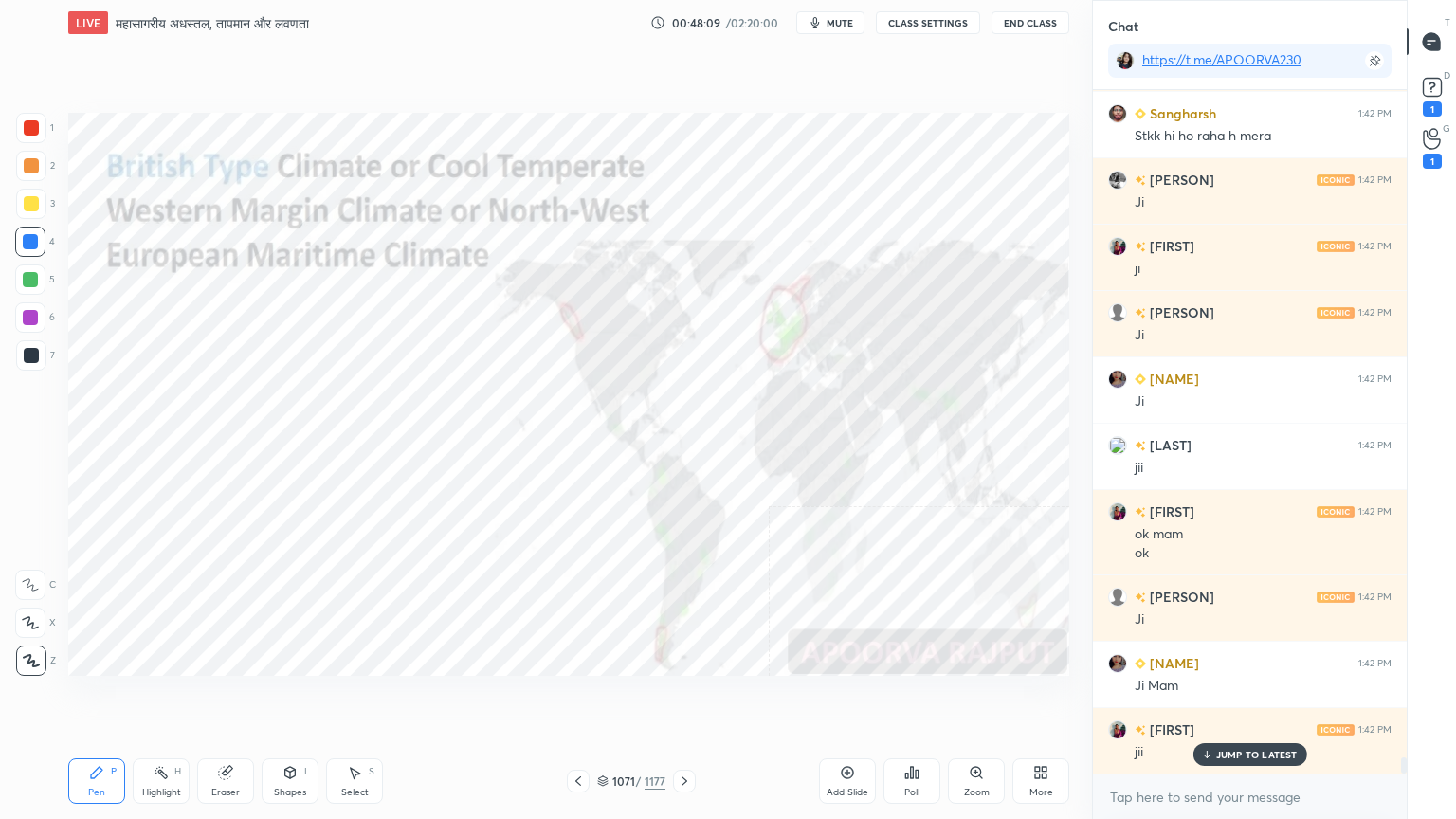 click on "1 2 3 4 5 6 7 C X Z C X Z E E Erase all   H H" at bounding box center [30, 394] 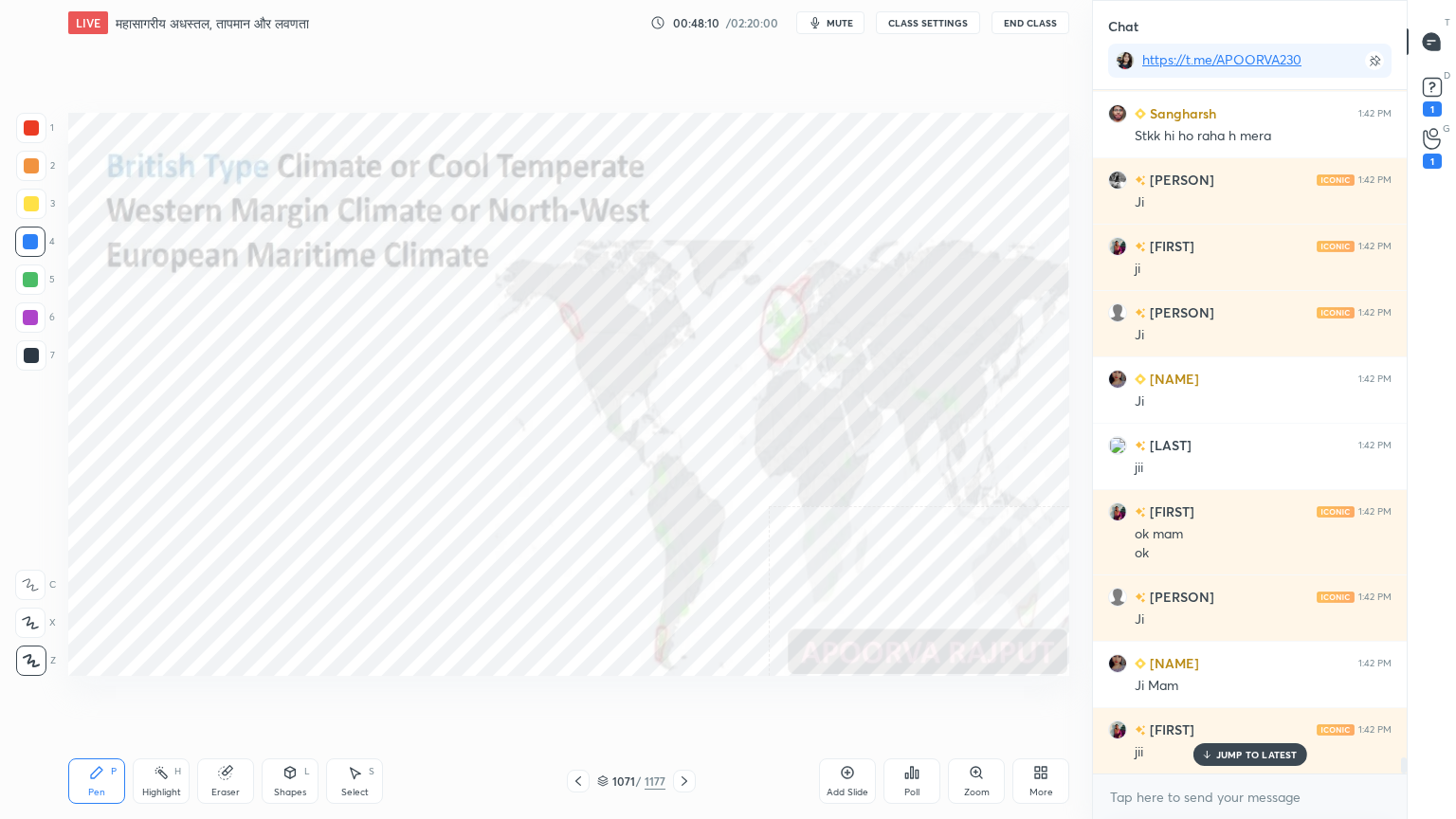 scroll, scrollTop: 27671, scrollLeft: 0, axis: vertical 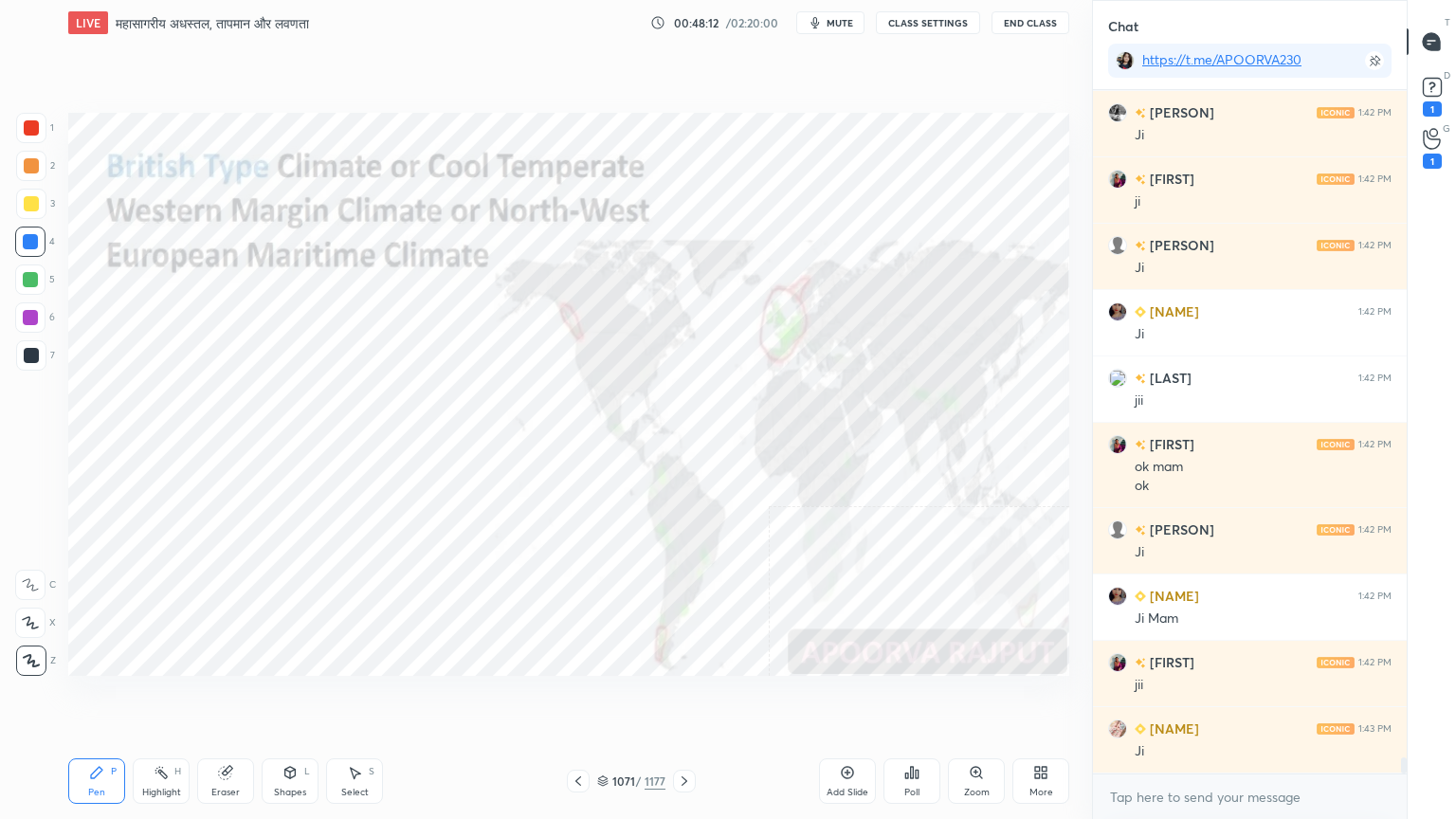 drag, startPoint x: 219, startPoint y: 781, endPoint x: 171, endPoint y: 745, distance: 60 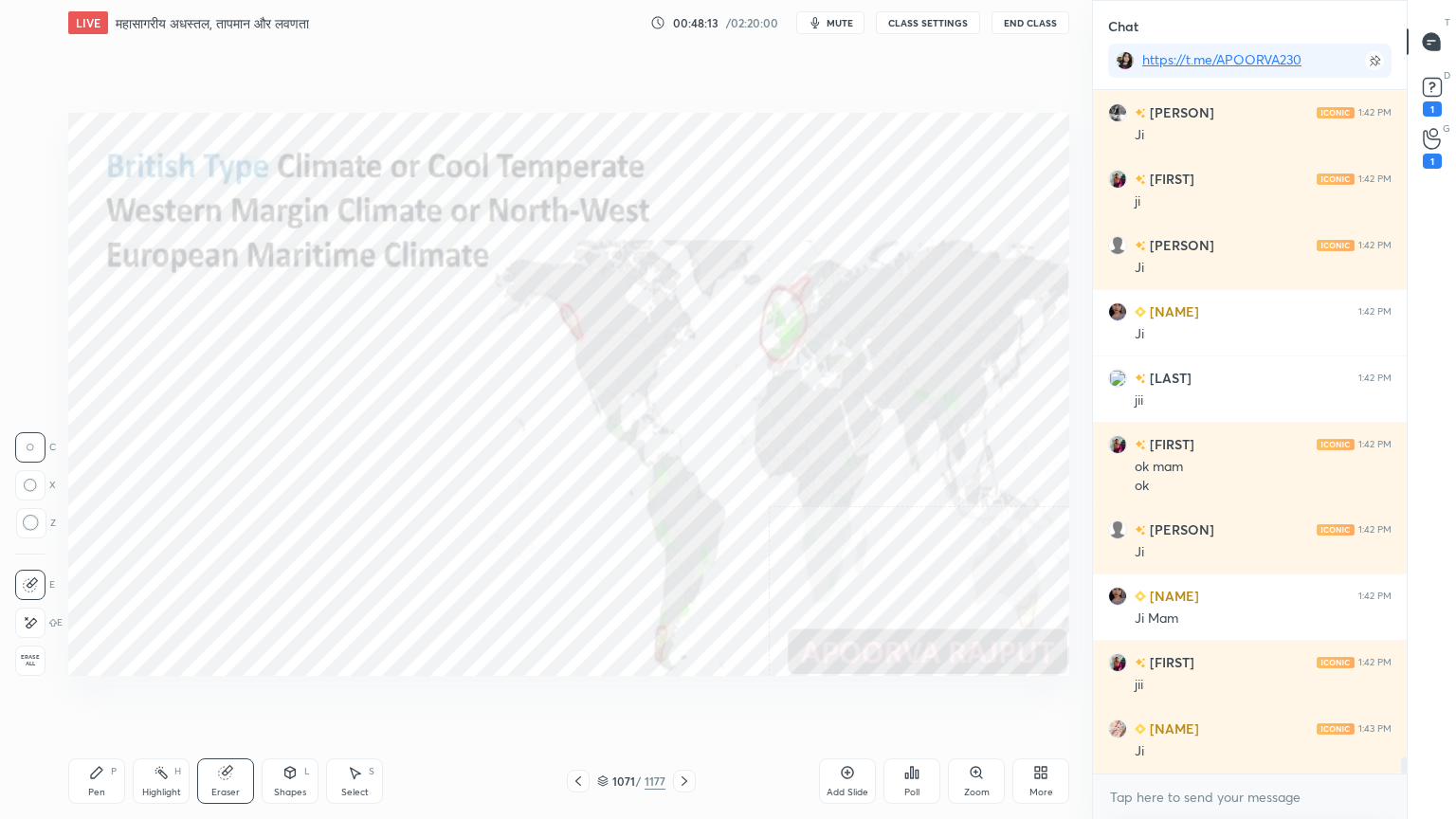 click on "Erase all" at bounding box center (30, 661) 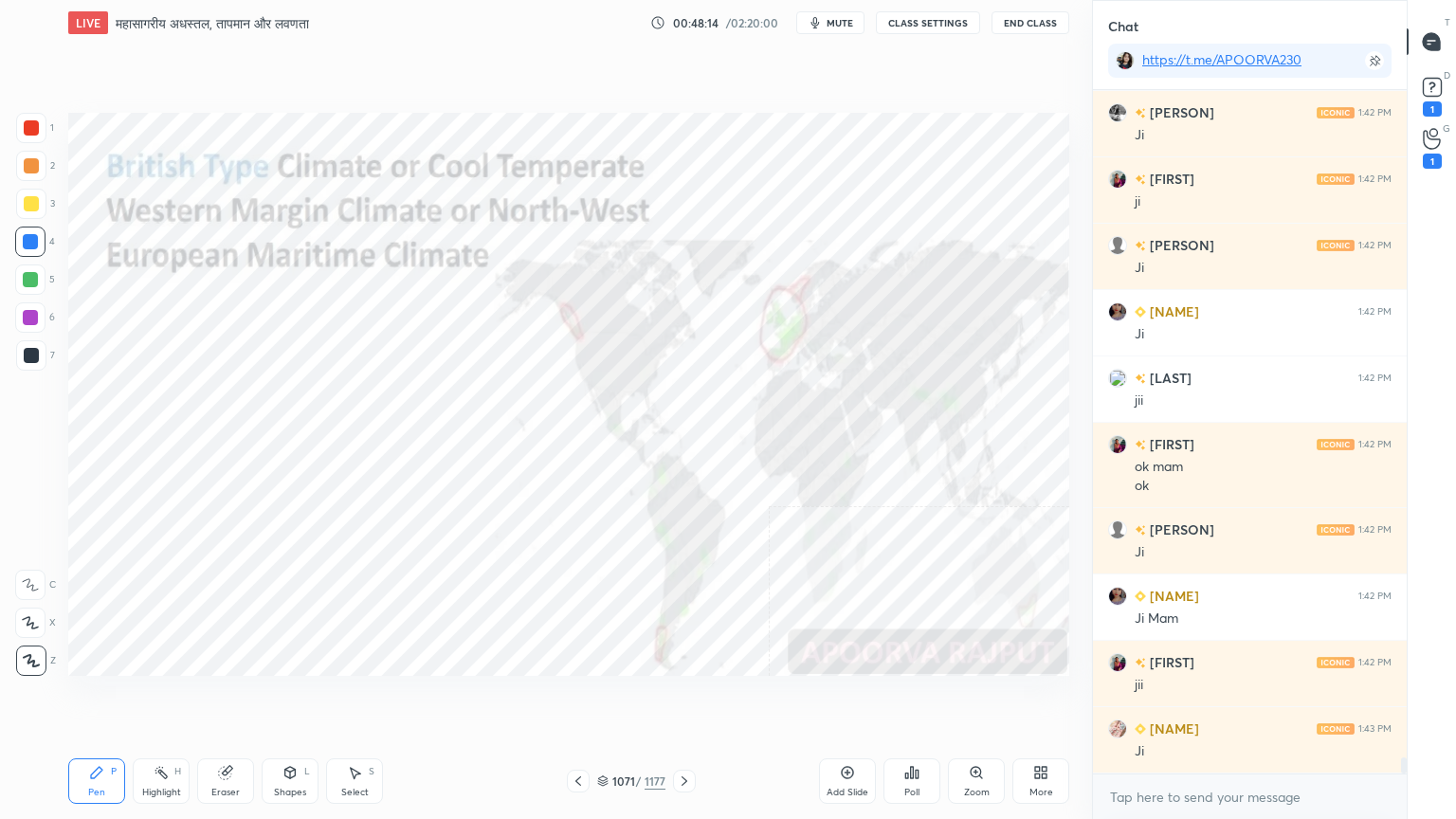 drag, startPoint x: 607, startPoint y: 783, endPoint x: 613, endPoint y: 774, distance: 10.816654 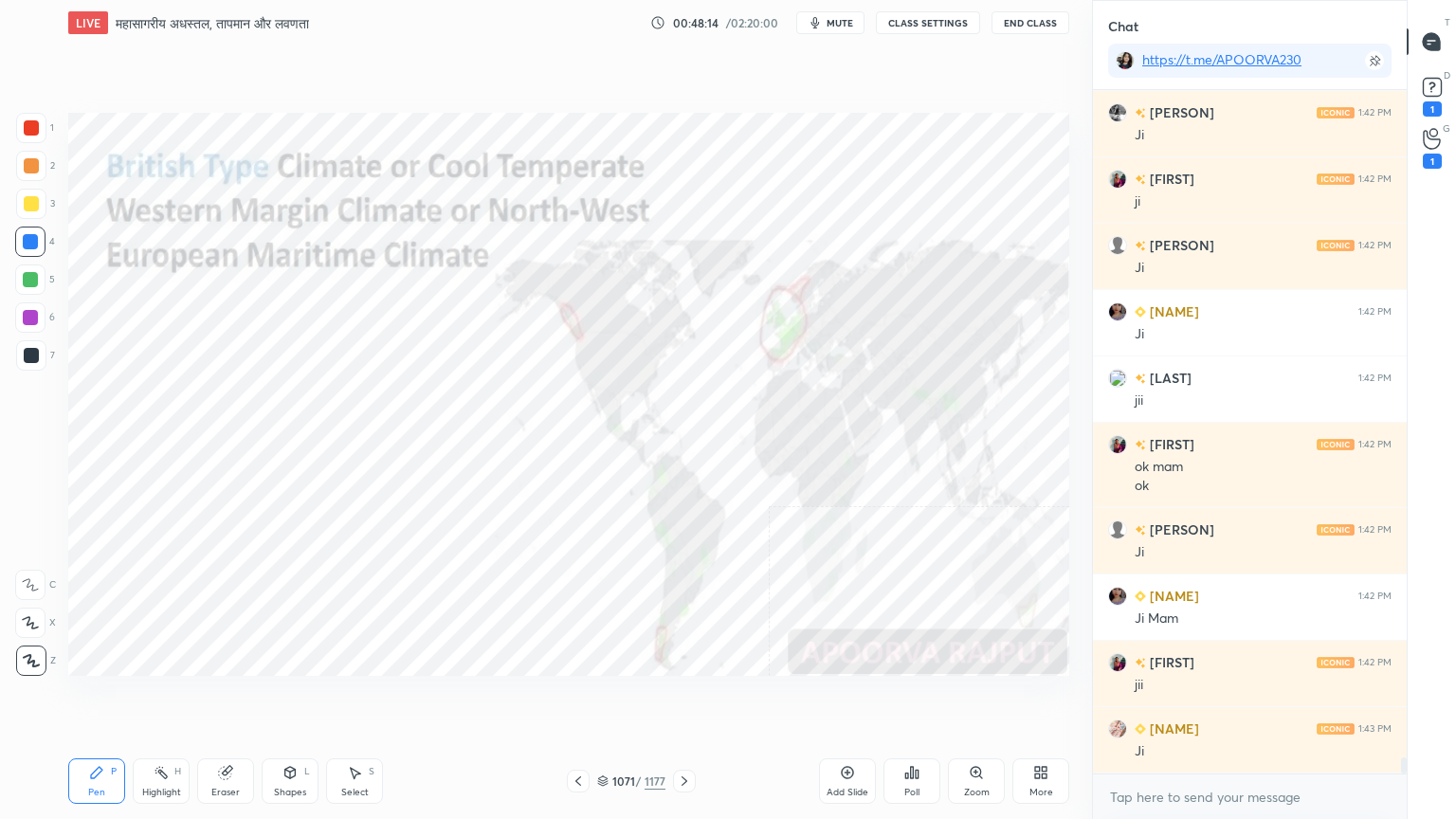 click 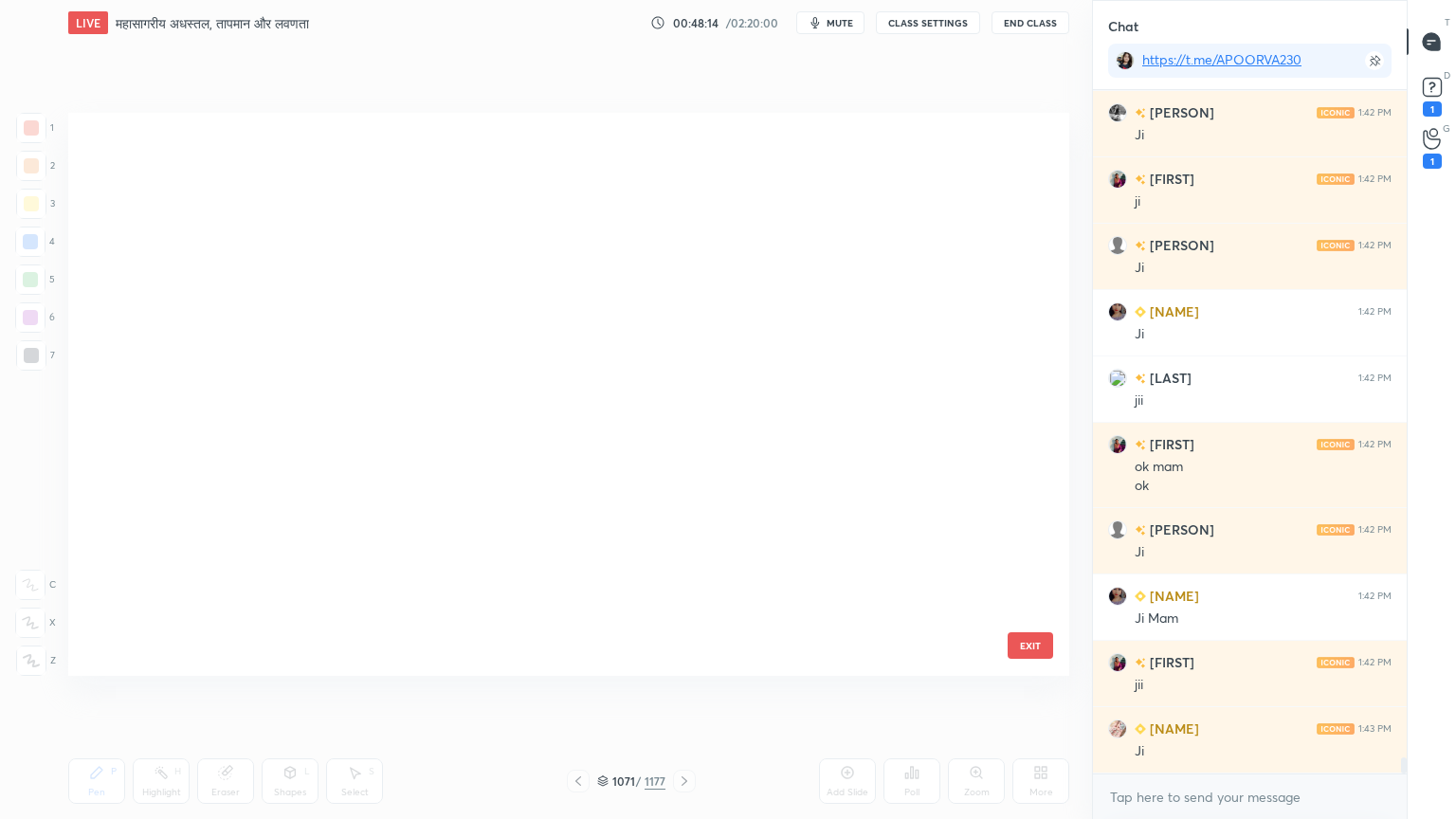 scroll, scrollTop: 61364, scrollLeft: 0, axis: vertical 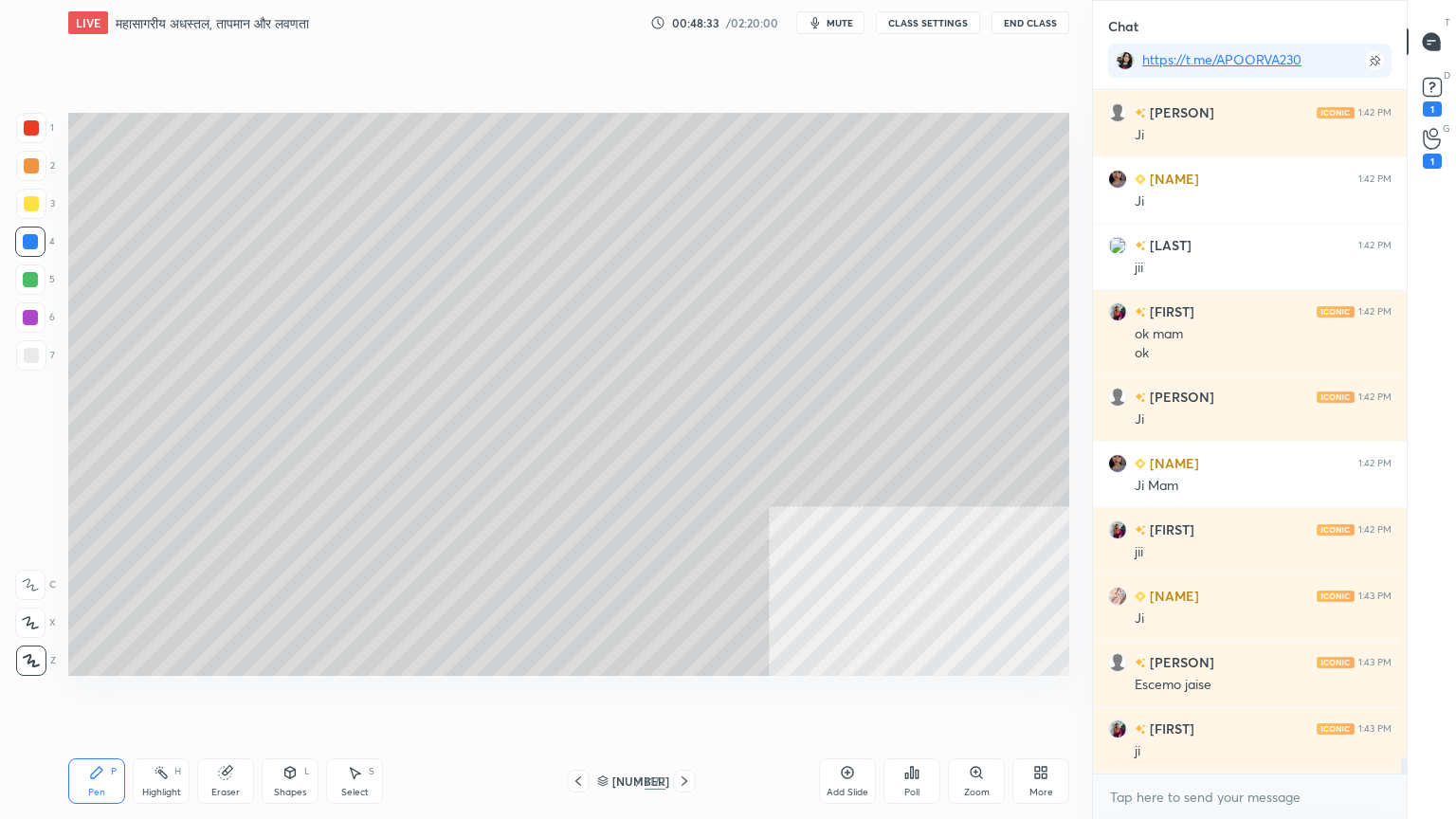 click at bounding box center (31, 355) 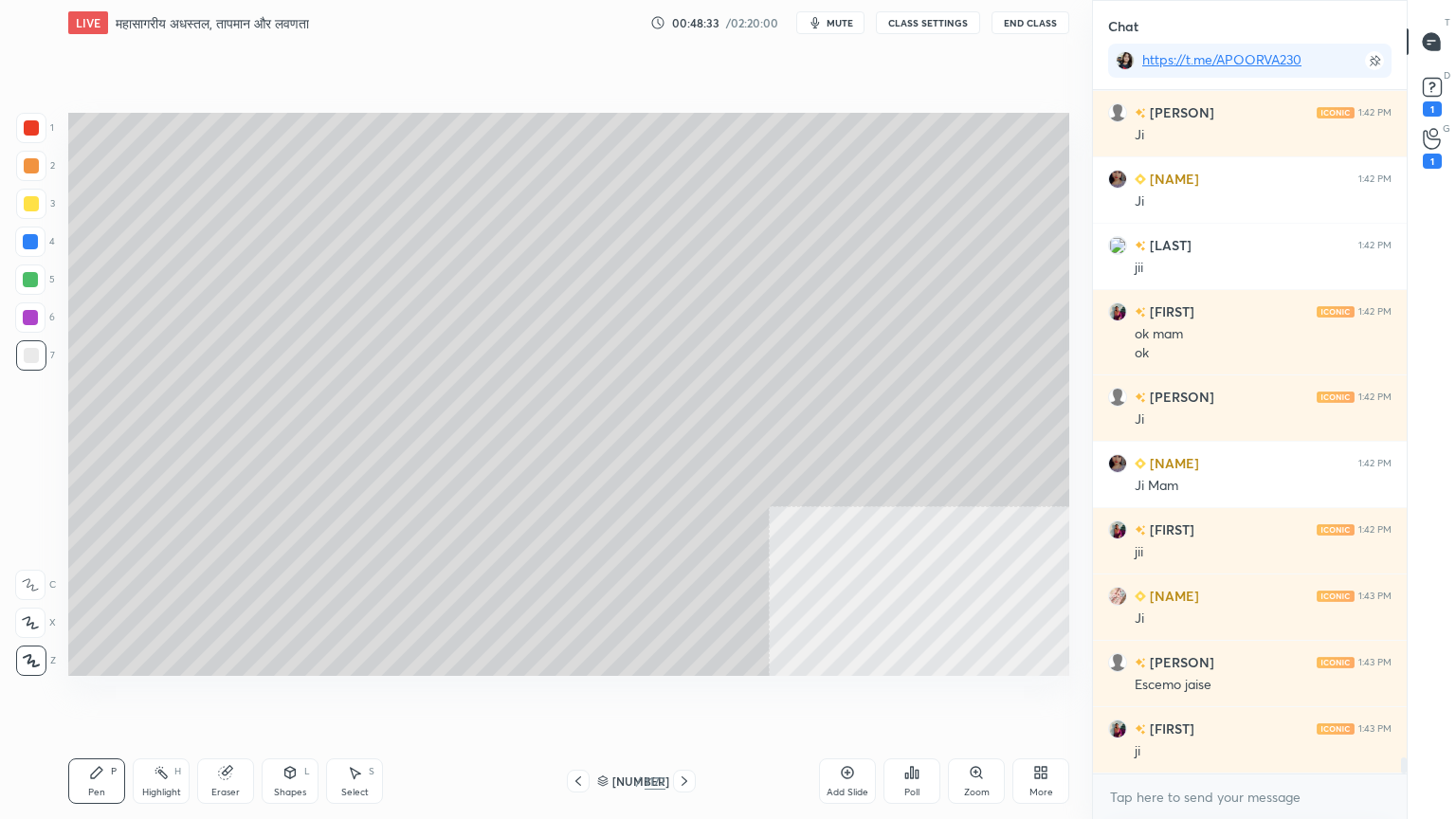 click at bounding box center (31, 355) 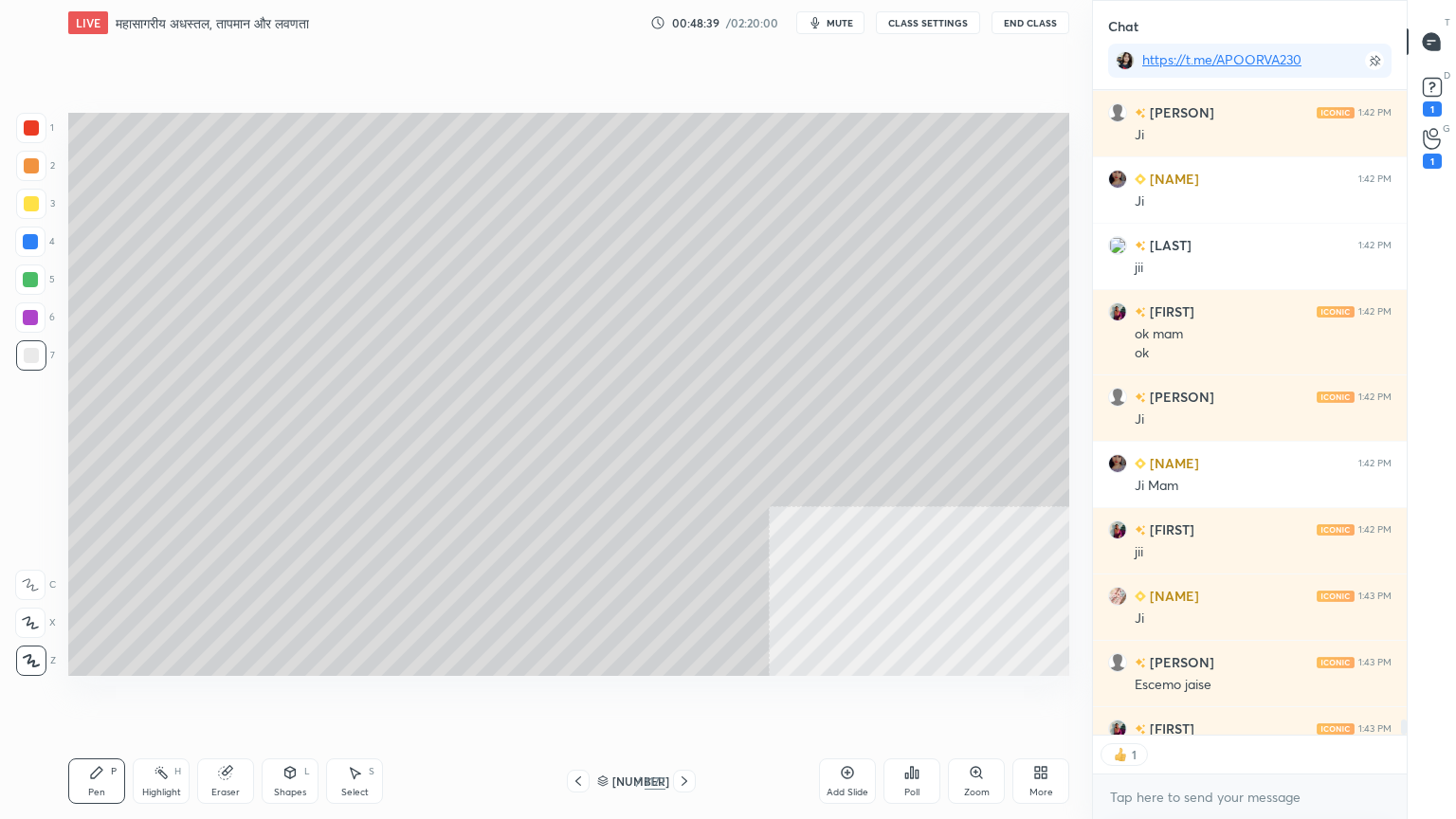 scroll, scrollTop: 640, scrollLeft: 308, axis: both 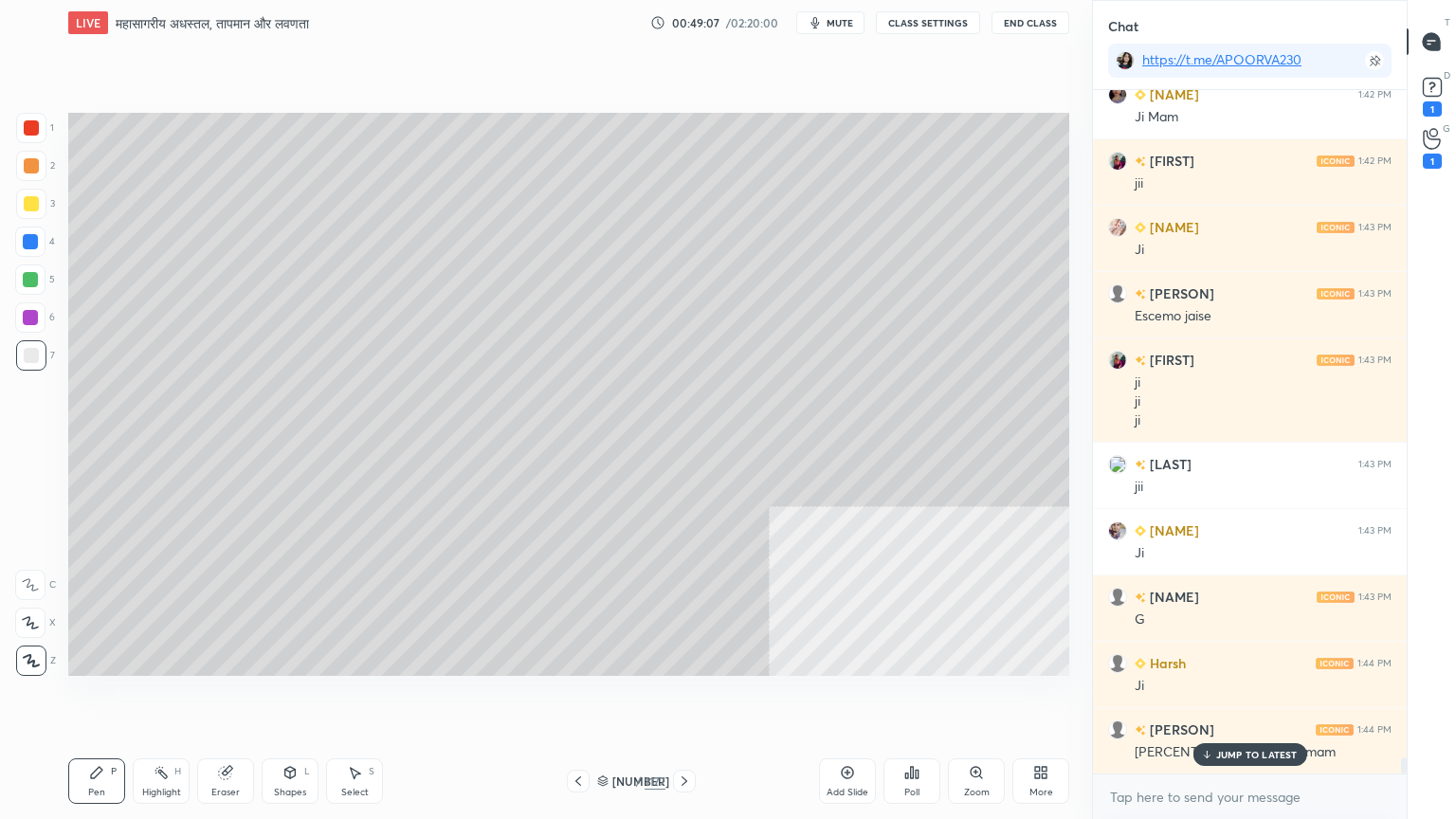 click on "JUMP TO LATEST" at bounding box center [1257, 755] 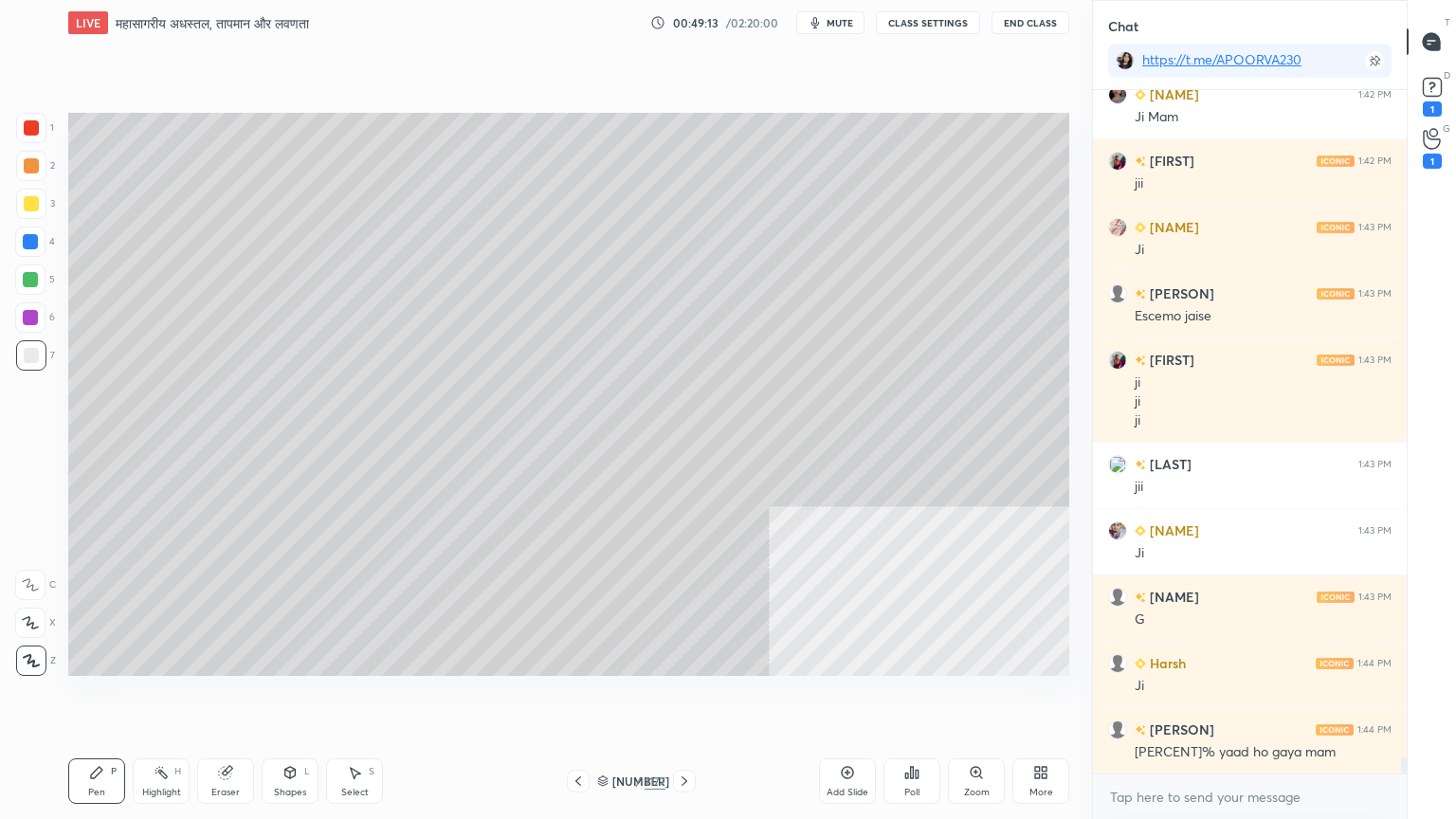 drag, startPoint x: 41, startPoint y: 244, endPoint x: 66, endPoint y: 248, distance: 25.31798 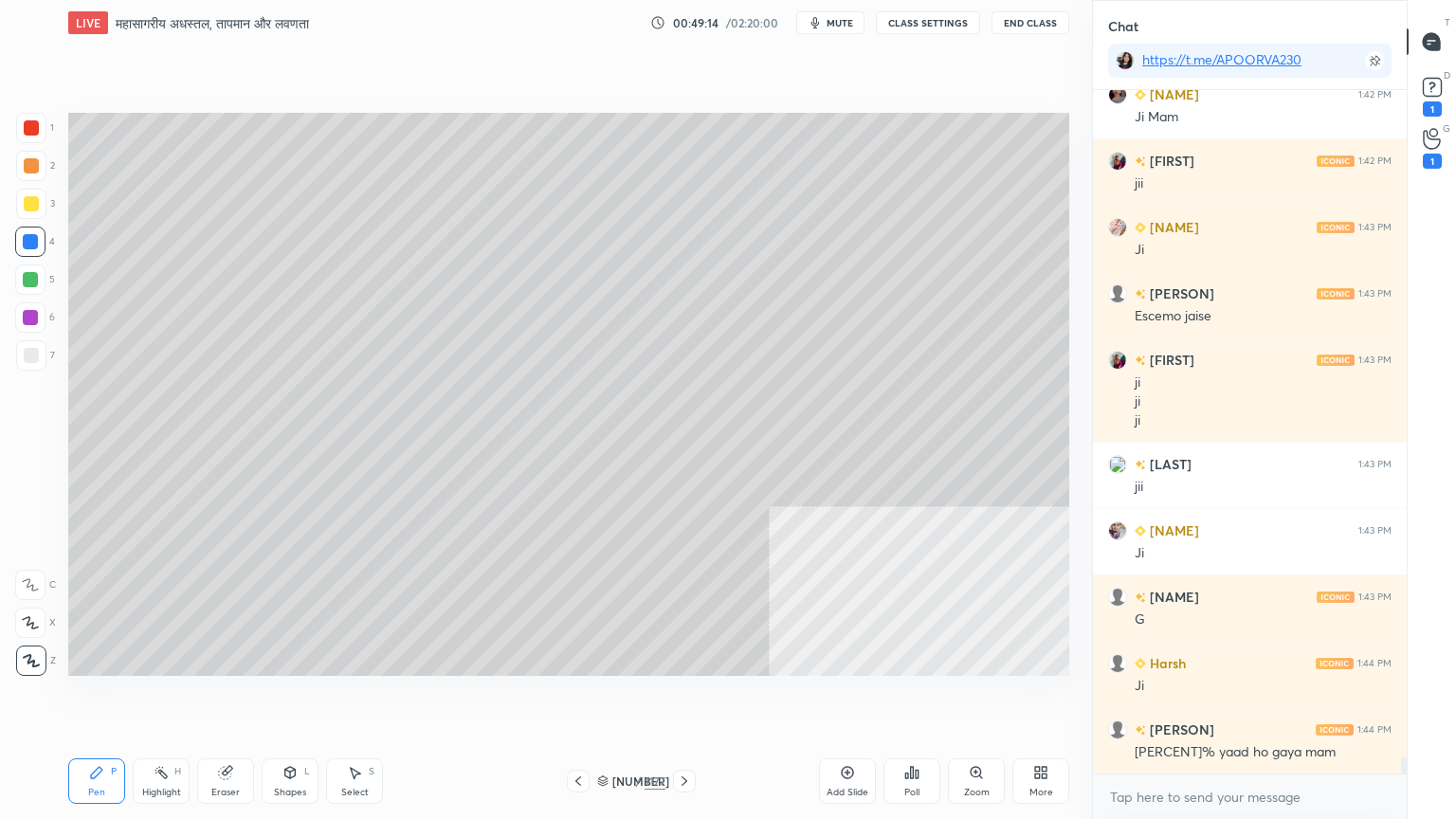 click at bounding box center (31, 204) 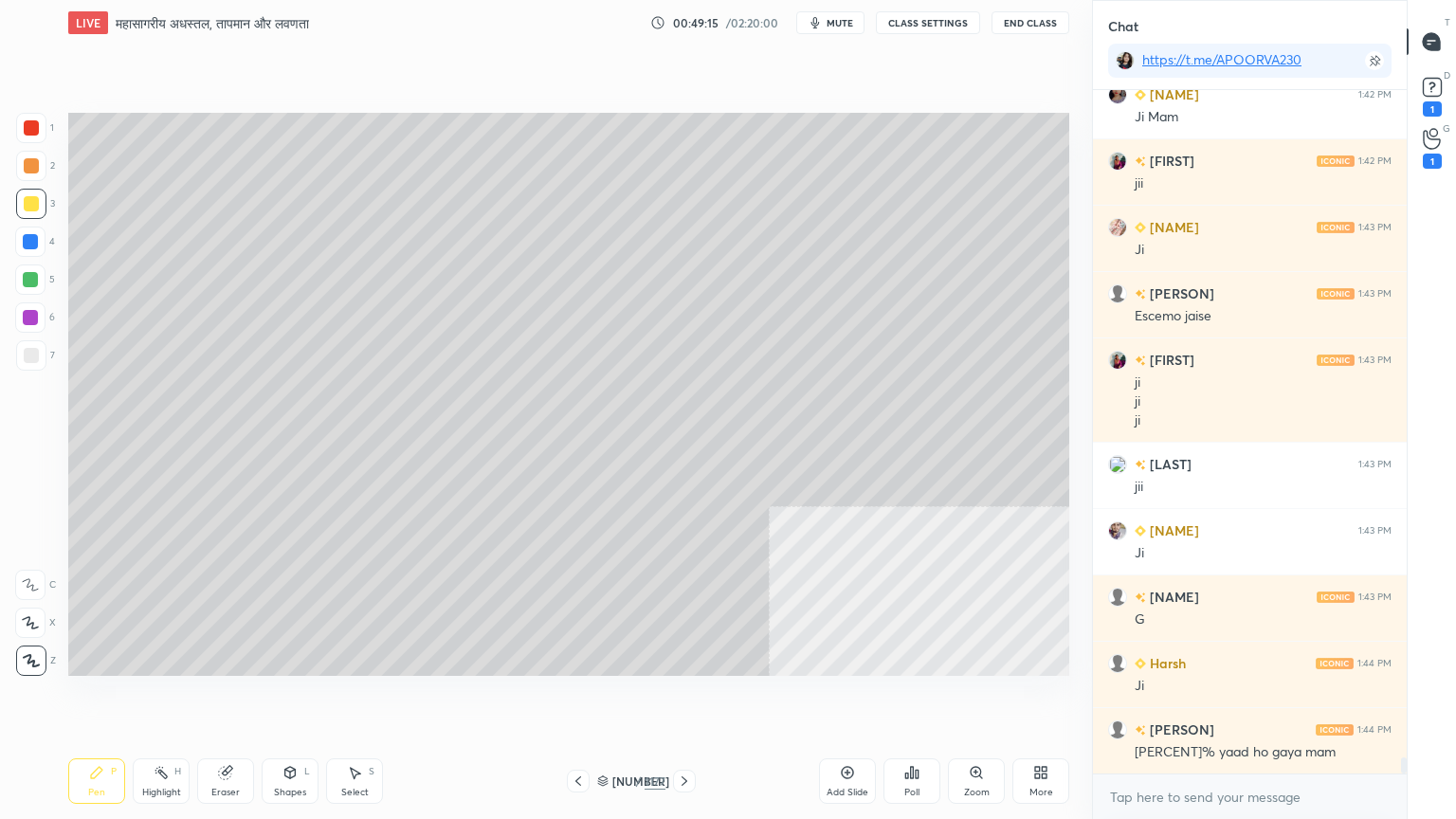 click at bounding box center (30, 318) 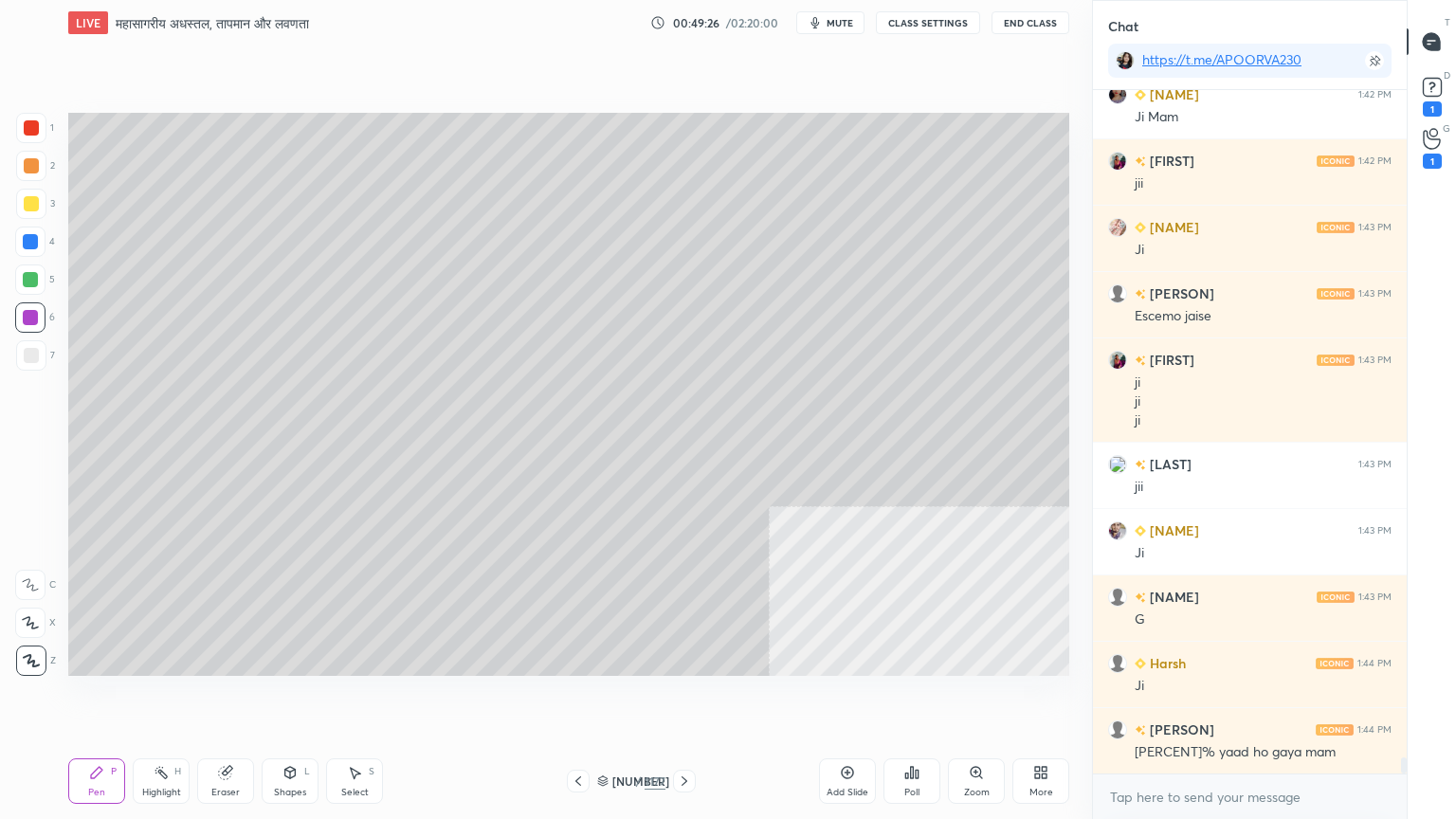 click at bounding box center [31, 128] 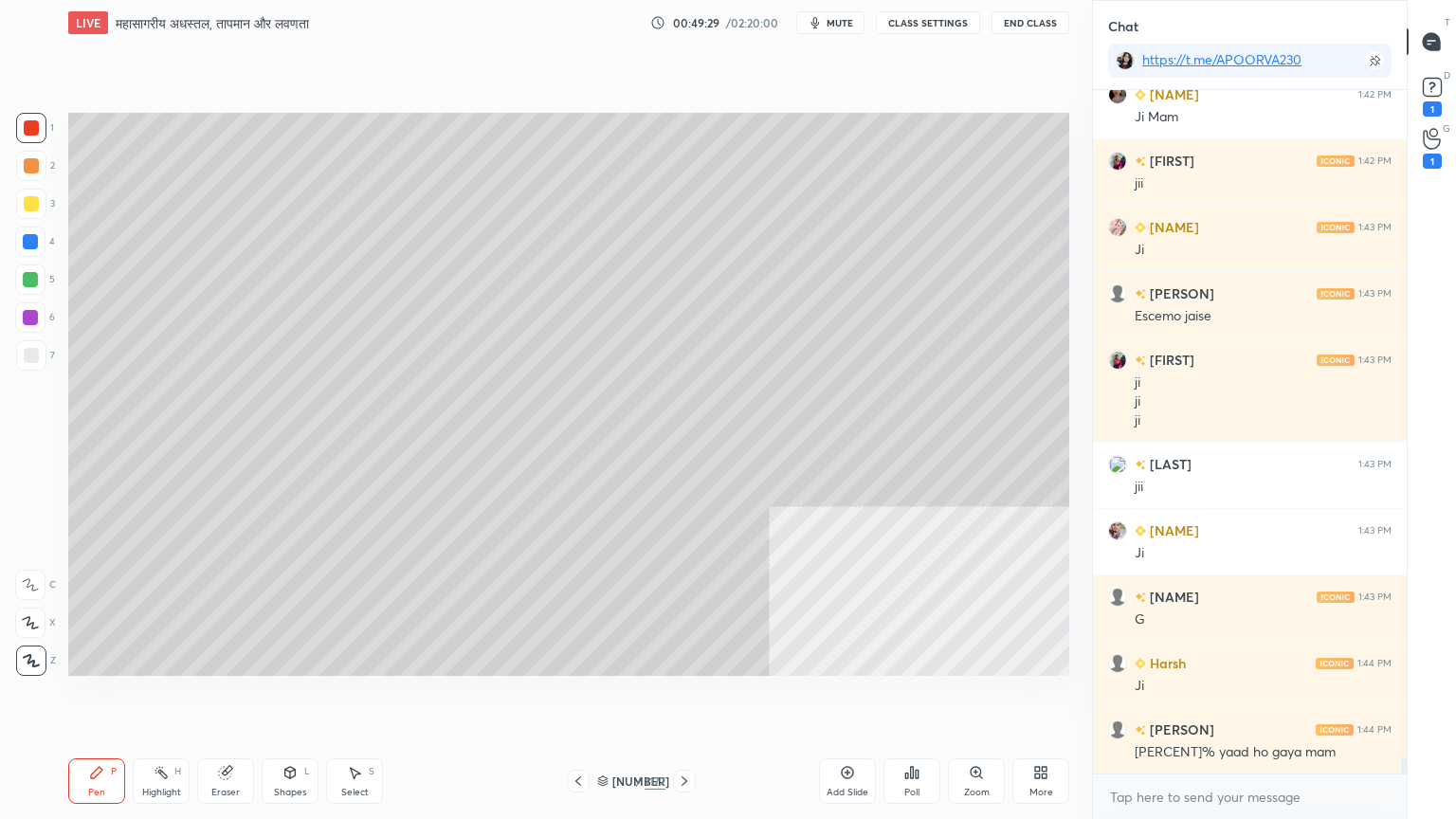 click at bounding box center [31, 355] 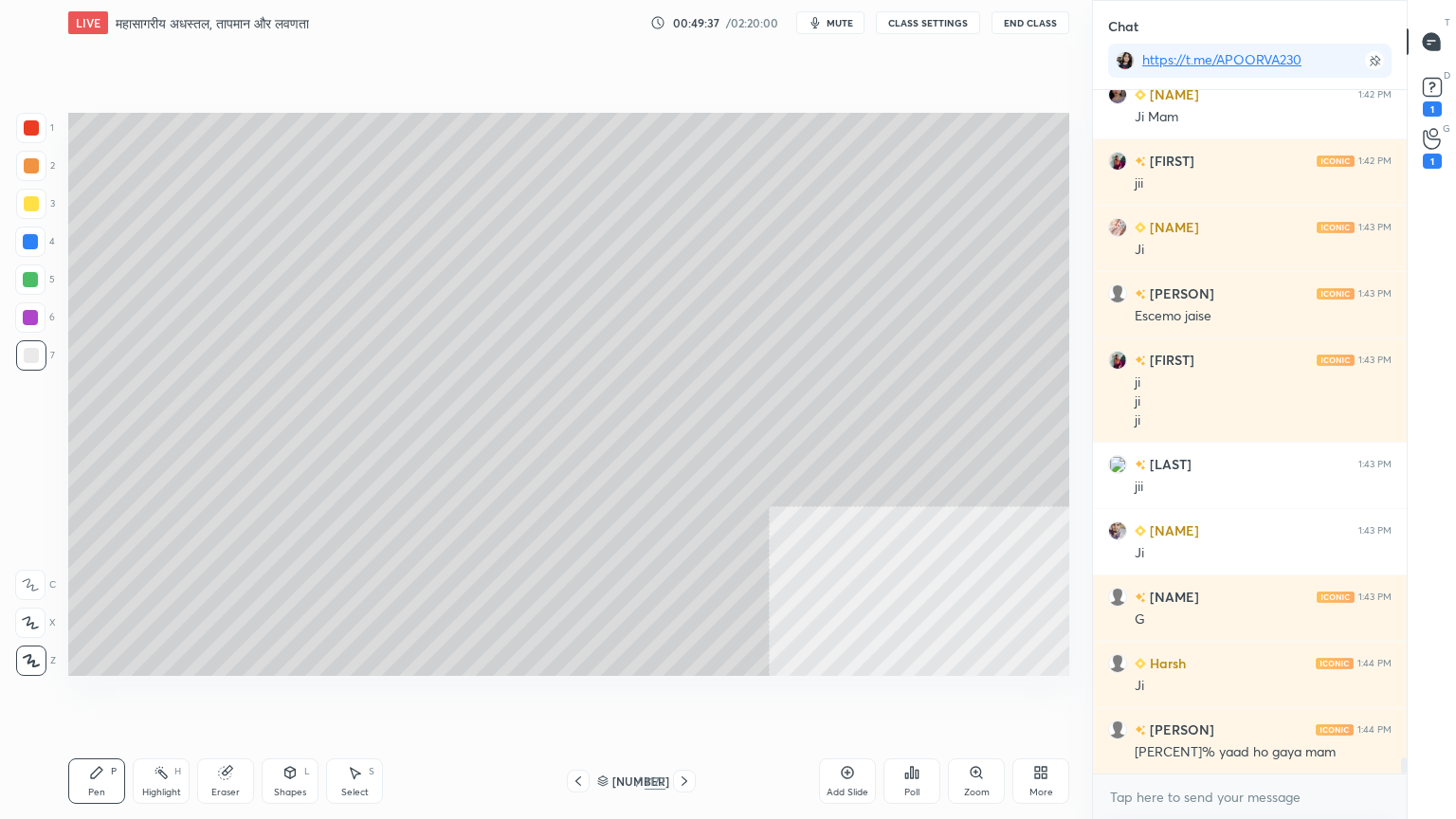 click 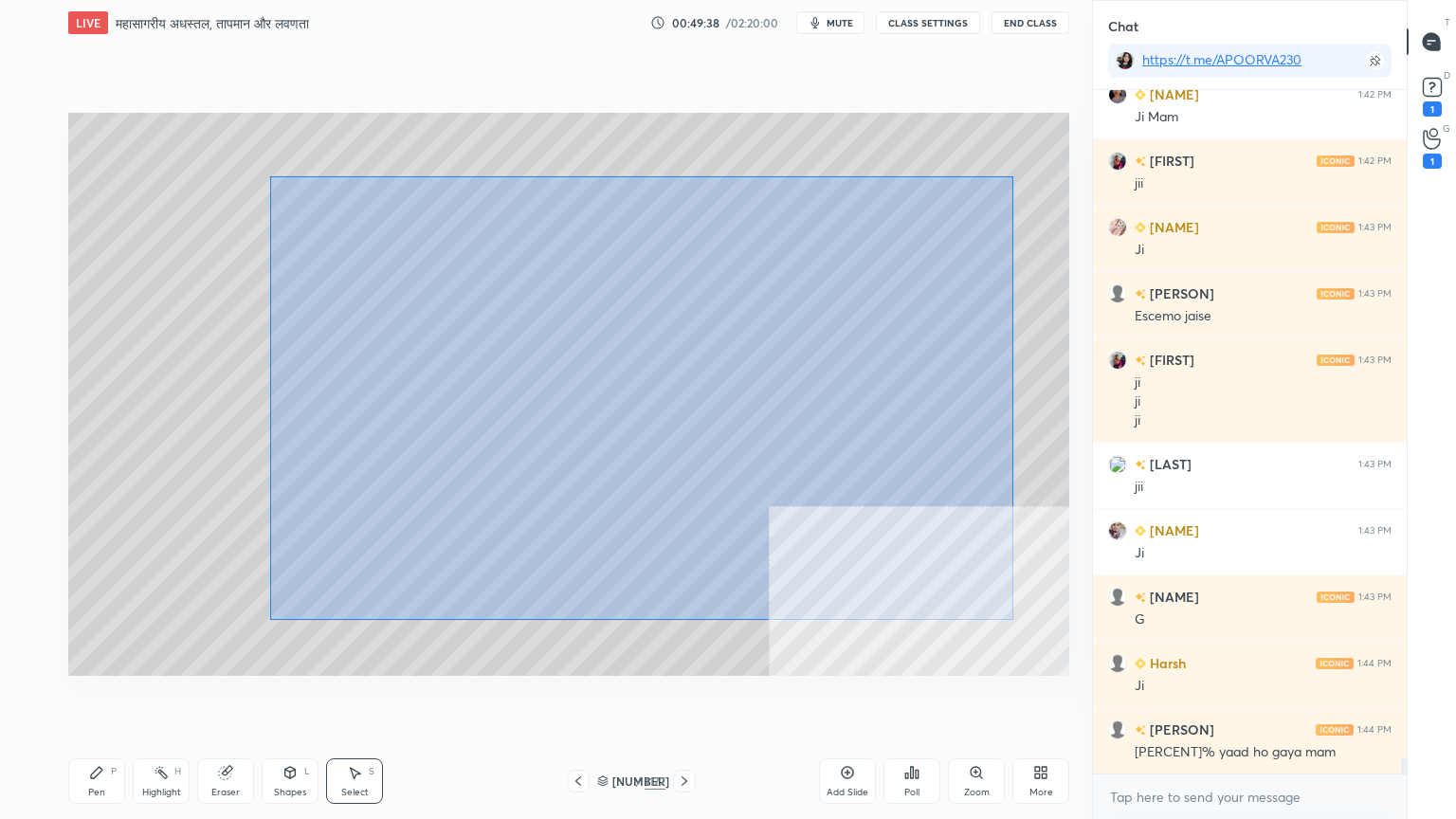 drag, startPoint x: 366, startPoint y: 225, endPoint x: 1031, endPoint y: 620, distance: 773.4662 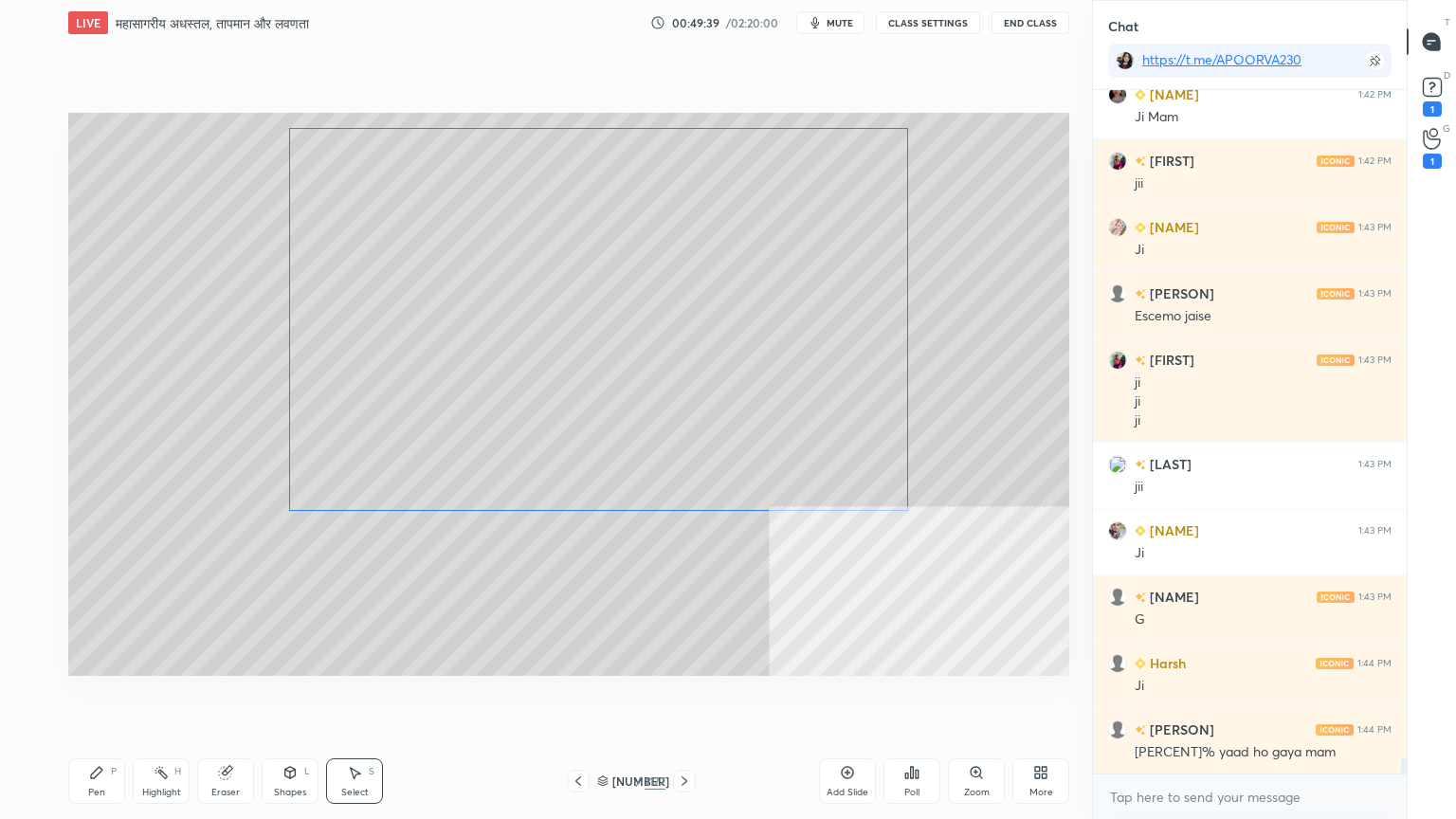 drag, startPoint x: 724, startPoint y: 368, endPoint x: 688, endPoint y: 373, distance: 36.345564 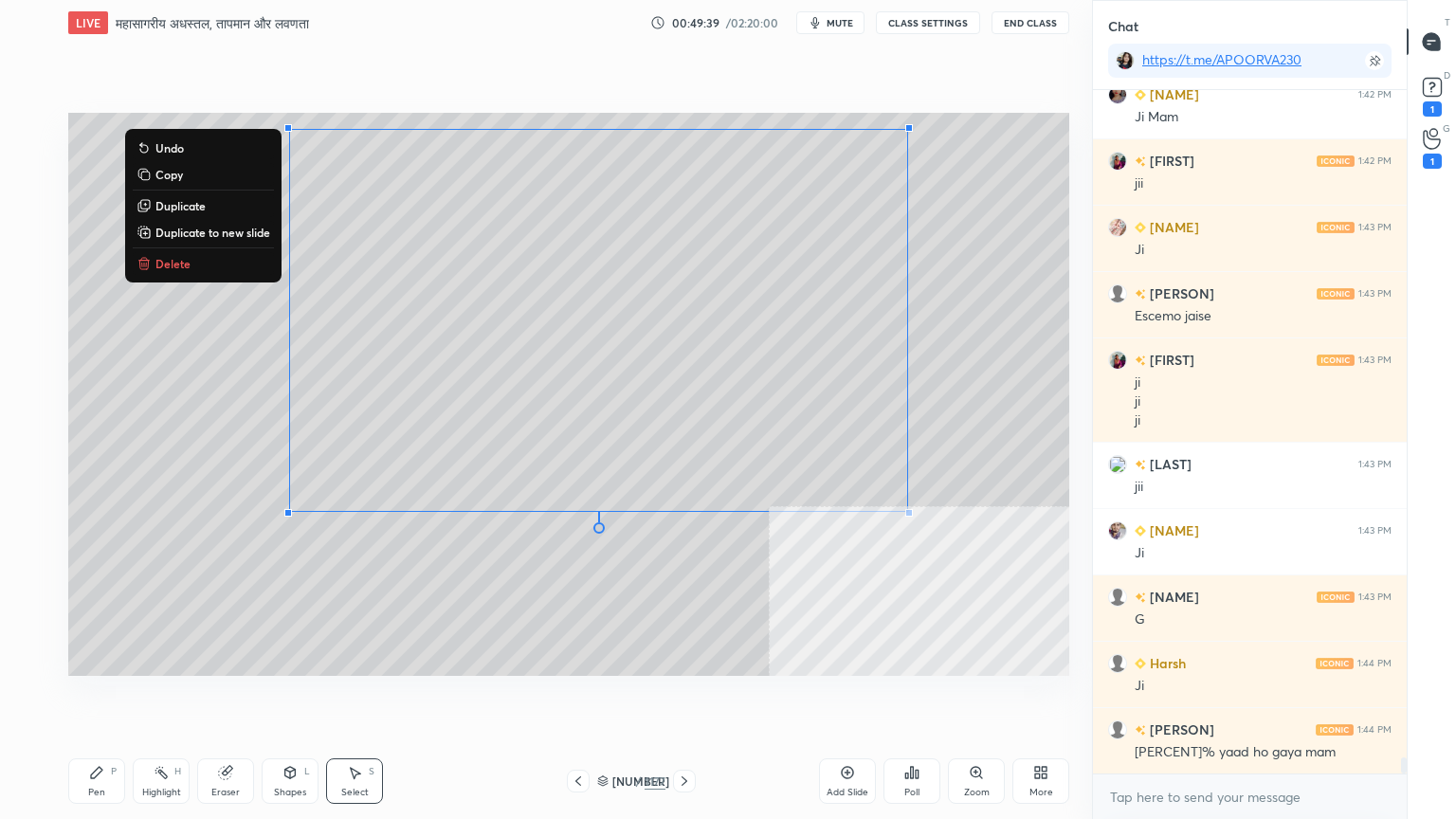 click on "0 ° Undo Copy Duplicate Duplicate to new slide Delete" at bounding box center (569, 394) 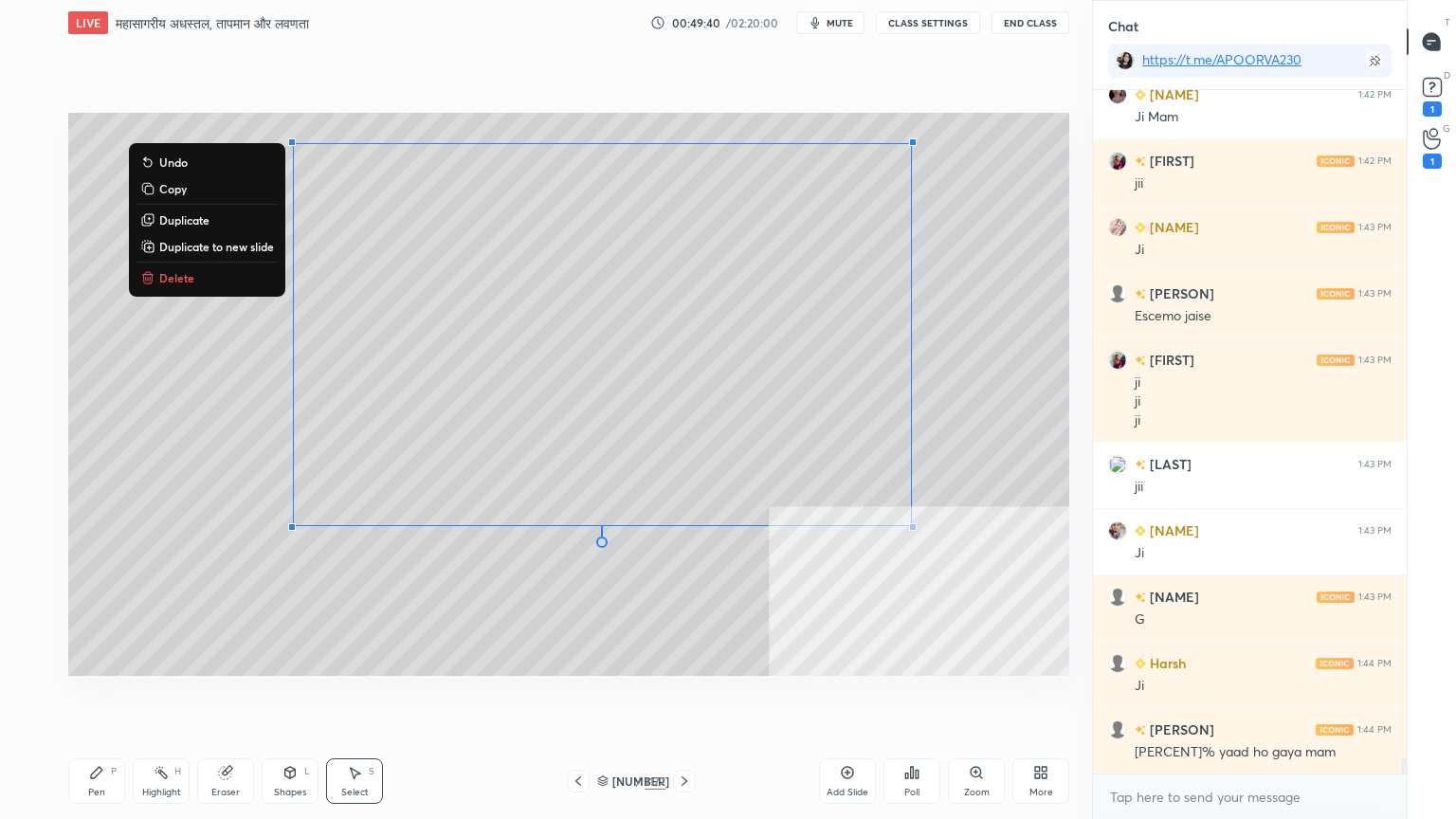 click on "Pen P" at bounding box center (97, 781) 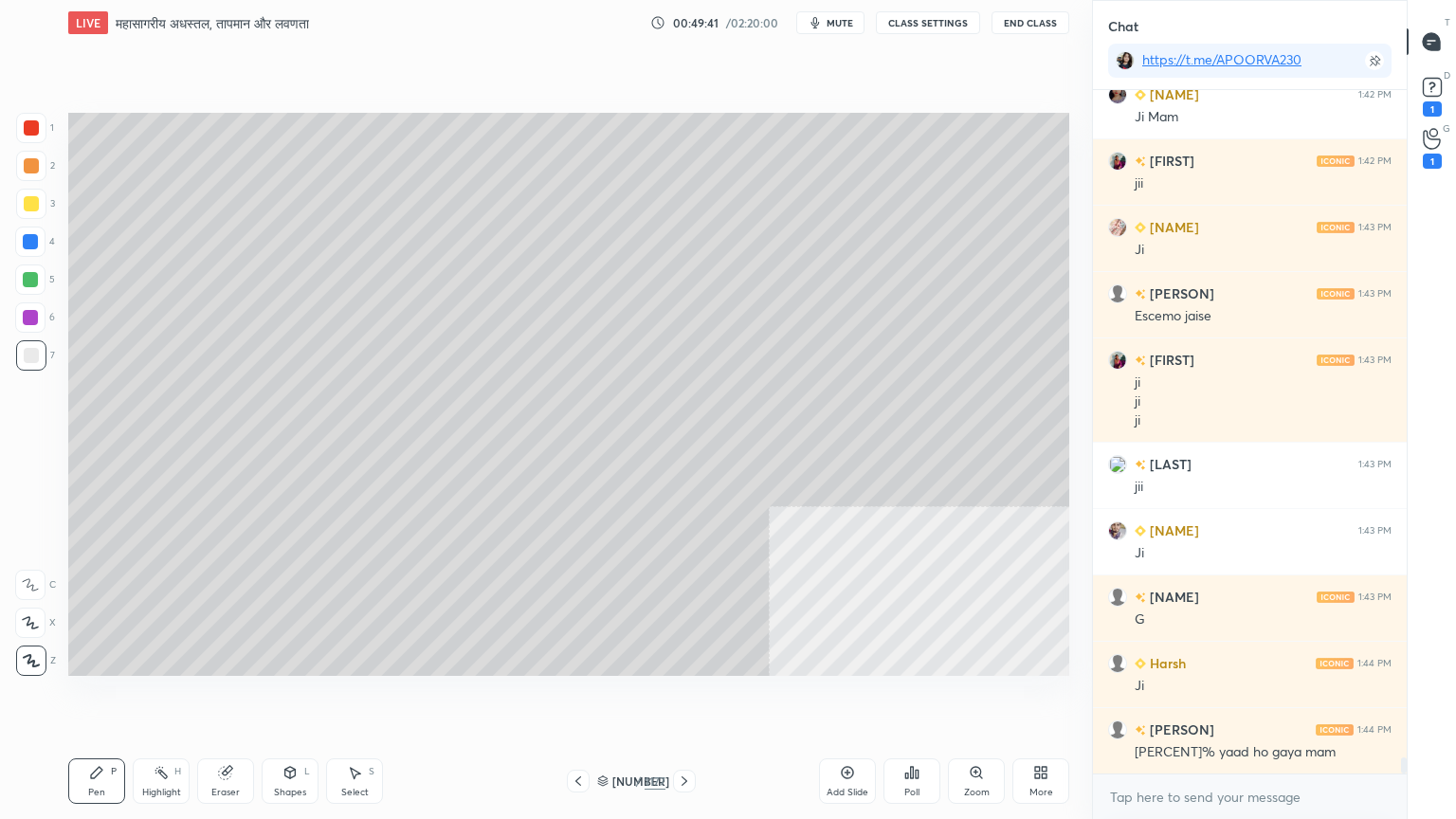 click on "4" at bounding box center (35, 242) 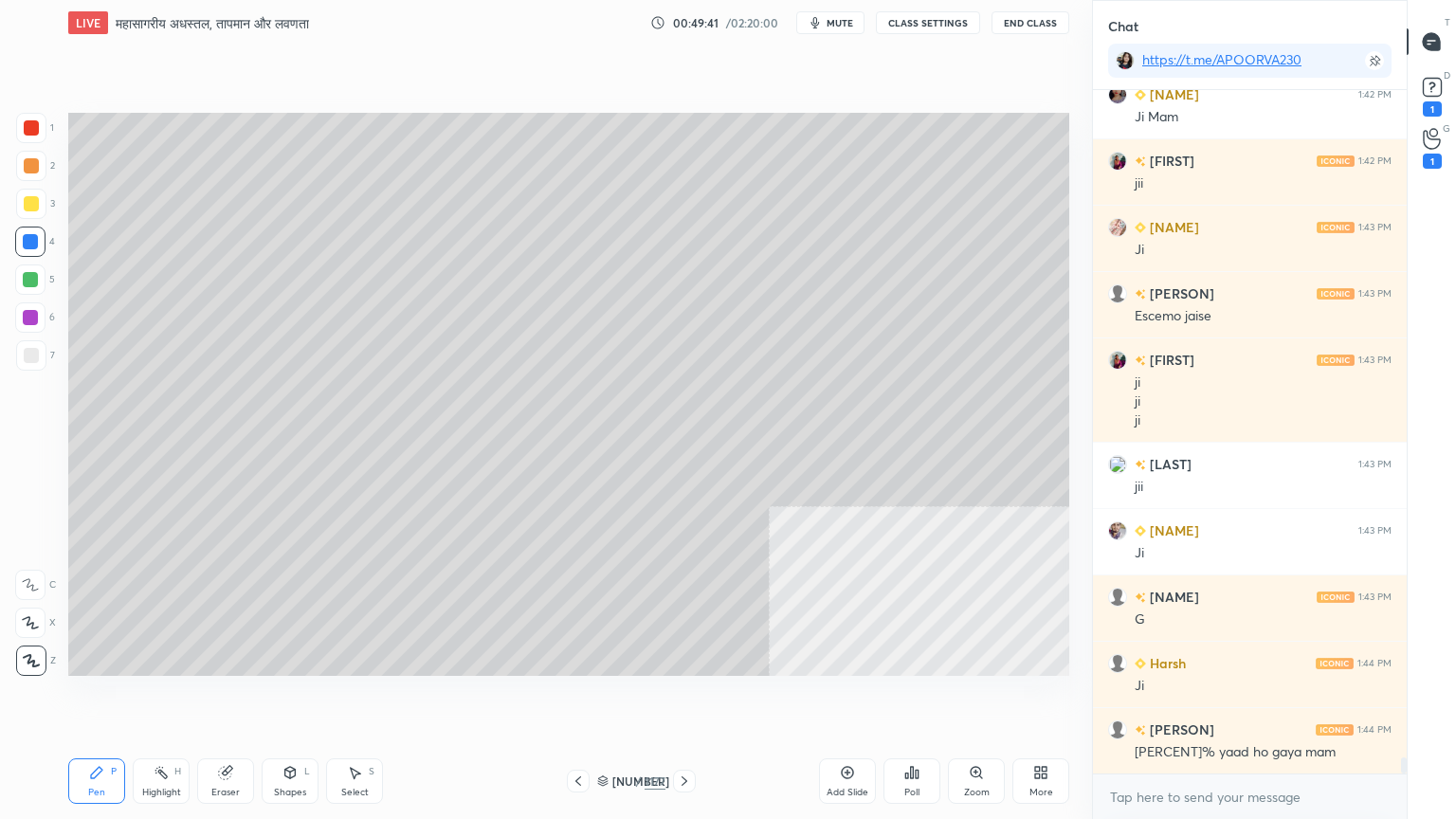 click at bounding box center [30, 242] 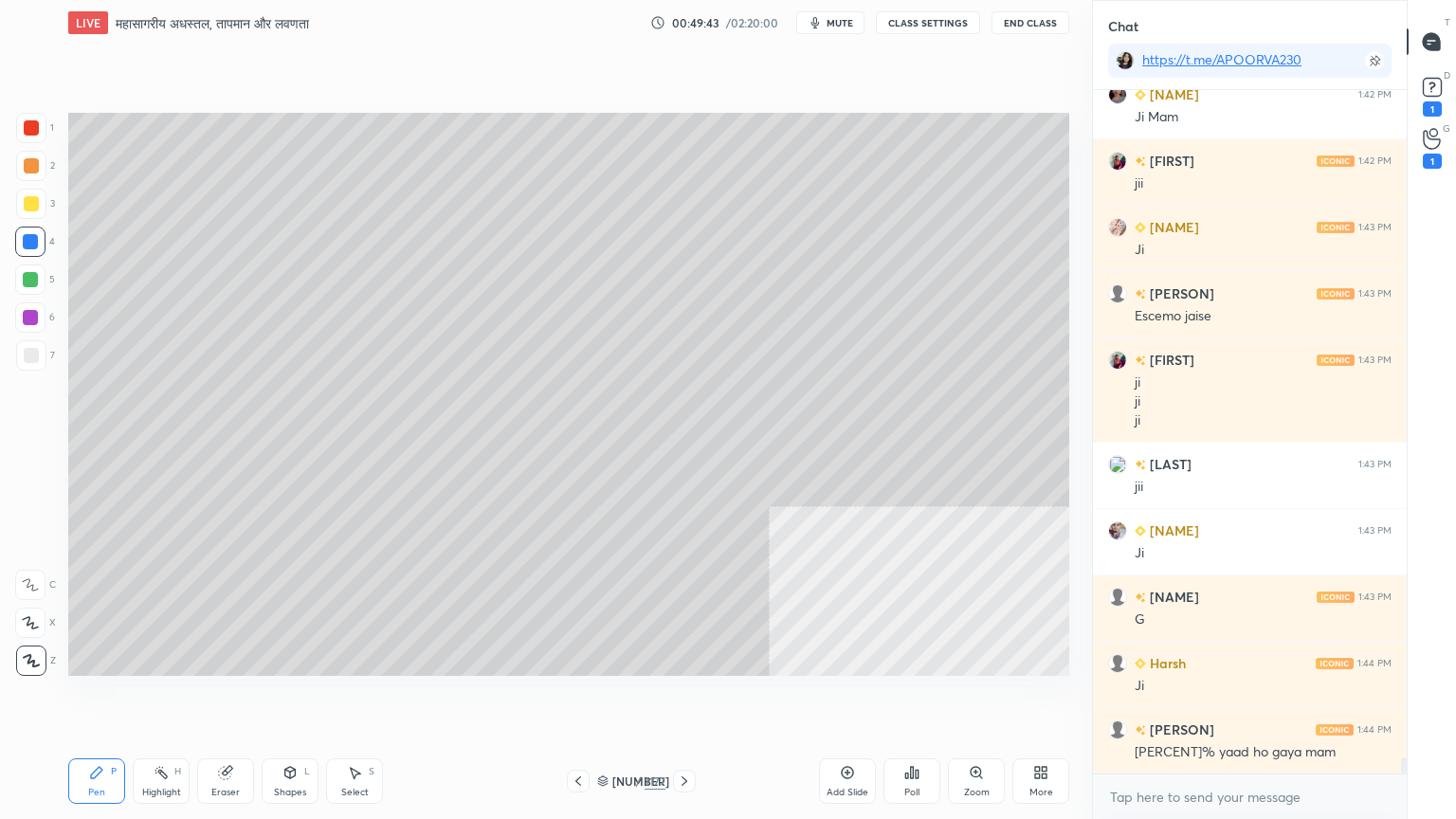 click at bounding box center [30, 280] 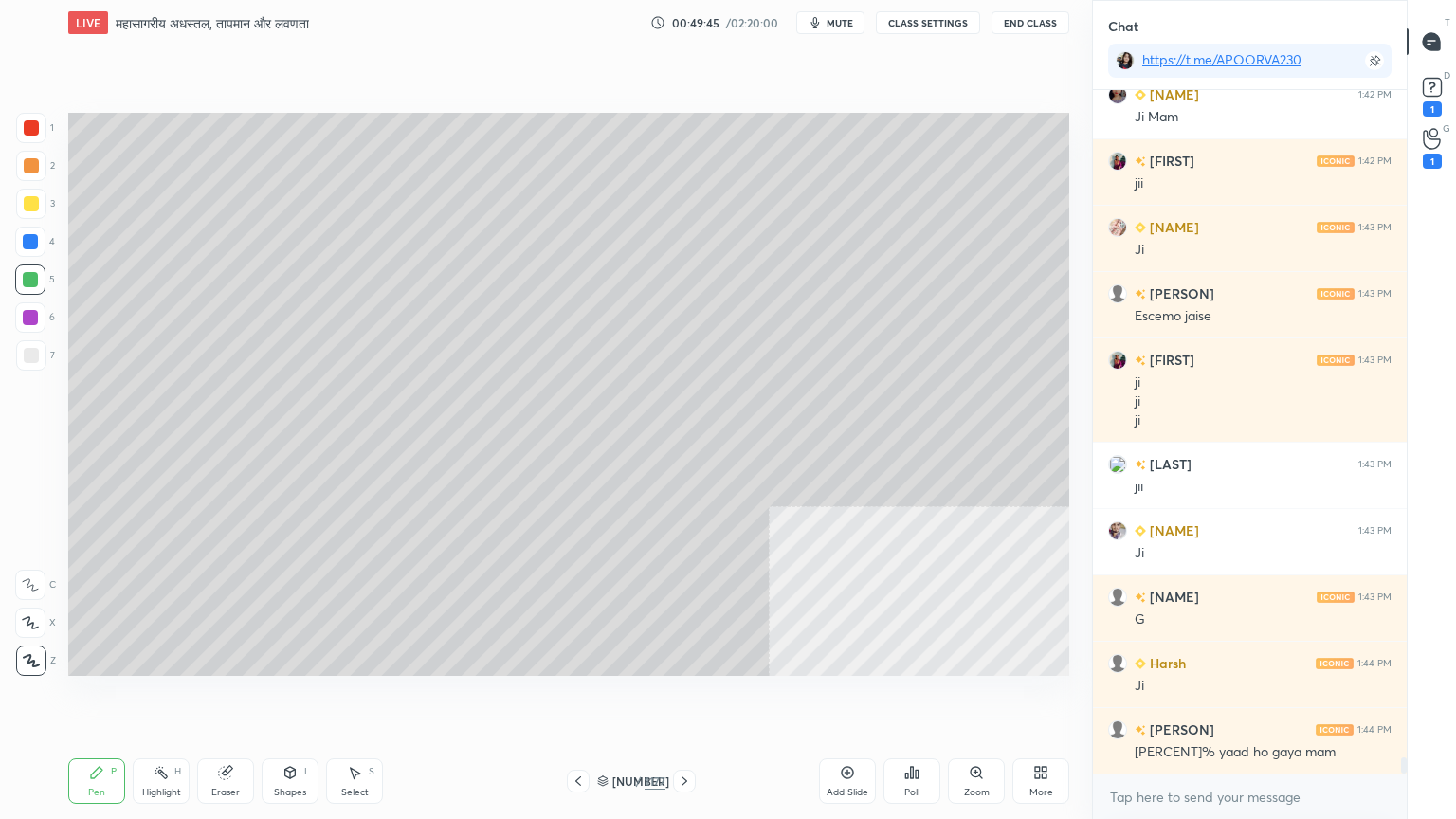 drag, startPoint x: 27, startPoint y: 364, endPoint x: 61, endPoint y: 383, distance: 38.948684 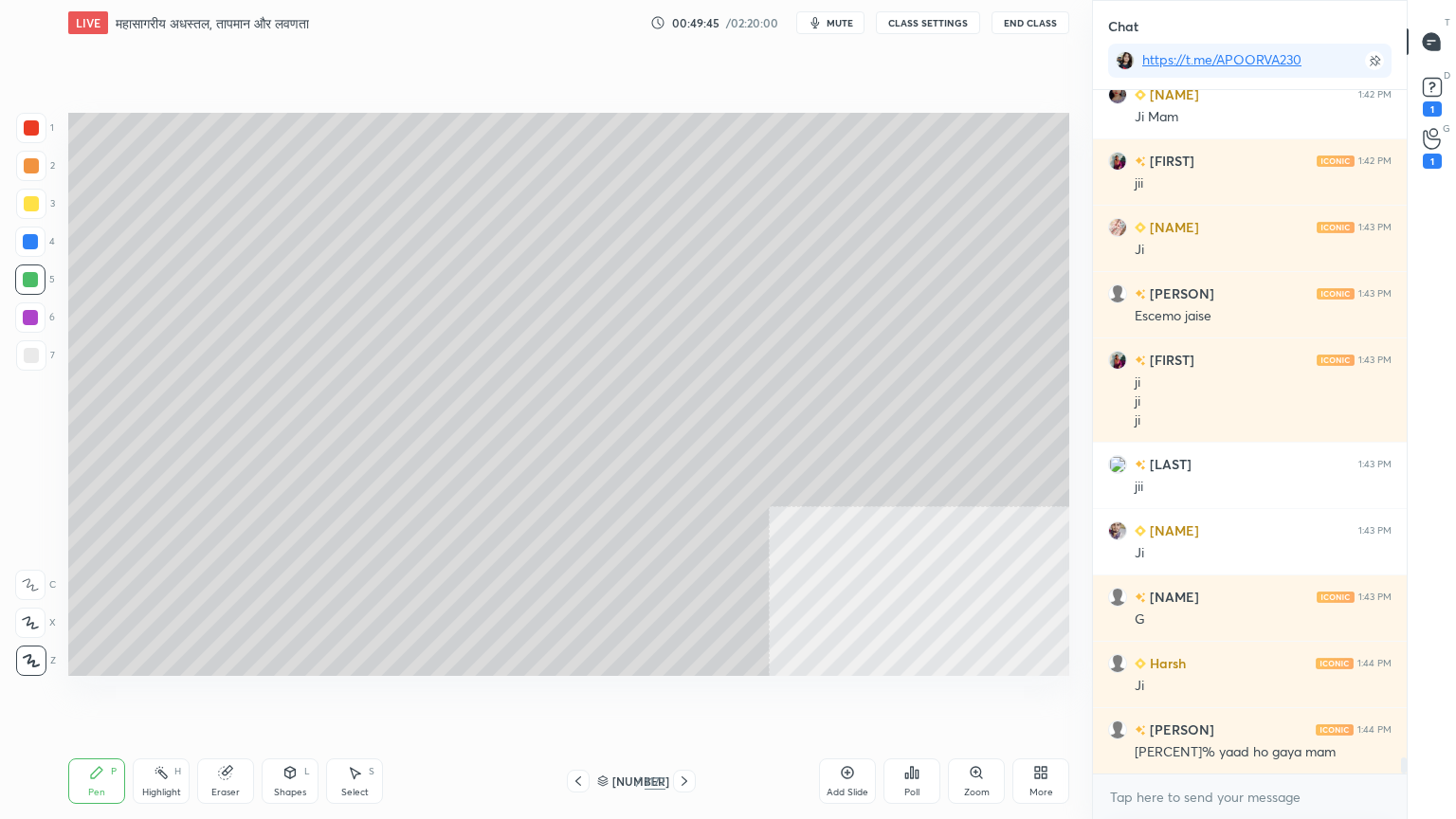 click at bounding box center (31, 355) 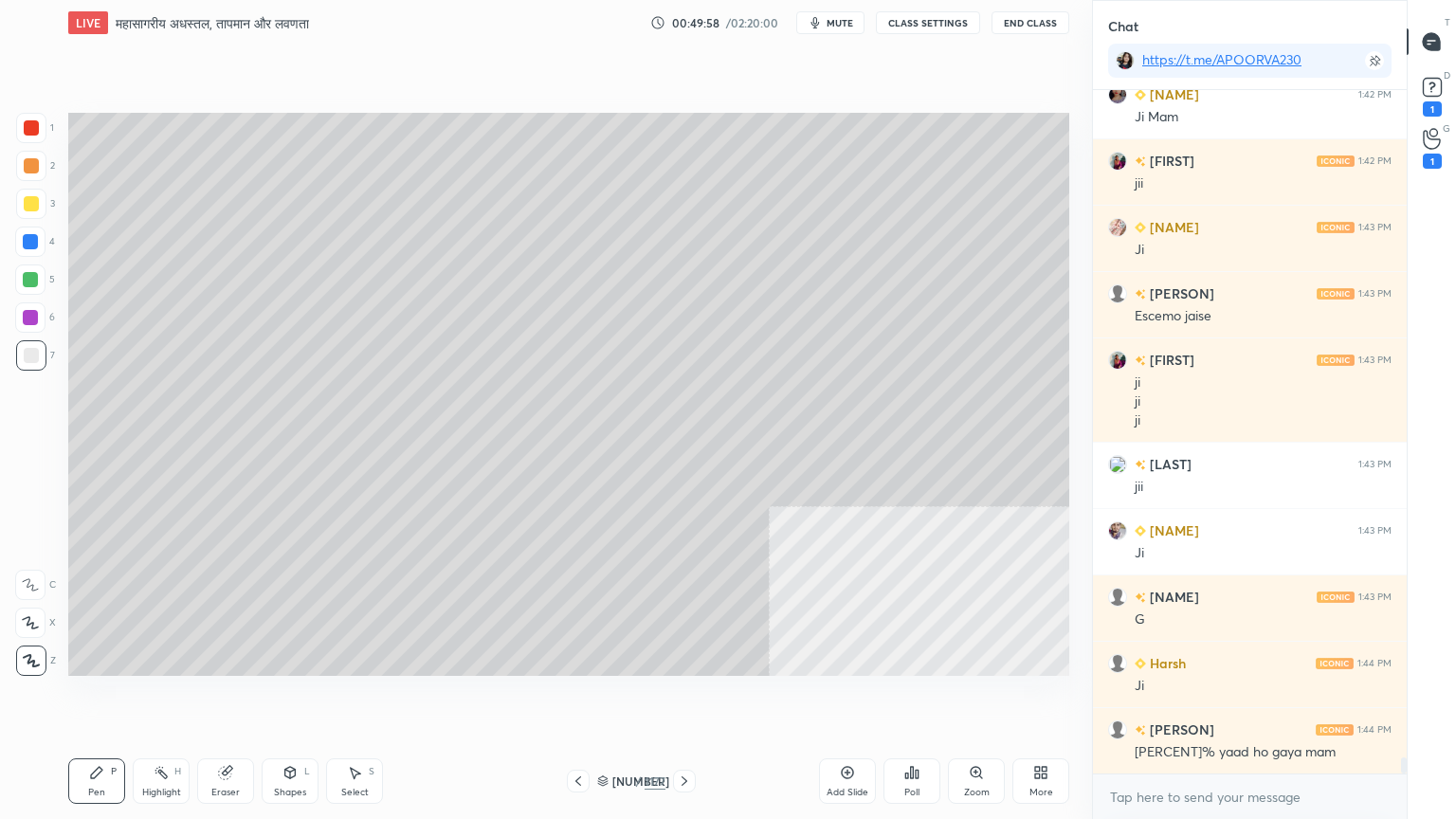 click at bounding box center (30, 242) 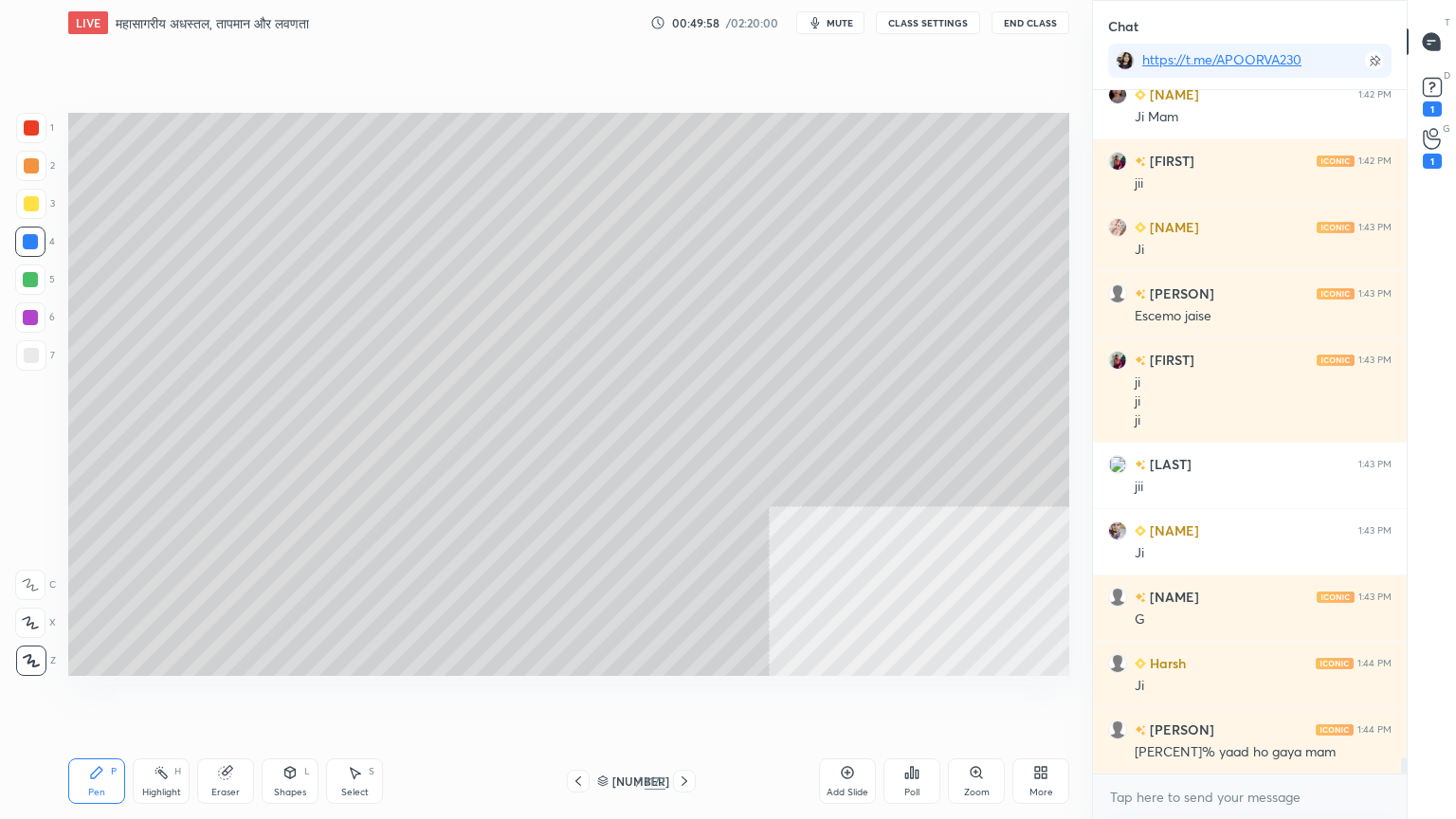 drag, startPoint x: 29, startPoint y: 244, endPoint x: 40, endPoint y: 284, distance: 41.48494 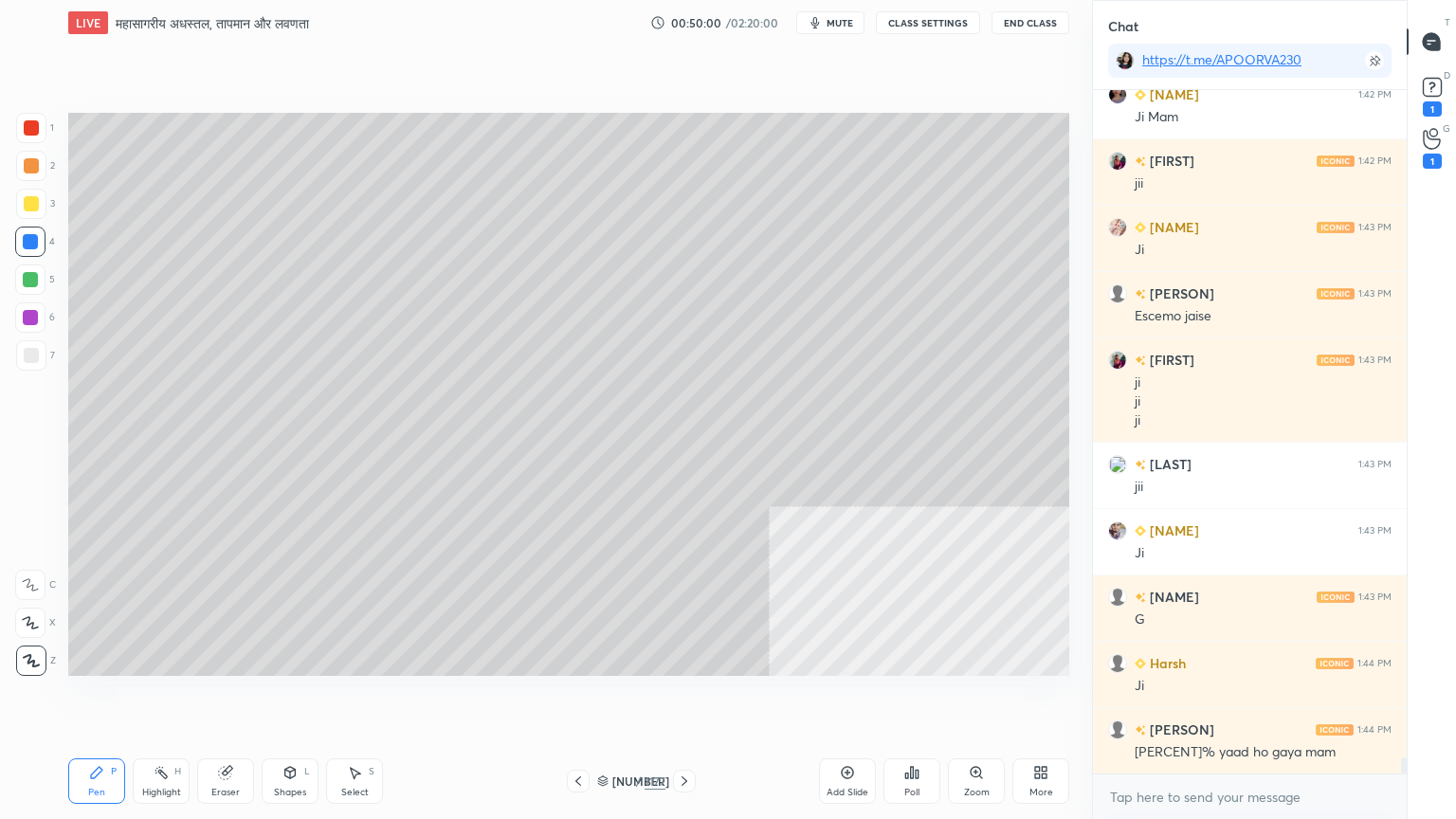 click at bounding box center [30, 242] 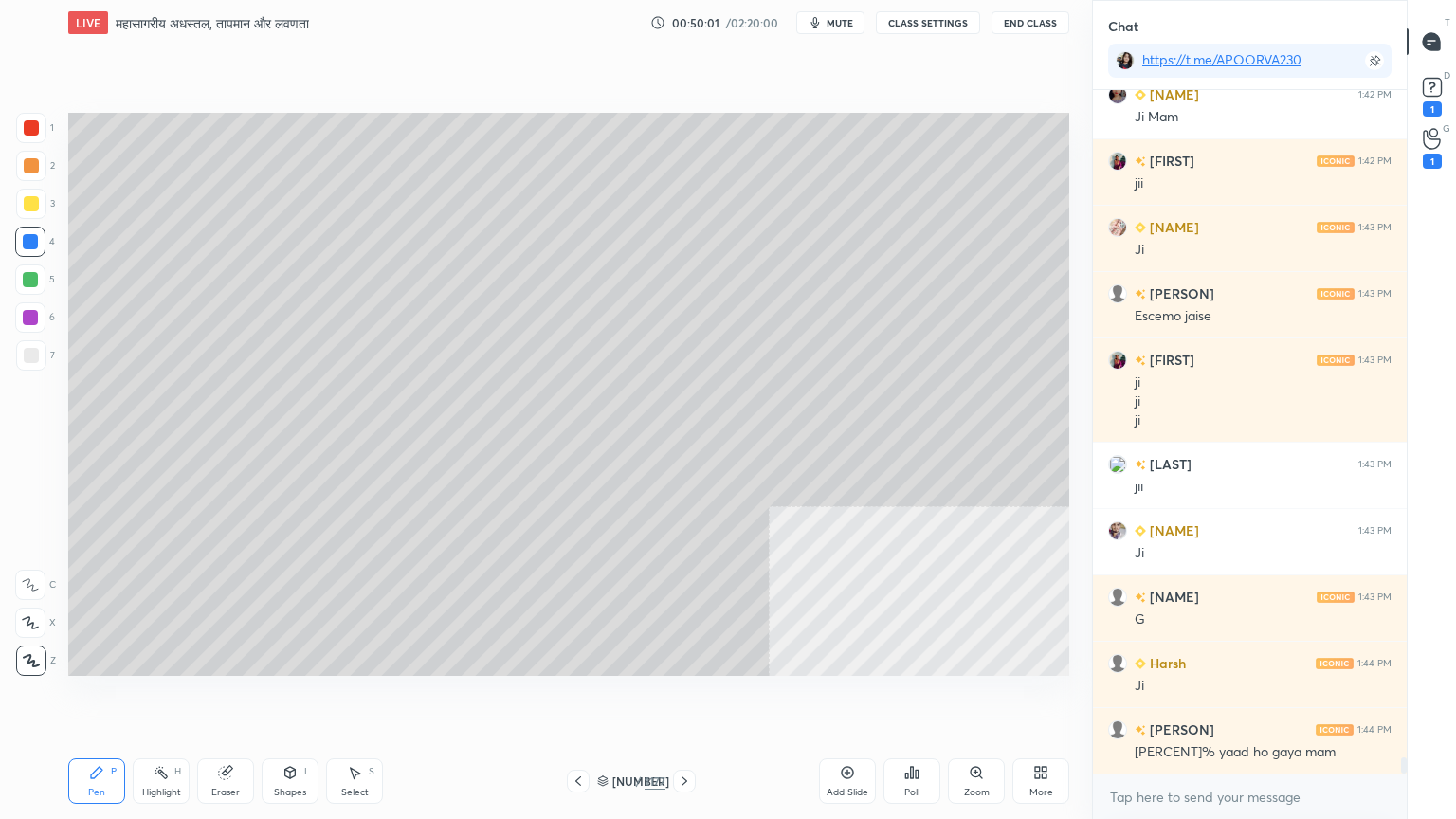 click at bounding box center (31, 355) 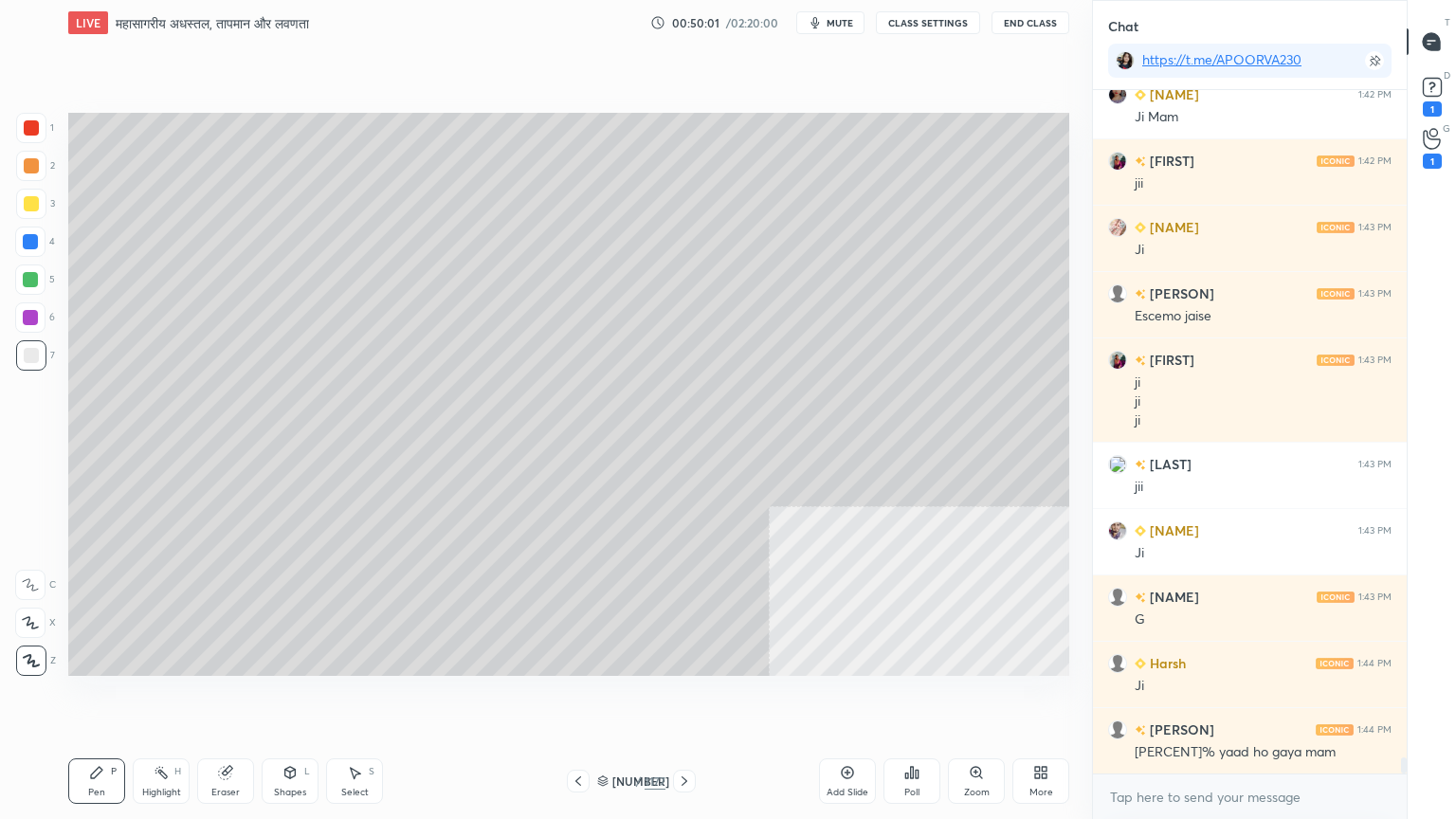drag, startPoint x: 38, startPoint y: 246, endPoint x: 65, endPoint y: 253, distance: 27.892651 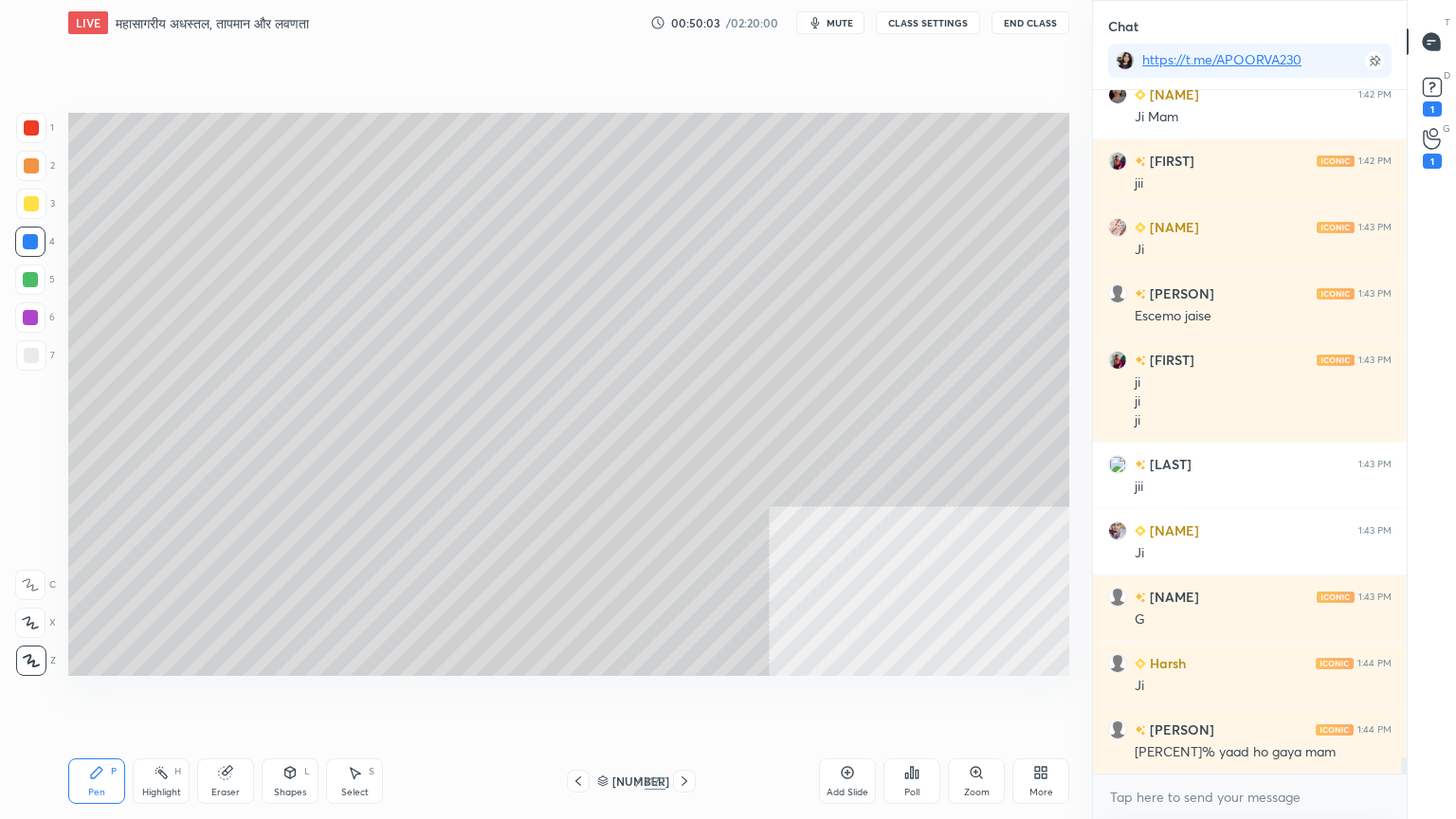 click at bounding box center (31, 355) 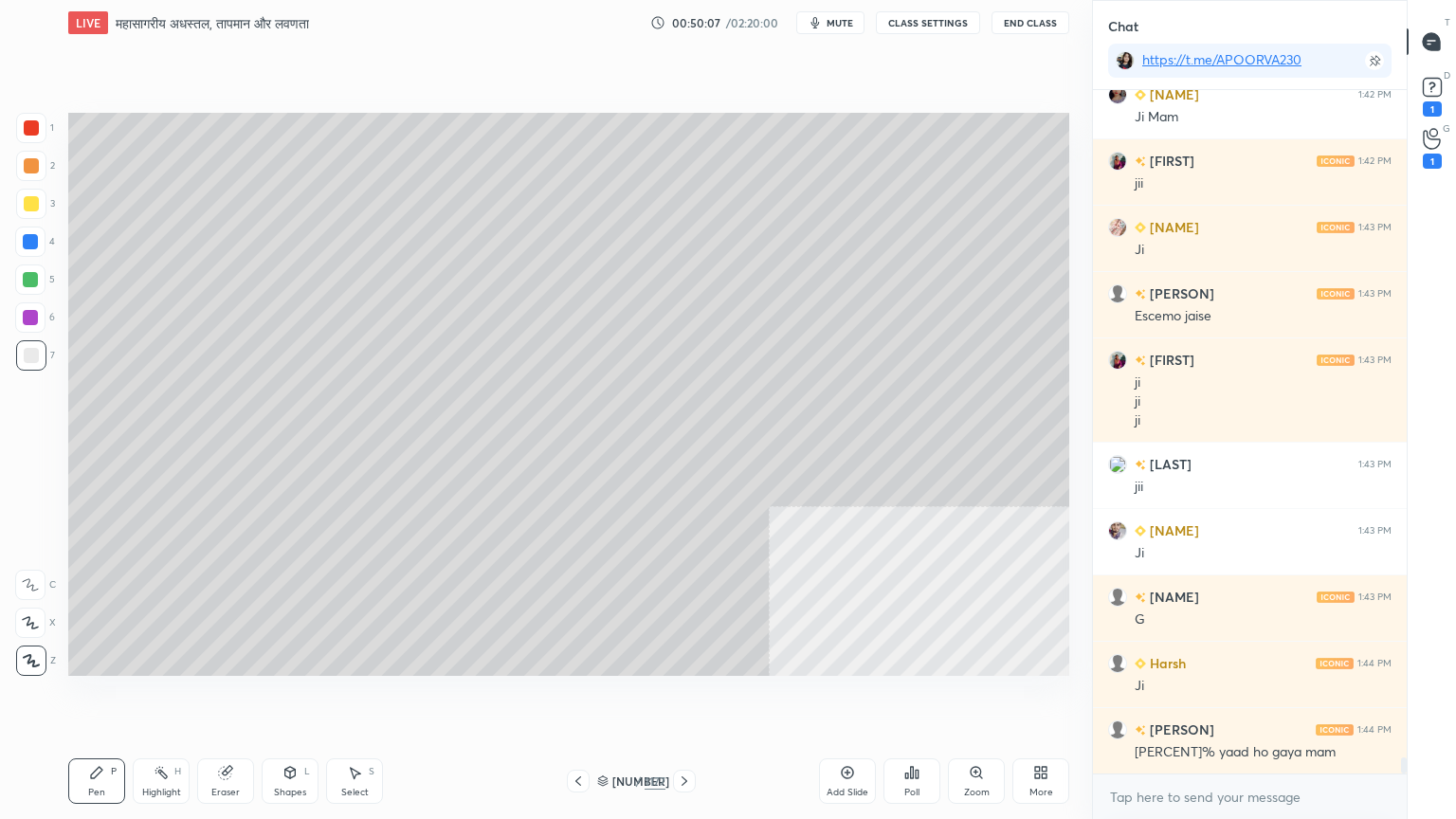 scroll, scrollTop: 640, scrollLeft: 308, axis: both 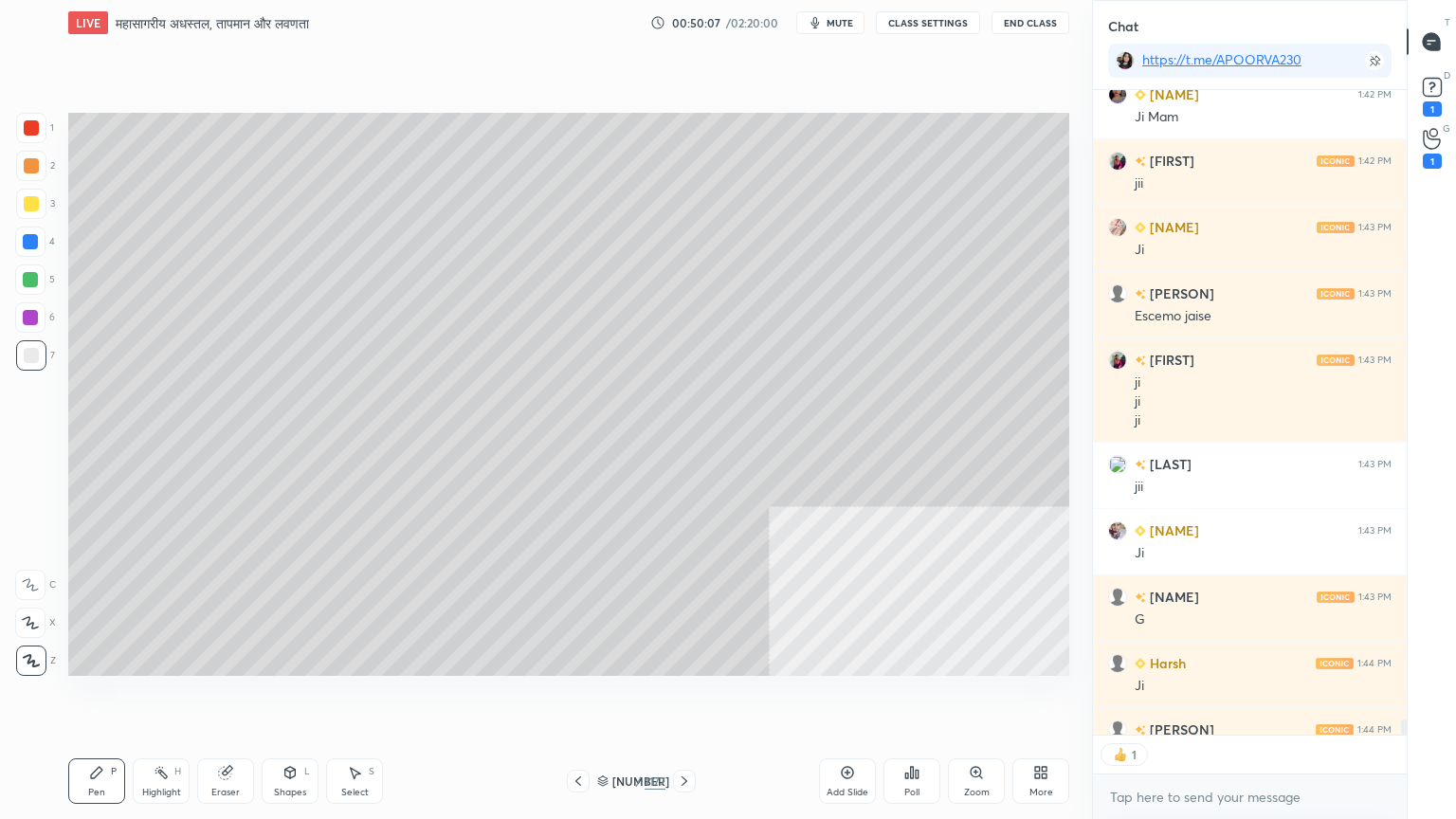 click on "Poll" at bounding box center (912, 781) 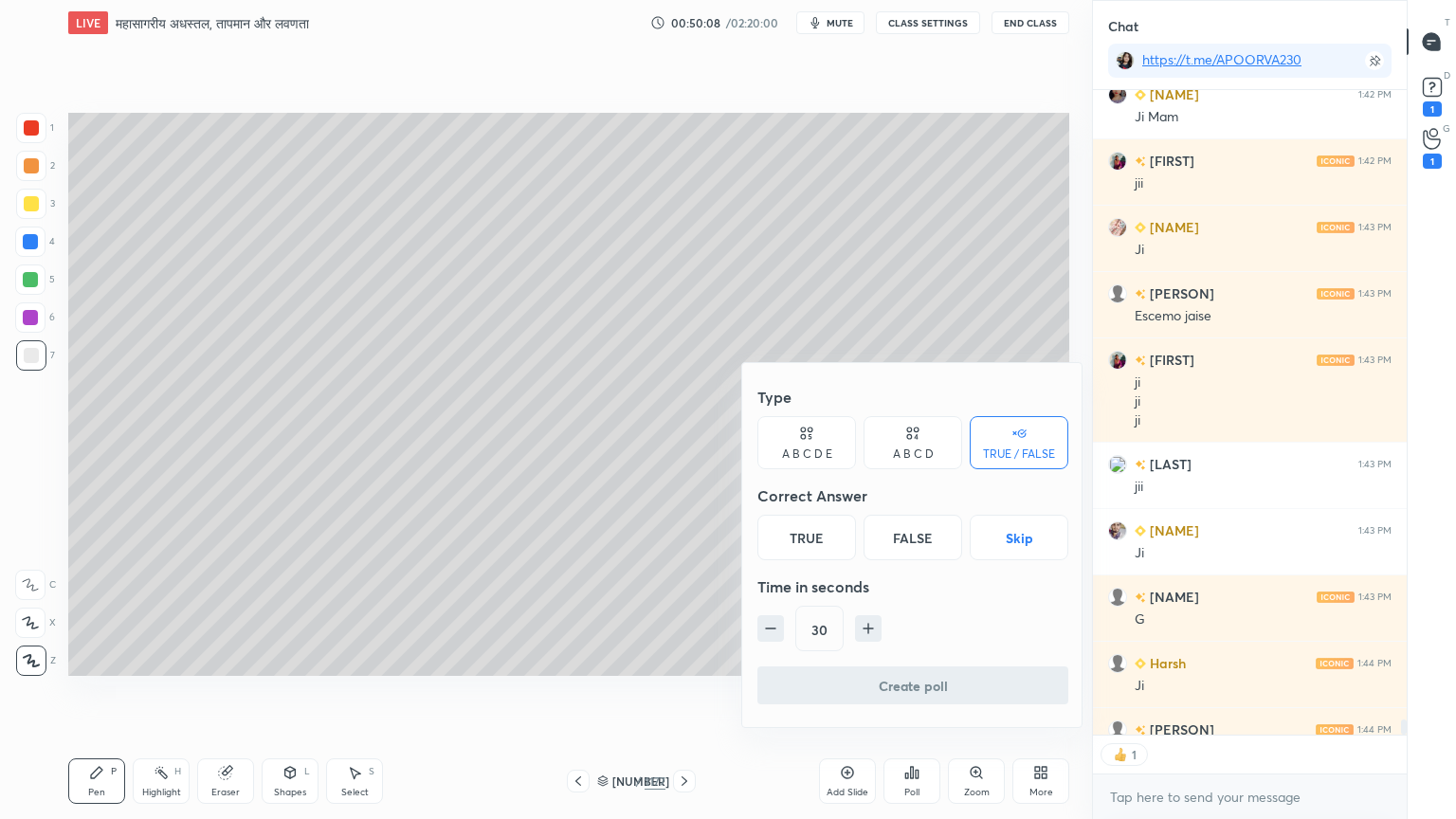 click at bounding box center [771, 628] 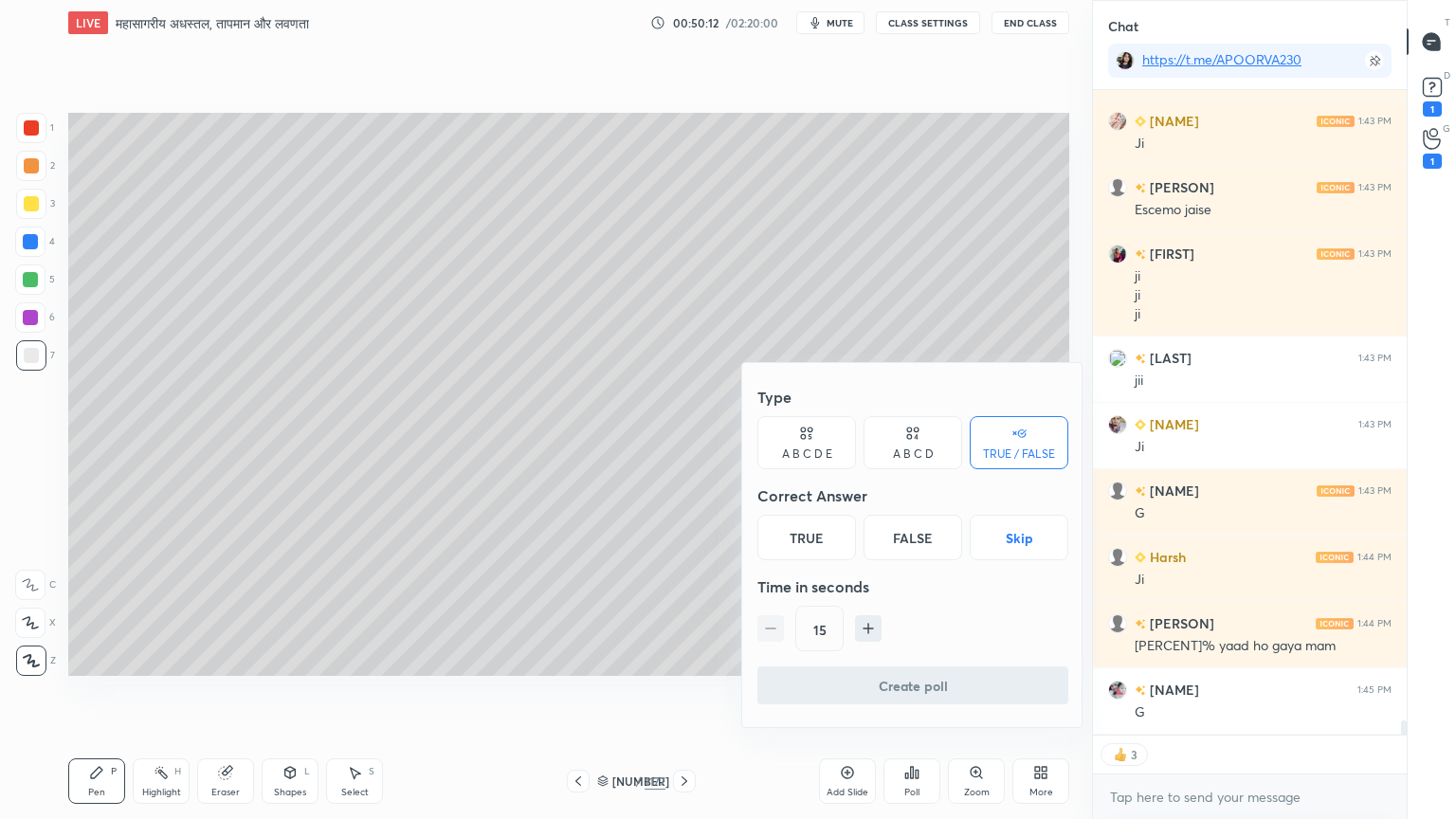 scroll, scrollTop: 28345, scrollLeft: 0, axis: vertical 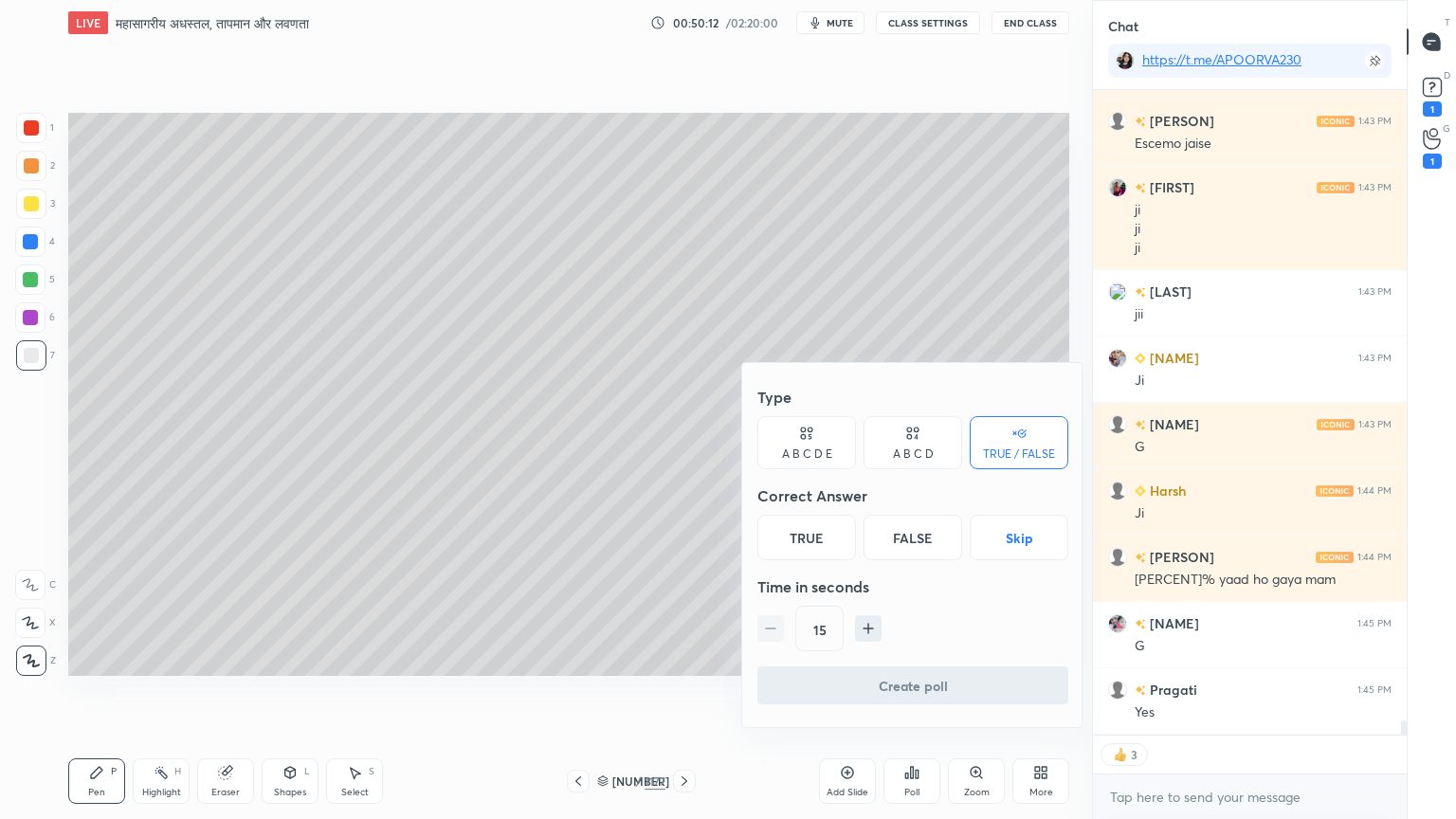 click on "A B C D E" at bounding box center [807, 454] 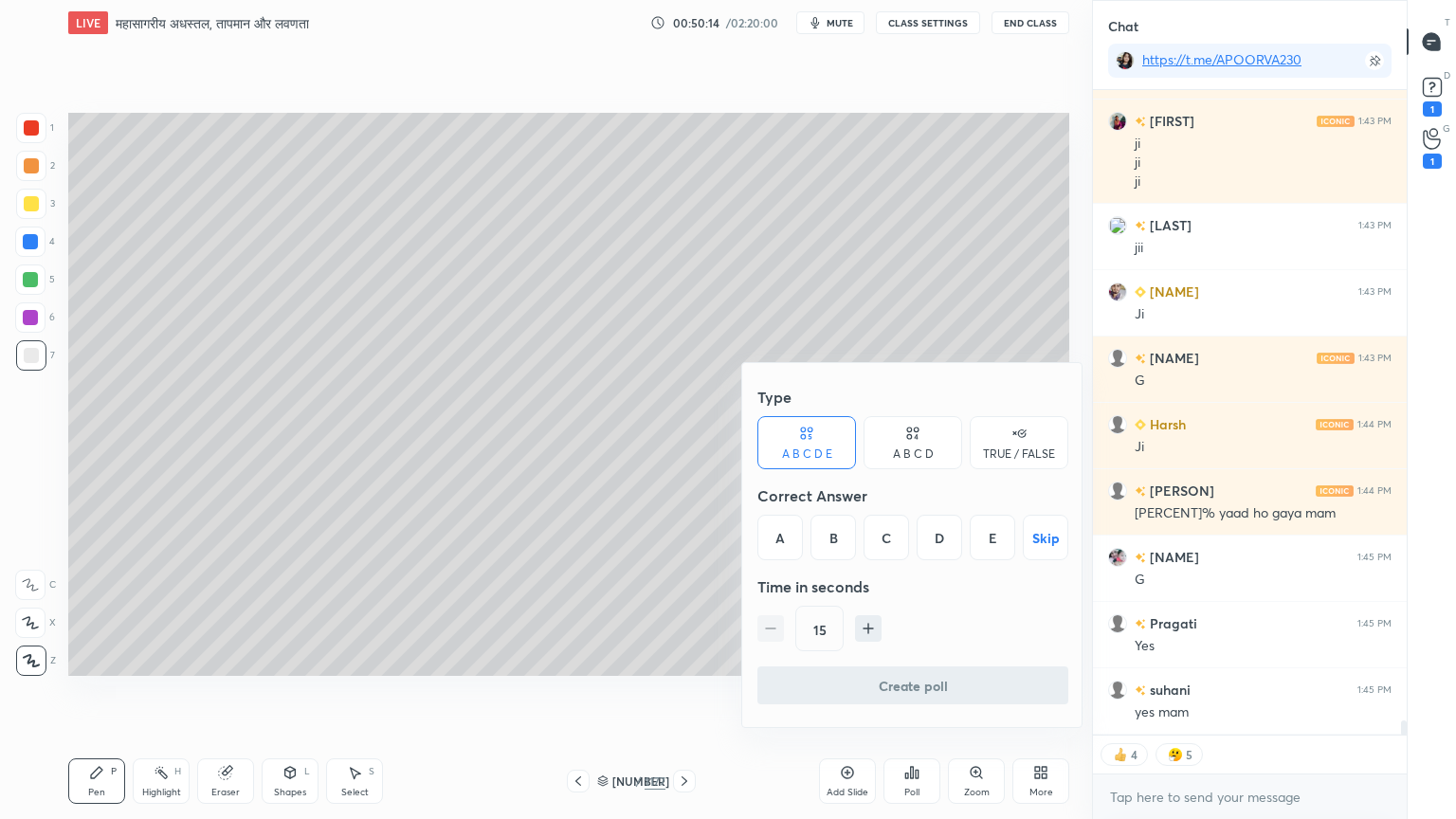 scroll, scrollTop: 28477, scrollLeft: 0, axis: vertical 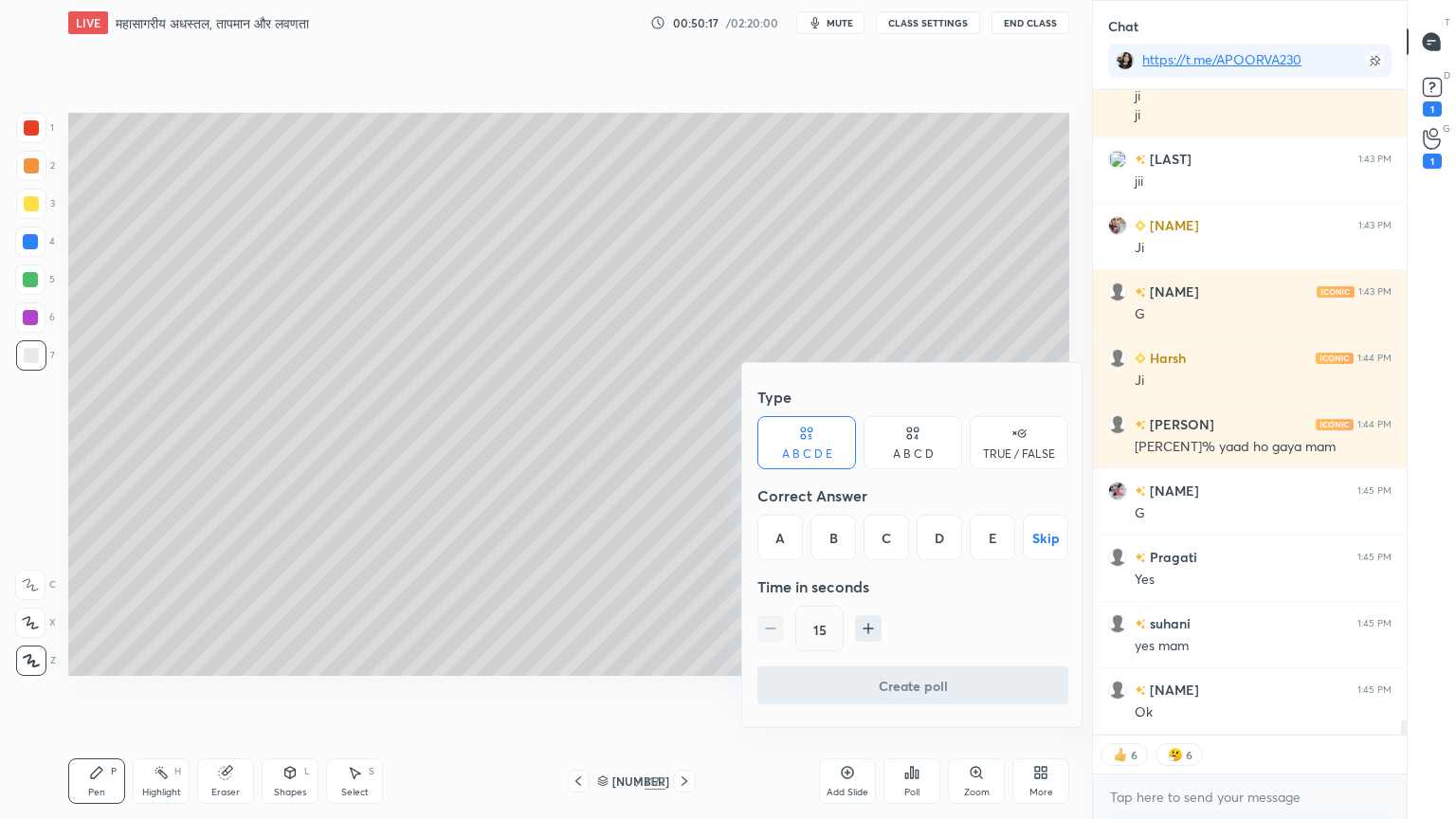 click at bounding box center [728, 410] 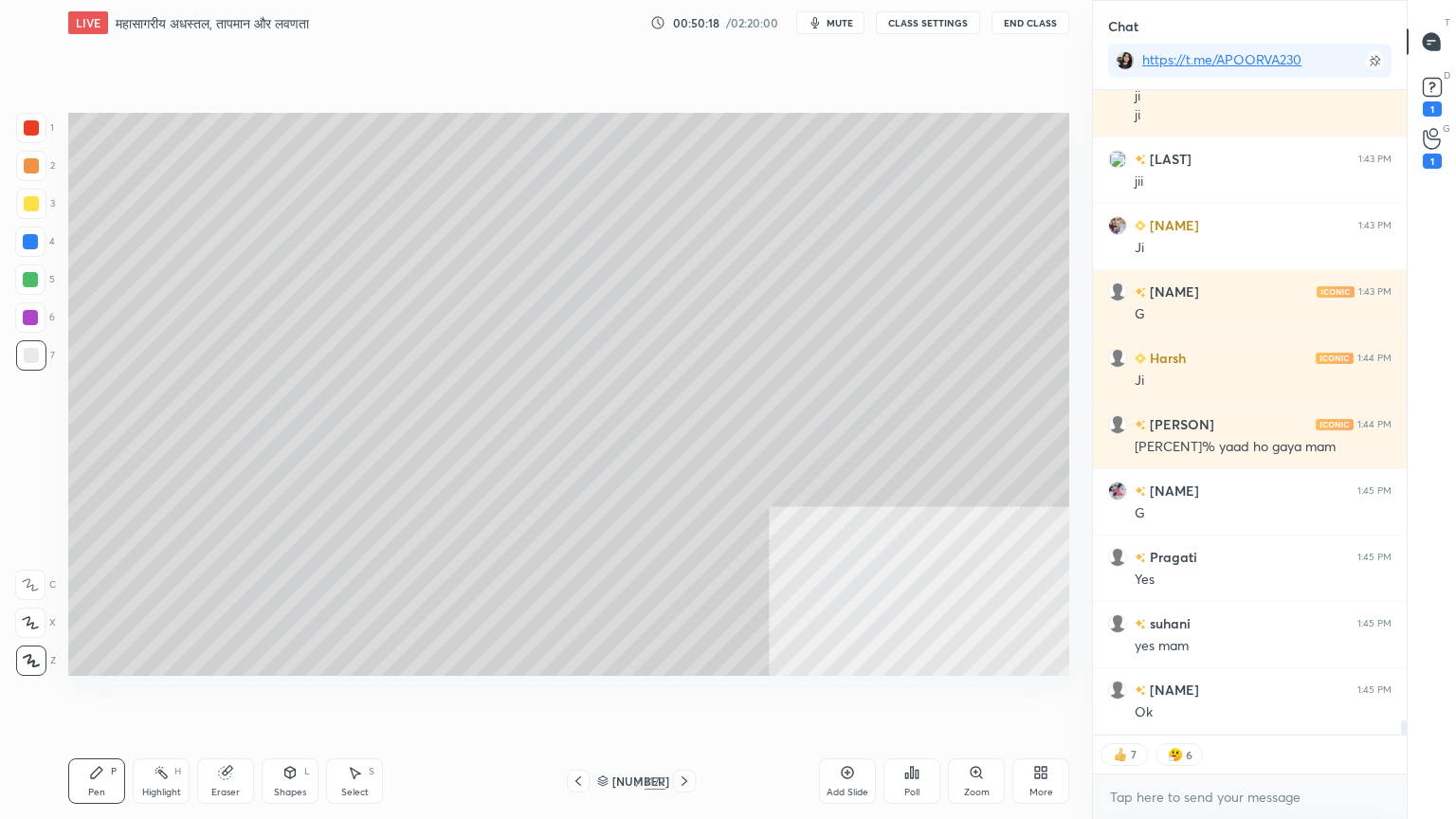 click on "CLASS SETTINGS" at bounding box center (928, 23) 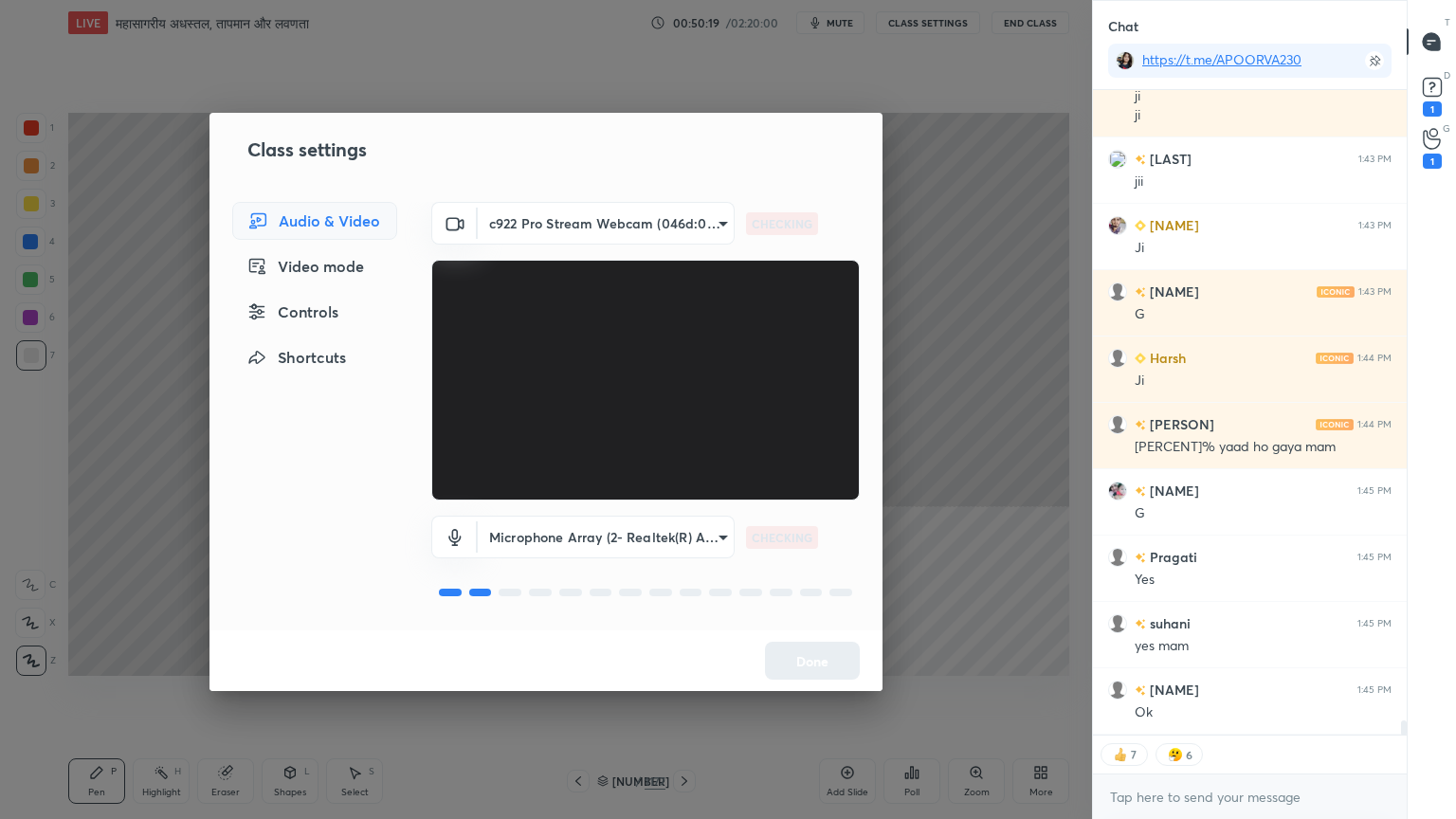click on "Controls" at bounding box center (315, 312) 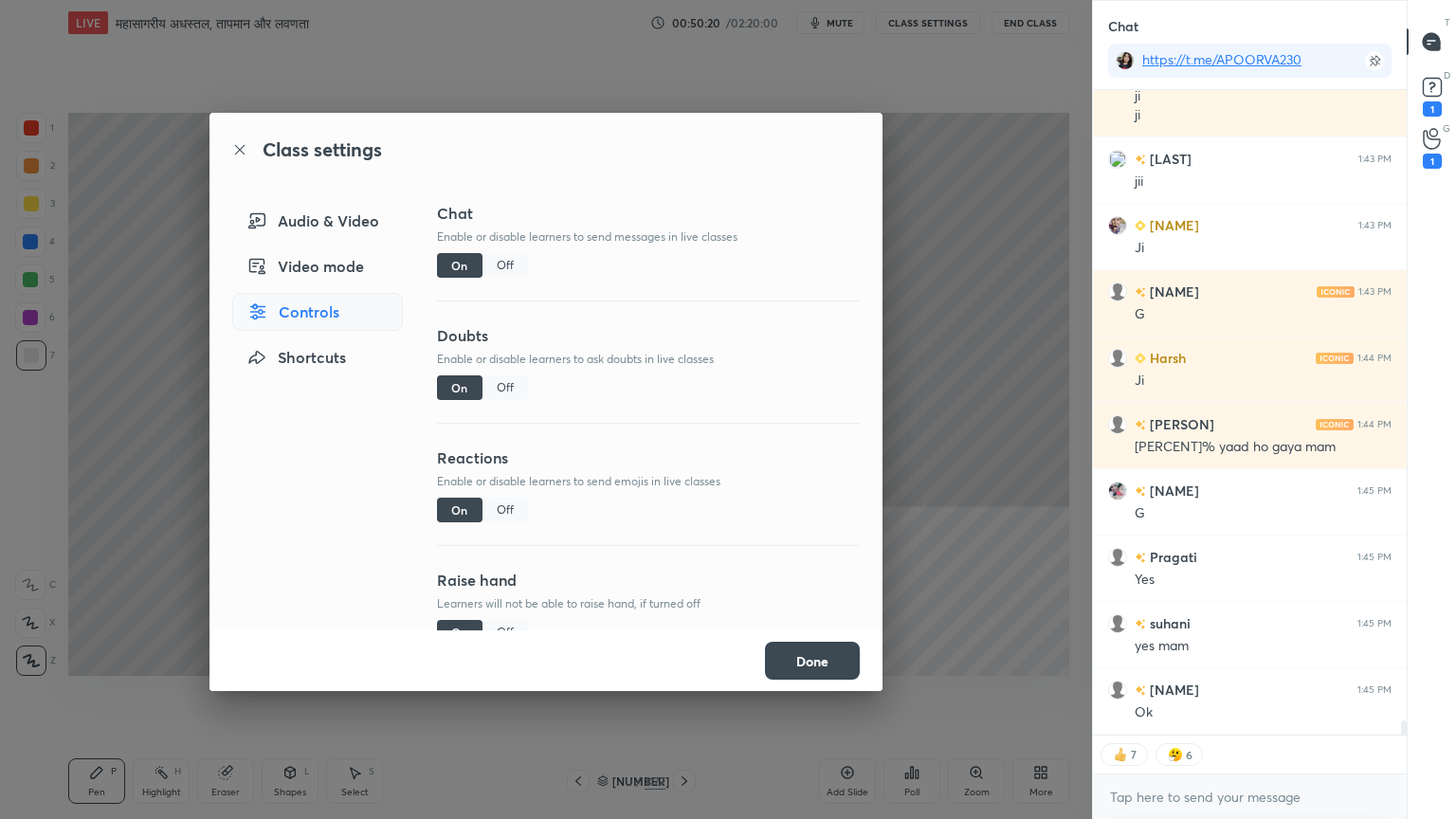 click on "Off" at bounding box center (505, 510) 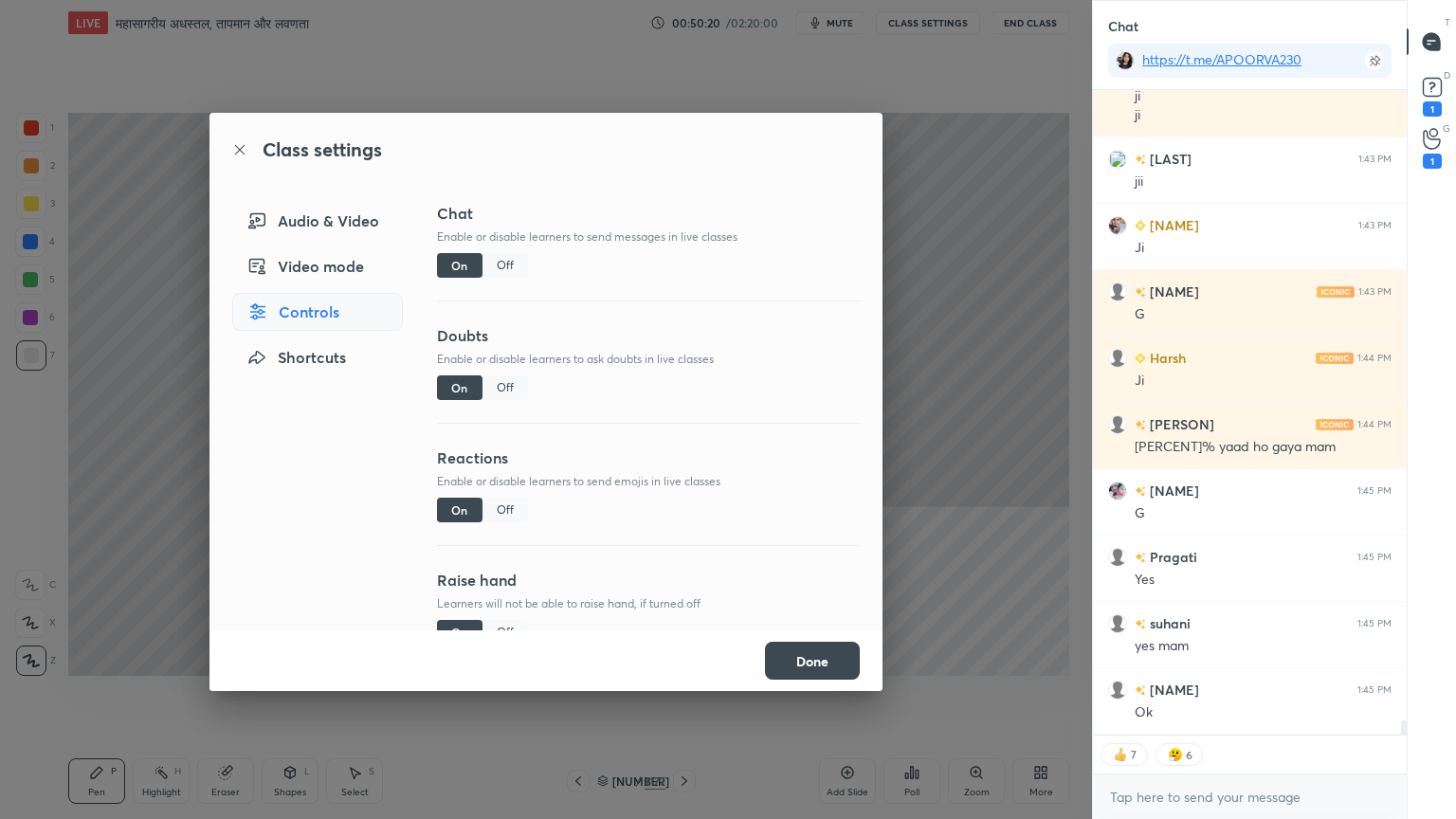 scroll, scrollTop: 6, scrollLeft: 6, axis: both 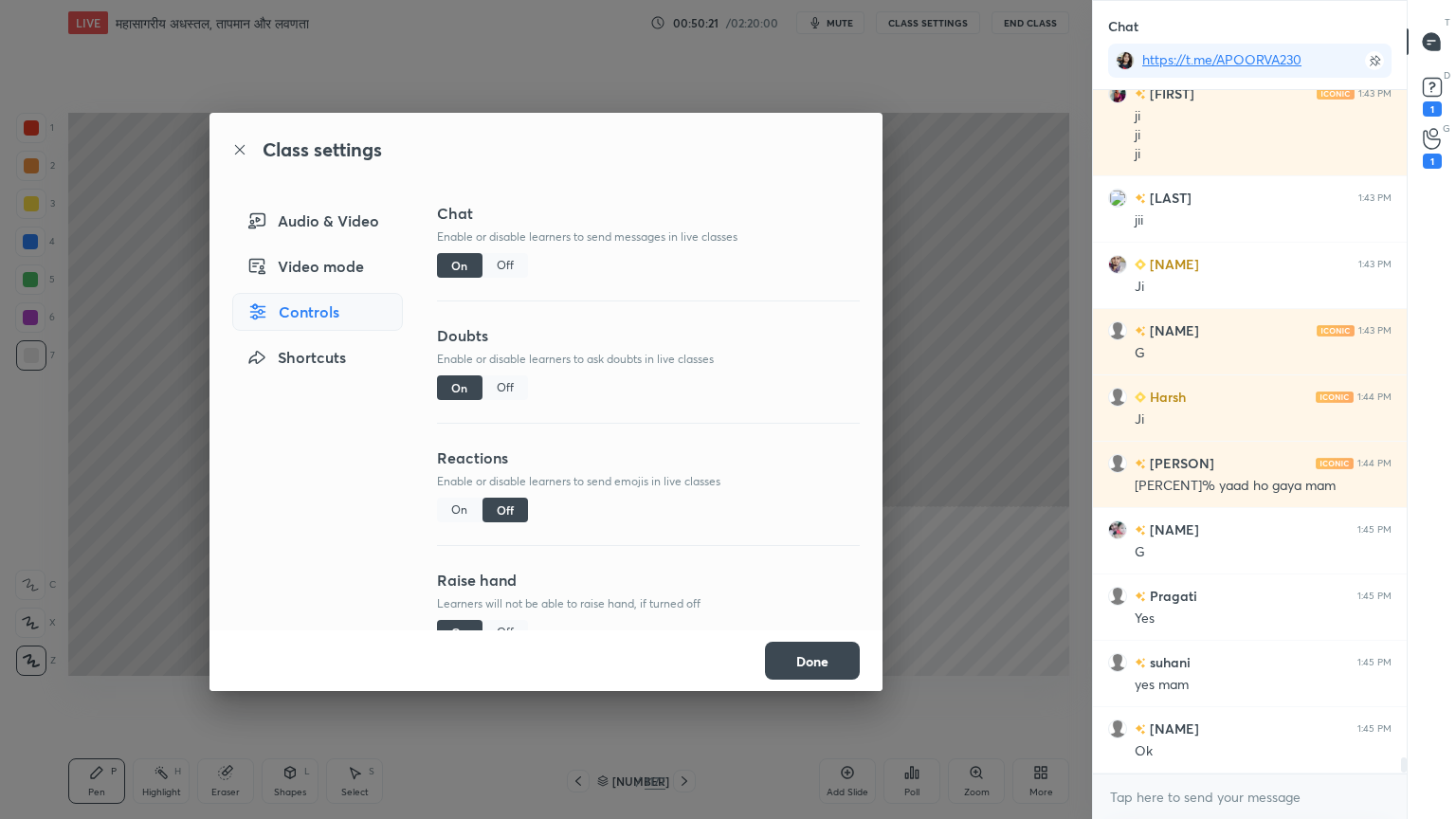 click on "Done" at bounding box center (812, 661) 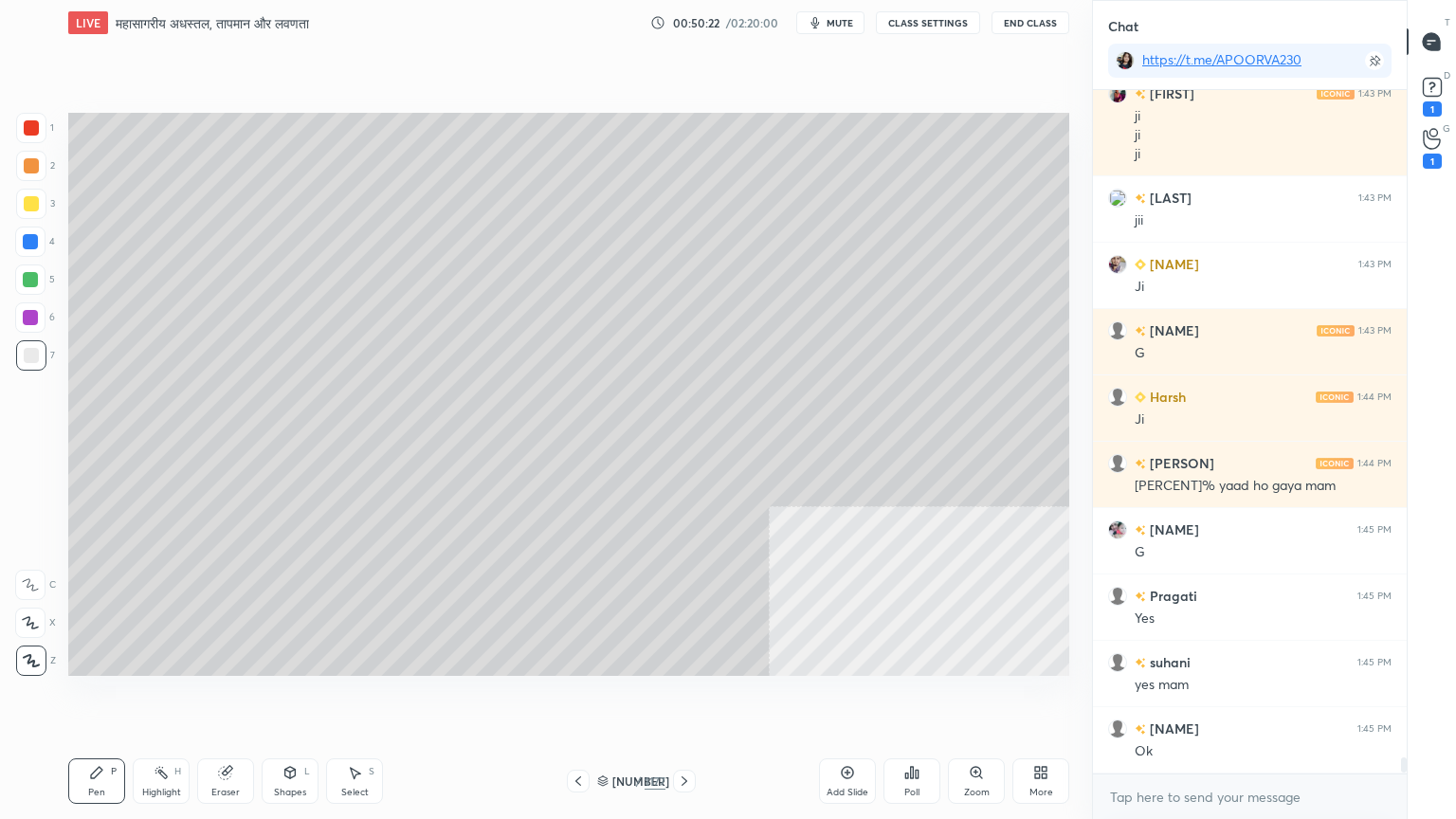 click on "Poll" at bounding box center (912, 781) 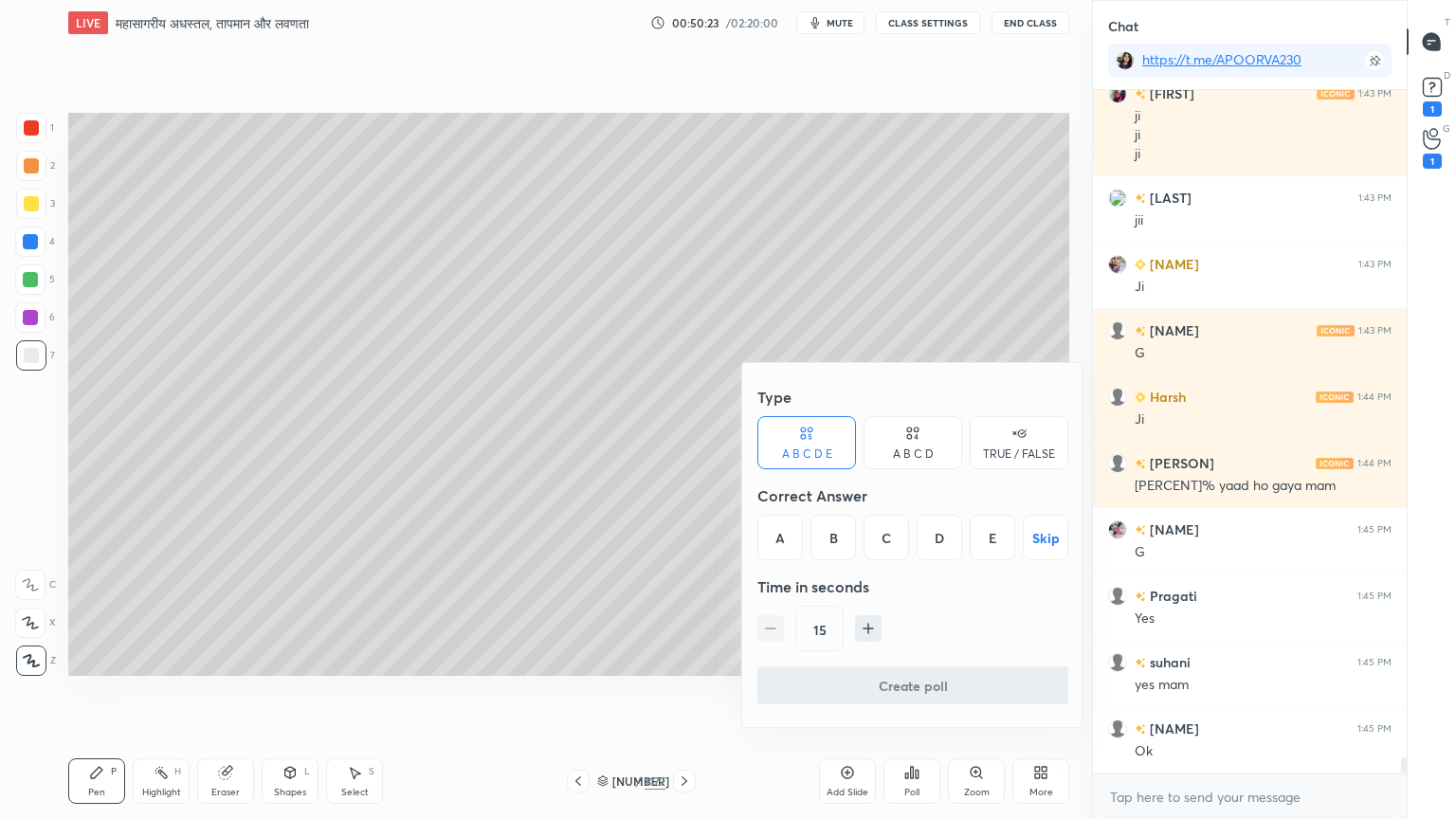 drag, startPoint x: 842, startPoint y: 539, endPoint x: 906, endPoint y: 618, distance: 101.671038 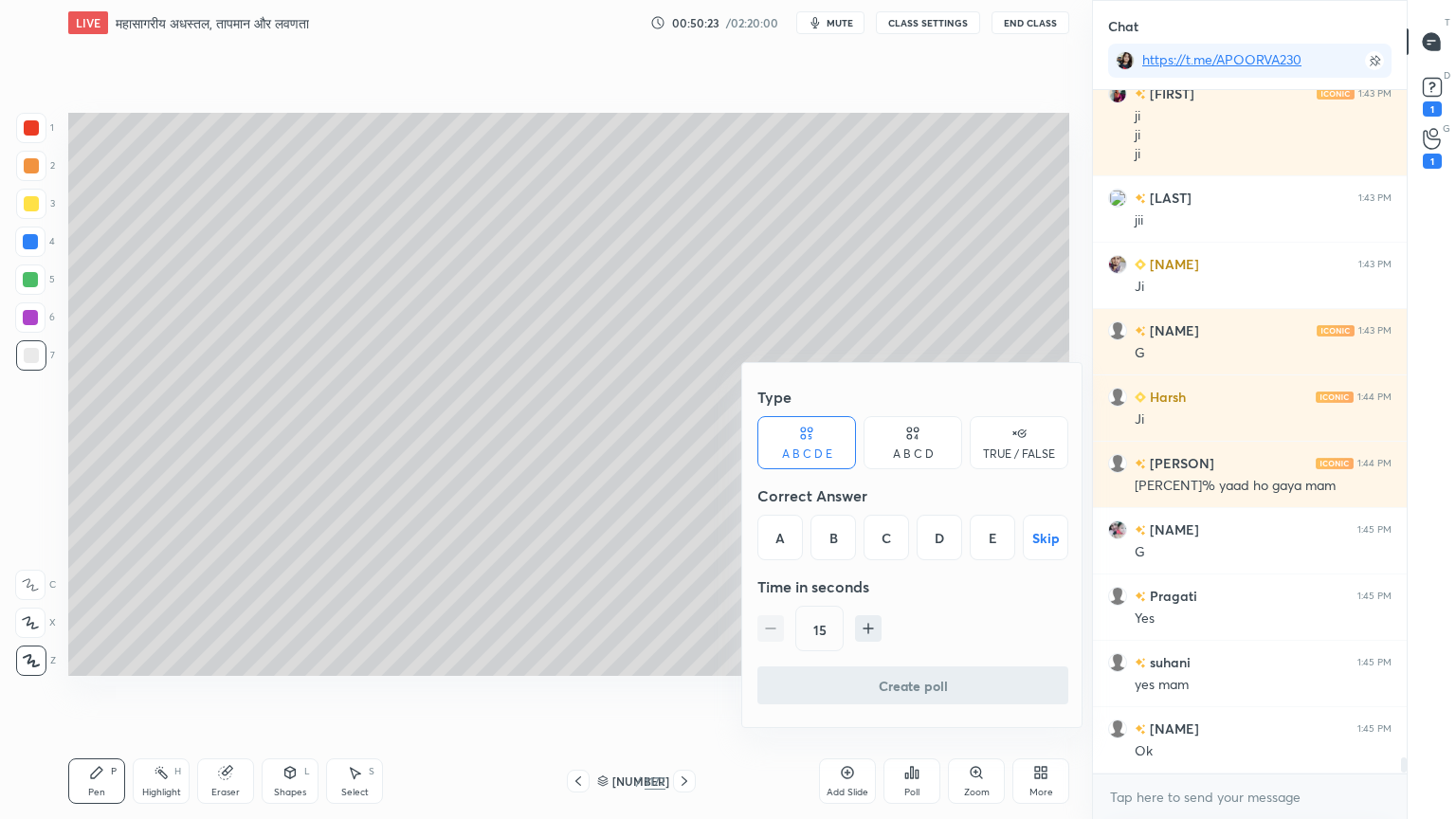 click on "B" at bounding box center [833, 537] 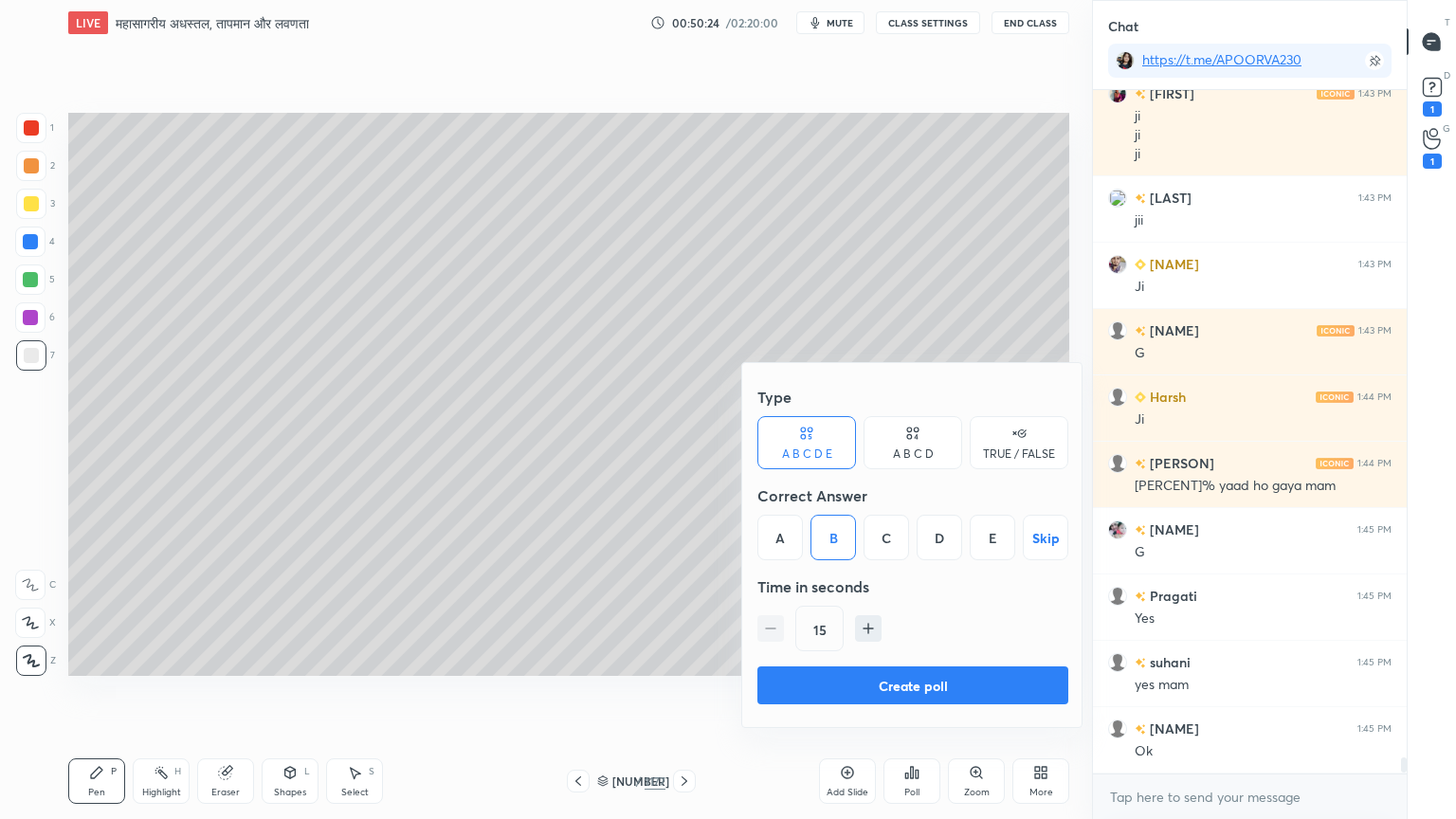 click on "Create poll" at bounding box center (913, 685) 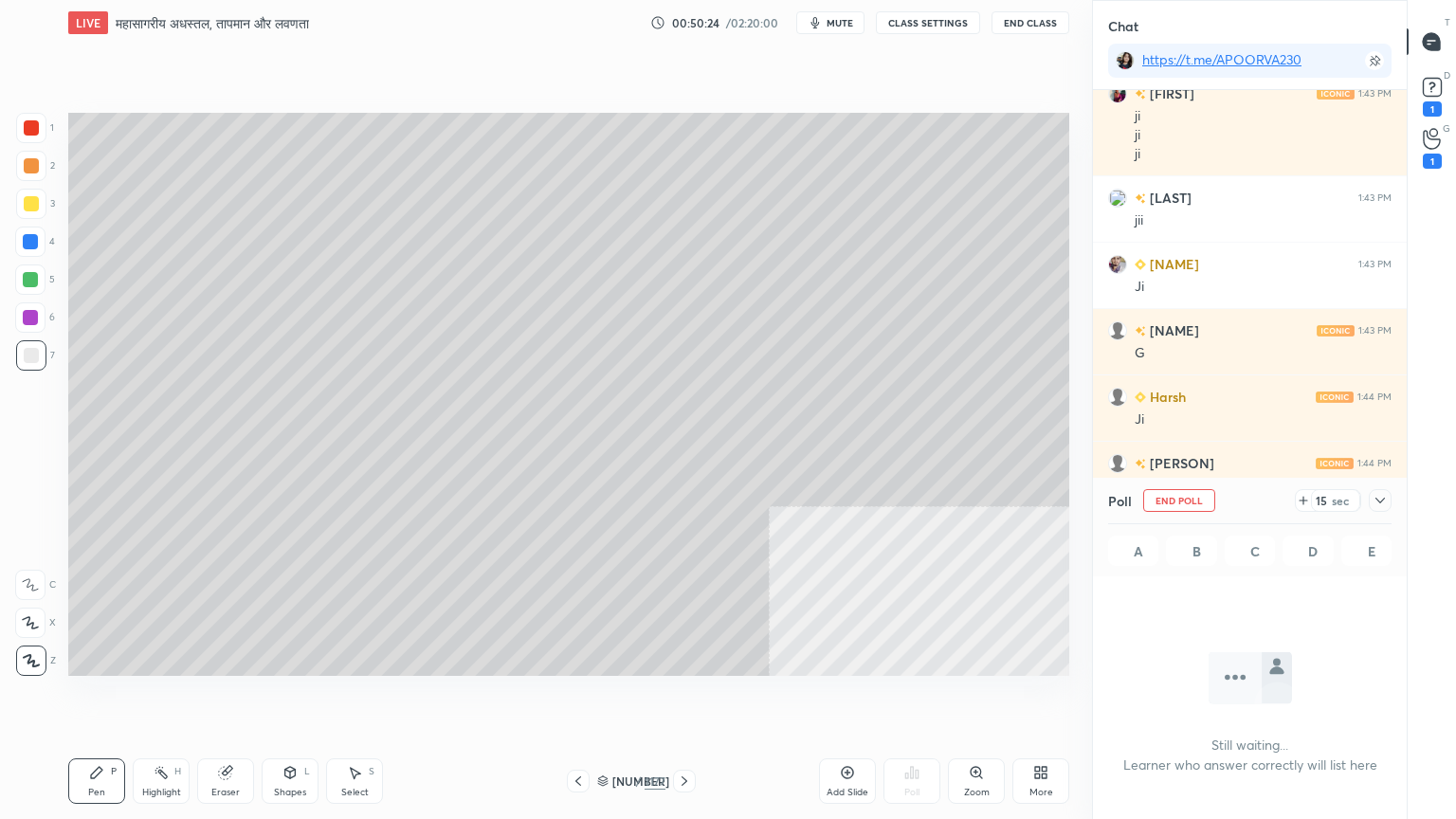 scroll, scrollTop: 701, scrollLeft: 308, axis: both 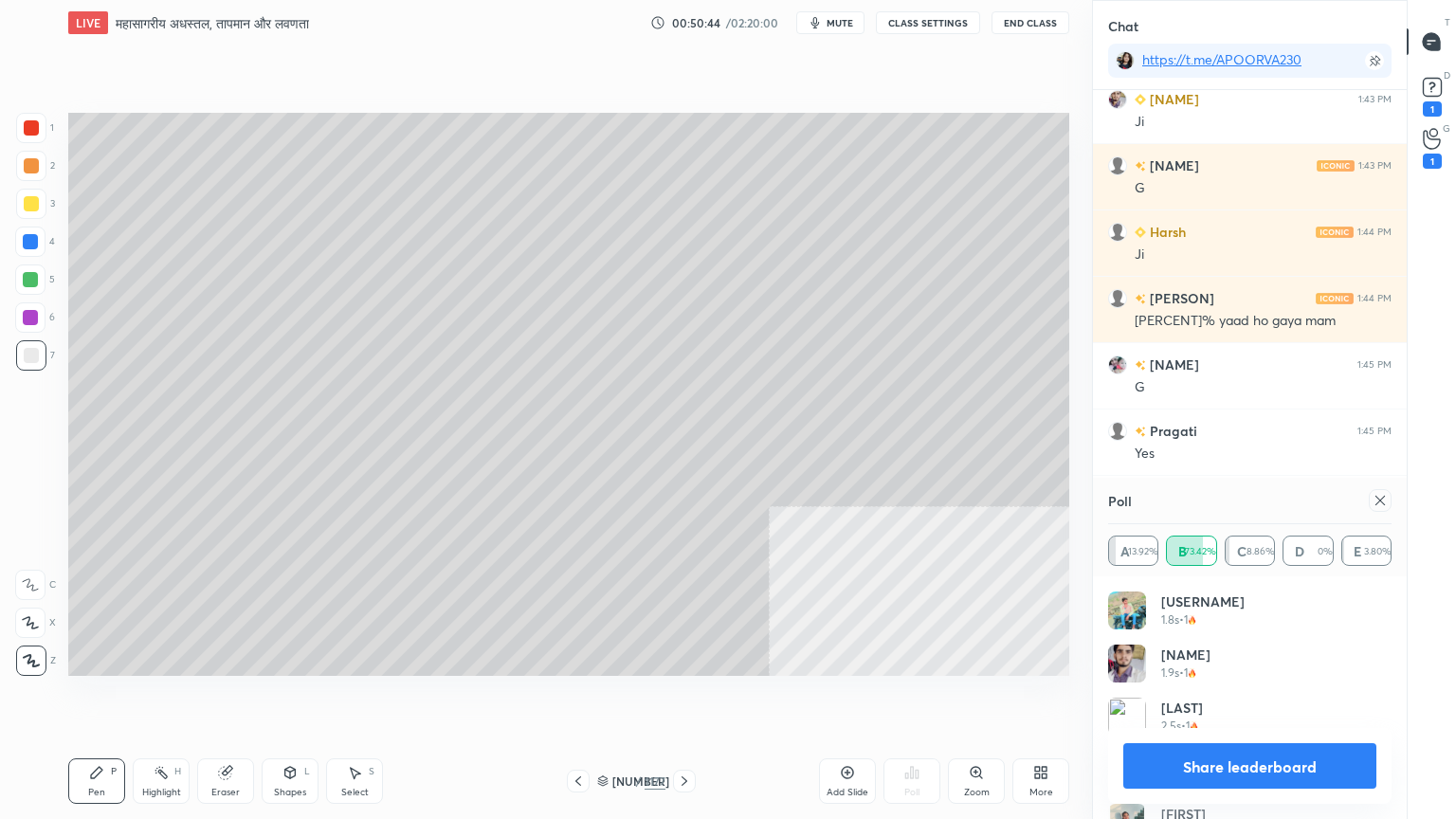 click on "Share leaderboard" at bounding box center [1249, 766] 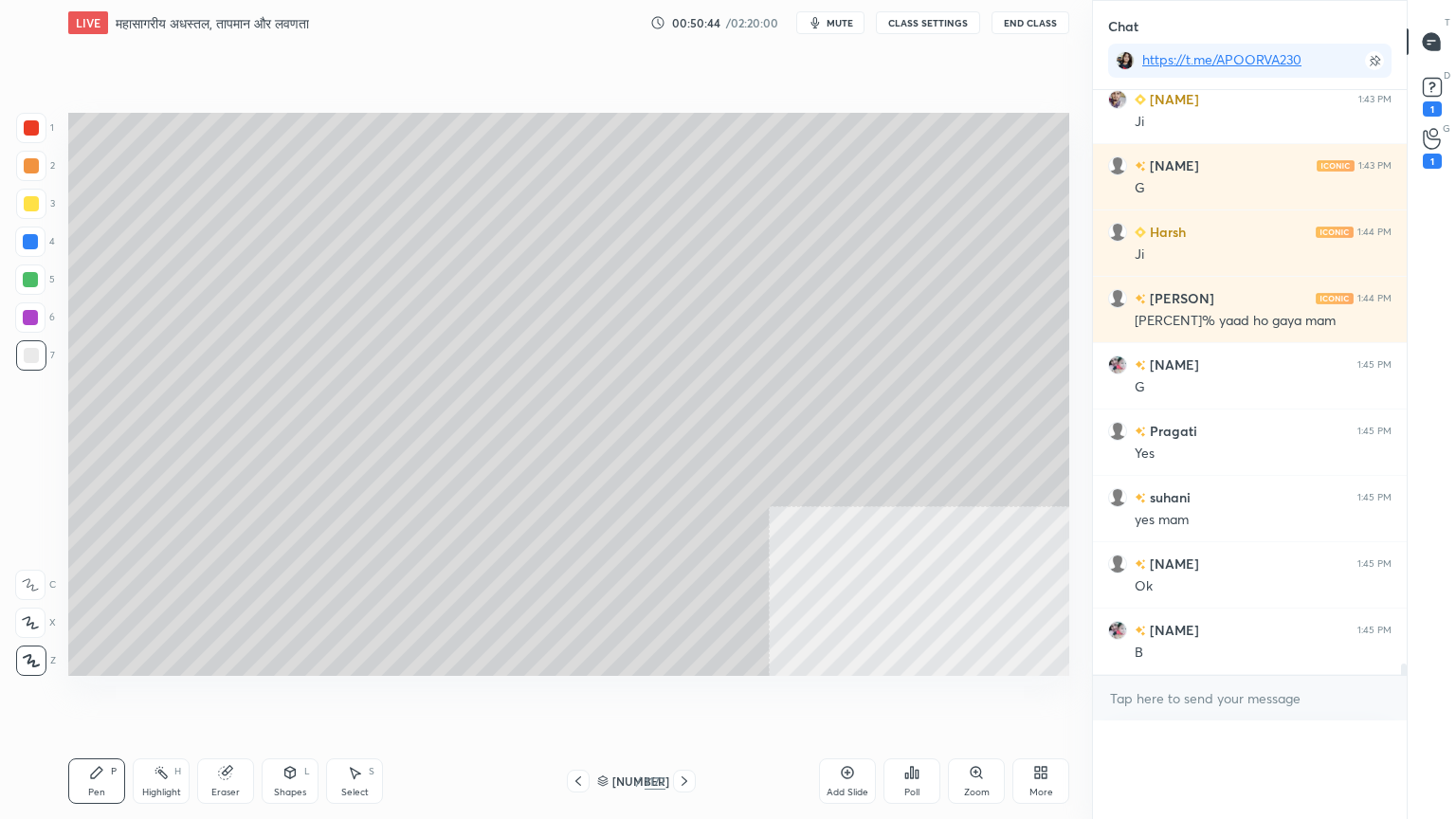 scroll, scrollTop: 32, scrollLeft: 278, axis: both 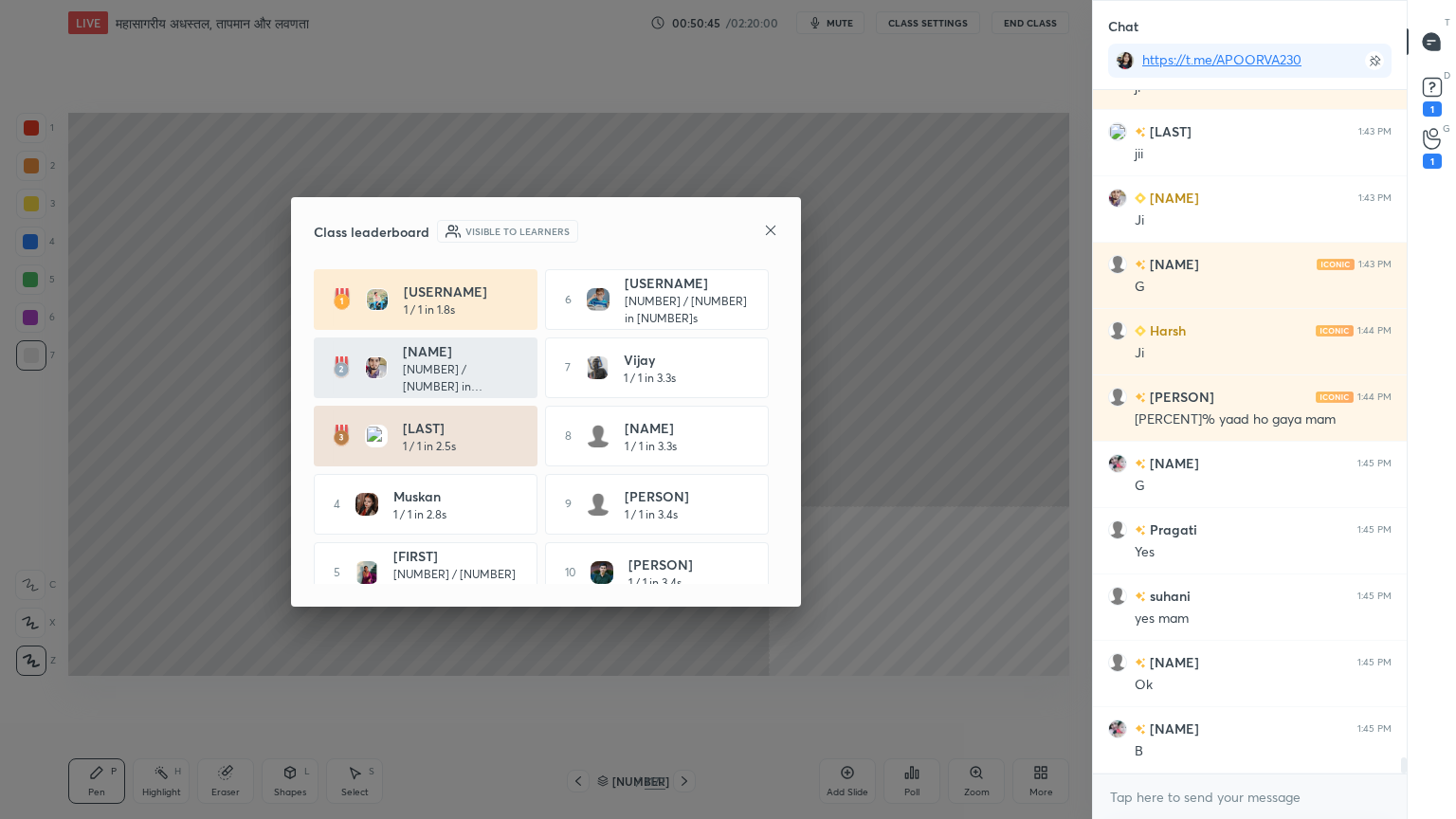 click 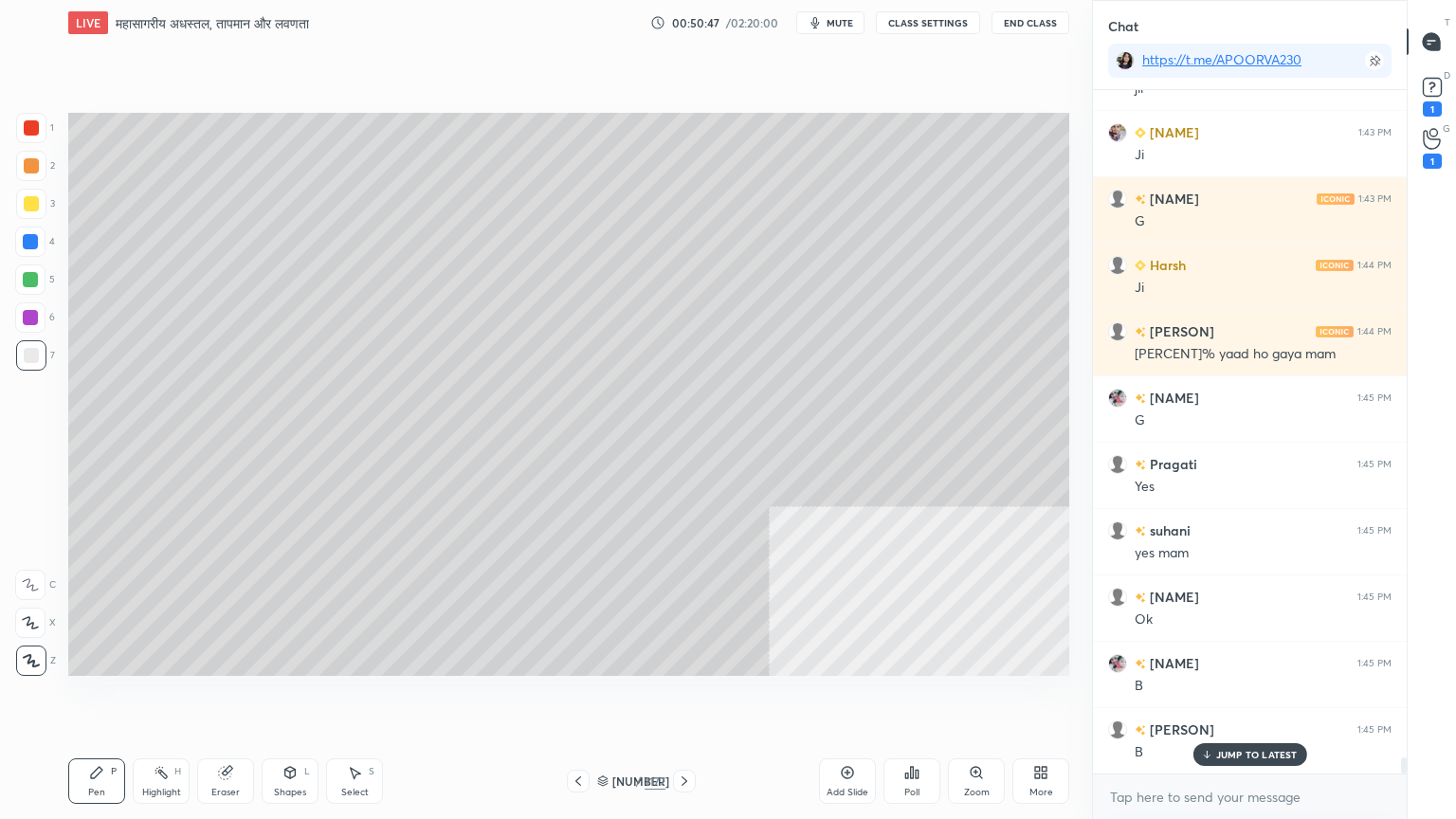 drag, startPoint x: 893, startPoint y: 710, endPoint x: 914, endPoint y: 720, distance: 23.259407 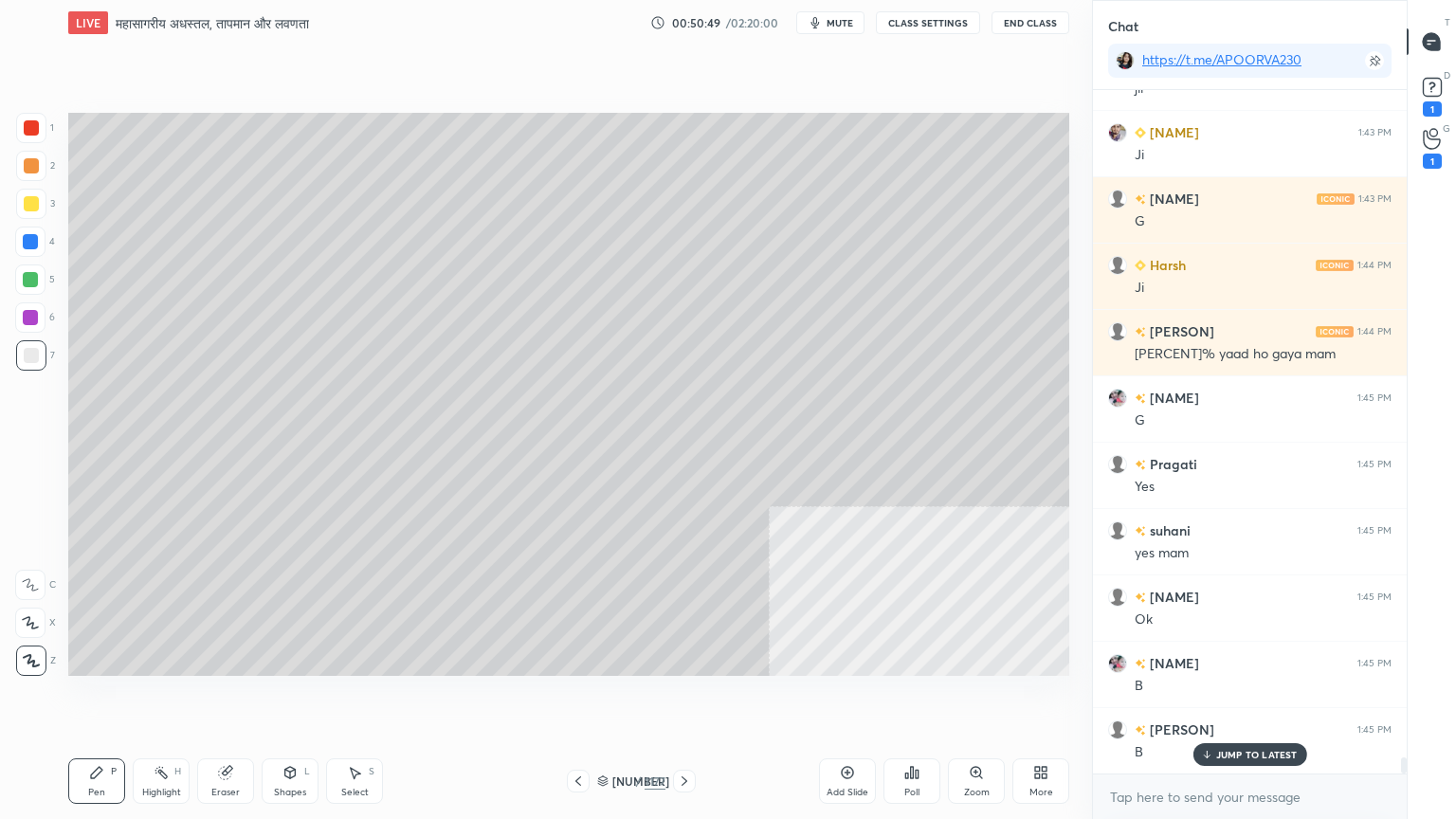 click 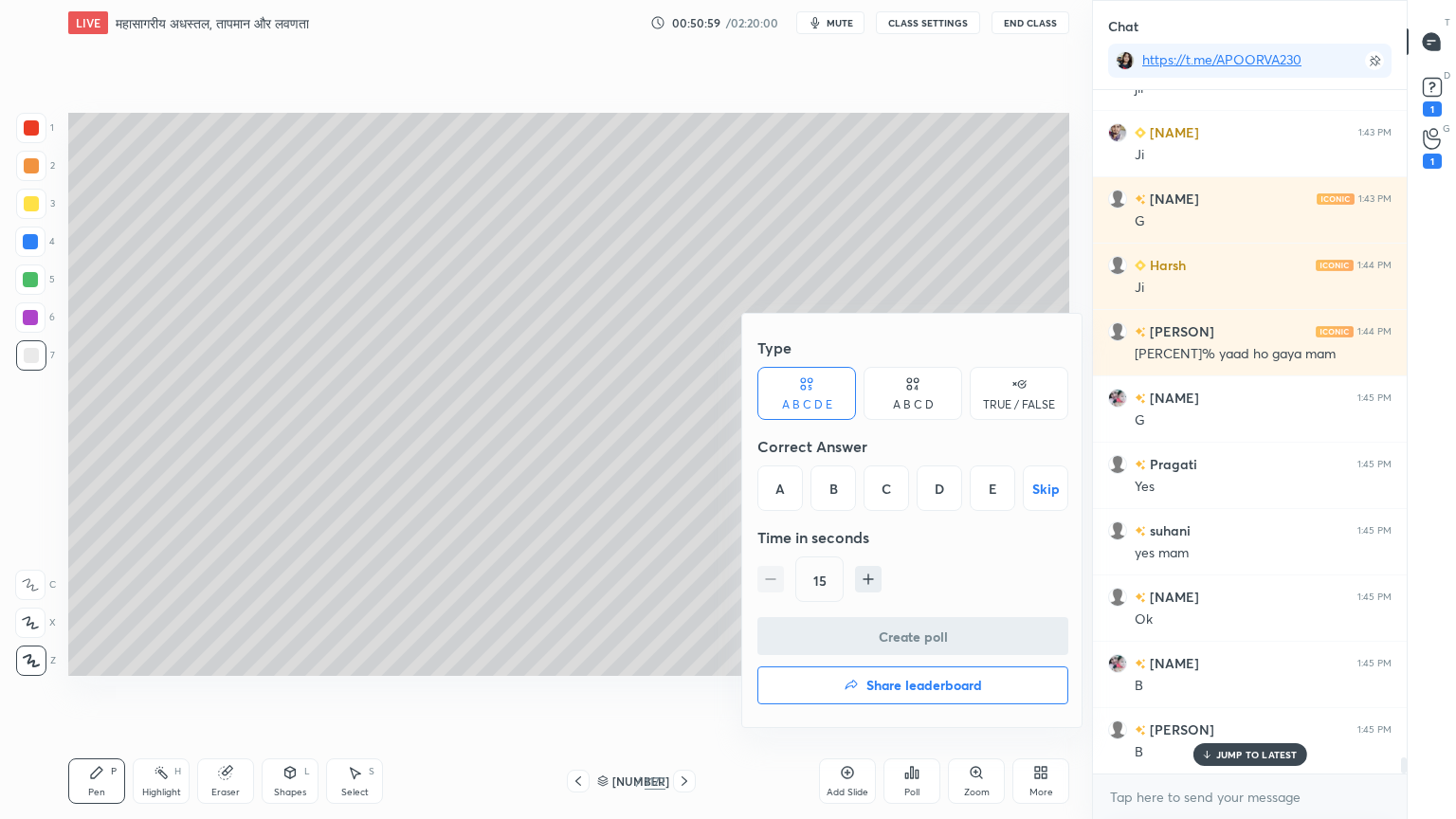 click on "D" at bounding box center [939, 488] 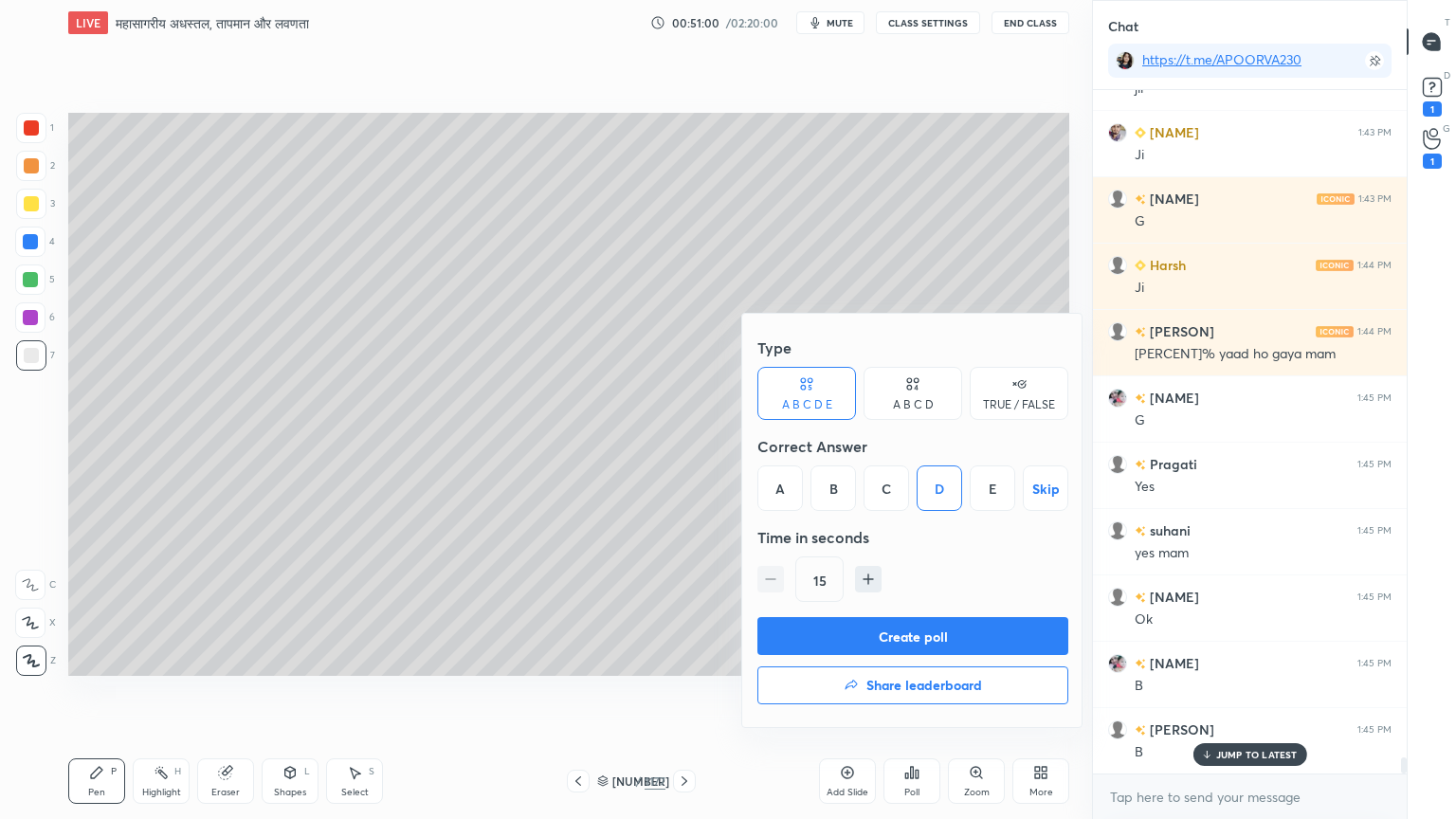 click on "Create poll" at bounding box center (913, 636) 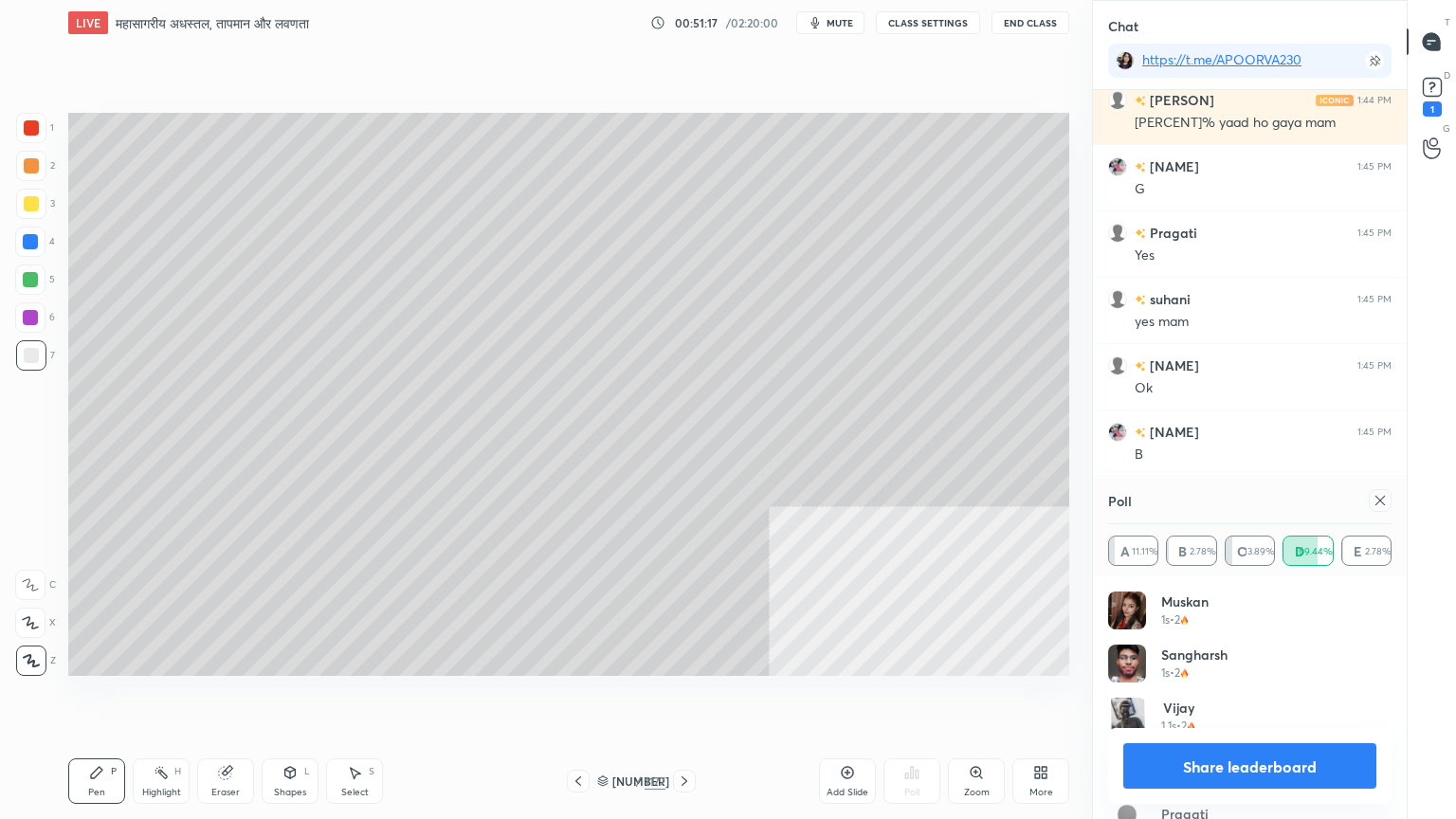 click on "Share leaderboard" at bounding box center (1249, 766) 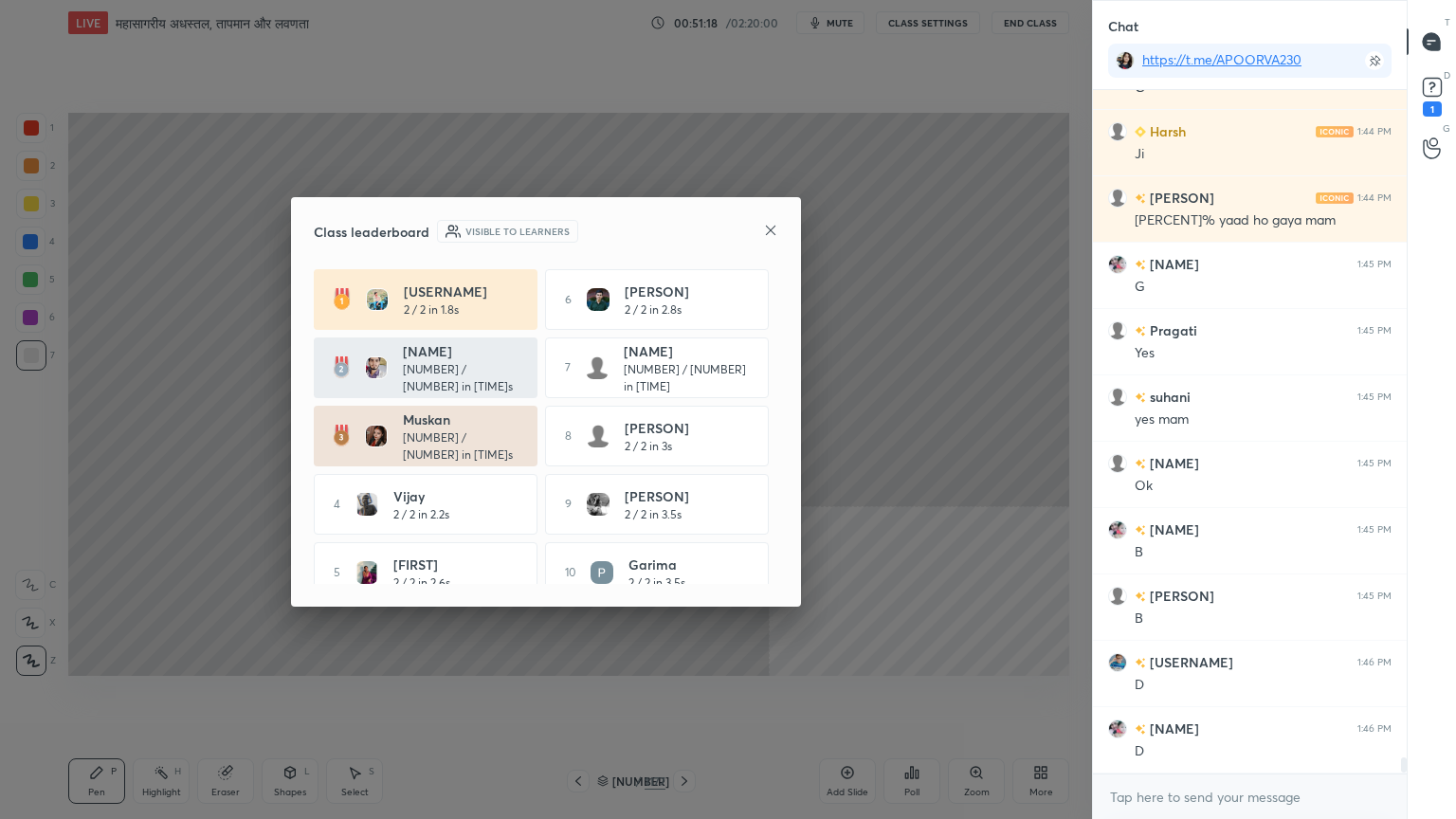 click 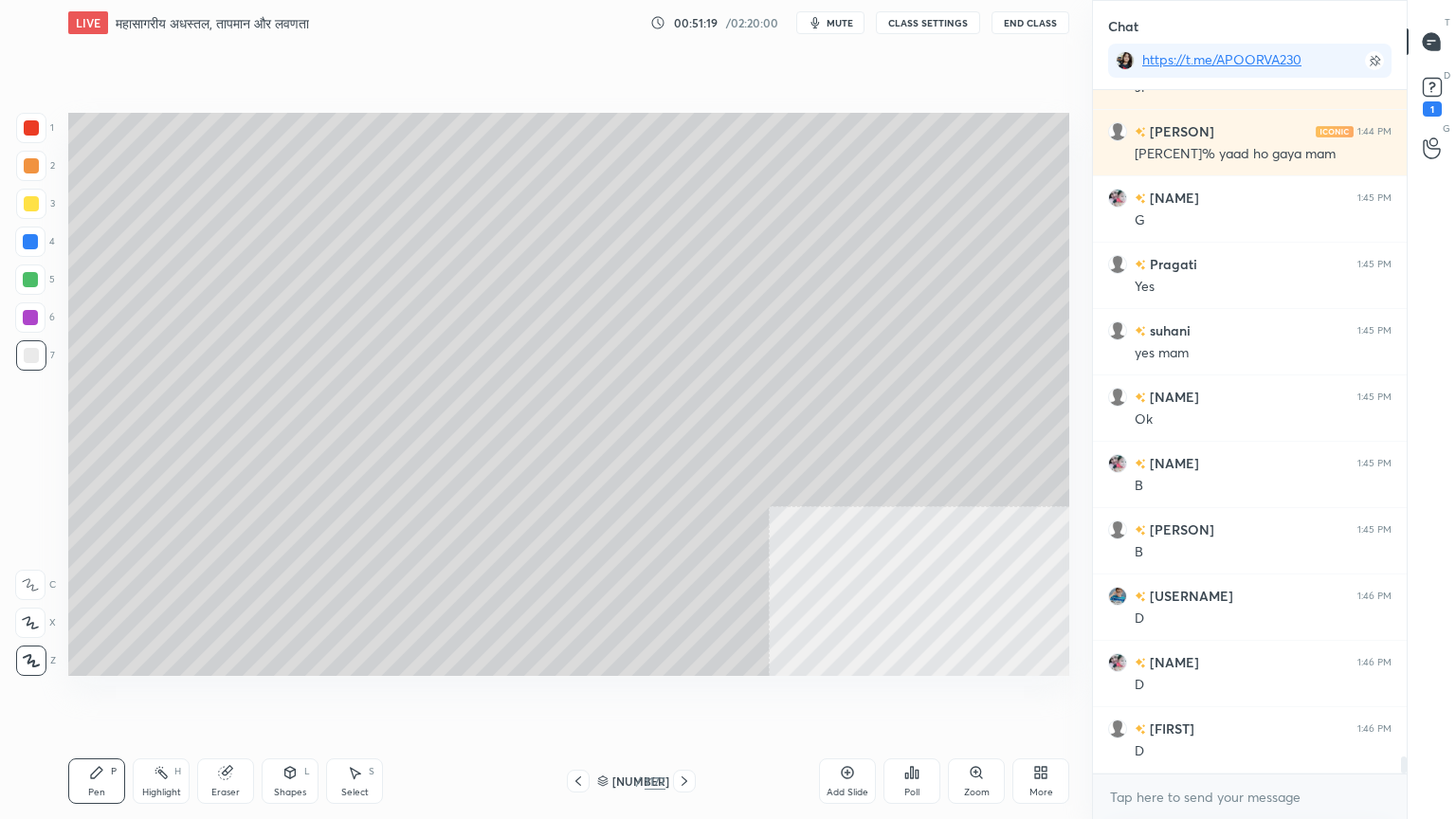 drag, startPoint x: 595, startPoint y: 720, endPoint x: 607, endPoint y: 715, distance: 13 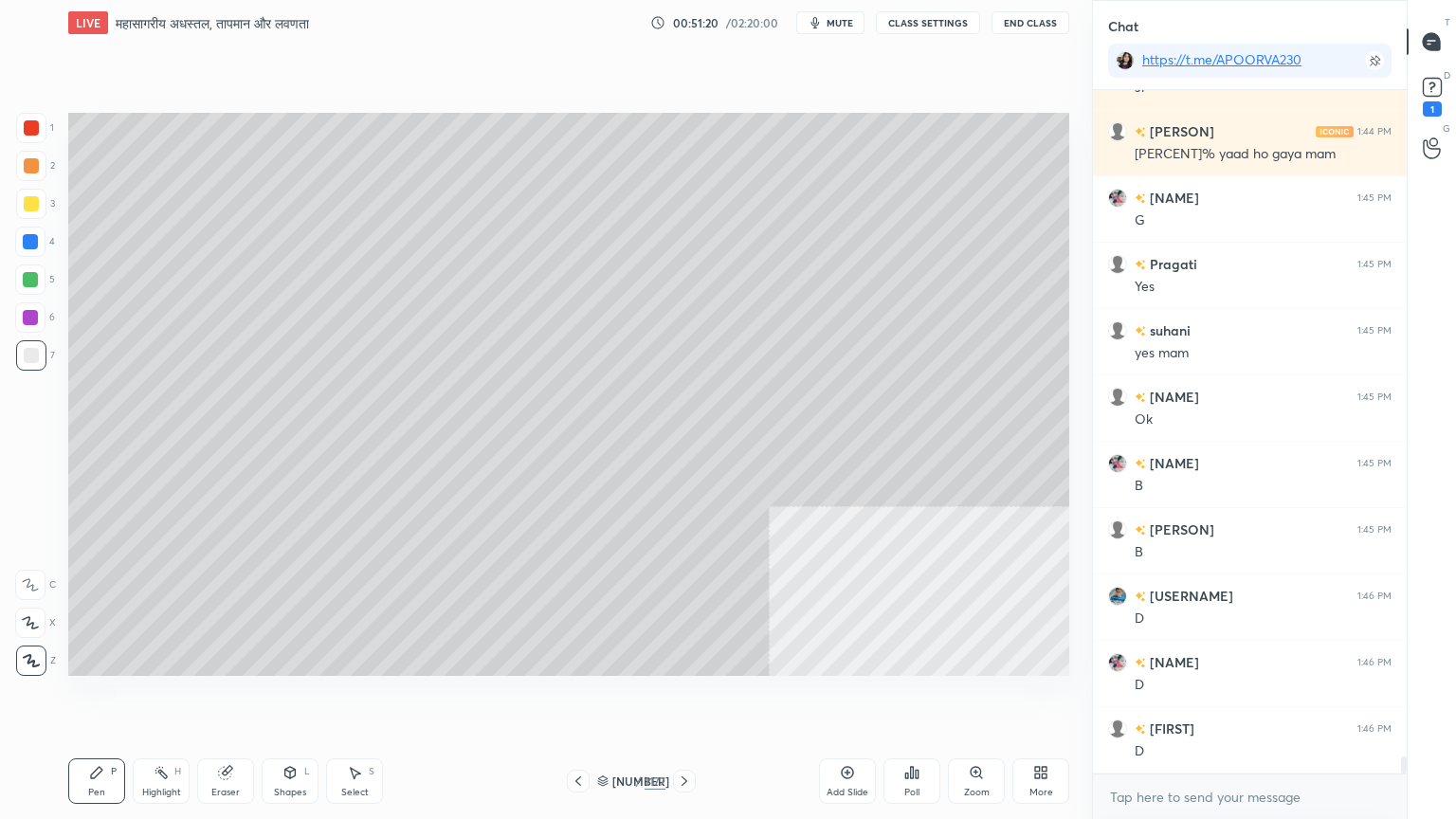 click on "Setting up your live class Poll for   secs No correct answer Start poll" at bounding box center (569, 394) 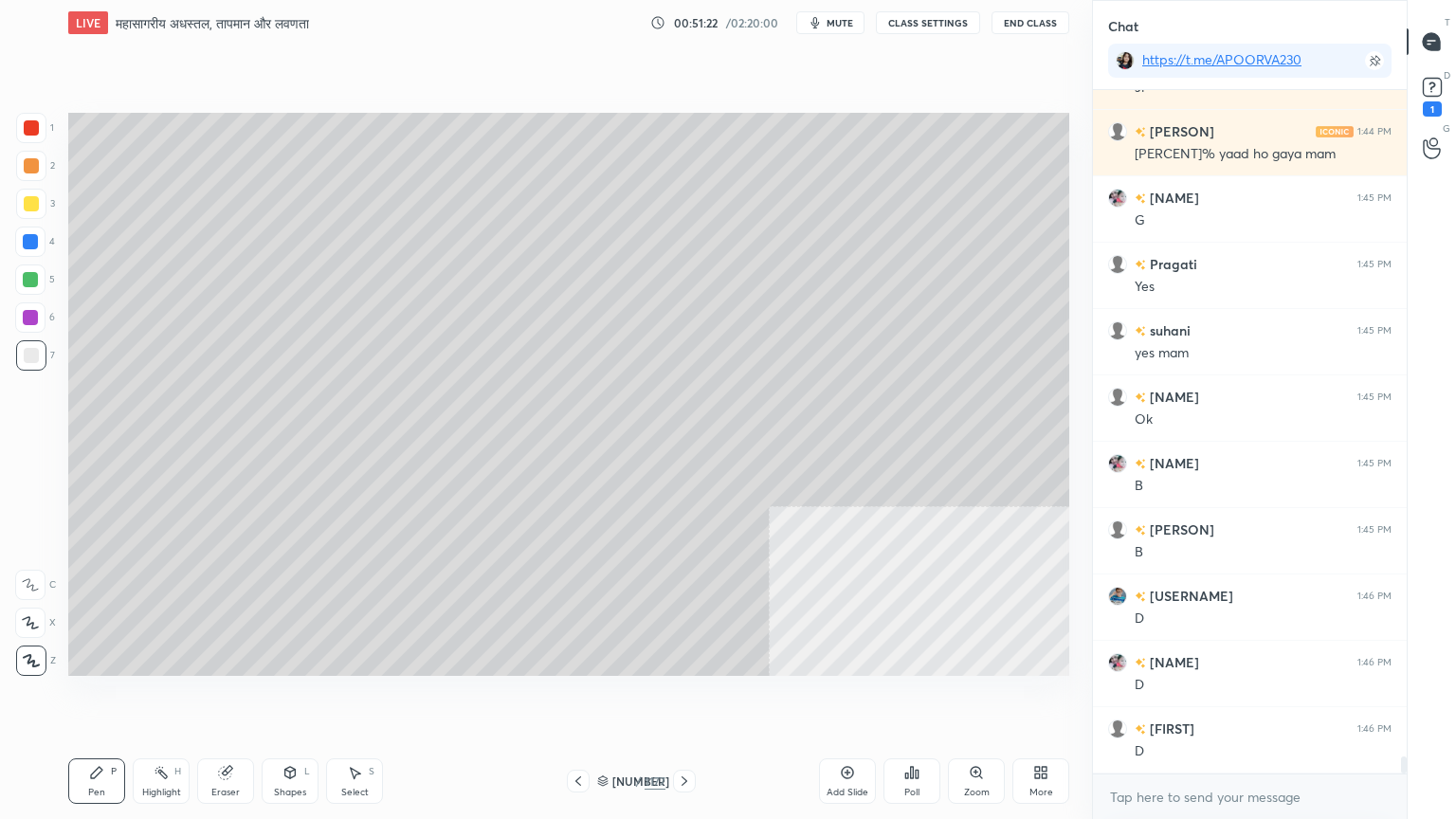 click on "Poll" at bounding box center (912, 781) 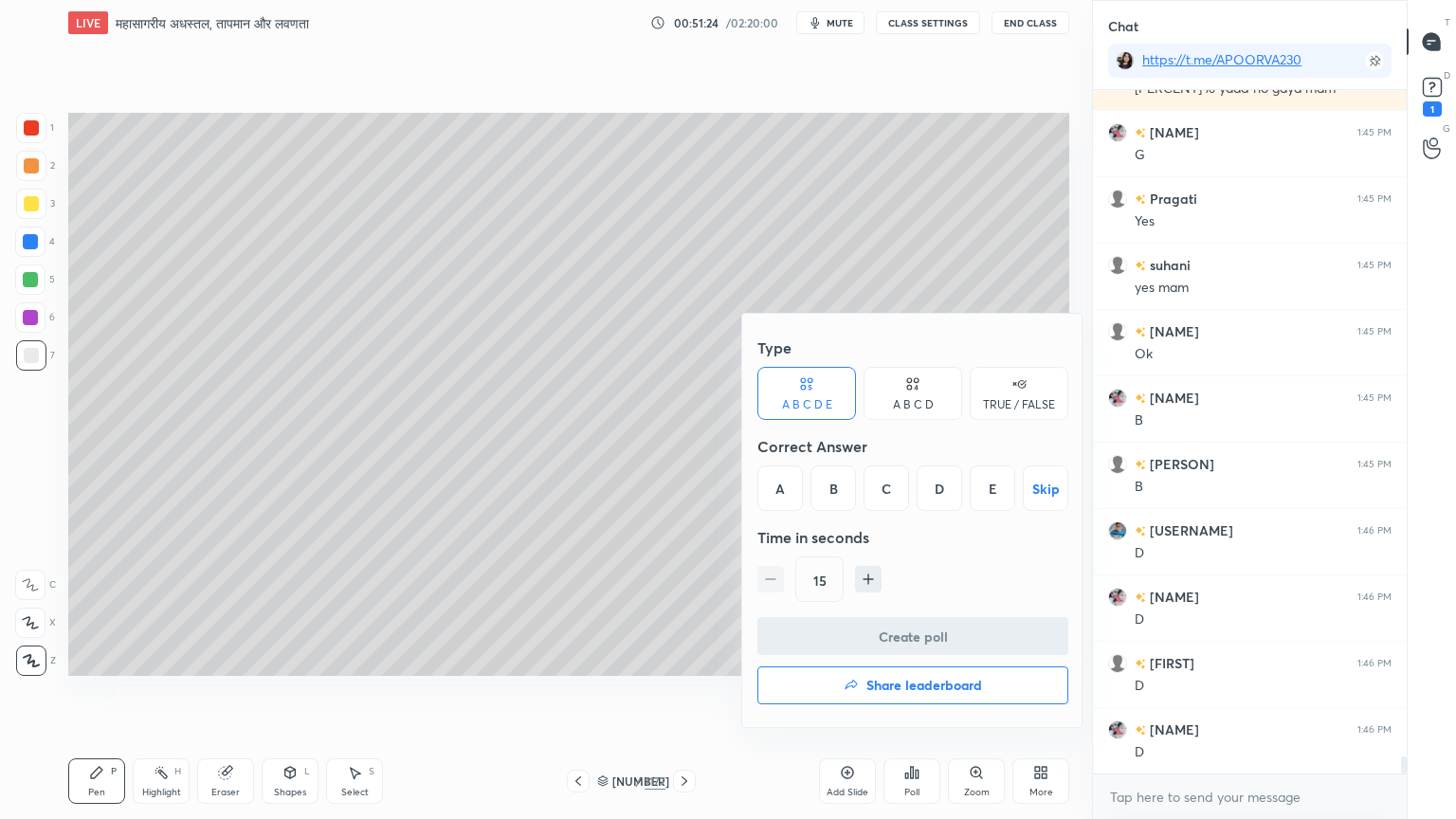 click at bounding box center [728, 410] 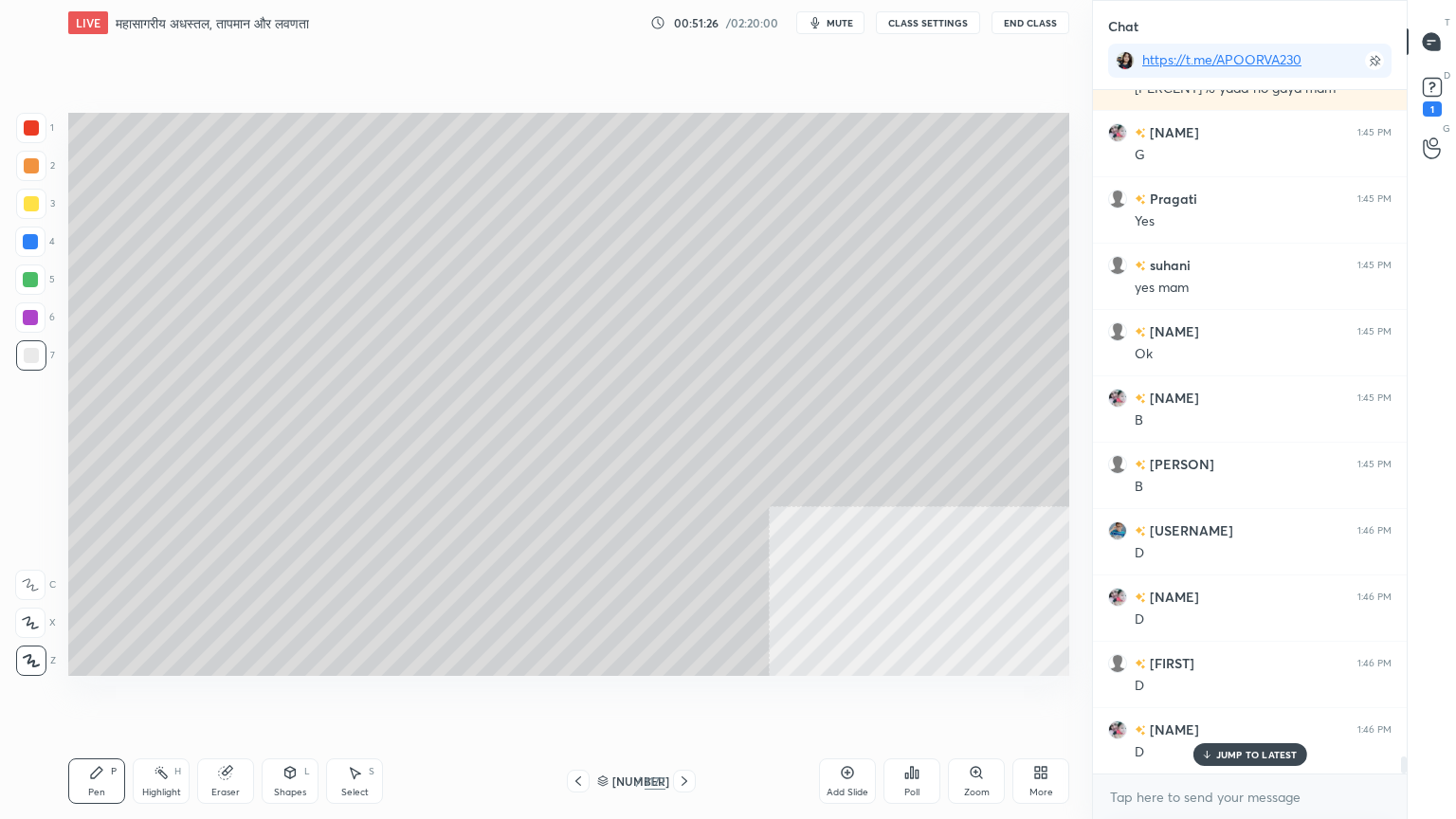 click on "Poll" at bounding box center (912, 781) 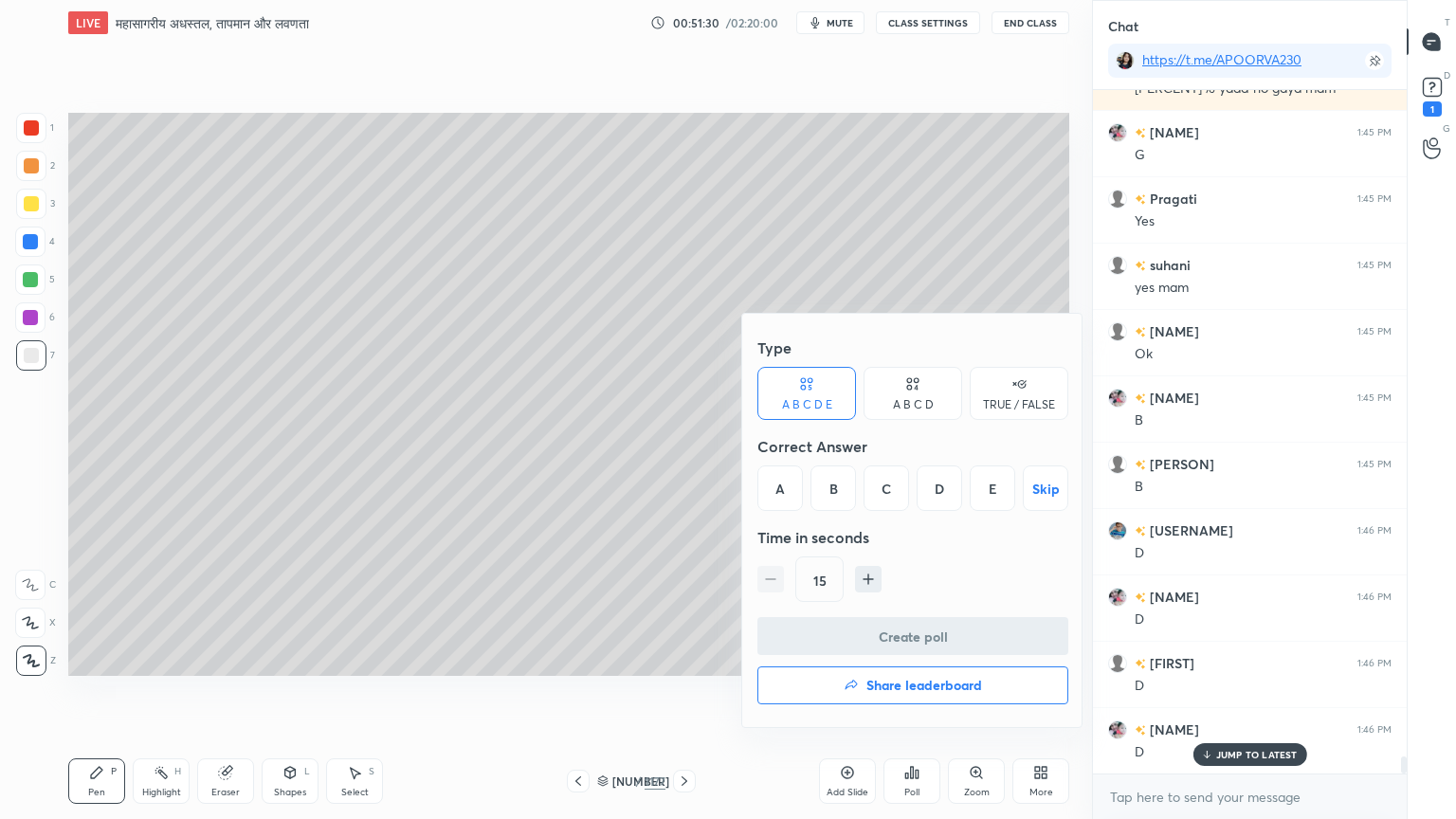 click on "C" at bounding box center [886, 488] 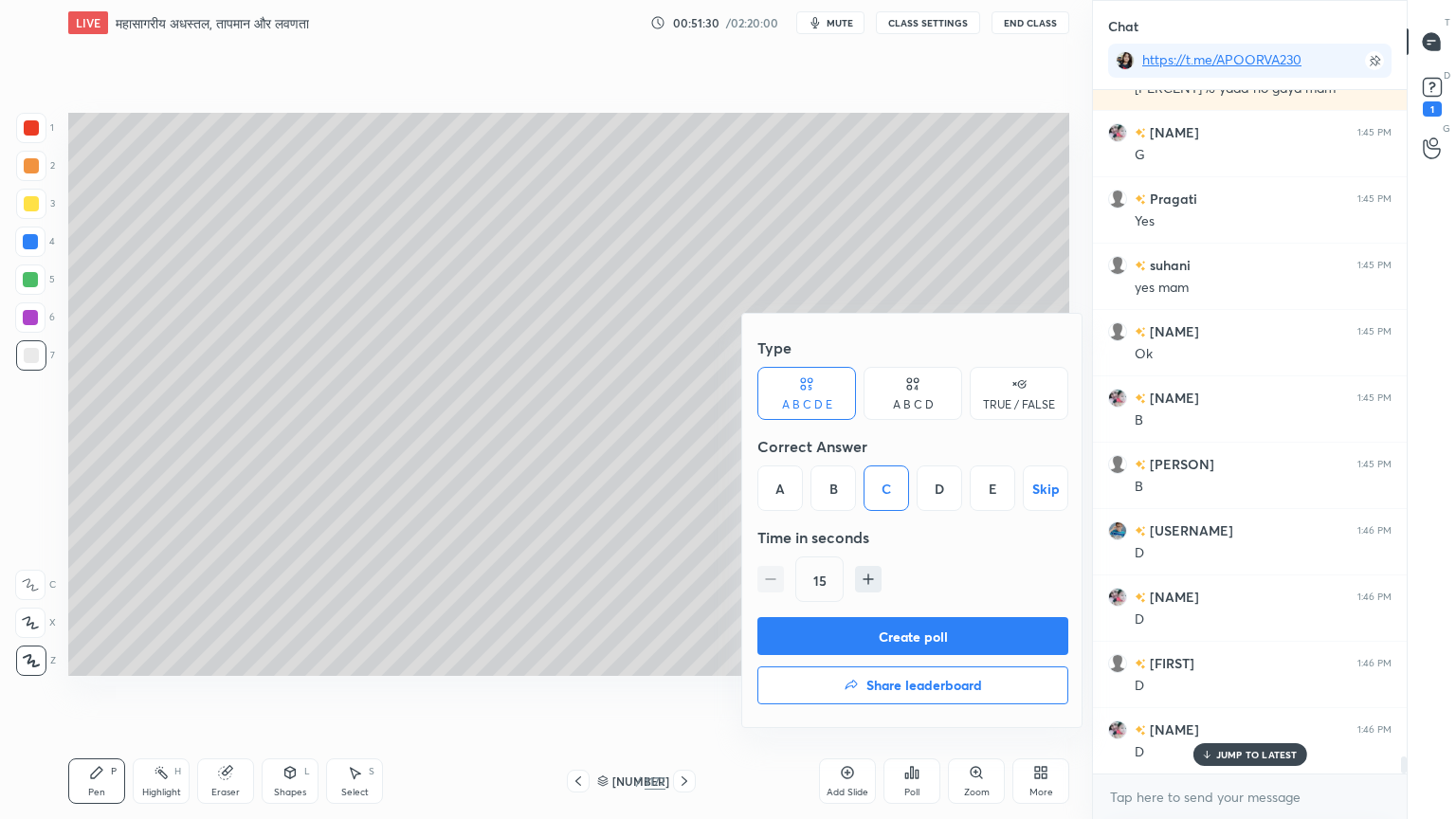 click on "Create poll" at bounding box center (913, 636) 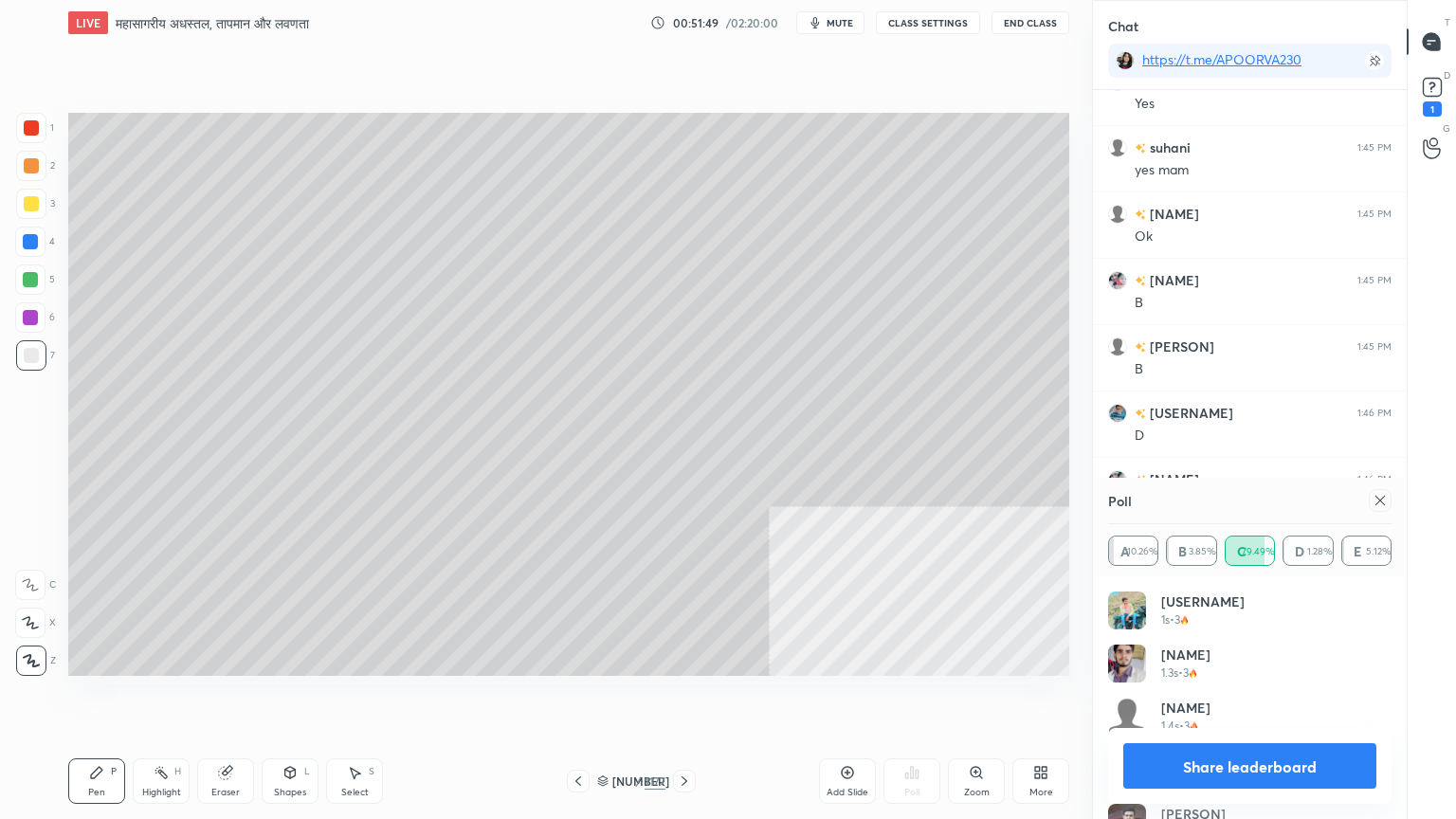 click on "Share leaderboard" at bounding box center (1249, 766) 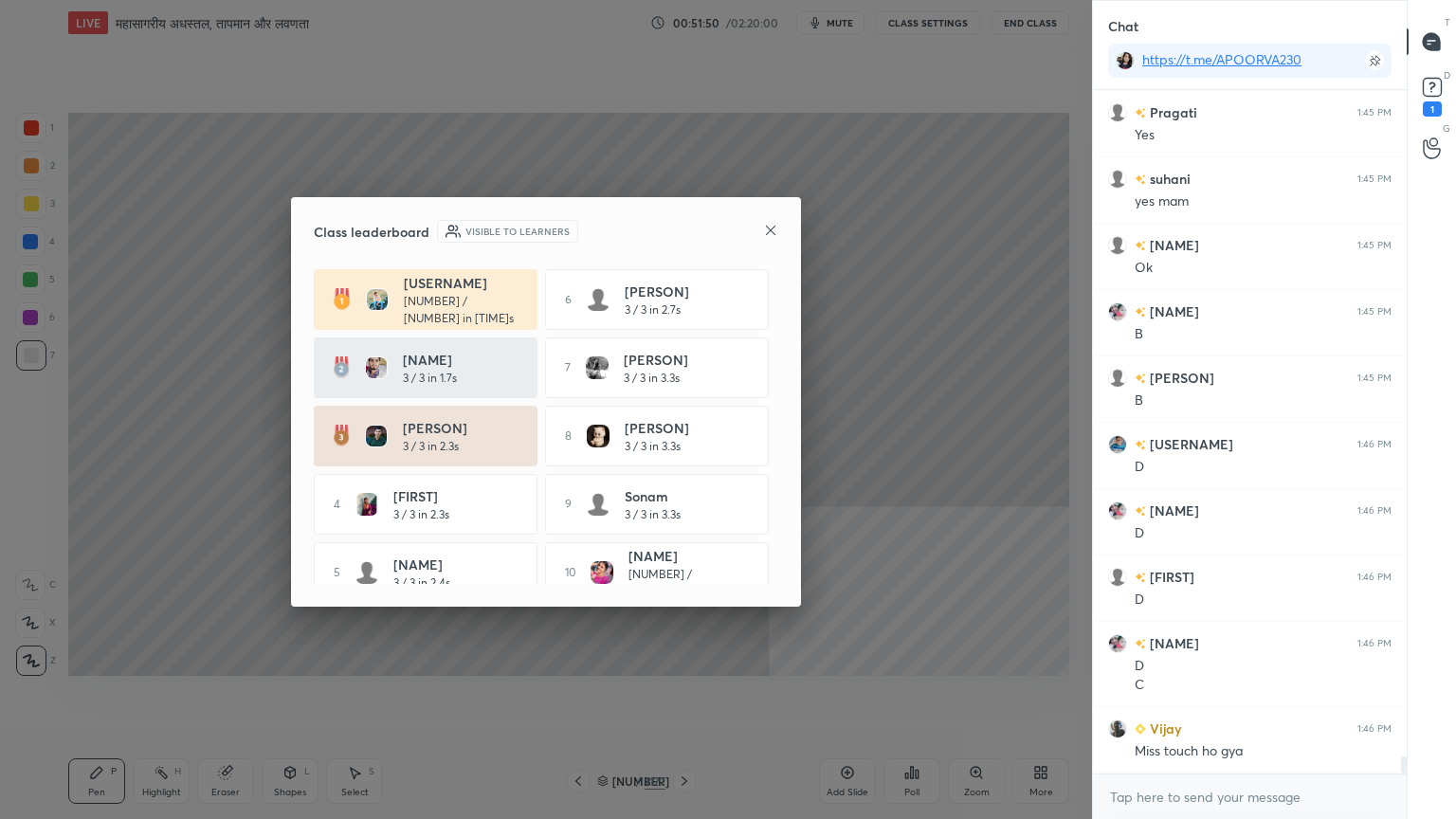click 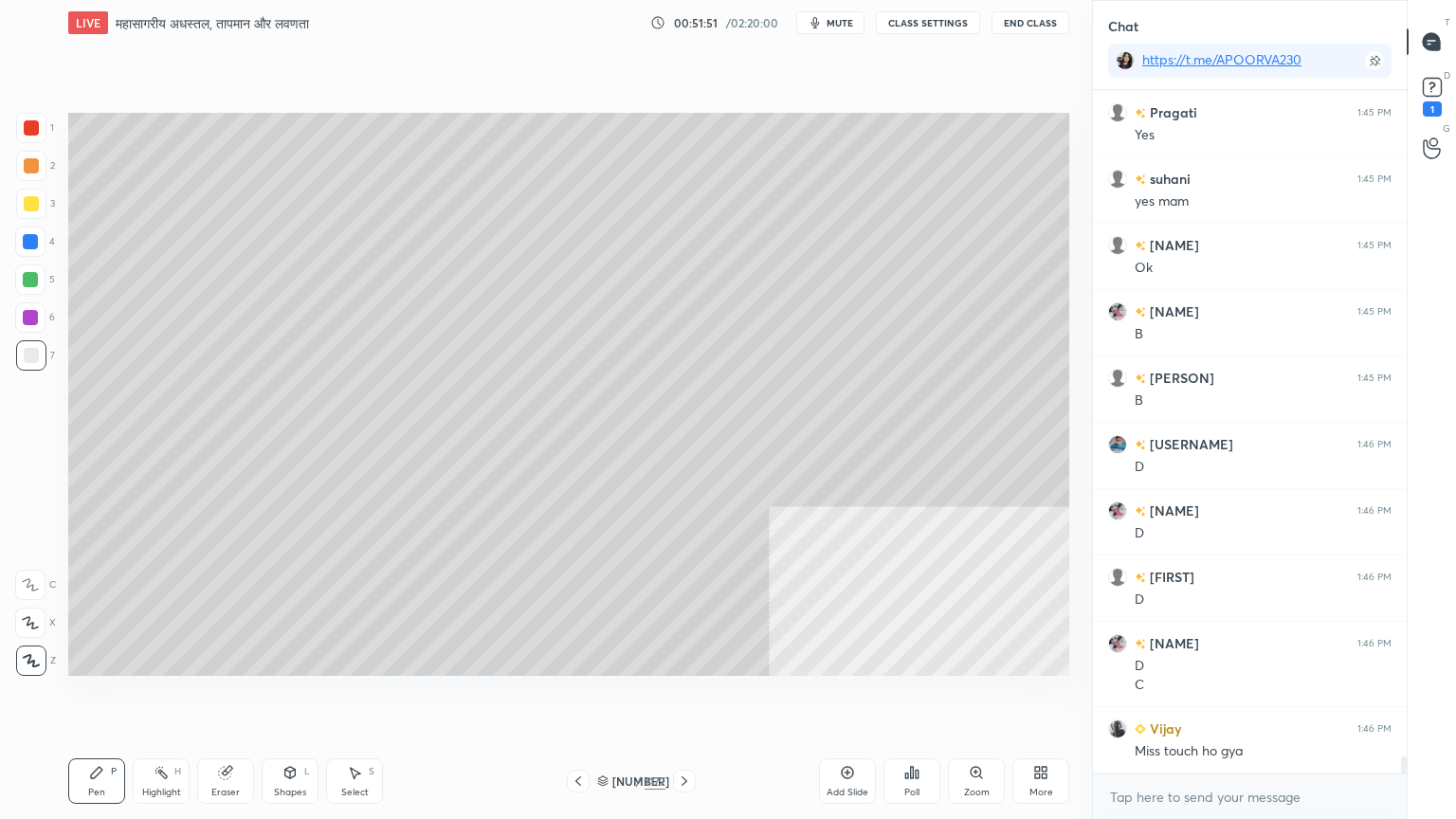 click on "Setting up your live class Poll for   secs No correct answer Start poll" at bounding box center [569, 394] 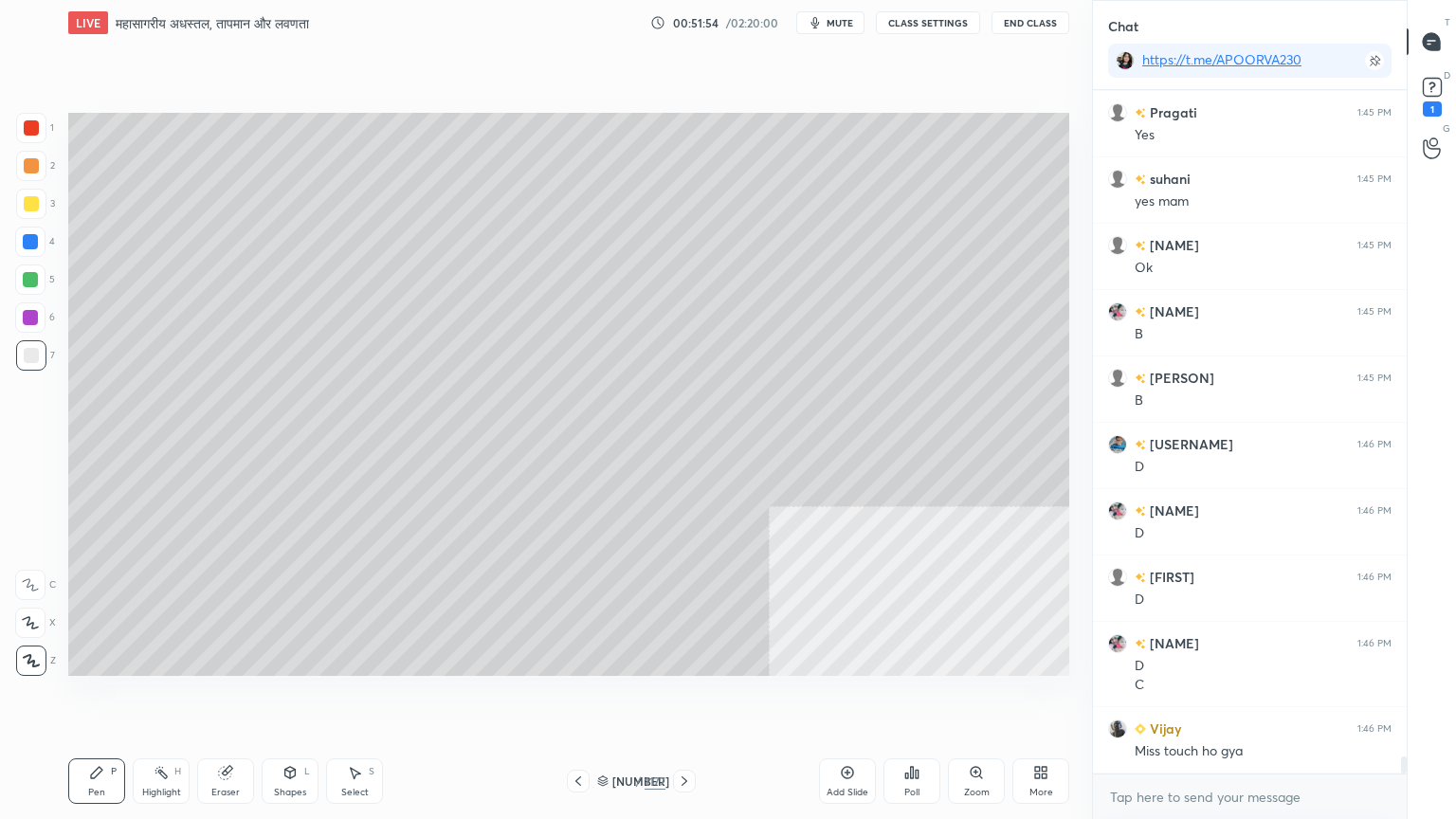 click on "Poll" at bounding box center [912, 781] 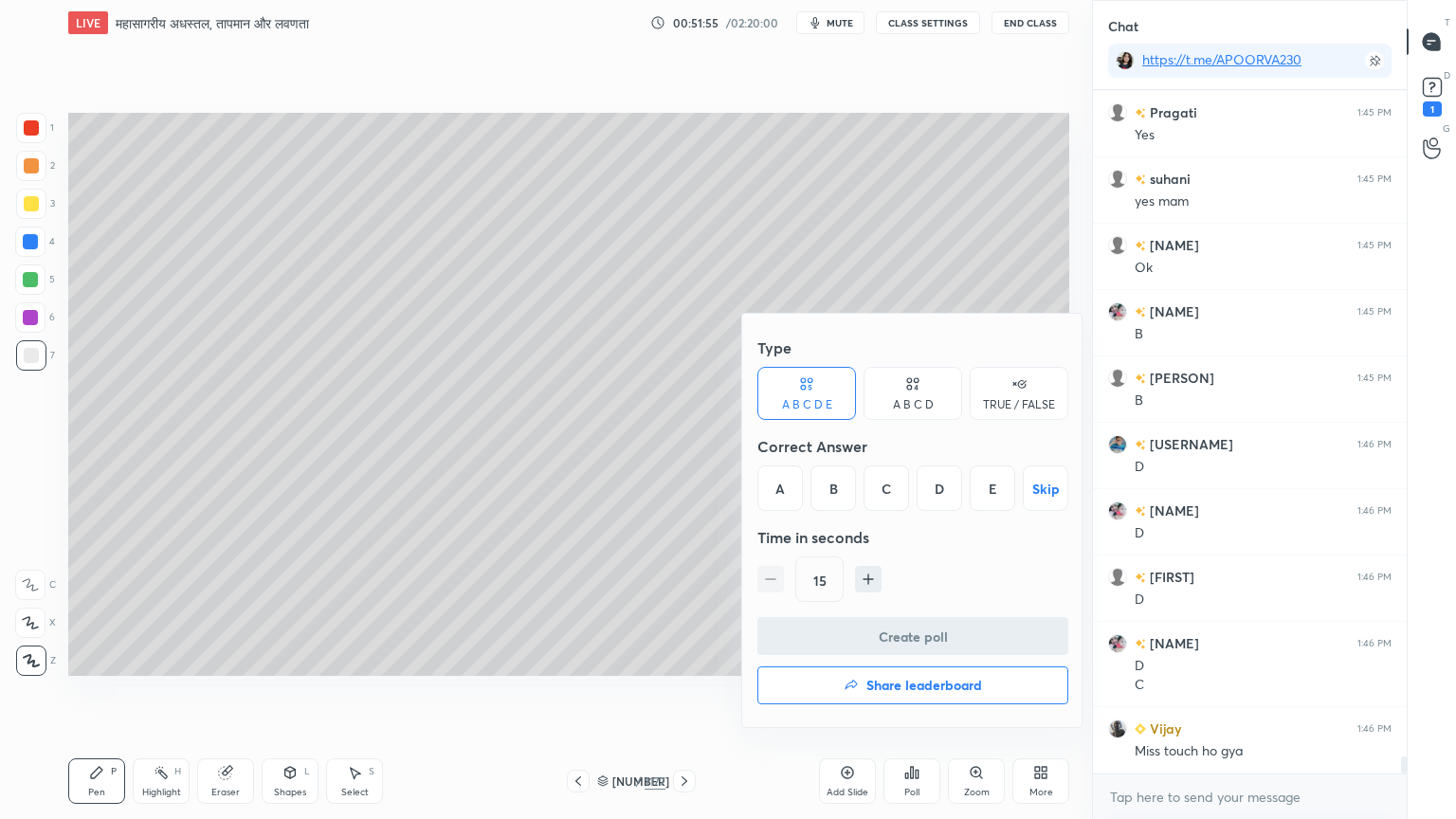 click on "A" at bounding box center (780, 488) 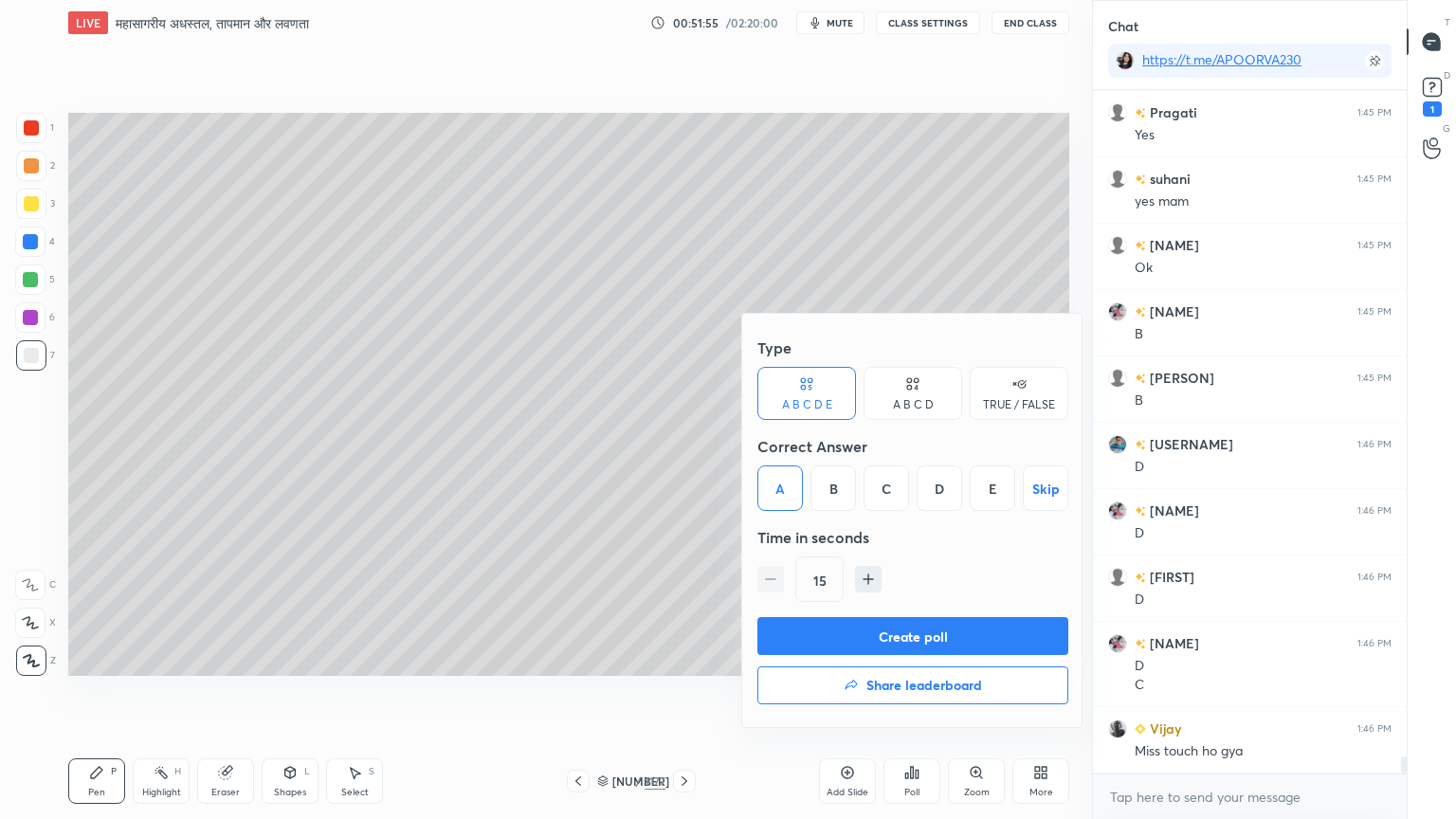 click on "Create poll" at bounding box center [913, 636] 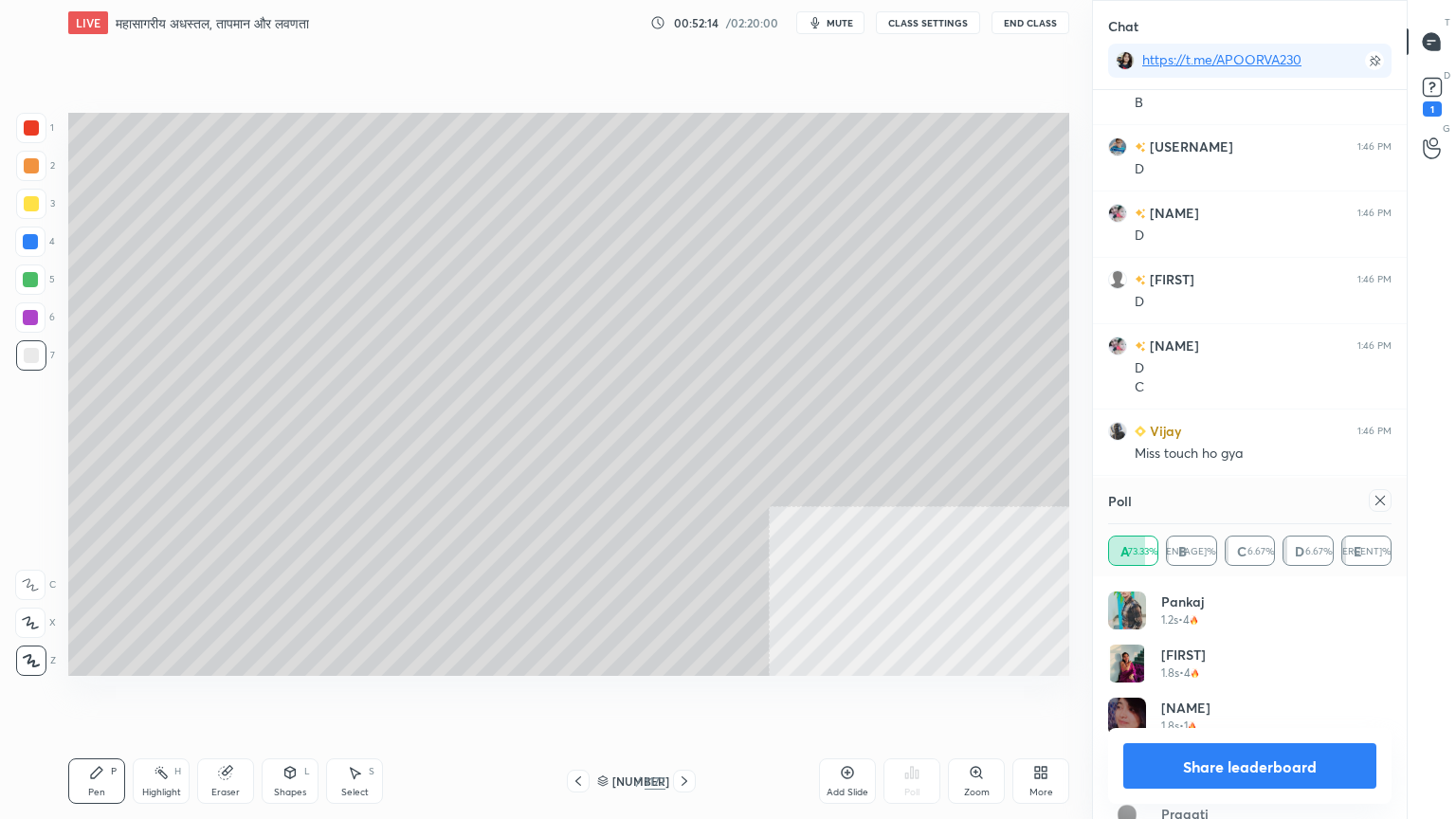 click on "Share leaderboard" at bounding box center [1249, 766] 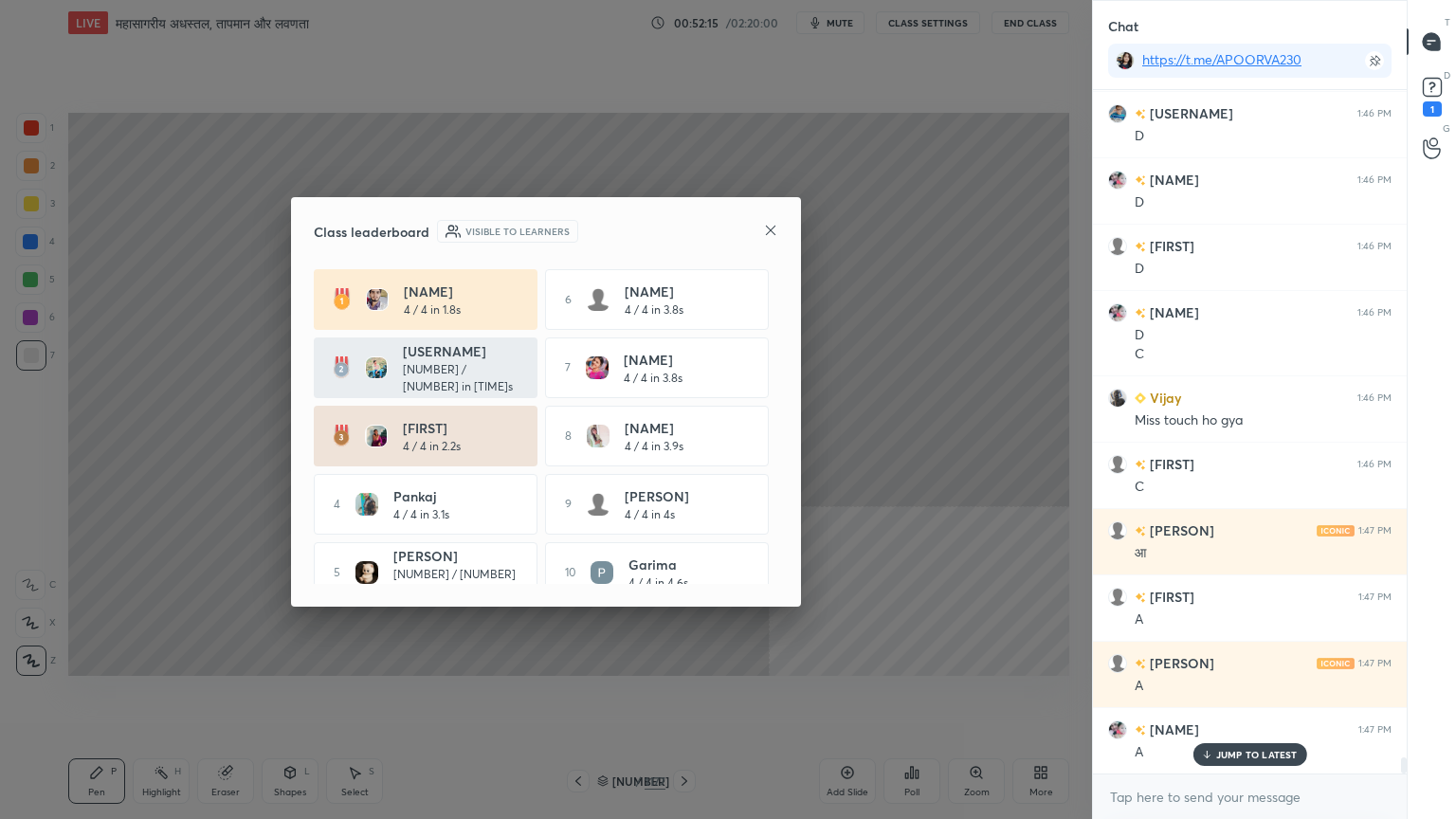 click 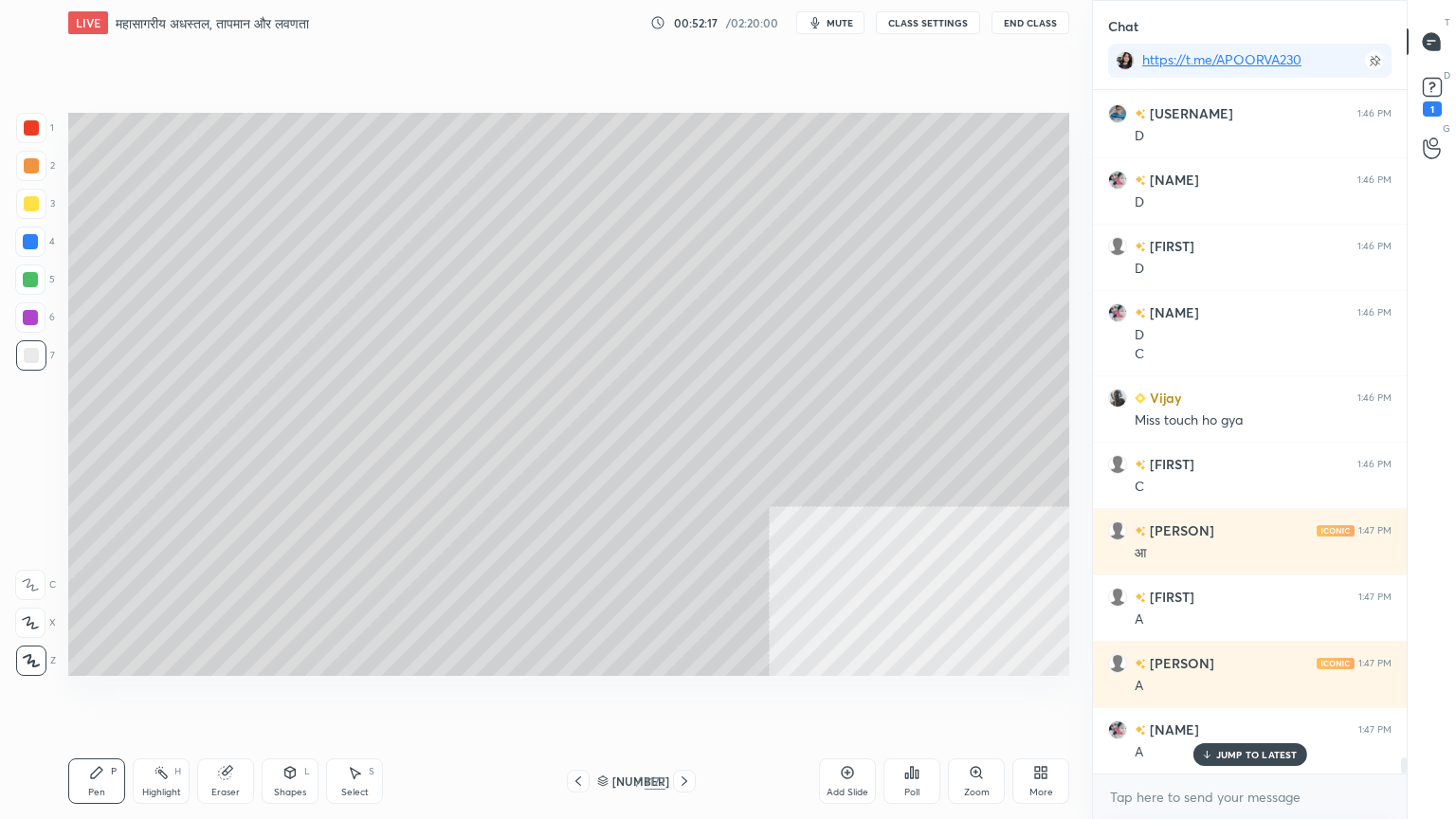 click on "Setting up your live class Poll for   secs No correct answer Start poll" at bounding box center [569, 394] 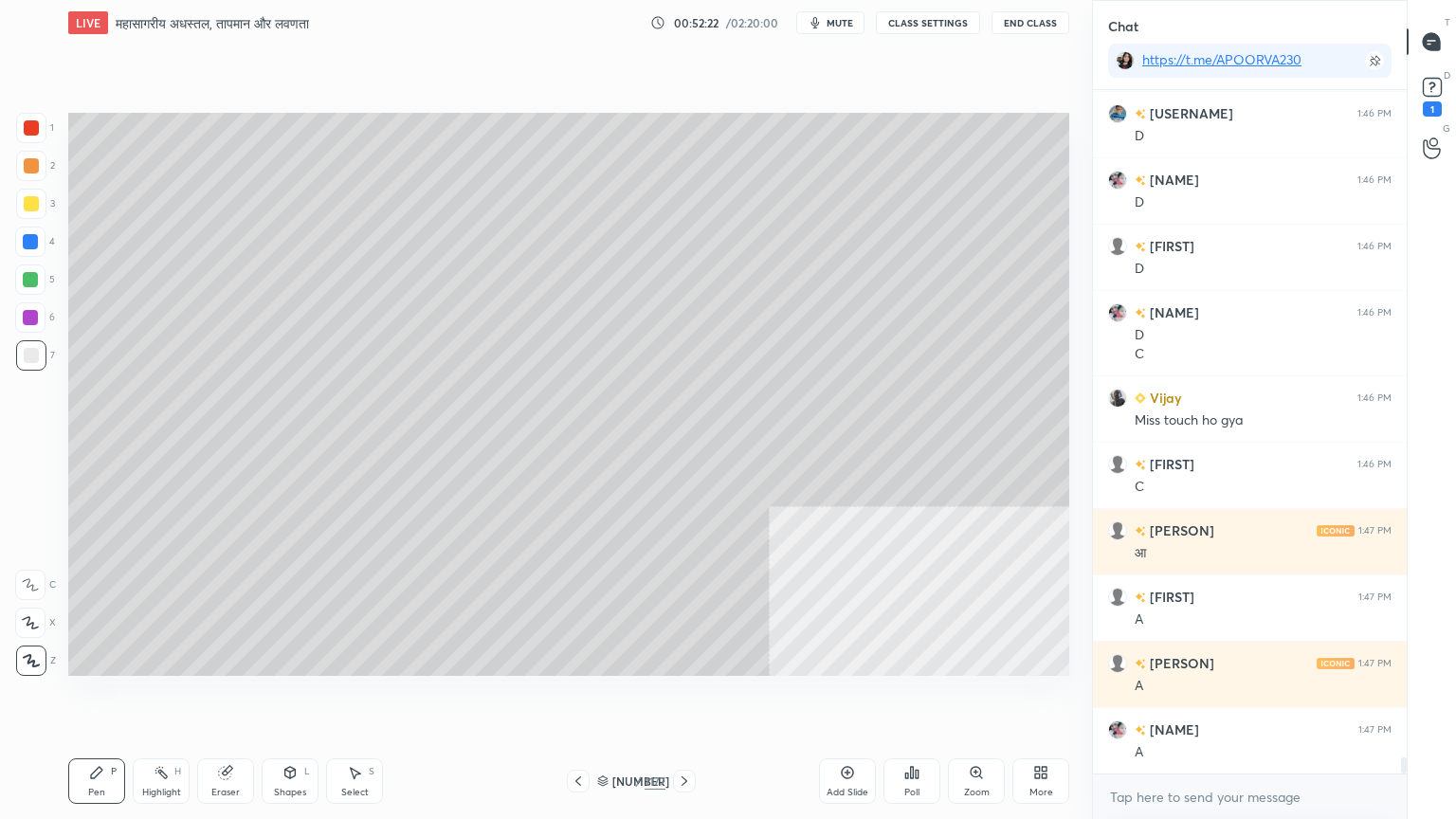 click on "Poll" at bounding box center (912, 781) 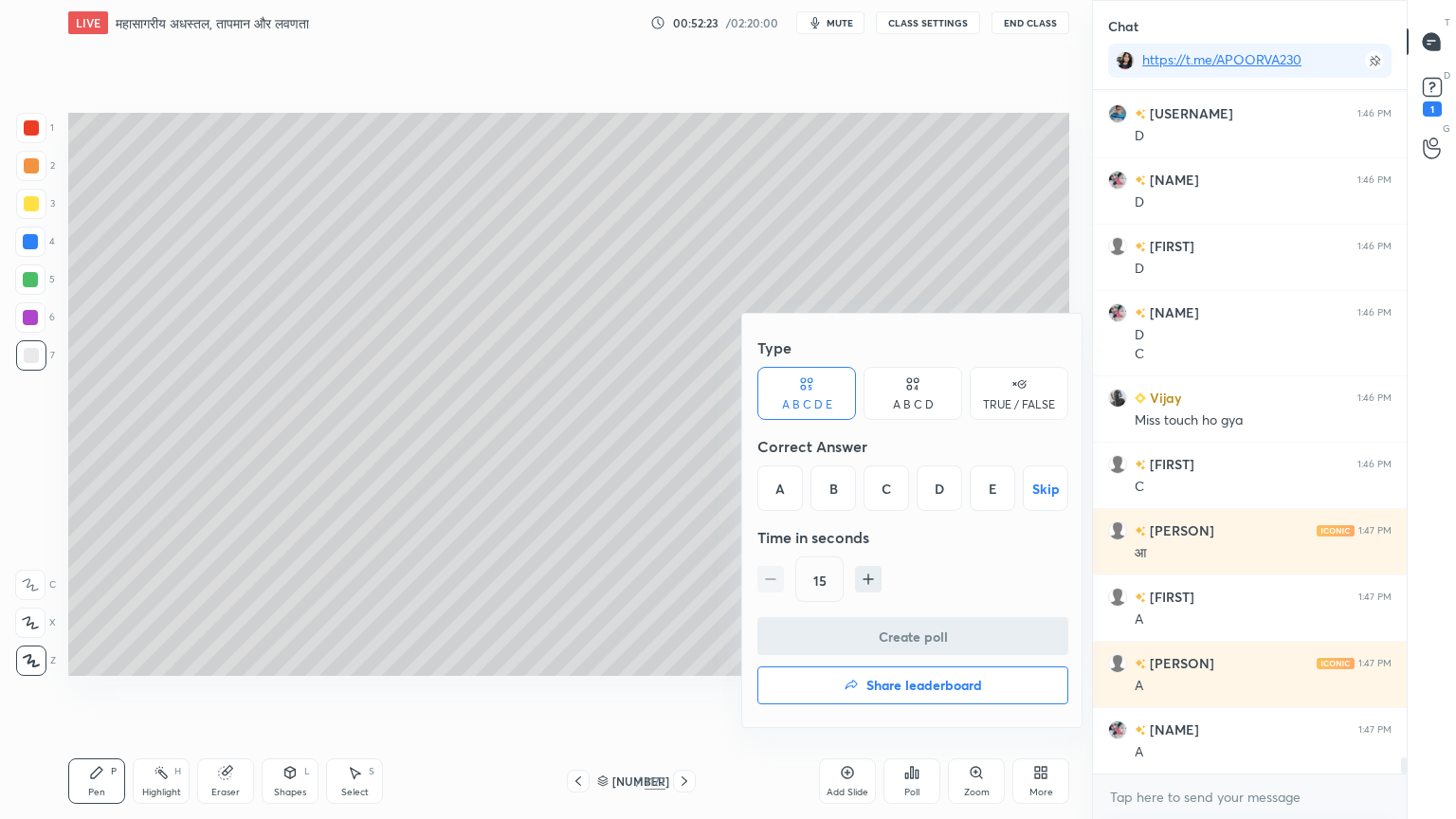 click on "C" at bounding box center (886, 488) 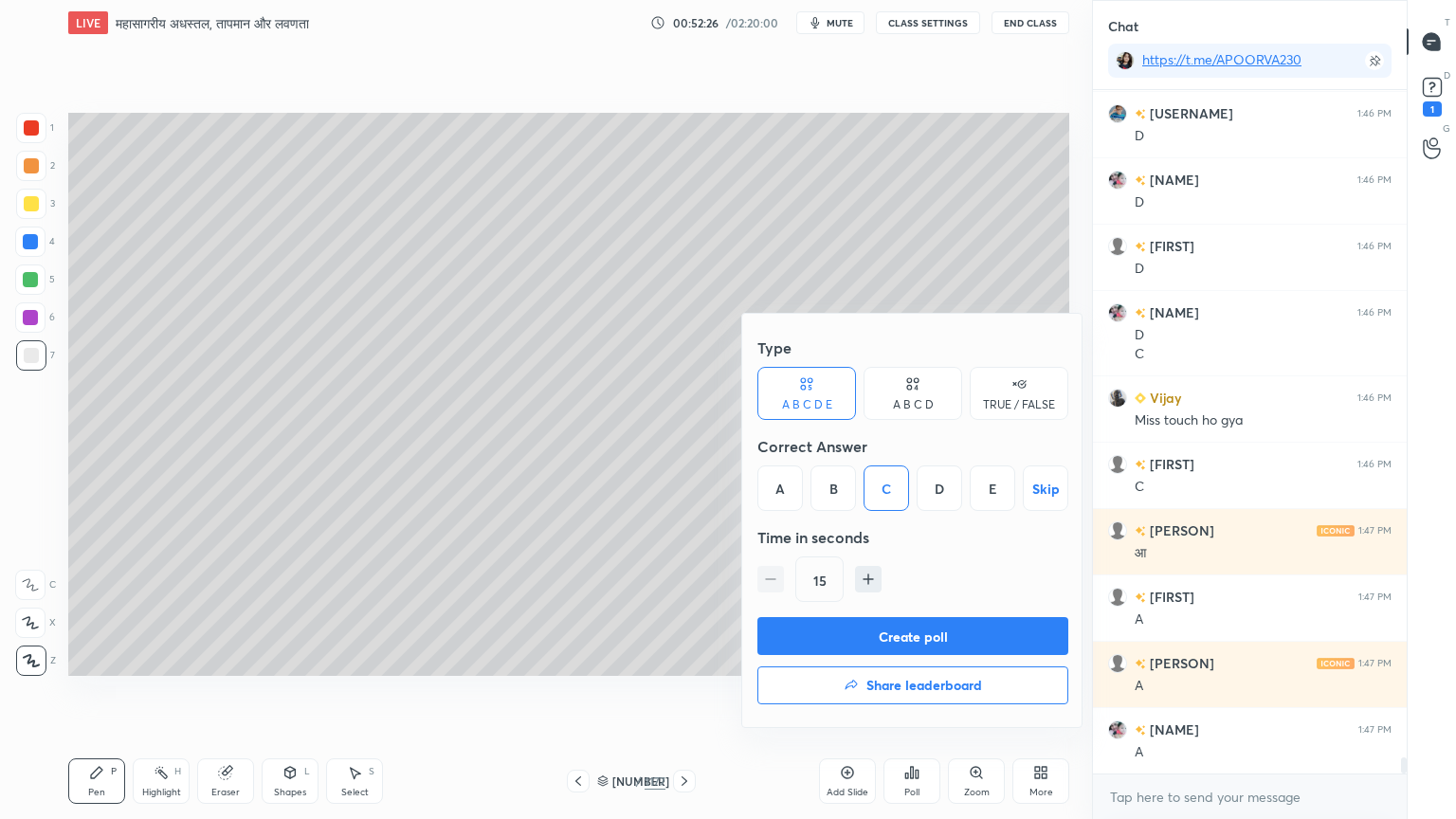 click on "Create poll" at bounding box center (913, 636) 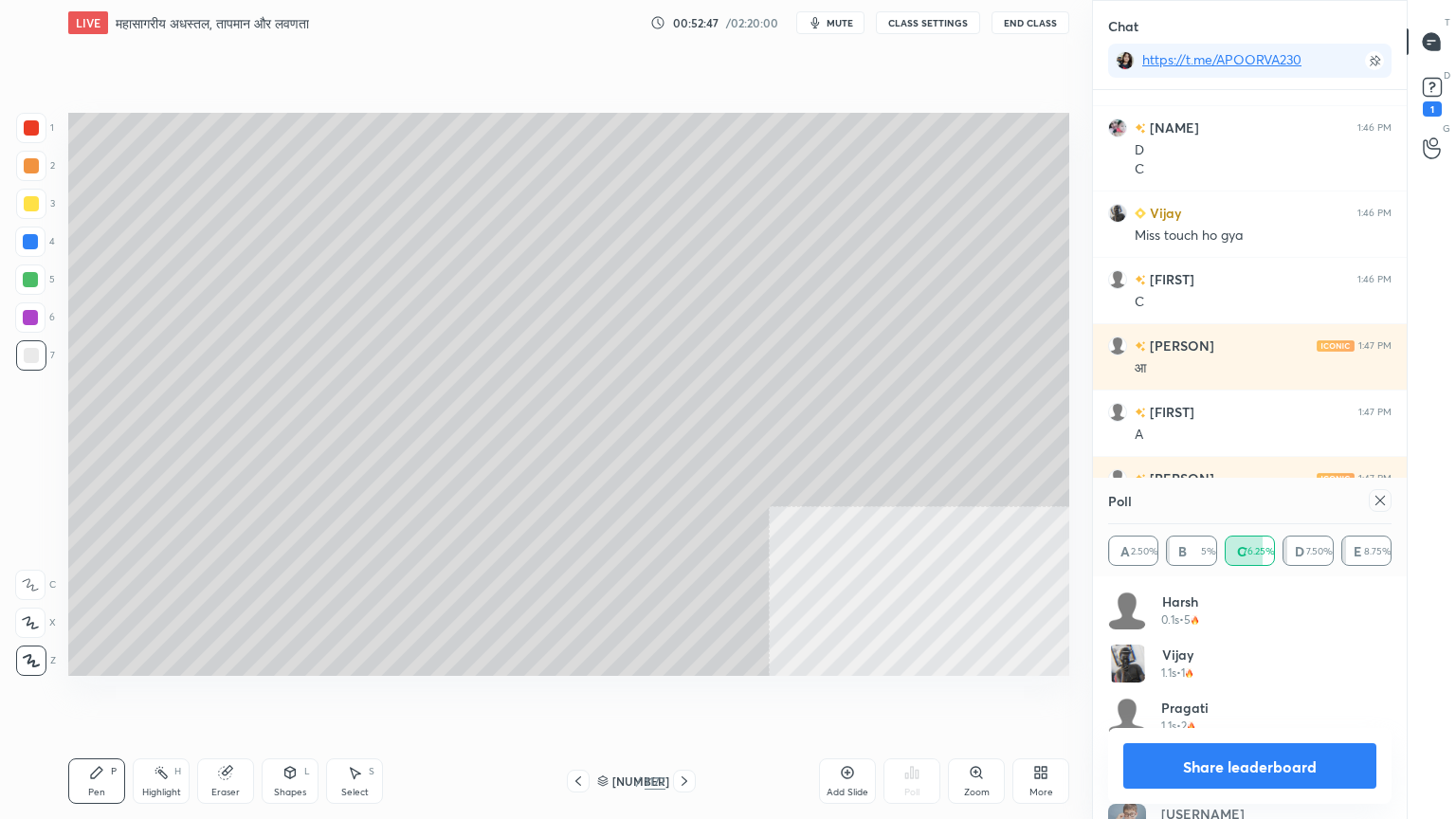 click on "Share leaderboard" at bounding box center [1249, 766] 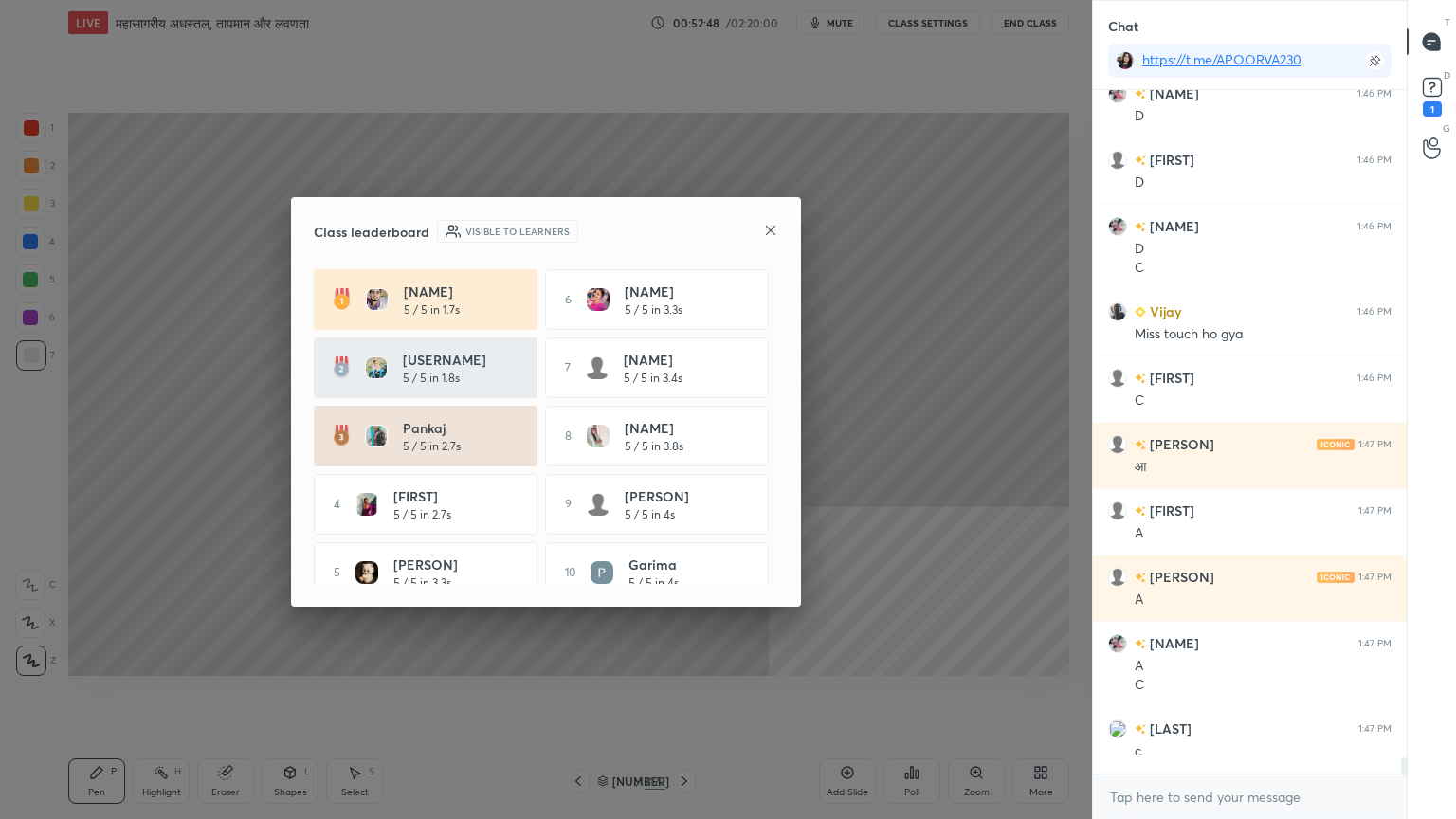 click 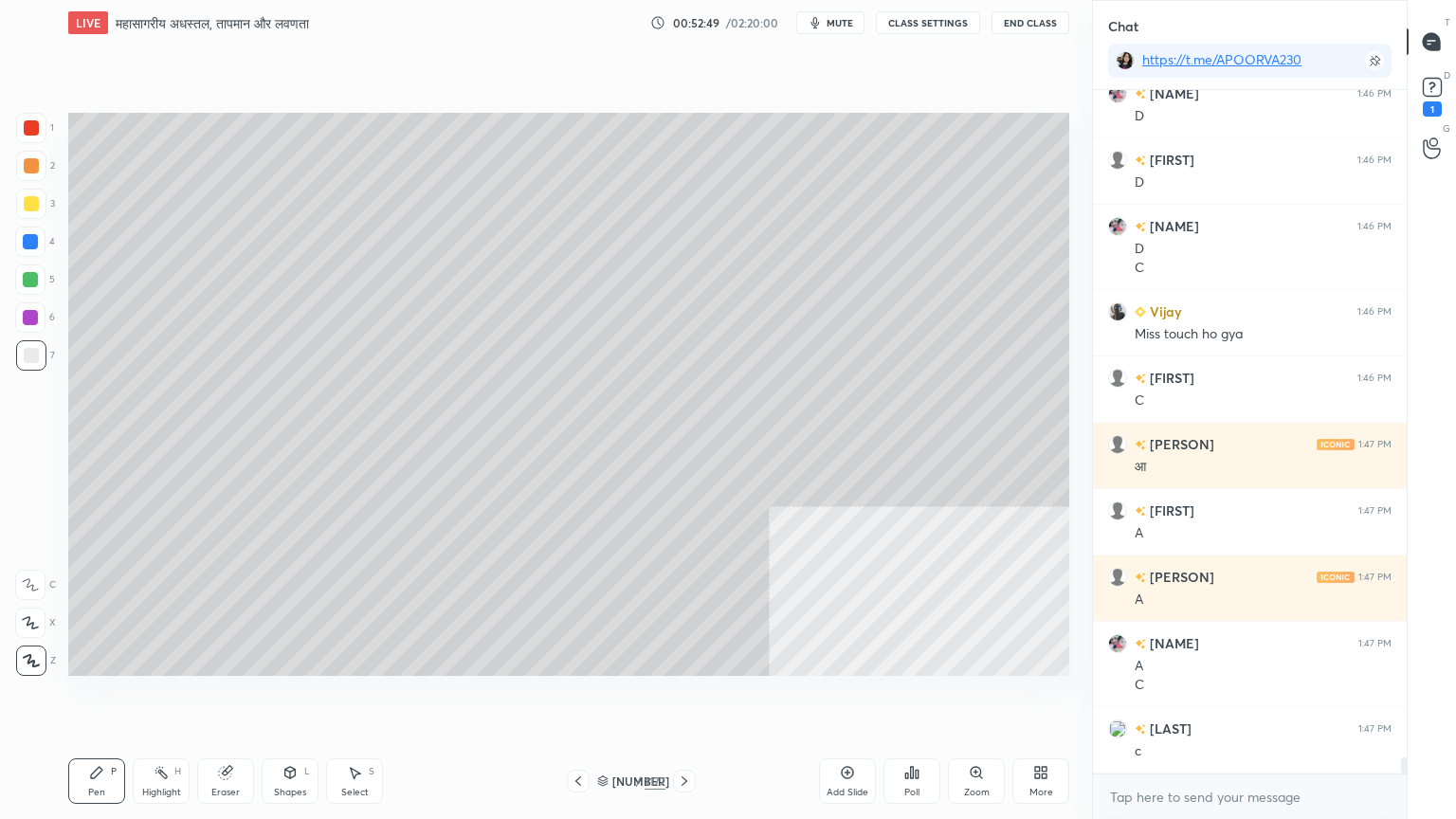 drag, startPoint x: 687, startPoint y: 715, endPoint x: 779, endPoint y: 729, distance: 93.05912 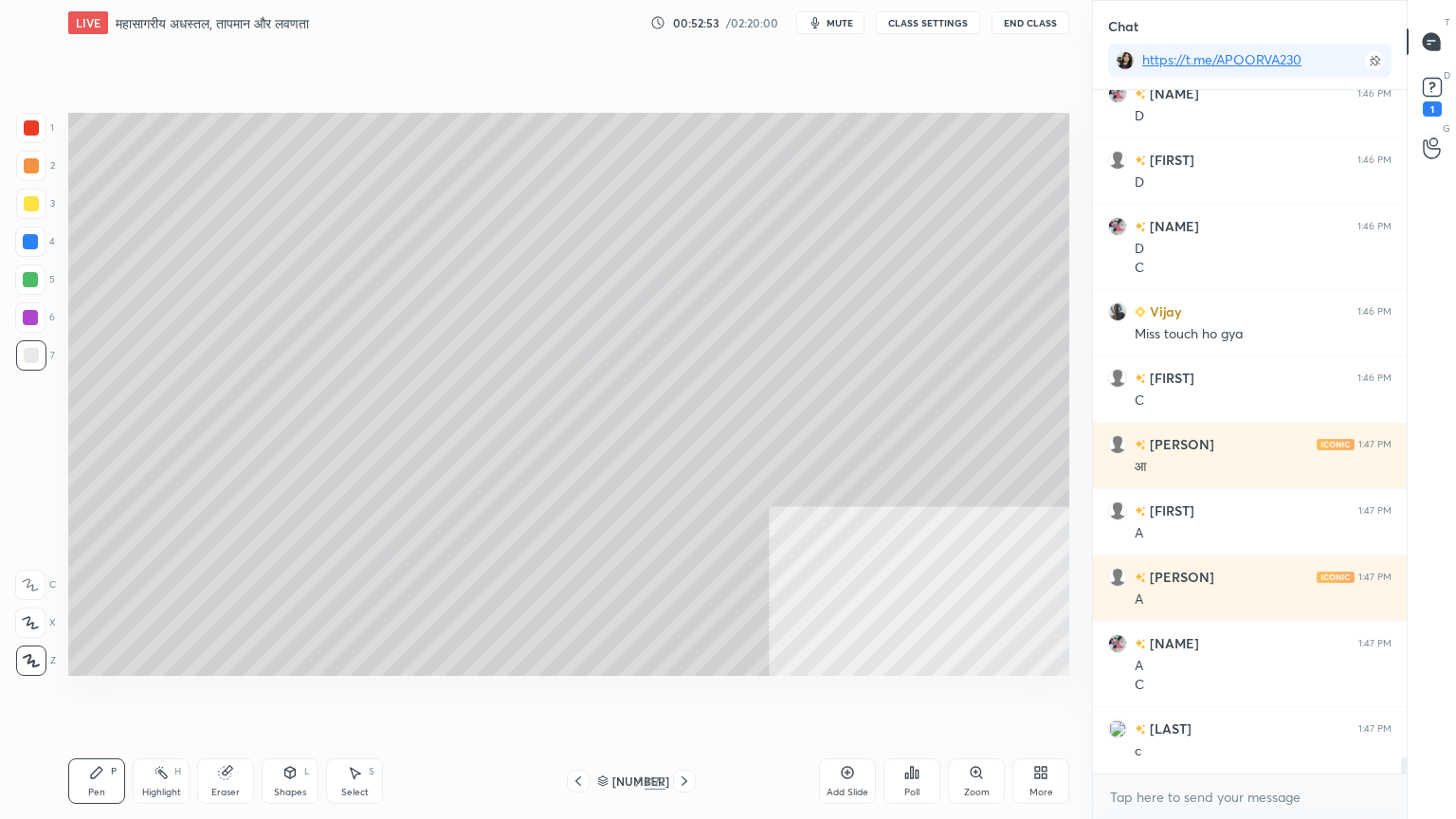click on "Poll" at bounding box center [912, 781] 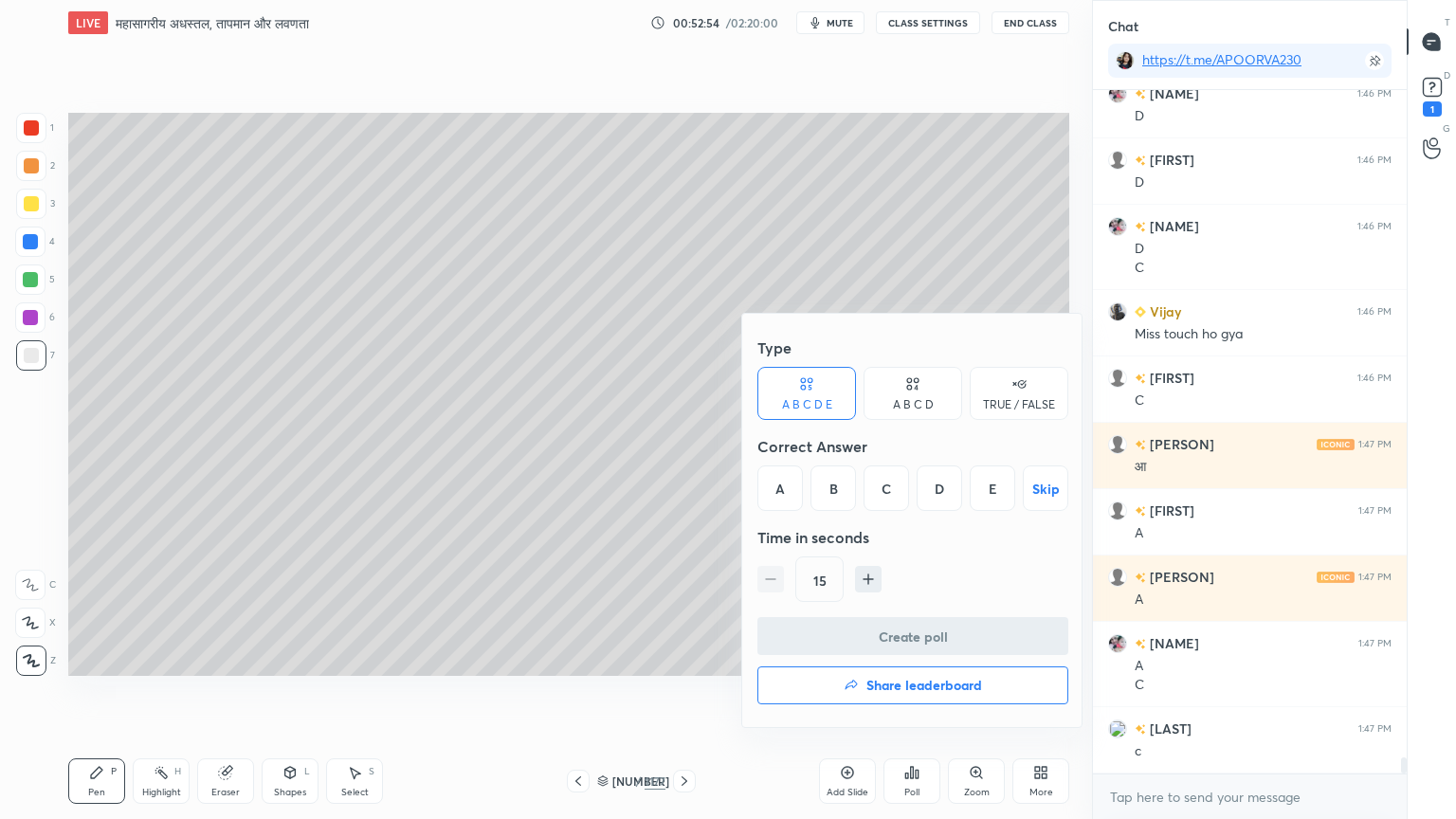 click on "A" at bounding box center (780, 488) 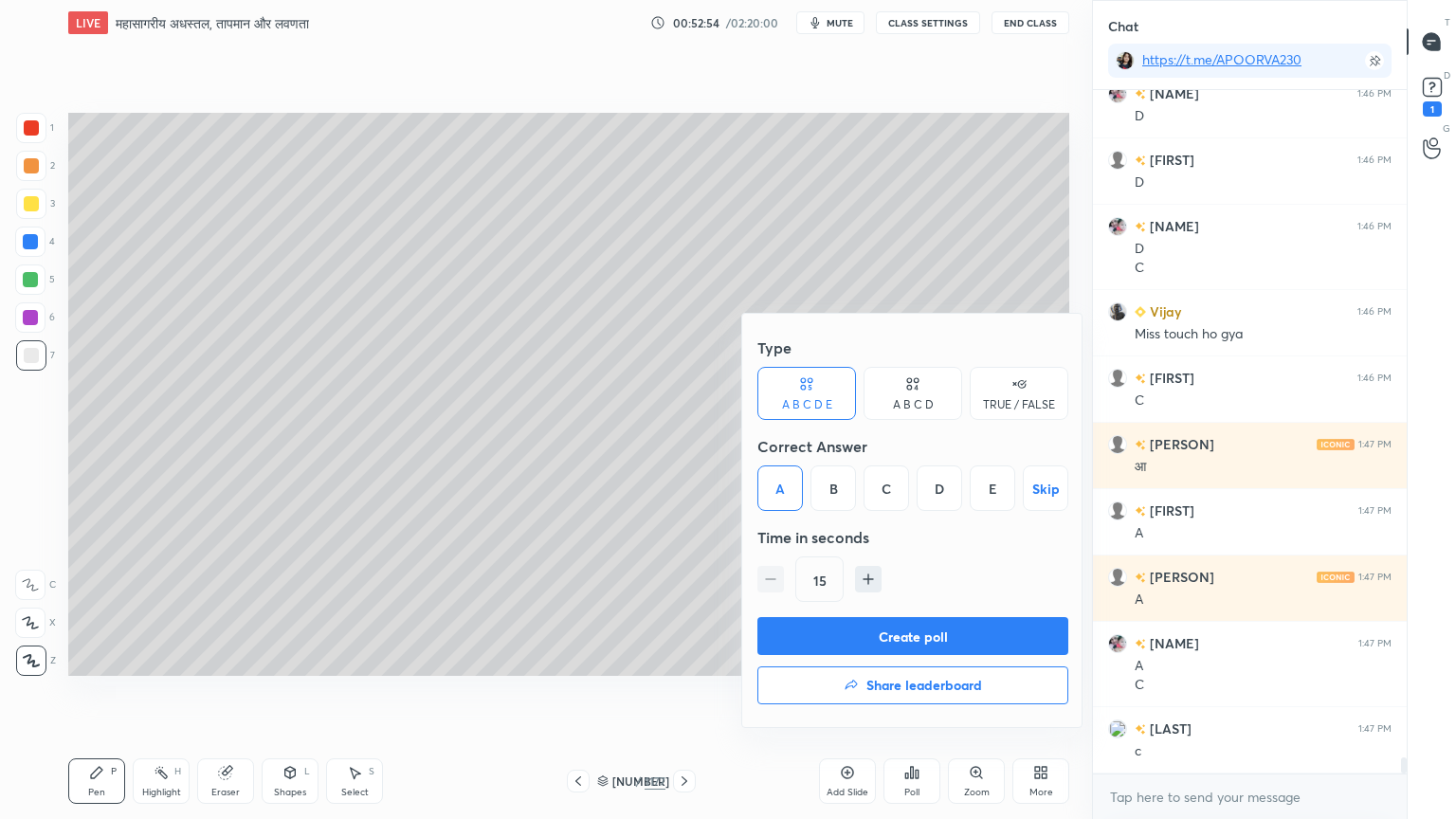 click on "Create poll" at bounding box center (913, 636) 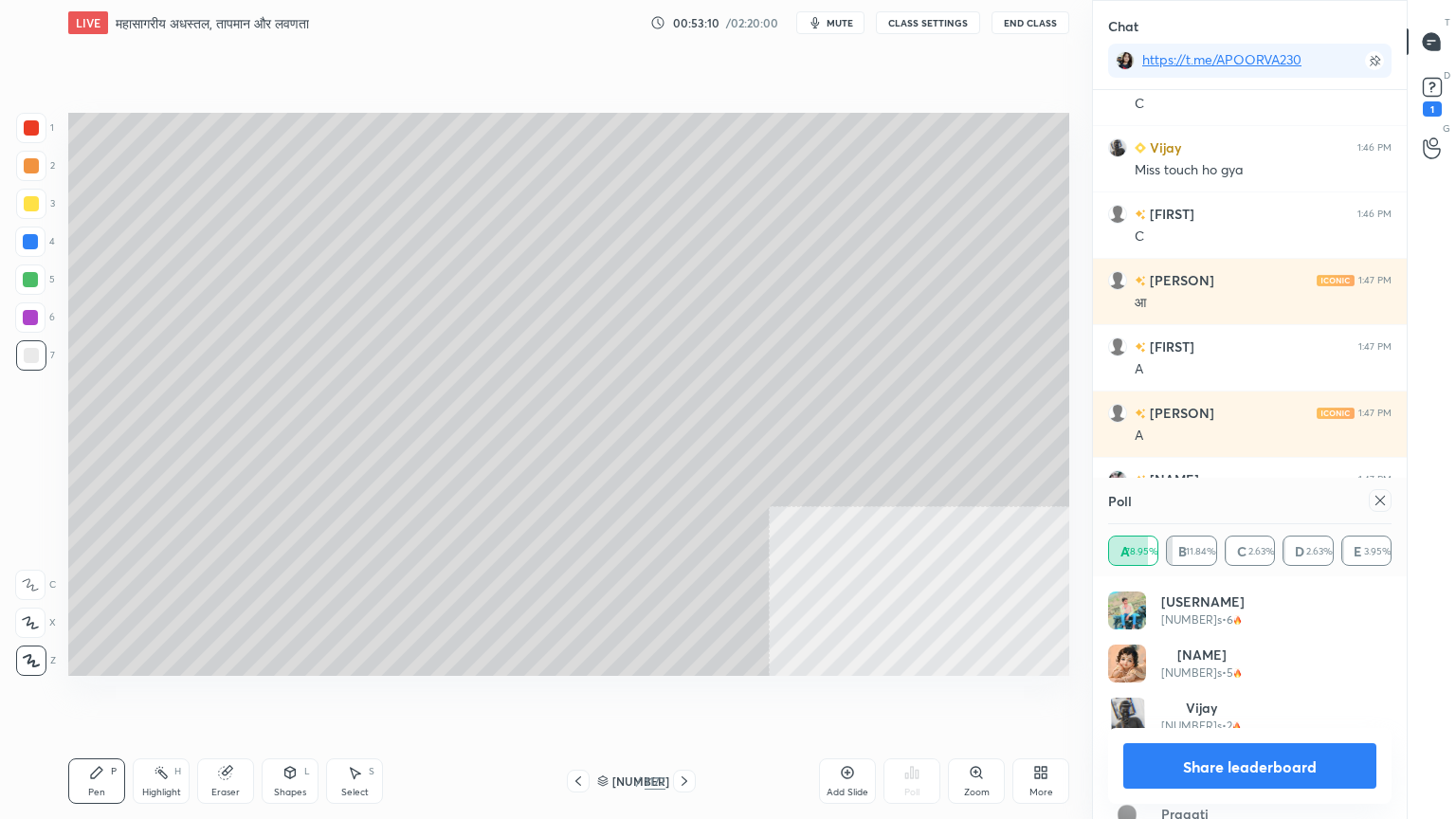 click on "Share leaderboard" at bounding box center (1249, 766) 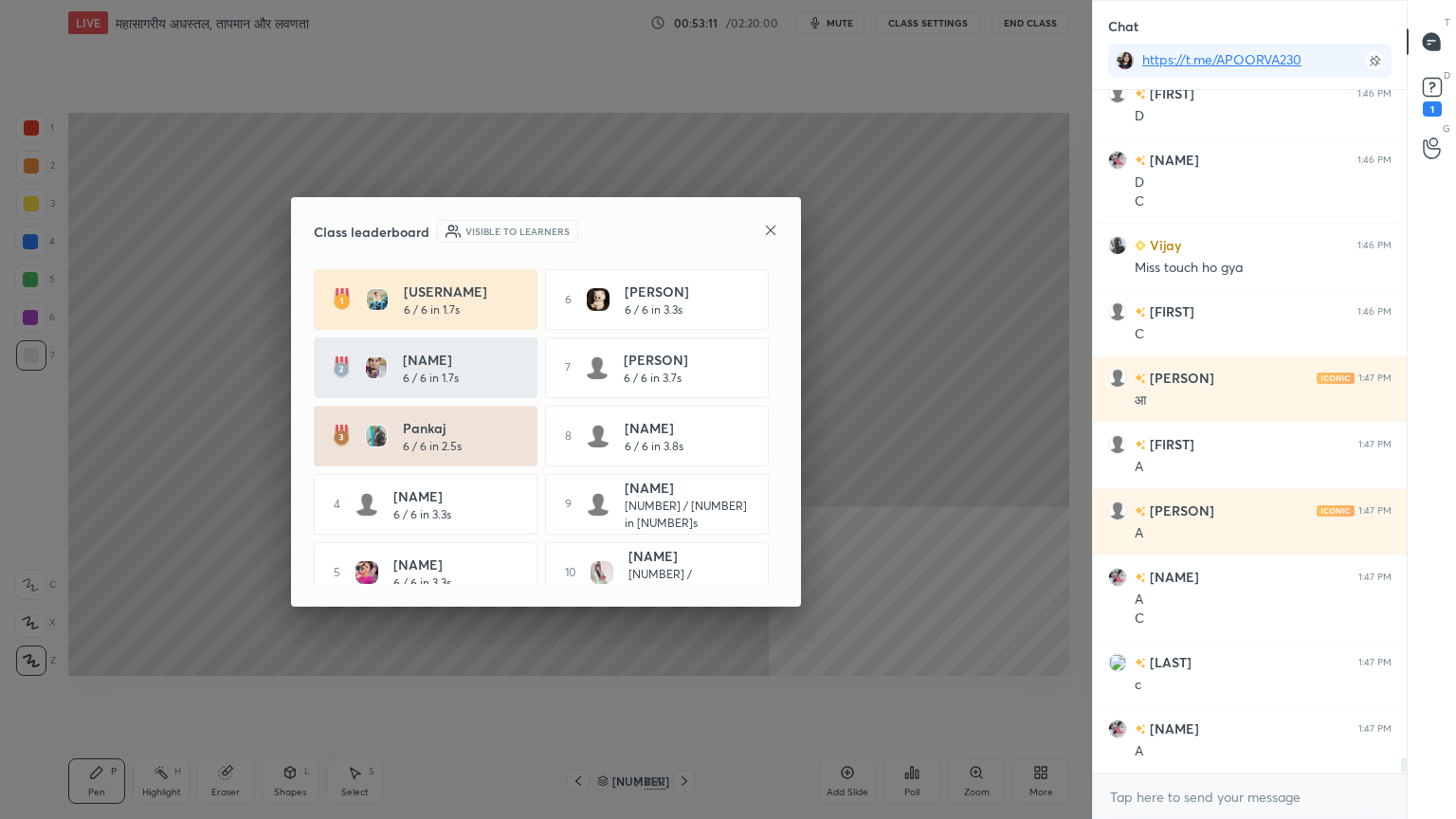 click 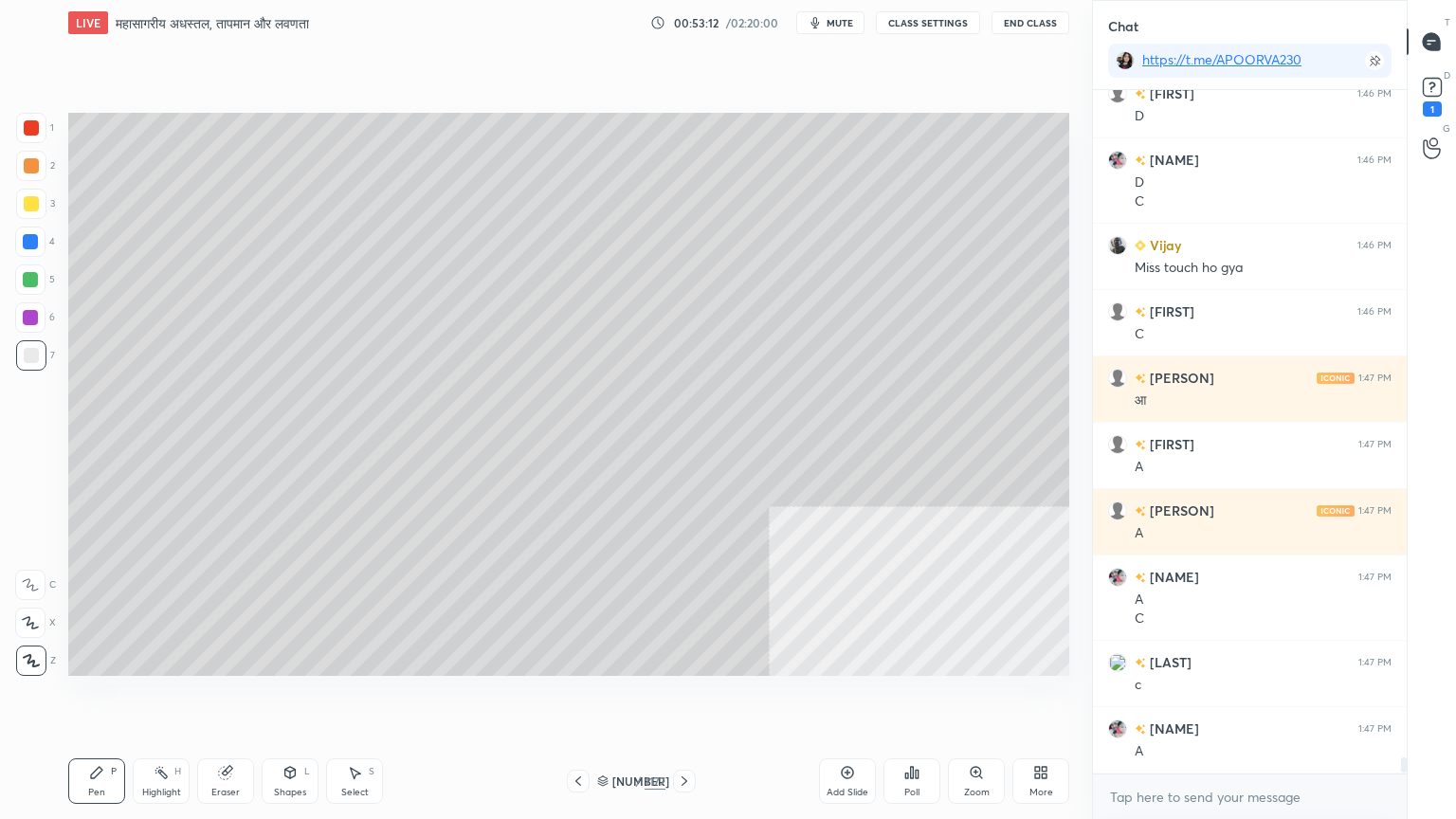 click on "Setting up your live class Poll for   secs No correct answer Start poll" at bounding box center (569, 394) 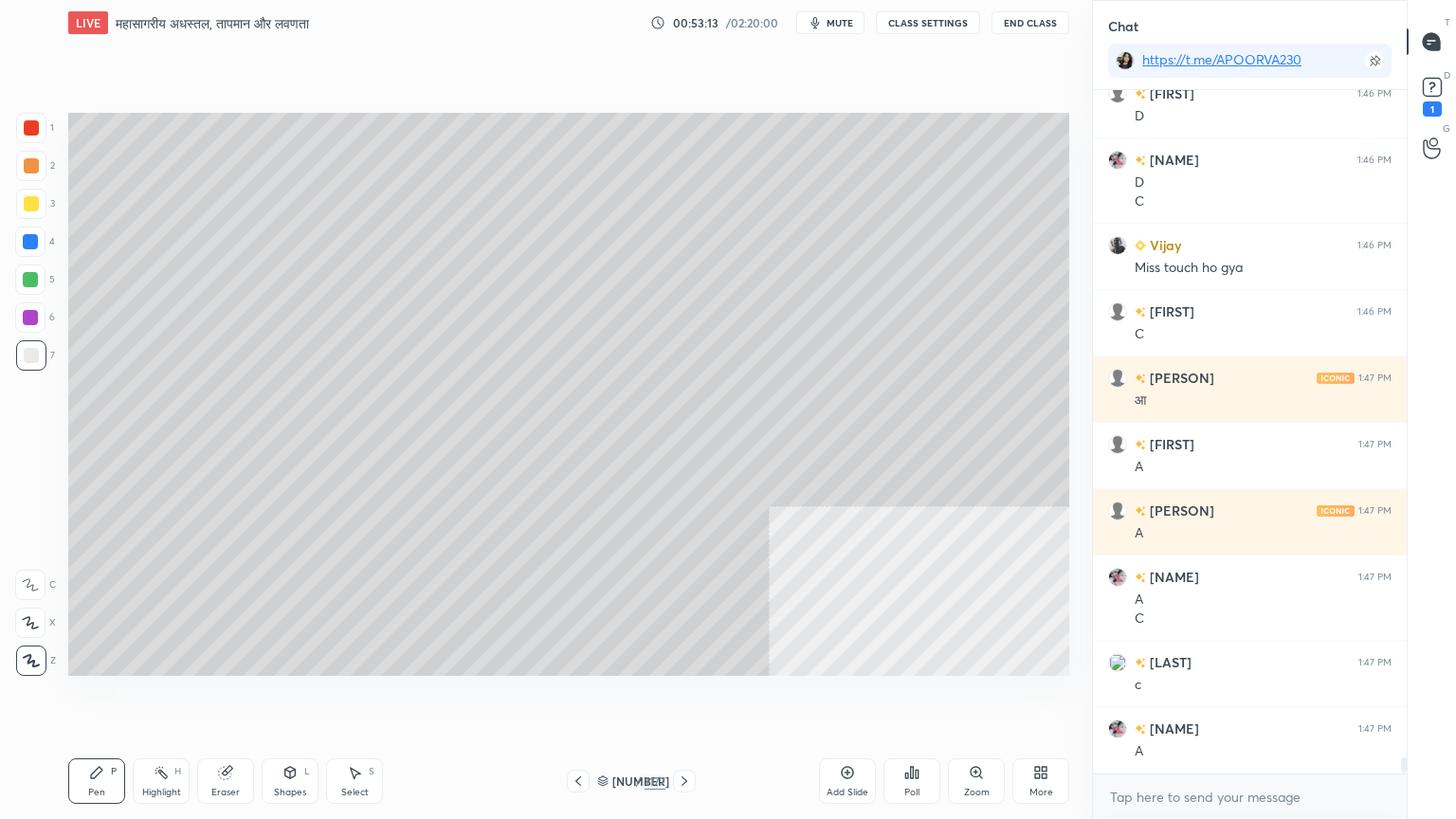 click on "[NUMBER] / [NUMBER]" at bounding box center (631, 781) 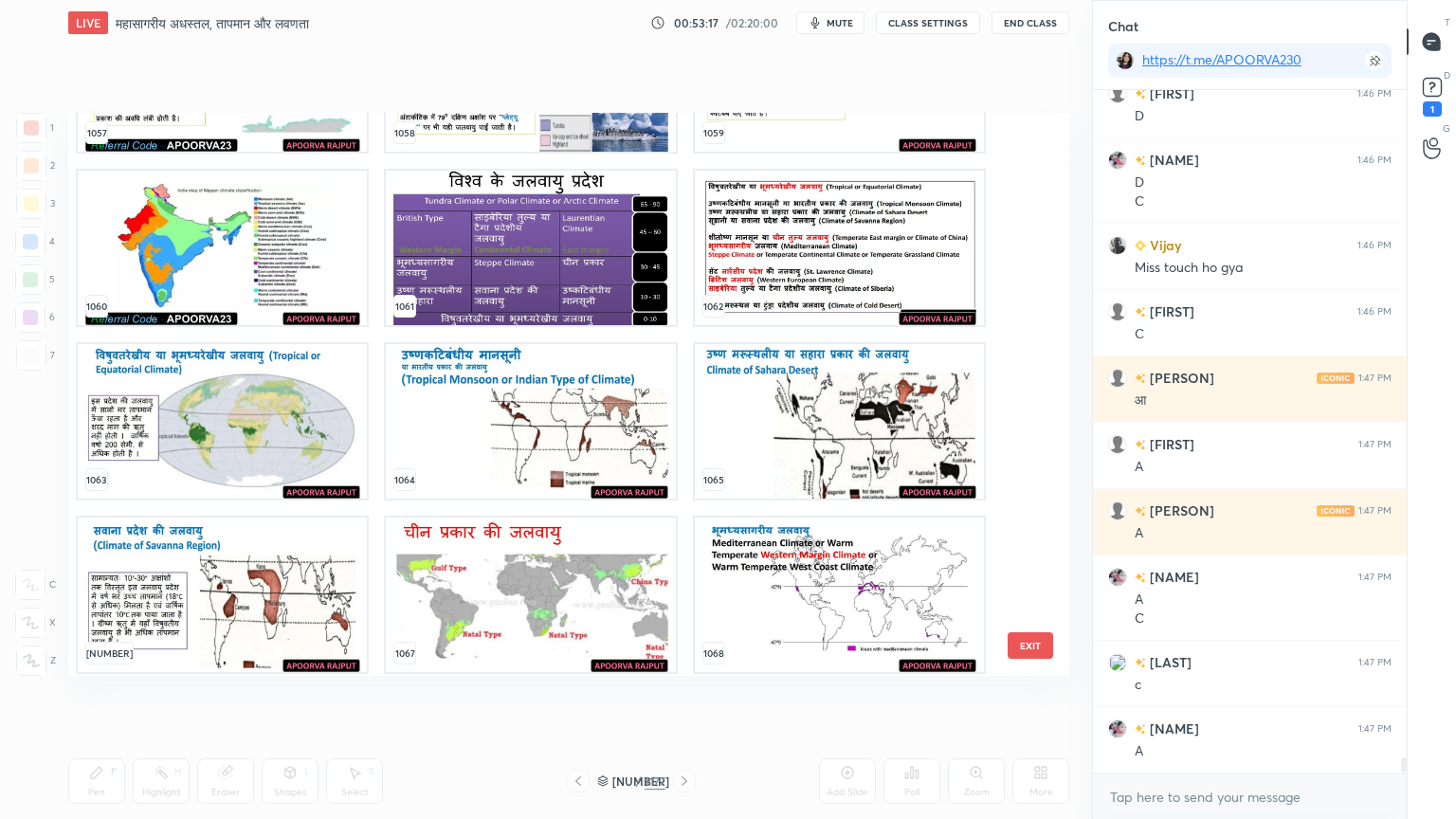 click at bounding box center (530, 247) 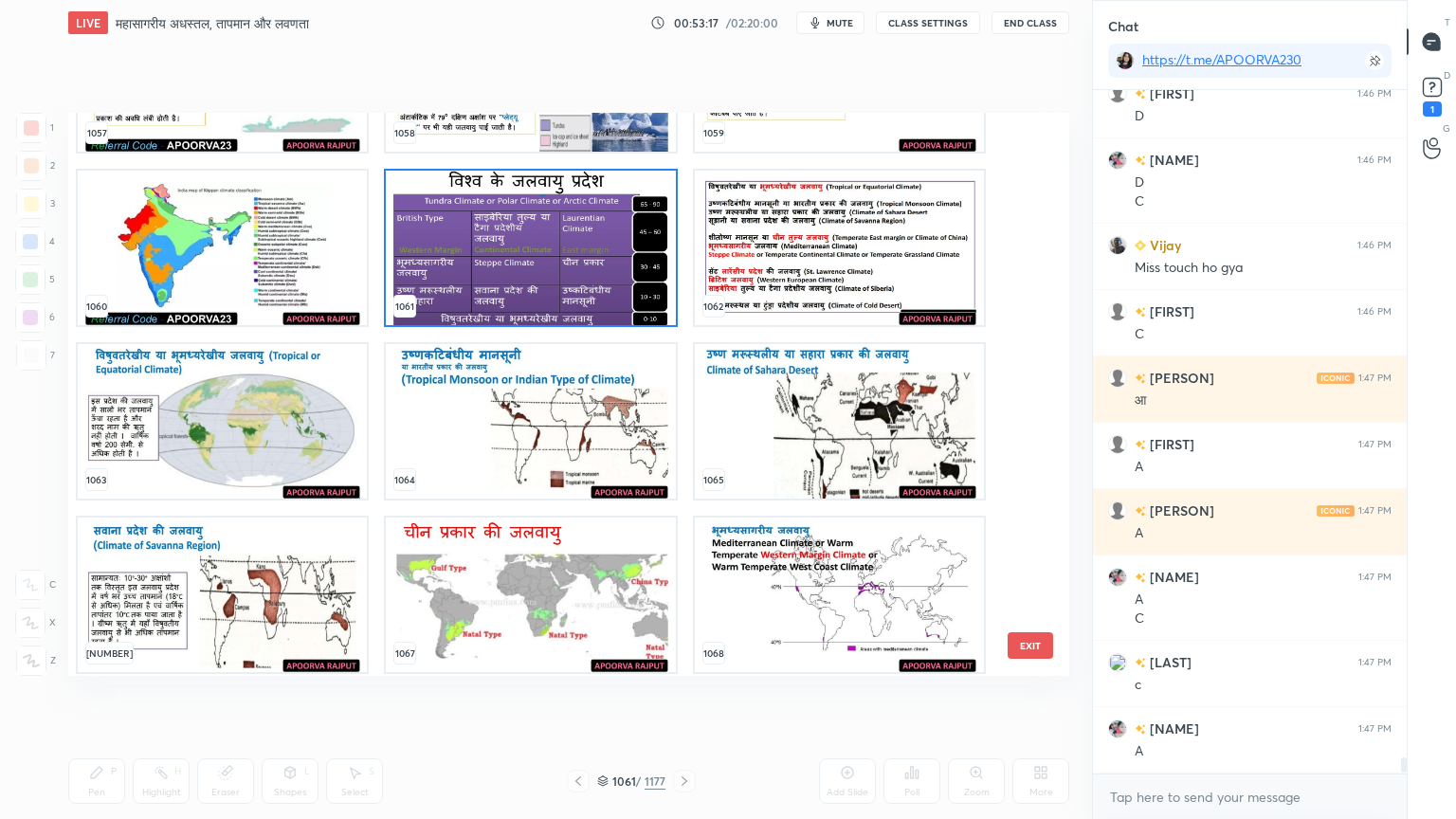 click at bounding box center [530, 247] 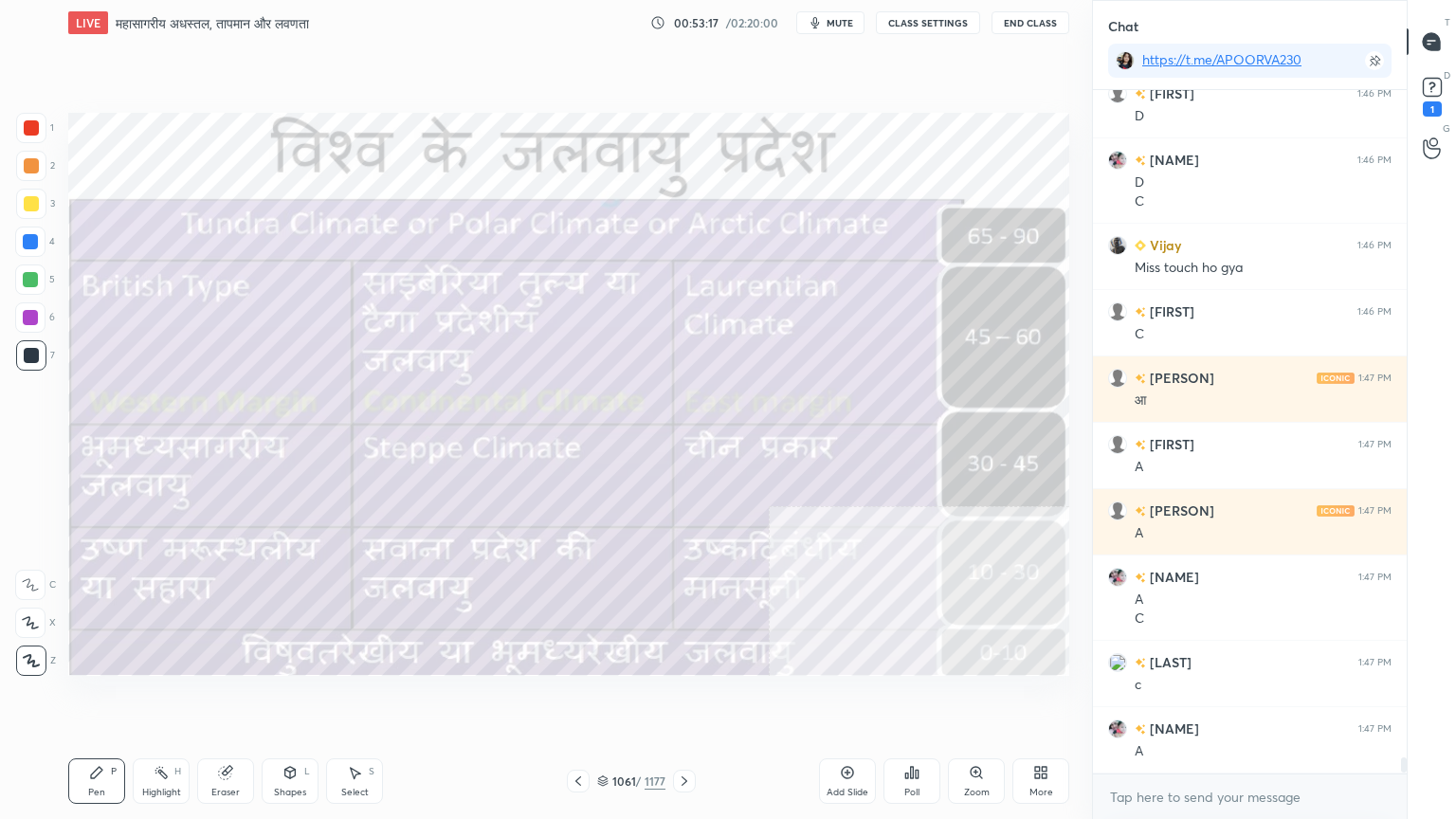 click at bounding box center [530, 247] 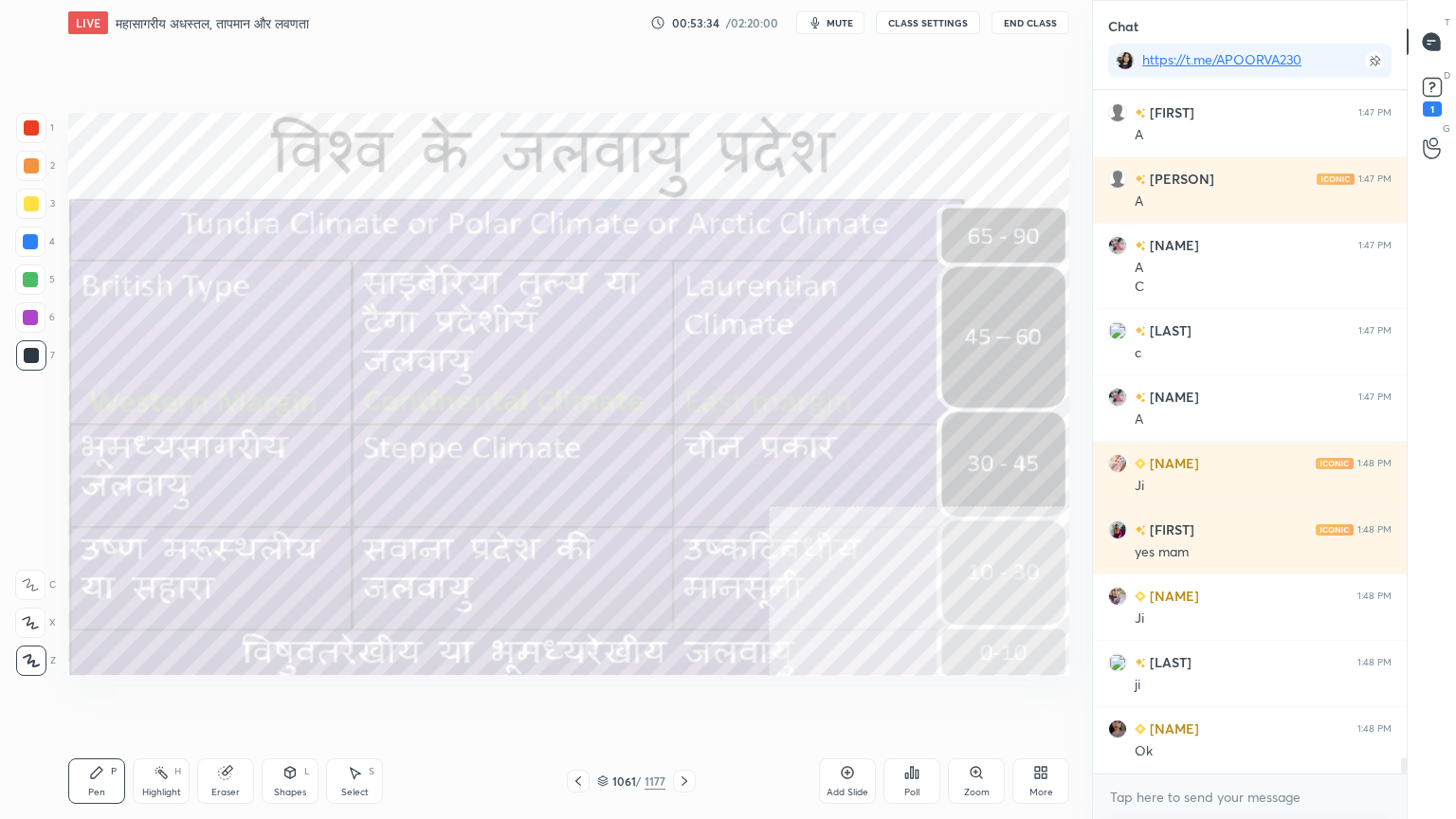 click at bounding box center [31, 204] 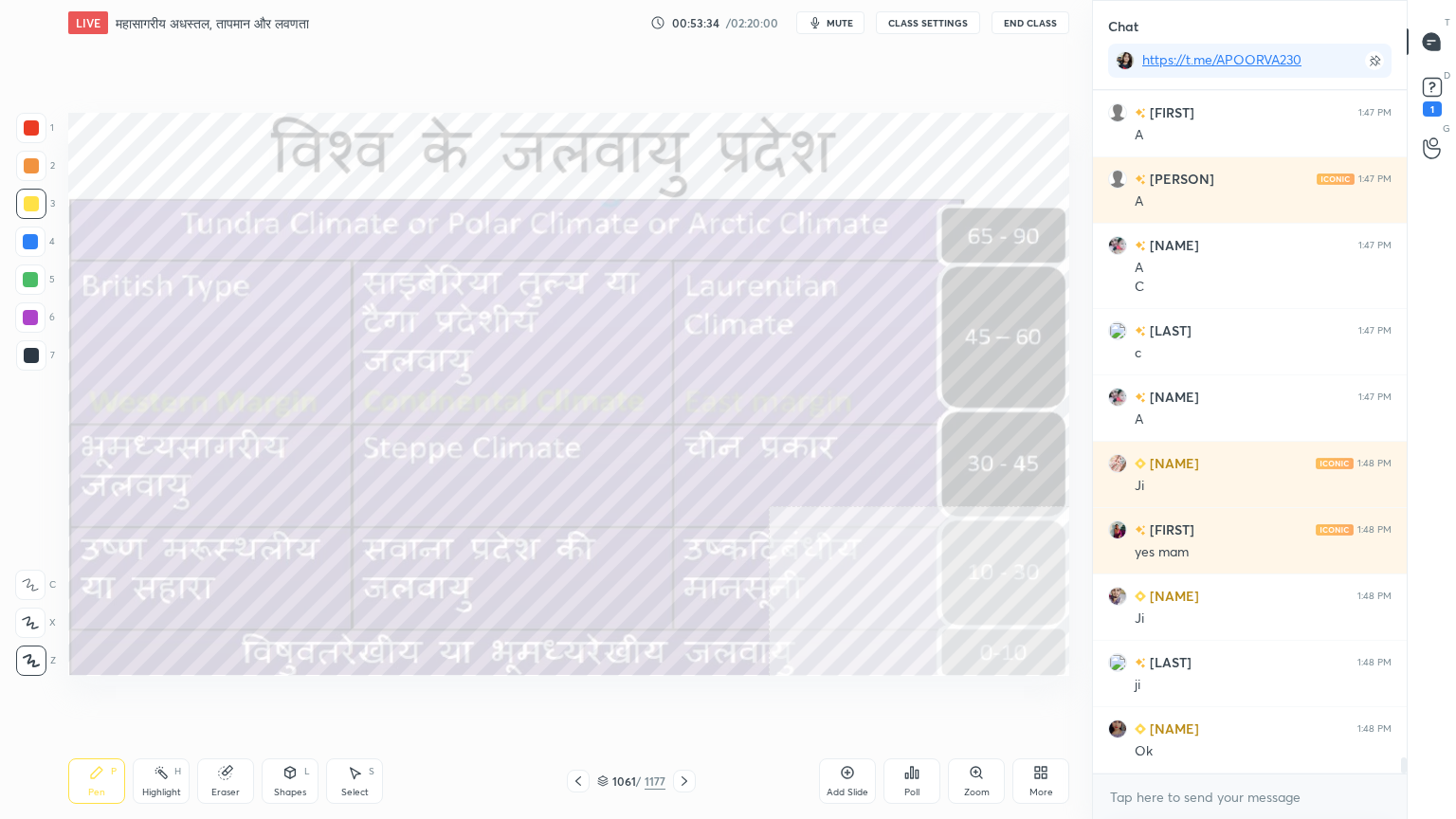 click at bounding box center [30, 242] 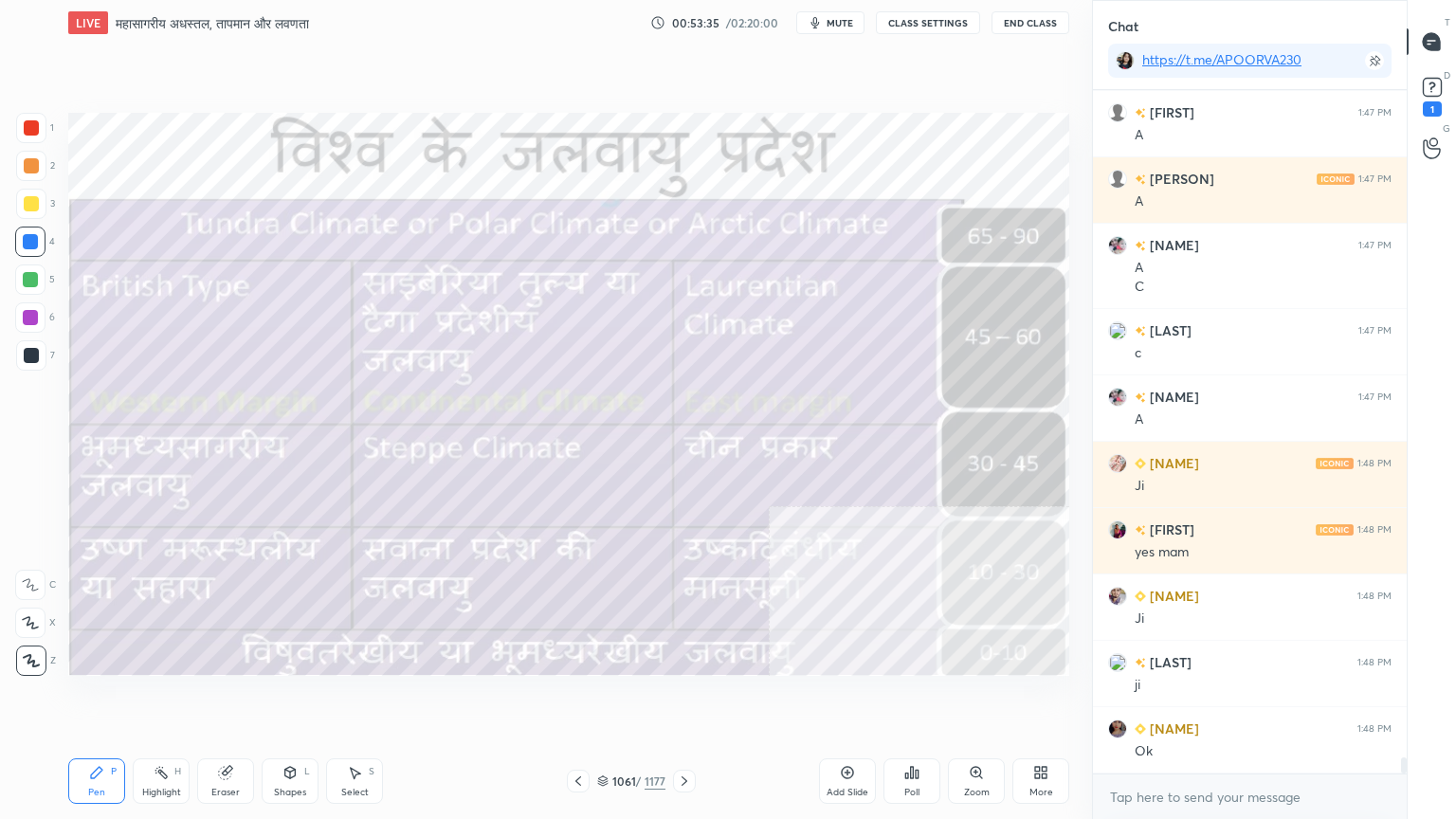 click at bounding box center (30, 242) 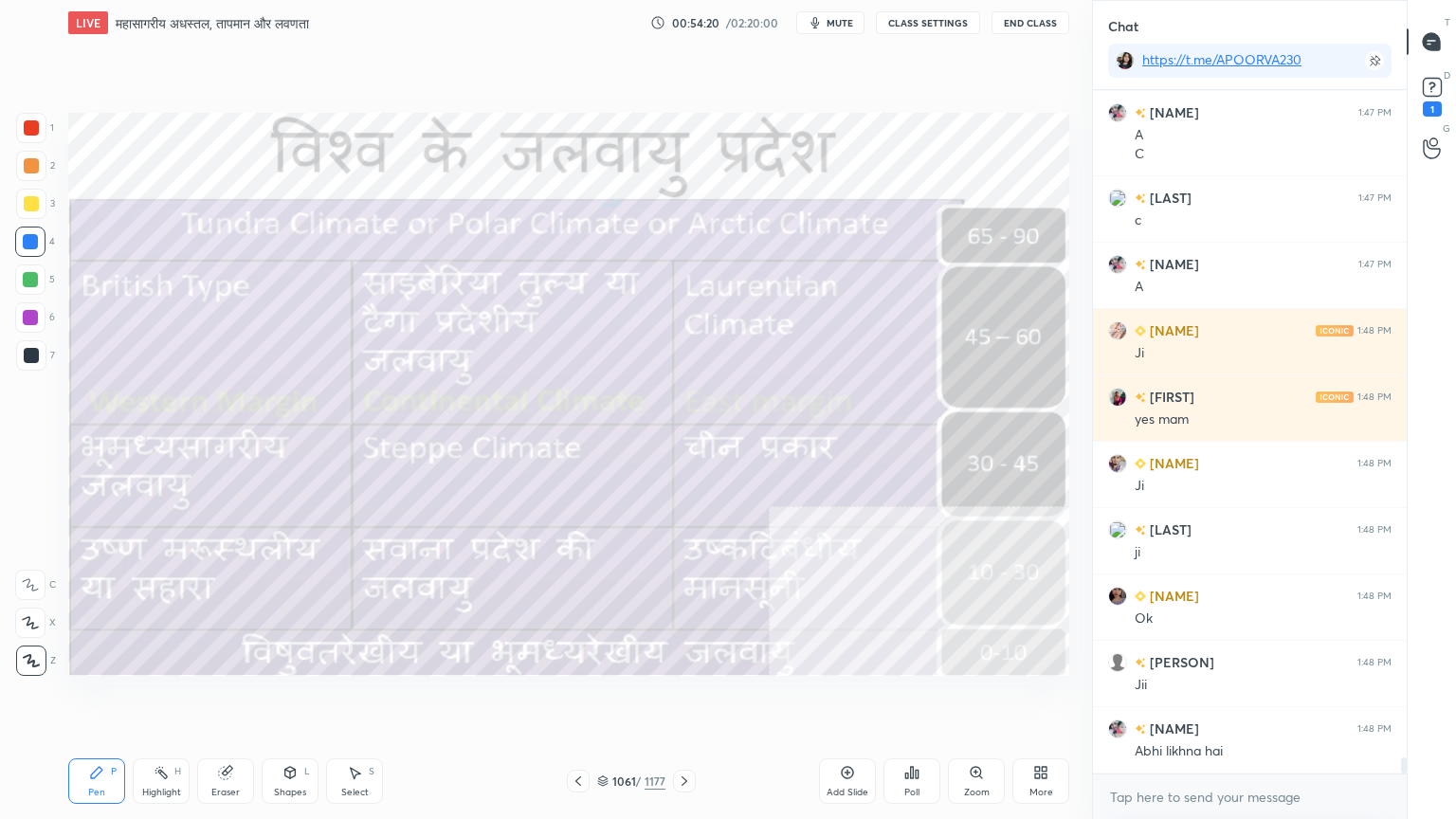 scroll, scrollTop: 28350, scrollLeft: 0, axis: vertical 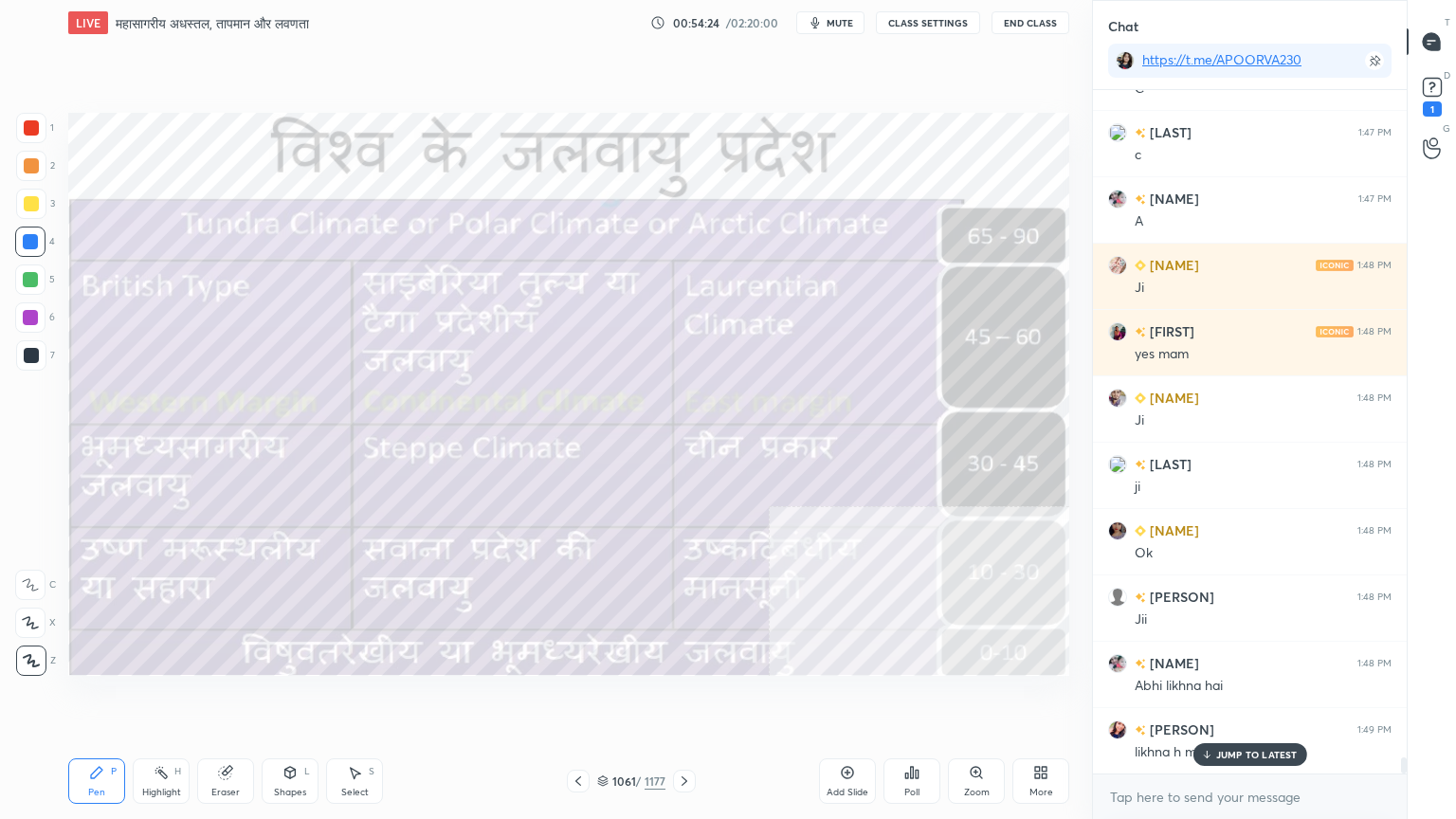 drag, startPoint x: 844, startPoint y: 27, endPoint x: 828, endPoint y: 46, distance: 24.83948 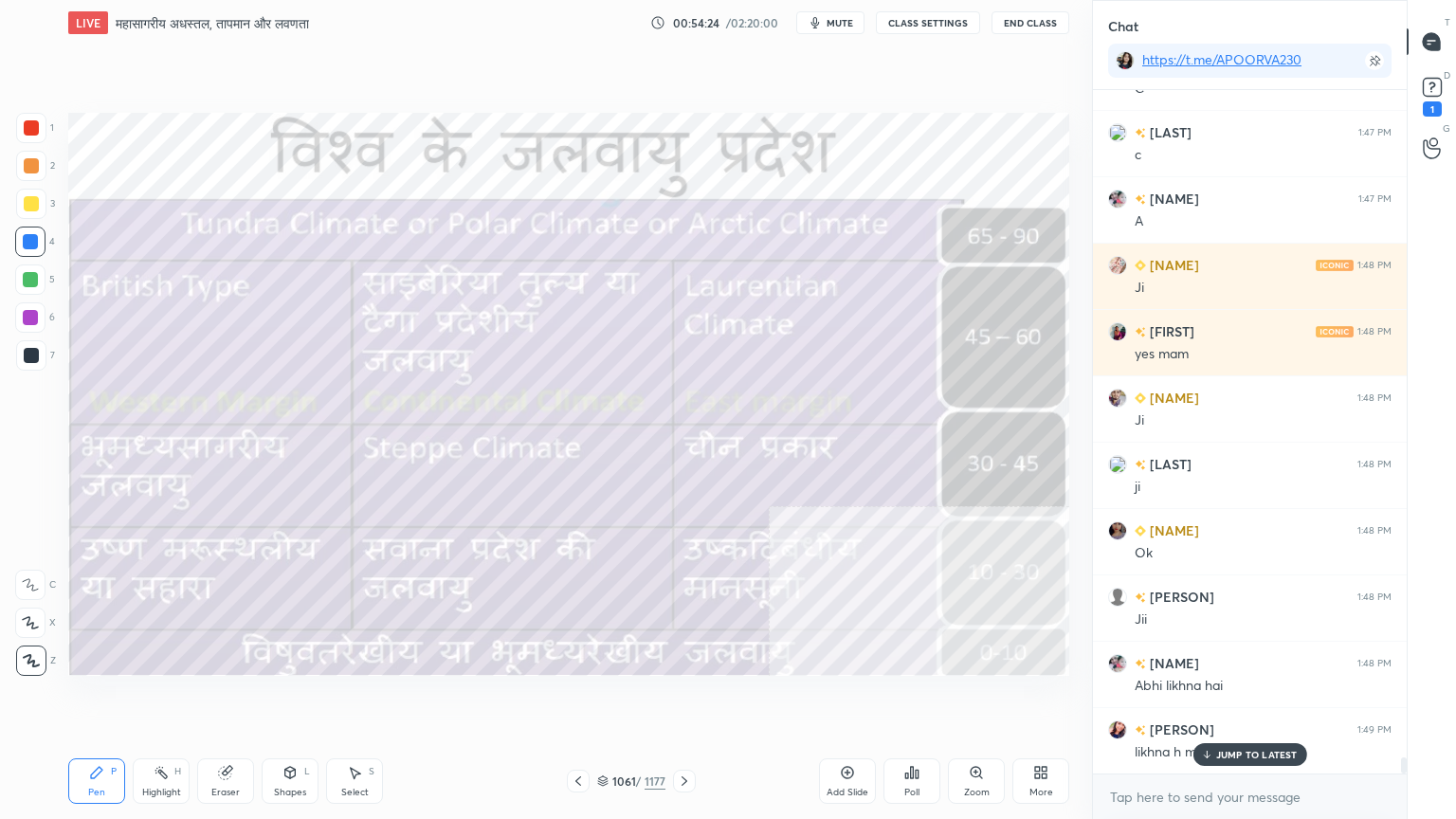 click on "mute" at bounding box center (840, 23) 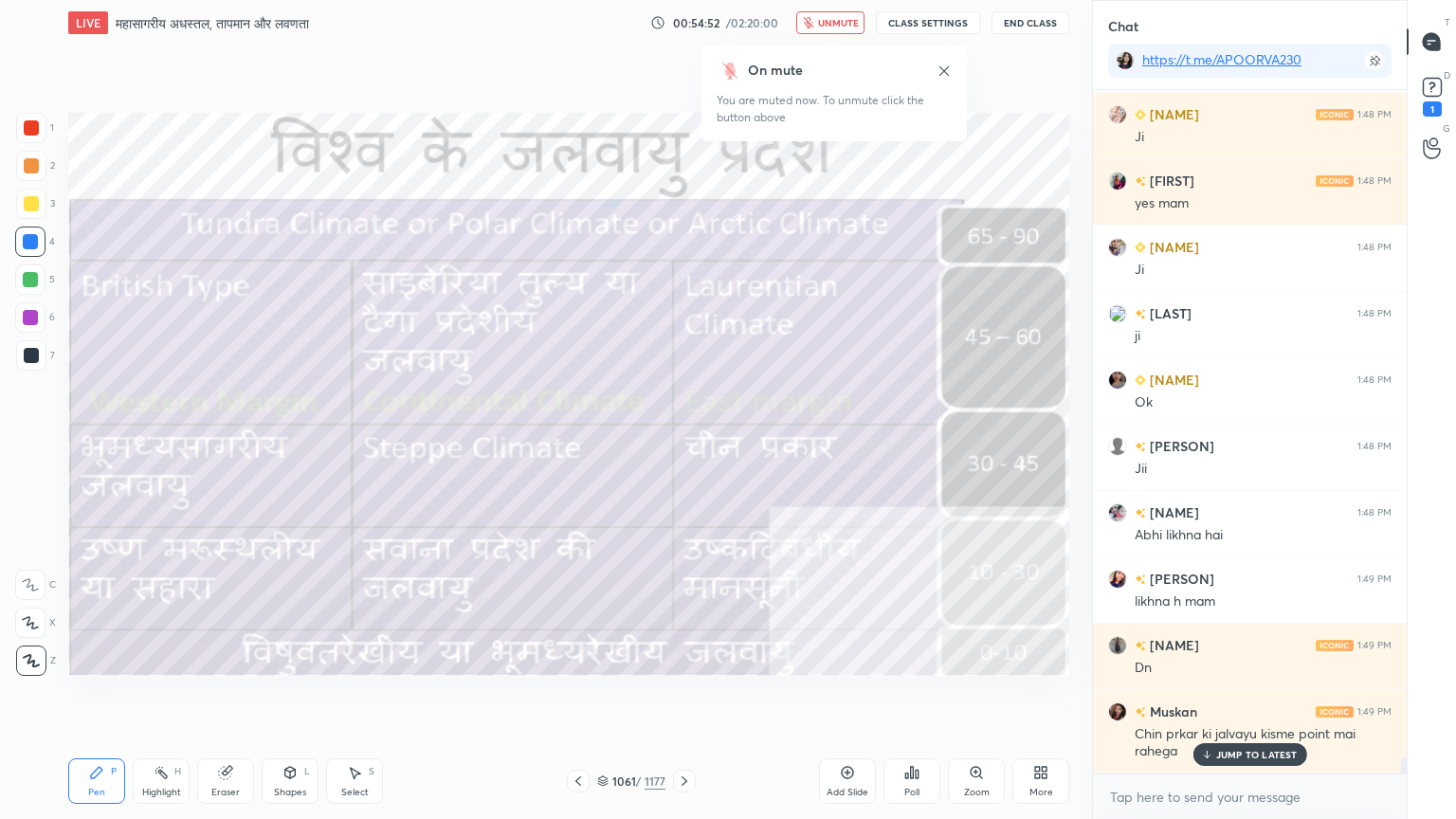 scroll, scrollTop: 28566, scrollLeft: 0, axis: vertical 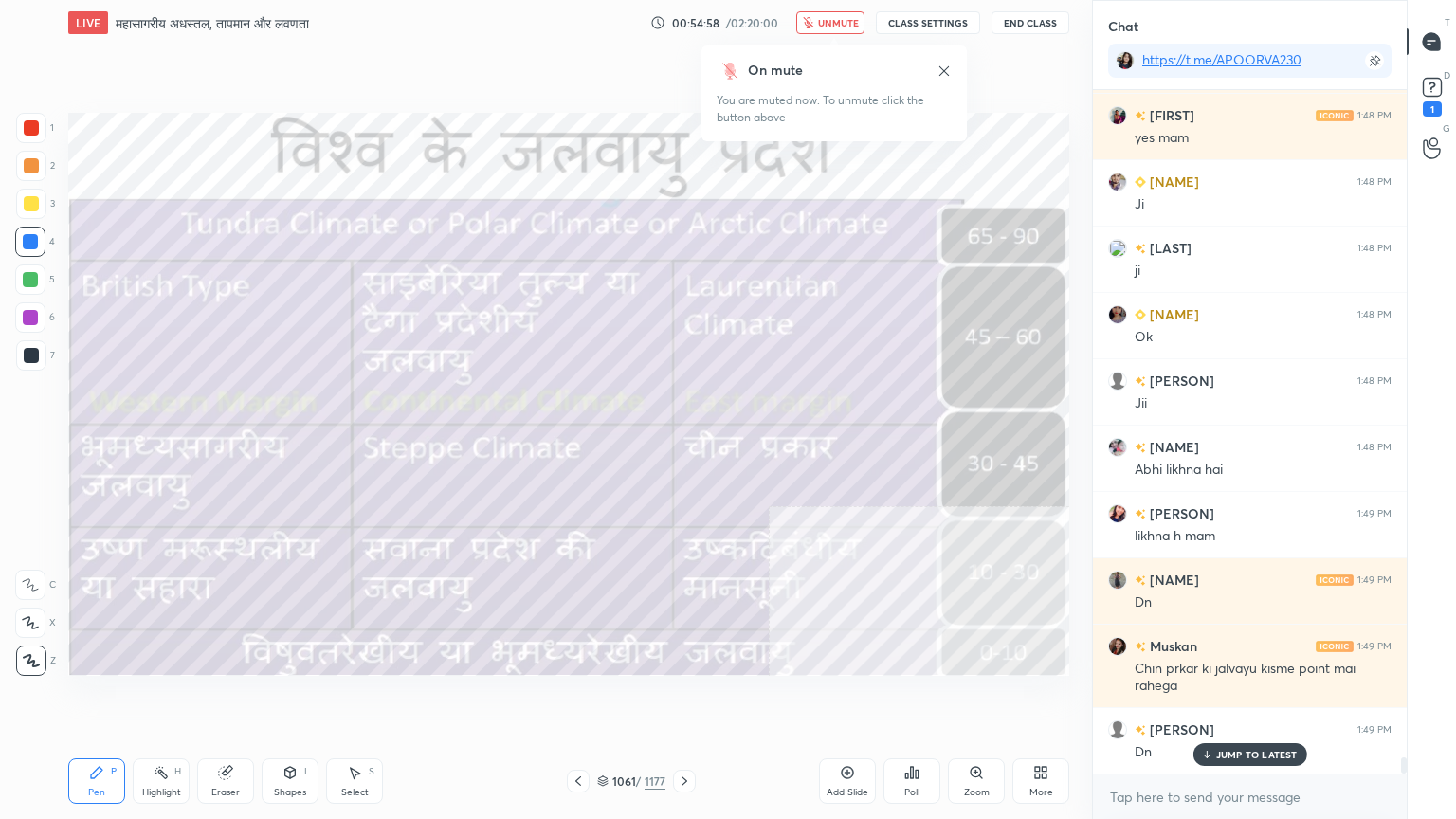 drag, startPoint x: 842, startPoint y: 27, endPoint x: 827, endPoint y: 49, distance: 26.62705 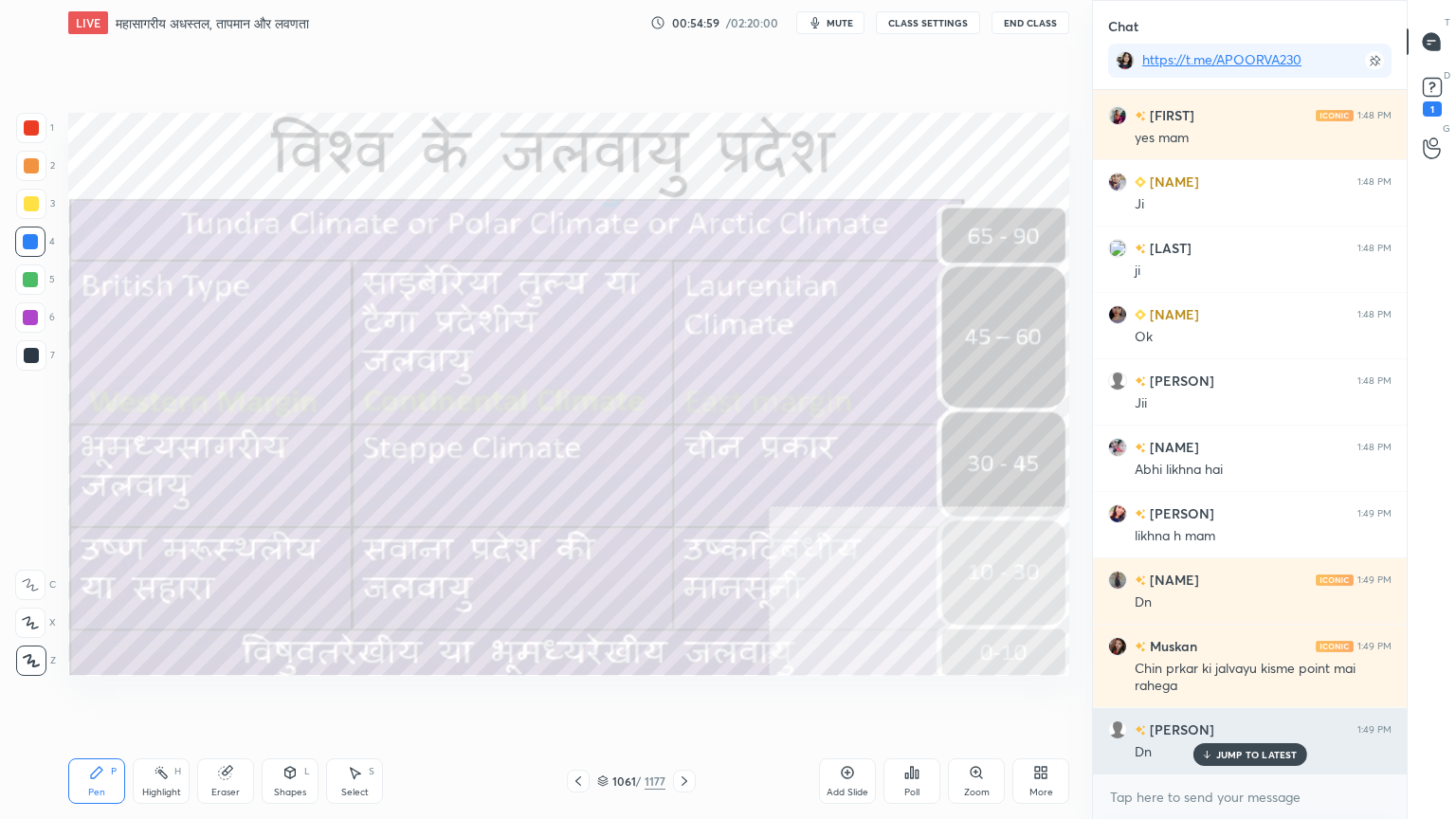 drag, startPoint x: 1256, startPoint y: 755, endPoint x: 1250, endPoint y: 766, distance: 12.529964 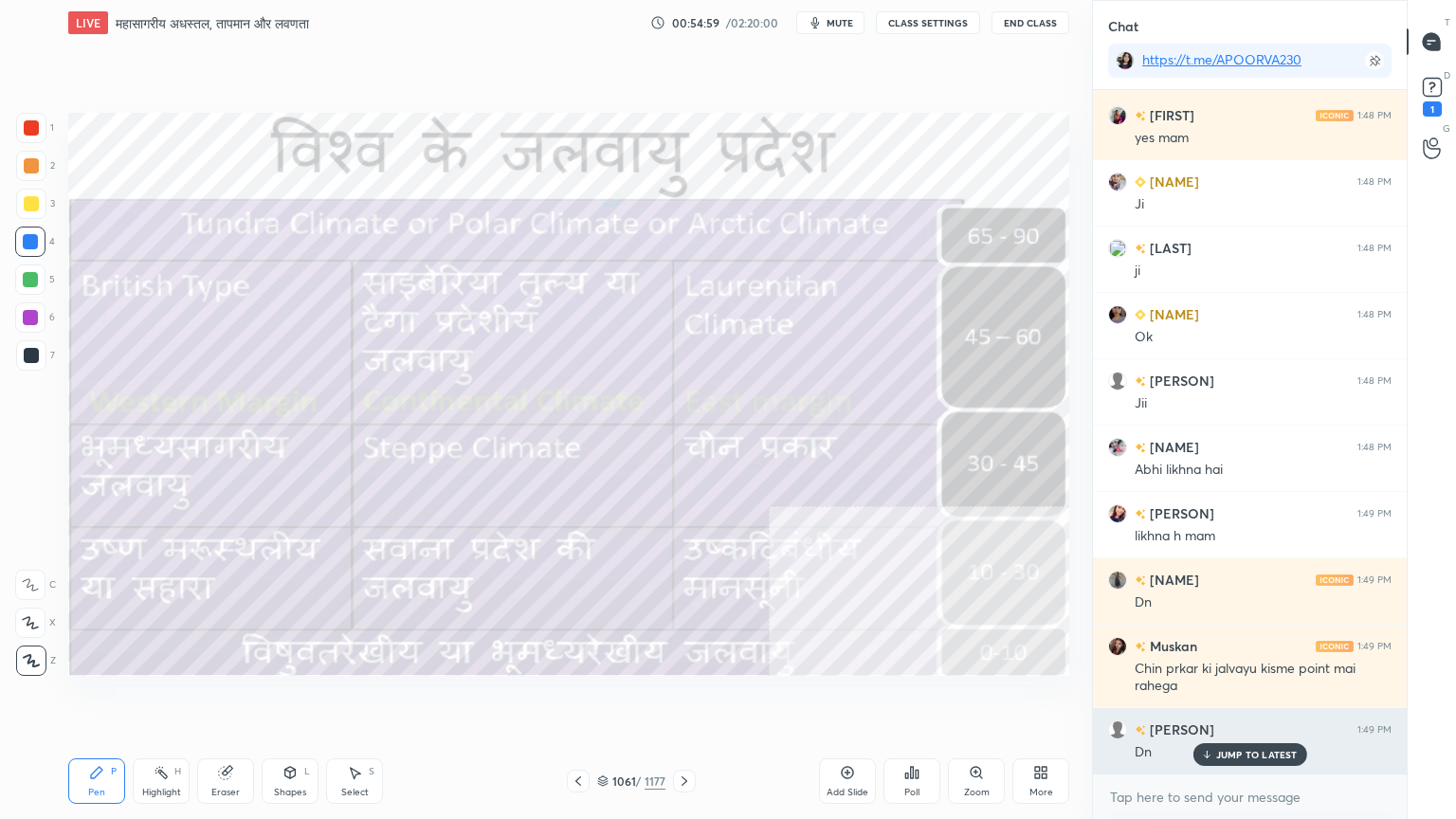 click on "JUMP TO LATEST" at bounding box center [1257, 755] 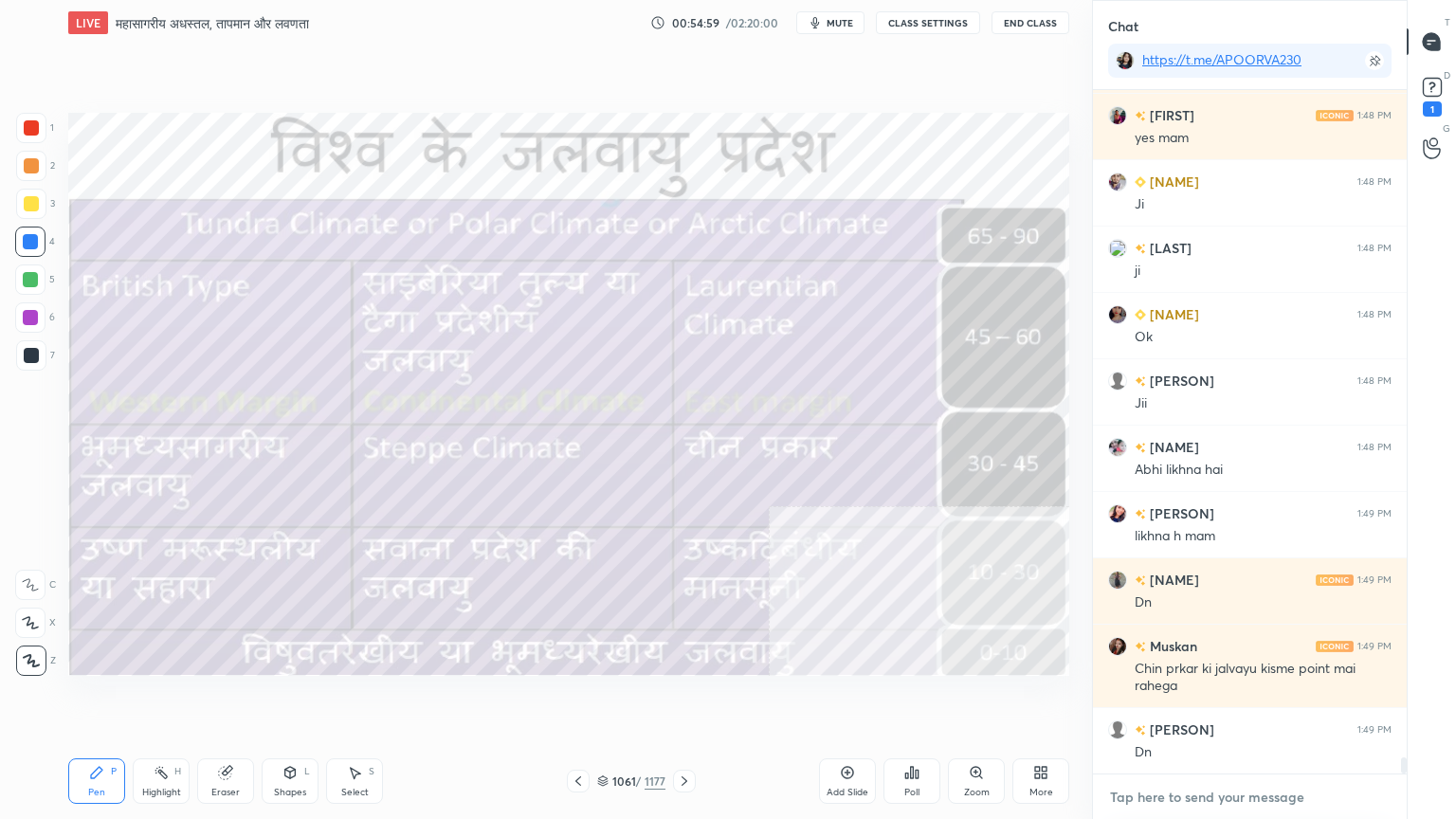 click at bounding box center (1249, 797) 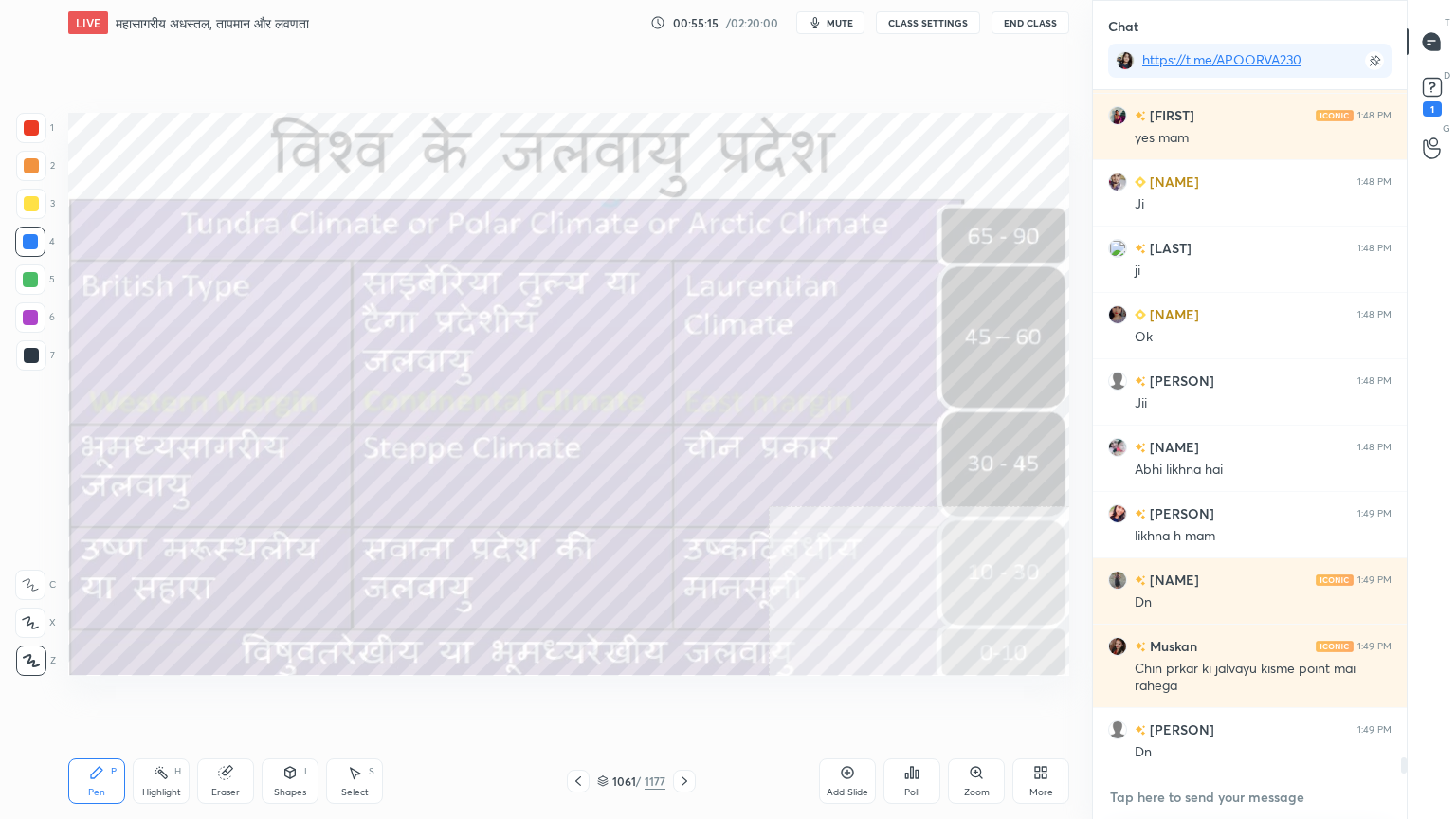 scroll, scrollTop: 28634, scrollLeft: 0, axis: vertical 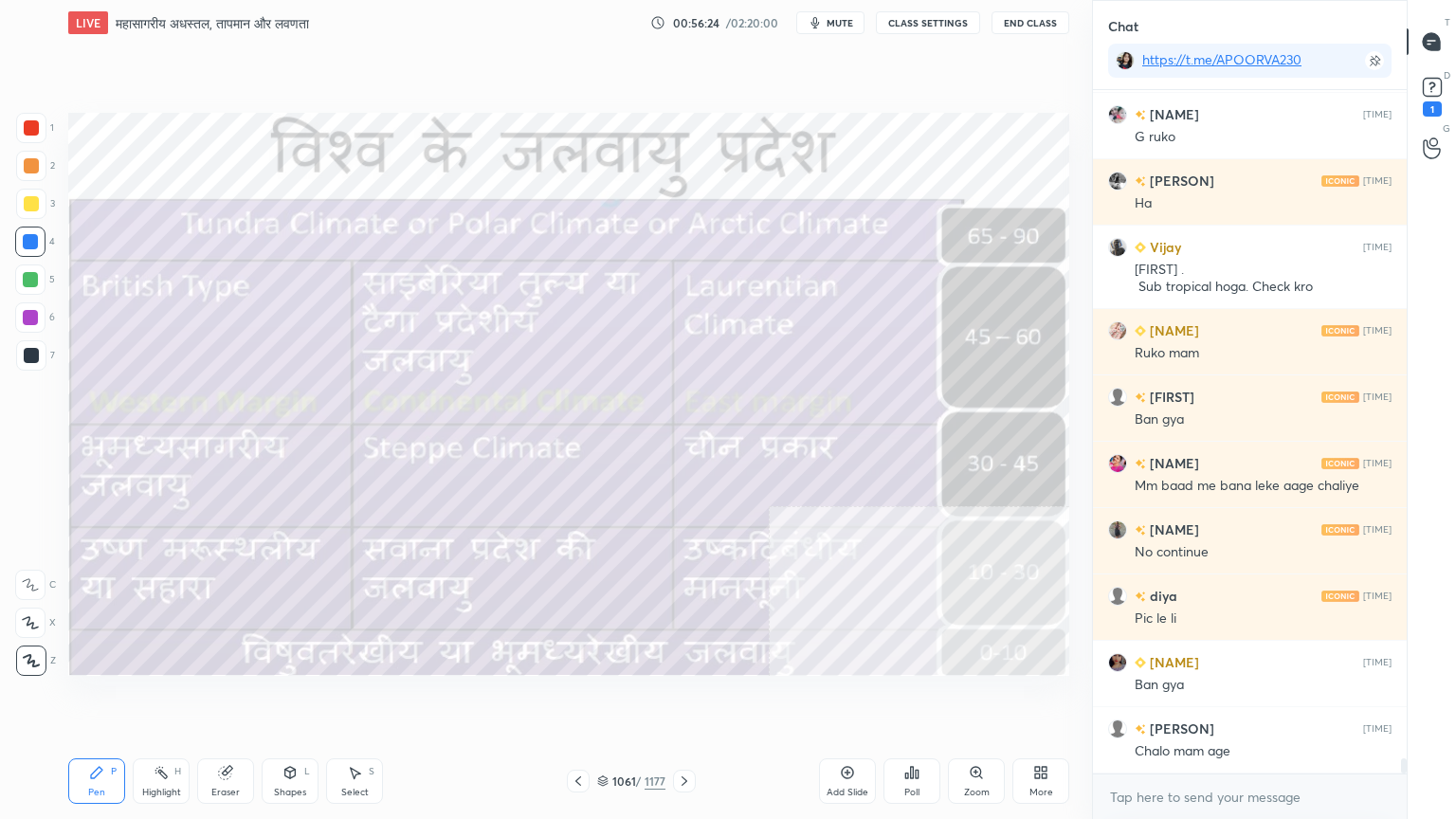 click on "Setting up your live class Poll for   secs No correct answer Start poll" at bounding box center [569, 394] 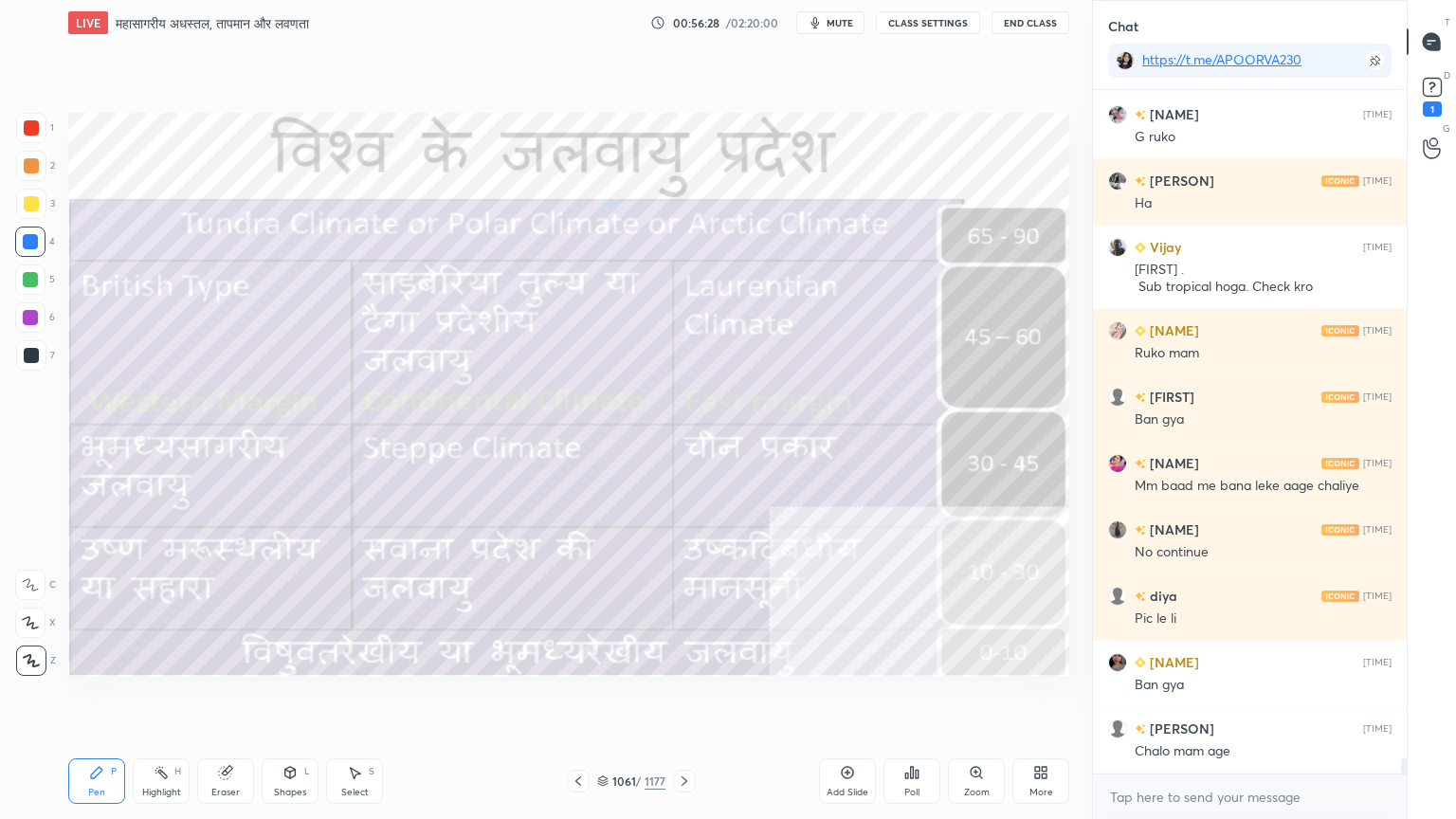 click on "1061 / 1177" at bounding box center (631, 781) 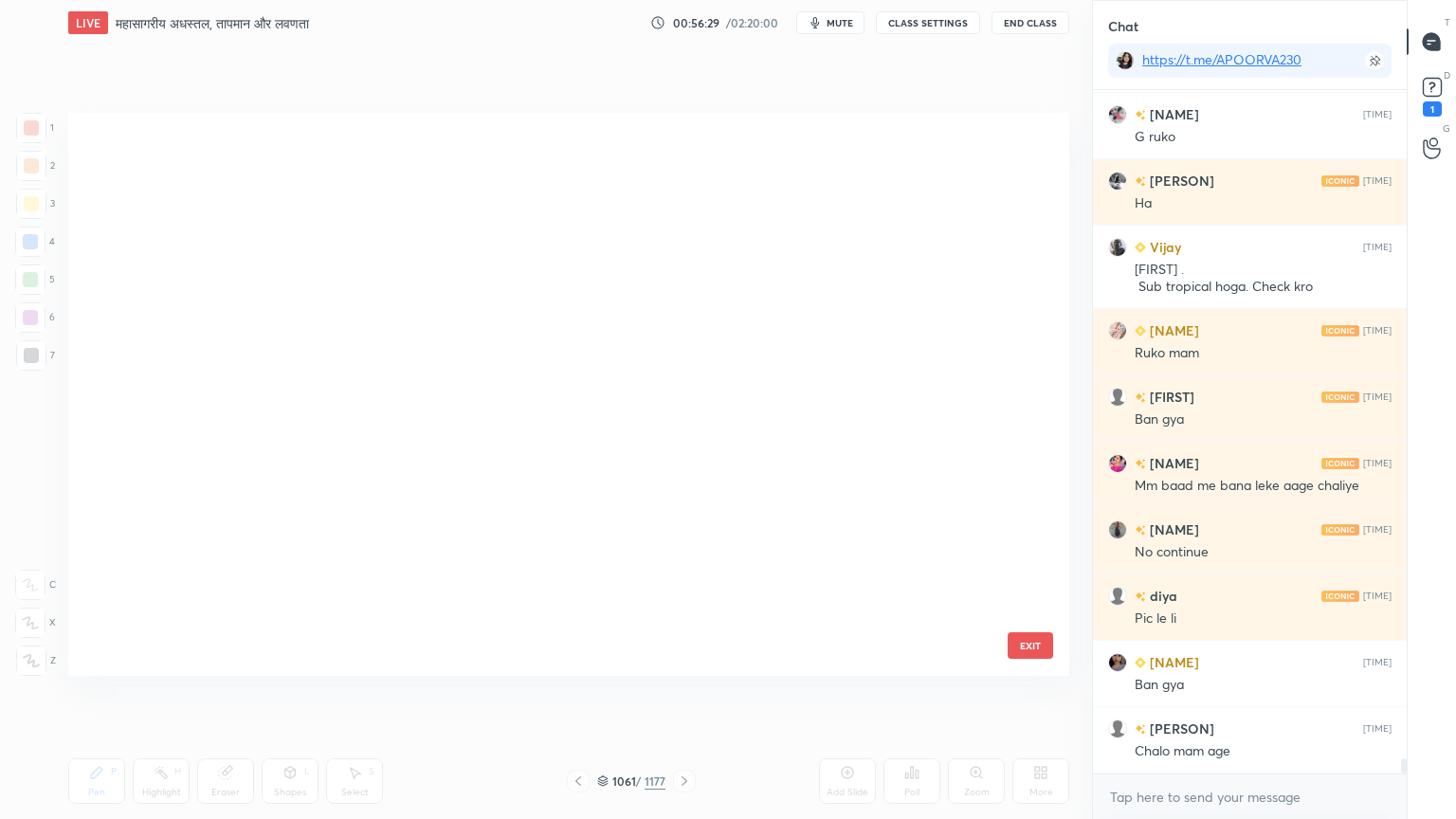 scroll, scrollTop: 60845, scrollLeft: 0, axis: vertical 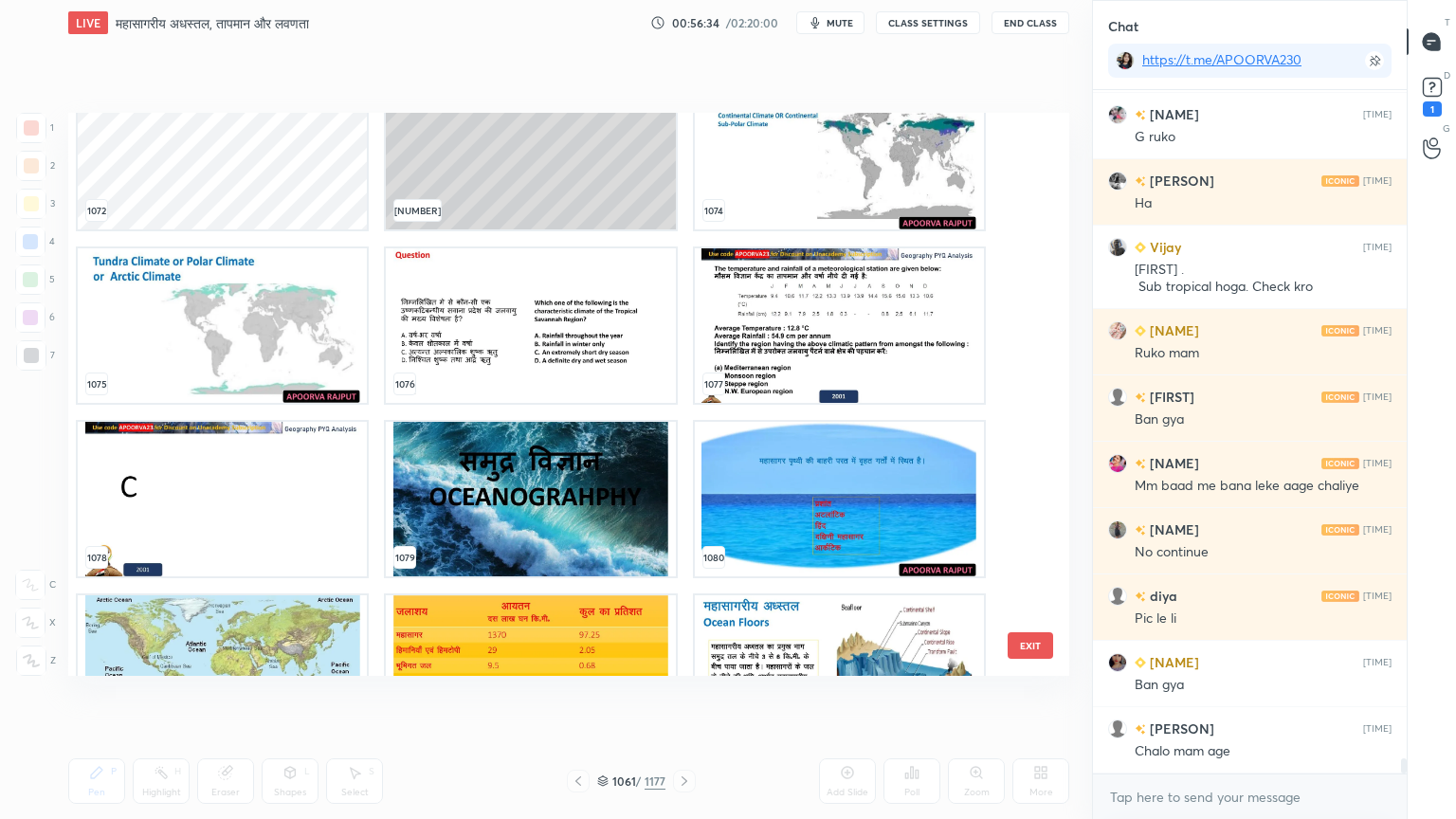 click at bounding box center (530, 499) 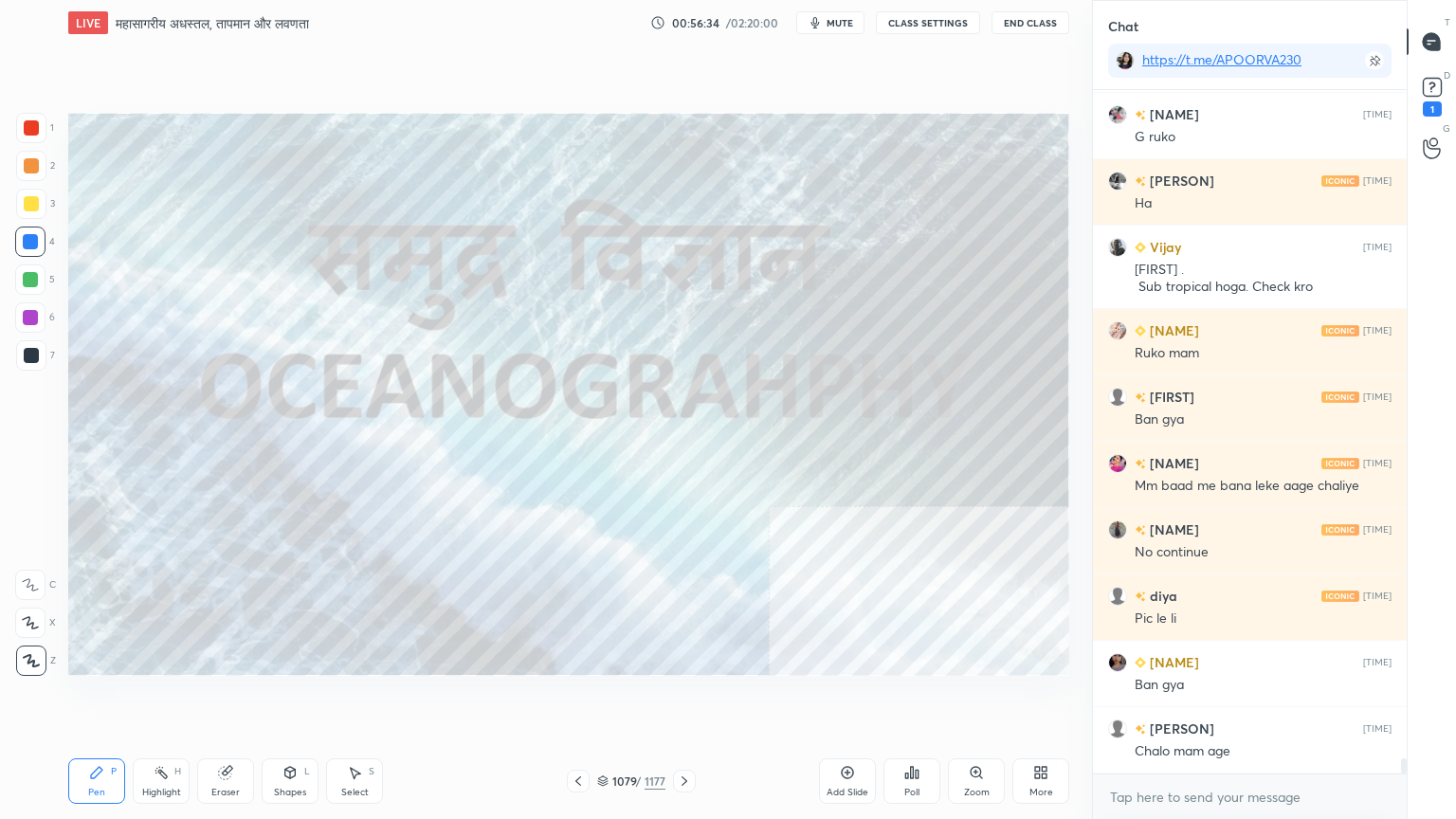 click at bounding box center [530, 499] 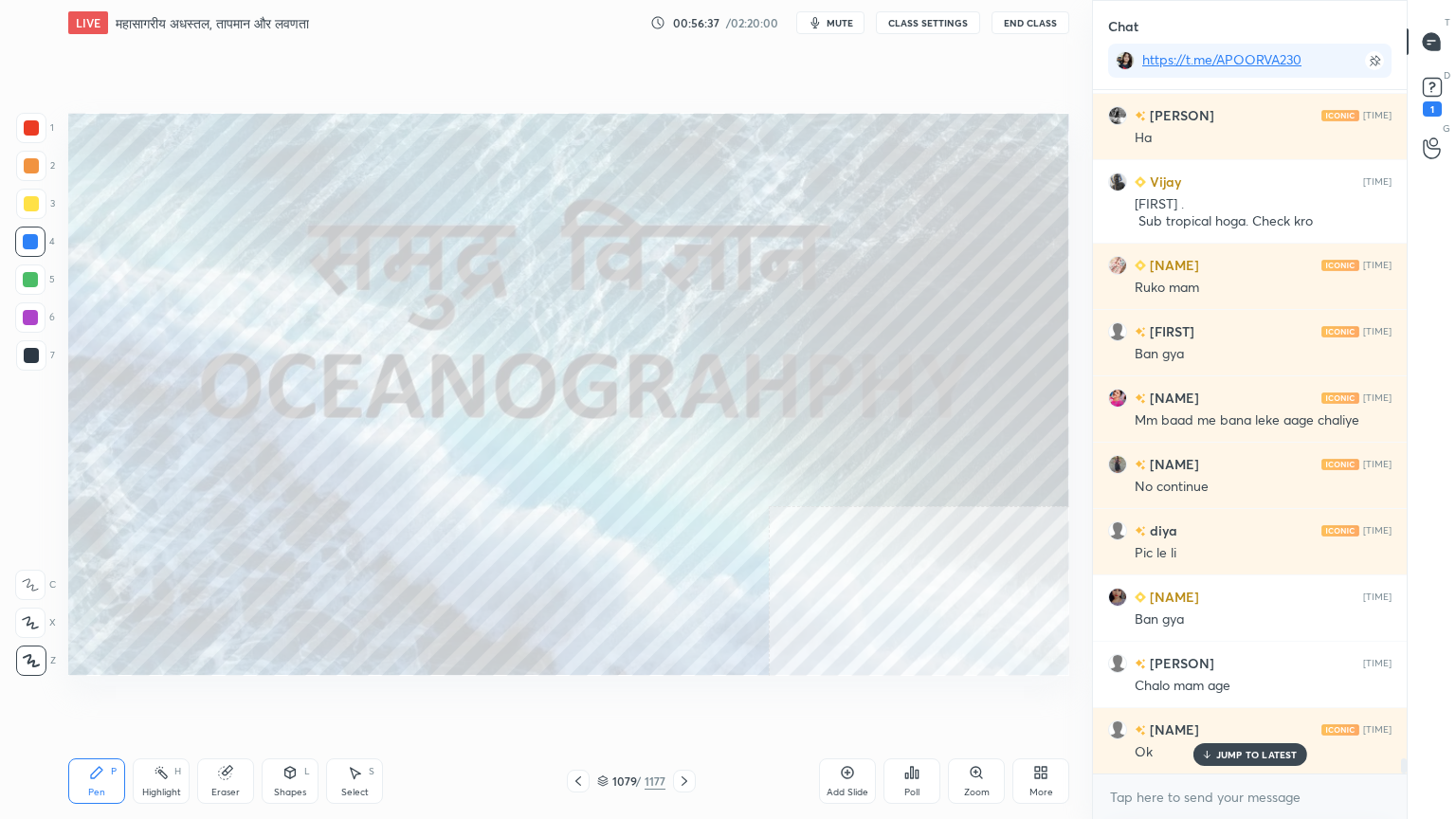drag, startPoint x: 603, startPoint y: 784, endPoint x: 609, endPoint y: 774, distance: 11.661904 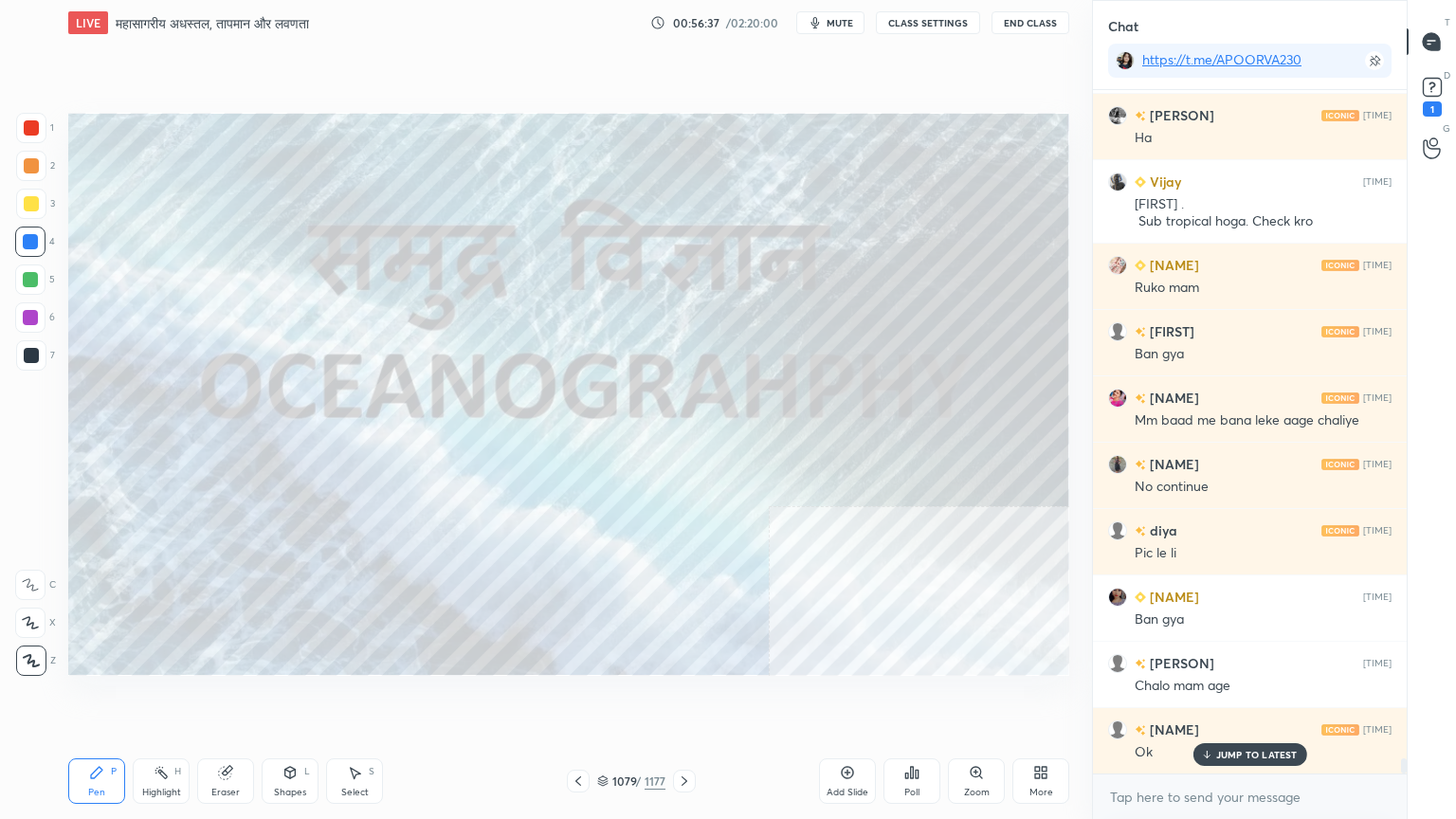 click 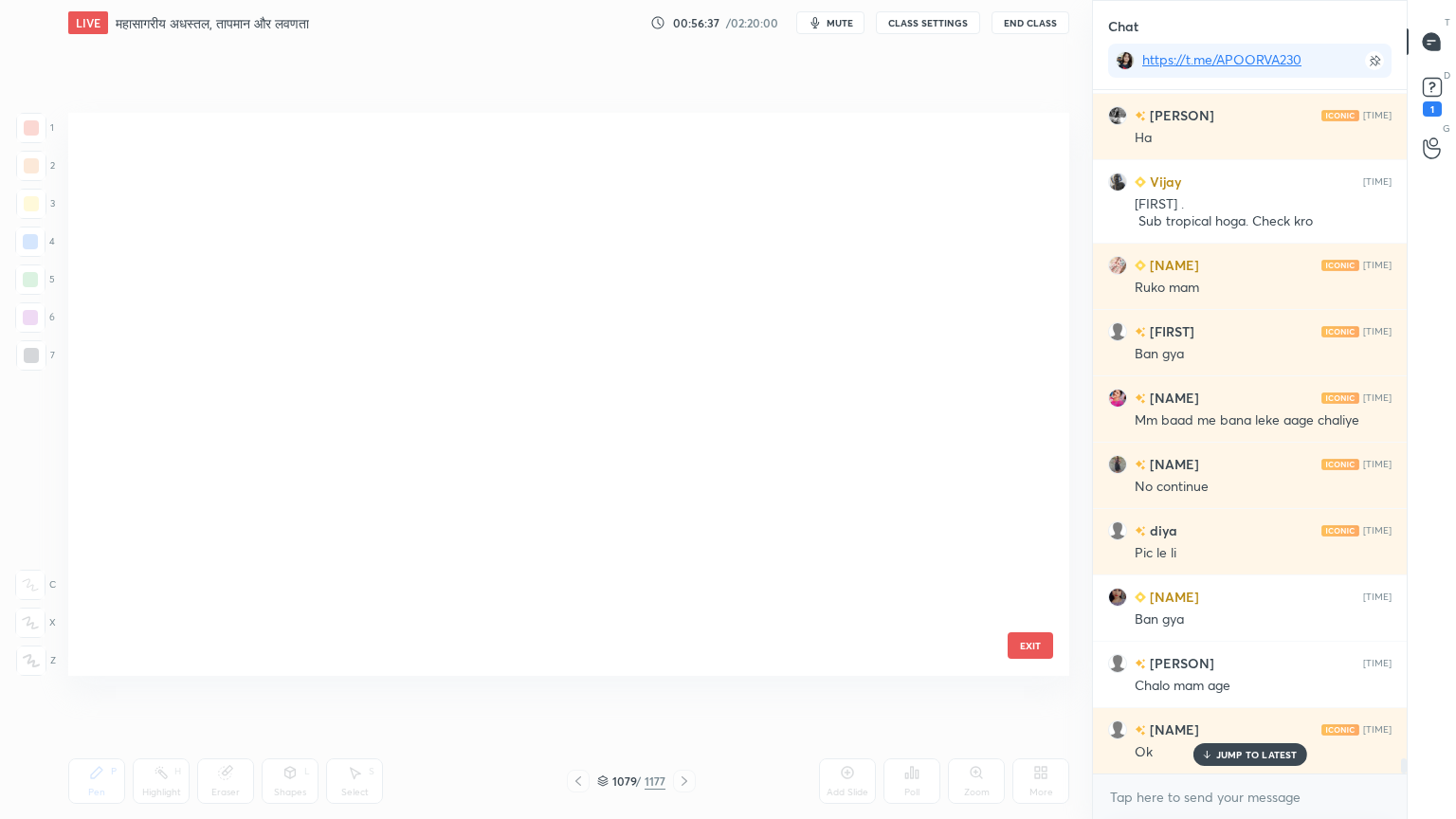 scroll, scrollTop: 61886, scrollLeft: 0, axis: vertical 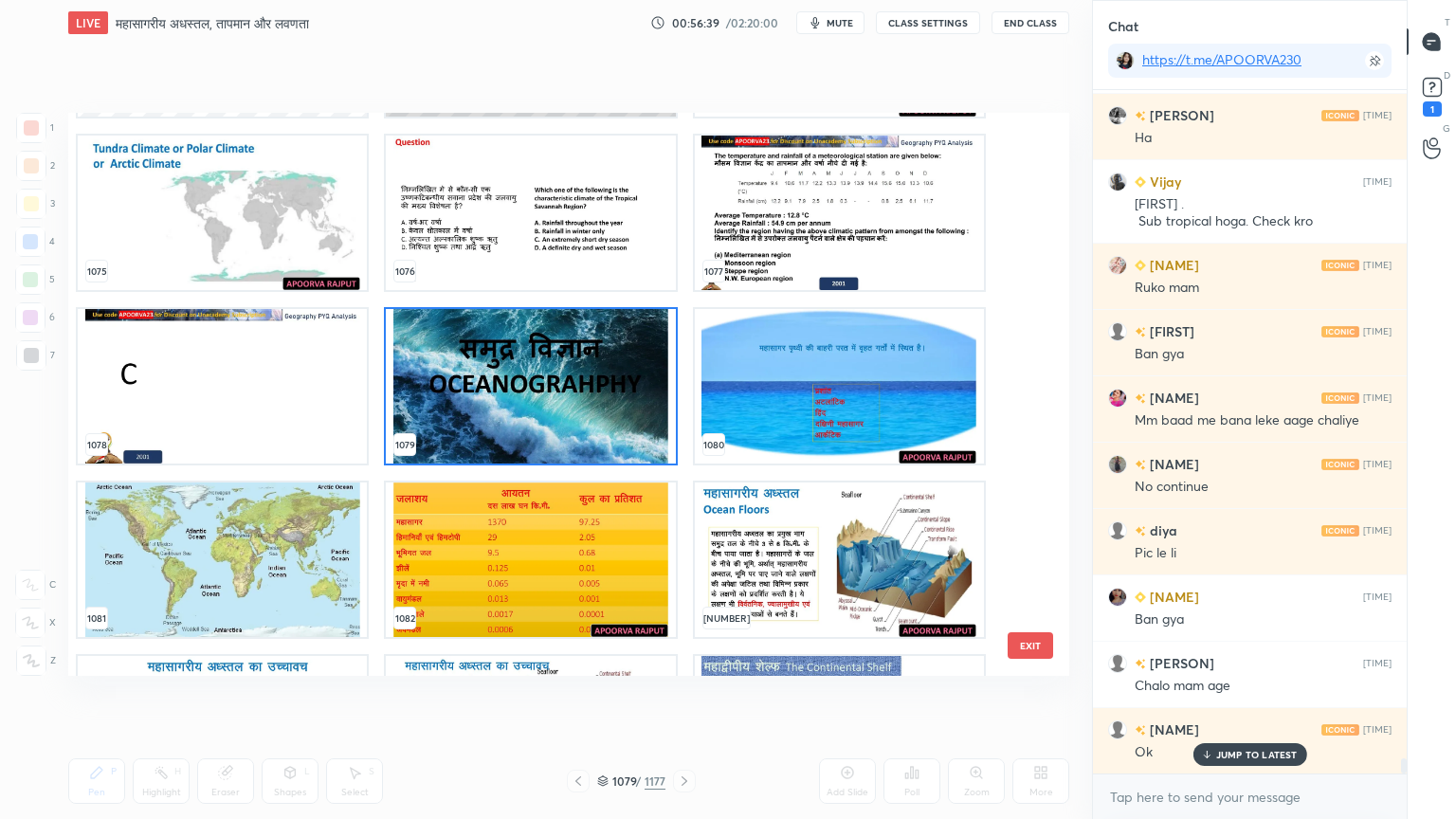 click on "EXIT" at bounding box center [1030, 646] 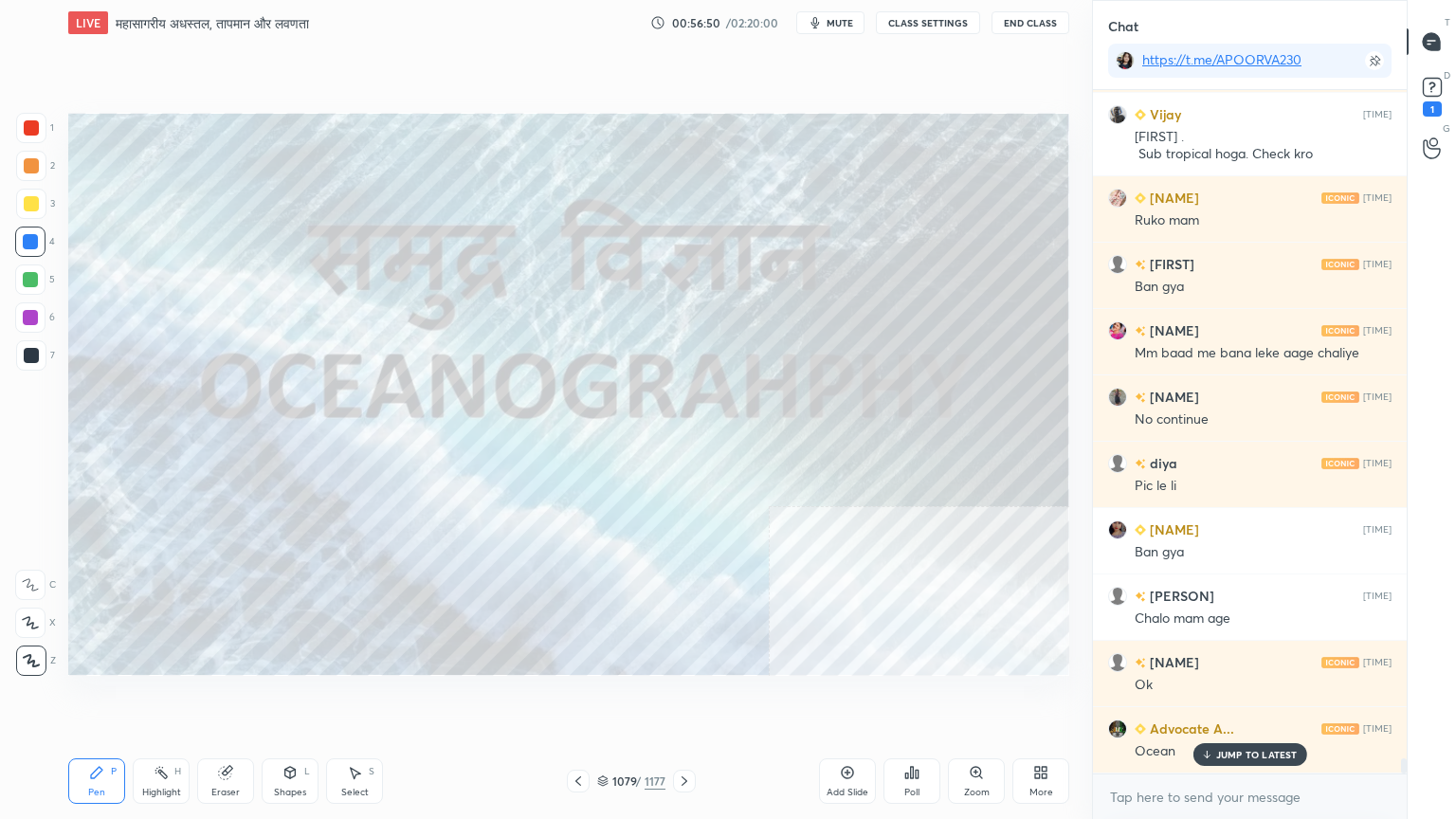 scroll, scrollTop: 30458, scrollLeft: 0, axis: vertical 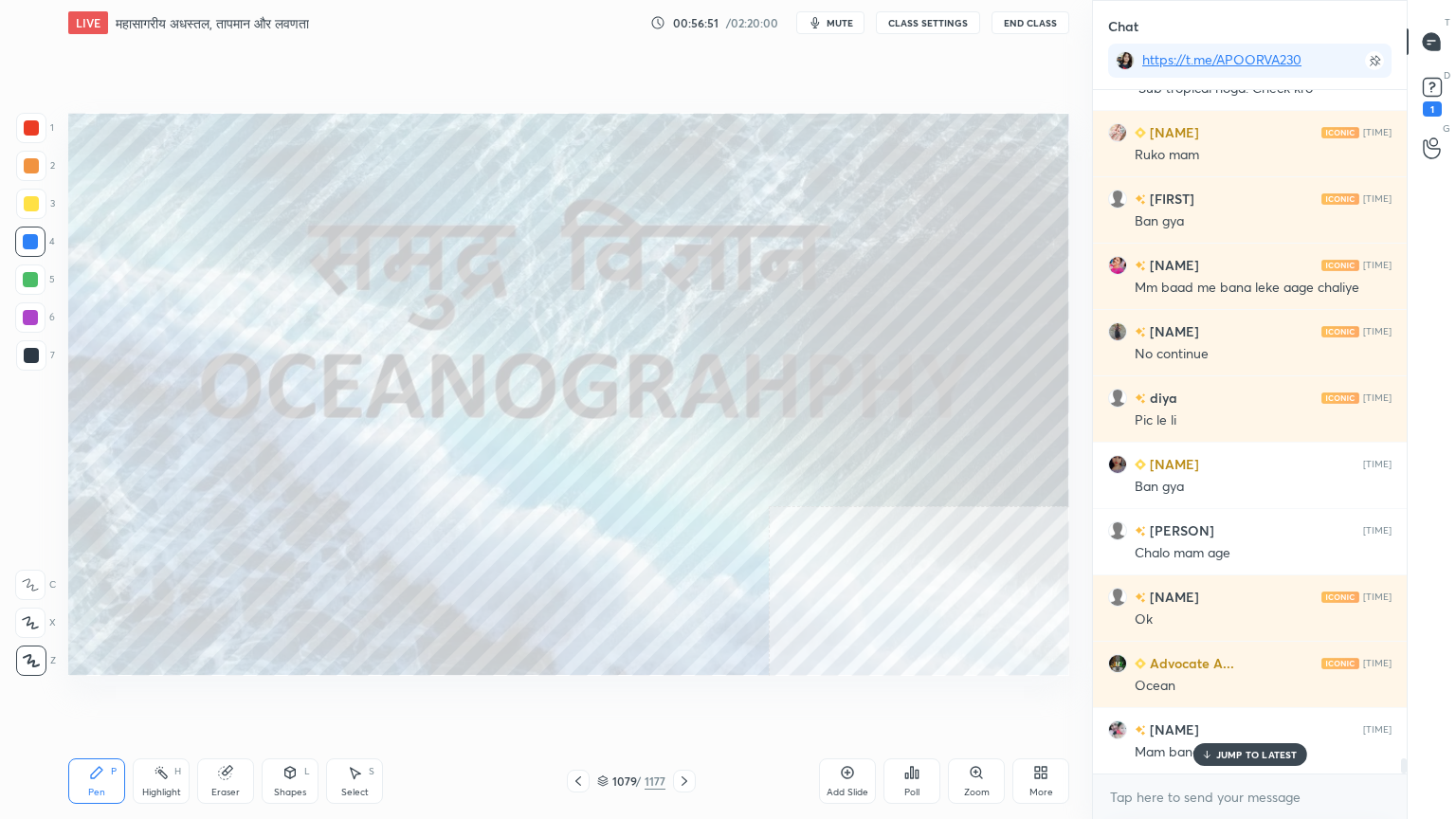 click on "JUMP TO LATEST" at bounding box center (1257, 755) 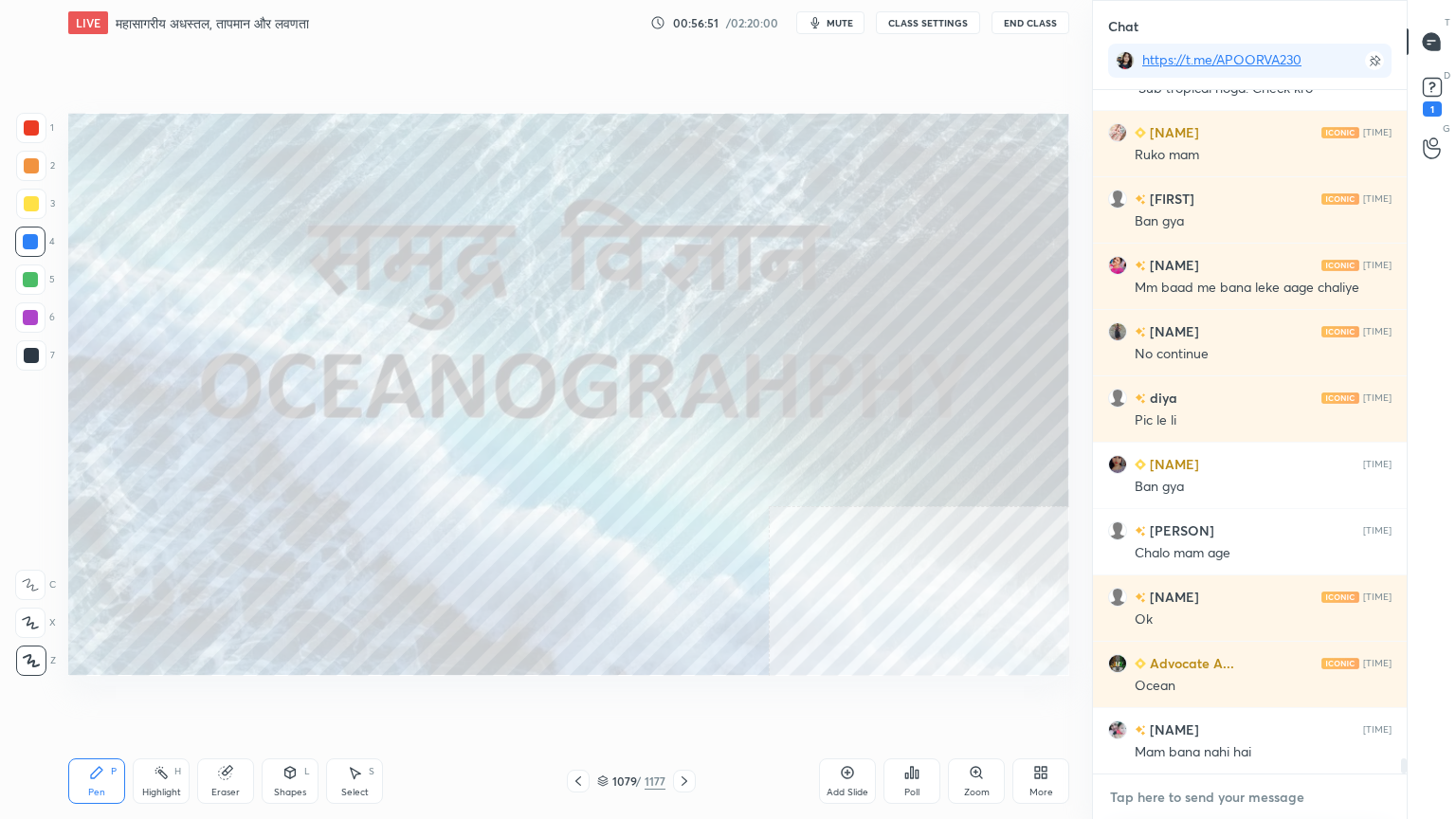 click at bounding box center [1249, 797] 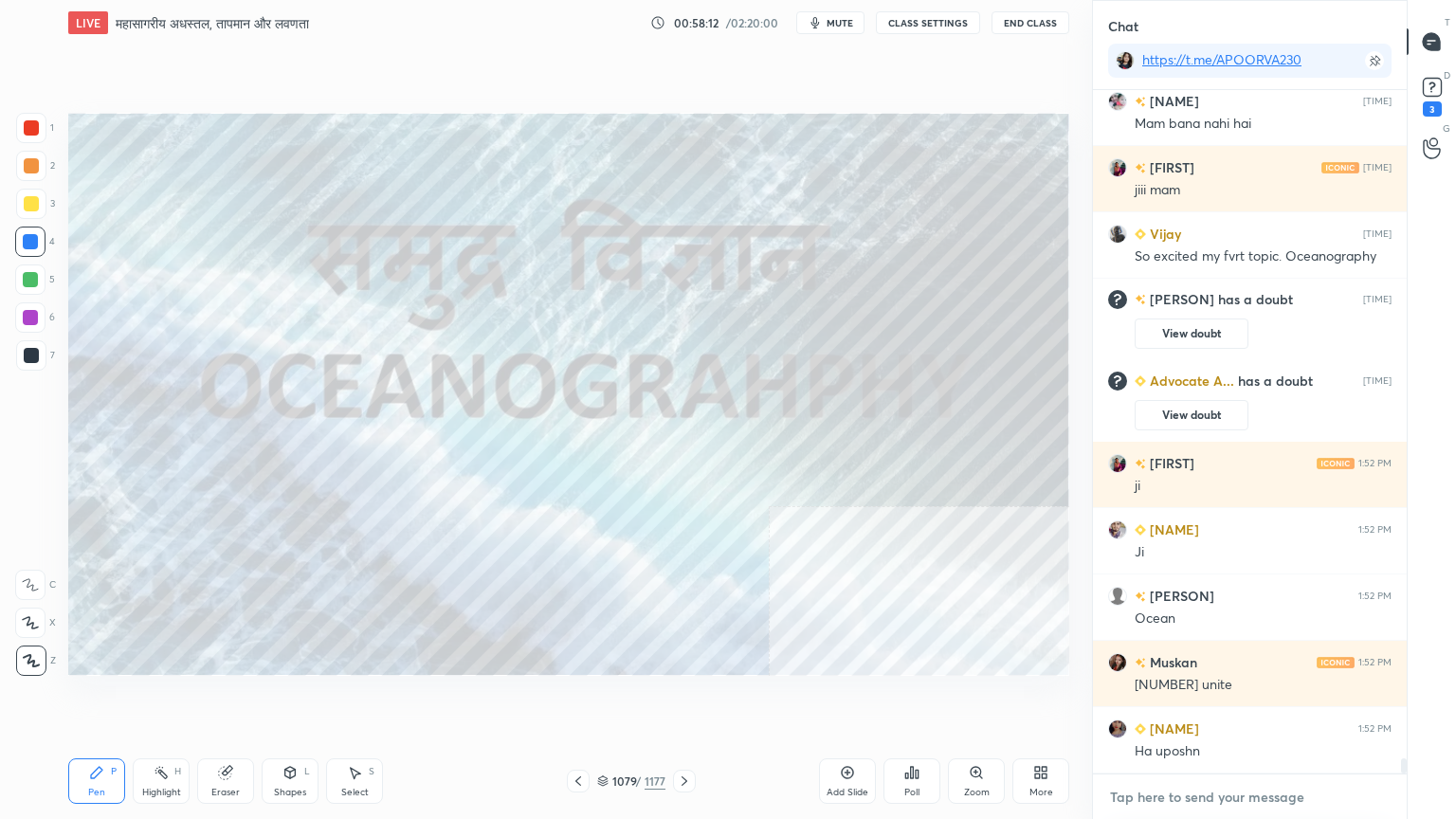 scroll, scrollTop: 30000, scrollLeft: 0, axis: vertical 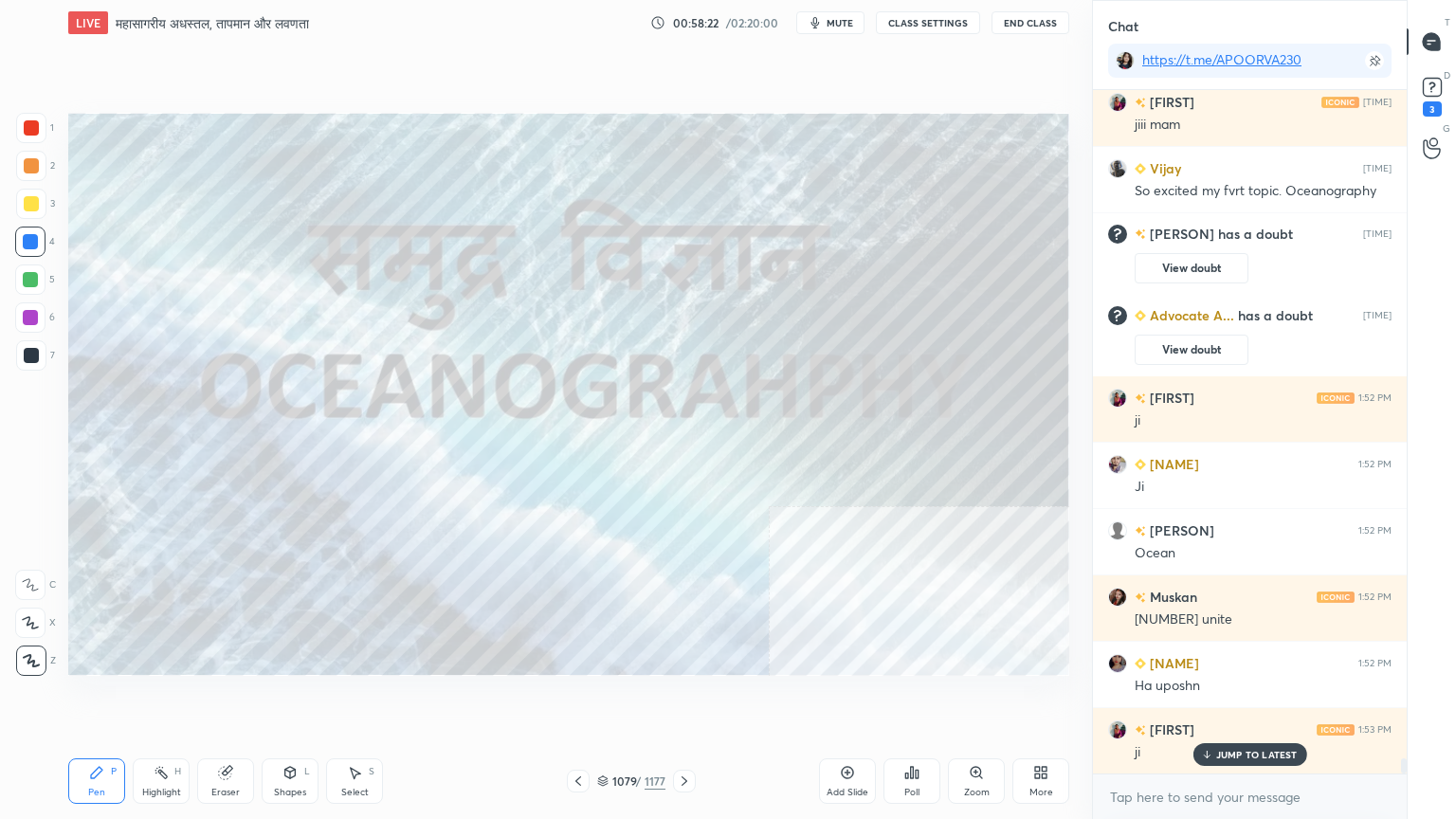 click on "1079 / 1177" at bounding box center (631, 781) 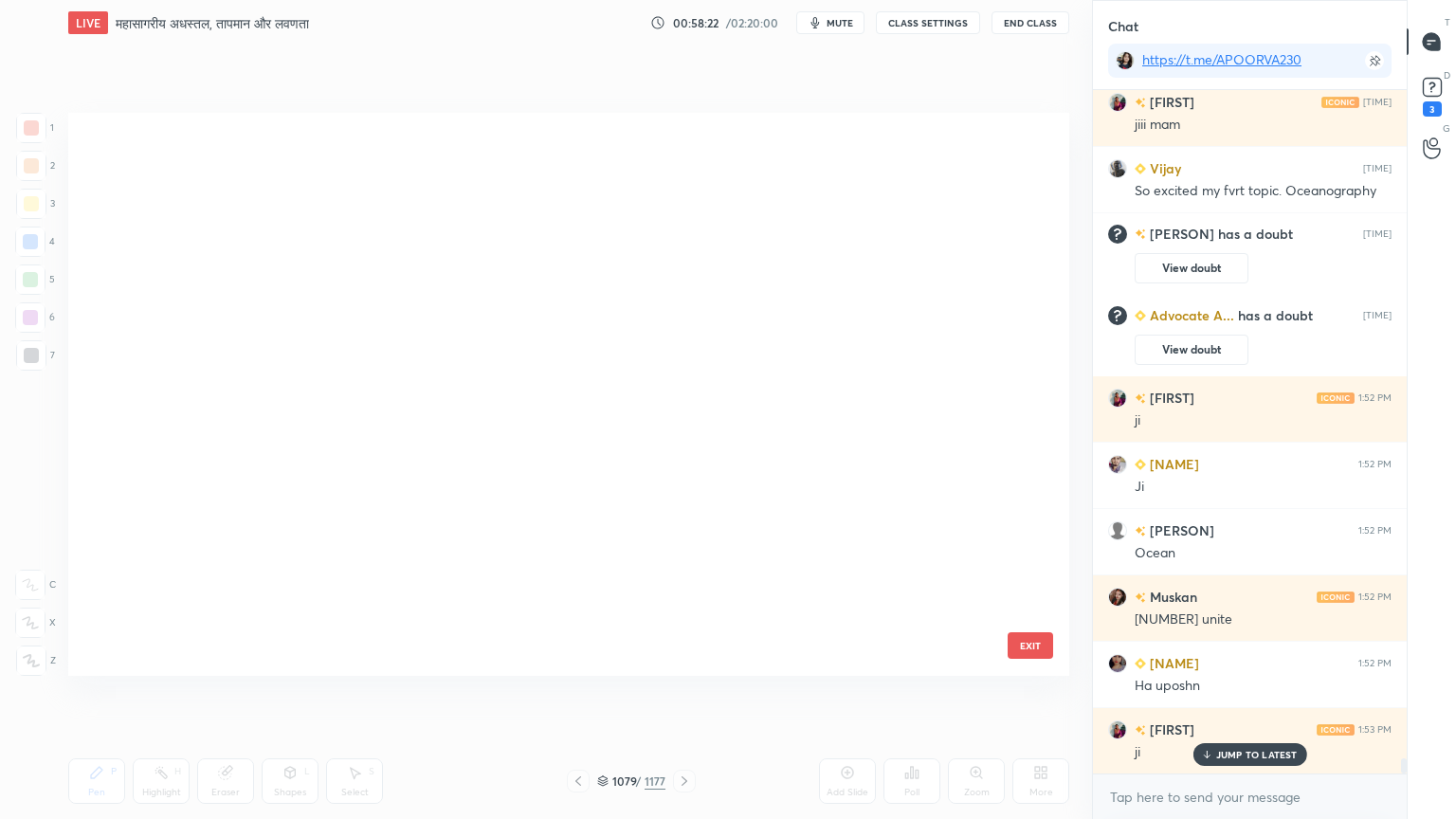 scroll, scrollTop: 61886, scrollLeft: 0, axis: vertical 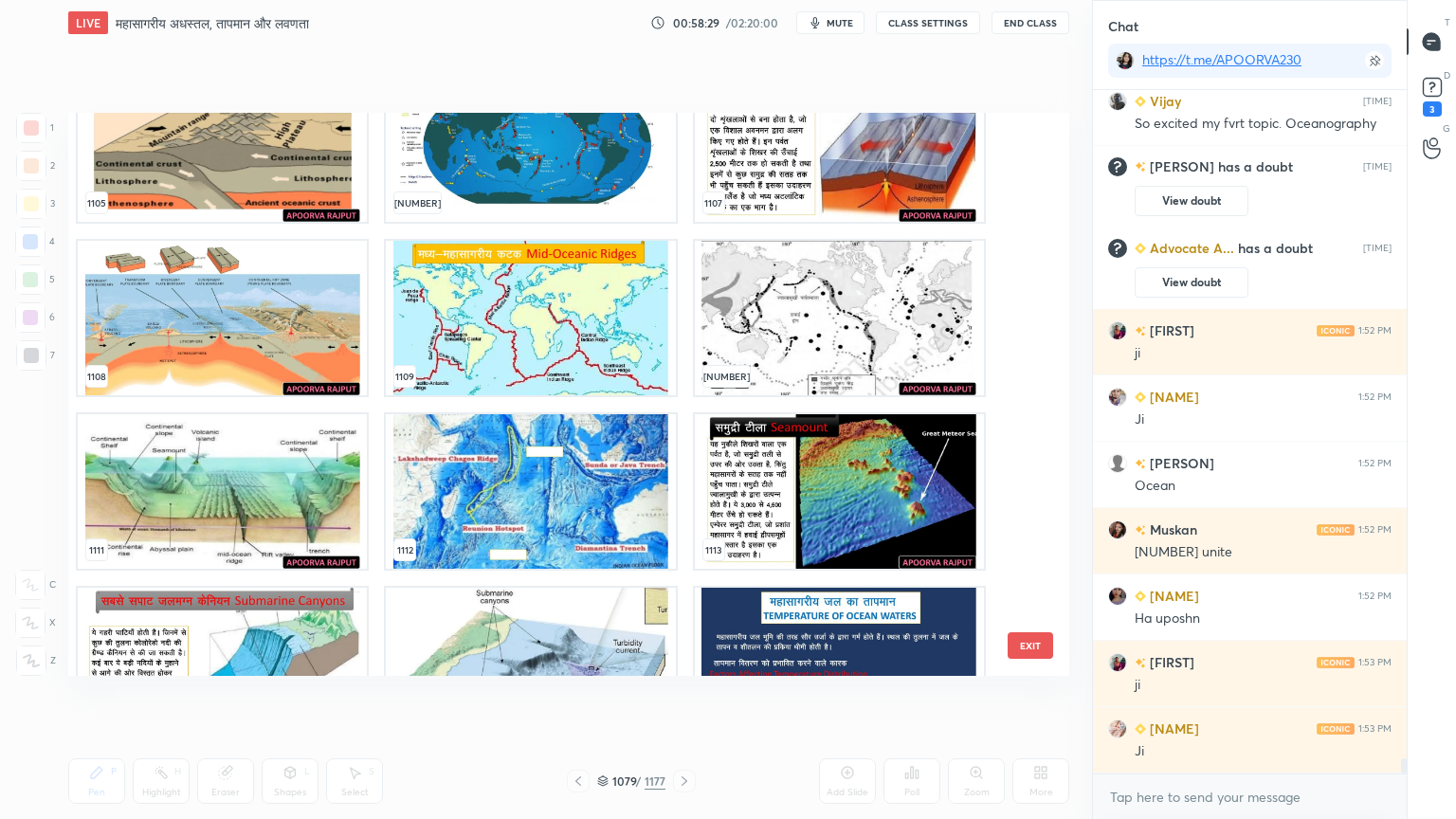 click on "EXIT" at bounding box center [1030, 646] 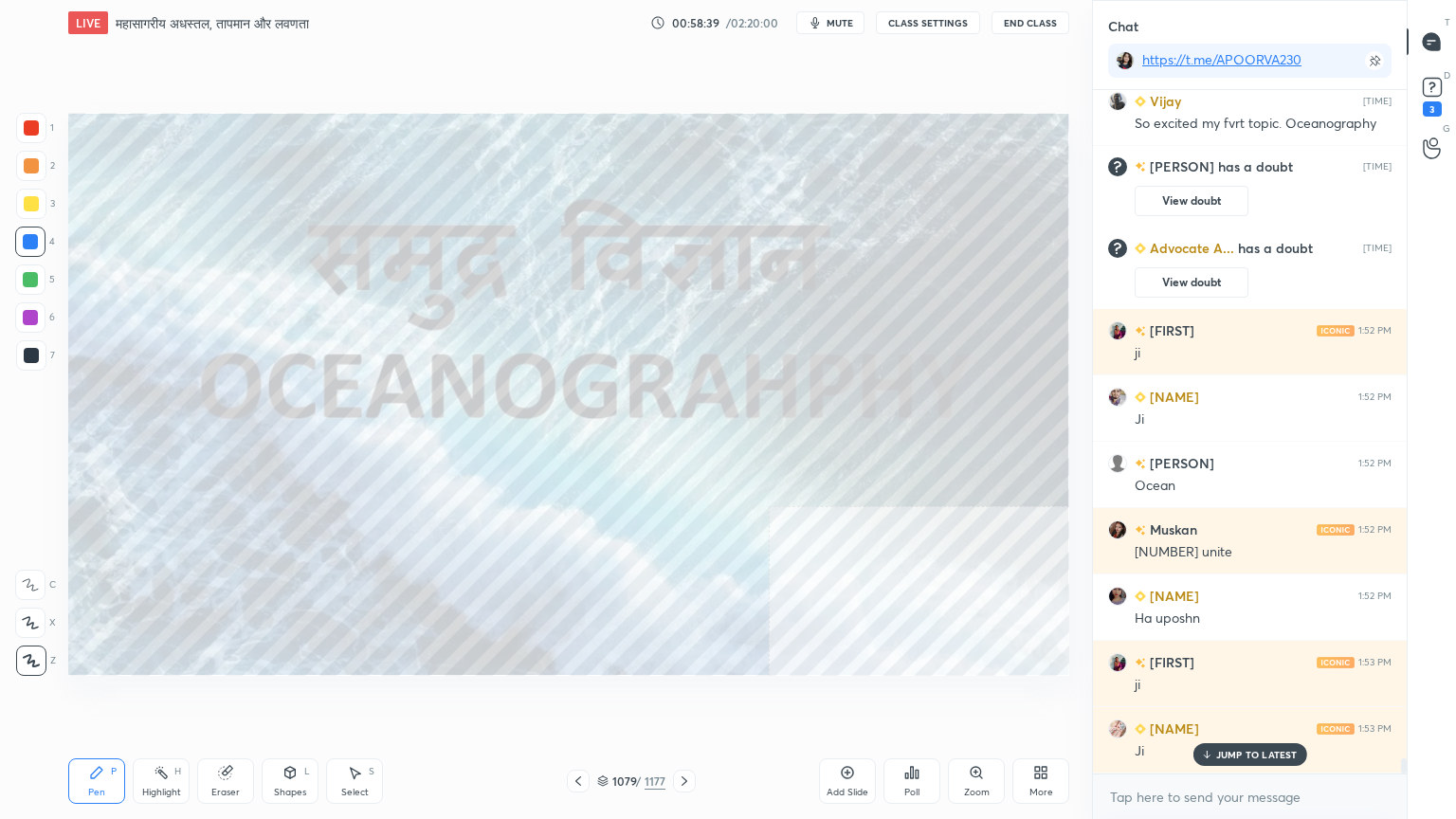 scroll, scrollTop: 30132, scrollLeft: 0, axis: vertical 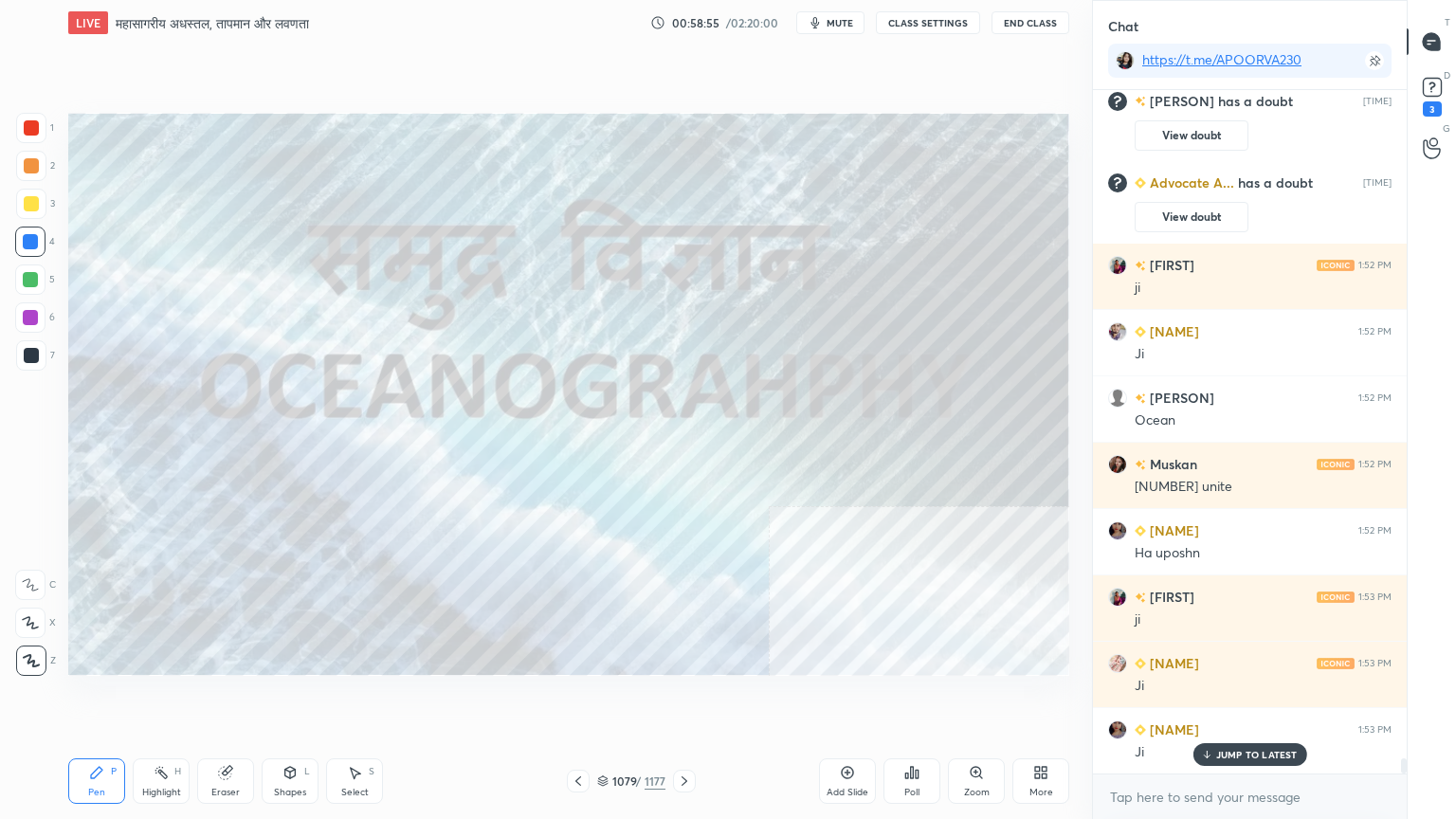 click on "1079" at bounding box center (622, 781) 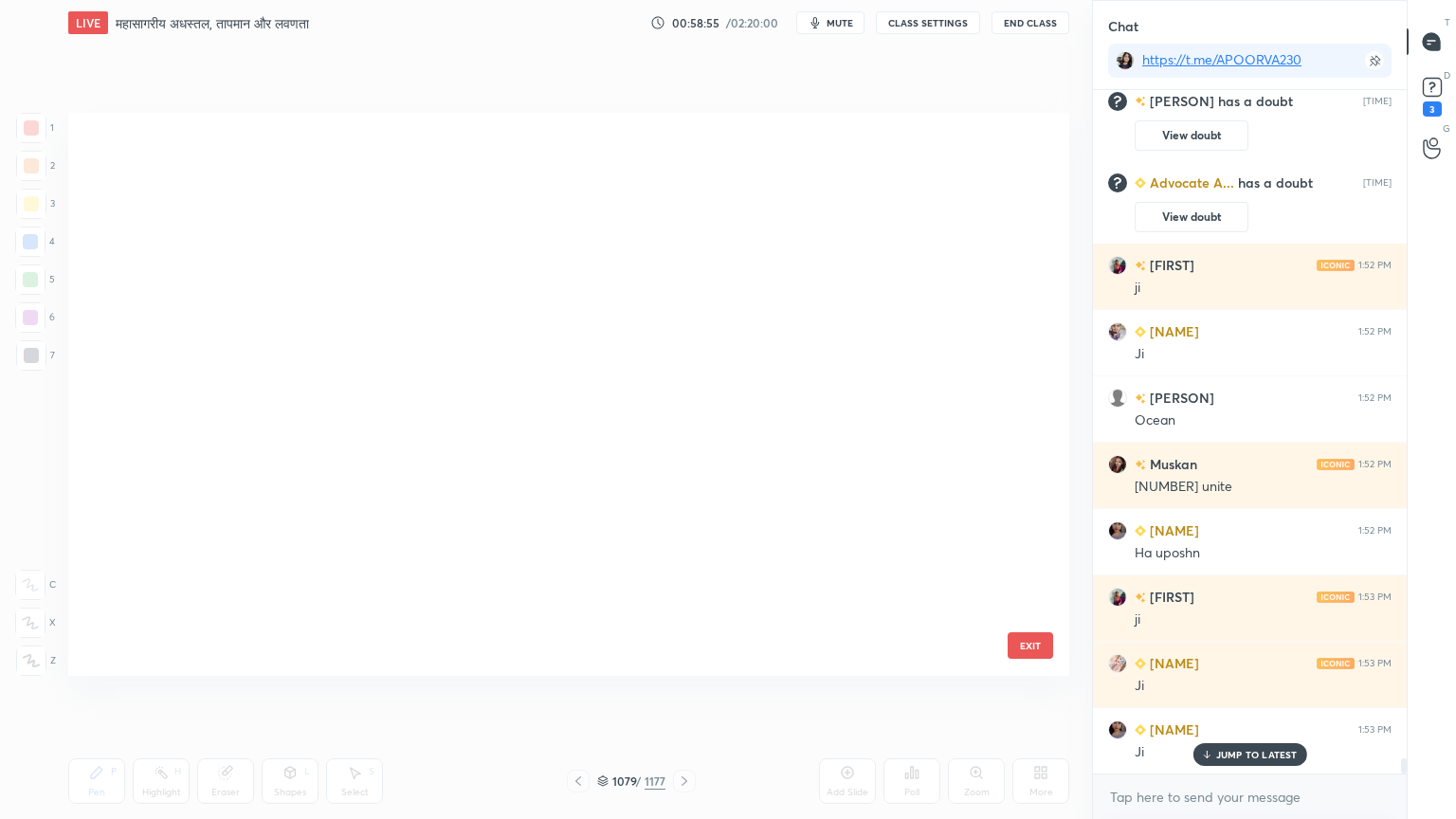 scroll, scrollTop: 61886, scrollLeft: 0, axis: vertical 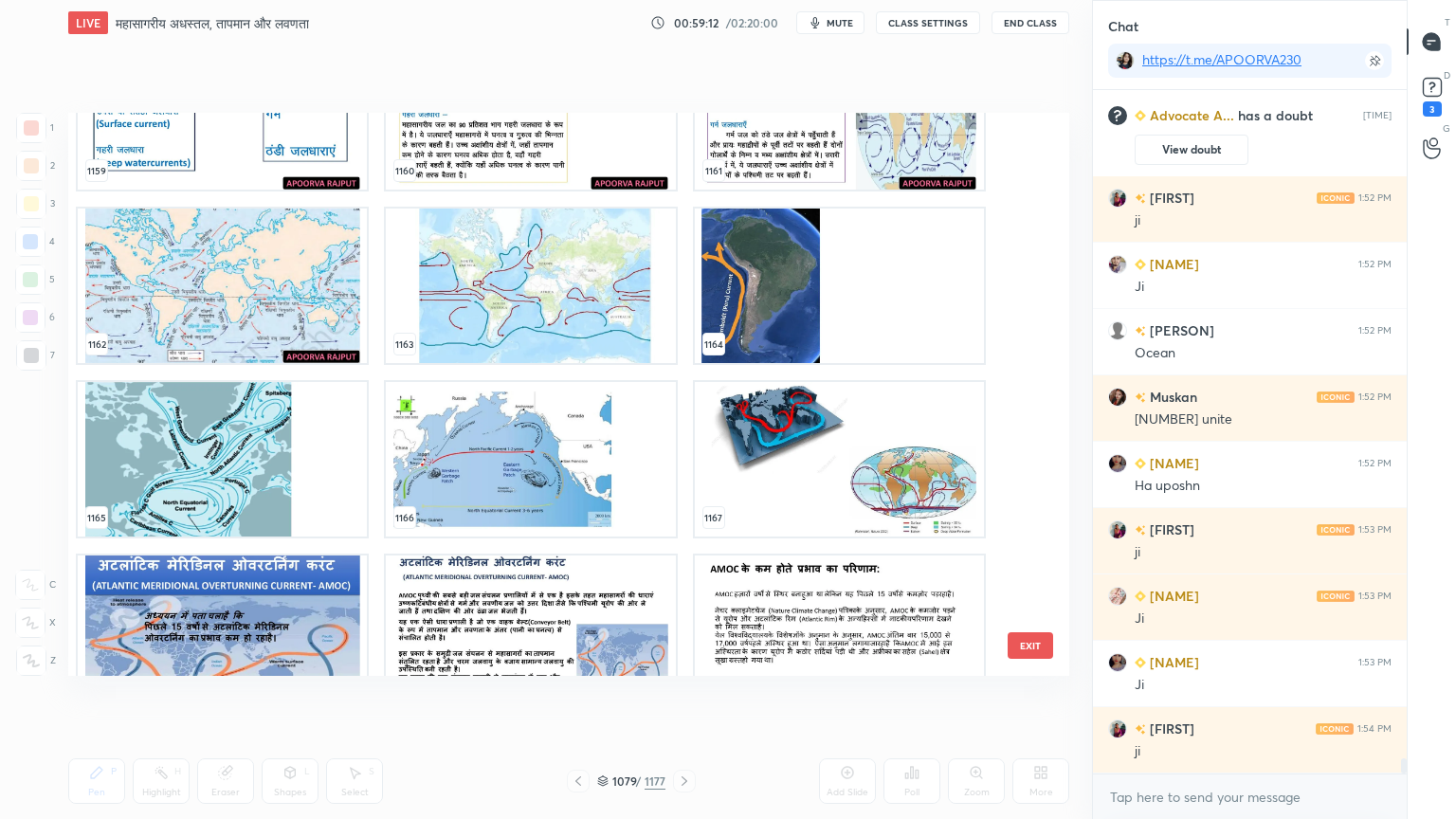 click on "EXIT" at bounding box center (1030, 646) 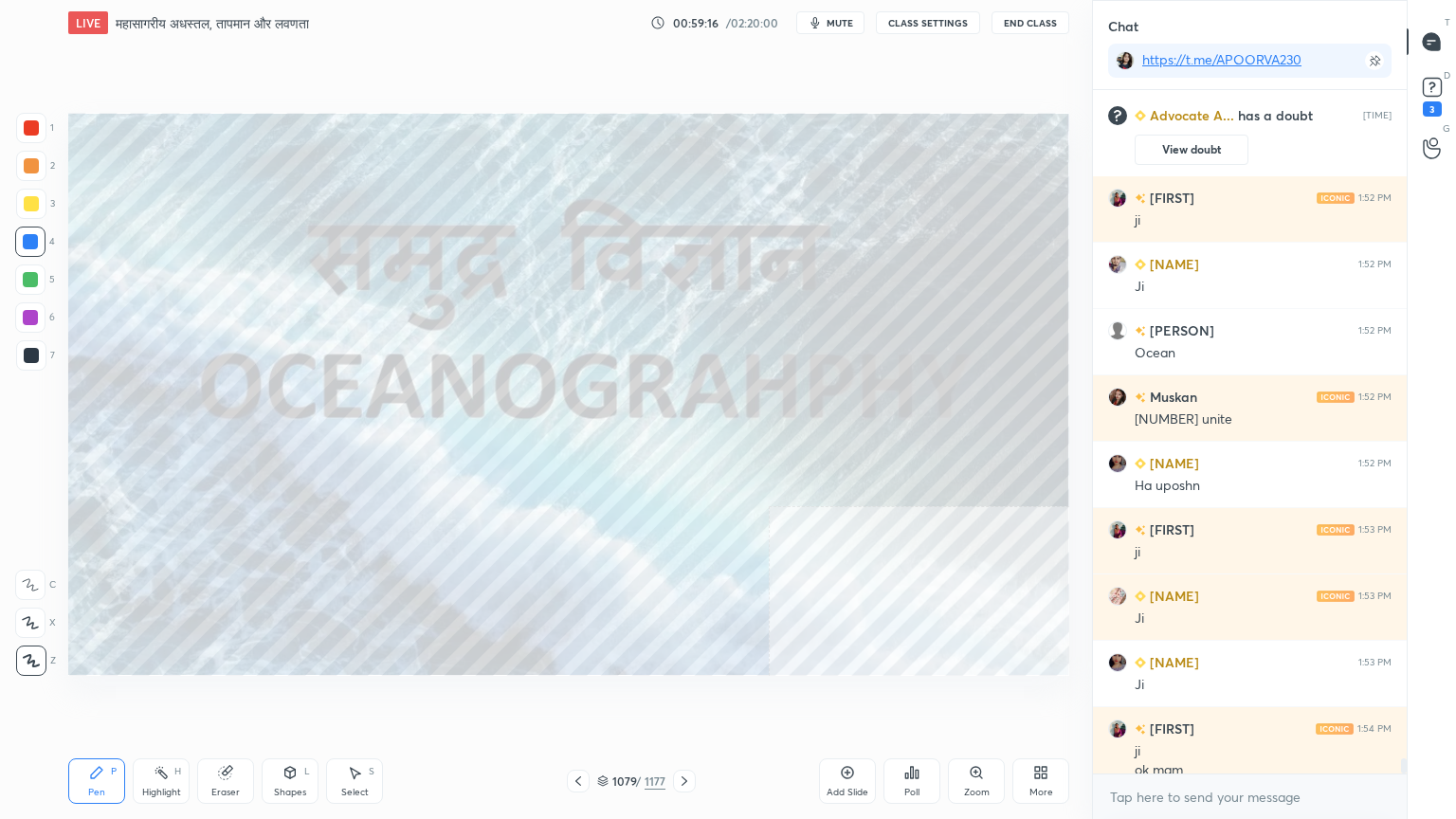 scroll, scrollTop: 30219, scrollLeft: 0, axis: vertical 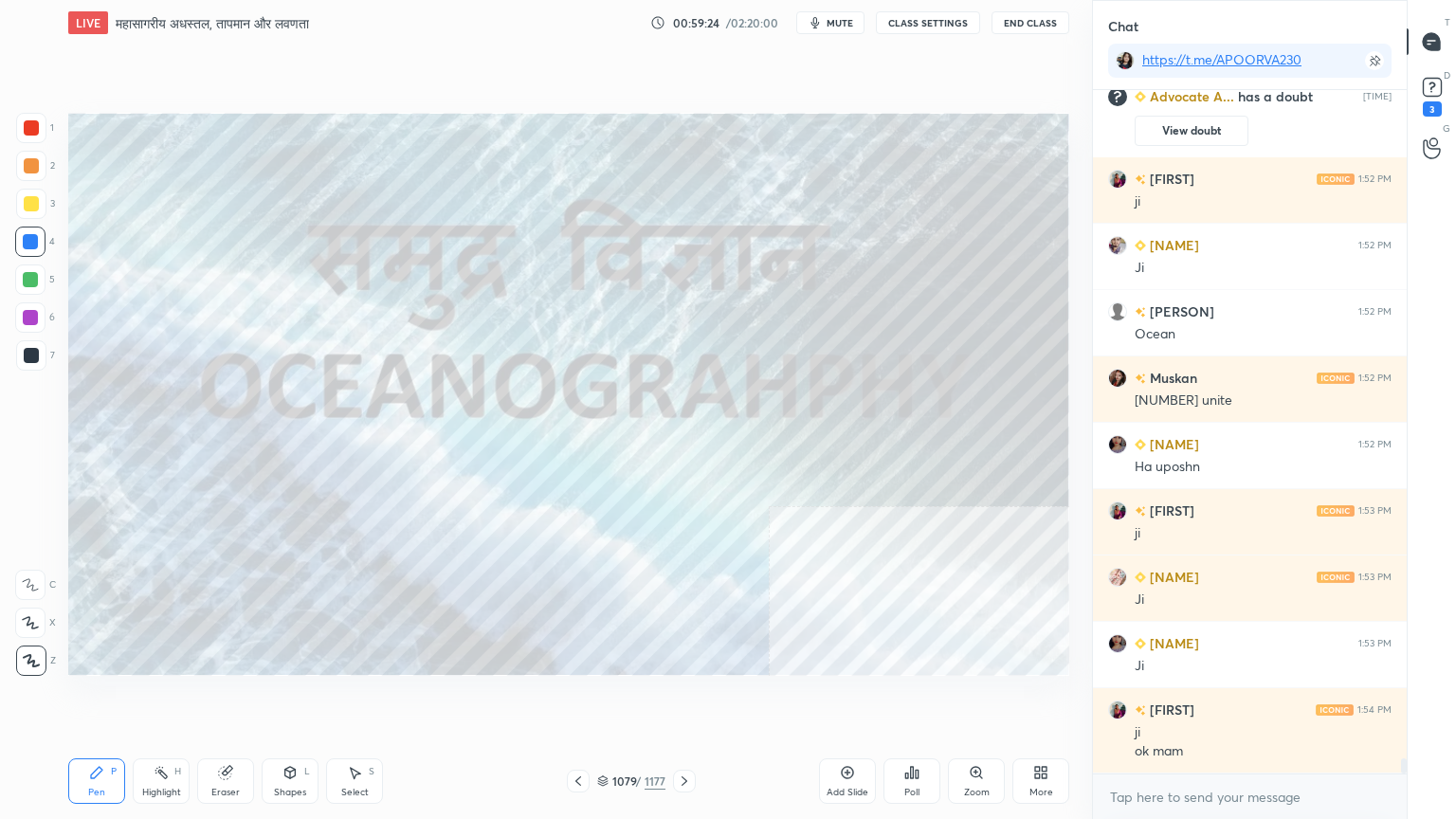 click 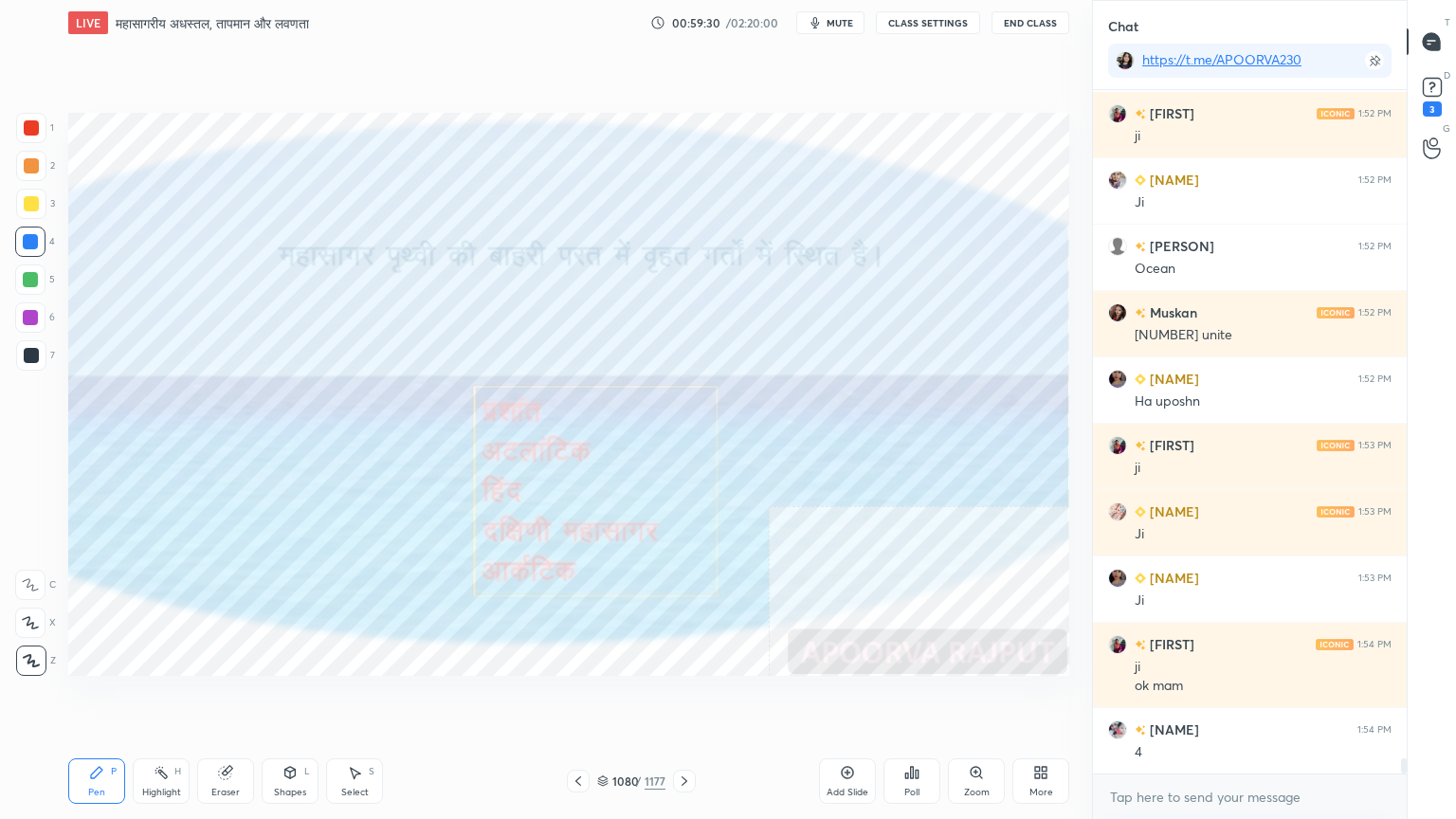 scroll, scrollTop: 30351, scrollLeft: 0, axis: vertical 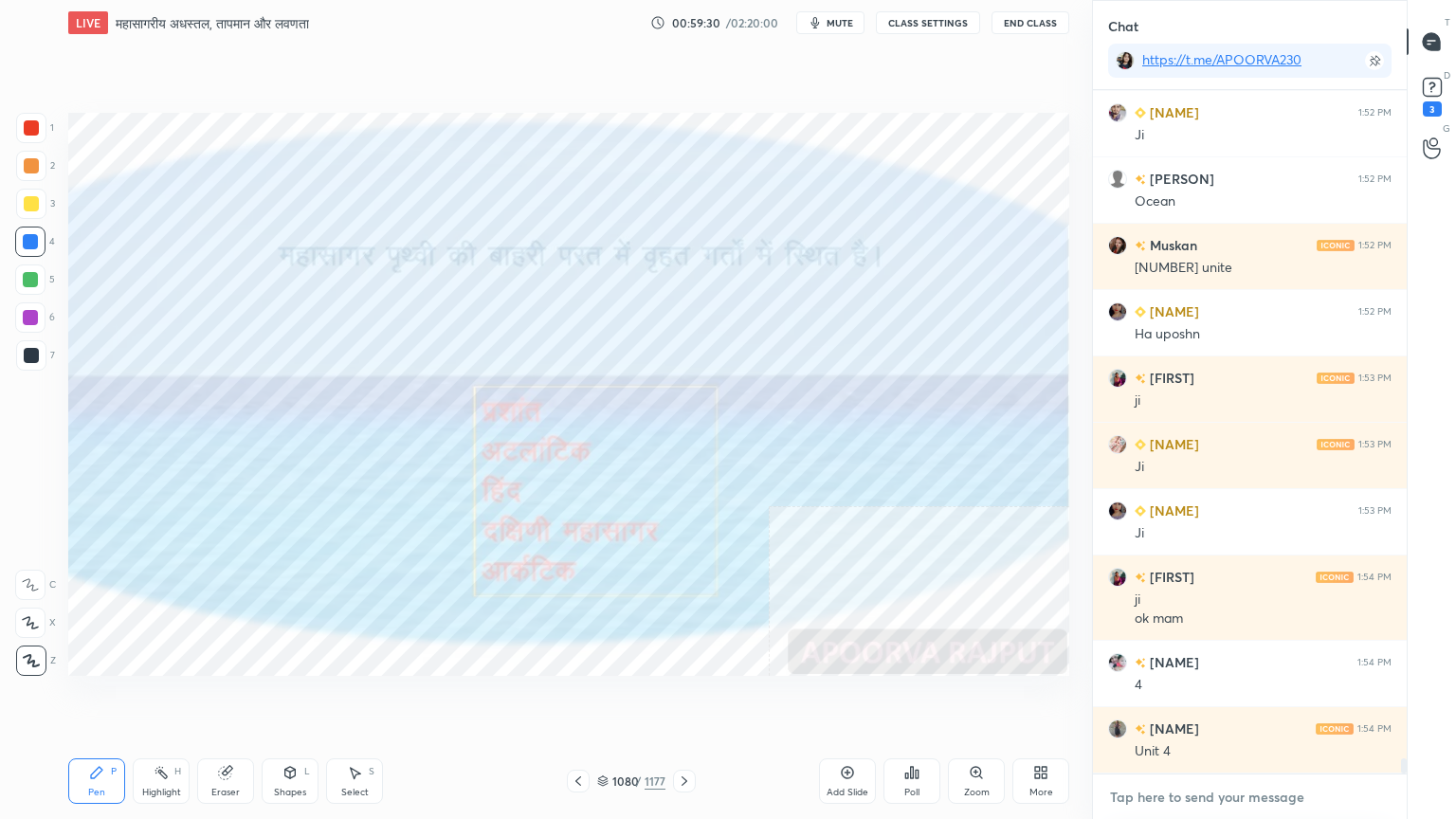 click at bounding box center [1249, 797] 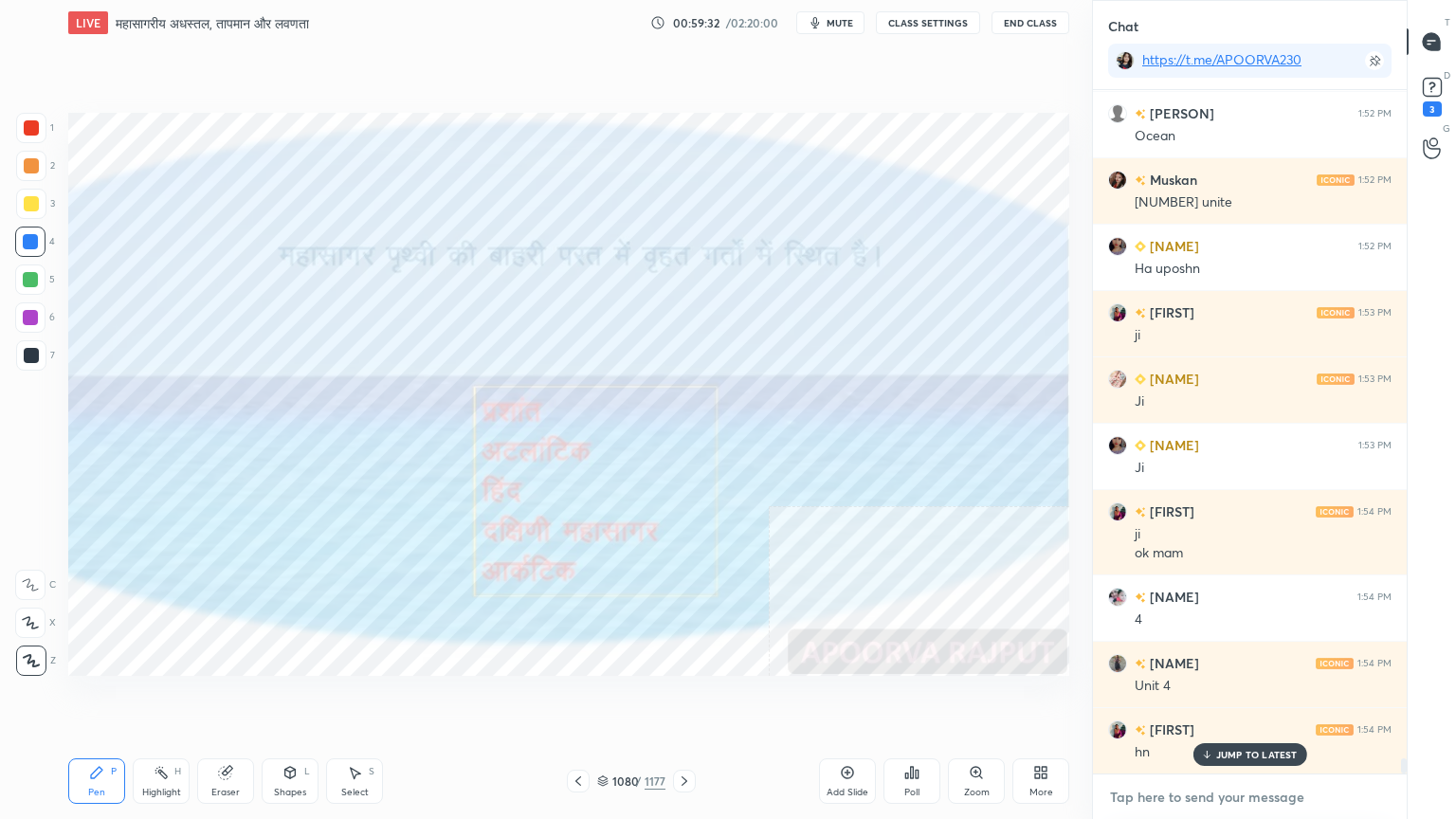 scroll, scrollTop: 30484, scrollLeft: 0, axis: vertical 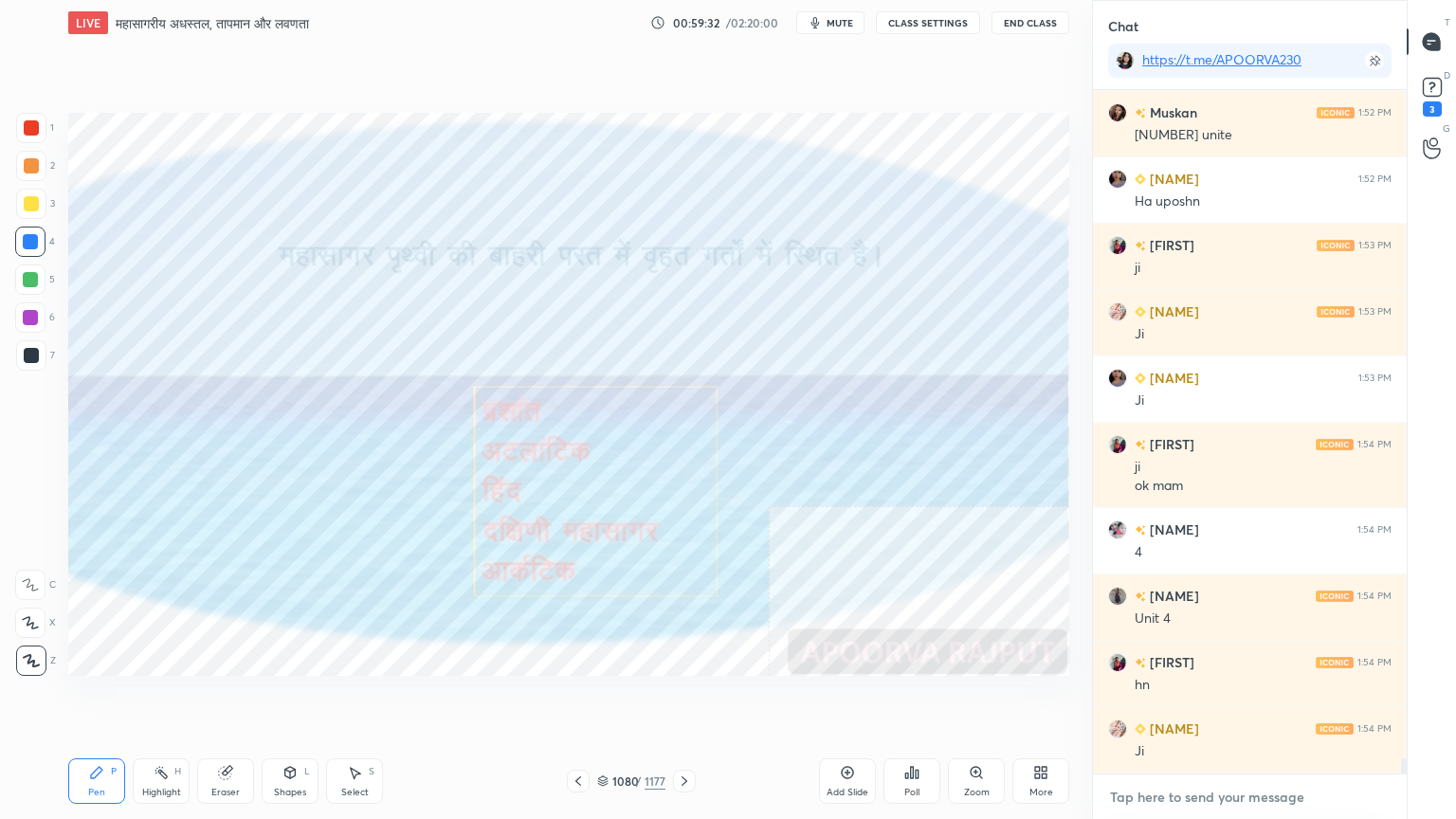 click at bounding box center [1249, 797] 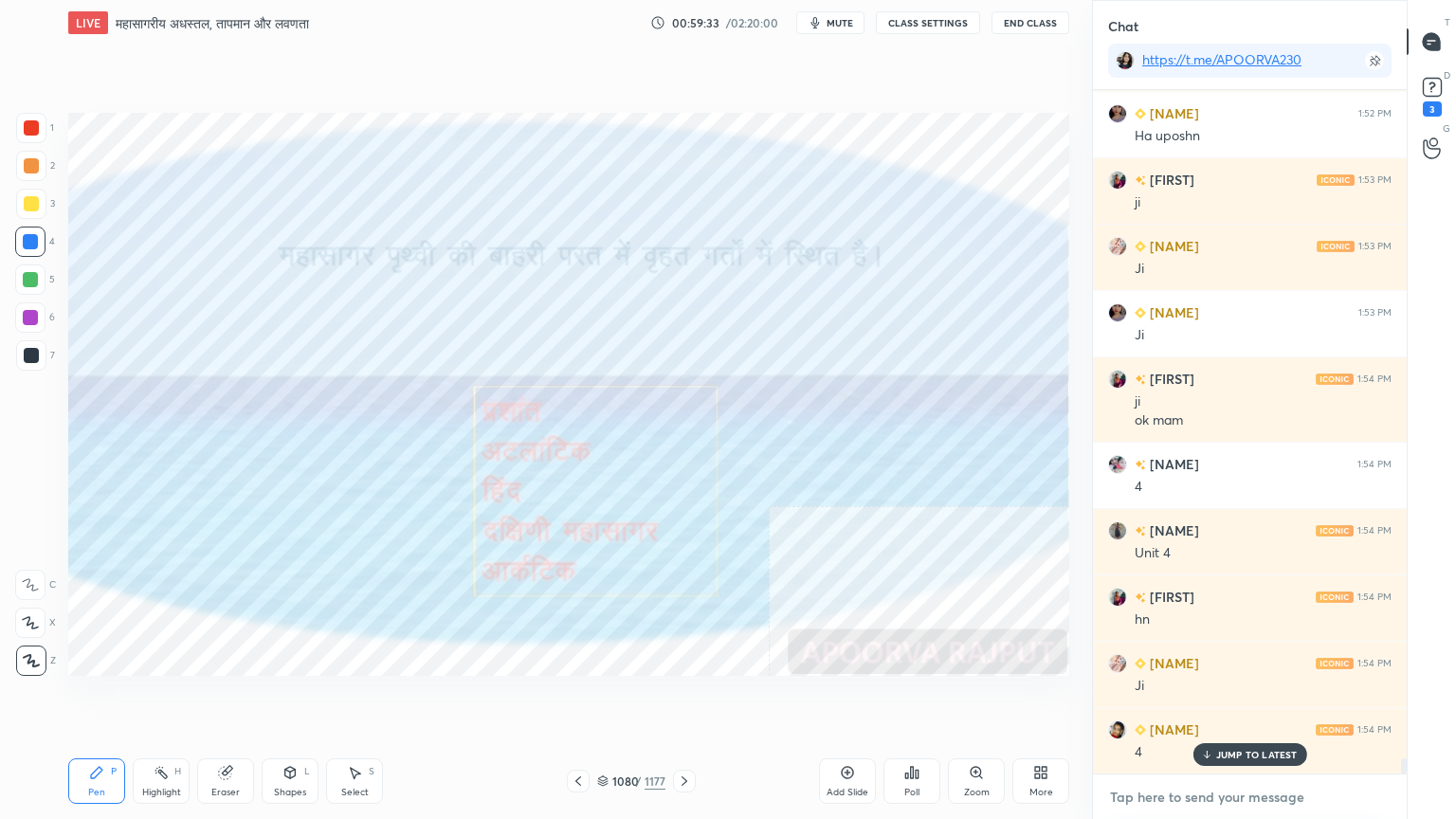 drag, startPoint x: 1173, startPoint y: 808, endPoint x: 1210, endPoint y: 760, distance: 60.60528 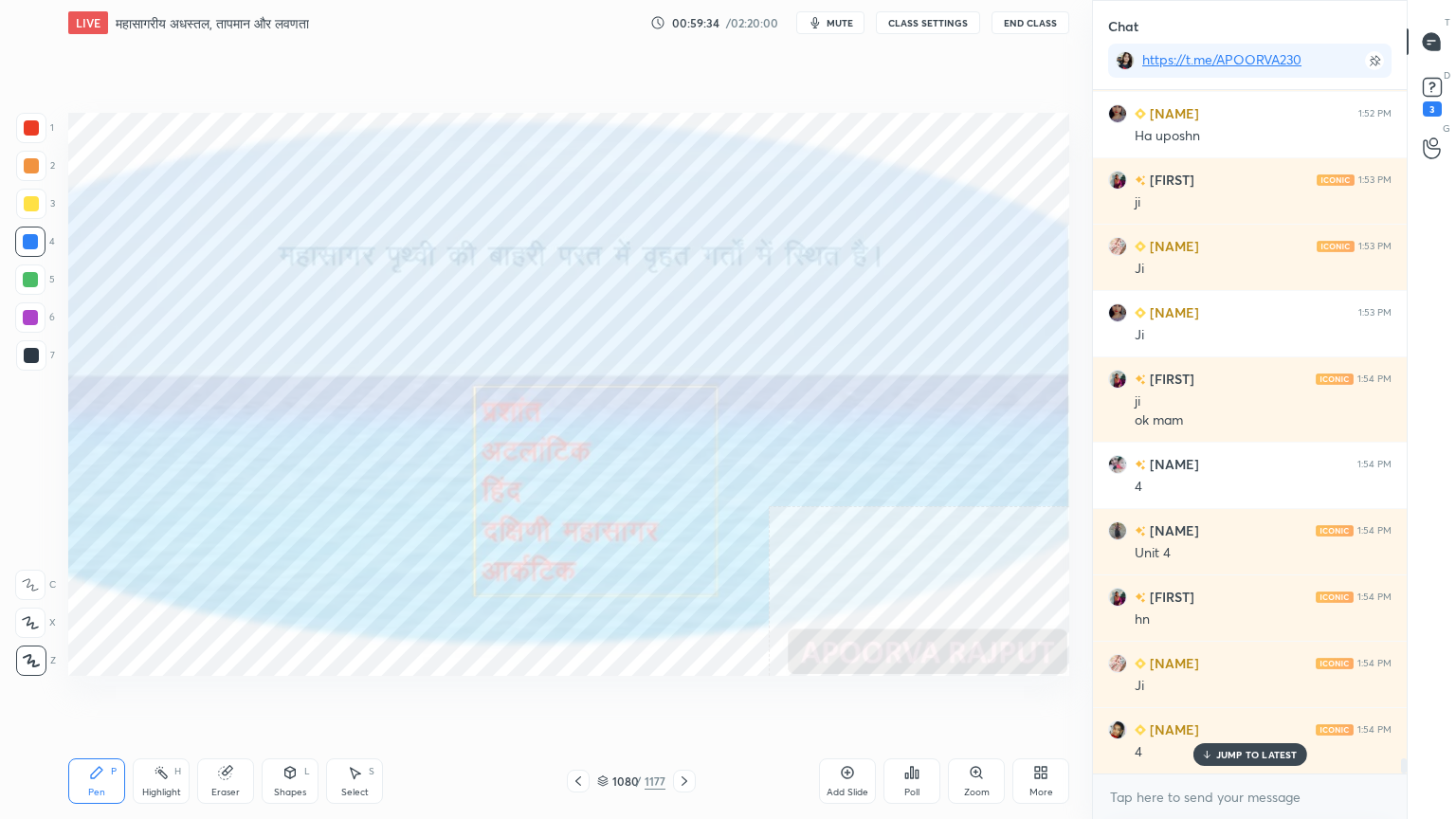 click on "JUMP TO LATEST" at bounding box center (1257, 755) 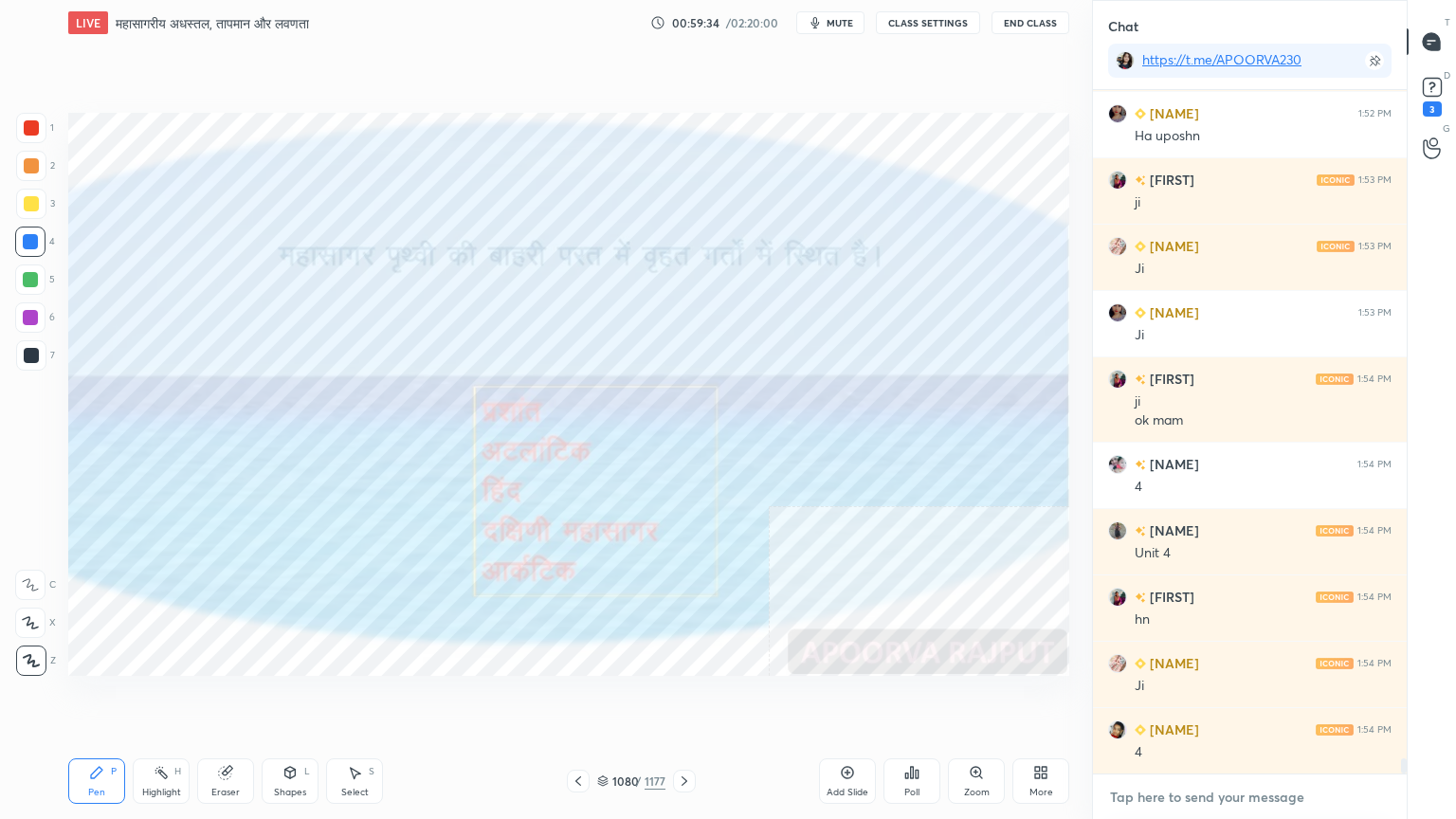 scroll, scrollTop: 30617, scrollLeft: 0, axis: vertical 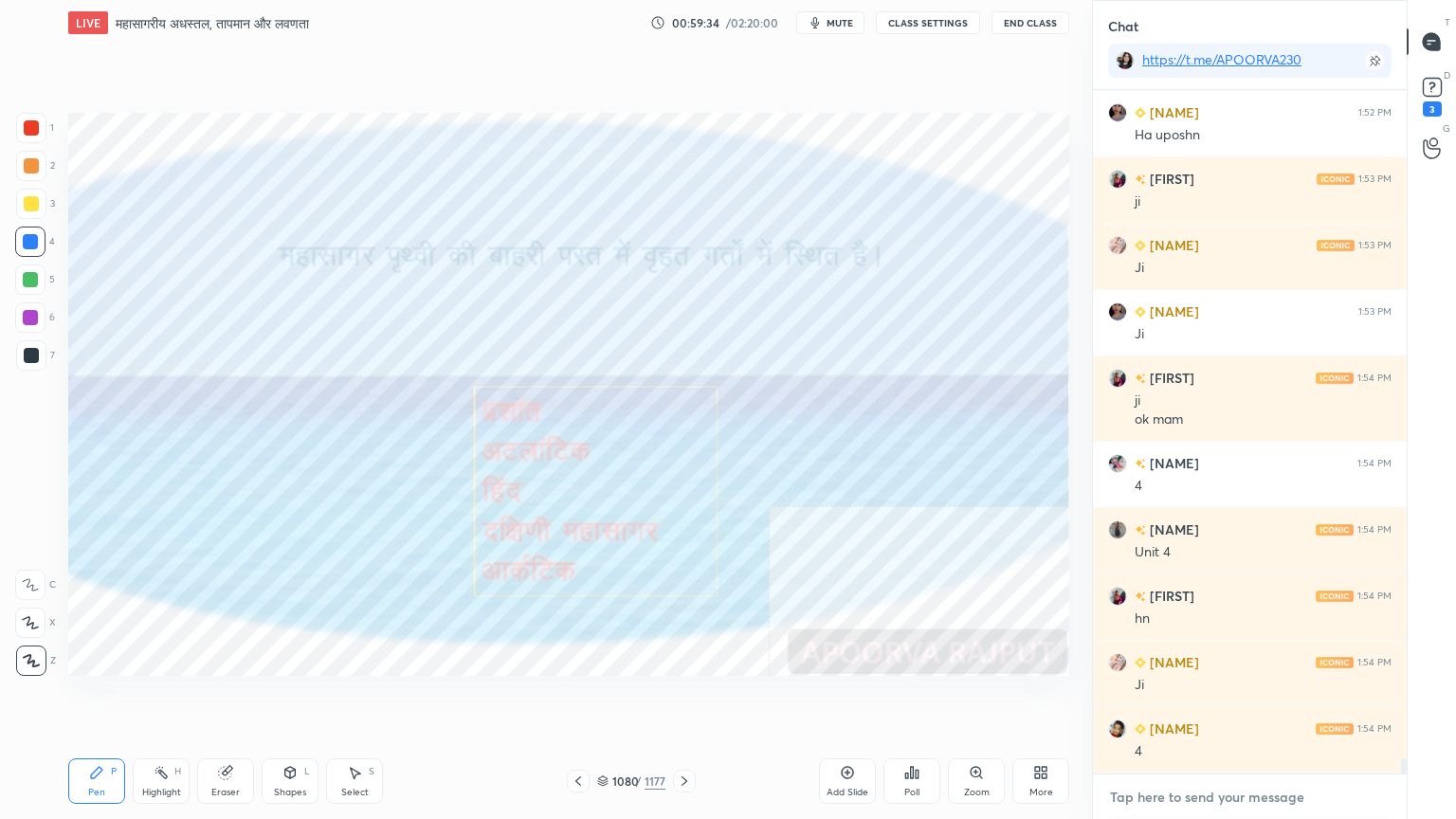 click at bounding box center (1249, 797) 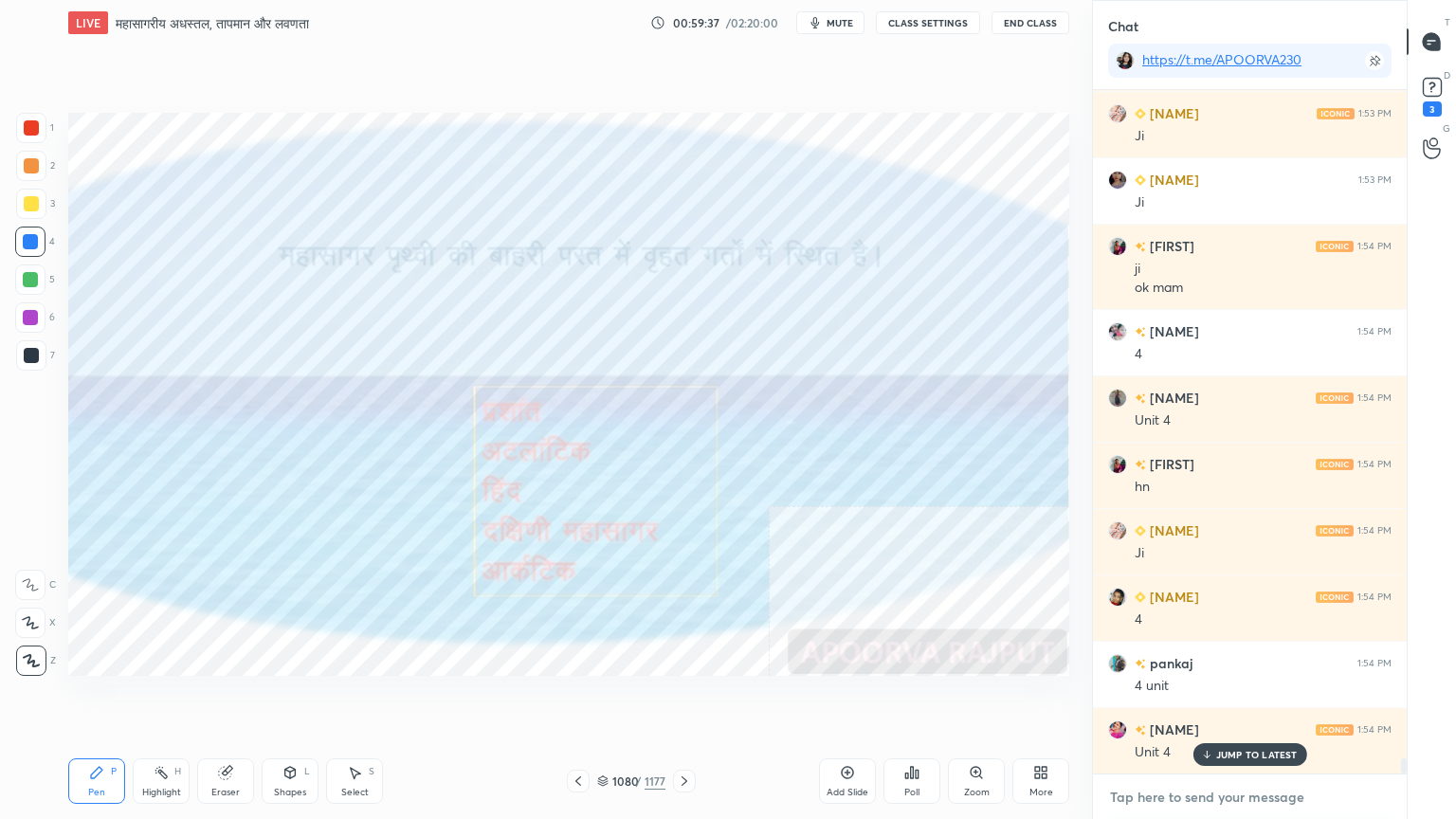 scroll, scrollTop: 30749, scrollLeft: 0, axis: vertical 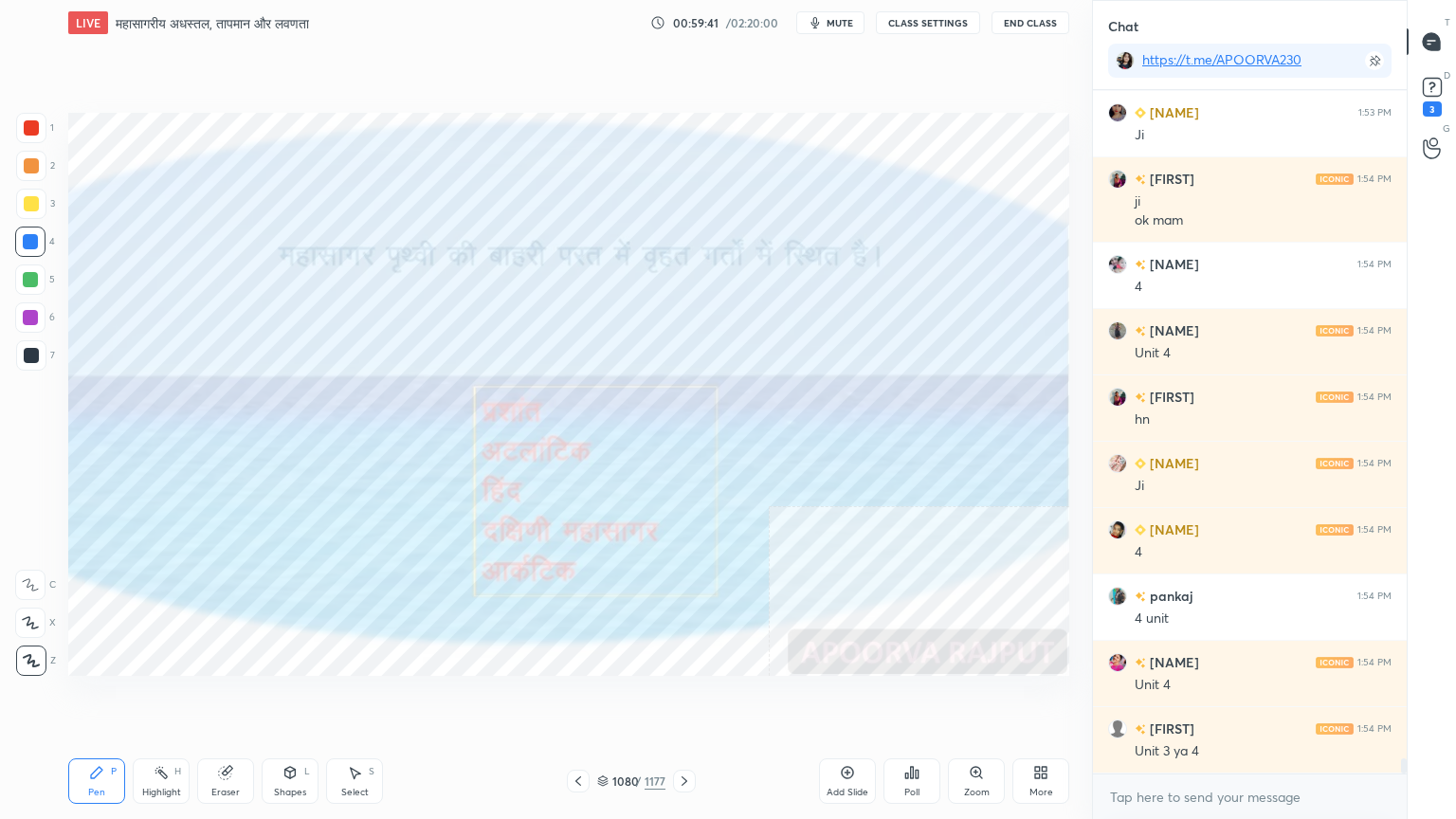 click 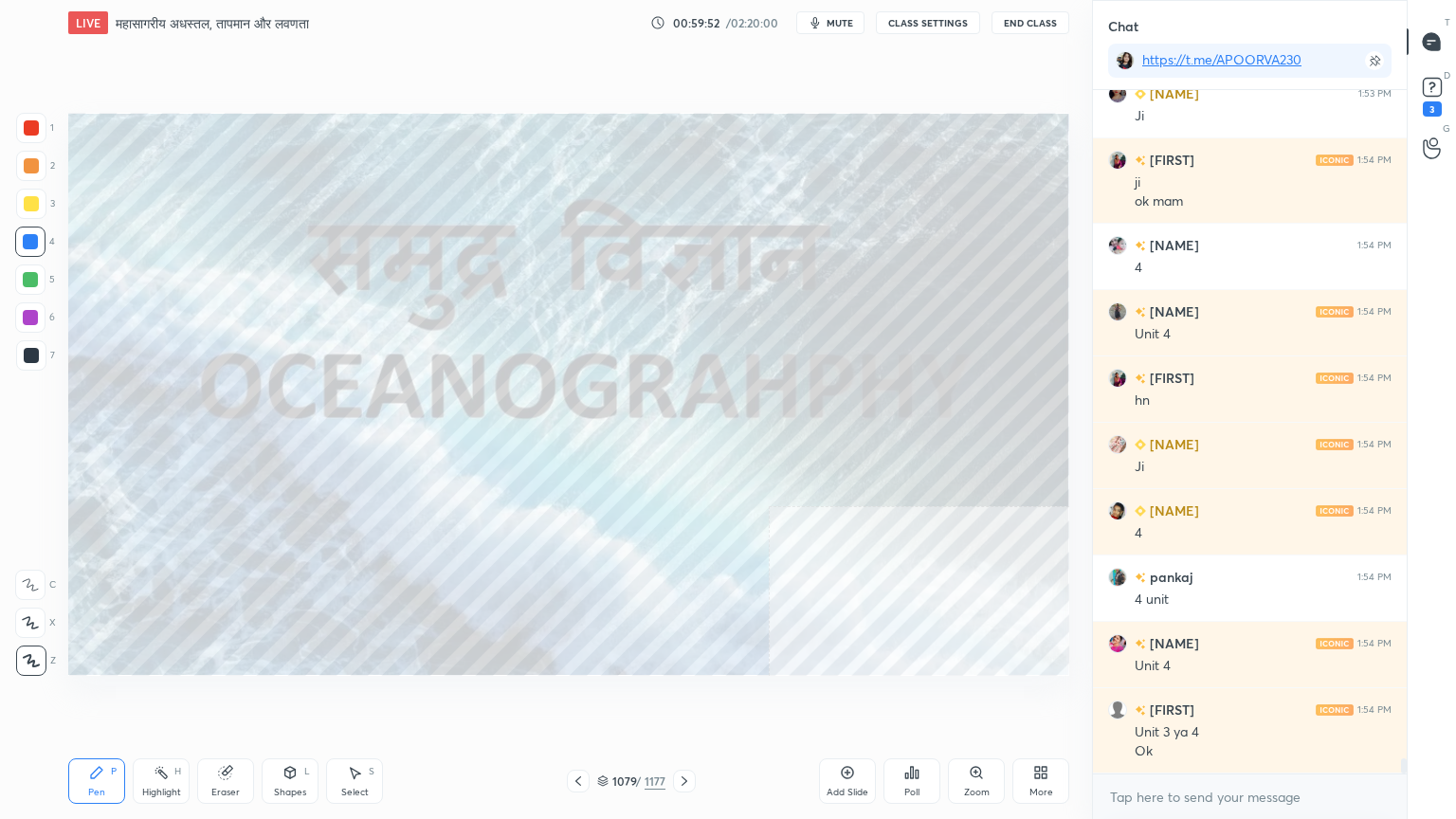 scroll, scrollTop: 30834, scrollLeft: 0, axis: vertical 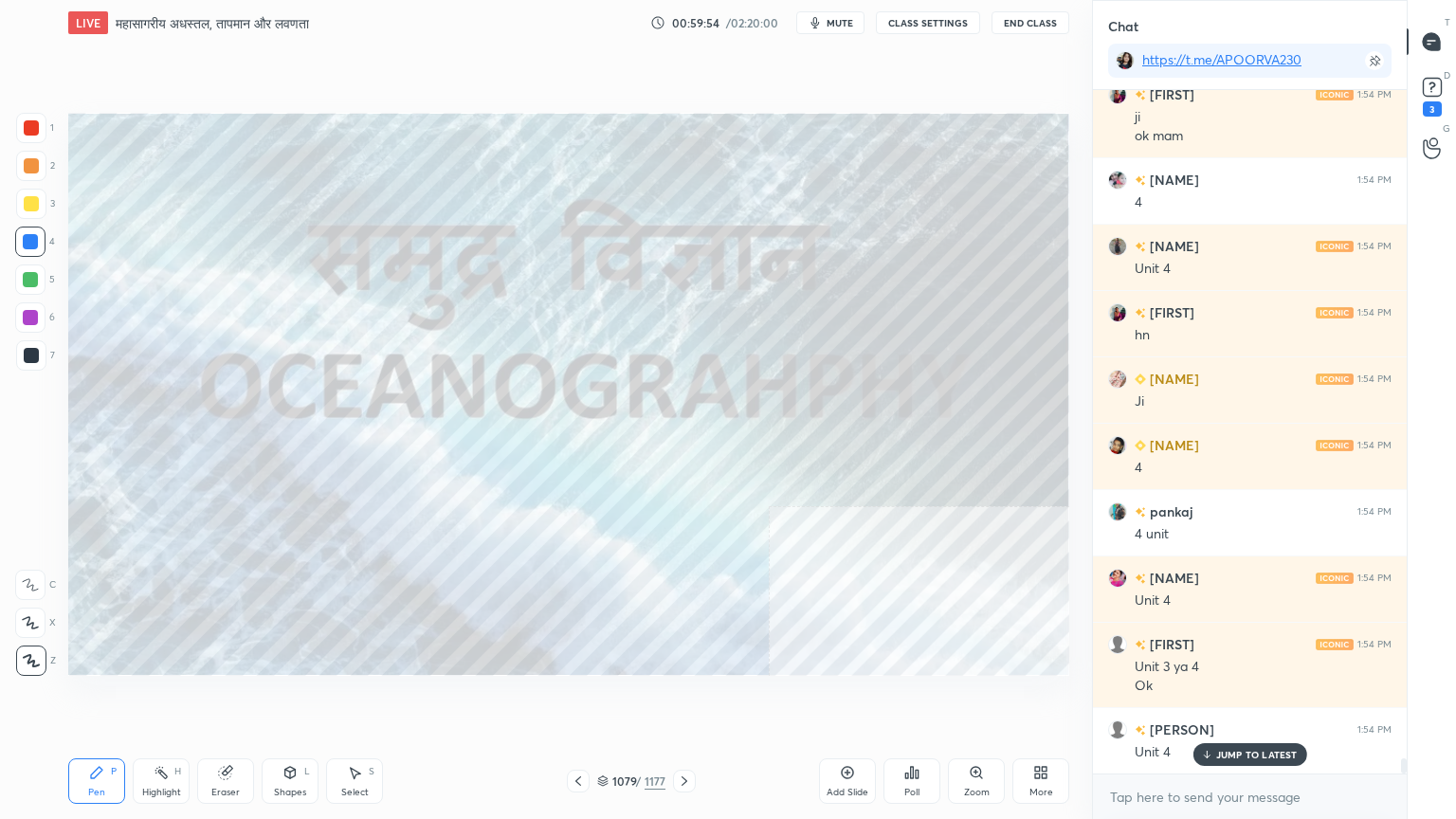 click 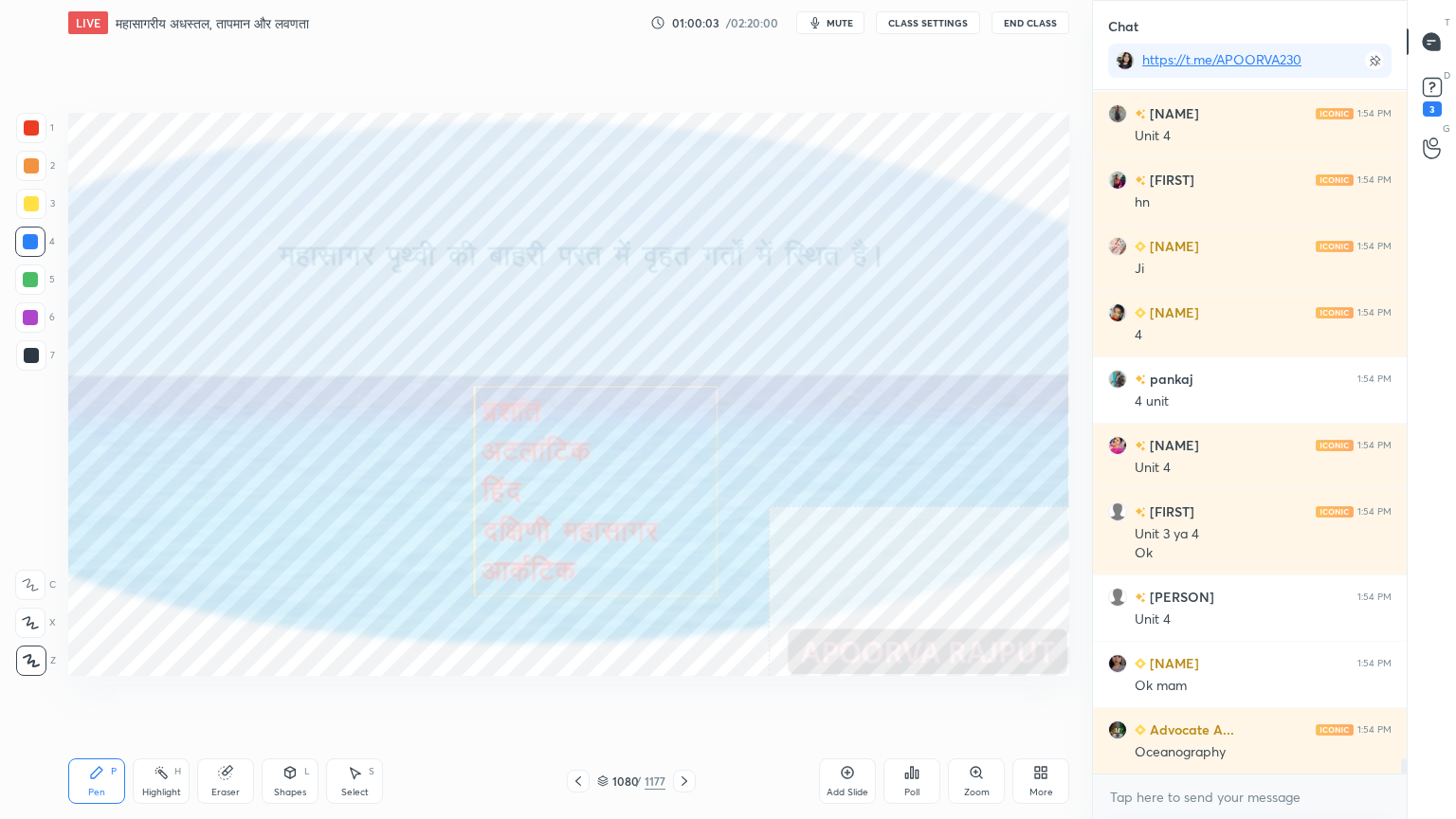scroll, scrollTop: 31034, scrollLeft: 0, axis: vertical 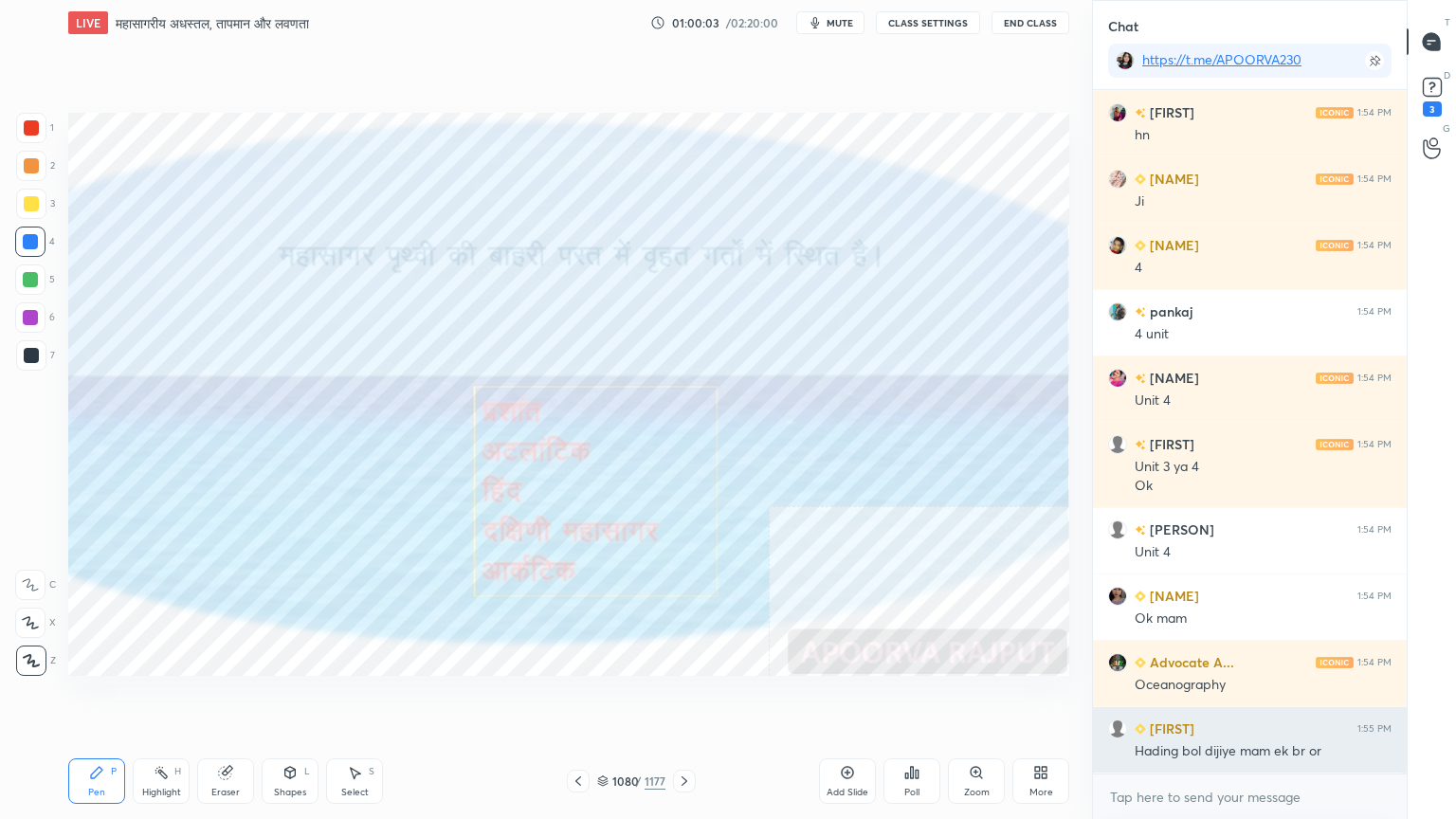 click on "Hading bol dijiye mam ek br or" at bounding box center [1263, 752] 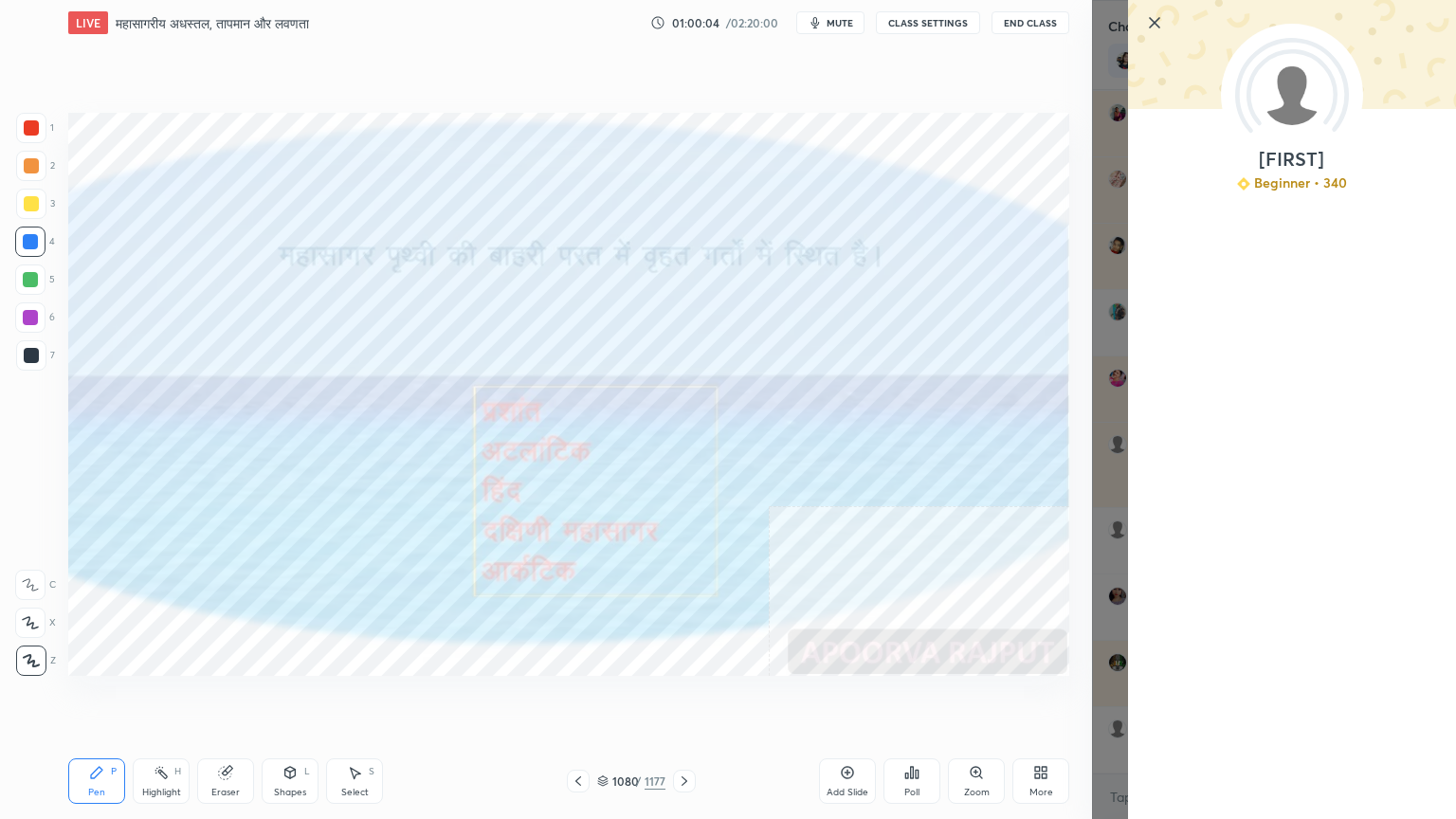 click on "[NAME] Beginner   •   [NUMBER]" at bounding box center [1274, 410] 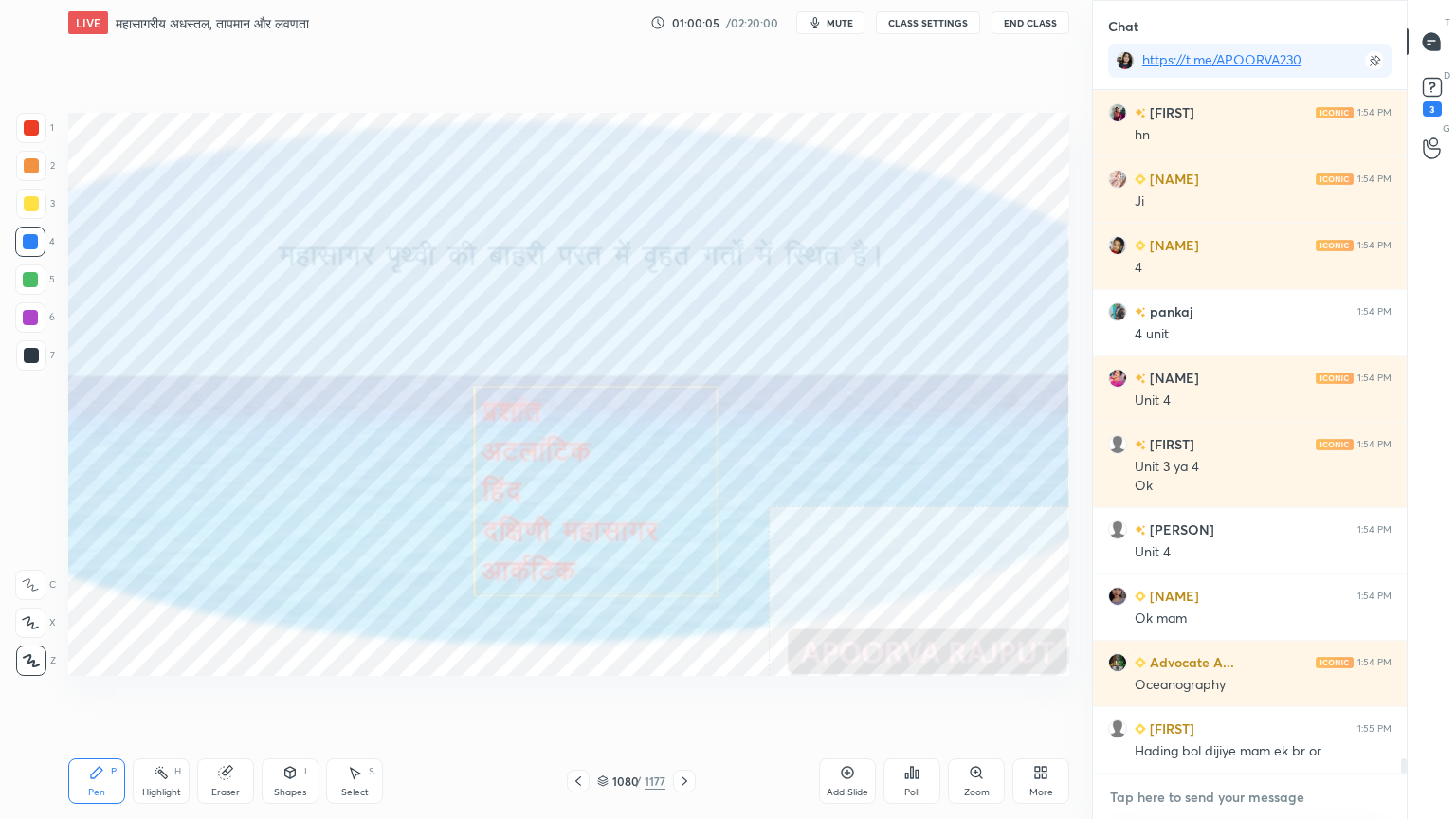 click at bounding box center [1249, 797] 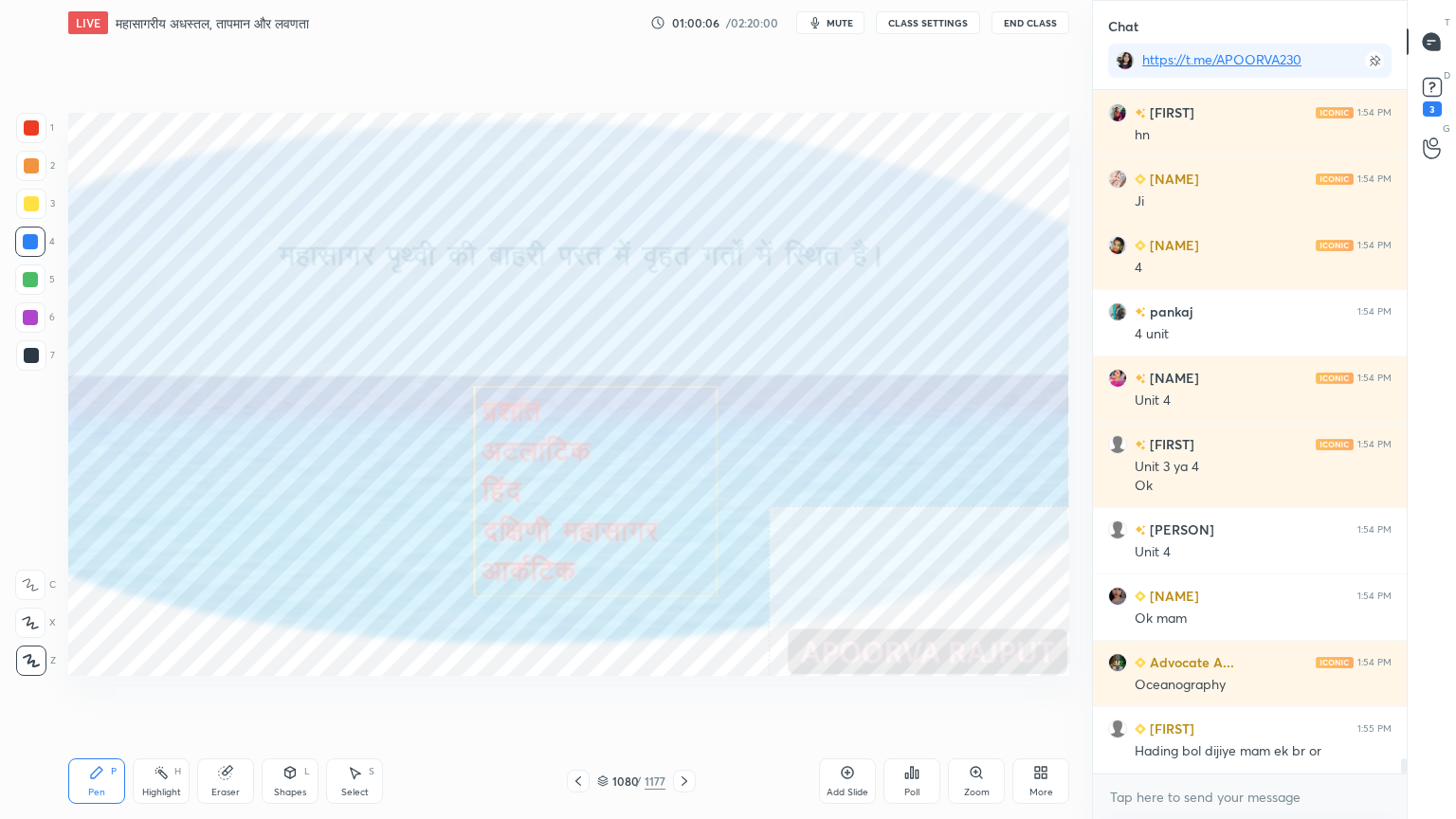 click 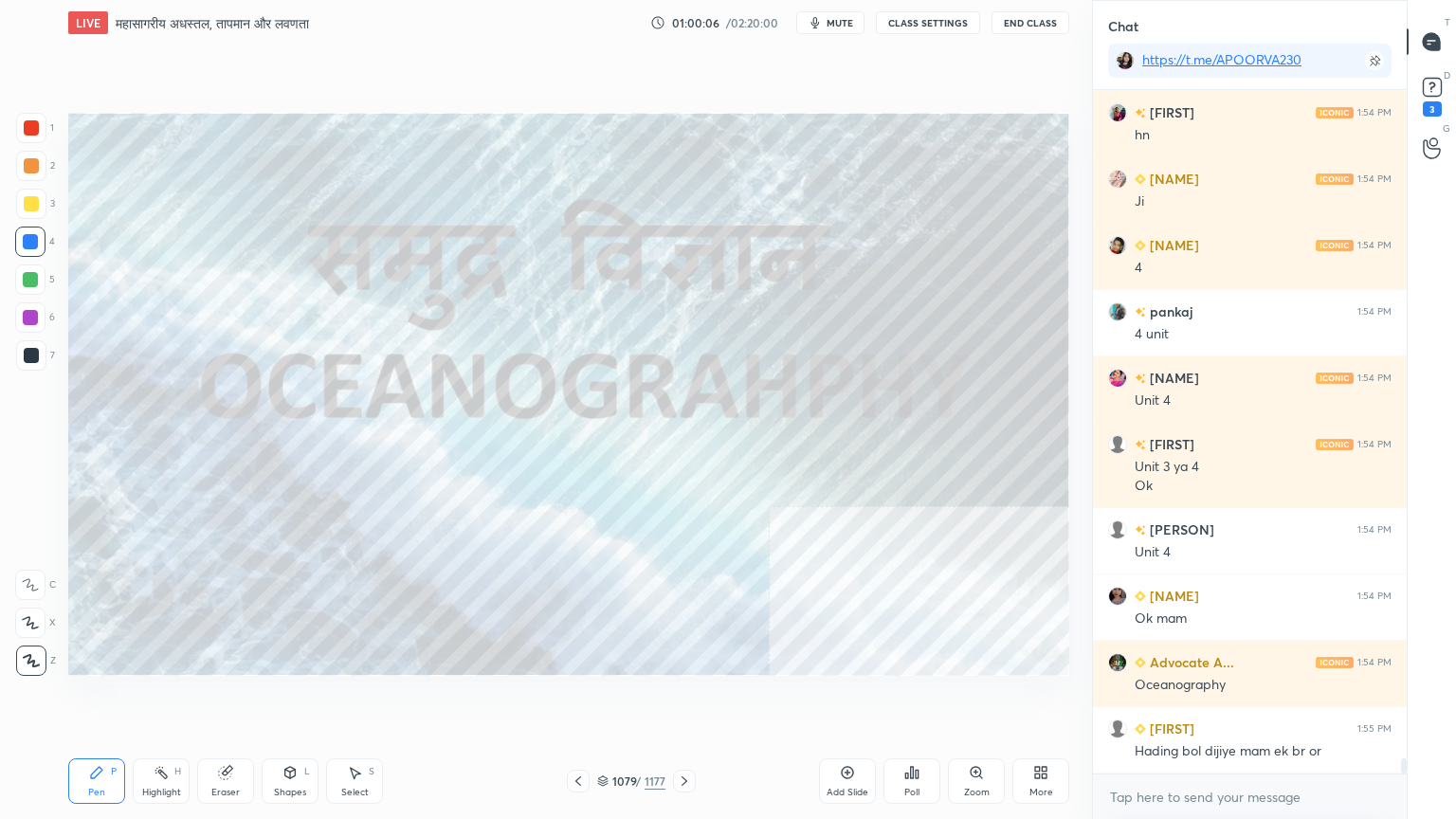 drag, startPoint x: 610, startPoint y: 772, endPoint x: 637, endPoint y: 798, distance: 37.48333 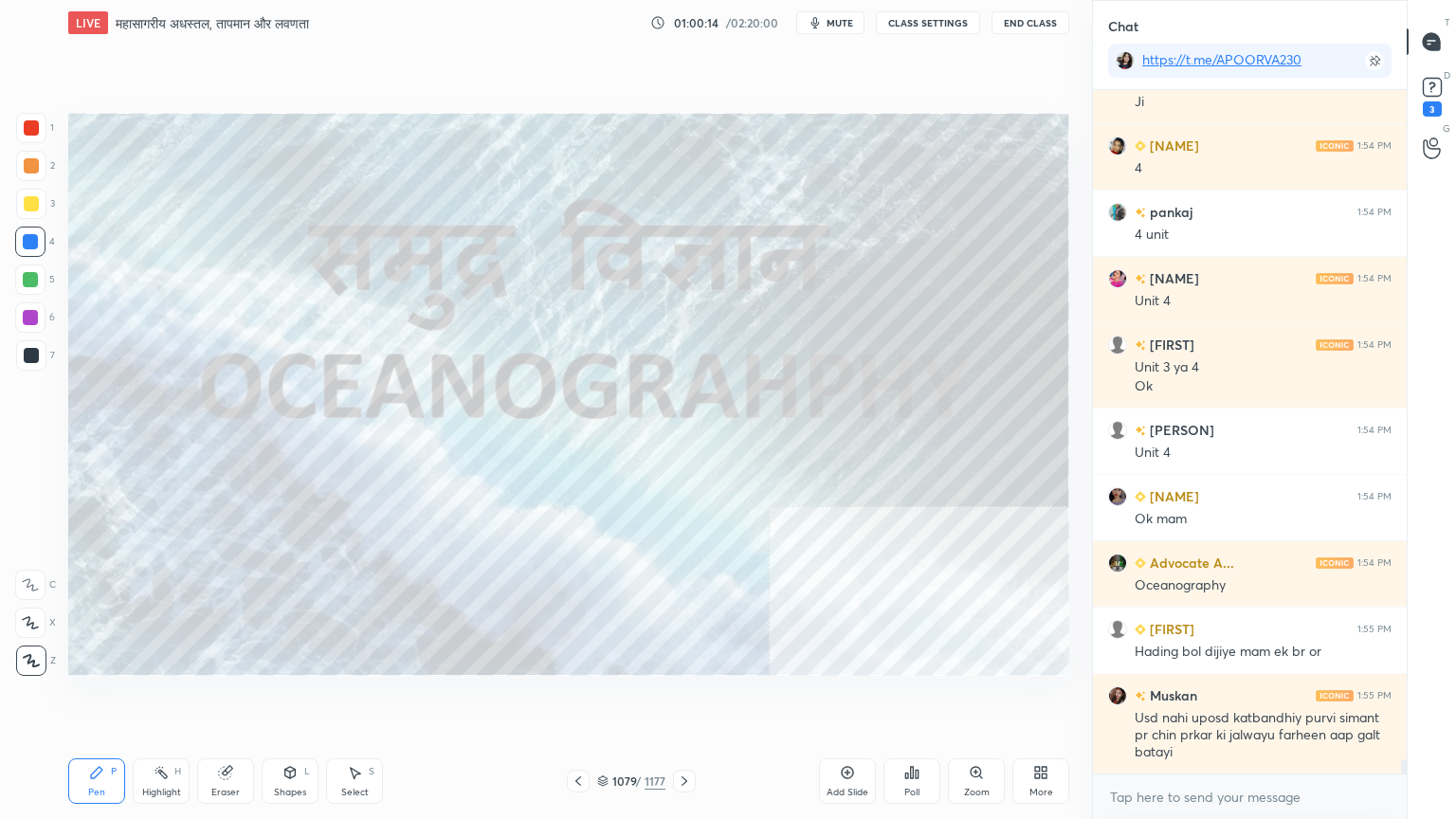 scroll, scrollTop: 31235, scrollLeft: 0, axis: vertical 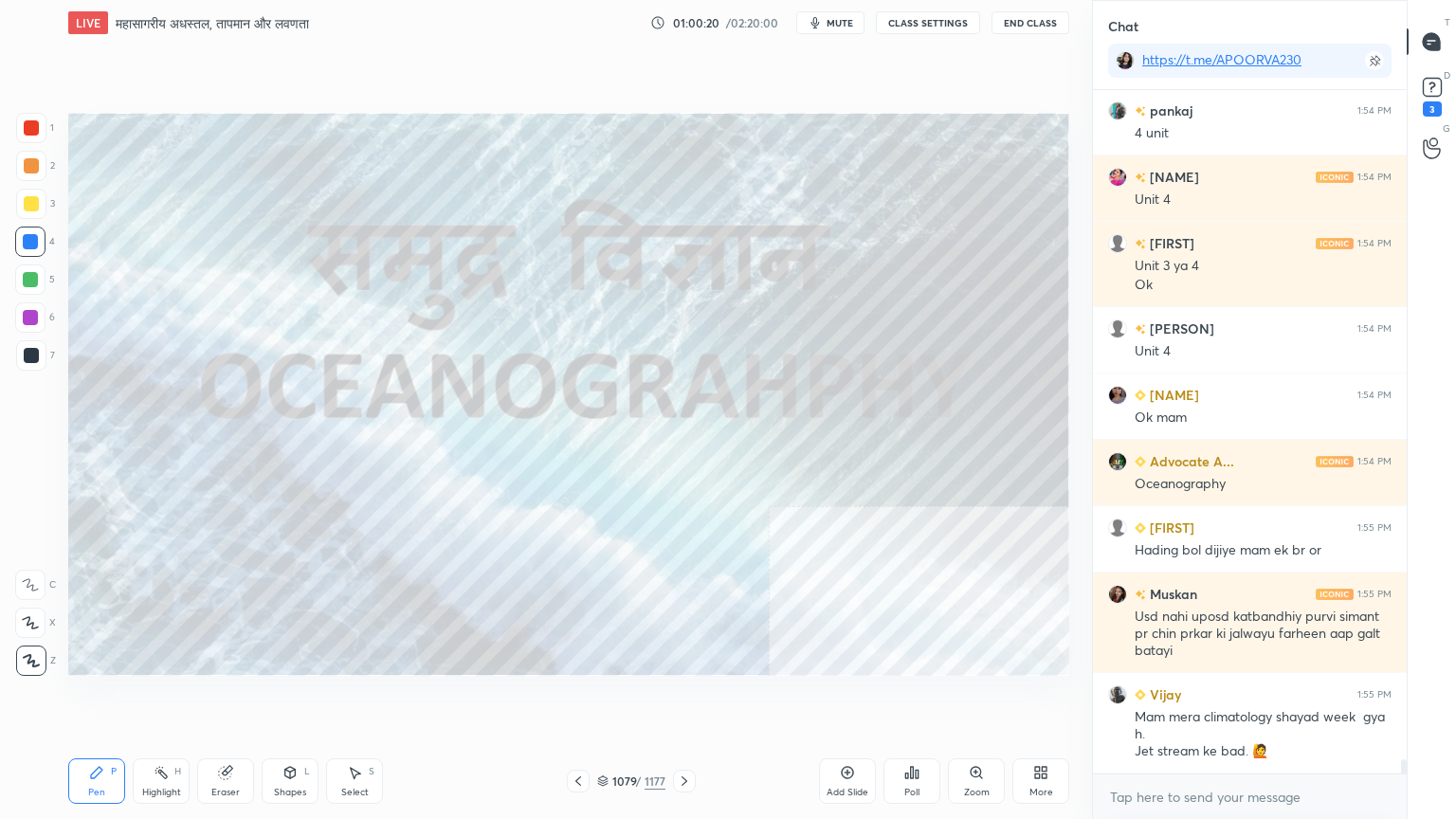 drag, startPoint x: 667, startPoint y: 749, endPoint x: 672, endPoint y: 758, distance: 10.29563 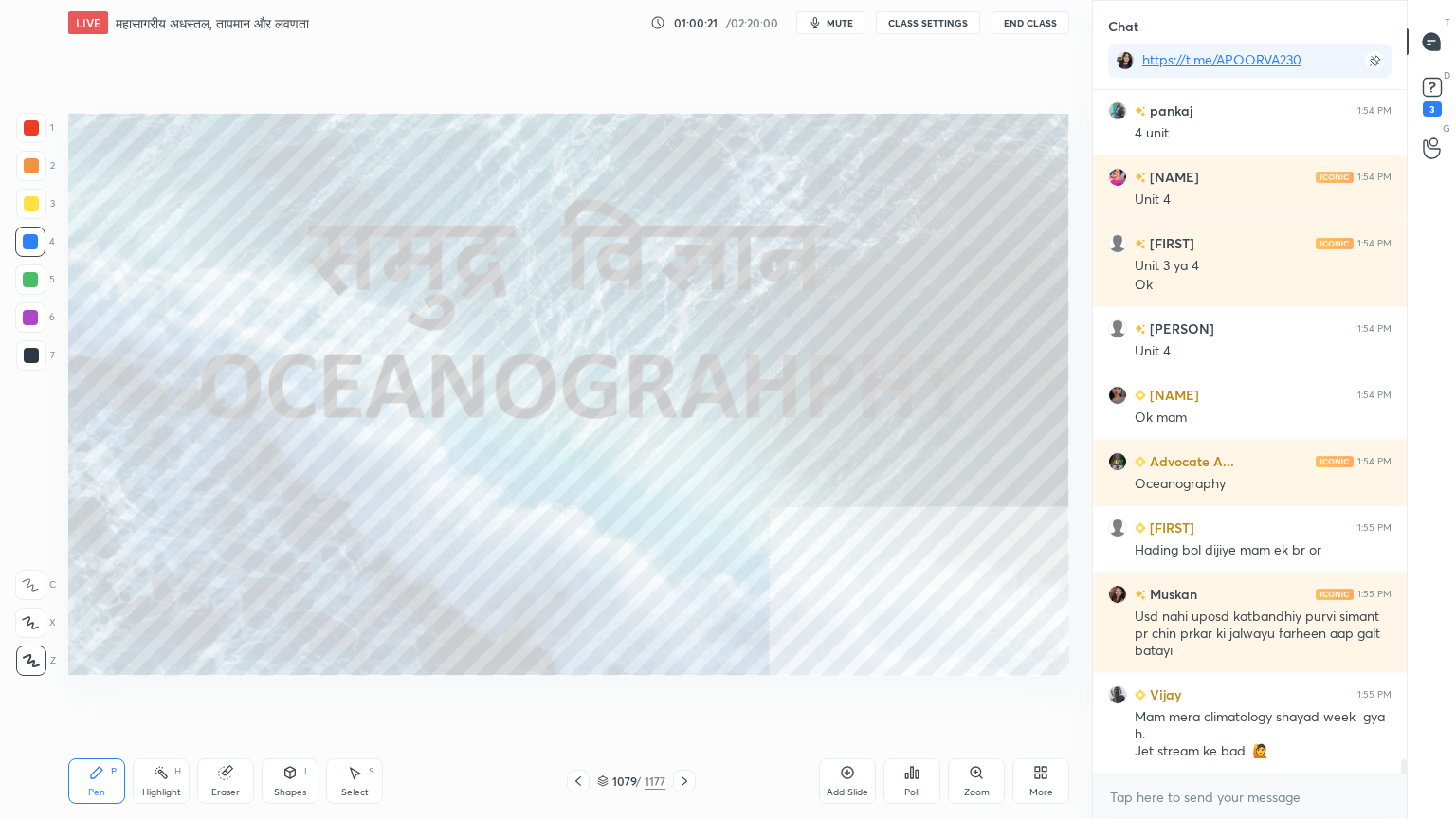 click 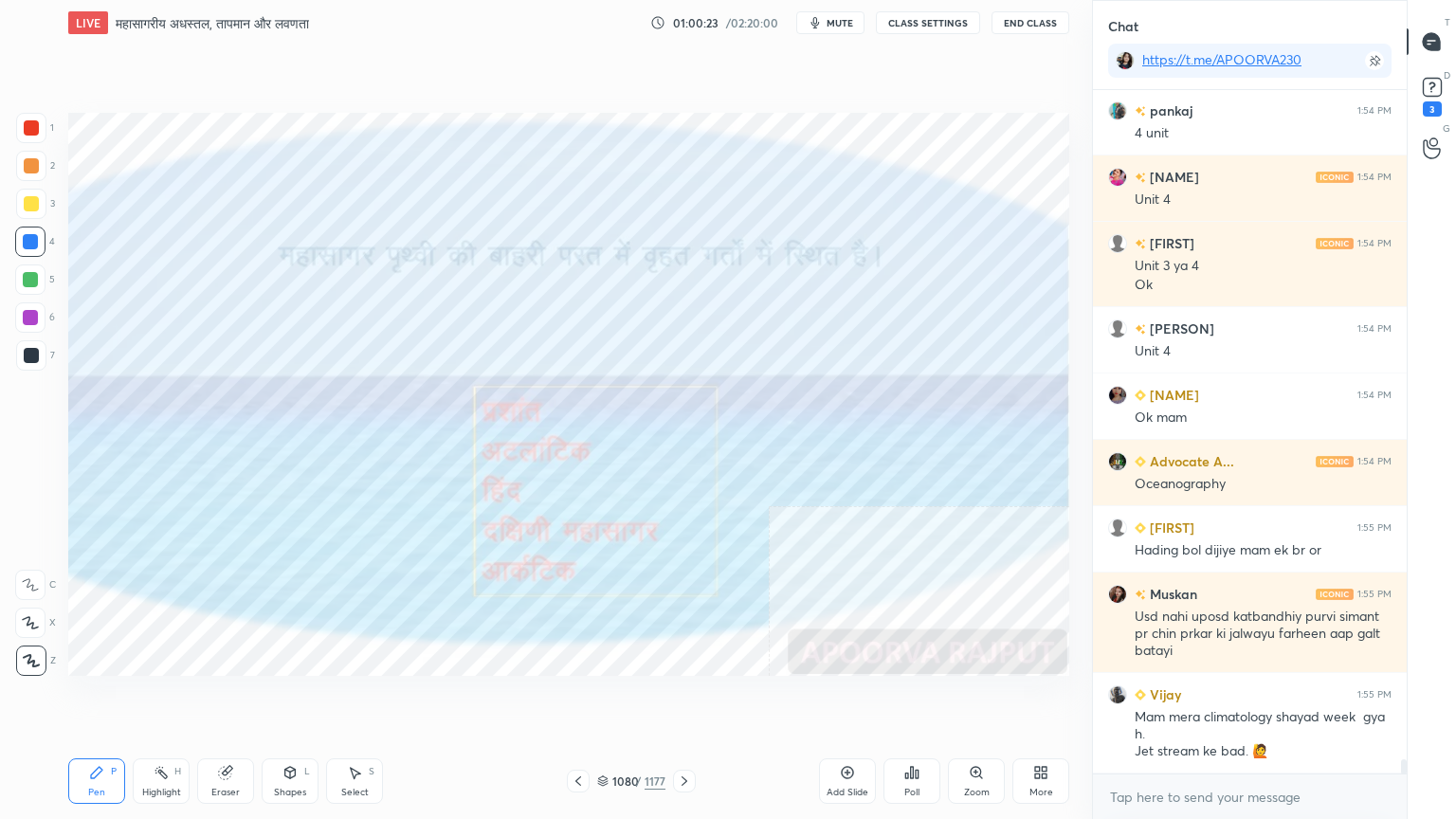 drag, startPoint x: 630, startPoint y: 731, endPoint x: 654, endPoint y: 736, distance: 24.515301 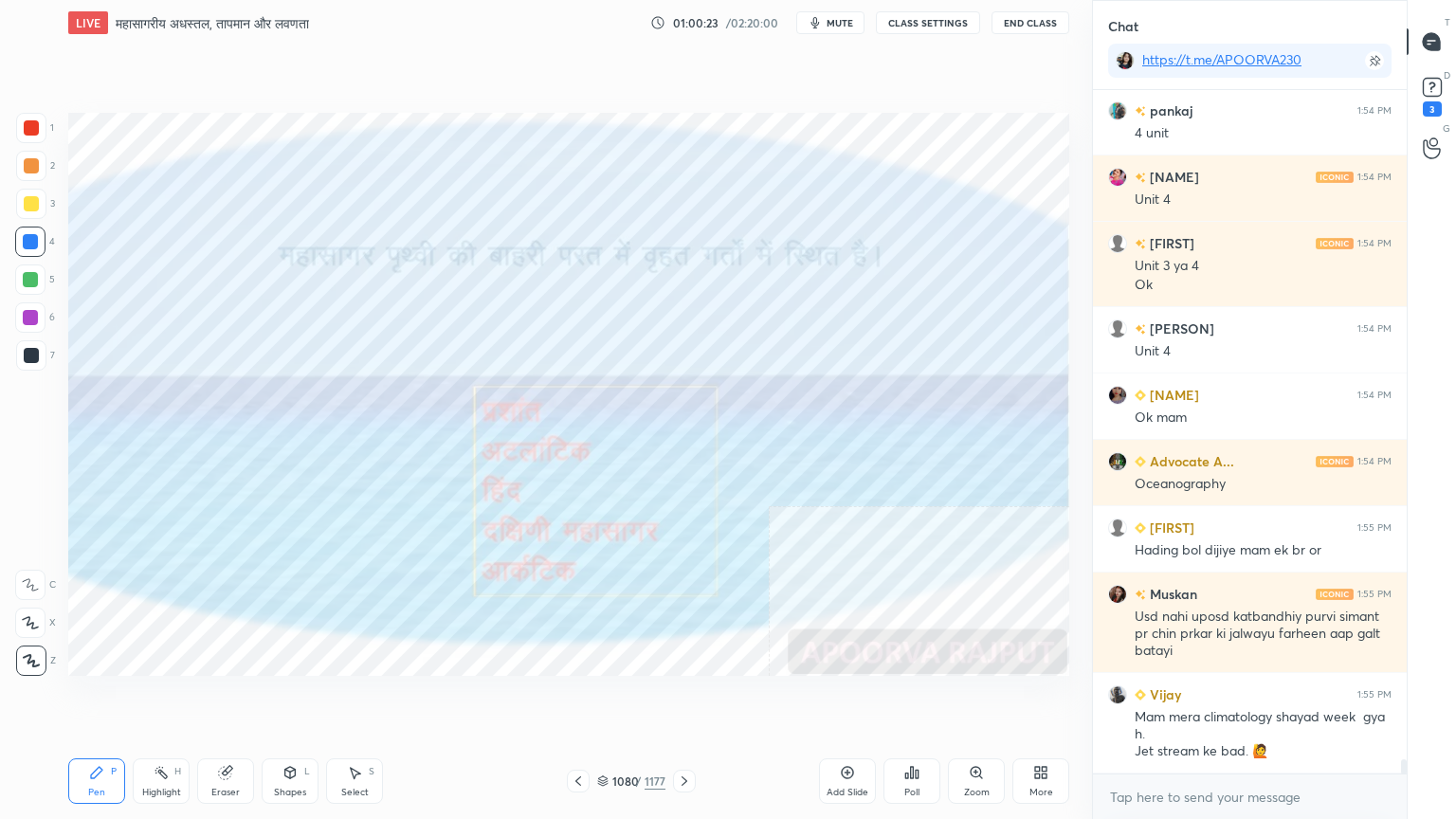 click on "Setting up your live class Poll for   secs No correct answer Start poll" at bounding box center (569, 394) 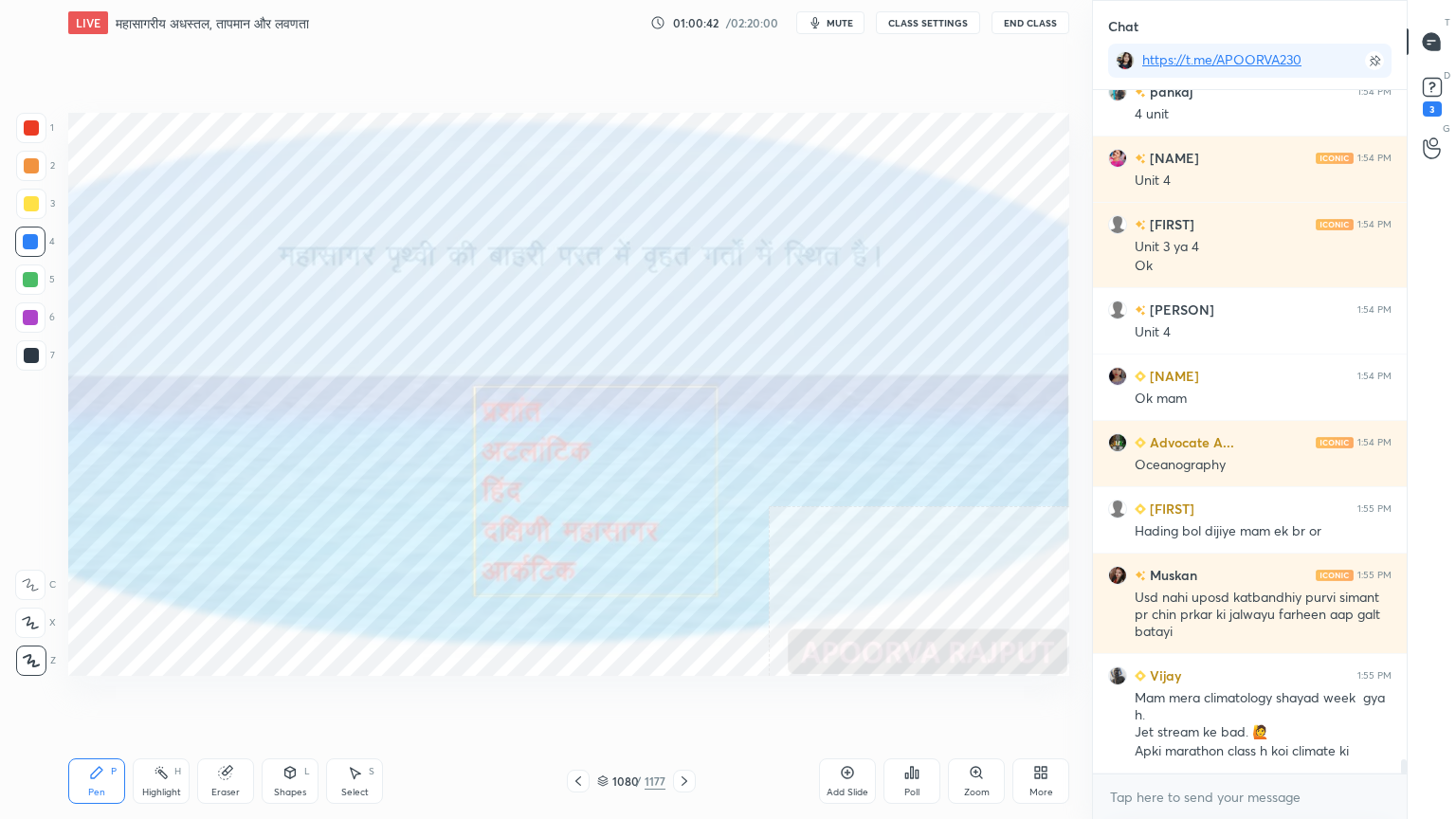 scroll, scrollTop: 31337, scrollLeft: 0, axis: vertical 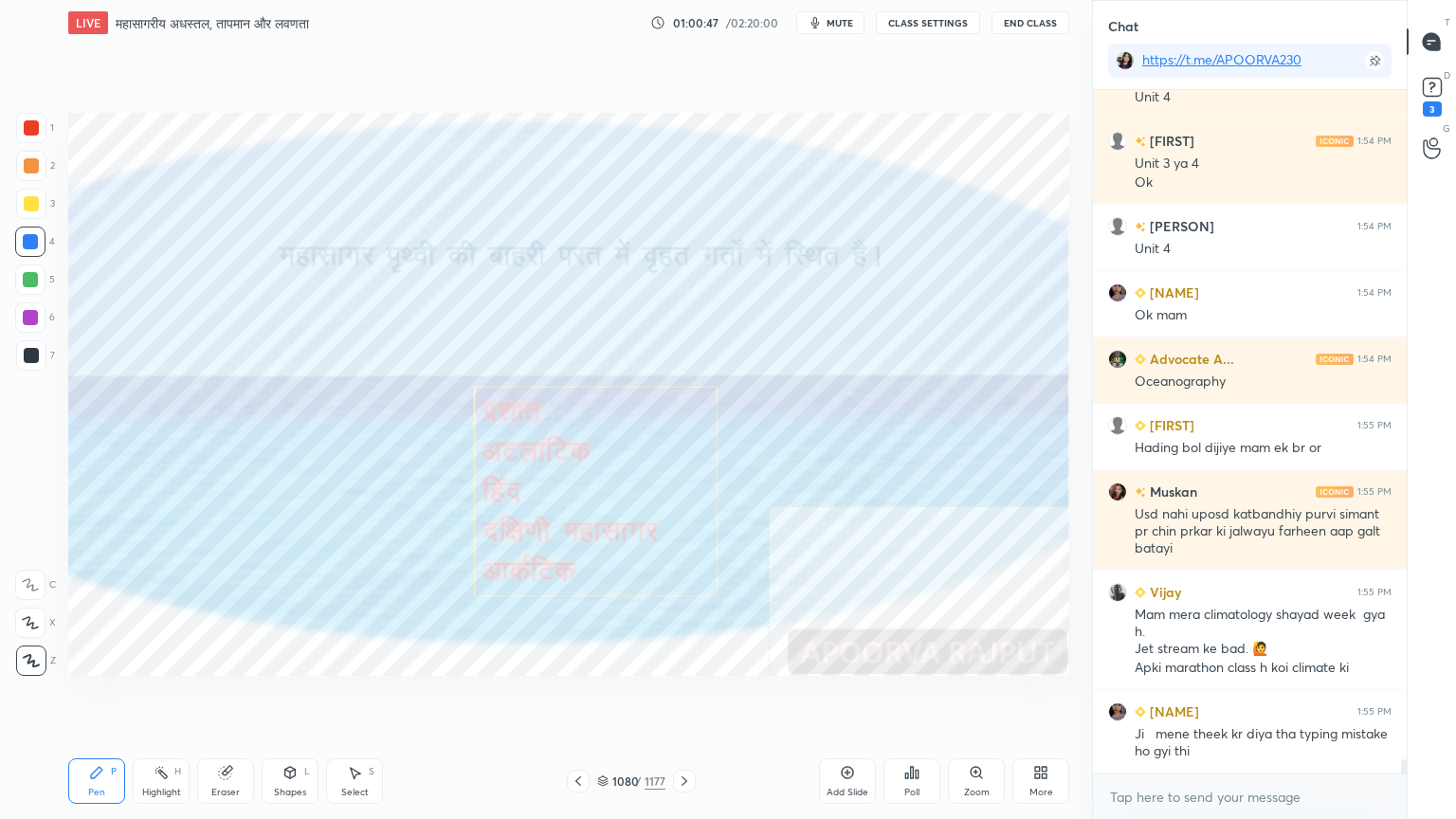 click on "Add Slide" at bounding box center (847, 781) 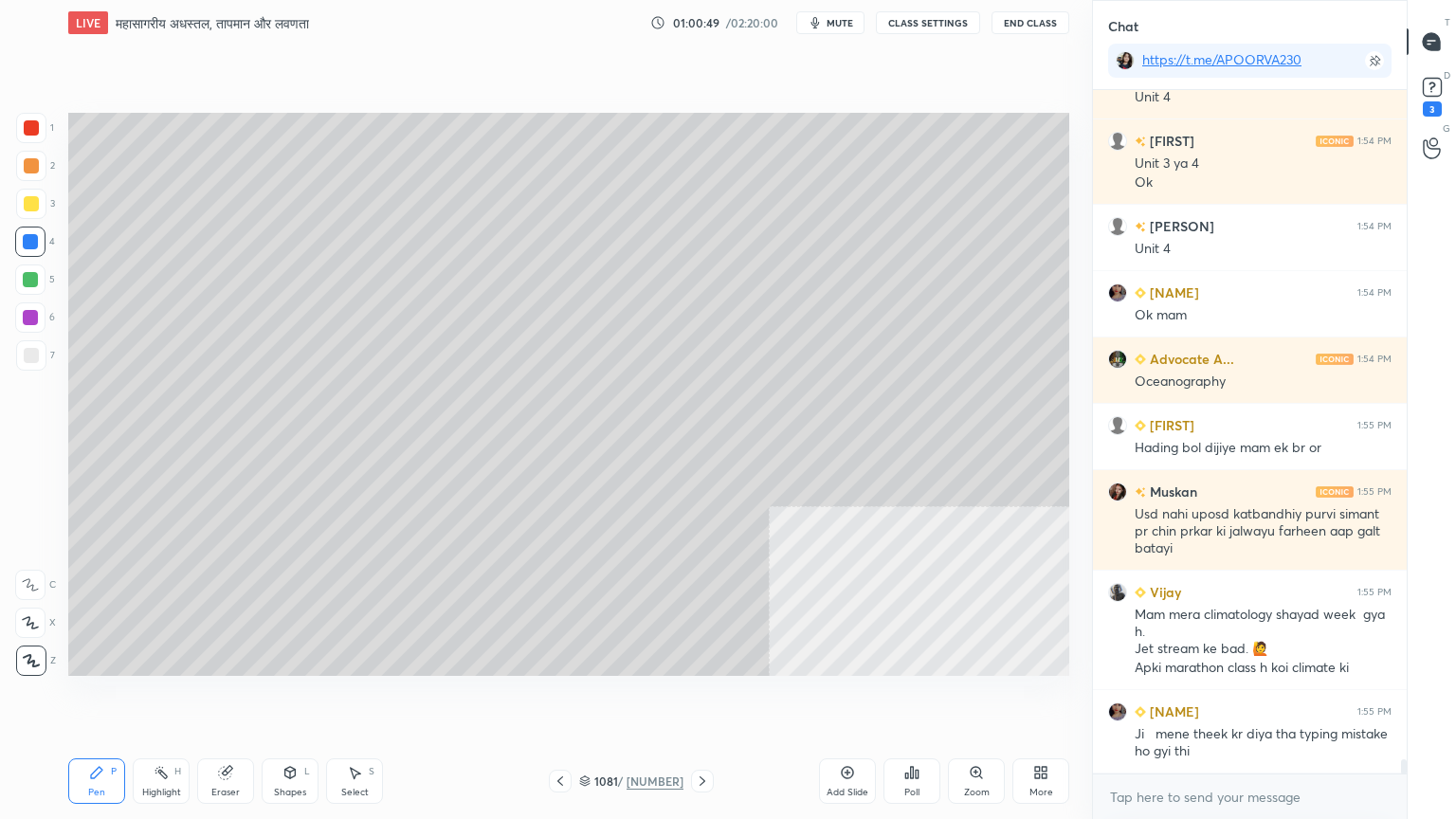 click at bounding box center (31, 128) 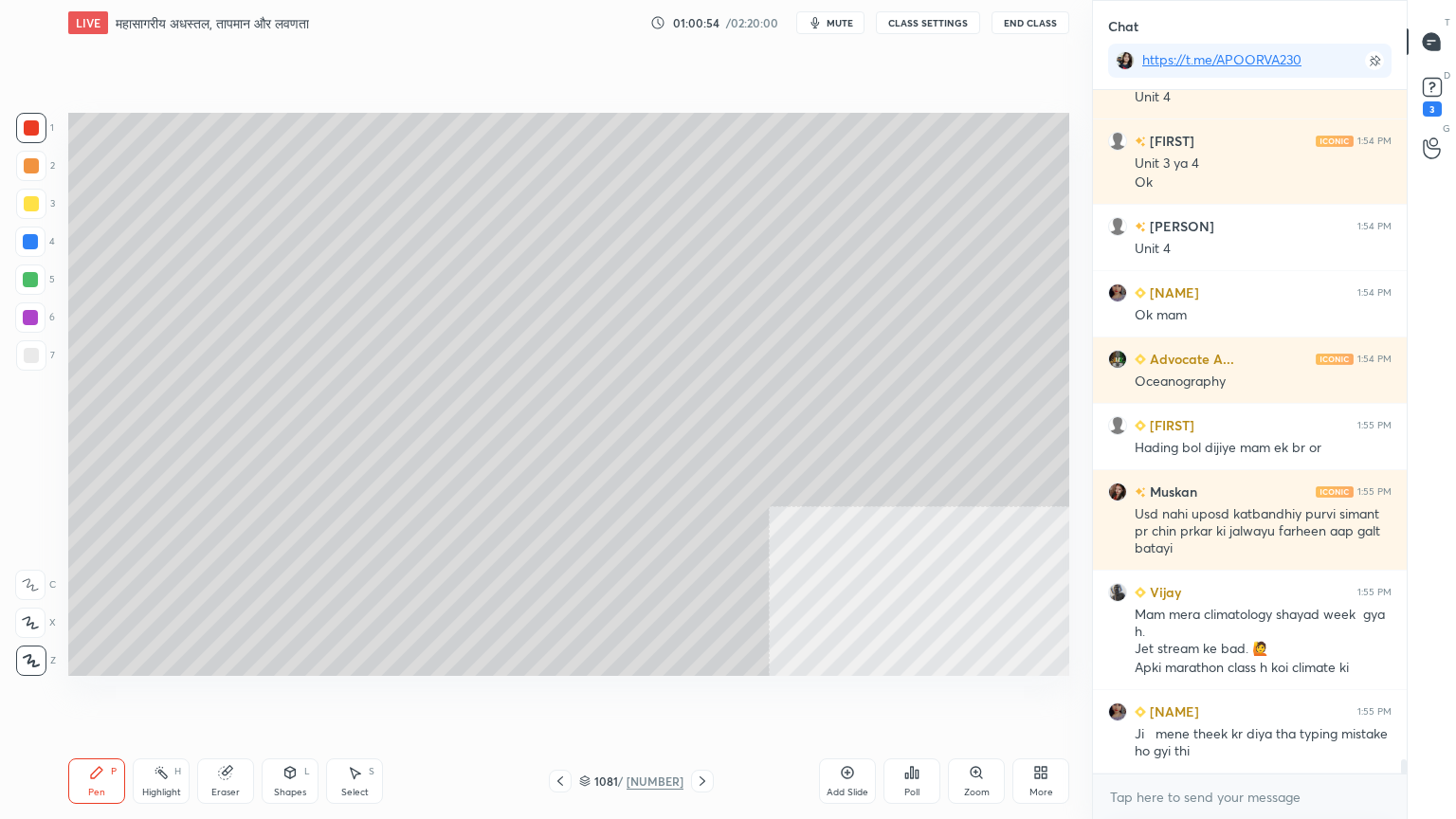 click at bounding box center [30, 280] 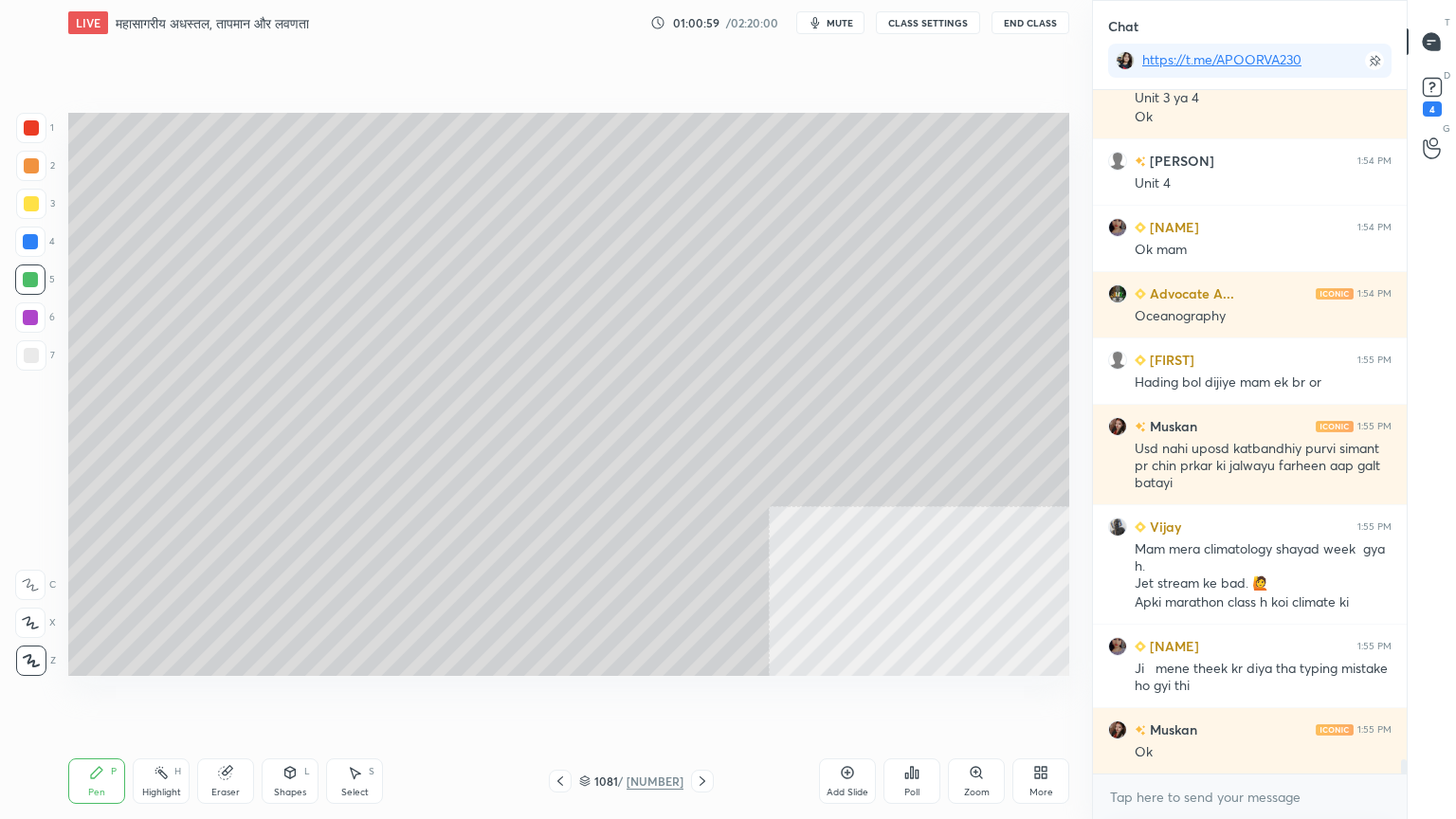 scroll, scrollTop: 31485, scrollLeft: 0, axis: vertical 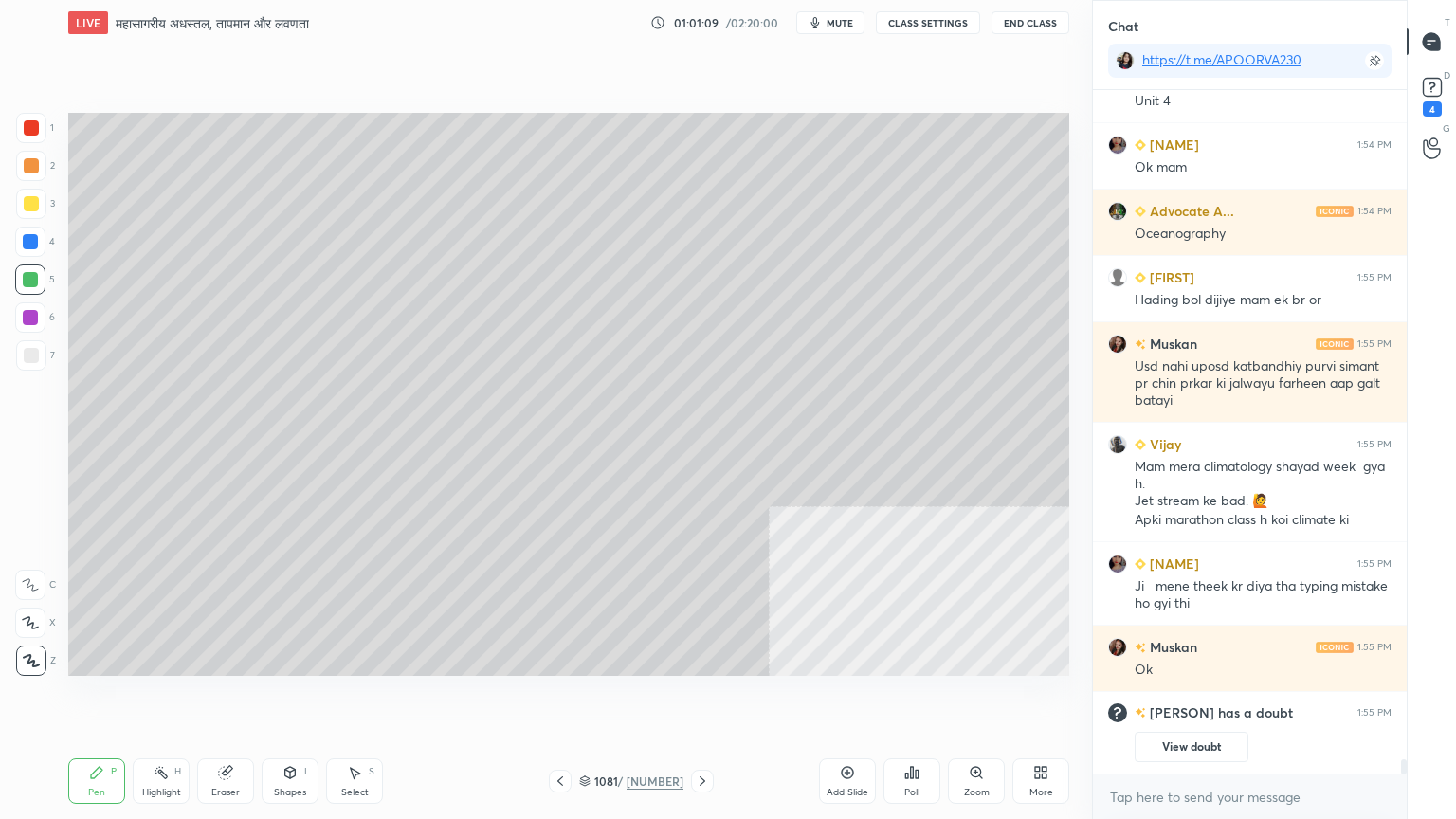 click at bounding box center (30, 242) 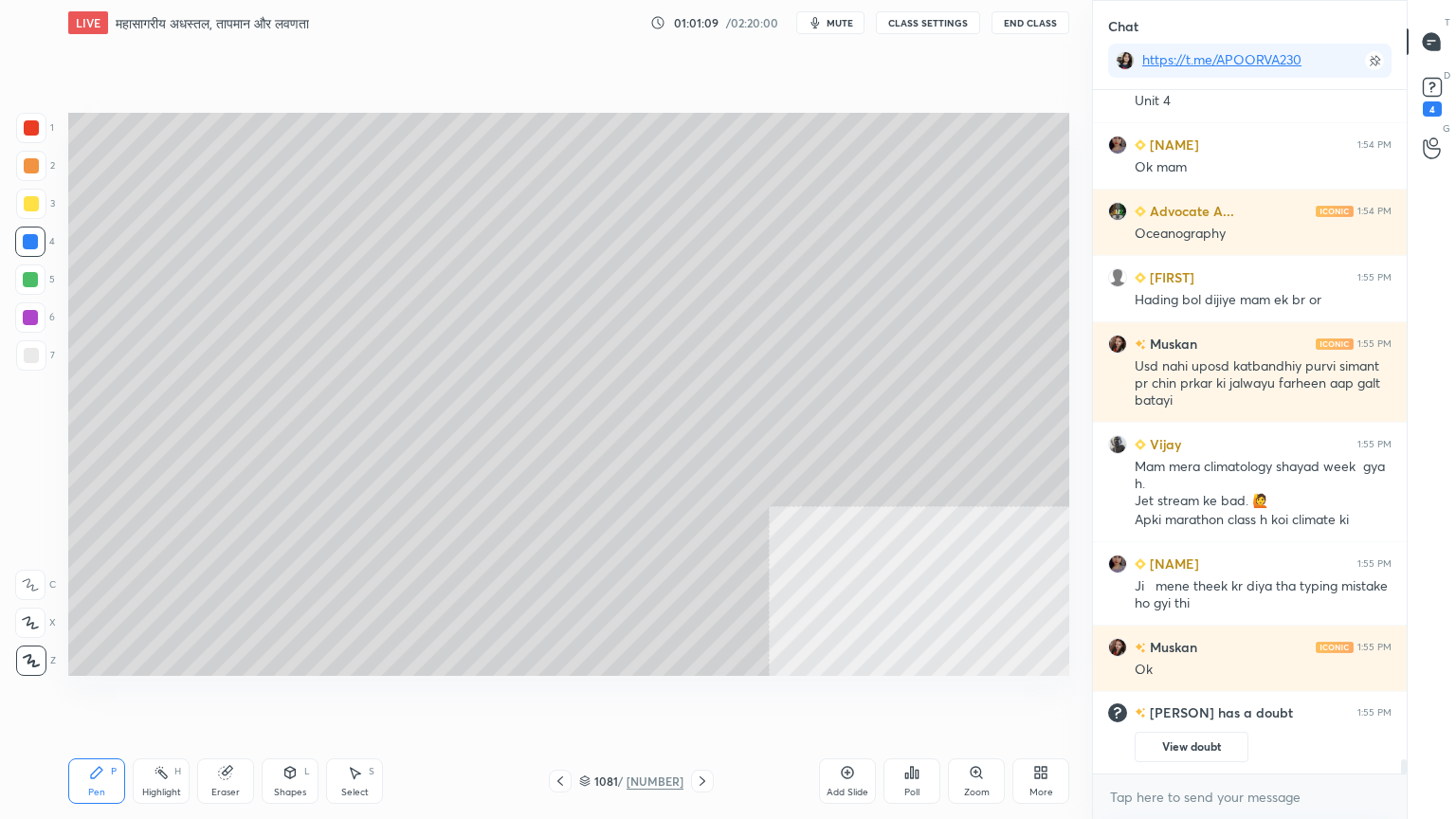 click at bounding box center [30, 242] 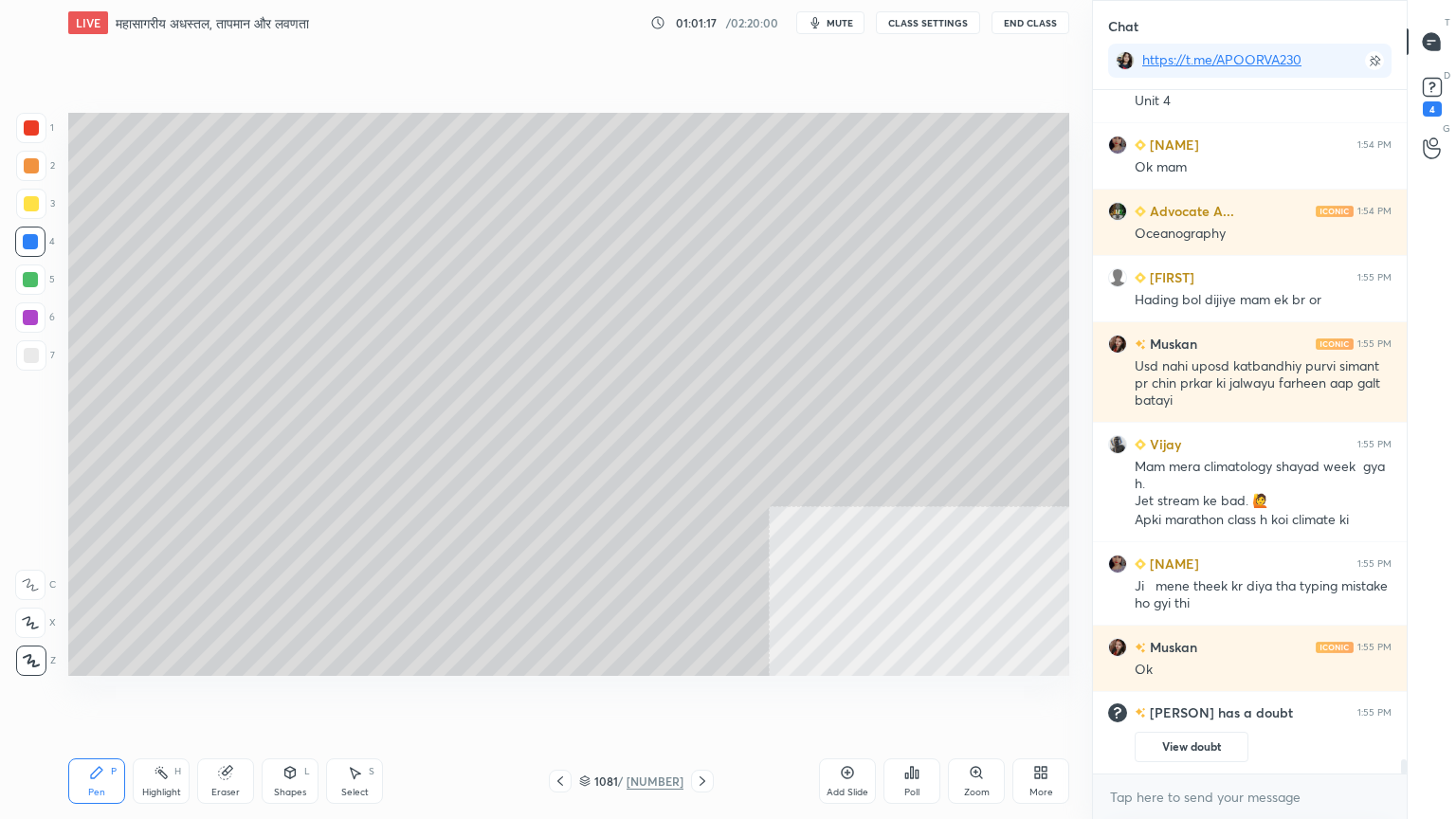 click at bounding box center (30, 280) 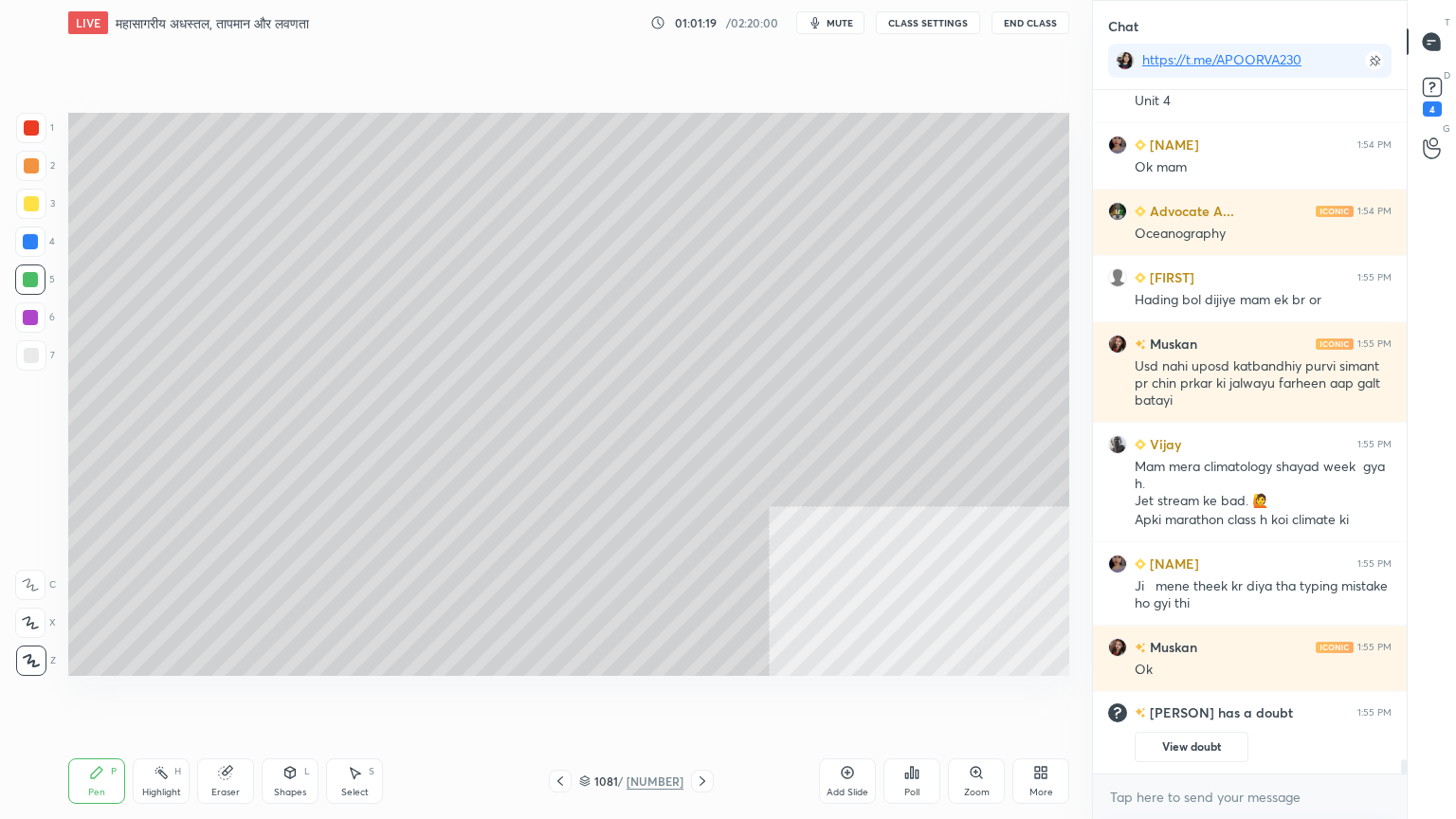 scroll, scrollTop: 30992, scrollLeft: 0, axis: vertical 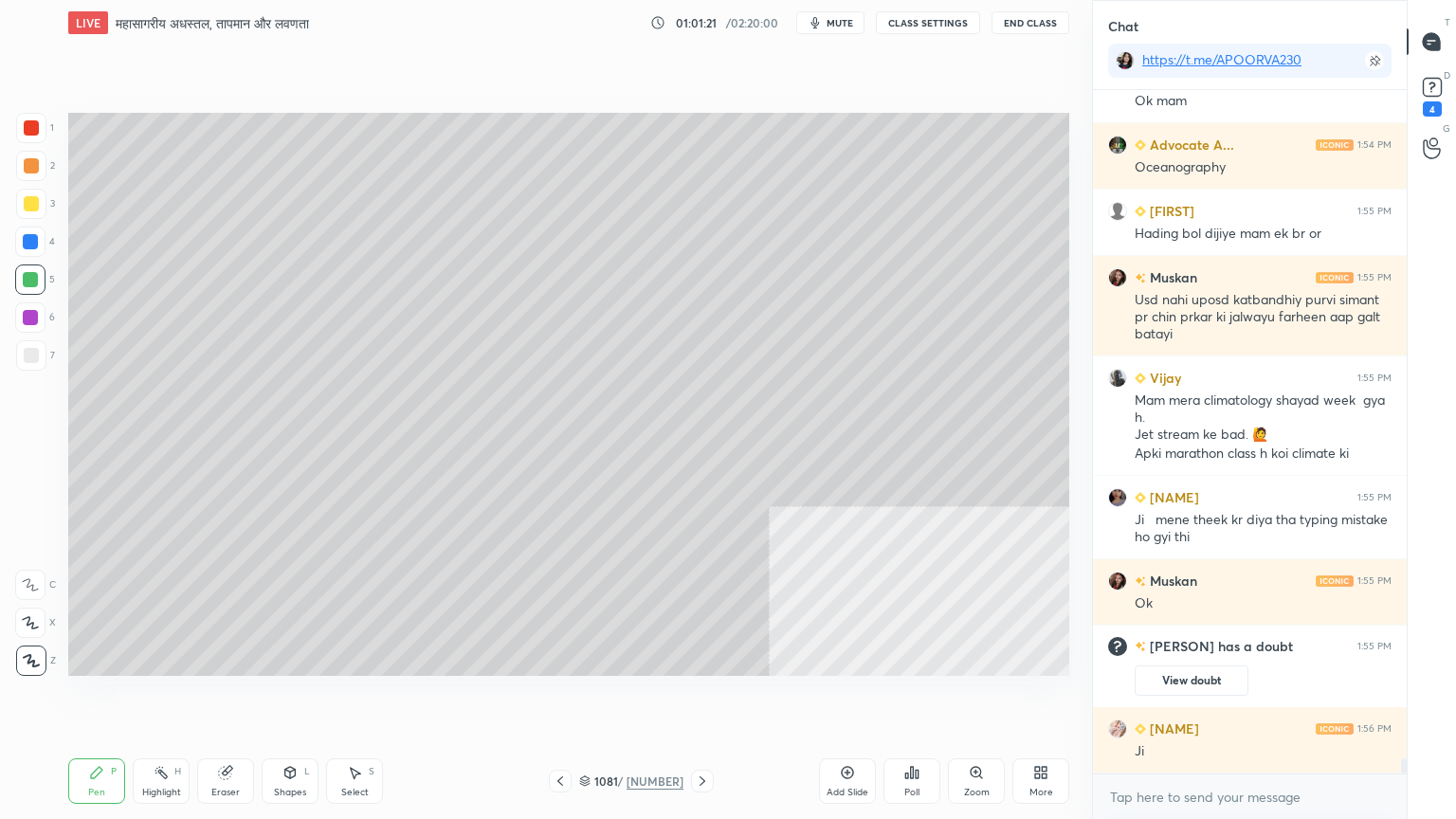 click at bounding box center [31, 355] 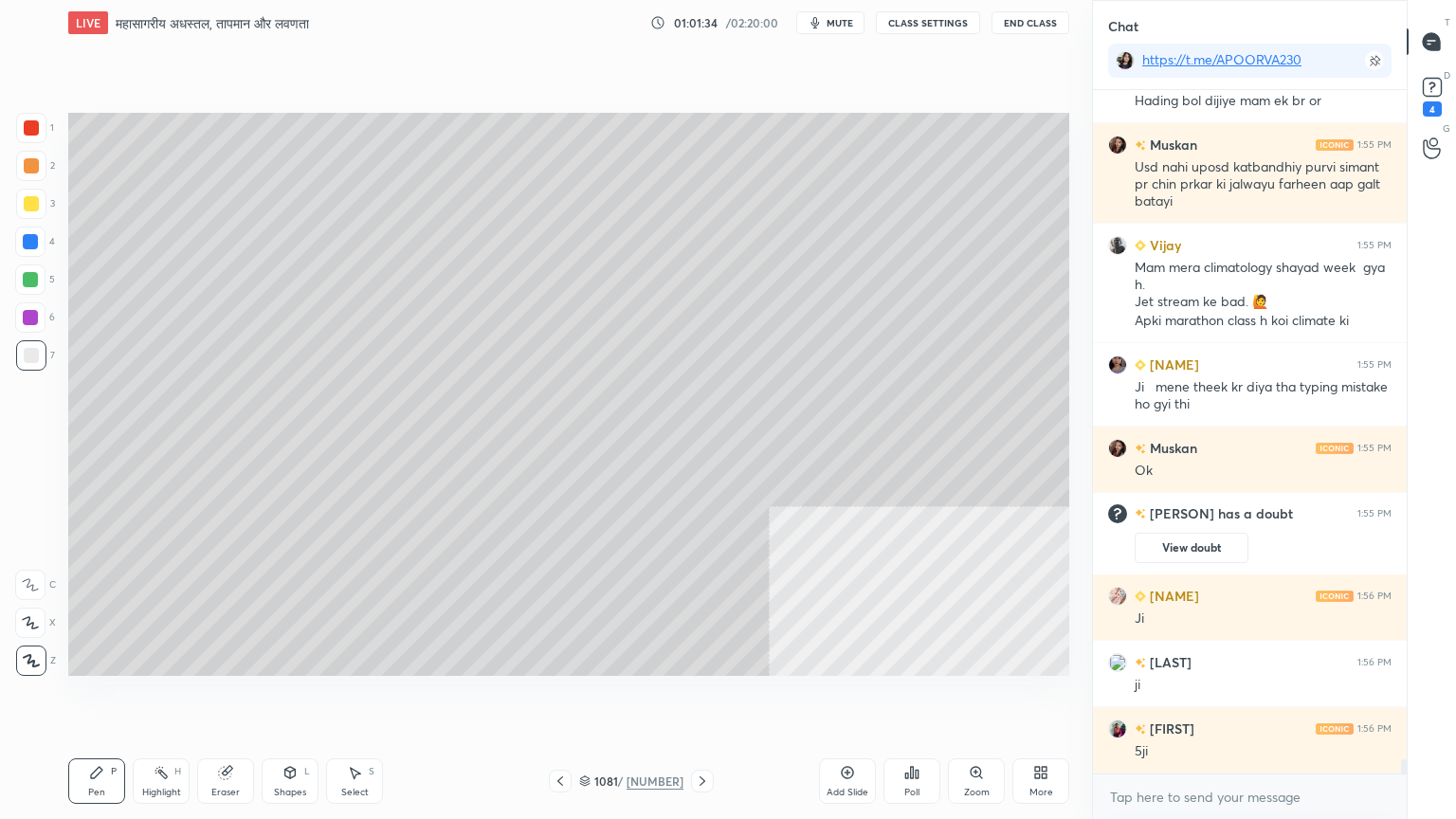 scroll, scrollTop: 31258, scrollLeft: 0, axis: vertical 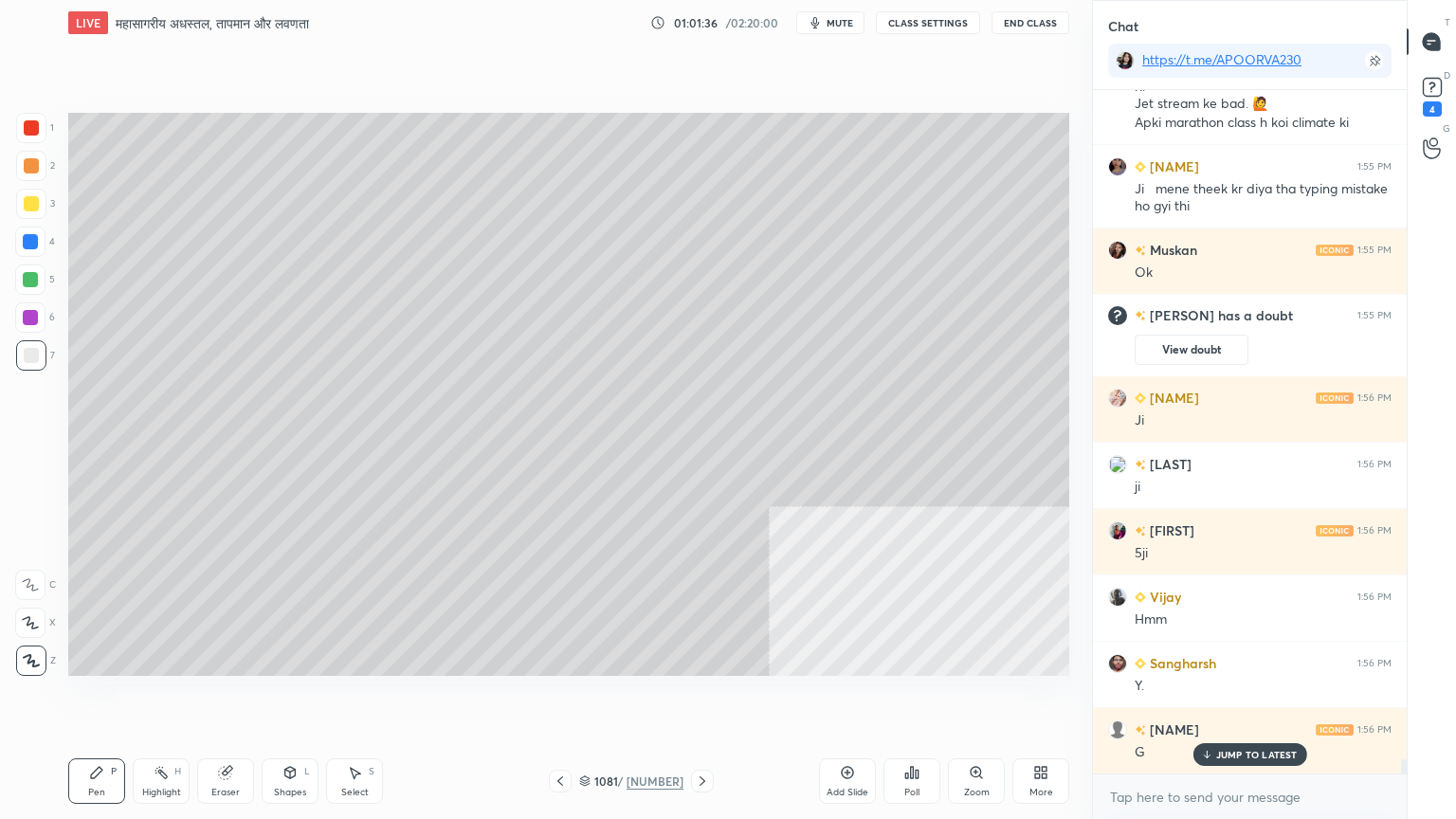 drag, startPoint x: 35, startPoint y: 362, endPoint x: 58, endPoint y: 339, distance: 32.526912 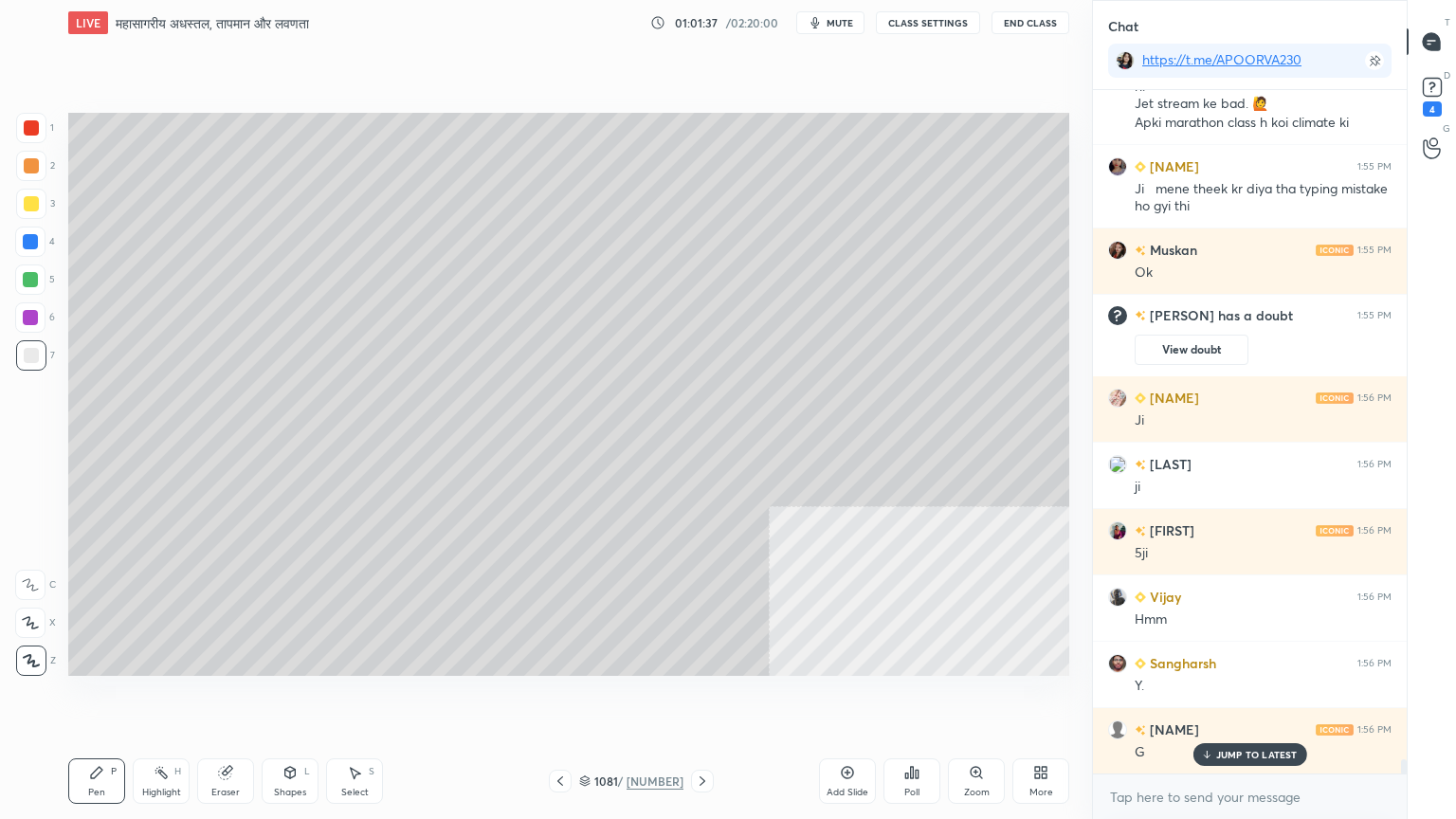 scroll, scrollTop: 31390, scrollLeft: 0, axis: vertical 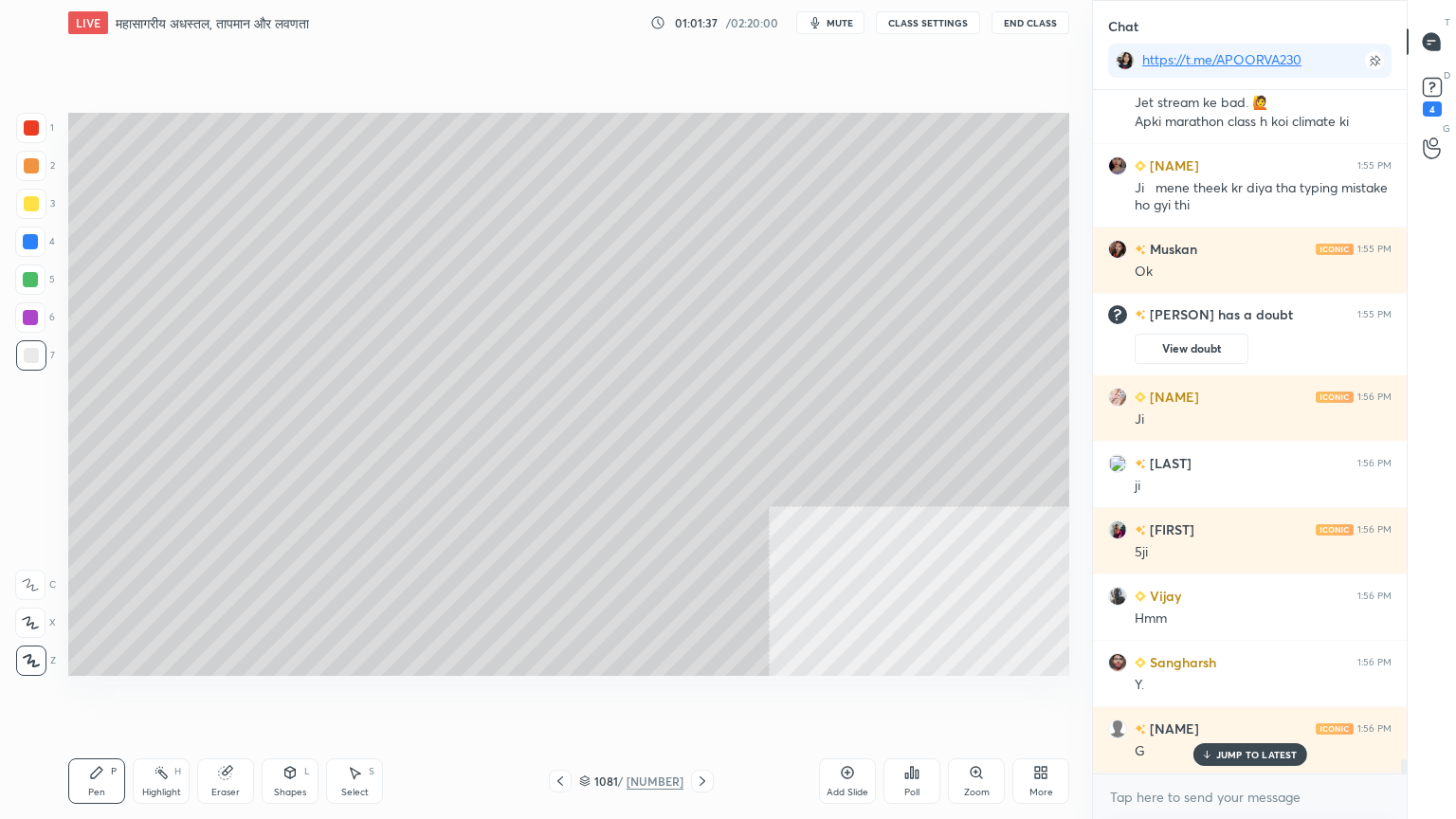 click 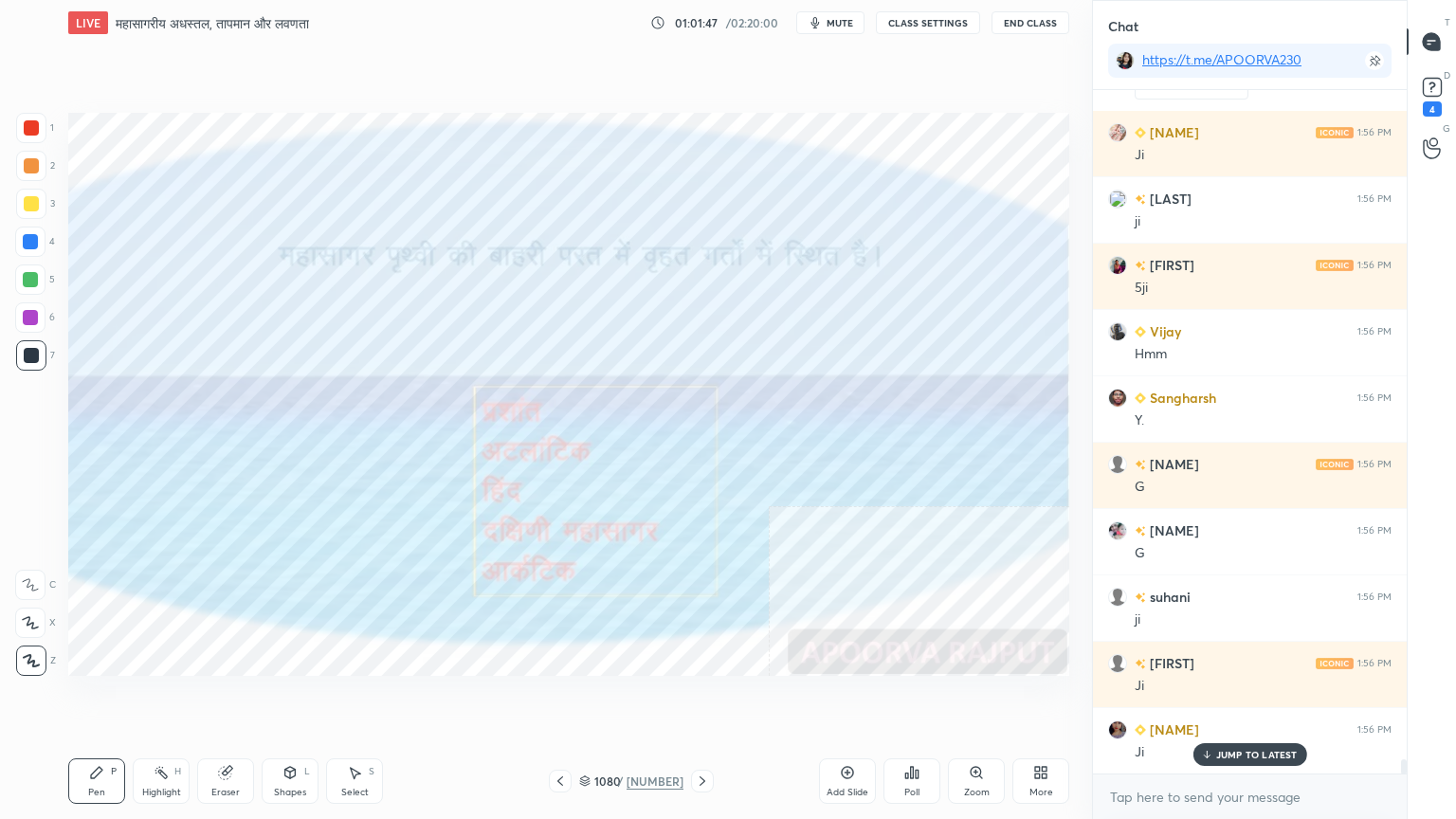 scroll, scrollTop: 31656, scrollLeft: 0, axis: vertical 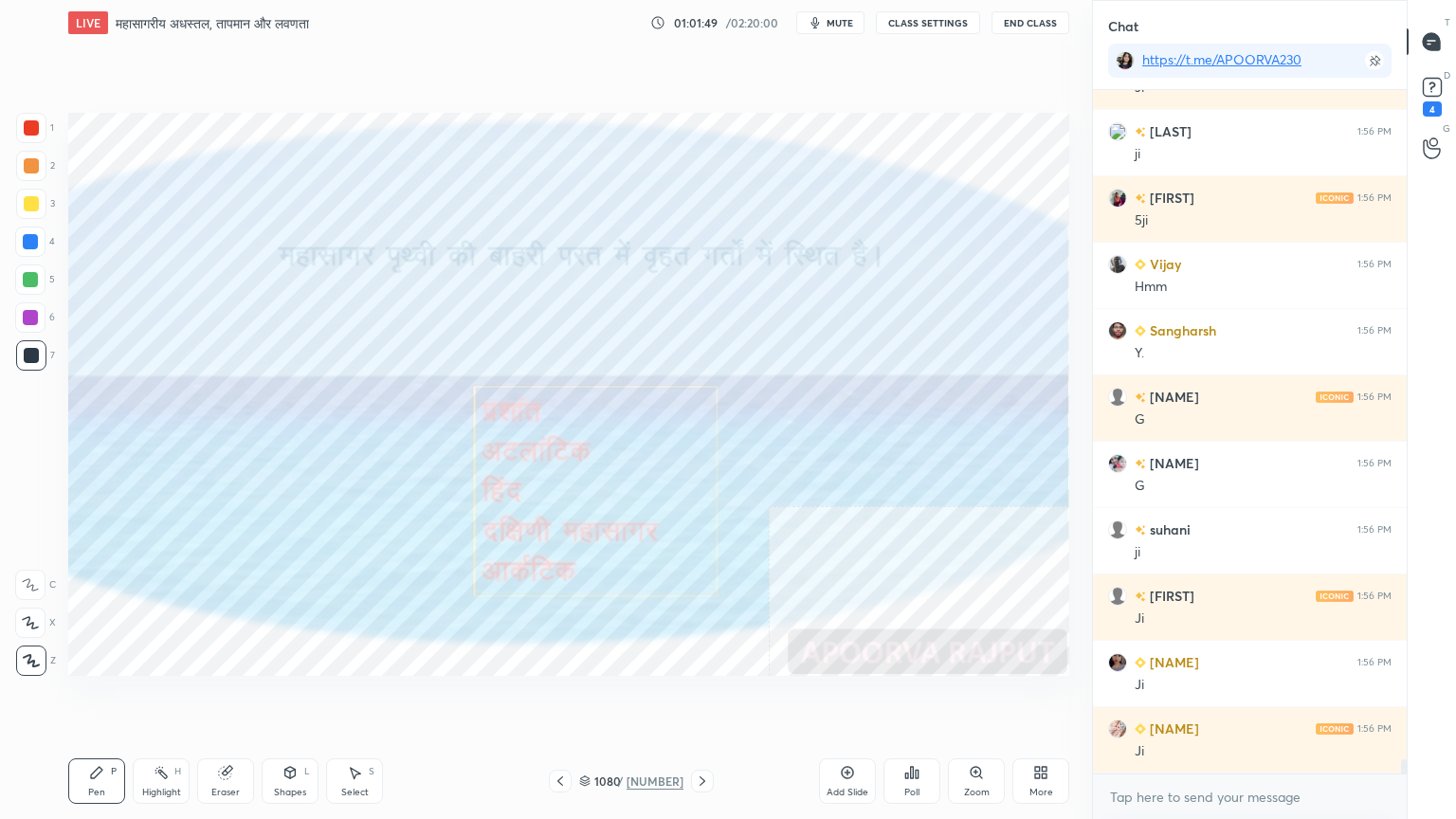 click on "Eraser" at bounding box center [226, 781] 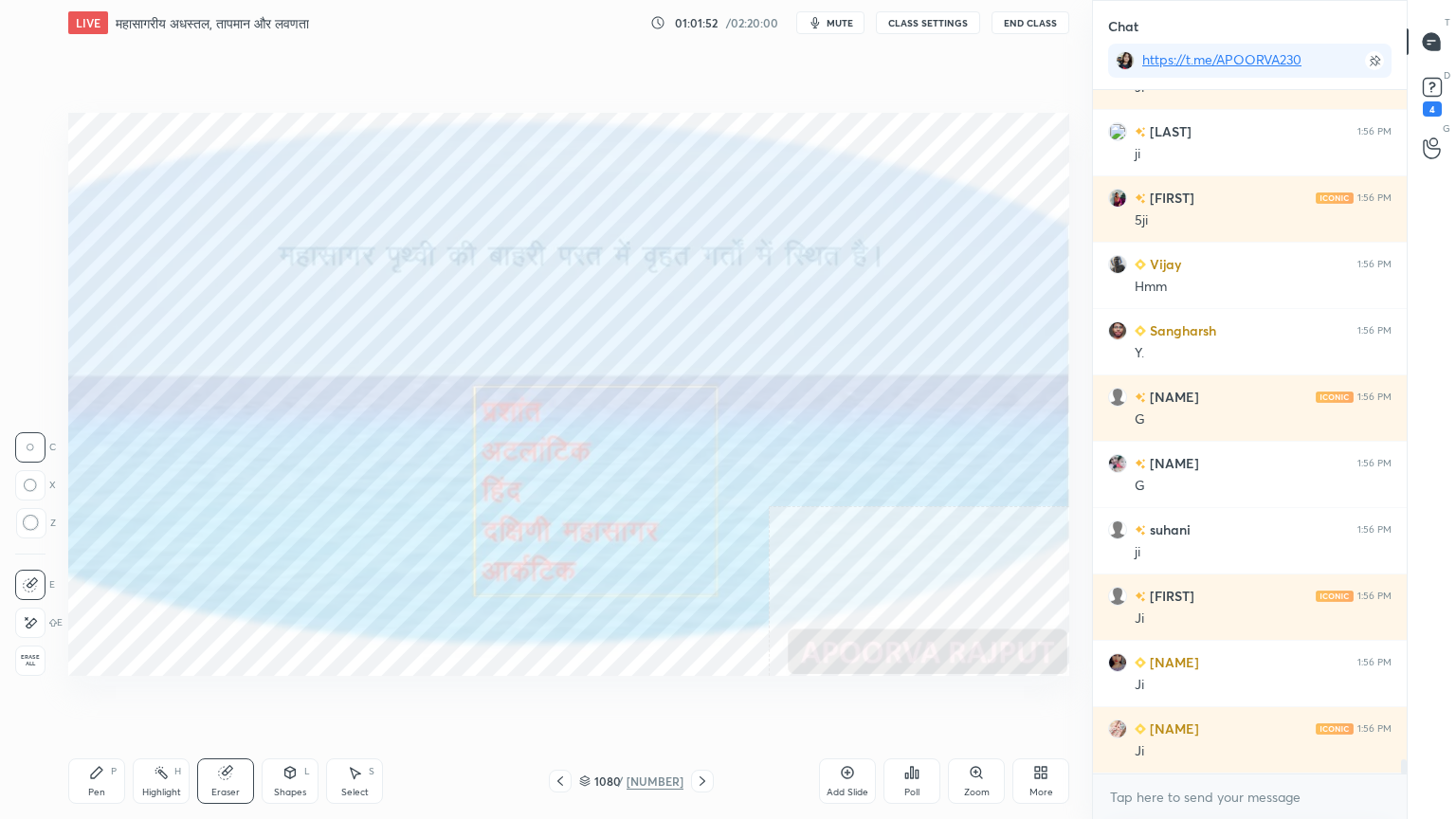 drag, startPoint x: 39, startPoint y: 646, endPoint x: 53, endPoint y: 638, distance: 16.124515 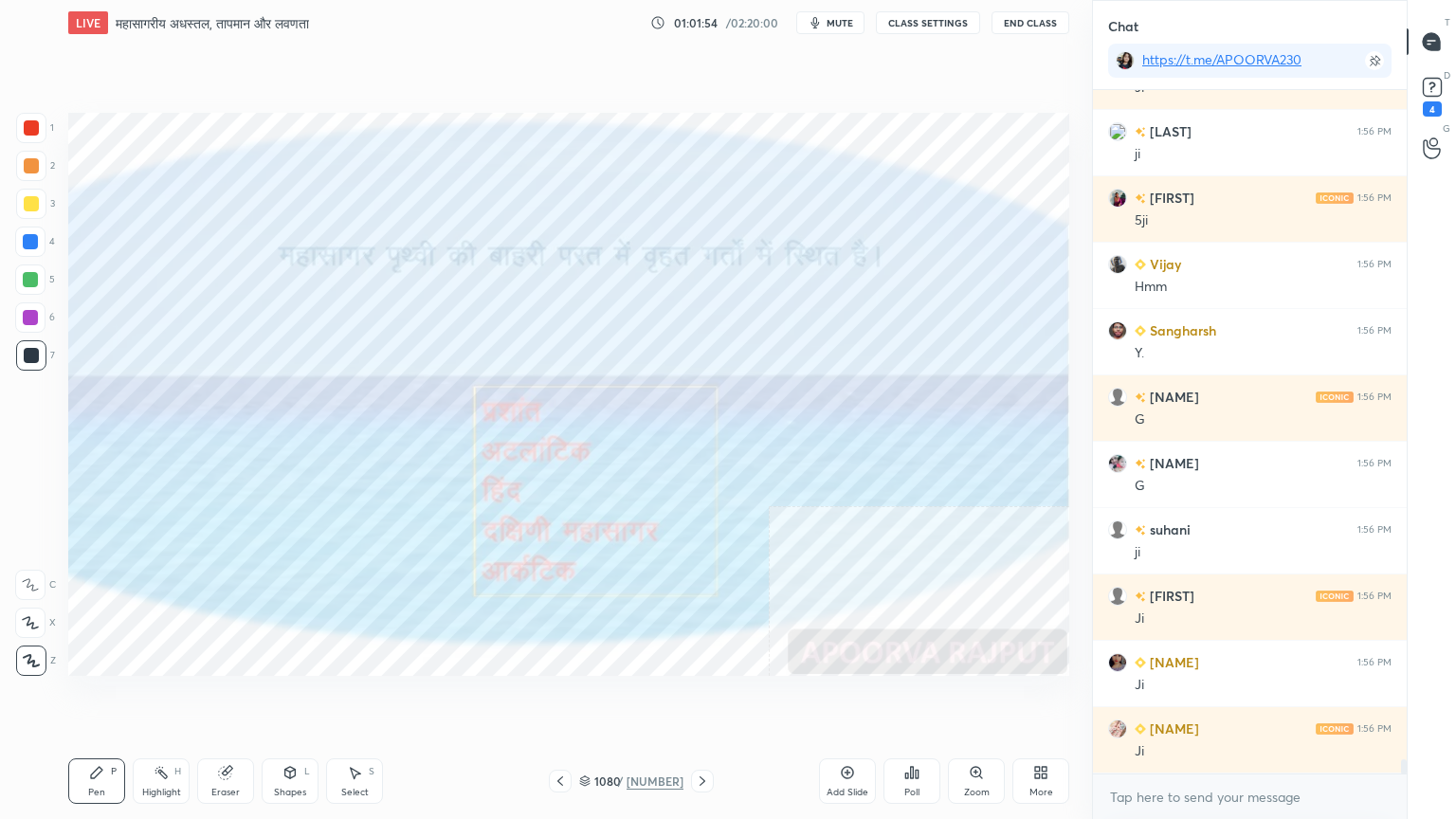 click at bounding box center (30, 242) 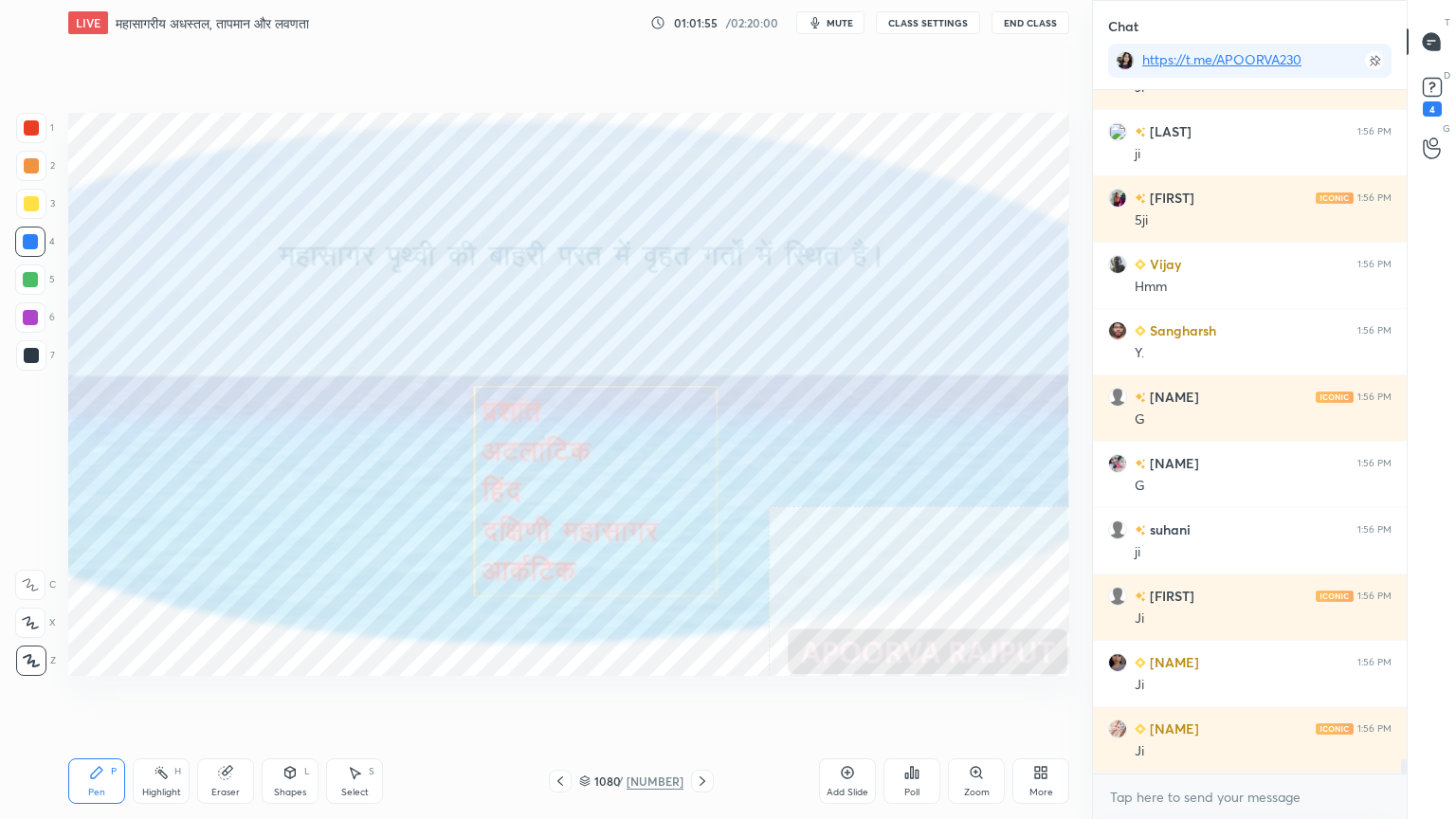 click 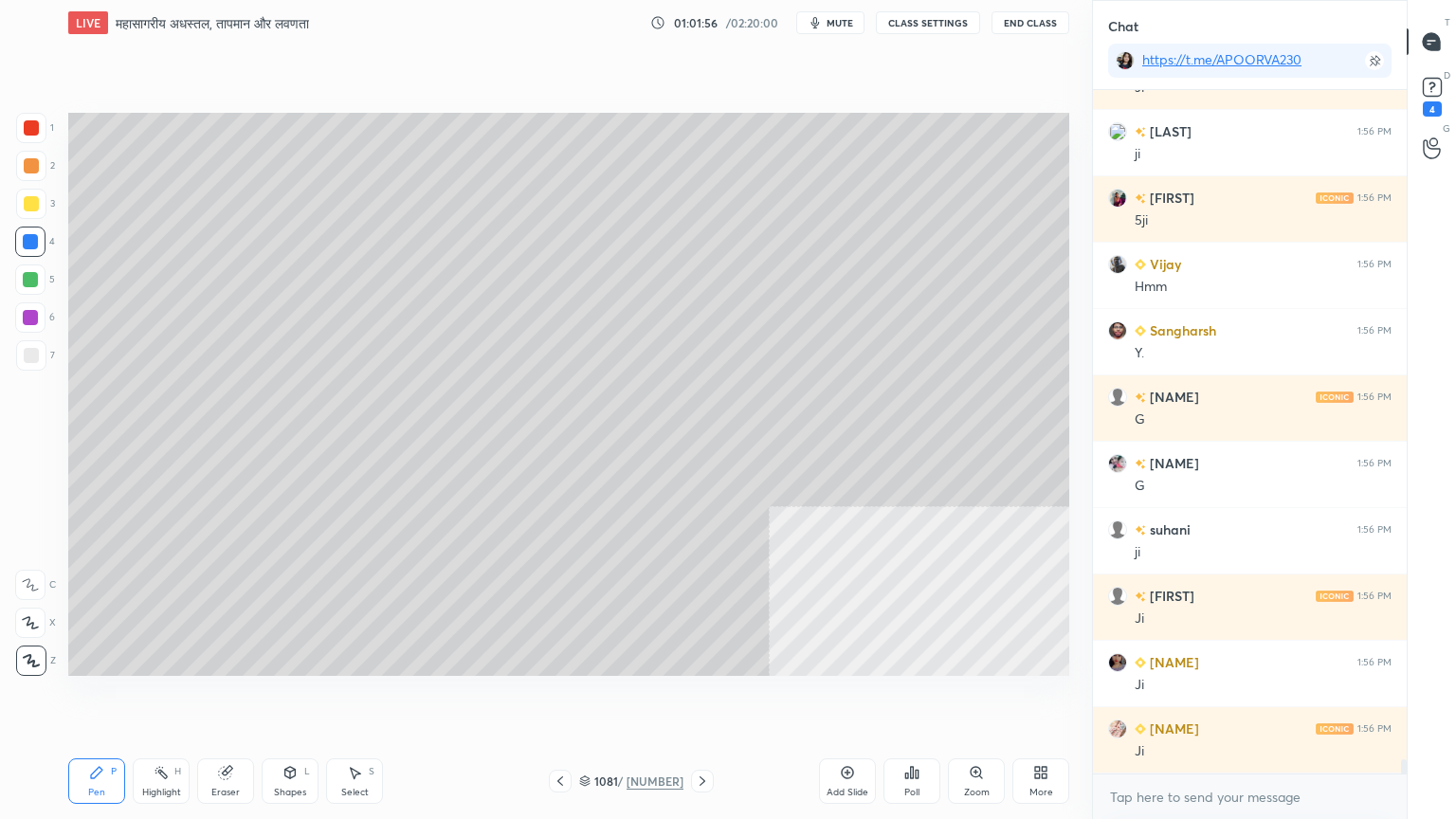 click 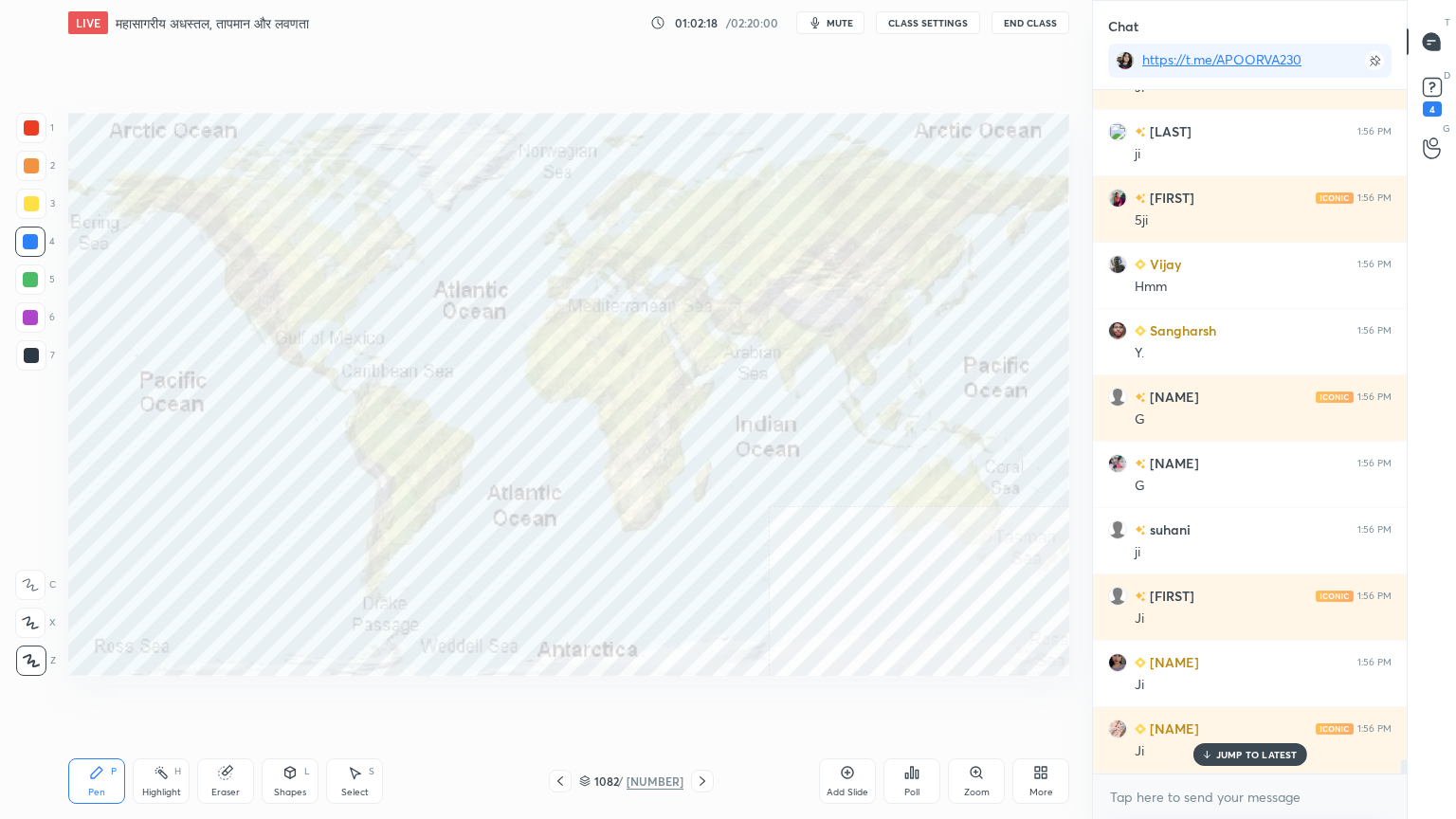 scroll, scrollTop: 31721, scrollLeft: 0, axis: vertical 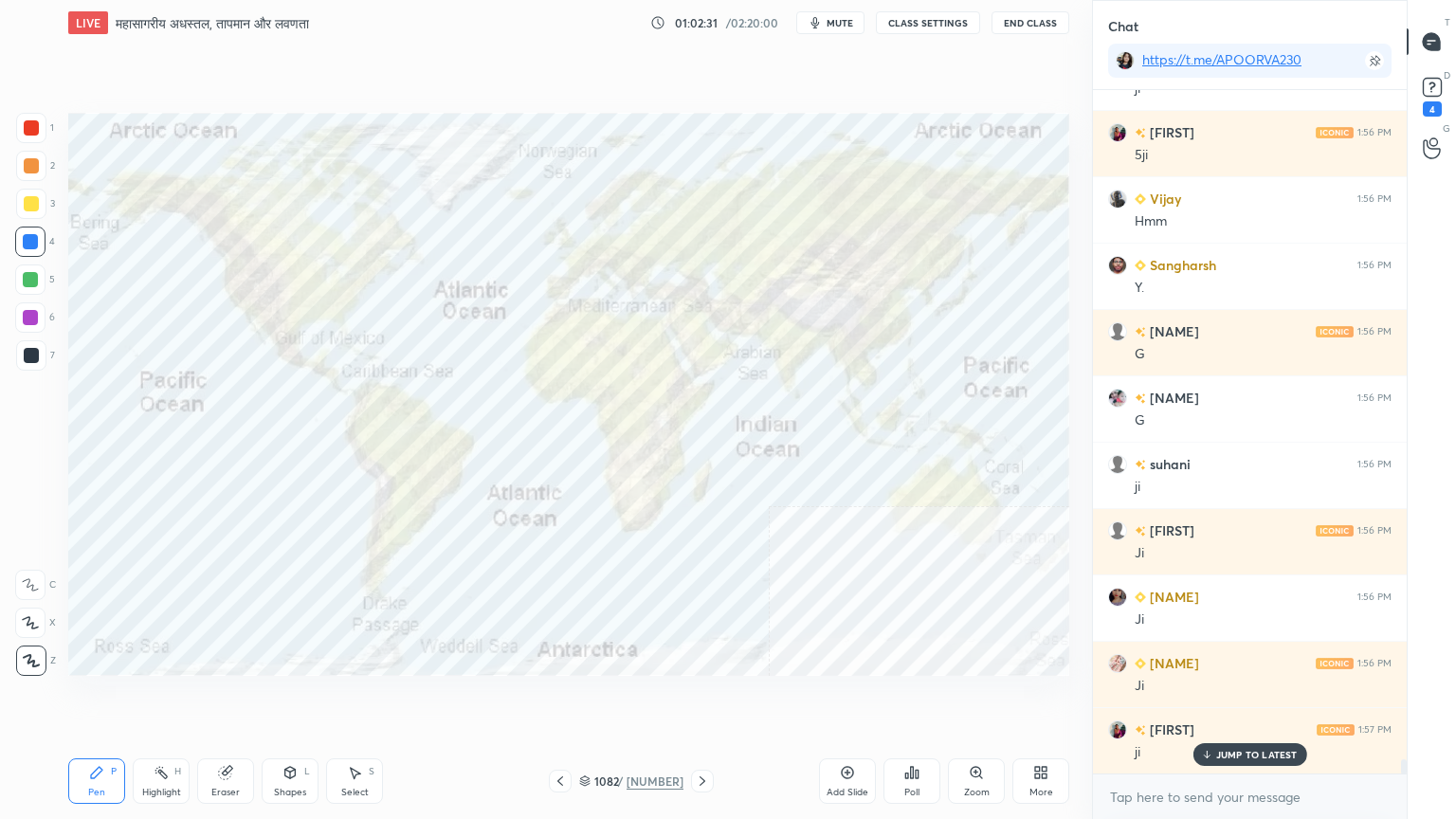 click 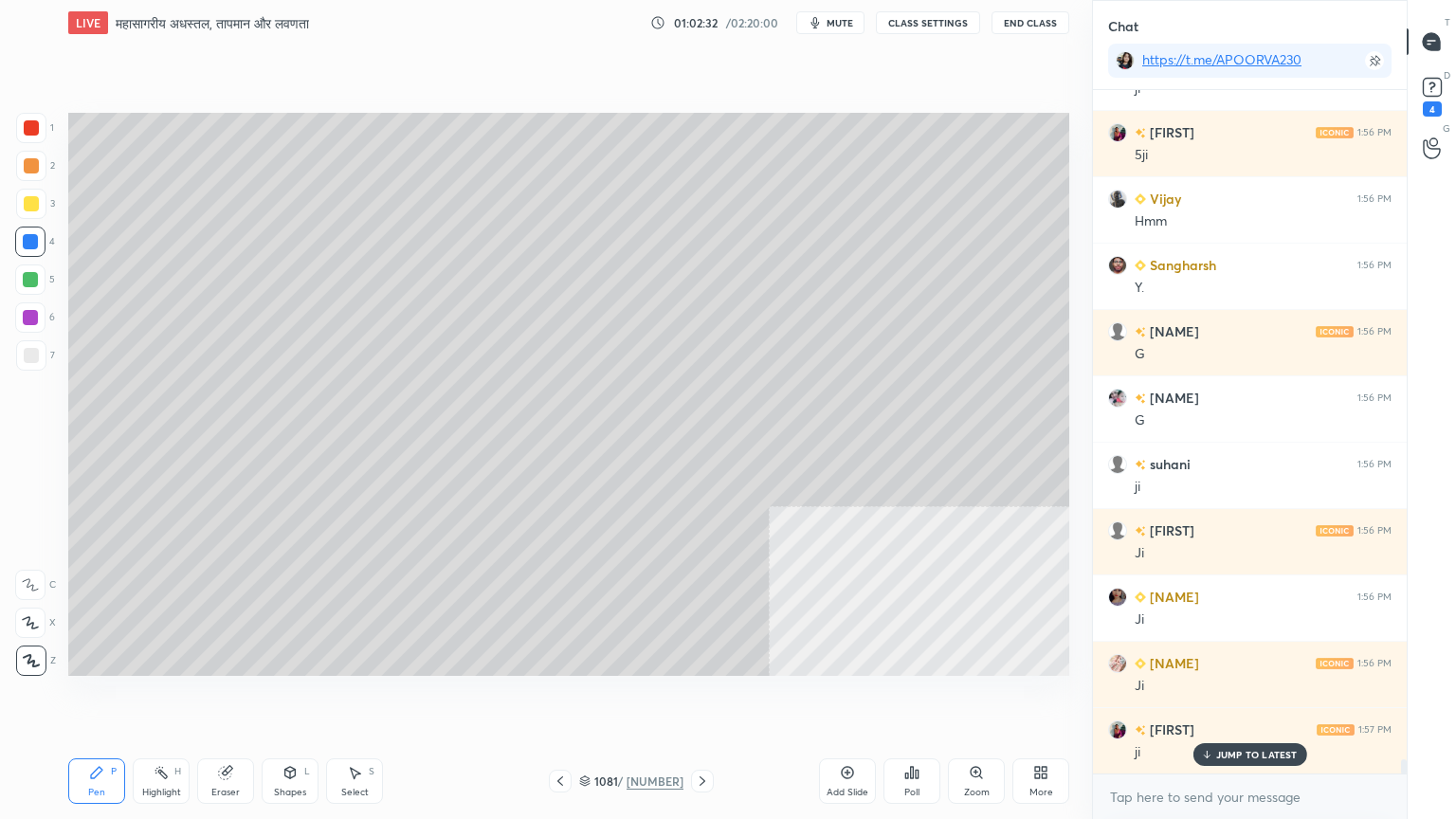 click on "1081 / 1178" at bounding box center (631, 781) 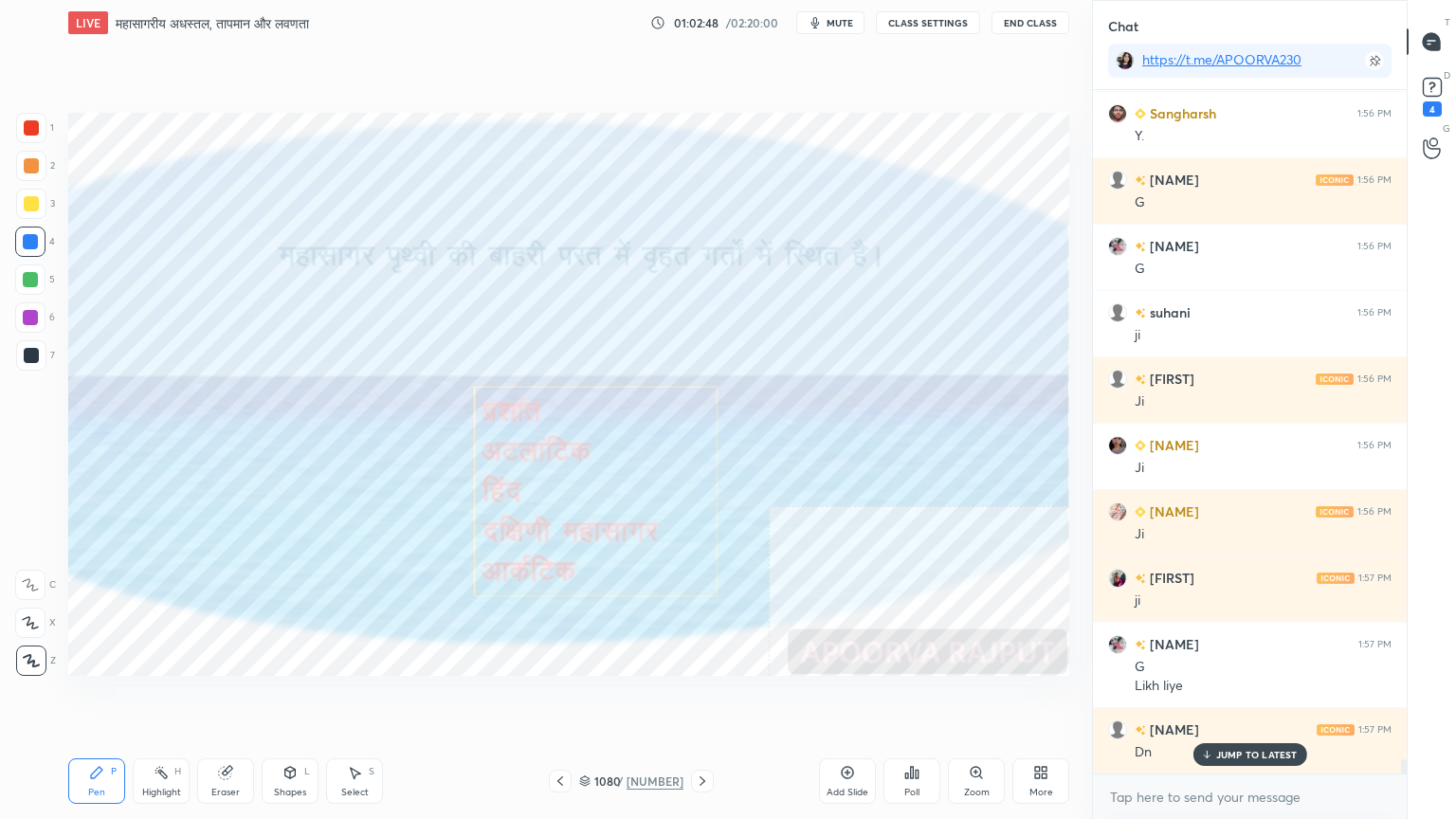 scroll, scrollTop: 31940, scrollLeft: 0, axis: vertical 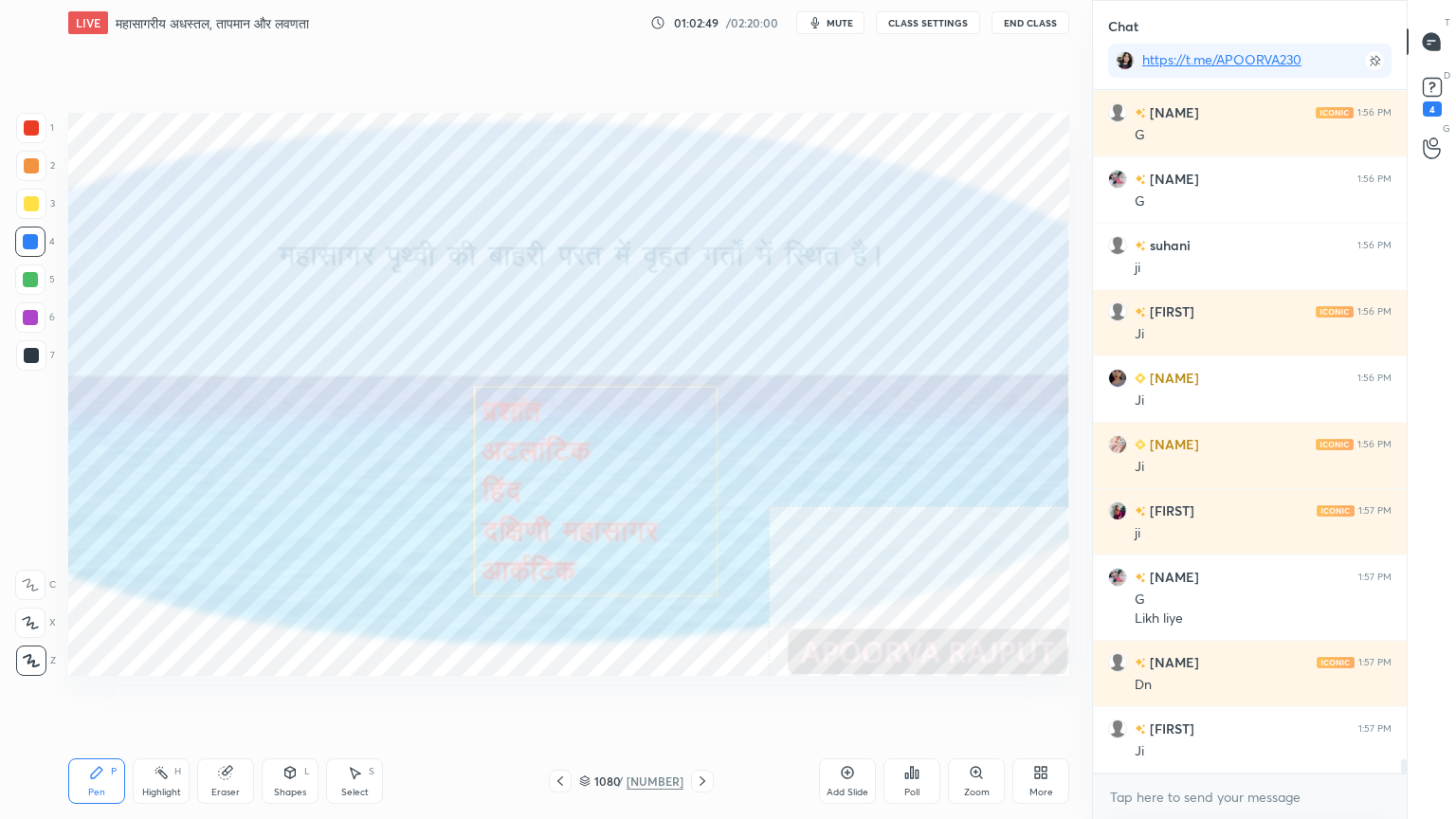 drag, startPoint x: 225, startPoint y: 789, endPoint x: 140, endPoint y: 728, distance: 104.62313 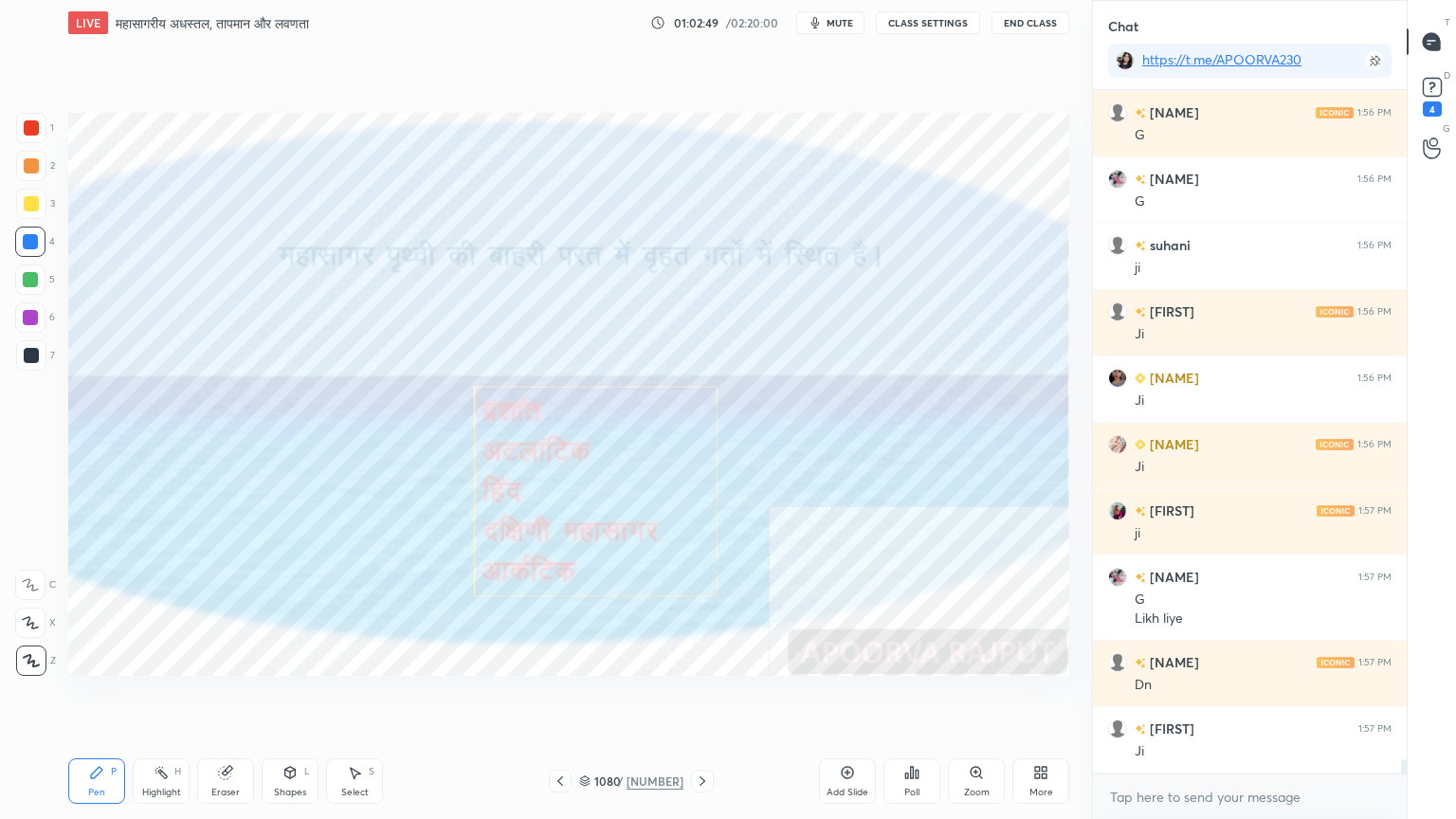 click on "Eraser" at bounding box center (226, 792) 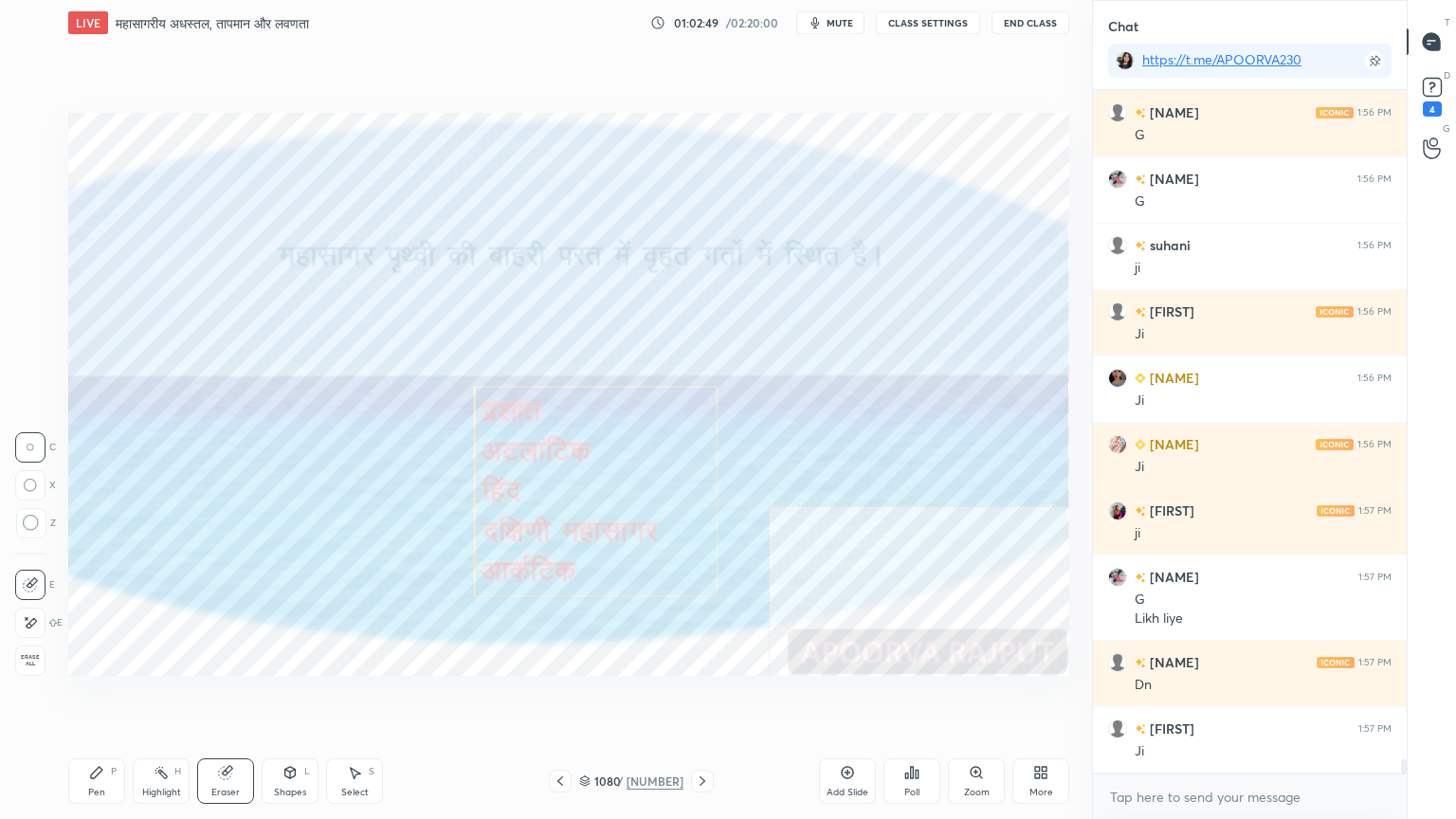 drag, startPoint x: 30, startPoint y: 668, endPoint x: 61, endPoint y: 656, distance: 33.24154 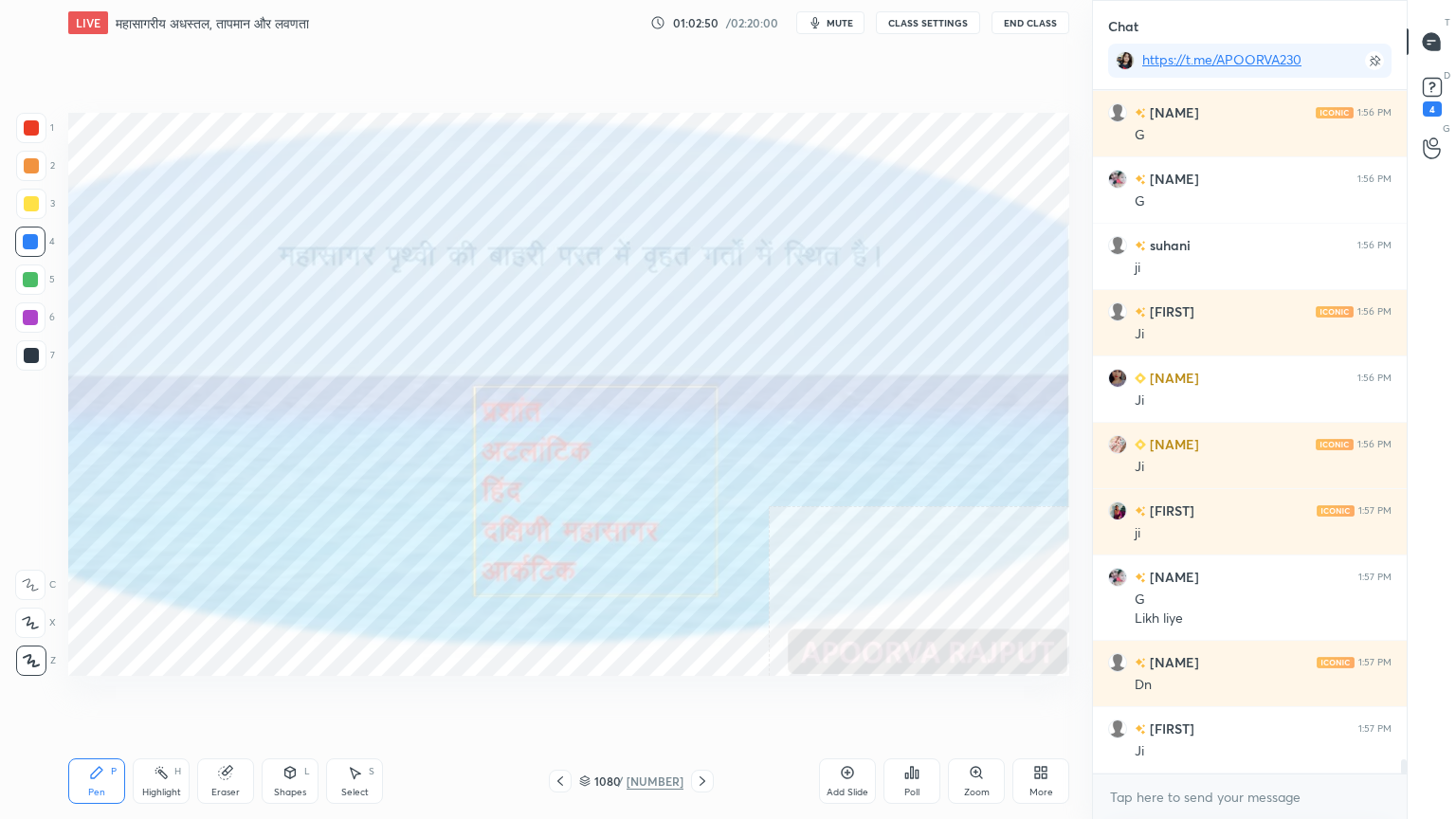 click at bounding box center (702, 781) 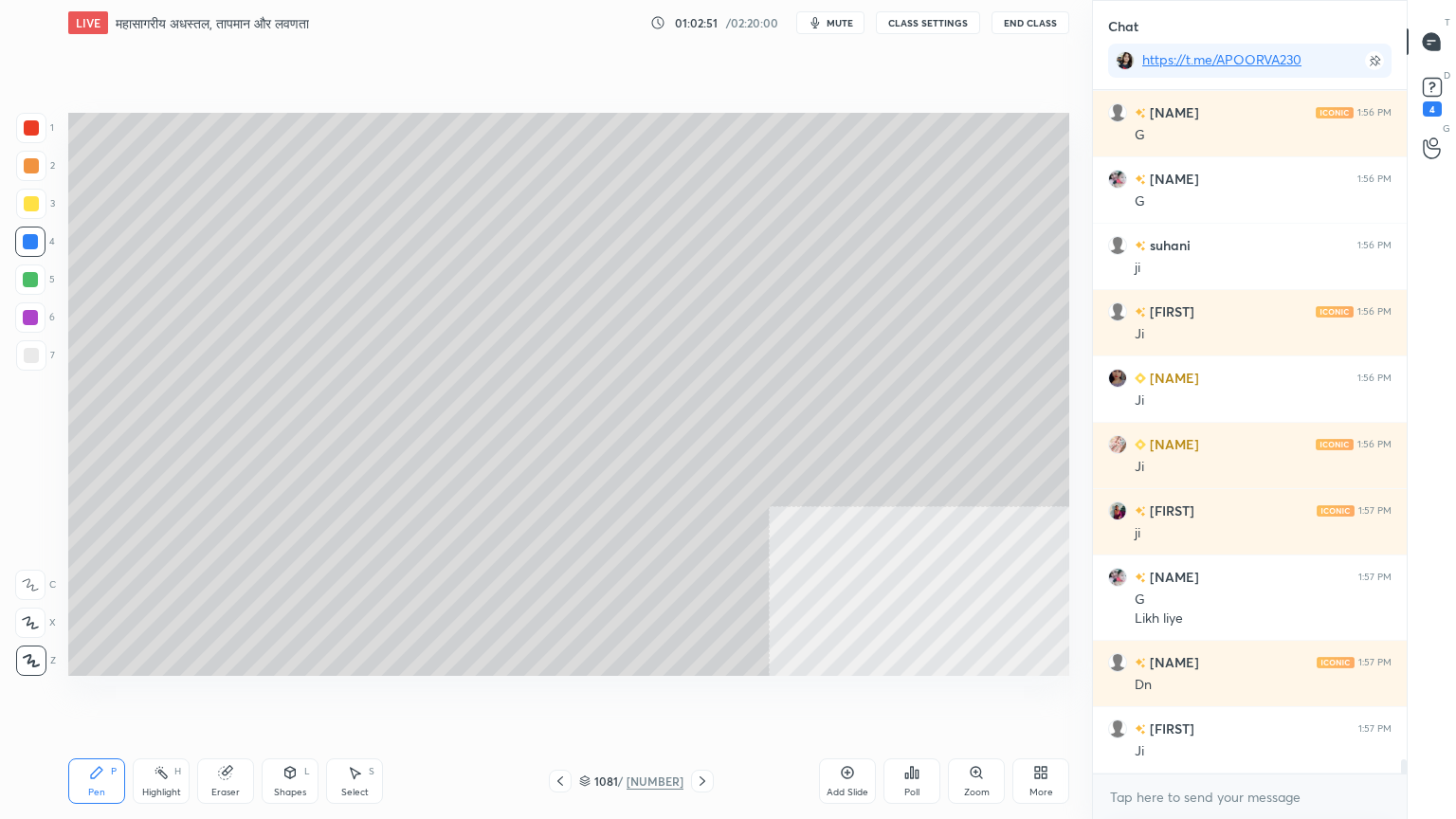 click 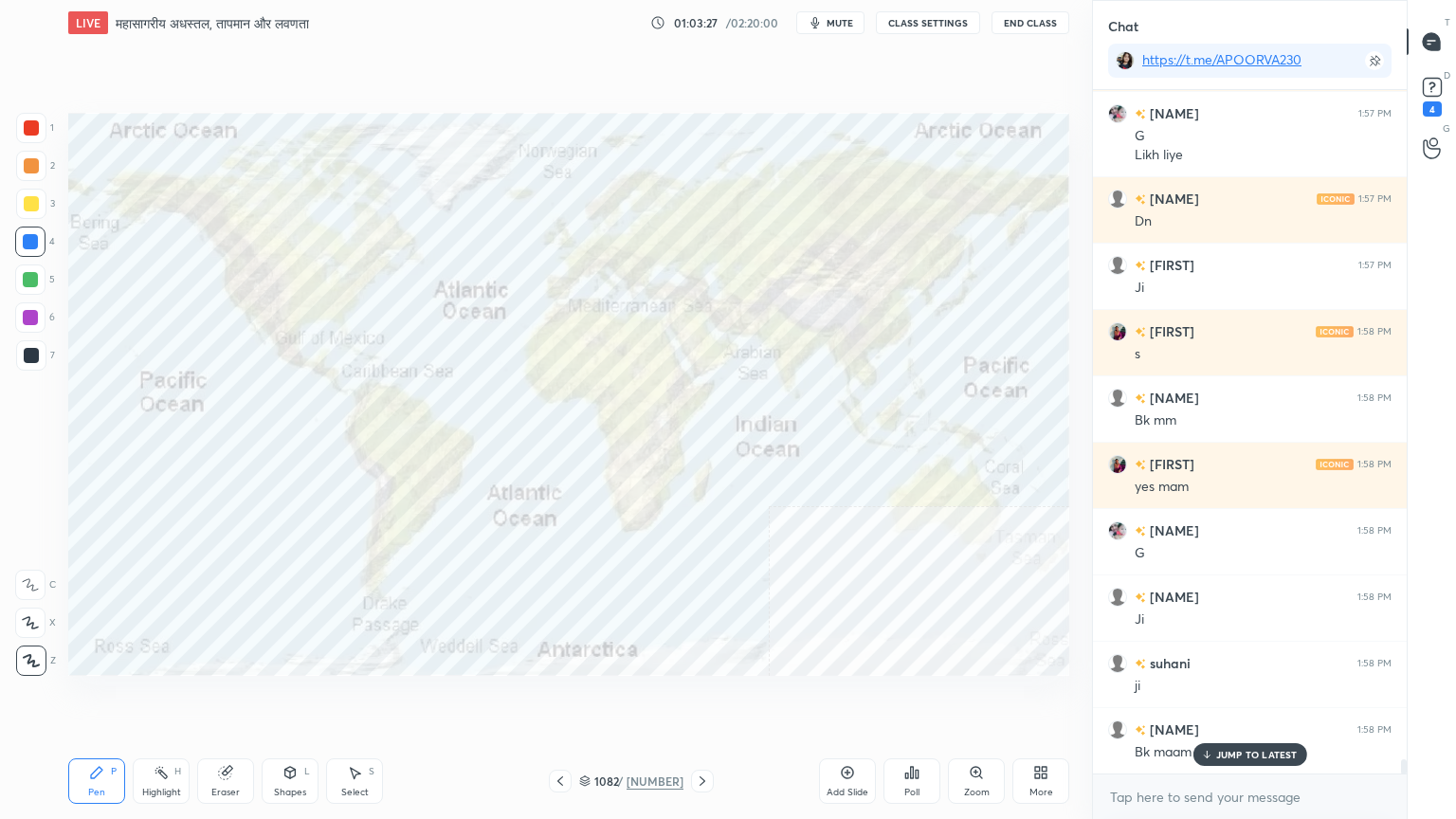 scroll, scrollTop: 32471, scrollLeft: 0, axis: vertical 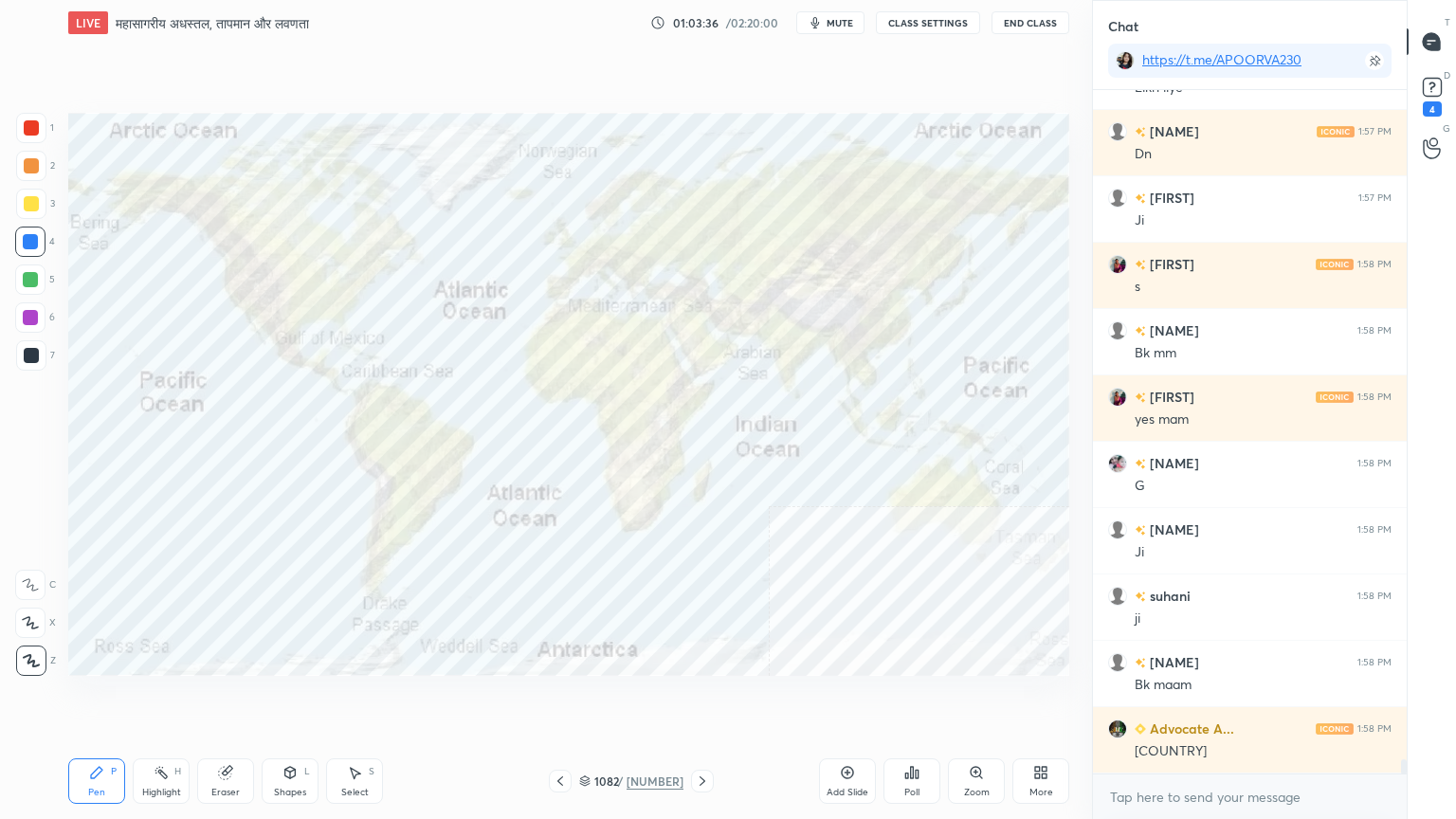 click on "Eraser" at bounding box center (226, 781) 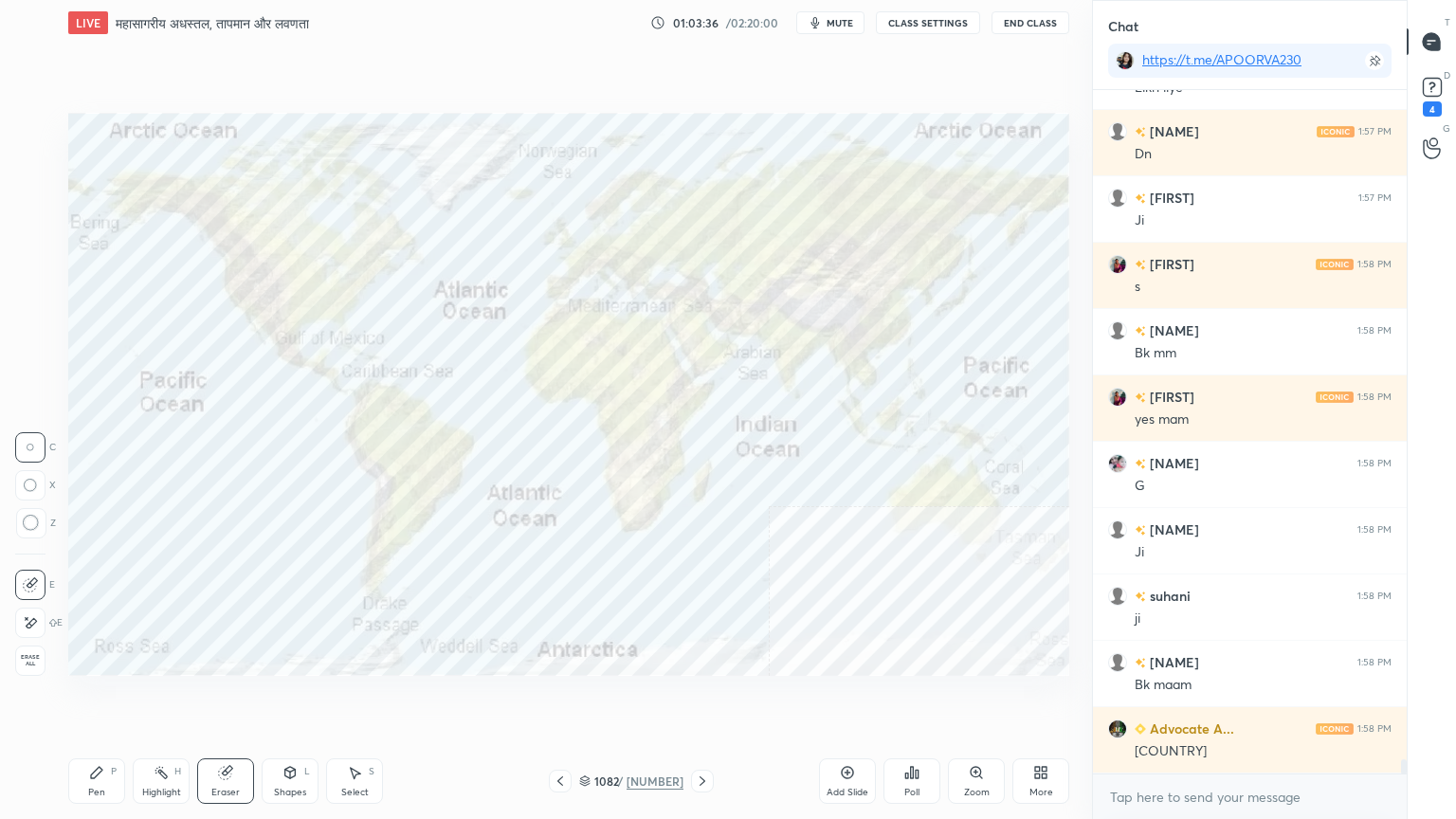 click on "Erase all" at bounding box center [30, 661] 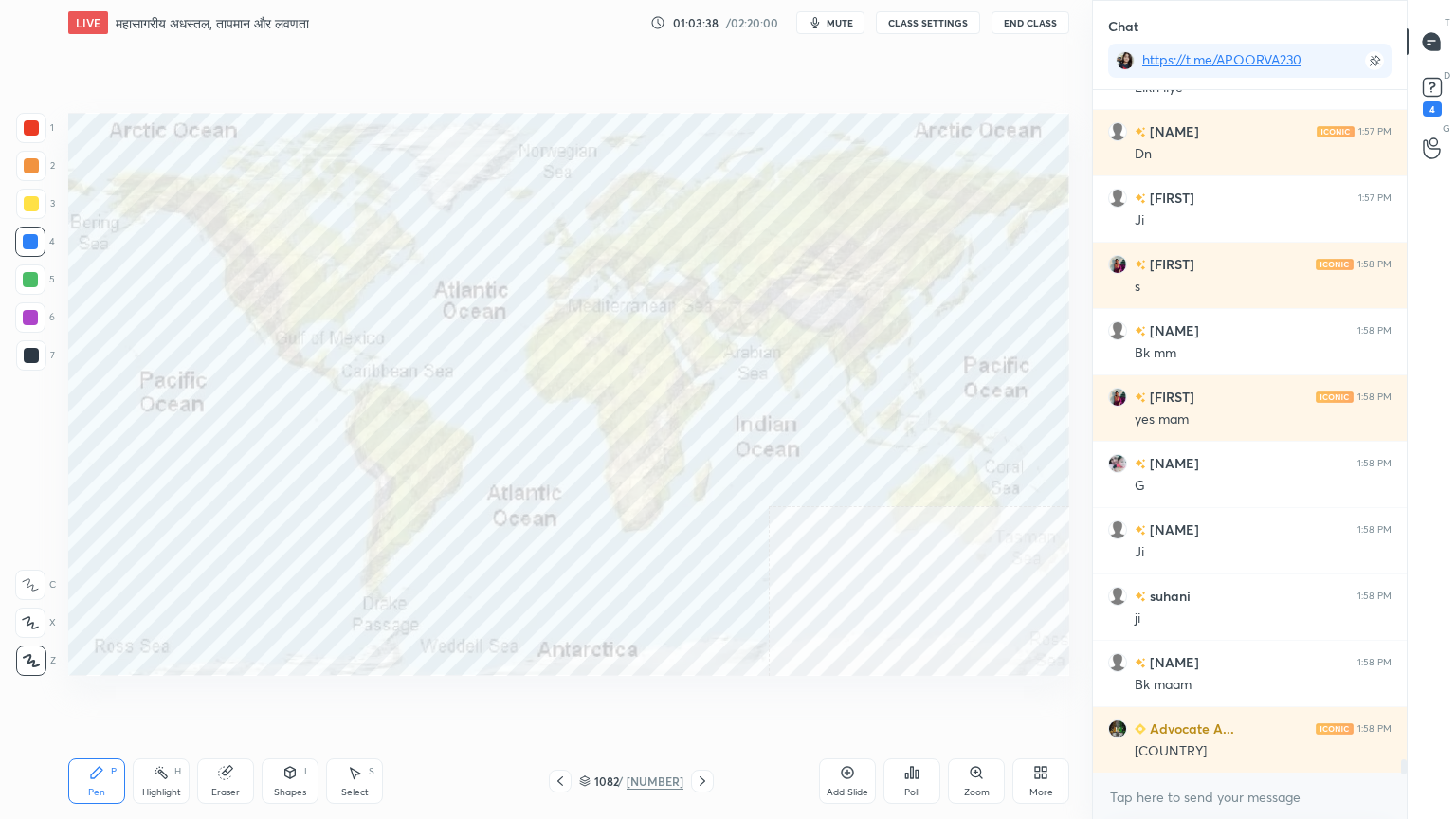click on "01:03:38 /  02:20:00 mute CLASS SETTINGS End Class Setting up your live class Poll for   secs No correct answer Start poll Back महासागरीय अधस्तल, तापमान और लवणता • L36 of भूगोल आधारस्‍तंभ: भौतिक भूगोल - Physical Geography Apoorva Rajput Pen P Highlight H Eraser Shapes L Select S 1082 / 1178 Add Slide Poll Zoom More" at bounding box center (546, 410) 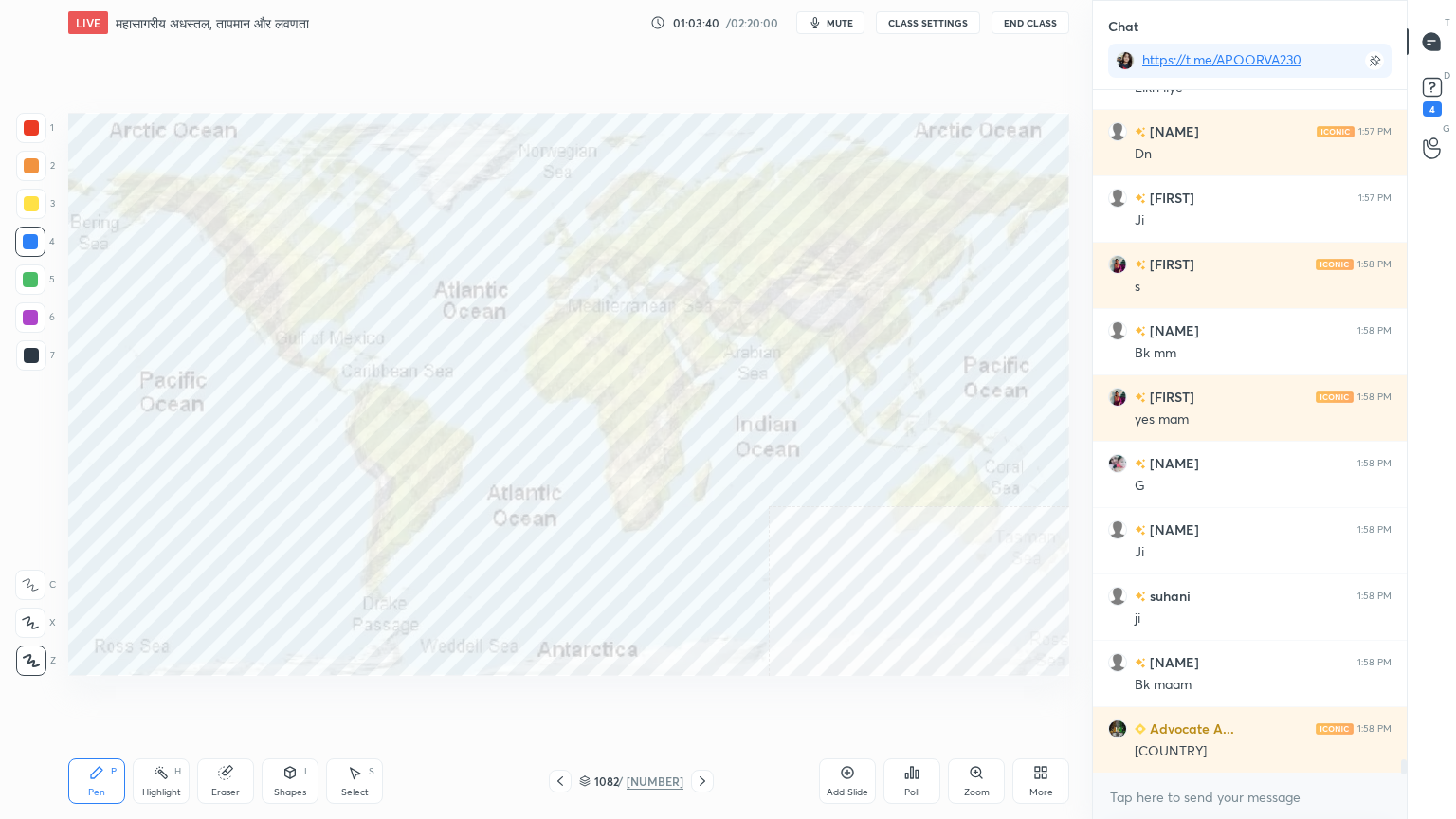 click on "Eraser" at bounding box center [226, 781] 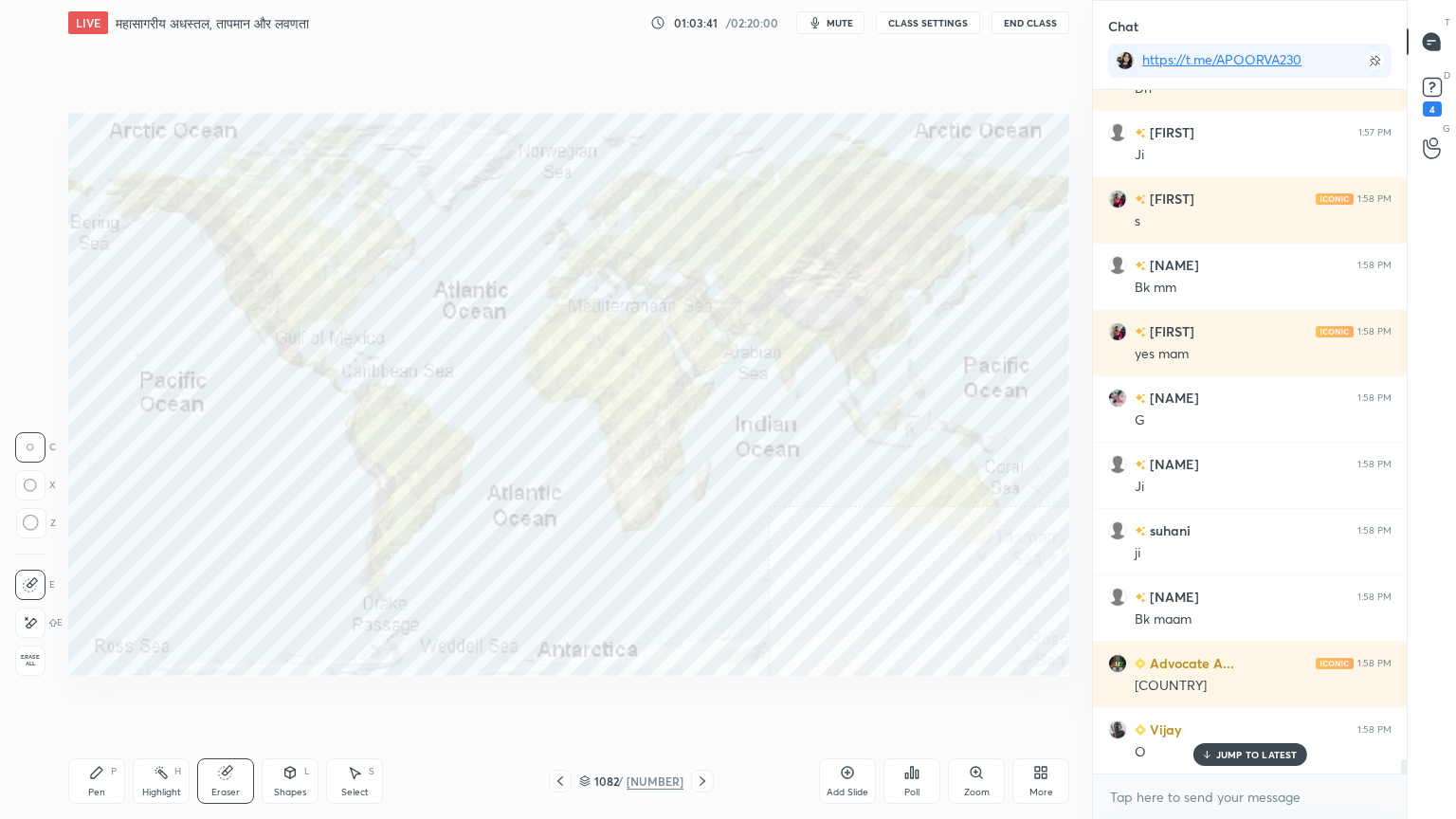 click on "Erase all" at bounding box center [30, 661] 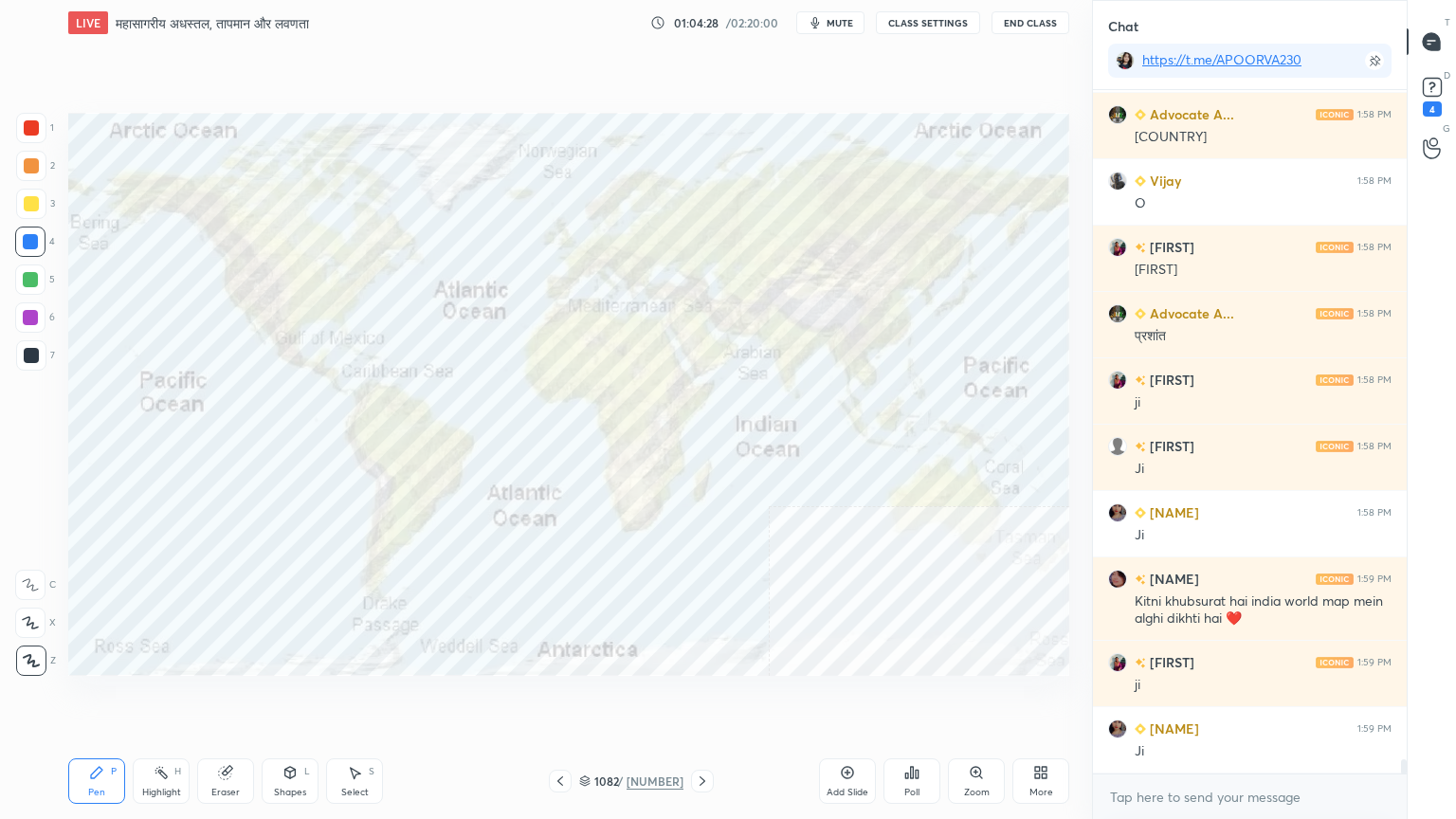 scroll, scrollTop: 33151, scrollLeft: 0, axis: vertical 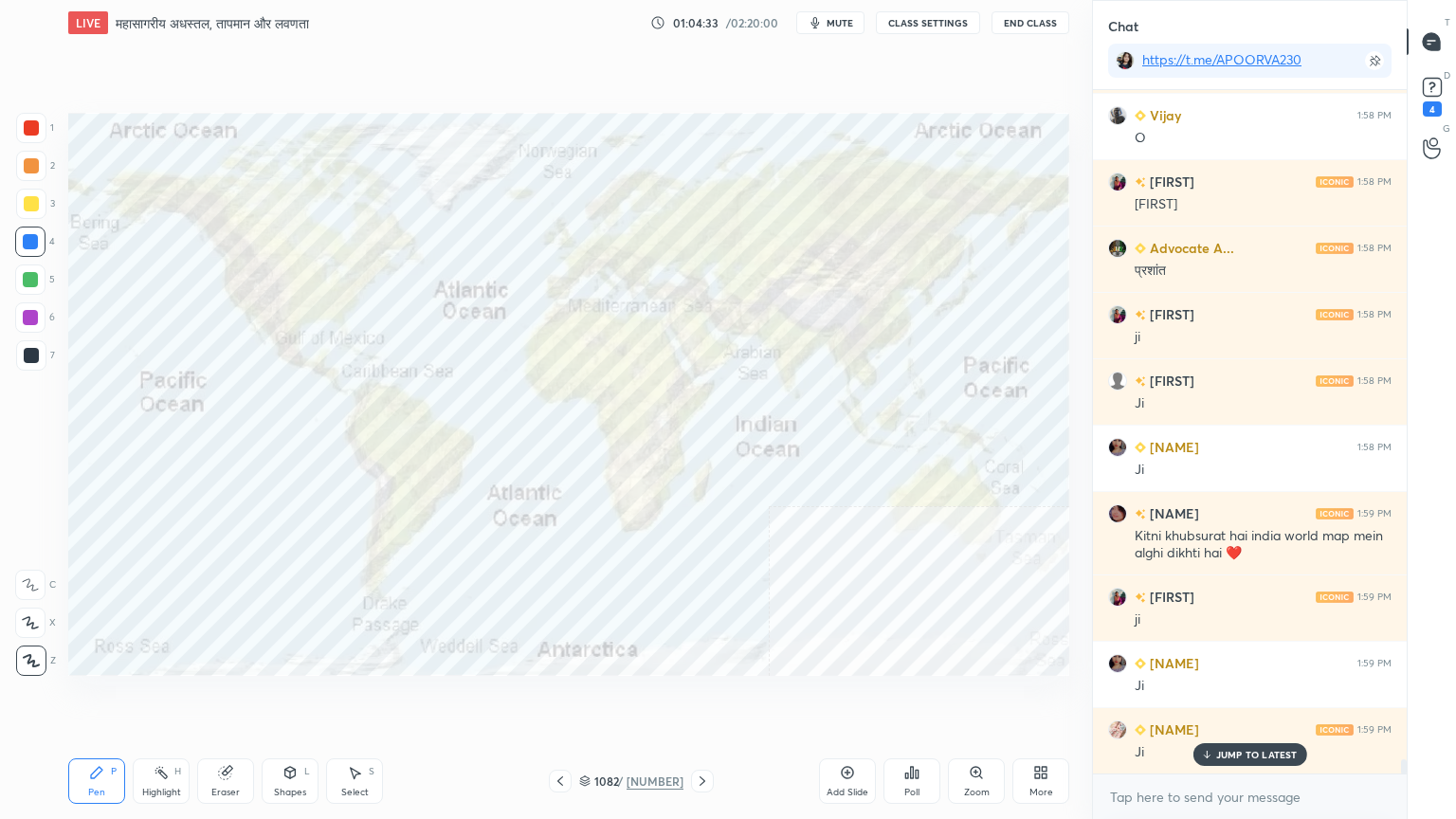 click on "Eraser" at bounding box center (226, 781) 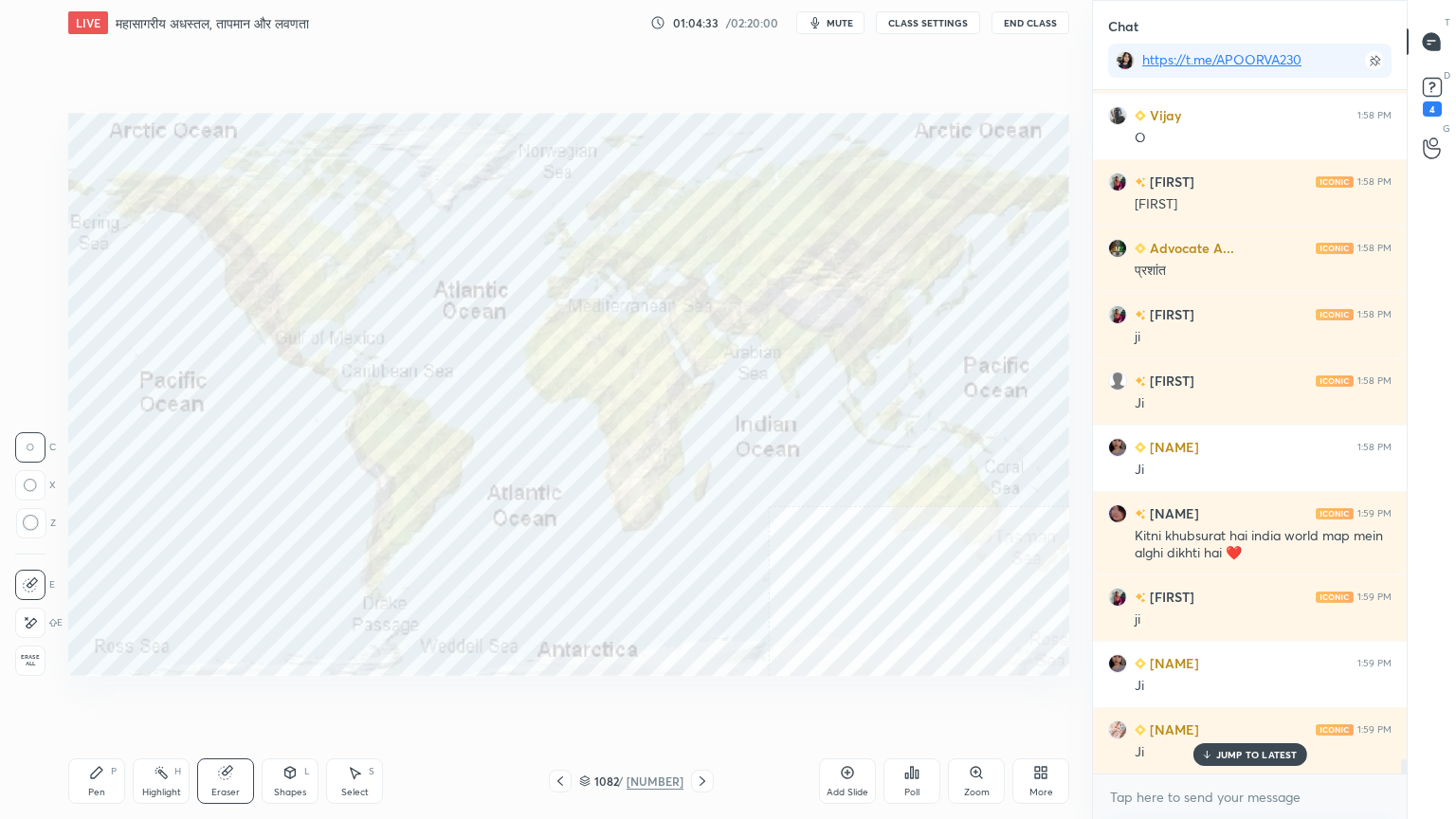 click on "Erase all" at bounding box center (30, 661) 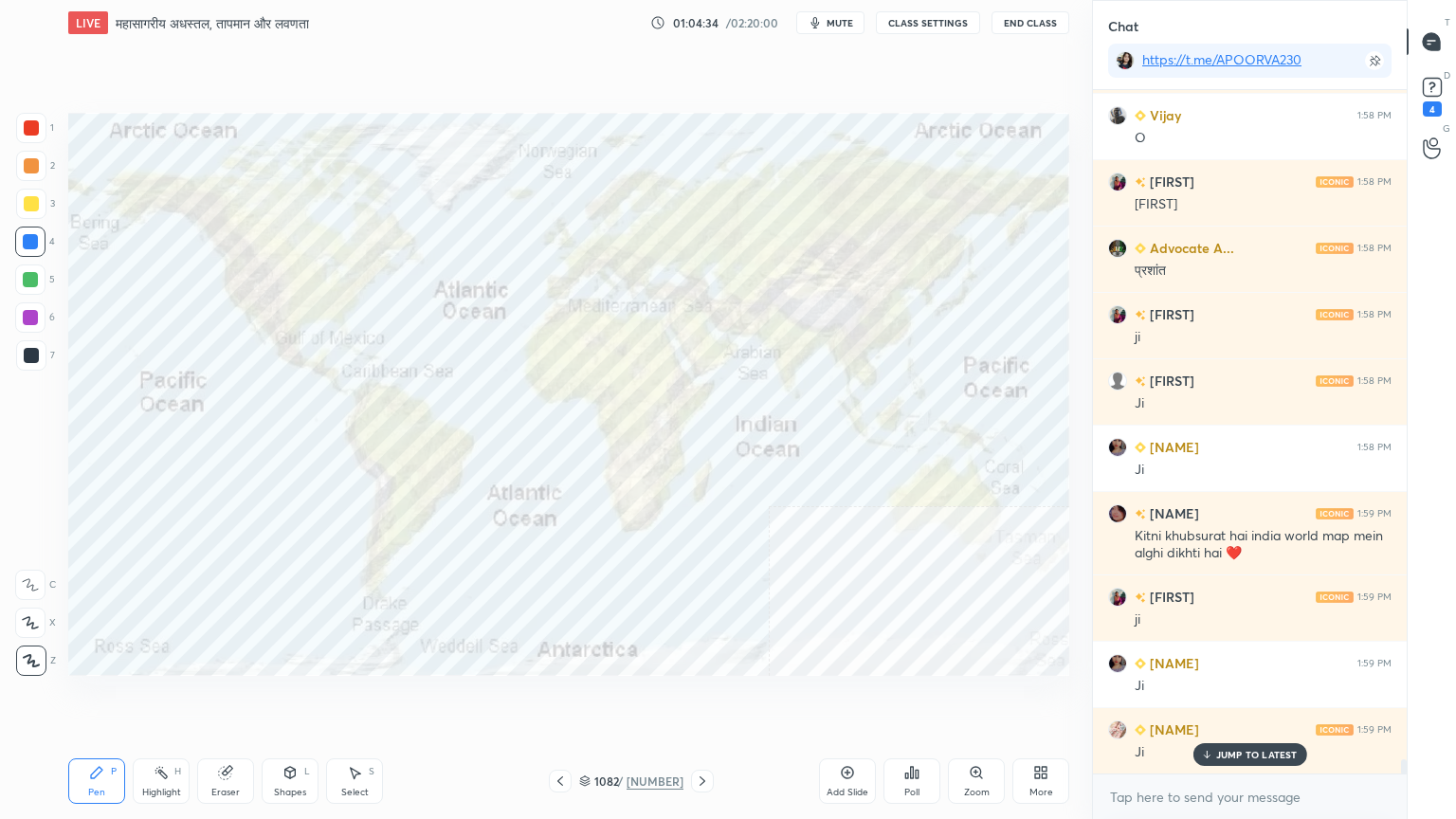 click on "JUMP TO LATEST" at bounding box center [1257, 755] 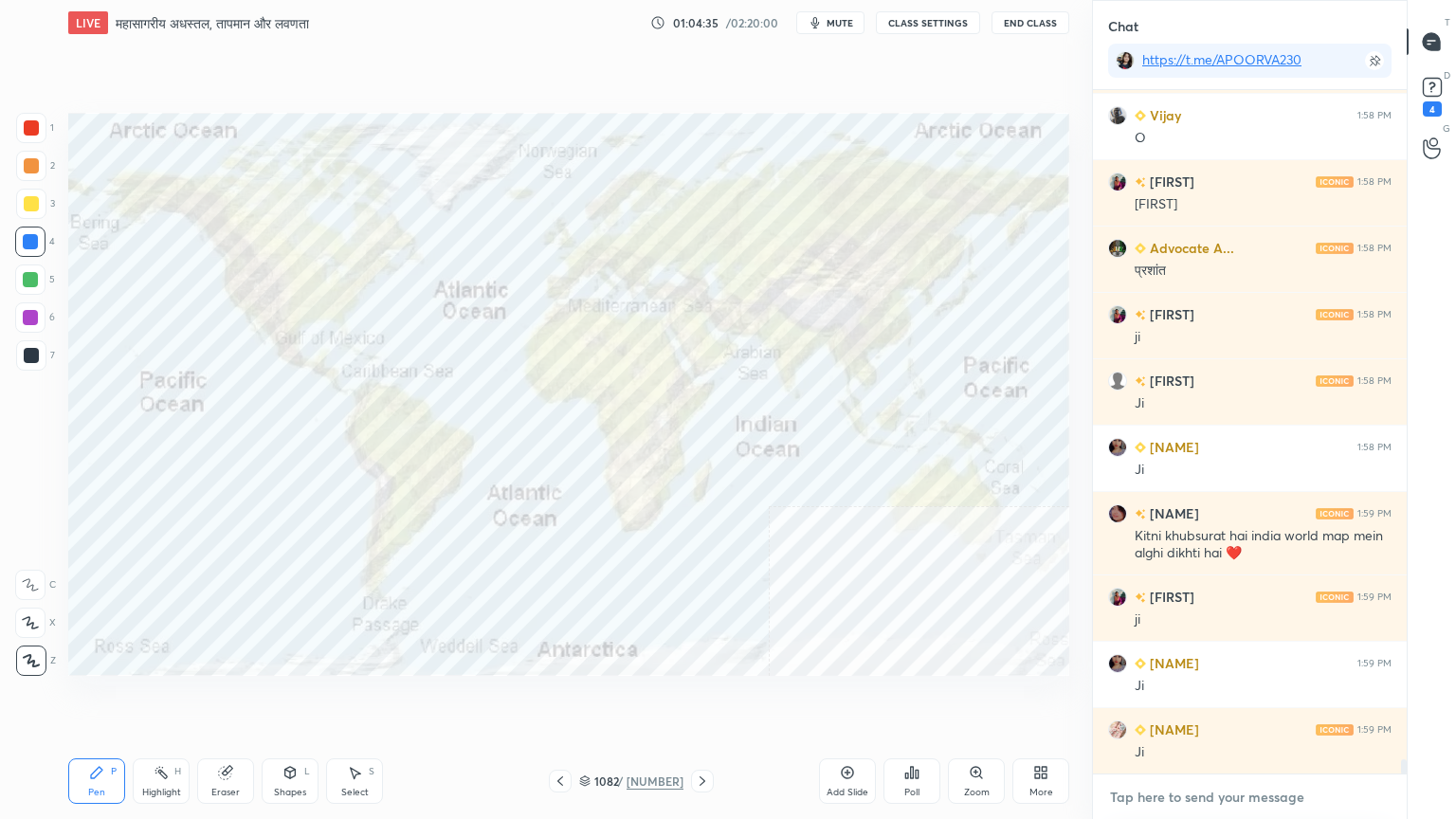 click at bounding box center [1249, 797] 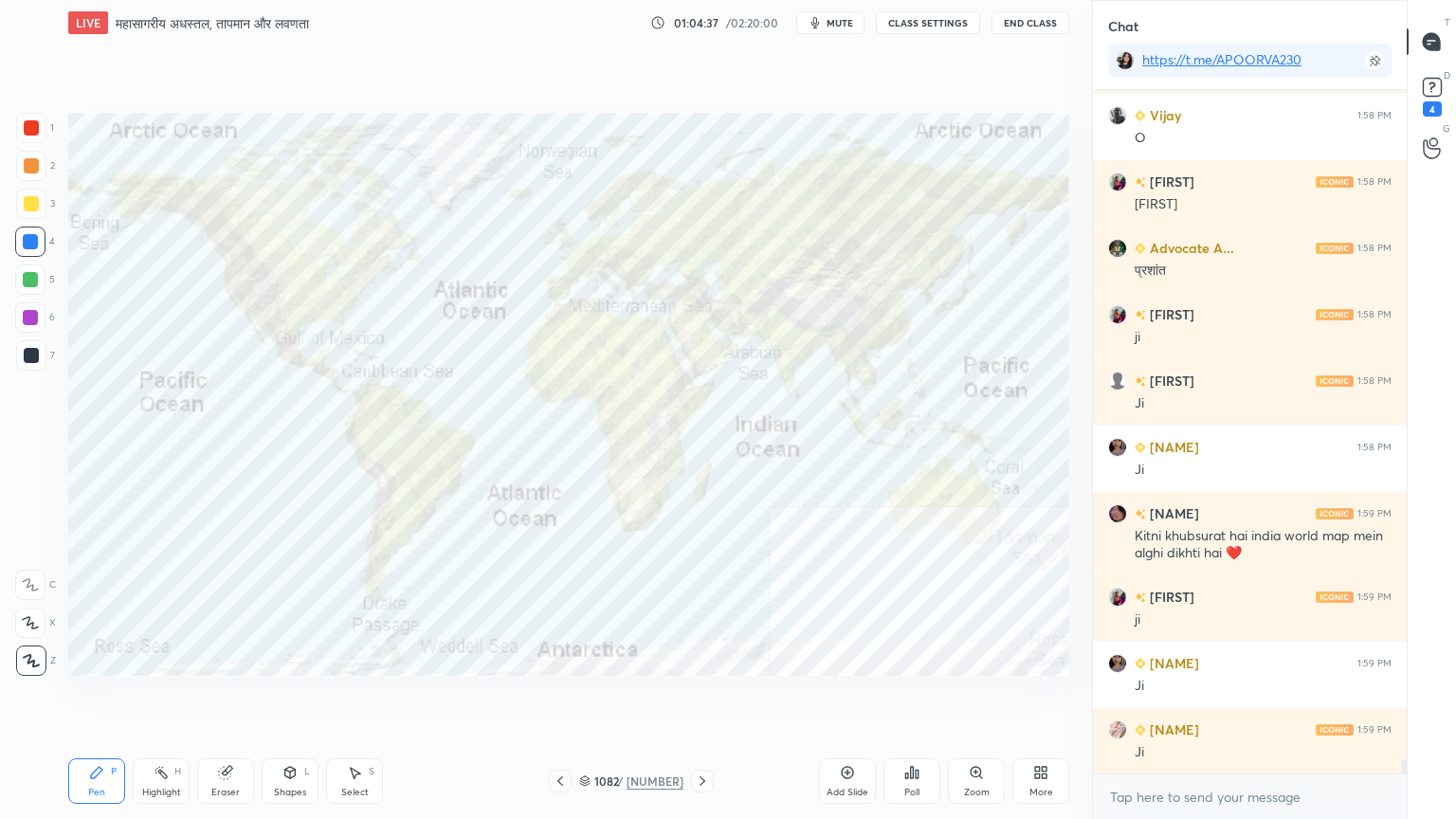 click on "Eraser" at bounding box center (226, 781) 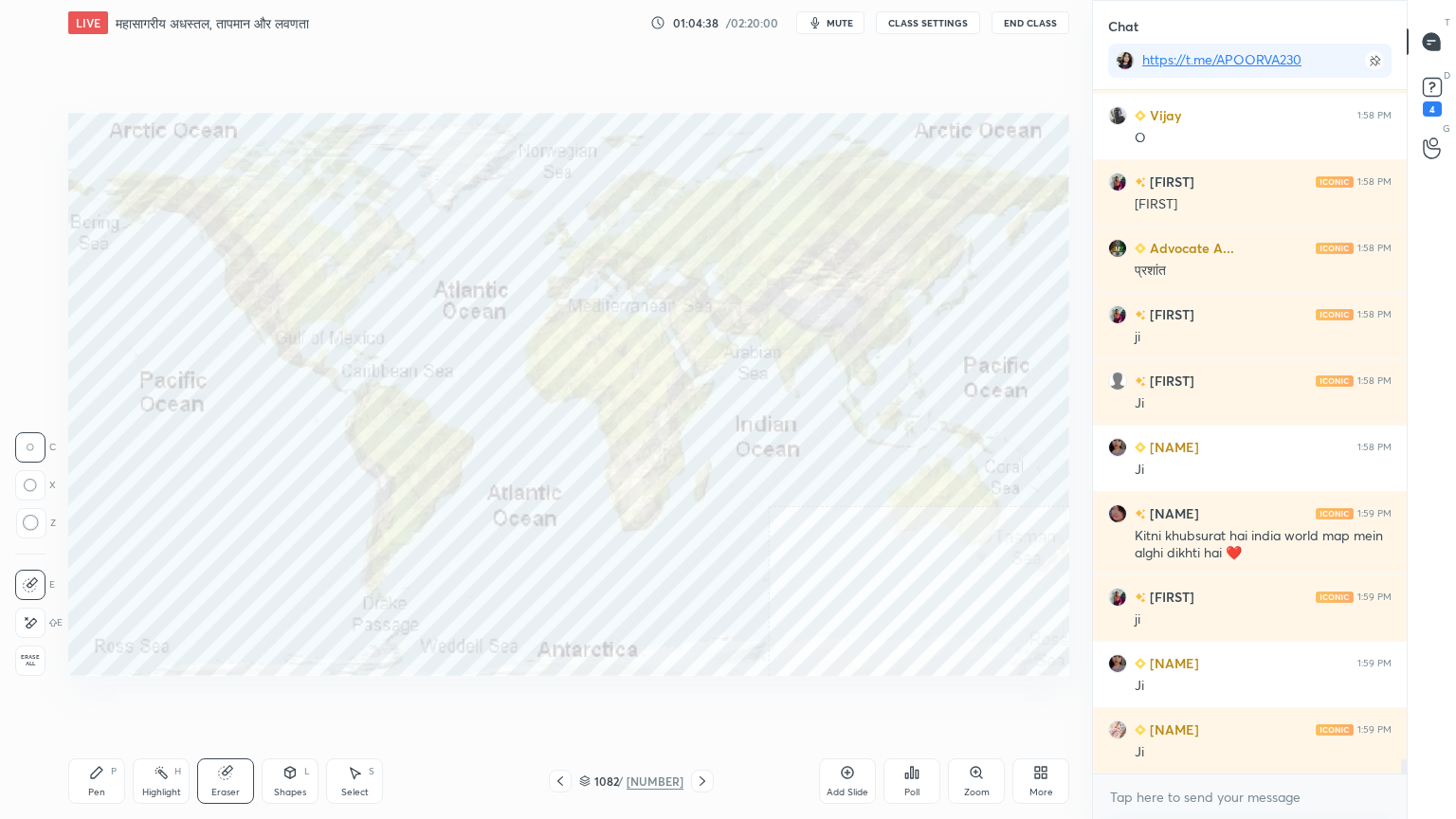 click on "Erase all" at bounding box center [30, 661] 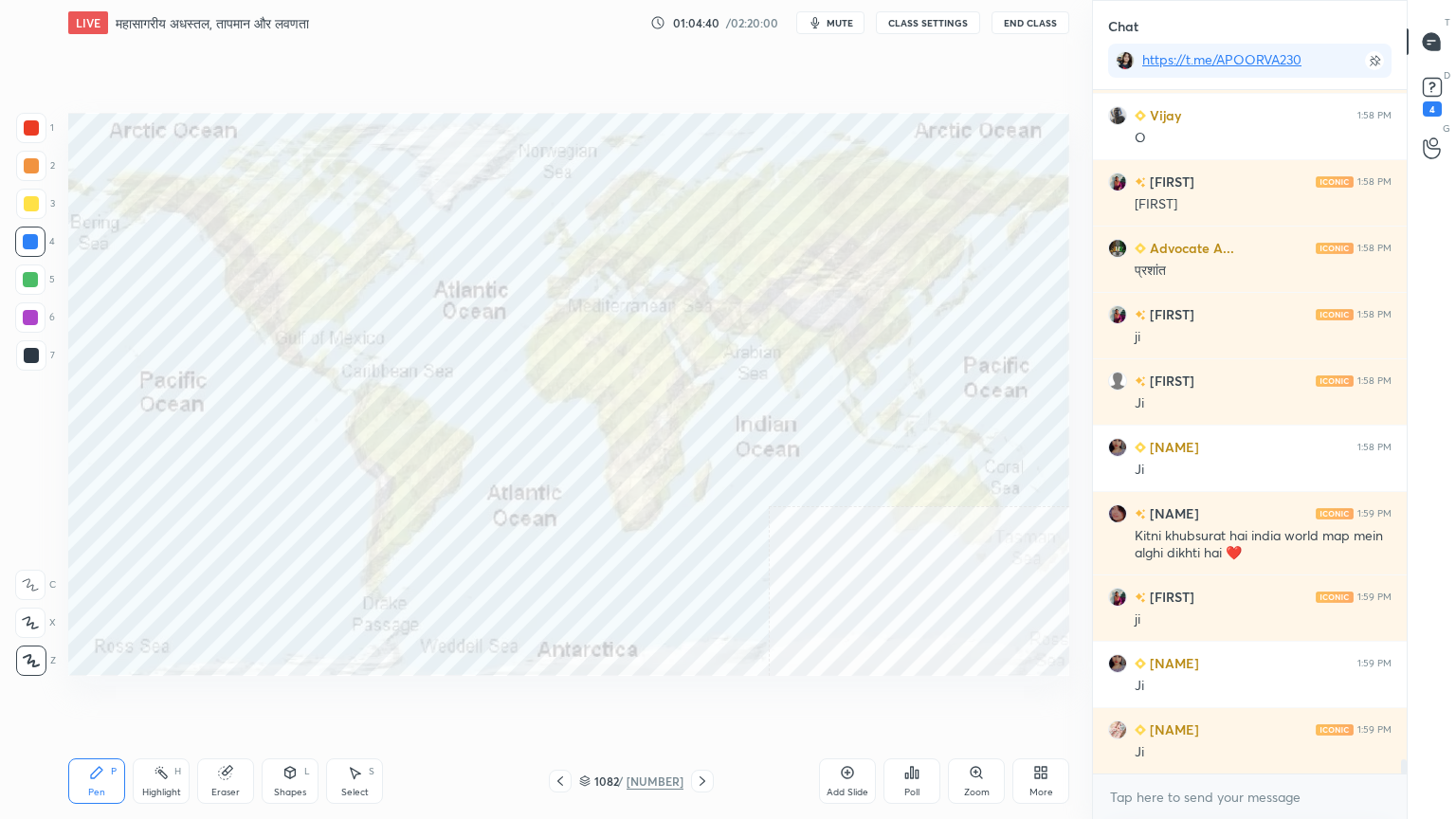 click on "[NUMBER] / [NUMBER]" at bounding box center [631, 781] 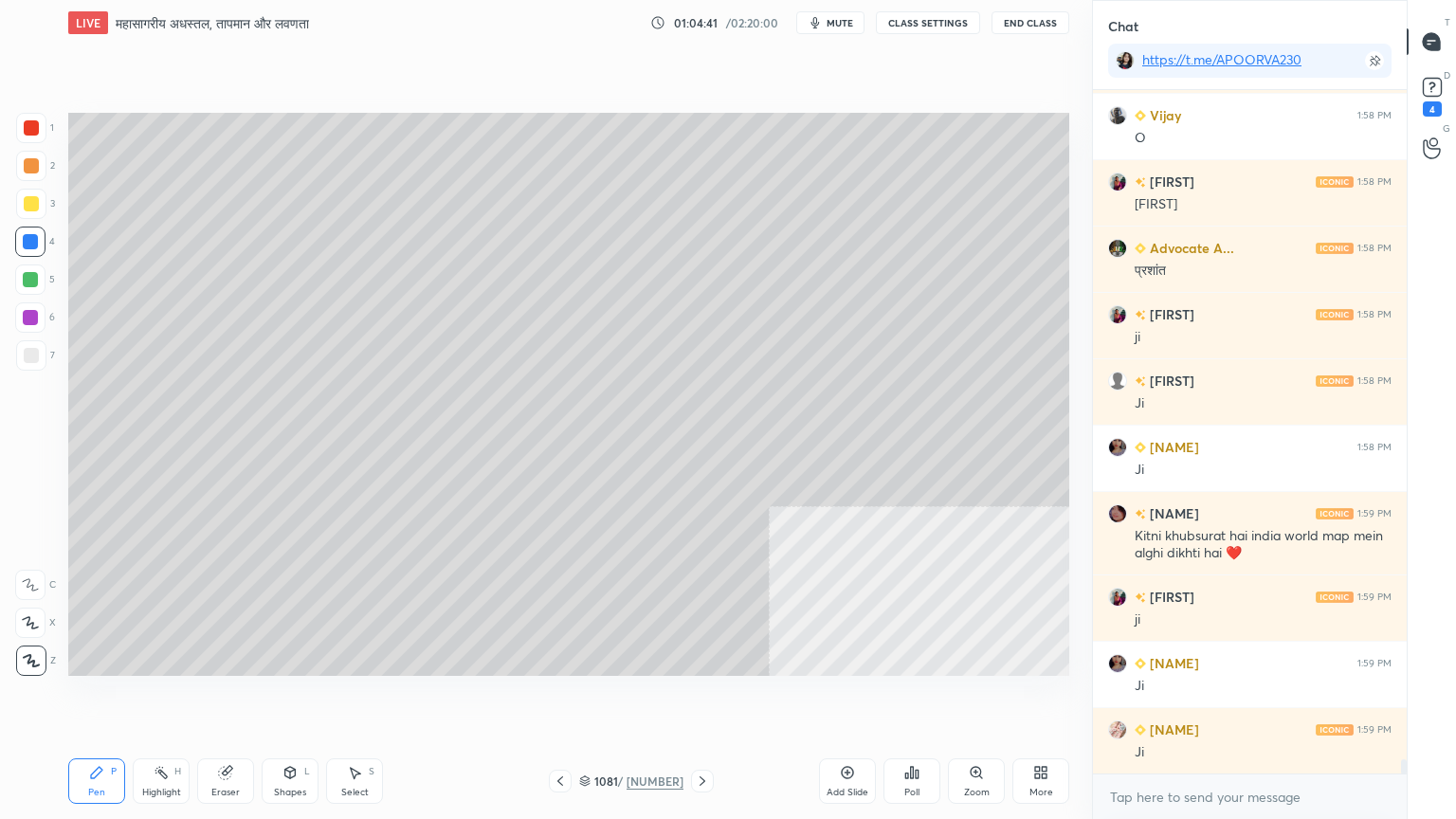 click 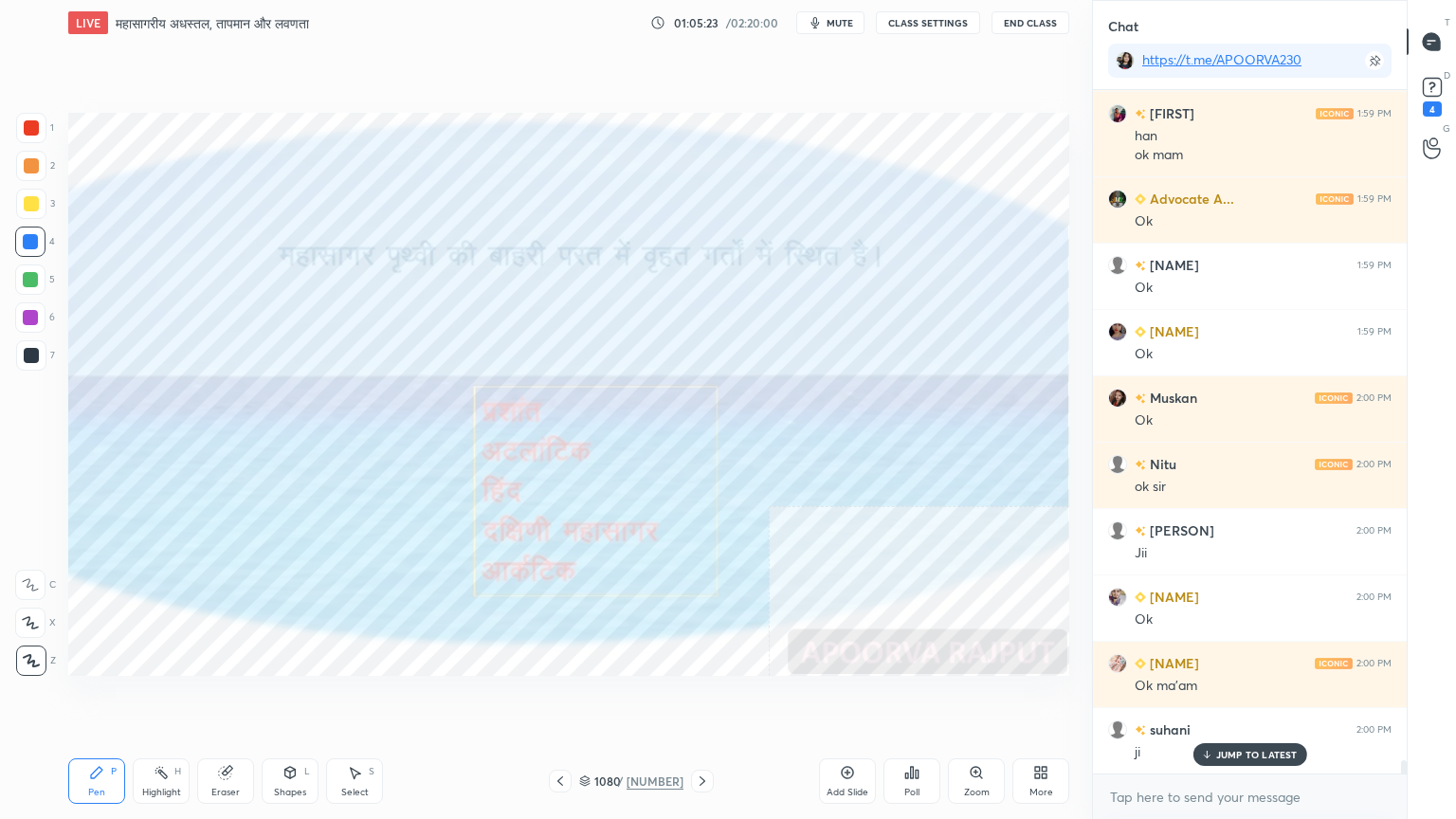 scroll, scrollTop: 33900, scrollLeft: 0, axis: vertical 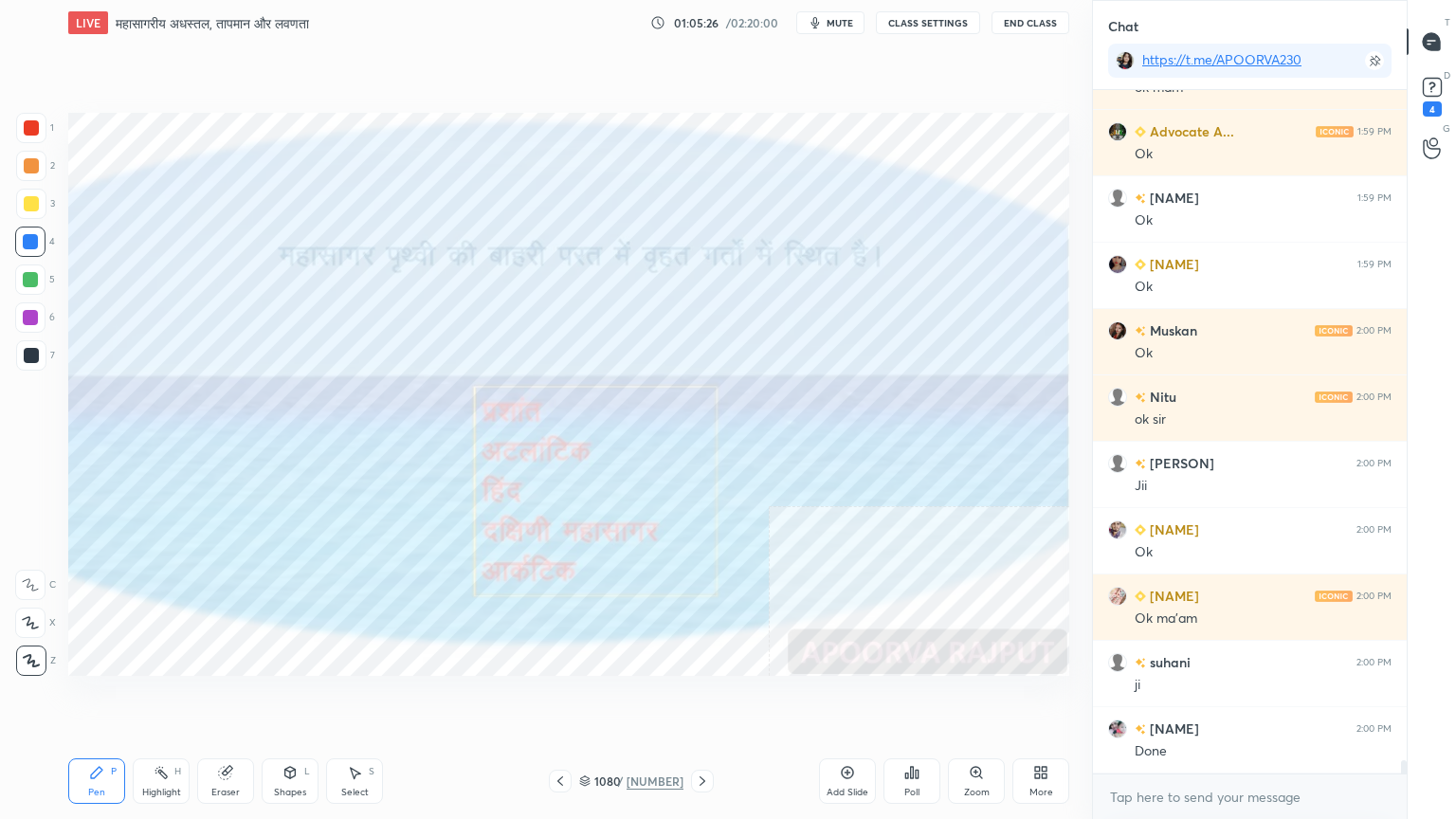 click 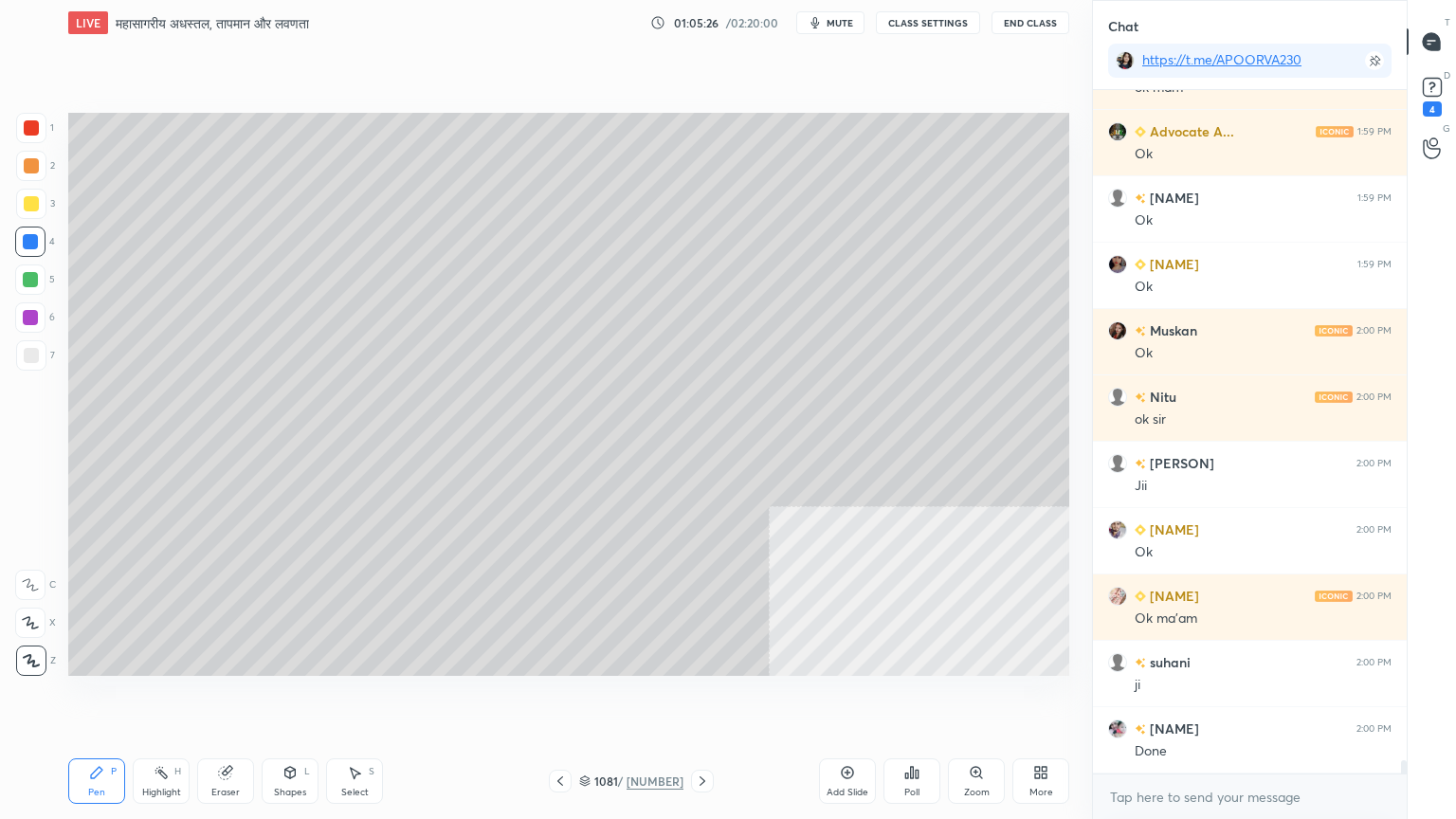 click 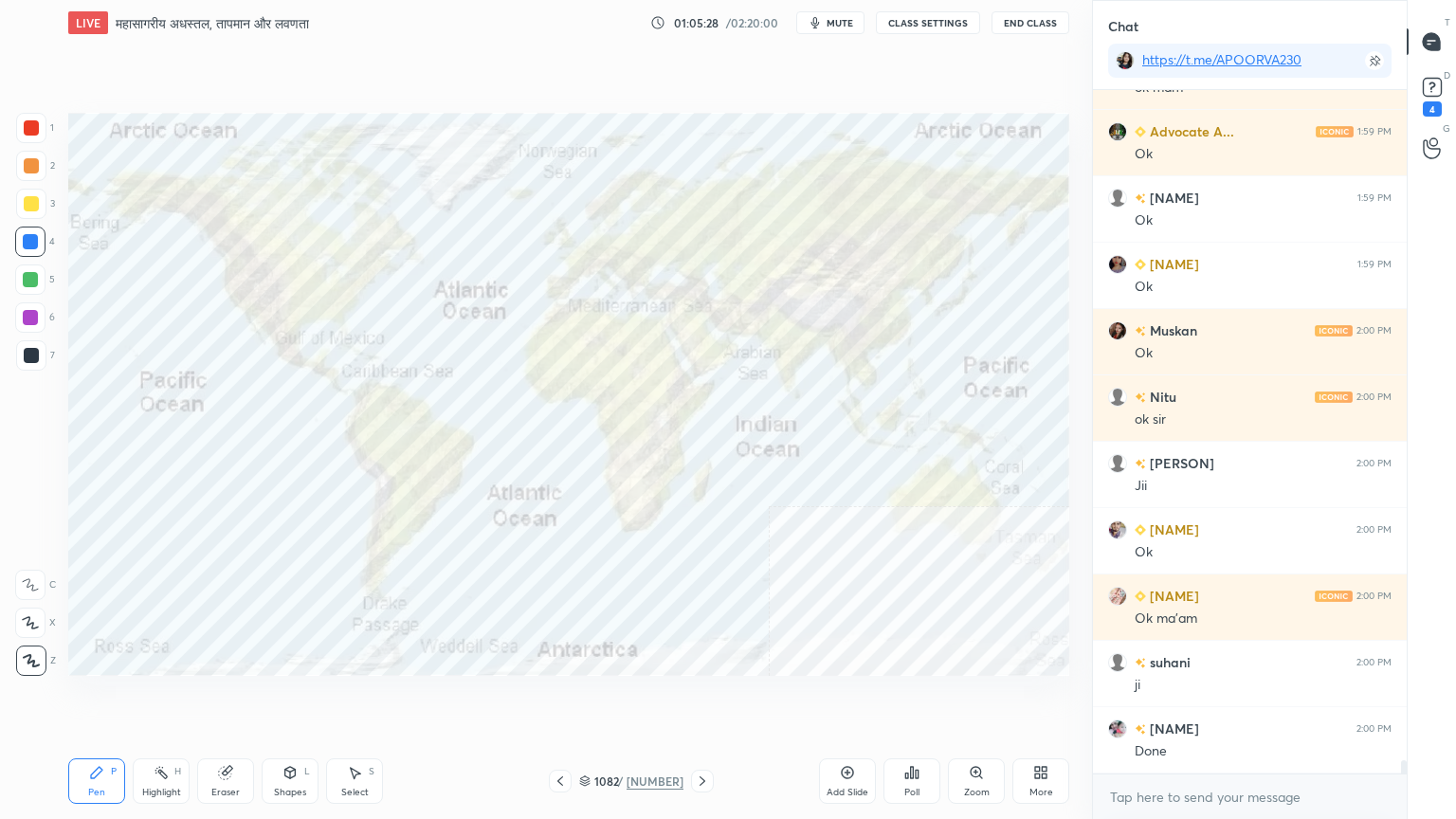 drag, startPoint x: 683, startPoint y: 779, endPoint x: 690, endPoint y: 760, distance: 20.248457 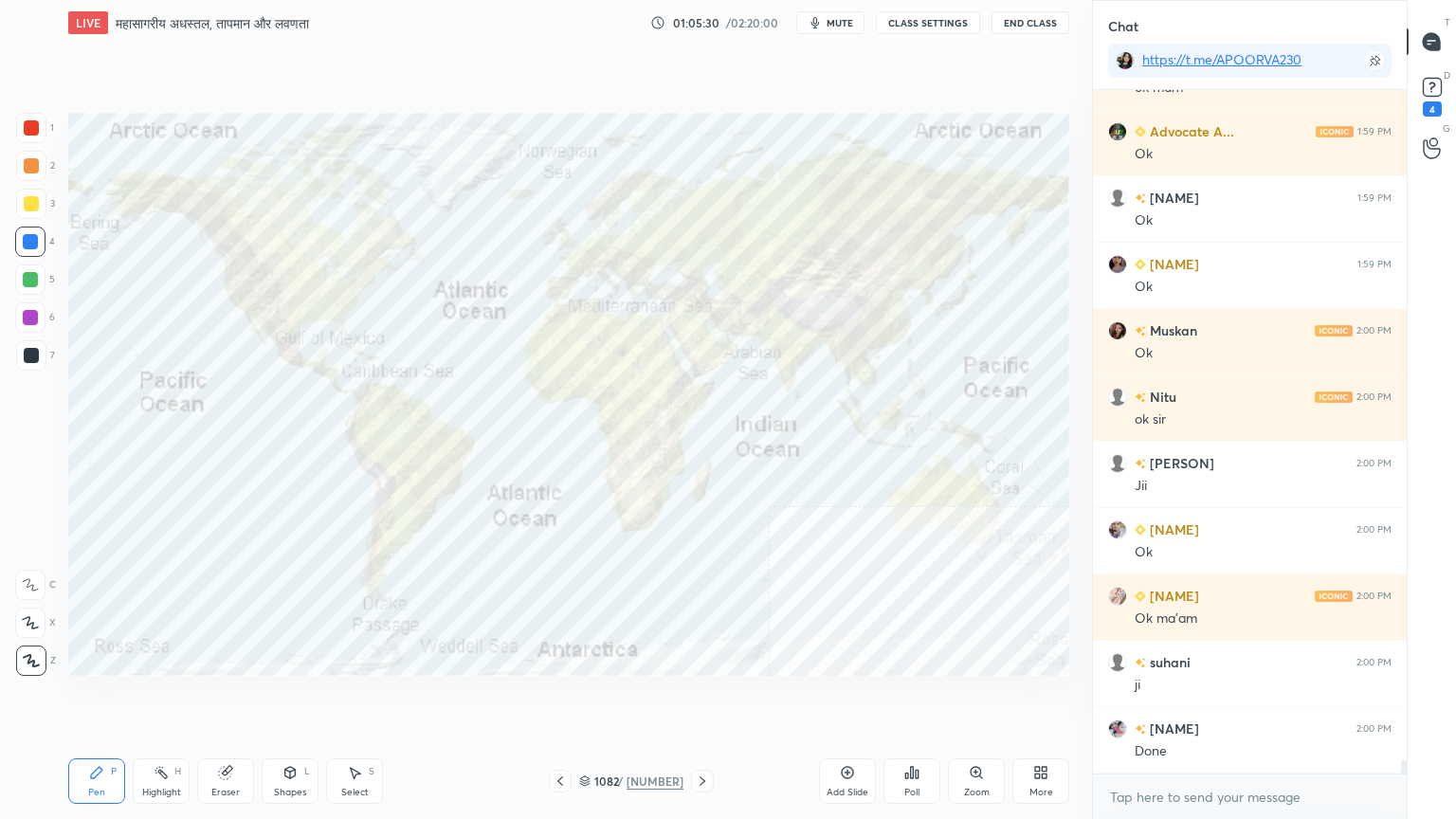 click 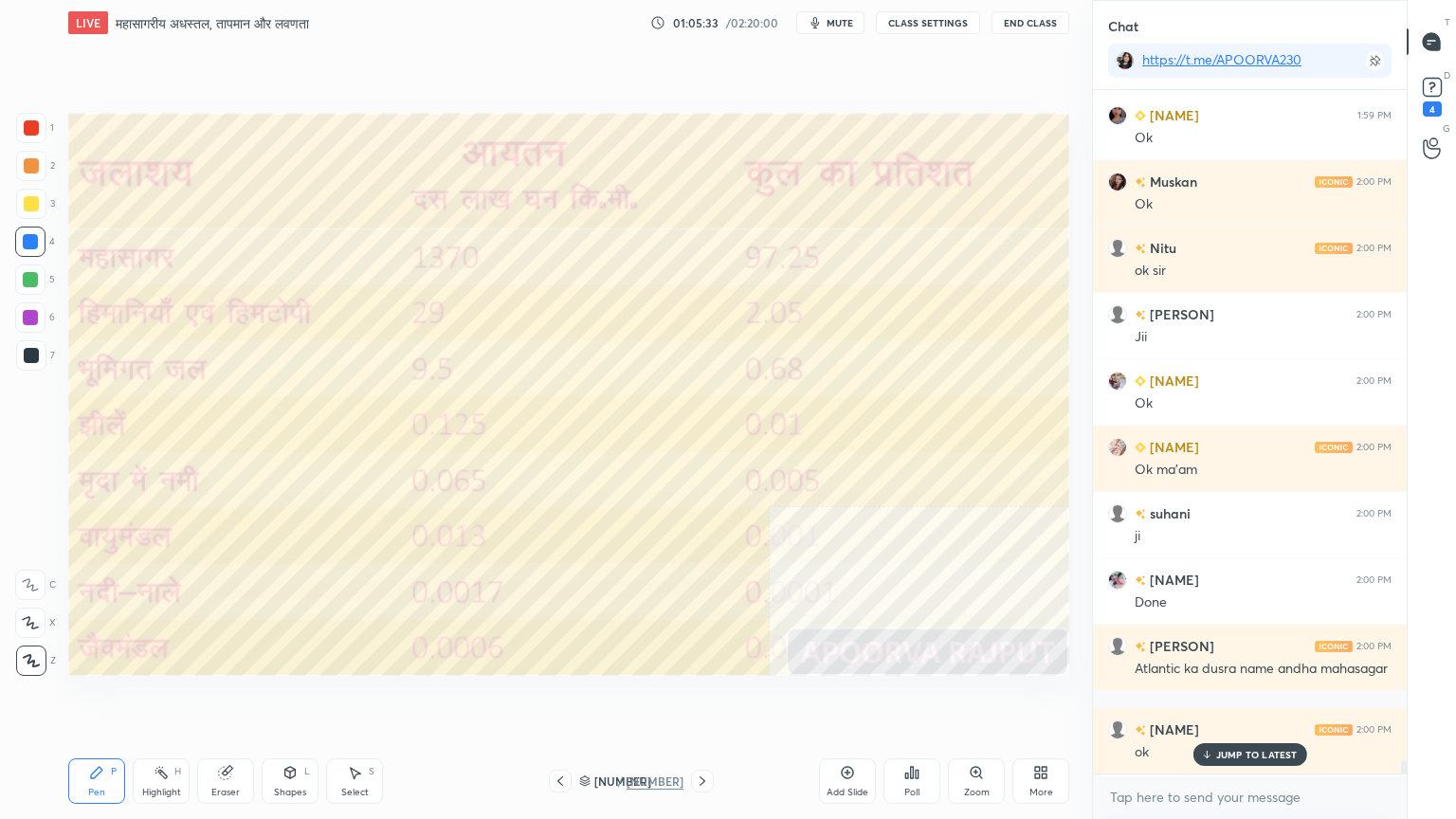 scroll, scrollTop: 34116, scrollLeft: 0, axis: vertical 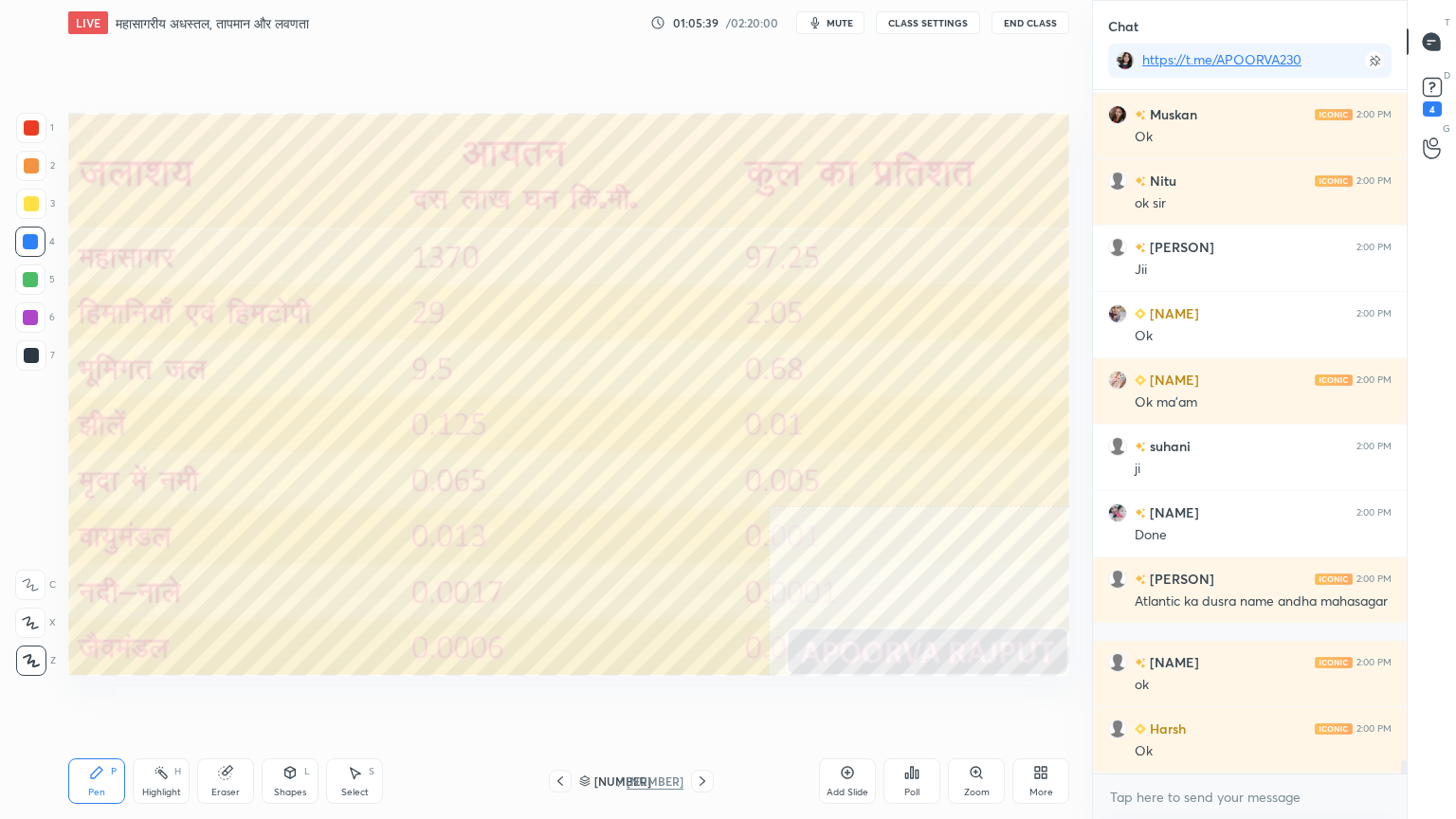 drag, startPoint x: 605, startPoint y: 782, endPoint x: 614, endPoint y: 777, distance: 10.29563 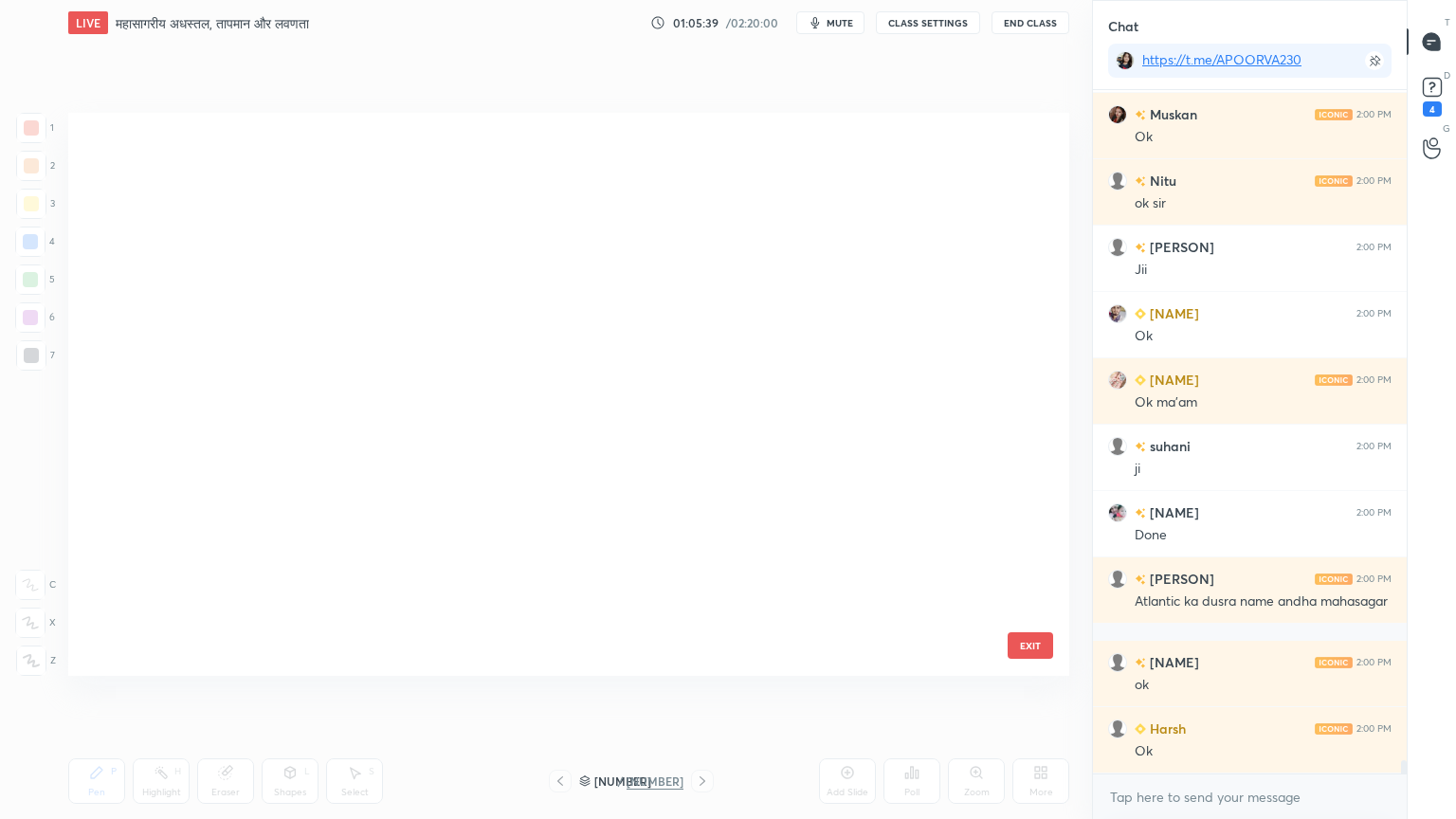 scroll, scrollTop: 62058, scrollLeft: 0, axis: vertical 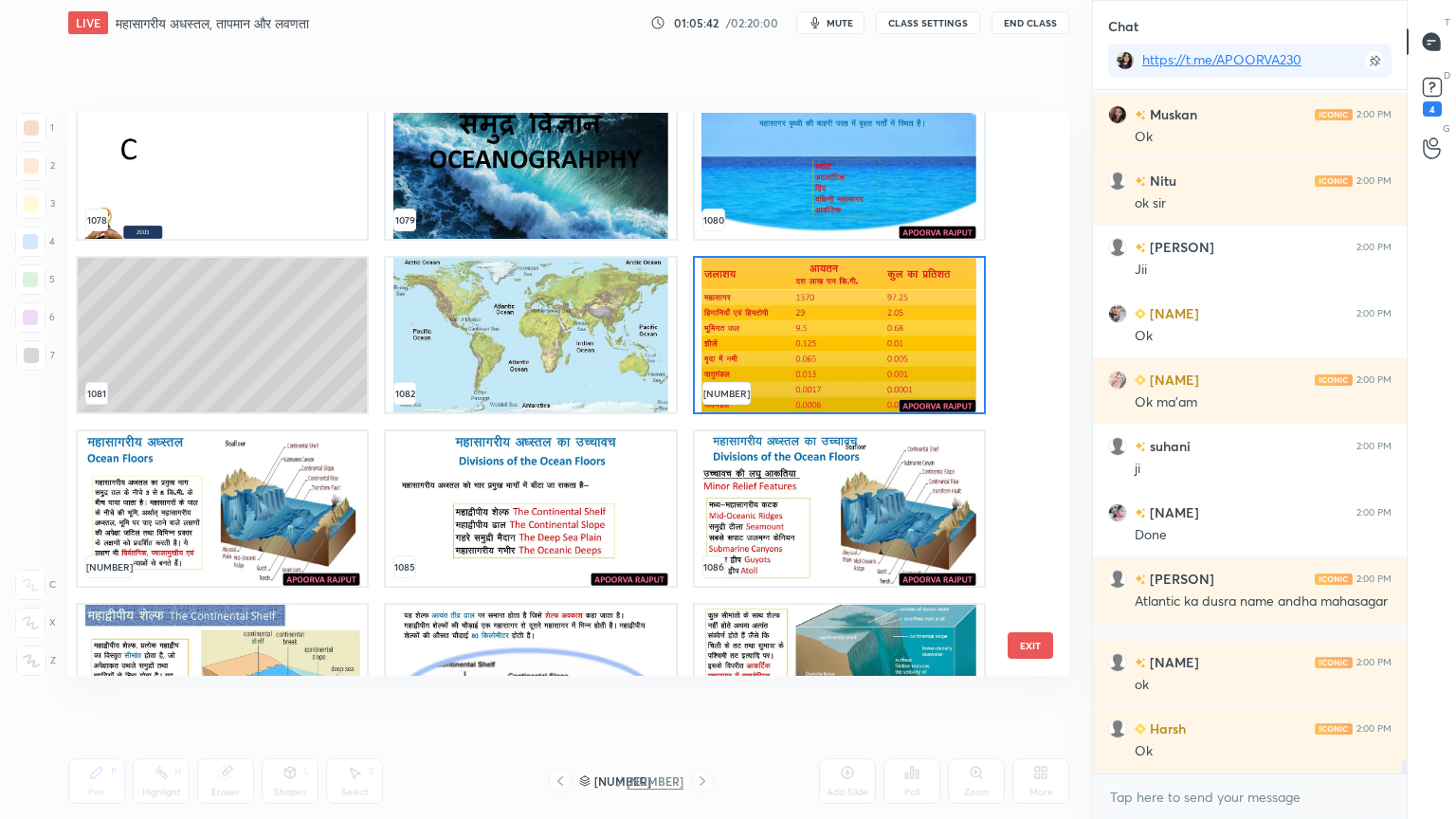 click at bounding box center [839, 335] 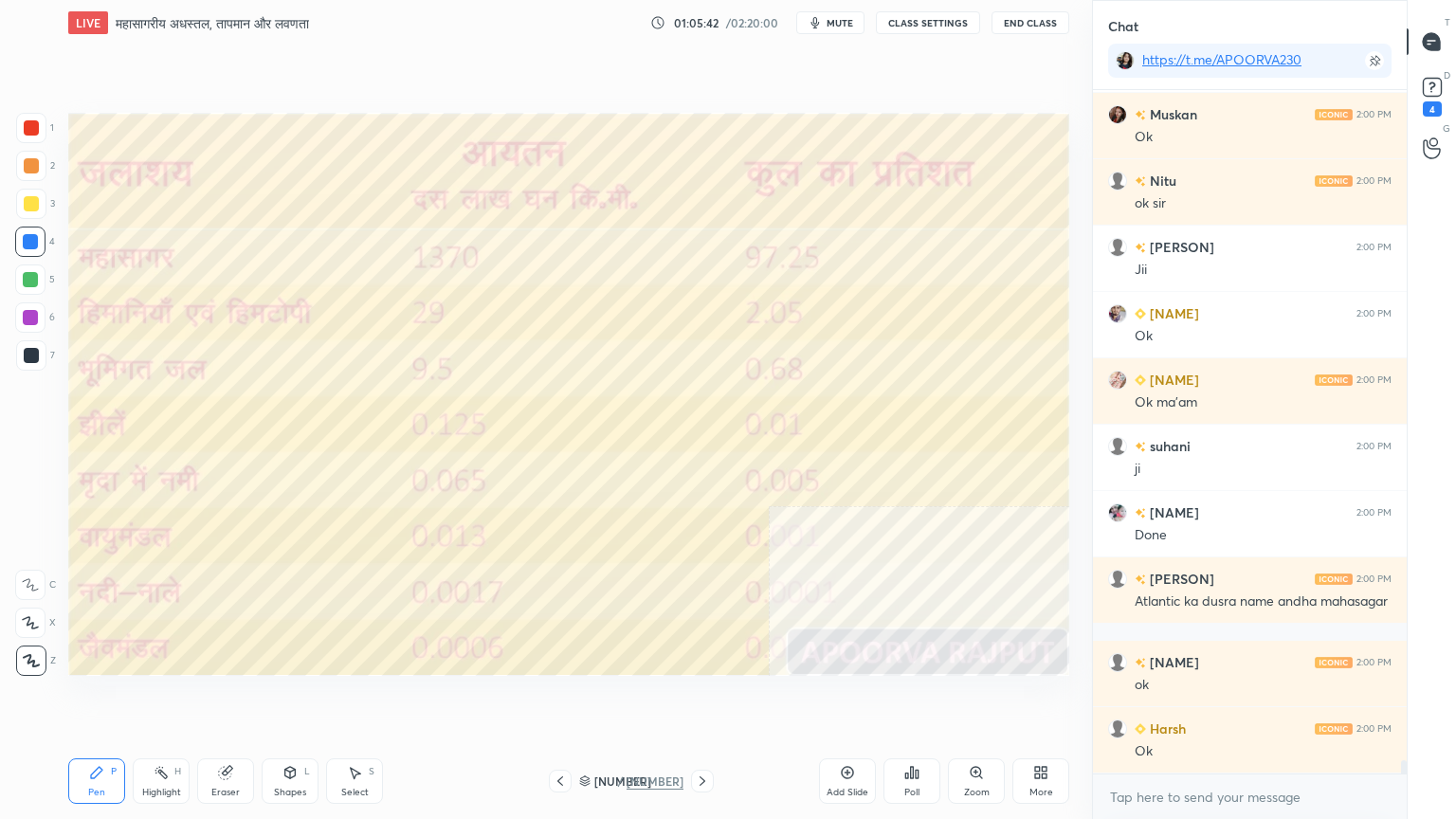 click at bounding box center (839, 335) 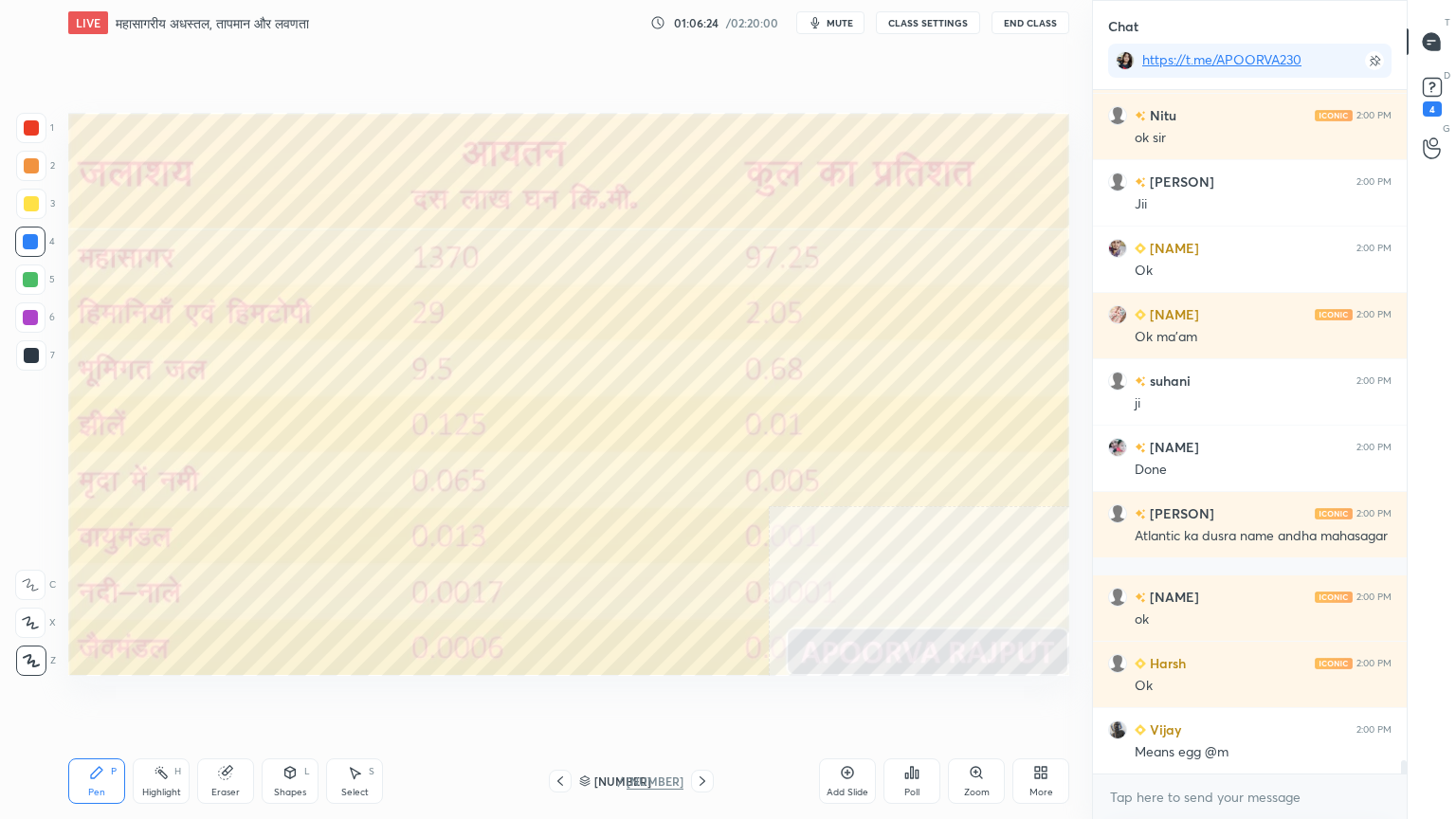 scroll, scrollTop: 34249, scrollLeft: 0, axis: vertical 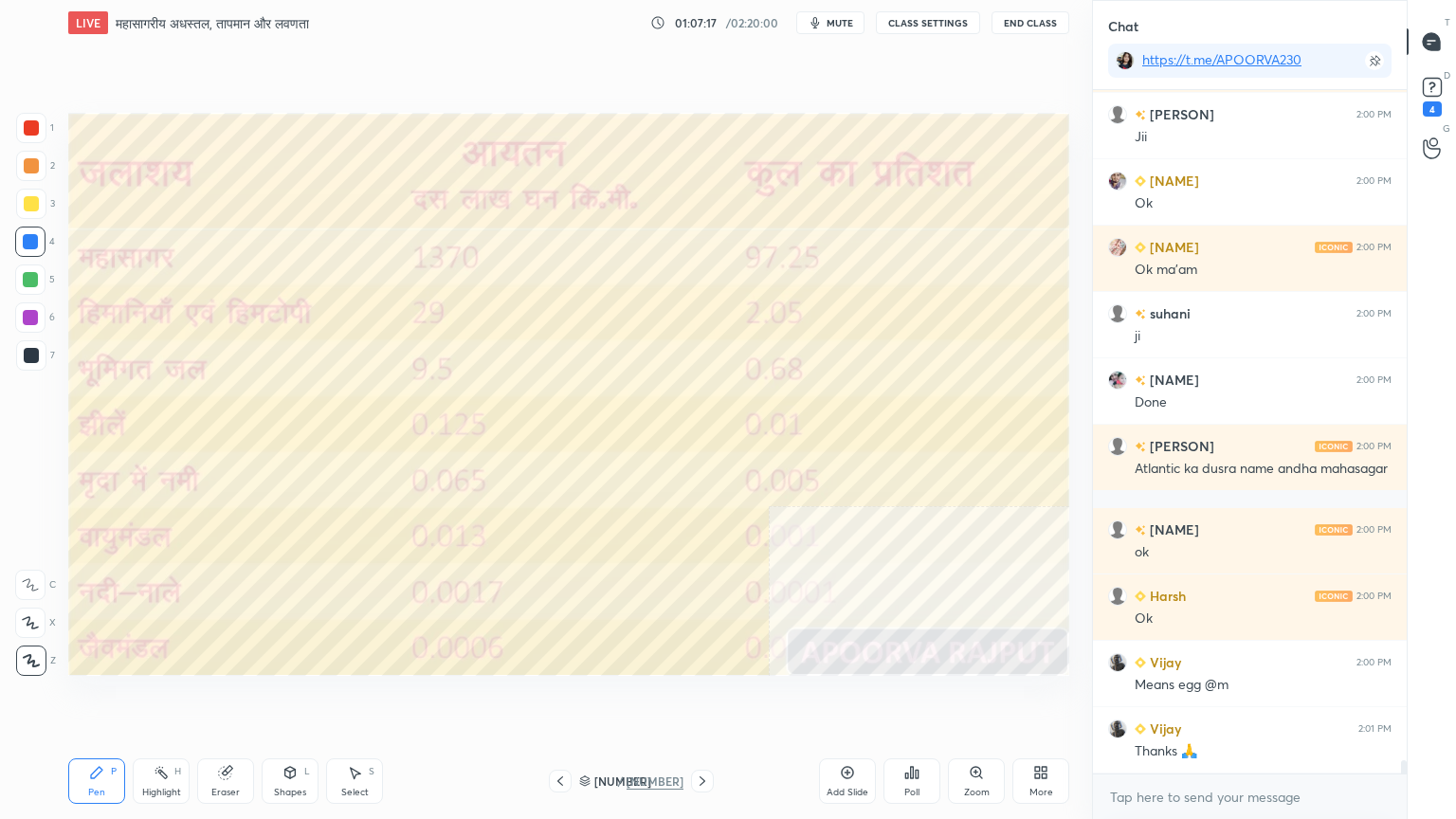 click at bounding box center (30, 242) 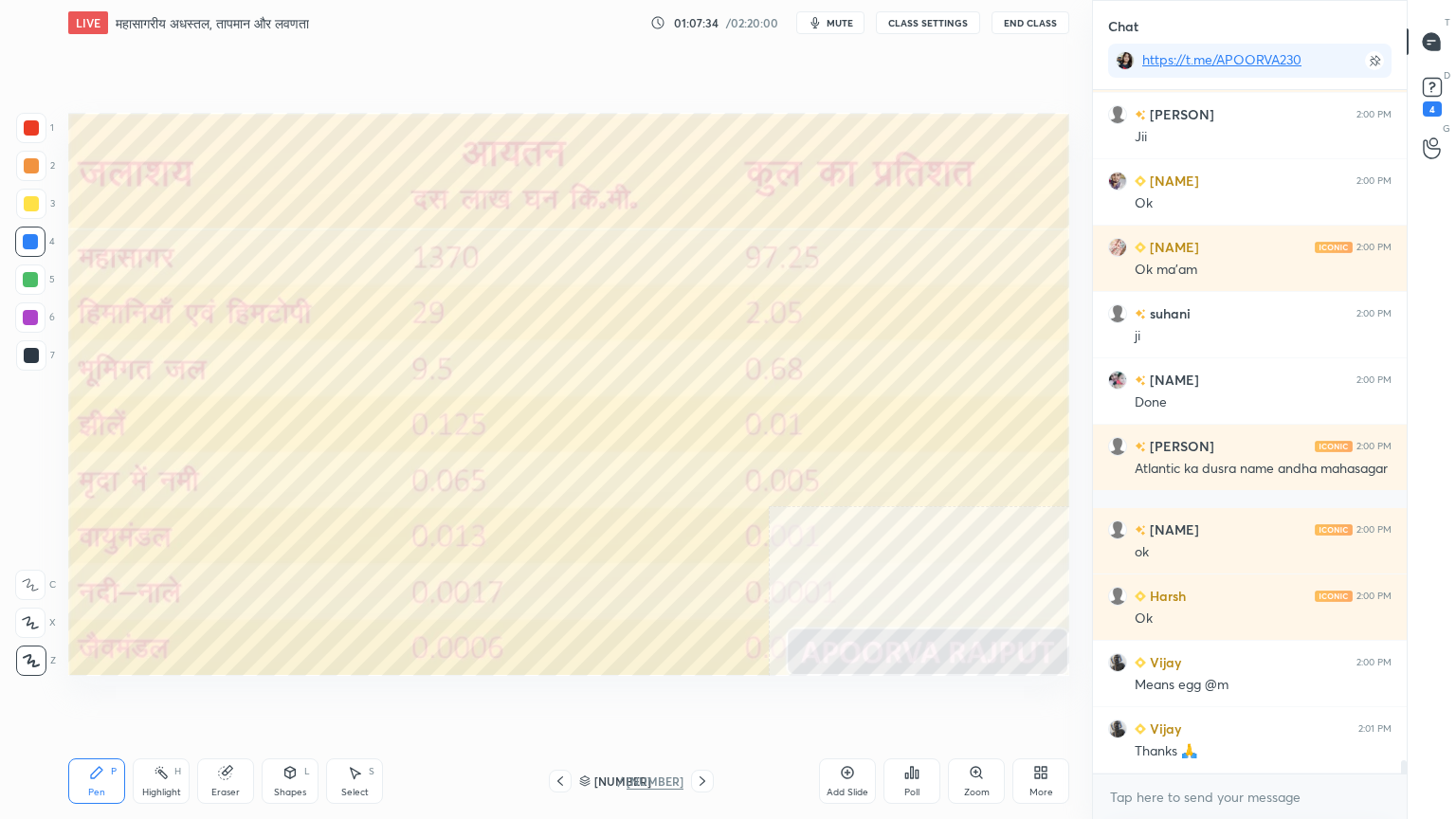 click on "Eraser" at bounding box center [226, 781] 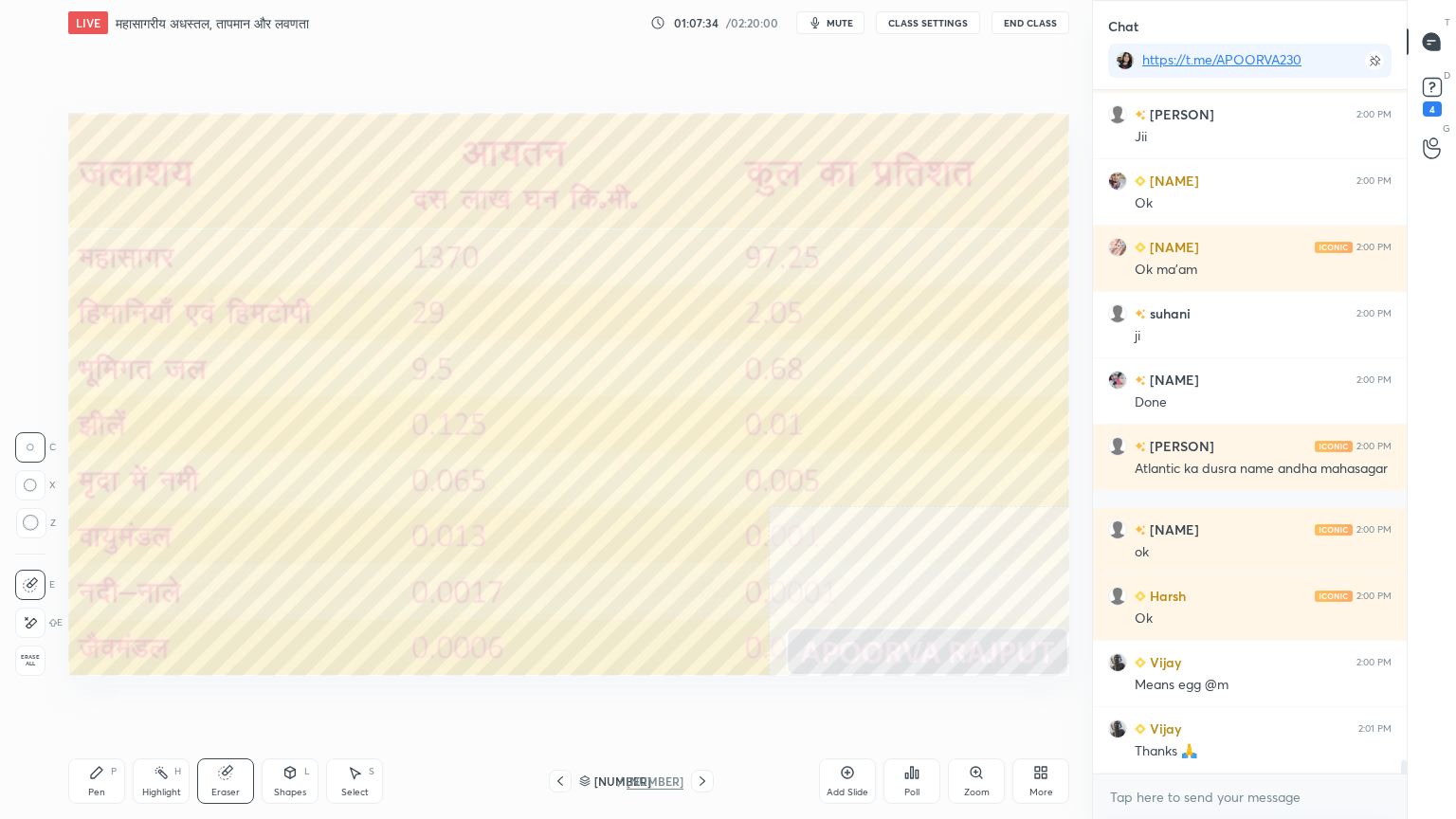 click on "Erase all" at bounding box center [30, 661] 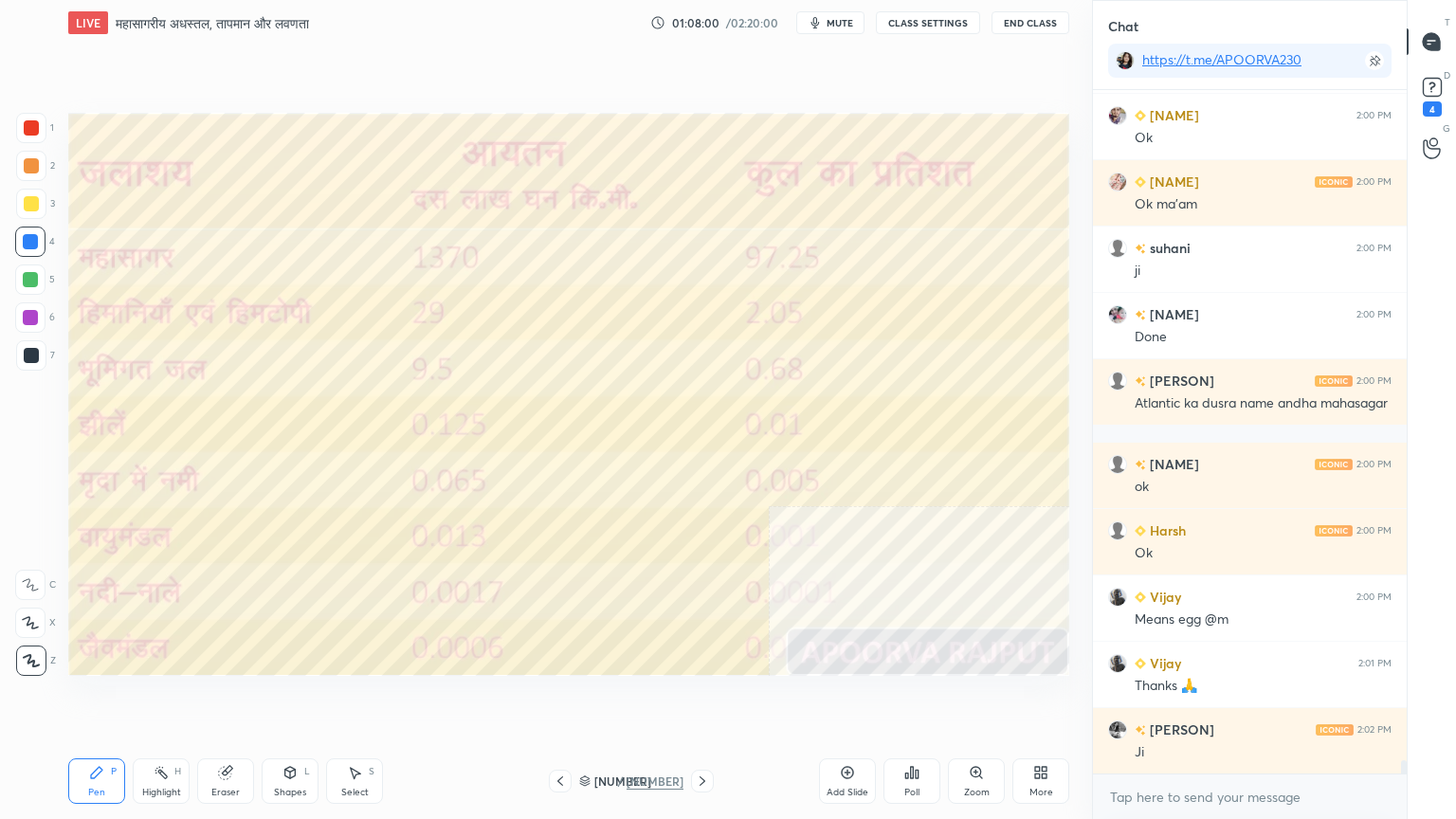 scroll, scrollTop: 34382, scrollLeft: 0, axis: vertical 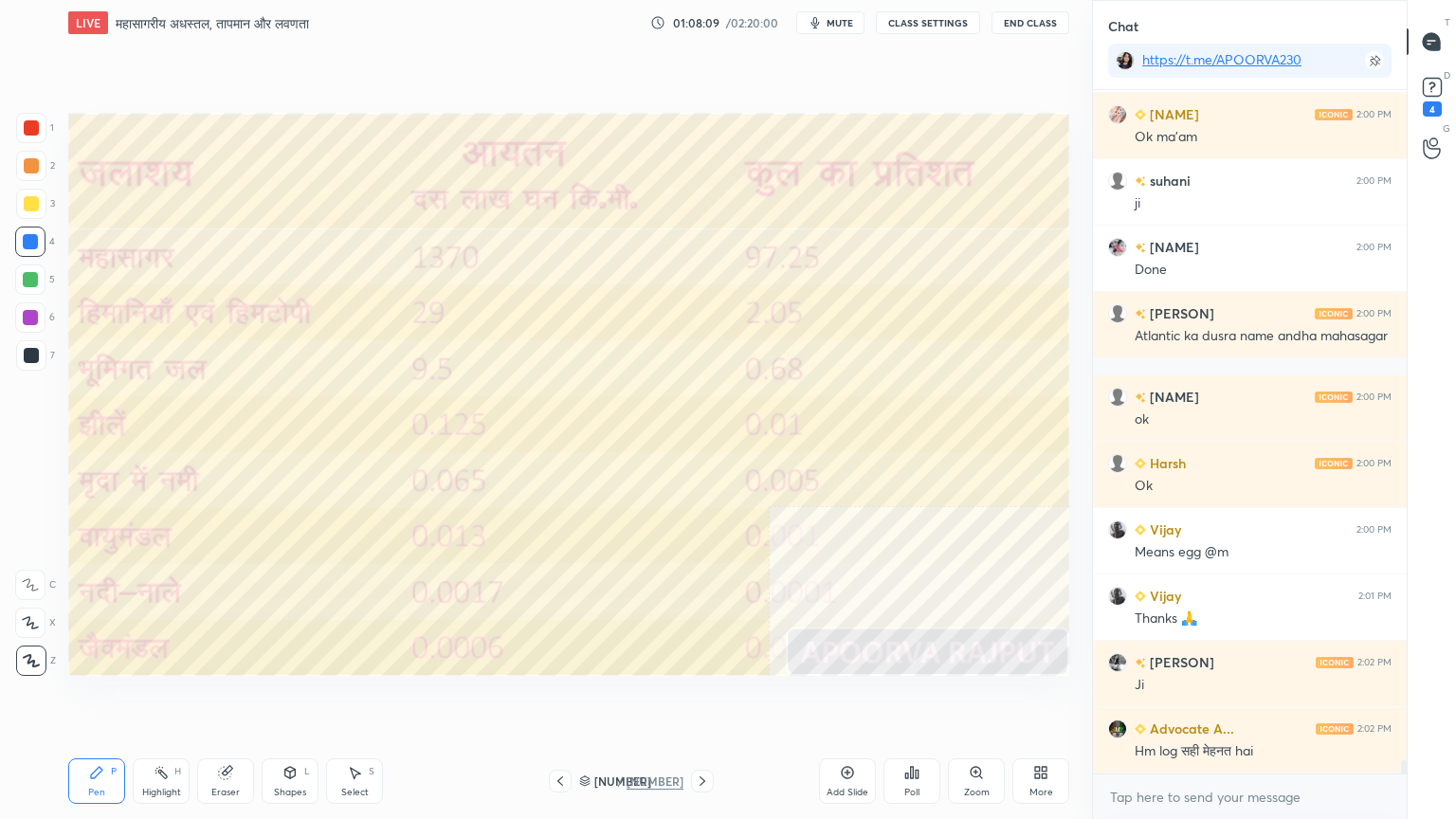 click on "Eraser" at bounding box center (226, 781) 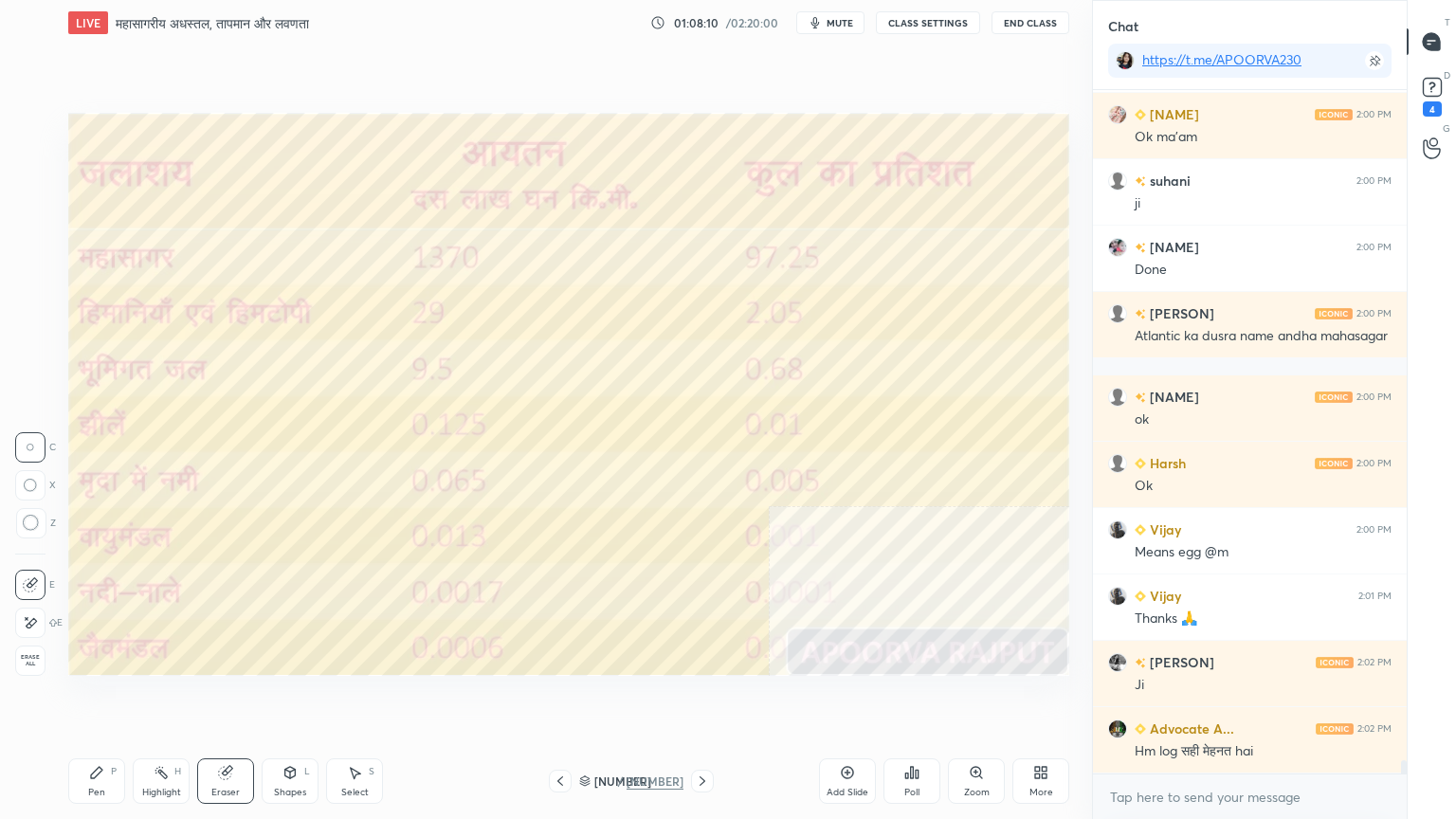 click on "Erase all" at bounding box center (30, 661) 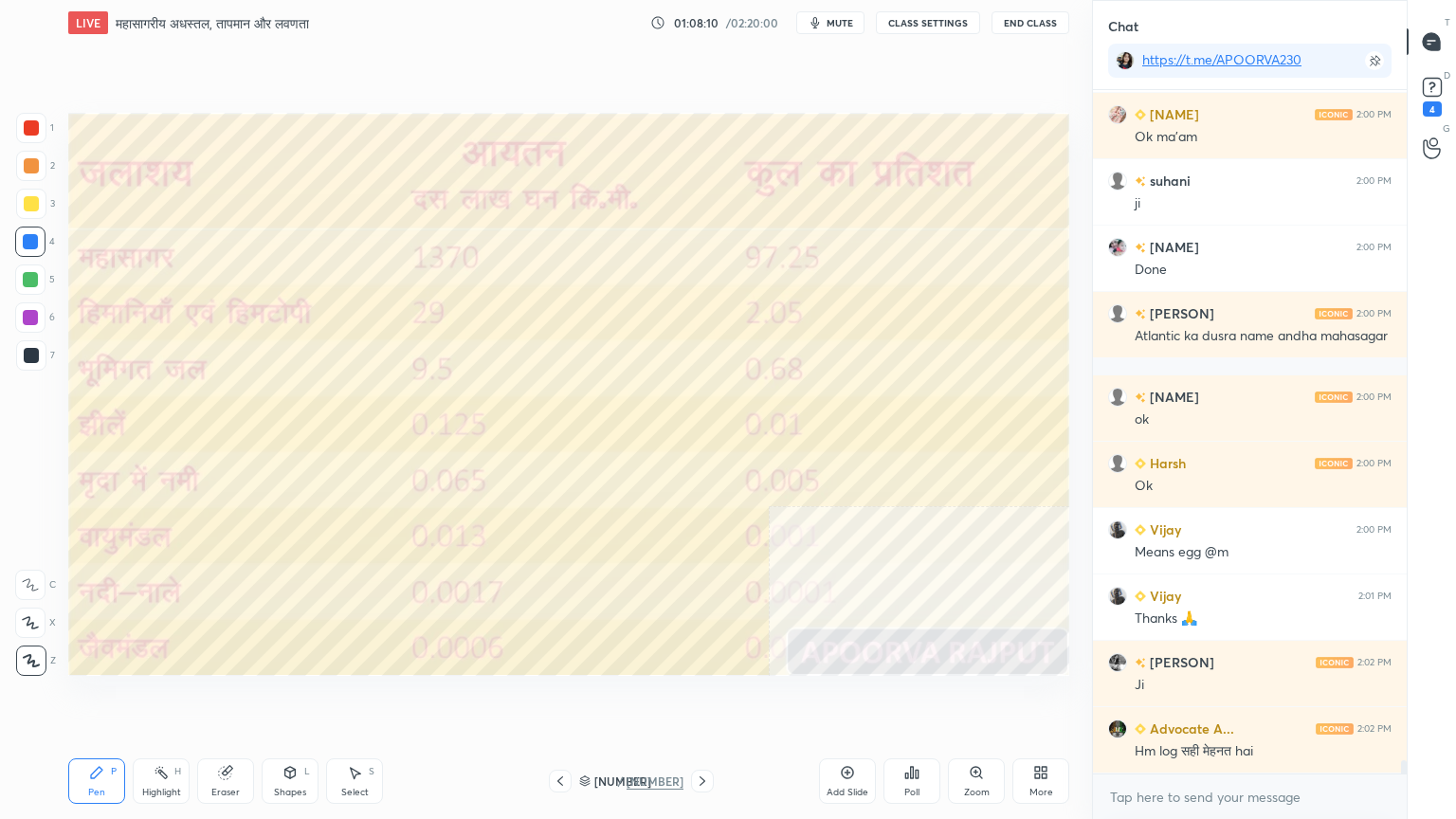 drag, startPoint x: 46, startPoint y: 651, endPoint x: 46, endPoint y: 641, distance: 10 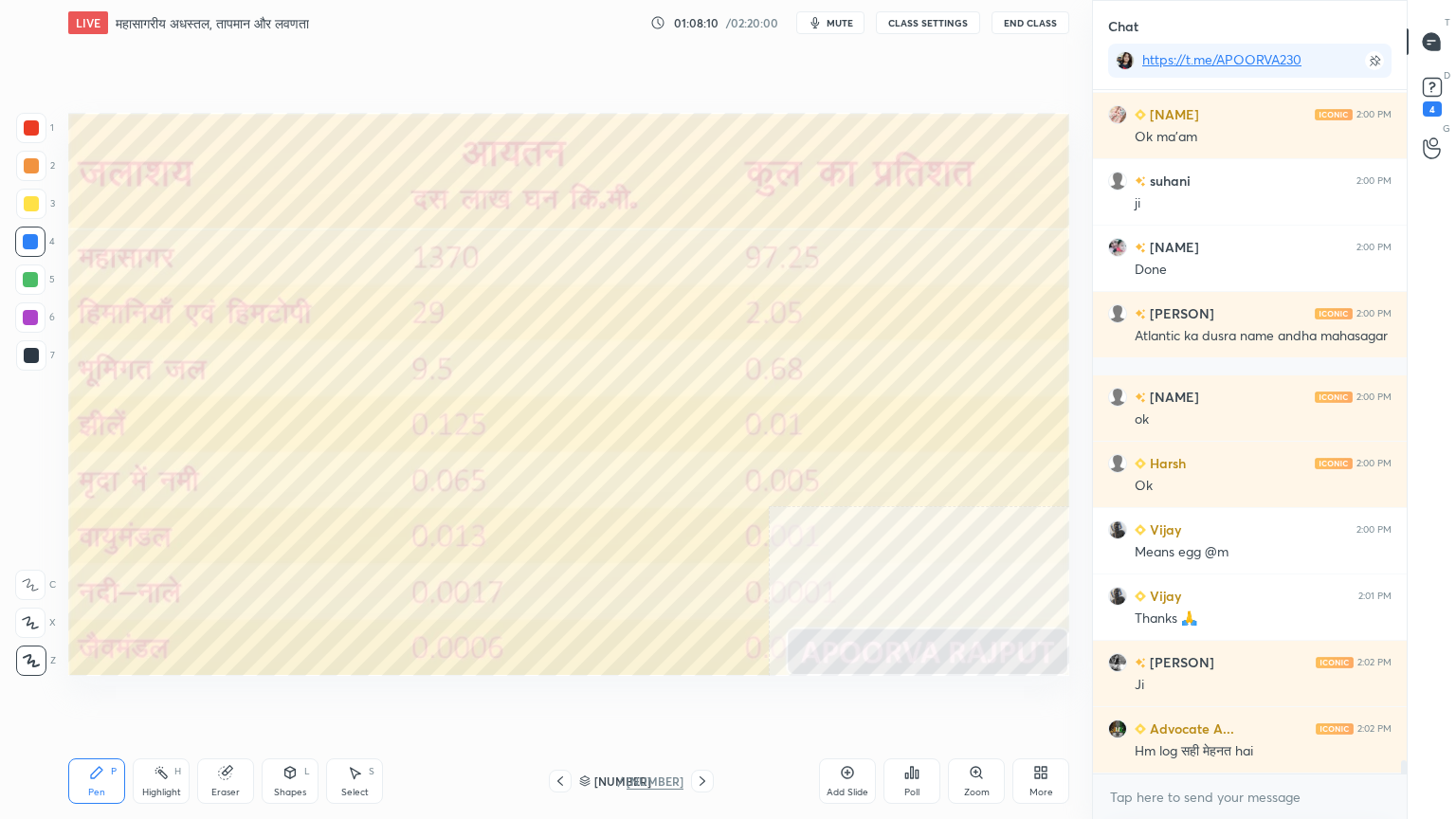 click on "1 2 3 4 5 6 7 C X Z C X Z E E Erase all   H H" at bounding box center [30, 394] 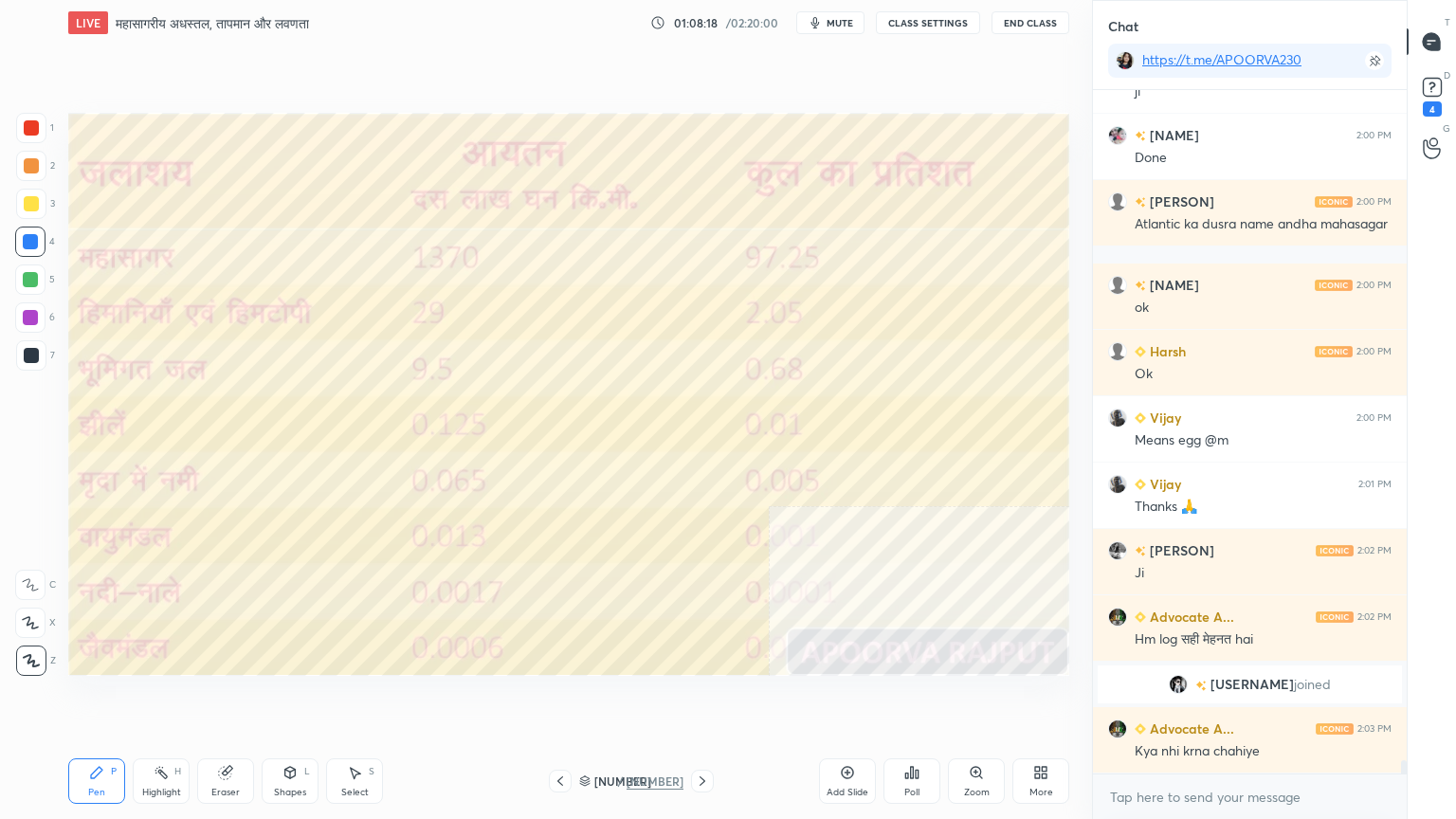 scroll, scrollTop: 33426, scrollLeft: 0, axis: vertical 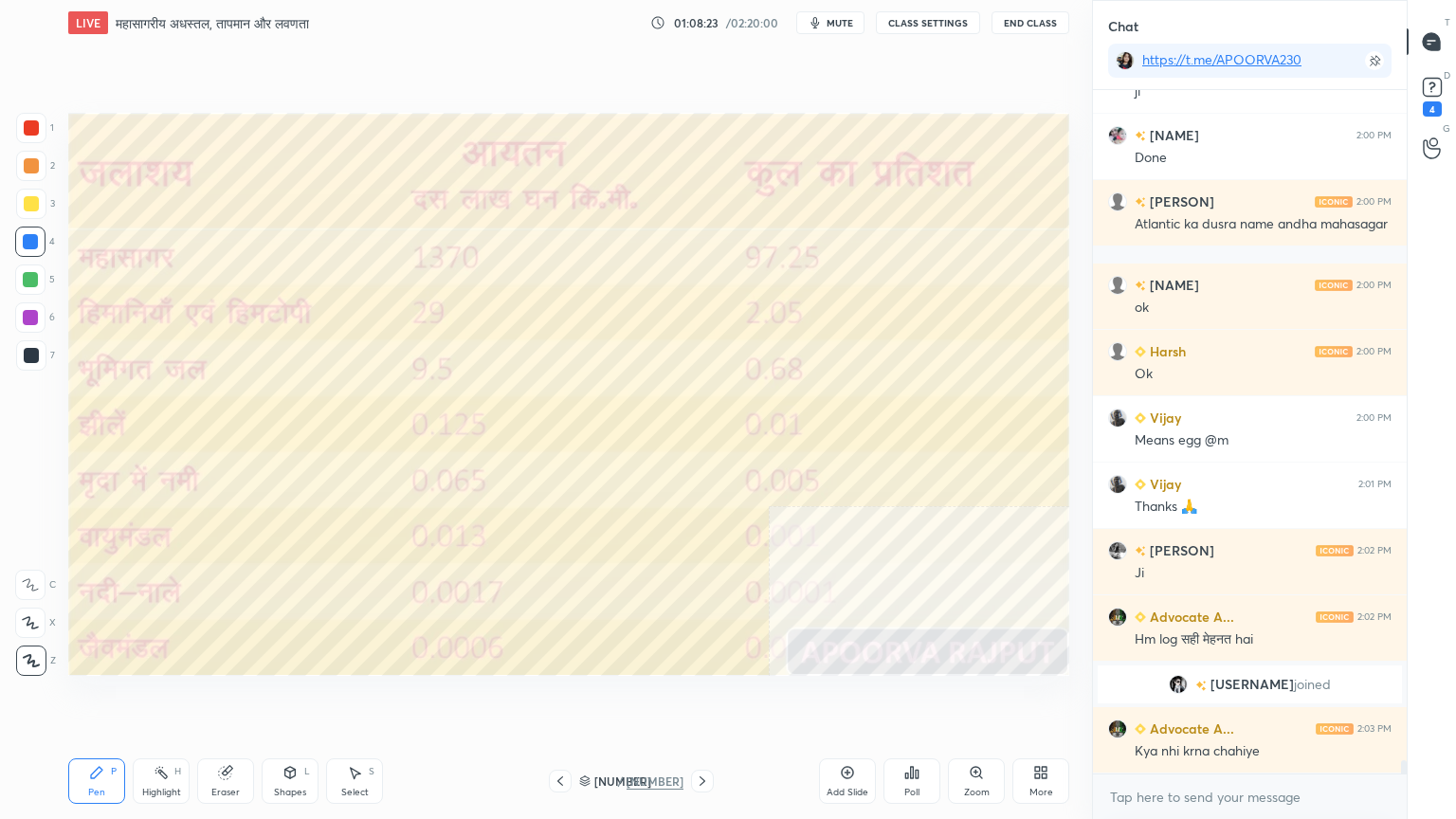 click on "Eraser" at bounding box center [226, 792] 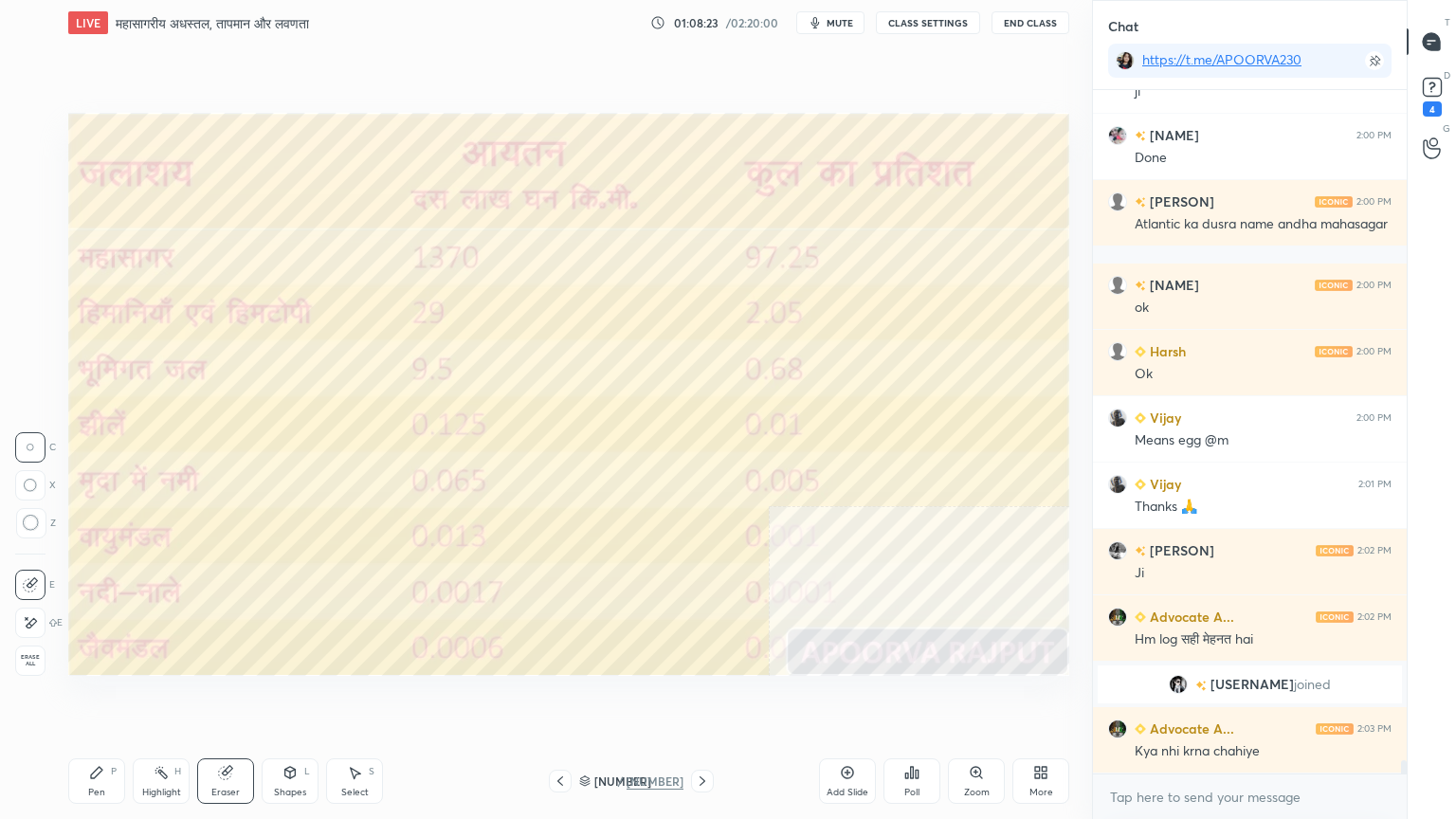 click on "Eraser" at bounding box center [226, 781] 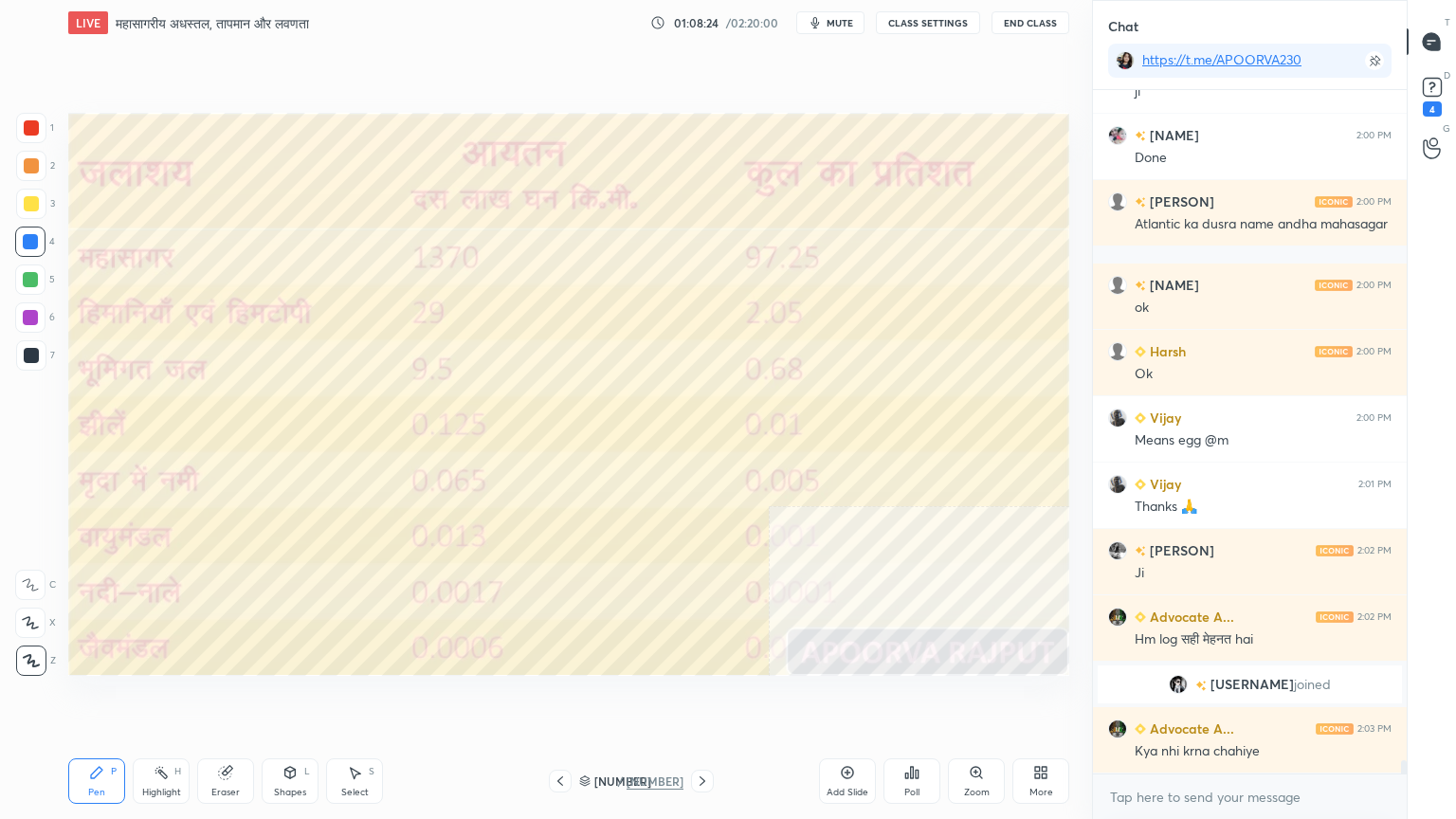 drag, startPoint x: 40, startPoint y: 650, endPoint x: 64, endPoint y: 622, distance: 36.878178 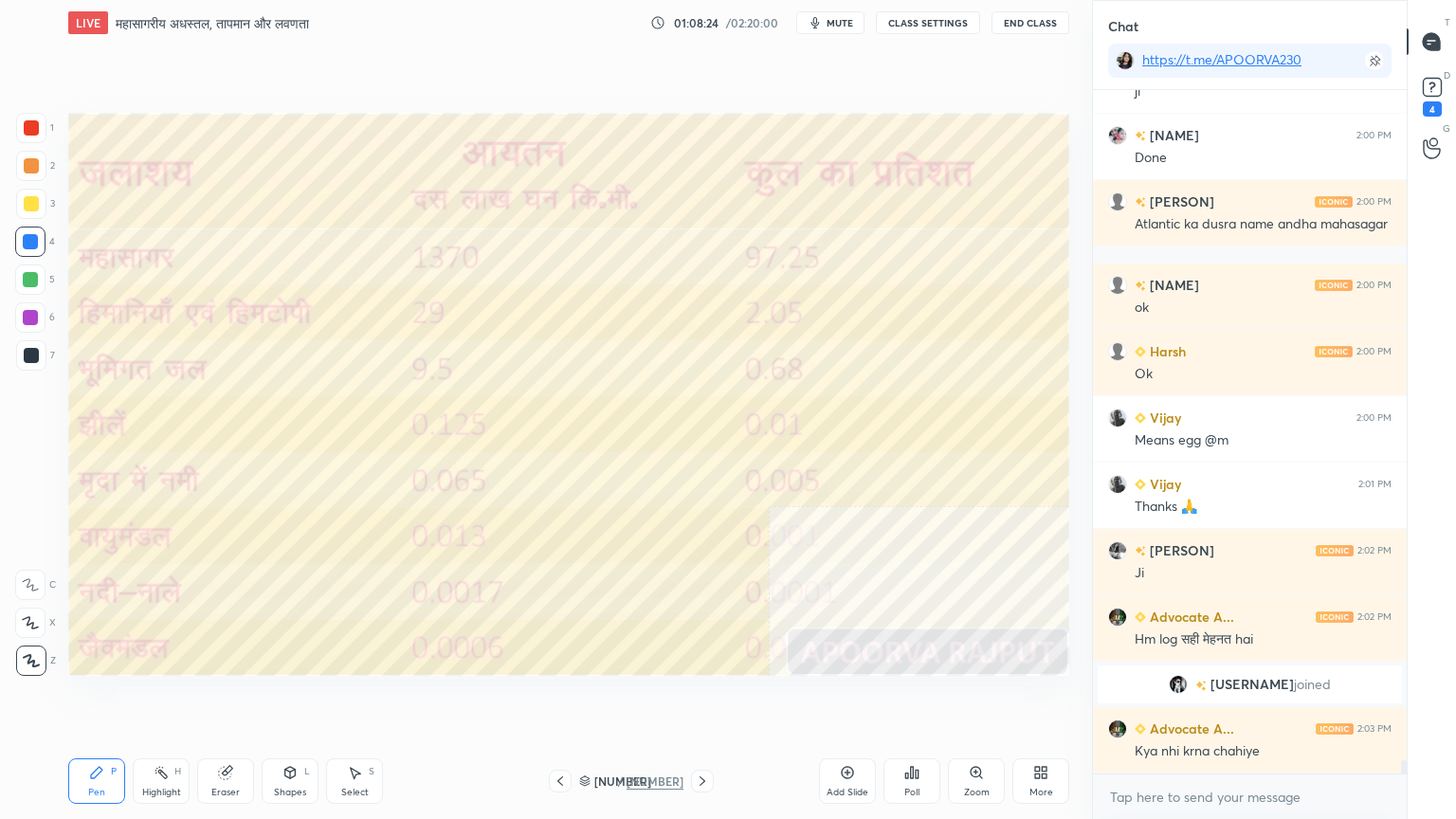 click on "1 2 3 4 5 6 7 C X Z C X Z E E Erase all   H H" at bounding box center [30, 394] 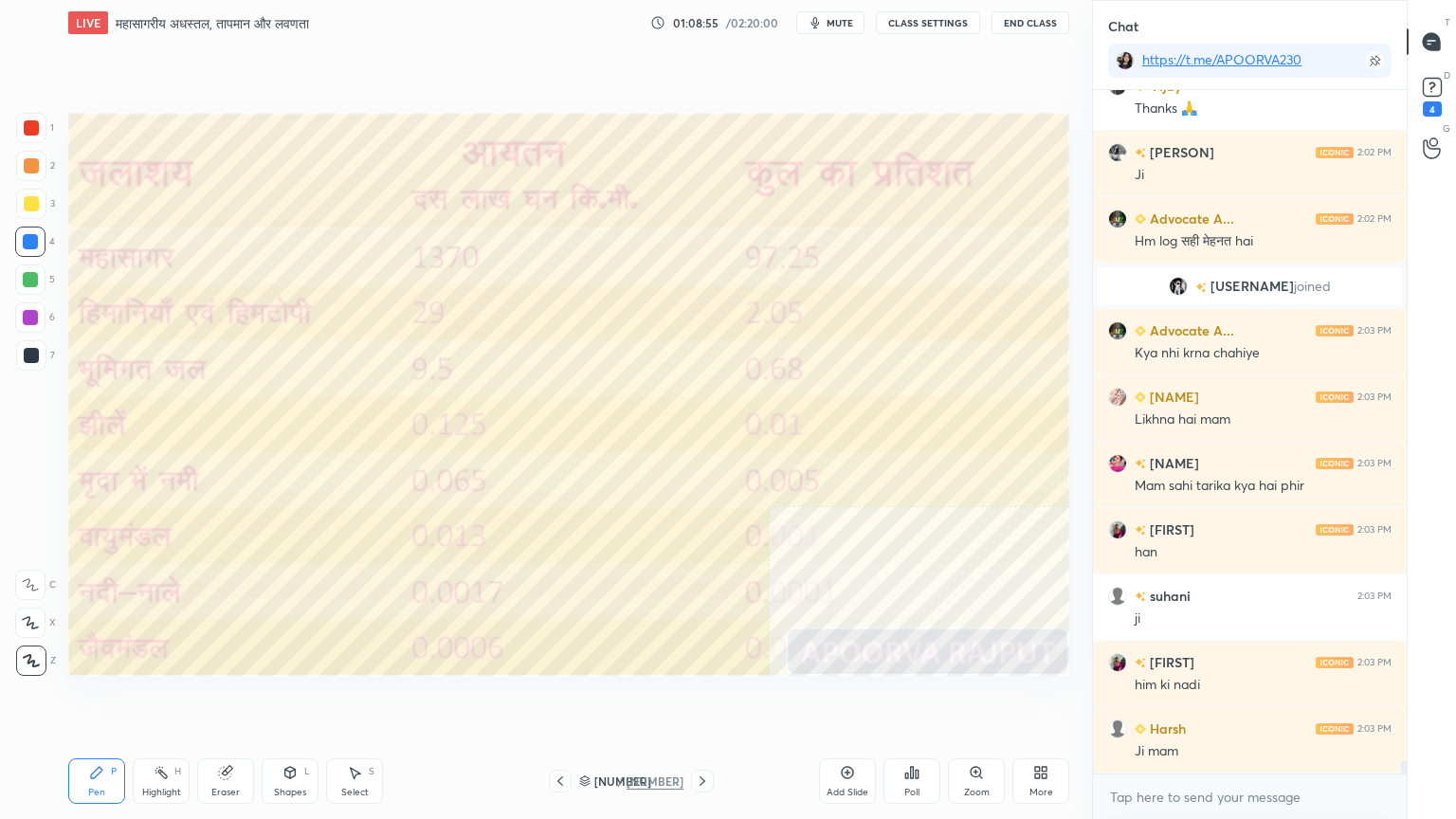 scroll, scrollTop: 33957, scrollLeft: 0, axis: vertical 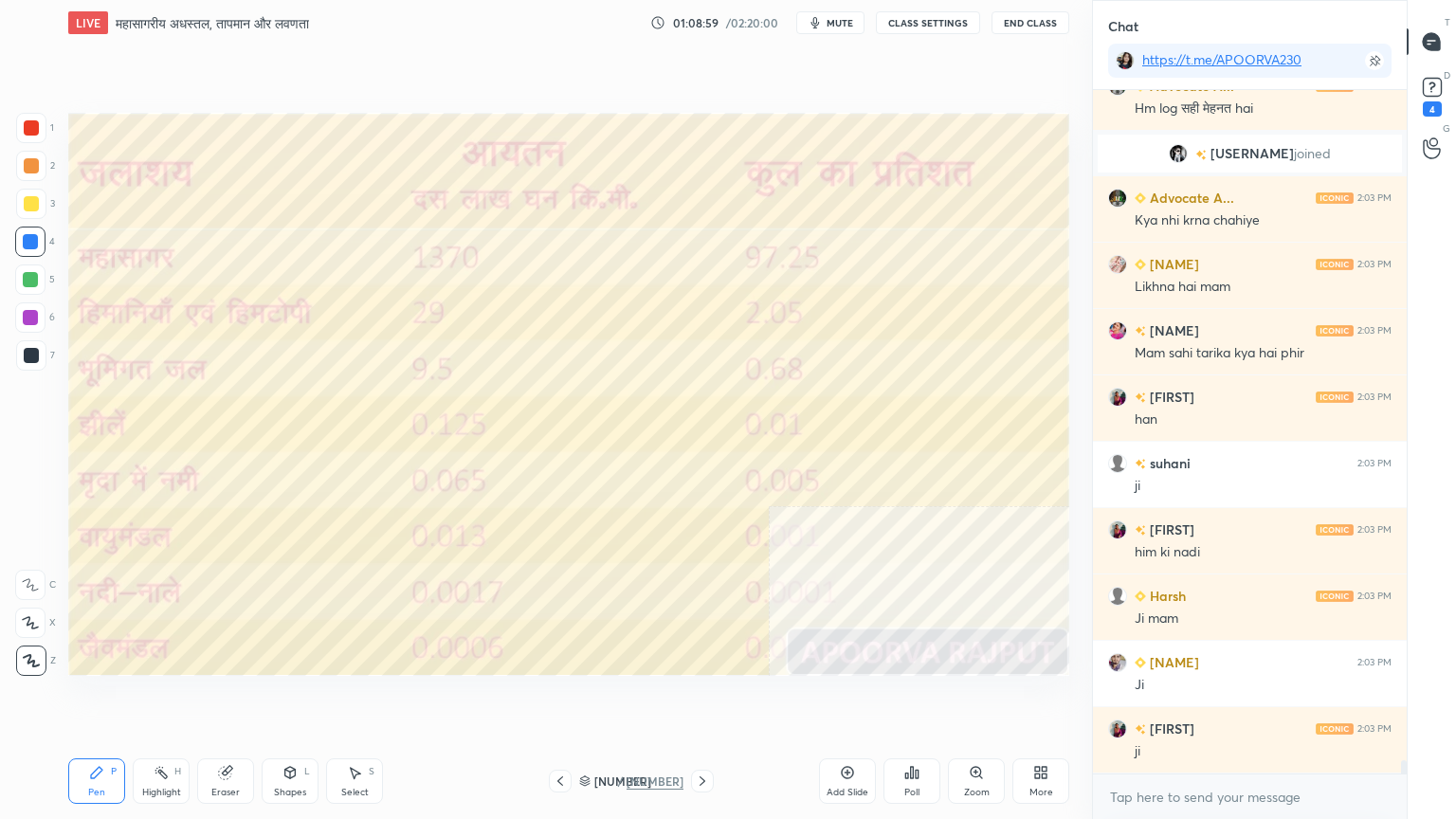 click on "Eraser" at bounding box center (226, 781) 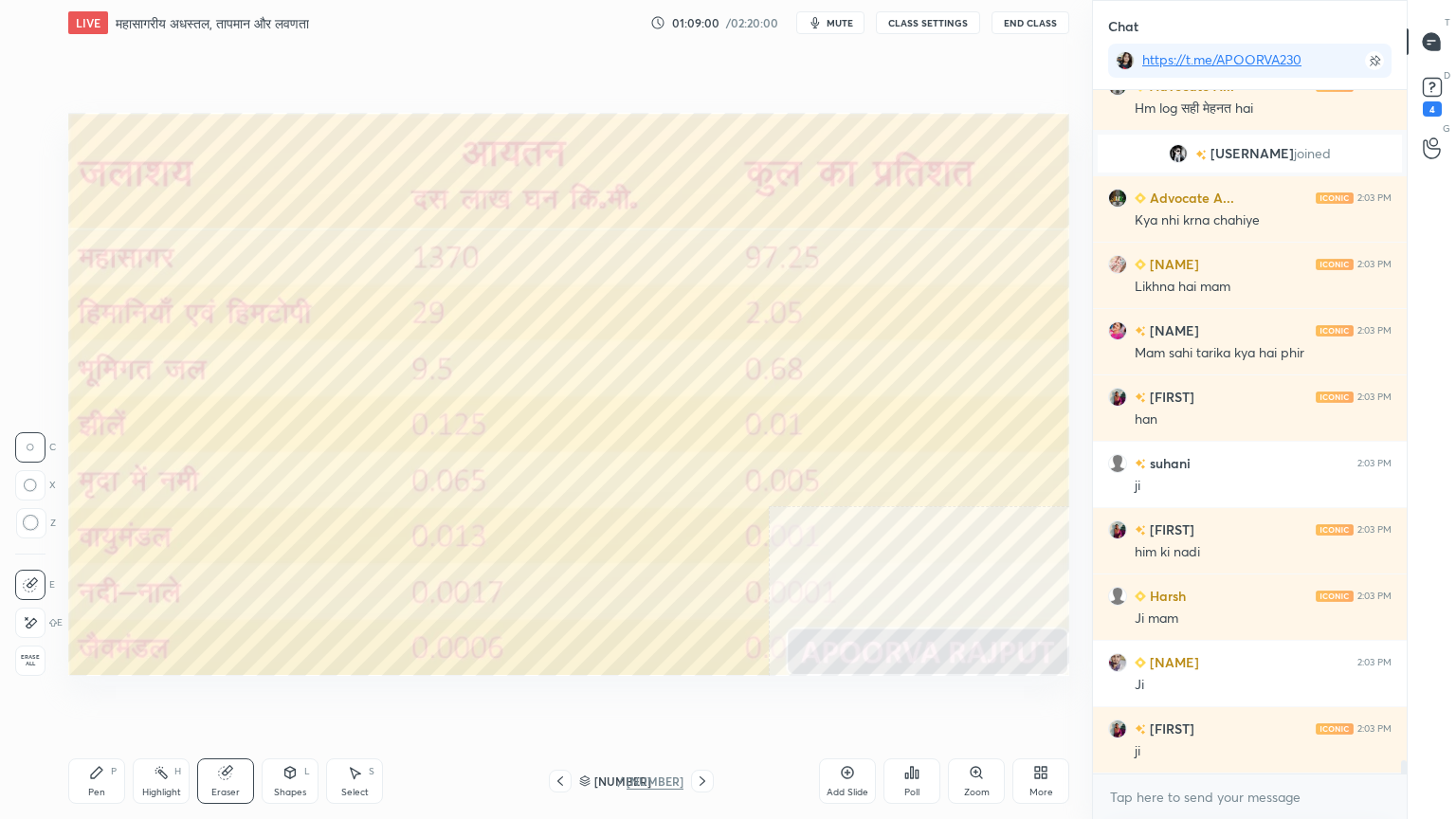 click on "Erase all" at bounding box center (30, 661) 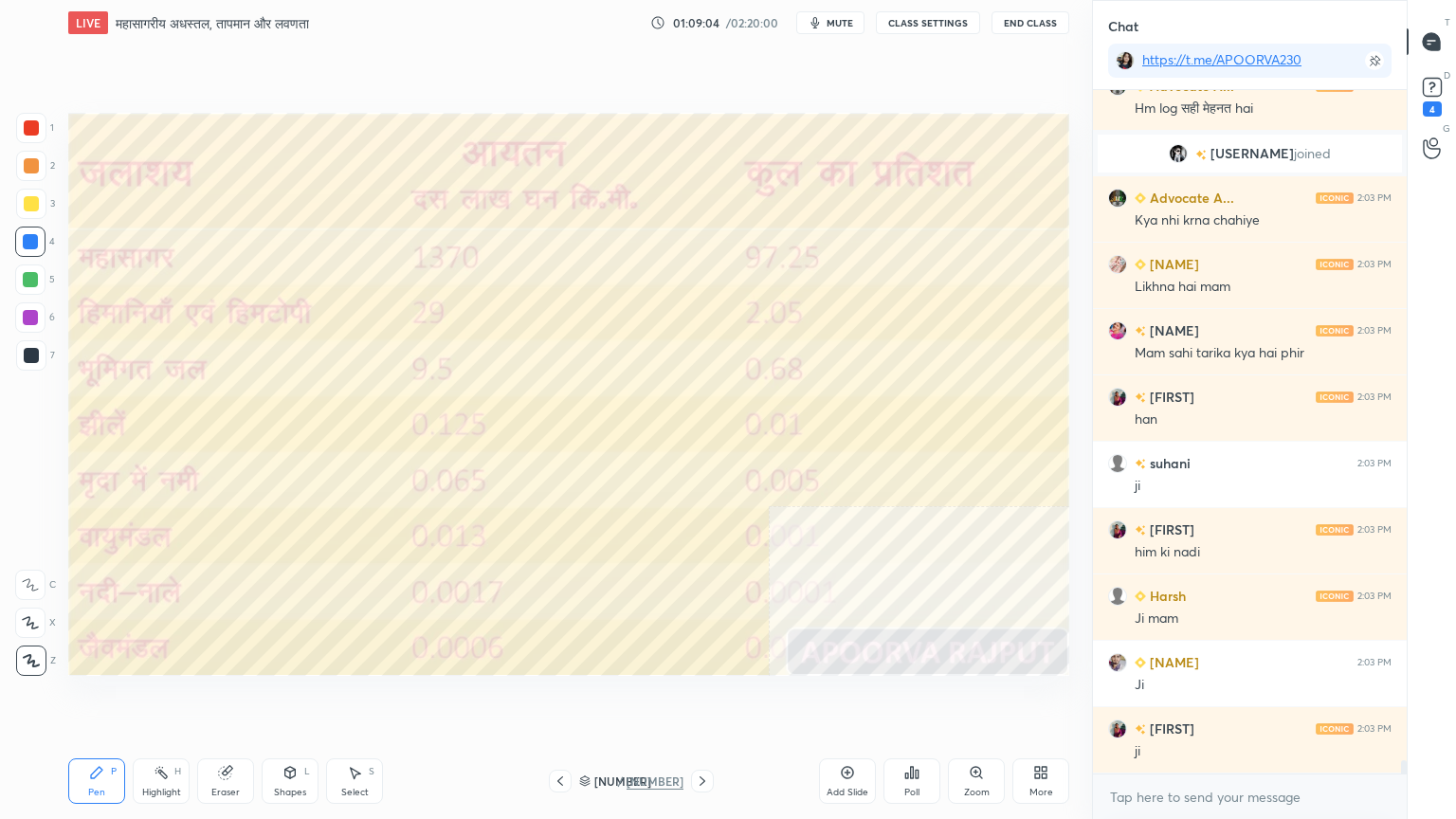 scroll, scrollTop: 34023, scrollLeft: 0, axis: vertical 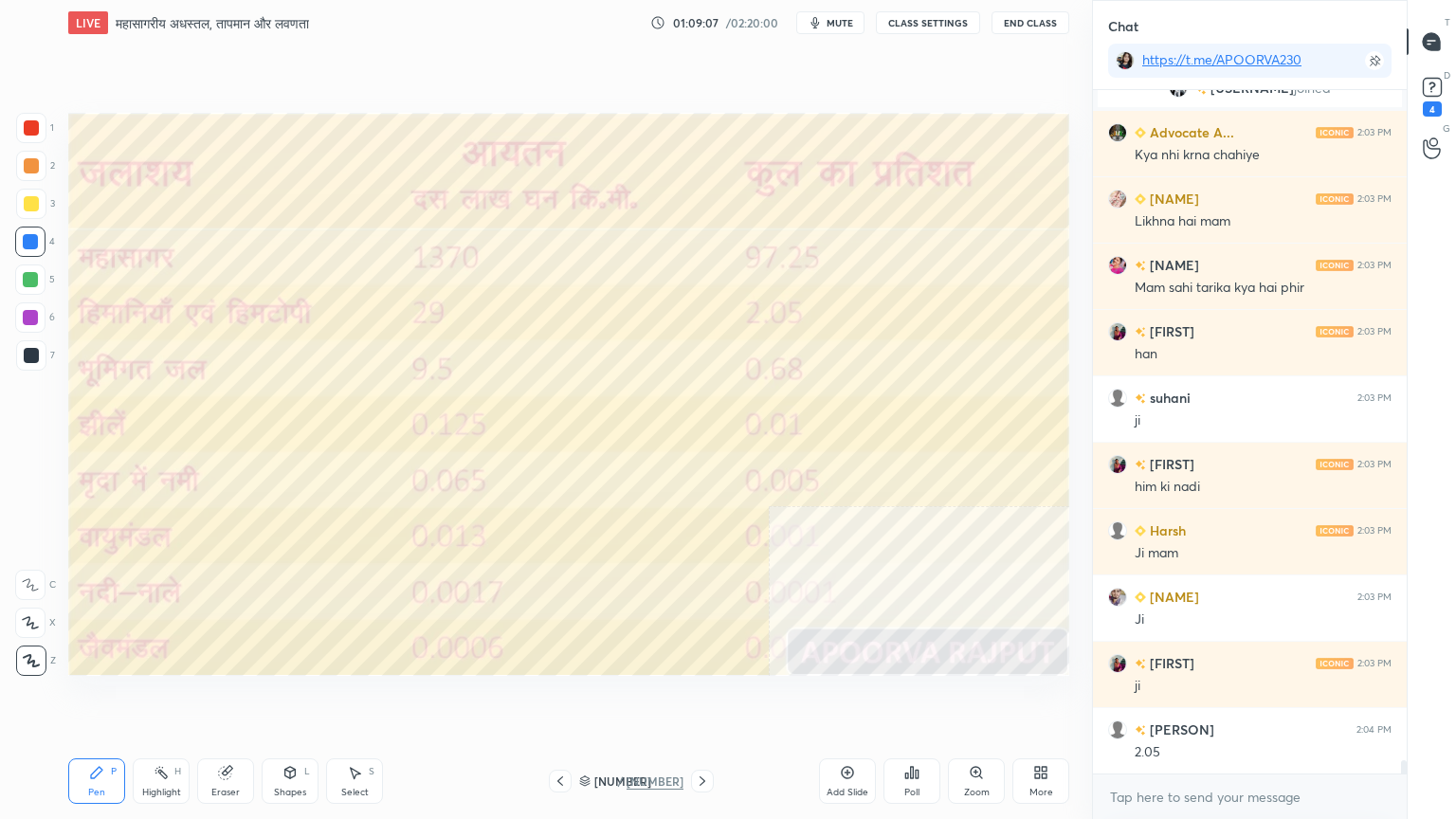 drag, startPoint x: 243, startPoint y: 796, endPoint x: 231, endPoint y: 789, distance: 13.892444 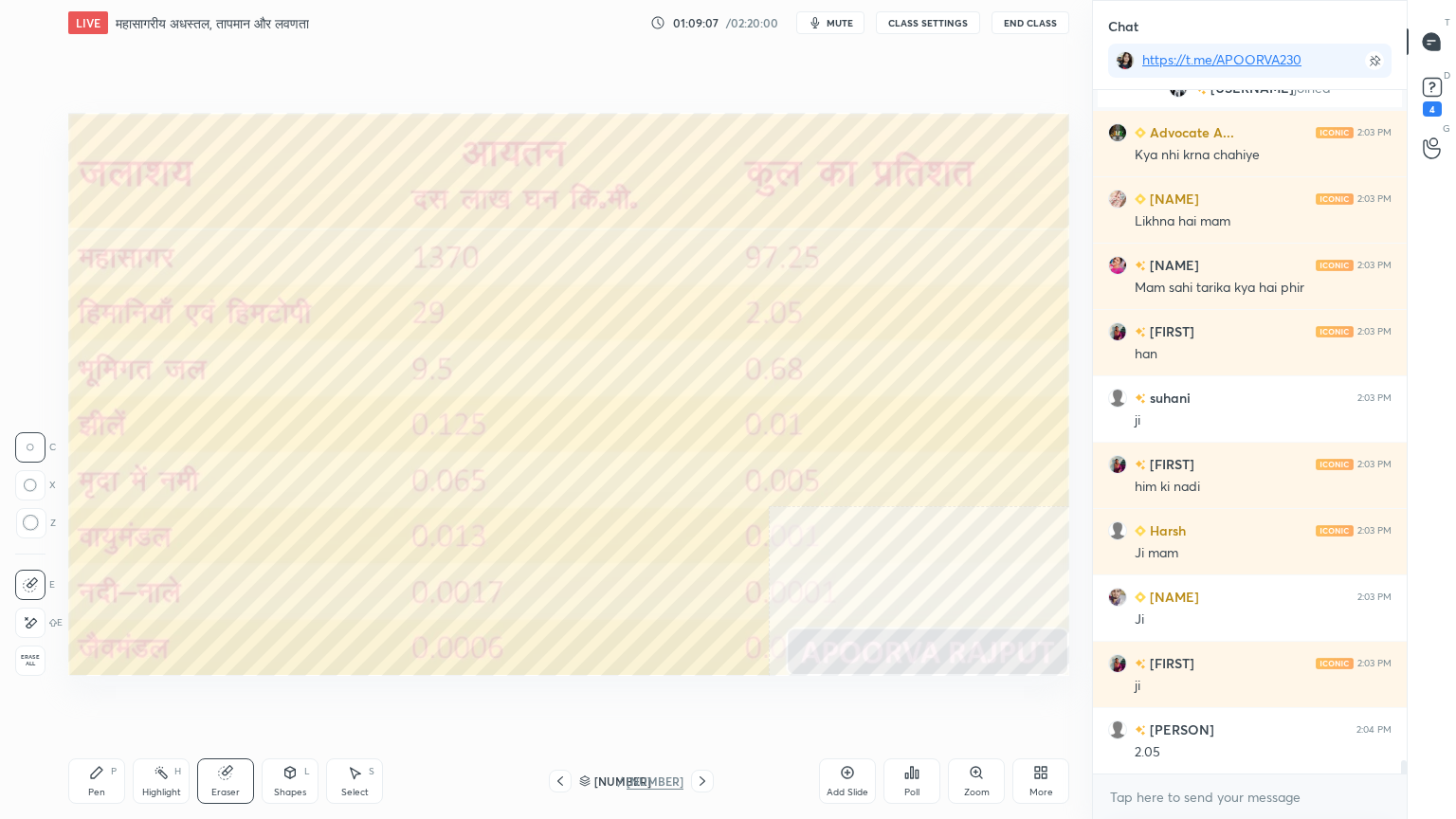 click on "Erase all" at bounding box center (30, 661) 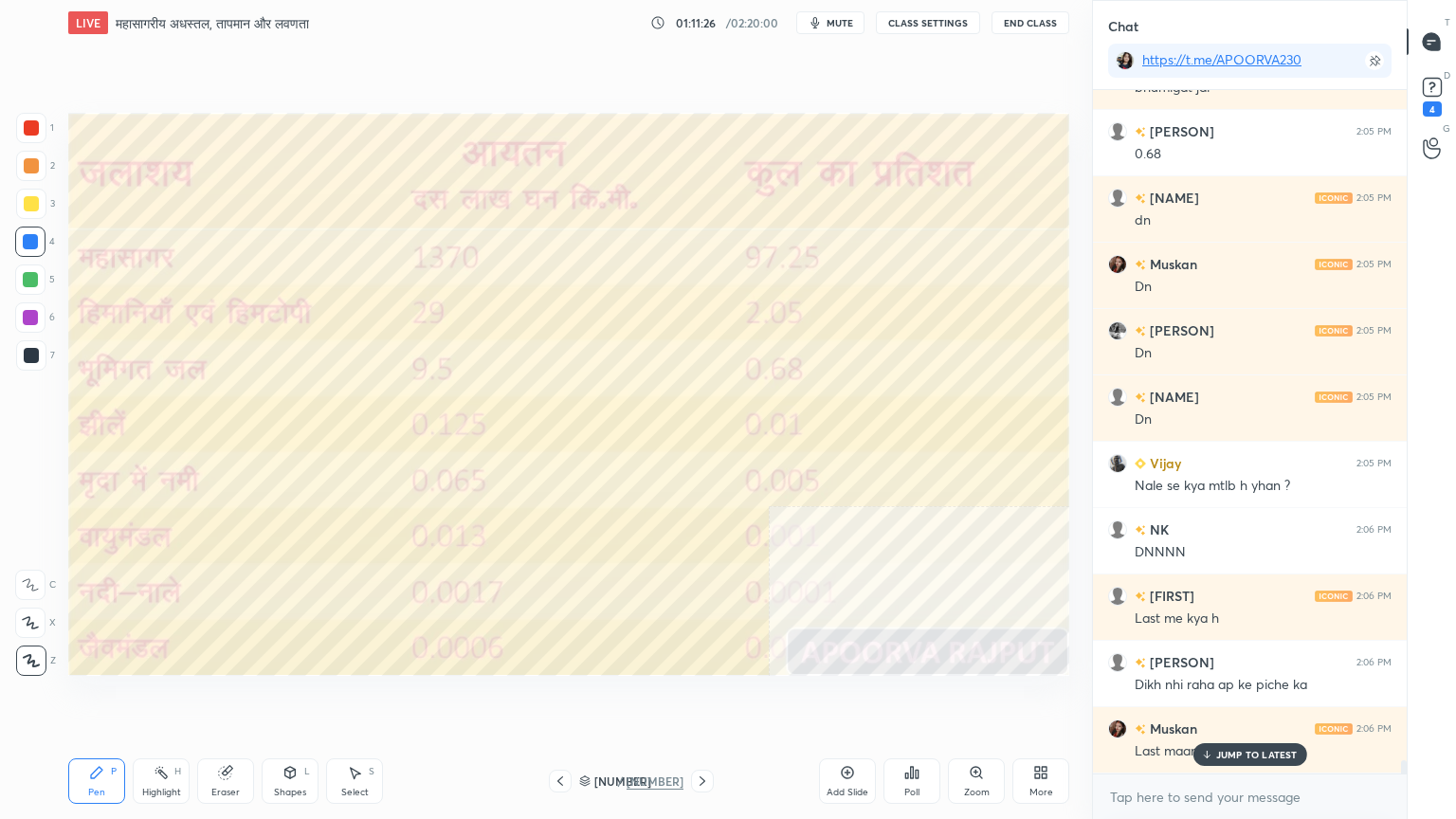 scroll, scrollTop: 35395, scrollLeft: 0, axis: vertical 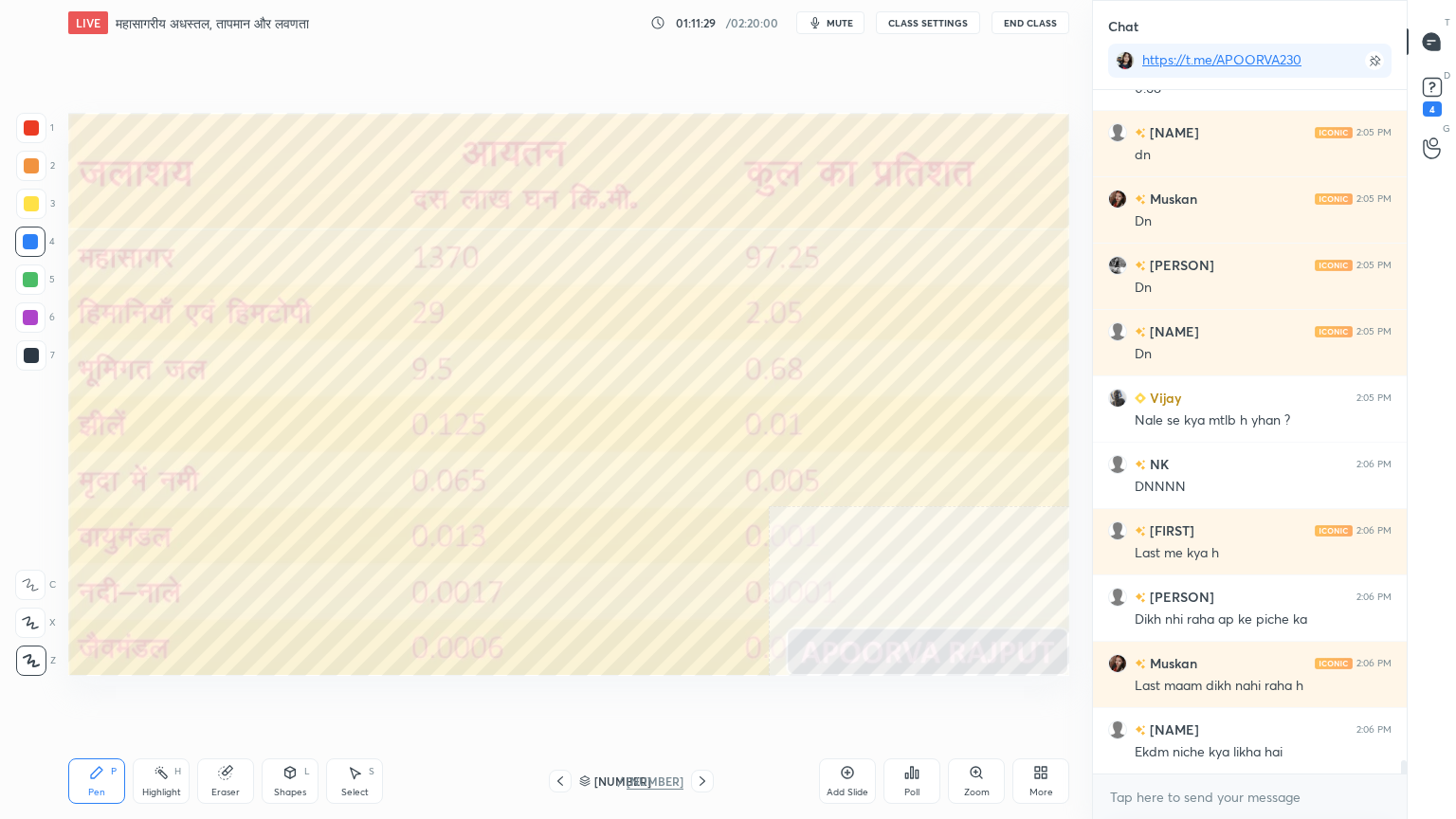 drag, startPoint x: 846, startPoint y: 23, endPoint x: 832, endPoint y: 27, distance: 14.56022 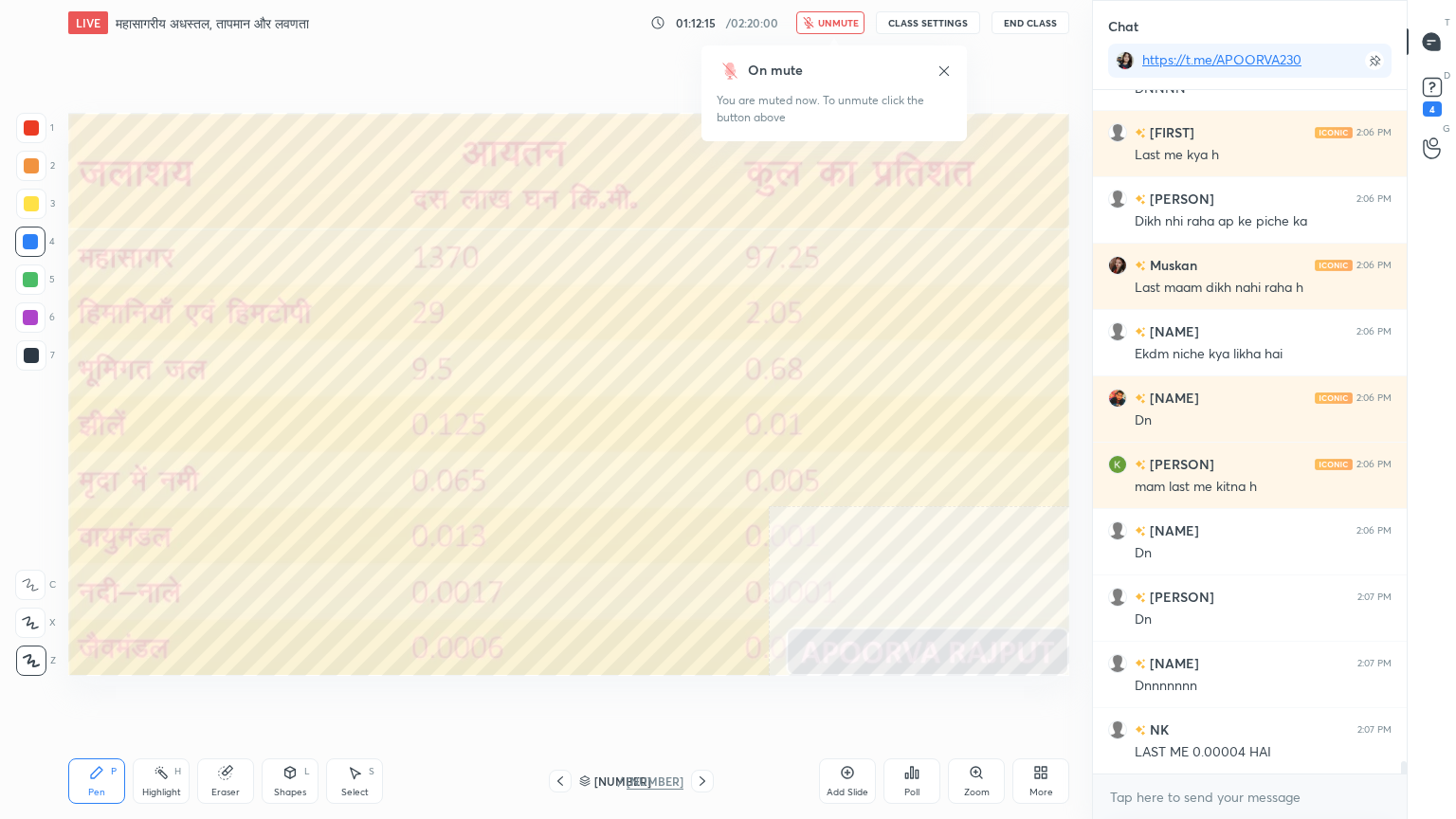 scroll, scrollTop: 35861, scrollLeft: 0, axis: vertical 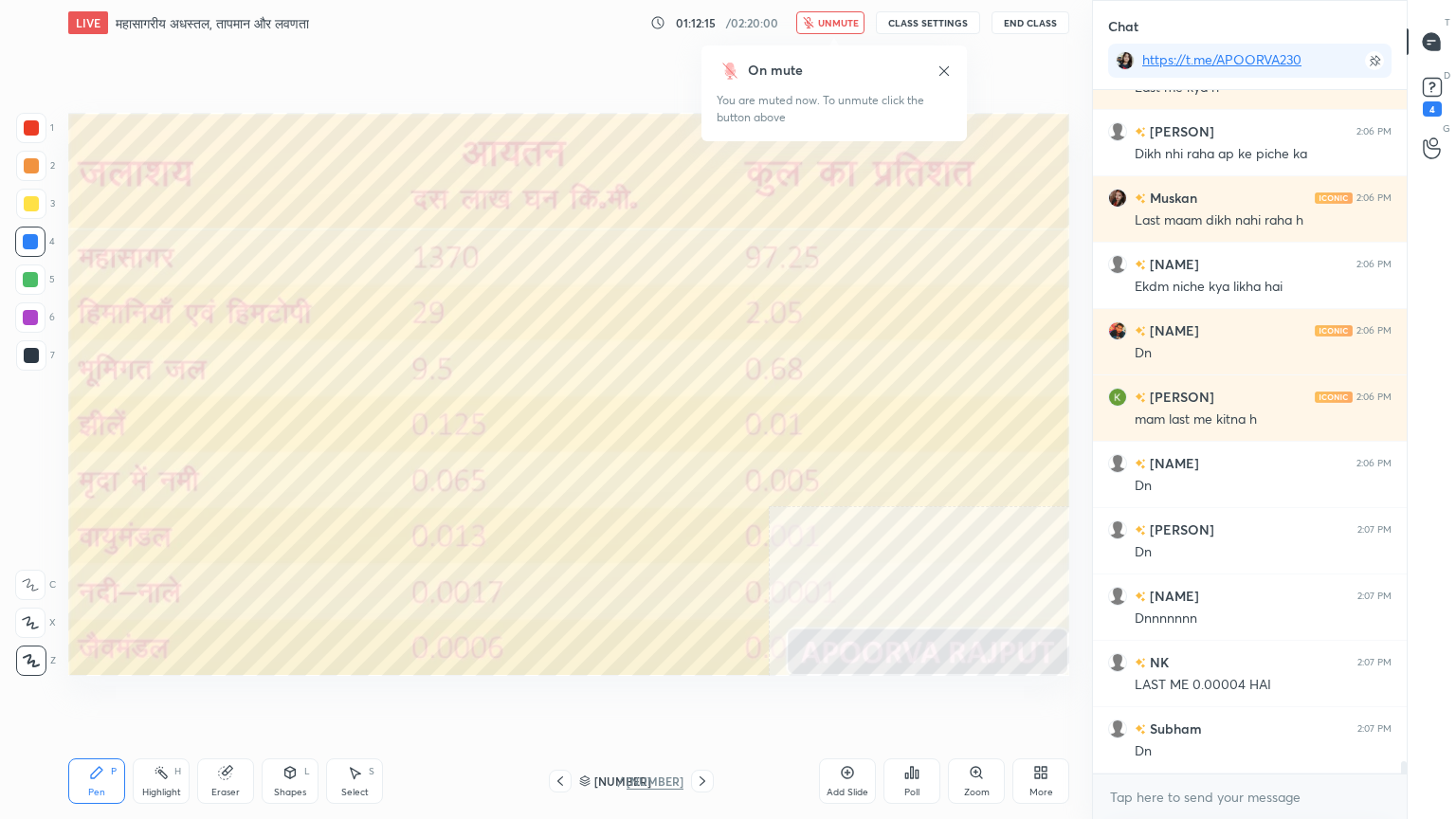 click on "unmute" at bounding box center (838, 23) 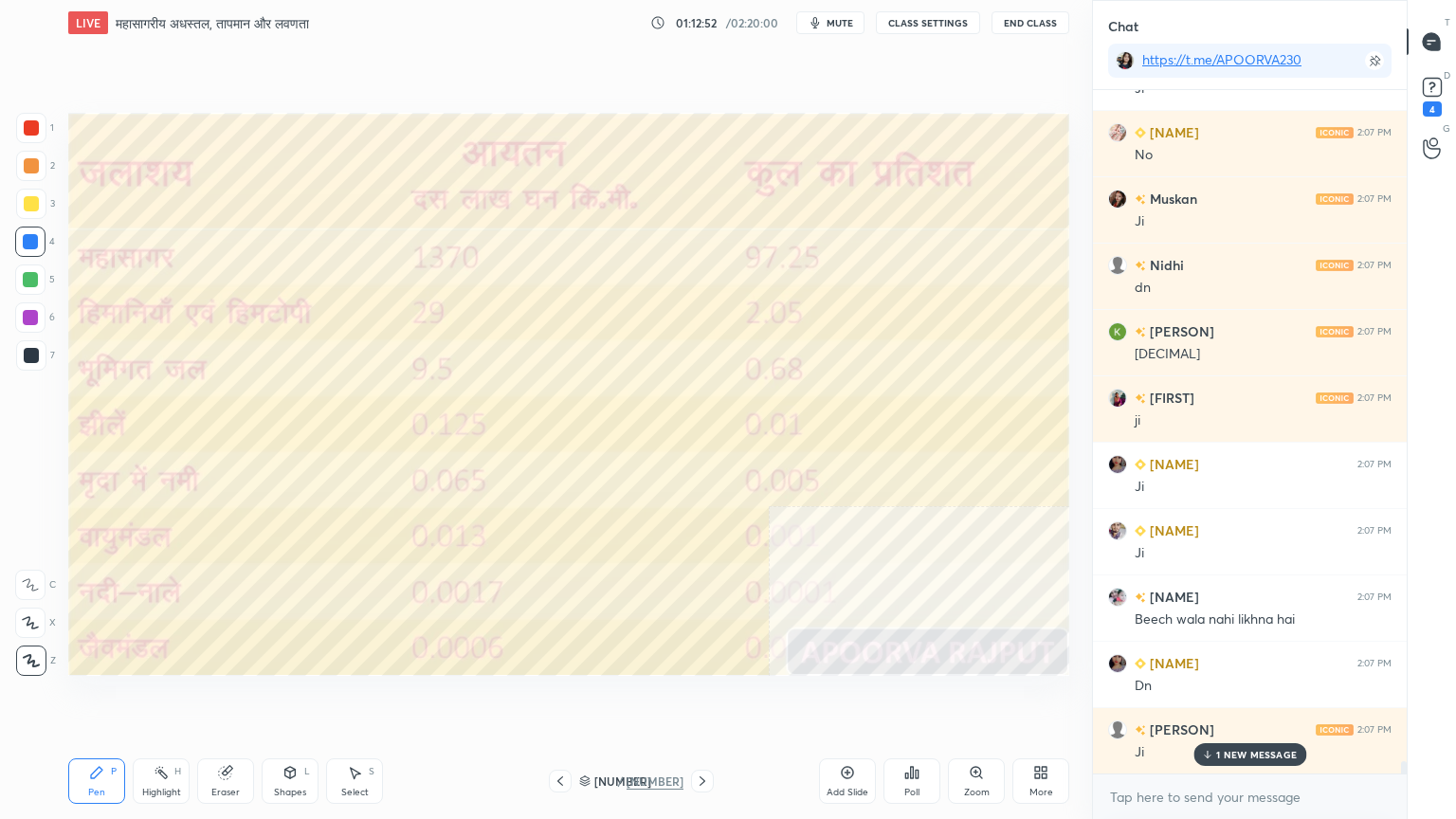 scroll, scrollTop: 36806, scrollLeft: 0, axis: vertical 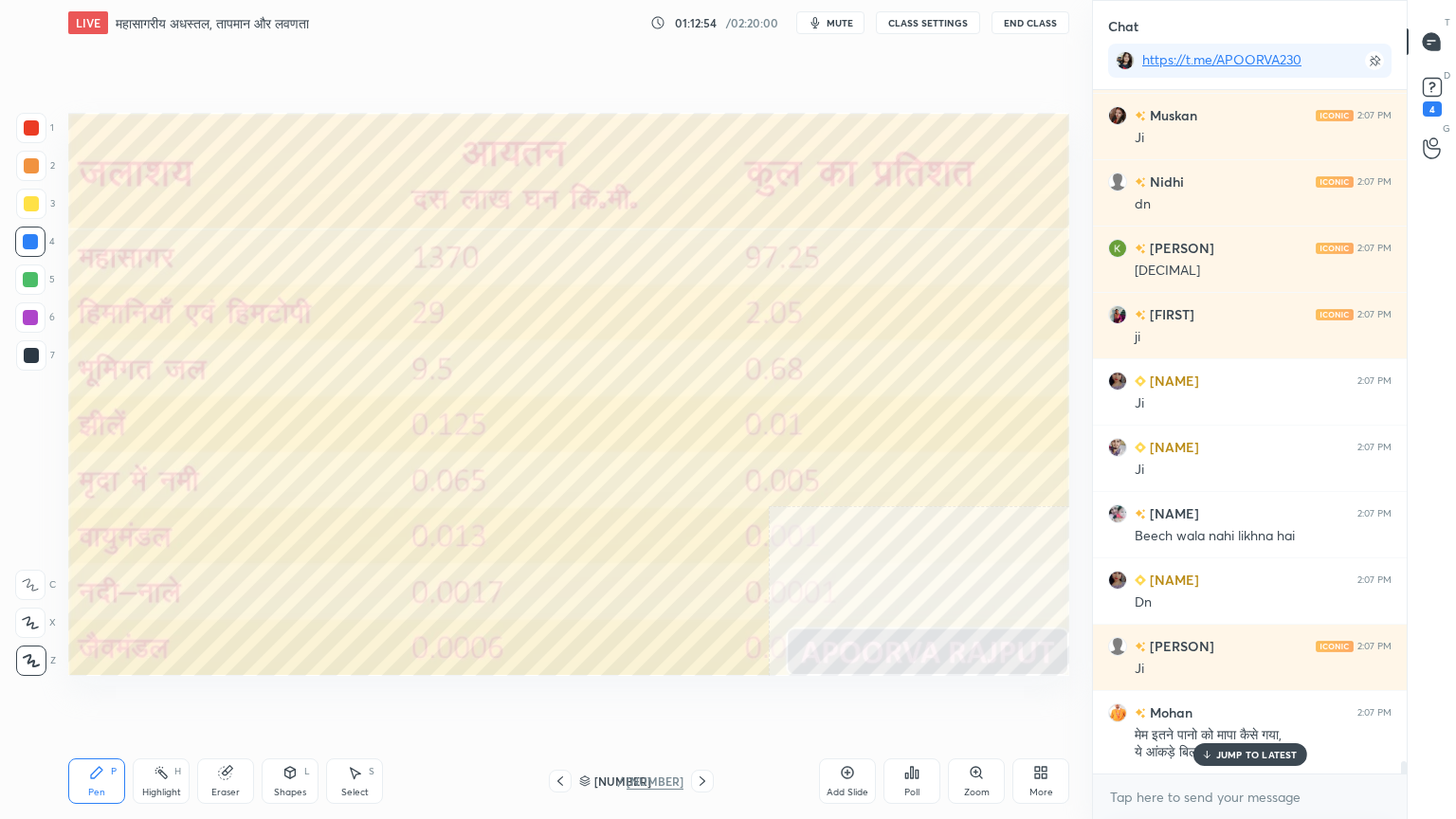 drag, startPoint x: 1249, startPoint y: 755, endPoint x: 1240, endPoint y: 788, distance: 34.20526 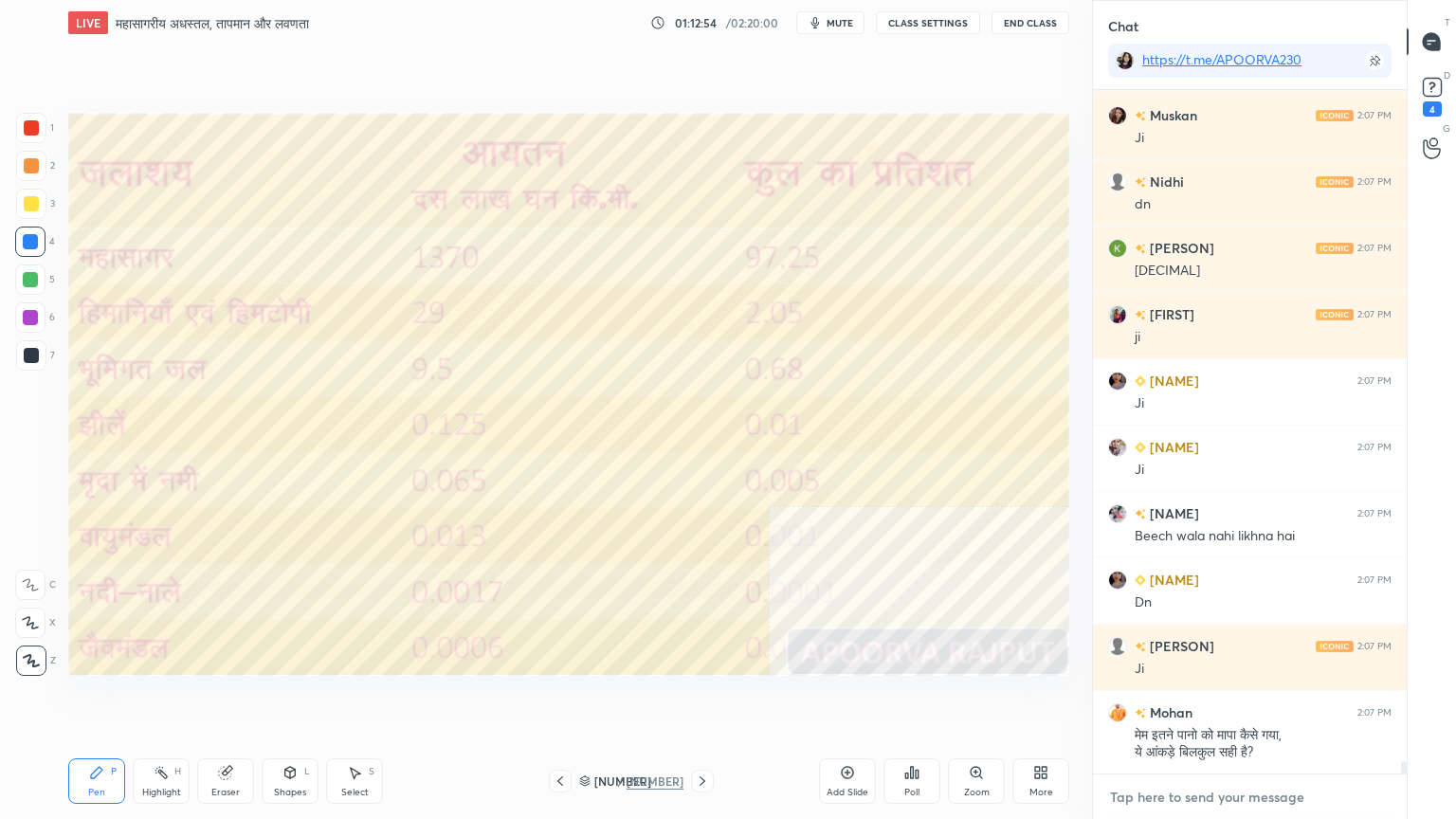 click at bounding box center (1249, 797) 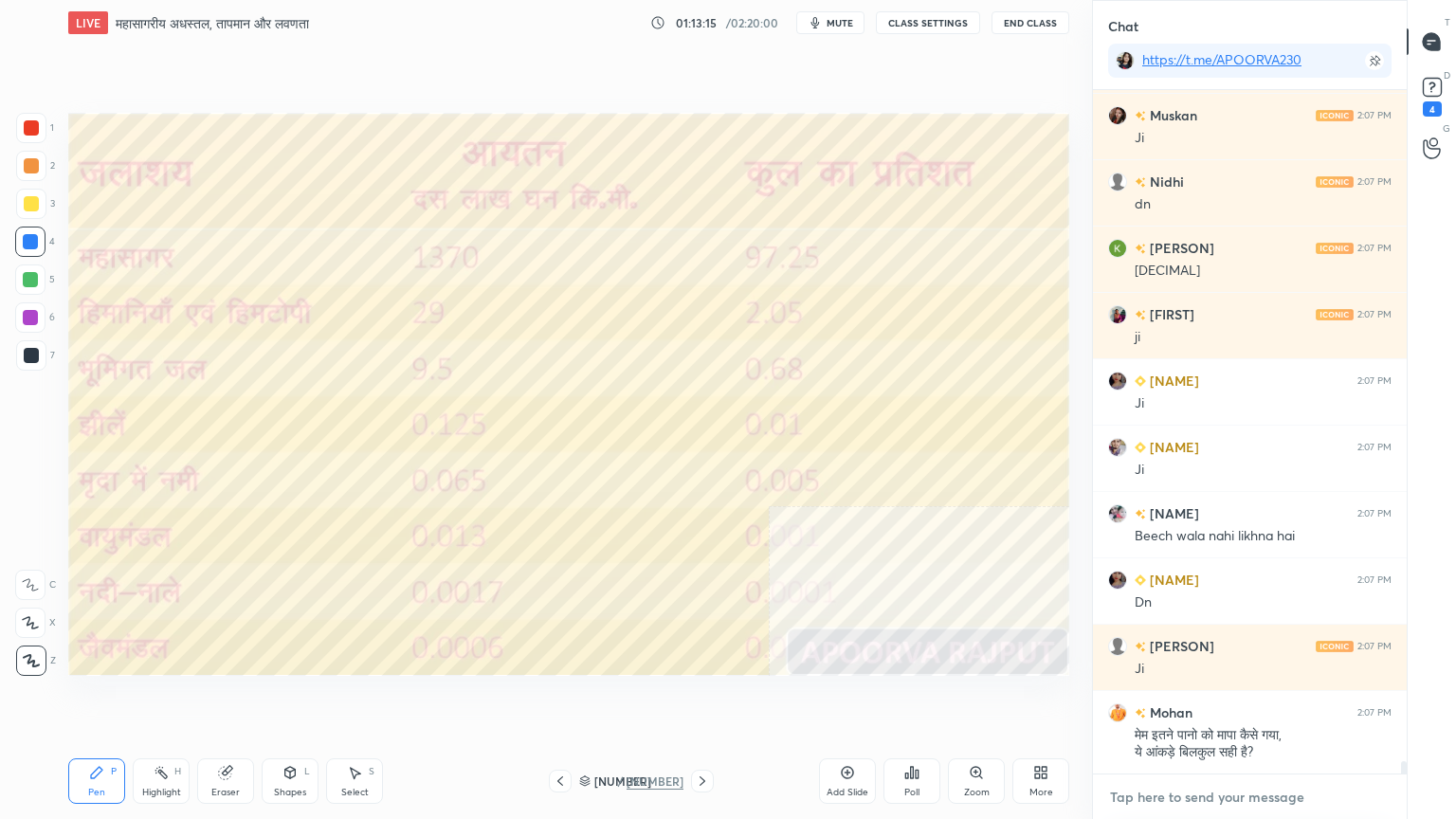 scroll, scrollTop: 36873, scrollLeft: 0, axis: vertical 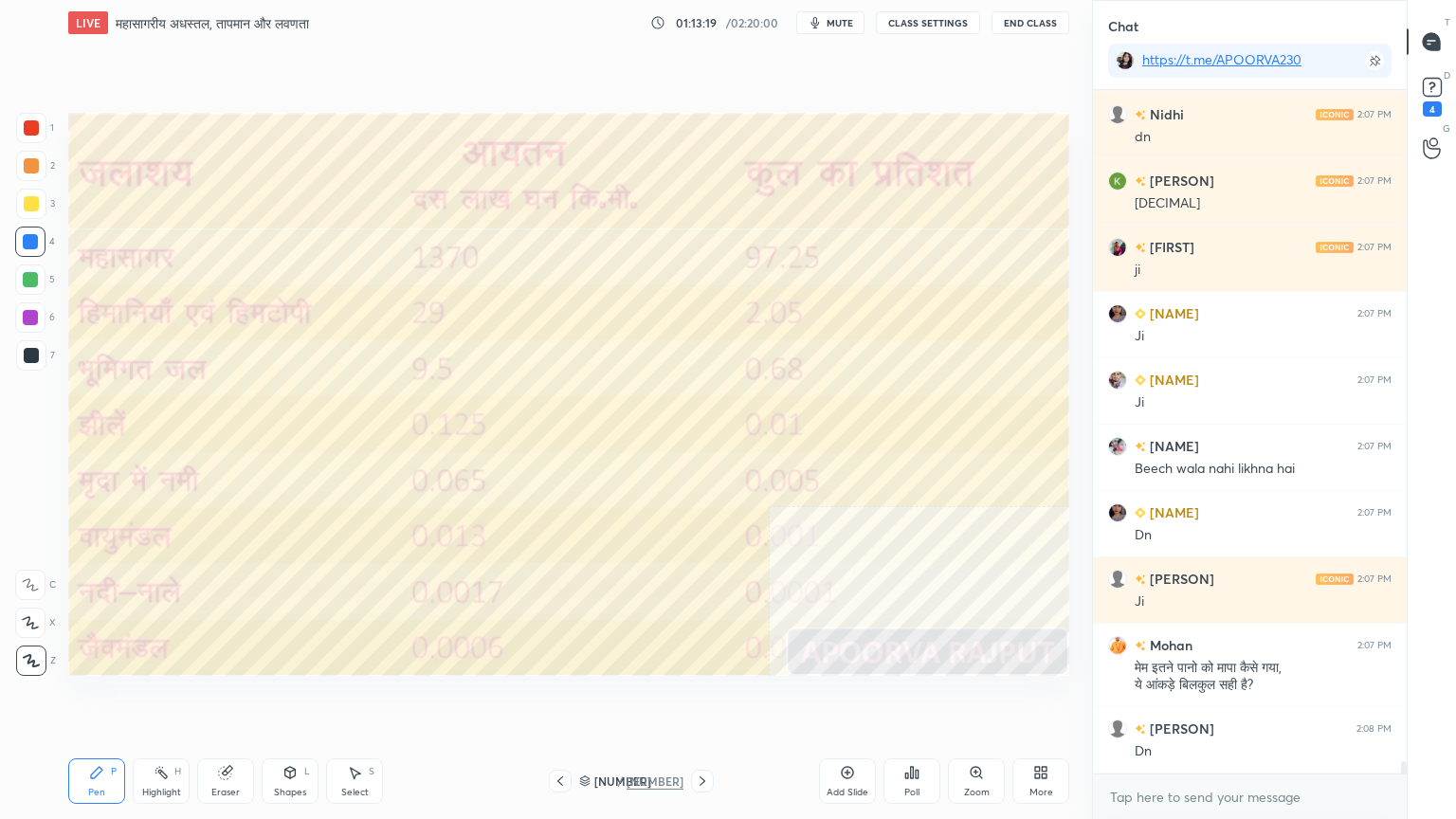 drag, startPoint x: 610, startPoint y: 783, endPoint x: 685, endPoint y: 756, distance: 79.71198 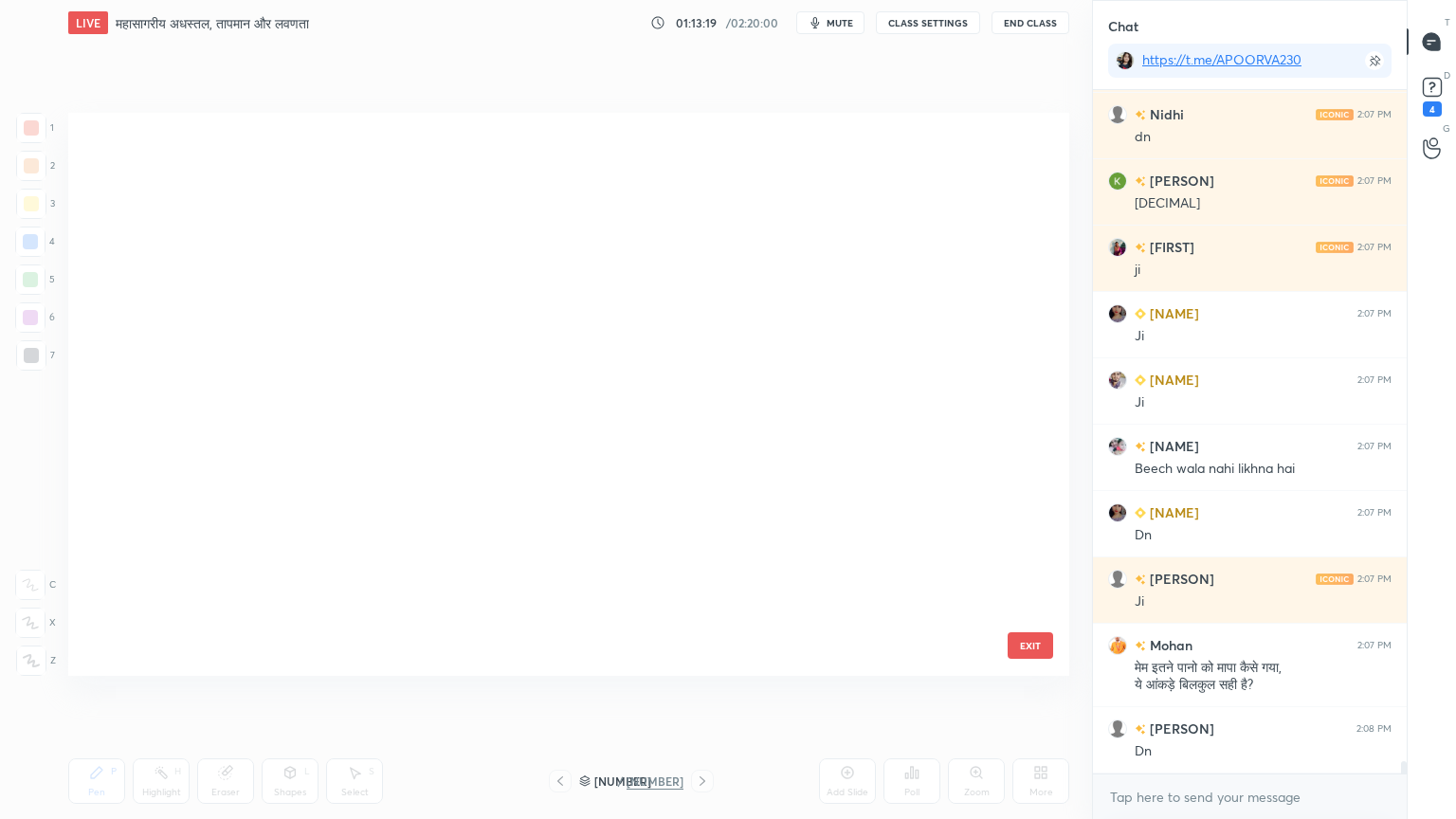 scroll, scrollTop: 62058, scrollLeft: 0, axis: vertical 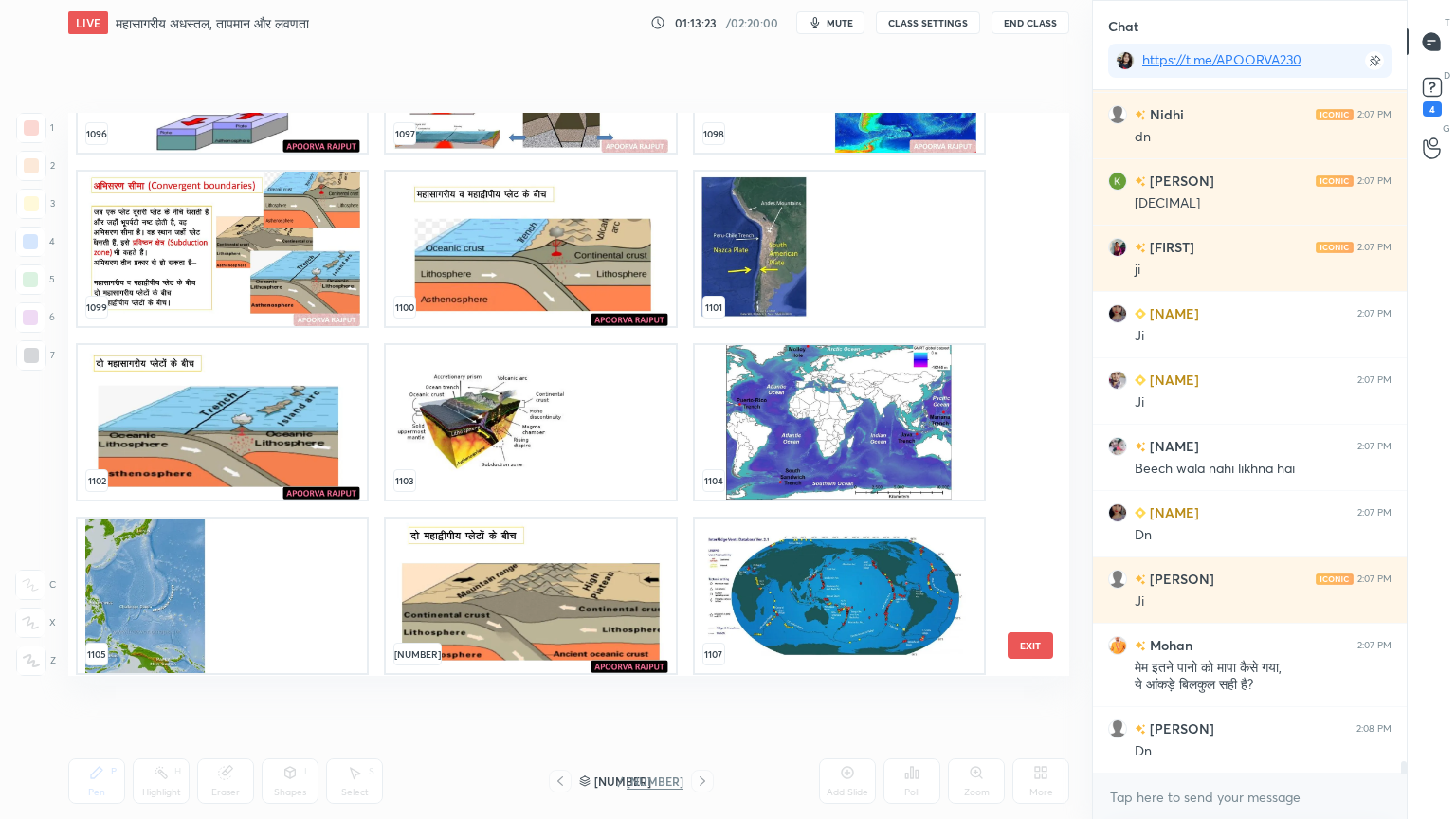 click on "EXIT" at bounding box center [1030, 646] 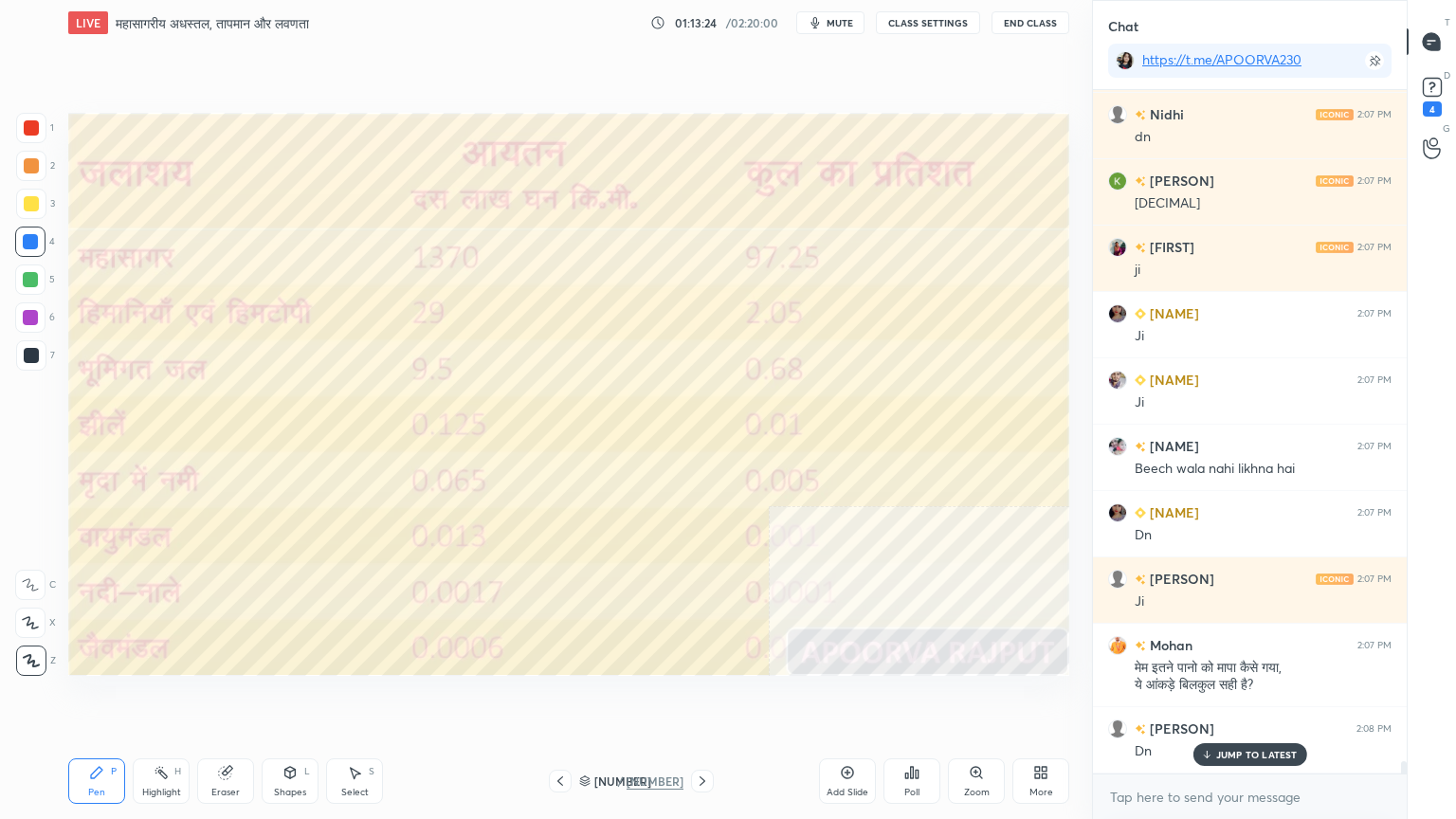 scroll, scrollTop: 36938, scrollLeft: 0, axis: vertical 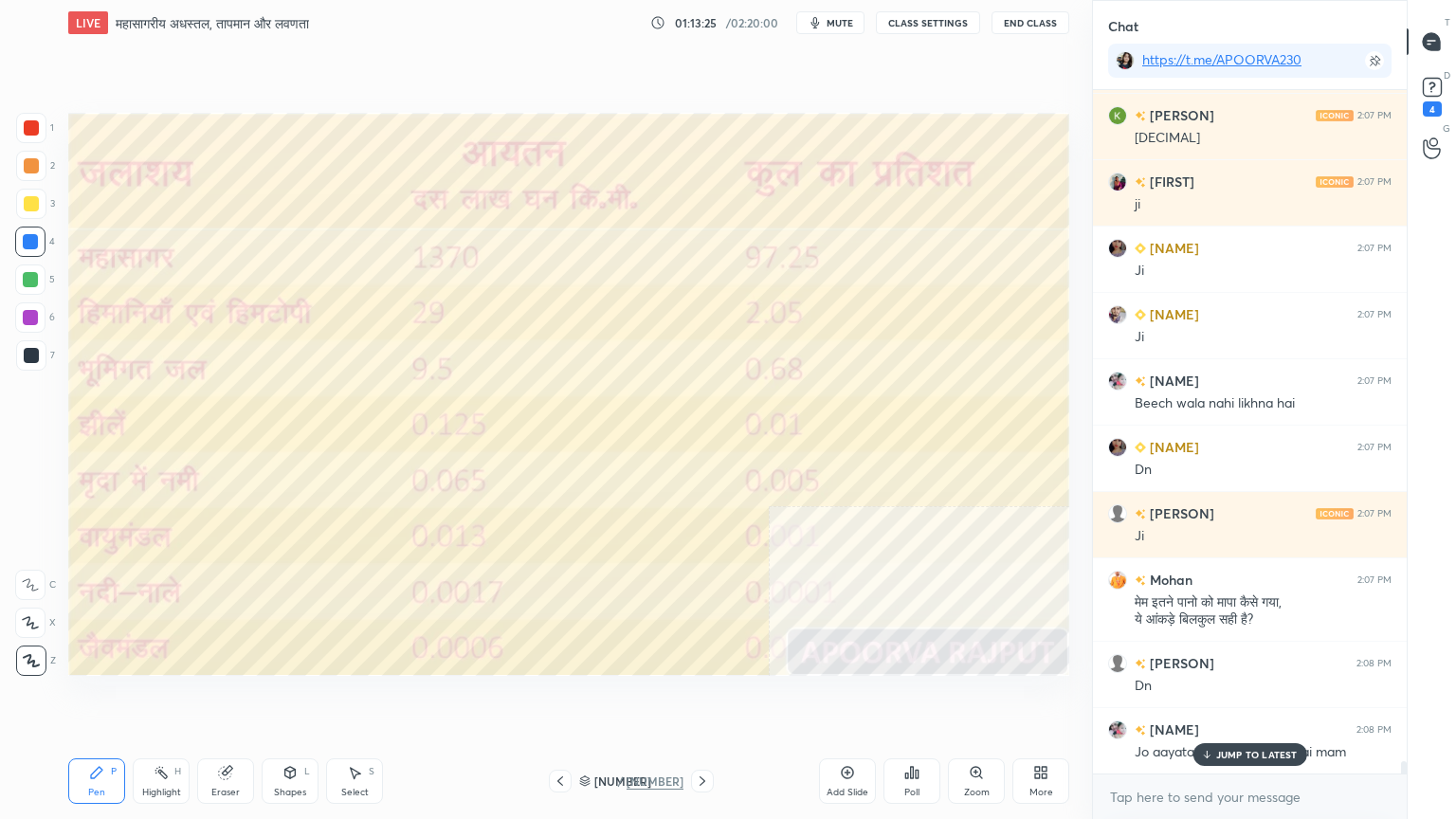 click on "[NAME] 2:06 PM Dn [NAME] 2:07 PM Dn [NAME] 2:07 PM Dnnnnnnn NK 2:07 PM LAST ME 0.00004 HAI [NAME] 2:07 PM Dn [NAME] 2:07 PM Dn [NAME] 2:07 PM Mm jebmndl? [NAME] 2:07 PM Ji [NAME] 2:07 PM No [NAME] 2:07 PM Ji [NAME] 2:07 PM dn [NAME] 2:07 PM 0.00001 [NAME] 2:07 PM ji [NAME] 2:07 PM Ji [NAME] 2:07 PM Ji [NAME] 2:07 PM Beech wala nahi likhna hai [NAME] 2:07 PM Dn [NAME] 2:07 PM Ji [NAME] 2:07 PM मेम इतने पानो को मापा कैसे गया,
ये आंकड़े बिलकुल सही है? [NAME] 2:08 PM Dn [NAME] 2:08 PM Jo aayatan k michey likha hai mam JUMP TO LATEST" at bounding box center [1249, 431] 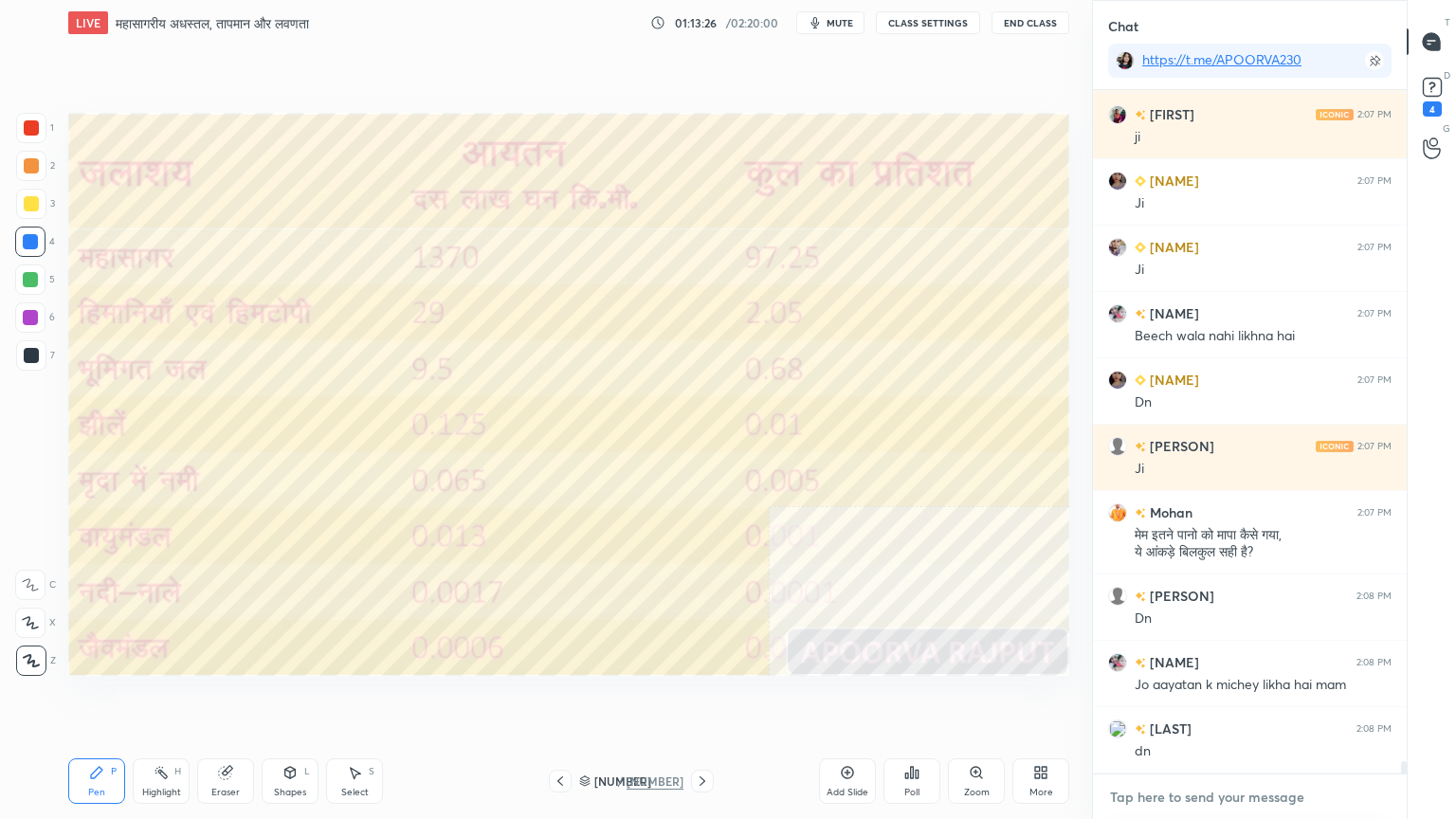 click at bounding box center (1249, 797) 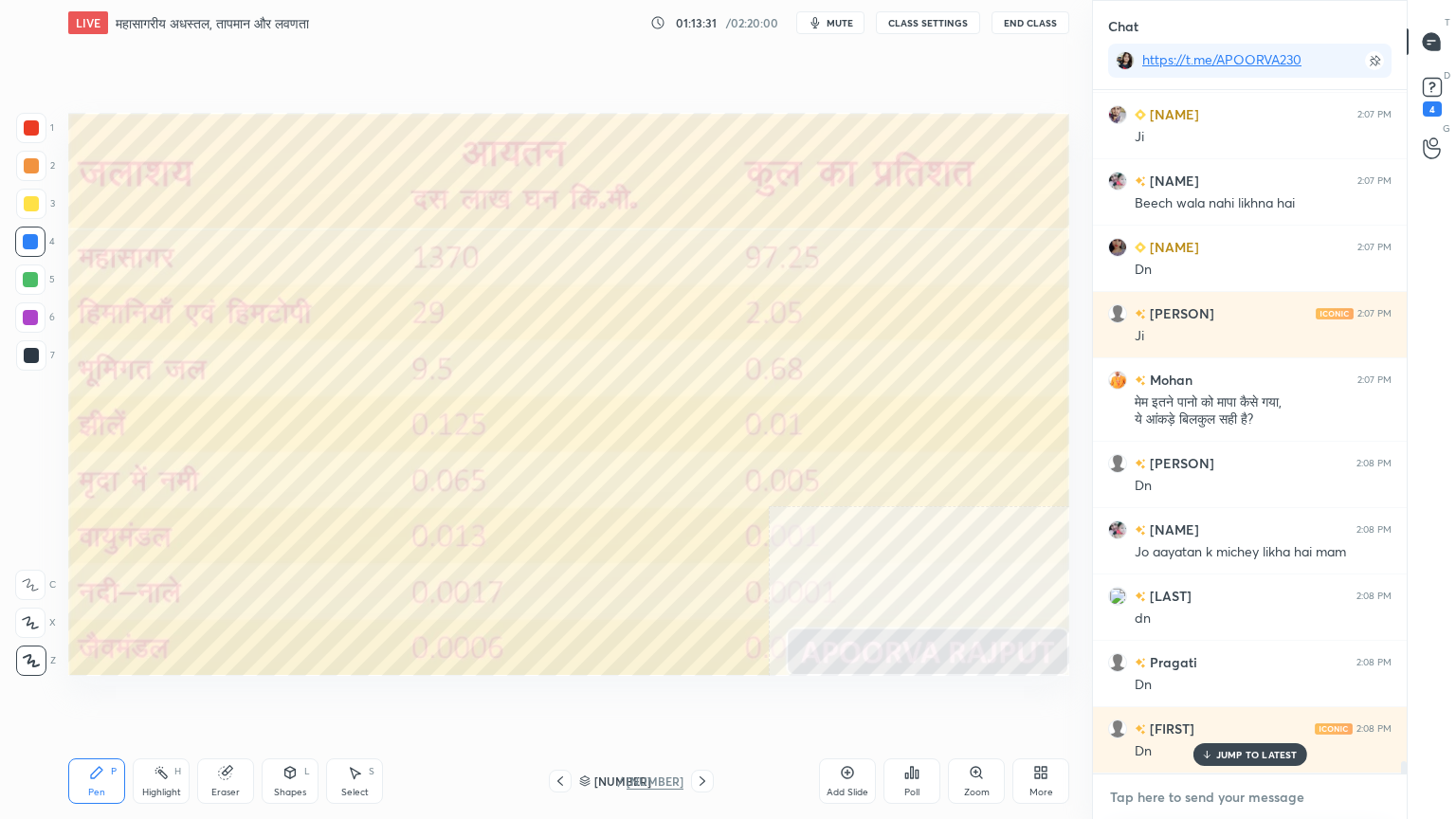 scroll, scrollTop: 37204, scrollLeft: 0, axis: vertical 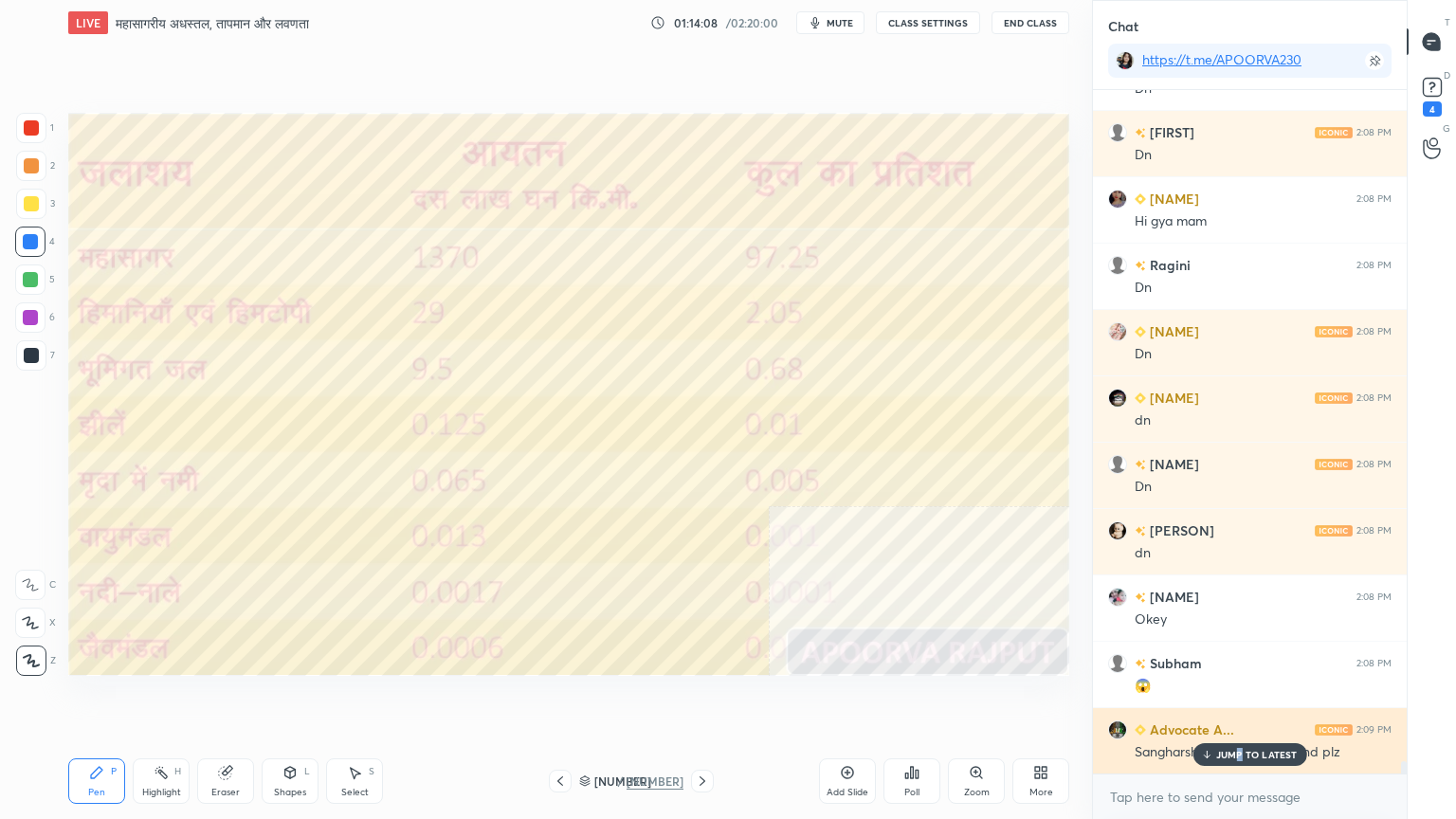 click on "JUMP TO LATEST" at bounding box center [1257, 755] 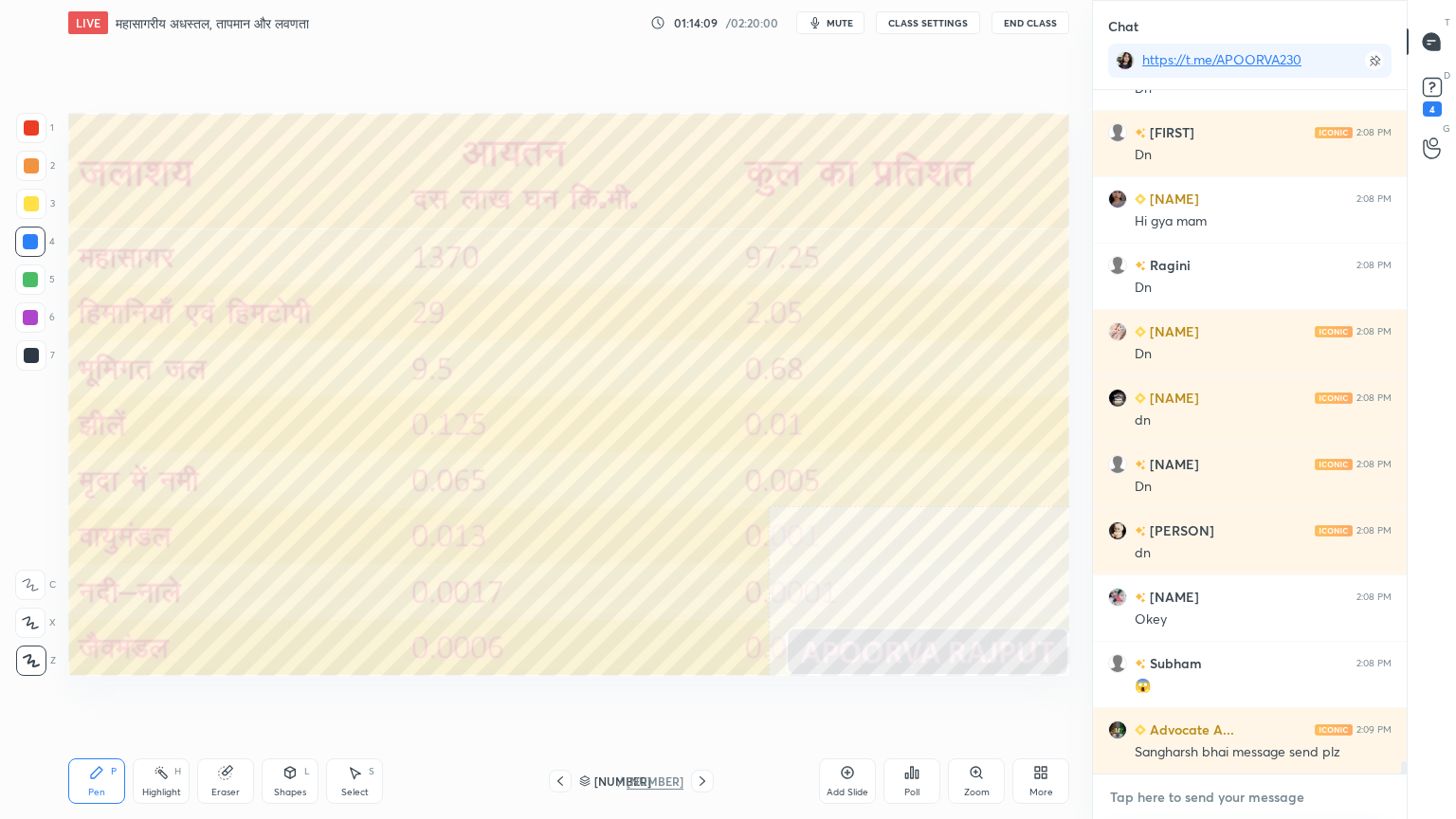 click at bounding box center [1249, 797] 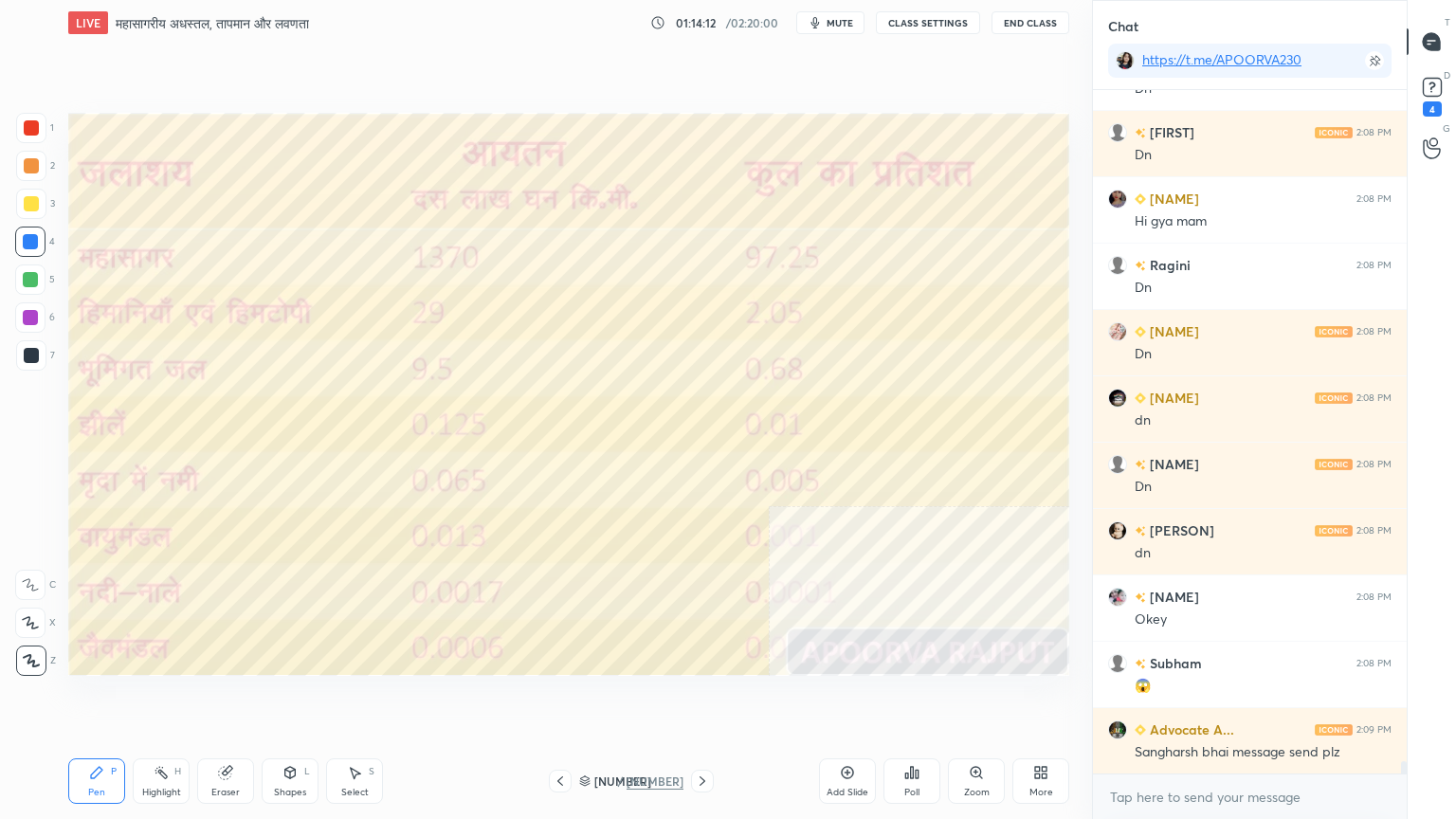 drag, startPoint x: 818, startPoint y: 720, endPoint x: 837, endPoint y: 721, distance: 19.026298 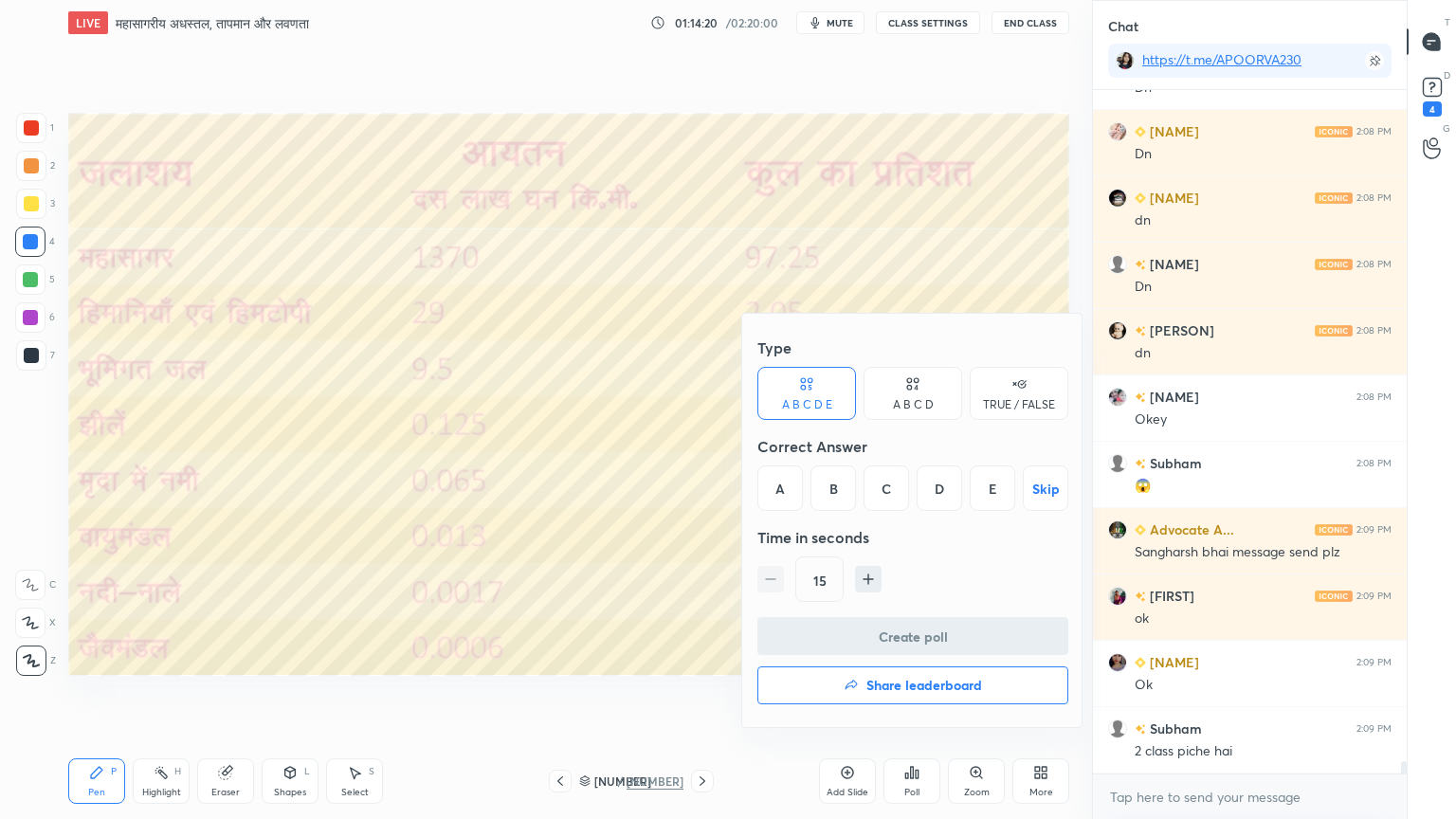 scroll, scrollTop: 38000, scrollLeft: 0, axis: vertical 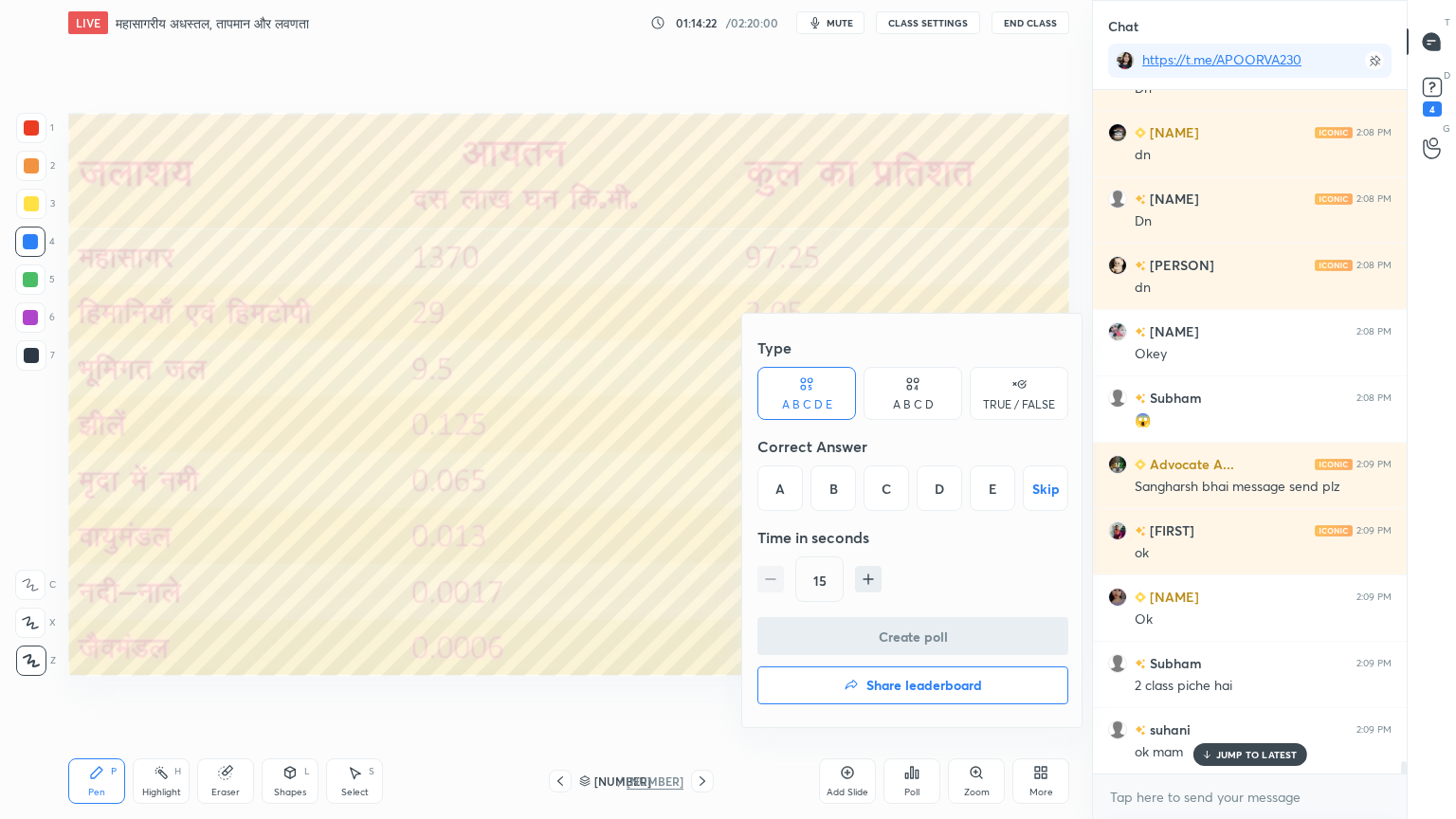 click on "TRUE / FALSE" at bounding box center [1019, 405] 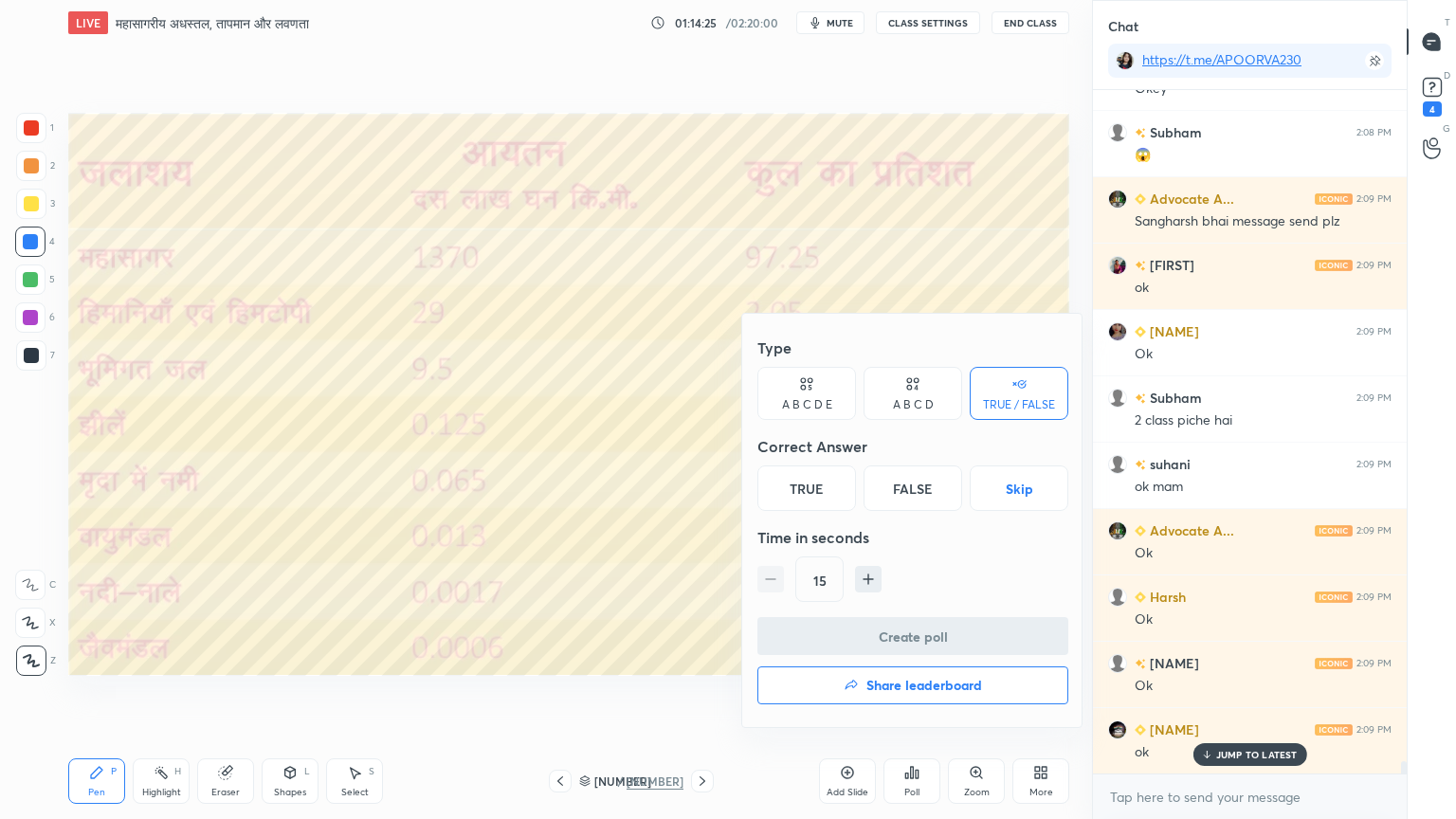 scroll, scrollTop: 38378, scrollLeft: 0, axis: vertical 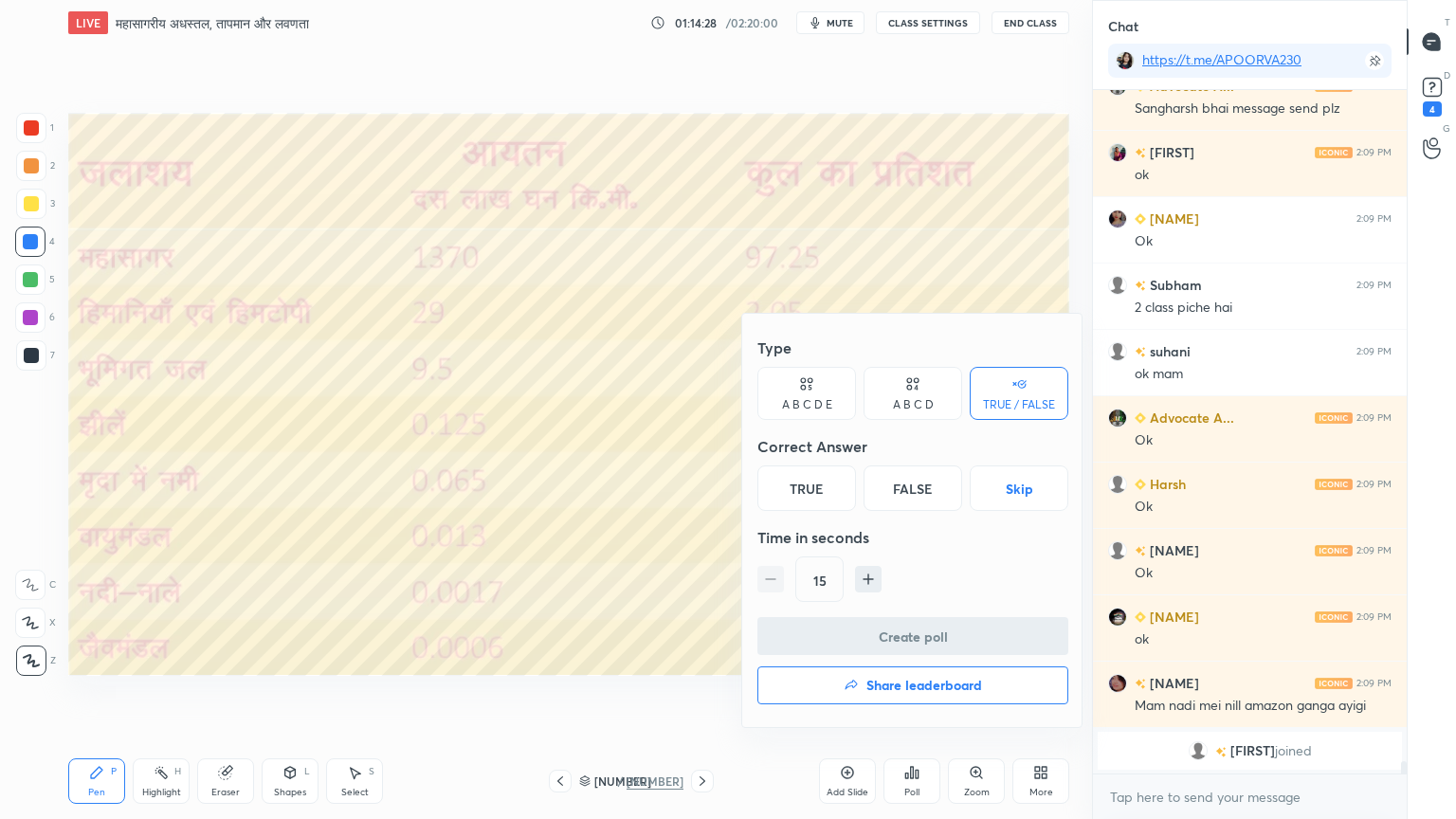 click on "False" at bounding box center [913, 488] 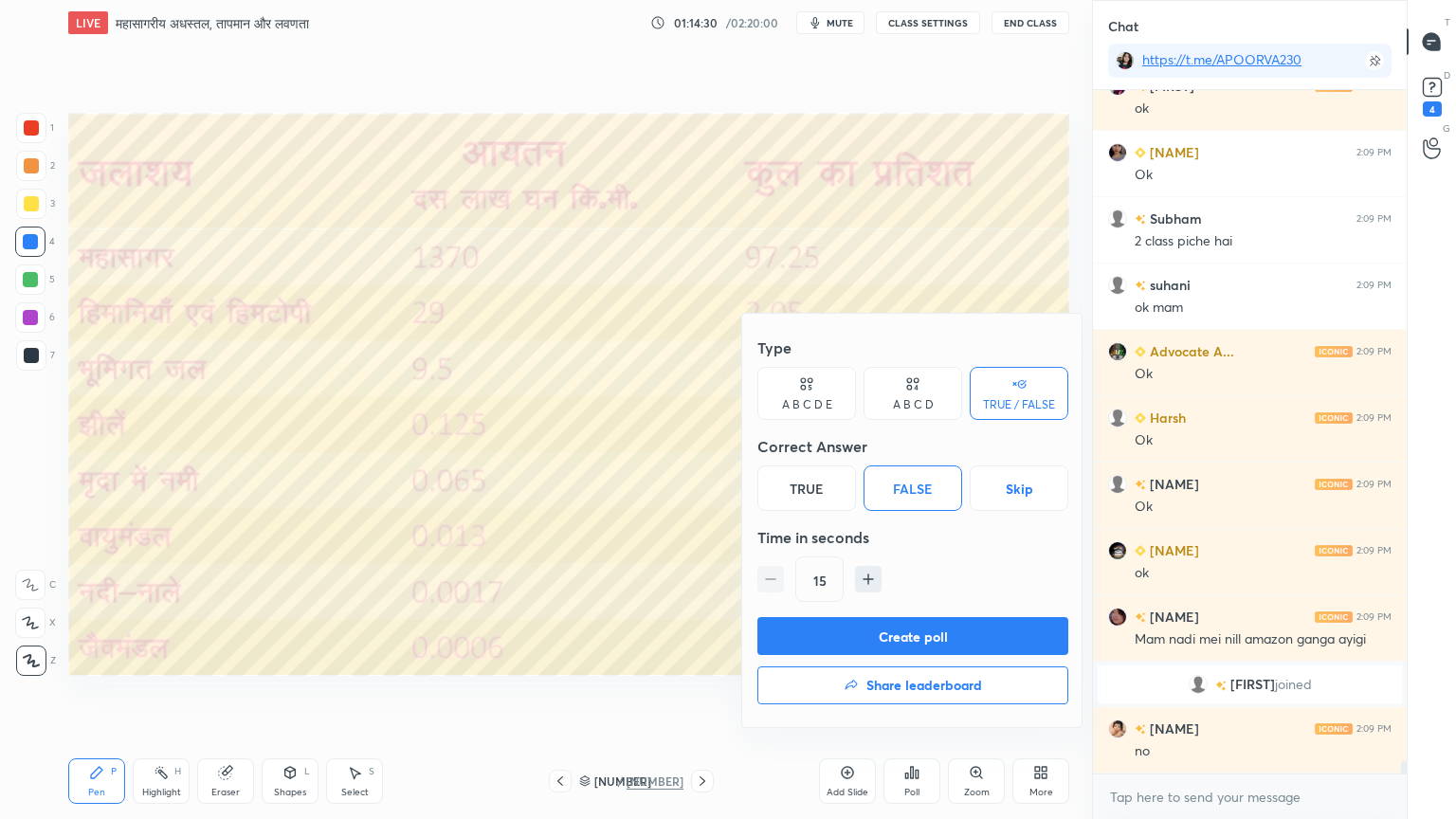 scroll, scrollTop: 36956, scrollLeft: 0, axis: vertical 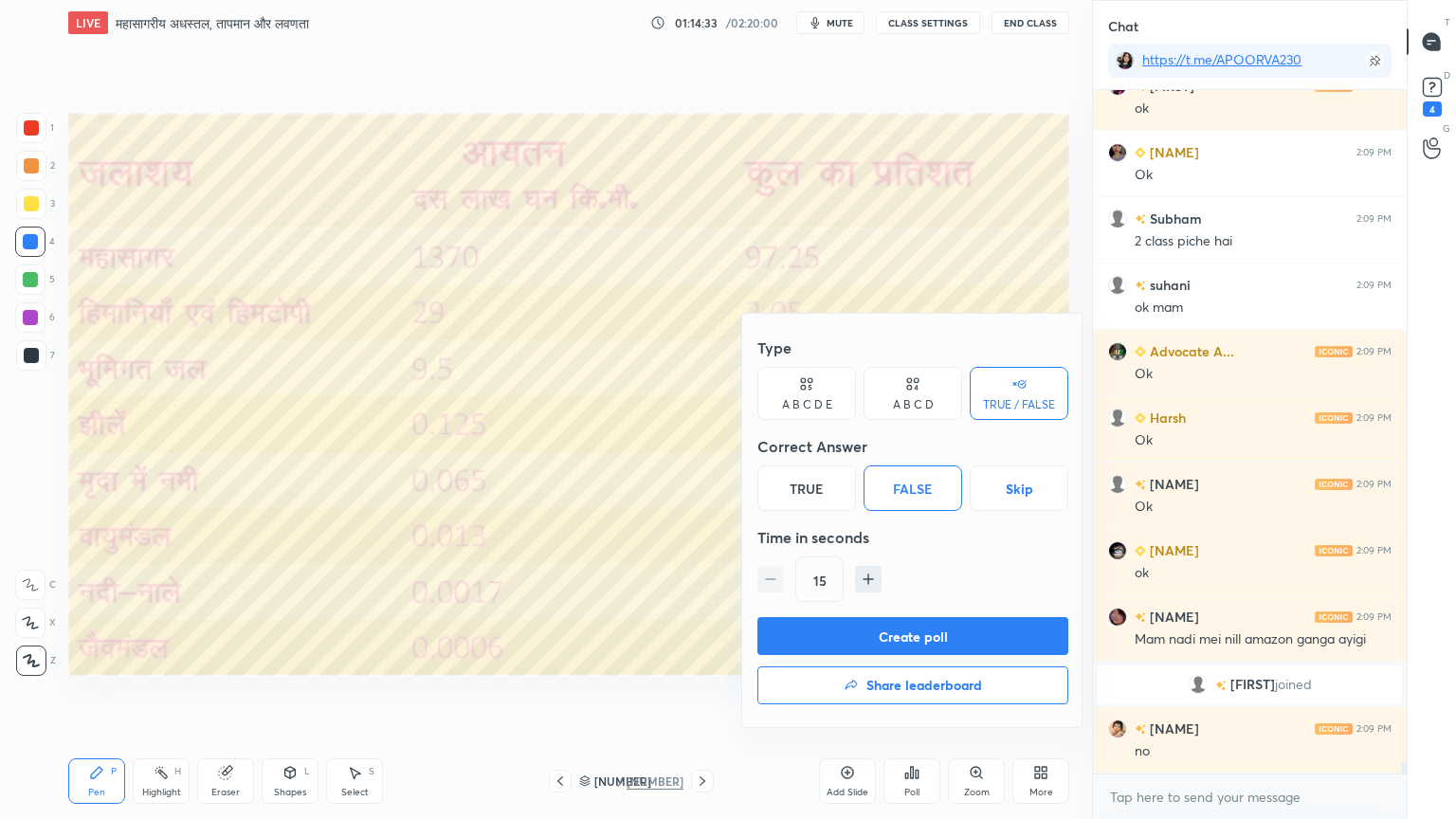 click on "Create poll" at bounding box center [913, 636] 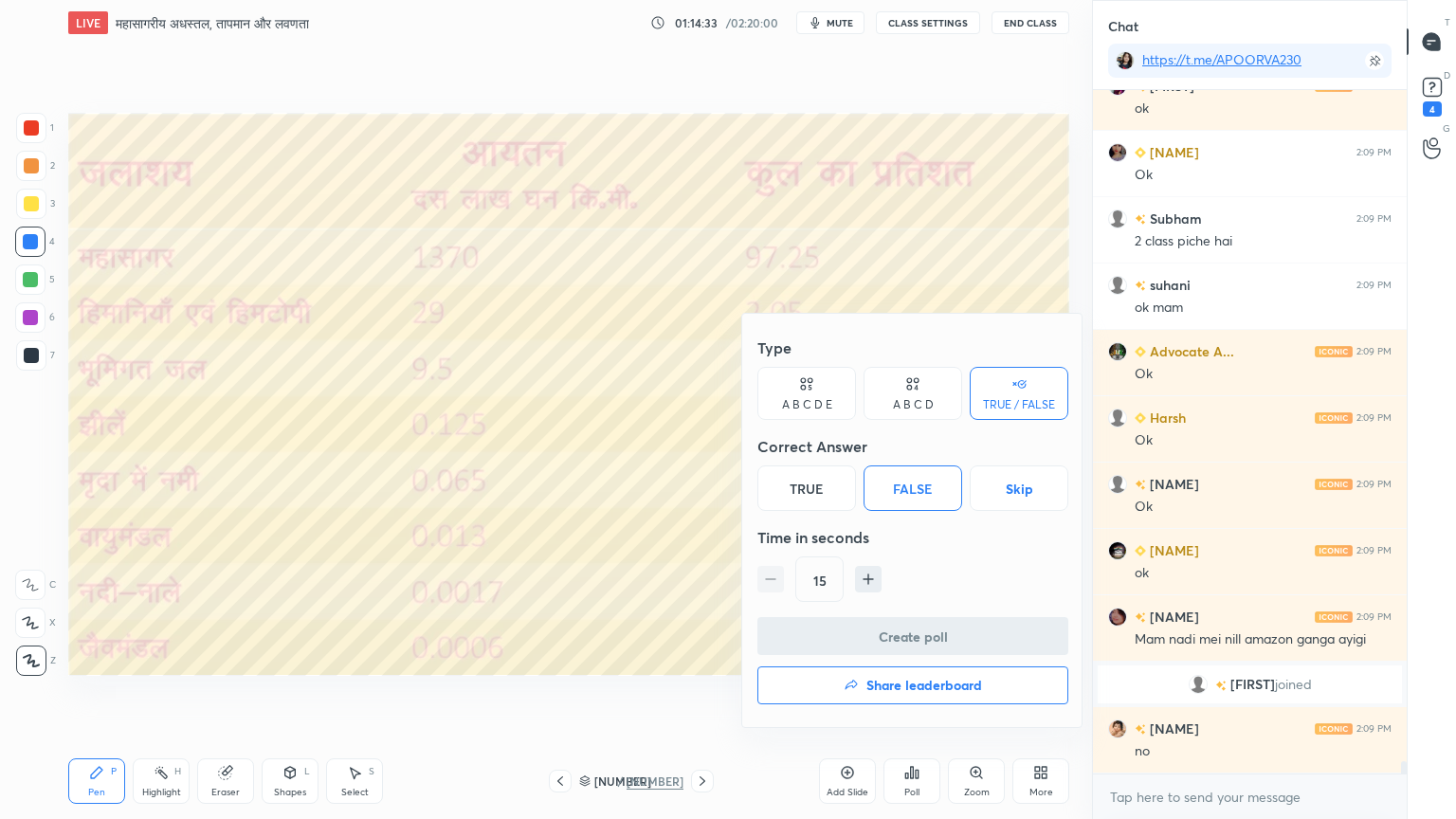 scroll, scrollTop: 37022, scrollLeft: 0, axis: vertical 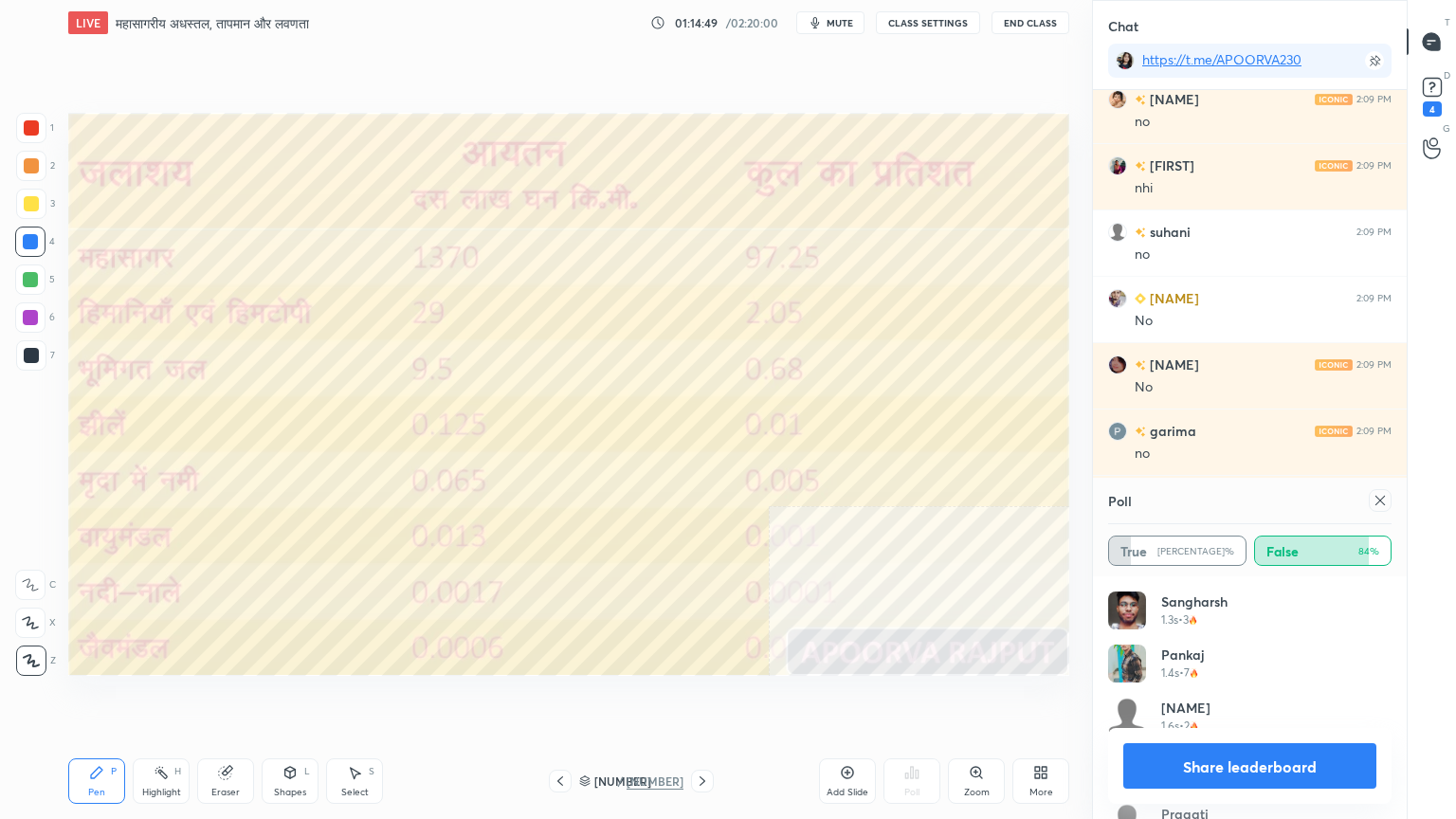 click on "Share leaderboard" at bounding box center [1249, 766] 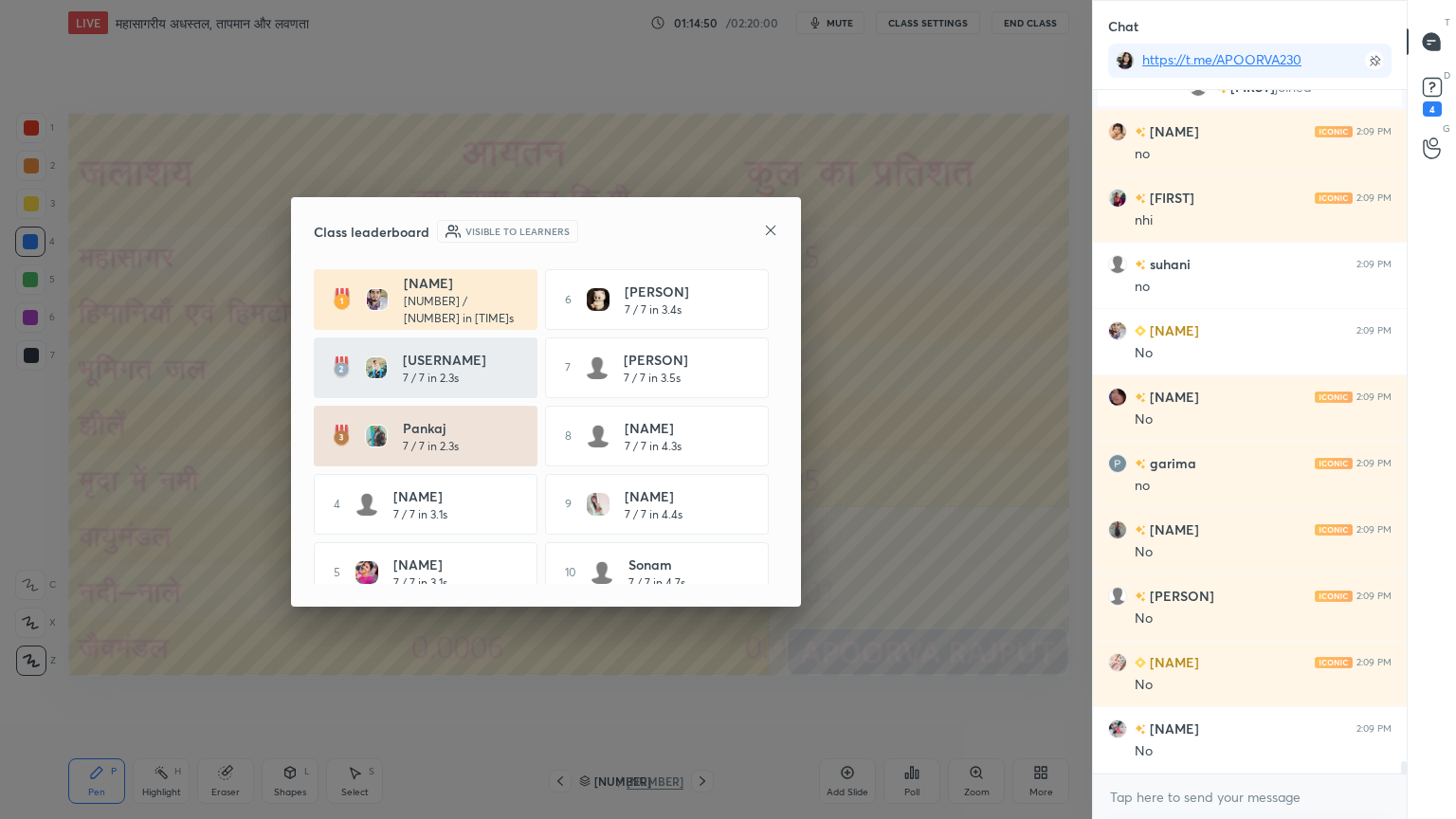 click 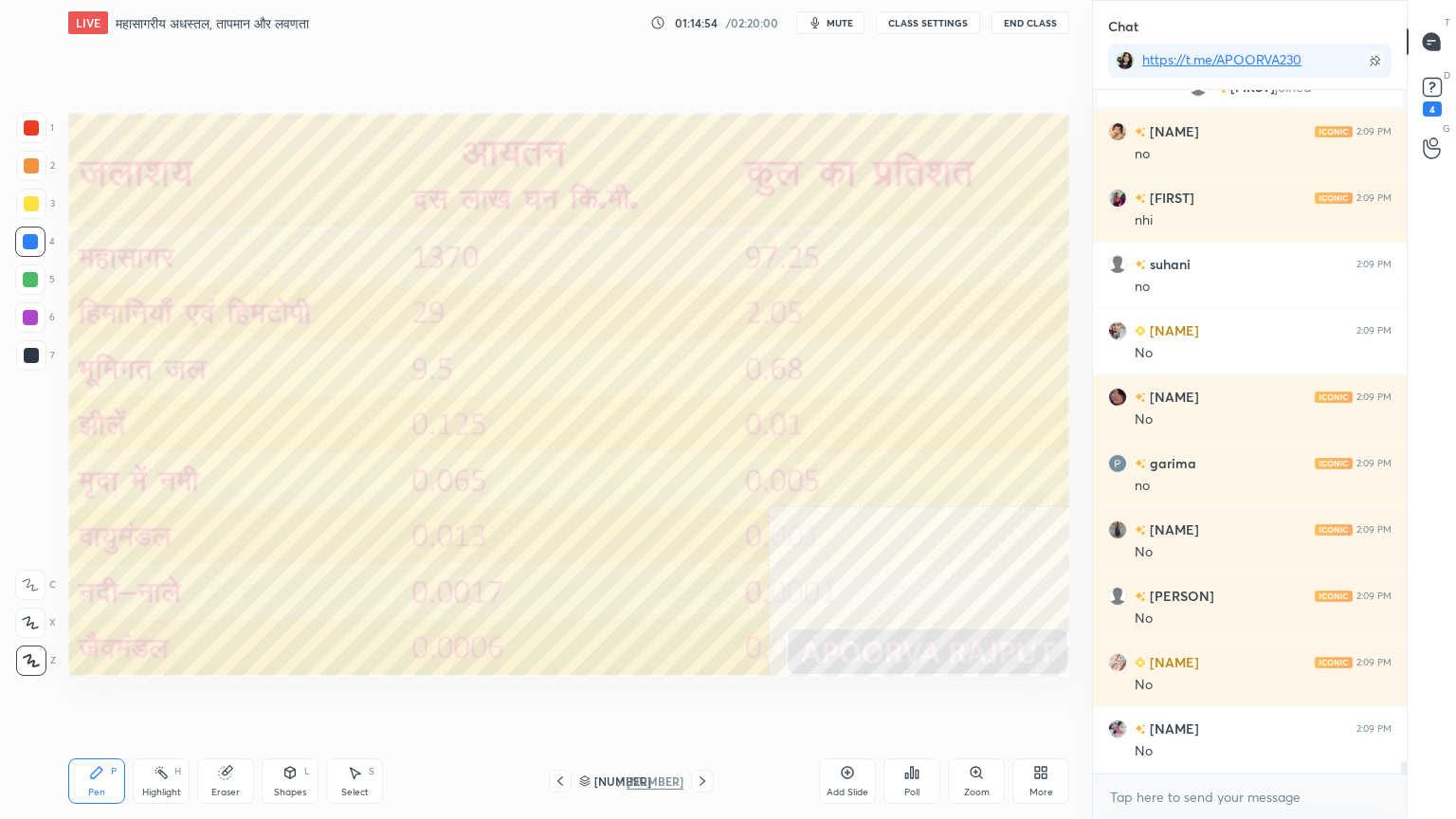click on "Setting up your live class Poll for   secs No correct answer Start poll" at bounding box center (569, 394) 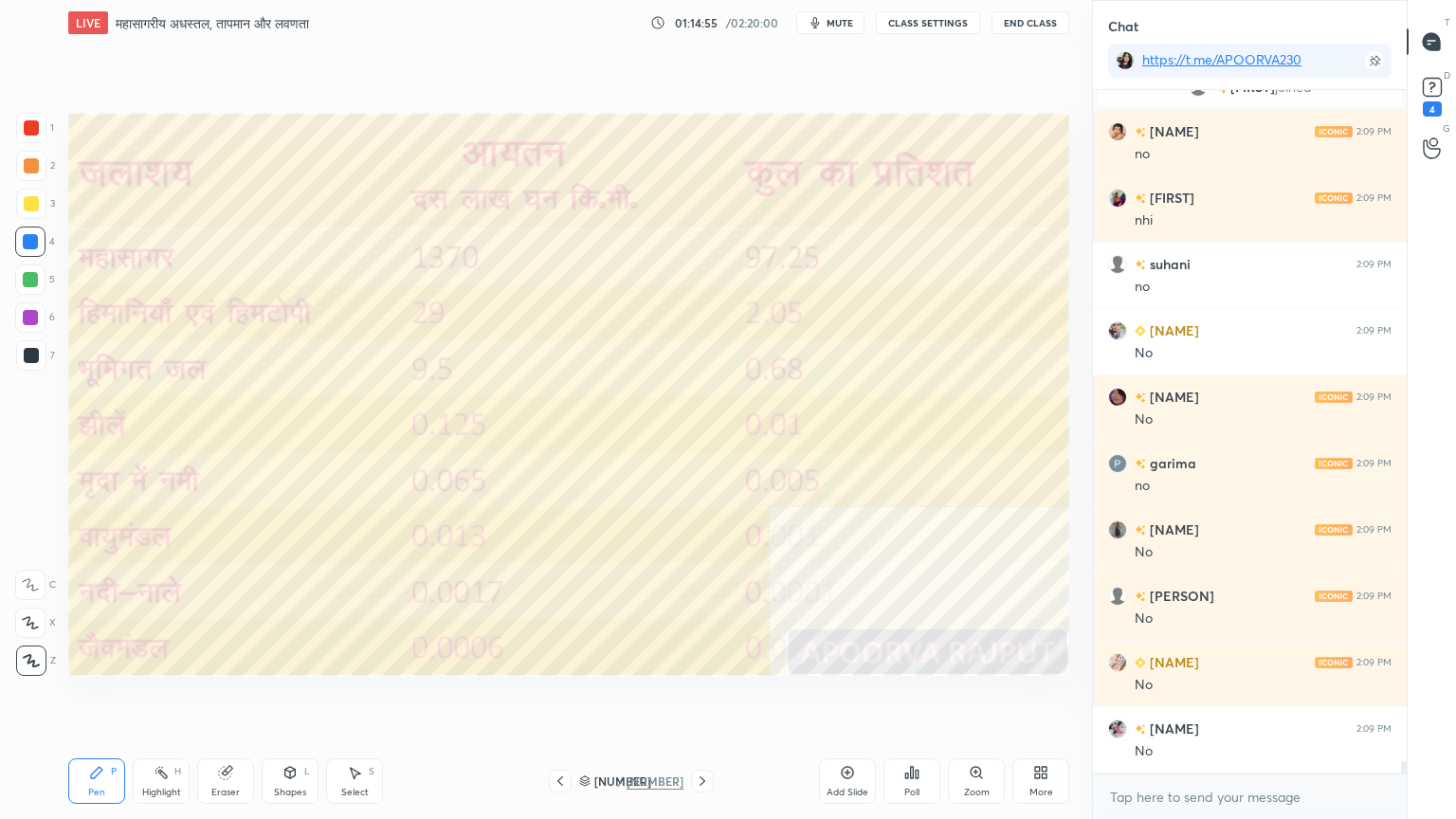 drag, startPoint x: 703, startPoint y: 719, endPoint x: 718, endPoint y: 715, distance: 15.524175 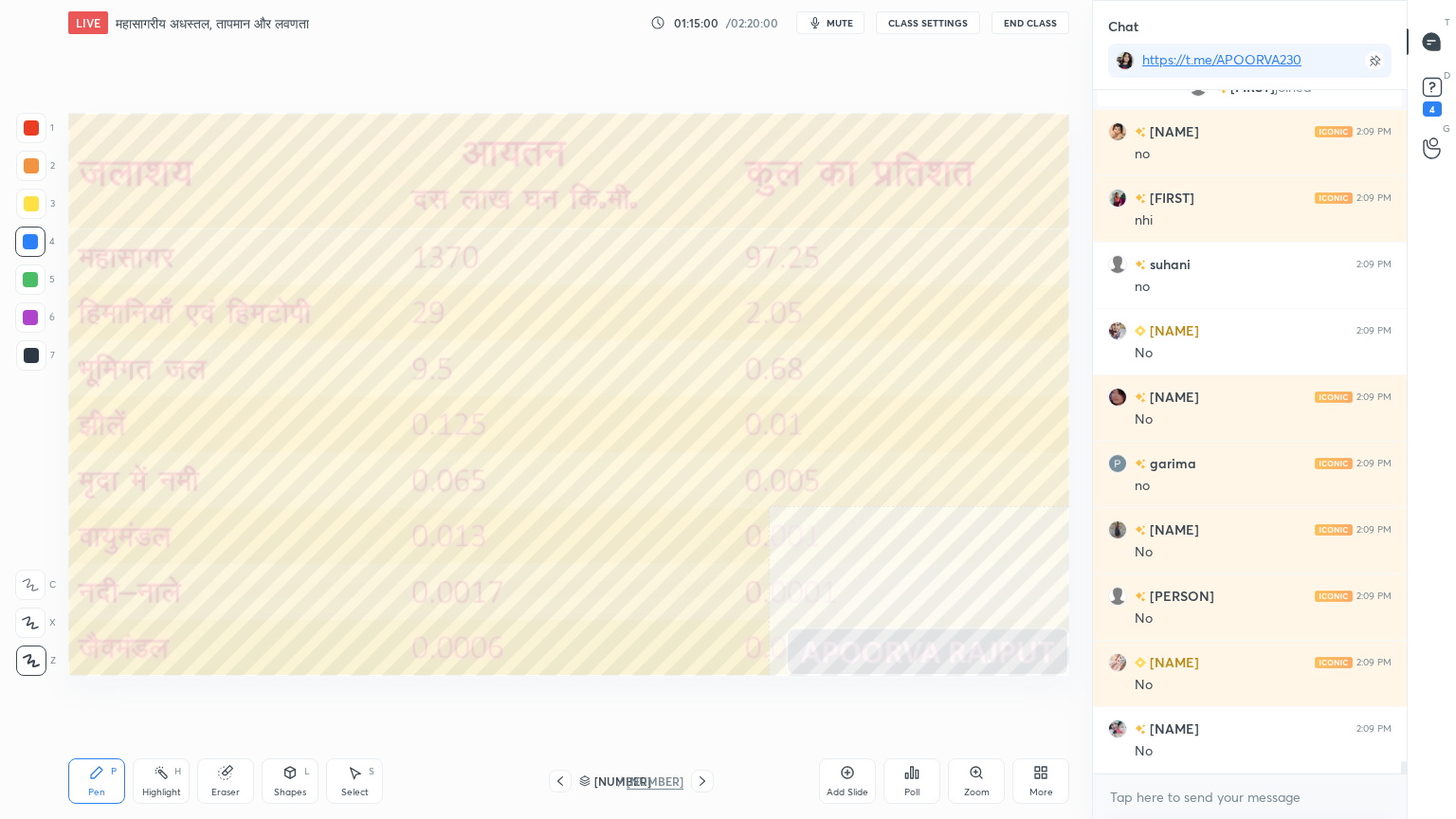 click on "Poll" at bounding box center [912, 781] 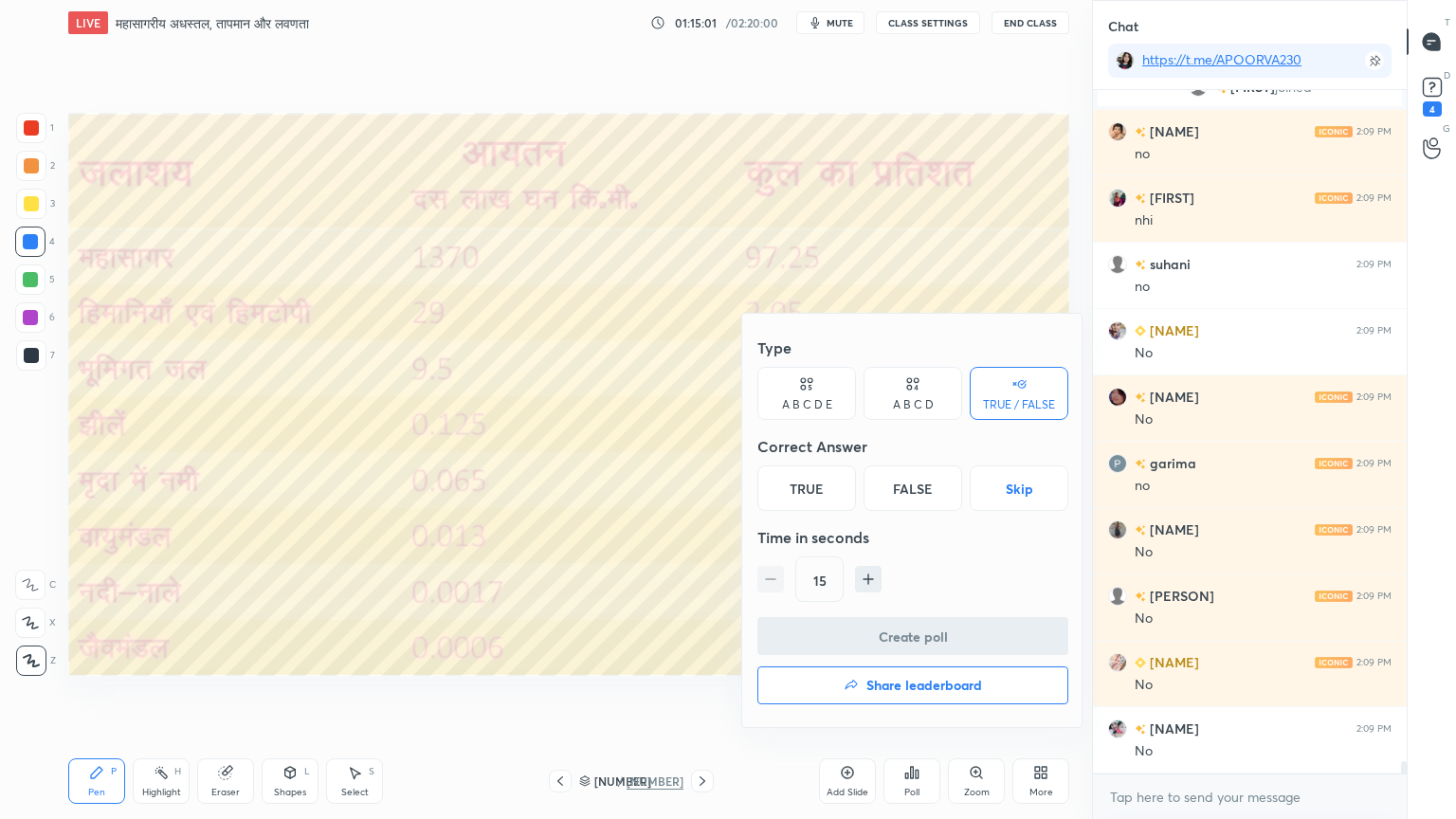 drag, startPoint x: 662, startPoint y: 709, endPoint x: 713, endPoint y: 707, distance: 51.039201 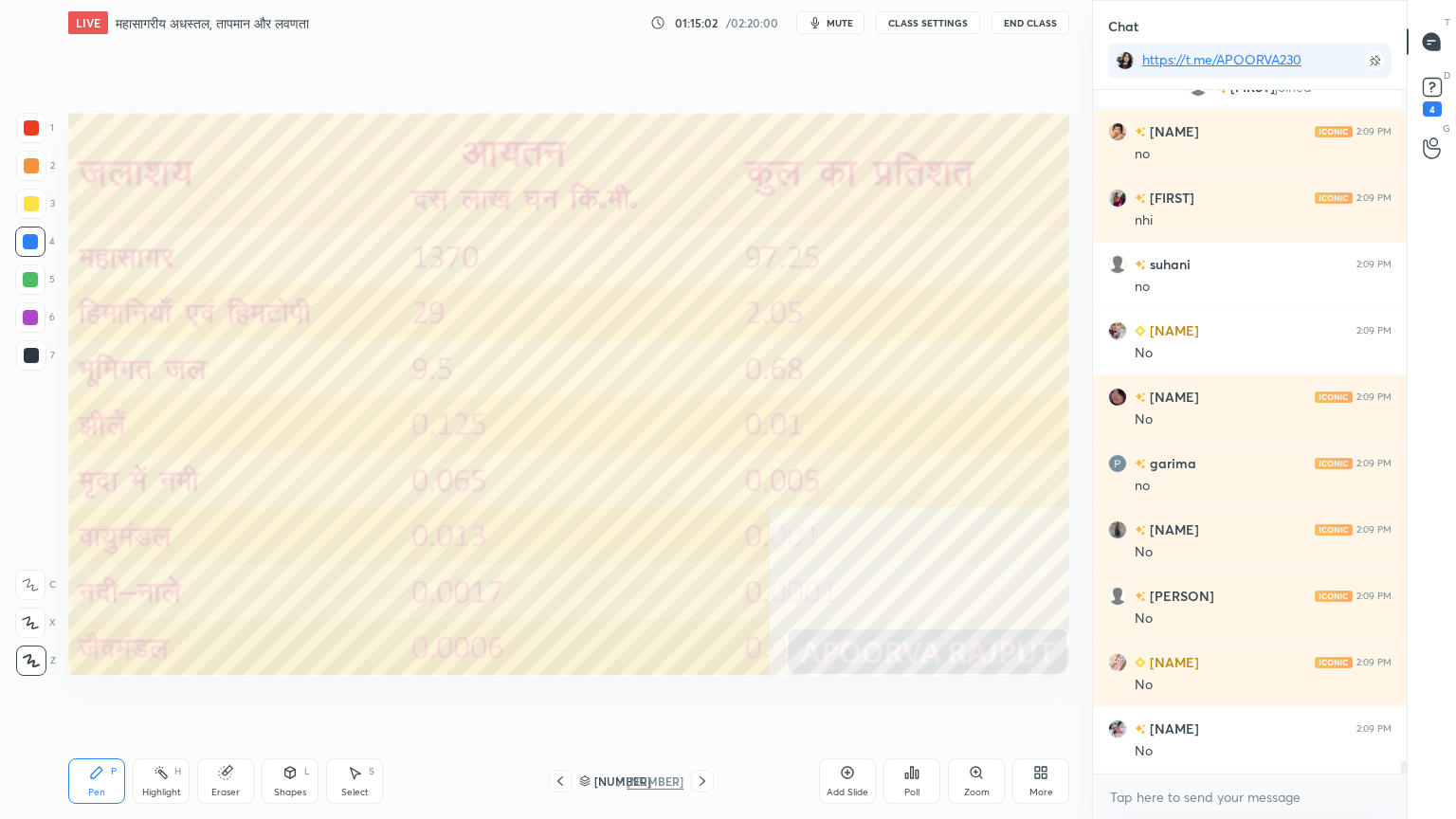 click 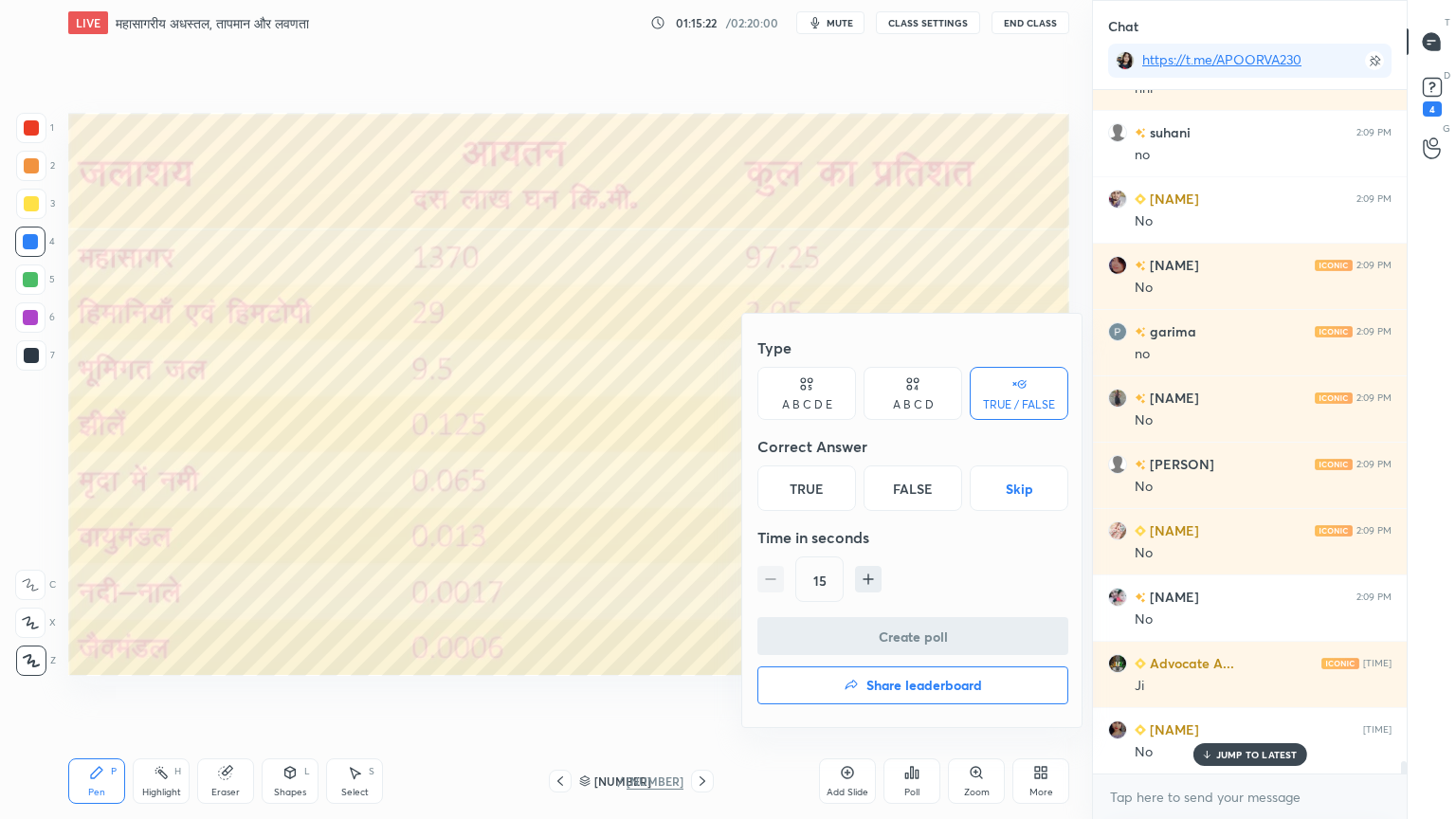 click on "True" at bounding box center [807, 488] 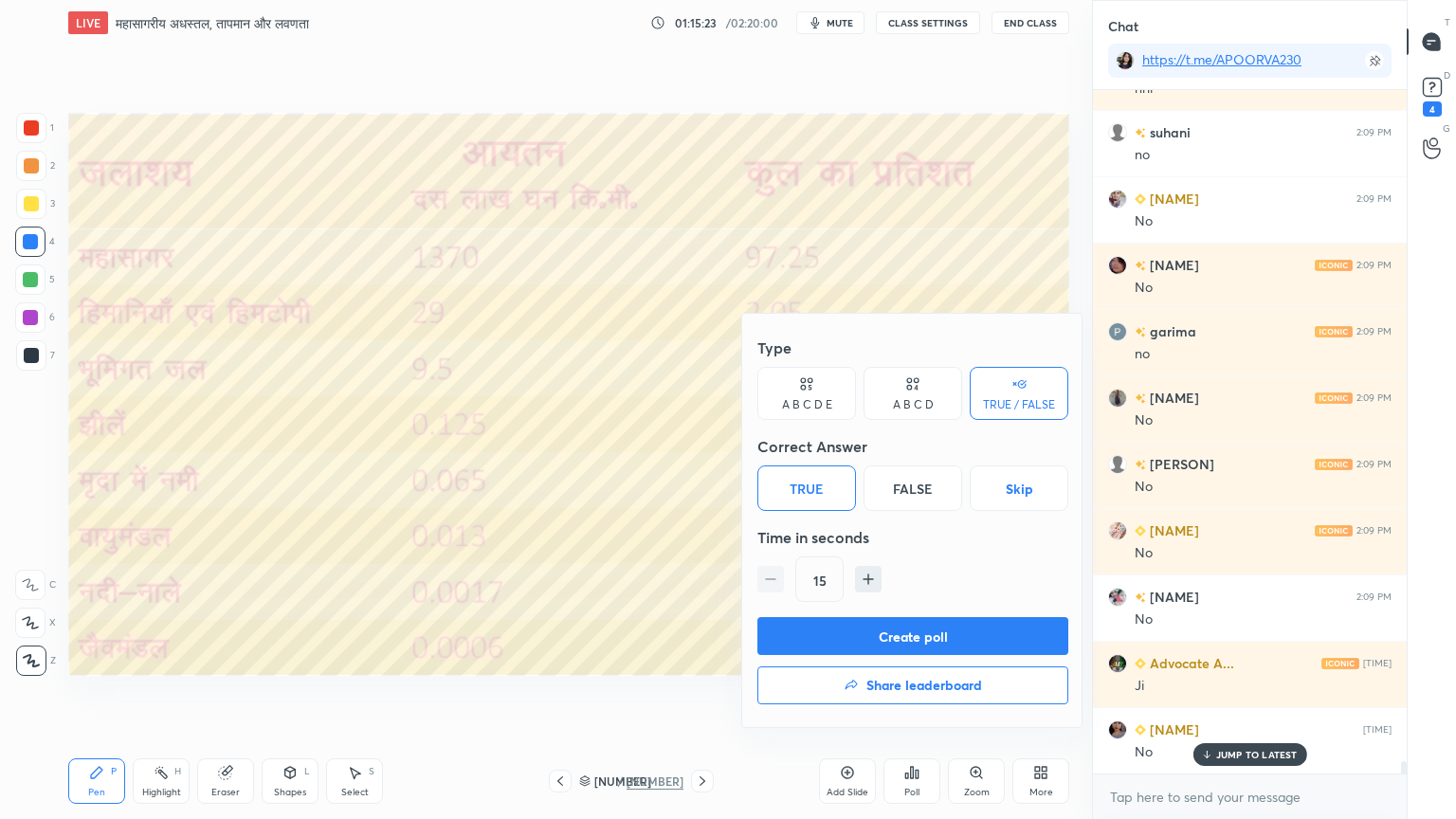 click on "Create poll" at bounding box center (913, 636) 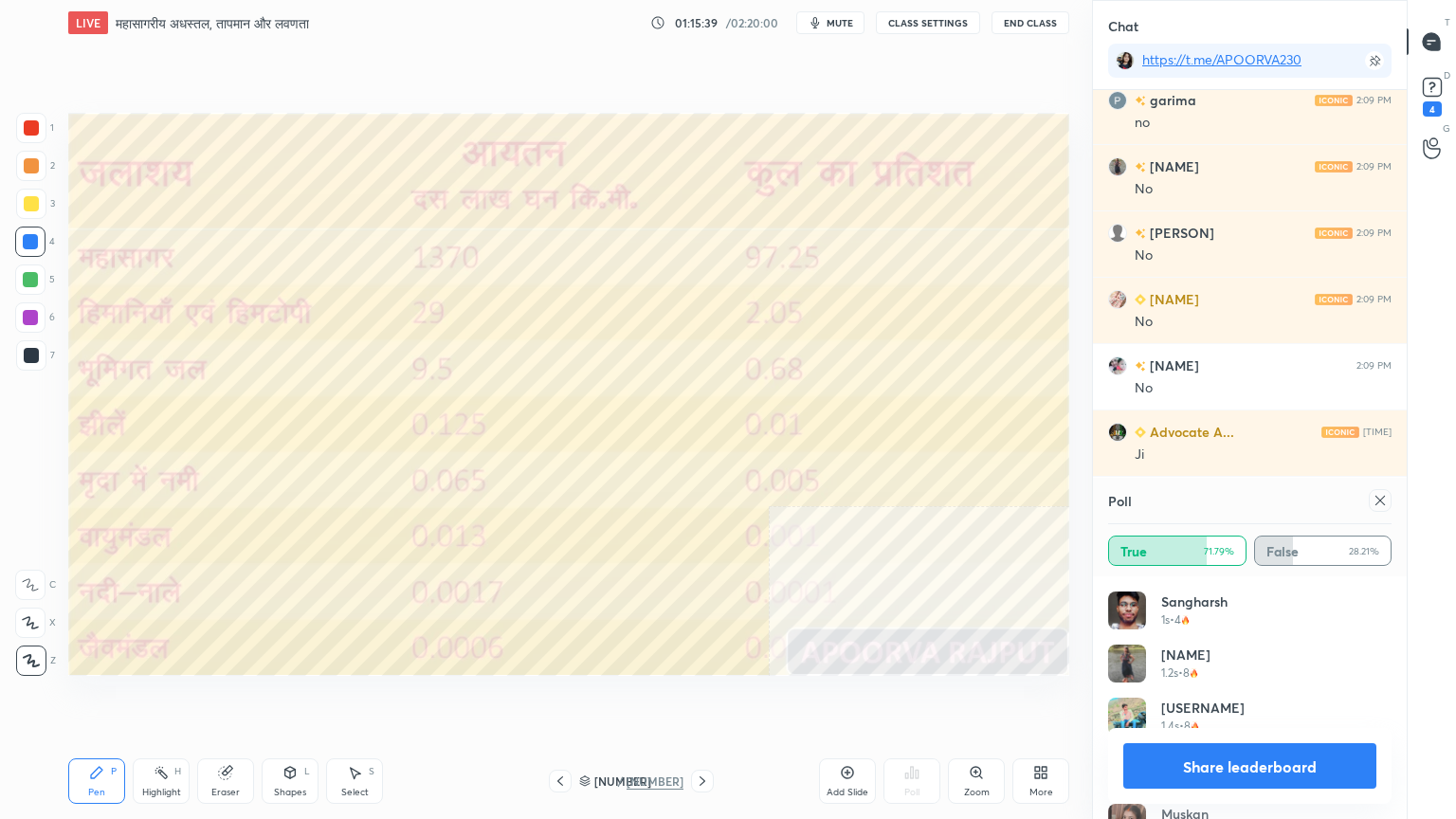 click on "Share leaderboard" at bounding box center (1249, 766) 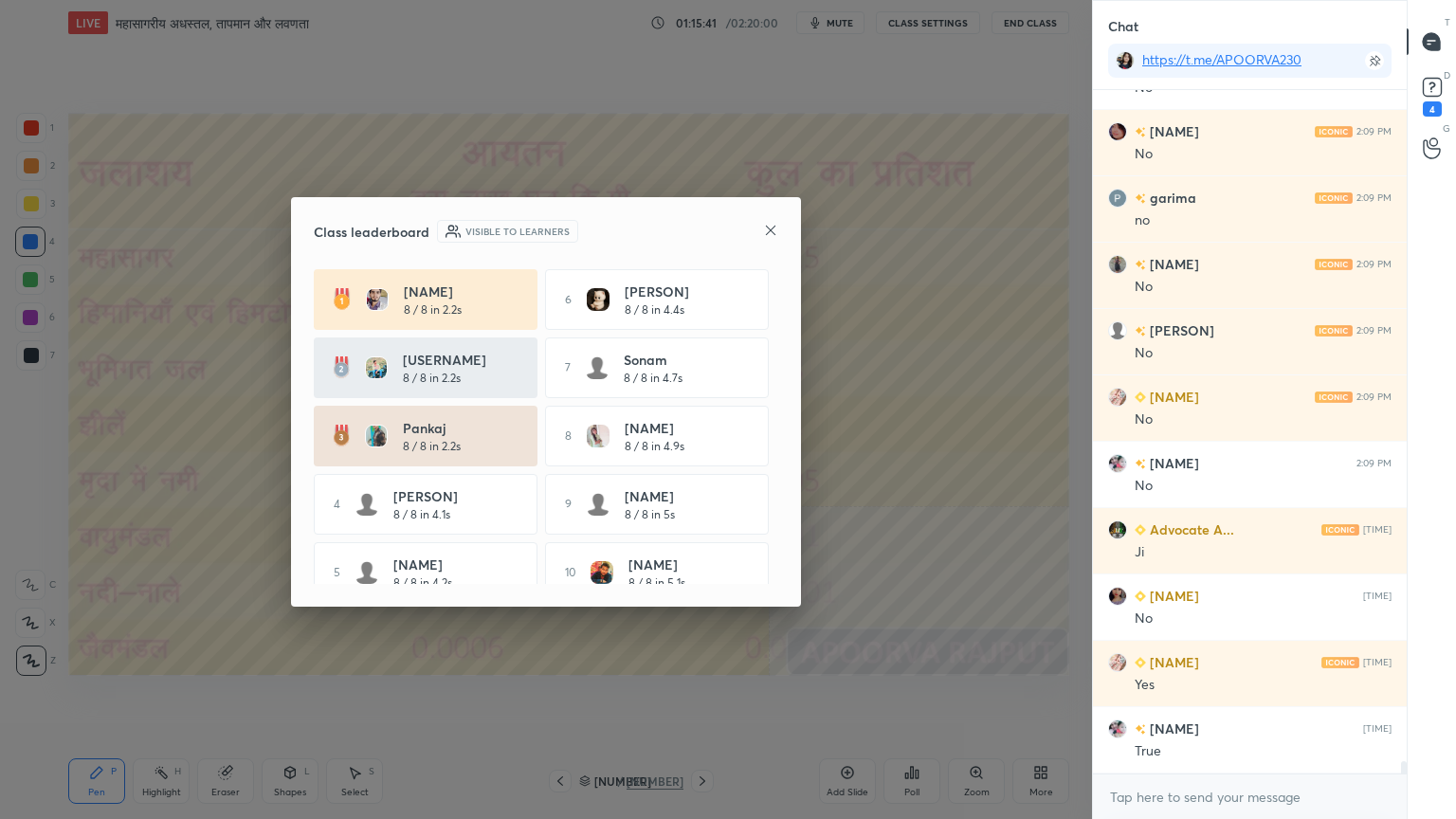click 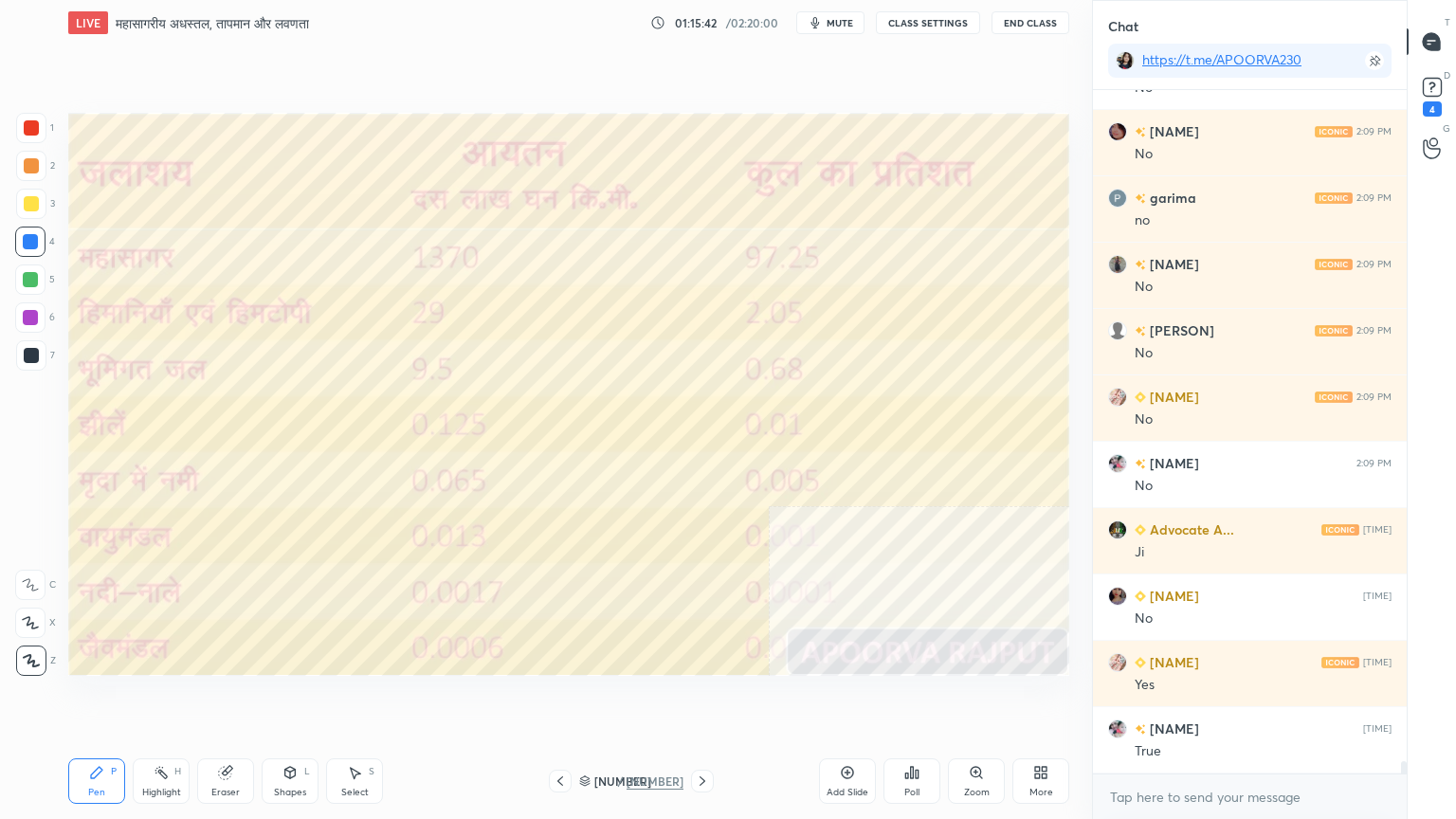 click on "Setting up your live class Poll for   secs No correct answer Start poll" at bounding box center (569, 394) 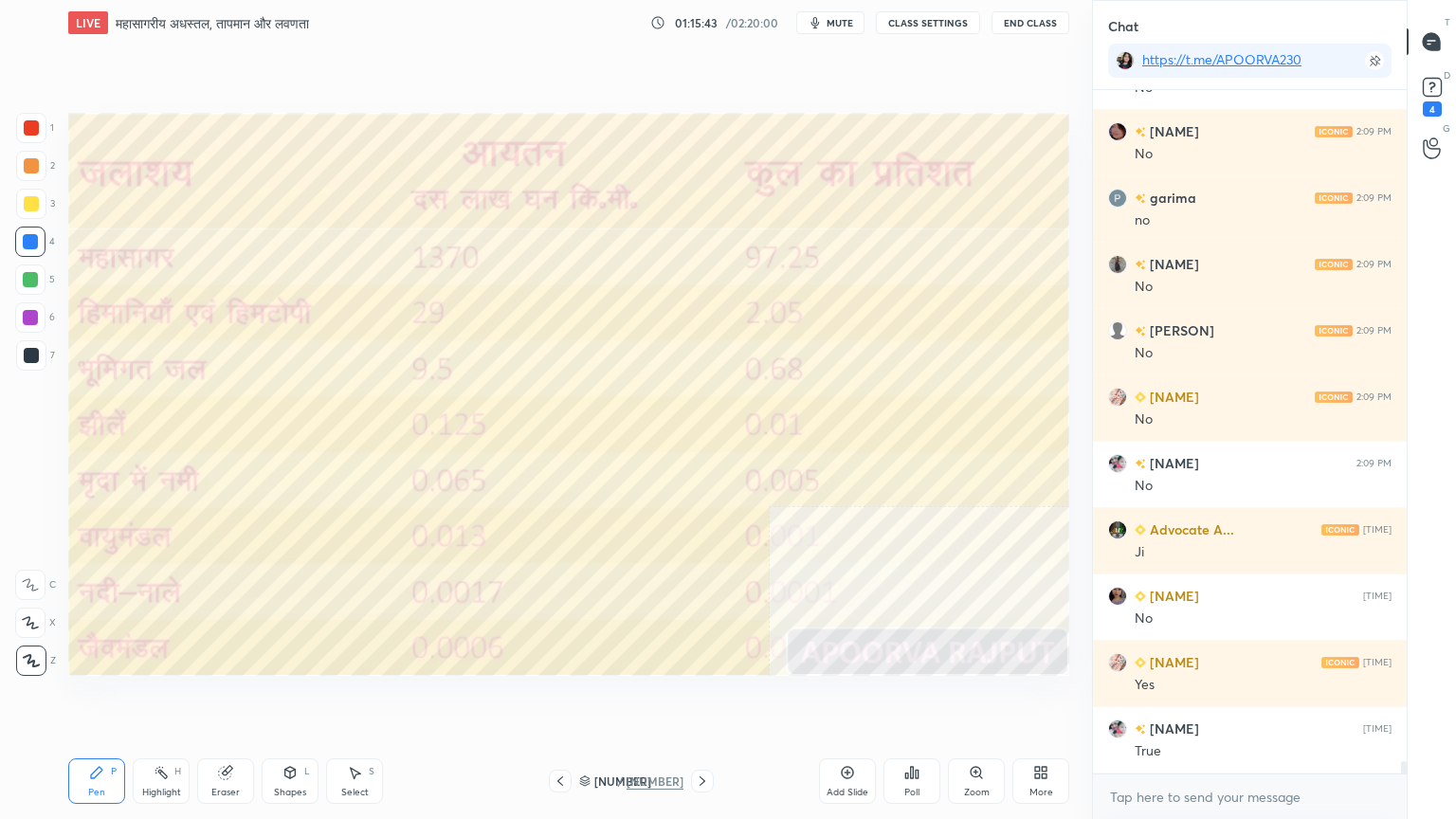 drag, startPoint x: 680, startPoint y: 720, endPoint x: 804, endPoint y: 734, distance: 124.78782 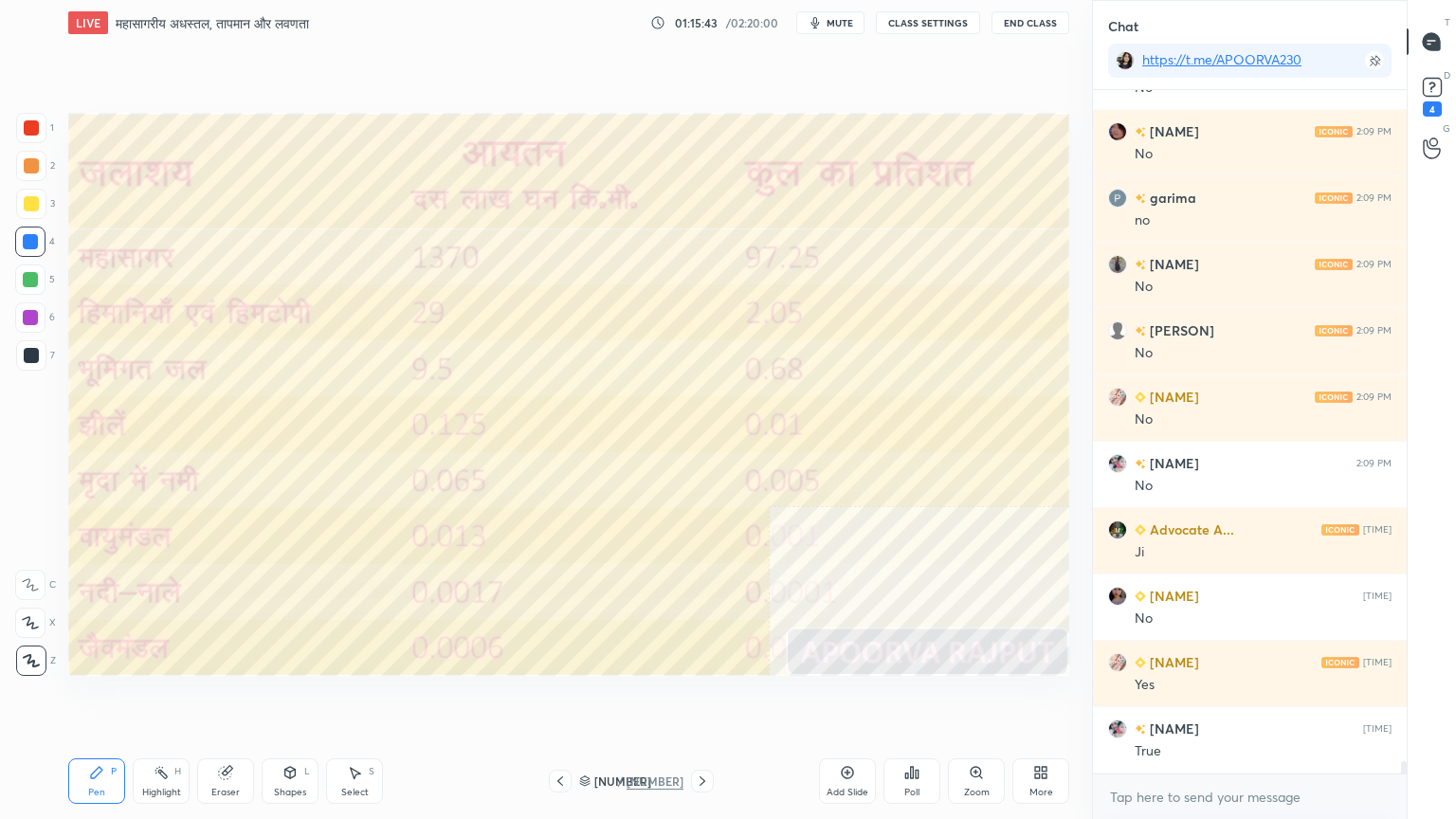 click on "Setting up your live class Poll for   secs No correct answer Start poll" at bounding box center [569, 394] 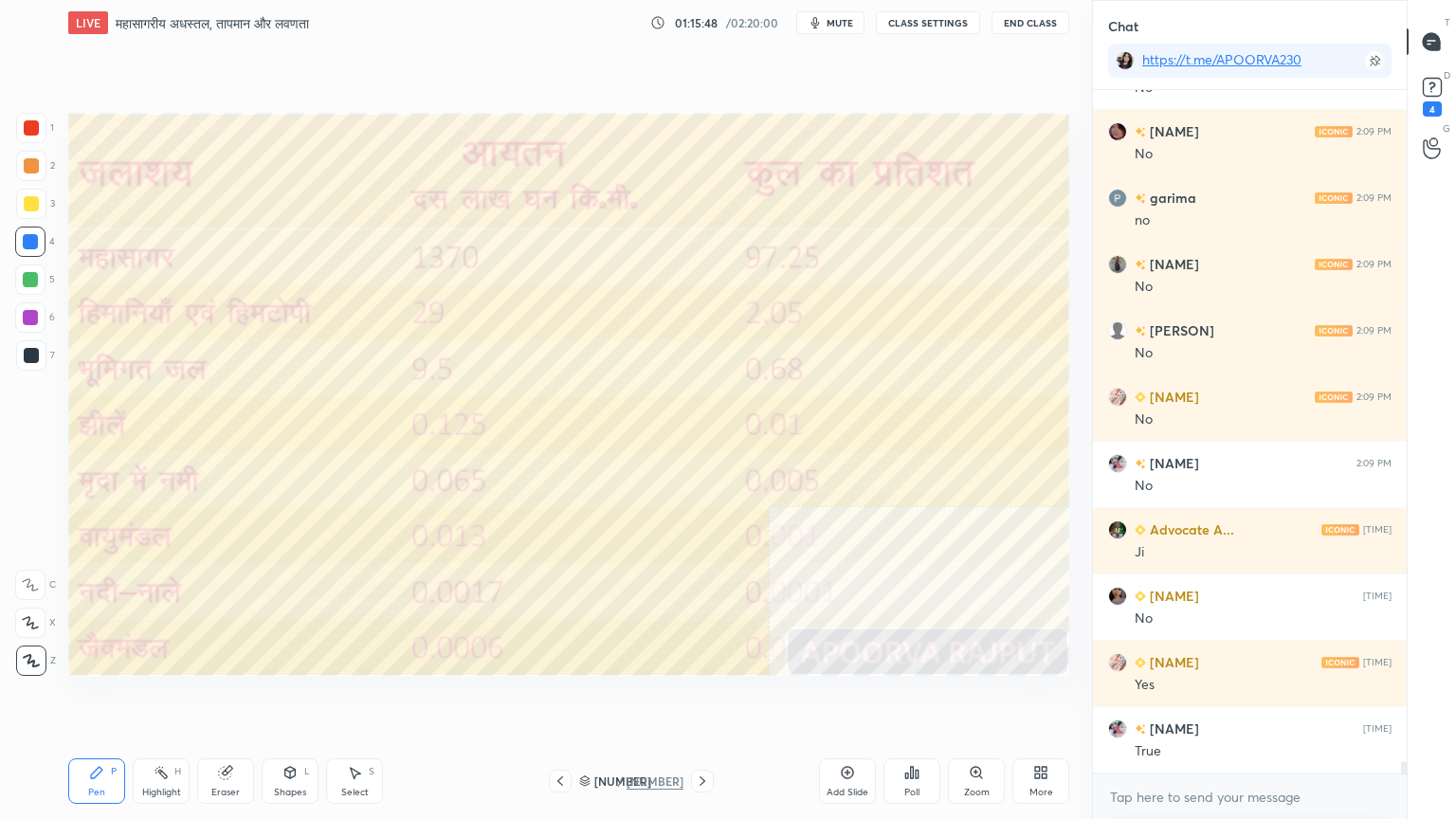click on "Poll" at bounding box center (912, 781) 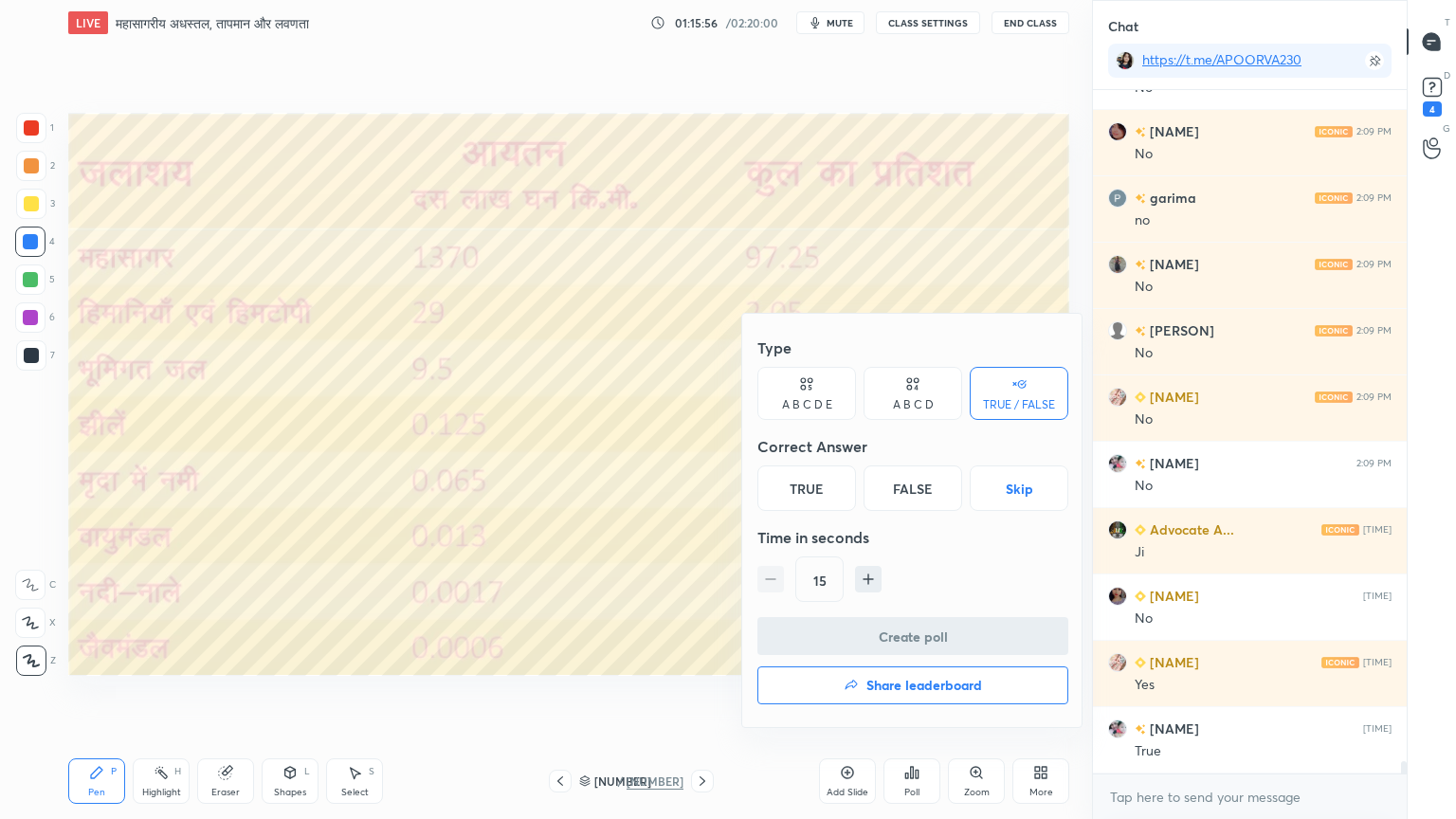 click on "False" at bounding box center [913, 488] 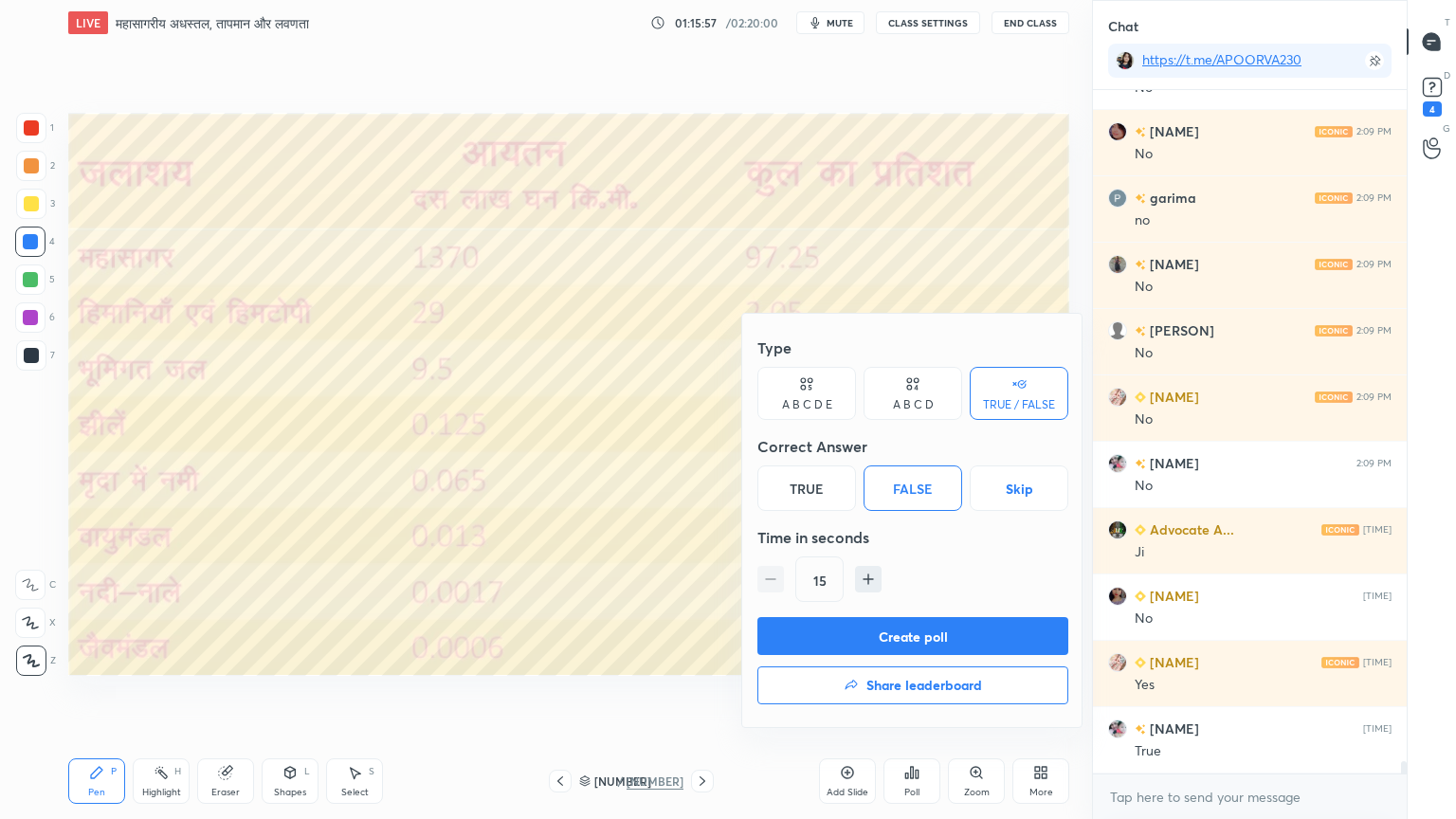 drag, startPoint x: 911, startPoint y: 628, endPoint x: 921, endPoint y: 628, distance: 10 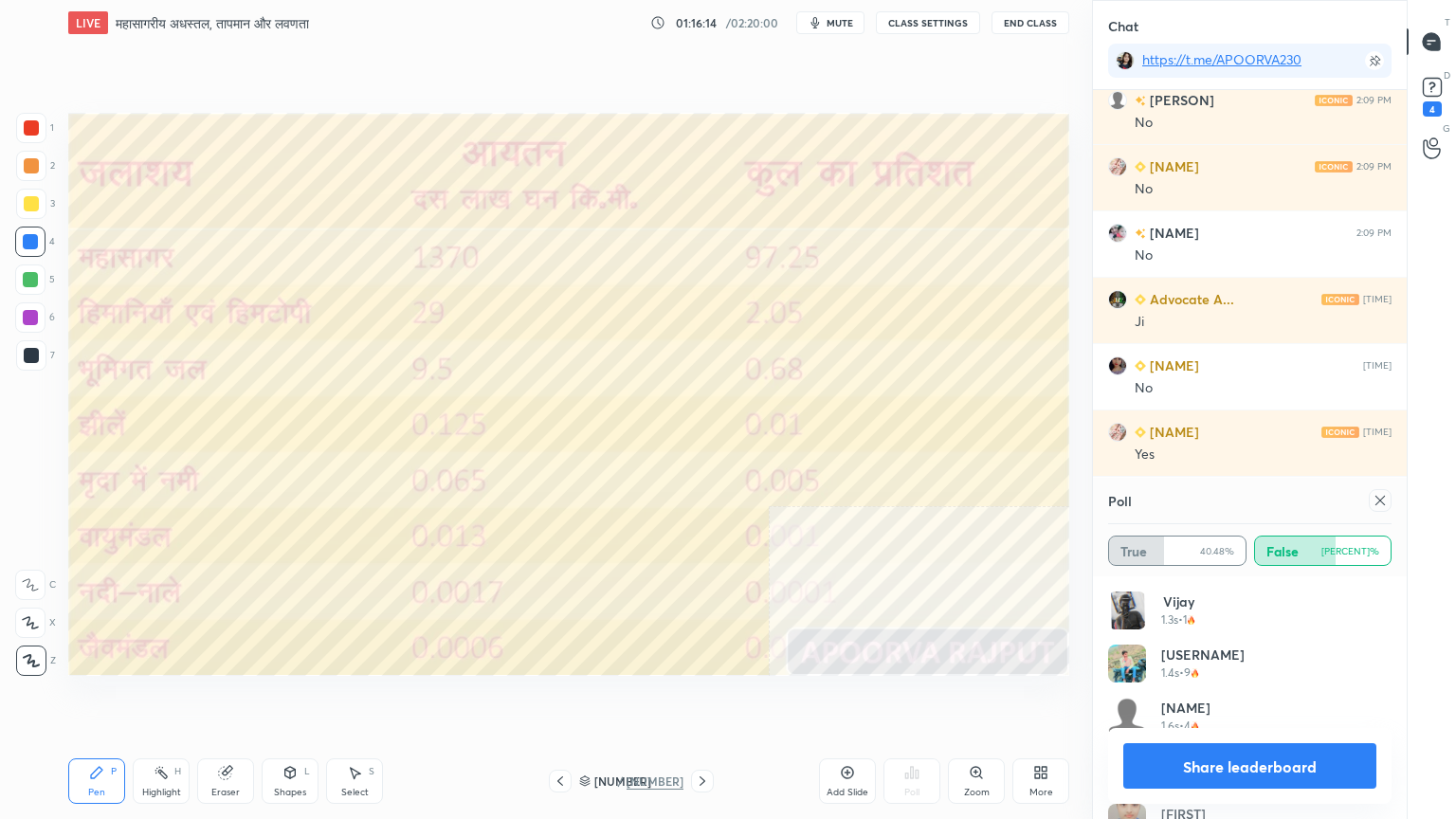 click on "Share leaderboard" at bounding box center (1249, 766) 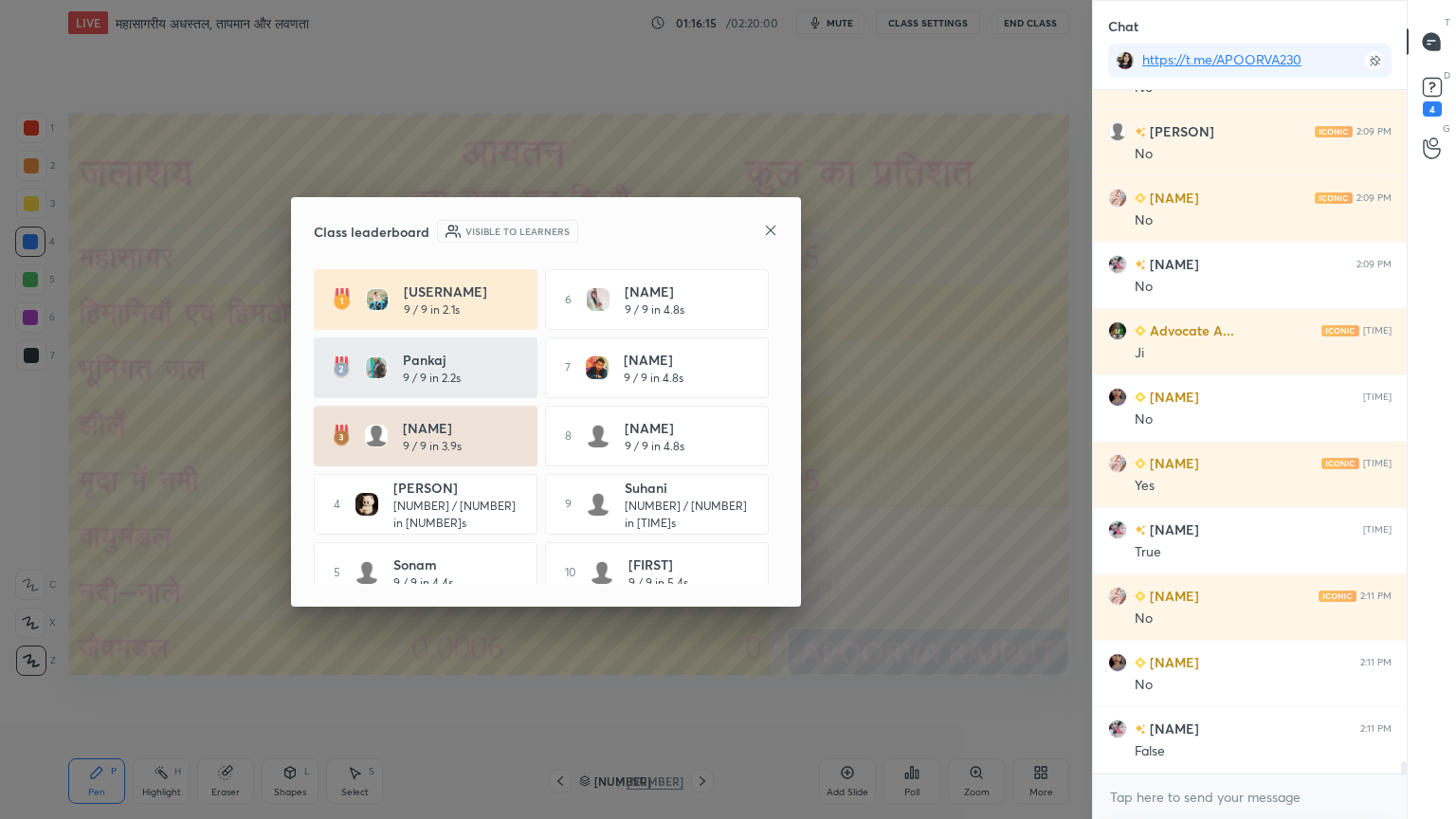 click on "Class leaderboard Visible to learners [PERSON] 9 / 9 in 2.1s 6 [PERSON] 9 / 9 in 4.8s [PERSON] 9 / 9 in 2.2s 7 [PERSON] 9 / 9 in 4.8s [PERSON] 9 / 9 in 3.9s 8 [PERSON] 9 / 9 in 4.8s 4 [PERSON] 9 / 9 in 4.1s 9 [PERSON] 9 / 9 in 5.3s 5 [PERSON] 9 / 9 in 4.4s 10 [PERSON] 9 / 9 in 5.4s" at bounding box center [546, 402] 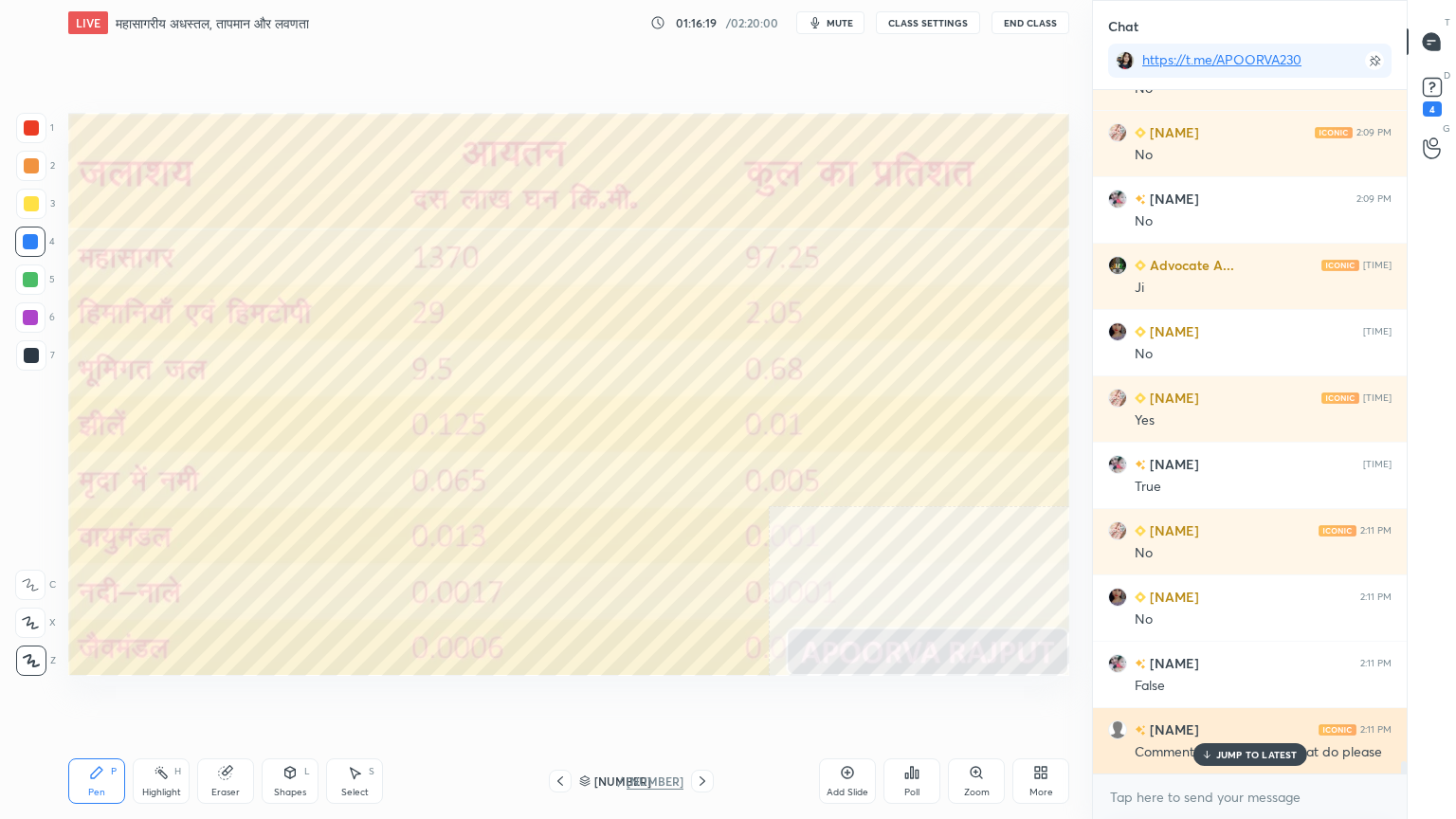 click on "JUMP TO LATEST" at bounding box center [1257, 755] 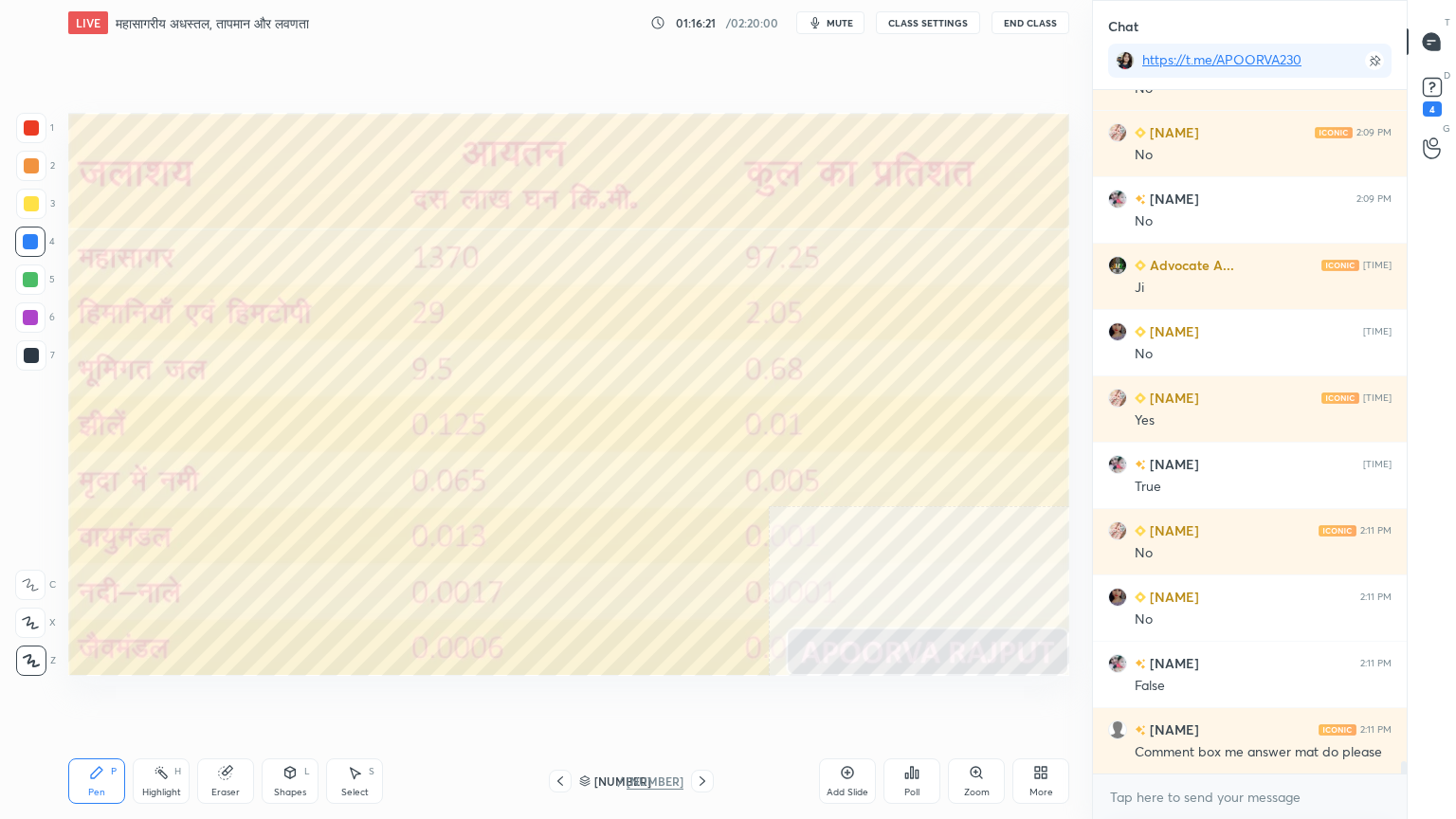 drag, startPoint x: 683, startPoint y: 778, endPoint x: 669, endPoint y: 777, distance: 14.035669 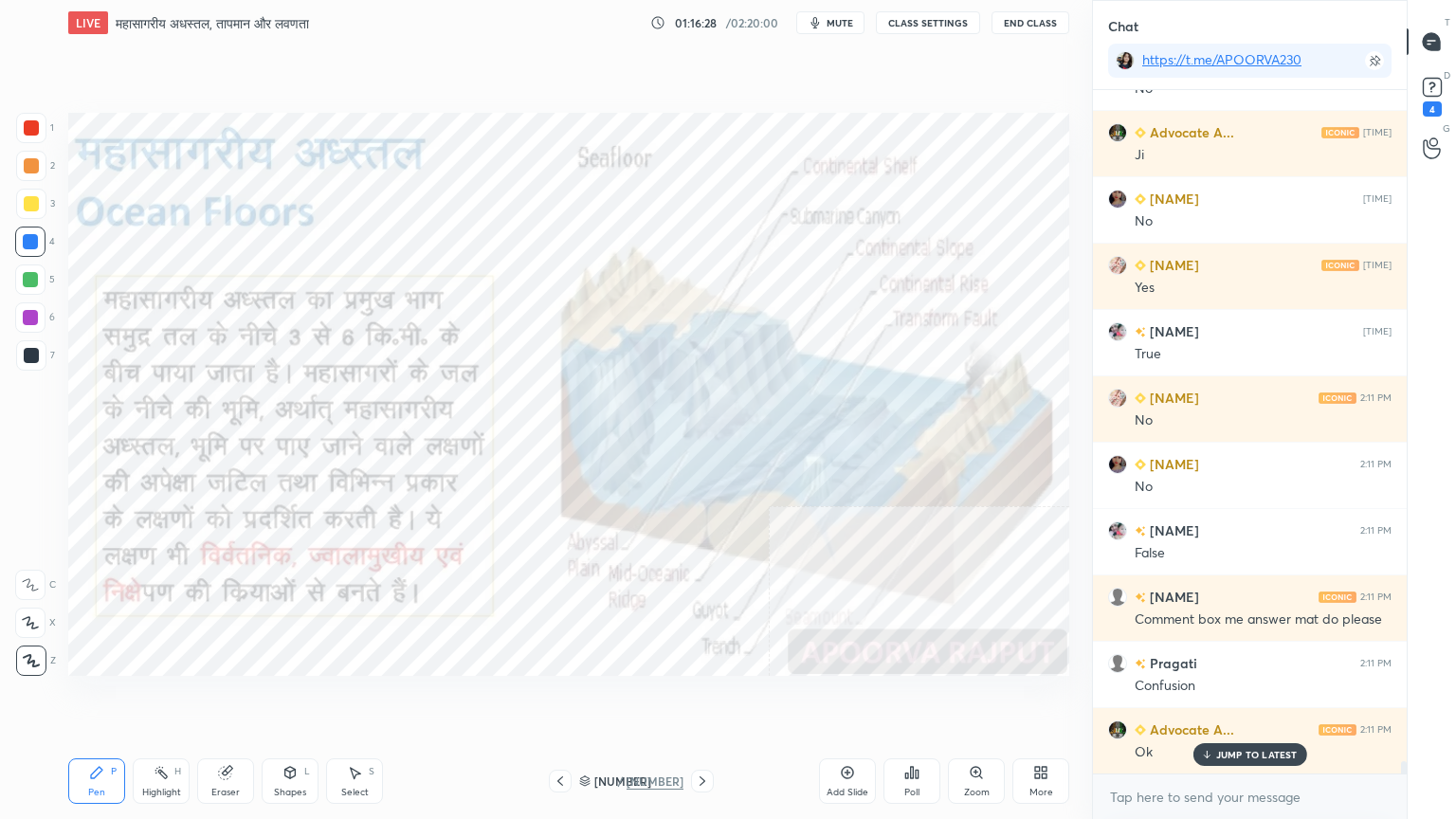 click 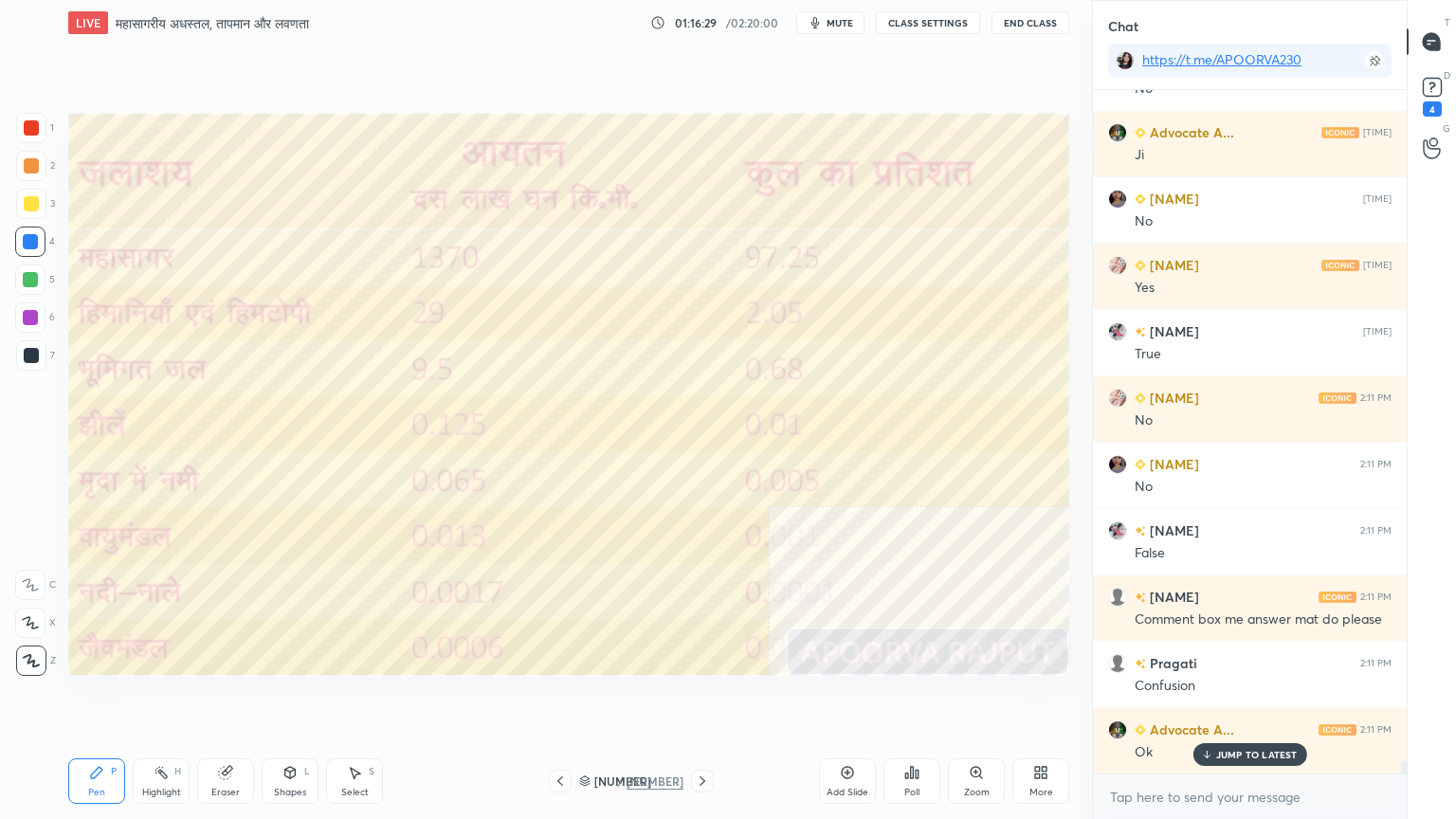 click on "JUMP TO LATEST" at bounding box center (1257, 755) 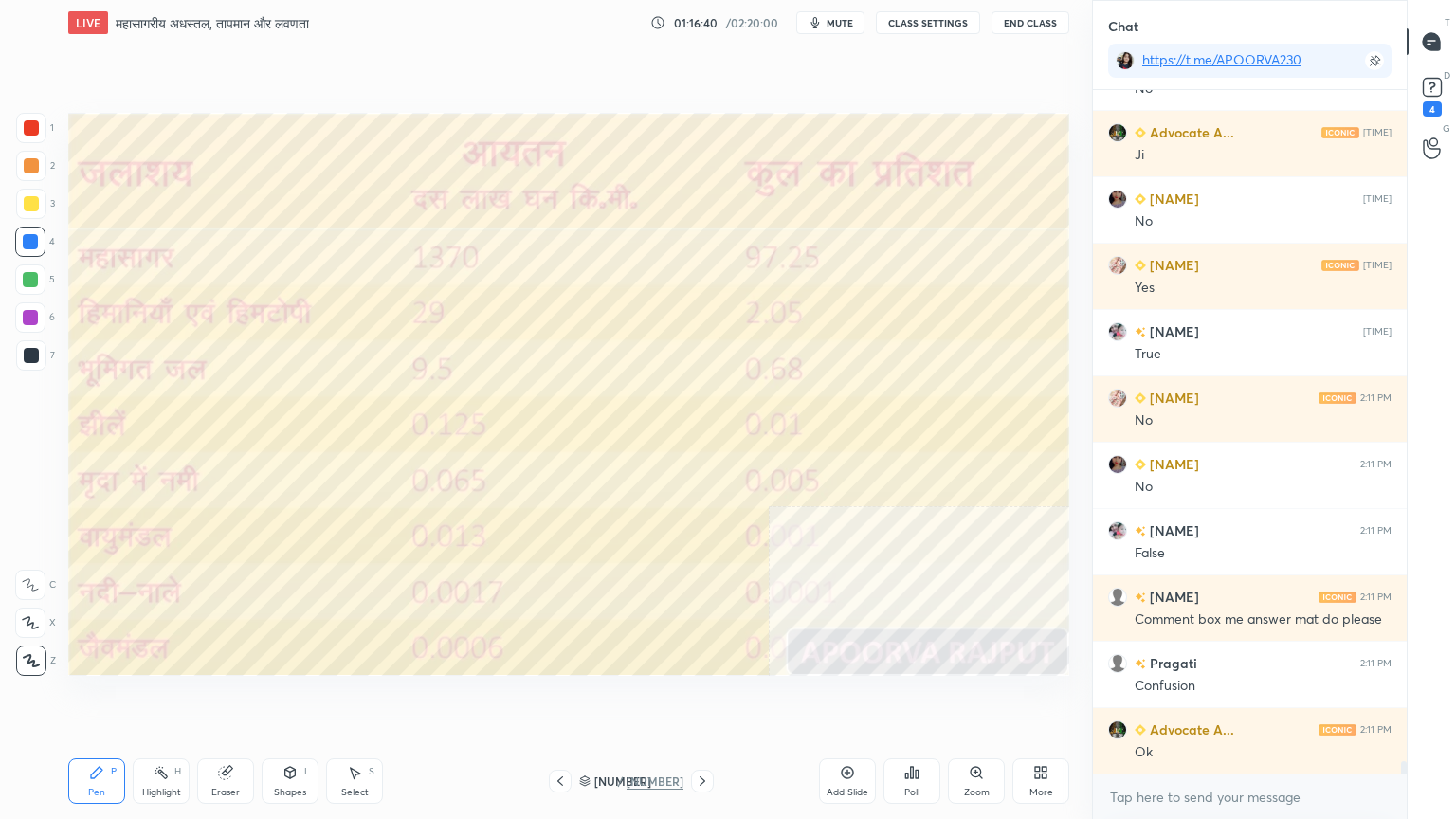 click 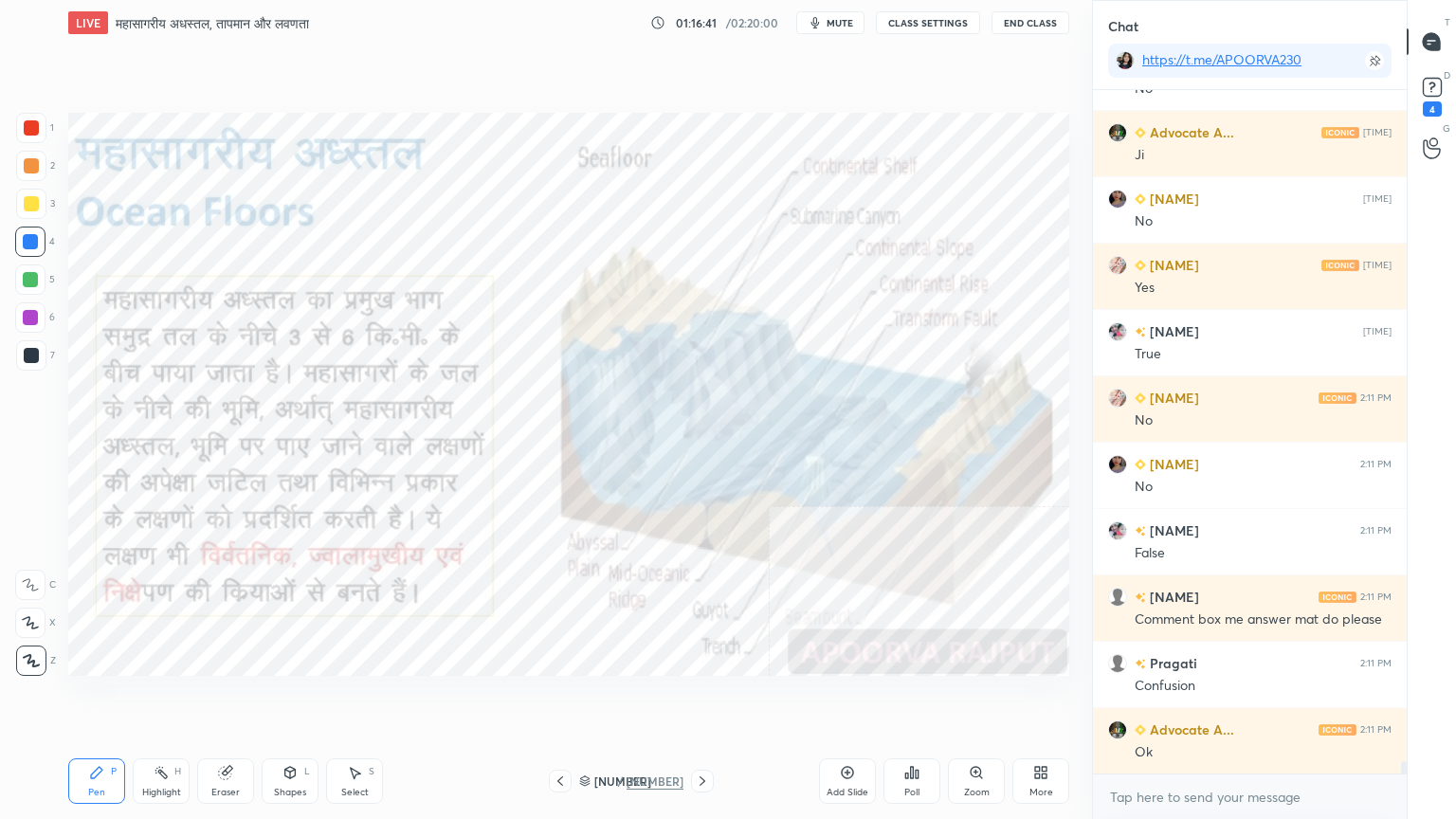 click 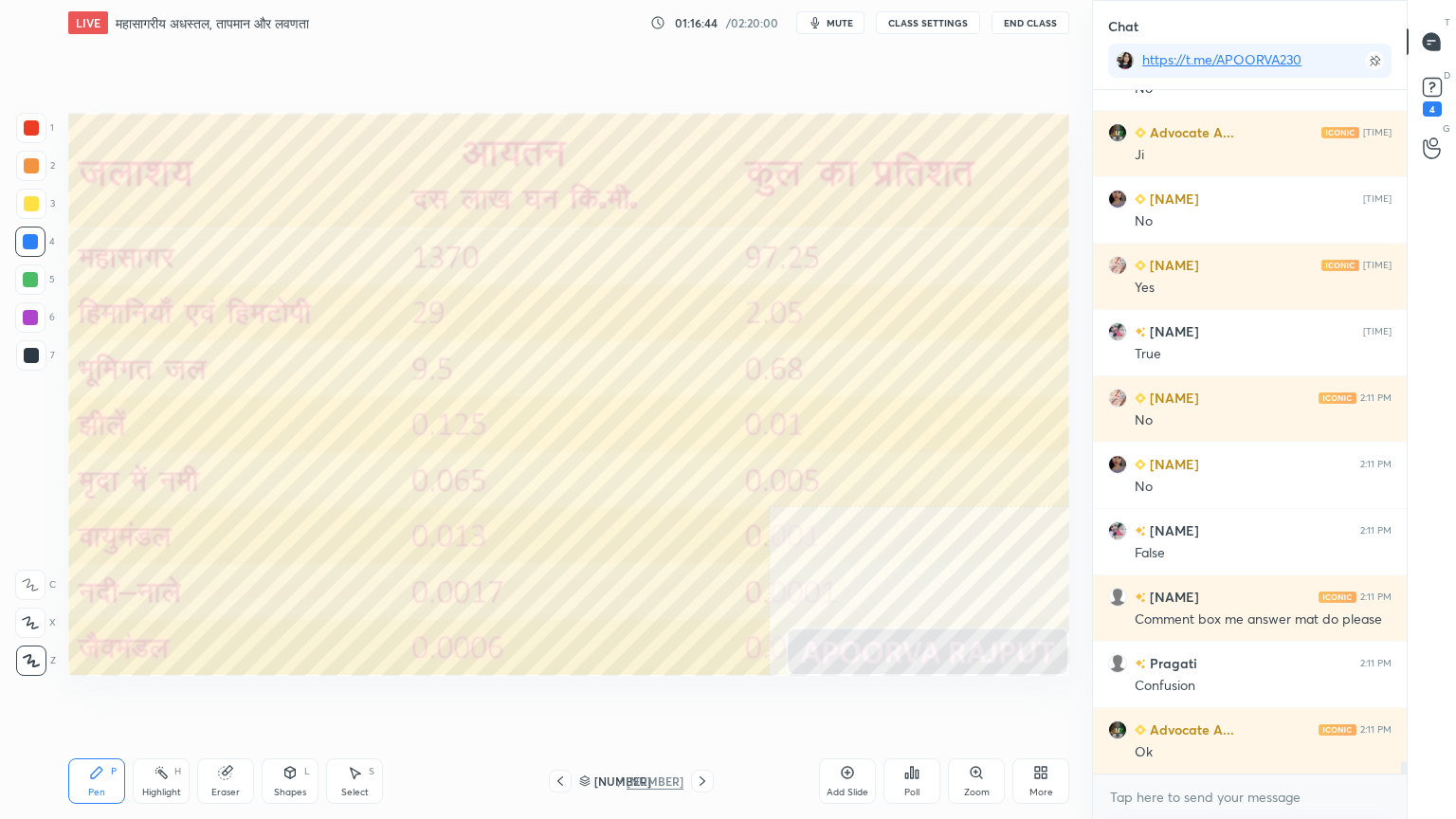 drag, startPoint x: 666, startPoint y: 717, endPoint x: 690, endPoint y: 720, distance: 24.186773 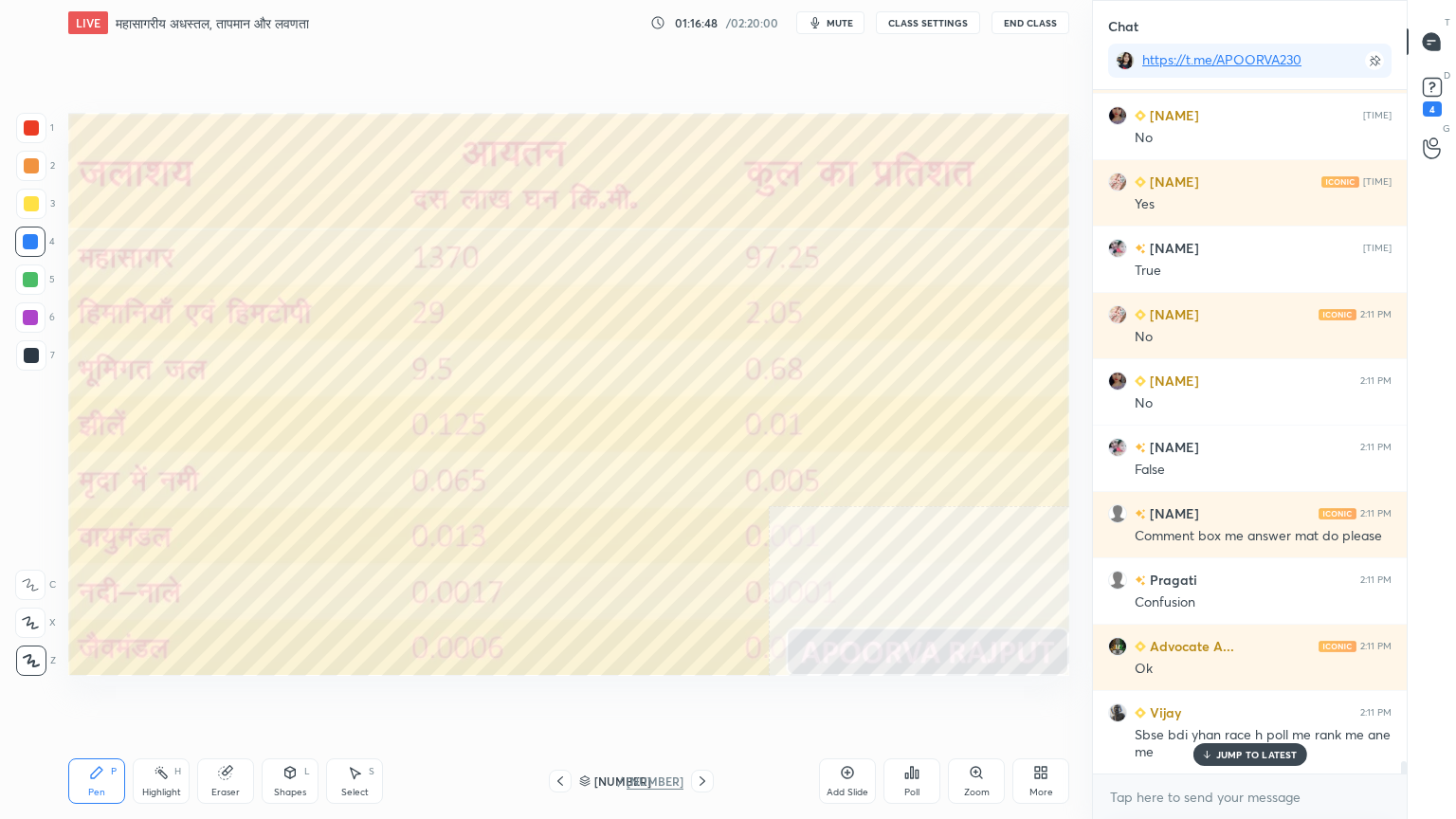 click on "JUMP TO LATEST" at bounding box center (1257, 755) 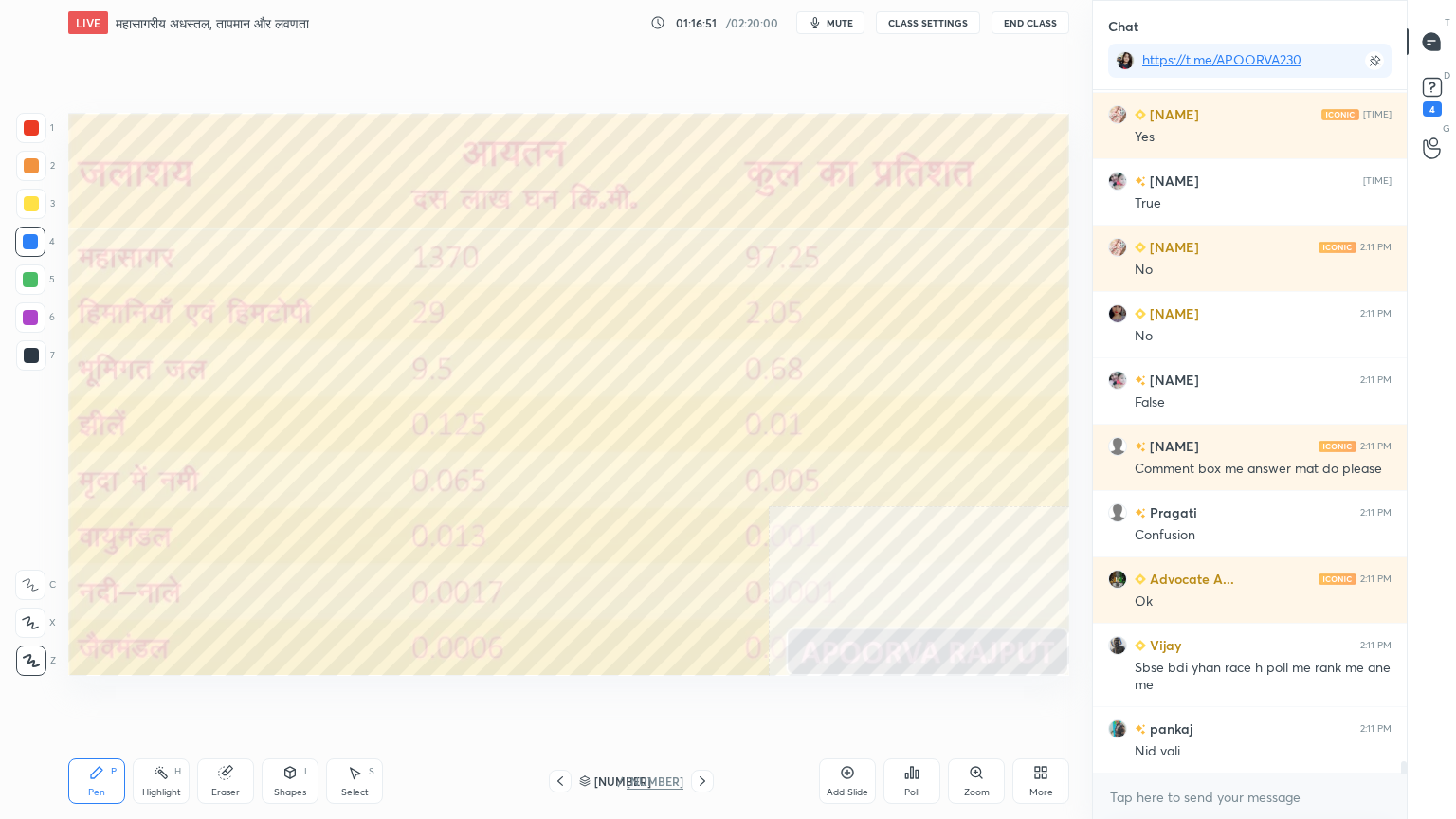 drag, startPoint x: 781, startPoint y: 724, endPoint x: 799, endPoint y: 720, distance: 18.439089 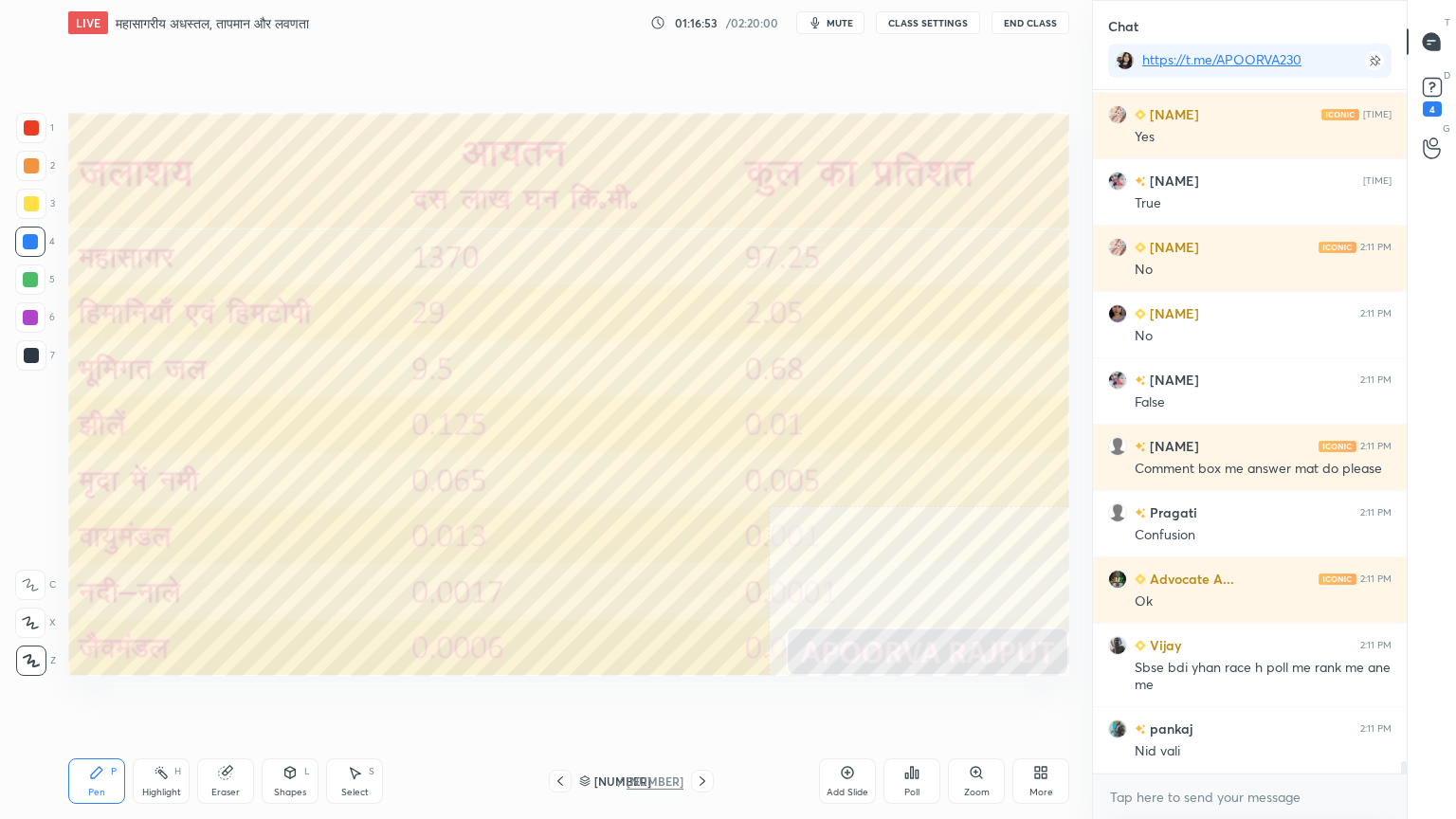 click on "Poll" at bounding box center [912, 781] 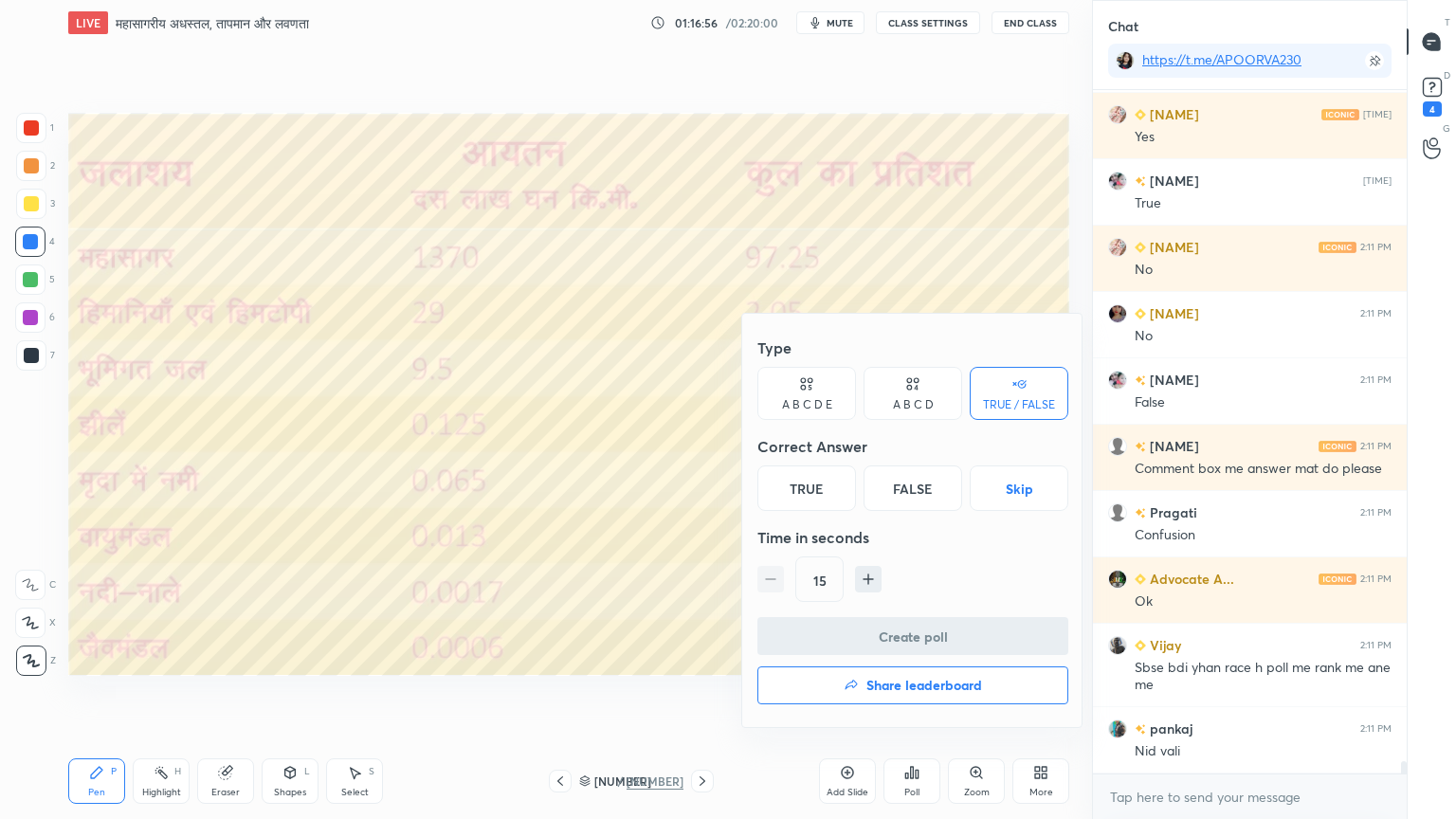 scroll, scrollTop: 38432, scrollLeft: 0, axis: vertical 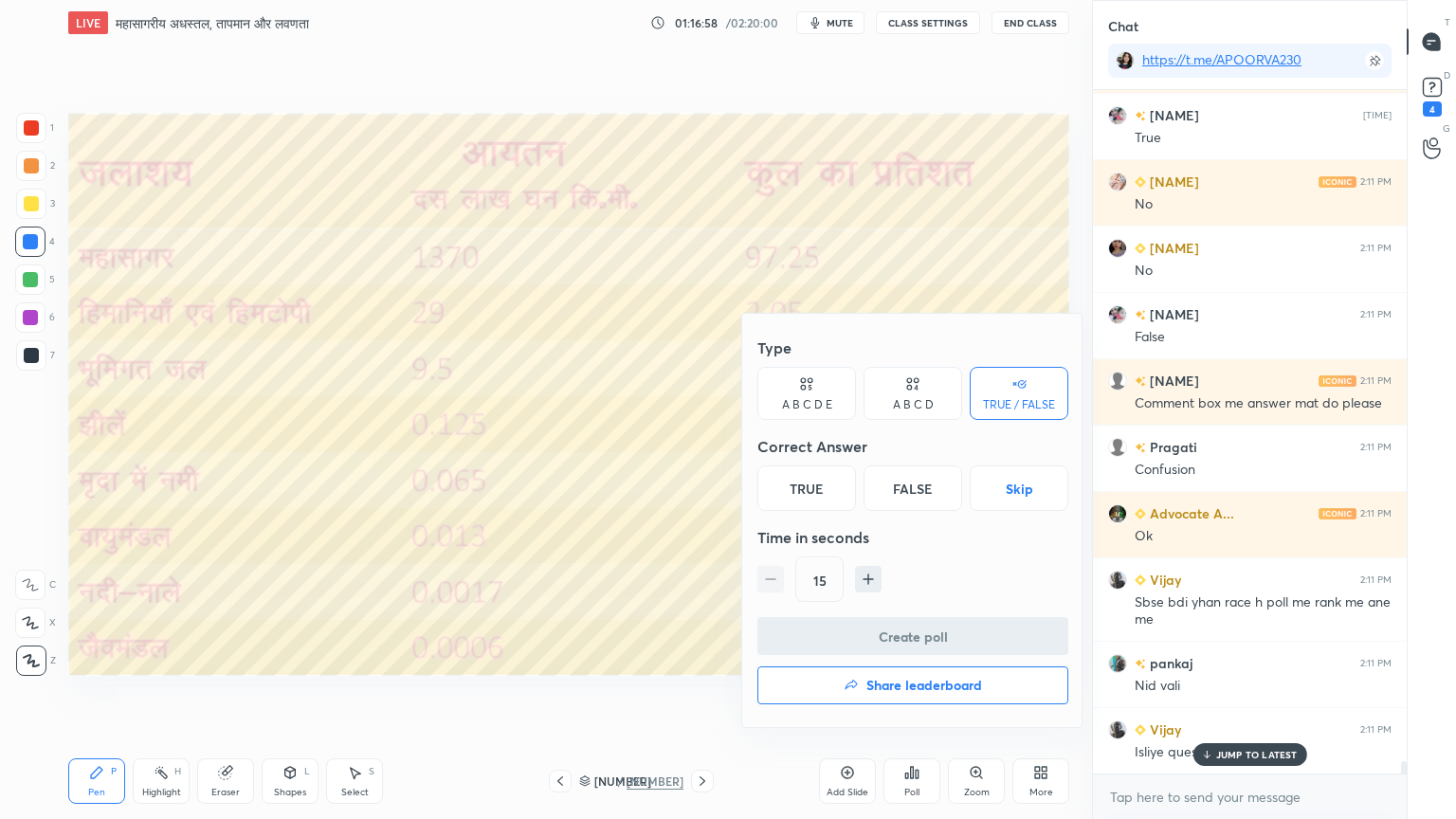 click at bounding box center (728, 410) 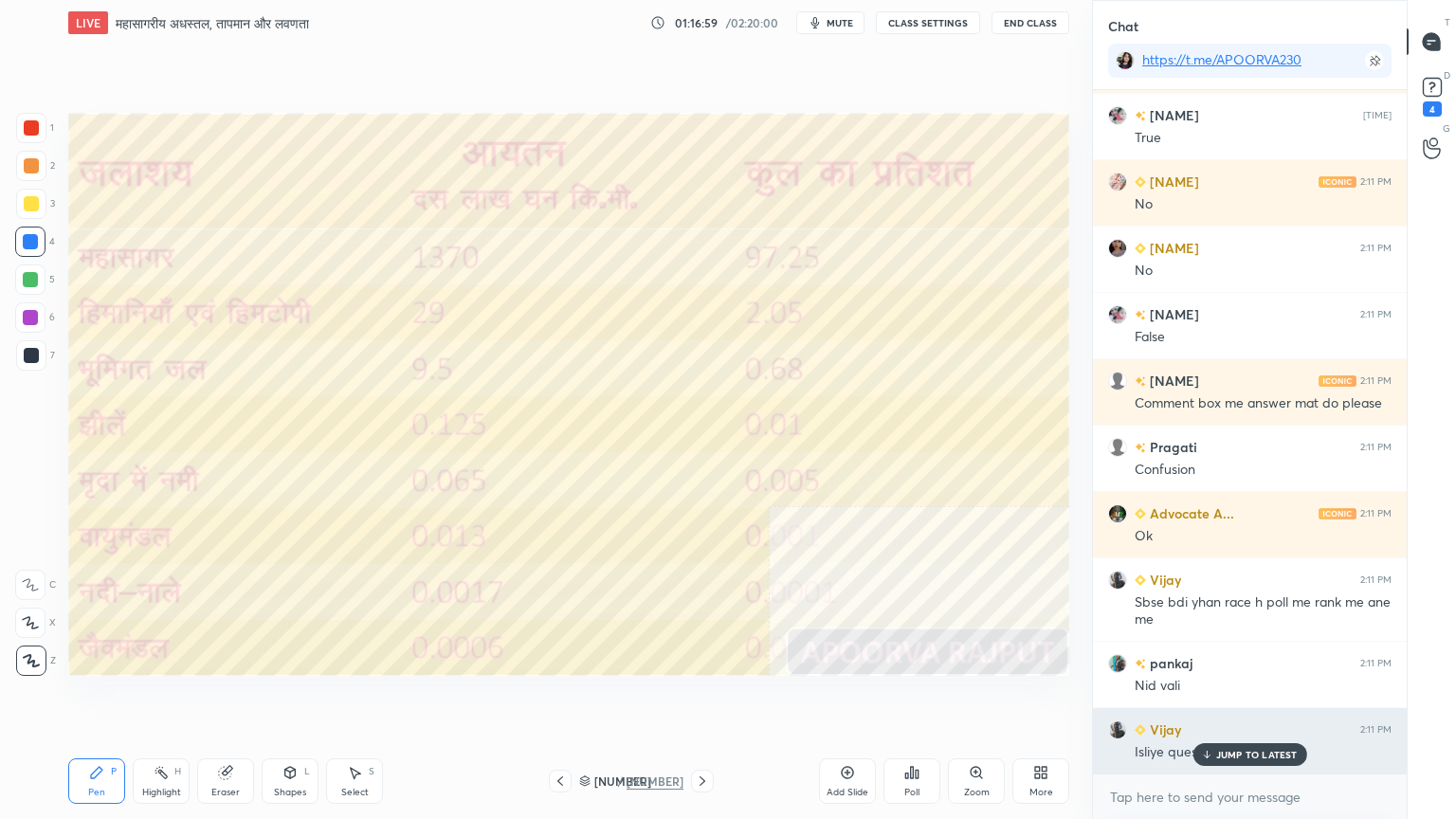 click on "JUMP TO LATEST" at bounding box center (1257, 755) 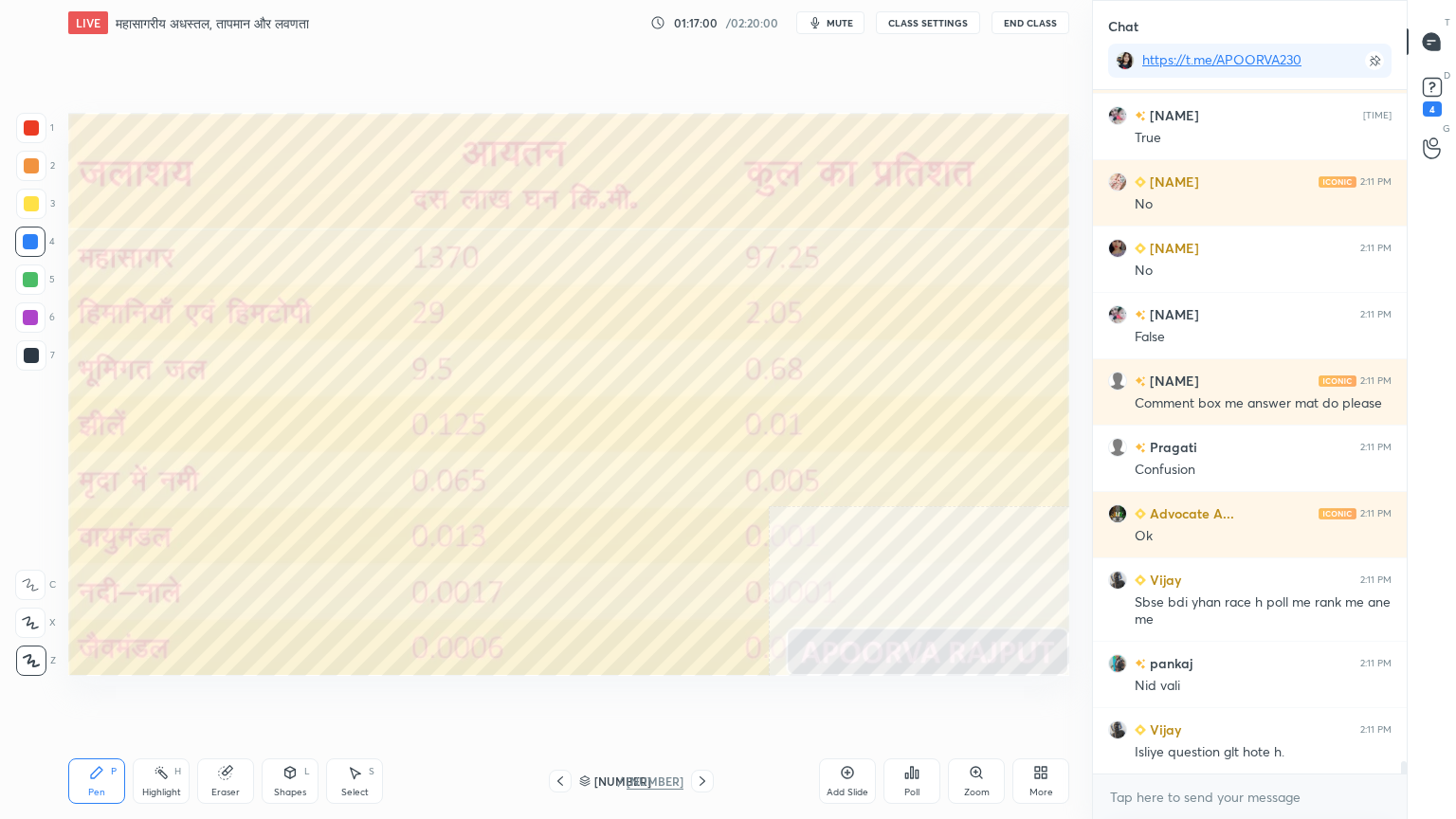 click on "Poll" at bounding box center [912, 781] 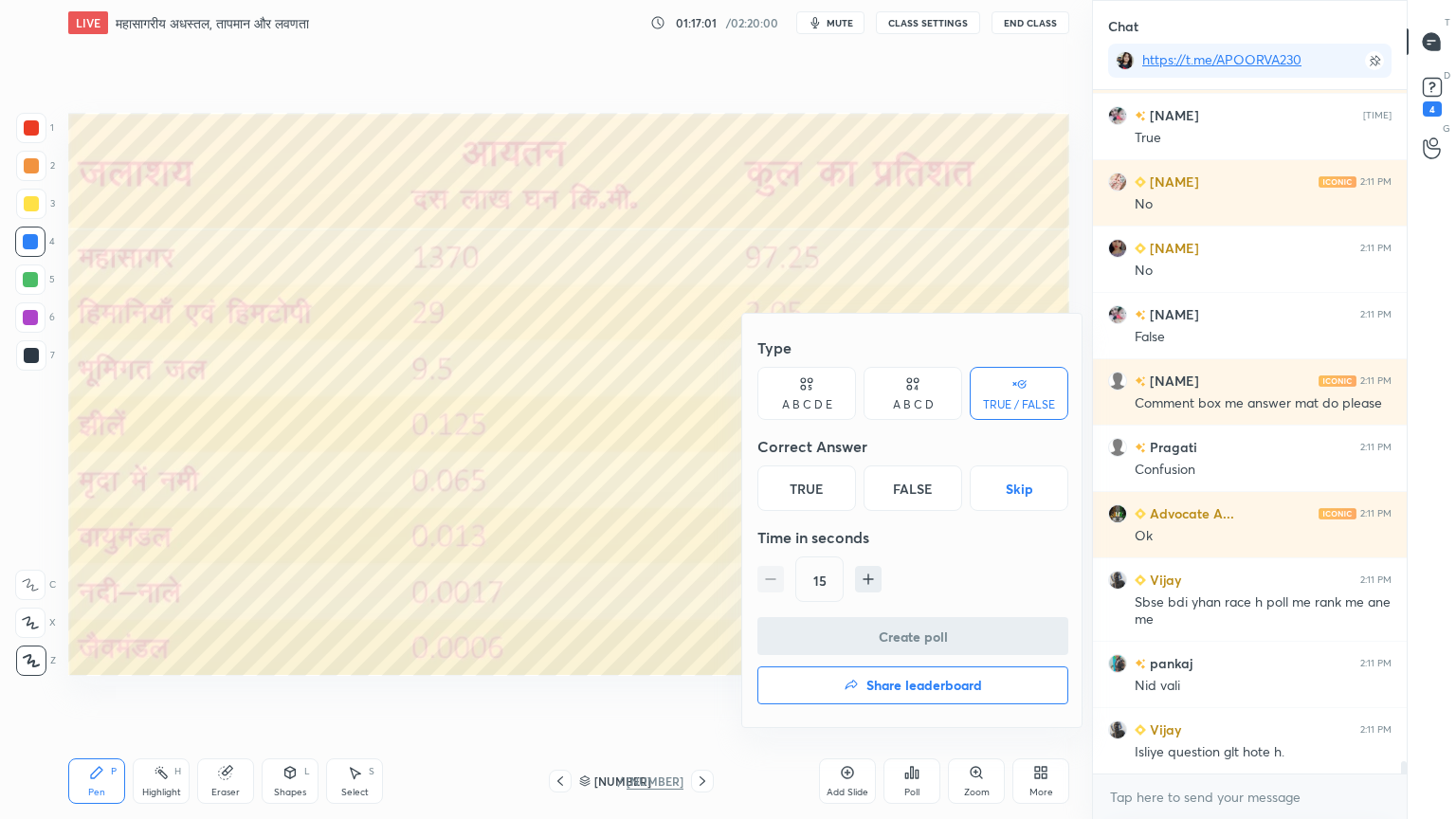 click on "False" at bounding box center [913, 488] 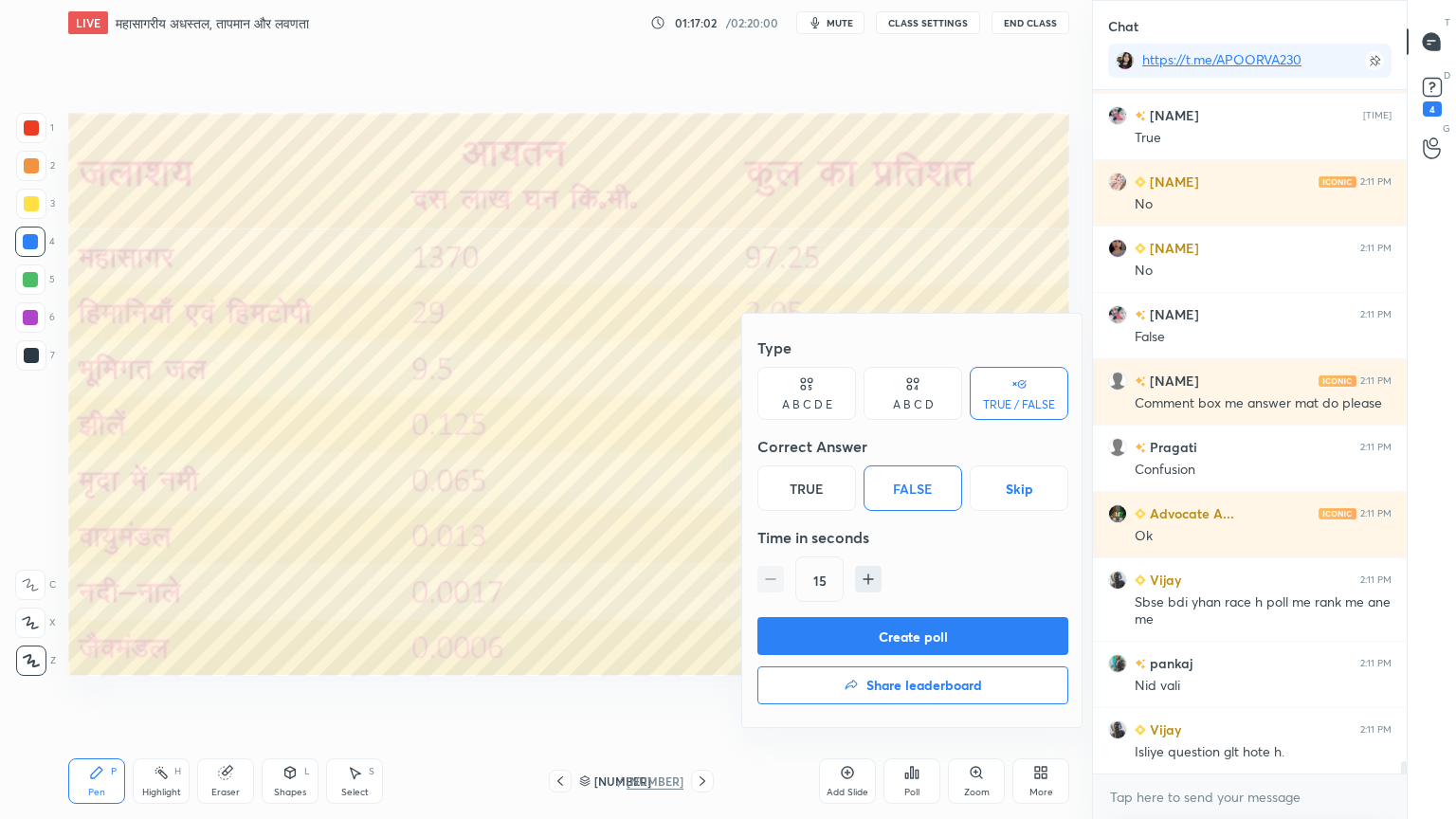 click on "Create poll" at bounding box center [913, 636] 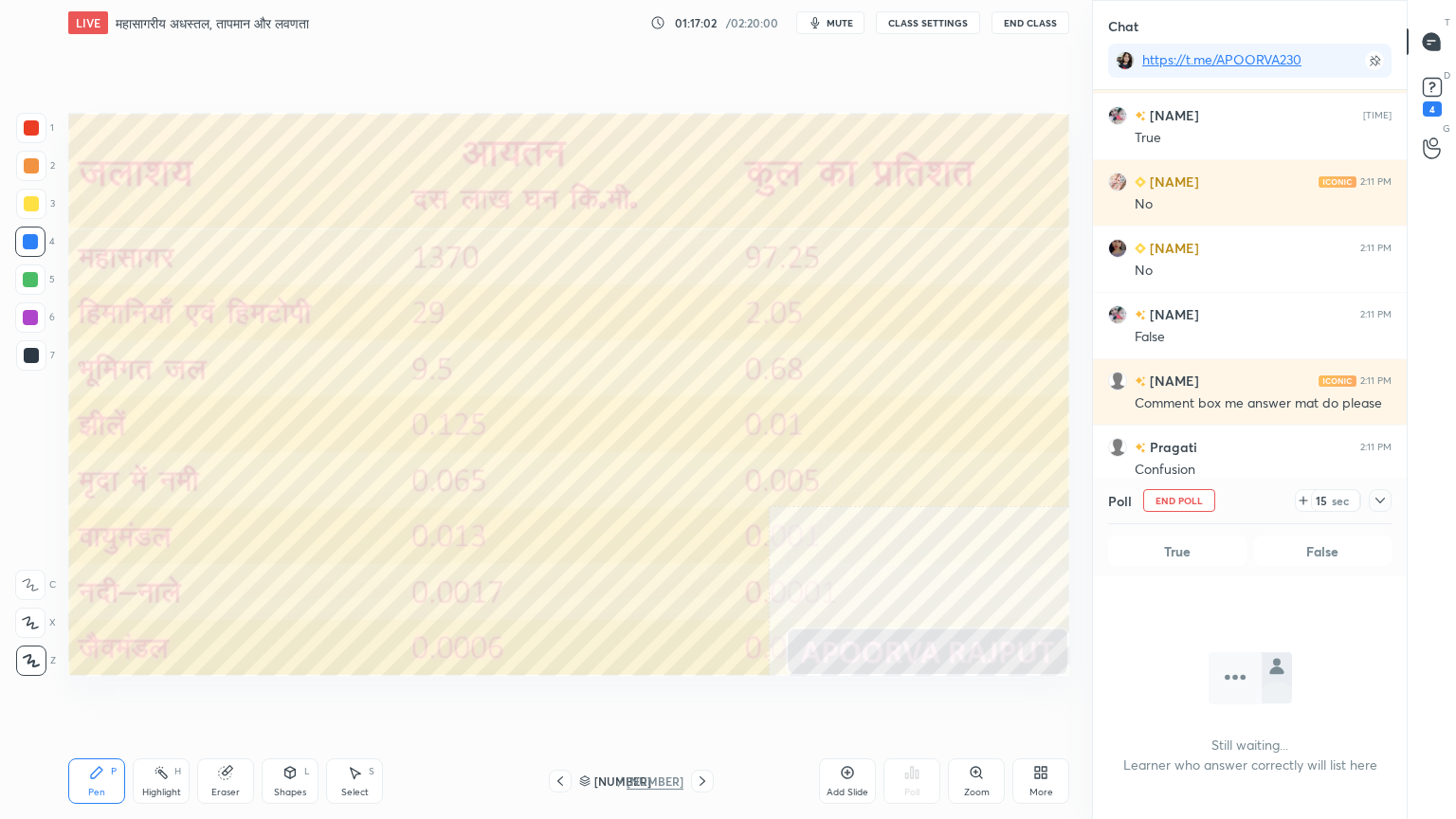 scroll, scrollTop: 6, scrollLeft: 6, axis: both 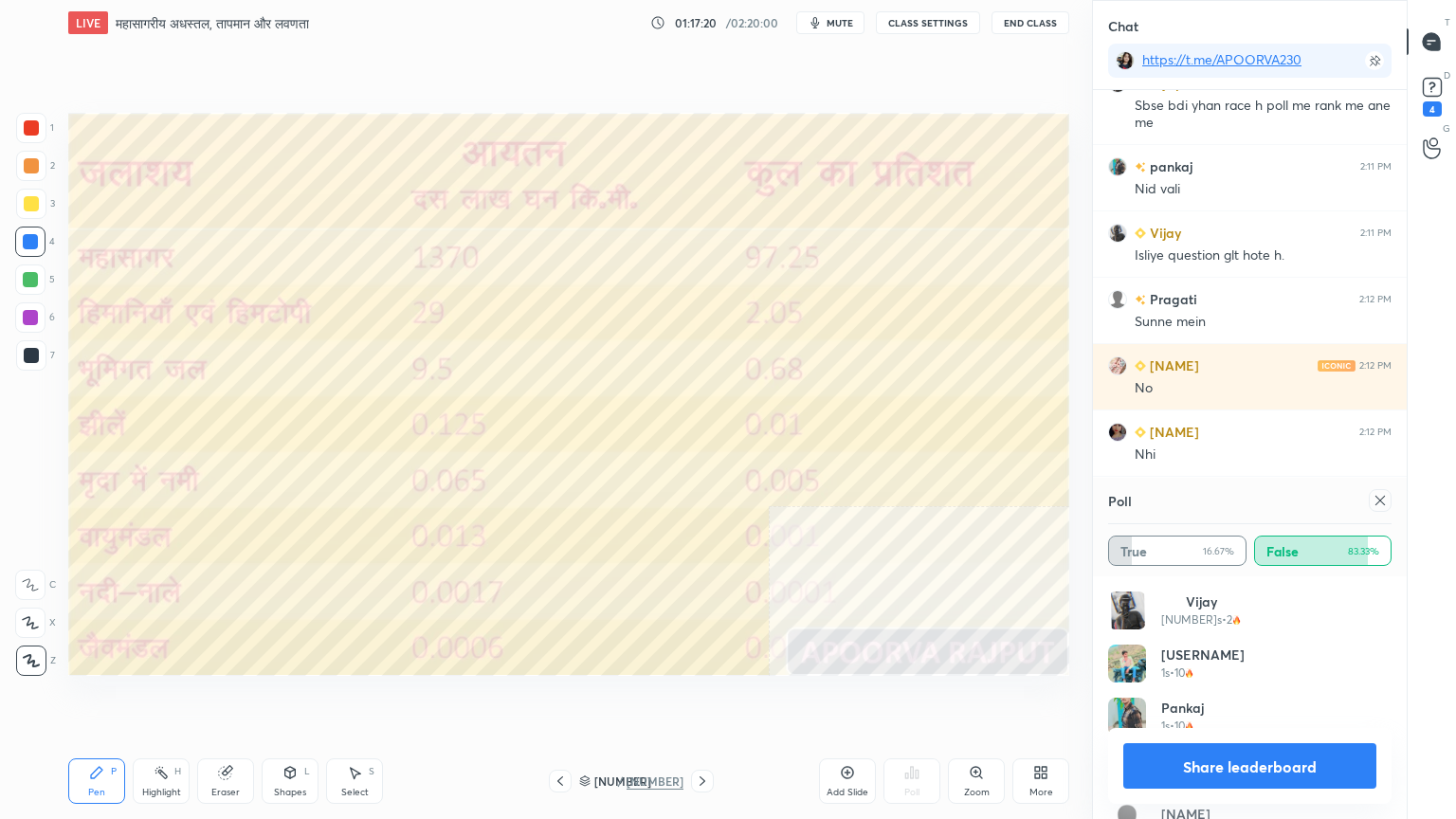 click on "Share leaderboard" at bounding box center [1249, 766] 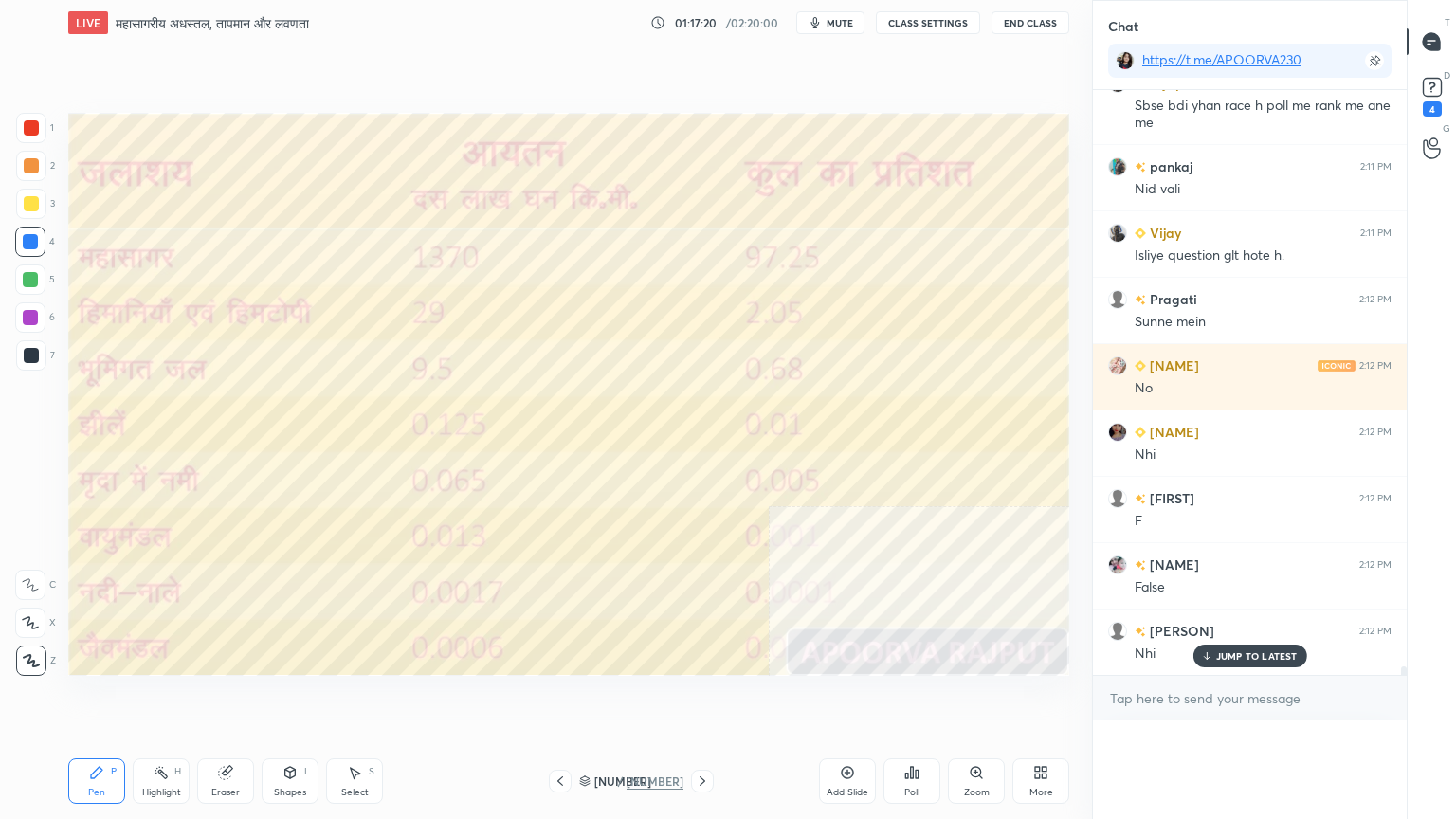 scroll, scrollTop: 19, scrollLeft: 278, axis: both 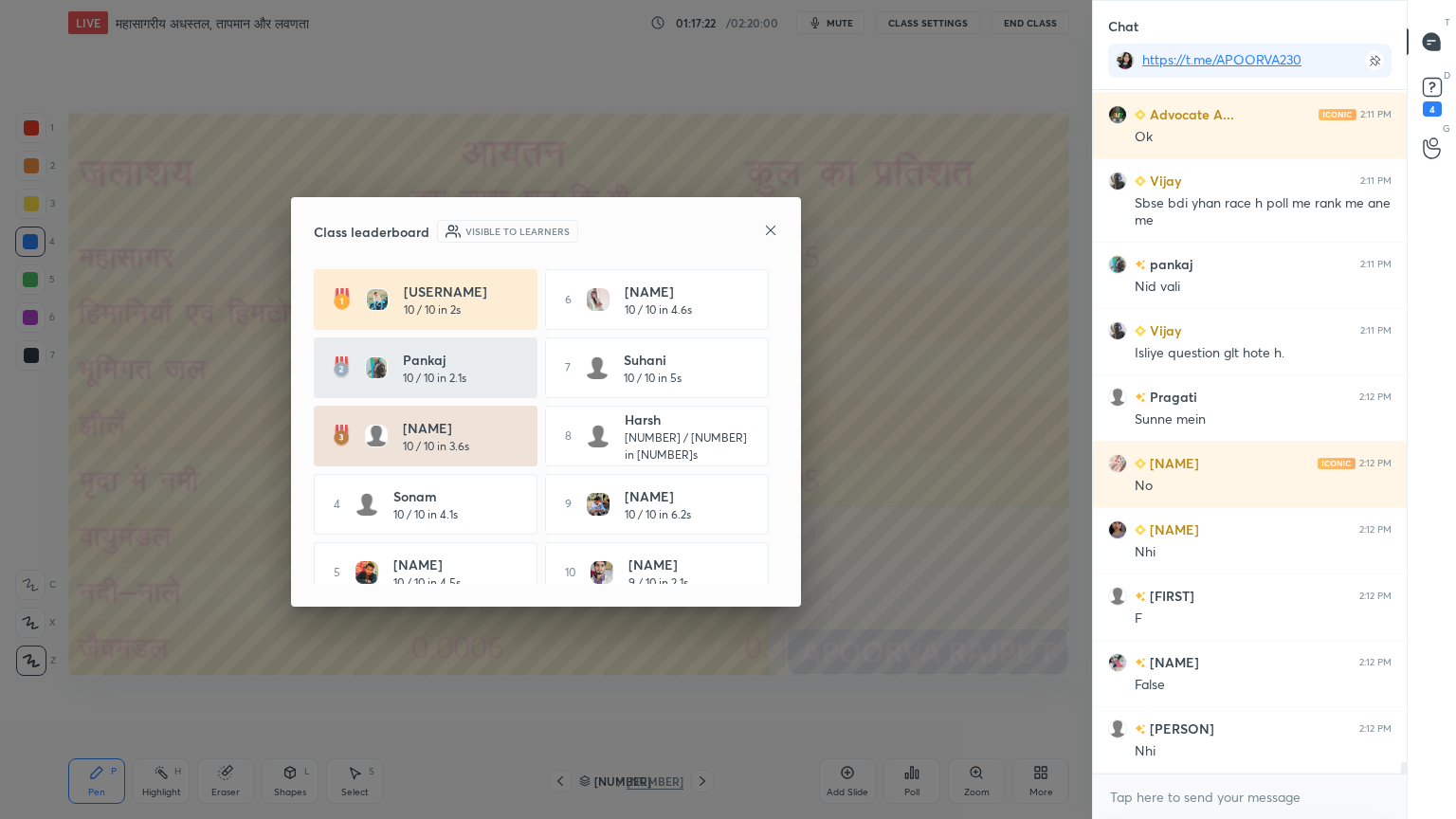 click 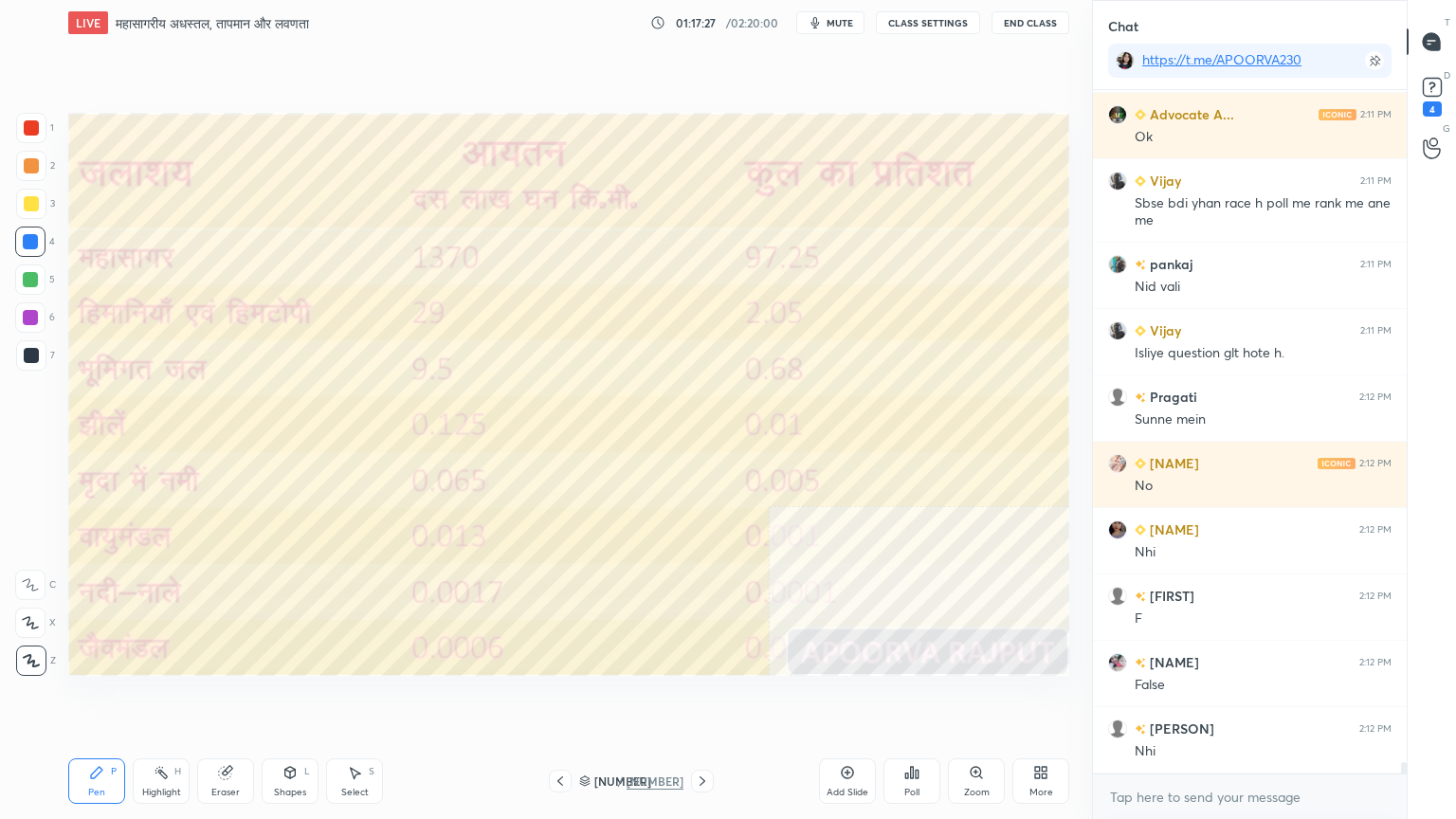 drag, startPoint x: 890, startPoint y: 716, endPoint x: 901, endPoint y: 712, distance: 11.7047 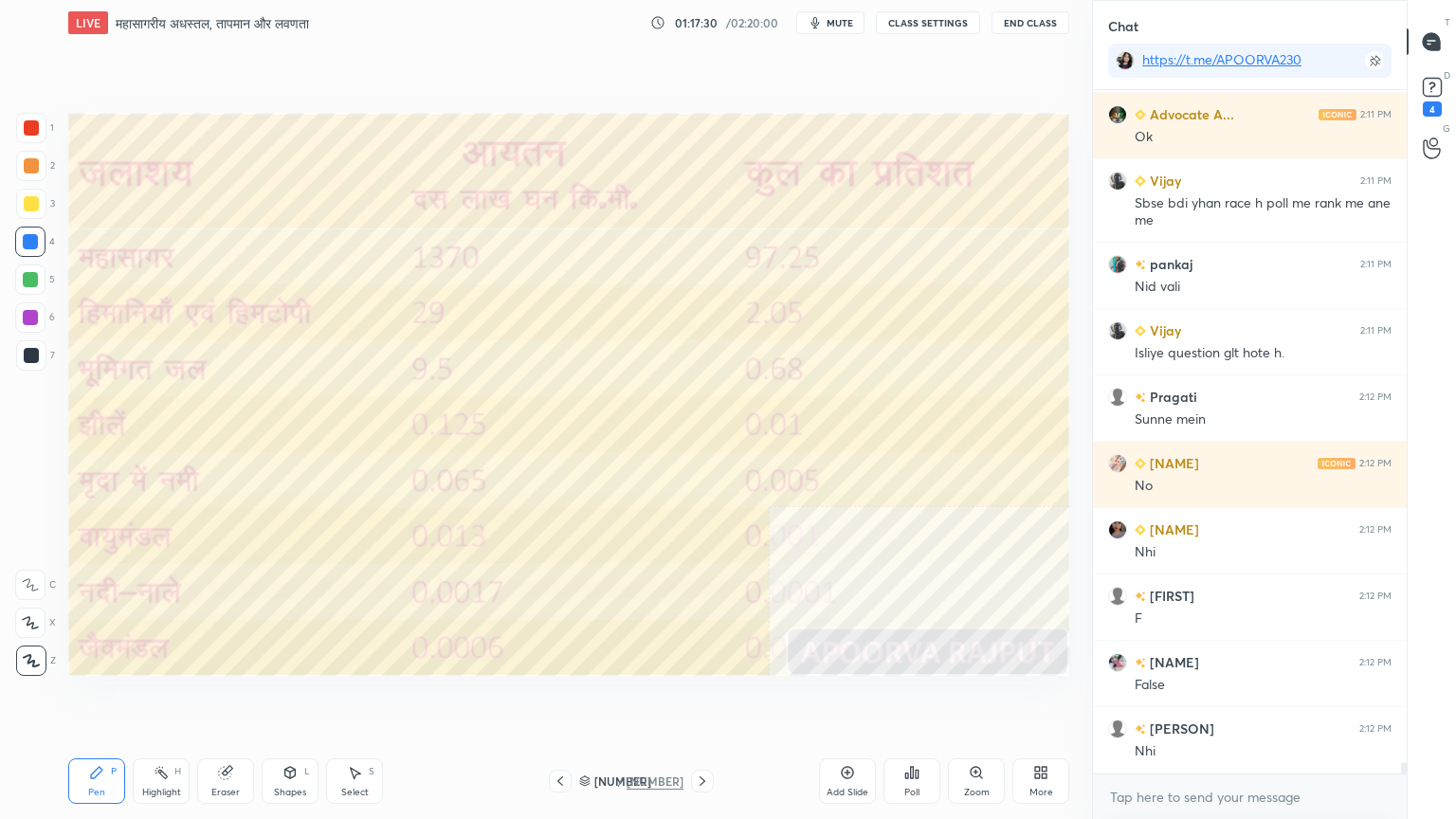 click on "Poll" at bounding box center [912, 781] 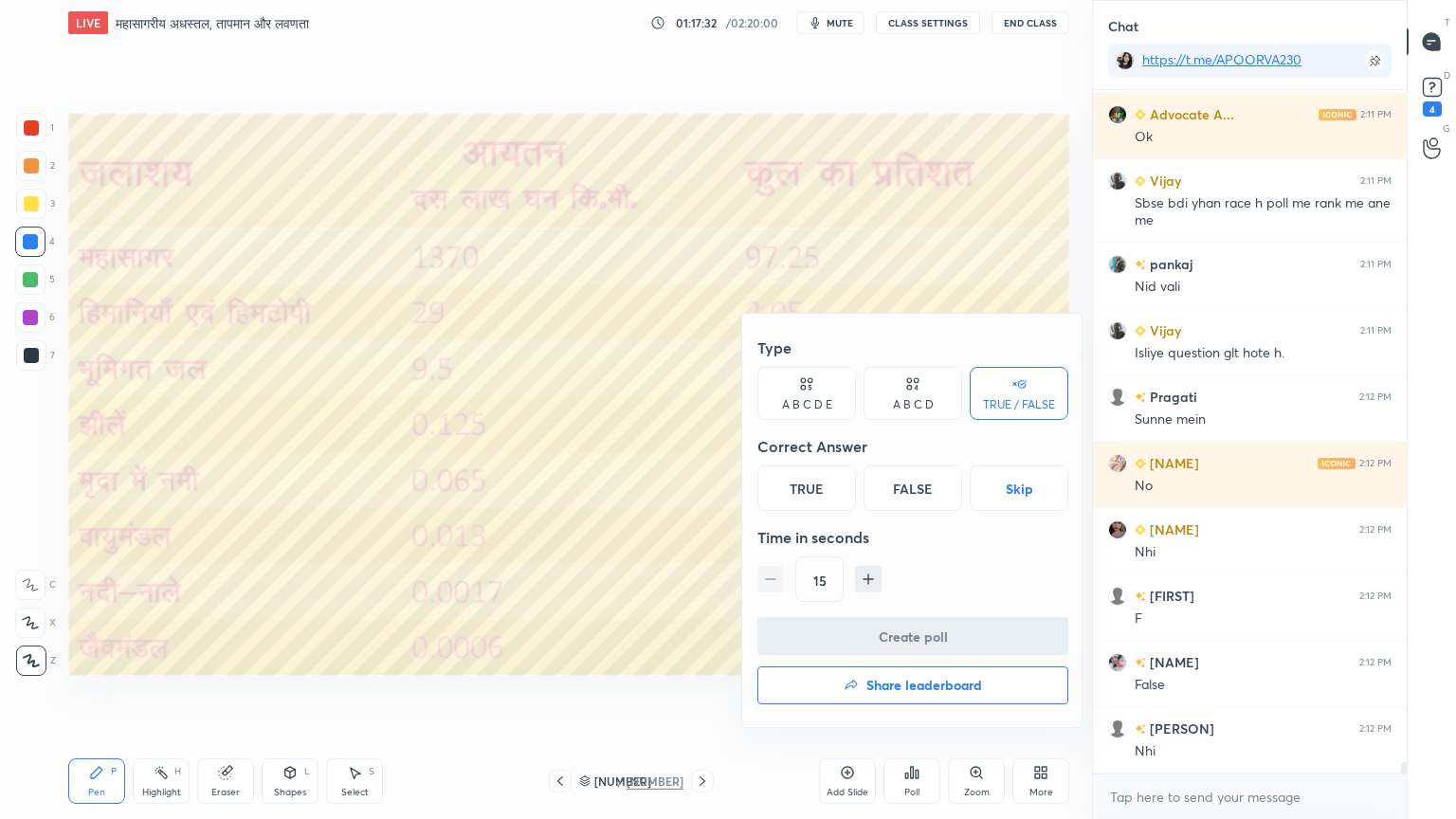 click at bounding box center [728, 410] 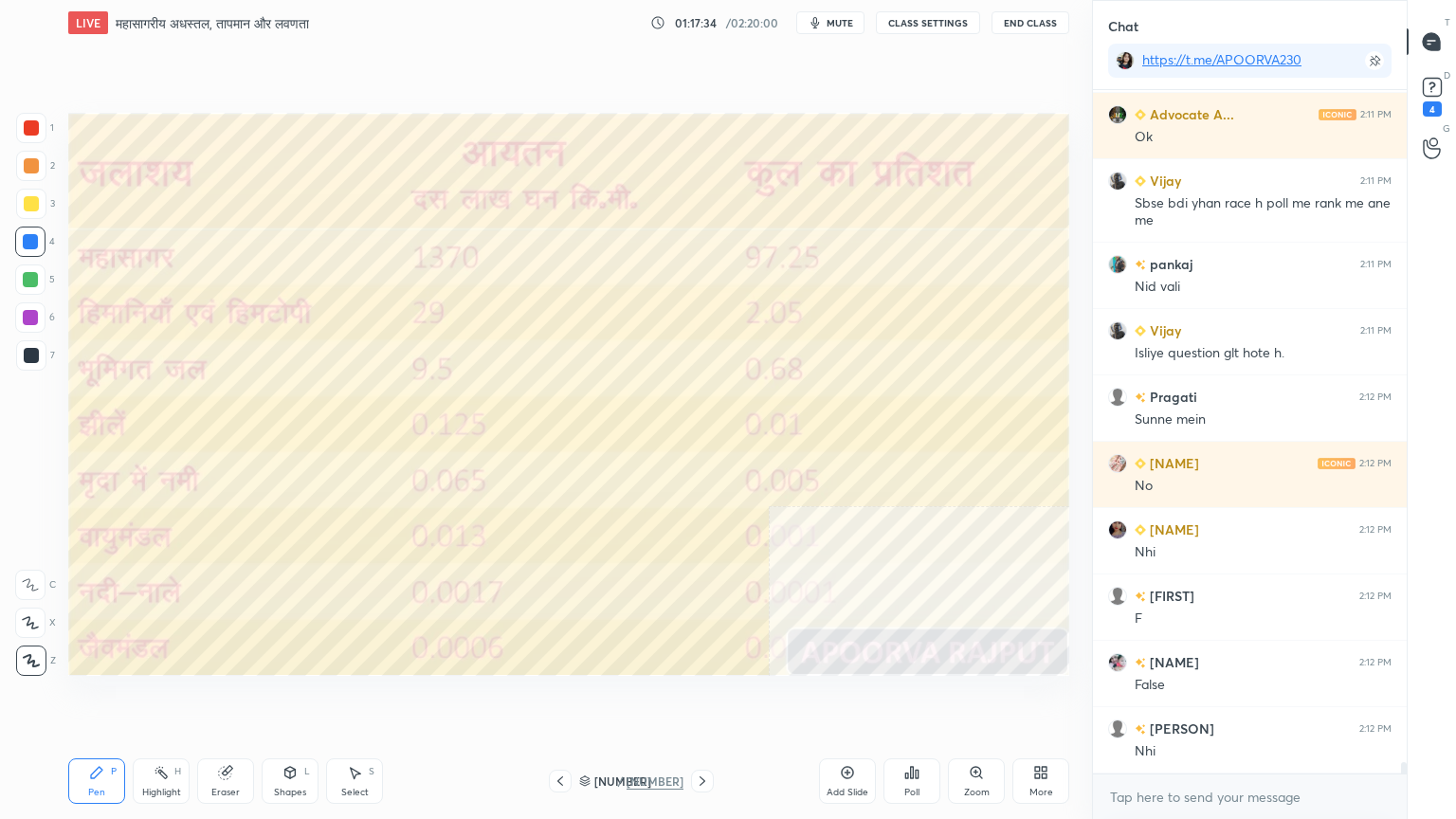 click on "Poll" at bounding box center [912, 781] 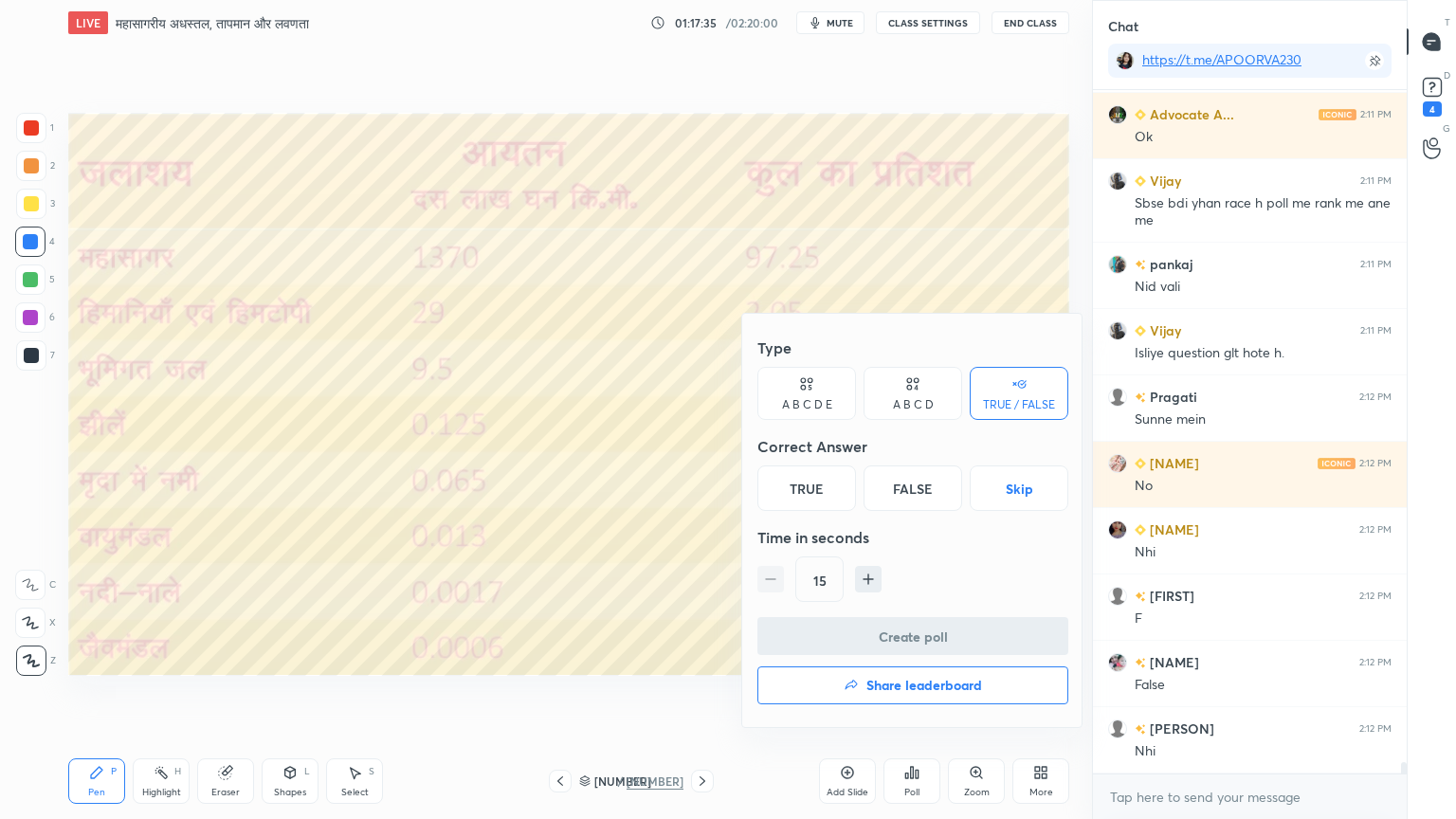 click at bounding box center (728, 410) 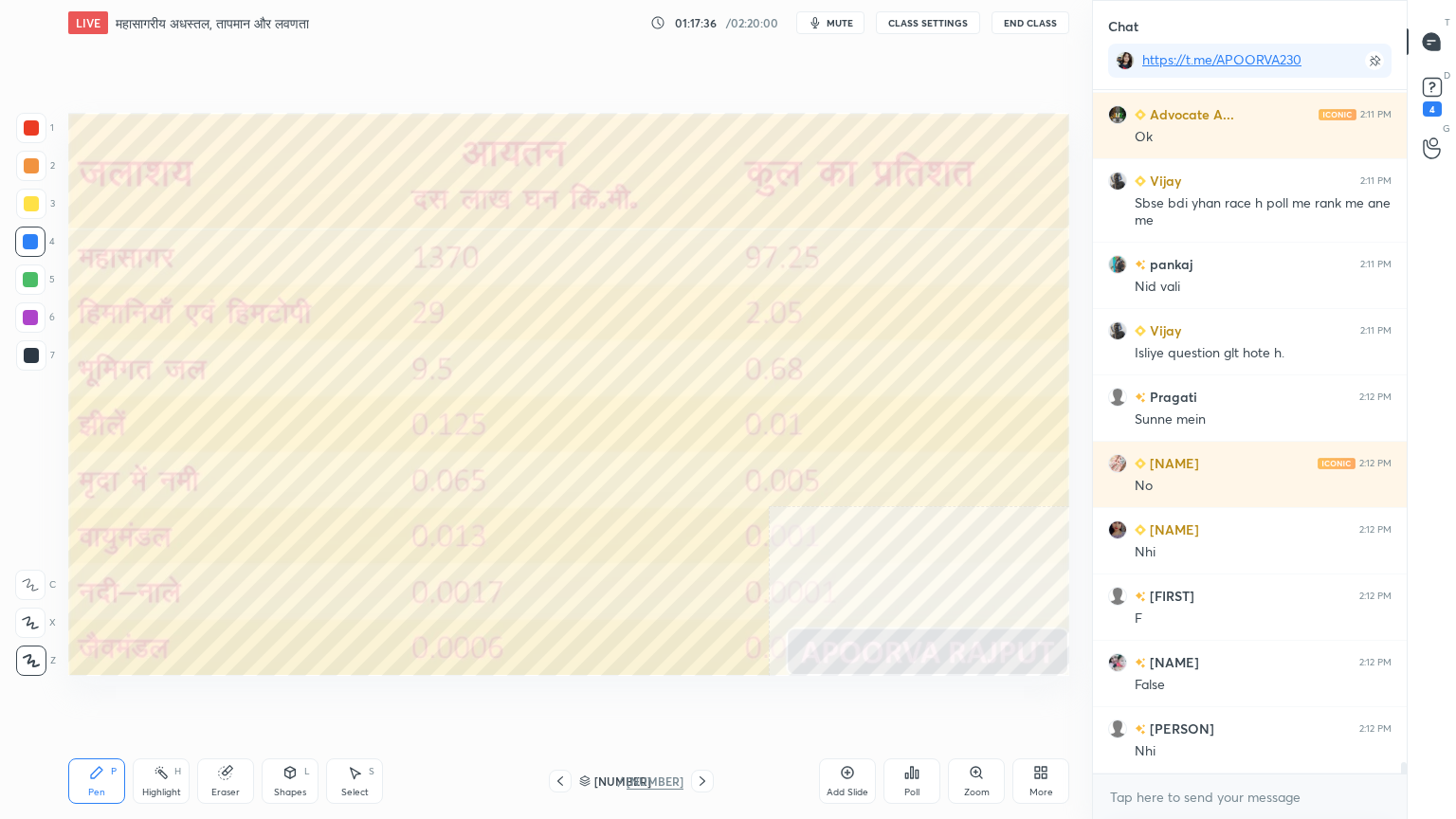 click on "Poll" at bounding box center (912, 781) 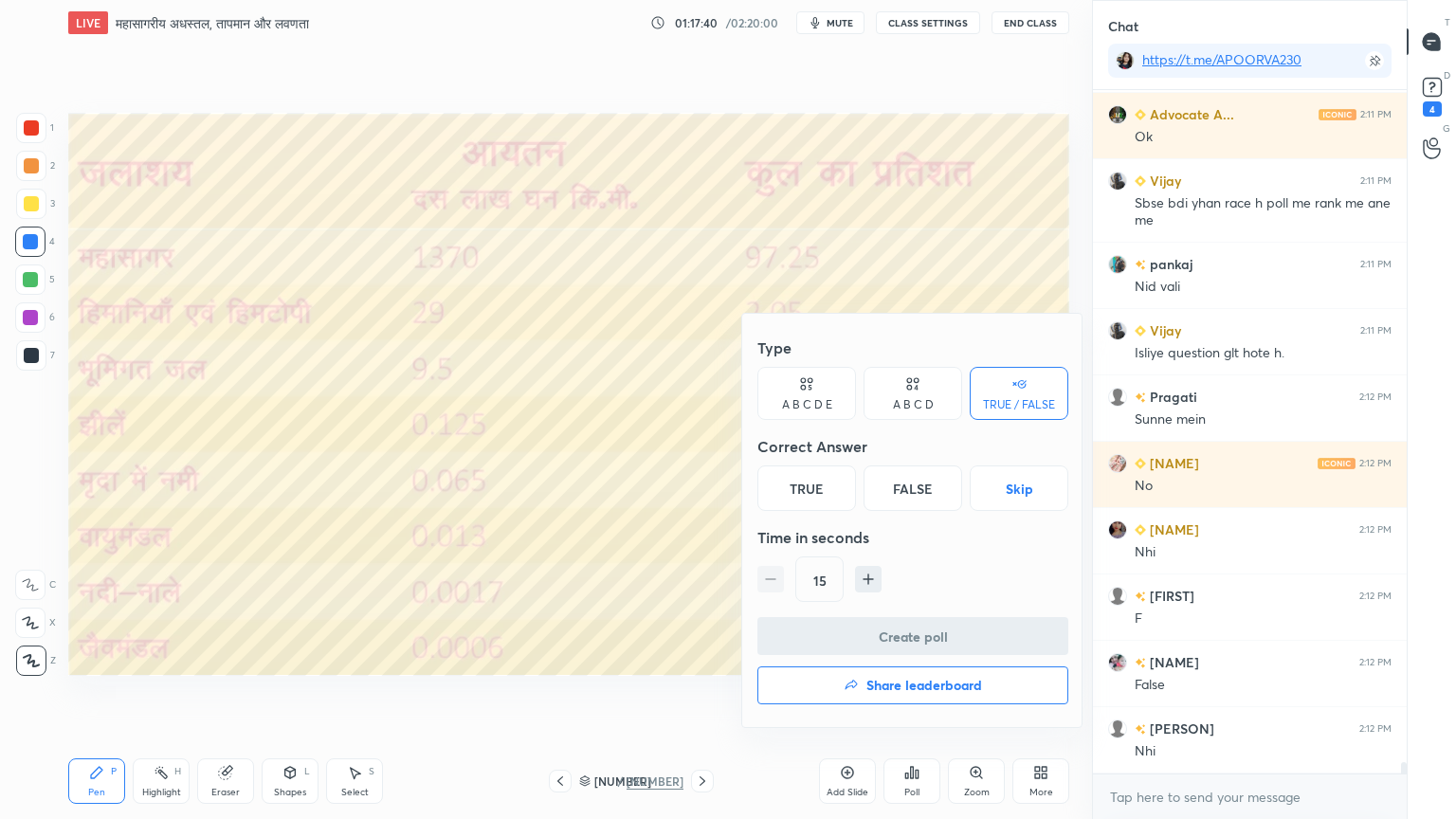 drag, startPoint x: 815, startPoint y: 488, endPoint x: 818, endPoint y: 500, distance: 12.369317 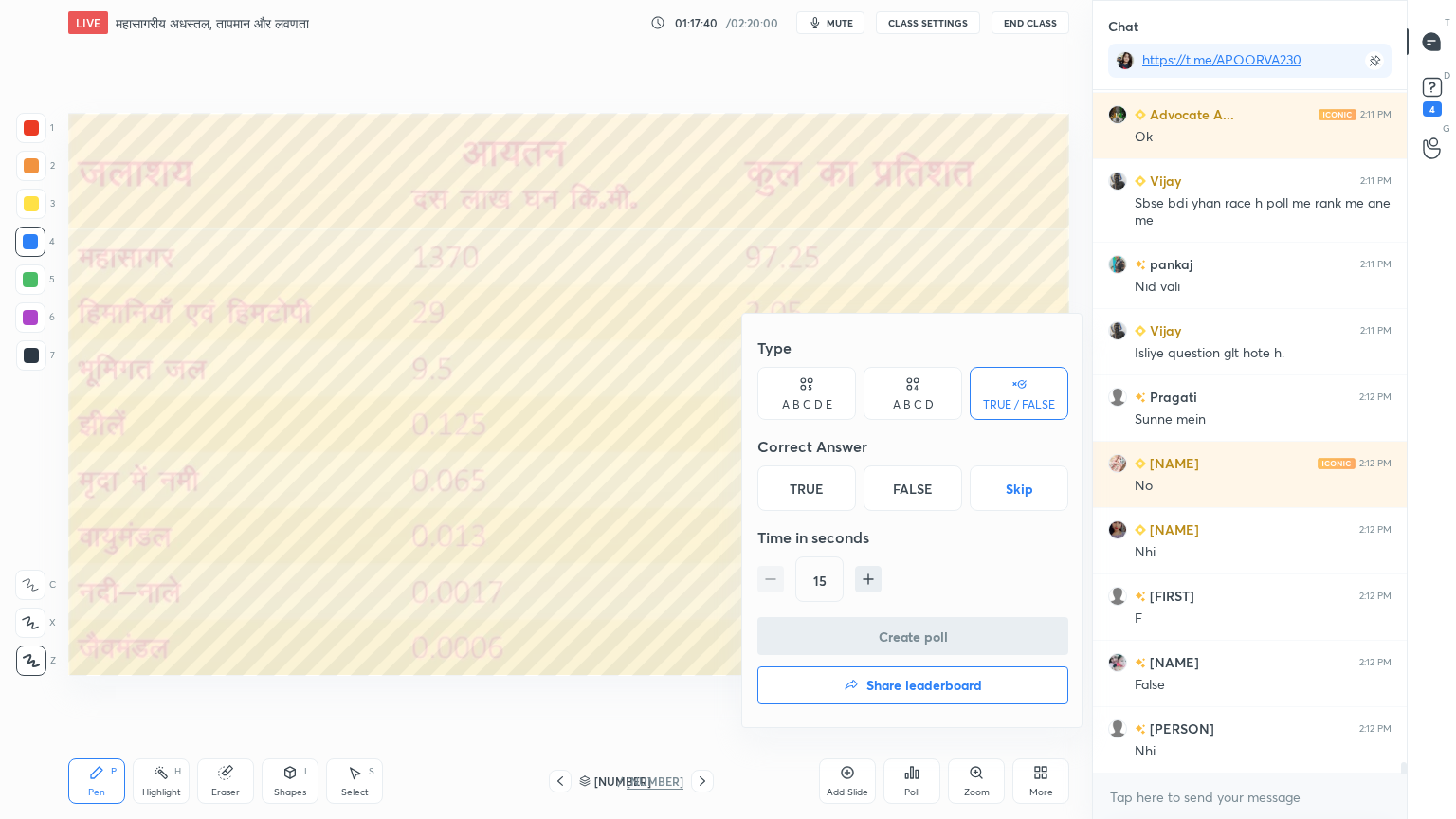 click on "True" at bounding box center [807, 488] 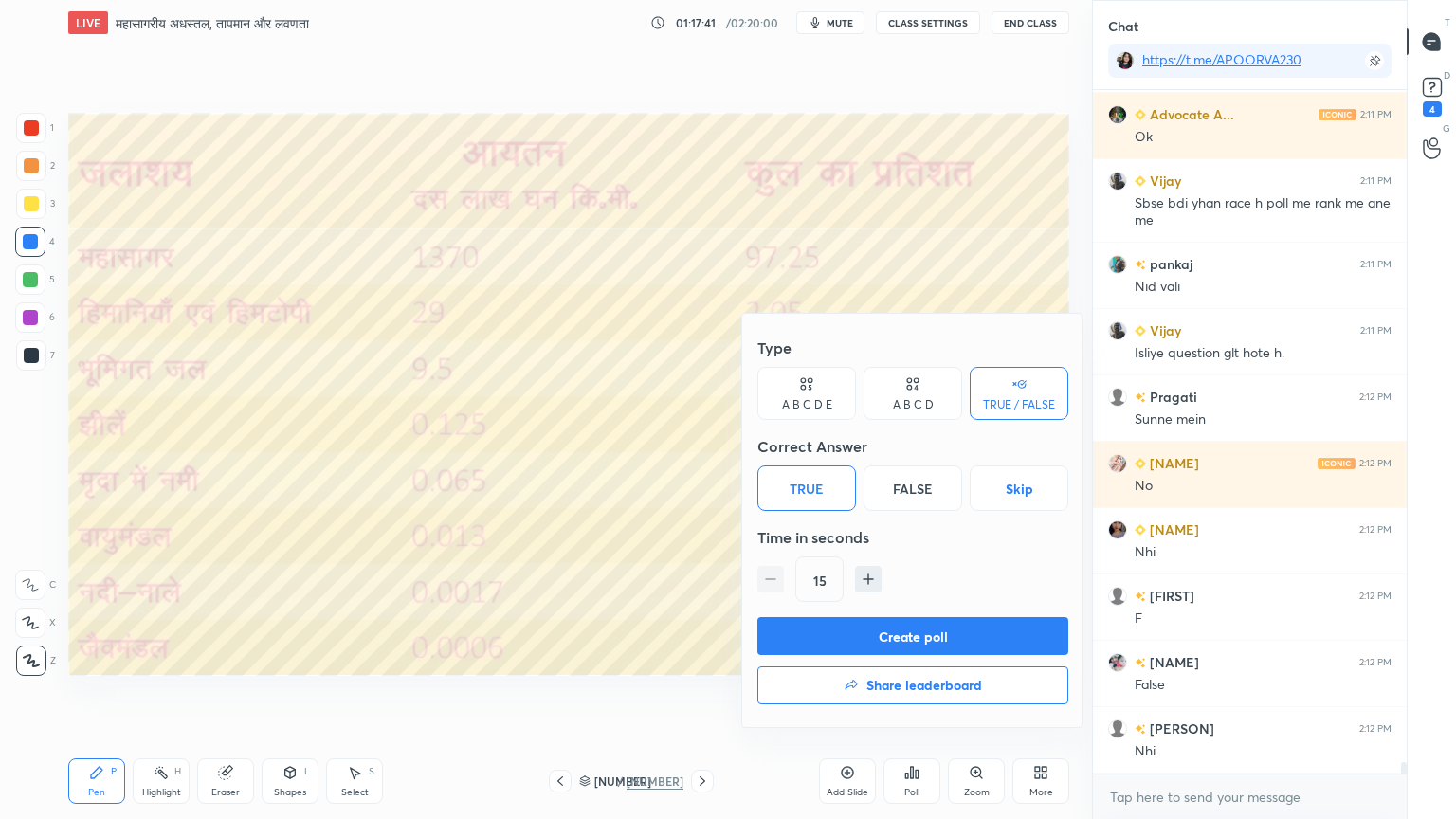 click on "Create poll" at bounding box center (913, 636) 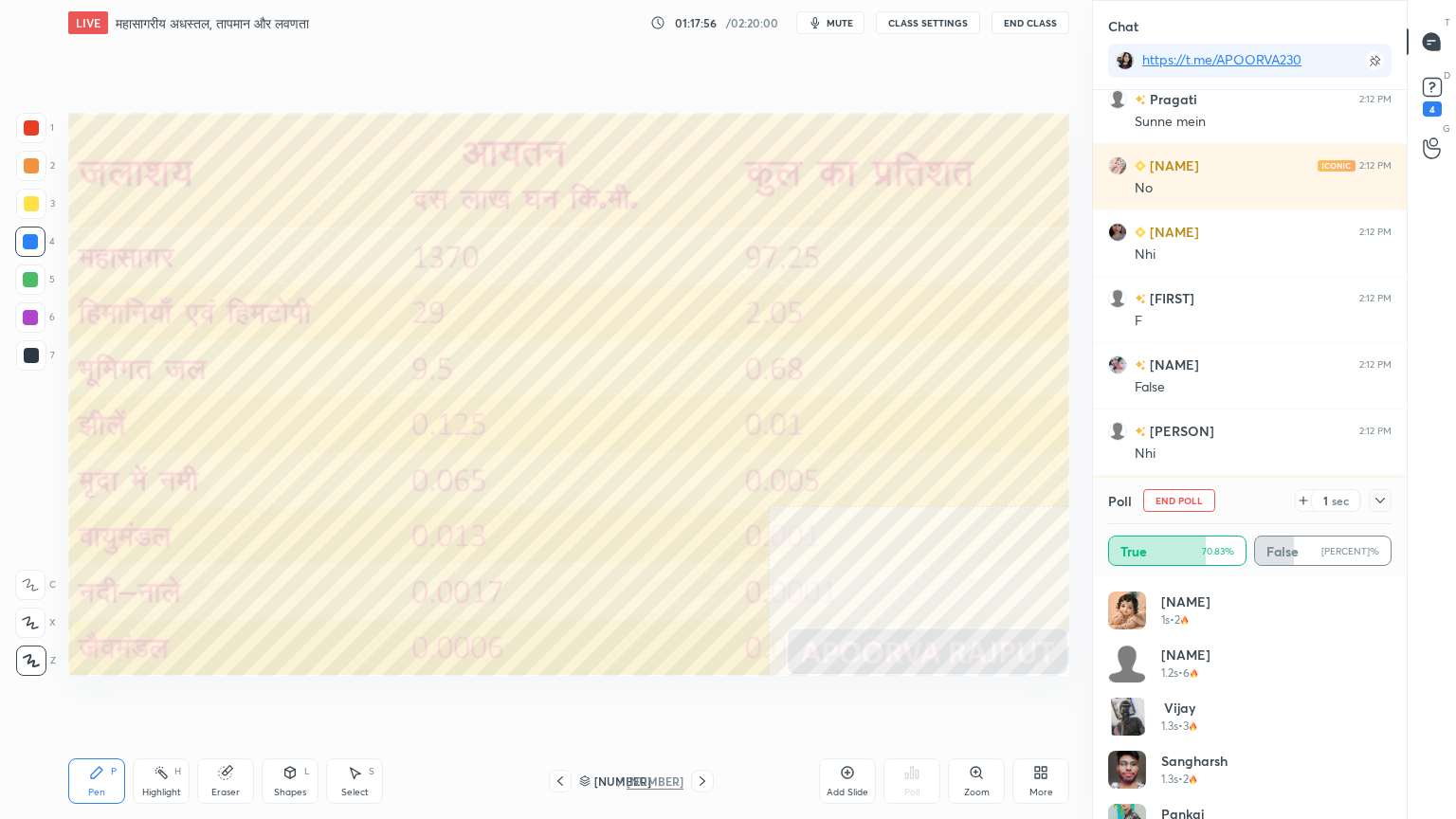 click on "1  sec" at bounding box center [1343, 500] 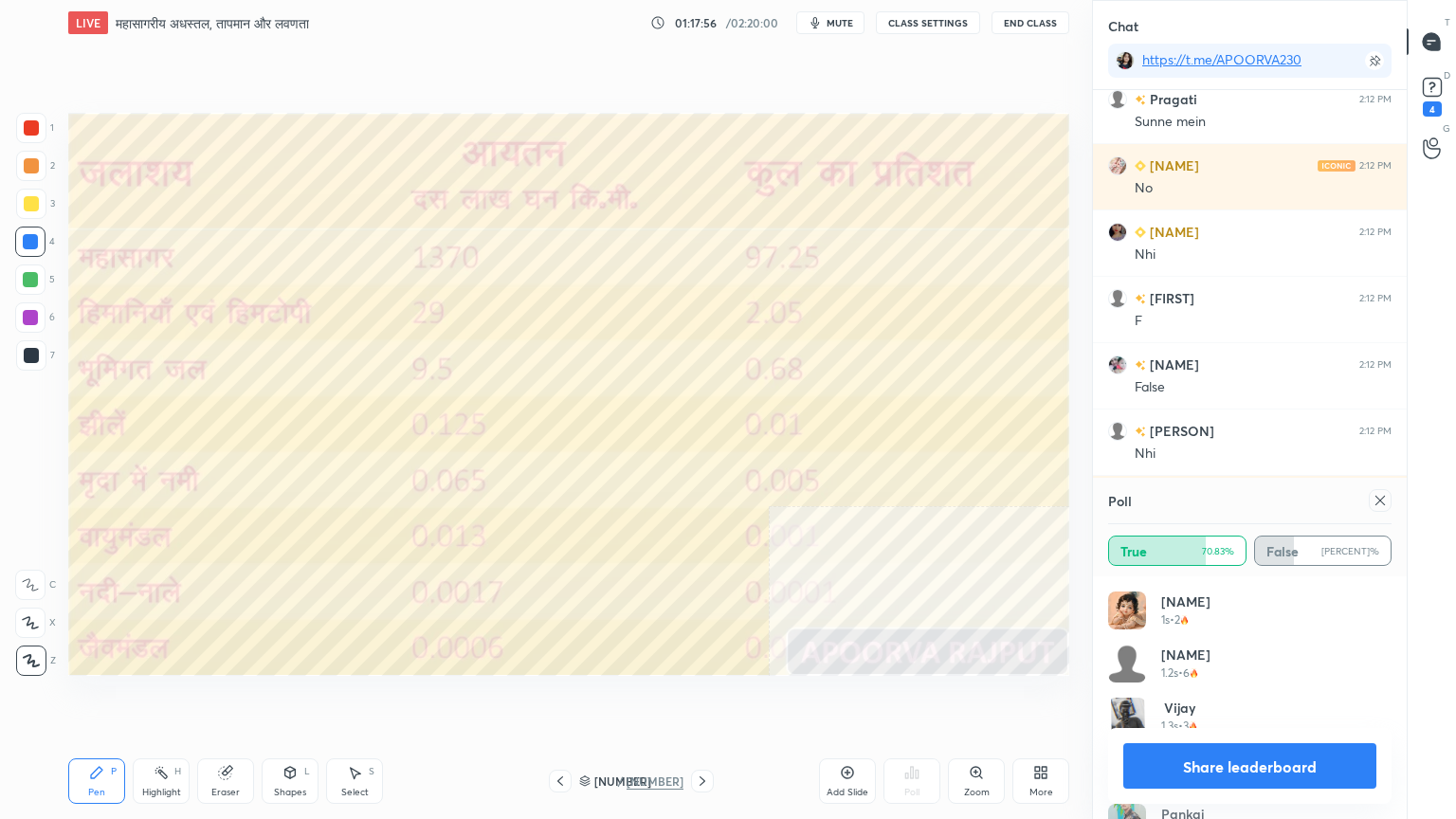 click on "Share leaderboard" at bounding box center (1249, 766) 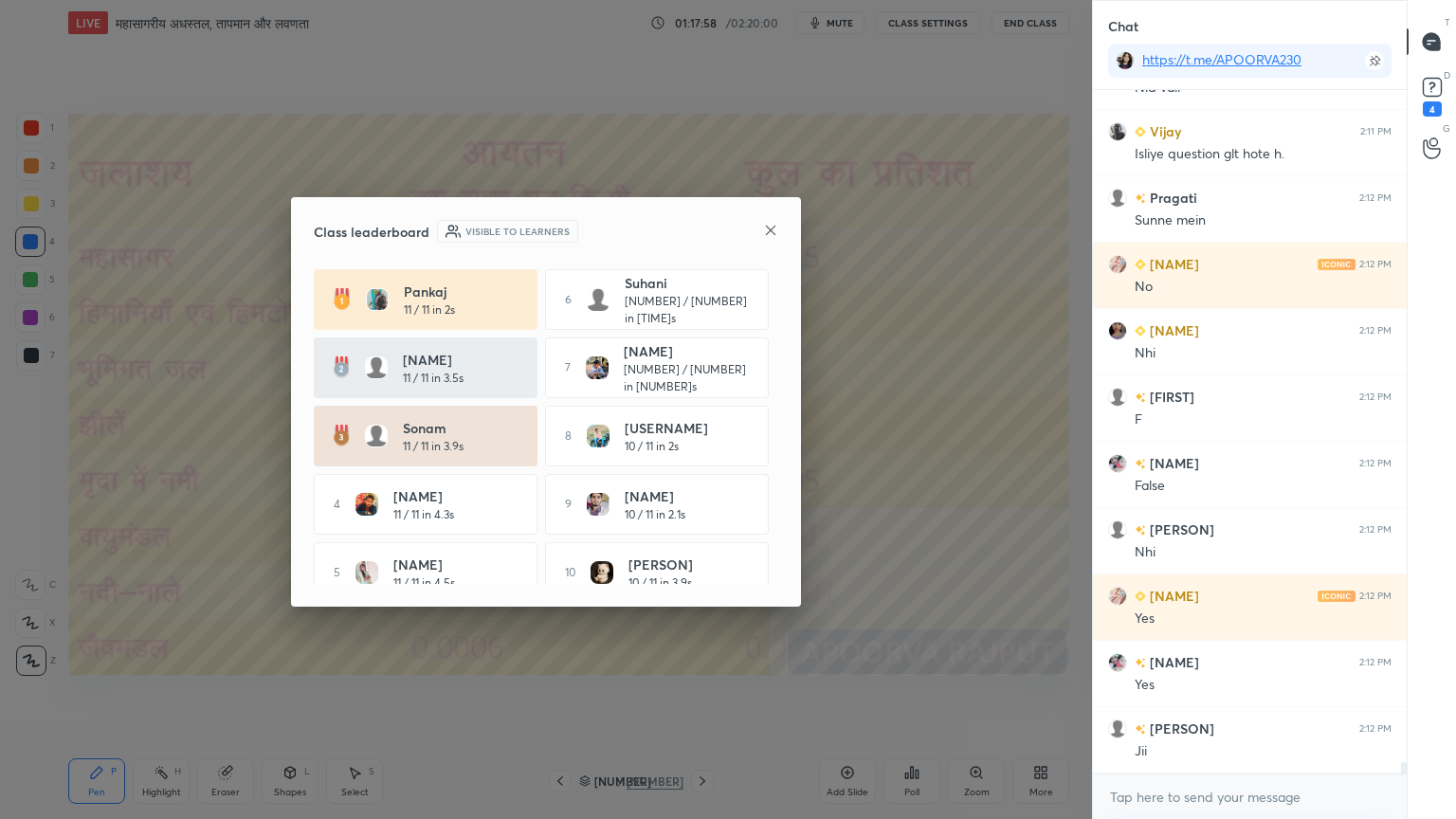 click 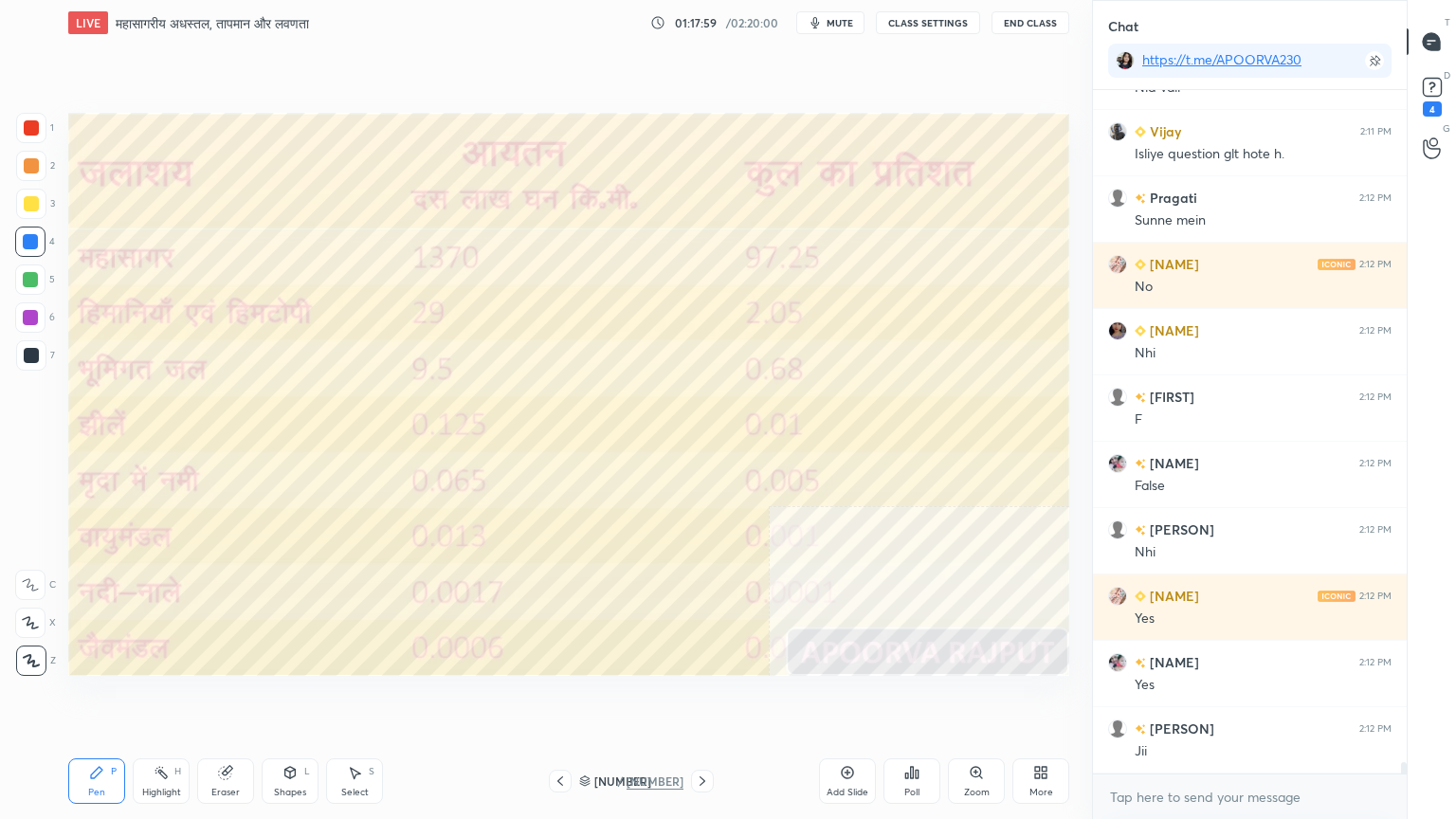 drag, startPoint x: 592, startPoint y: 717, endPoint x: 603, endPoint y: 711, distance: 12.529964 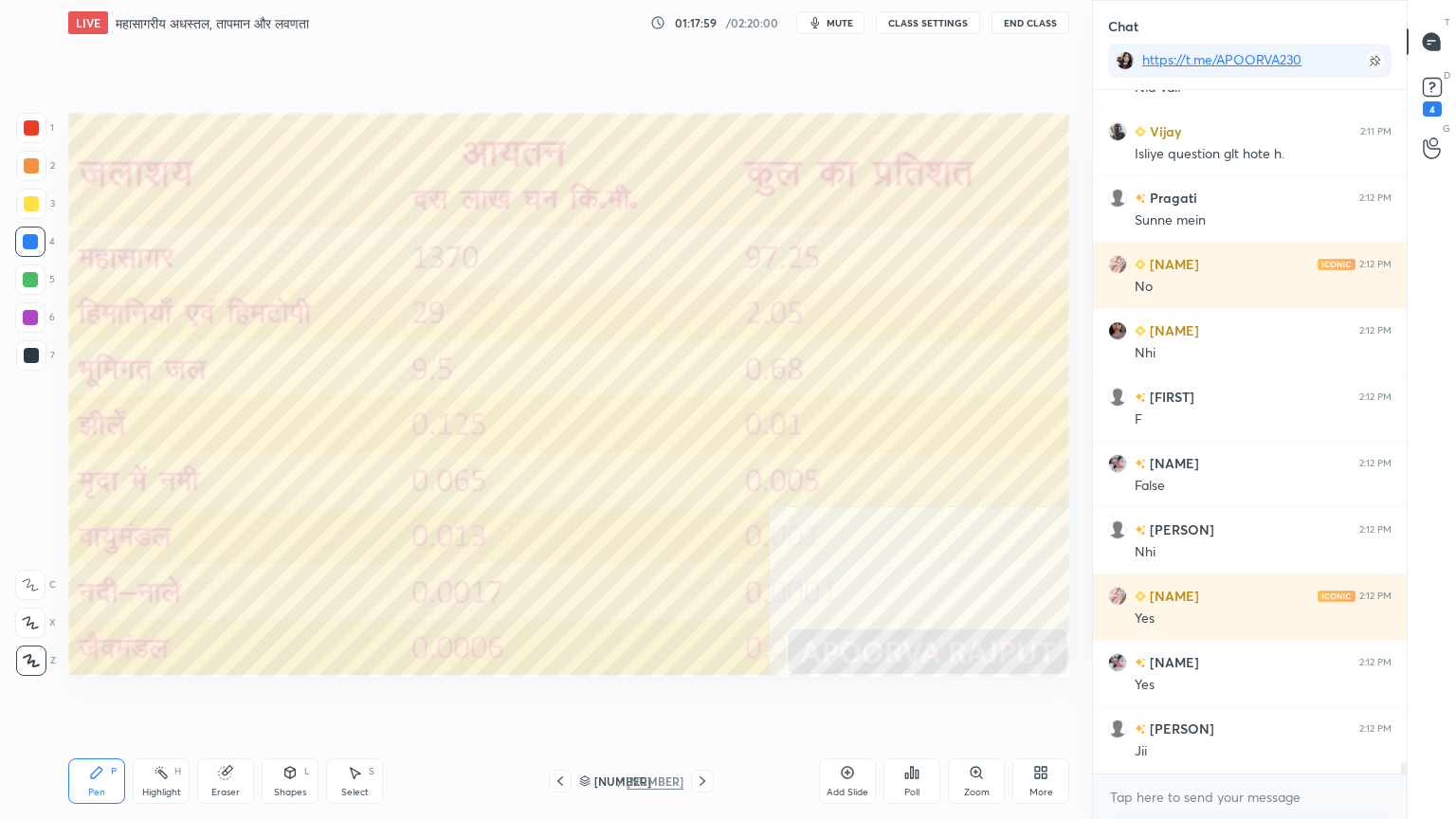 click on "Setting up your live class Poll for   secs No correct answer Start poll" at bounding box center [569, 394] 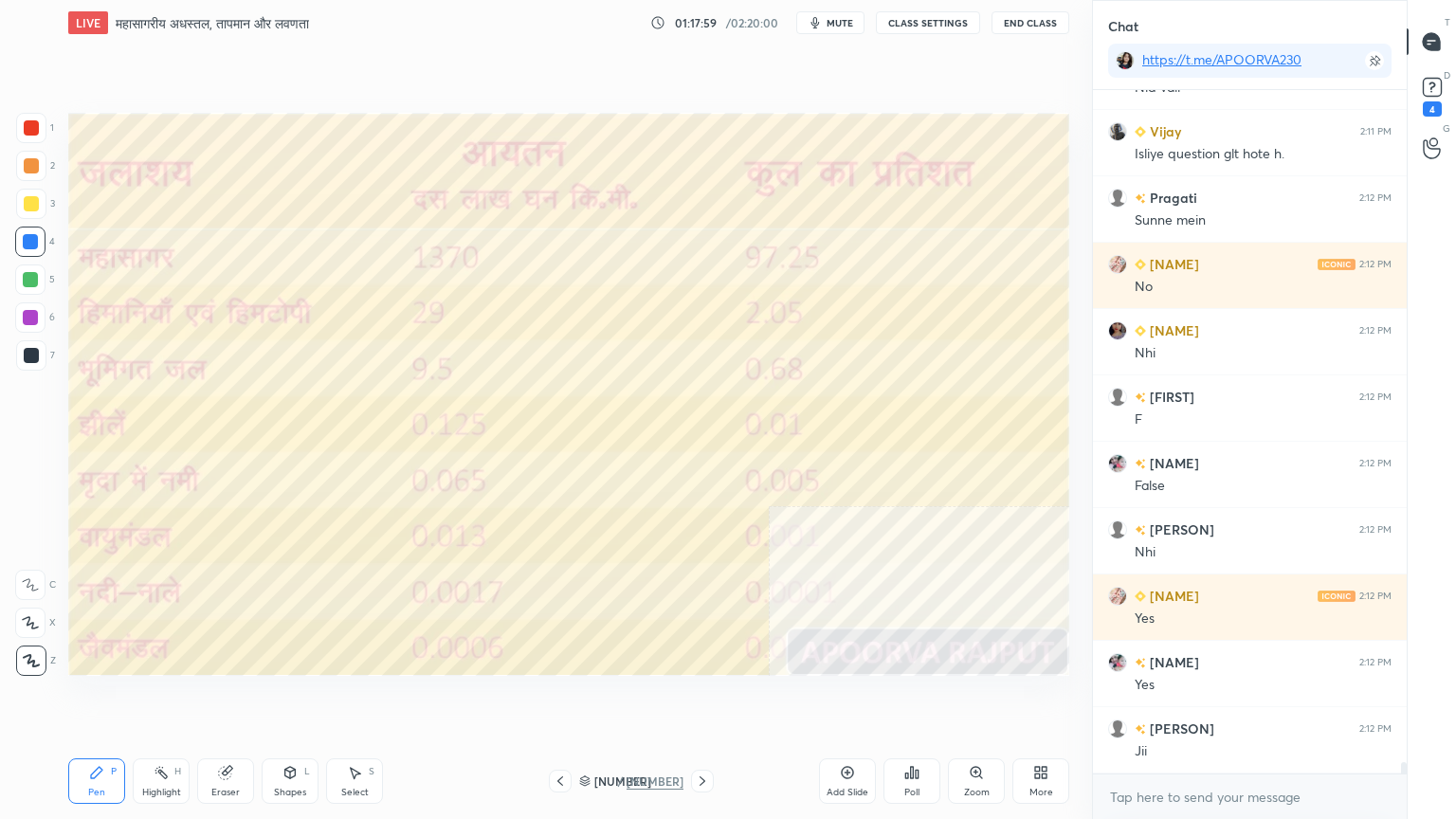 drag, startPoint x: 610, startPoint y: 715, endPoint x: 652, endPoint y: 705, distance: 43.174066 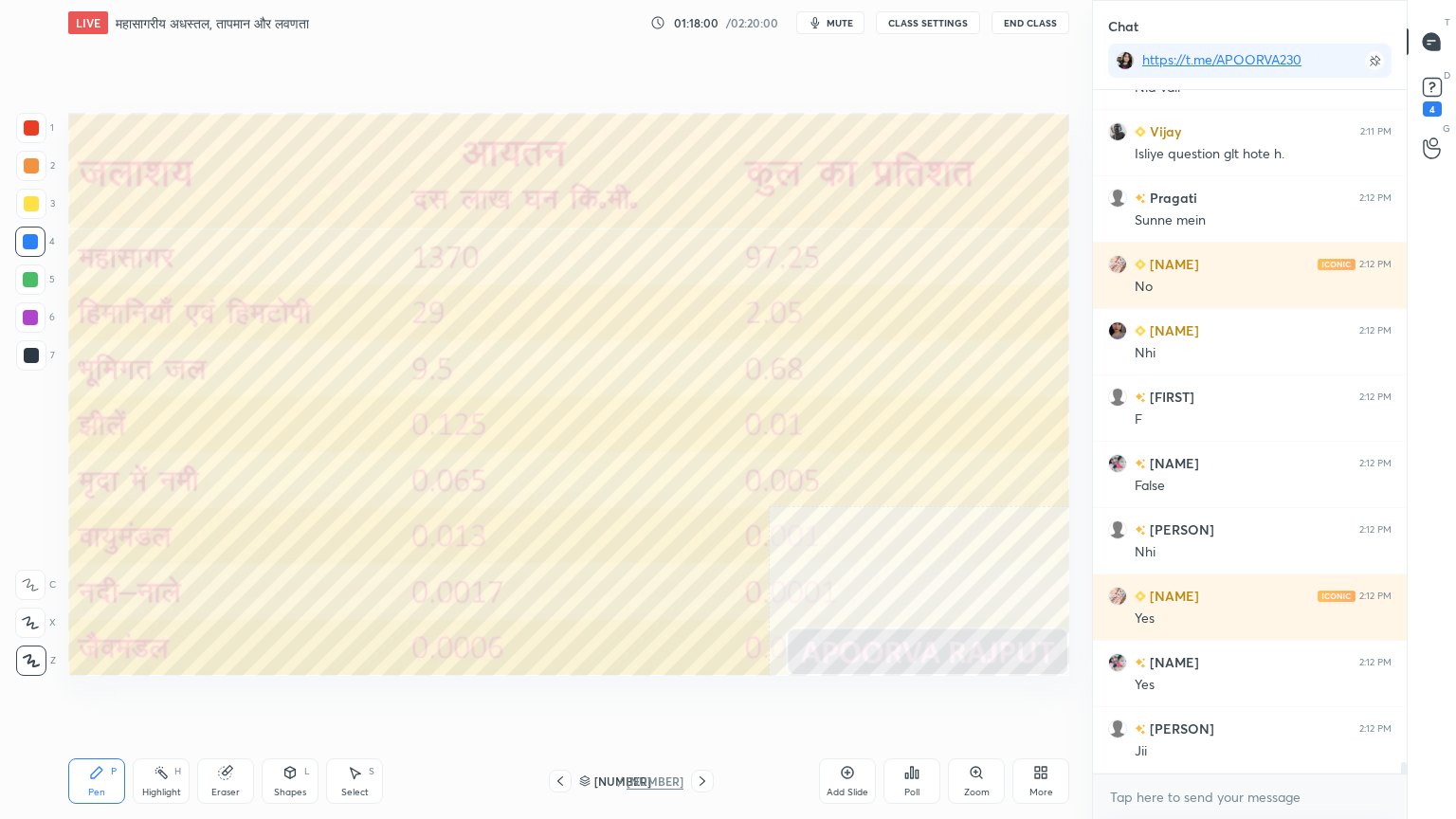 click on "Setting up your live class Poll for   secs No correct answer Start poll" at bounding box center (569, 394) 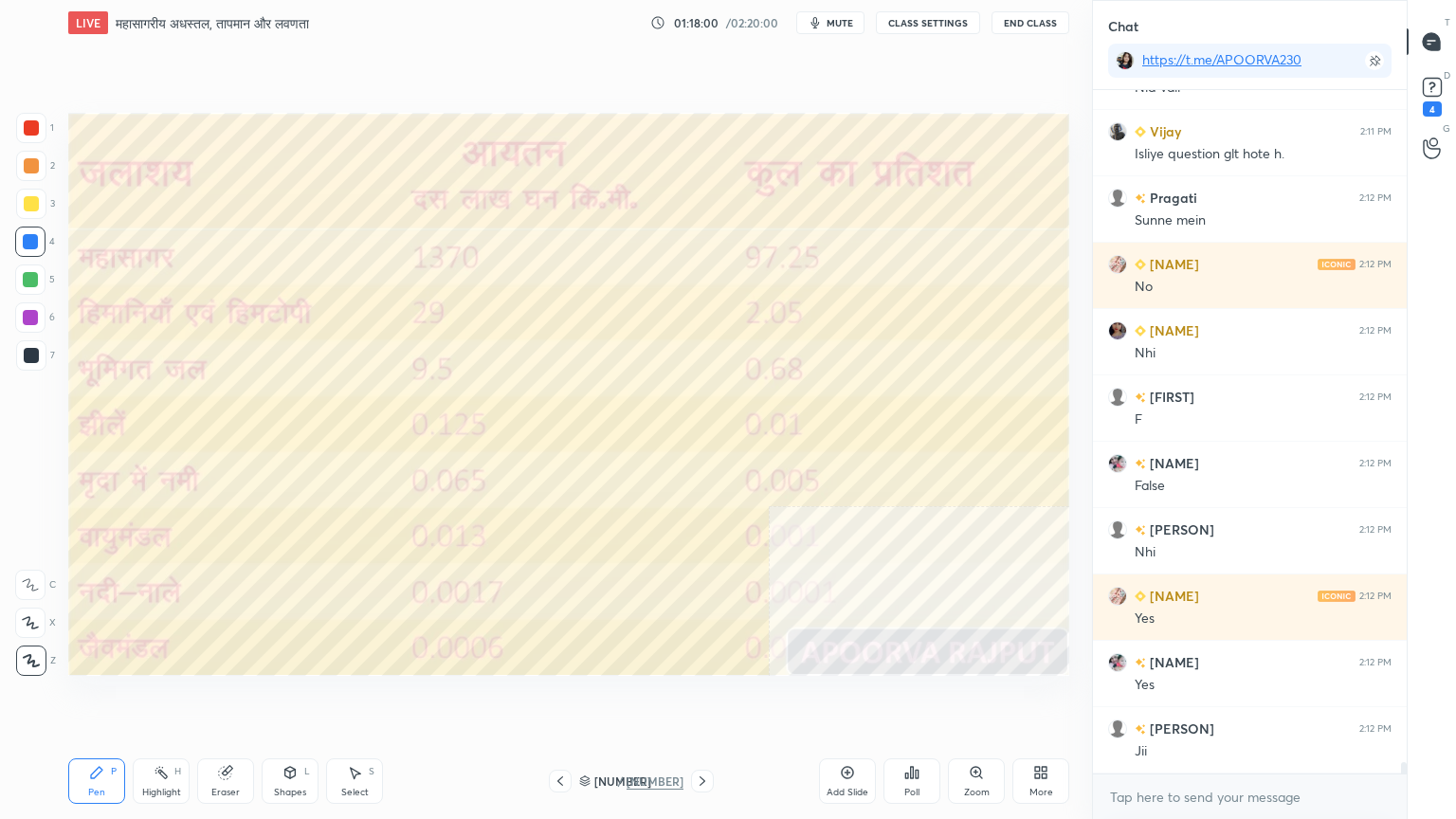 click on "Setting up your live class Poll for   secs No correct answer Start poll" at bounding box center (569, 394) 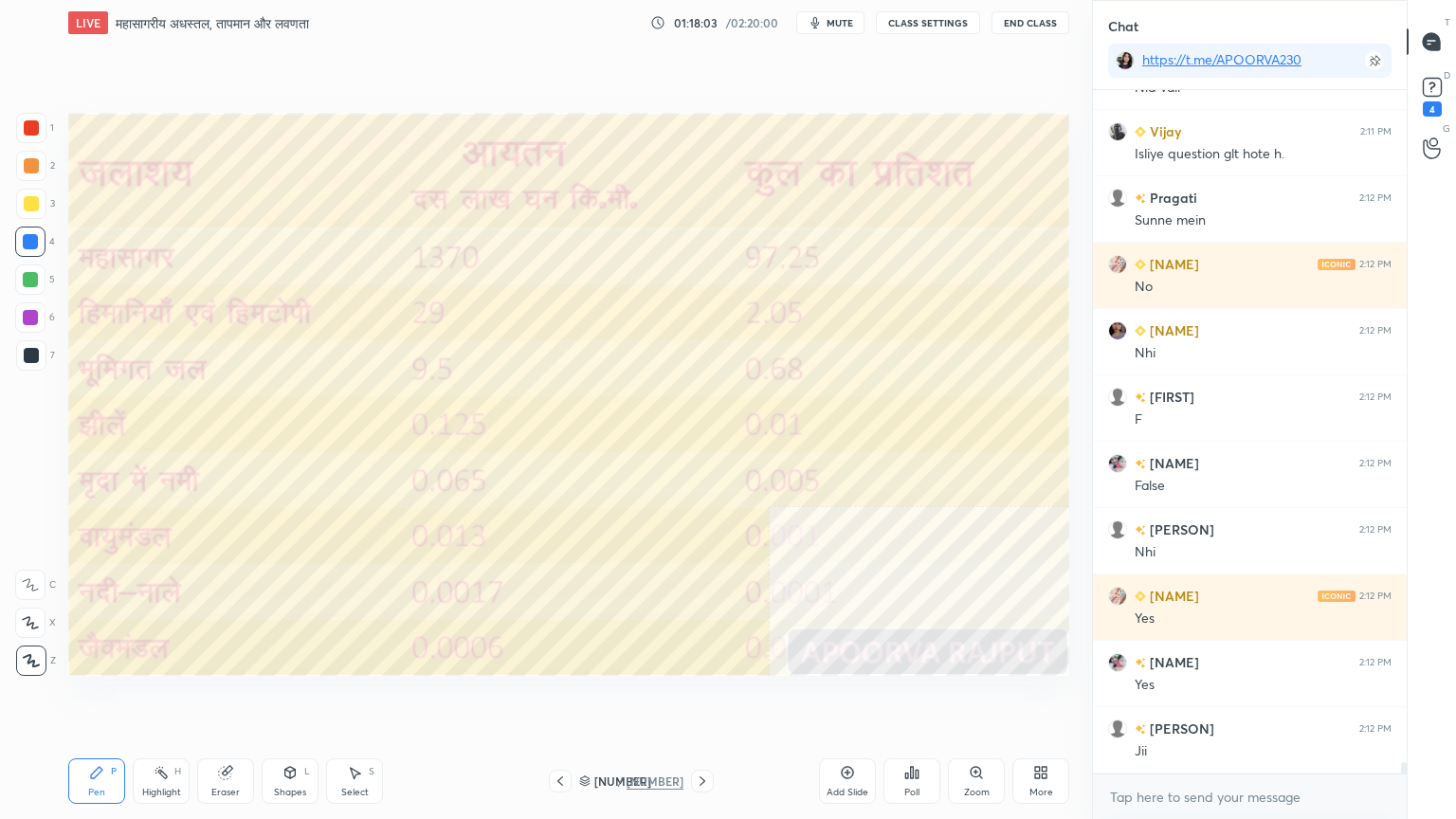 click on "Poll" at bounding box center (912, 781) 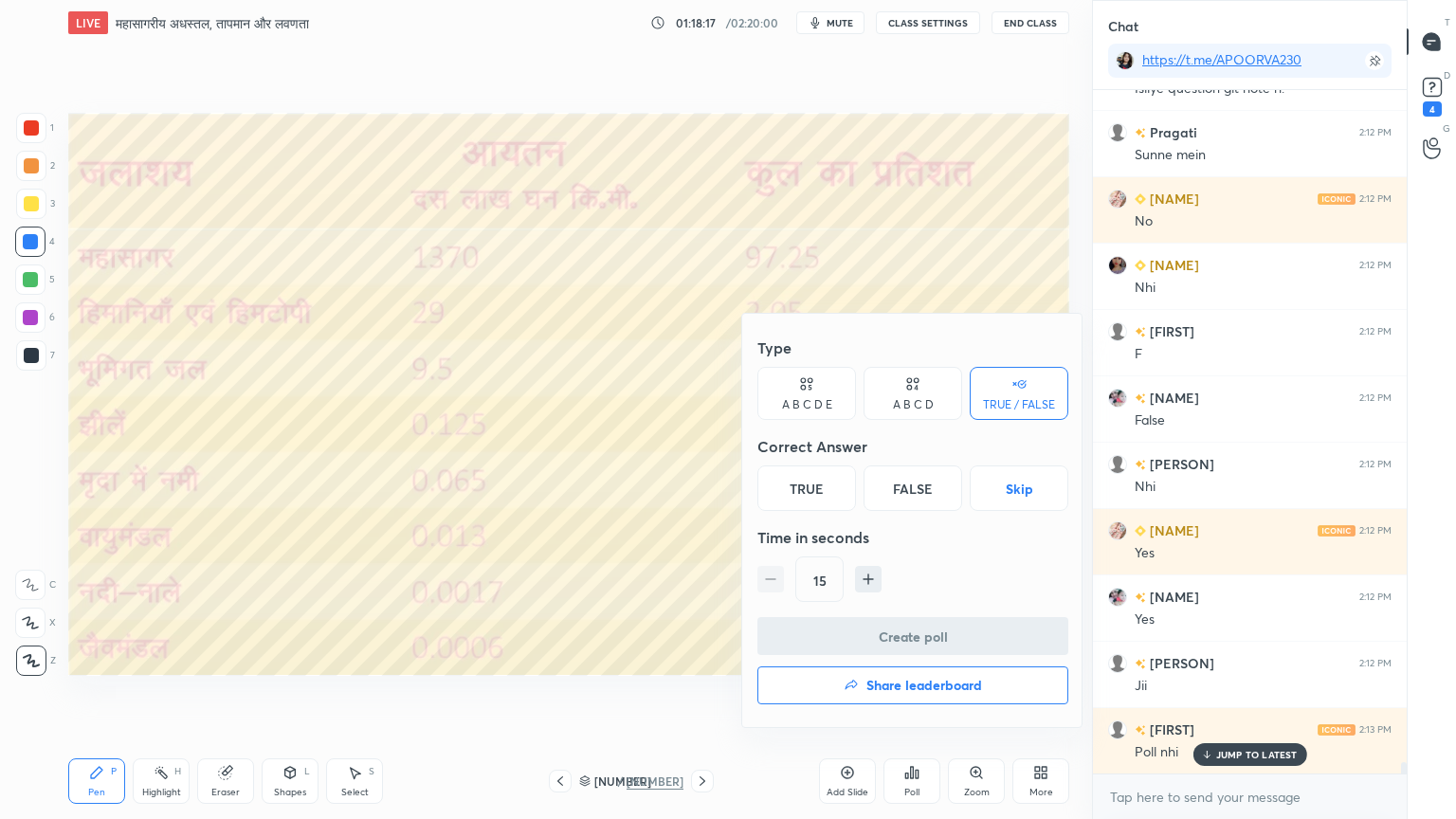 drag, startPoint x: 918, startPoint y: 491, endPoint x: 912, endPoint y: 534, distance: 43.41659 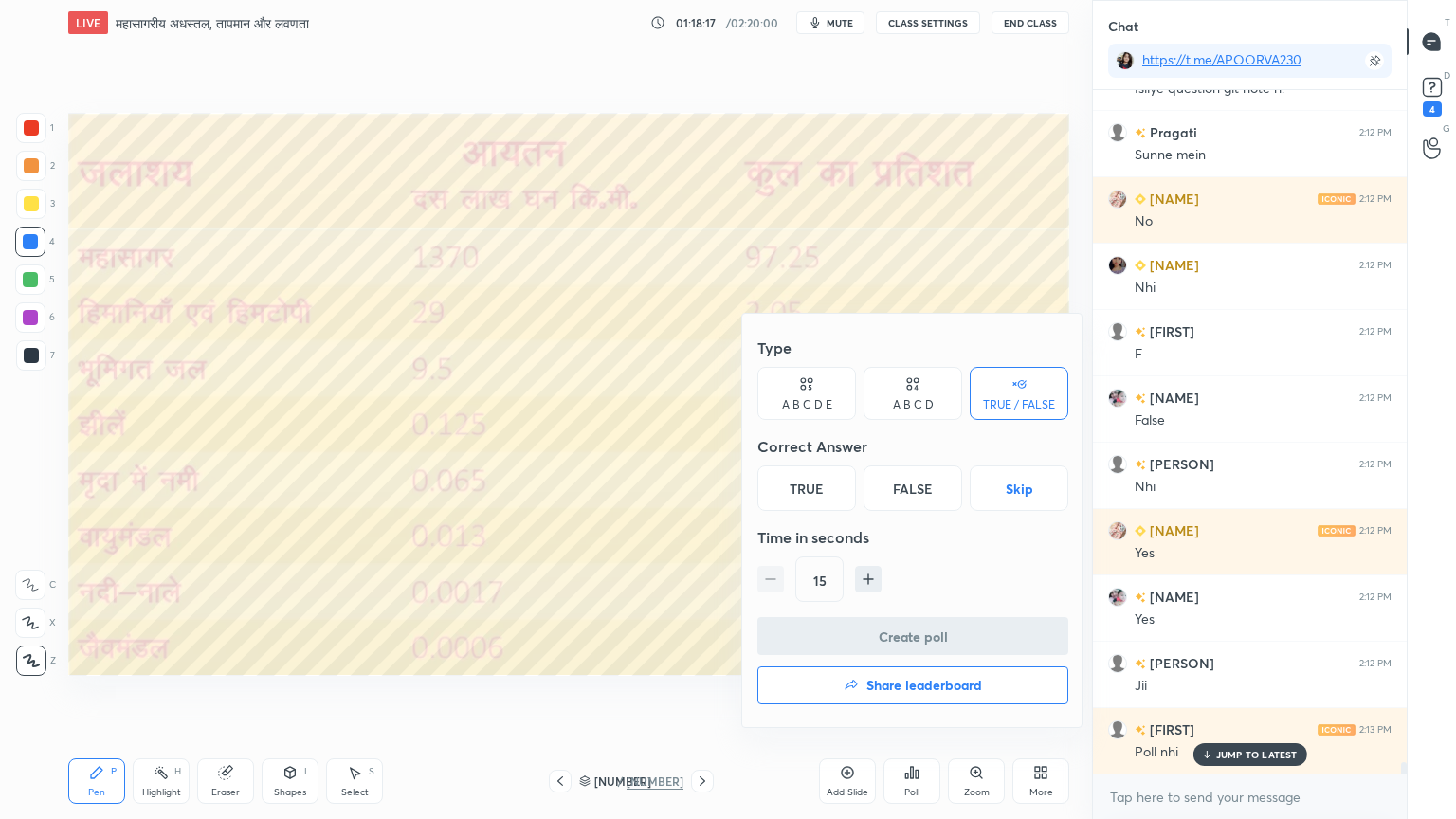 click on "False" at bounding box center (913, 488) 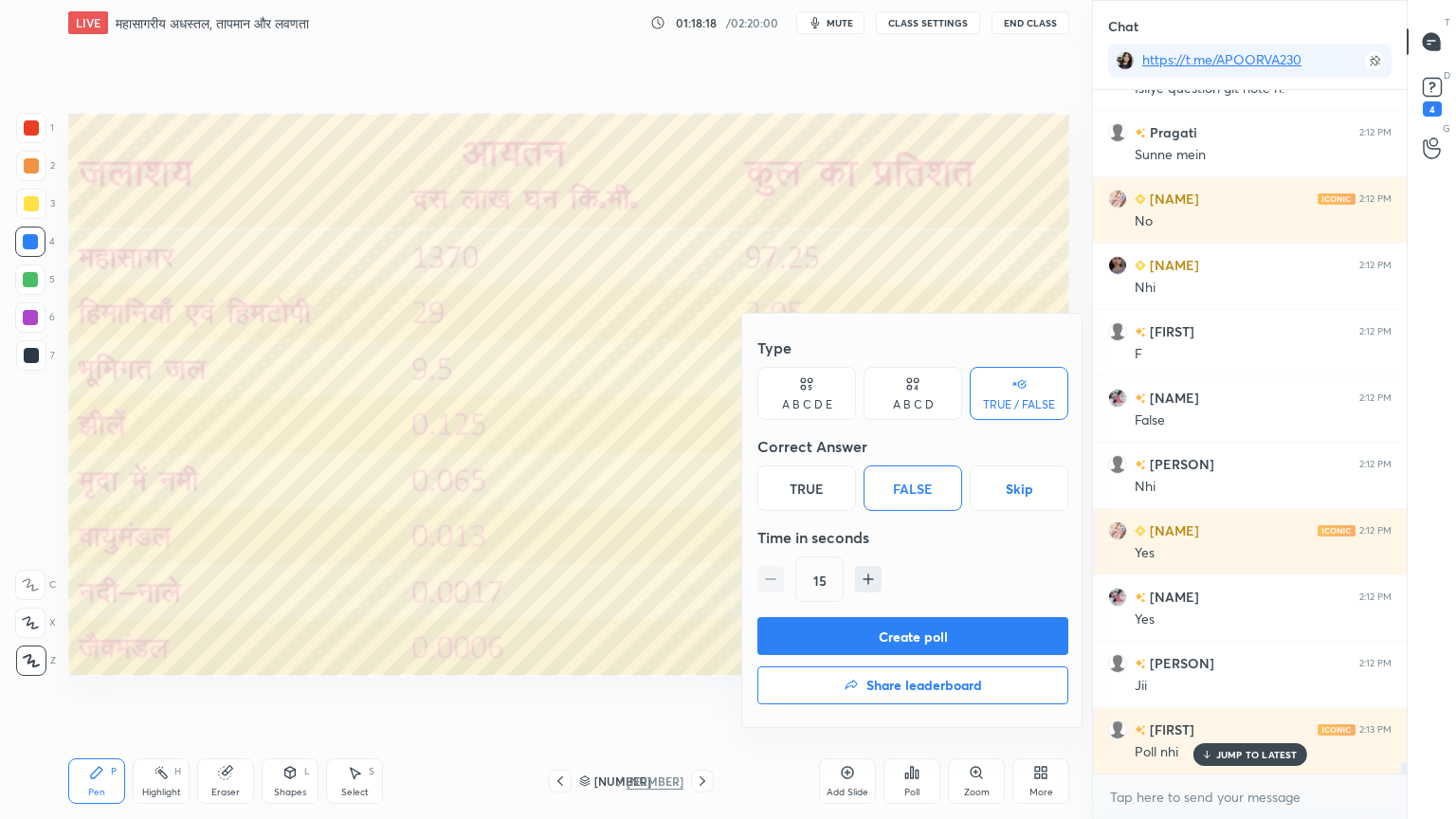 drag, startPoint x: 925, startPoint y: 637, endPoint x: 923, endPoint y: 648, distance: 11.18034 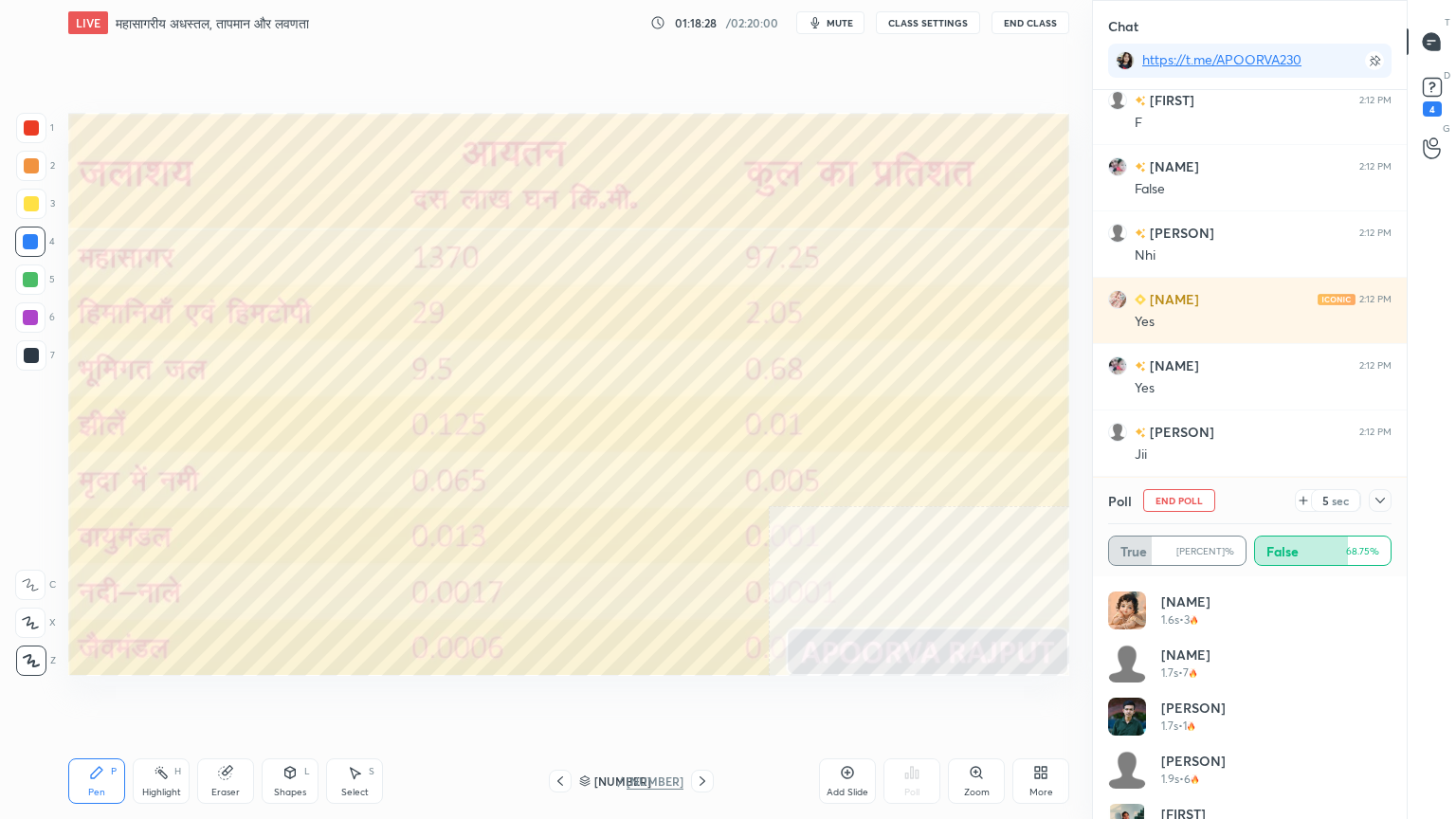 click 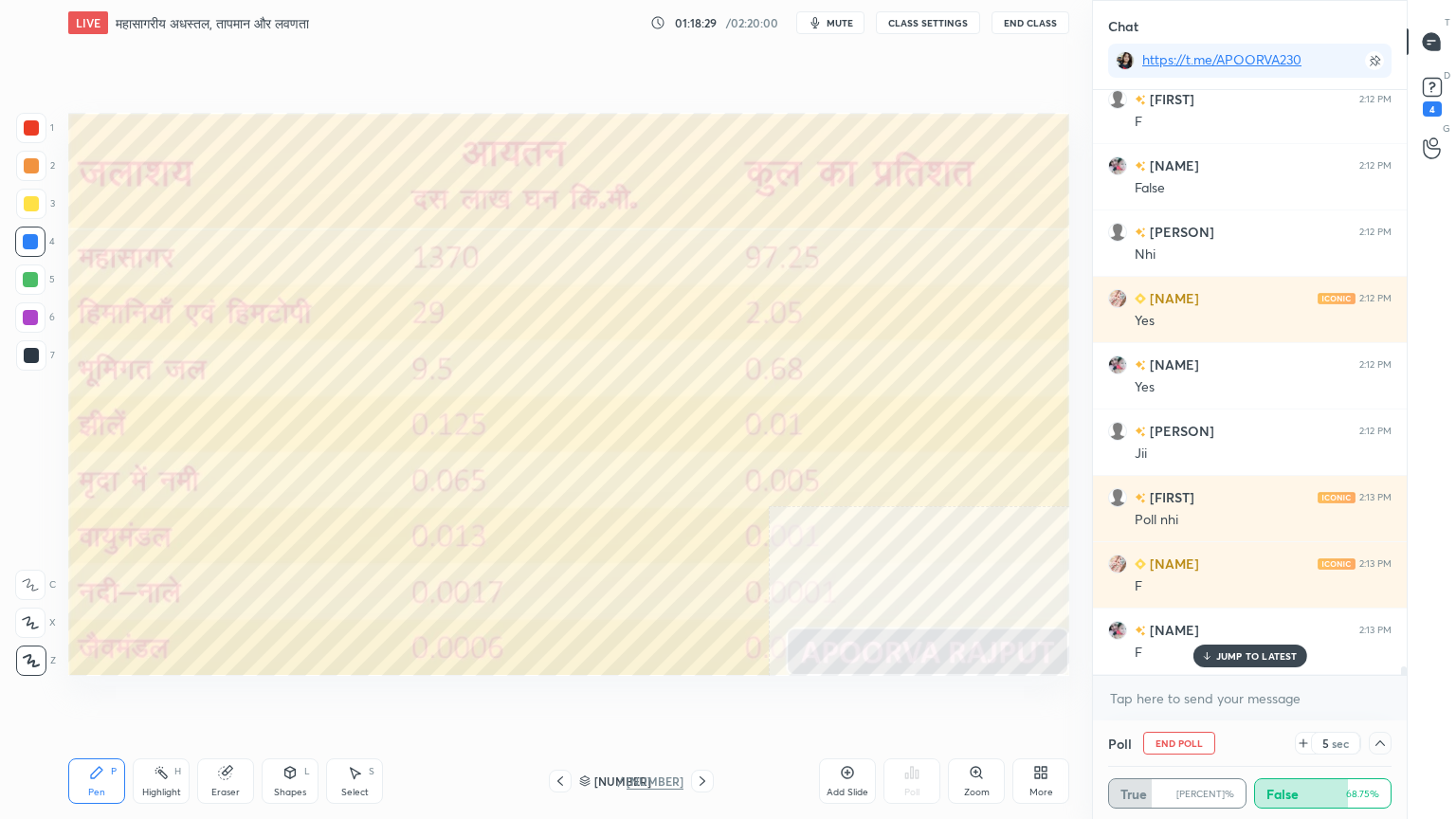 click on "[NAME] 2:11 PM False [NAME] 2:11 PM Comment box me answer mat do please [NAME] 2:11 PM Confusion [NAME] 2:11 PM Ok [NAME] 2:11 PM Sbse bdi yhan race h poll me rank me ane me [NAME] 2:11 PM Nid vali [NAME] 2:11 PM Isliye question glt hote h. [NAME] 2:12 PM Sunne mein [NAME] 2:12 PM No [NAME] 2:12 PM Nhi [NAME] 2:12 PM F [NAME] 2:12 PM False [NAME] 2:12 PM Yes [NAME] 2:12 PM Yes [NAME] 2:12 PM Jii [NAME] 2:13 PM Poll nhi [NAME] 2:13 PM F [NAME] 2:13 PM F" at bounding box center (1249, 382) 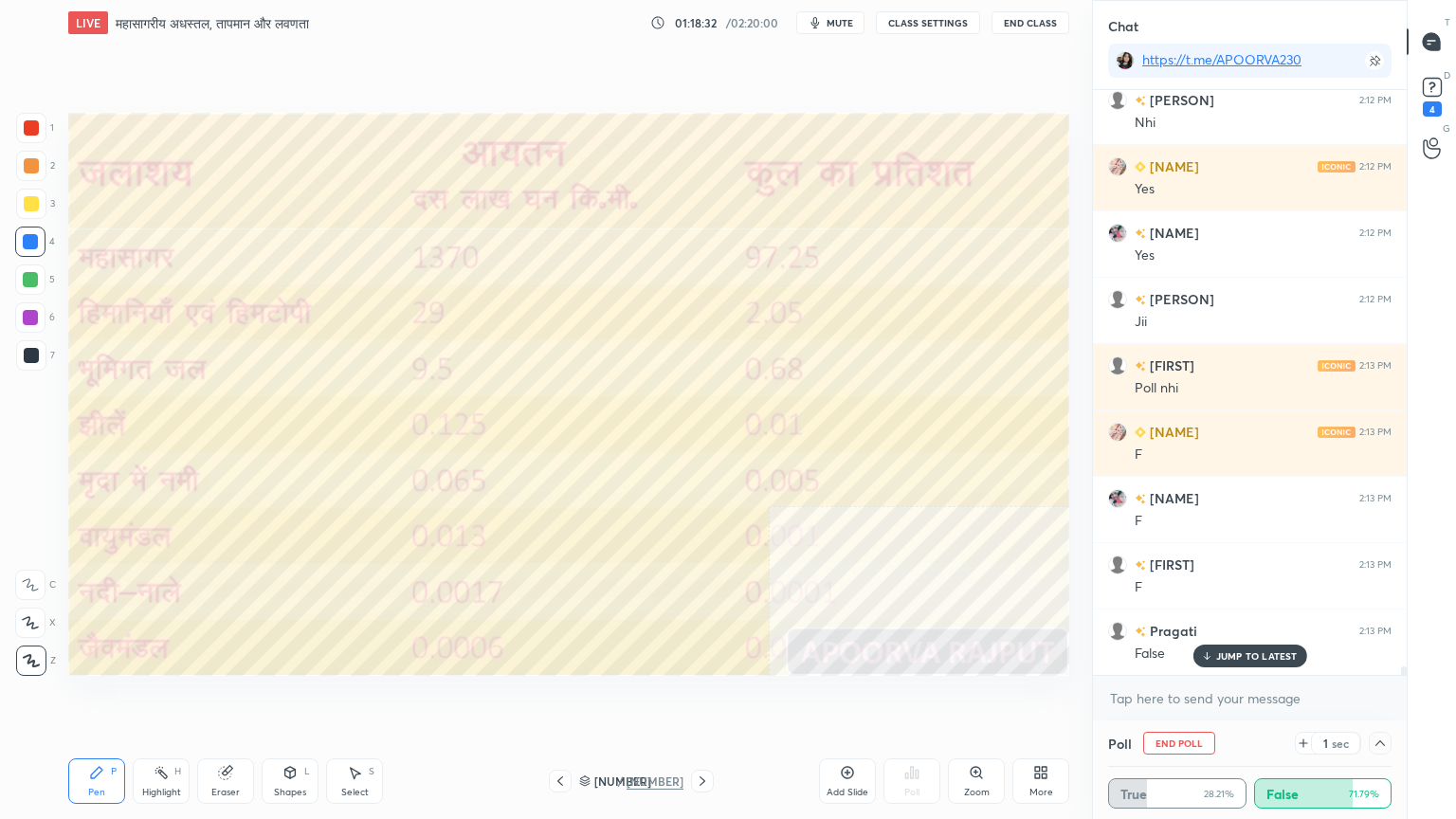 click on "Eraser" at bounding box center [226, 781] 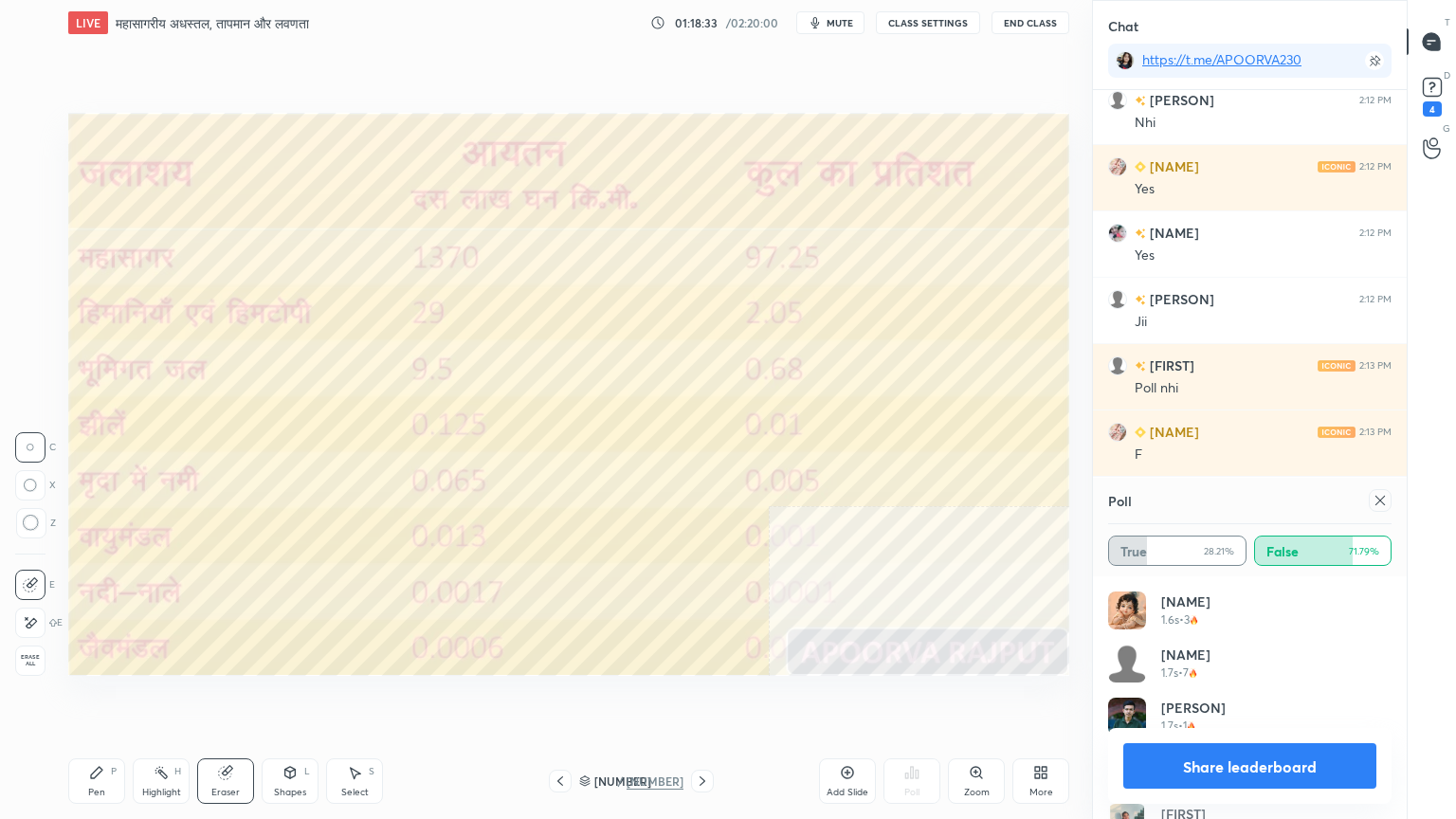 click on "Erase all" at bounding box center (30, 661) 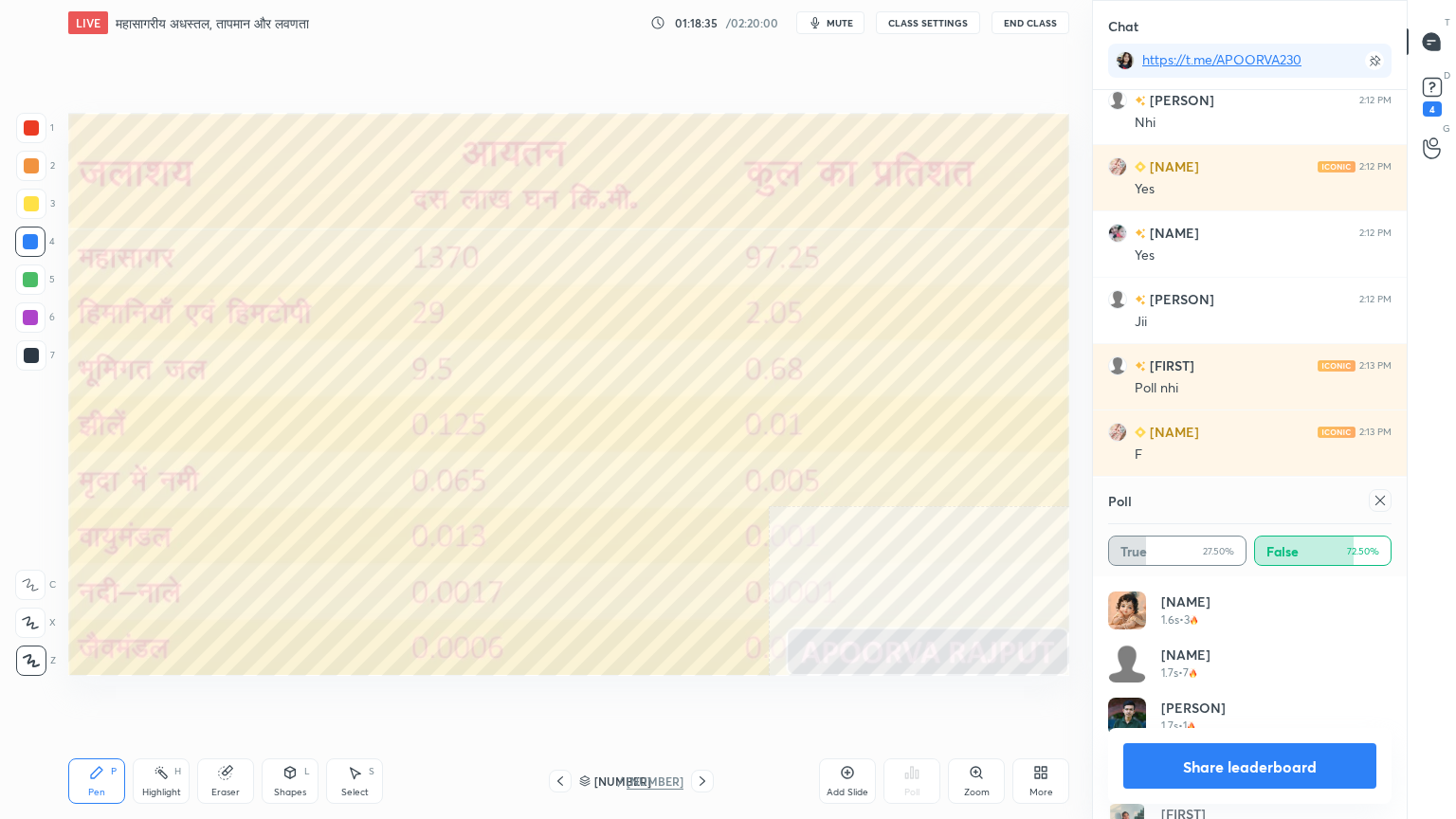 click on "Share leaderboard" at bounding box center (1249, 766) 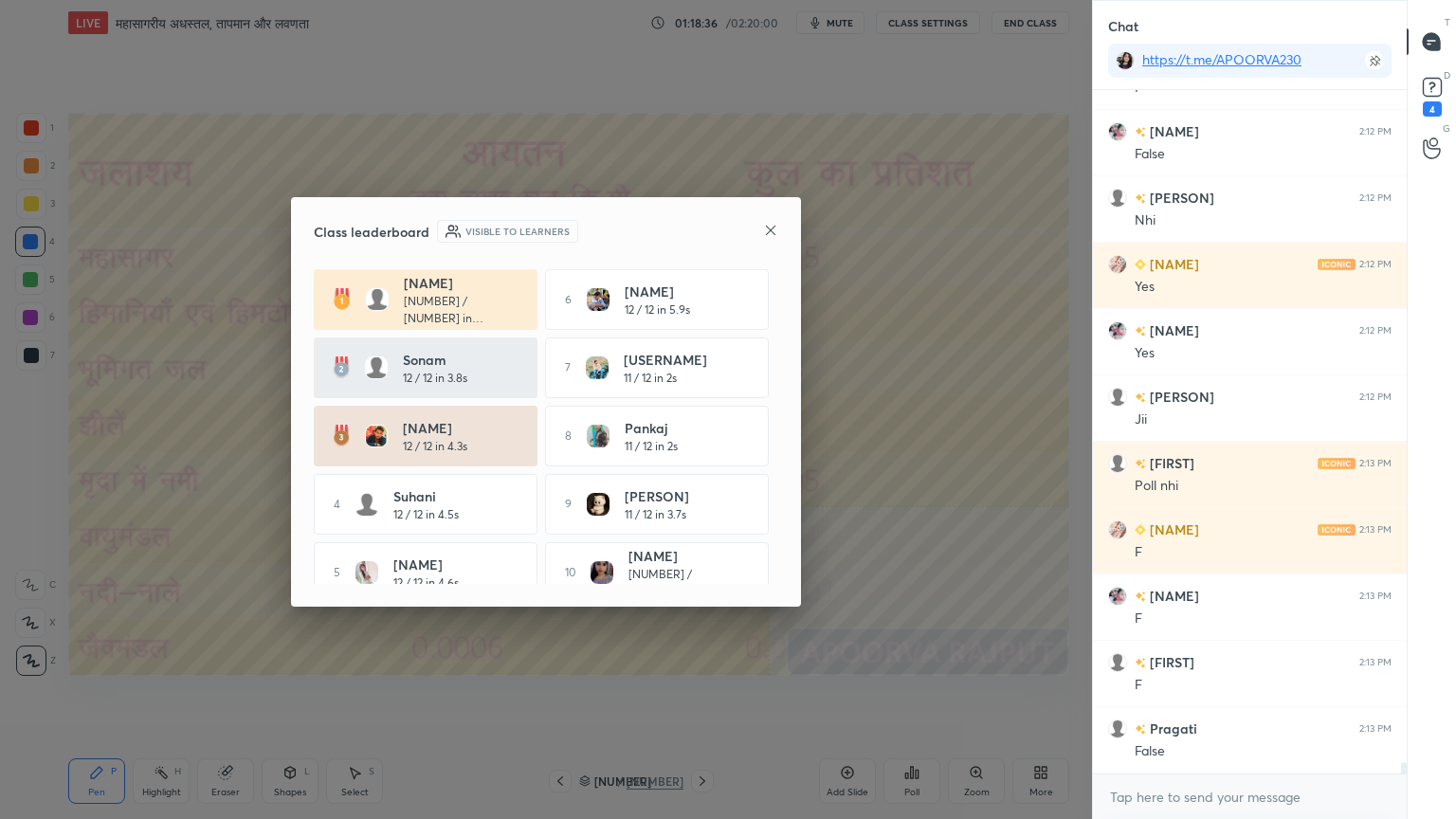 click 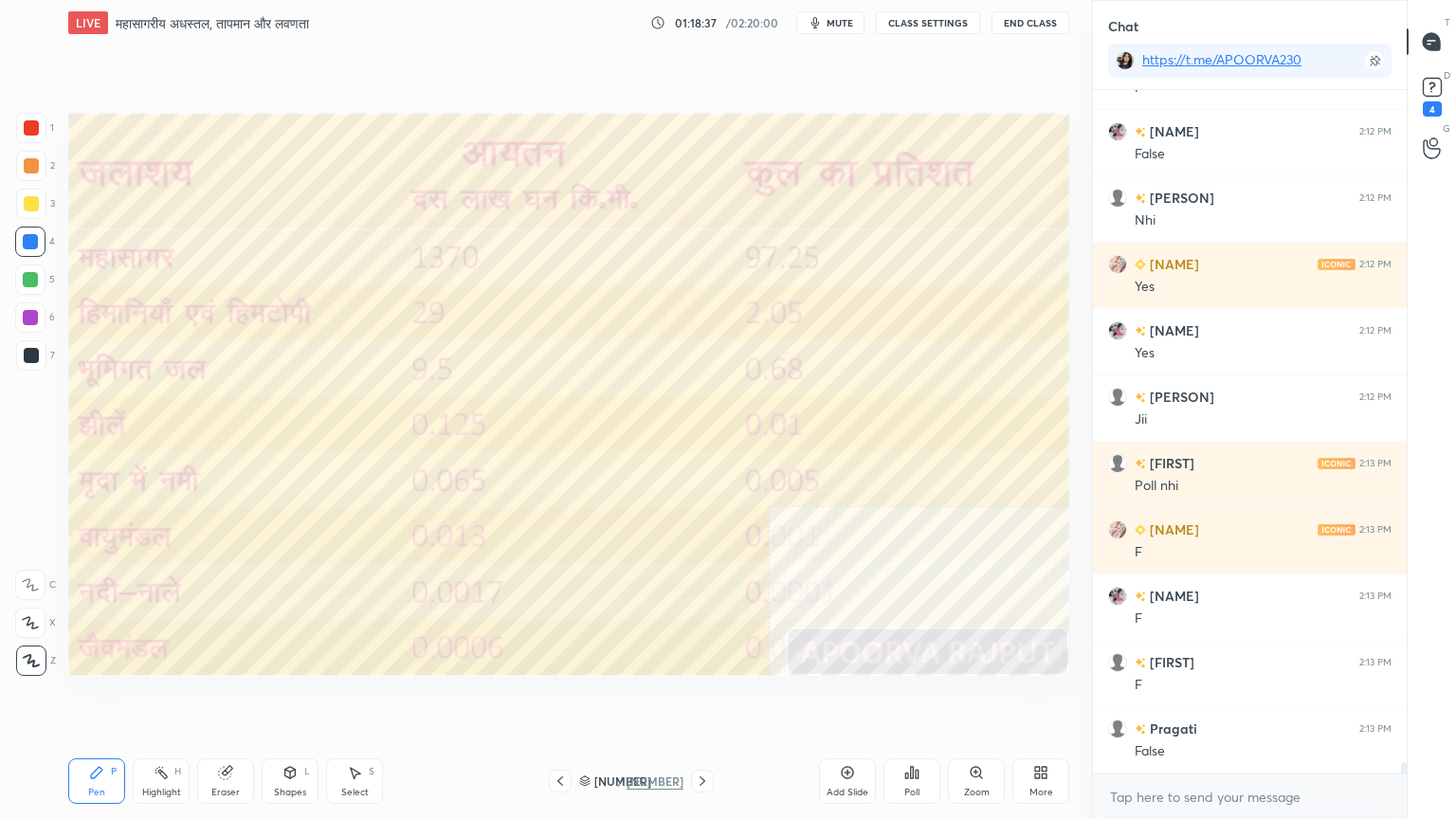 click on "Setting up your live class Poll for   secs No correct answer Start poll" at bounding box center (569, 394) 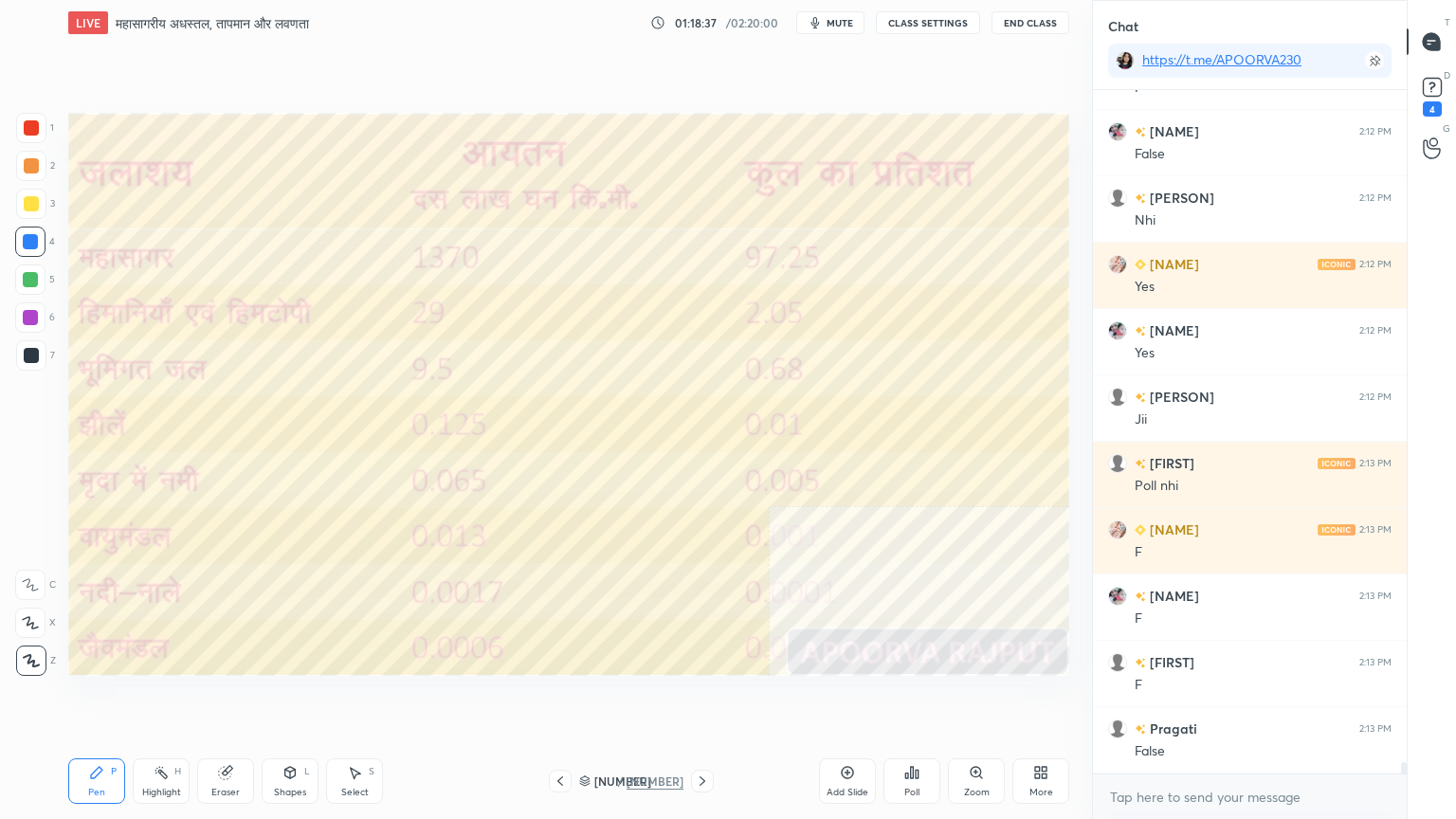 click 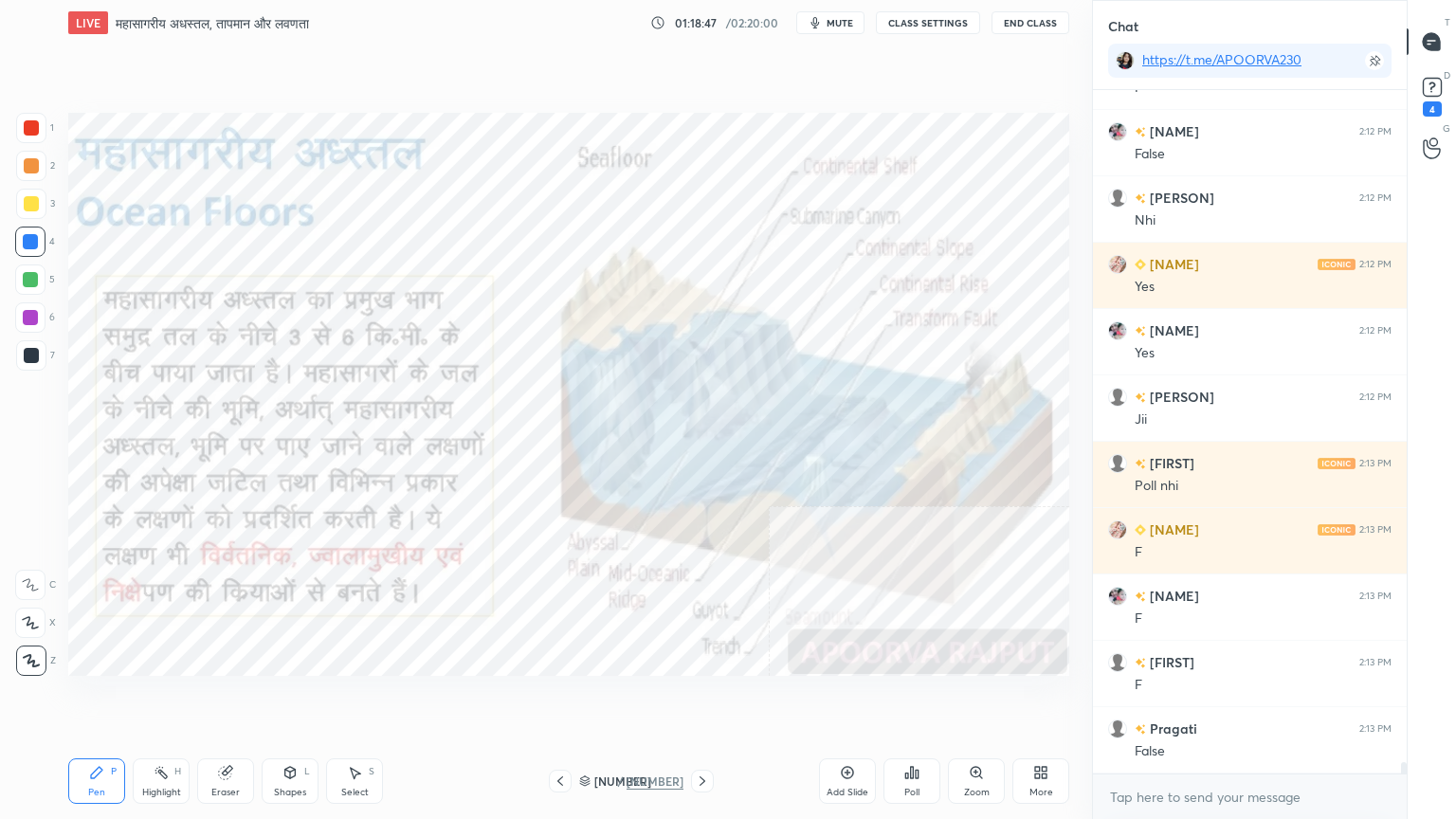 click at bounding box center [30, 242] 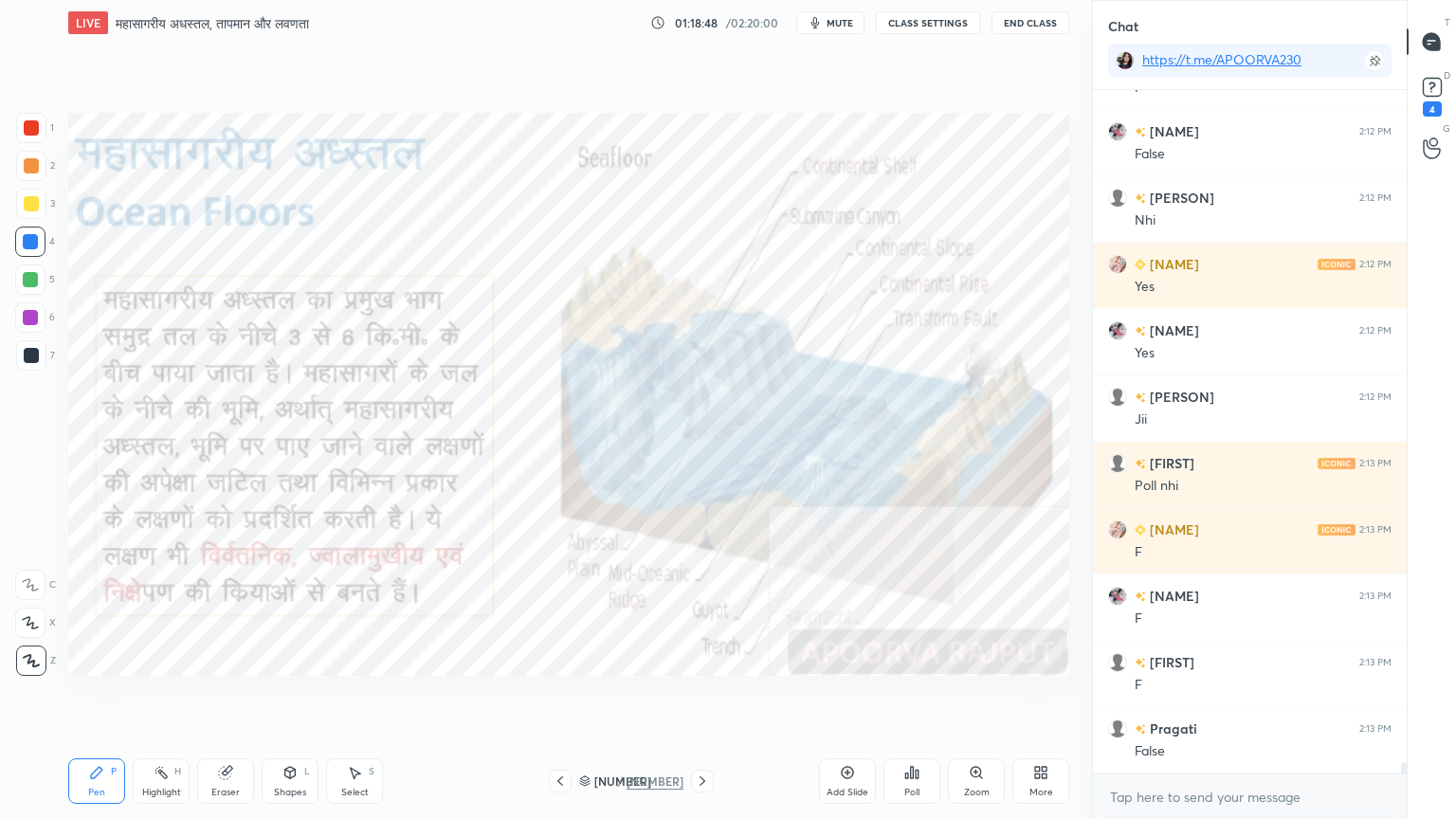 click at bounding box center [30, 242] 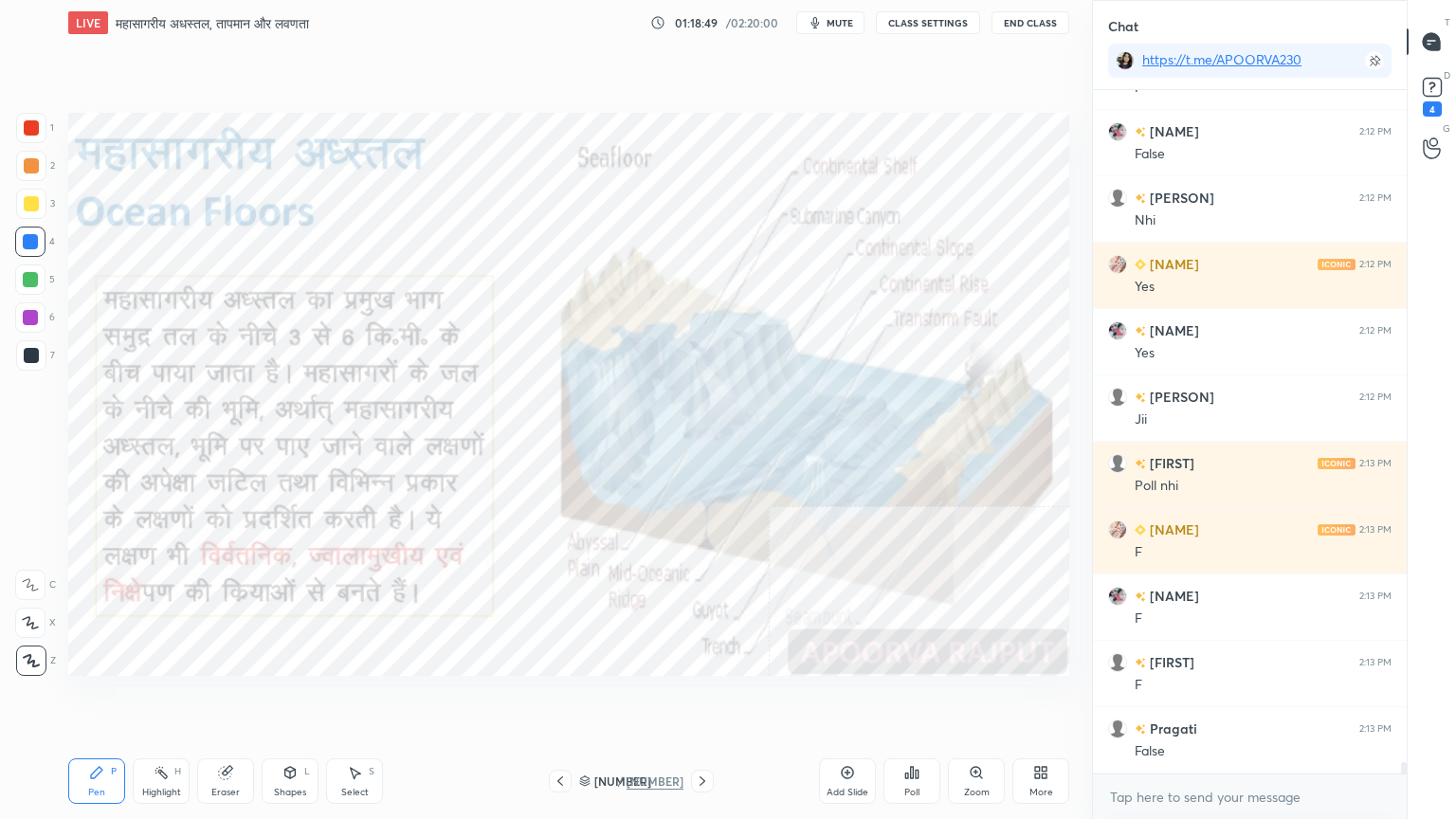 click 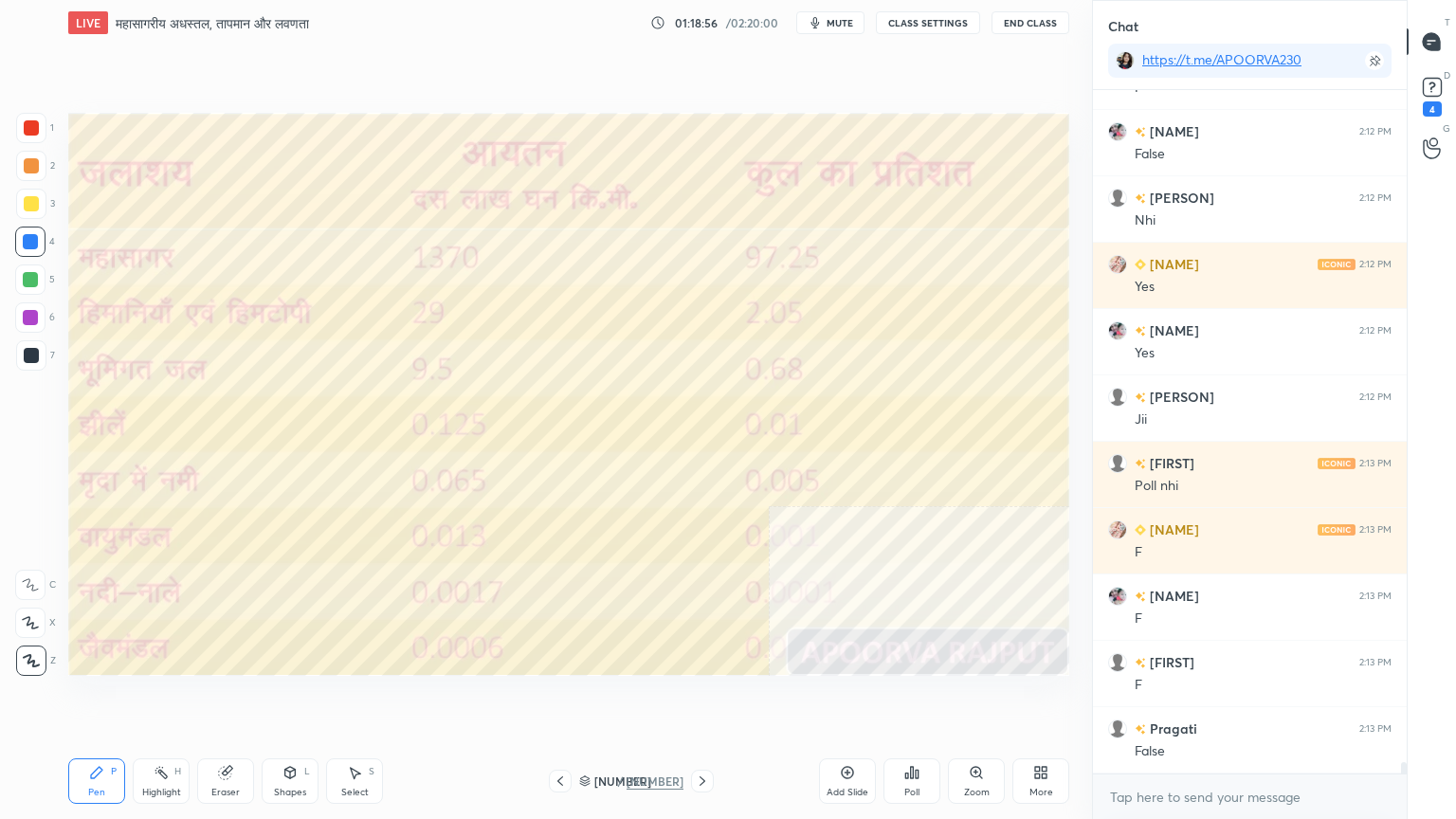 click on "Eraser" at bounding box center (226, 781) 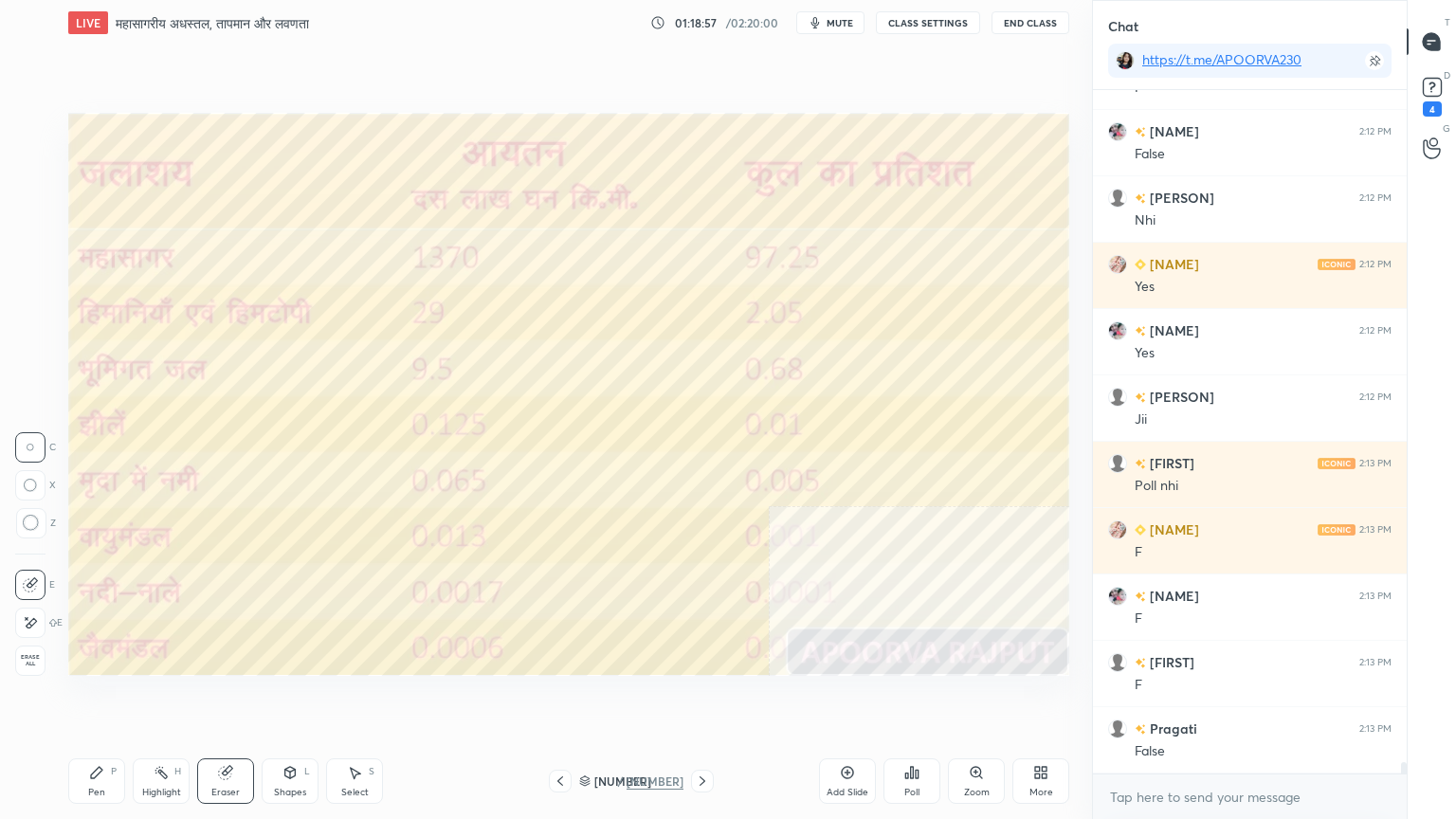 click on "Erase all" at bounding box center [30, 661] 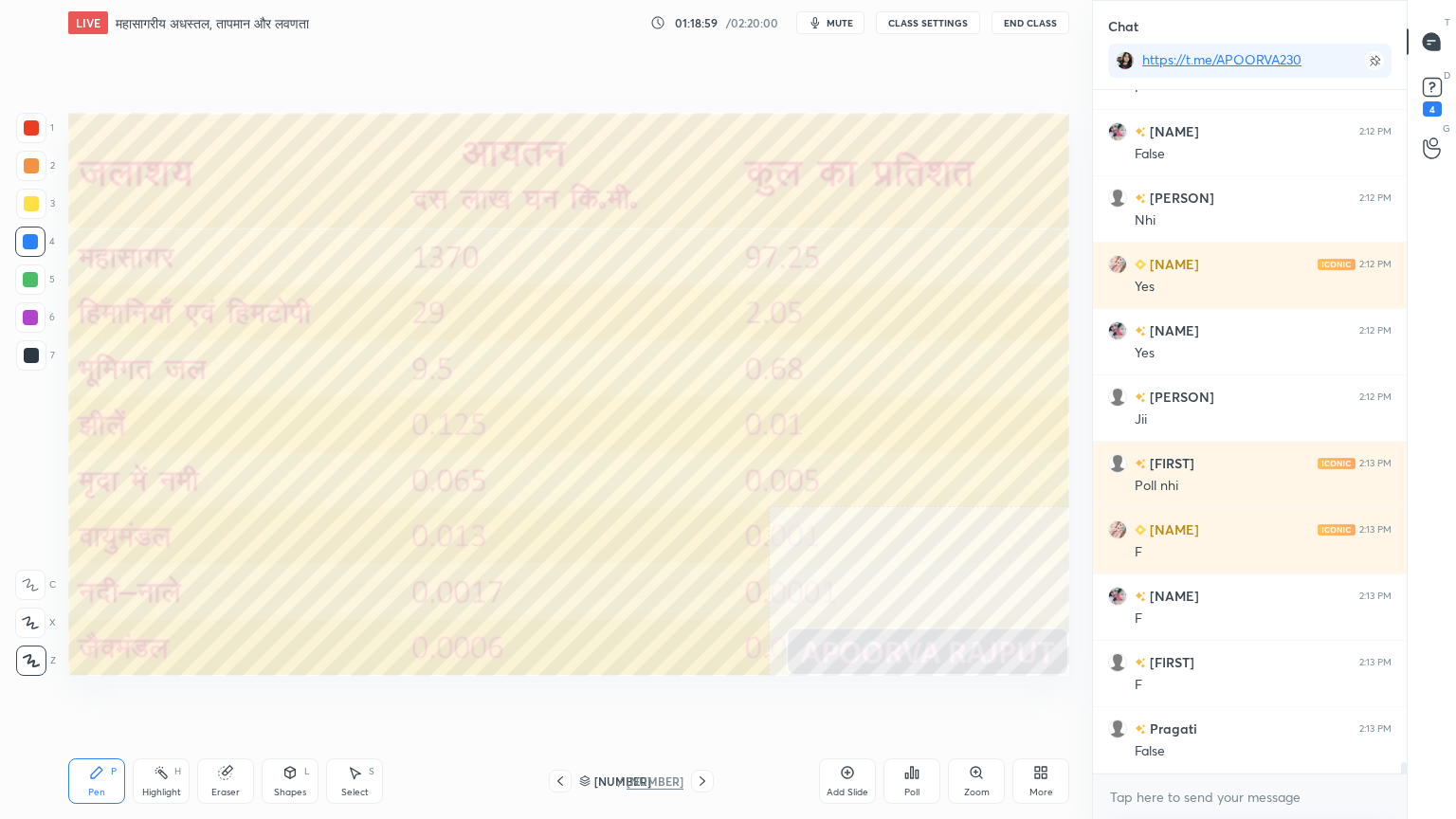click 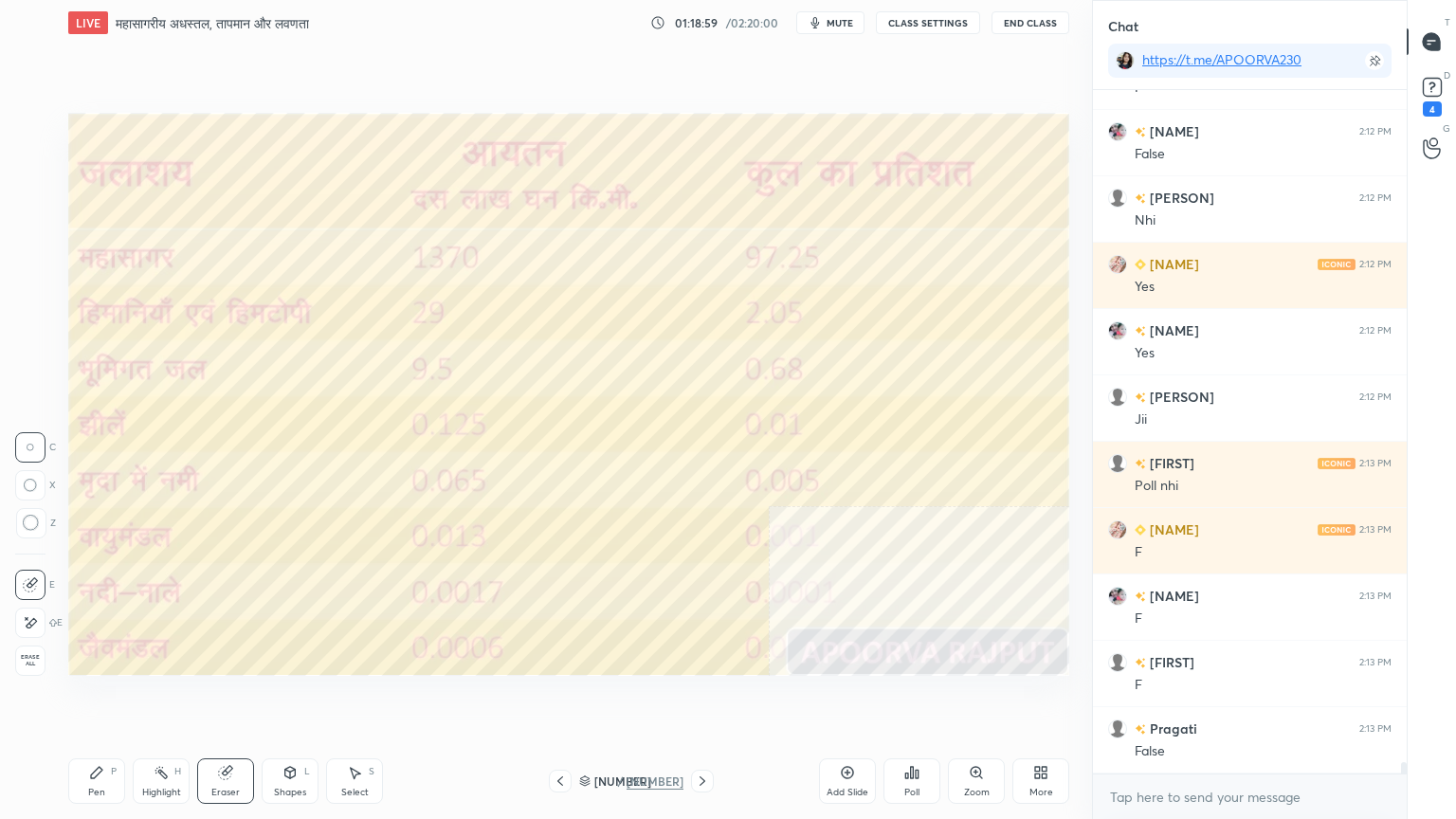 drag, startPoint x: 38, startPoint y: 648, endPoint x: 47, endPoint y: 636, distance: 15 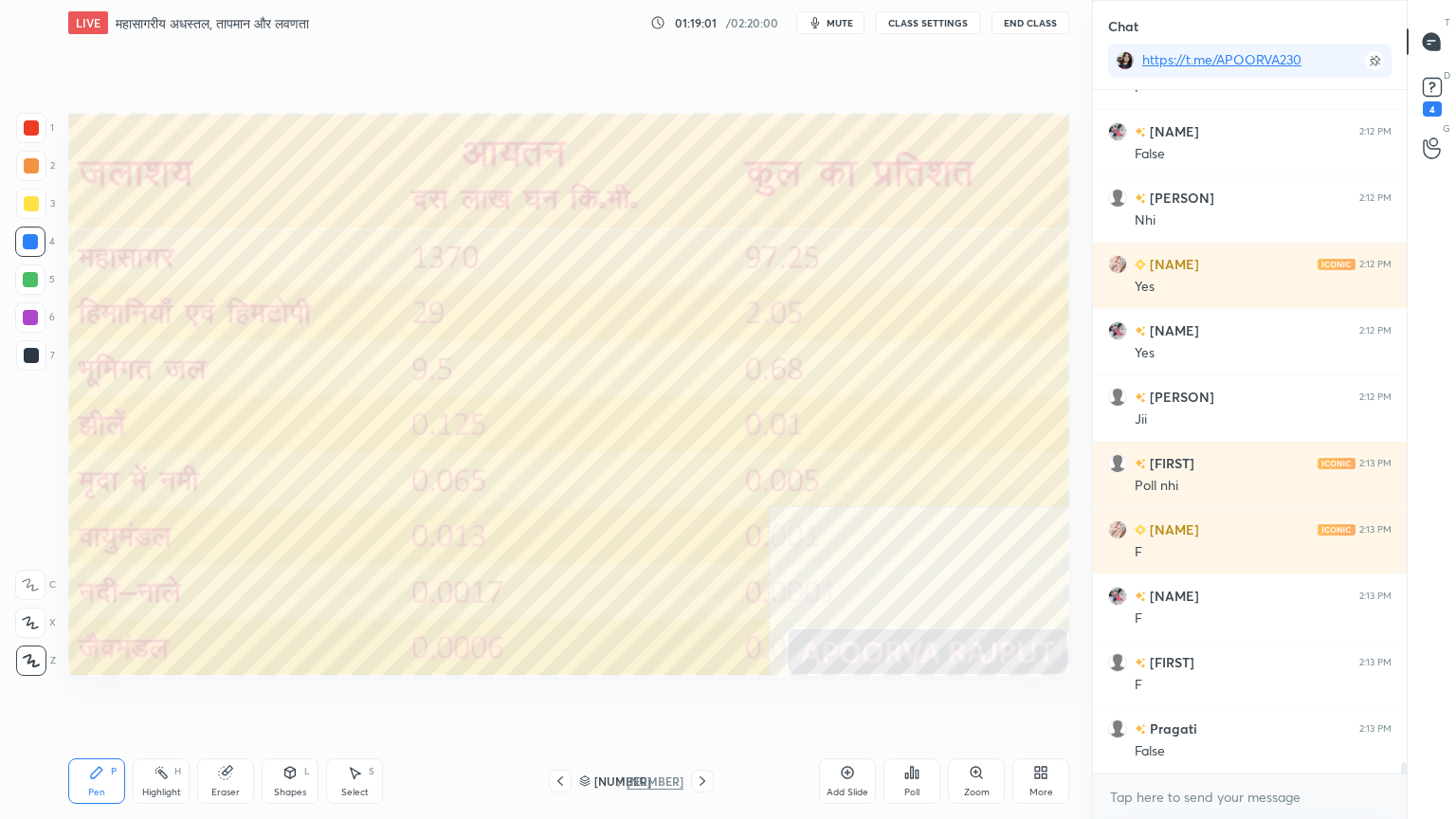click on "Eraser" at bounding box center (226, 781) 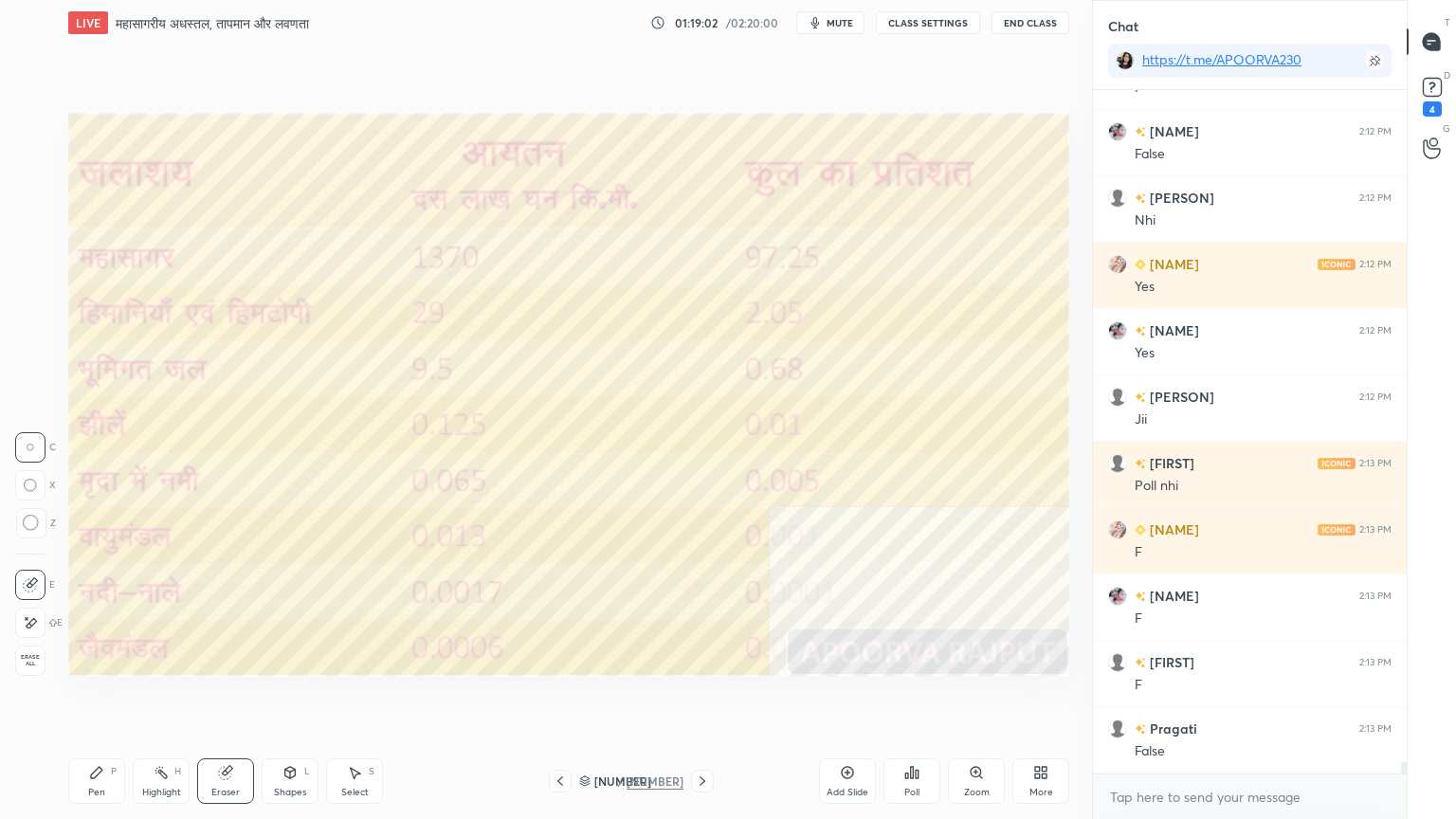 click on "Erase all" at bounding box center (30, 661) 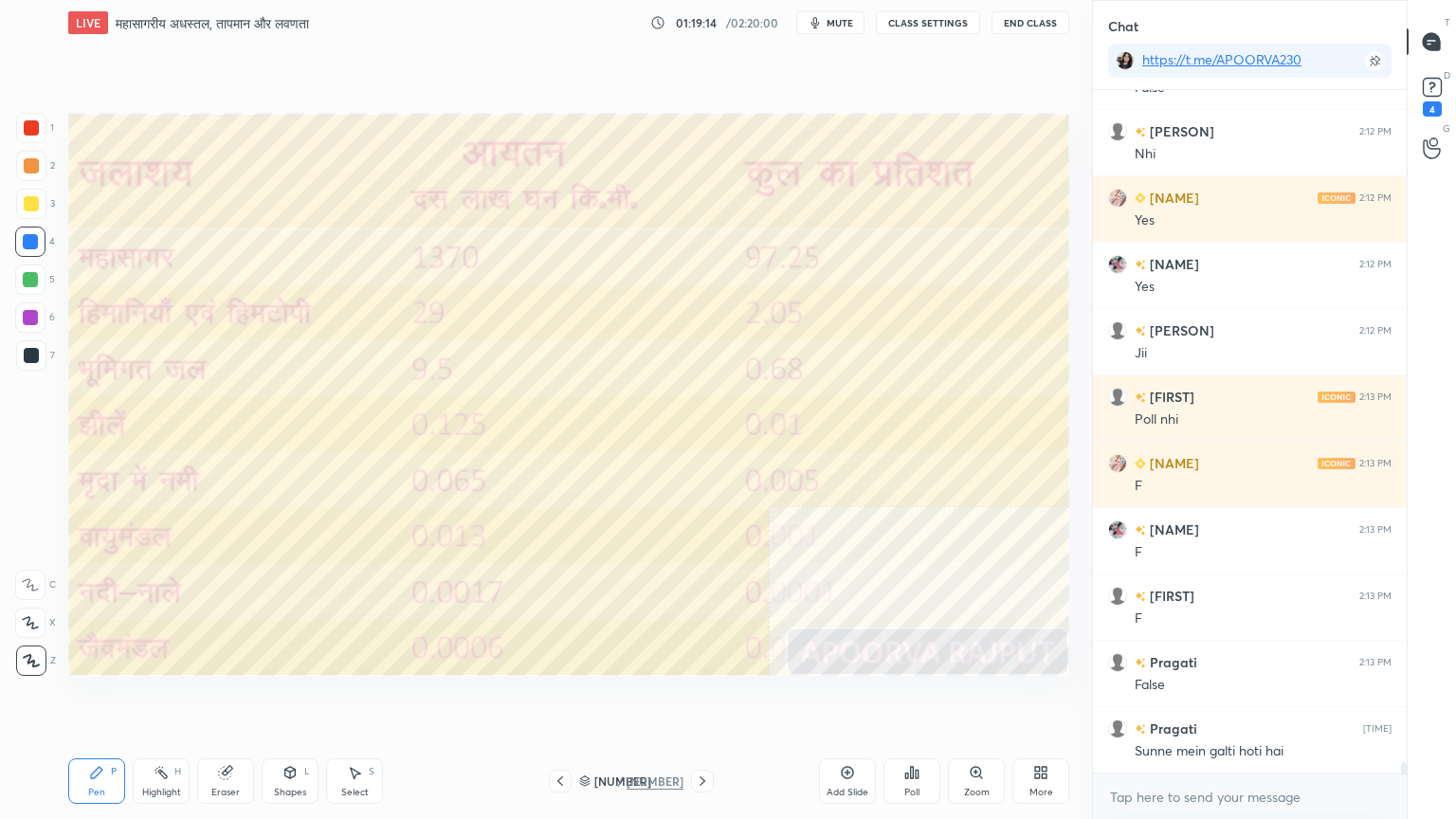 click on "Eraser" at bounding box center [226, 781] 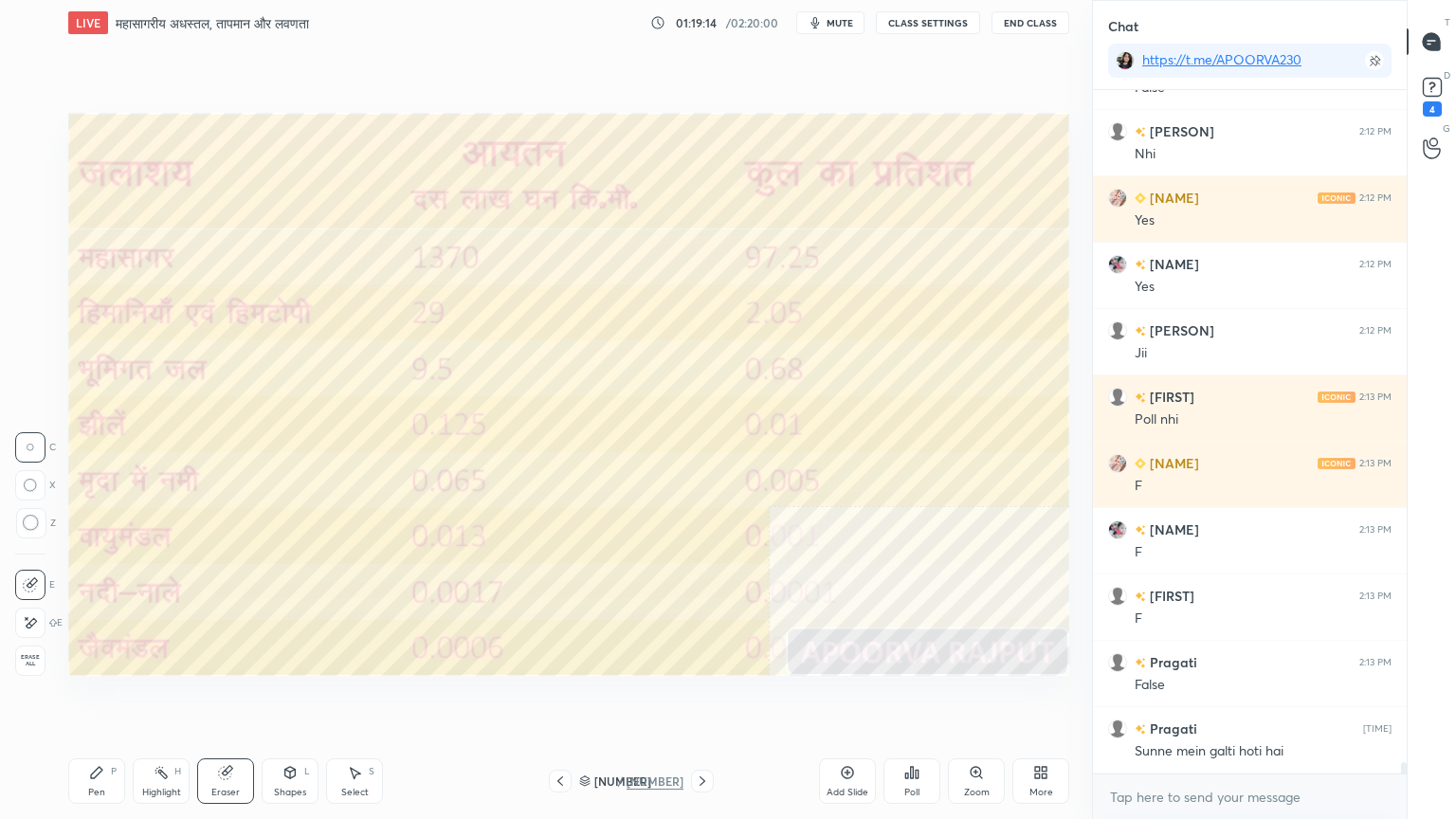 click on "Erase all" at bounding box center (30, 661) 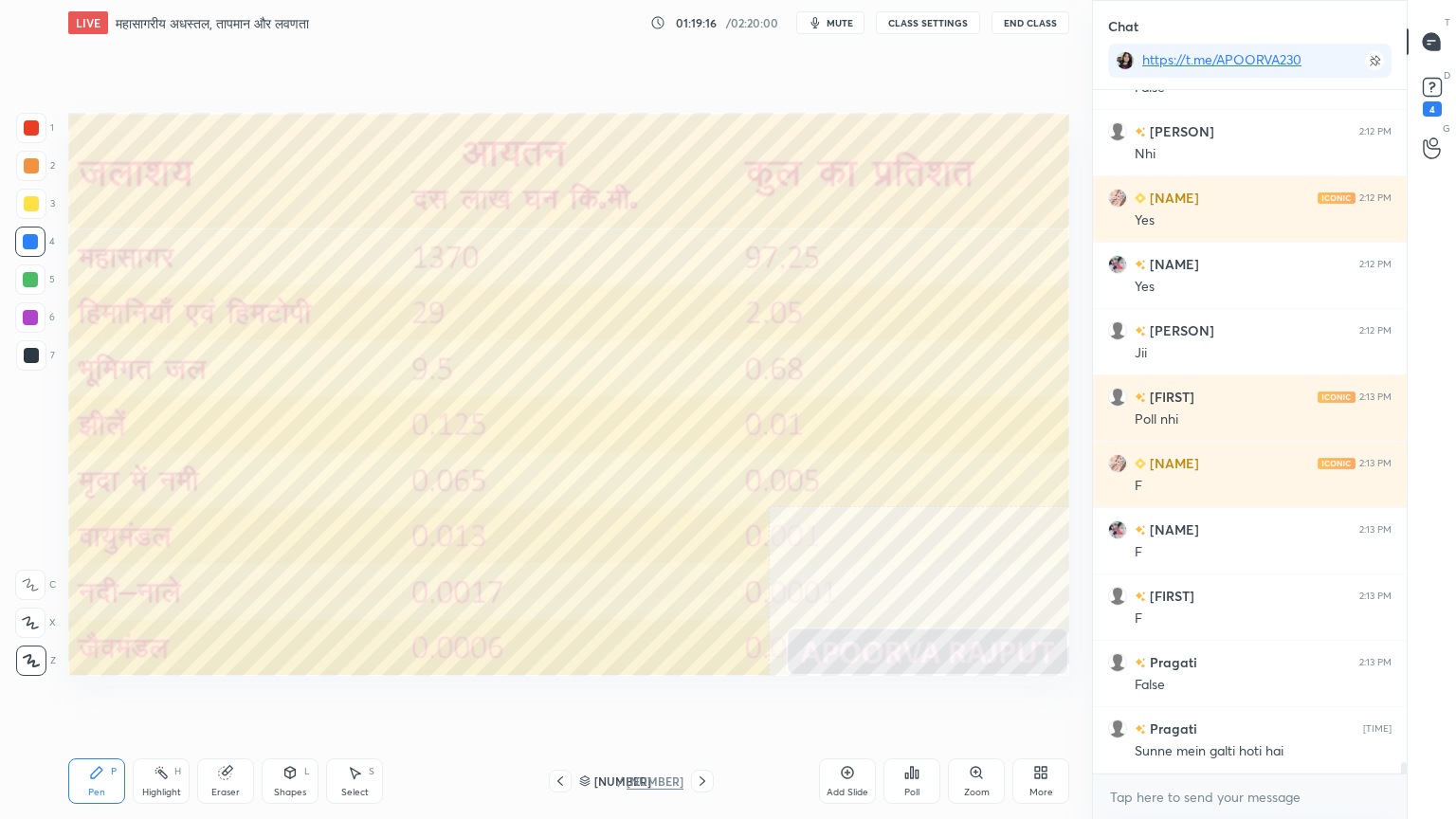 click on "Eraser" at bounding box center (226, 781) 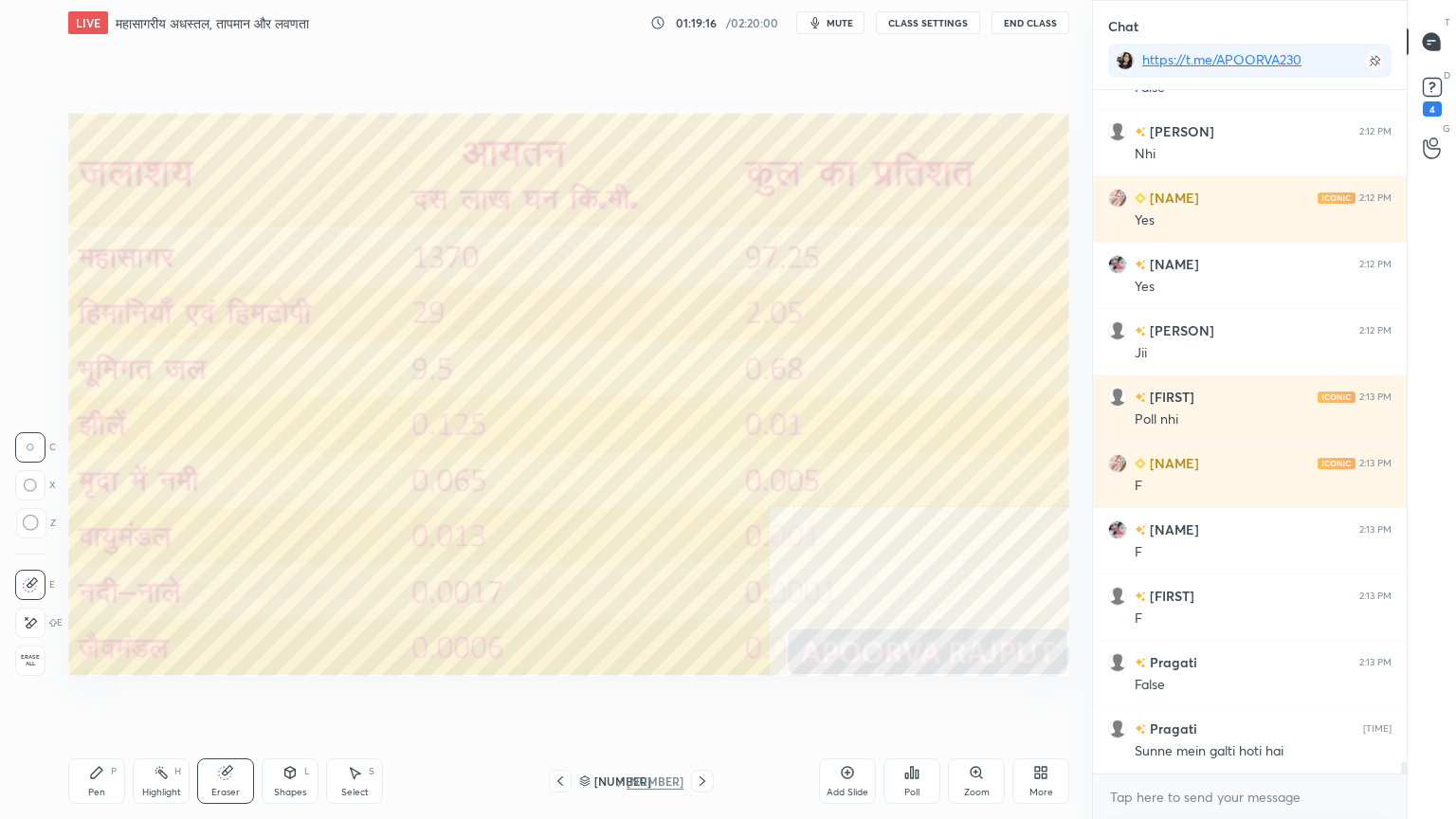 click on "Erase all" at bounding box center [32, 657] 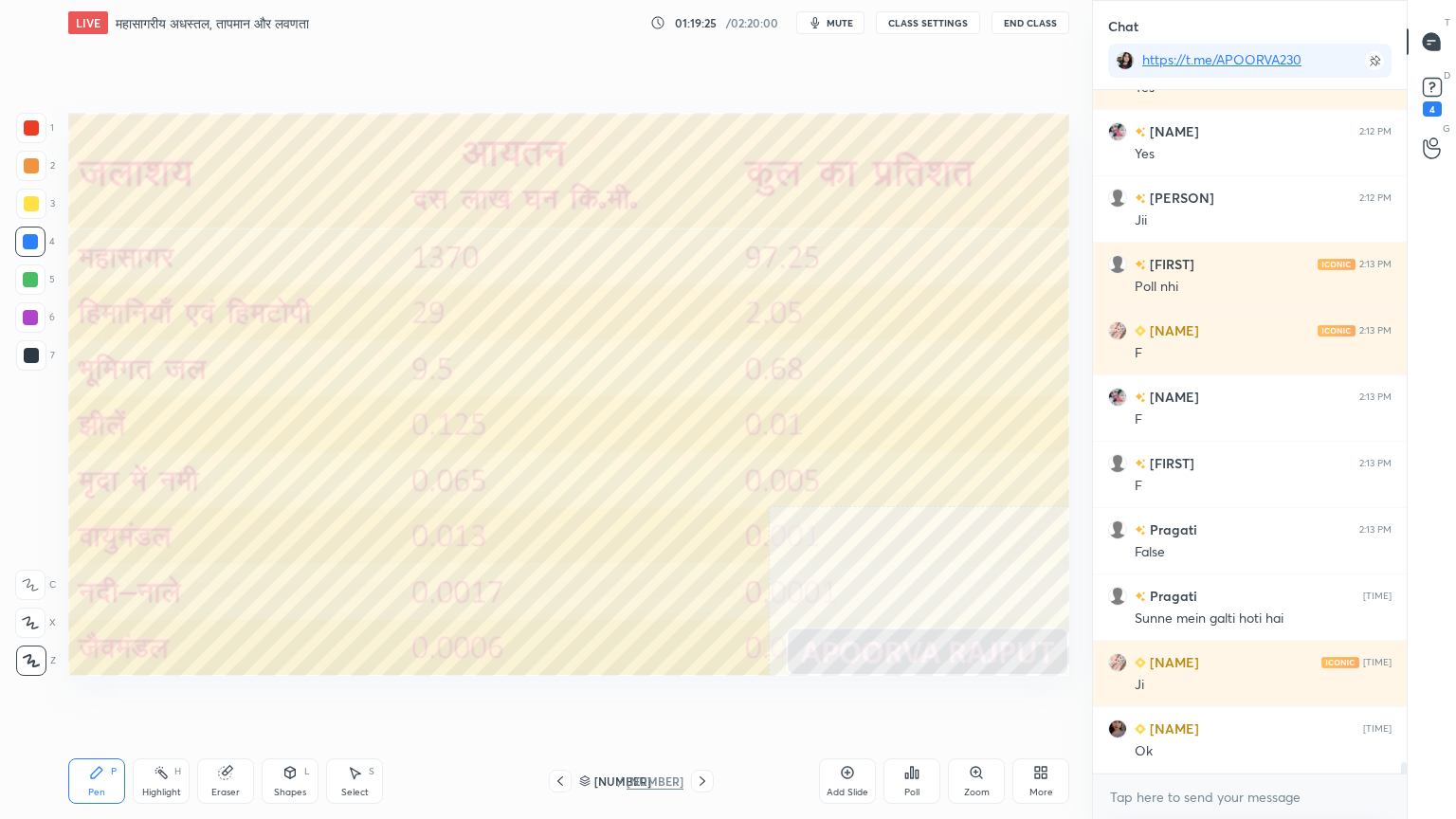 click 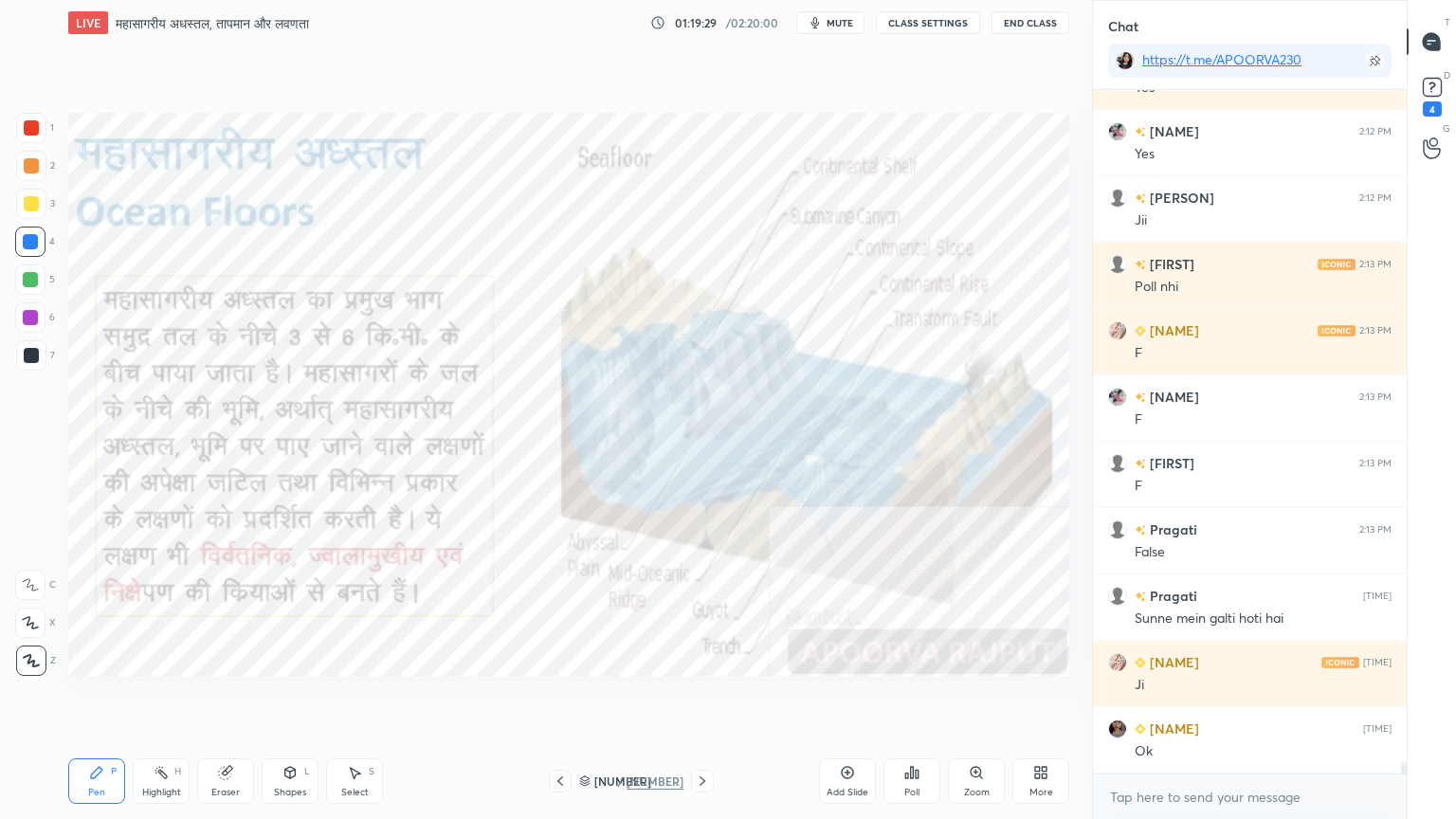 click on "Setting up your live class Poll for   secs No correct answer Start poll" at bounding box center (569, 394) 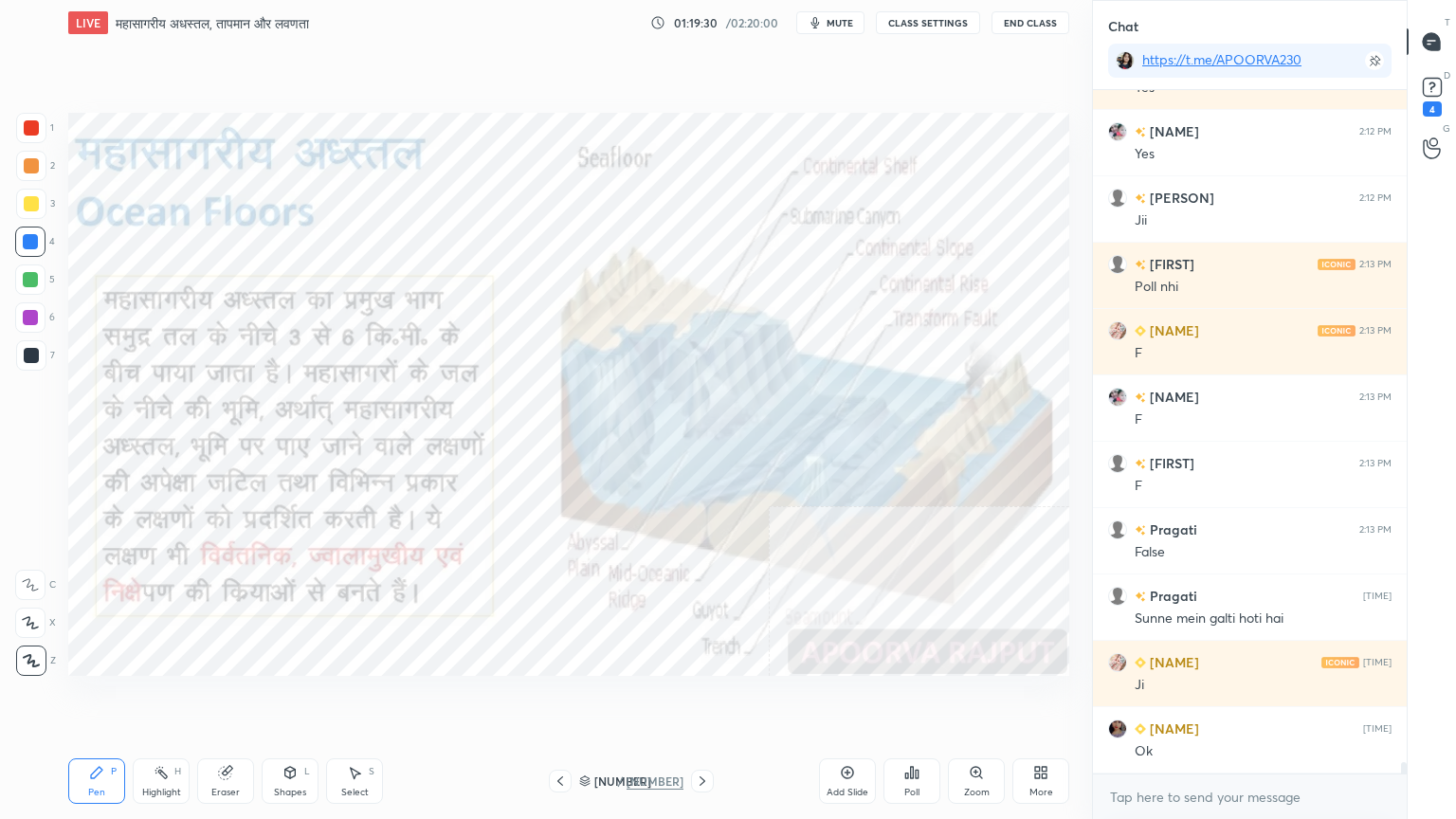 click on "Pen P Highlight H Eraser Shapes L Select S 1084 / 1178 Add Slide Poll Zoom More" at bounding box center [569, 781] 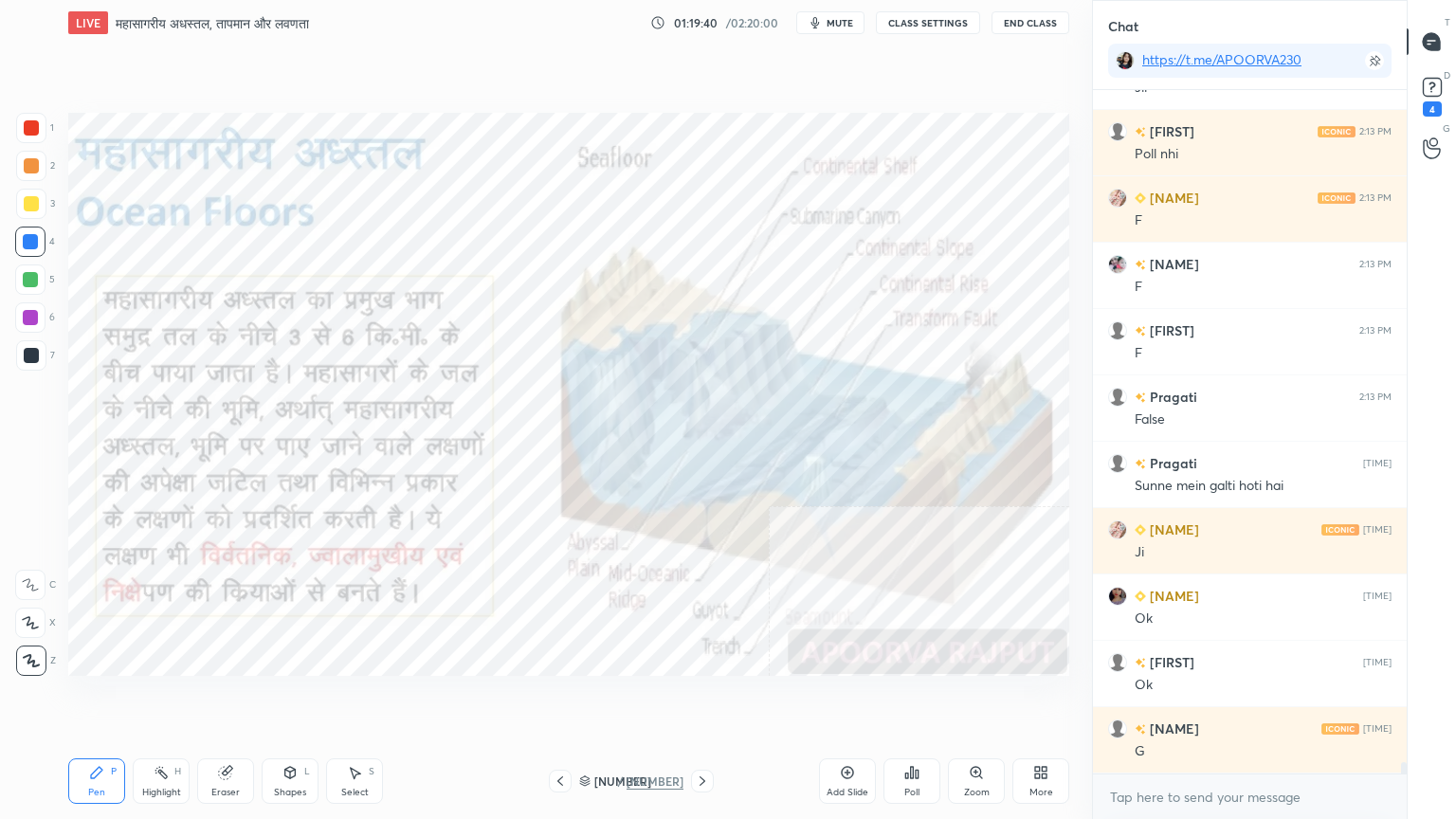 scroll, scrollTop: 39759, scrollLeft: 0, axis: vertical 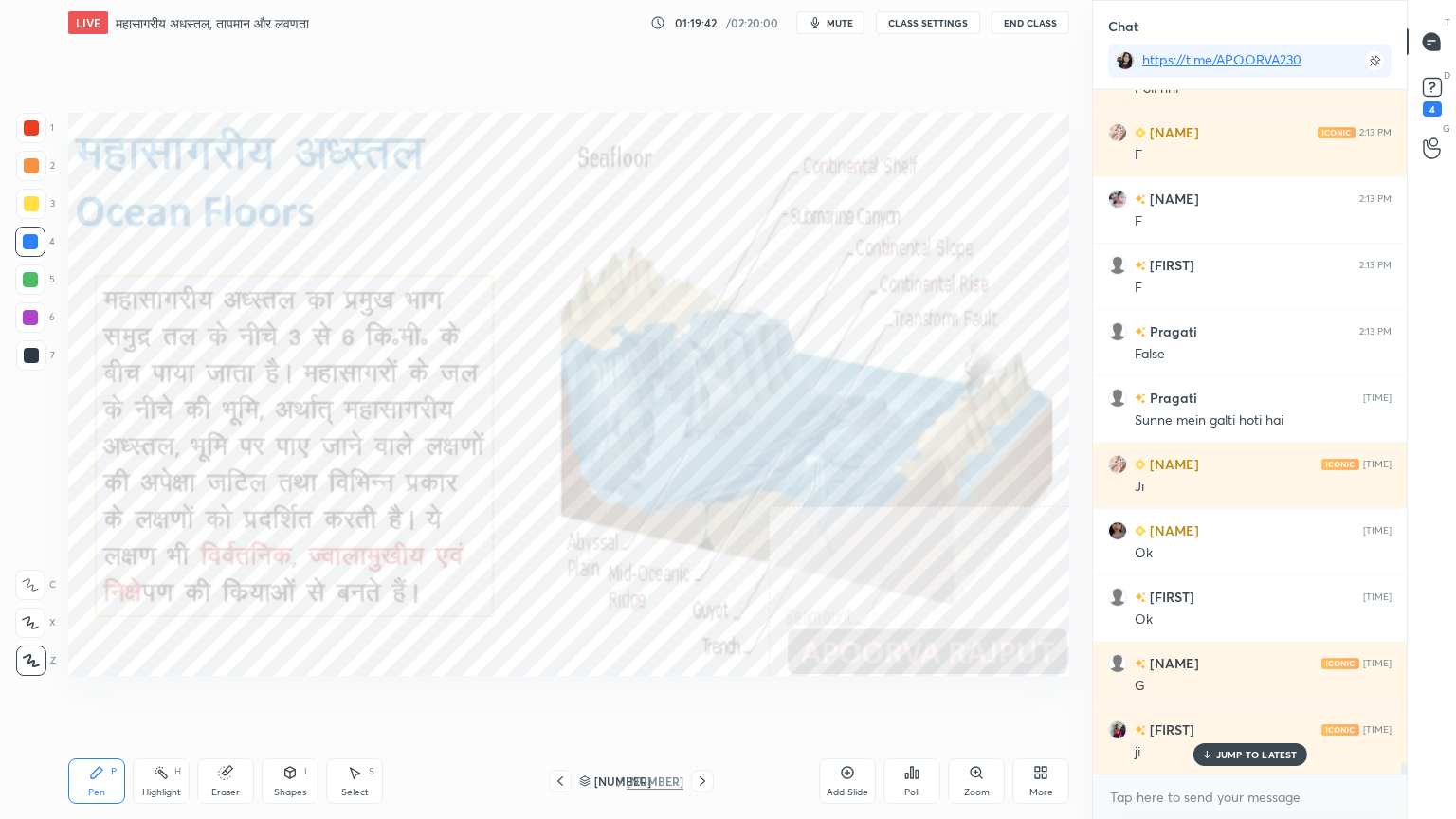 drag, startPoint x: 607, startPoint y: 781, endPoint x: 633, endPoint y: 776, distance: 26.476405 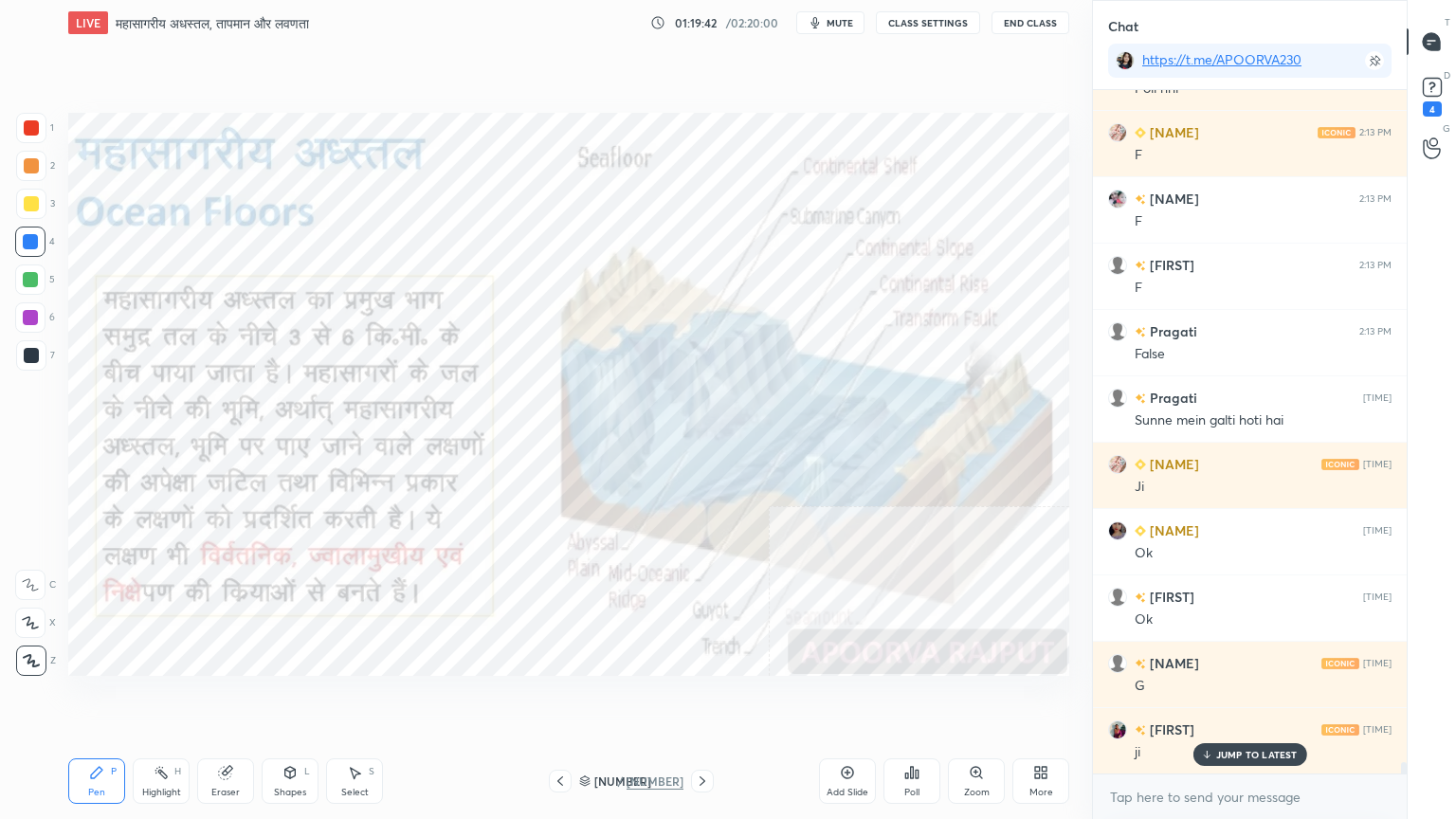 click 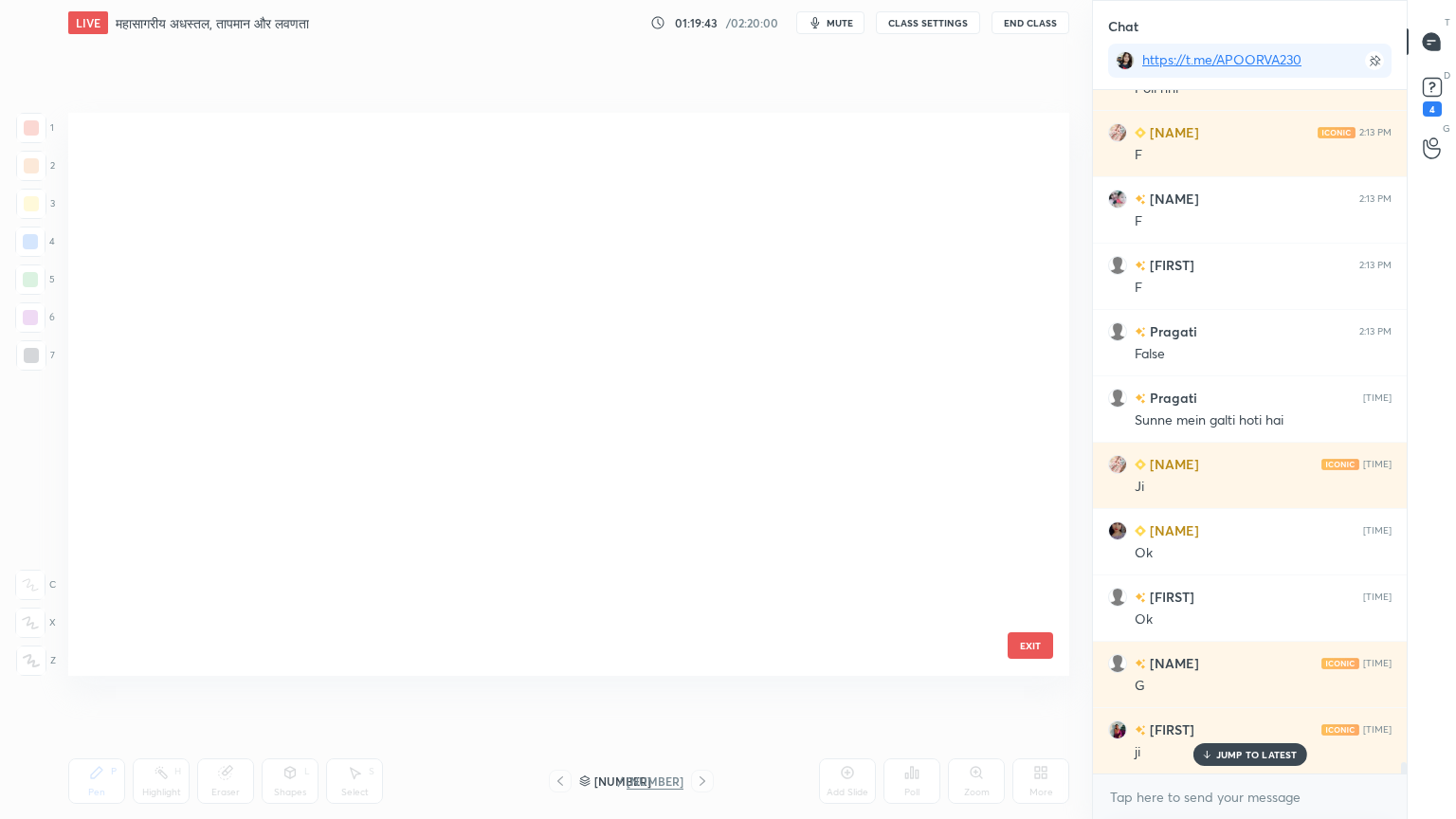 scroll, scrollTop: 62233, scrollLeft: 0, axis: vertical 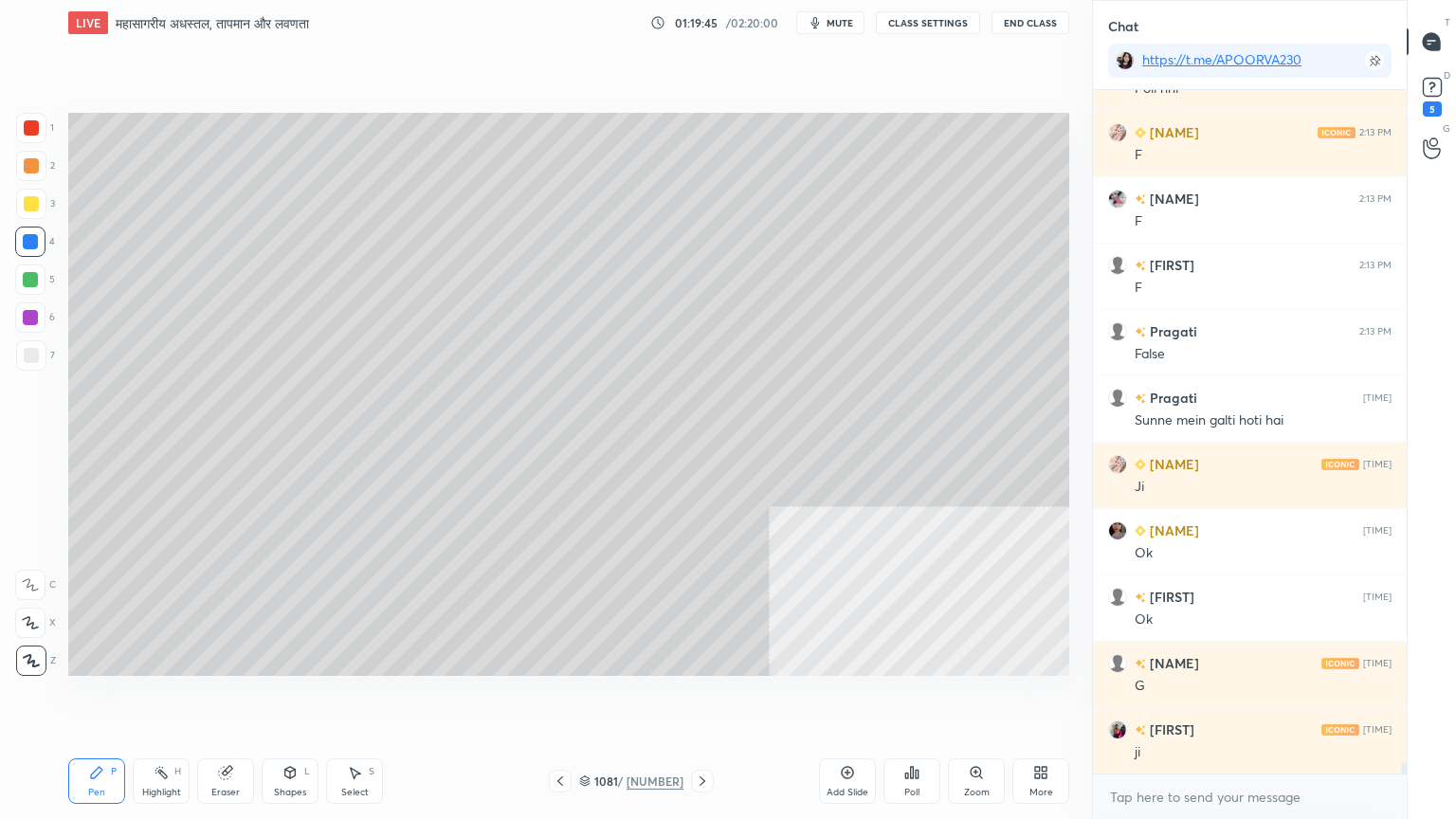 click at bounding box center (31, 355) 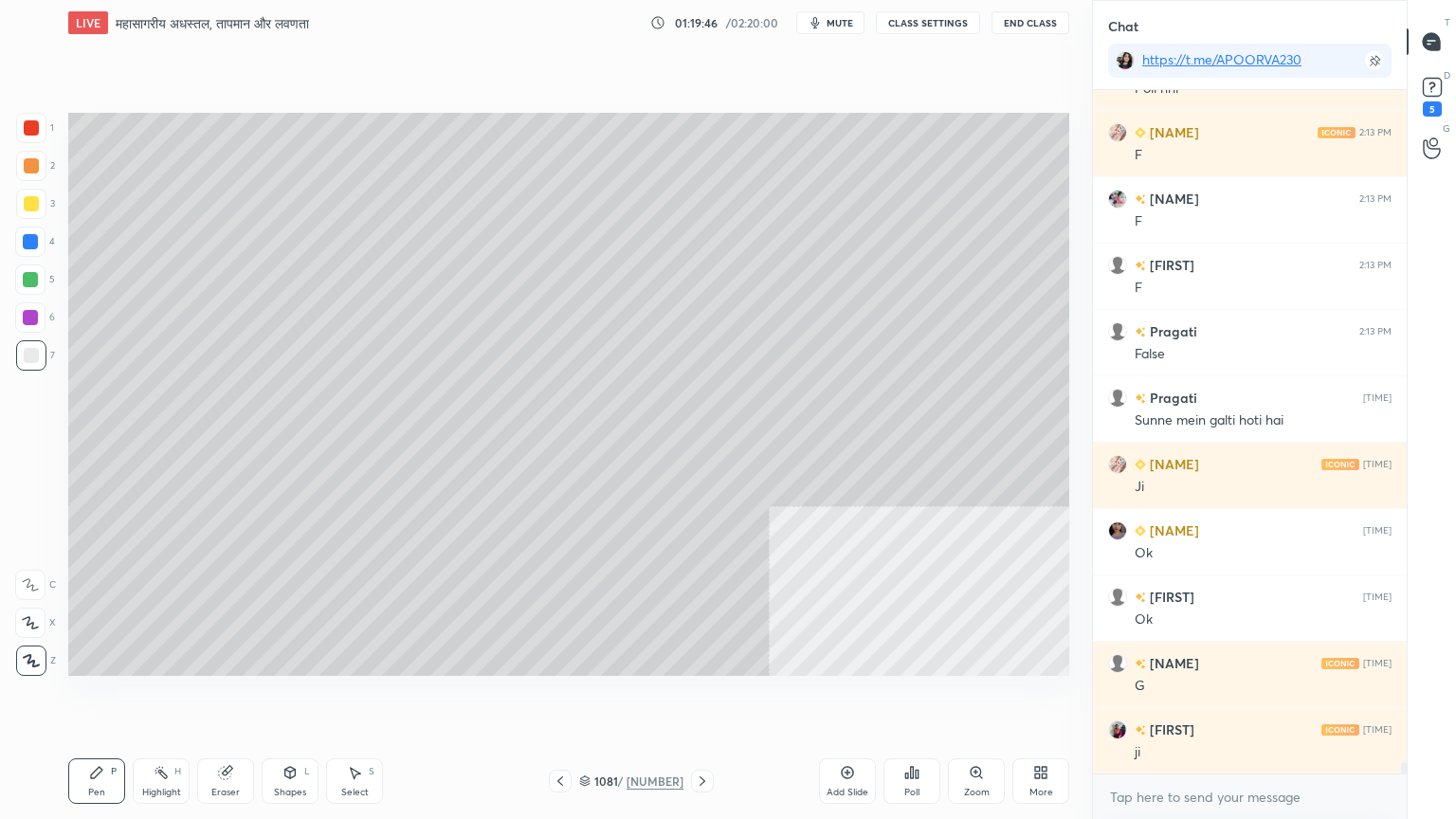 scroll, scrollTop: 39827, scrollLeft: 0, axis: vertical 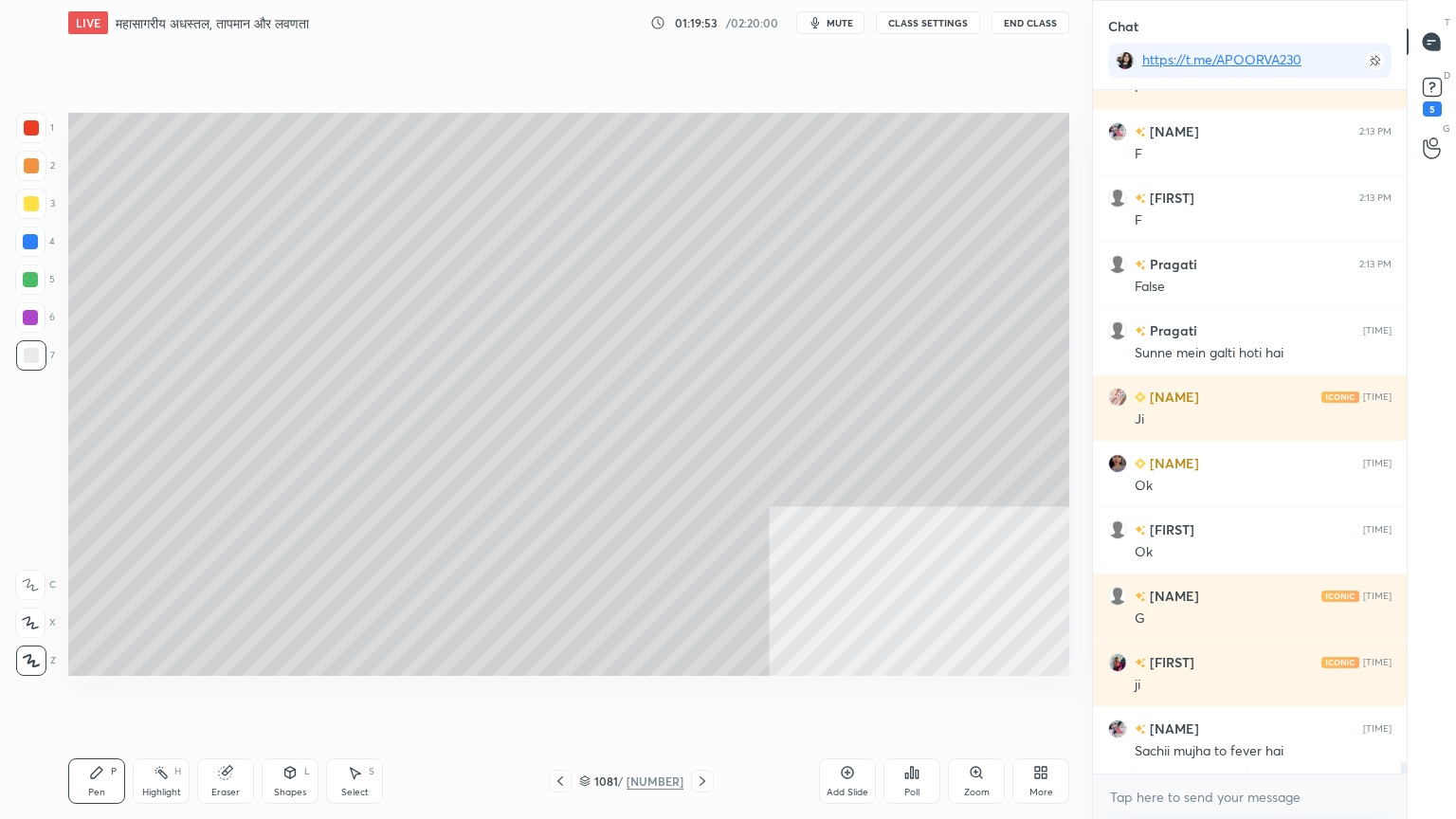 click 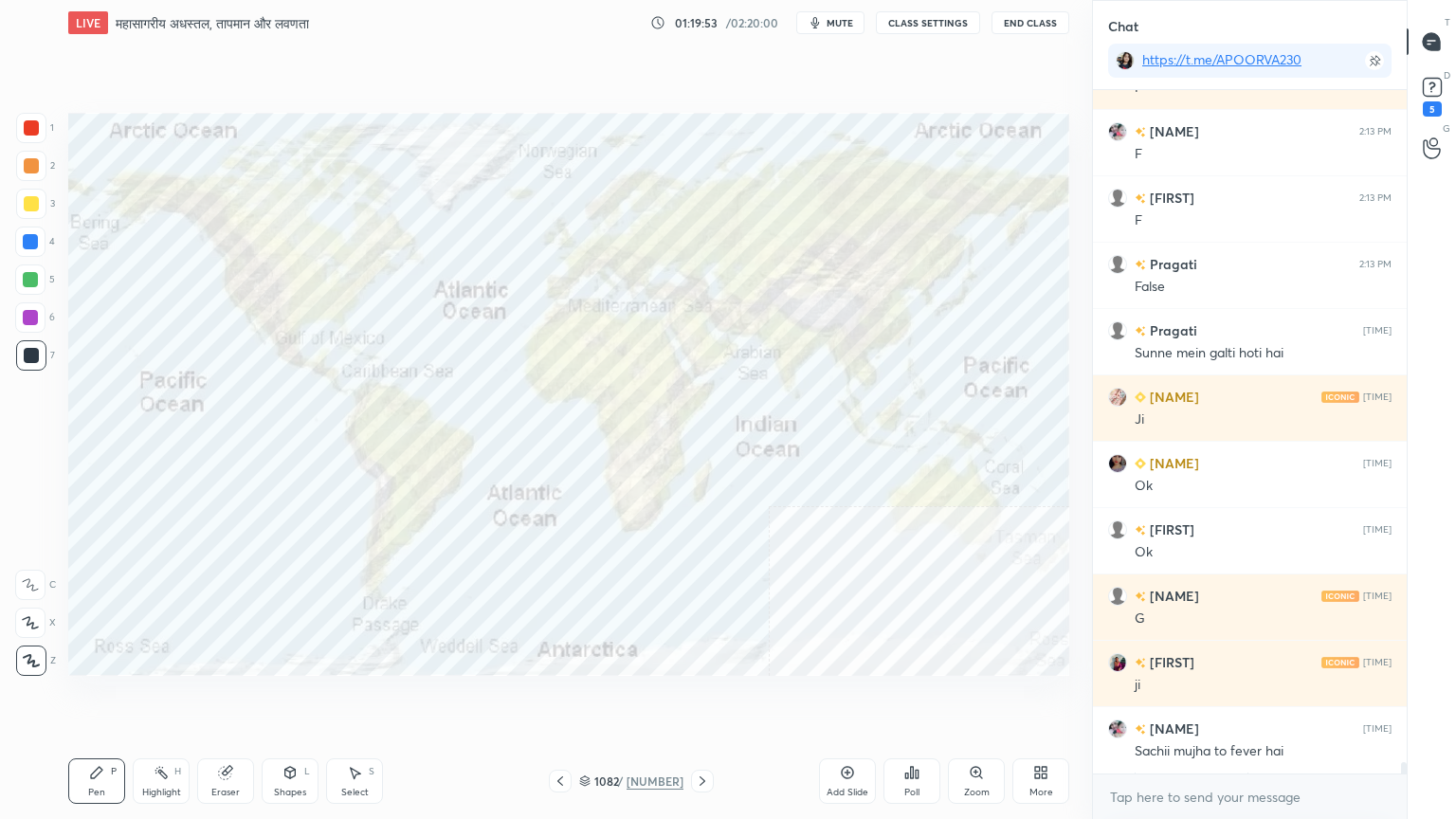 click 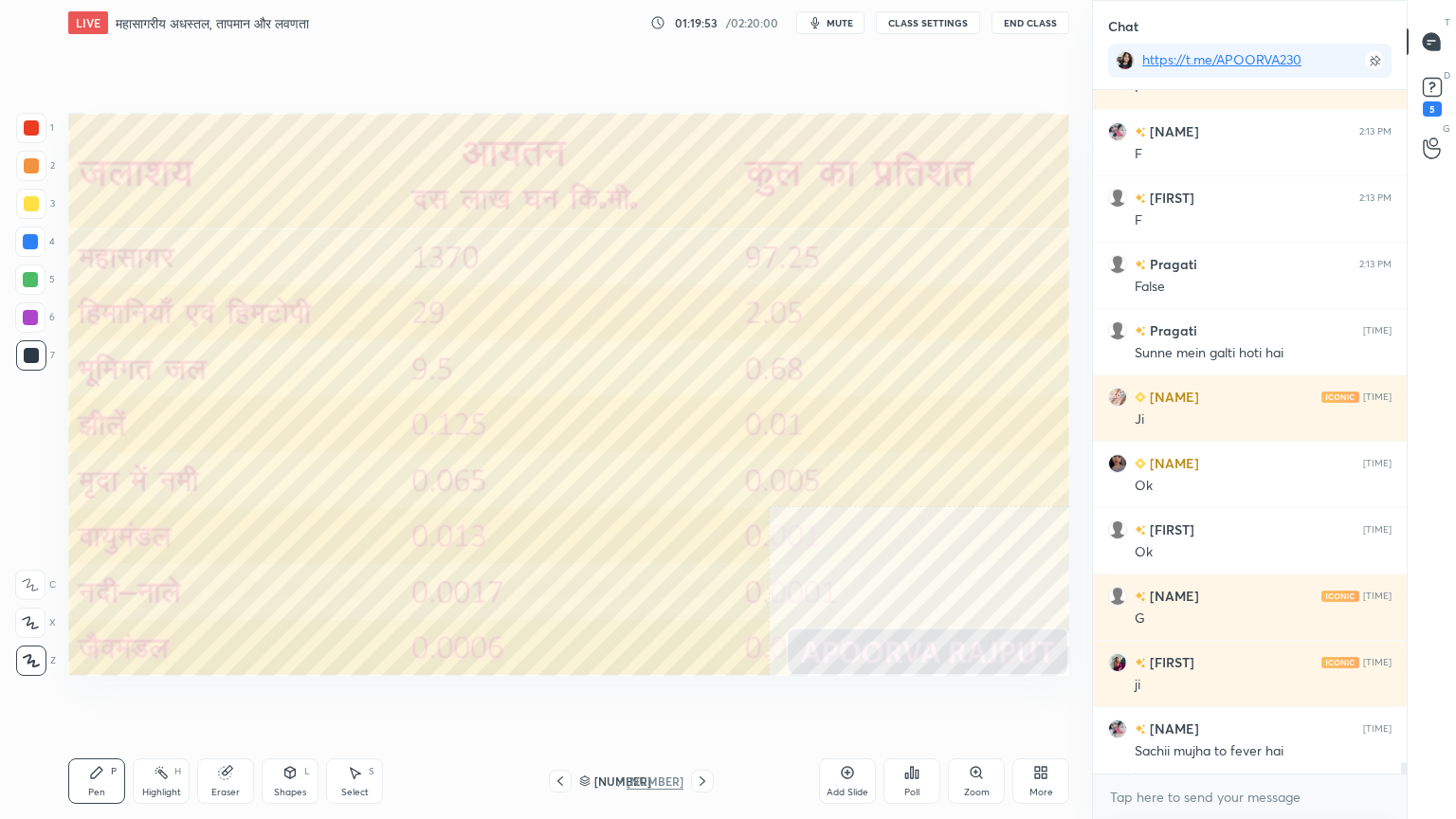 click 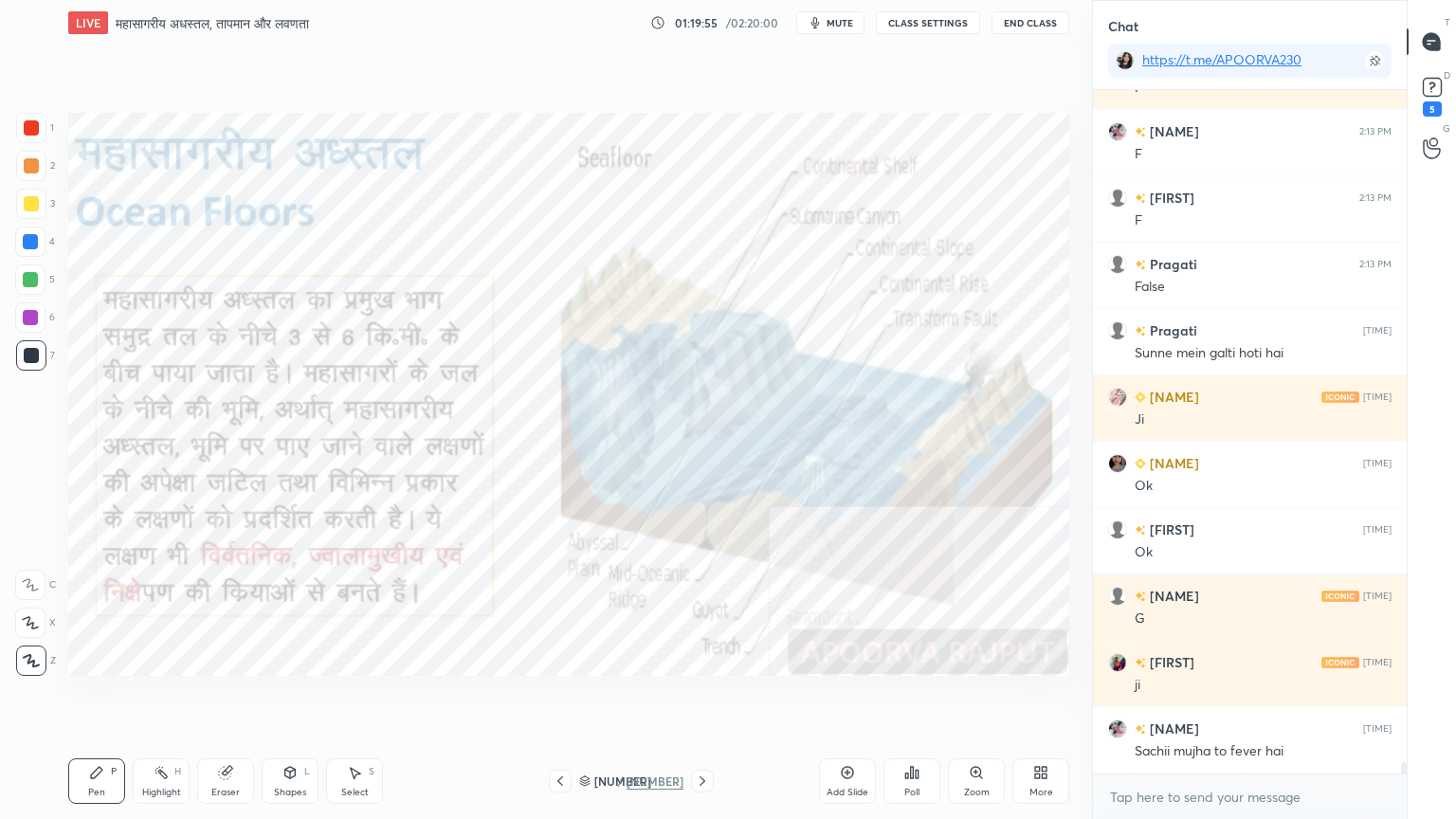 click at bounding box center [30, 242] 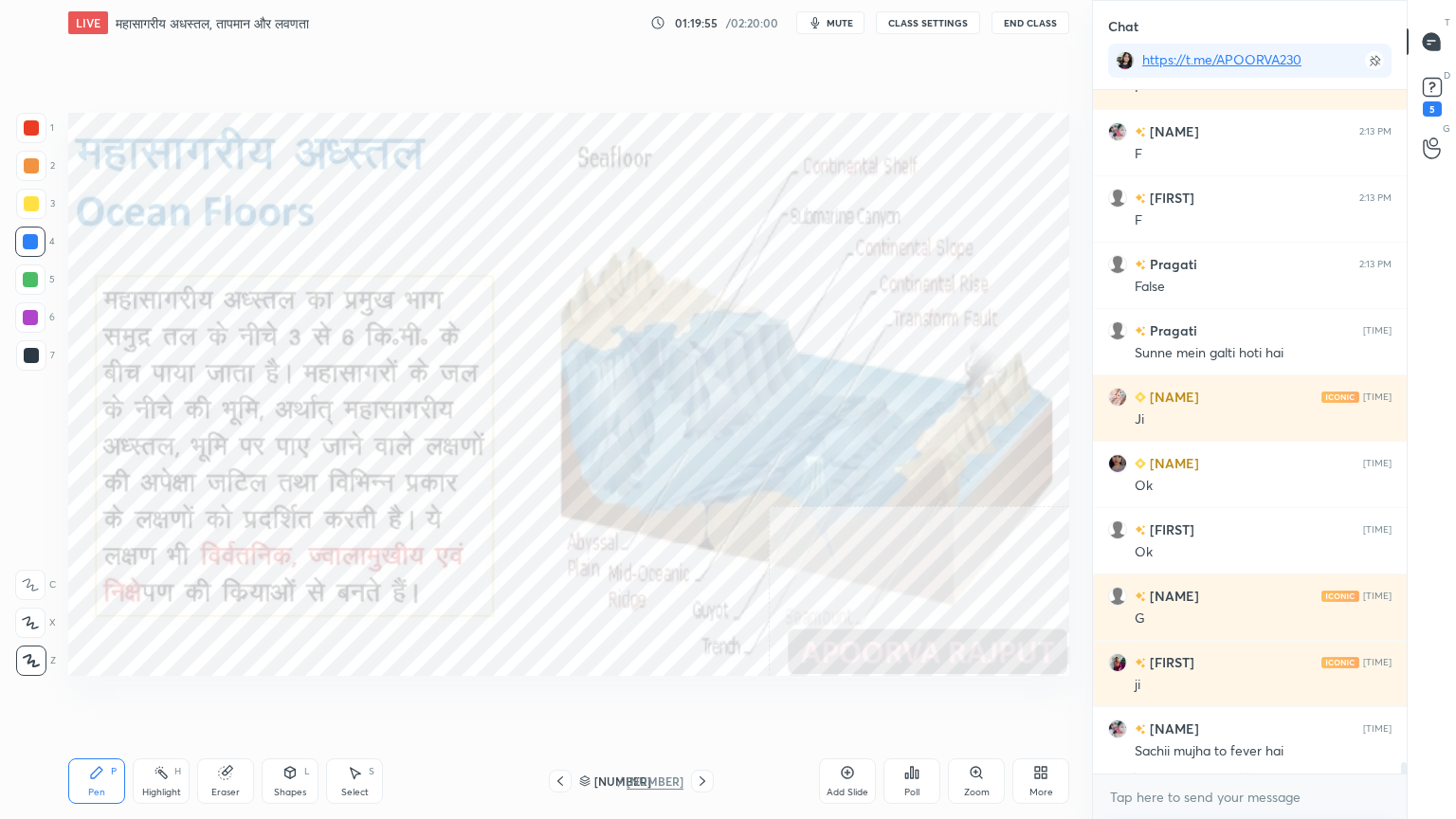 click at bounding box center [30, 242] 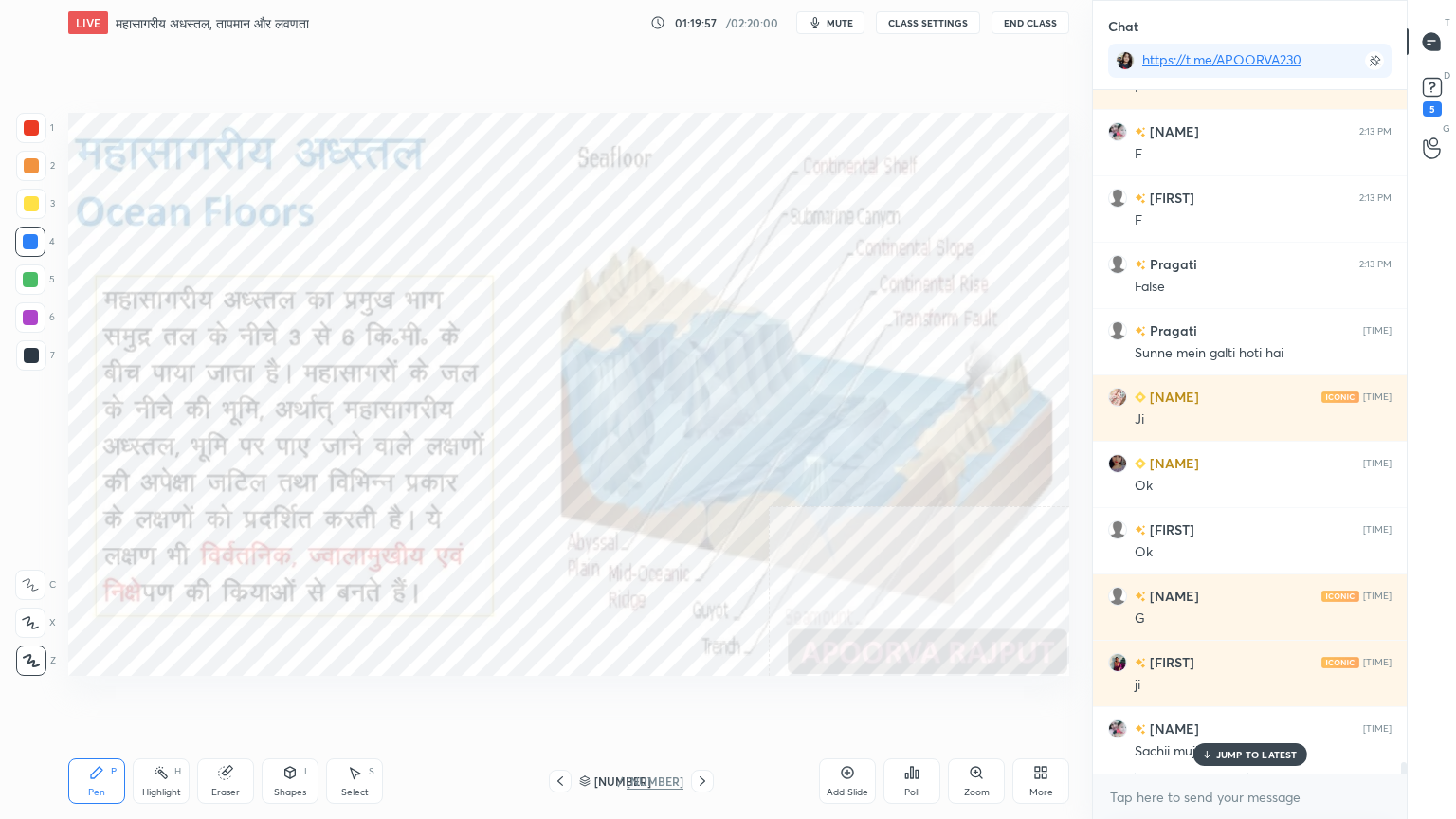 scroll, scrollTop: 39892, scrollLeft: 0, axis: vertical 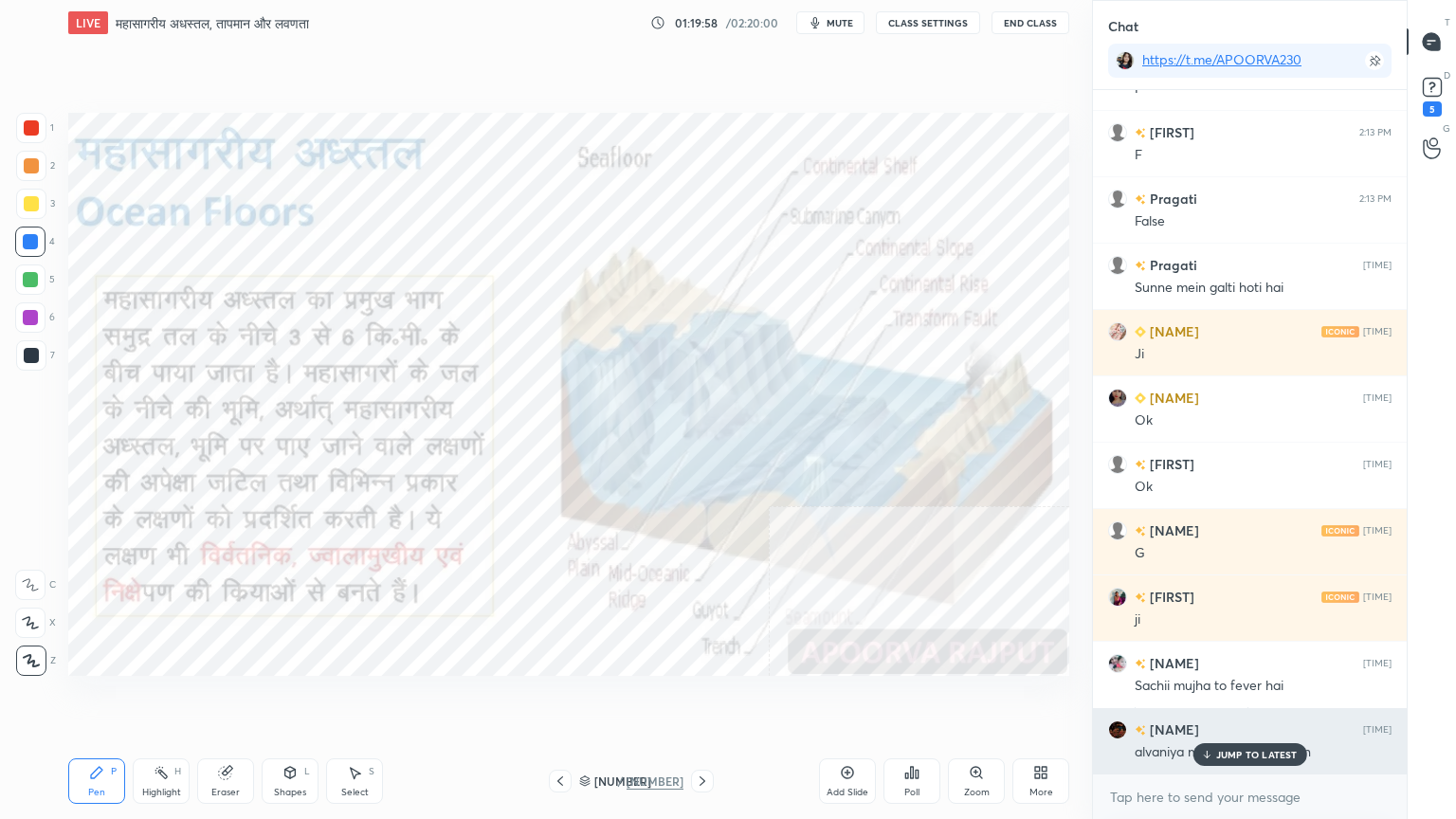 click on "JUMP TO LATEST" at bounding box center [1257, 755] 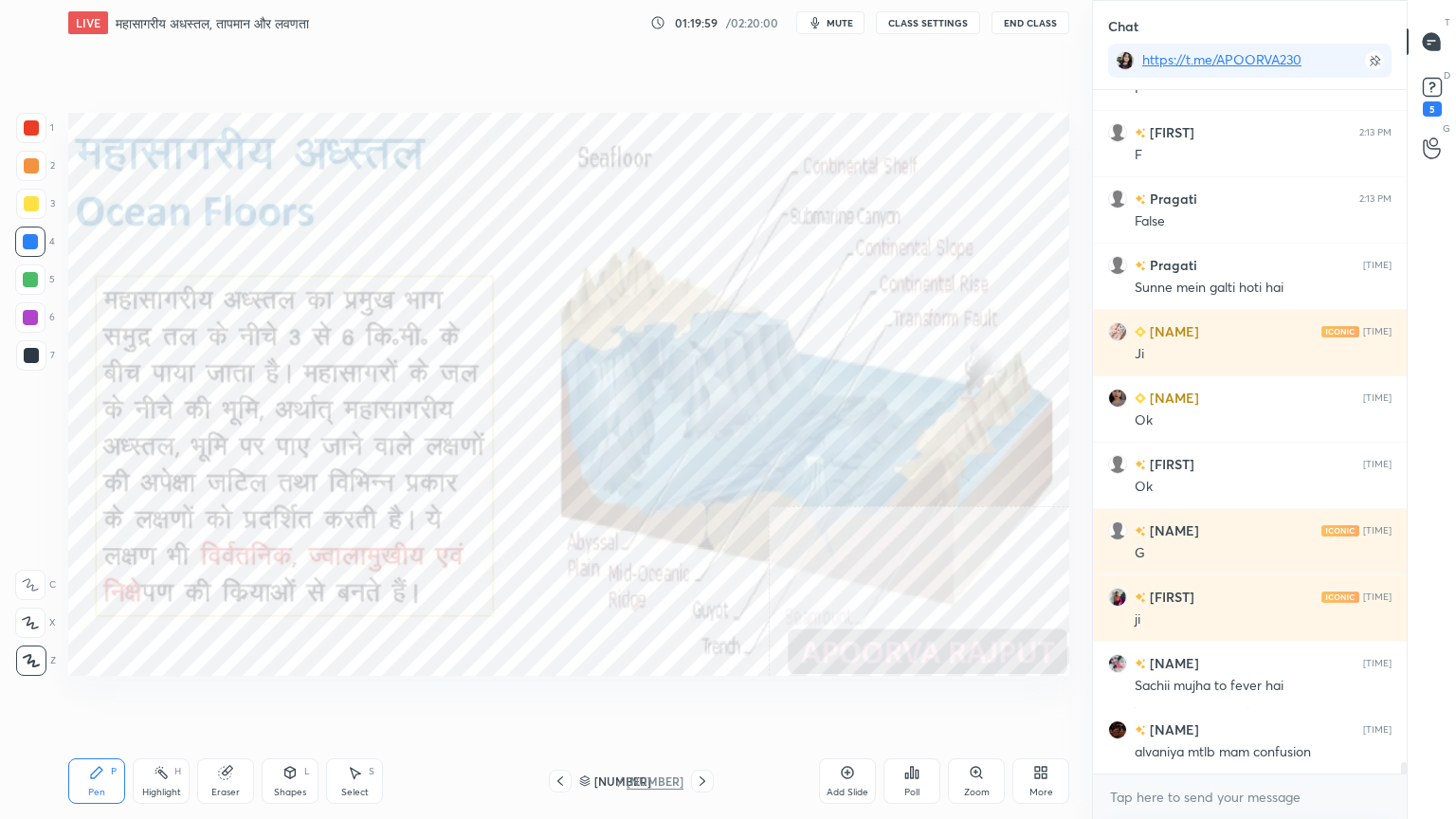 click 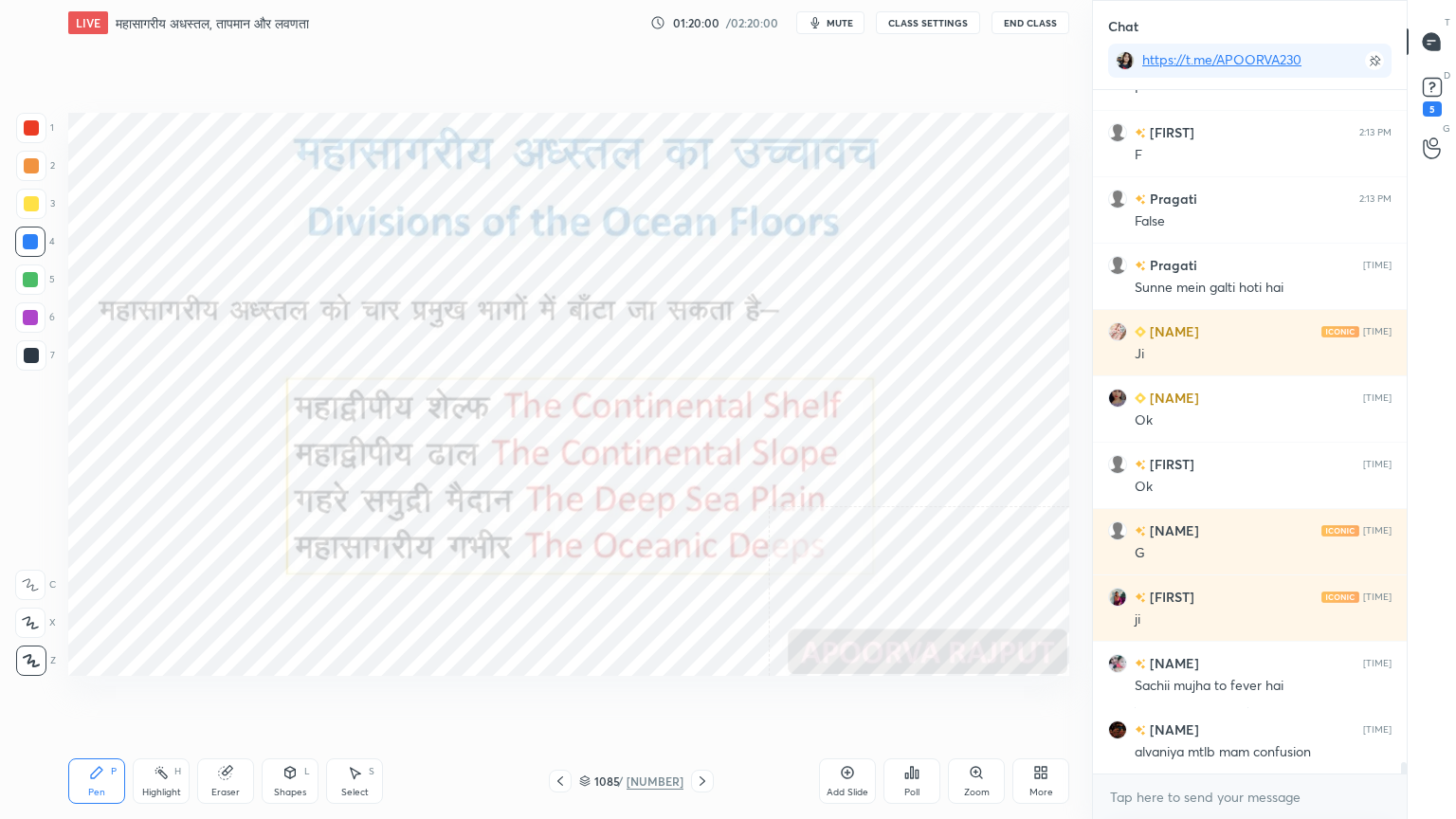 click 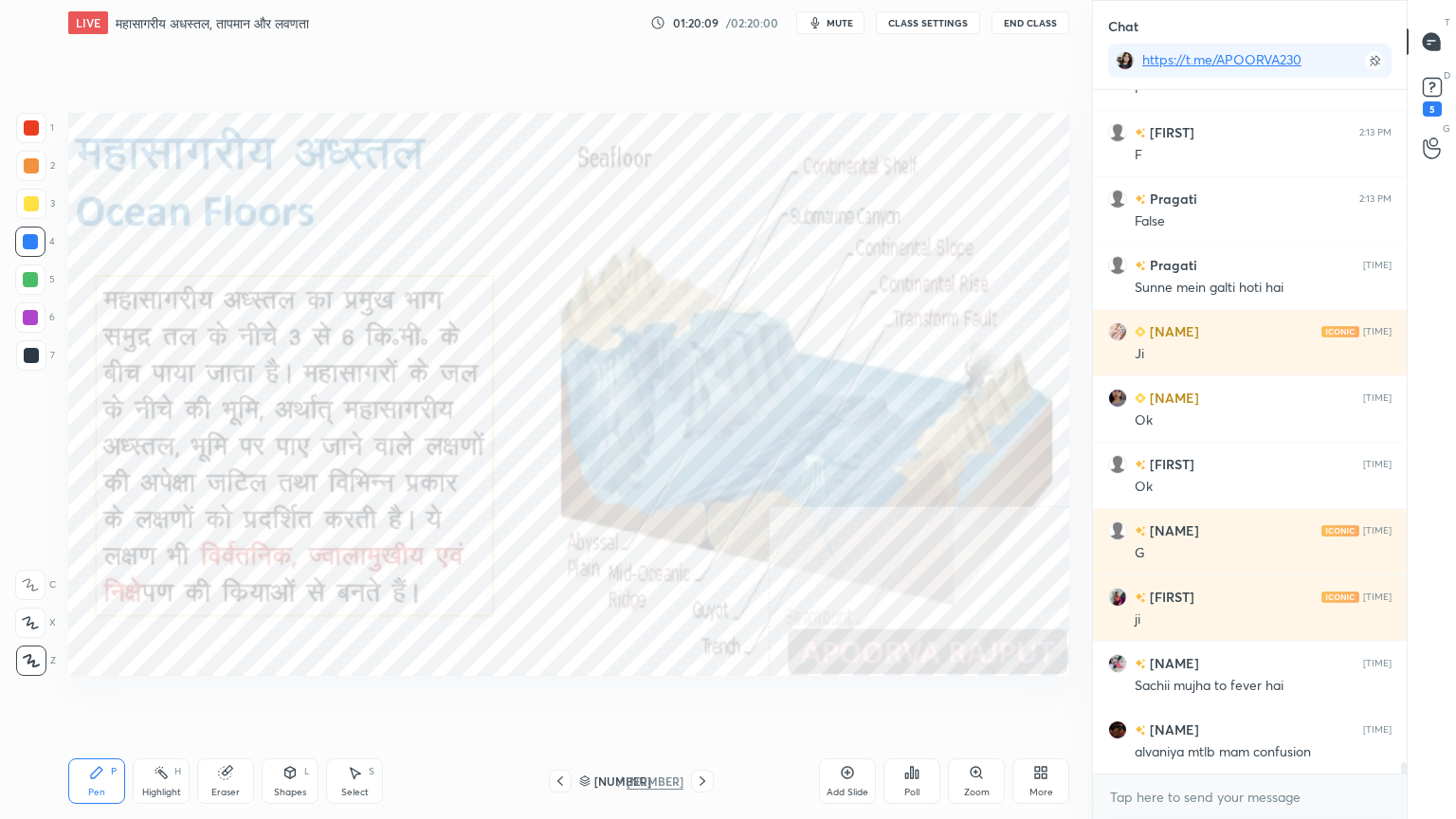 click 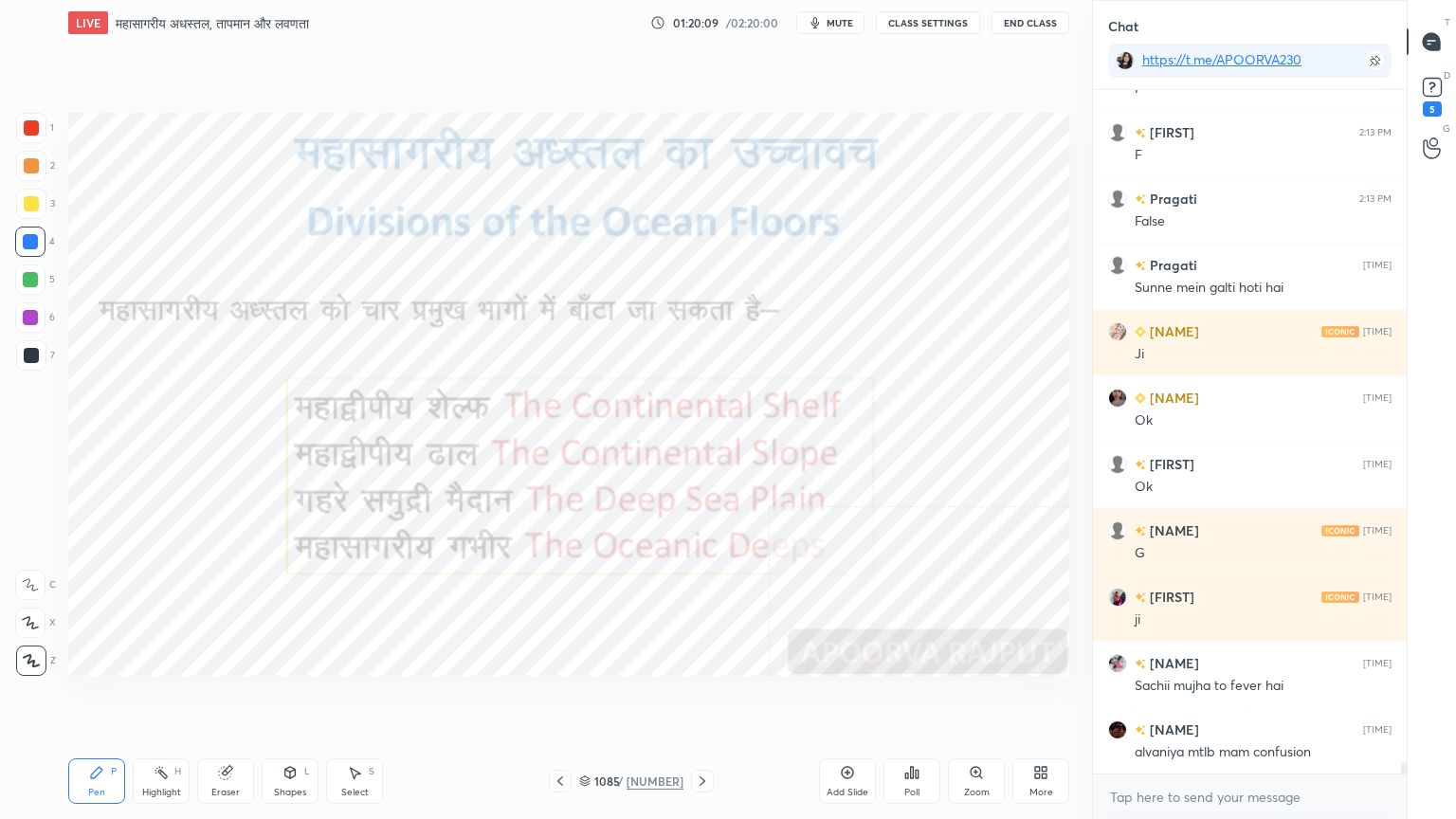 click 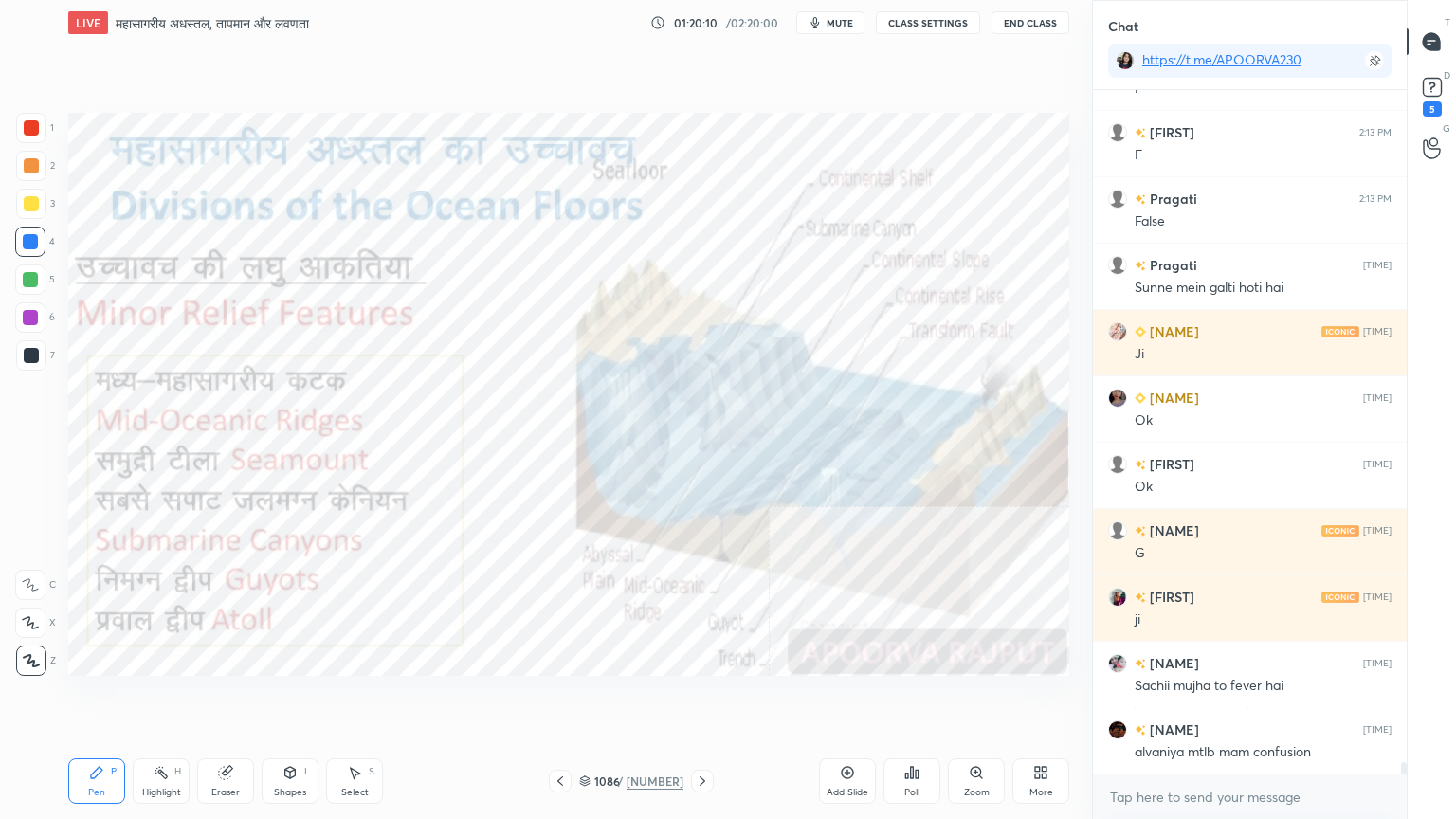 scroll, scrollTop: 39959, scrollLeft: 0, axis: vertical 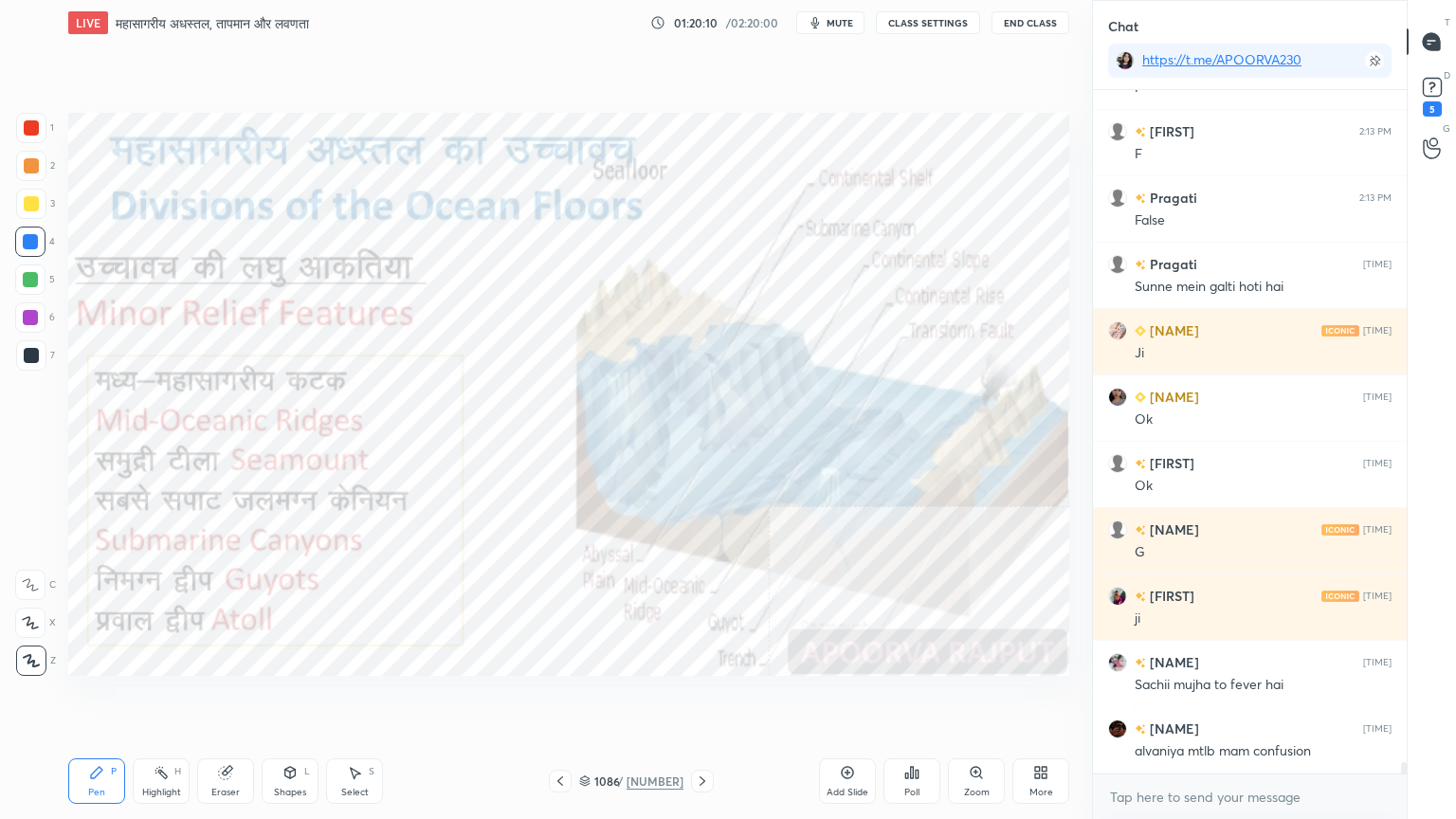 click 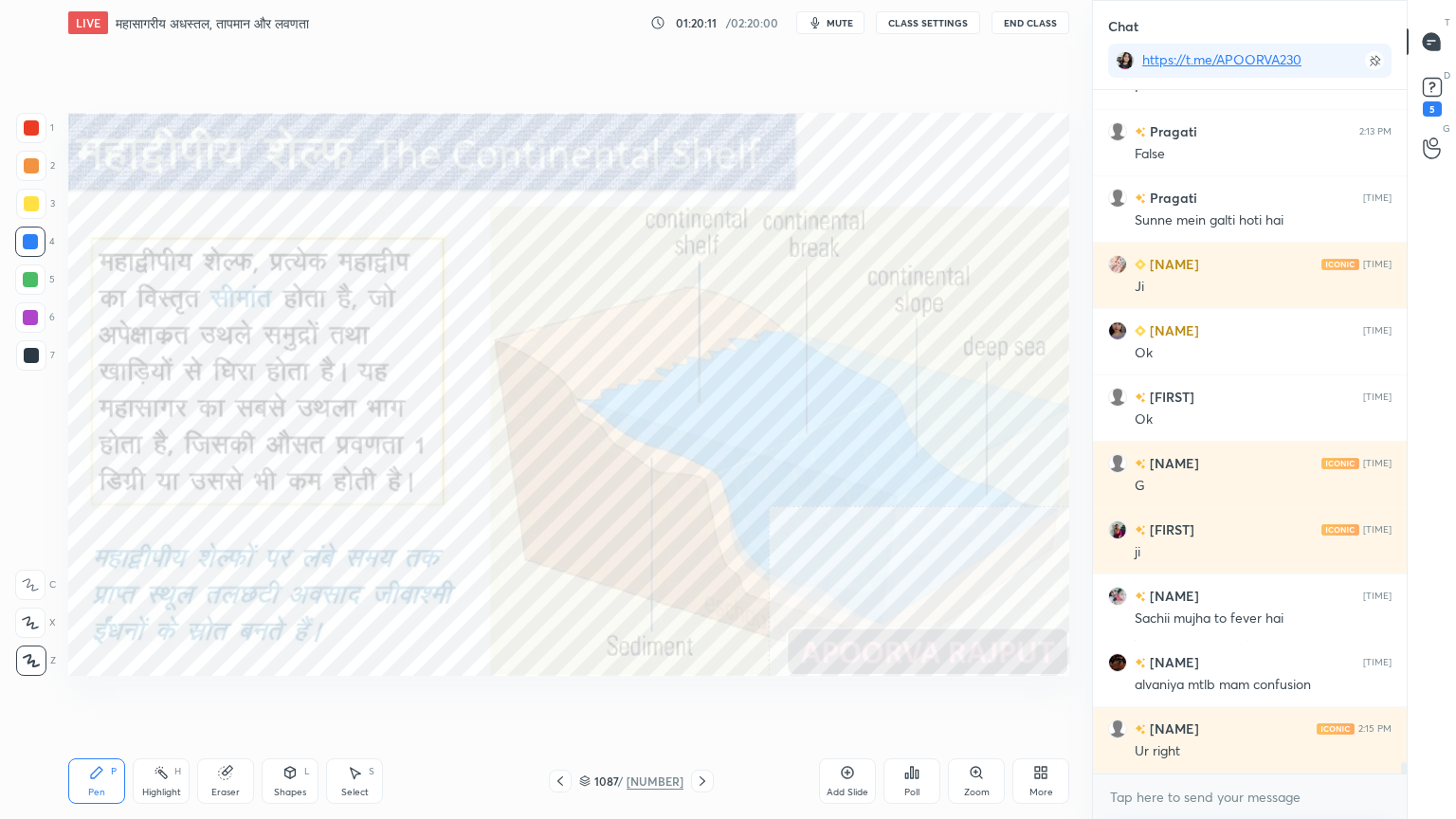 click 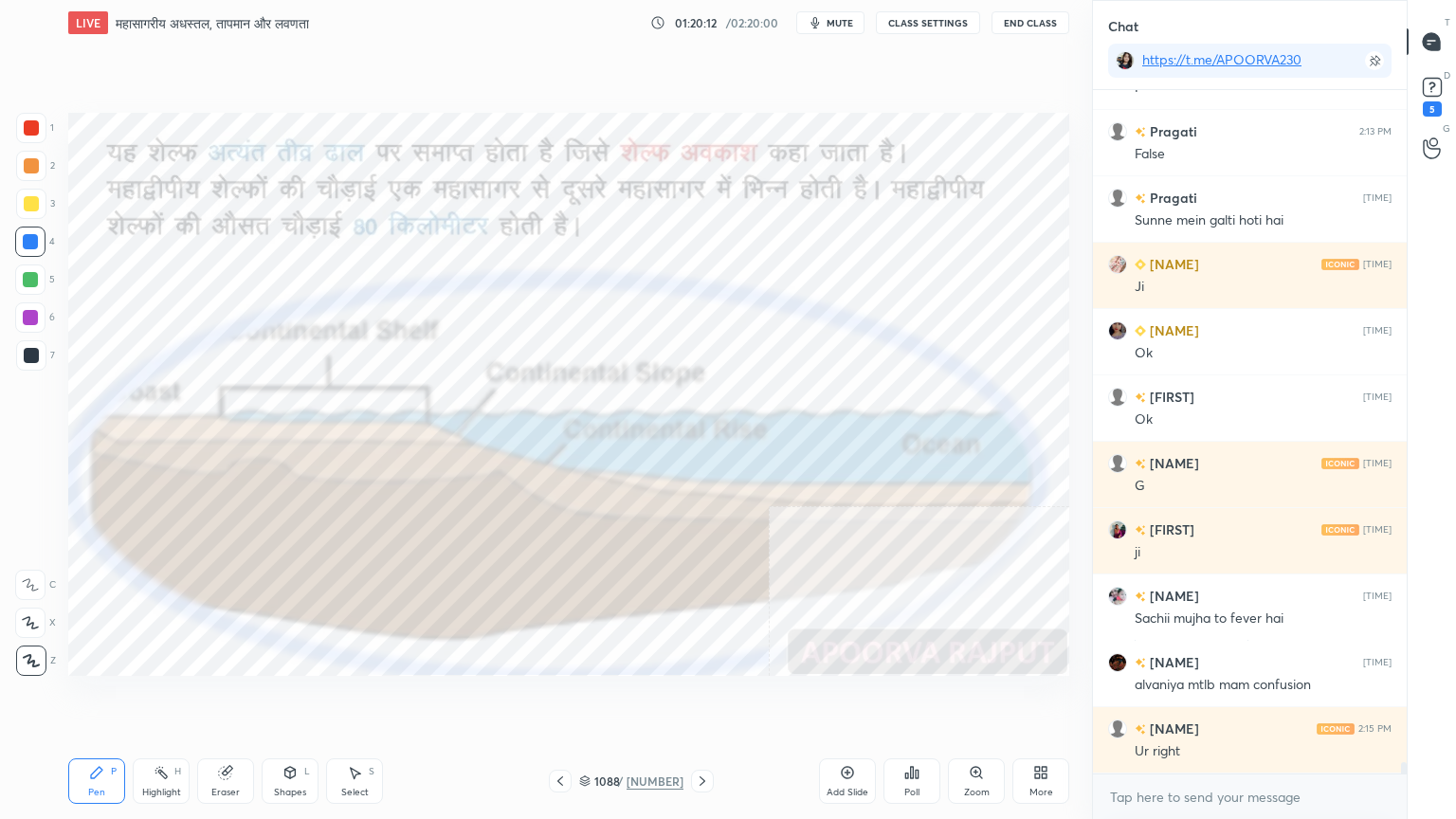 click 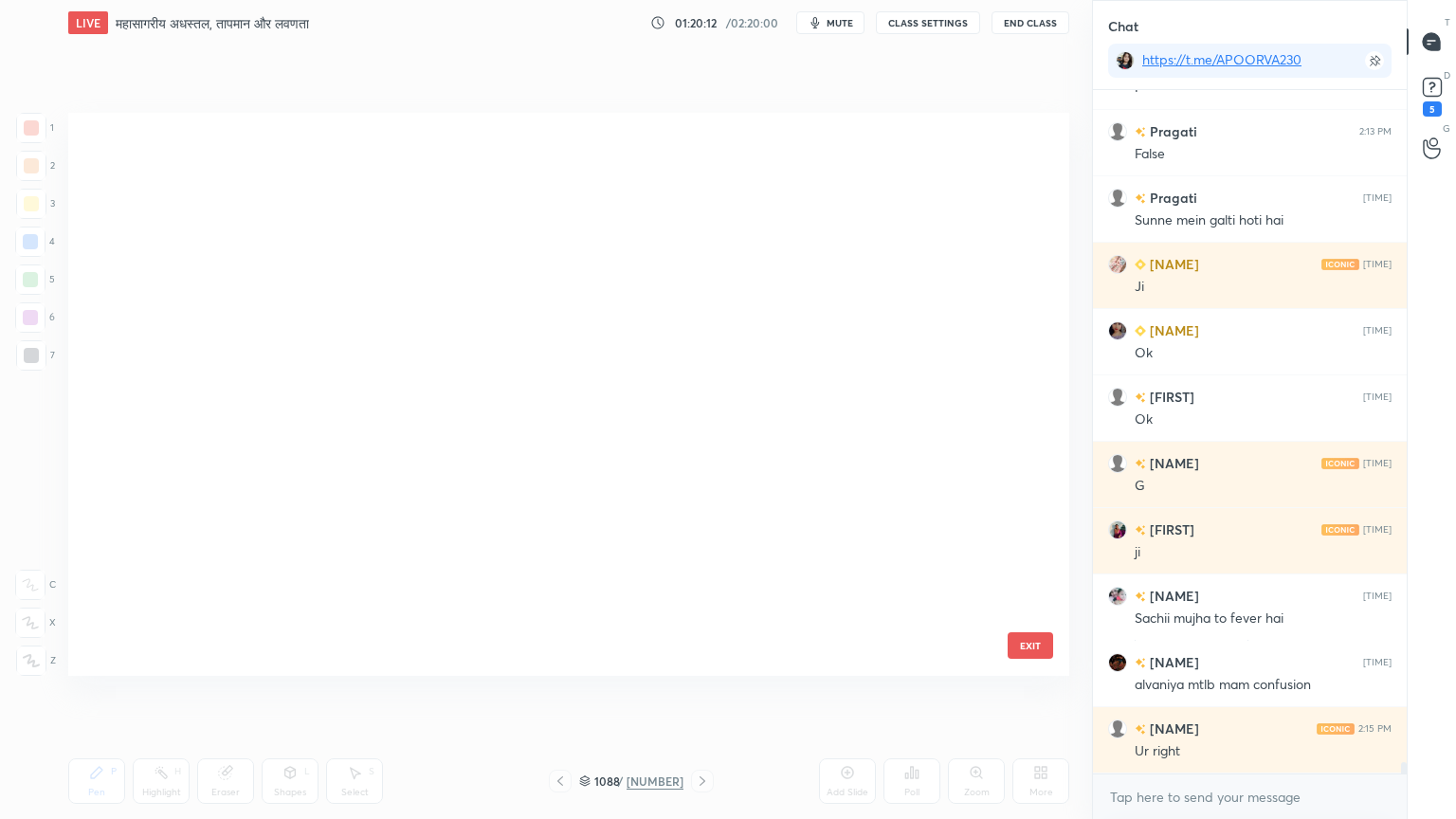 scroll, scrollTop: 62406, scrollLeft: 0, axis: vertical 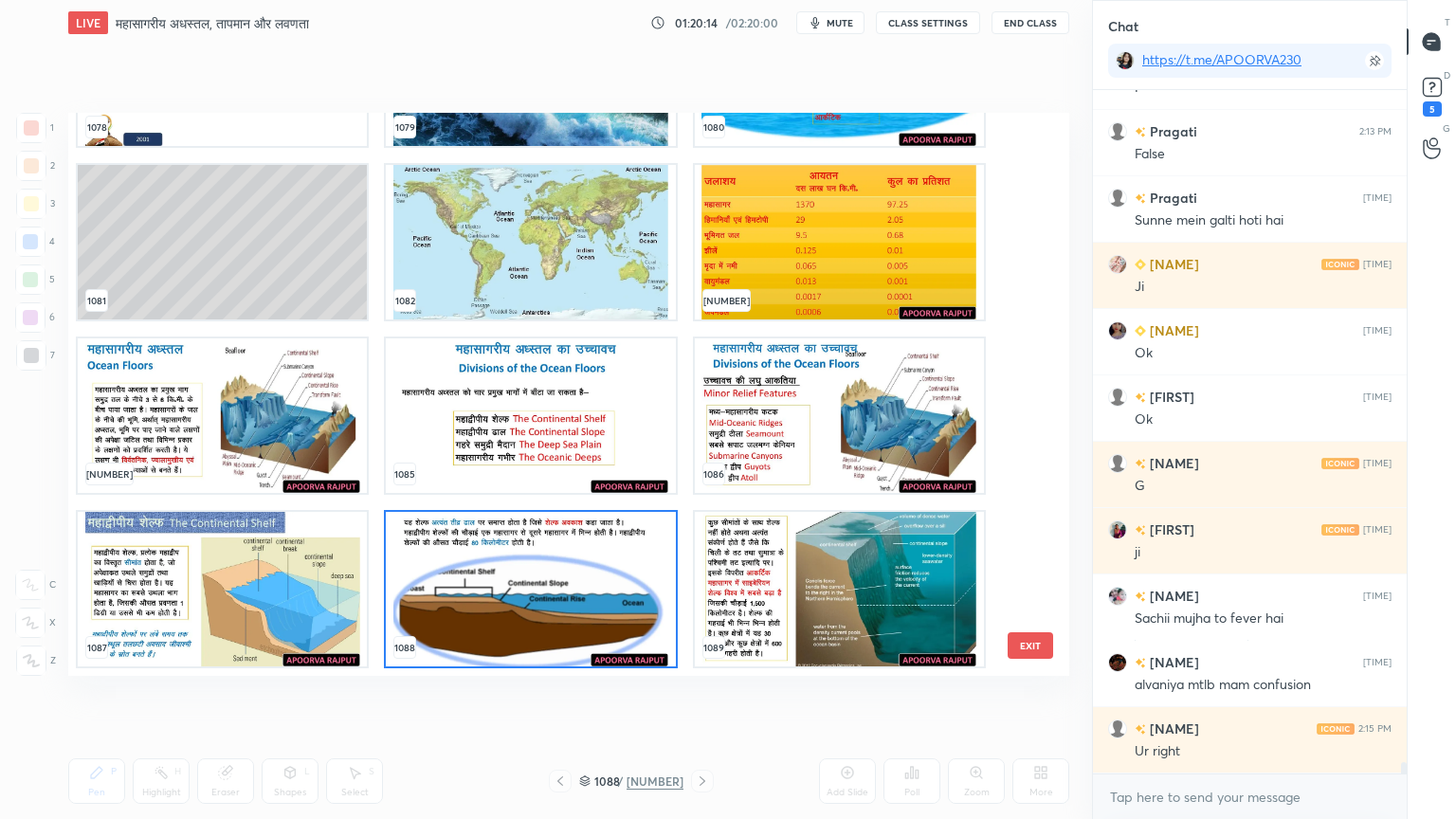 click at bounding box center (222, 415) 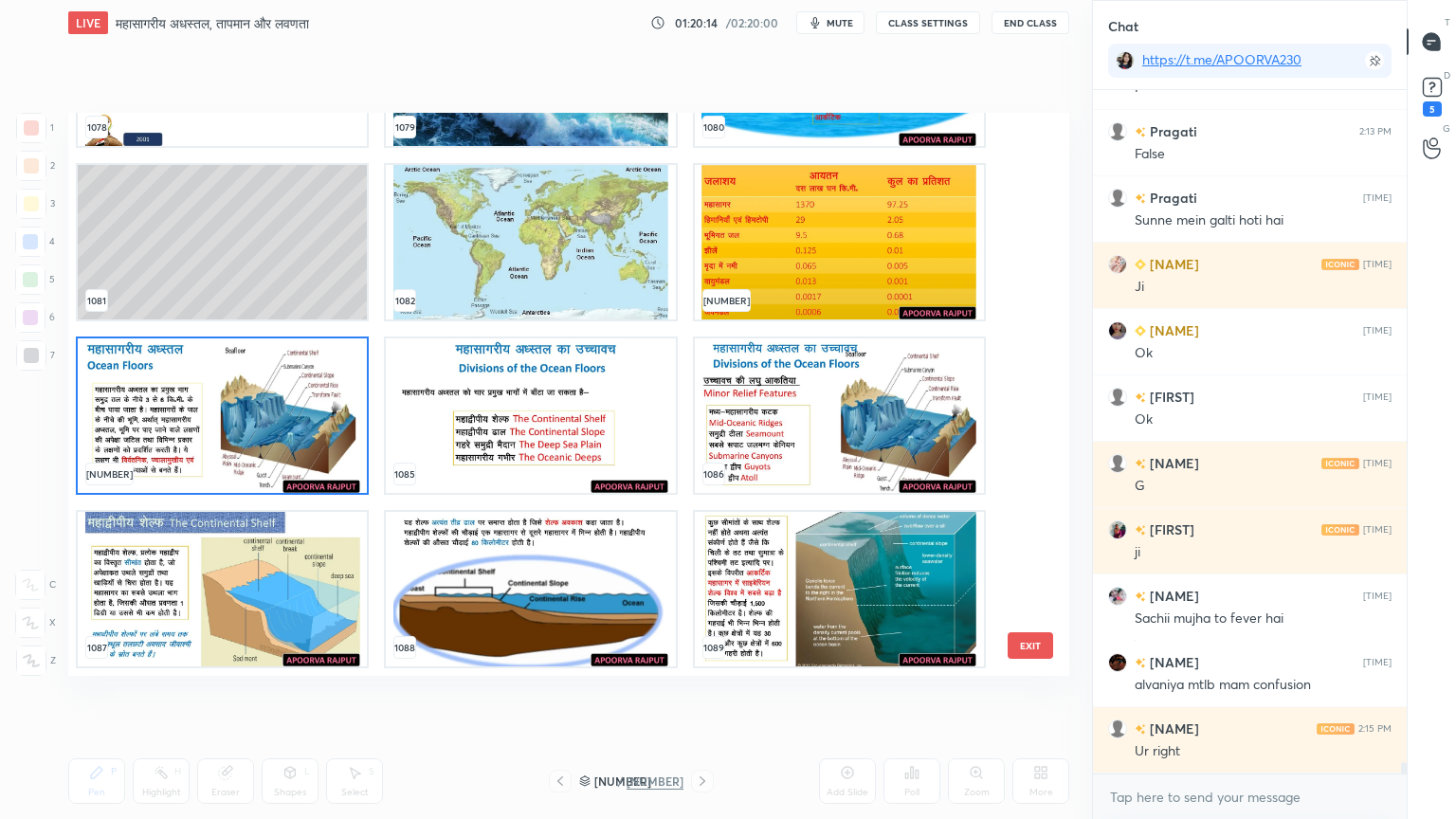 click at bounding box center (222, 415) 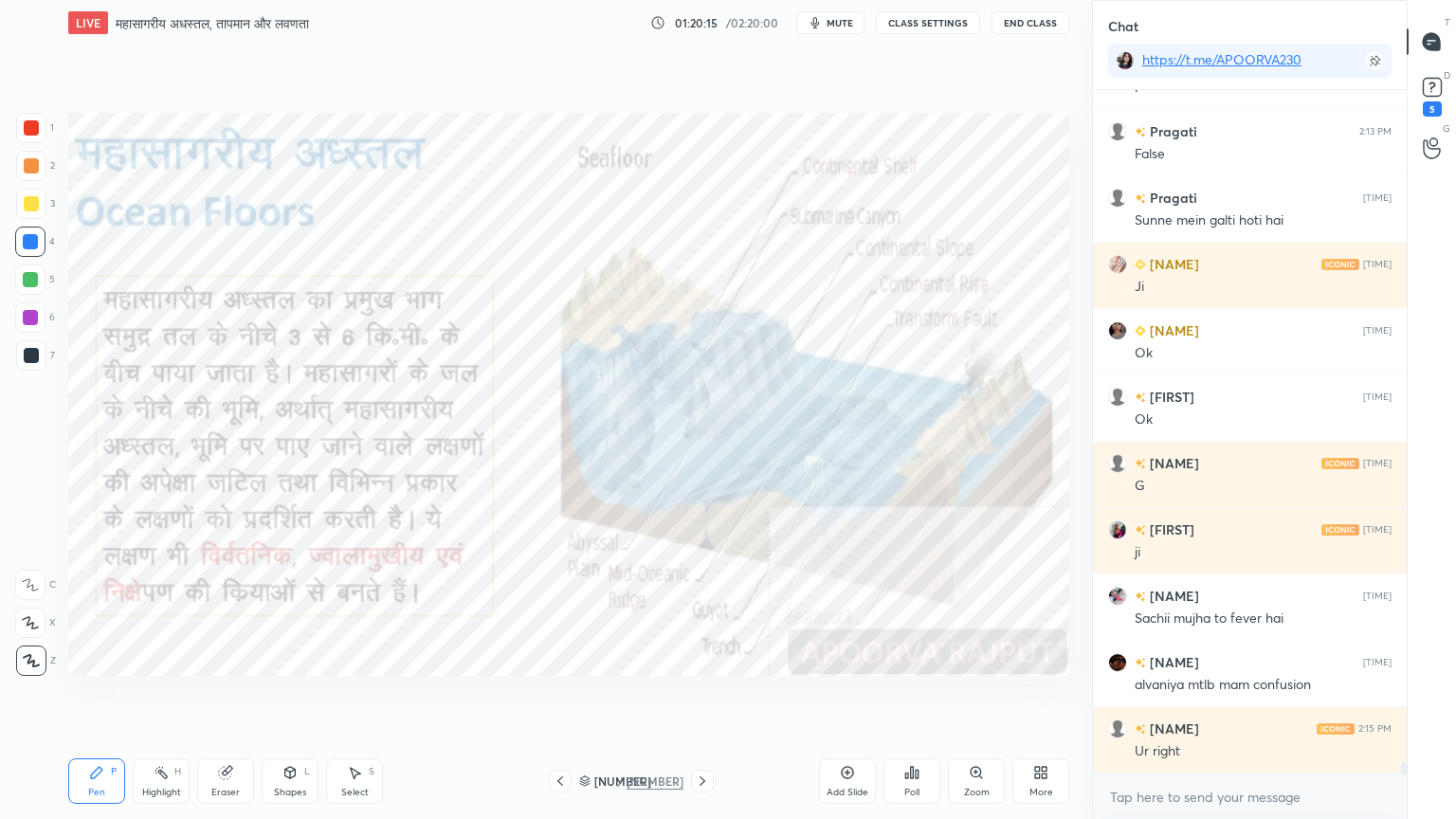 click at bounding box center [222, 415] 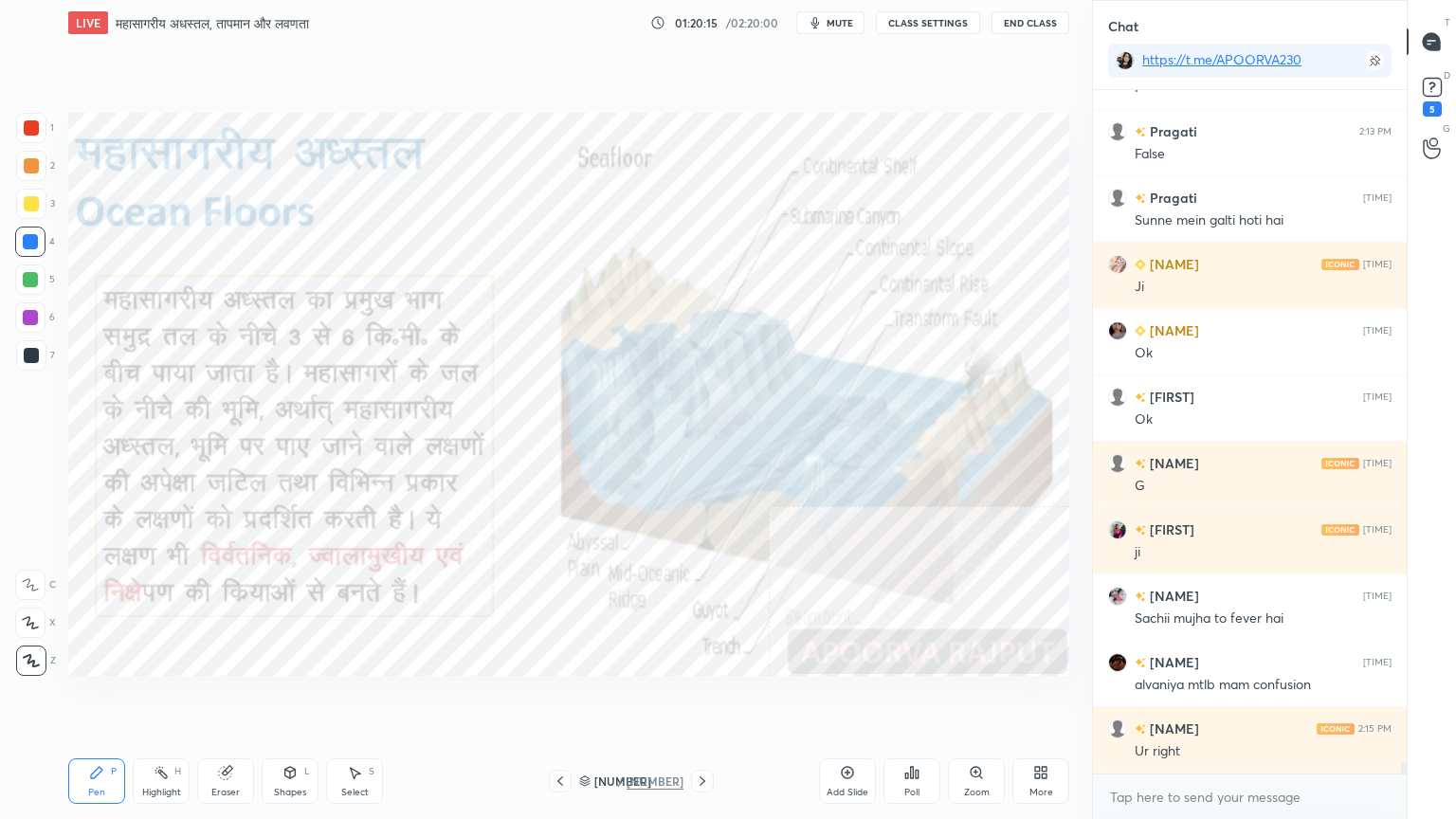 scroll, scrollTop: 40043, scrollLeft: 0, axis: vertical 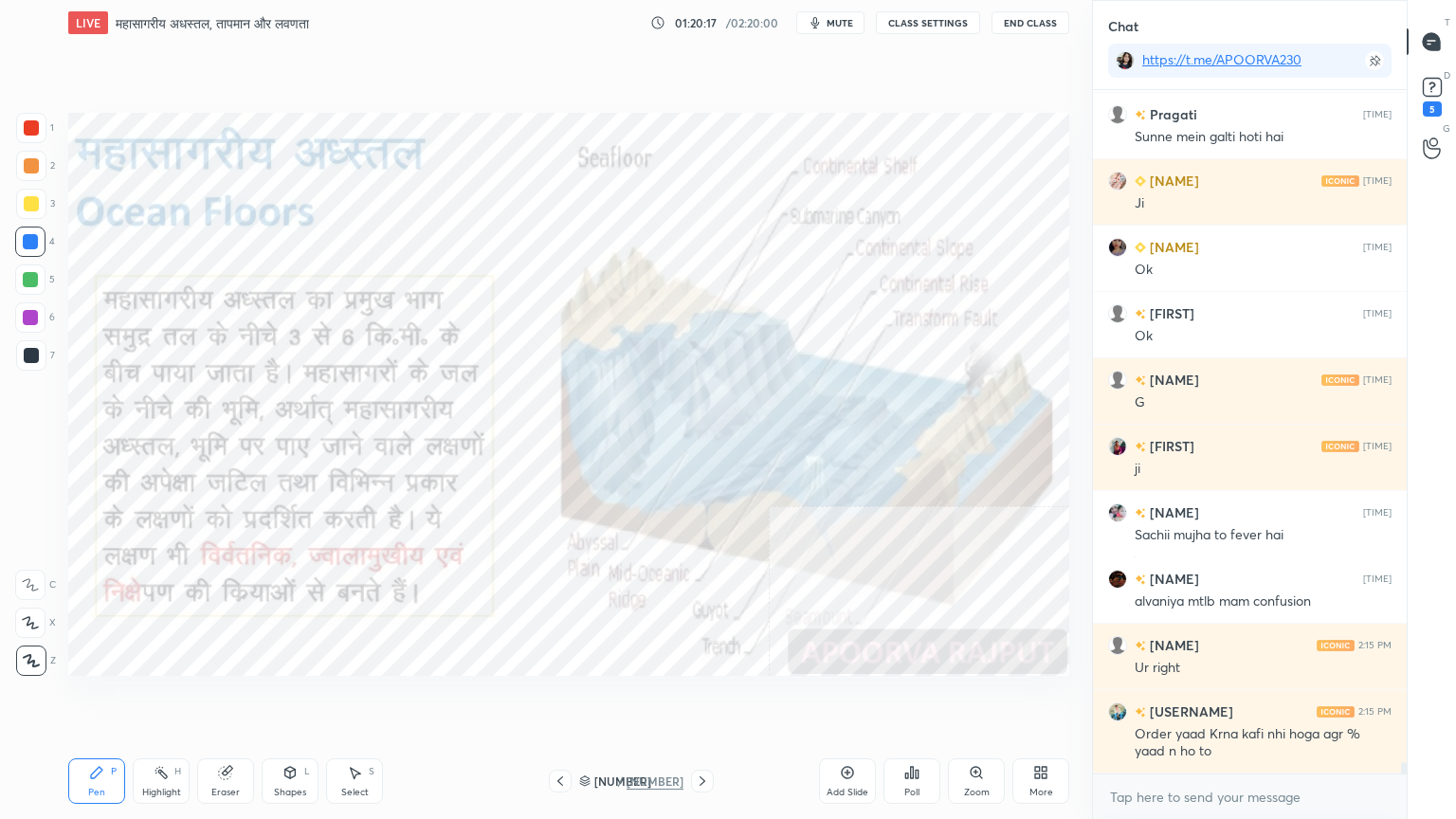 click 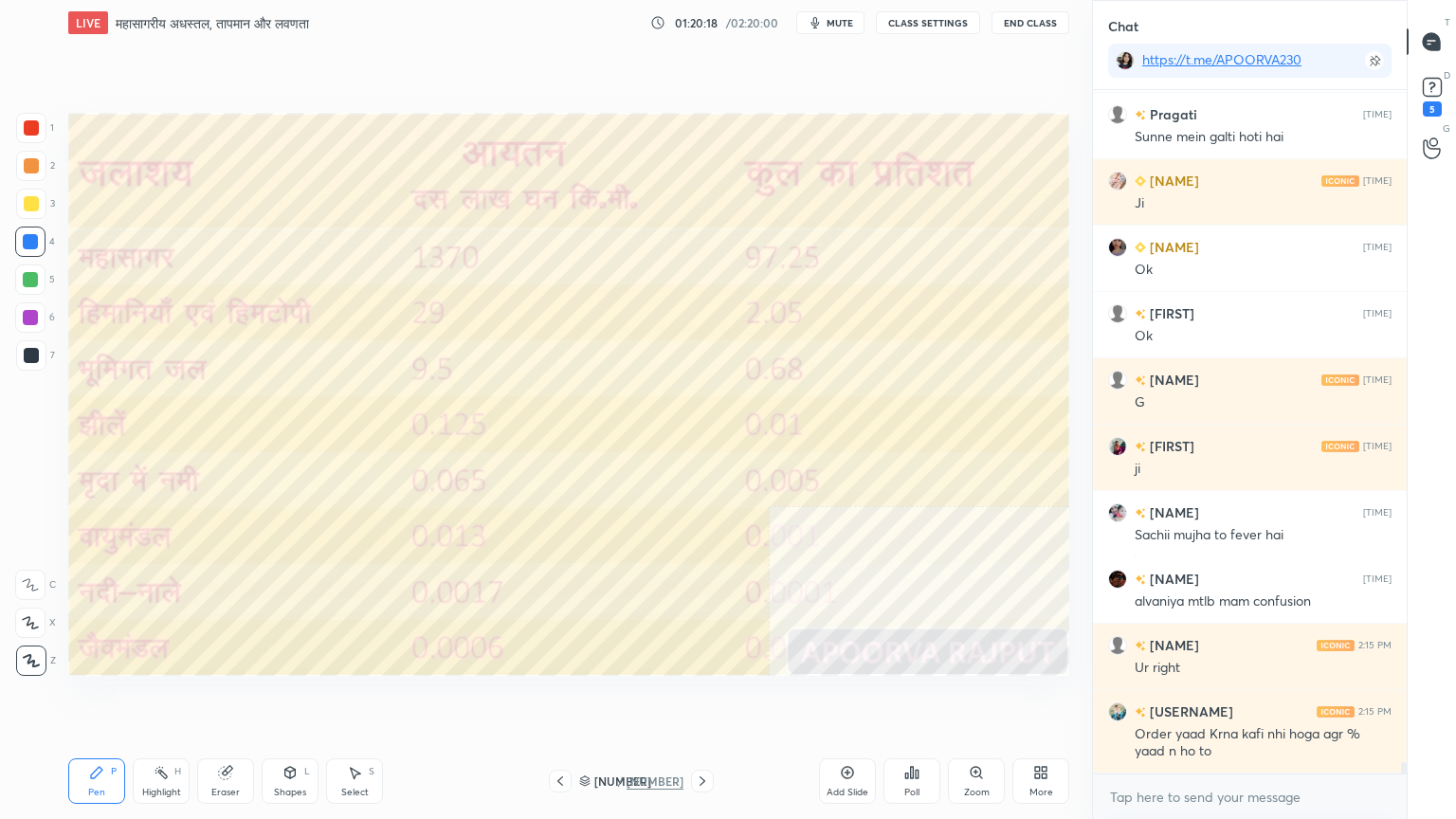 click 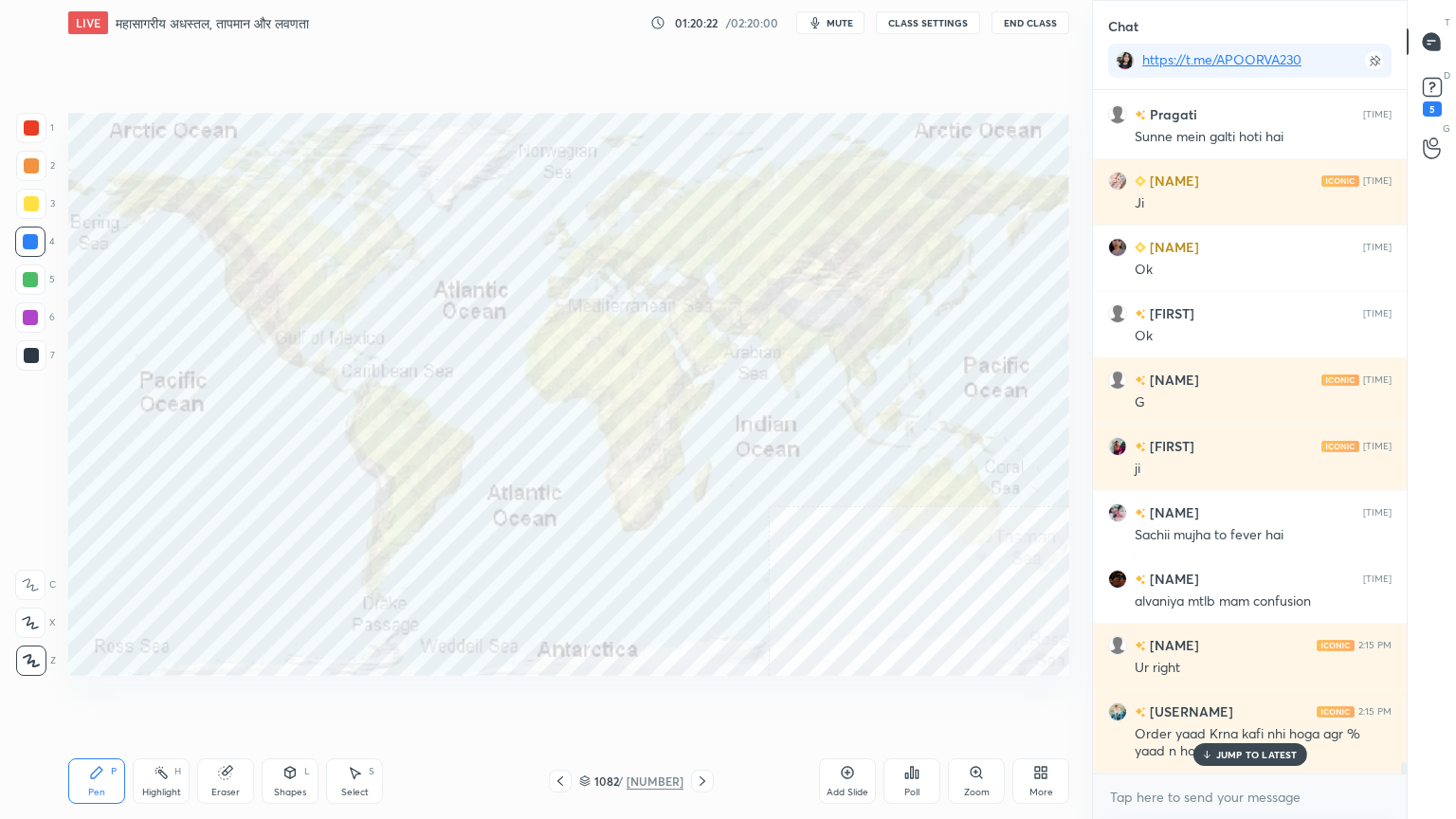 scroll, scrollTop: 40108, scrollLeft: 0, axis: vertical 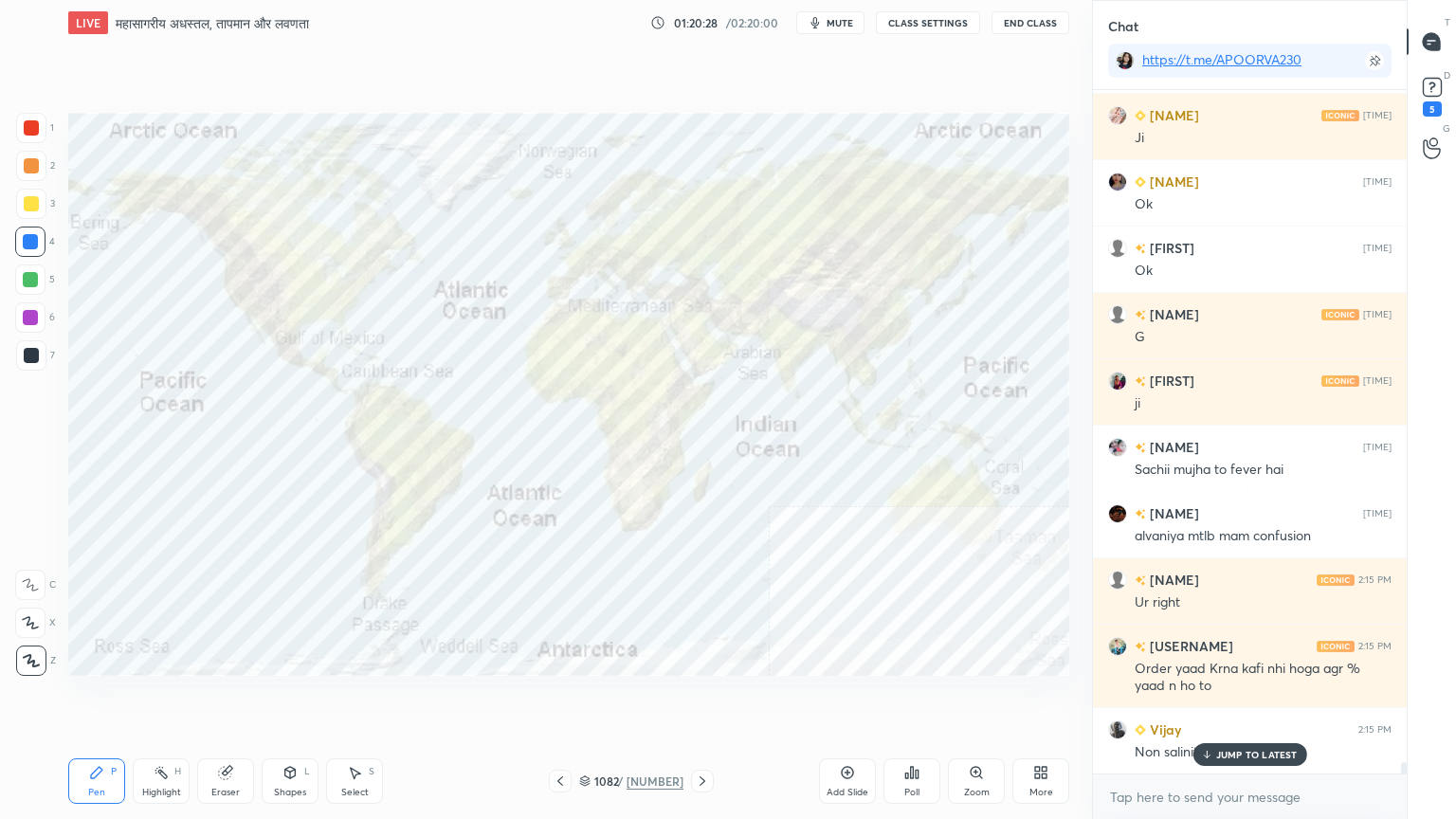 click 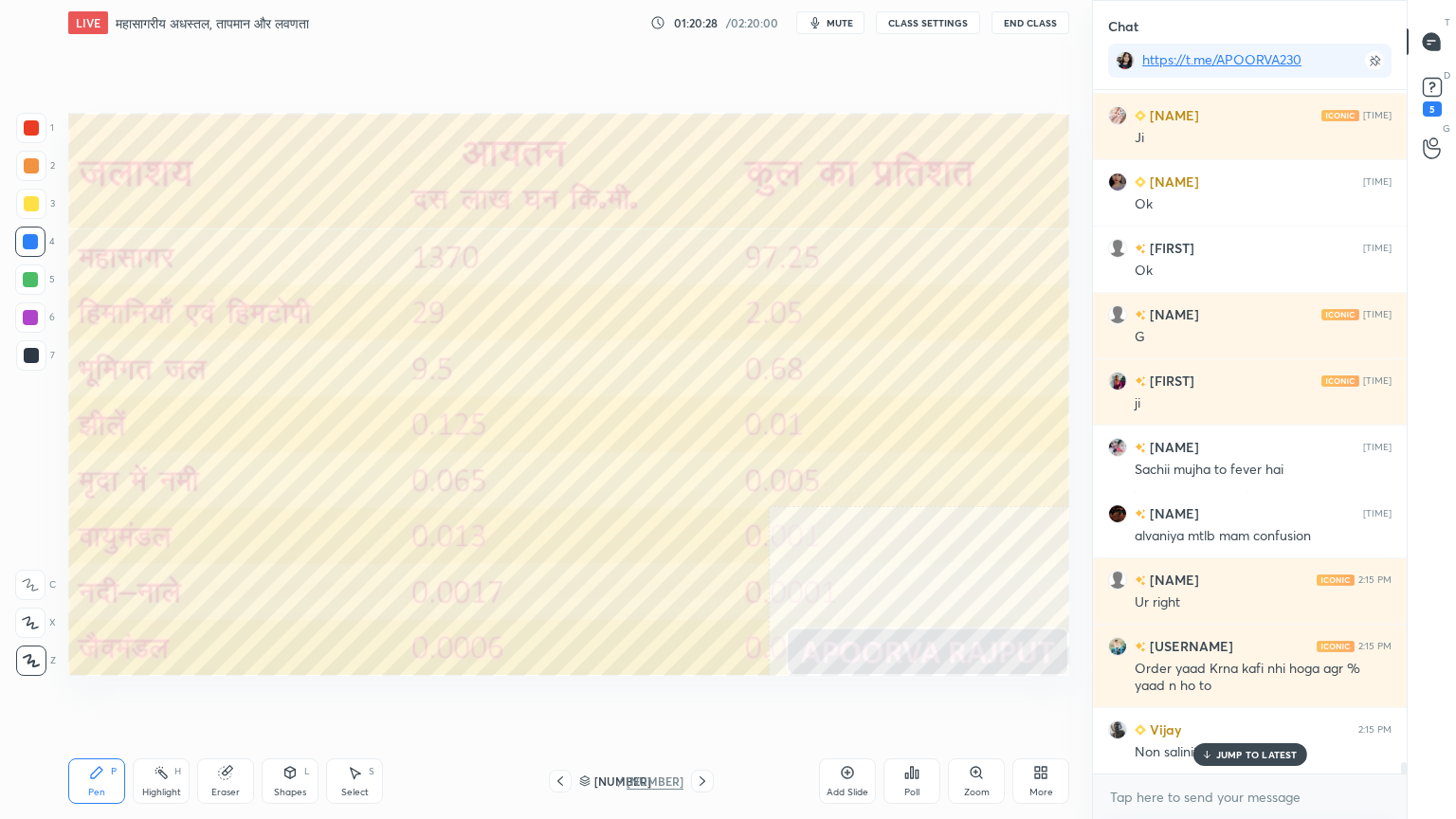 click 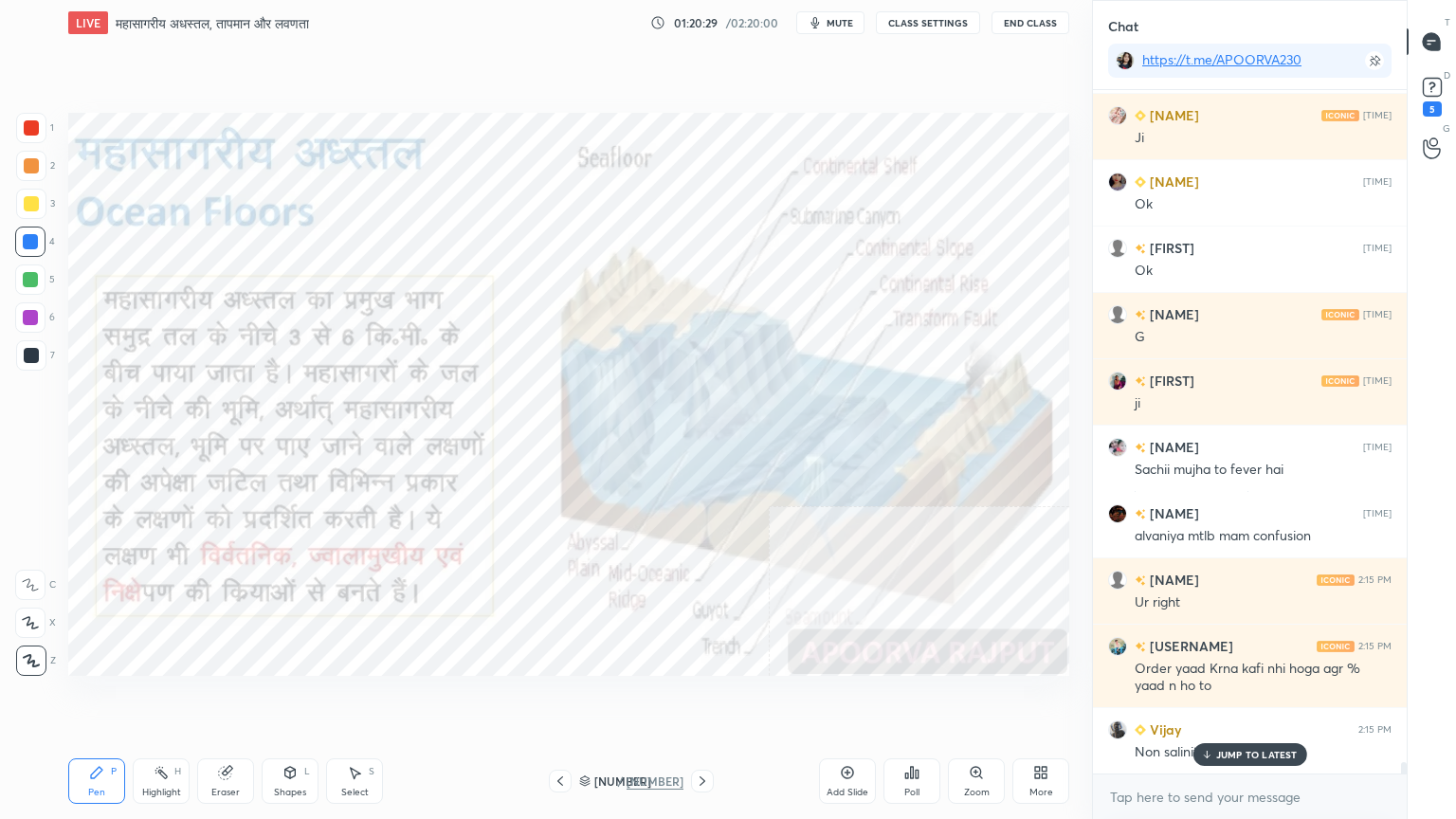 click 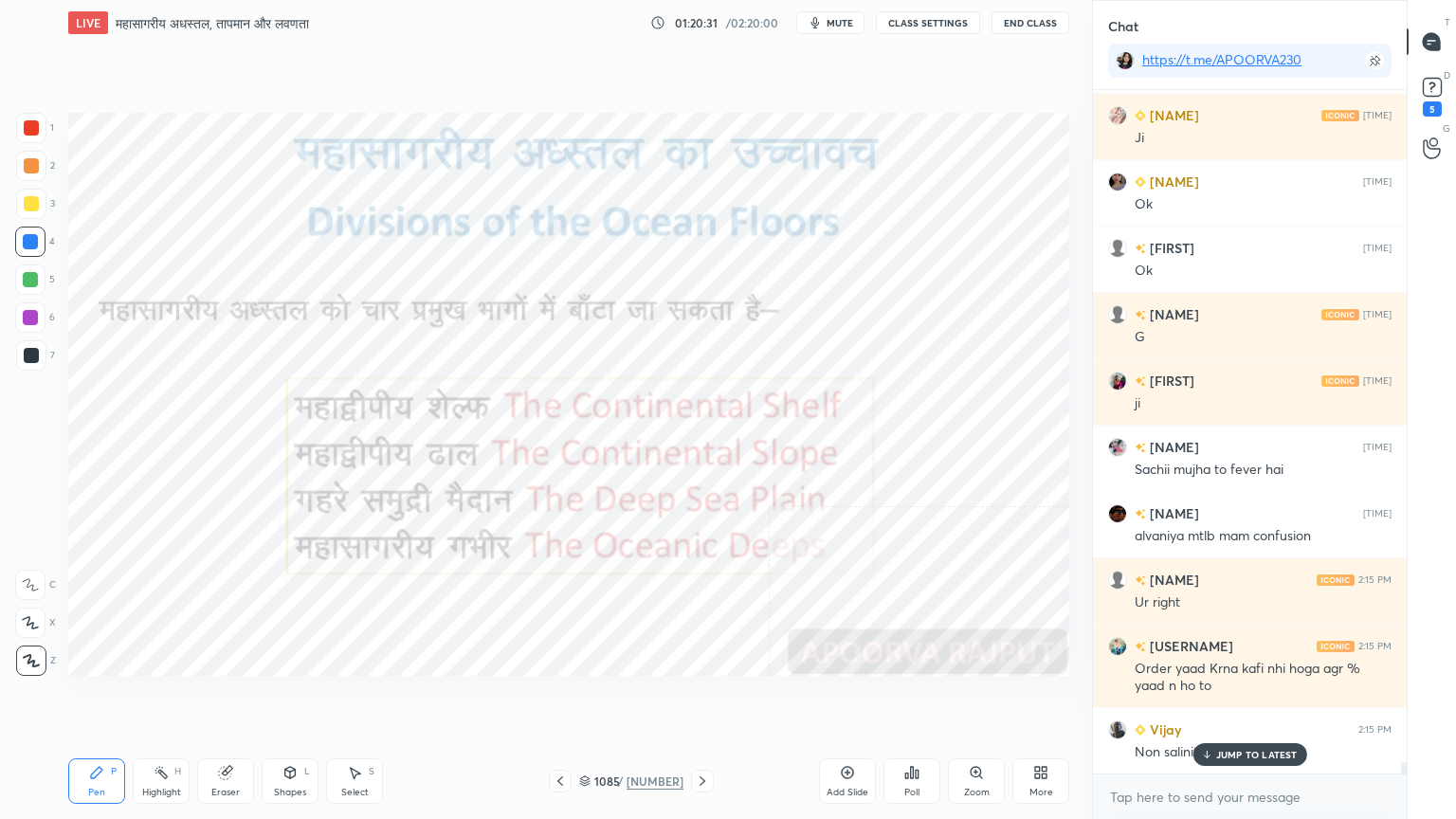 click 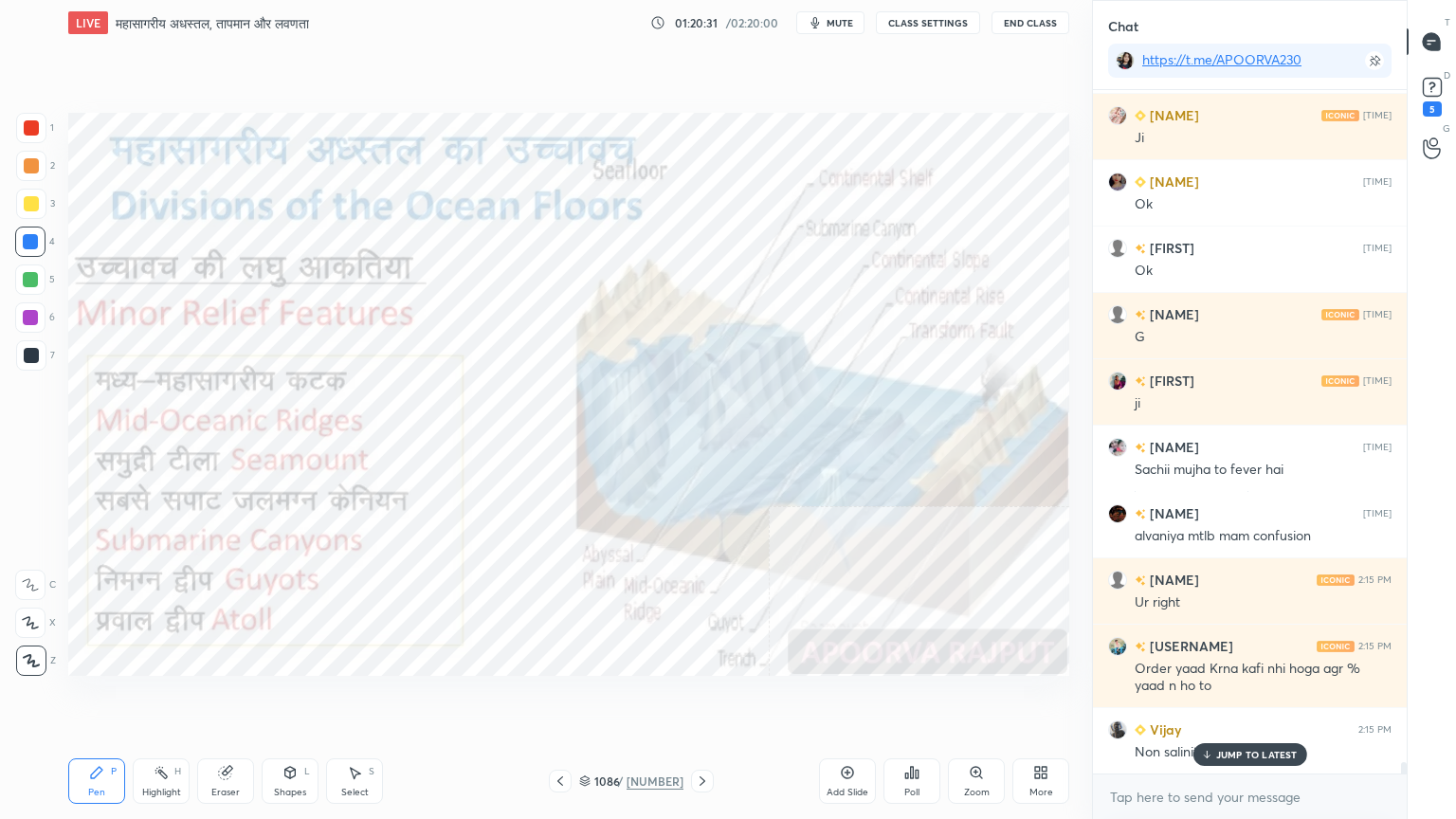 click on "1086 / 1178" at bounding box center (631, 781) 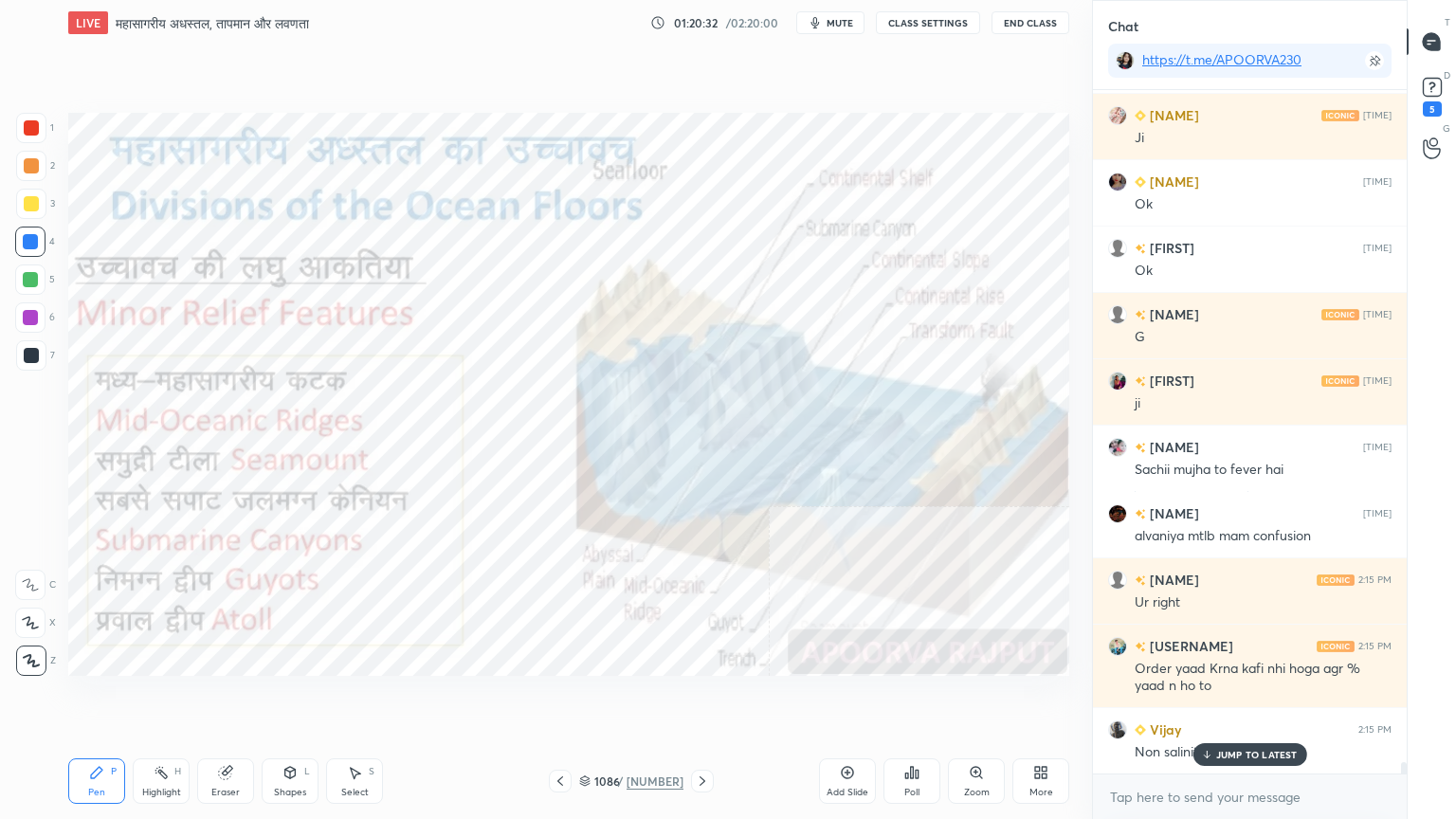 click on "1086 / 1178" at bounding box center (631, 781) 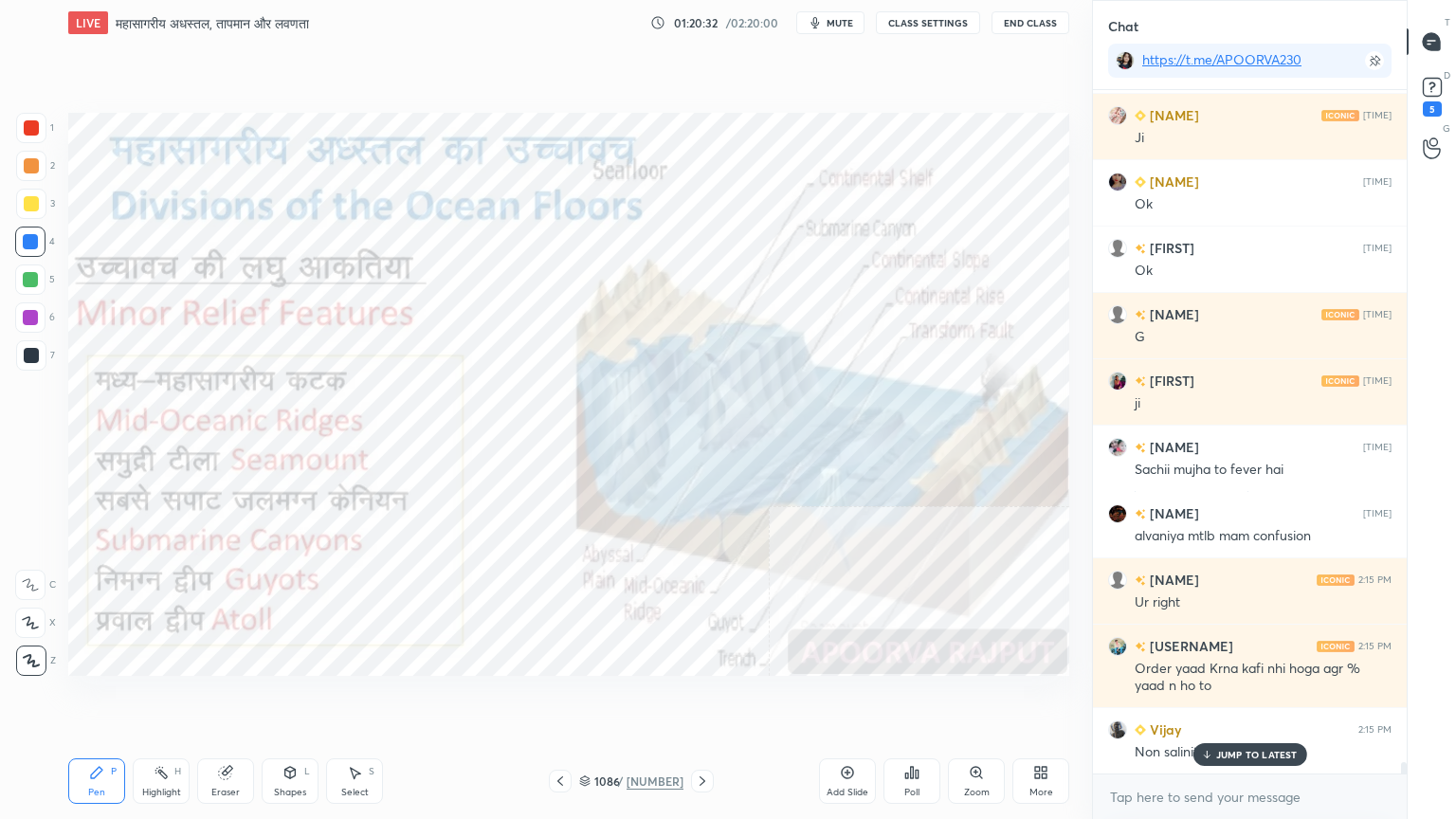 click 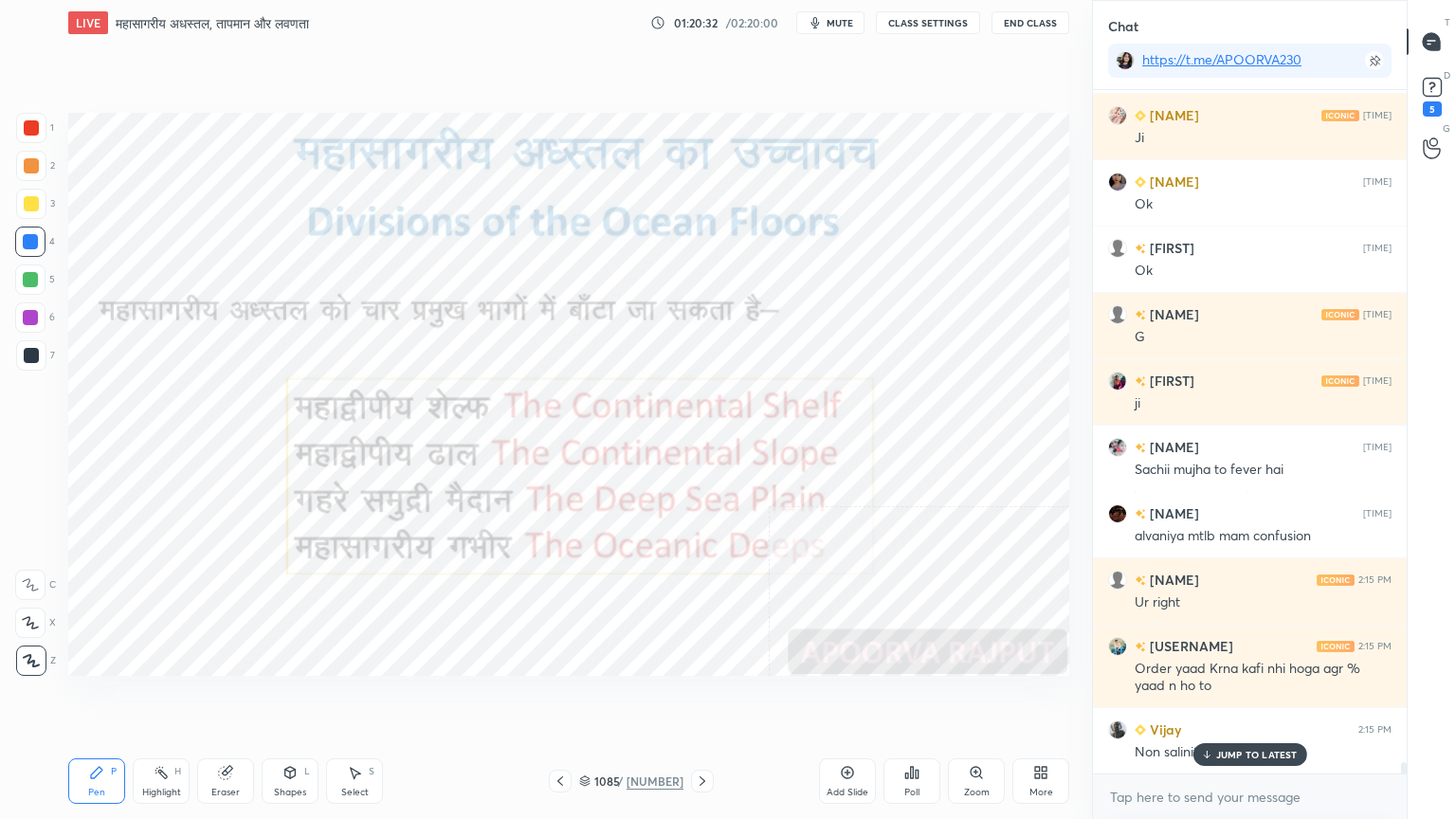 click 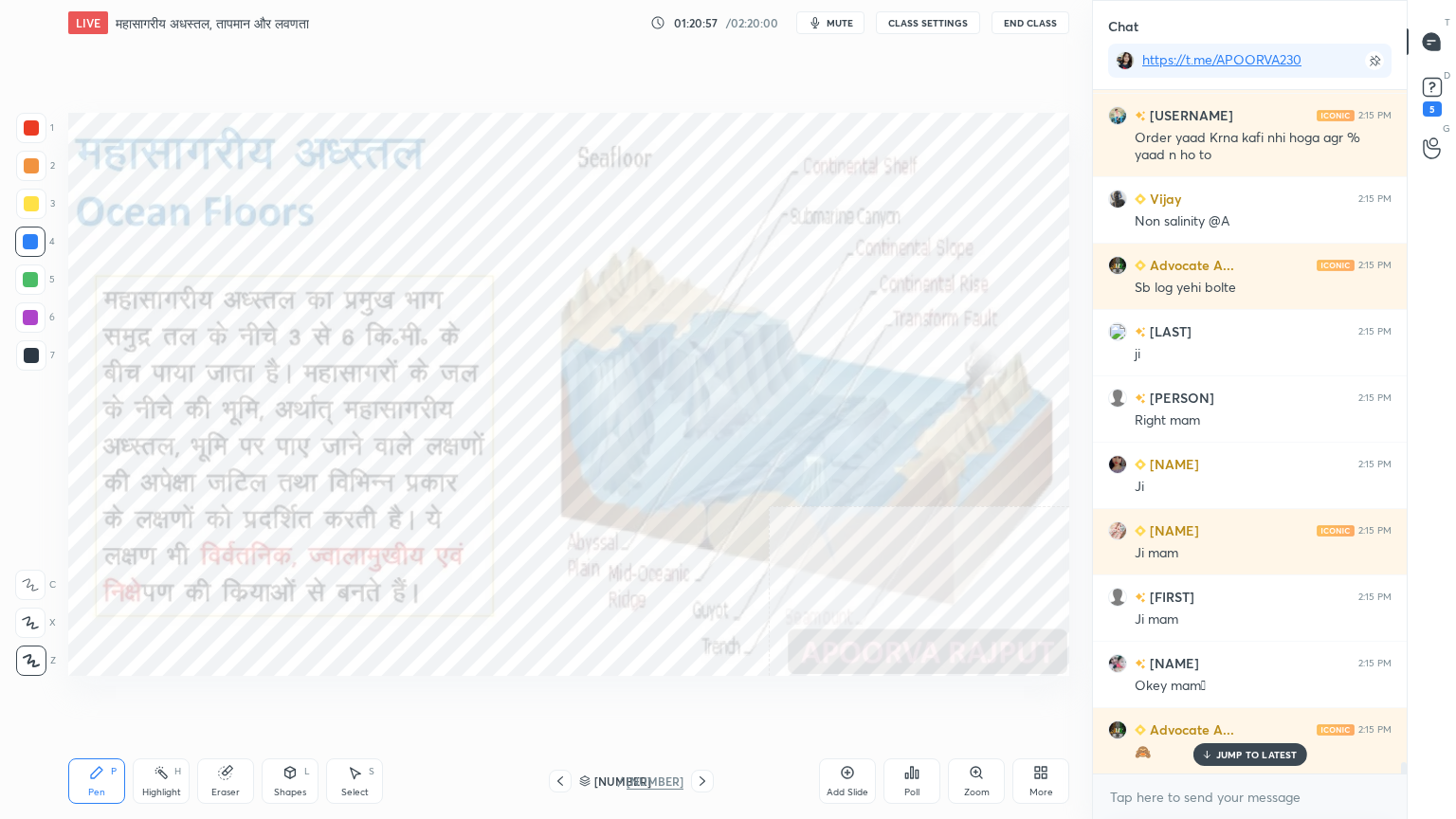 scroll, scrollTop: 40706, scrollLeft: 0, axis: vertical 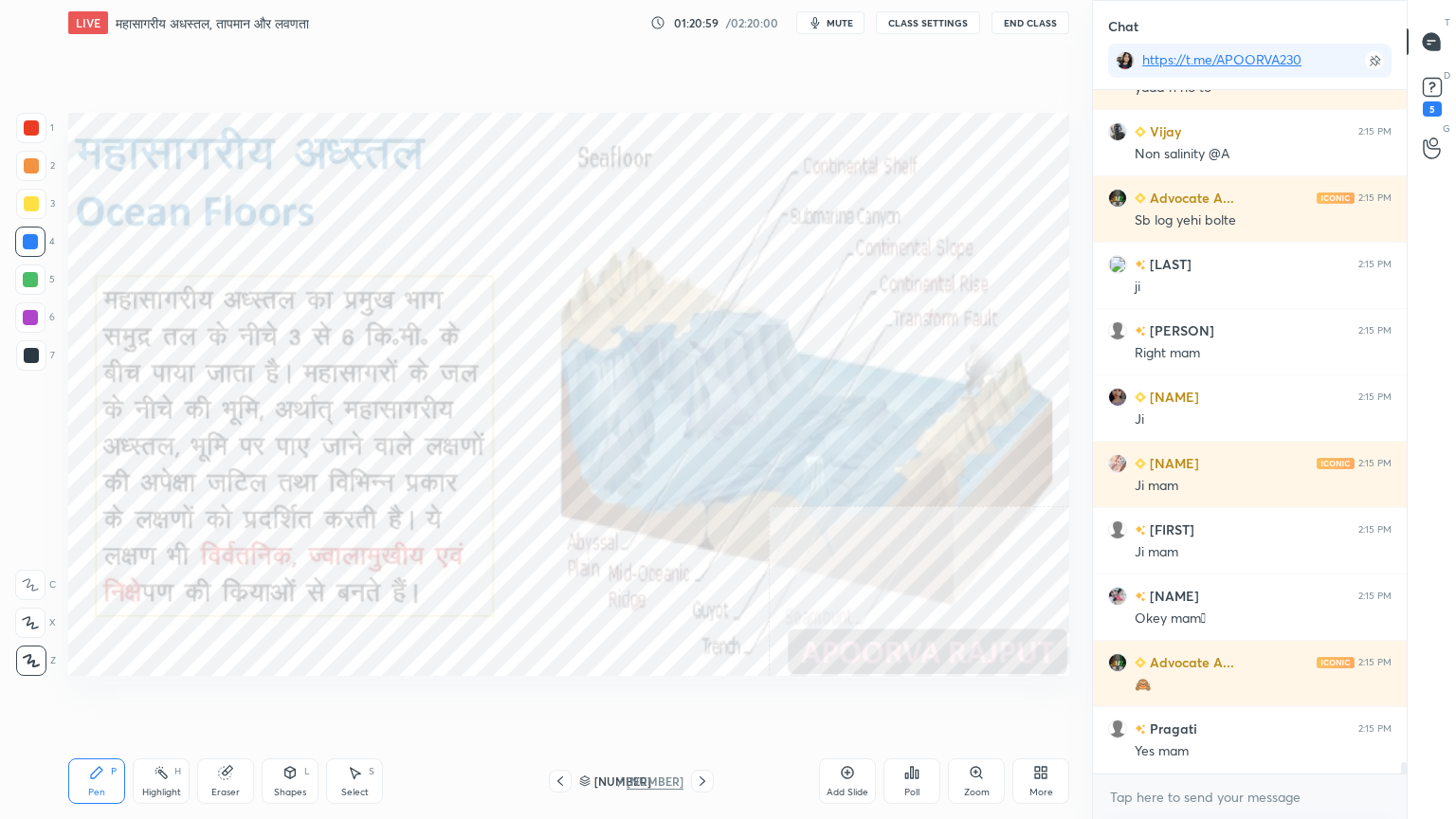 click on "1084 / 1178" at bounding box center (631, 781) 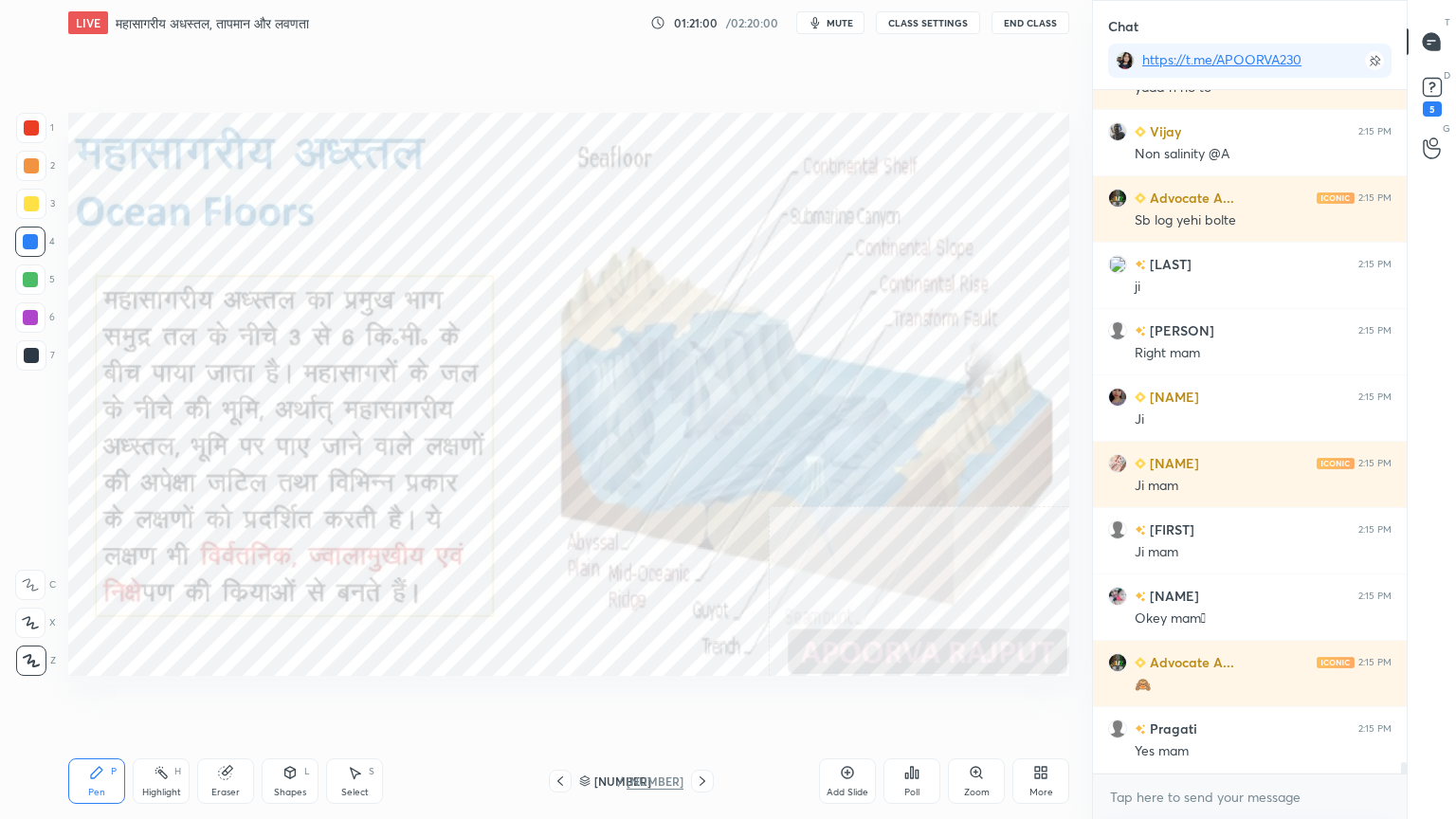 scroll, scrollTop: 40772, scrollLeft: 0, axis: vertical 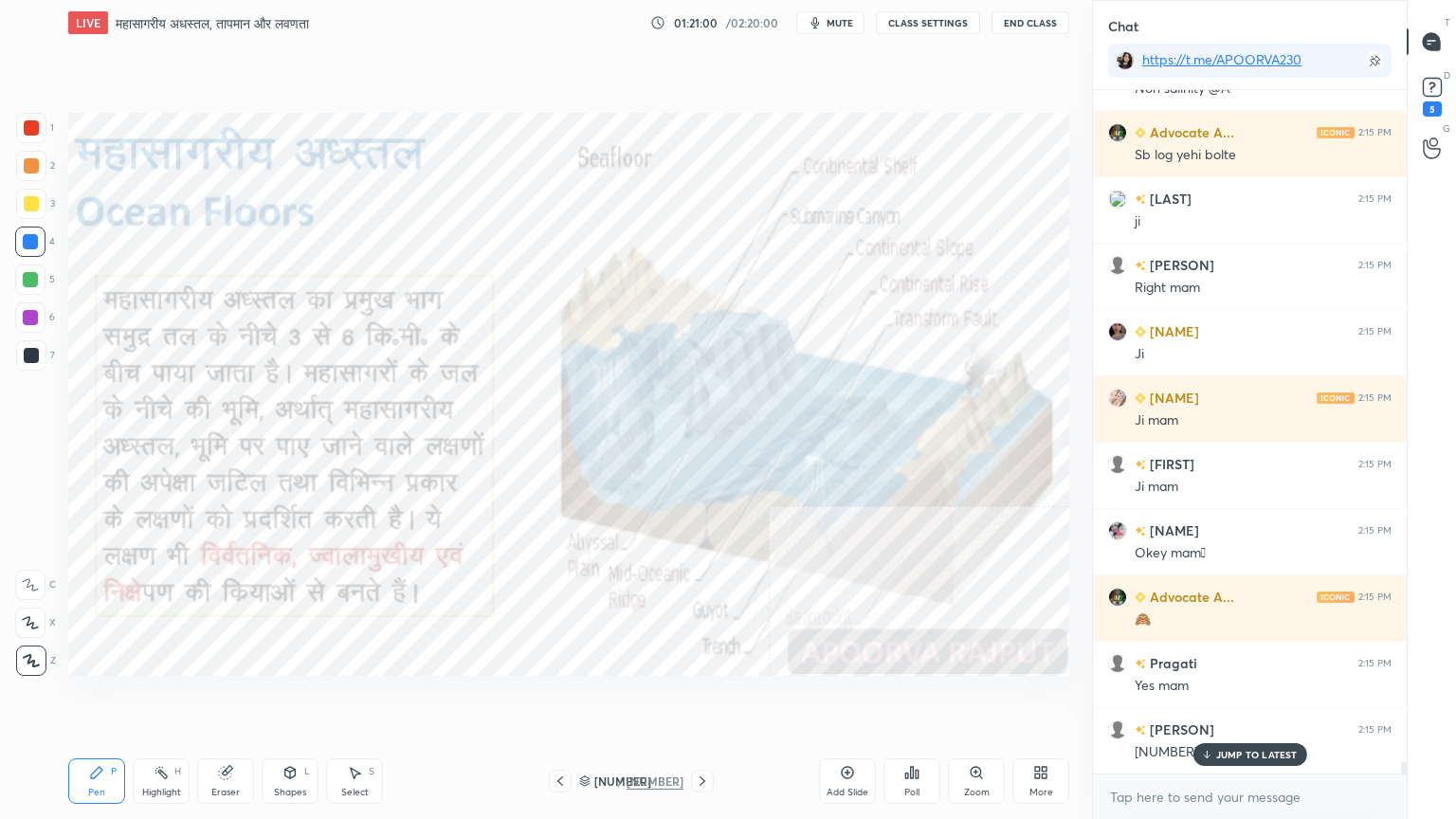 click on "Add Slide" at bounding box center [847, 781] 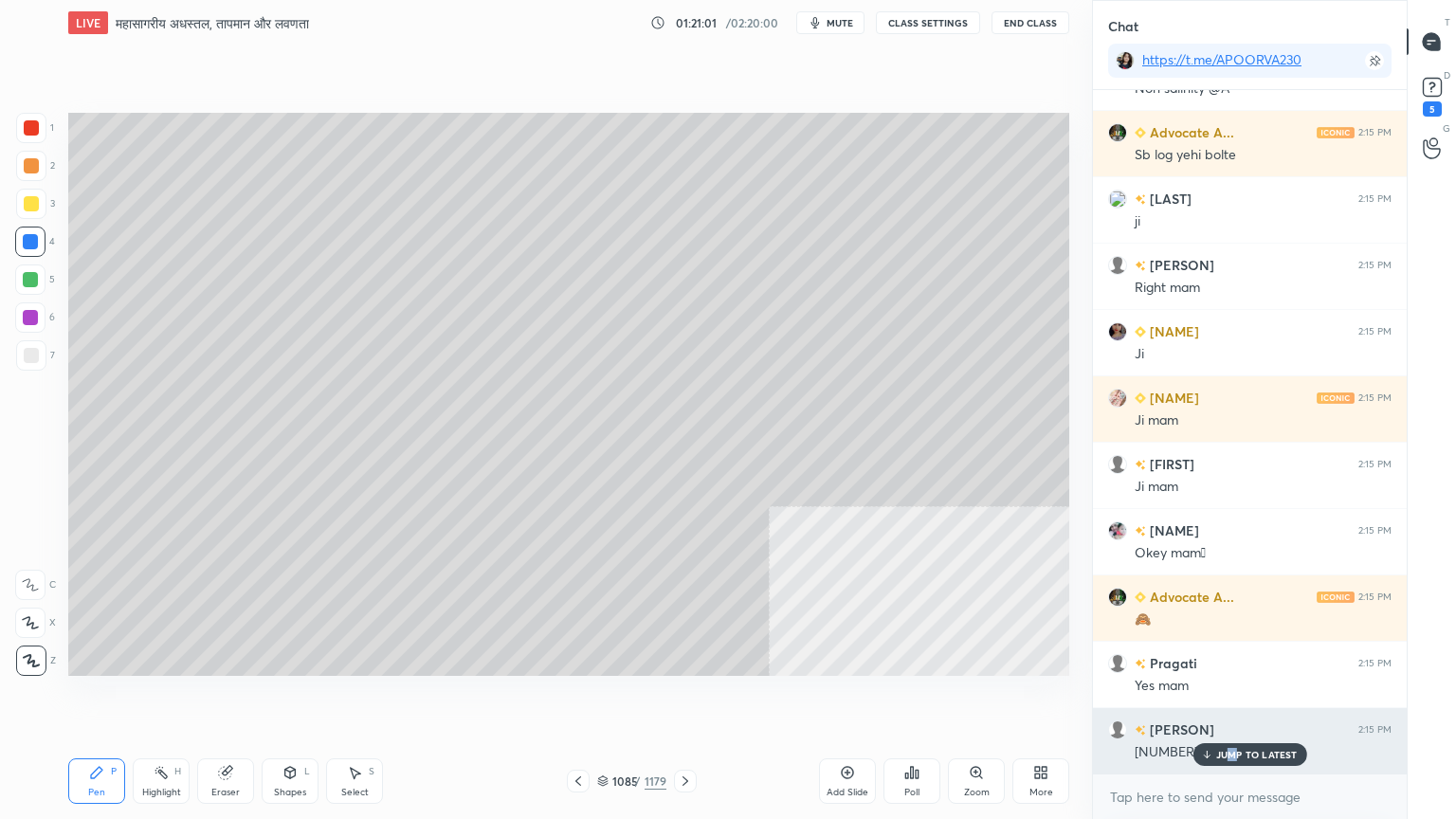 click on "JUMP TO LATEST" at bounding box center (1249, 755) 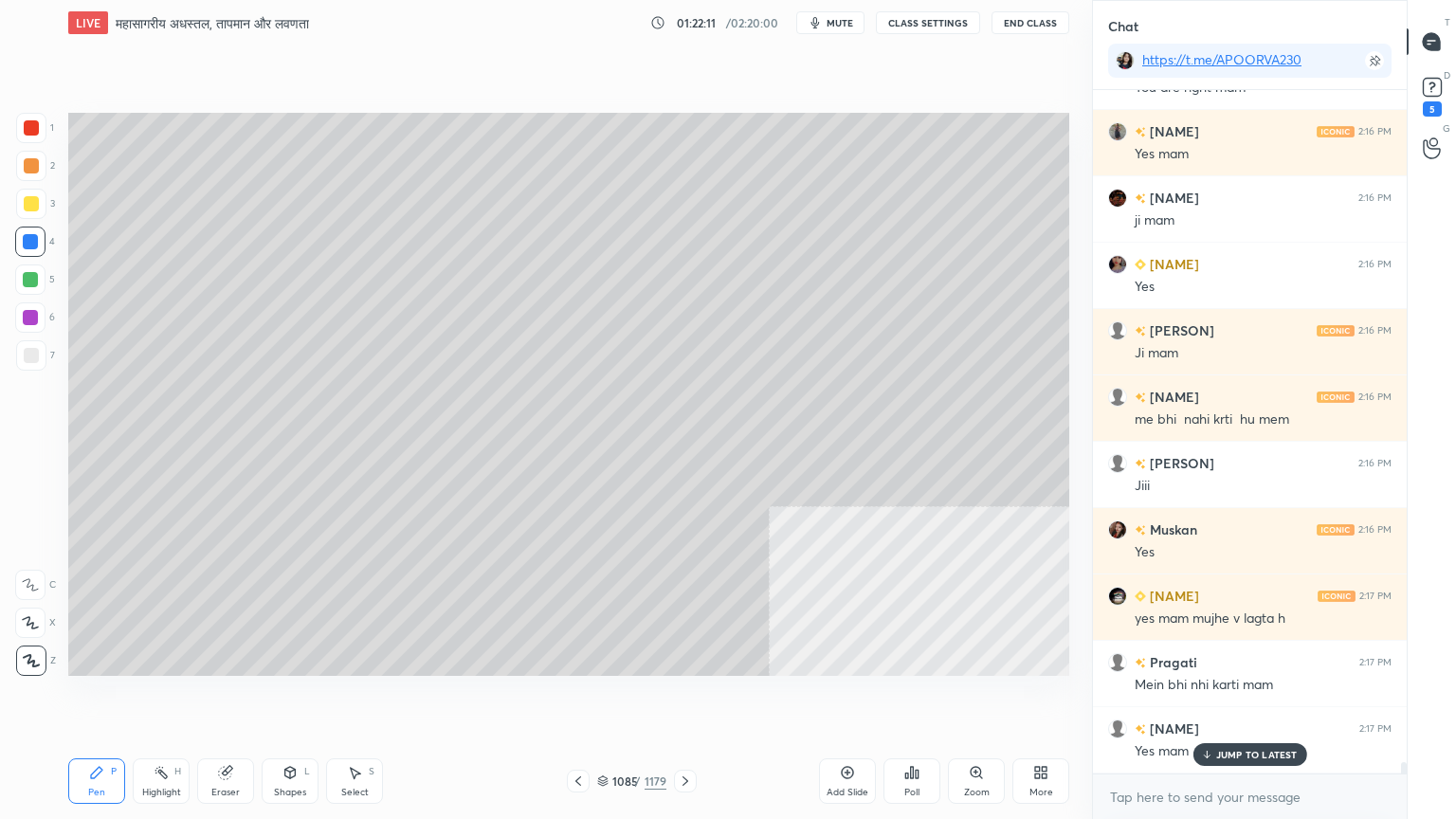 scroll, scrollTop: 42099, scrollLeft: 0, axis: vertical 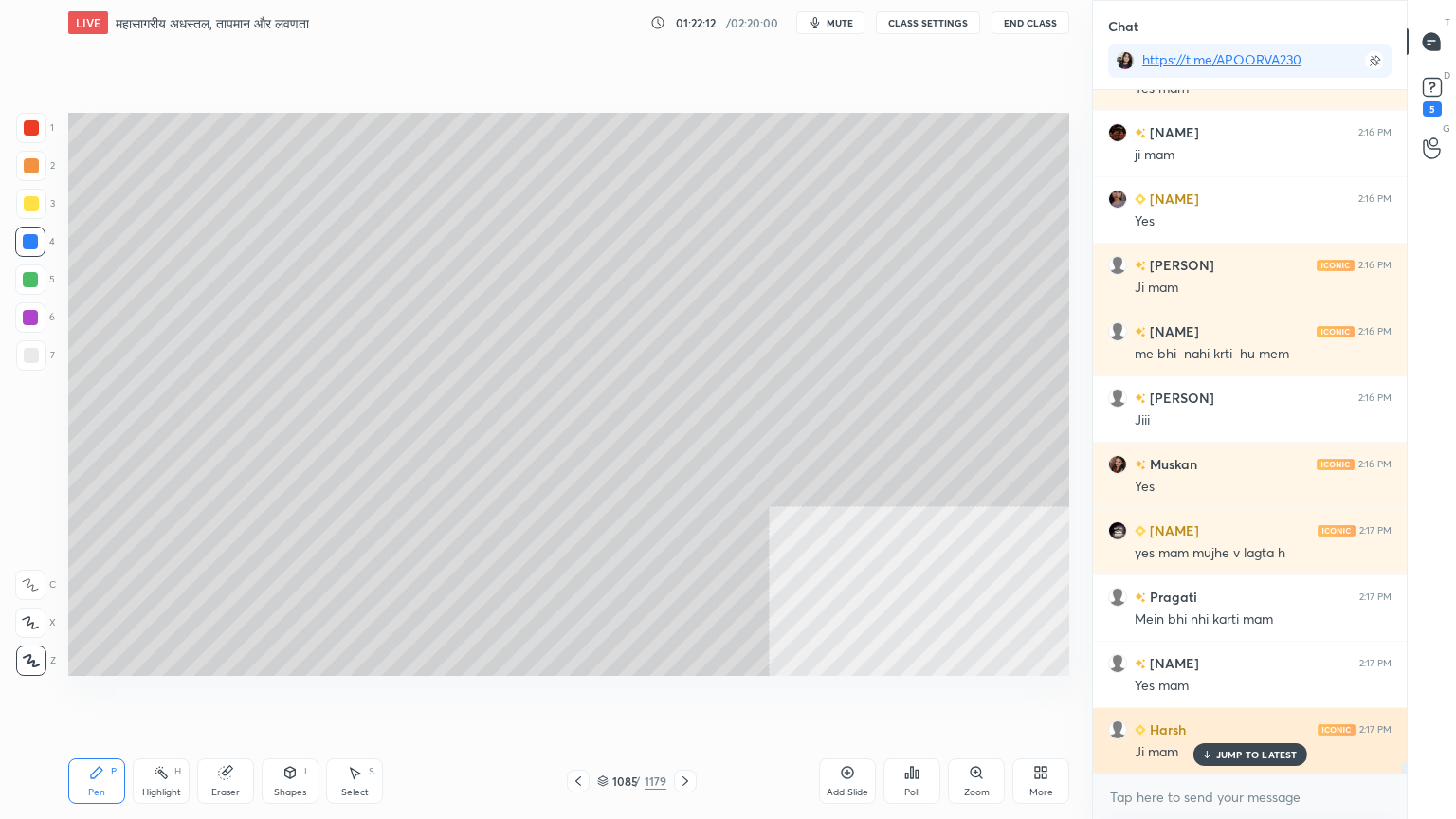 click on "JUMP TO LATEST" at bounding box center (1249, 755) 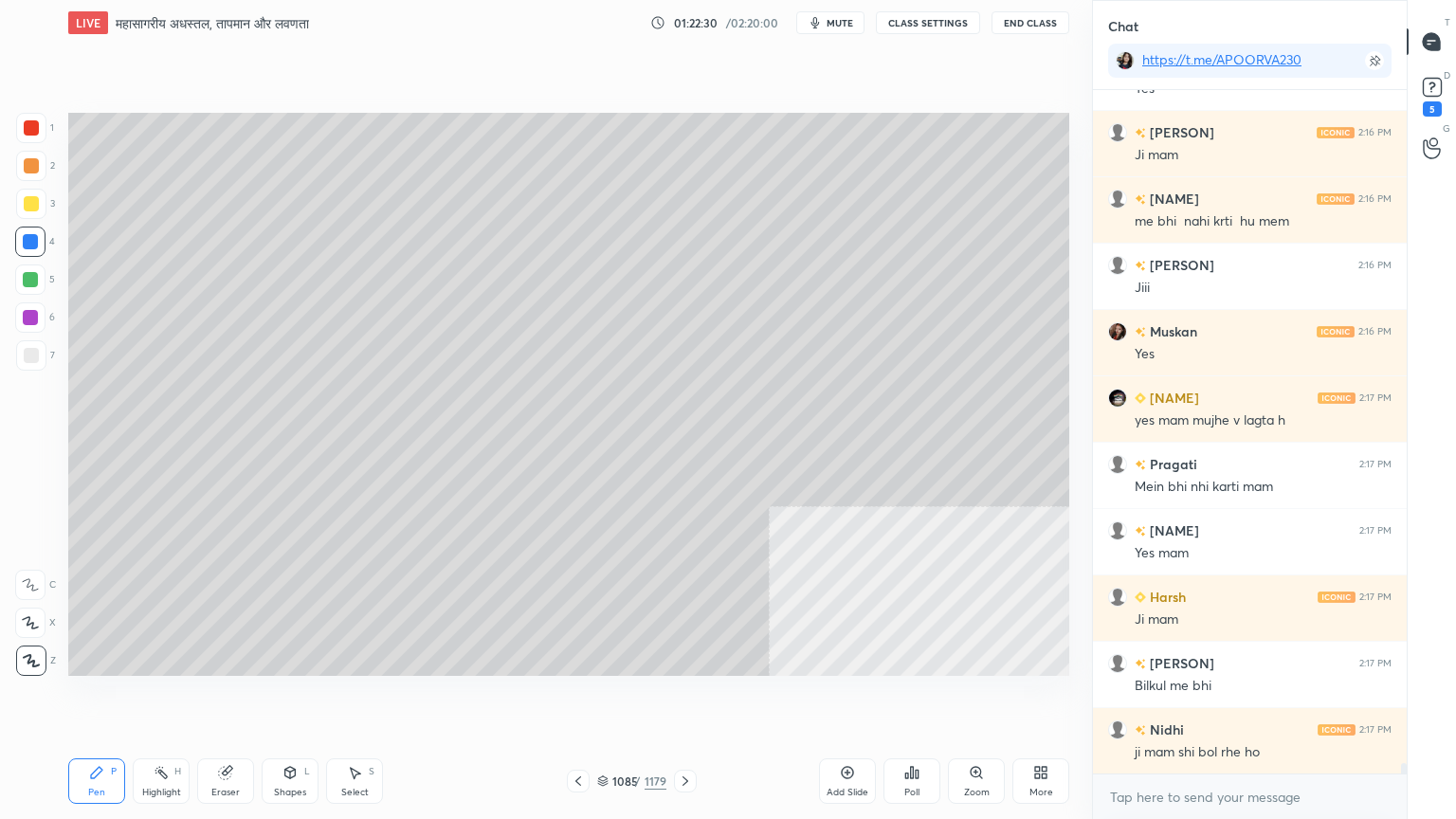 scroll, scrollTop: 42299, scrollLeft: 0, axis: vertical 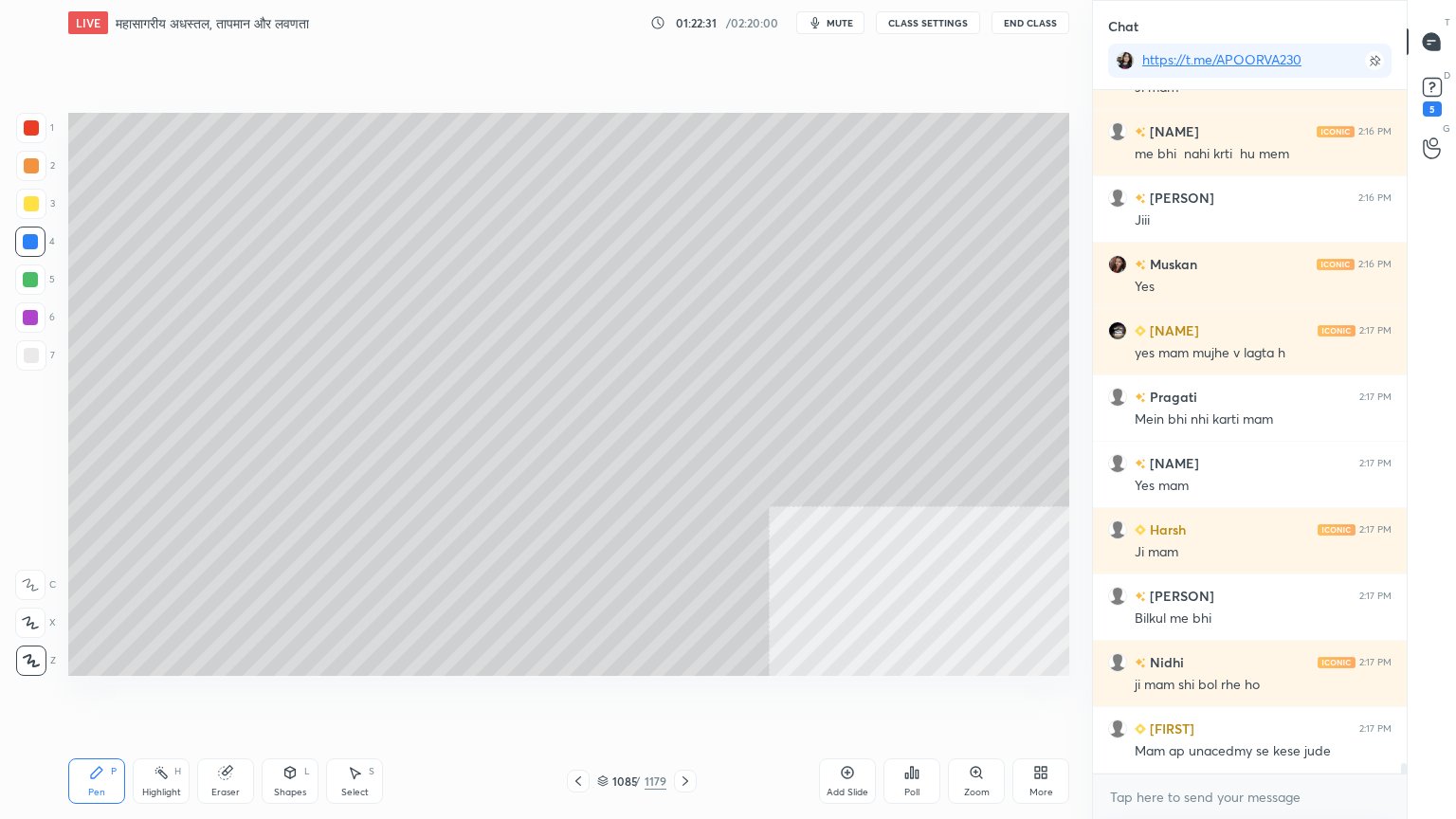 click on "x" at bounding box center [1249, 796] 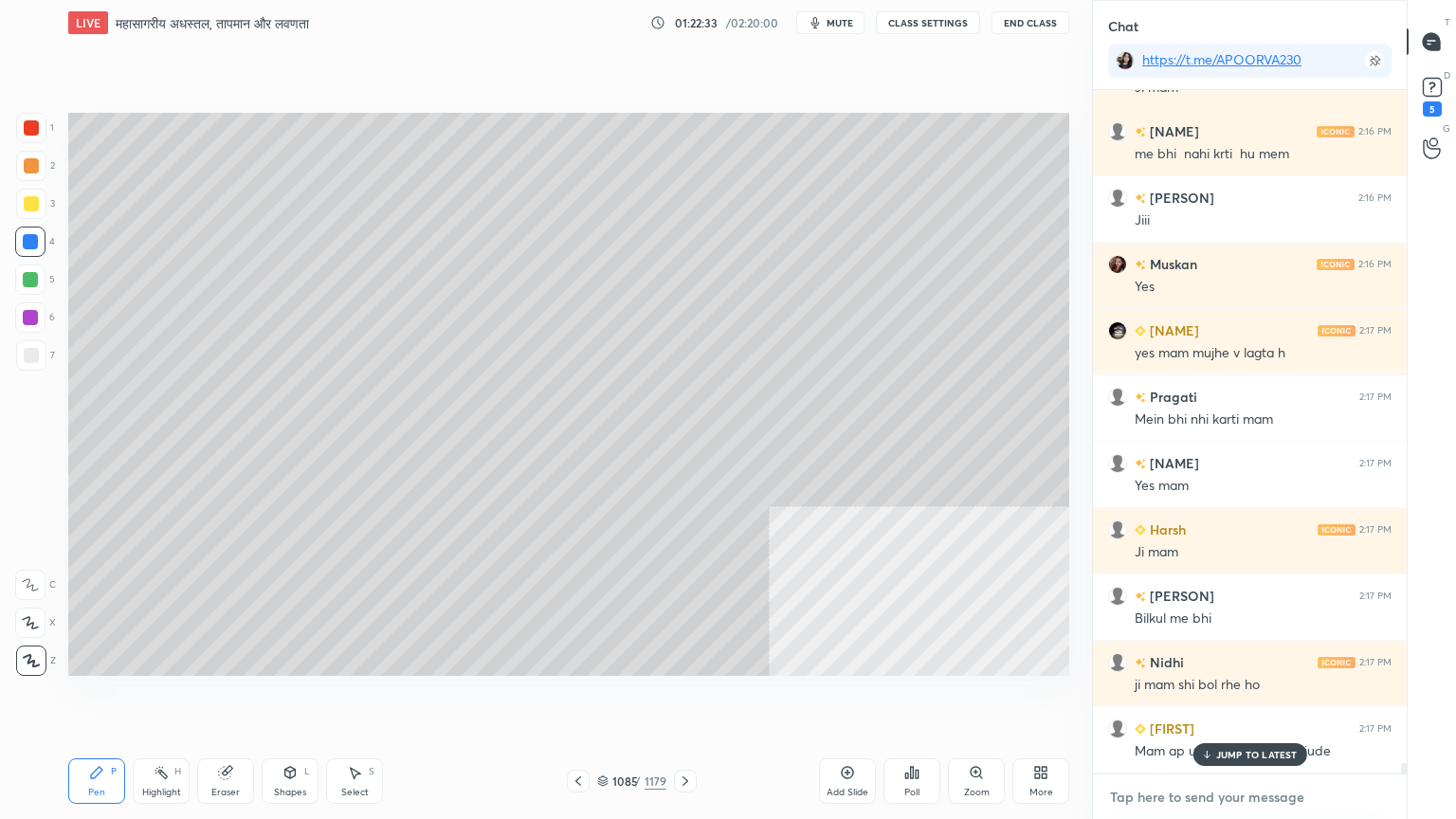 scroll, scrollTop: 42364, scrollLeft: 0, axis: vertical 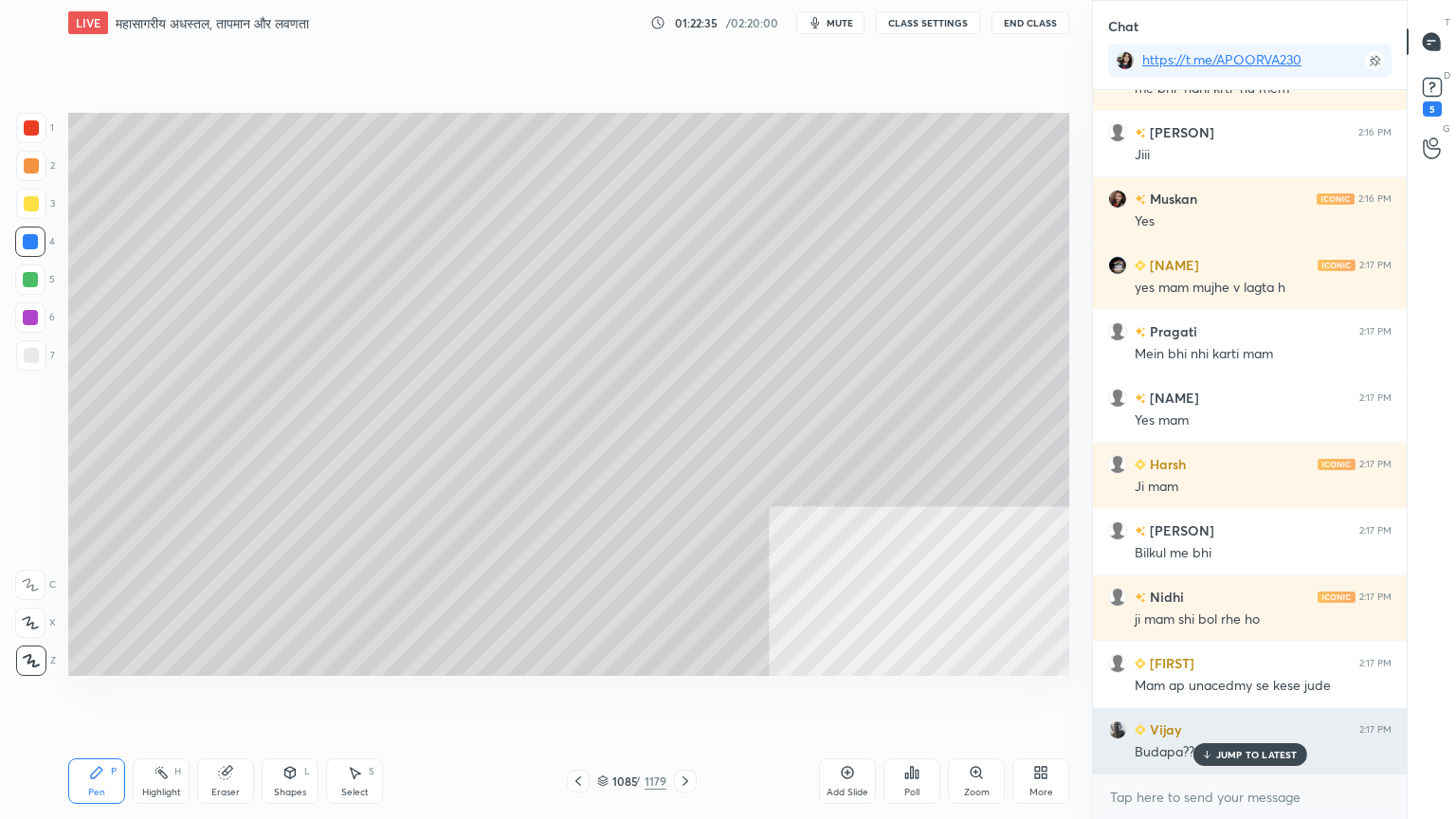 click on "JUMP TO LATEST" at bounding box center [1249, 755] 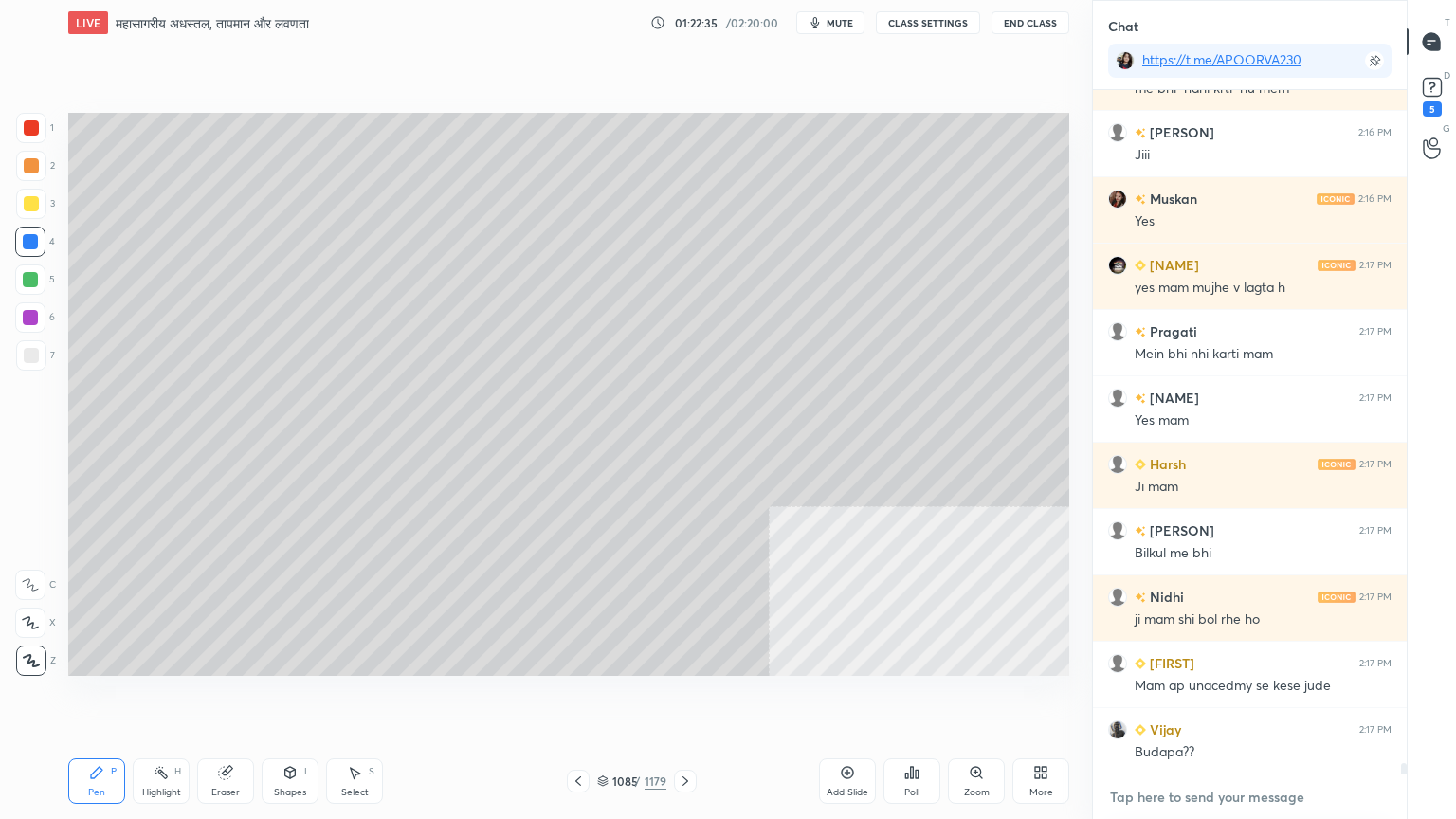 click at bounding box center (1249, 797) 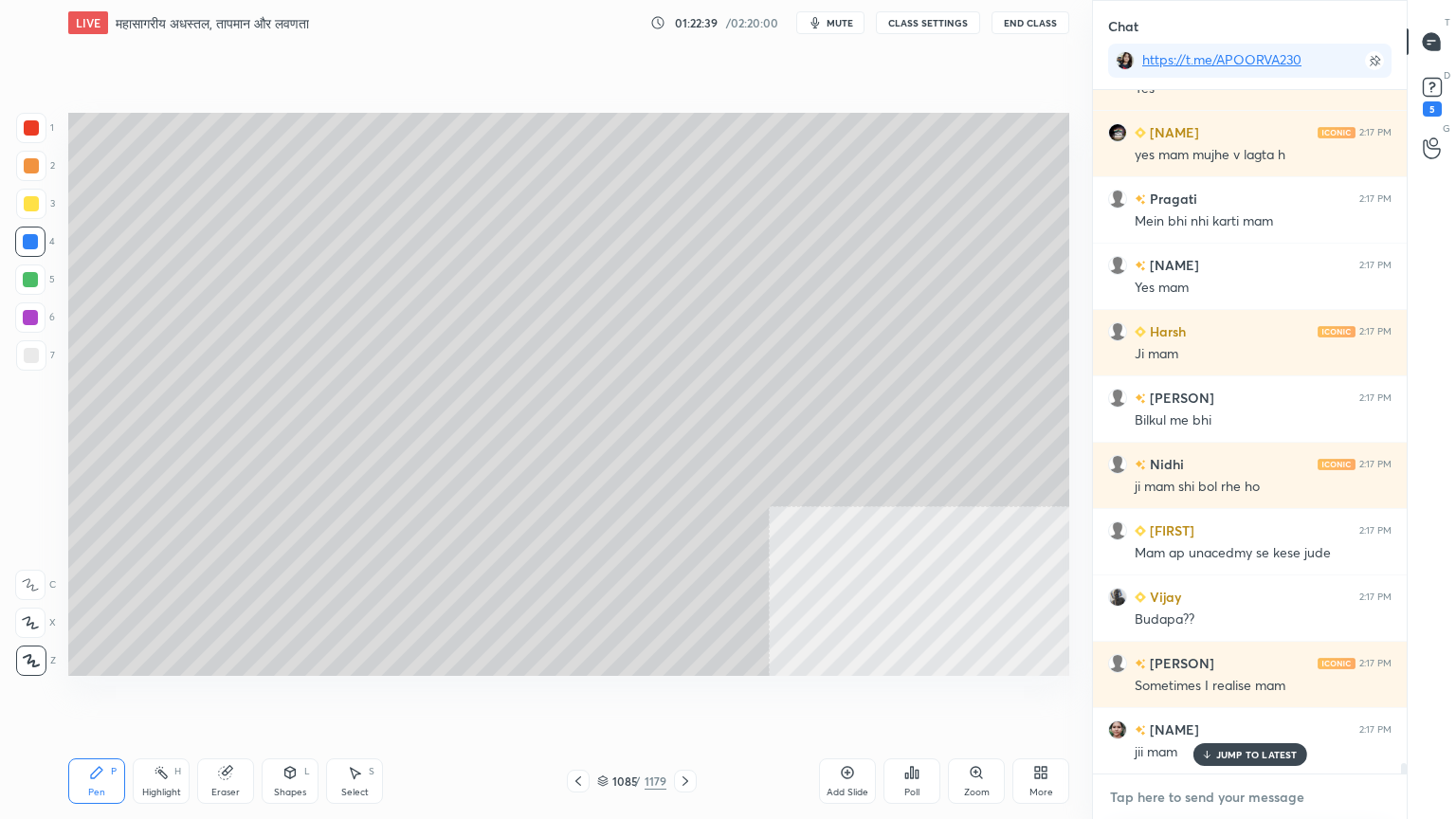 scroll, scrollTop: 42630, scrollLeft: 0, axis: vertical 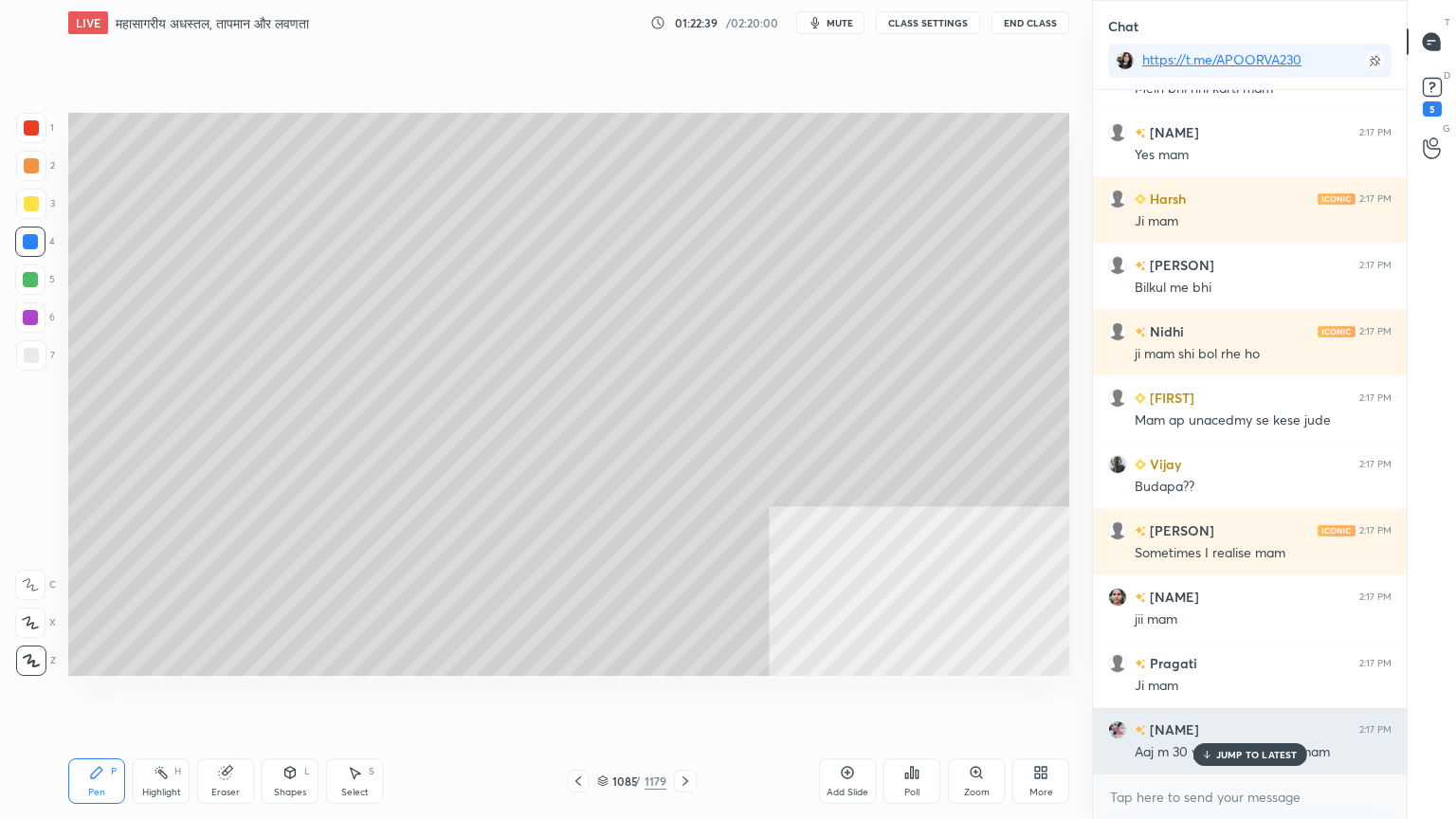 click on "JUMP TO LATEST" at bounding box center (1249, 755) 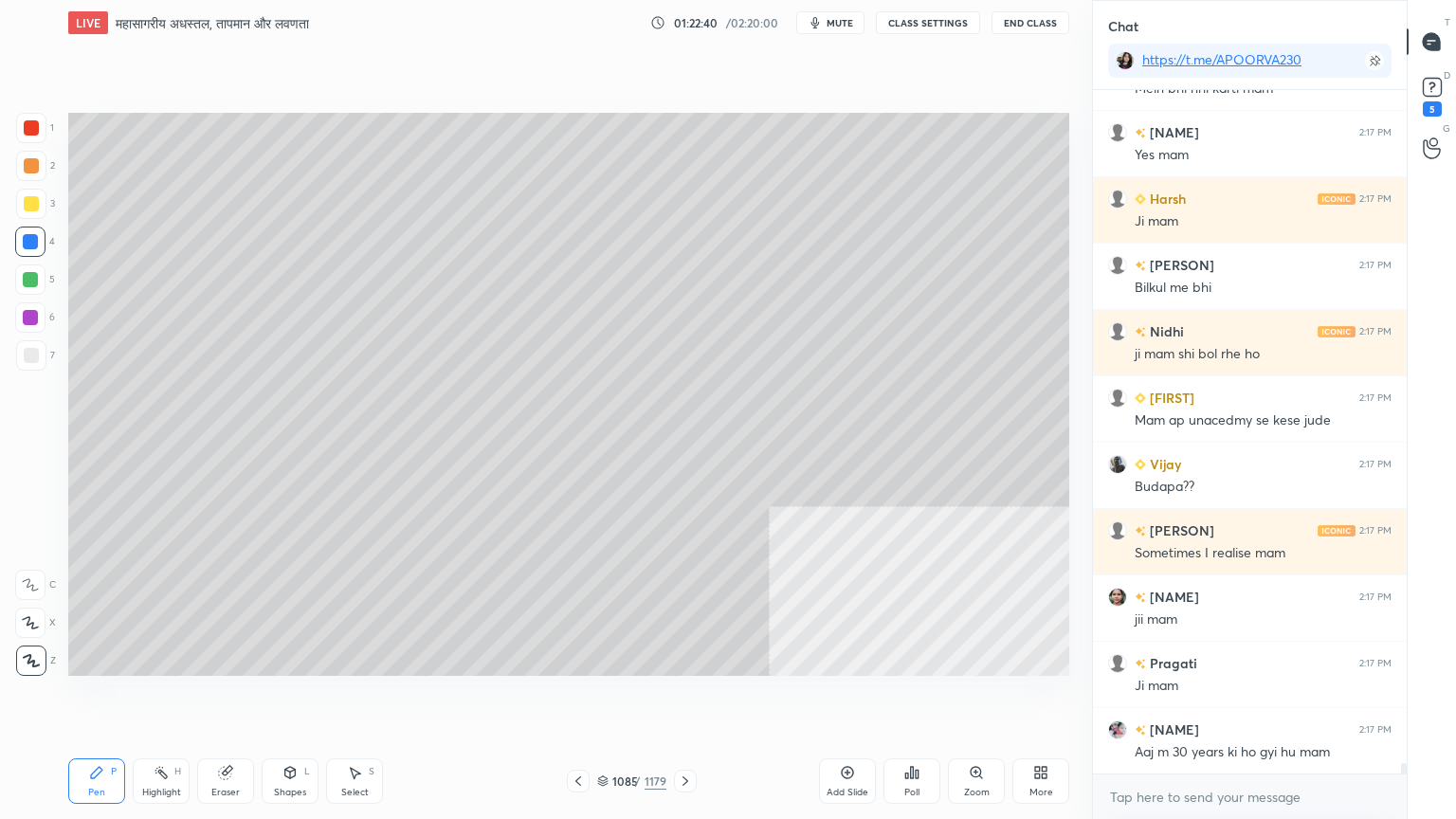 scroll, scrollTop: 42697, scrollLeft: 0, axis: vertical 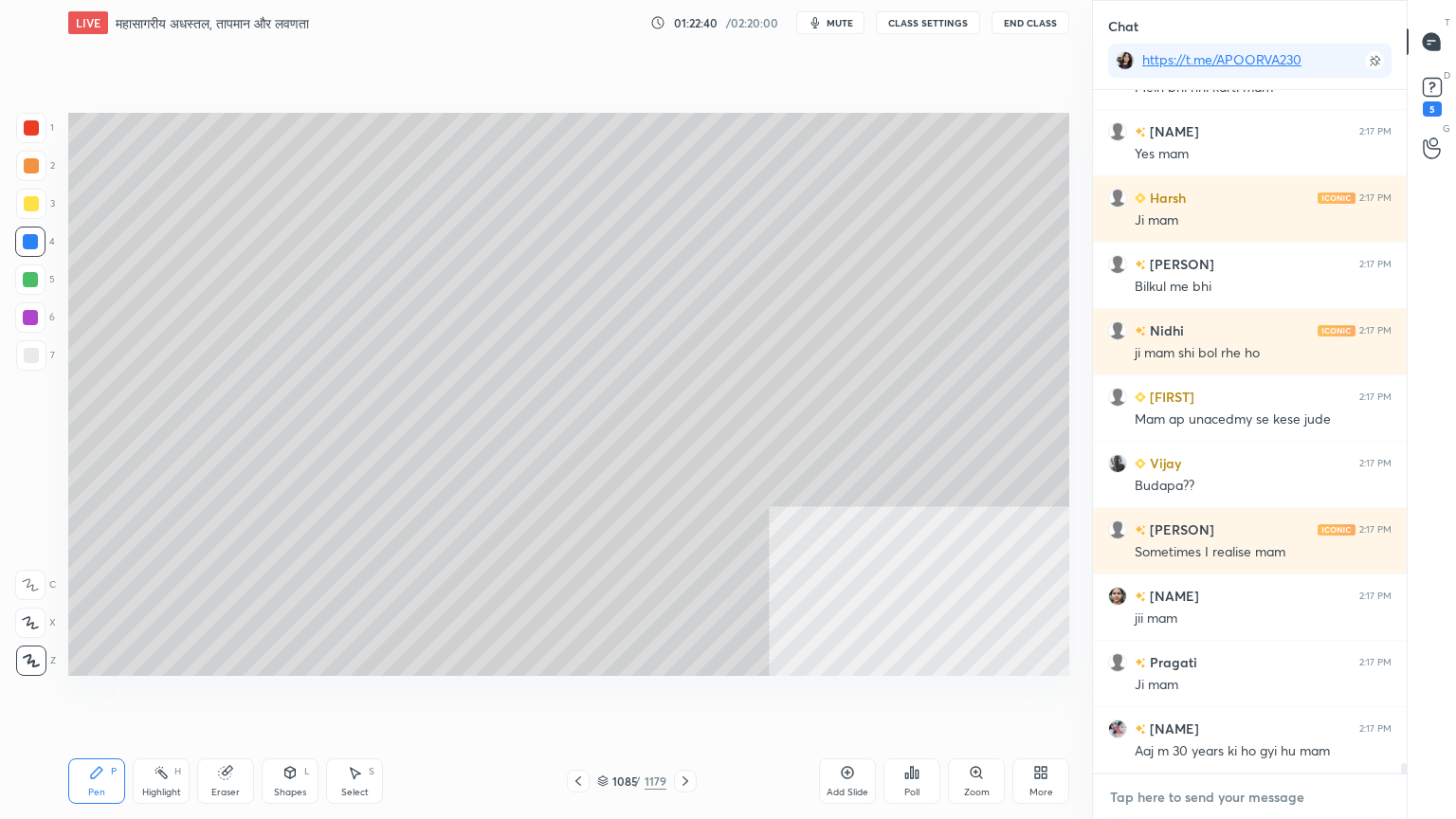click at bounding box center [1249, 797] 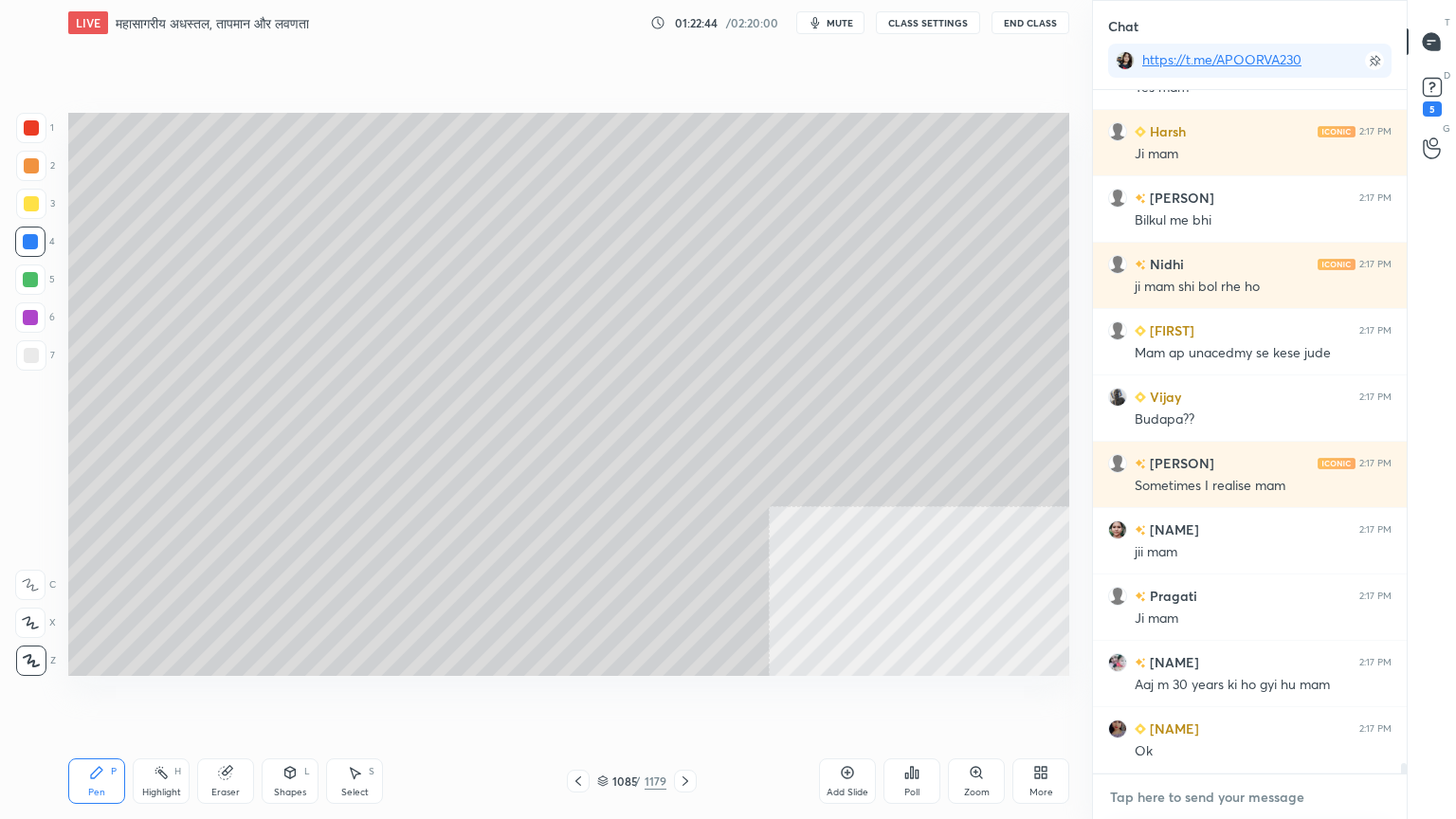 scroll, scrollTop: 42762, scrollLeft: 0, axis: vertical 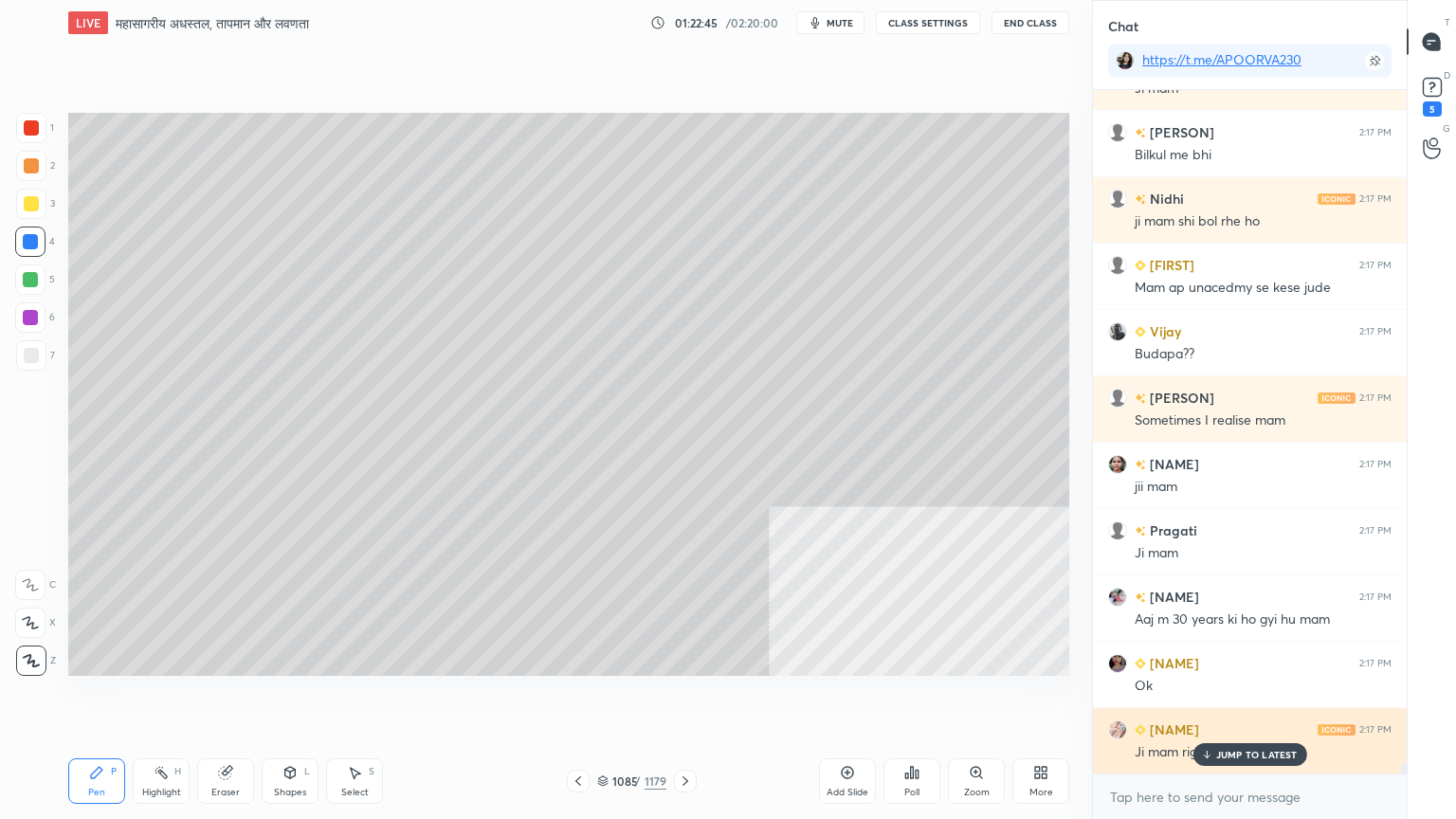 click on "Vipin 2:17 PM Ji mam right" at bounding box center (1249, 740) 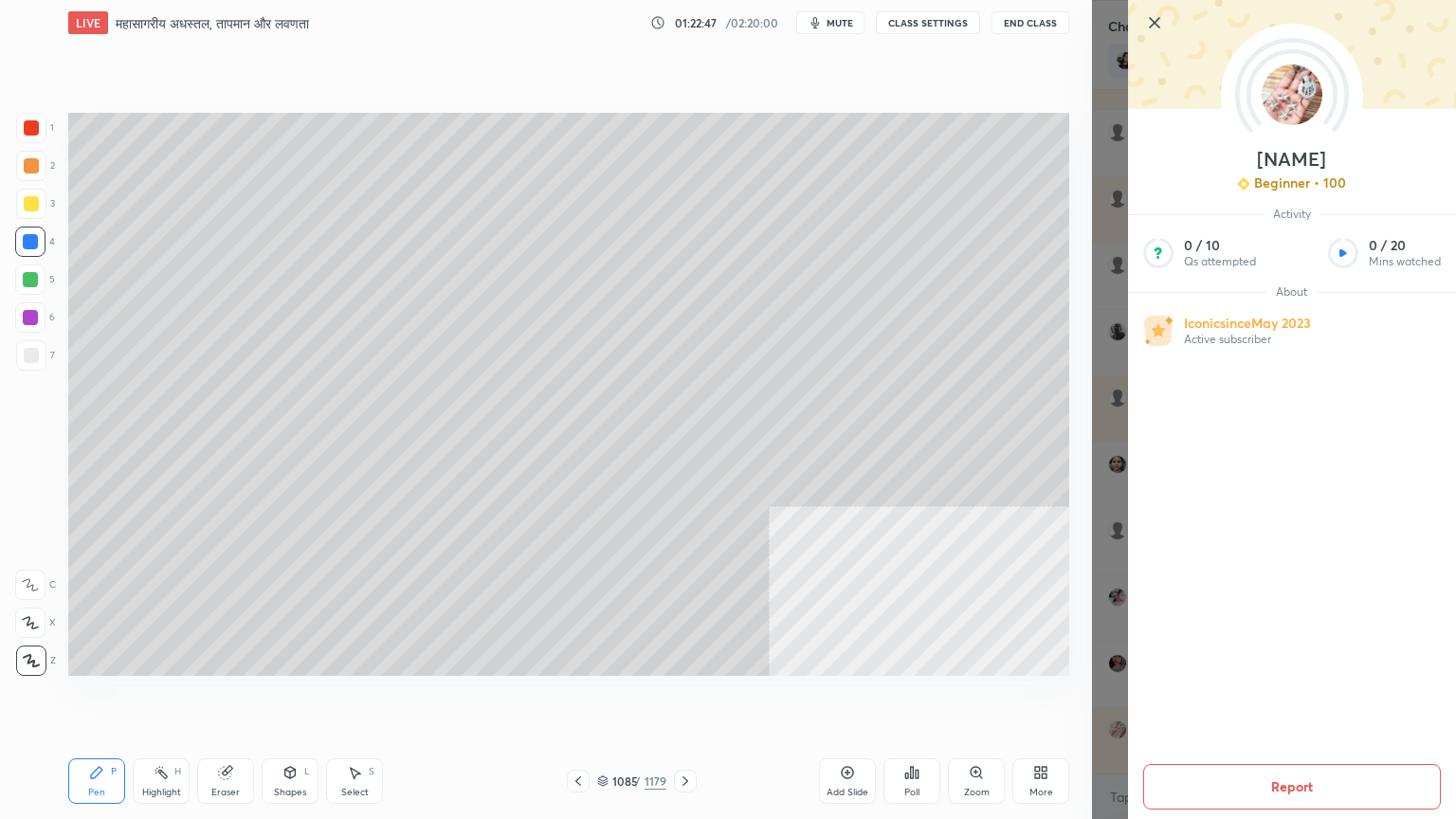 click 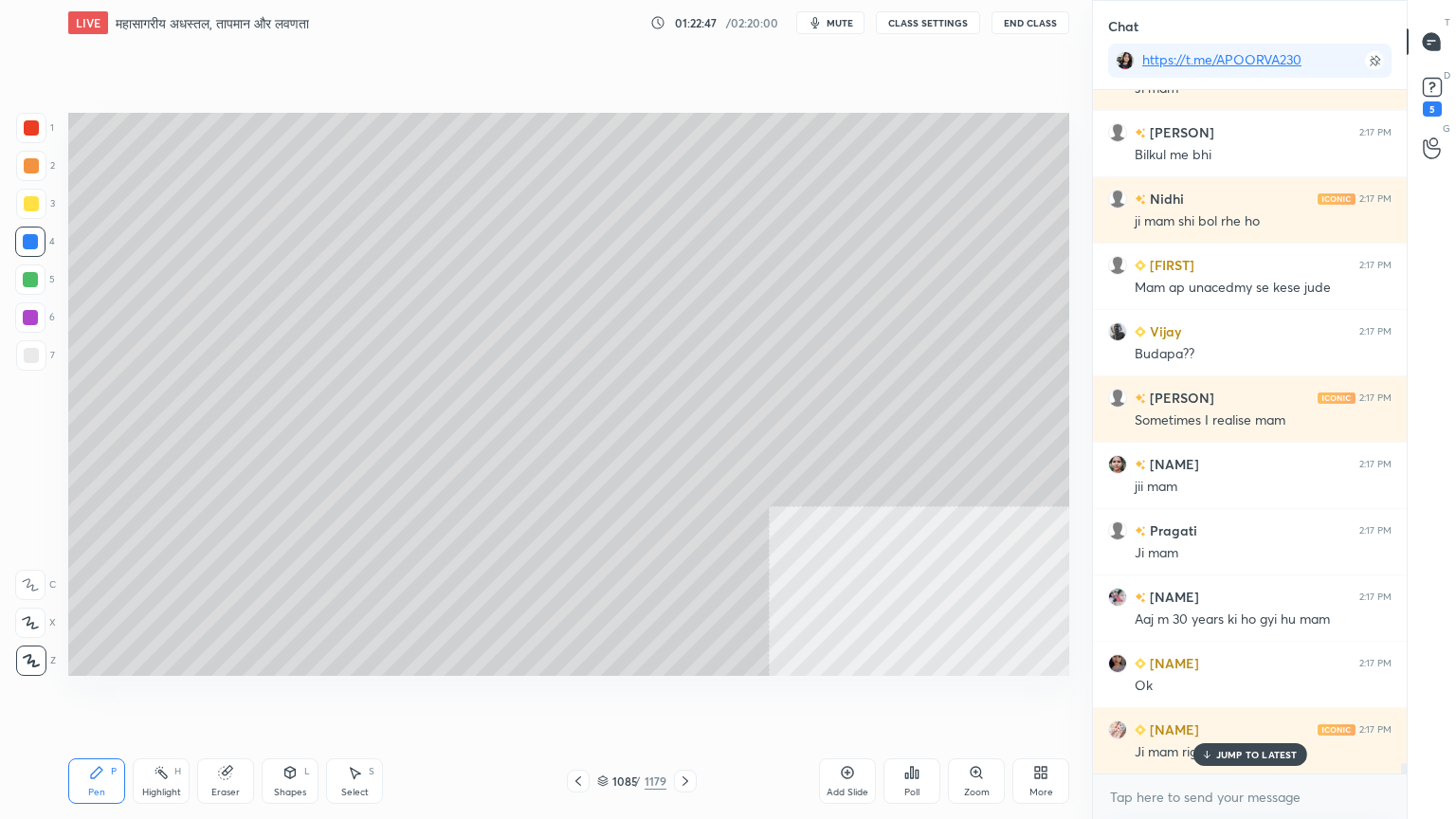 click on "JUMP TO LATEST" at bounding box center [1257, 755] 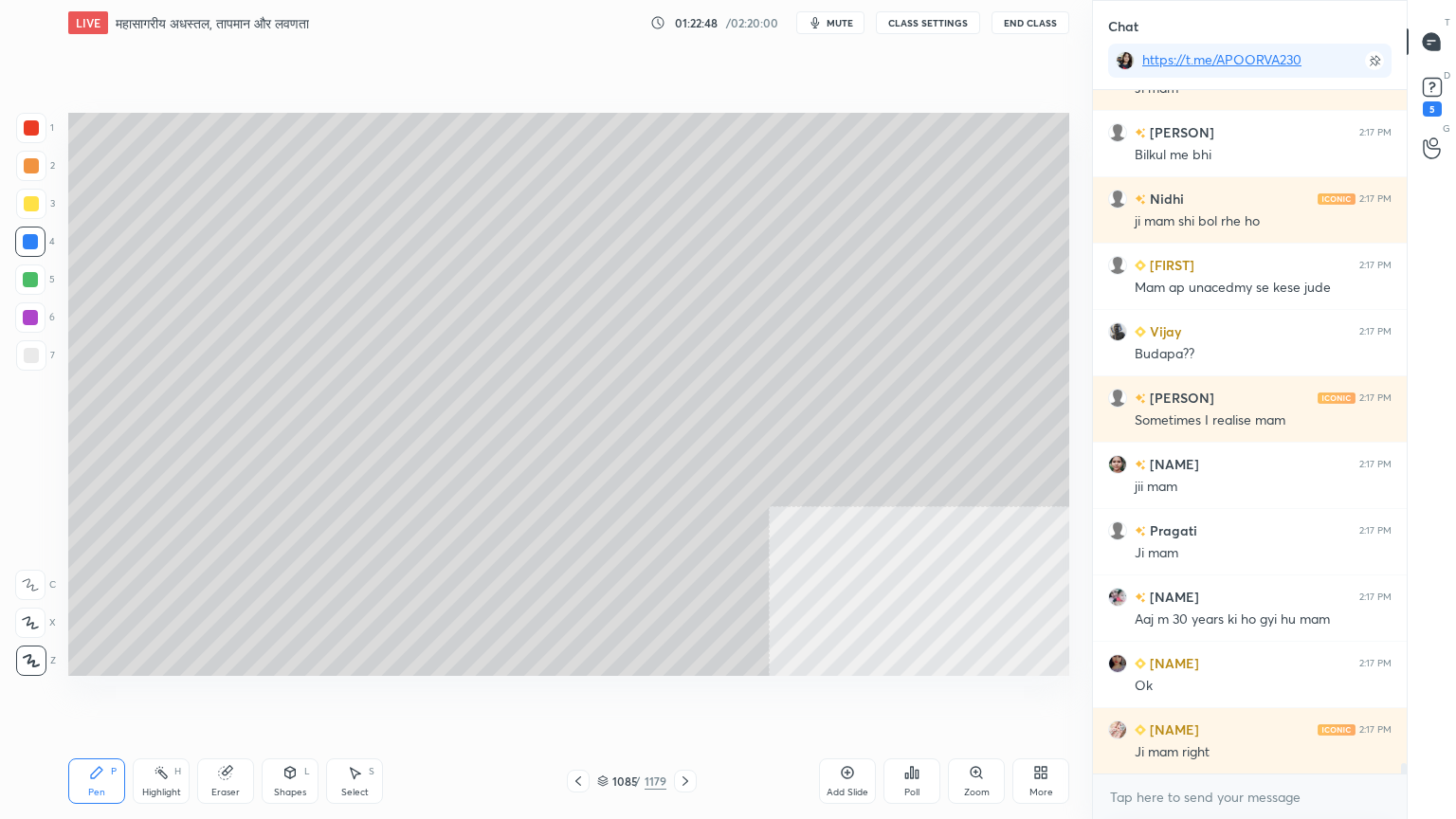 click on "x" at bounding box center [1249, 796] 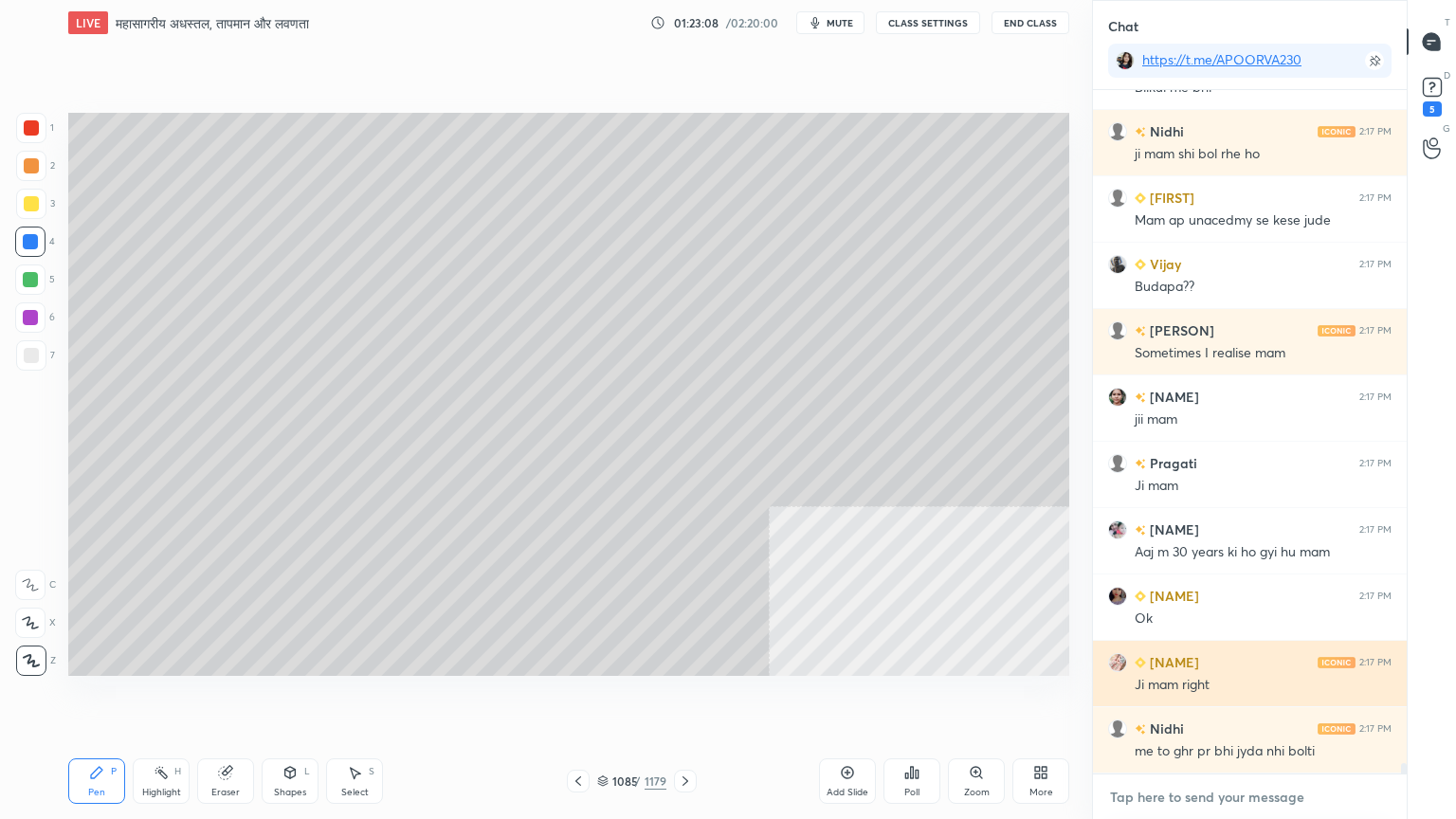 scroll, scrollTop: 42895, scrollLeft: 0, axis: vertical 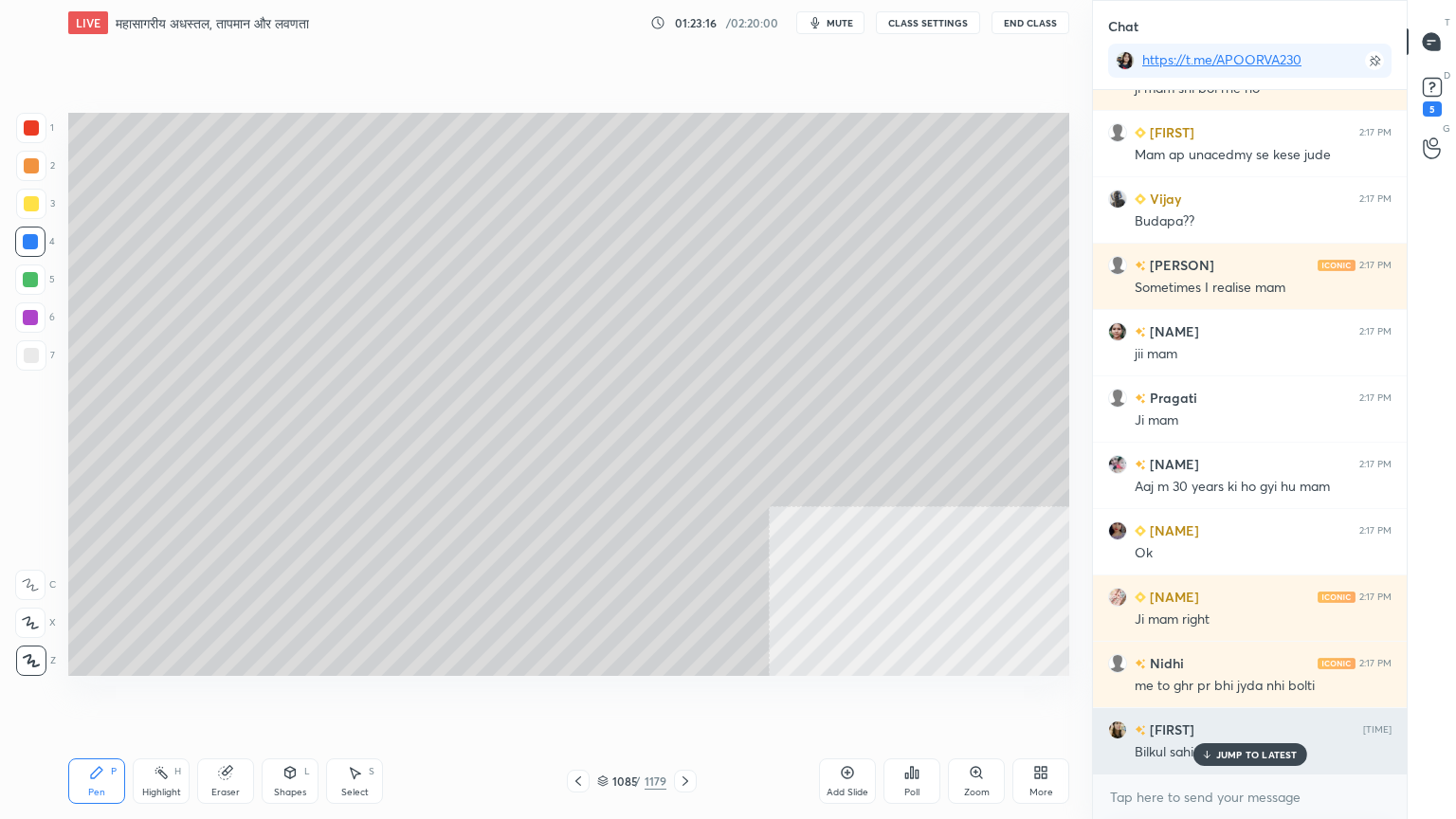click on "JUMP TO LATEST" at bounding box center (1257, 755) 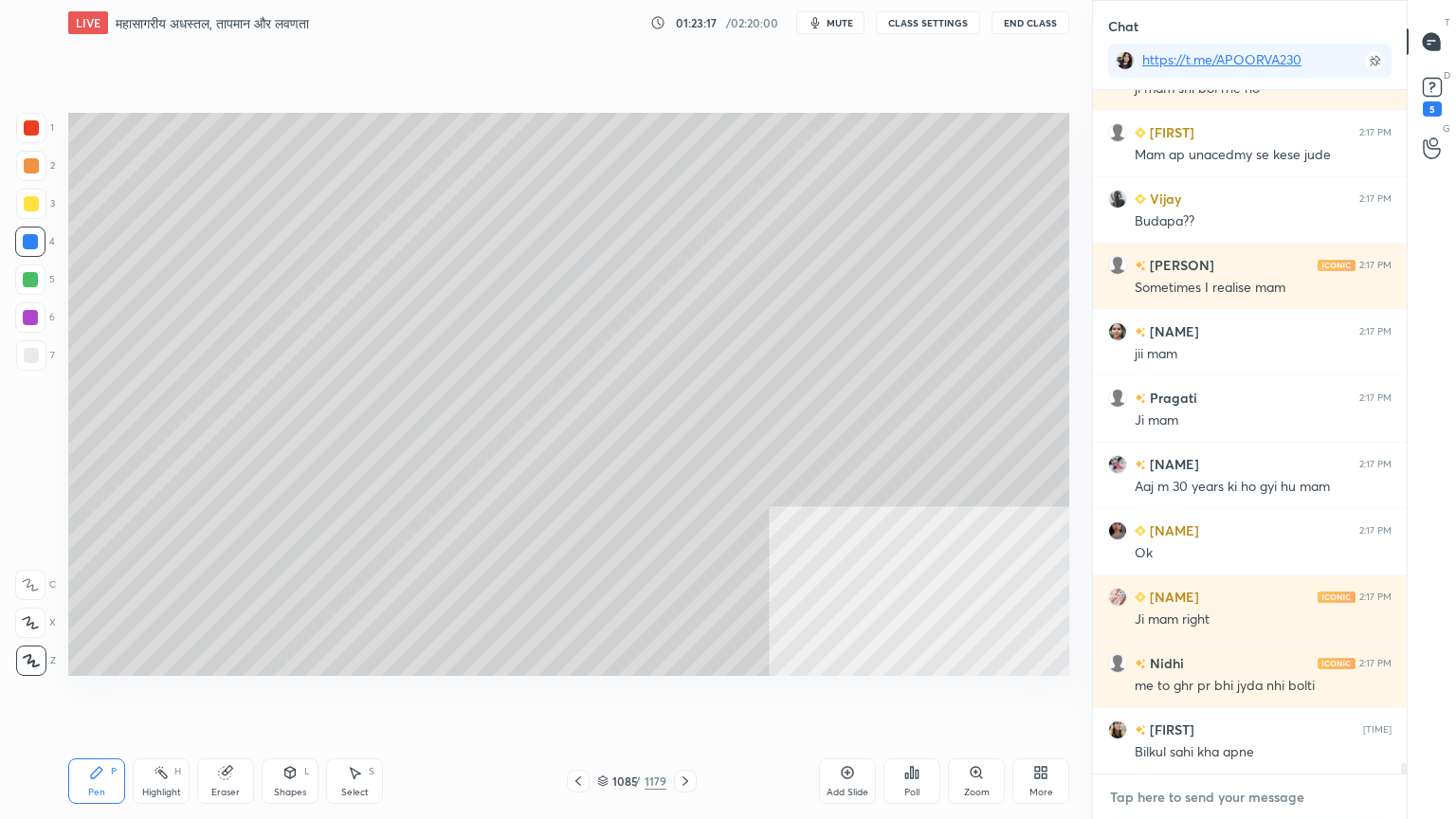 click at bounding box center (1249, 797) 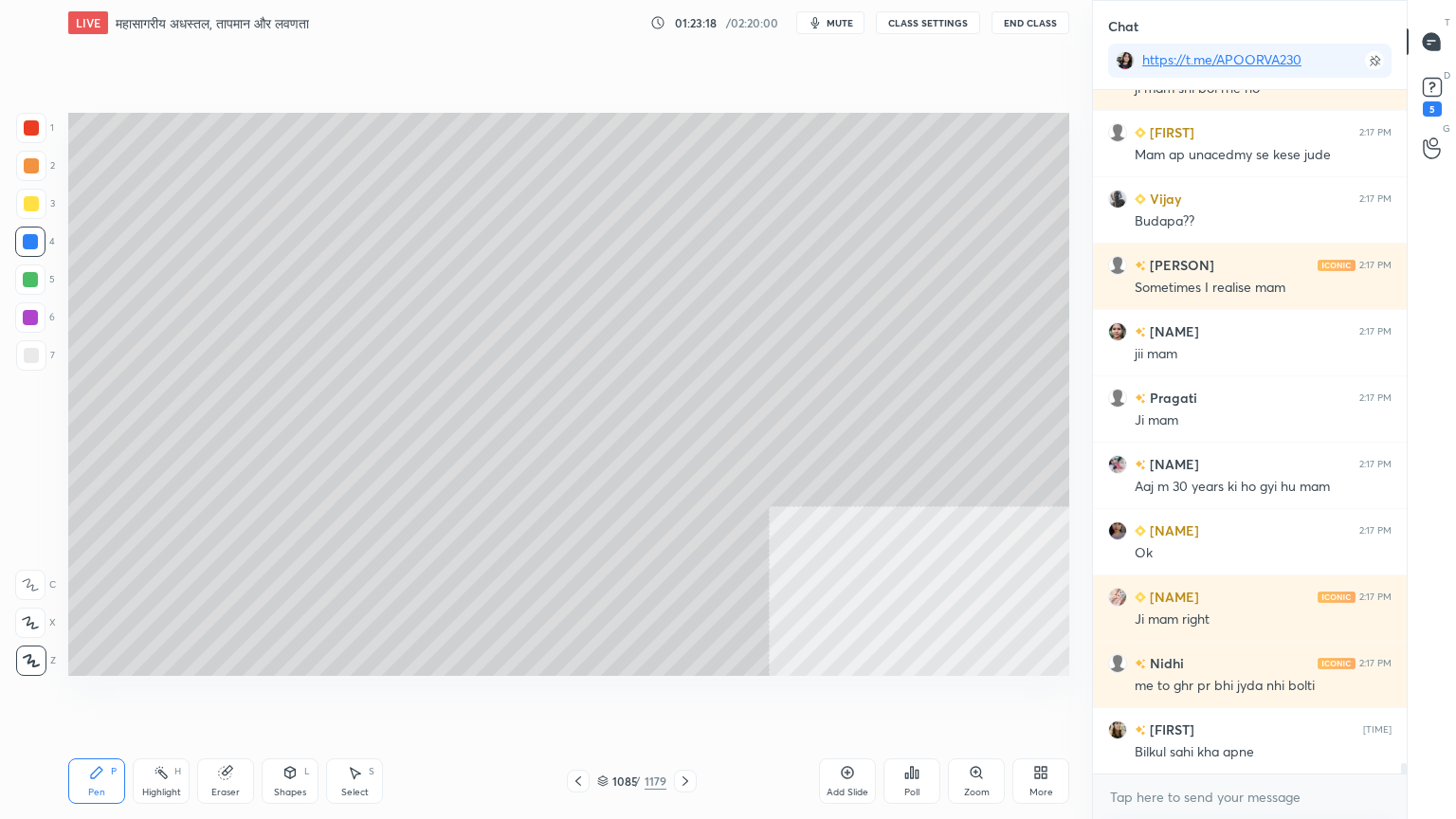 drag, startPoint x: 536, startPoint y: 723, endPoint x: 546, endPoint y: 725, distance: 10.19804 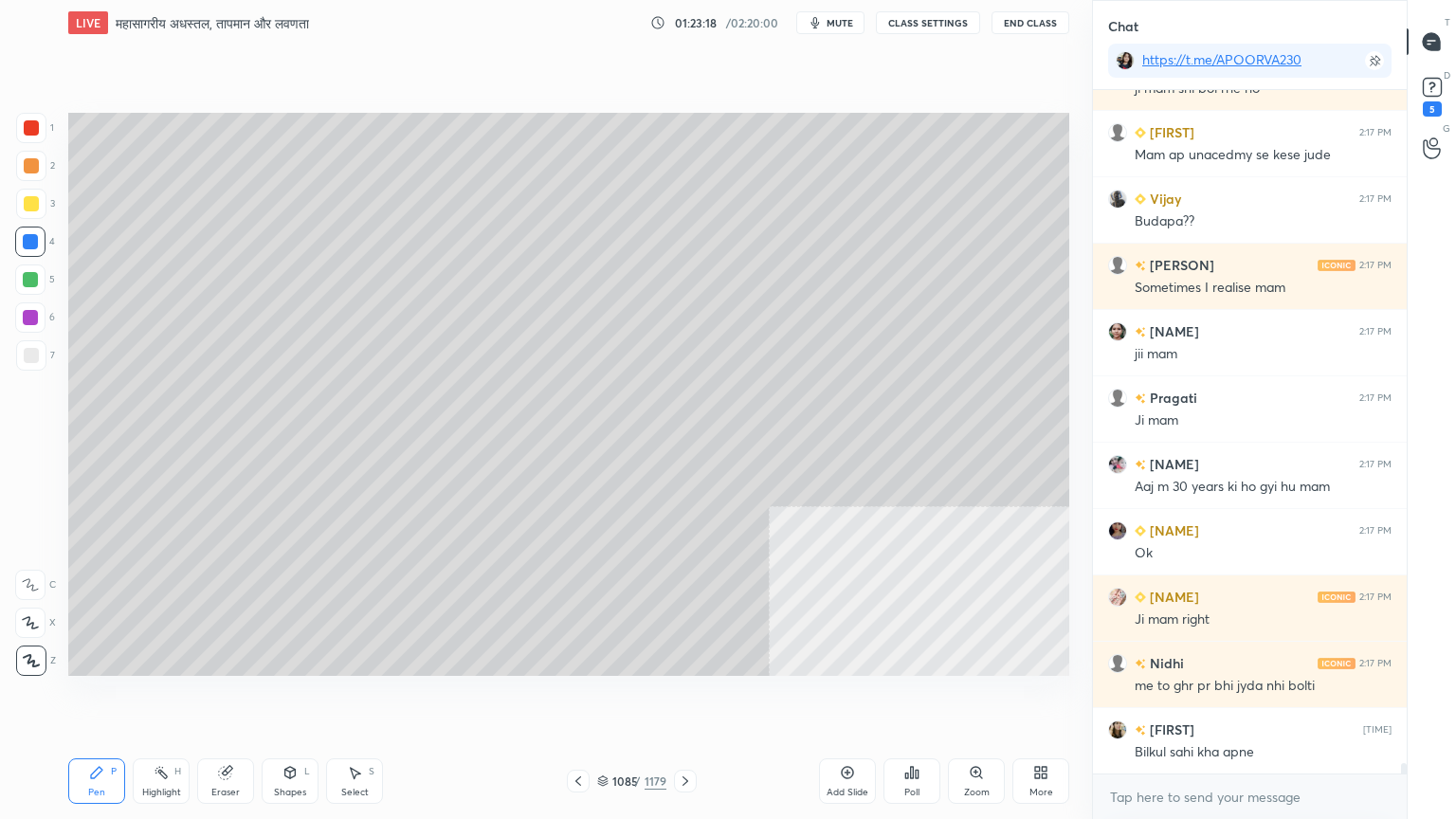 click on "Setting up your live class Poll for   secs No correct answer Start poll" at bounding box center (569, 394) 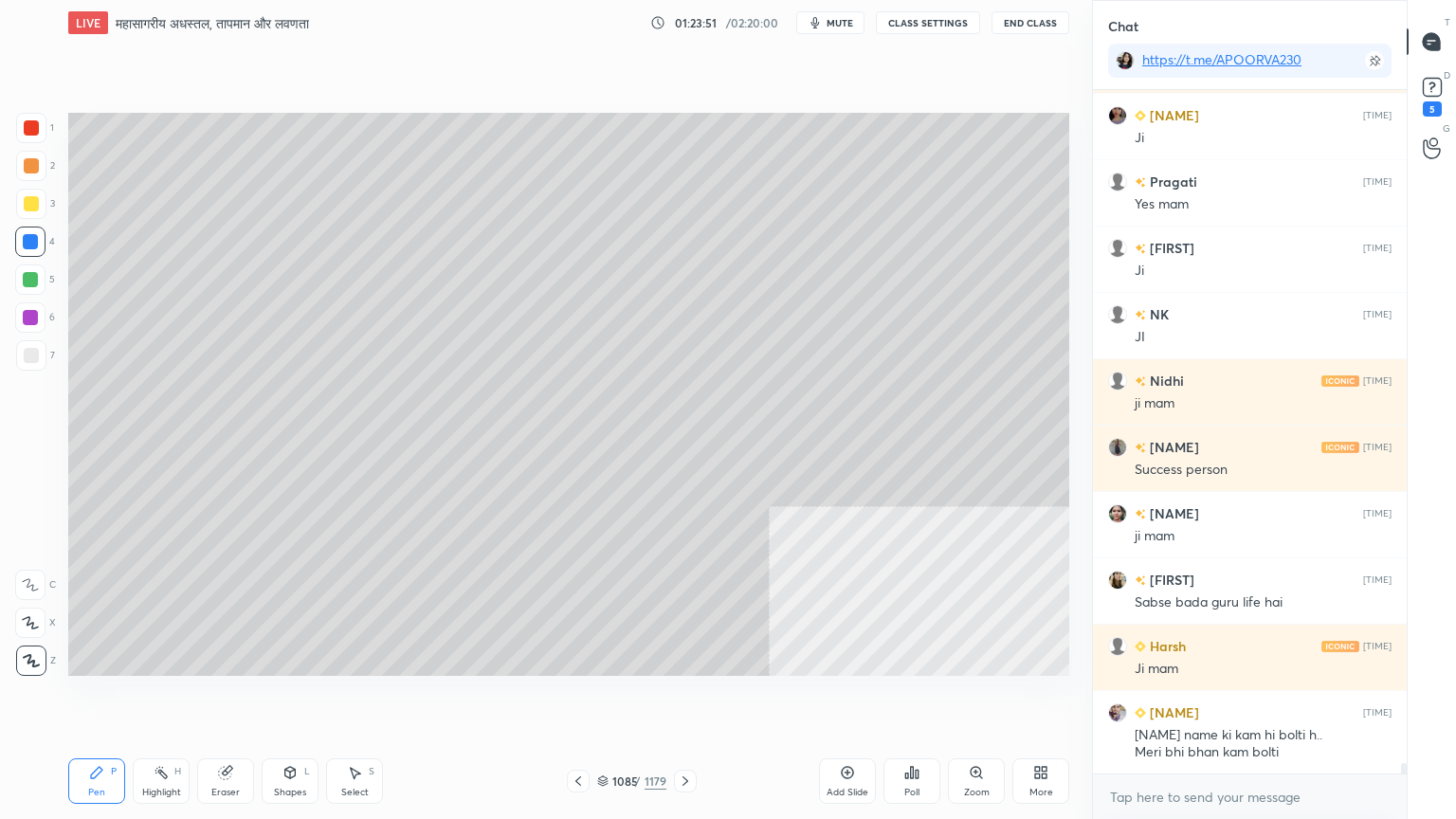 scroll, scrollTop: 43975, scrollLeft: 0, axis: vertical 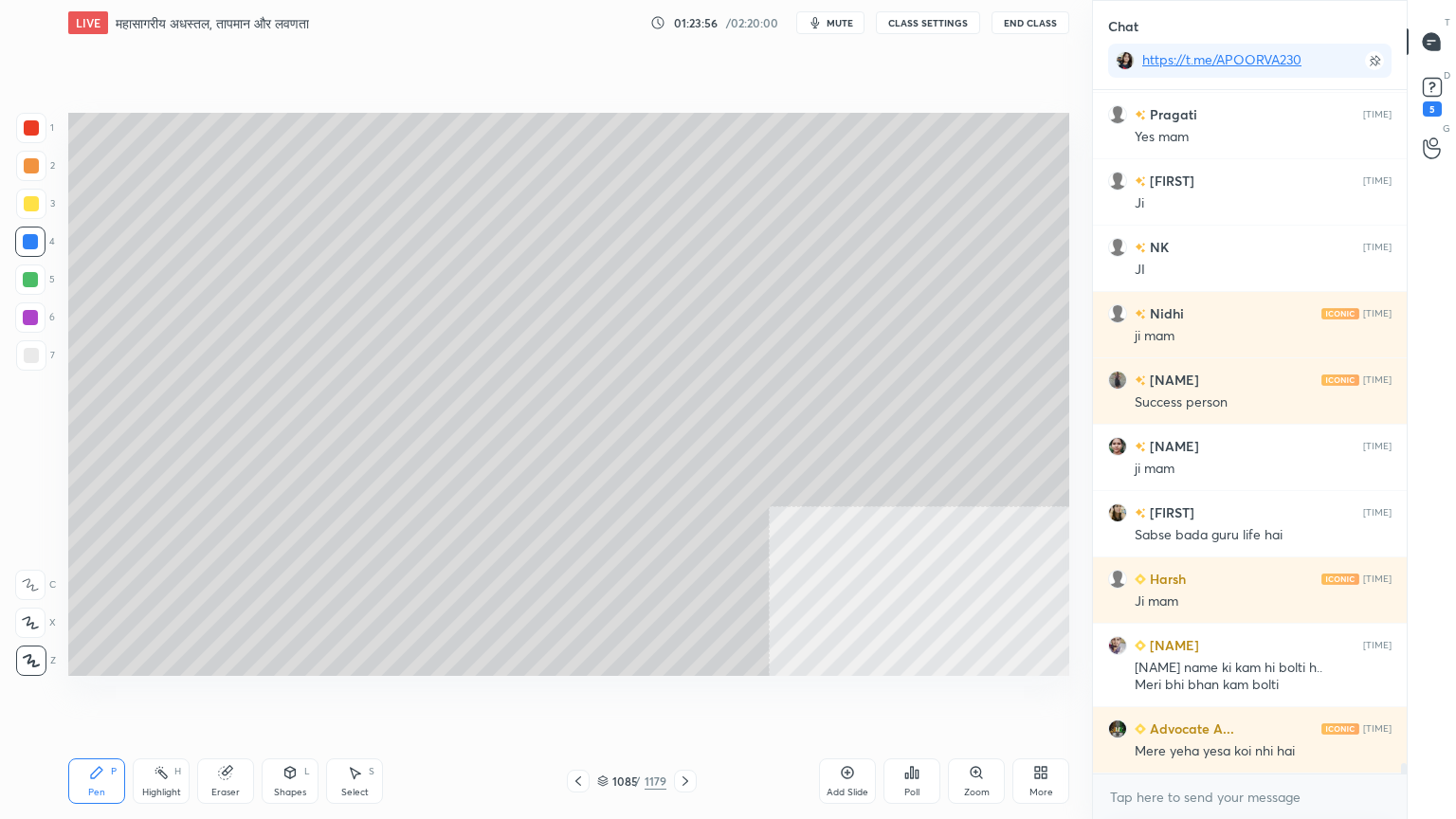 click 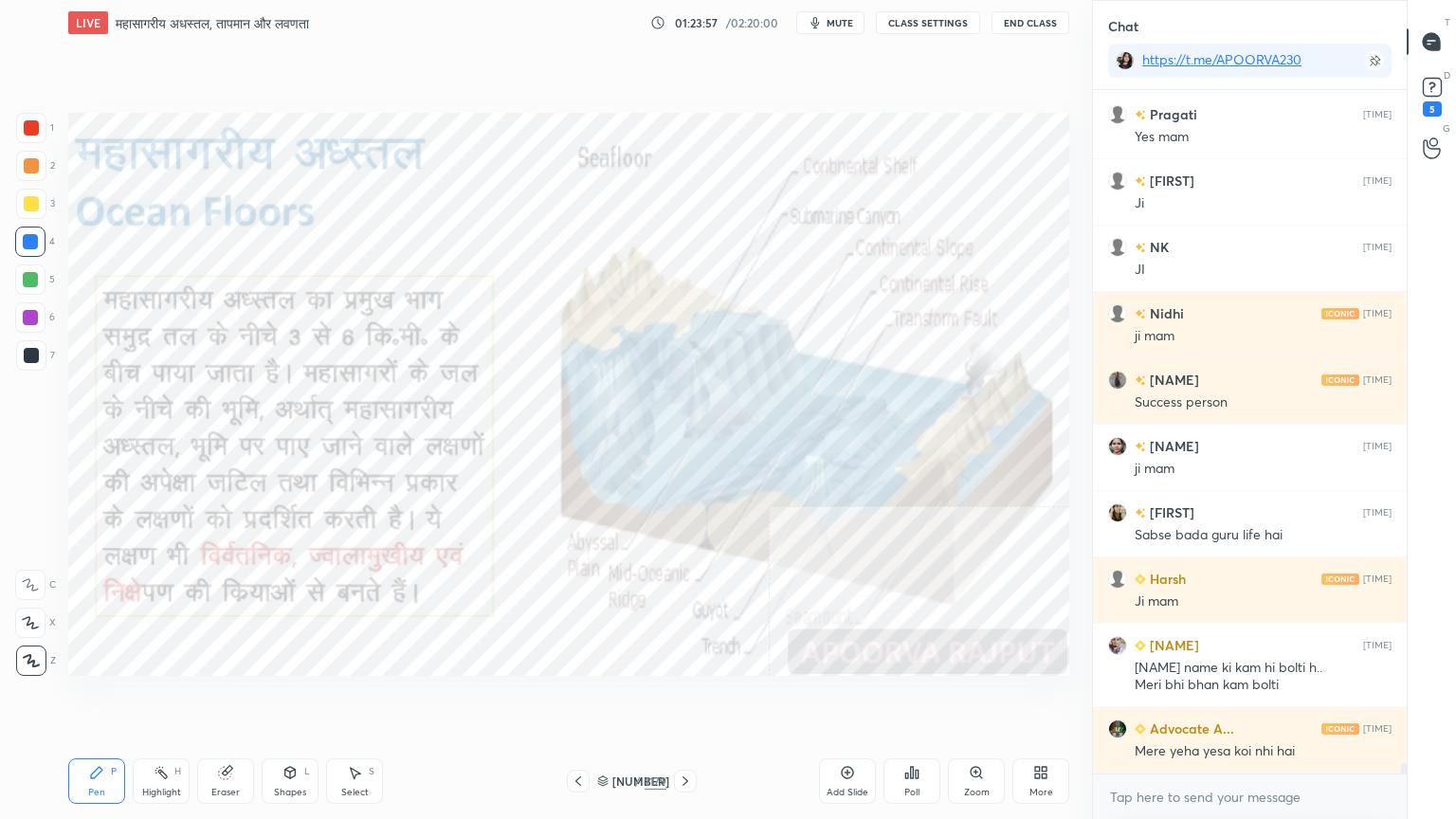 scroll, scrollTop: 44040, scrollLeft: 0, axis: vertical 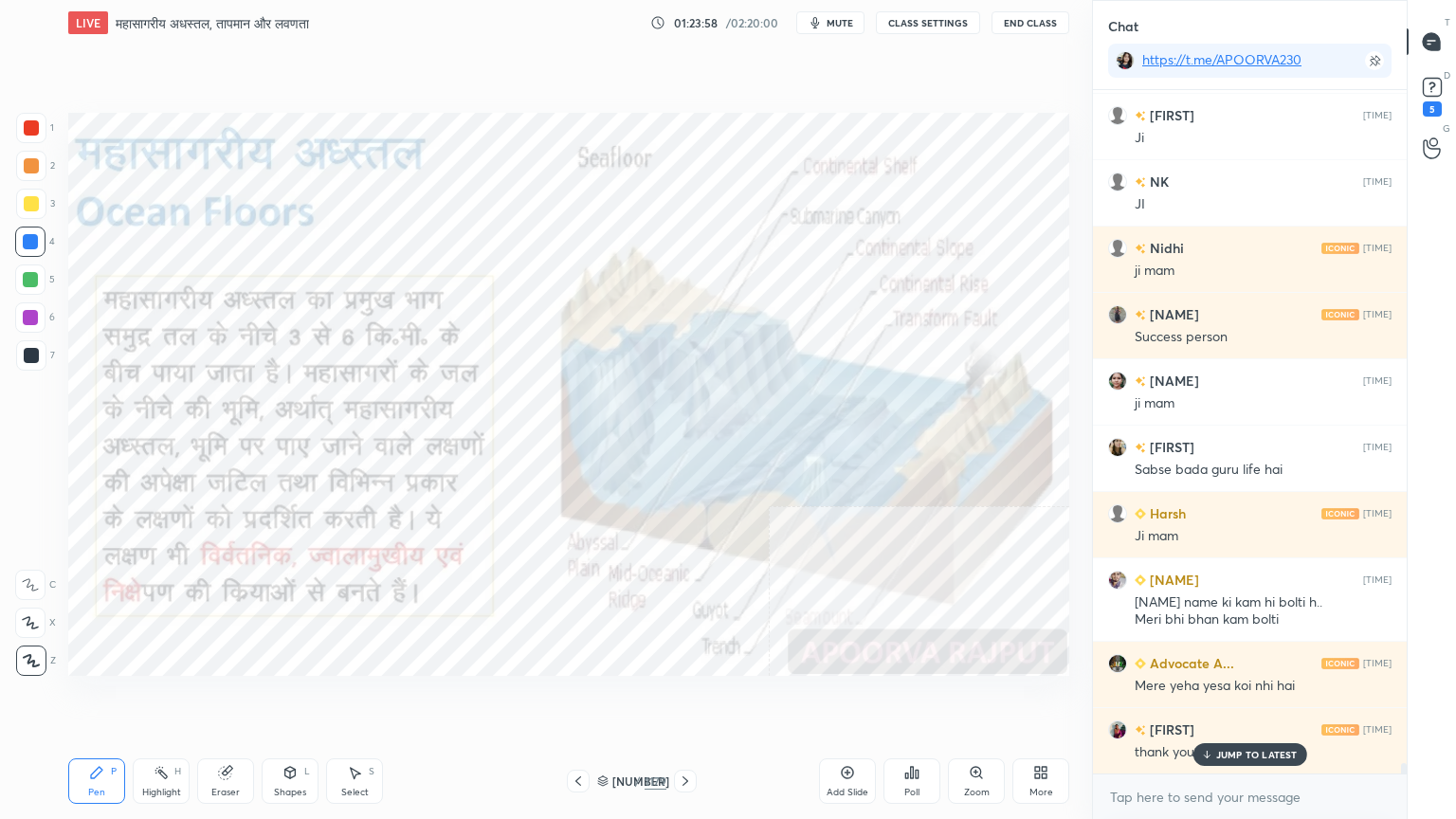 click at bounding box center [30, 242] 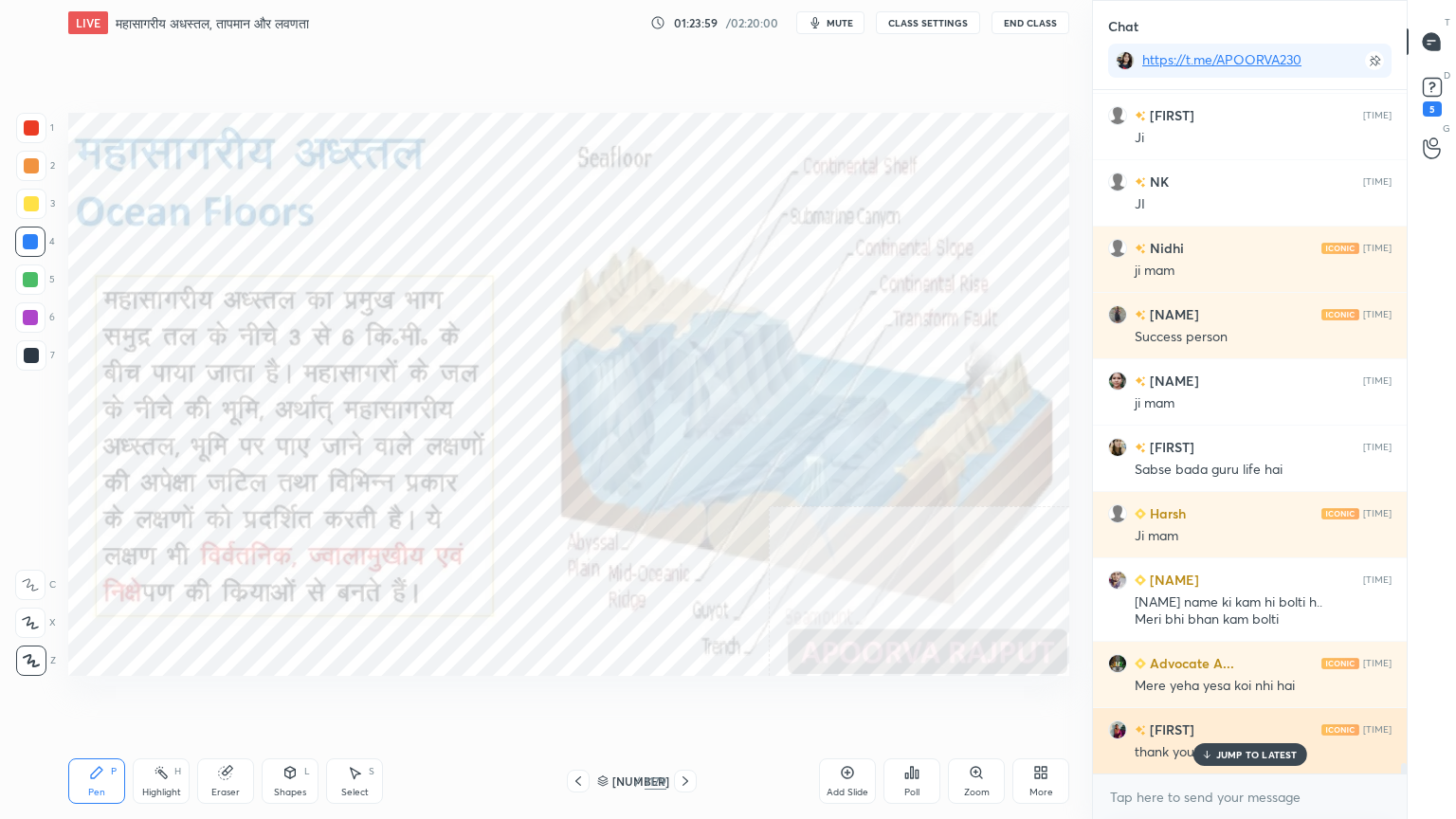 click on "JUMP TO LATEST" at bounding box center [1249, 755] 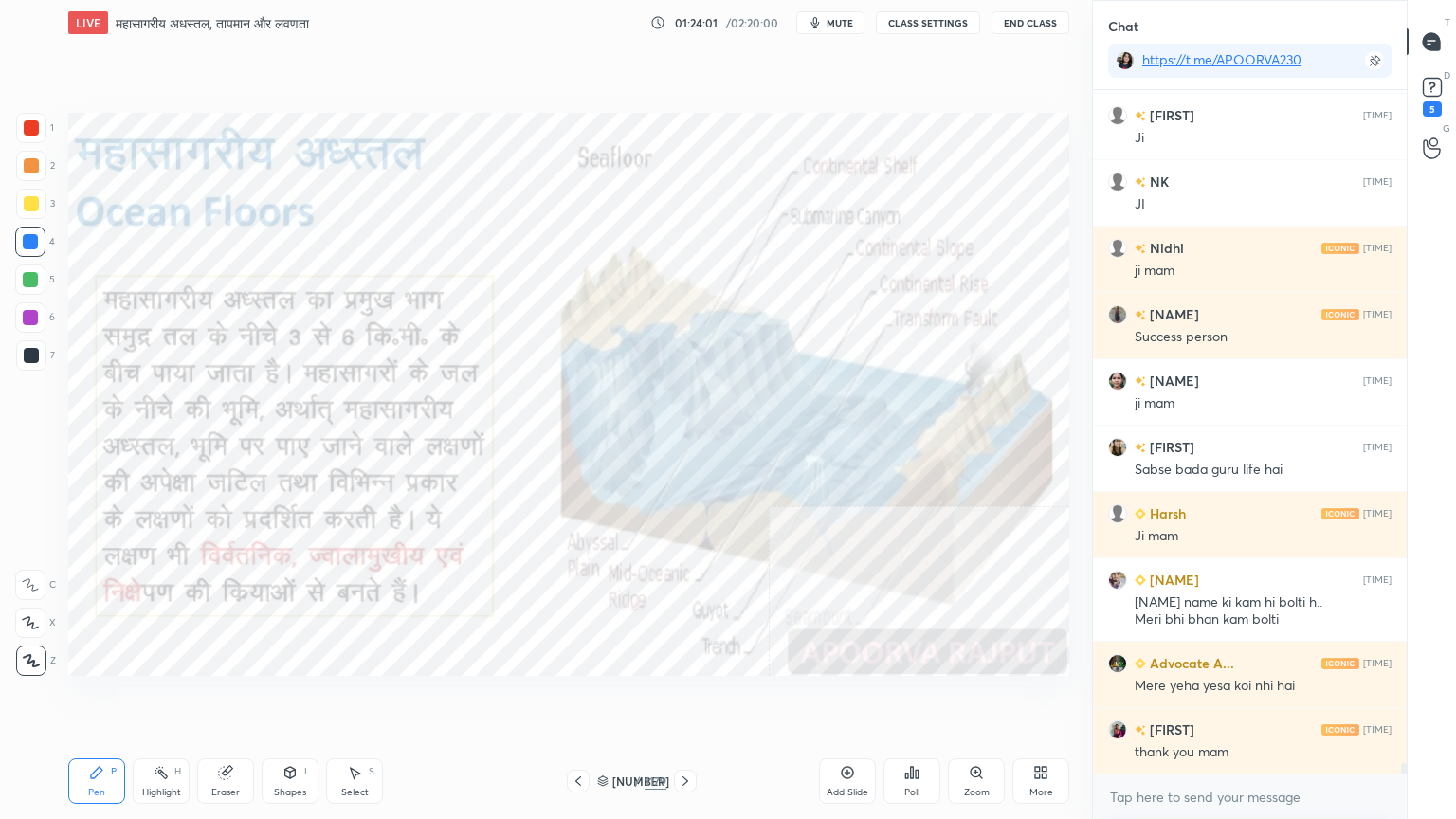 click 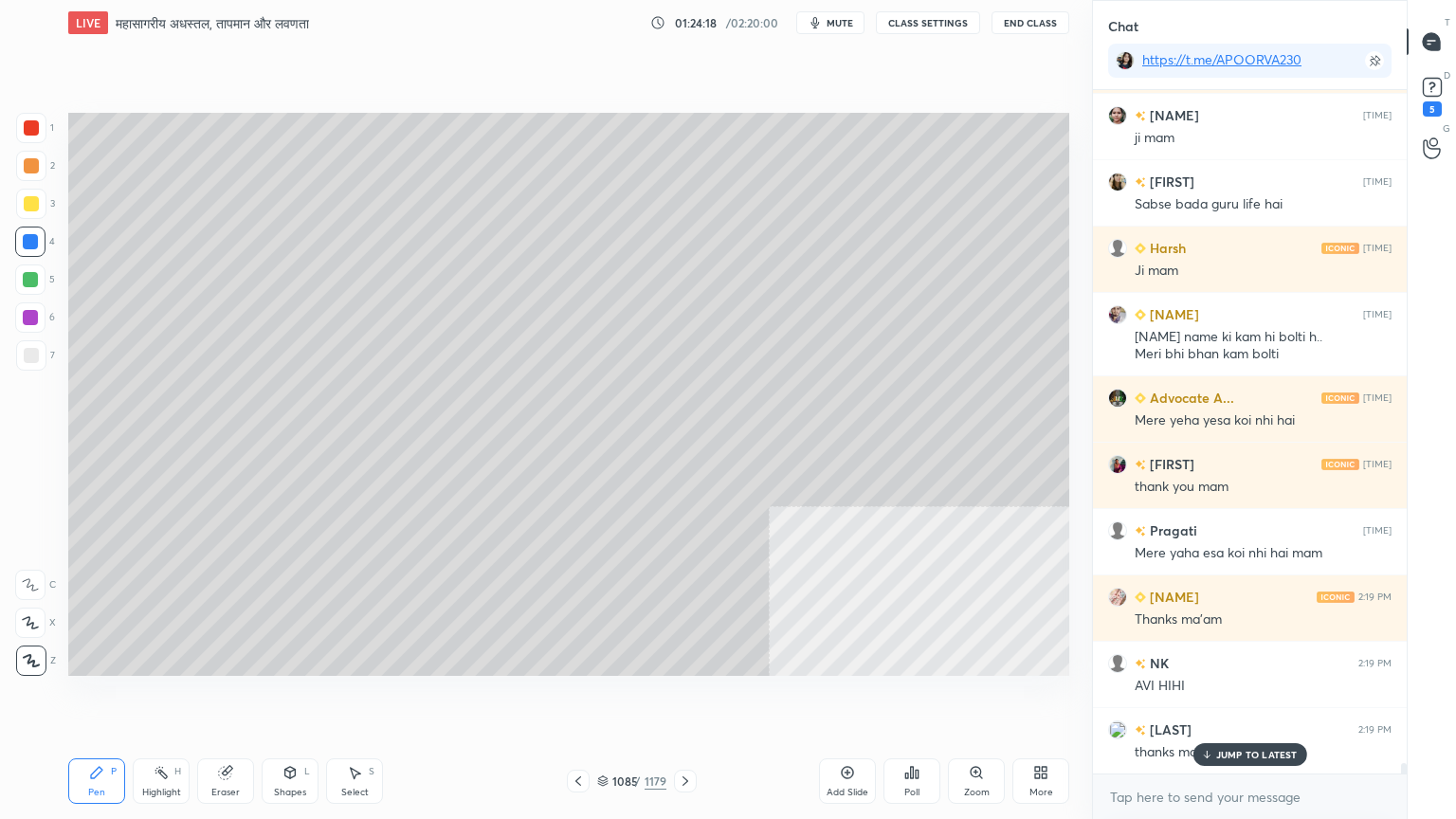 scroll, scrollTop: 44373, scrollLeft: 0, axis: vertical 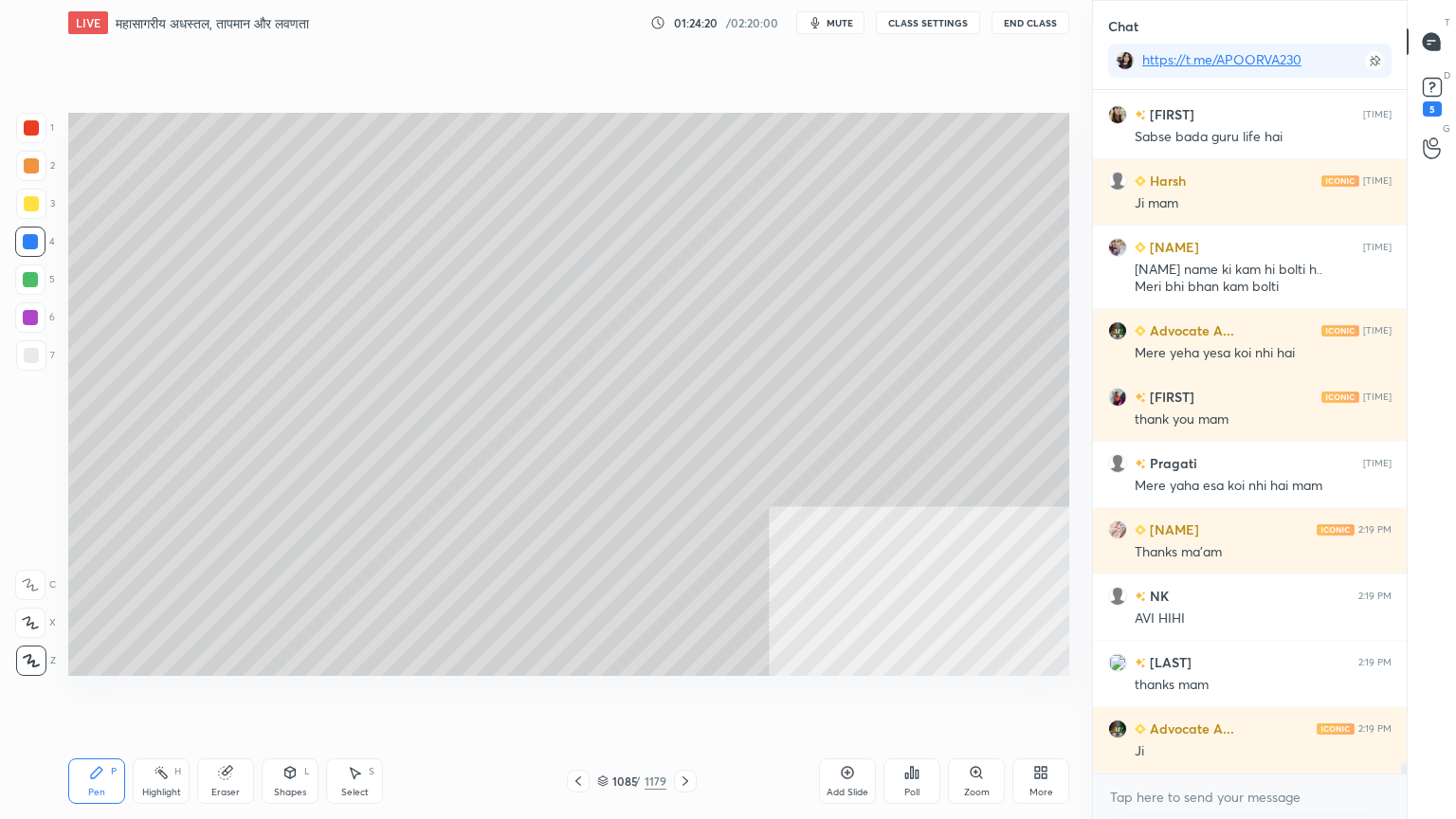 click 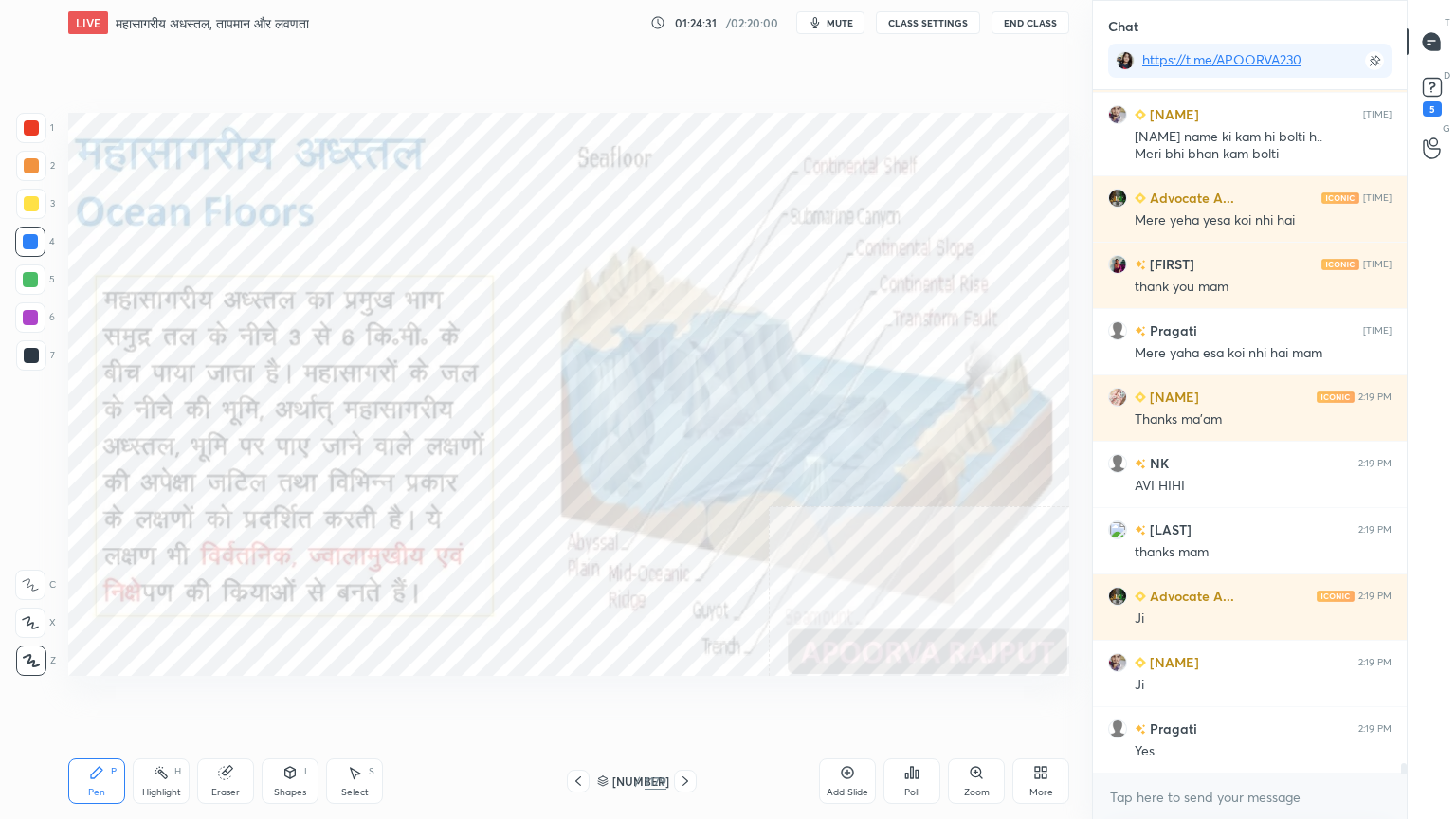 scroll, scrollTop: 44571, scrollLeft: 0, axis: vertical 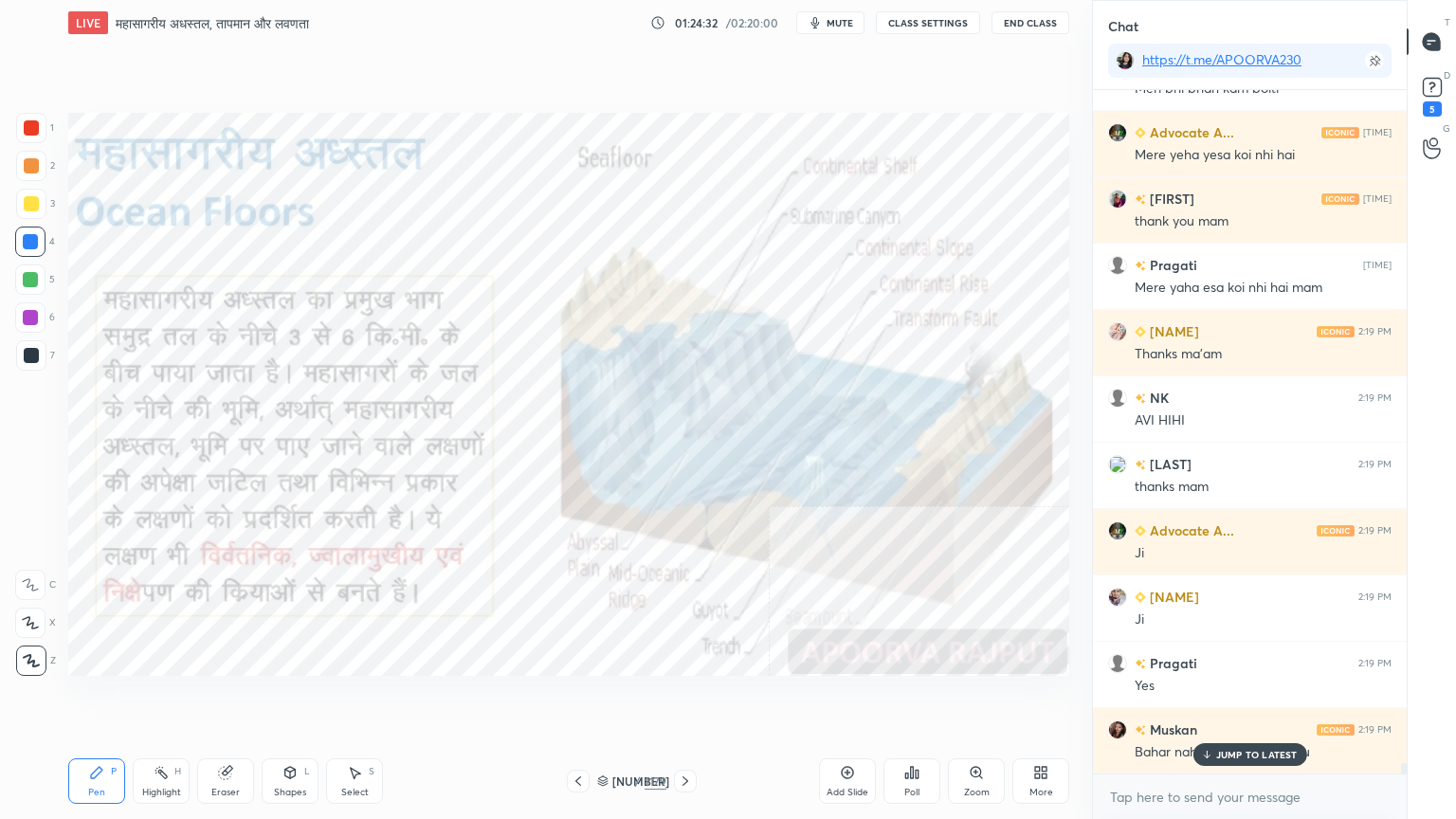 drag, startPoint x: 1247, startPoint y: 755, endPoint x: 1240, endPoint y: 774, distance: 20.248457 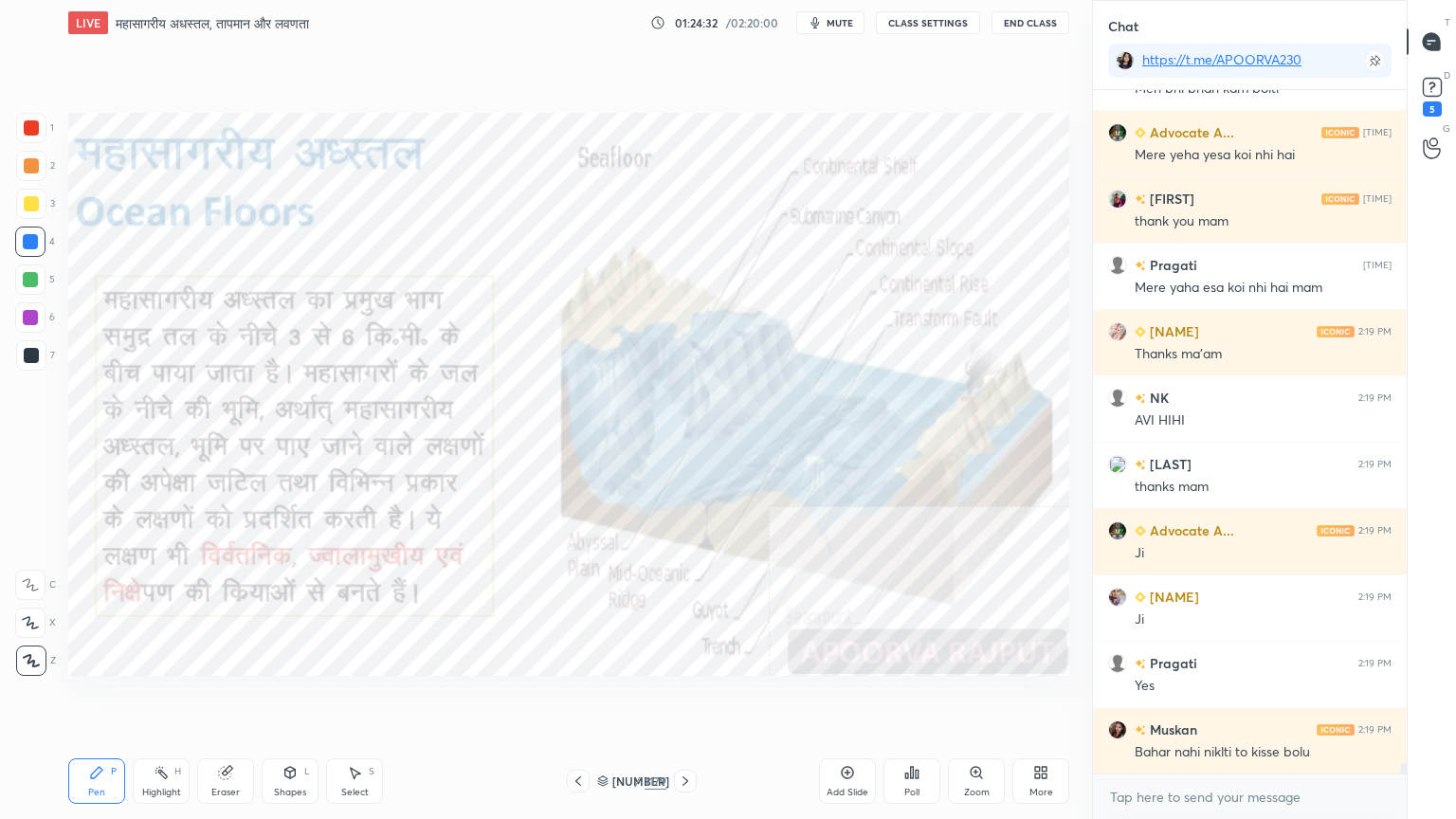 click on "x" at bounding box center (1249, 796) 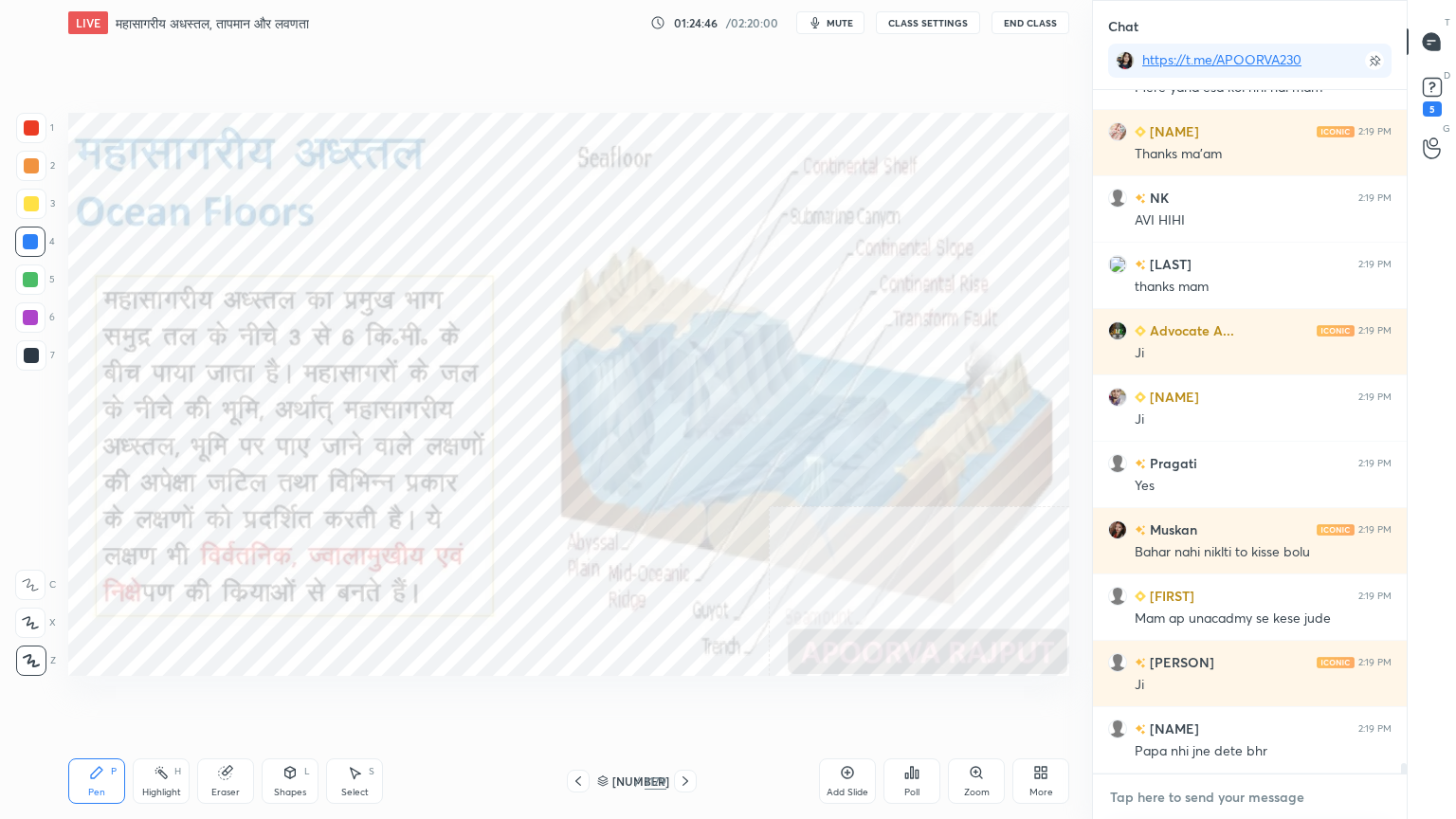 scroll, scrollTop: 44836, scrollLeft: 0, axis: vertical 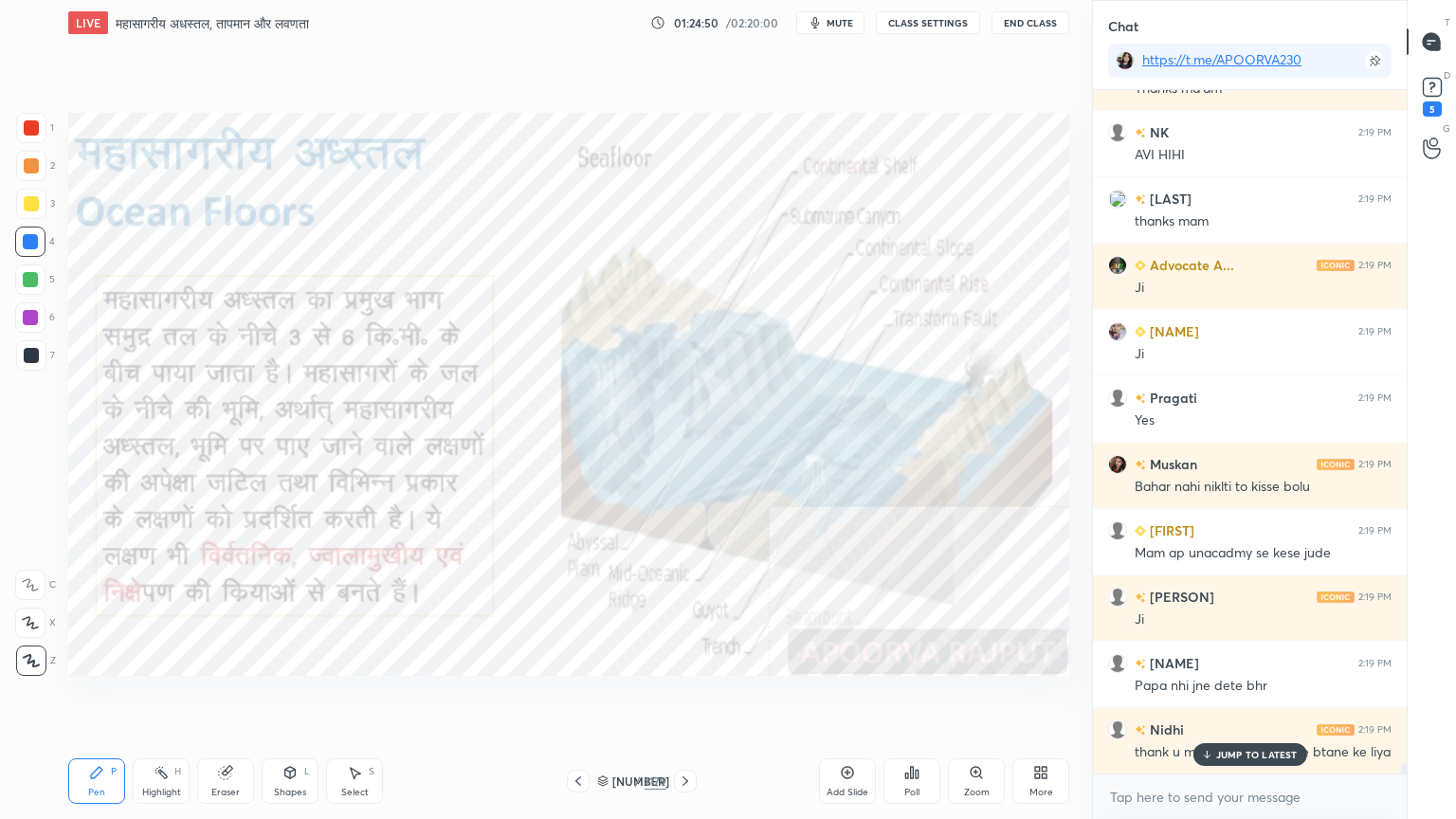 drag, startPoint x: 1228, startPoint y: 758, endPoint x: 1225, endPoint y: 776, distance: 18.248288 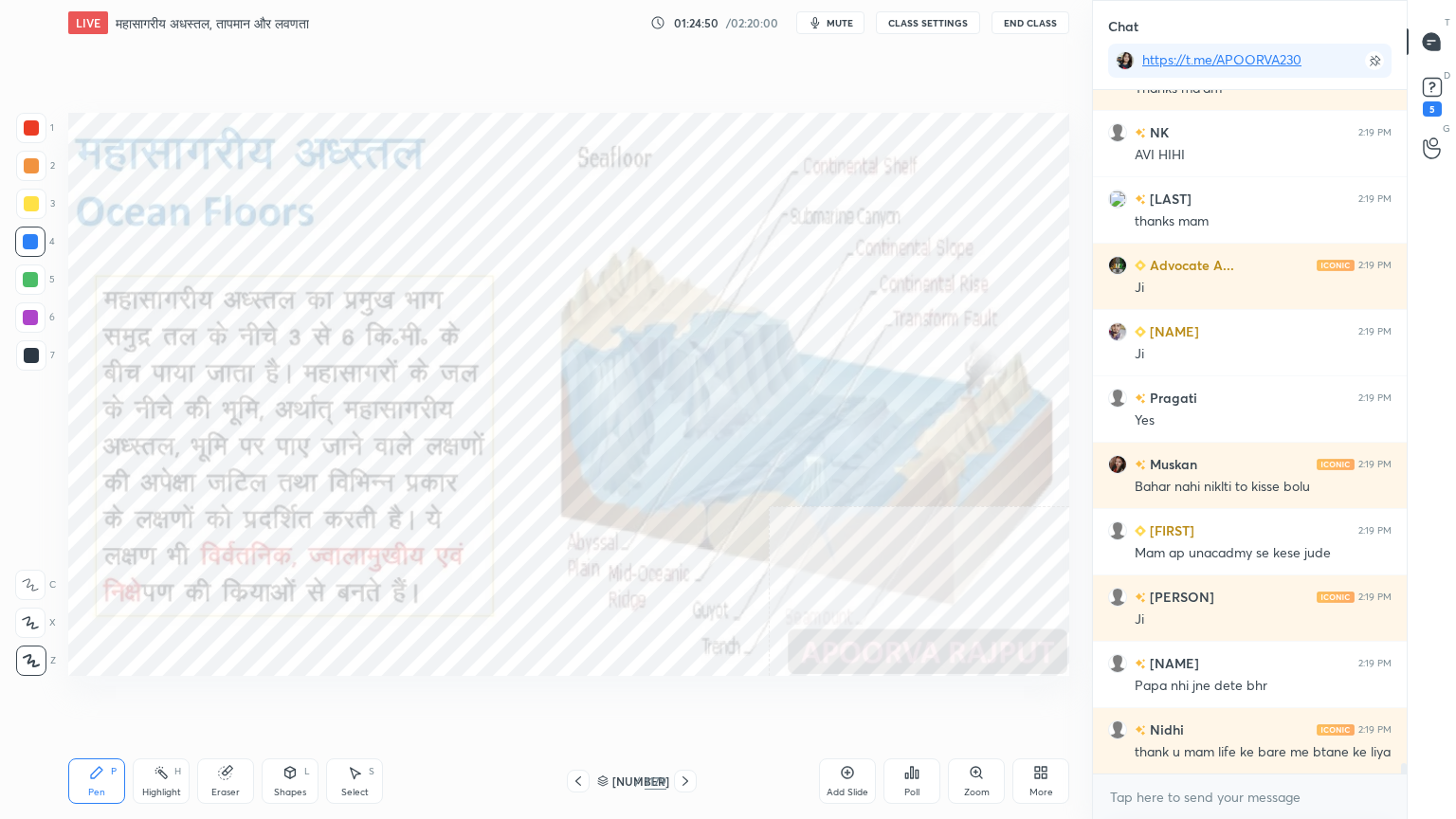 click on "x" at bounding box center (1249, 796) 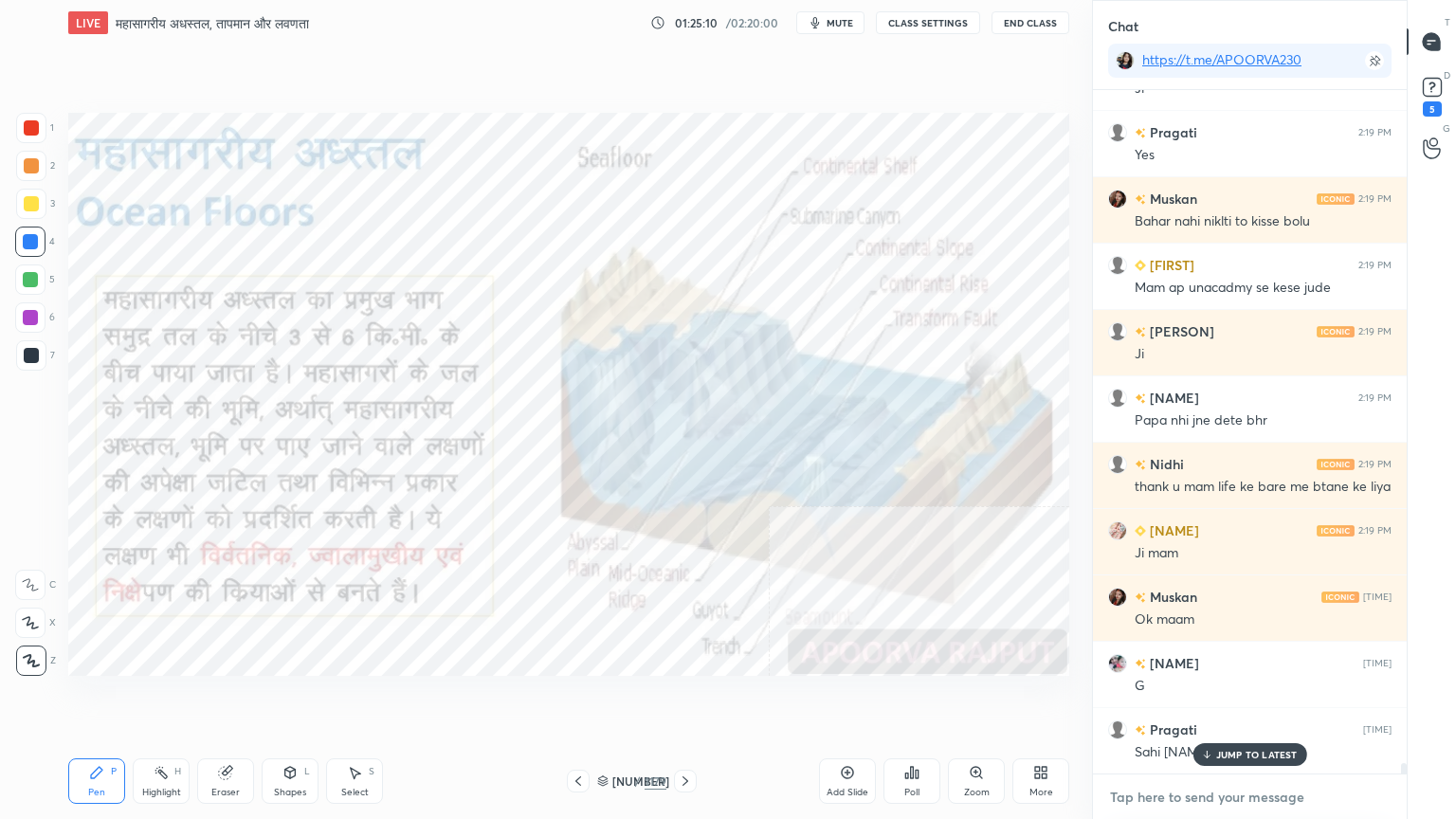 scroll, scrollTop: 45185, scrollLeft: 0, axis: vertical 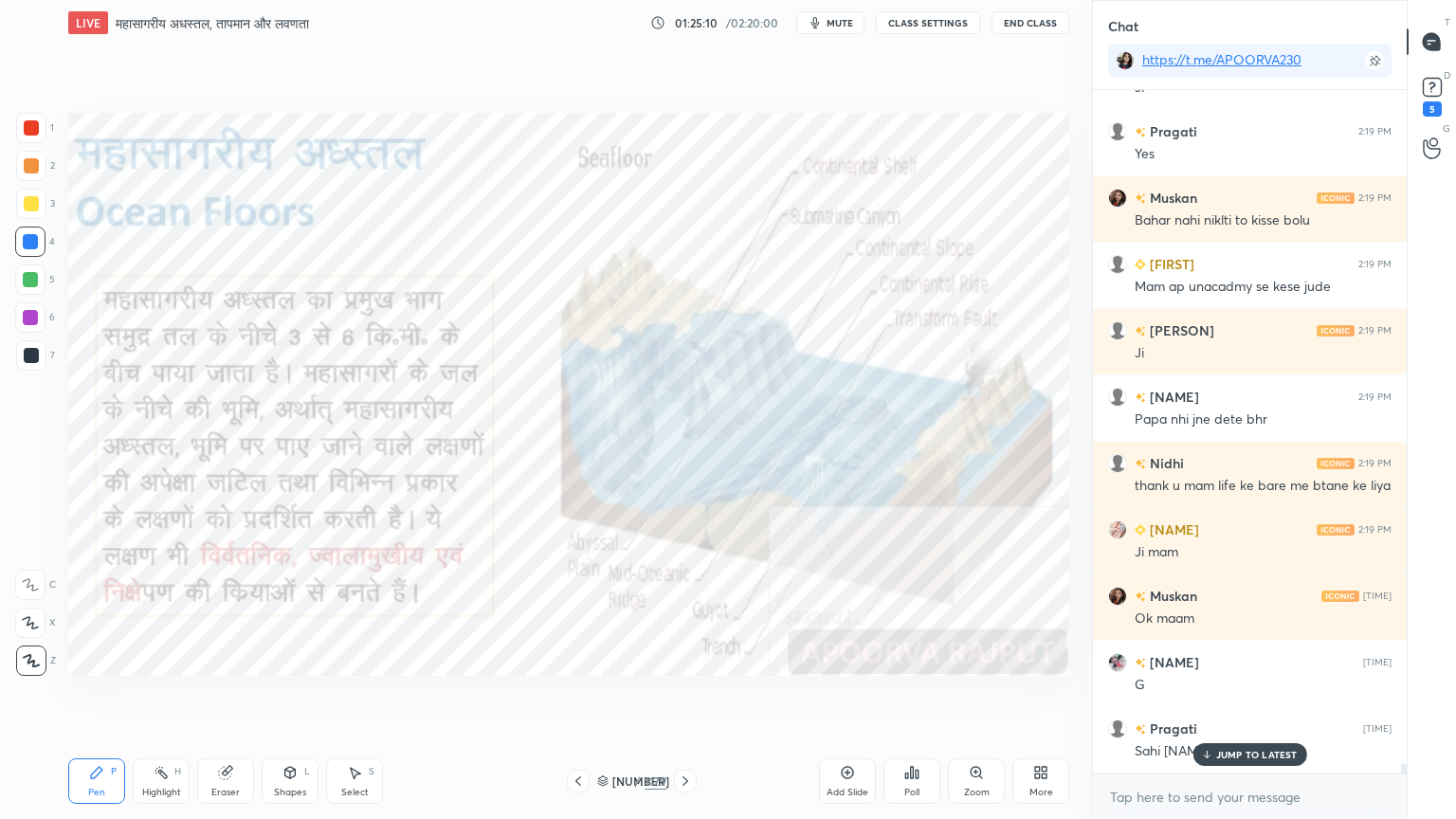 click on "JUMP TO LATEST" at bounding box center (1249, 755) 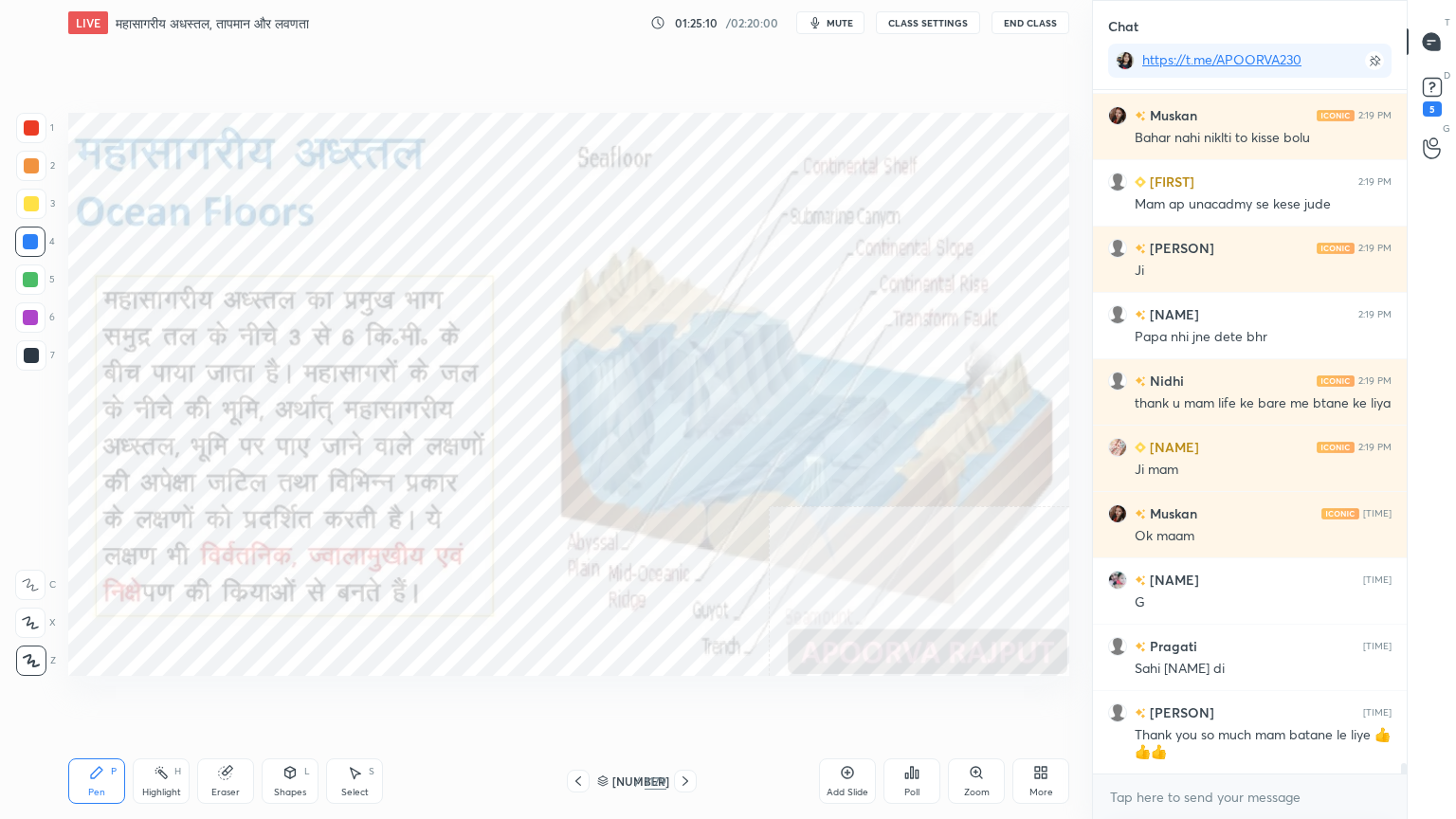 drag, startPoint x: 1214, startPoint y: 818, endPoint x: 1194, endPoint y: 795, distance: 30.479501 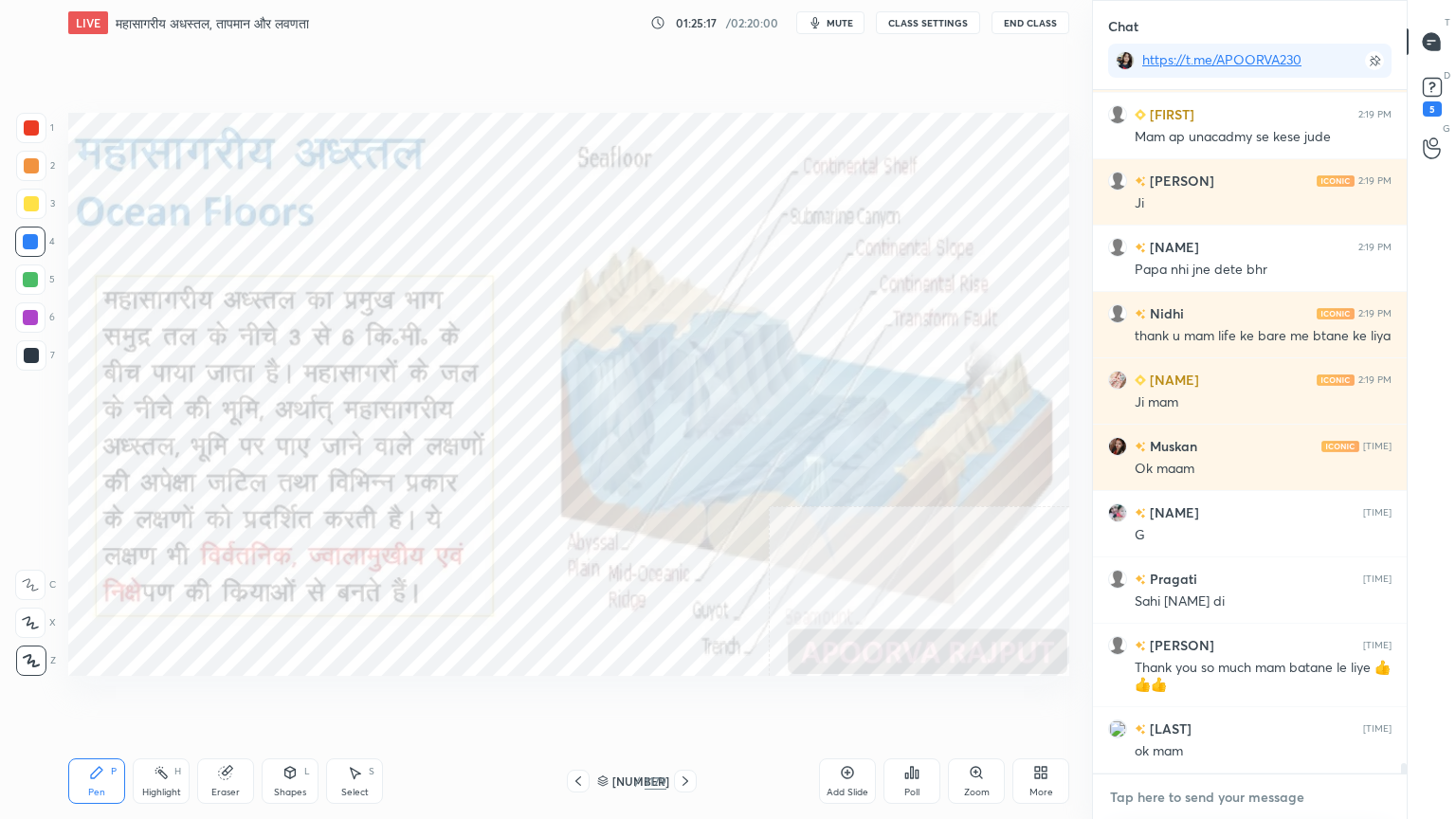 scroll, scrollTop: 45318, scrollLeft: 0, axis: vertical 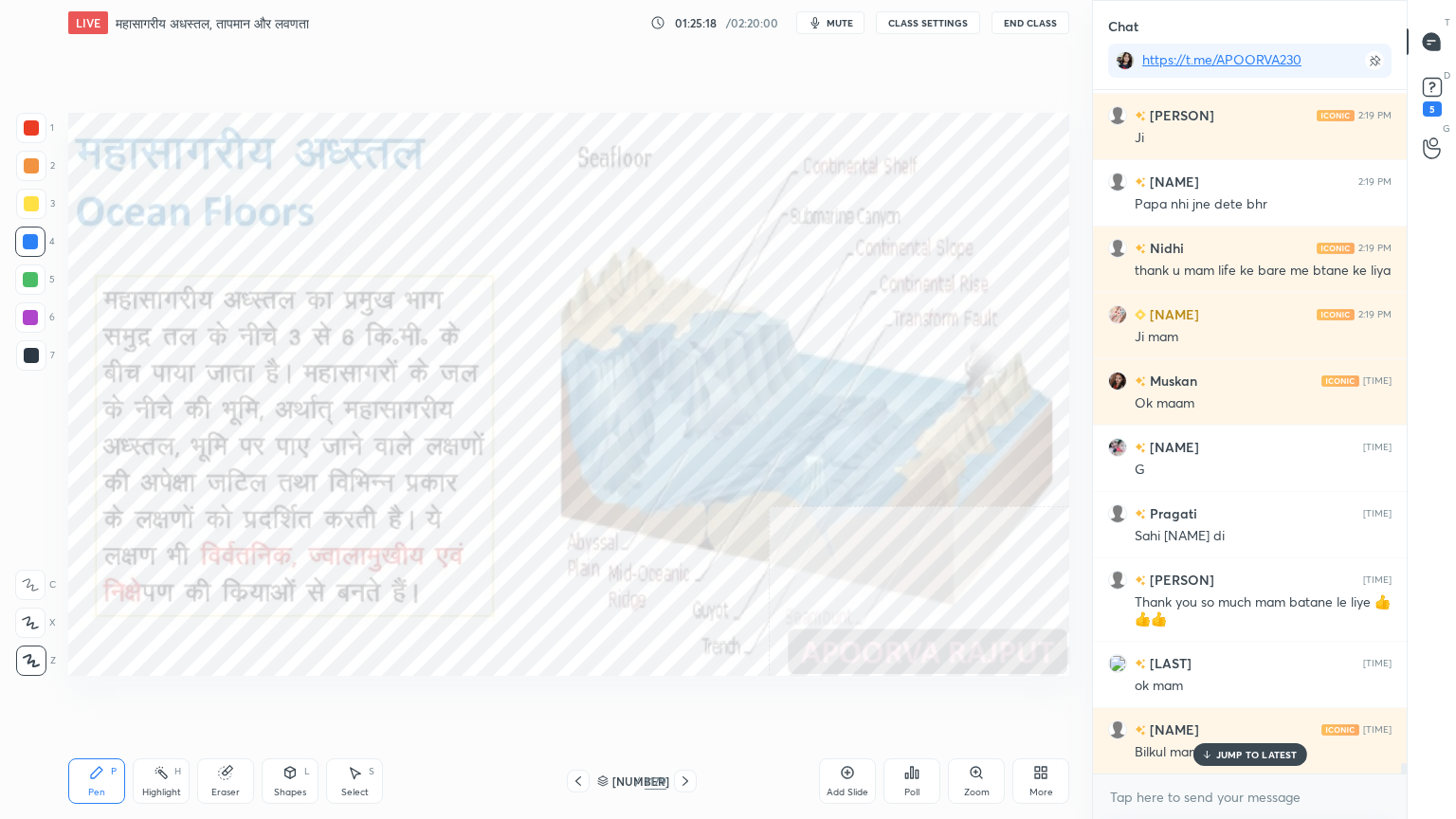 click 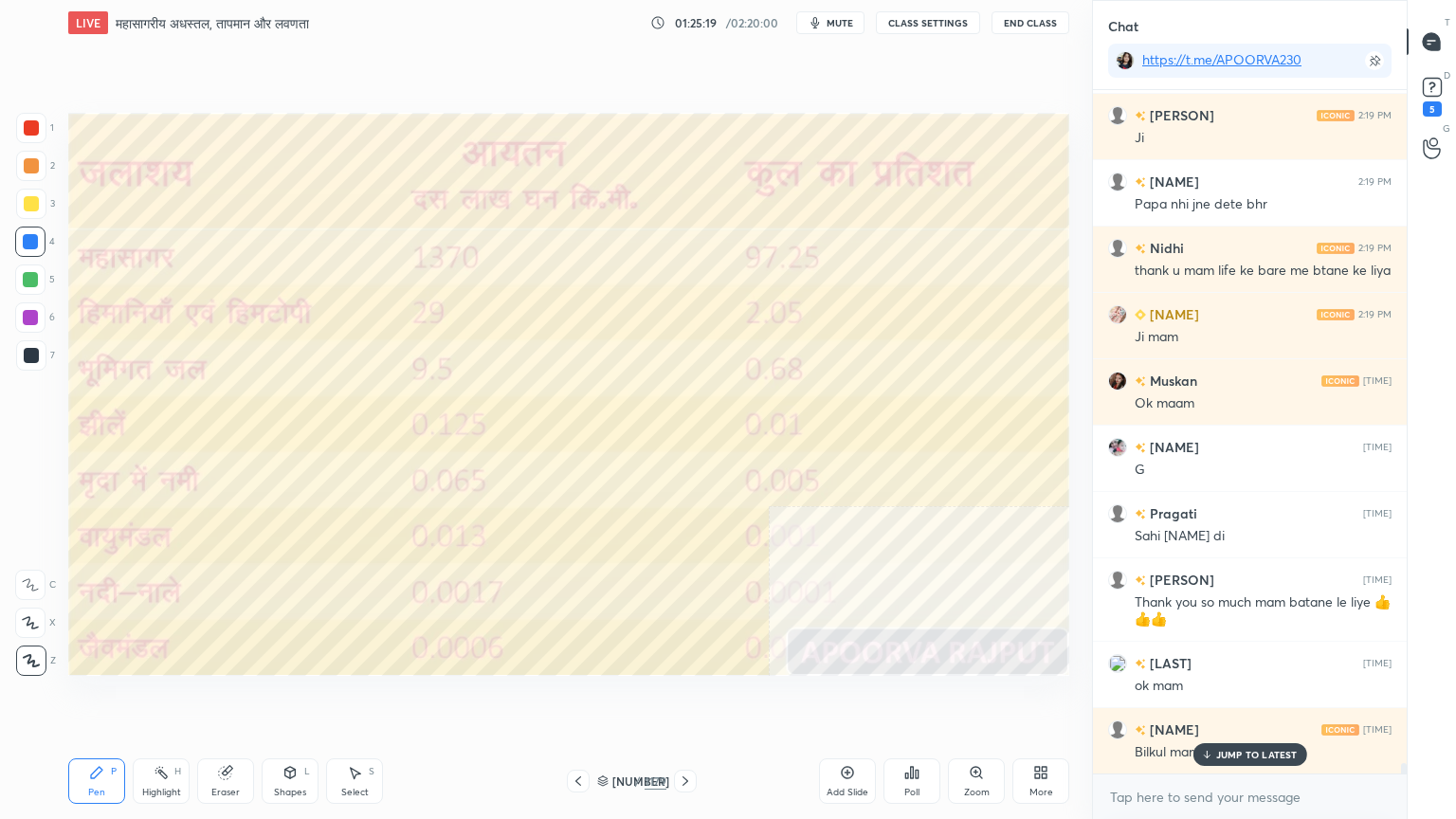 click 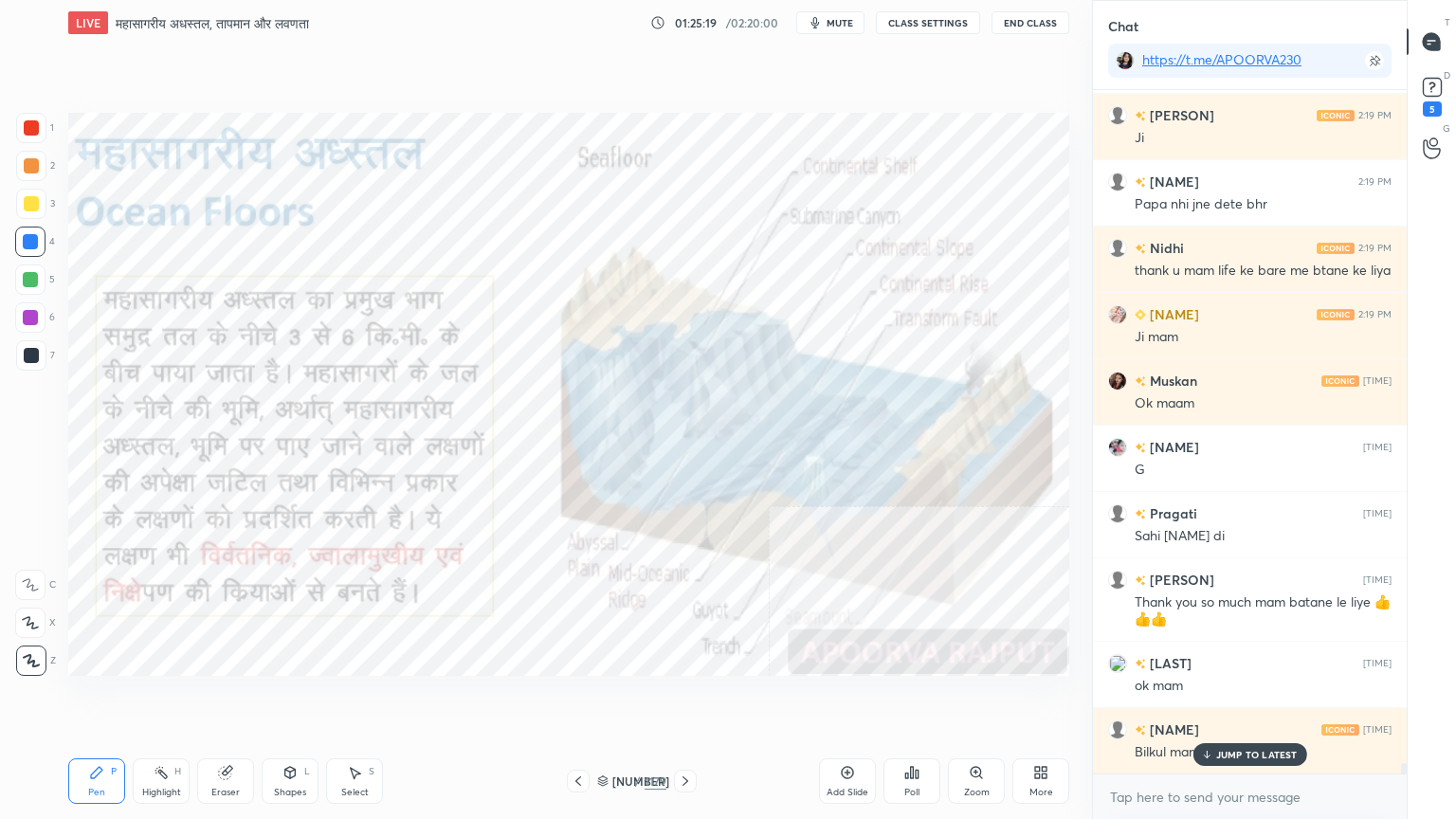 click 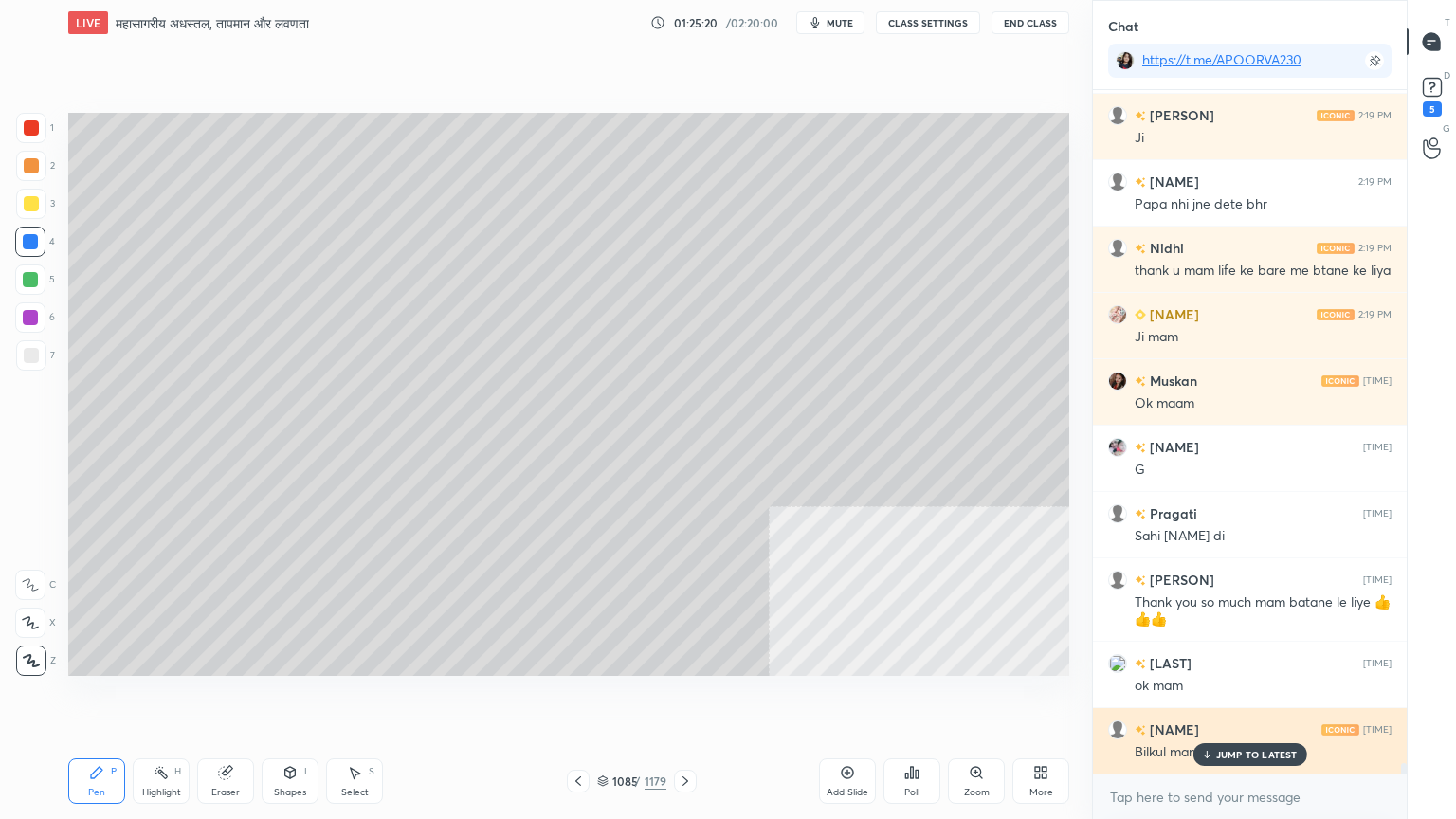 click on "JUMP TO LATEST" at bounding box center (1249, 755) 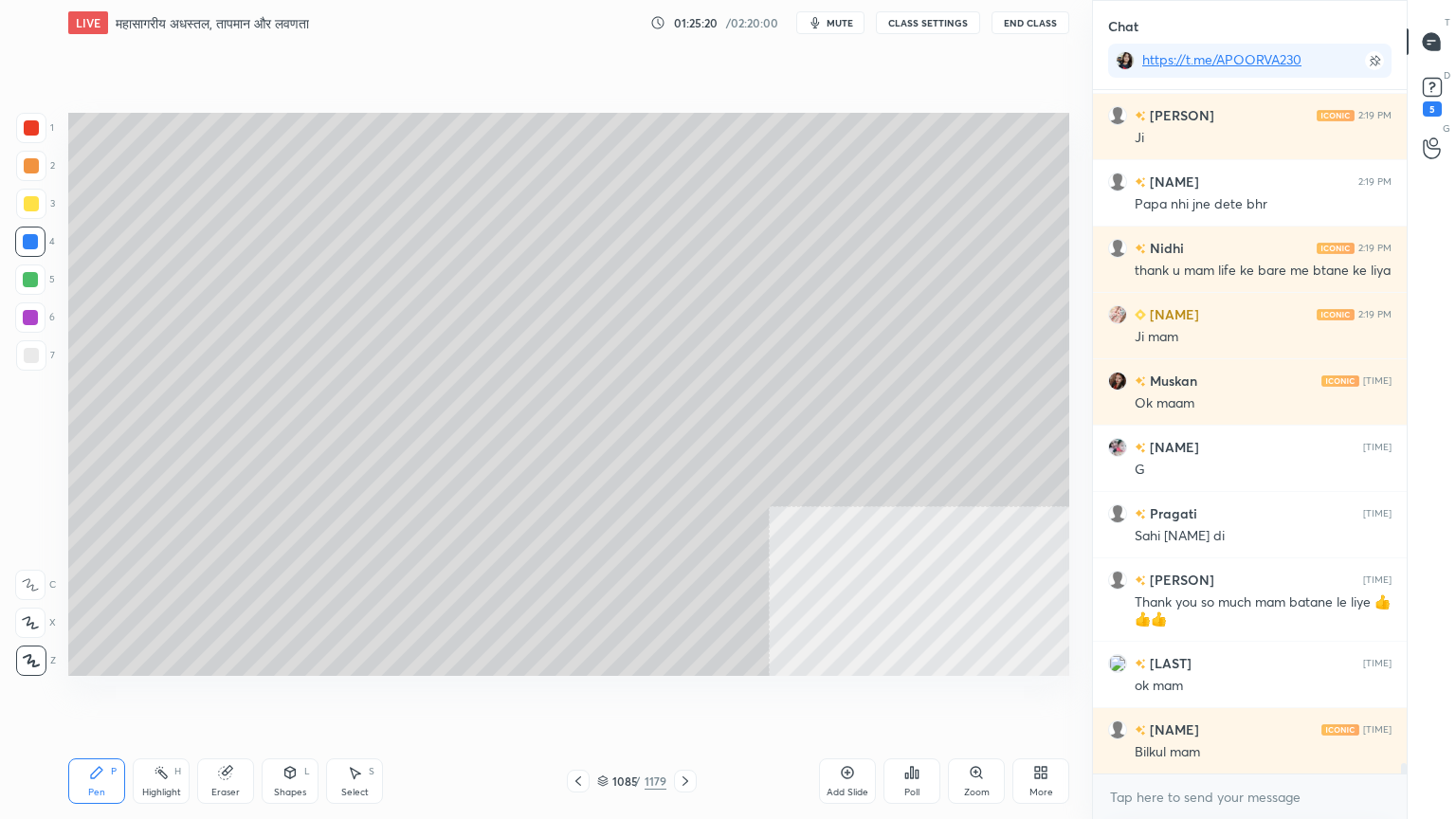 click on "x" at bounding box center [1249, 796] 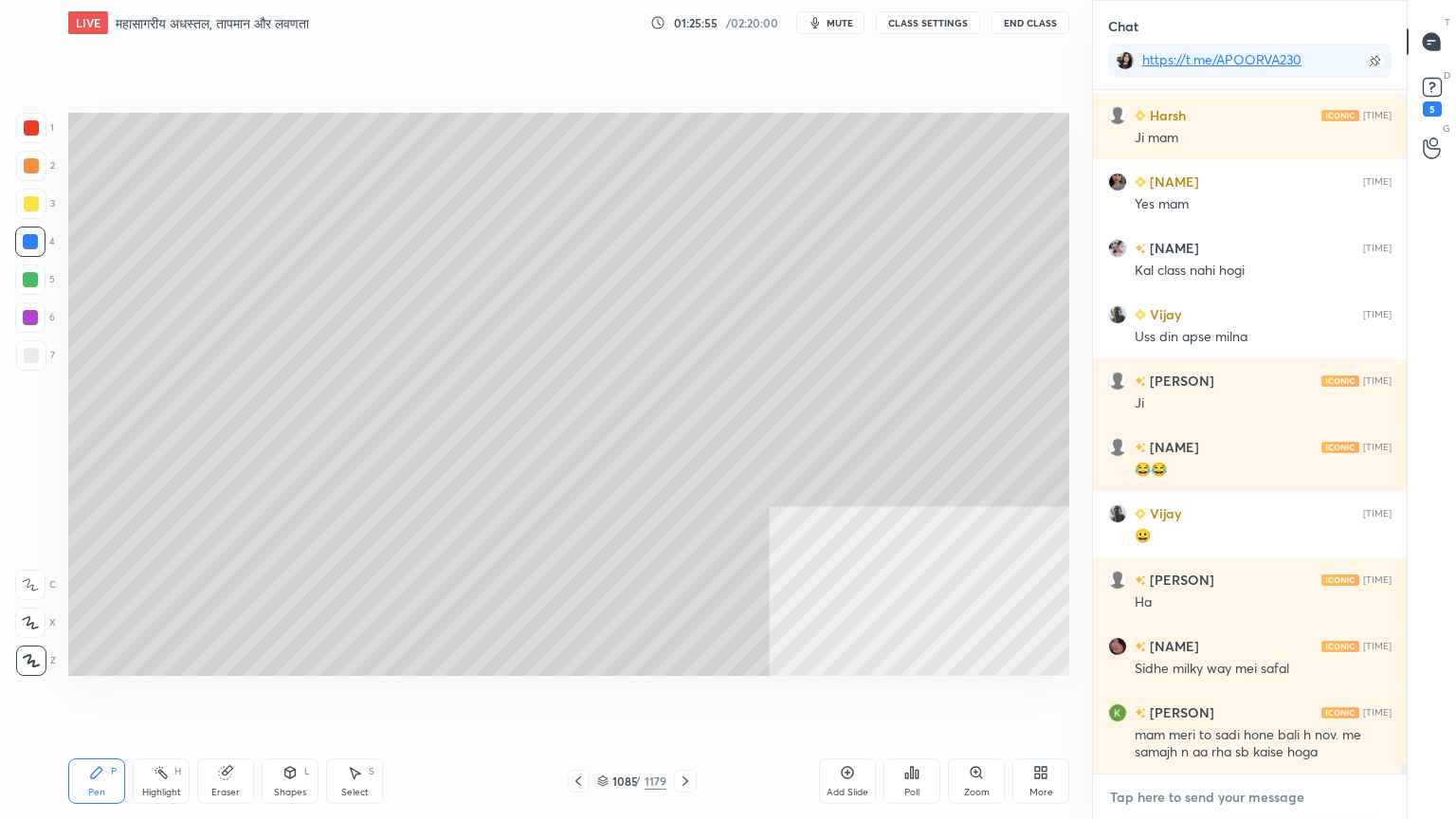 scroll, scrollTop: 46265, scrollLeft: 0, axis: vertical 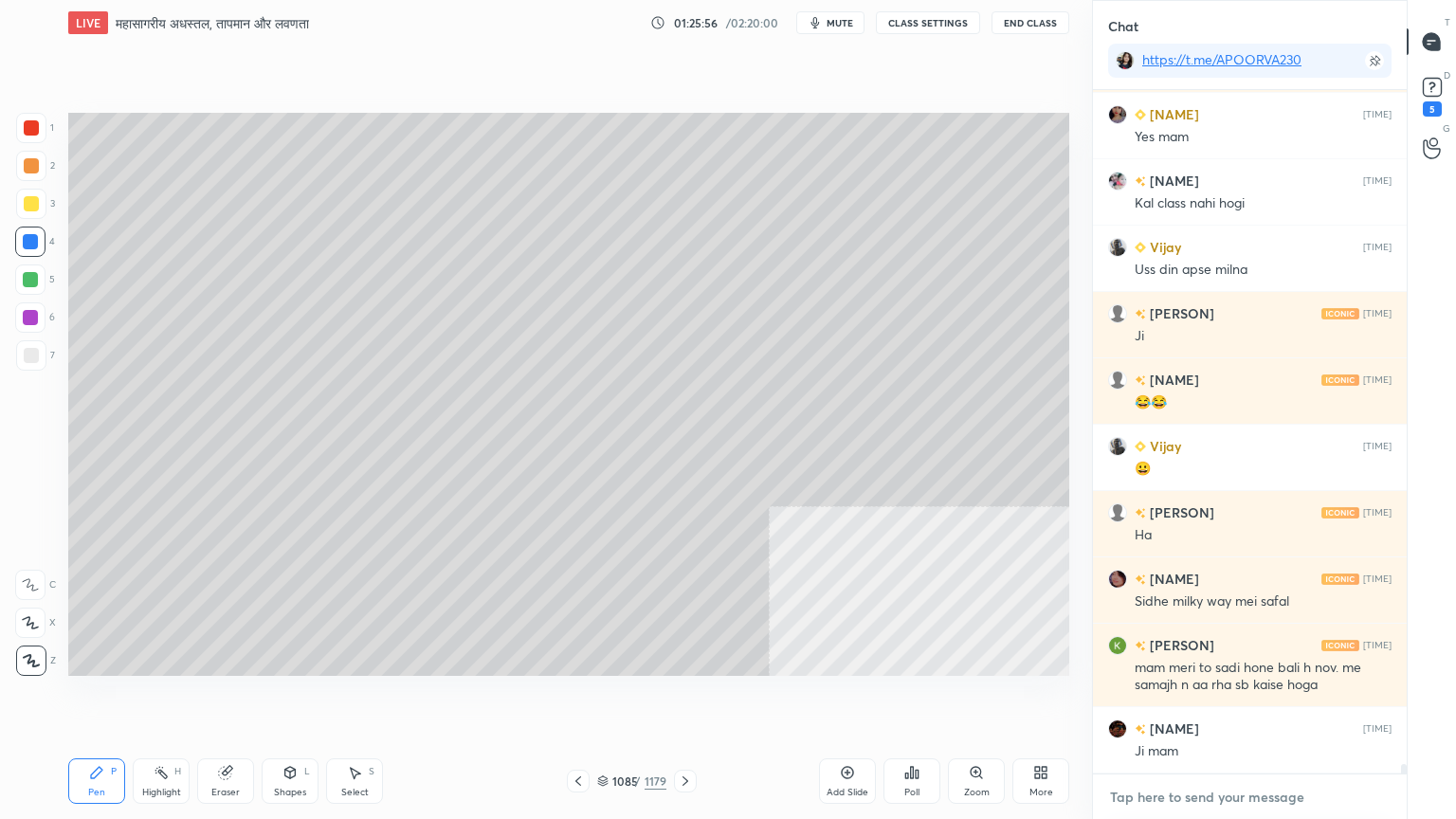 click at bounding box center (1249, 797) 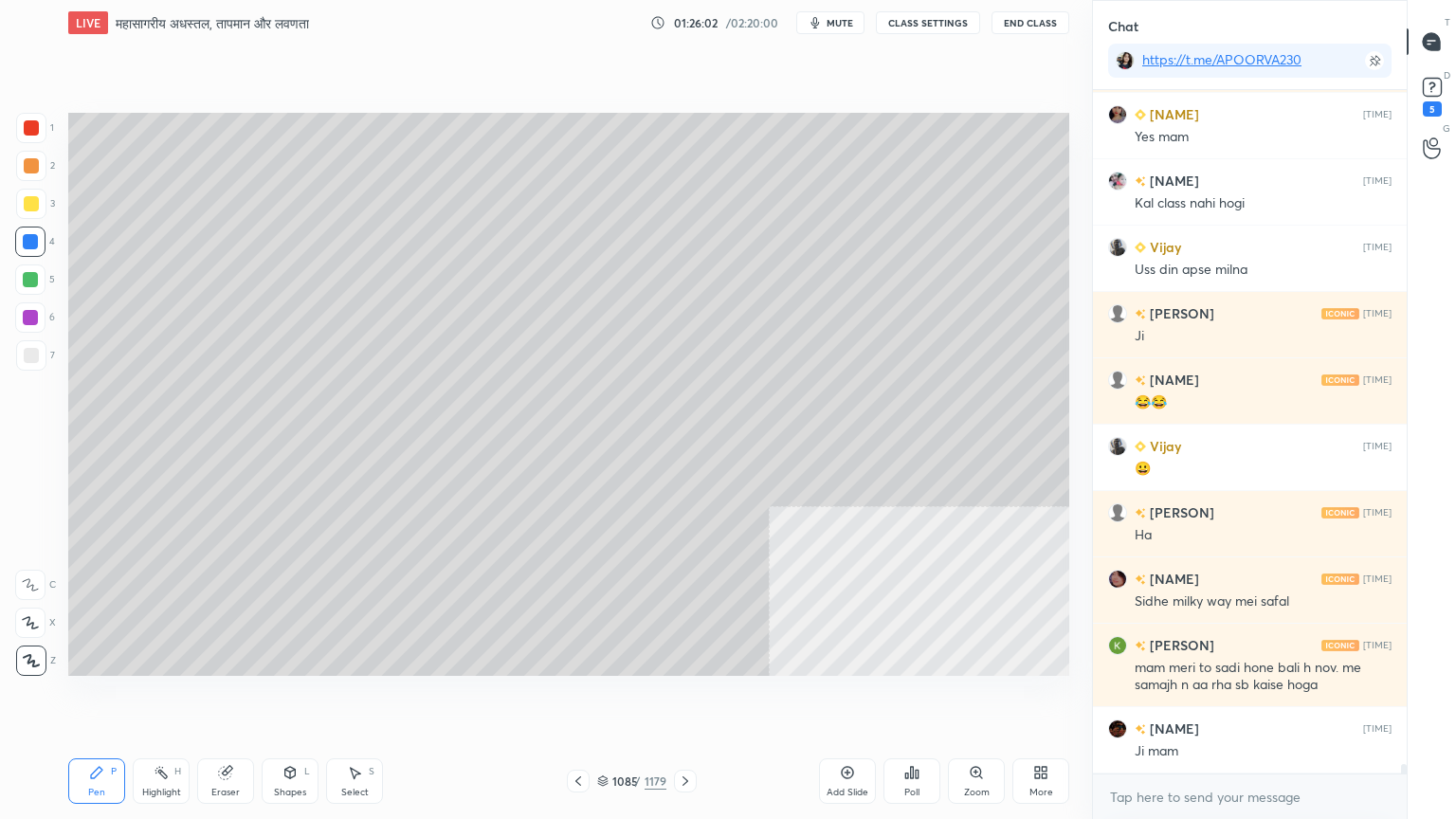 click on "Setting up your live class Poll for   secs No correct answer Start poll" at bounding box center (569, 394) 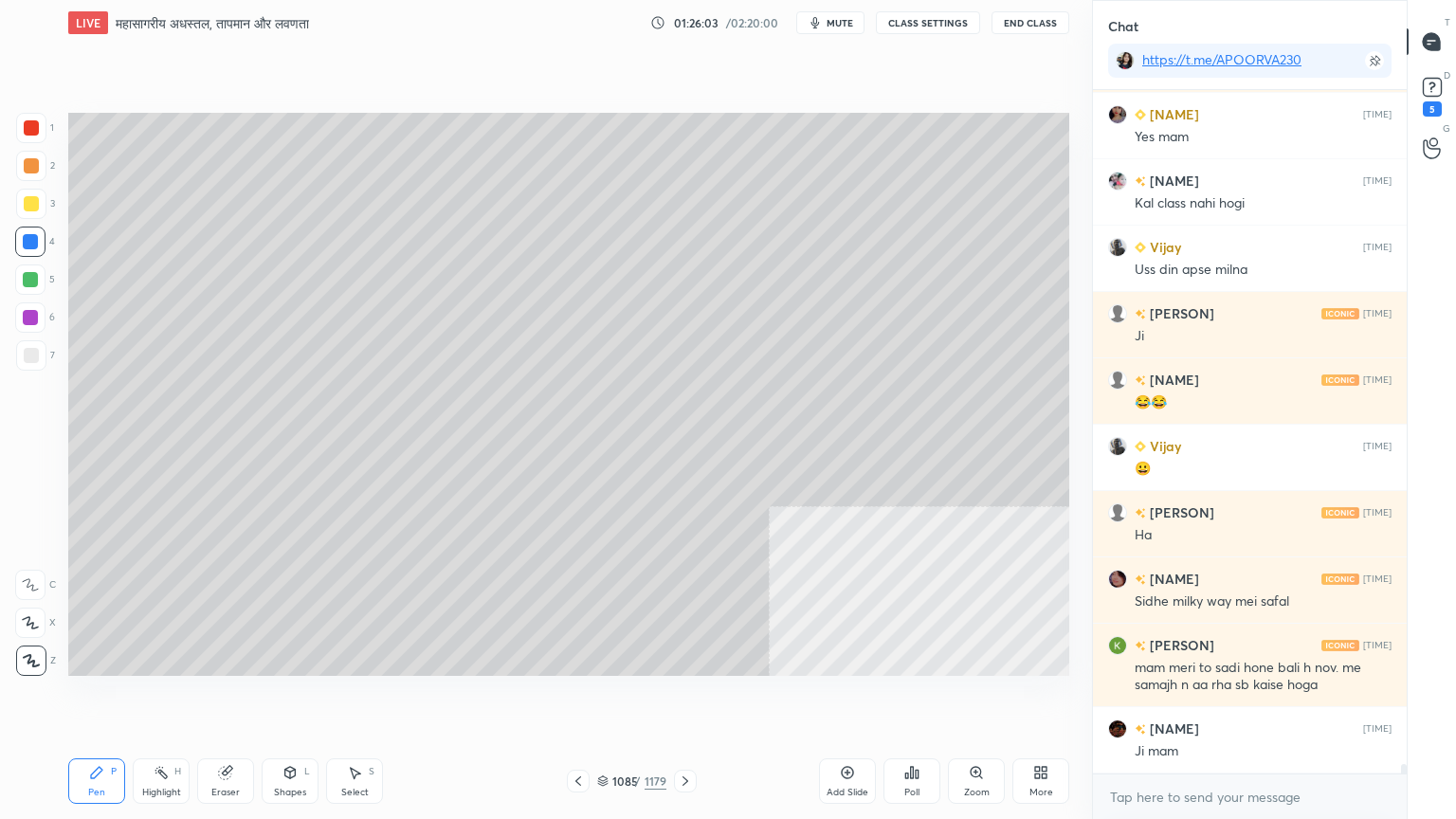 click on "Setting up your live class Poll for   secs No correct answer Start poll" at bounding box center [569, 394] 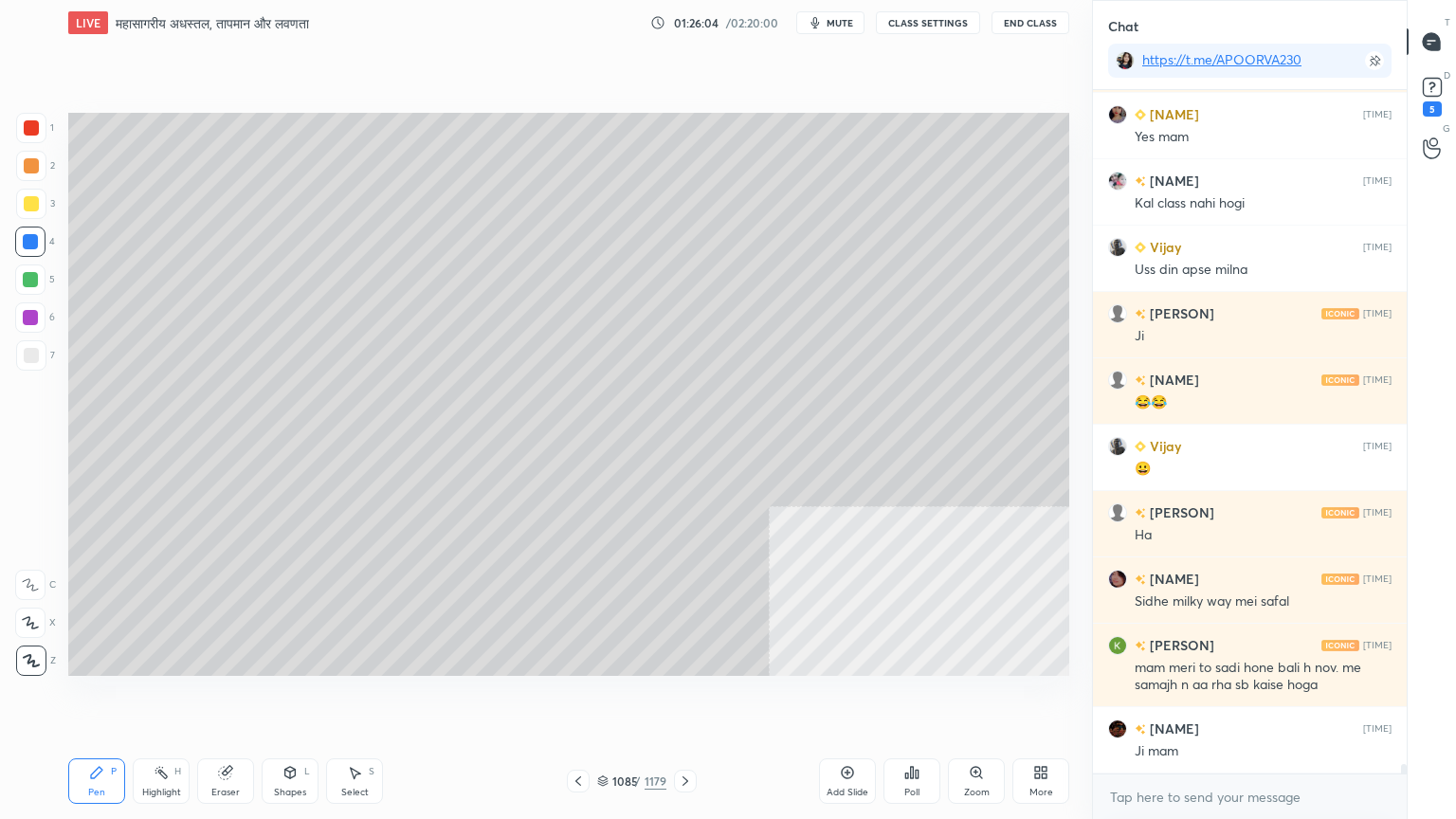 scroll, scrollTop: 46330, scrollLeft: 0, axis: vertical 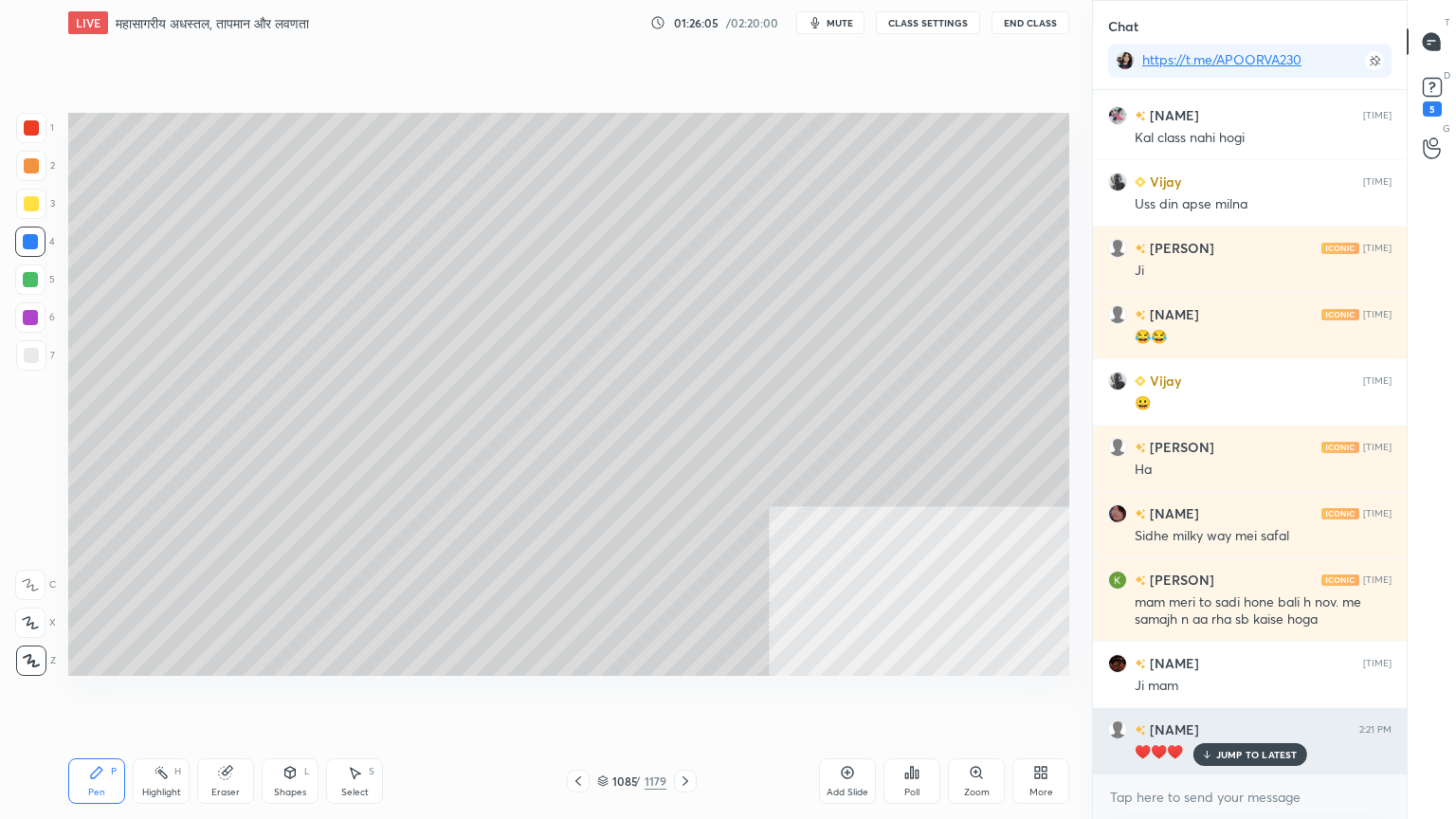 click on "JUMP TO LATEST" at bounding box center [1249, 755] 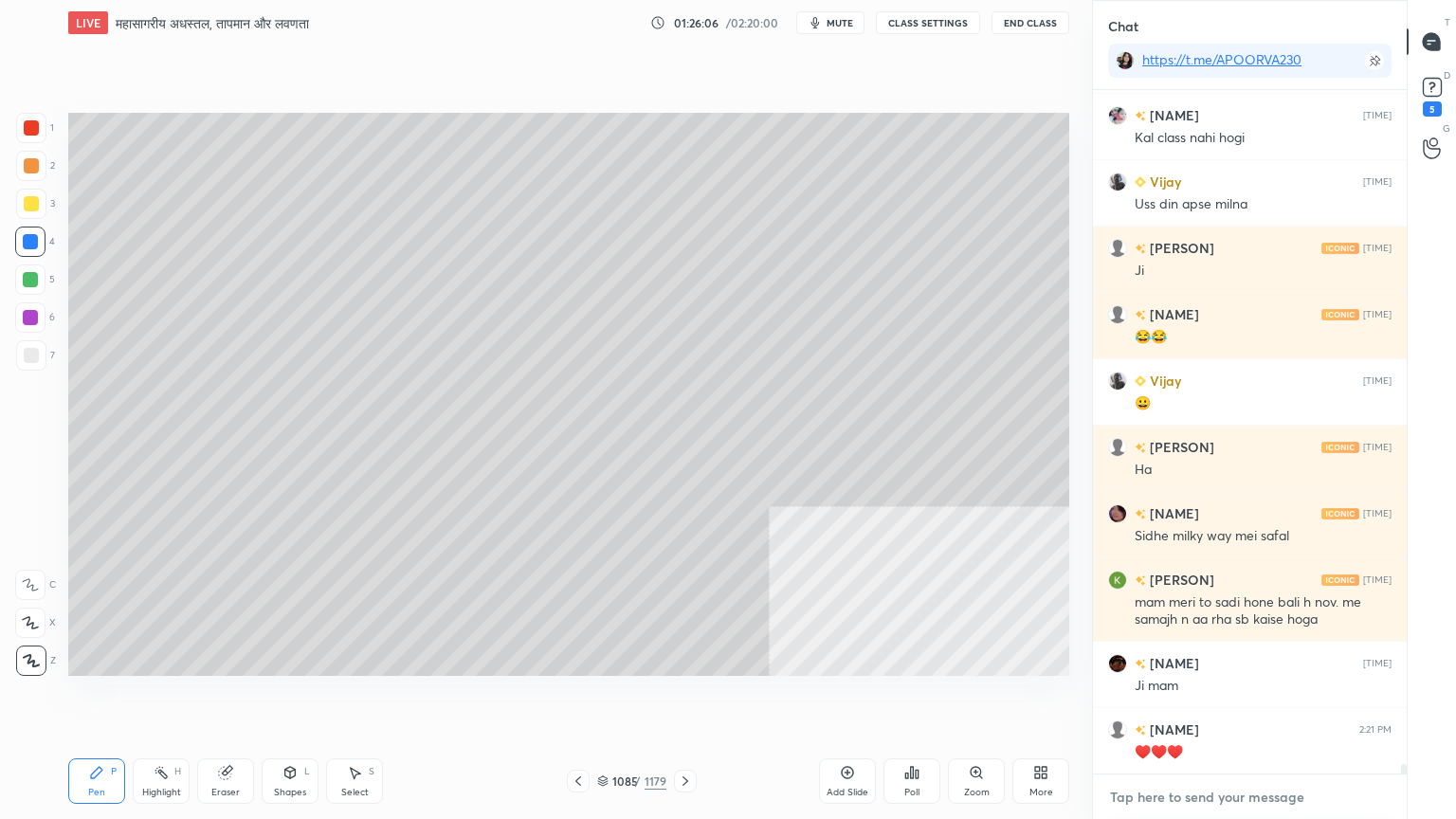 click at bounding box center (1249, 797) 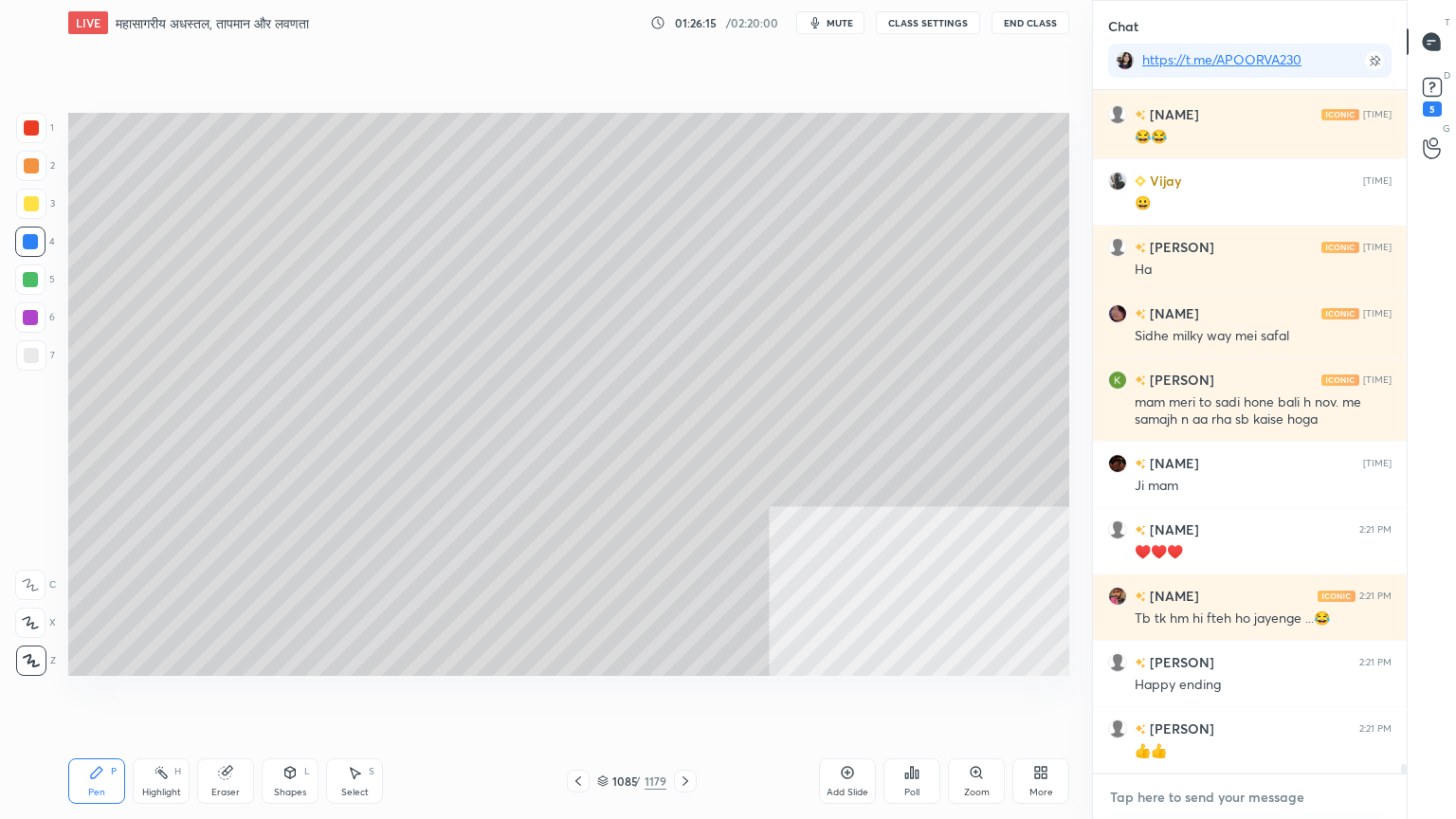 scroll, scrollTop: 46596, scrollLeft: 0, axis: vertical 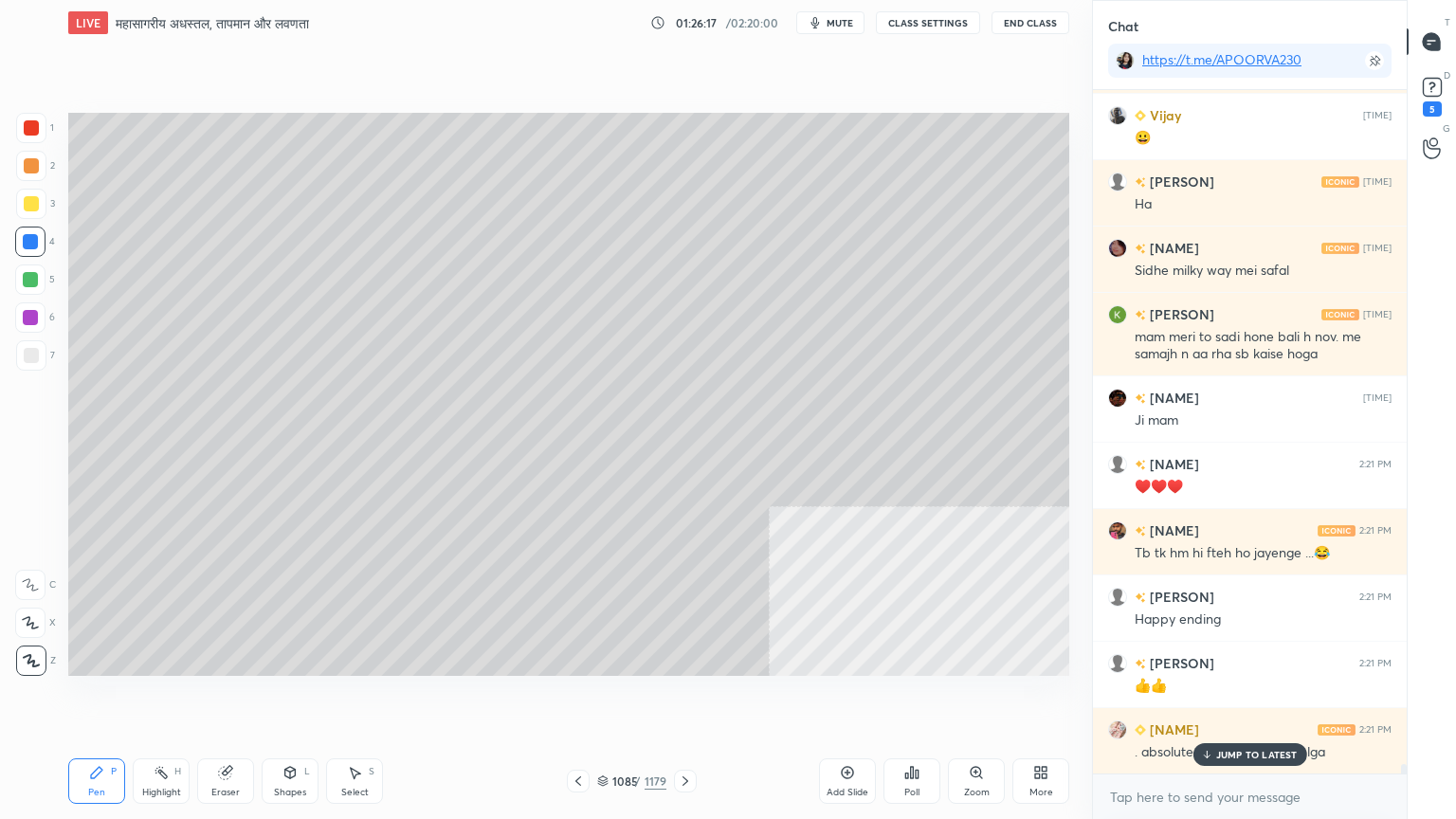 drag, startPoint x: 583, startPoint y: 744, endPoint x: 595, endPoint y: 743, distance: 12.041595 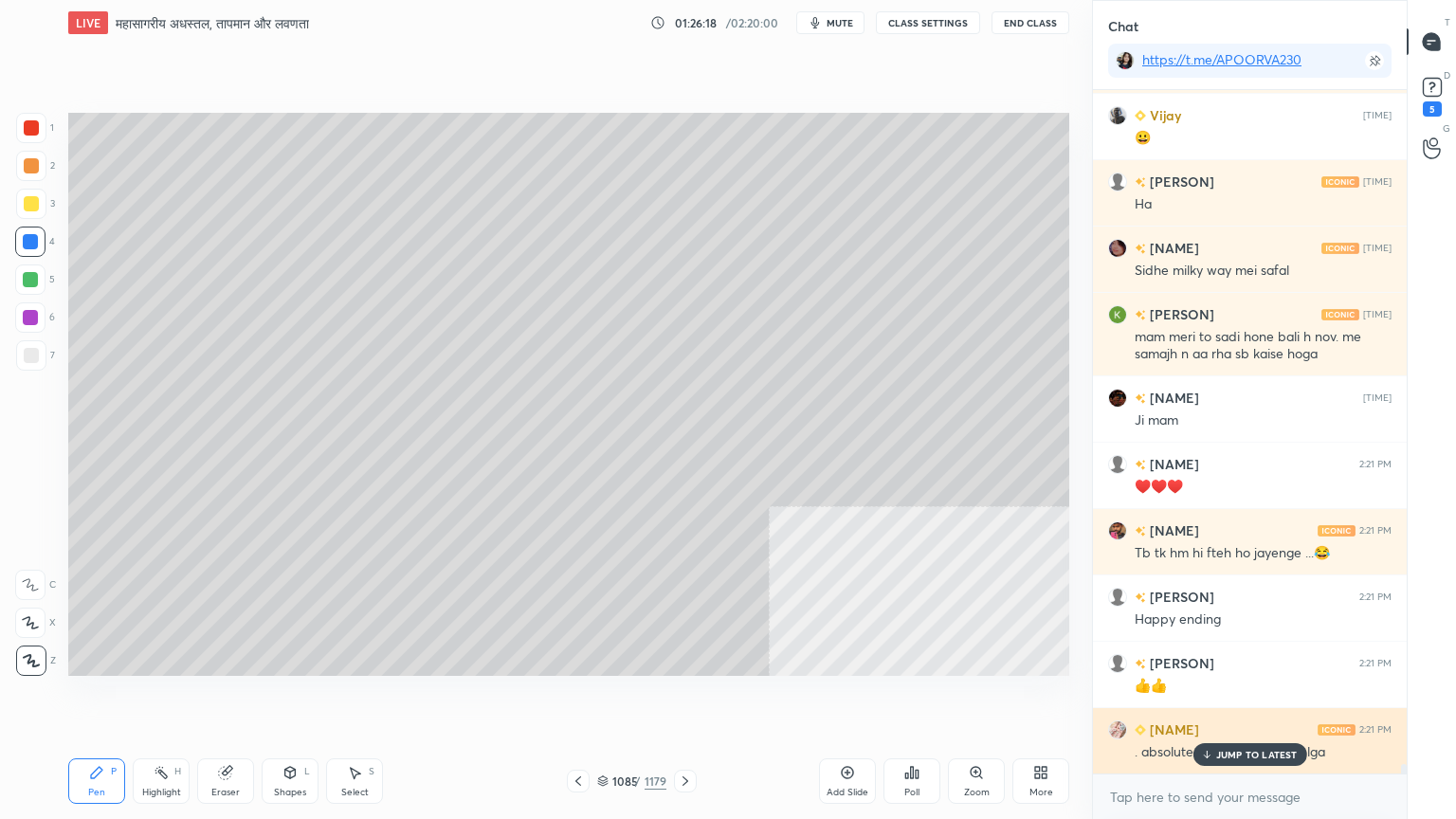 click on "JUMP TO LATEST" at bounding box center (1249, 755) 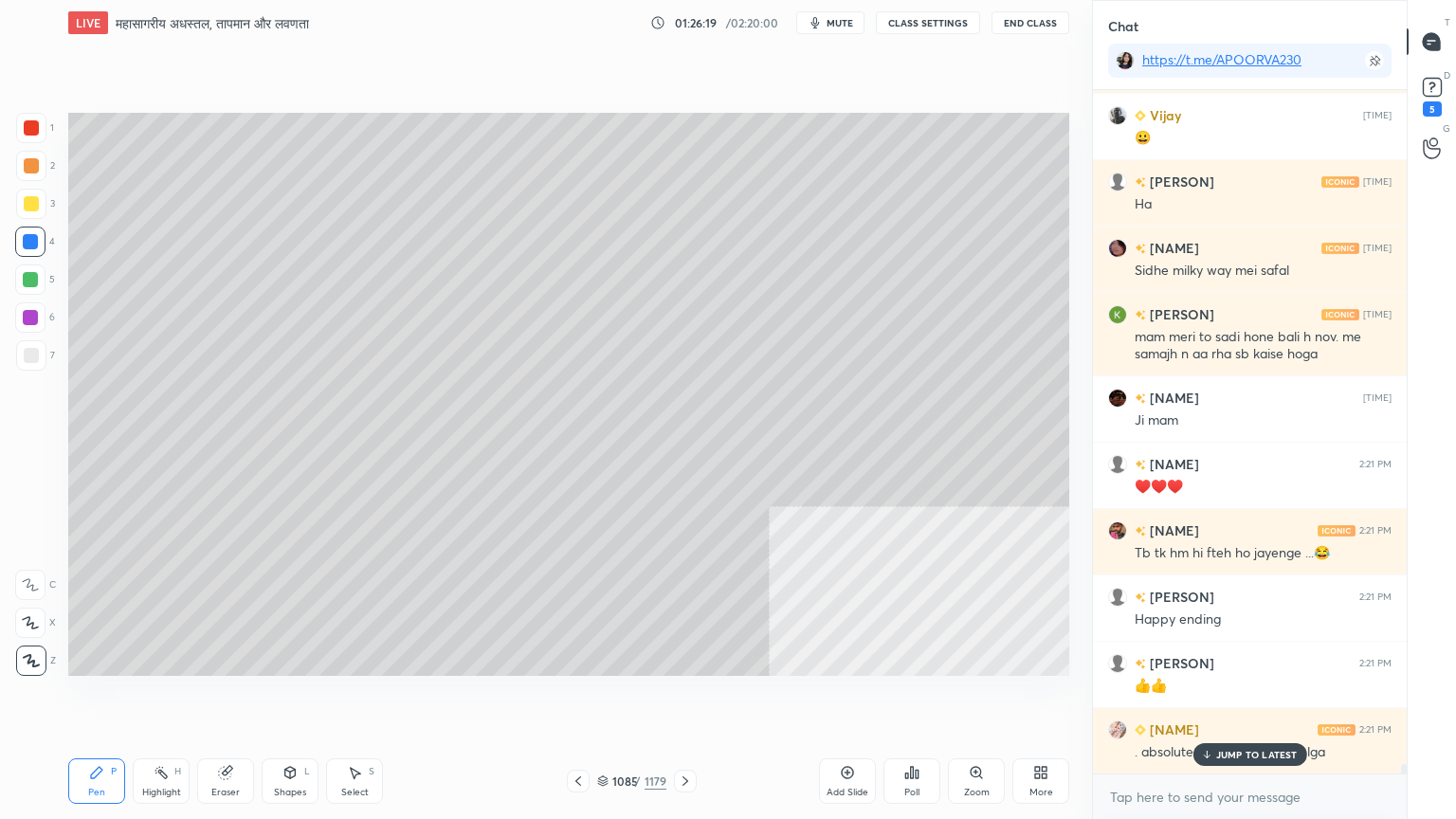 scroll, scrollTop: 46679, scrollLeft: 0, axis: vertical 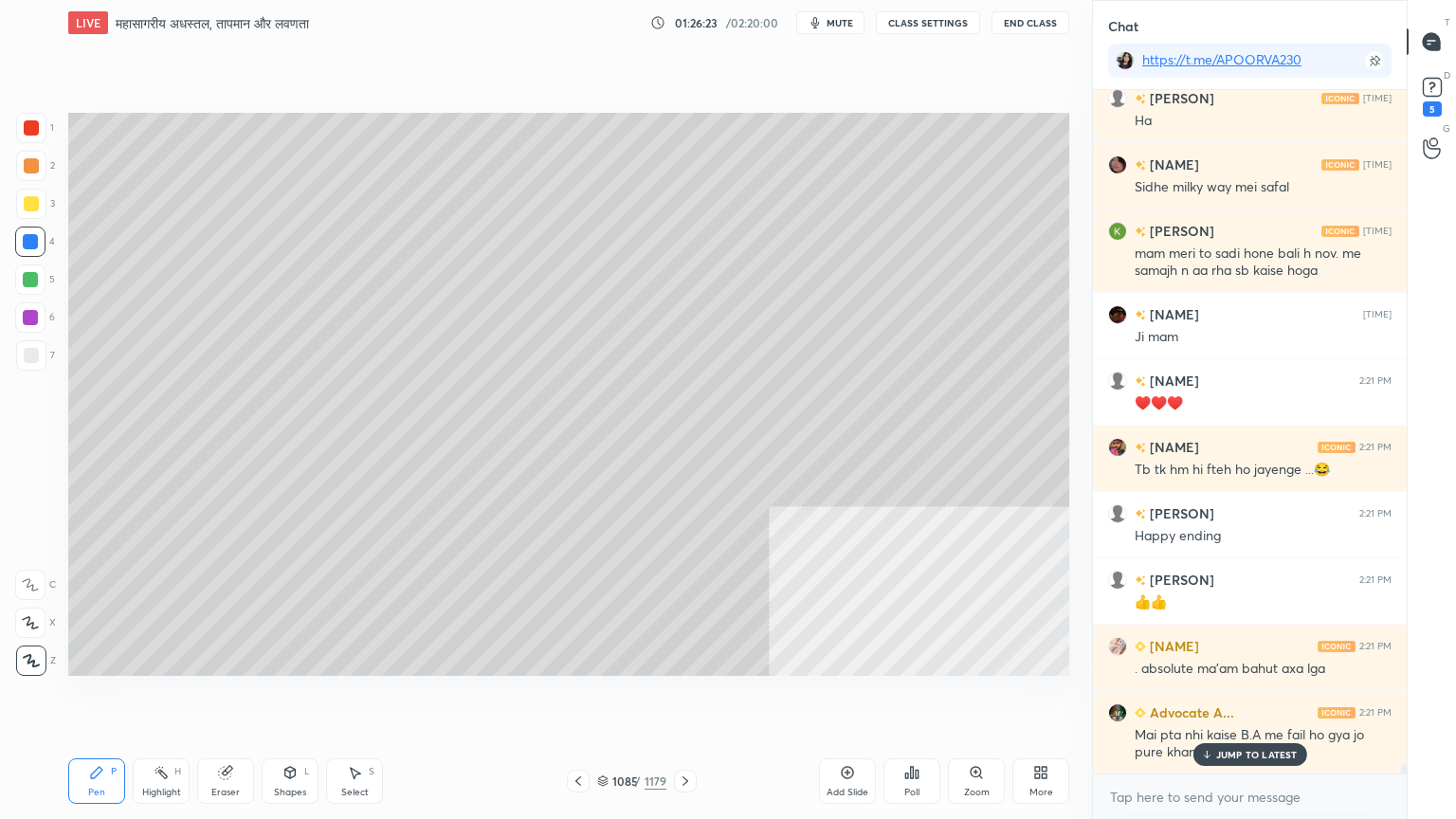 click 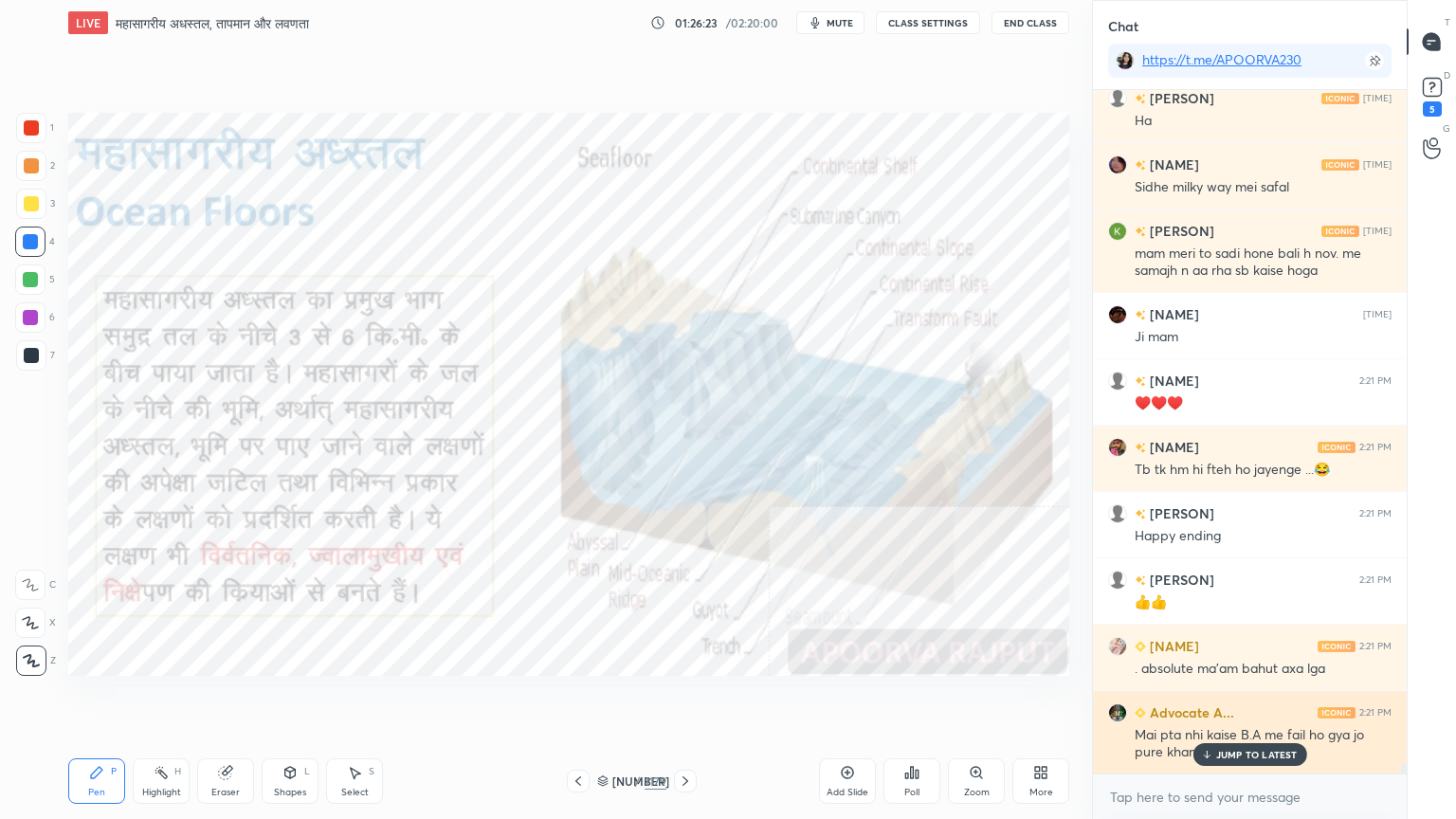 click on "JUMP TO LATEST" at bounding box center [1257, 755] 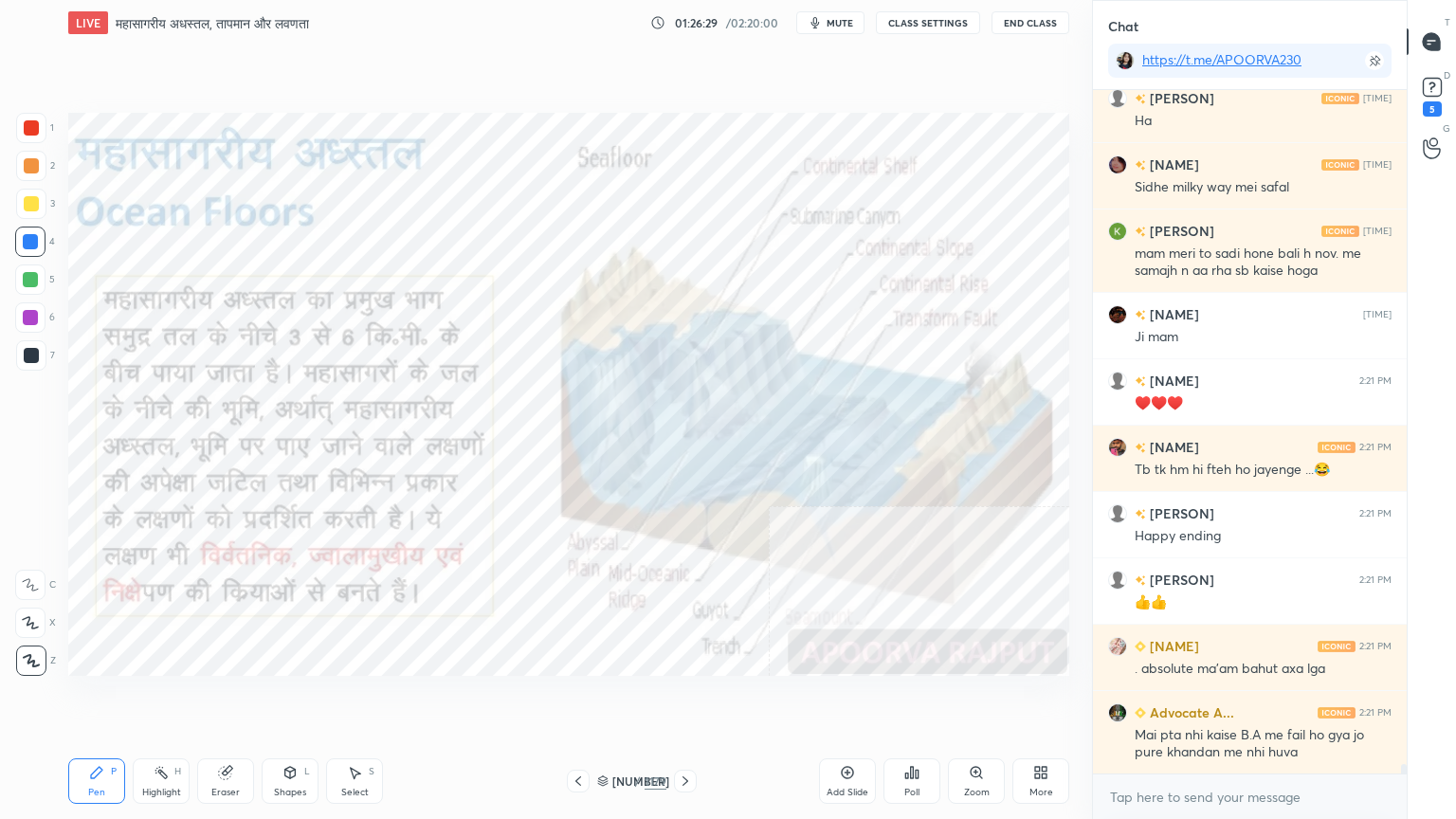 scroll, scrollTop: 46747, scrollLeft: 0, axis: vertical 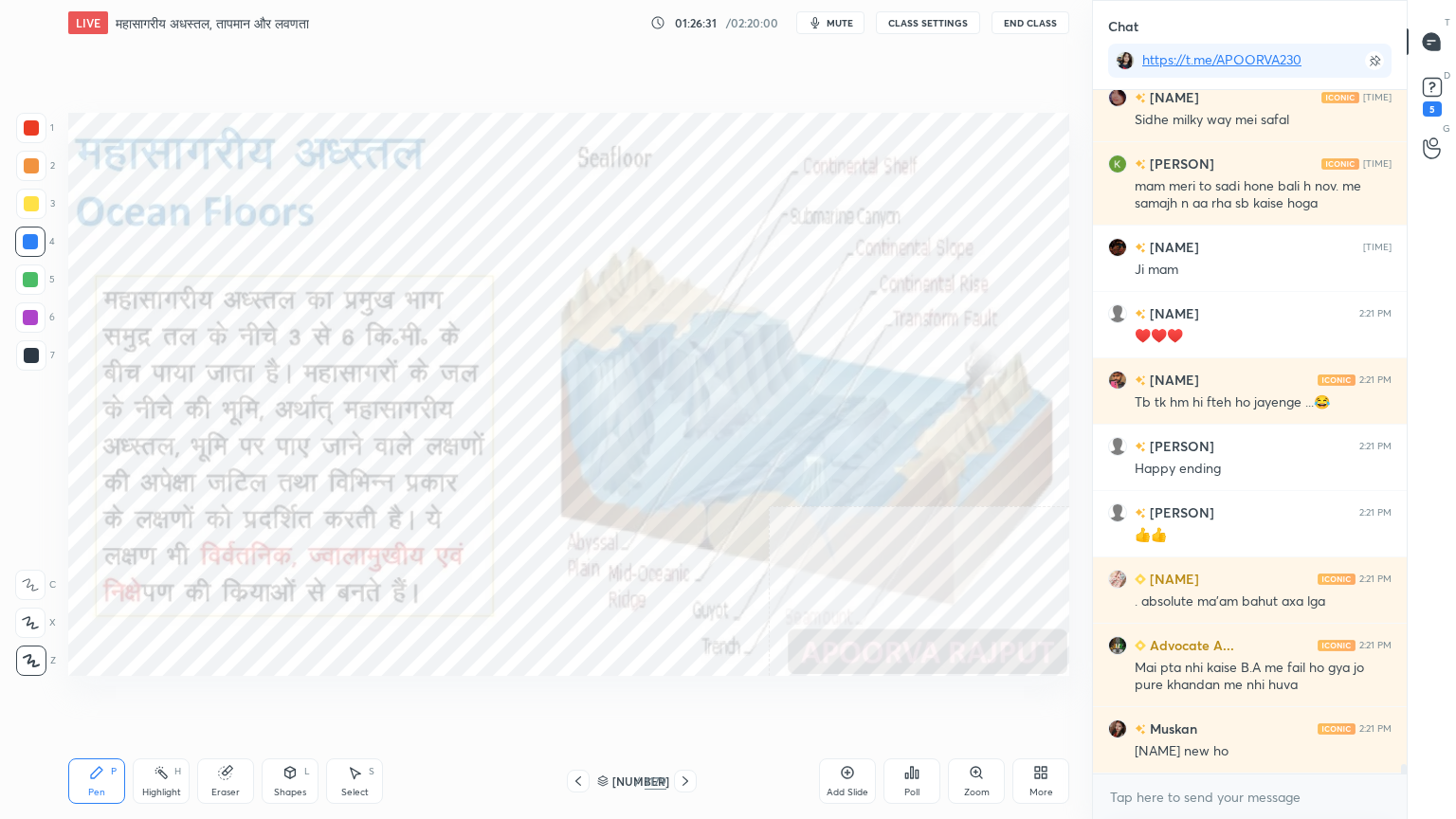 click on "x" at bounding box center (1249, 796) 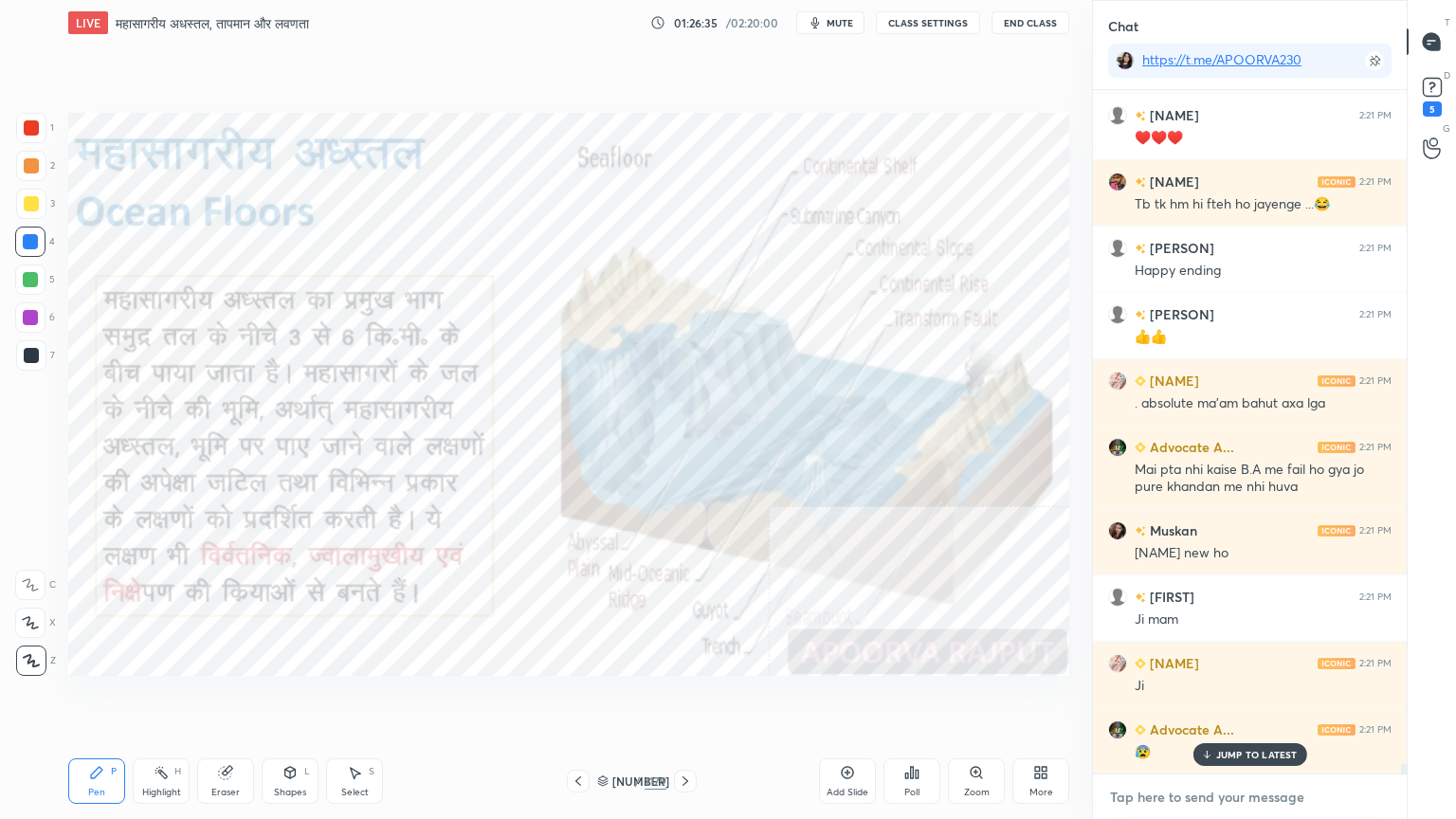 scroll, scrollTop: 47028, scrollLeft: 0, axis: vertical 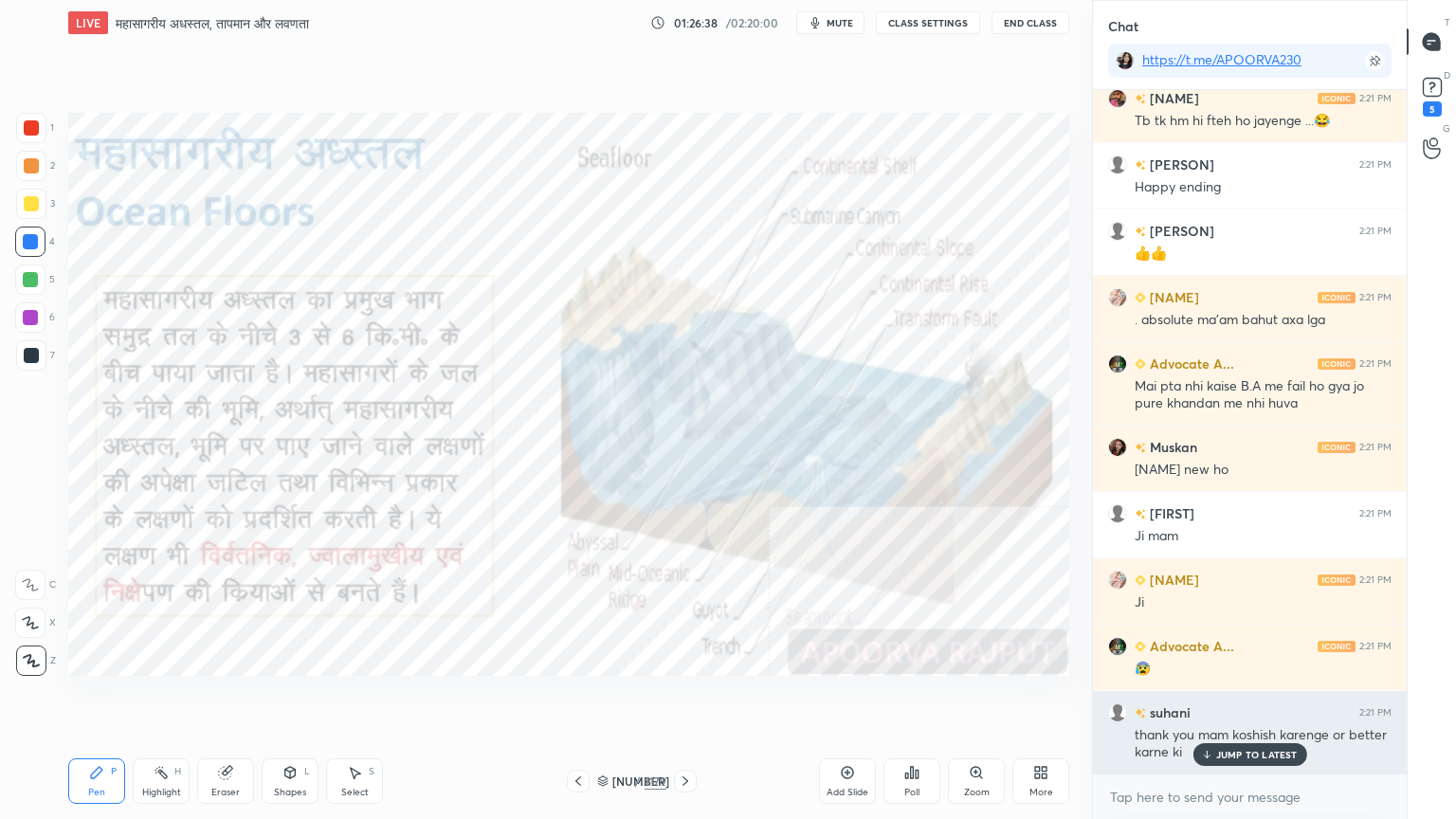 click on "JUMP TO LATEST" at bounding box center [1257, 755] 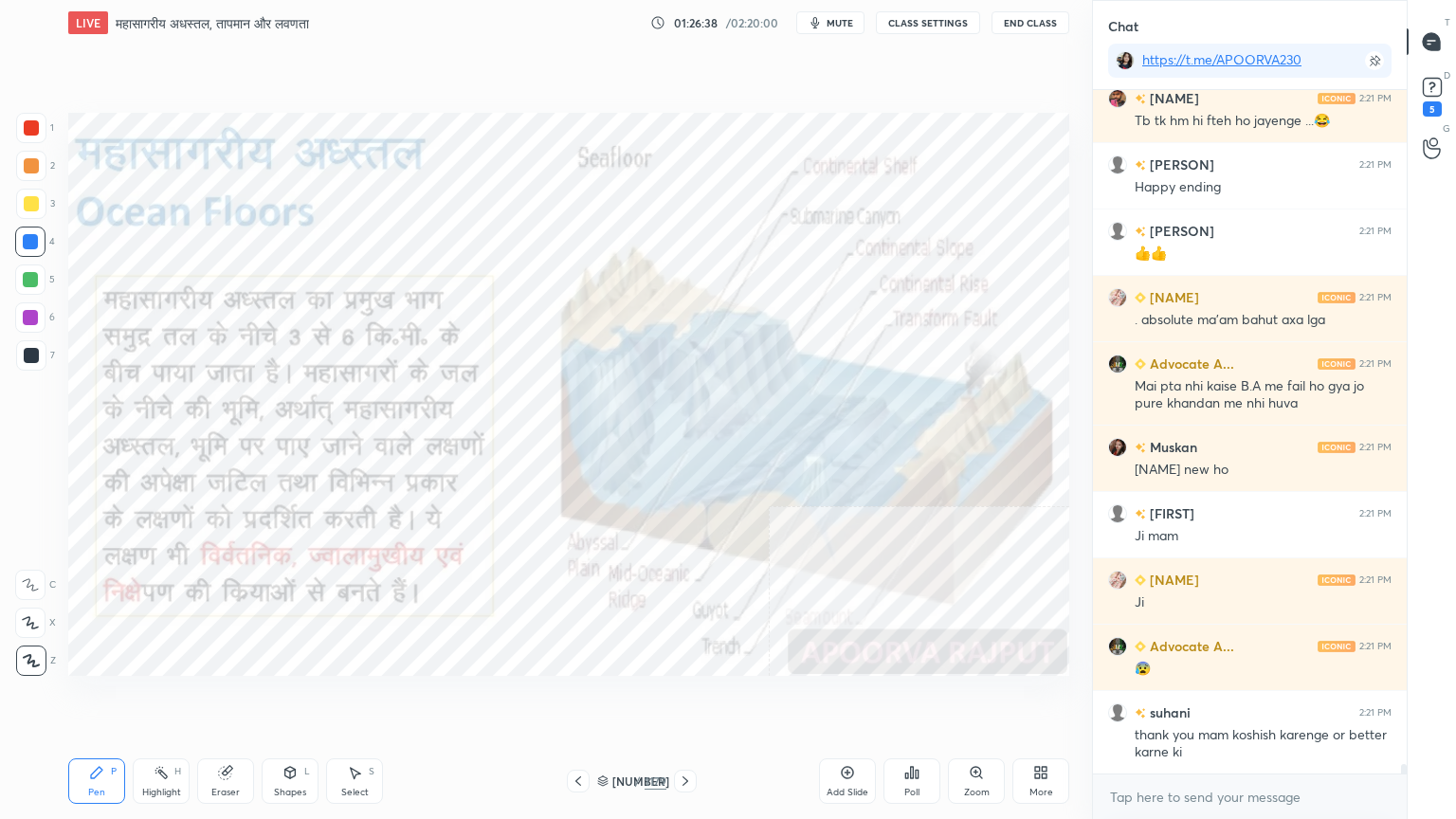 scroll, scrollTop: 47095, scrollLeft: 0, axis: vertical 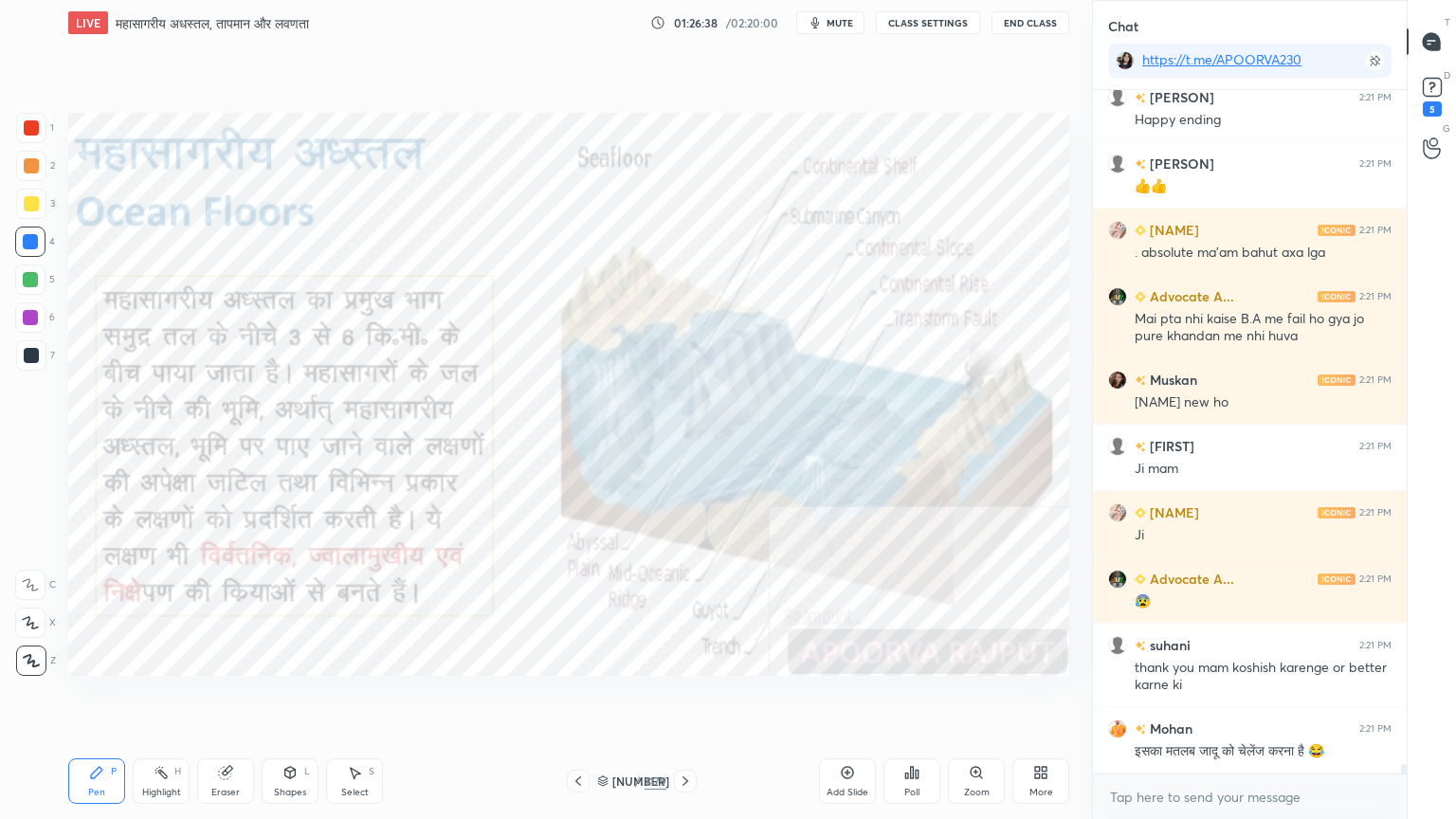 drag, startPoint x: 1225, startPoint y: 816, endPoint x: 1221, endPoint y: 799, distance: 17.464249 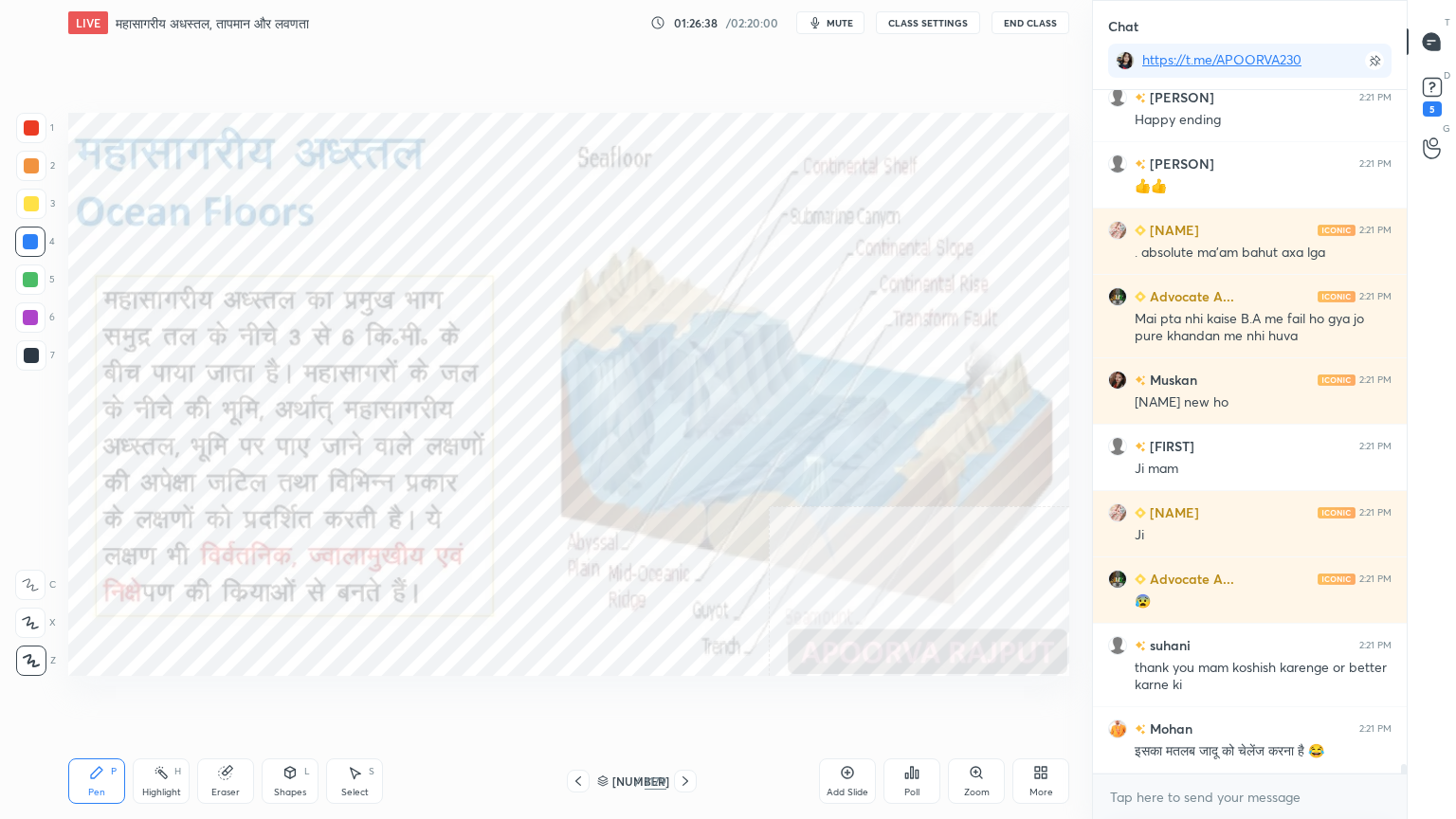 click on "x" at bounding box center (1249, 796) 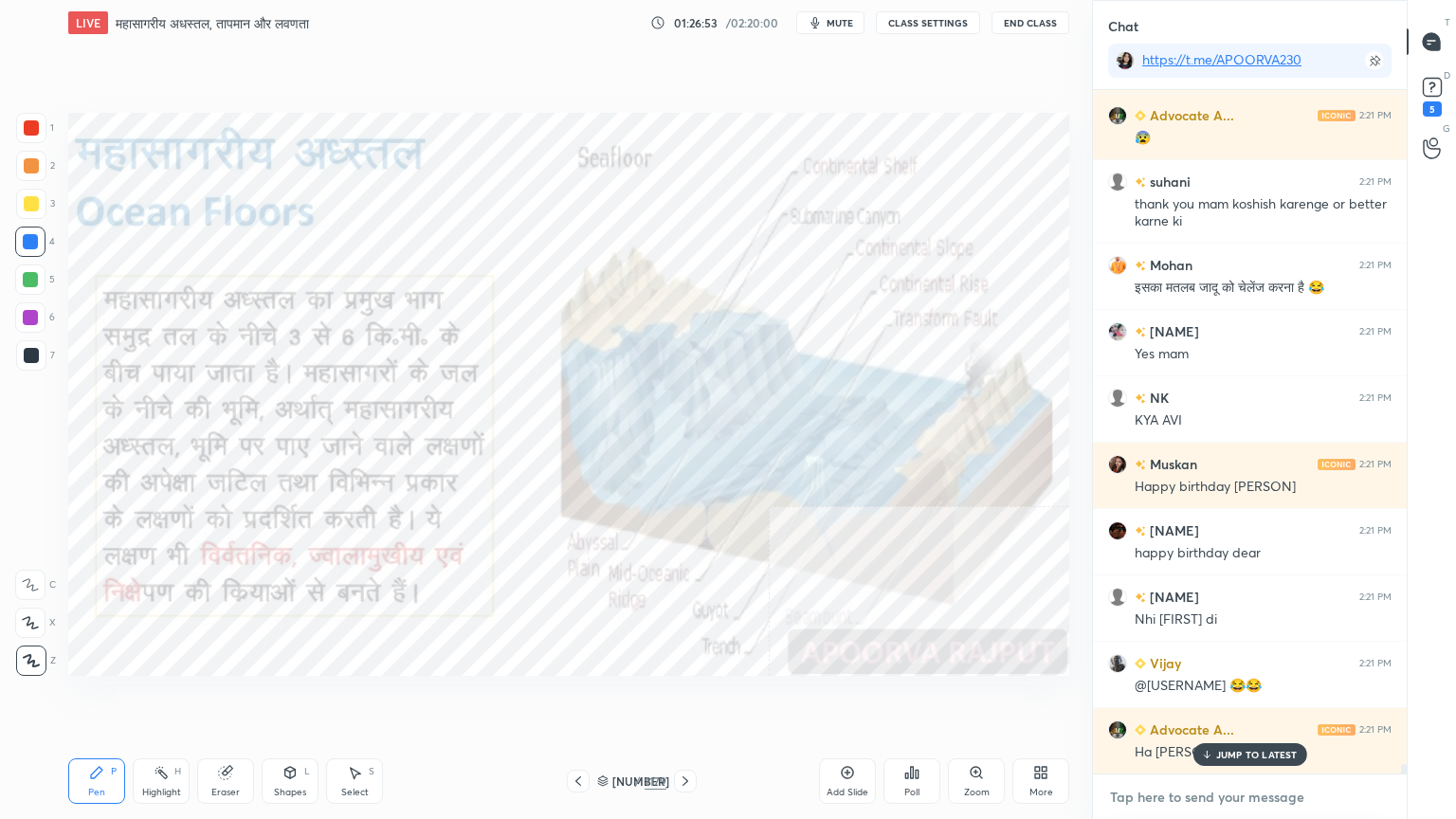 scroll, scrollTop: 47642, scrollLeft: 0, axis: vertical 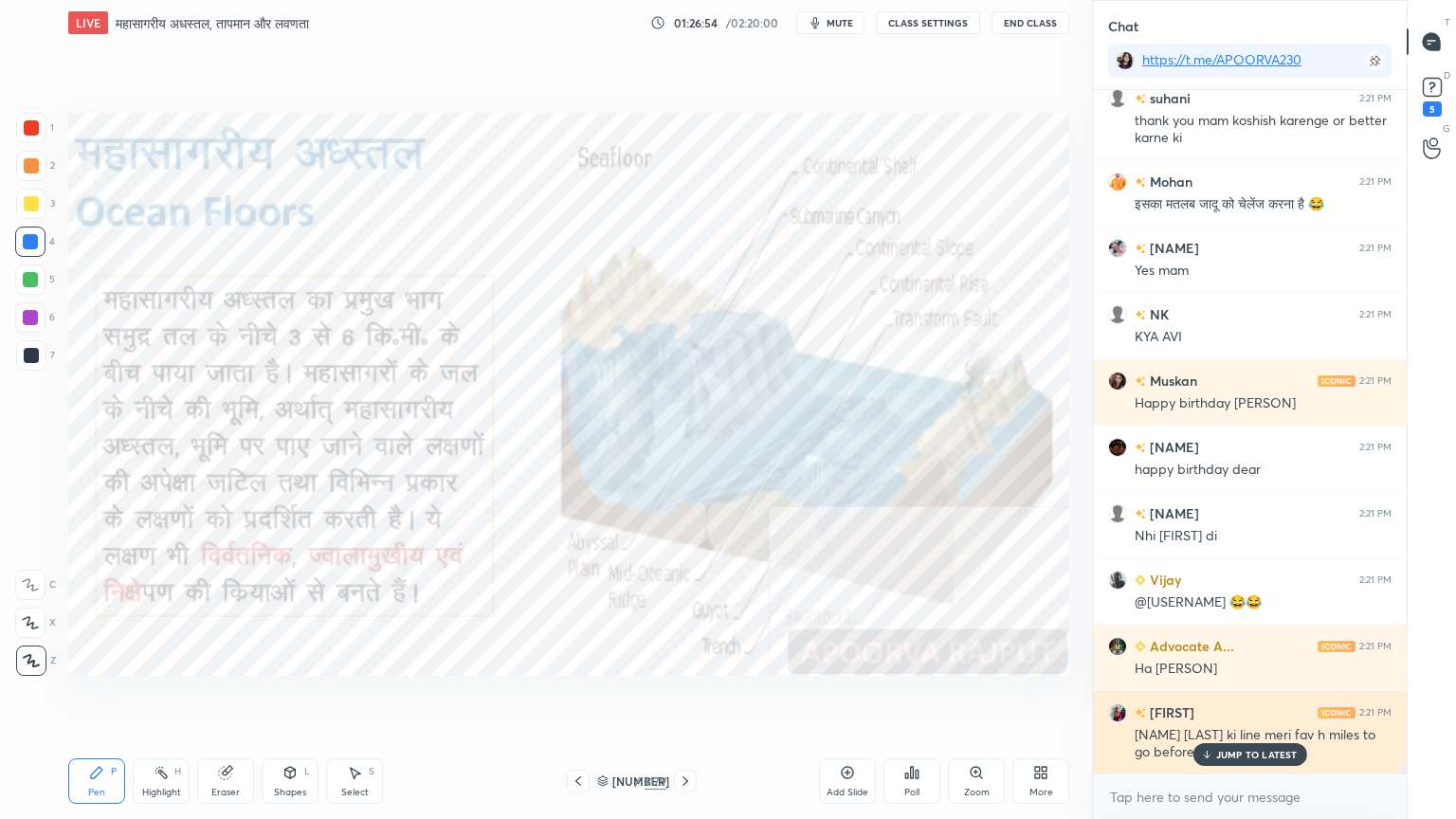 click on "JUMP TO LATEST" at bounding box center (1257, 755) 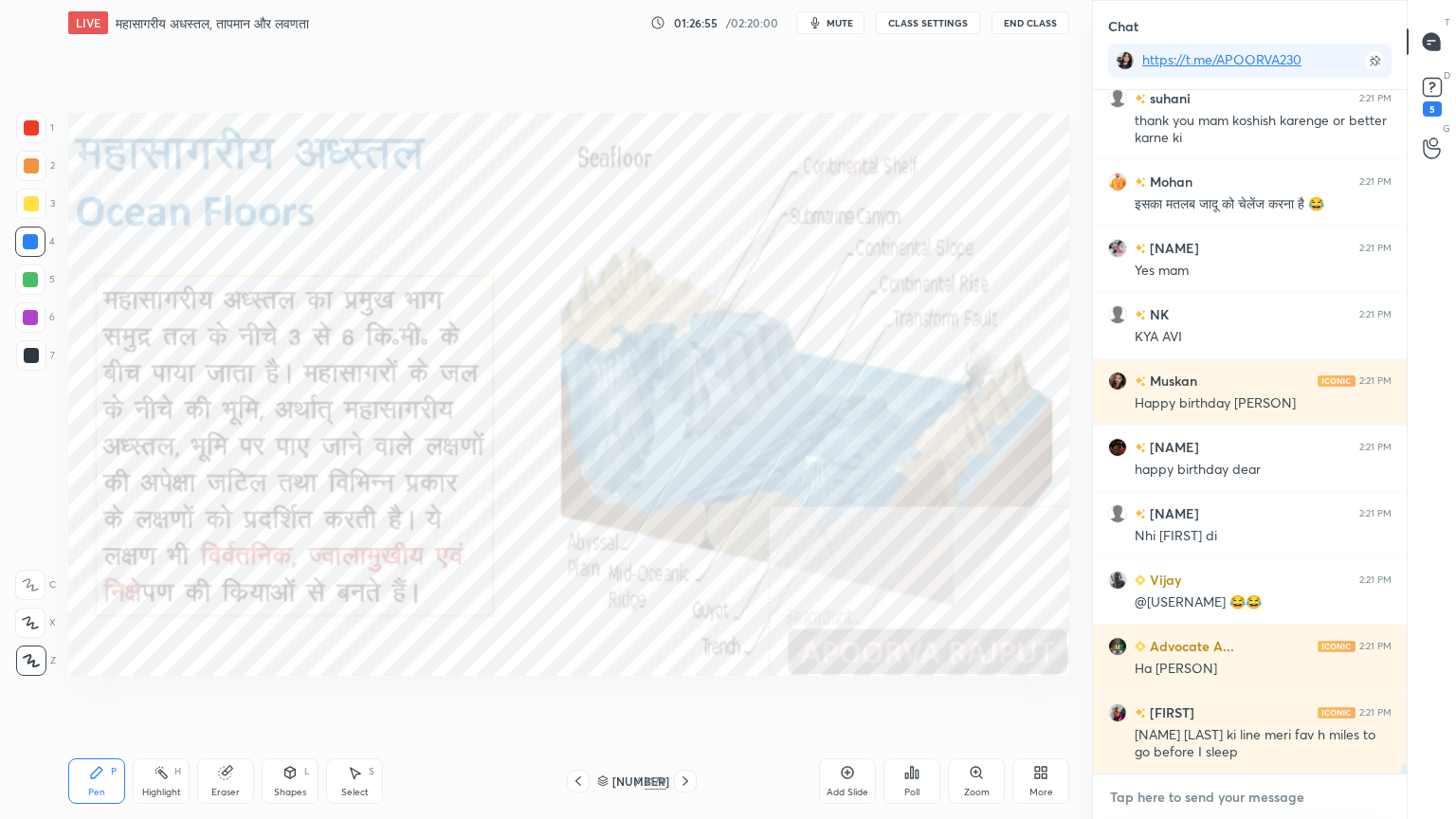 drag, startPoint x: 1251, startPoint y: 805, endPoint x: 1206, endPoint y: 776, distance: 53.535035 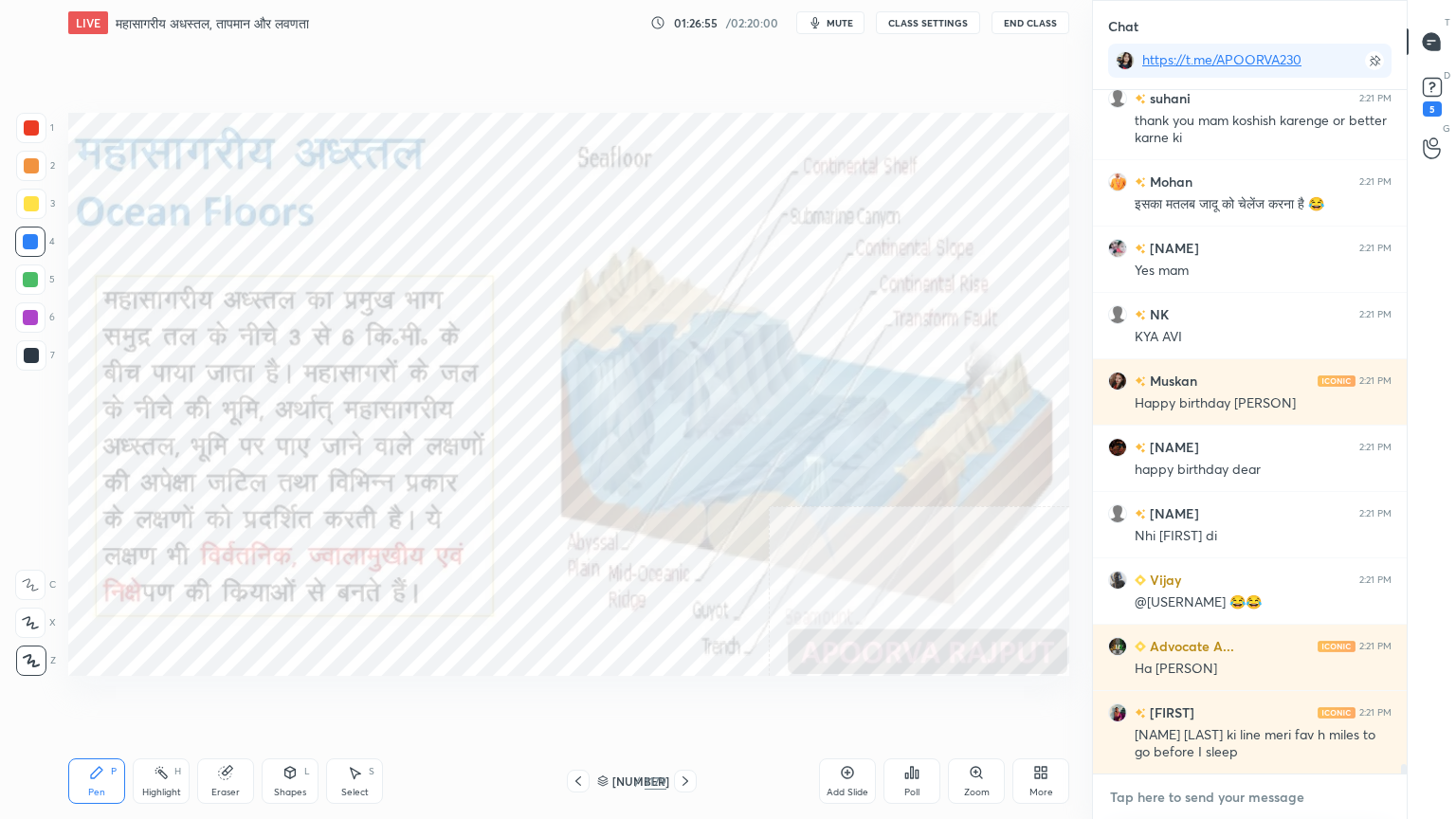 click at bounding box center (1249, 797) 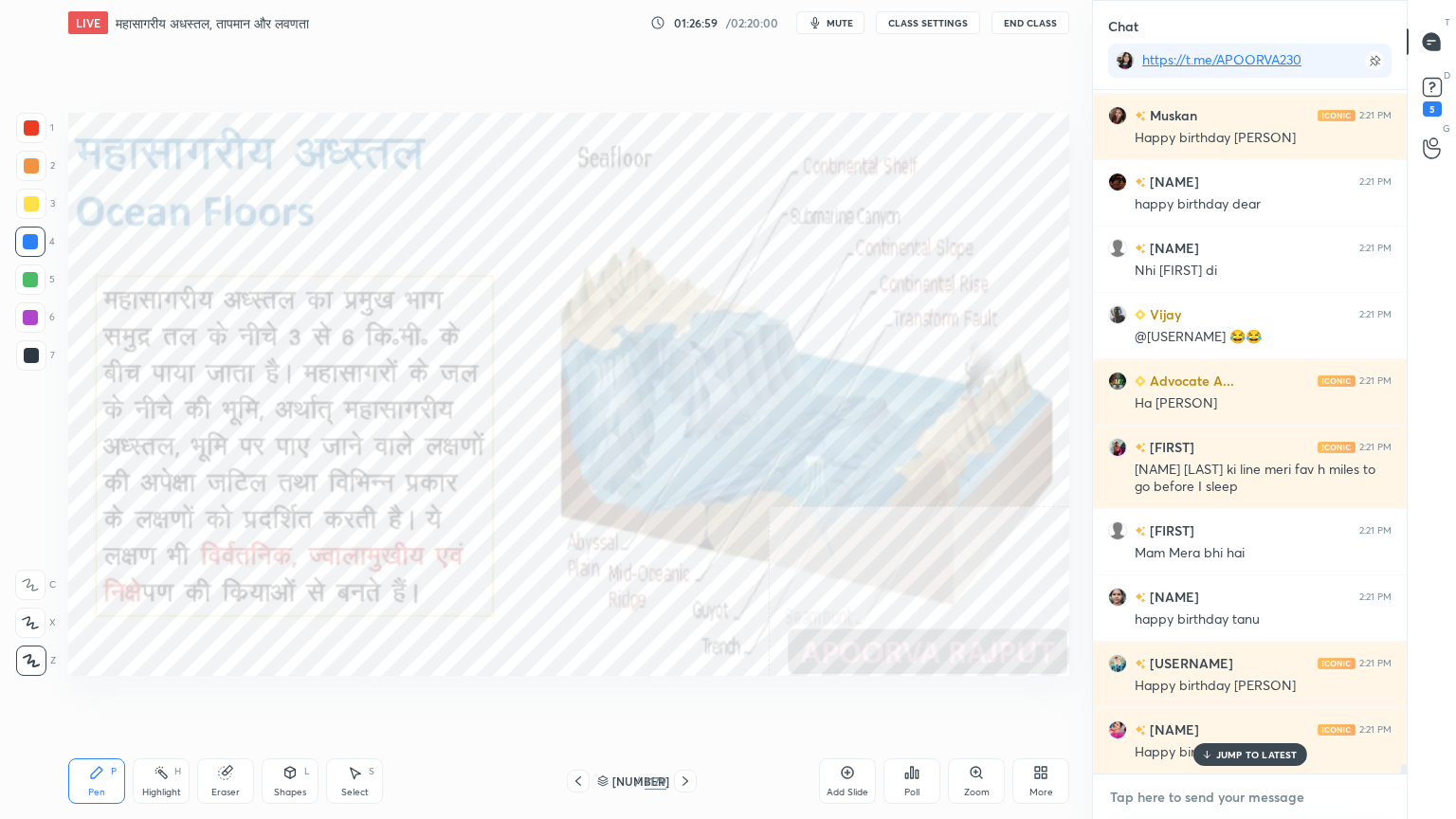scroll, scrollTop: 48108, scrollLeft: 0, axis: vertical 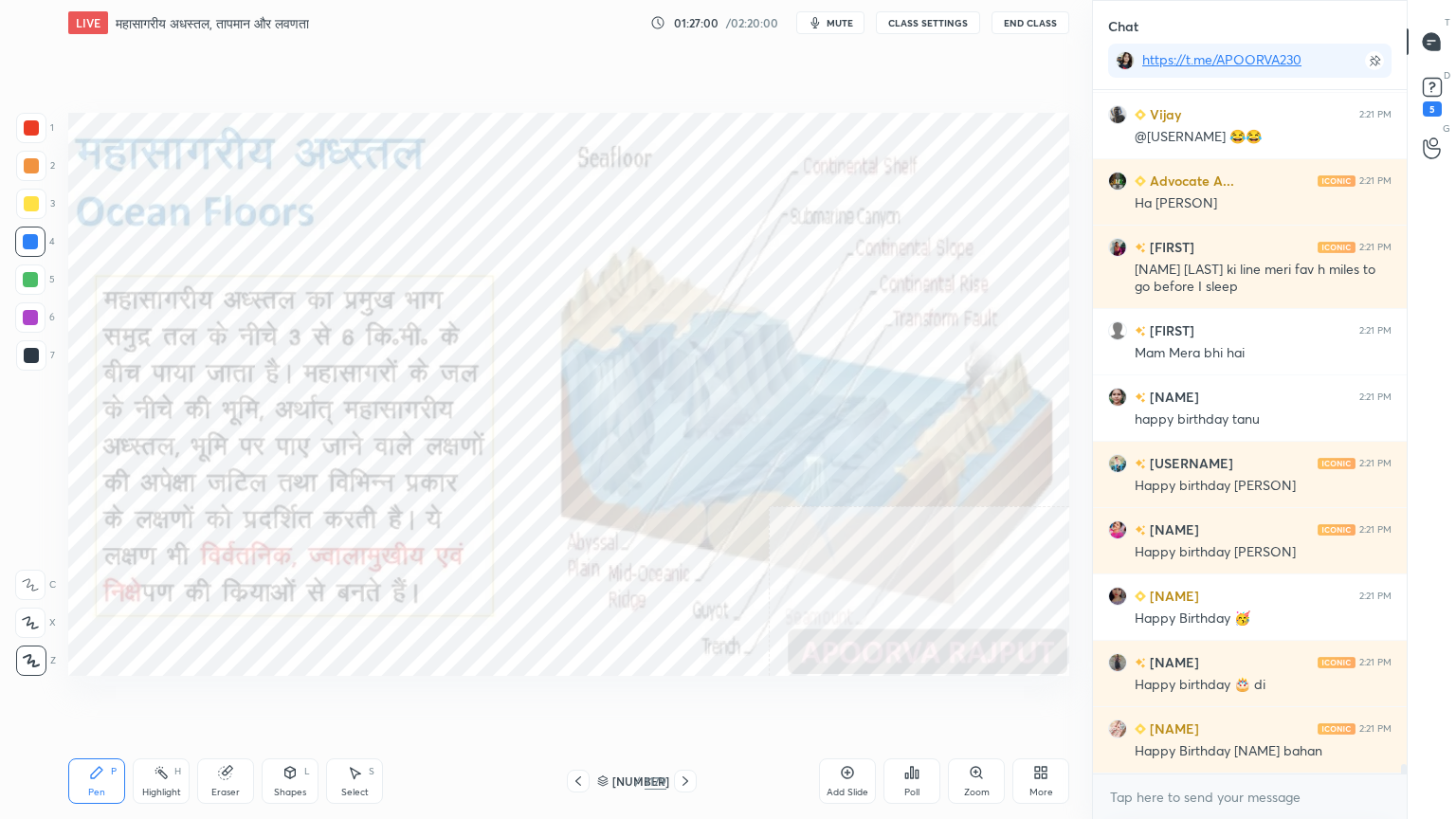 click on "x" at bounding box center [1249, 796] 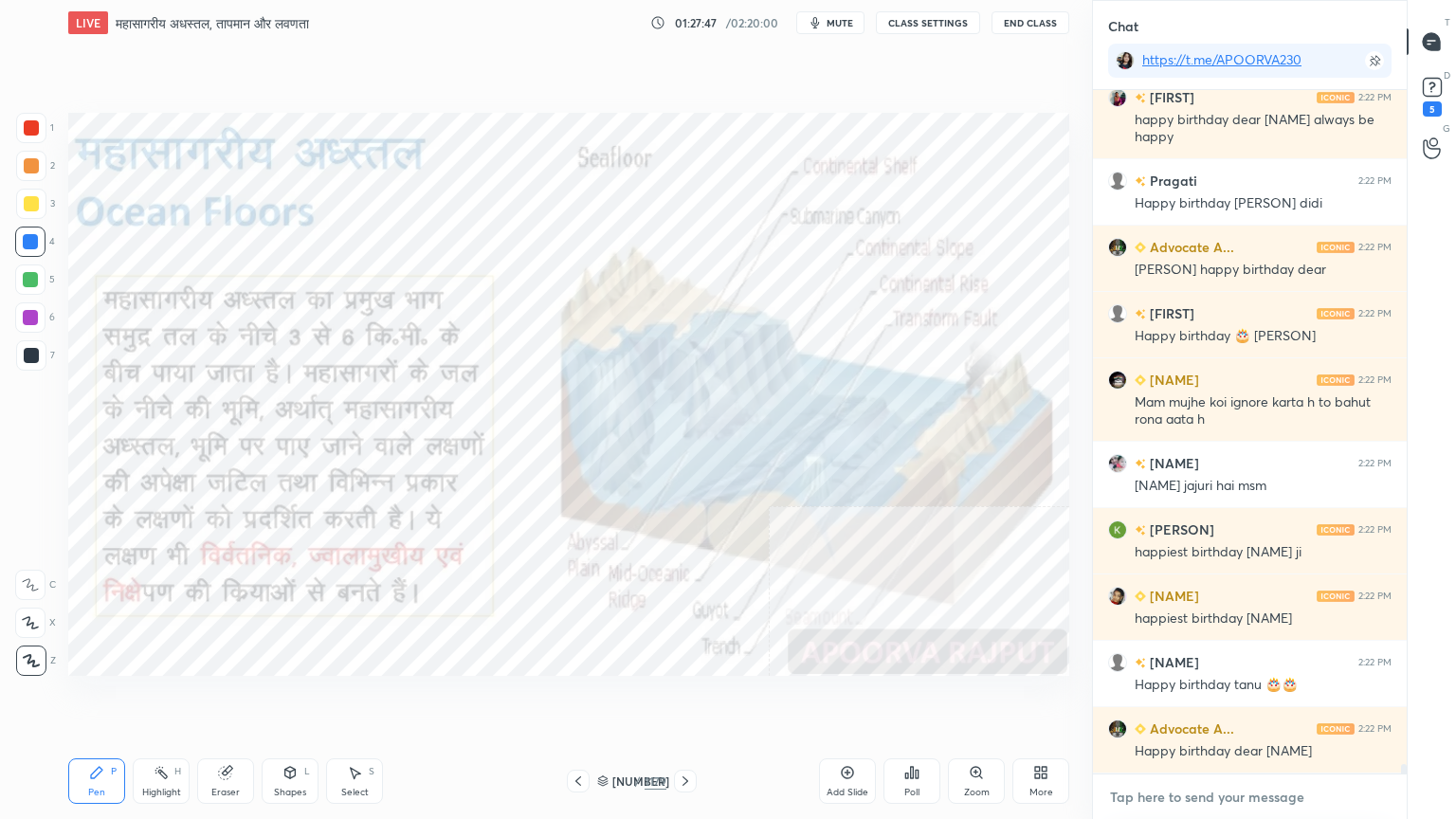 scroll, scrollTop: 49534, scrollLeft: 0, axis: vertical 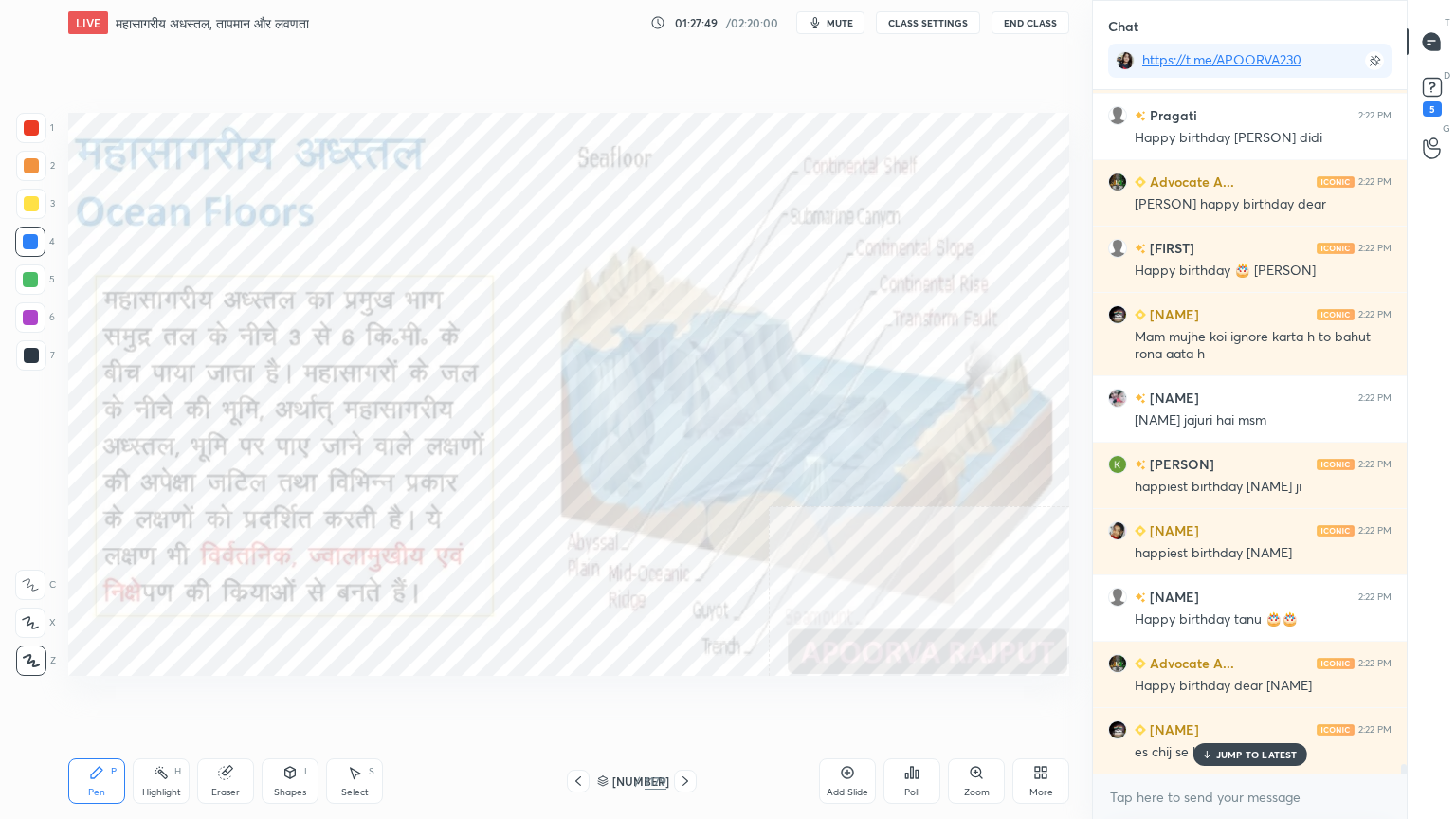click on "JUMP TO LATEST" at bounding box center [1257, 755] 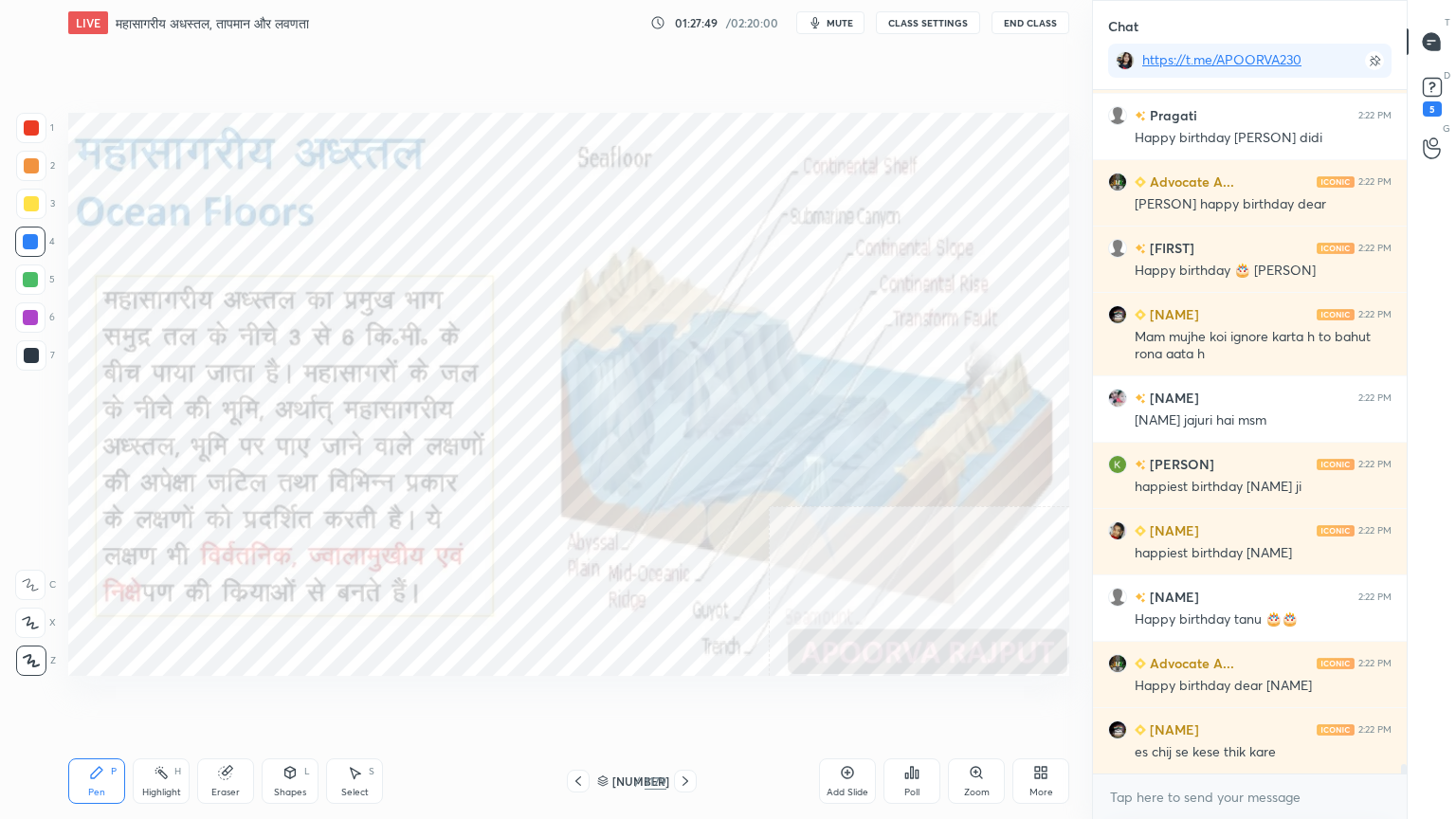 click on "x" at bounding box center (1249, 796) 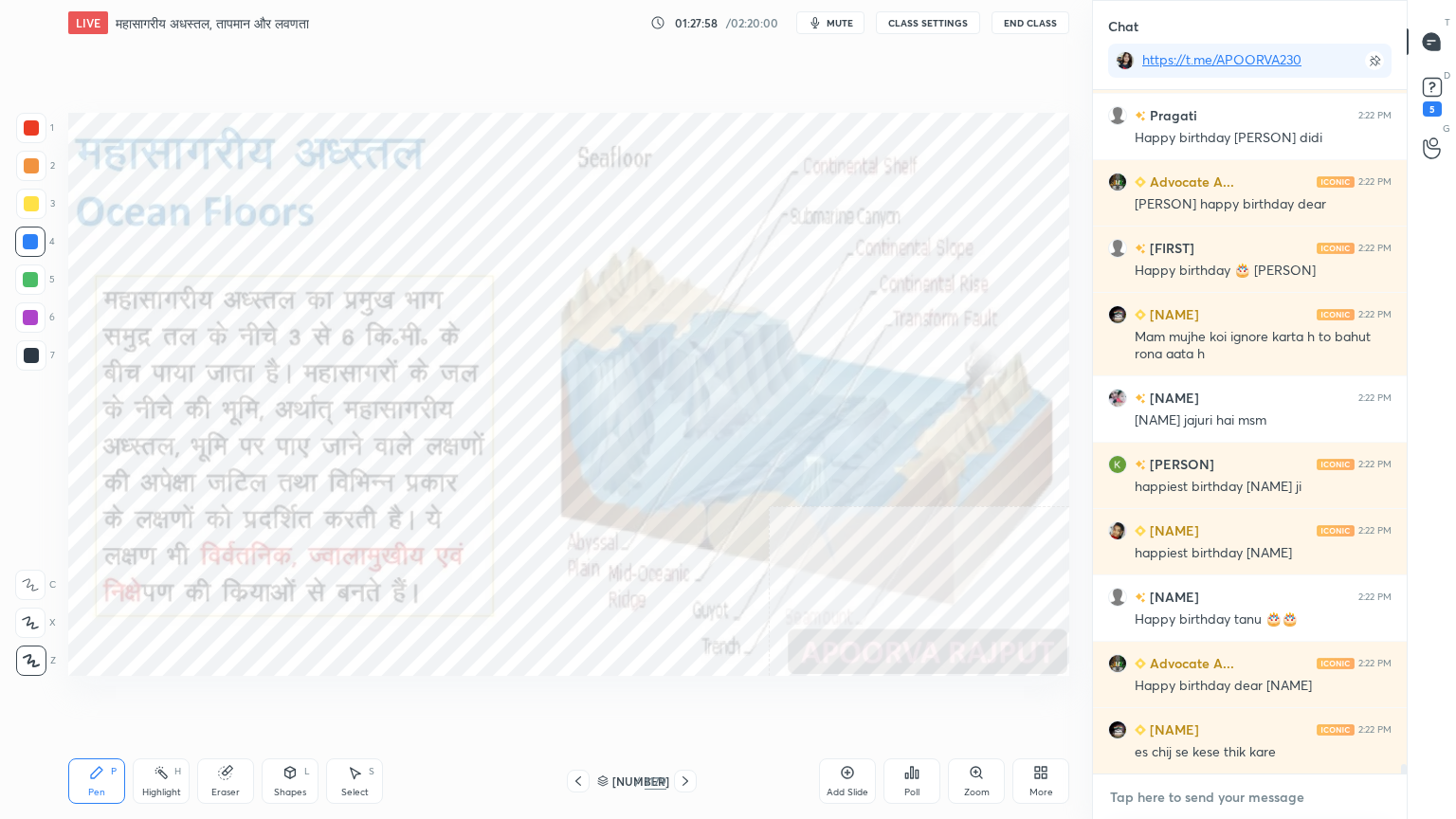 scroll, scrollTop: 49602, scrollLeft: 0, axis: vertical 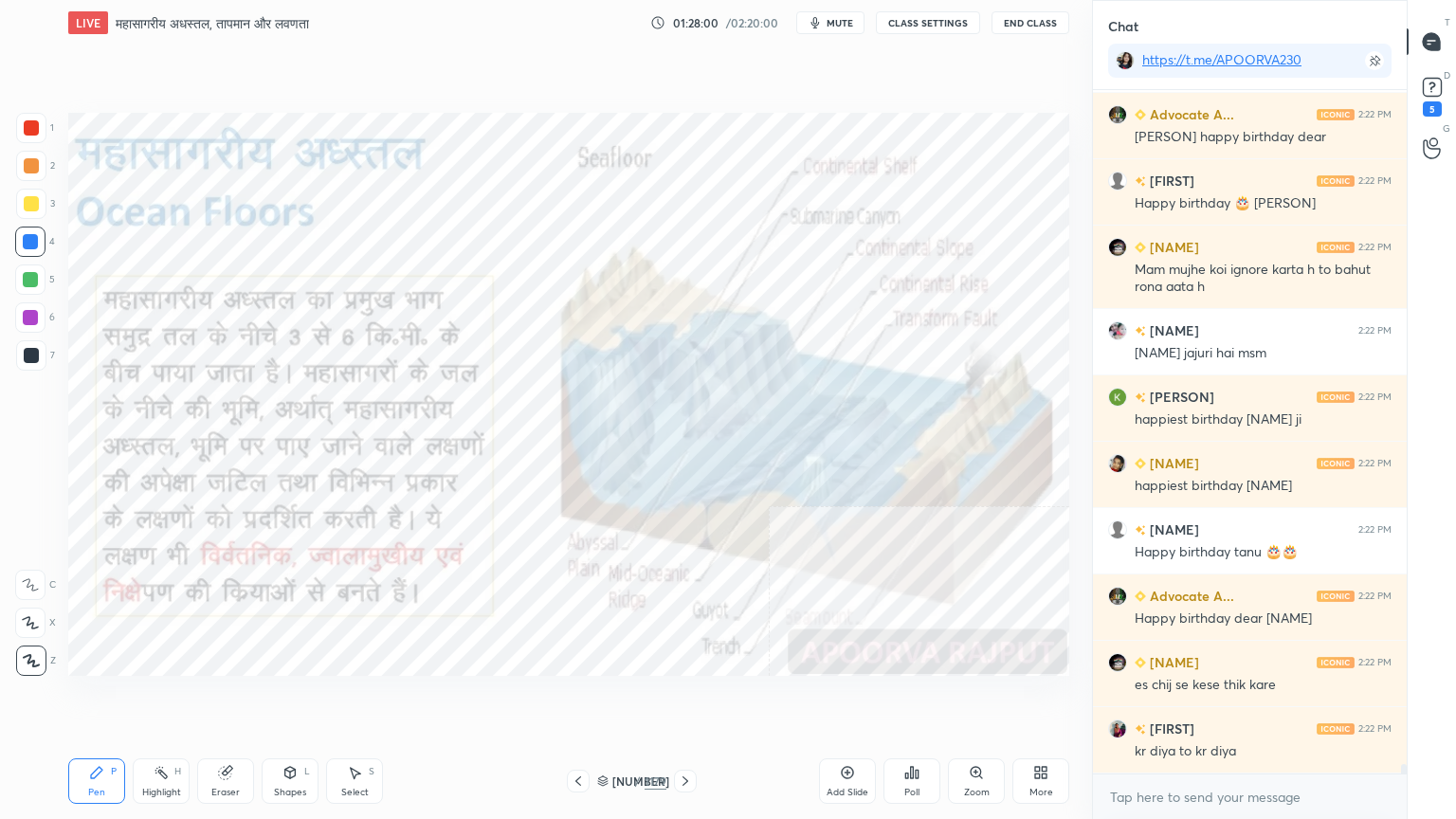 drag, startPoint x: 682, startPoint y: 784, endPoint x: 693, endPoint y: 780, distance: 11.7046999 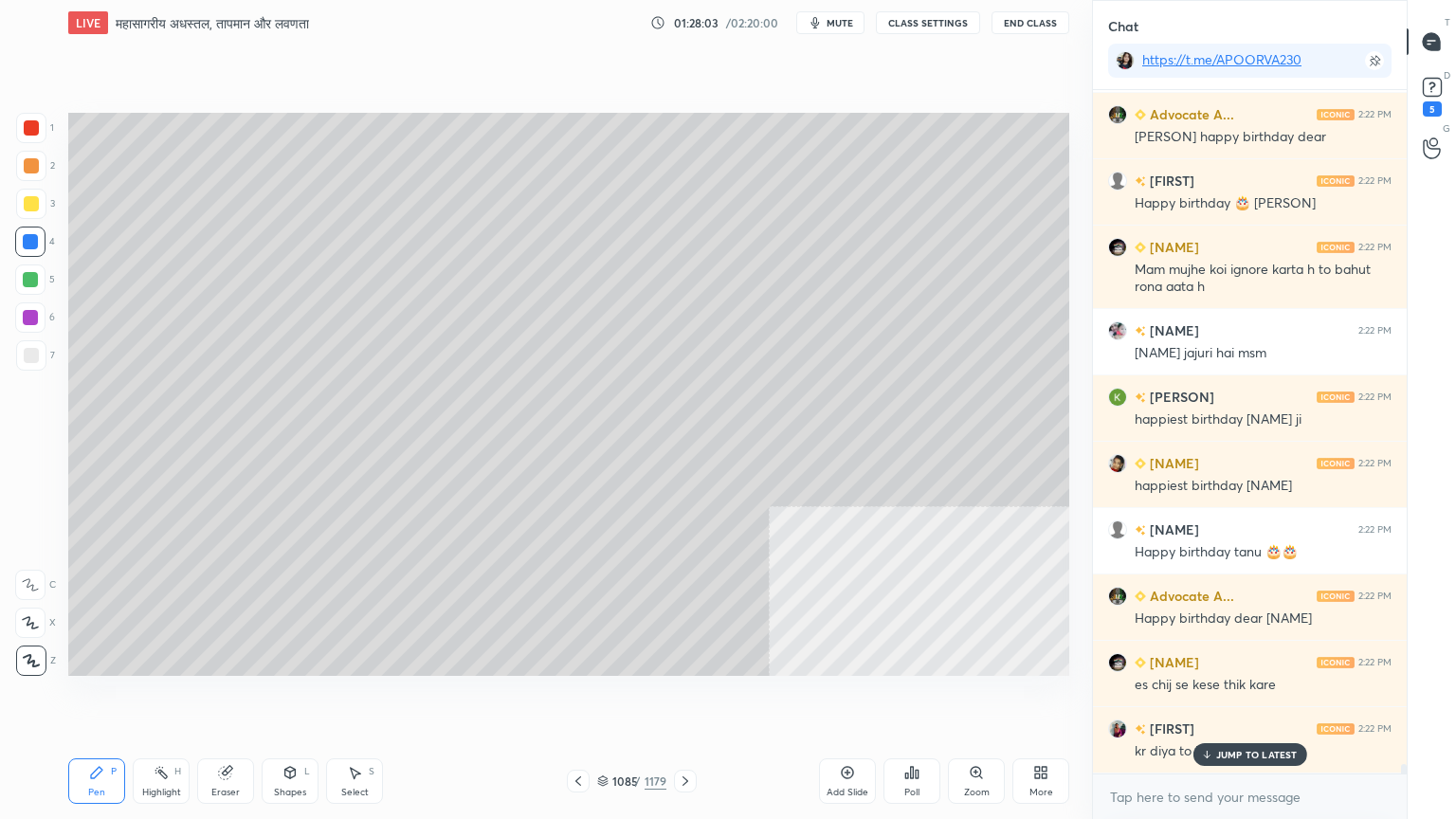 scroll, scrollTop: 49667, scrollLeft: 0, axis: vertical 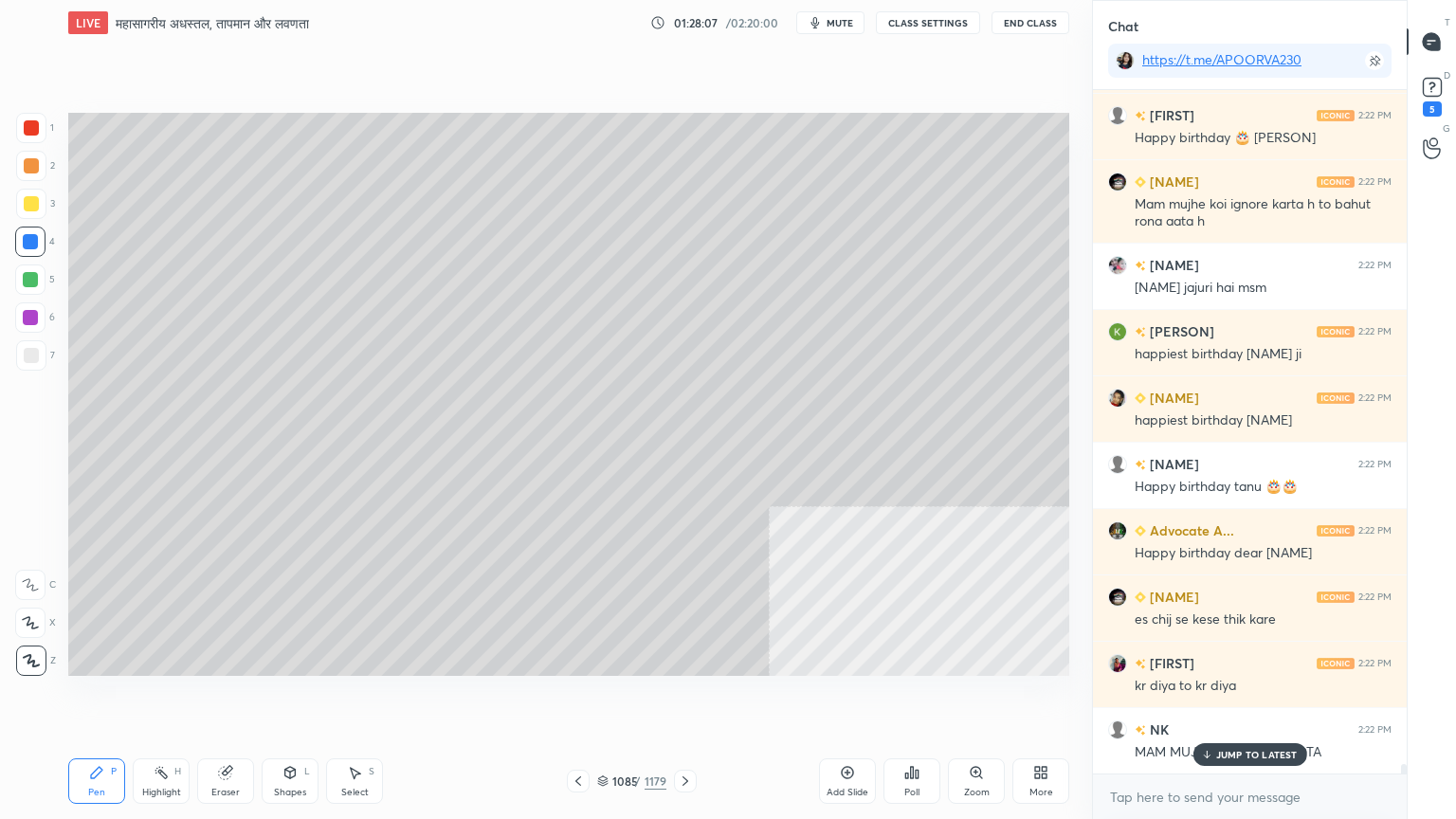 click 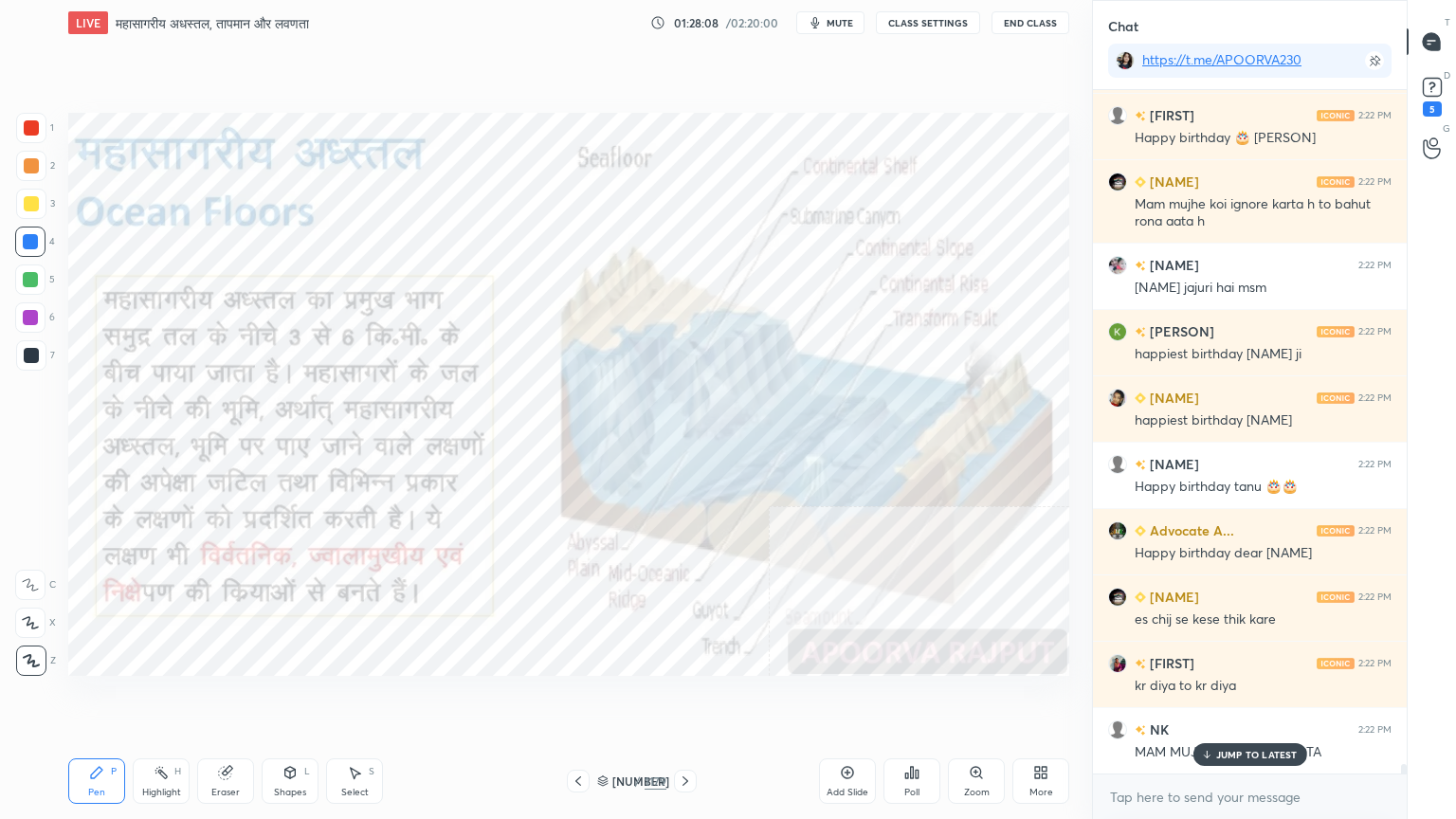 click 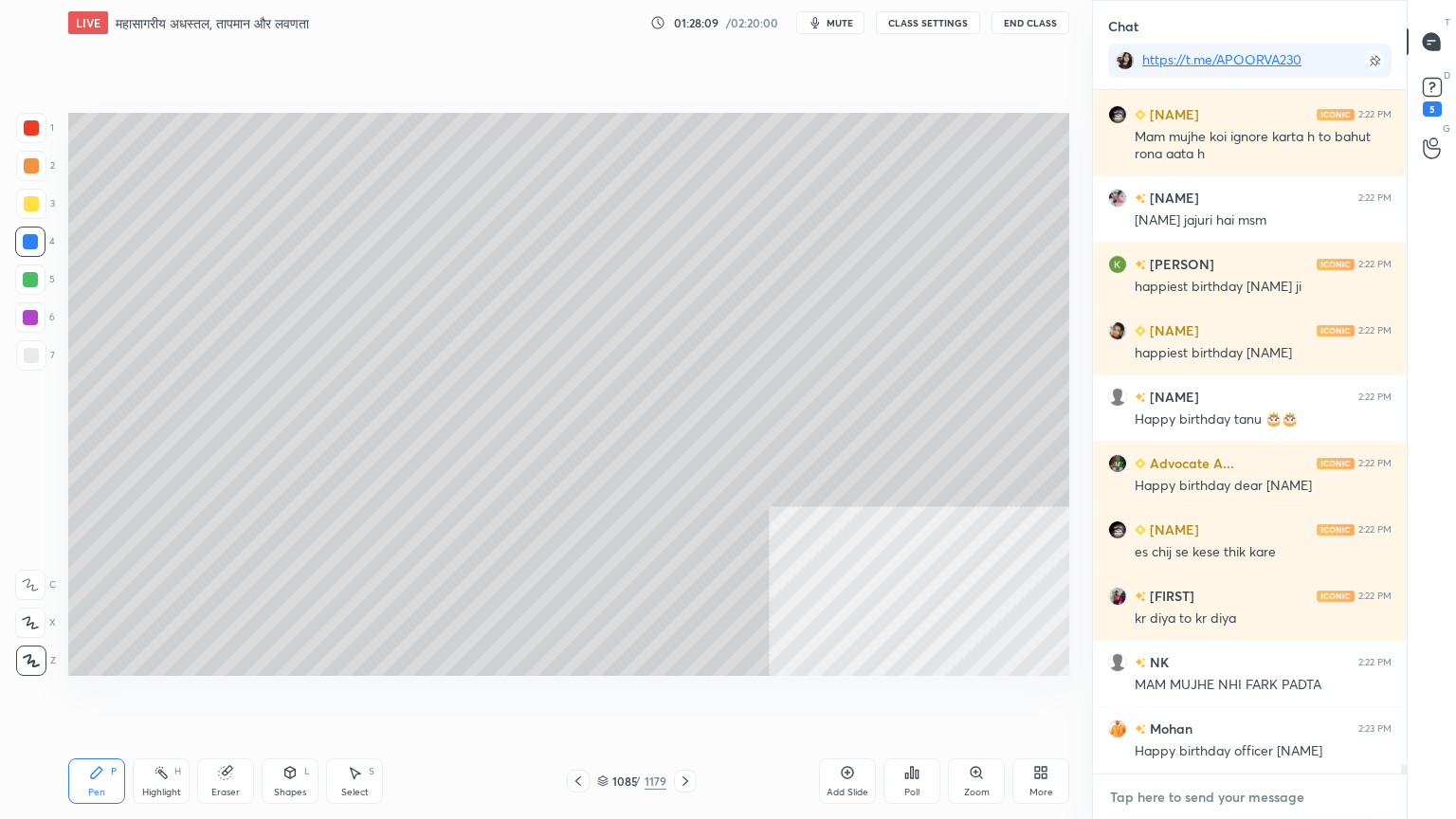 click at bounding box center (1249, 797) 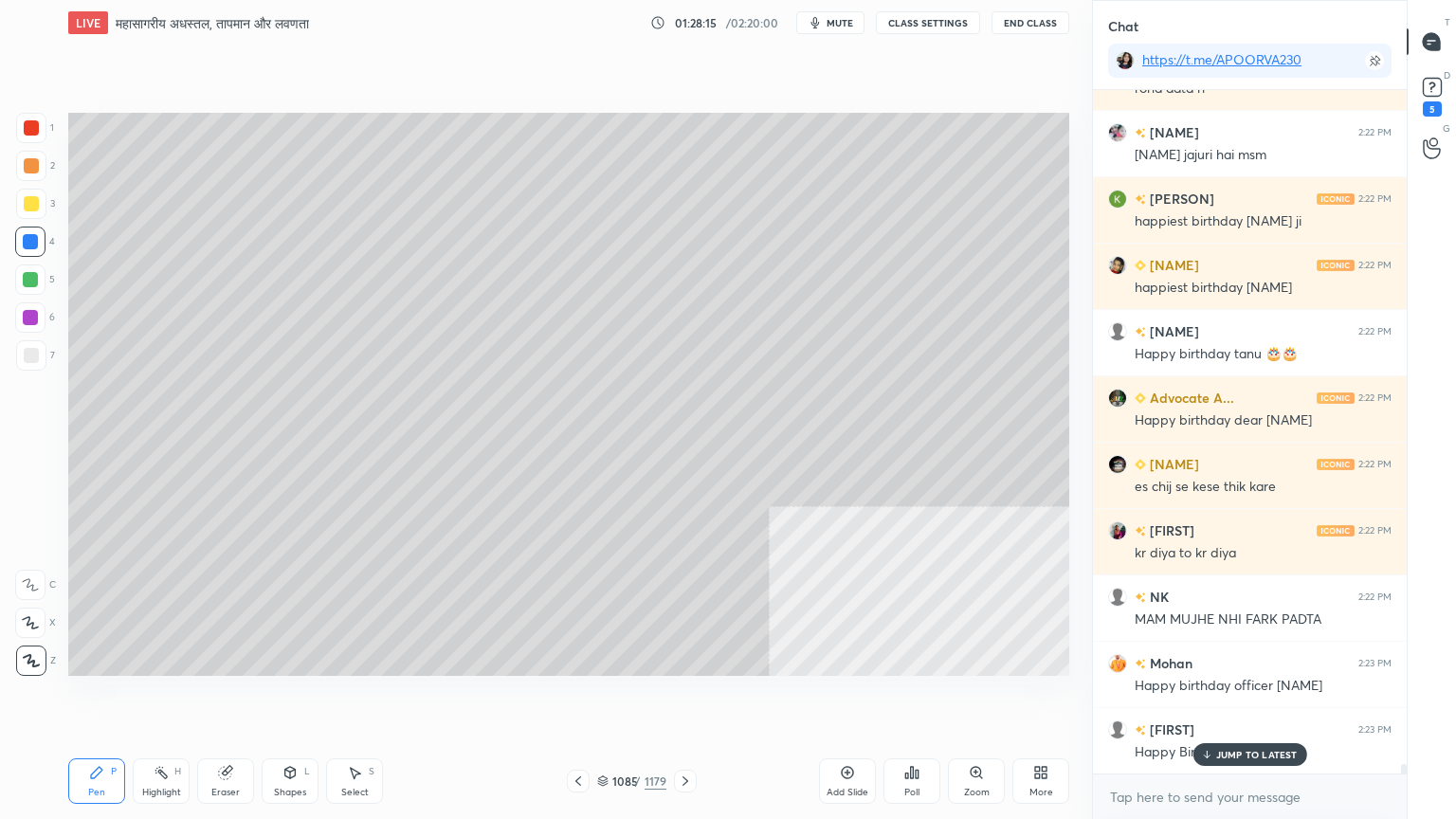 click 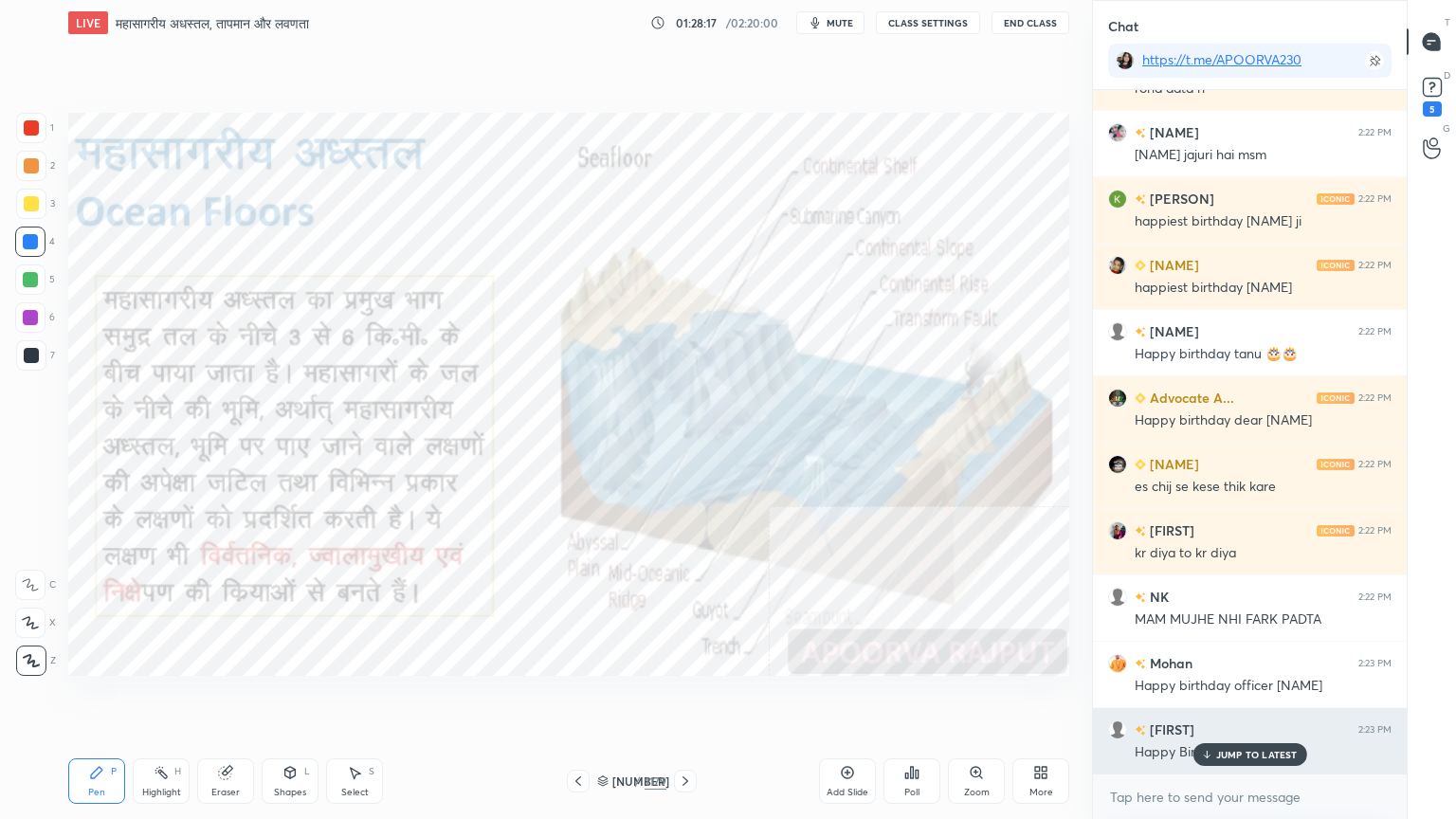 click on "JUMP TO LATEST" at bounding box center (1257, 755) 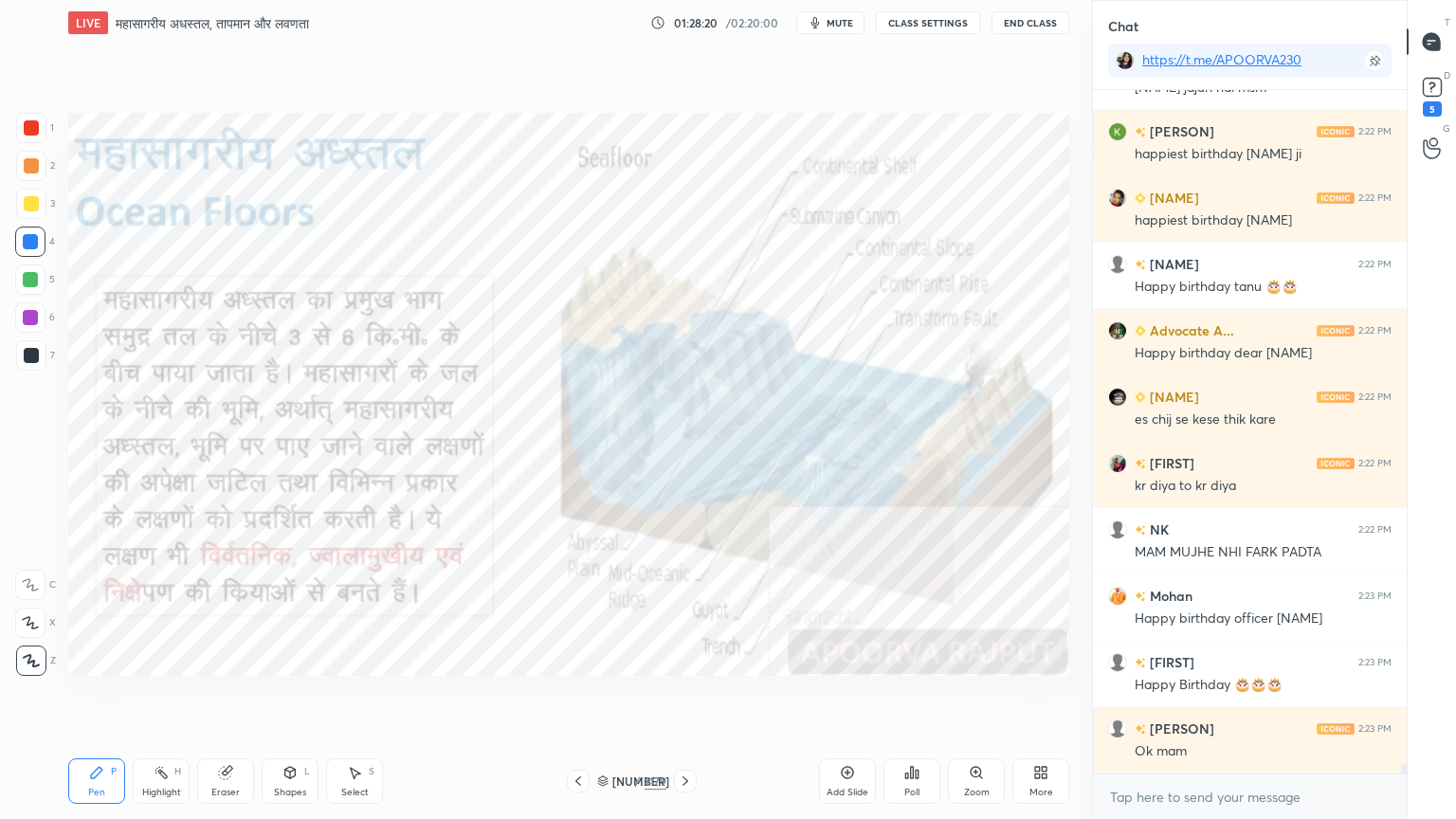 scroll, scrollTop: 49932, scrollLeft: 0, axis: vertical 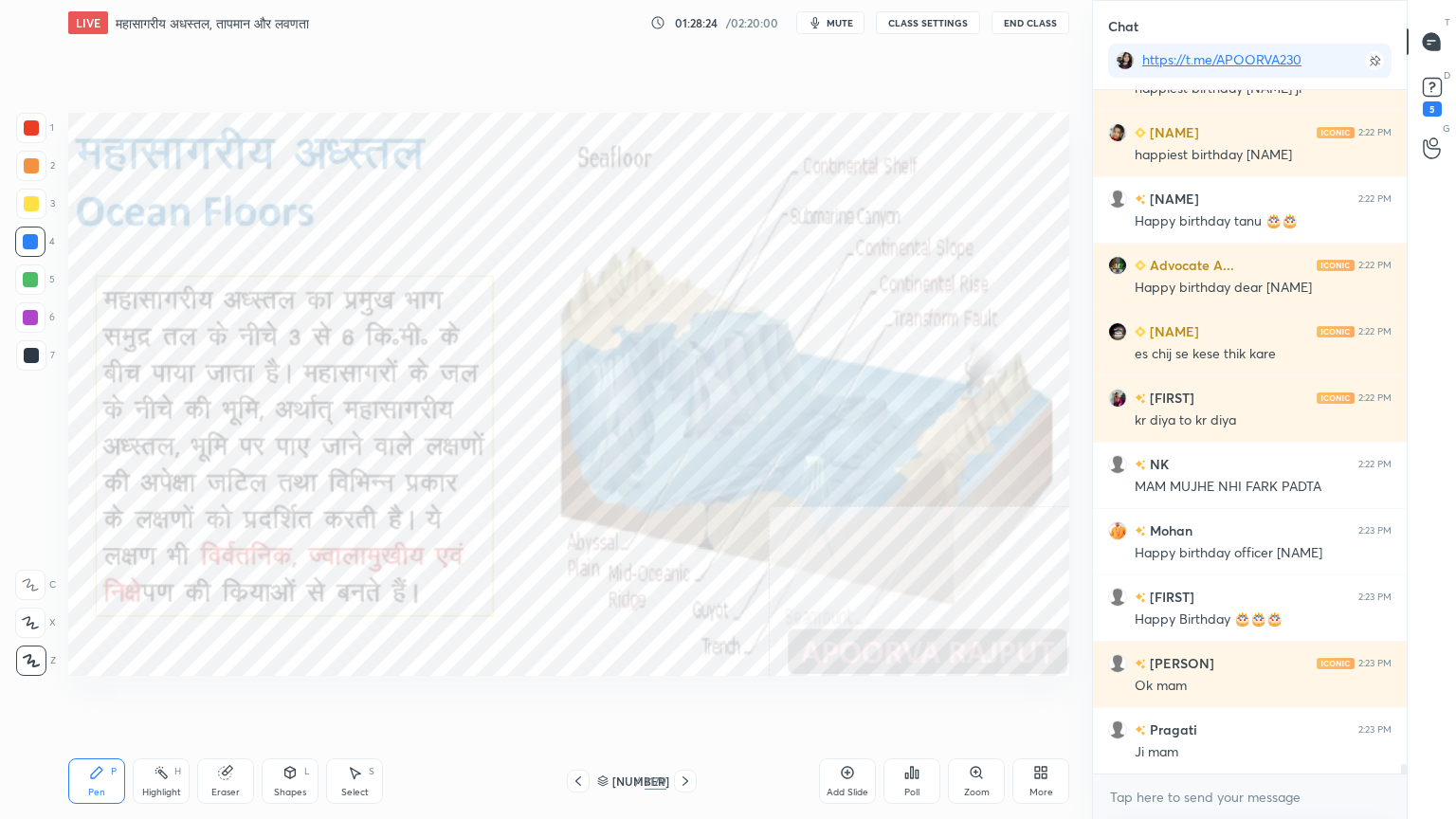 click on "Eraser" at bounding box center [226, 792] 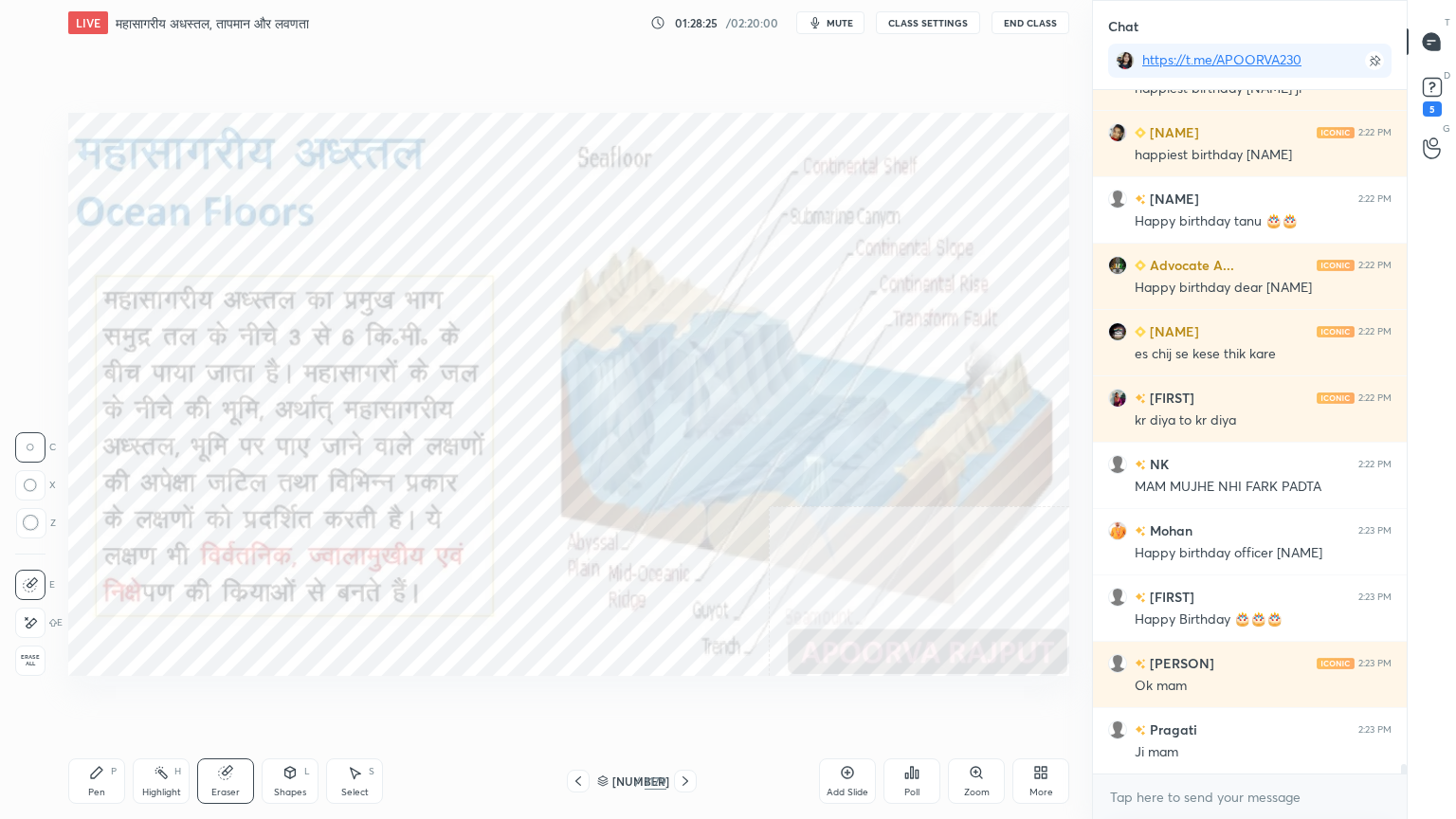 click on "Erase all" at bounding box center [30, 661] 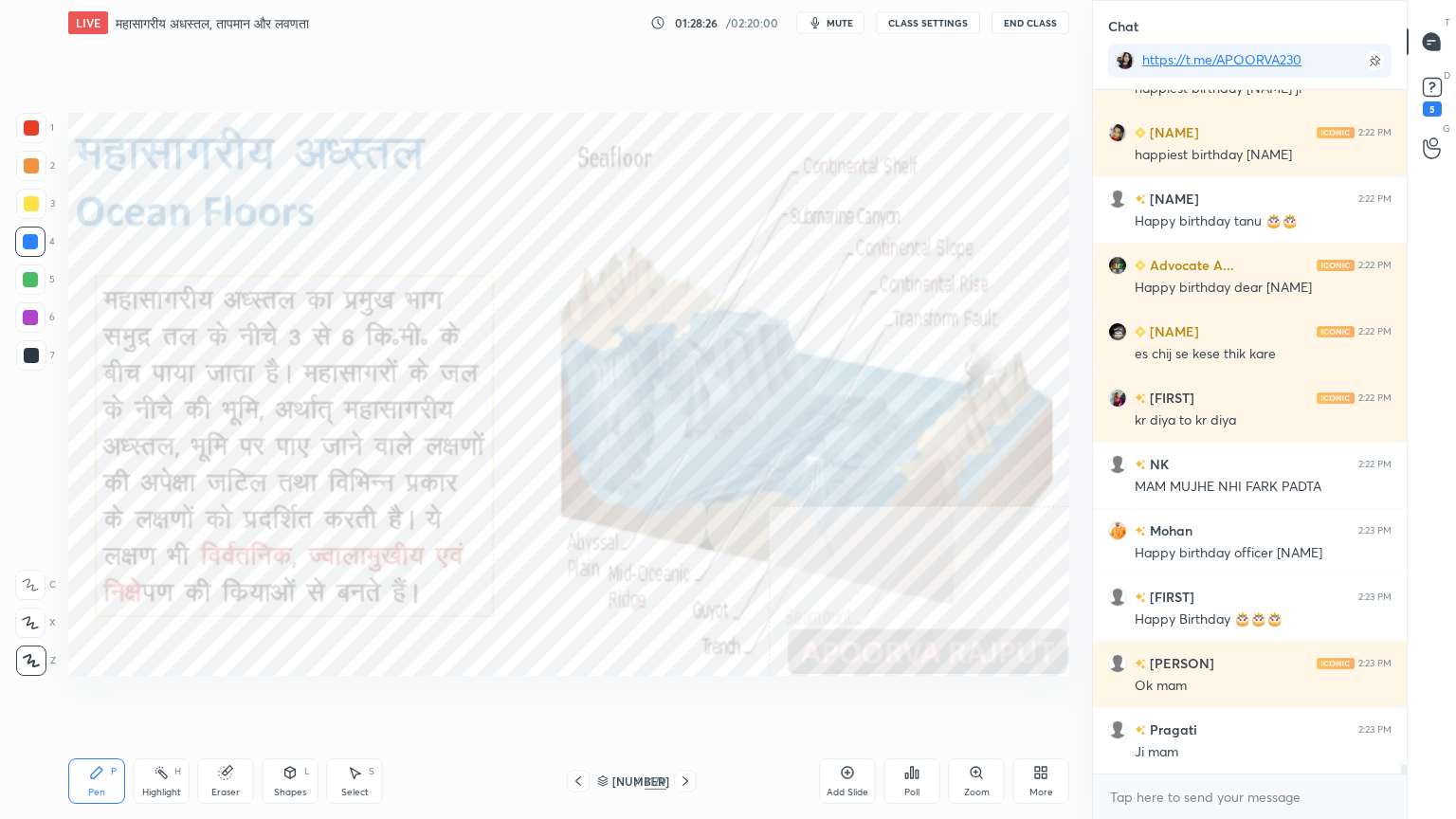 scroll, scrollTop: 50016, scrollLeft: 0, axis: vertical 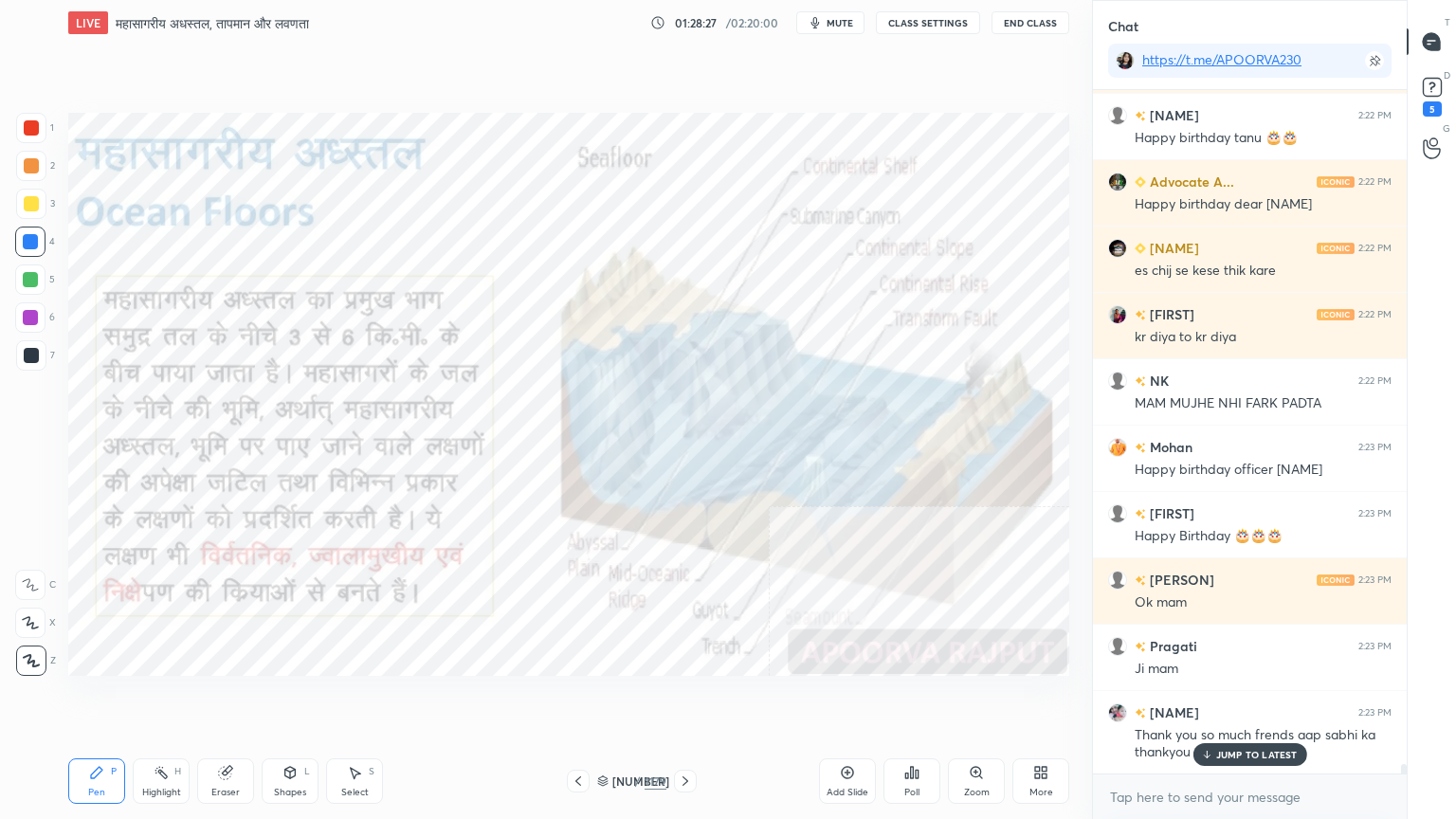 click on "JUMP TO LATEST" at bounding box center (1249, 755) 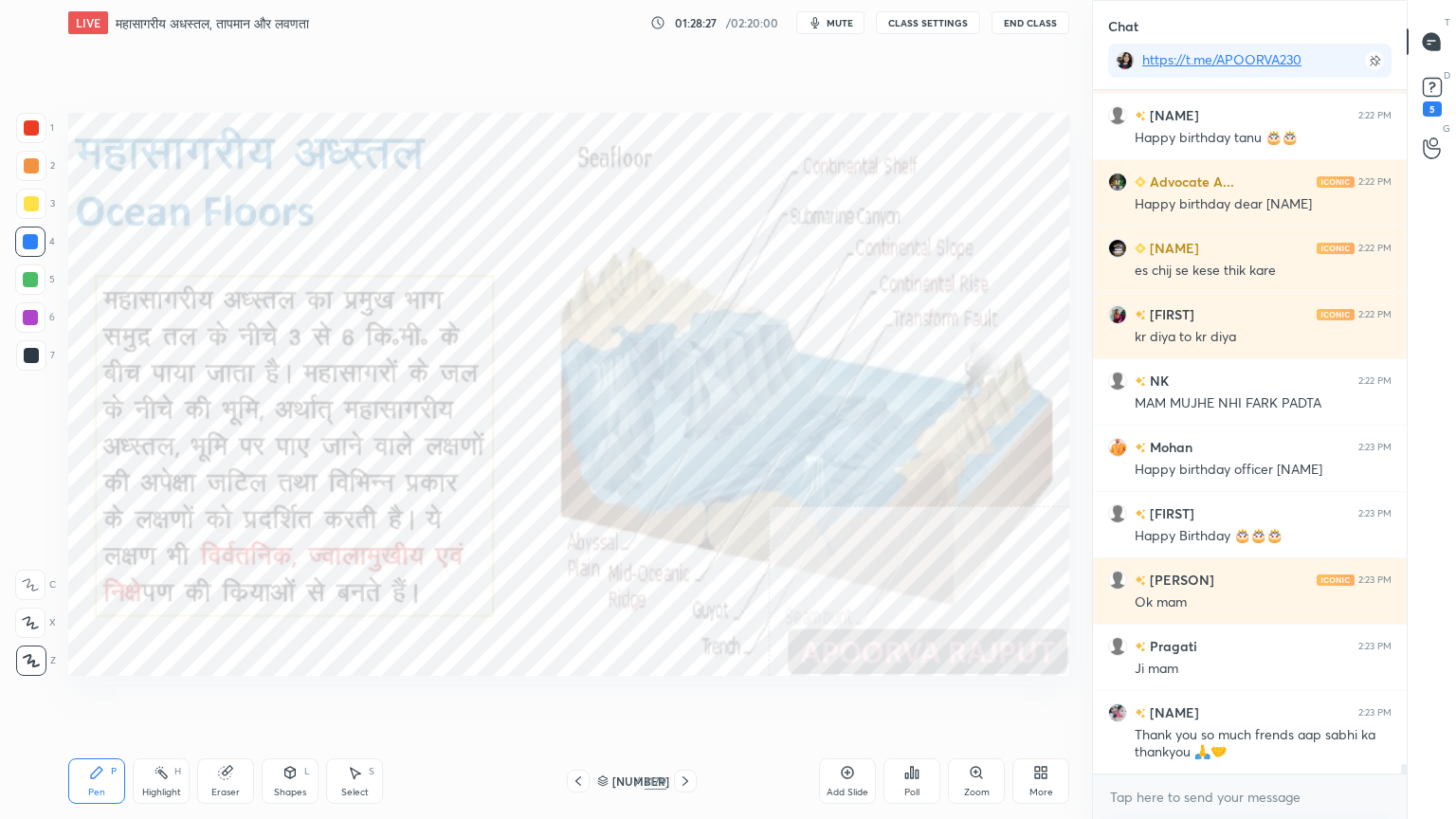 scroll, scrollTop: 50083, scrollLeft: 0, axis: vertical 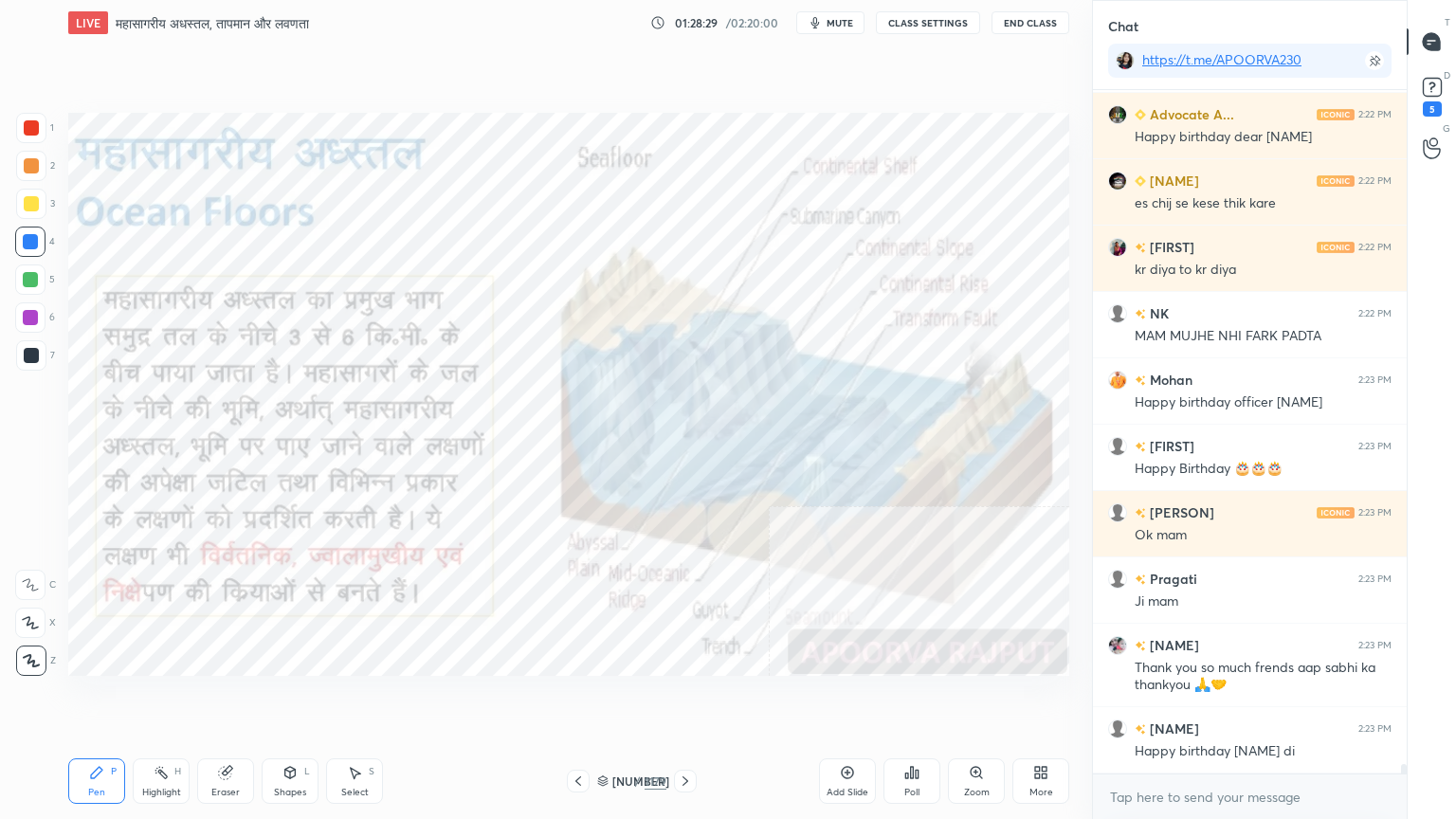 click on "CLASS SETTINGS" at bounding box center [928, 23] 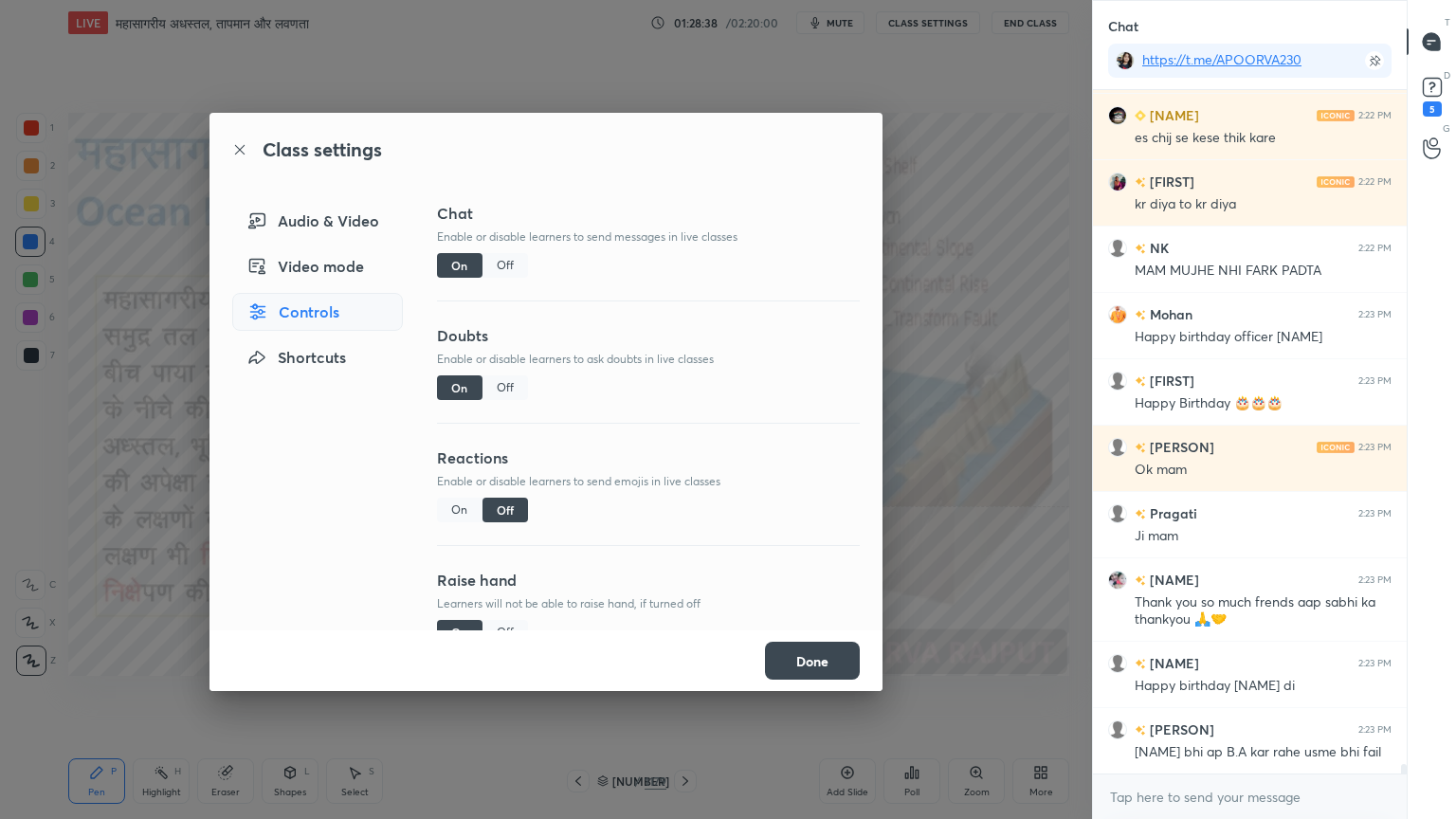 scroll, scrollTop: 50216, scrollLeft: 0, axis: vertical 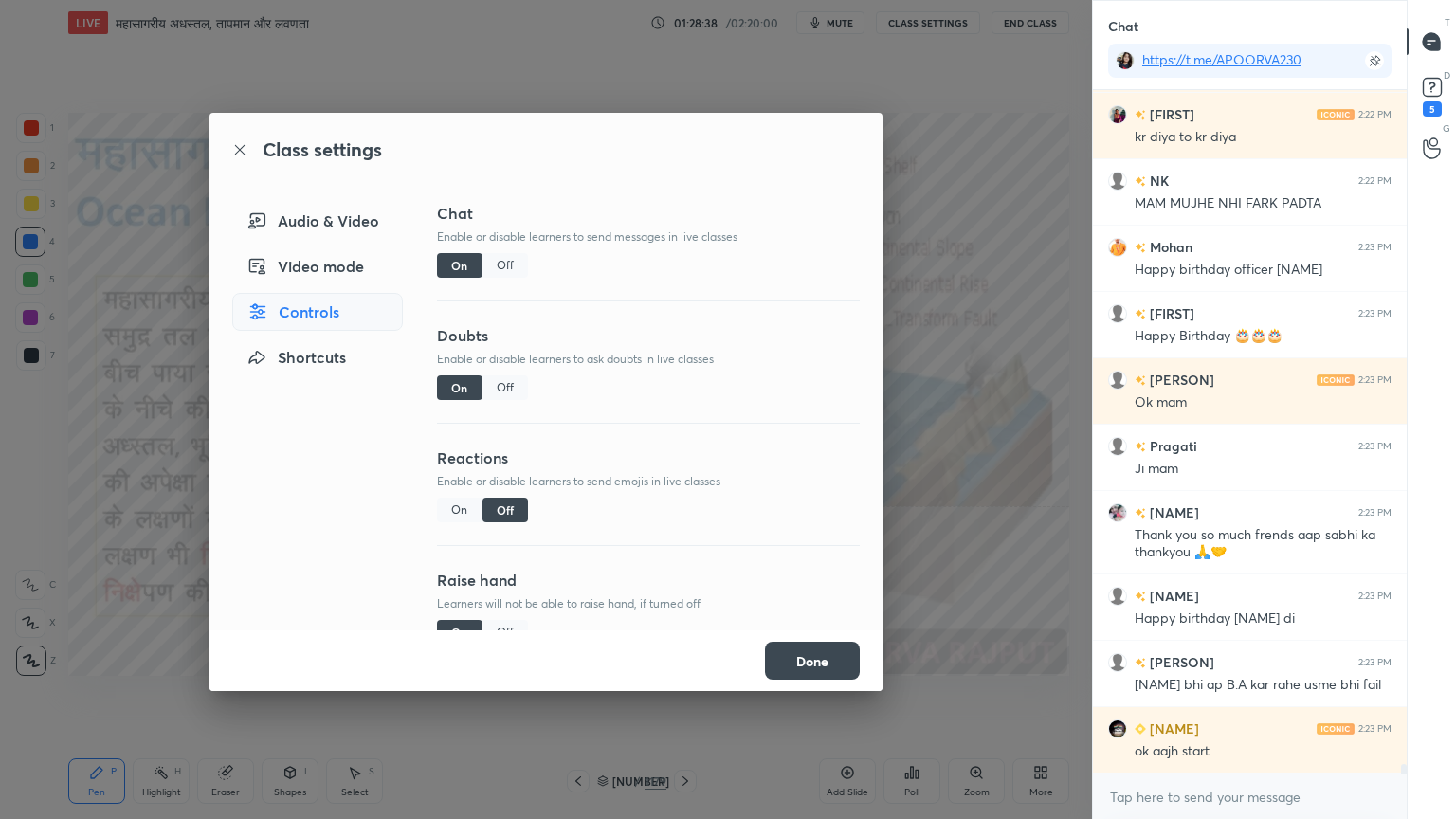 click on "Done" at bounding box center [812, 661] 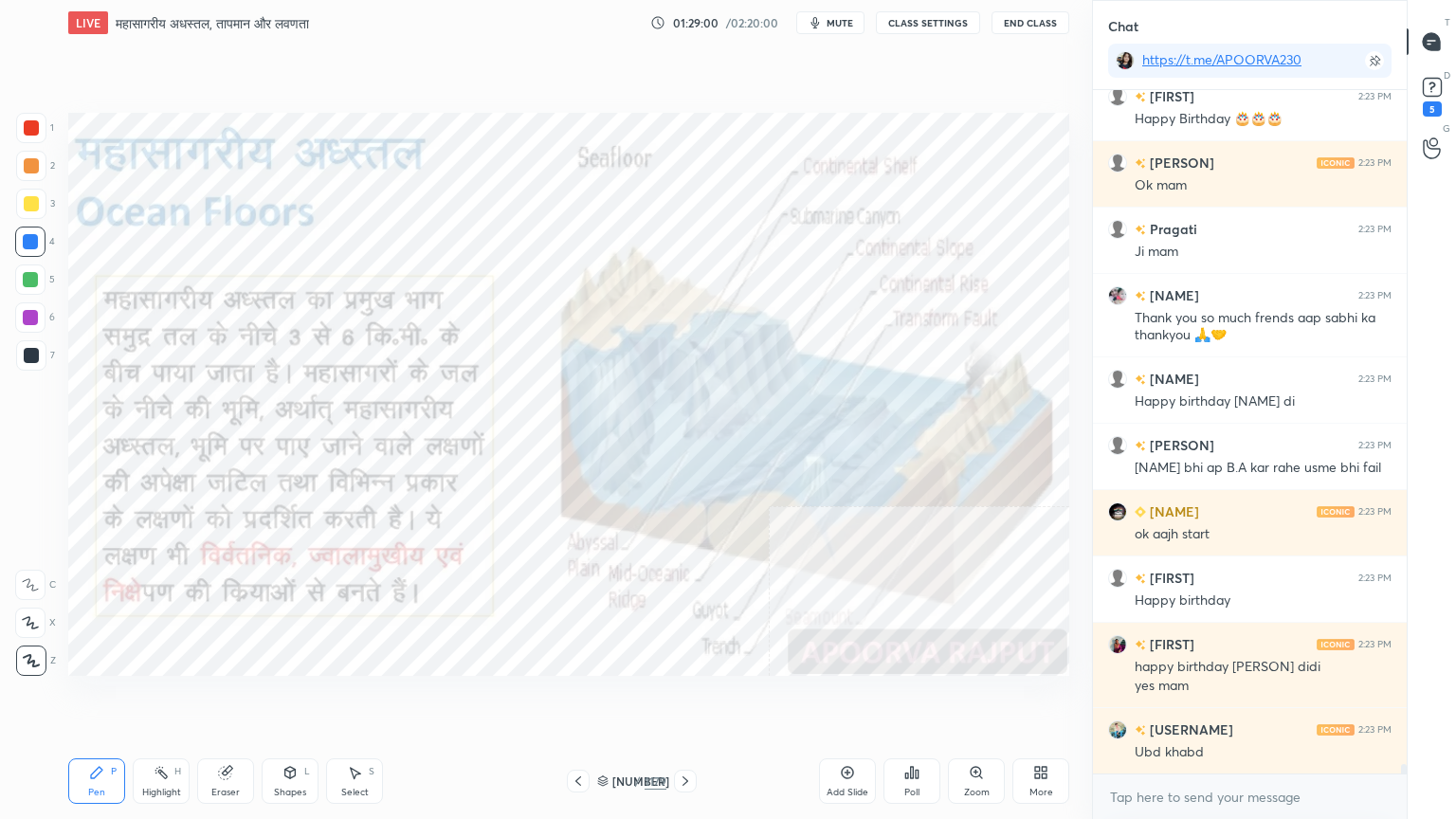 scroll, scrollTop: 50500, scrollLeft: 0, axis: vertical 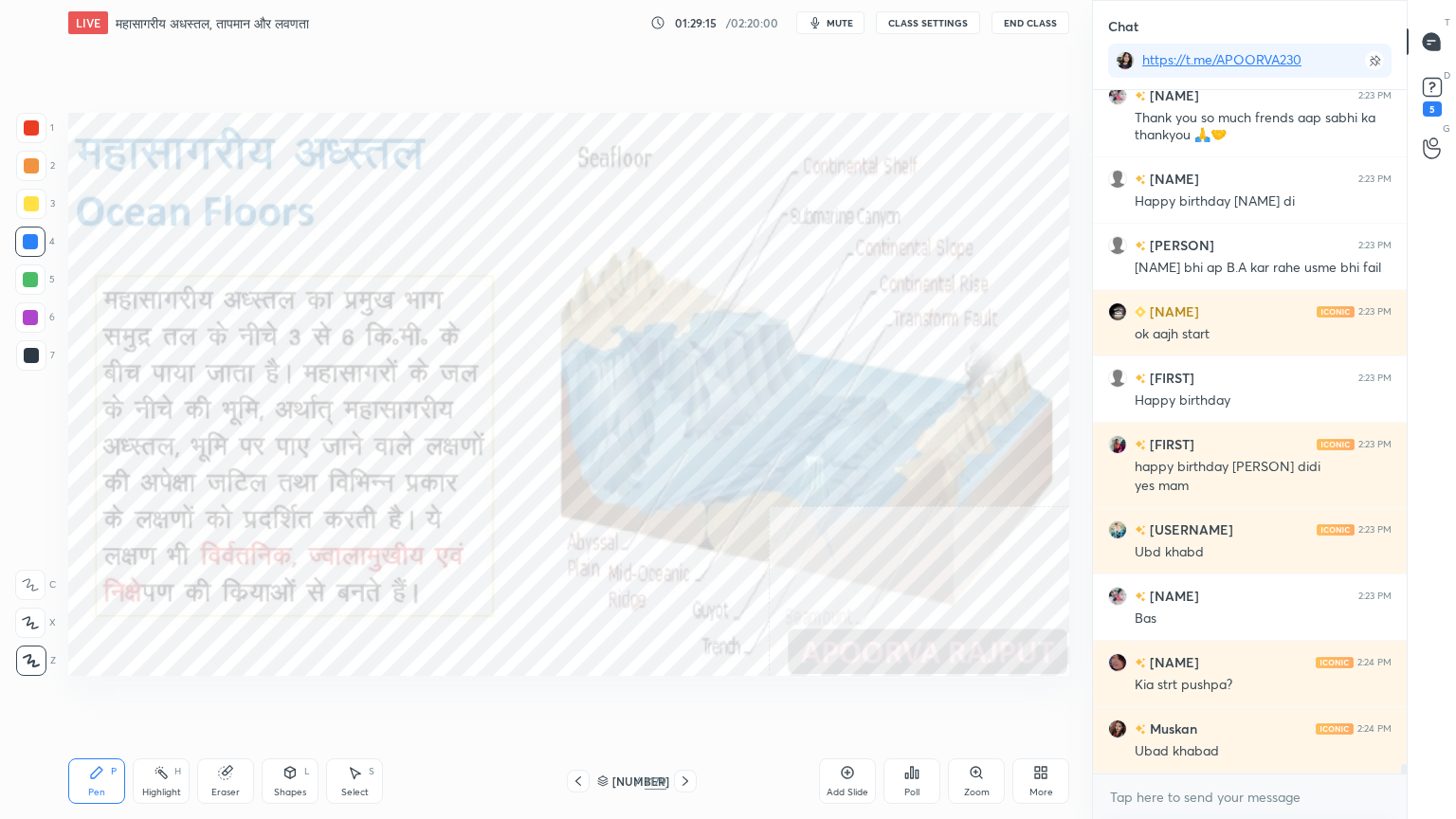 click on "Eraser" at bounding box center (226, 781) 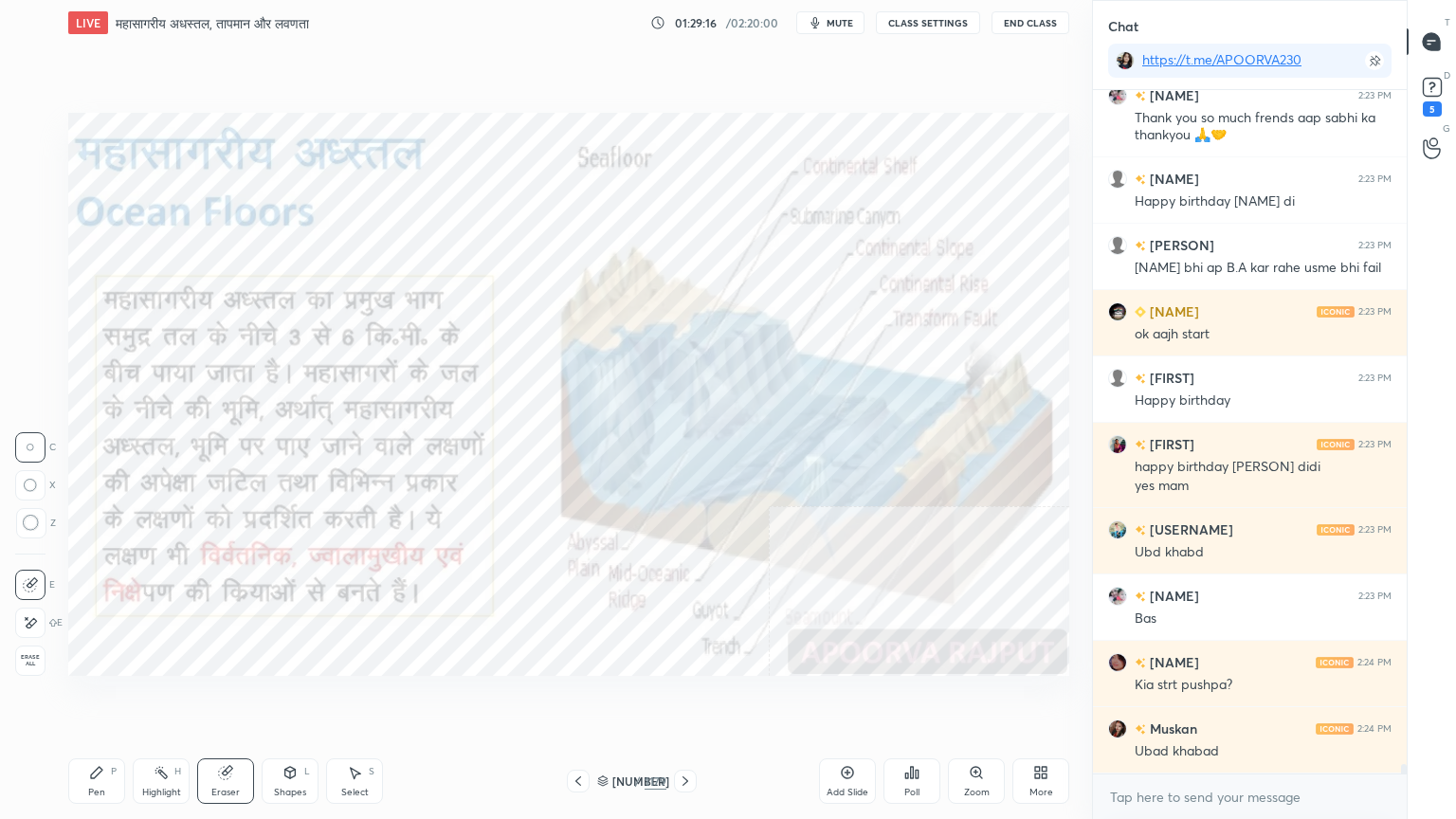 drag, startPoint x: 39, startPoint y: 660, endPoint x: 38, endPoint y: 648, distance: 12.0415946 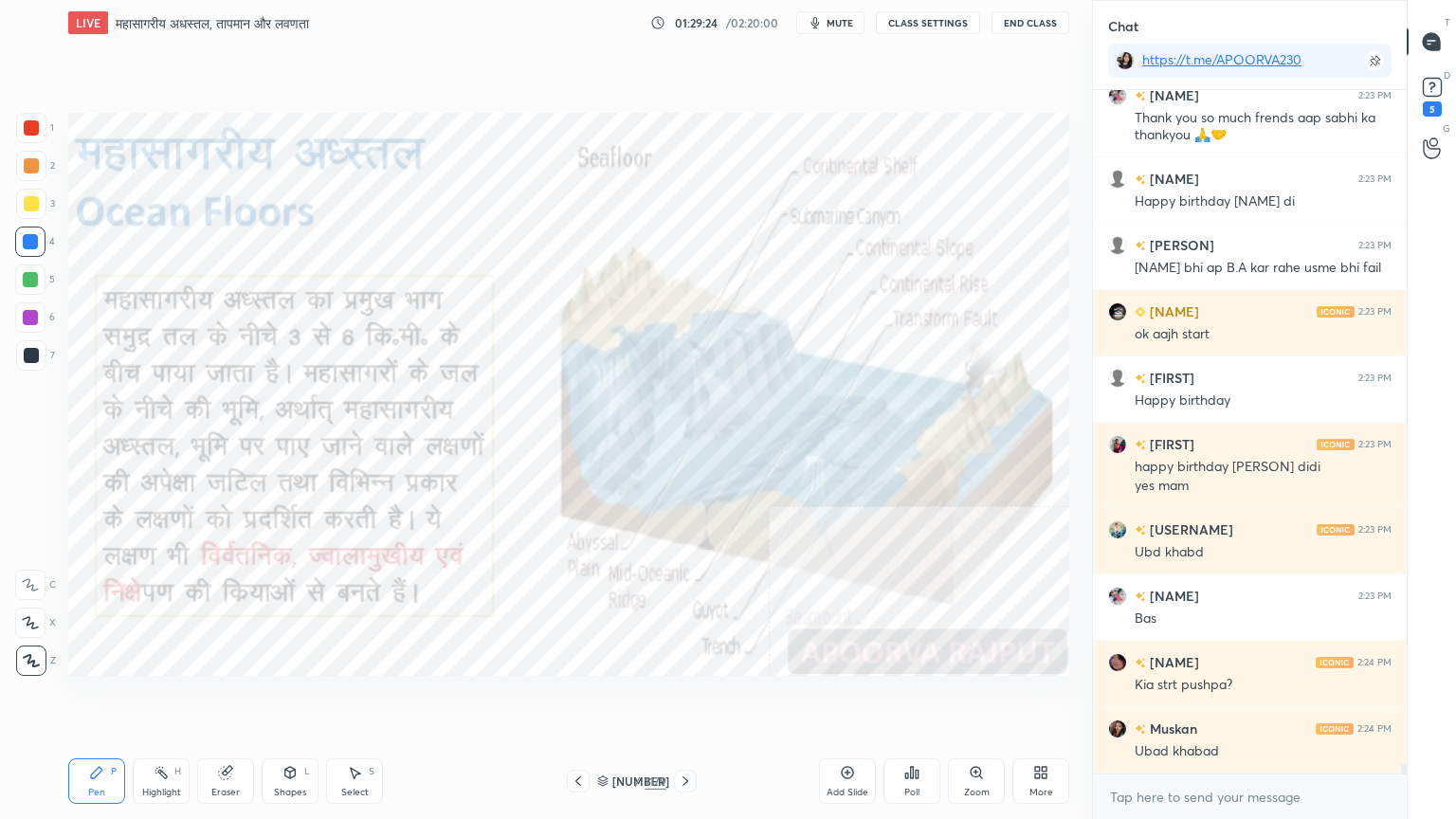 scroll, scrollTop: 50698, scrollLeft: 0, axis: vertical 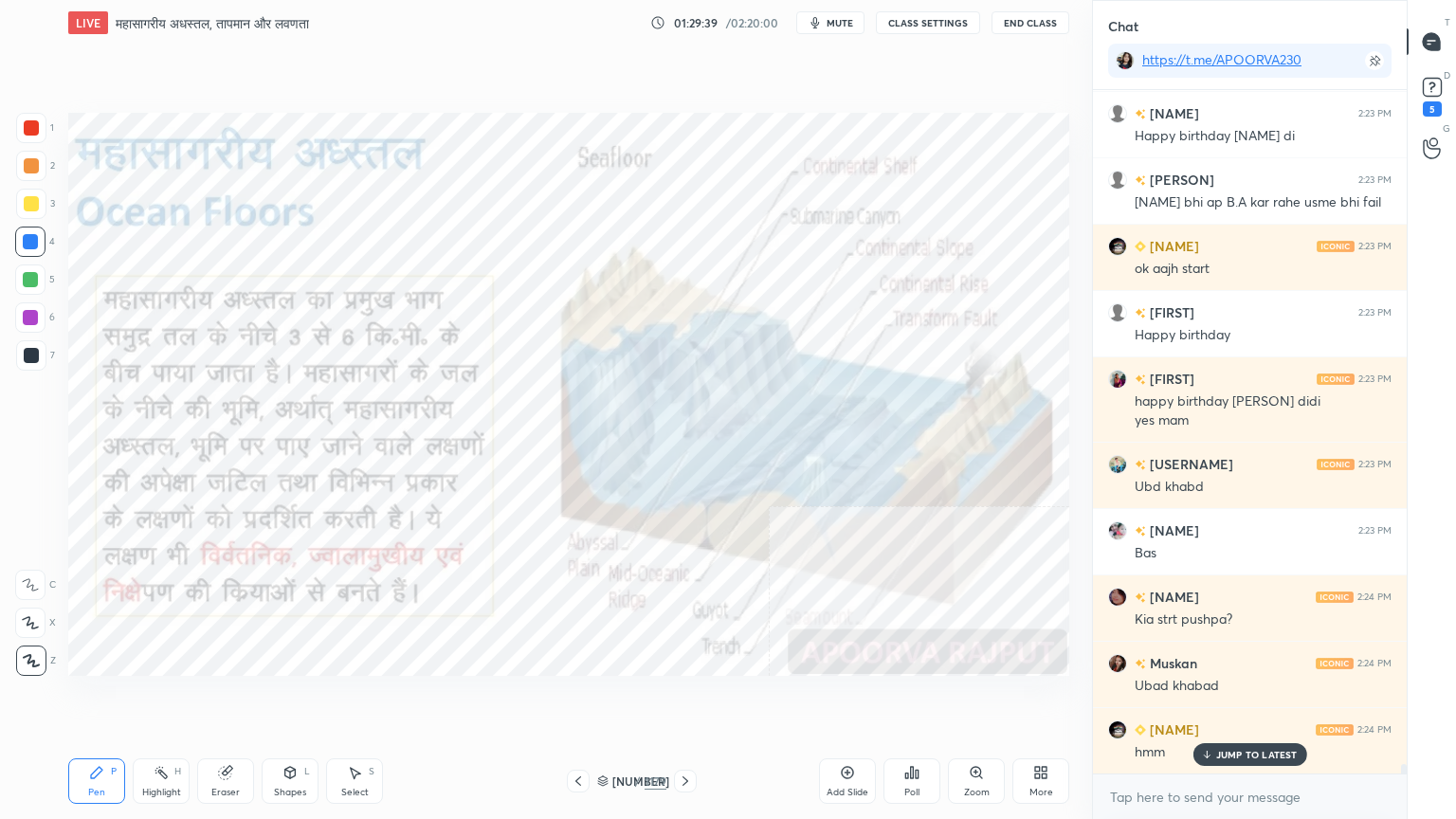 click 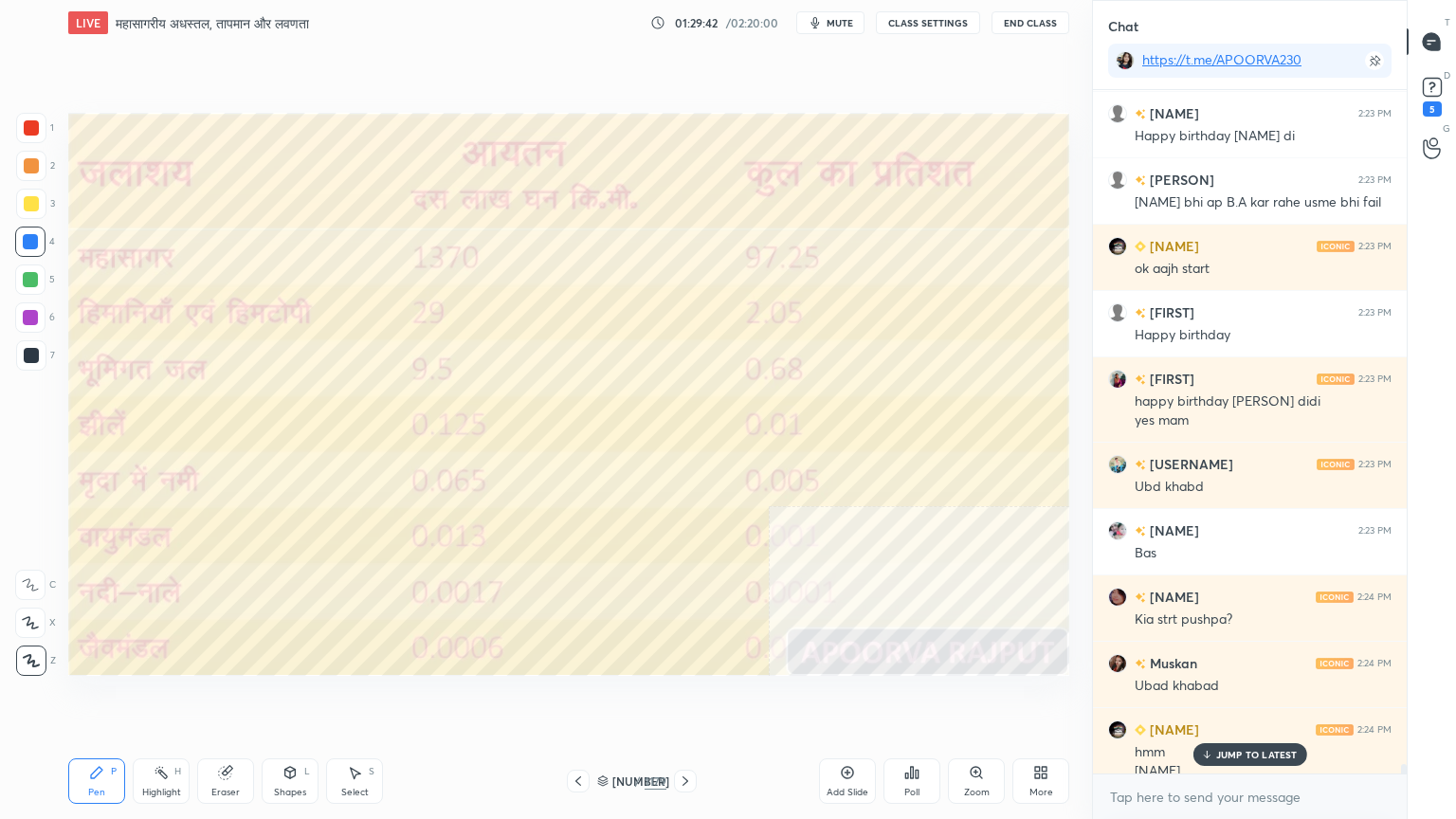 scroll, scrollTop: 50717, scrollLeft: 0, axis: vertical 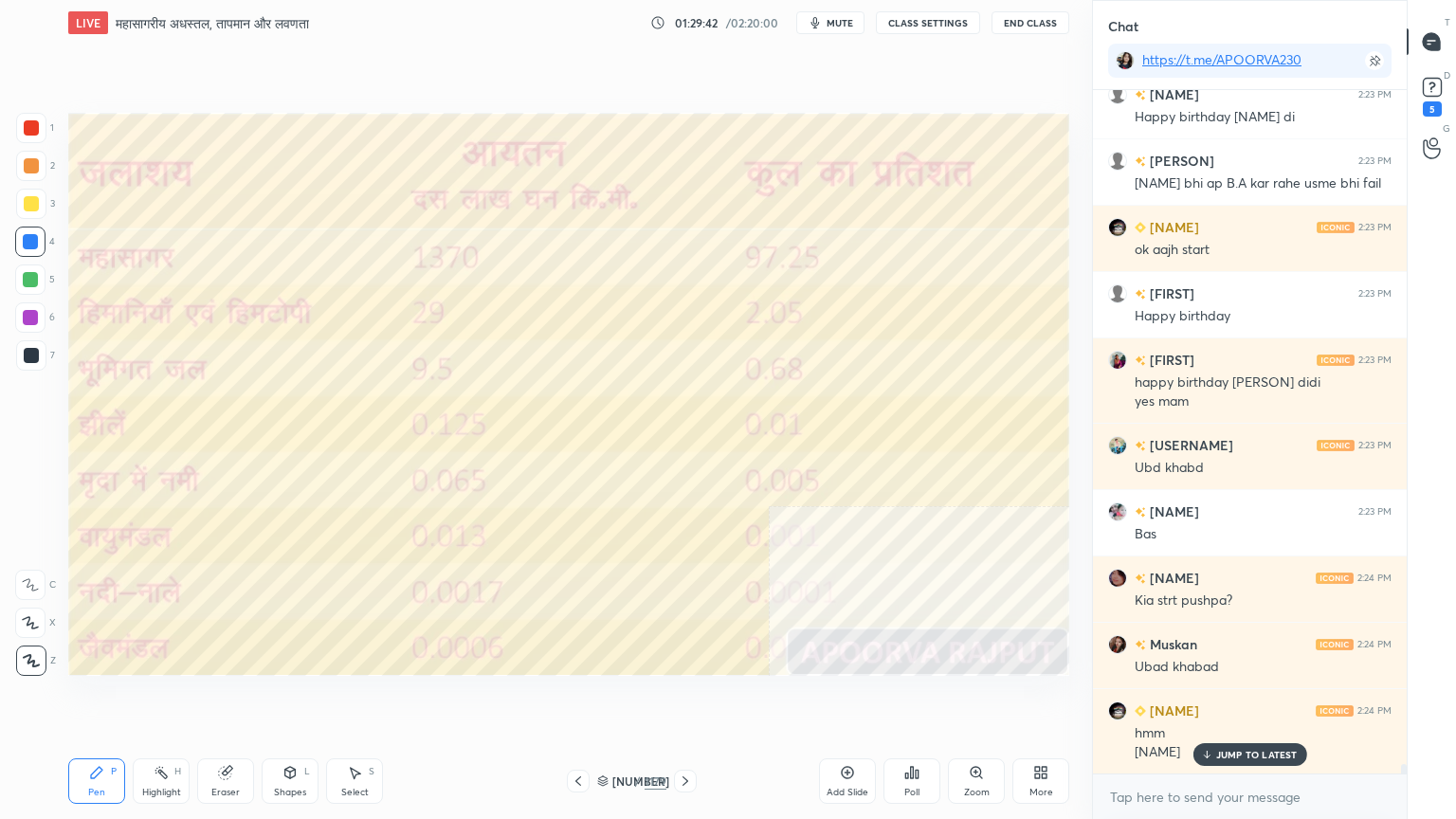 click 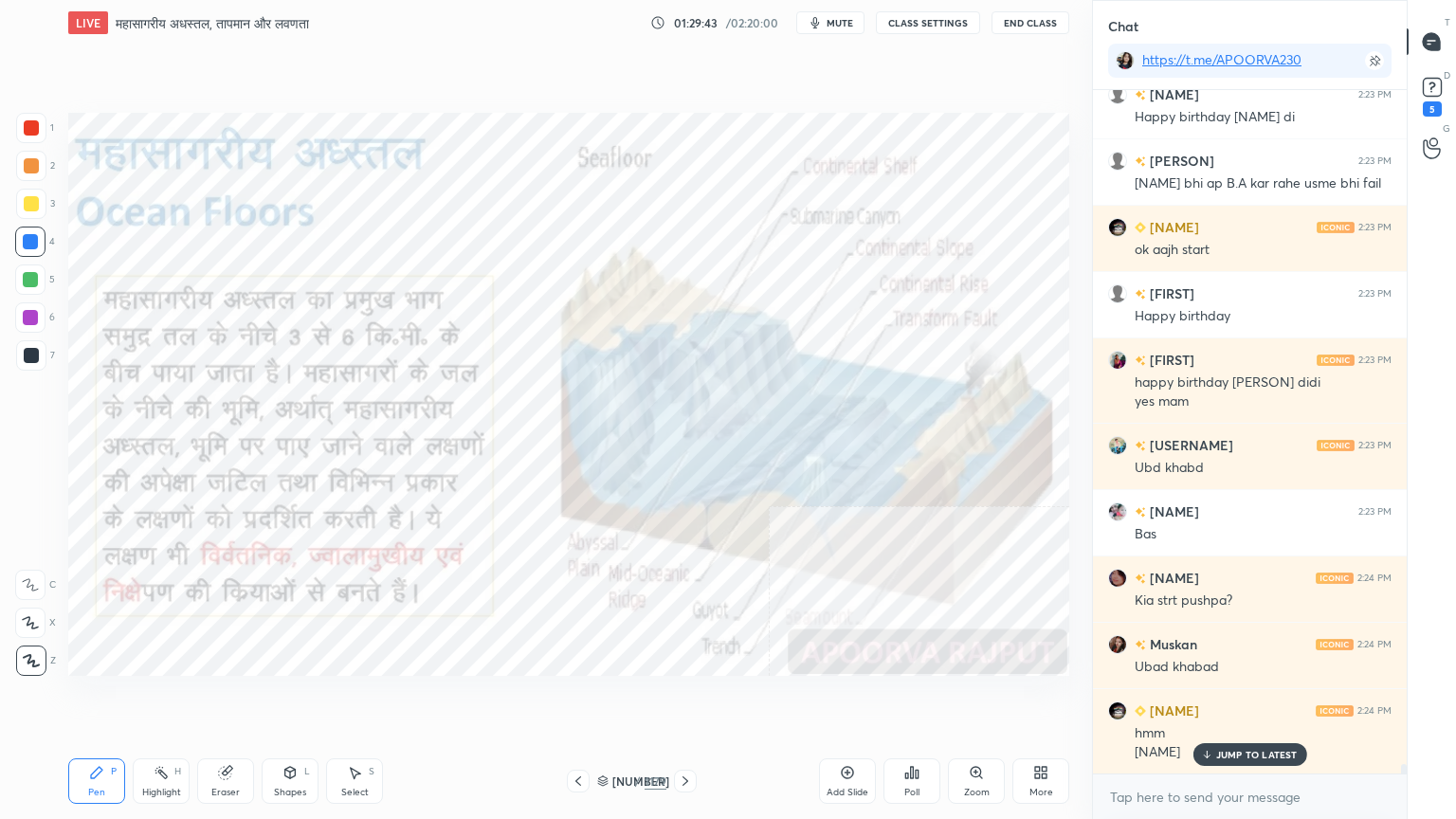 scroll, scrollTop: 50785, scrollLeft: 0, axis: vertical 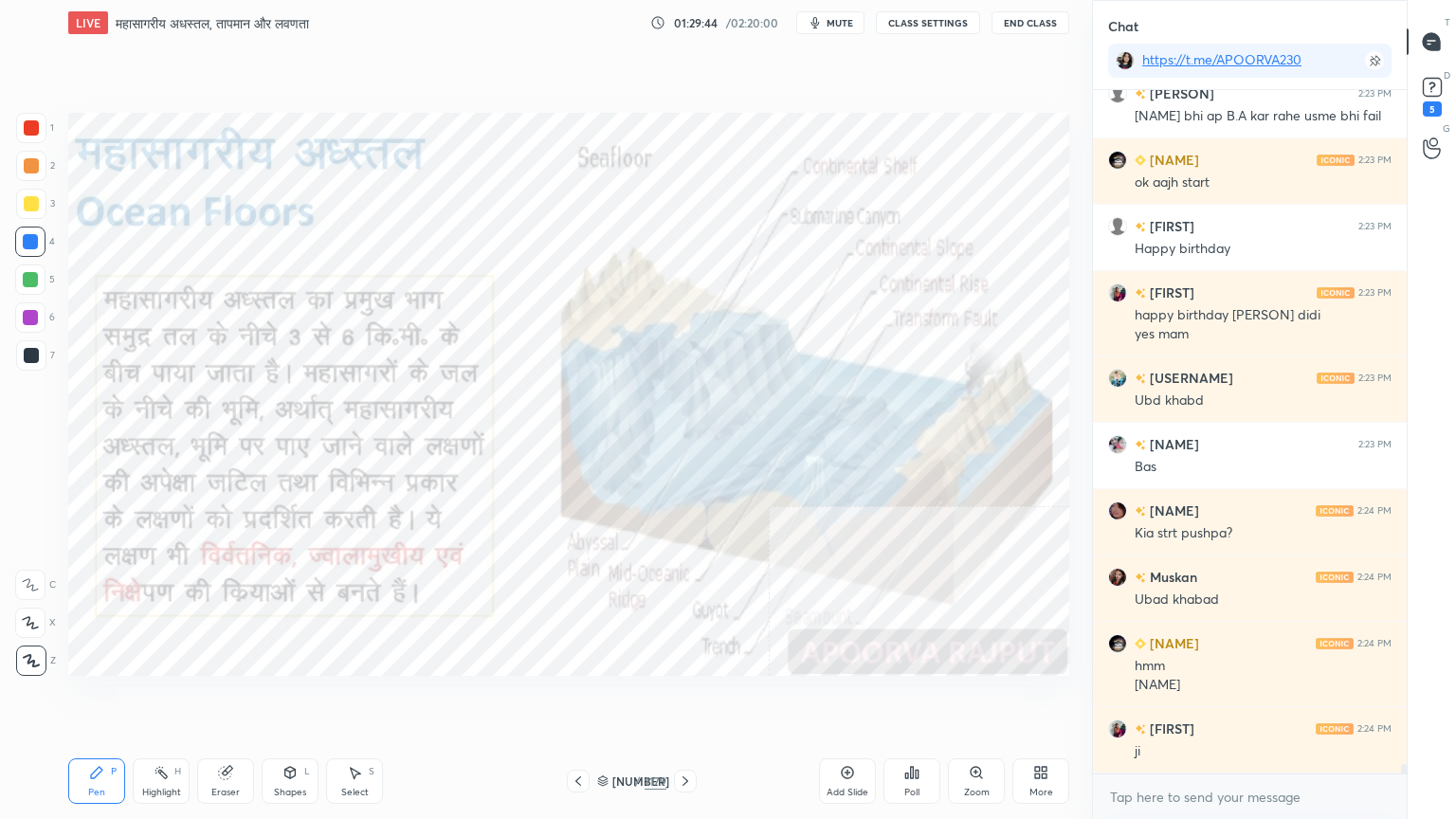 click 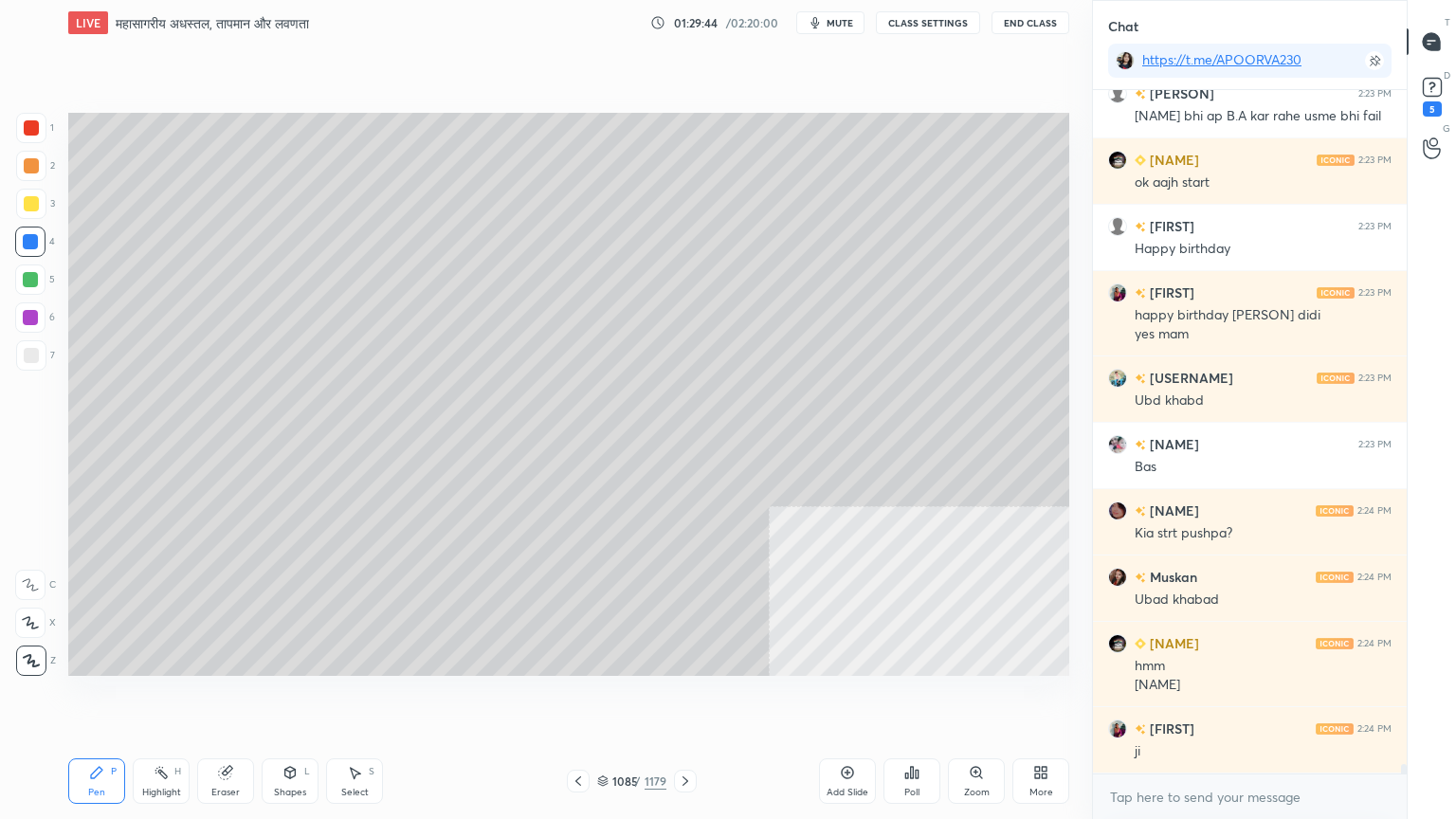 click 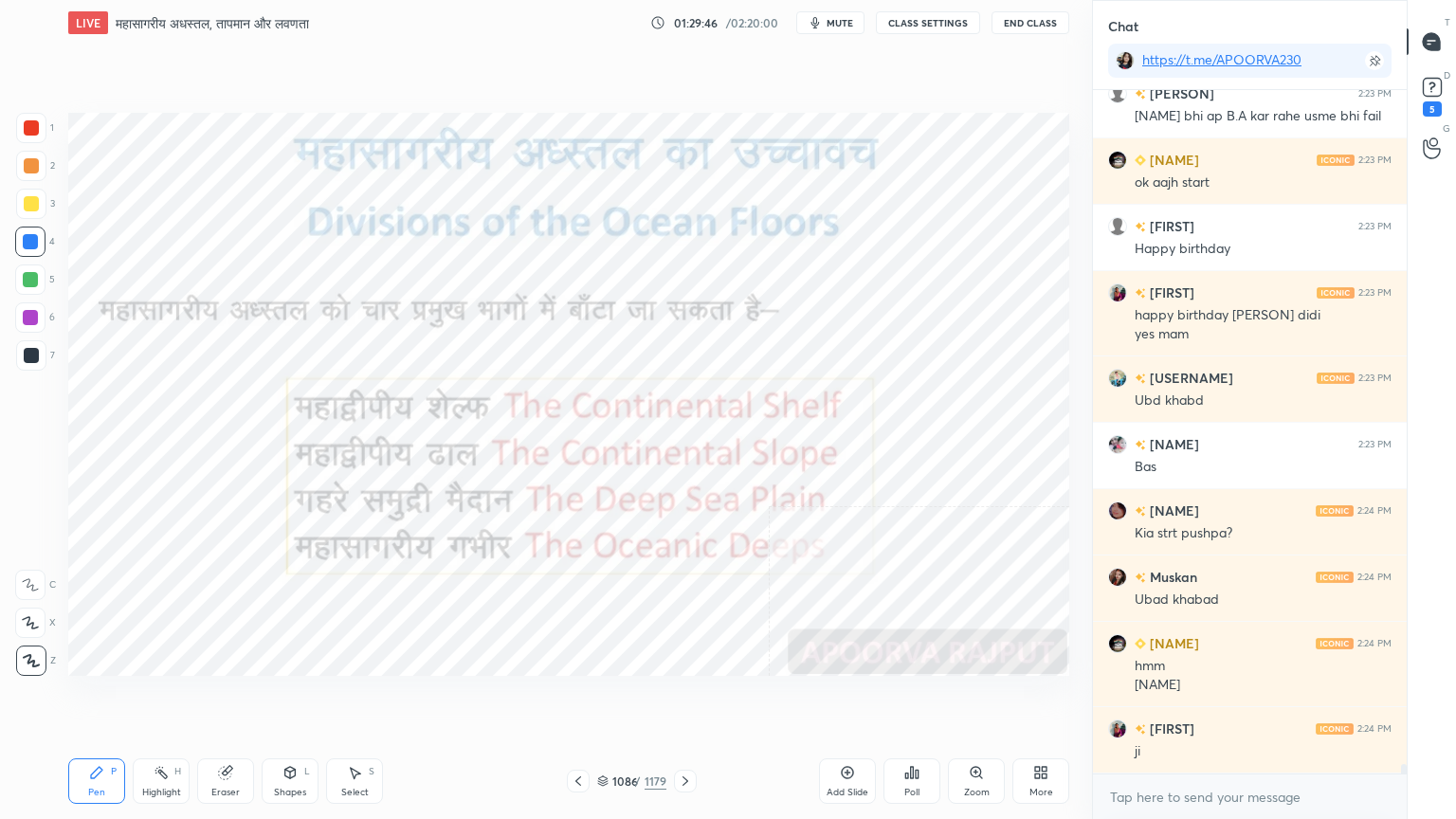 click 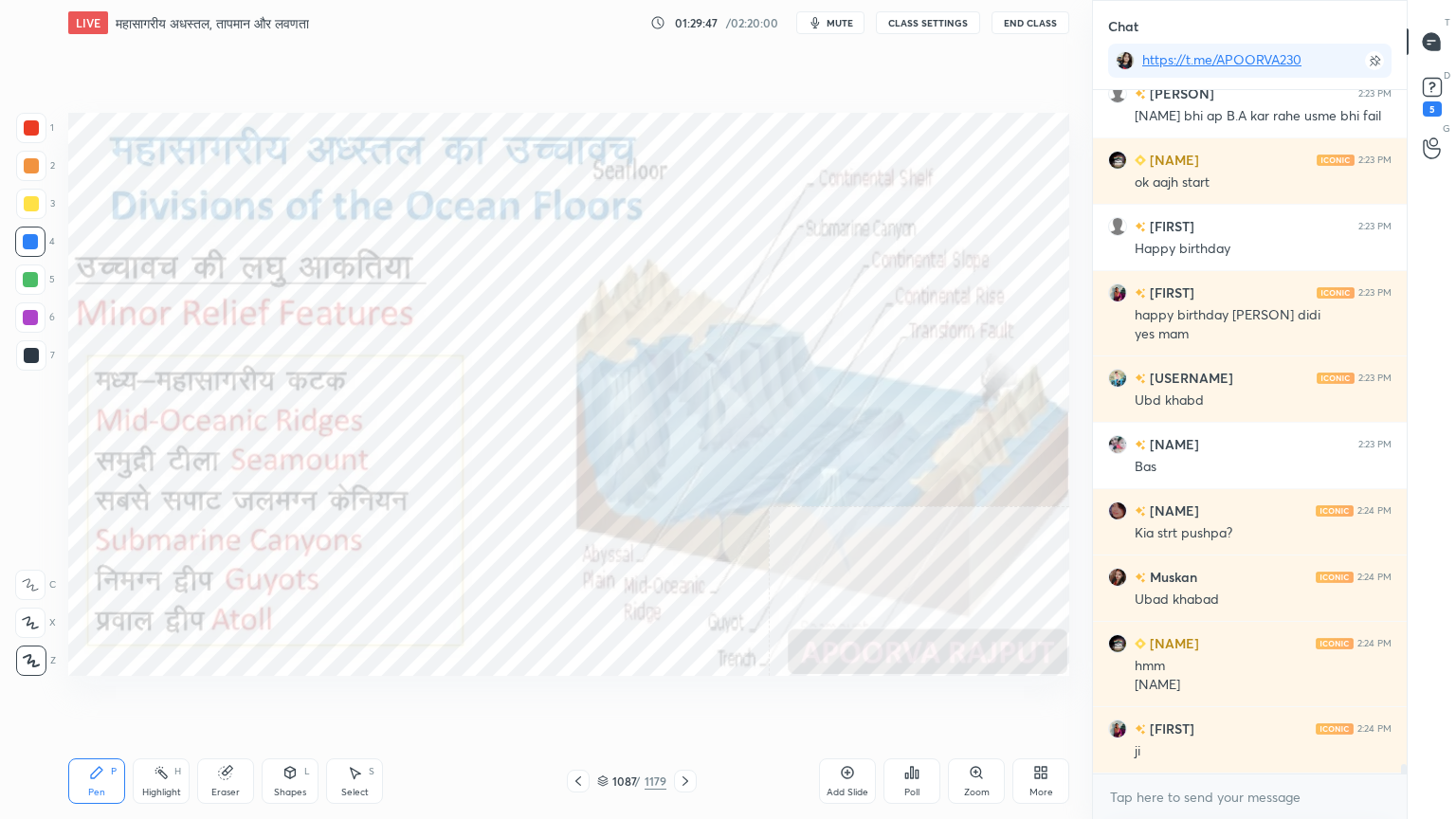 click 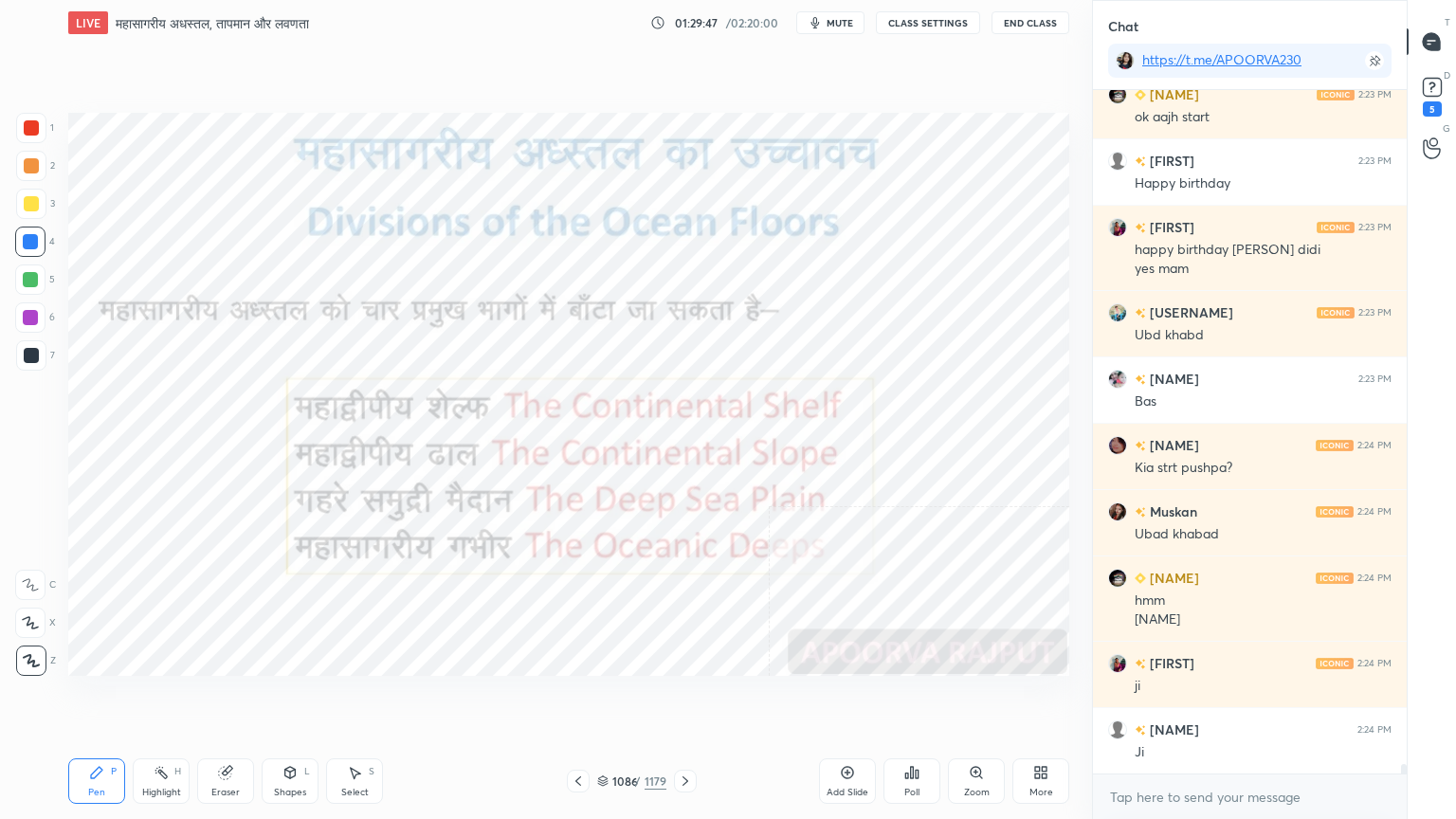 click 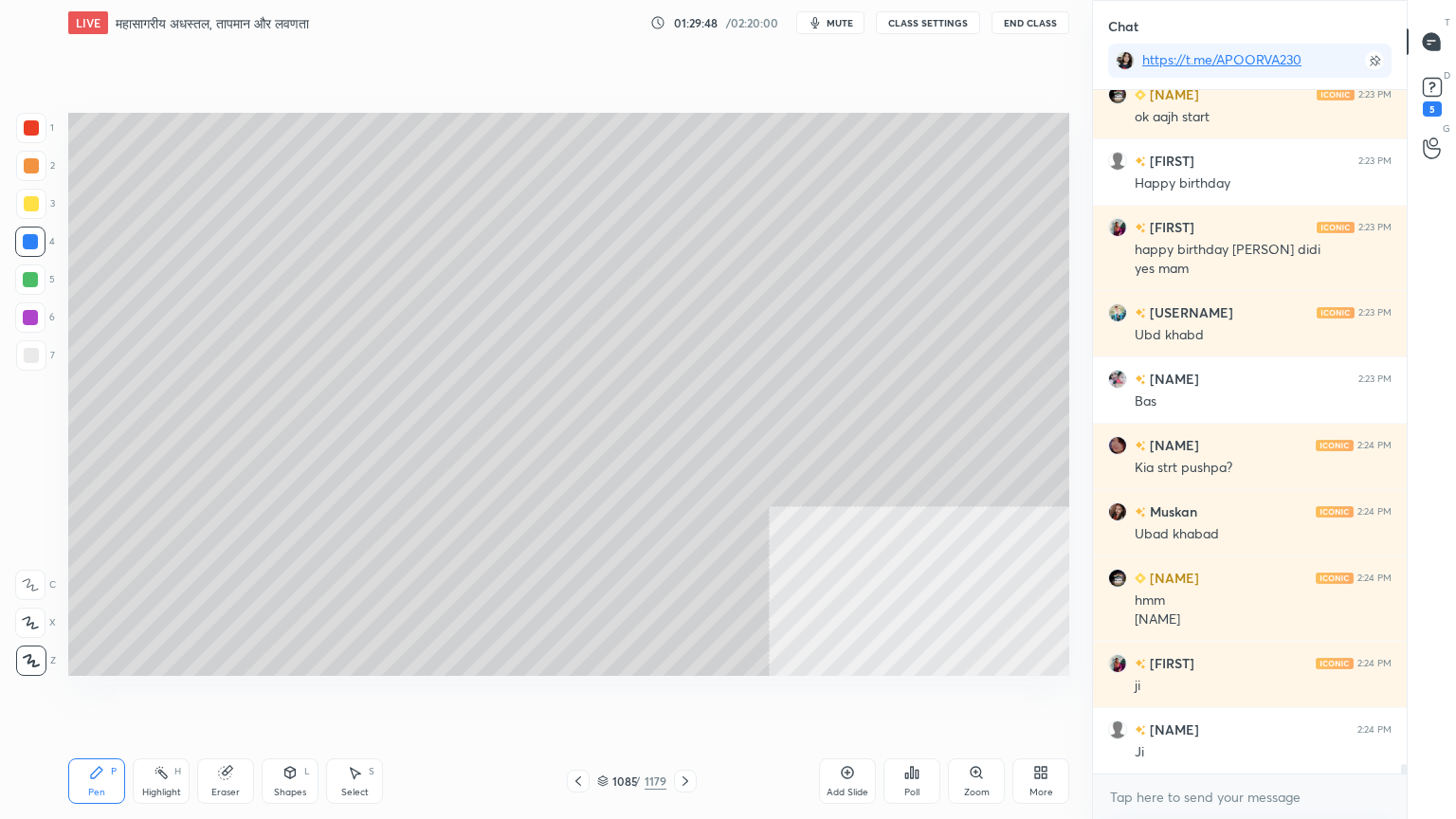 click at bounding box center [578, 781] 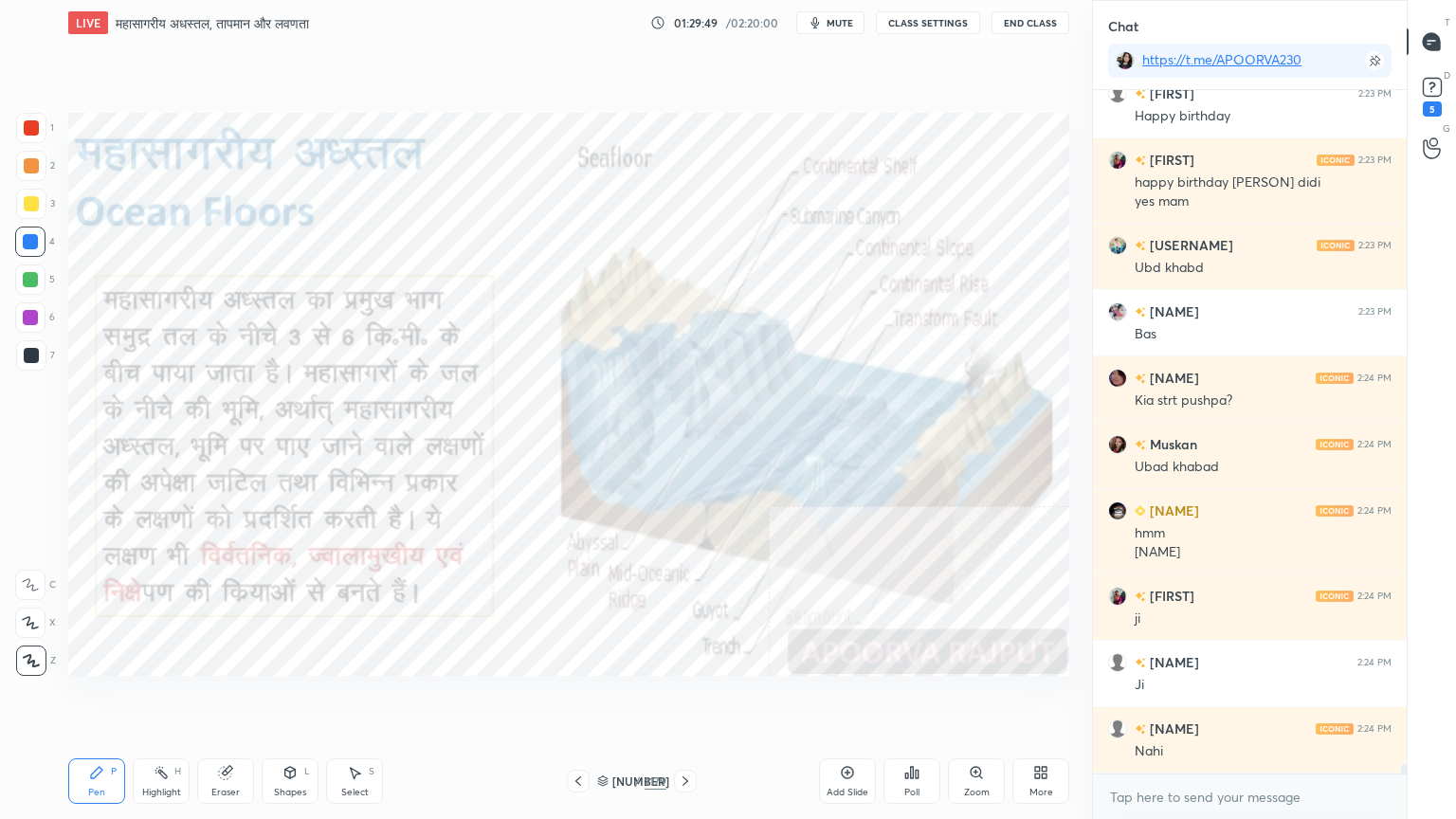 scroll, scrollTop: 50983, scrollLeft: 0, axis: vertical 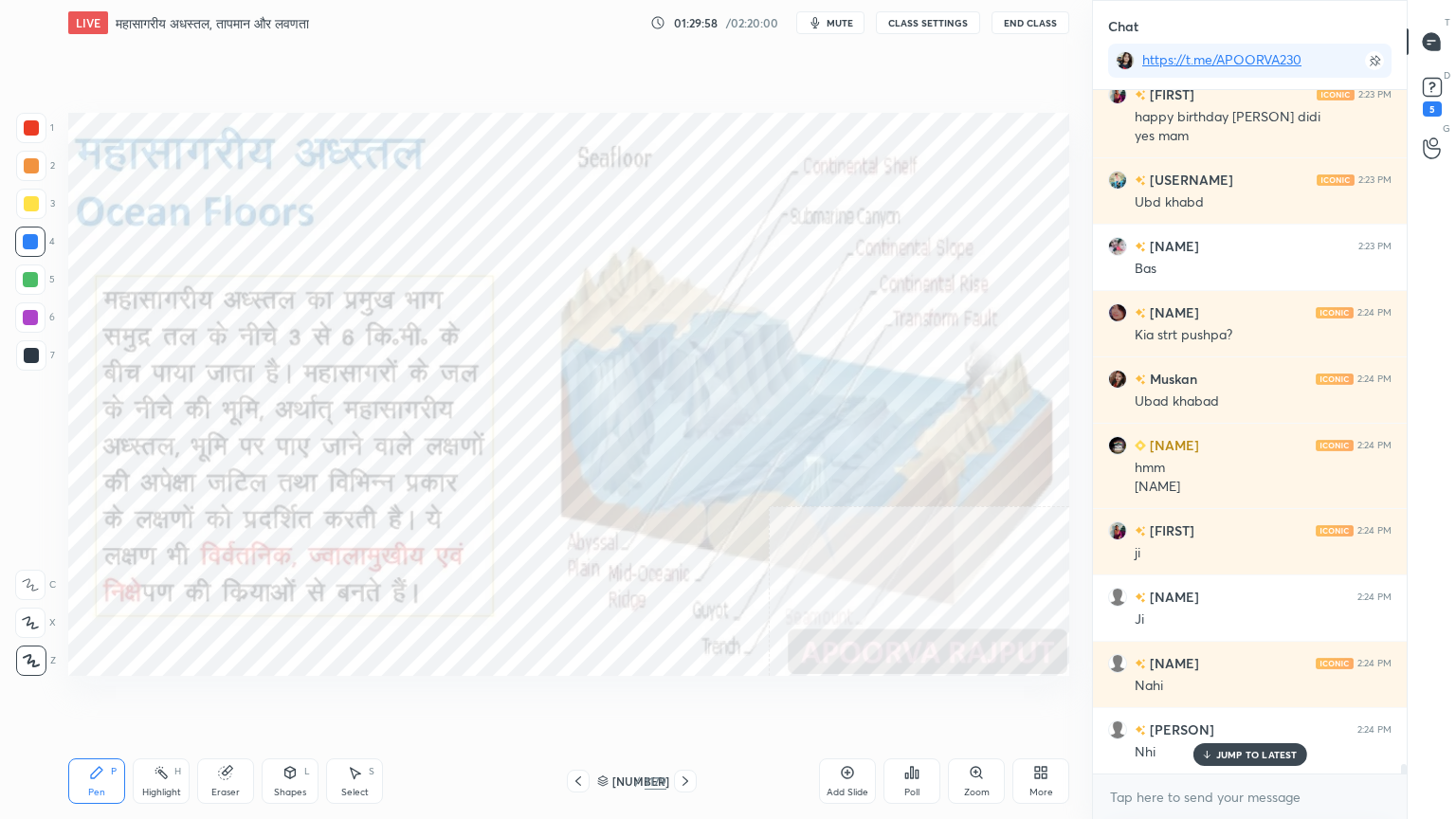 click on "1084 / 1179" at bounding box center [631, 781] 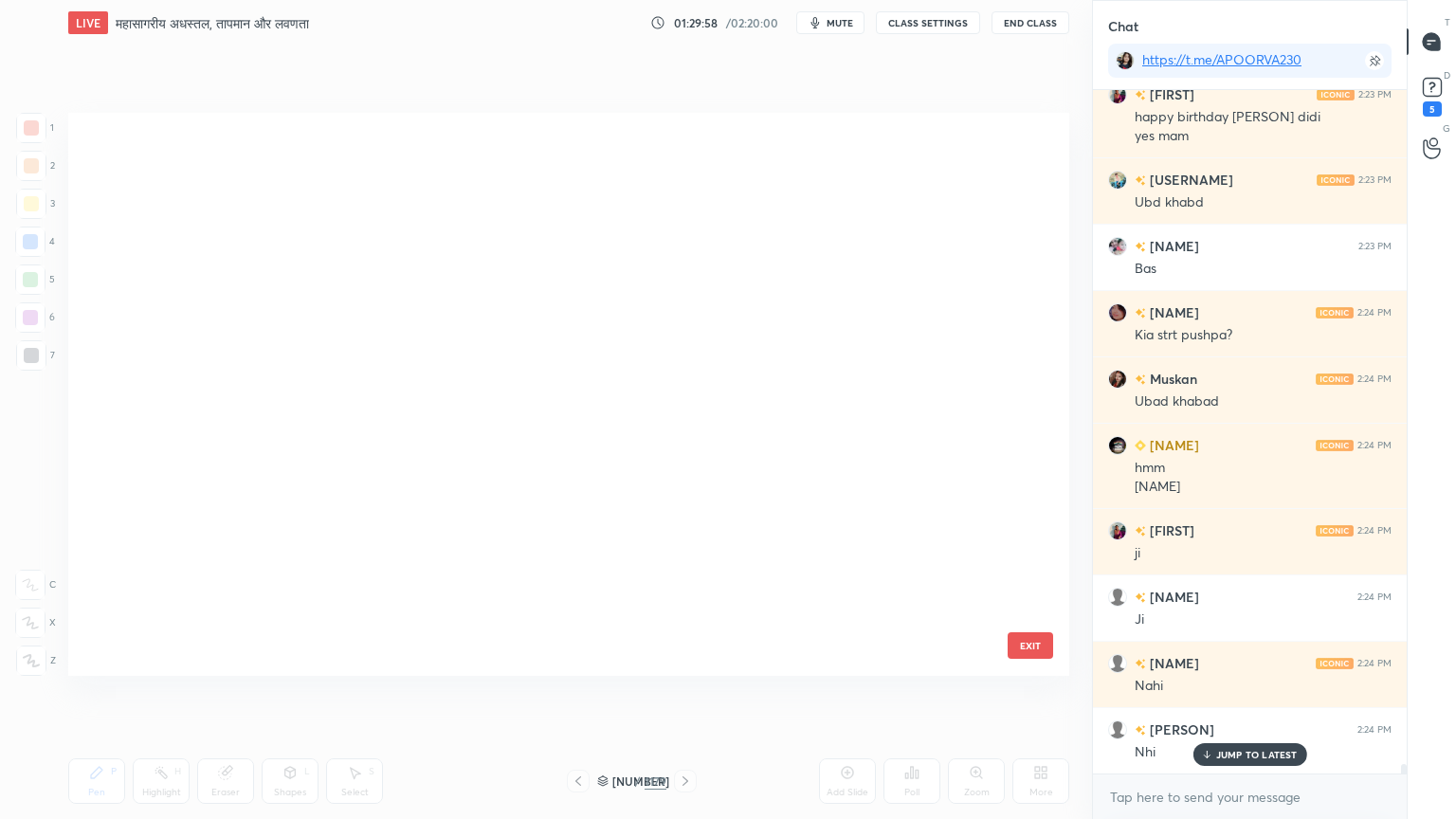 scroll, scrollTop: 62233, scrollLeft: 0, axis: vertical 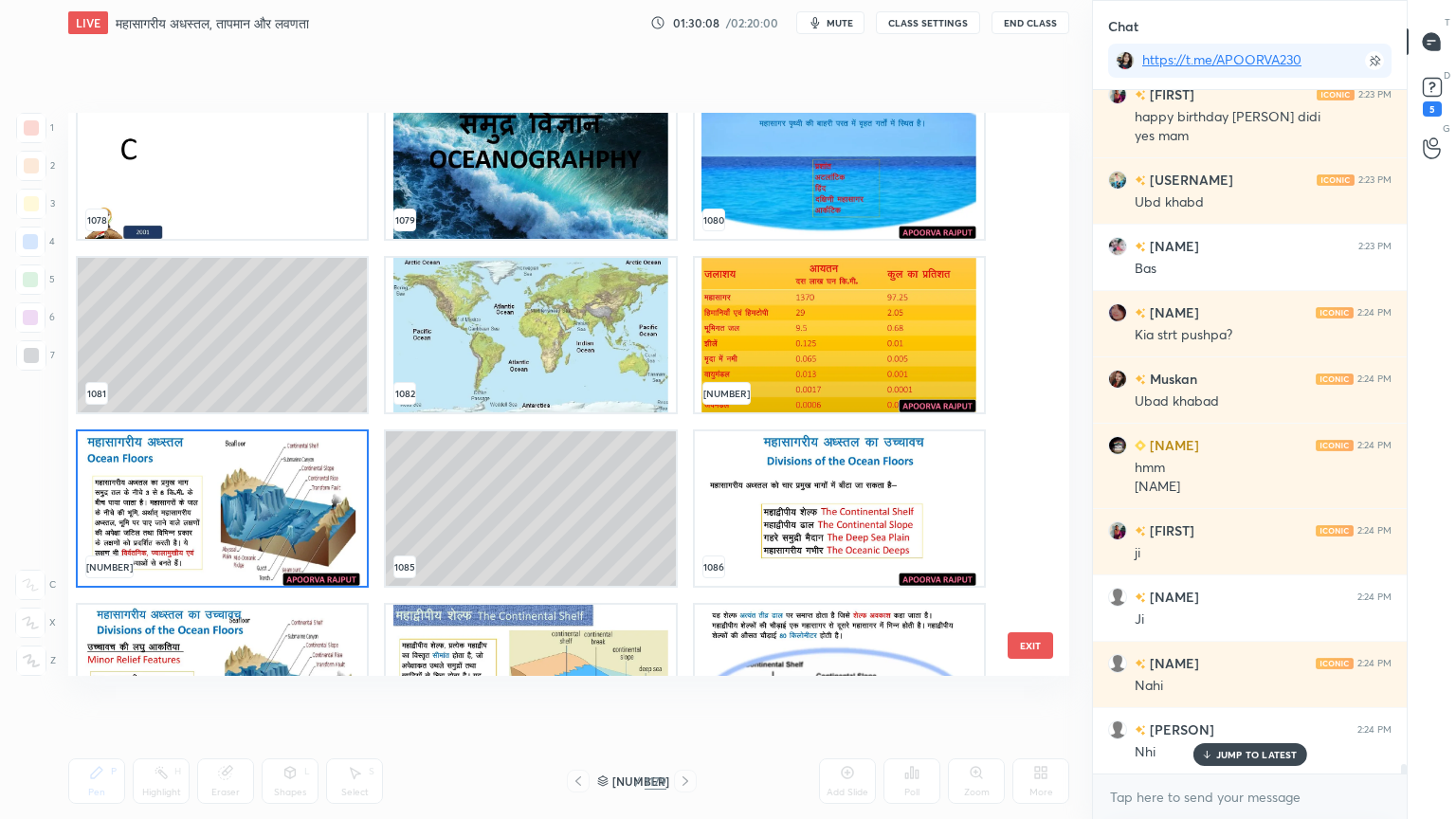 click at bounding box center [222, 508] 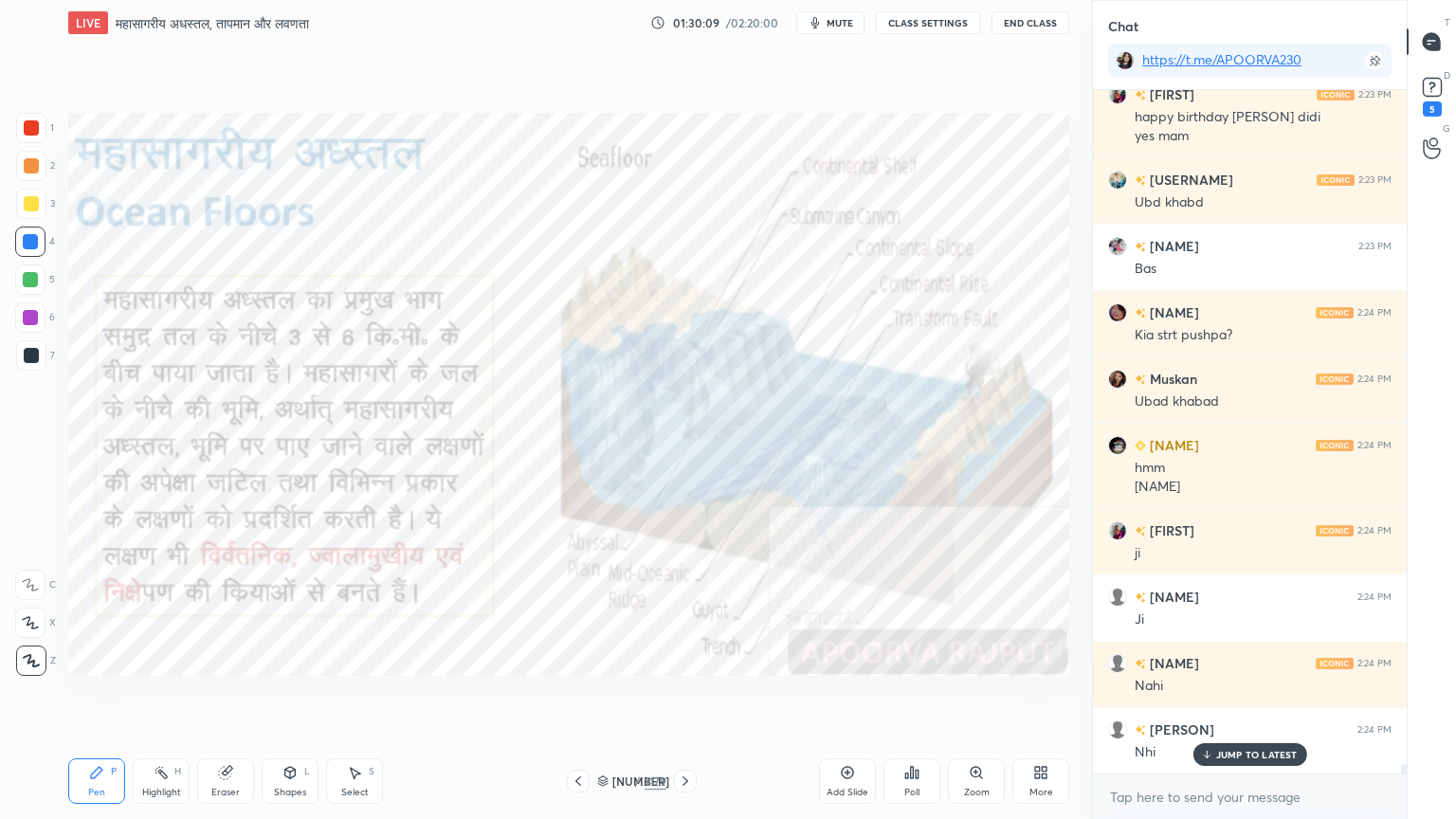 click at bounding box center [222, 508] 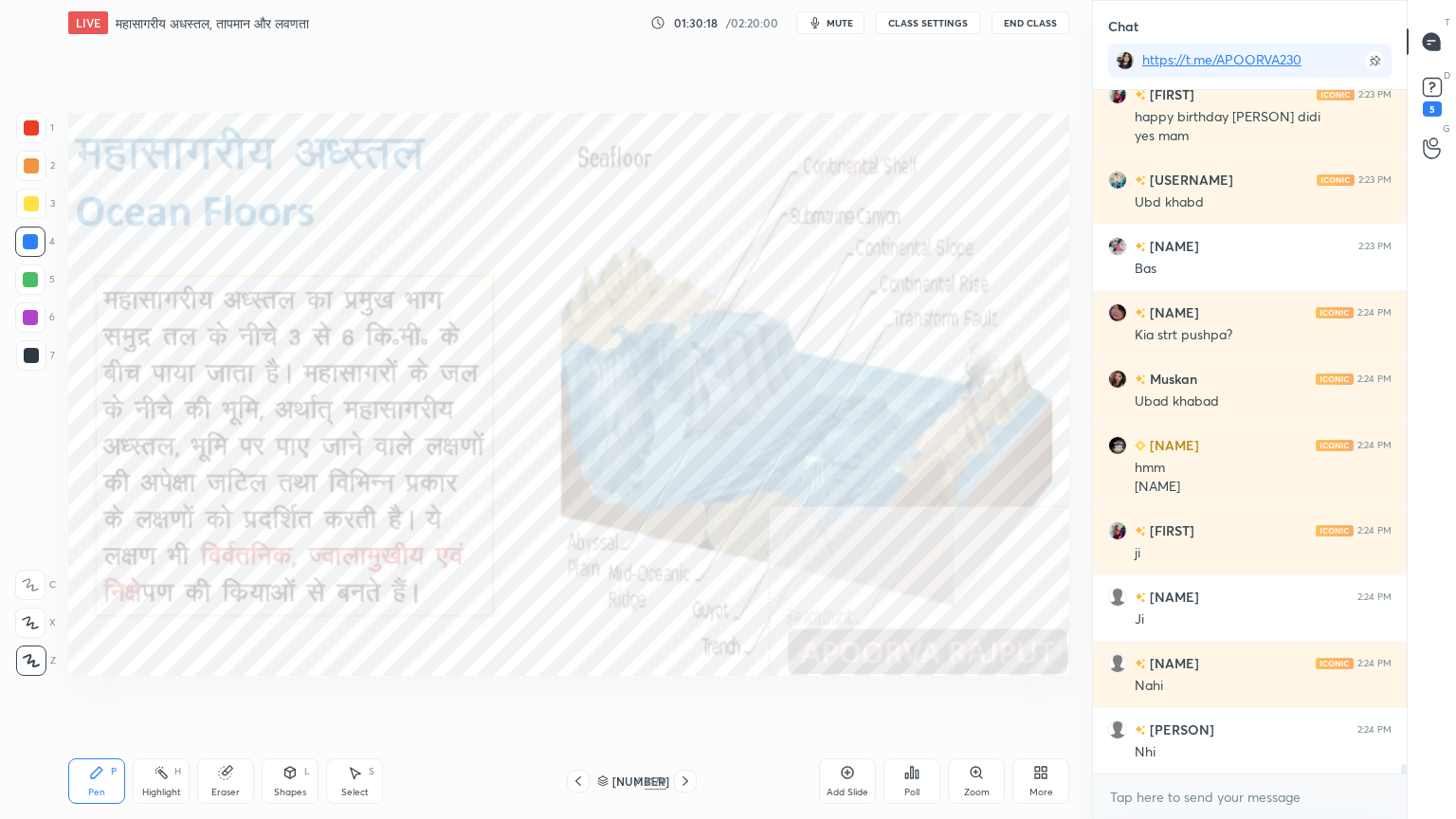 scroll, scrollTop: 51050, scrollLeft: 0, axis: vertical 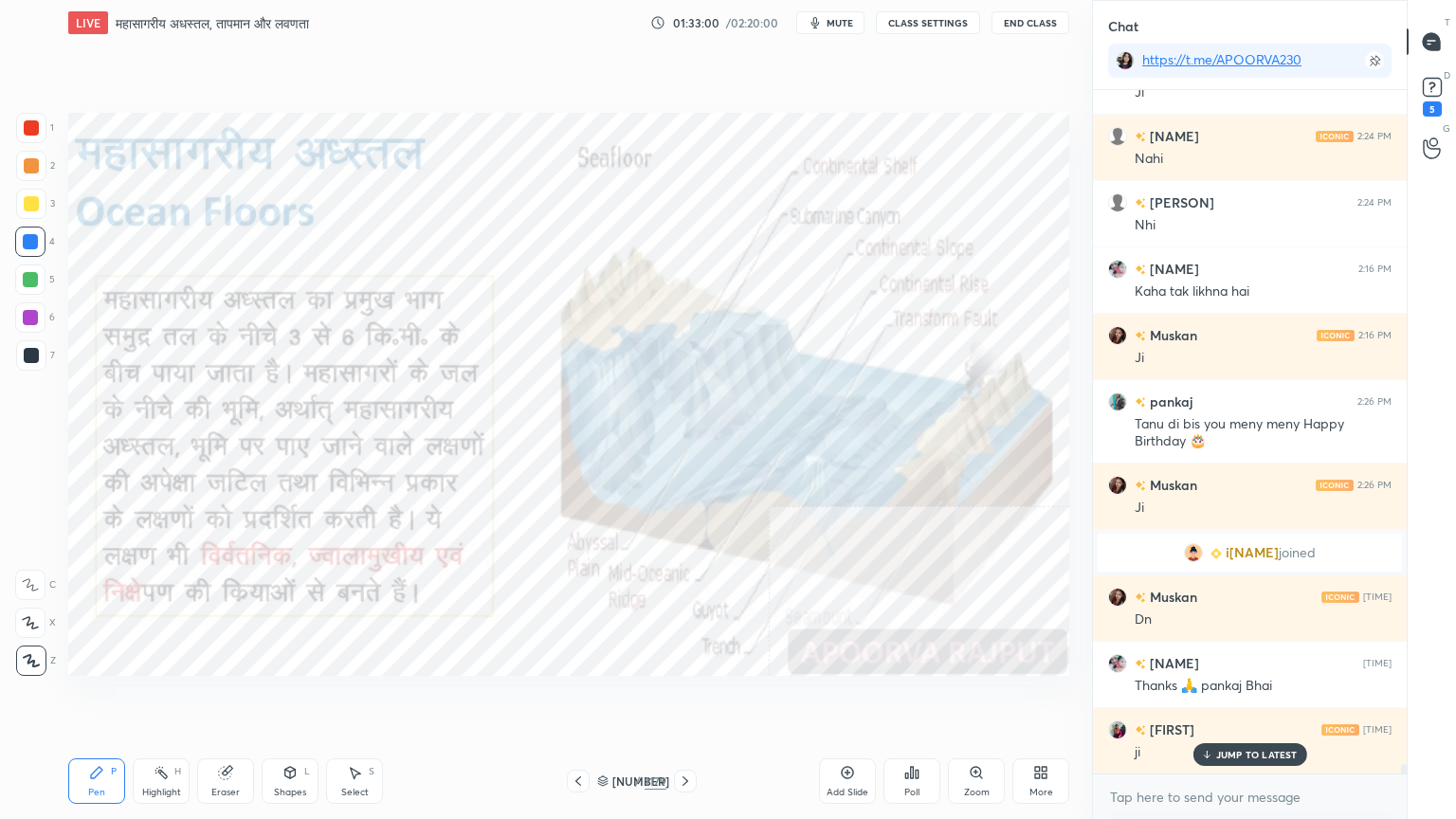drag, startPoint x: 243, startPoint y: 772, endPoint x: 150, endPoint y: 720, distance: 106.55046 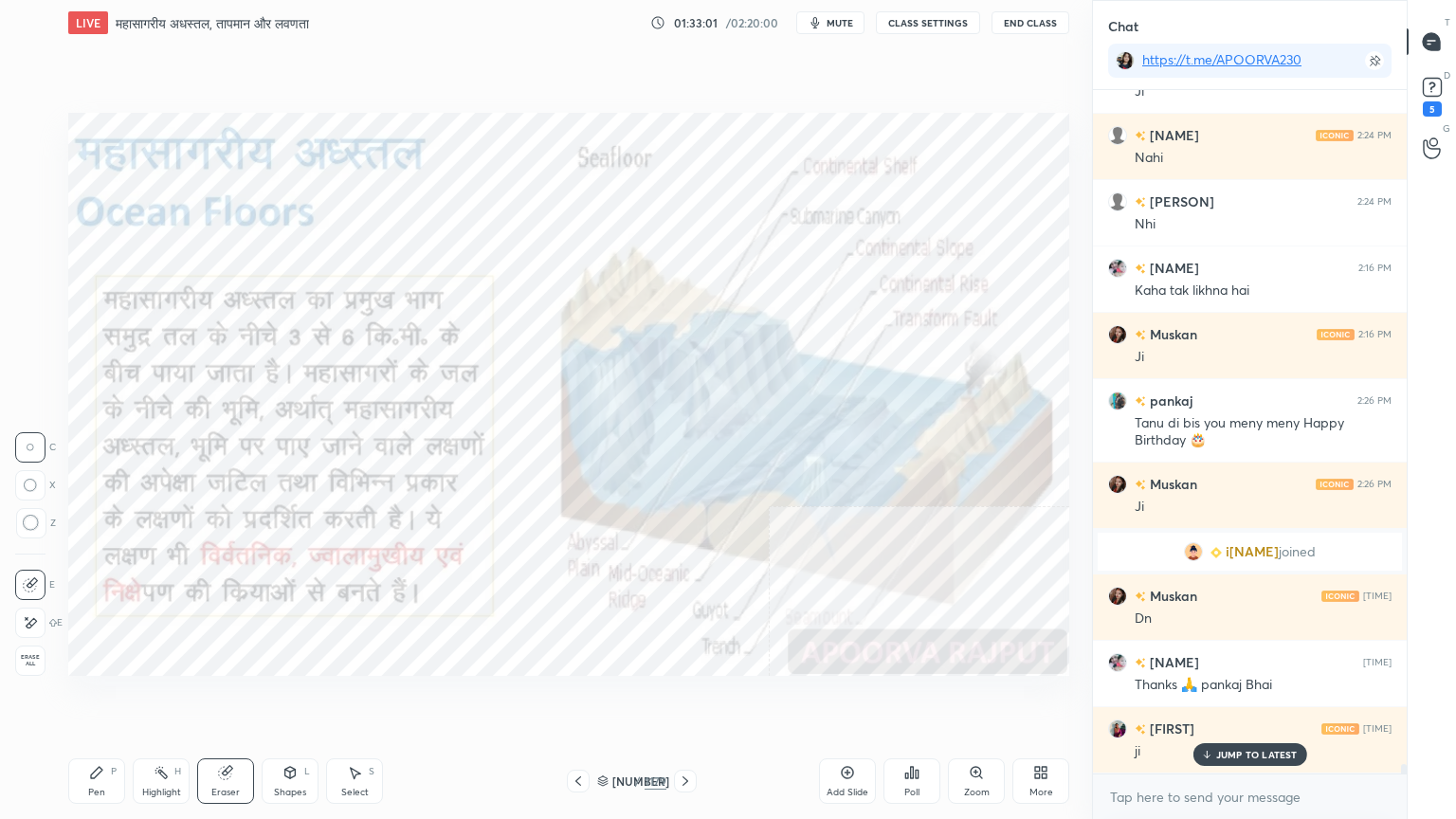 click on "Erase all" at bounding box center [30, 661] 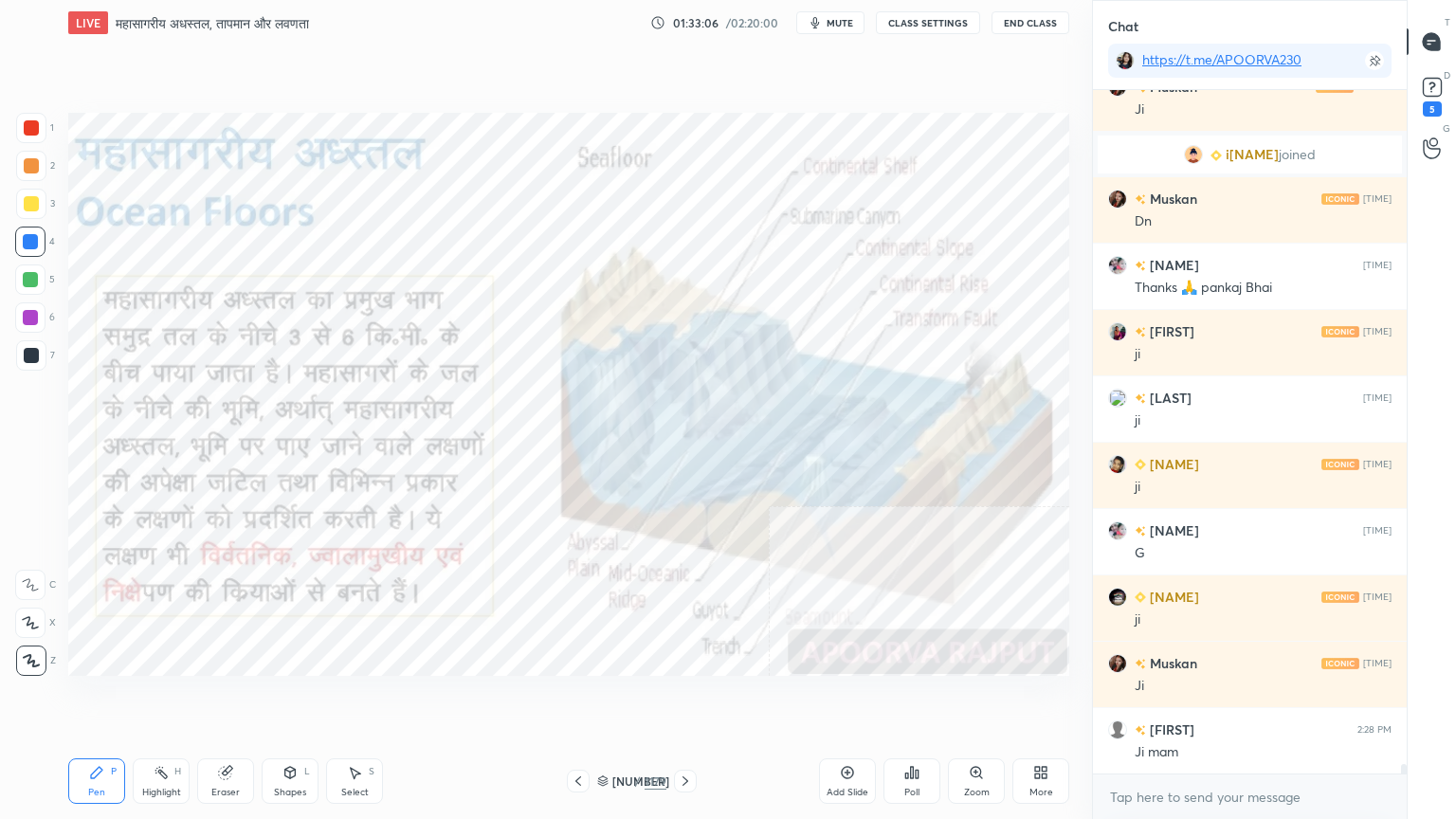 scroll, scrollTop: 47778, scrollLeft: 0, axis: vertical 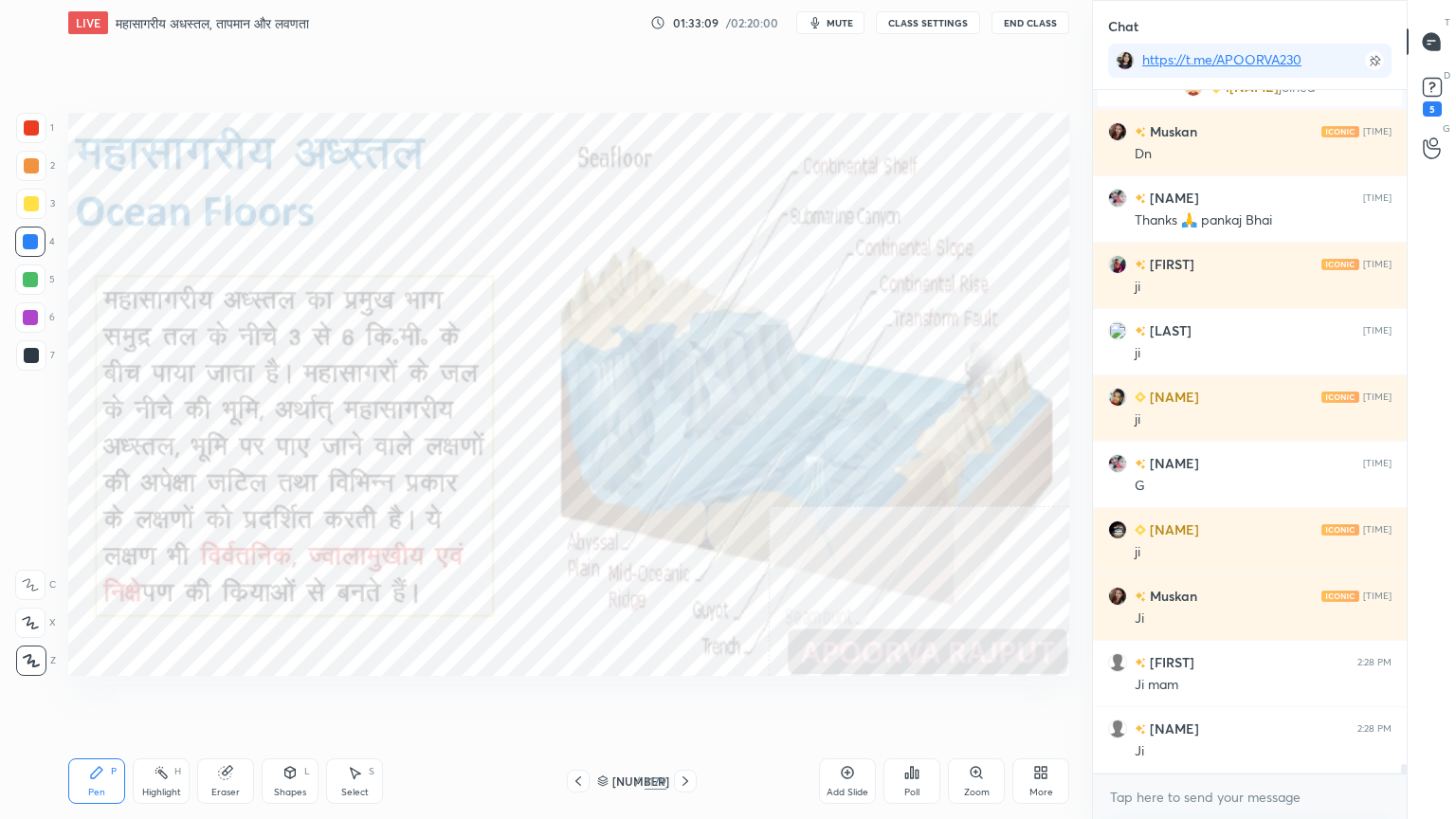 click on "Pen P Highlight H Eraser Shapes L Select S 1084 / 1179 Add Slide Poll Zoom More" at bounding box center [569, 781] 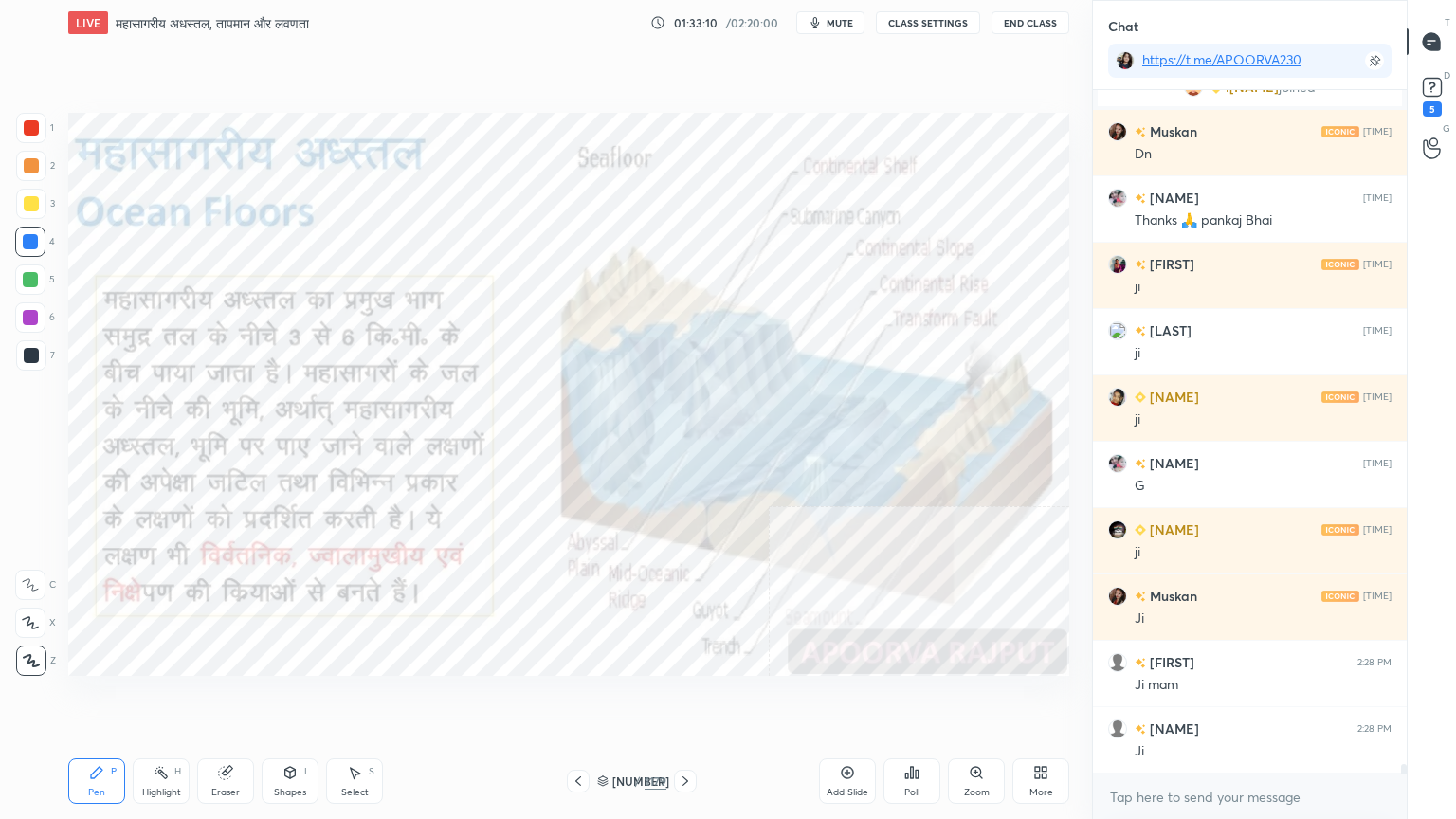 click 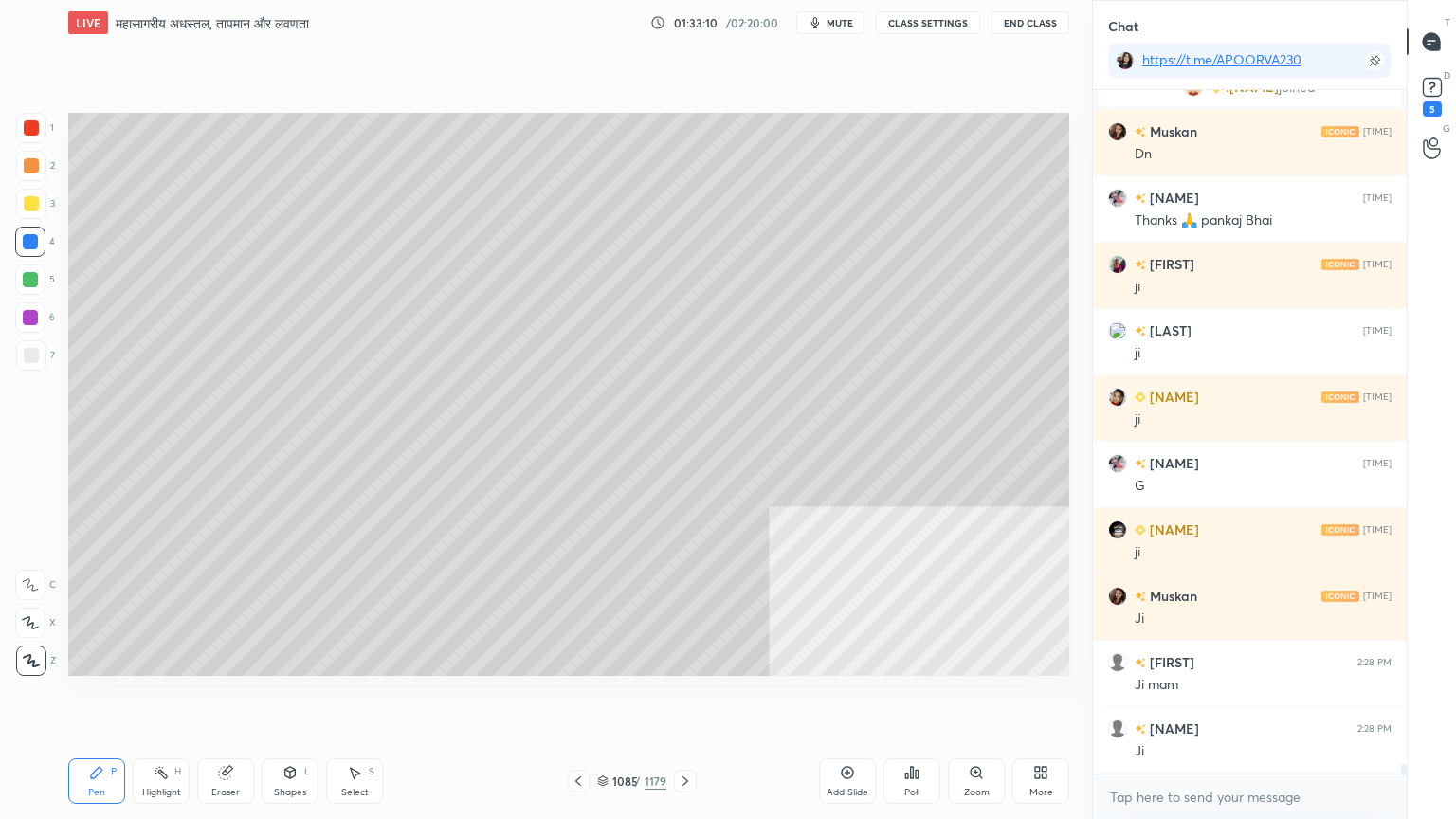 click 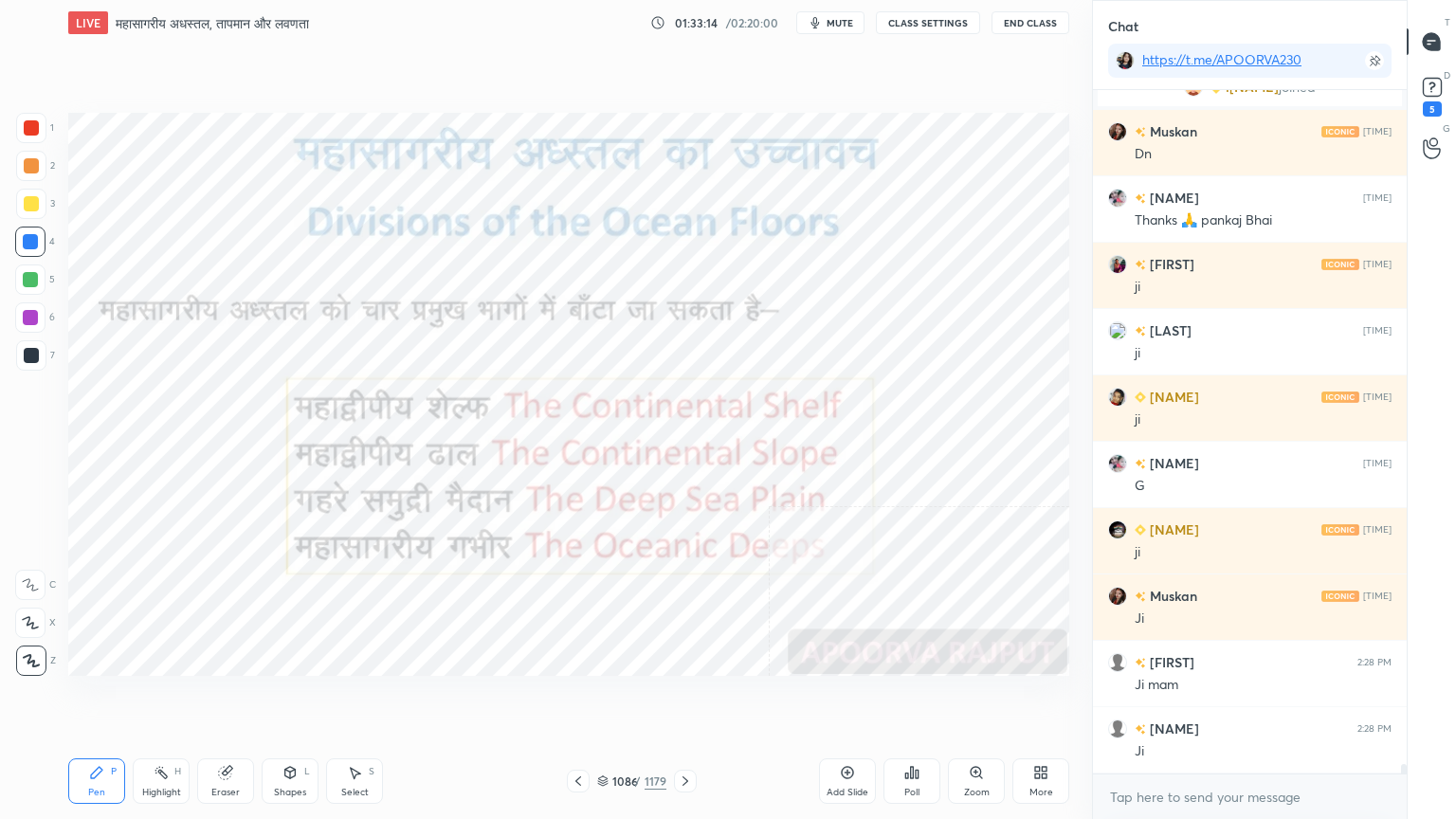 drag, startPoint x: 611, startPoint y: 777, endPoint x: 681, endPoint y: 726, distance: 86.60831 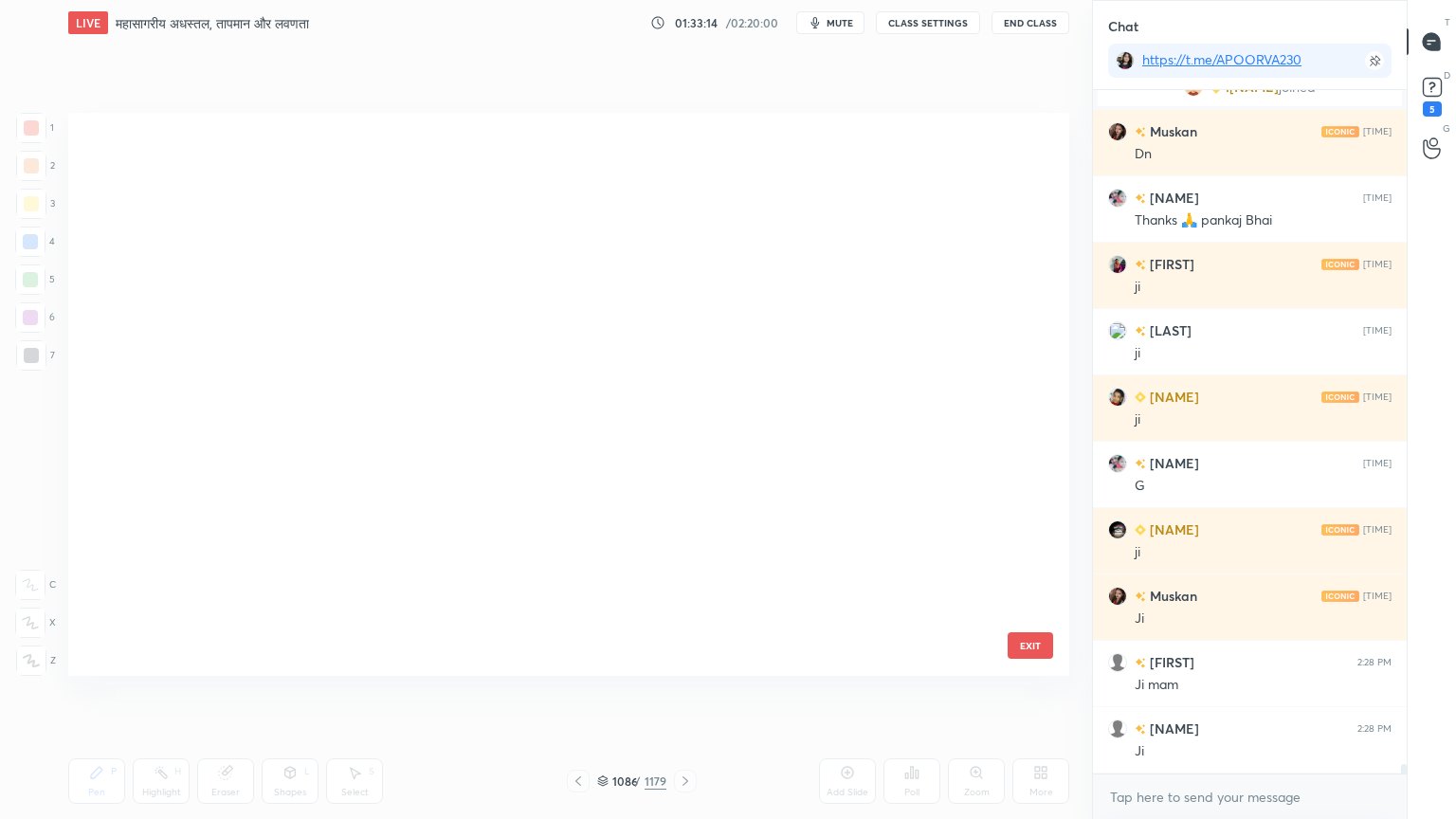 scroll, scrollTop: 62233, scrollLeft: 0, axis: vertical 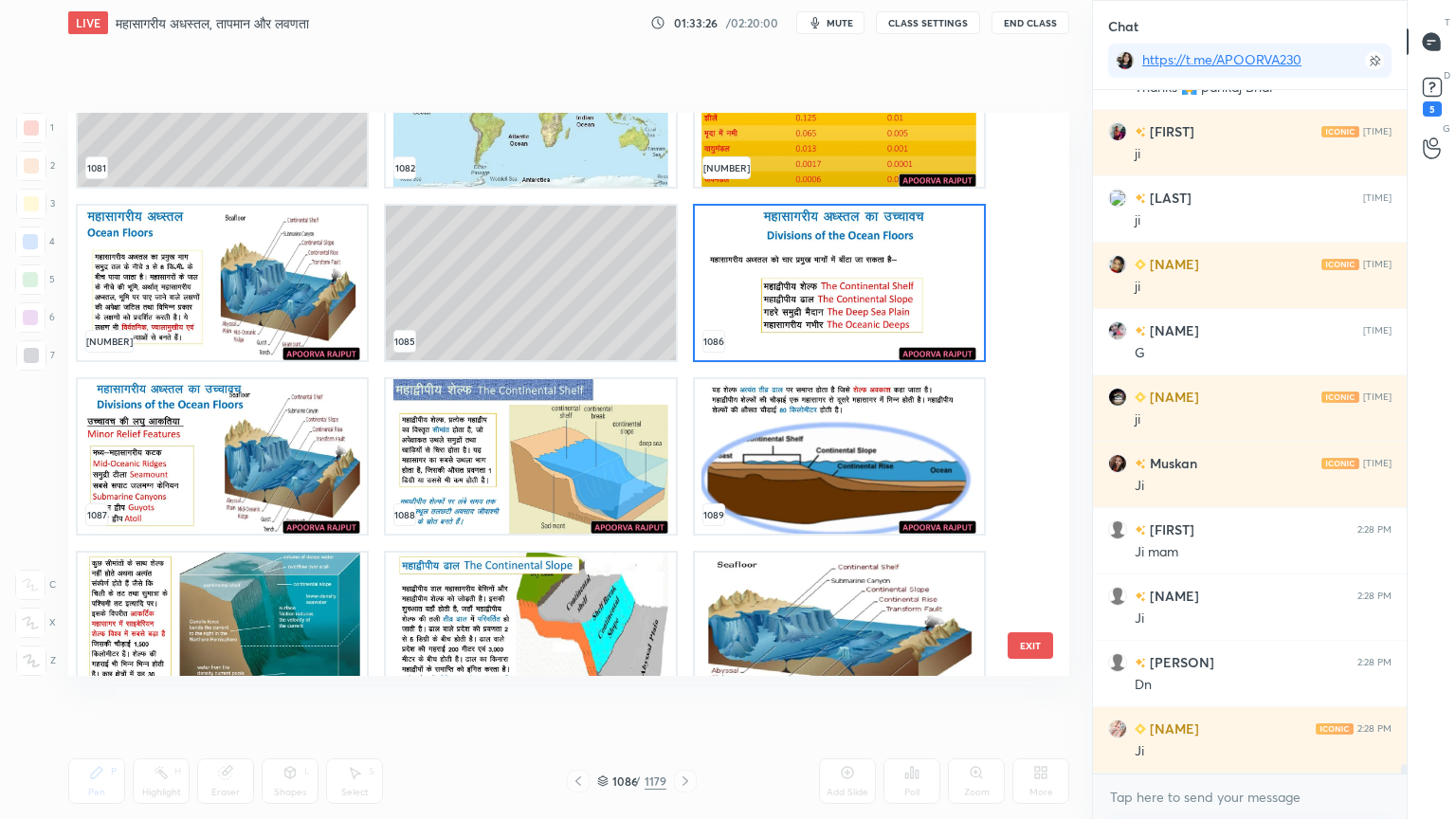 click at bounding box center (839, 282) 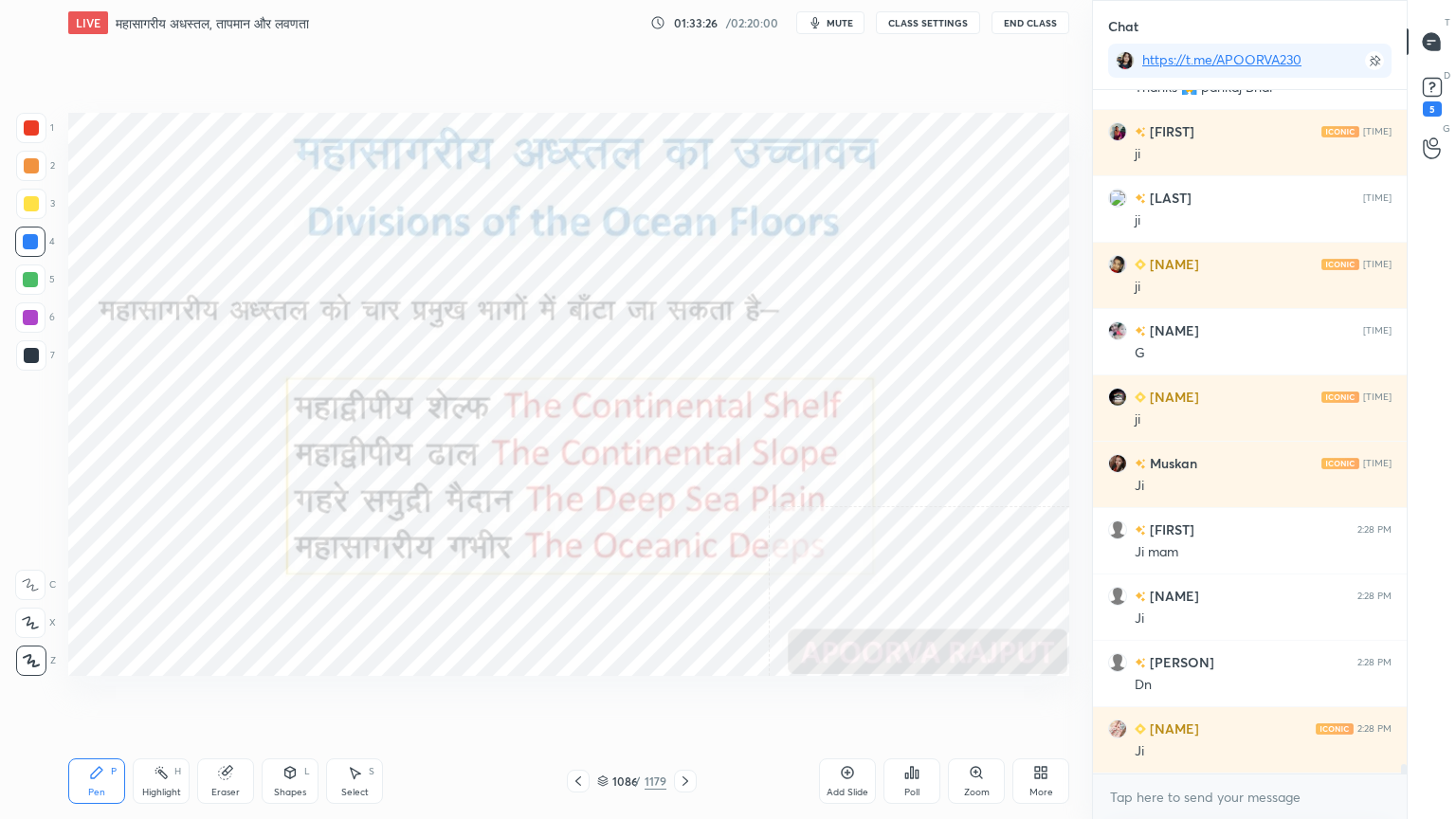 click at bounding box center [839, 282] 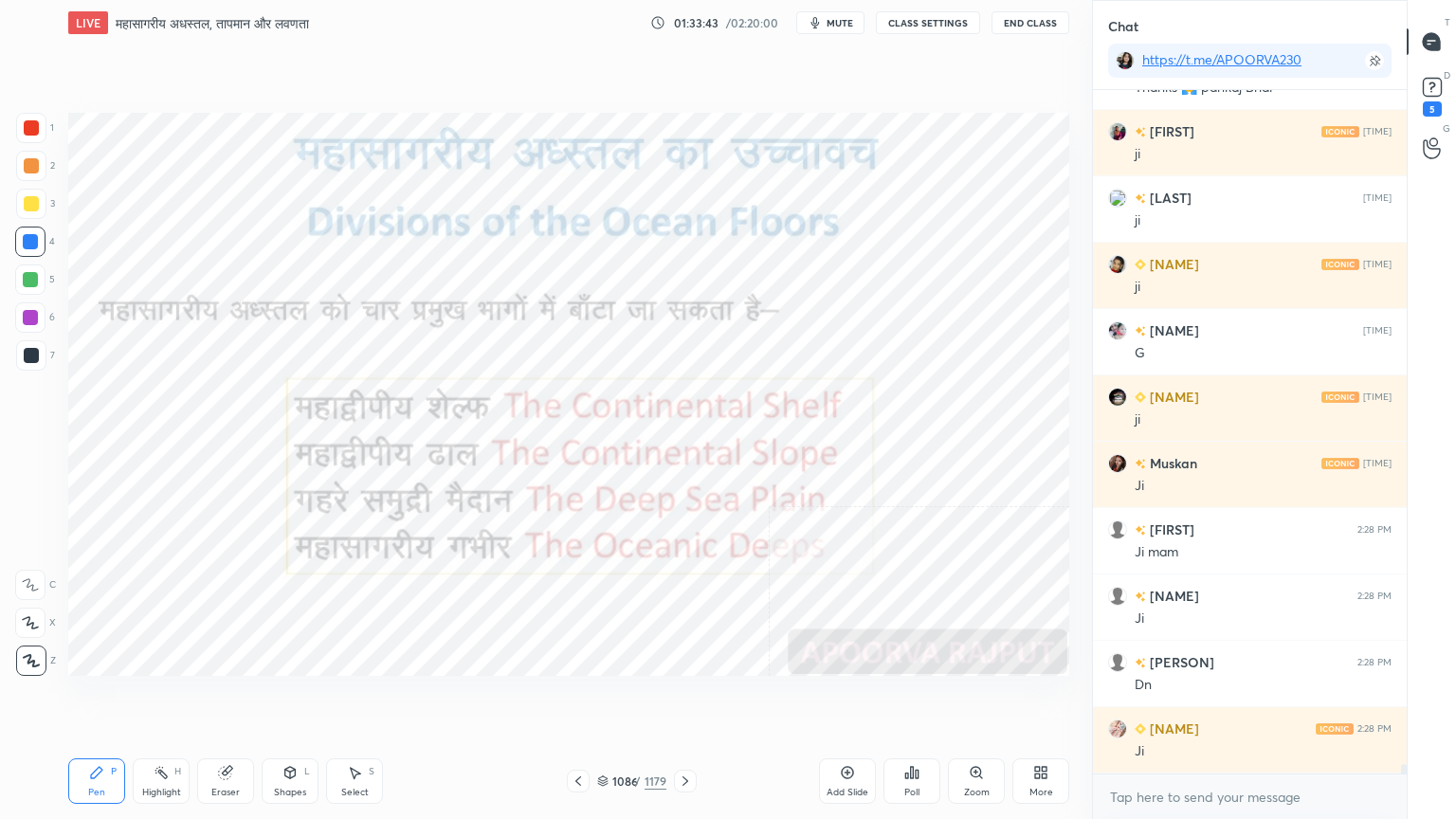 click 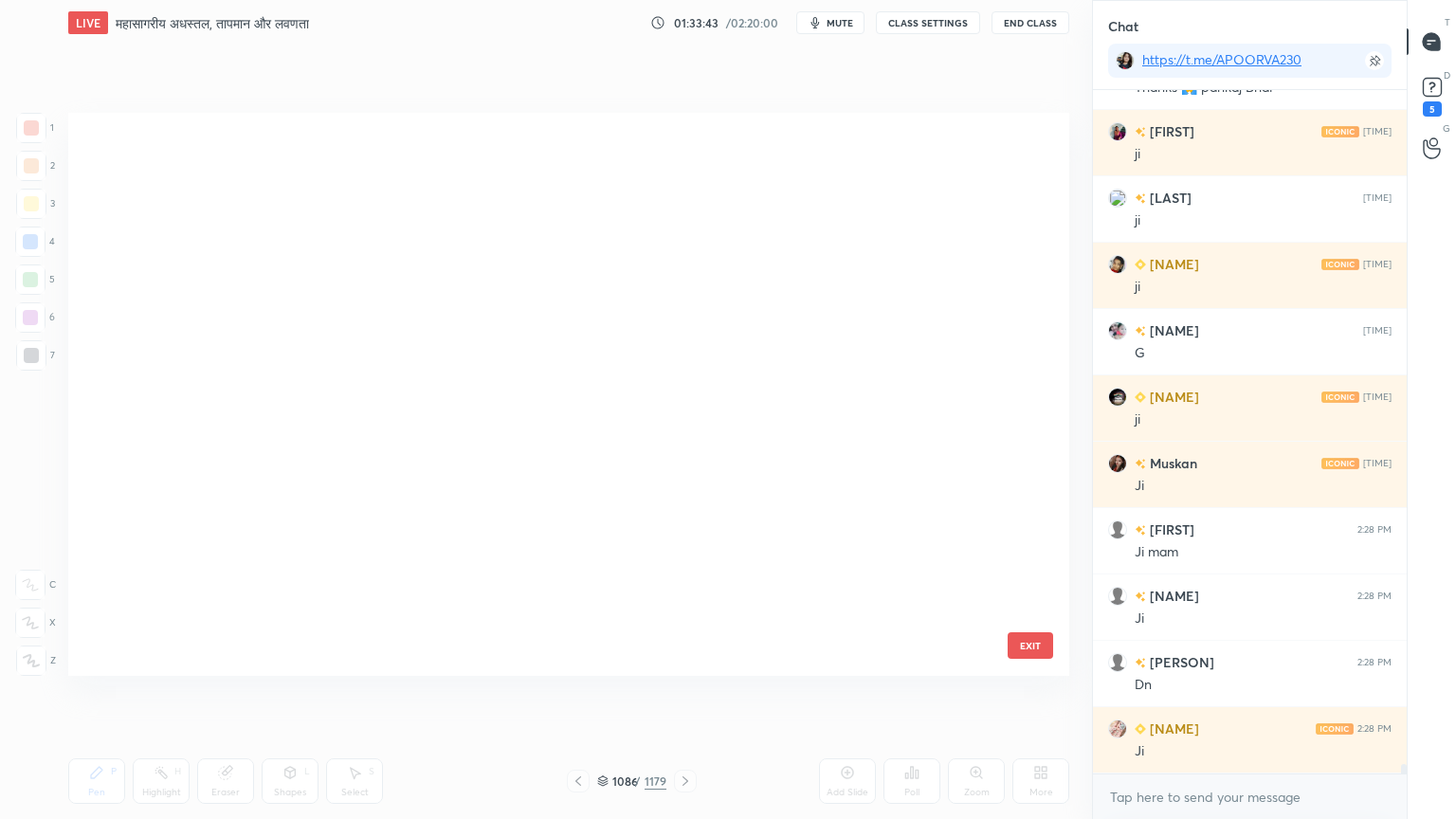 scroll, scrollTop: 62233, scrollLeft: 0, axis: vertical 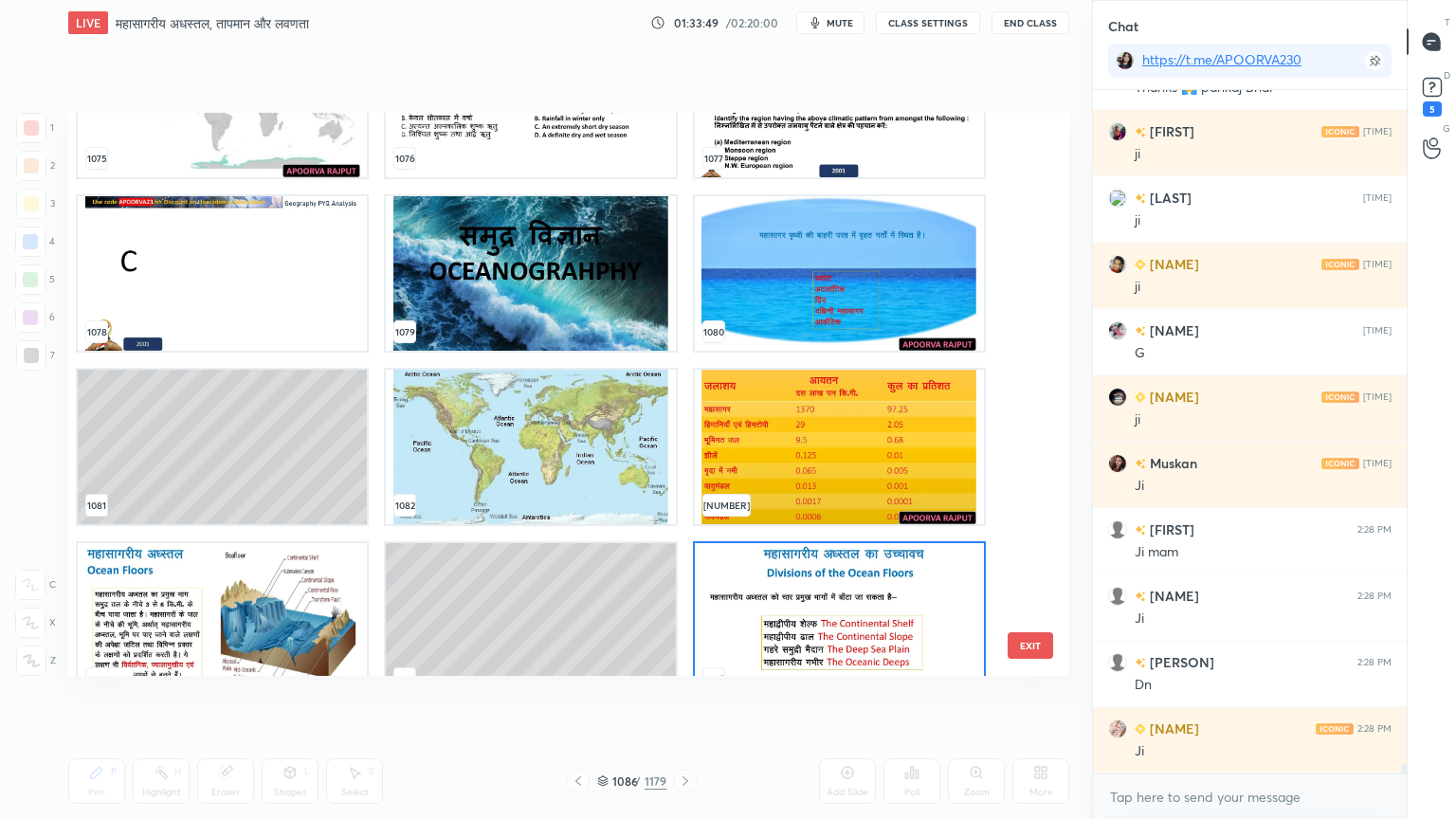 click at bounding box center (839, 620) 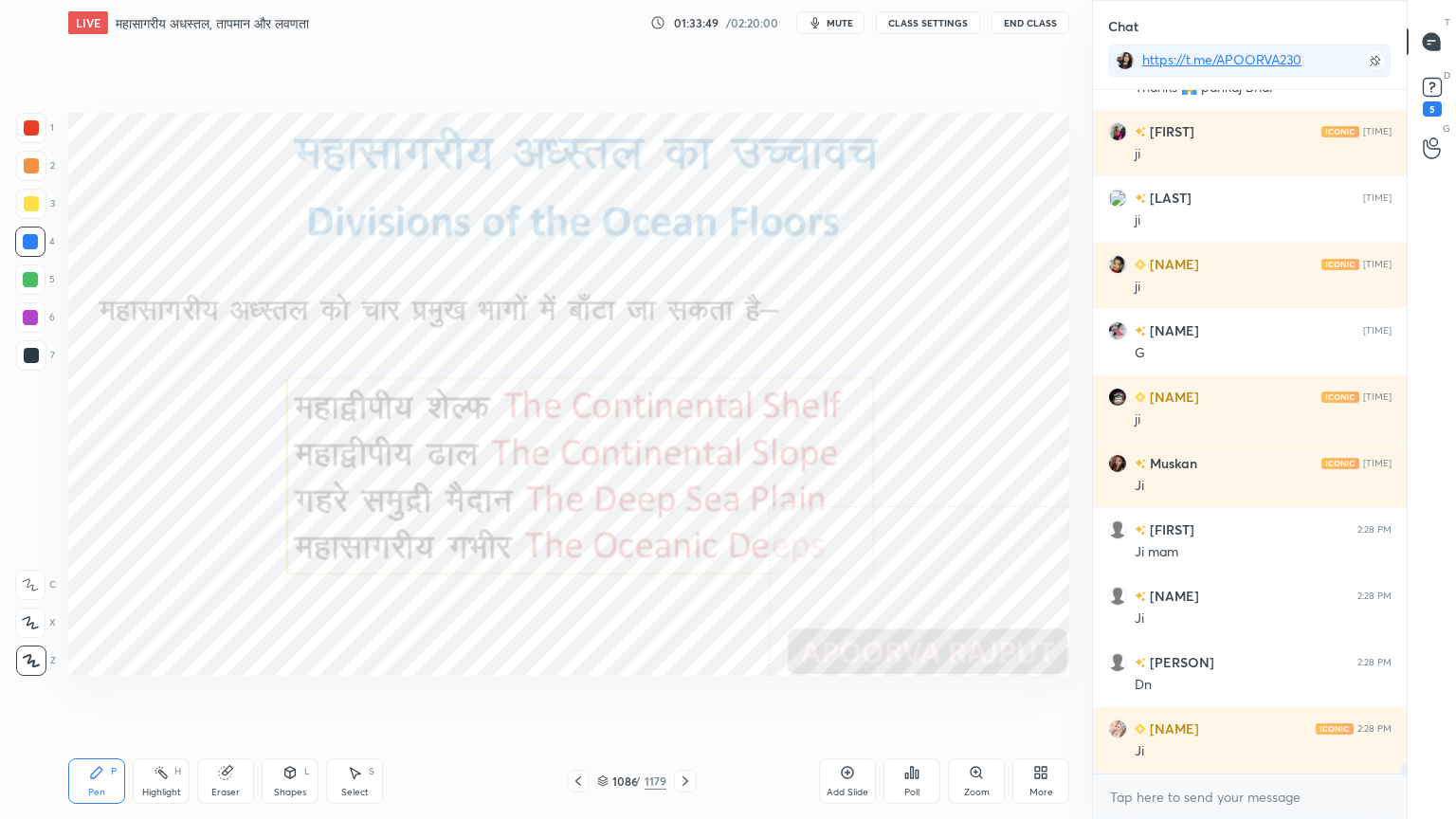 drag, startPoint x: 857, startPoint y: 595, endPoint x: 781, endPoint y: 659, distance: 99.35794 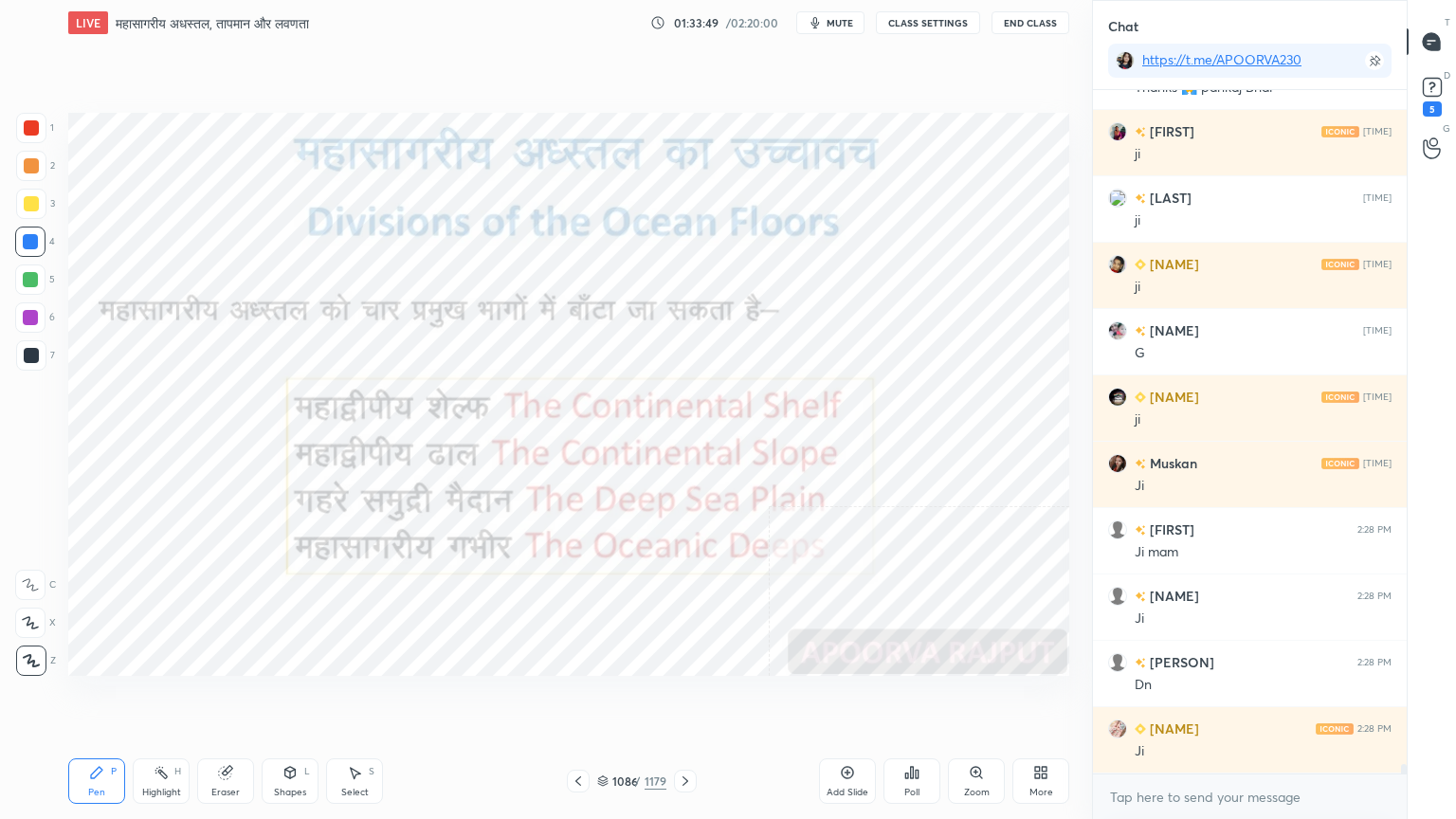 click at bounding box center (839, 620) 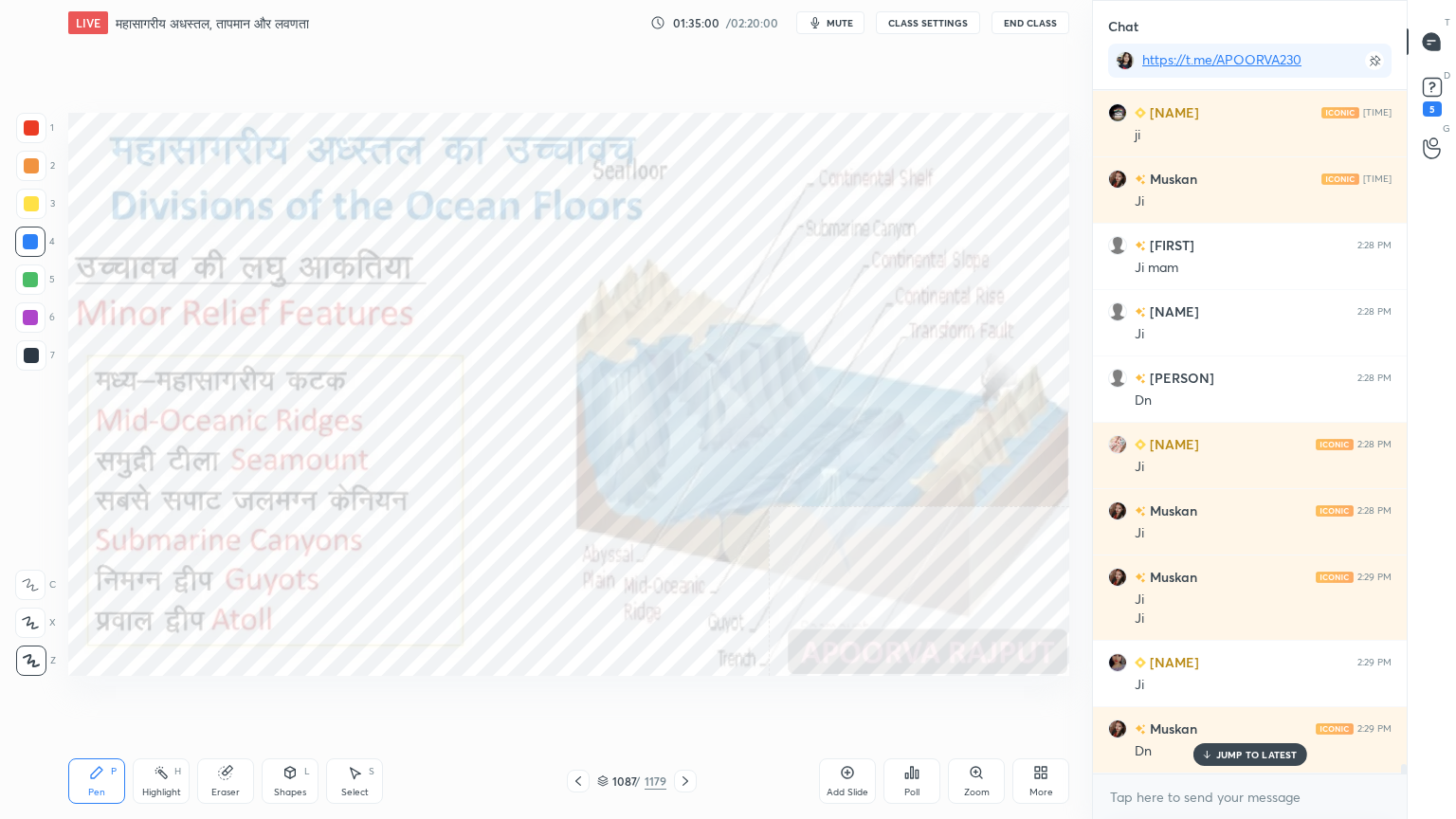 scroll, scrollTop: 48260, scrollLeft: 0, axis: vertical 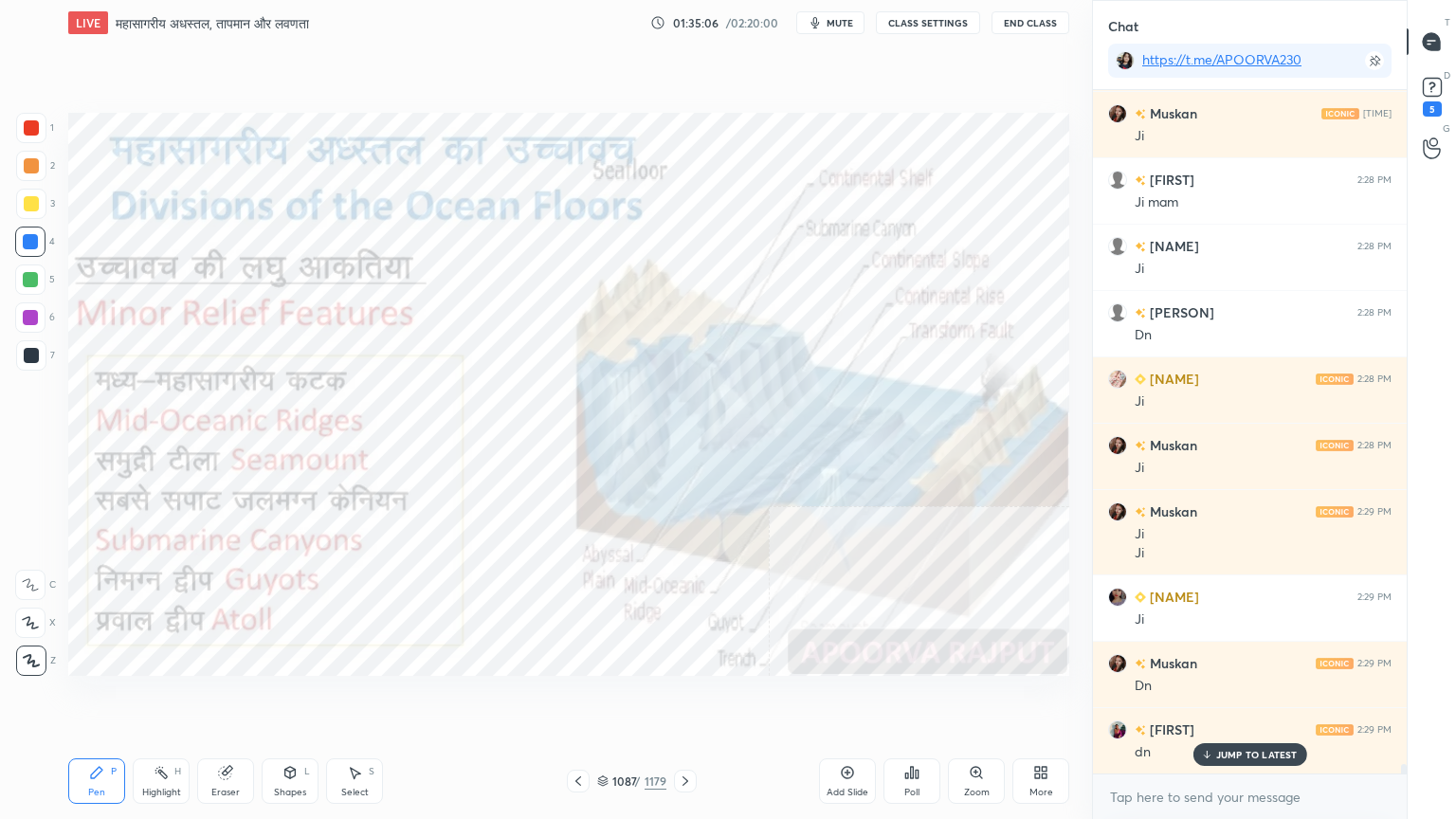 click 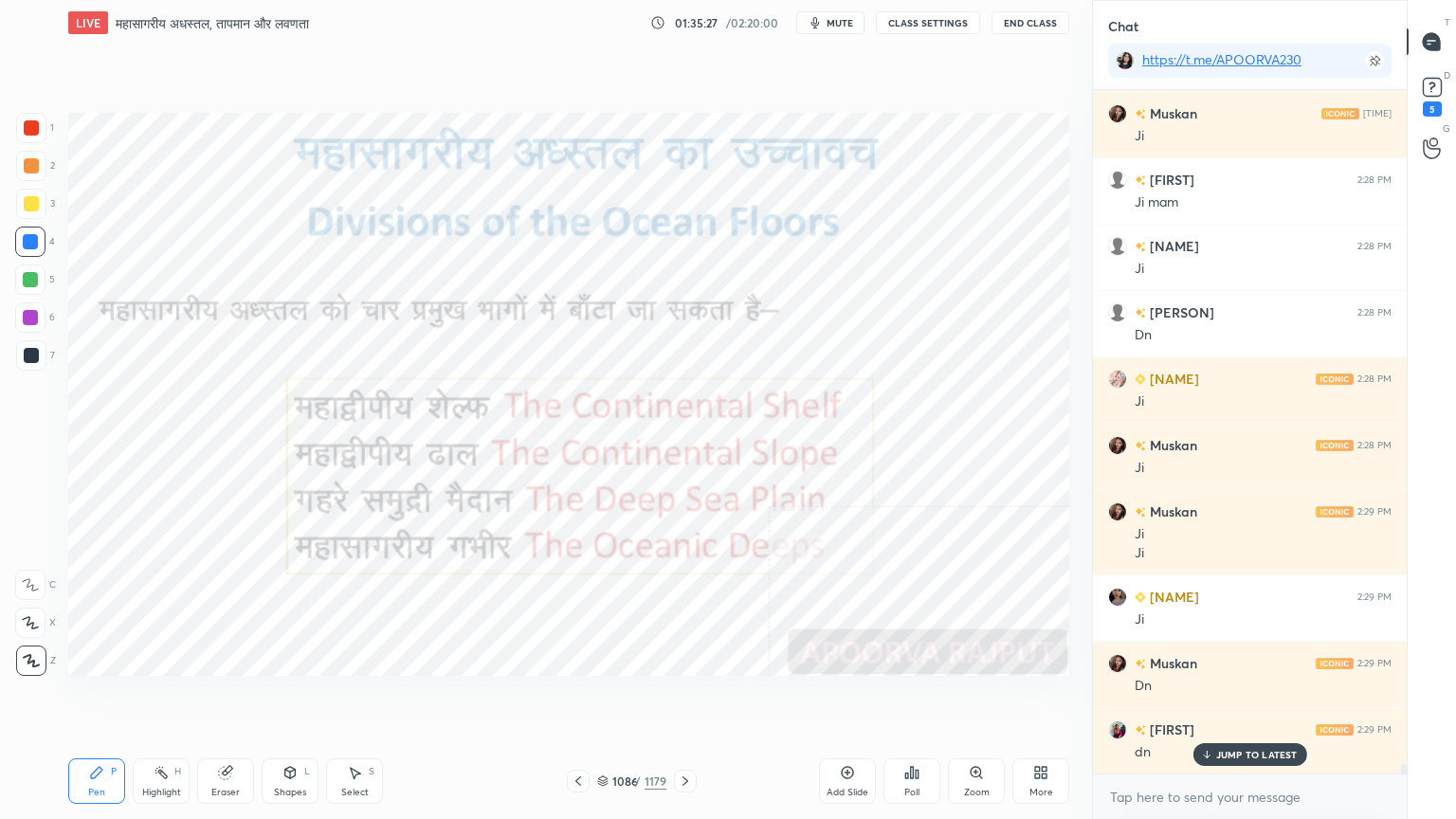 click on "Eraser" at bounding box center [226, 781] 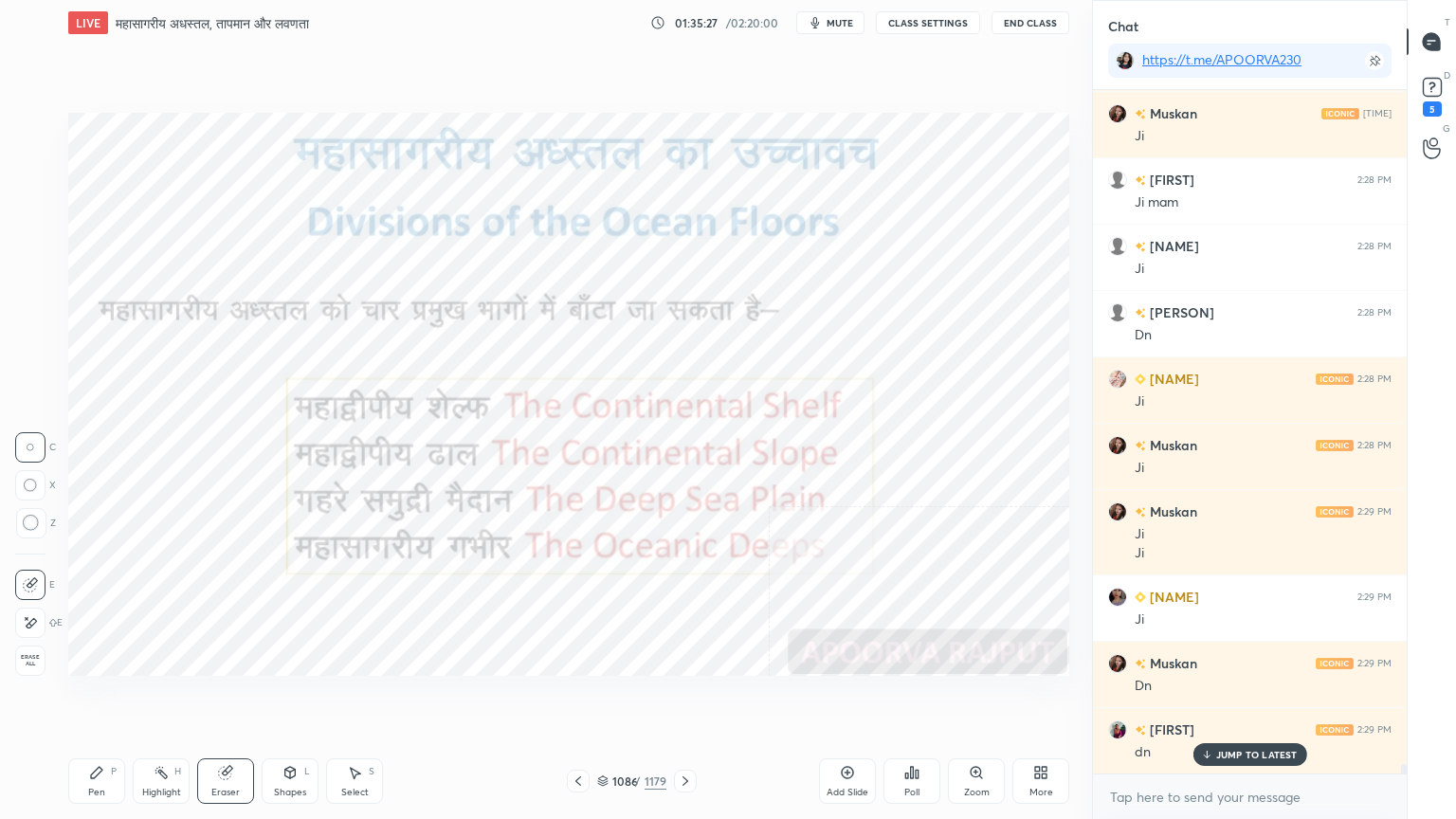 click on "Erase all" at bounding box center [30, 661] 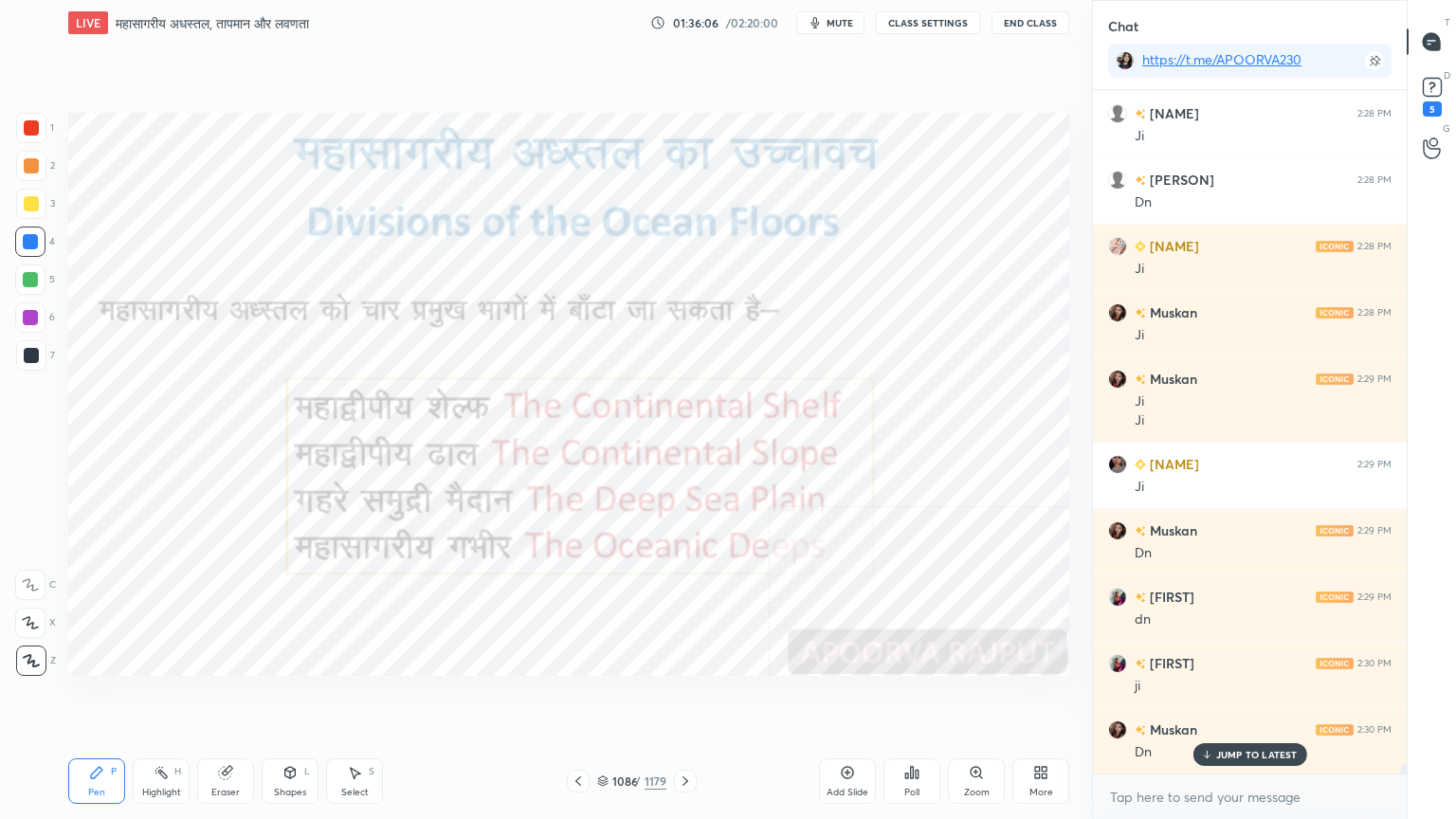 scroll, scrollTop: 48460, scrollLeft: 0, axis: vertical 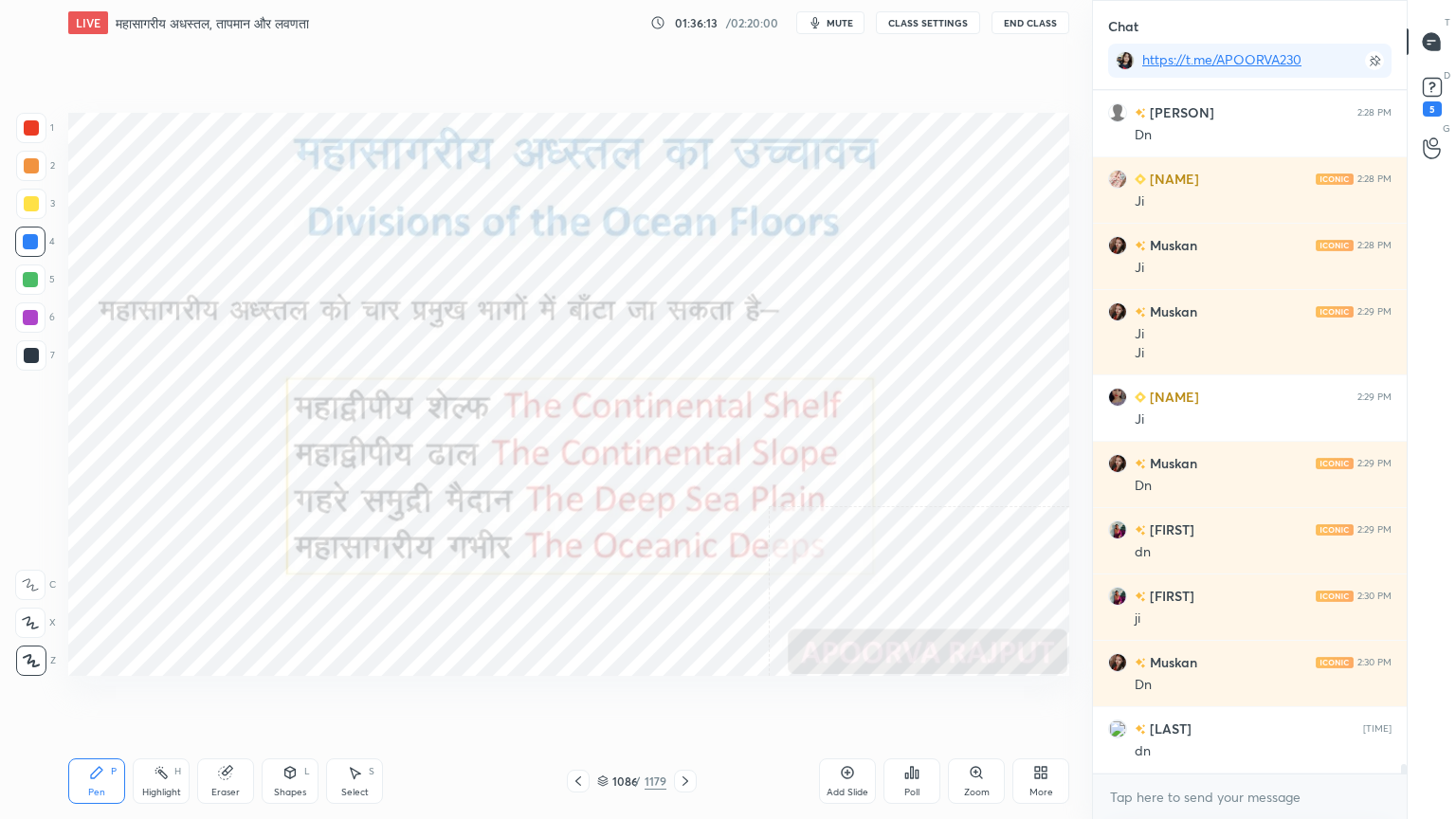 drag, startPoint x: 223, startPoint y: 792, endPoint x: 201, endPoint y: 780, distance: 25.05993 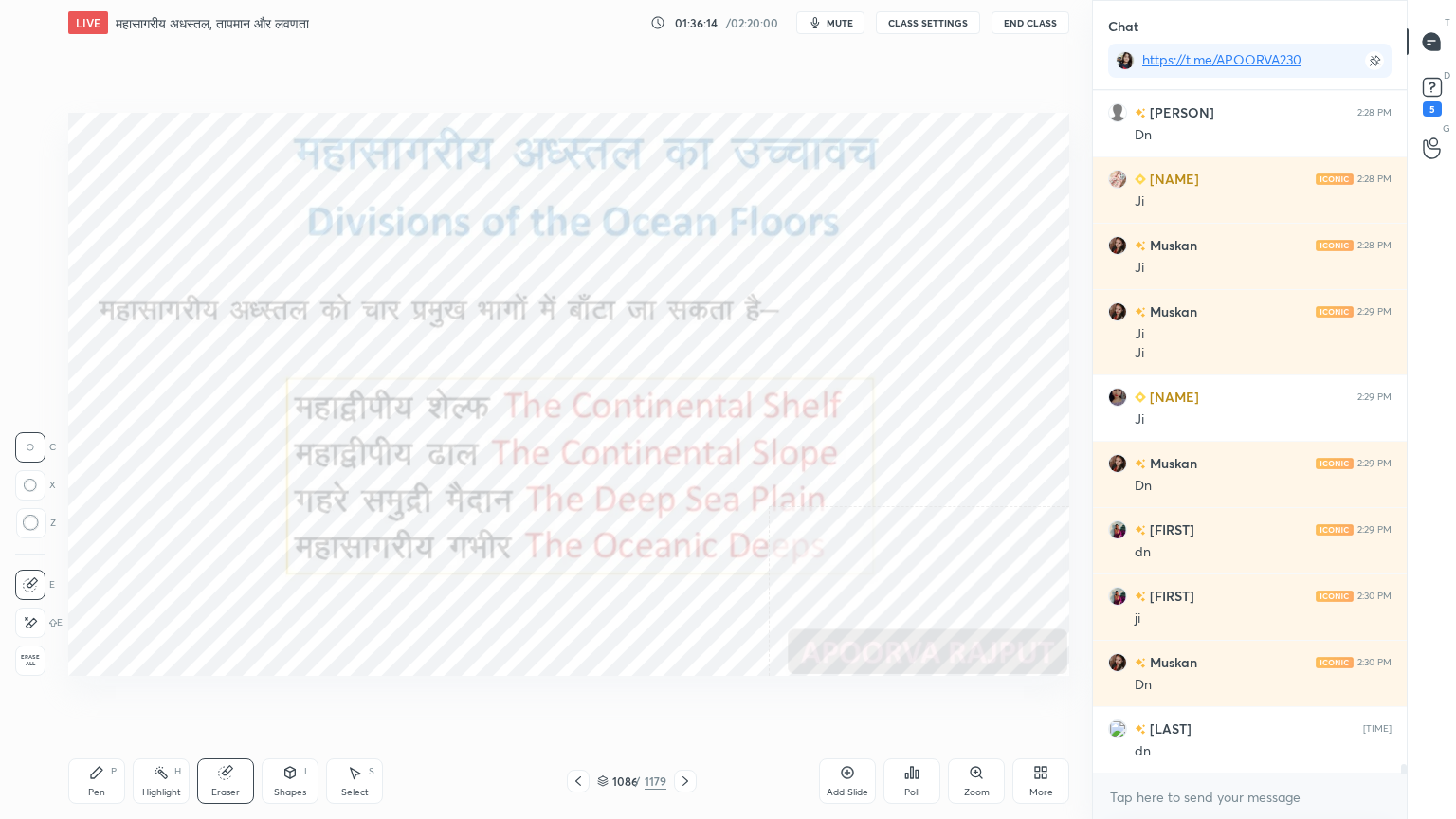 click on "Erase all" at bounding box center [30, 661] 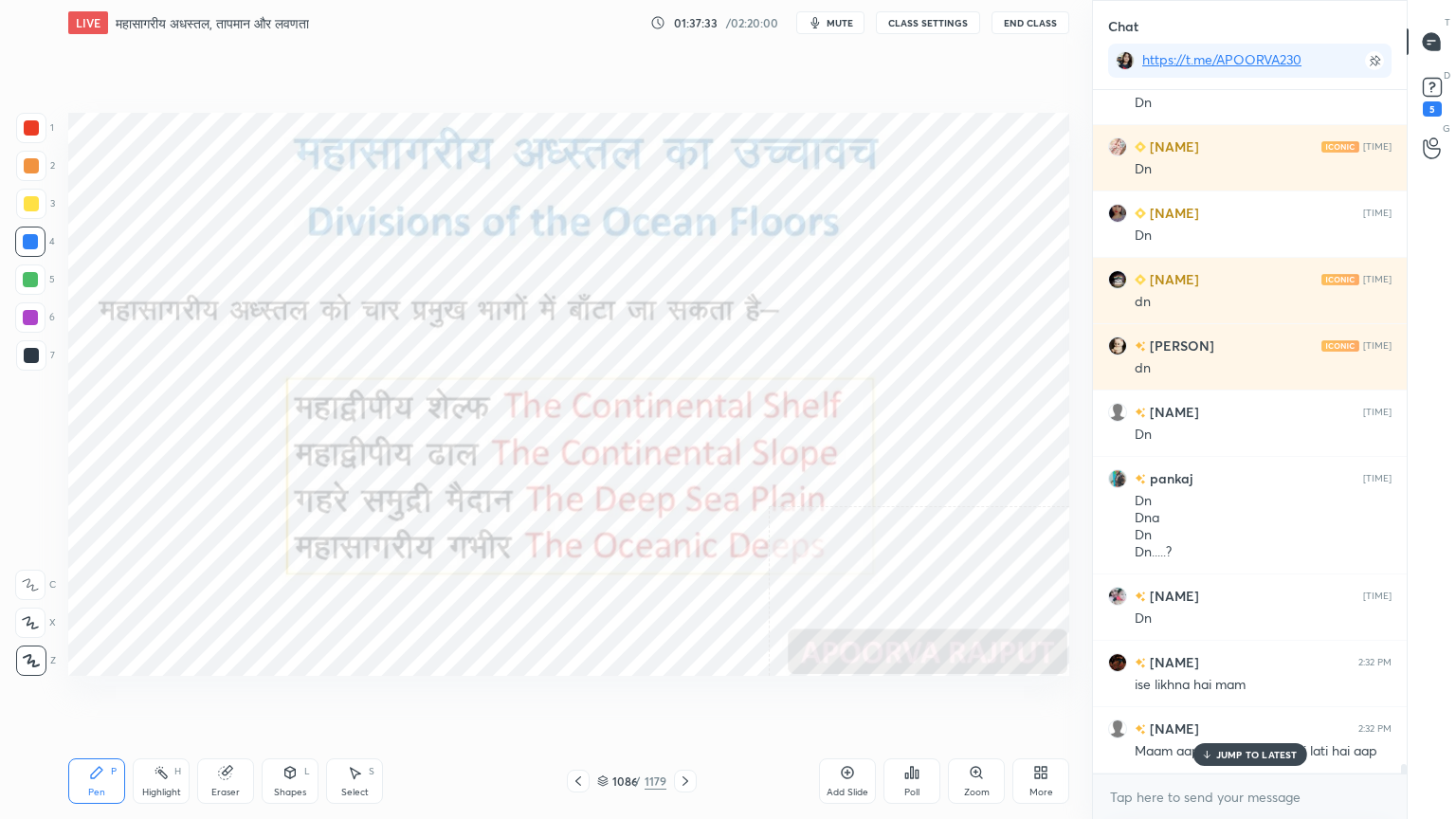 scroll, scrollTop: 49307, scrollLeft: 0, axis: vertical 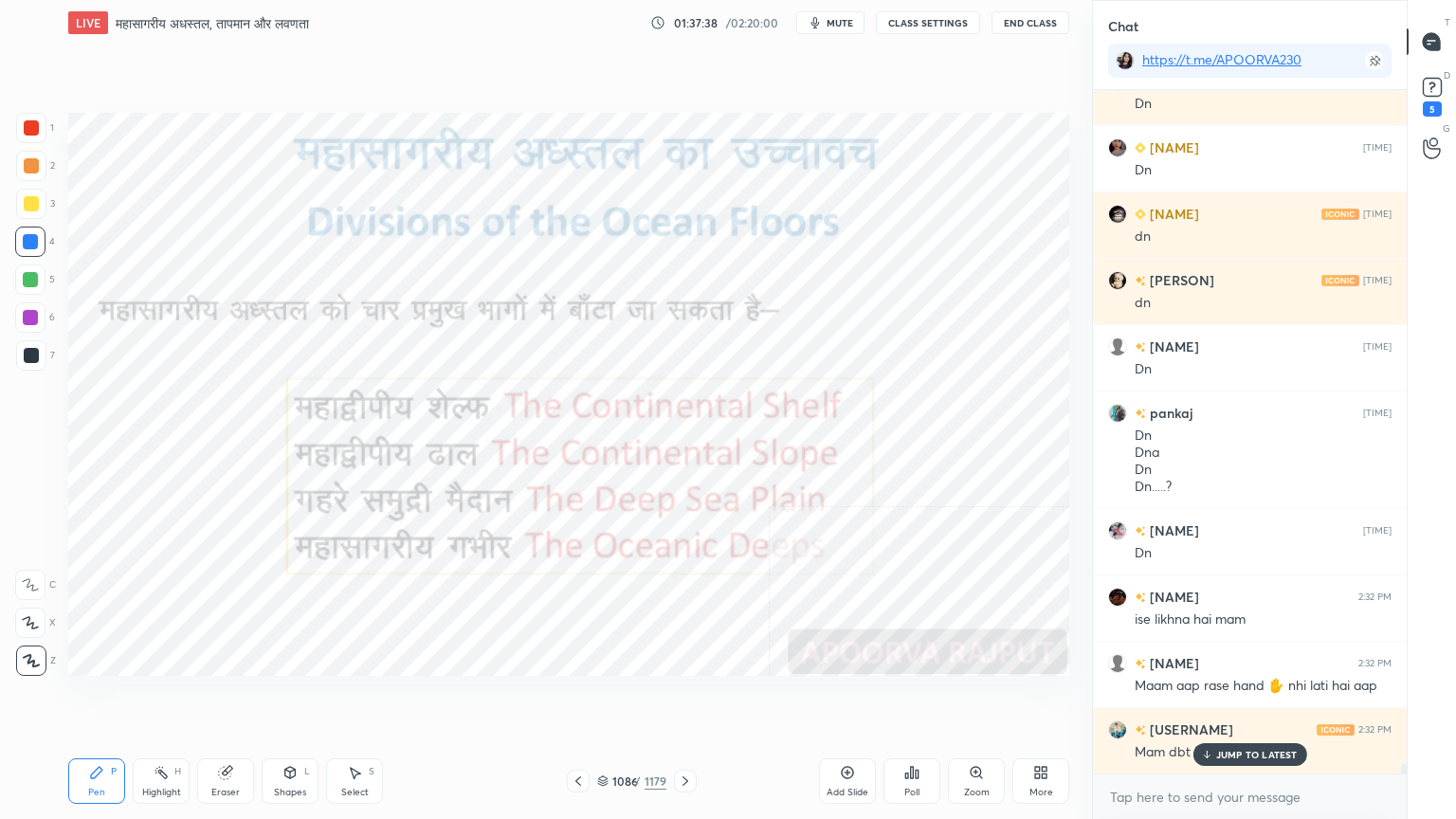 click on "JUMP TO LATEST" at bounding box center (1257, 755) 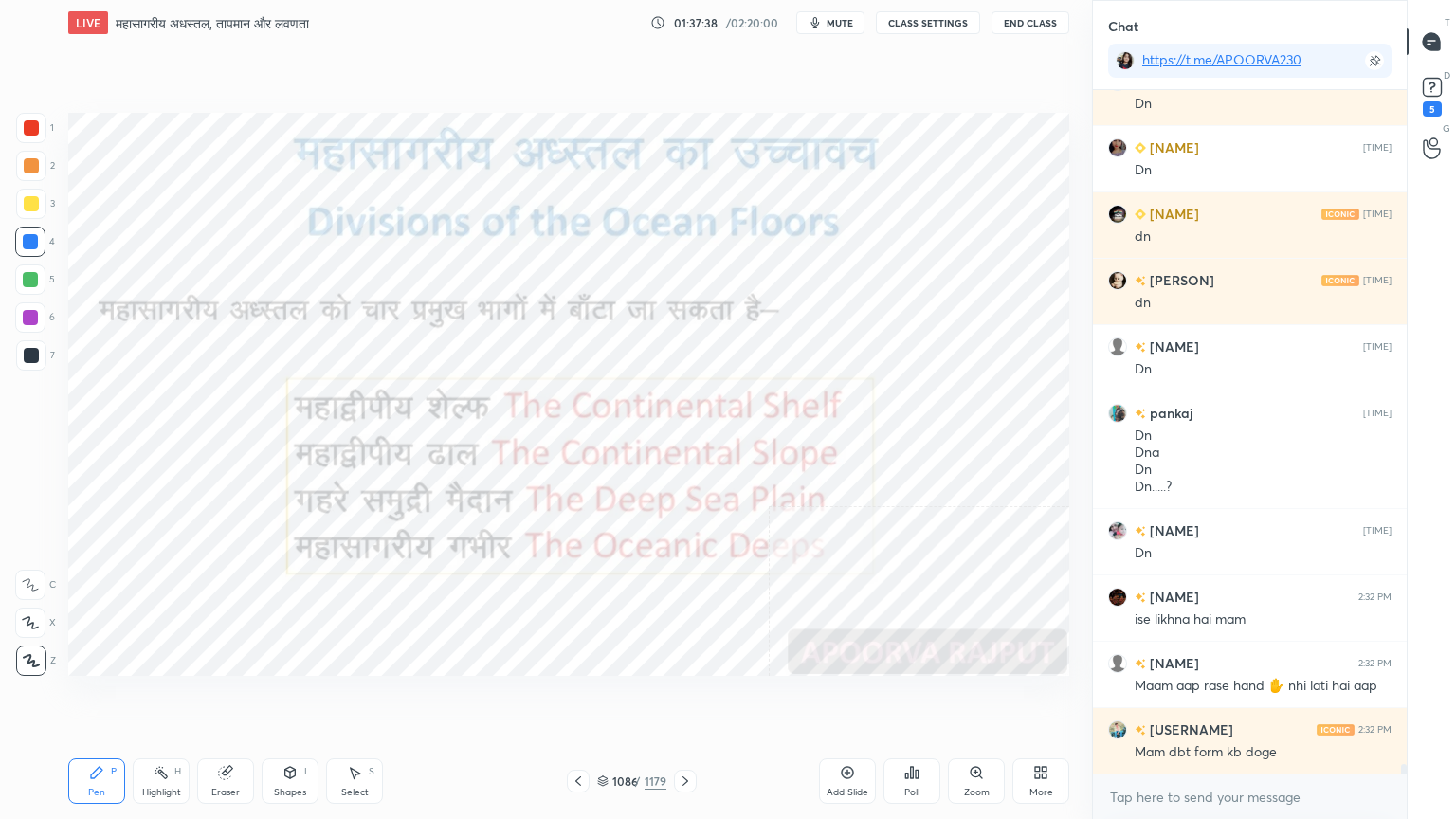 click on "x" at bounding box center (1249, 796) 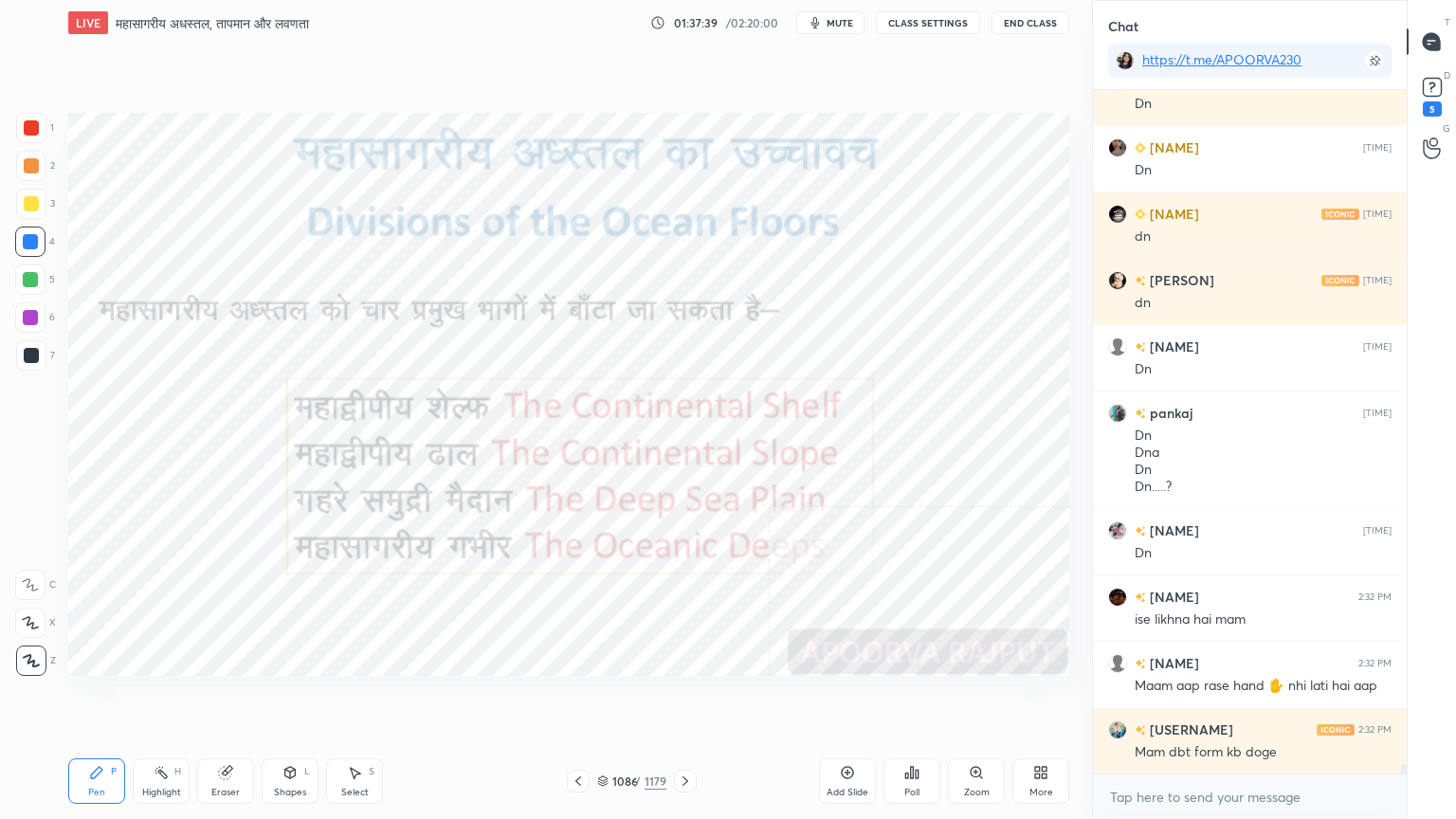 click 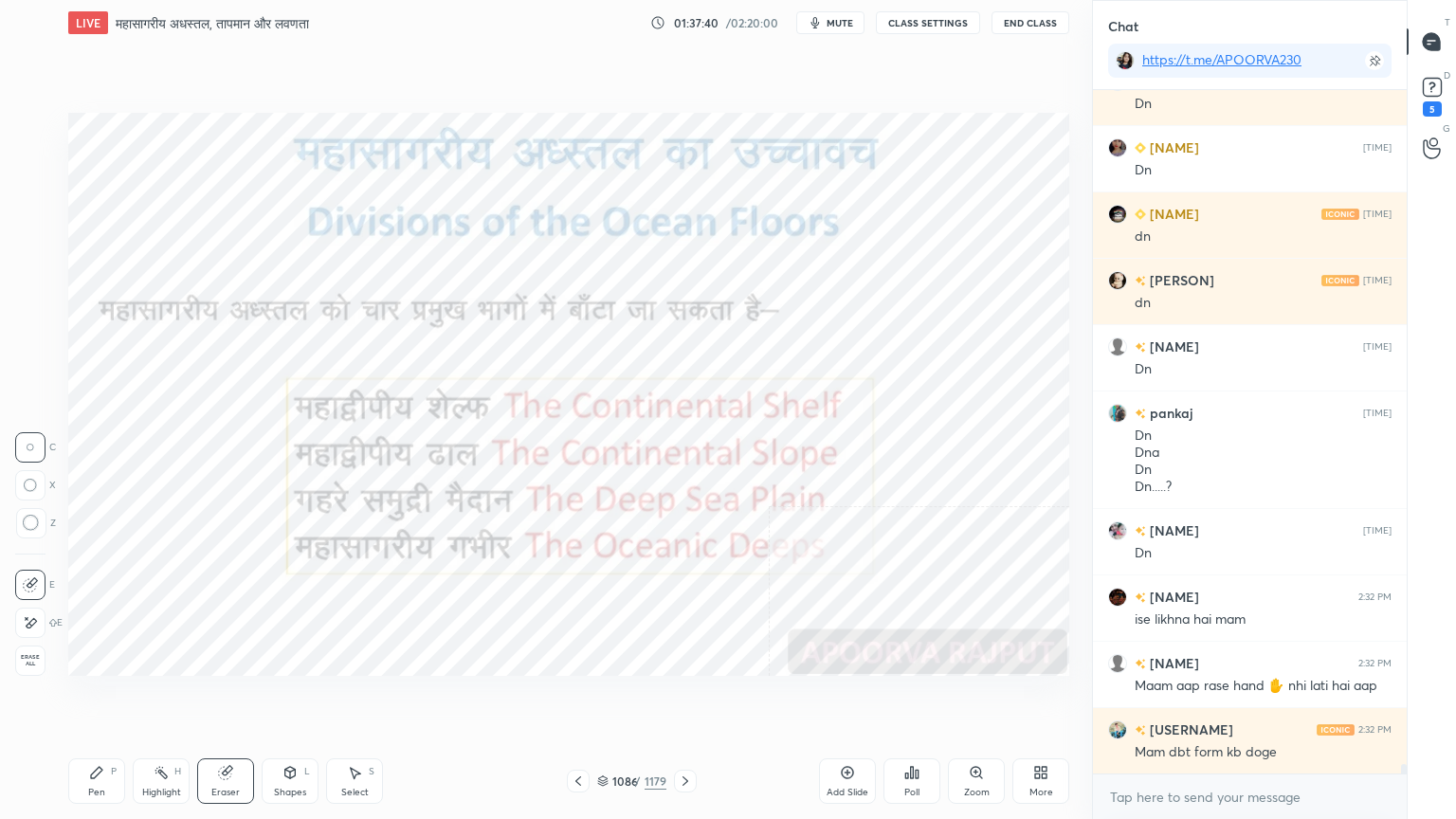 scroll, scrollTop: 49374, scrollLeft: 0, axis: vertical 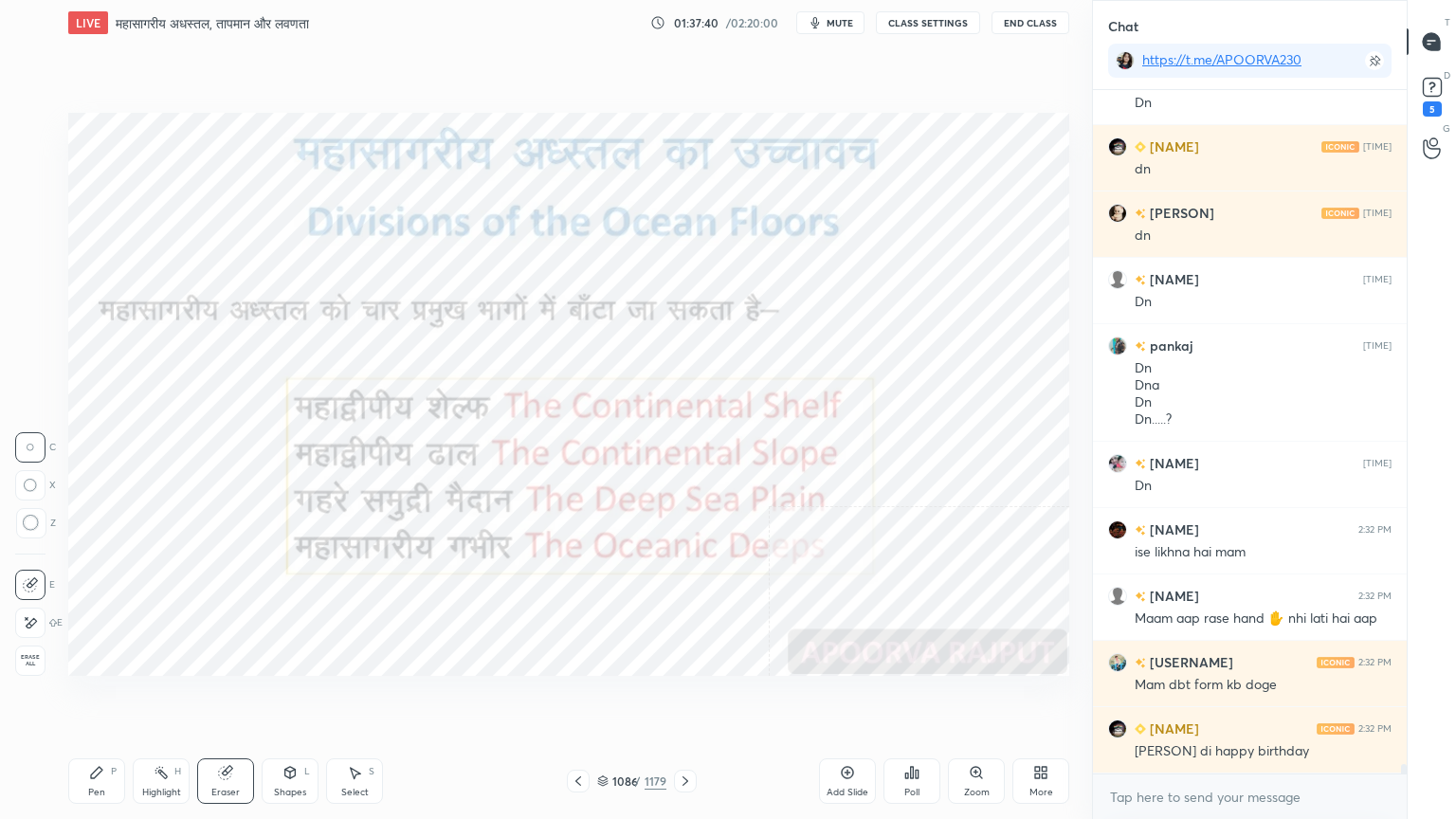 click on "Erase all" at bounding box center (30, 661) 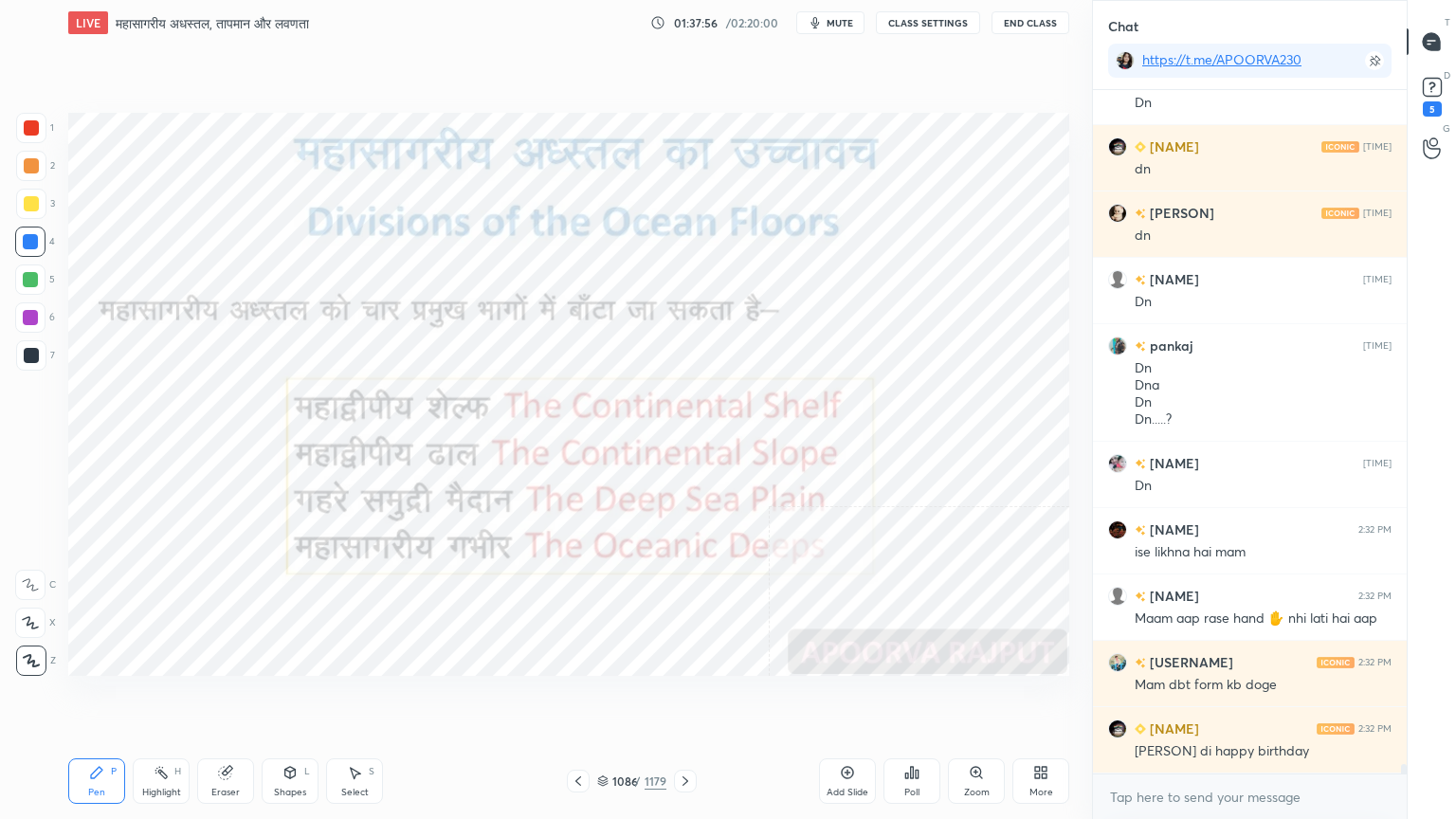 click on "Eraser" at bounding box center [226, 781] 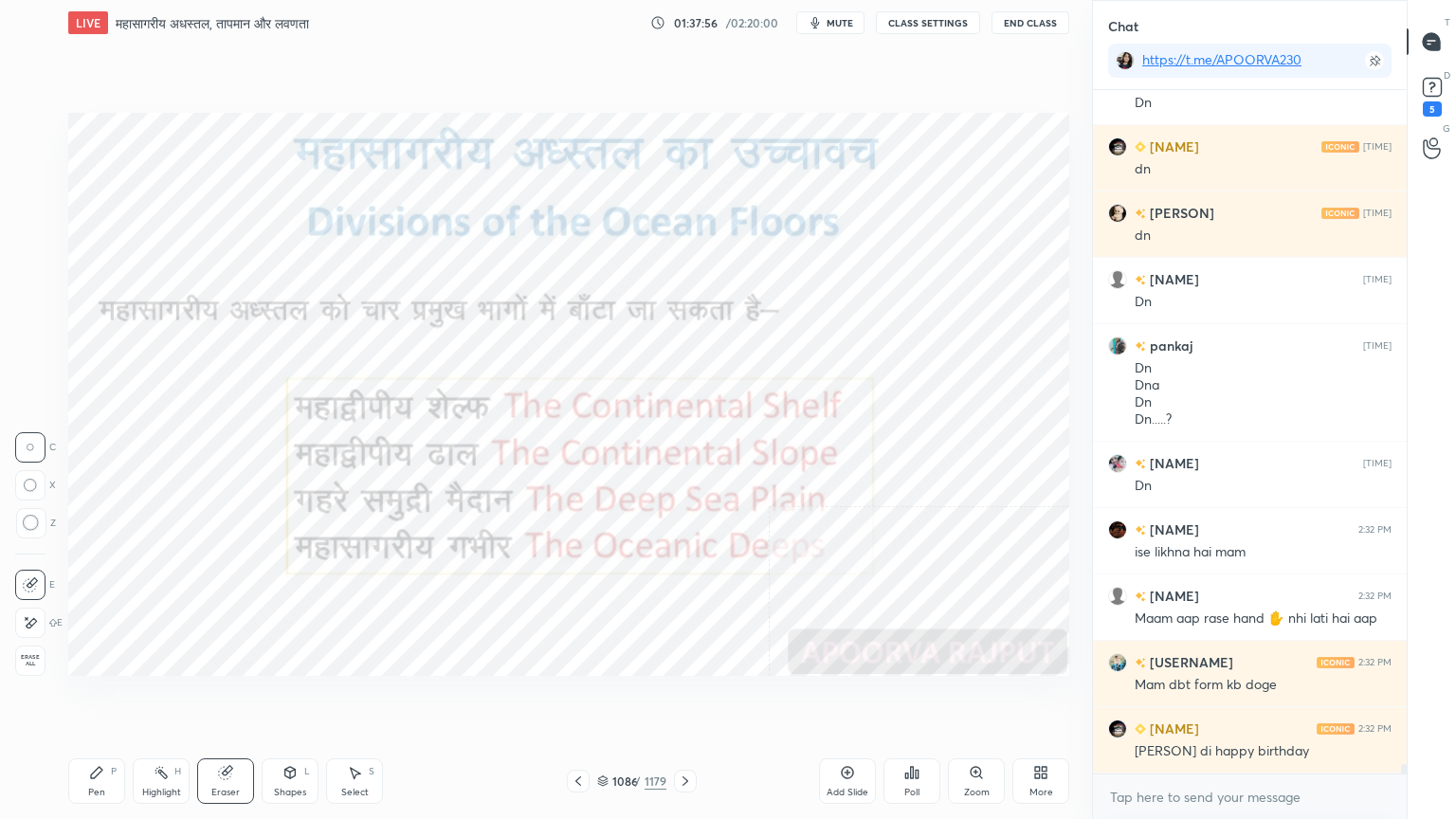 click on "Erase all" at bounding box center [30, 661] 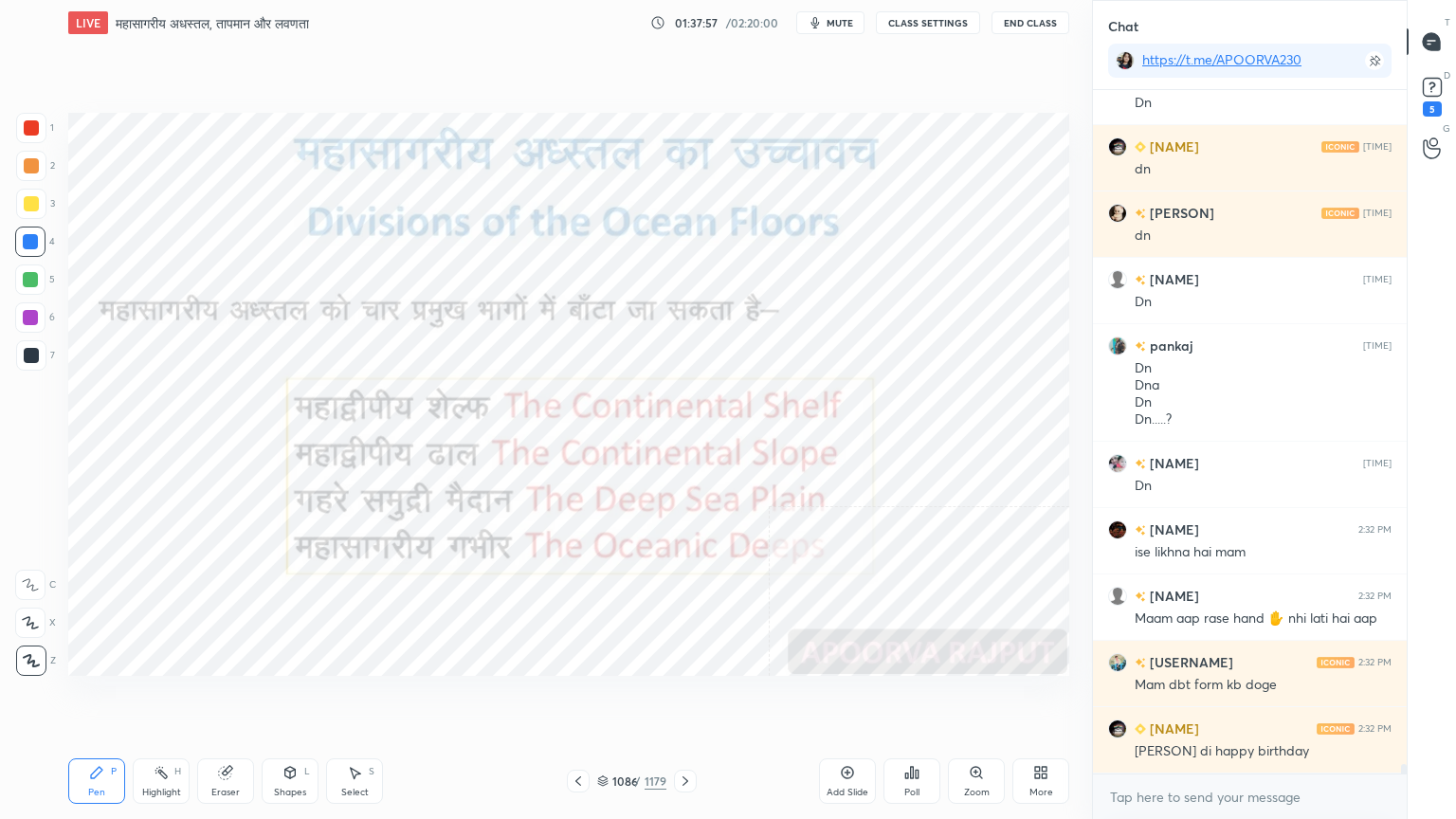 click 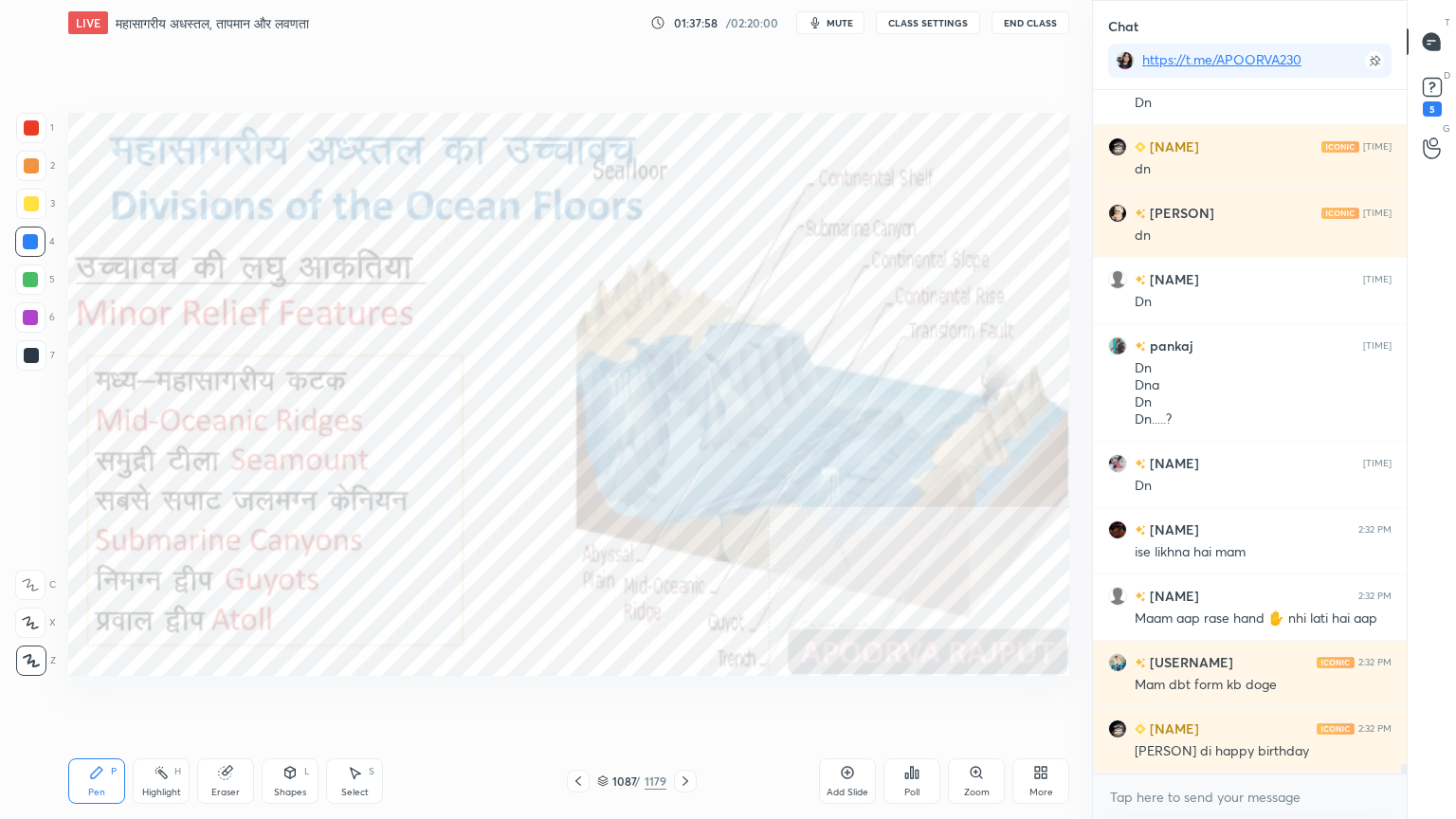 drag, startPoint x: 582, startPoint y: 774, endPoint x: 624, endPoint y: 718, distance: 70 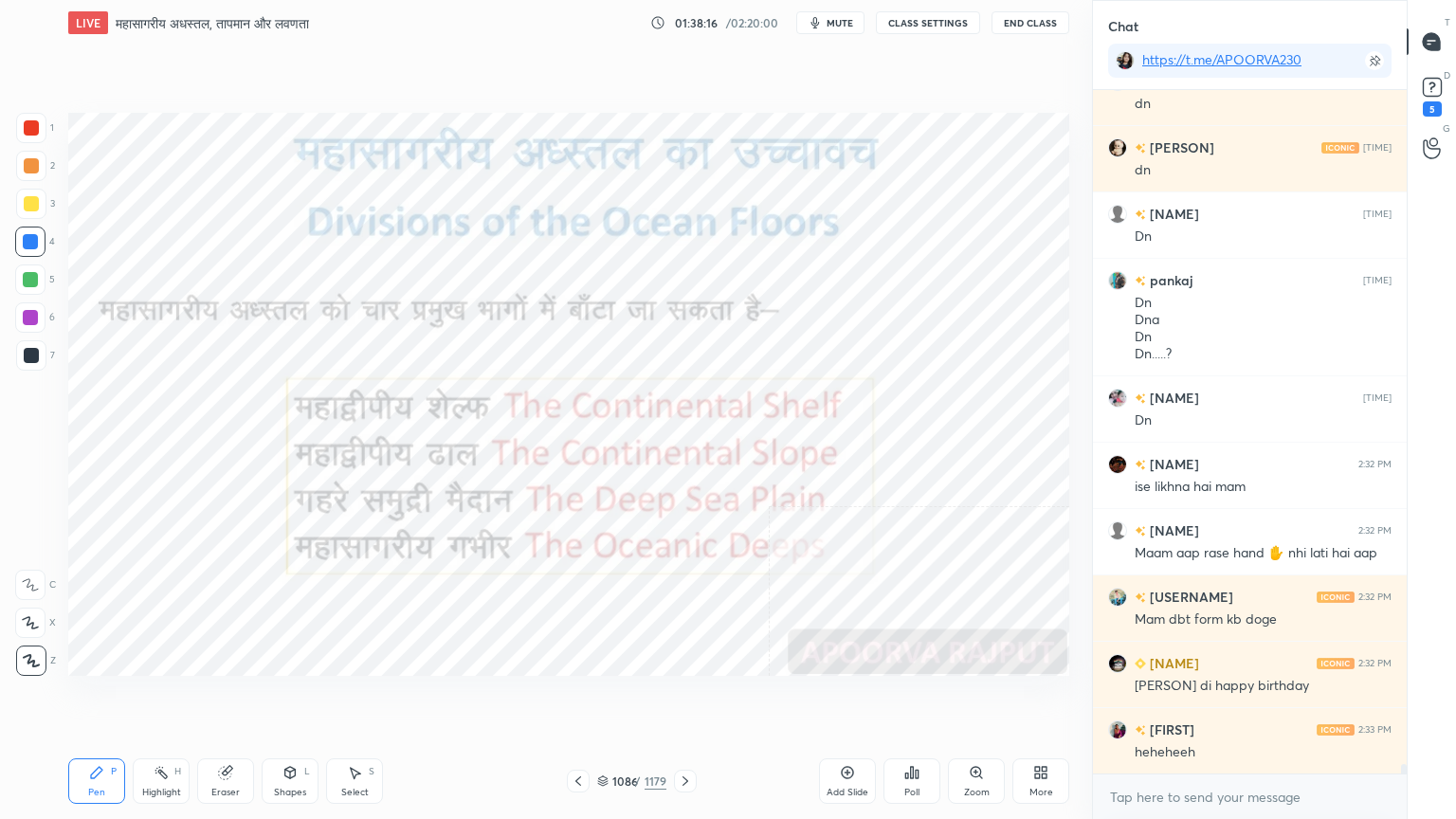 scroll, scrollTop: 49507, scrollLeft: 0, axis: vertical 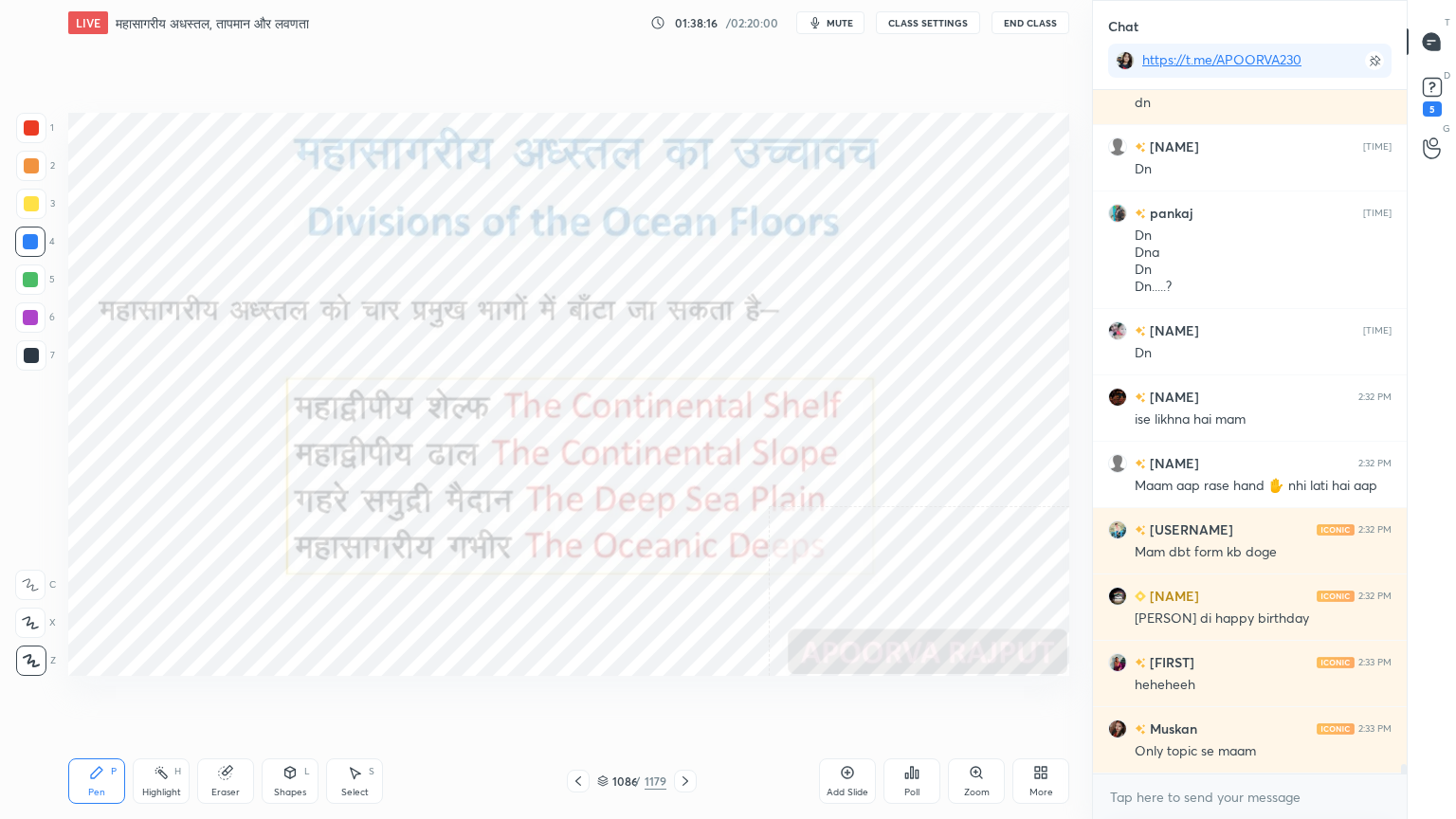 click 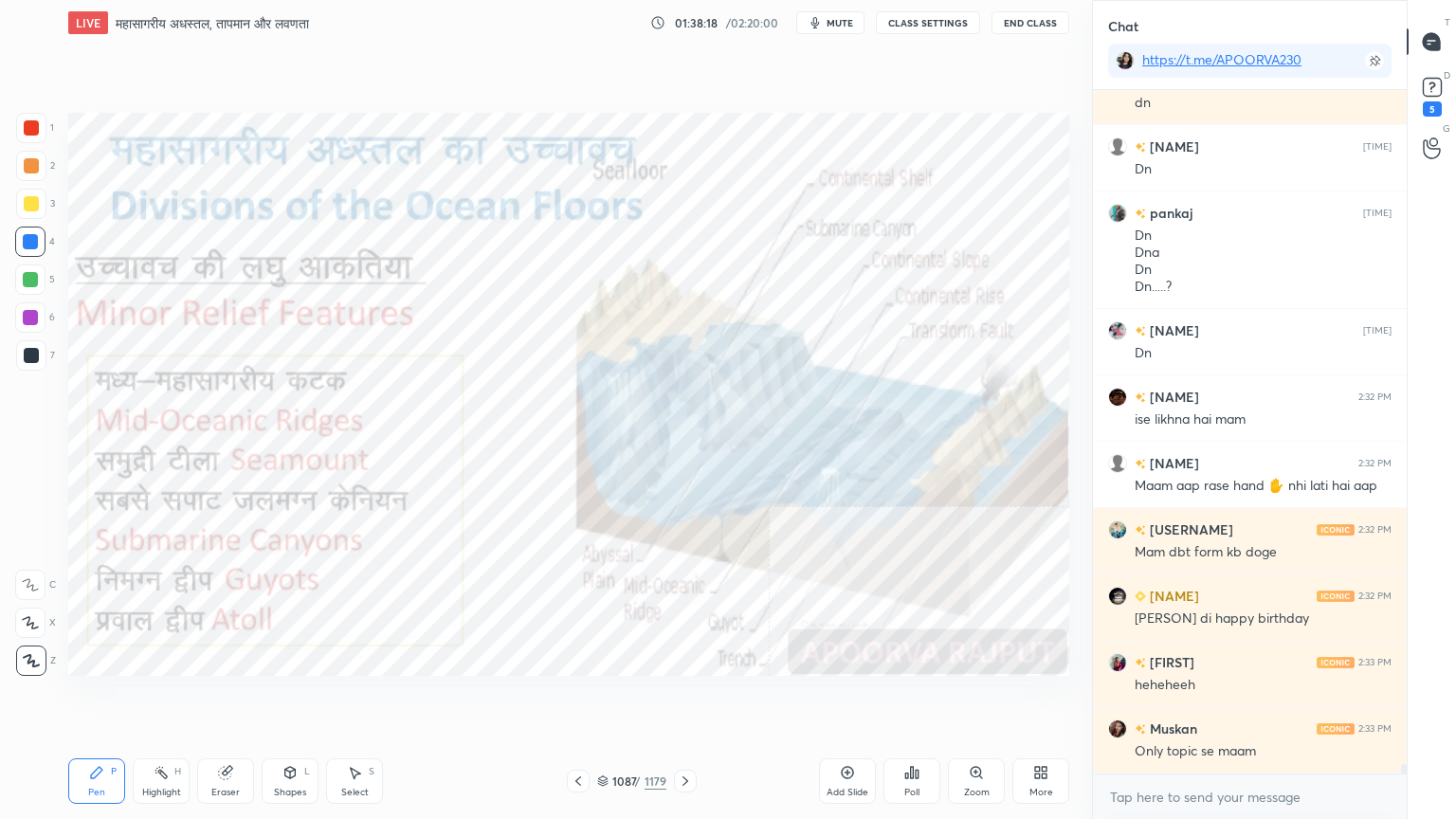 click at bounding box center [685, 781] 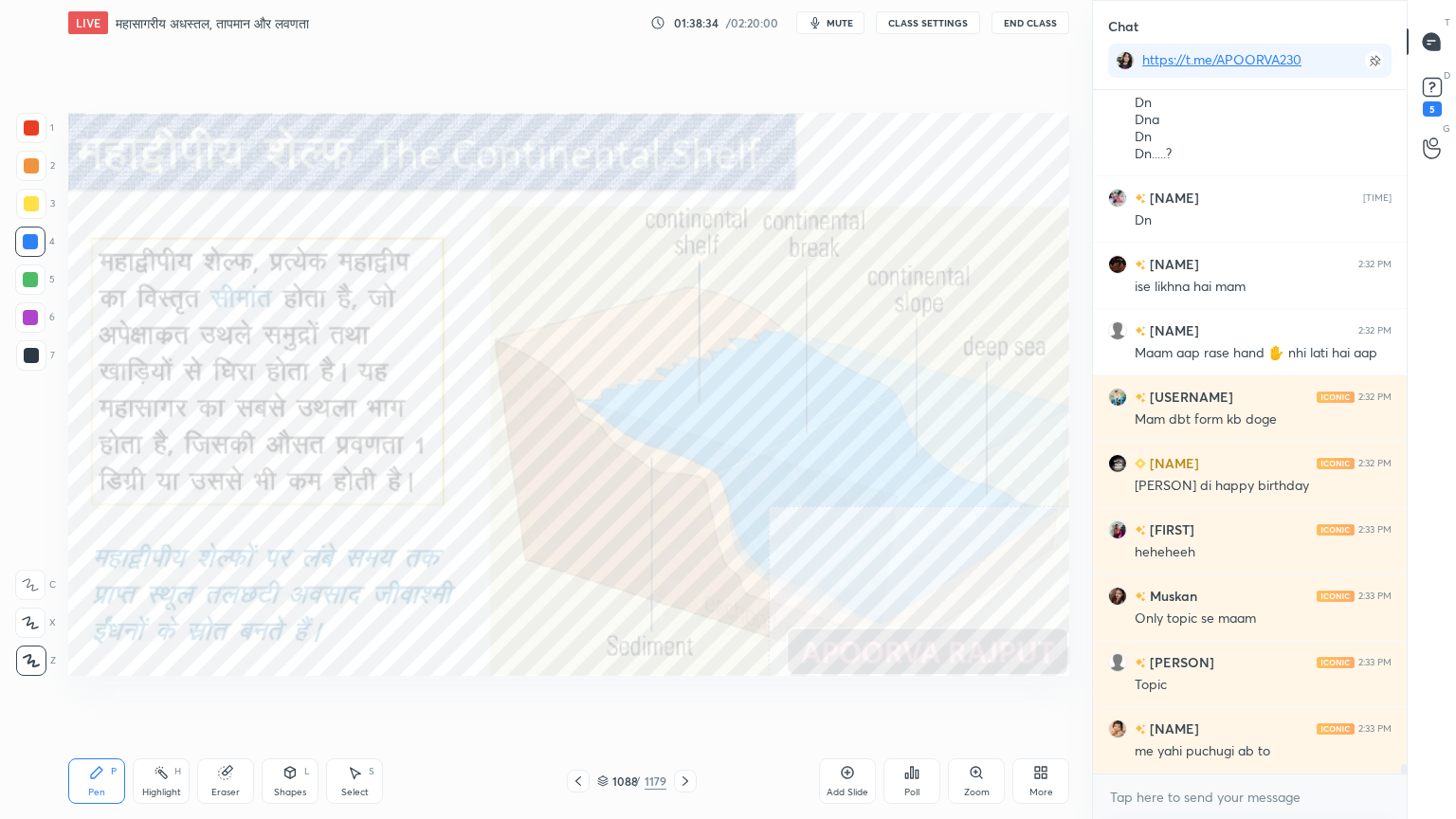 scroll, scrollTop: 49705, scrollLeft: 0, axis: vertical 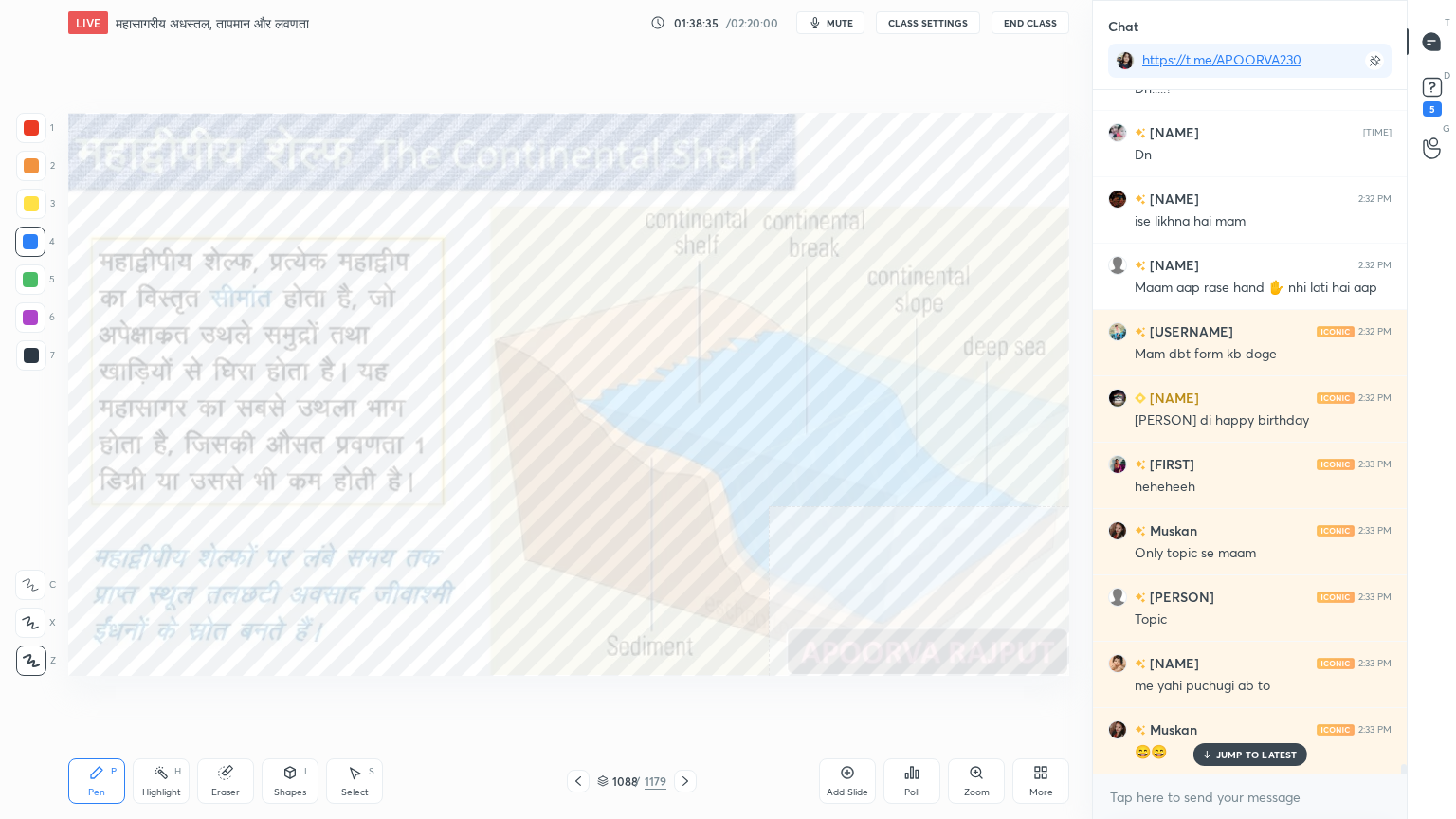 click on "Eraser" at bounding box center [226, 792] 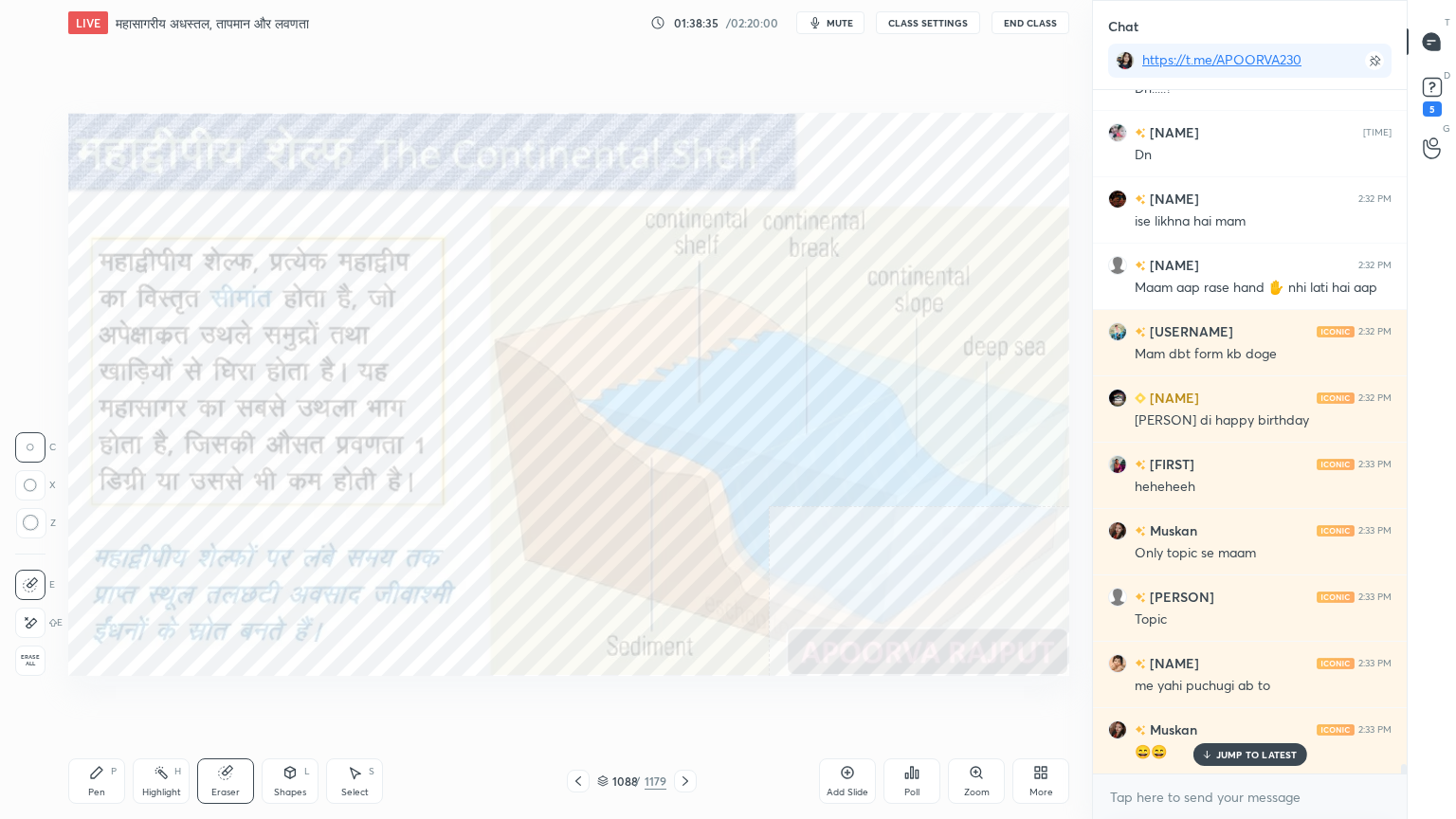 click on "Erase all" at bounding box center [30, 661] 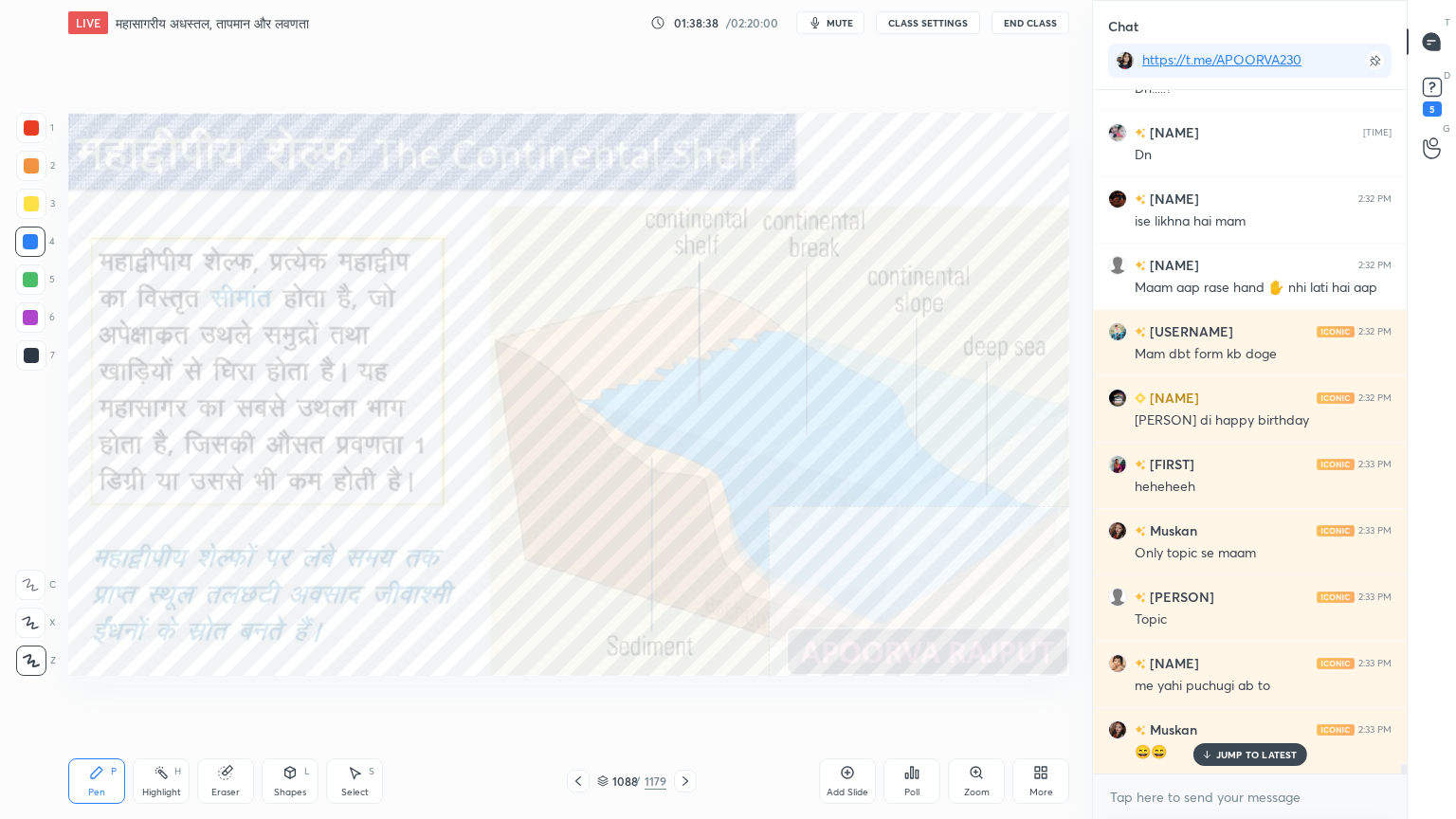 click on "Add Slide" at bounding box center [847, 781] 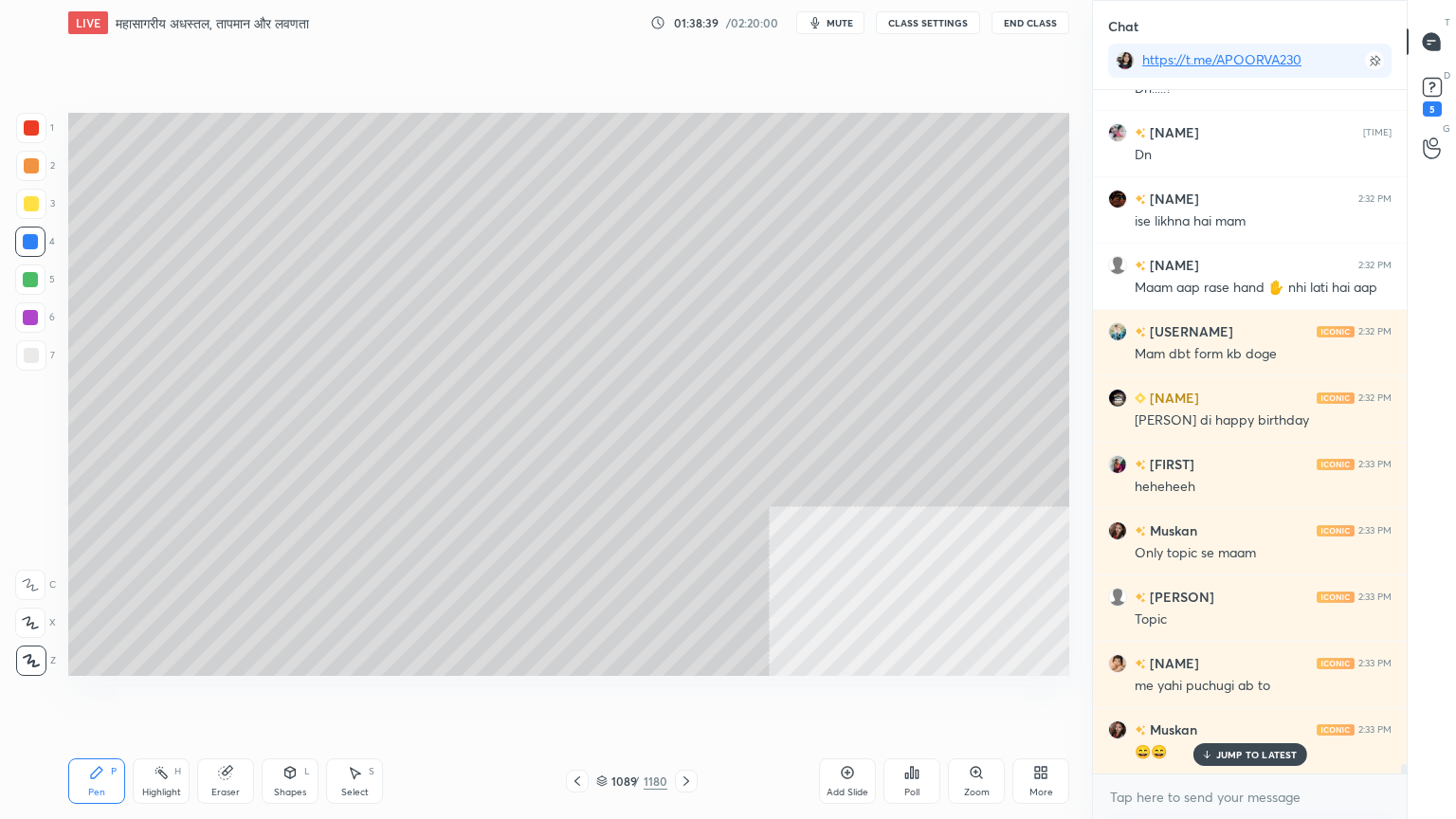 click at bounding box center (30, 242) 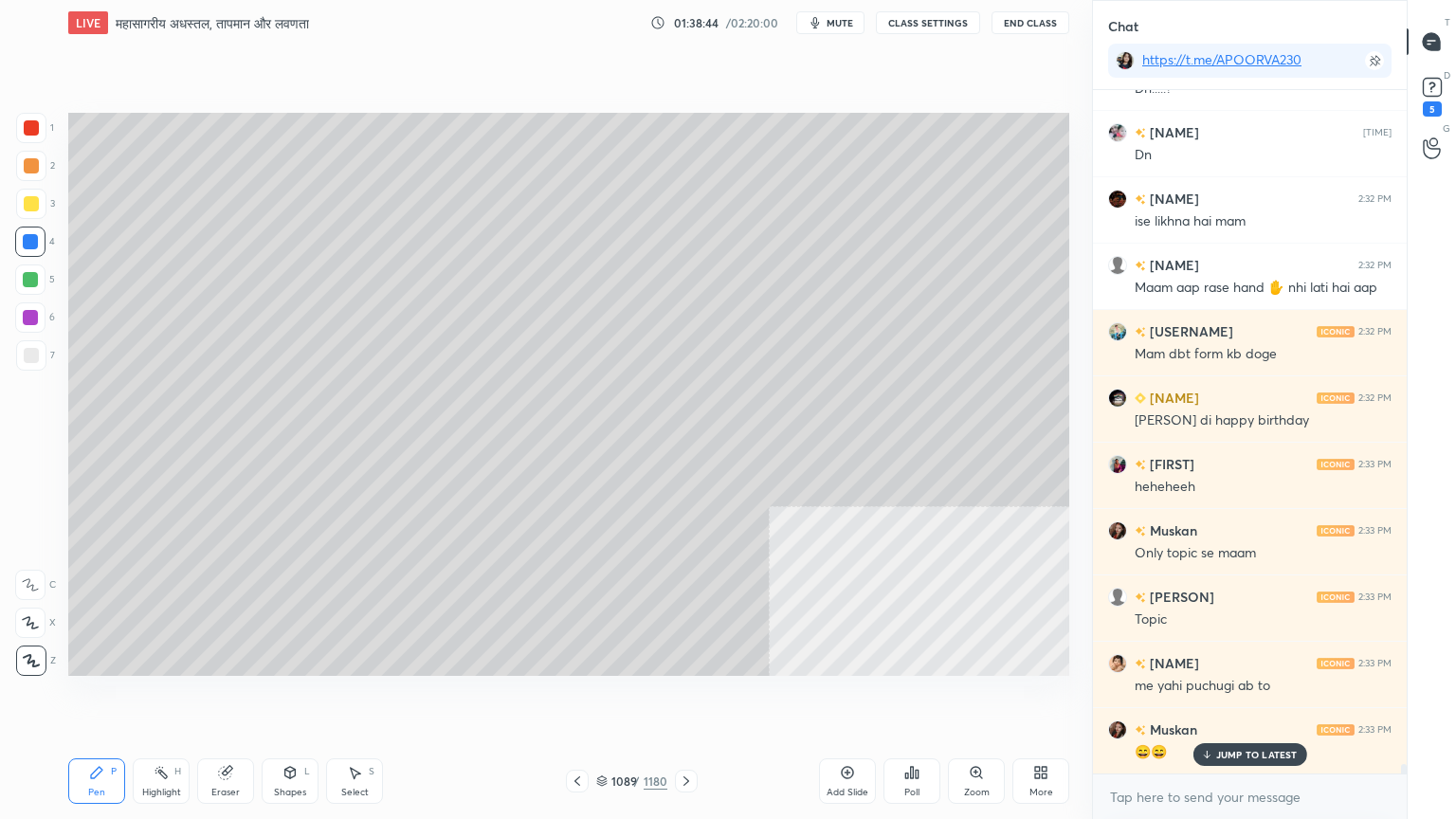 click at bounding box center (30, 280) 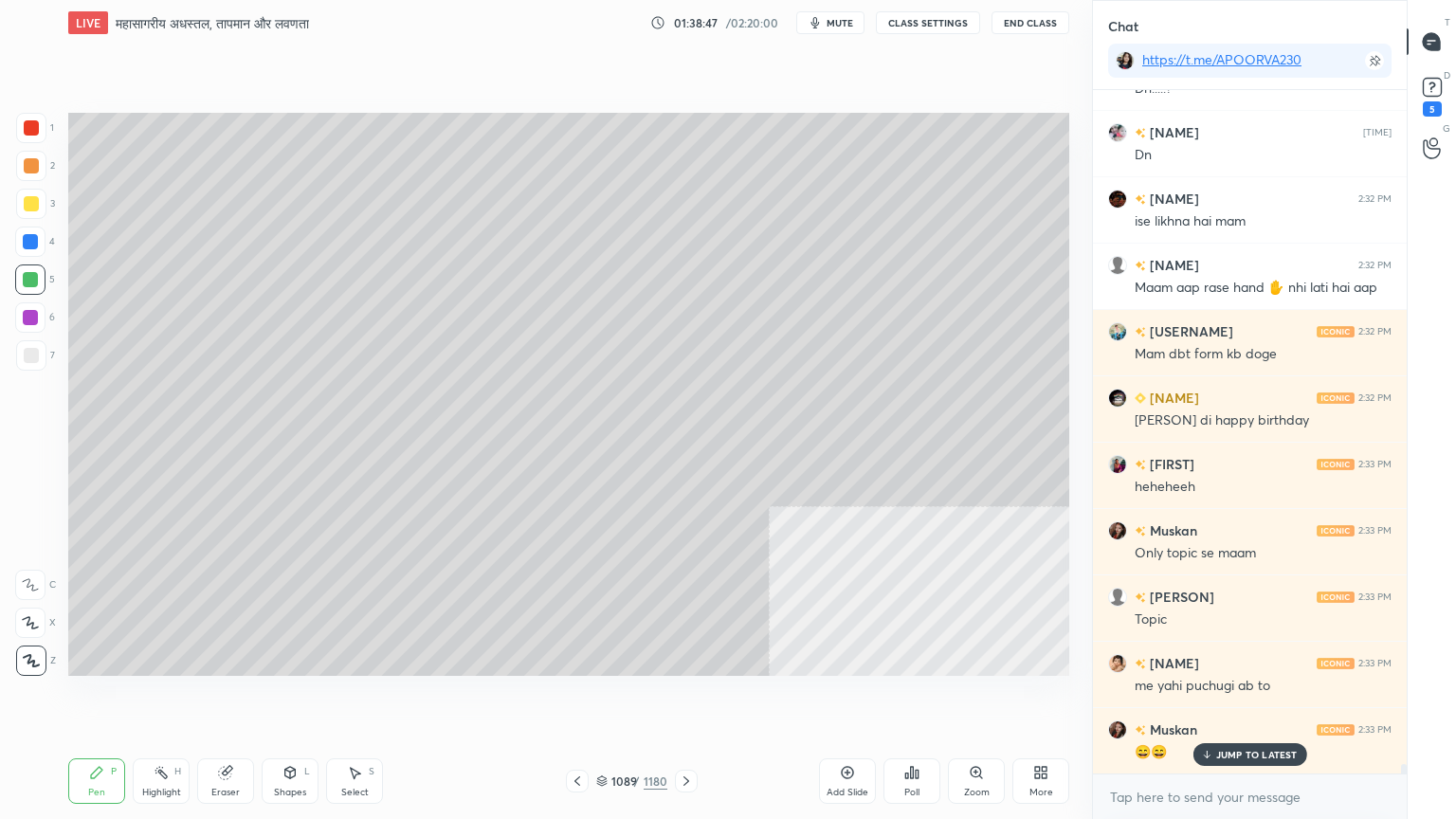 scroll, scrollTop: 49772, scrollLeft: 0, axis: vertical 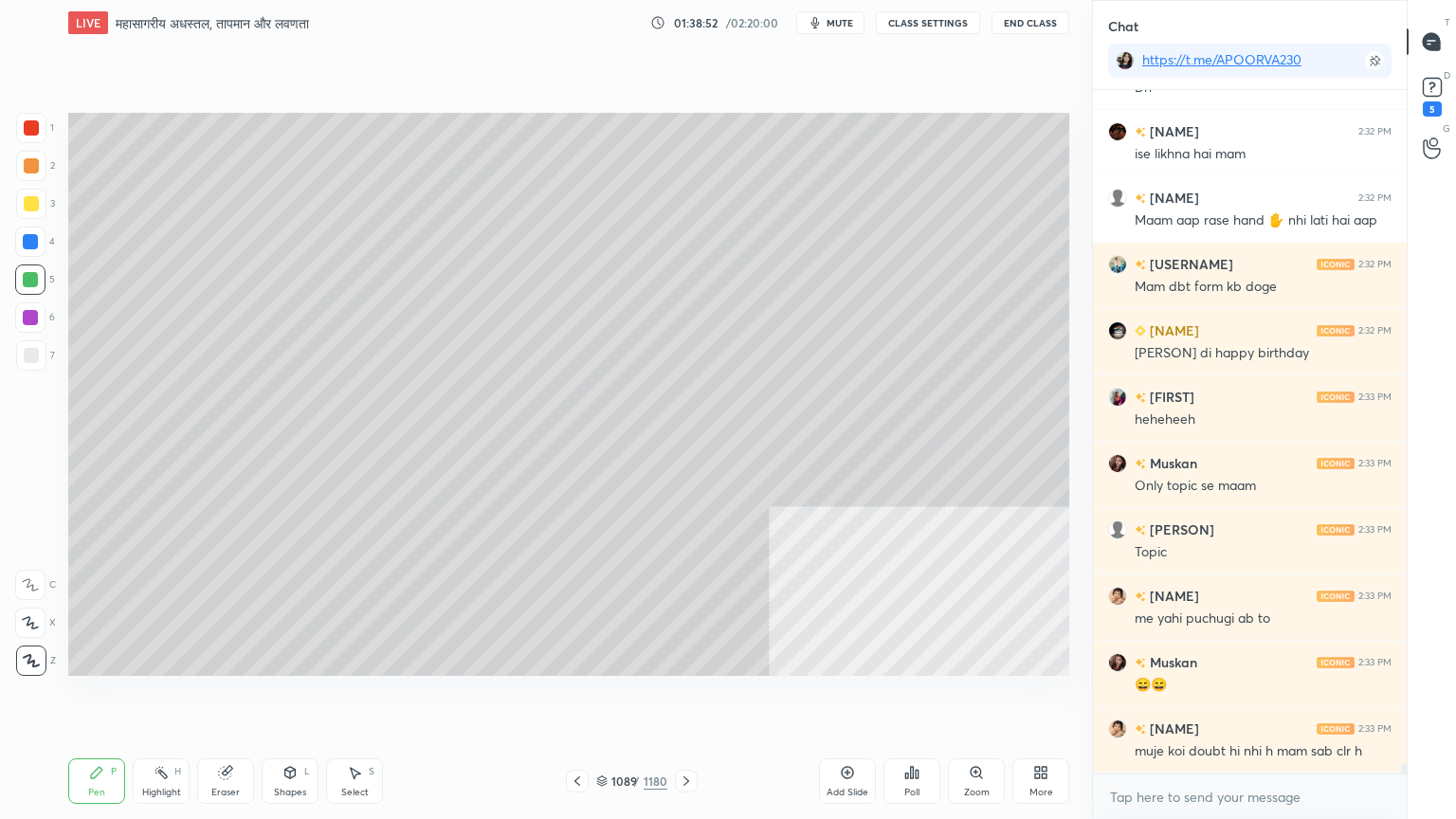 click at bounding box center (30, 242) 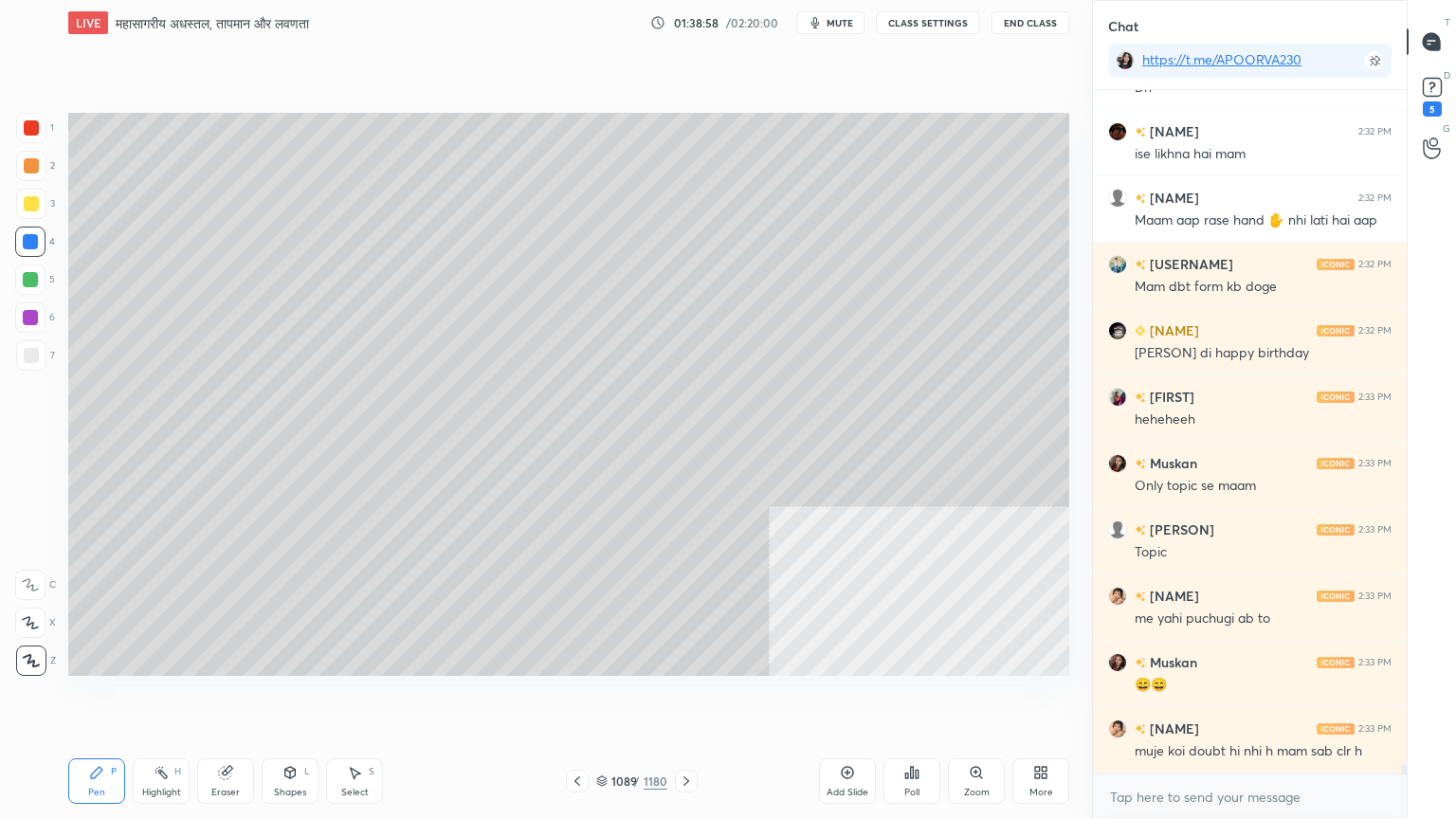 click at bounding box center [30, 280] 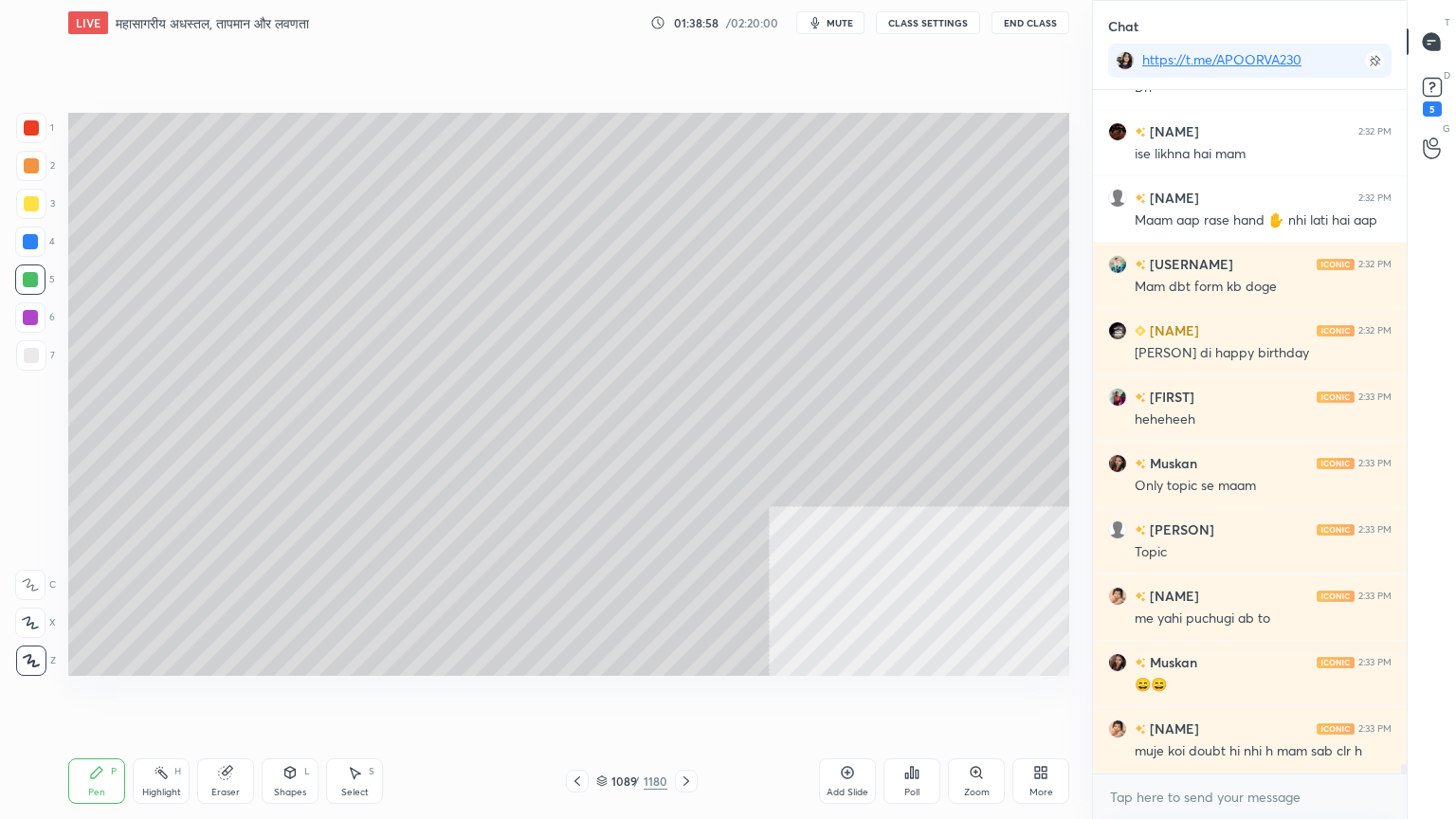 click at bounding box center (30, 280) 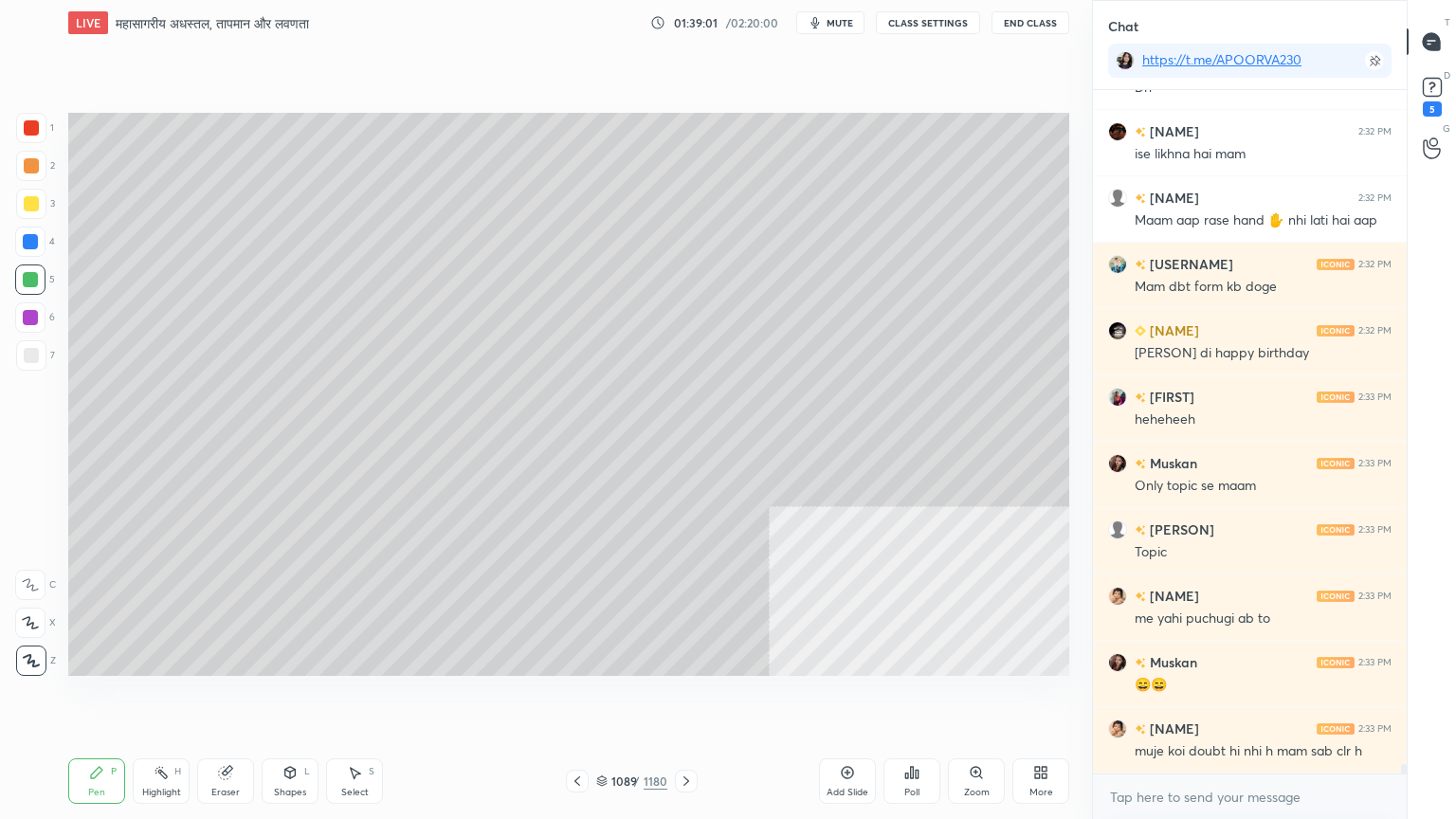 click at bounding box center (31, 355) 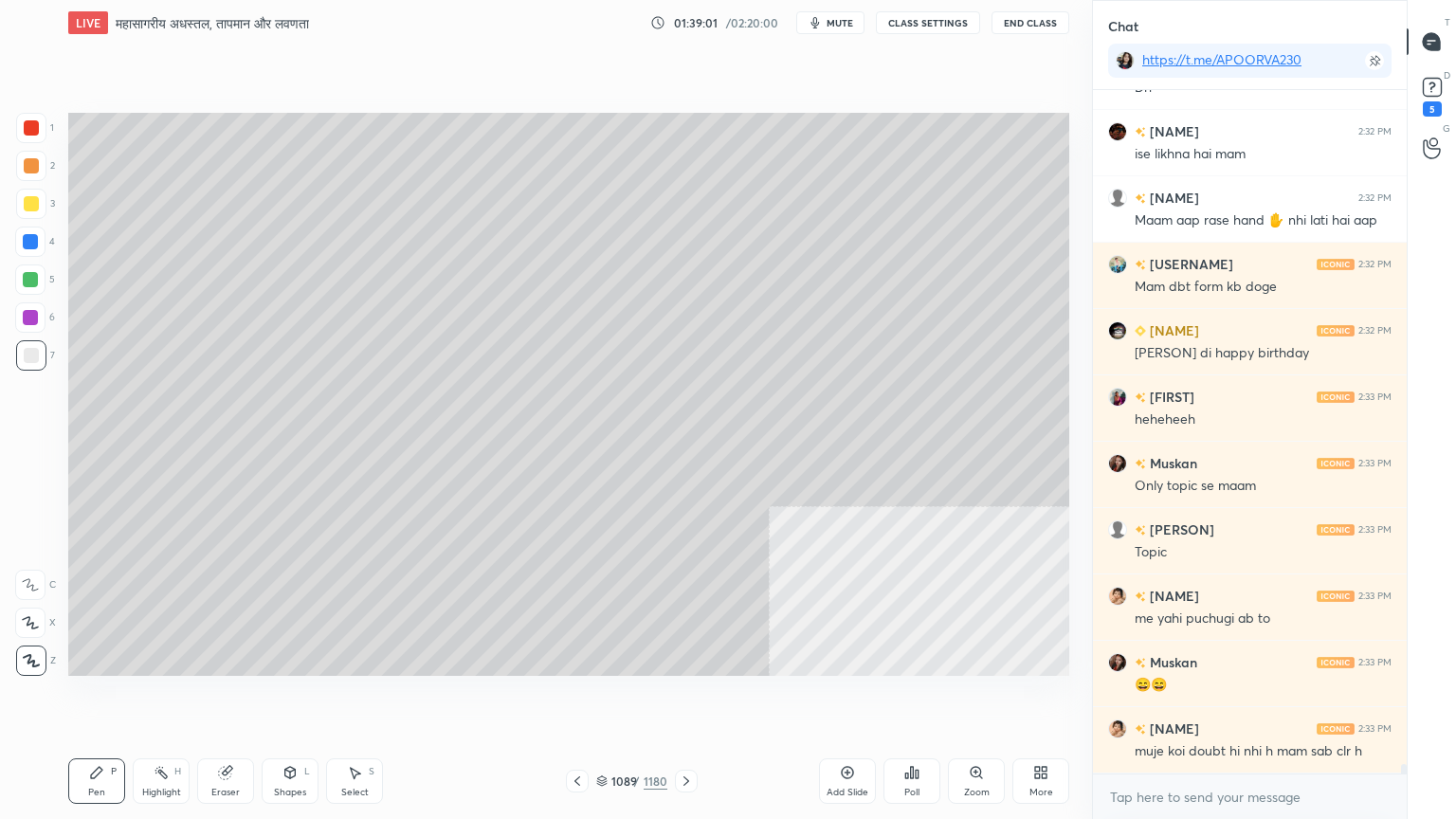 drag, startPoint x: 30, startPoint y: 355, endPoint x: 40, endPoint y: 354, distance: 10.049876 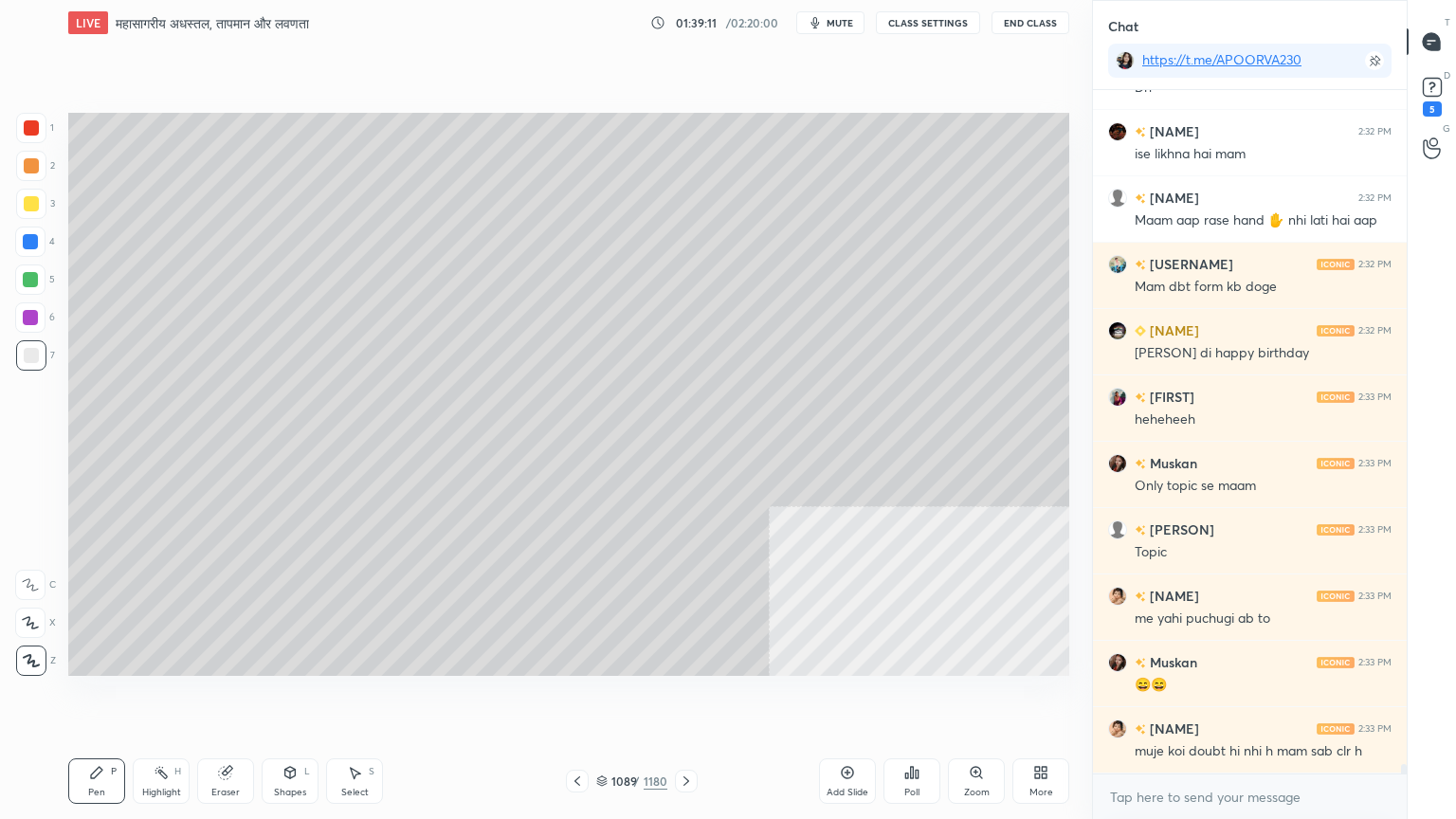 click on "Pen P Highlight H Eraser Shapes L Select S 1089 / 1180 Add Slide Poll Zoom More" at bounding box center (569, 781) 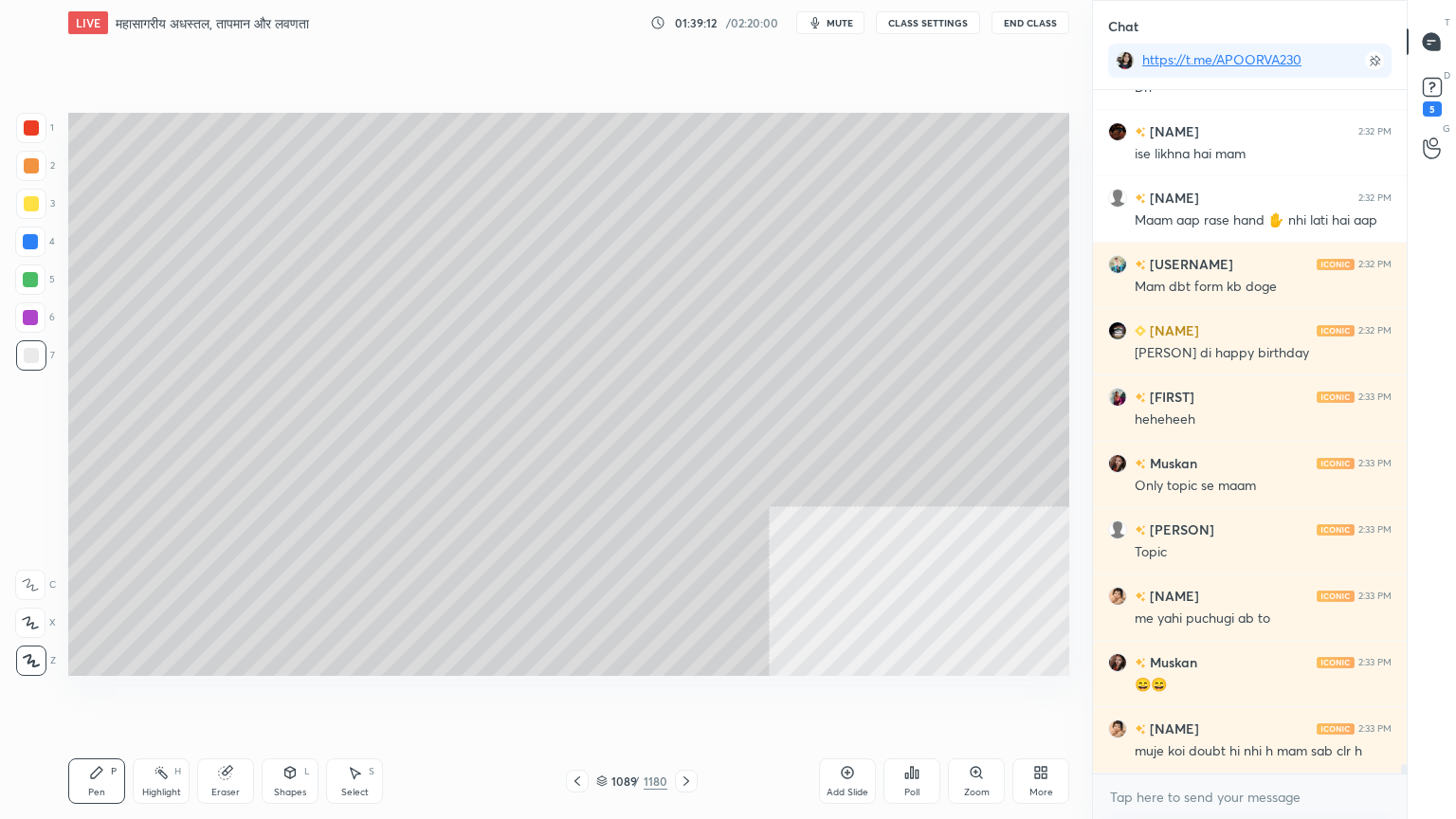 click on "Eraser" at bounding box center [226, 792] 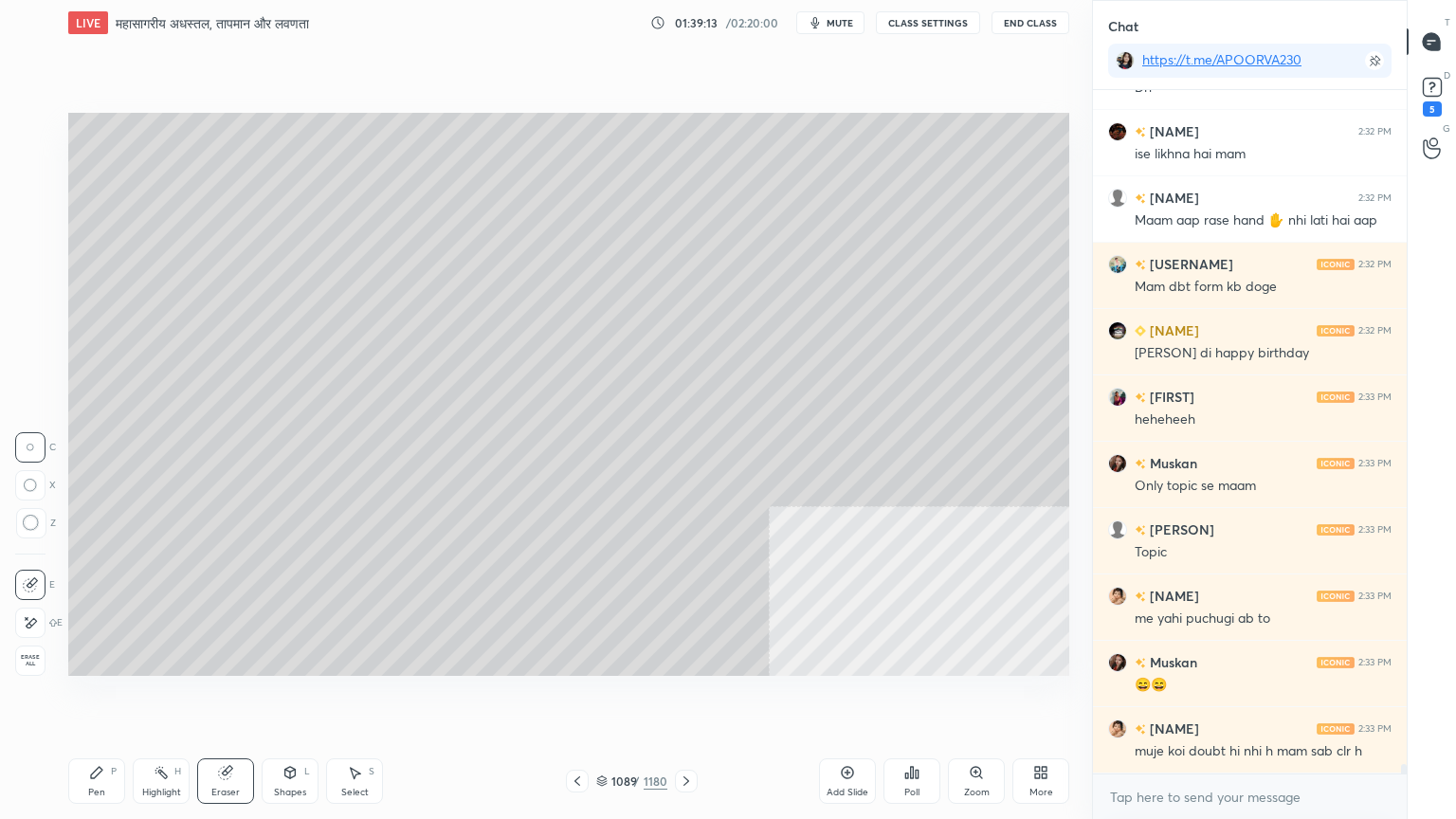 scroll, scrollTop: 49838, scrollLeft: 0, axis: vertical 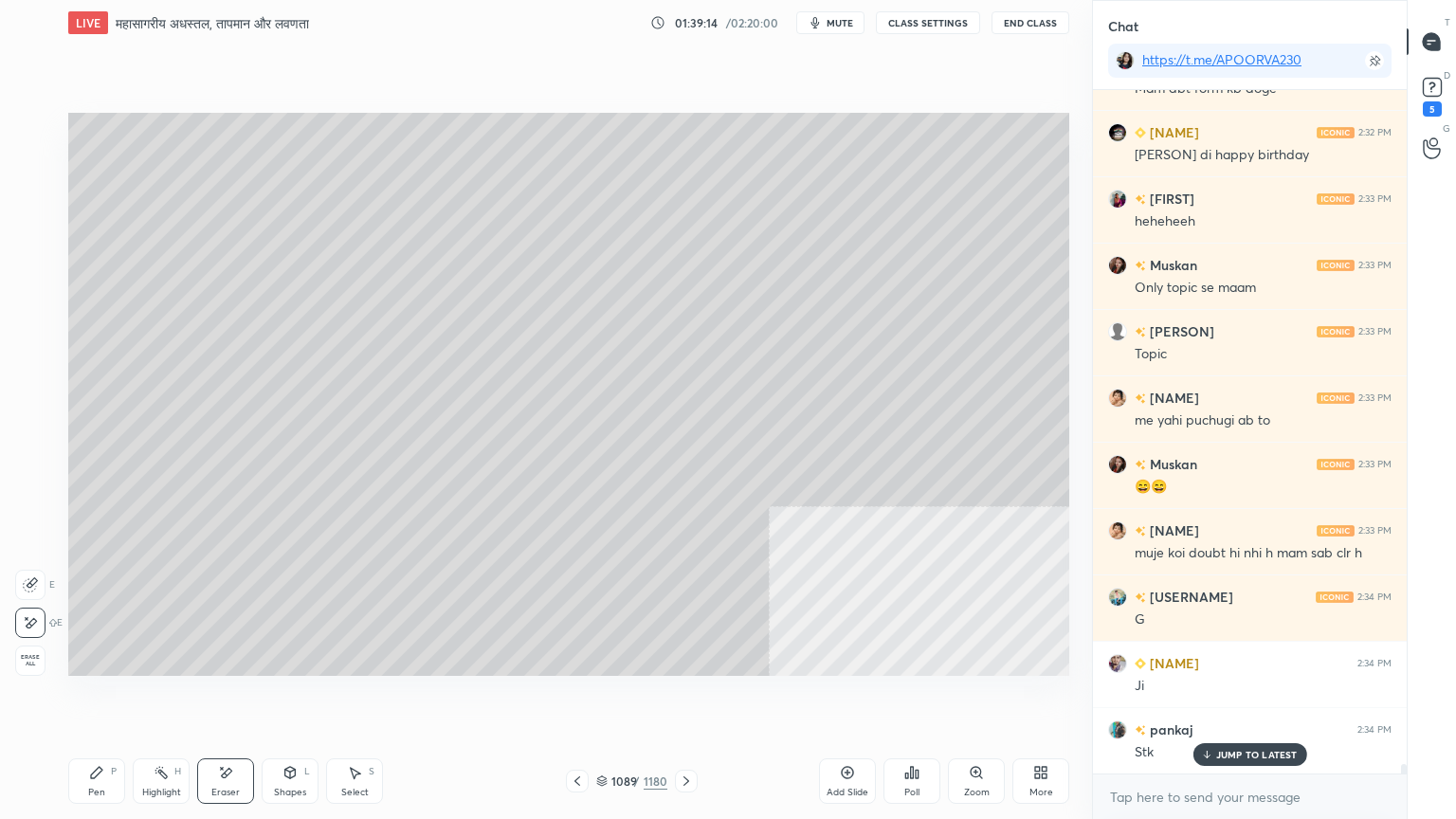 drag, startPoint x: 72, startPoint y: 777, endPoint x: 95, endPoint y: 774, distance: 23.19483 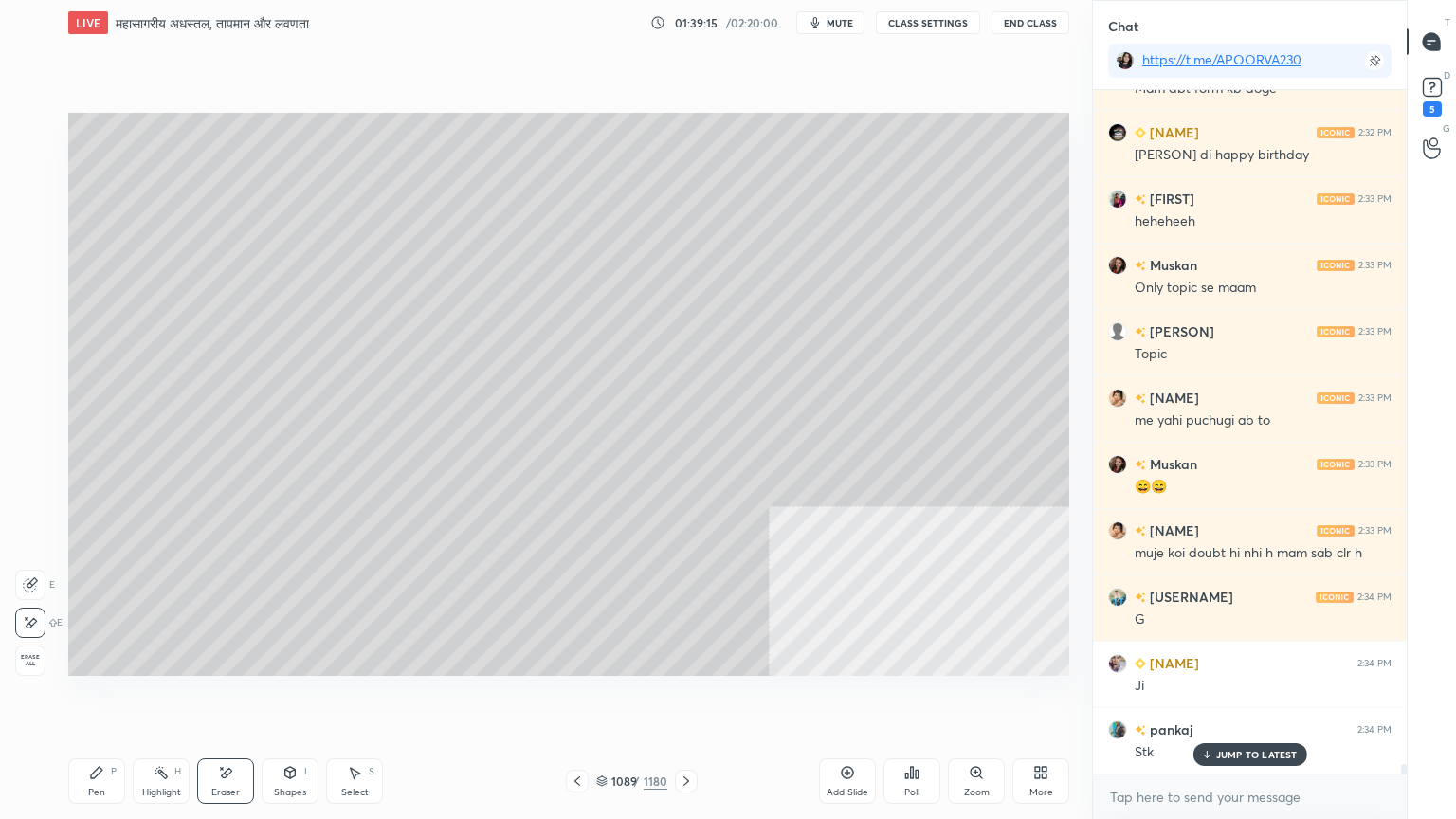 click 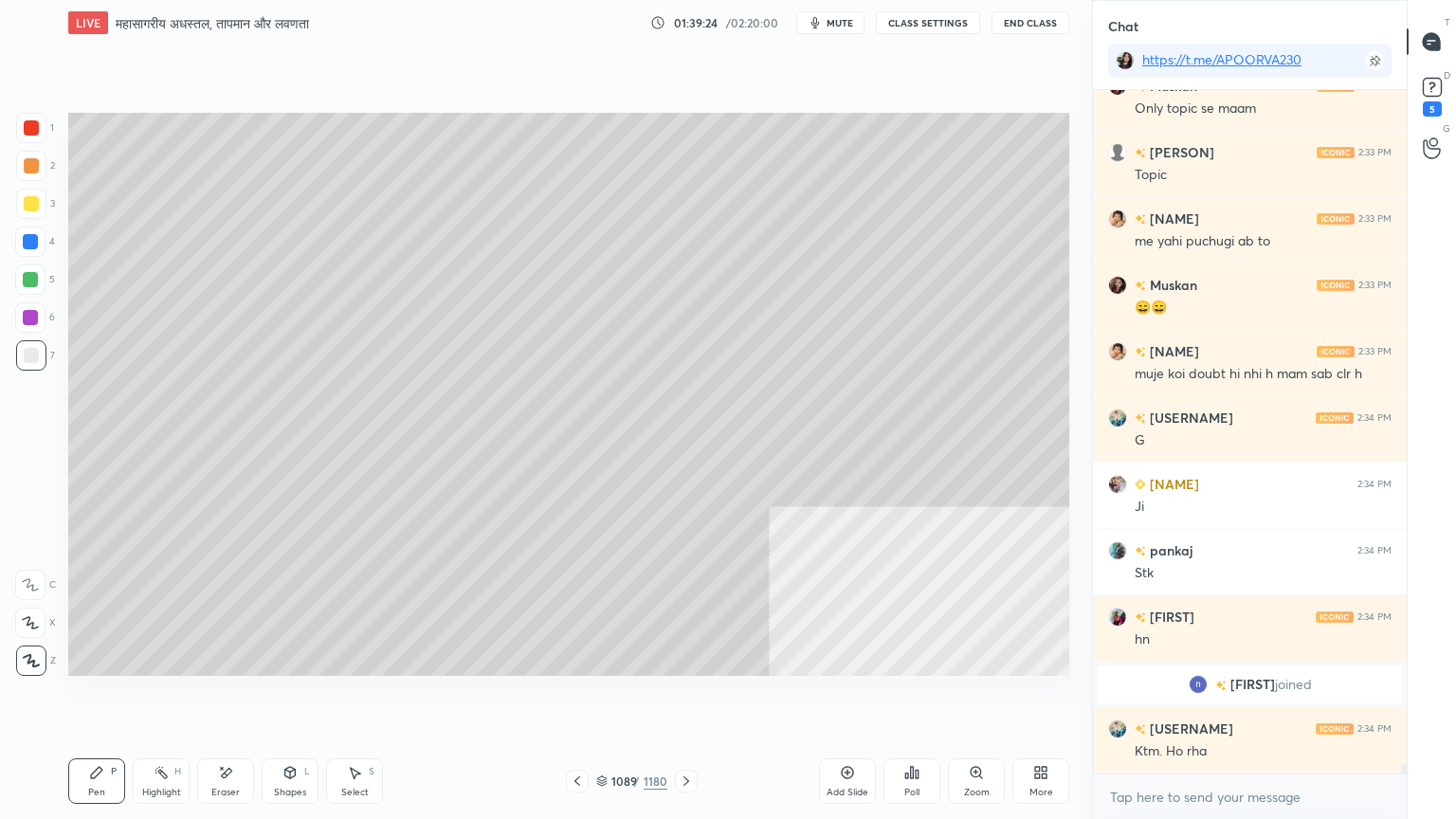 scroll, scrollTop: 49264, scrollLeft: 0, axis: vertical 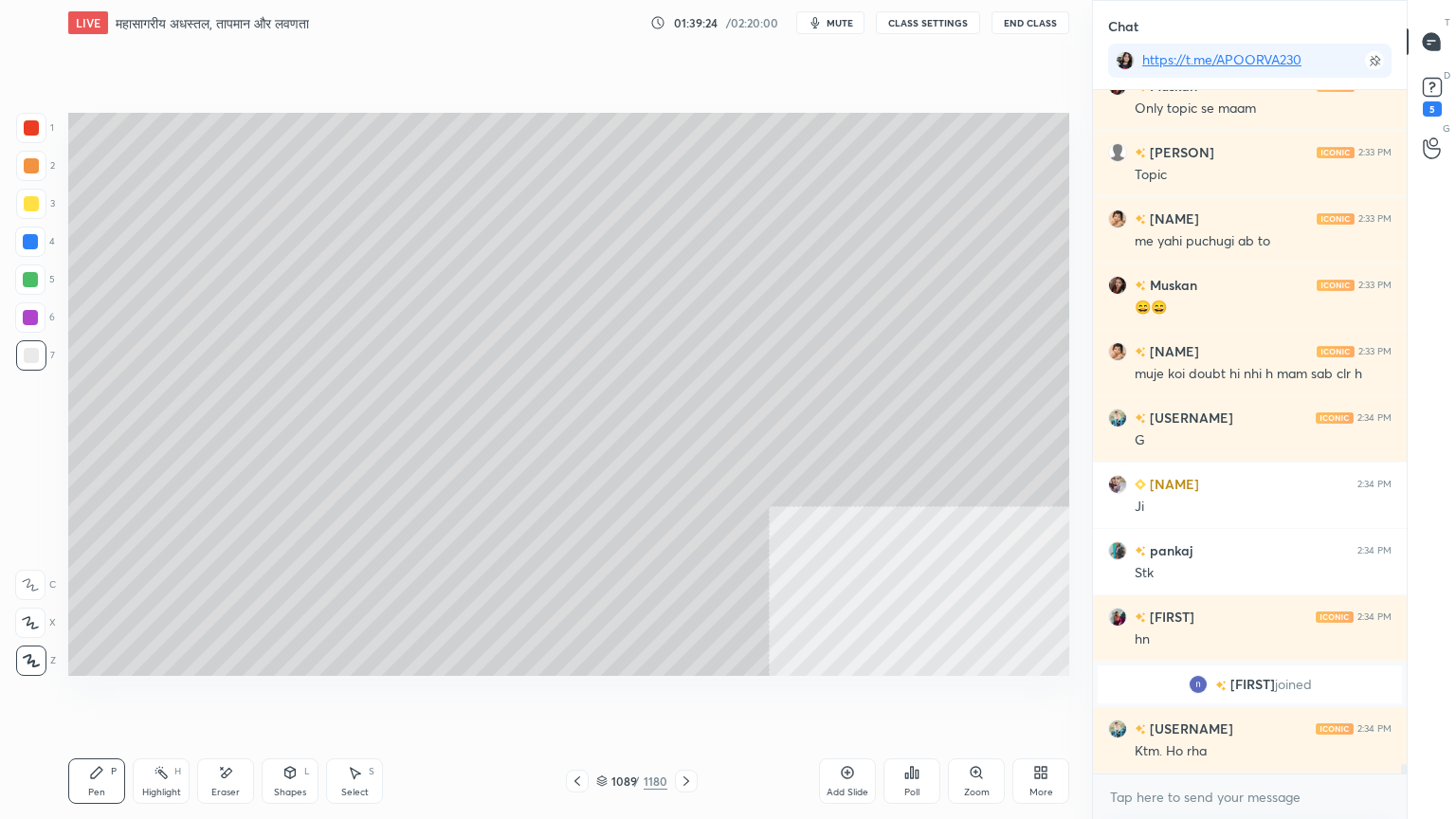 click at bounding box center [31, 204] 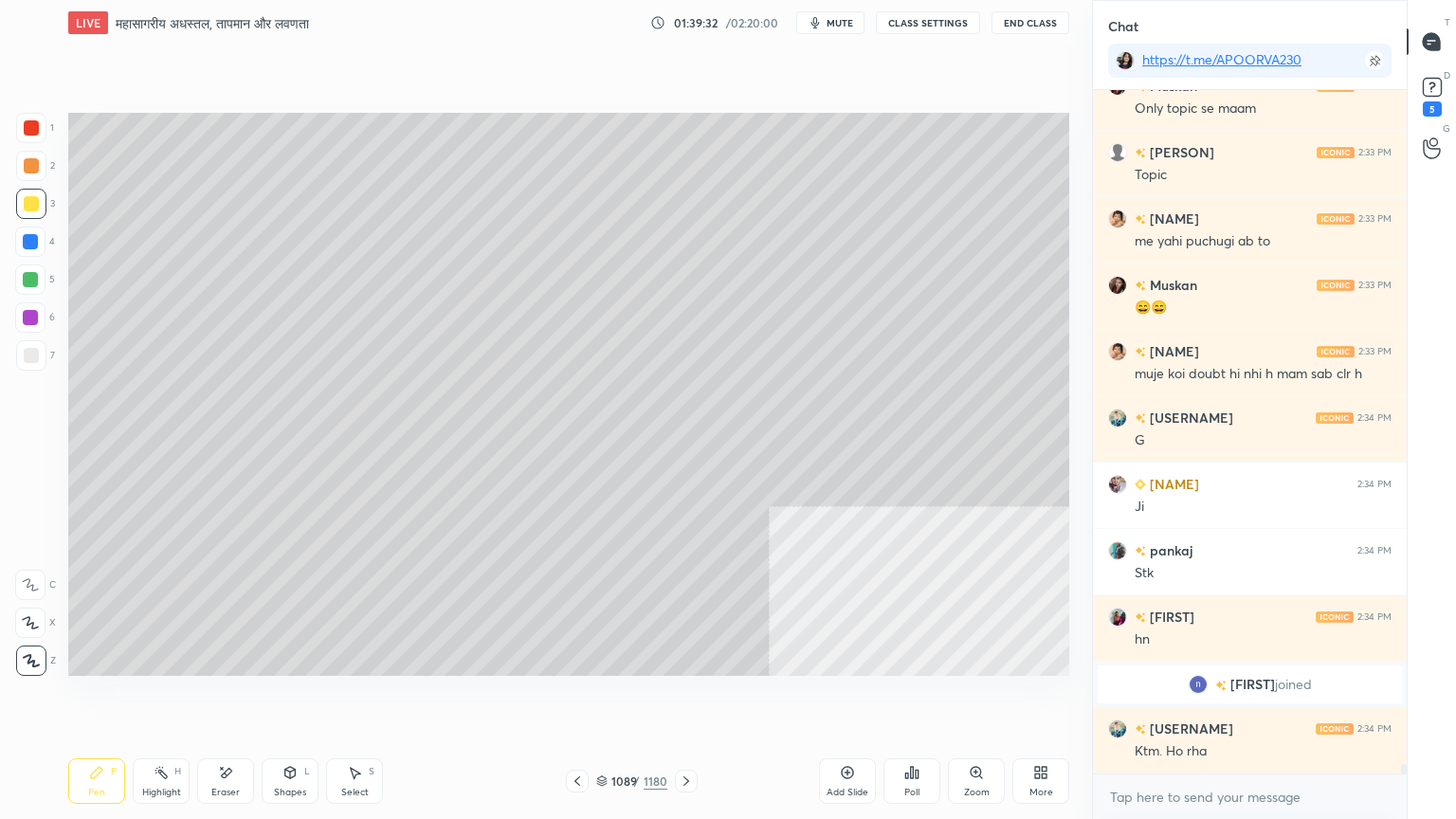scroll, scrollTop: 49348, scrollLeft: 0, axis: vertical 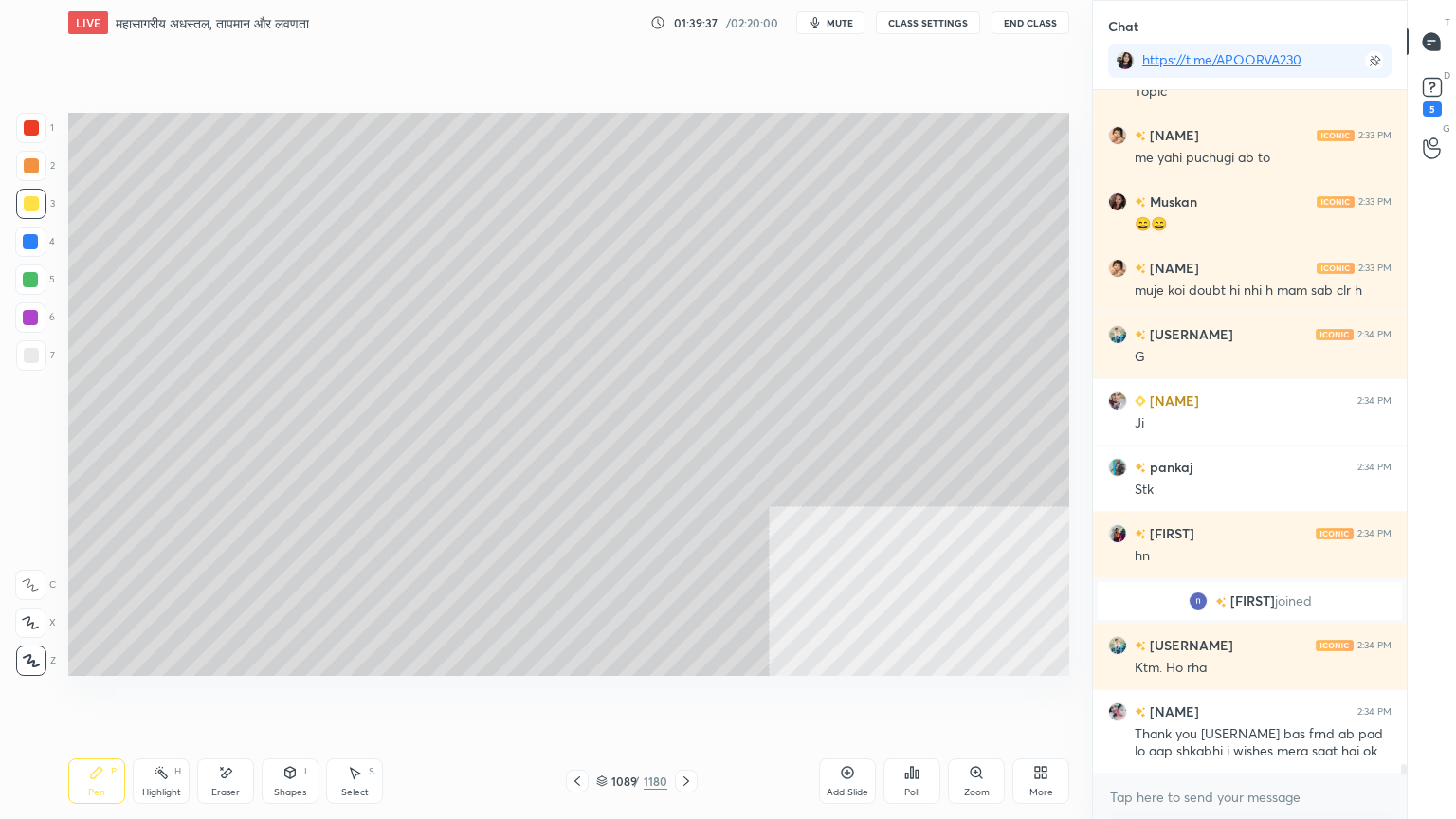 click at bounding box center [31, 355] 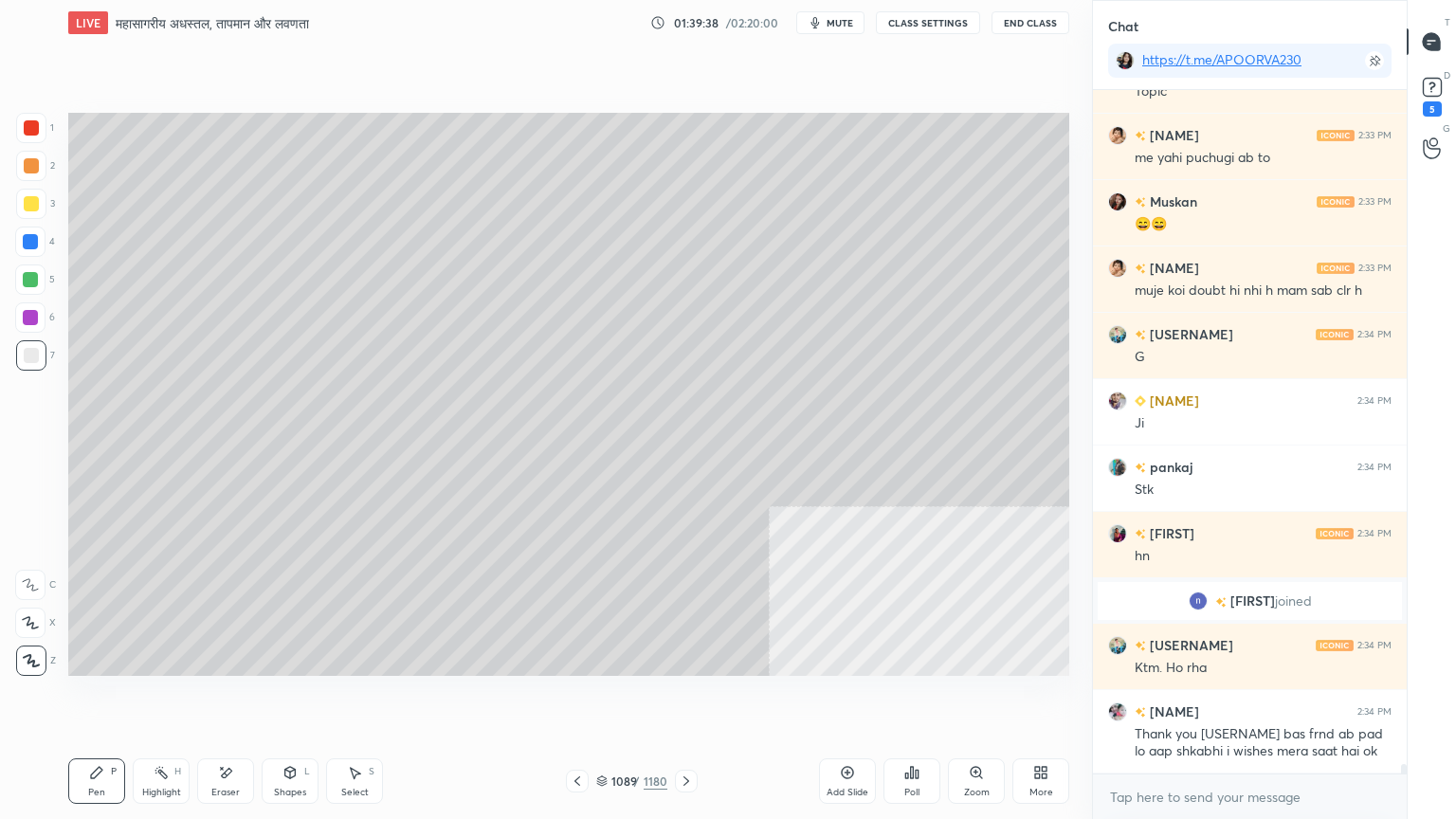 click at bounding box center (31, 355) 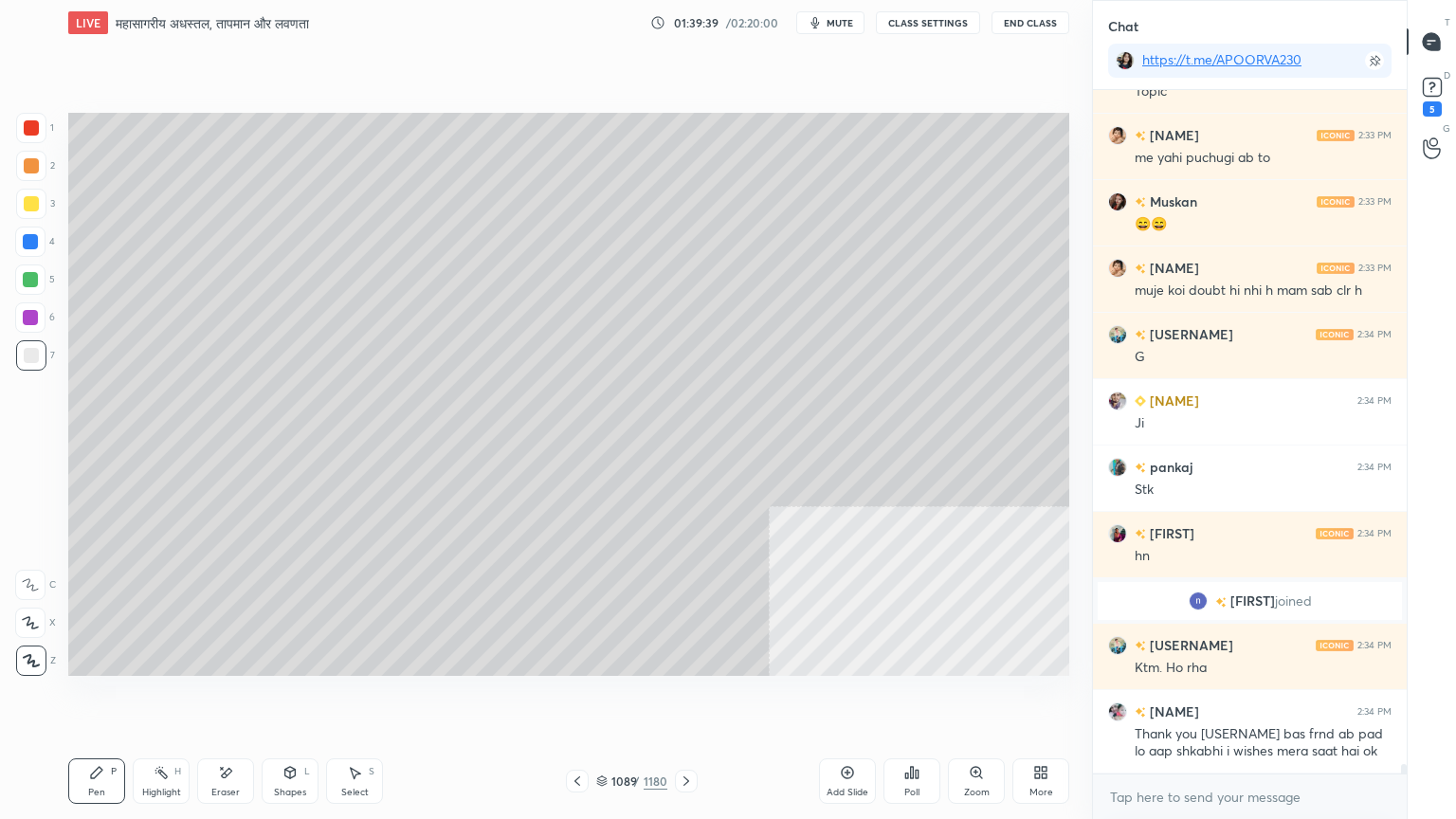 scroll, scrollTop: 49413, scrollLeft: 0, axis: vertical 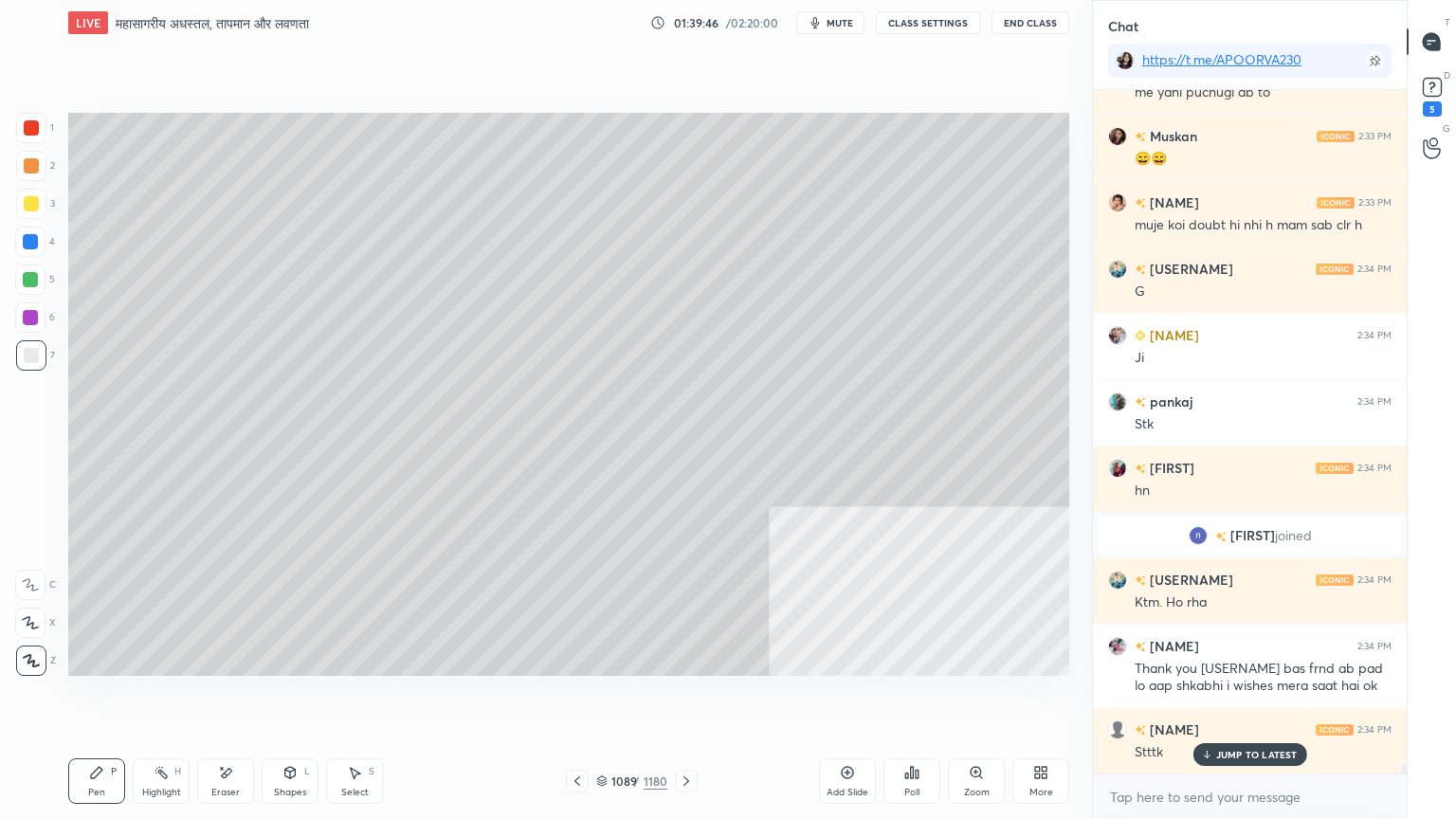 click on "Eraser" at bounding box center (226, 792) 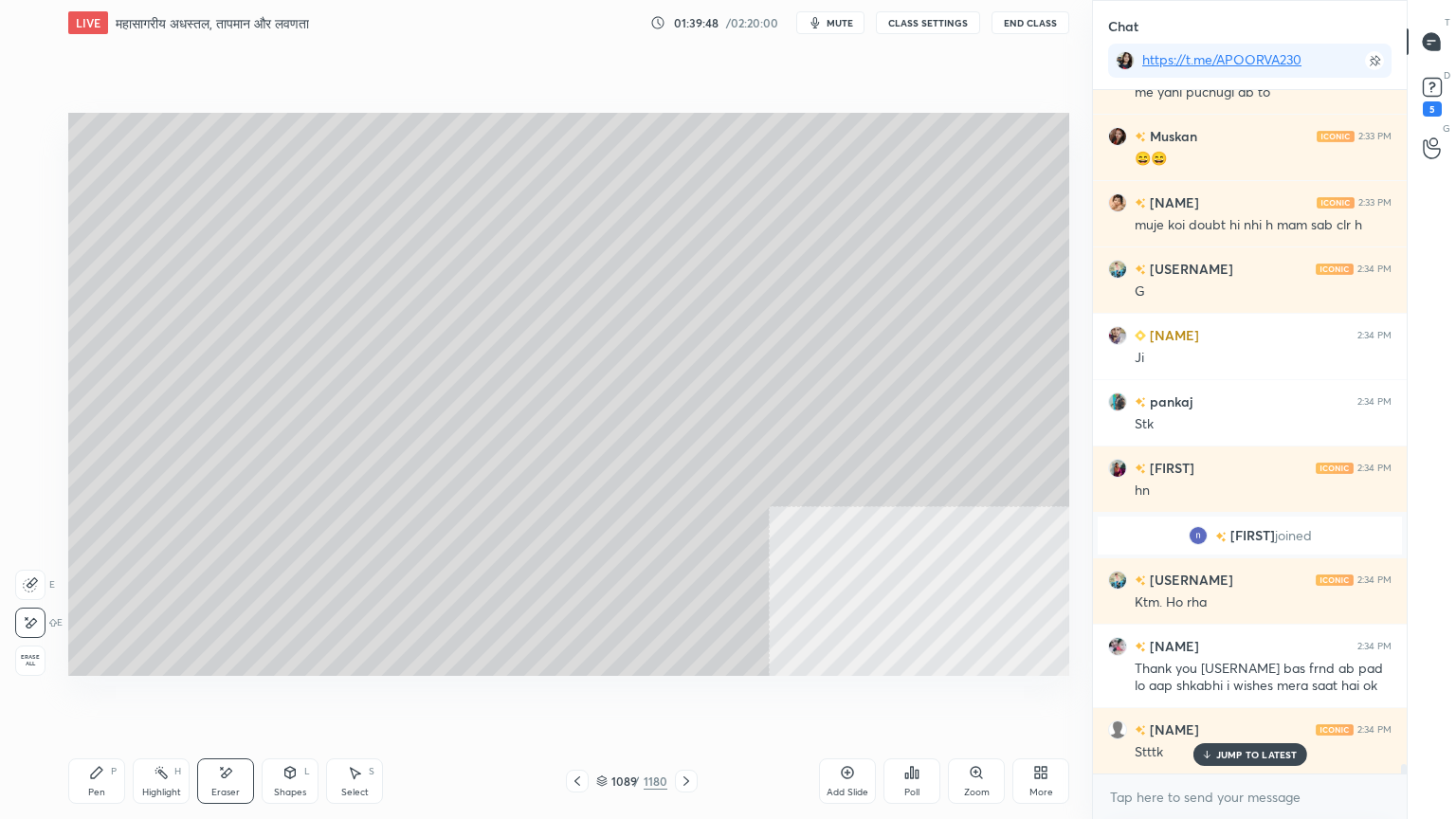 click on "Pen P" at bounding box center [97, 781] 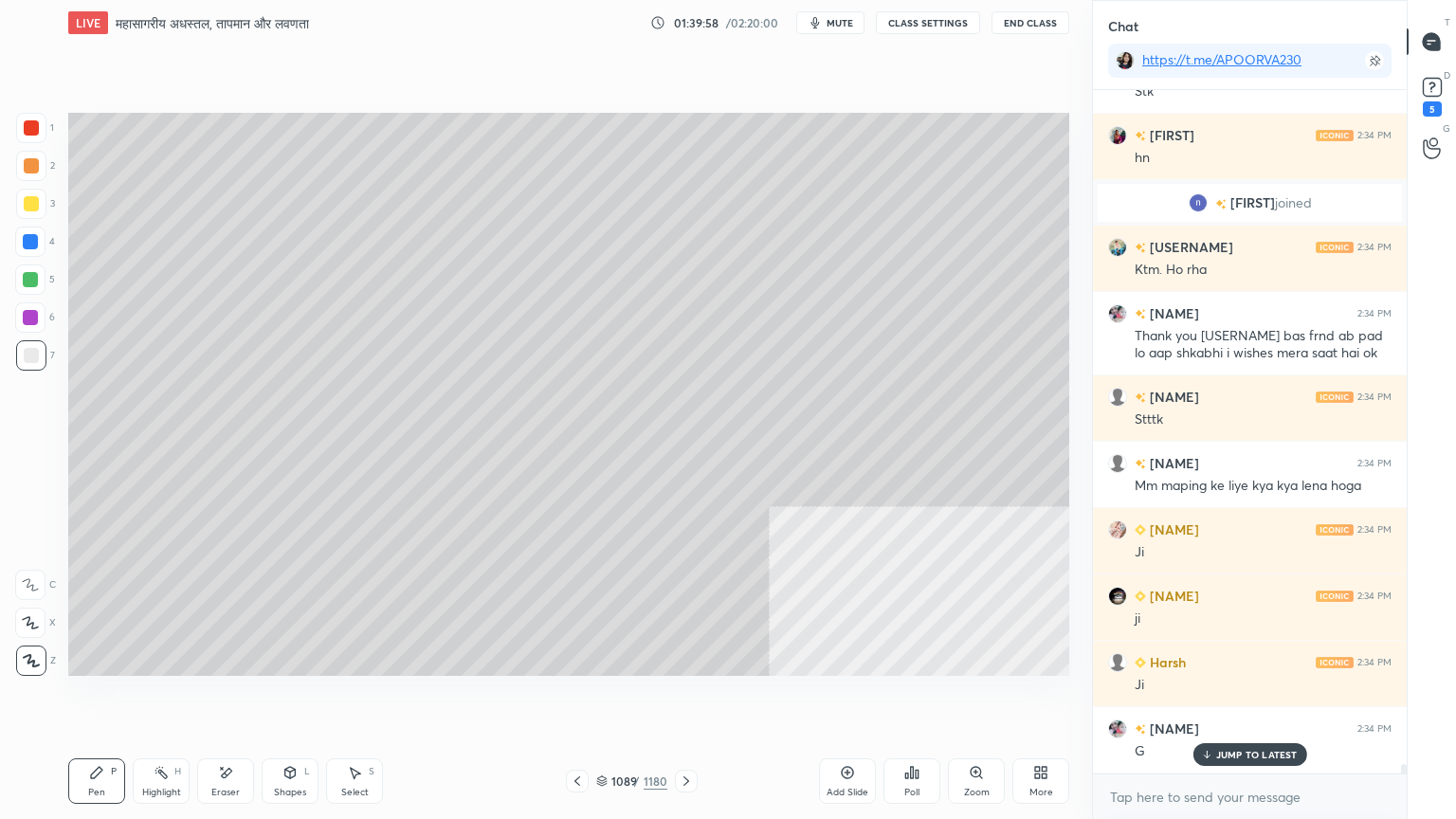 scroll, scrollTop: 49811, scrollLeft: 0, axis: vertical 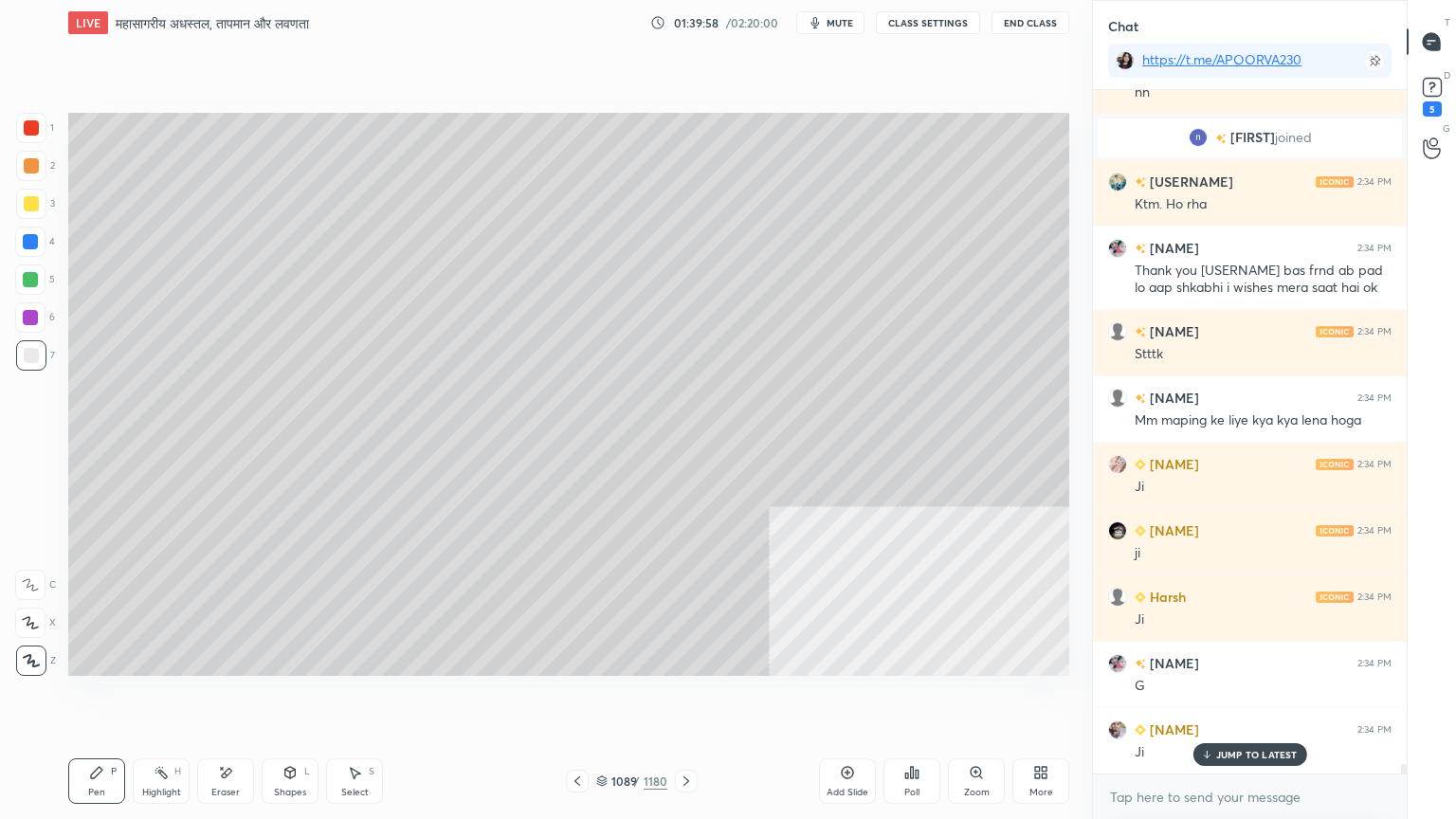 drag, startPoint x: 0, startPoint y: 359, endPoint x: 23, endPoint y: 252, distance: 109.44405 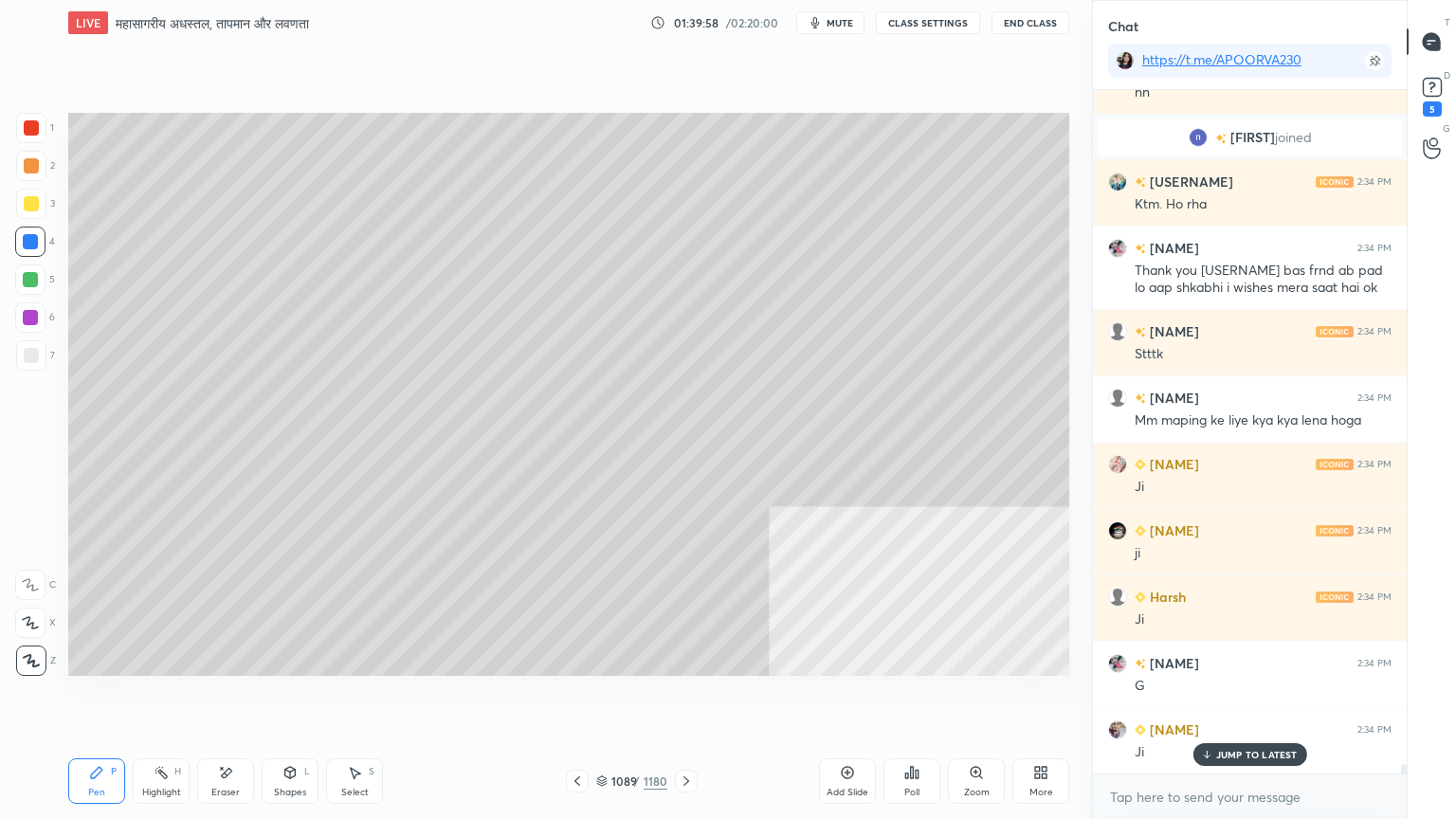 click at bounding box center [30, 242] 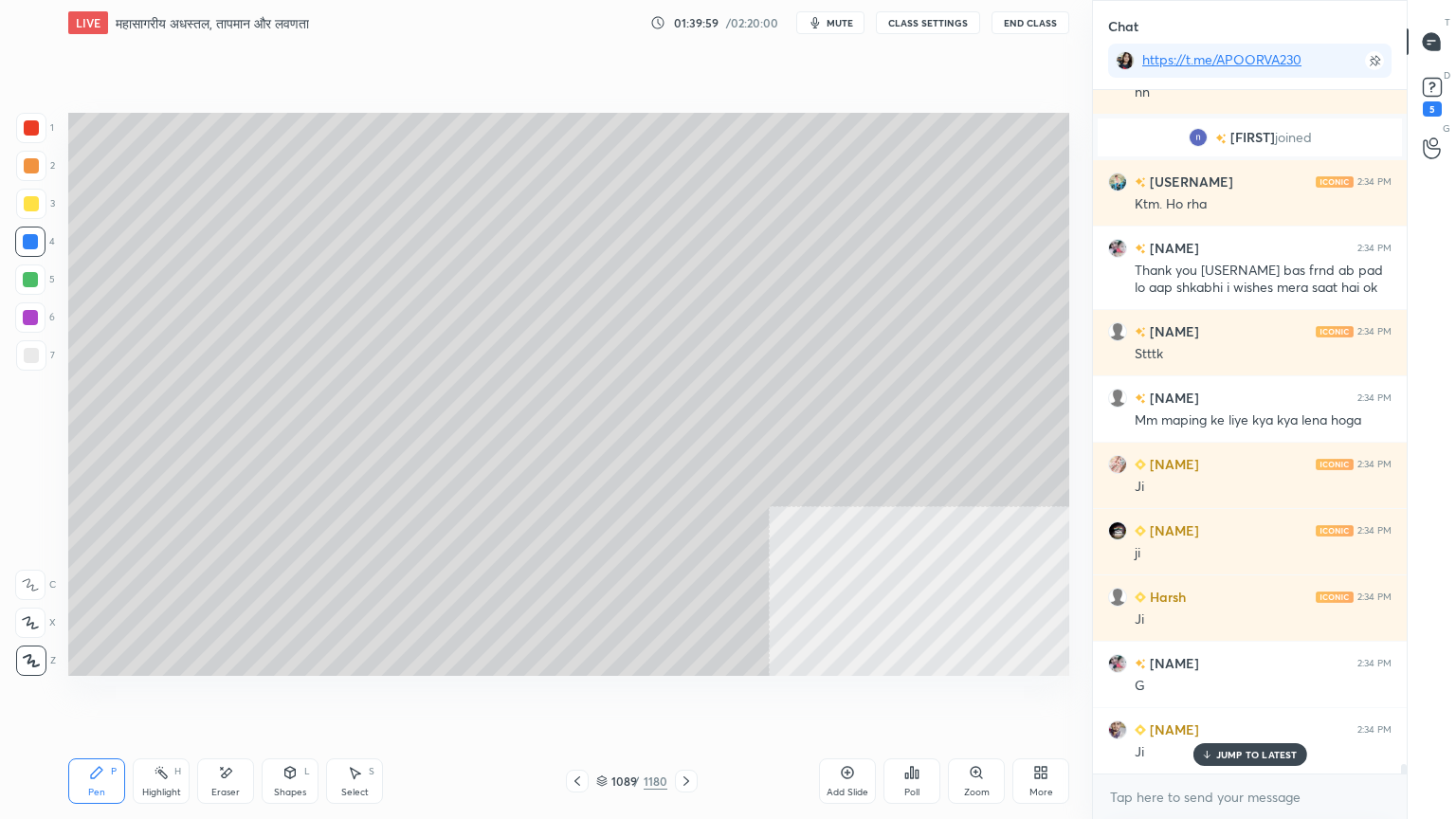 click at bounding box center (30, 242) 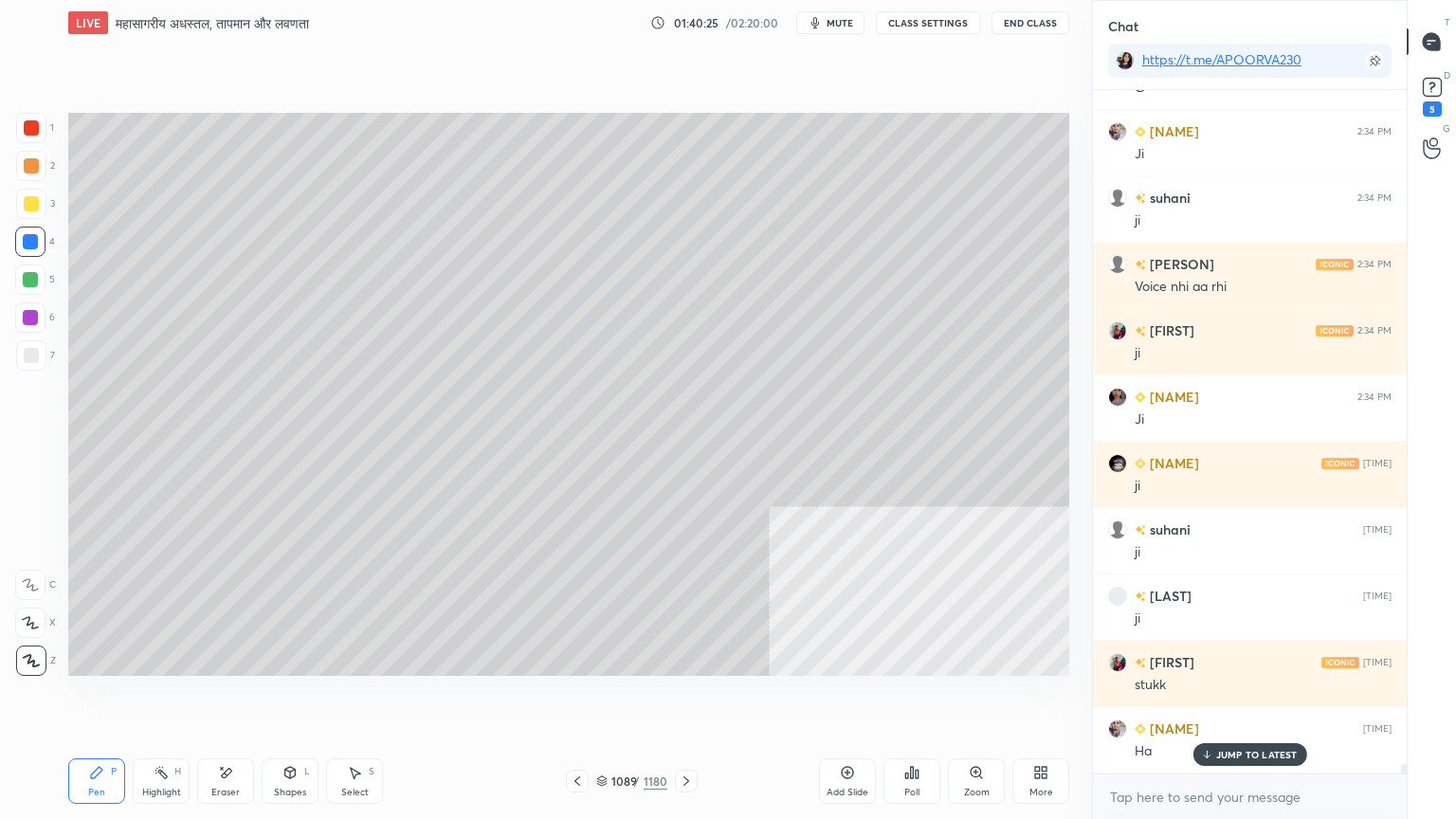 scroll, scrollTop: 50475, scrollLeft: 0, axis: vertical 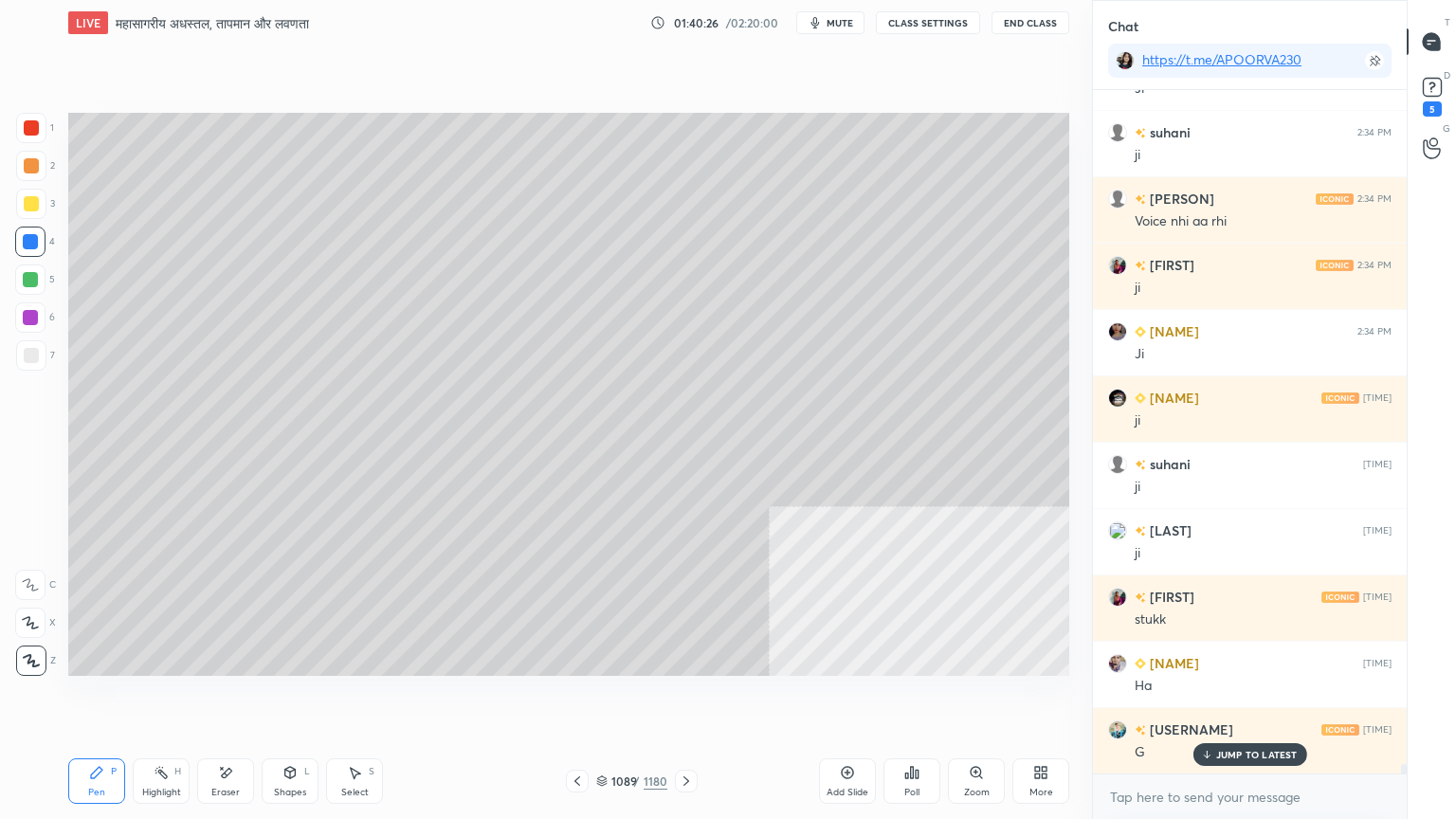 click at bounding box center [577, 781] 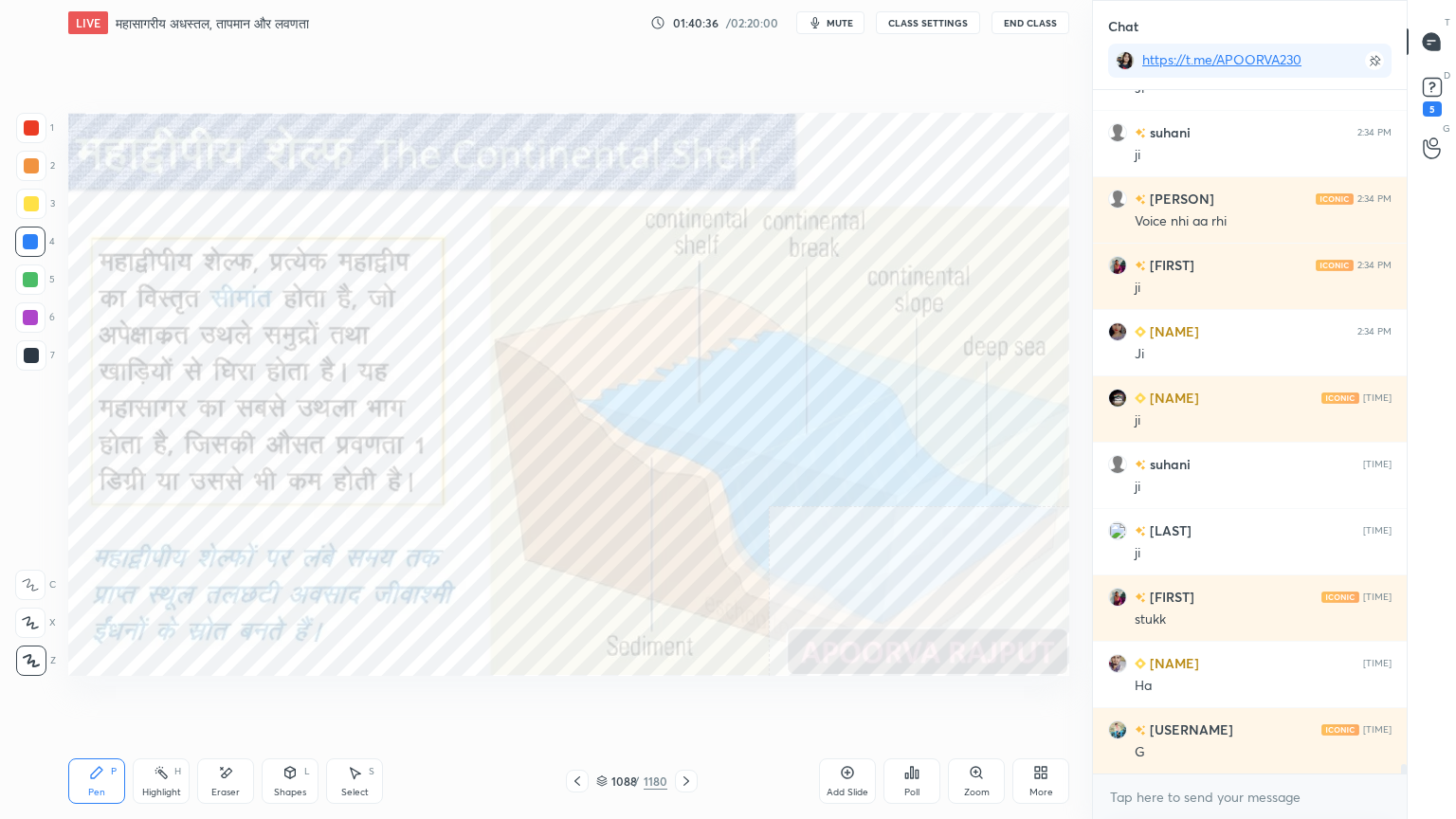 scroll, scrollTop: 50542, scrollLeft: 0, axis: vertical 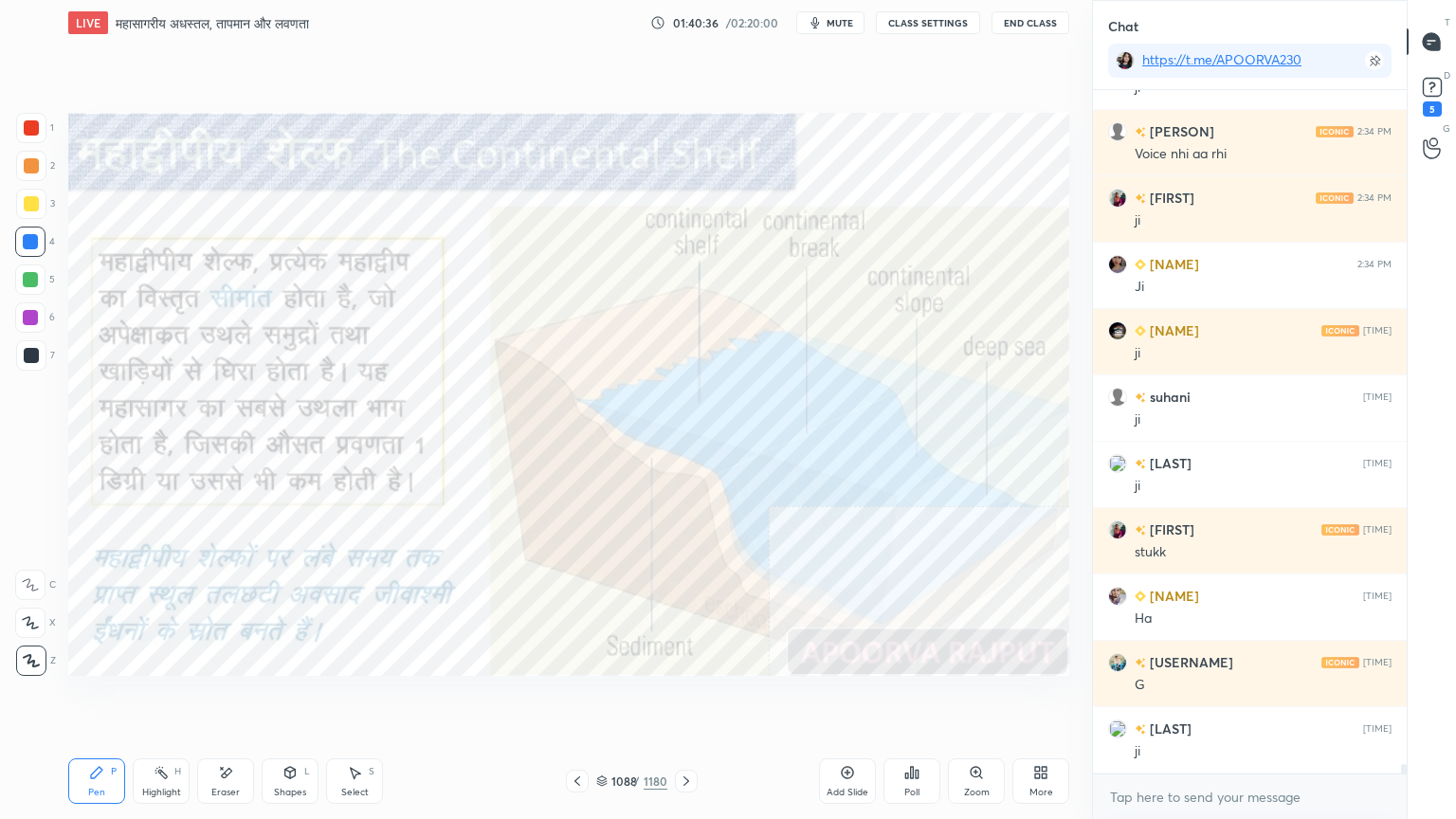 click at bounding box center [686, 781] 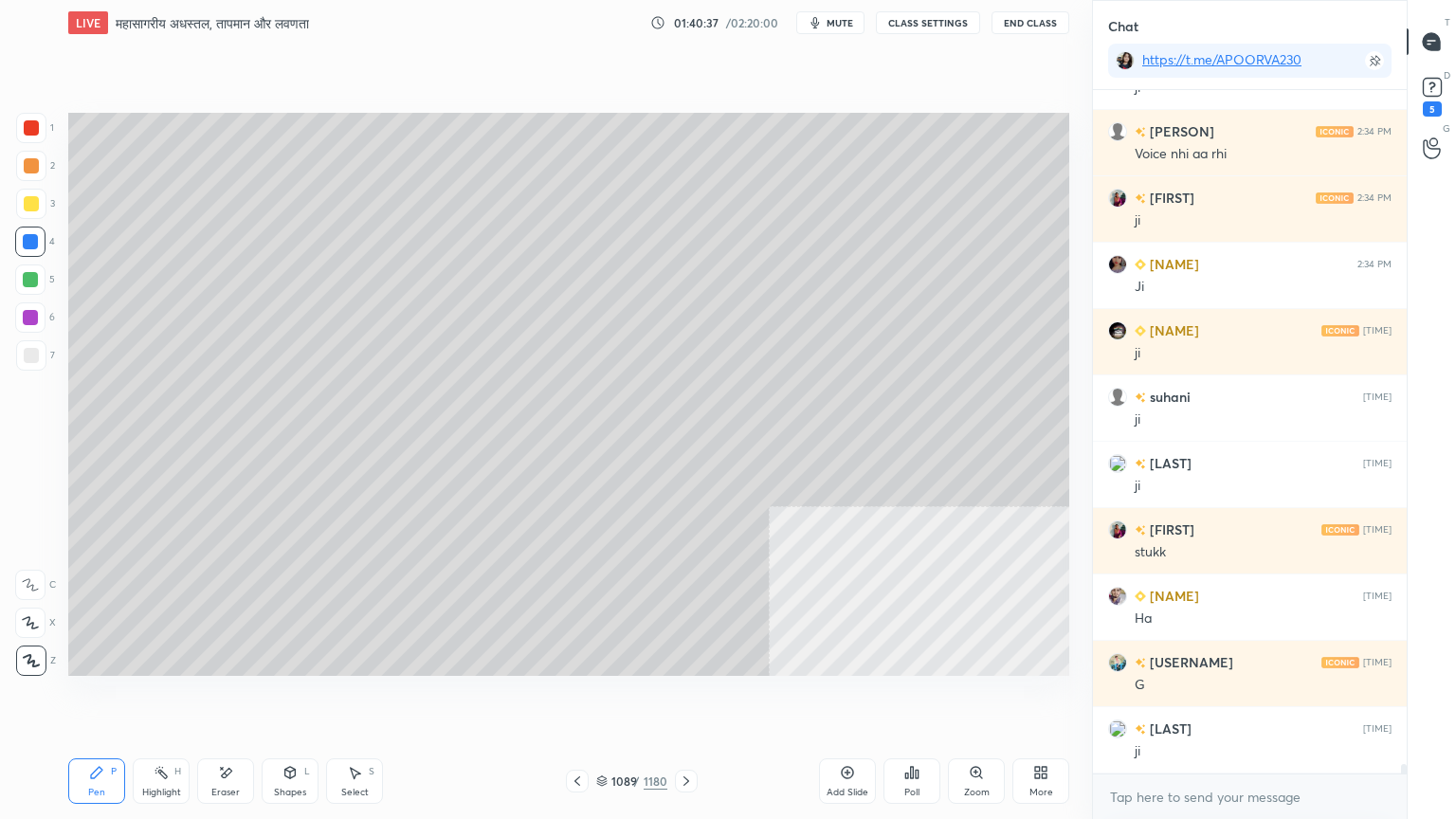 scroll, scrollTop: 50607, scrollLeft: 0, axis: vertical 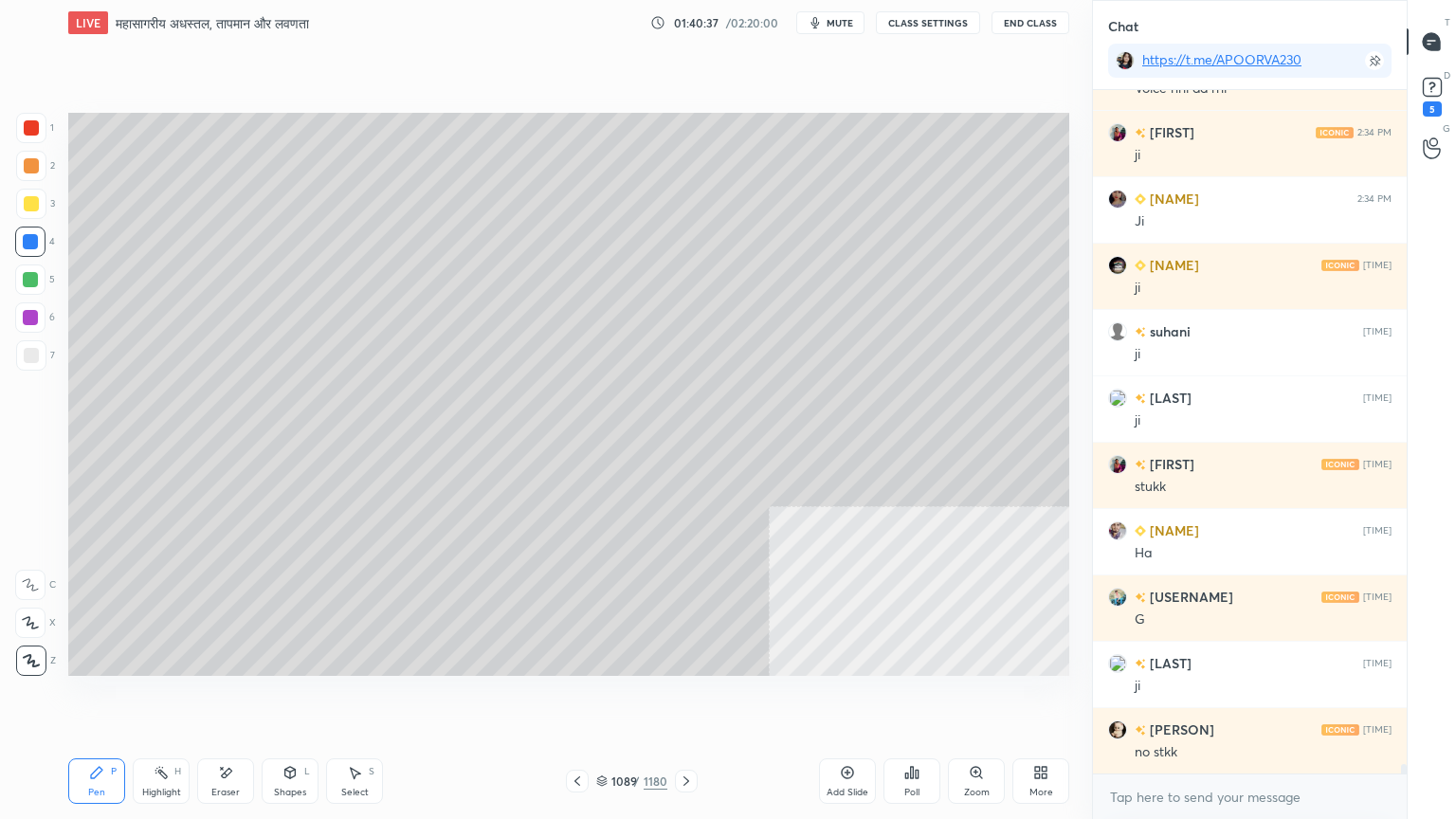 click at bounding box center [31, 355] 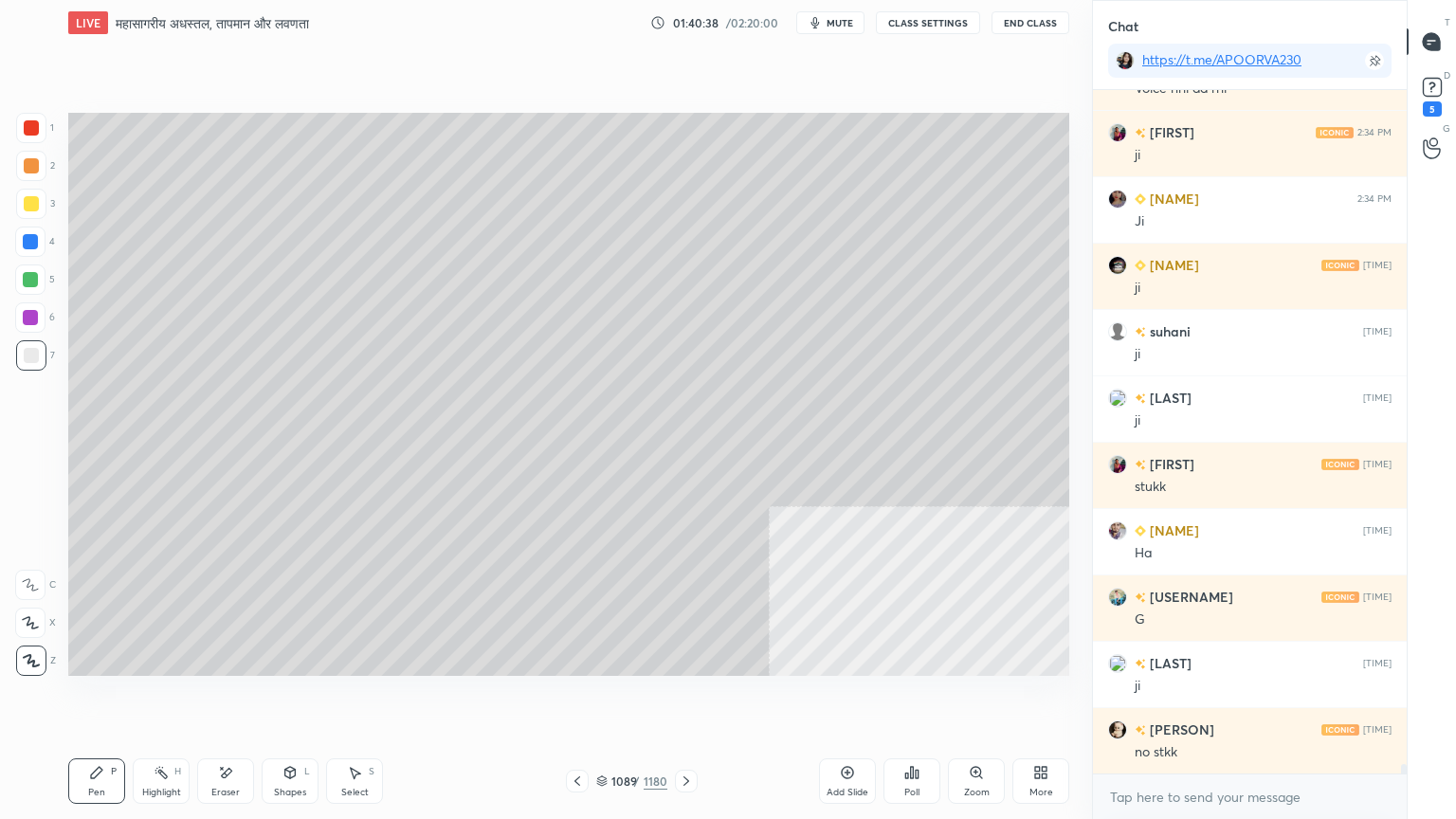 click at bounding box center [31, 355] 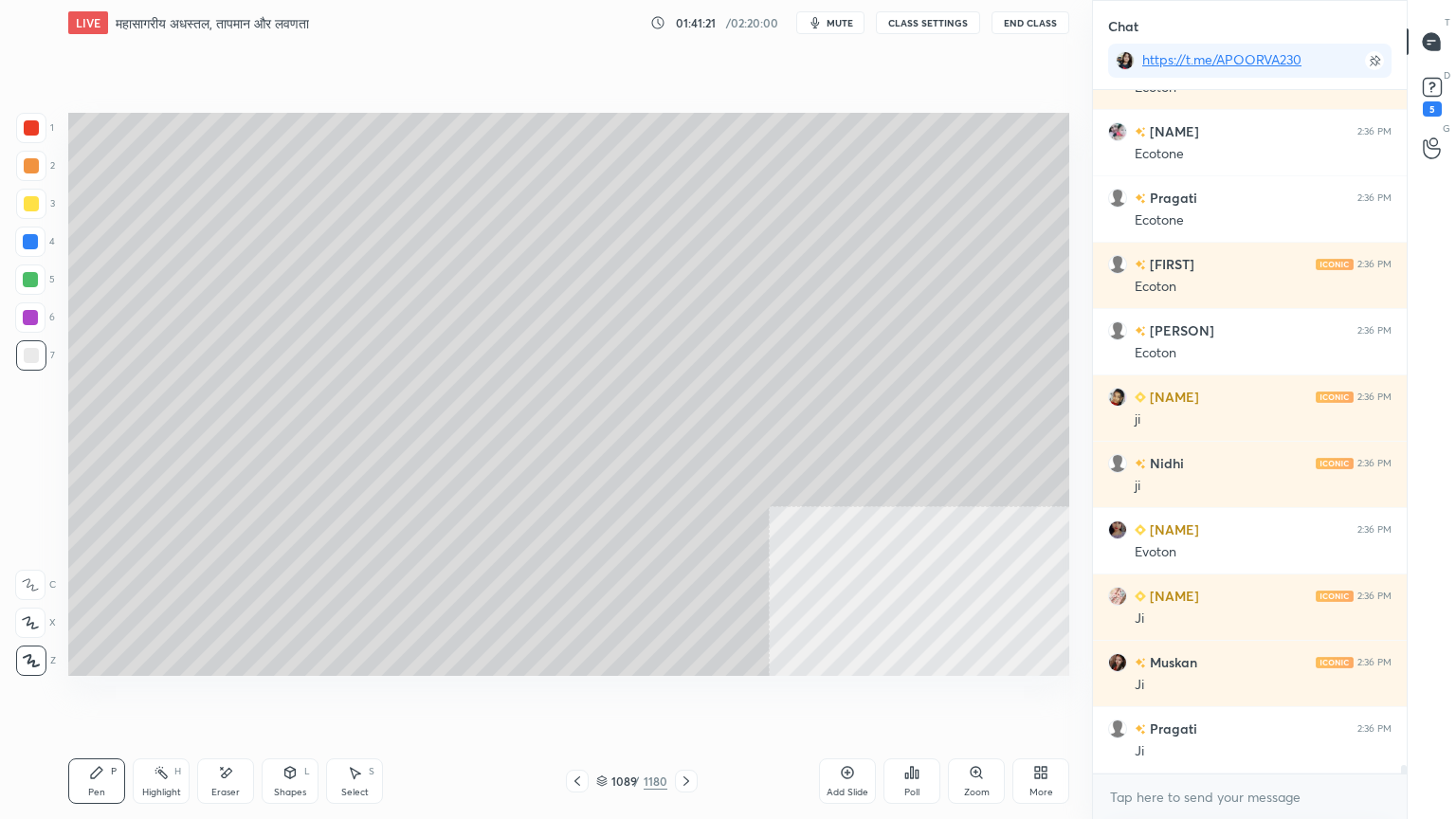scroll, scrollTop: 53394, scrollLeft: 0, axis: vertical 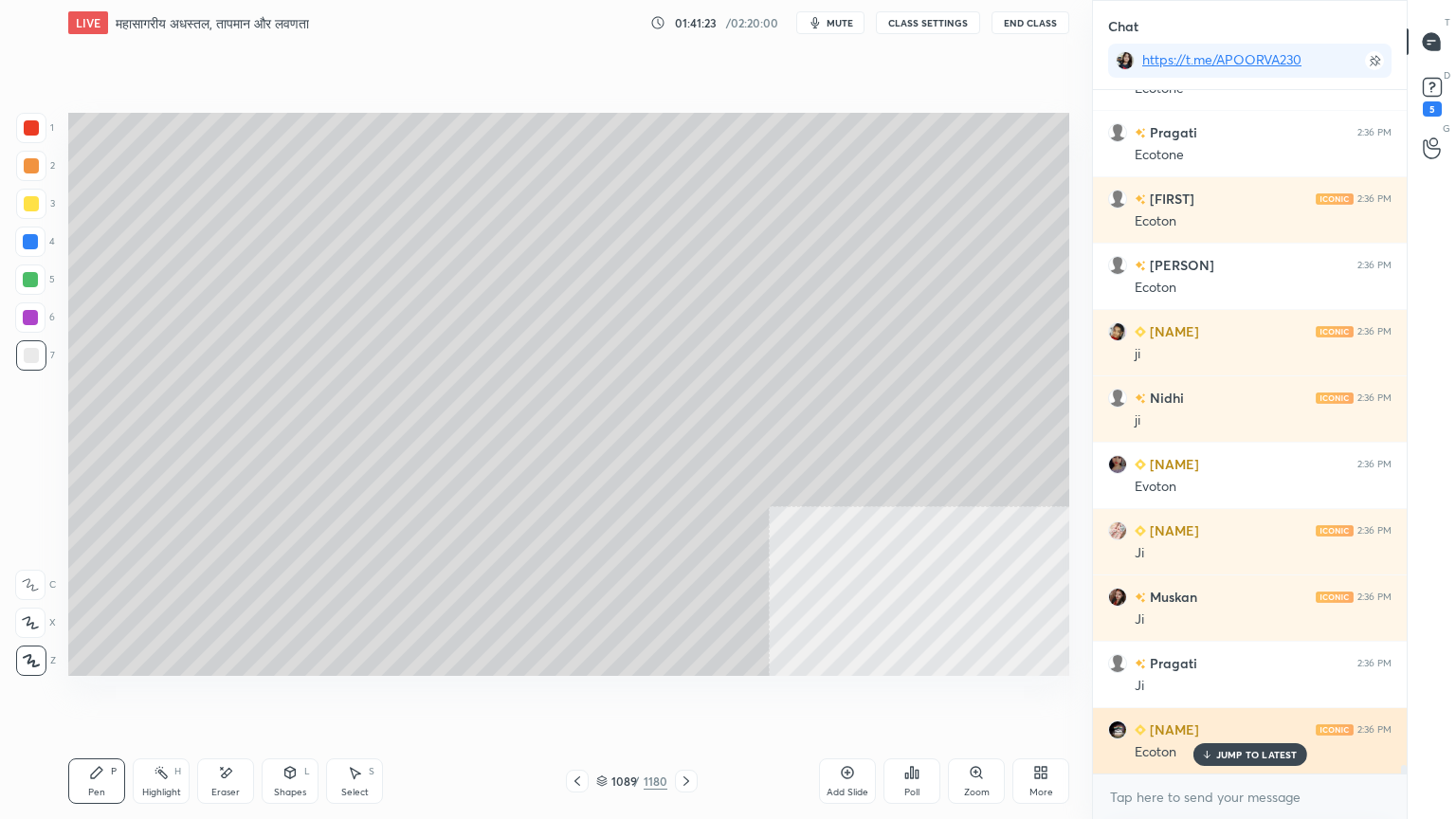 click on "JUMP TO LATEST" at bounding box center (1257, 755) 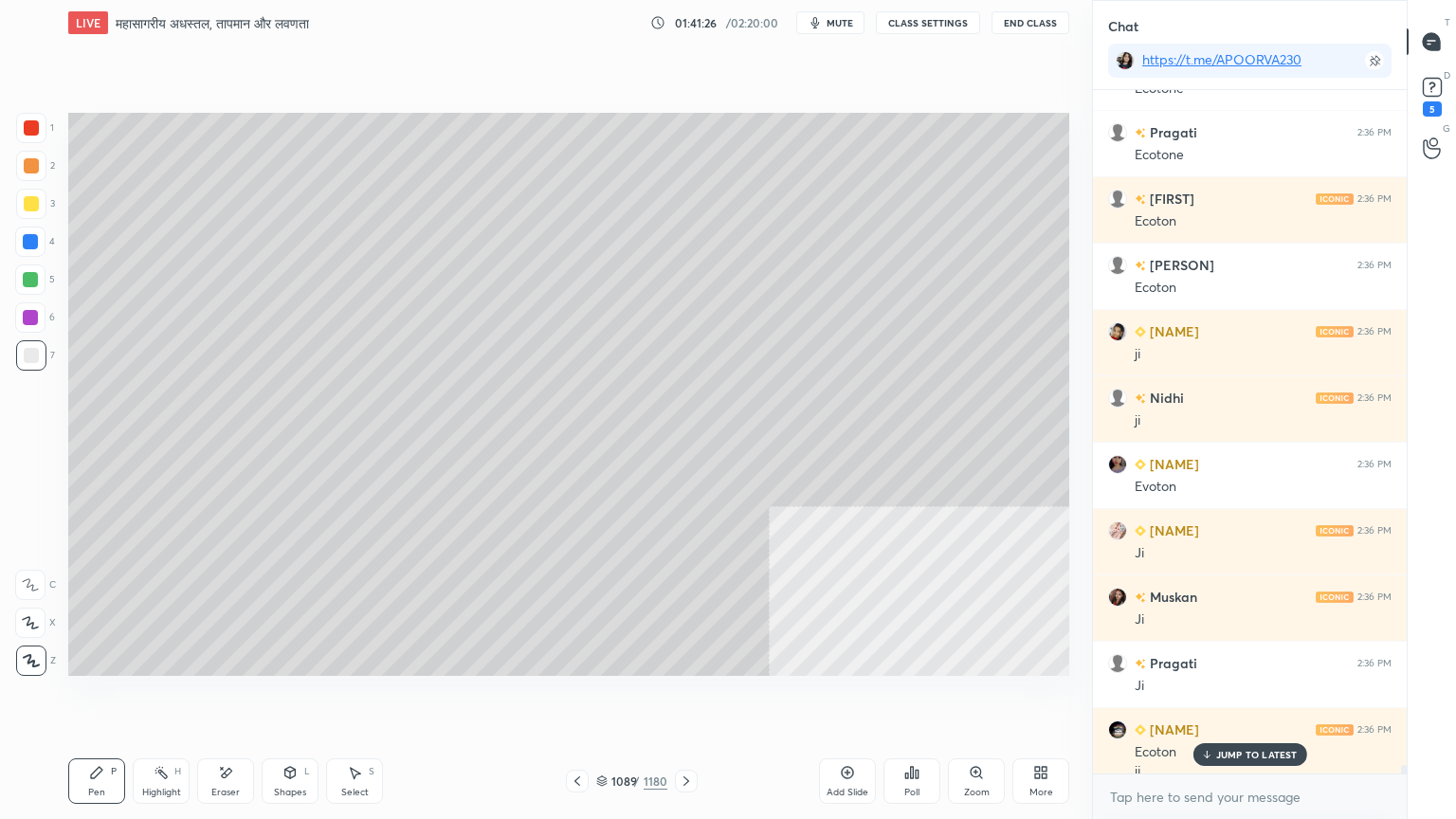 scroll, scrollTop: 53413, scrollLeft: 0, axis: vertical 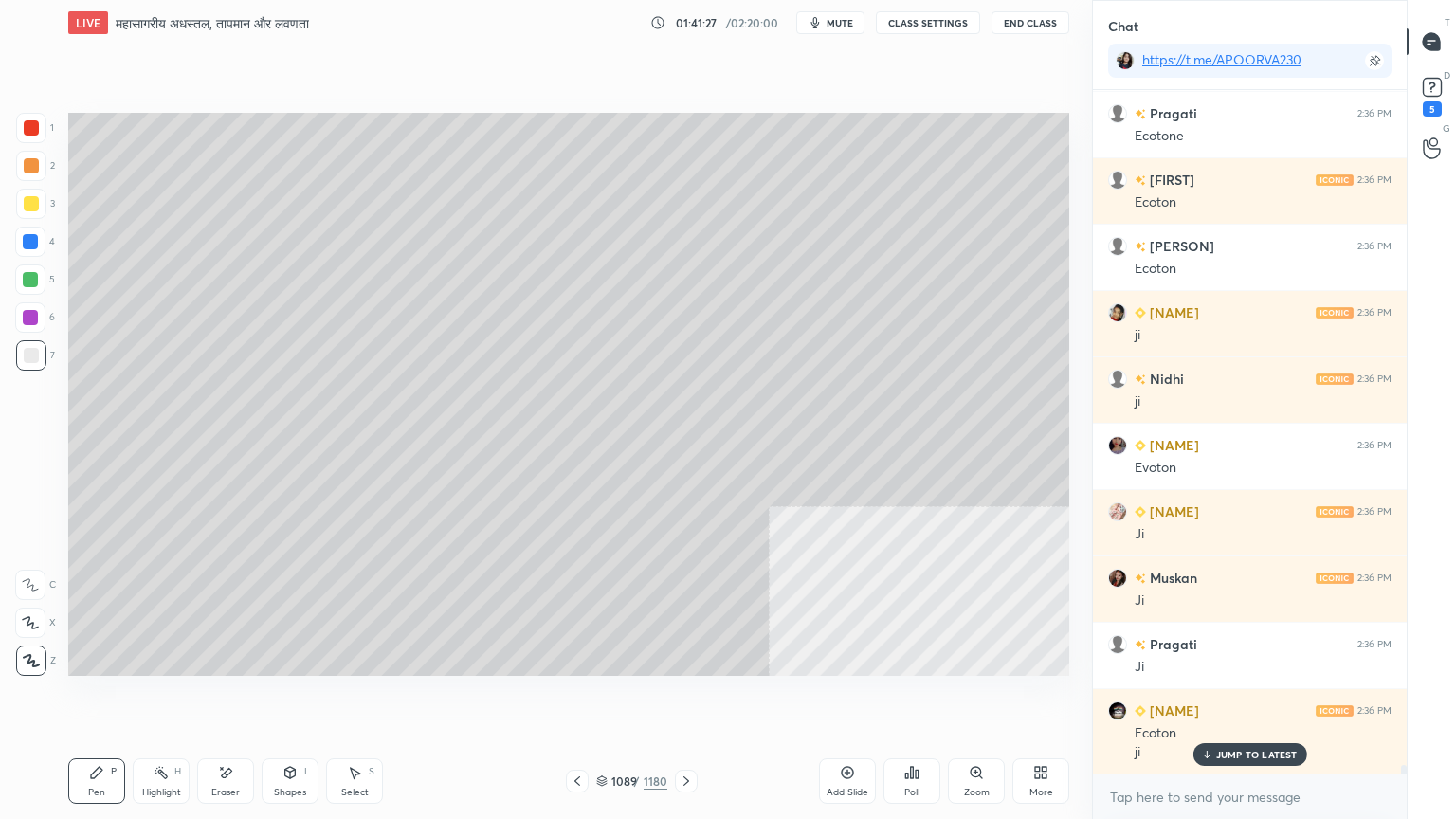 click at bounding box center (577, 781) 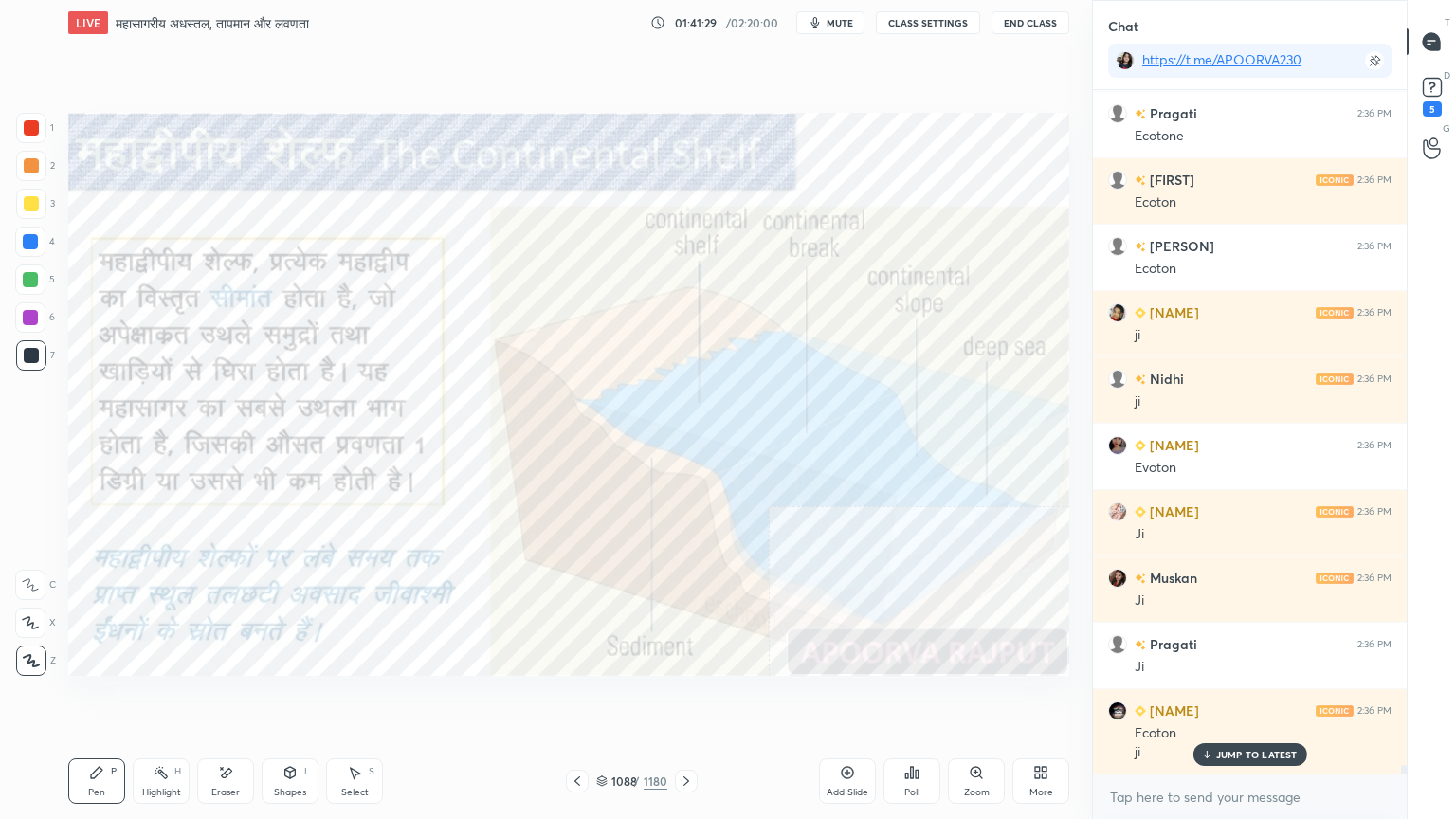 click on "4" at bounding box center [35, 242] 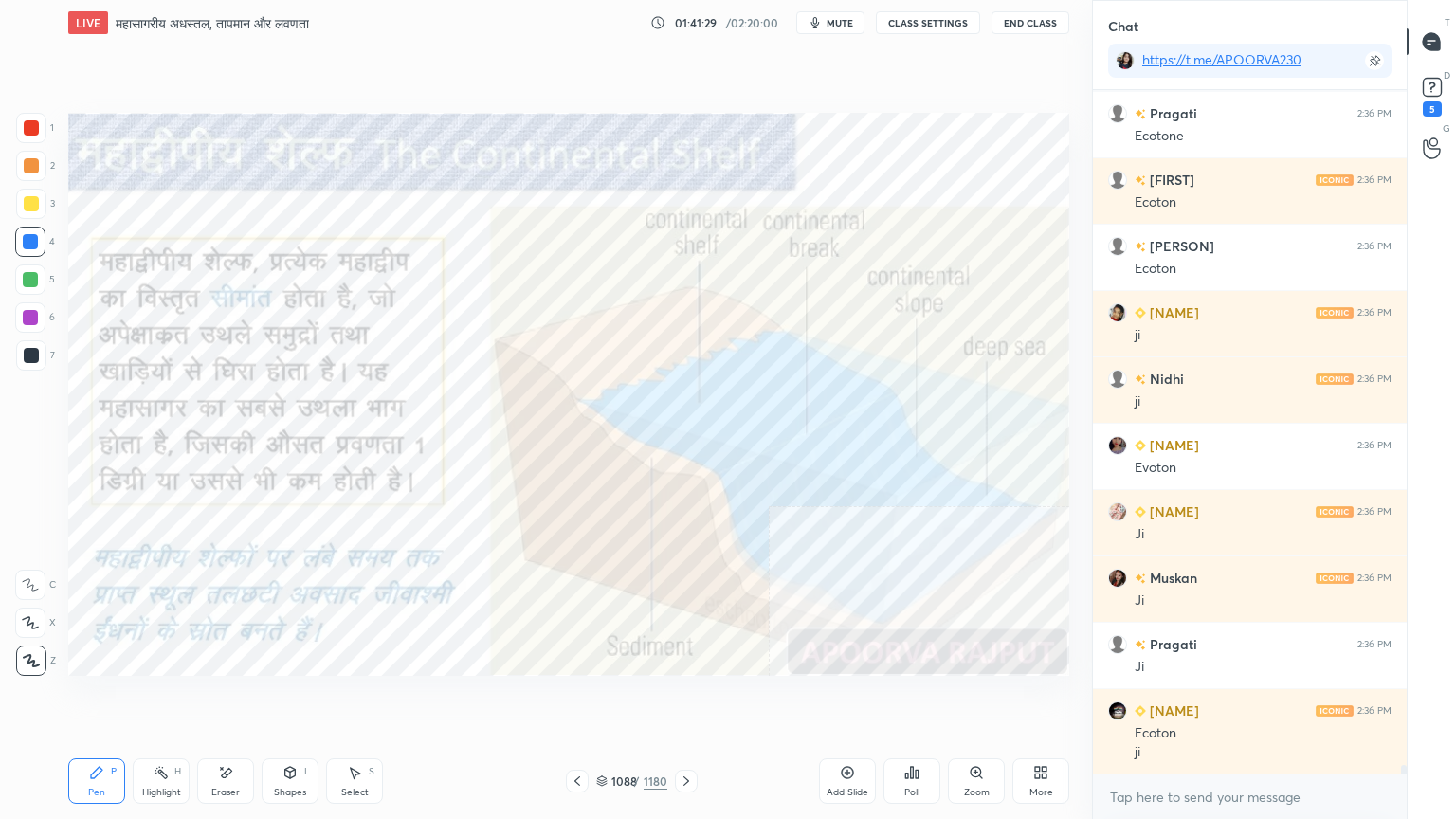 scroll, scrollTop: 53515, scrollLeft: 0, axis: vertical 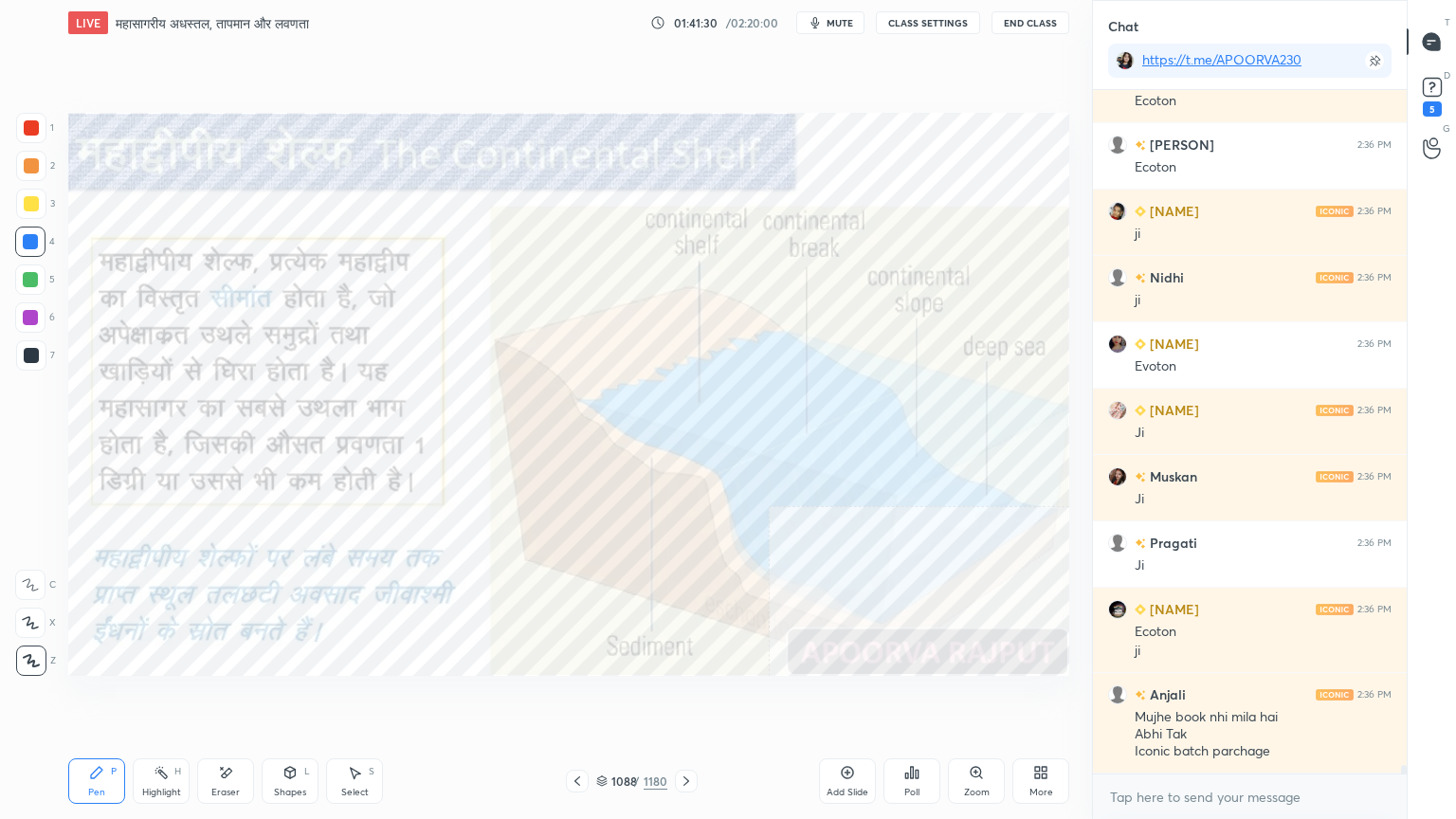 click at bounding box center (686, 781) 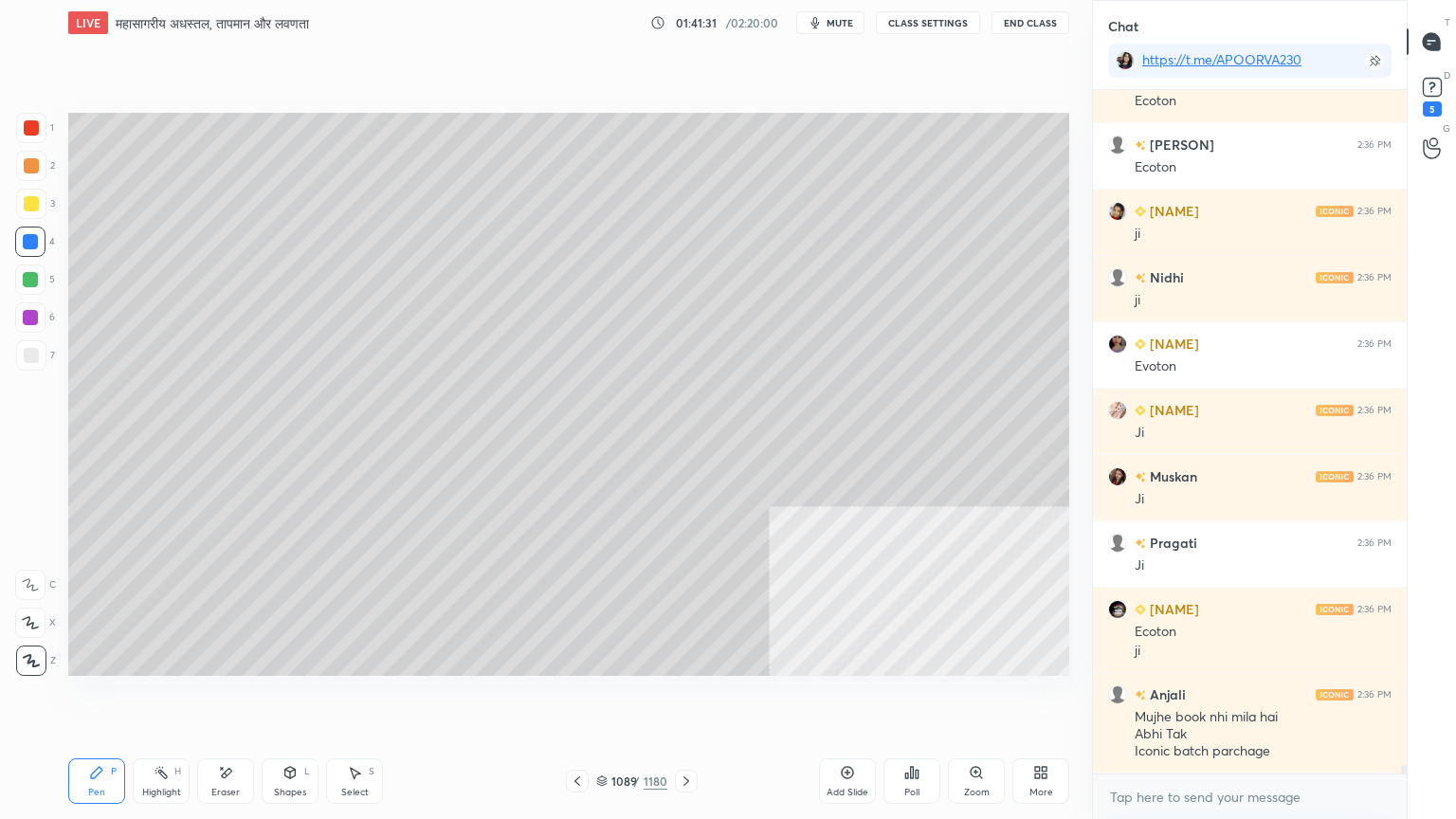 click 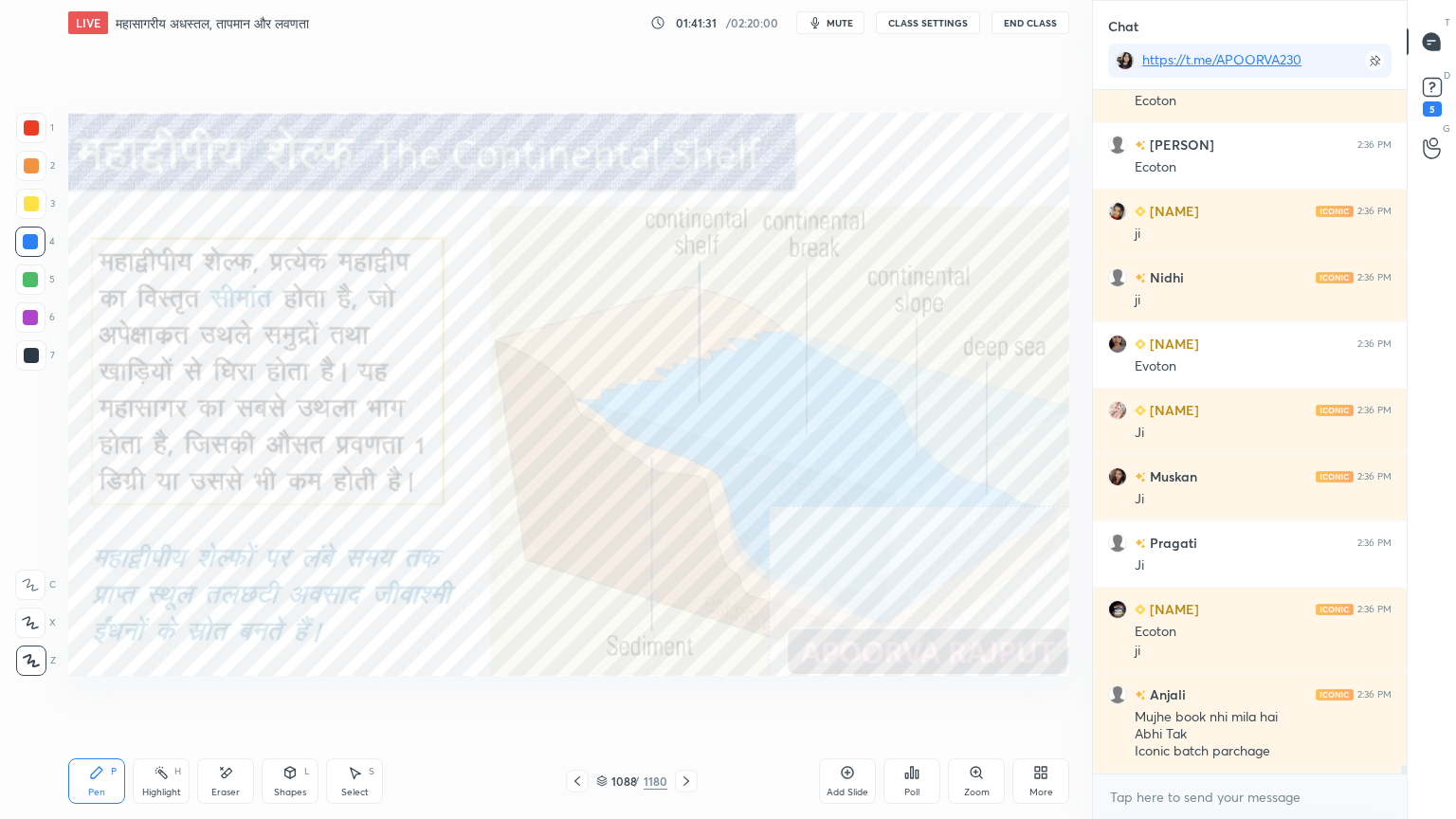 click at bounding box center (577, 781) 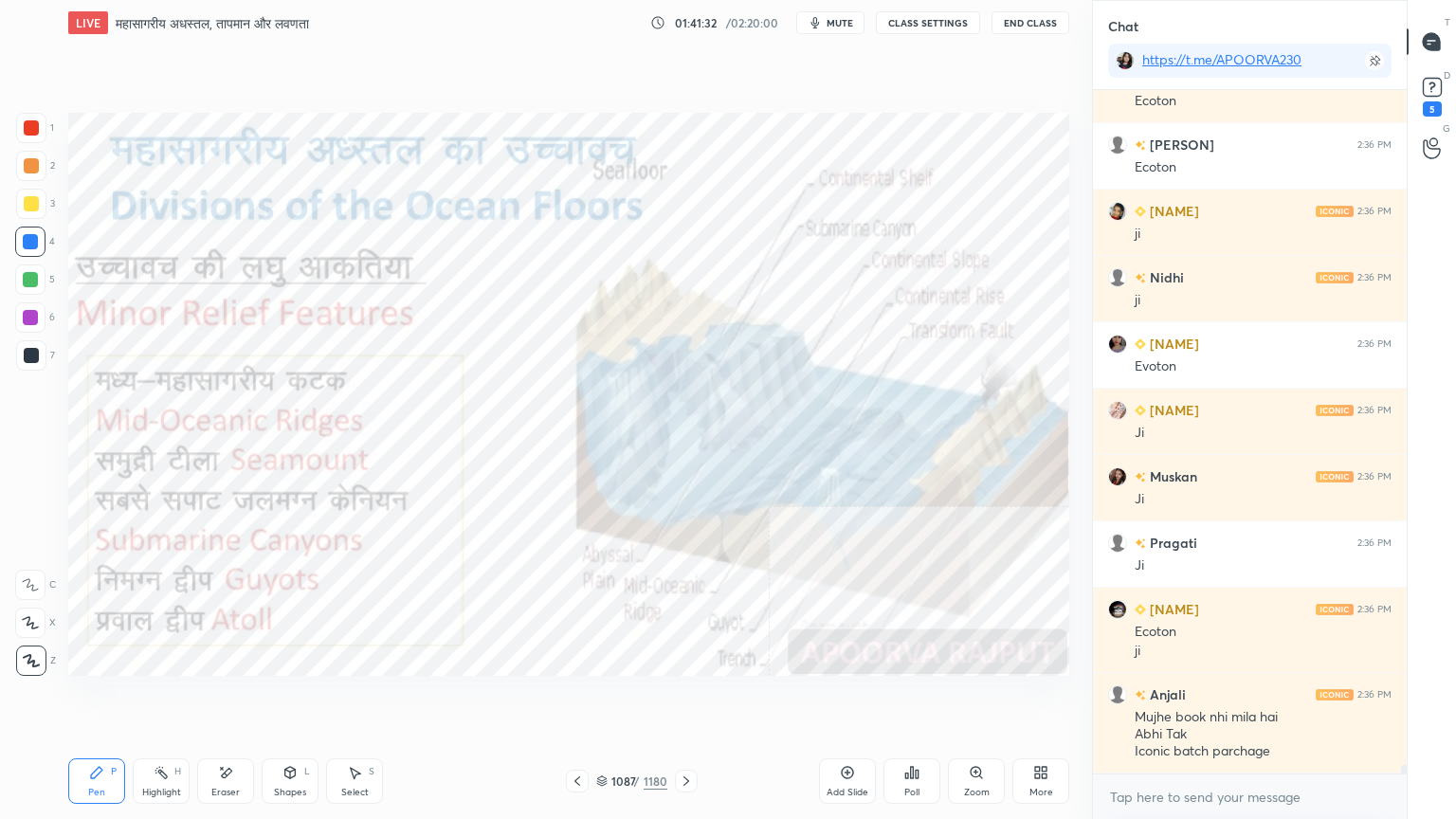 click on "[NUMBER] / [NUMBER]" at bounding box center [631, 781] 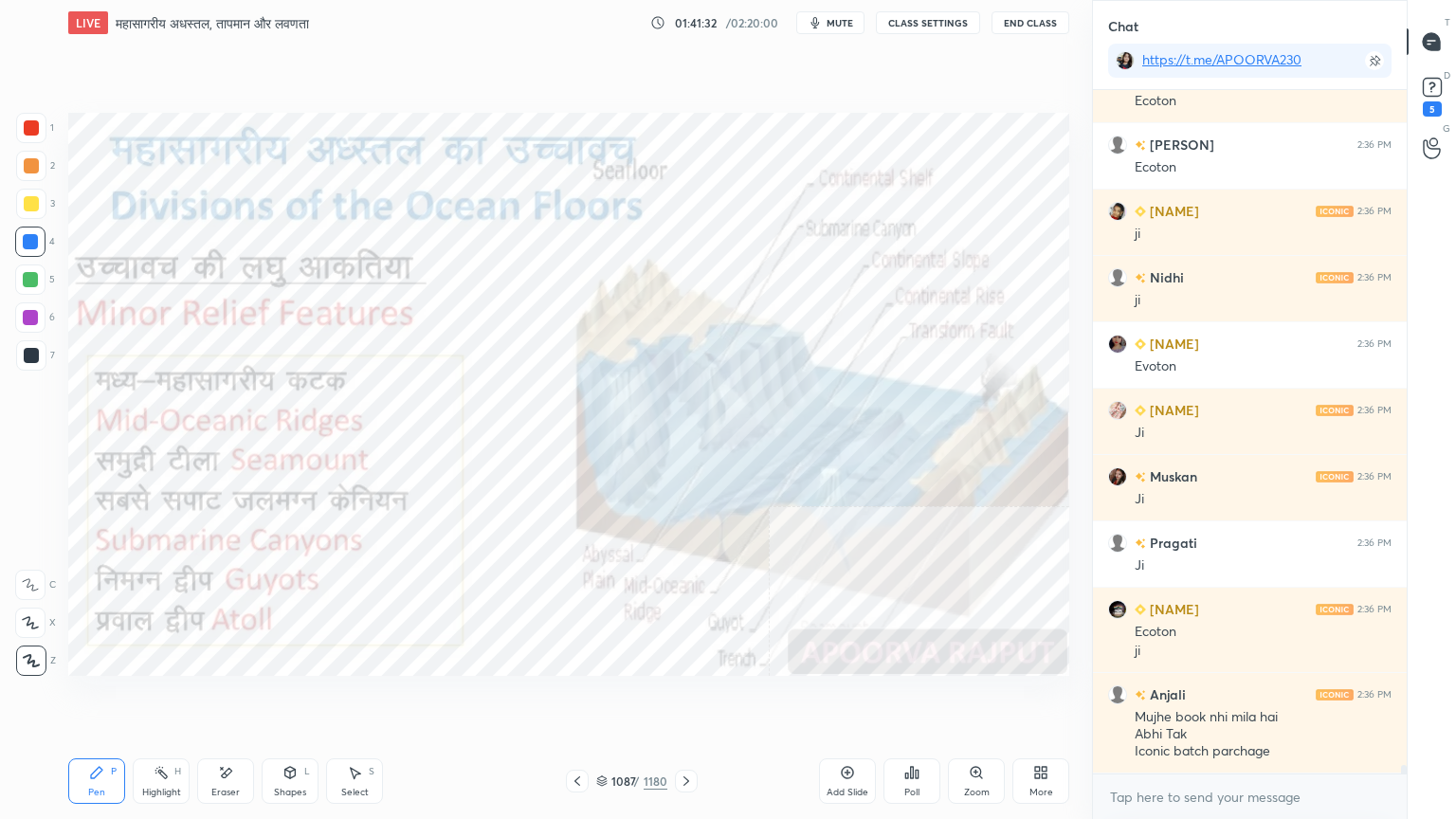 click 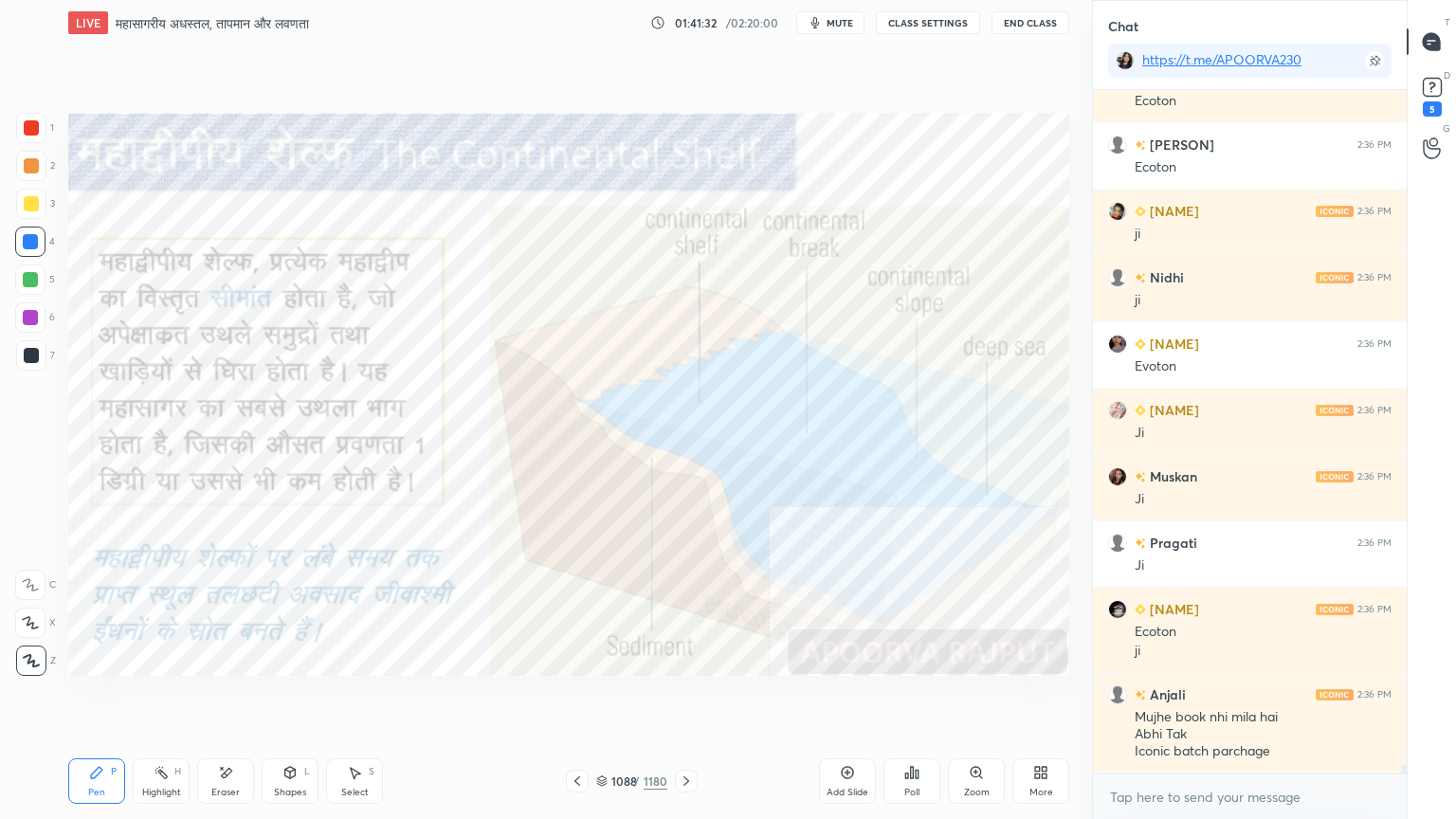 click 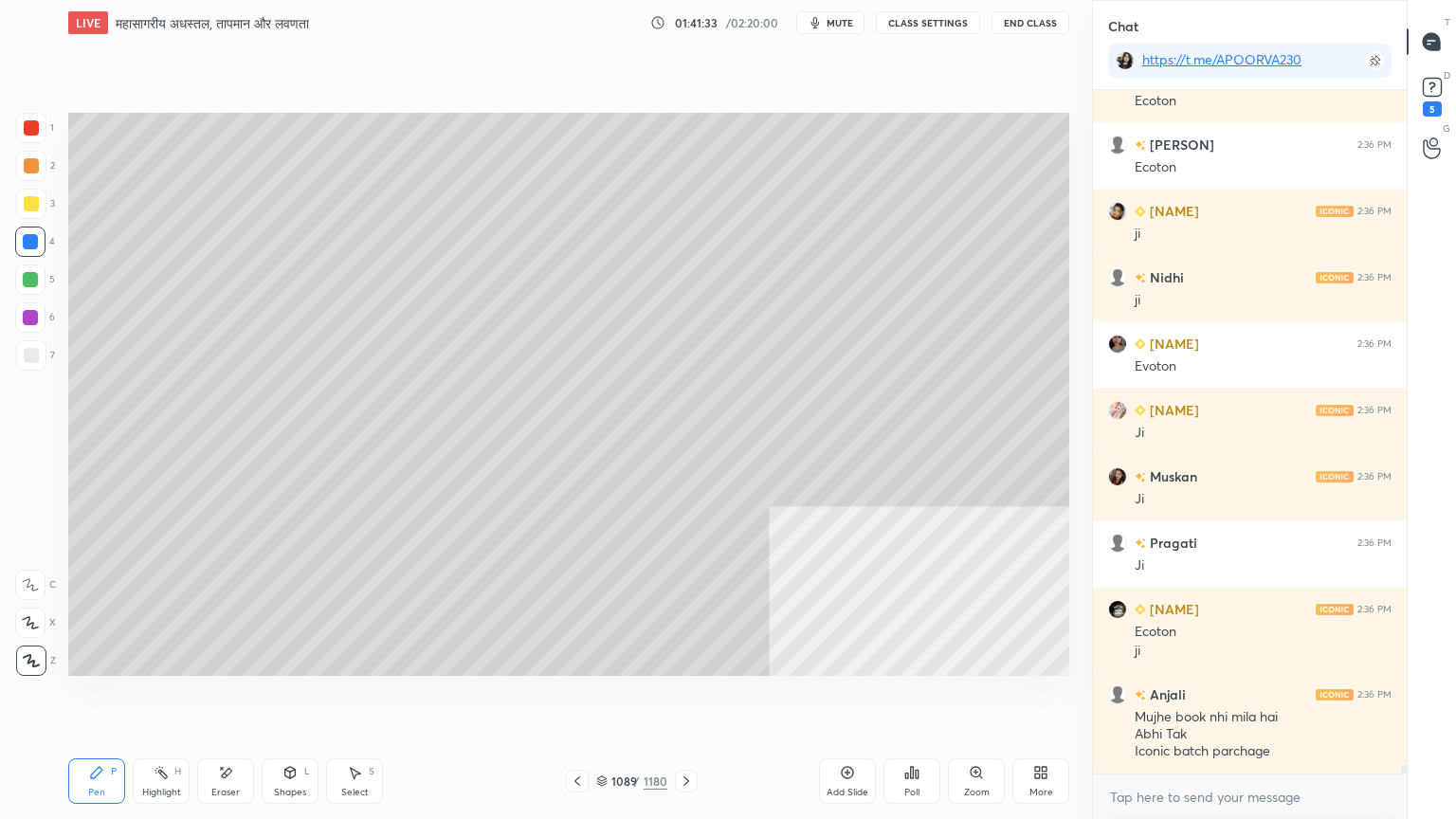 click at bounding box center [577, 781] 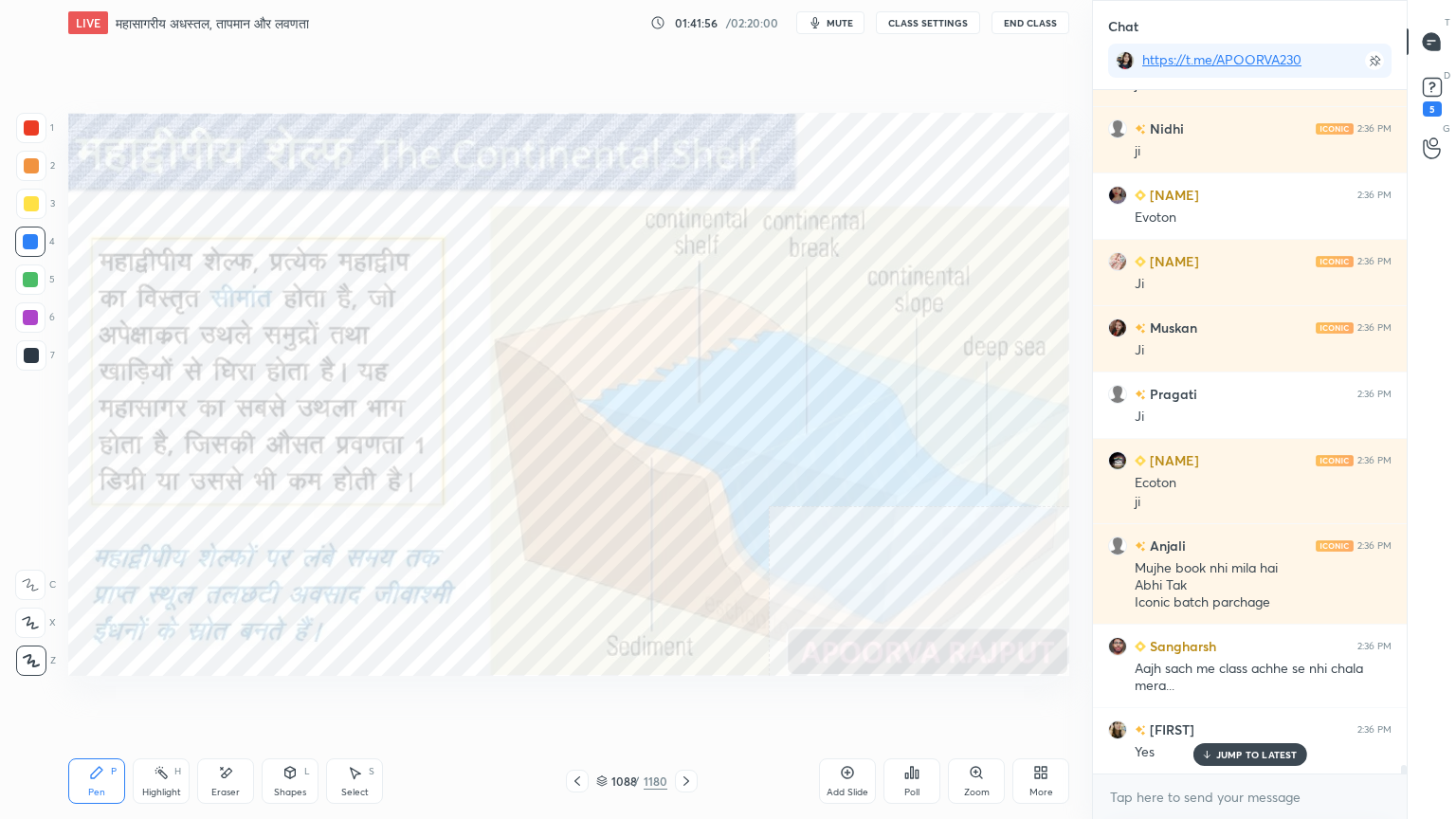 scroll, scrollTop: 53731, scrollLeft: 0, axis: vertical 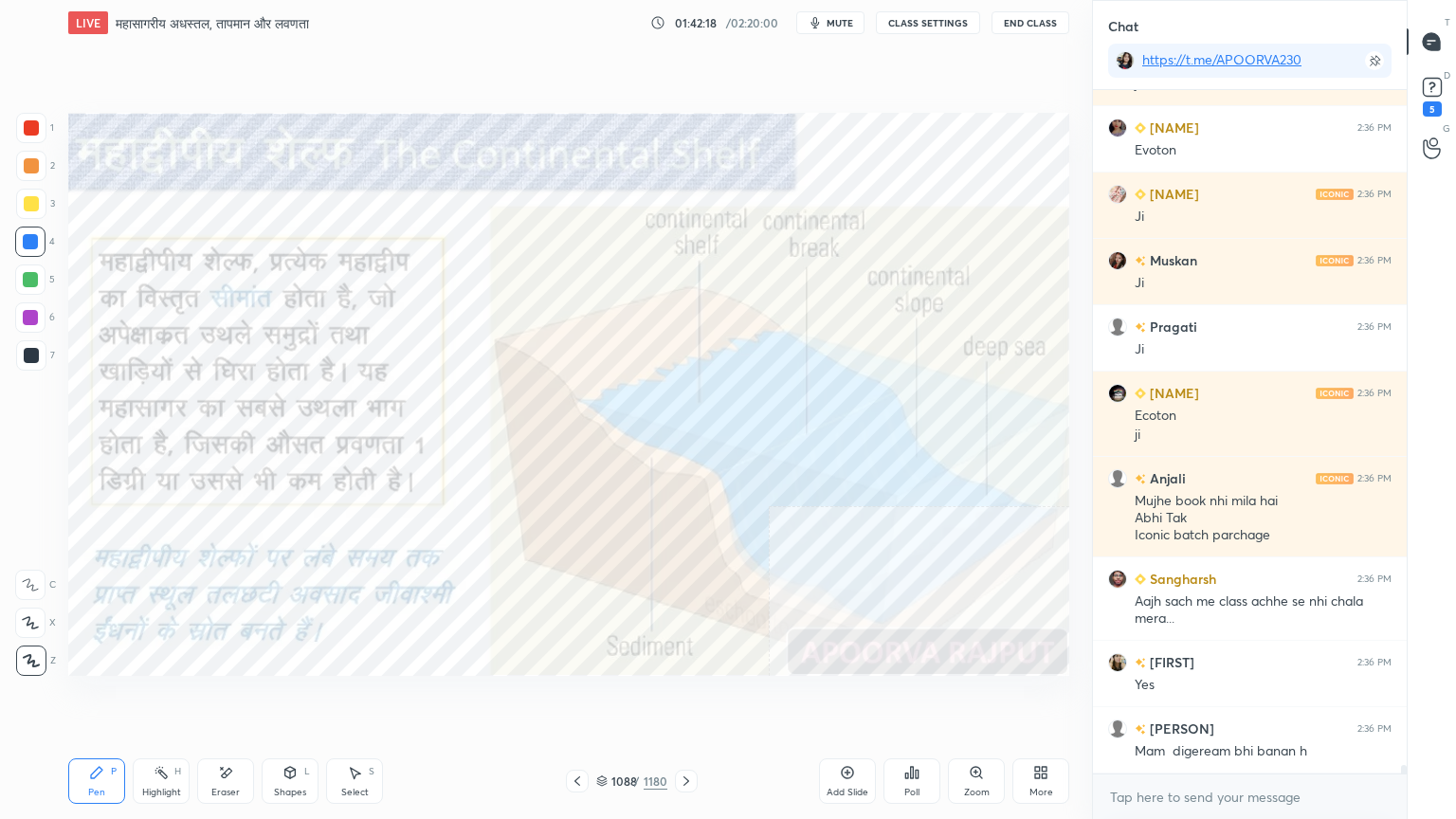 click on "Pen P Highlight H Eraser Shapes L Select S [NUMBER] / [NUMBER] Add Slide Poll Zoom More" at bounding box center [569, 781] 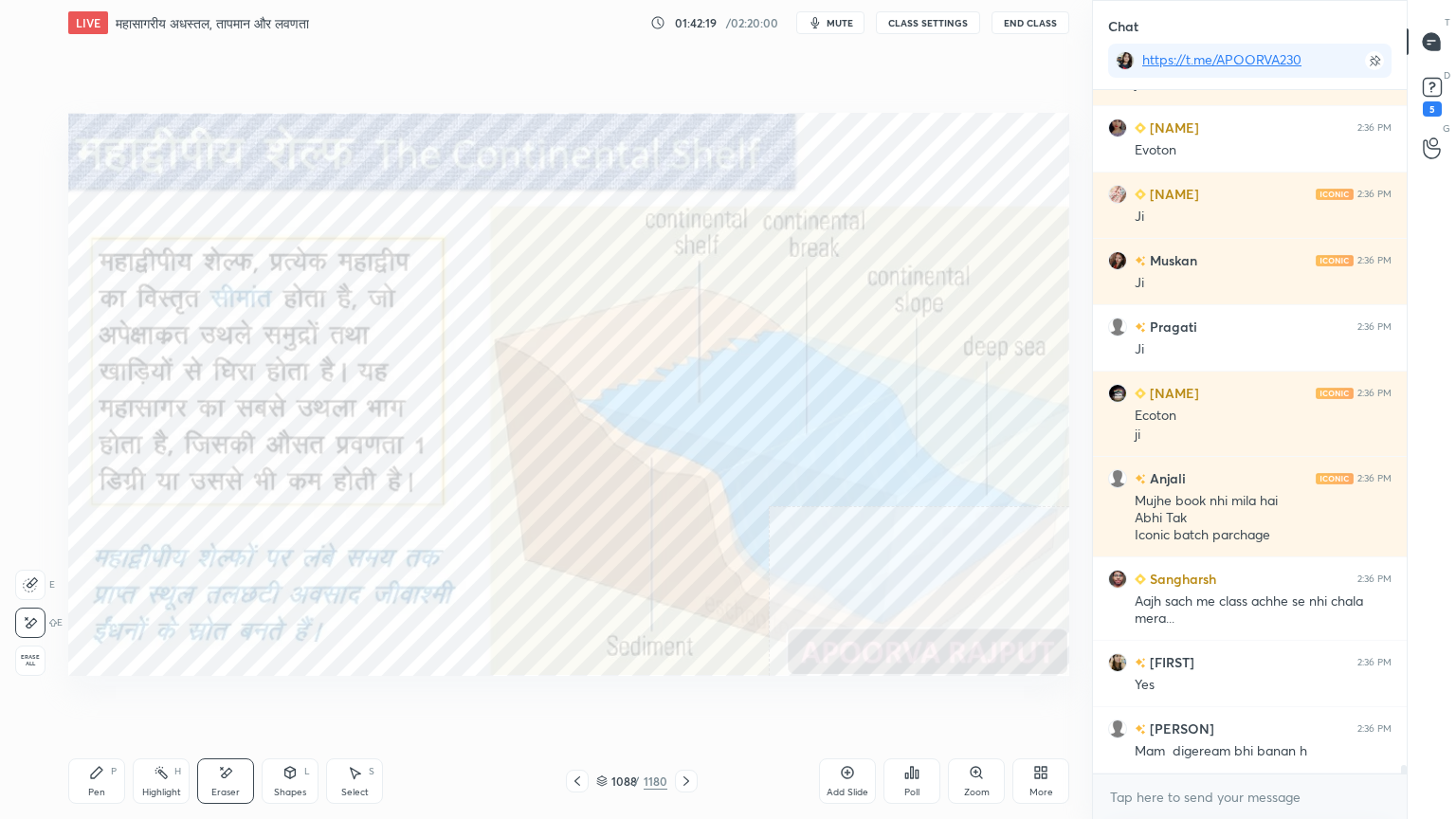 drag, startPoint x: 27, startPoint y: 647, endPoint x: 30, endPoint y: 638, distance: 9.486833 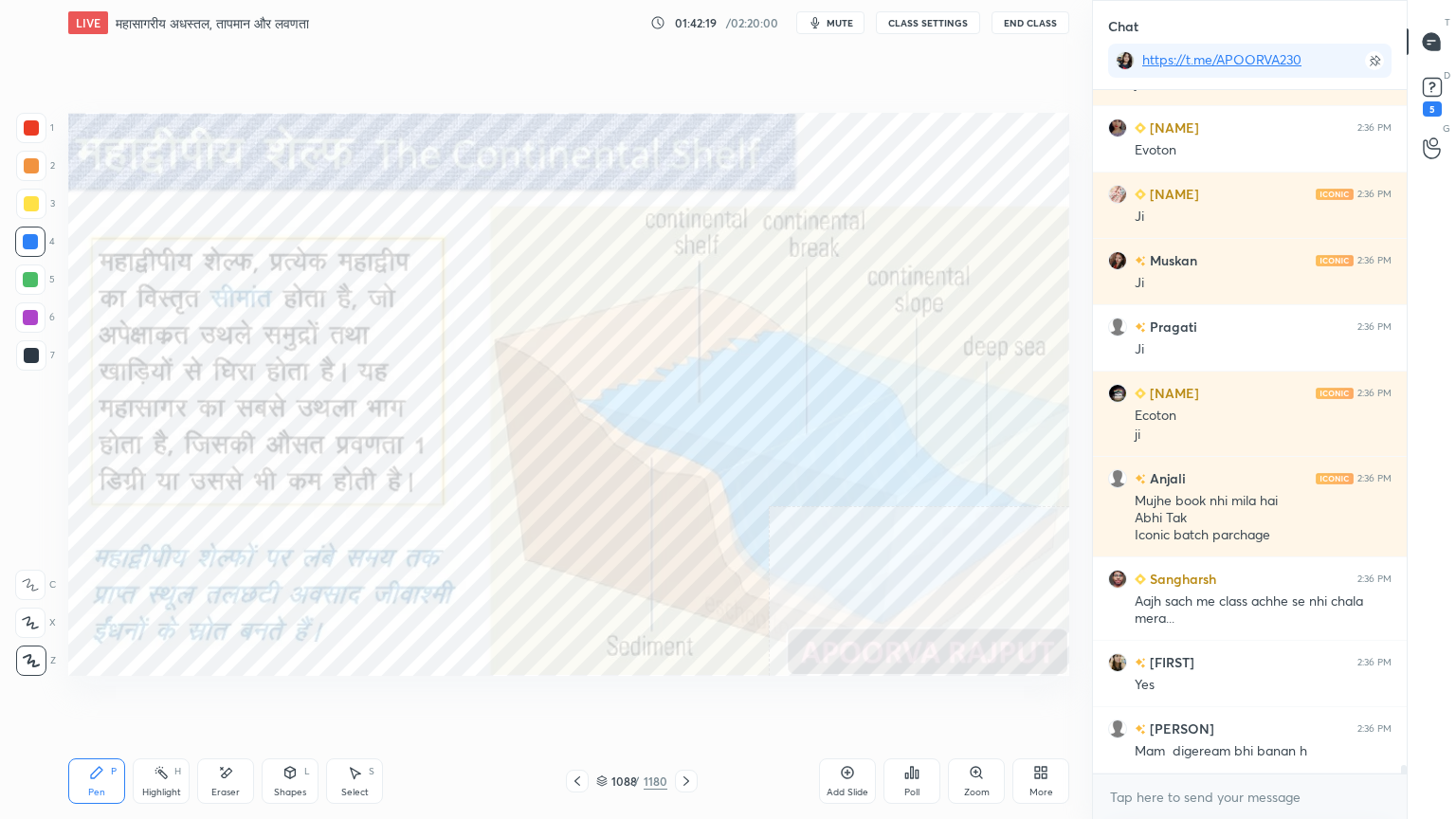 drag, startPoint x: 30, startPoint y: 638, endPoint x: 38, endPoint y: 614, distance: 25.29822 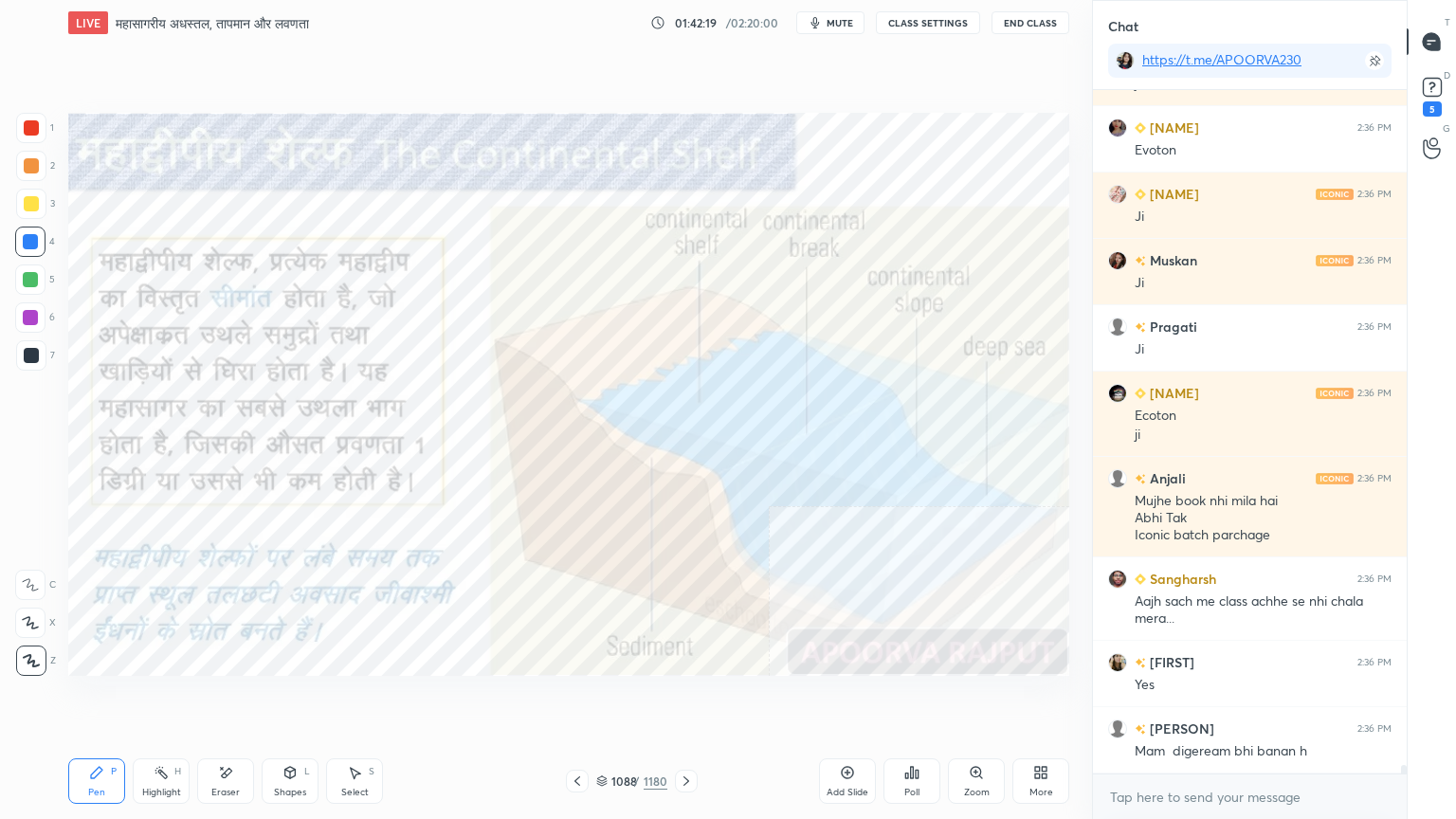 click on "1 2 3 4 5 6 7 C X Z E E Erase all   H H" at bounding box center (30, 394) 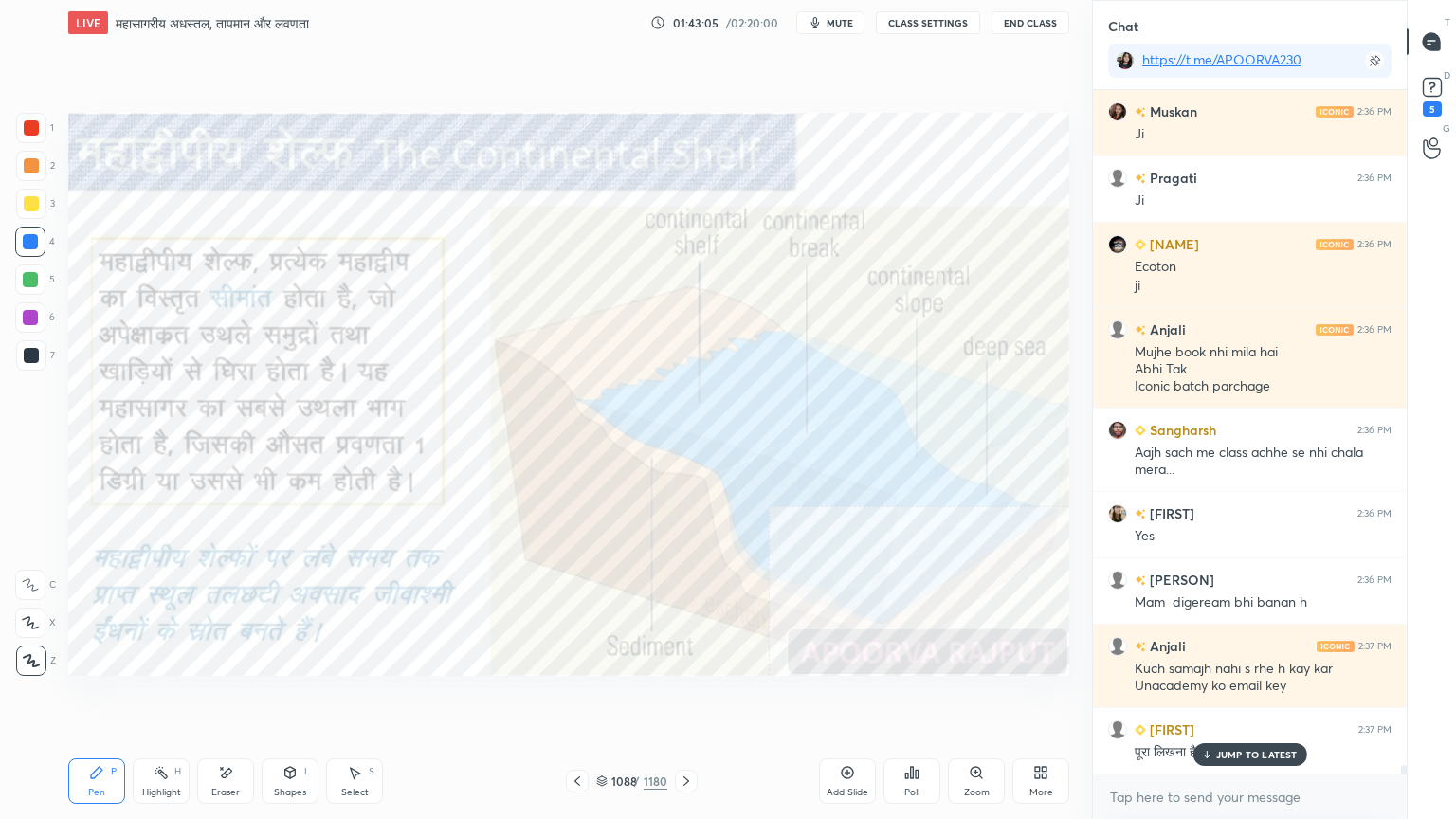 scroll, scrollTop: 53925, scrollLeft: 0, axis: vertical 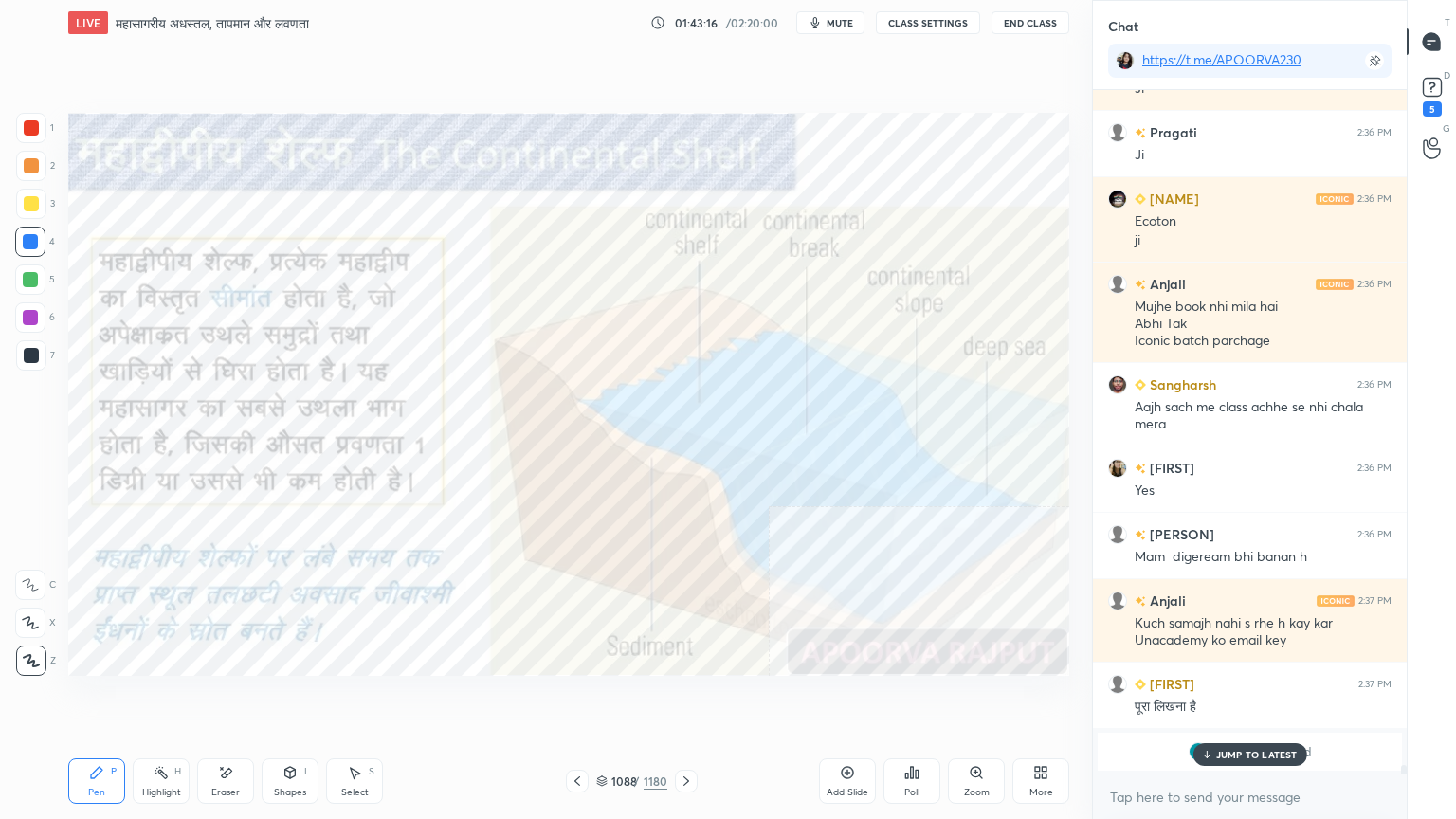 click on "JUMP TO LATEST" at bounding box center [1257, 755] 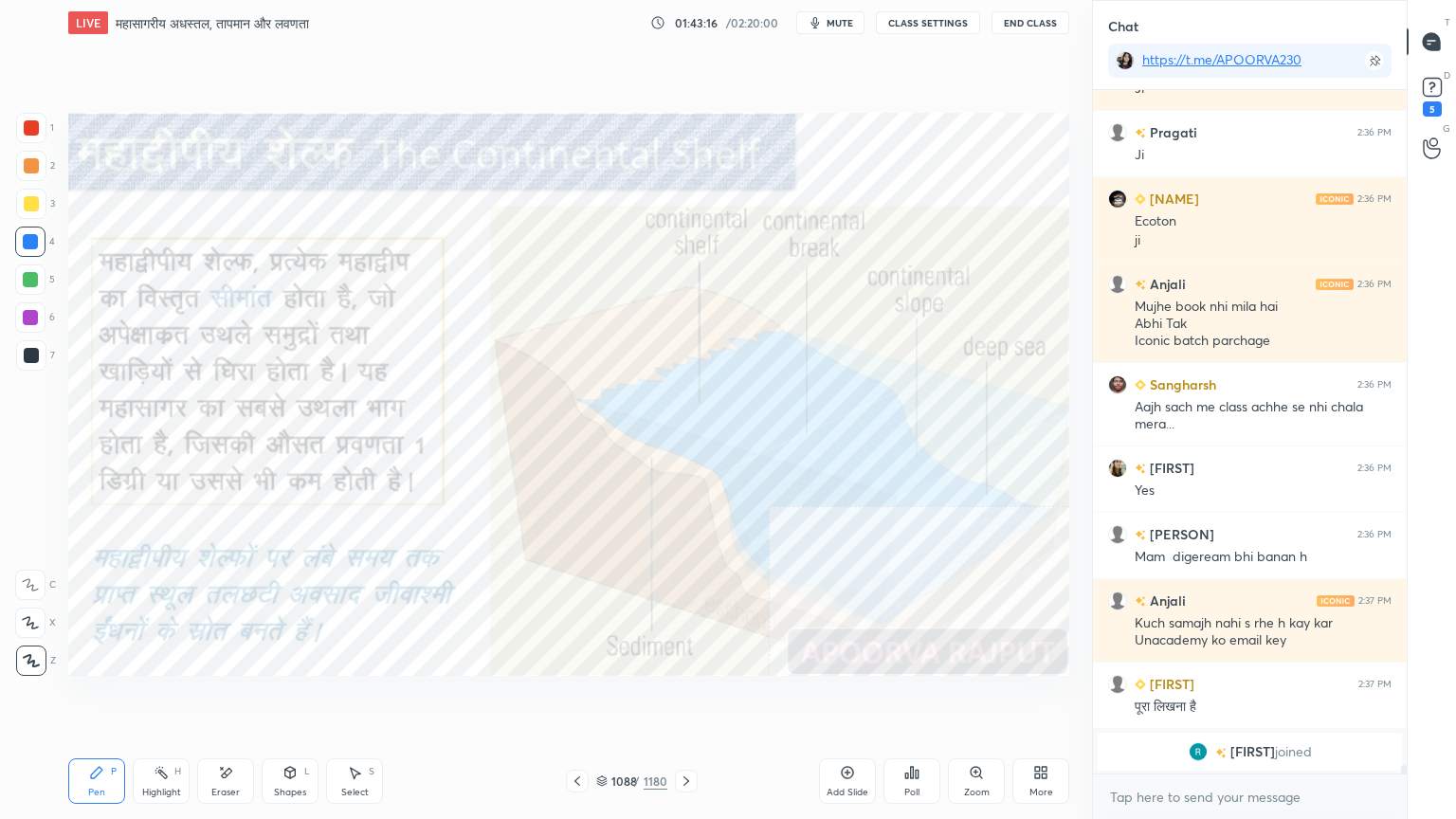 click on "x" at bounding box center (1249, 796) 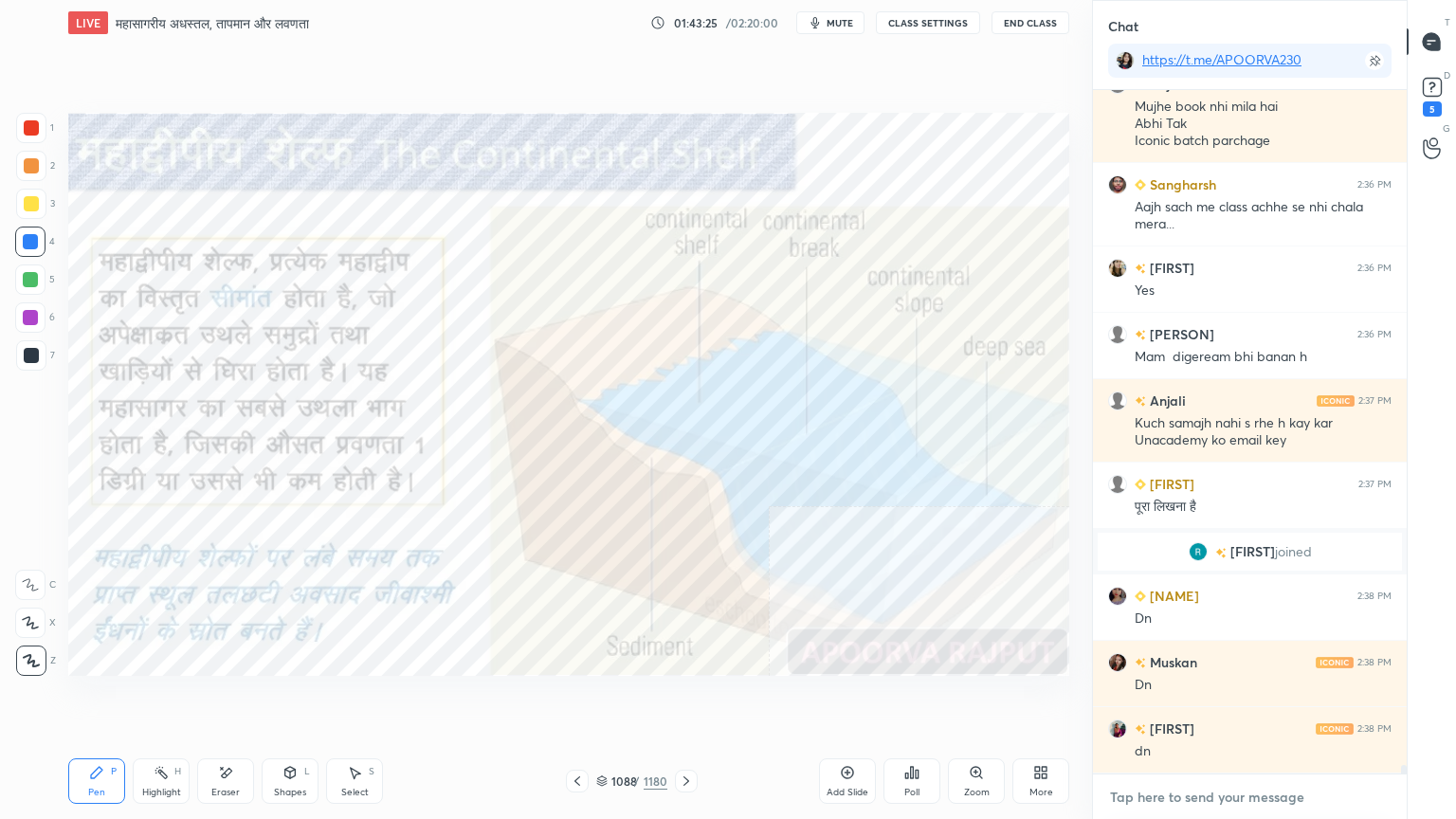 scroll, scrollTop: 54190, scrollLeft: 0, axis: vertical 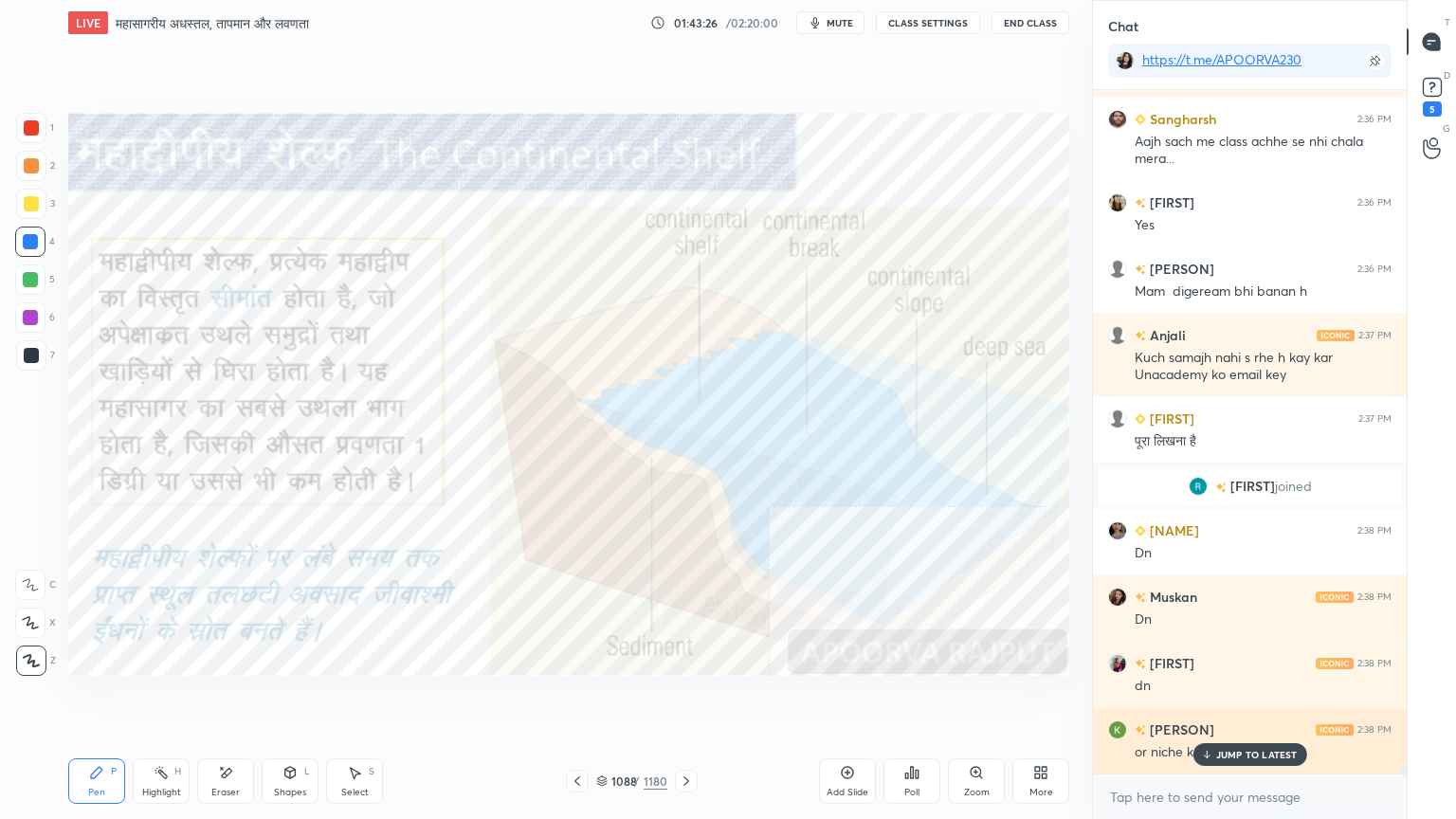 click on "JUMP TO LATEST" at bounding box center (1249, 755) 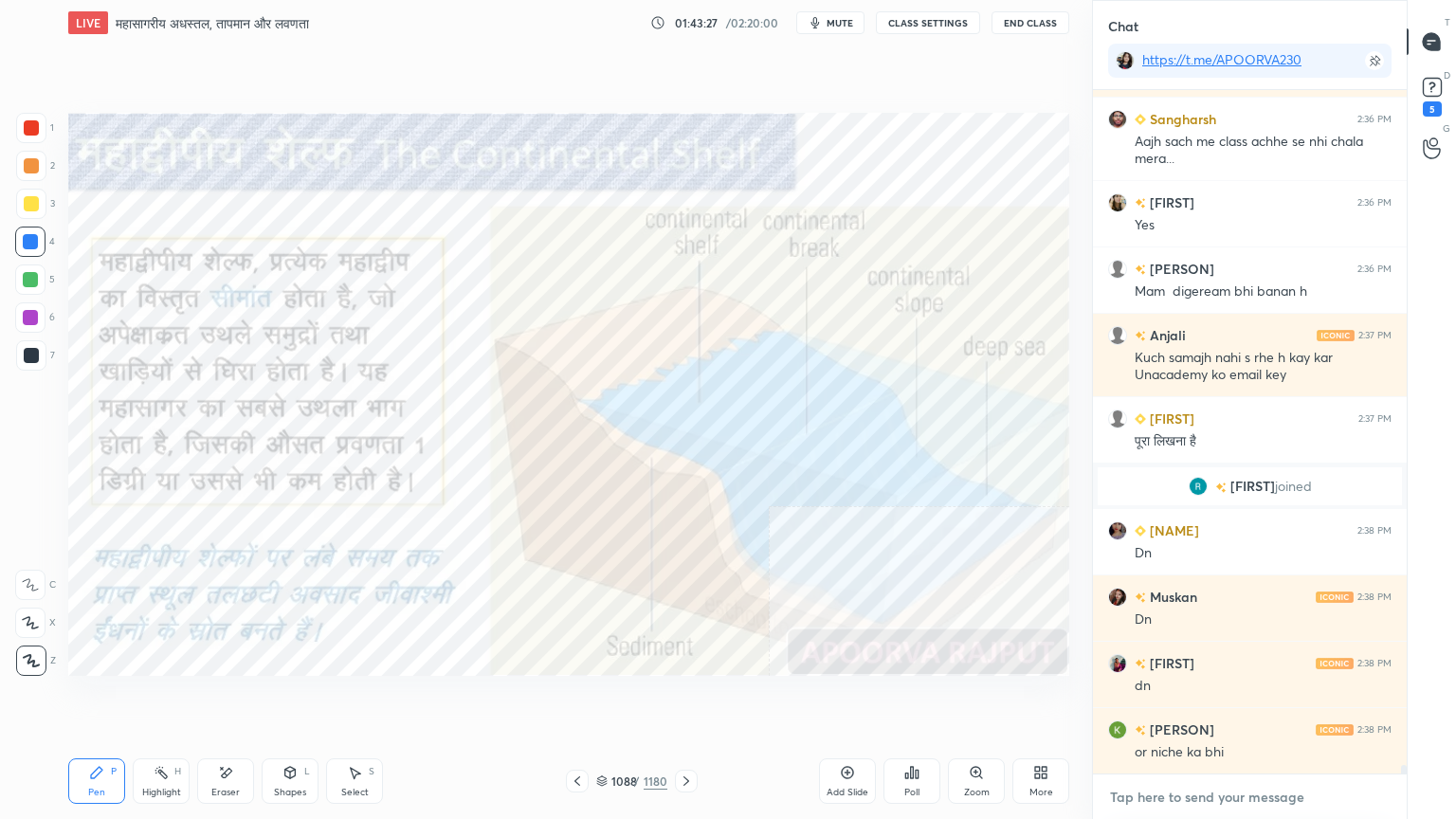 click at bounding box center [1249, 797] 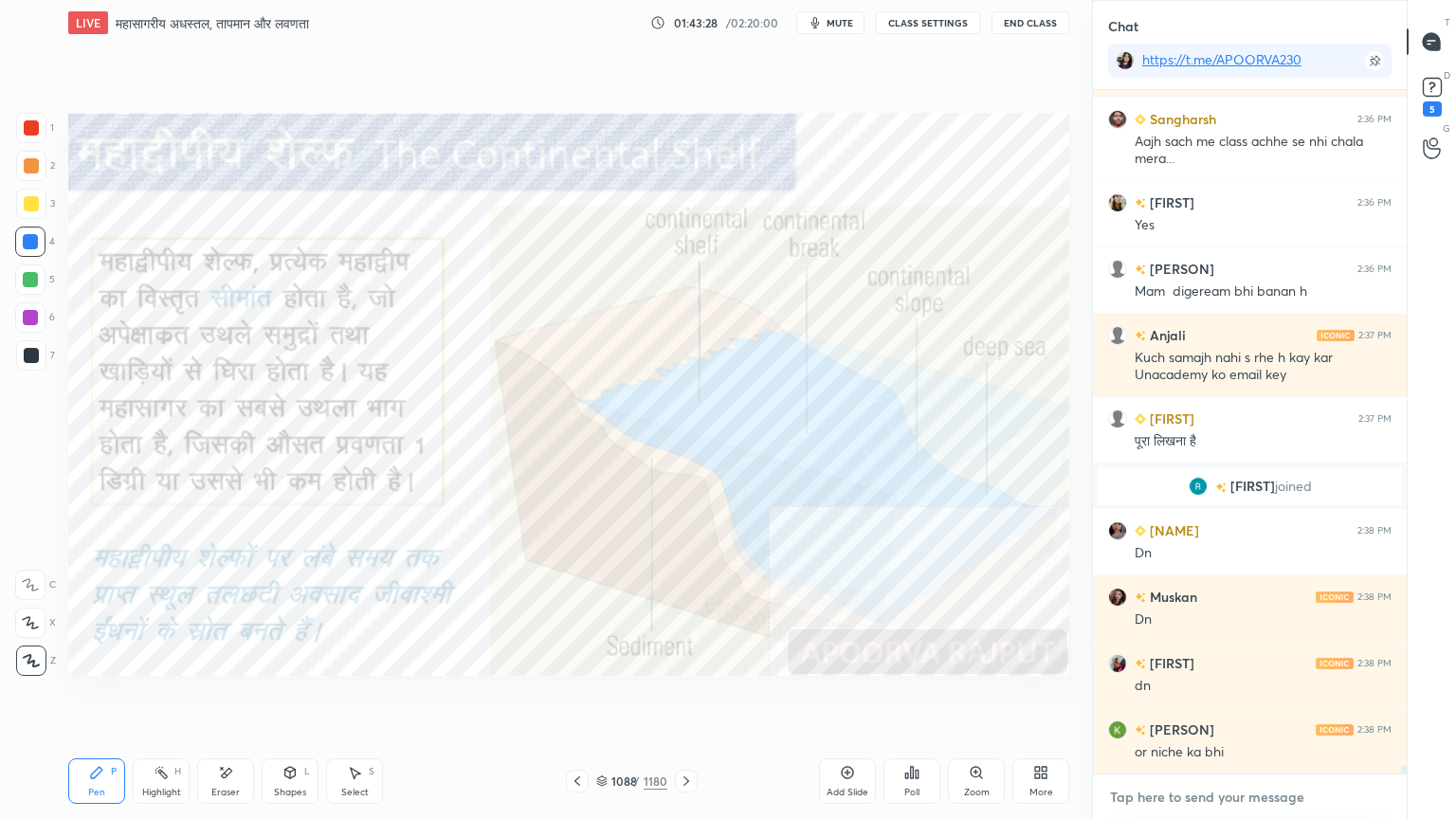 scroll, scrollTop: 54258, scrollLeft: 0, axis: vertical 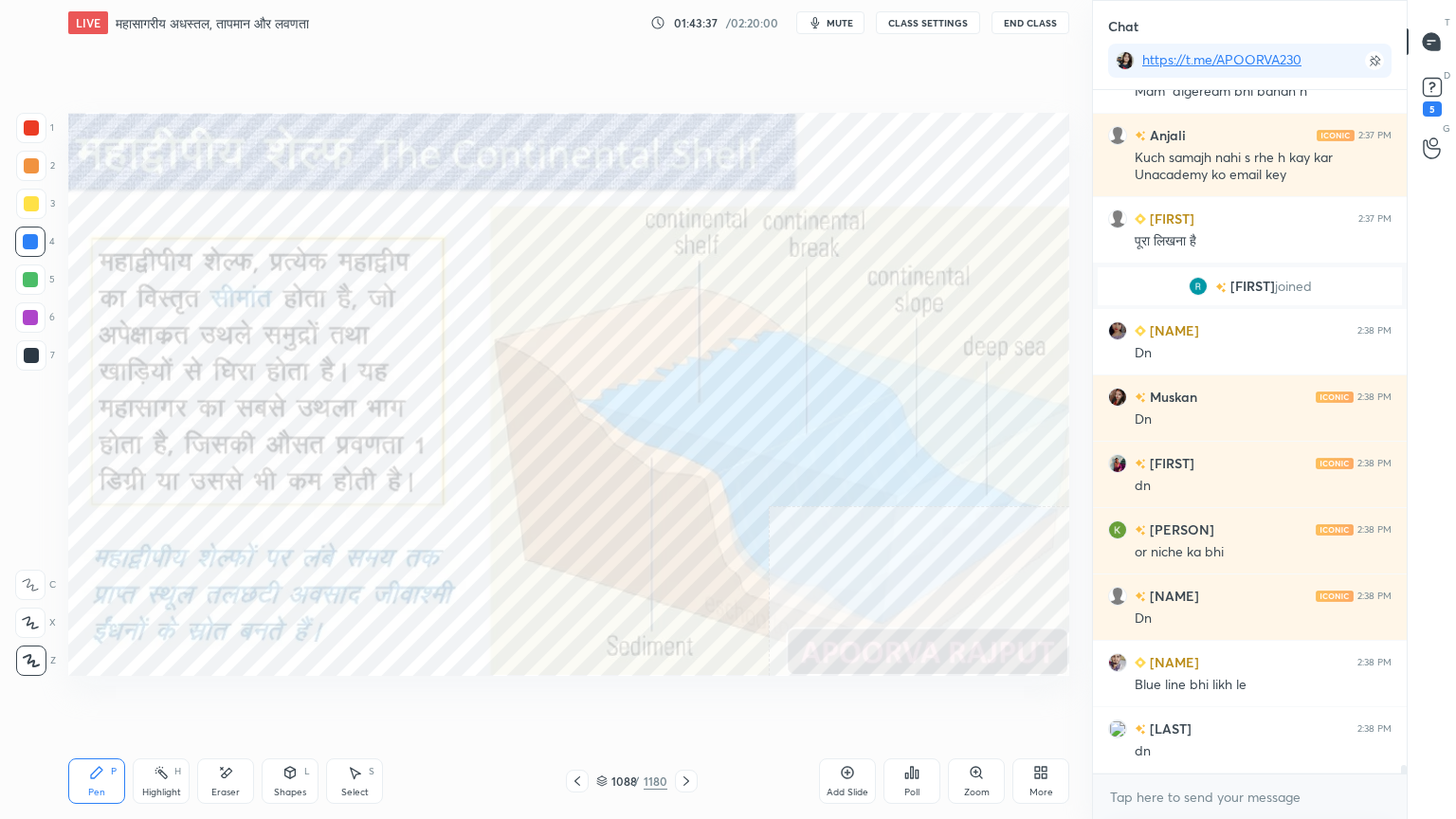 click 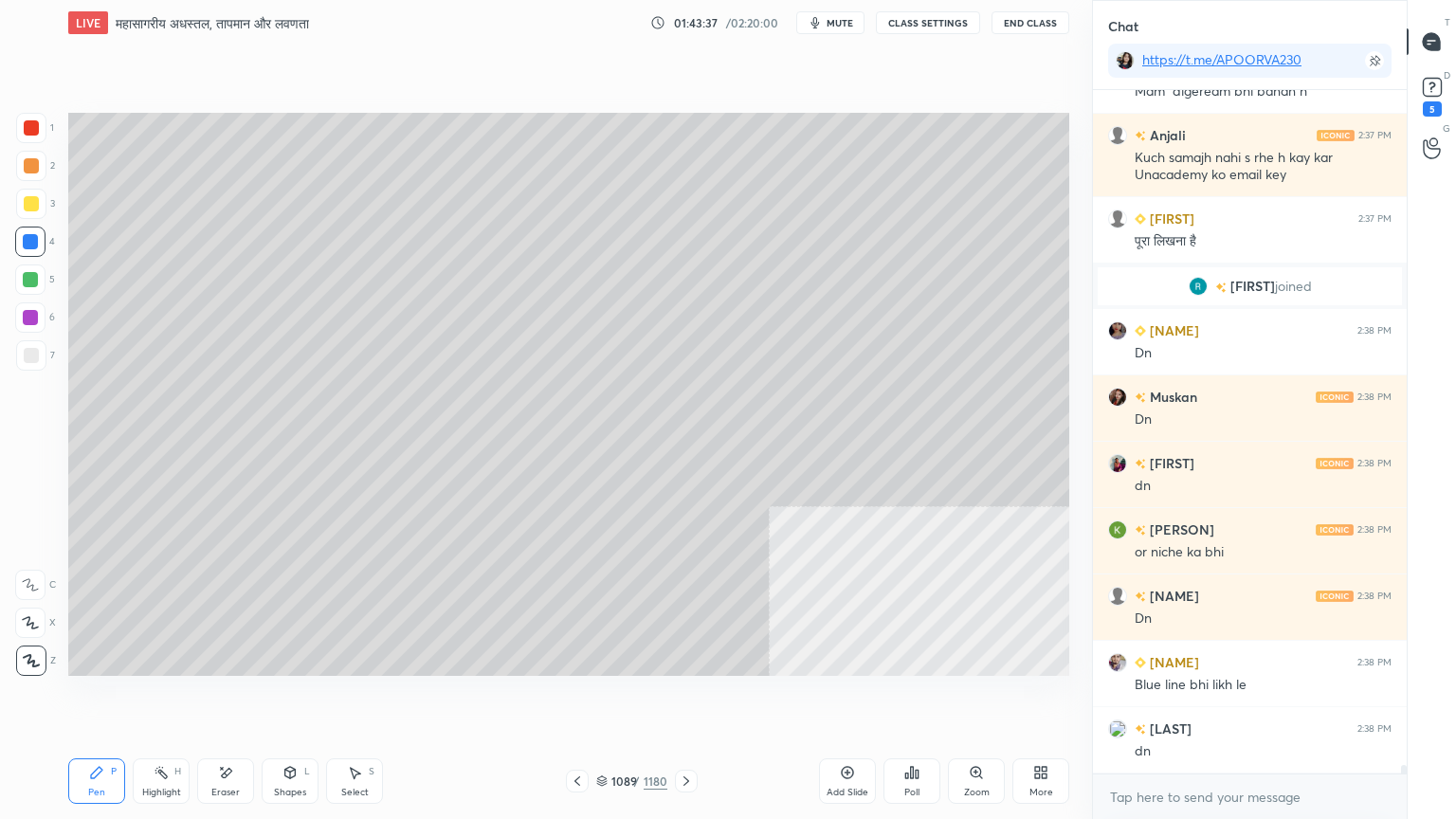 scroll, scrollTop: 54436, scrollLeft: 0, axis: vertical 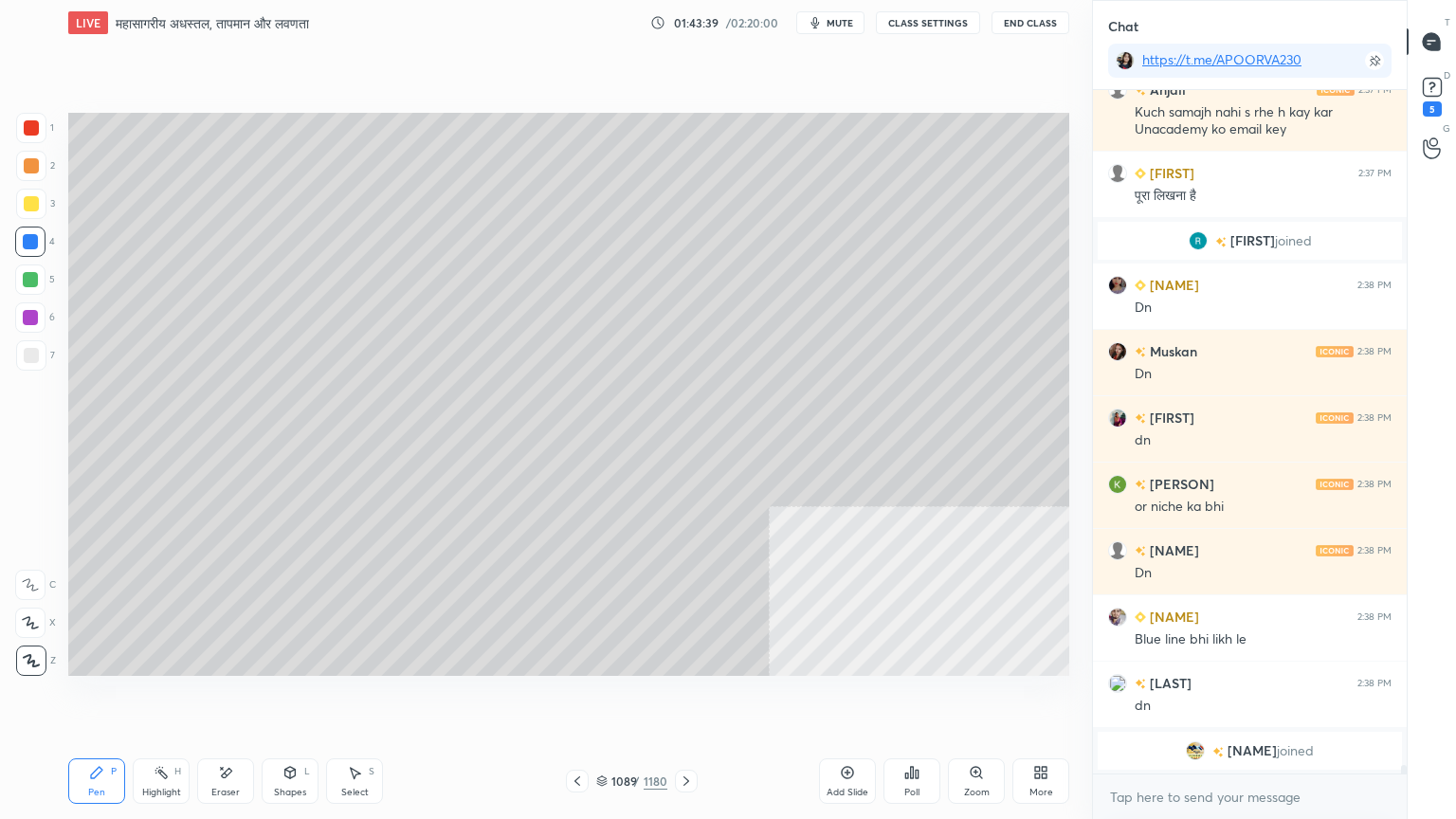 click at bounding box center (31, 355) 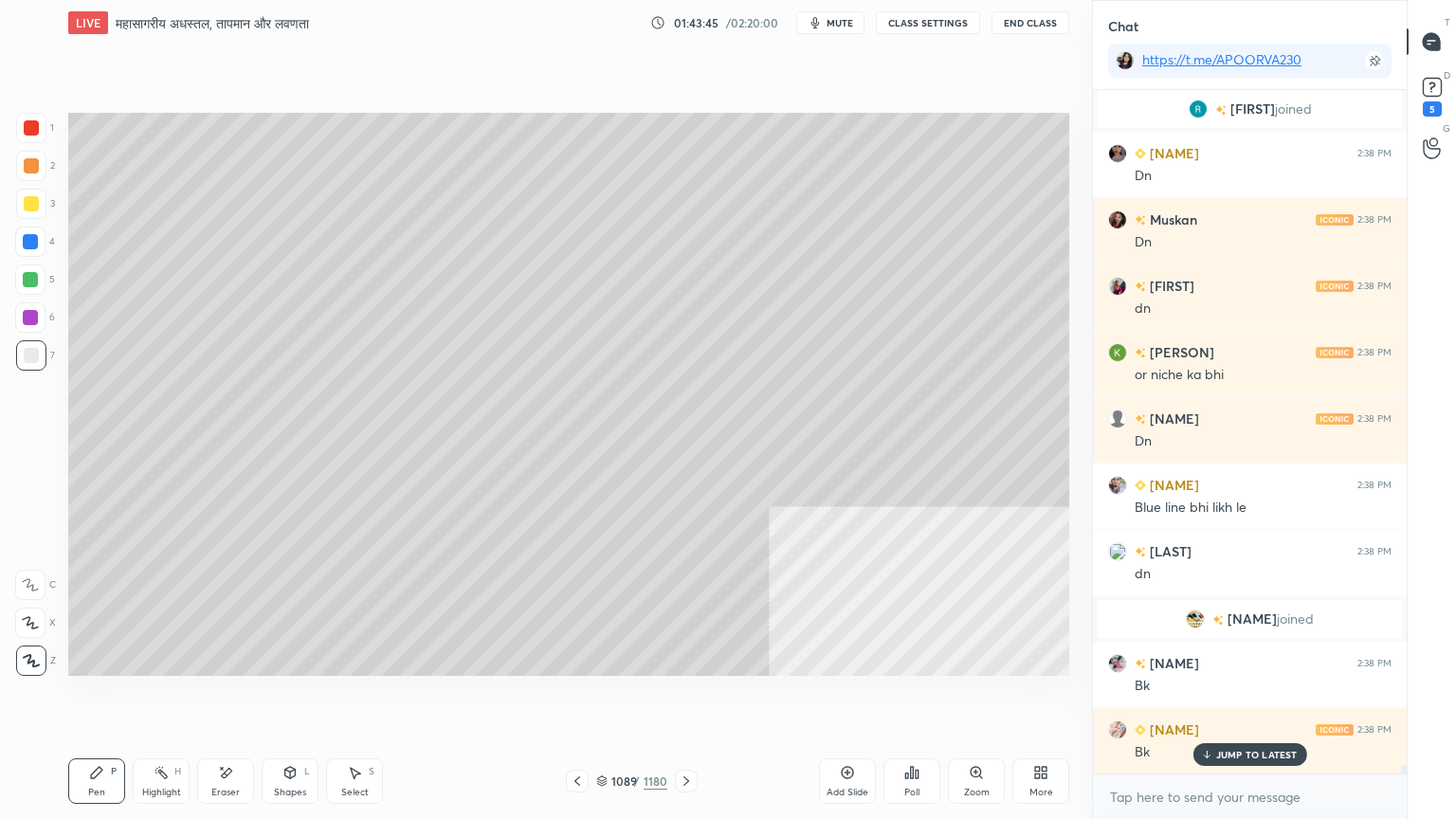 scroll, scrollTop: 53212, scrollLeft: 0, axis: vertical 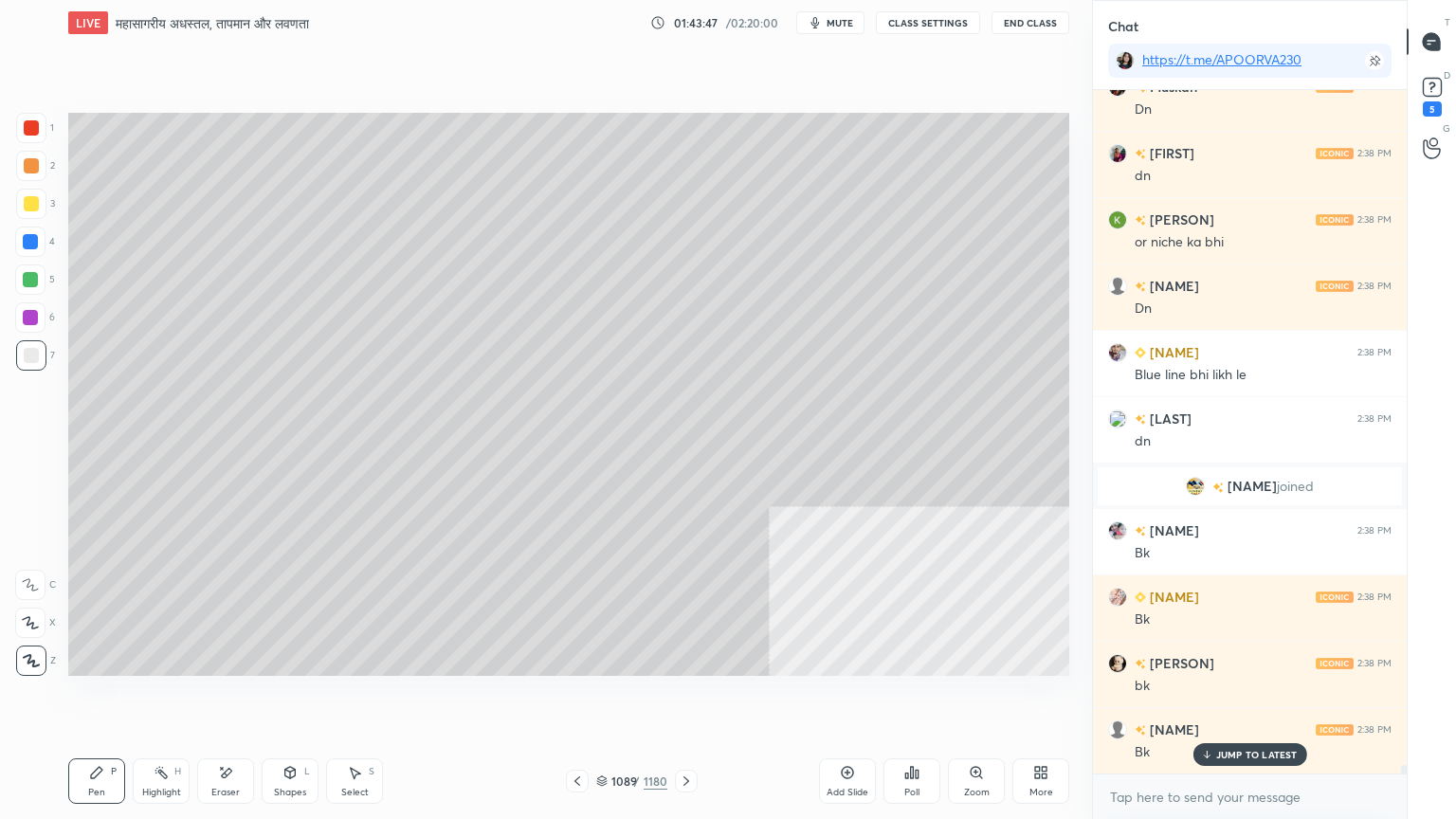 click 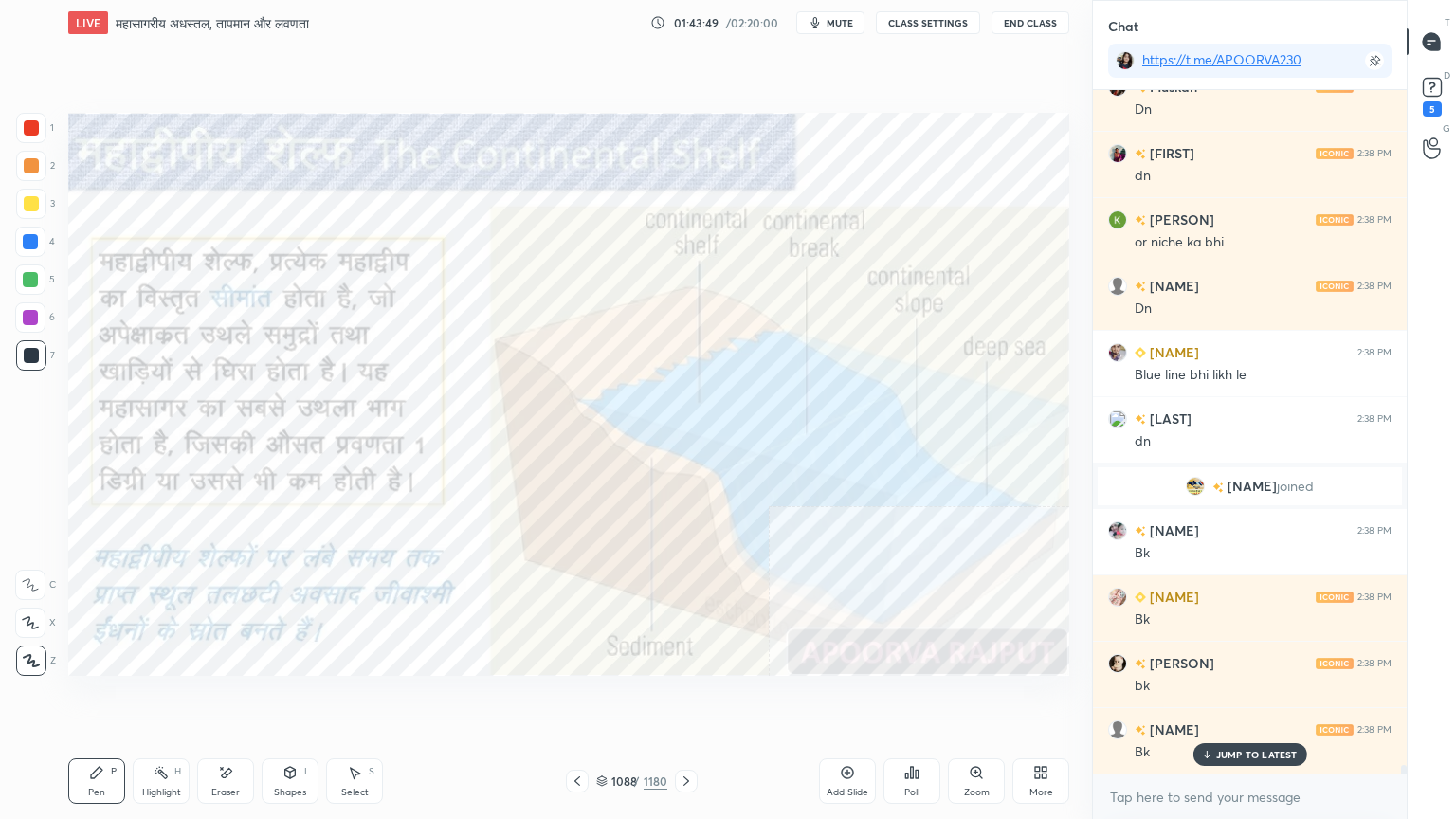 click at bounding box center (30, 242) 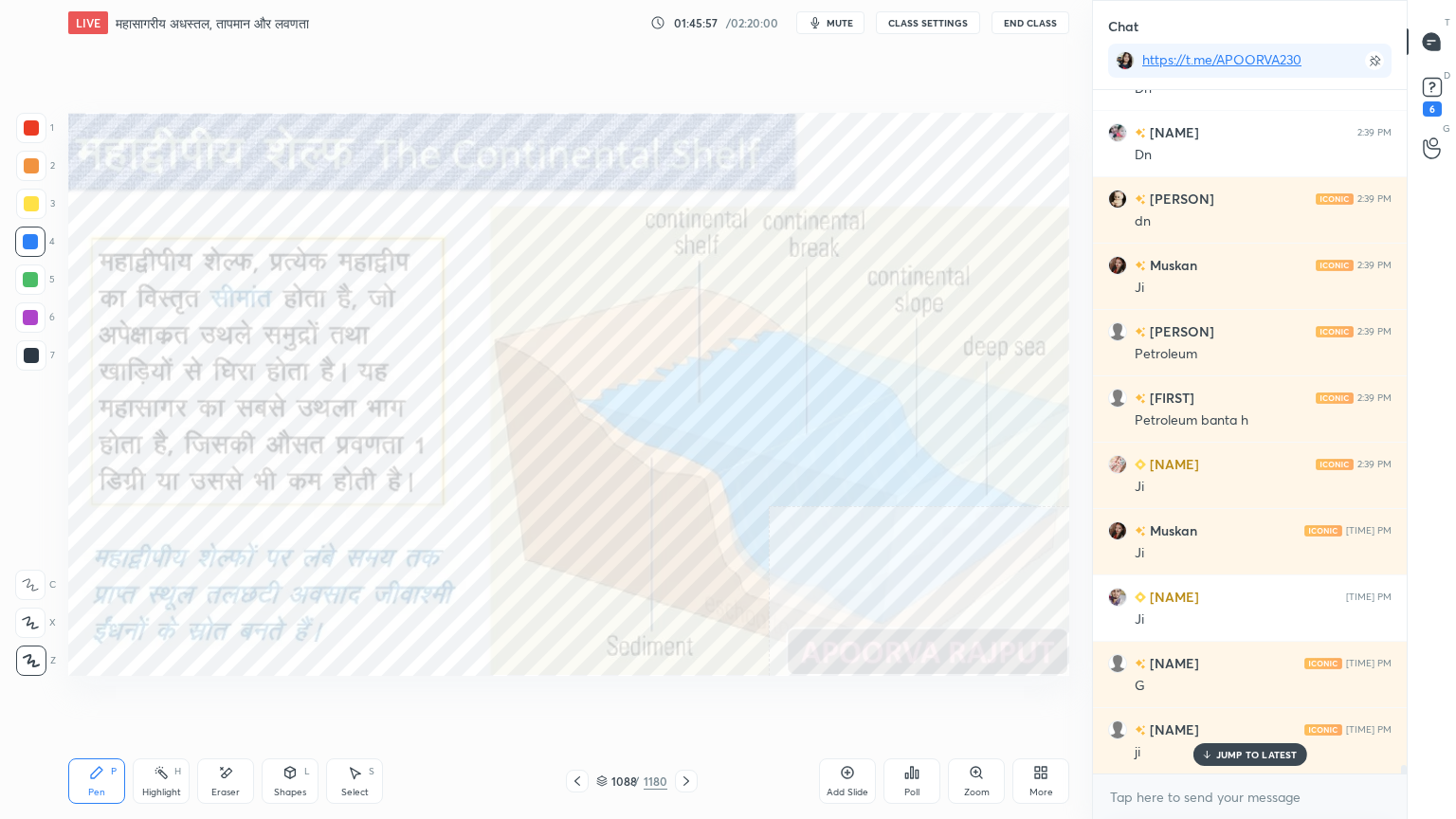 scroll, scrollTop: 54076, scrollLeft: 0, axis: vertical 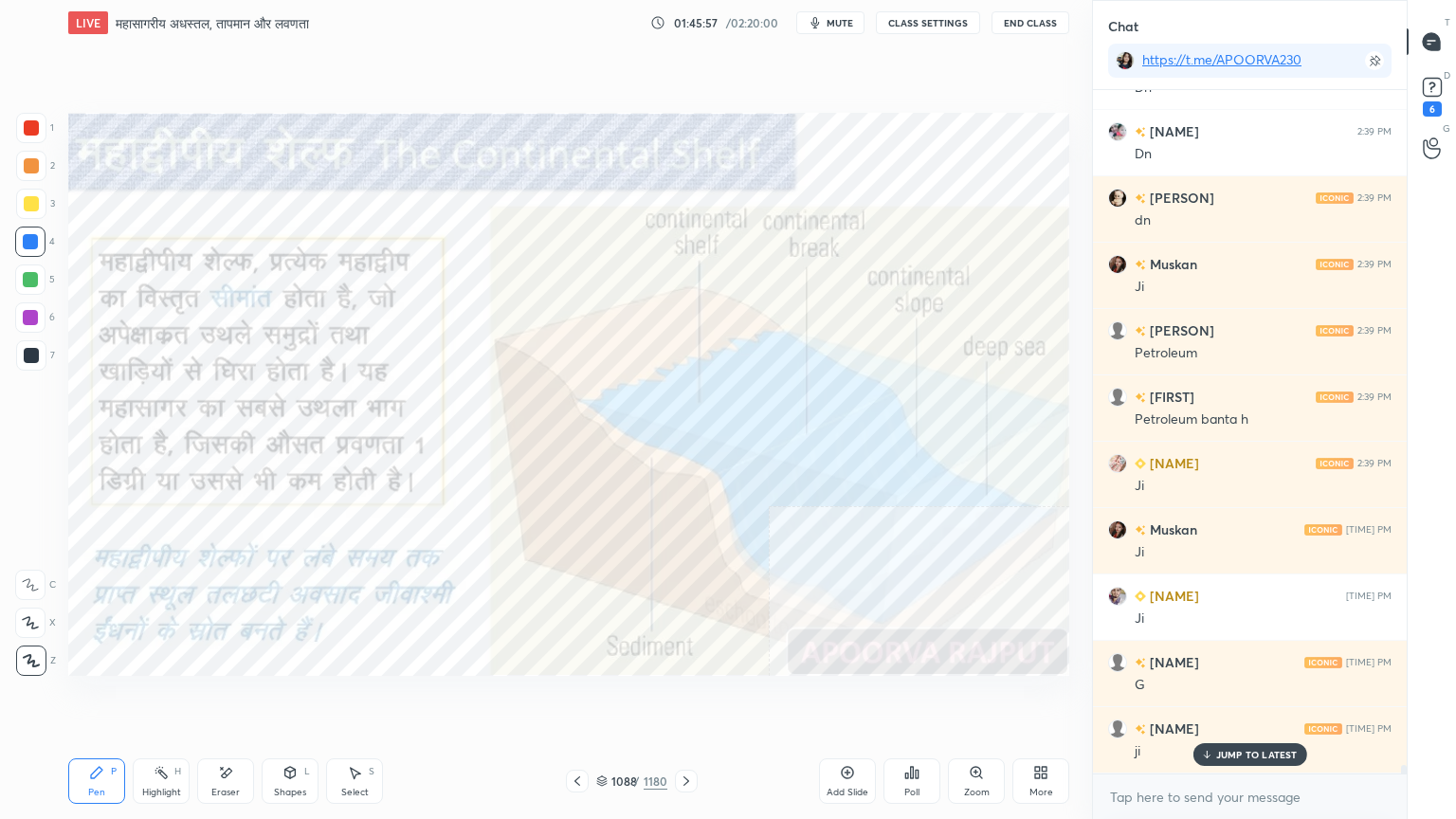 drag, startPoint x: 236, startPoint y: 798, endPoint x: 232, endPoint y: 789, distance: 9.848858 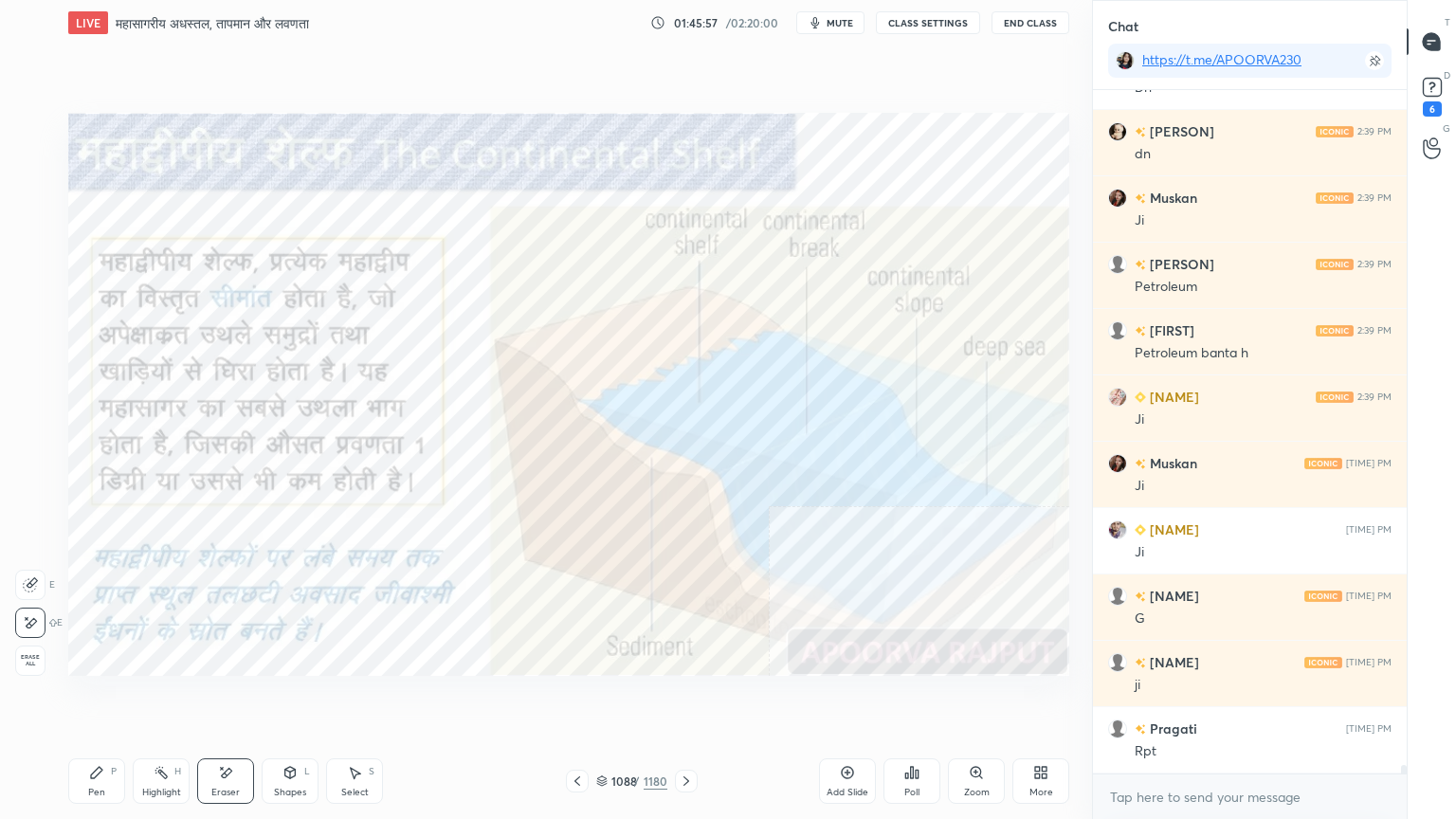 click on "Erase all" at bounding box center (30, 661) 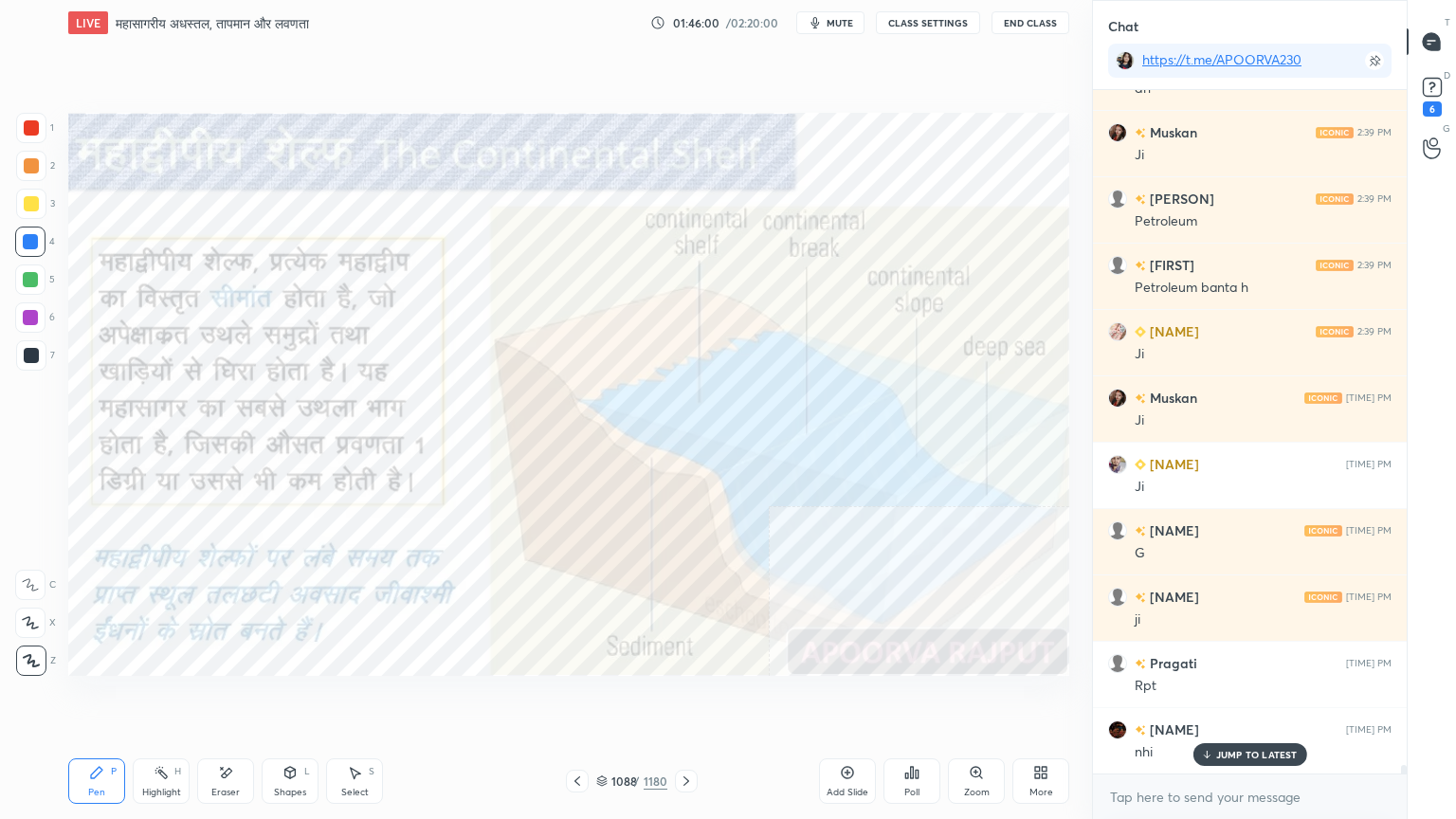 scroll, scrollTop: 54209, scrollLeft: 0, axis: vertical 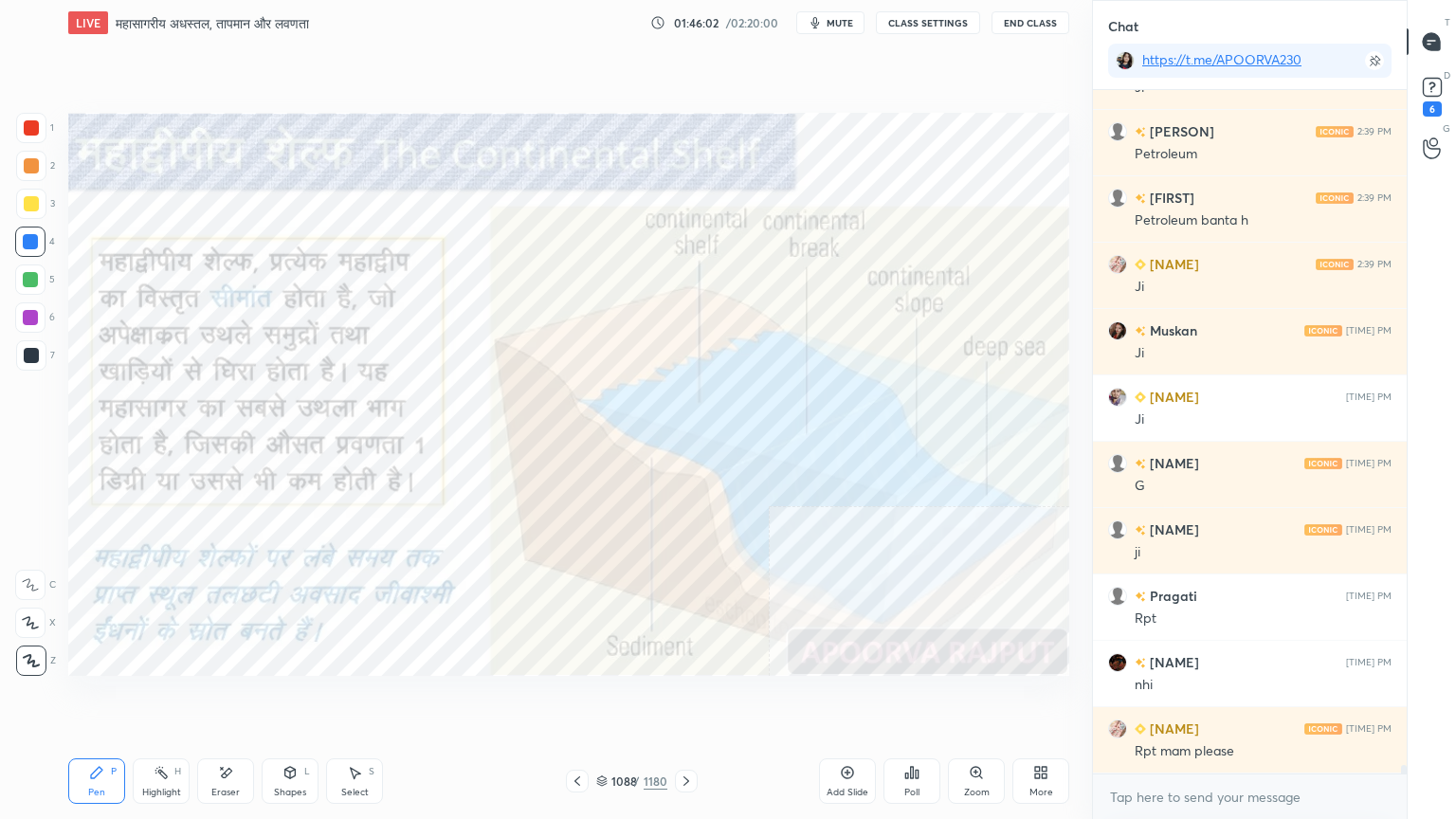 click 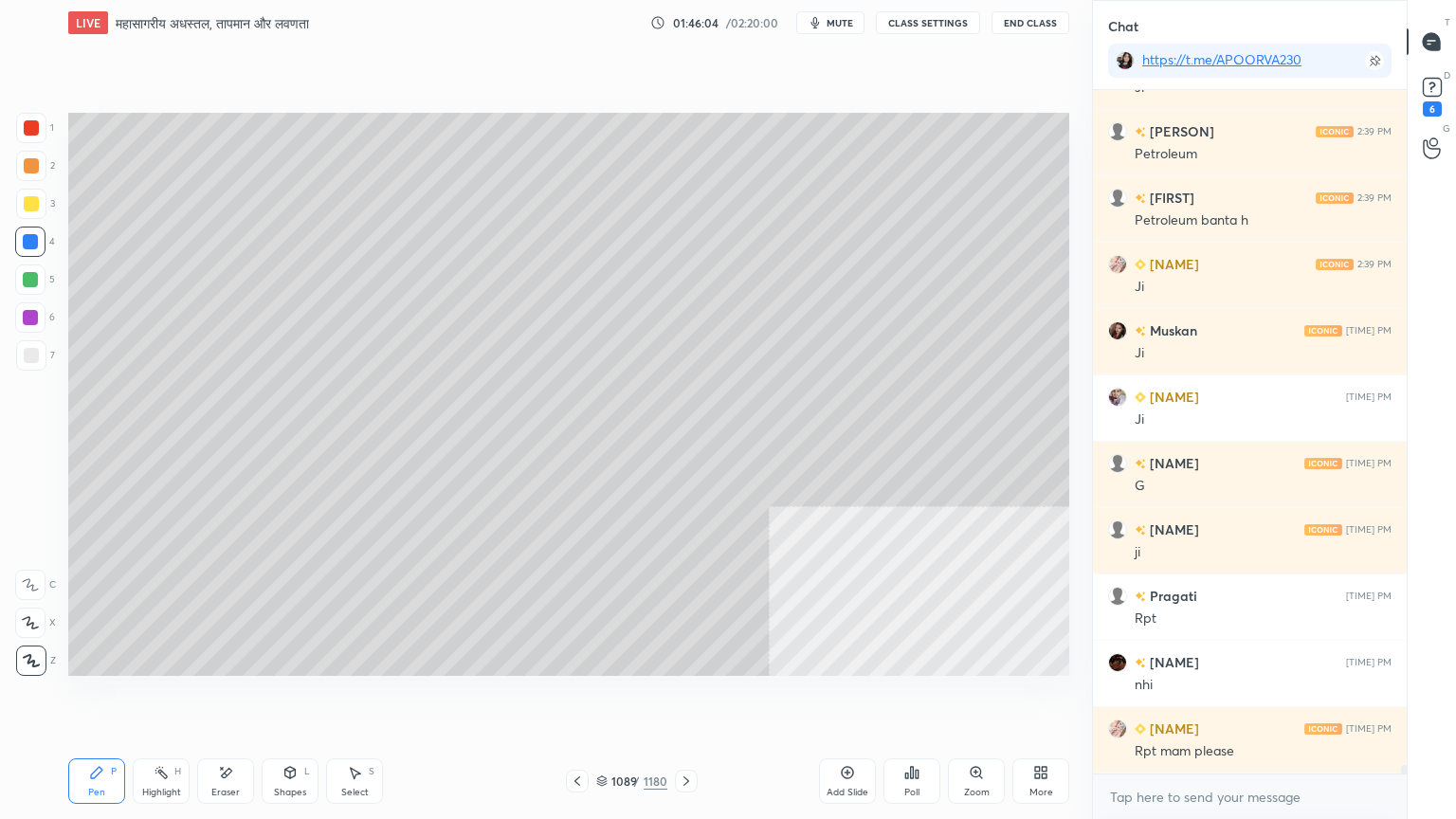 click 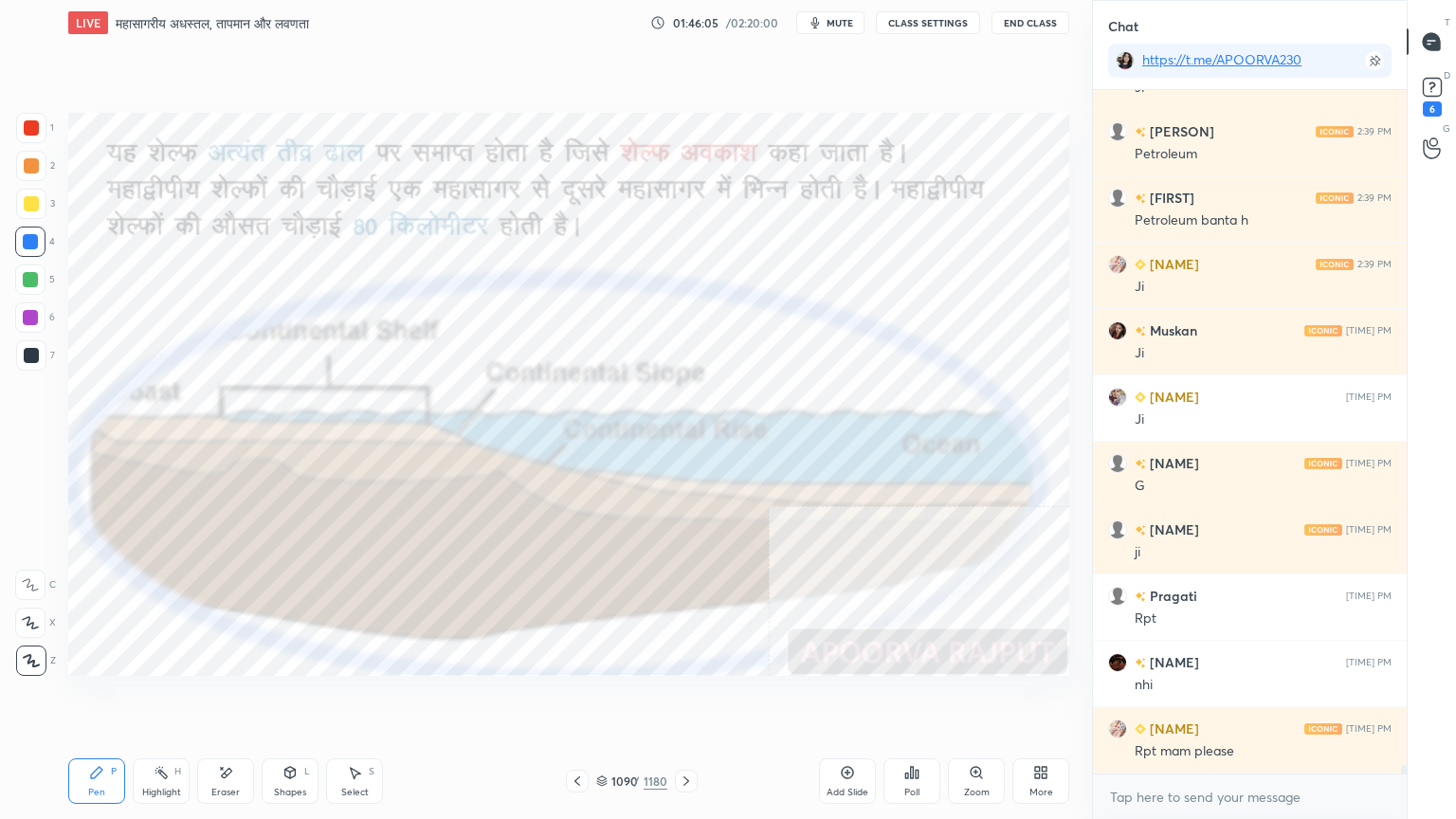 scroll, scrollTop: 54274, scrollLeft: 0, axis: vertical 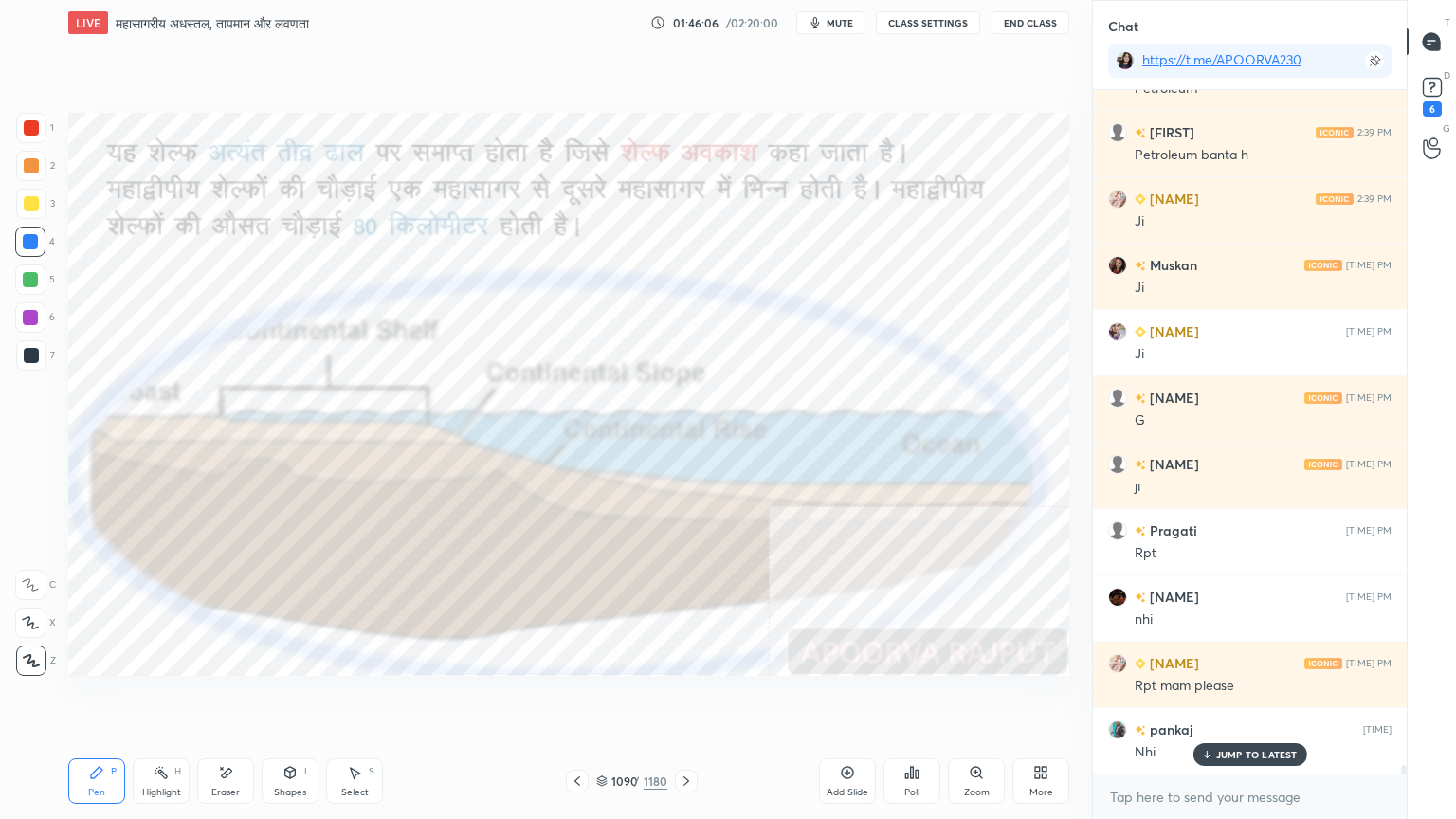 click 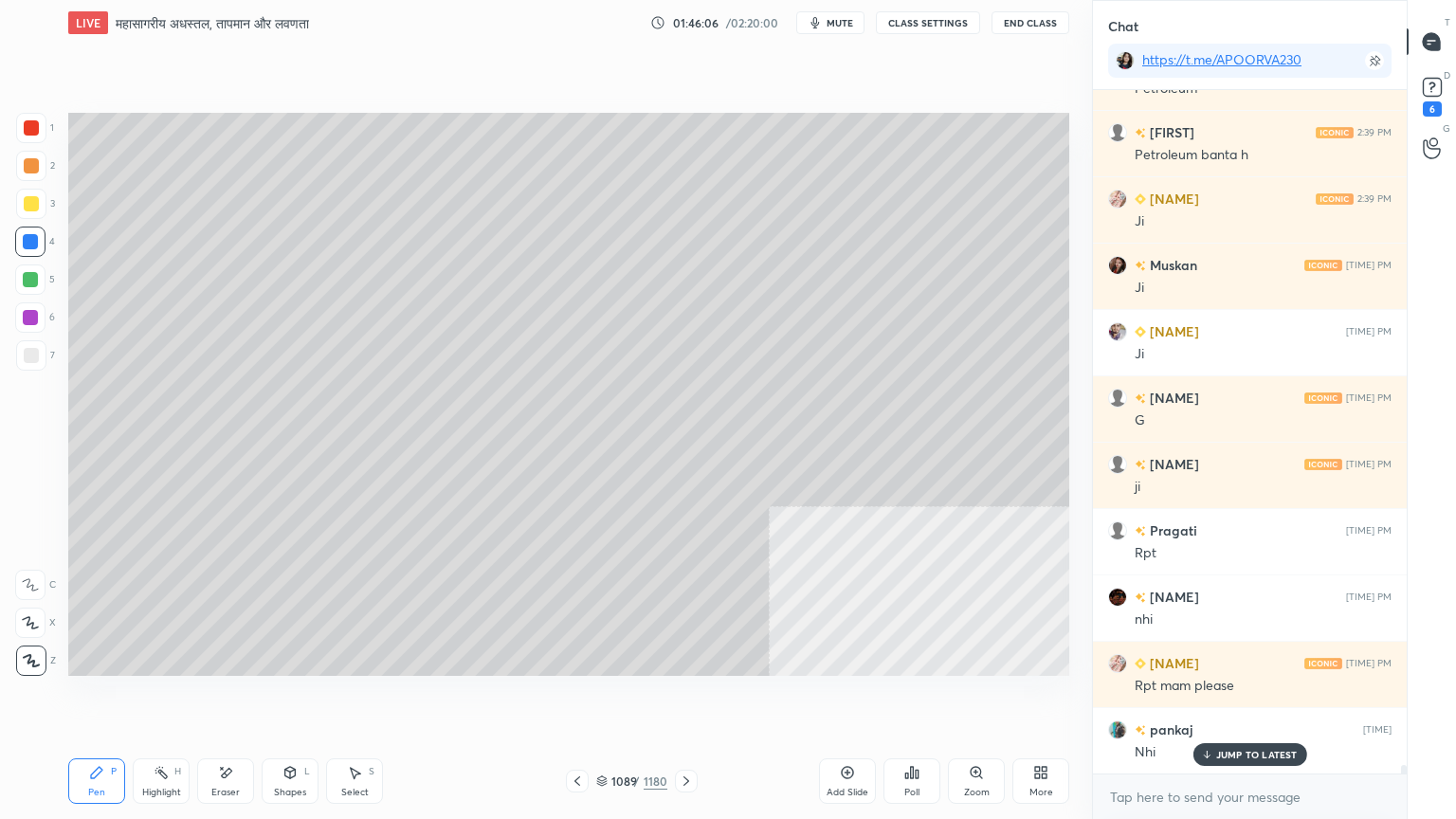 click 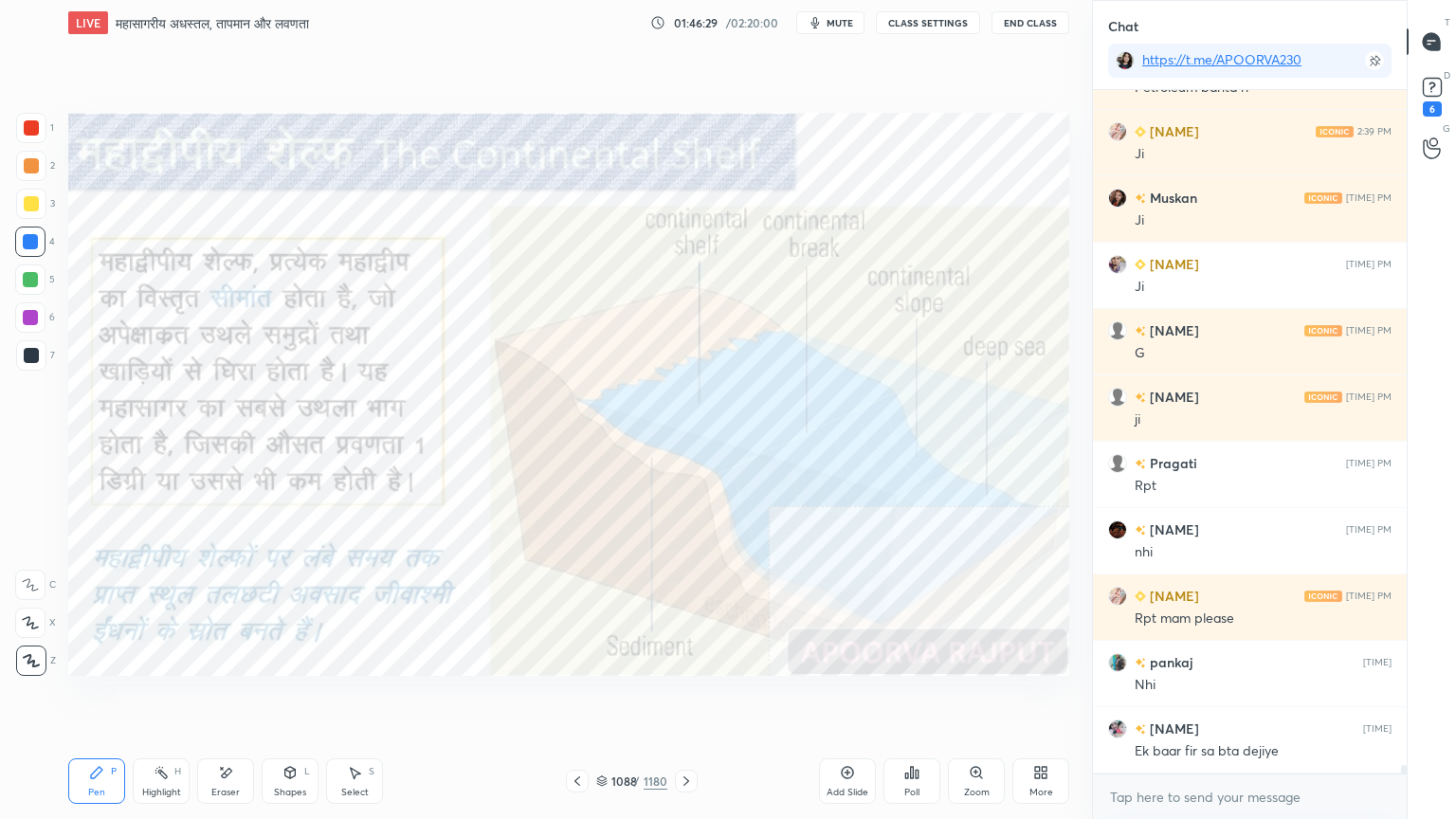 scroll, scrollTop: 54407, scrollLeft: 0, axis: vertical 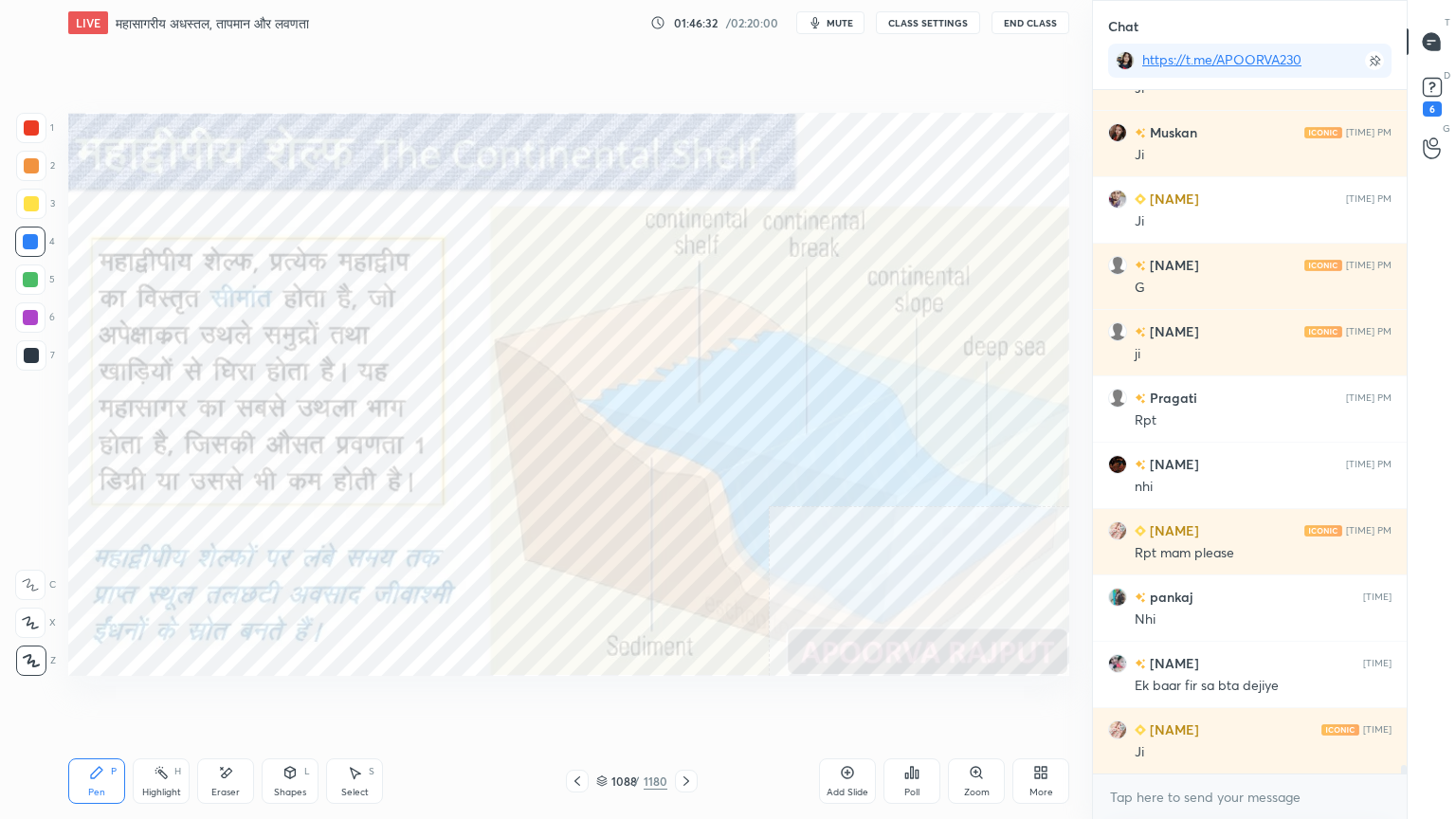 click 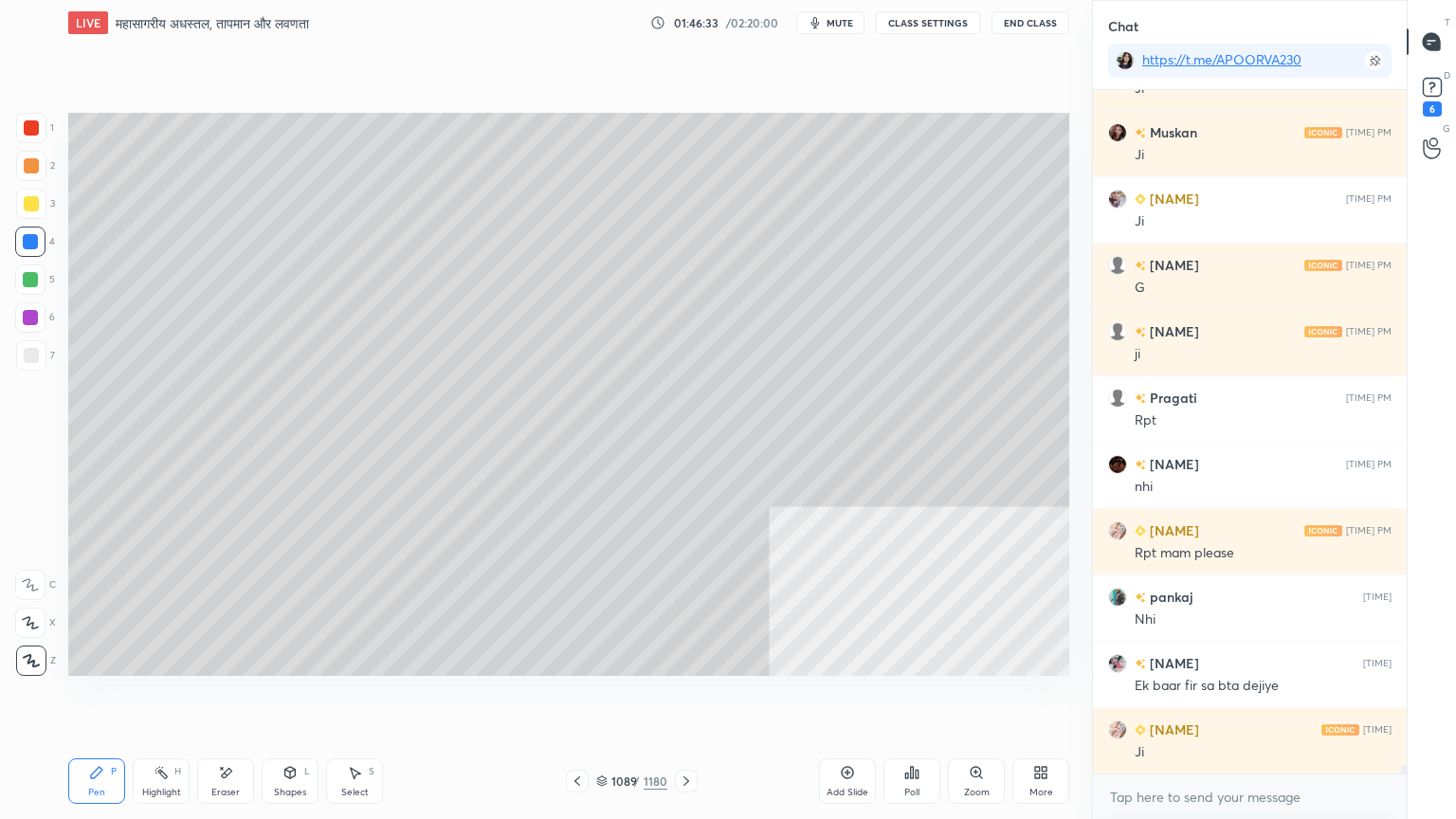 click on "Pen P Highlight H Eraser Shapes L Select S 1089 / 1180 Add Slide Poll Zoom More" at bounding box center (569, 781) 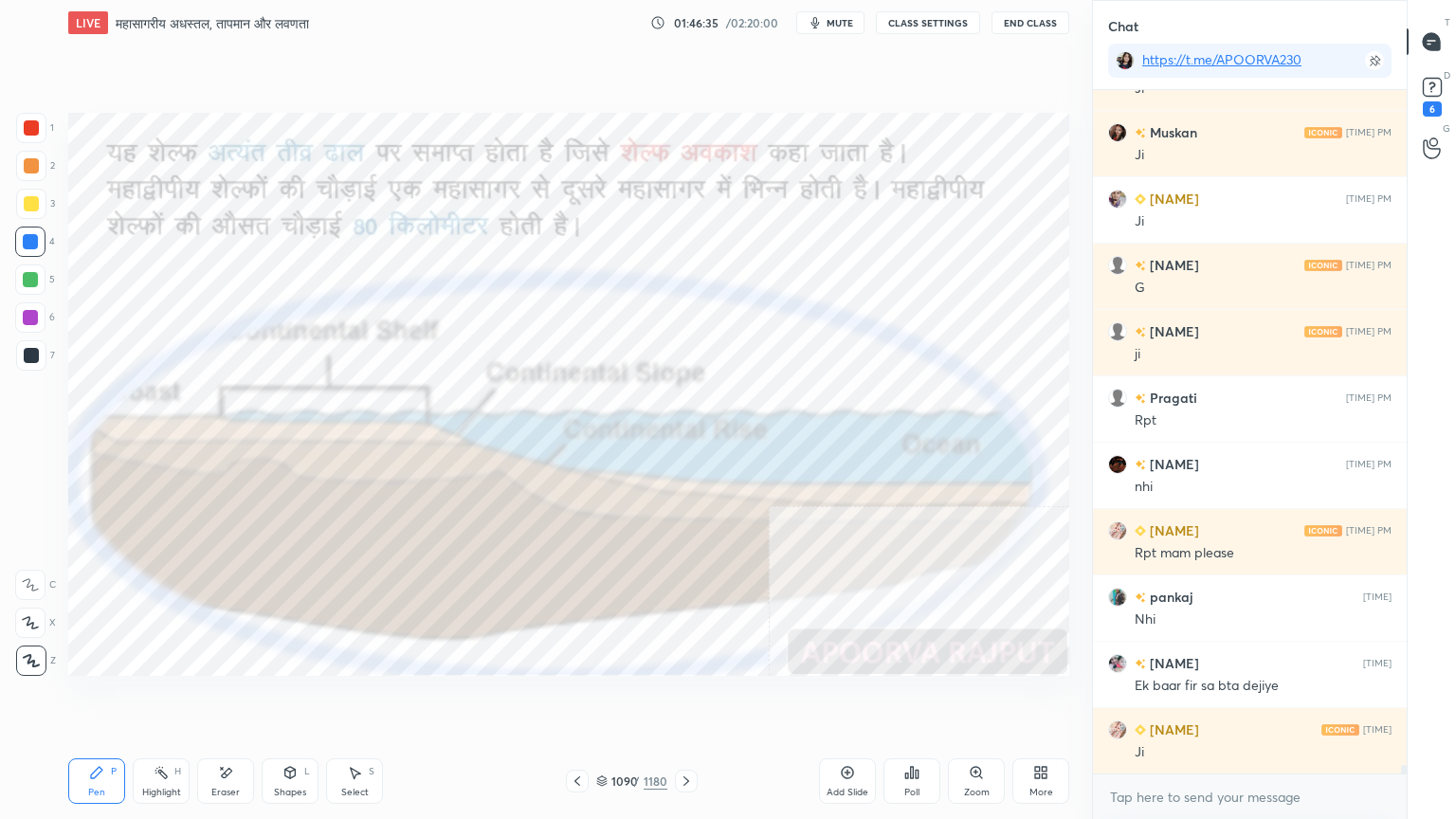 click 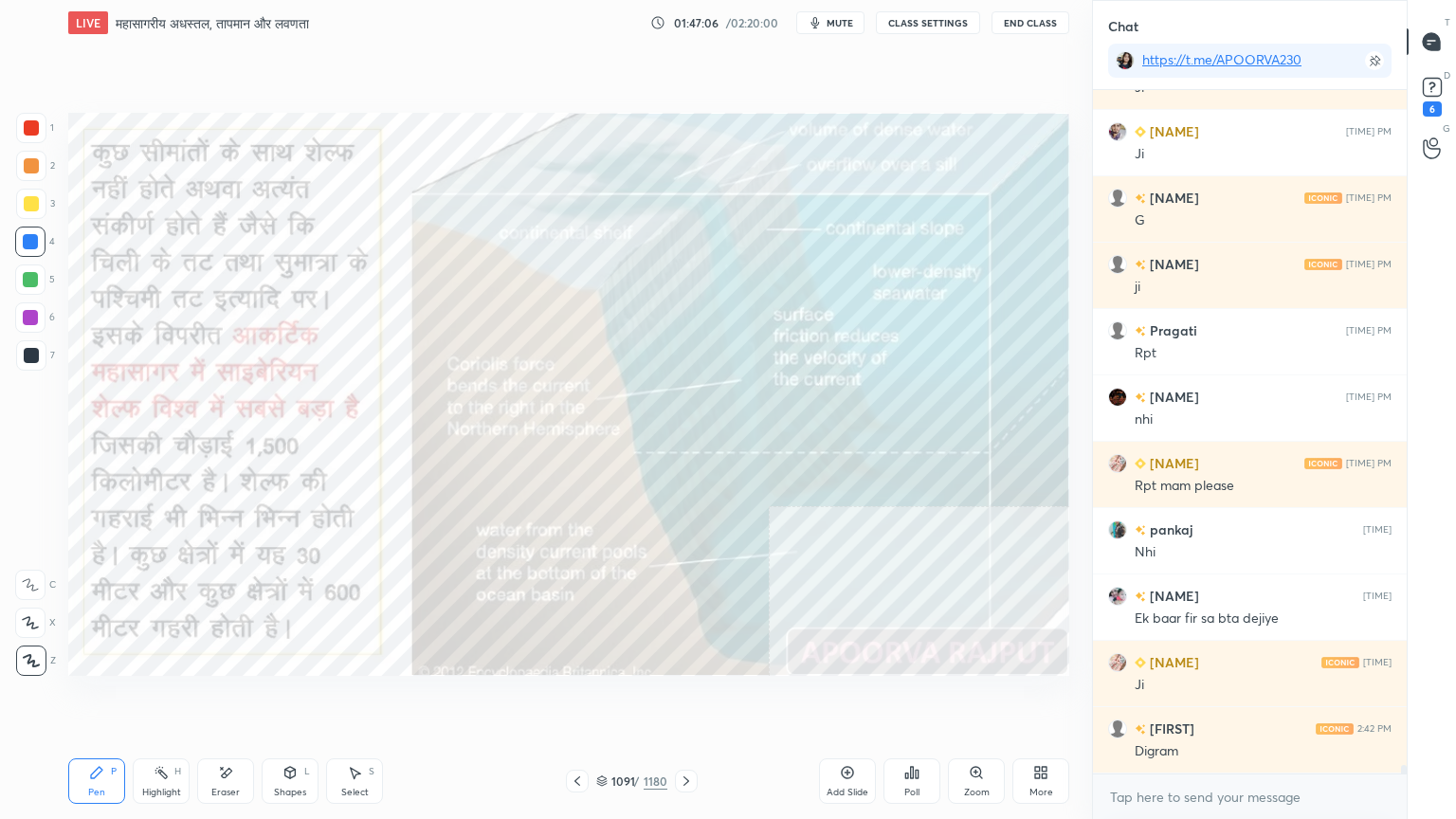 scroll, scrollTop: 54539, scrollLeft: 0, axis: vertical 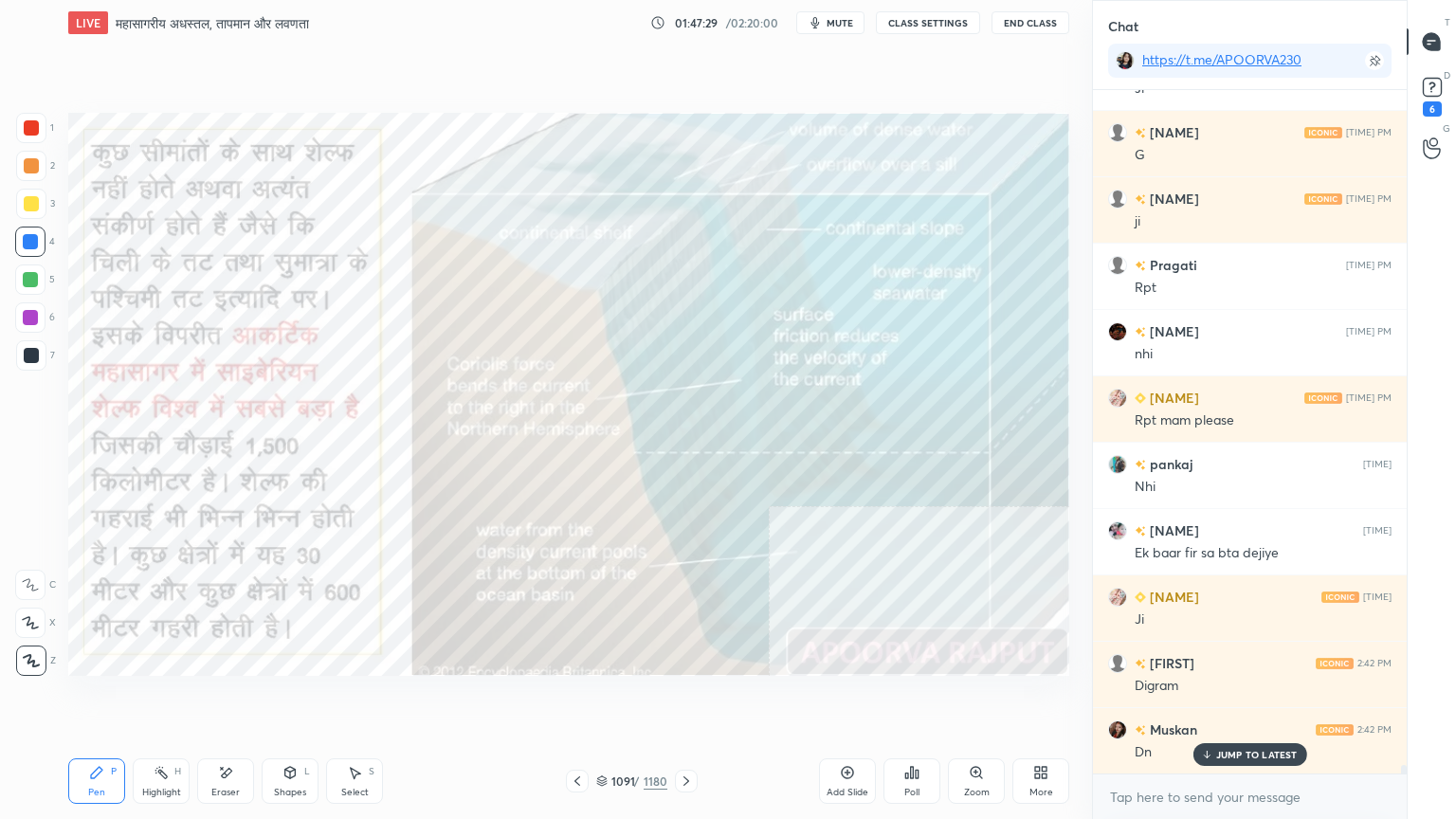 click on "Eraser" at bounding box center [226, 781] 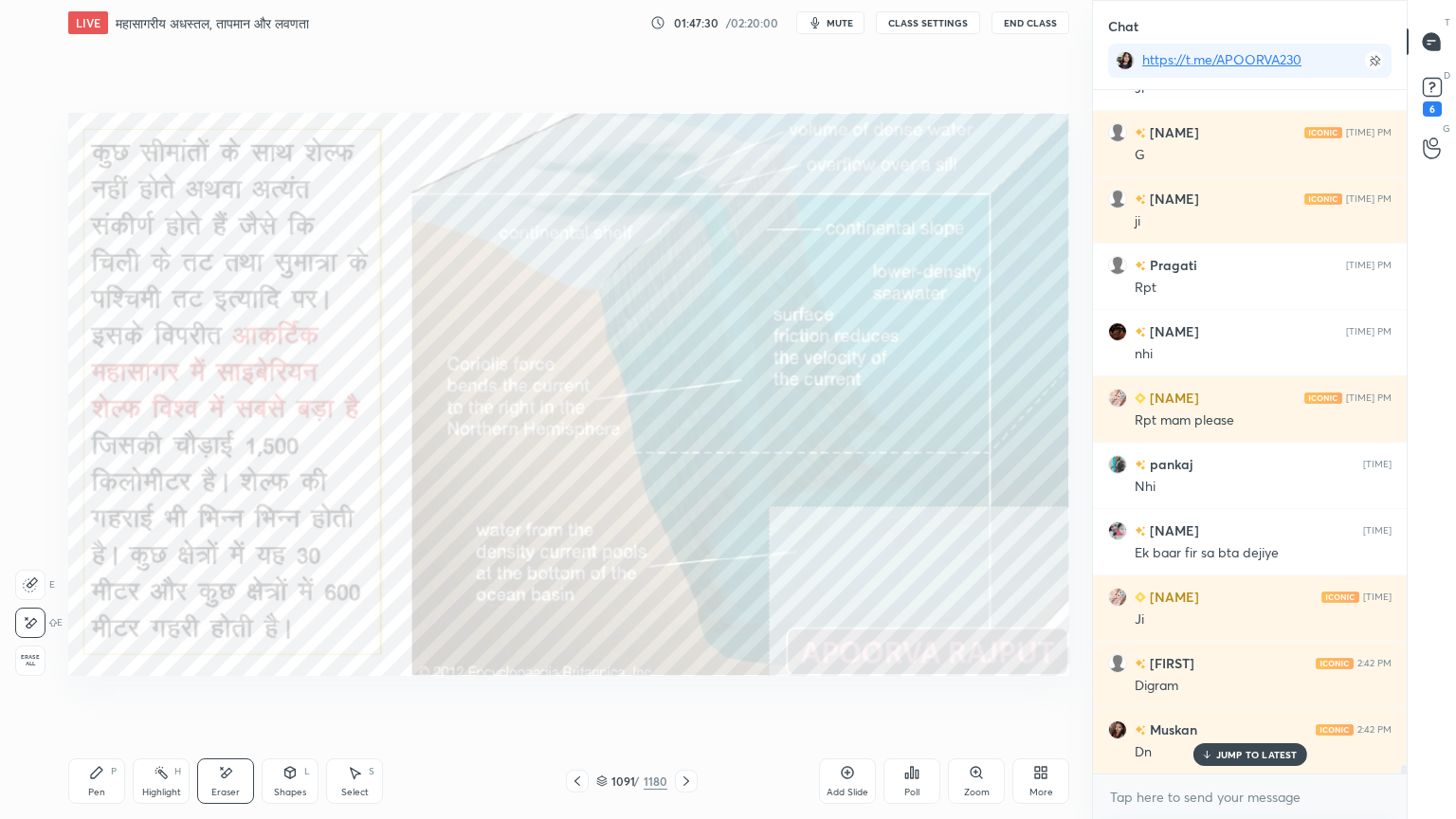 click on "Erase all" at bounding box center [30, 661] 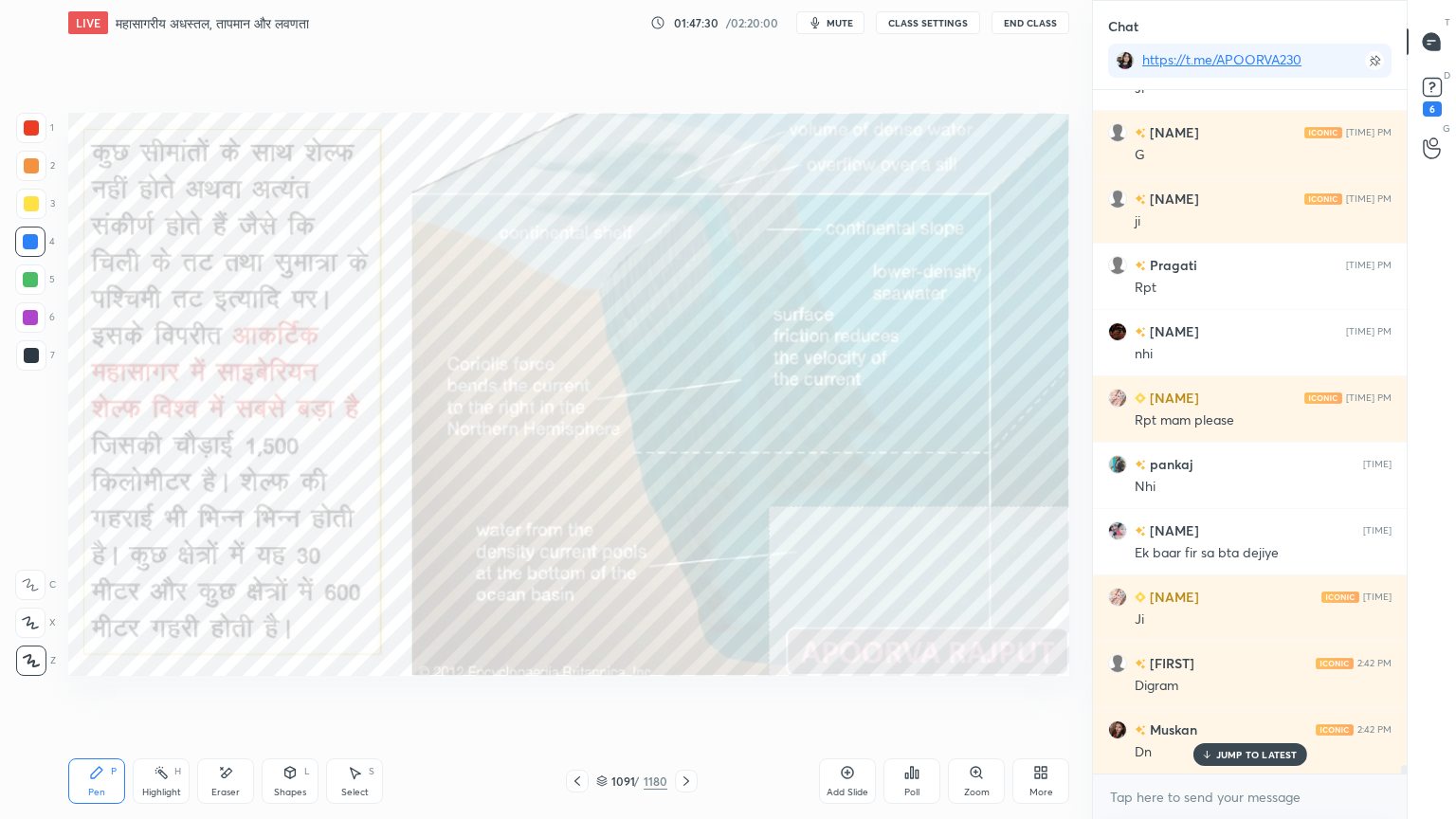 click on "1 2 3 4 5 6 7 C X Z E E Erase all   H H" at bounding box center (30, 394) 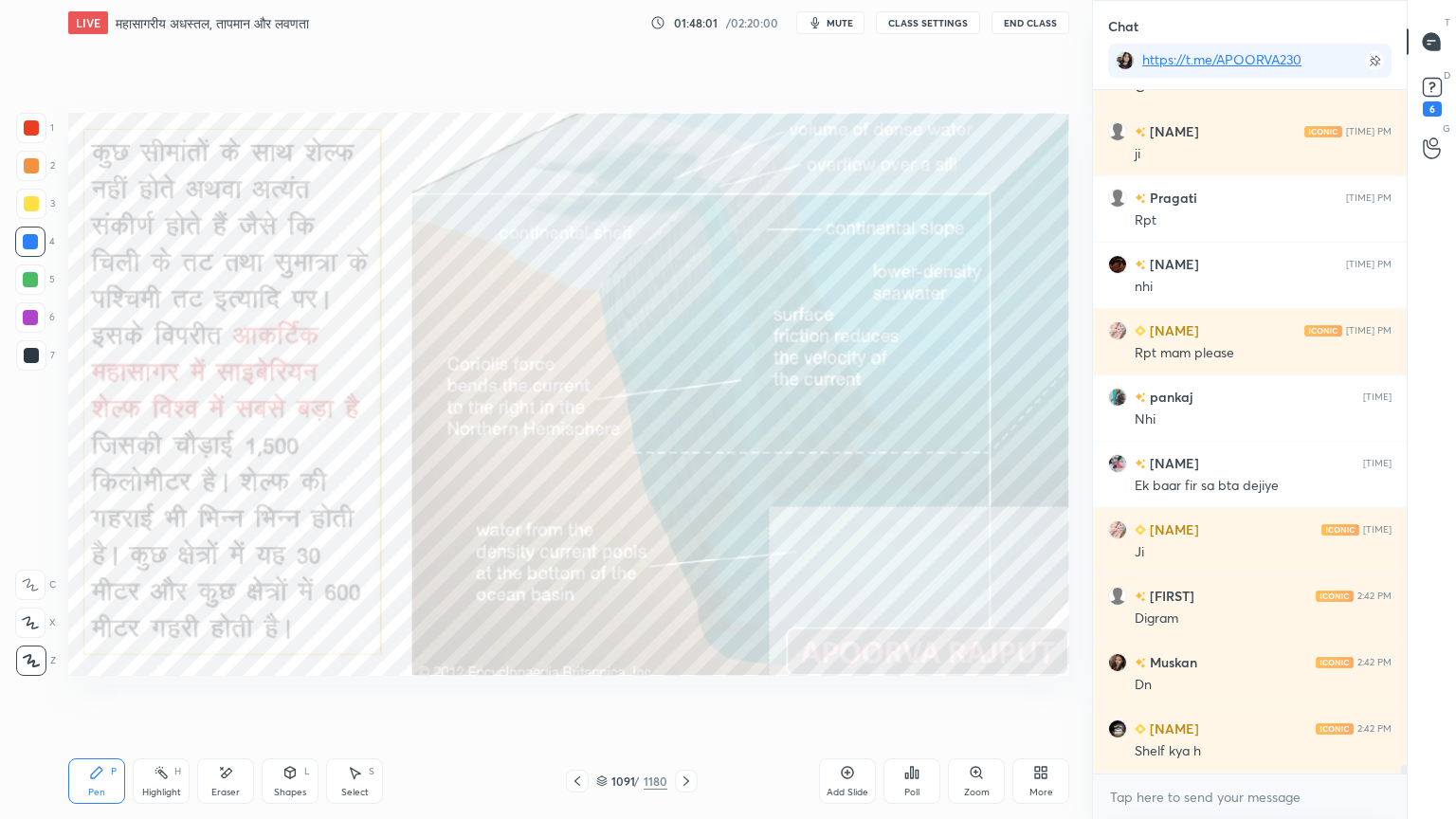 scroll, scrollTop: 54672, scrollLeft: 0, axis: vertical 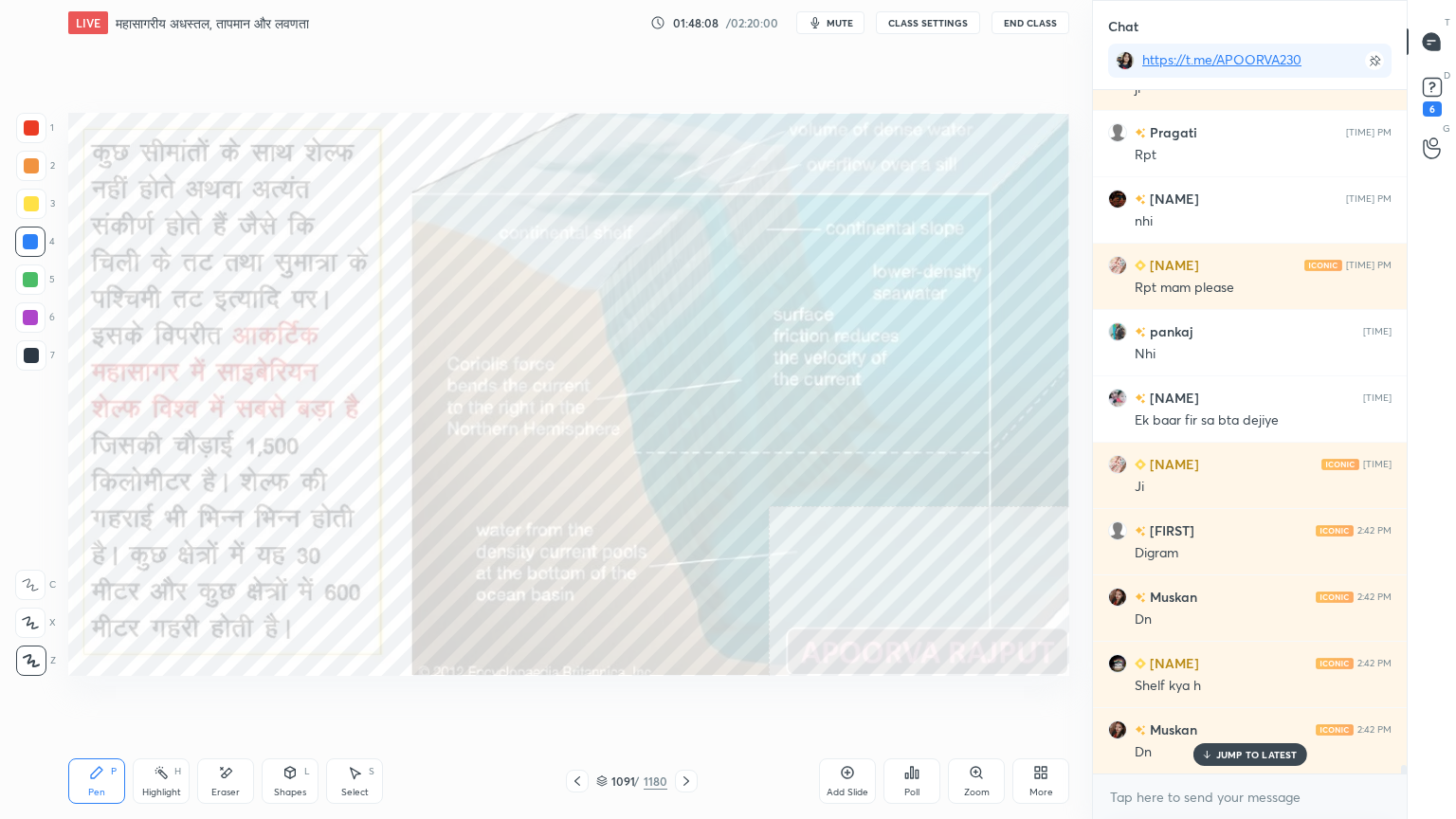 click on "JUMP TO LATEST" at bounding box center (1257, 755) 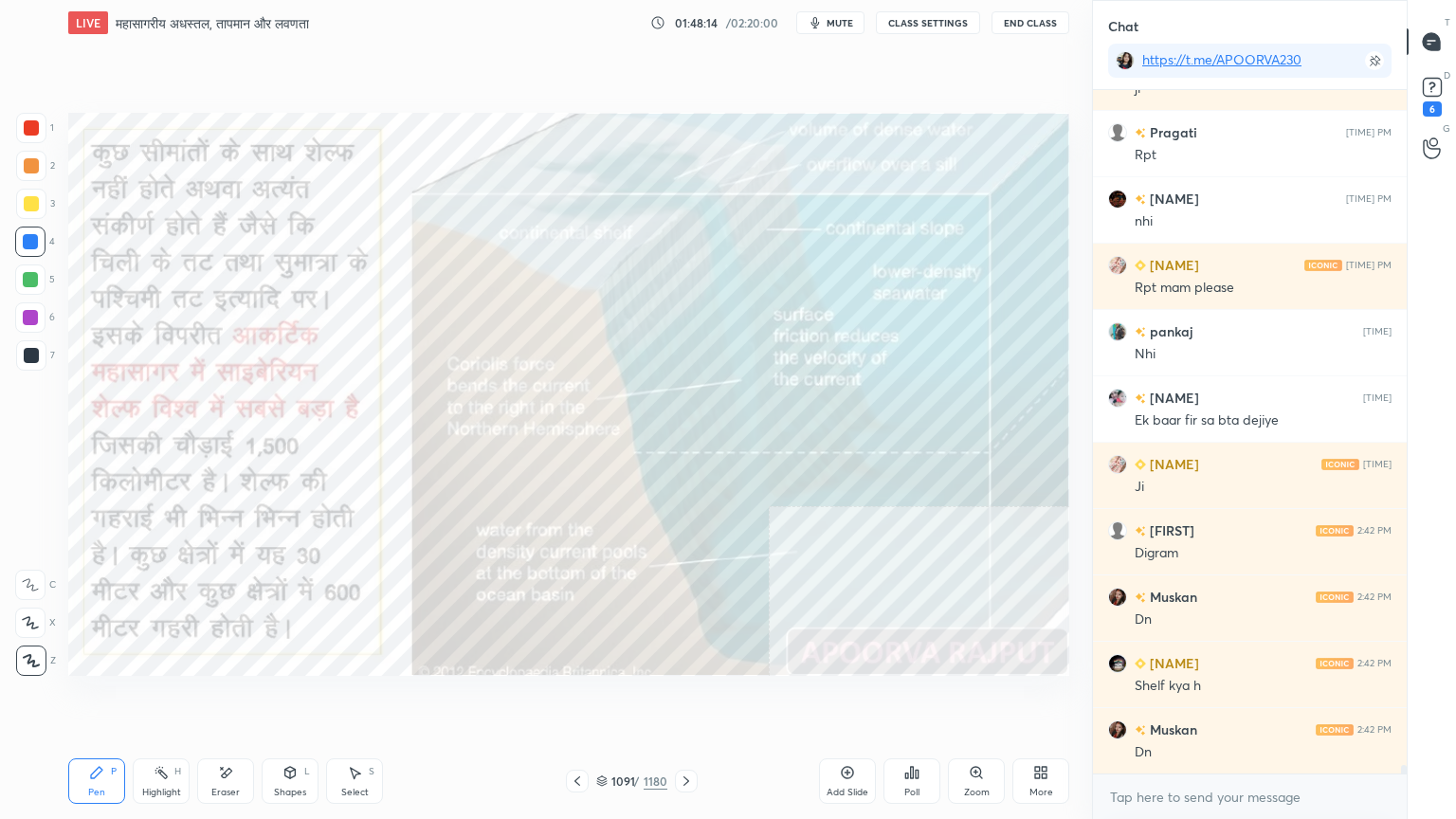 scroll, scrollTop: 54739, scrollLeft: 0, axis: vertical 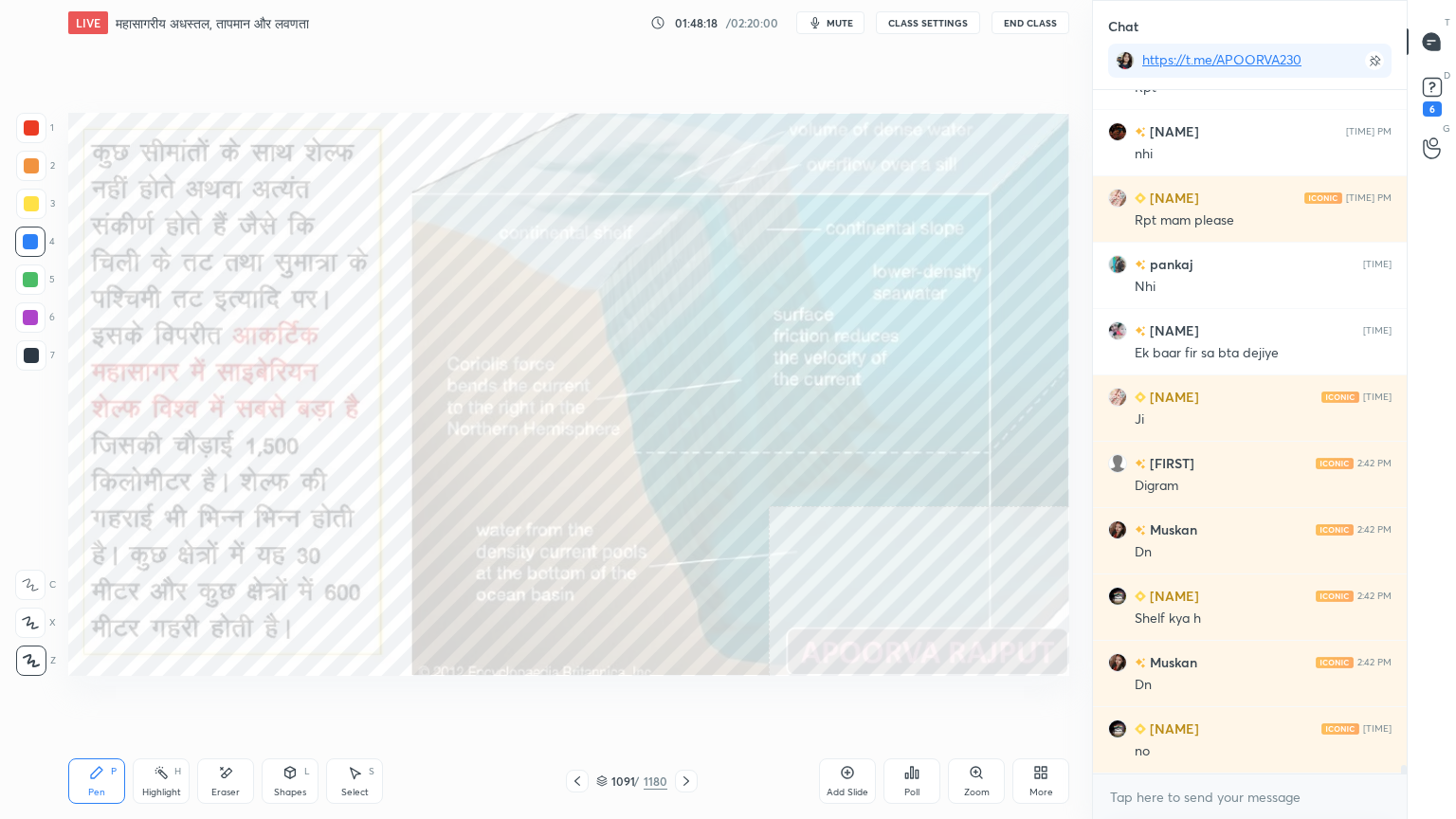 click 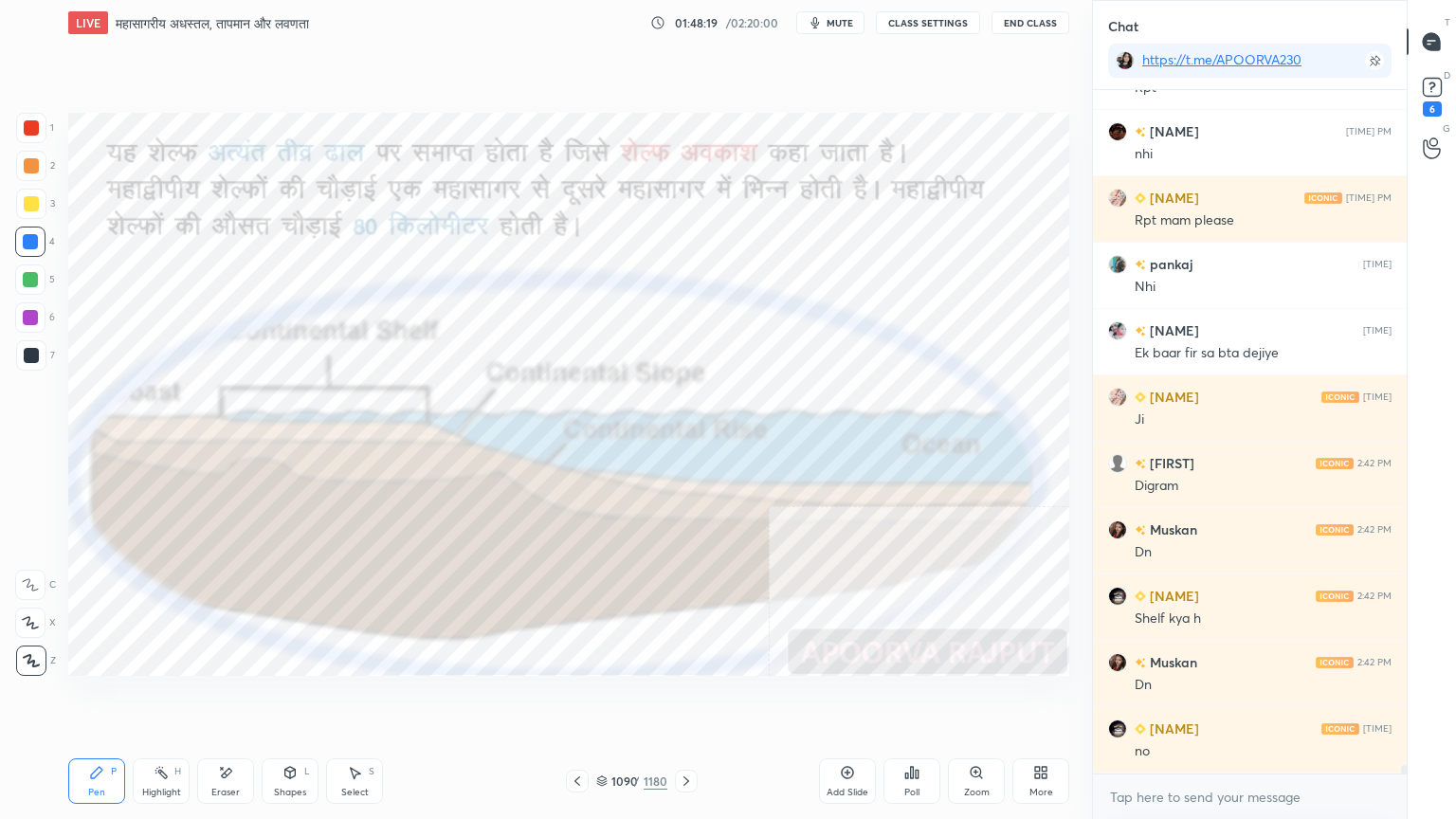 click 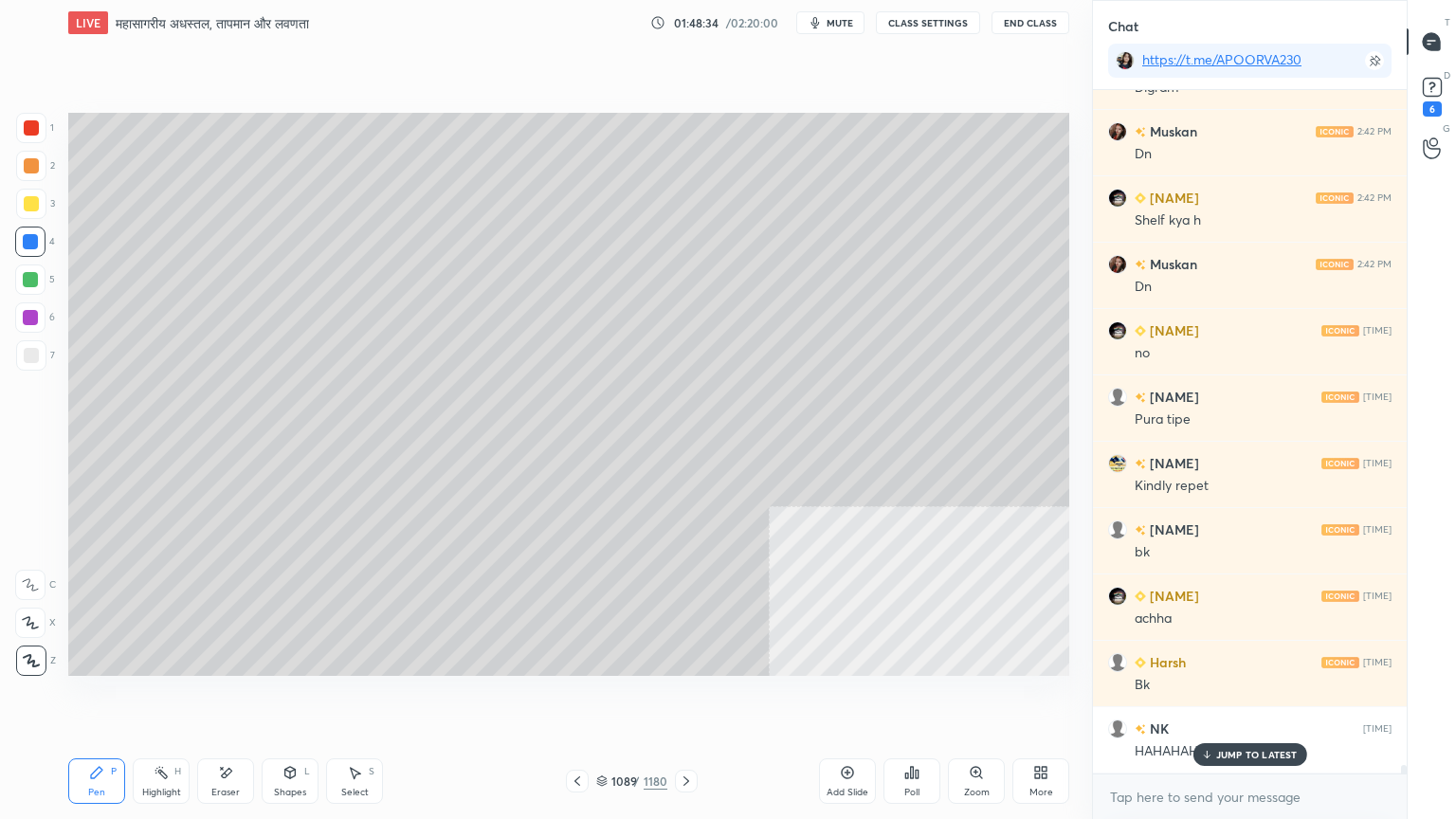 scroll, scrollTop: 55203, scrollLeft: 0, axis: vertical 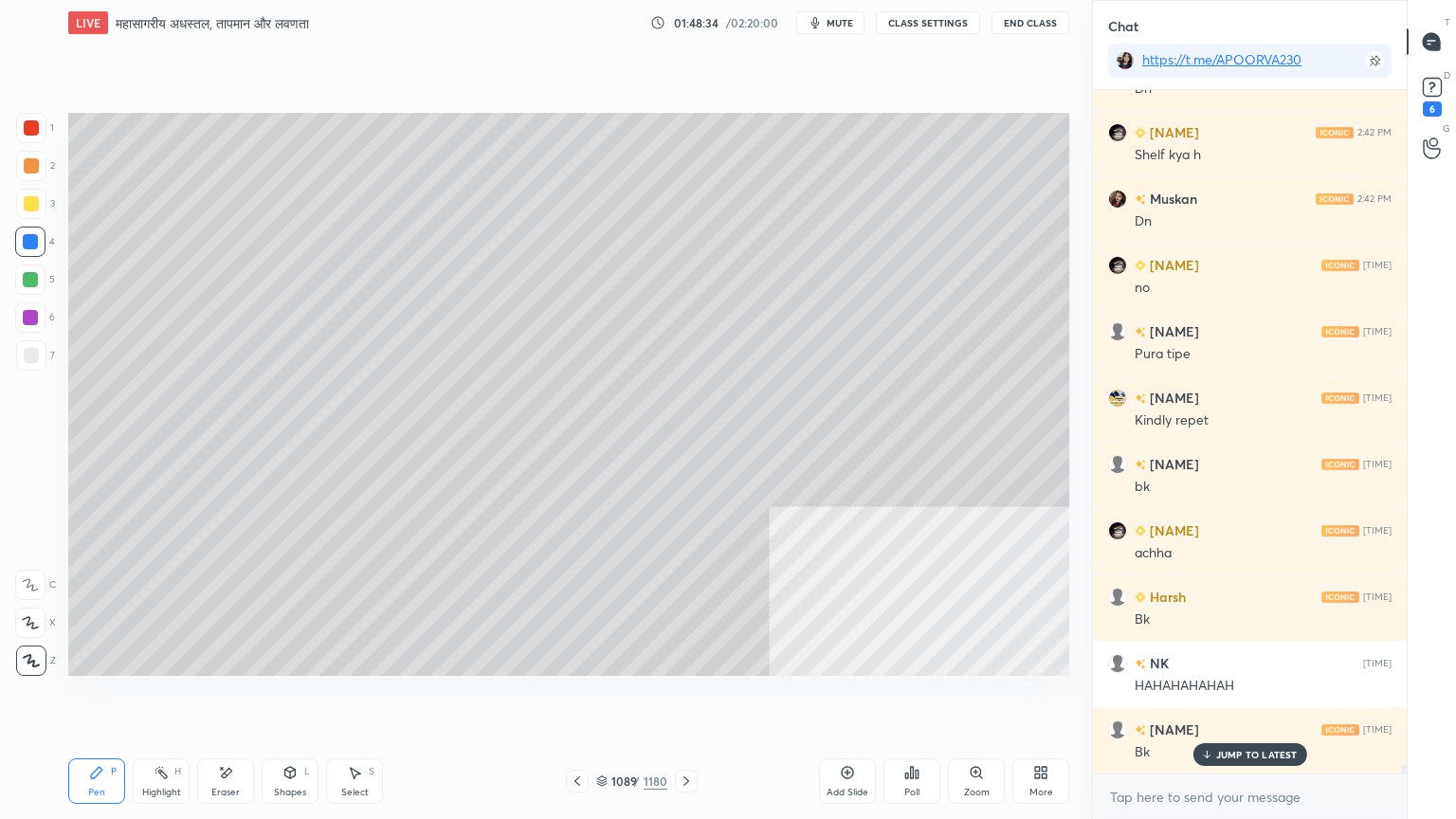 click 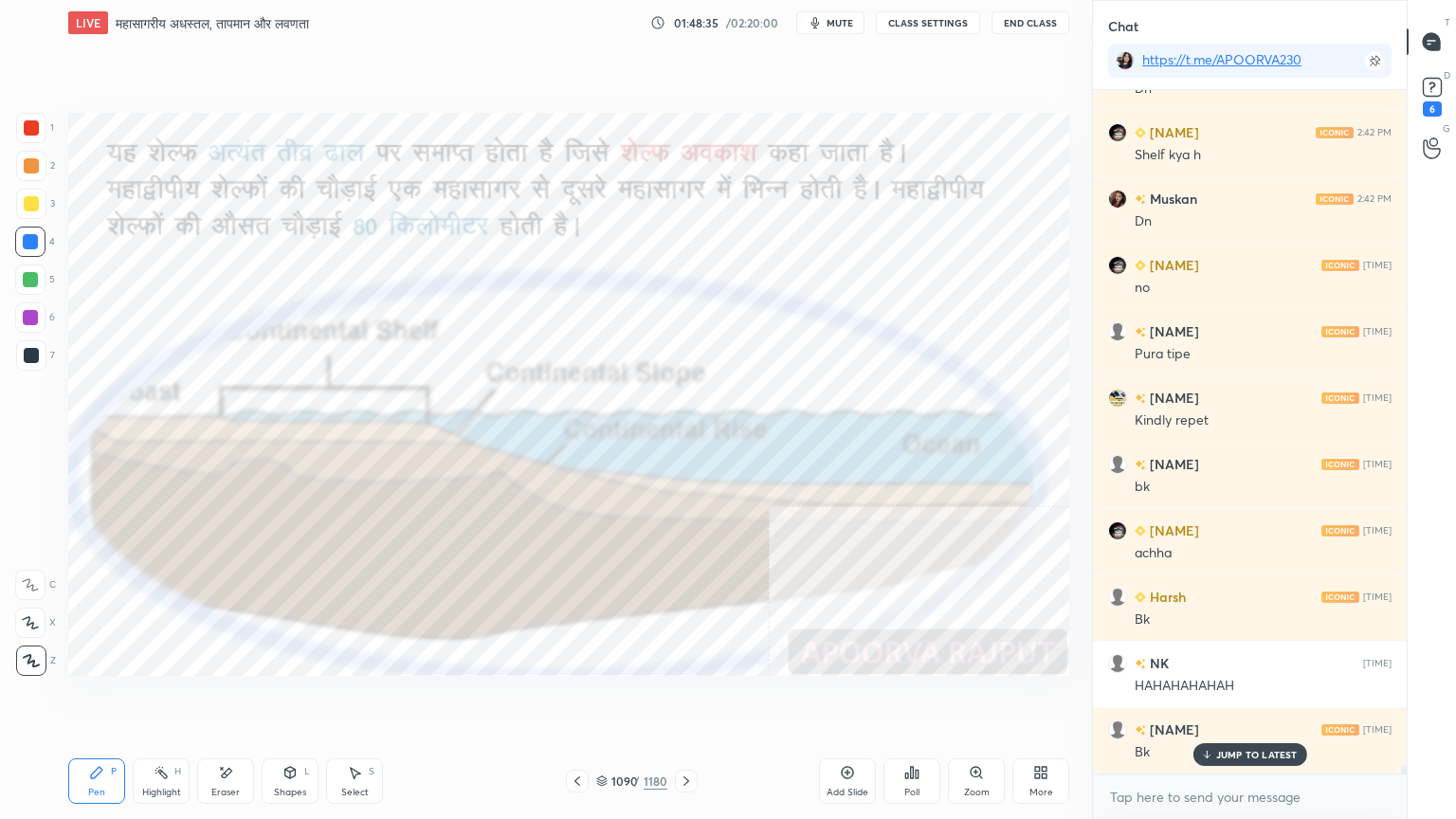 click at bounding box center (686, 781) 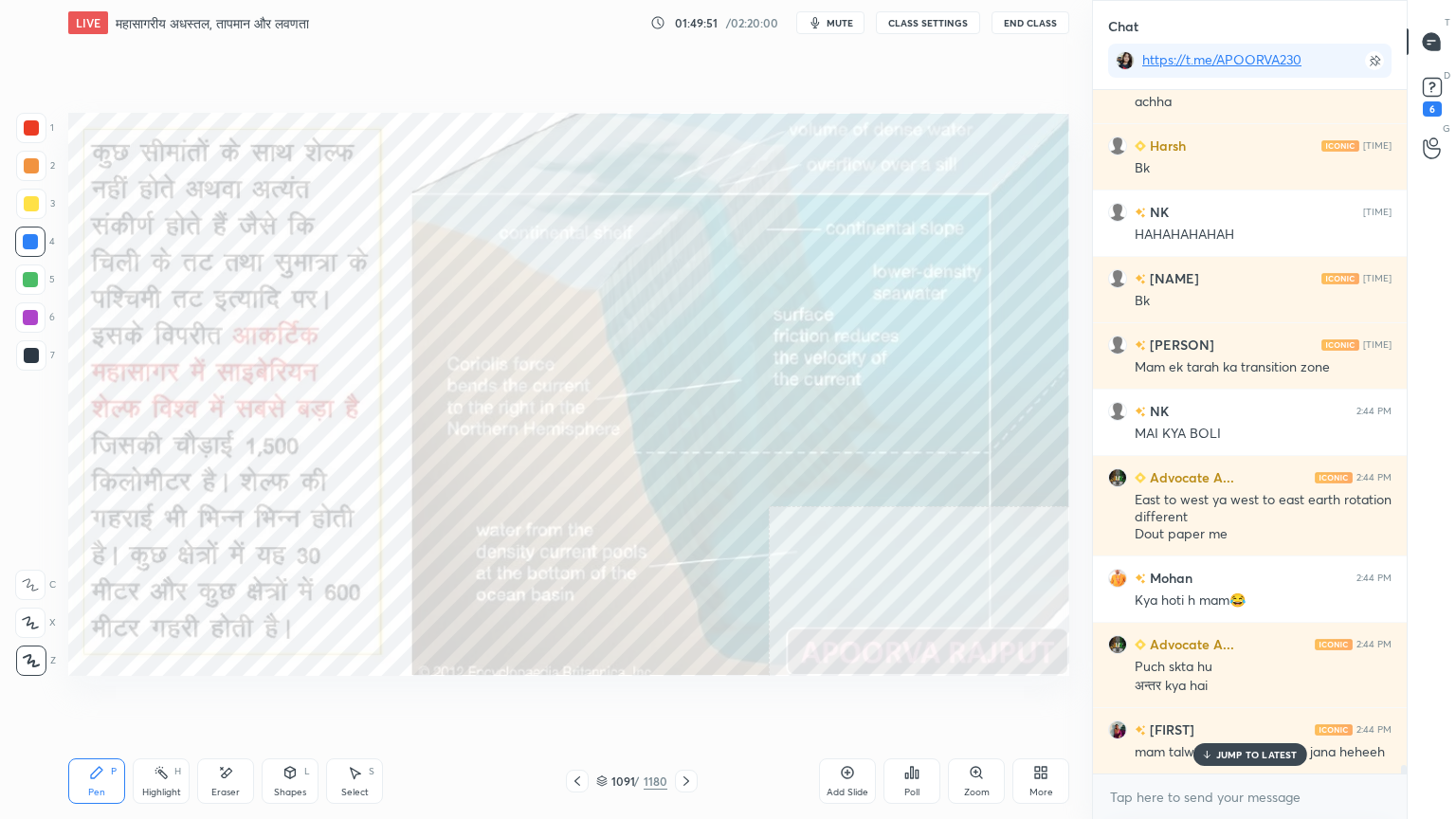 scroll, scrollTop: 55721, scrollLeft: 0, axis: vertical 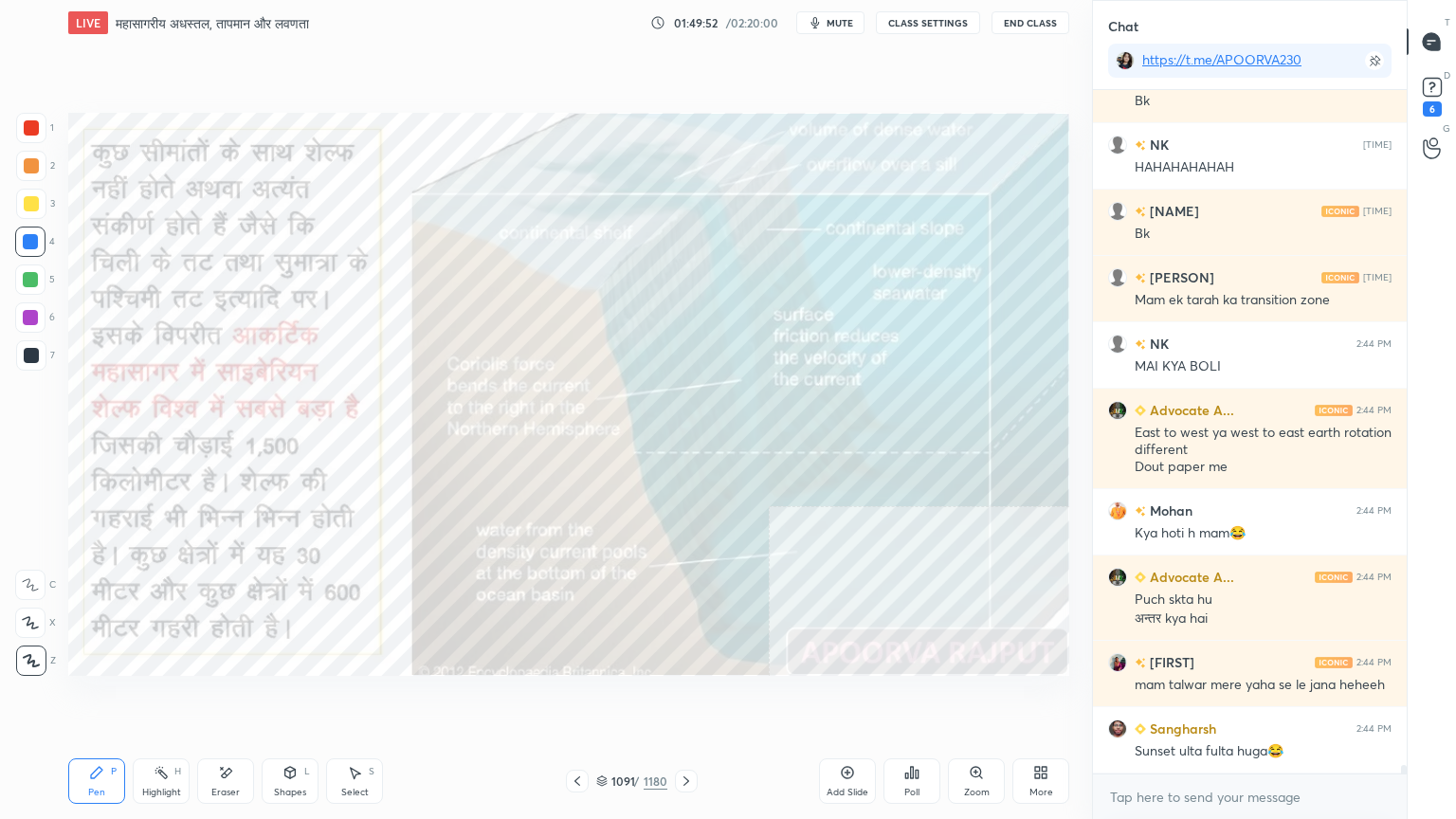 click on "x" at bounding box center (1249, 796) 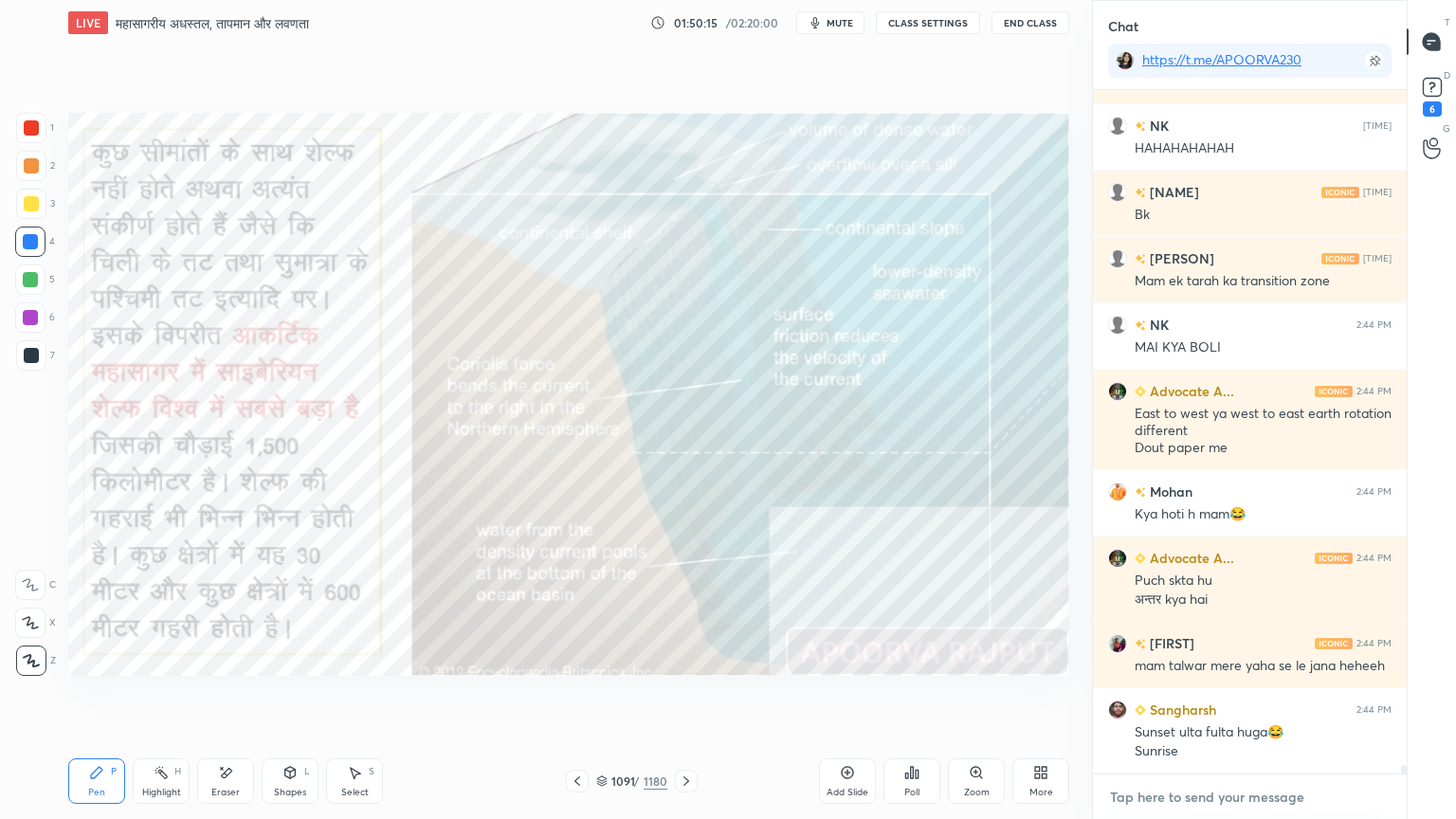 scroll, scrollTop: 55806, scrollLeft: 0, axis: vertical 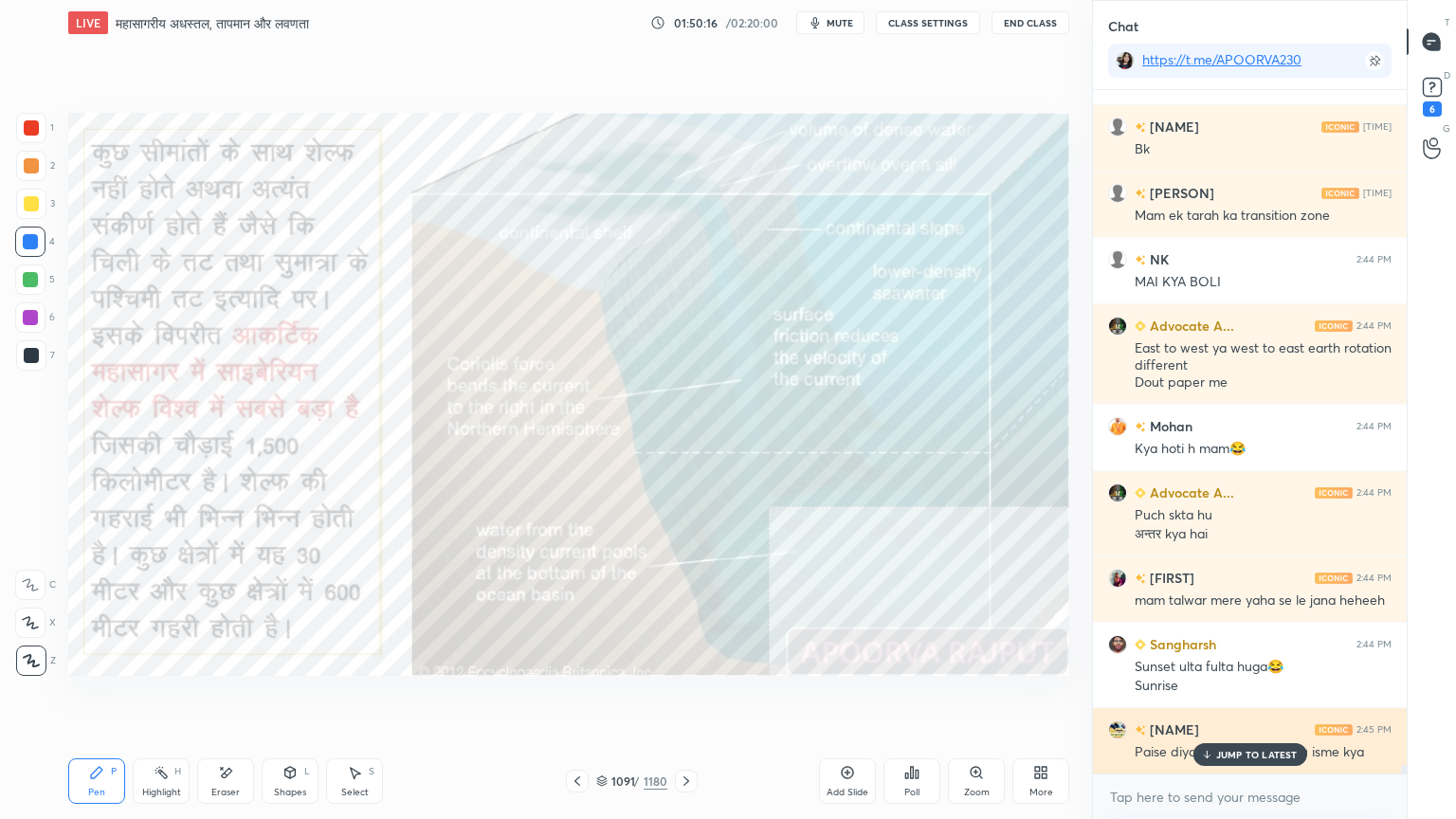 drag, startPoint x: 1251, startPoint y: 754, endPoint x: 1247, endPoint y: 770, distance: 16.492423 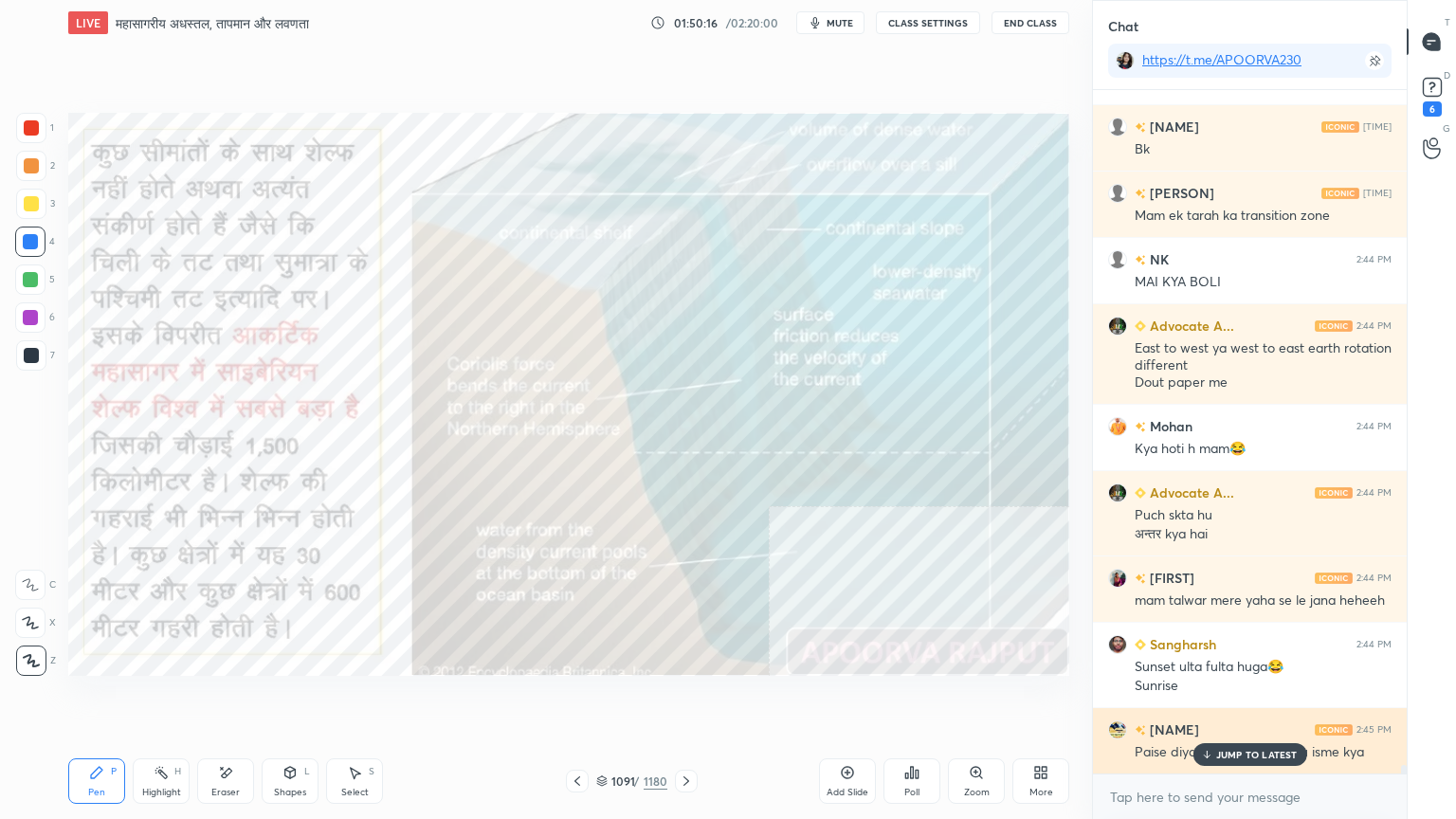 click on "JUMP TO LATEST" at bounding box center [1257, 755] 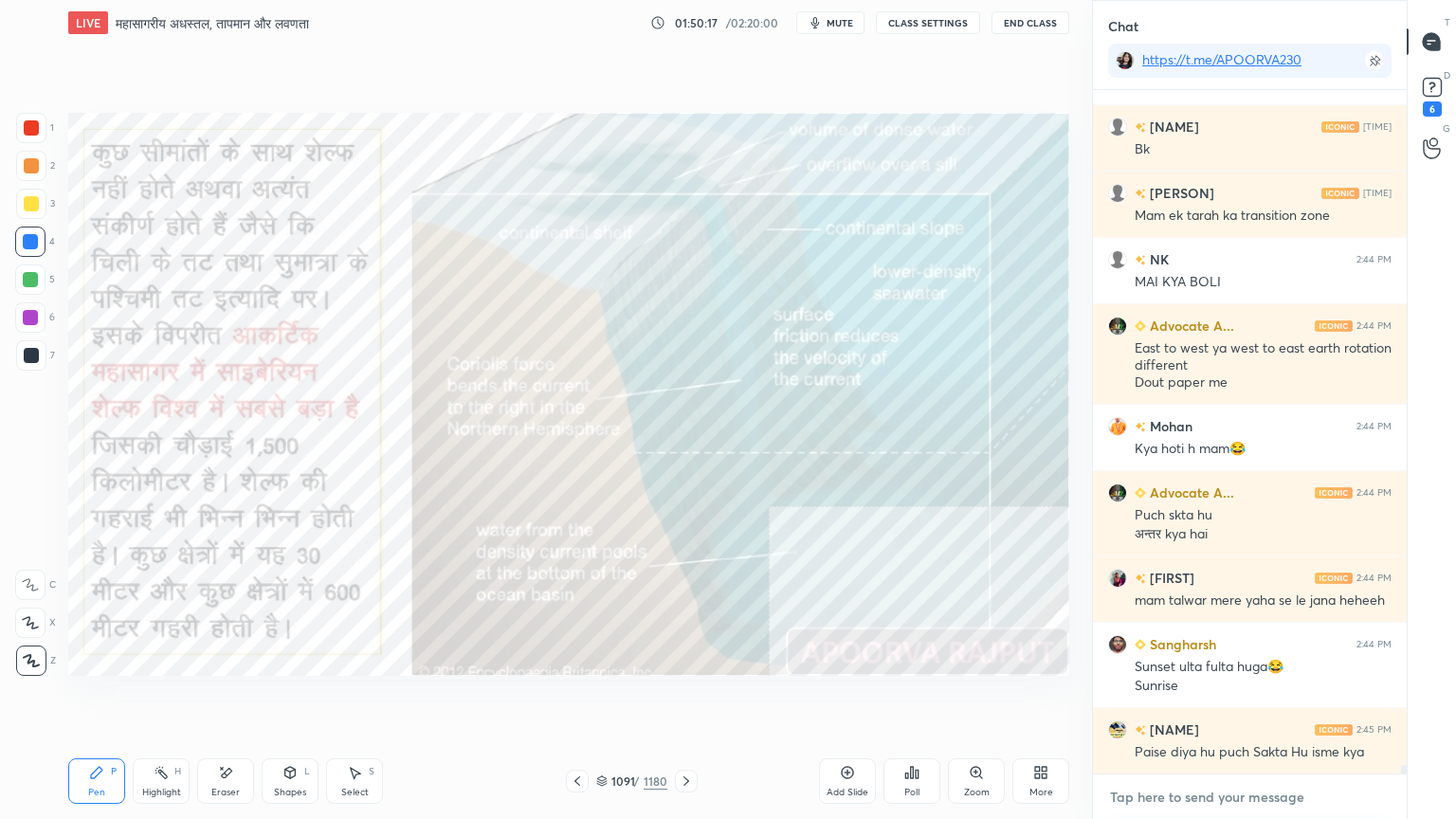 click at bounding box center [1249, 797] 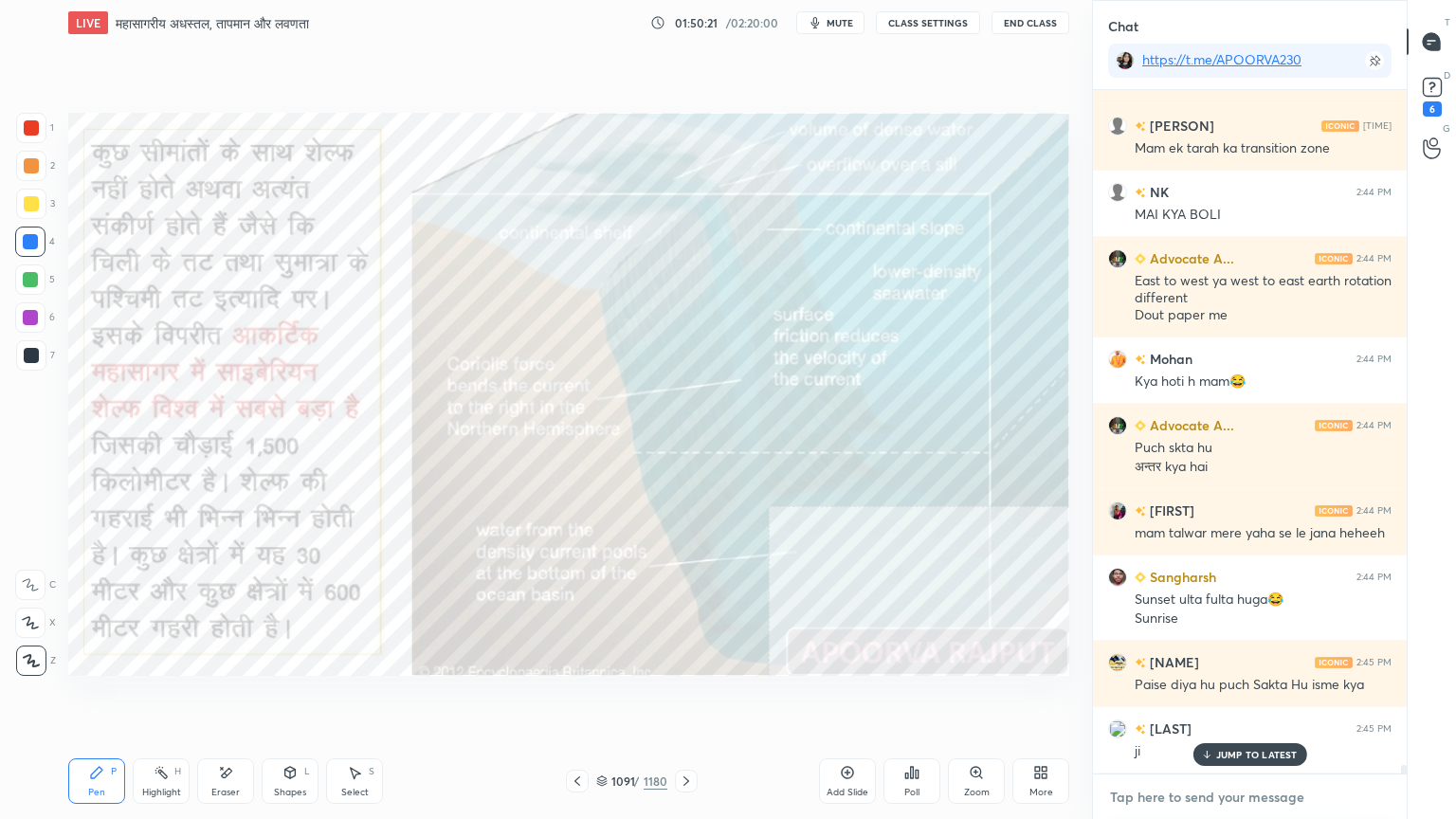scroll, scrollTop: 55938, scrollLeft: 0, axis: vertical 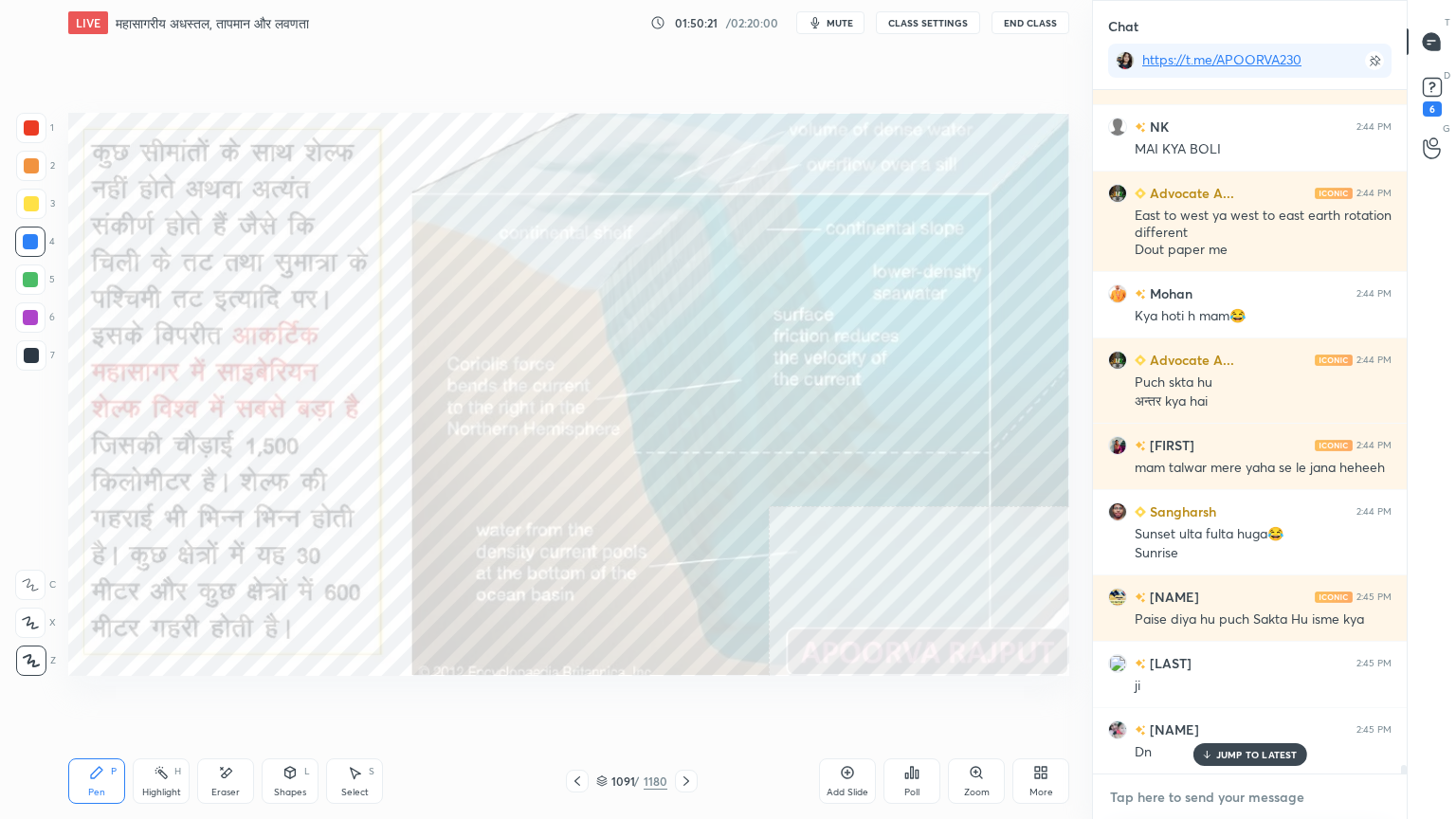 click at bounding box center (1249, 797) 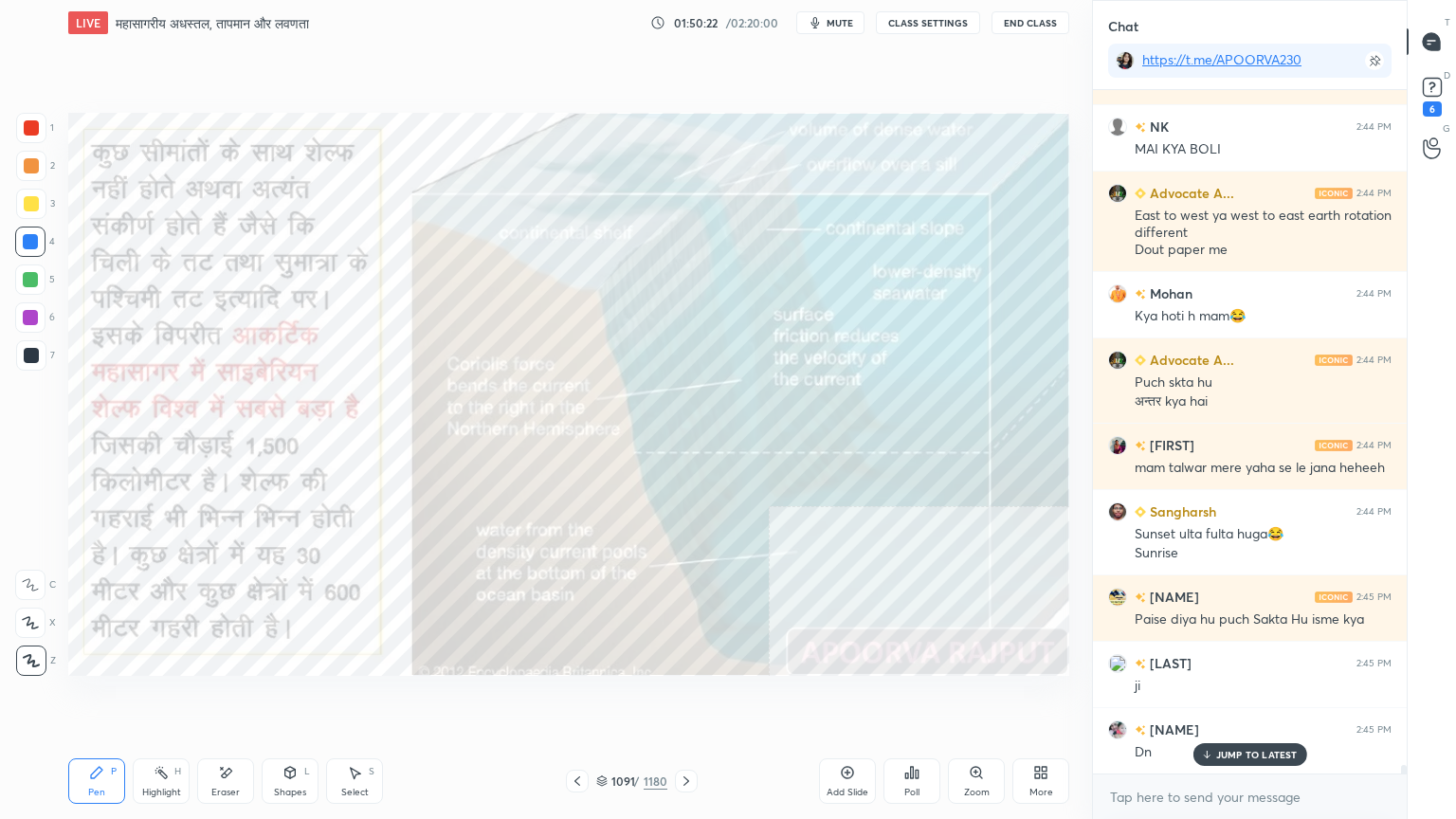 drag, startPoint x: 1233, startPoint y: 754, endPoint x: 1225, endPoint y: 783, distance: 30.083218 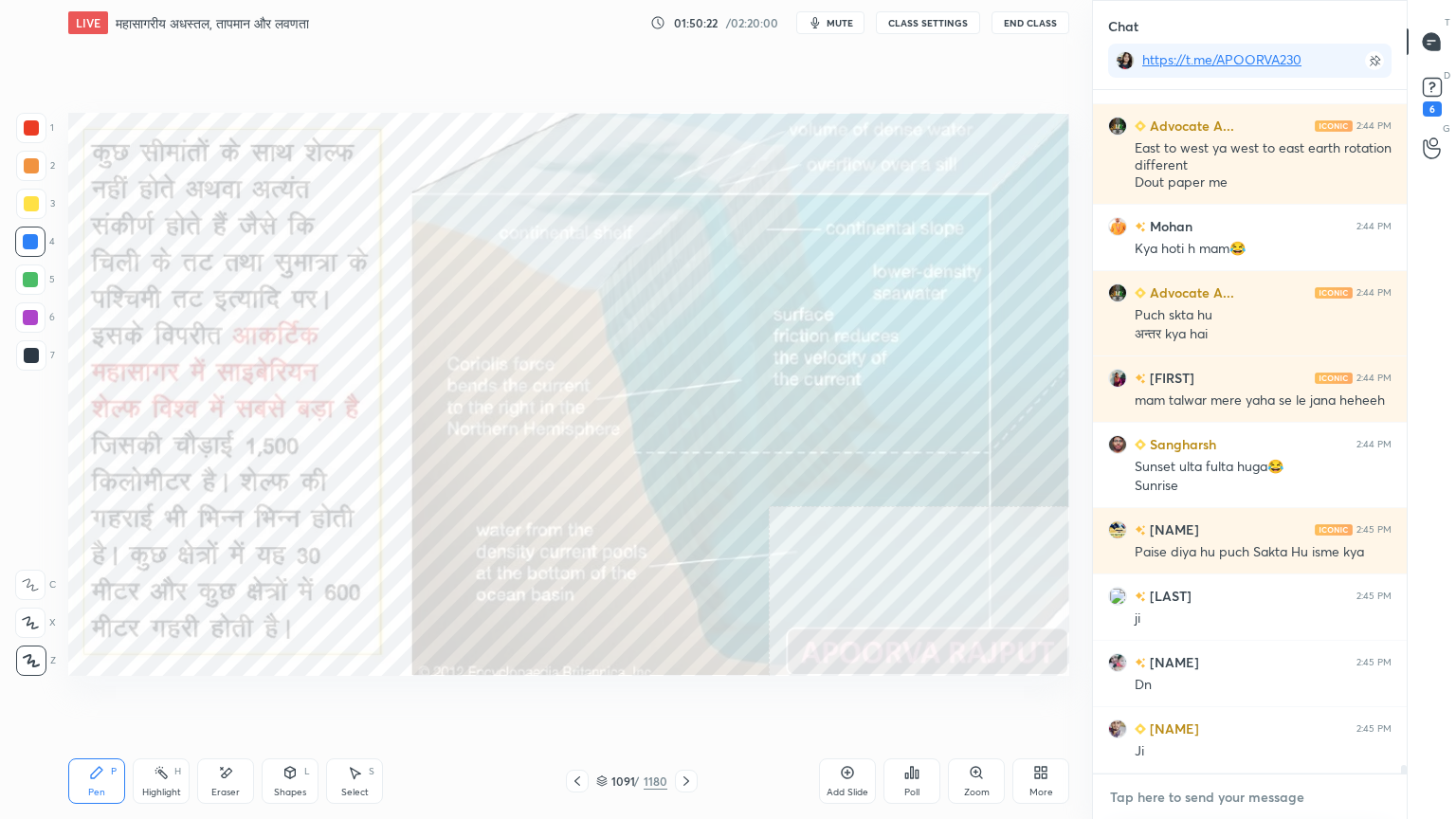 click at bounding box center [1249, 797] 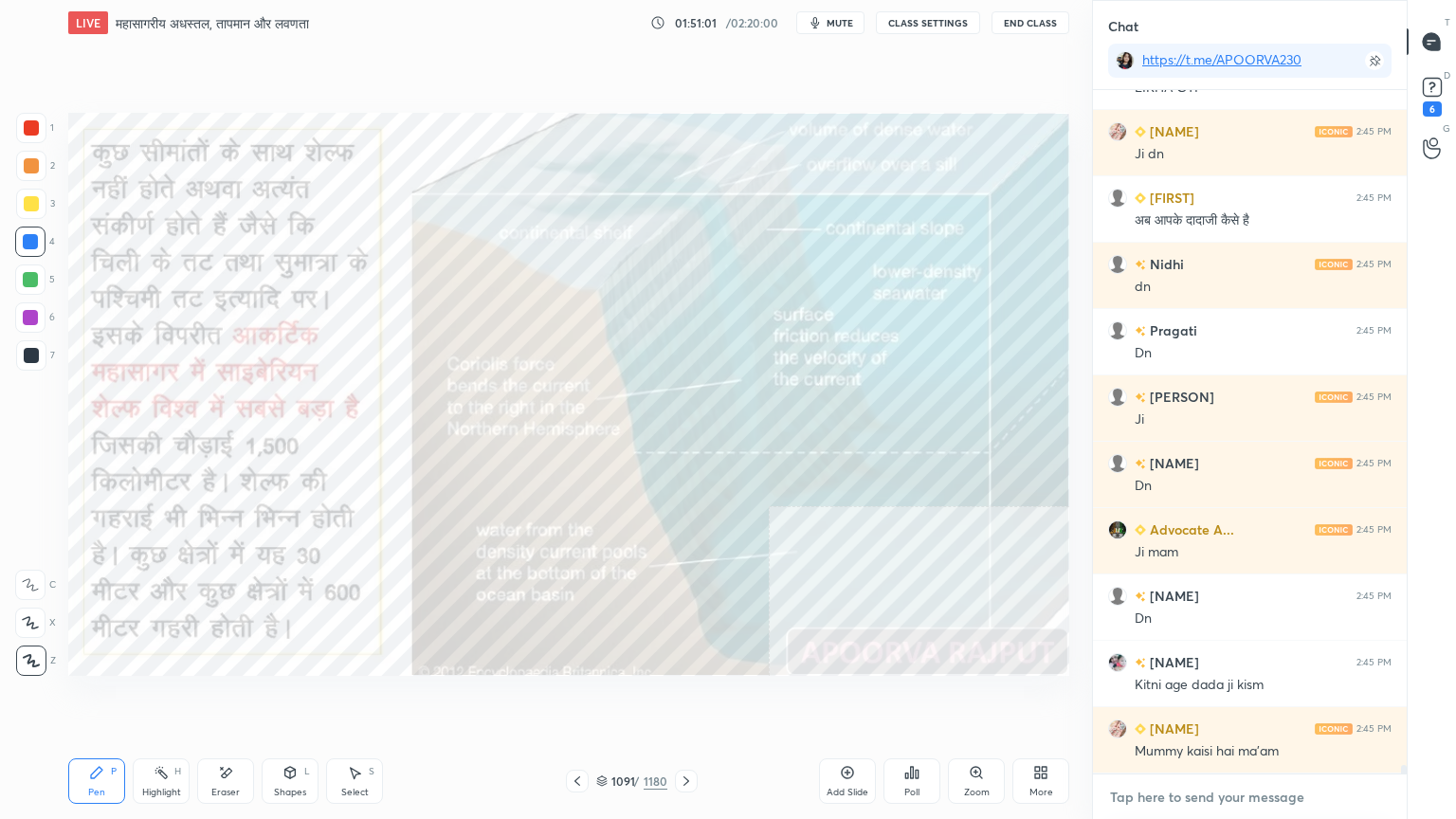 scroll, scrollTop: 56867, scrollLeft: 0, axis: vertical 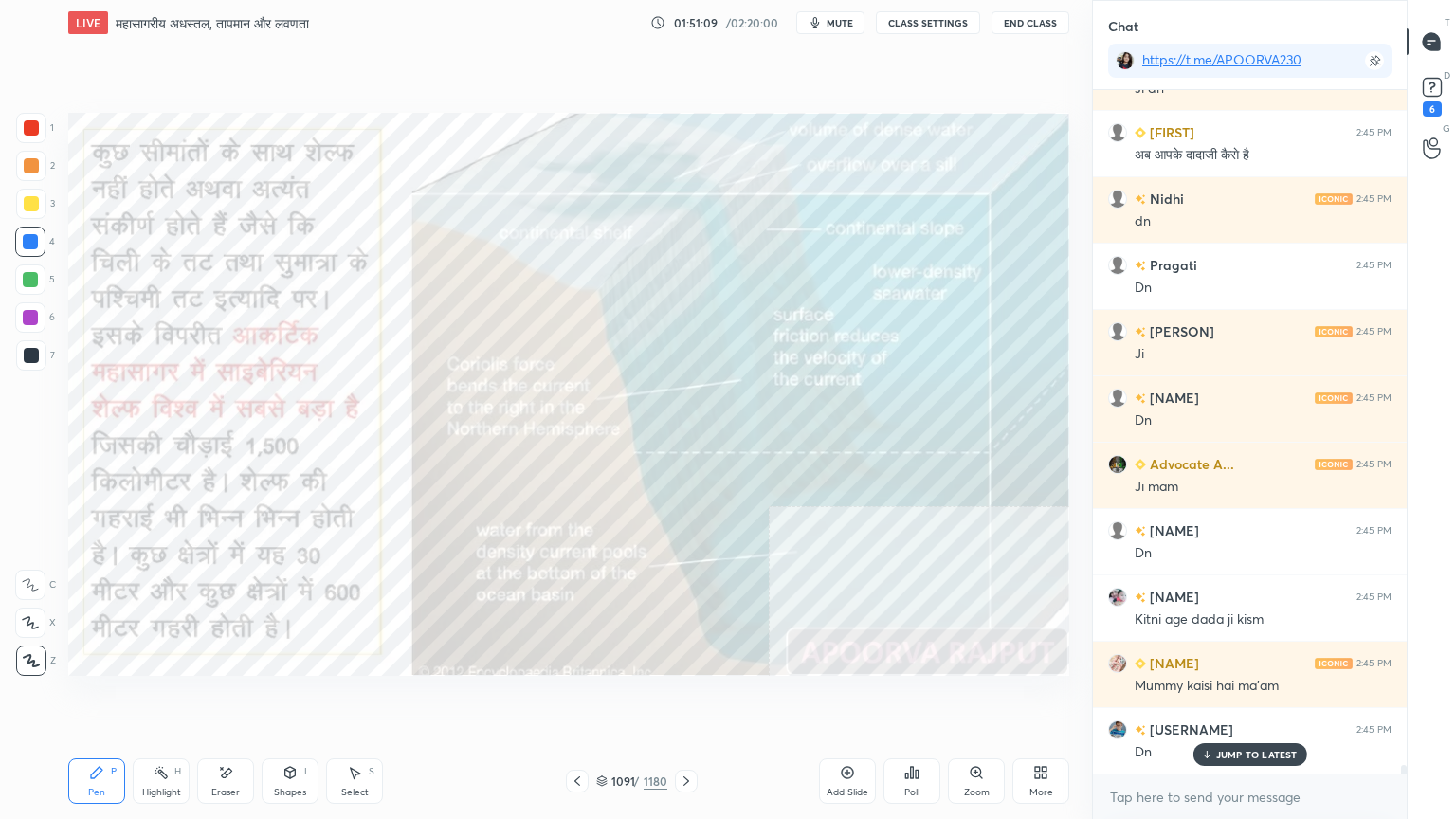 click on "Add Slide" at bounding box center [847, 781] 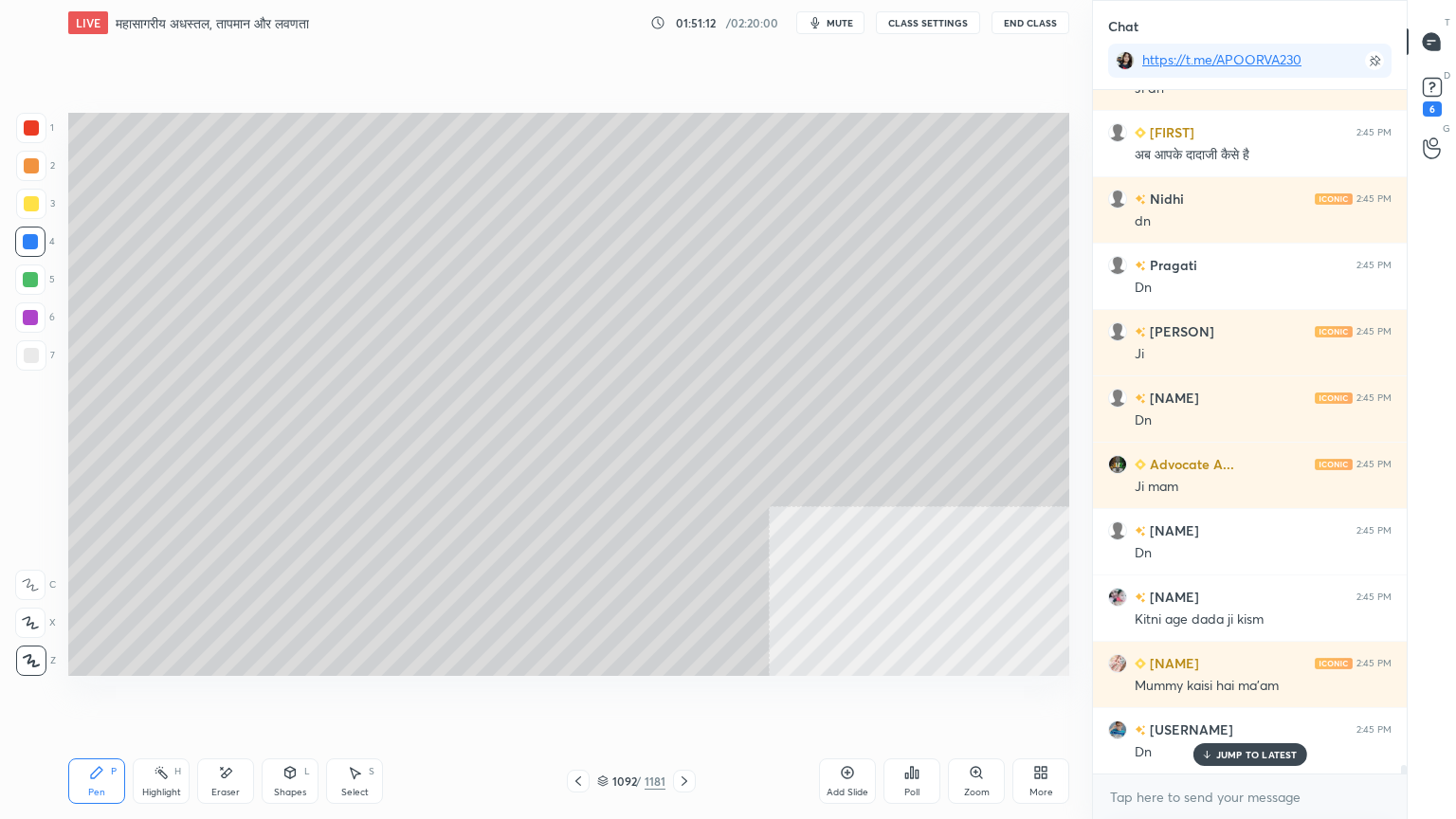 click at bounding box center [31, 355] 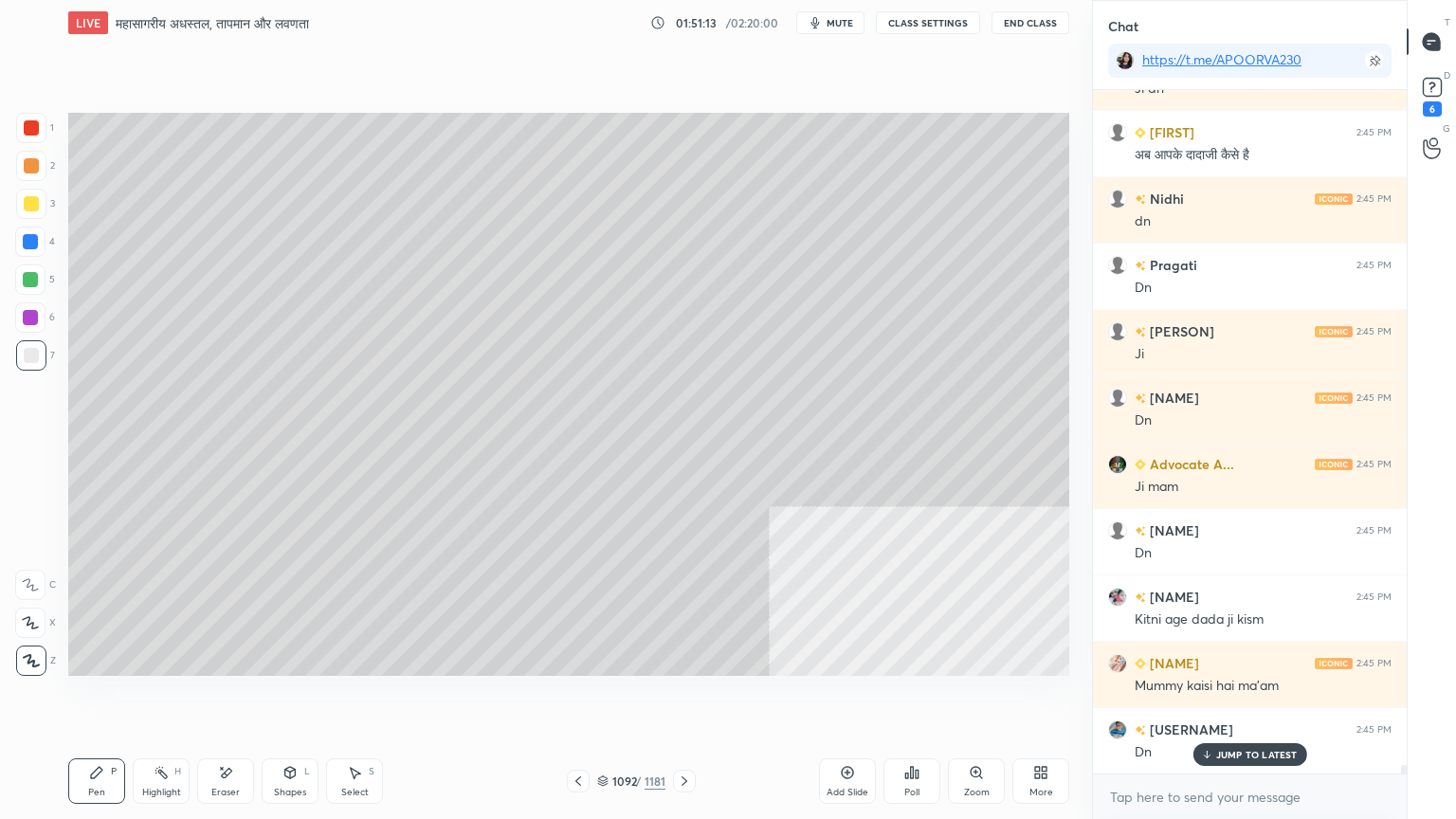 click at bounding box center [31, 355] 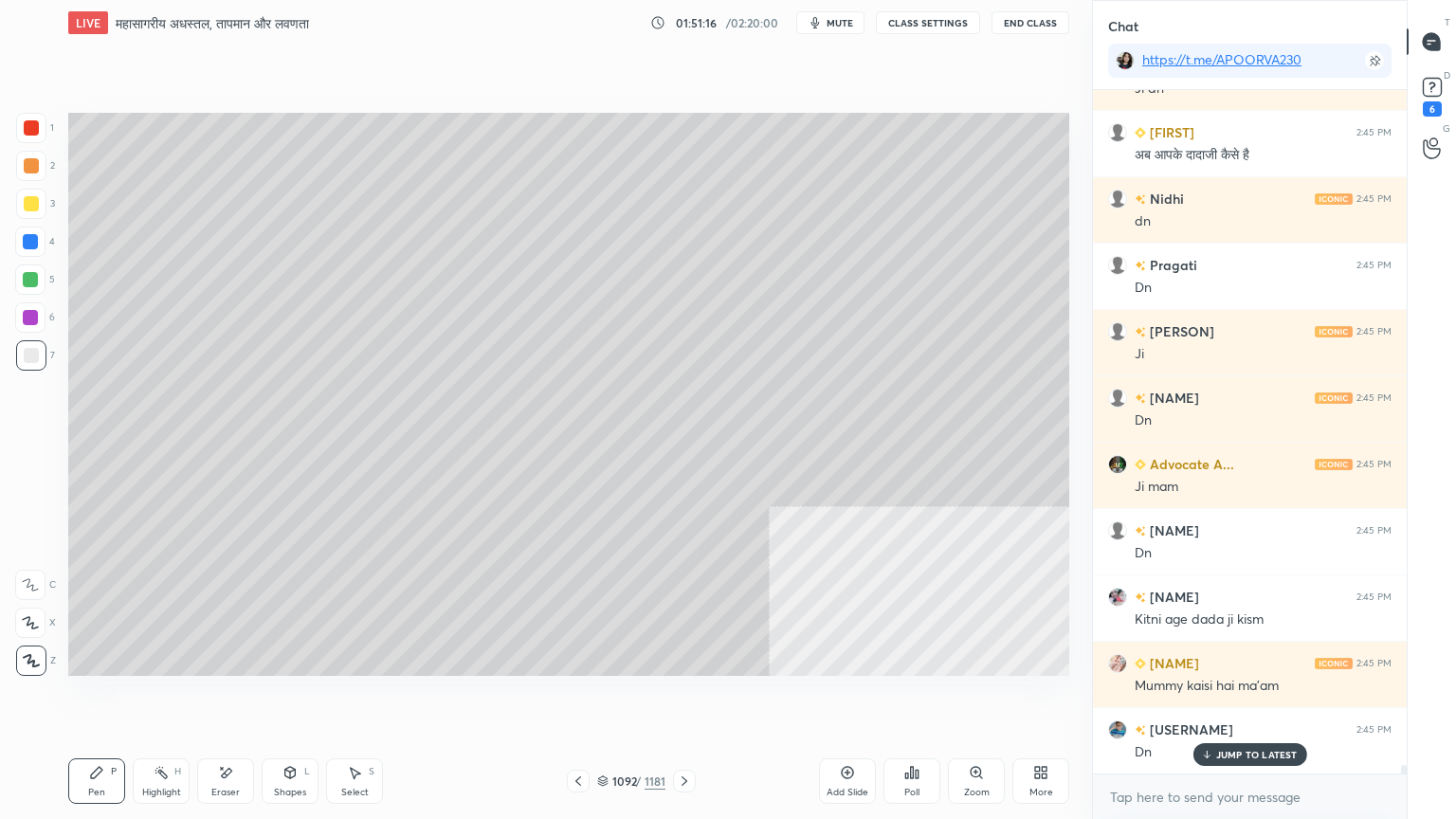 click at bounding box center [30, 242] 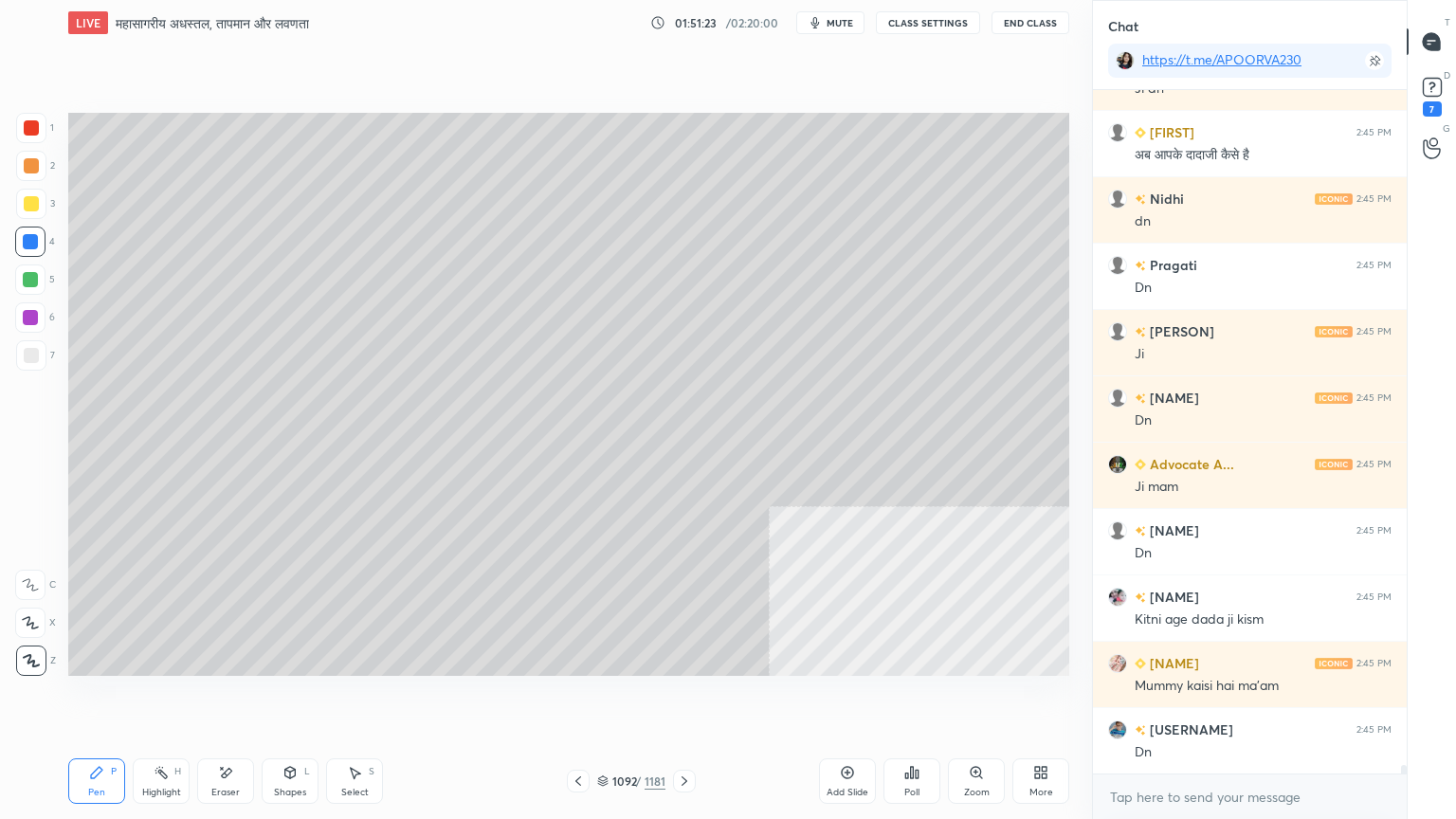 click on "Eraser" at bounding box center [226, 781] 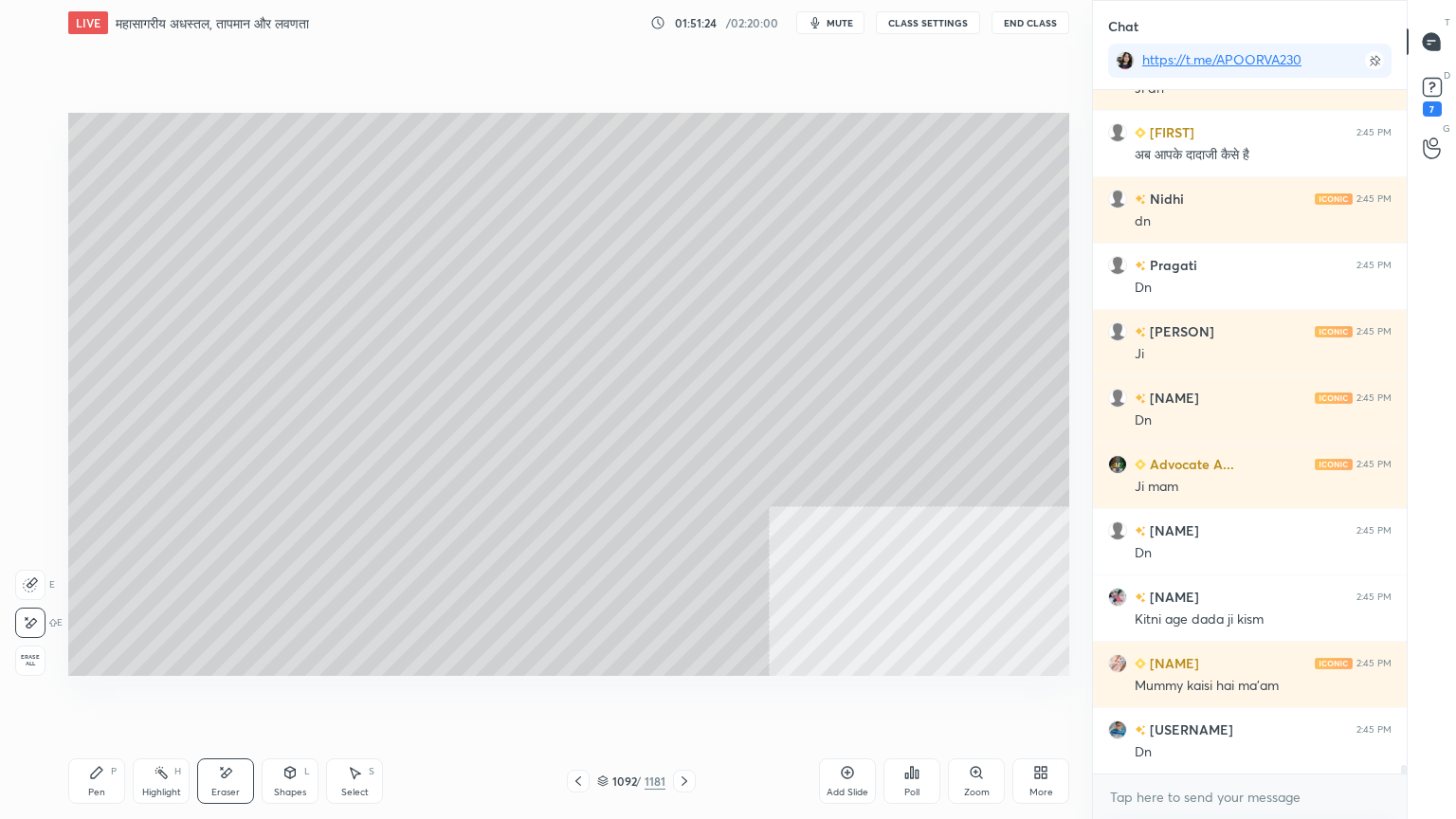 click on "Erase all" at bounding box center [30, 661] 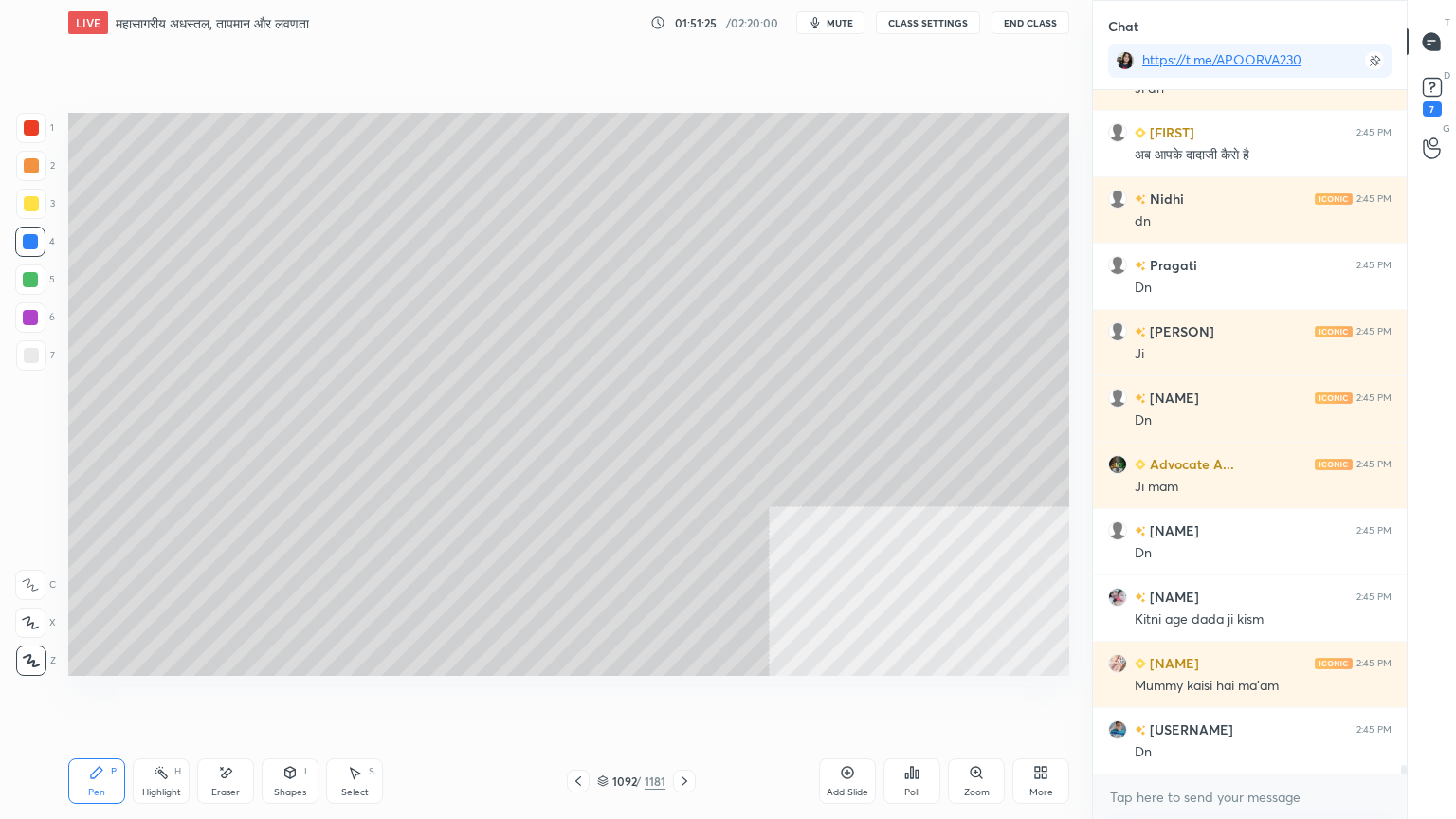 scroll, scrollTop: 56935, scrollLeft: 0, axis: vertical 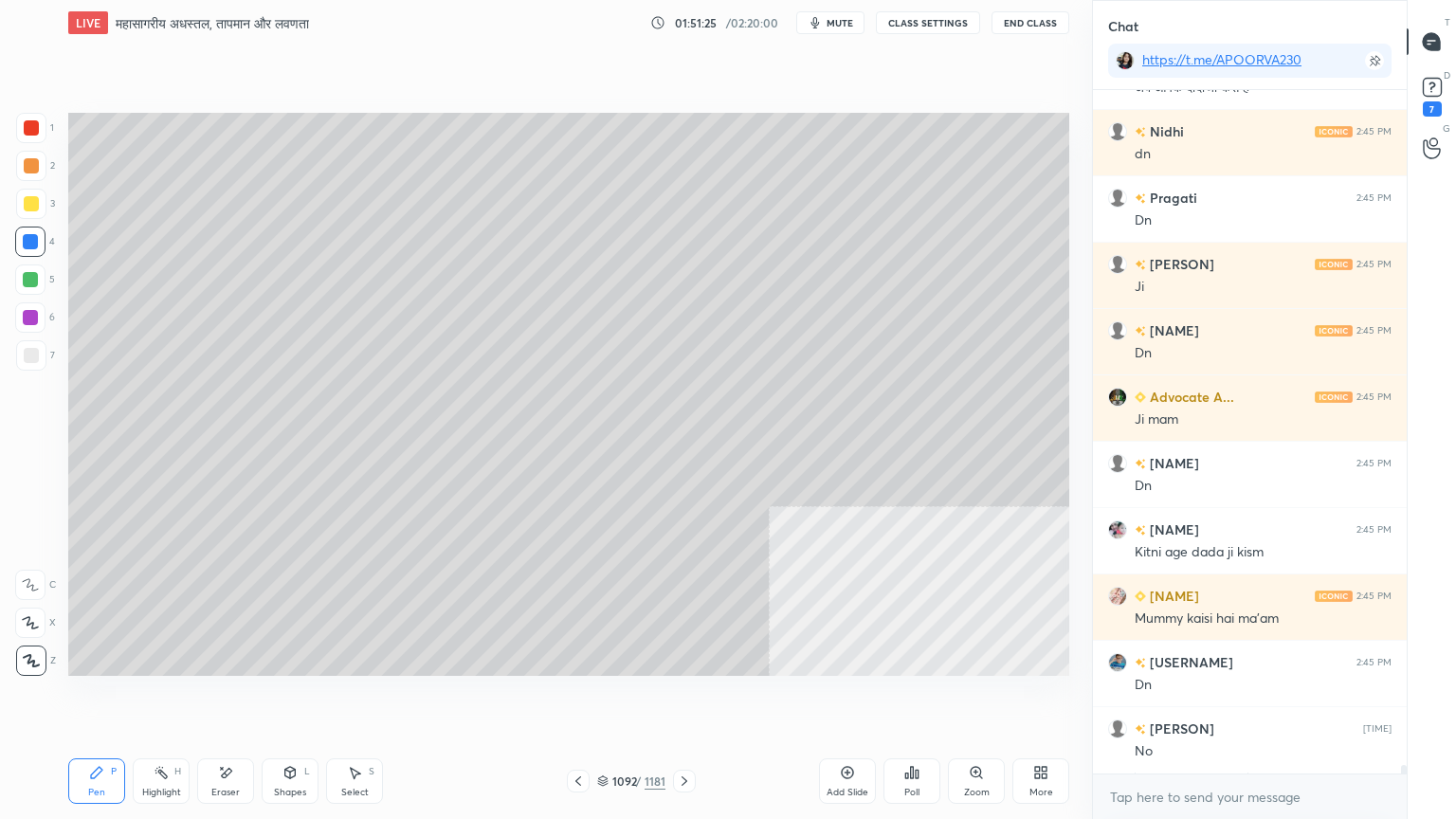 click 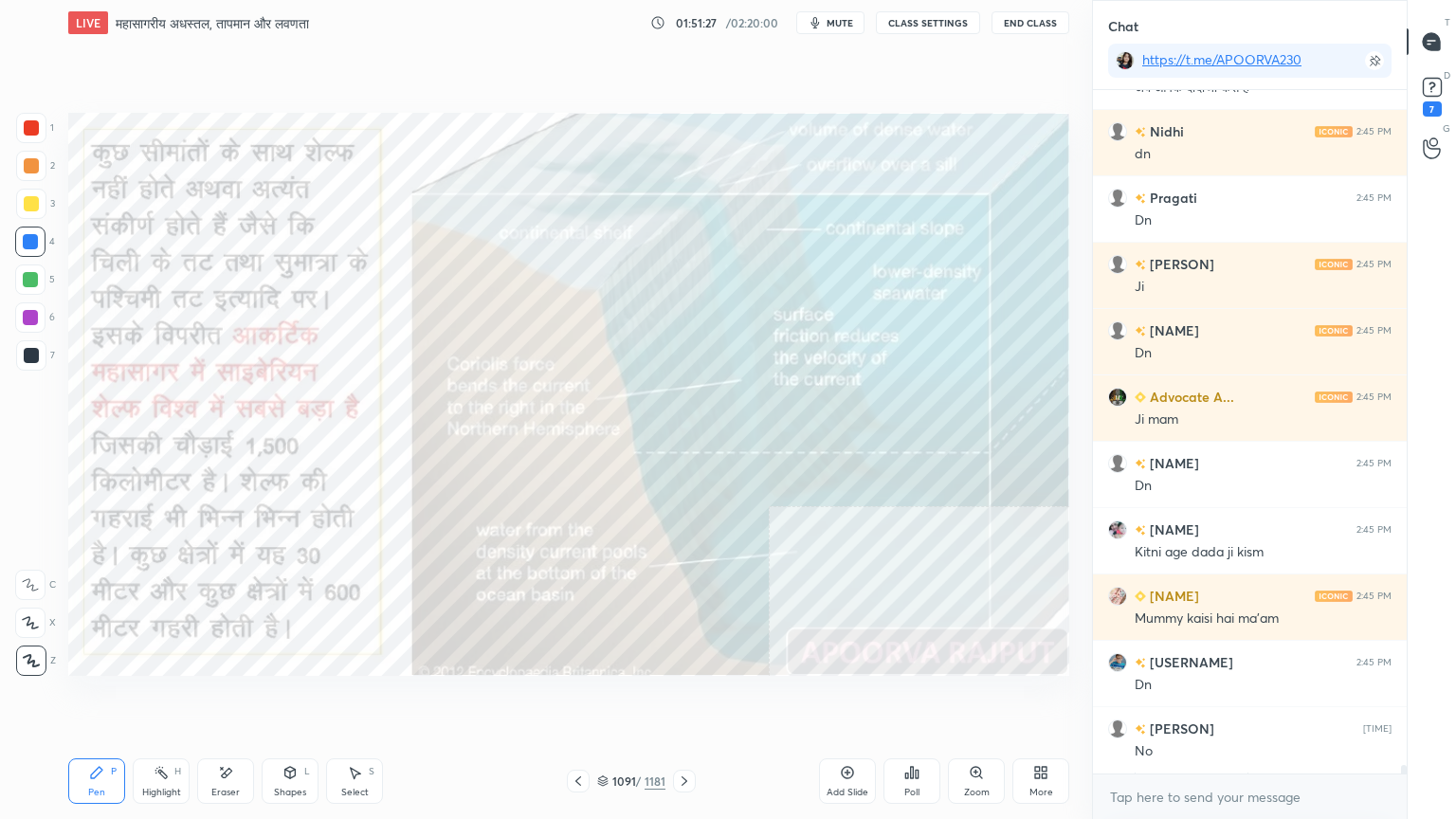 click at bounding box center (30, 242) 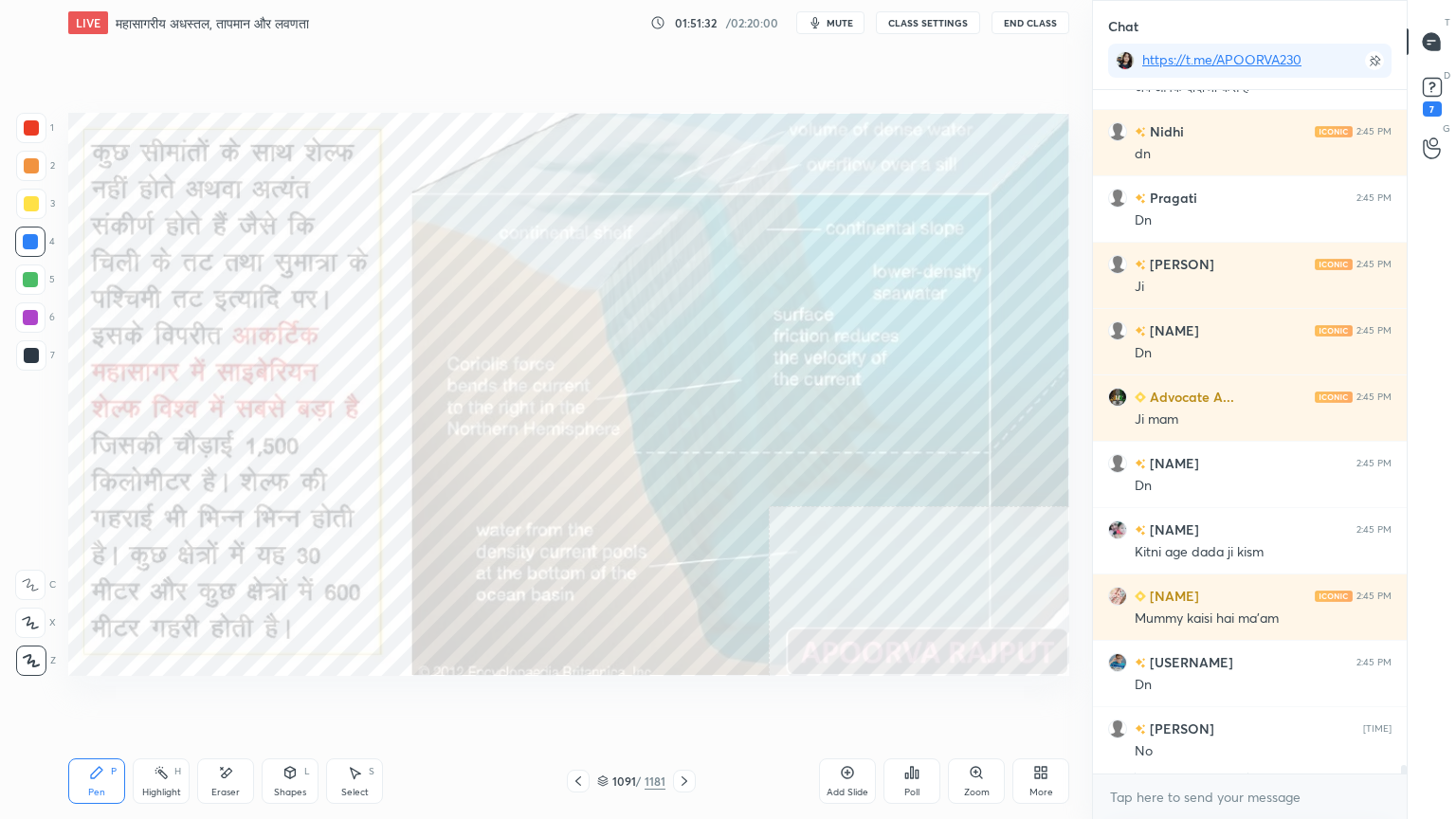 click 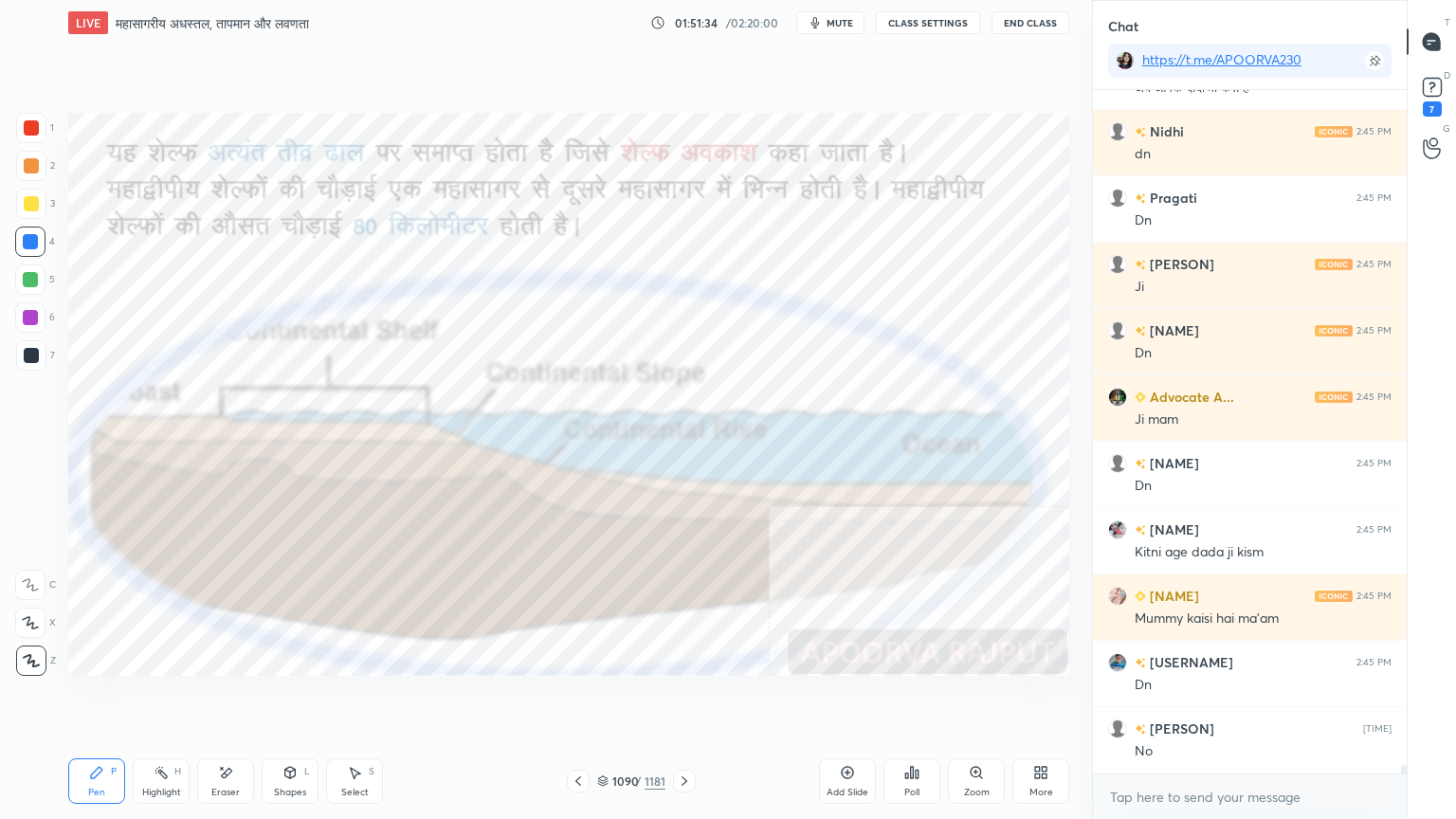 click 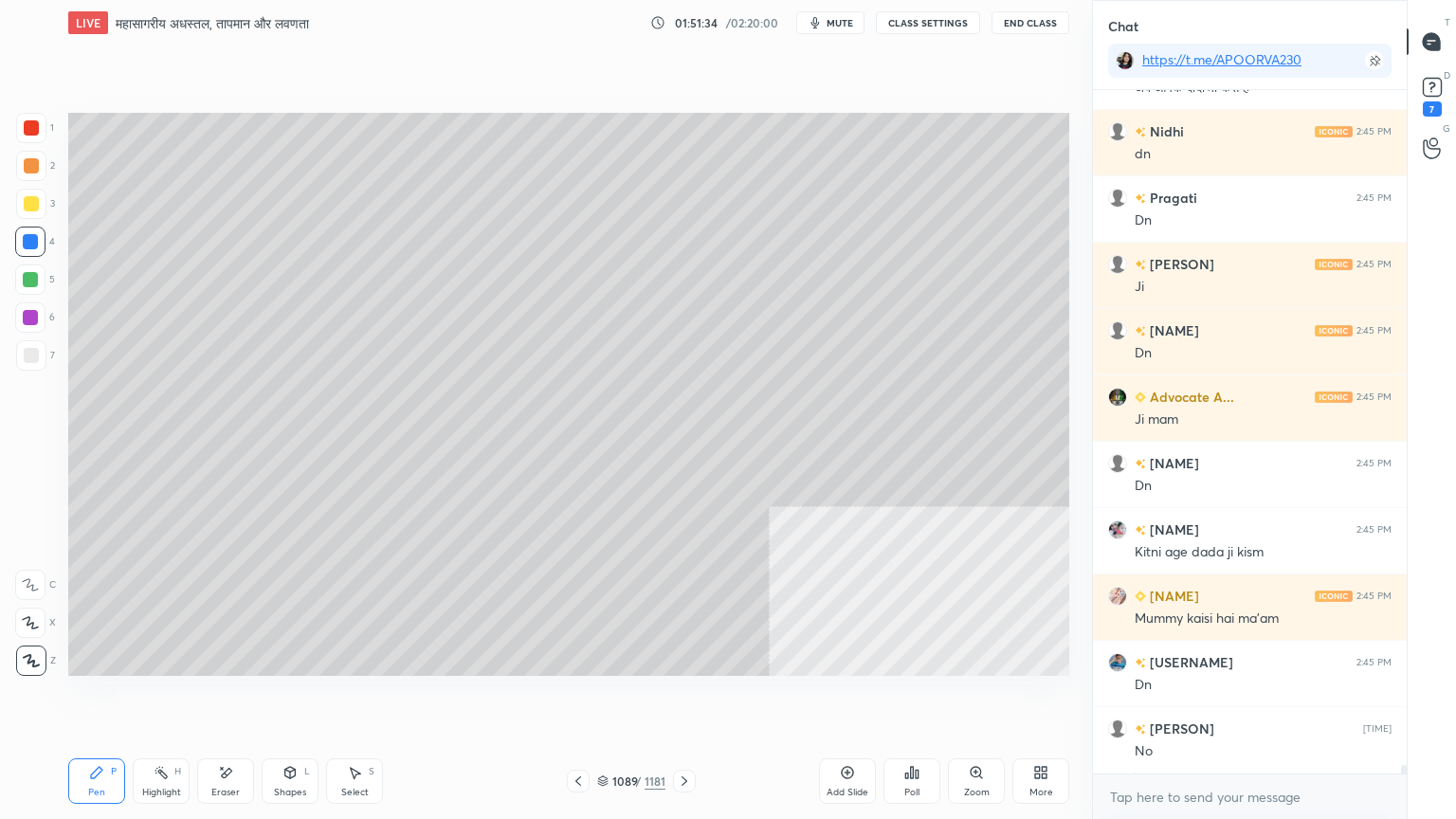 click 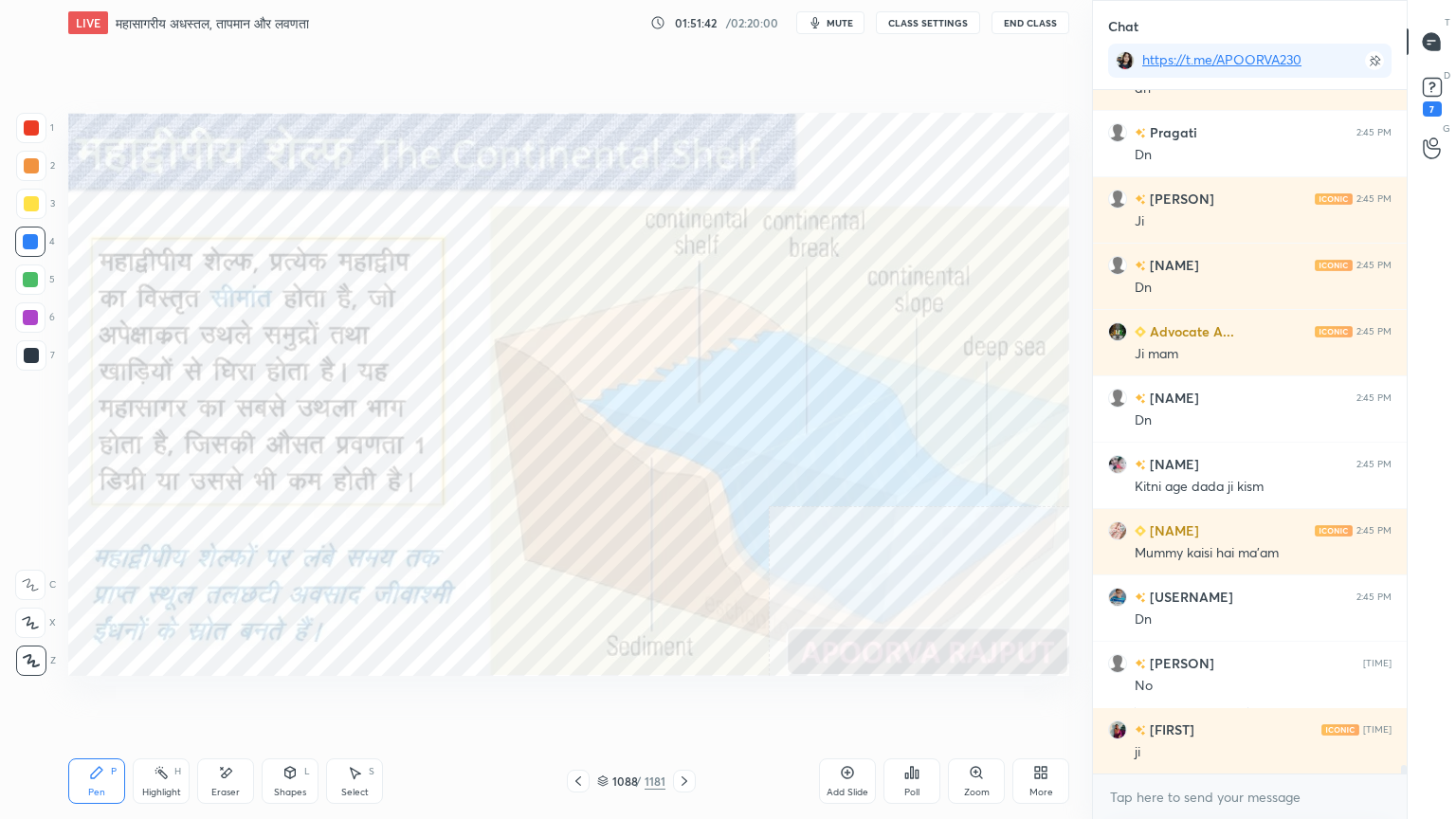 scroll, scrollTop: 57084, scrollLeft: 0, axis: vertical 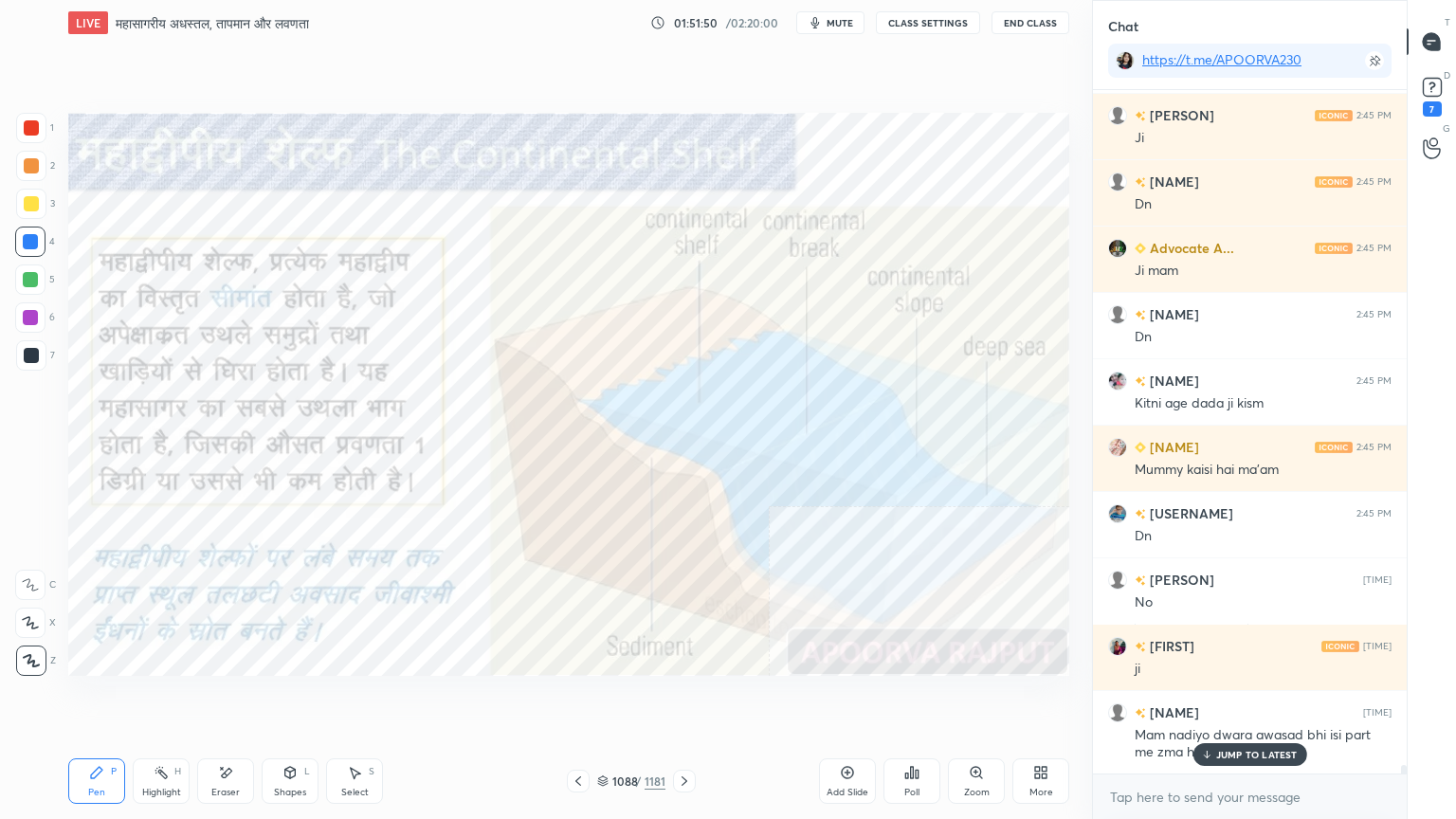 click on "JUMP TO LATEST" at bounding box center (1257, 755) 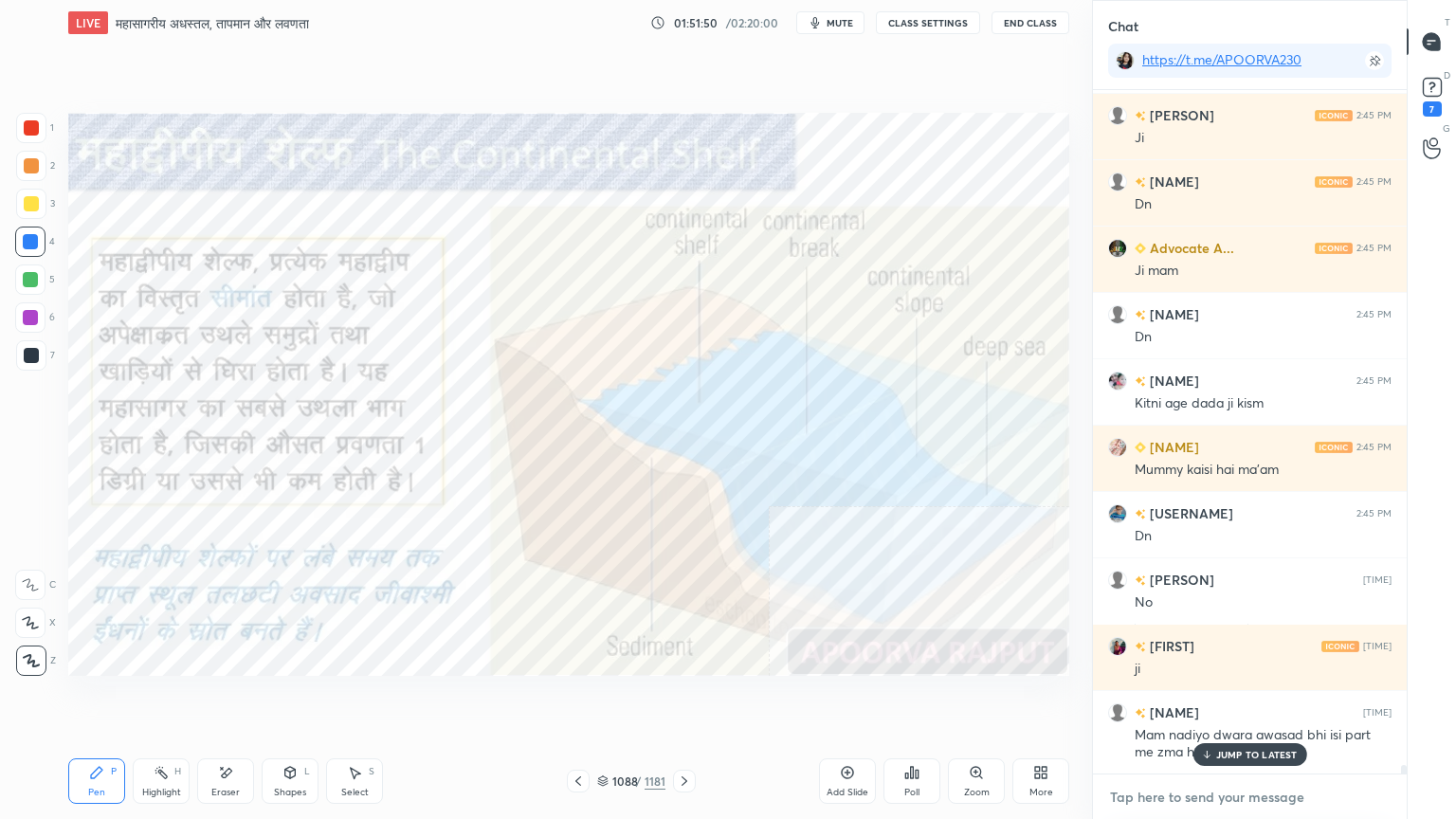 click at bounding box center [1249, 797] 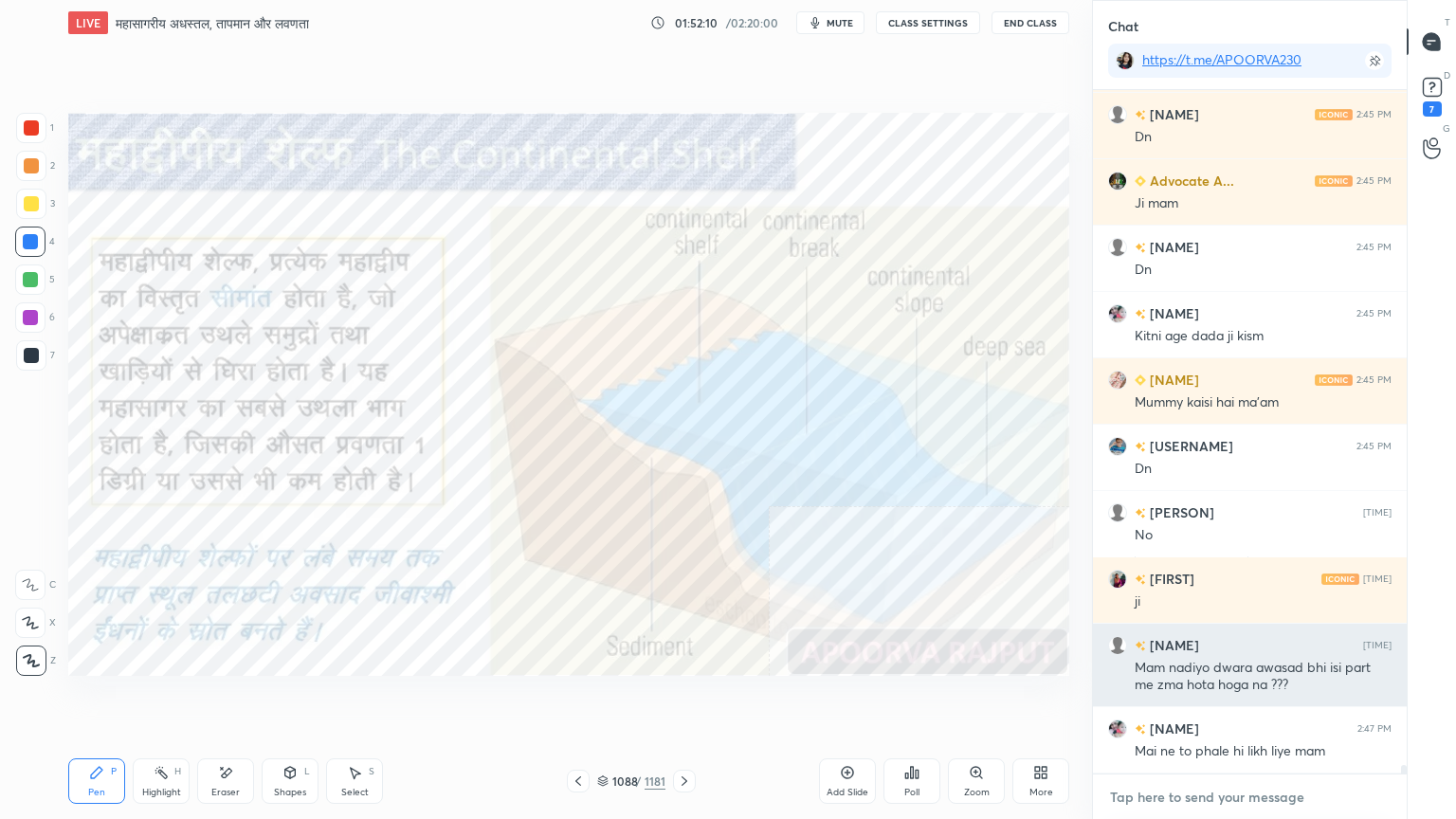 scroll, scrollTop: 57216, scrollLeft: 0, axis: vertical 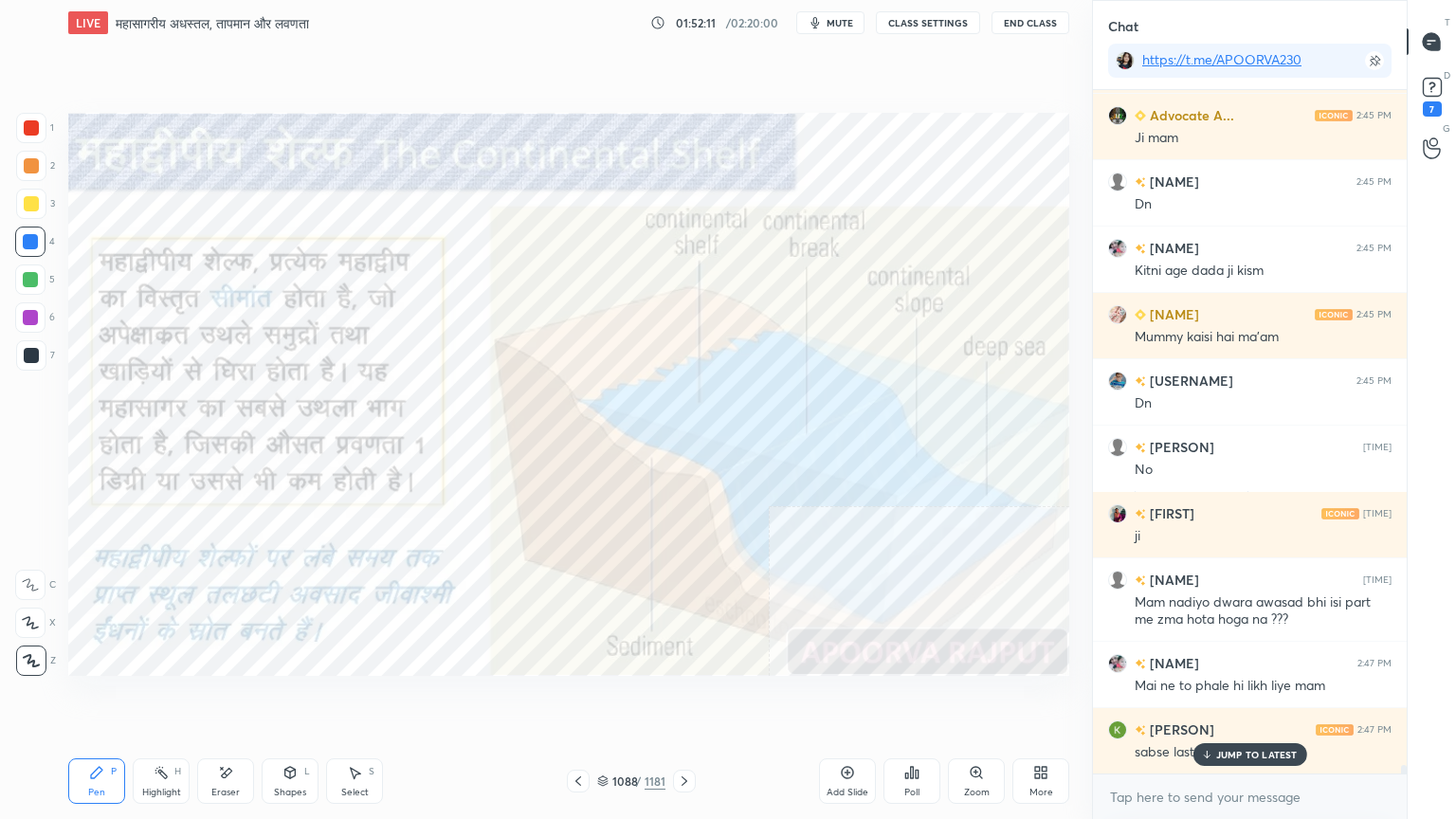 click on "JUMP TO LATEST" at bounding box center (1257, 755) 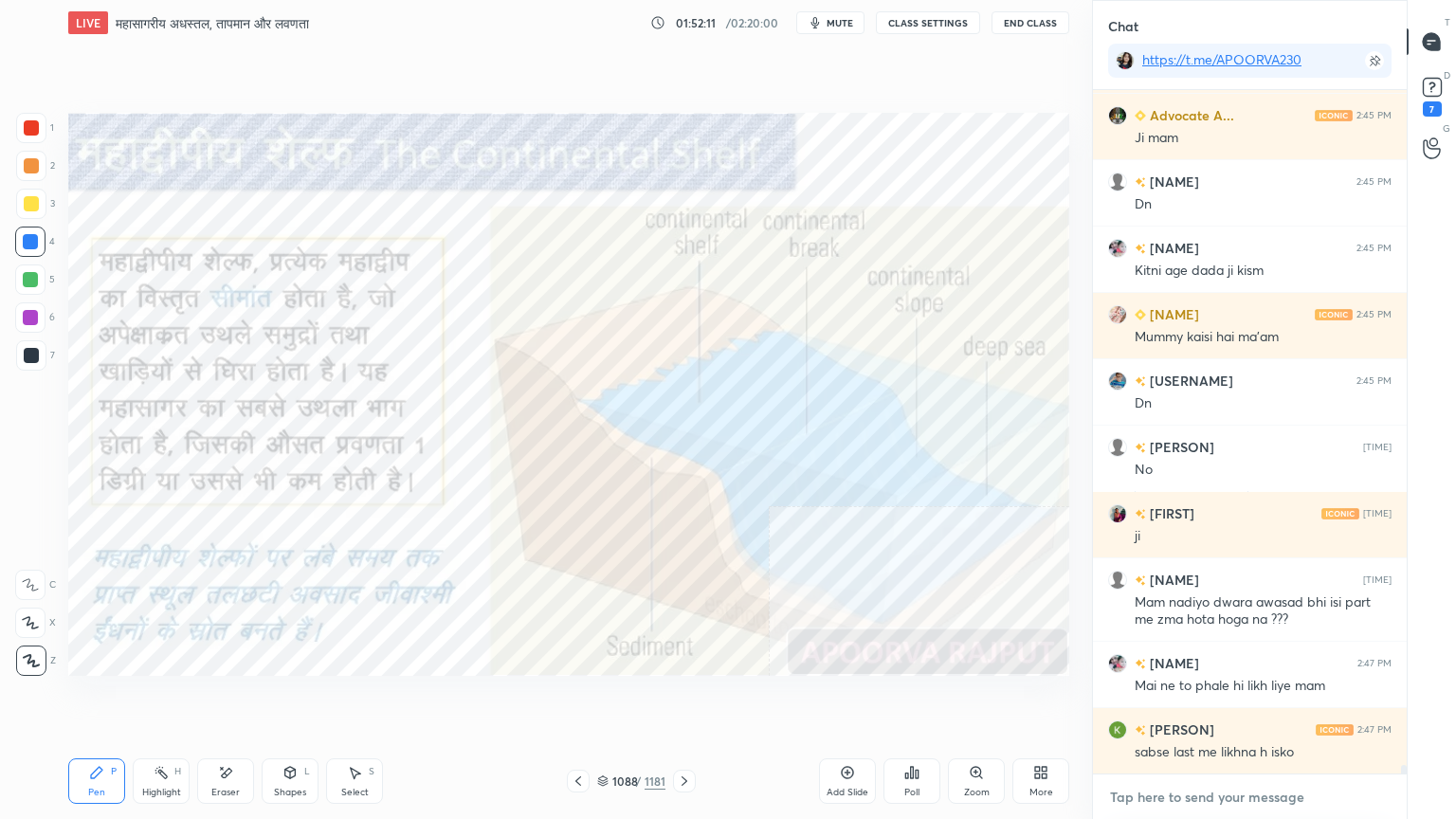 click at bounding box center (1249, 797) 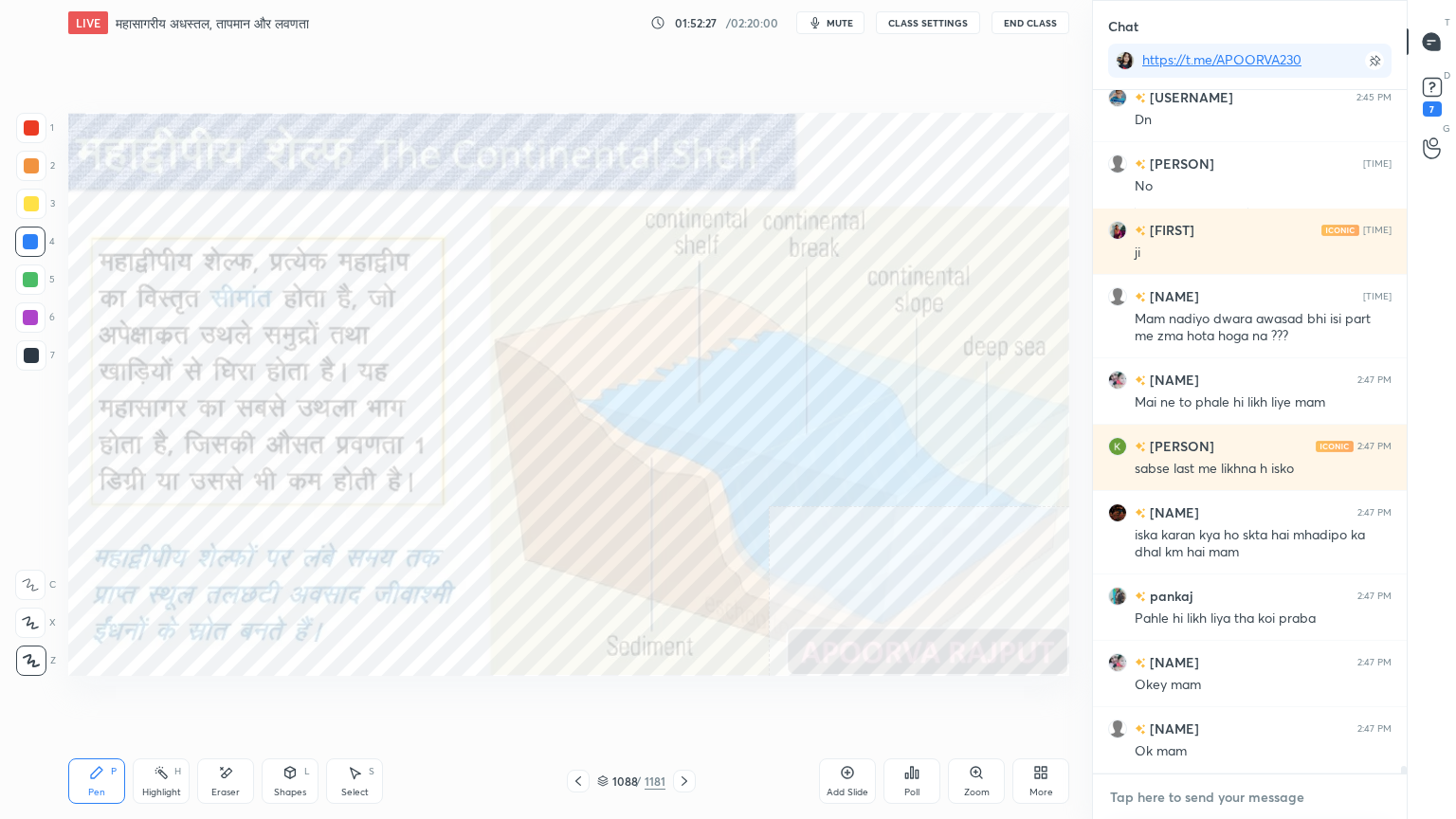 scroll, scrollTop: 57565, scrollLeft: 0, axis: vertical 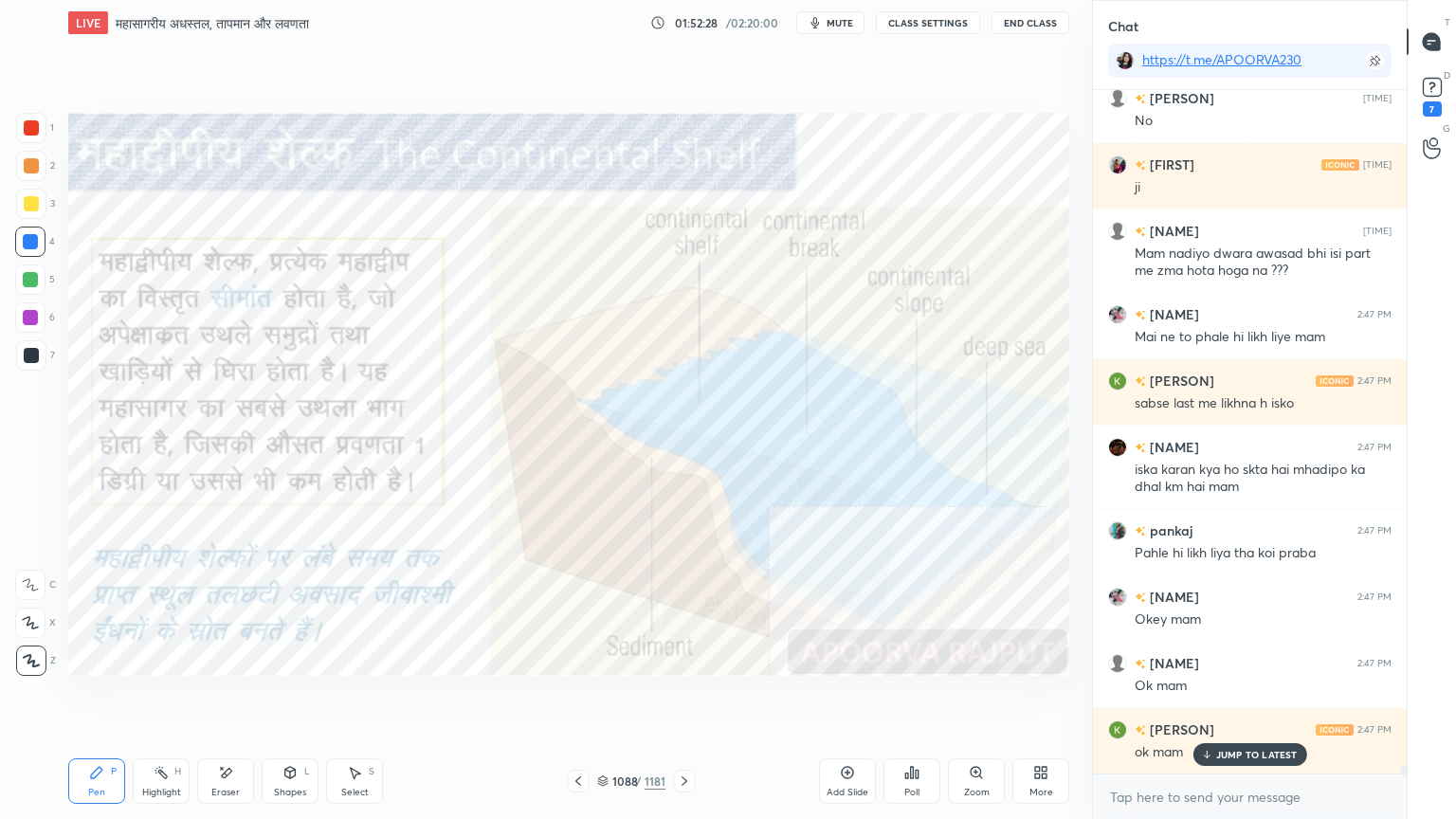 click on "Pen P Highlight H Eraser Shapes L Select S [NUMBER] / [NUMBER] Add Slide Poll Zoom More" at bounding box center [569, 781] 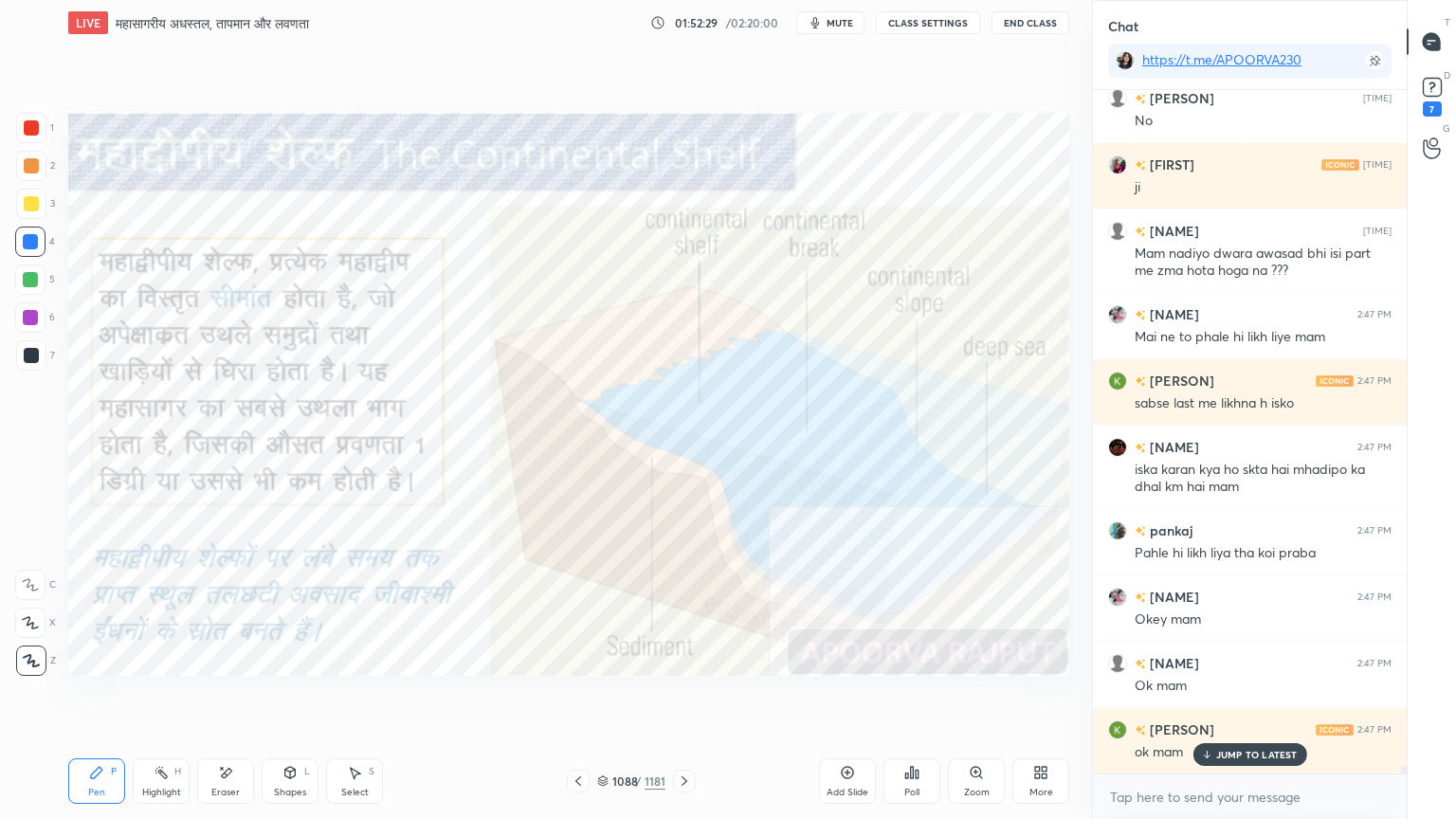 click on "Eraser" at bounding box center [226, 781] 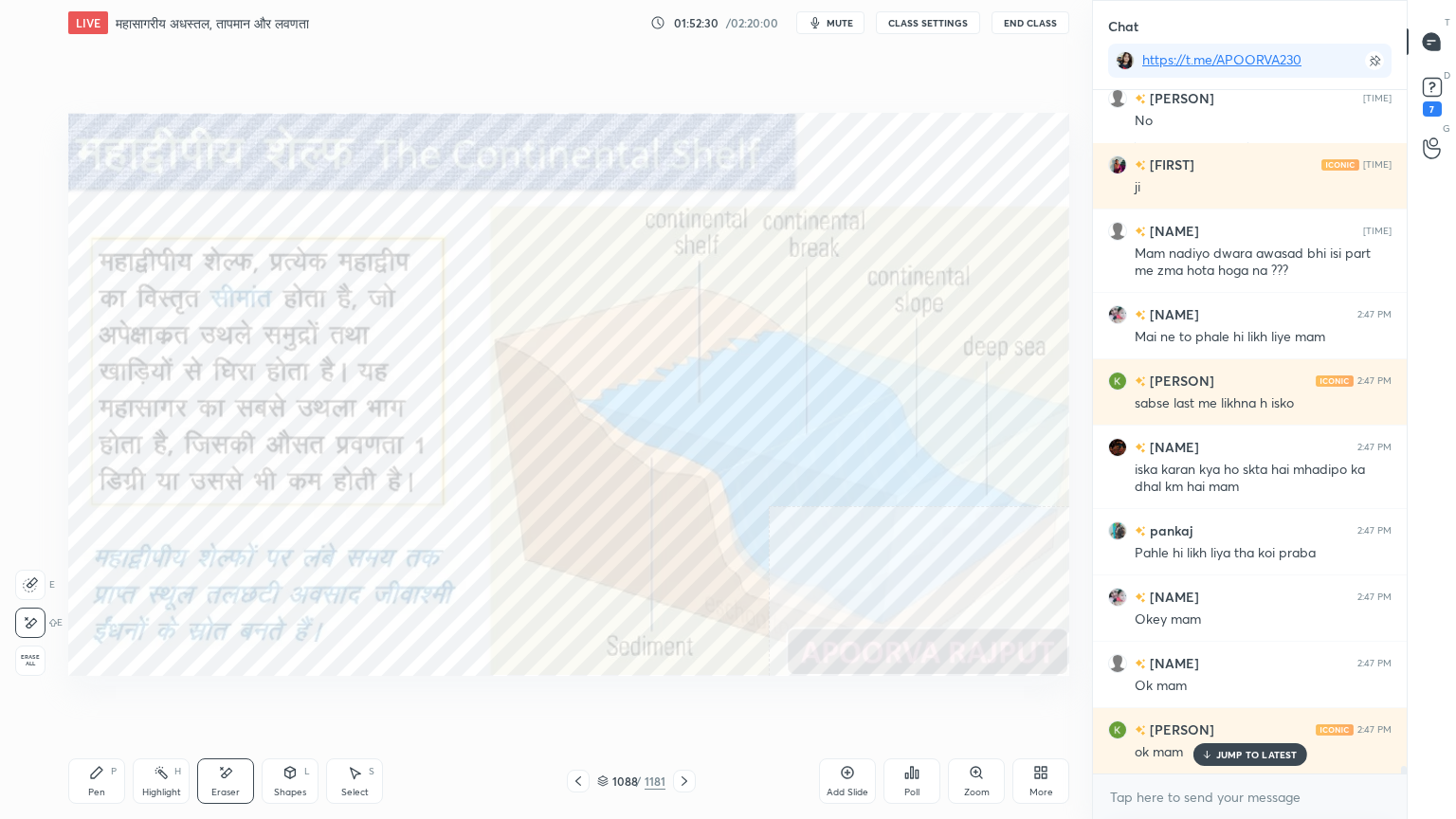 click on "Erase all" at bounding box center [30, 661] 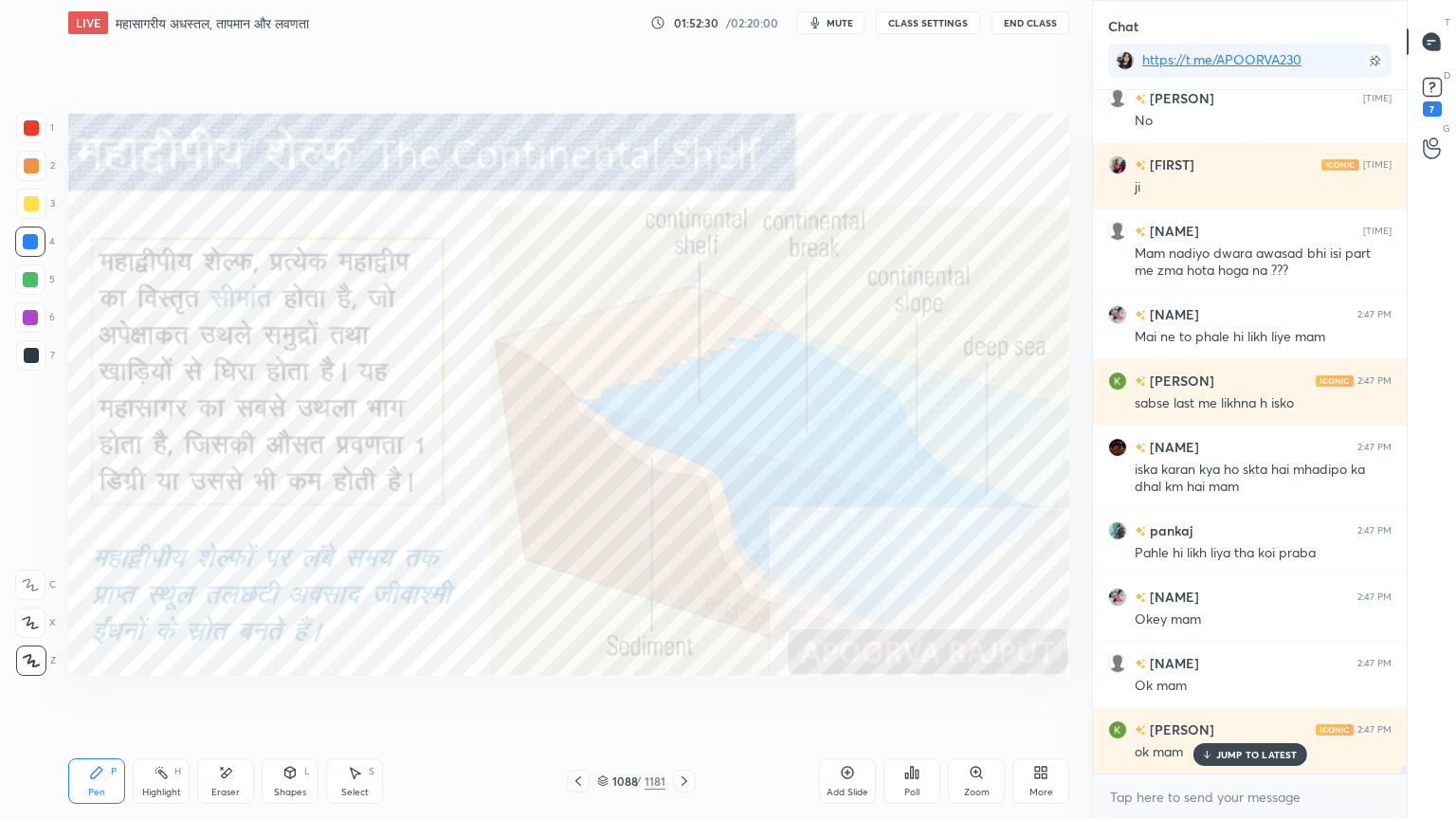 click on "1088" at bounding box center (622, 781) 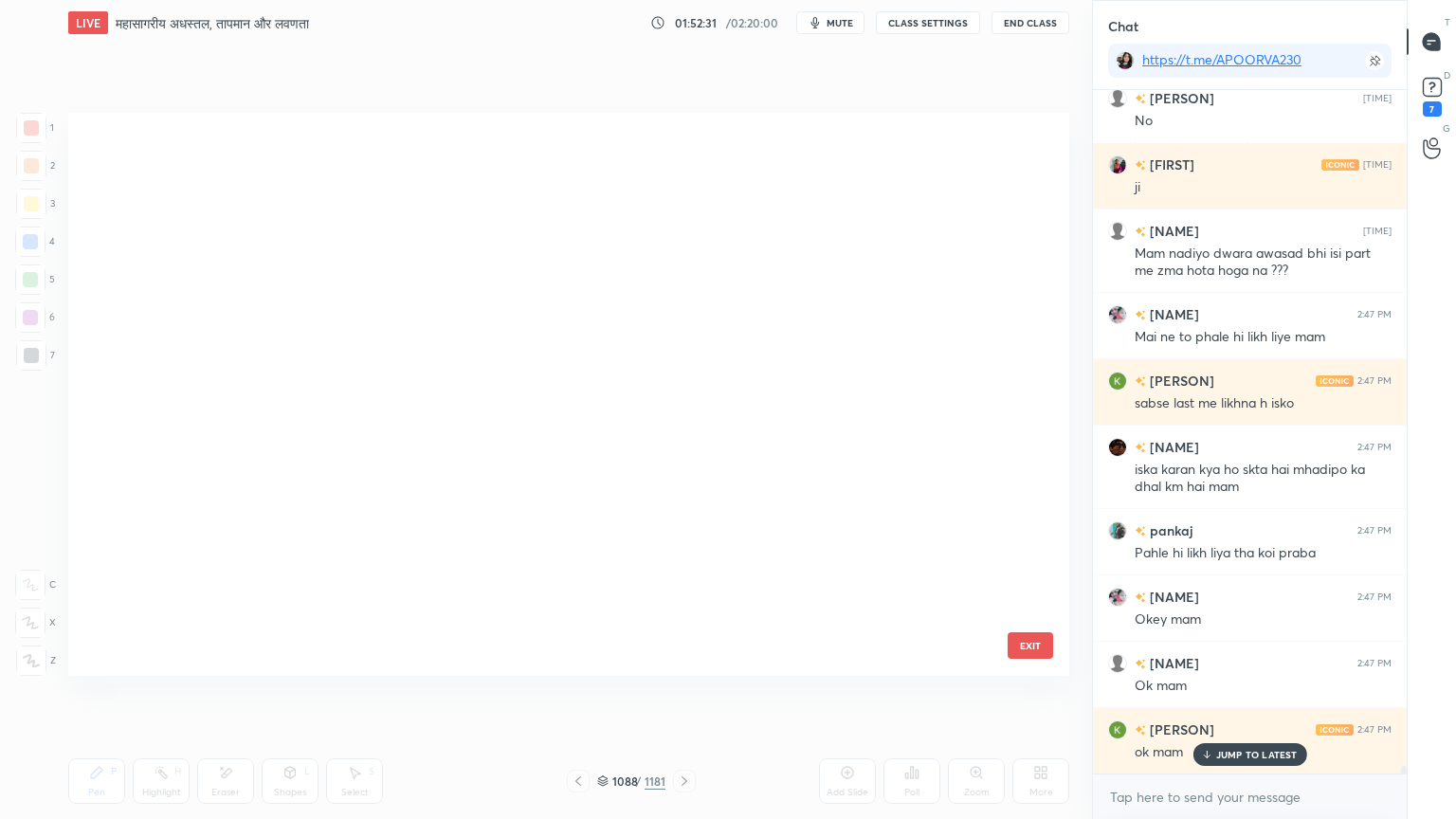 scroll, scrollTop: 62406, scrollLeft: 0, axis: vertical 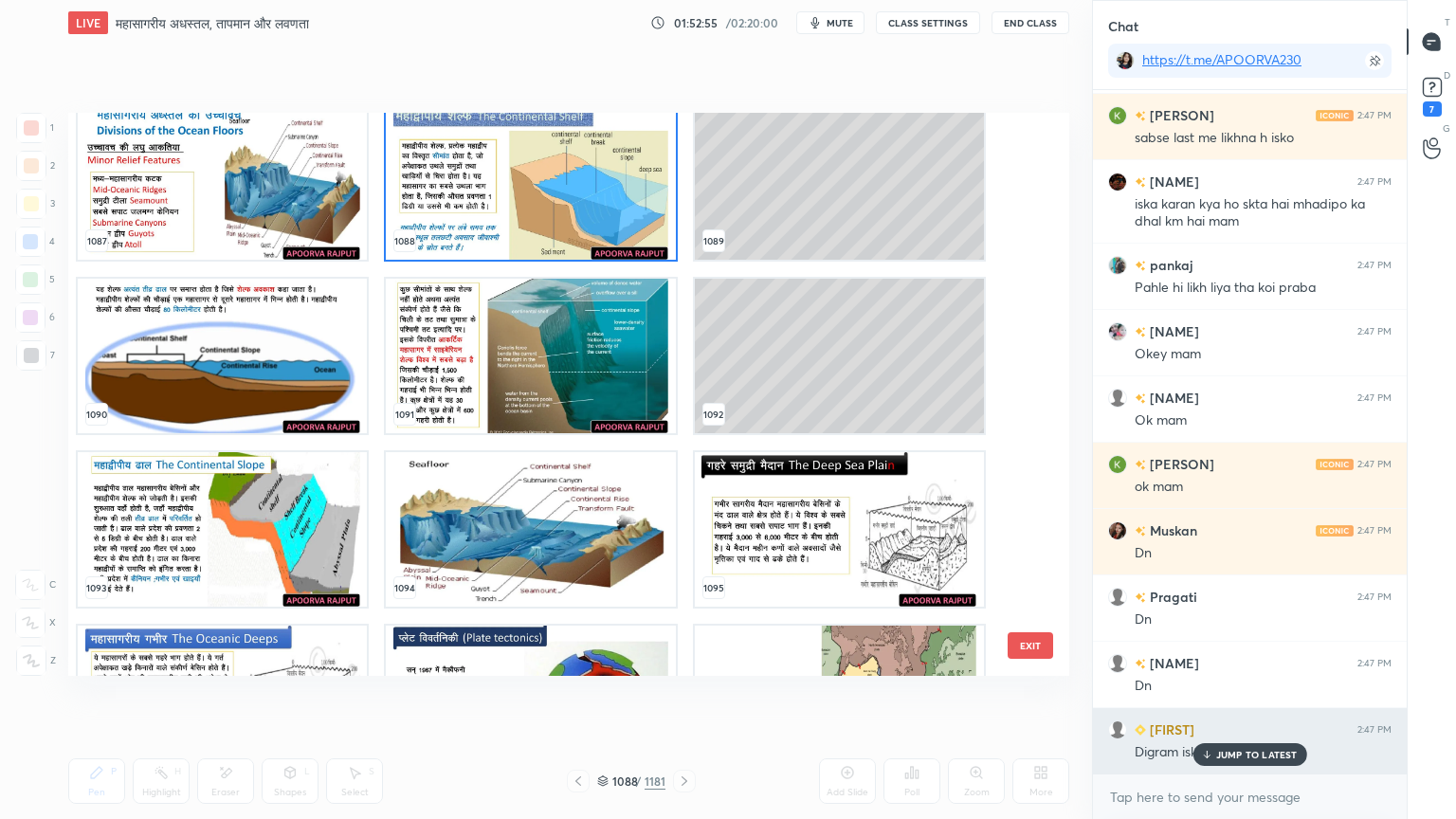 click on "JUMP TO LATEST" at bounding box center (1257, 755) 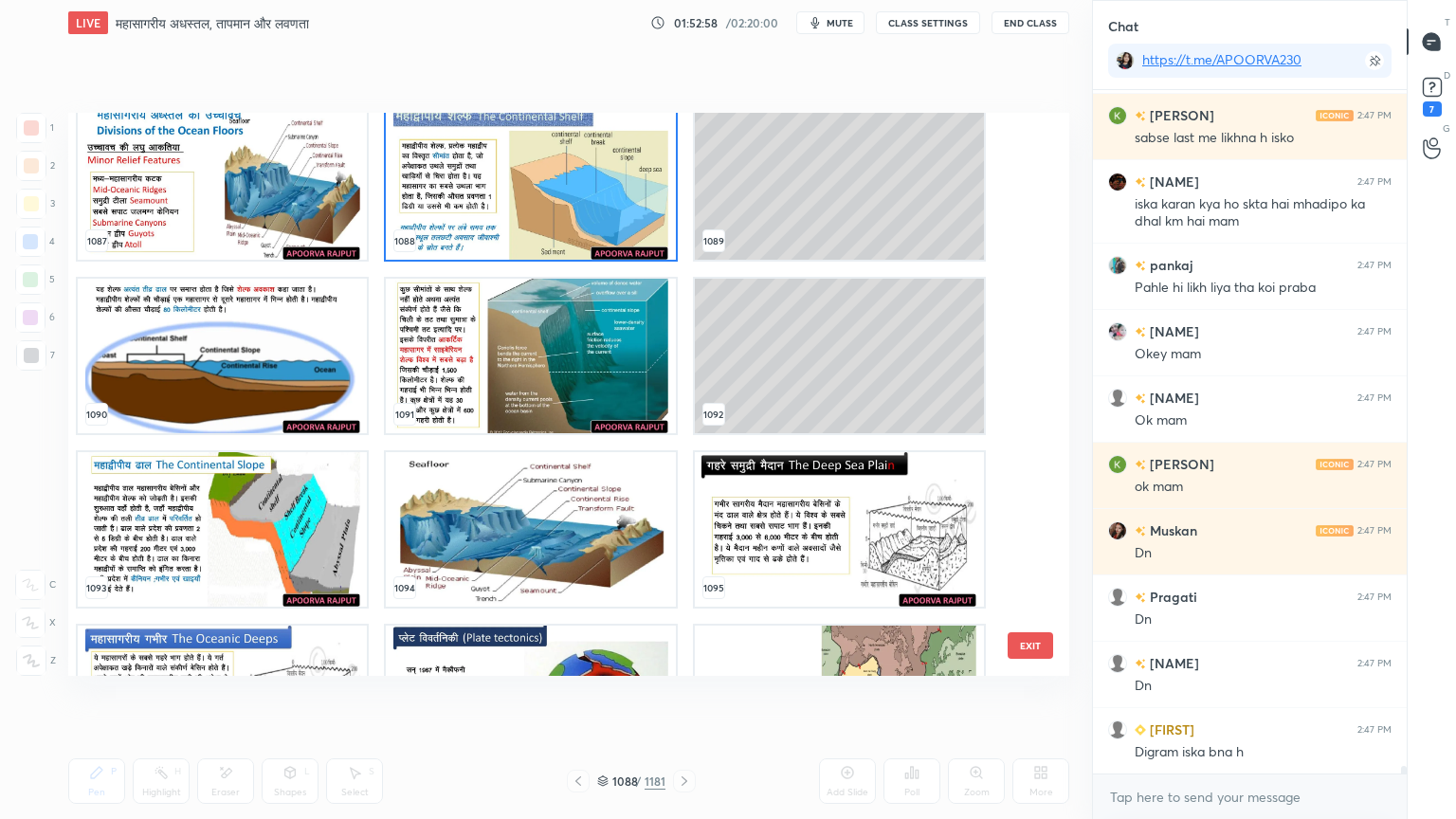 scroll, scrollTop: 57898, scrollLeft: 0, axis: vertical 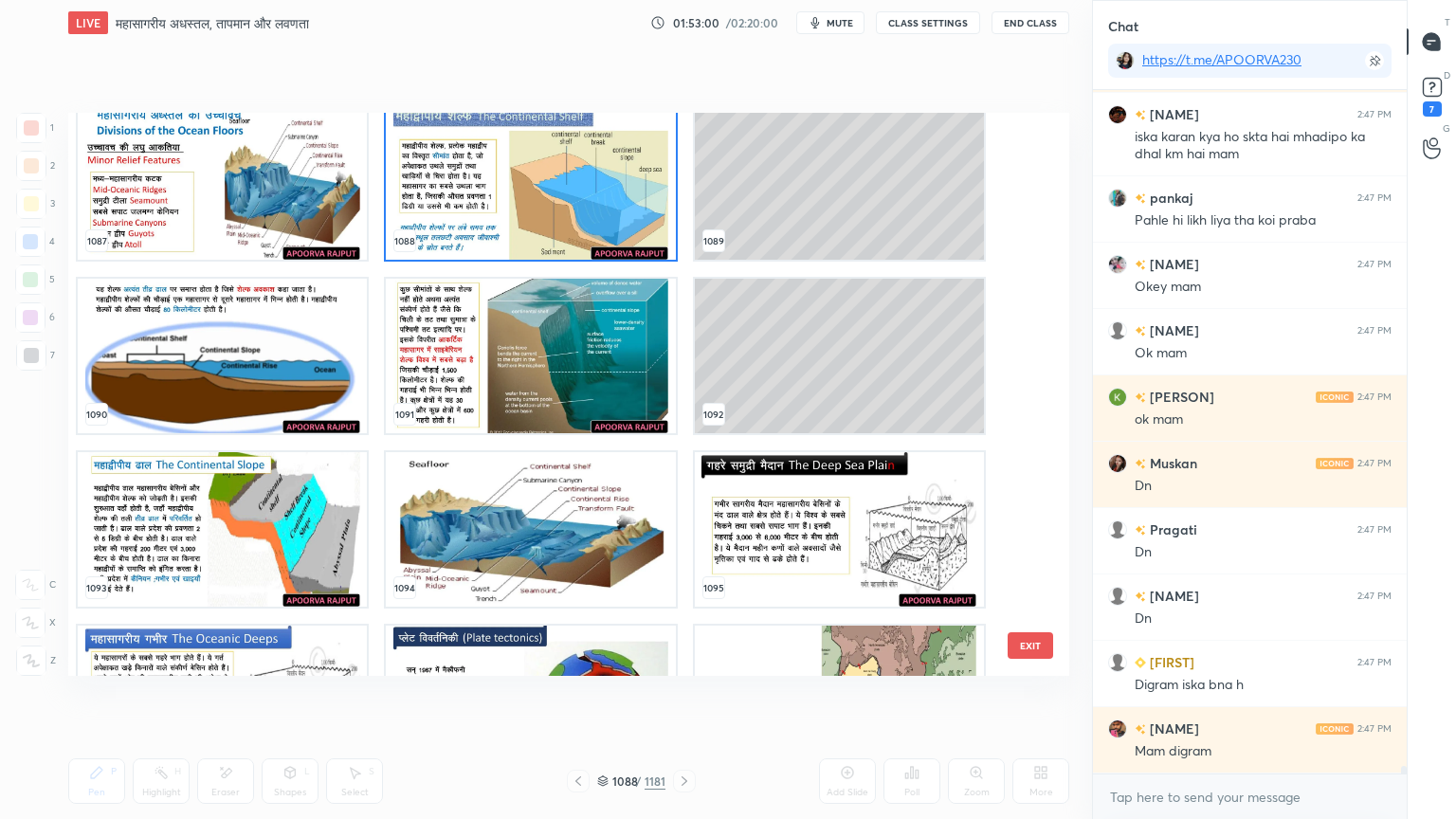 click on "EXIT" at bounding box center [1030, 646] 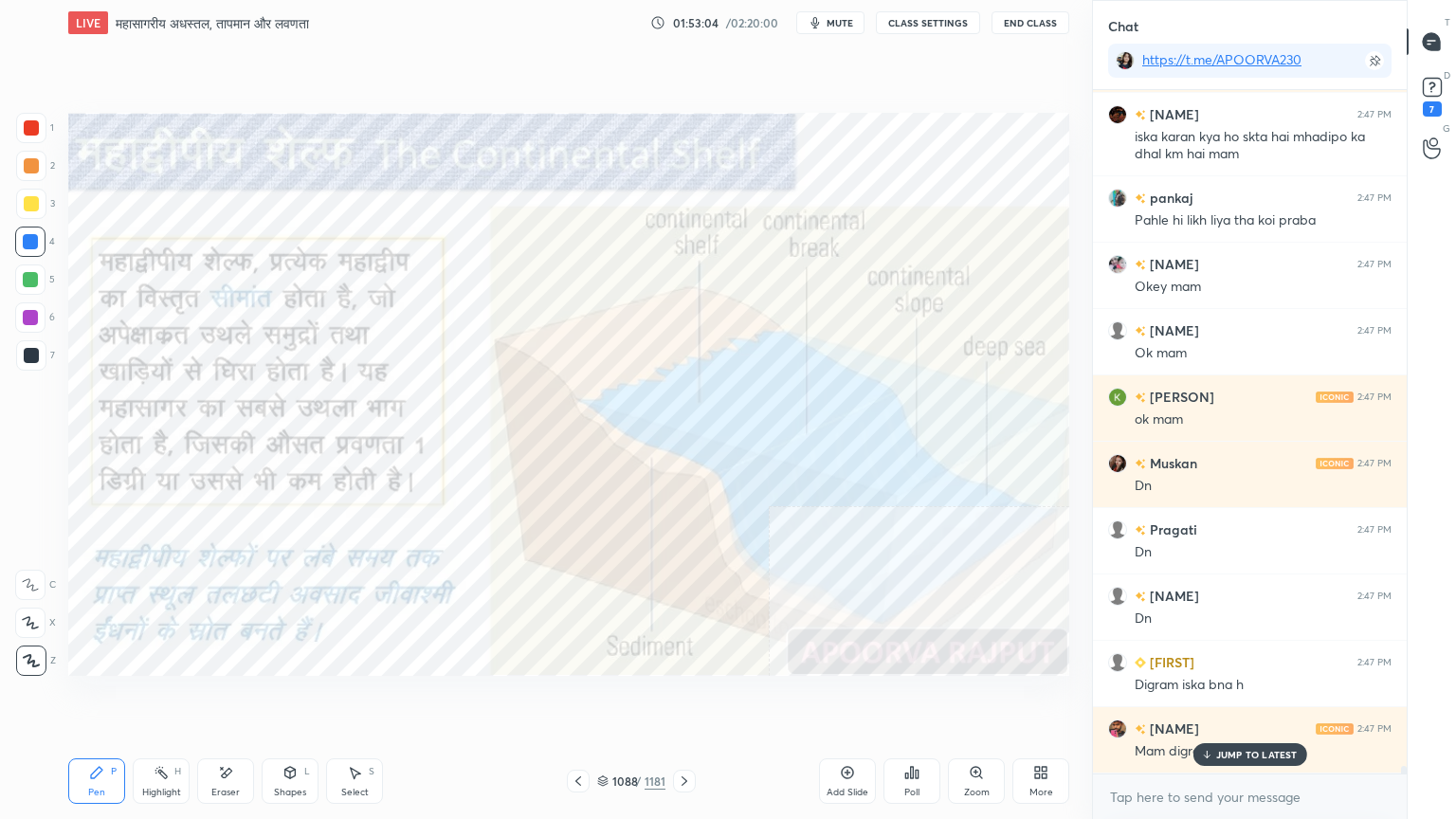 scroll, scrollTop: 57963, scrollLeft: 0, axis: vertical 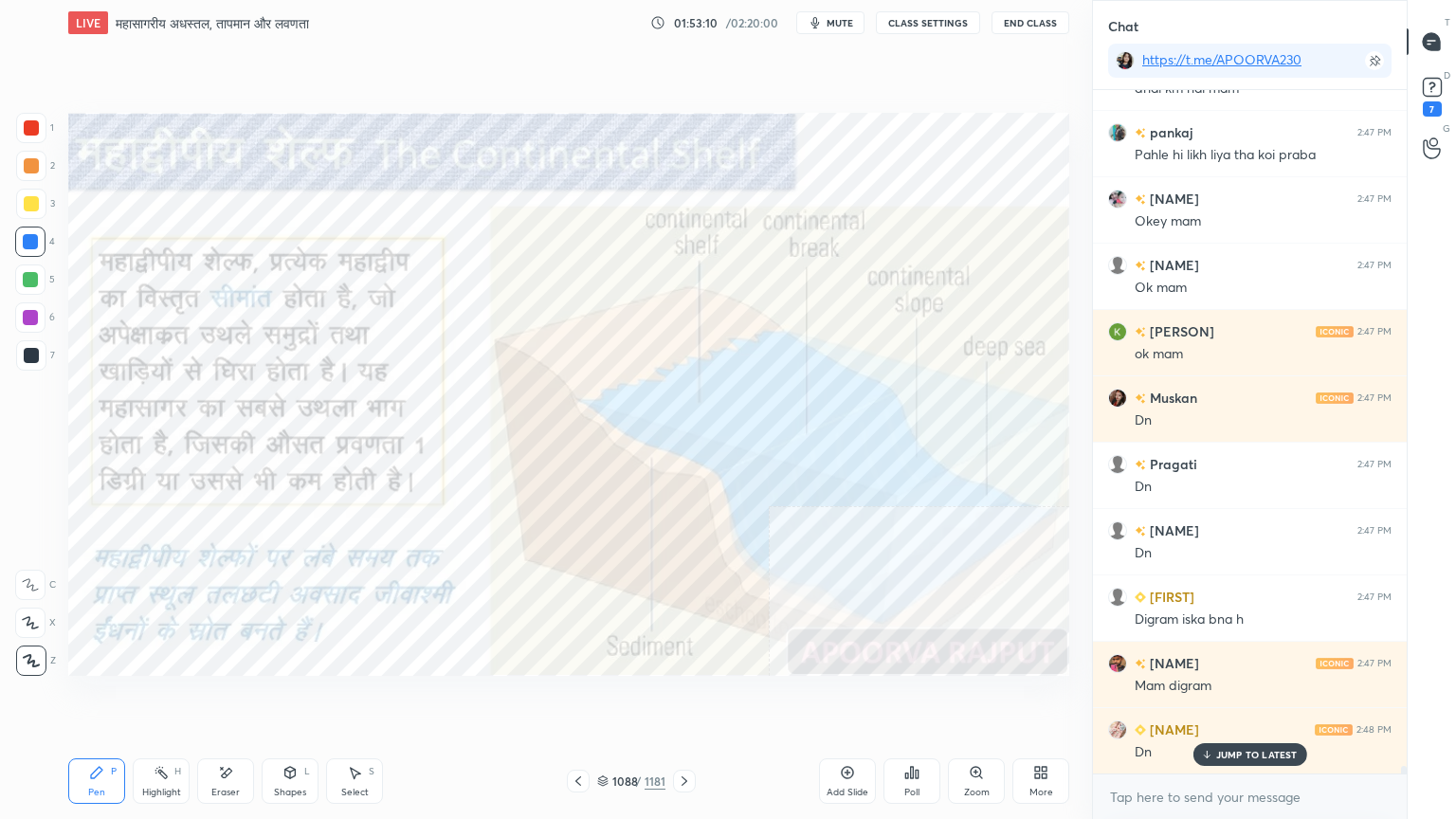 click 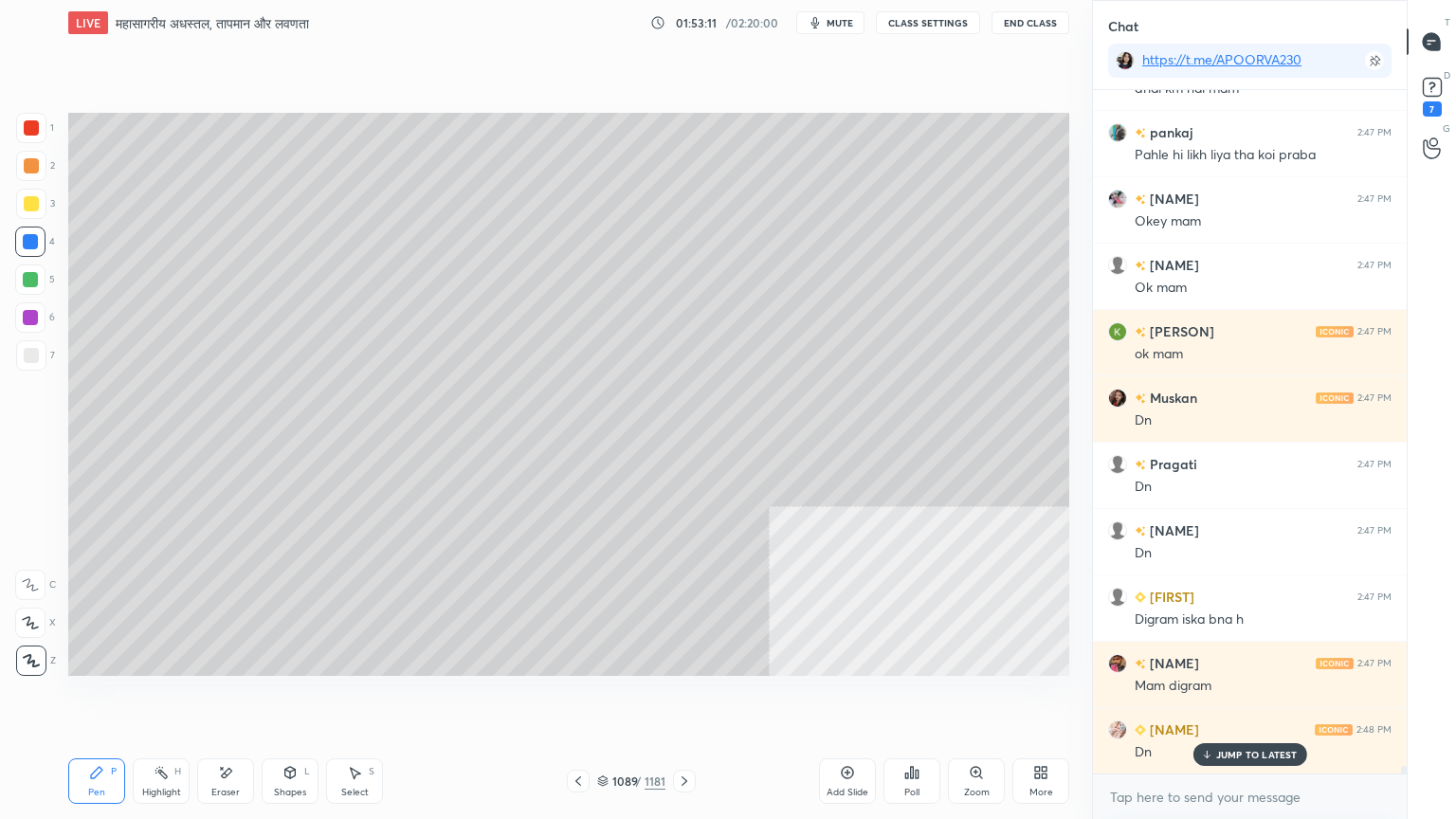 click 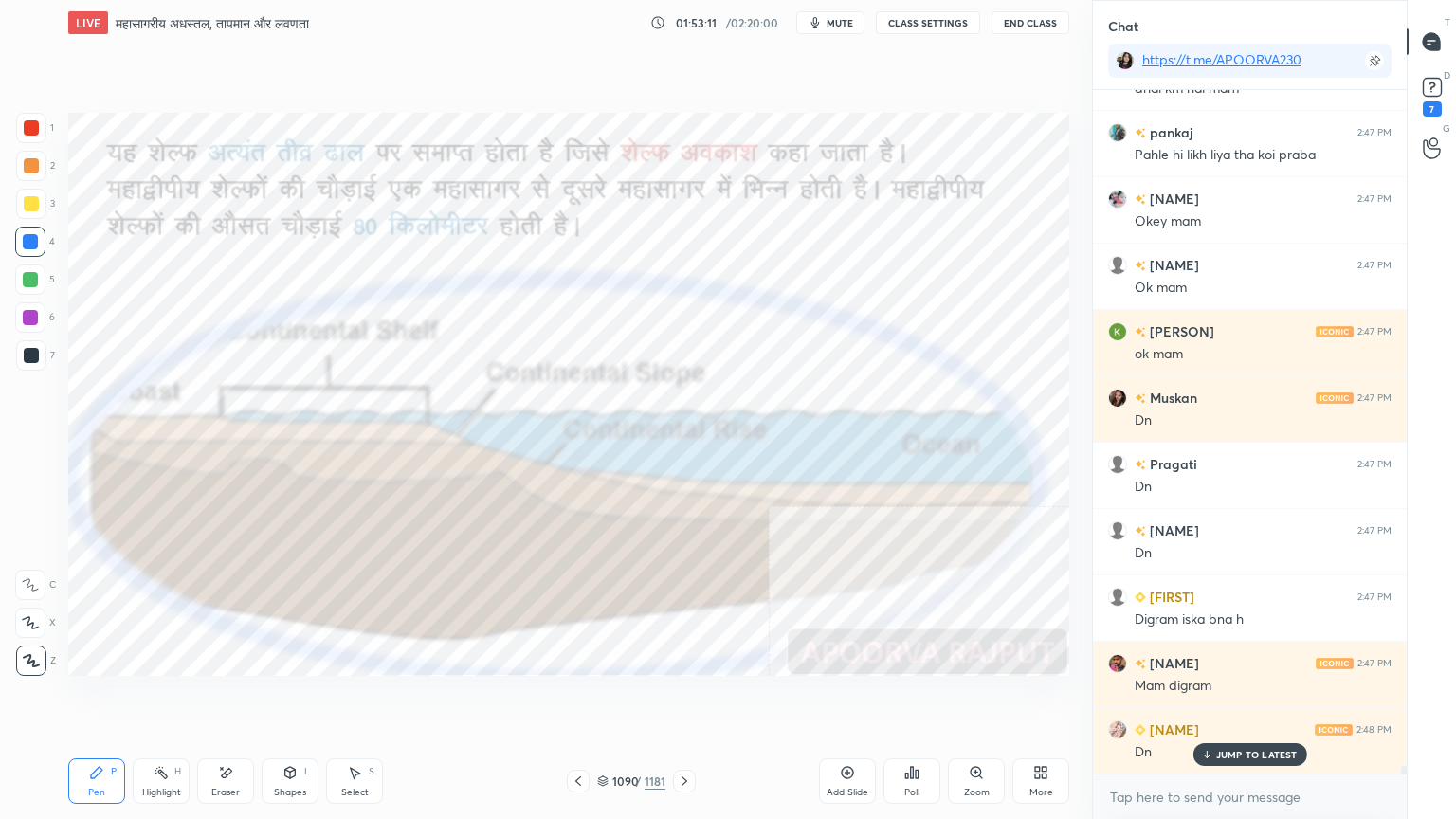 click at bounding box center [684, 781] 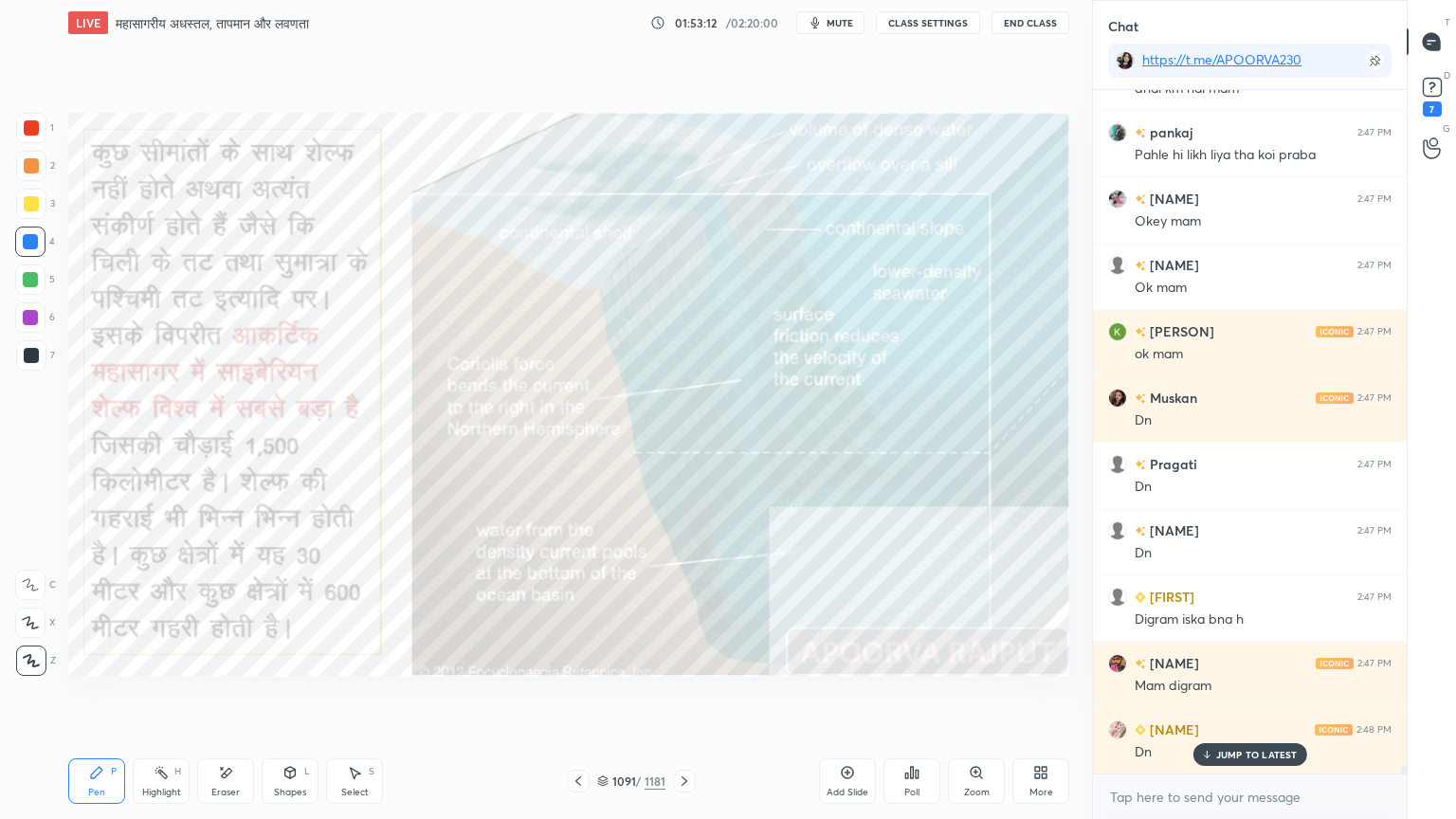 click at bounding box center (684, 781) 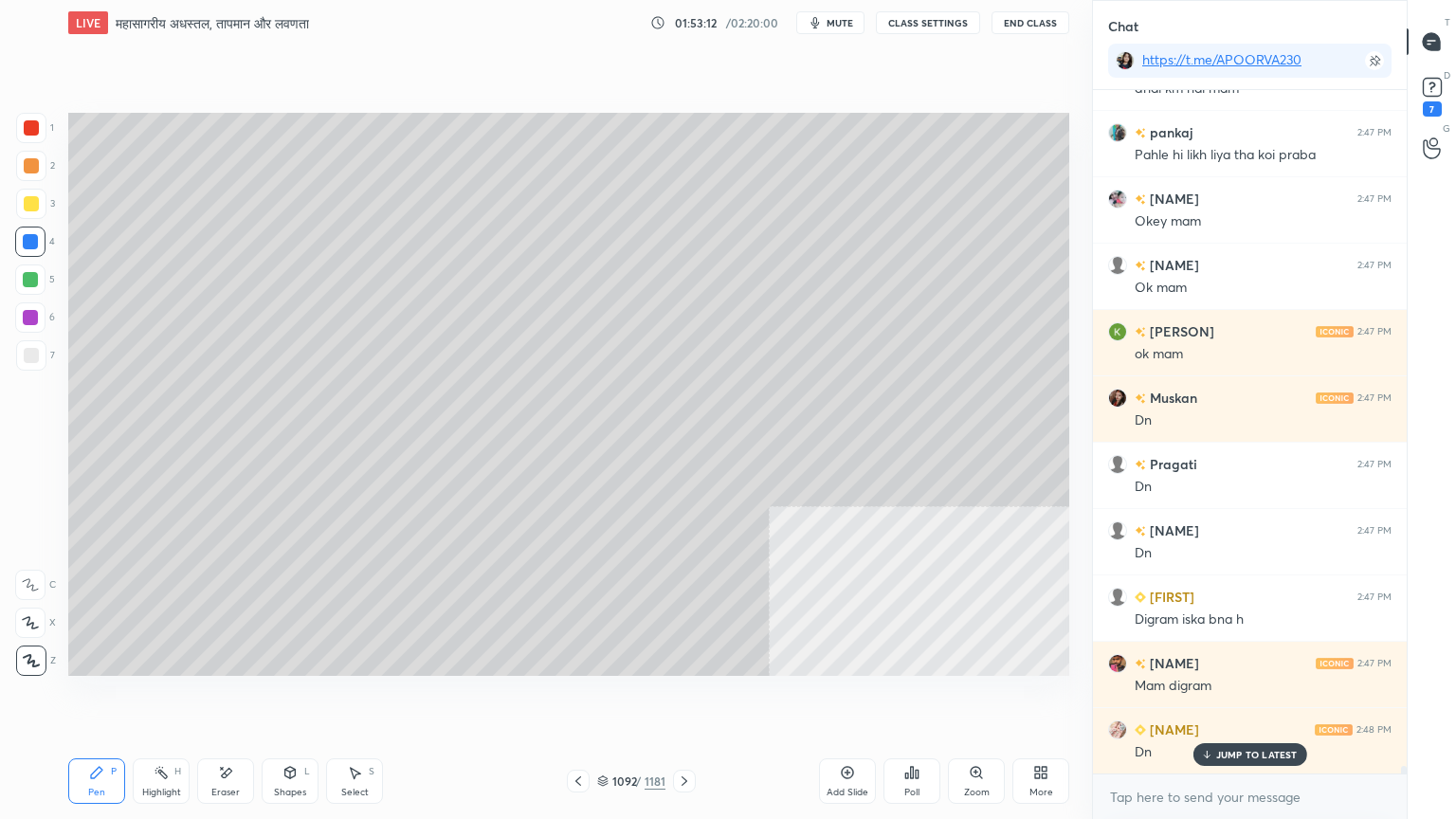 click at bounding box center (684, 781) 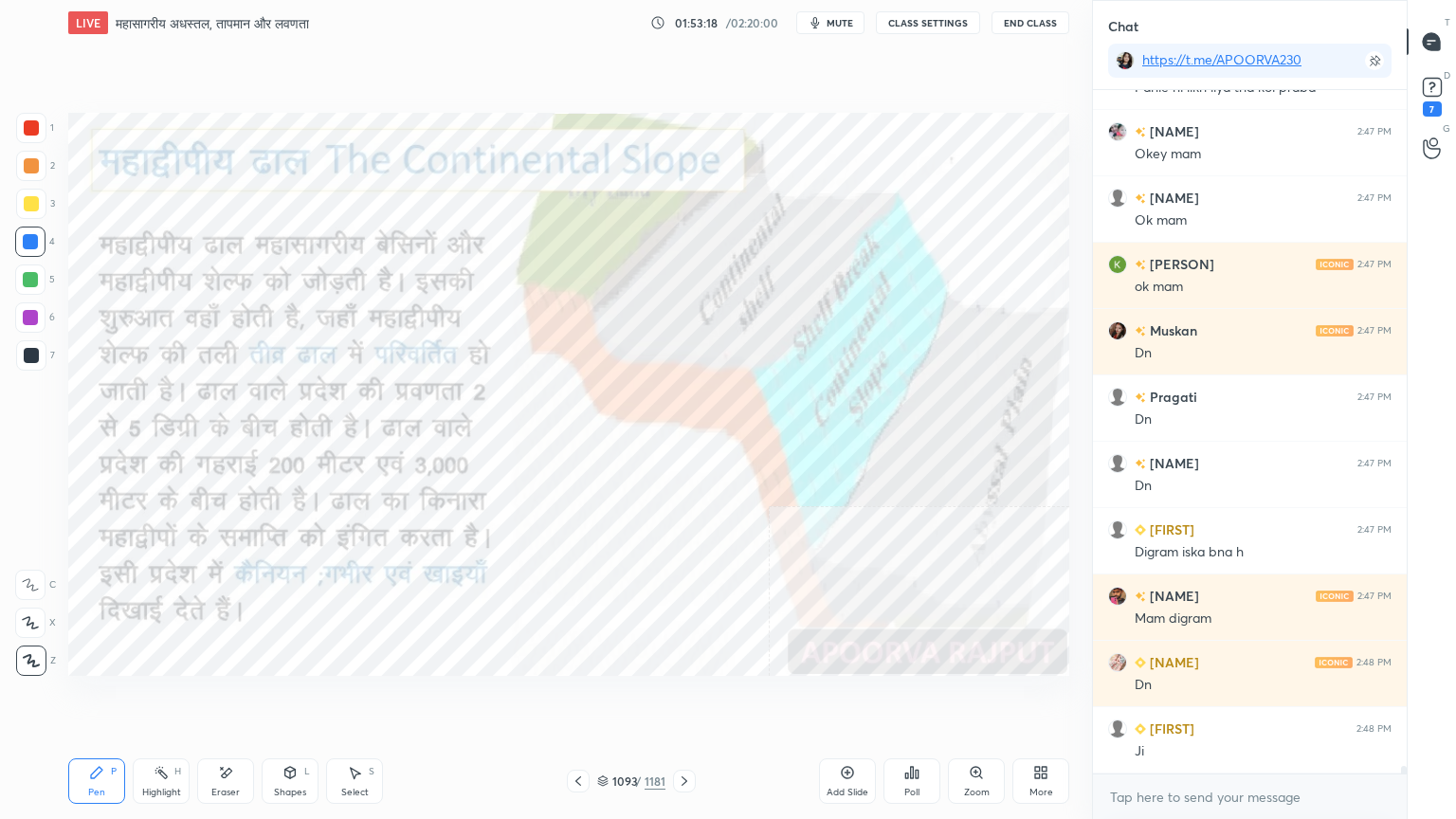 scroll, scrollTop: 58096, scrollLeft: 0, axis: vertical 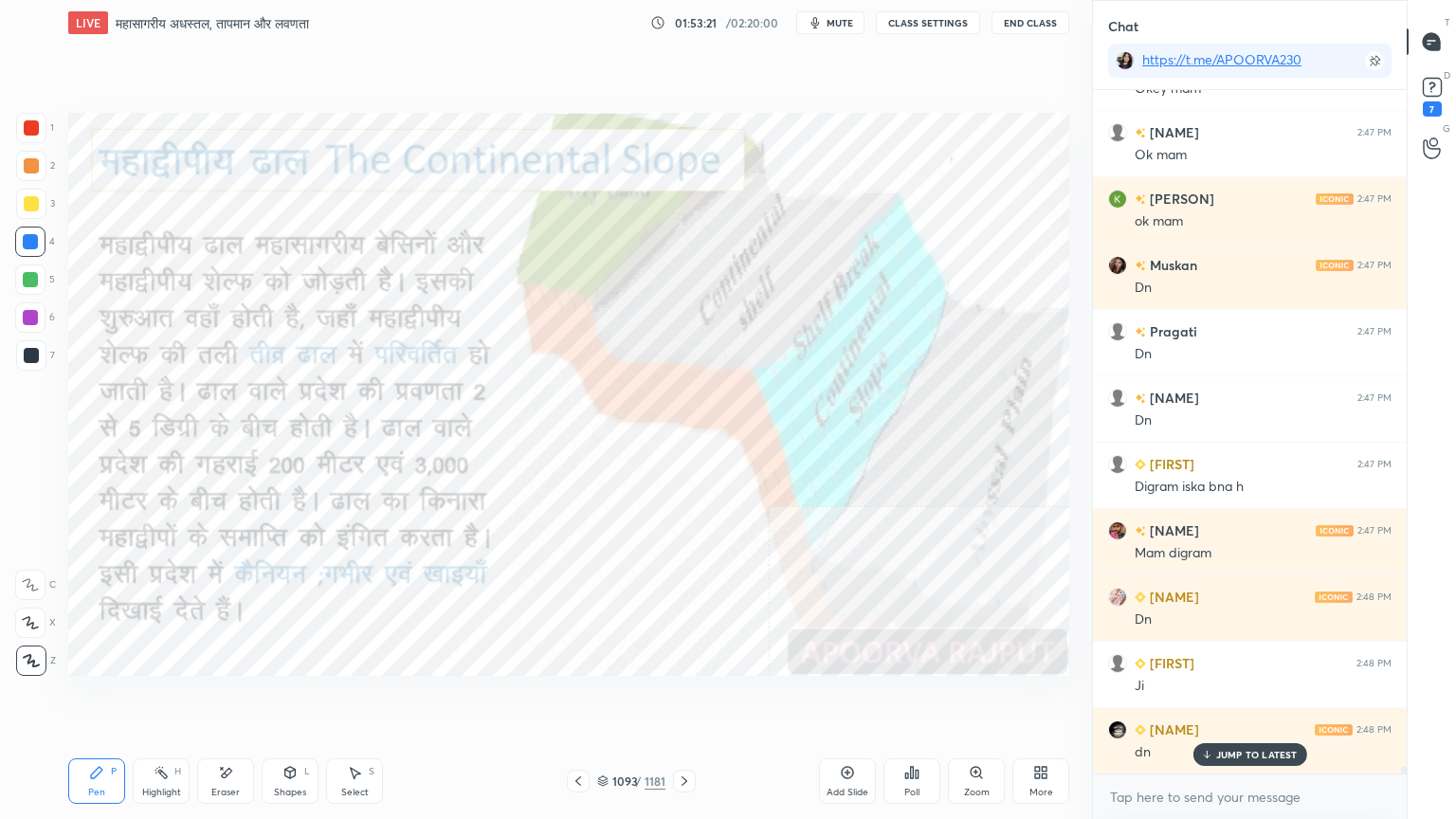 click on "Setting up your live class Poll for   secs No correct answer Start poll" at bounding box center [569, 394] 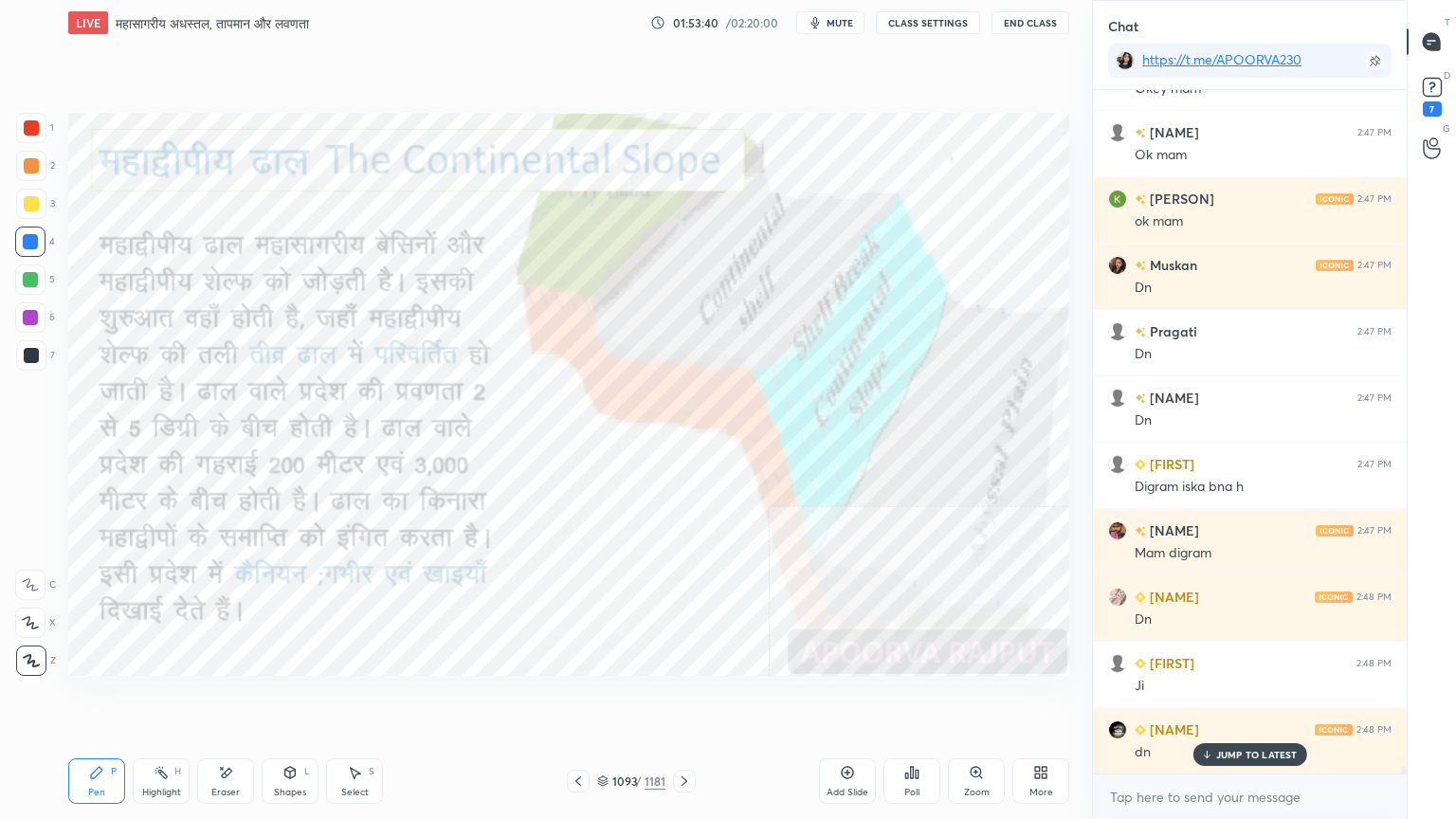 click on "Eraser" at bounding box center (226, 781) 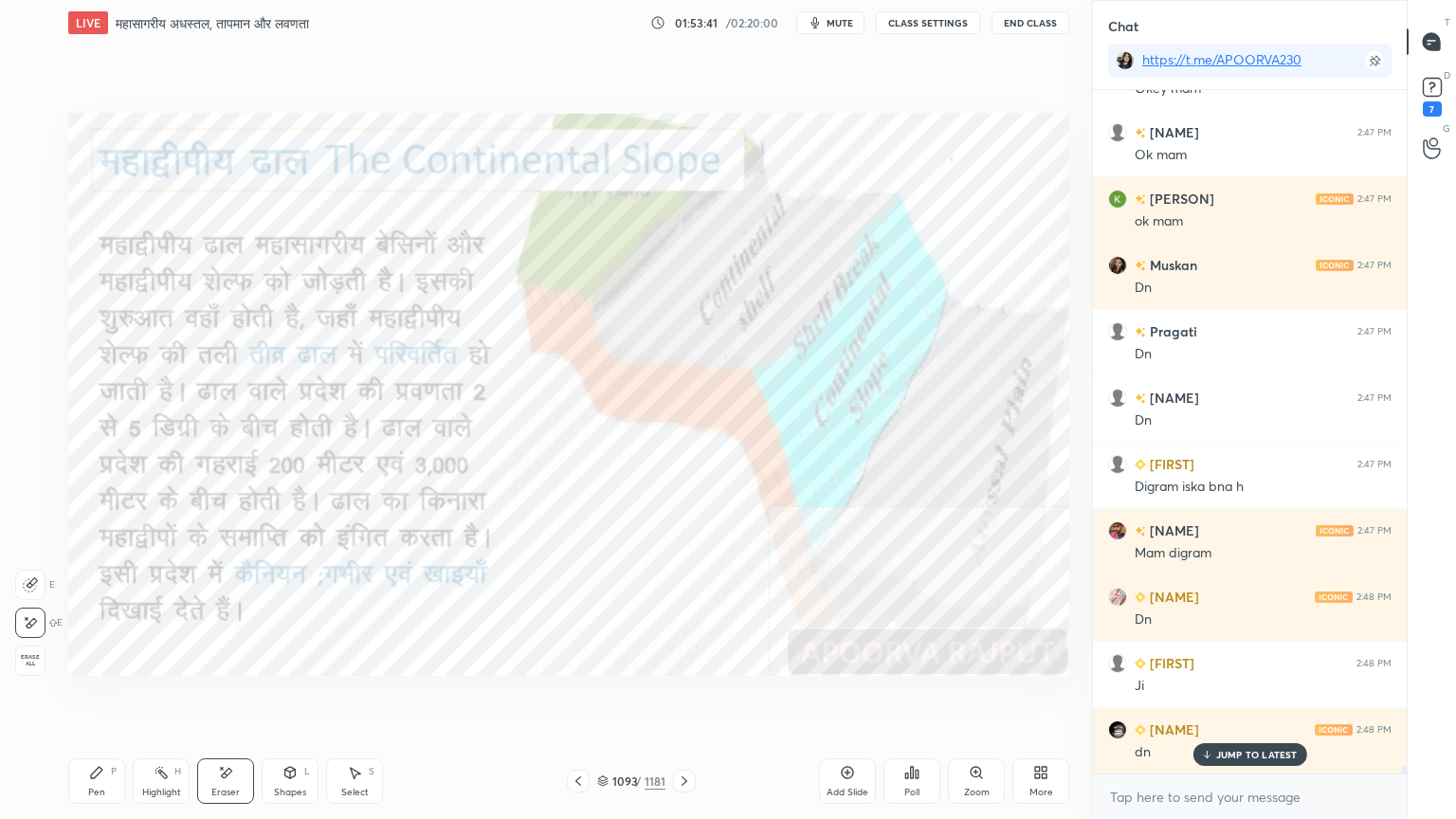 click on "Erase all" at bounding box center (30, 661) 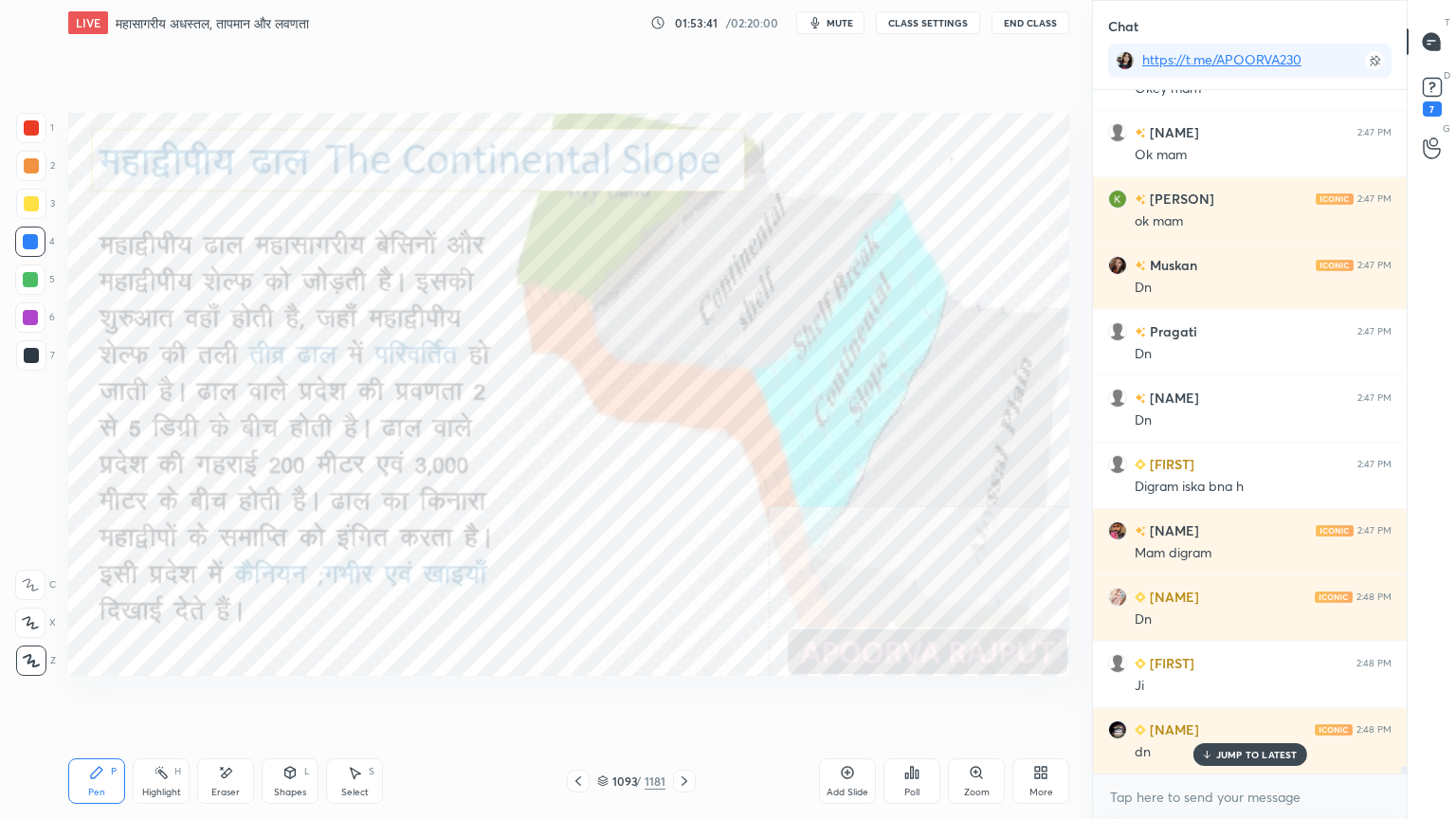 click on "Pen P Highlight H Eraser Shapes L Select S 1093 / 1181 Add Slide Poll Zoom More" at bounding box center [569, 781] 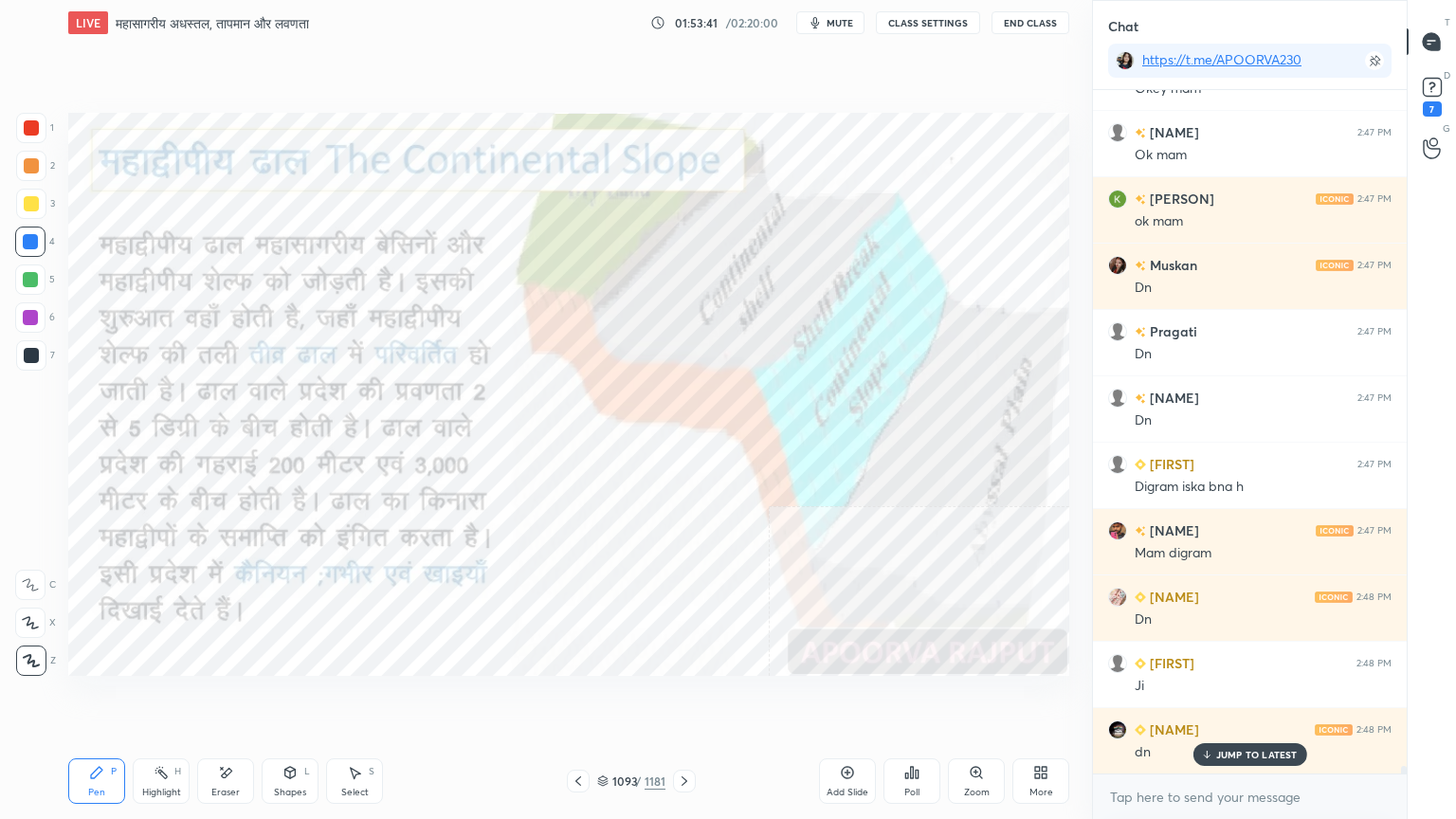 drag, startPoint x: 605, startPoint y: 777, endPoint x: 644, endPoint y: 770, distance: 39.623226 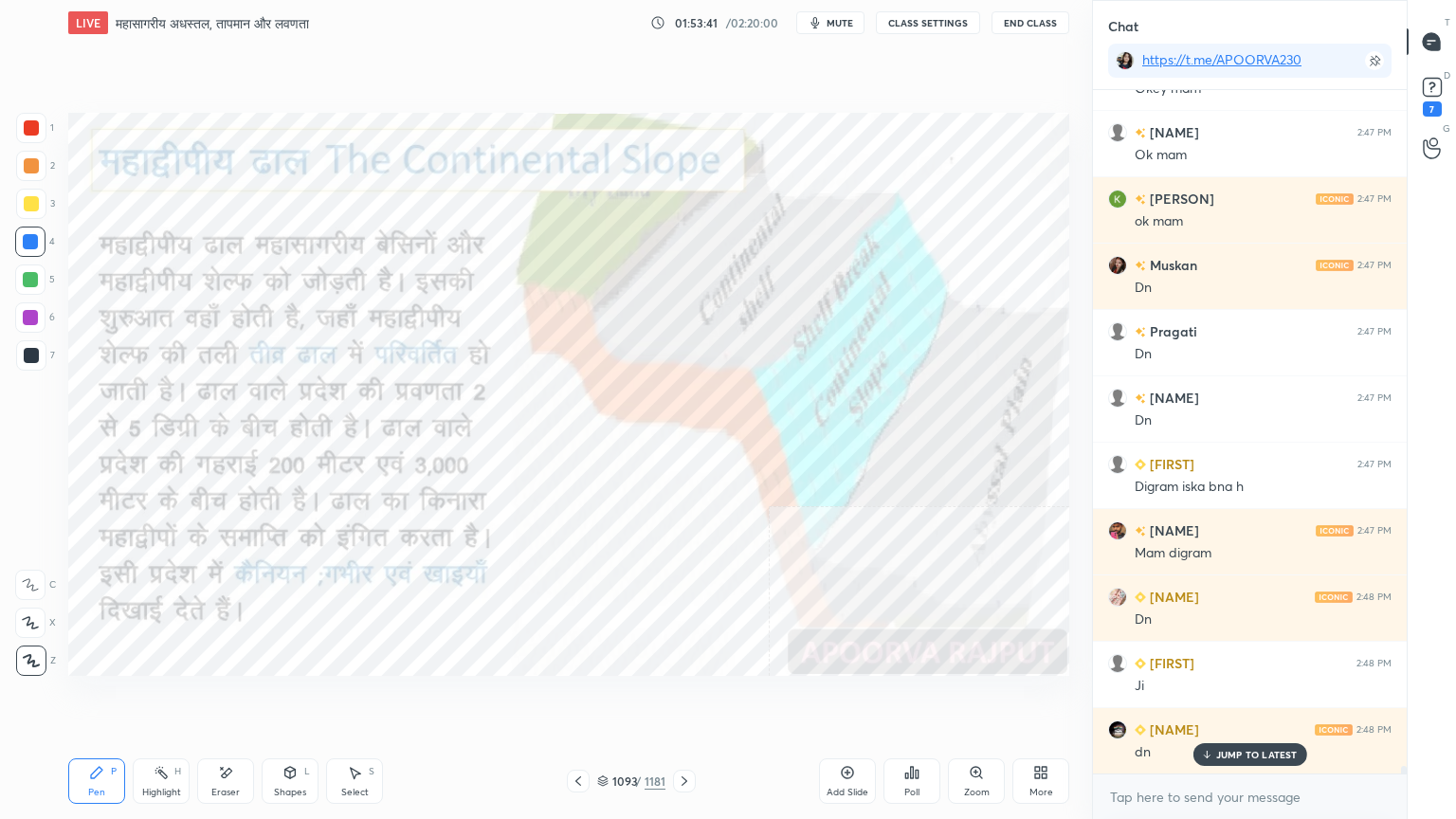 click 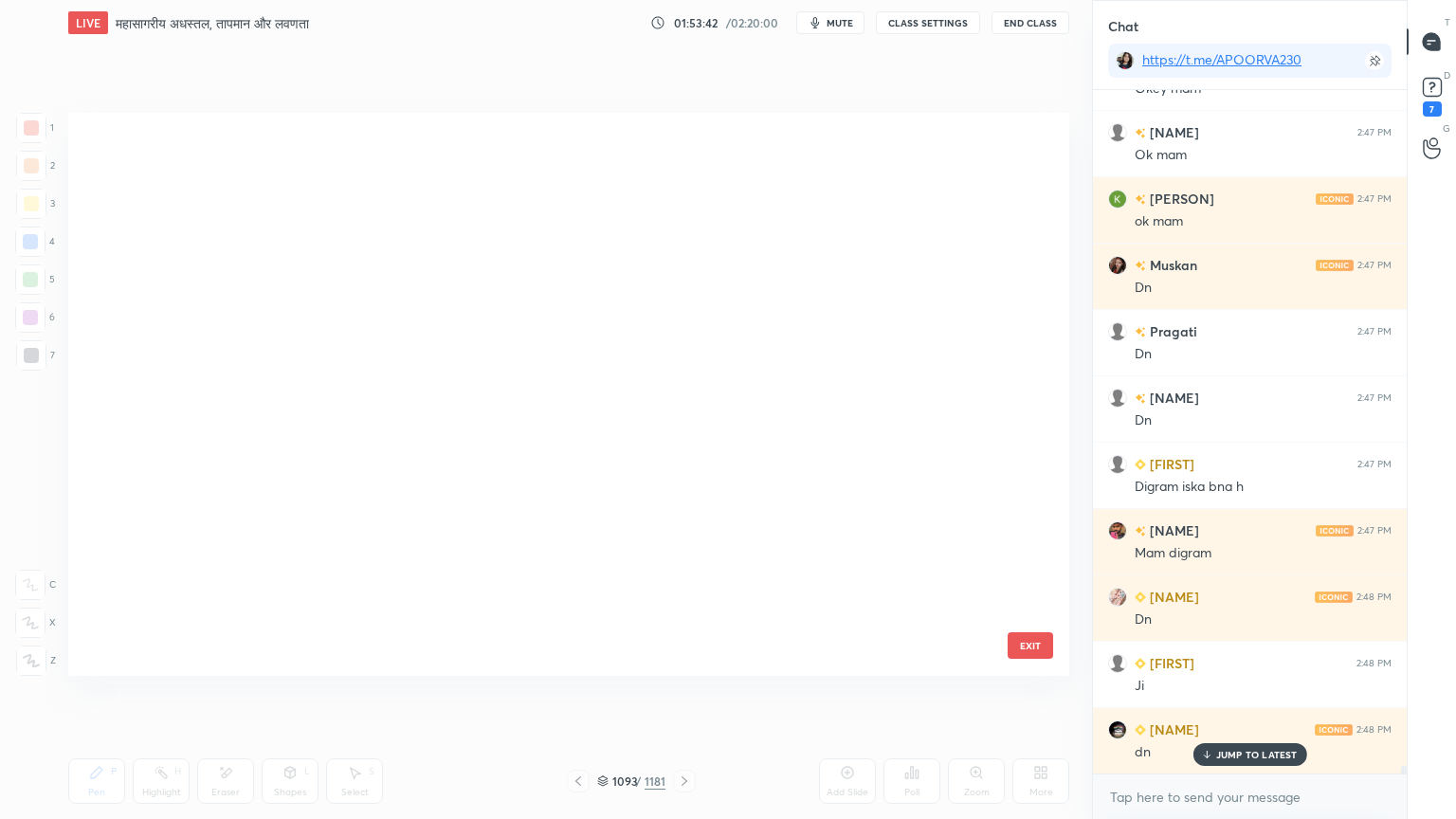 scroll, scrollTop: 62752, scrollLeft: 0, axis: vertical 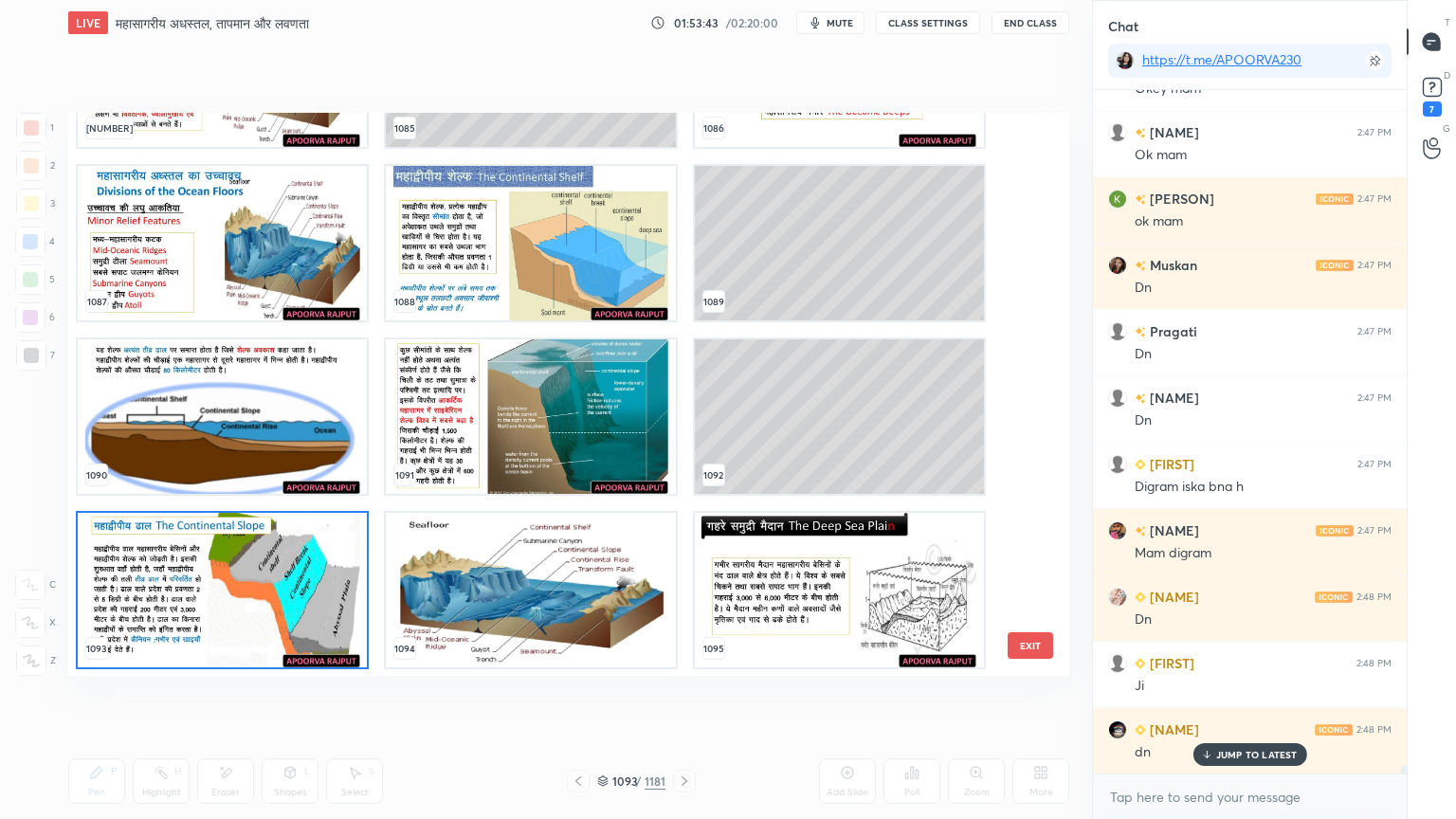 click at bounding box center [530, 416] 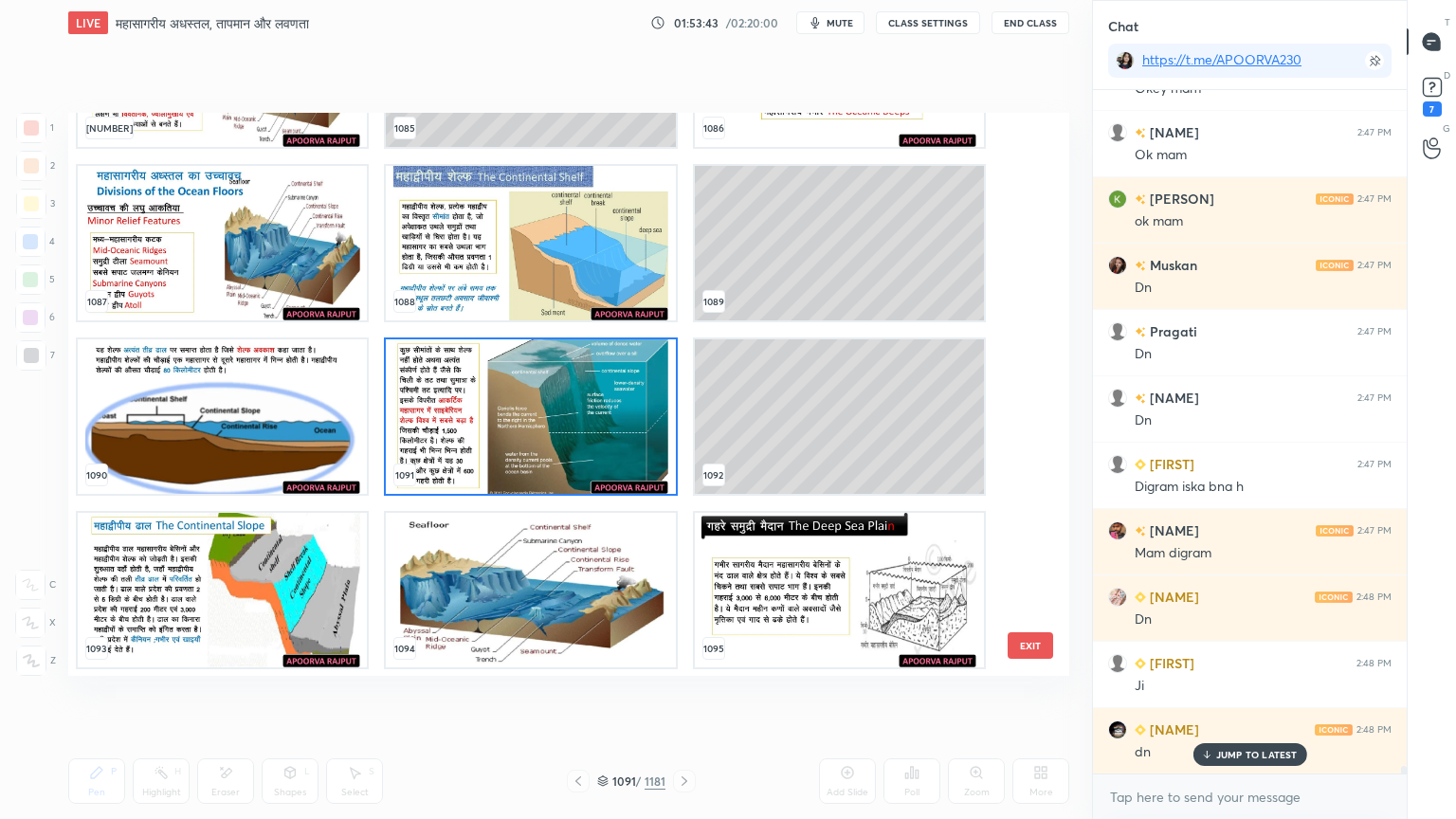 click at bounding box center (530, 416) 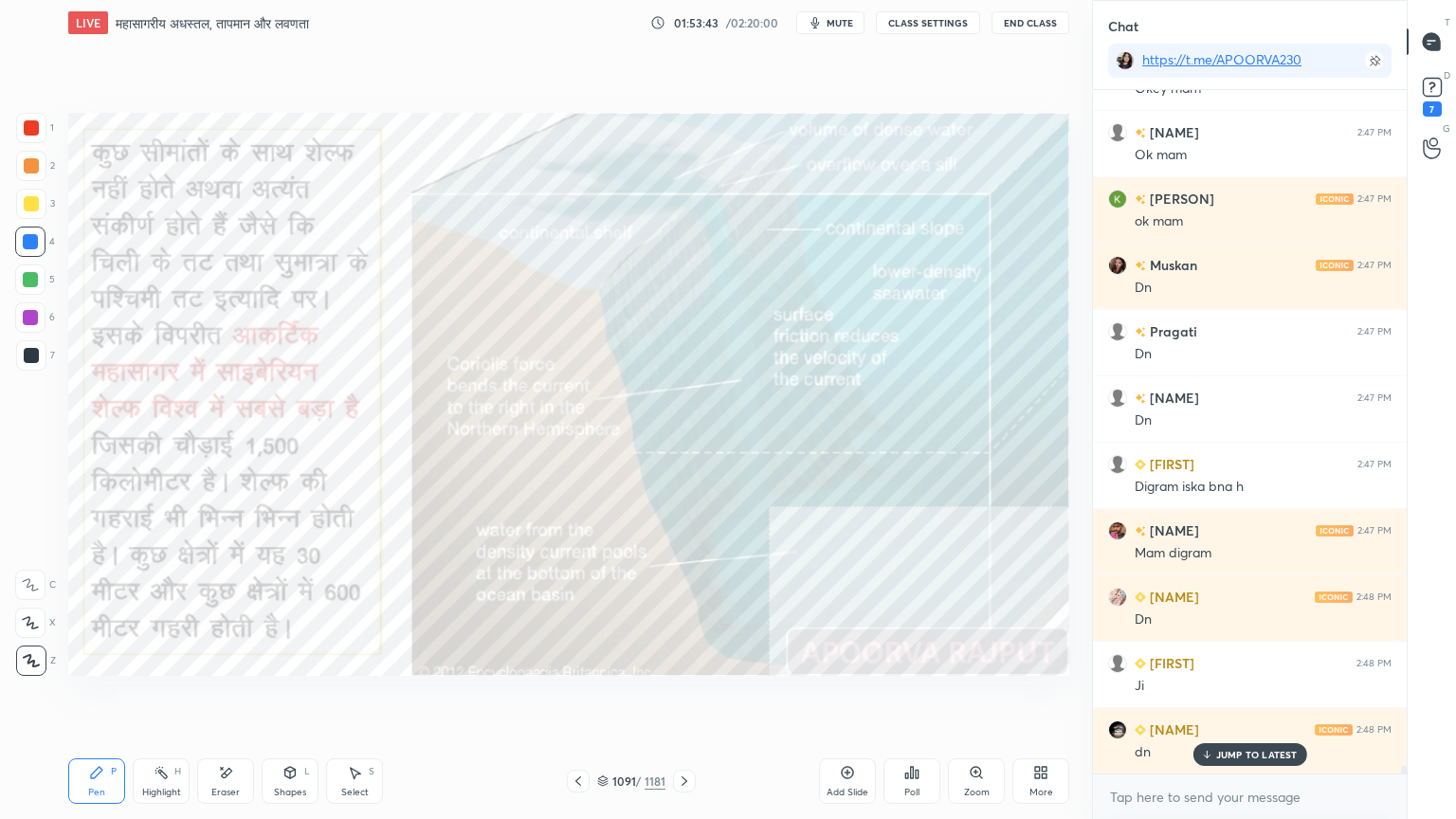 click at bounding box center [530, 416] 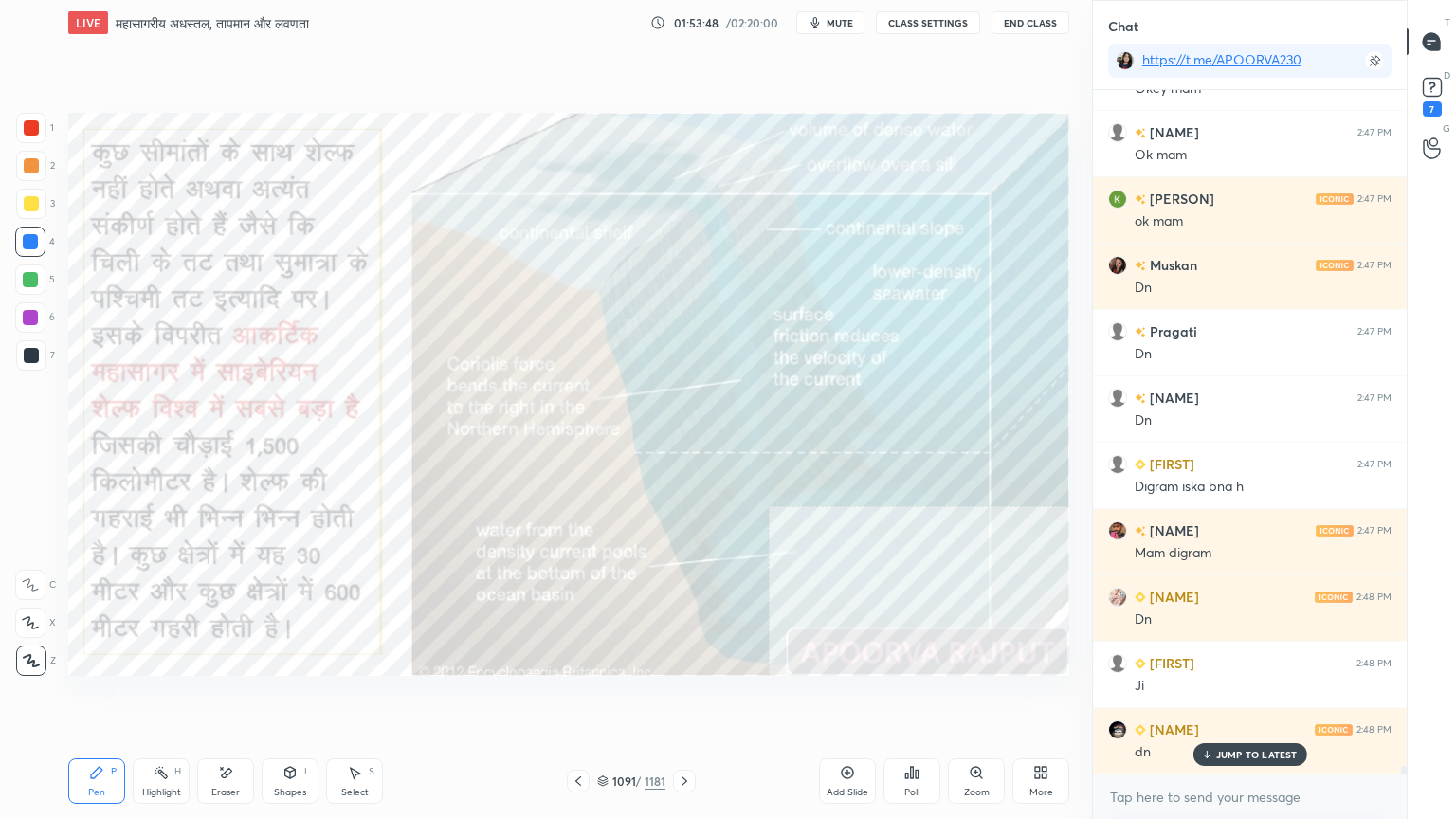click 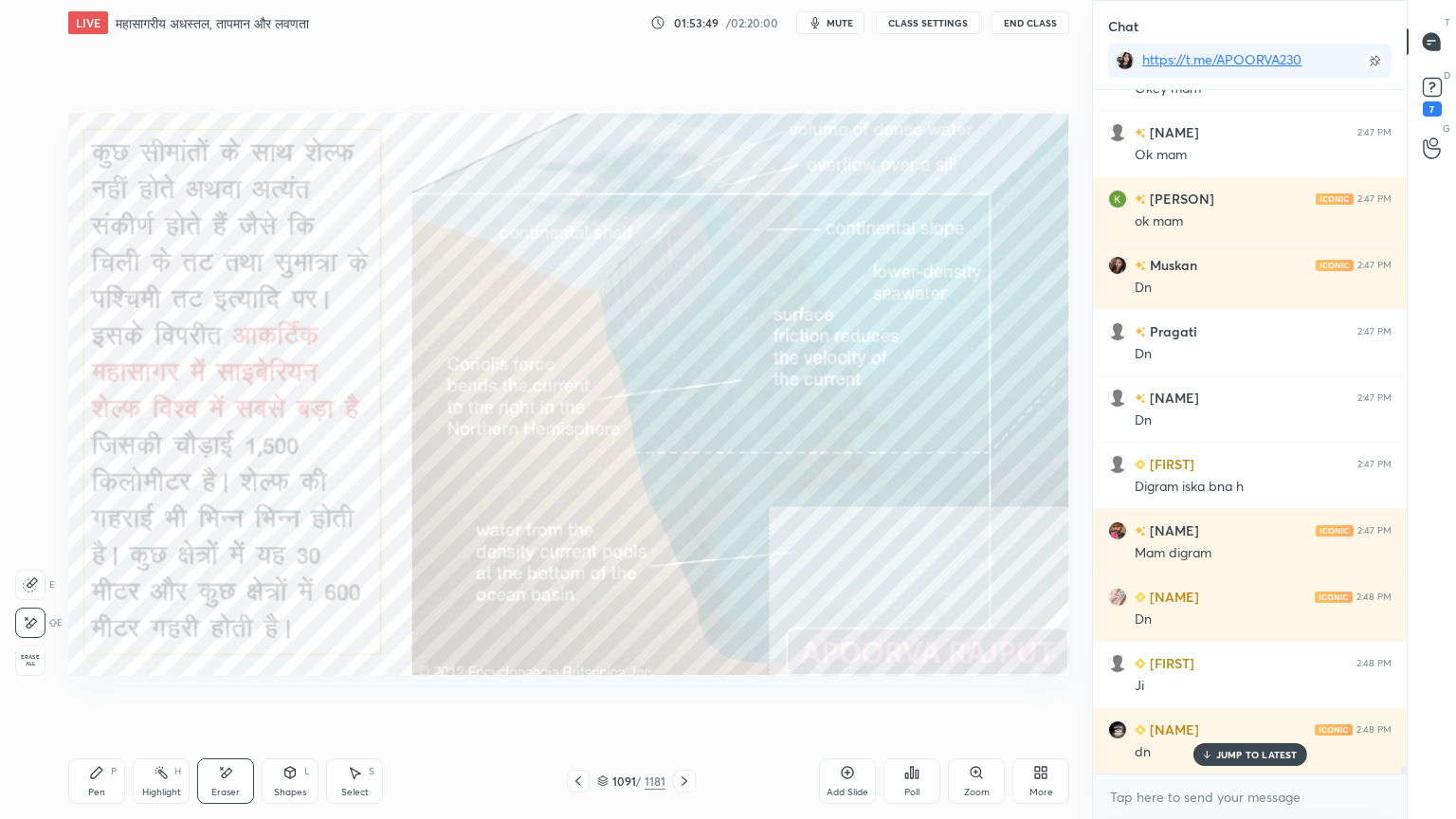 drag, startPoint x: 25, startPoint y: 652, endPoint x: 59, endPoint y: 649, distance: 34.132096 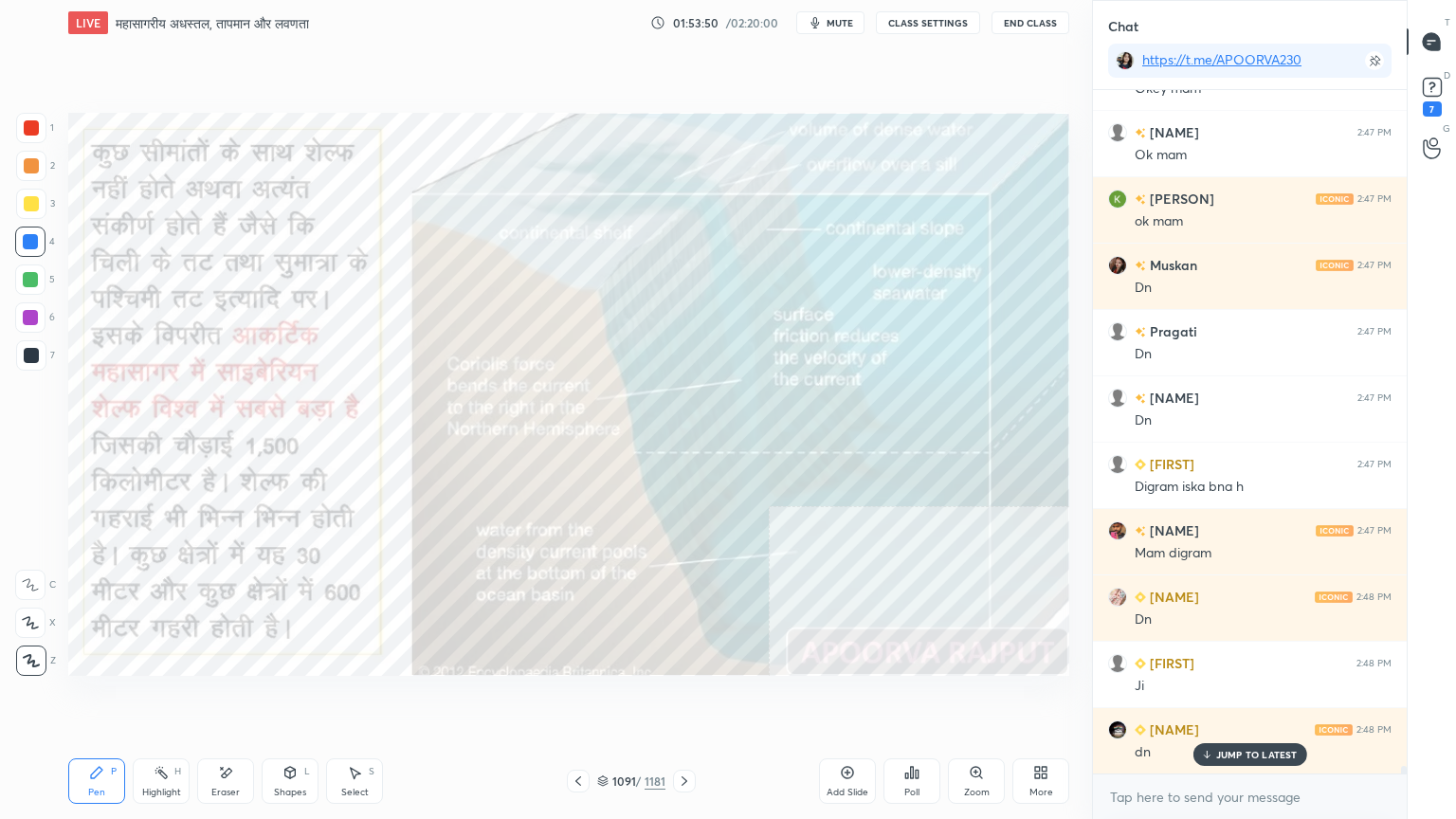 click on "1091 / 1181" at bounding box center (631, 781) 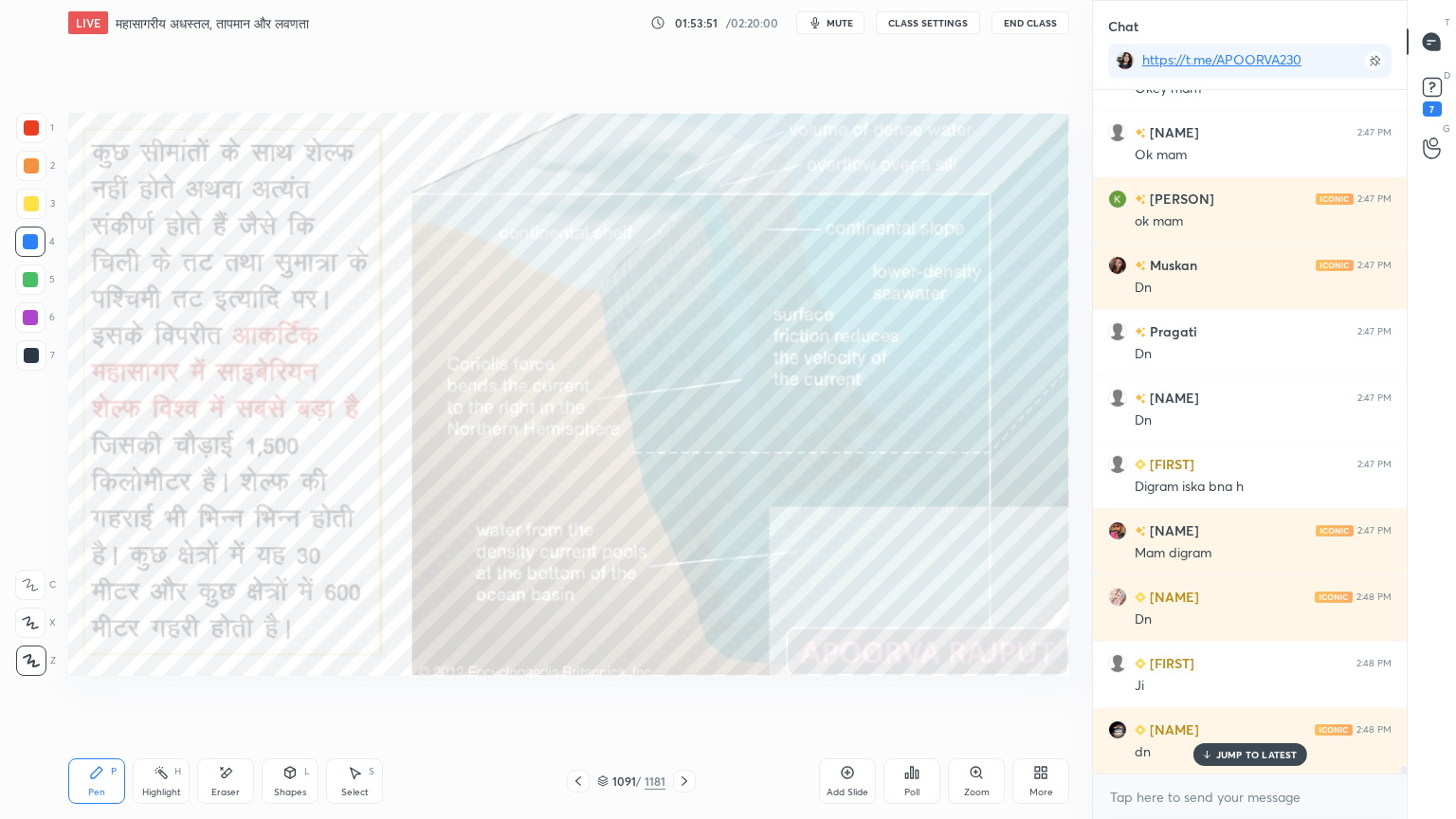 click 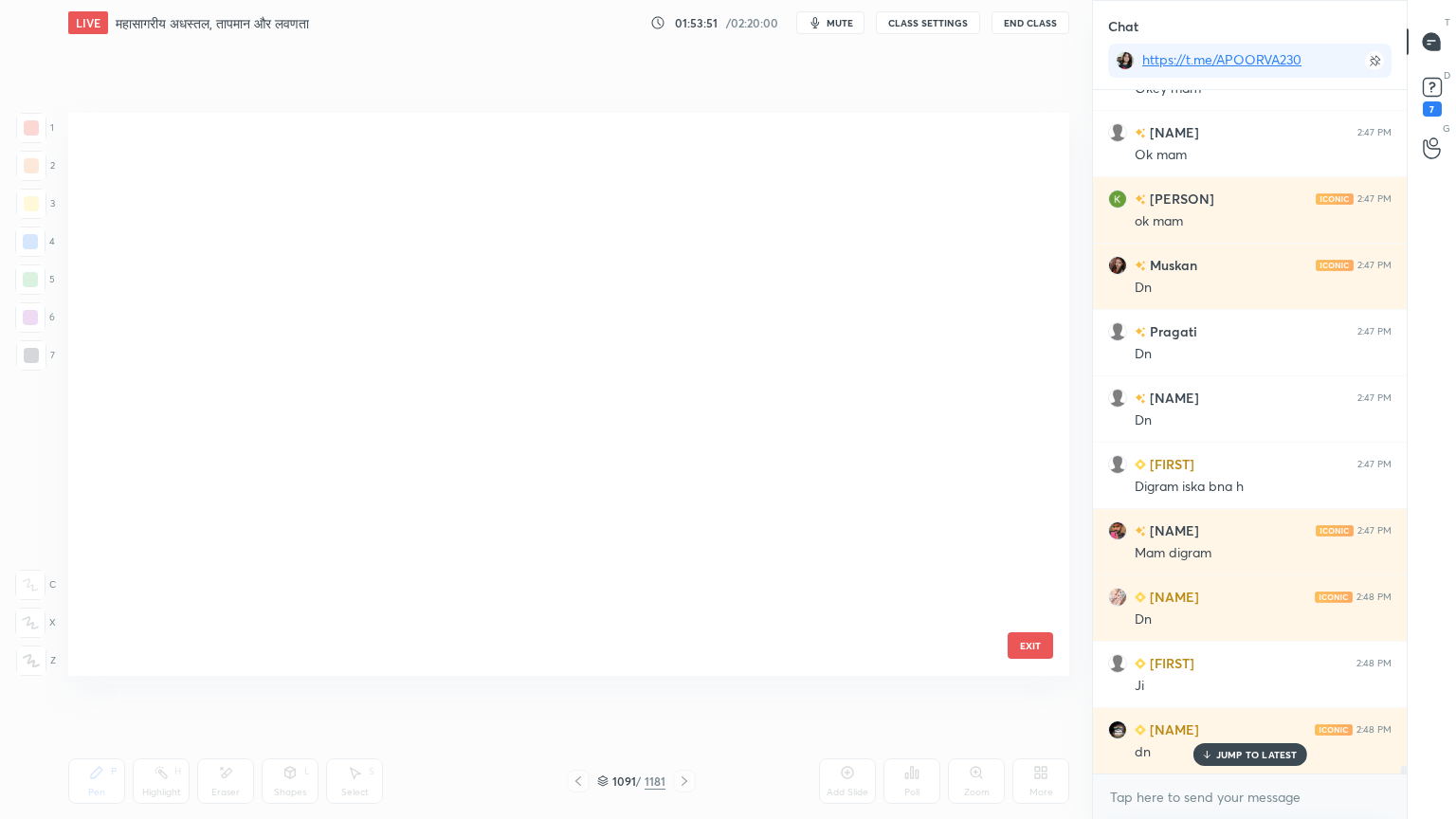 scroll, scrollTop: 62580, scrollLeft: 0, axis: vertical 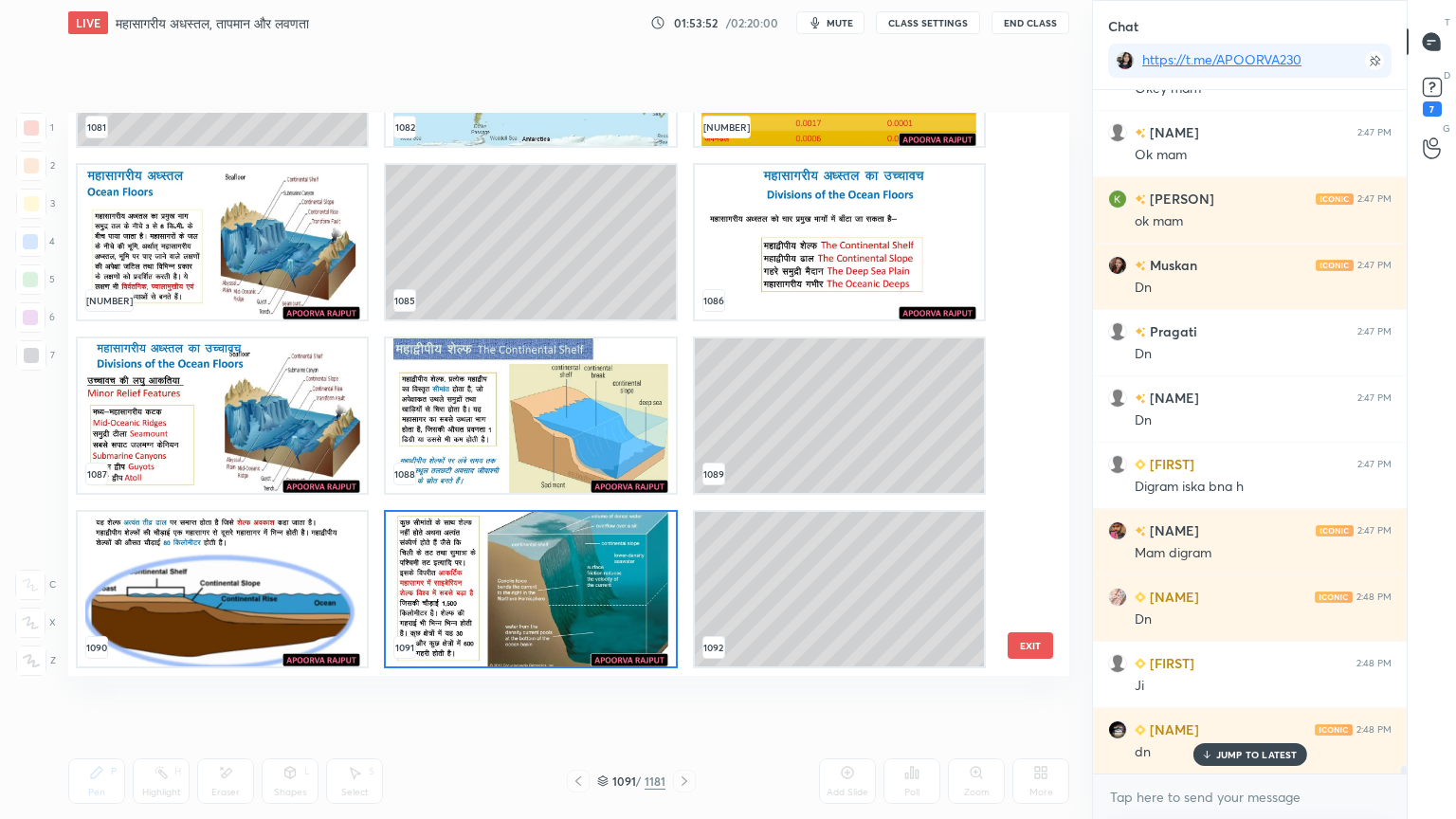 click at bounding box center [530, 415] 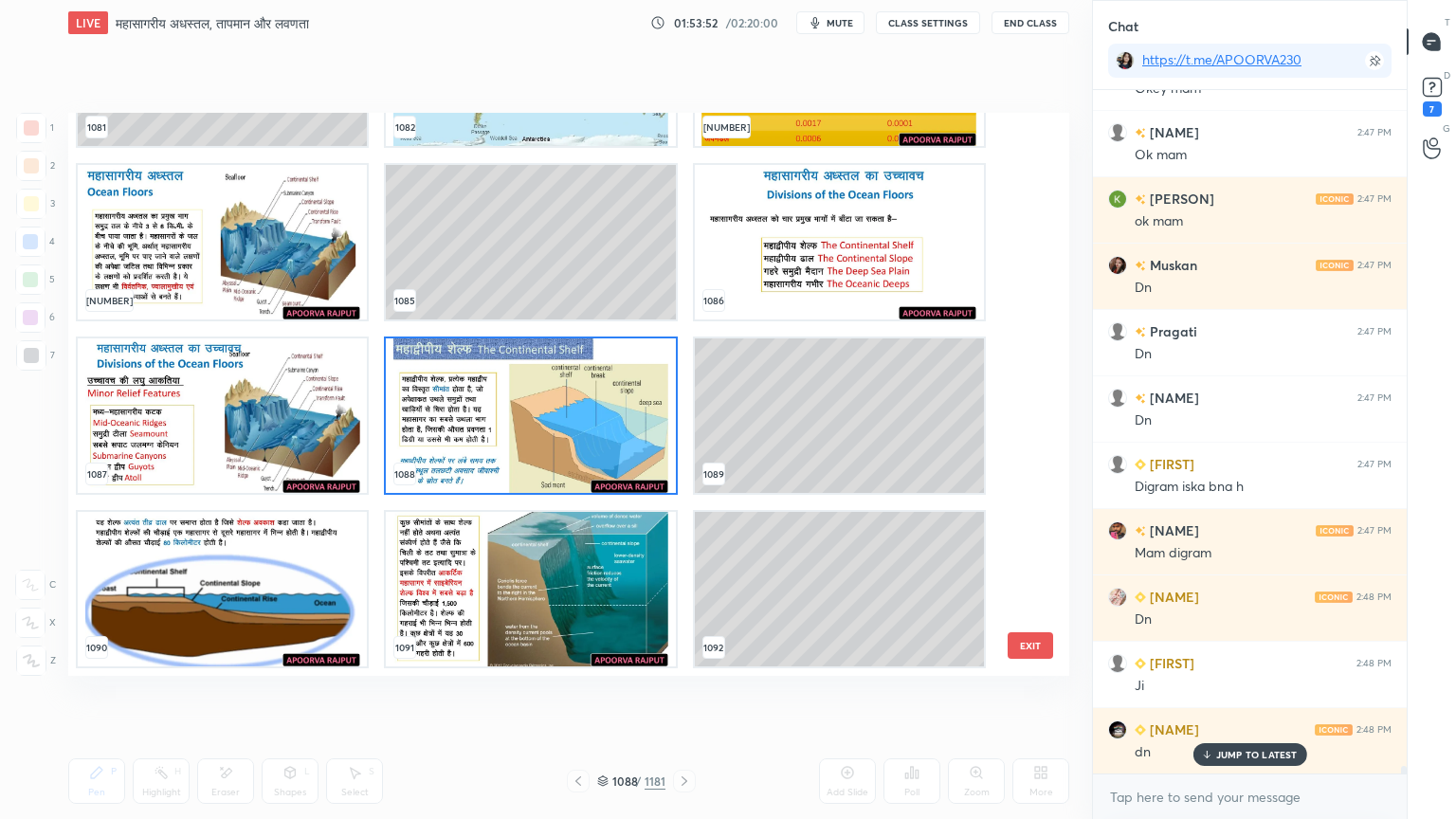 click at bounding box center [530, 415] 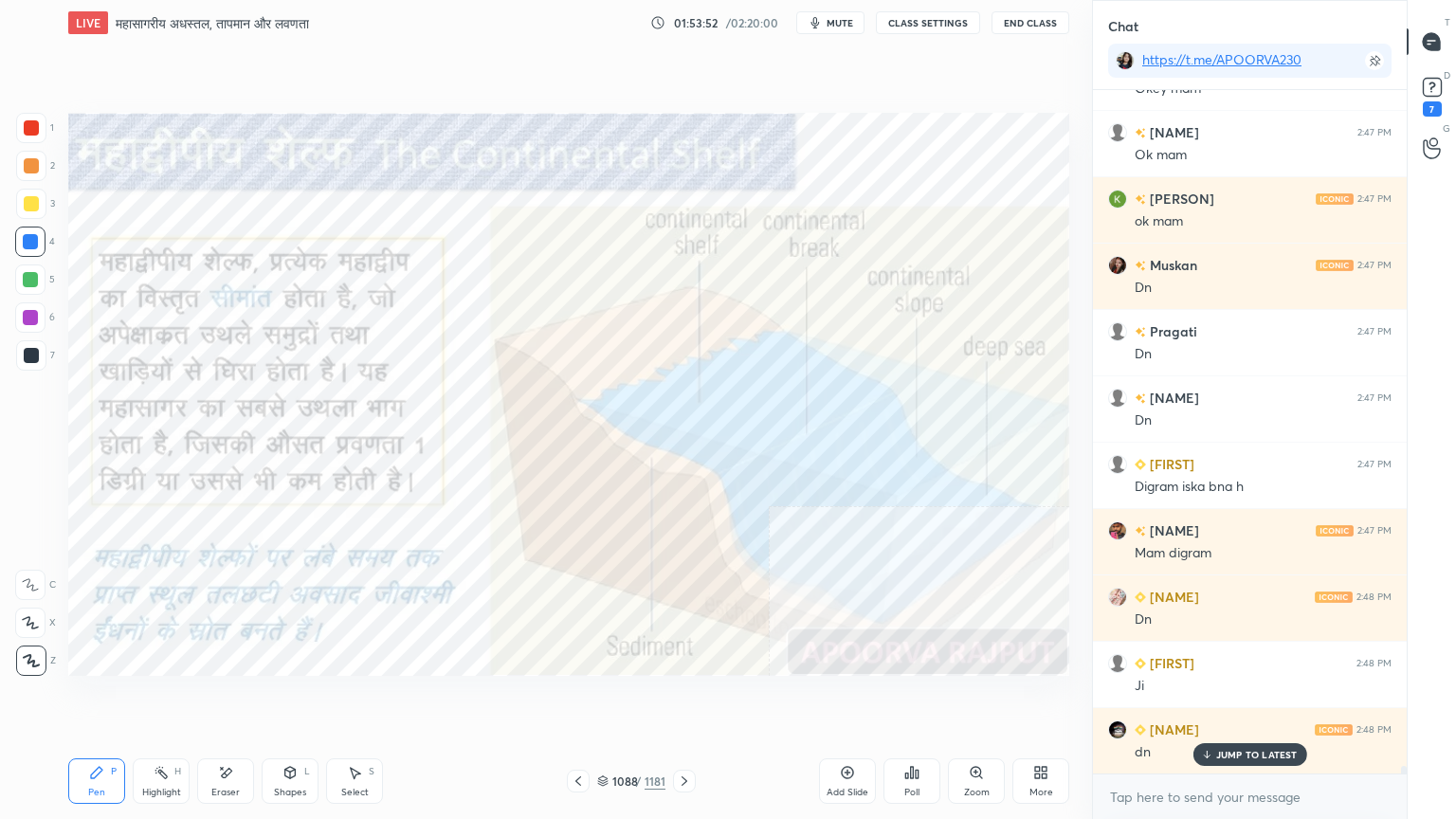 click at bounding box center [530, 415] 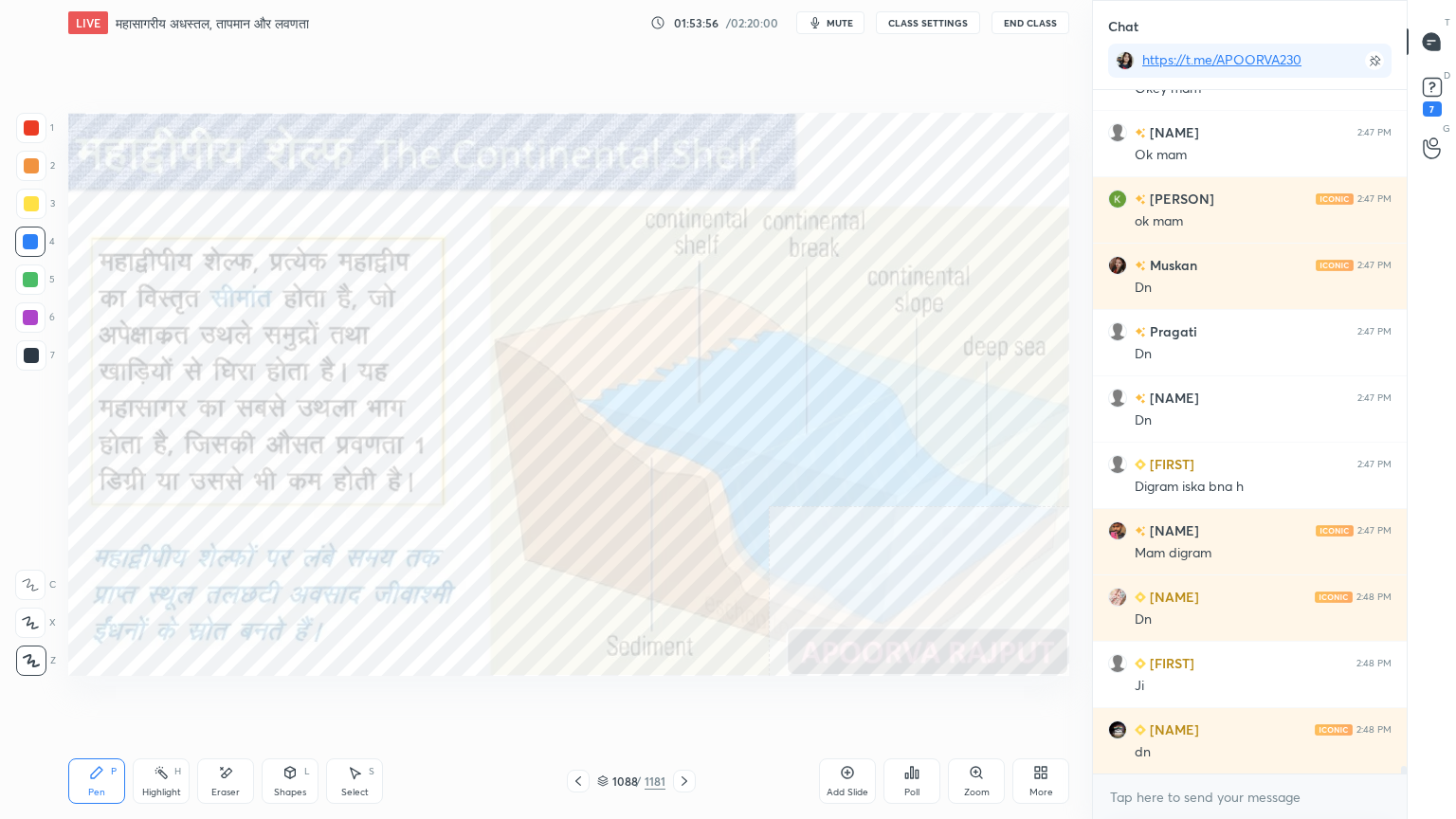 scroll, scrollTop: 58163, scrollLeft: 0, axis: vertical 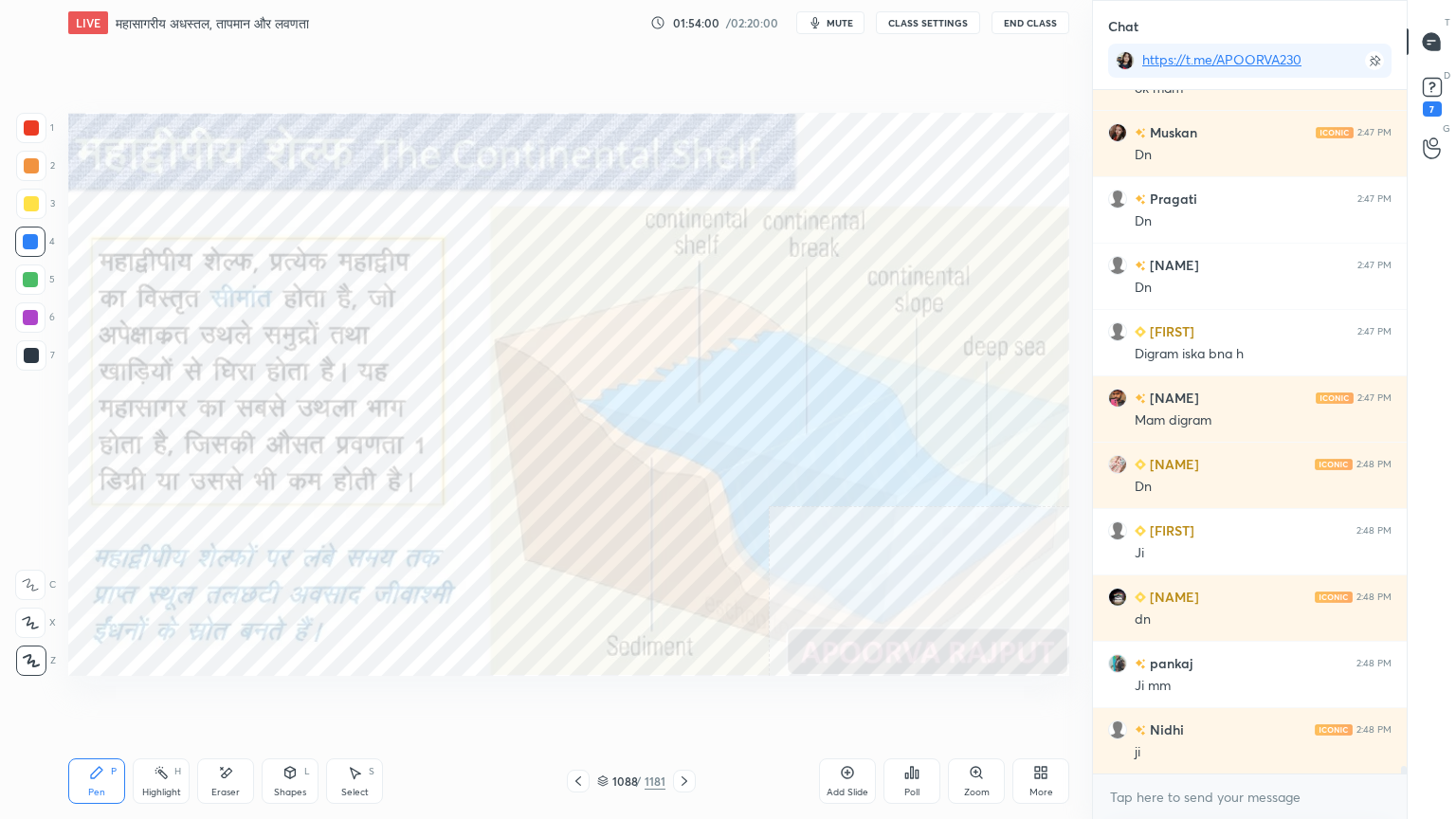 click on "Eraser" at bounding box center (226, 781) 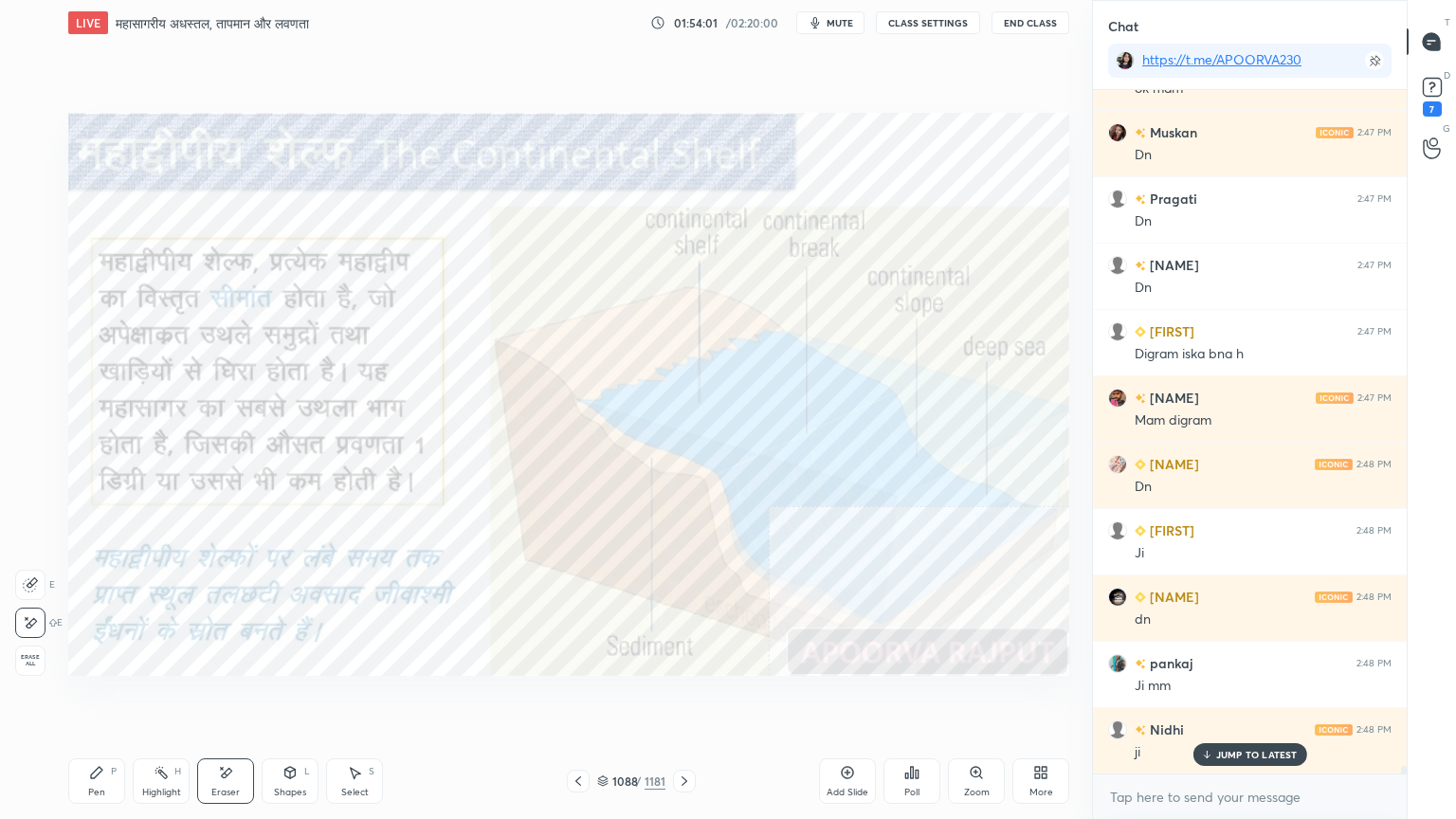 scroll, scrollTop: 58494, scrollLeft: 0, axis: vertical 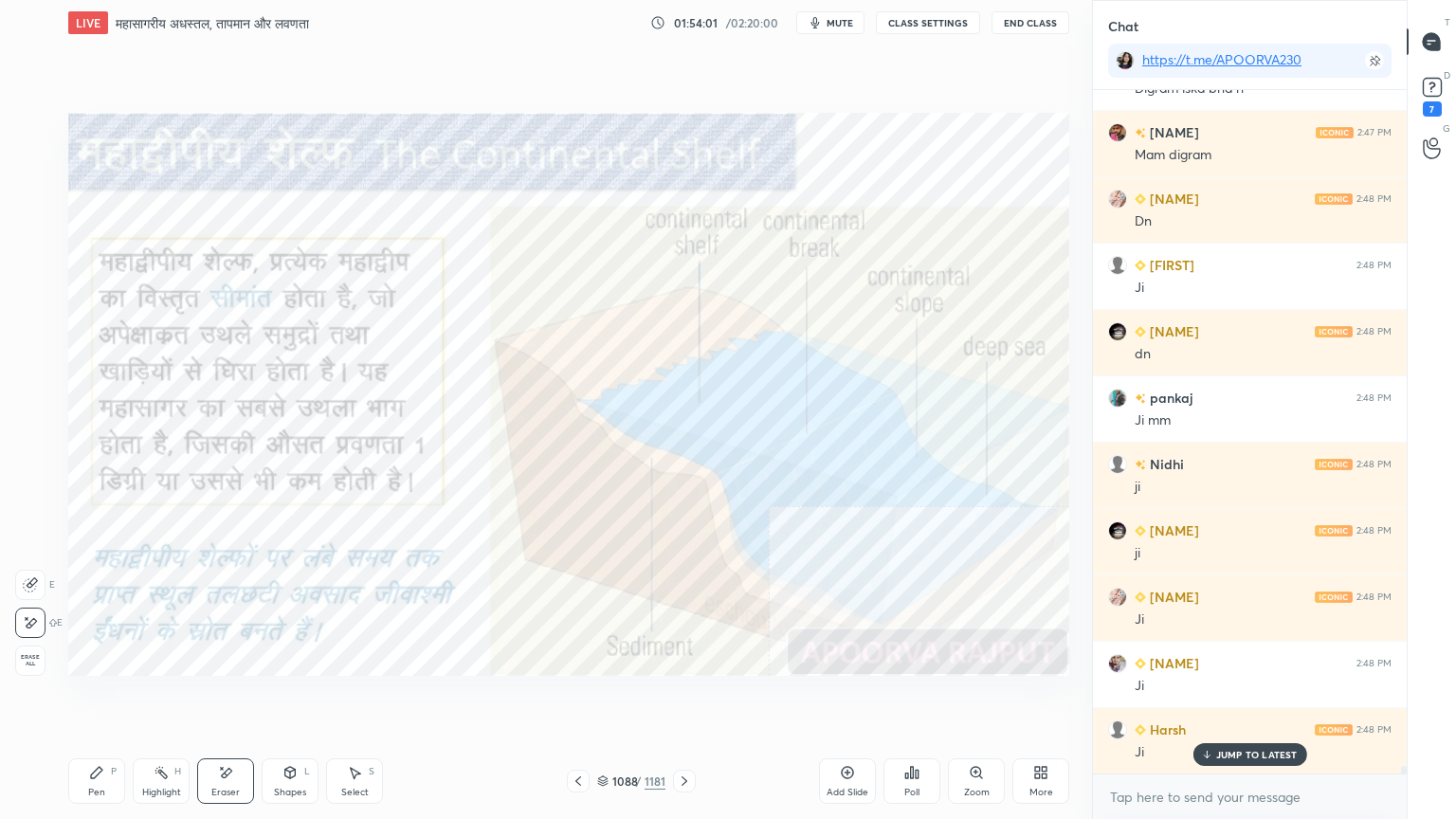 click on "Erase all" at bounding box center [32, 661] 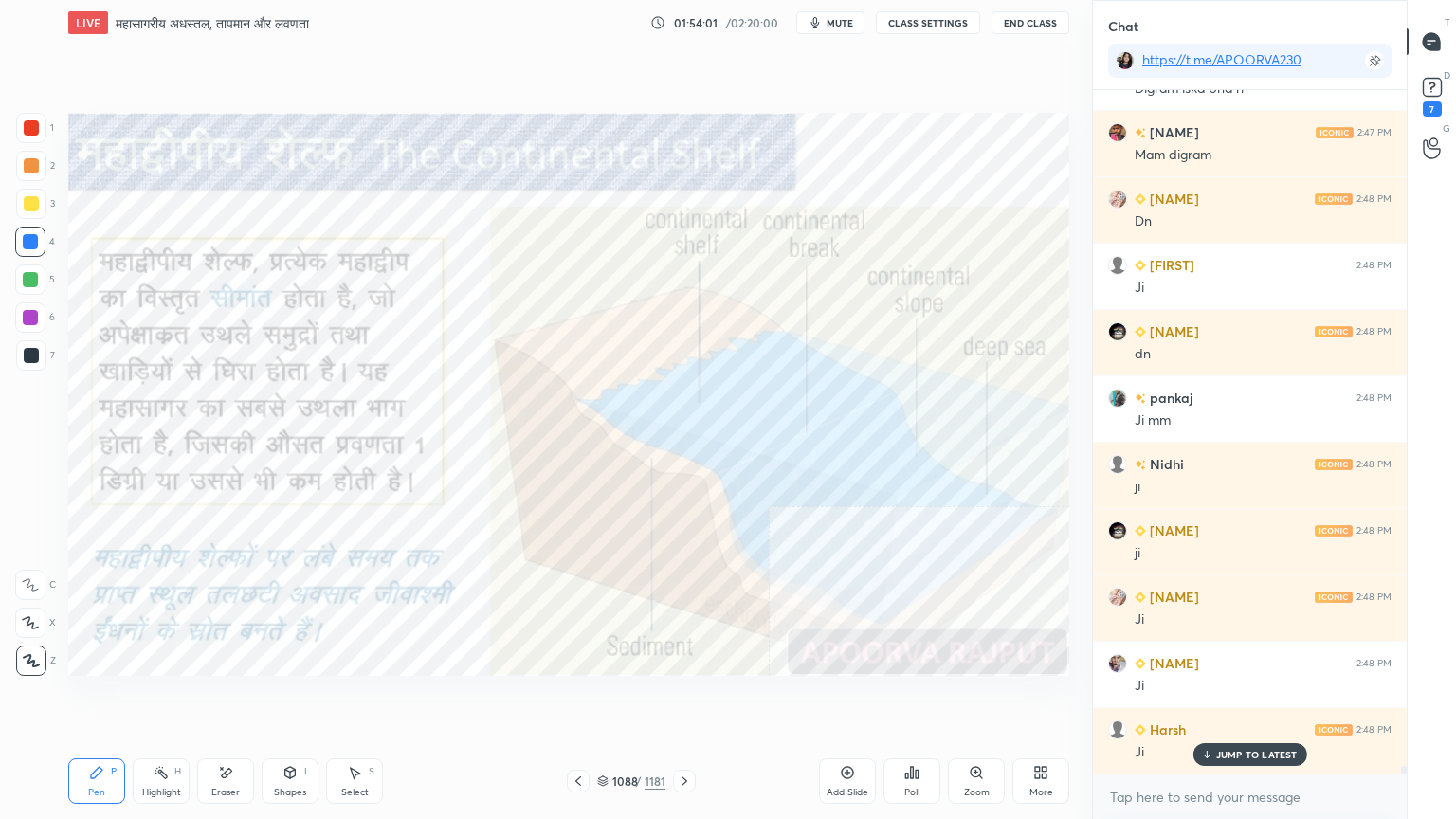 click on "1088 / 1181" at bounding box center [631, 781] 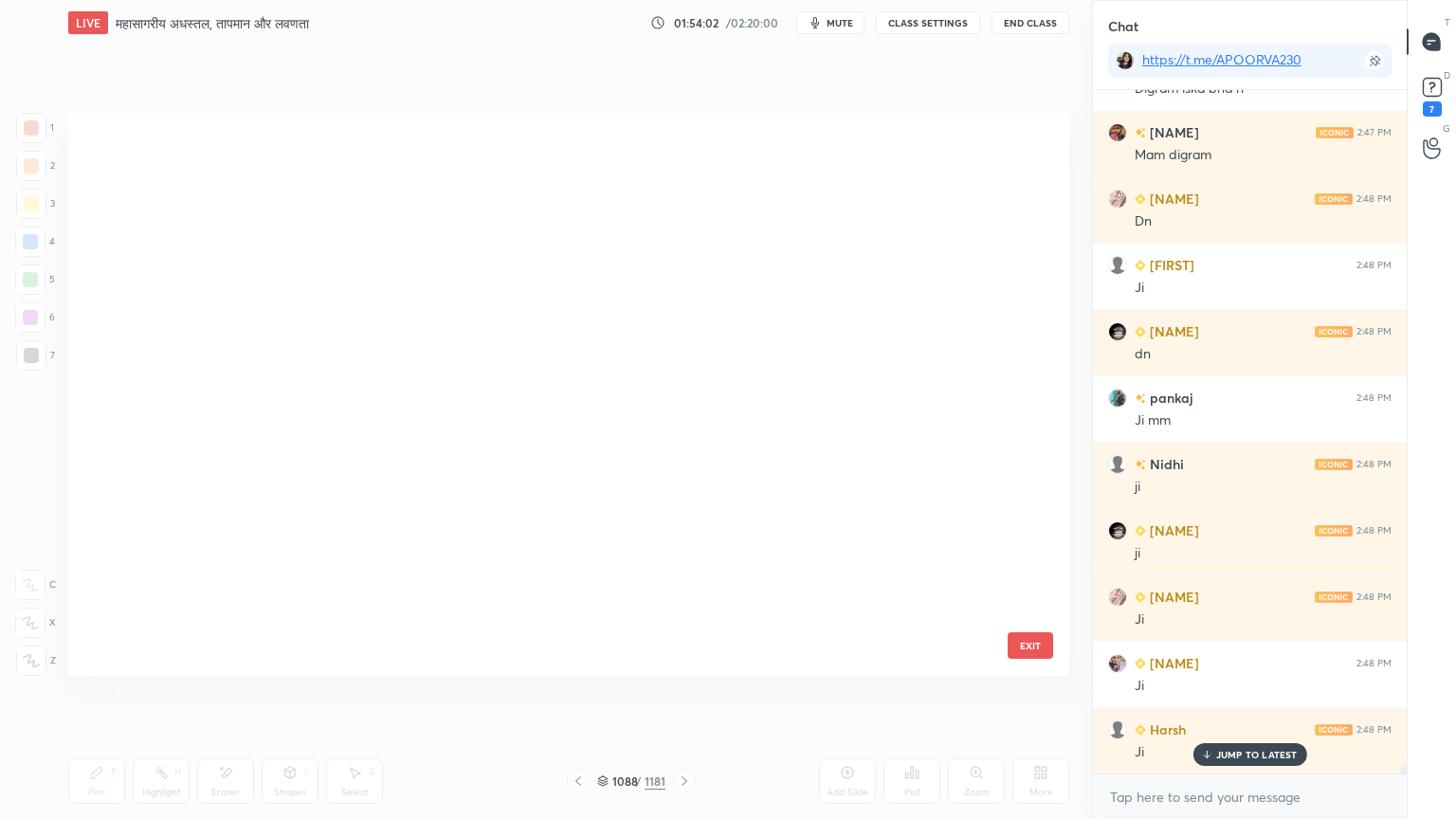 scroll, scrollTop: 62406, scrollLeft: 0, axis: vertical 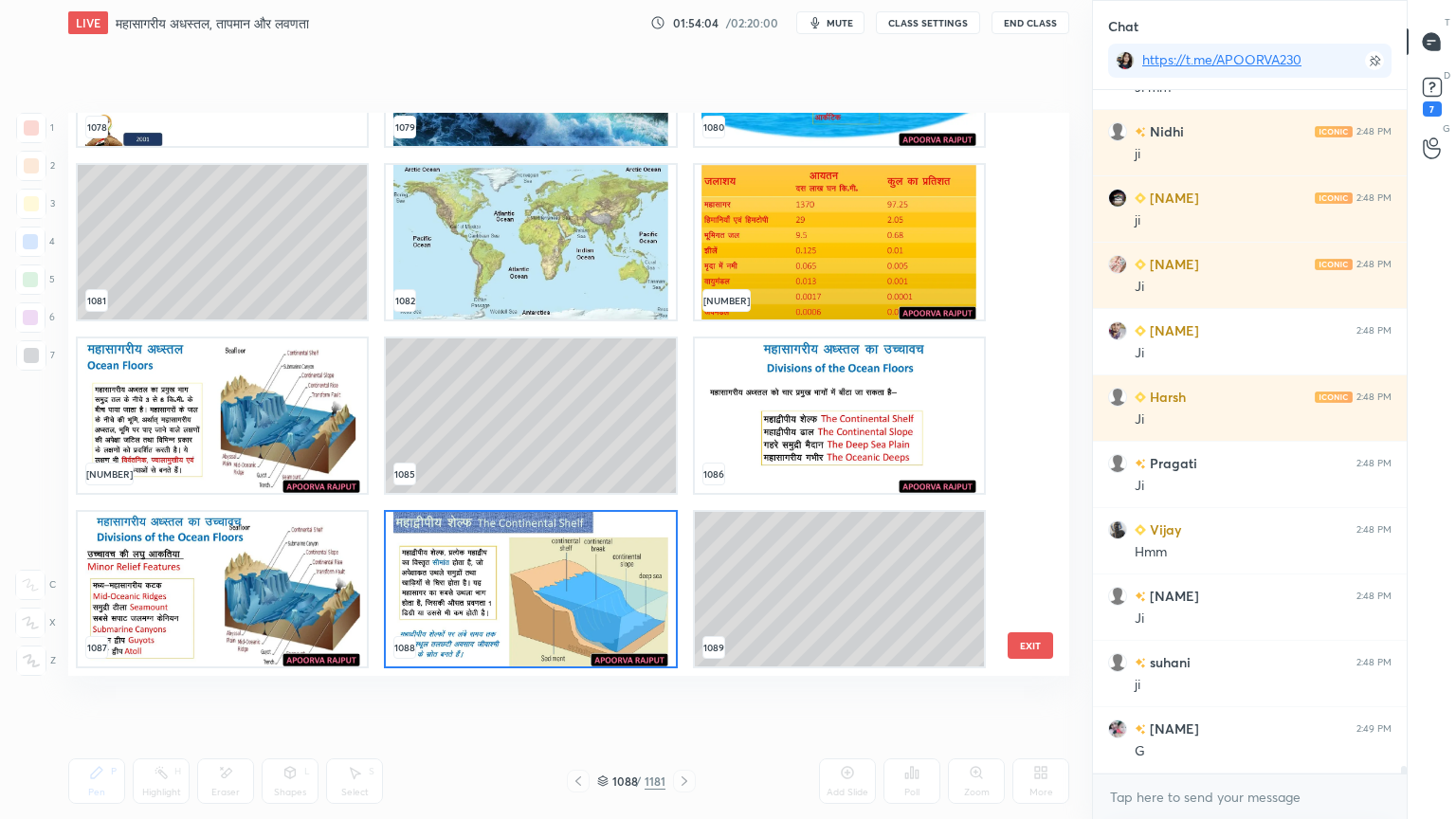 click at bounding box center [222, 589] 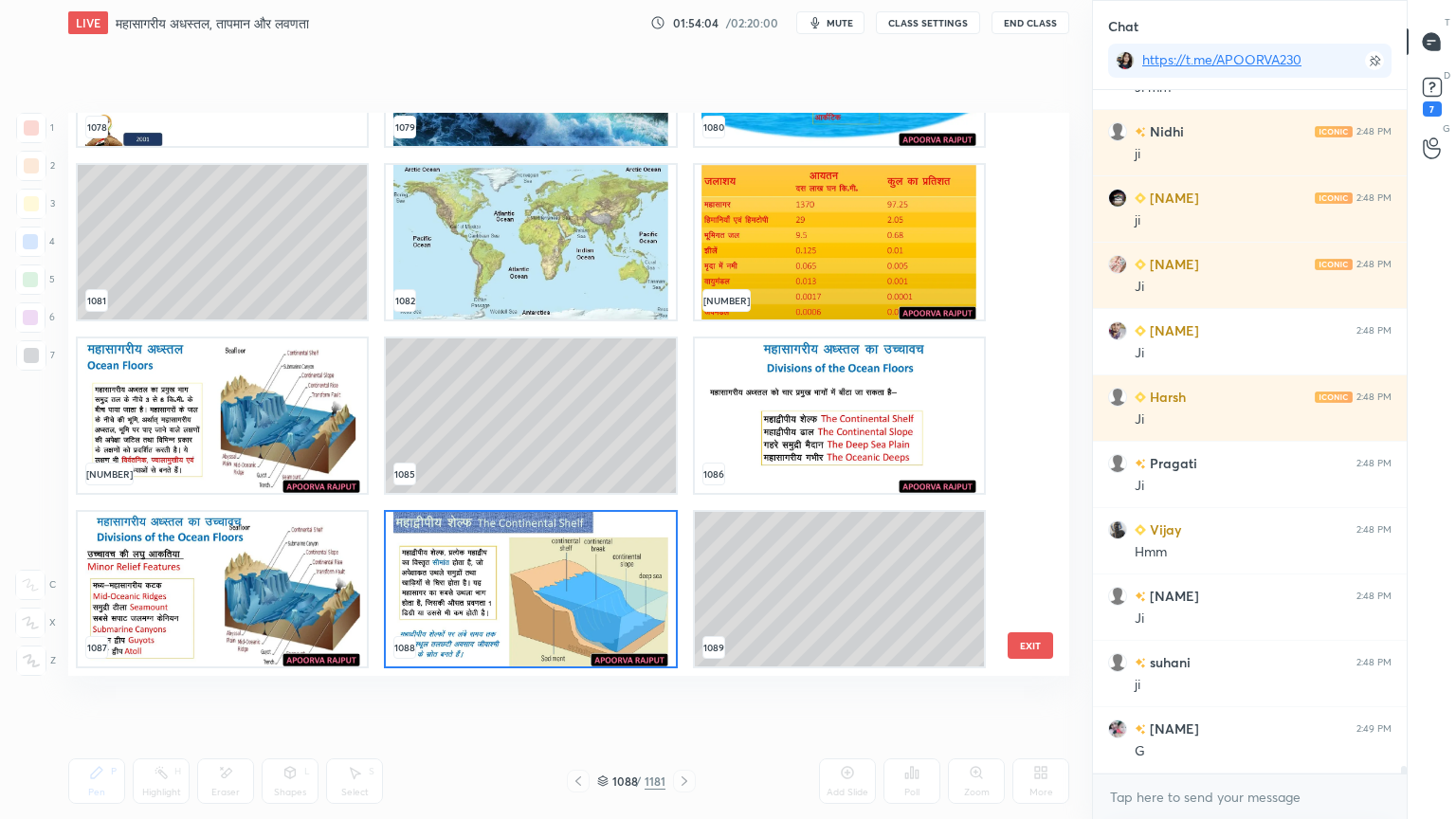 click at bounding box center [222, 589] 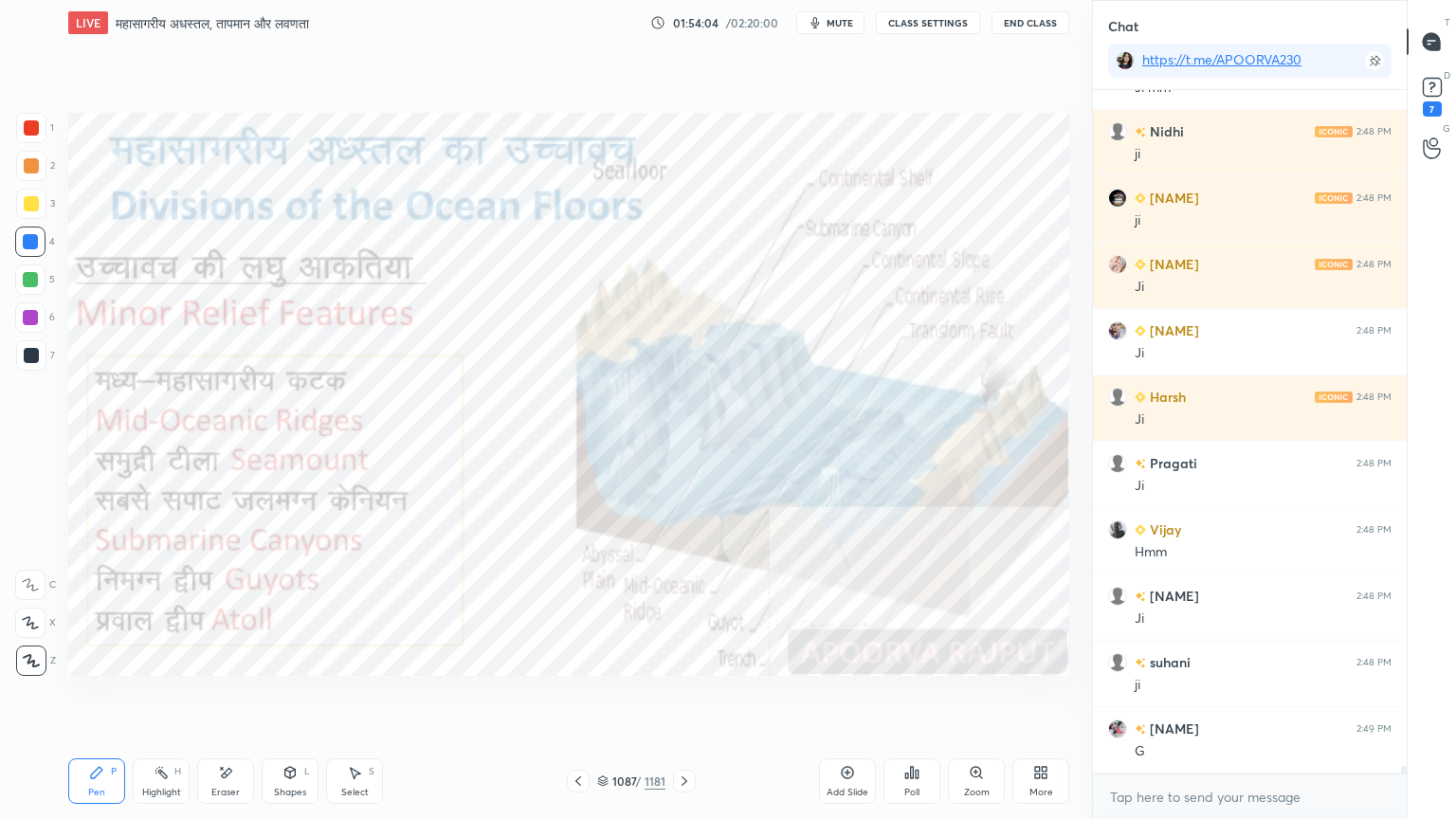 click at bounding box center (222, 589) 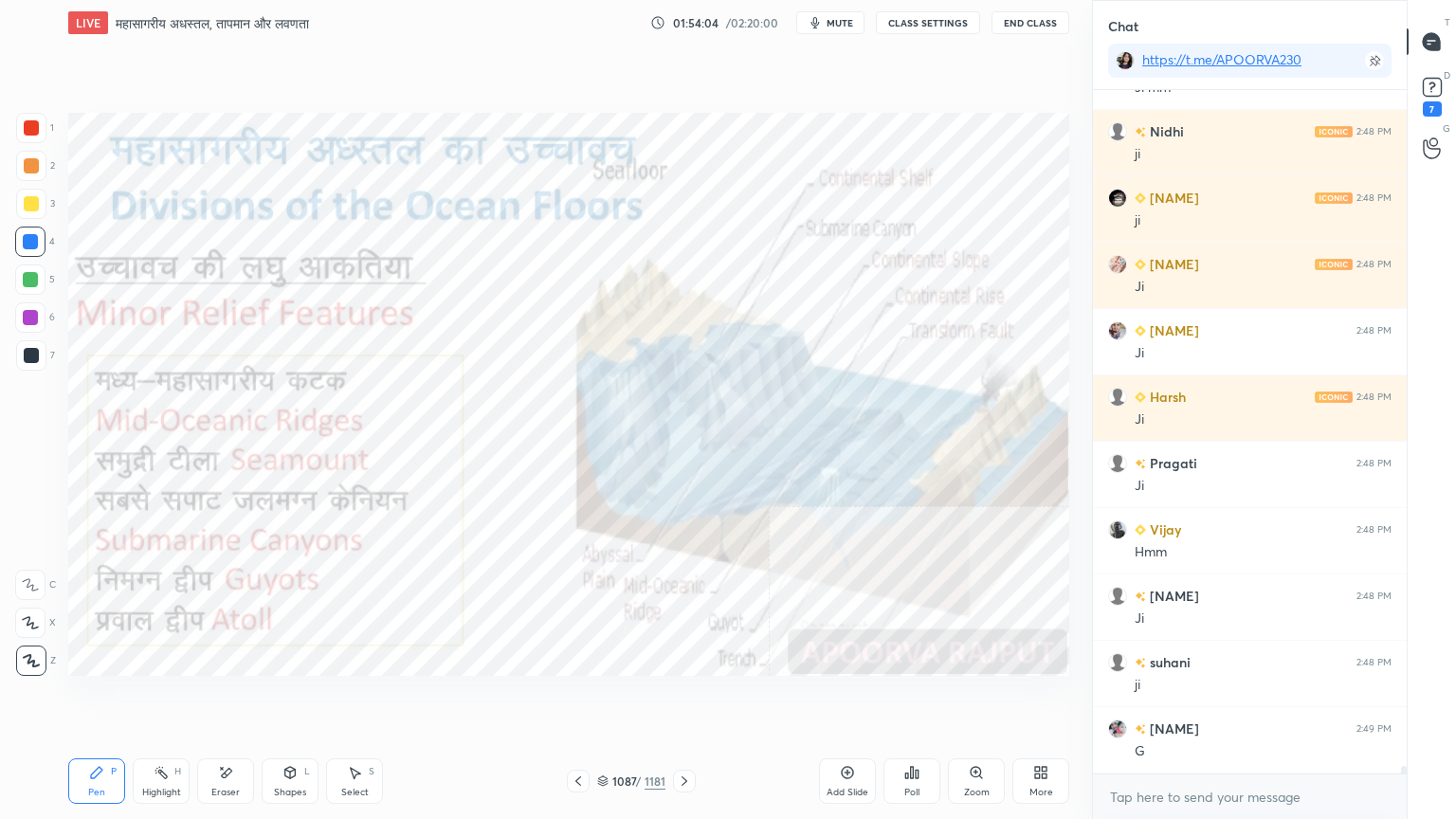 scroll, scrollTop: 58892, scrollLeft: 0, axis: vertical 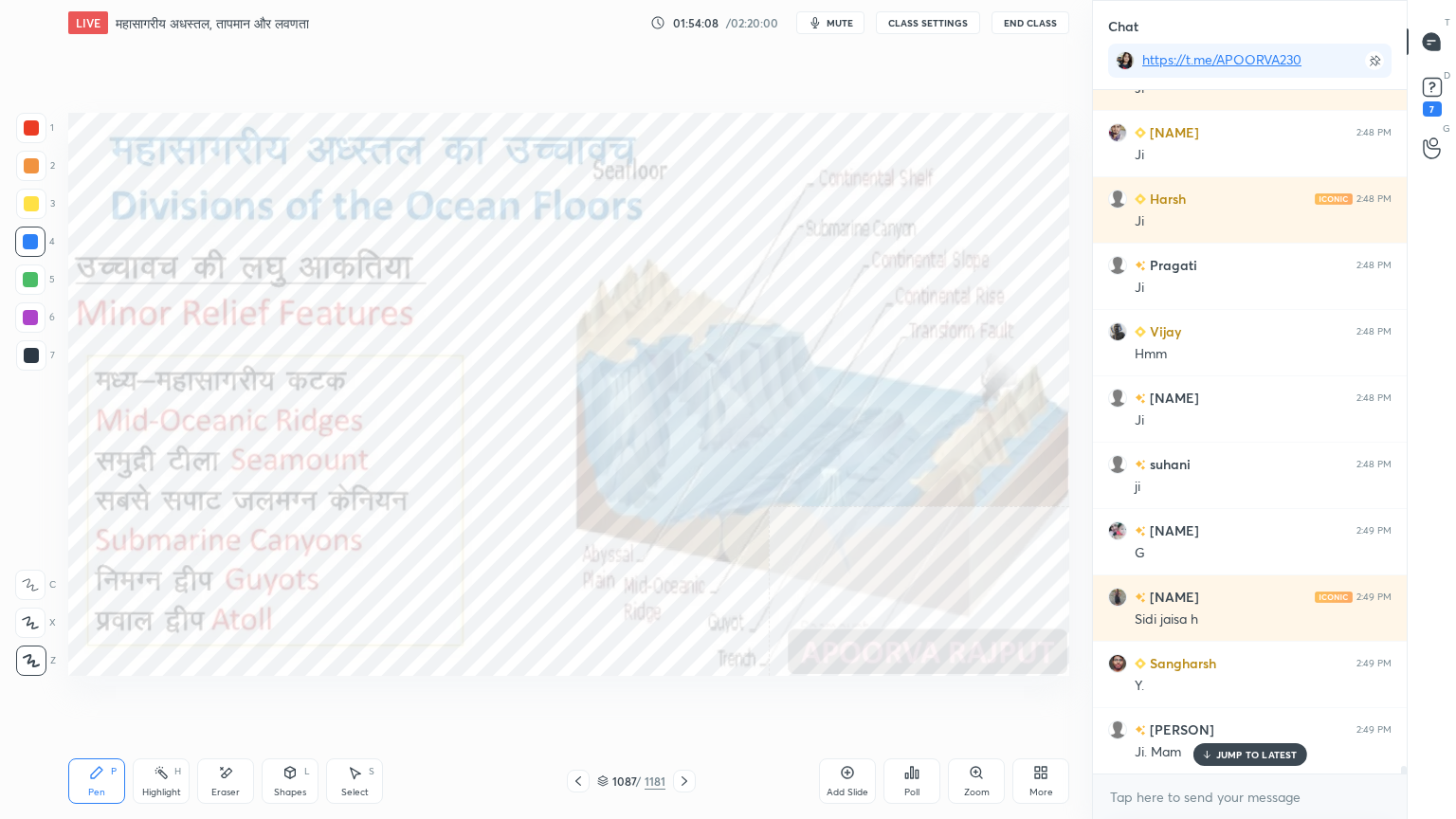 drag, startPoint x: 220, startPoint y: 775, endPoint x: 170, endPoint y: 726, distance: 70.00714 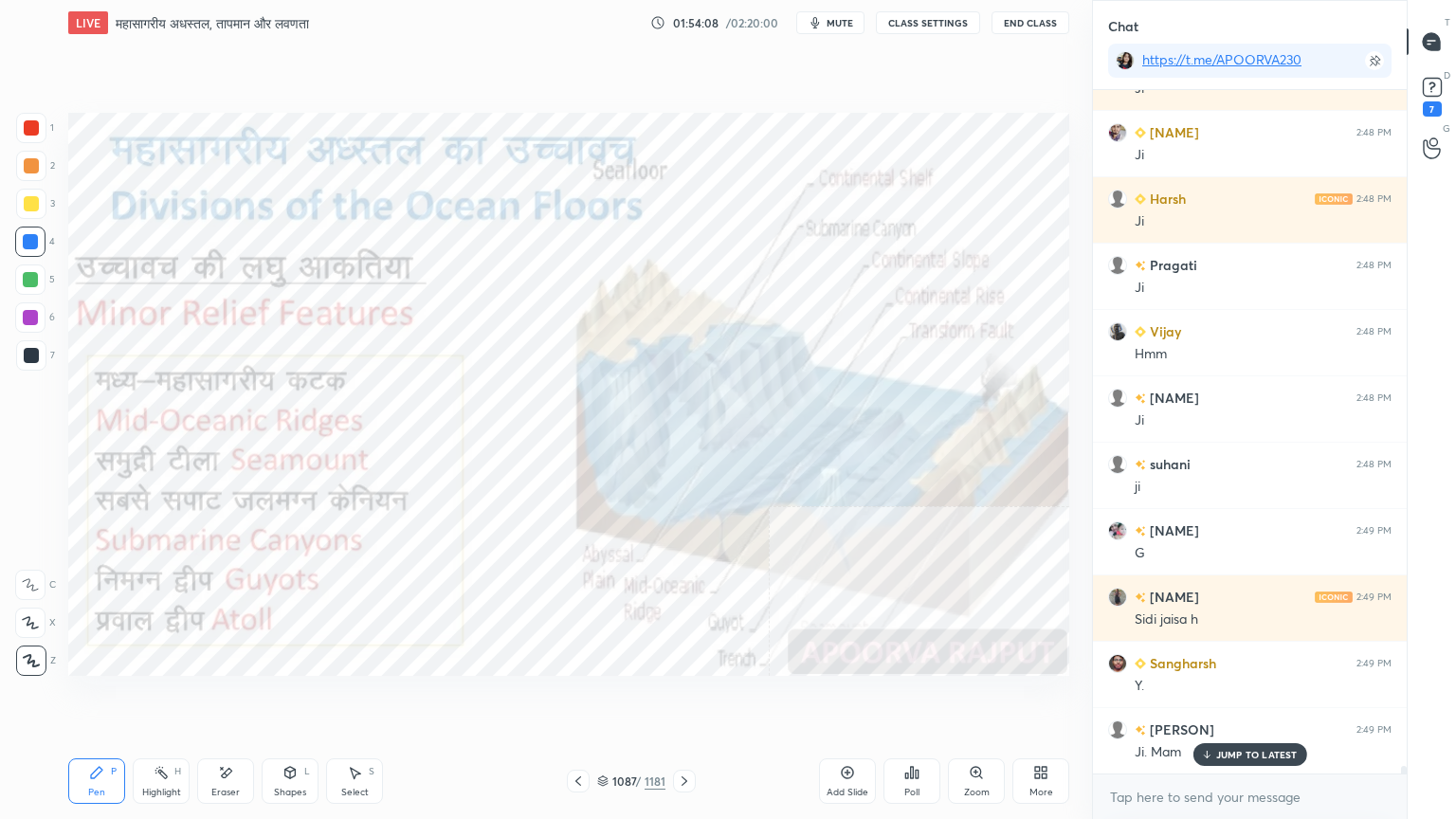click 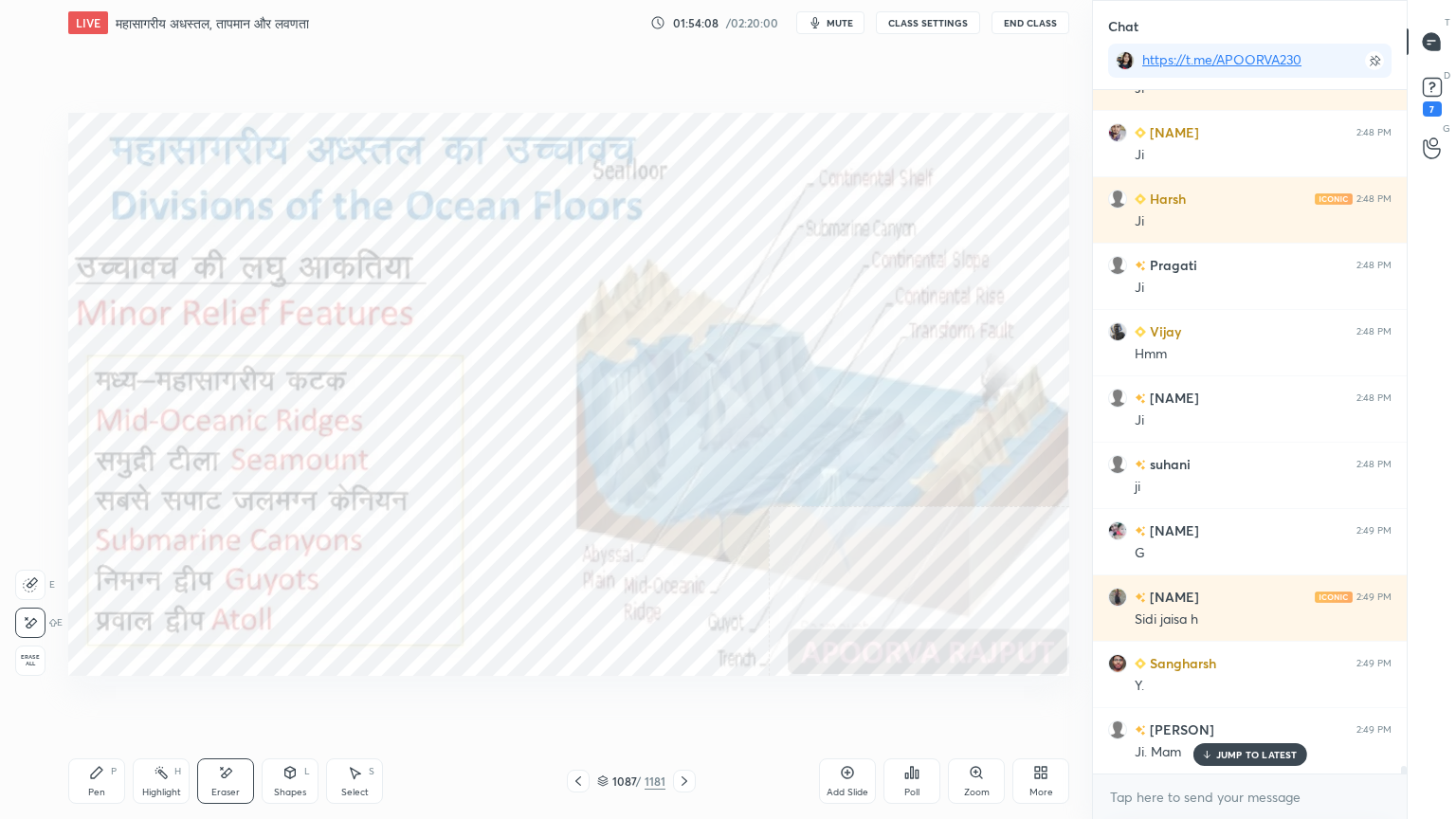 drag, startPoint x: 21, startPoint y: 660, endPoint x: 42, endPoint y: 647, distance: 24.698178 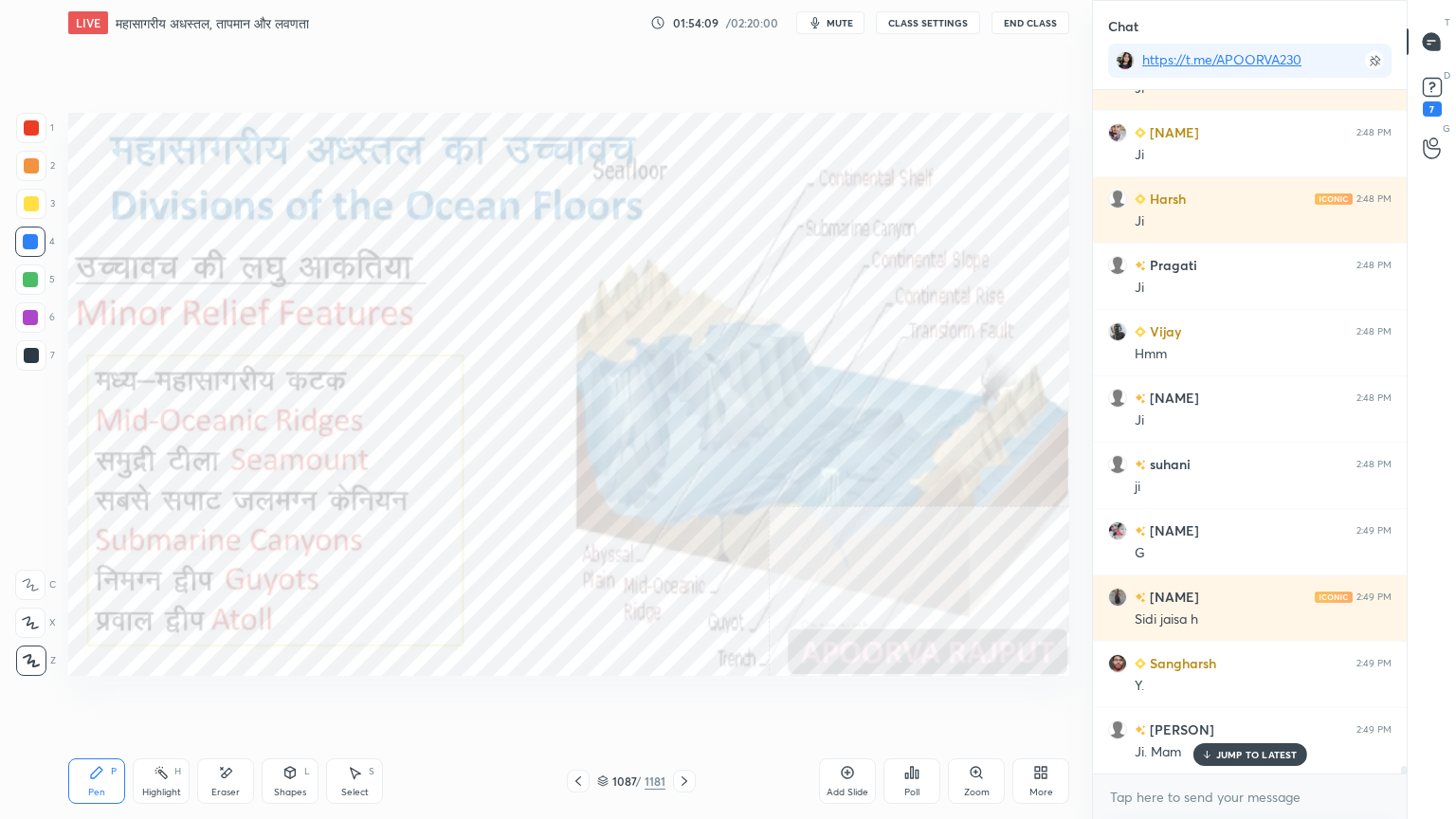 click 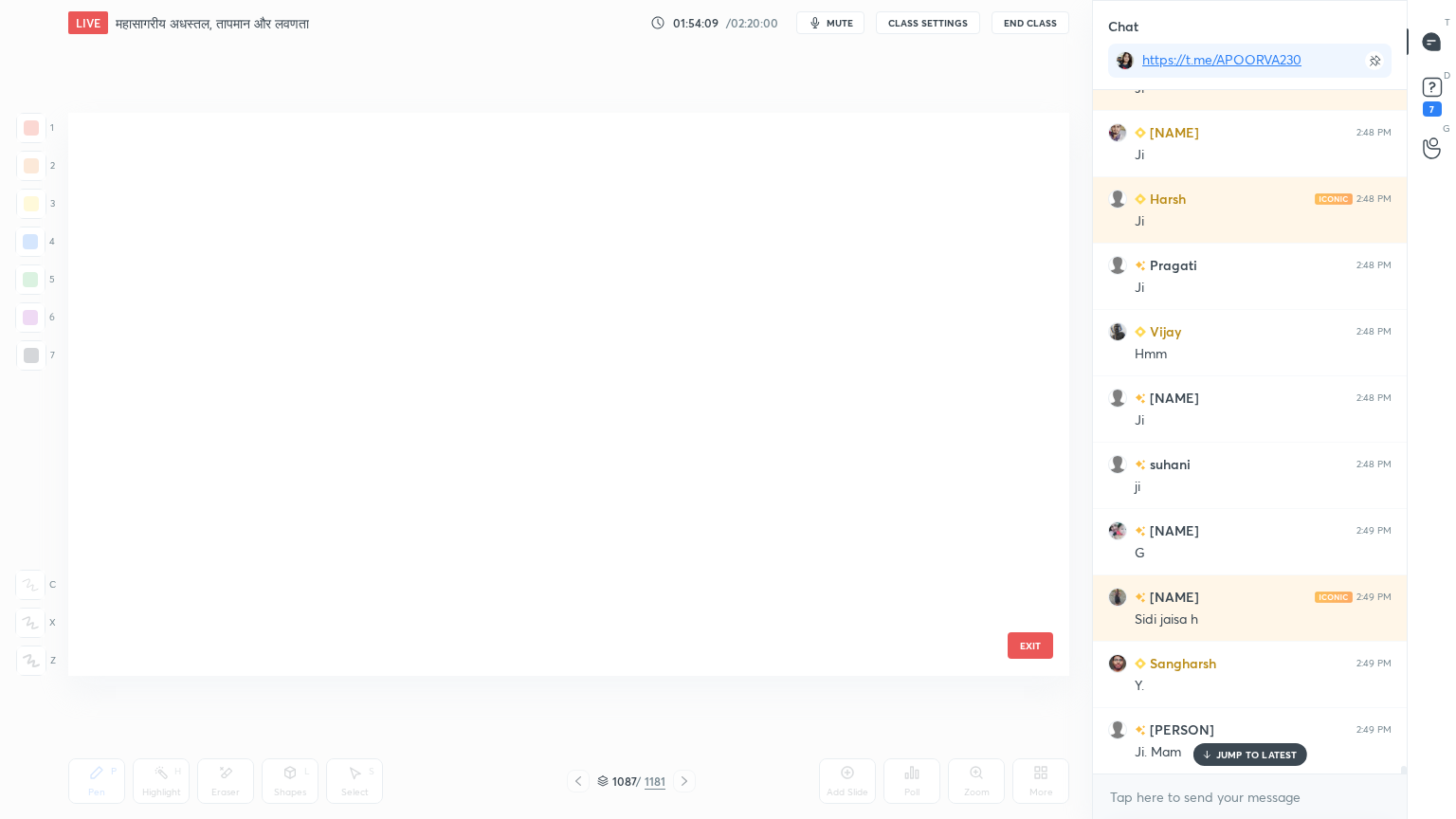 scroll, scrollTop: 62406, scrollLeft: 0, axis: vertical 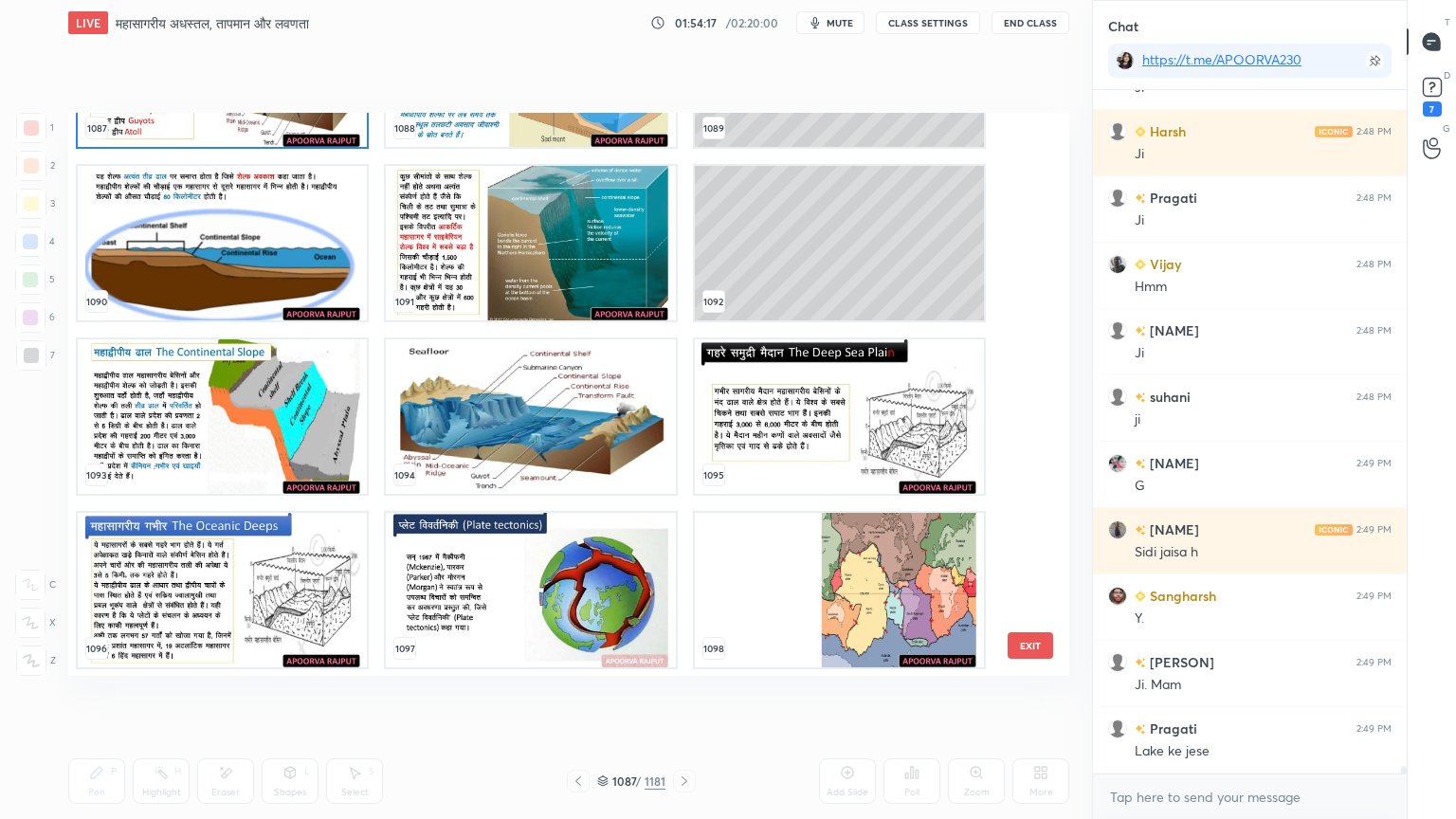 click at bounding box center [222, 416] 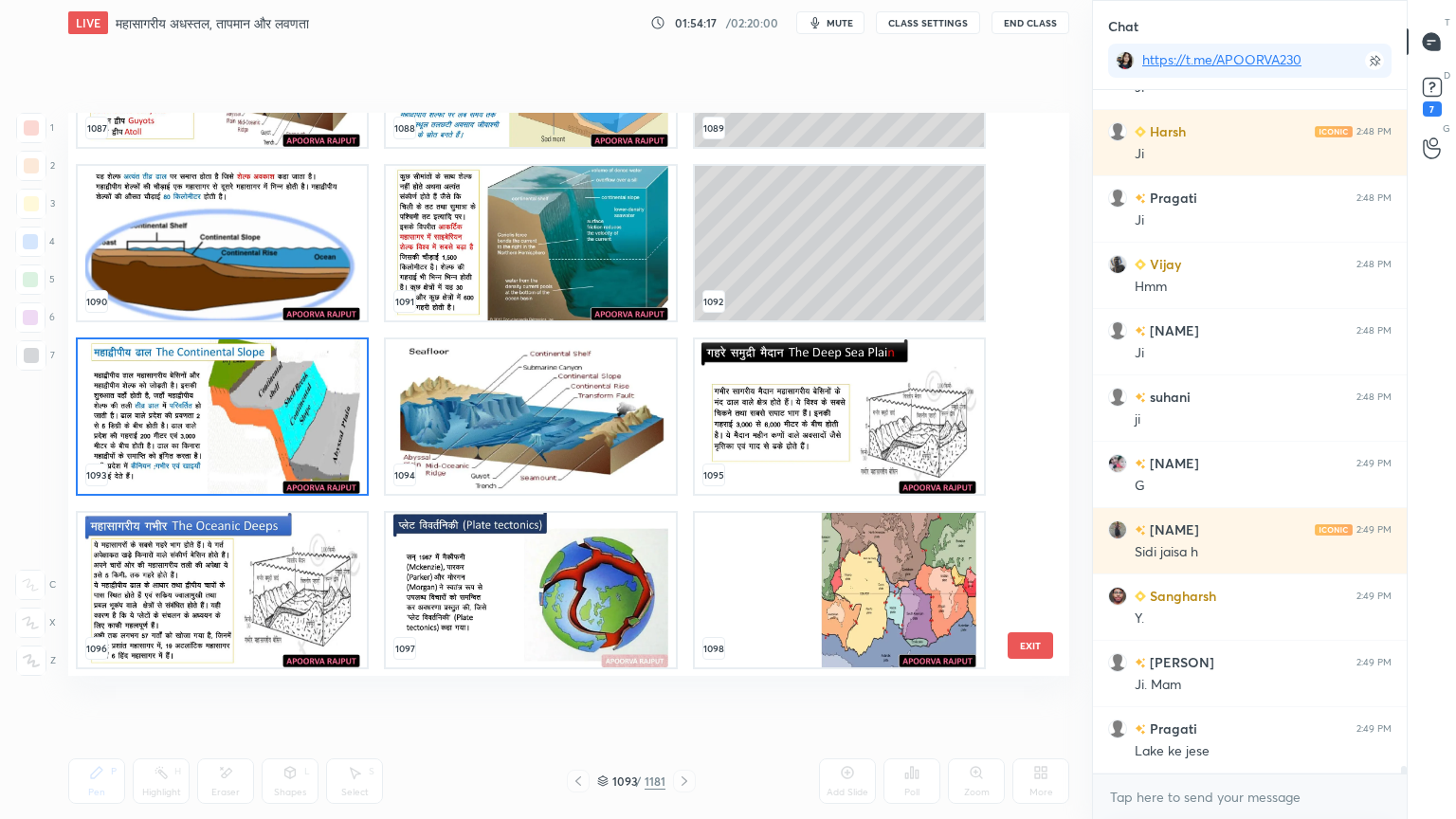 click at bounding box center (222, 416) 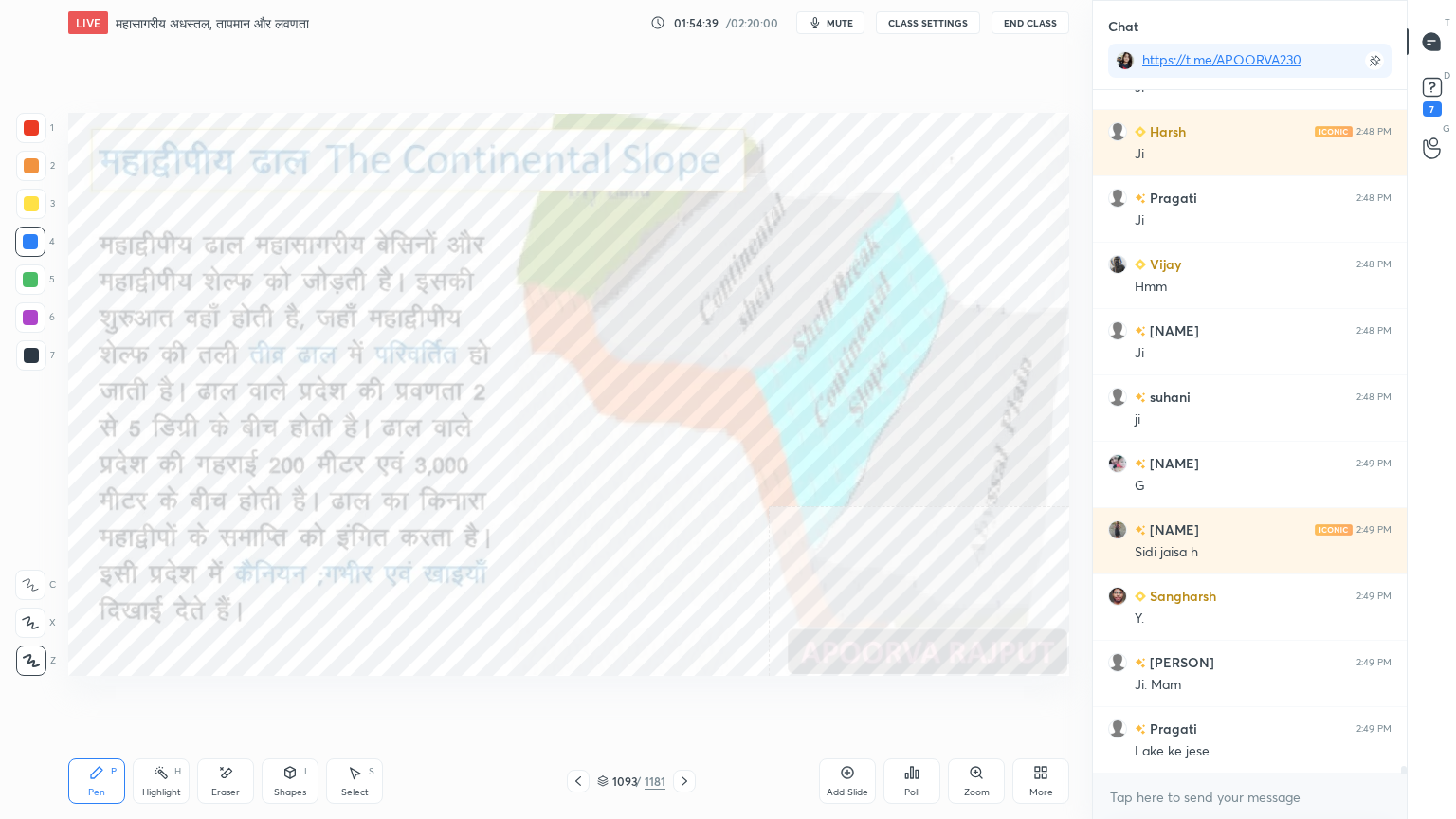 click on "Eraser" at bounding box center [226, 781] 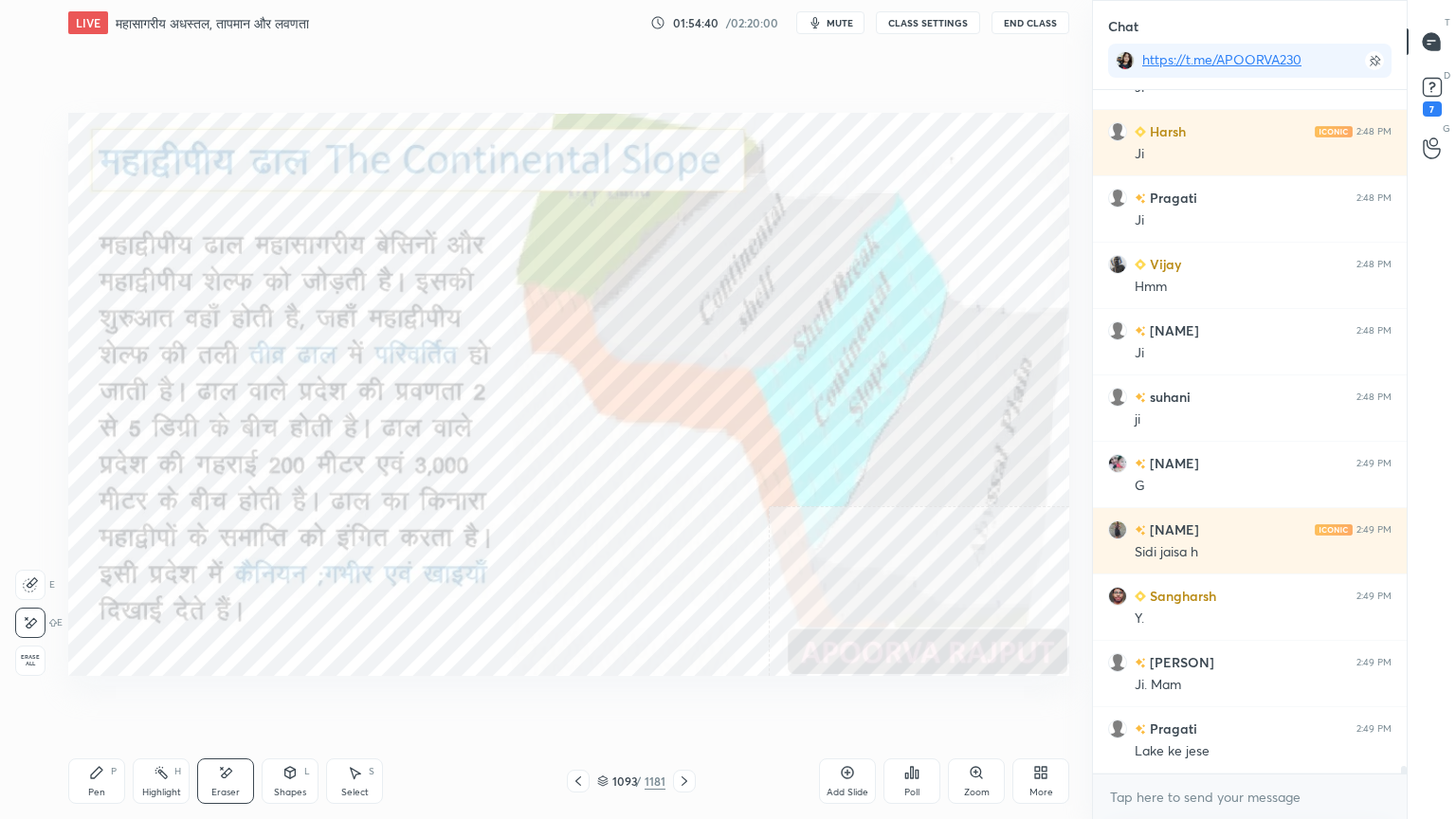 click on "Erase all" at bounding box center [30, 661] 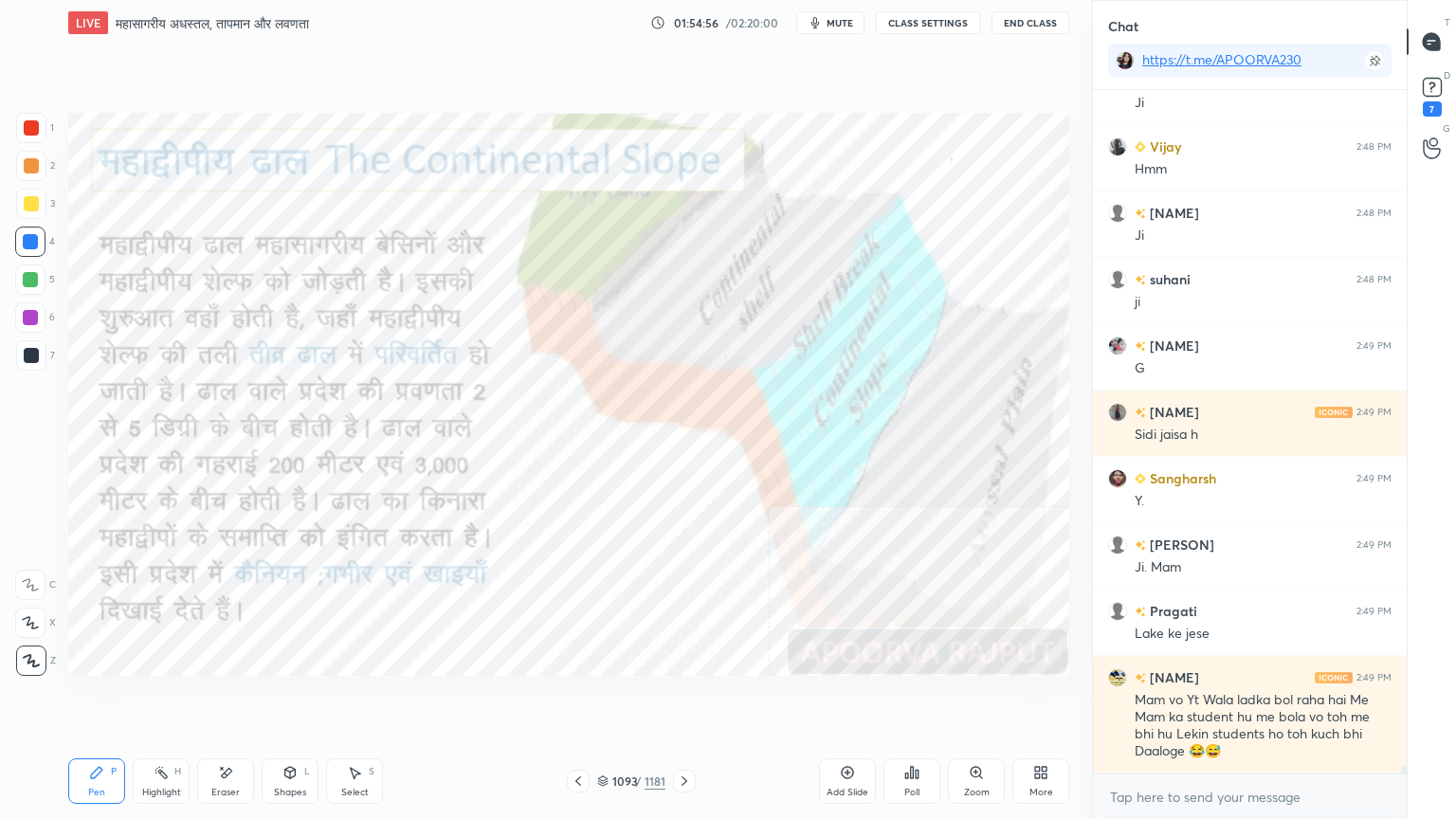 scroll, scrollTop: 59293, scrollLeft: 0, axis: vertical 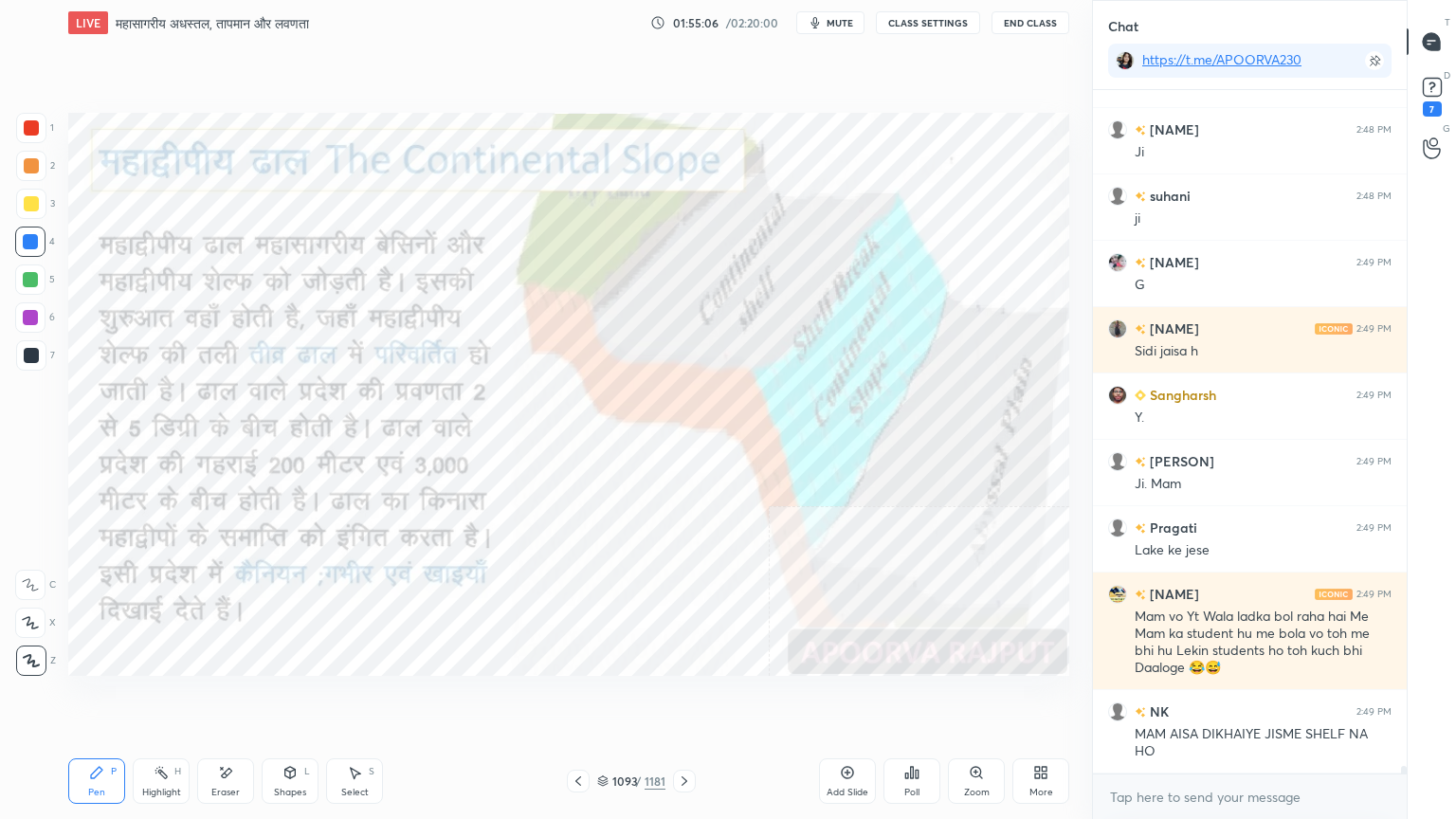 click 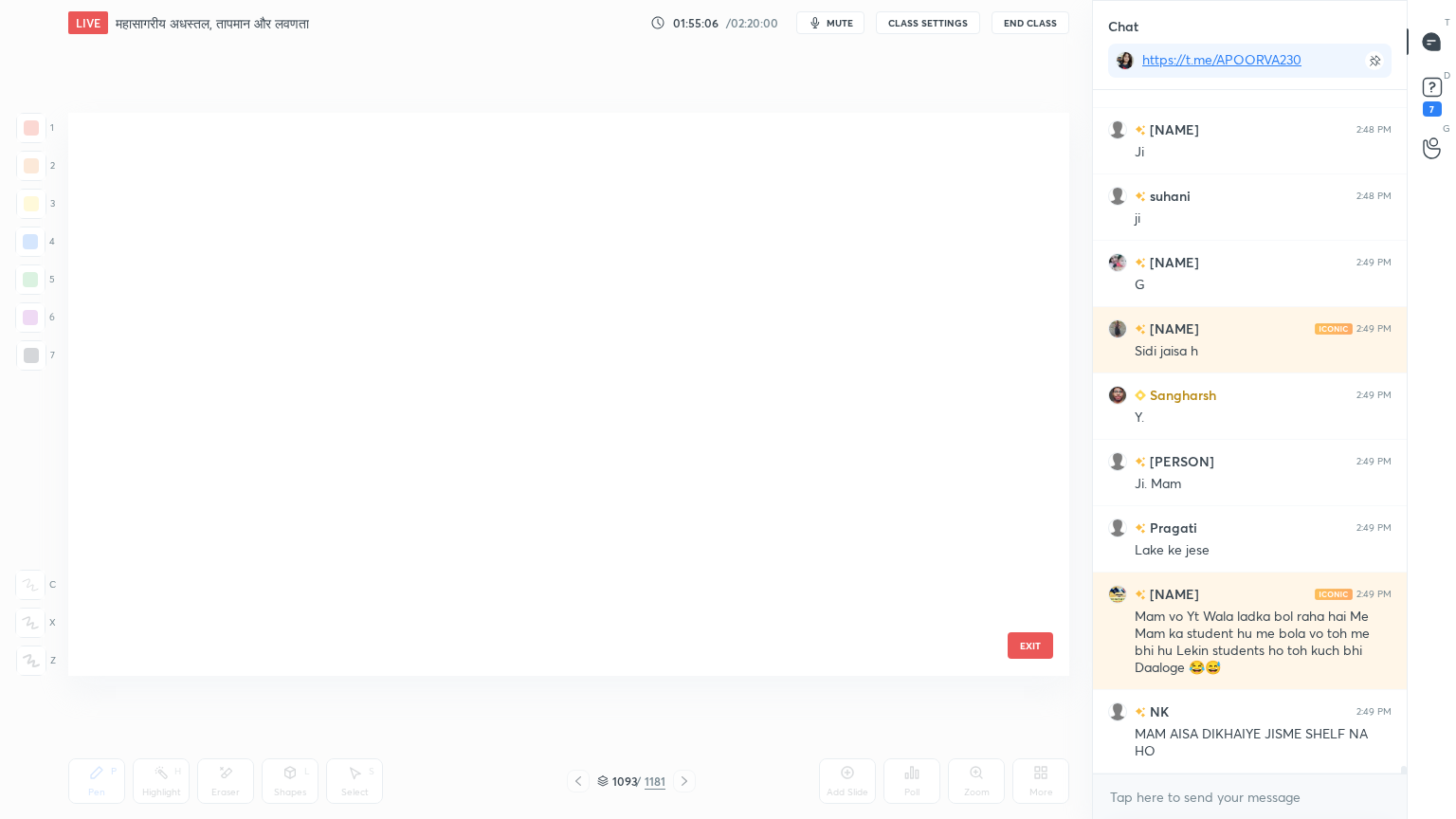 scroll, scrollTop: 62752, scrollLeft: 0, axis: vertical 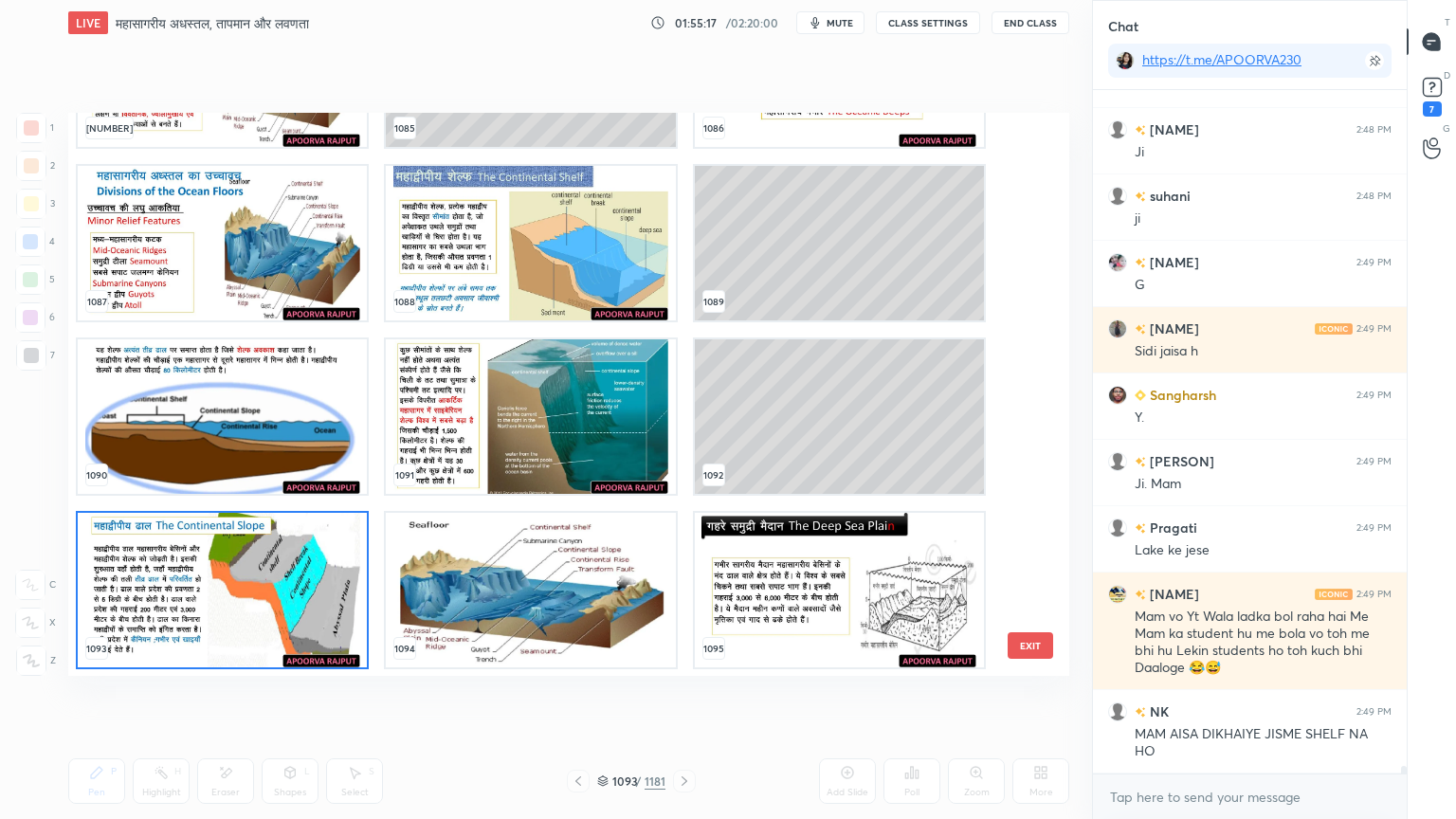 click on "EXIT" at bounding box center (1030, 646) 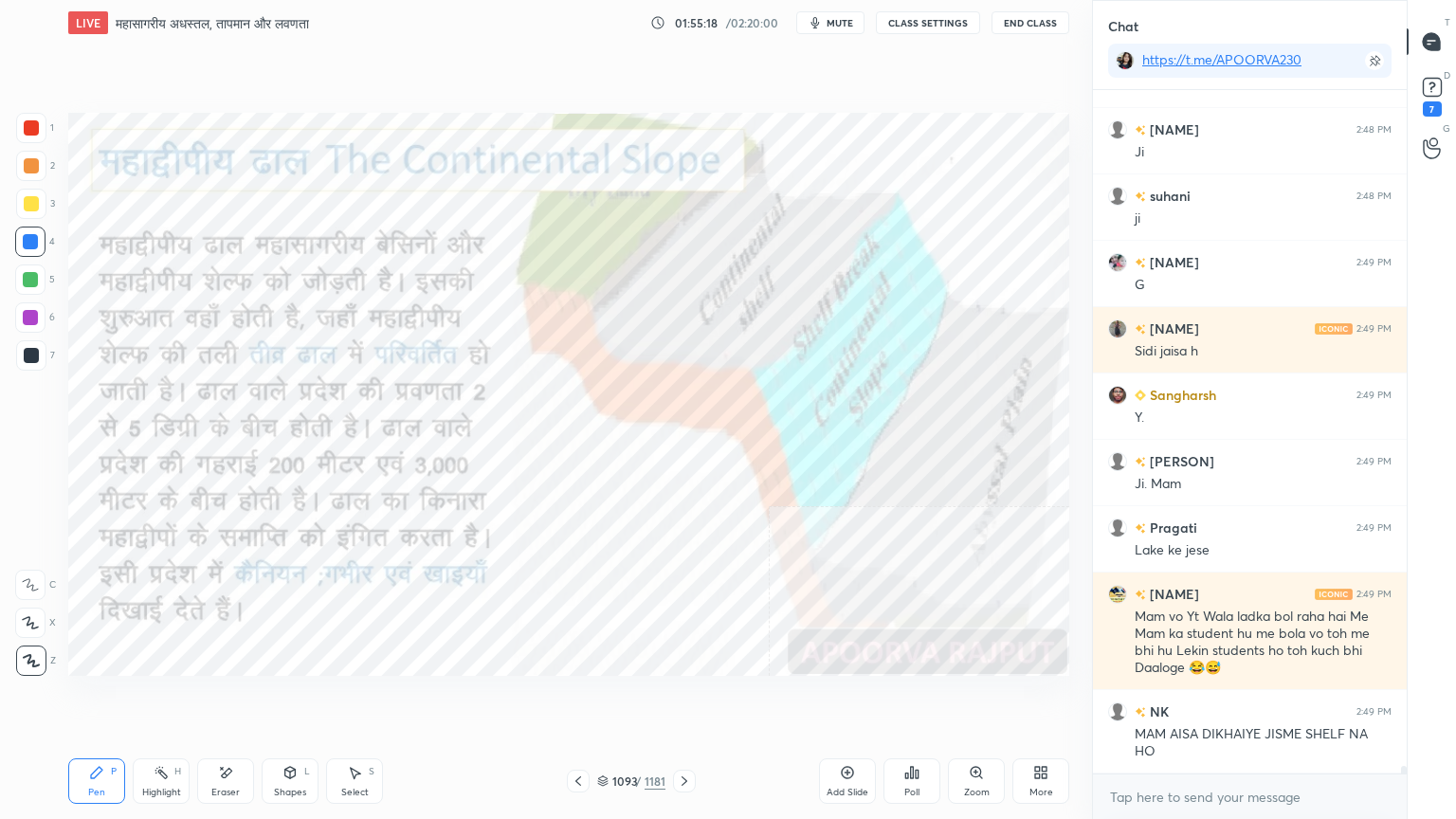 click on "More" at bounding box center [1041, 781] 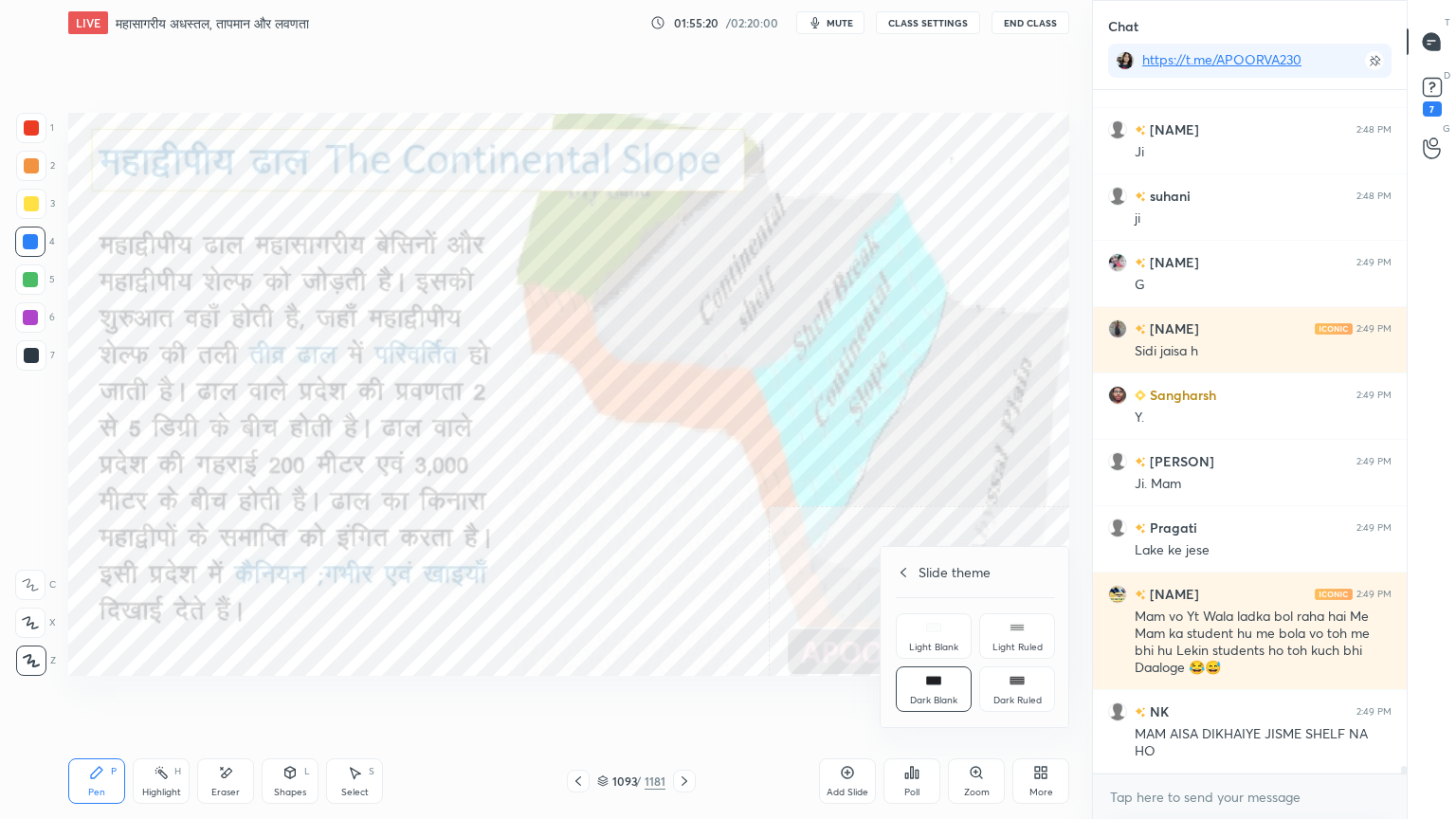 drag, startPoint x: 153, startPoint y: 411, endPoint x: 196, endPoint y: 407, distance: 43.185646 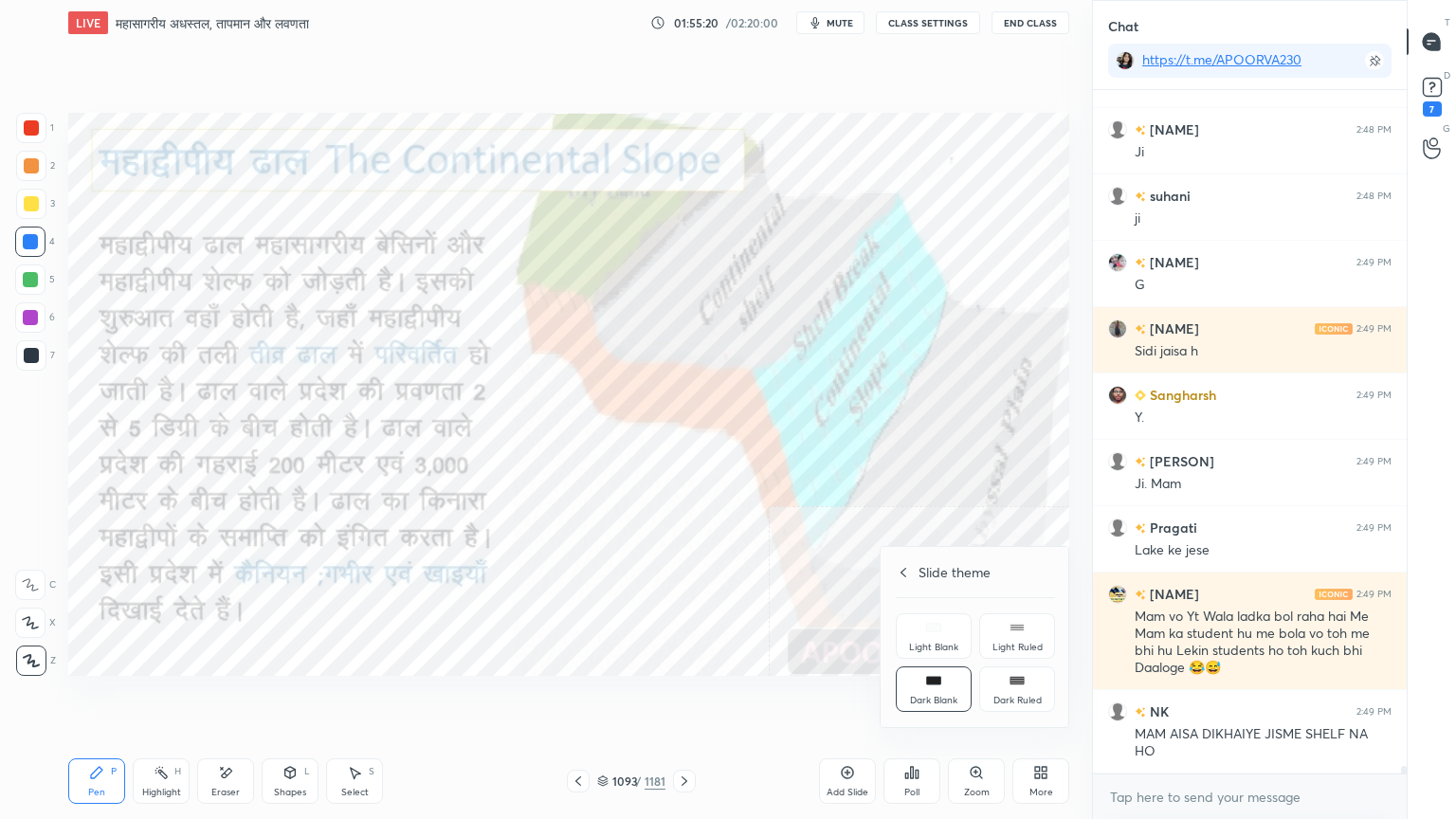 click at bounding box center [728, 410] 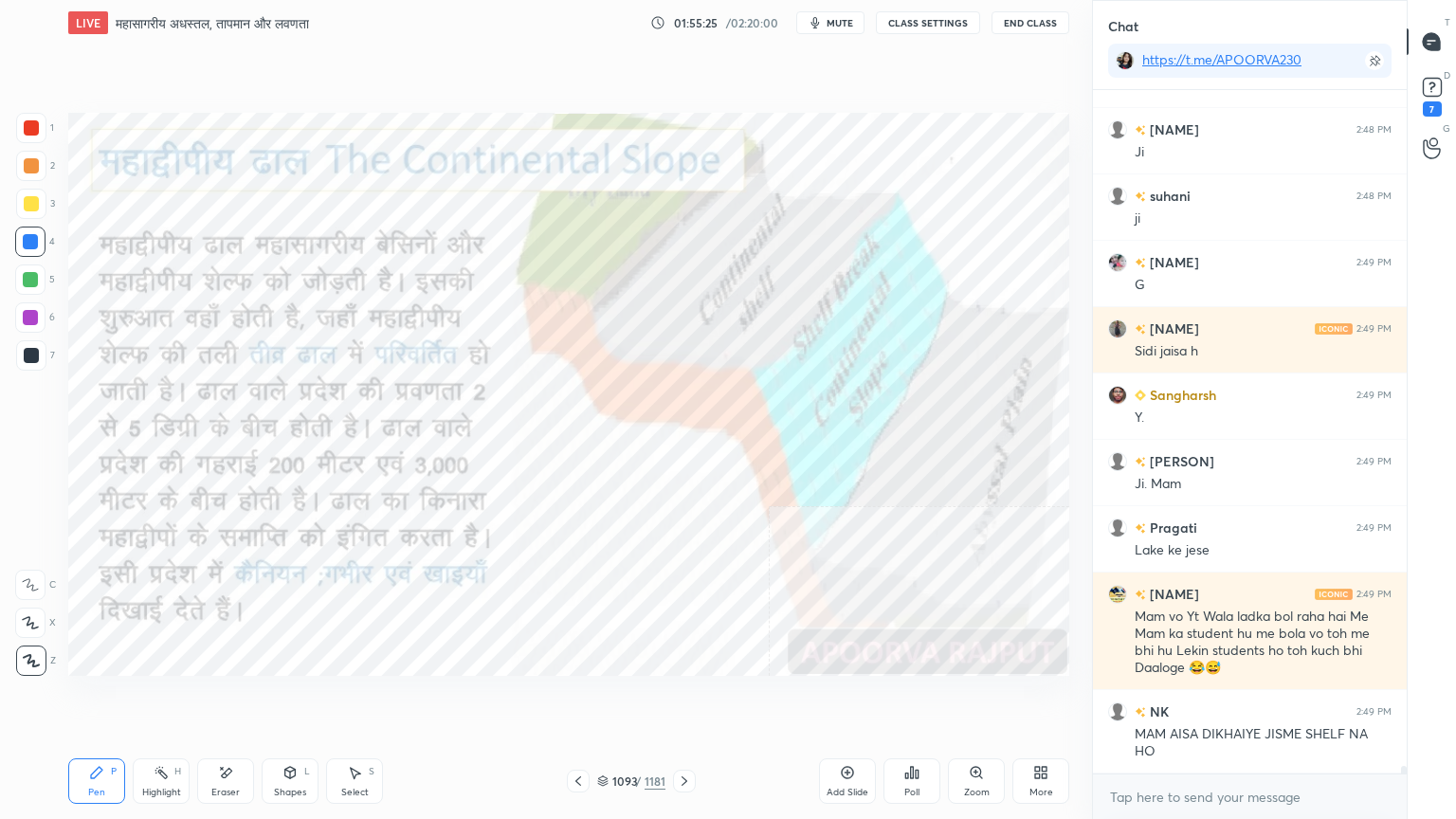 click 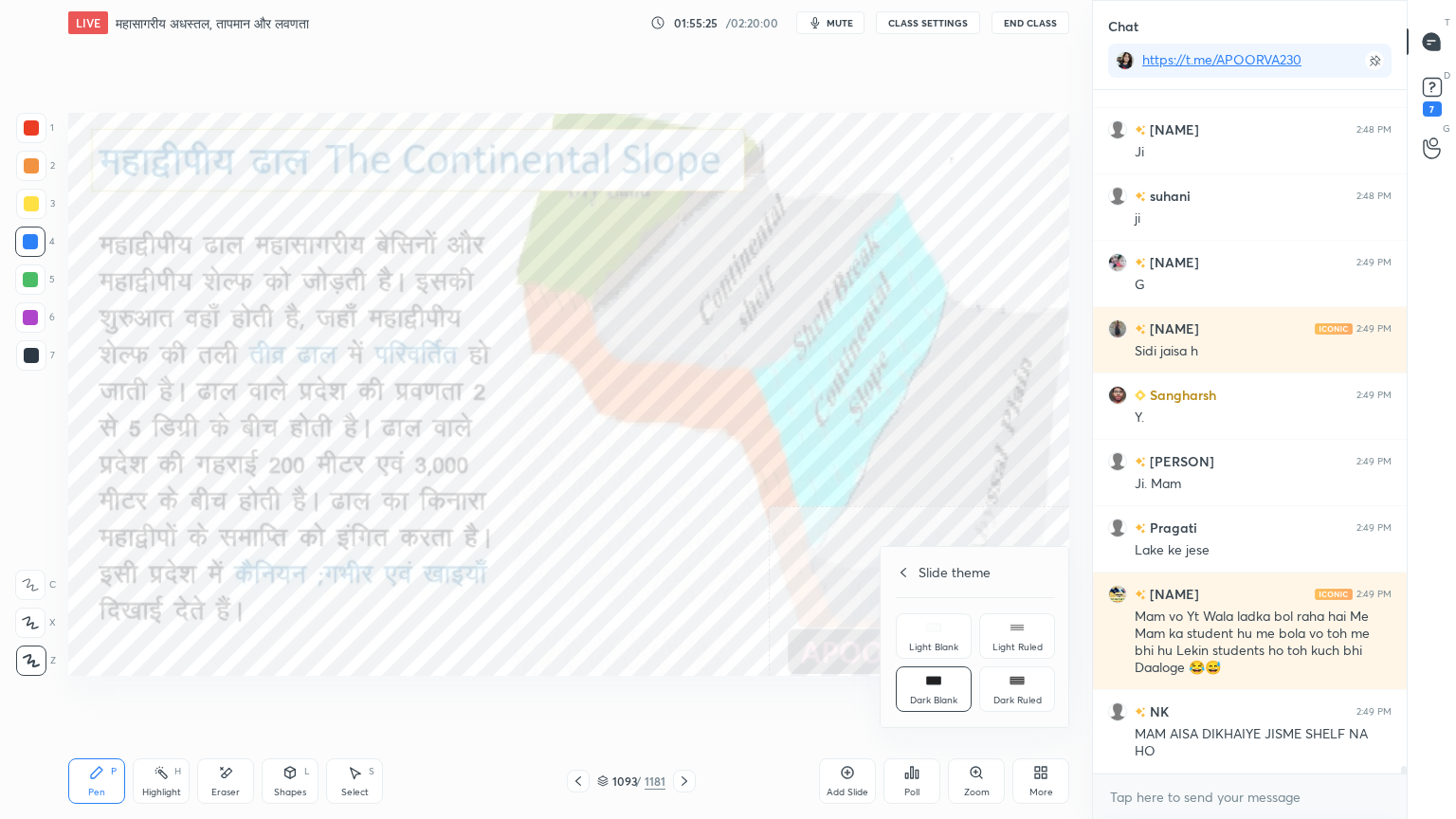 click 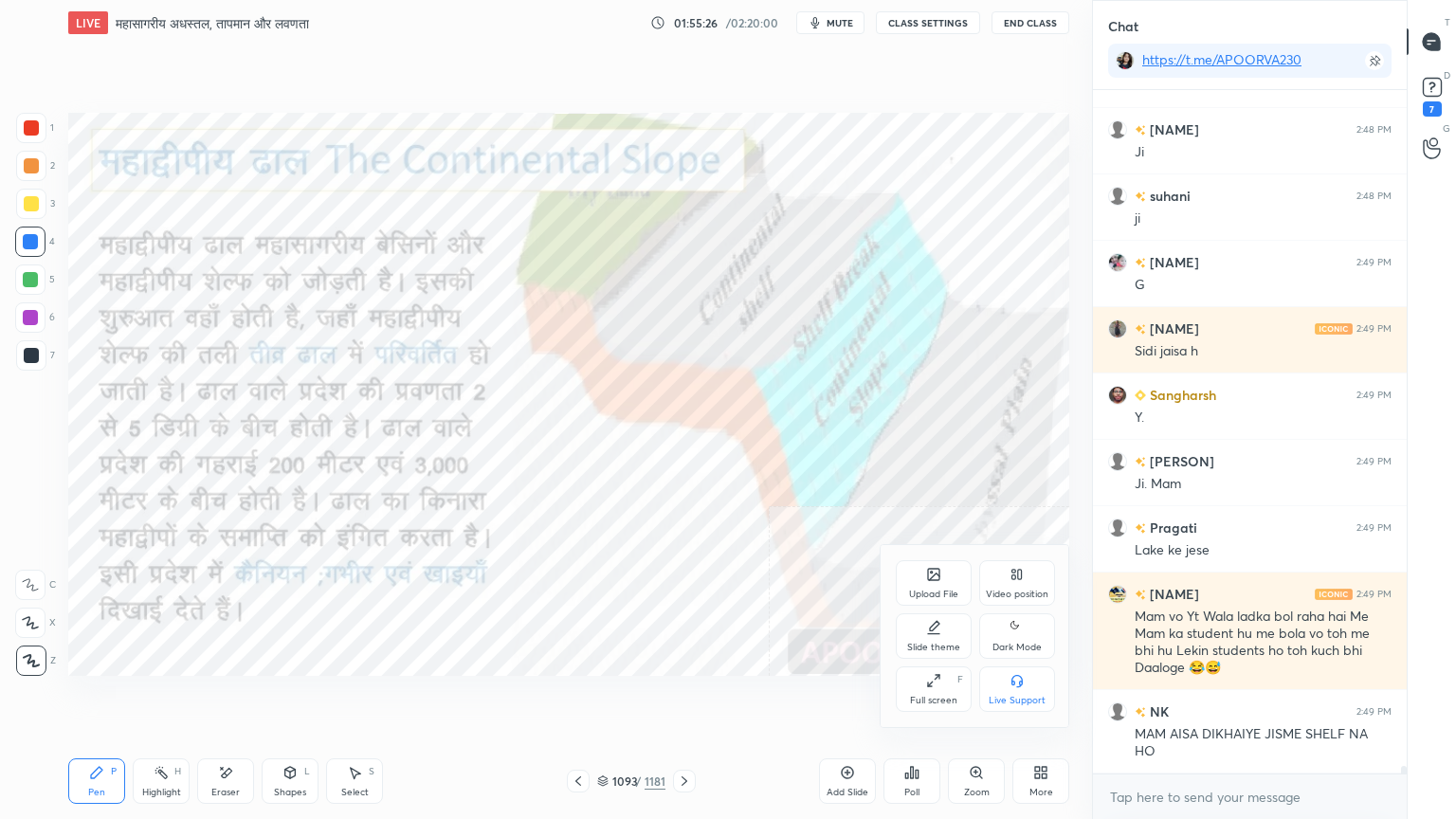 click on "Full screen F" at bounding box center (934, 689) 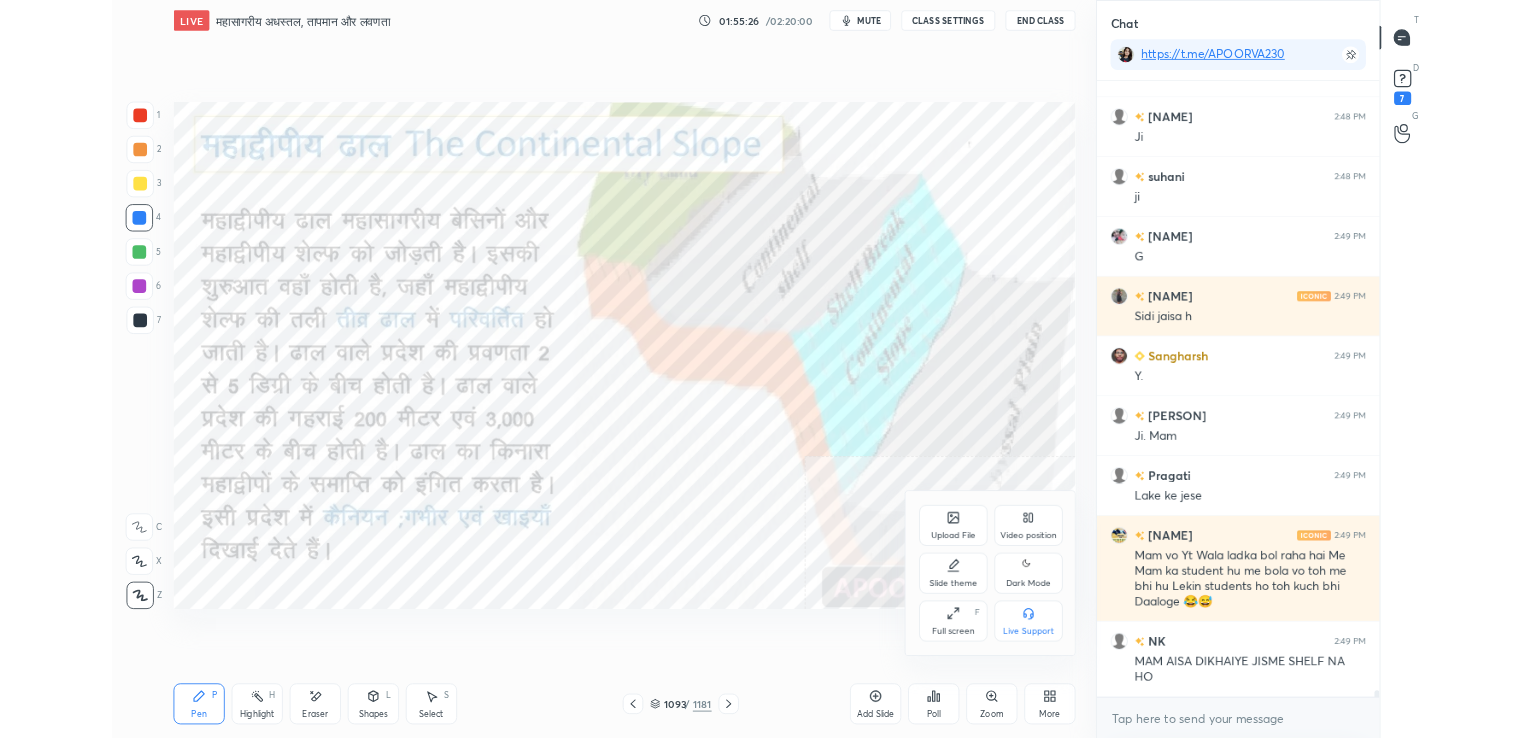 scroll, scrollTop: 610, scrollLeft: 1072, axis: both 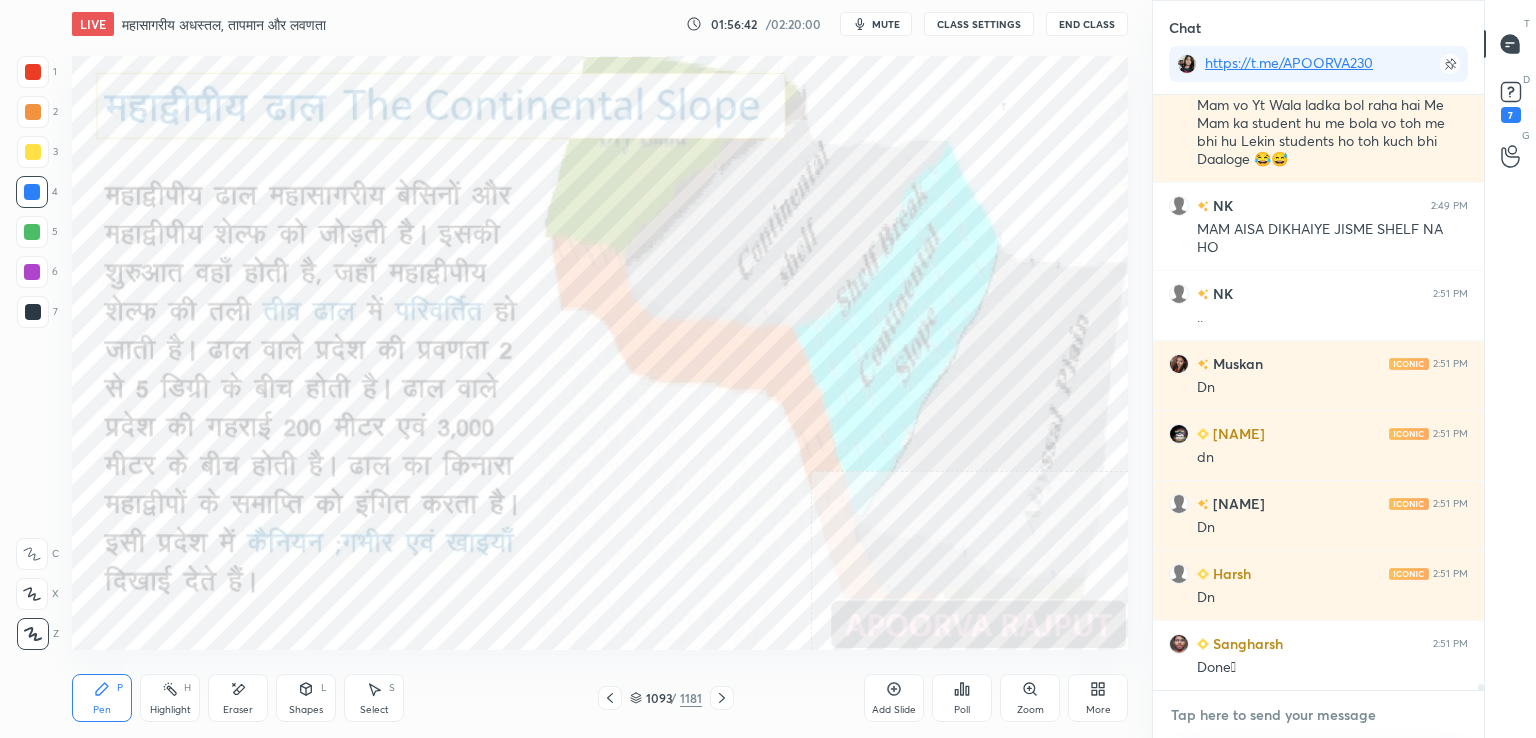 click at bounding box center (1318, 715) 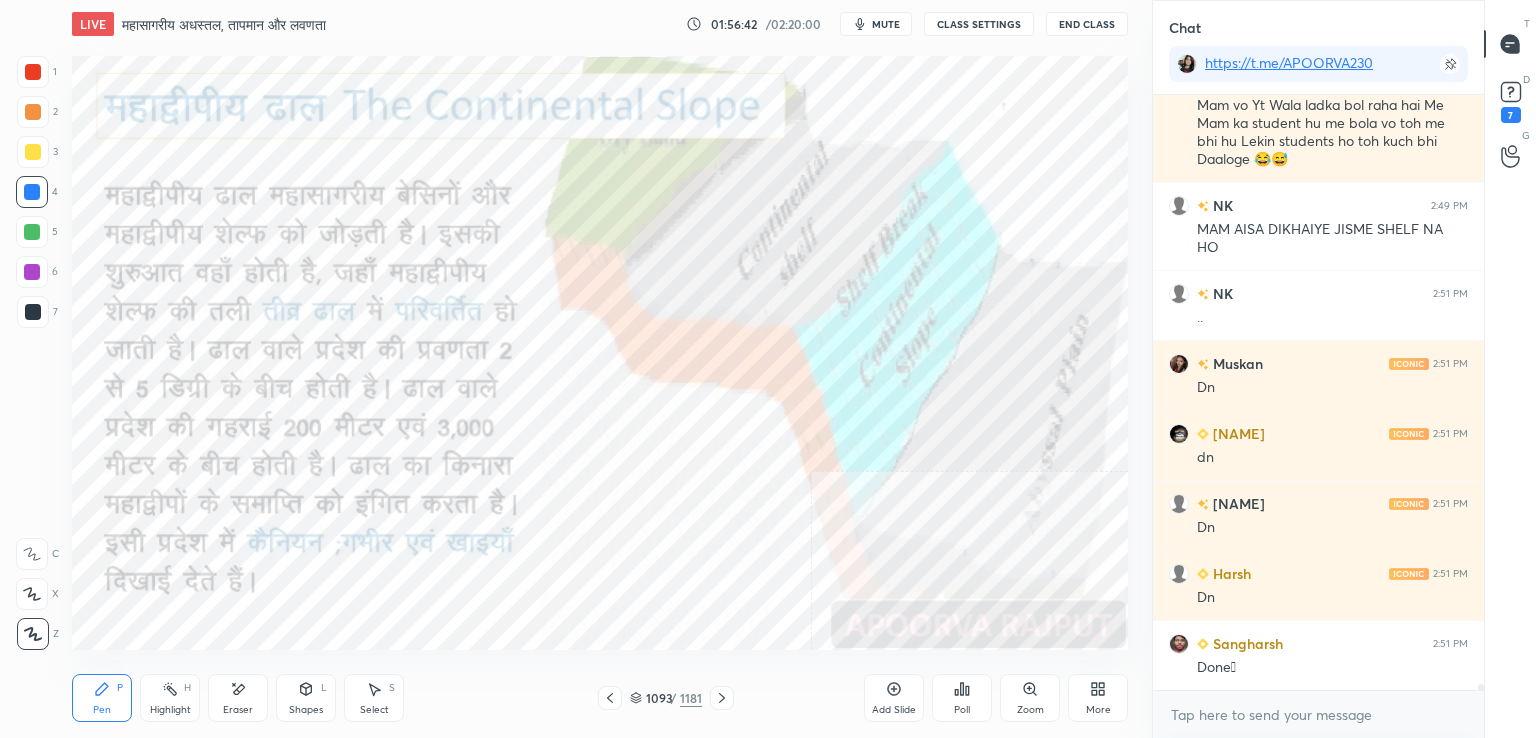 click 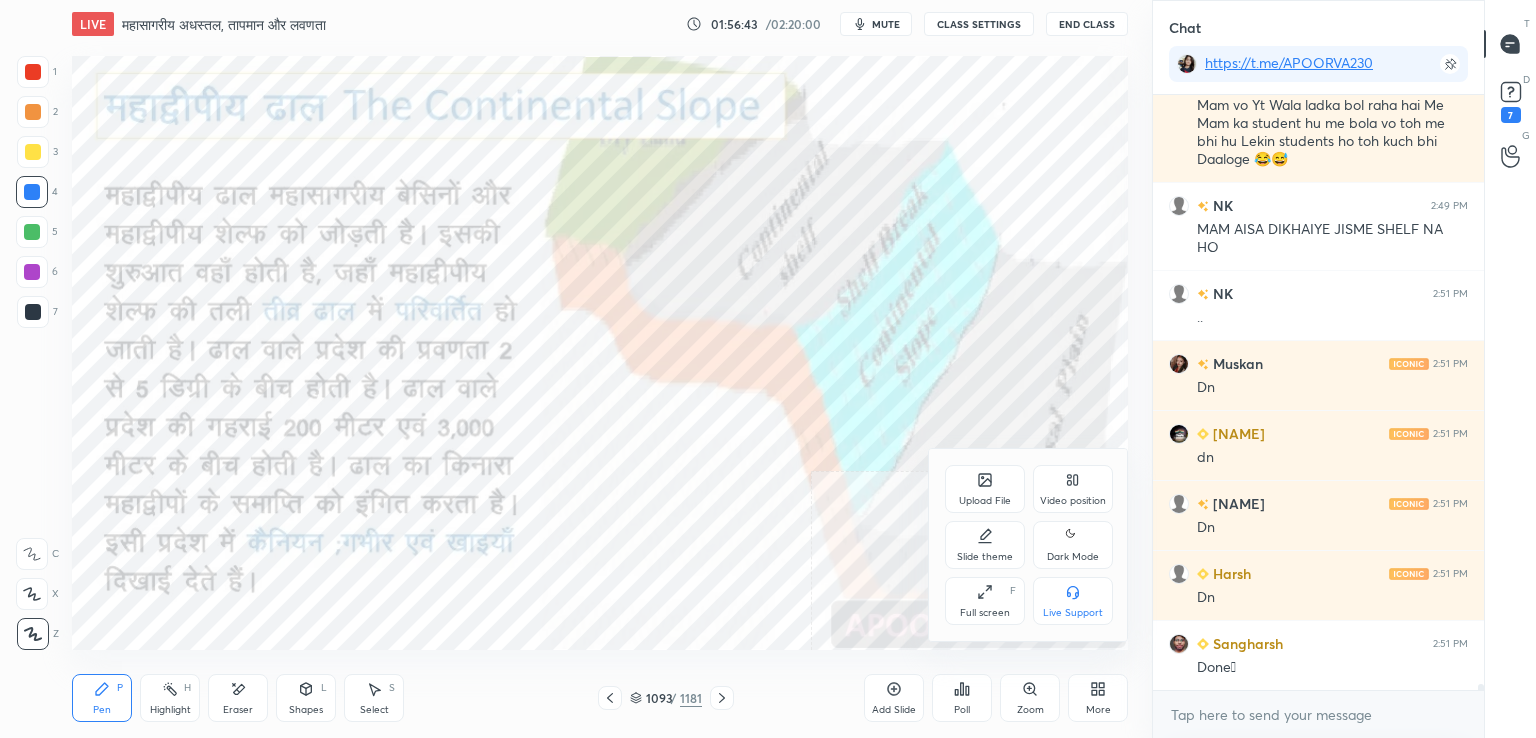 click on "Upload File" at bounding box center [985, 489] 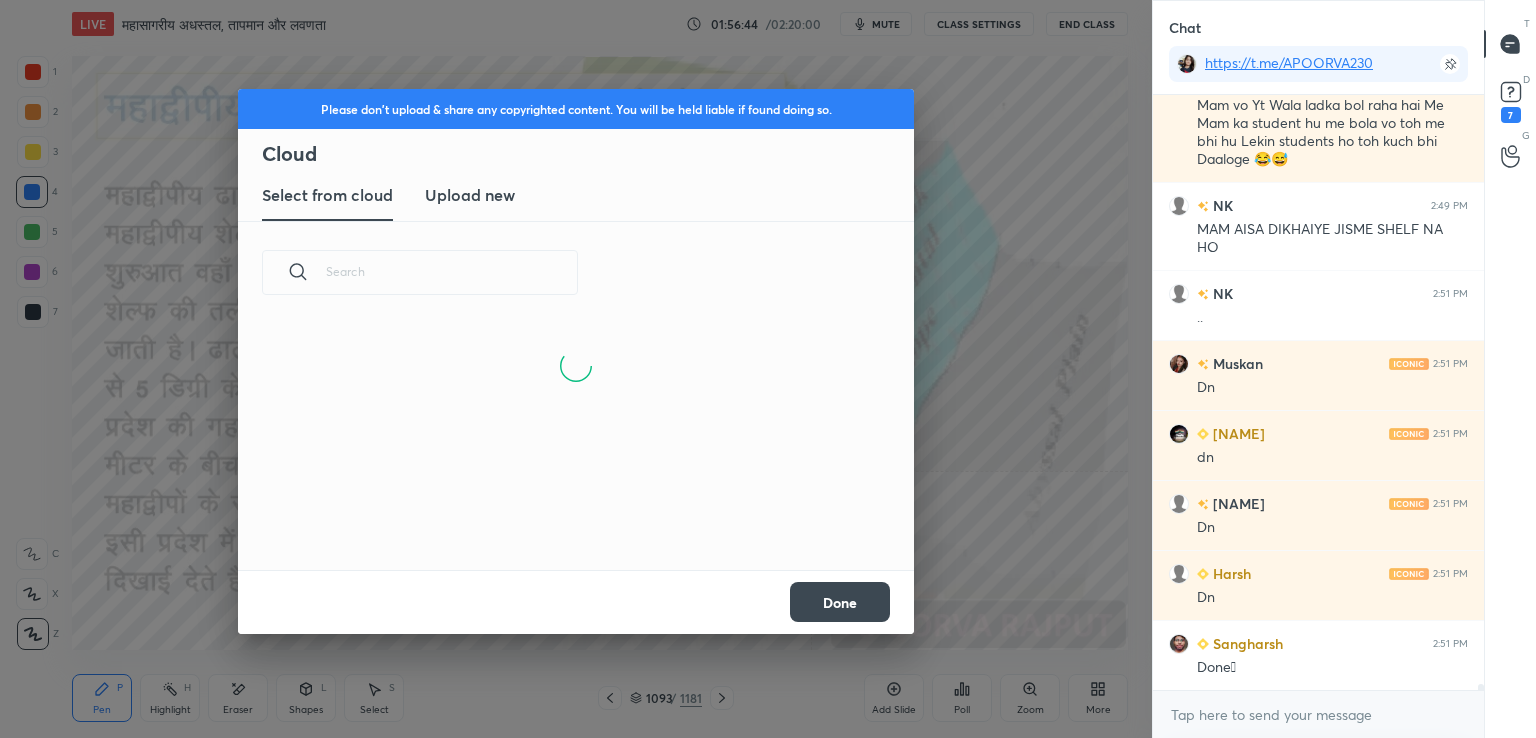 click on "Upload new" at bounding box center [470, 195] 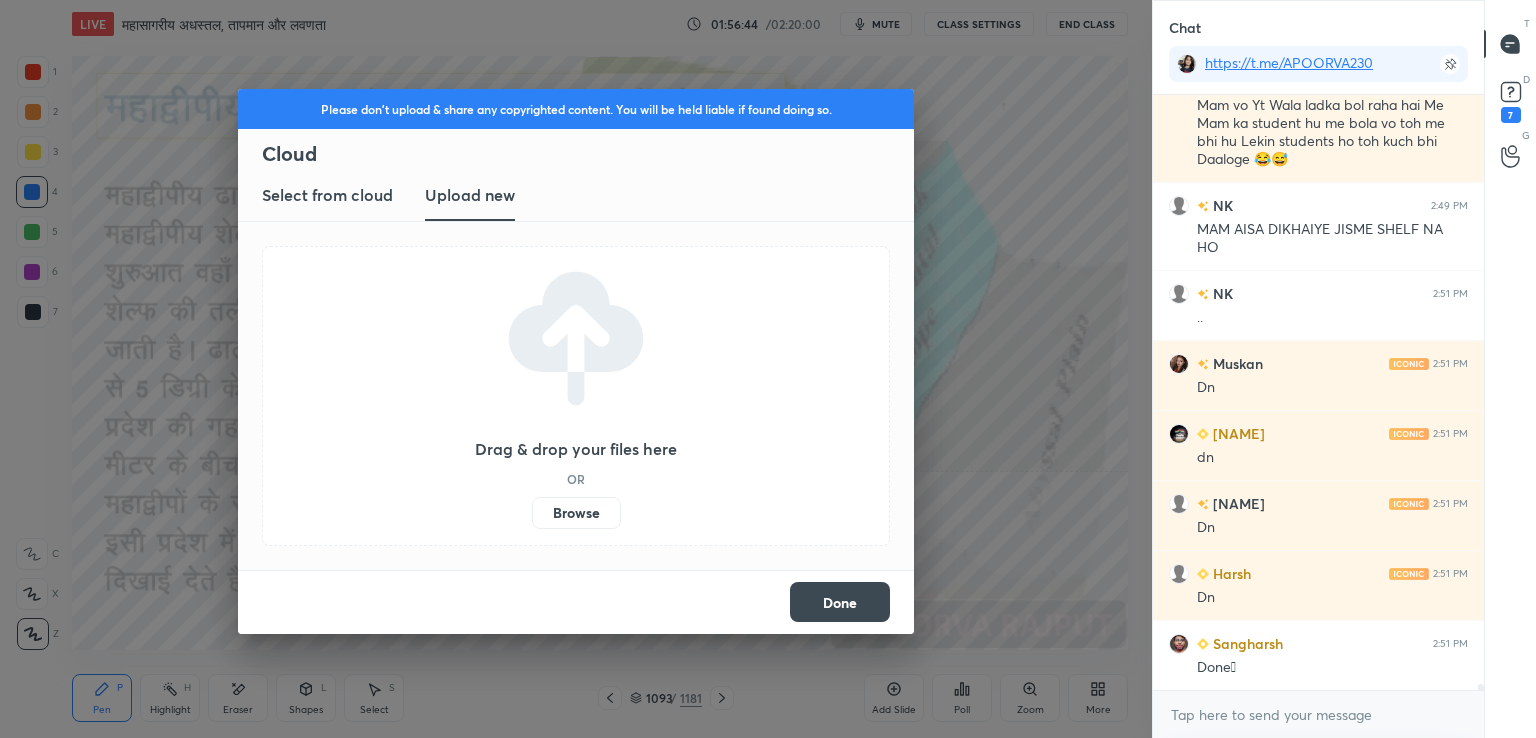 click on "Browse" at bounding box center [576, 513] 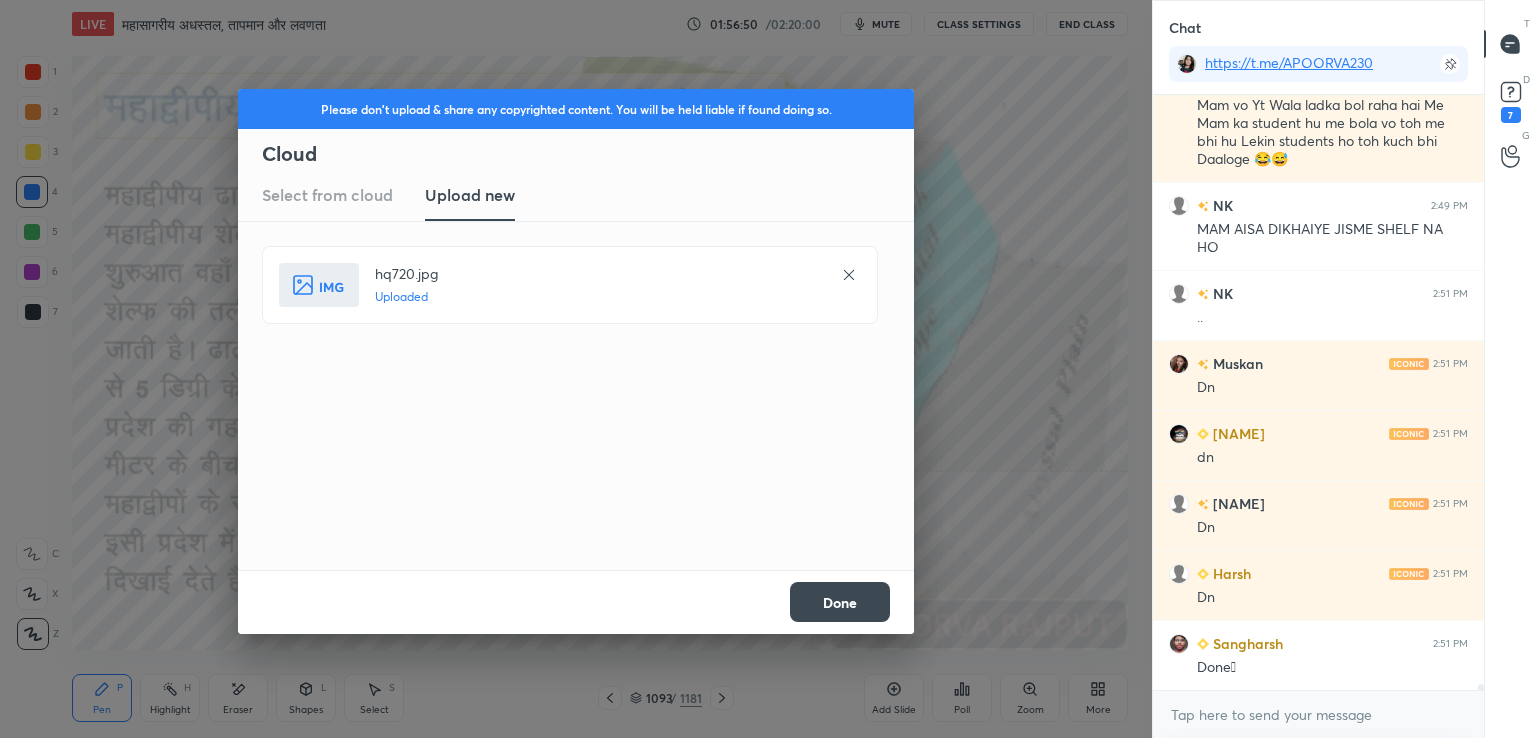 click on "Done" at bounding box center (840, 602) 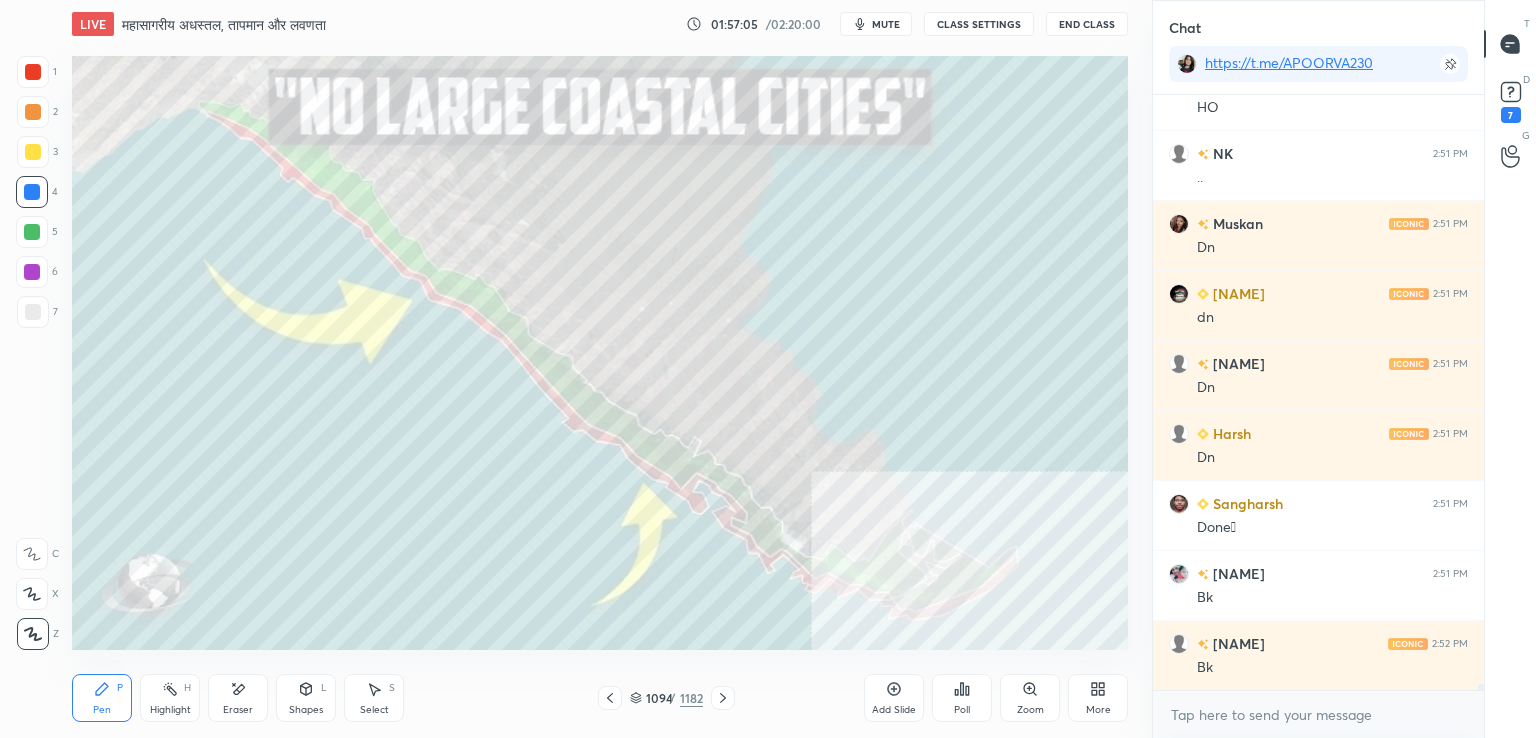 scroll, scrollTop: 63306, scrollLeft: 0, axis: vertical 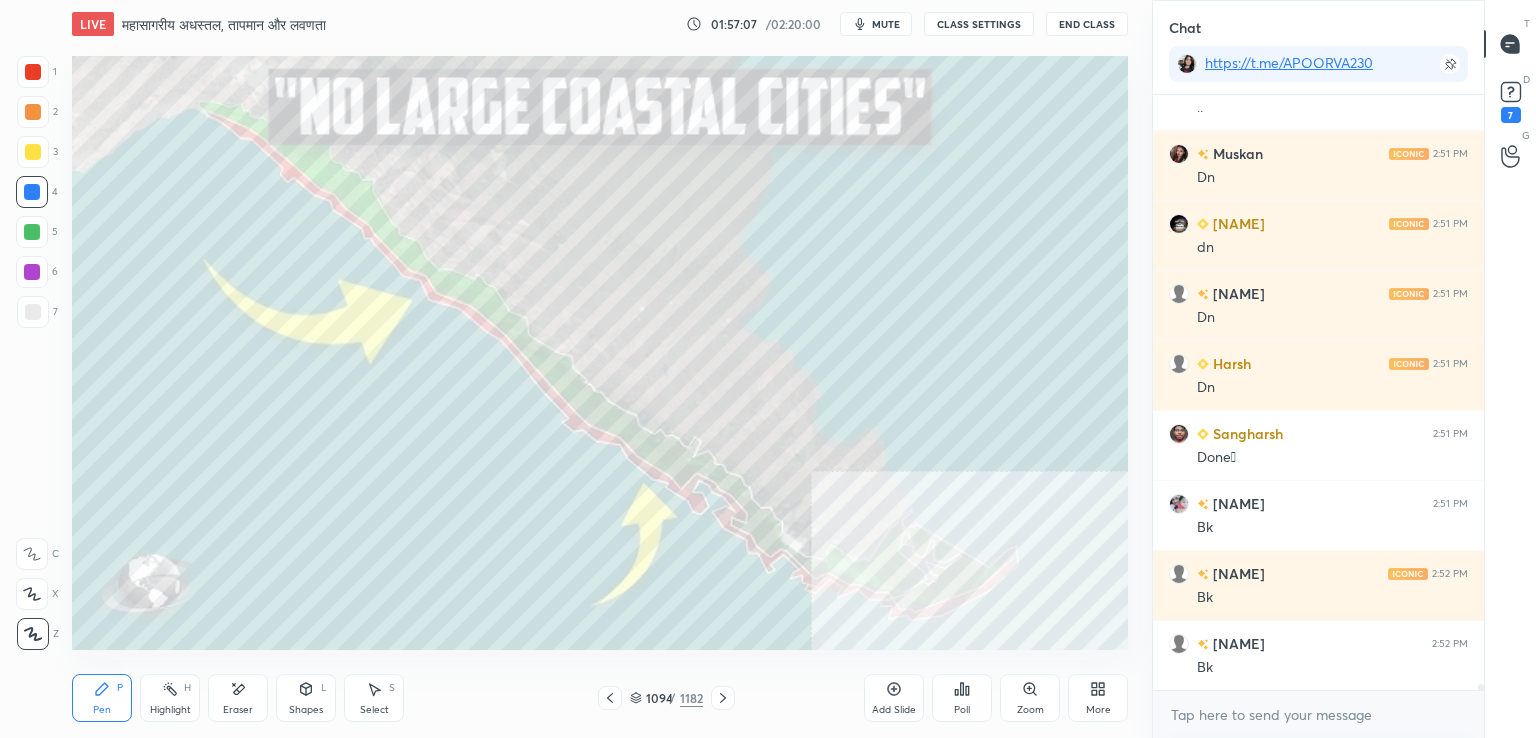 click 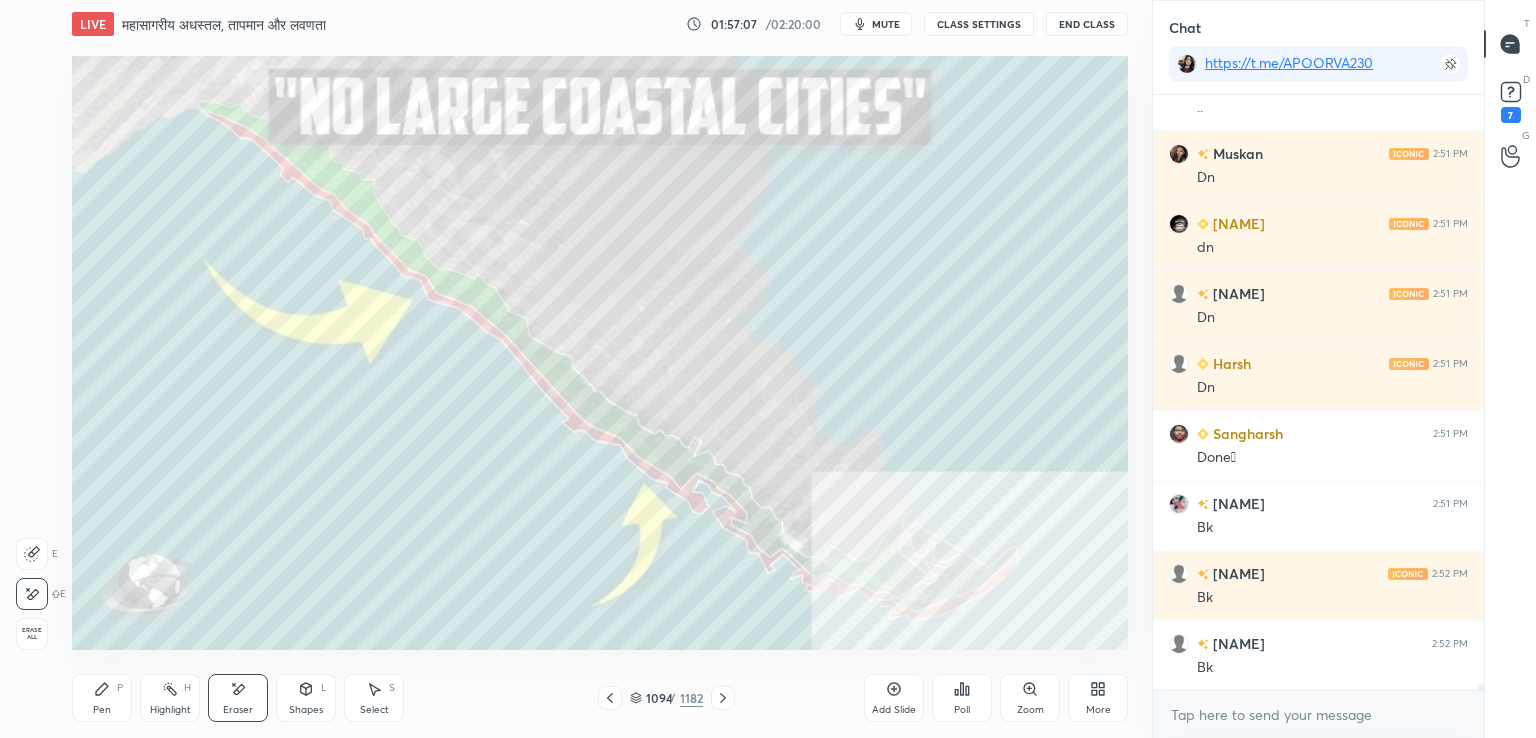 click at bounding box center [32, 594] 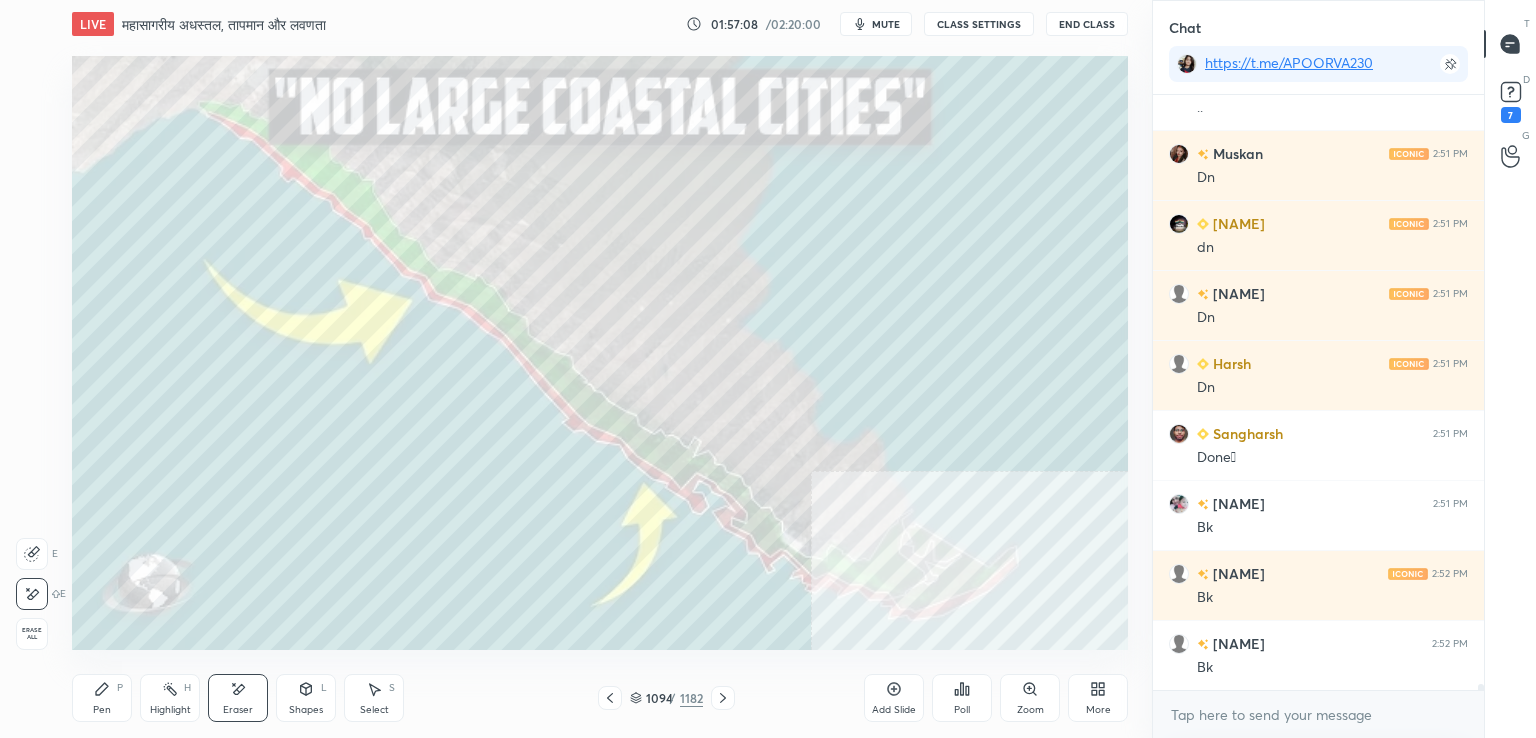 click on "Erase all" at bounding box center [32, 634] 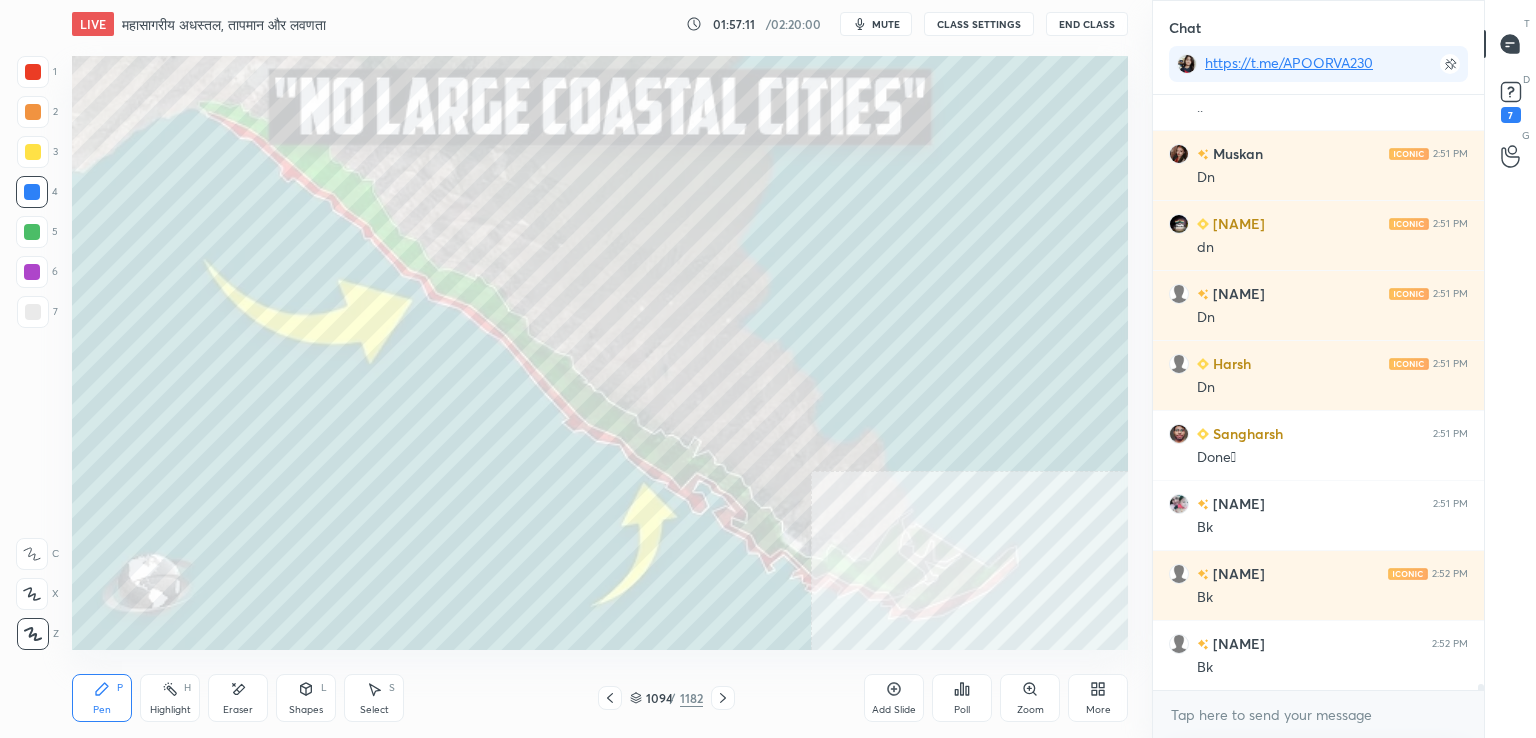 click on "Eraser" at bounding box center [238, 698] 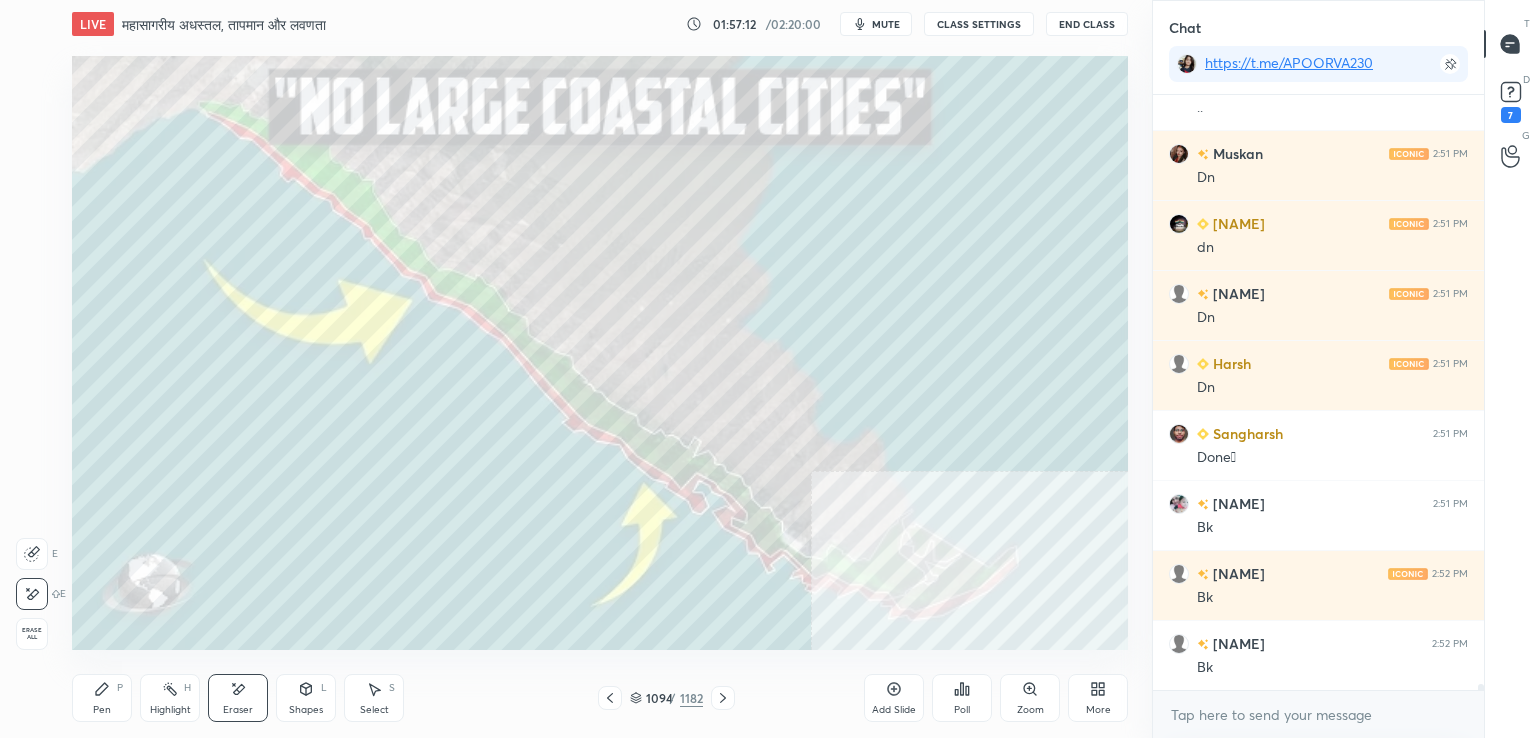 click on "Erase all" at bounding box center (34, 630) 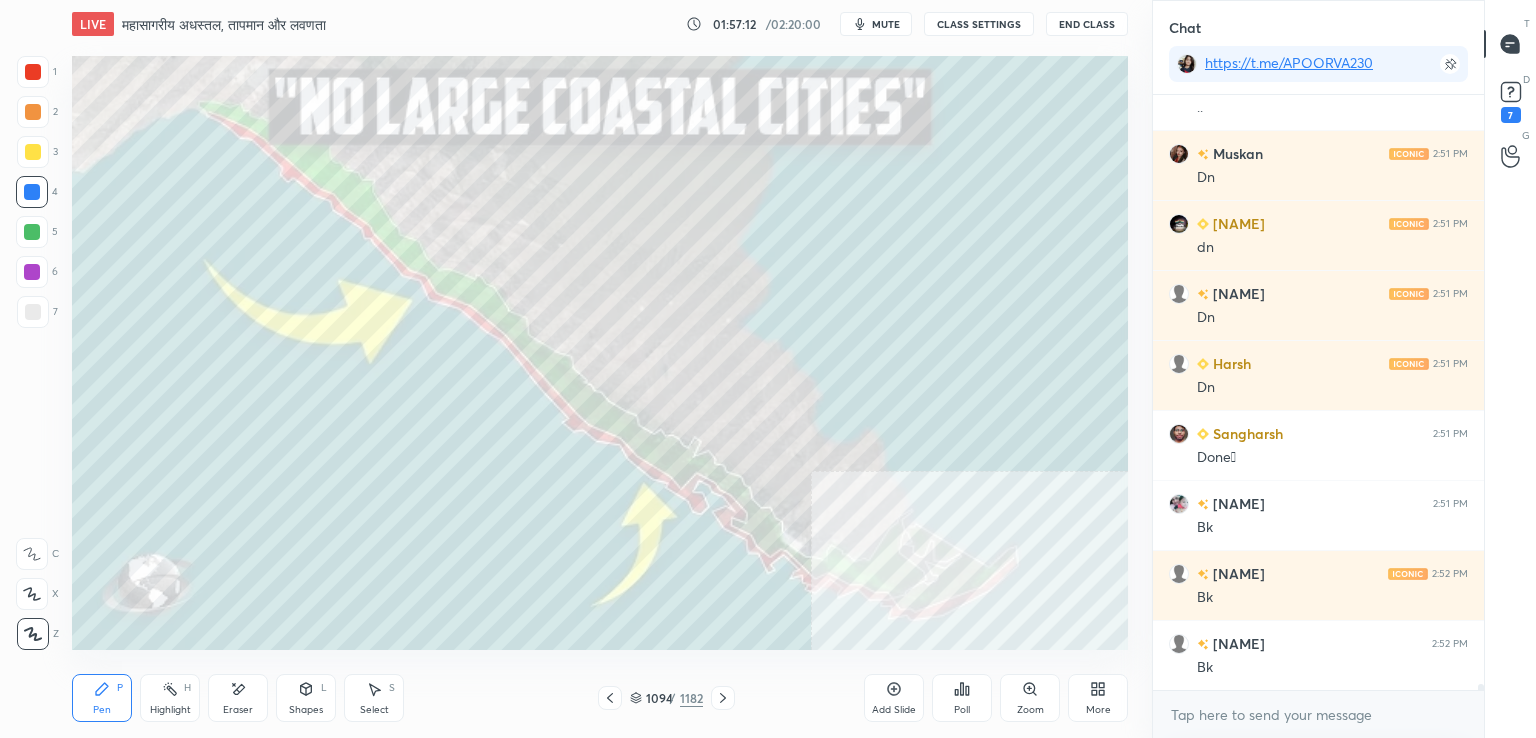 drag, startPoint x: 42, startPoint y: 629, endPoint x: 60, endPoint y: 625, distance: 18.439089 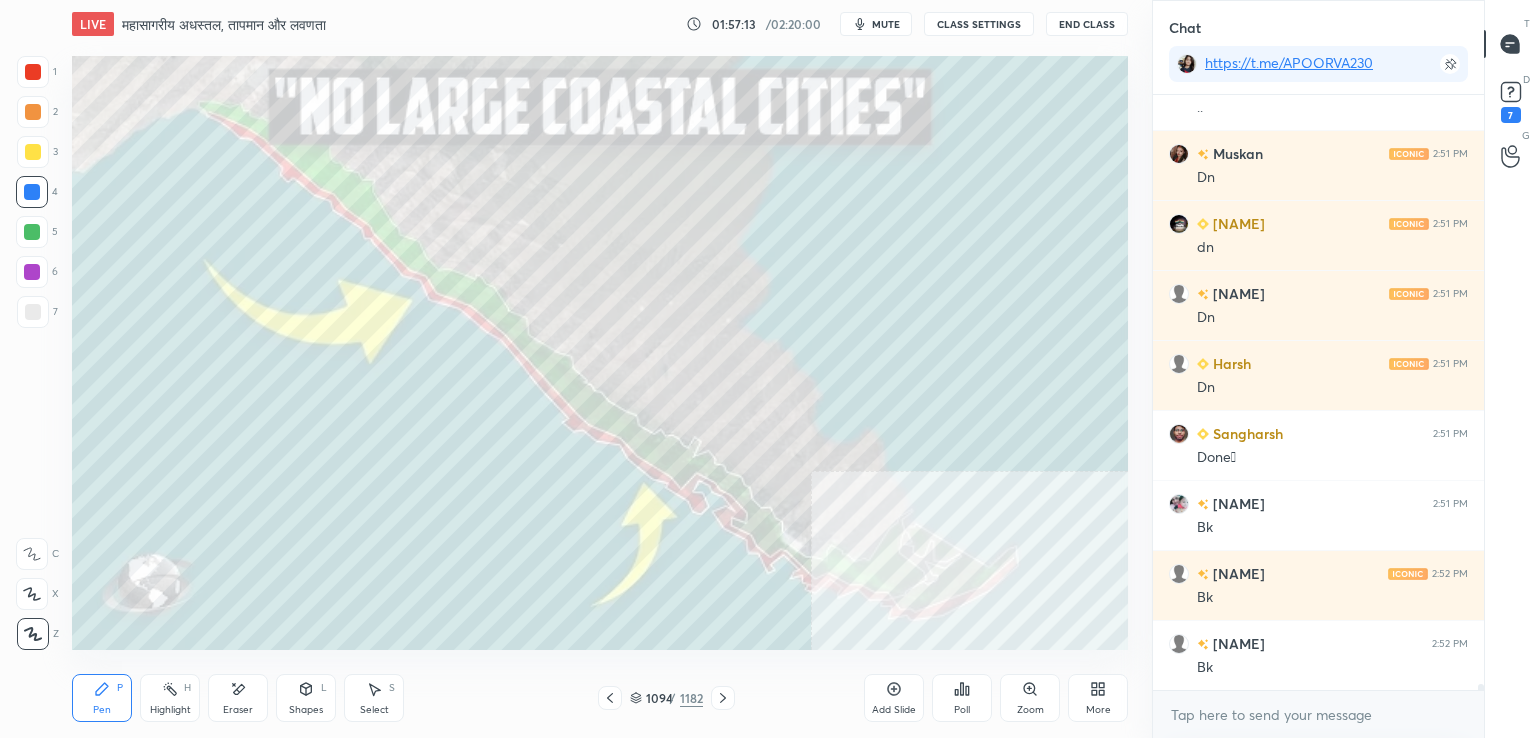 click at bounding box center [610, 698] 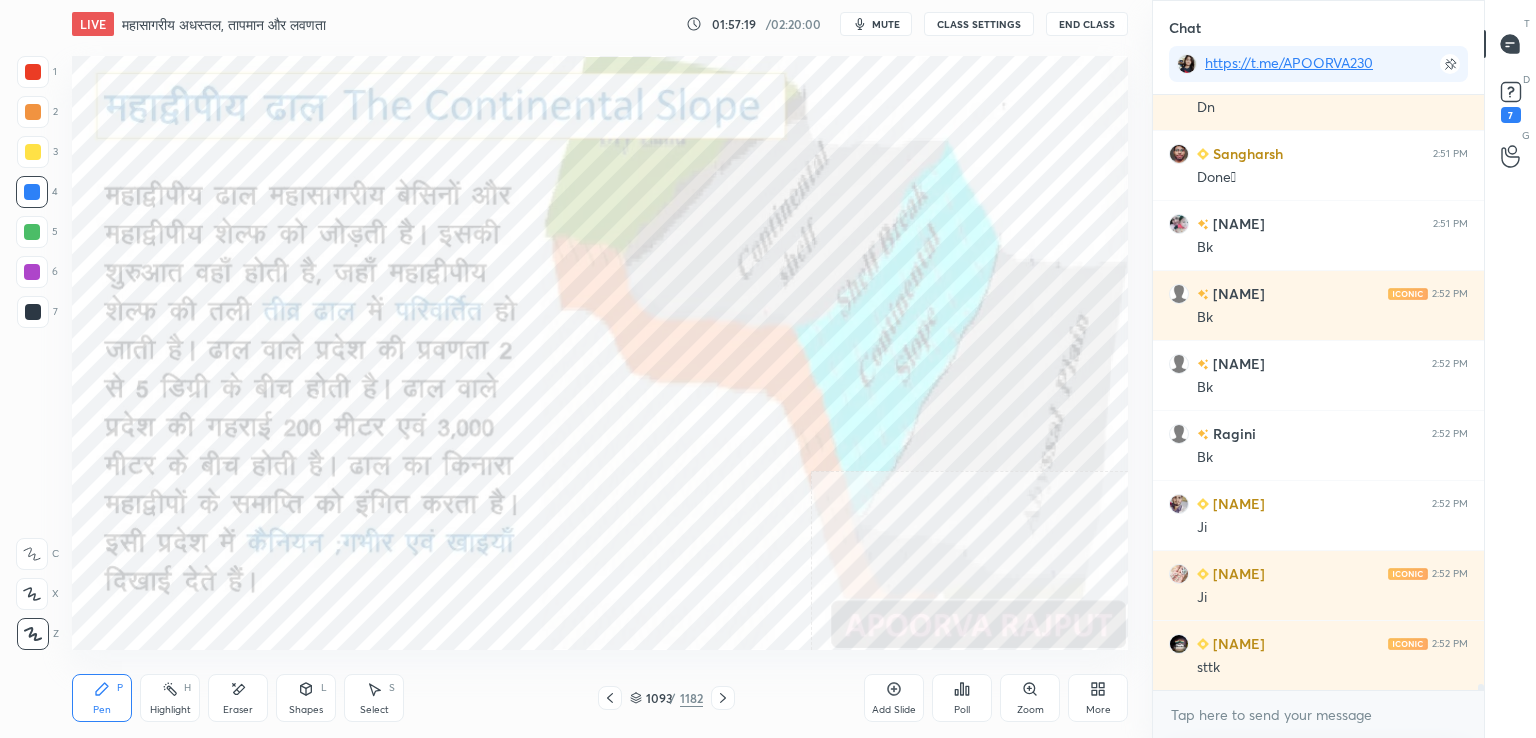 scroll, scrollTop: 63656, scrollLeft: 0, axis: vertical 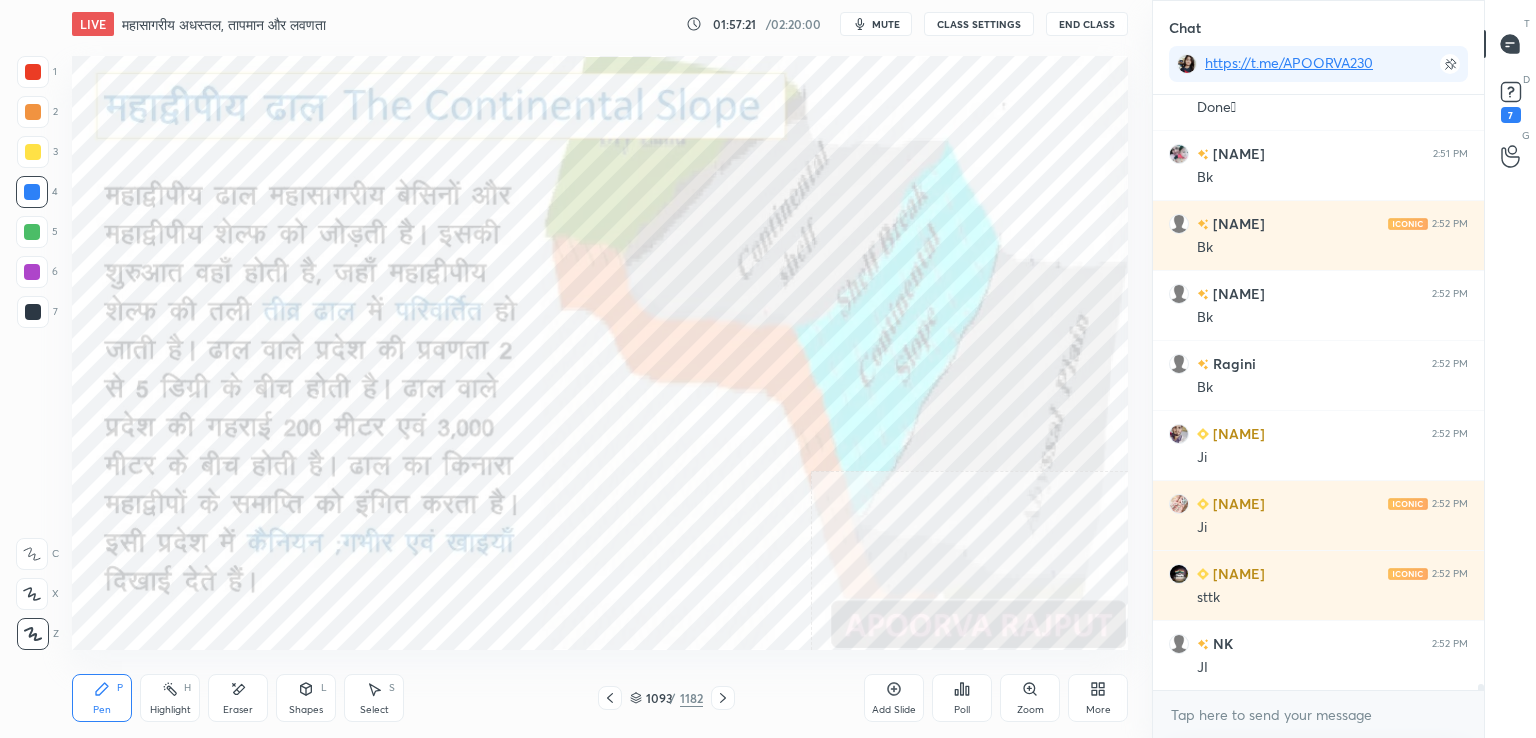 click on "1093 / 1182" at bounding box center (666, 698) 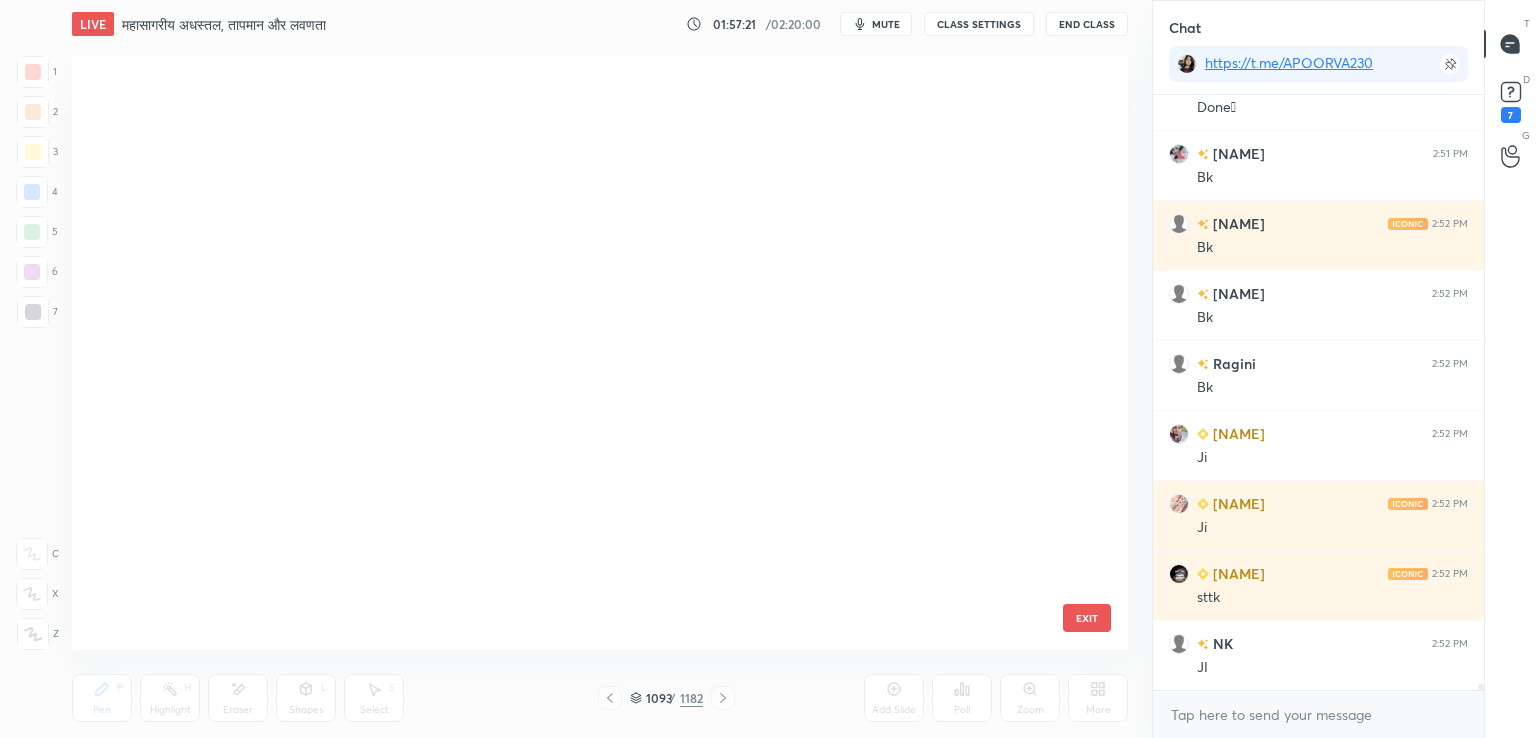 scroll, scrollTop: 66200, scrollLeft: 0, axis: vertical 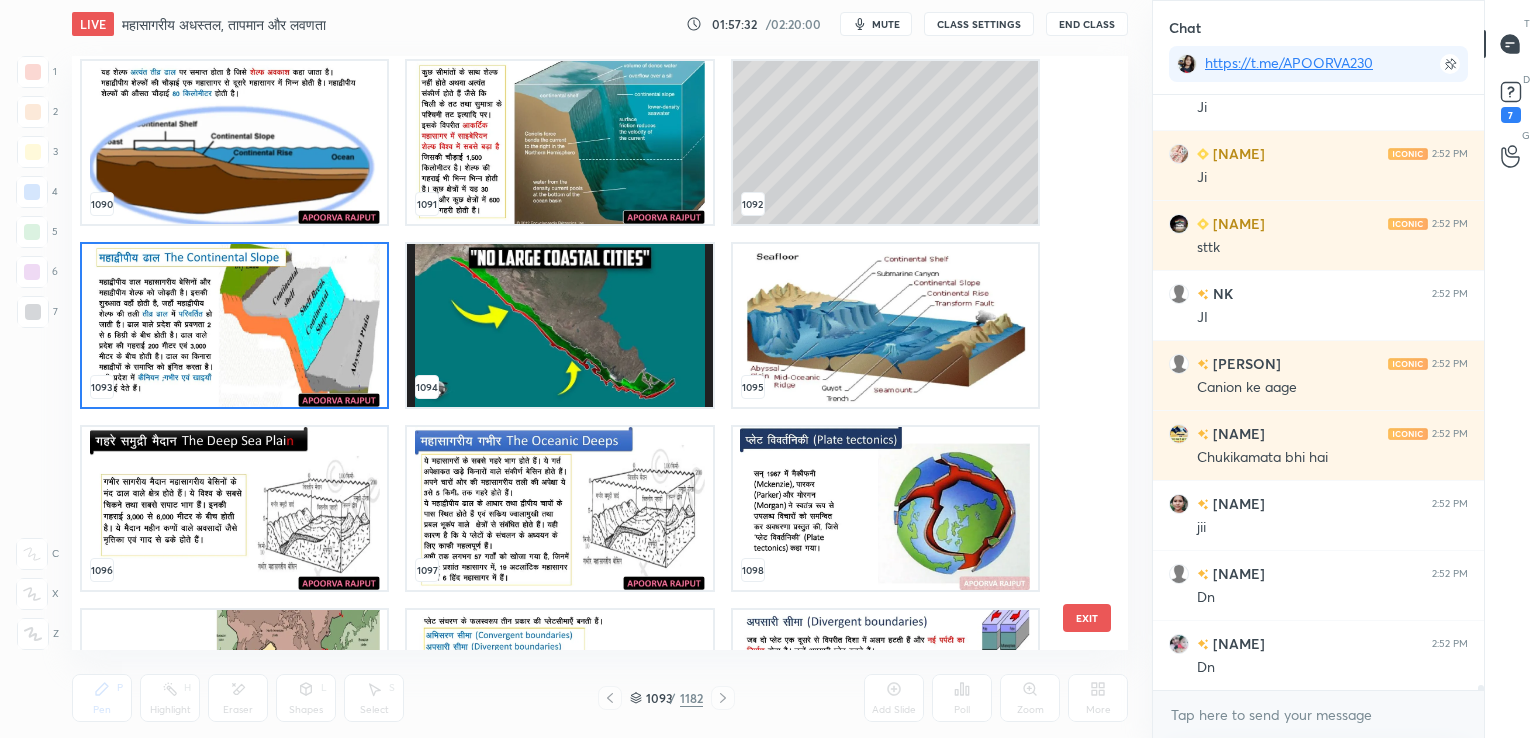 click at bounding box center (234, 508) 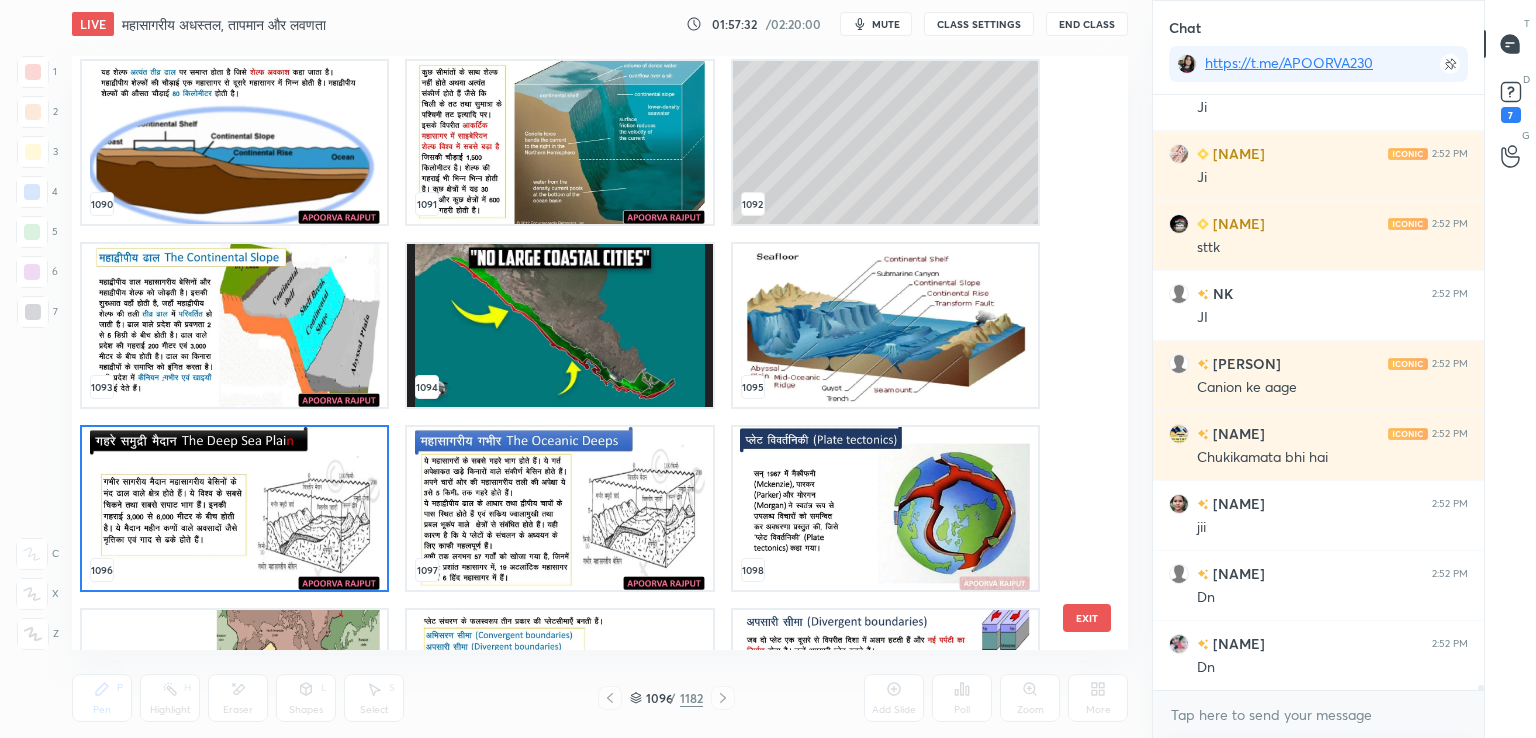 click at bounding box center [234, 508] 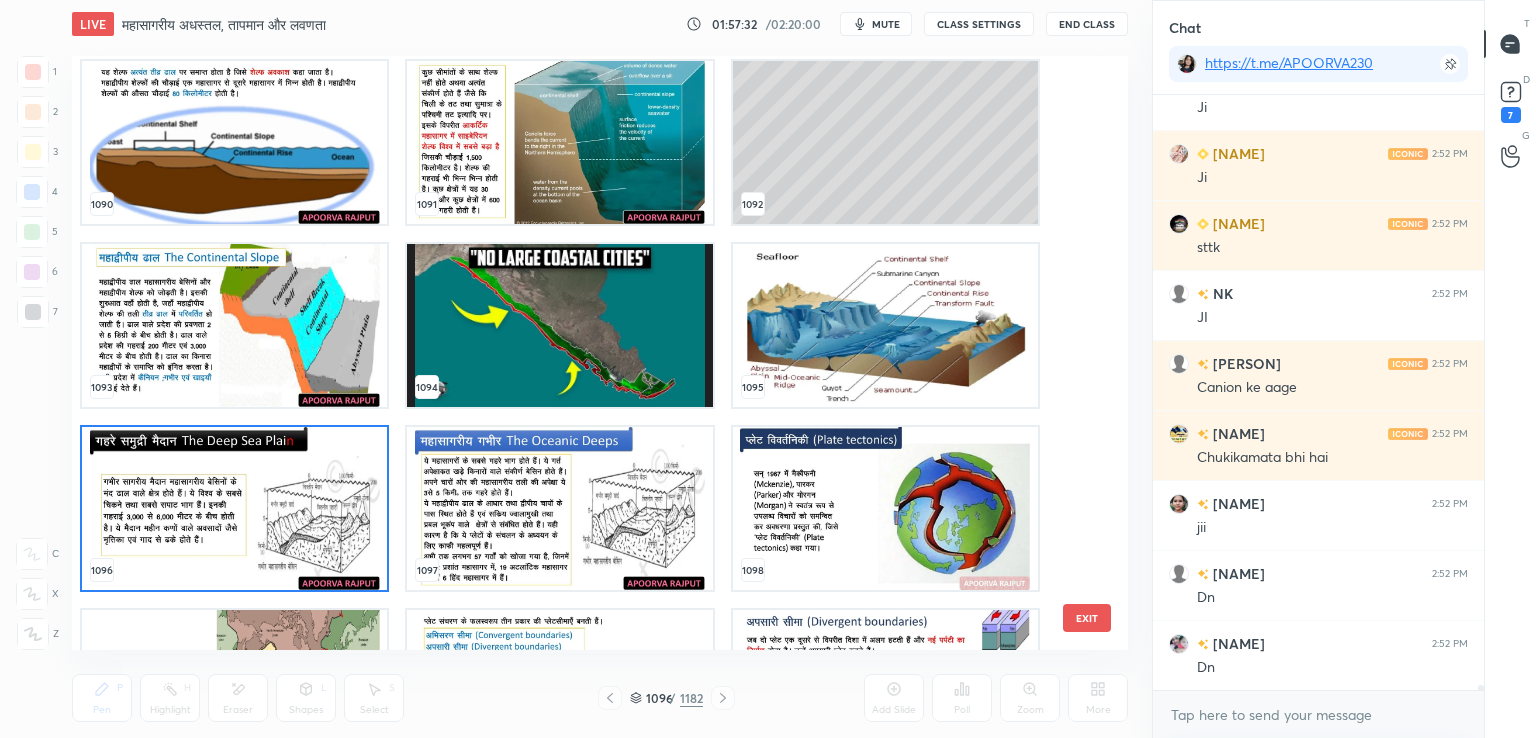 click at bounding box center (234, 508) 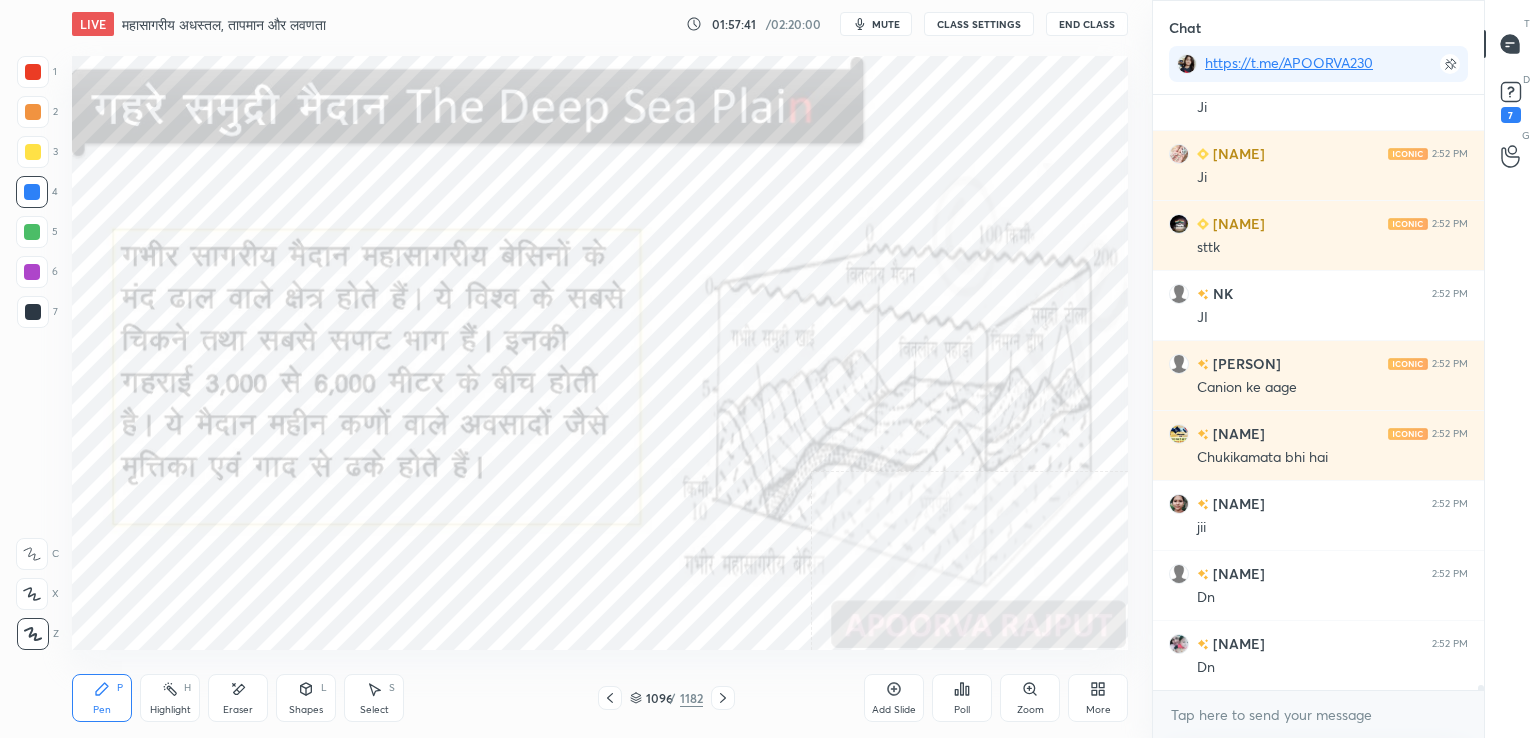 click 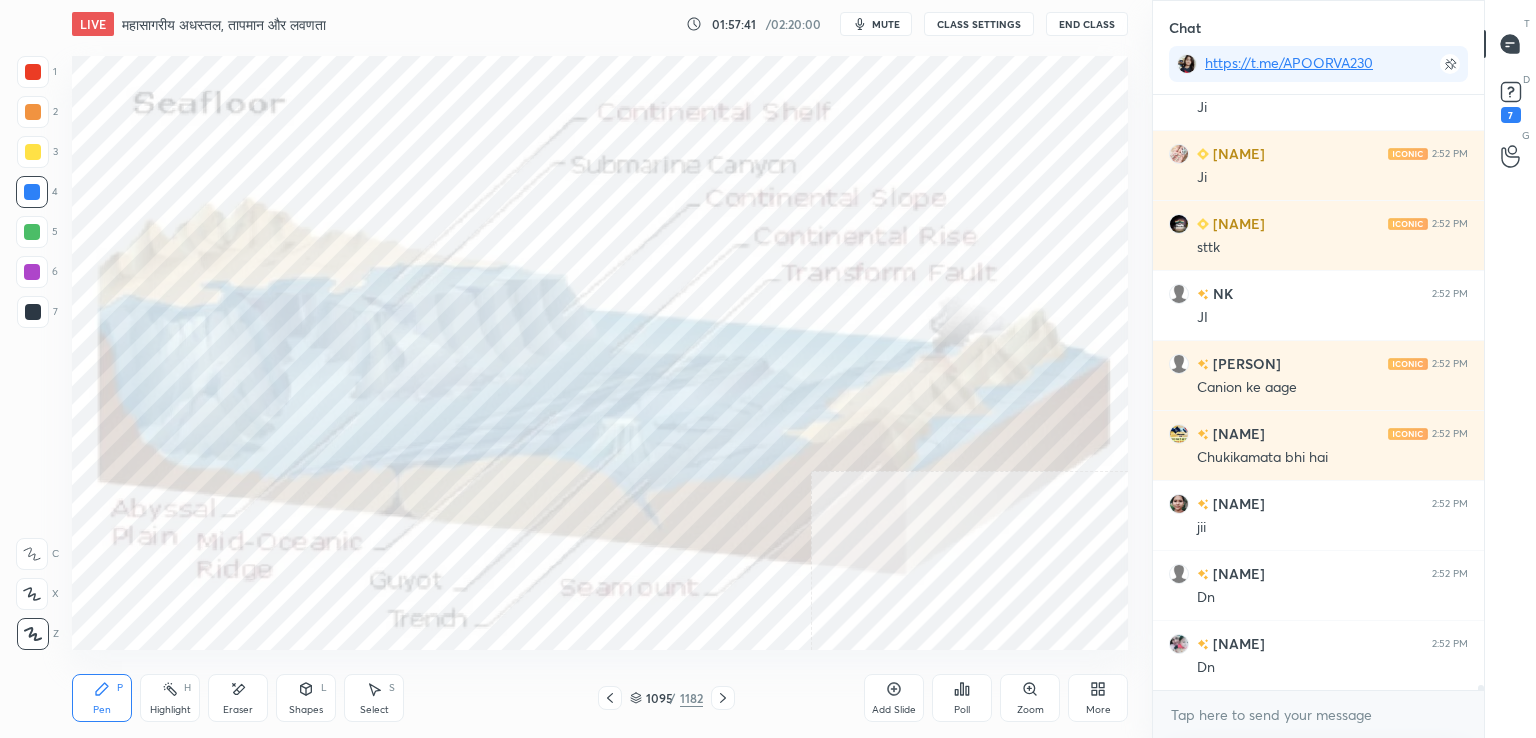click 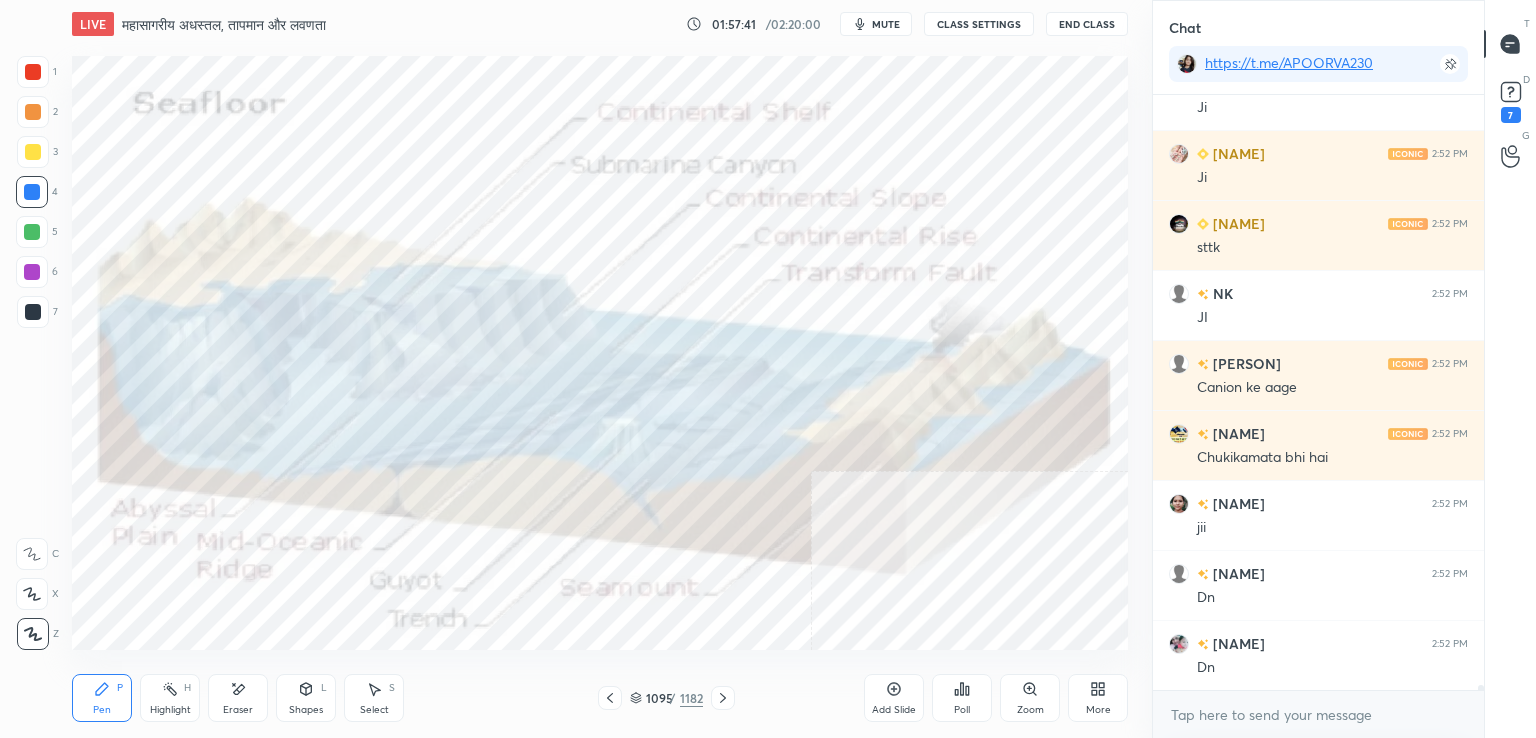 scroll, scrollTop: 64076, scrollLeft: 0, axis: vertical 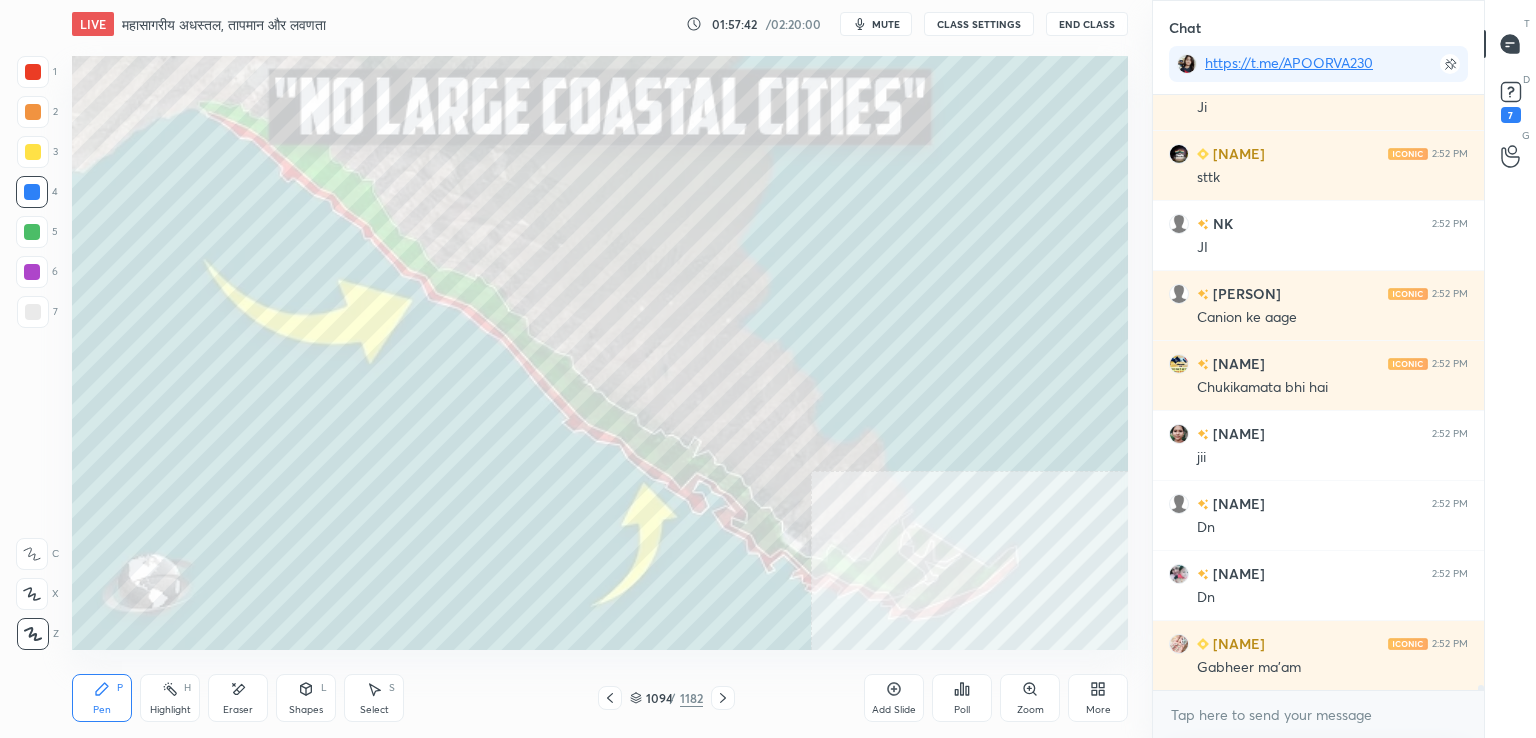 click 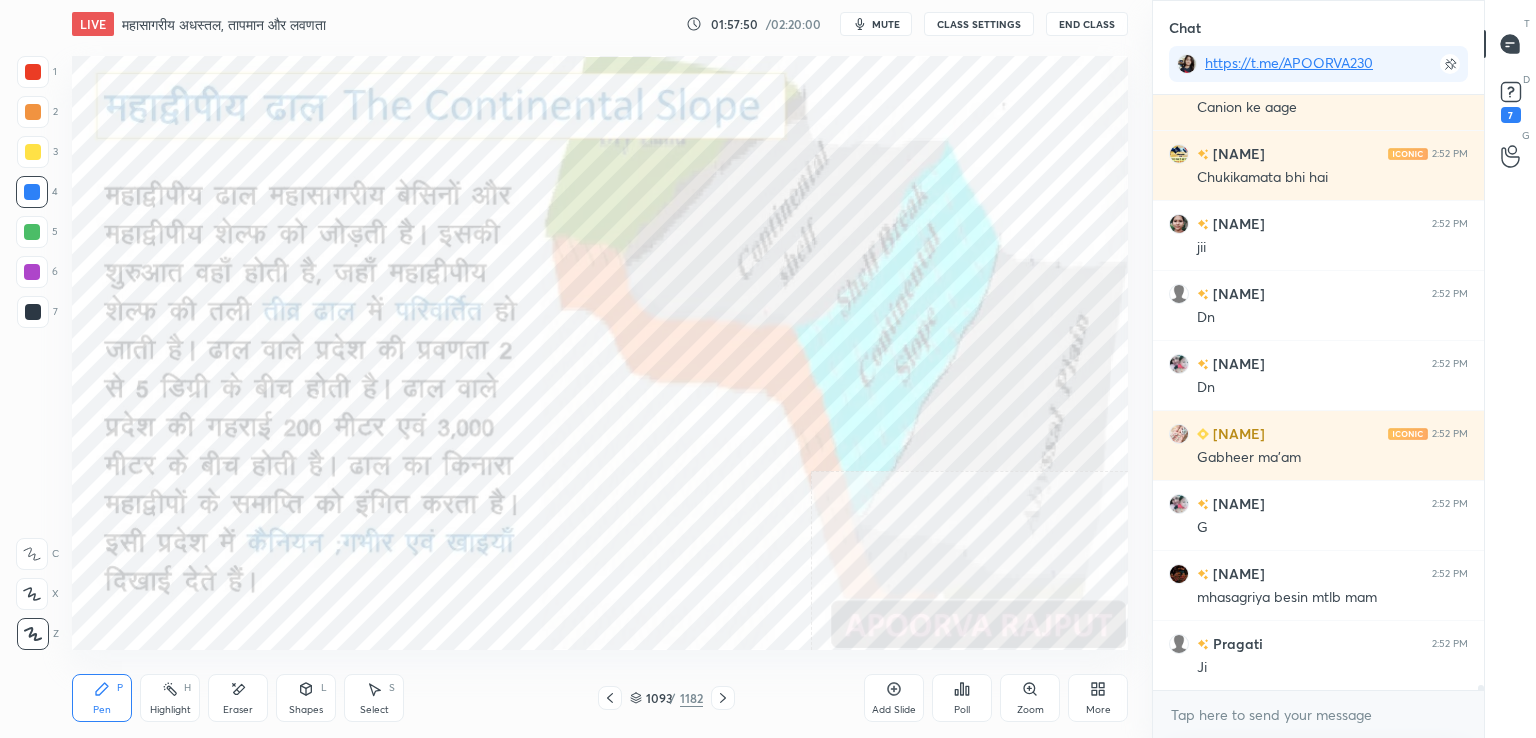scroll, scrollTop: 64356, scrollLeft: 0, axis: vertical 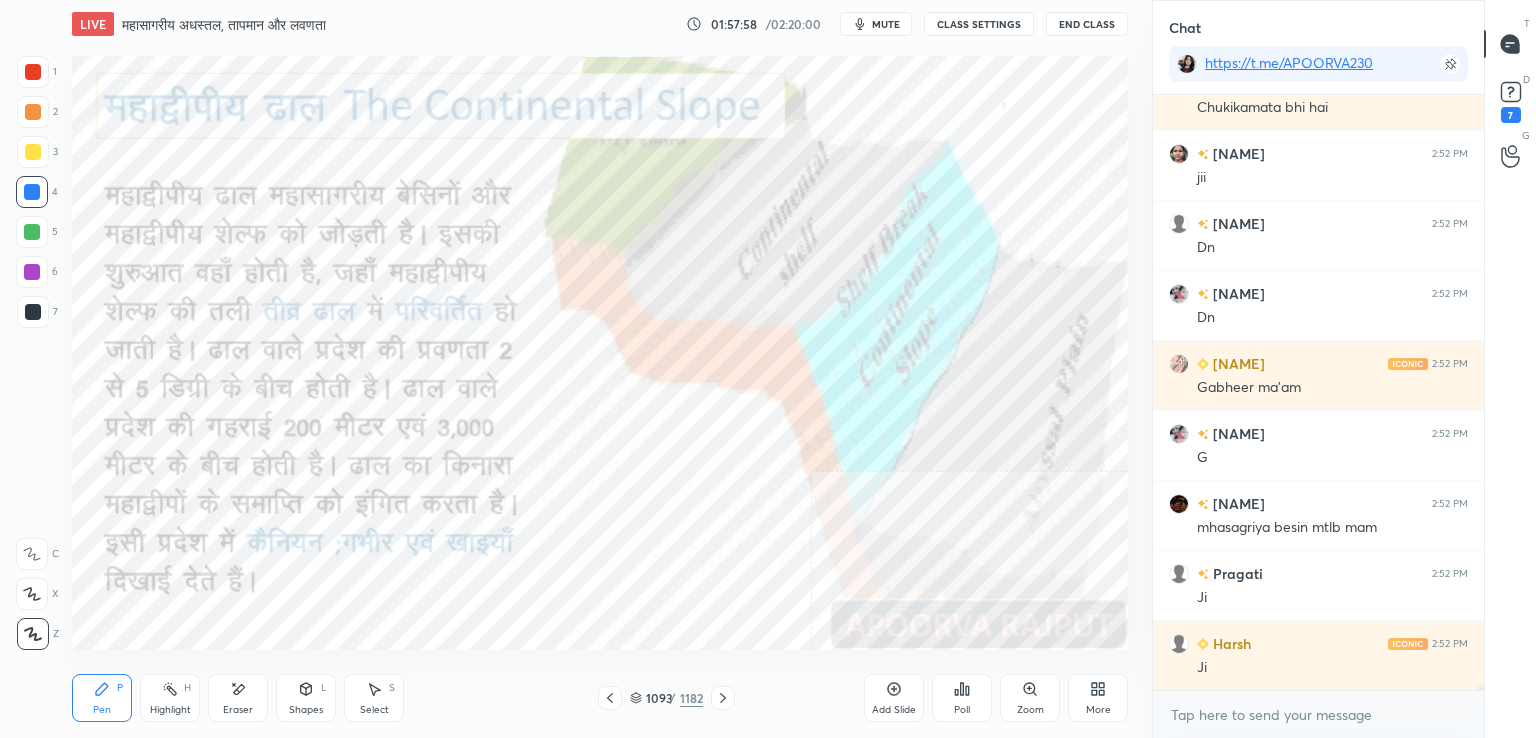 click on "Eraser" at bounding box center [238, 698] 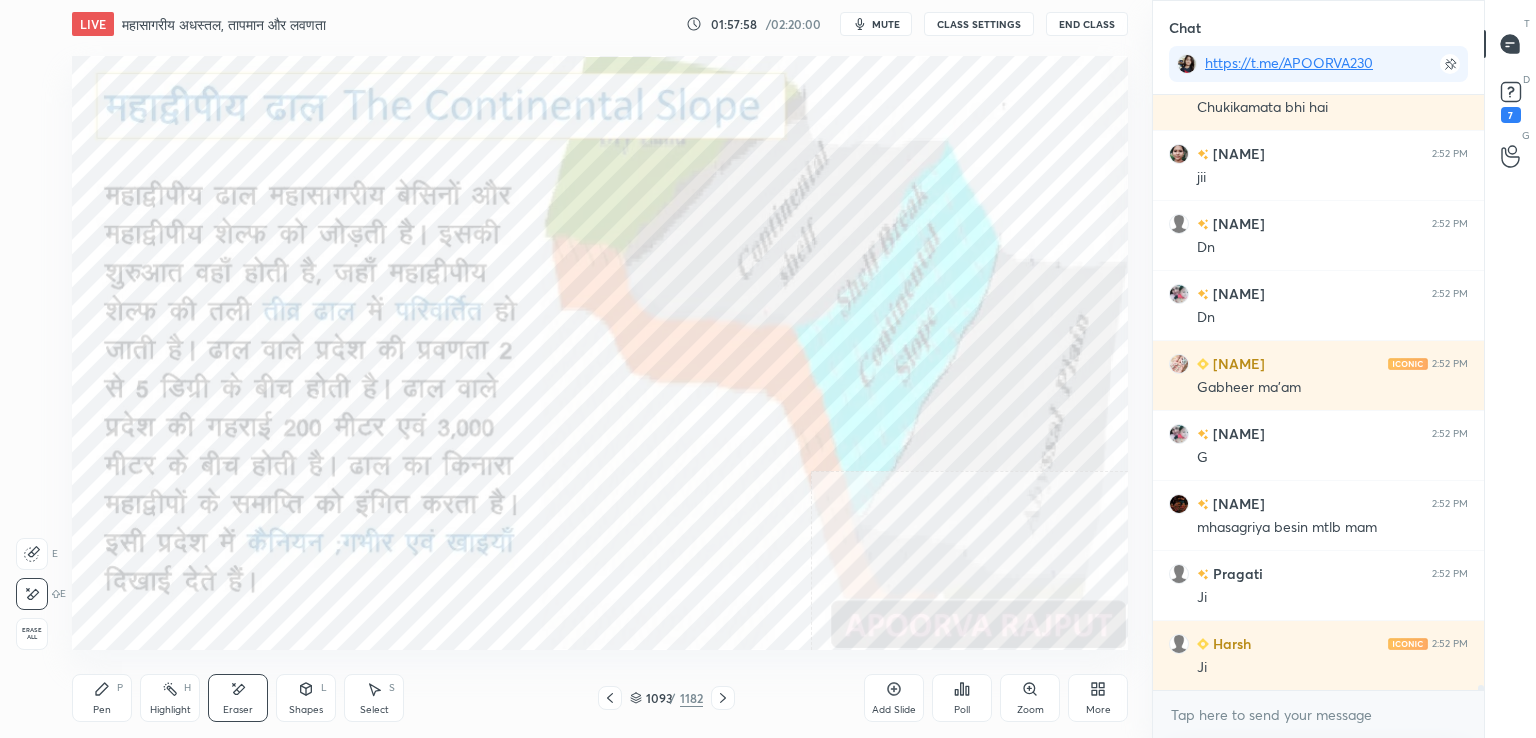 click on "Eraser" at bounding box center (238, 698) 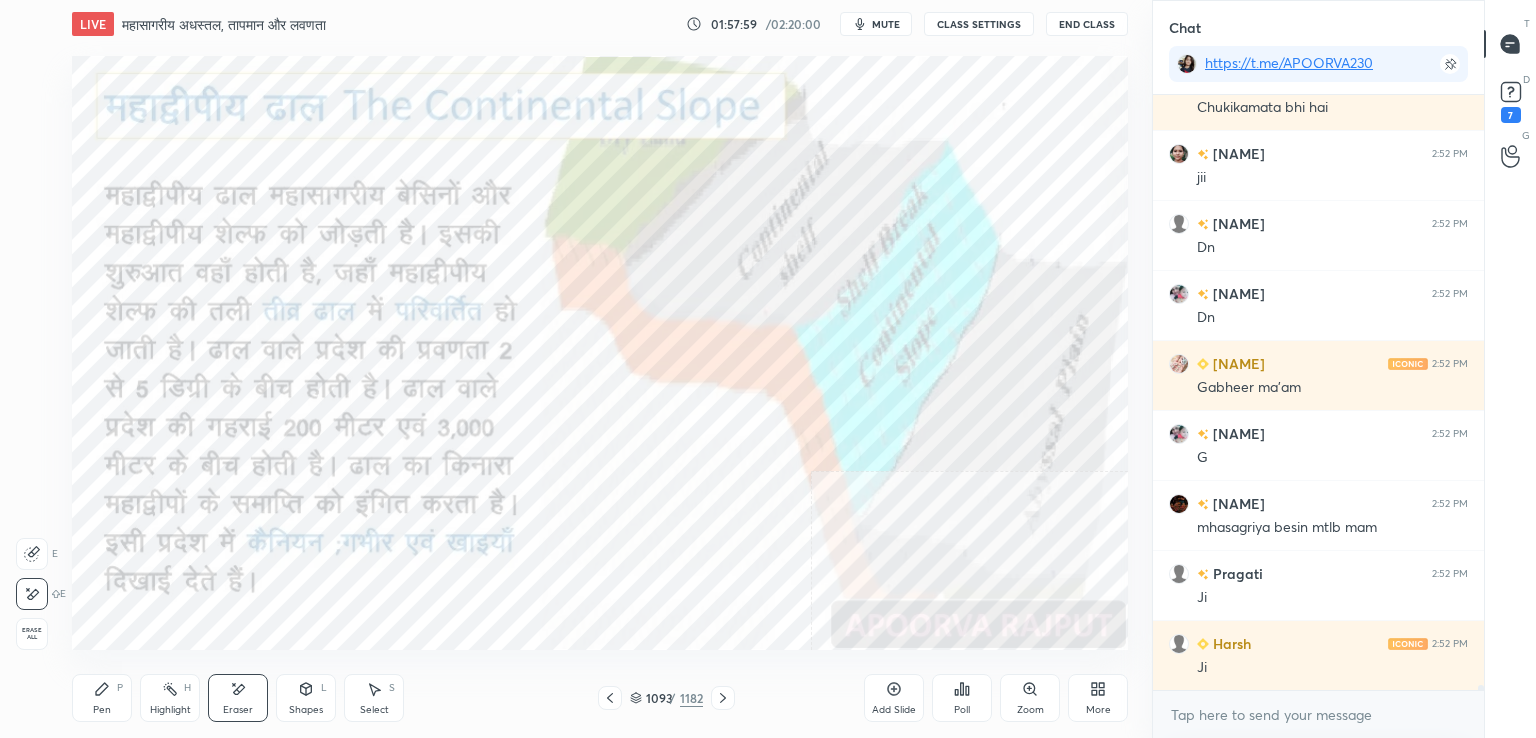 click on "1 2 3 4 5 6 7 C X Z E E Erase all   H H" at bounding box center (32, 353) 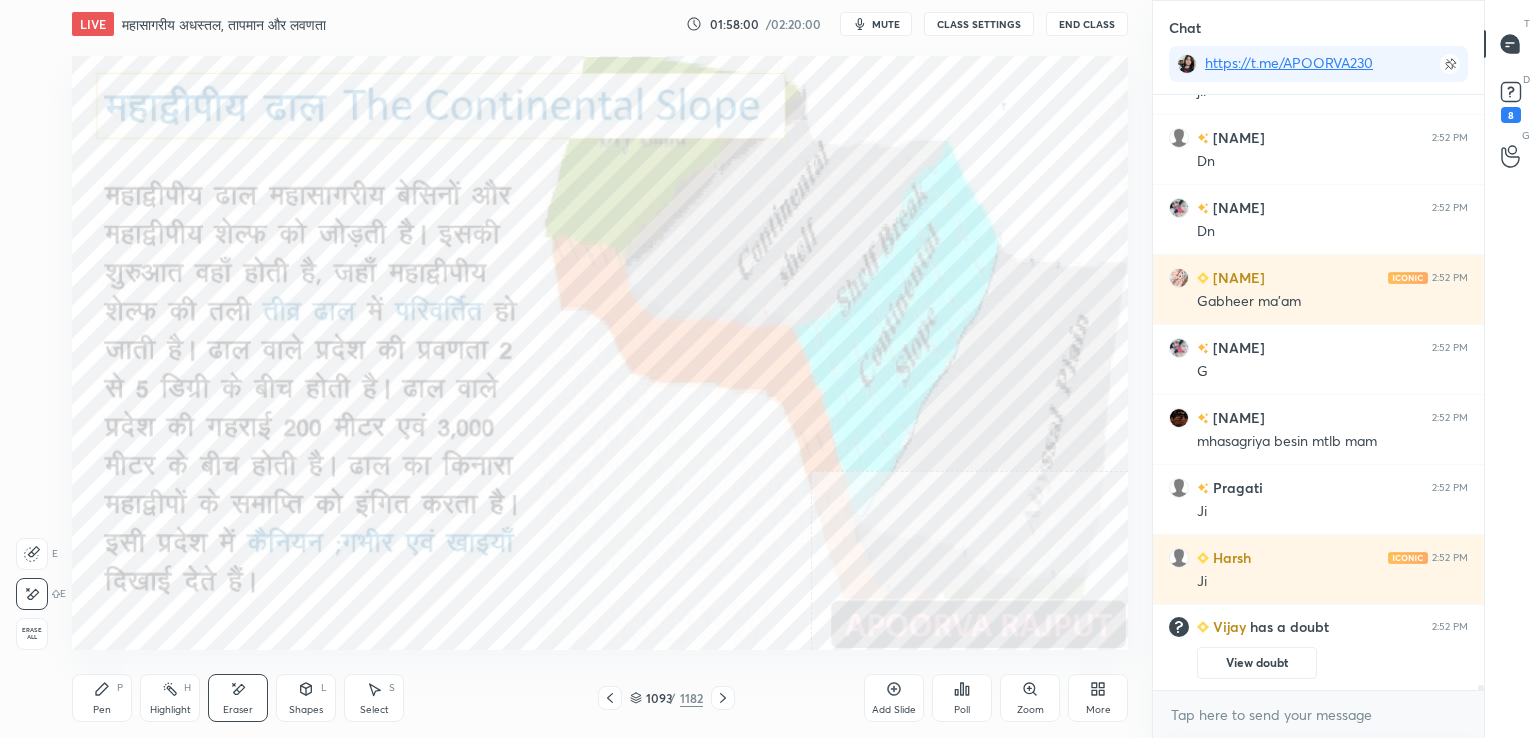 click on "Erase all" at bounding box center [32, 634] 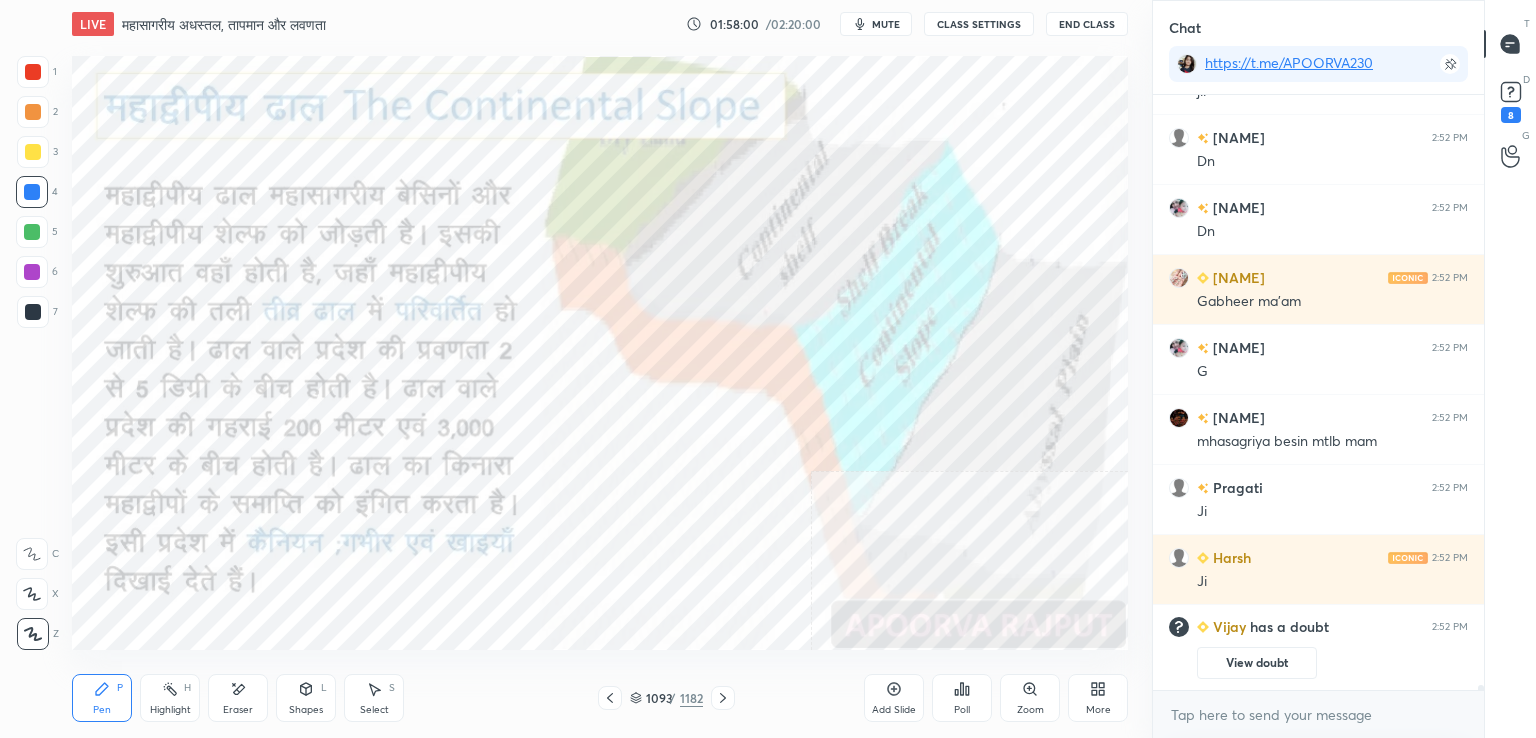 click on "1 2 3 4 5 6 7 C X Z E E Erase all   H H" at bounding box center (32, 353) 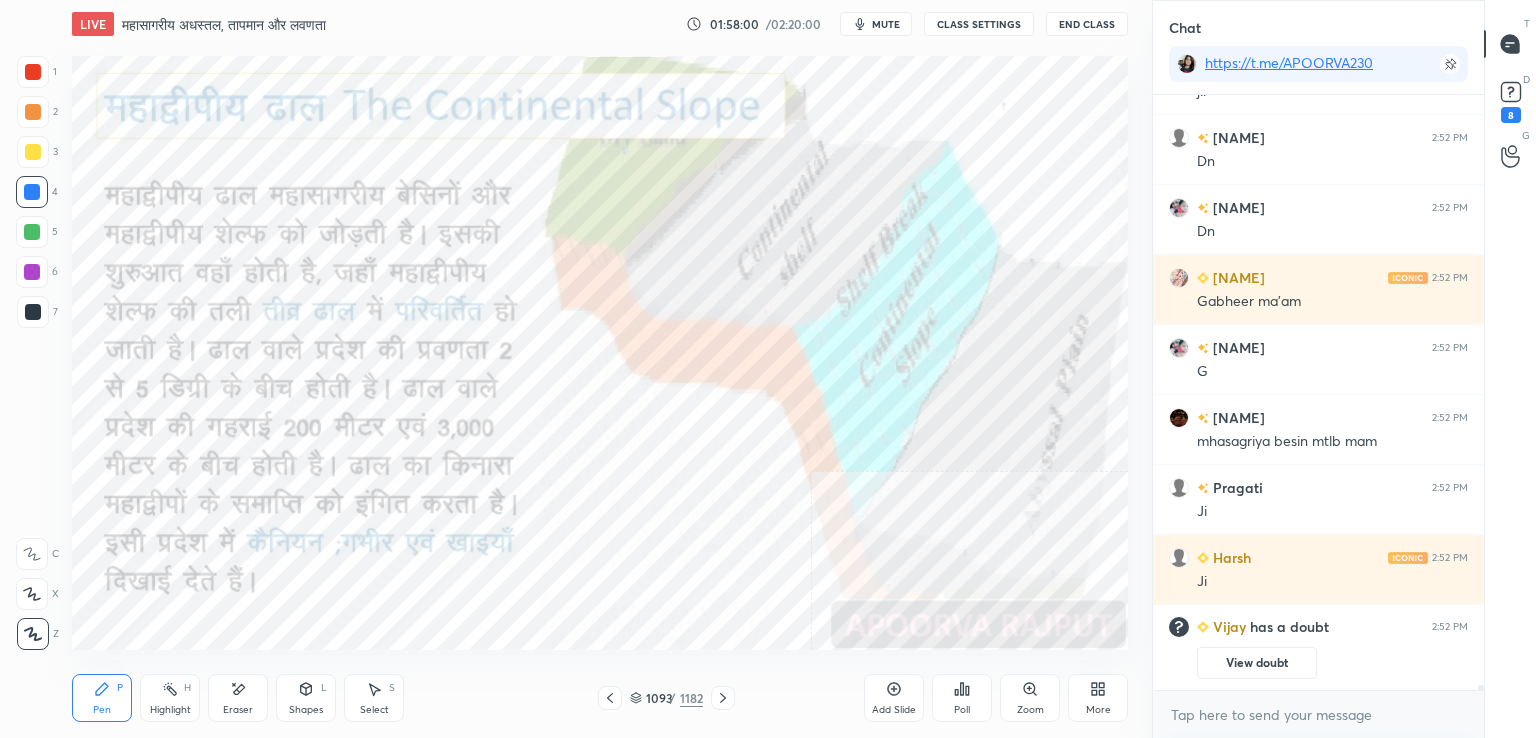 click 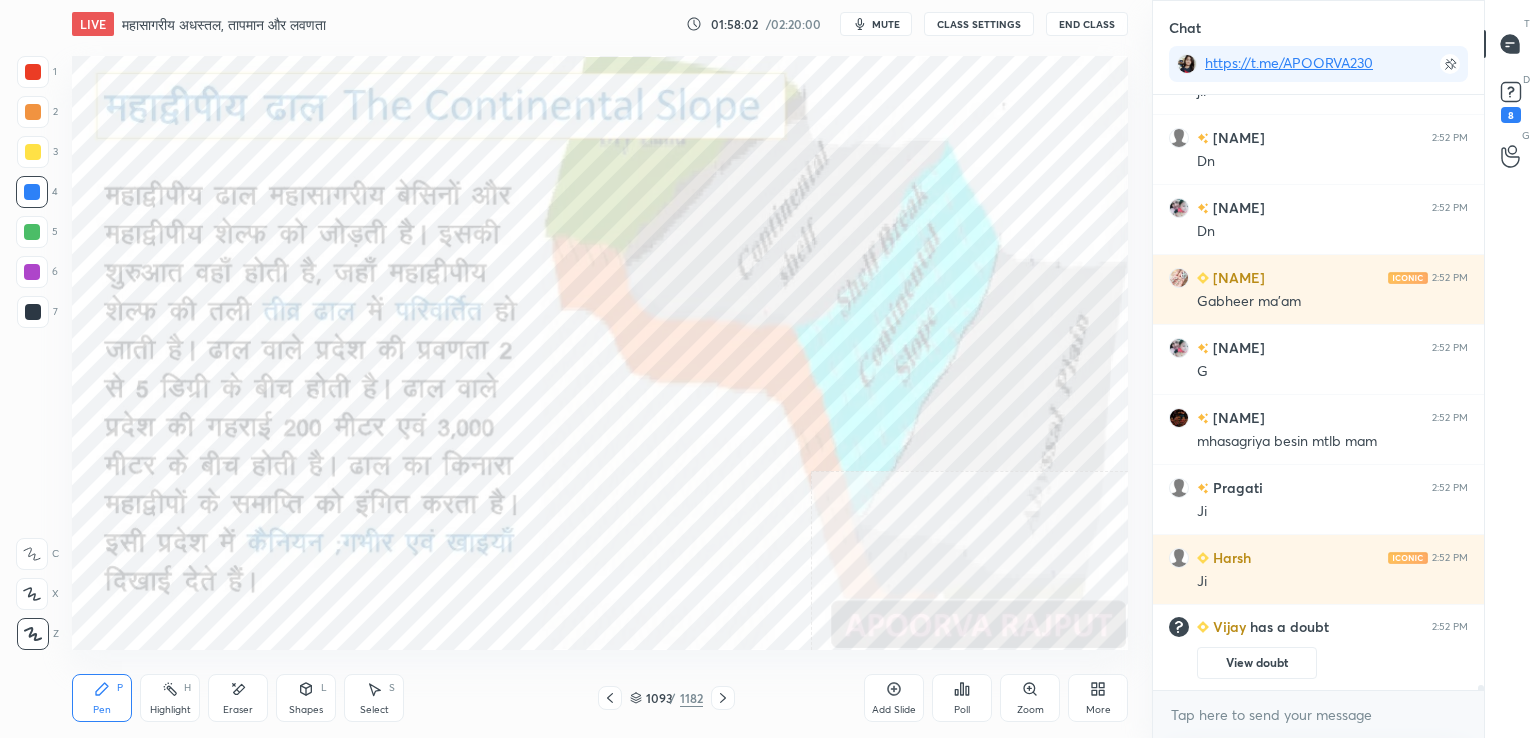 click on "1093 / 1182" at bounding box center [666, 698] 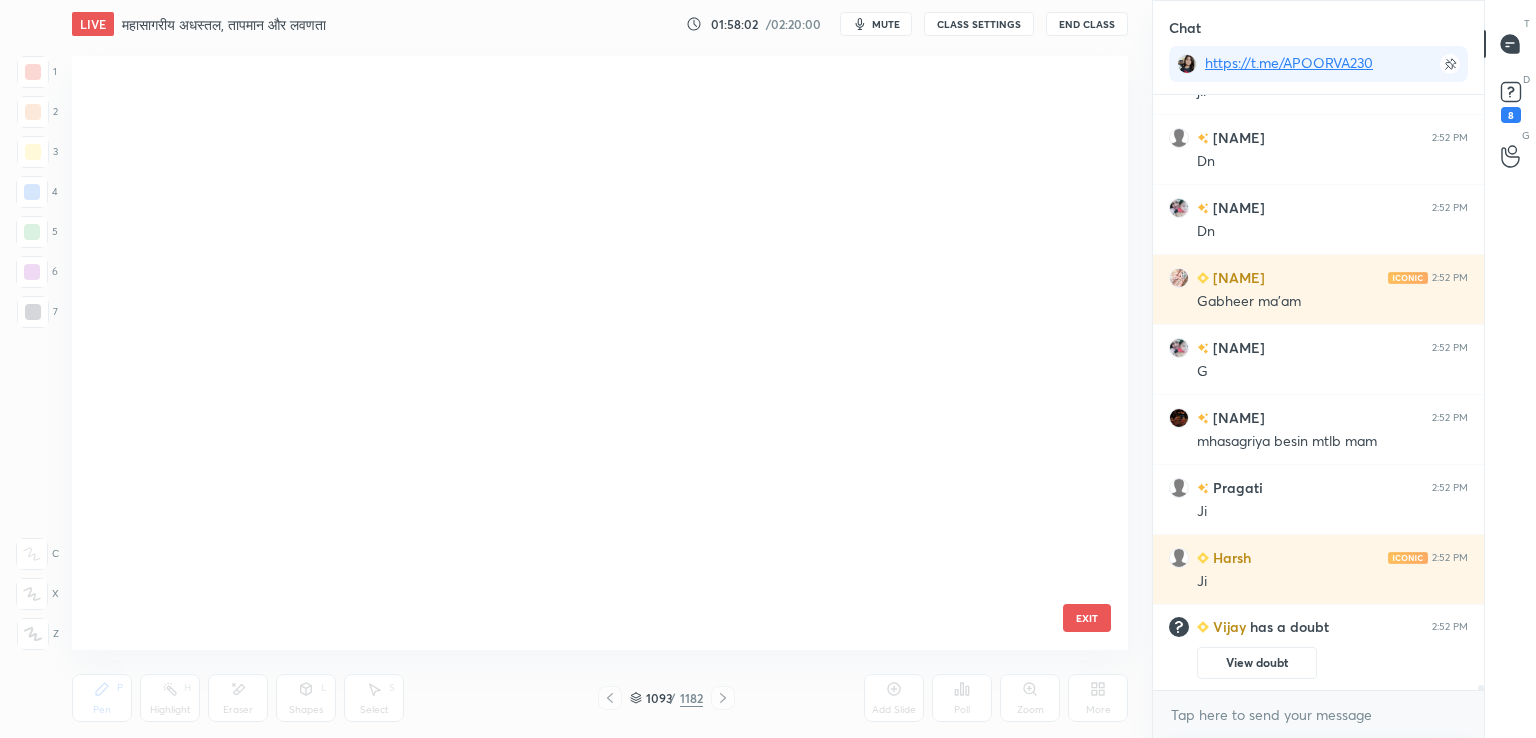 scroll, scrollTop: 66200, scrollLeft: 0, axis: vertical 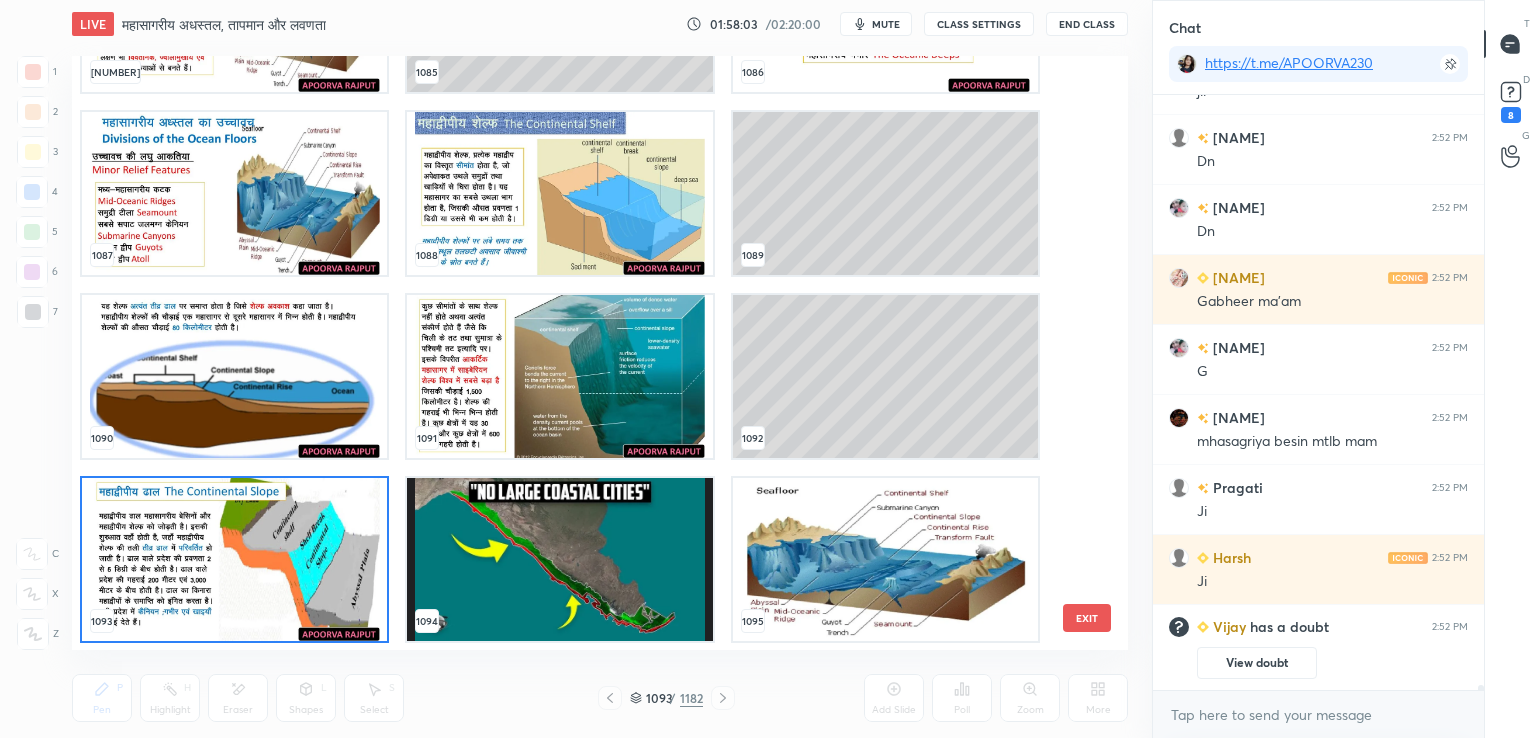 click at bounding box center [234, 376] 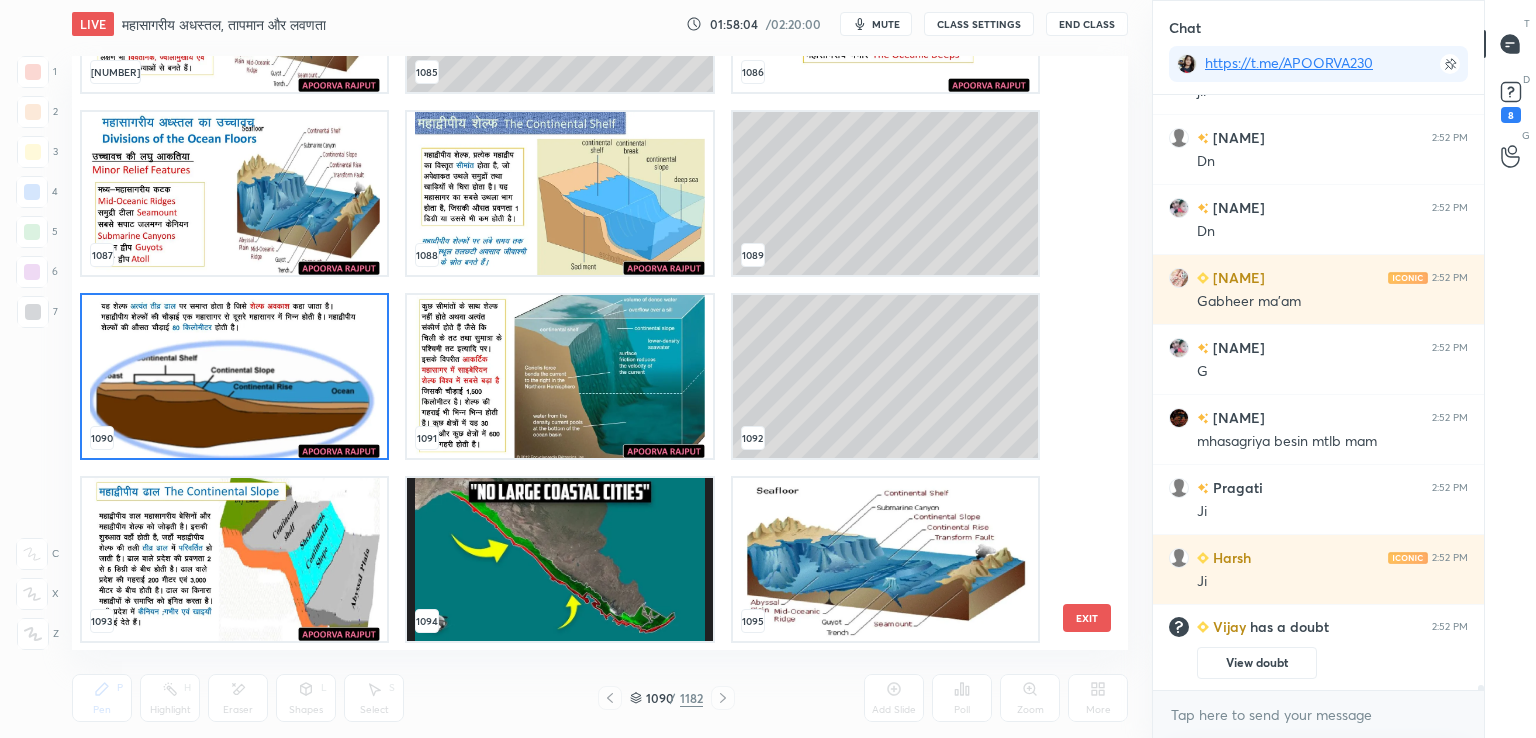 click at bounding box center (234, 376) 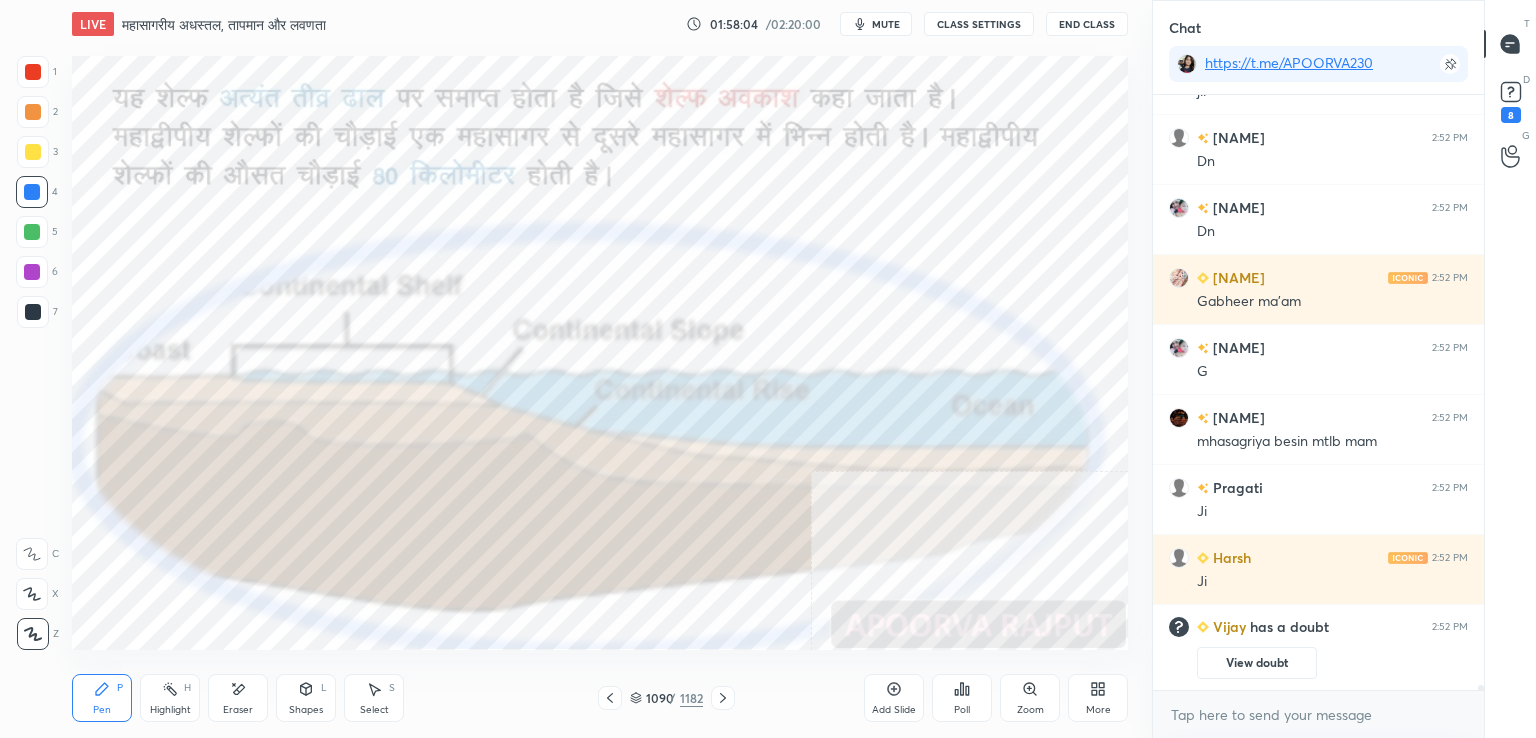 click at bounding box center [234, 376] 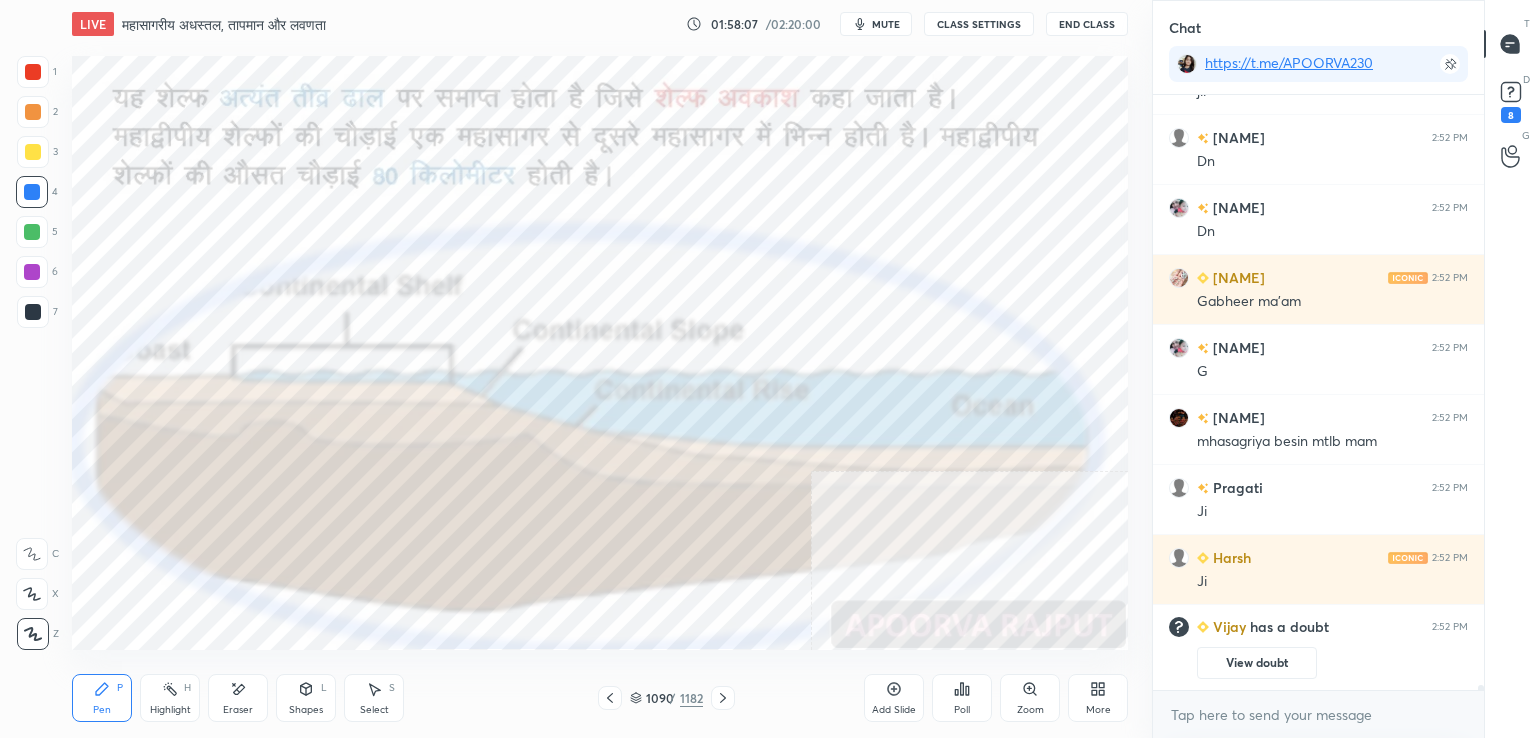click 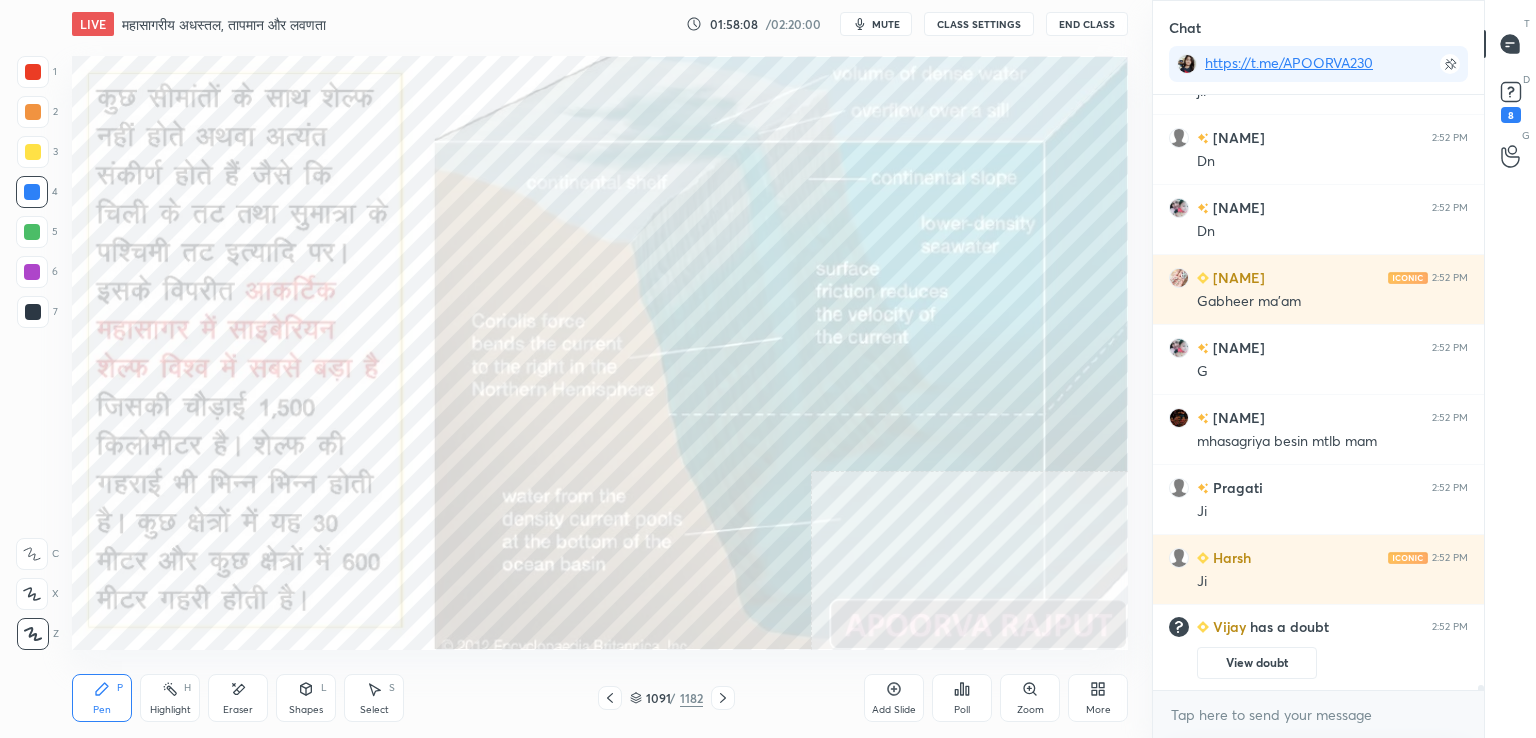 click 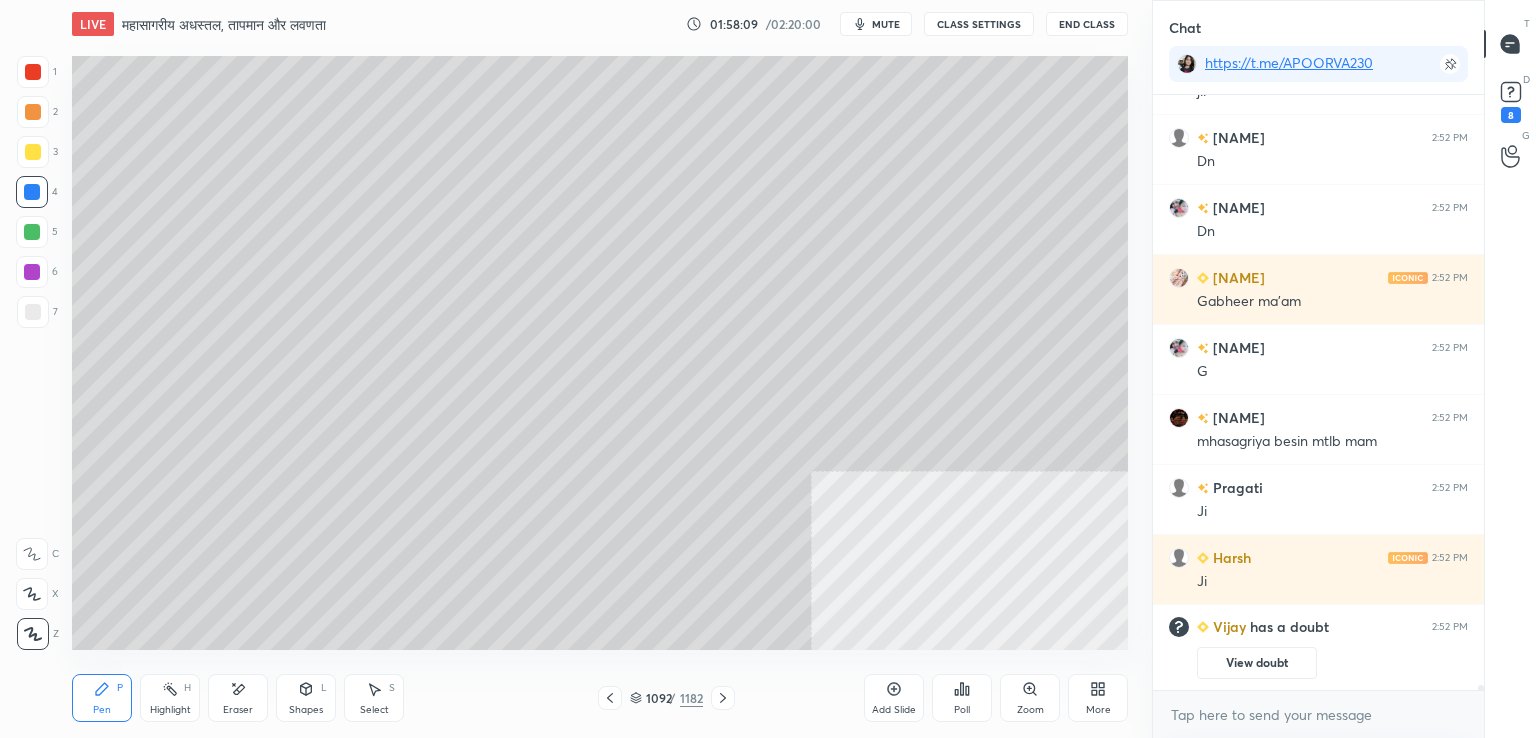 click 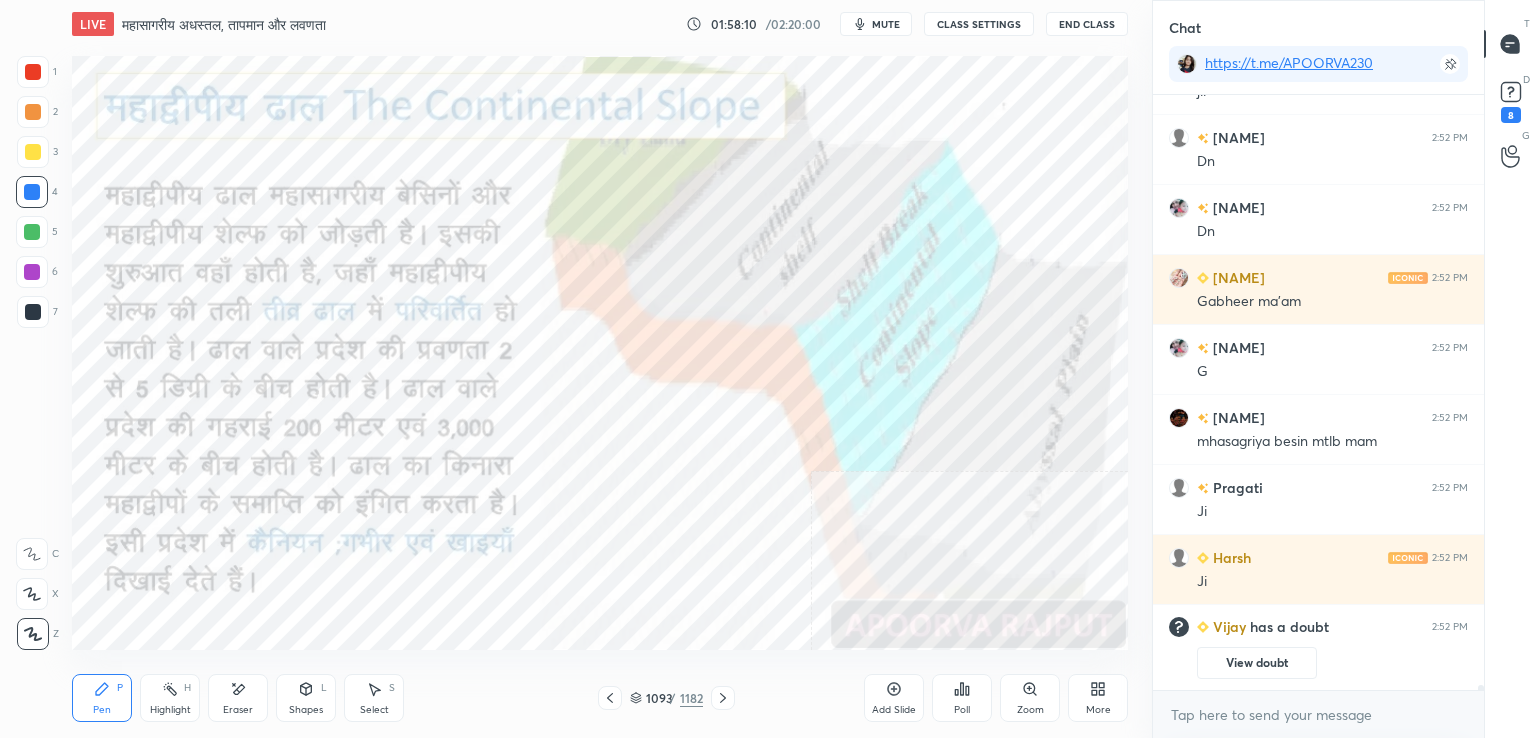 click 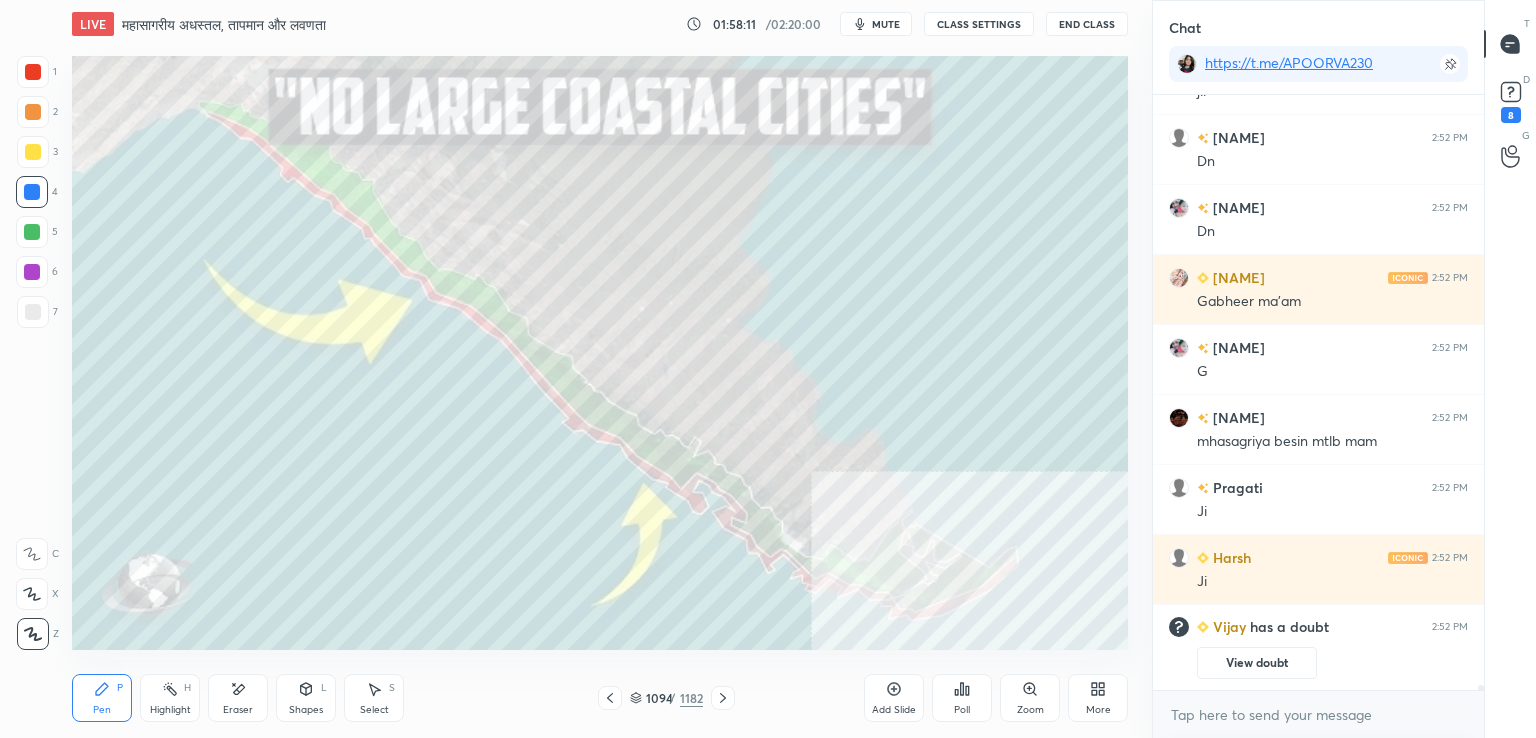 click 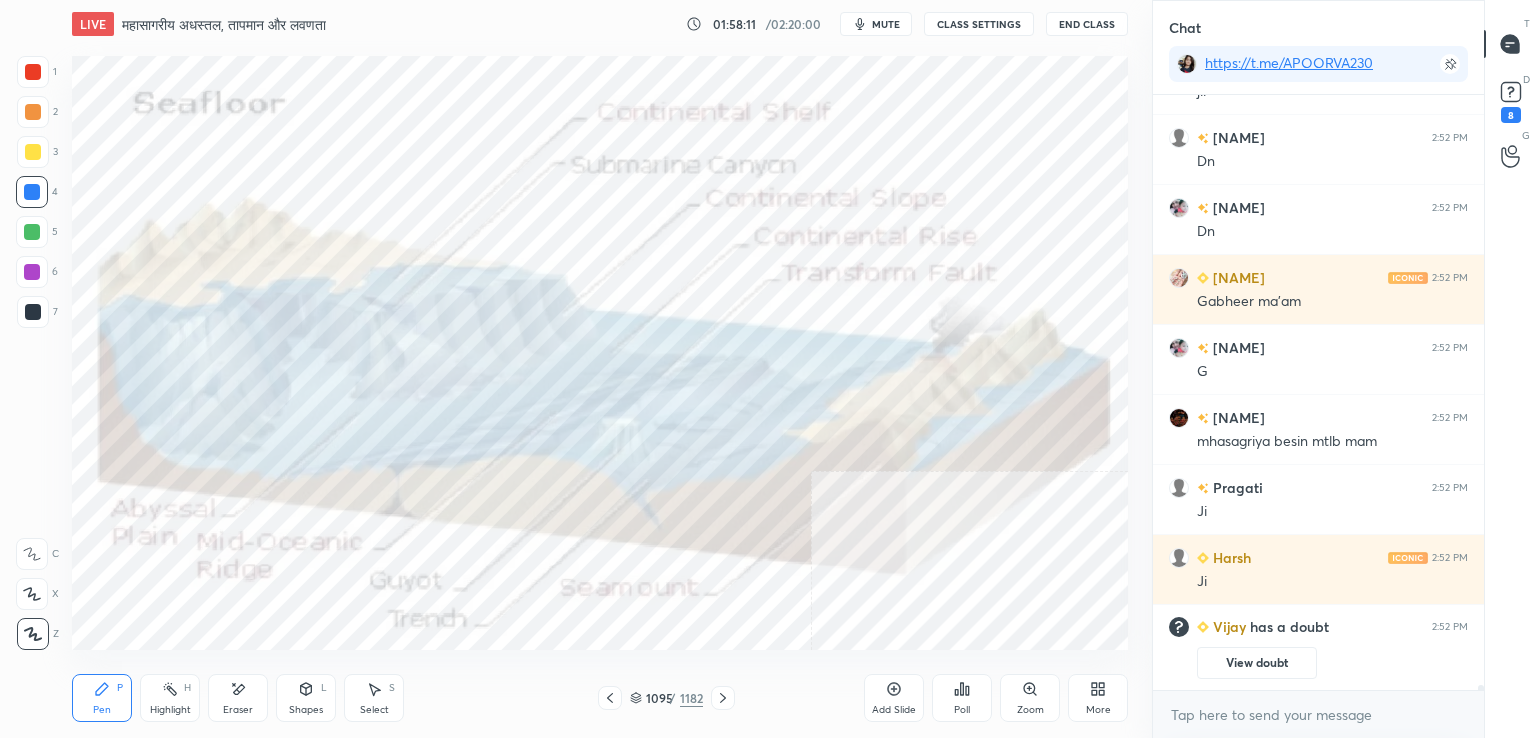 click 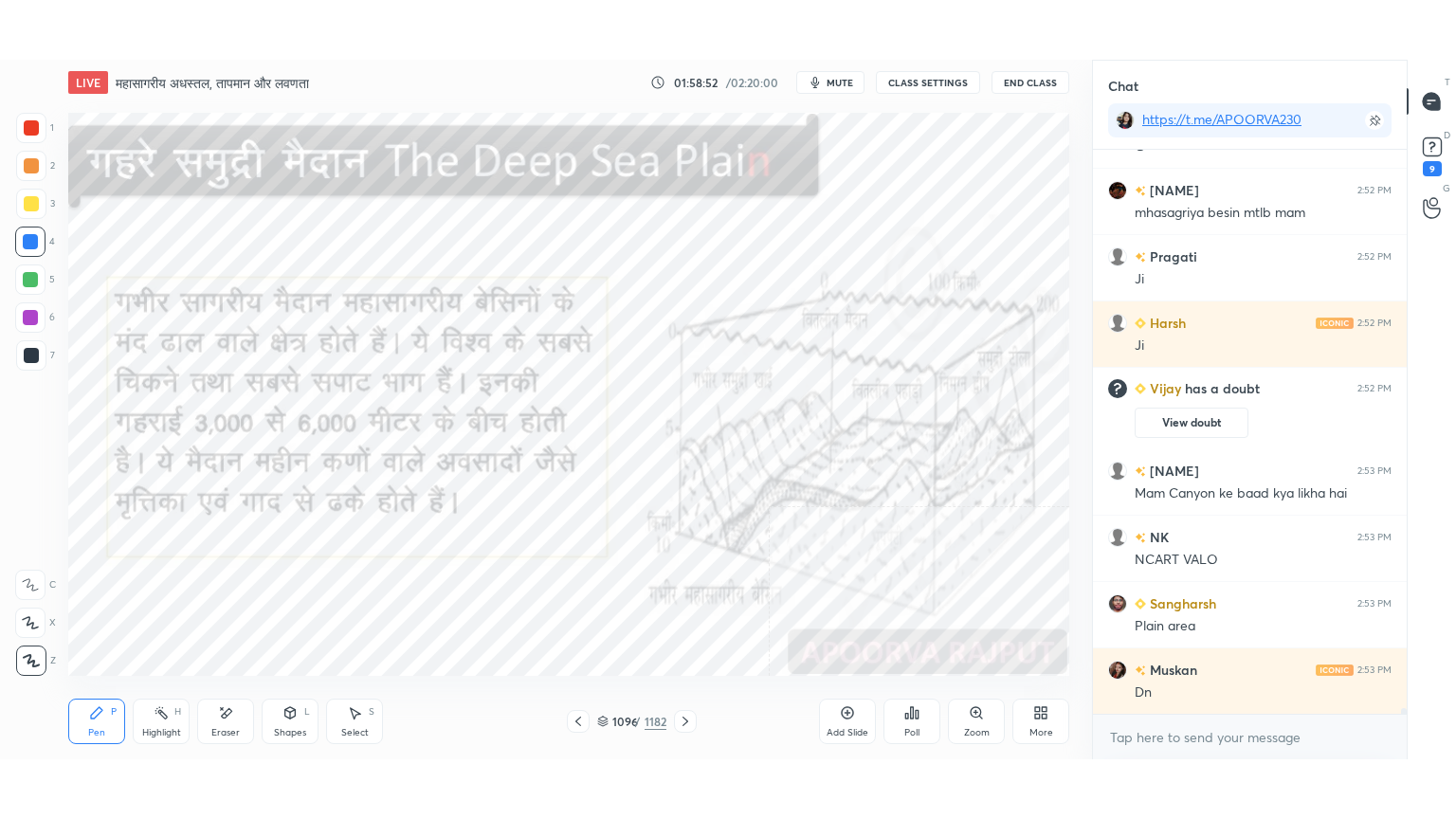 scroll, scrollTop: 58976, scrollLeft: 0, axis: vertical 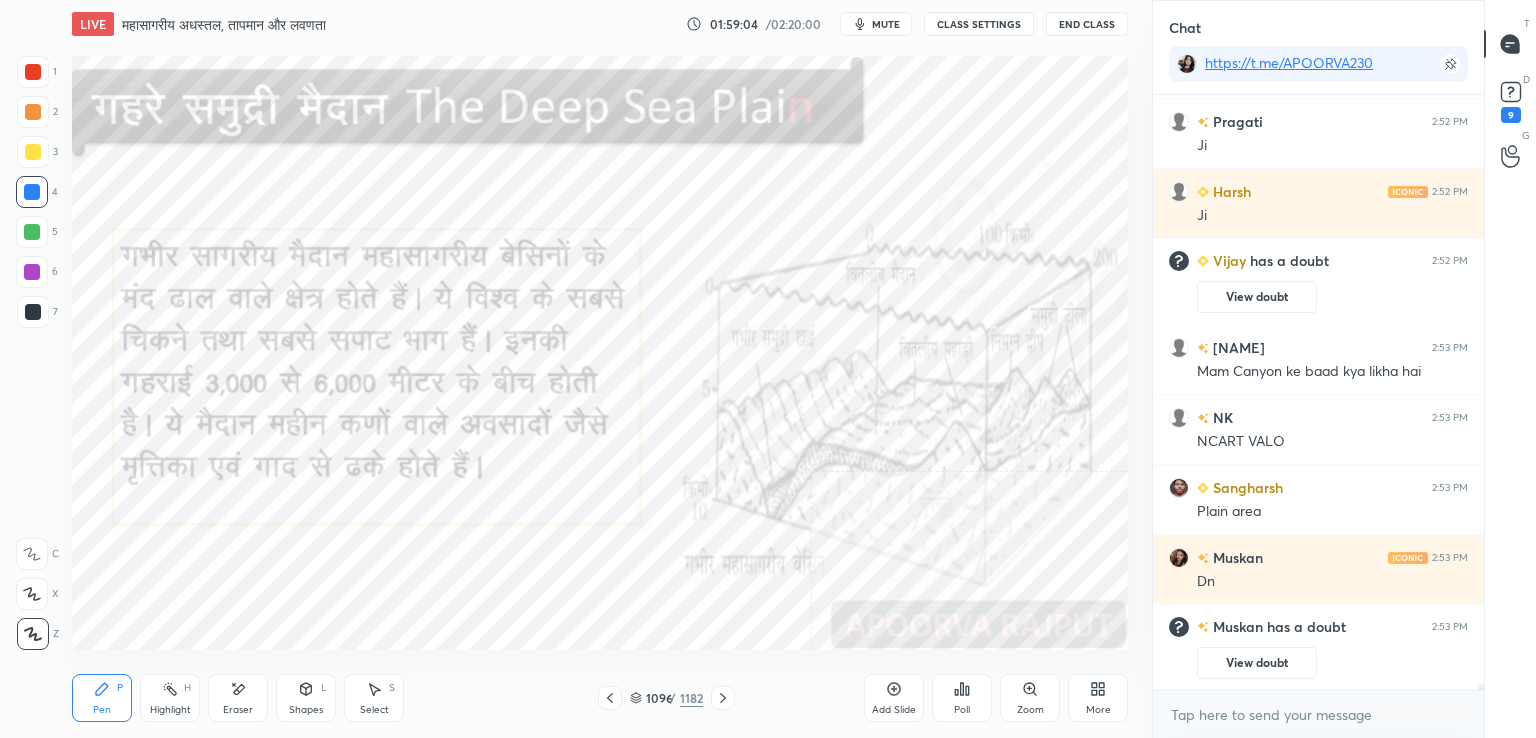 click on "Eraser" at bounding box center (238, 710) 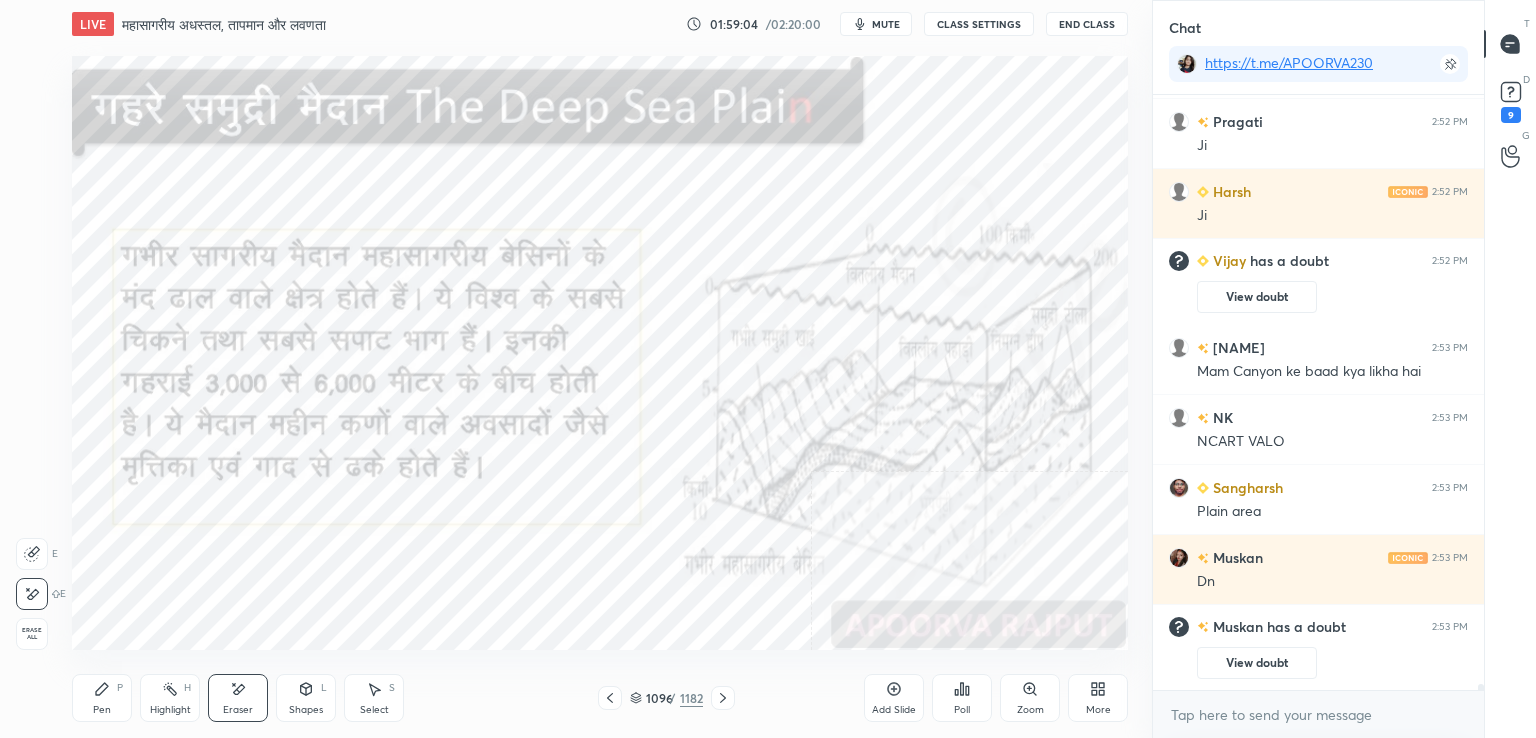 click on "Erase all" at bounding box center [32, 634] 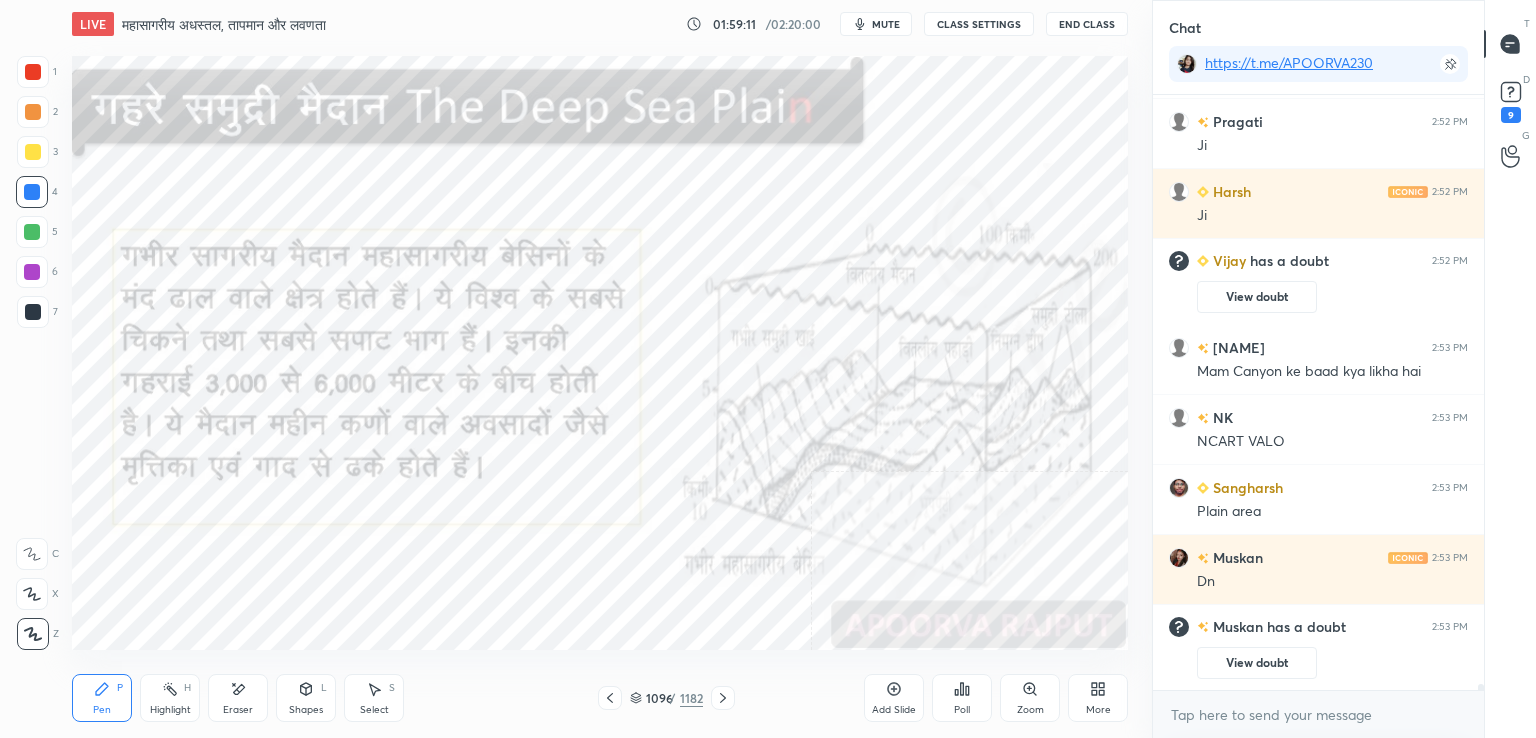 click 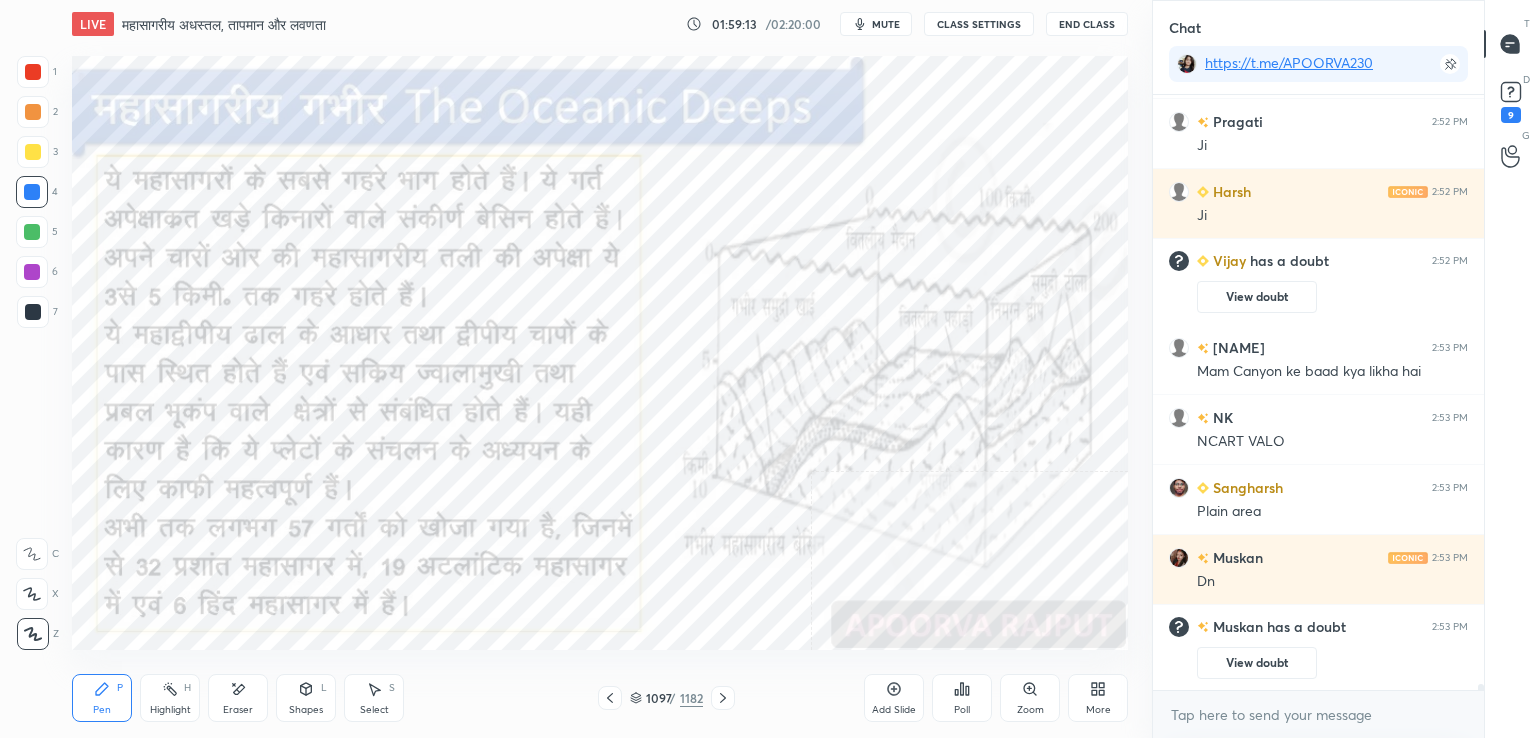 click on "More" at bounding box center [1098, 698] 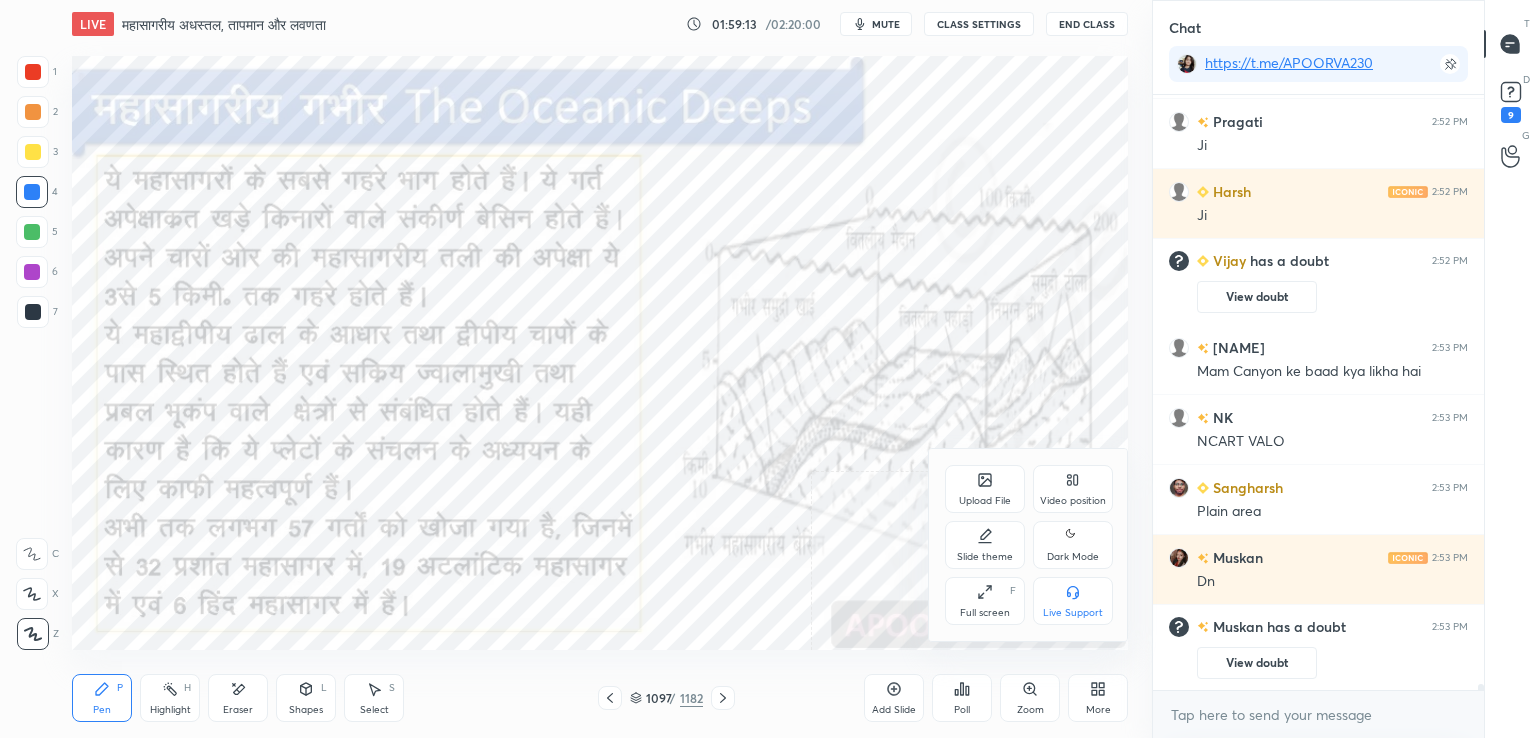 click on "Full screen F" at bounding box center [985, 601] 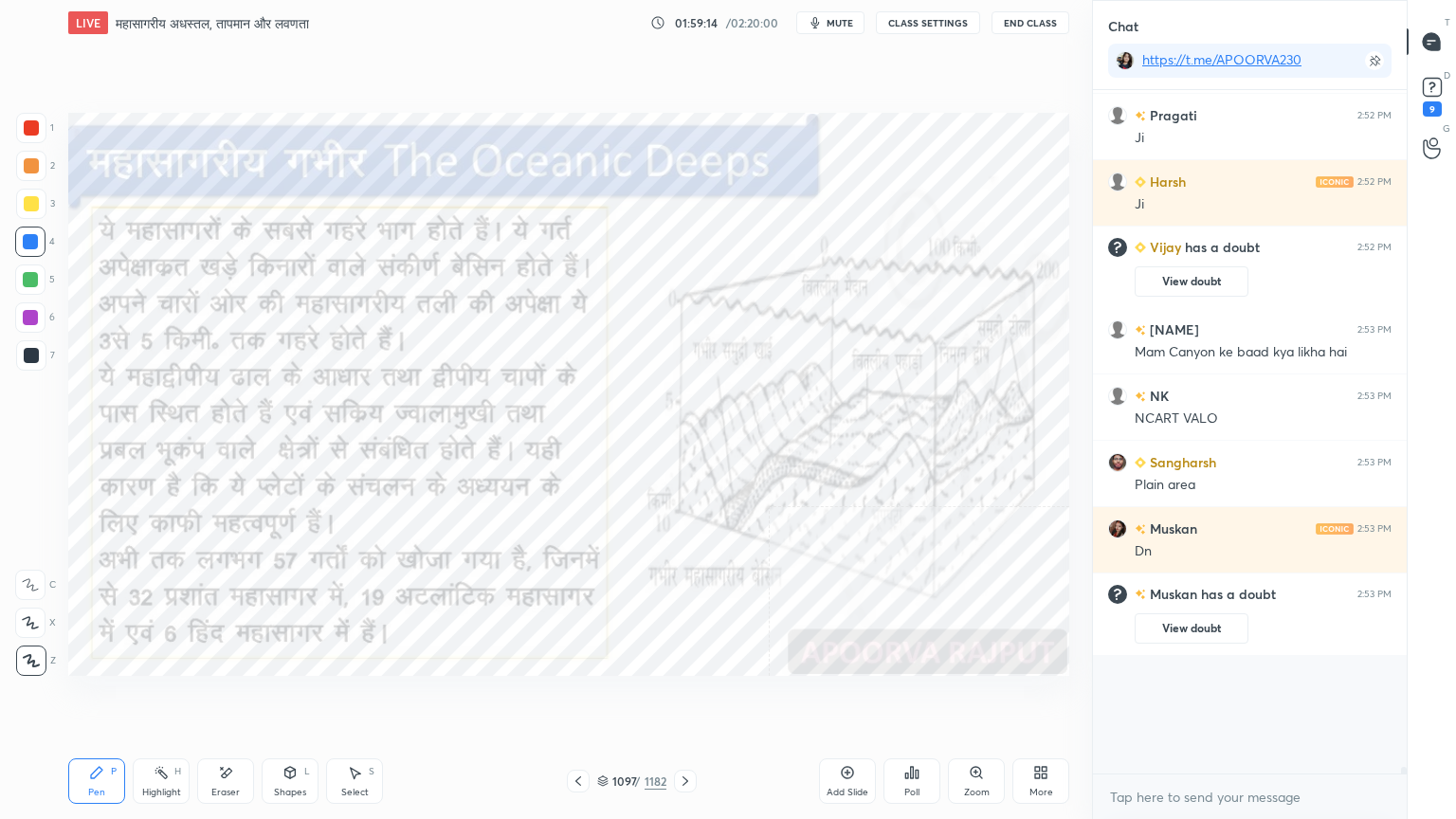 scroll, scrollTop: 94094, scrollLeft: 93776, axis: both 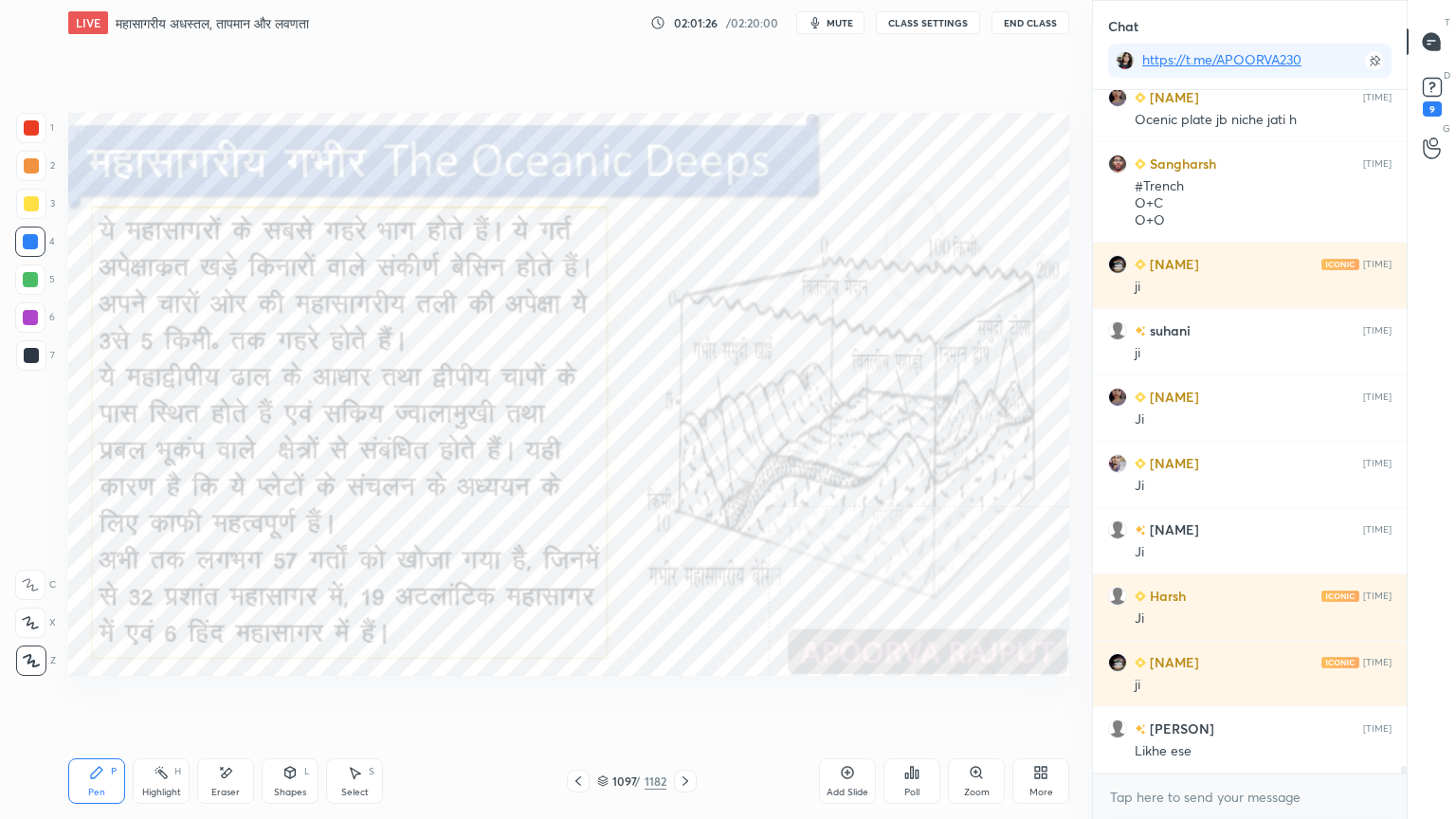 click on "Eraser" at bounding box center (226, 781) 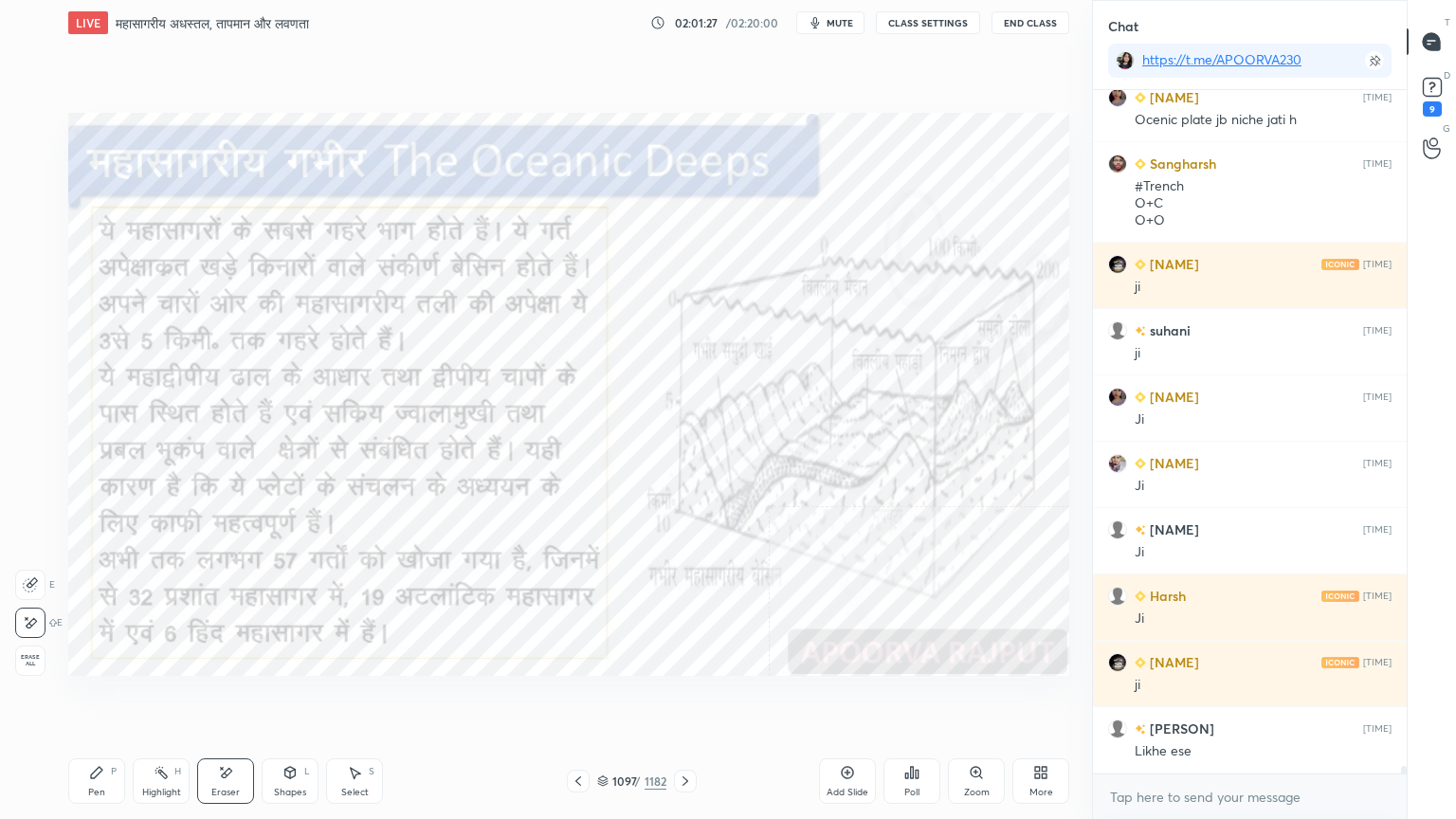 click on "Erase all" at bounding box center [30, 661] 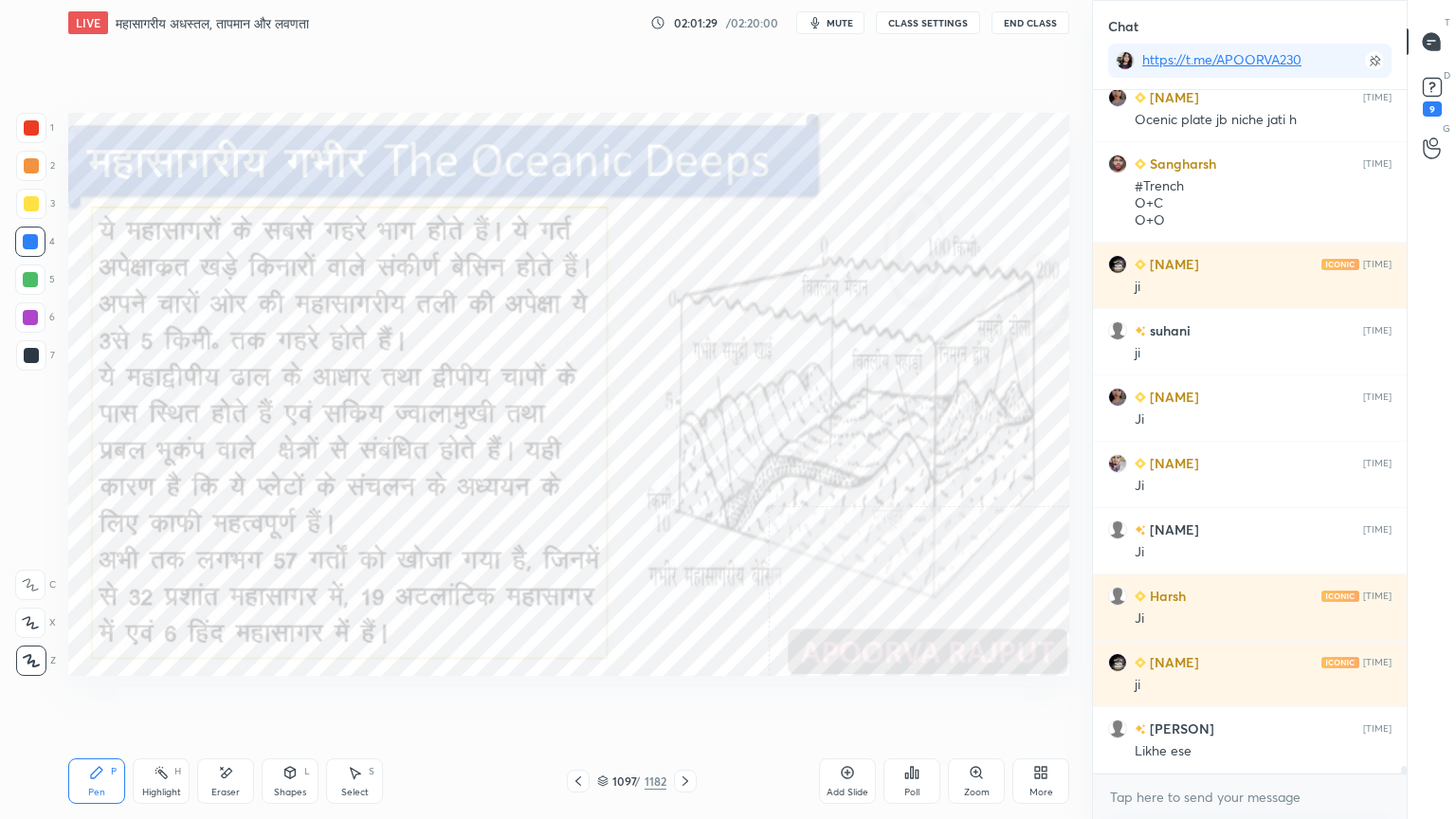 scroll, scrollTop: 62149, scrollLeft: 0, axis: vertical 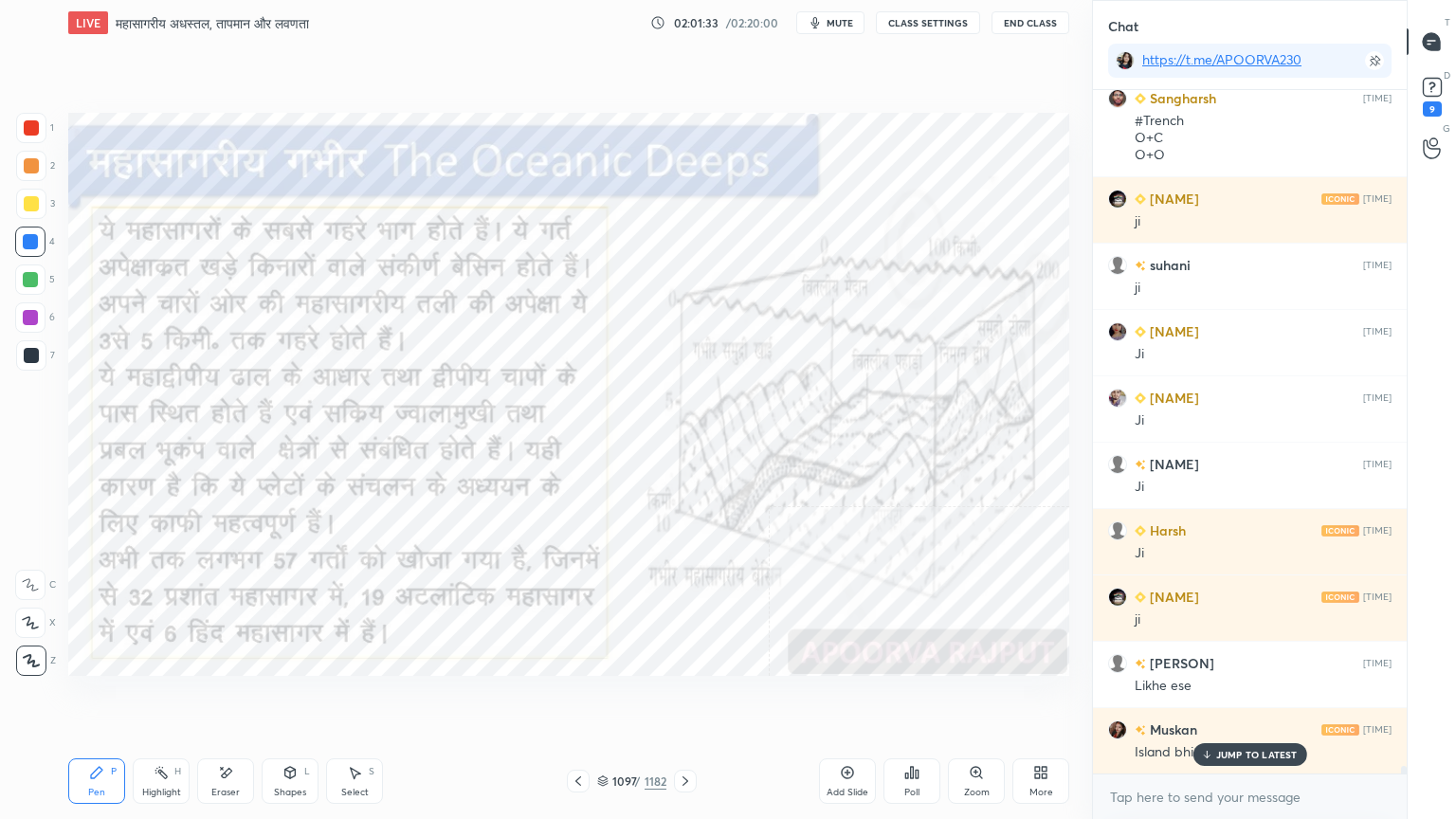 click on "Pen P Highlight H Eraser Shapes L Select S 1097 / 1182 Add Slide Poll Zoom More" at bounding box center (569, 781) 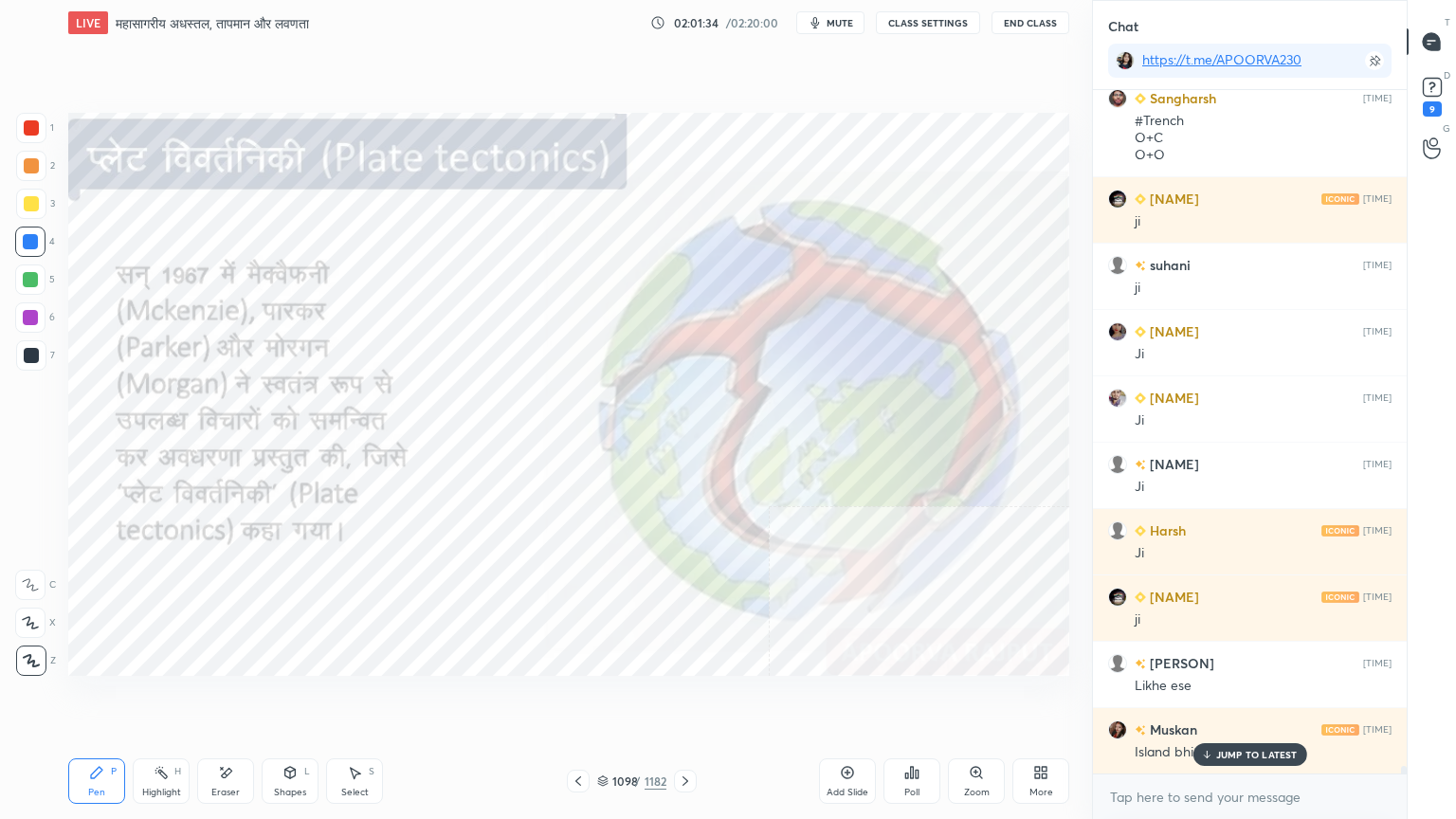 click 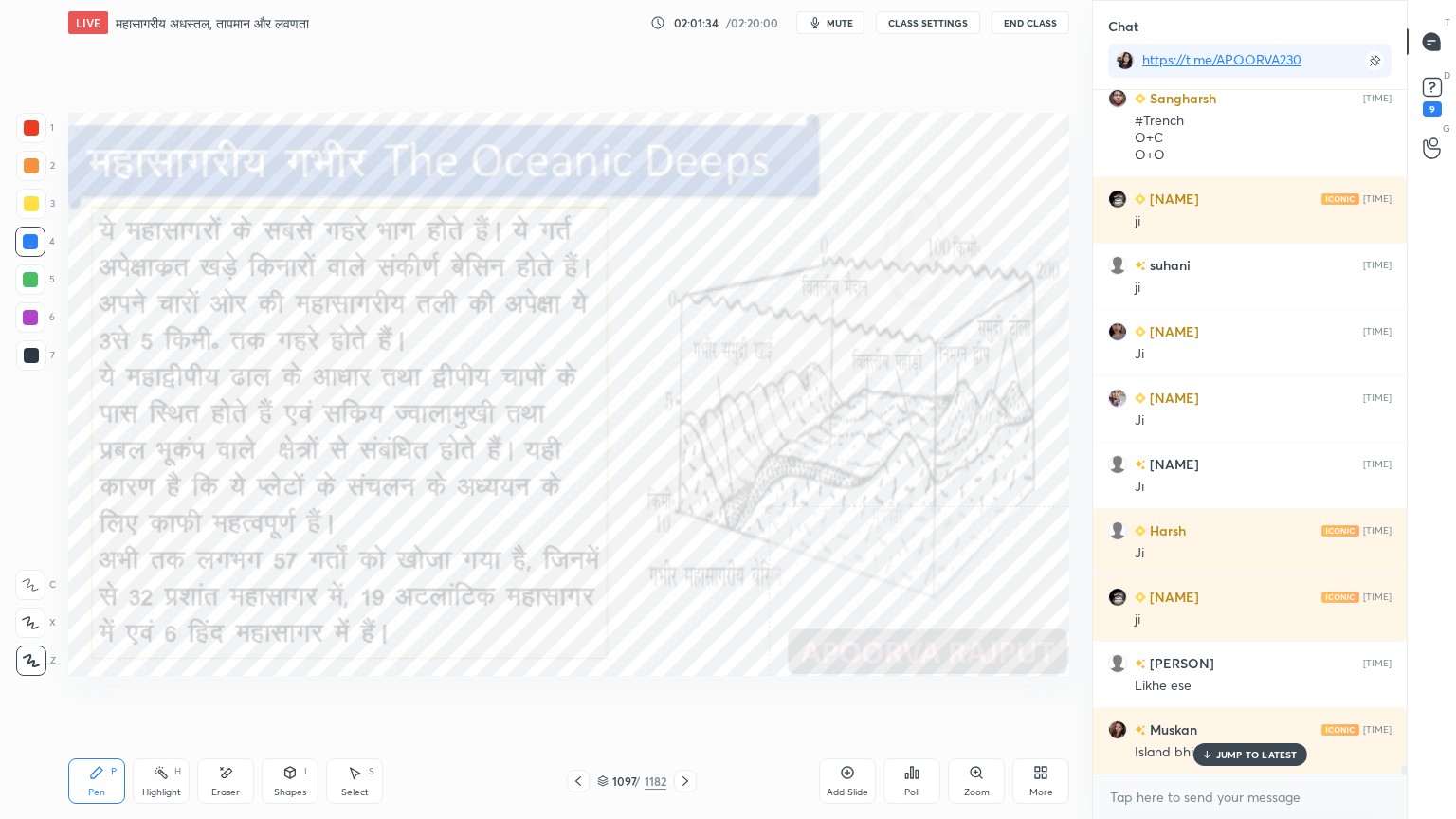 drag, startPoint x: 610, startPoint y: 781, endPoint x: 629, endPoint y: 774, distance: 20.248457 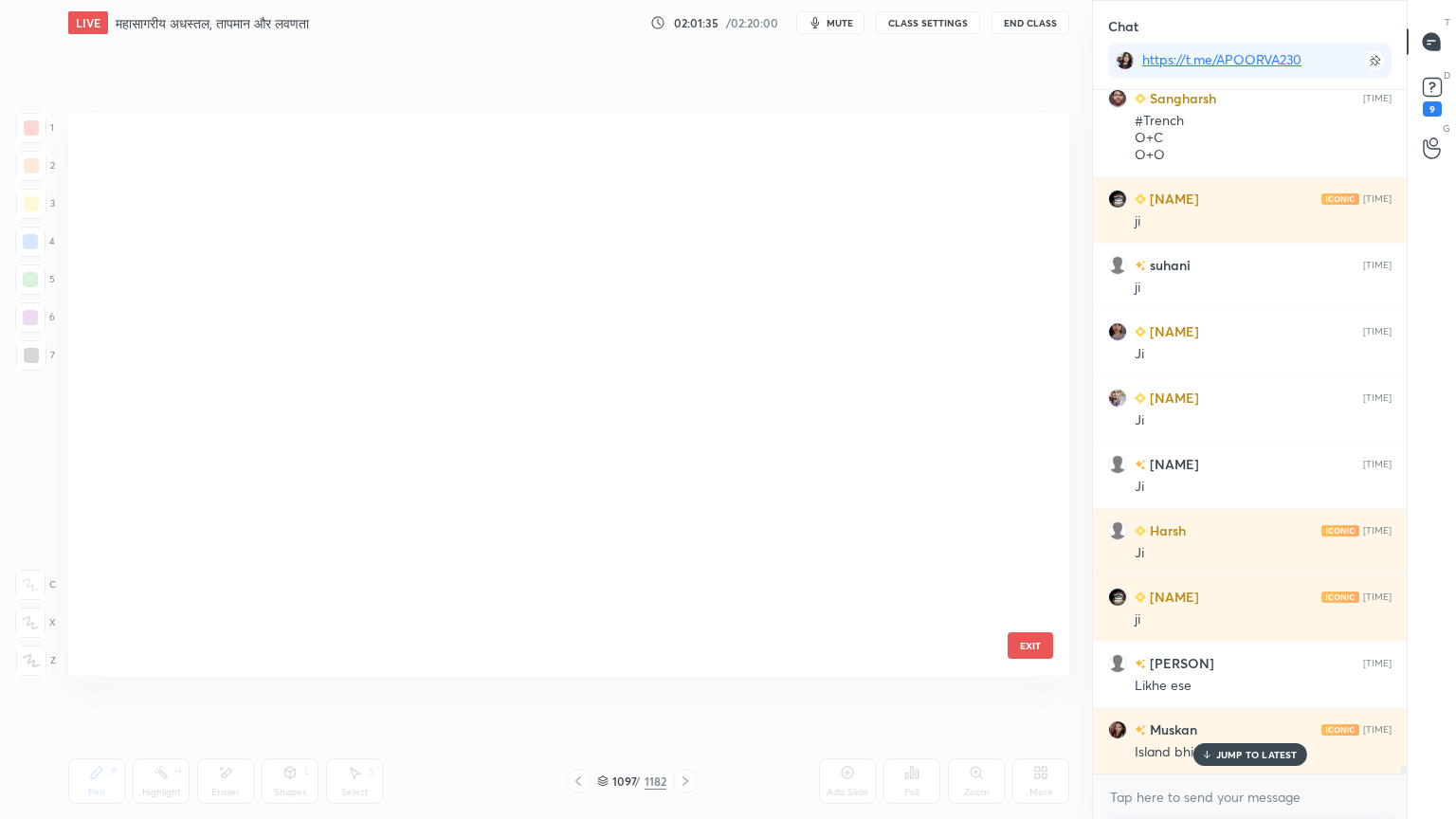 scroll, scrollTop: 62926, scrollLeft: 0, axis: vertical 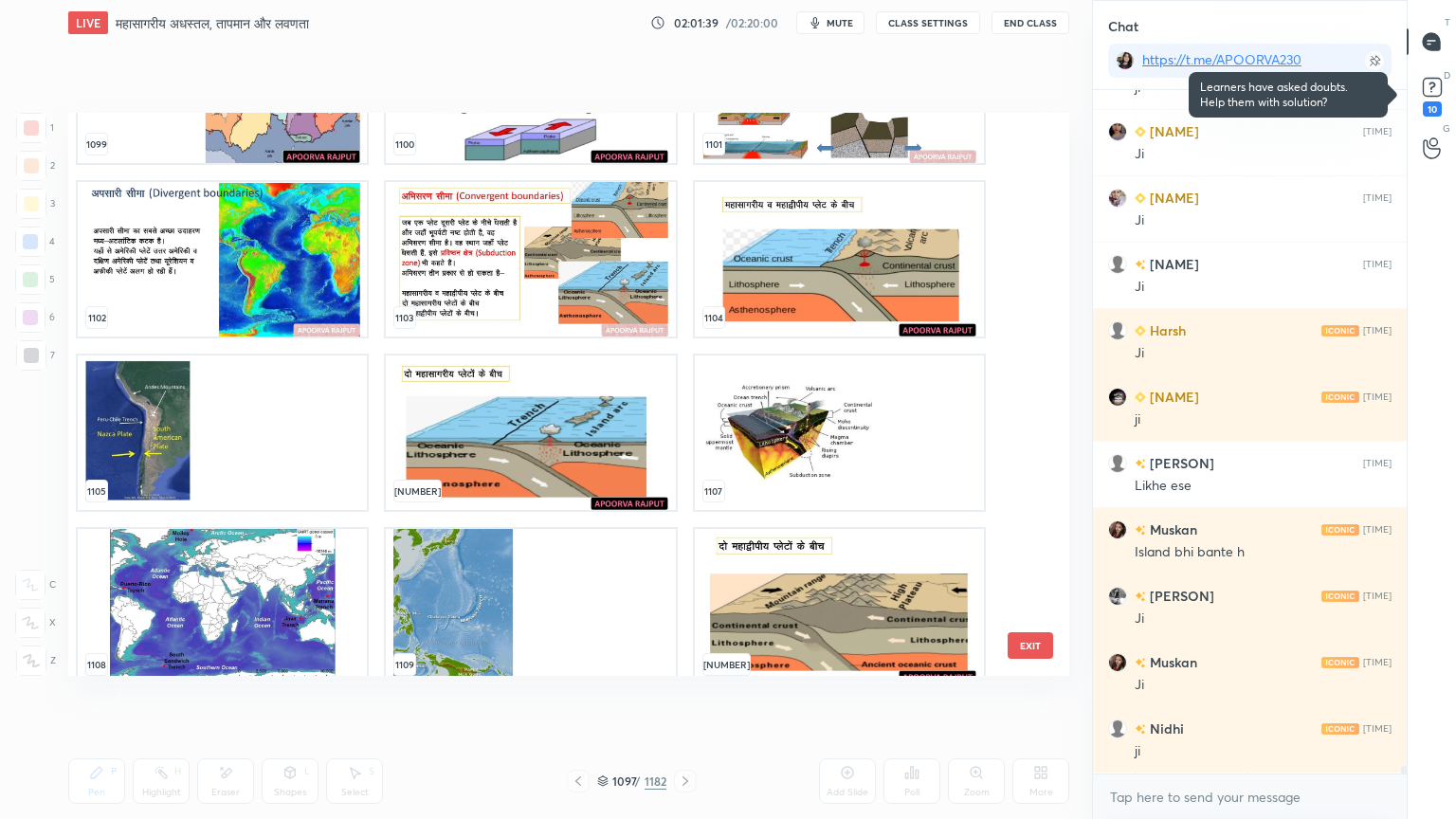 click at bounding box center [222, 606] 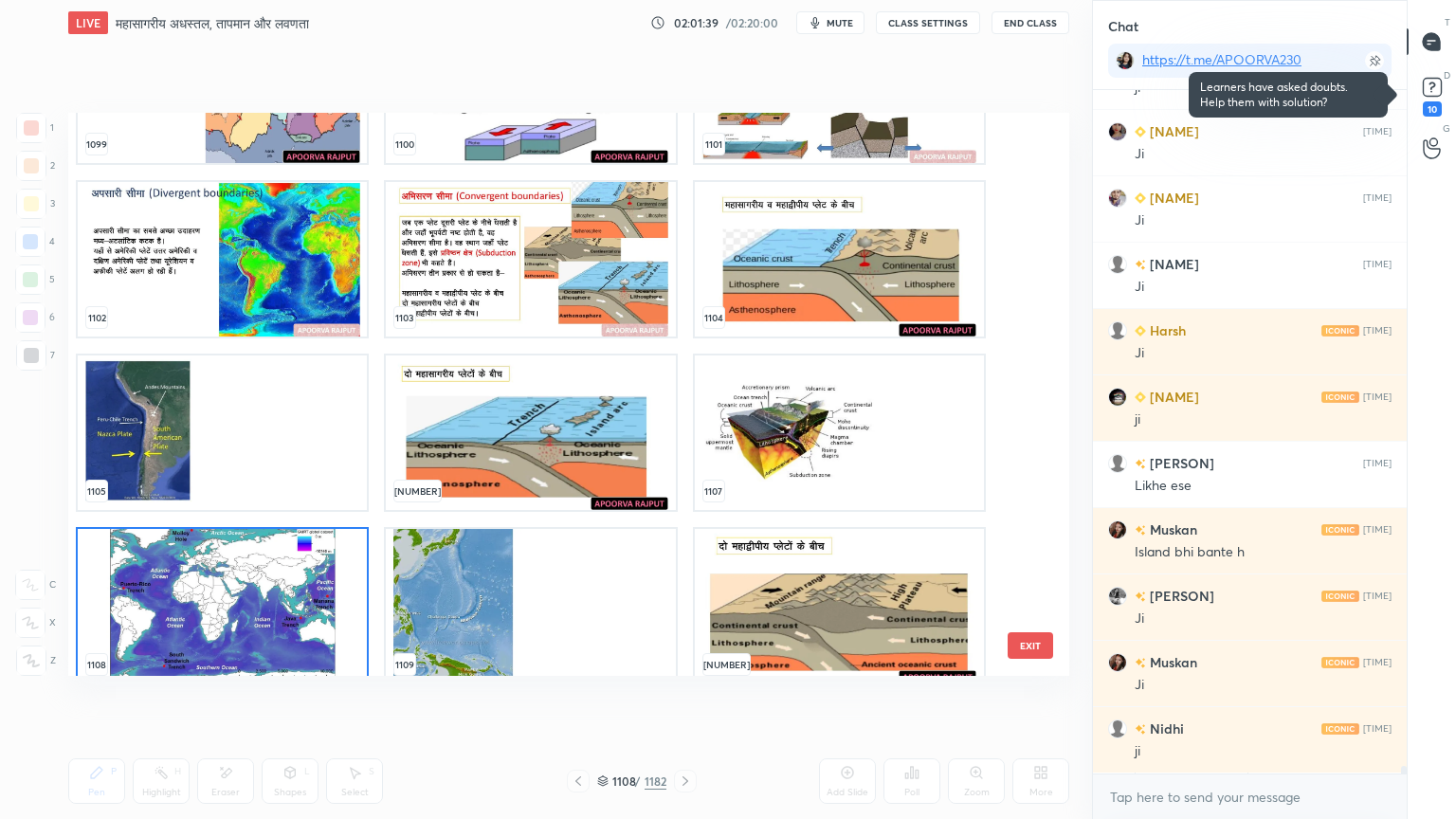 scroll, scrollTop: 63620, scrollLeft: 0, axis: vertical 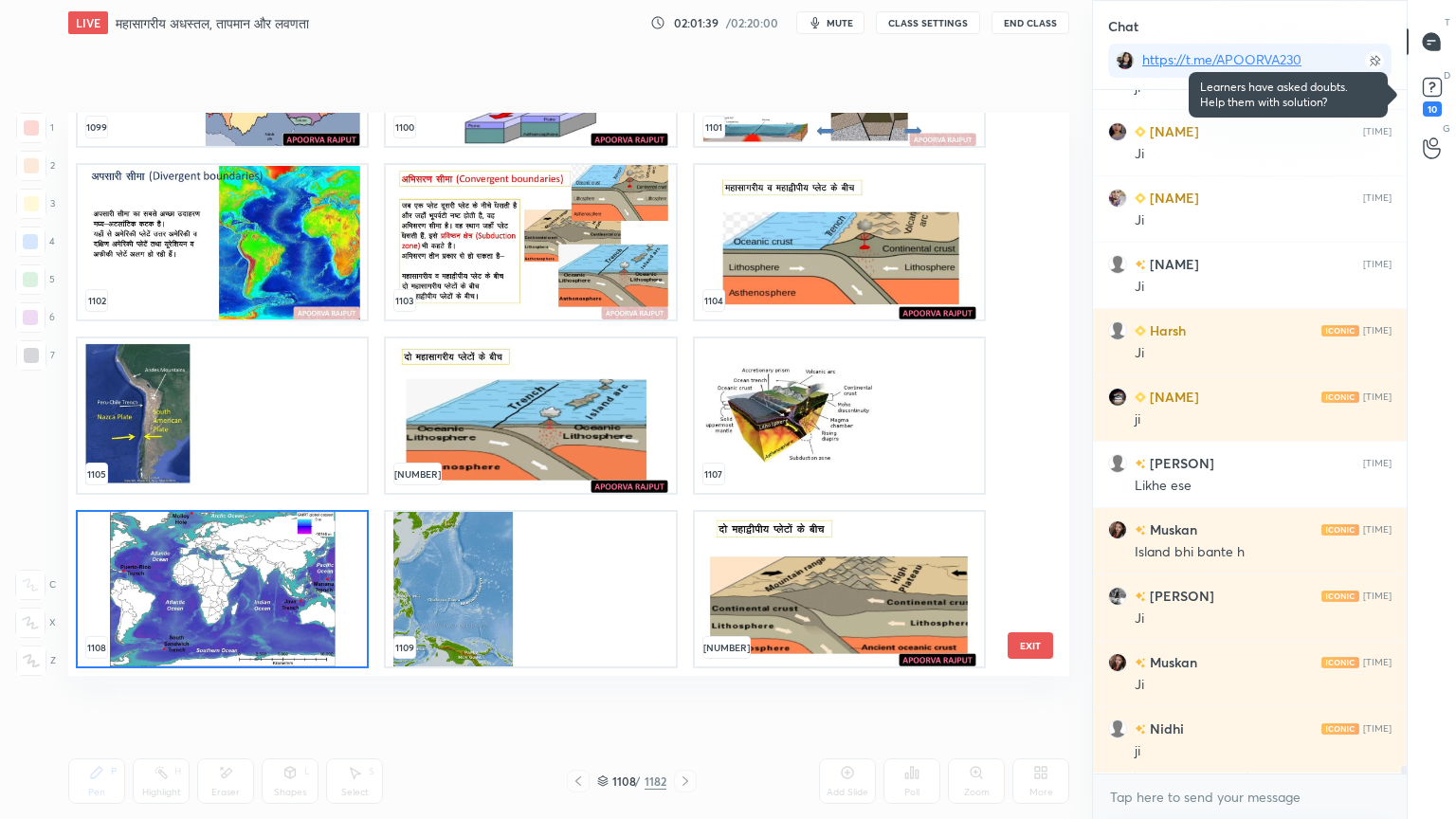 click at bounding box center (222, 589) 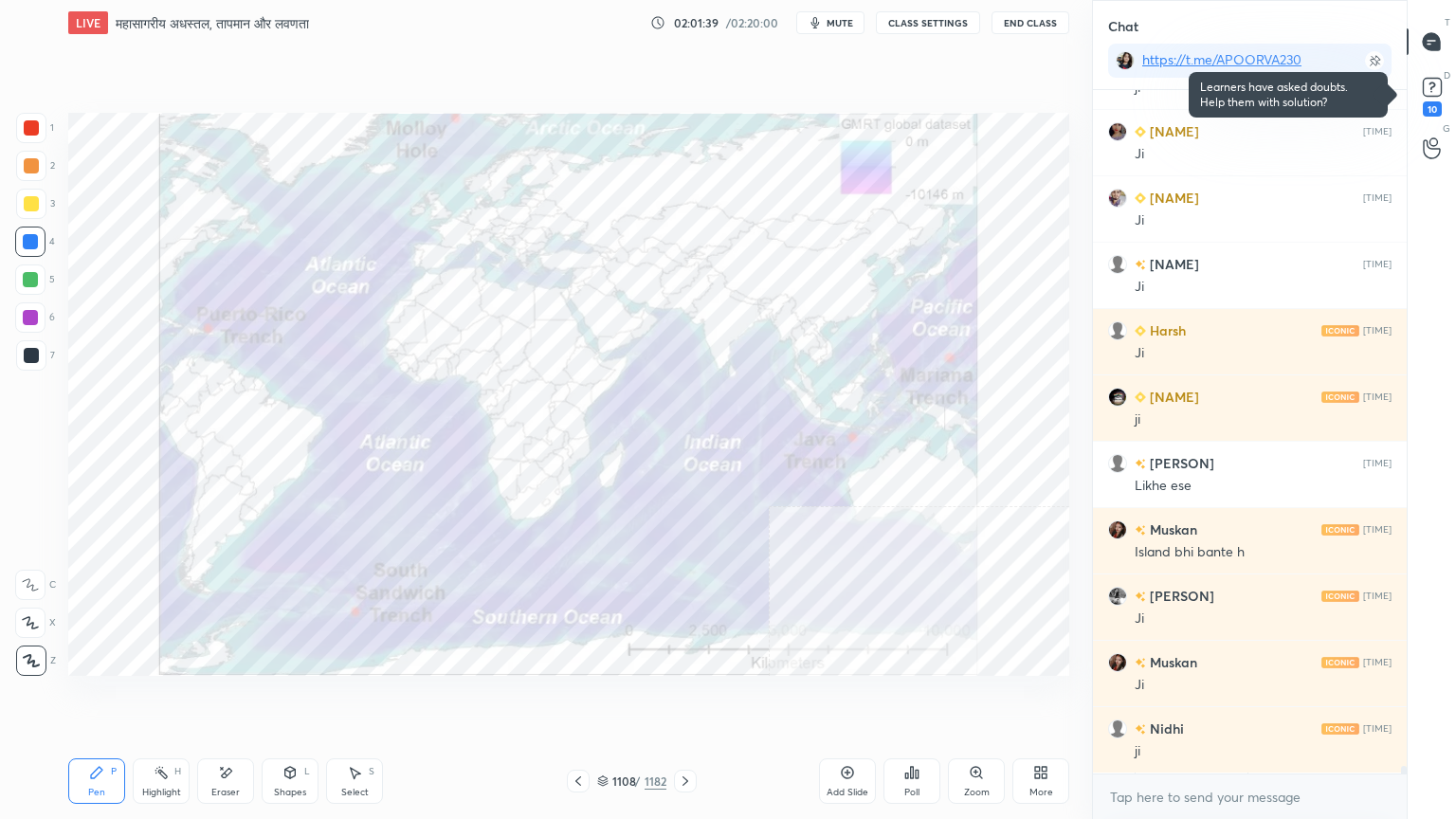 click at bounding box center [222, 589] 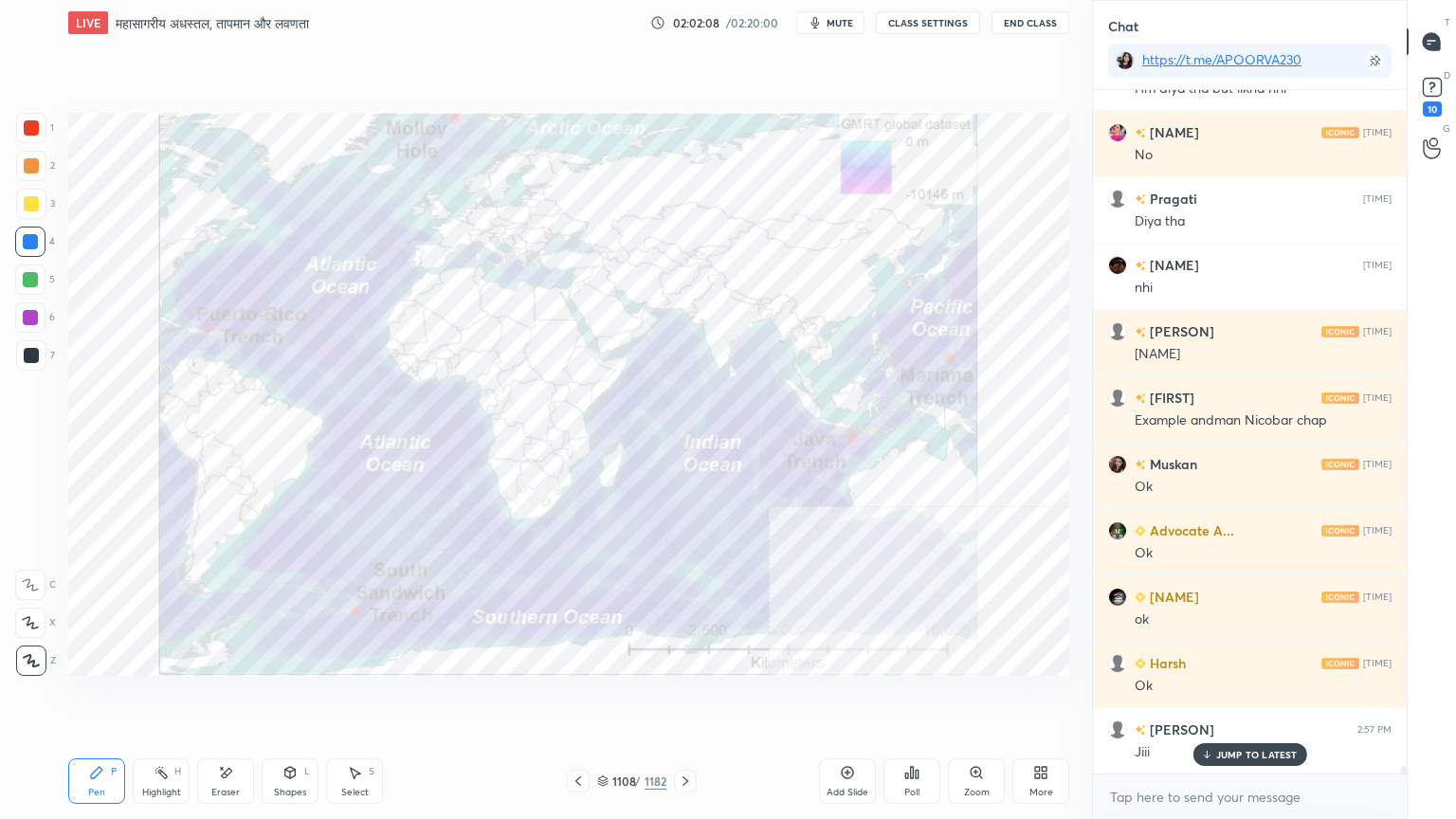 scroll, scrollTop: 63544, scrollLeft: 0, axis: vertical 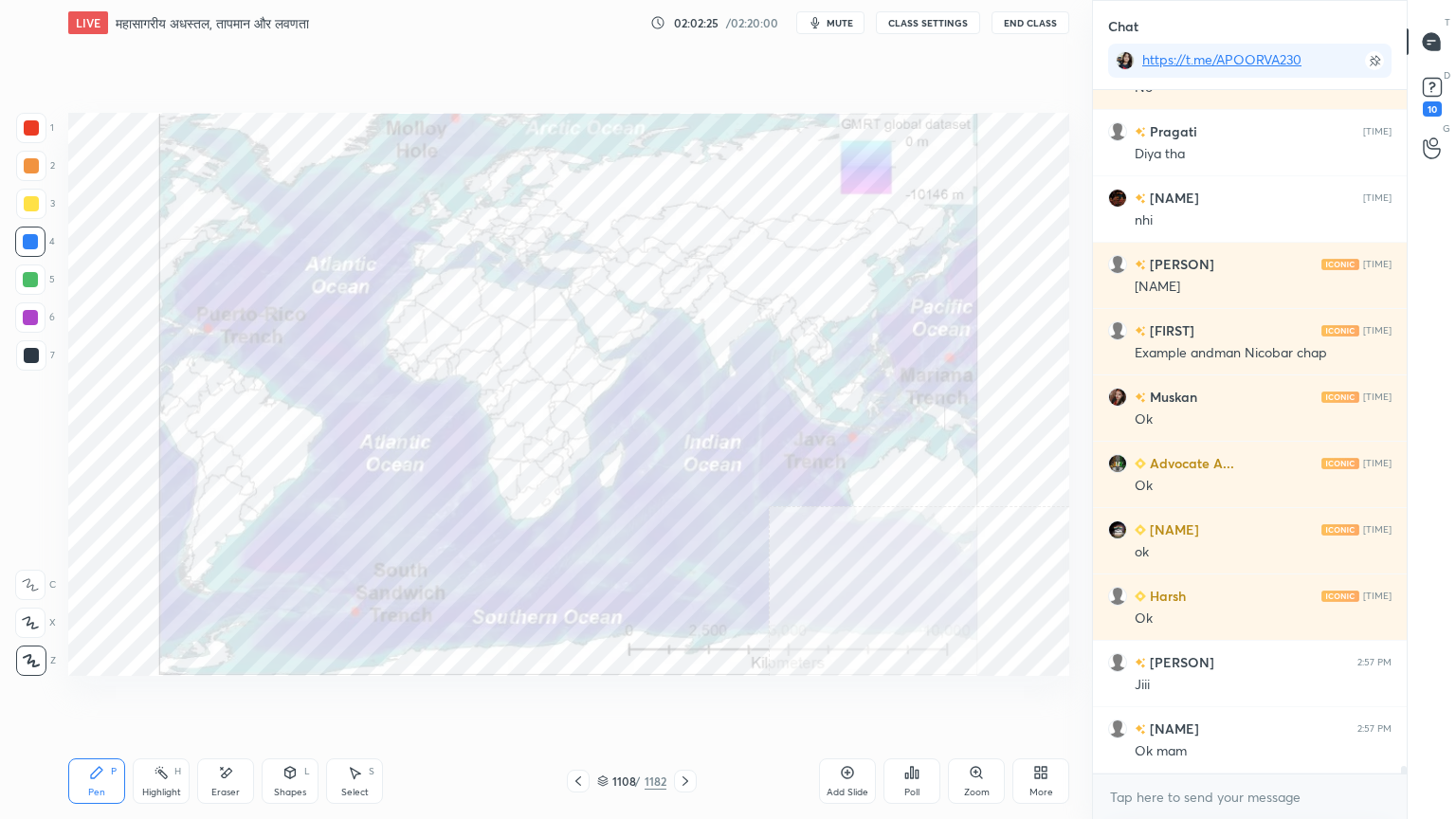 click 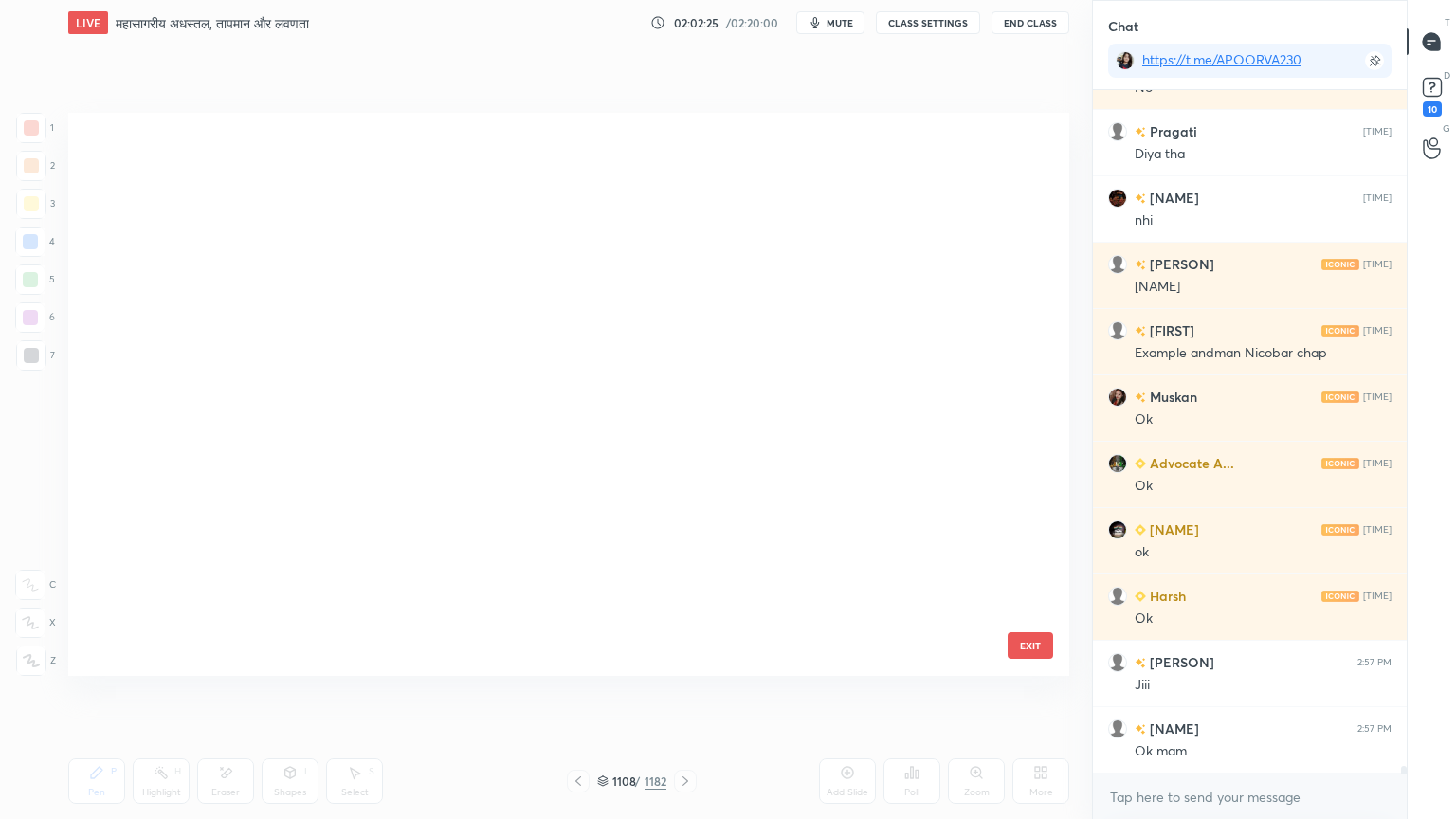 scroll, scrollTop: 63620, scrollLeft: 0, axis: vertical 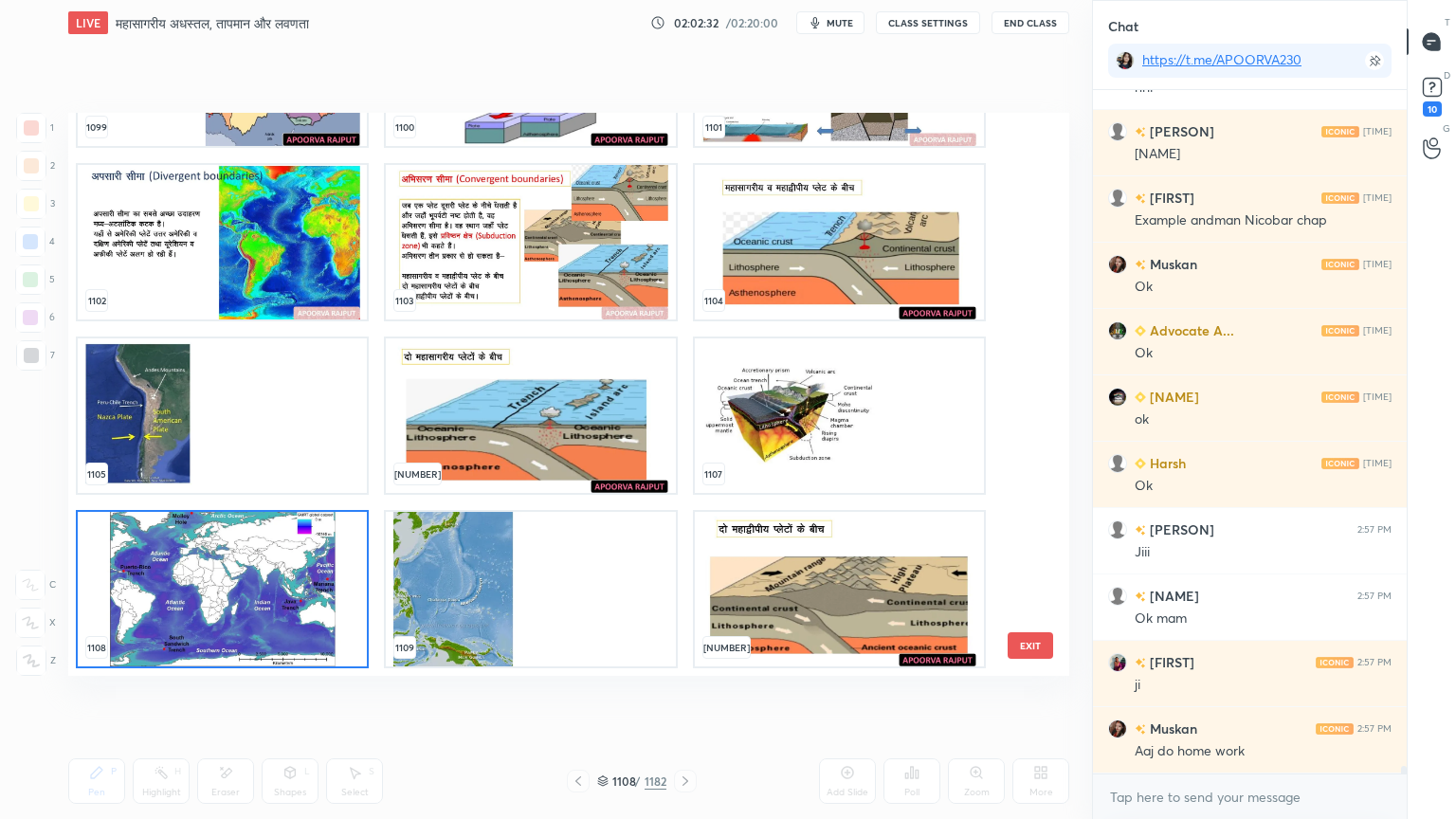 click at bounding box center (530, 589) 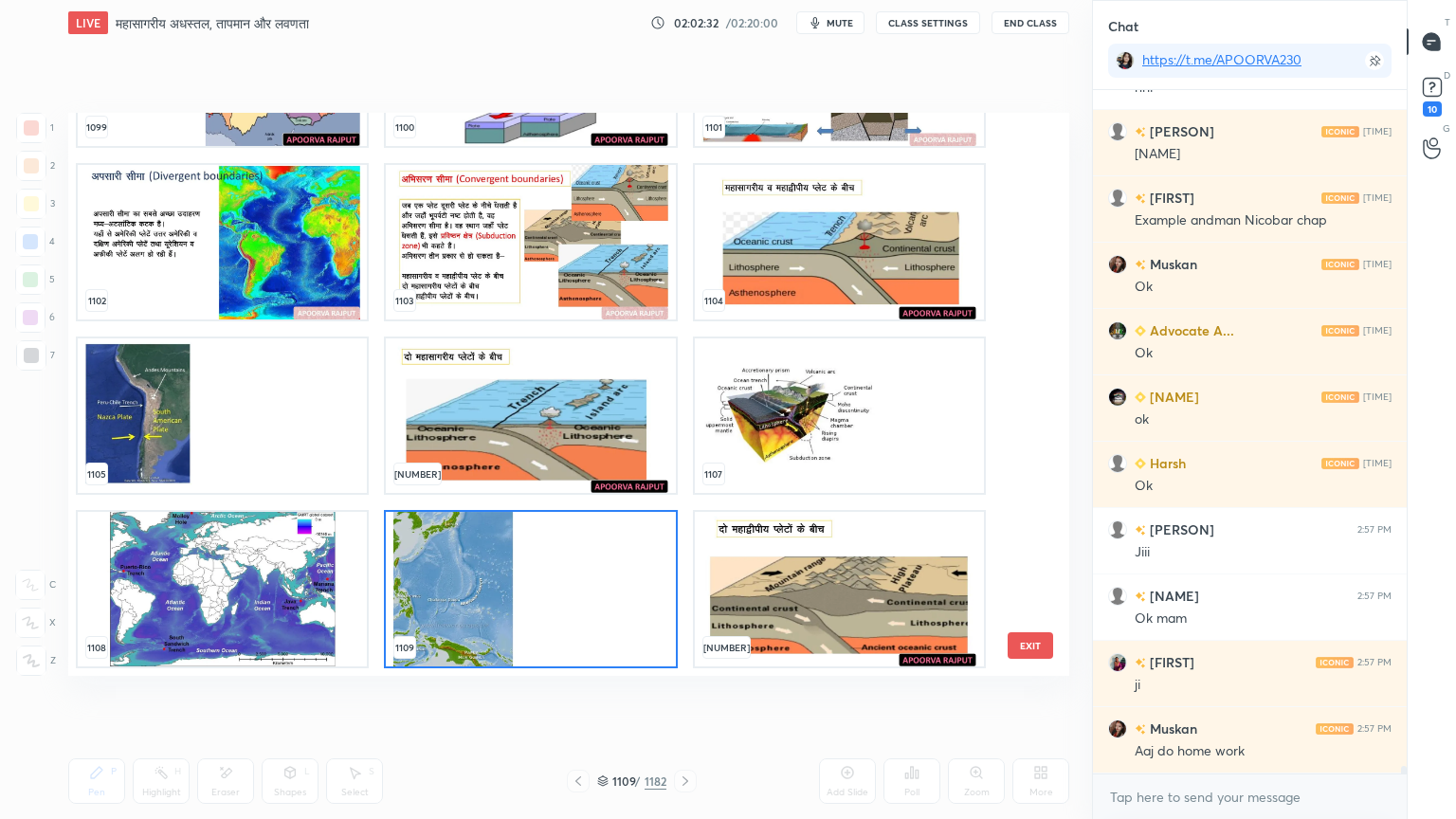 click at bounding box center (530, 589) 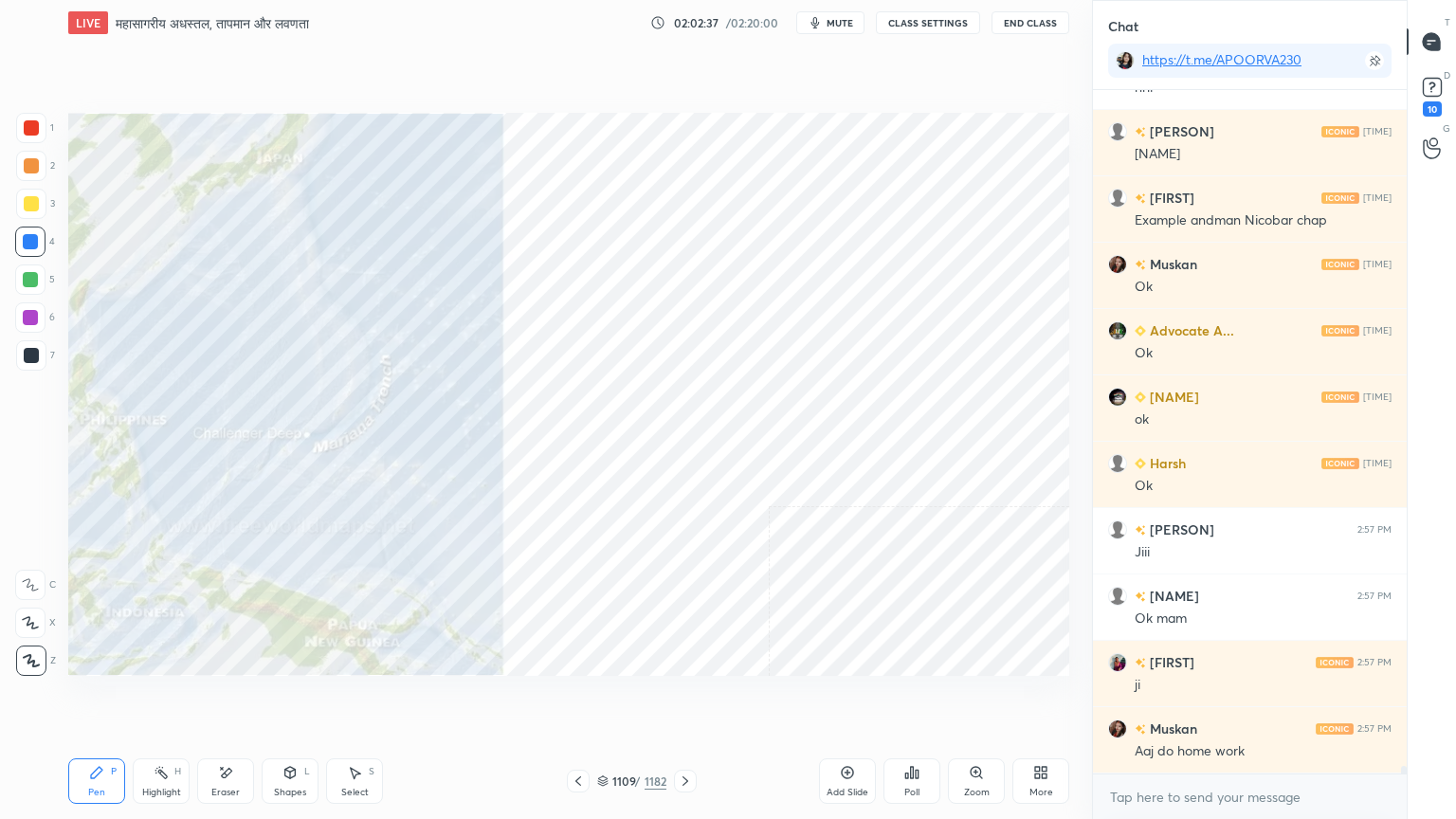 click on "Eraser" at bounding box center [226, 792] 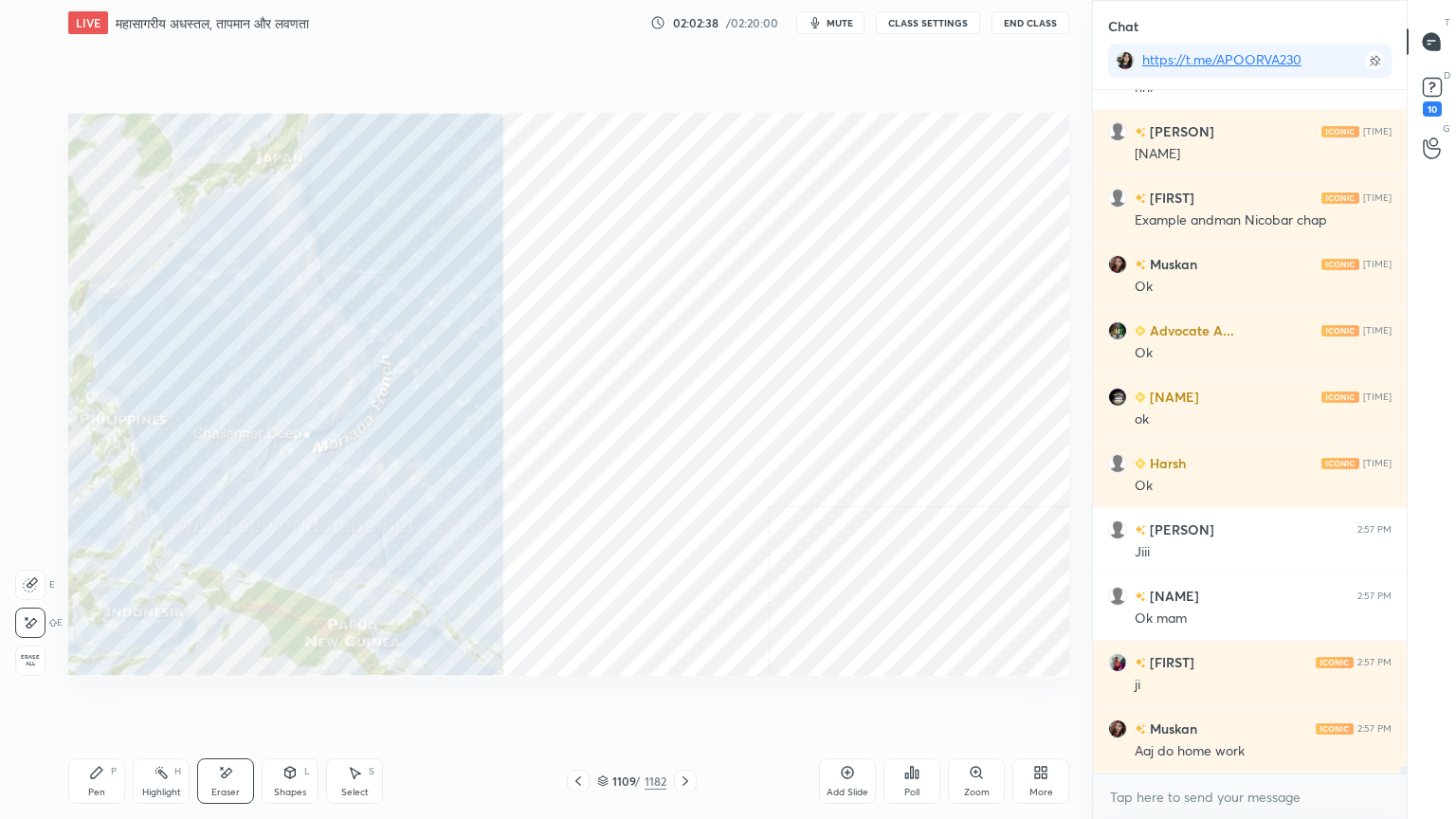 drag, startPoint x: 29, startPoint y: 664, endPoint x: 35, endPoint y: 655, distance: 10.816654 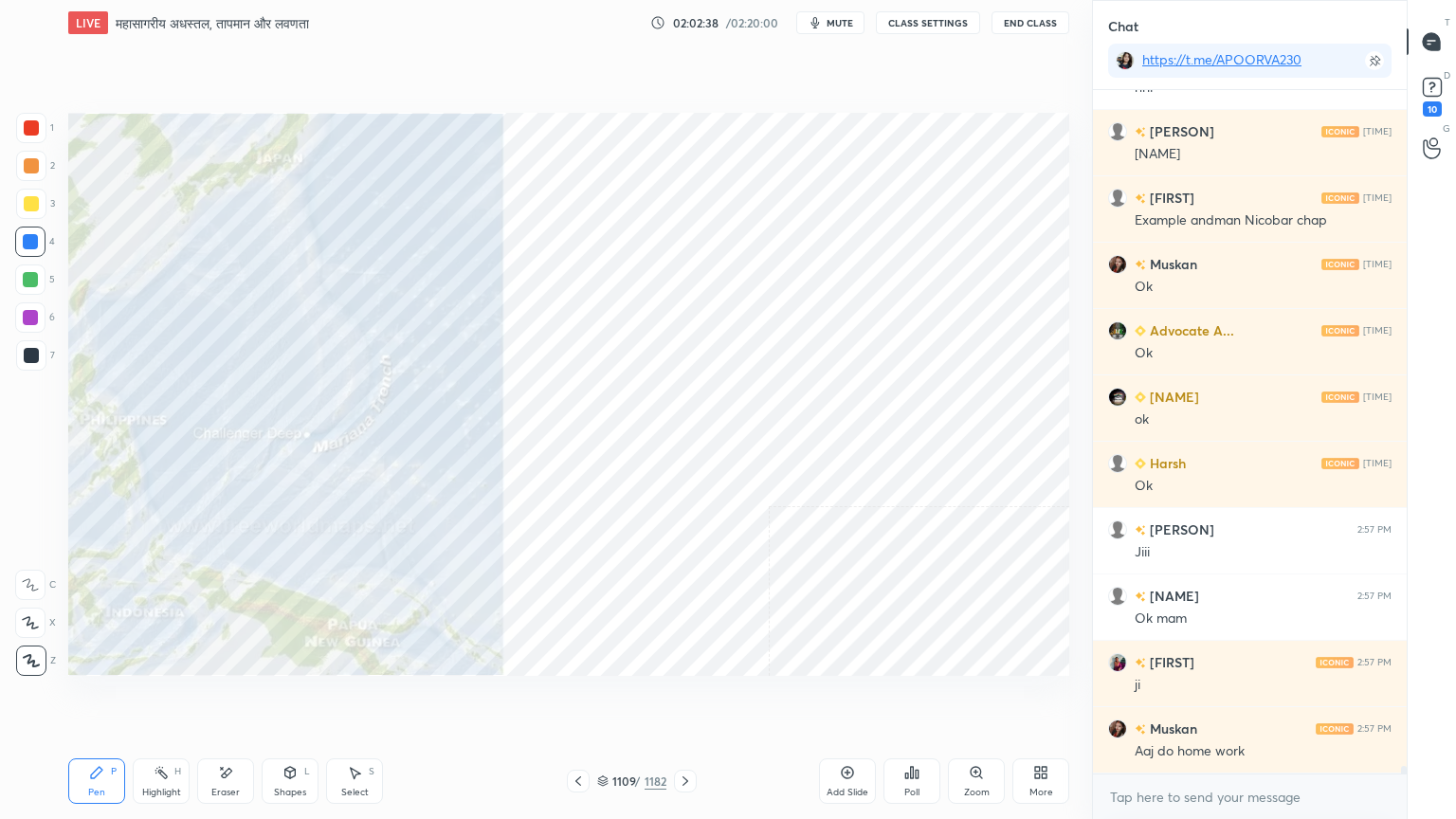 click at bounding box center [31, 661] 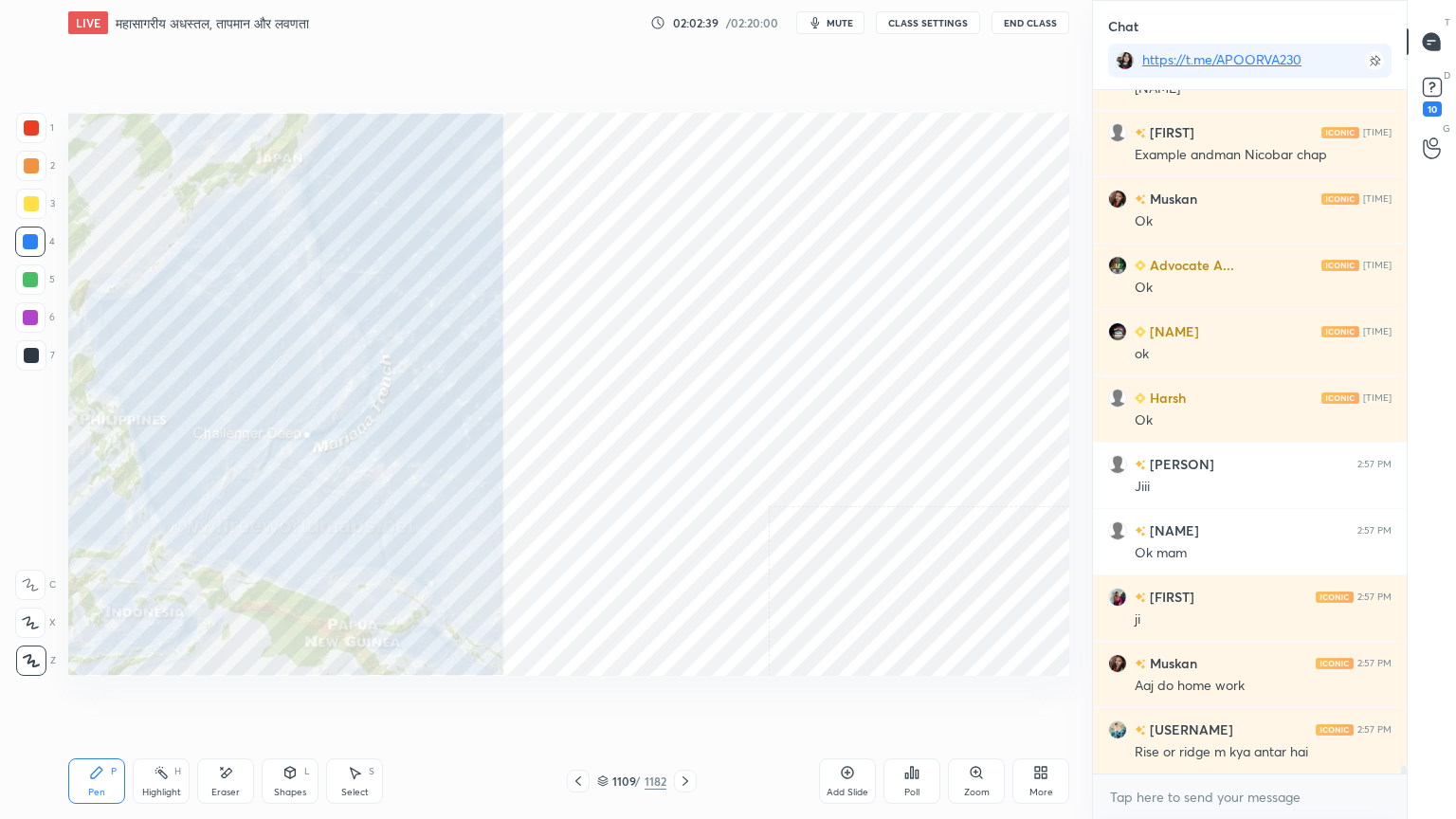 scroll, scrollTop: 63809, scrollLeft: 0, axis: vertical 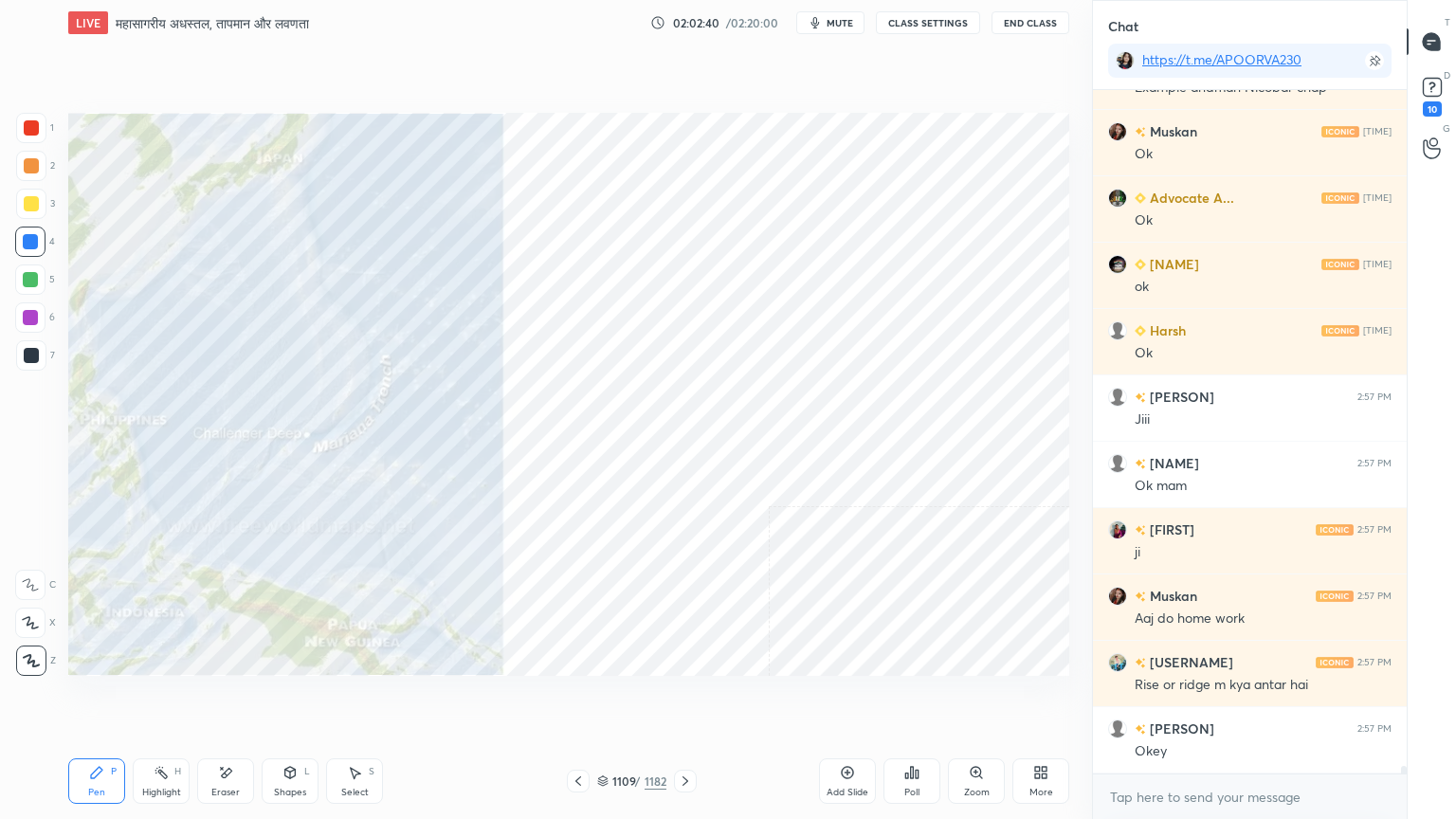 click on "[NUMBER] / [NUMBER]" at bounding box center (631, 781) 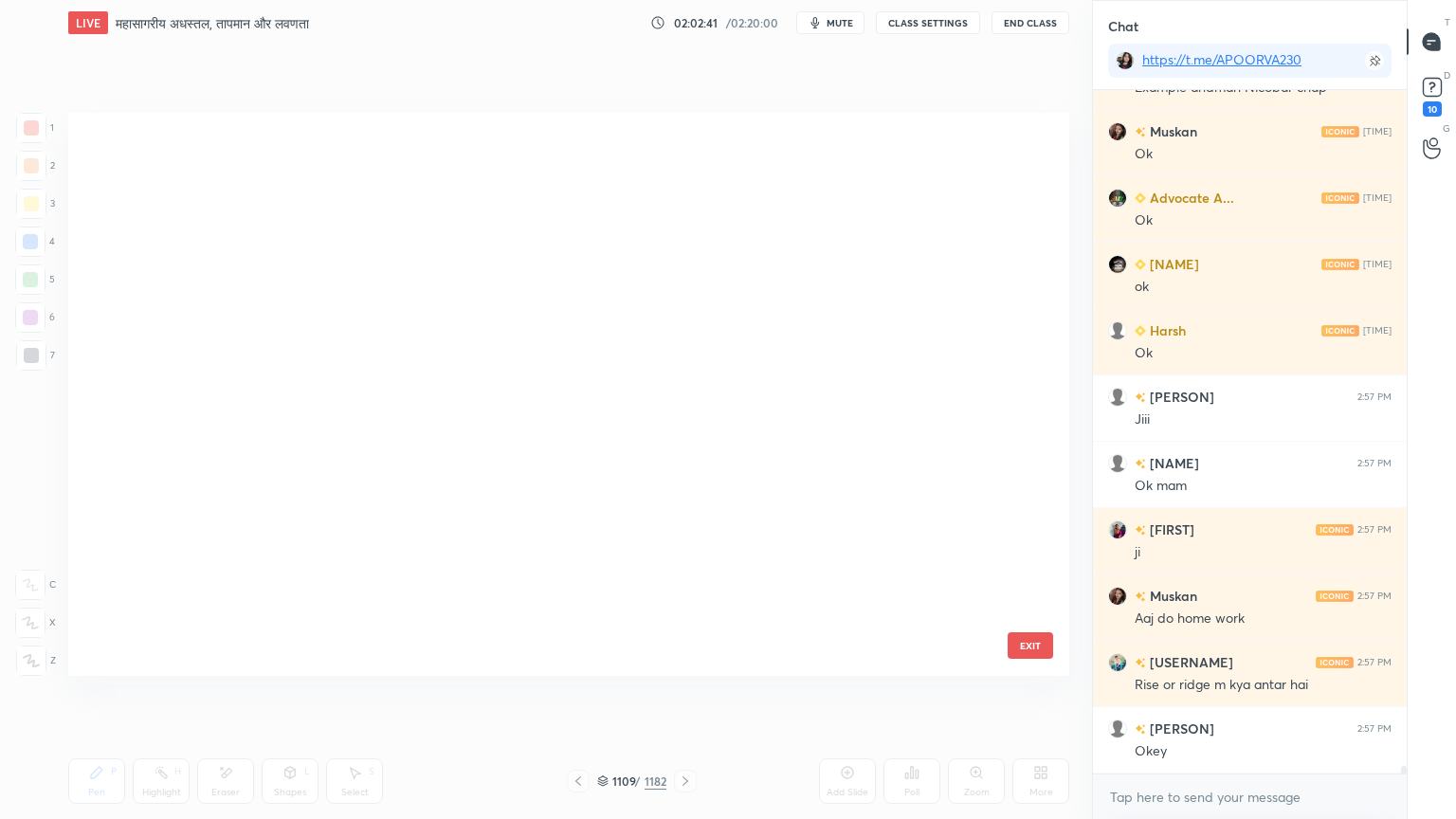 scroll, scrollTop: 63620, scrollLeft: 0, axis: vertical 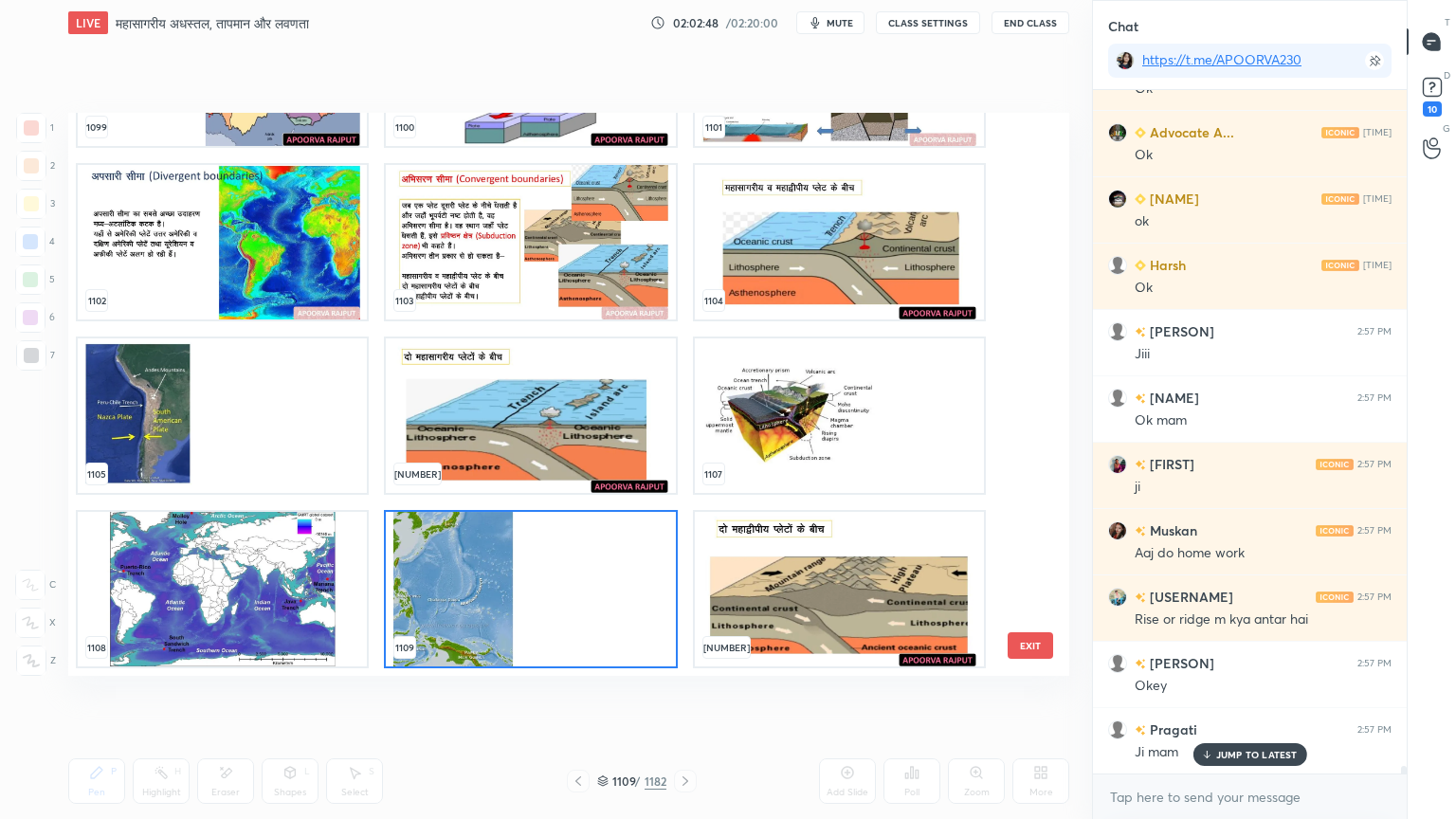 click at bounding box center (530, 589) 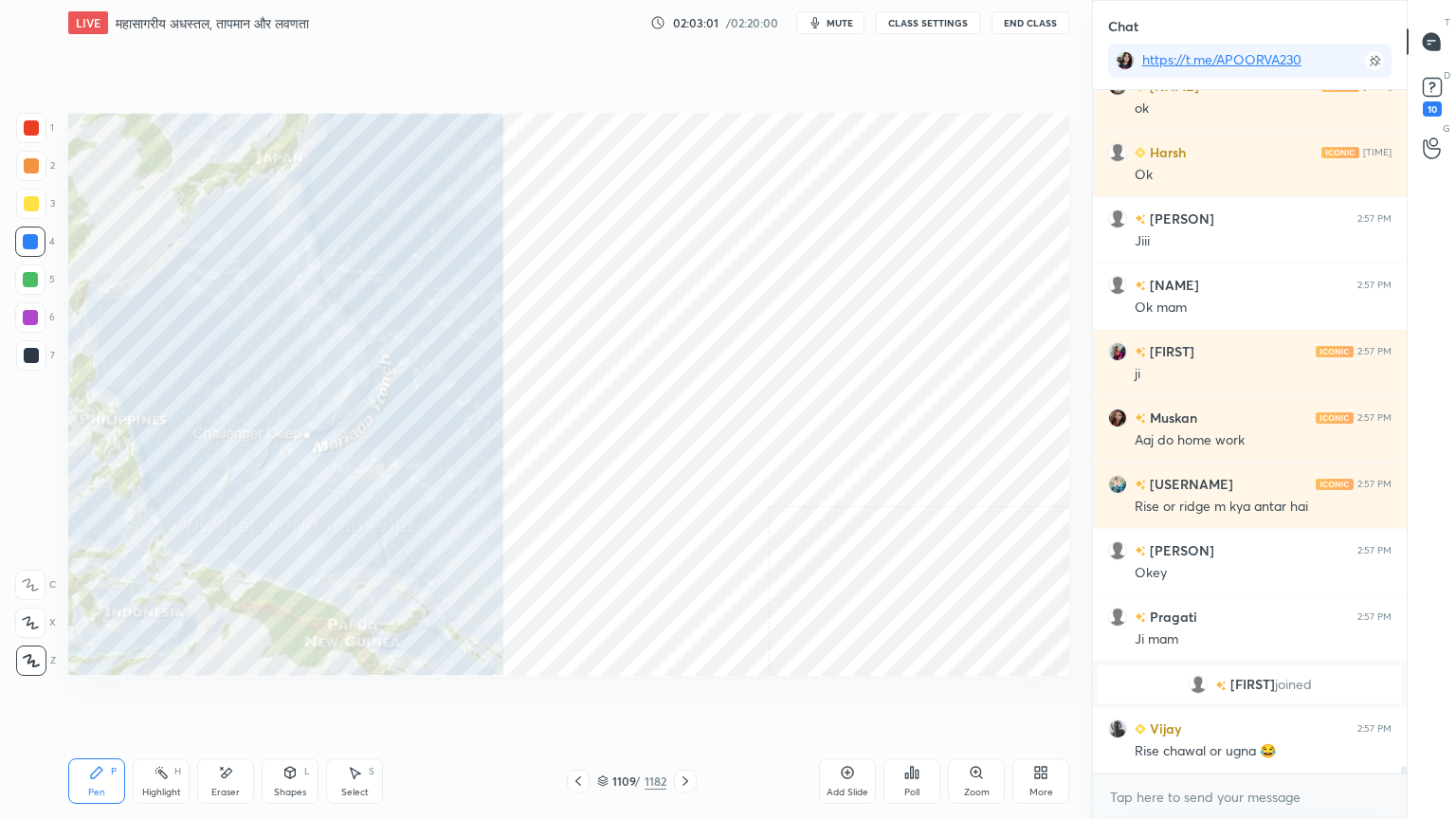 scroll, scrollTop: 64053, scrollLeft: 0, axis: vertical 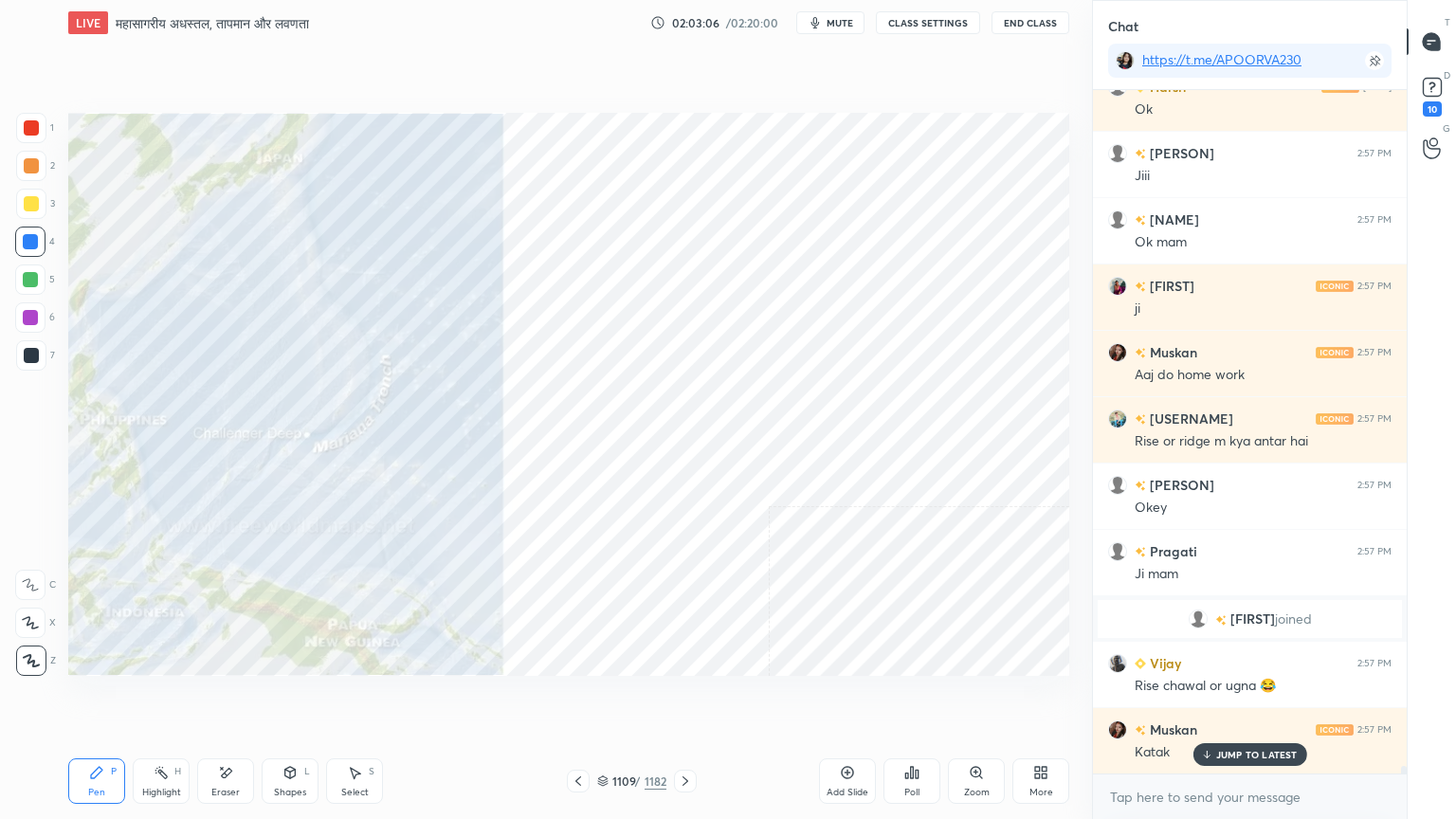 drag, startPoint x: 229, startPoint y: 785, endPoint x: 222, endPoint y: 766, distance: 20.248457 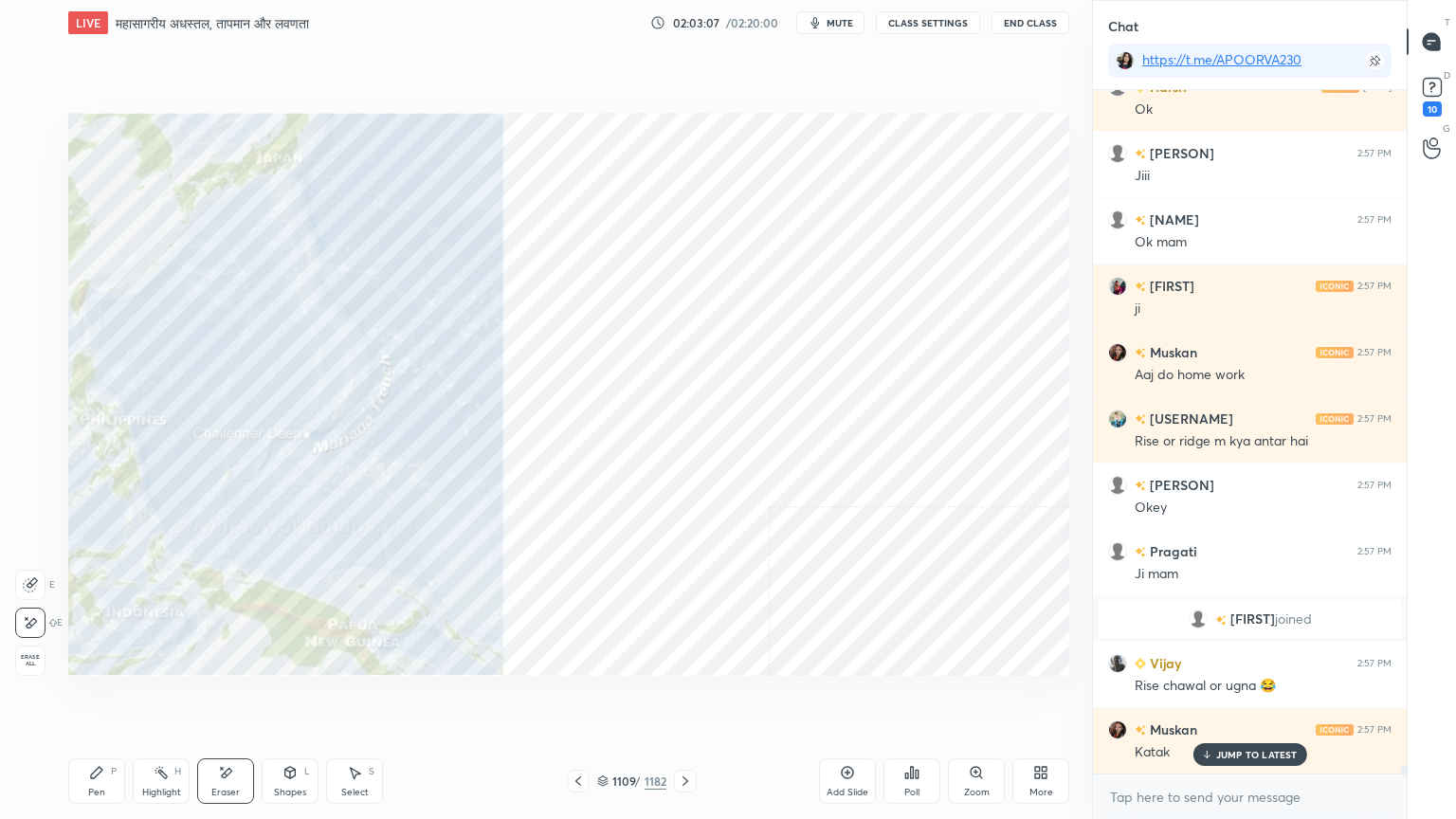 click on "Erase all" at bounding box center (30, 661) 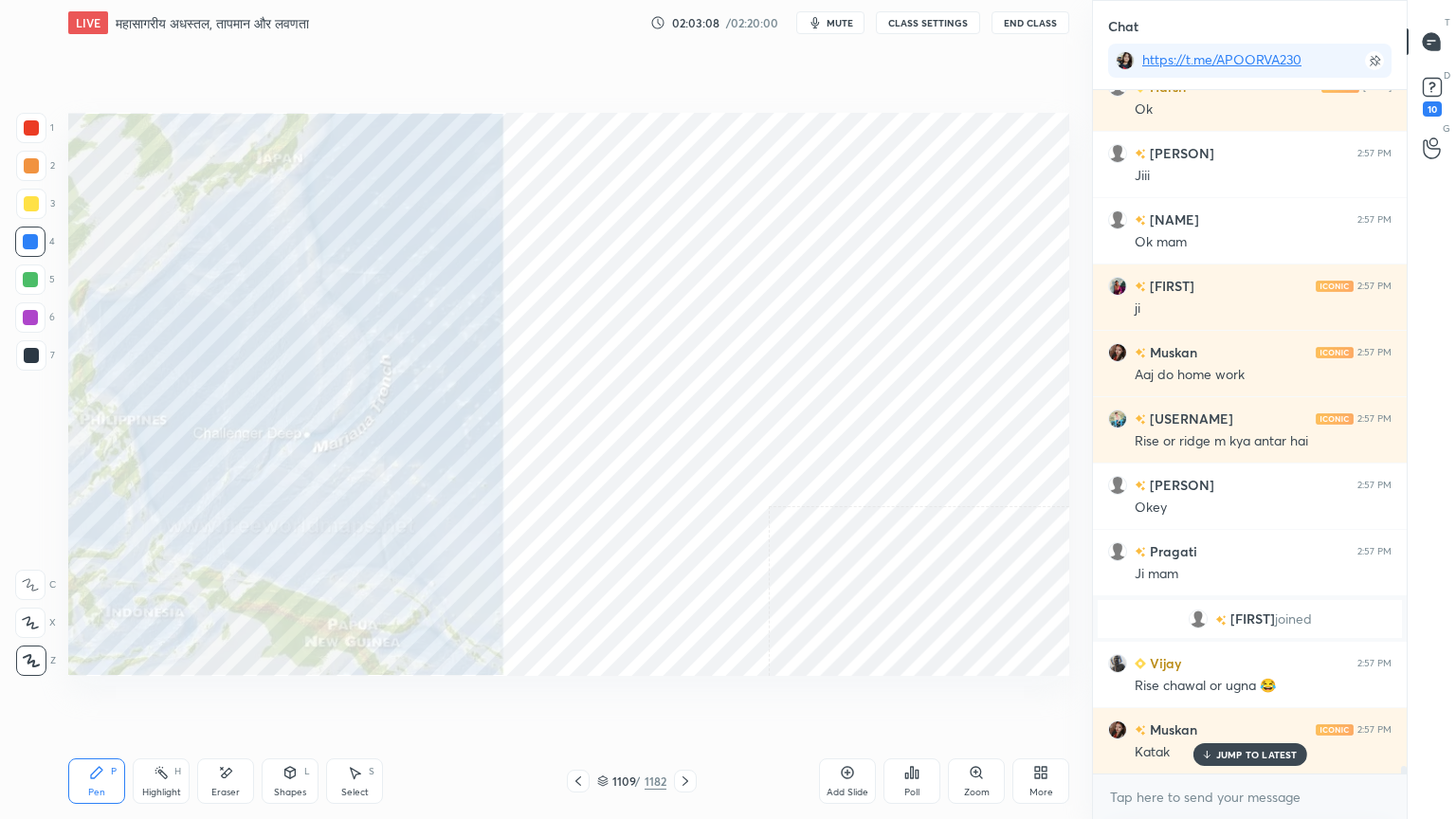 click 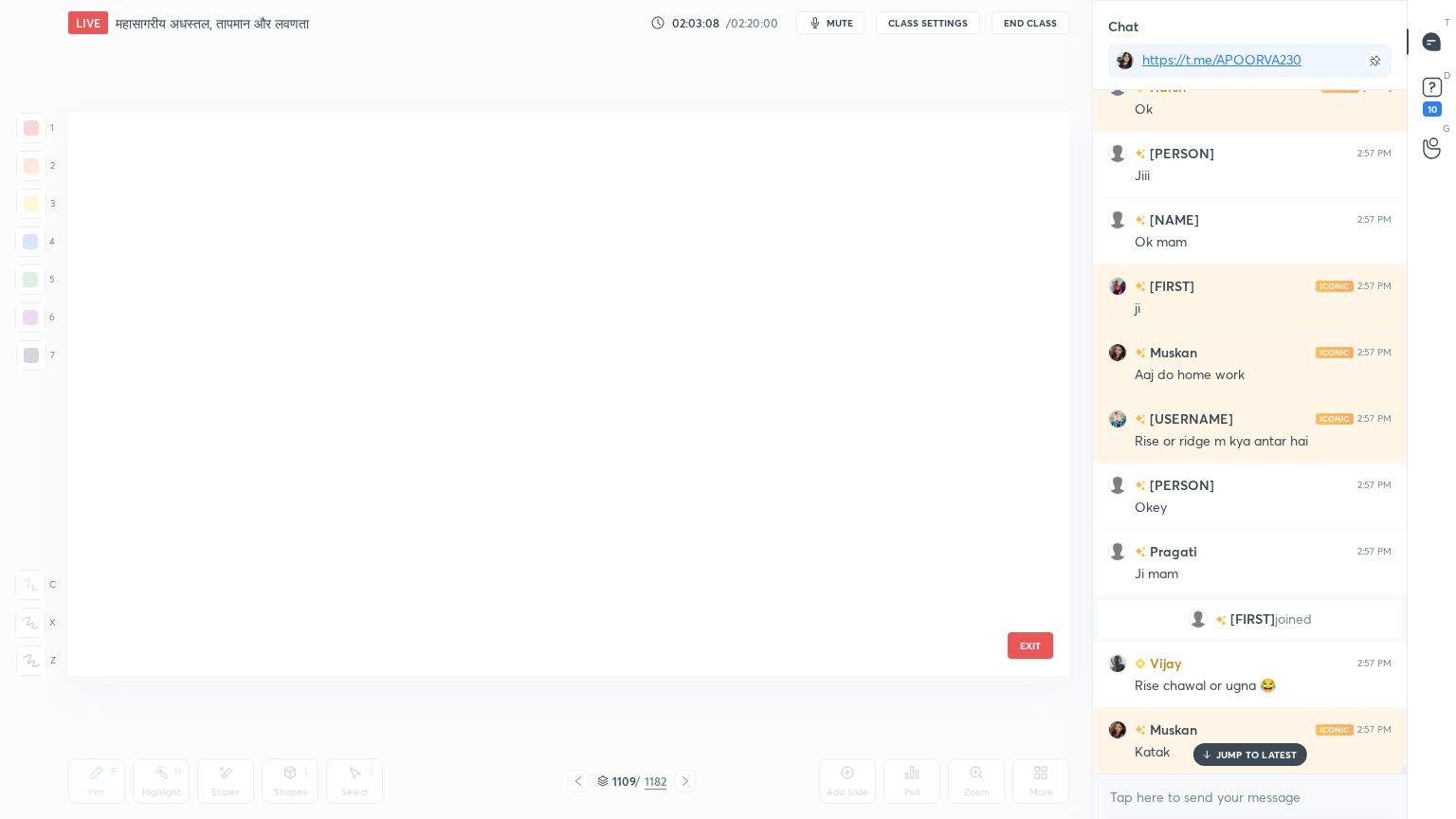 scroll, scrollTop: 63620, scrollLeft: 0, axis: vertical 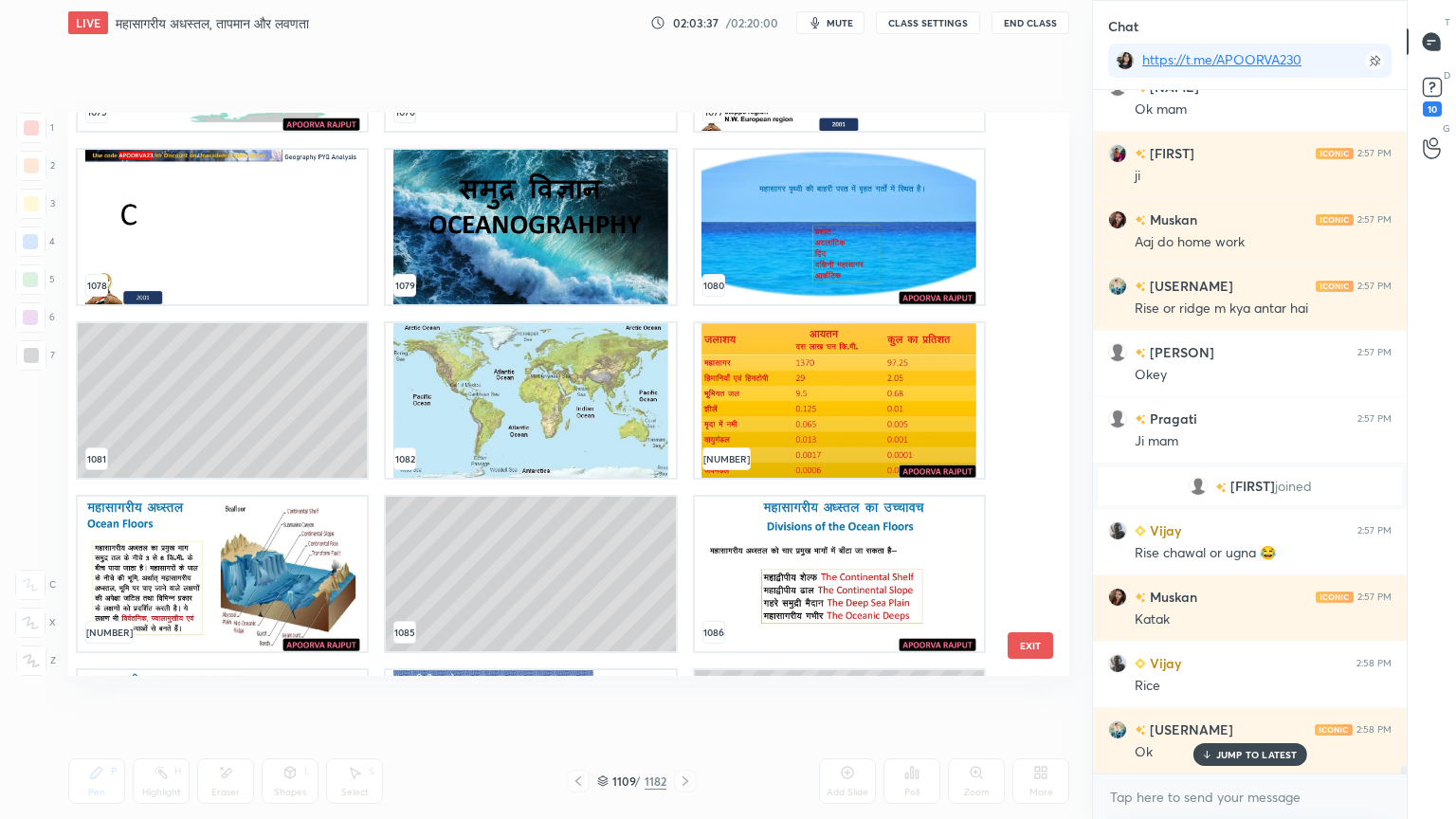 click at bounding box center (839, 573) 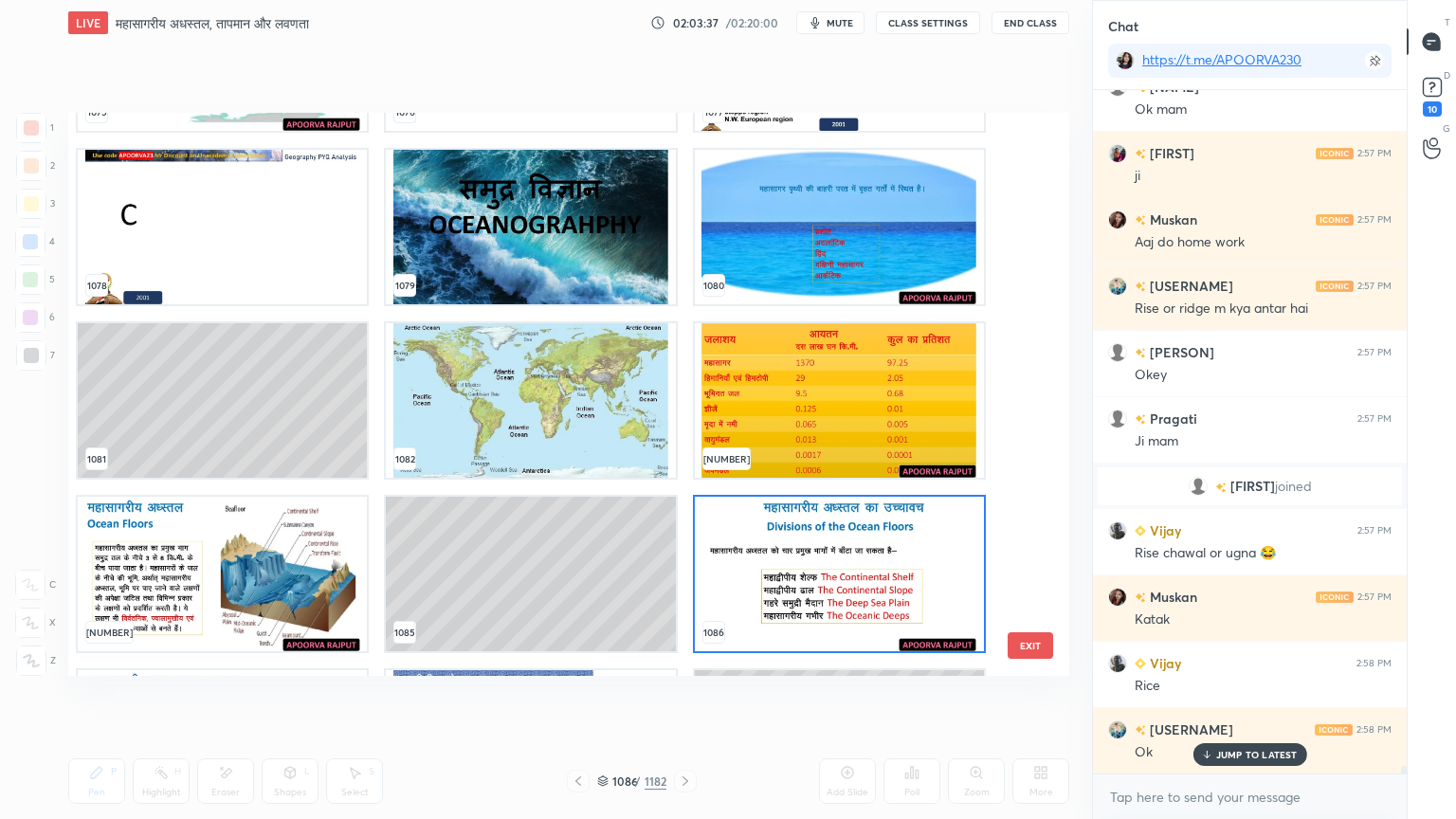 click at bounding box center [839, 573] 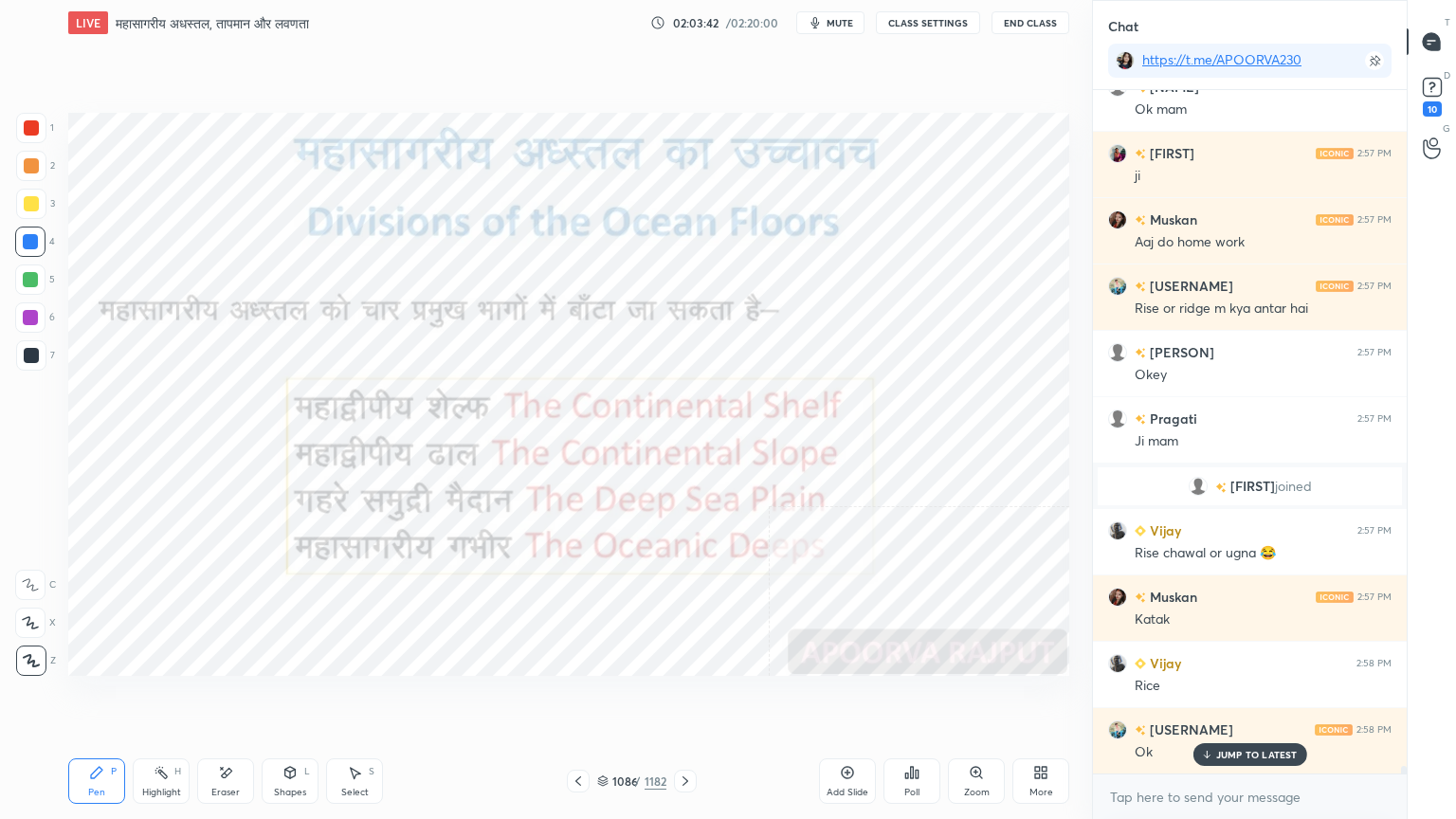 drag, startPoint x: 610, startPoint y: 782, endPoint x: 623, endPoint y: 774, distance: 15.264338 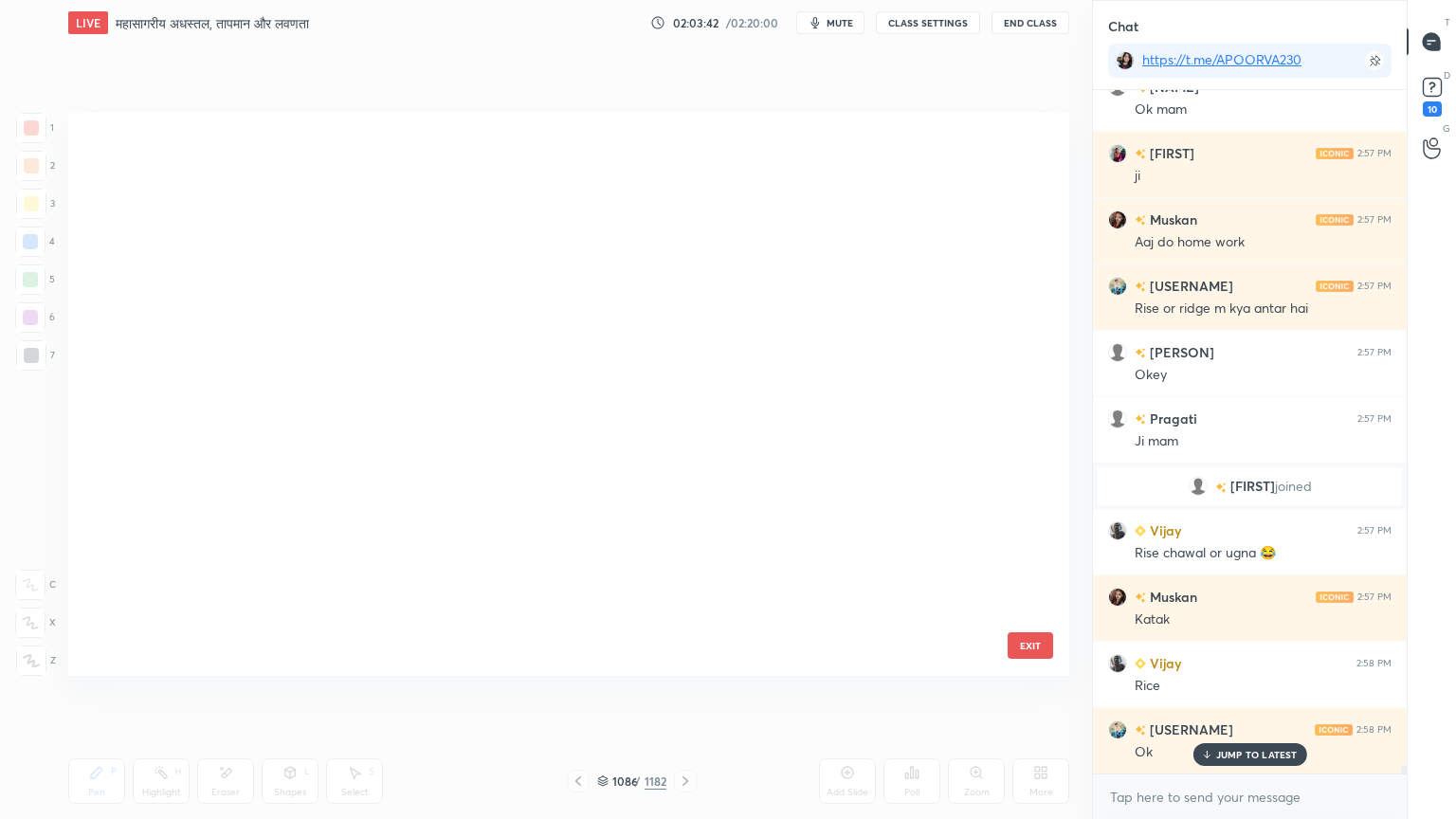 scroll, scrollTop: 62233, scrollLeft: 0, axis: vertical 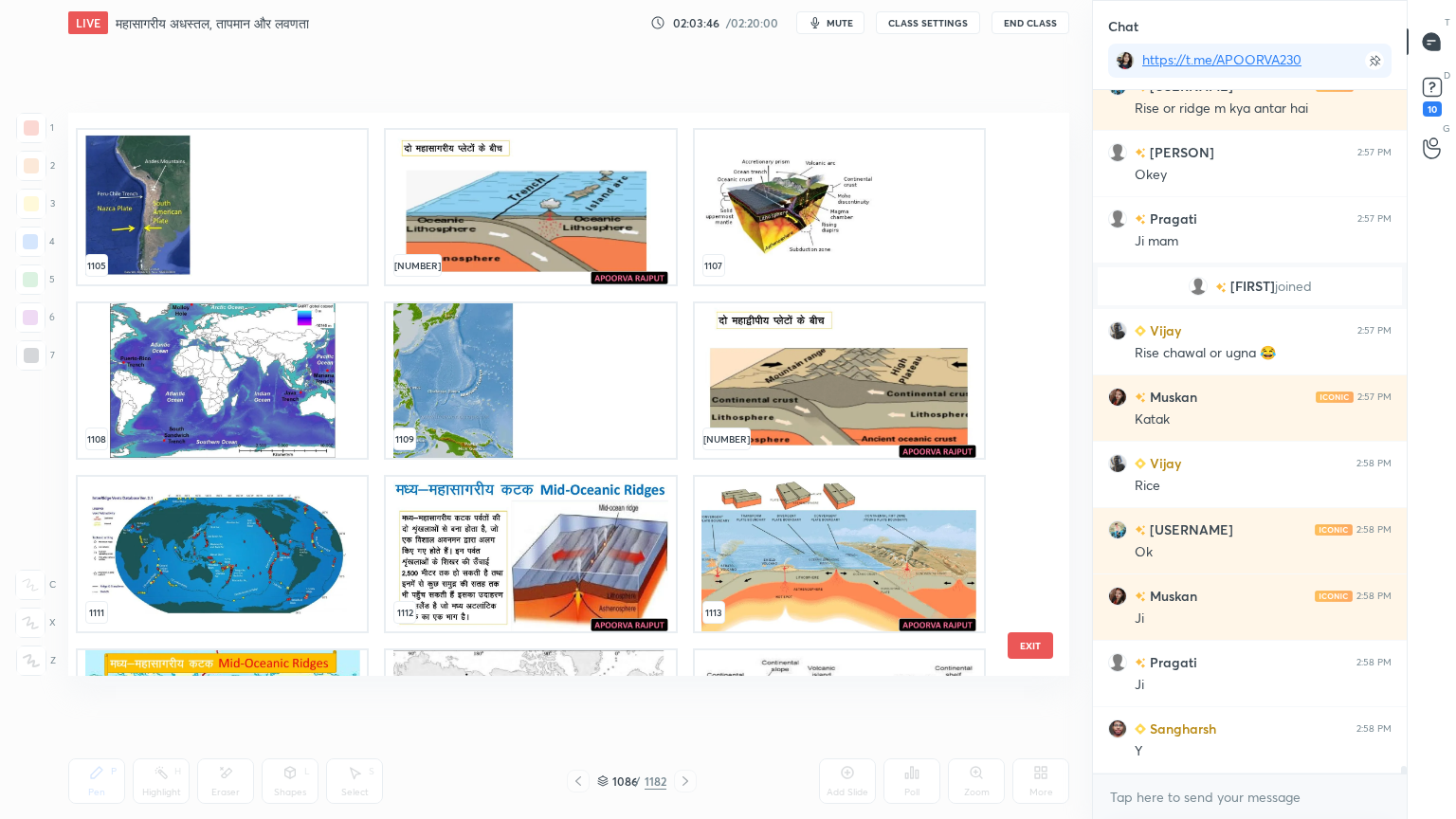 click at bounding box center (530, 554) 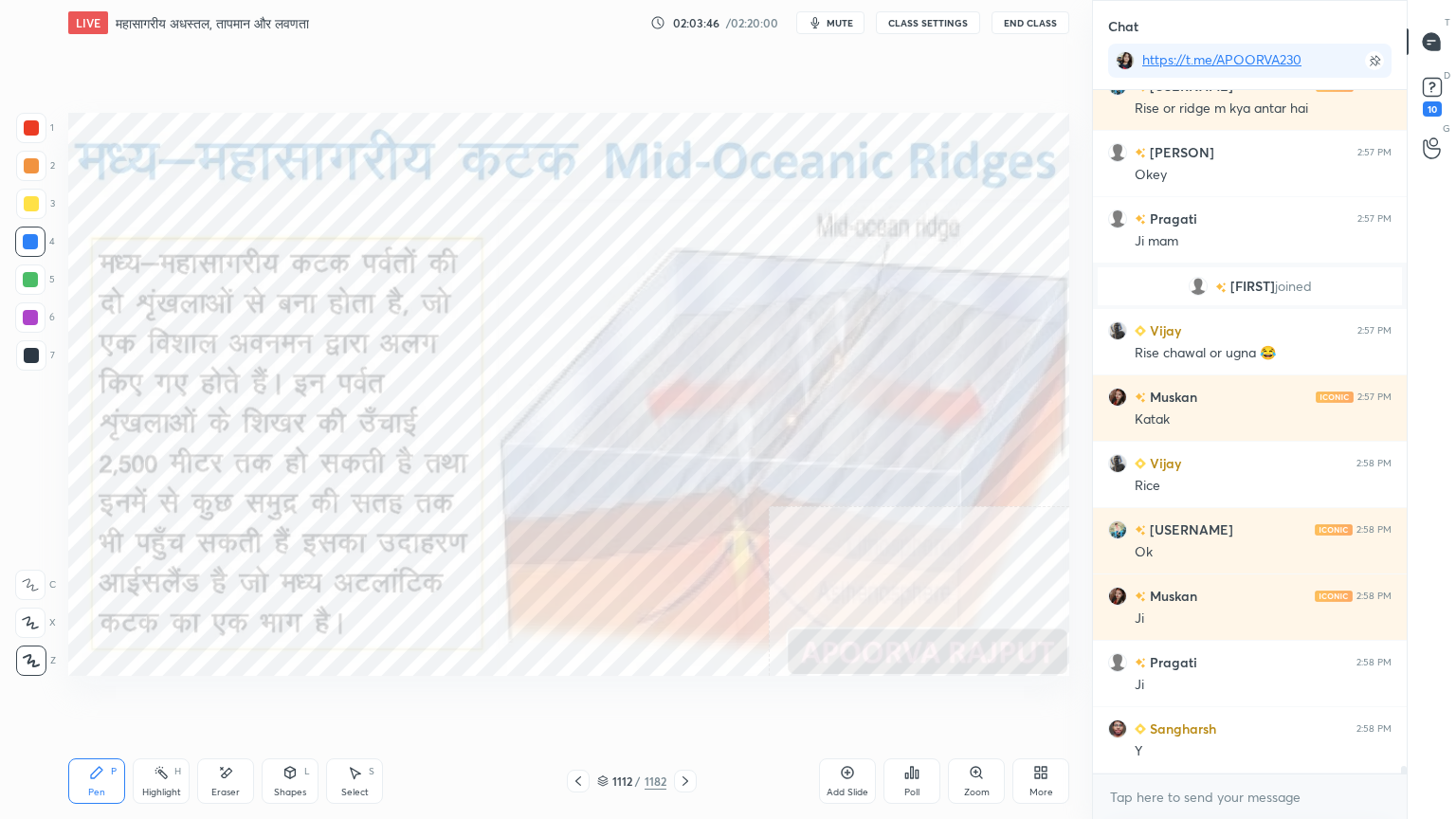 click at bounding box center (530, 554) 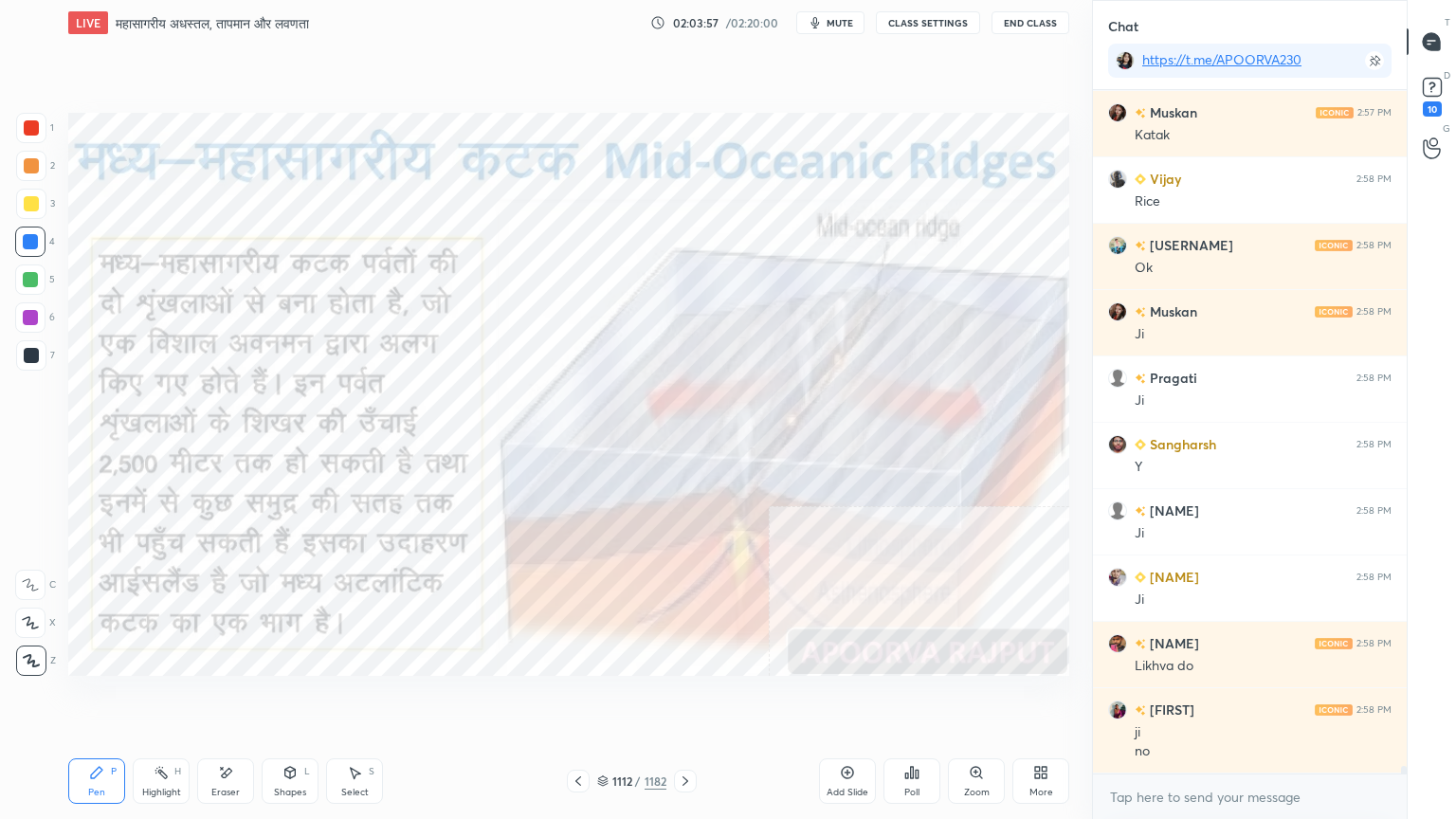 scroll, scrollTop: 64735, scrollLeft: 0, axis: vertical 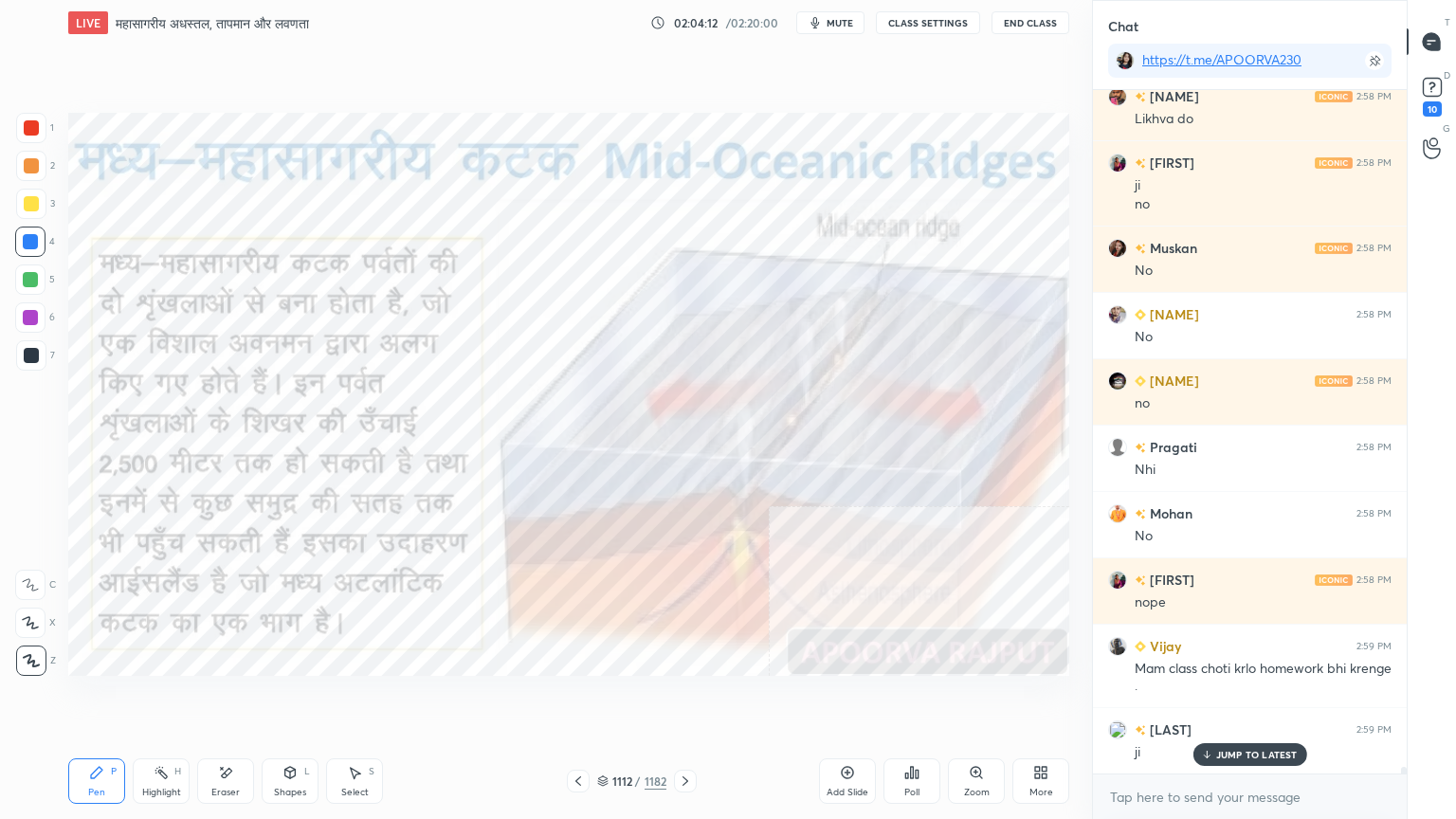 click 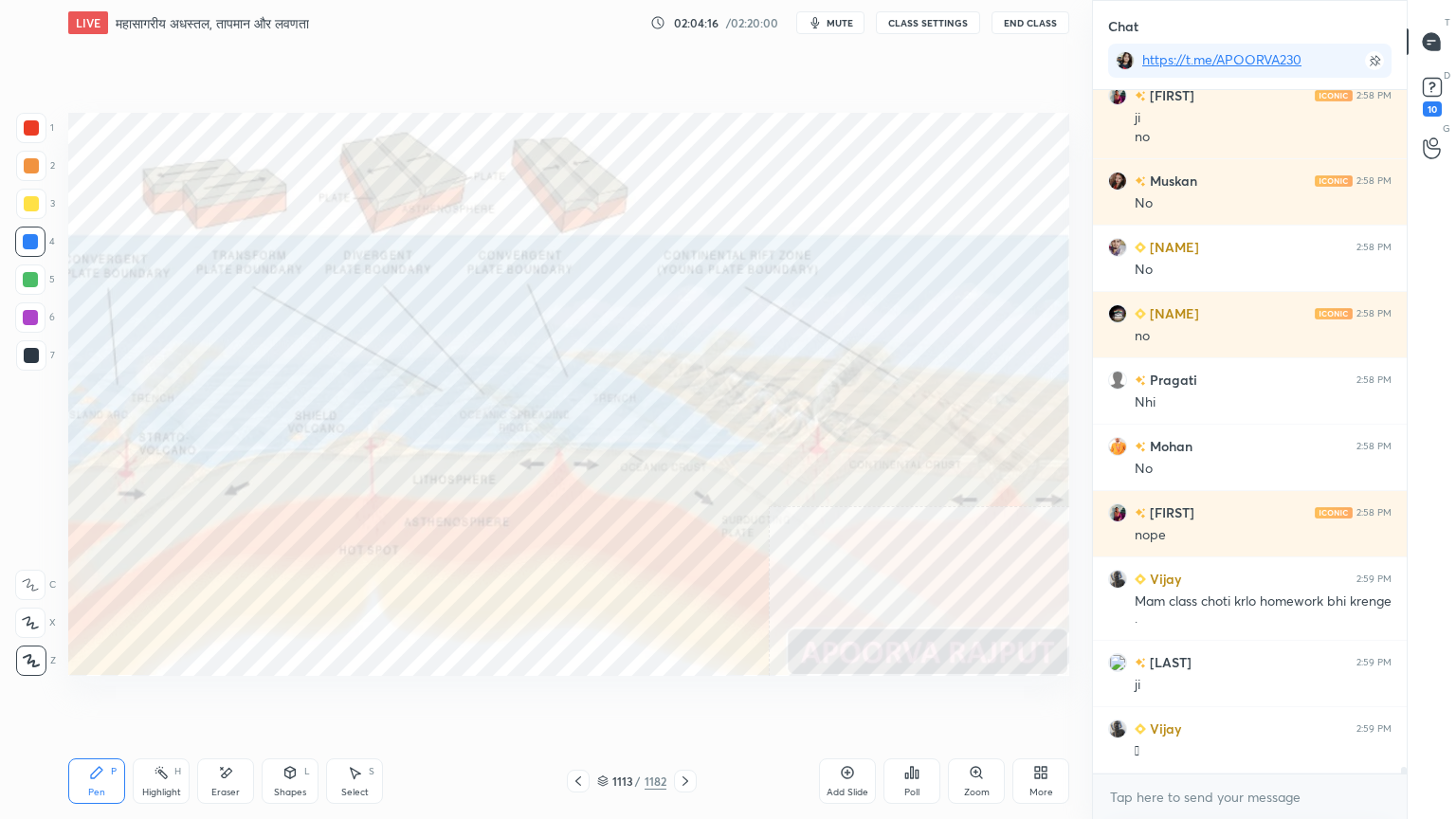click 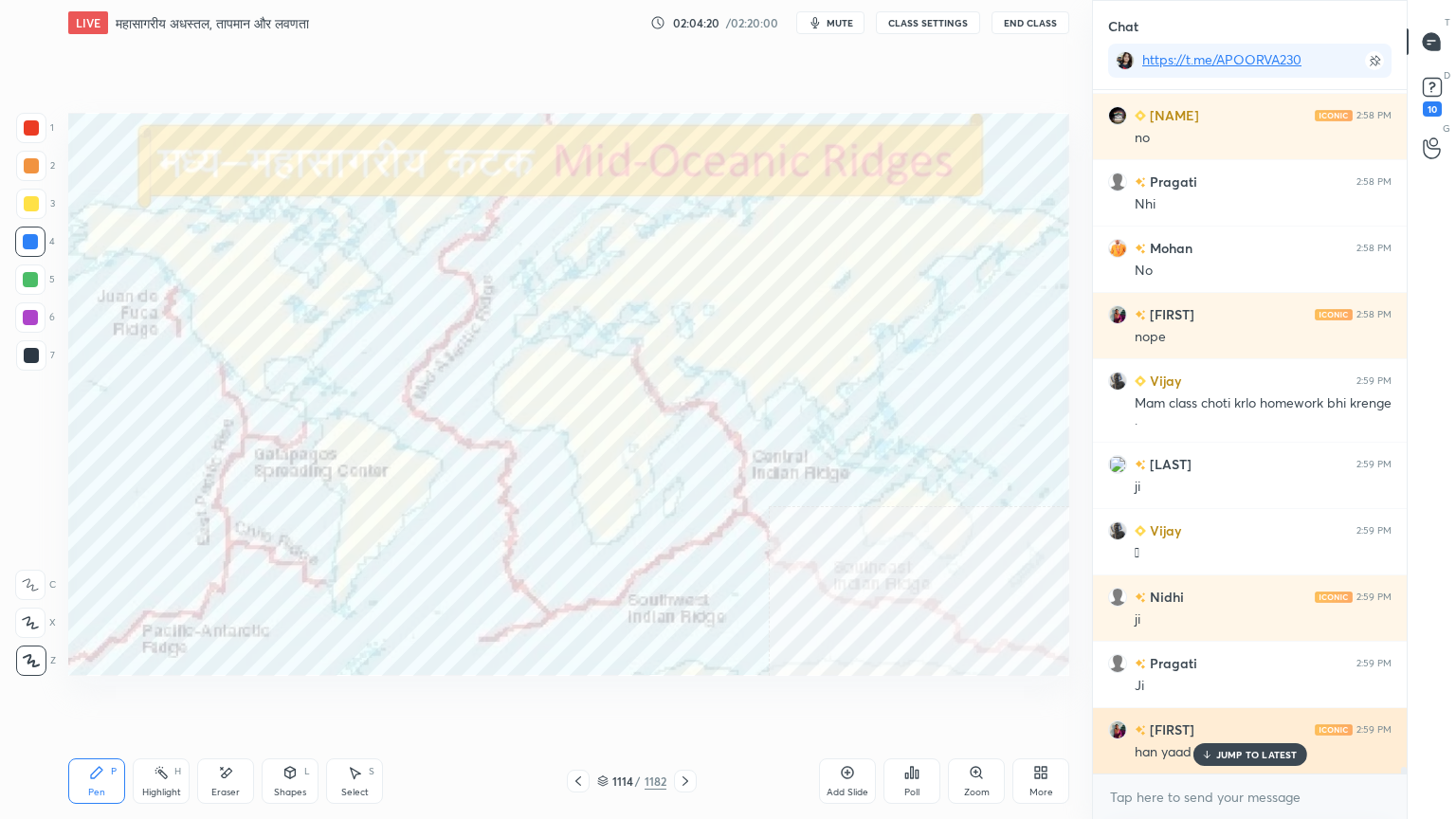 click on "JUMP TO LATEST" at bounding box center (1249, 755) 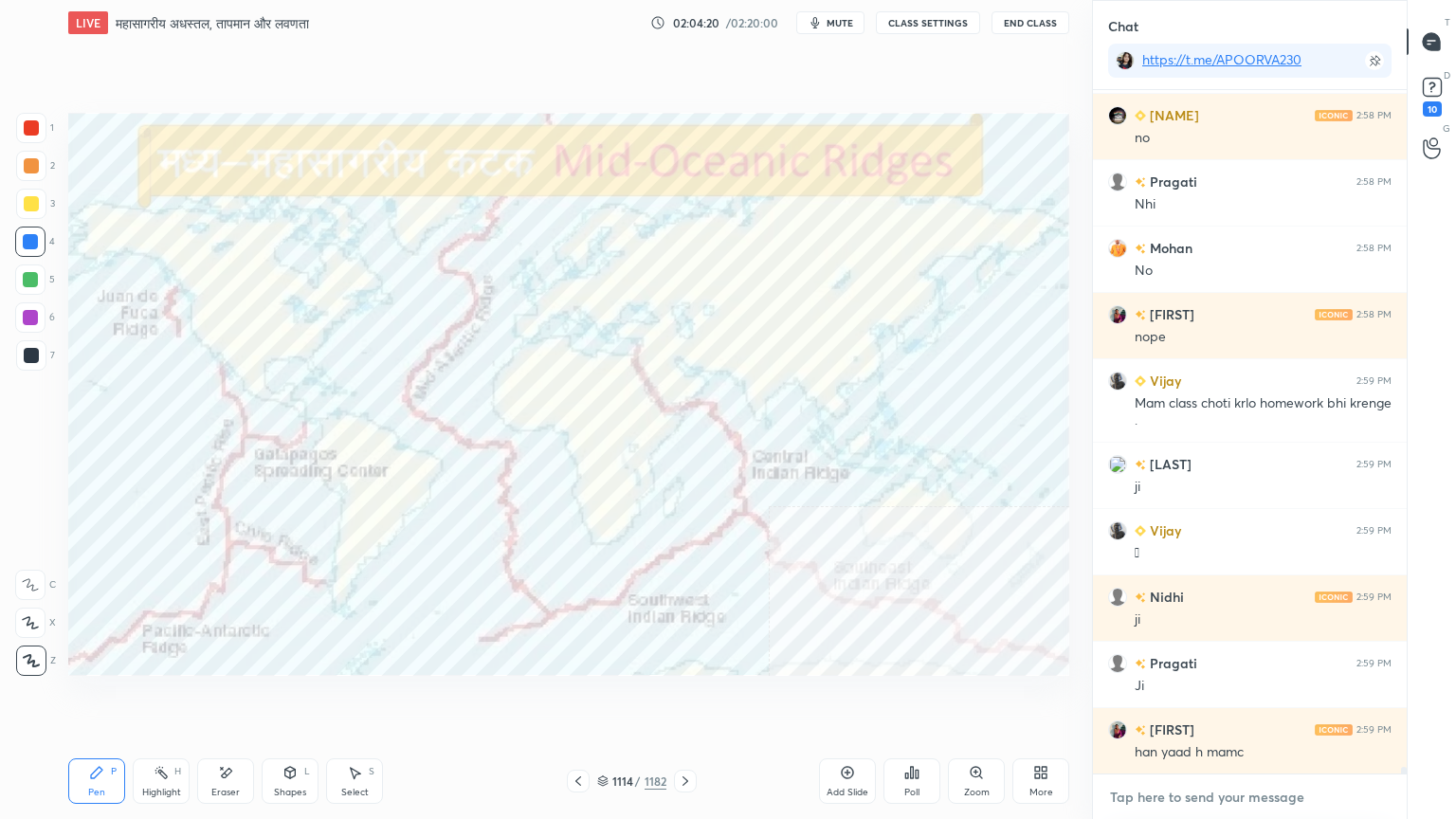 click at bounding box center (1249, 797) 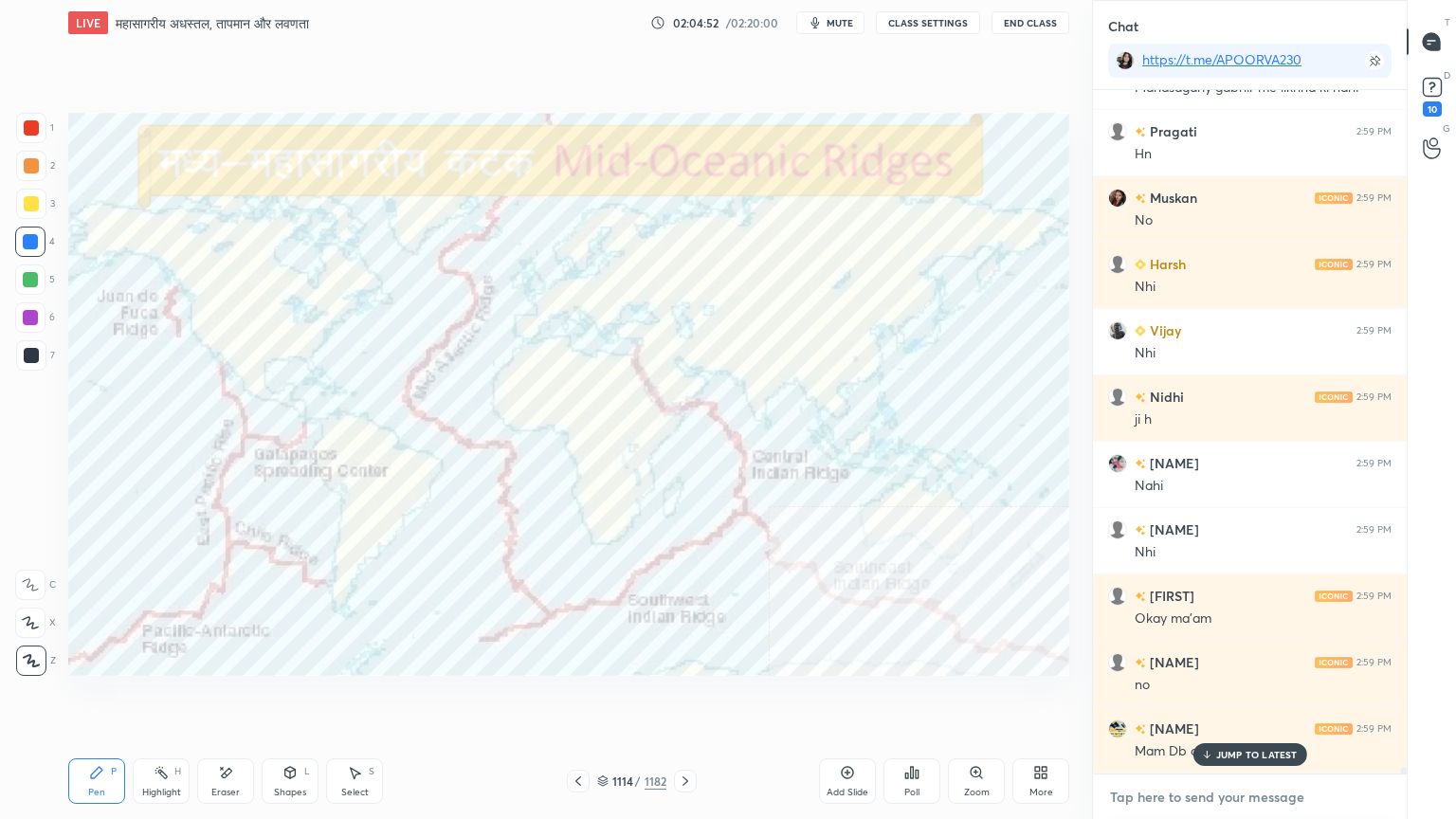scroll, scrollTop: 66430, scrollLeft: 0, axis: vertical 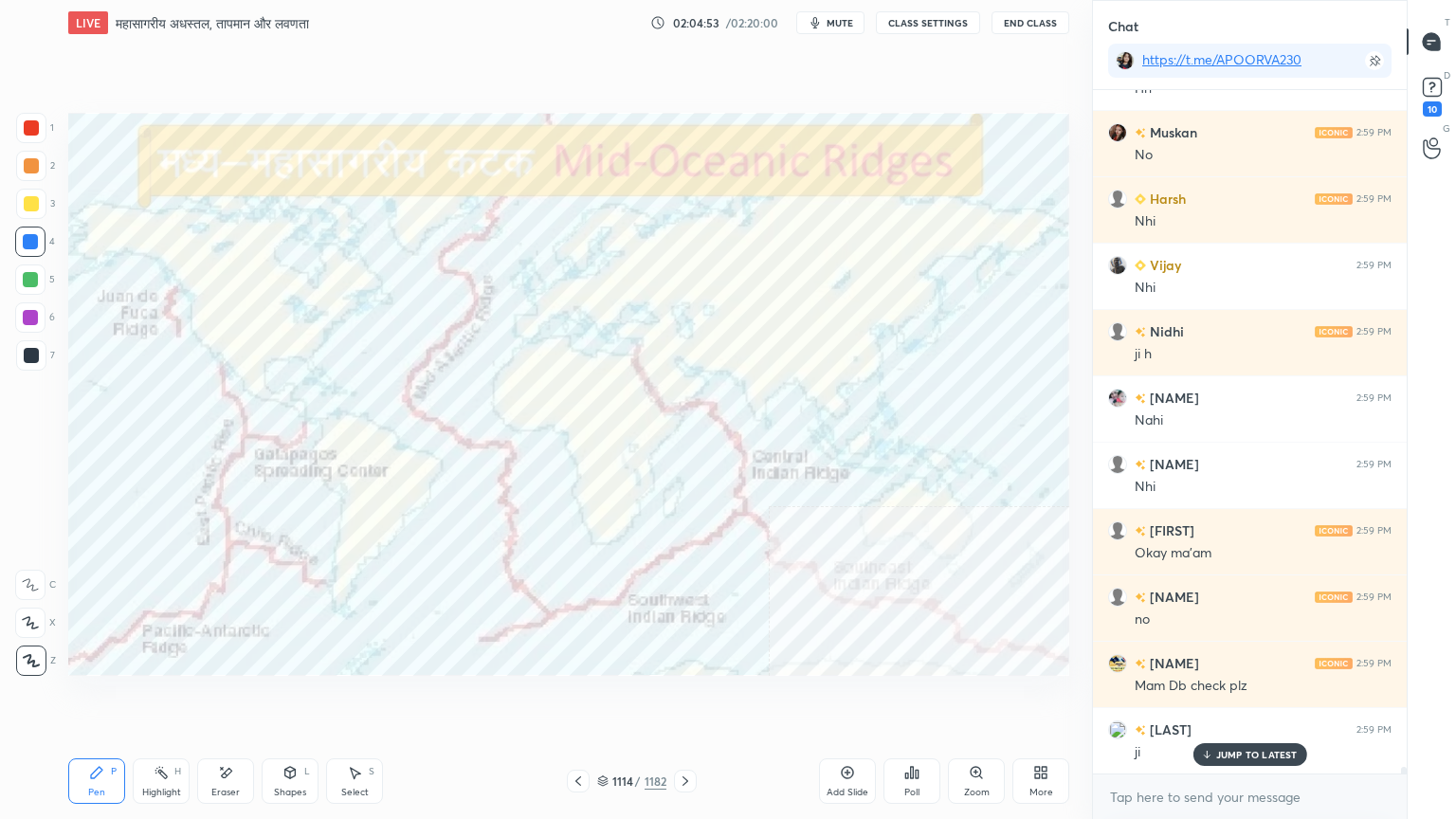 click 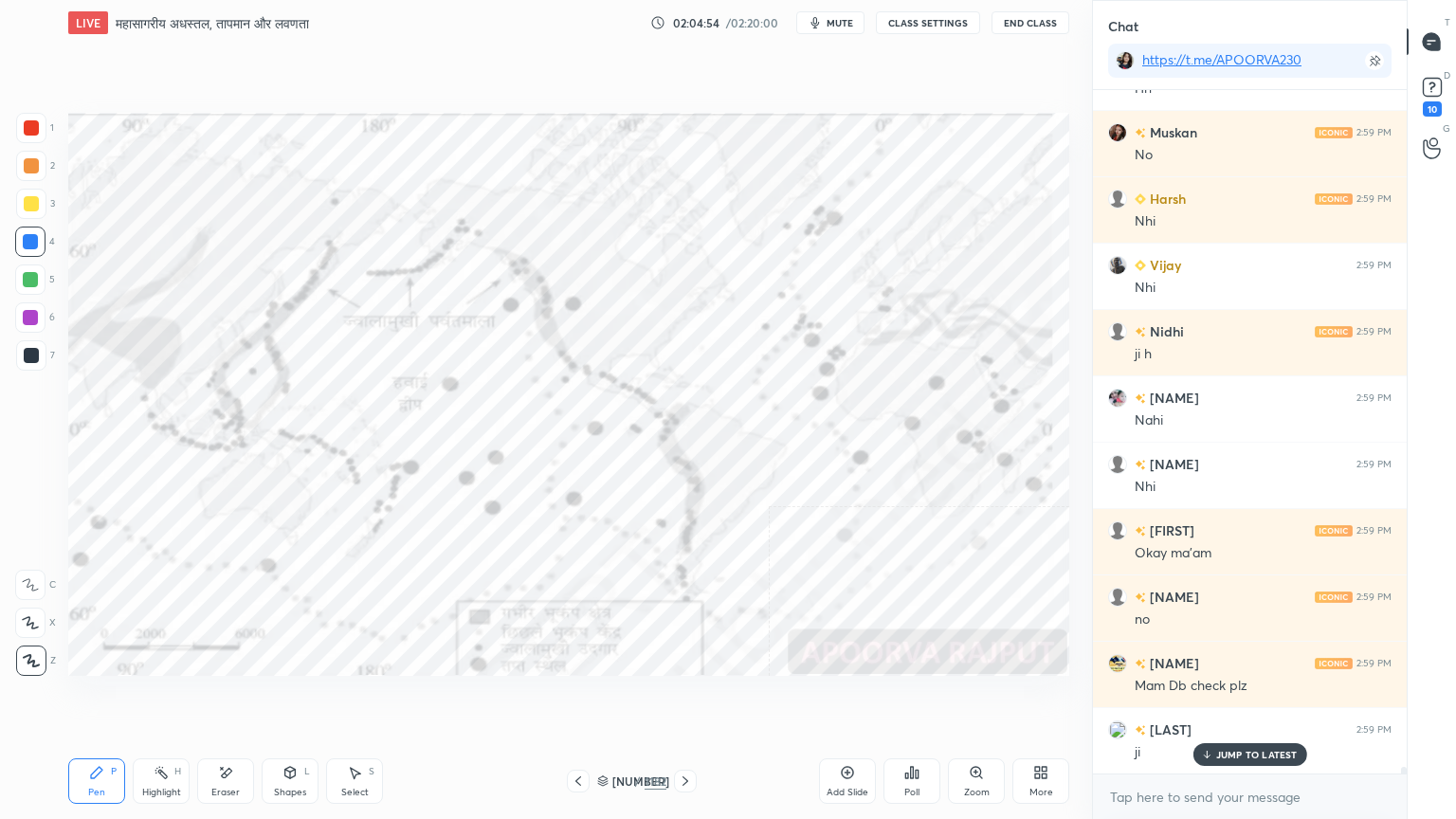 click 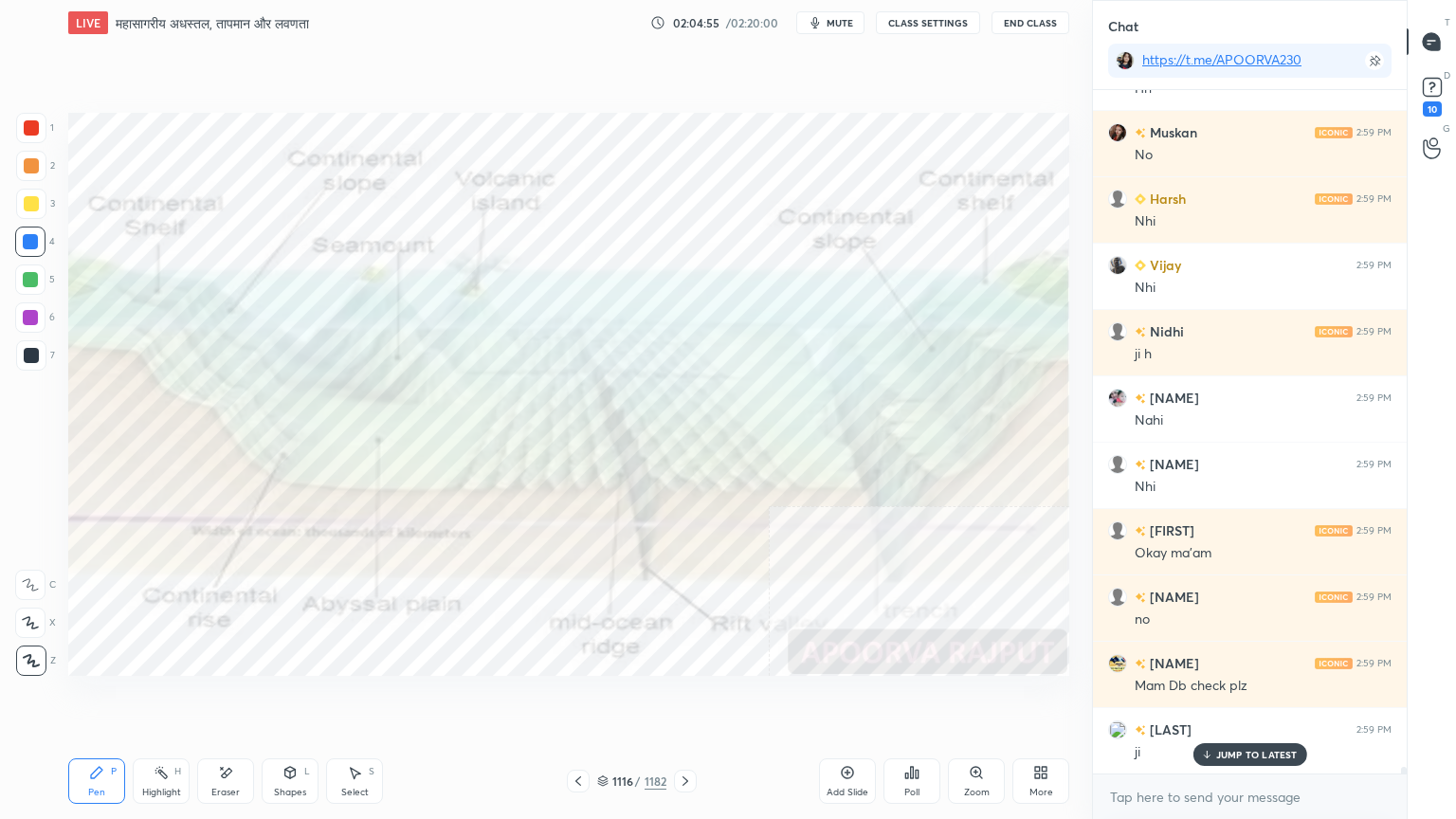 click 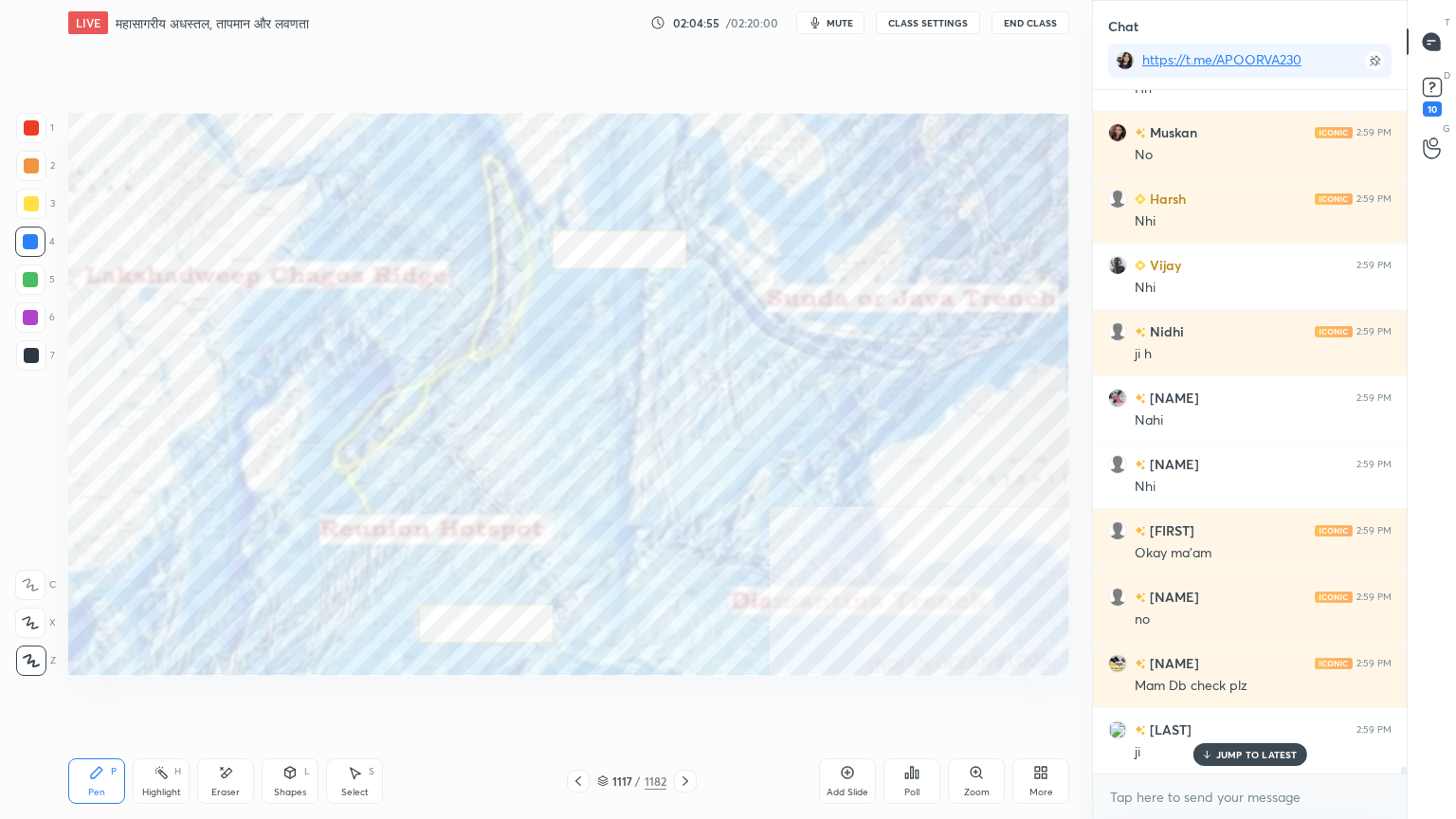 scroll, scrollTop: 66497, scrollLeft: 0, axis: vertical 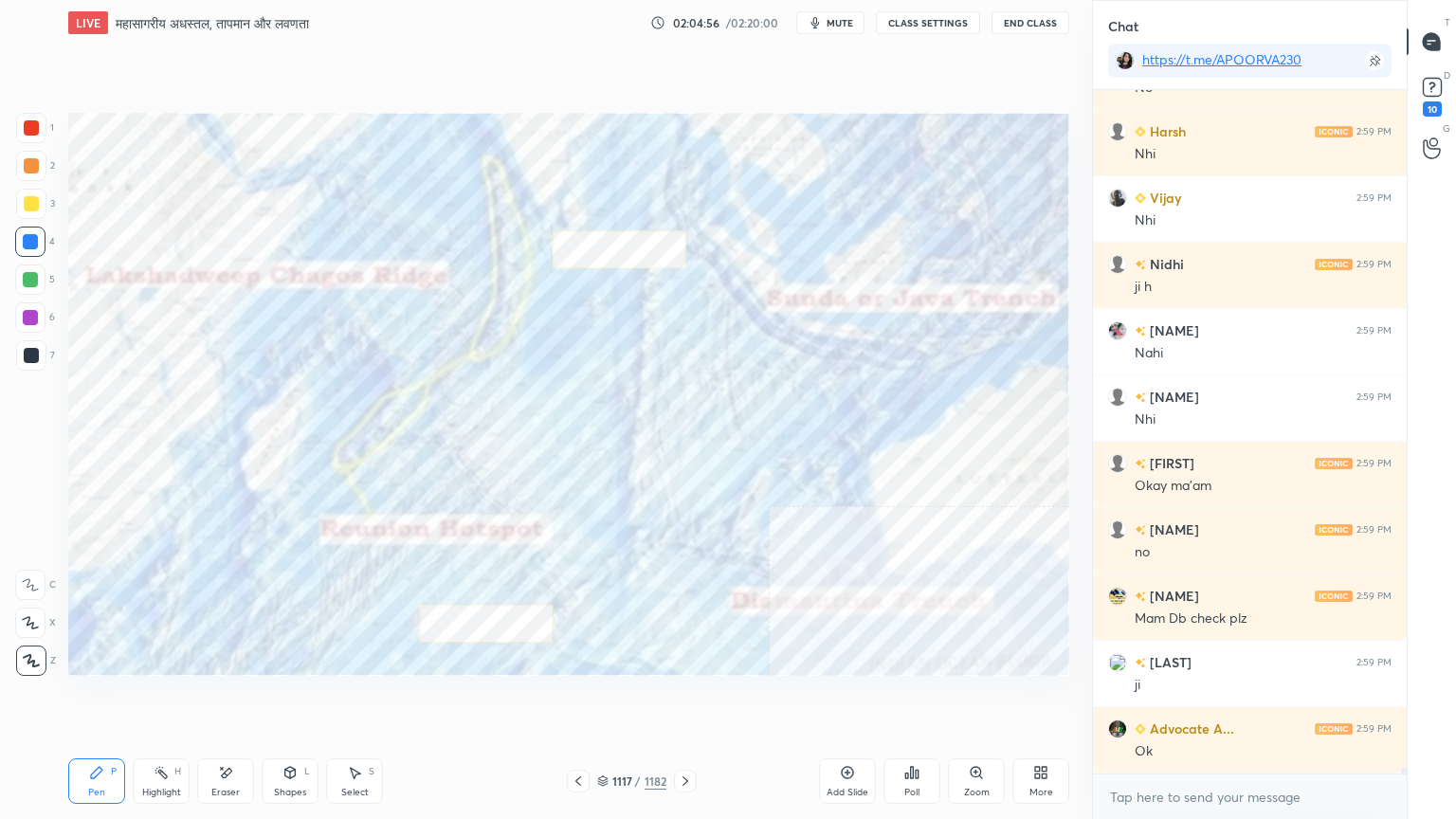 click 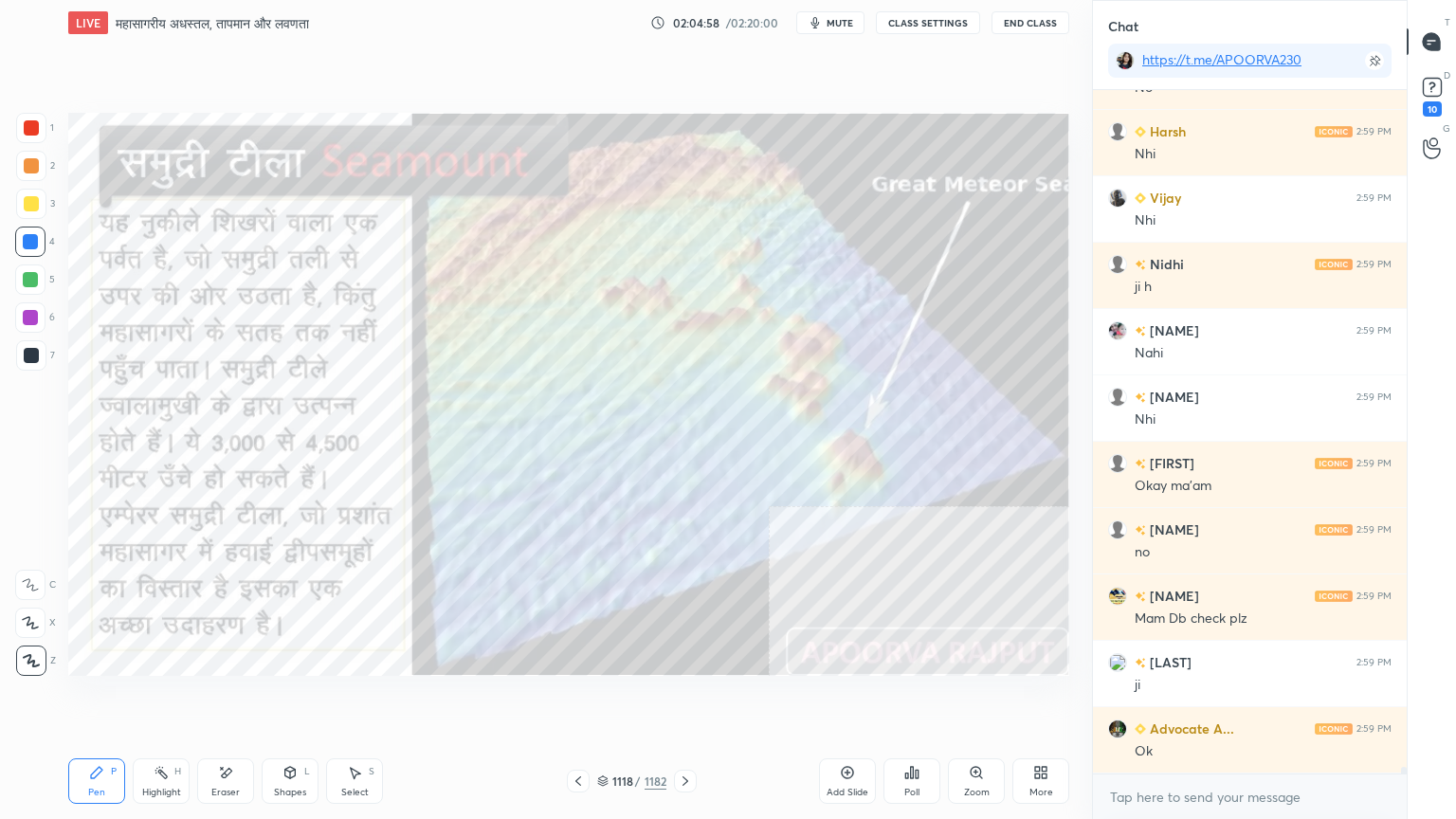 click 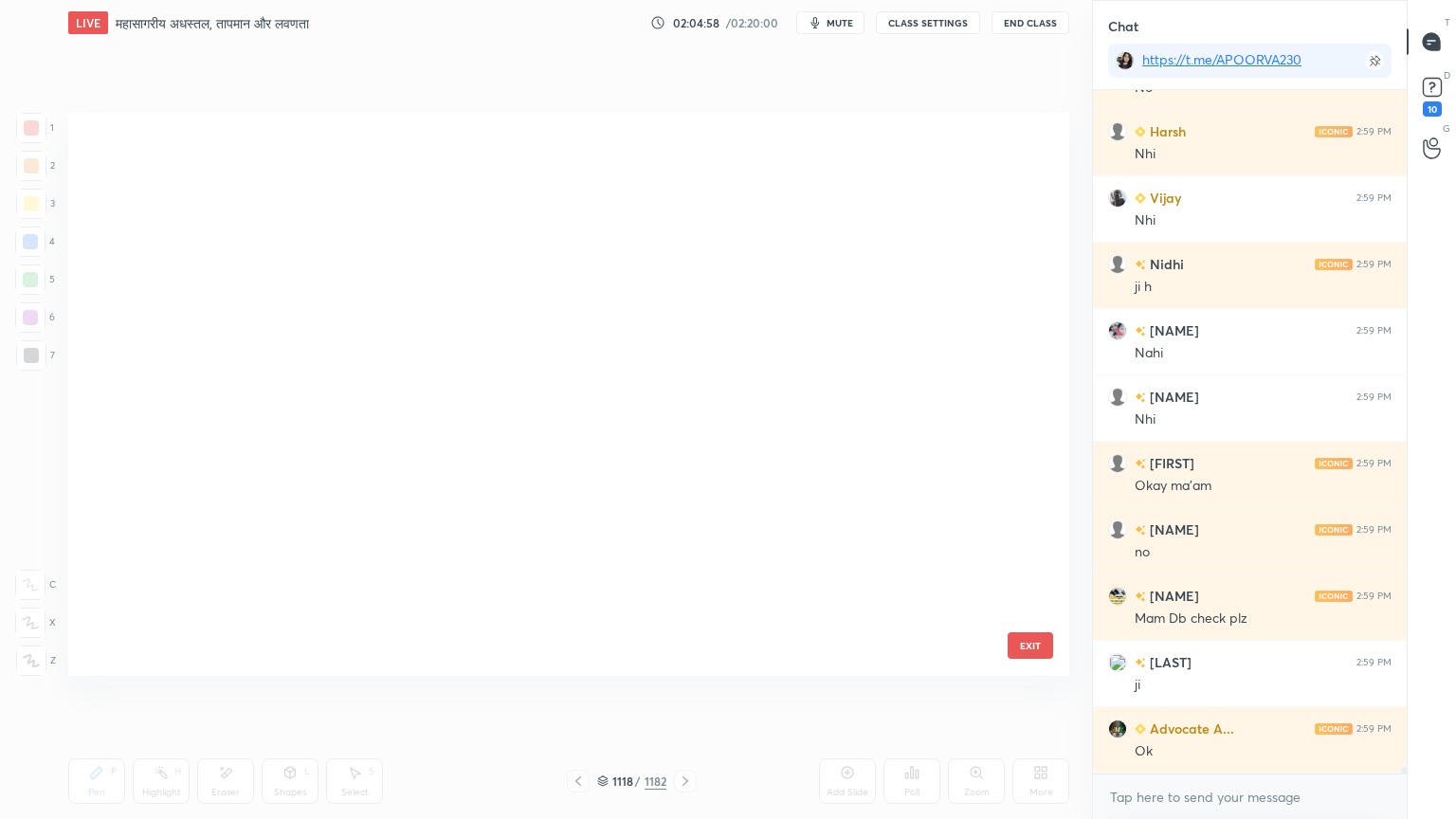 scroll, scrollTop: 64140, scrollLeft: 0, axis: vertical 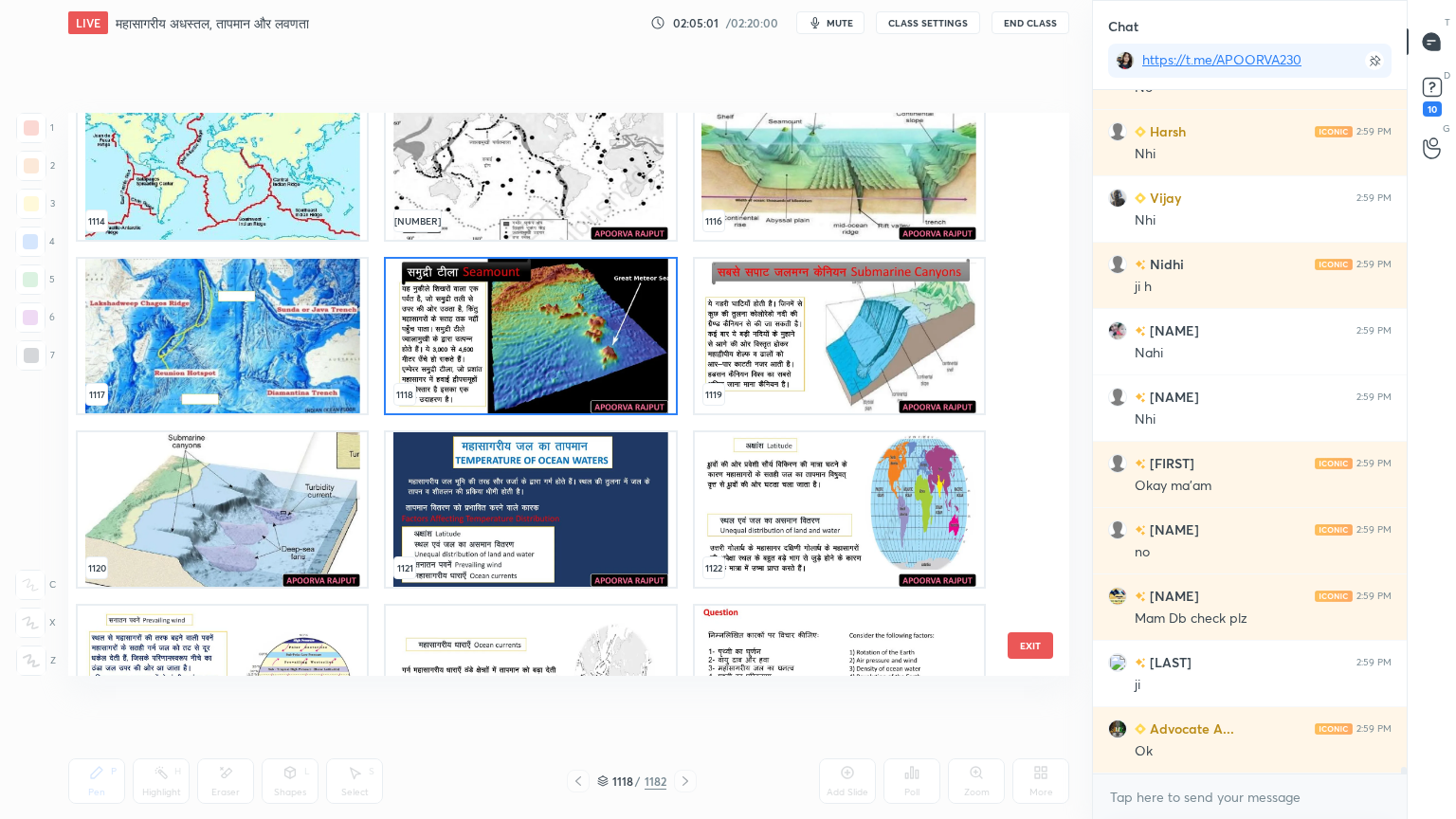 click at bounding box center [530, 336] 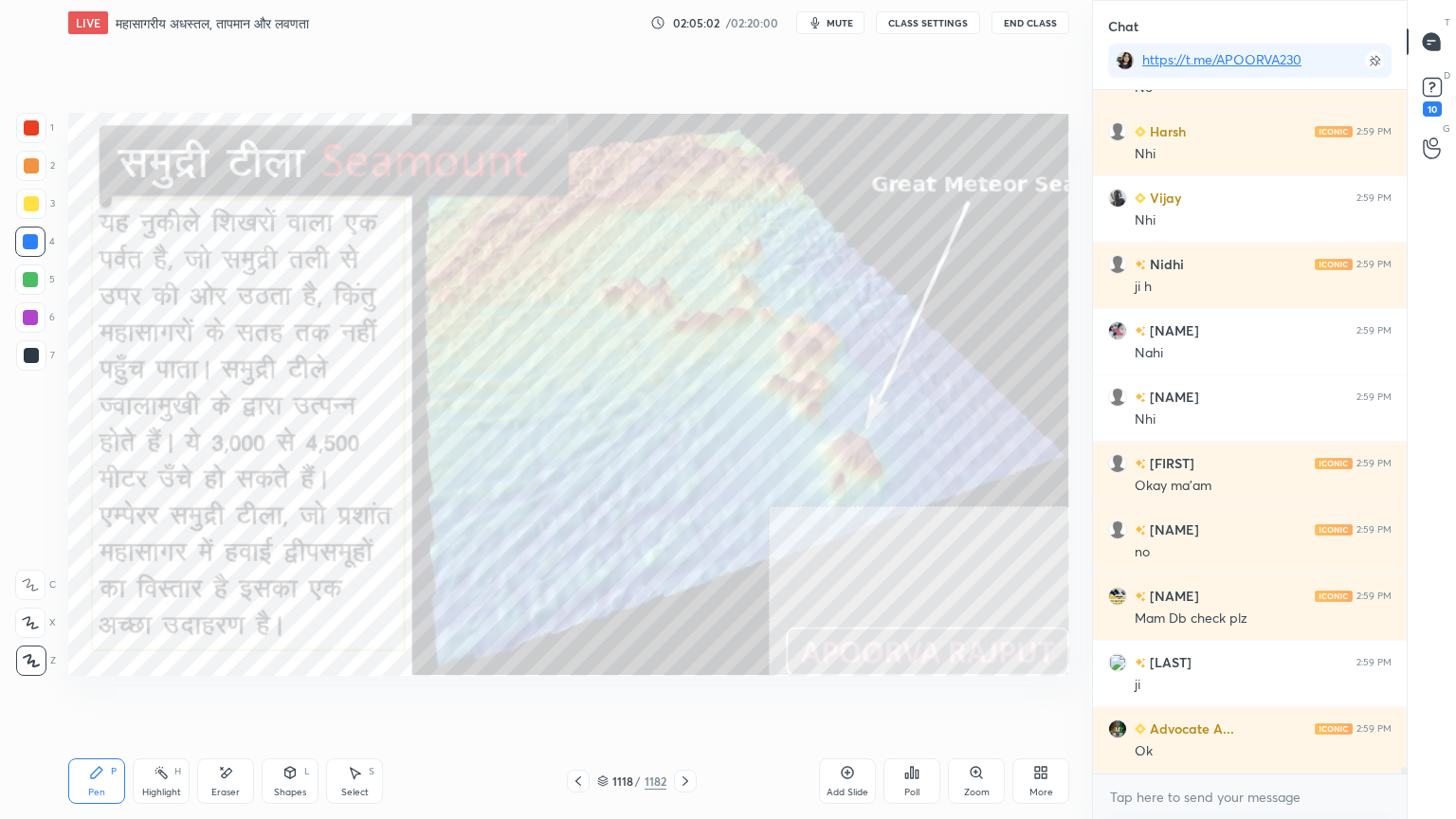 click at bounding box center (530, 336) 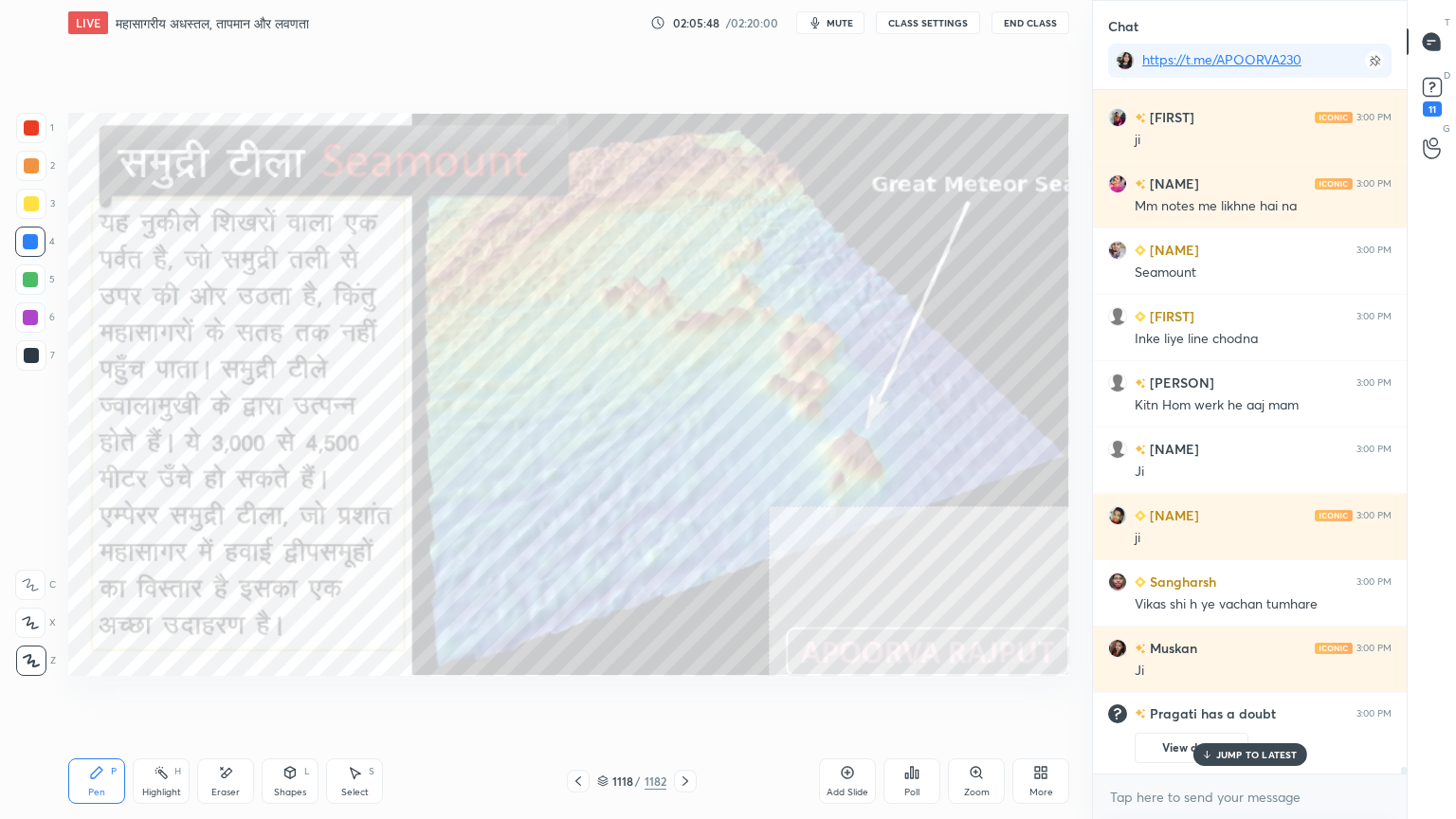 scroll, scrollTop: 64871, scrollLeft: 0, axis: vertical 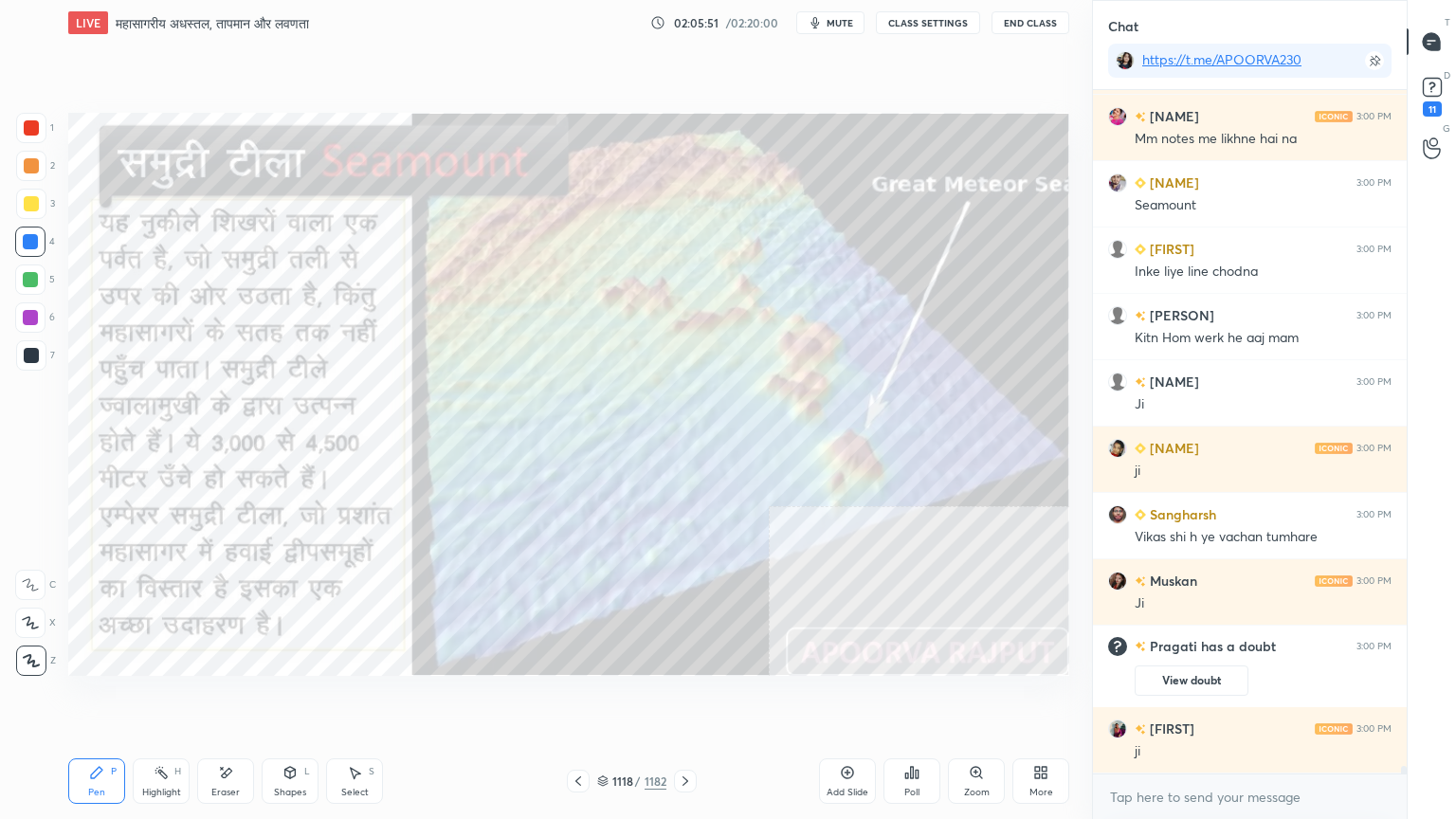 click at bounding box center (30, 242) 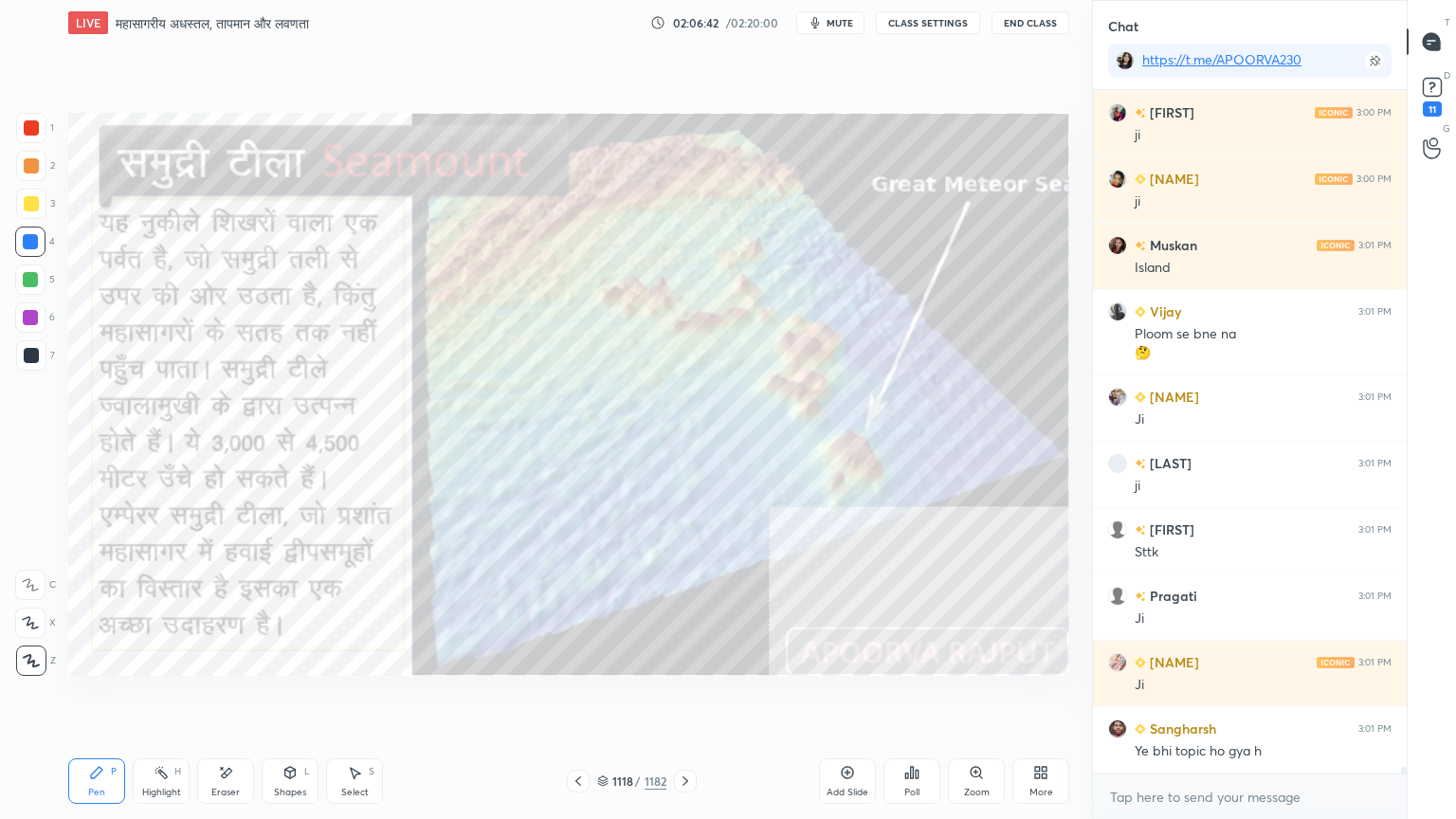 scroll, scrollTop: 65751, scrollLeft: 0, axis: vertical 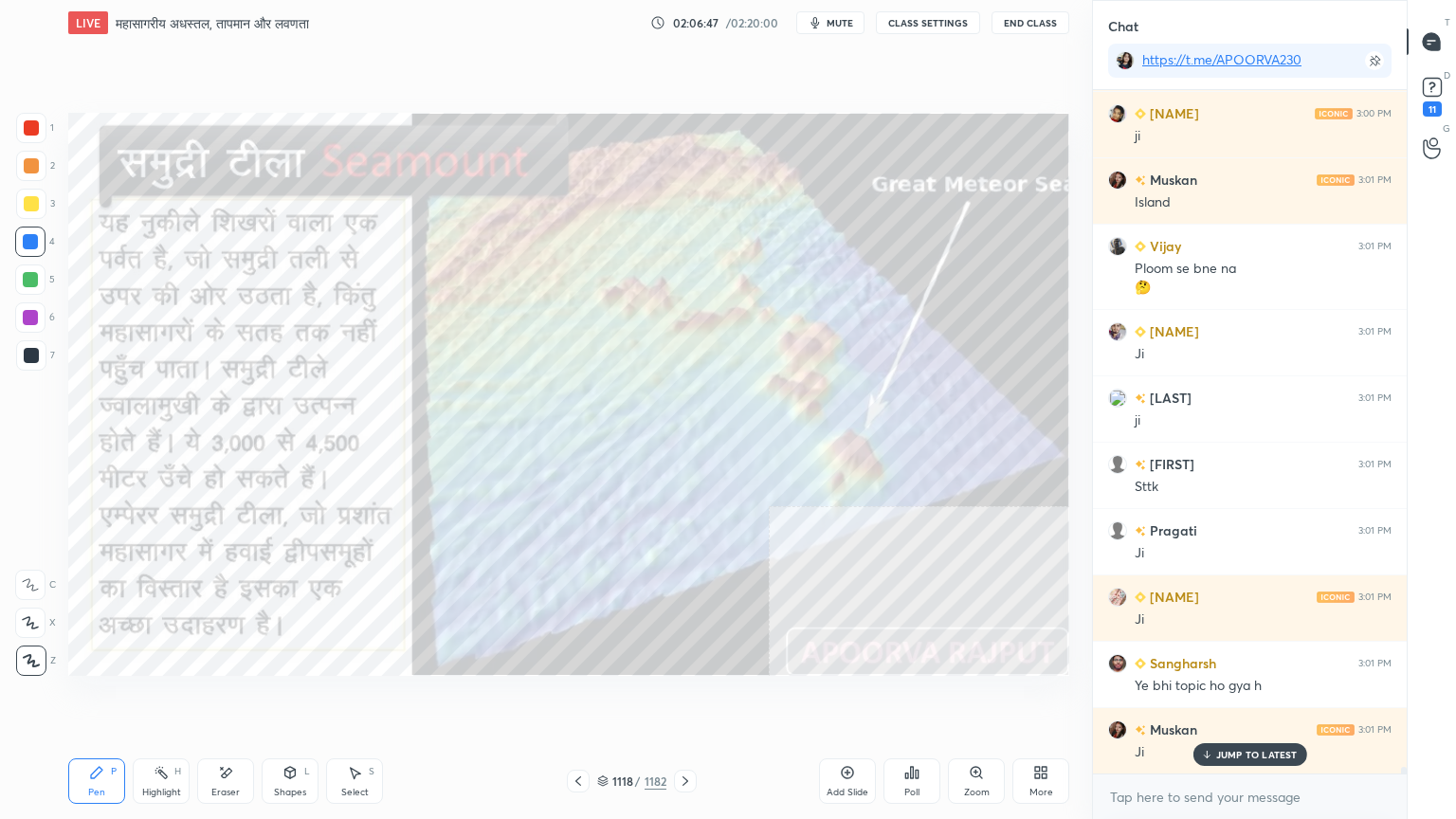 click on "Eraser" at bounding box center [226, 781] 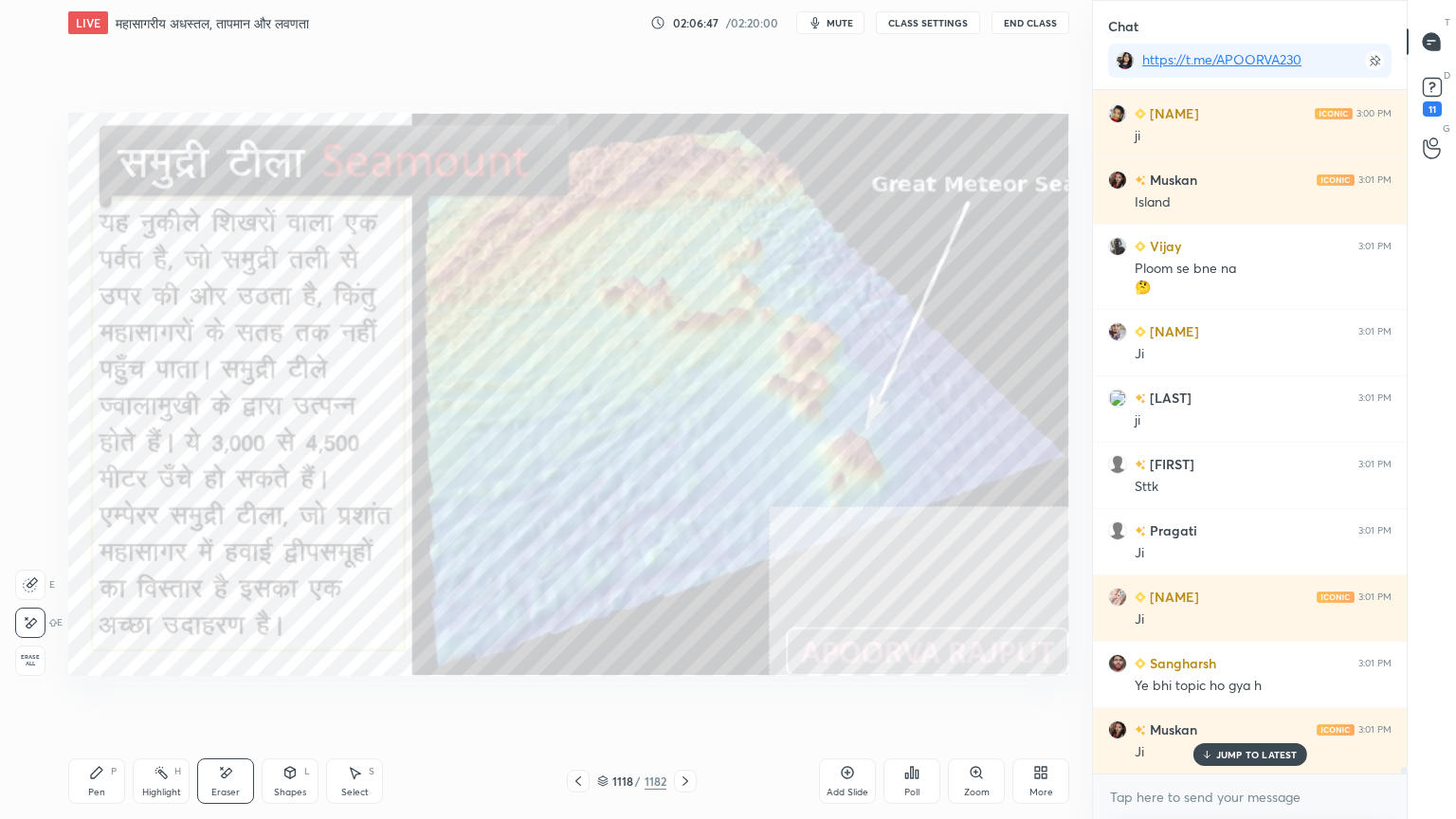 click on "Eraser" at bounding box center (226, 781) 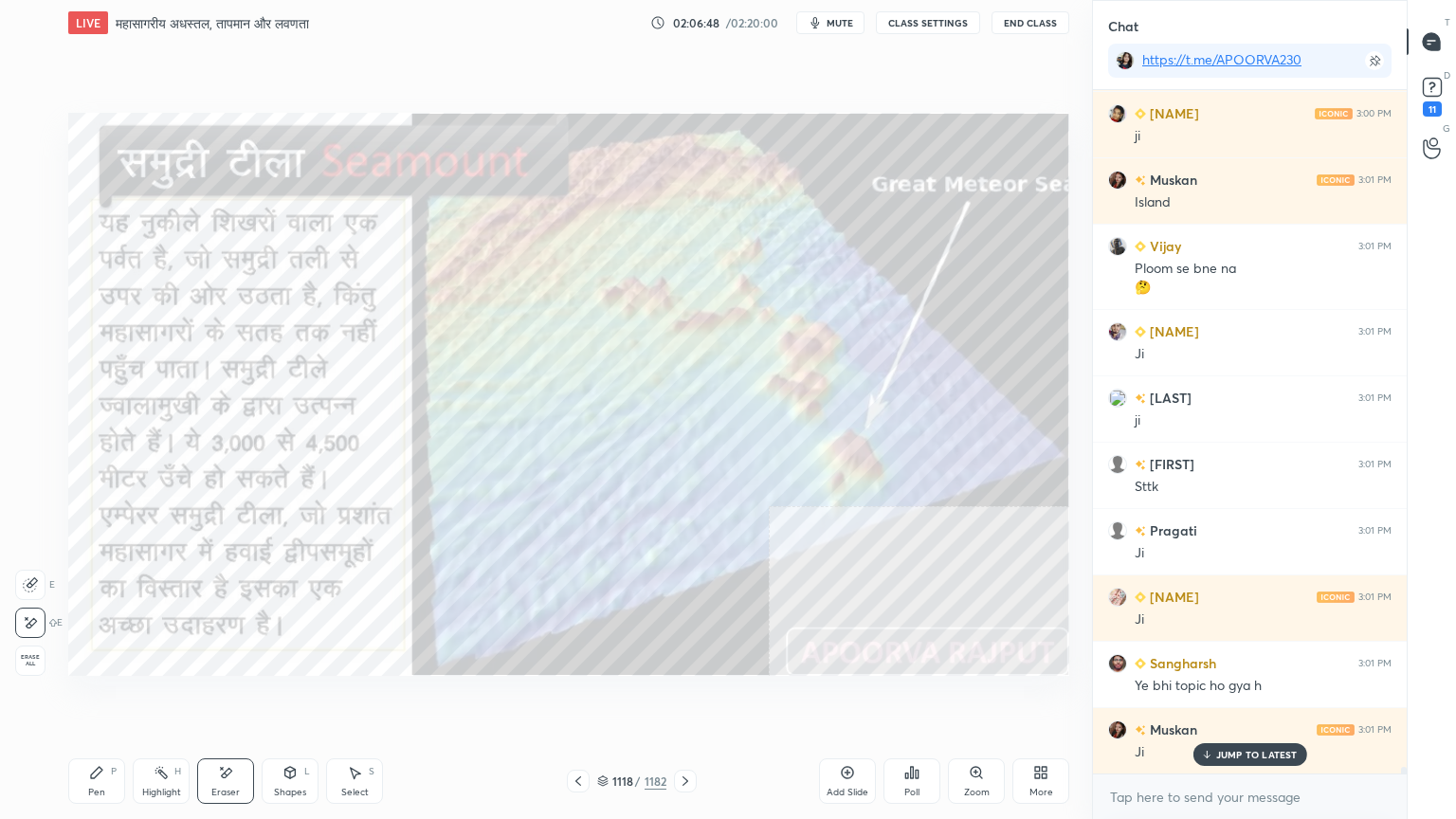 drag, startPoint x: 38, startPoint y: 658, endPoint x: 23, endPoint y: 652, distance: 16.155494 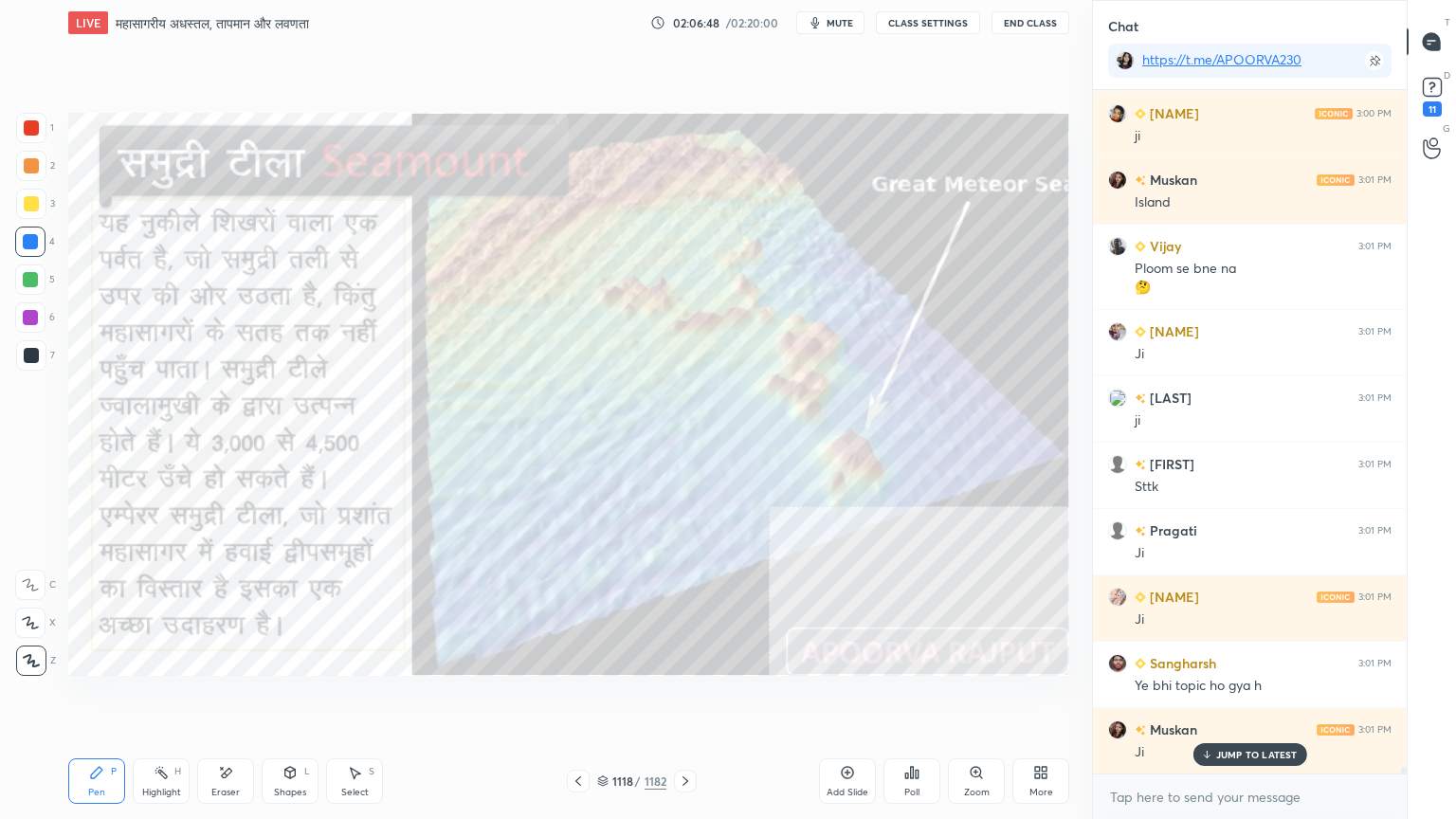 click on "1 2 3 4 5 6 7 C X Z E E Erase all   H H" at bounding box center (30, 394) 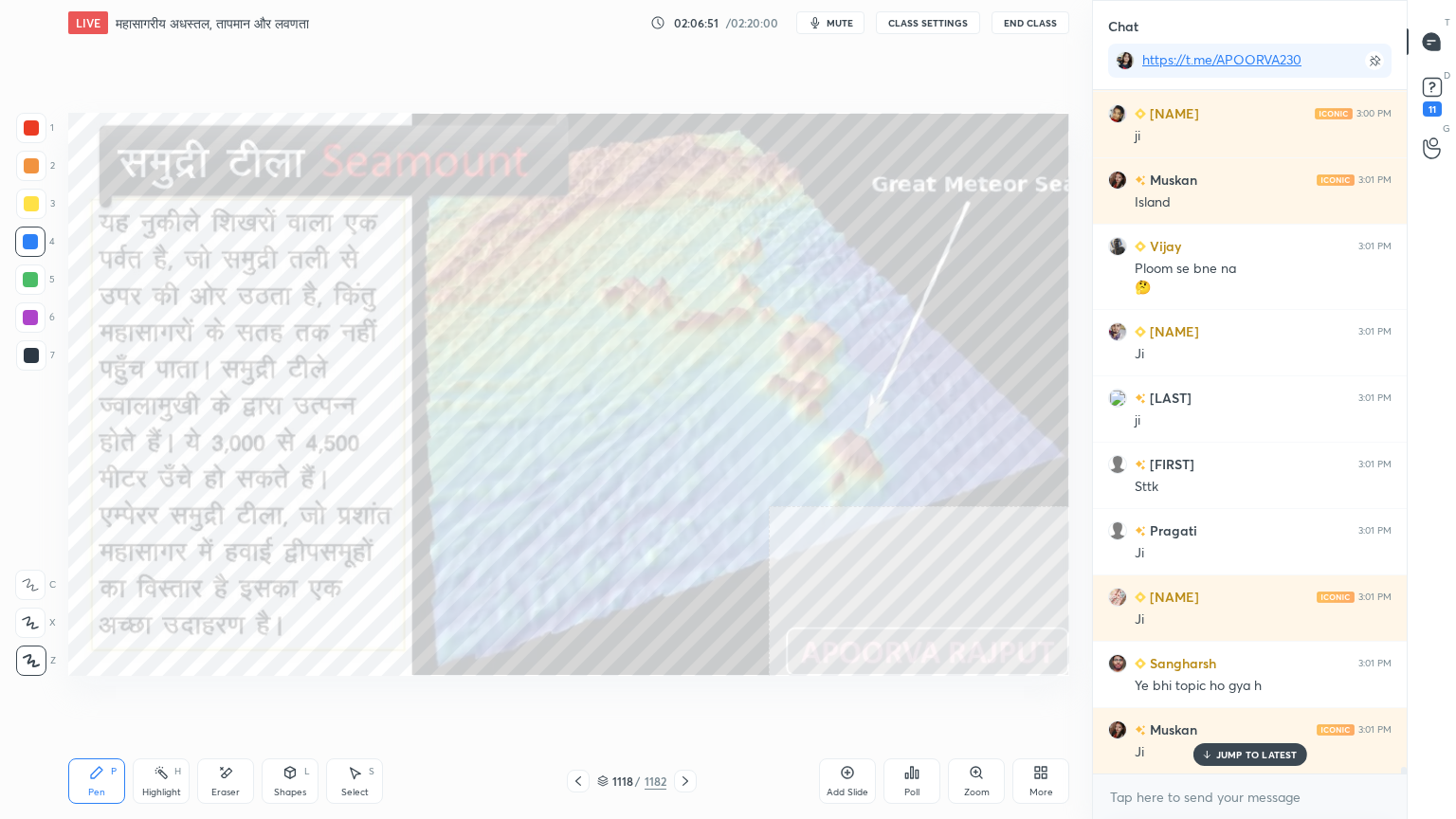 click 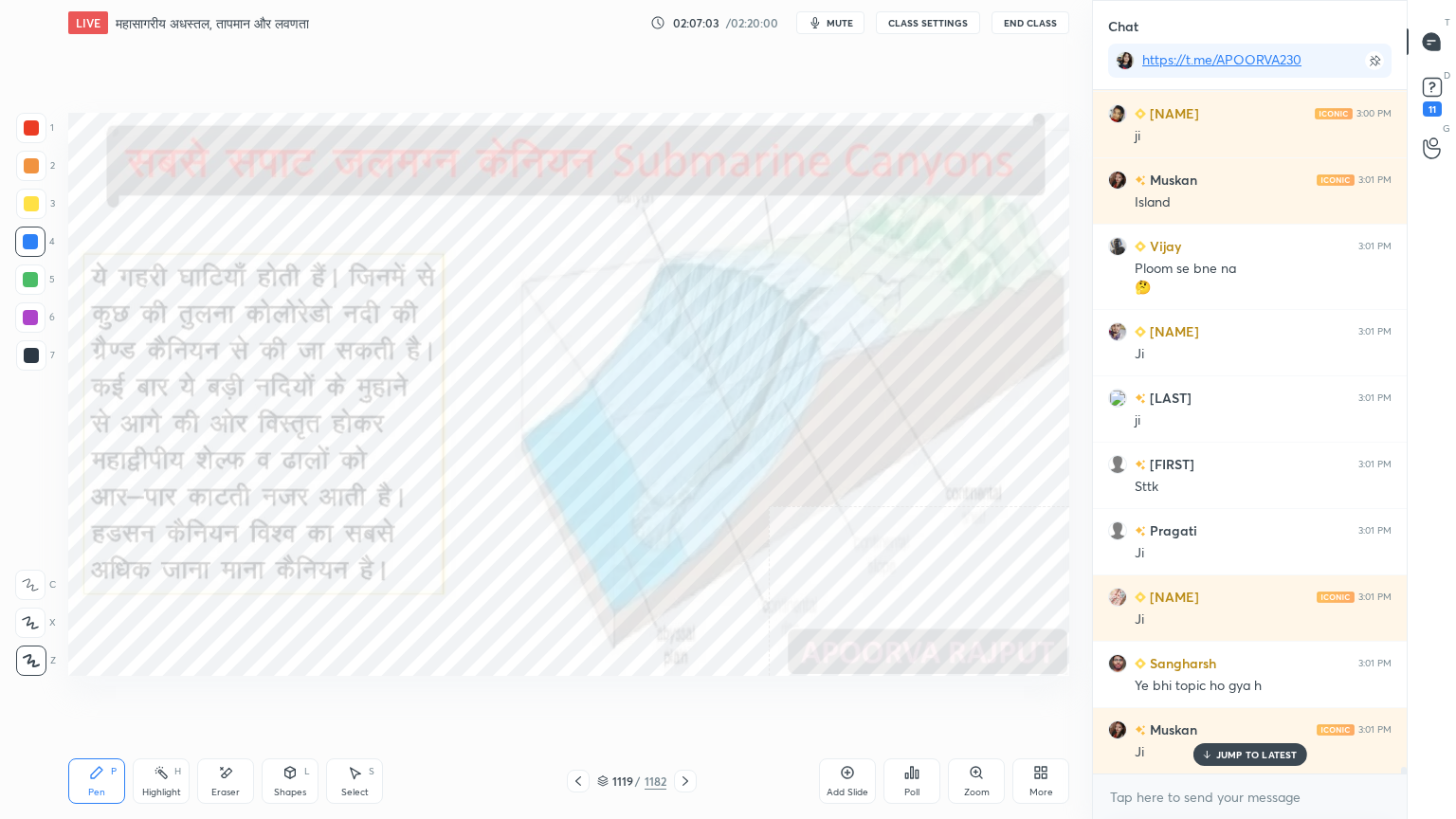click on "Eraser" at bounding box center [226, 781] 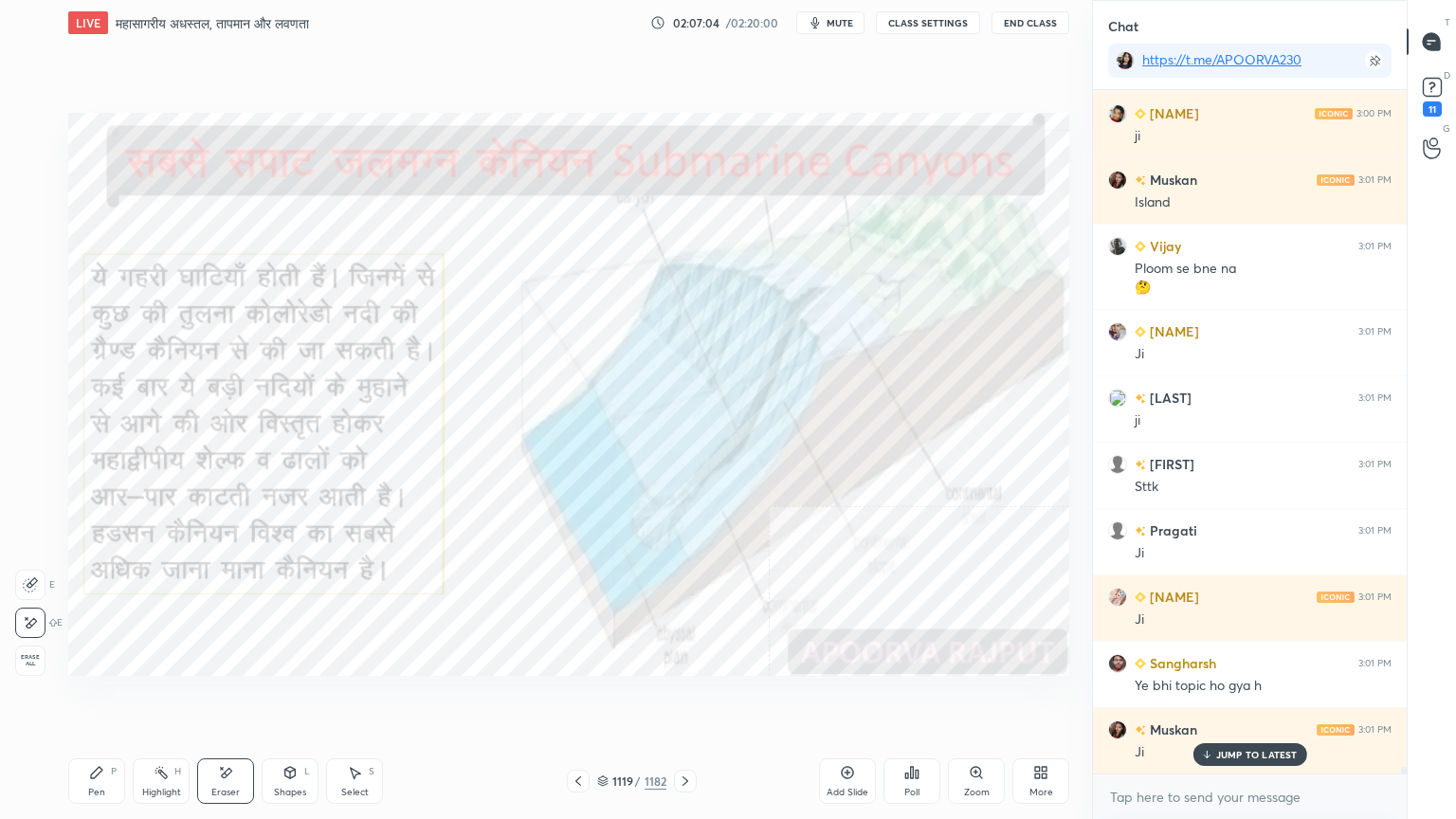 drag, startPoint x: 40, startPoint y: 648, endPoint x: 34, endPoint y: 639, distance: 10.816654 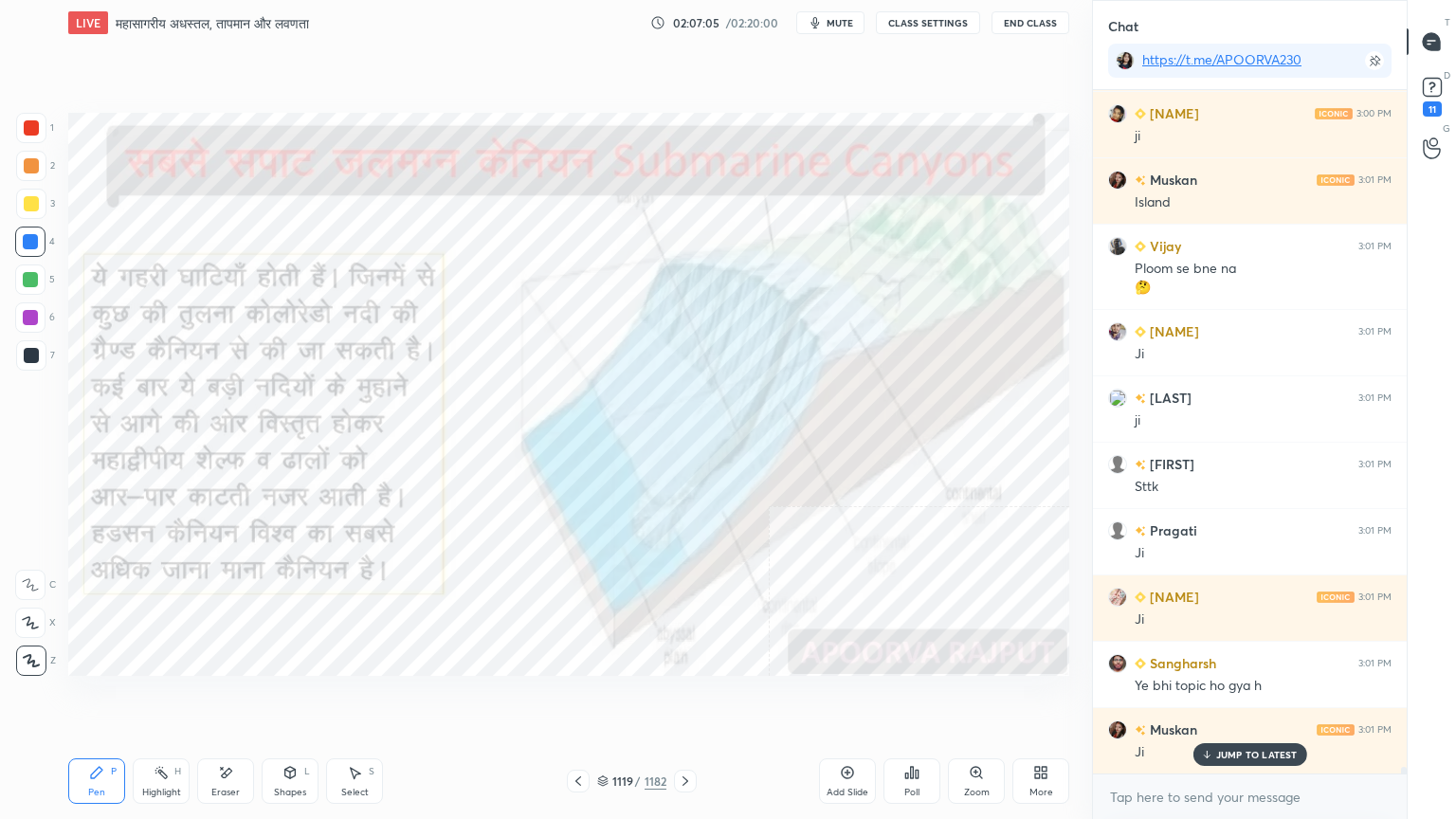 click on "JUMP TO LATEST" at bounding box center (1257, 755) 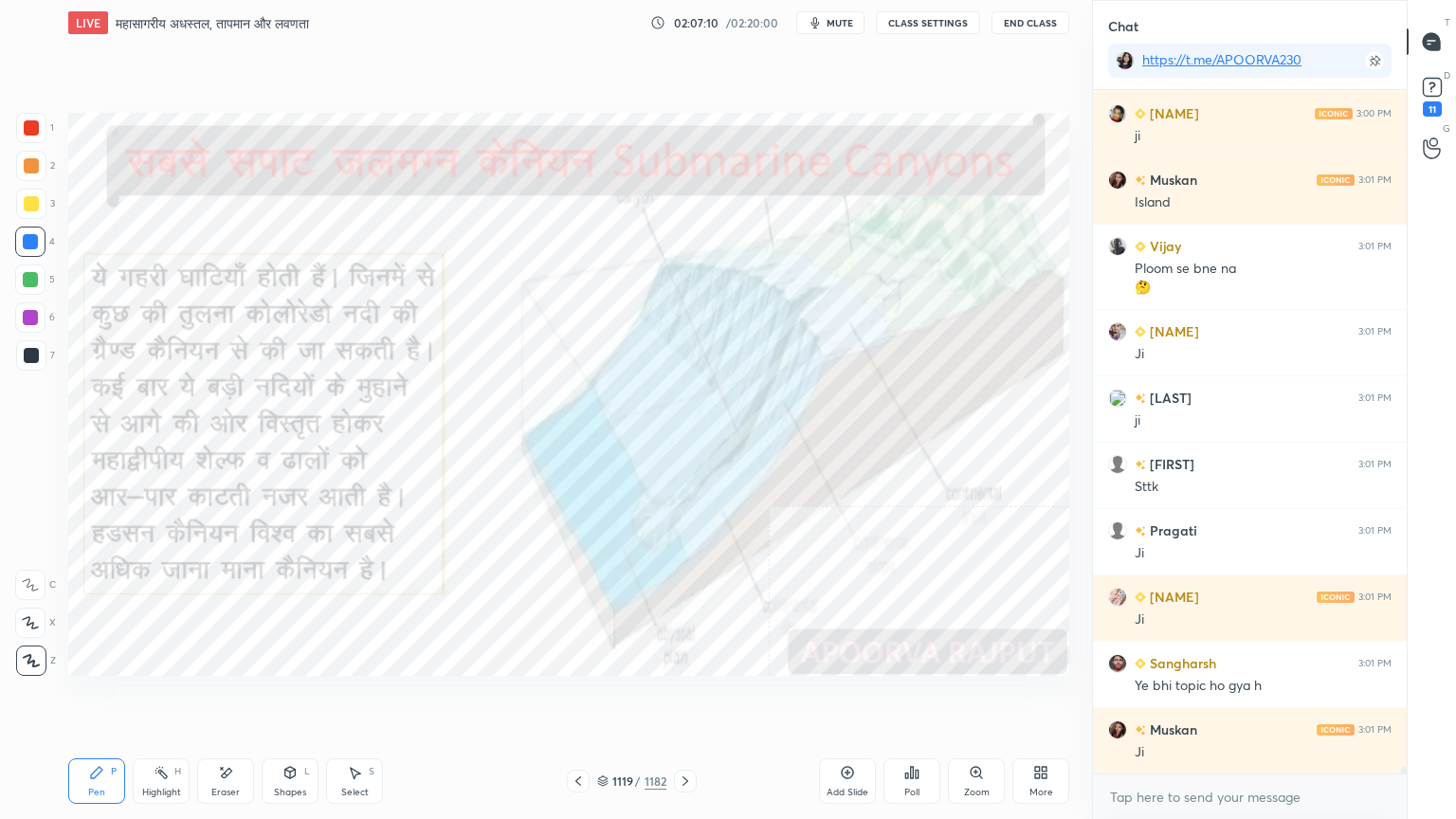 click 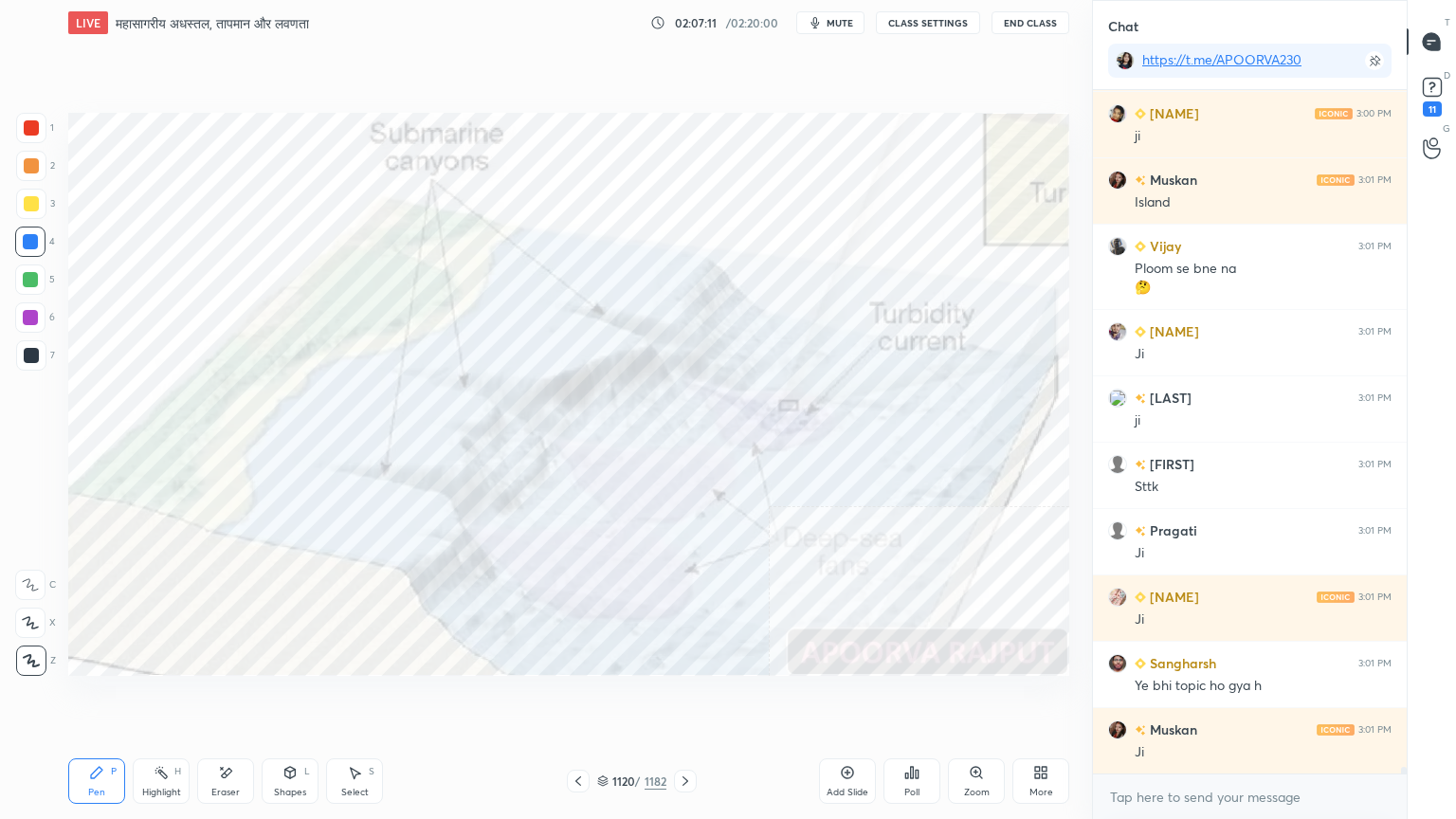 click 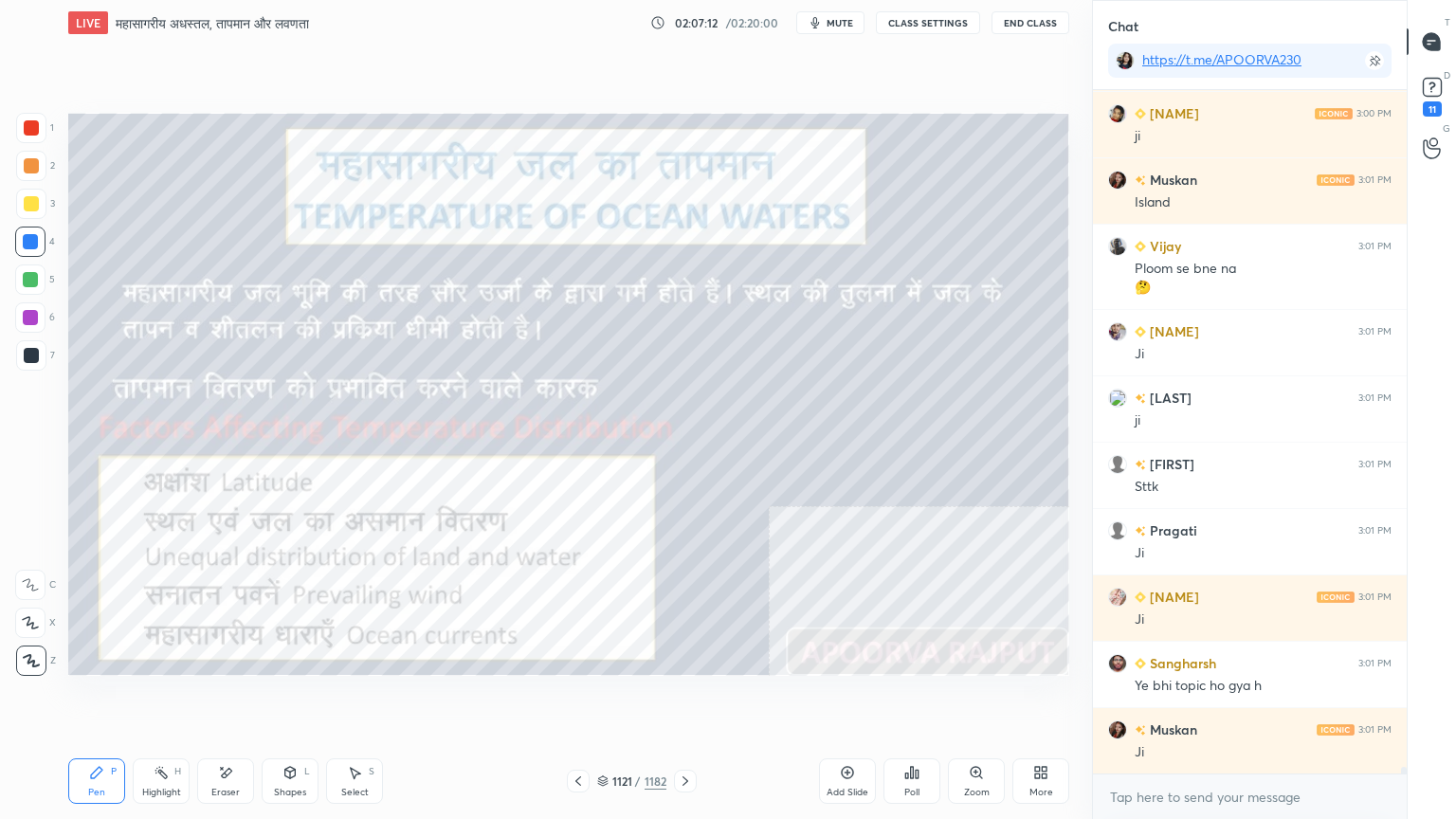 click 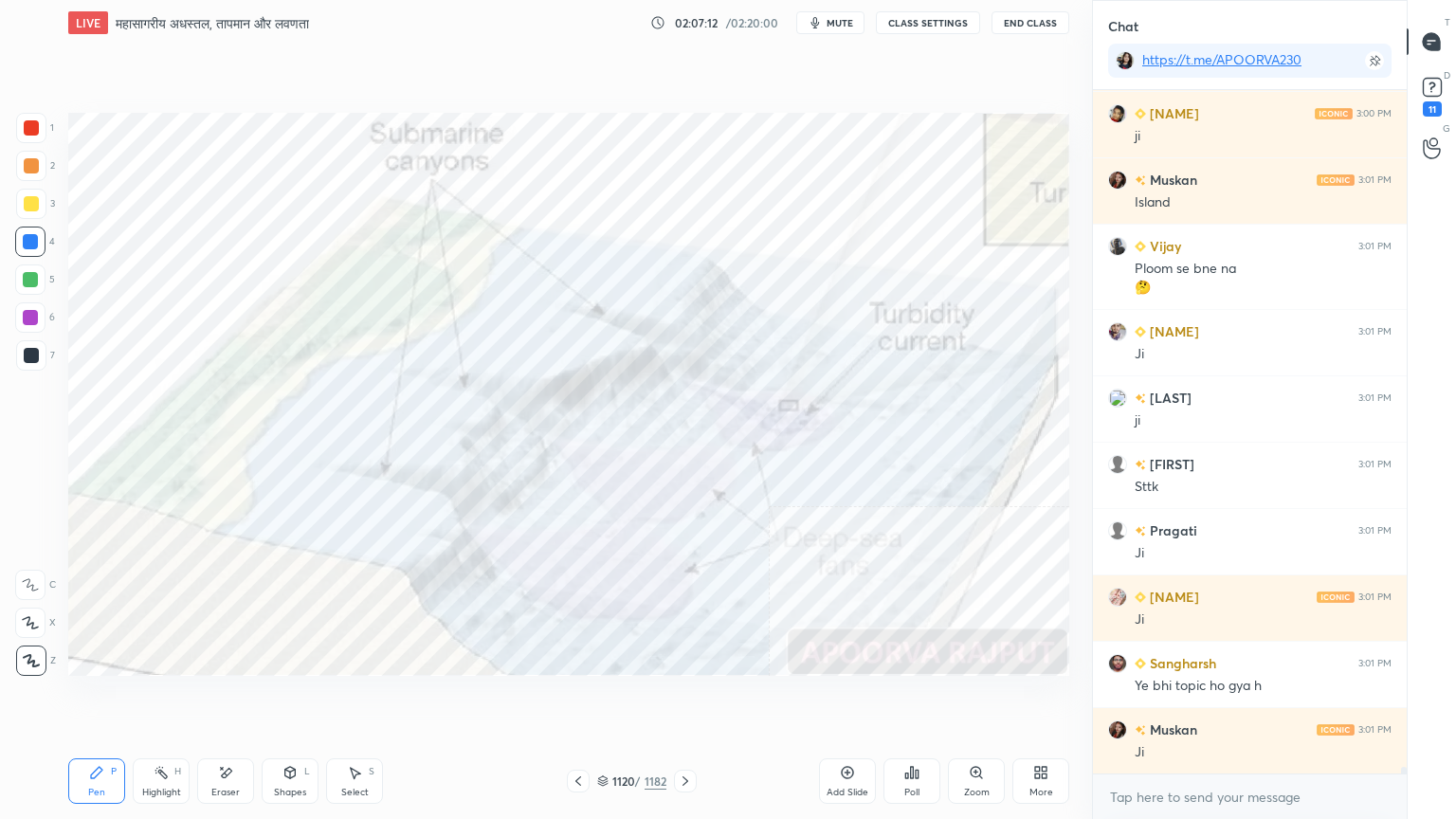 click 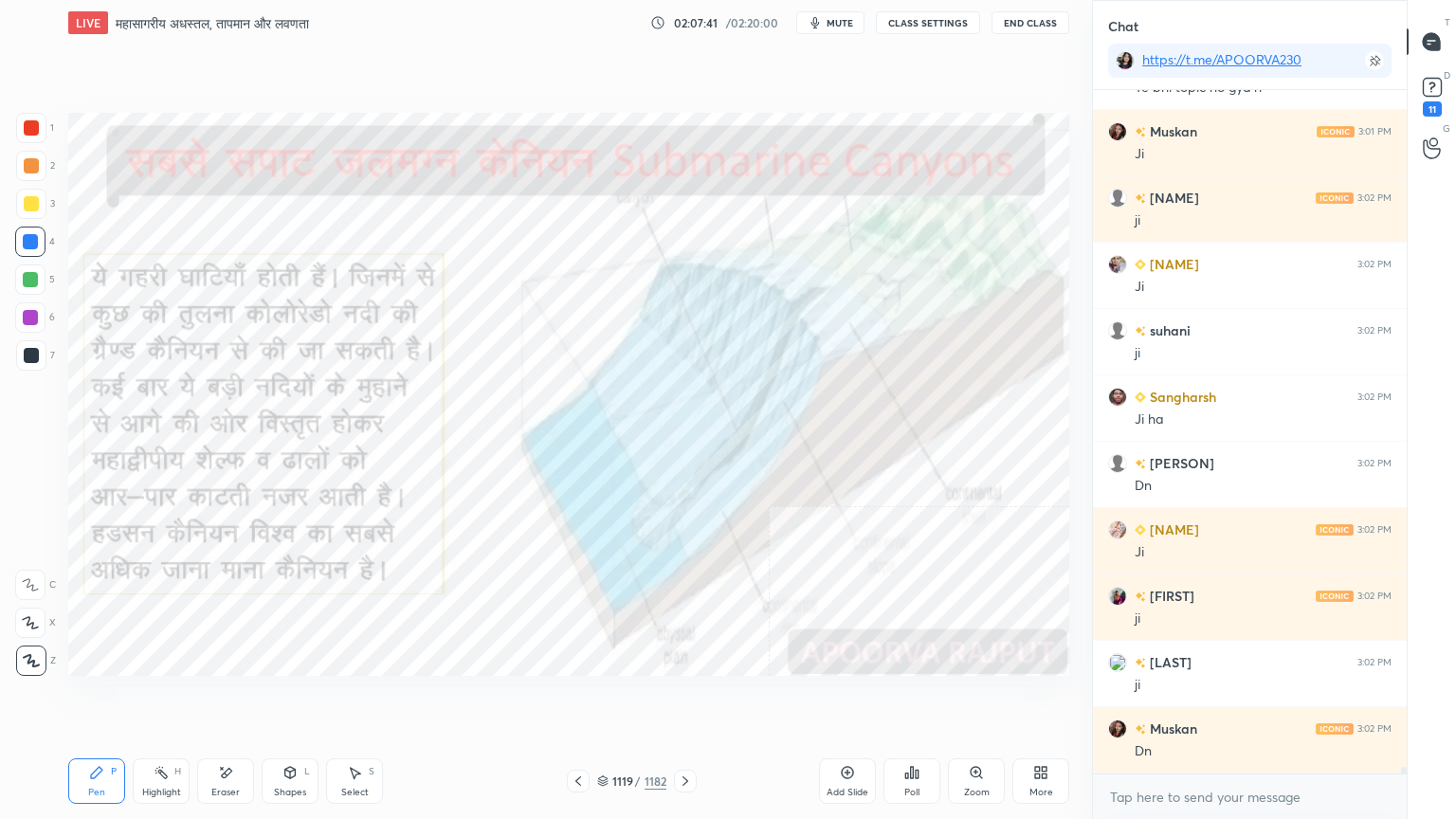 scroll, scrollTop: 66415, scrollLeft: 0, axis: vertical 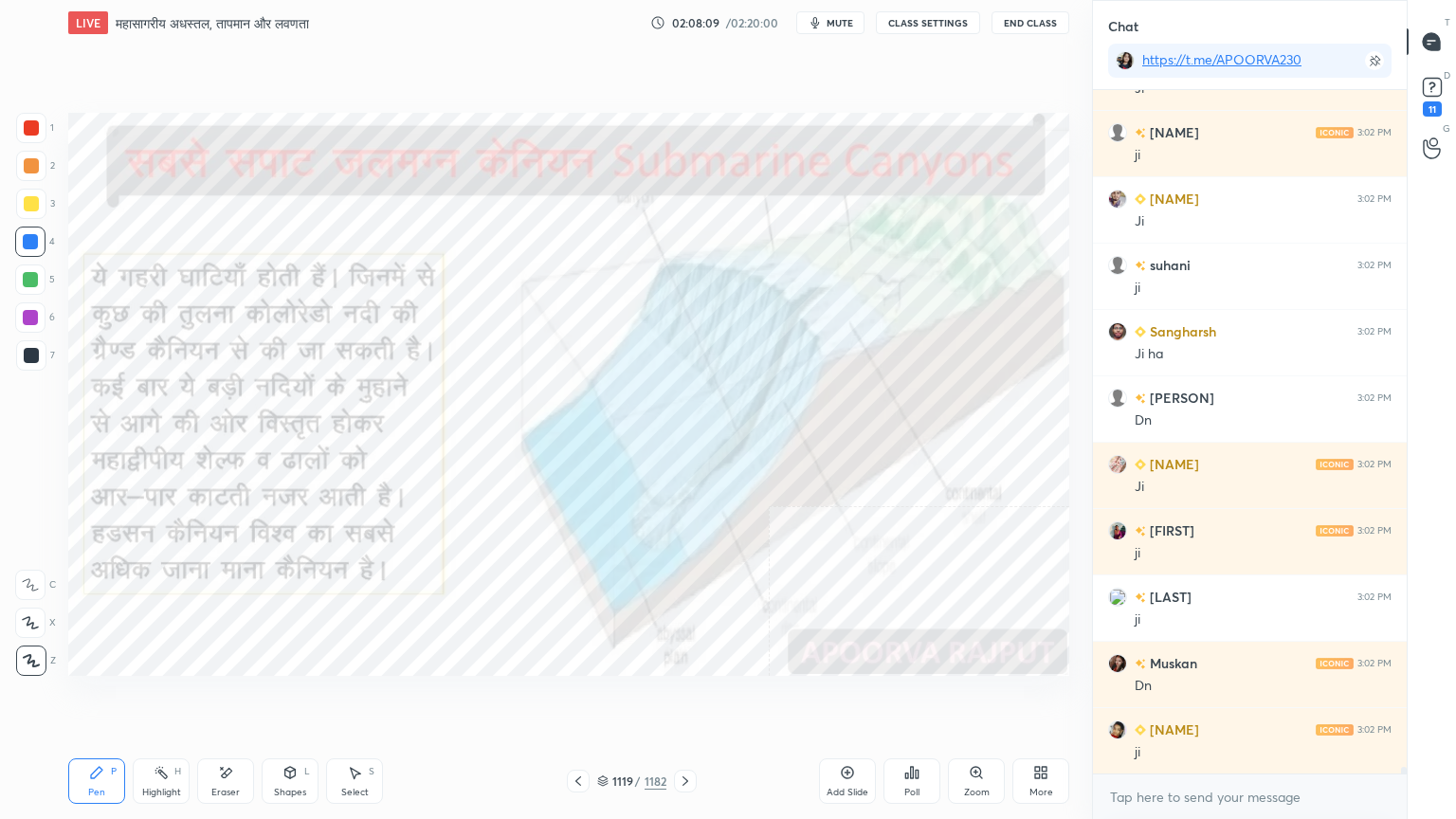 click on "Eraser" at bounding box center (226, 781) 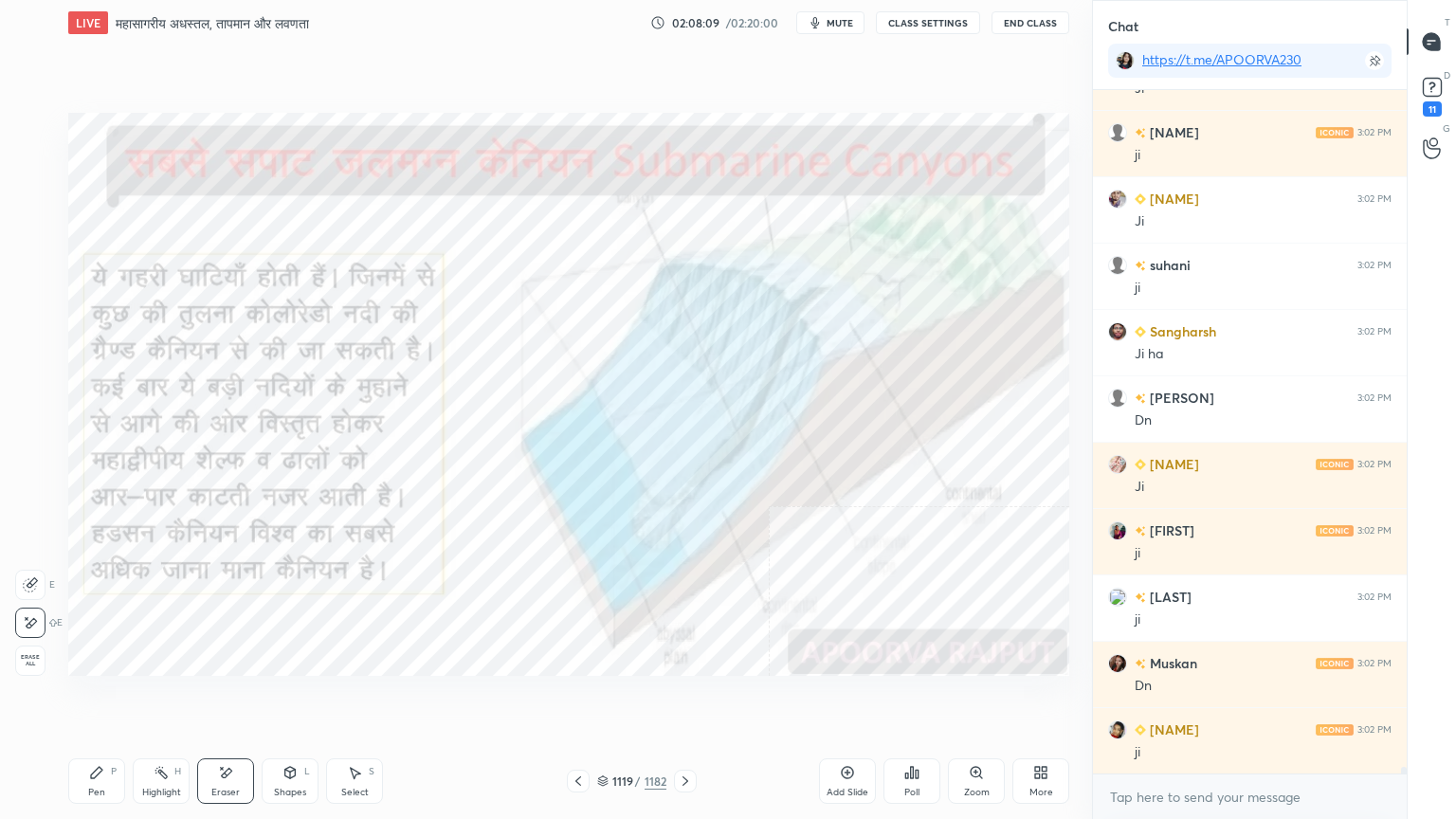 click on "Erase all" at bounding box center (30, 661) 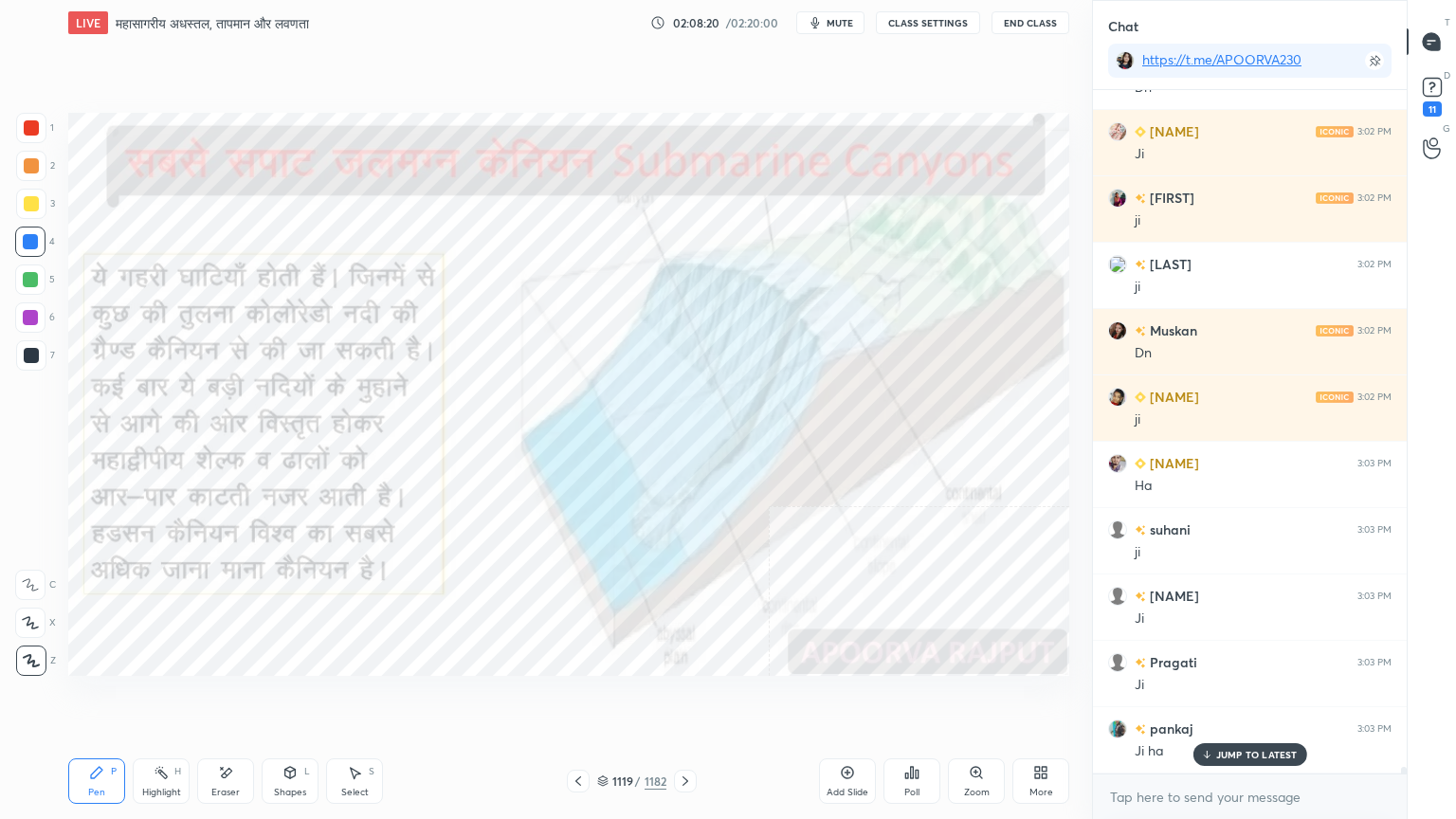 scroll, scrollTop: 66813, scrollLeft: 0, axis: vertical 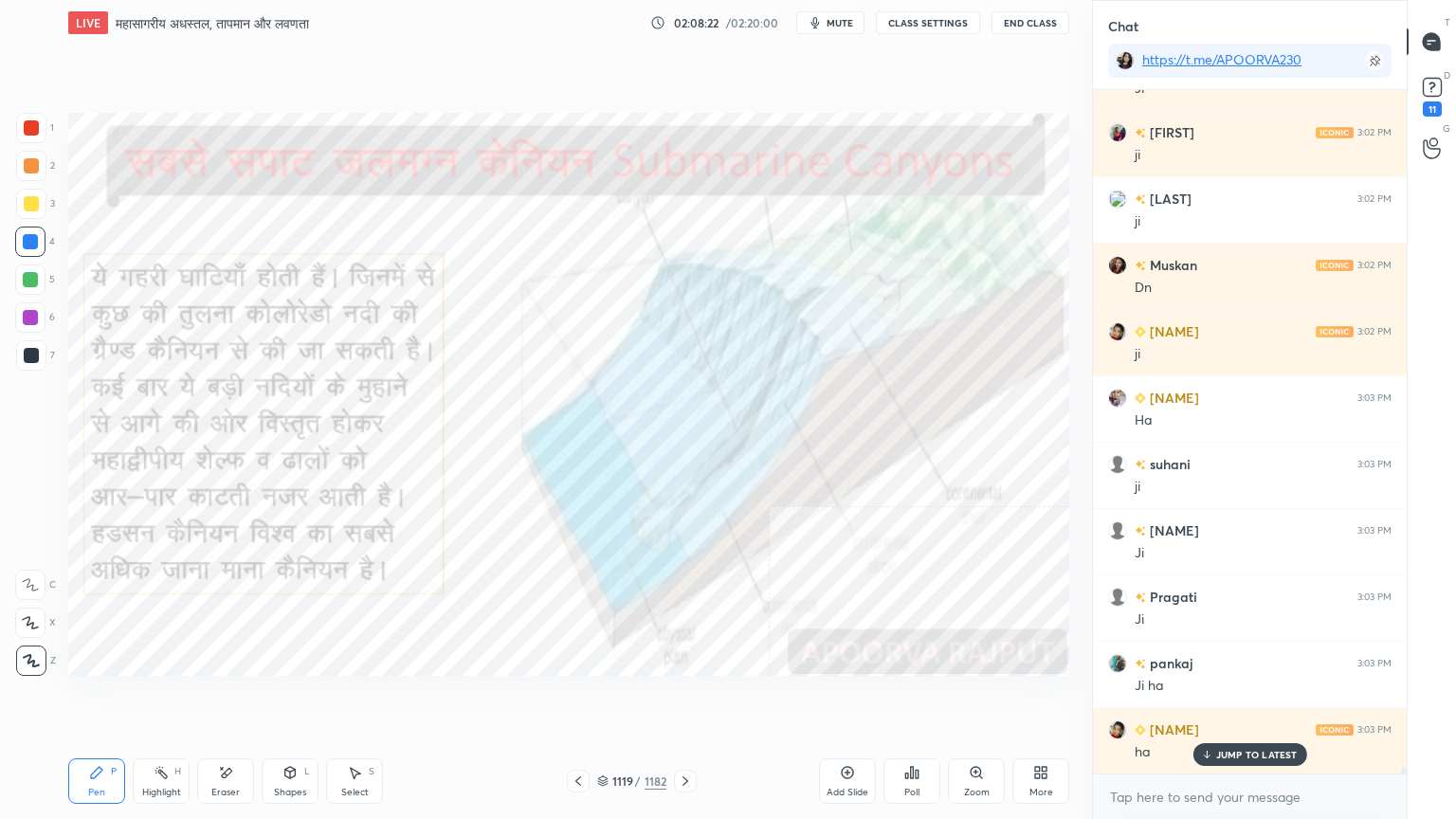 drag, startPoint x: 214, startPoint y: 802, endPoint x: 204, endPoint y: 797, distance: 11.18034 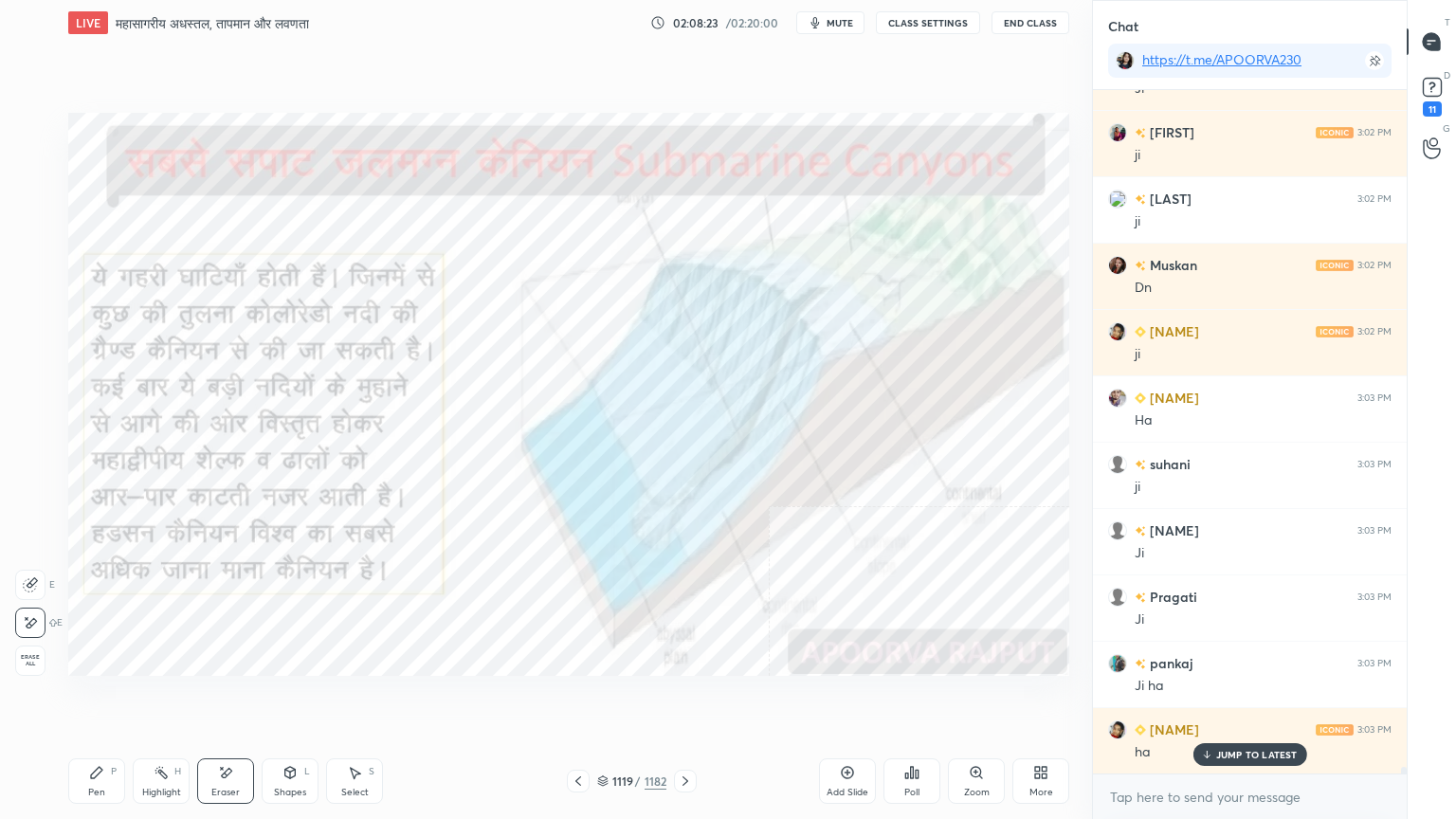 click on "Eraser" at bounding box center [226, 781] 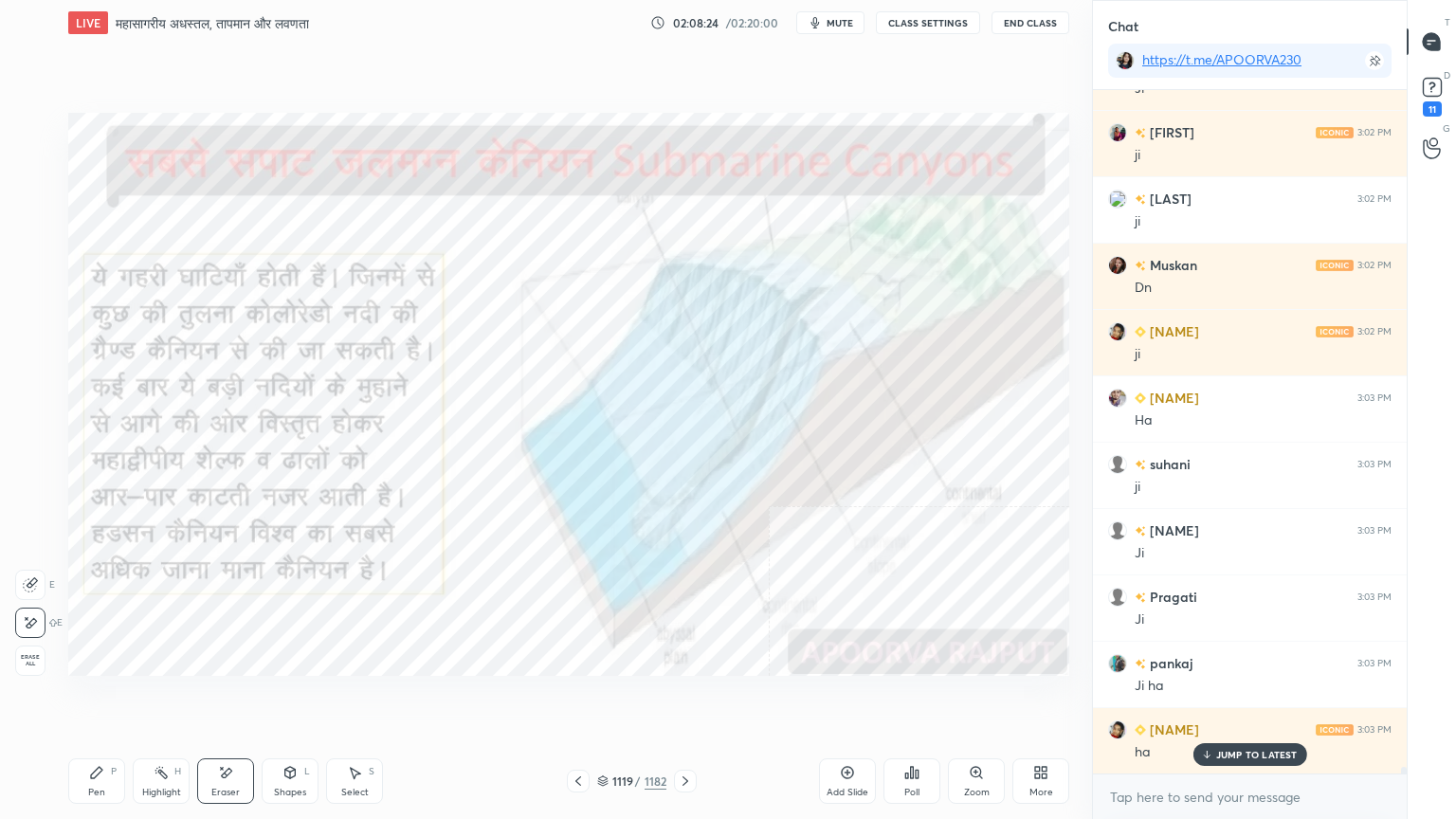 click at bounding box center (30, 623) 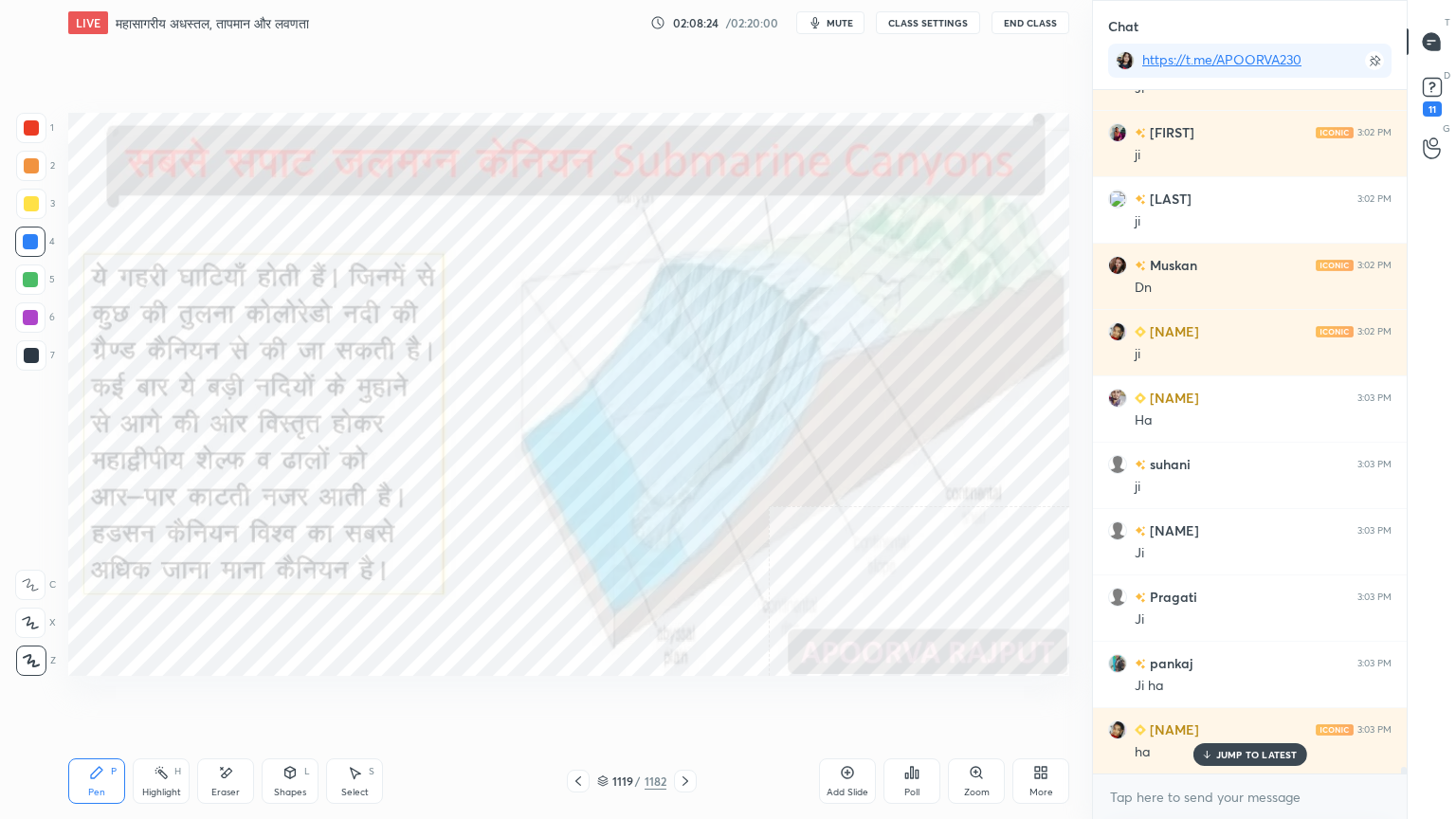 click on "1 2 3 4 5 6 7 C X Z E E Erase all   H H" at bounding box center [30, 394] 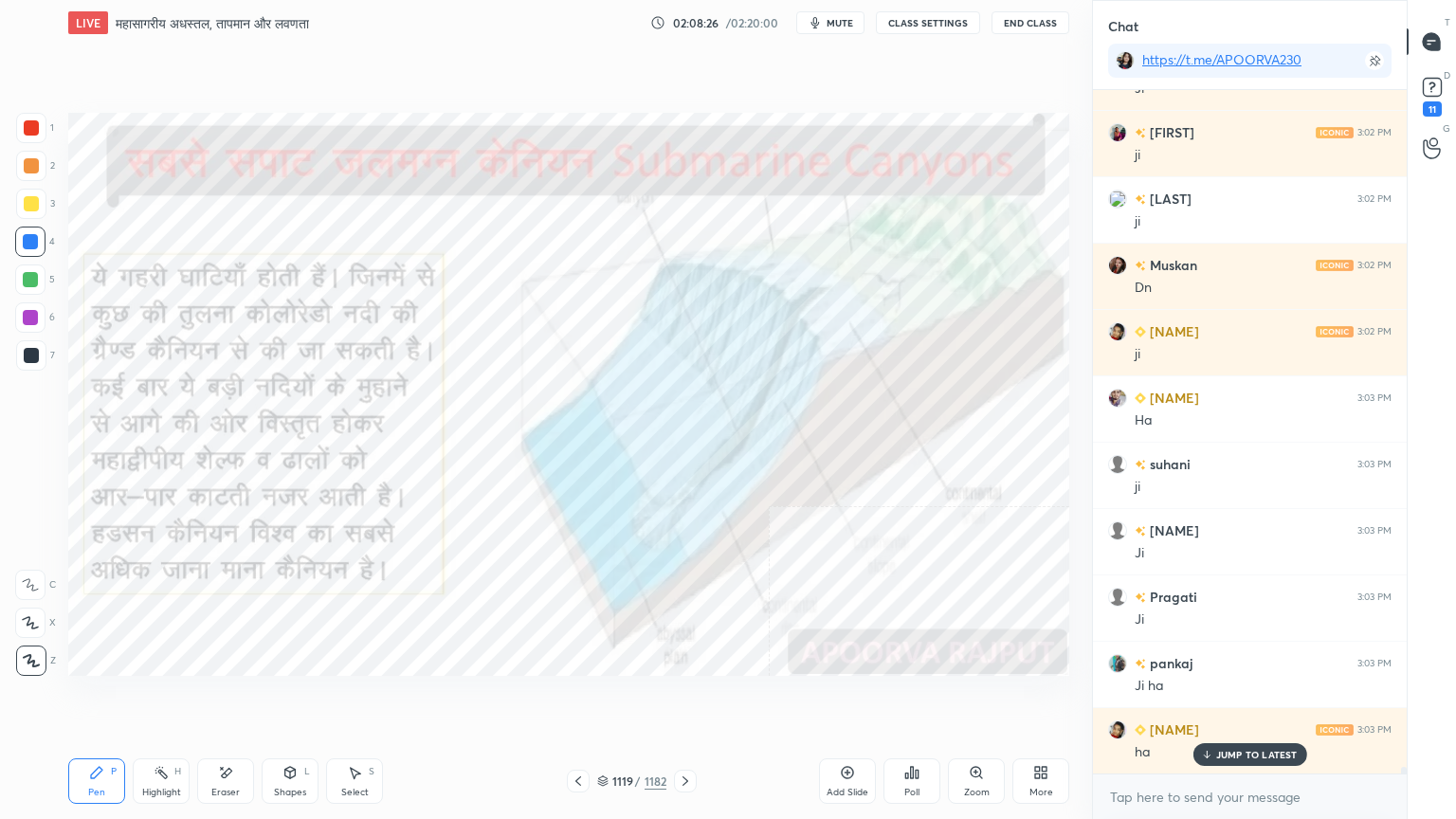 click 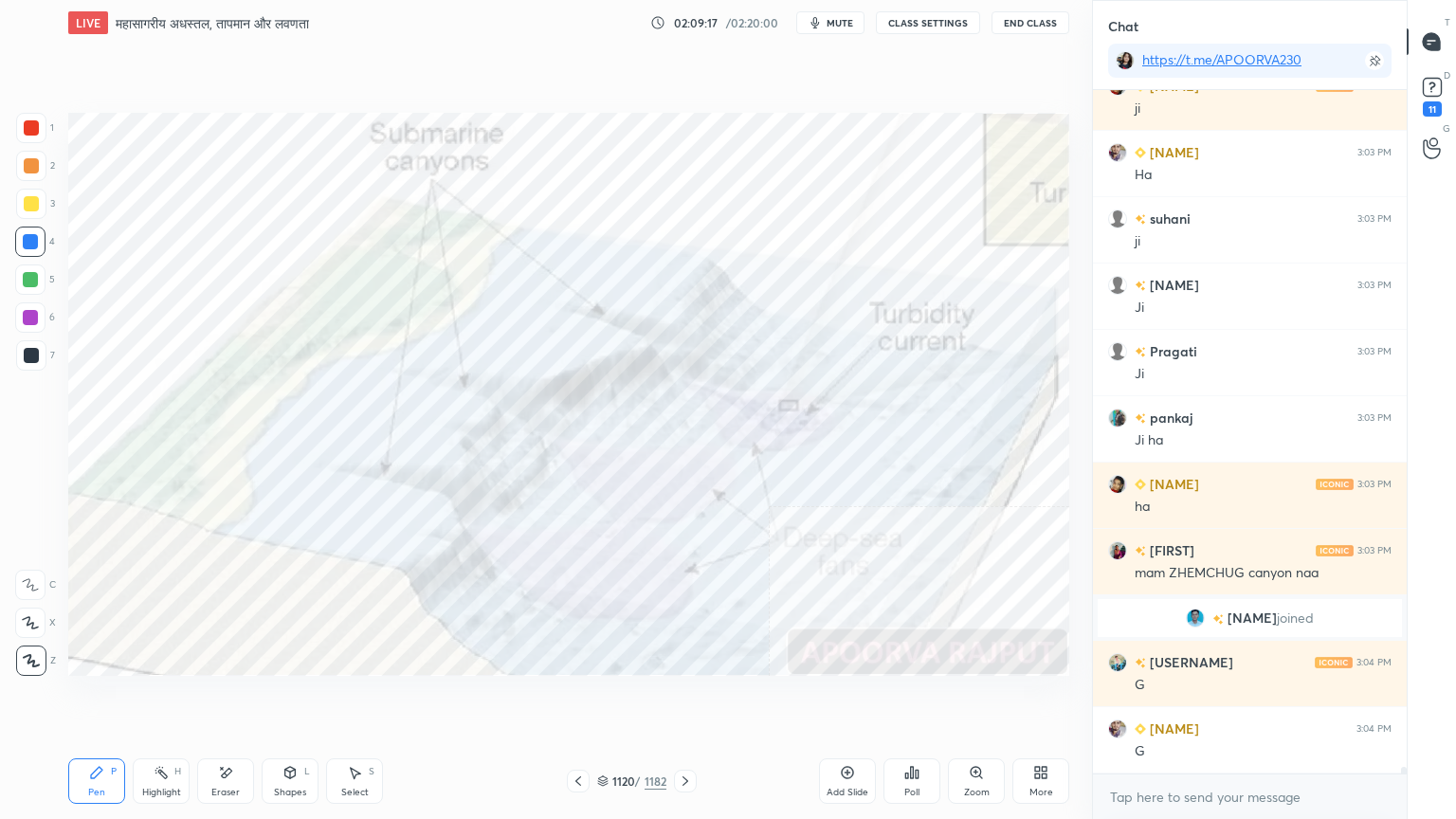 scroll, scrollTop: 66502, scrollLeft: 0, axis: vertical 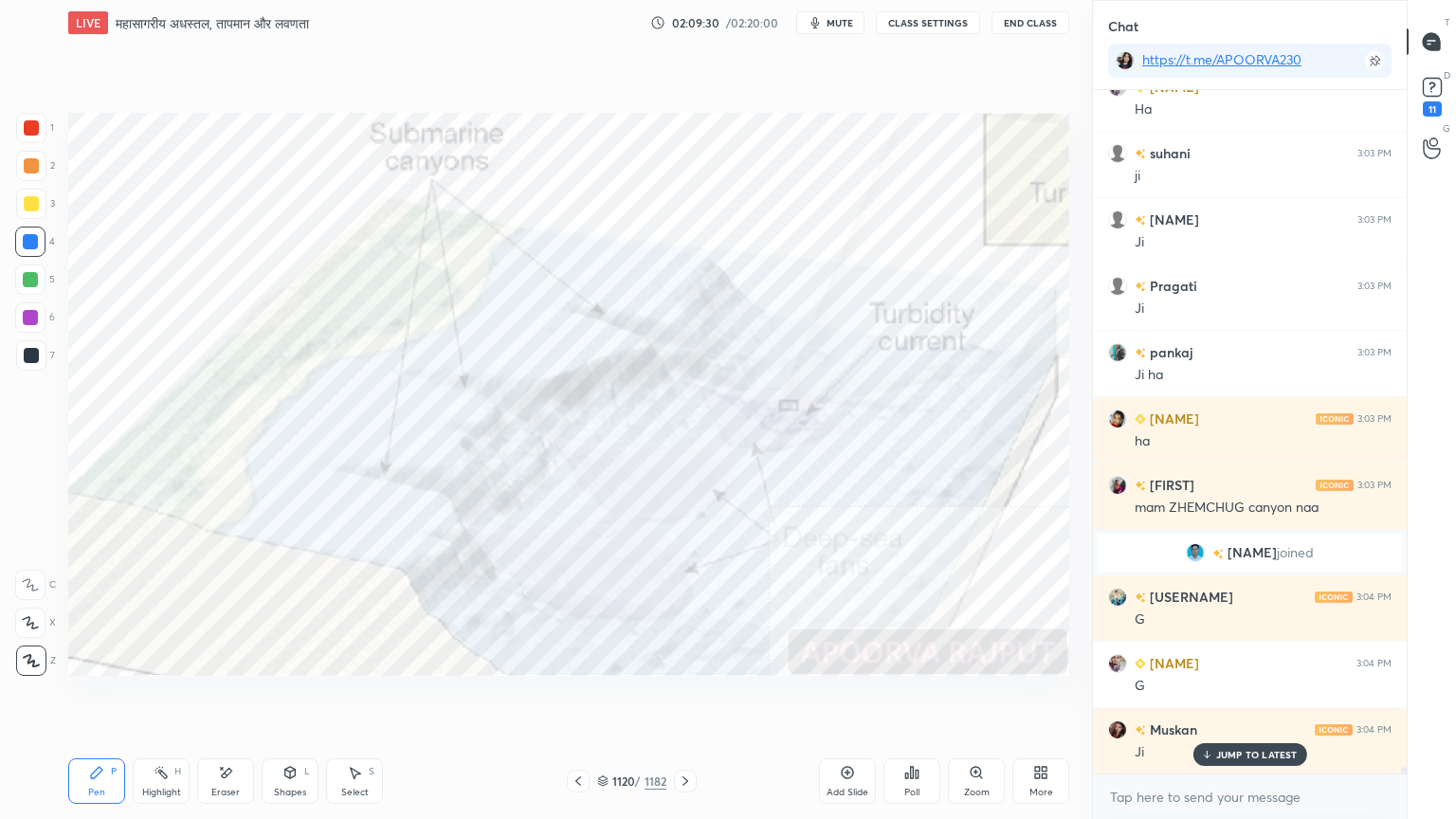 click on "Eraser" at bounding box center [226, 781] 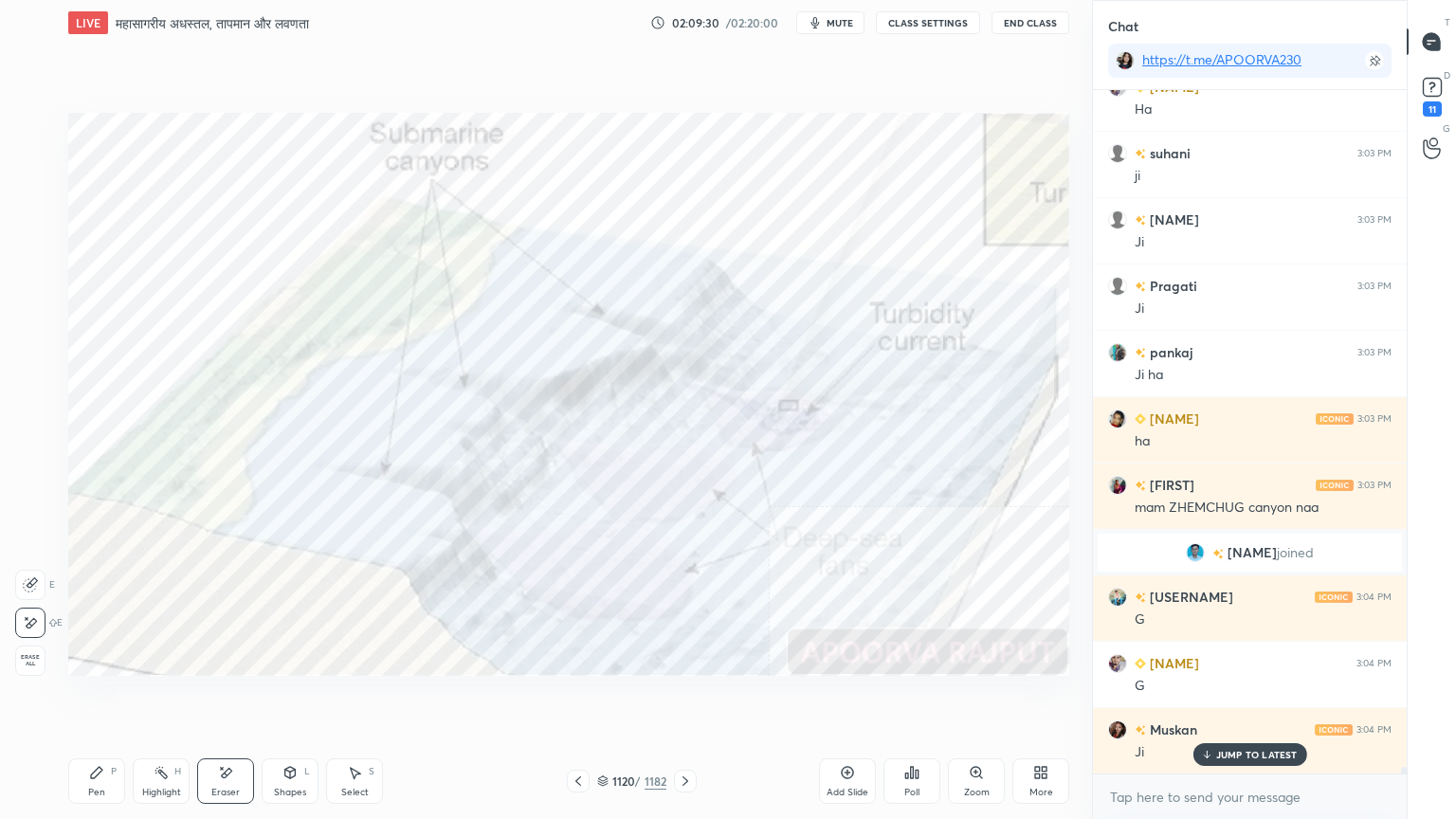 click on "Erase all" at bounding box center [30, 661] 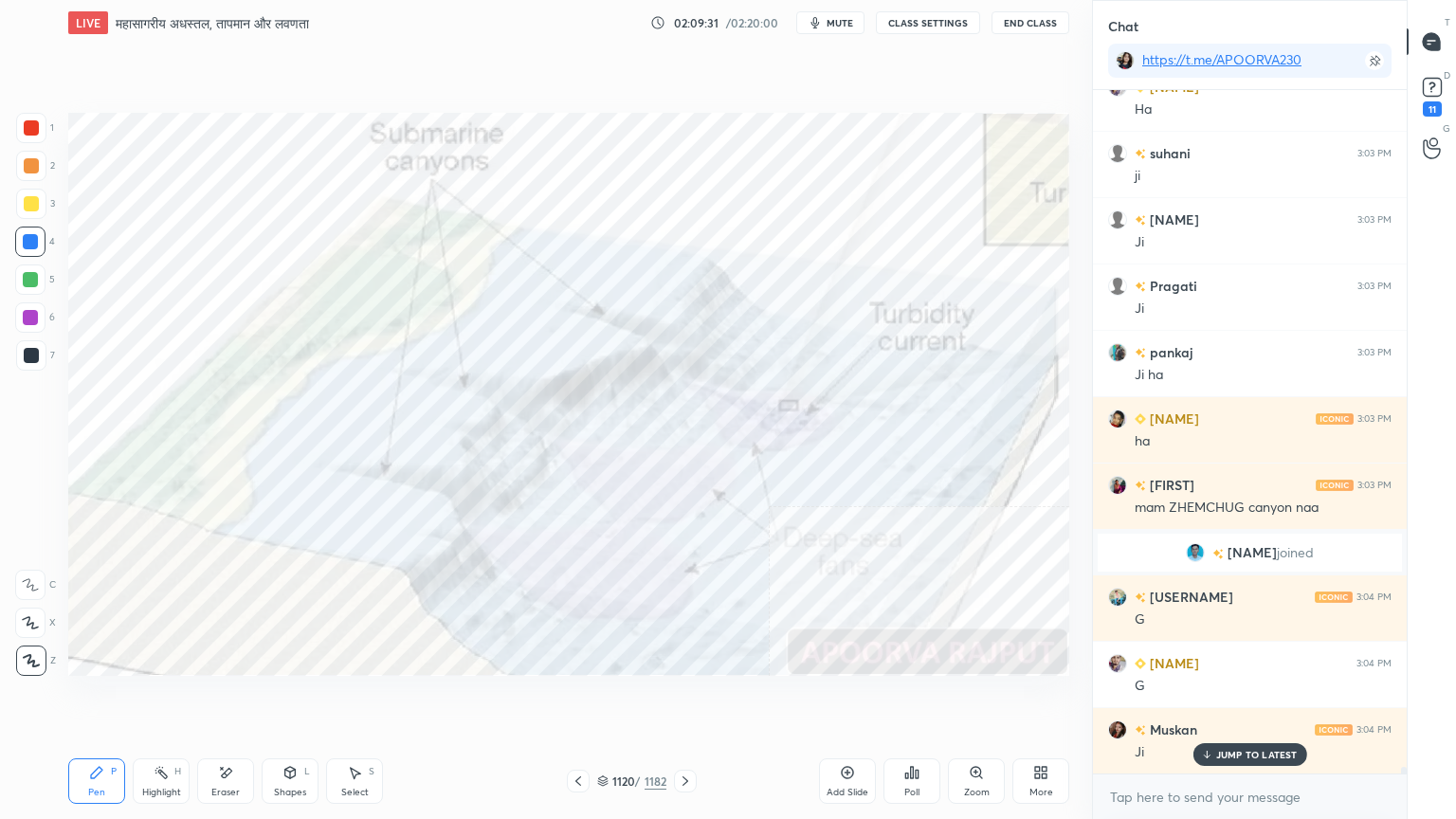 drag, startPoint x: 34, startPoint y: 646, endPoint x: 62, endPoint y: 646, distance: 28 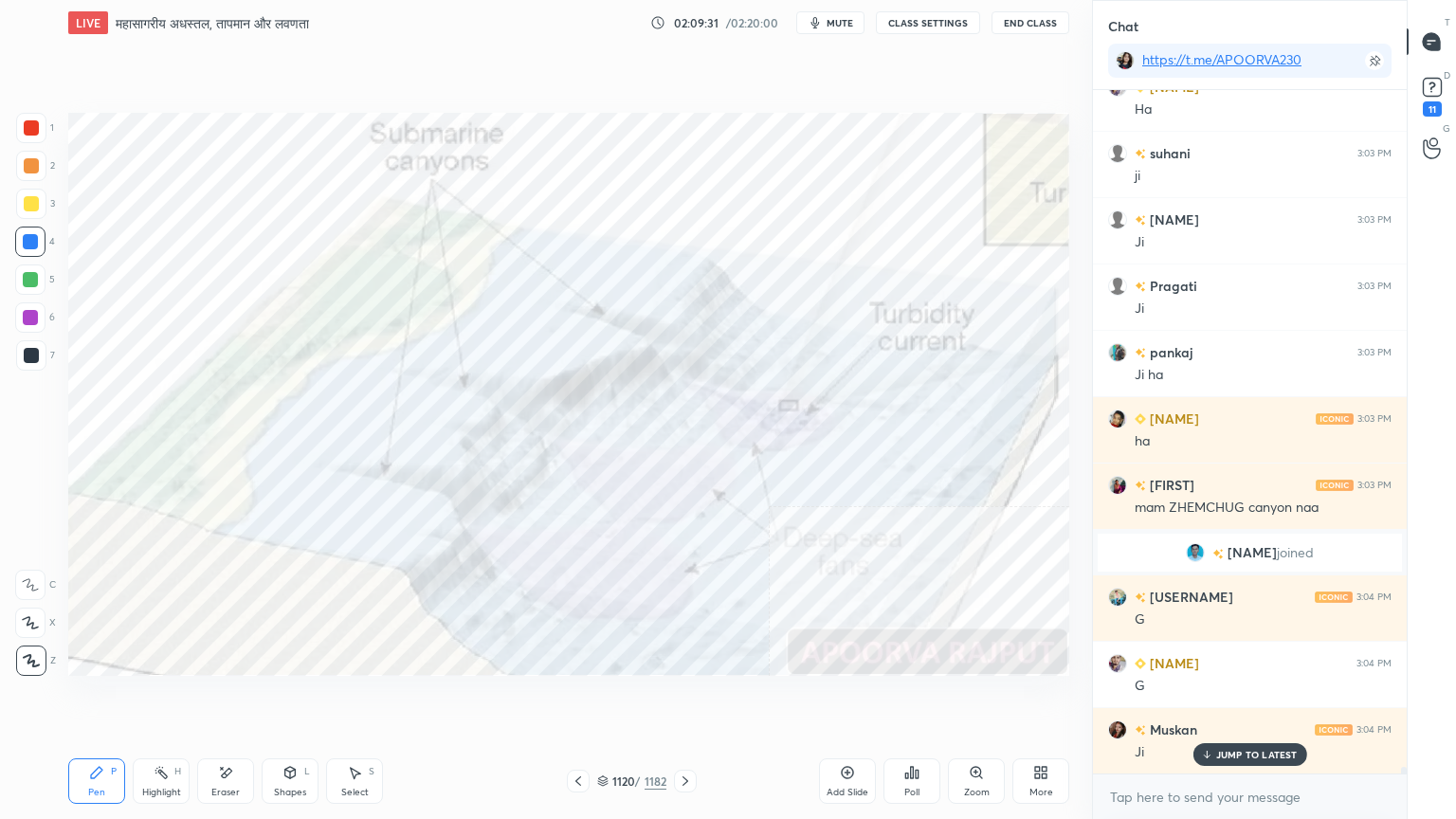 click on "1 2 3 4 5 6 7 C X Z E E Erase all   H H" at bounding box center [30, 394] 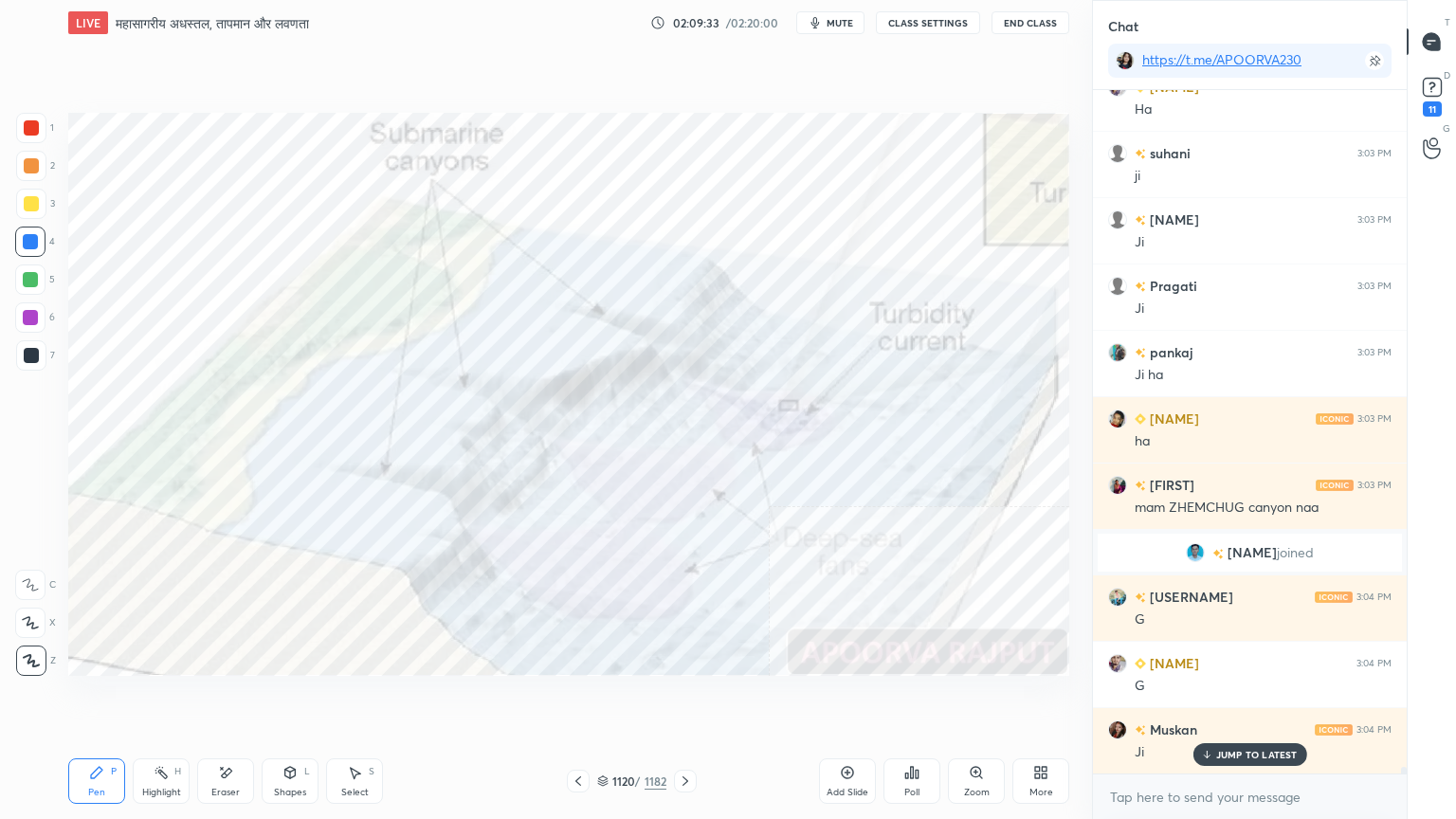 click on "Eraser" at bounding box center [226, 781] 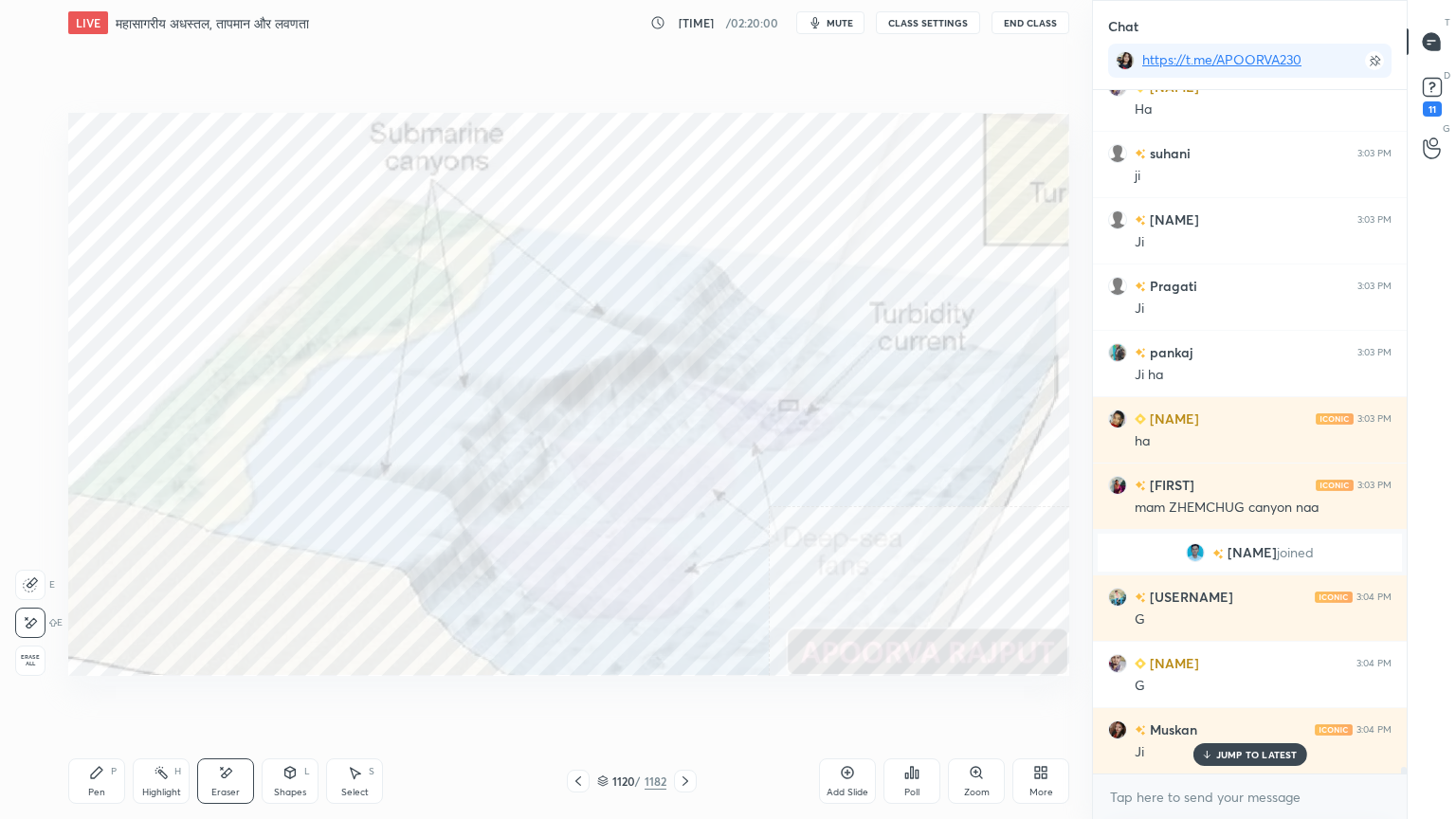 click on "Erase all" at bounding box center [30, 661] 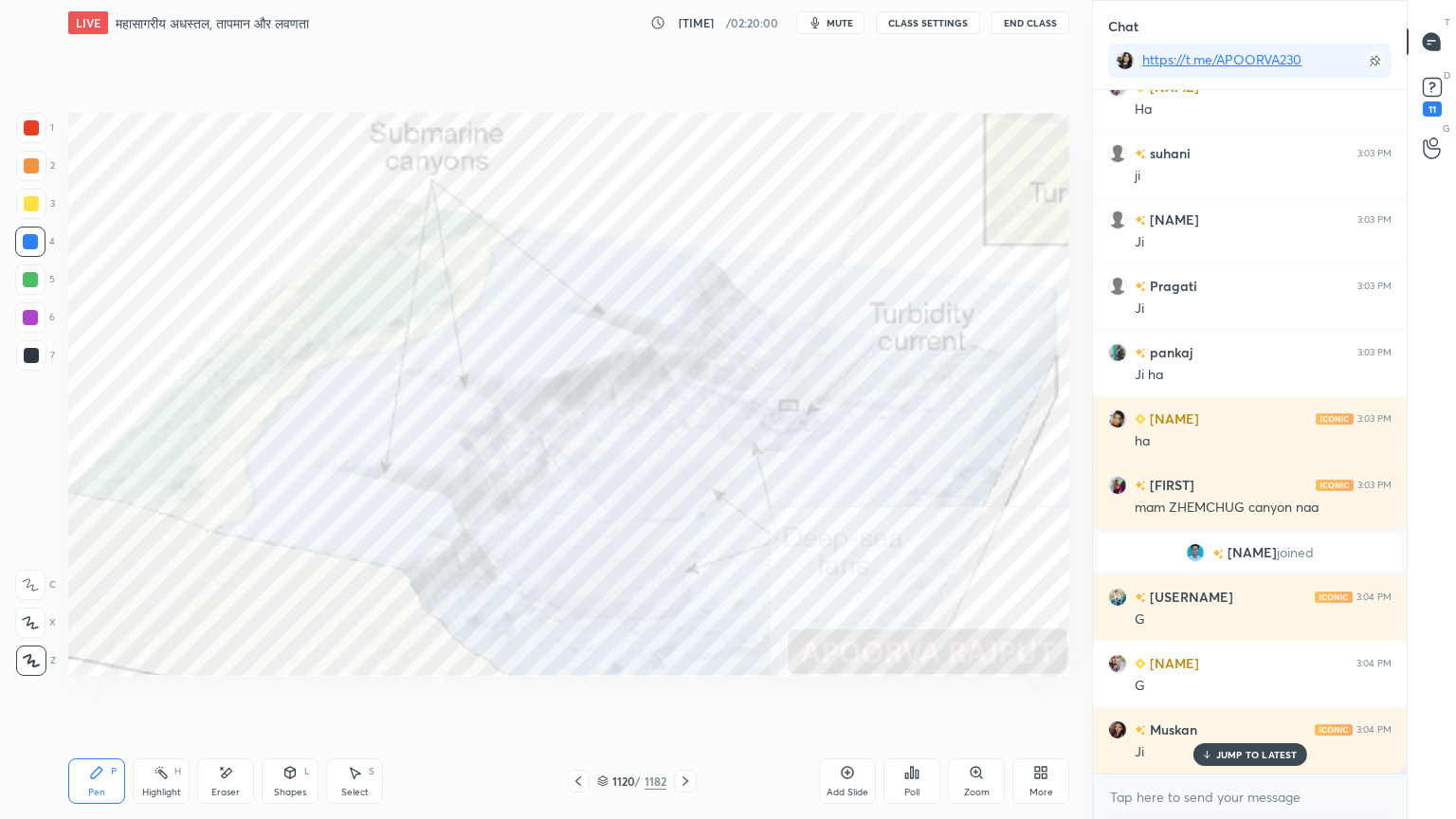 click on "1 2 3 4 5 6 7 C X Z E E Erase all   H H" at bounding box center (30, 394) 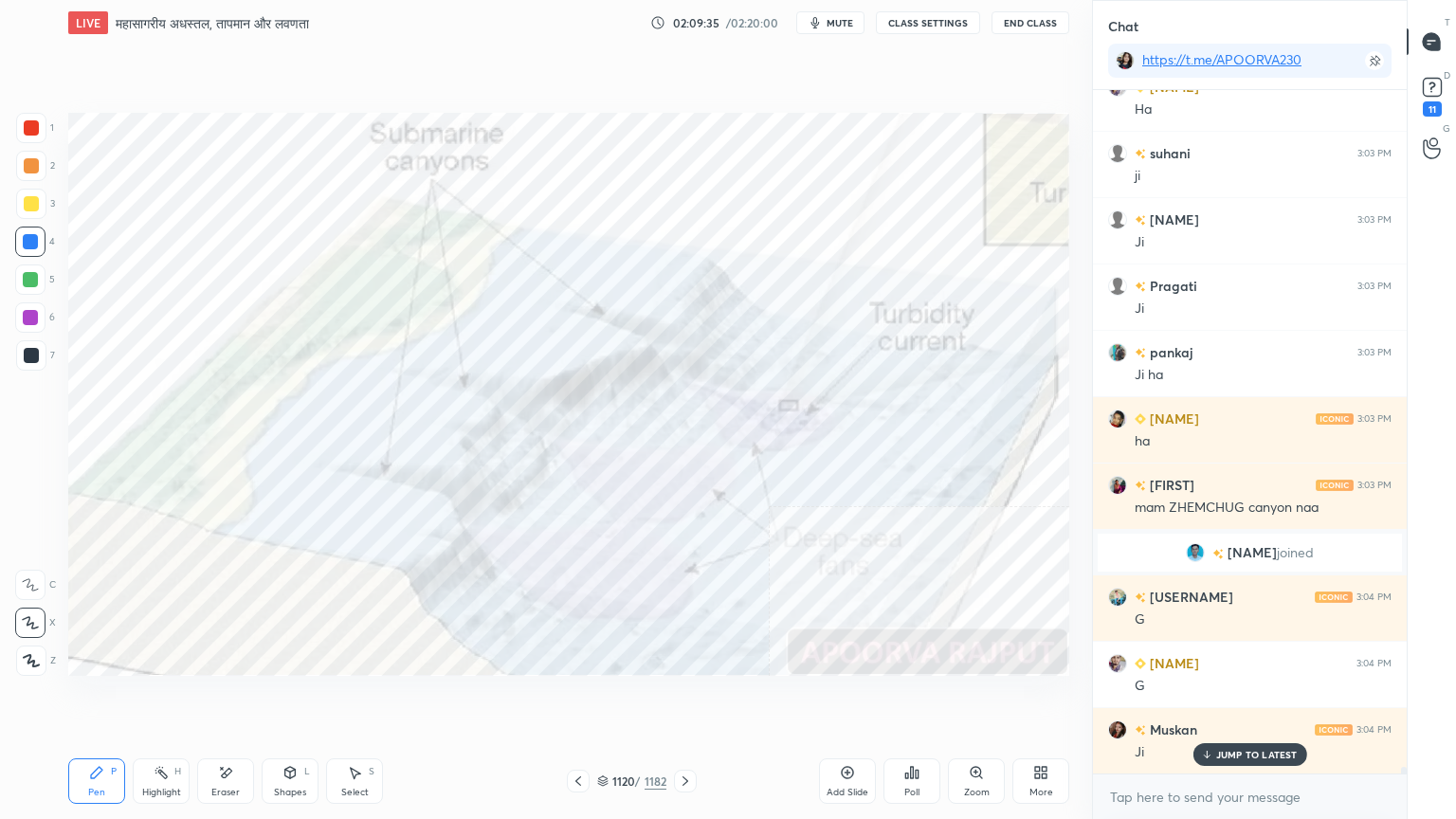 click 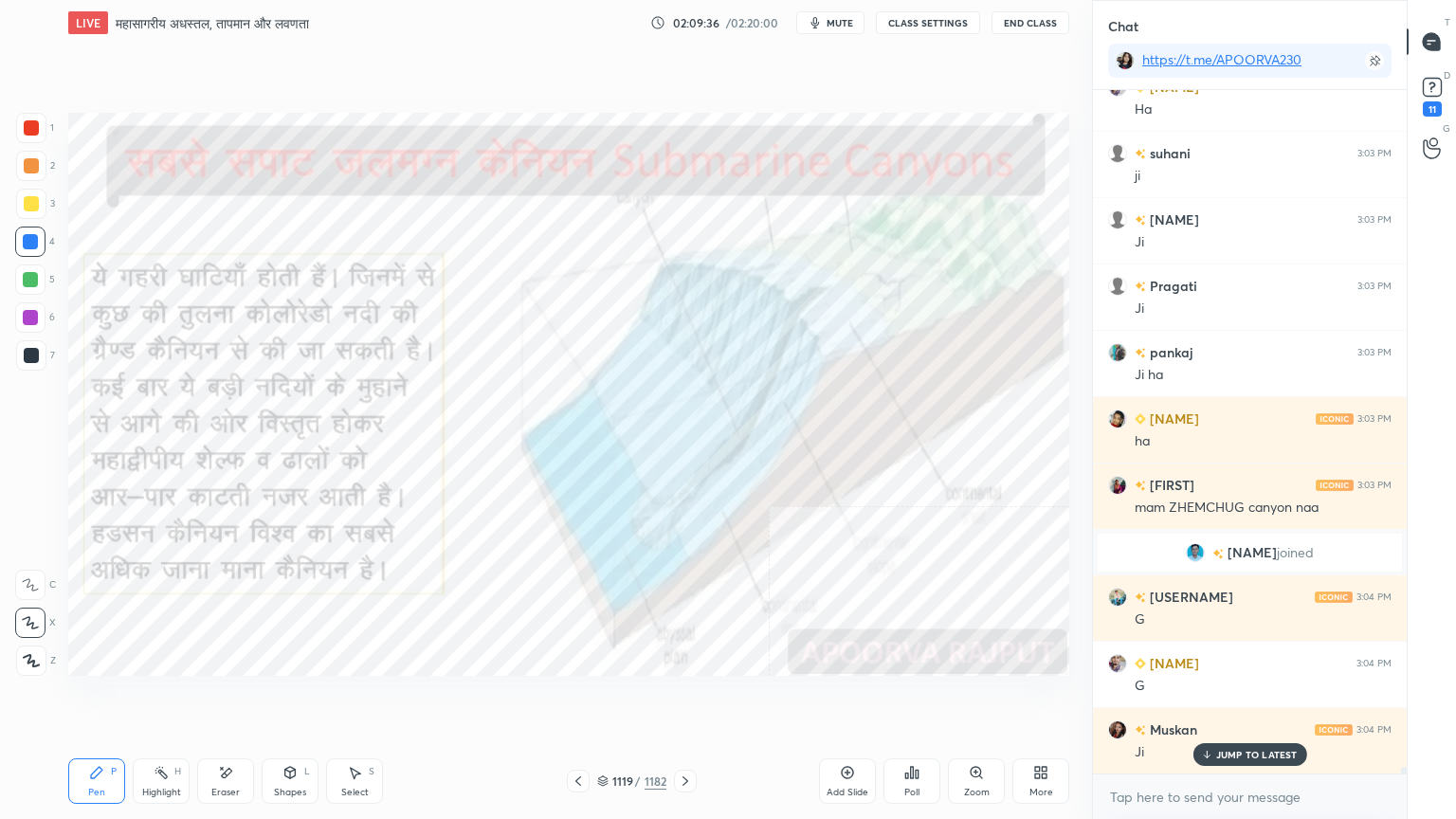 click 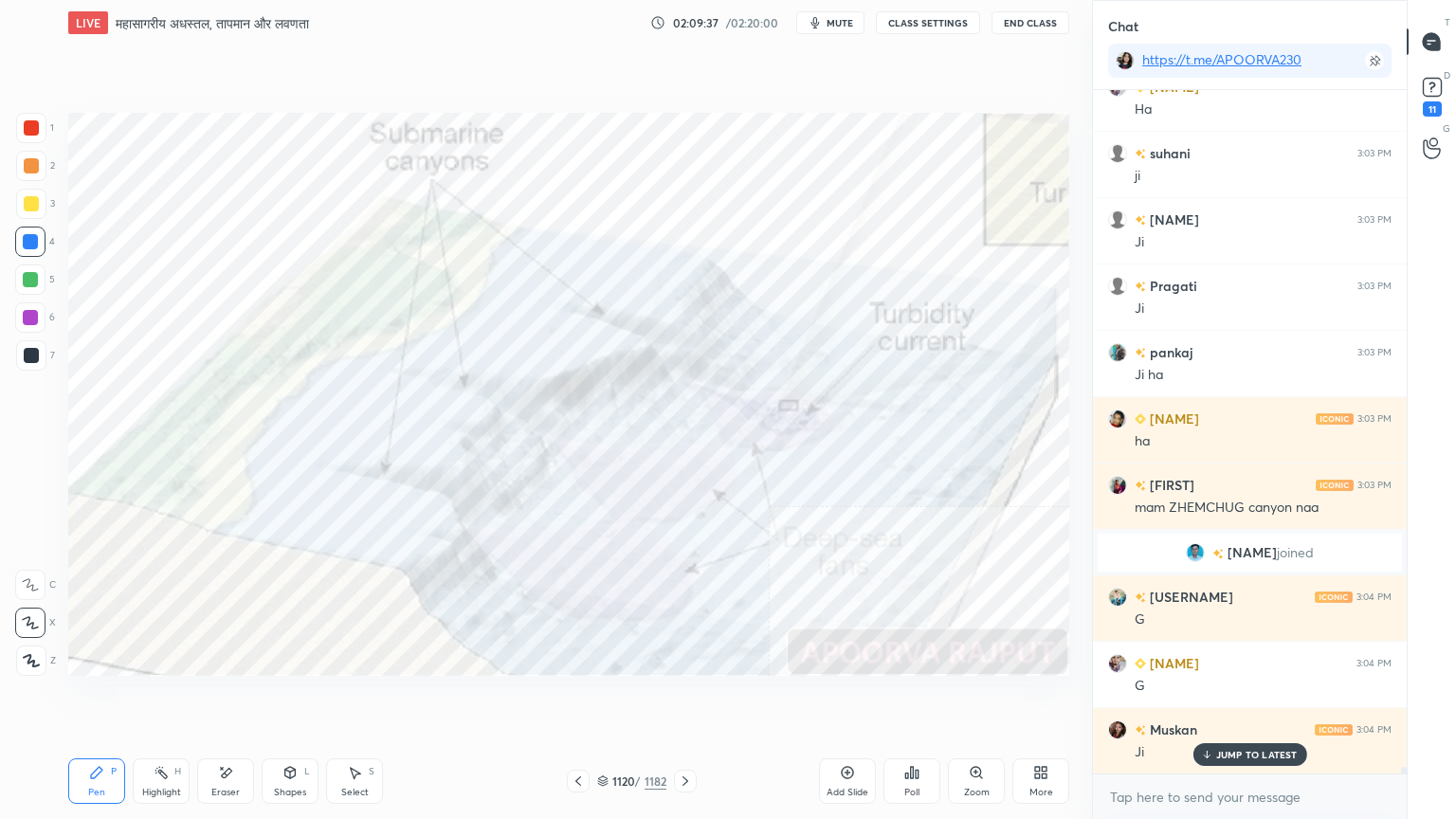 click 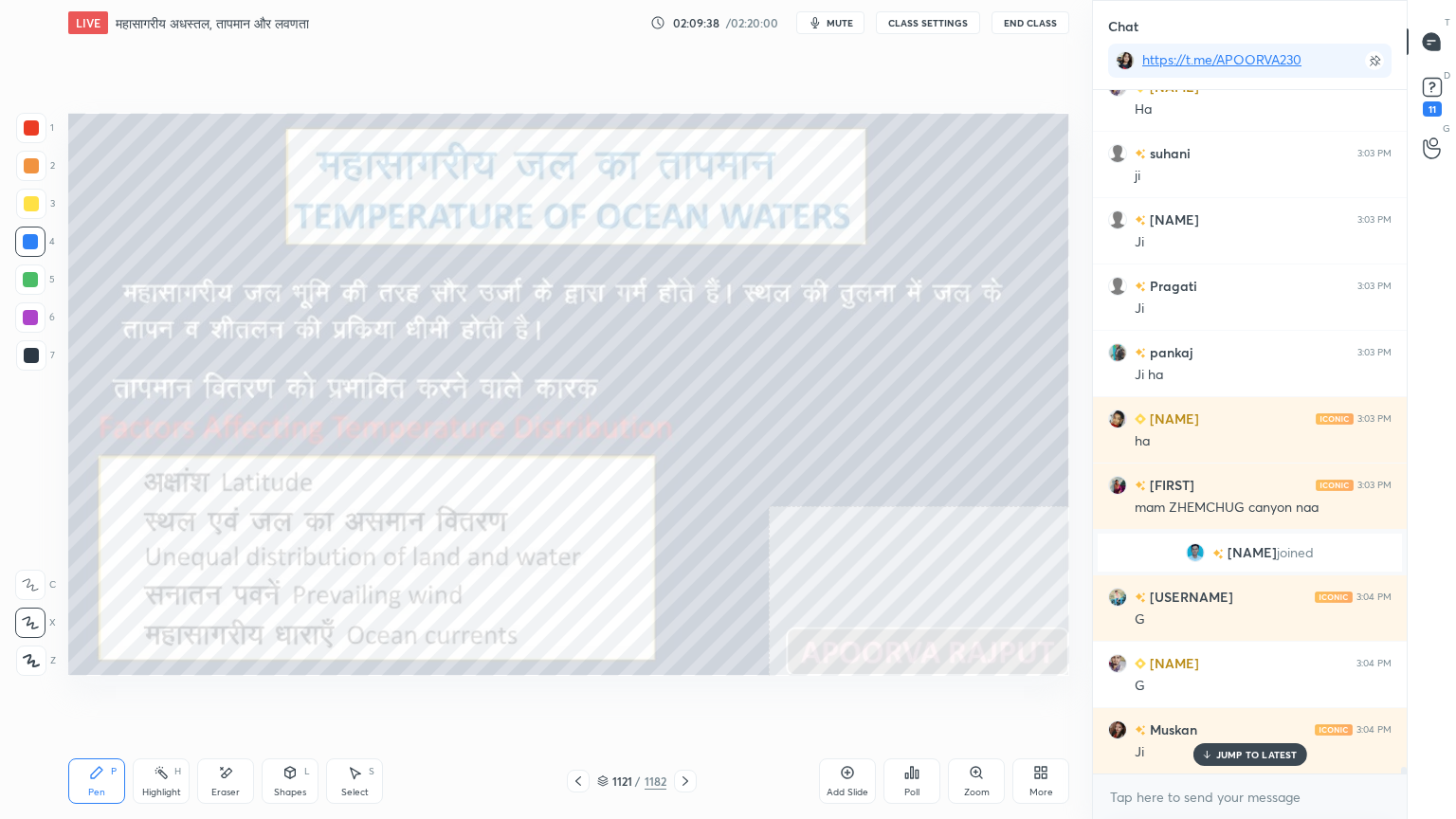 drag, startPoint x: 573, startPoint y: 727, endPoint x: 593, endPoint y: 718, distance: 21.931712 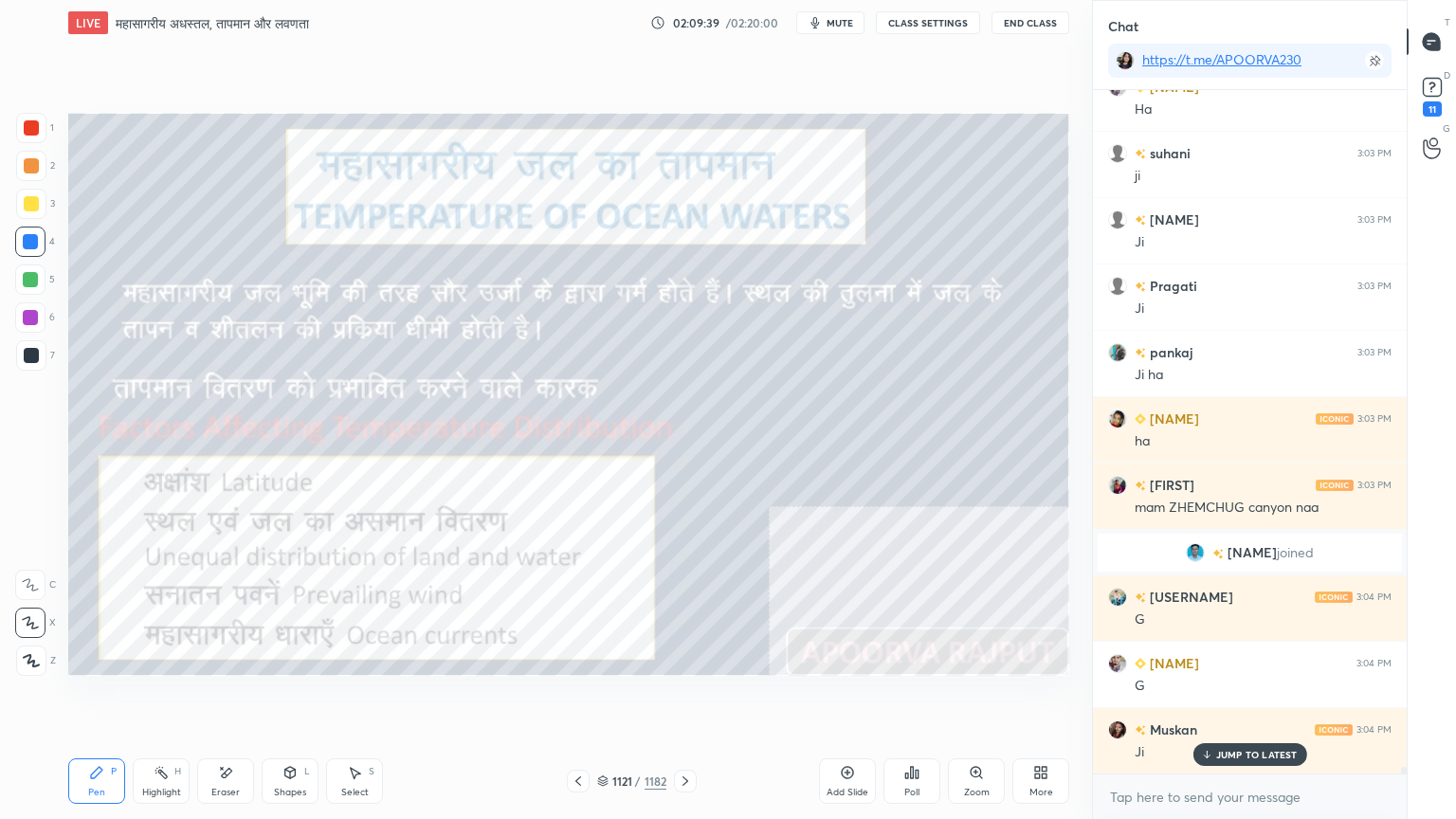 drag, startPoint x: 607, startPoint y: 717, endPoint x: 629, endPoint y: 708, distance: 23.769729 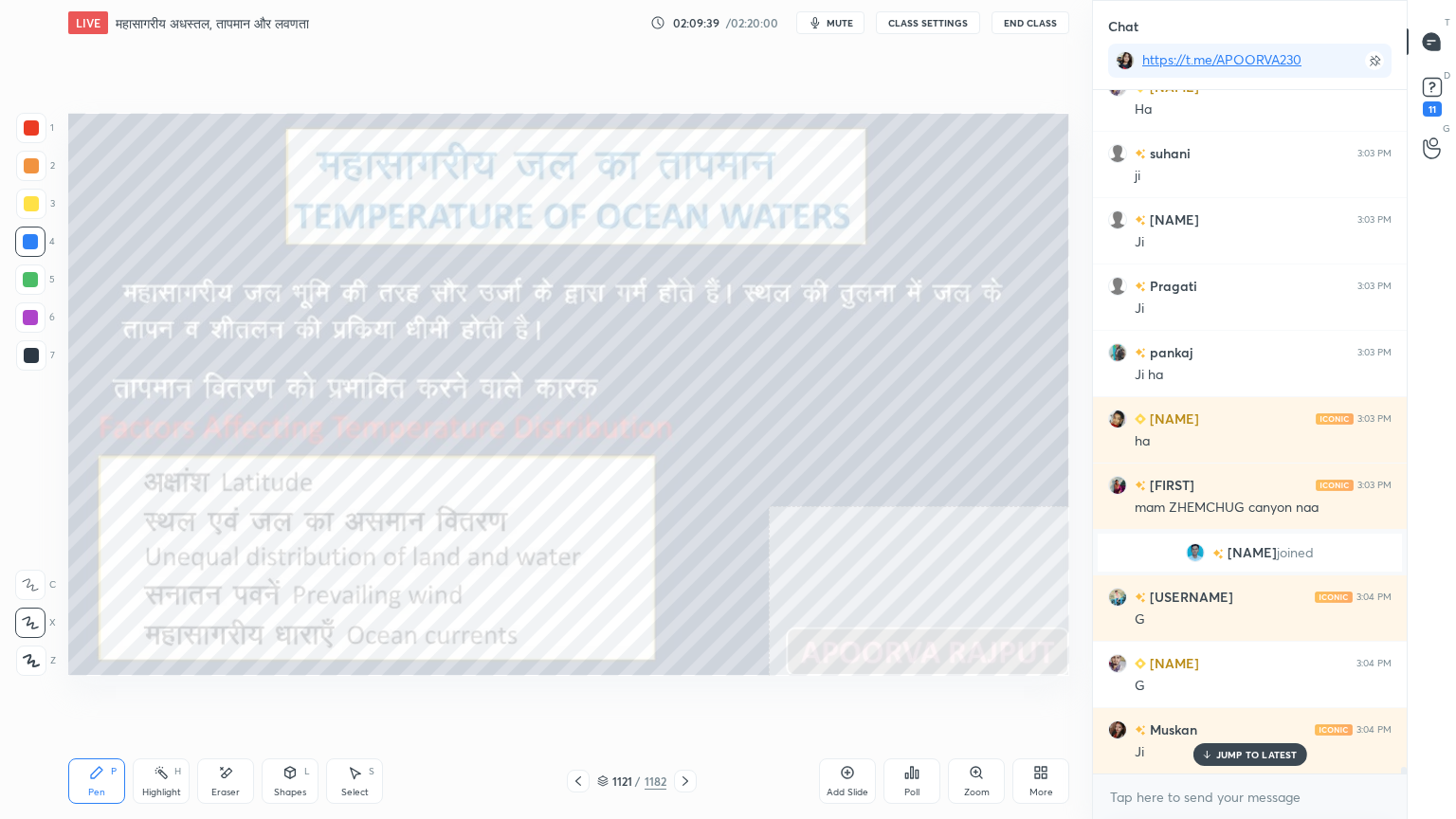 click on "Setting up your live class Poll for   secs No correct answer Start poll" at bounding box center [569, 394] 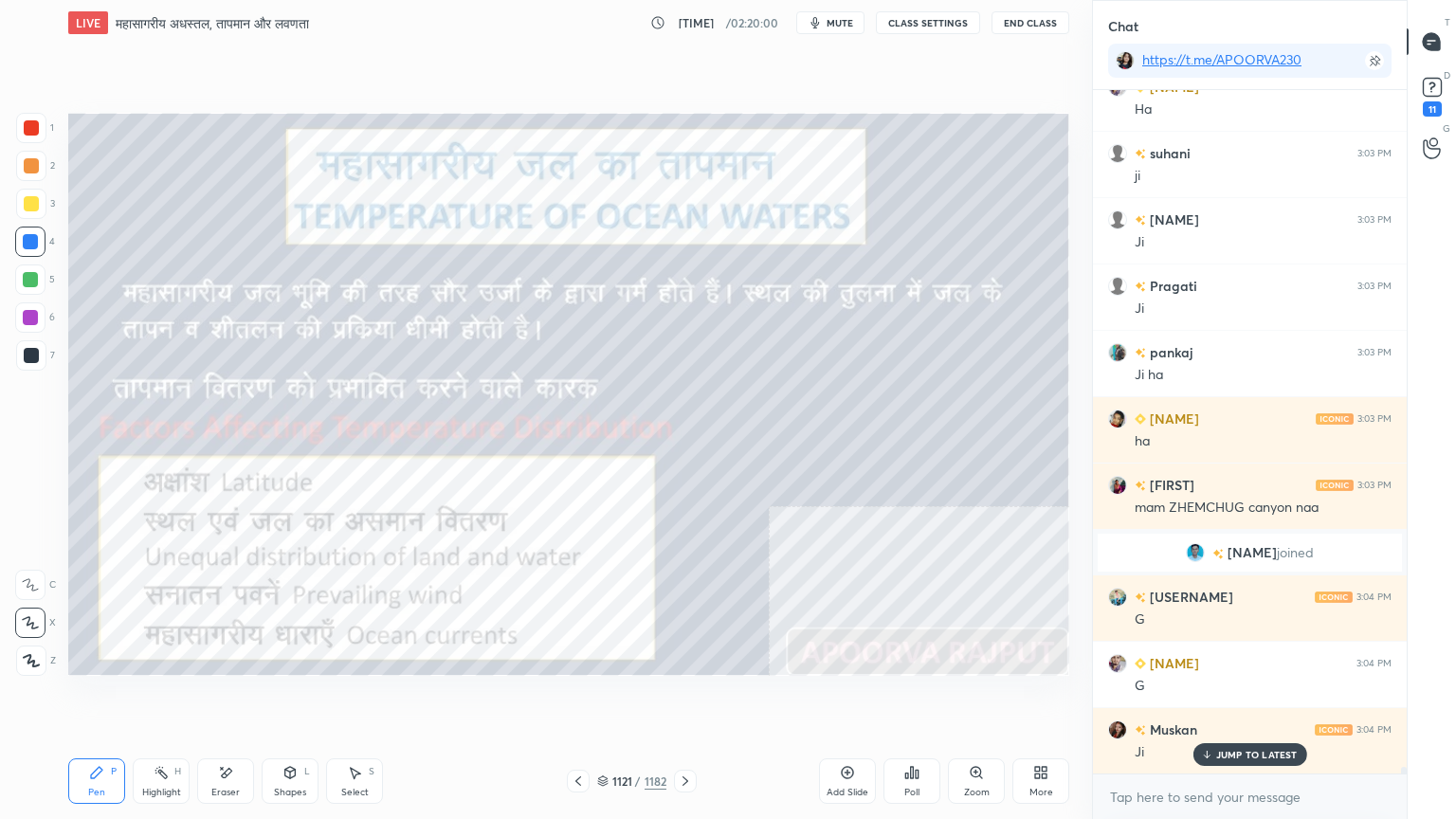 click 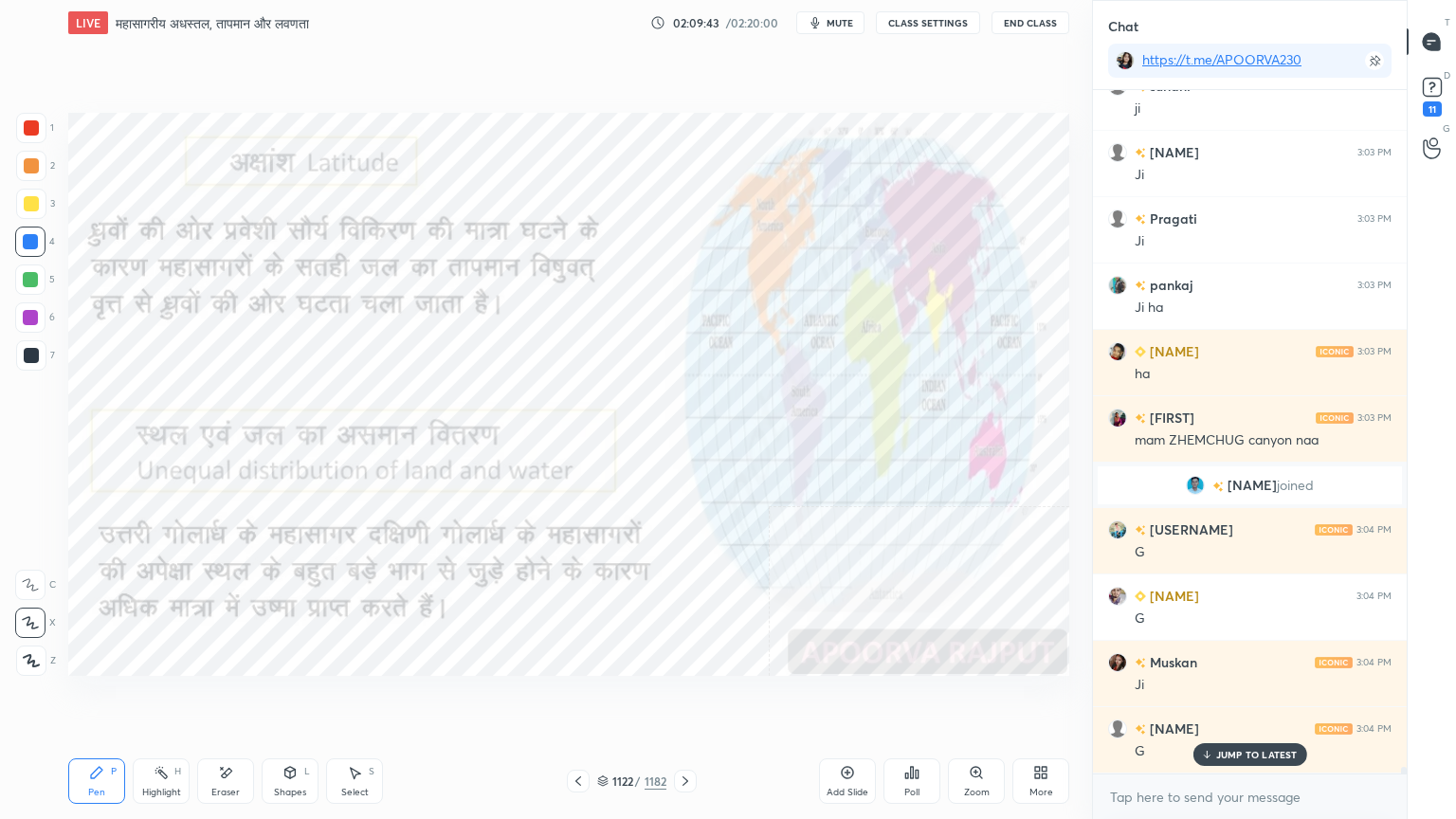 scroll, scrollTop: 66635, scrollLeft: 0, axis: vertical 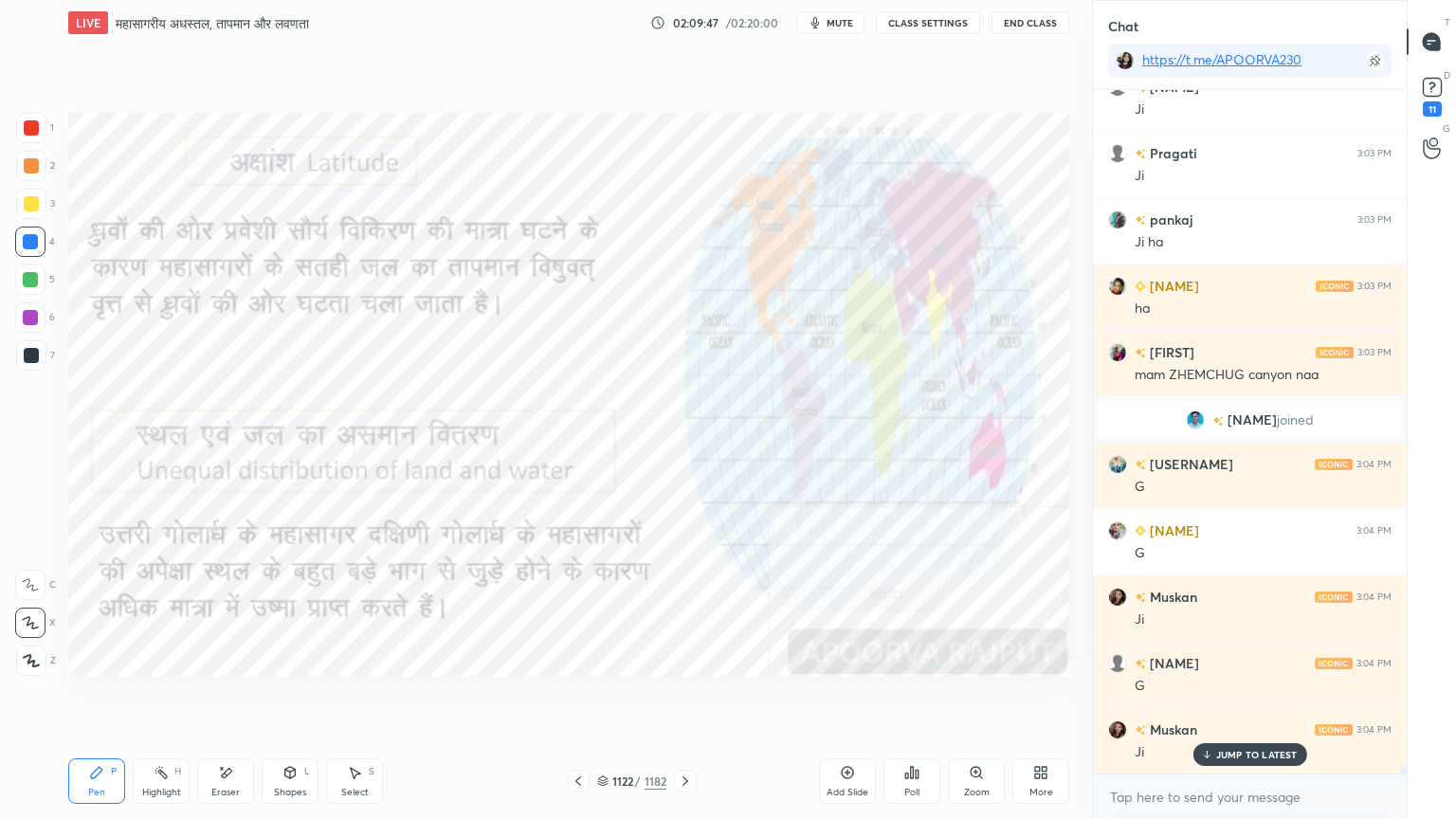 click 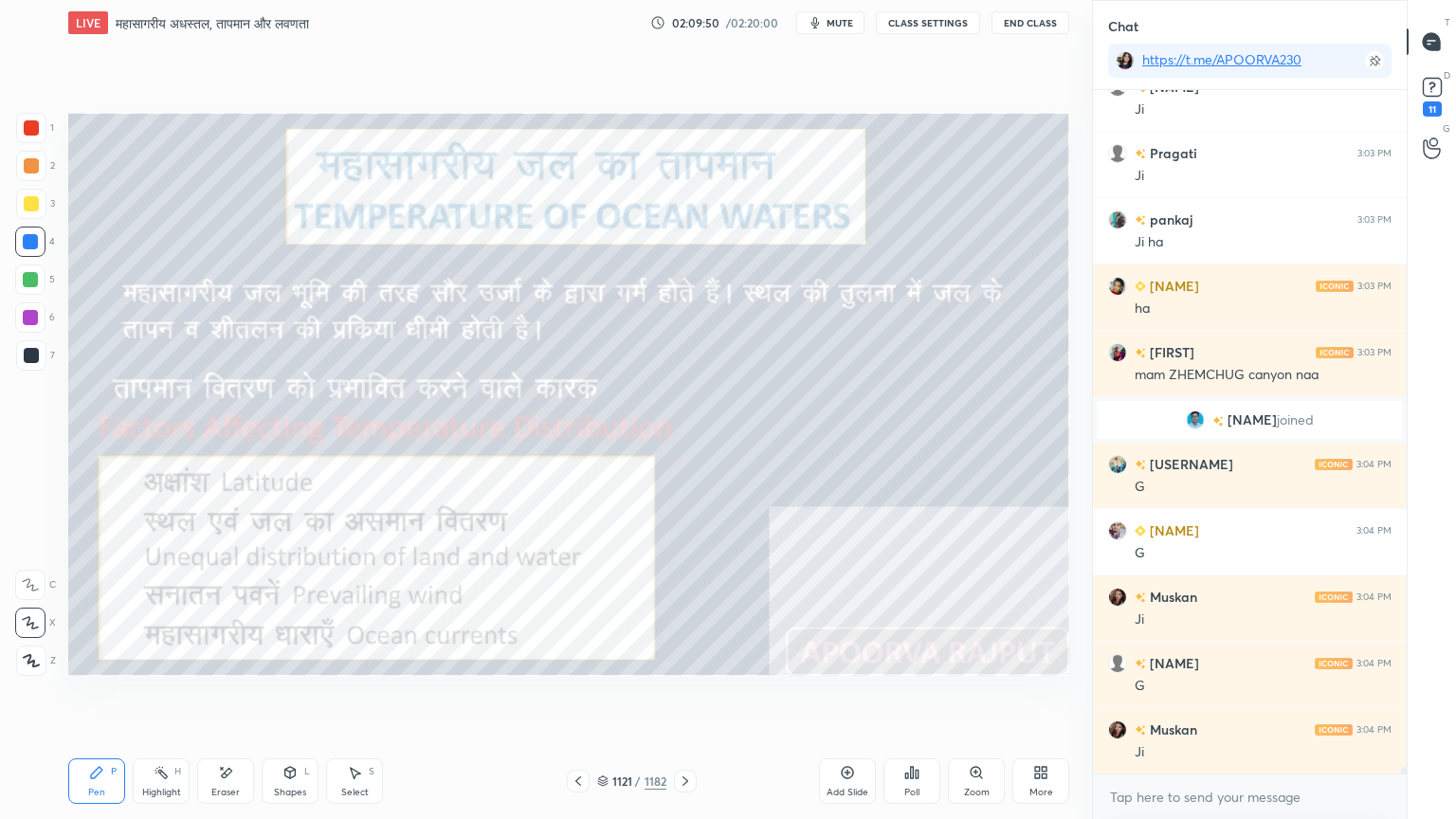 scroll, scrollTop: 66702, scrollLeft: 0, axis: vertical 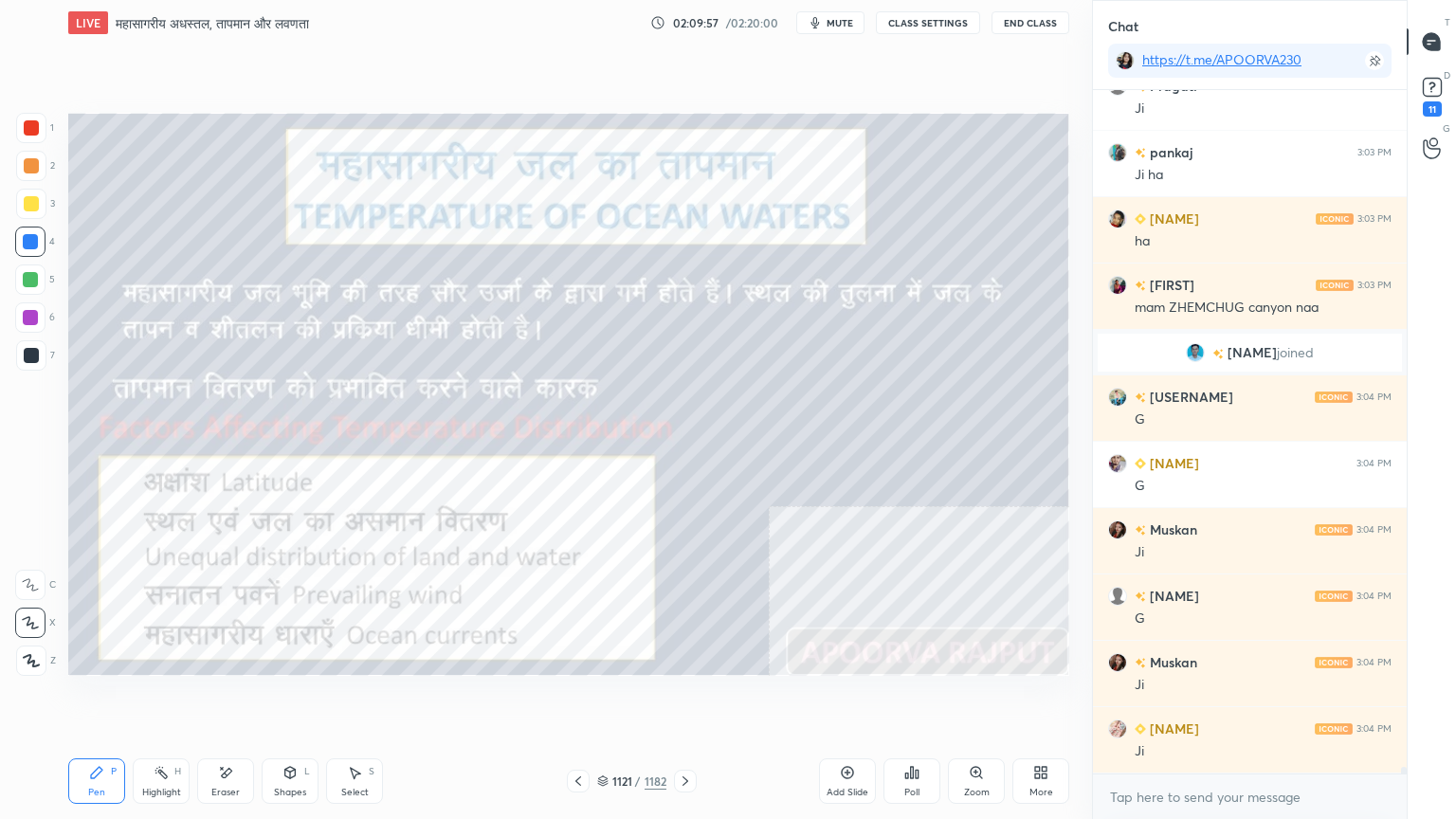 click 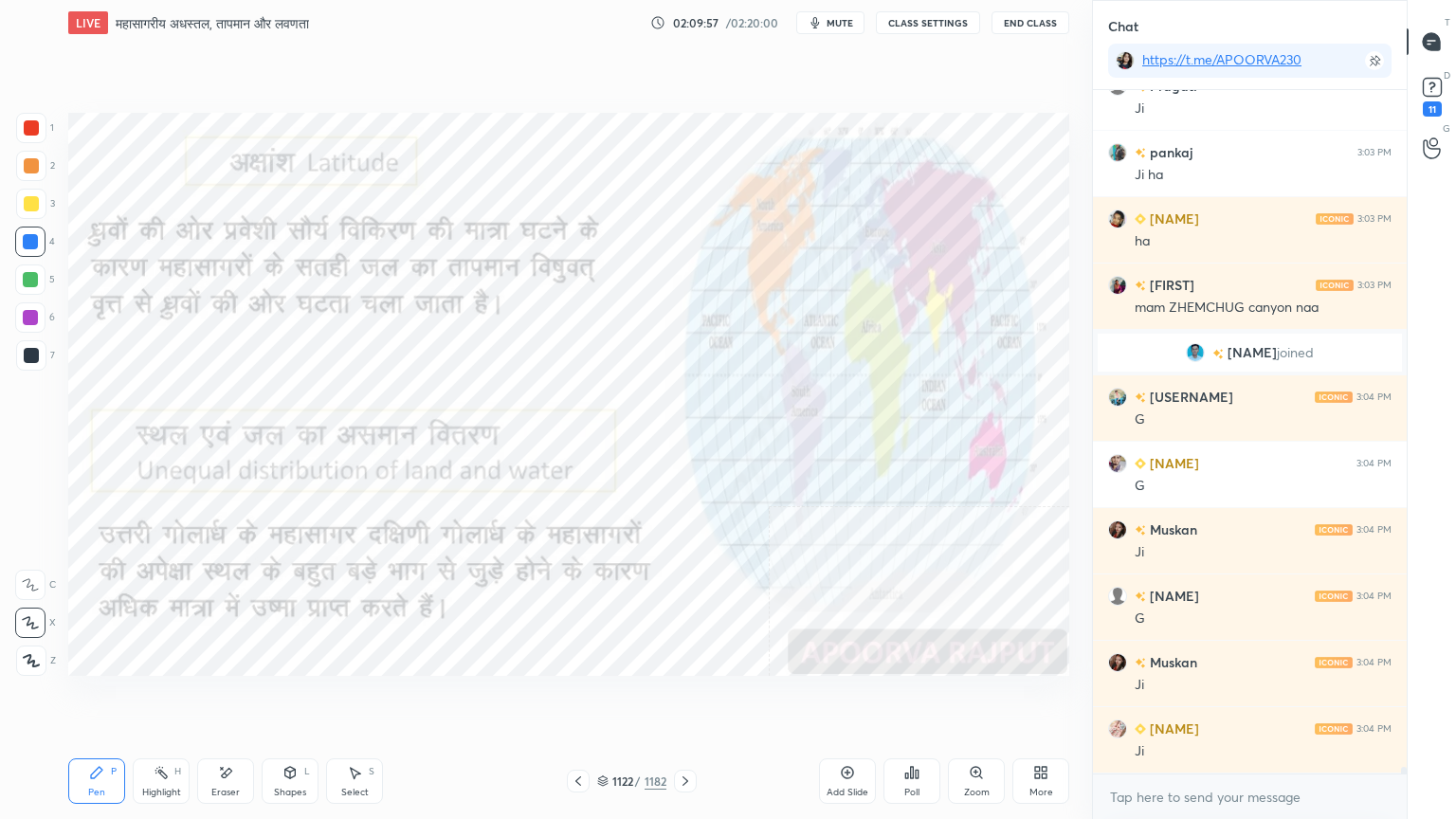 click 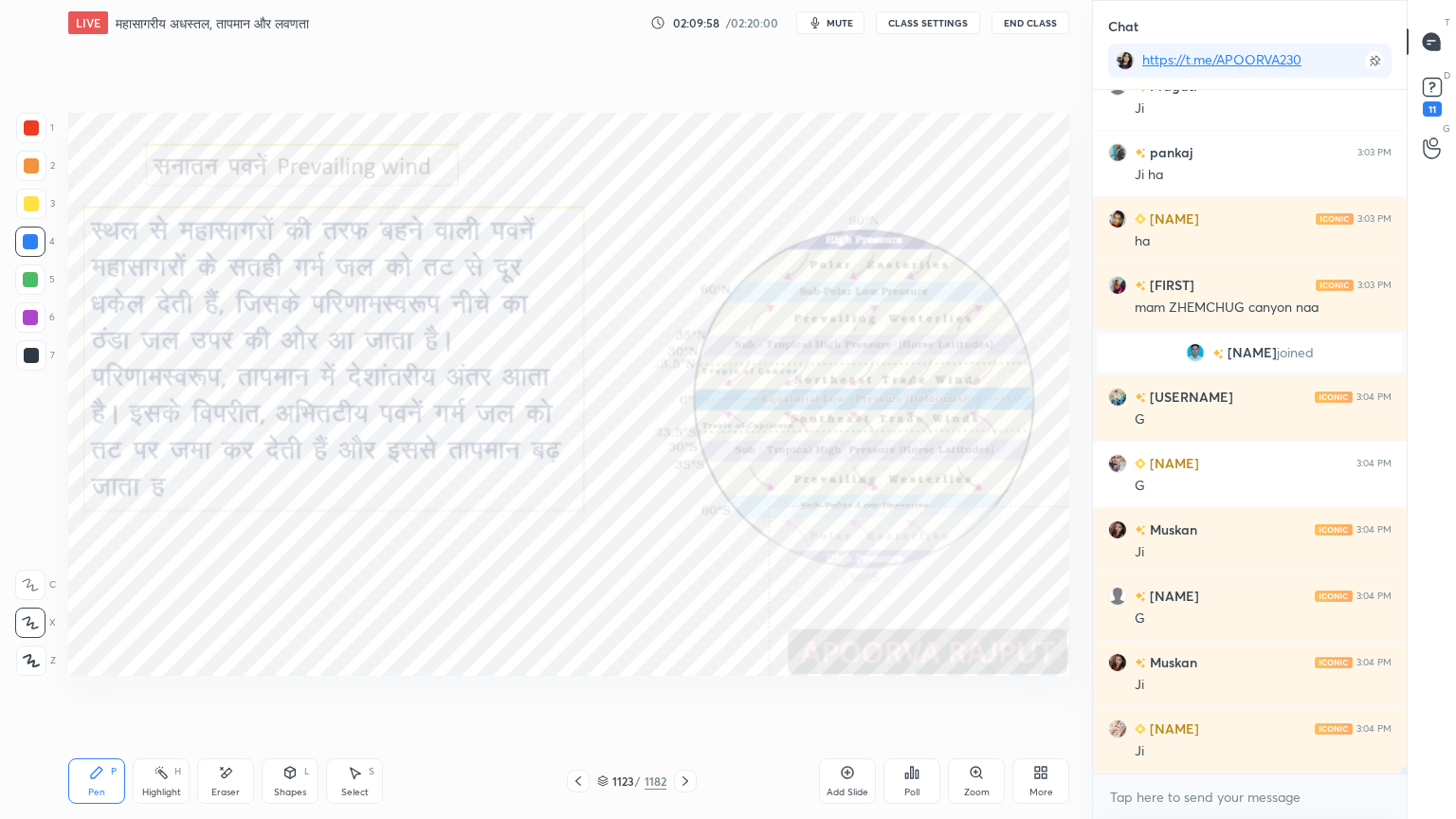 click 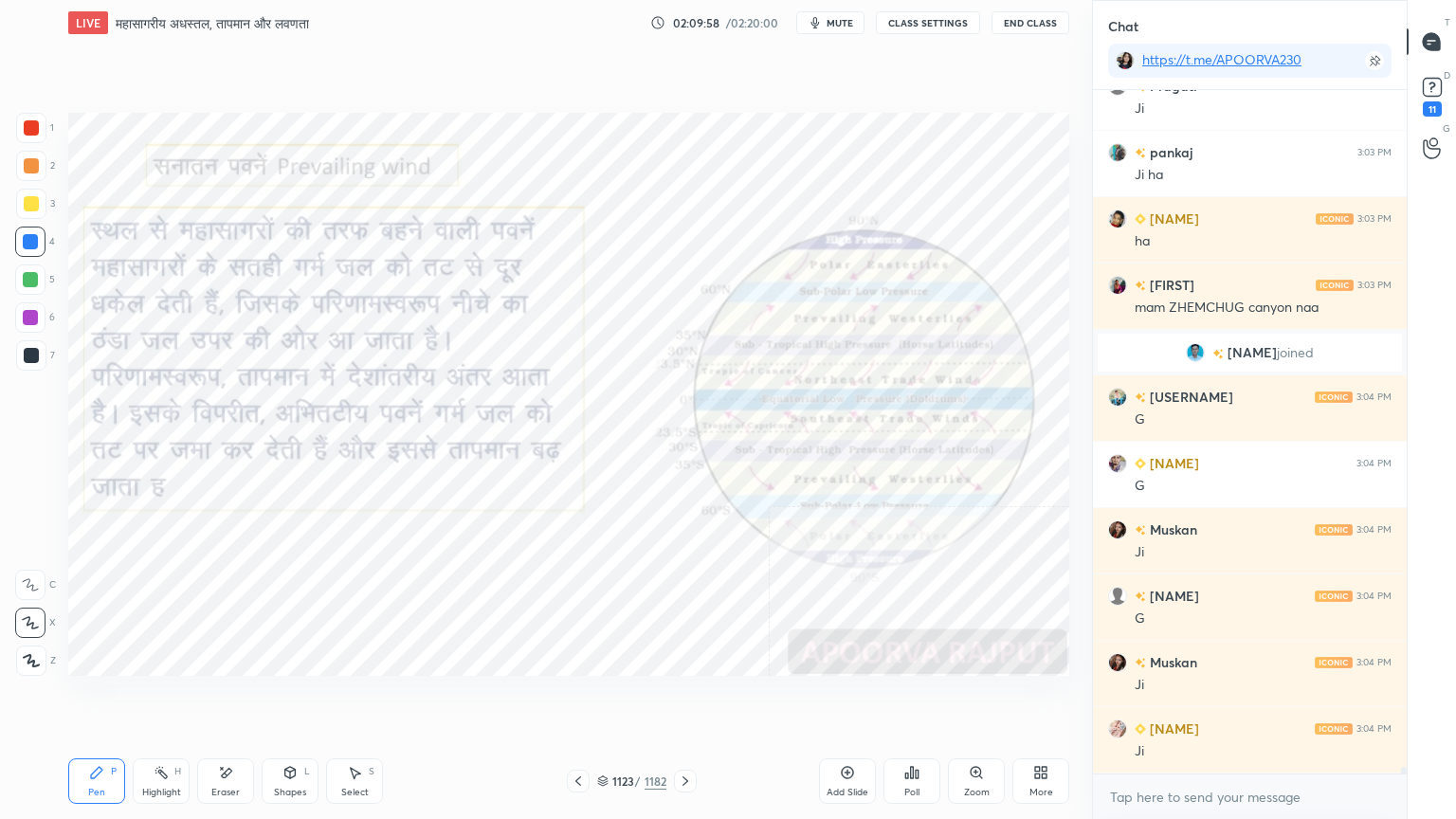 click 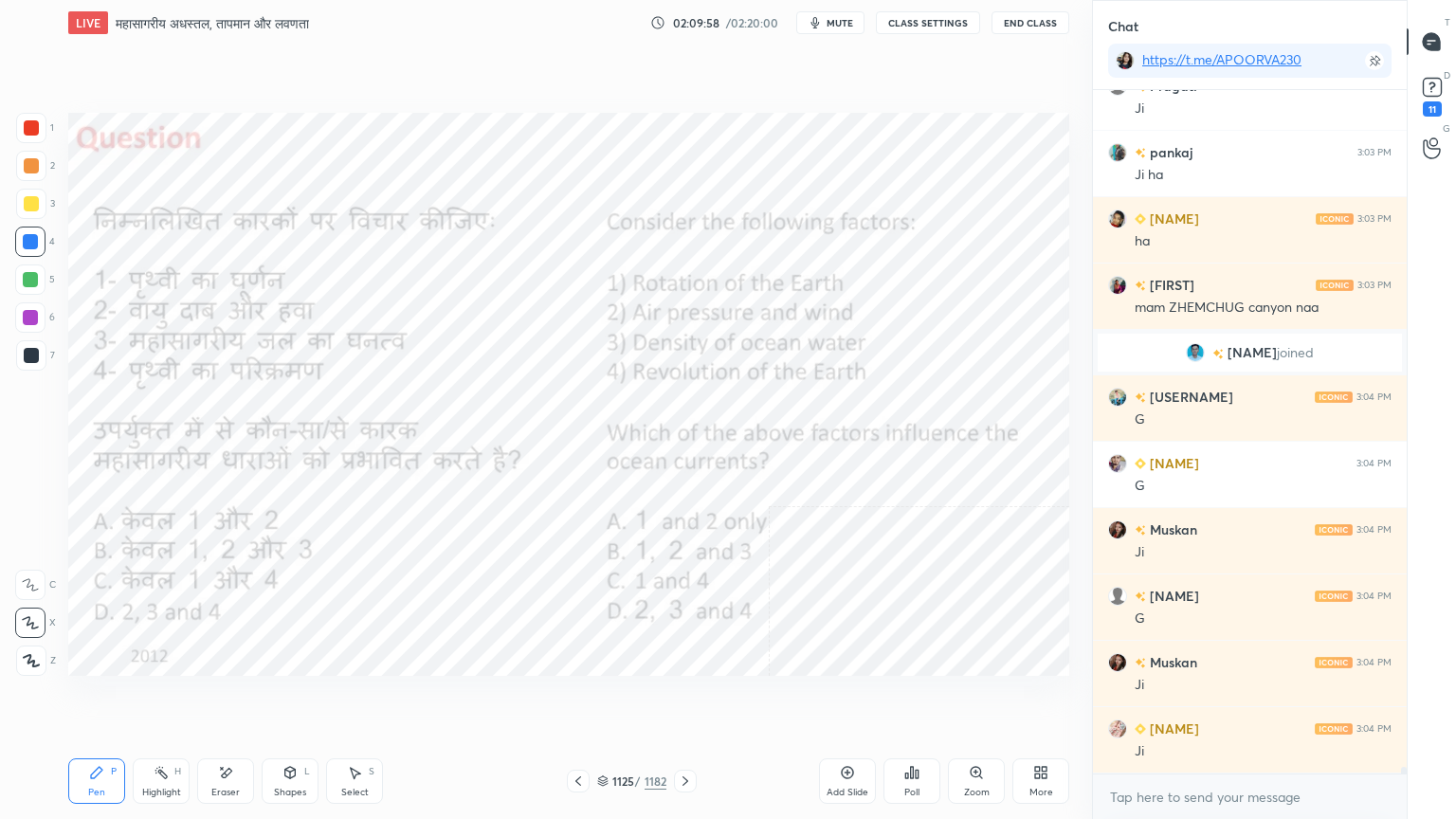 click 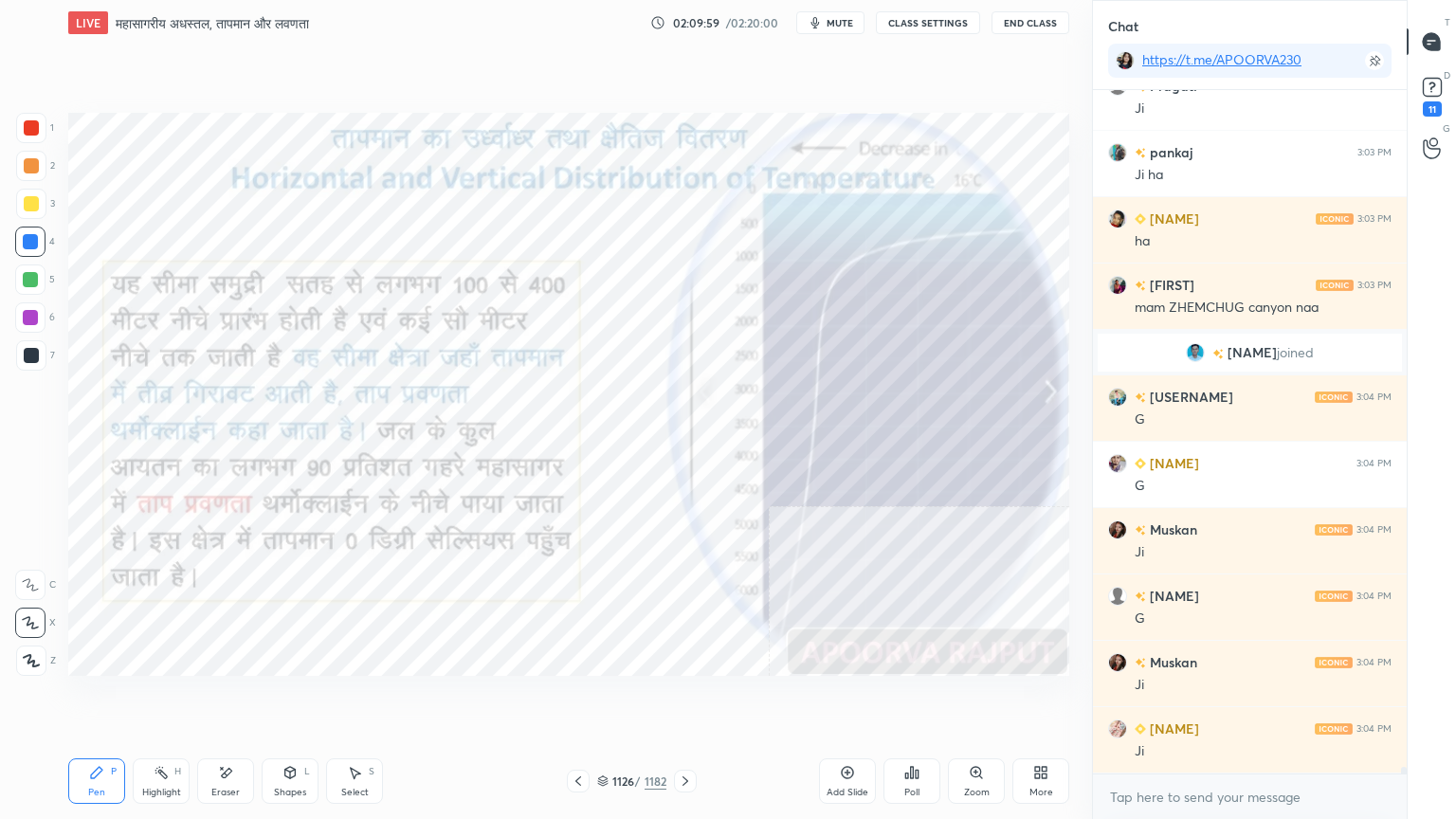 click 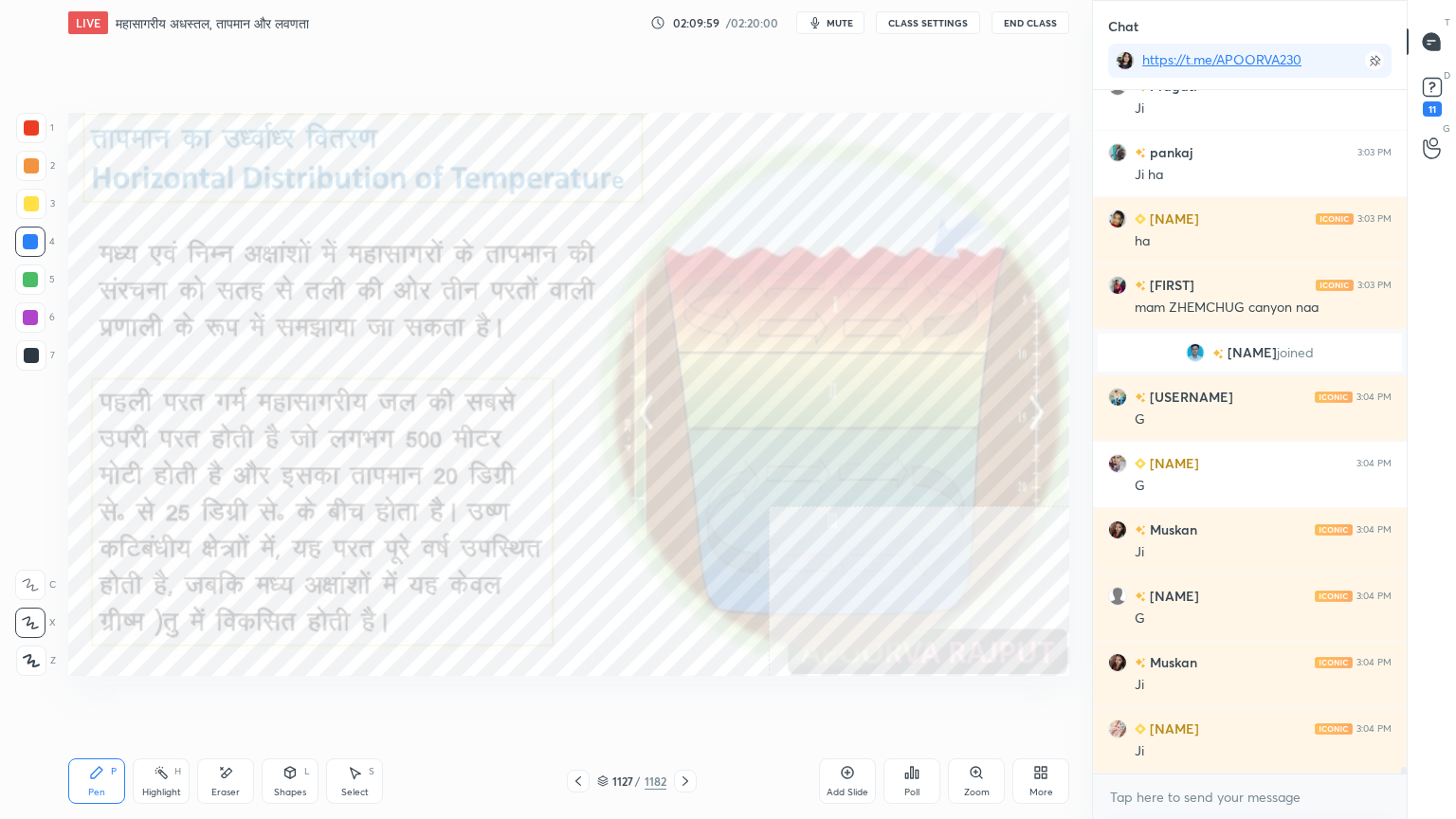 click 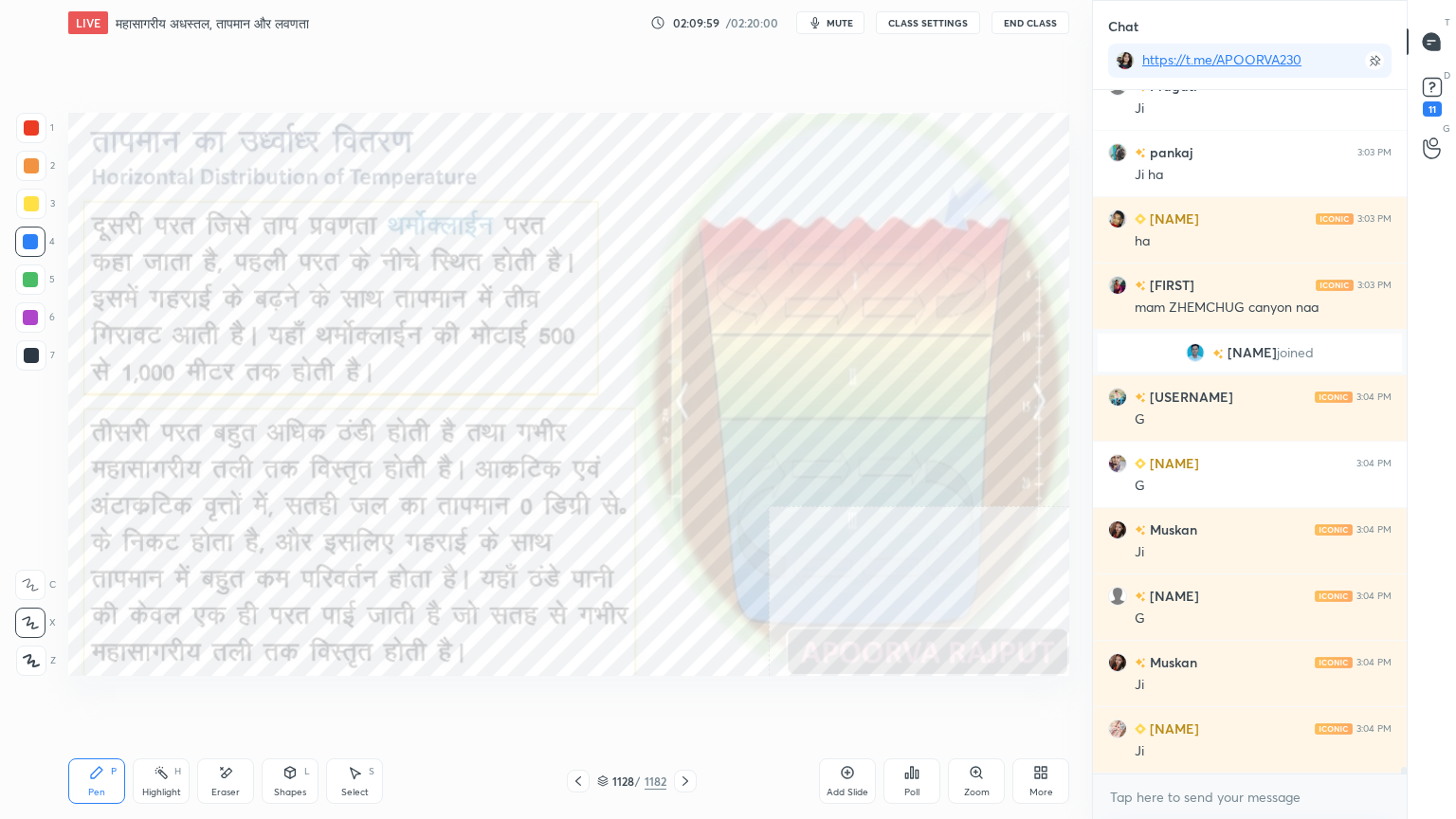 click 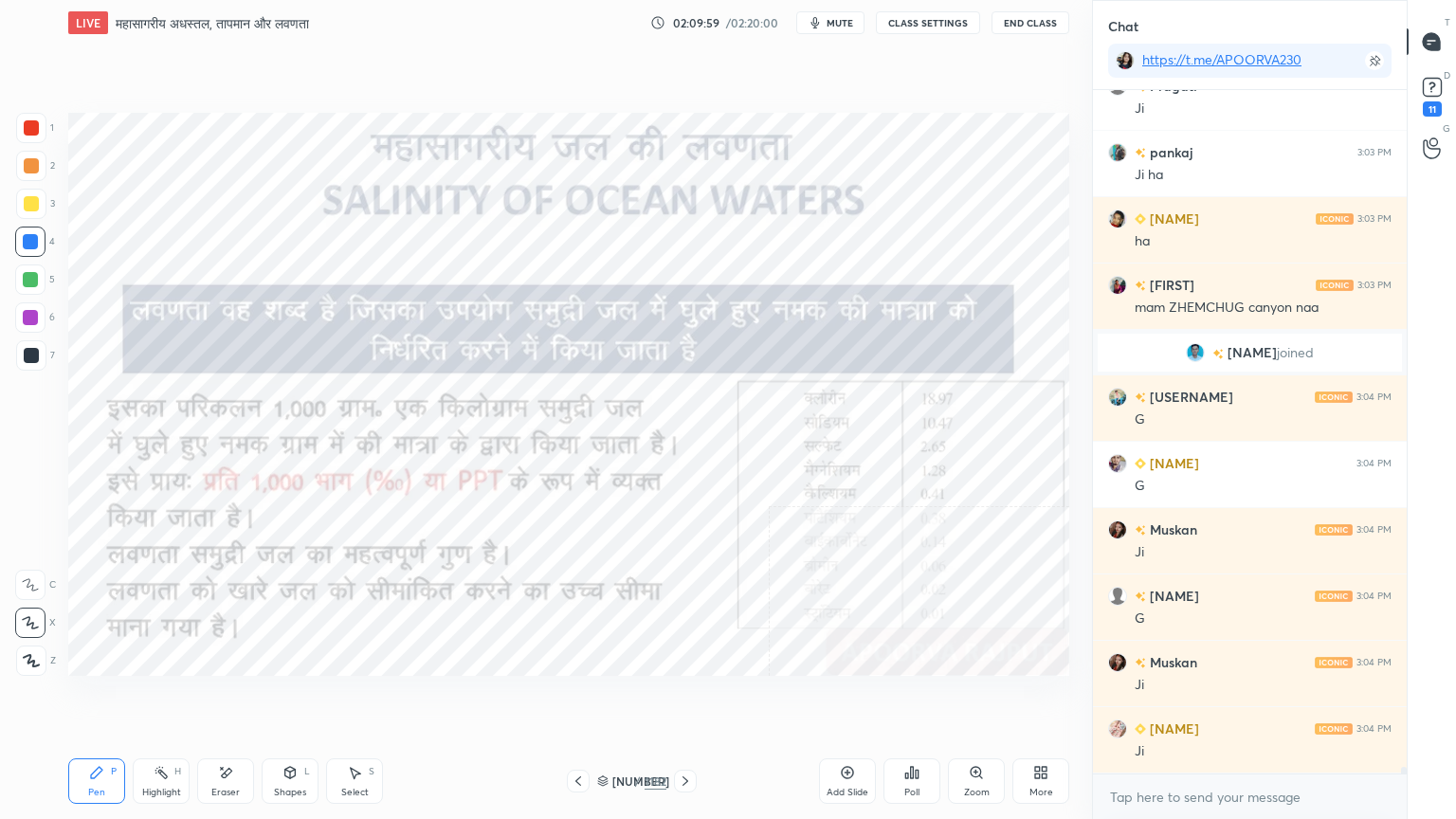 click 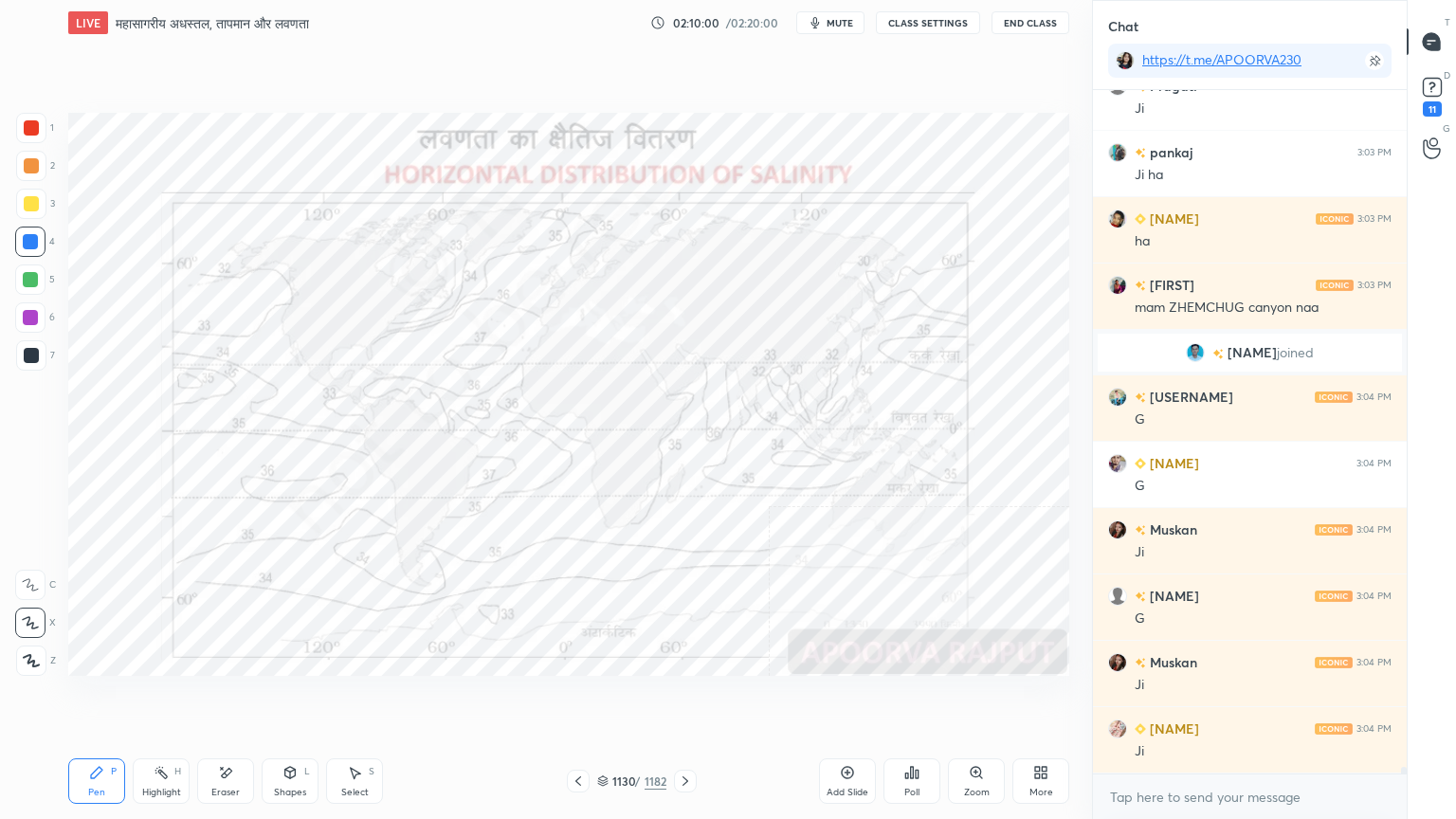click 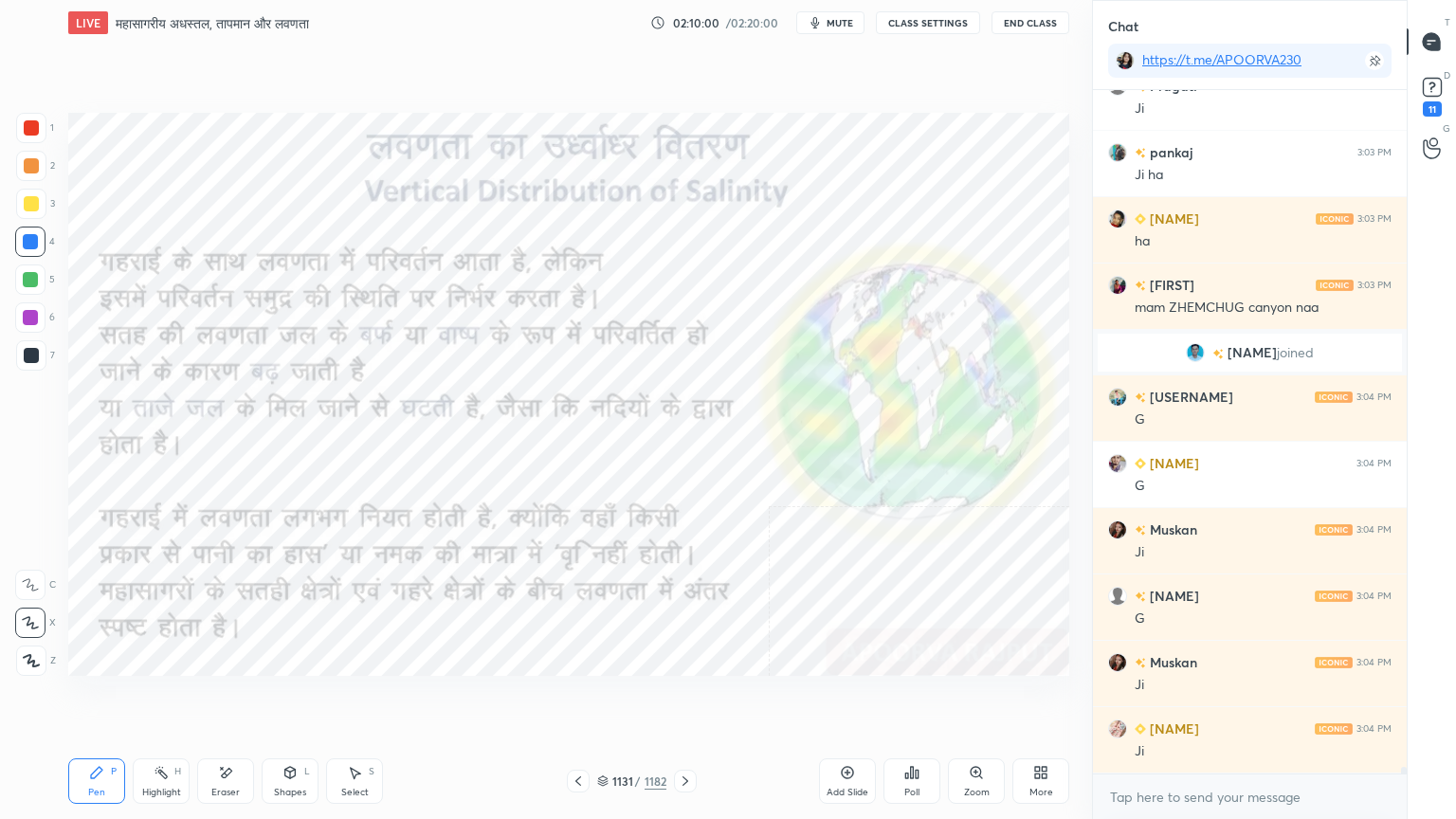 click 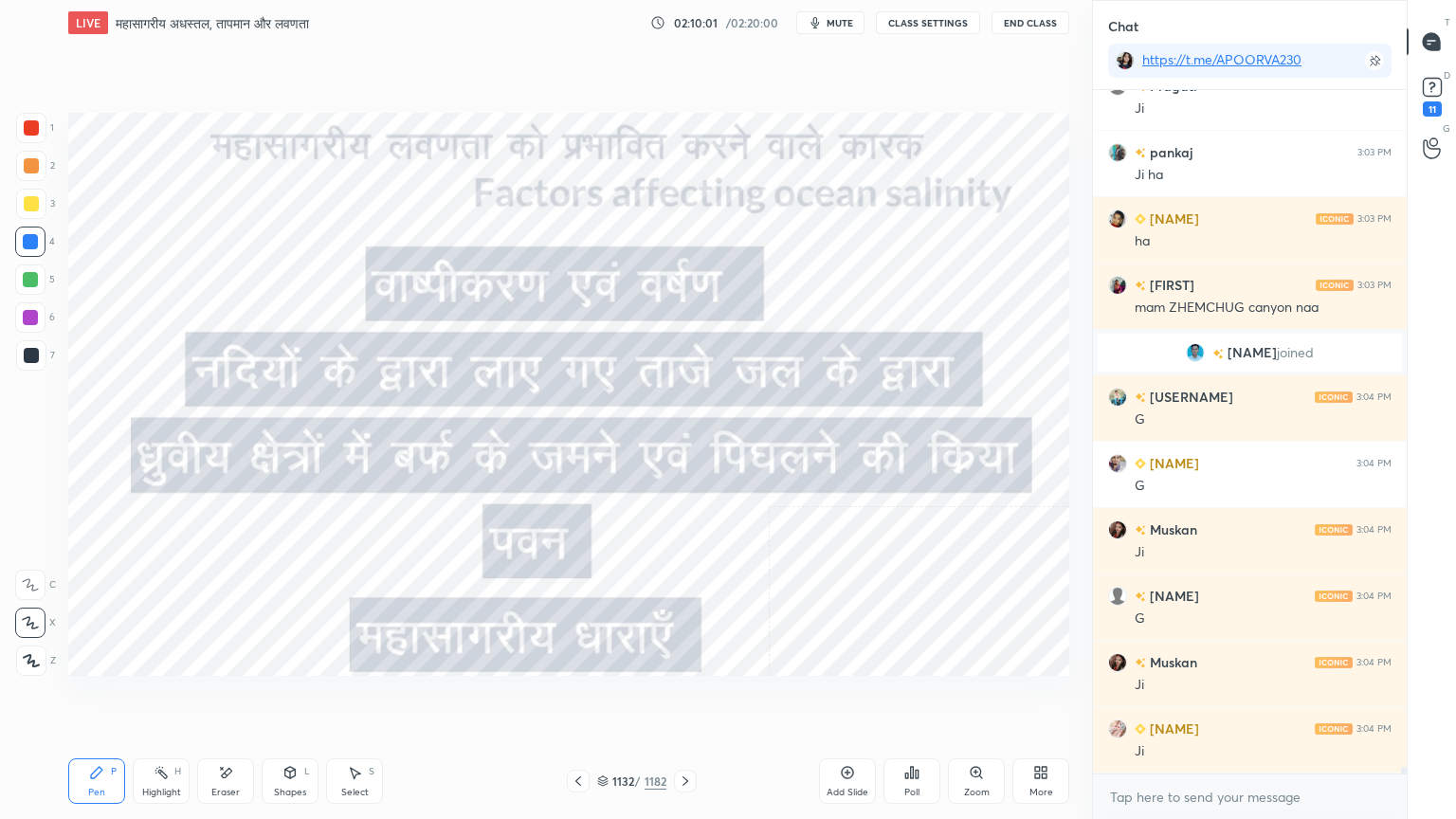 click 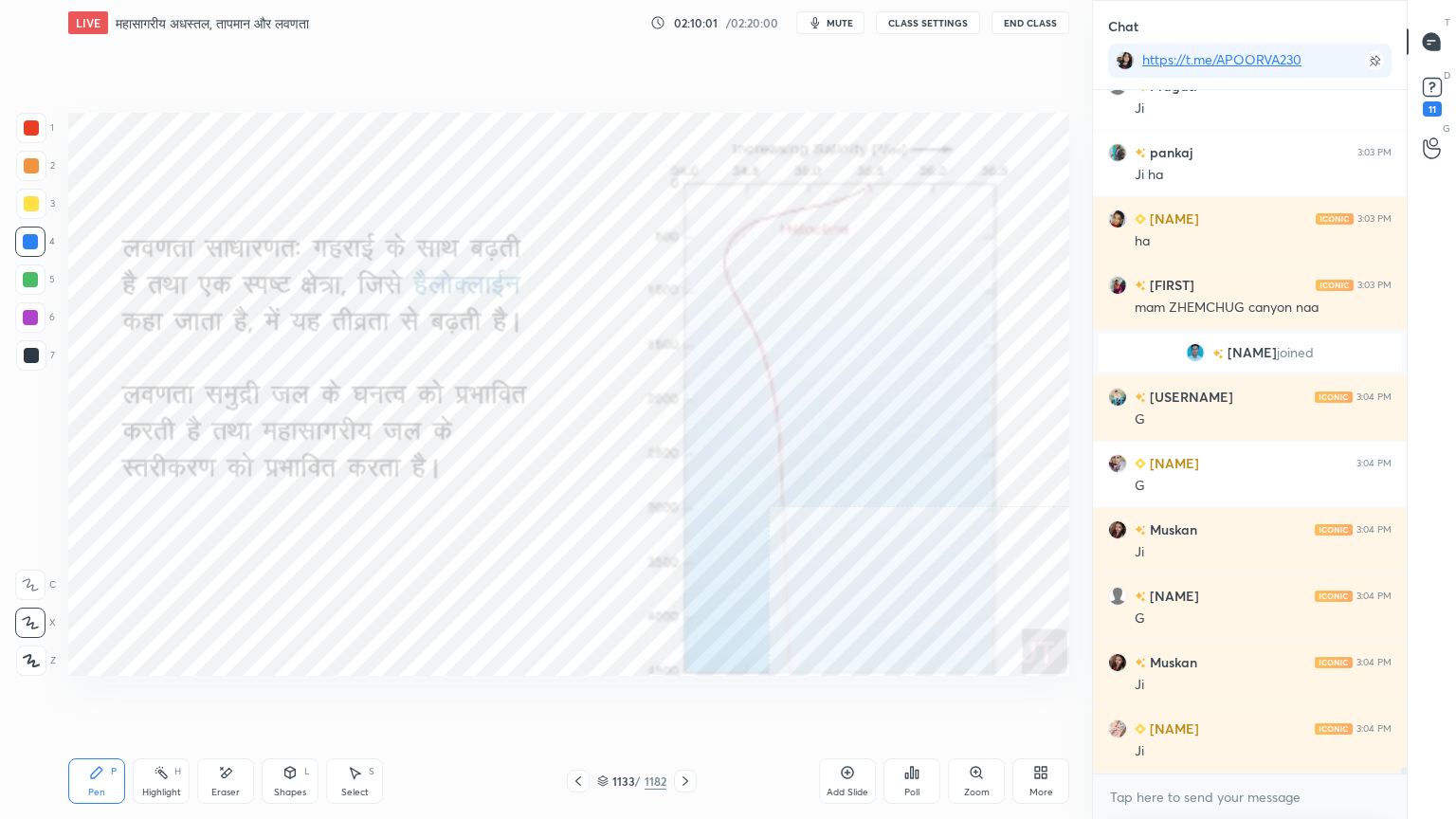 click 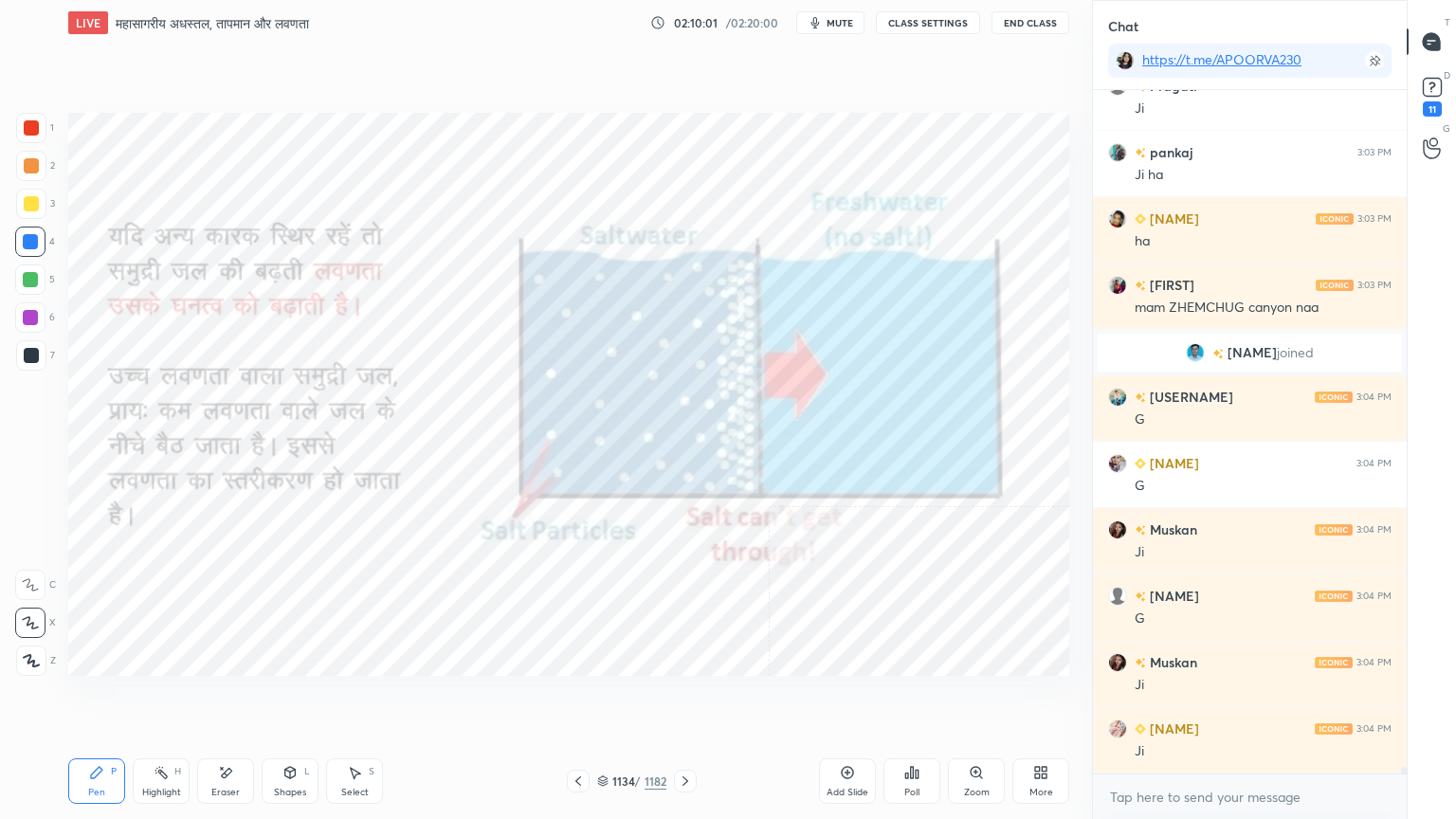click 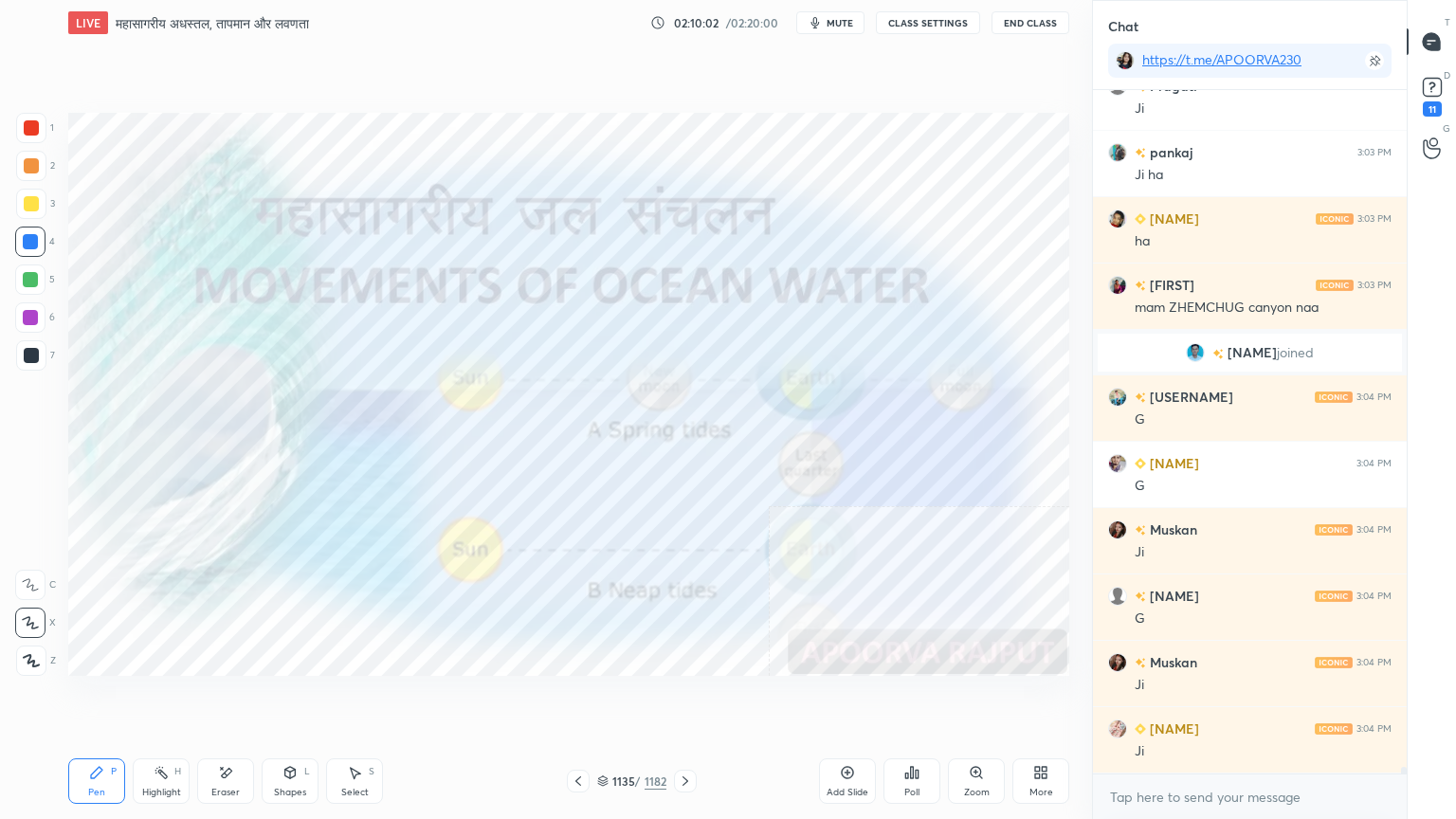 click 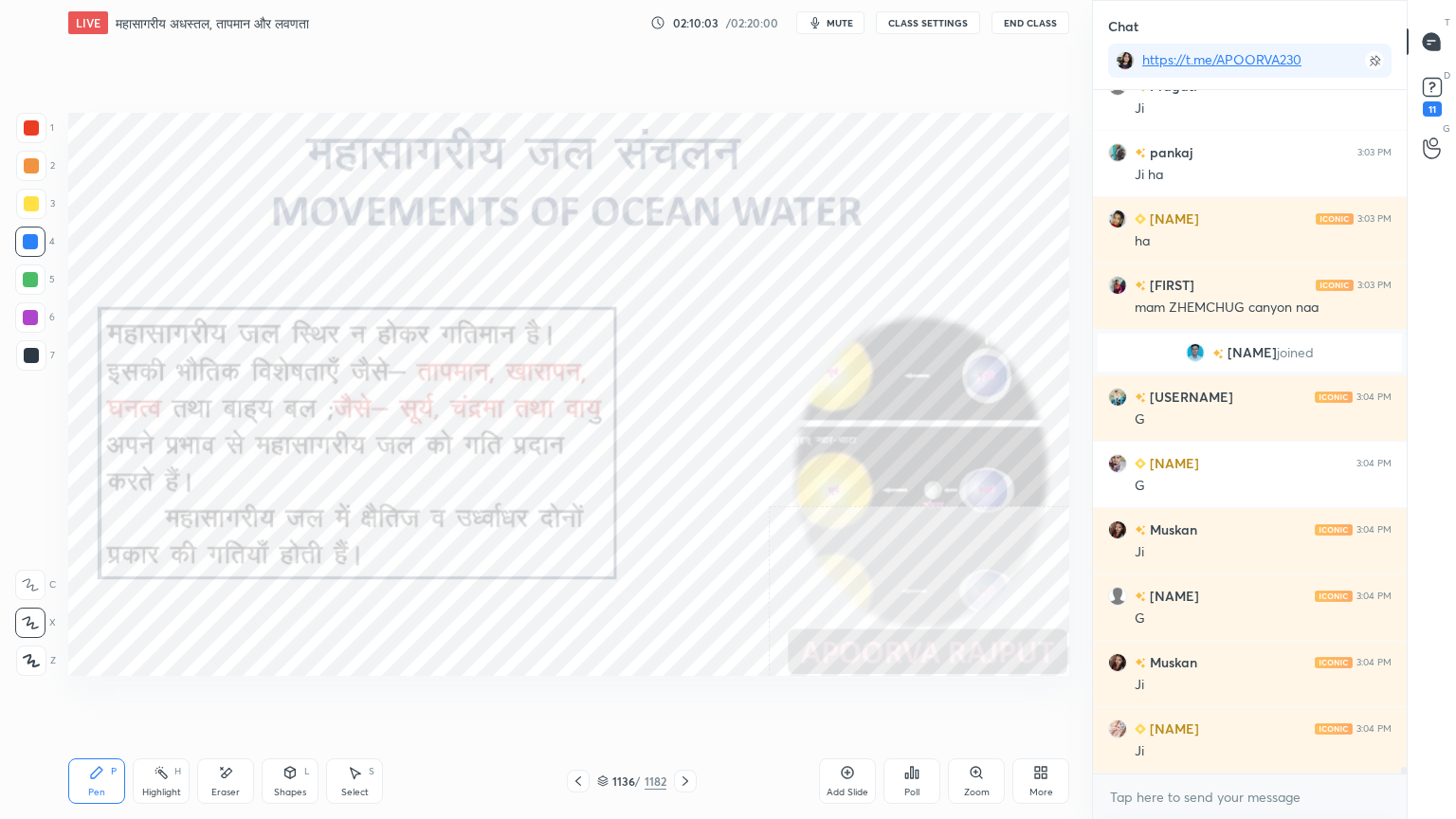 click 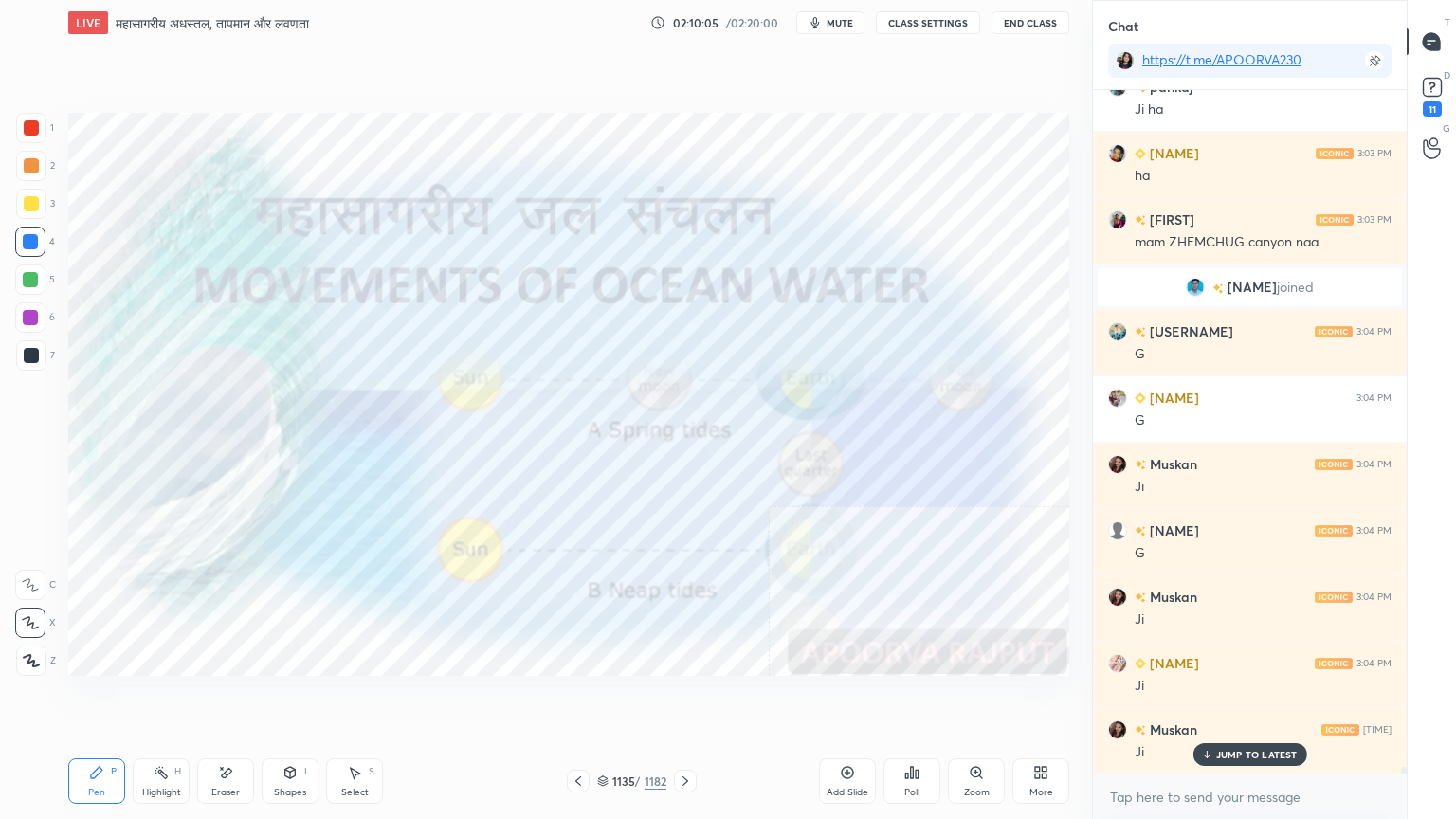 scroll, scrollTop: 66835, scrollLeft: 0, axis: vertical 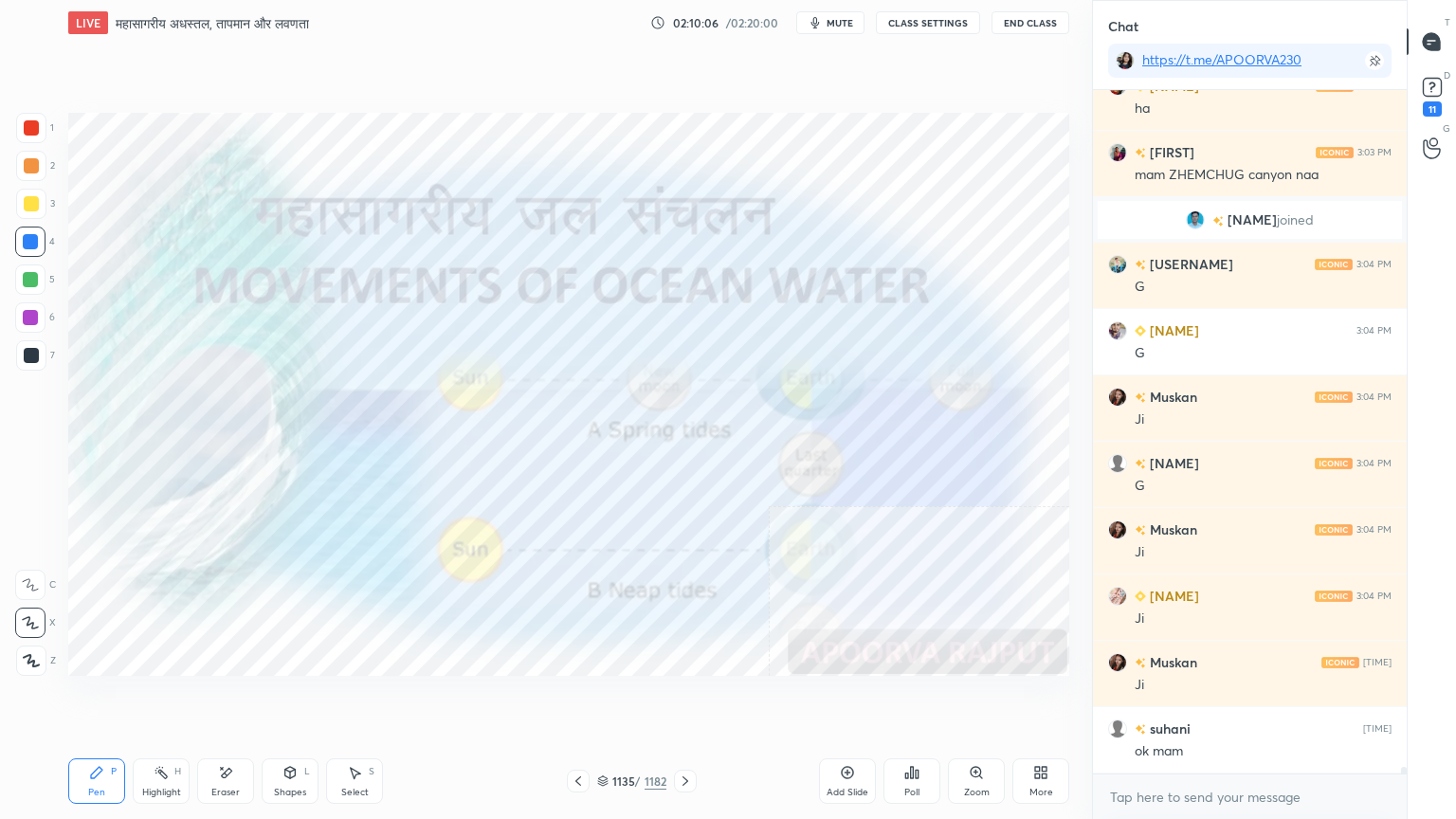 click 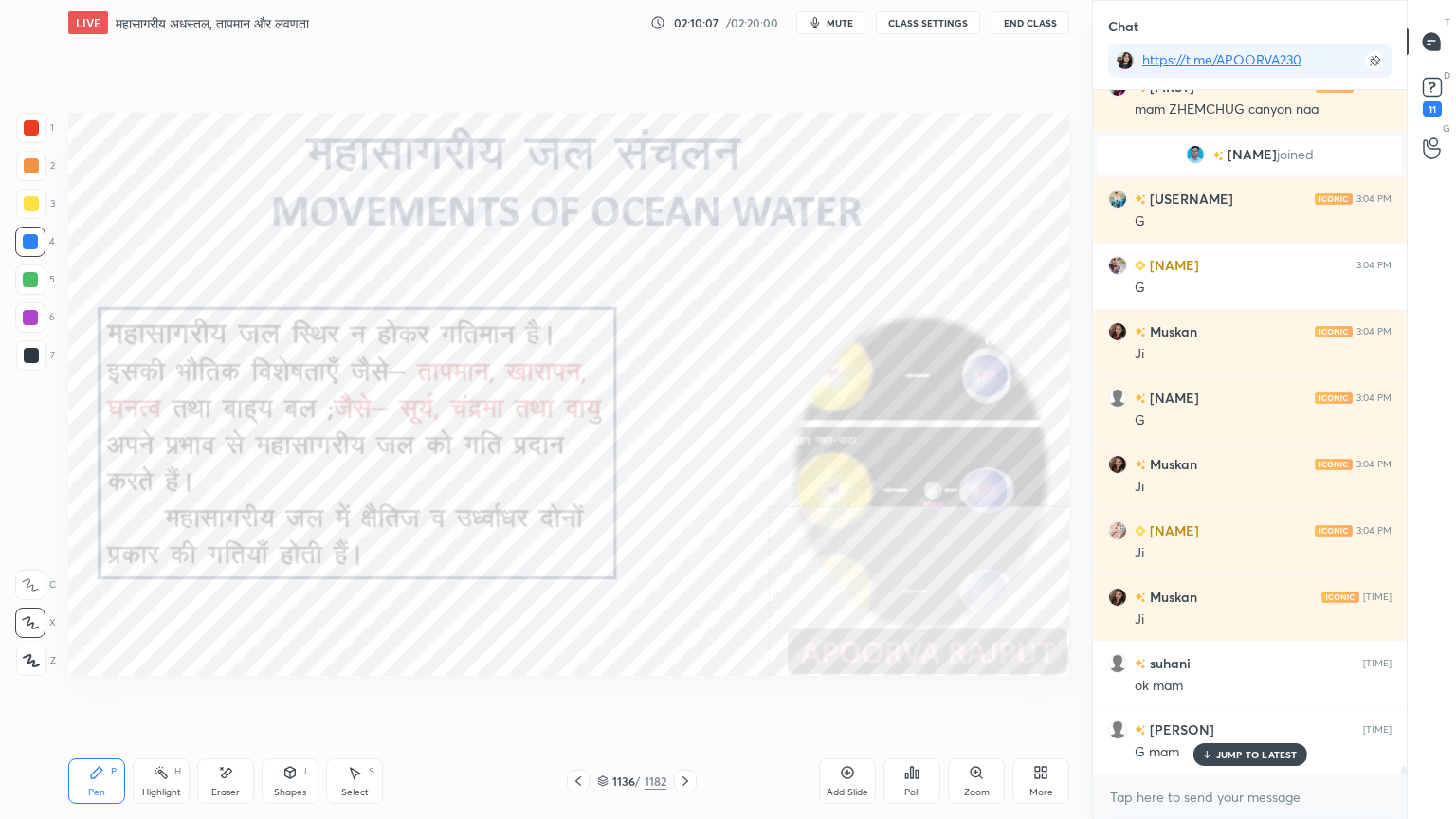 scroll, scrollTop: 66967, scrollLeft: 0, axis: vertical 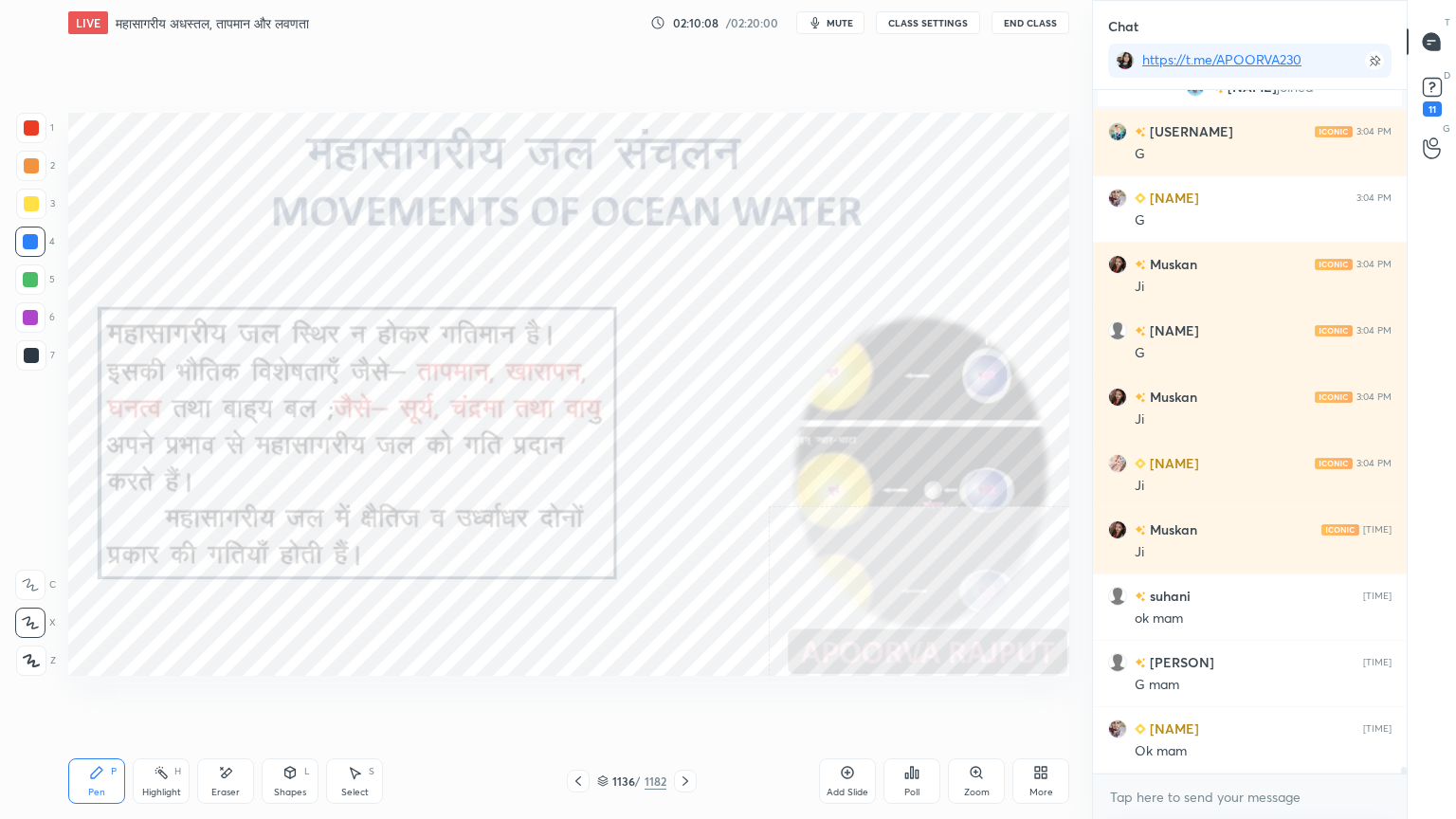 click 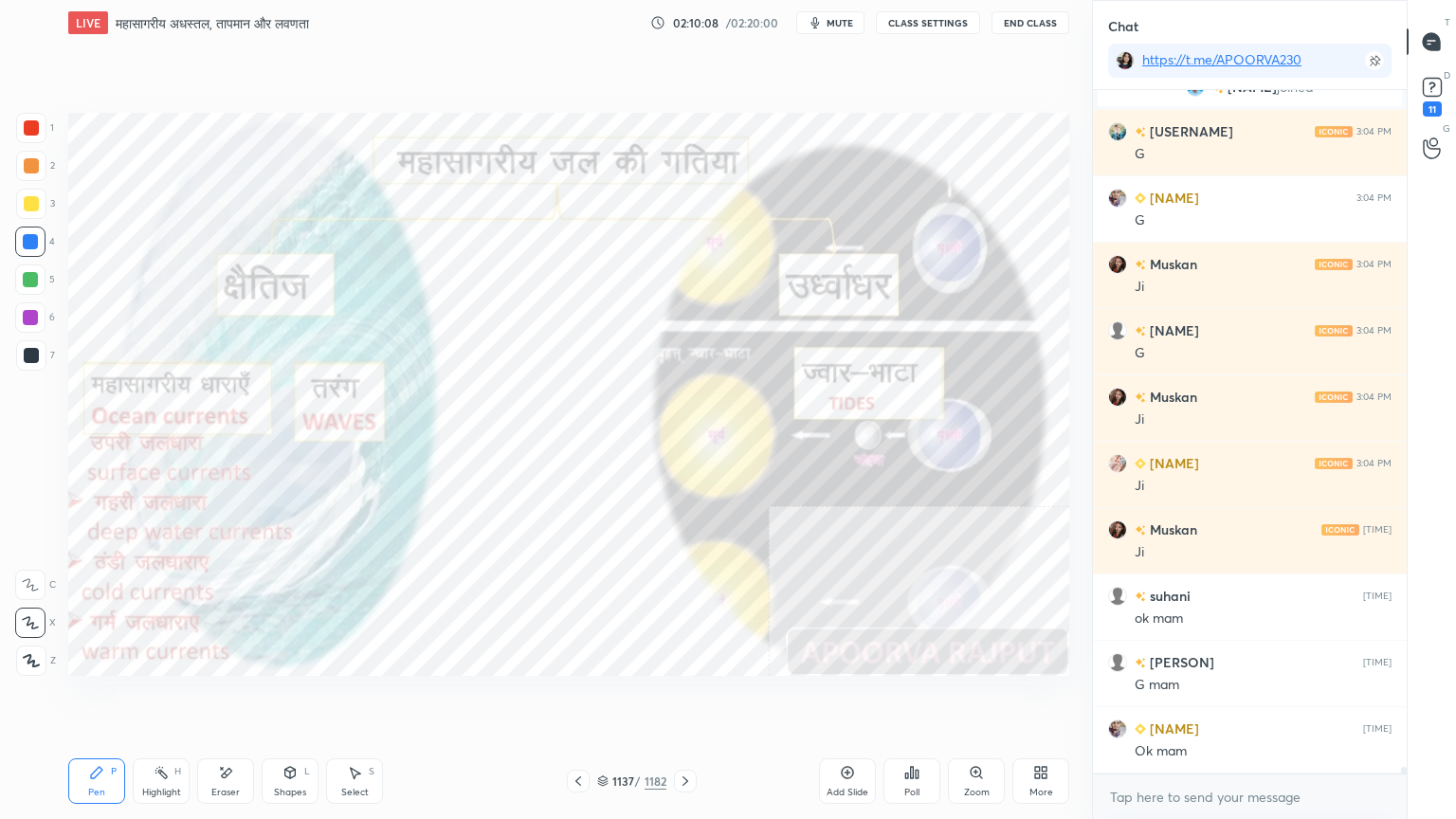 click 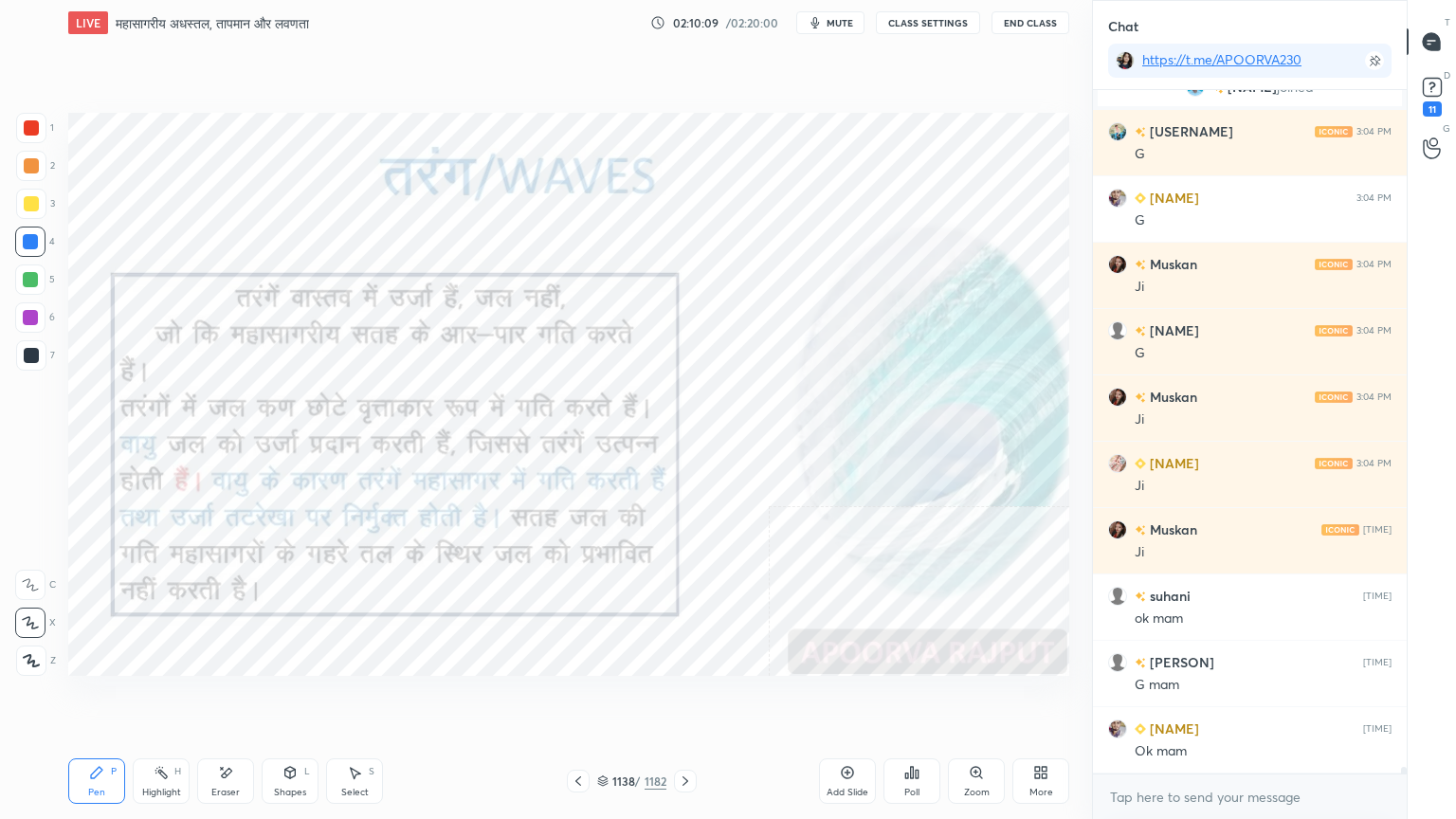 click 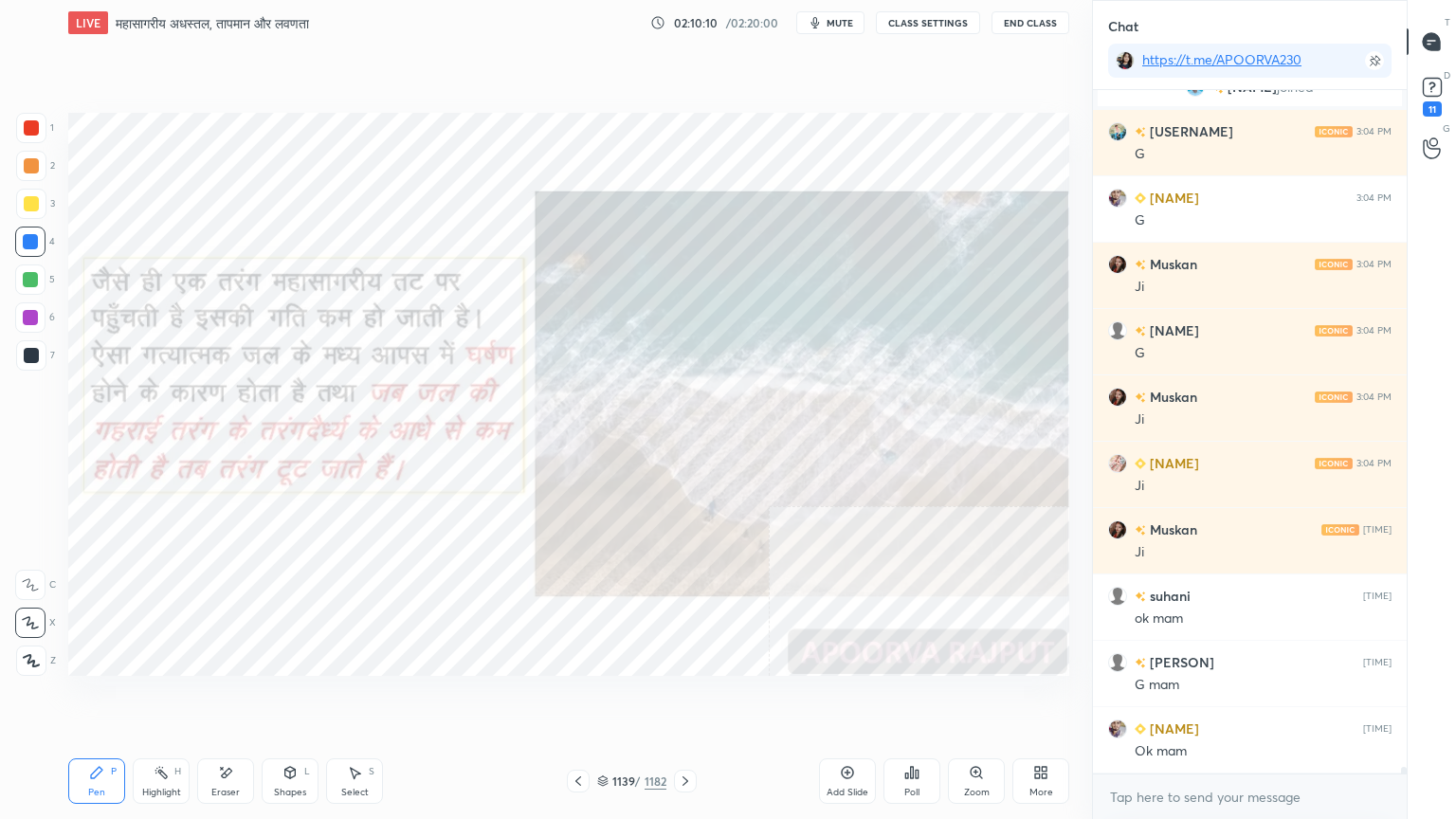 scroll, scrollTop: 67033, scrollLeft: 0, axis: vertical 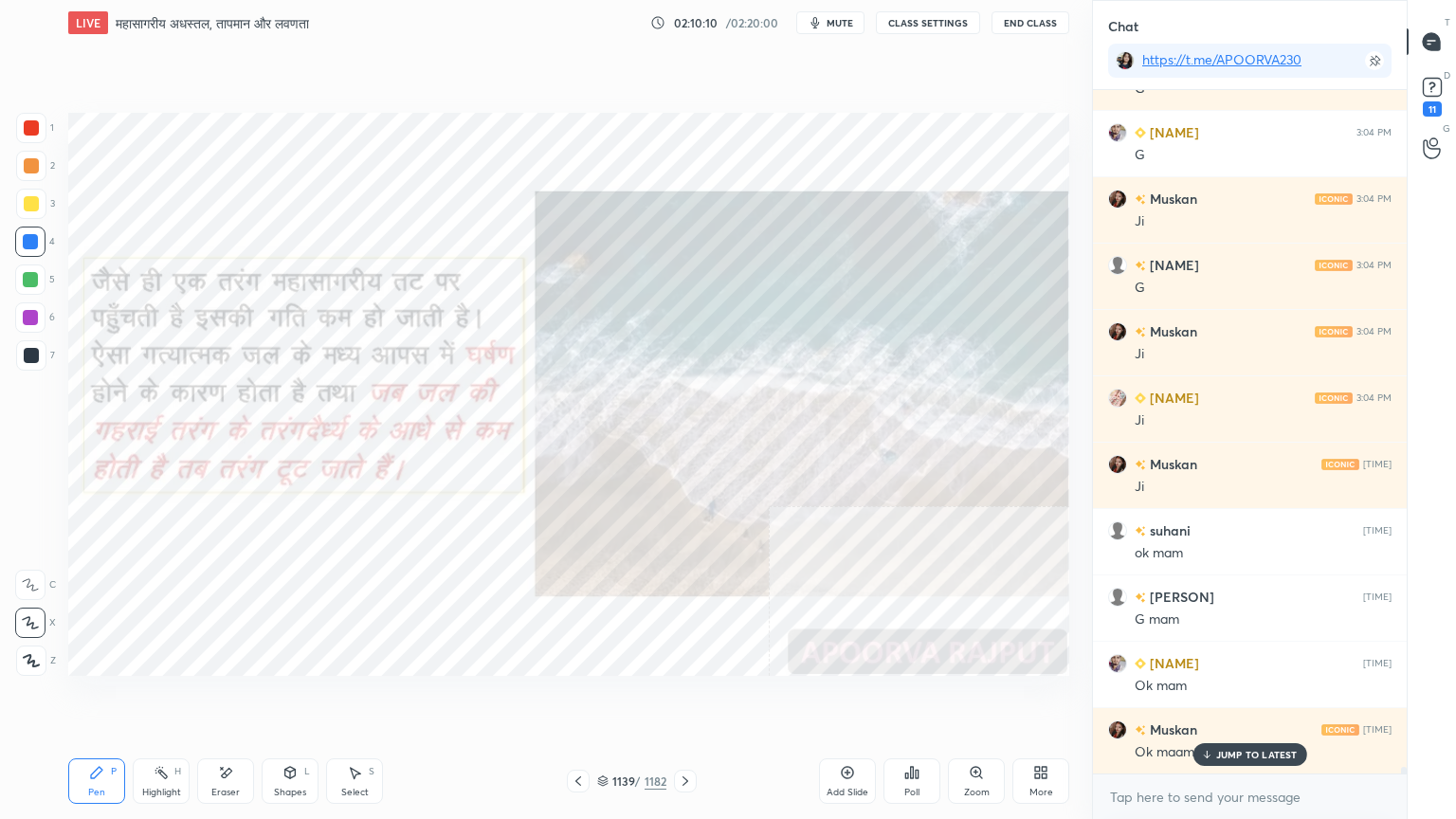 click 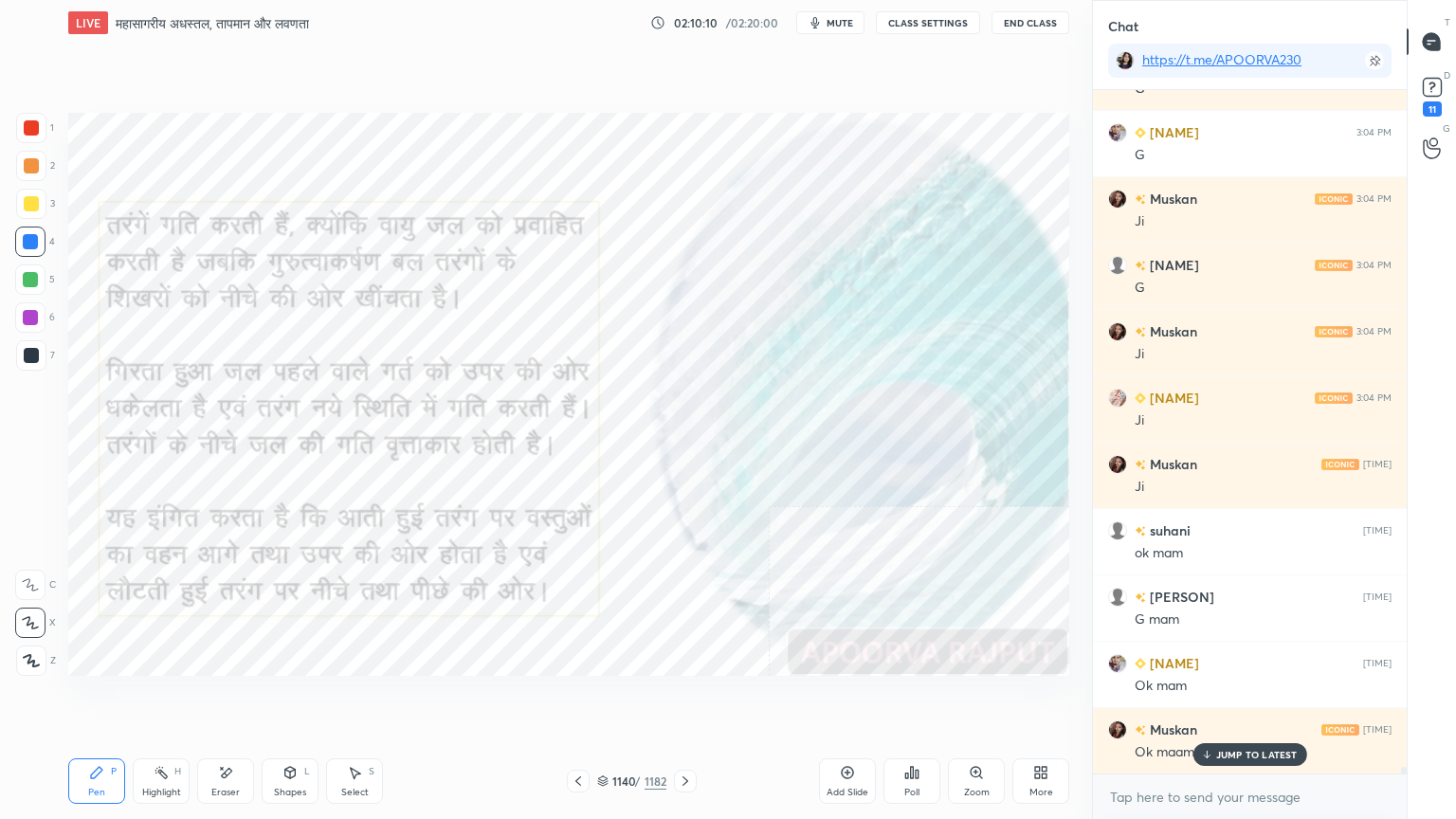 click 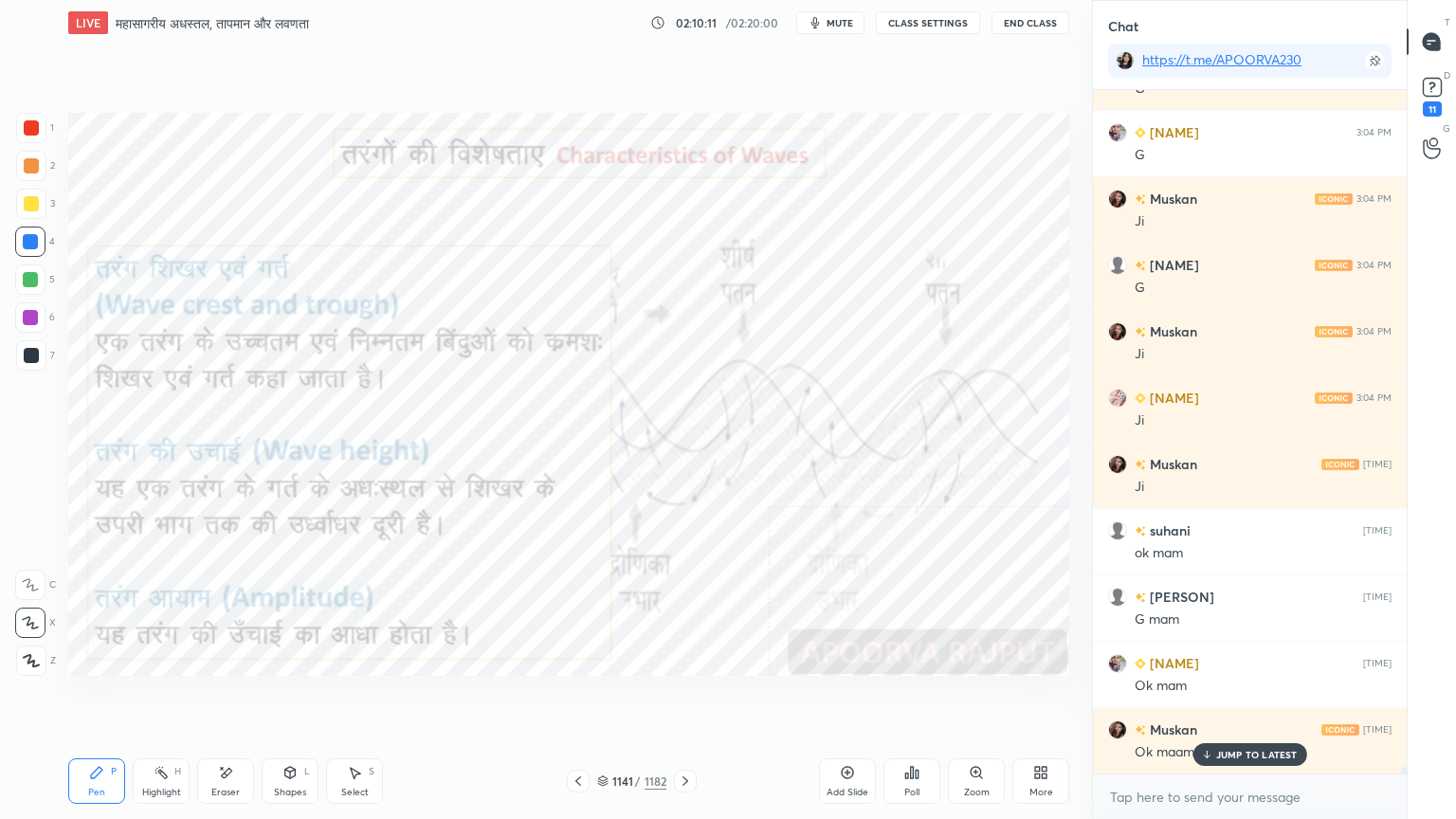 click 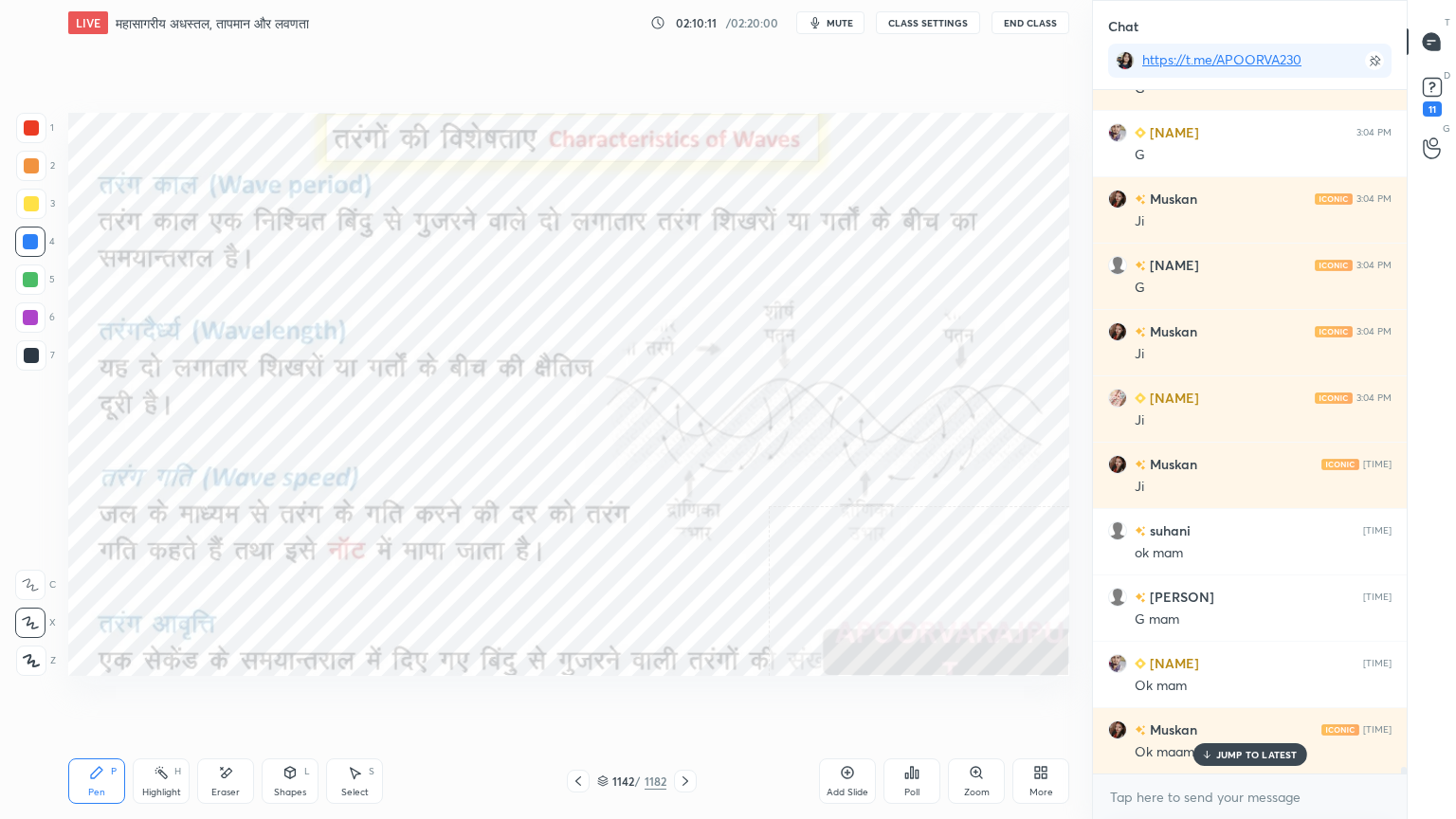 click 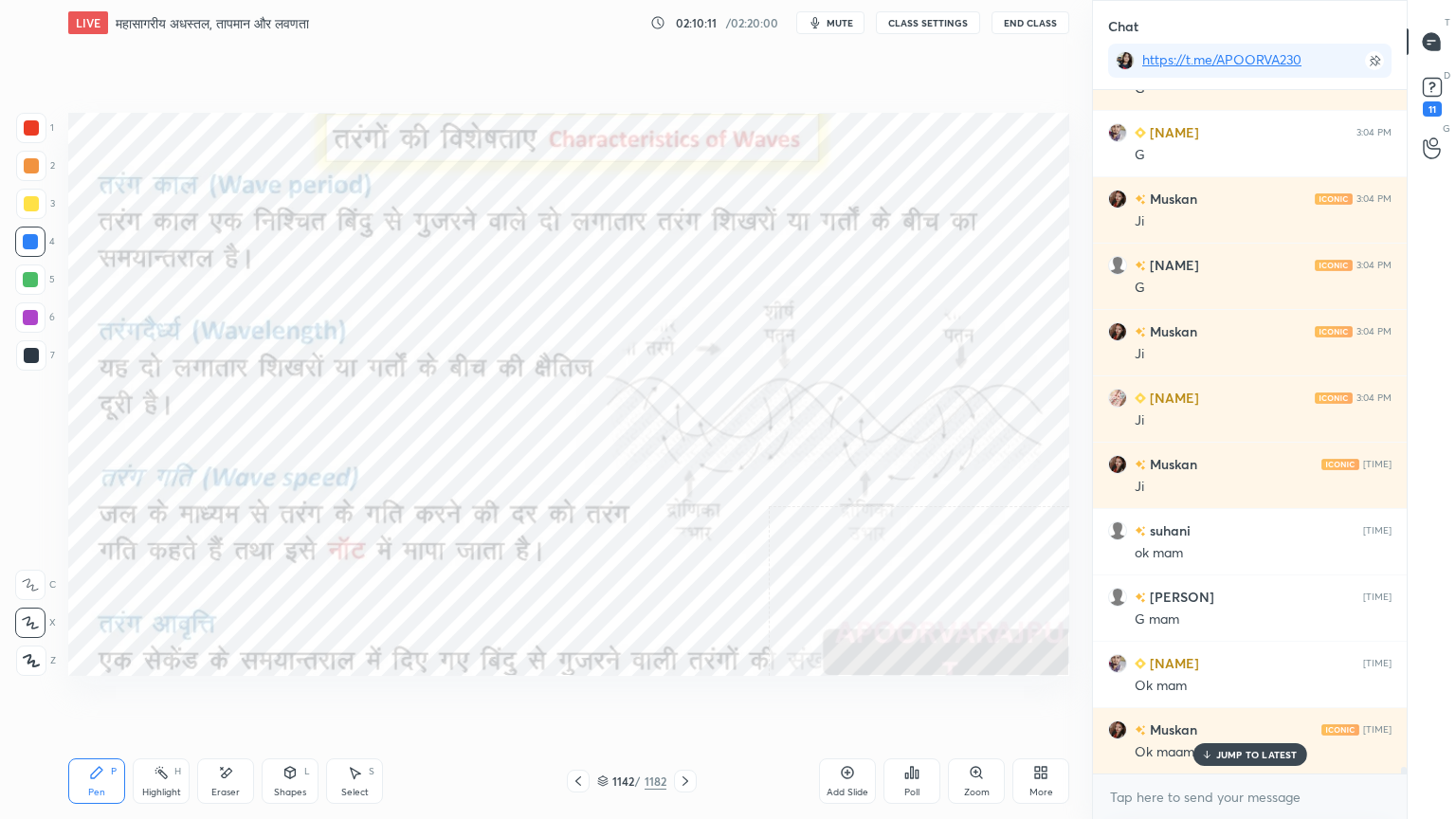 click 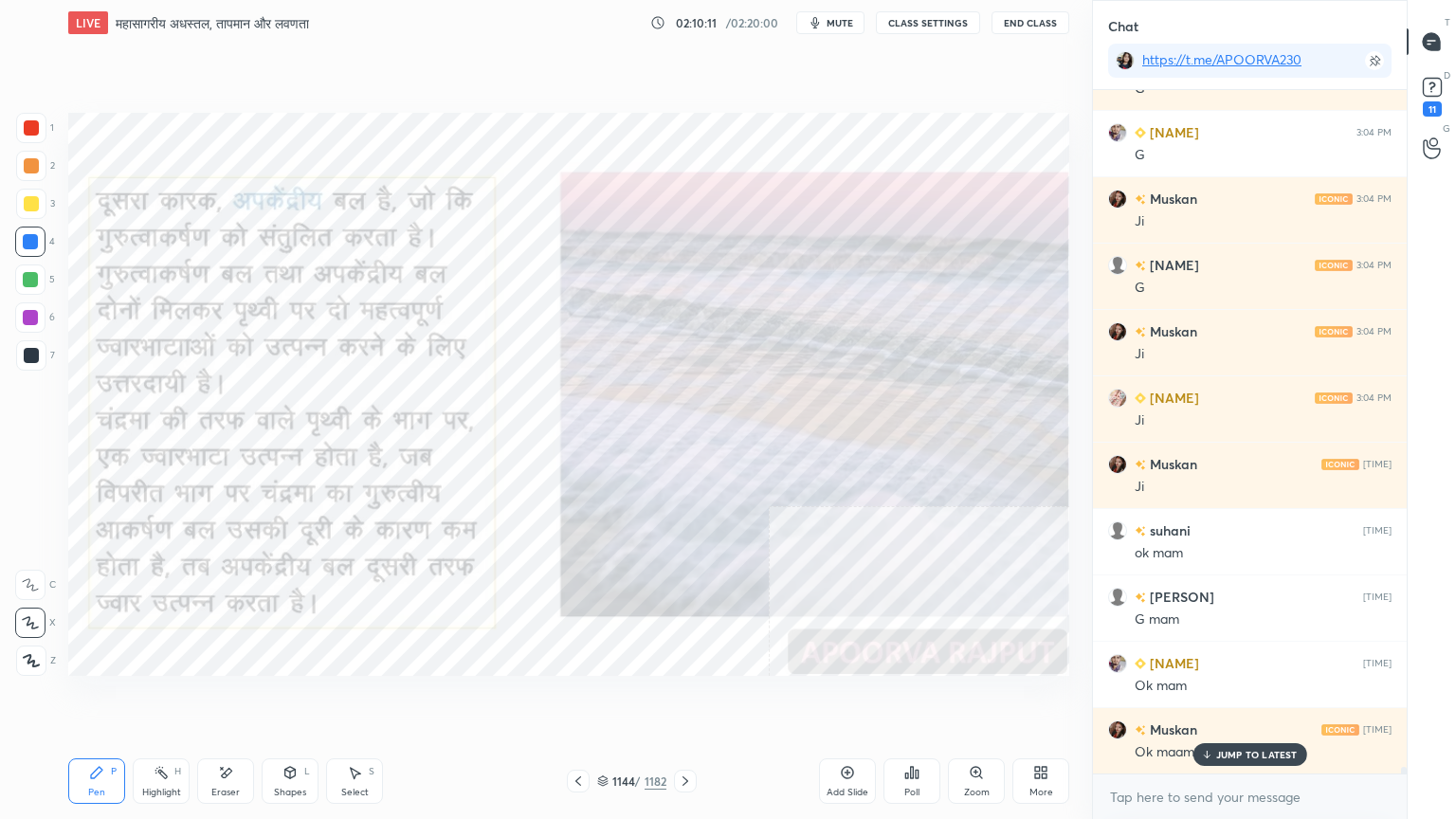 click 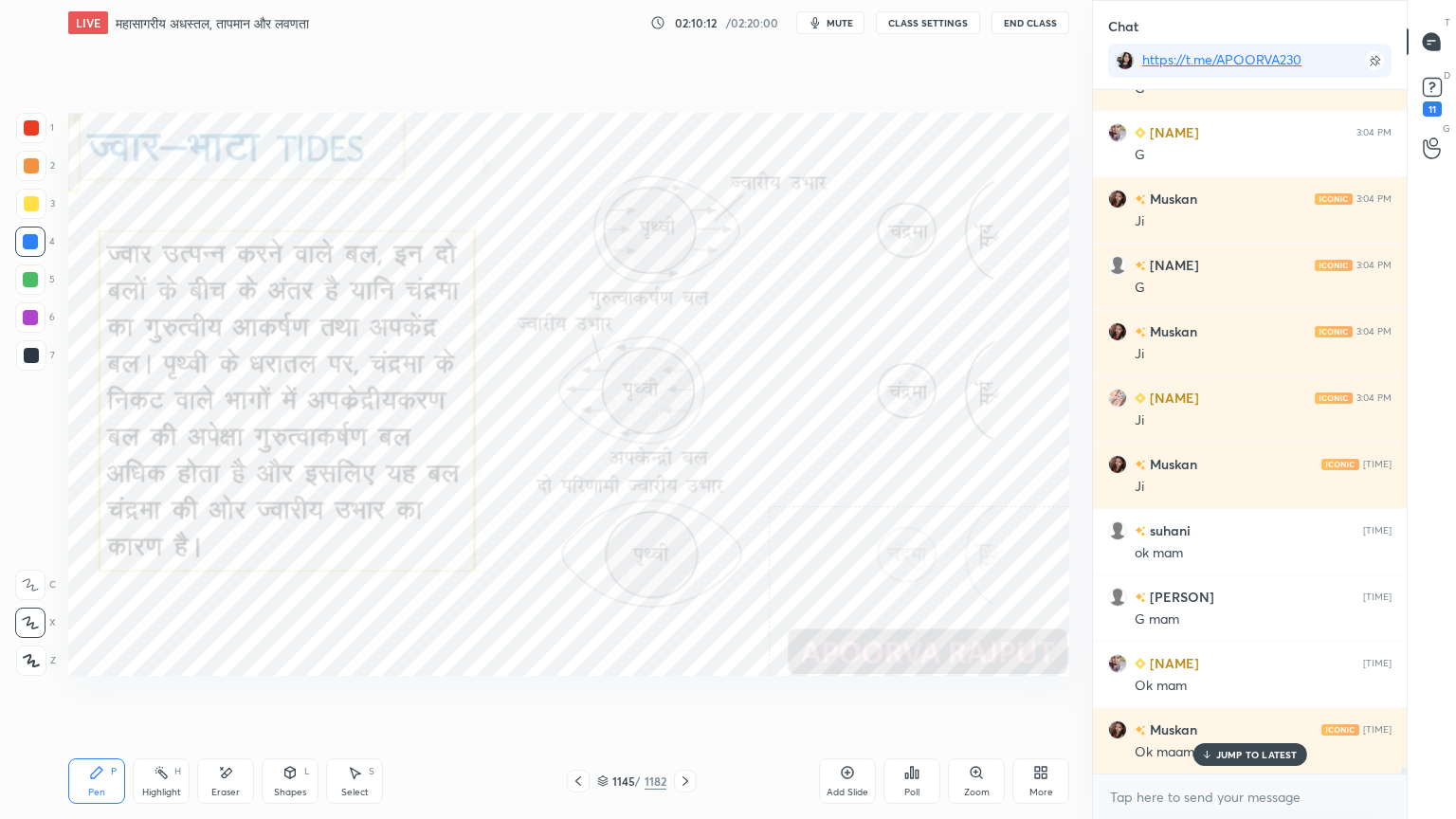 click 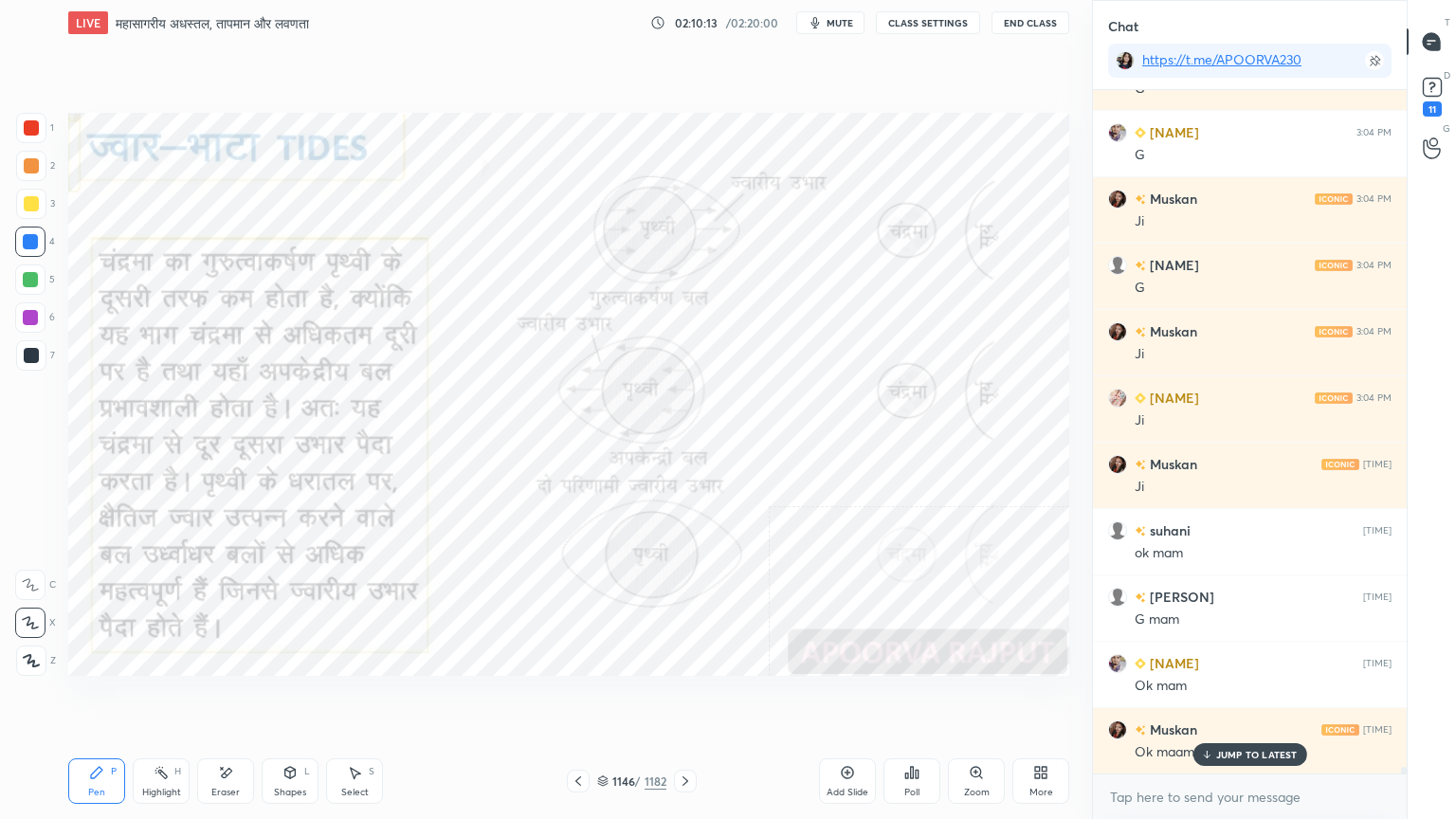 click 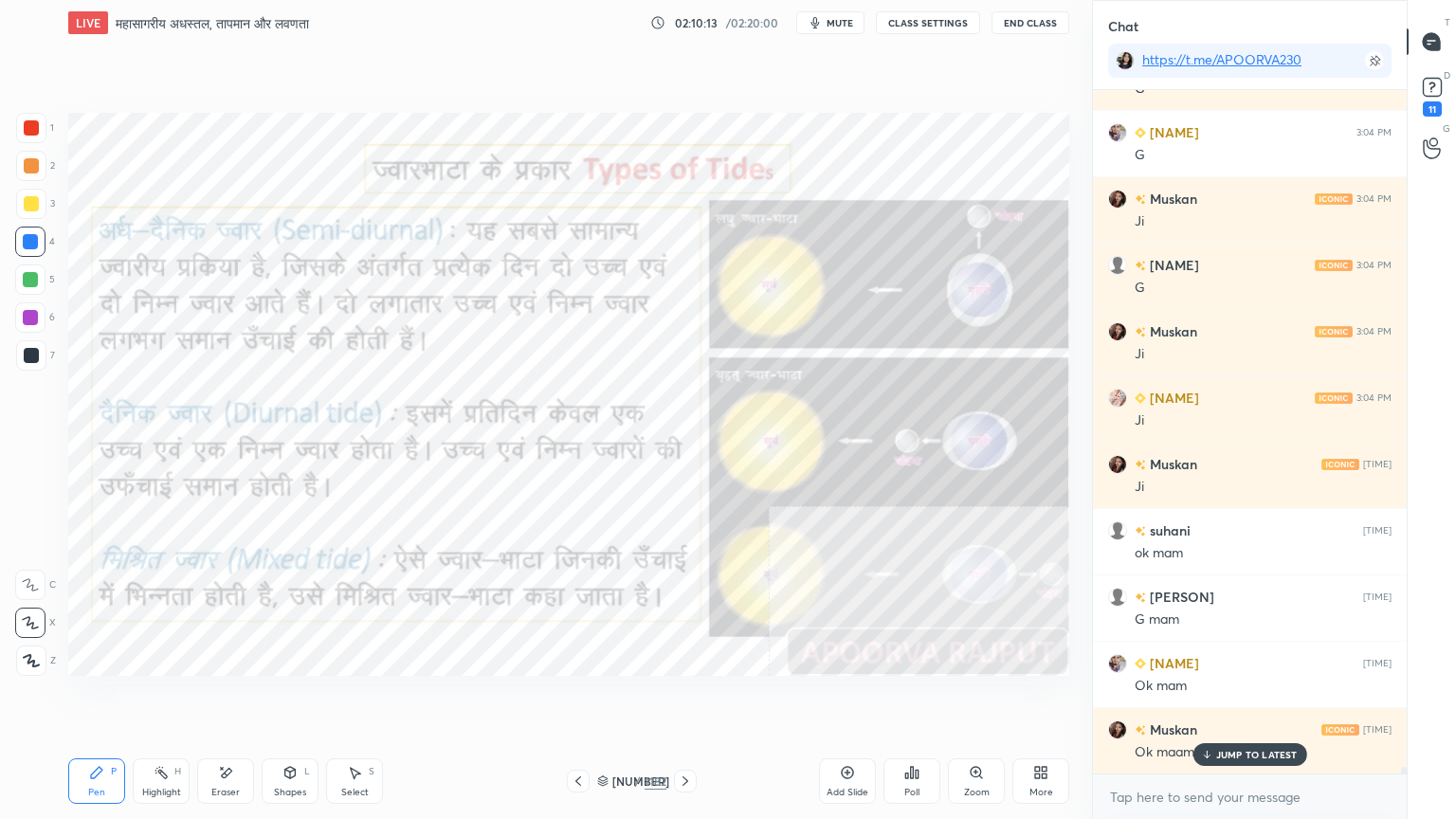 click 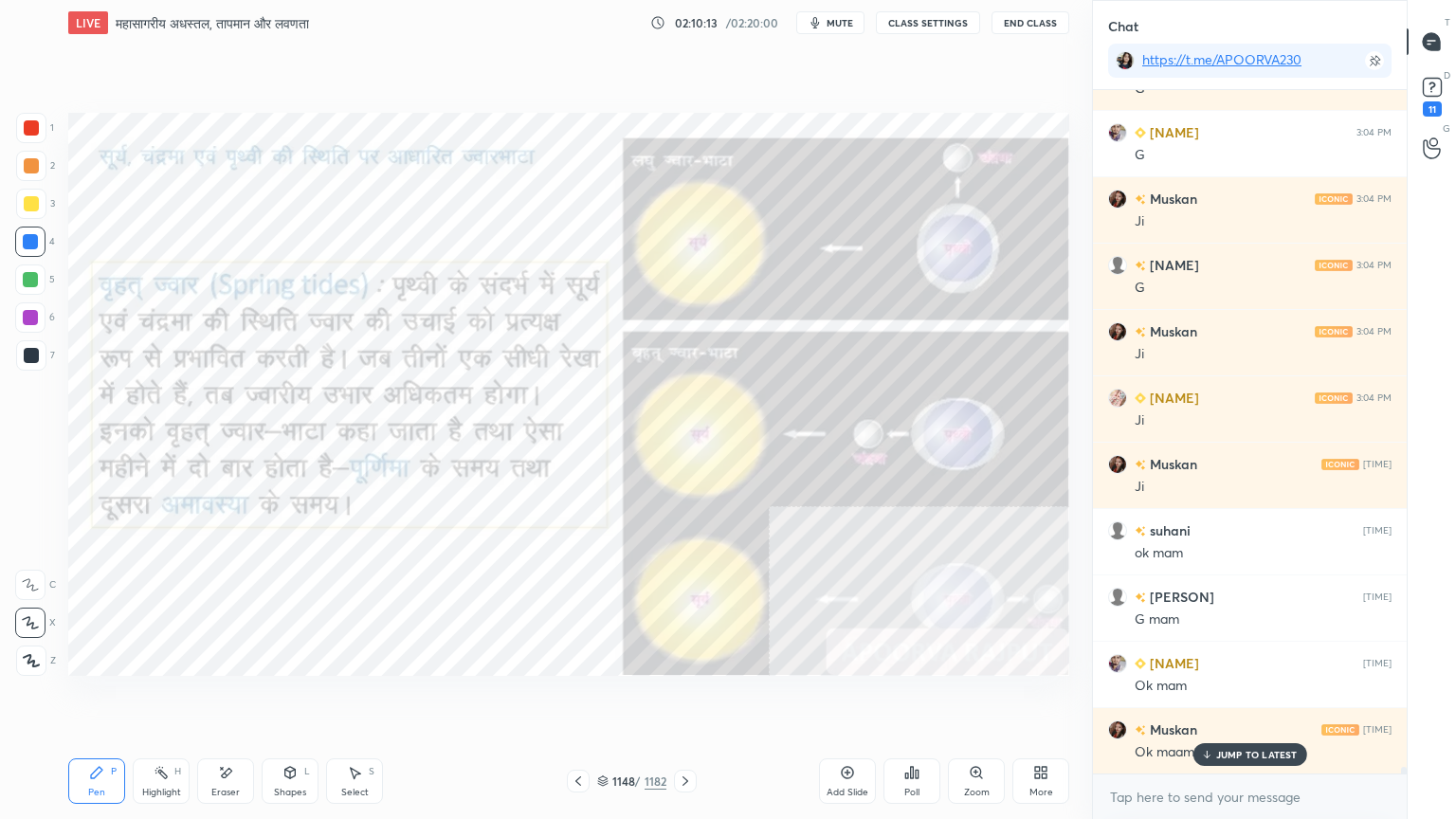 click 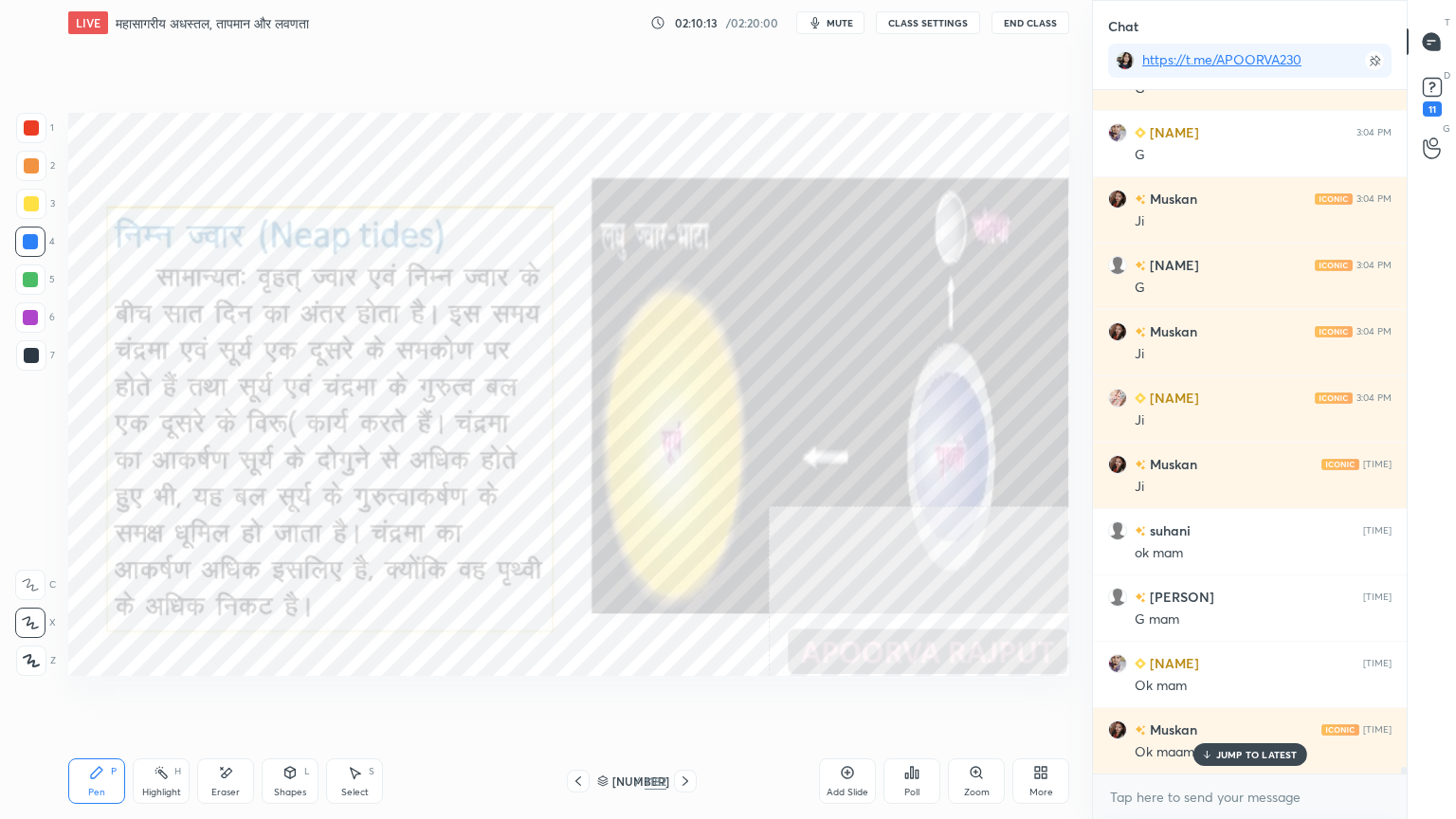 click 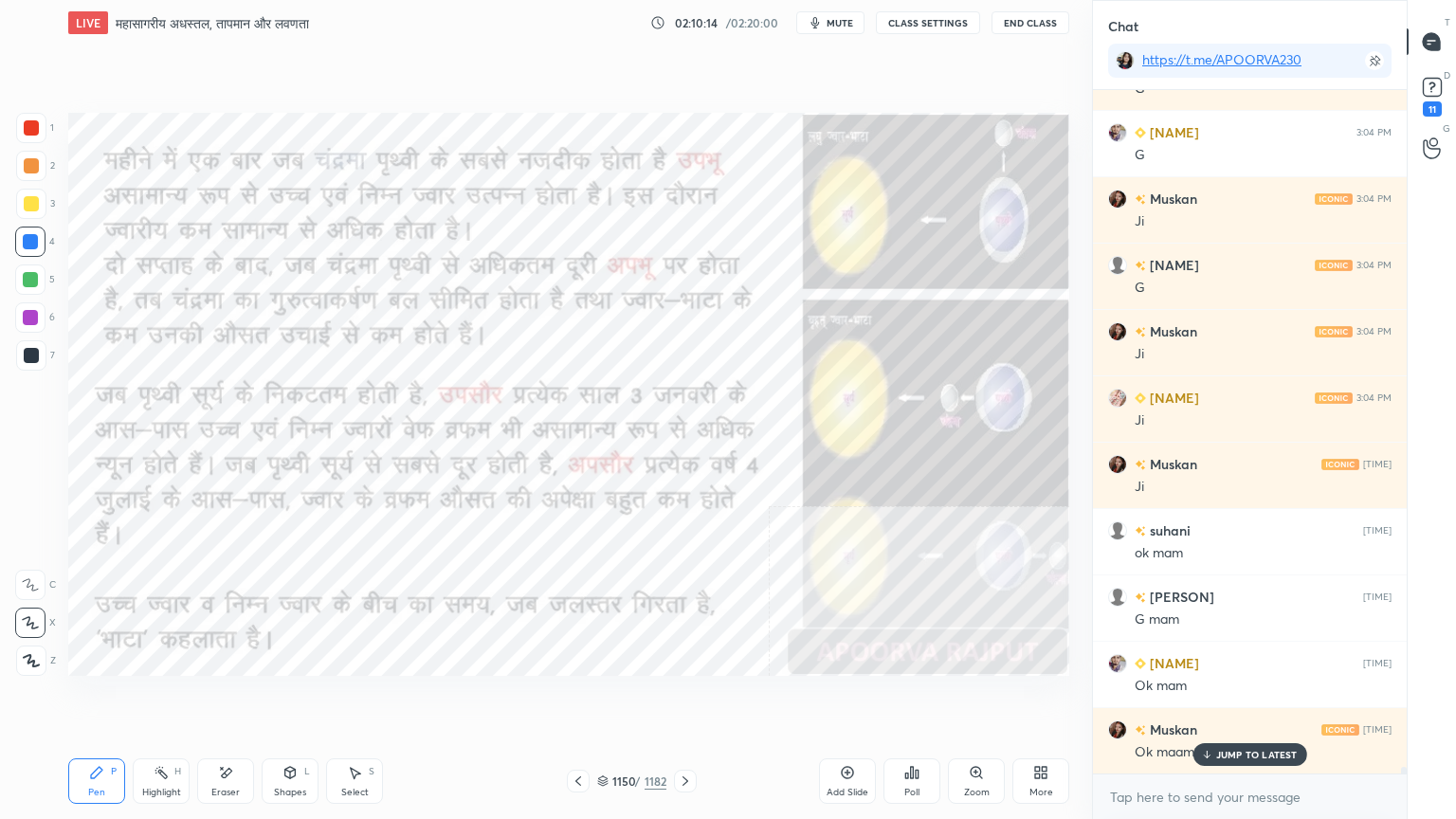 click 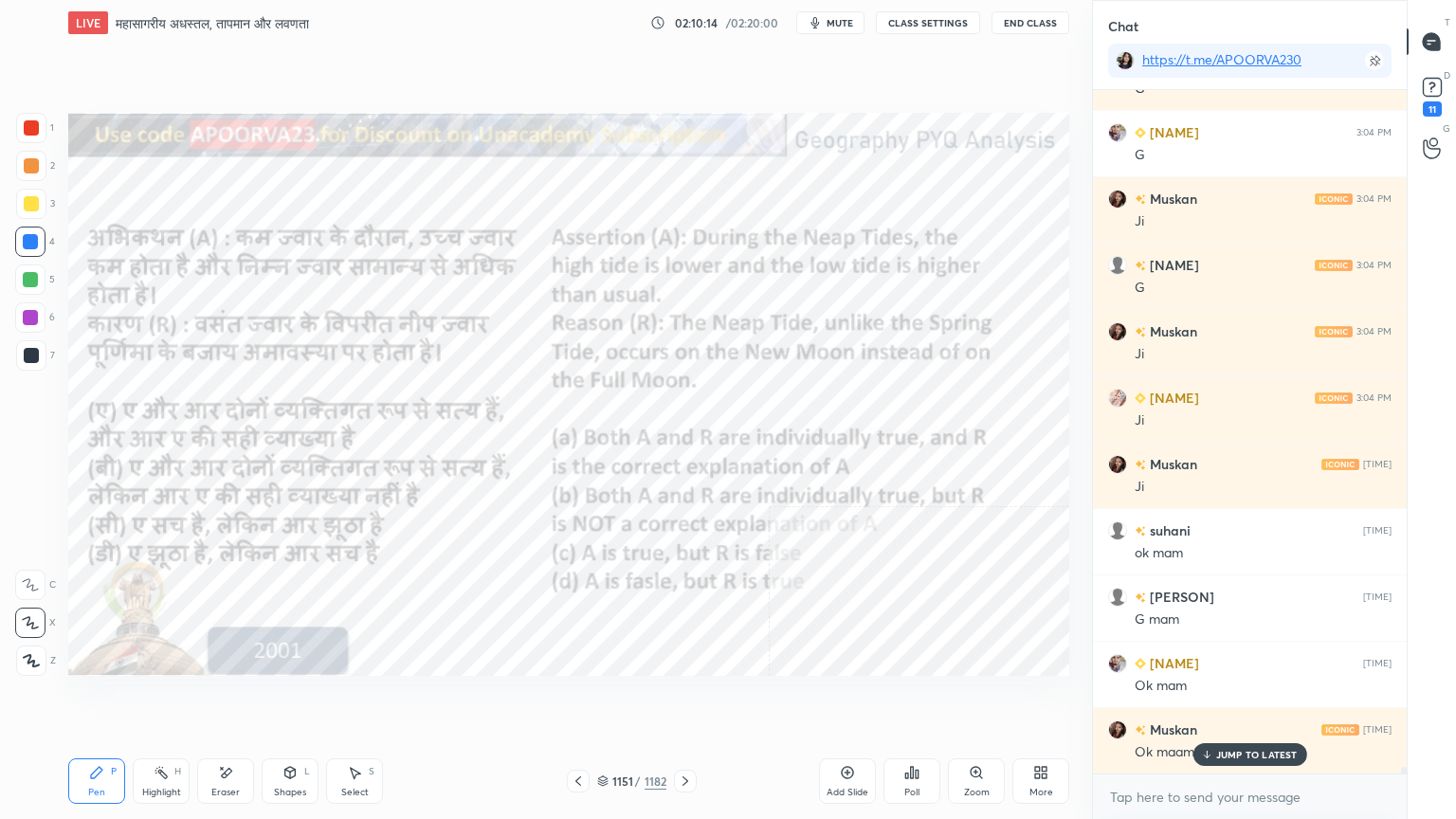 click 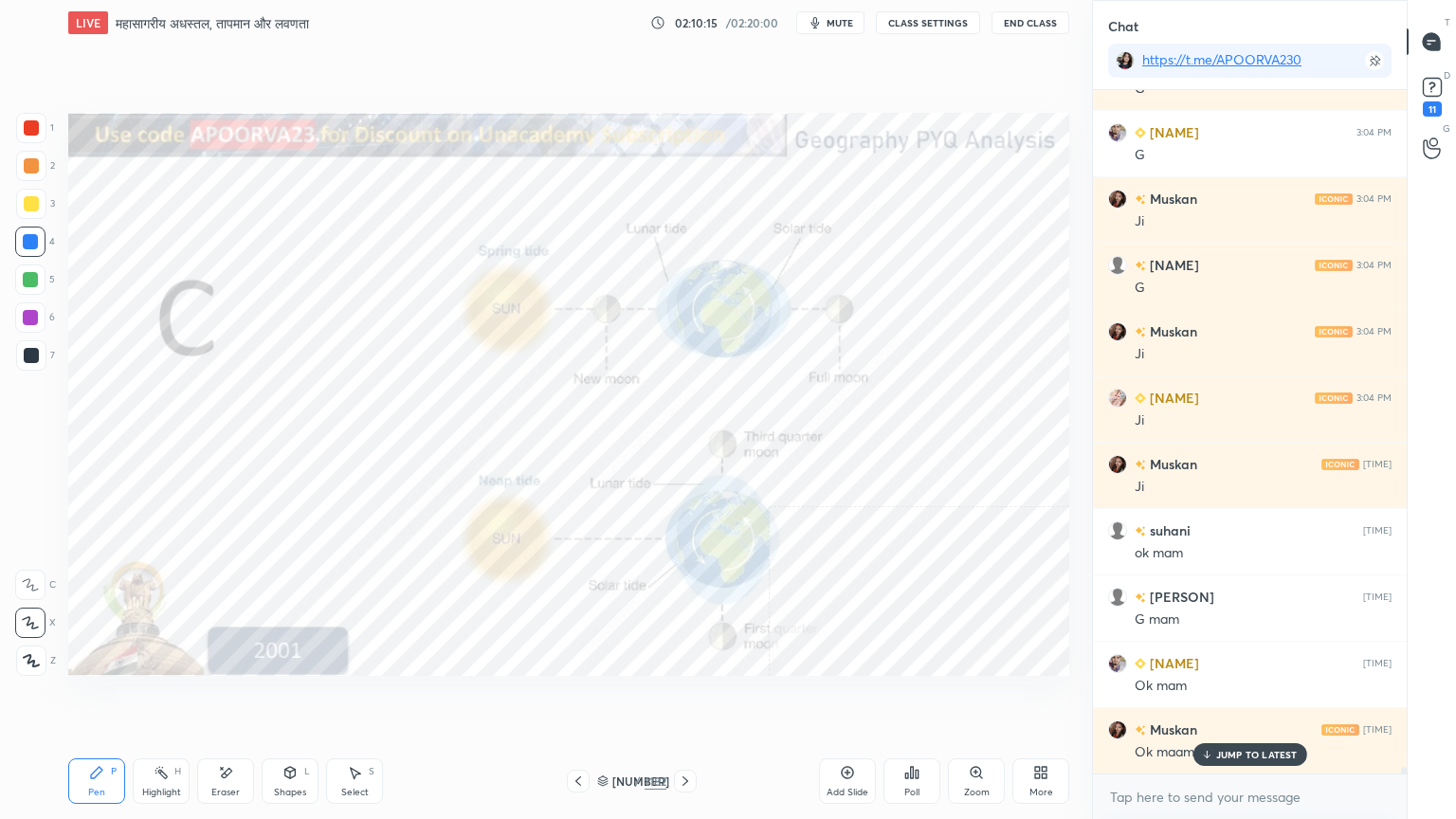 click 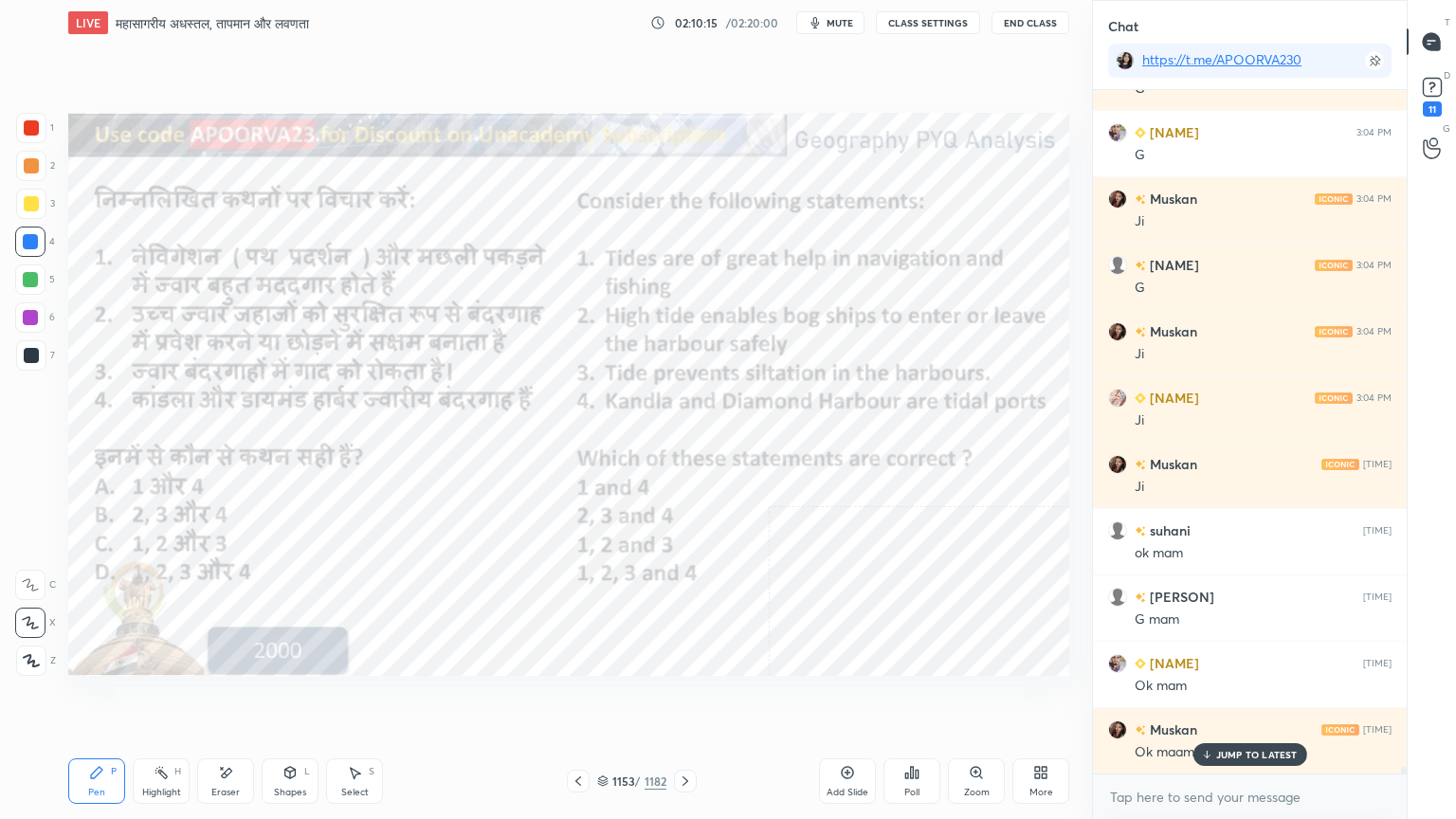 click 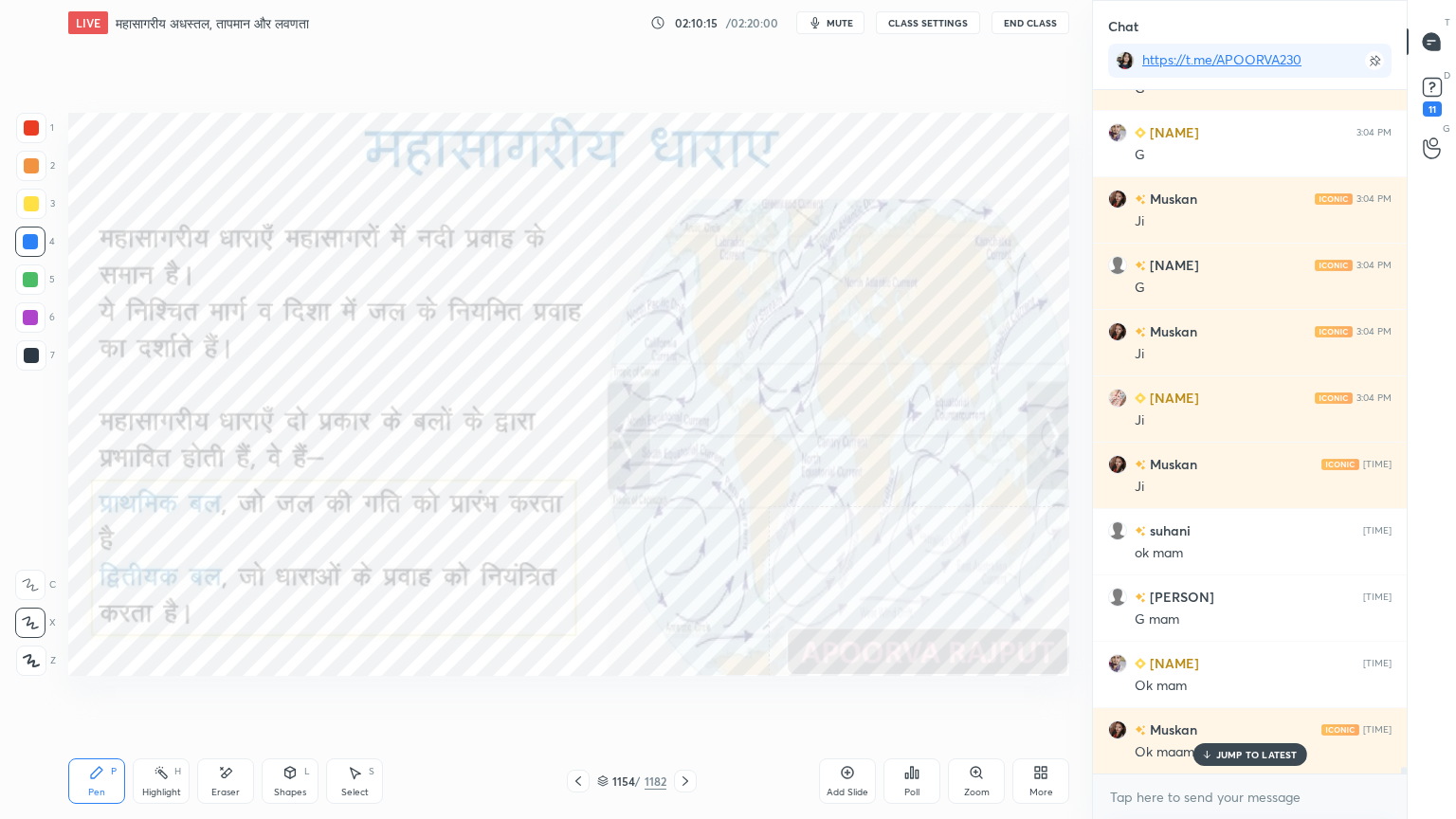 scroll, scrollTop: 67100, scrollLeft: 0, axis: vertical 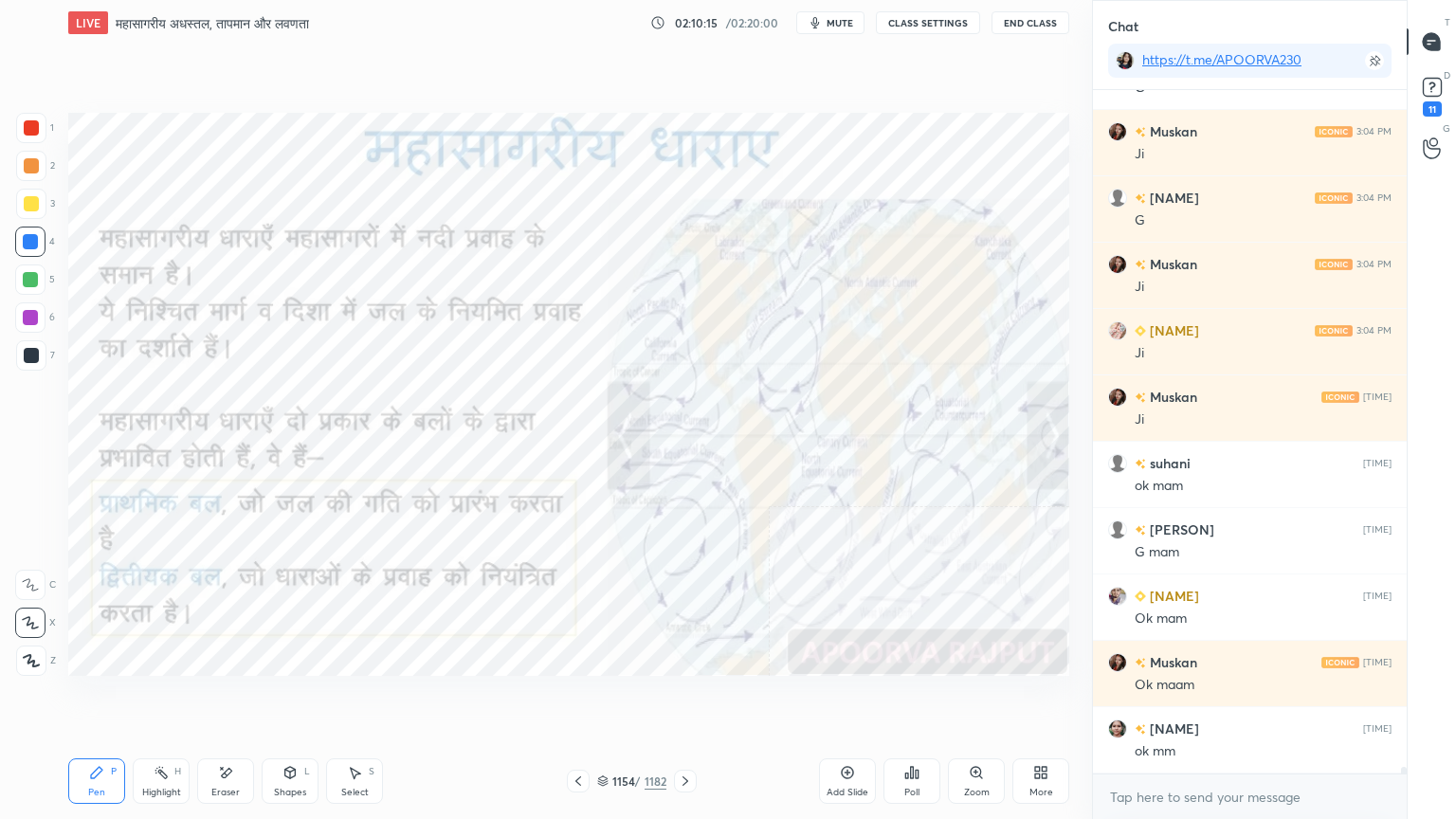 click 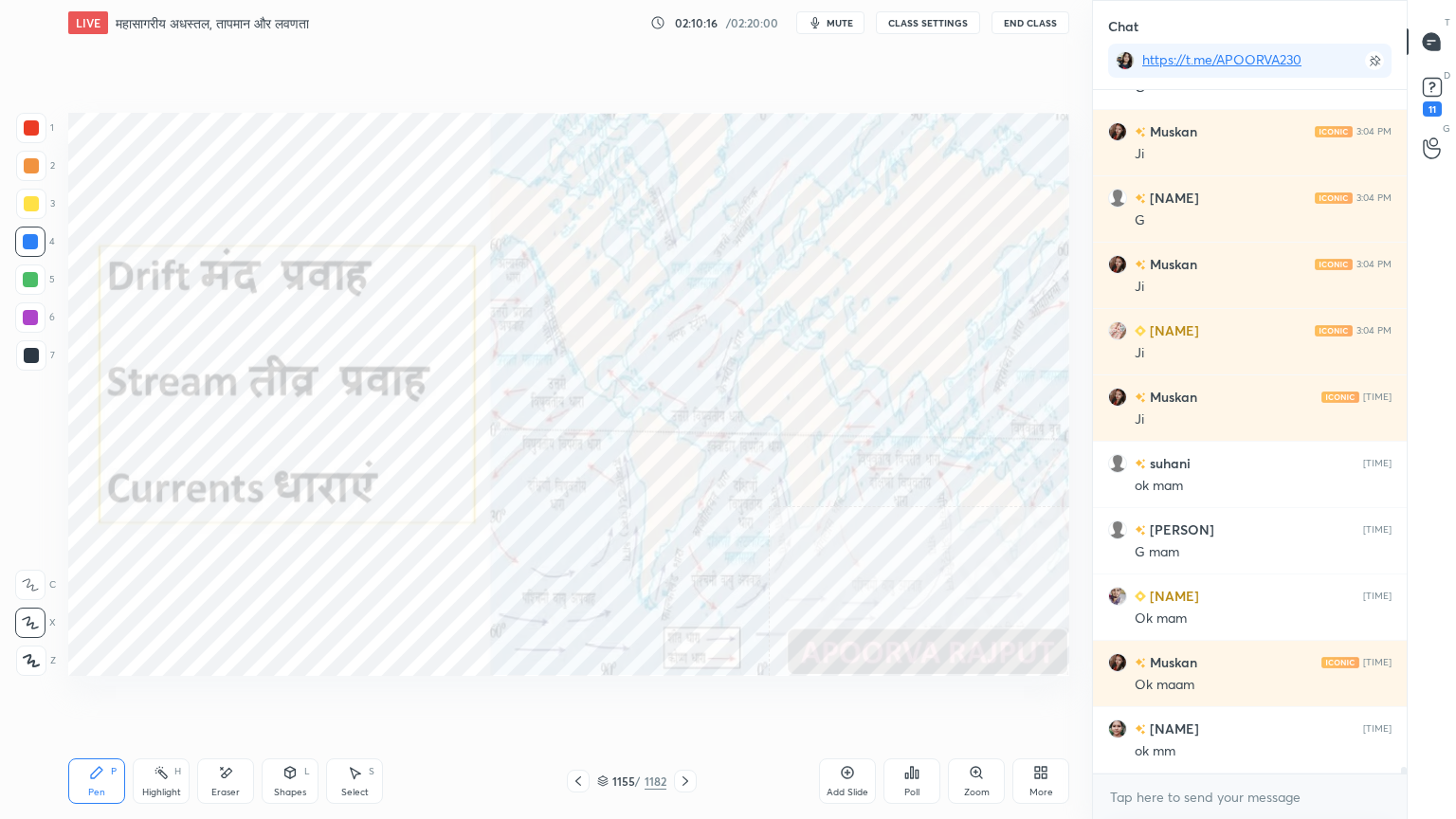 click 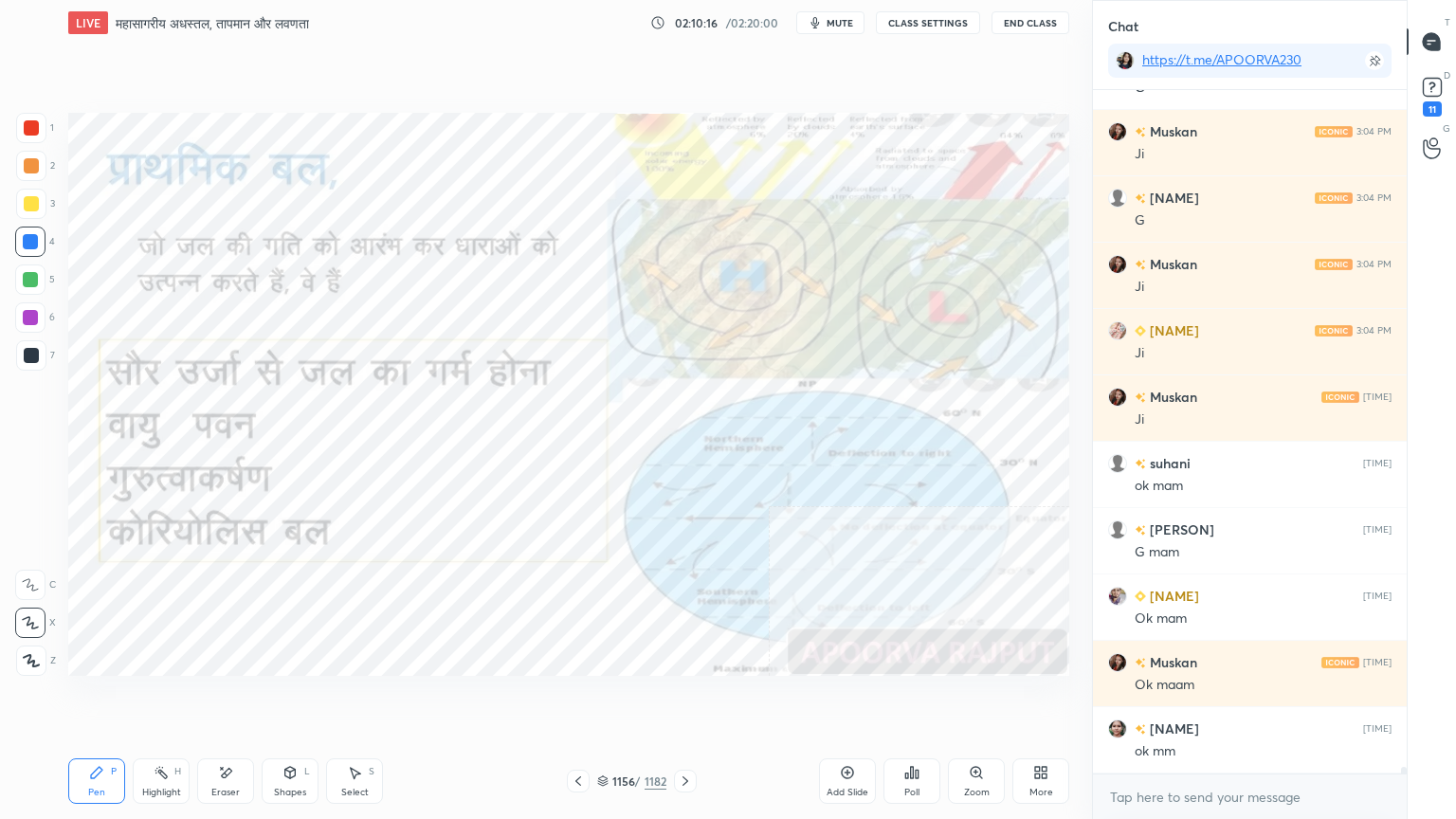 click 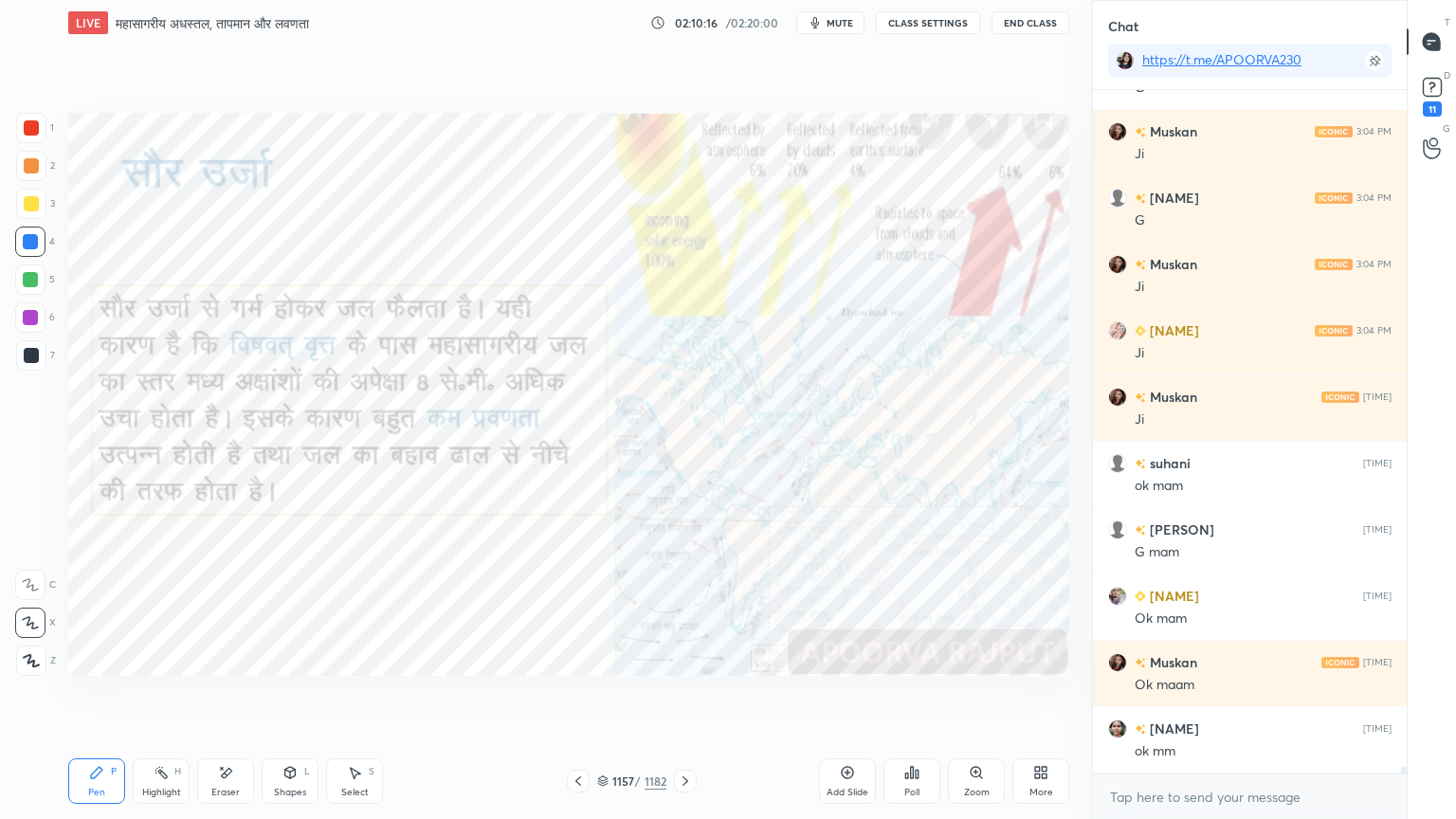 click 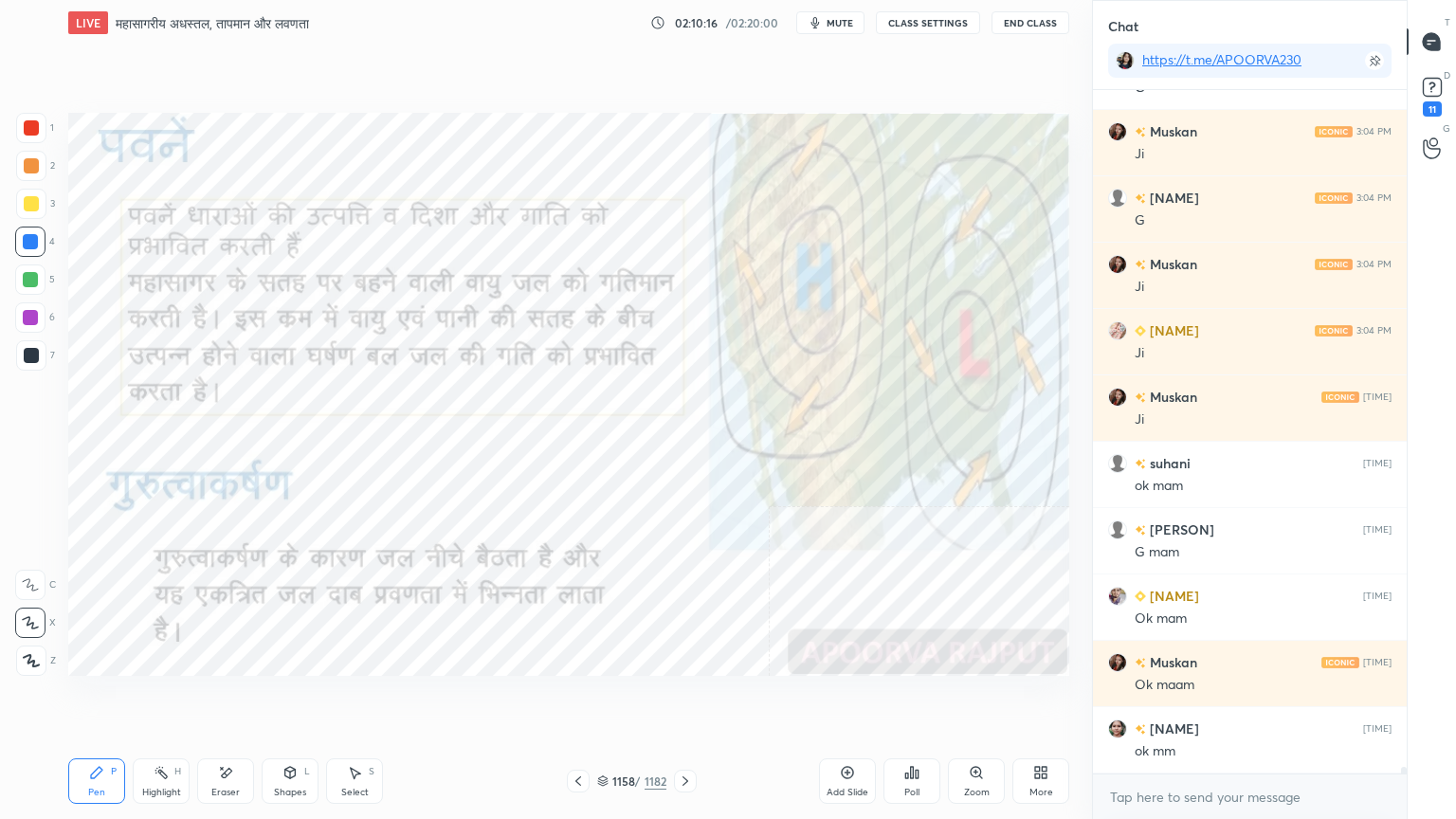 click 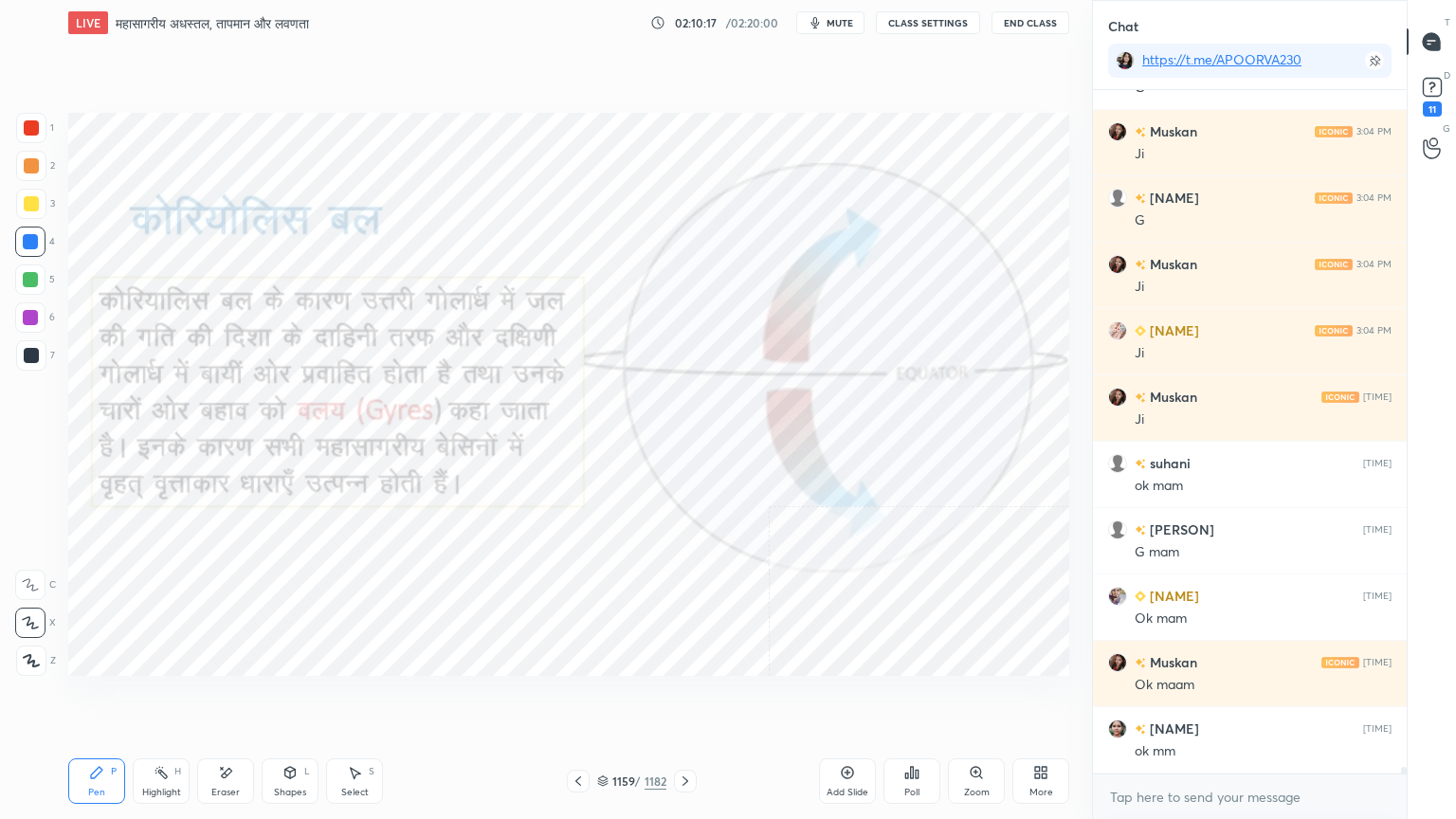 click 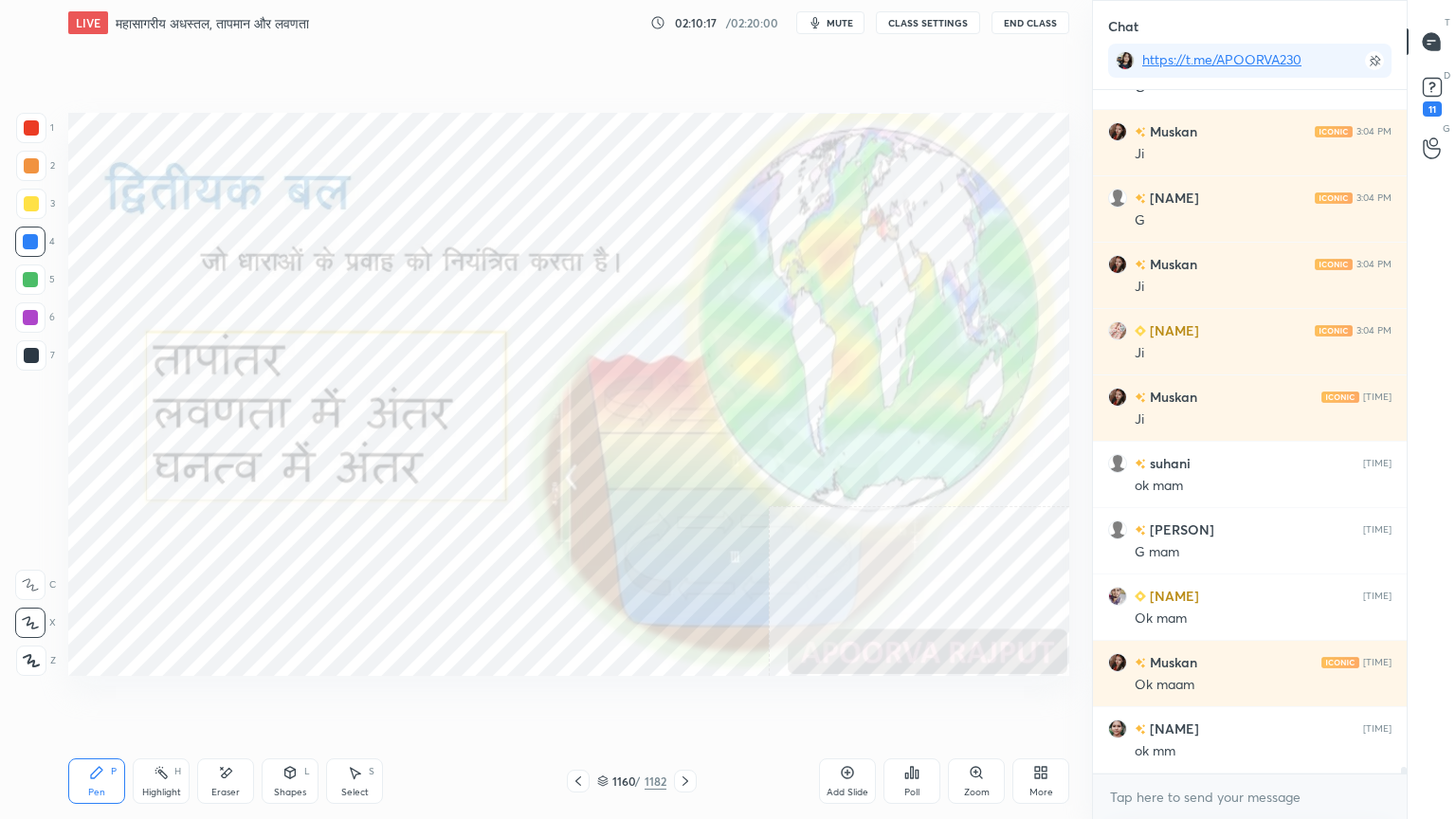 click 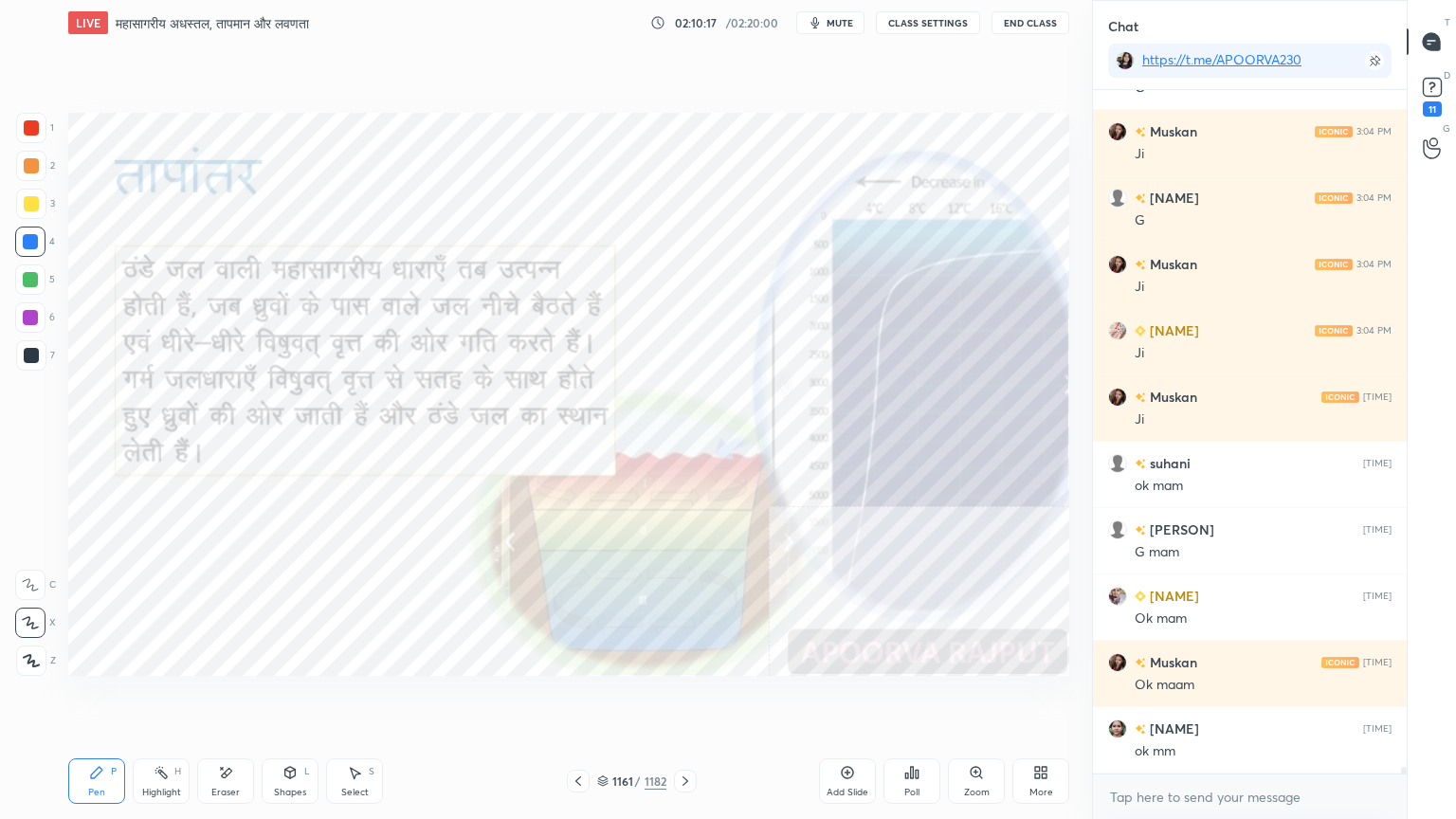 click 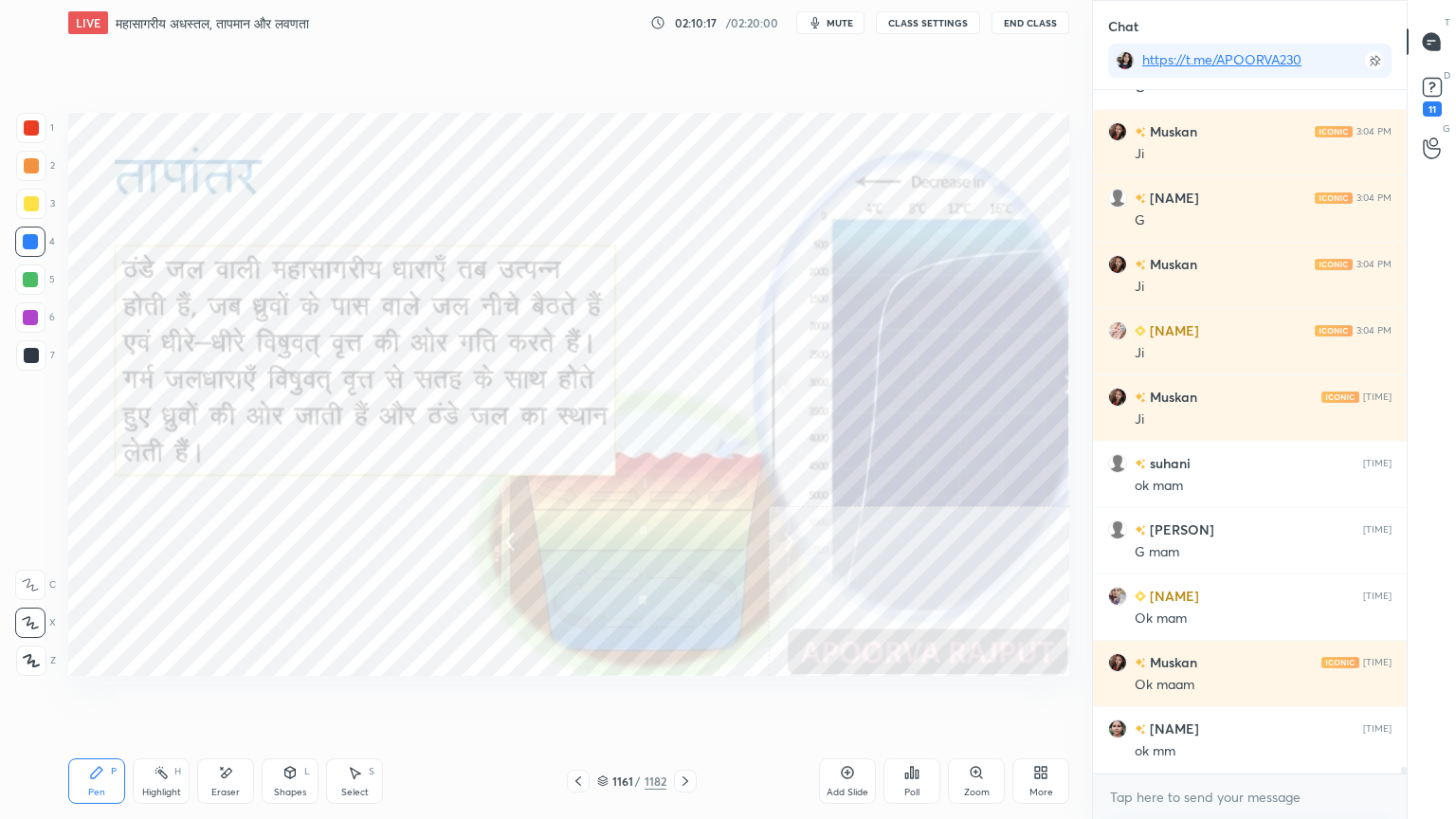 click 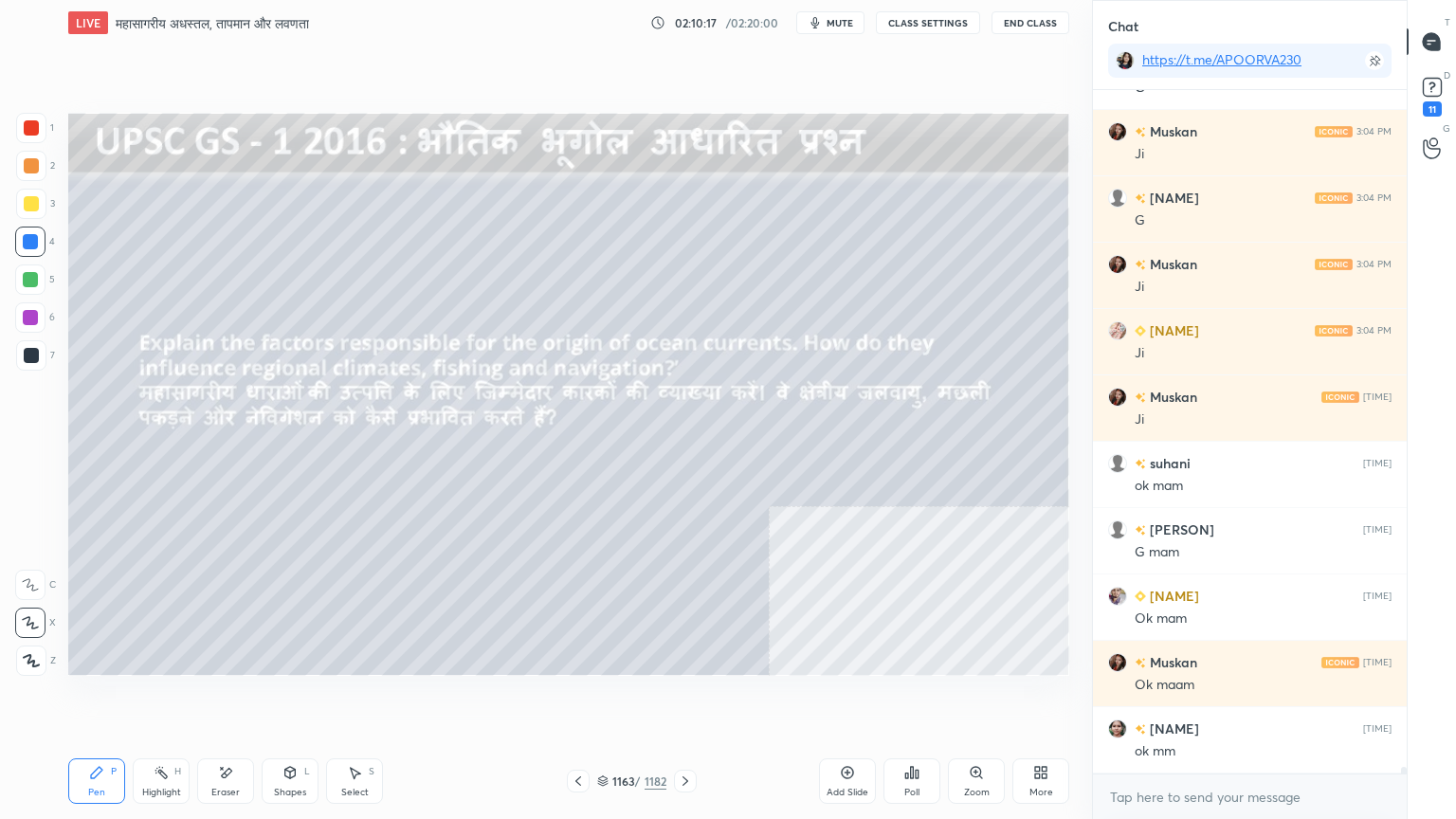 click 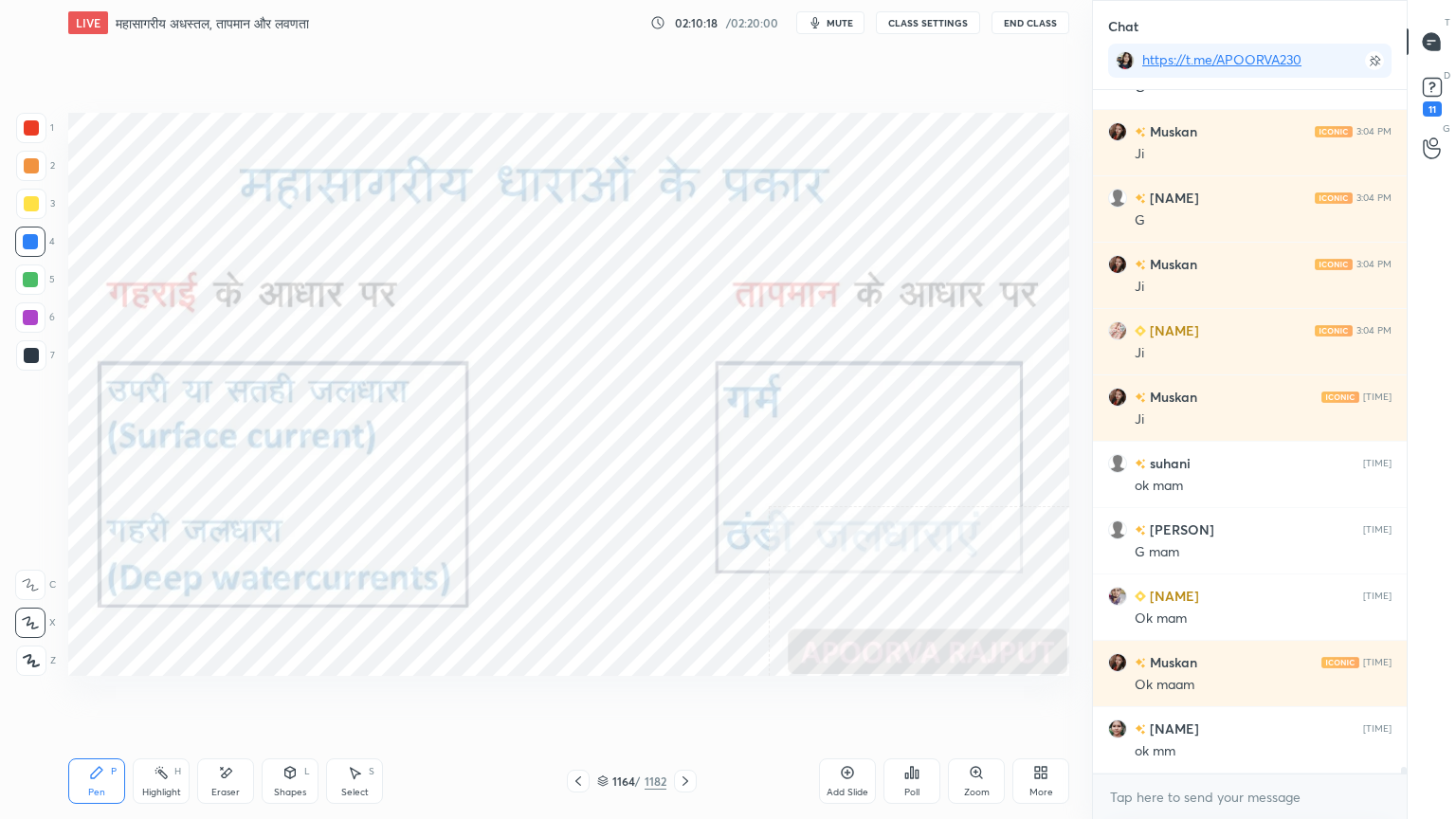 click 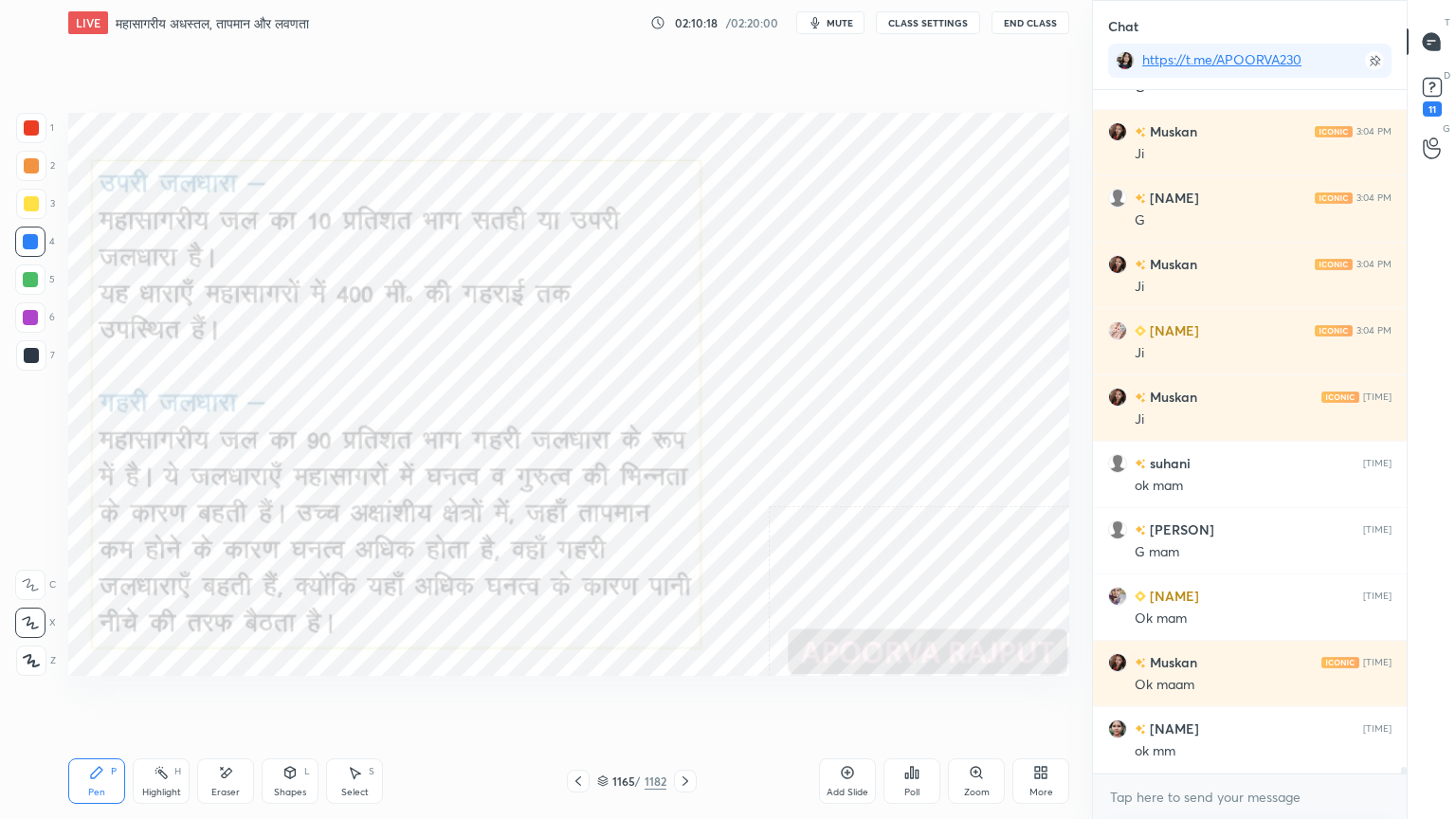 click 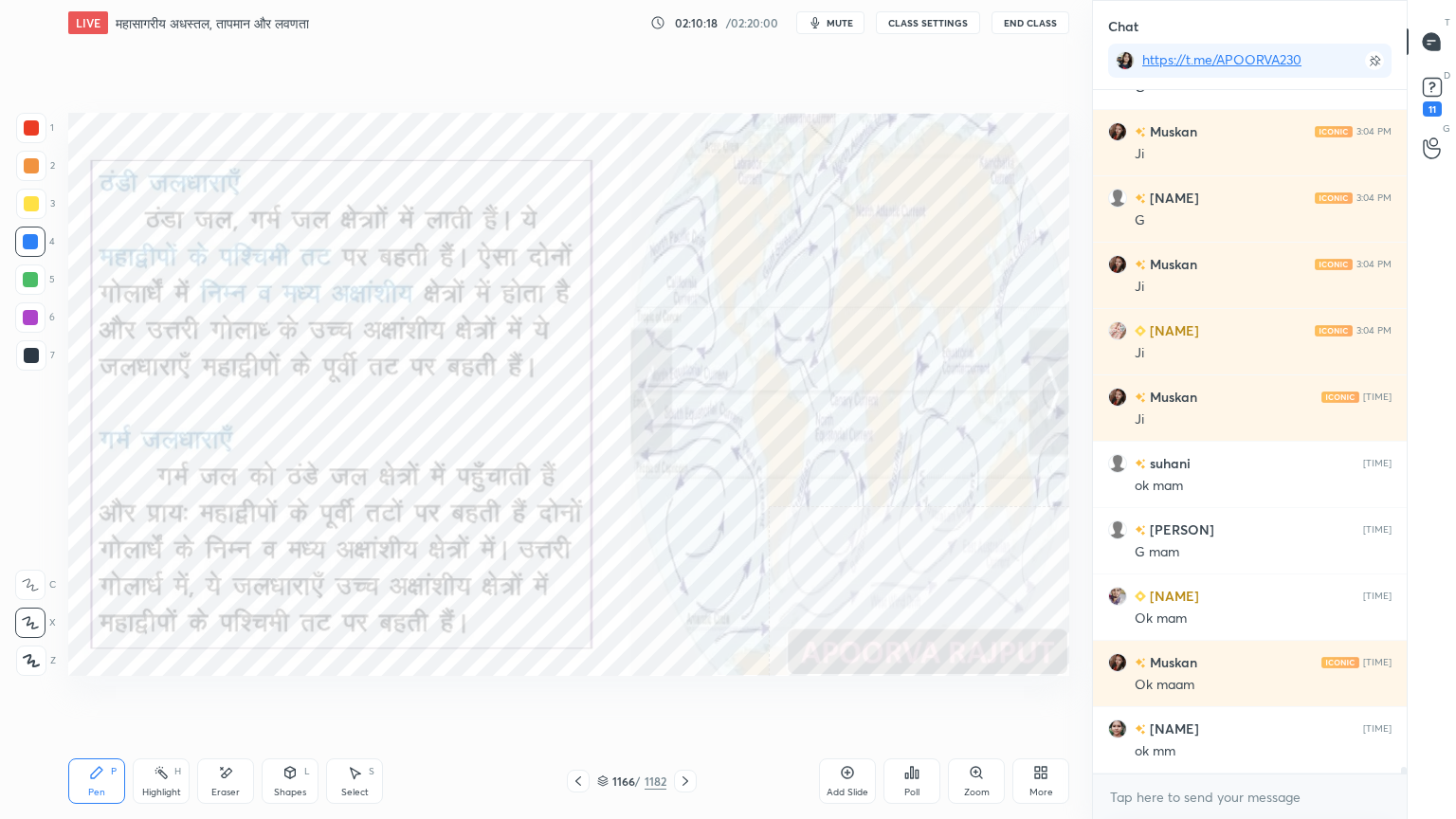 click 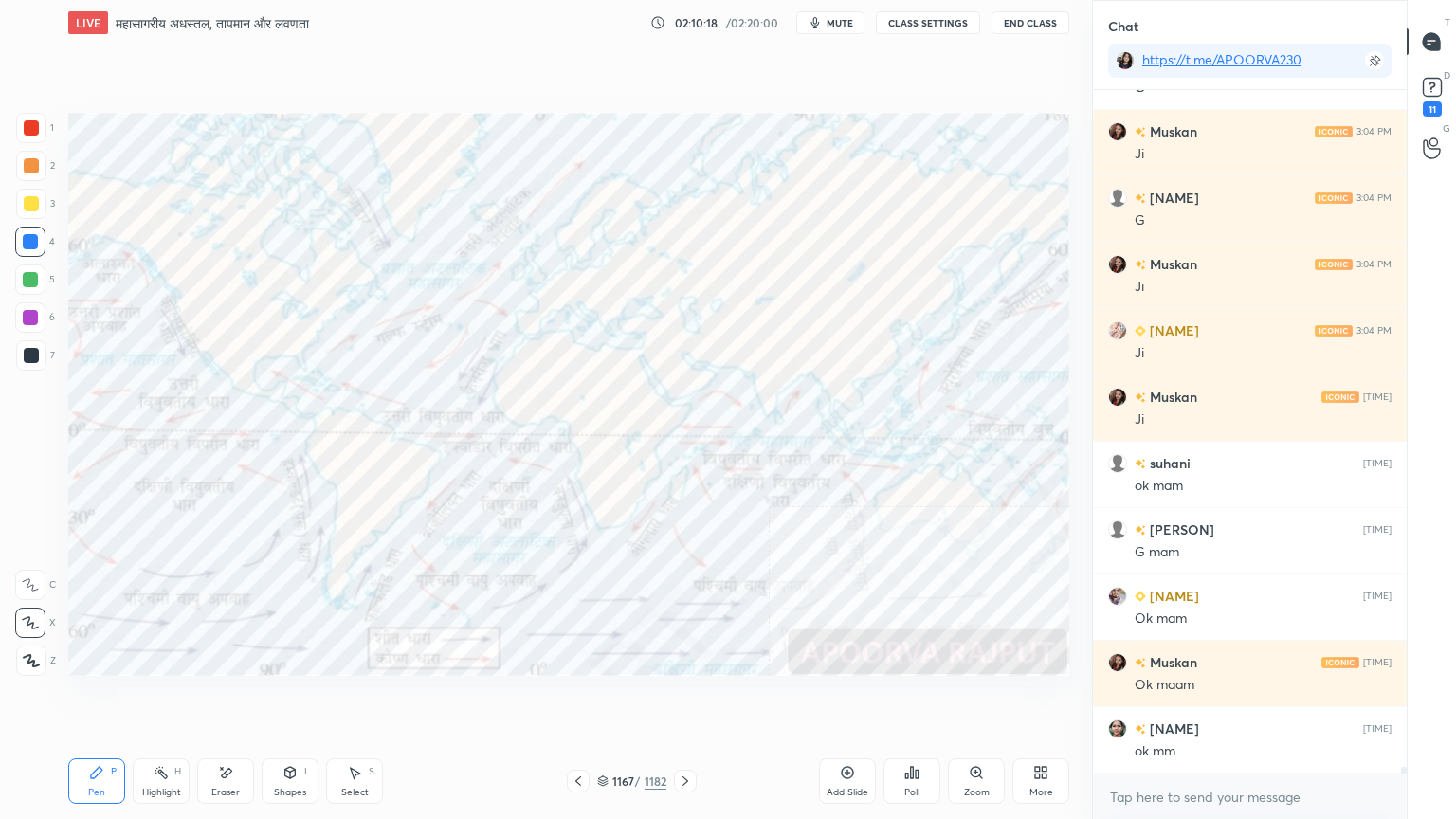 click 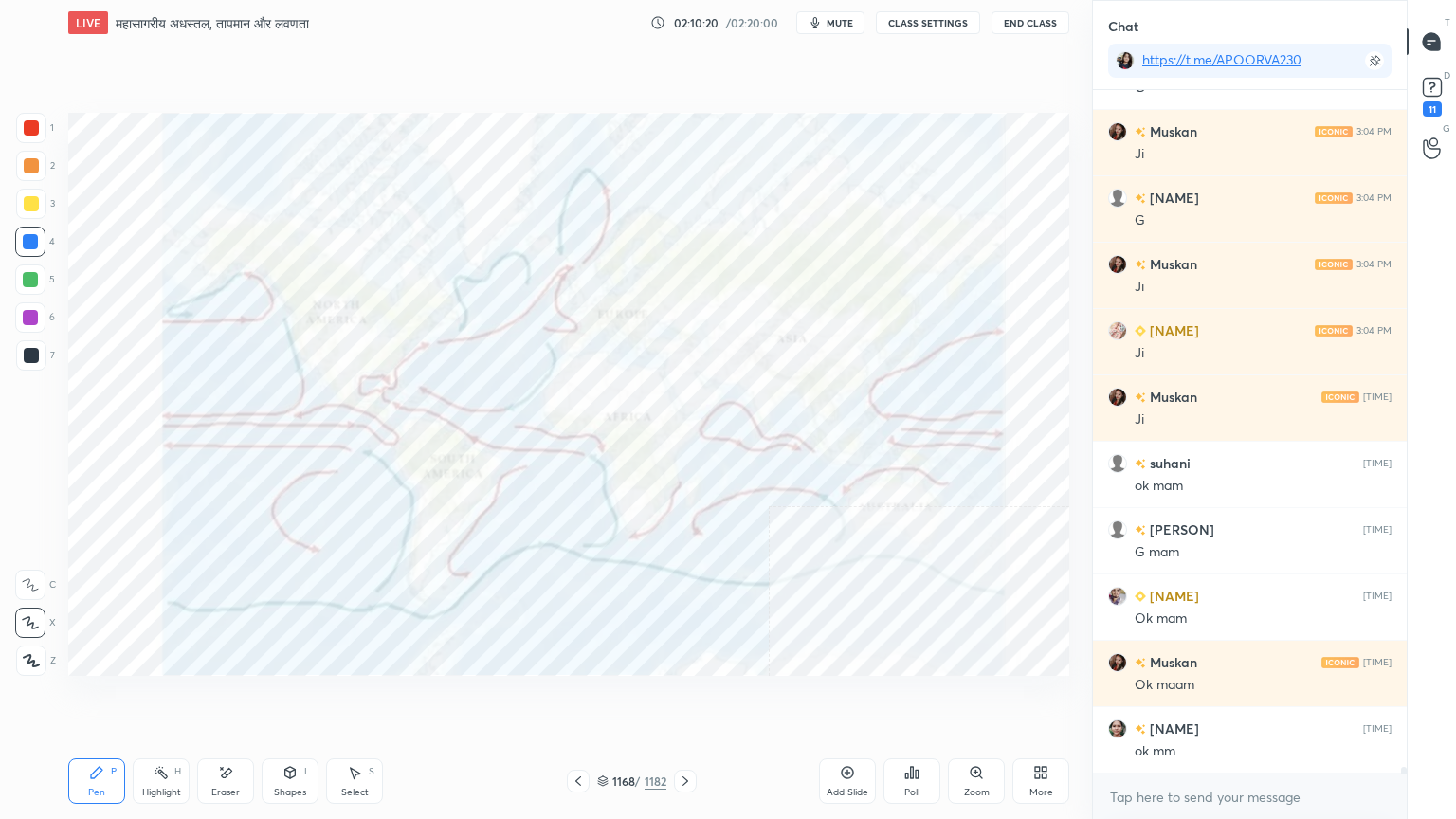 click 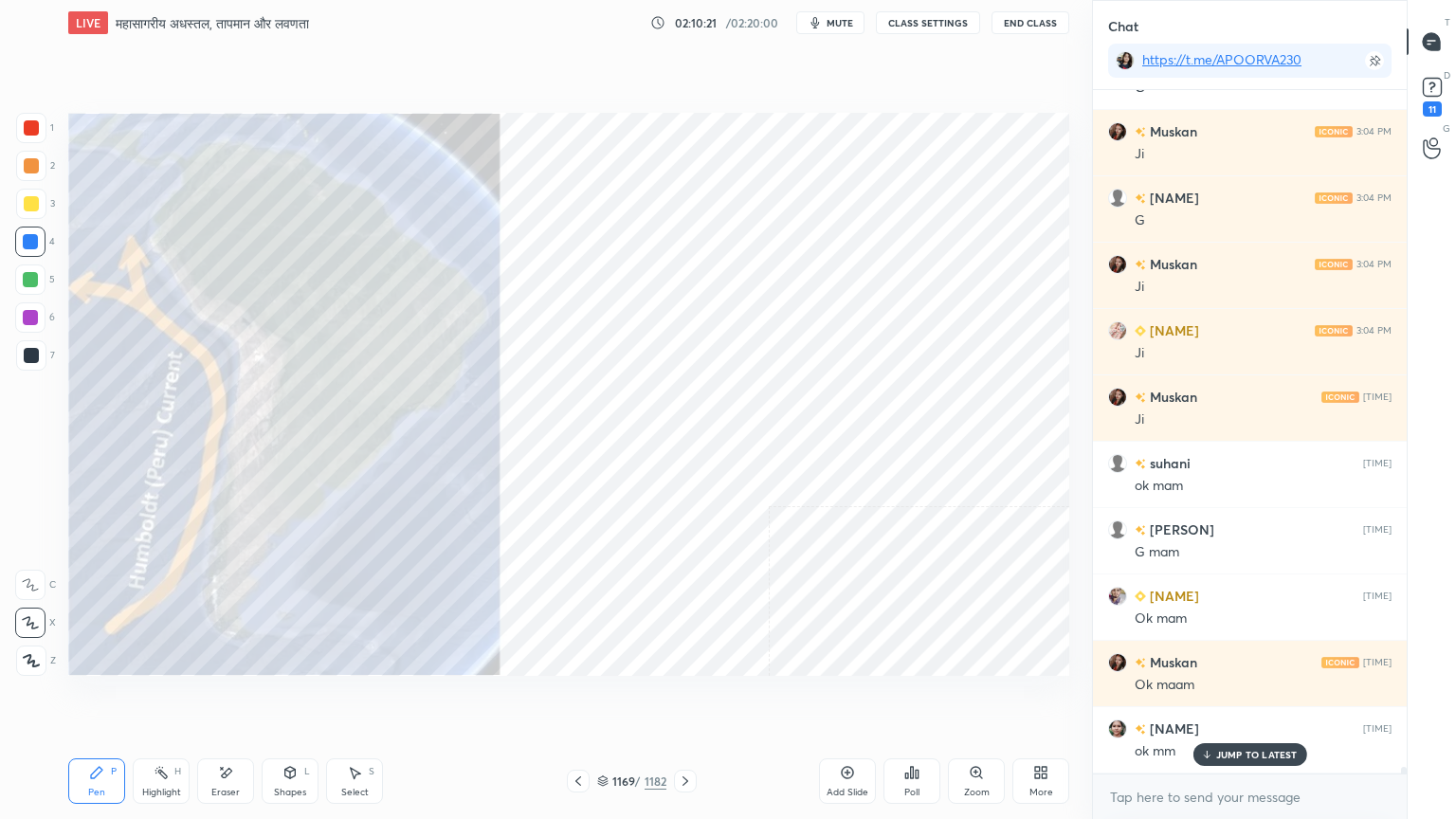 drag, startPoint x: 607, startPoint y: 780, endPoint x: 654, endPoint y: 743, distance: 59.816386 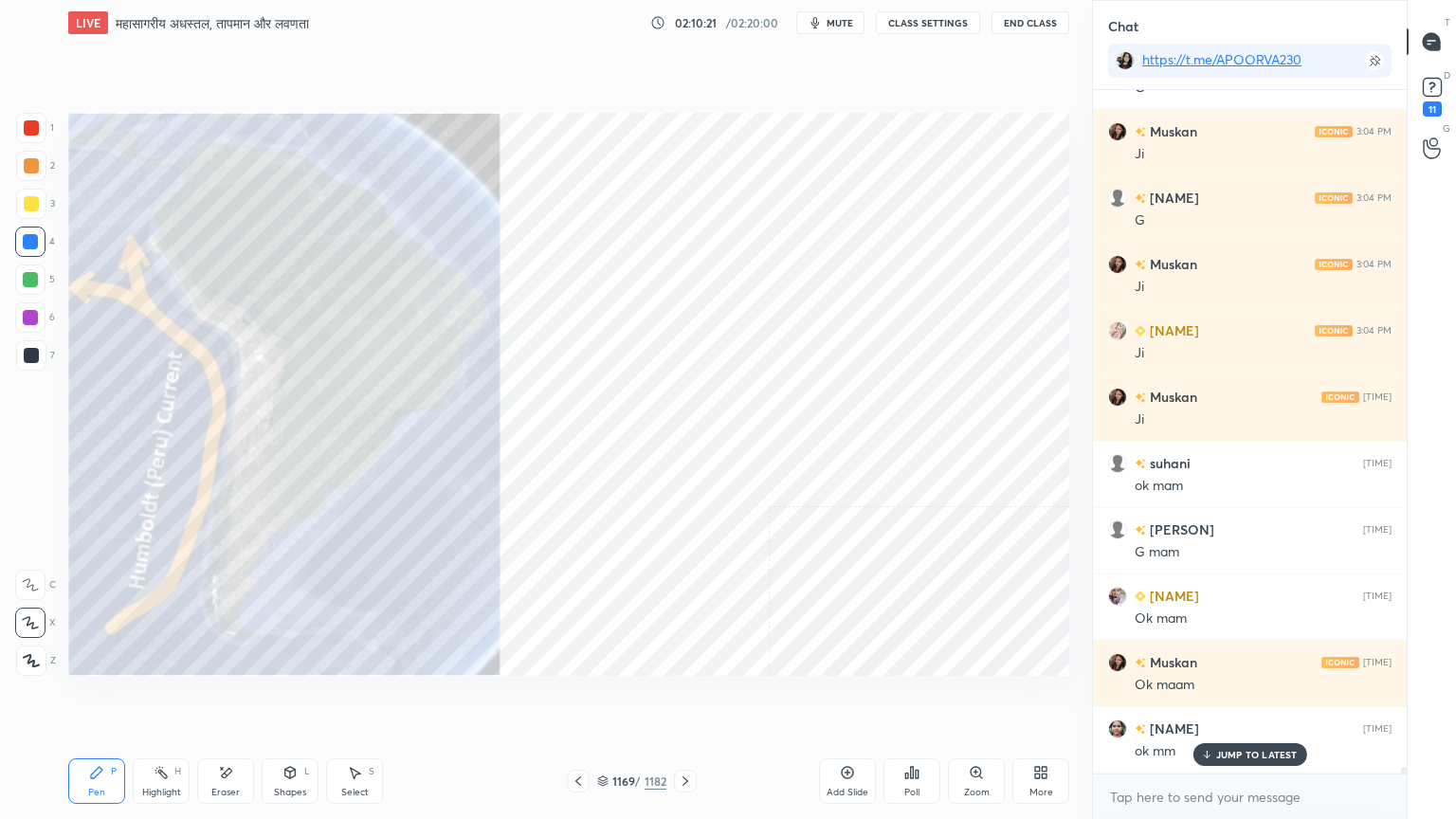 click 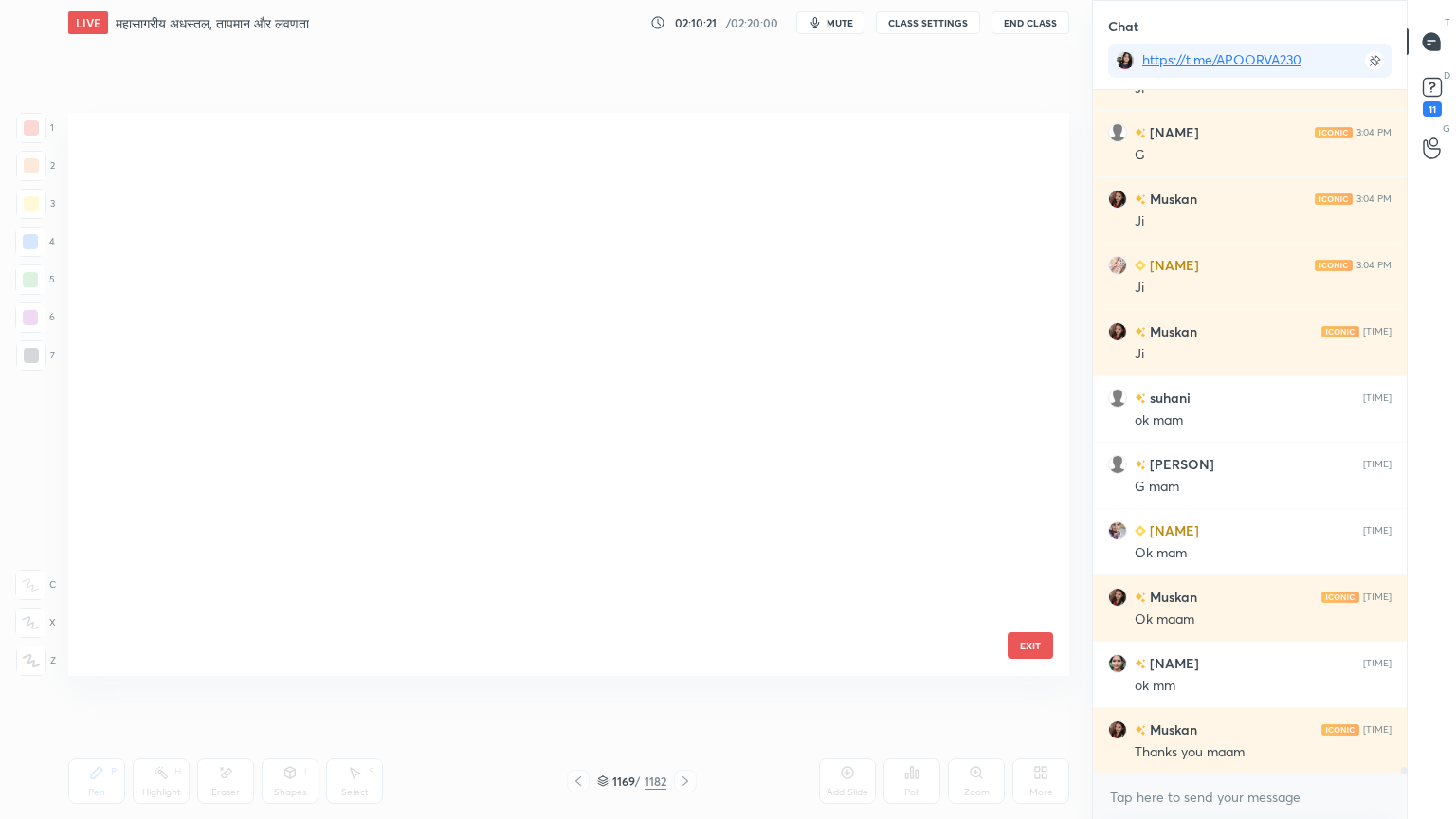 scroll, scrollTop: 67090, scrollLeft: 0, axis: vertical 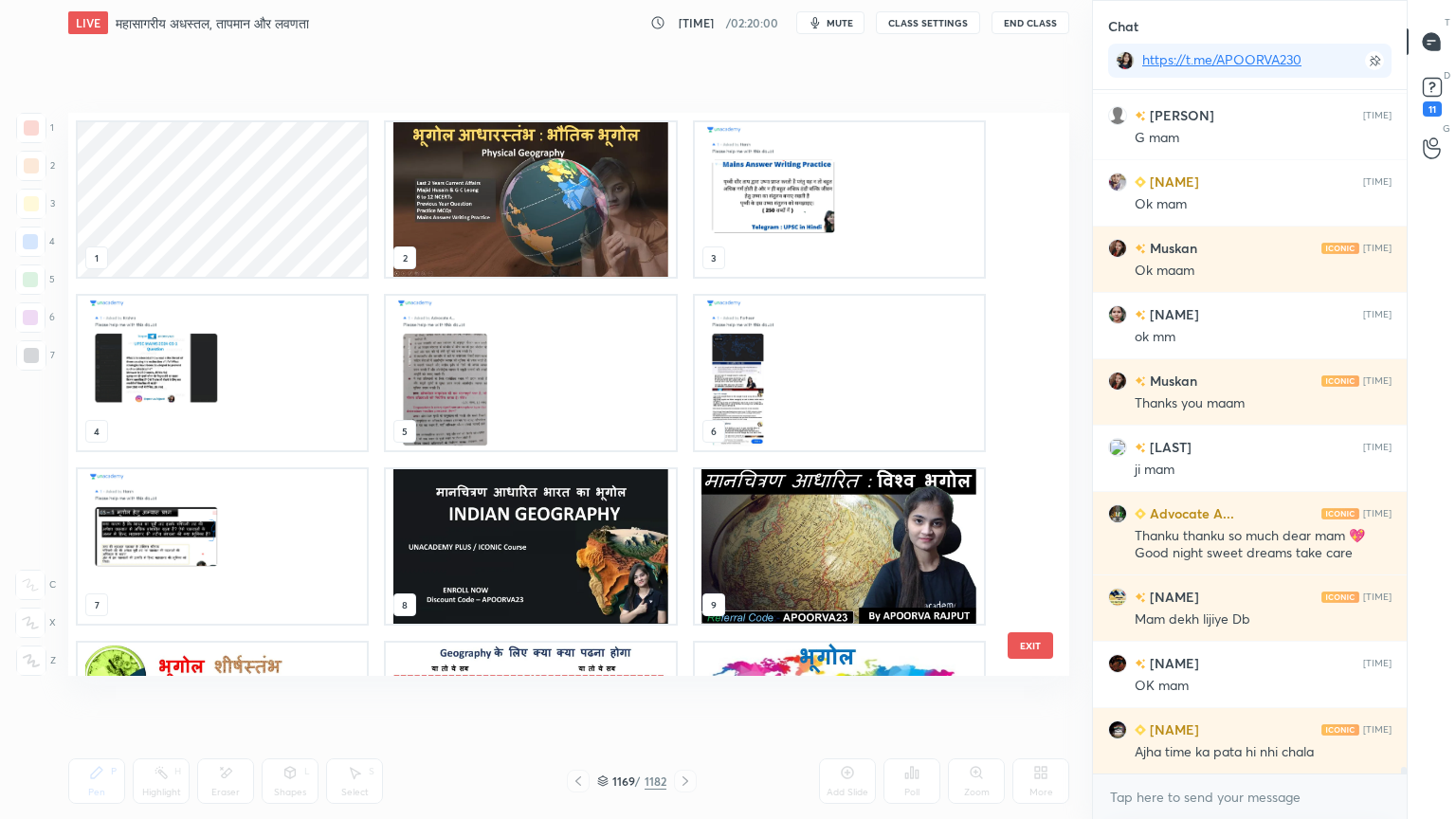 click at bounding box center (530, 199) 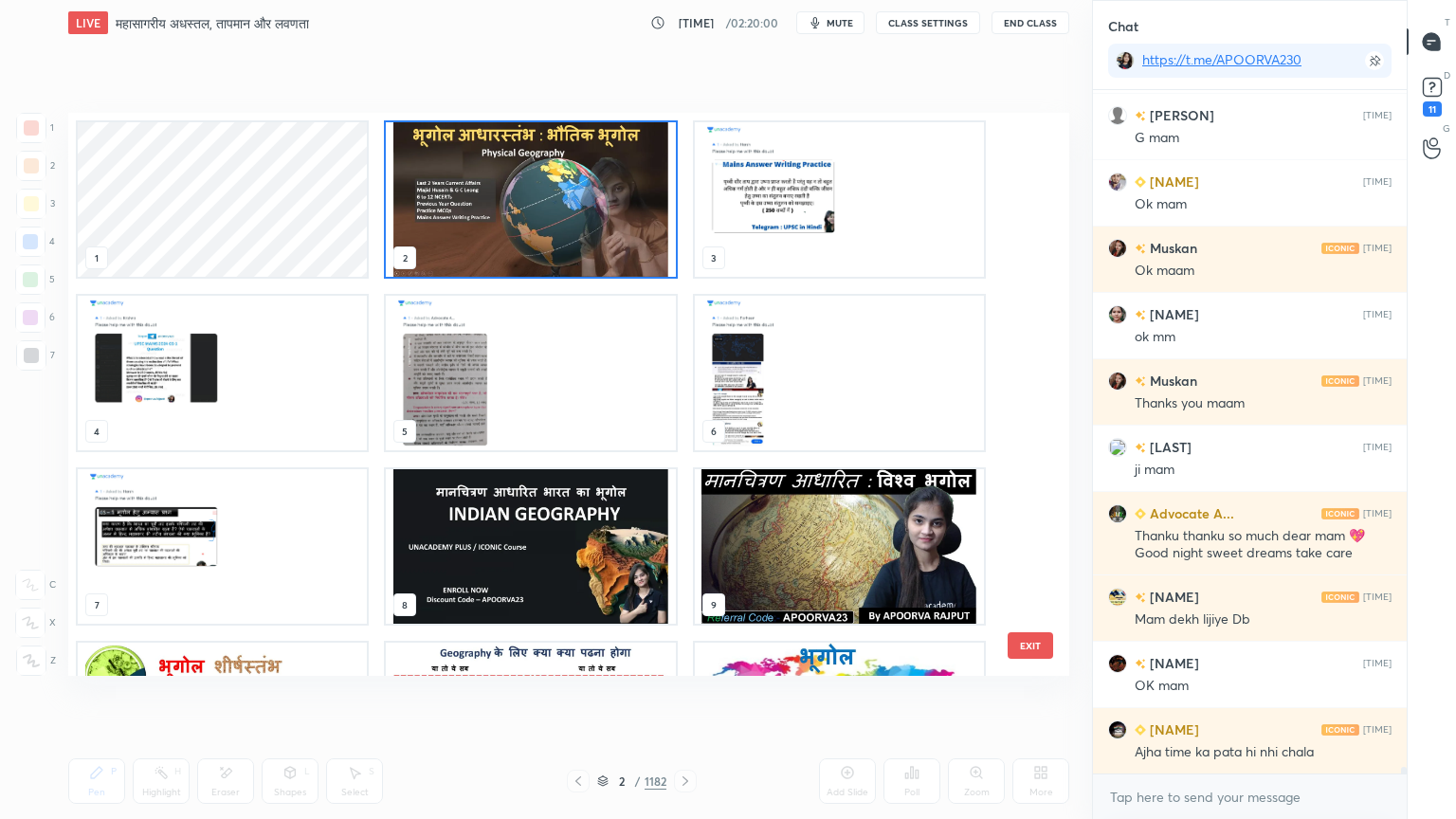 click at bounding box center (530, 199) 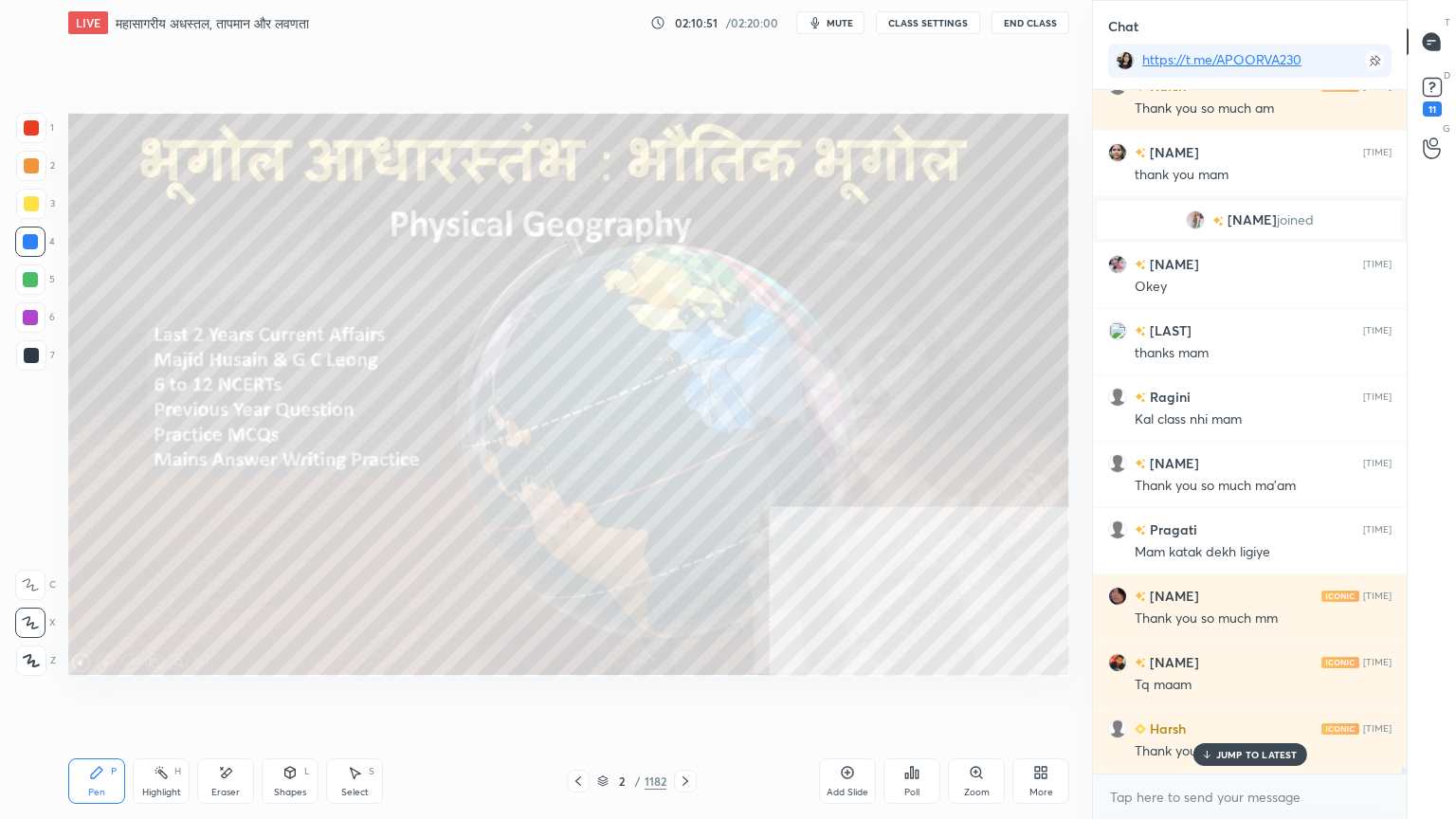 scroll, scrollTop: 68887, scrollLeft: 0, axis: vertical 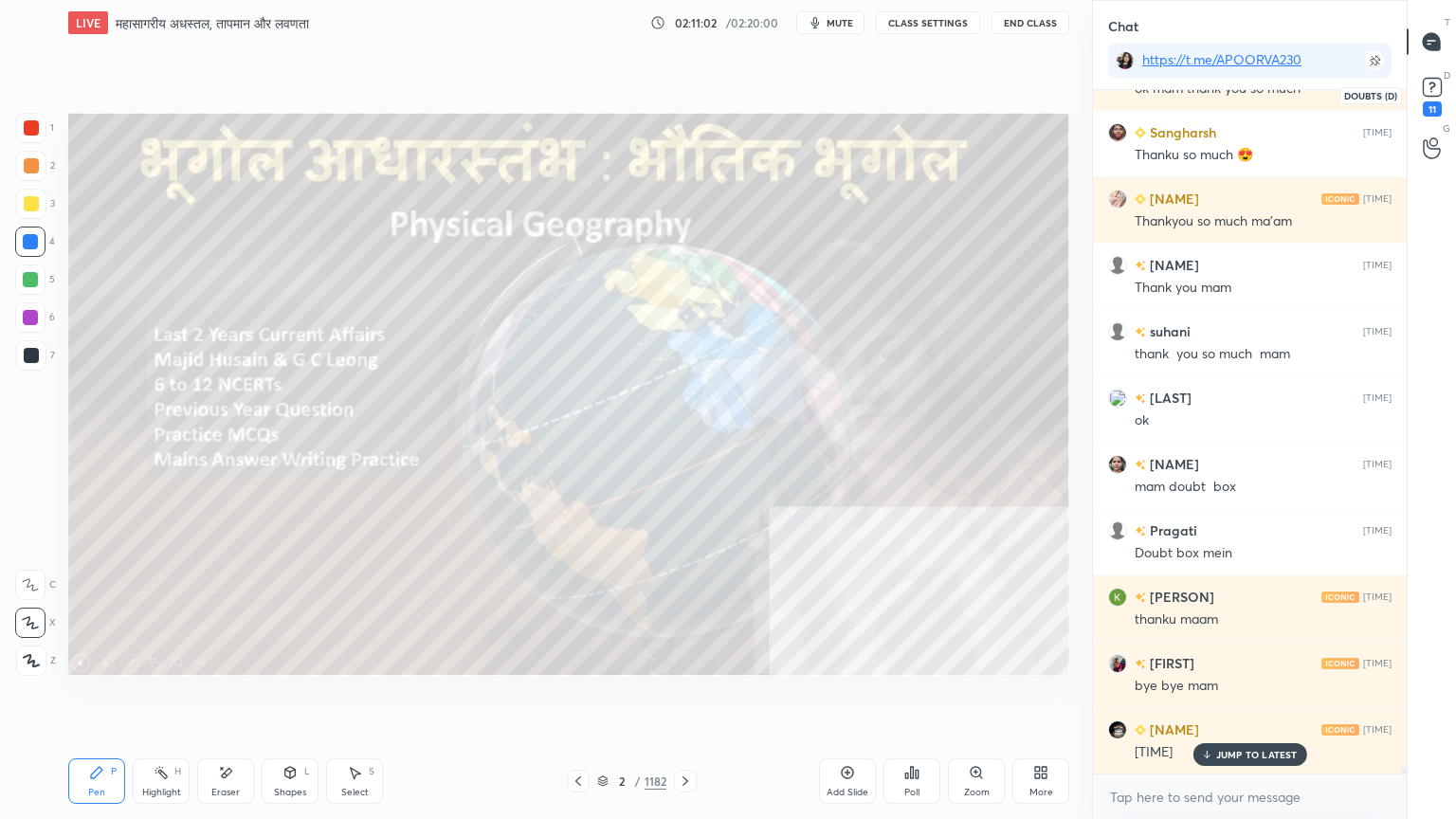drag, startPoint x: 1441, startPoint y: 95, endPoint x: 1347, endPoint y: 134, distance: 101.76935 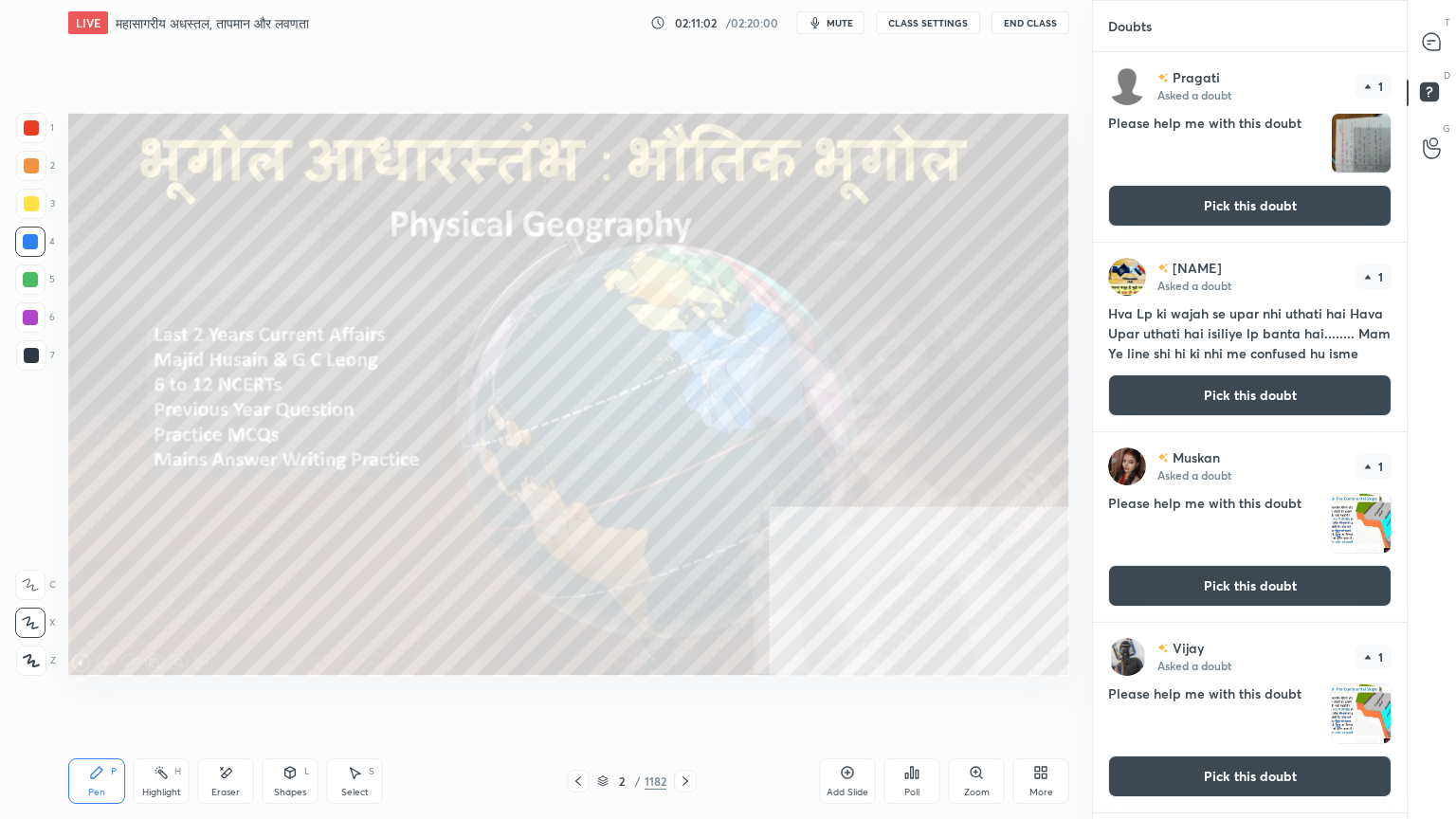 click on "Pick this doubt" at bounding box center [1249, 206] 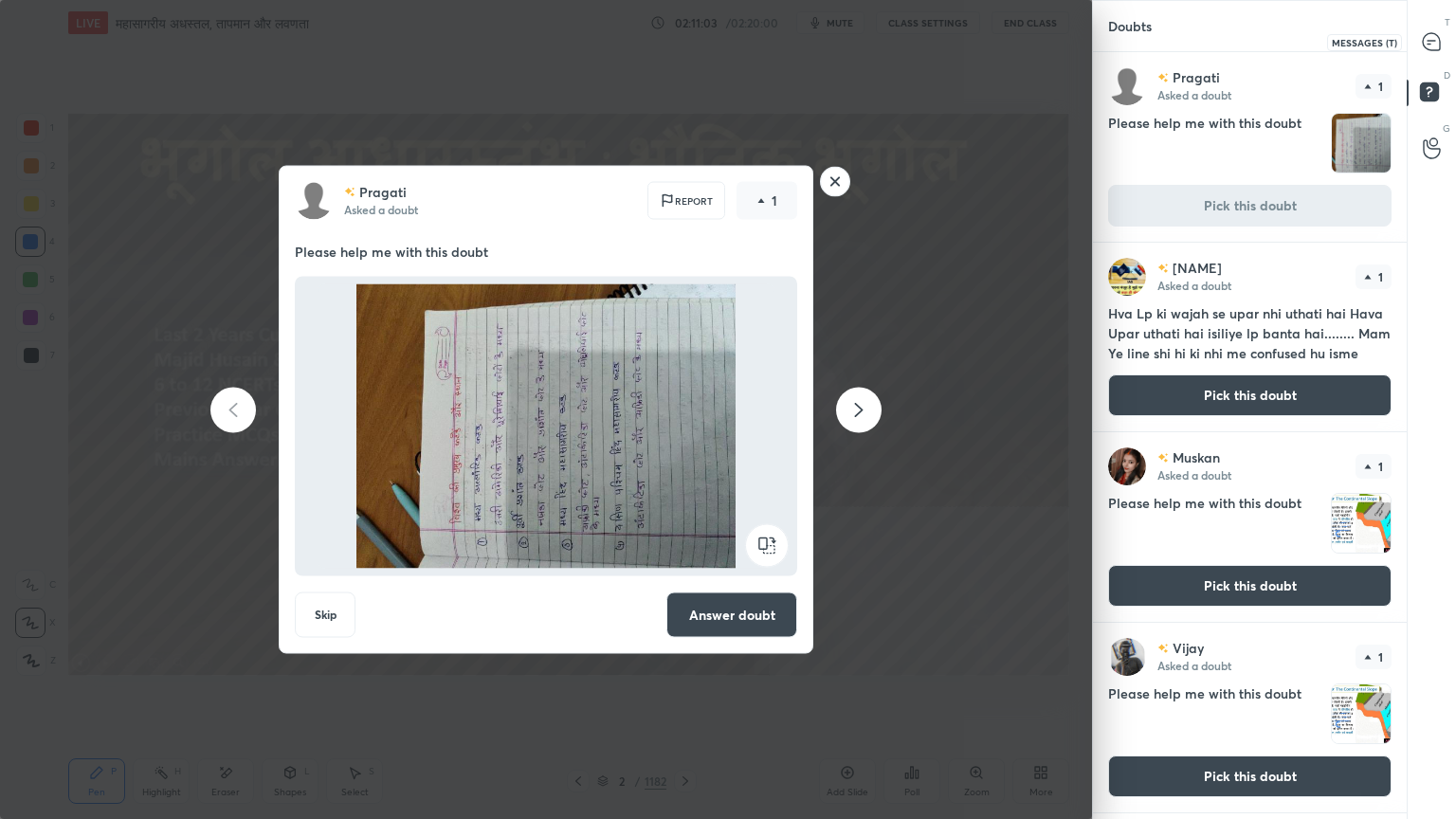 drag, startPoint x: 1437, startPoint y: 57, endPoint x: 1422, endPoint y: 59, distance: 15.132746 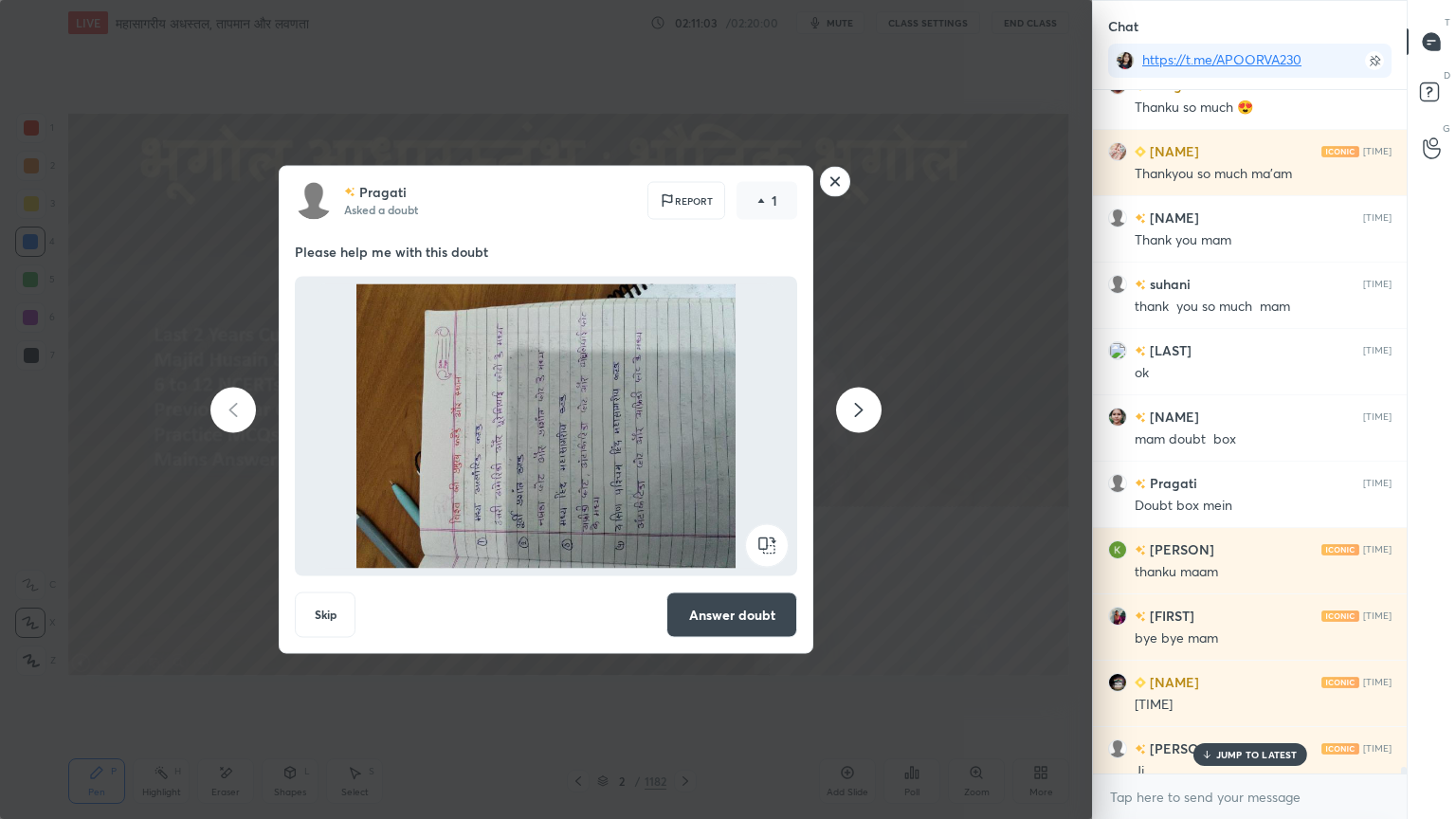 click on "JUMP TO LATEST" at bounding box center (1257, 755) 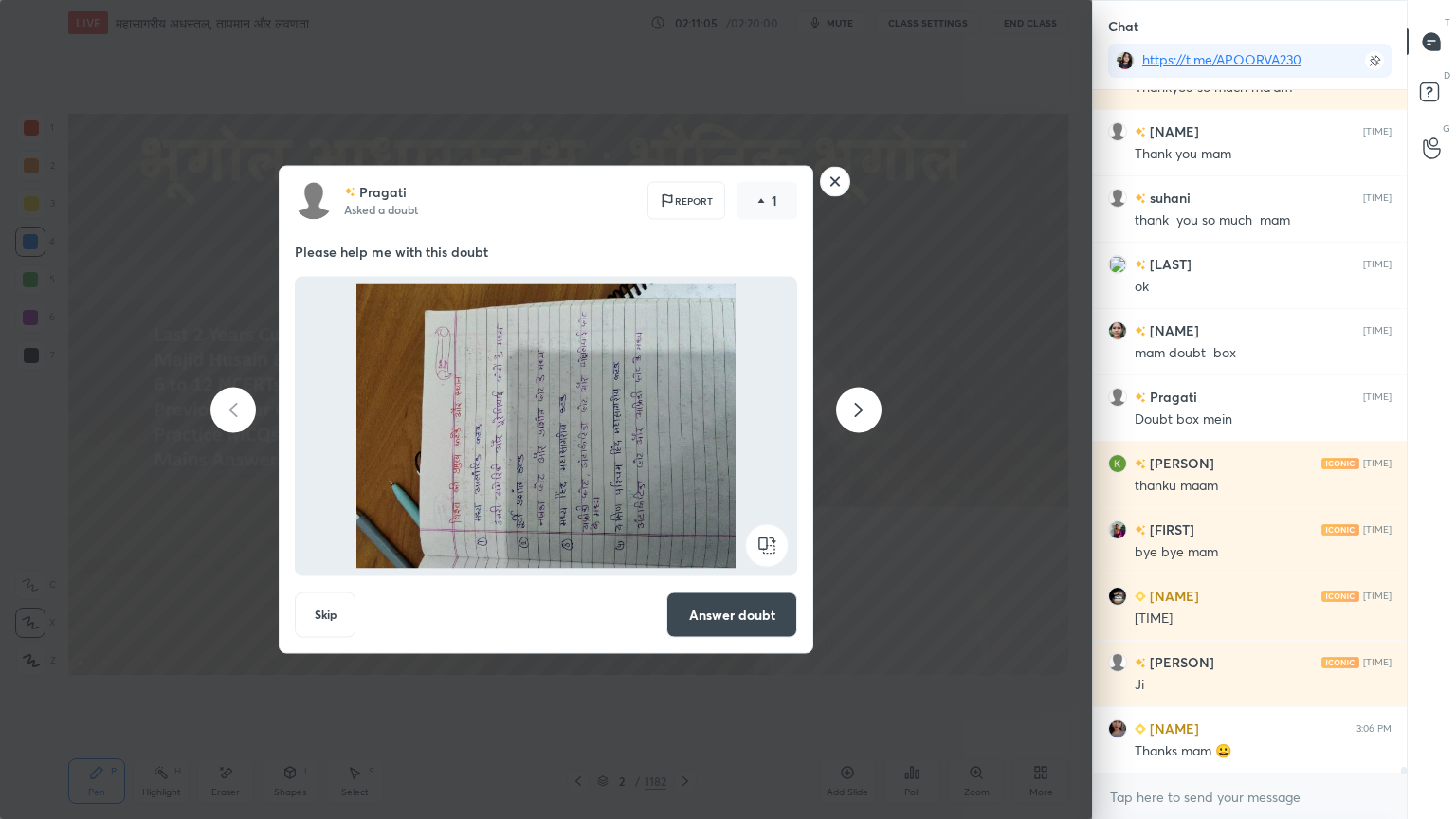 click 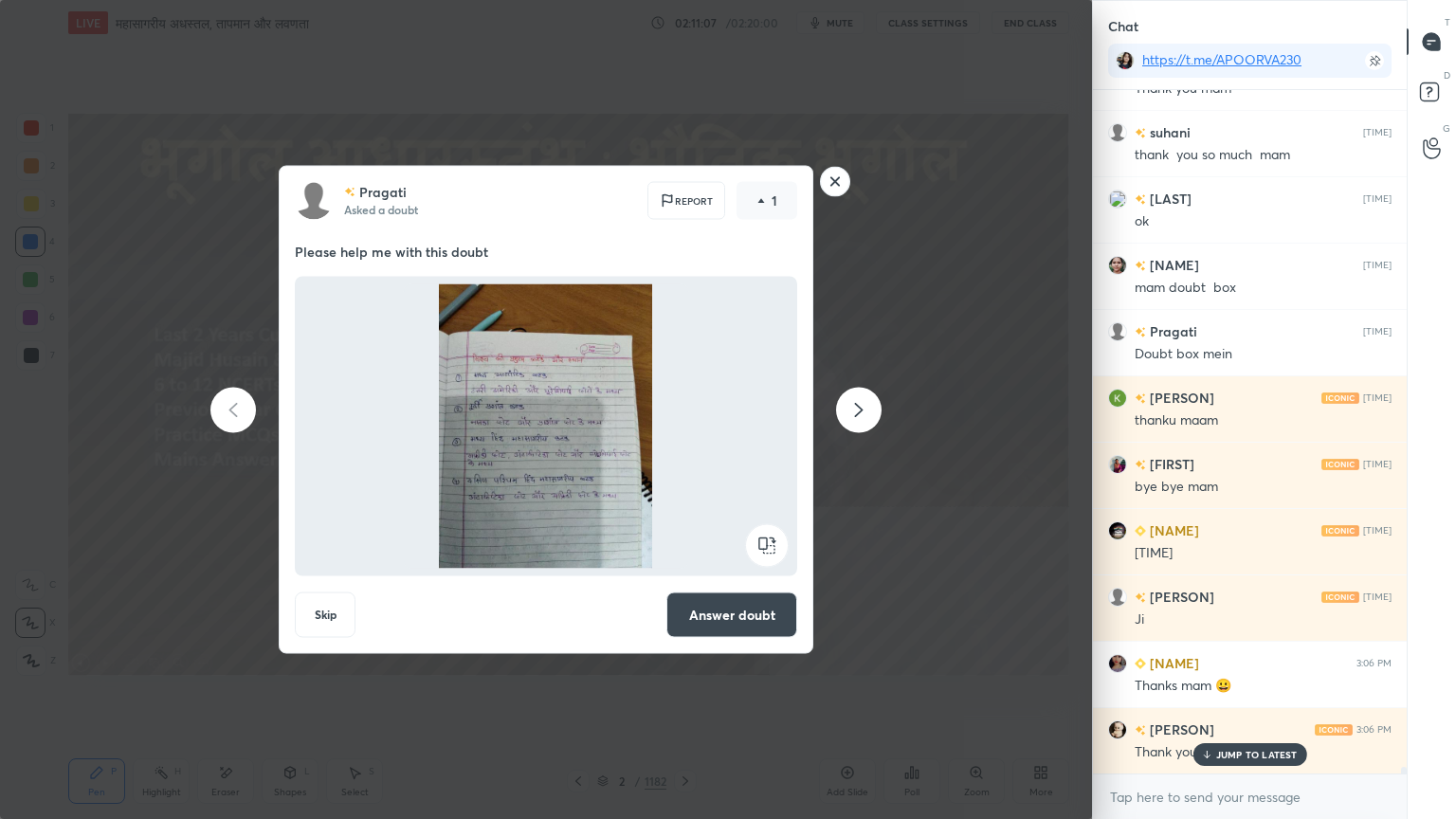 click on "Answer doubt" at bounding box center (732, 615) 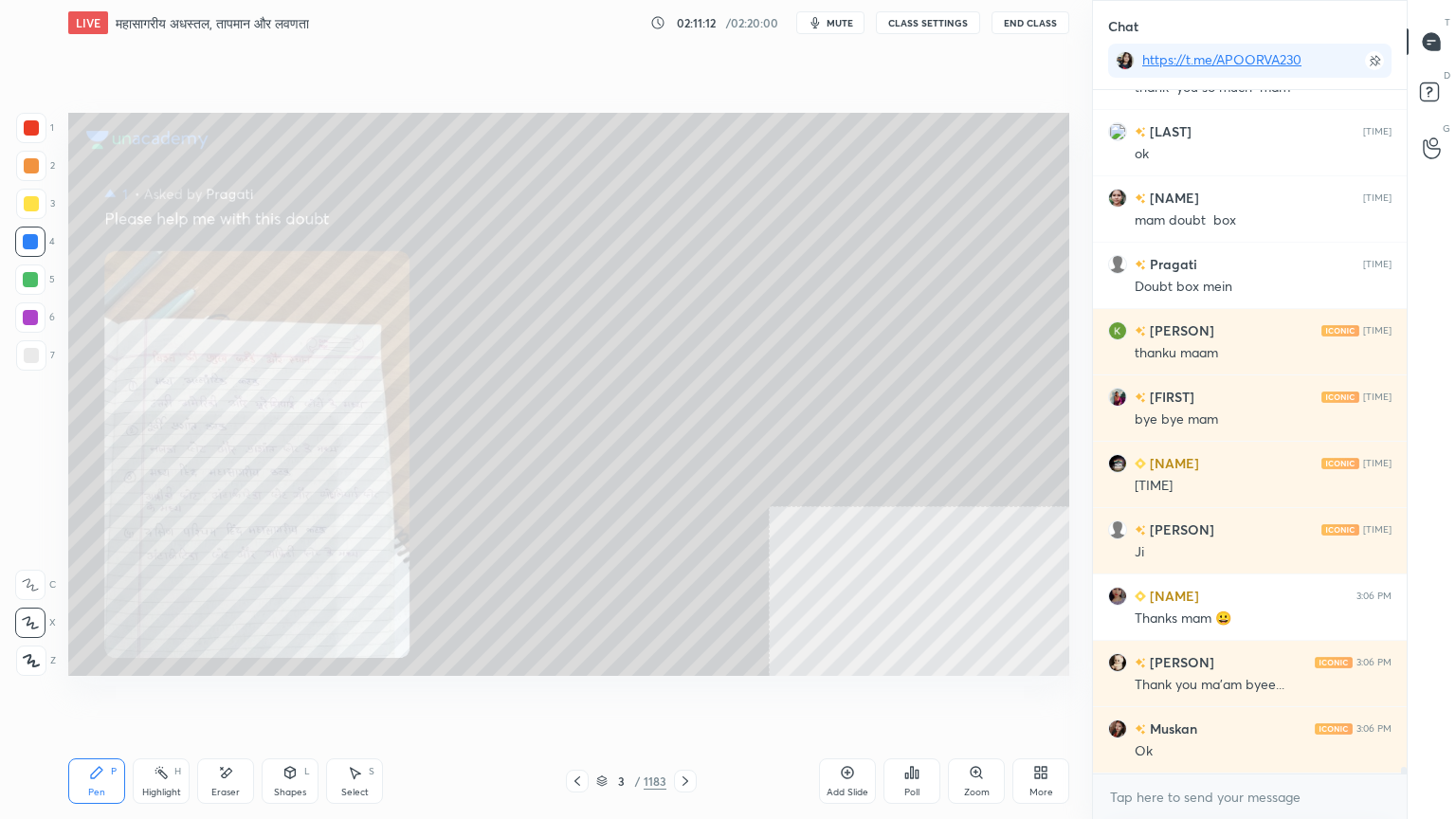 click on "Zoom" at bounding box center (976, 781) 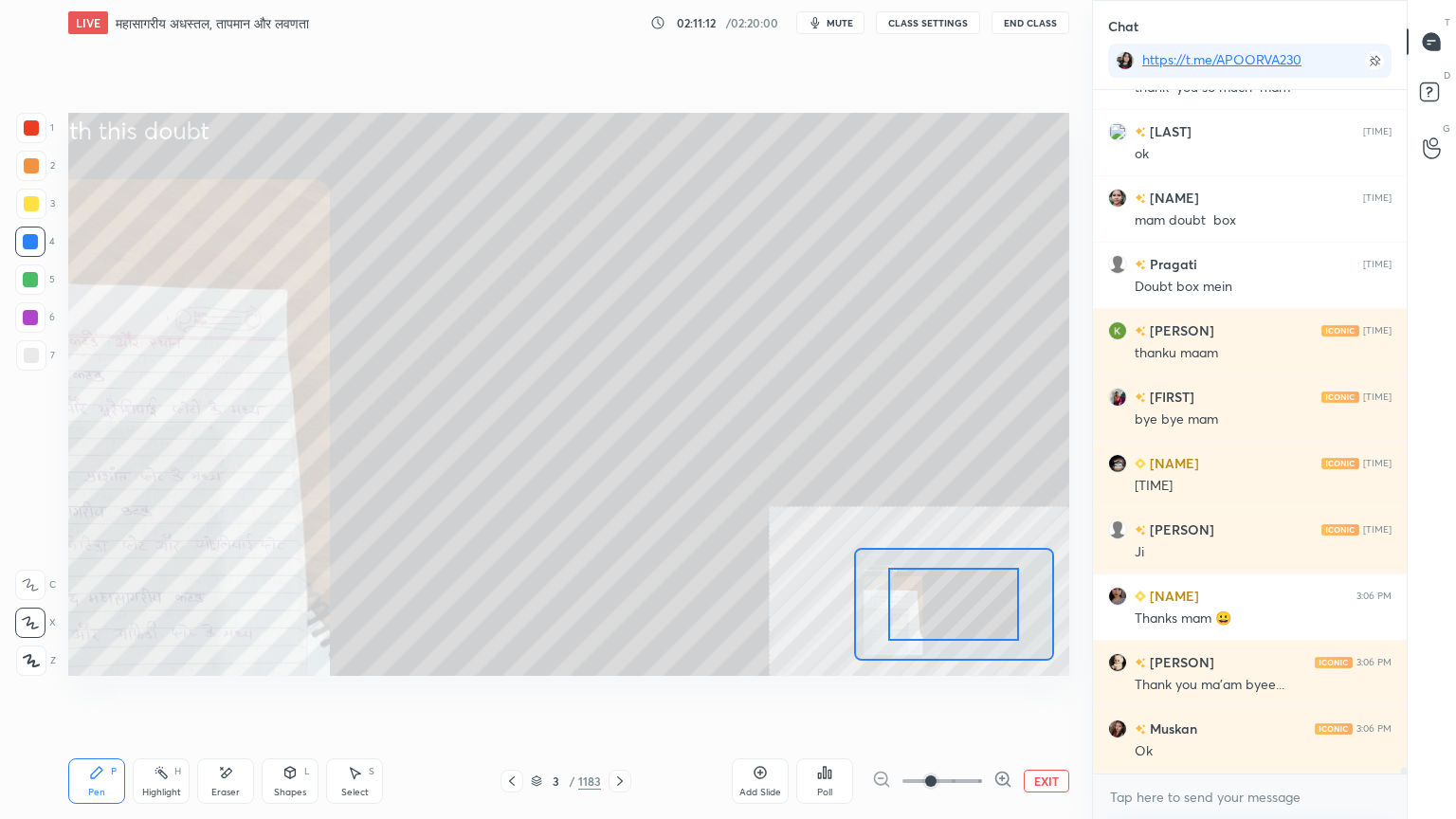 click 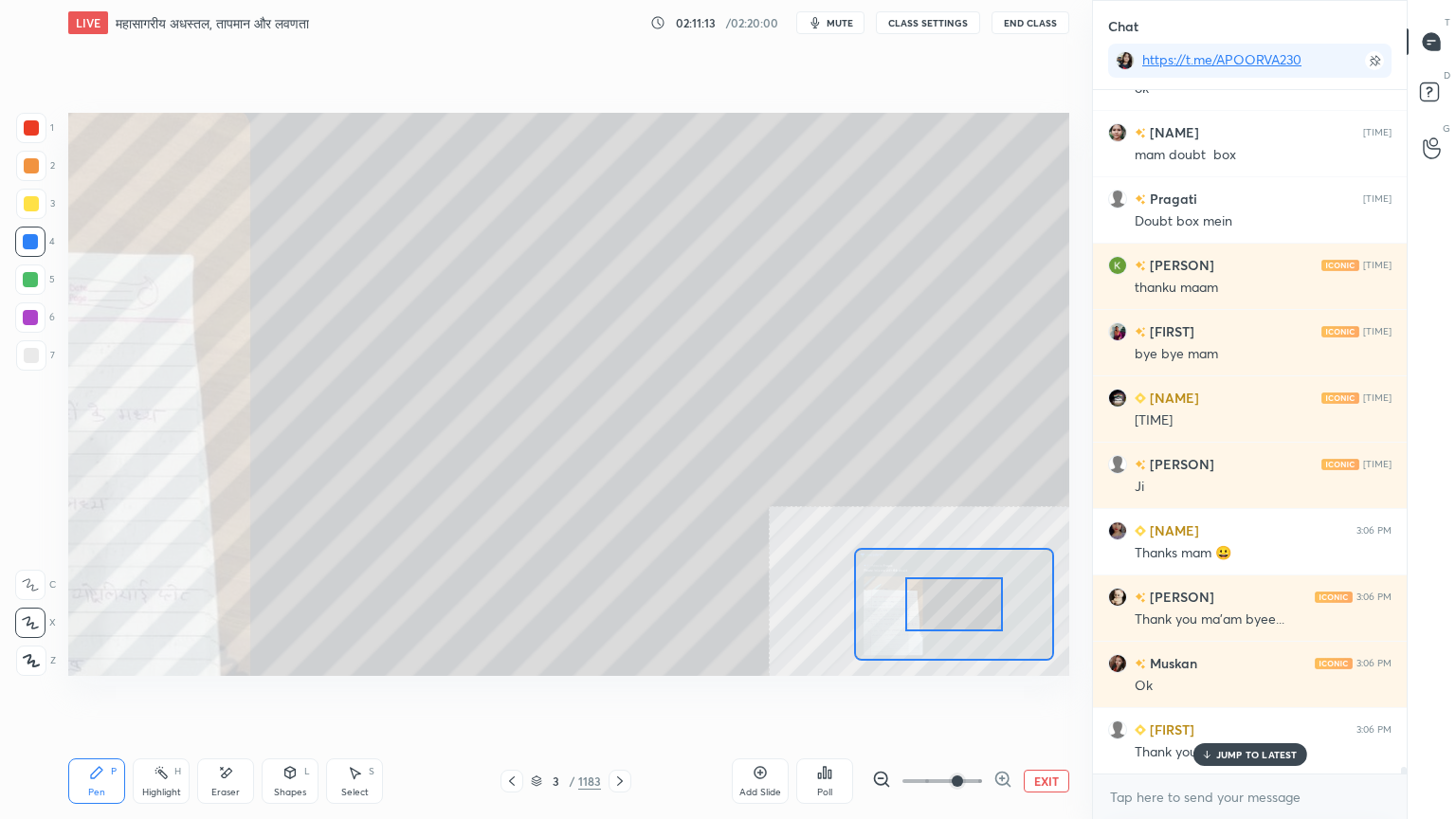 click 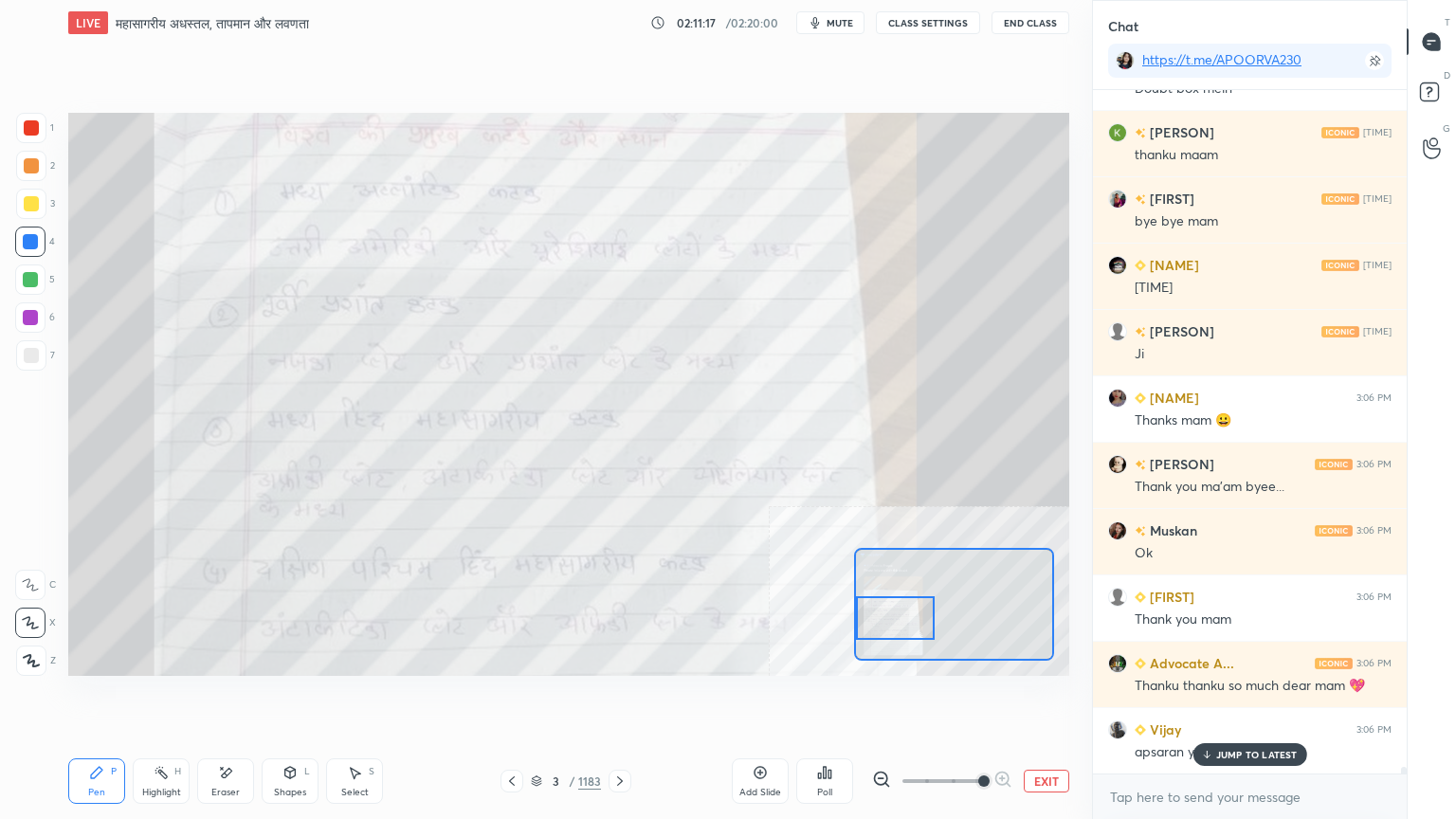 drag, startPoint x: 948, startPoint y: 609, endPoint x: 913, endPoint y: 598, distance: 36.687873 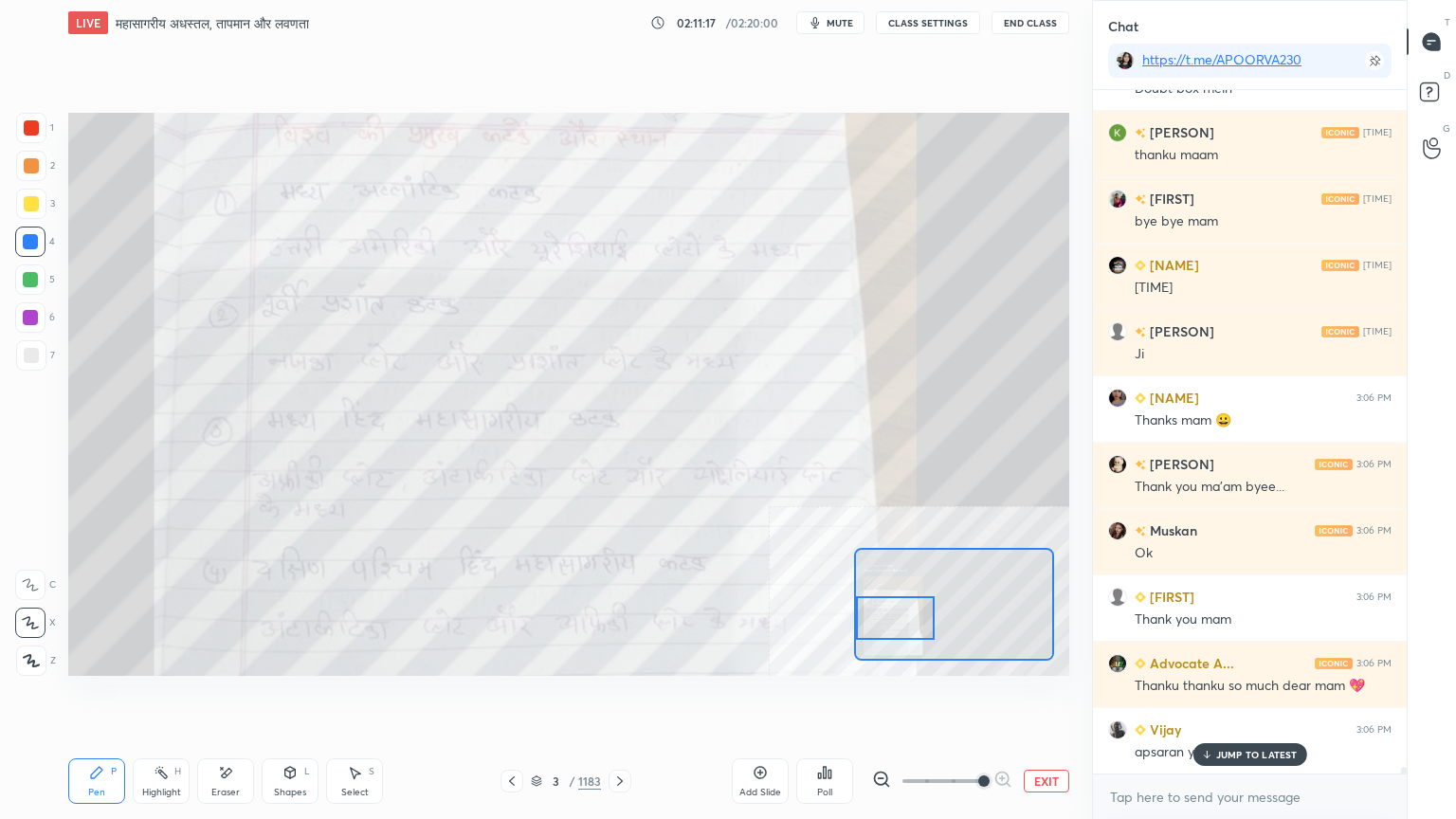click at bounding box center [895, 618] 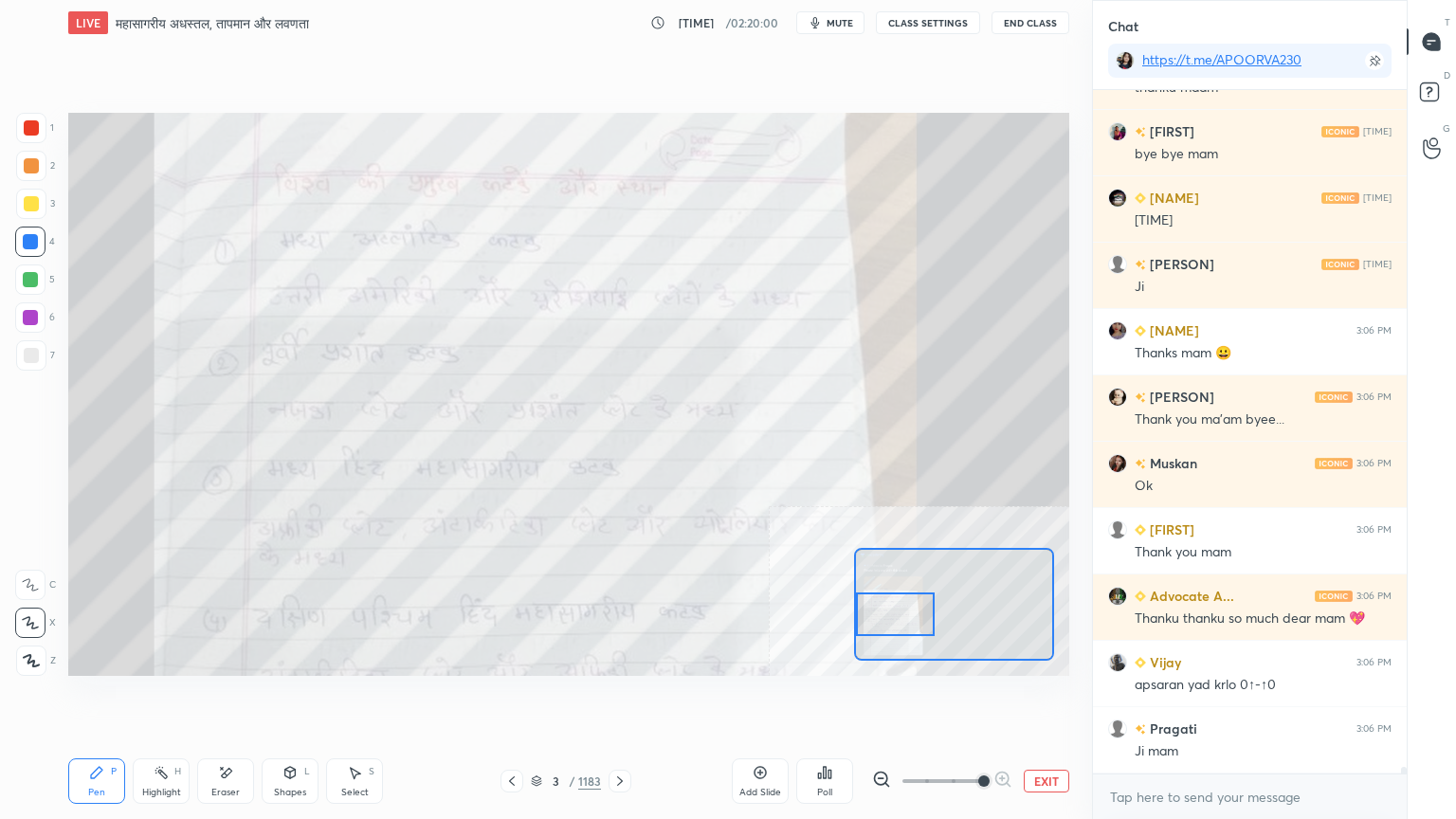 drag, startPoint x: 906, startPoint y: 624, endPoint x: 935, endPoint y: 631, distance: 29.83287 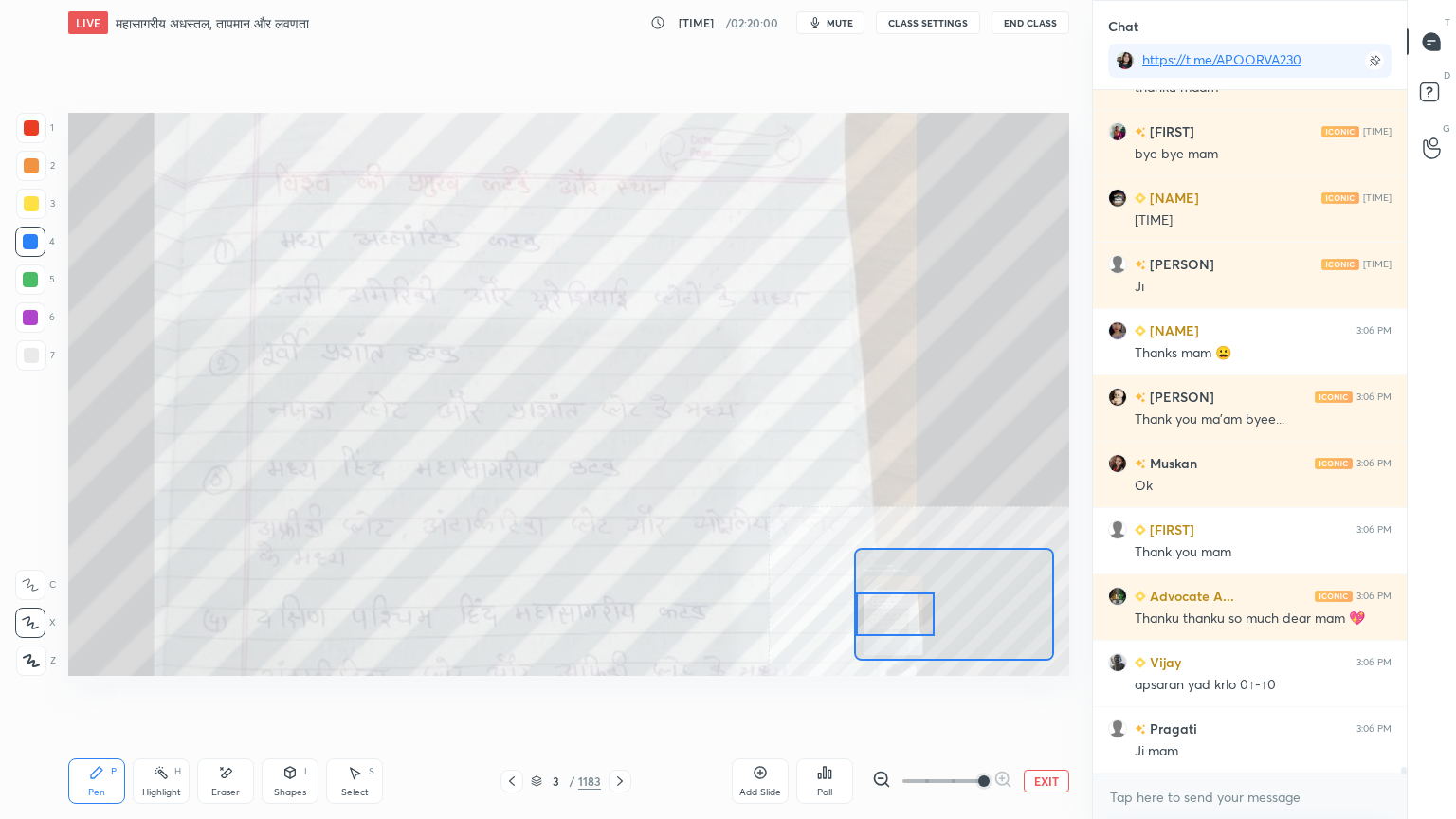 click at bounding box center (895, 614) 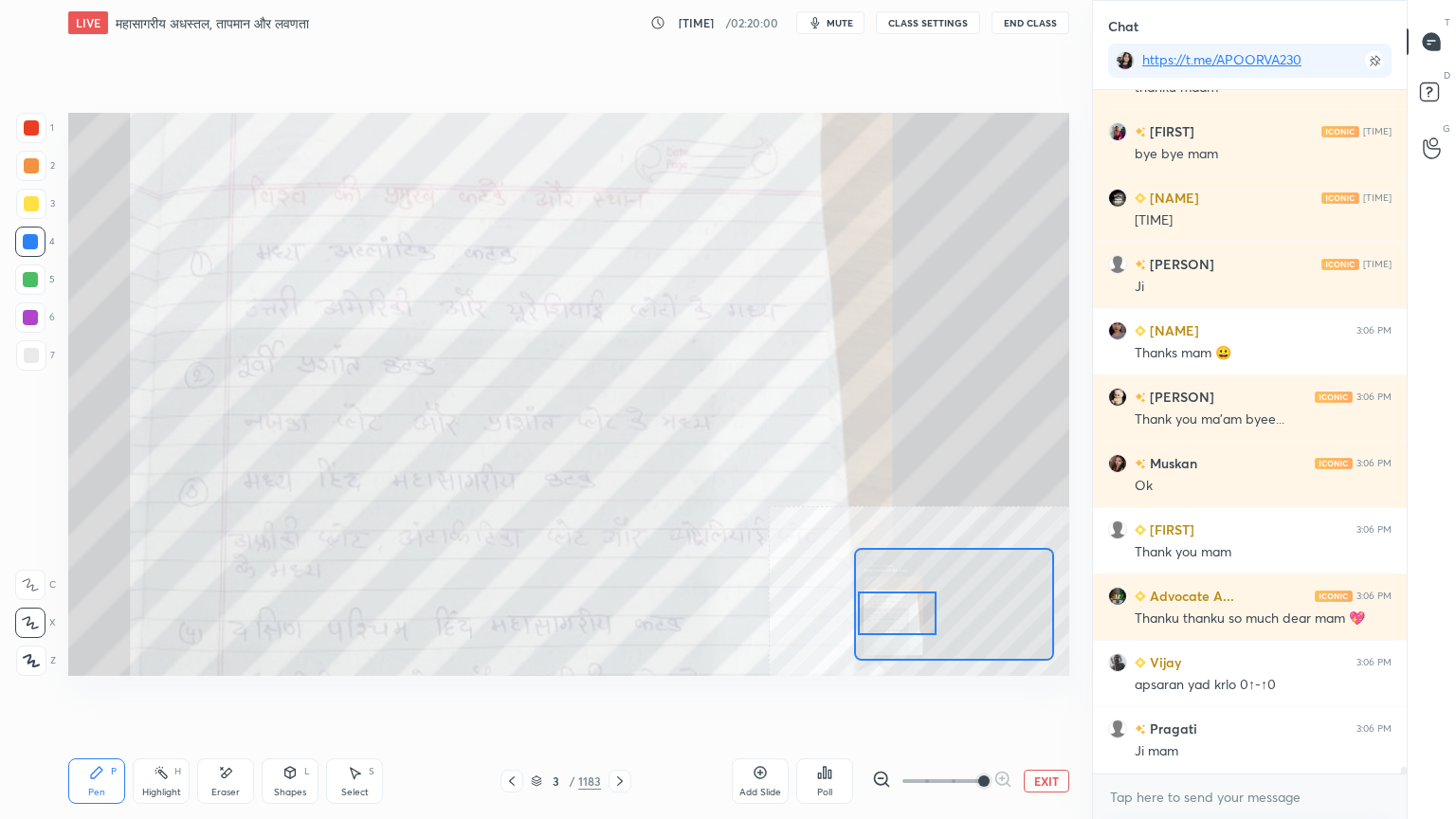 click on "EXIT" at bounding box center [1046, 781] 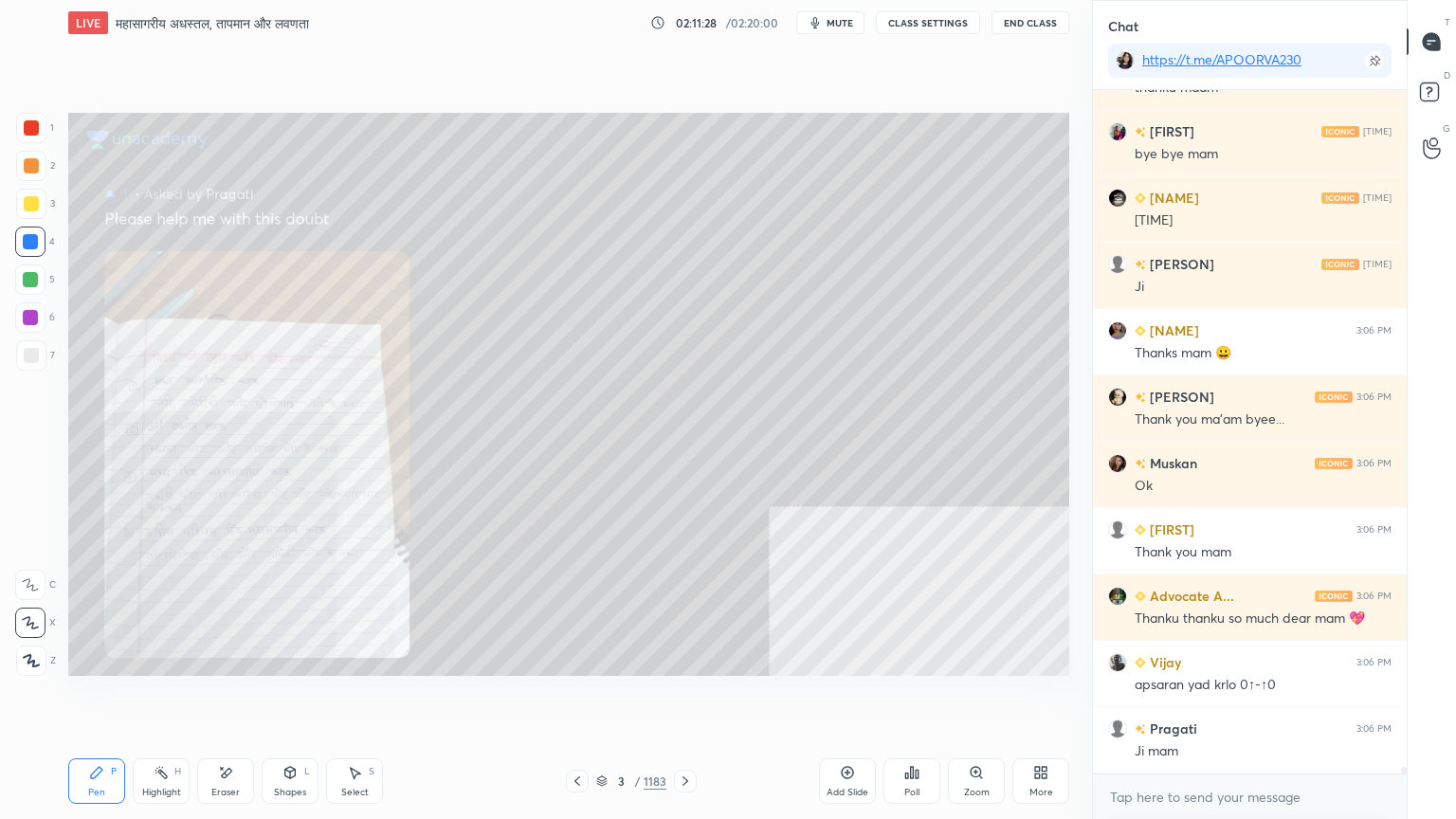 click on "Eraser" at bounding box center (226, 781) 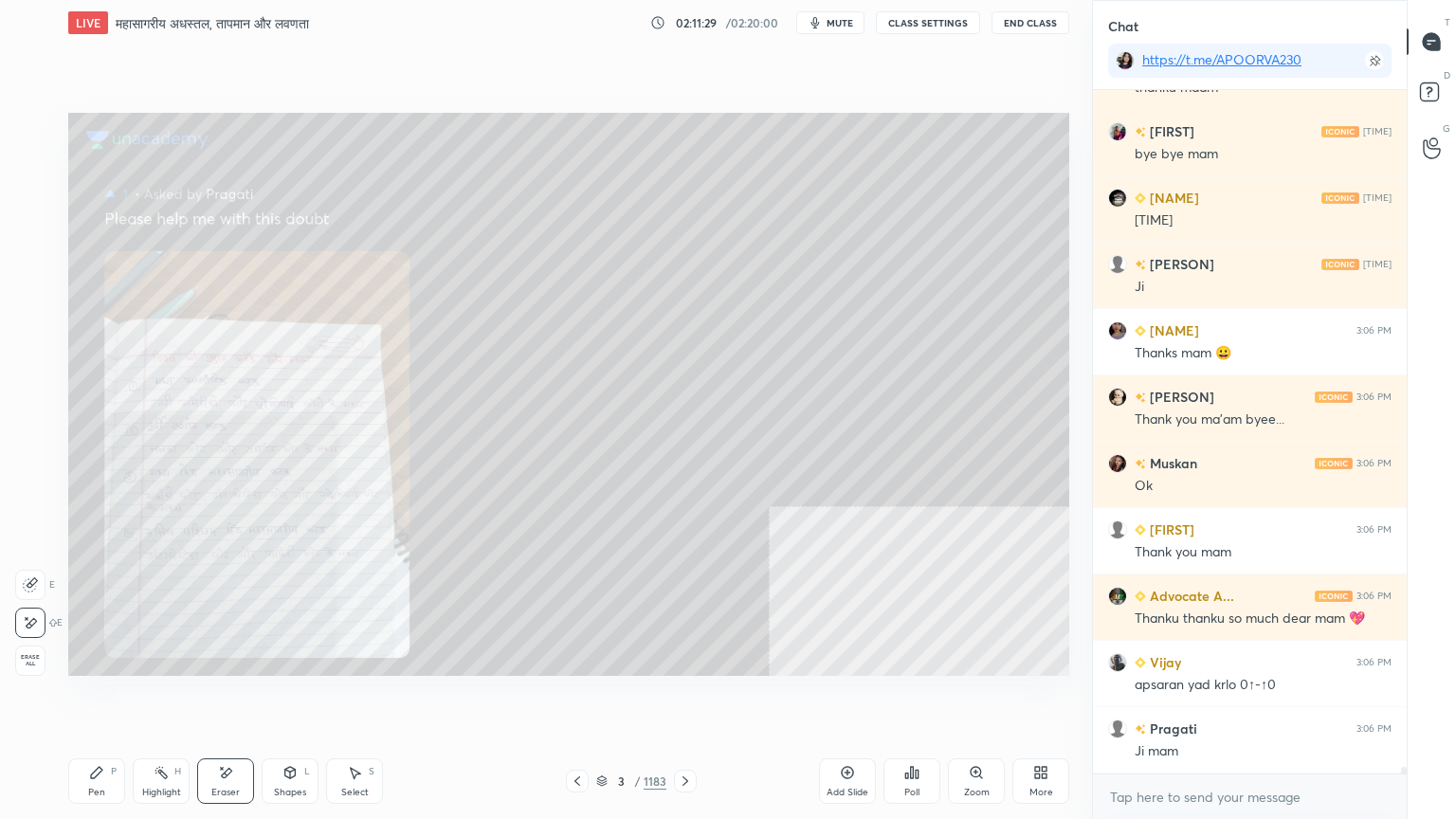 drag, startPoint x: 32, startPoint y: 654, endPoint x: 67, endPoint y: 633, distance: 40.816663 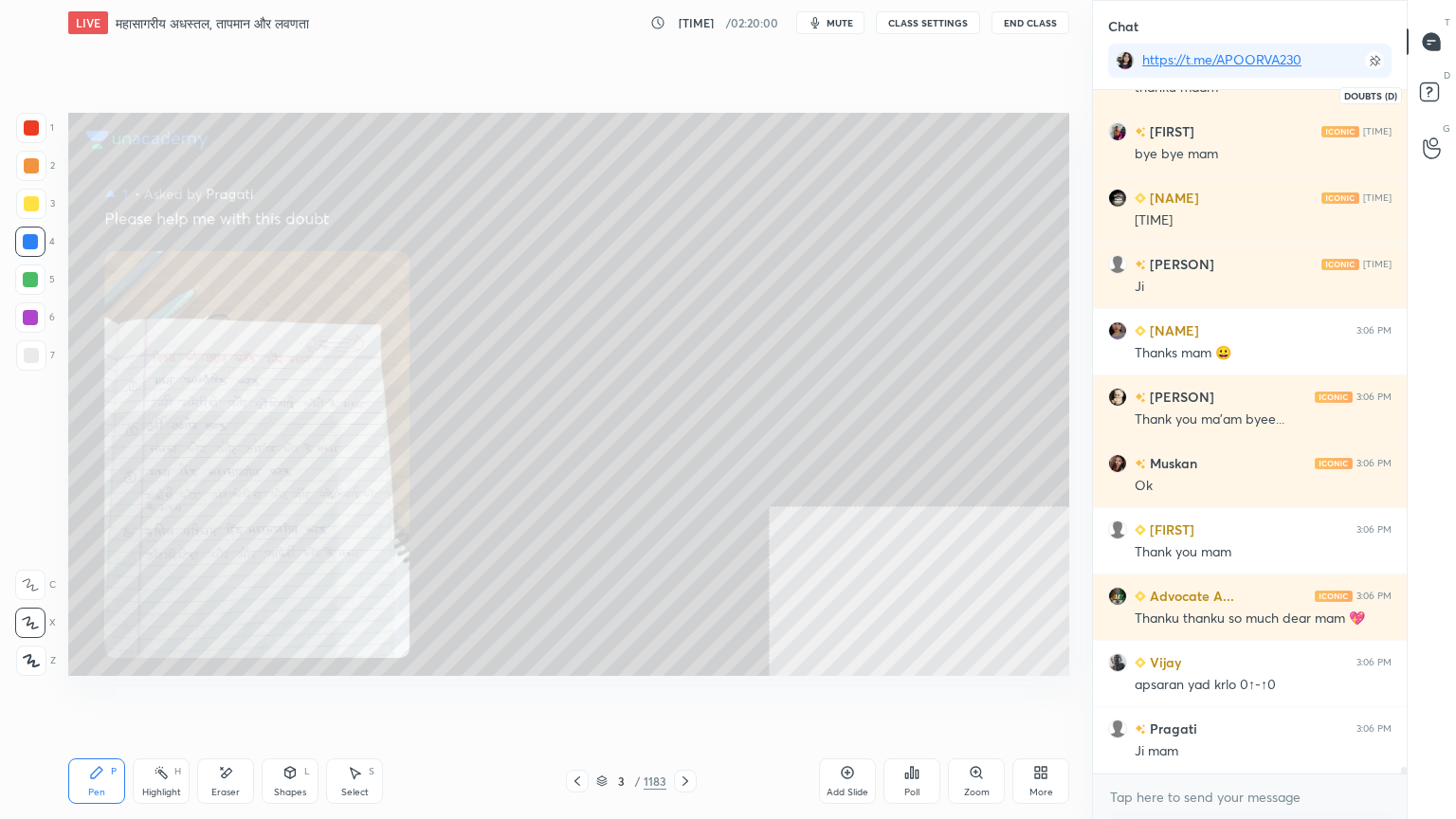 click 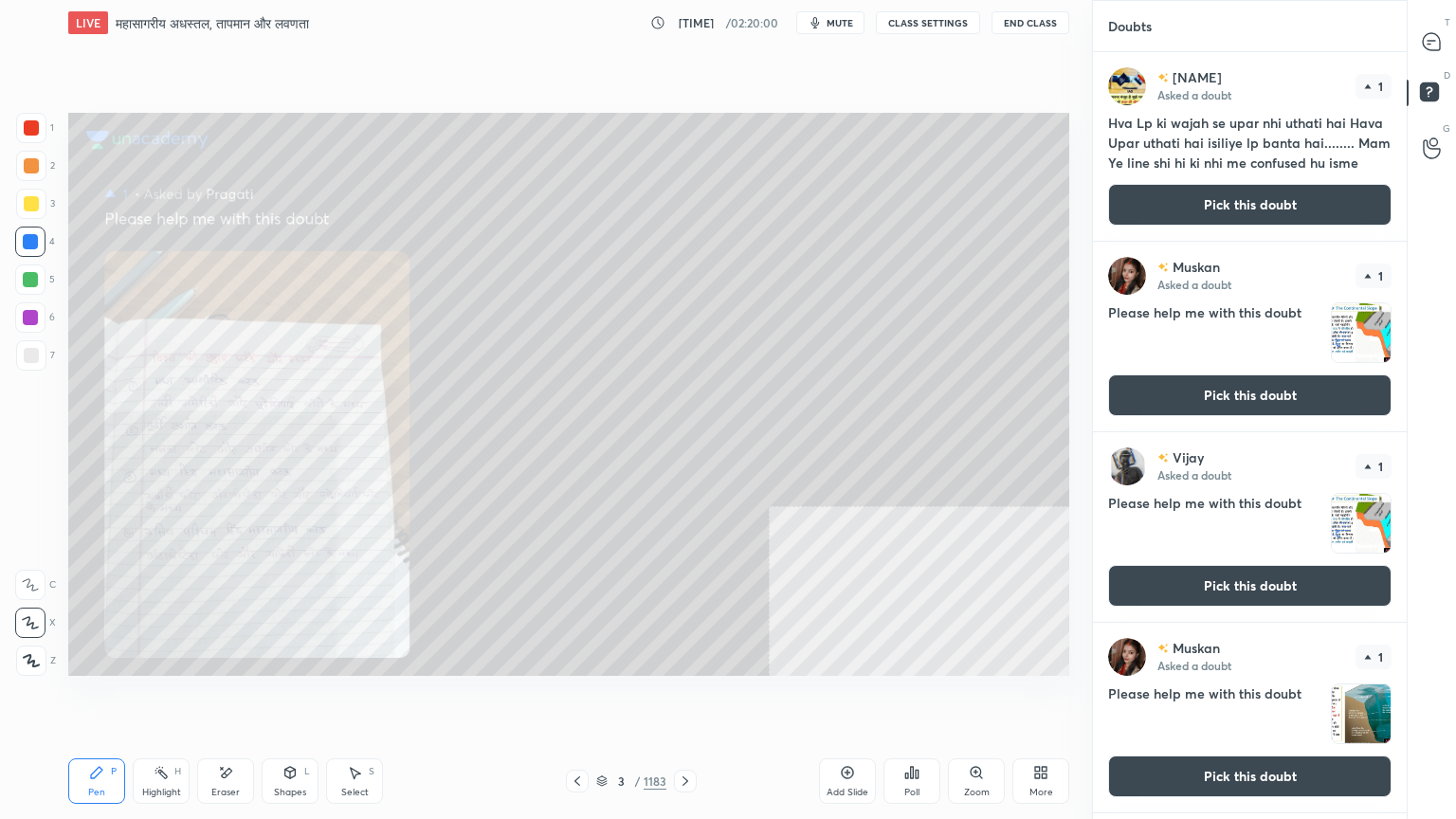 scroll, scrollTop: 6, scrollLeft: 6, axis: both 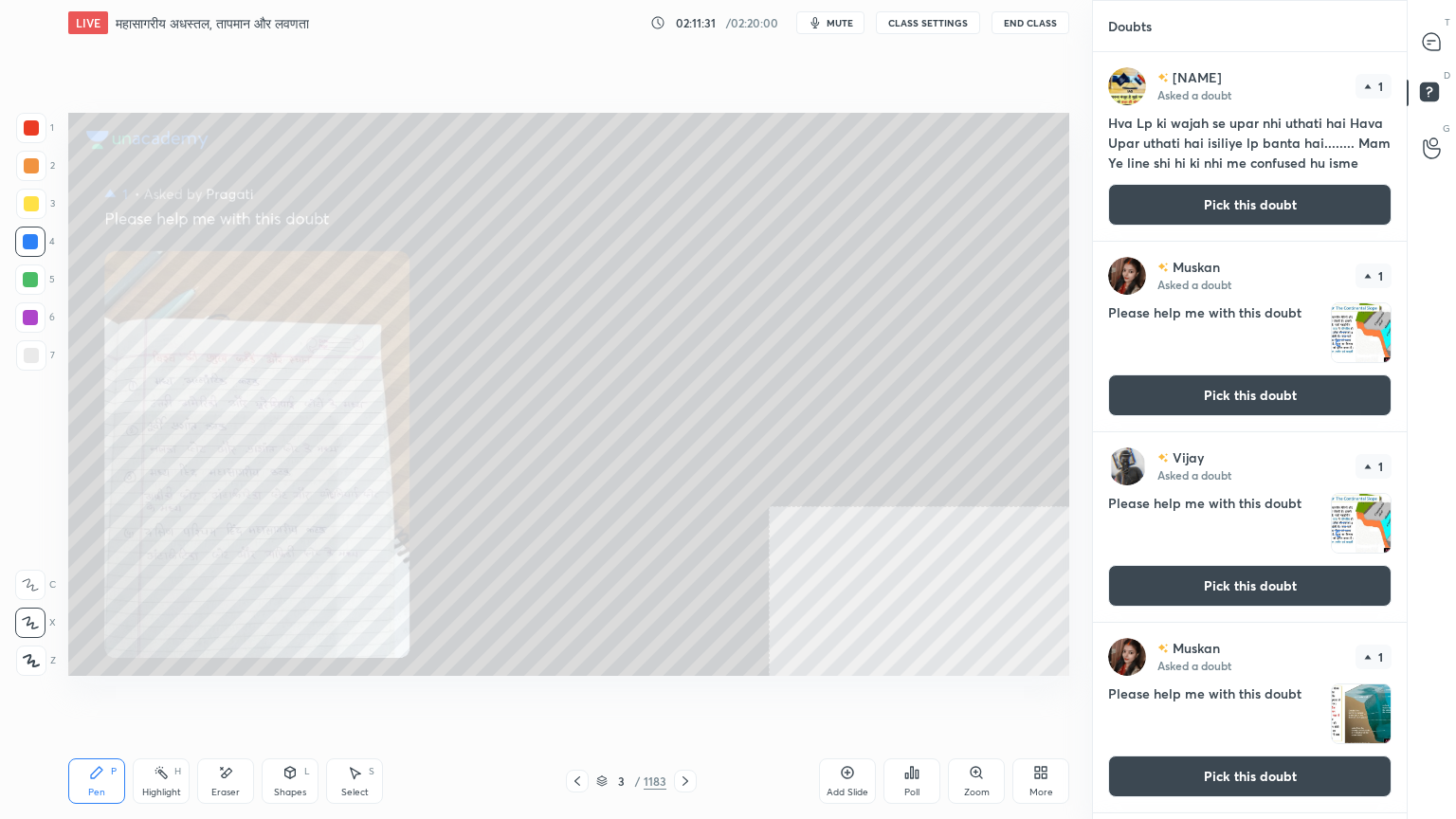 click on "Pick this doubt" at bounding box center (1249, 205) 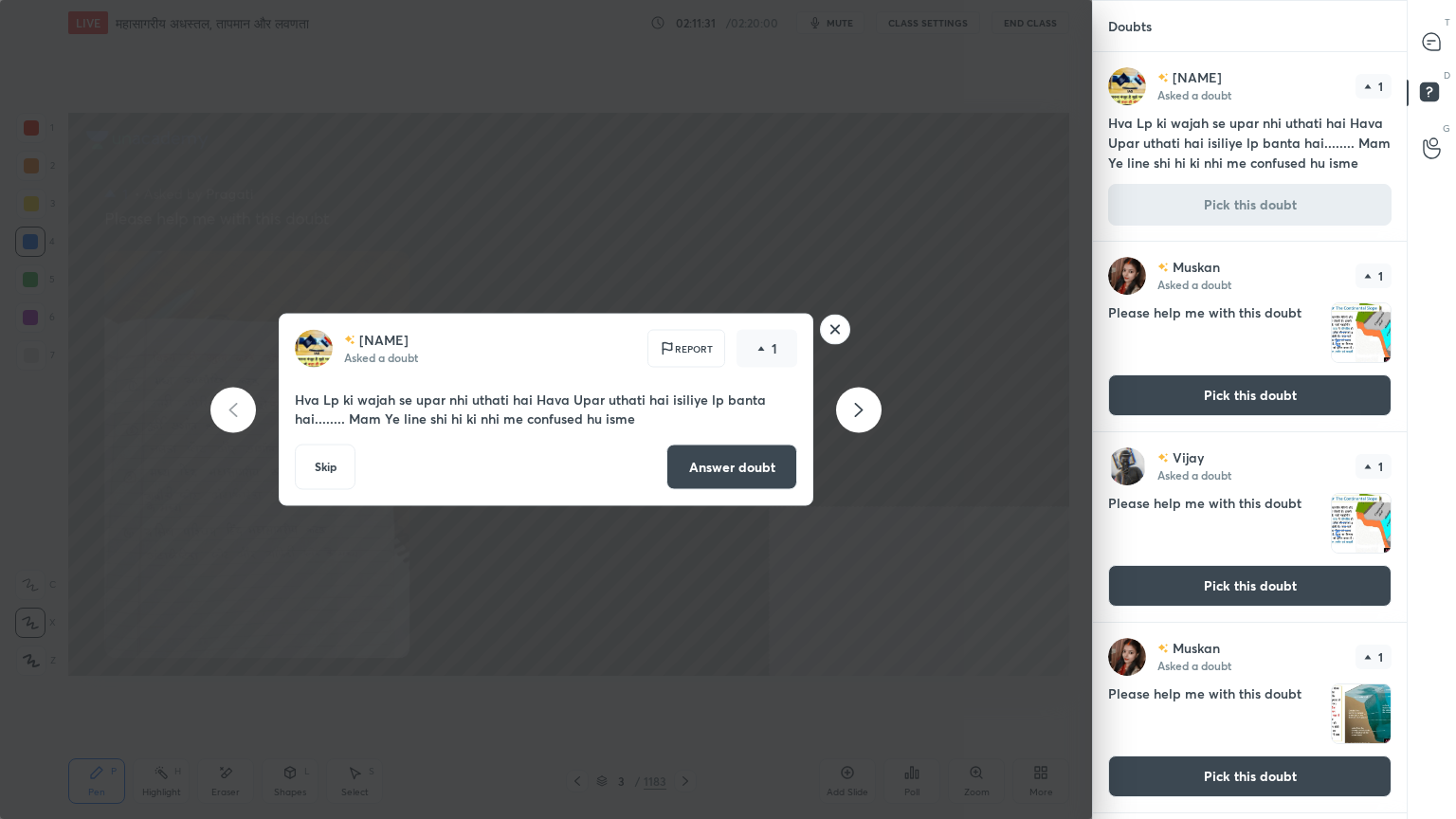 click at bounding box center (1432, 42) 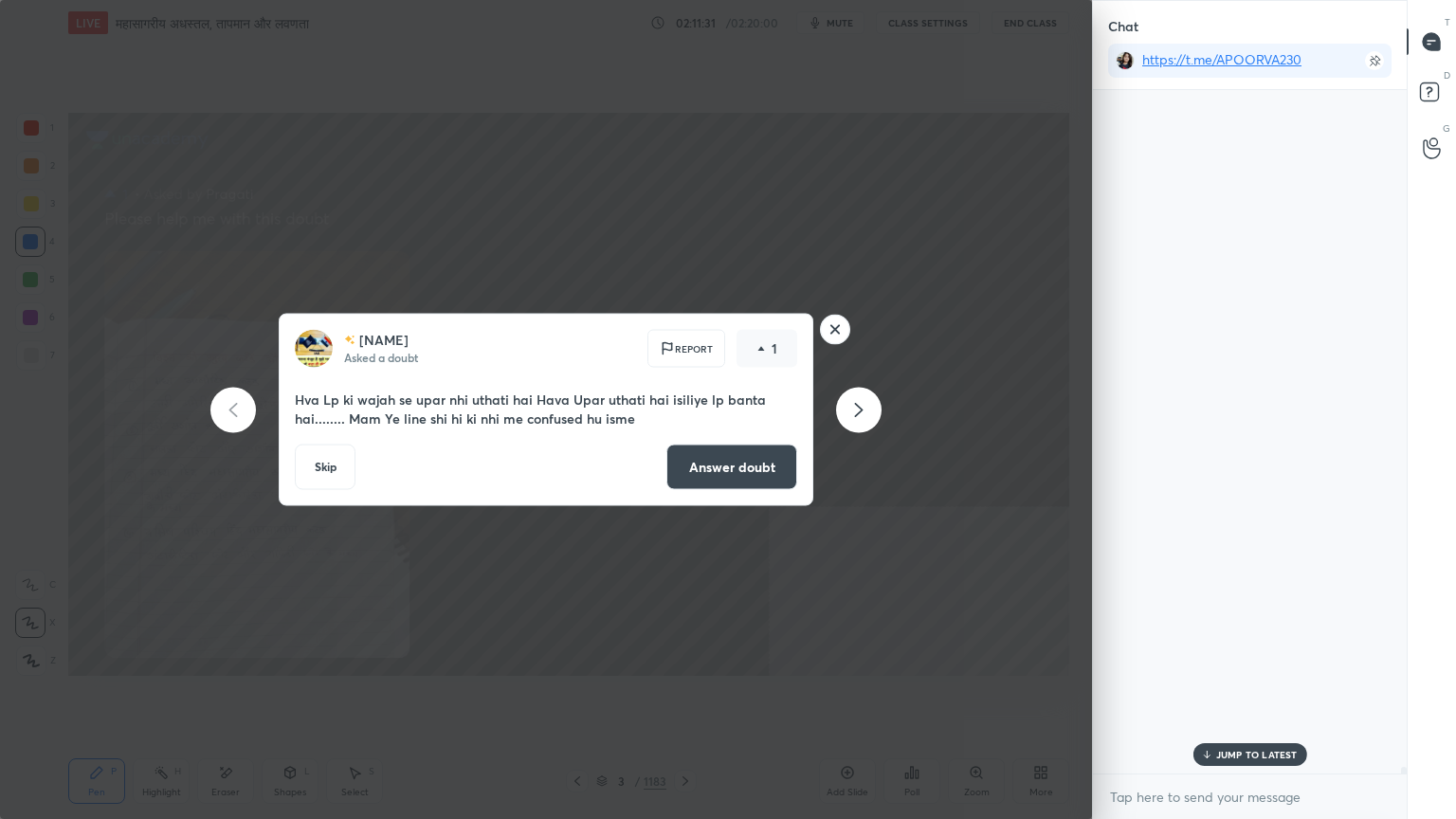 scroll, scrollTop: 723, scrollLeft: 308, axis: both 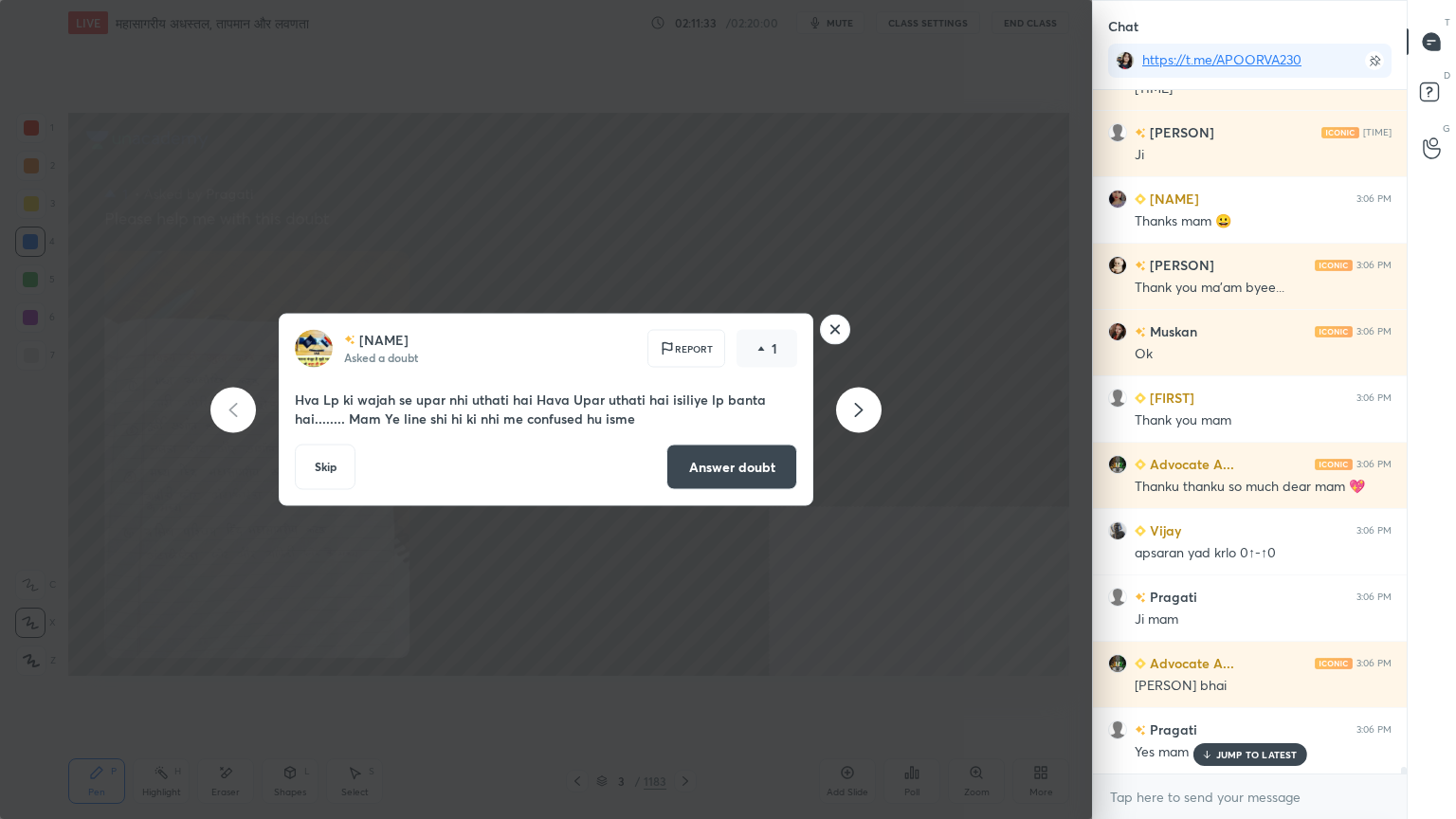 click on "JUMP TO LATEST" at bounding box center [1257, 755] 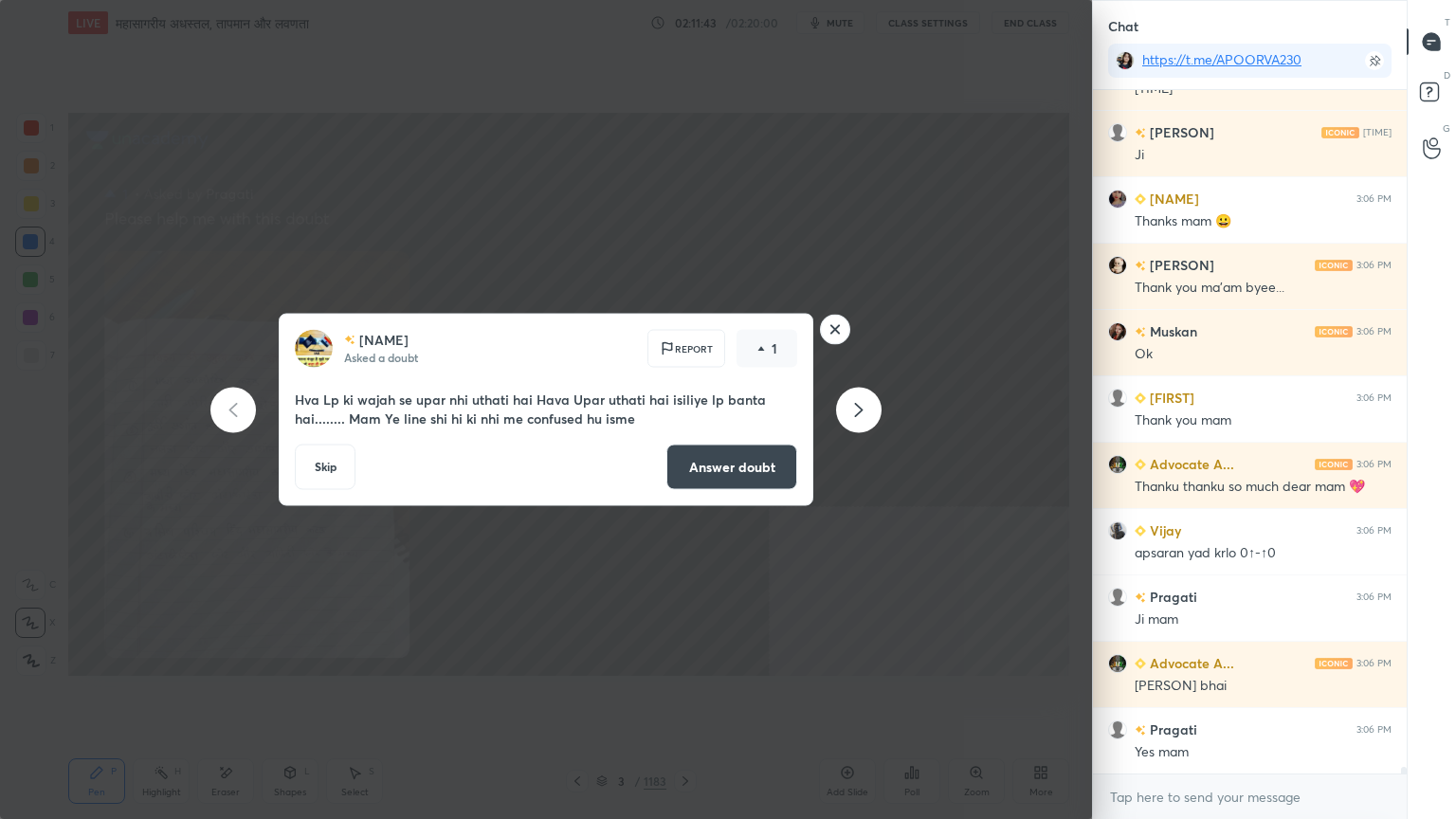 drag, startPoint x: 748, startPoint y: 464, endPoint x: 760, endPoint y: 464, distance: 12 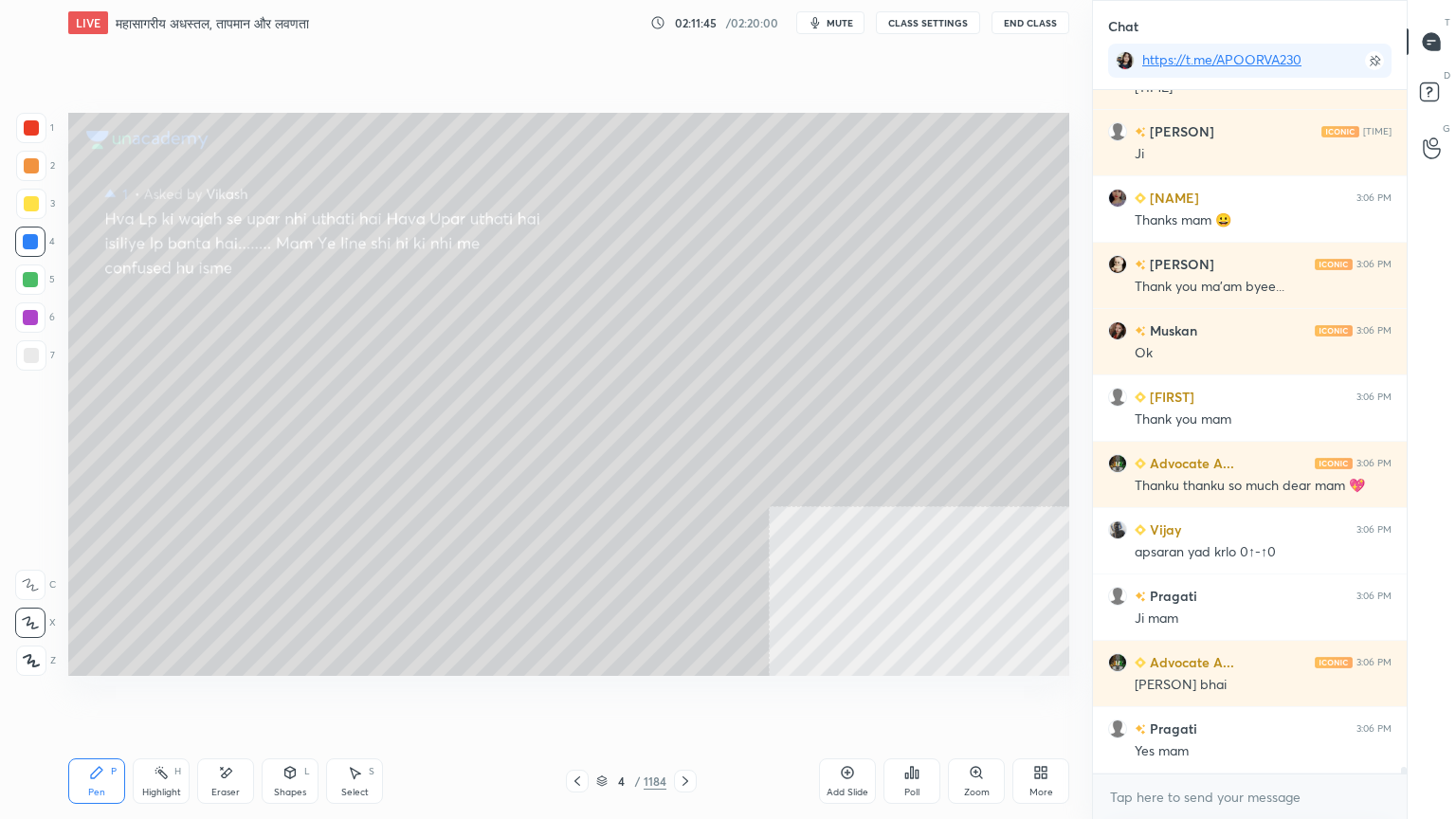 scroll, scrollTop: 69159, scrollLeft: 0, axis: vertical 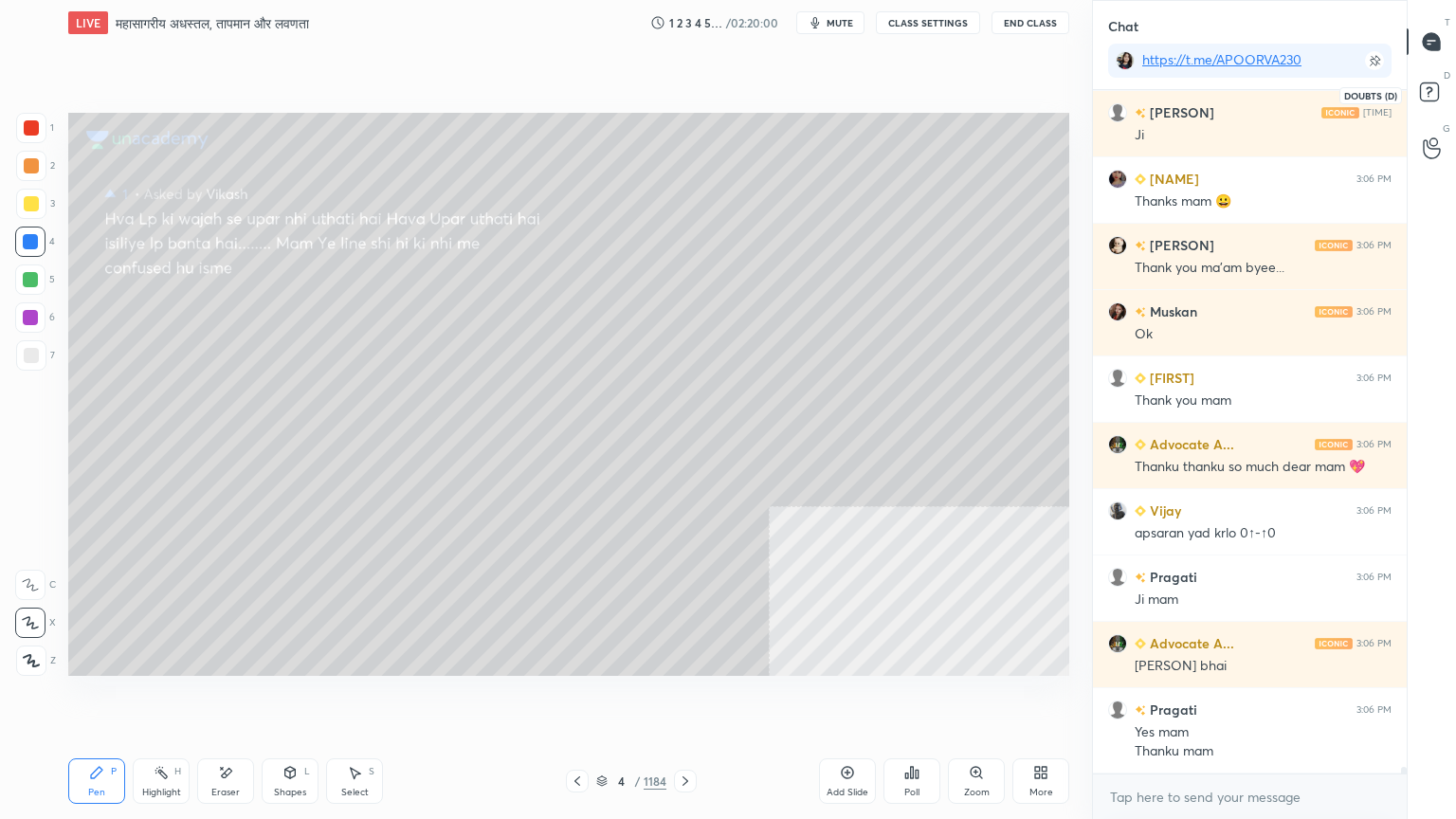 click 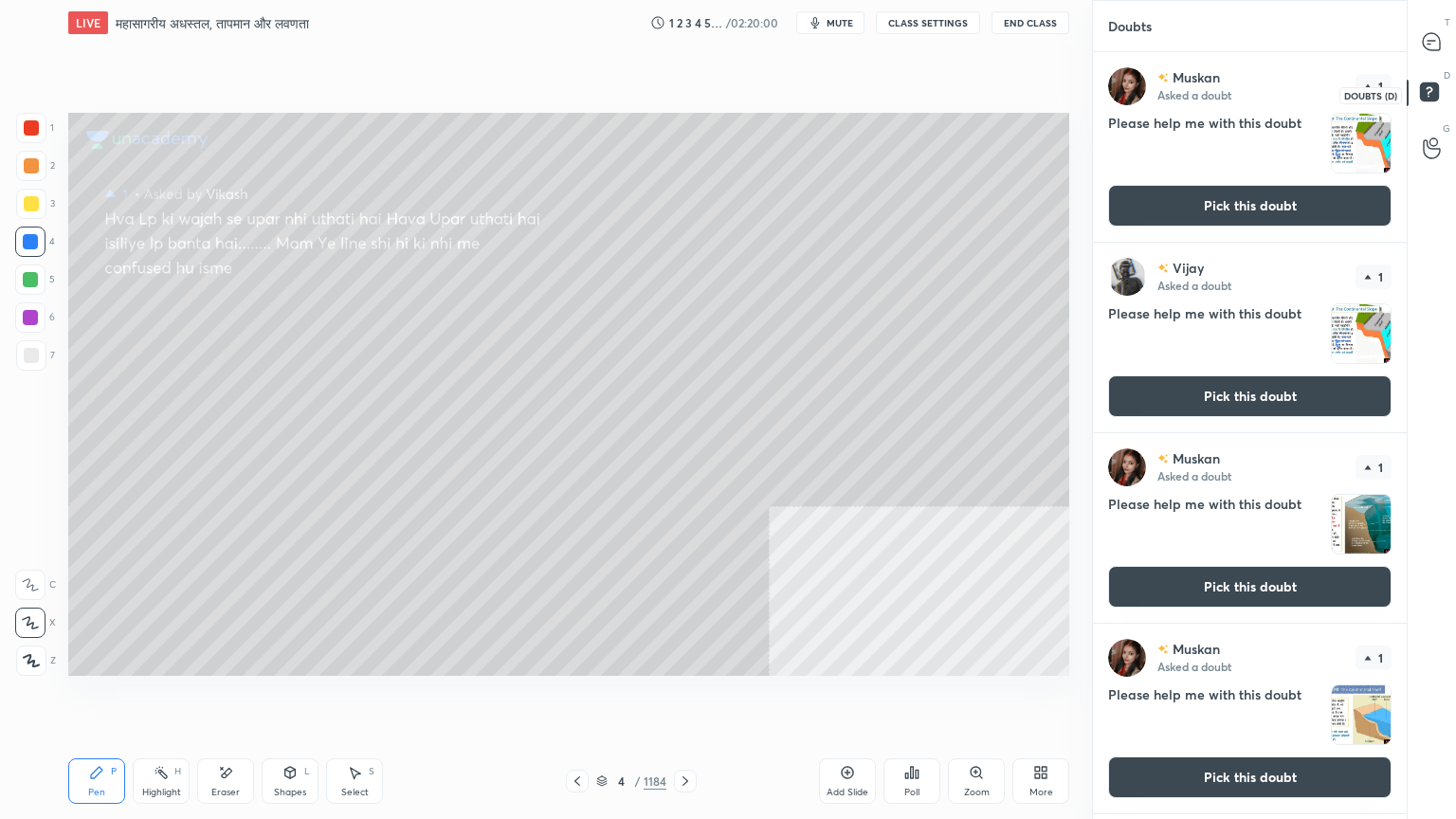 scroll, scrollTop: 6, scrollLeft: 6, axis: both 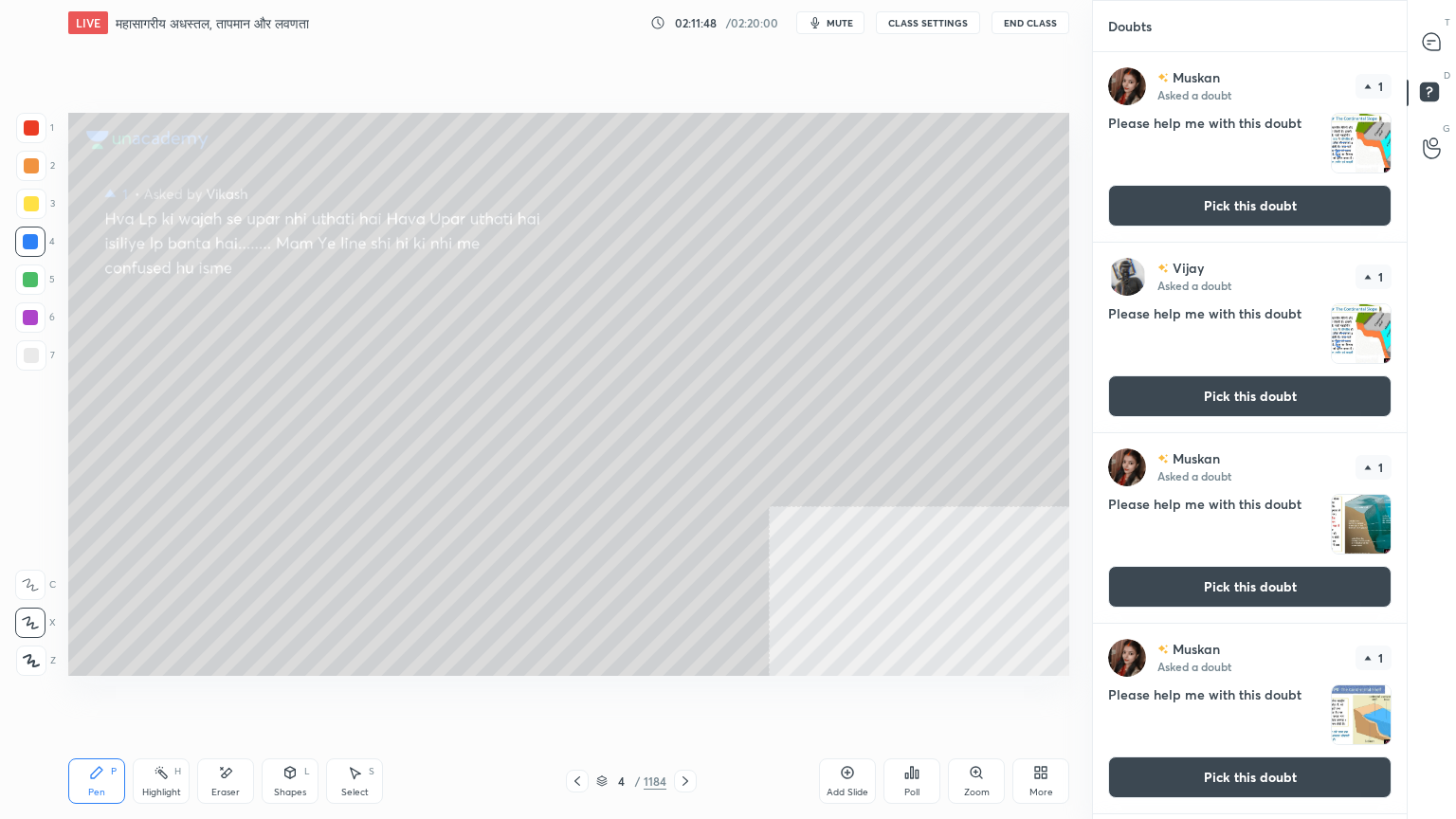 click on "Pick this doubt" at bounding box center (1249, 206) 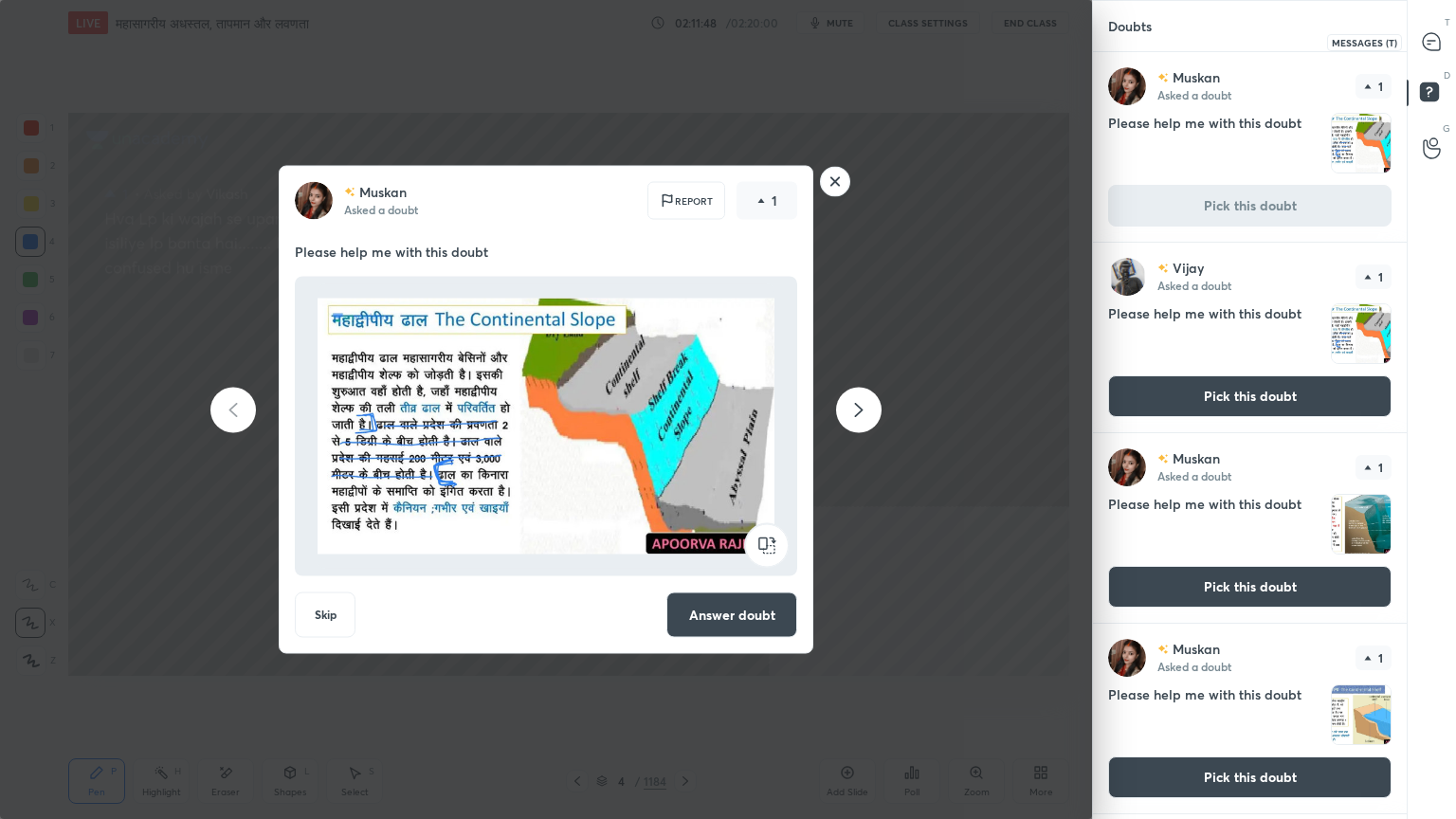 click at bounding box center (1432, 42) 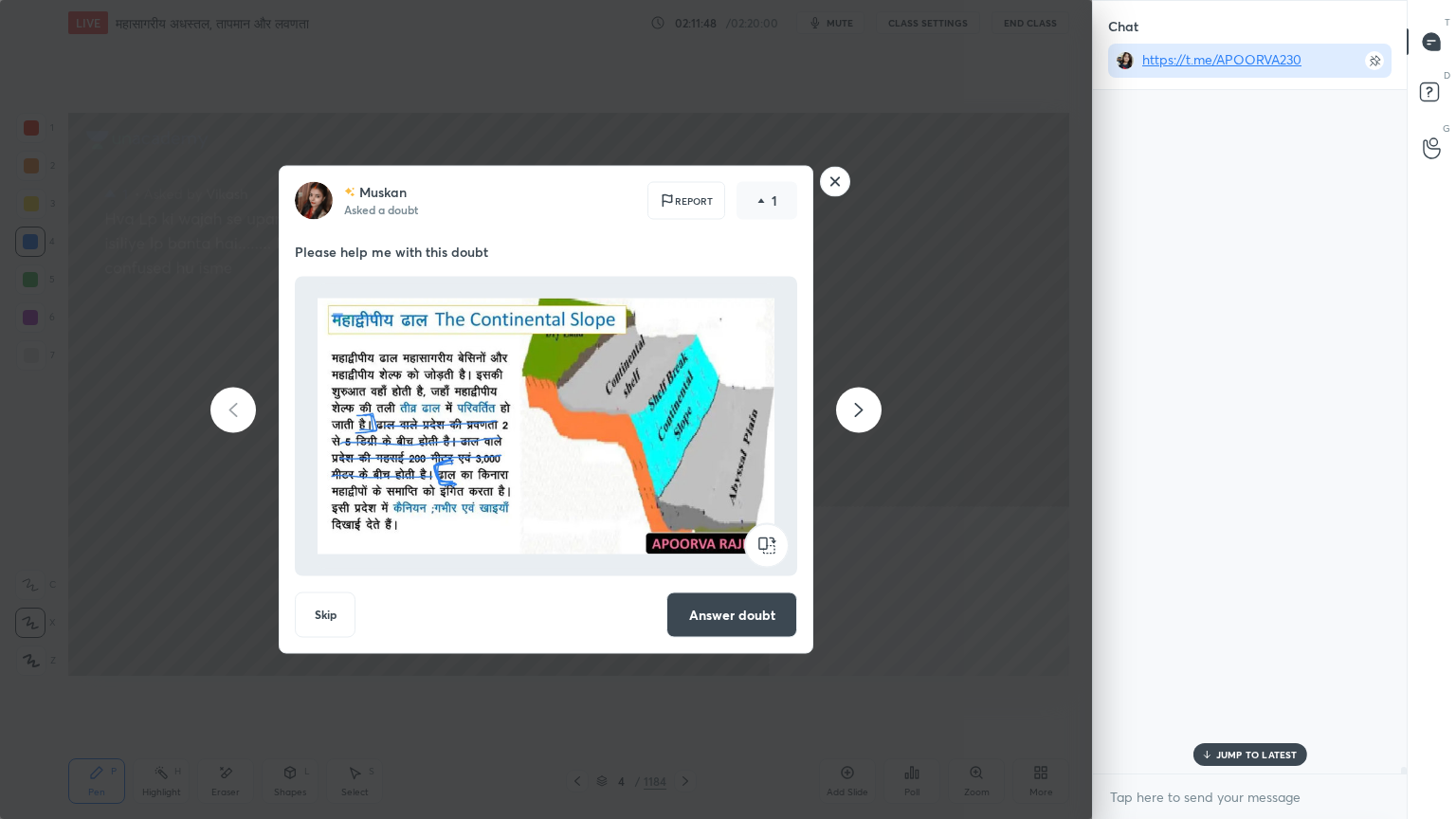 scroll, scrollTop: 69638, scrollLeft: 0, axis: vertical 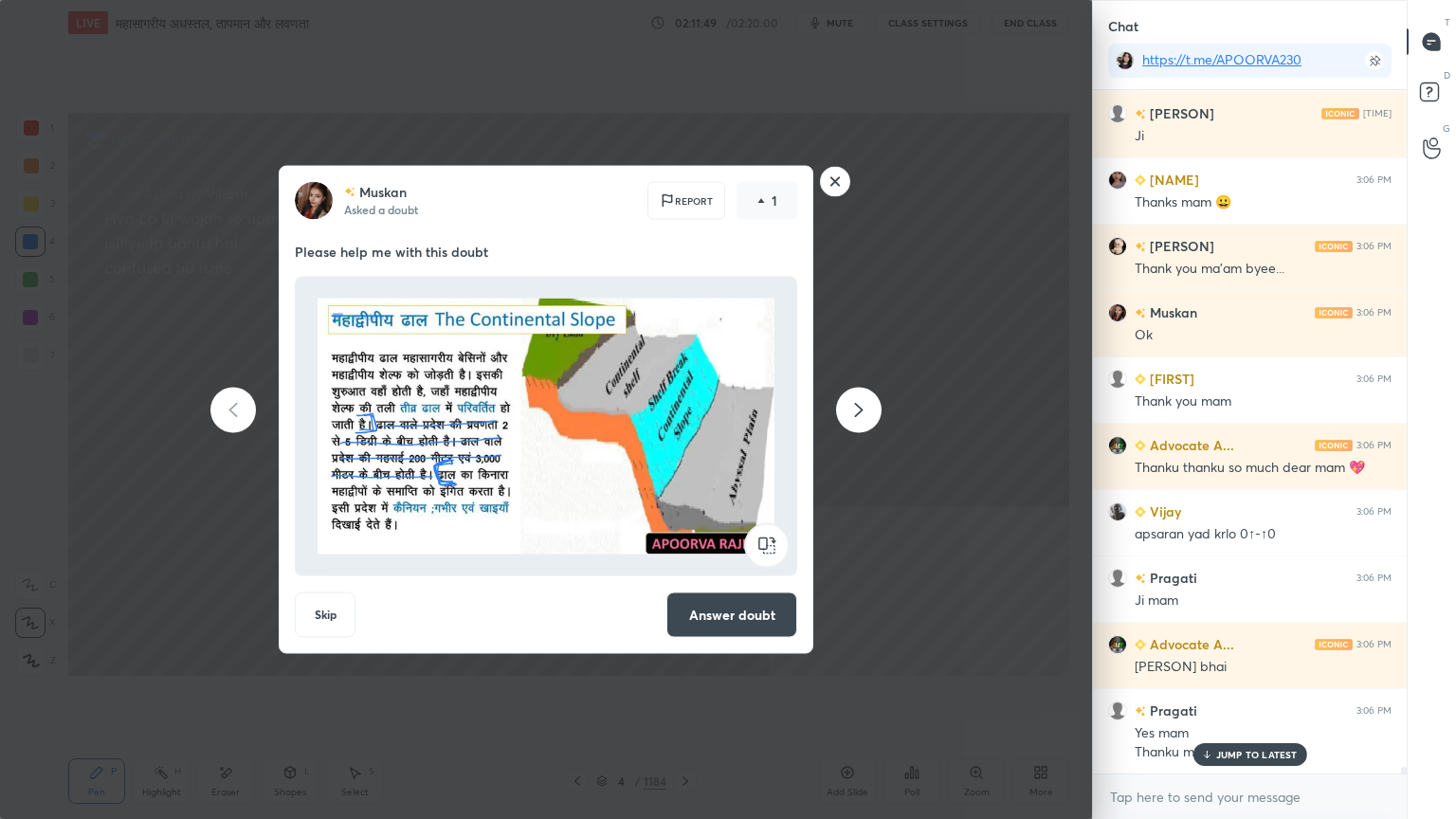 click at bounding box center (859, 410) 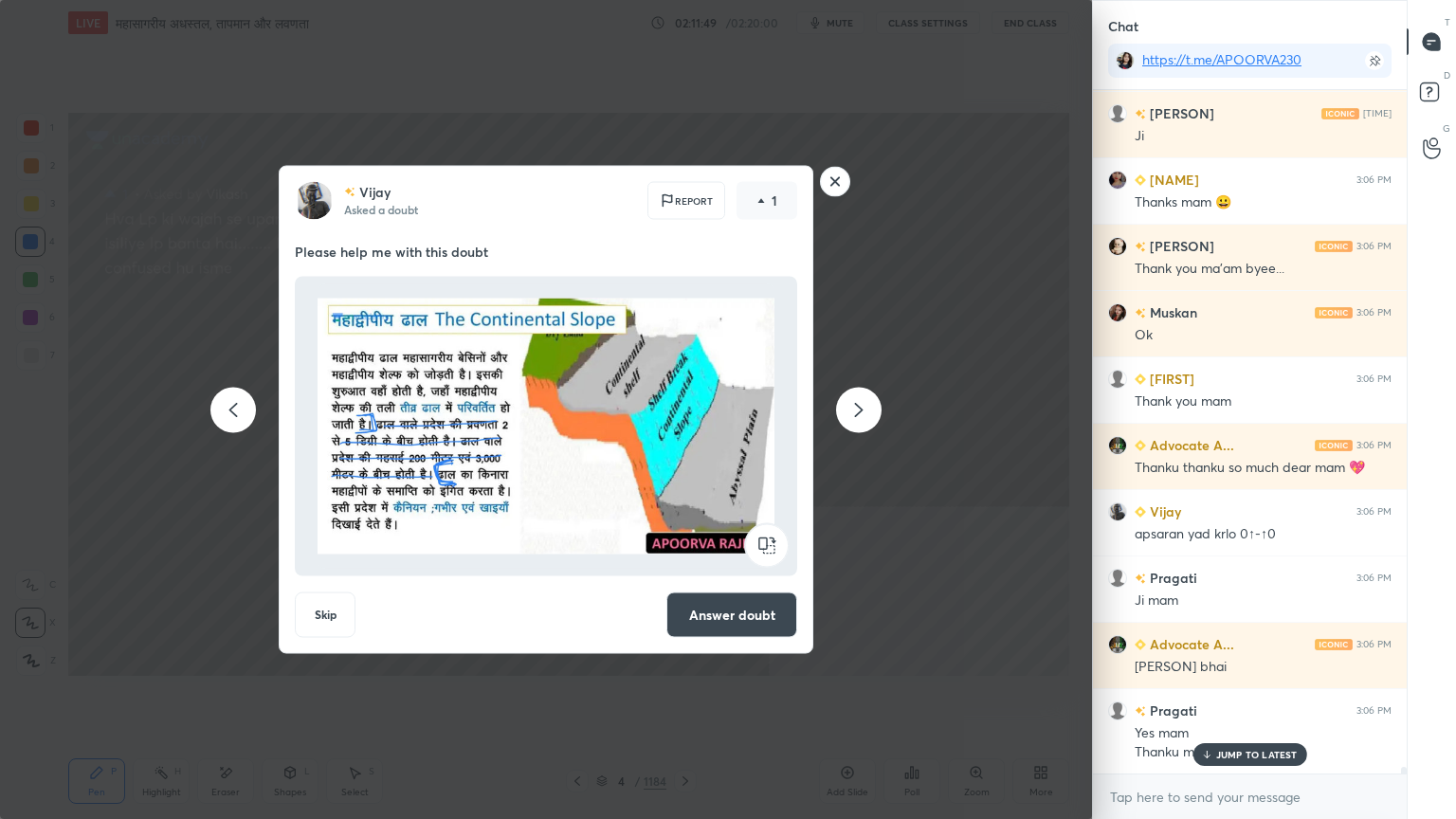 click at bounding box center [859, 410] 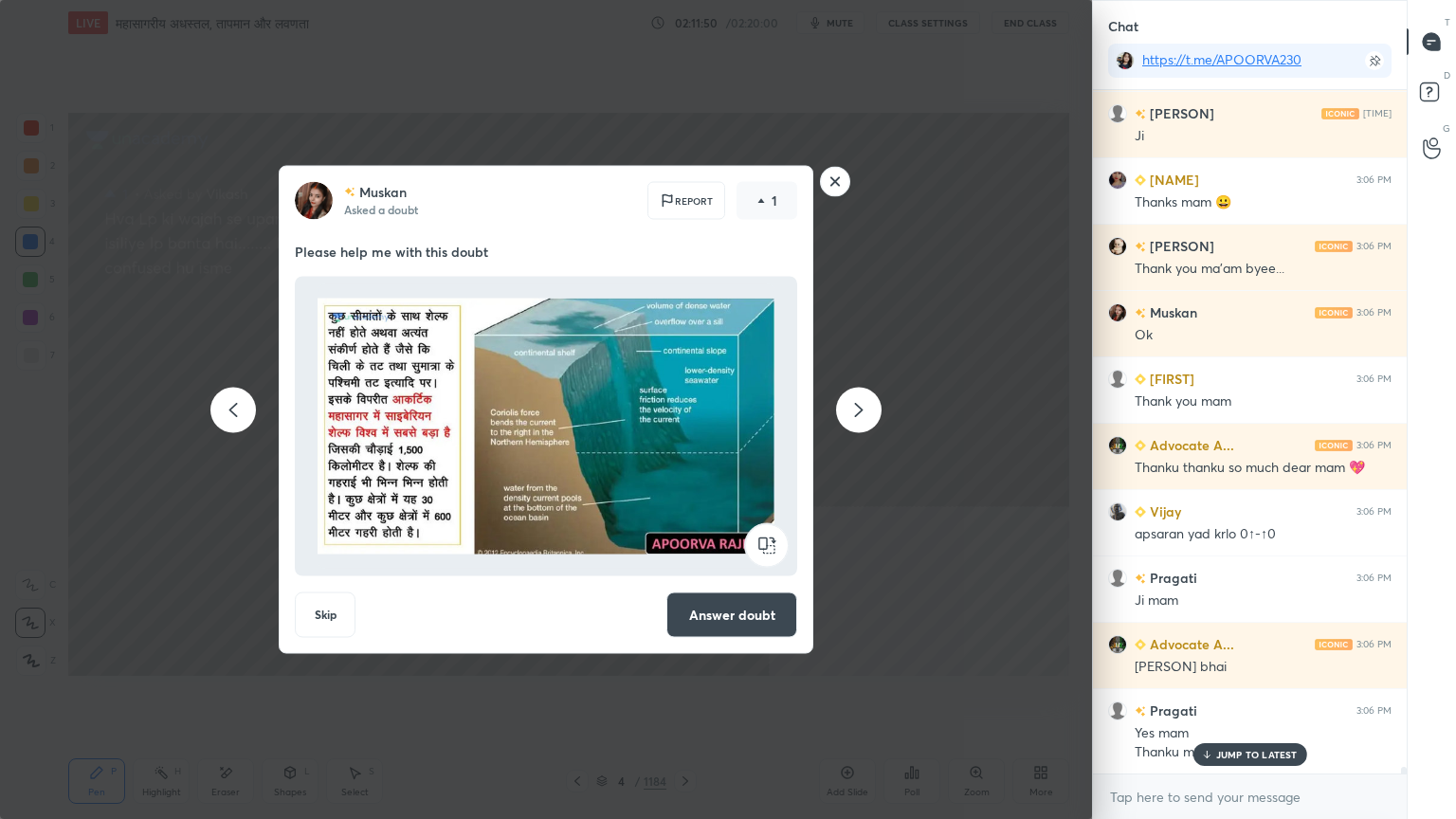 click at bounding box center [859, 410] 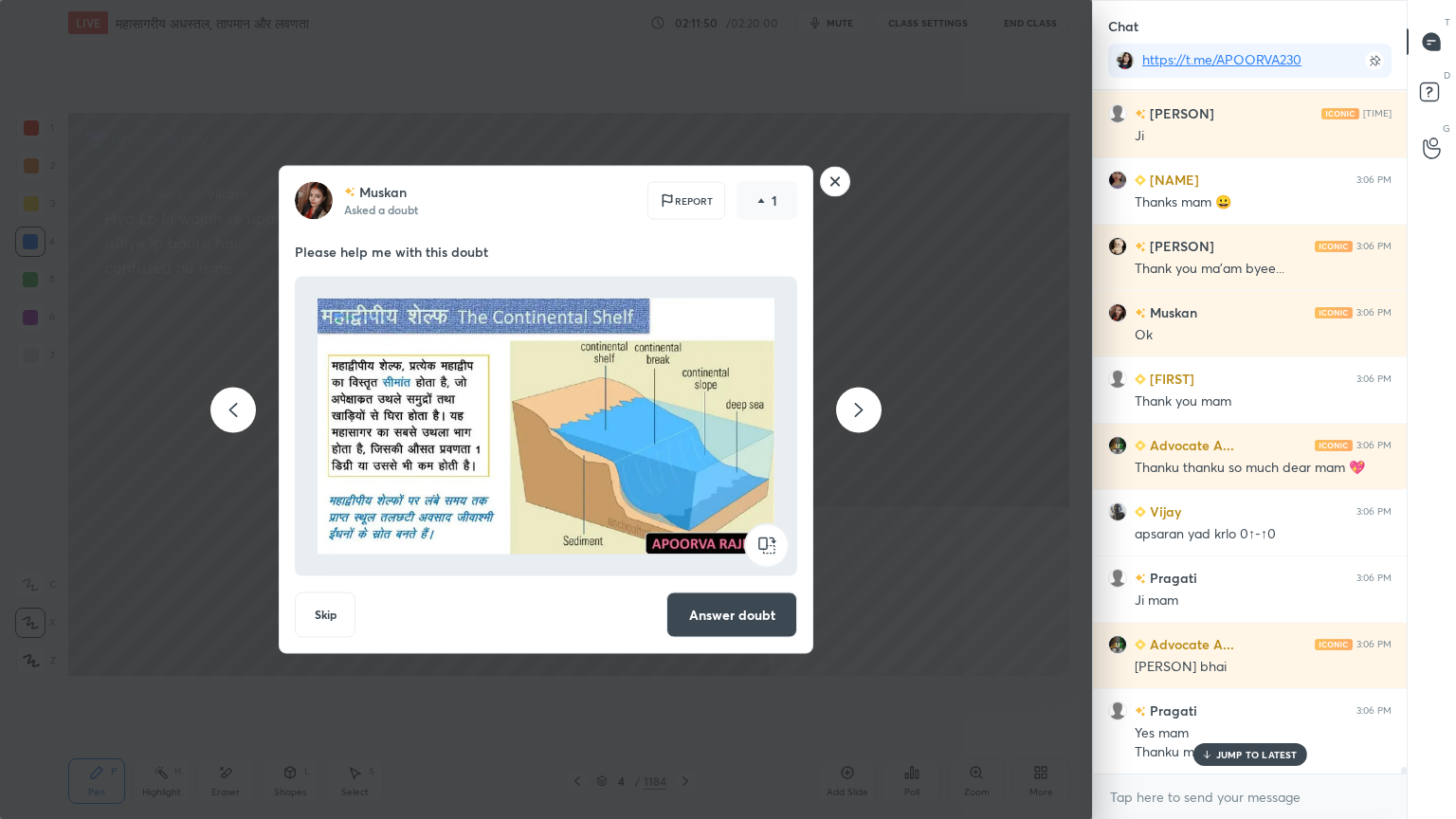 click at bounding box center [859, 410] 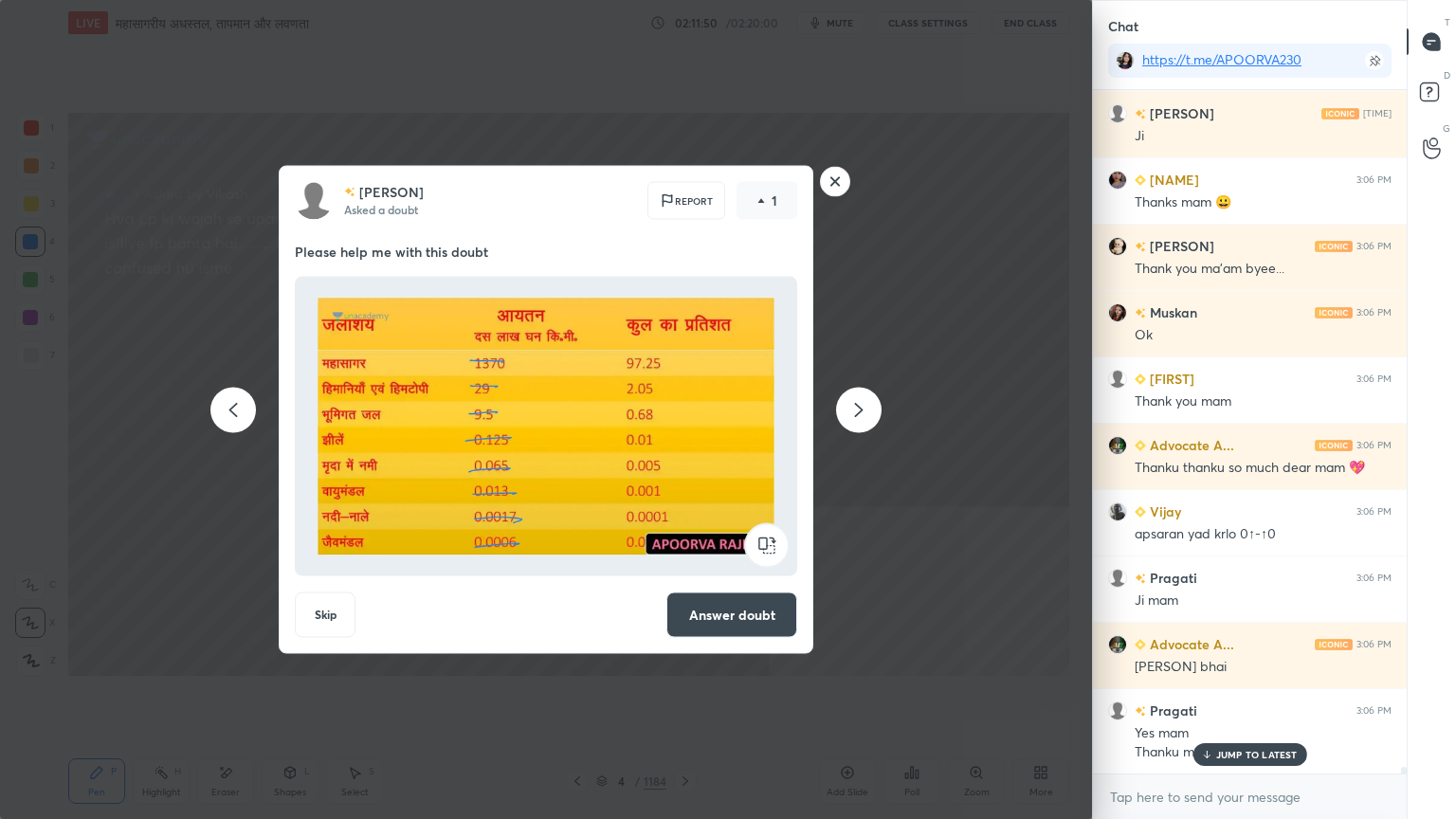 click at bounding box center [859, 410] 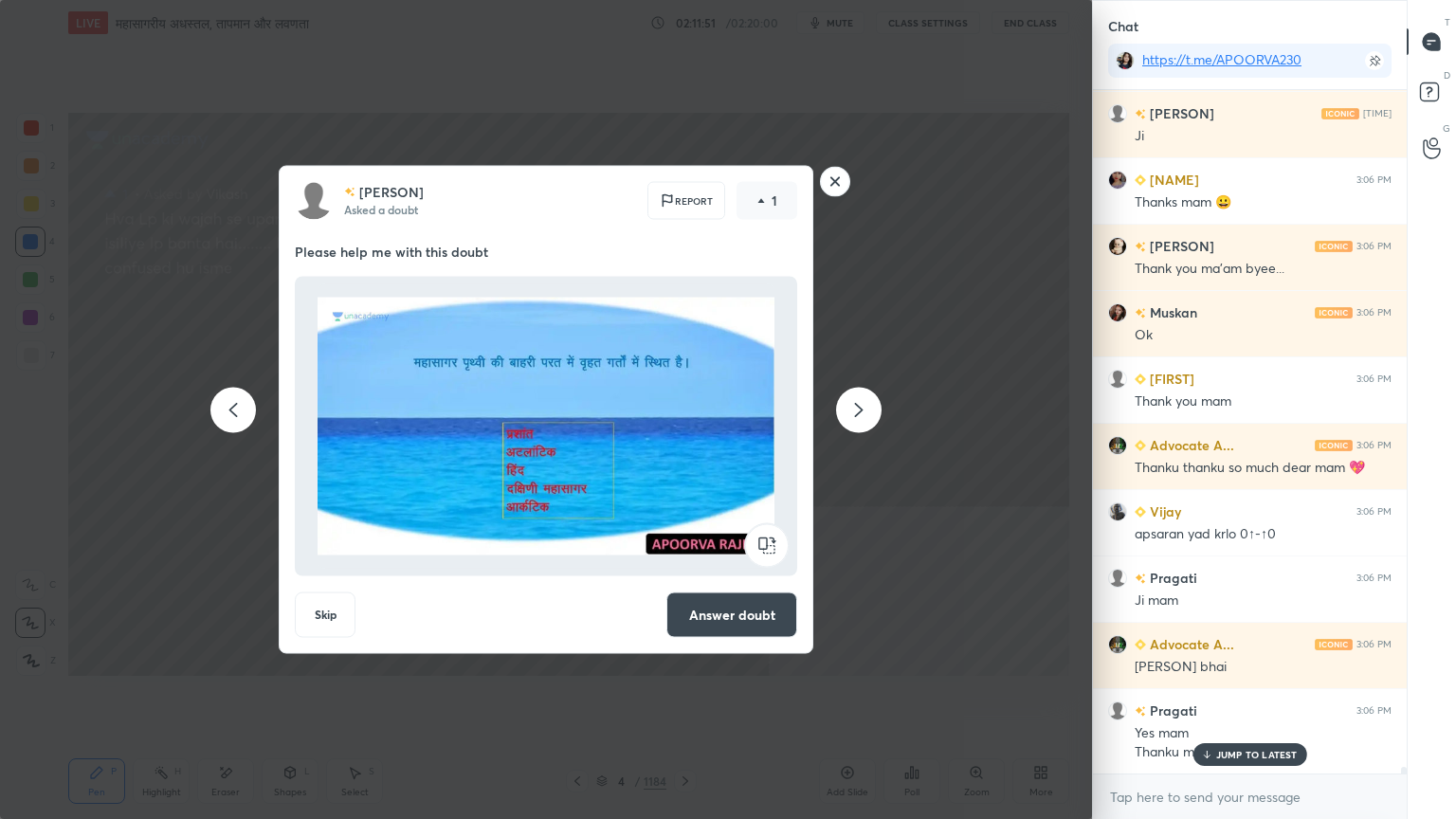 click at bounding box center (859, 410) 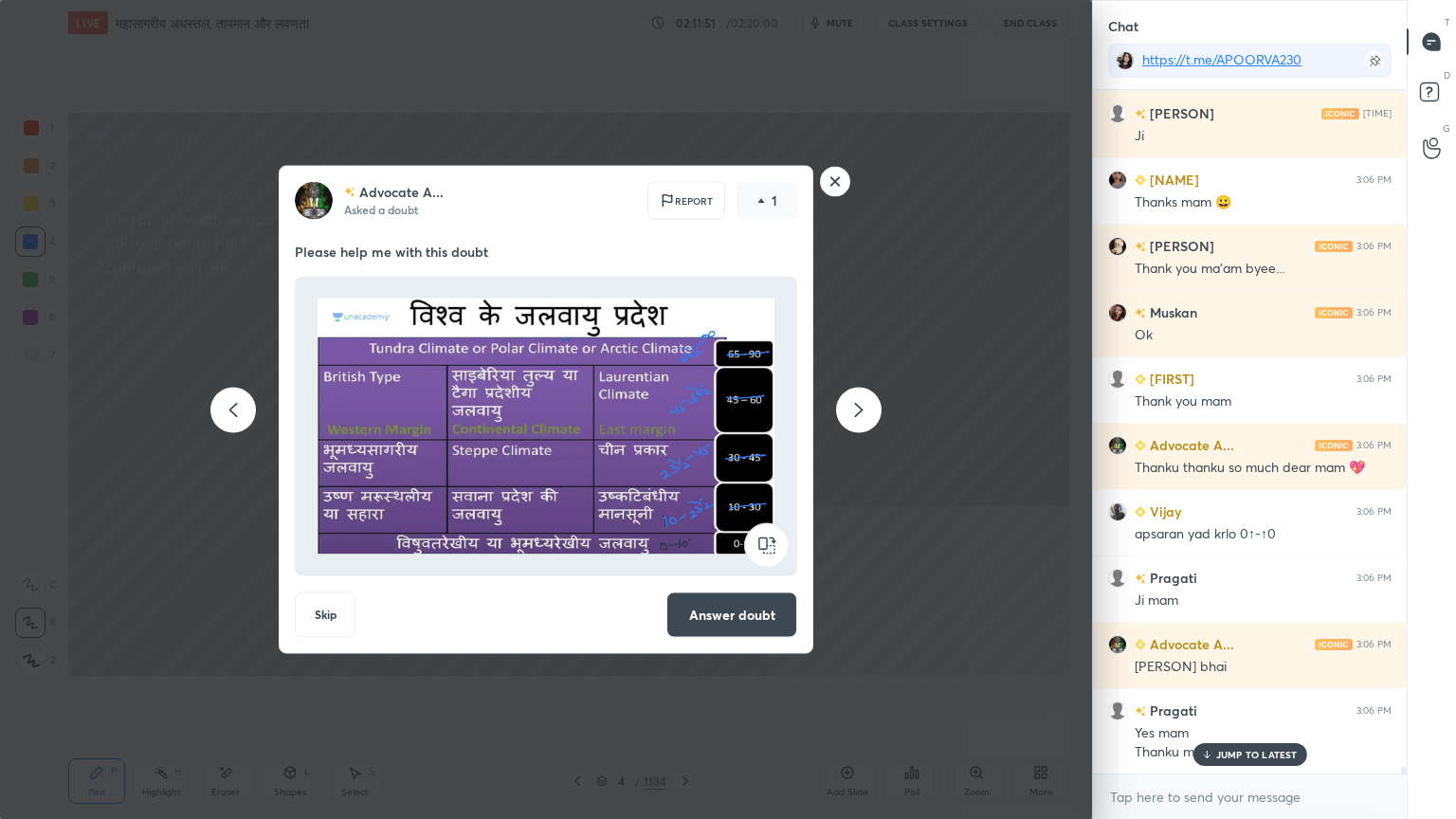 click at bounding box center (859, 410) 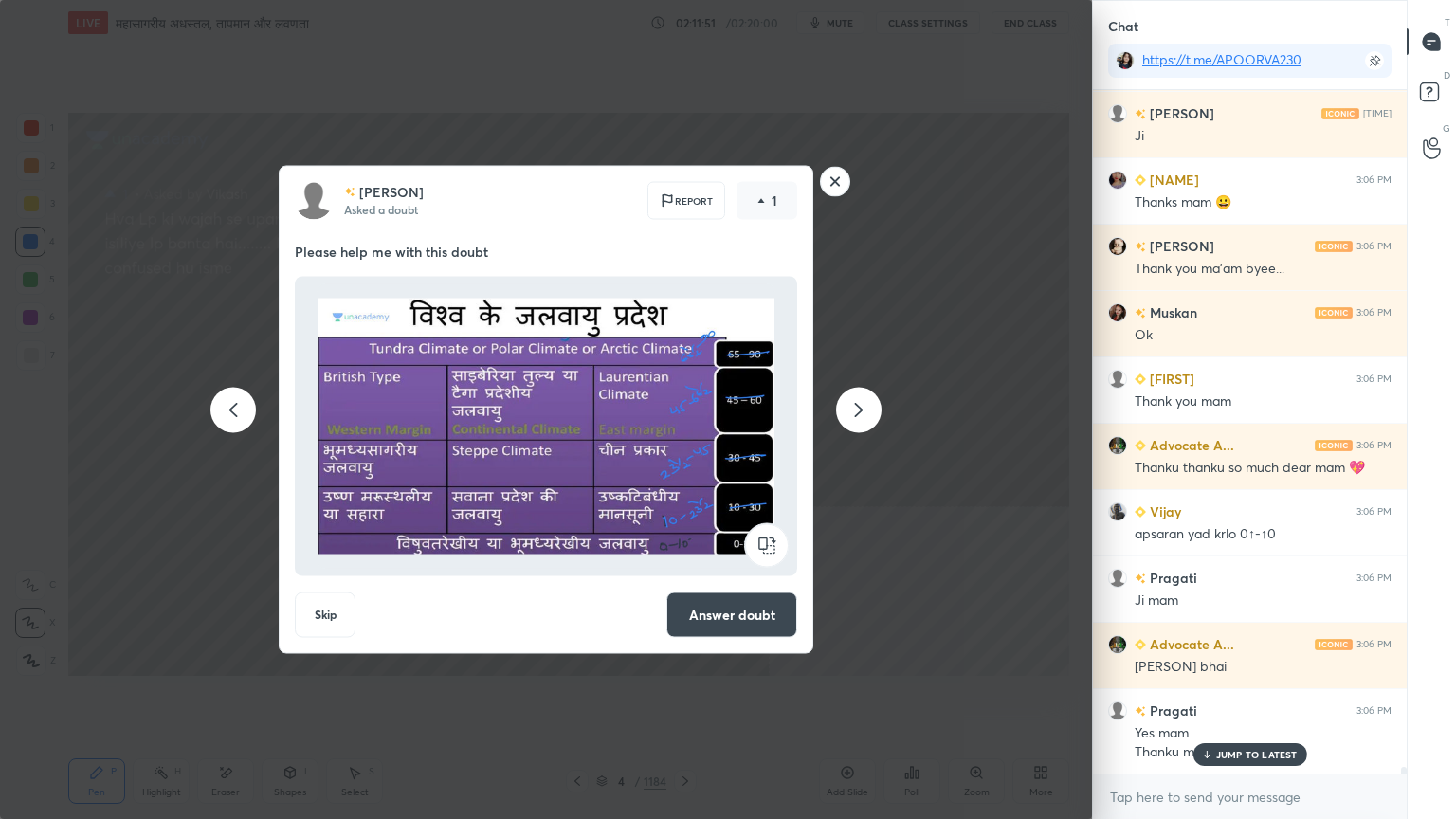 click at bounding box center [859, 410] 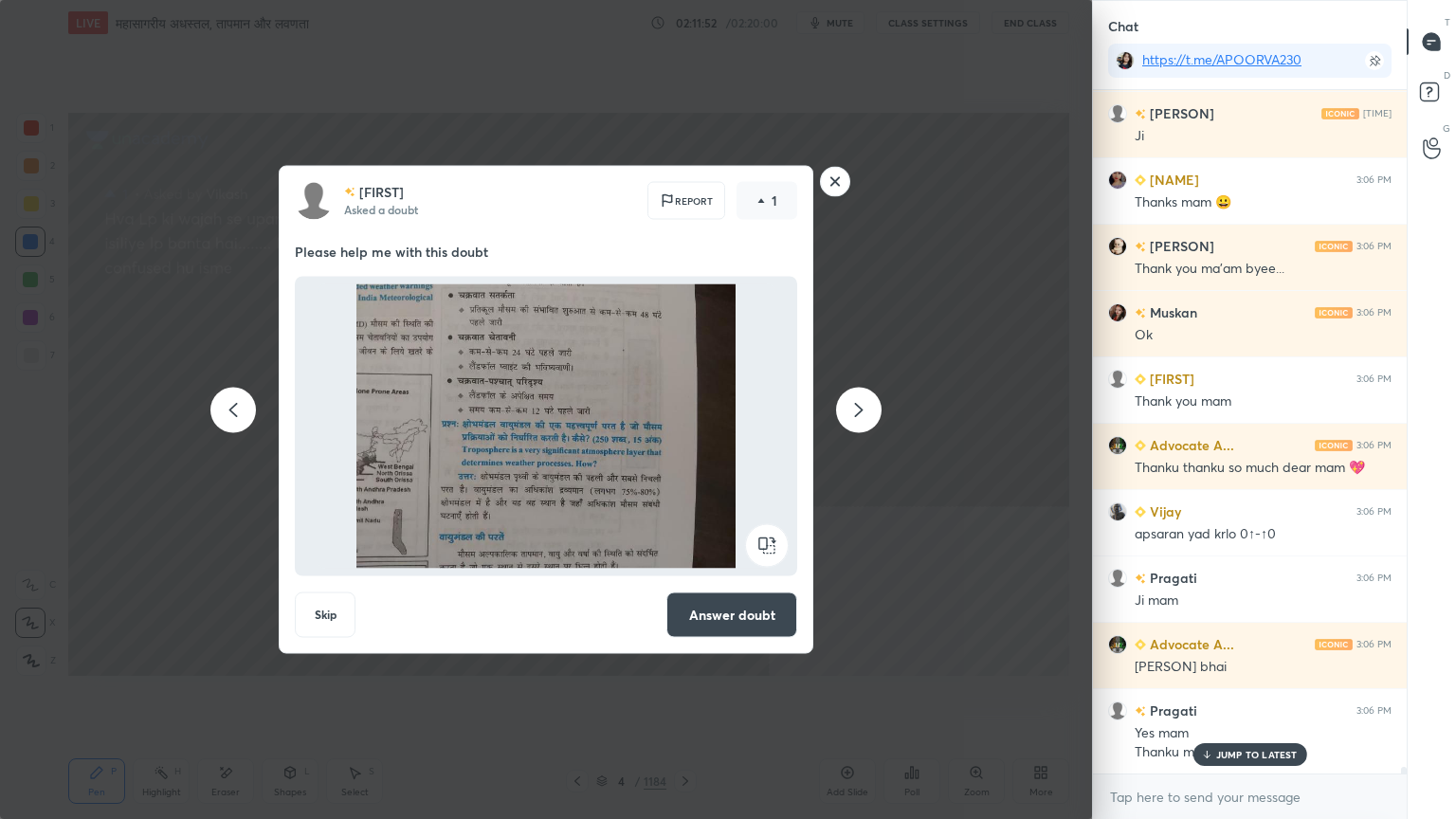 click at bounding box center [859, 410] 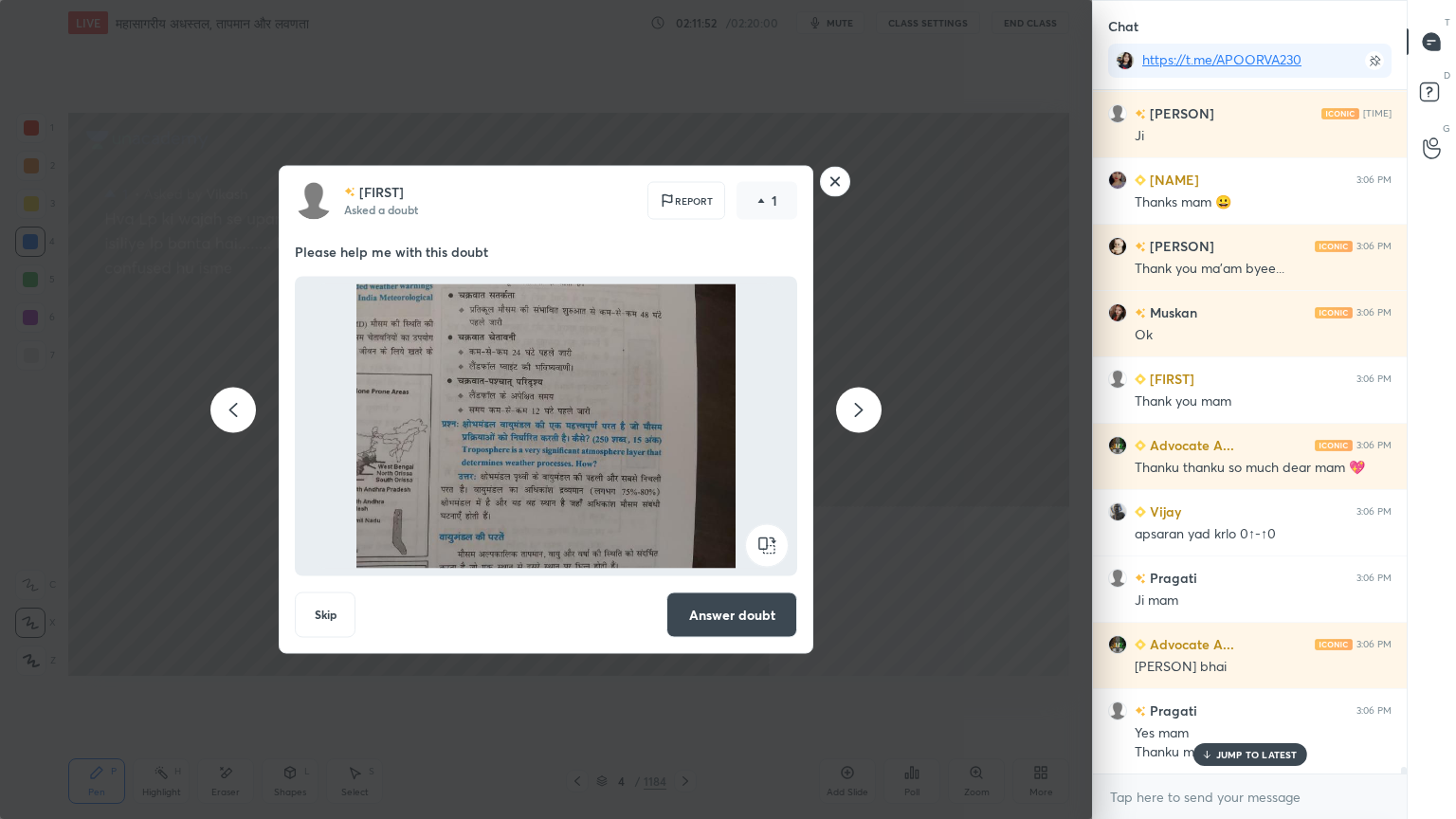 scroll, scrollTop: 1175, scrollLeft: 0, axis: vertical 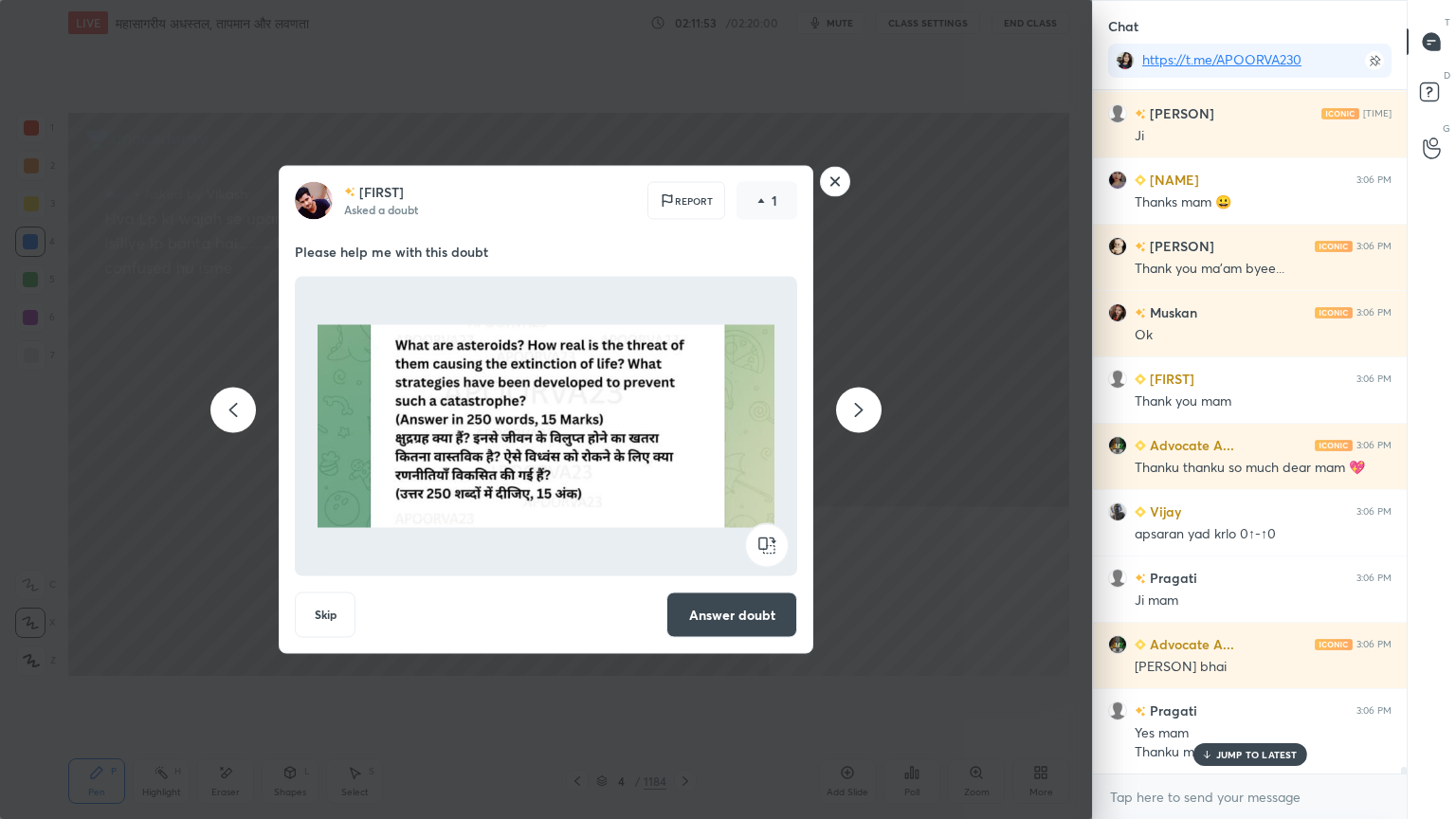 click 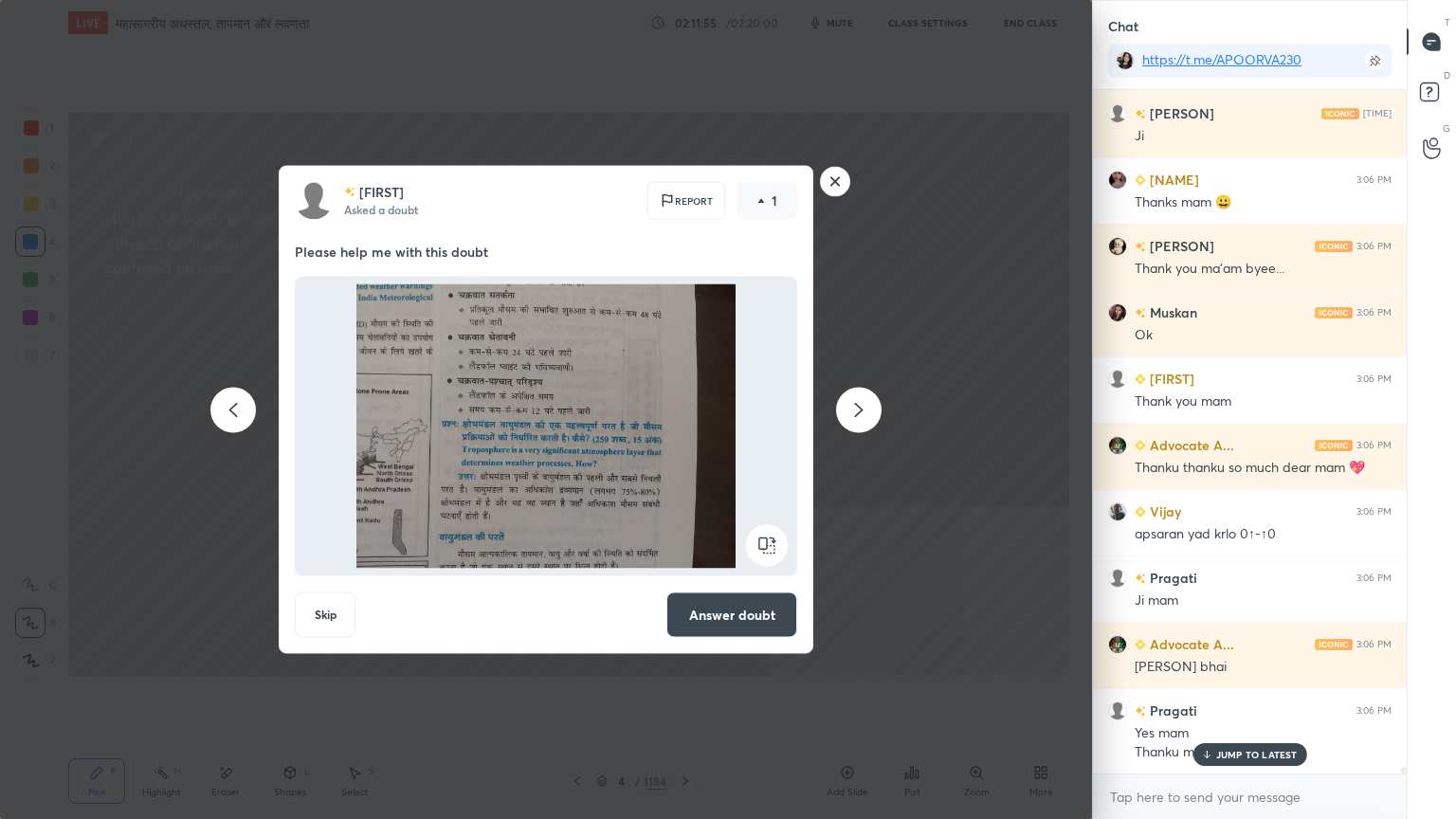 click 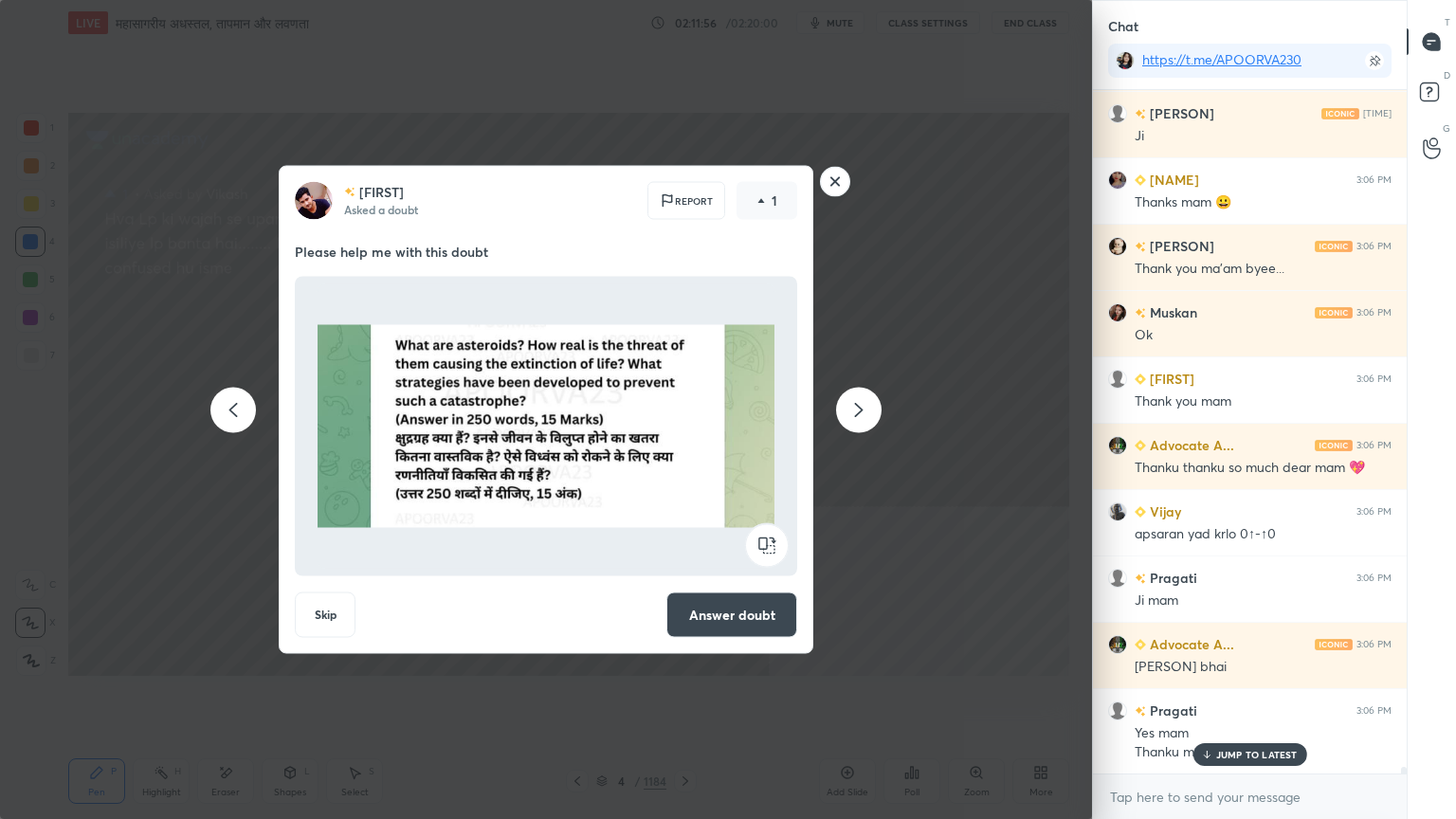 click 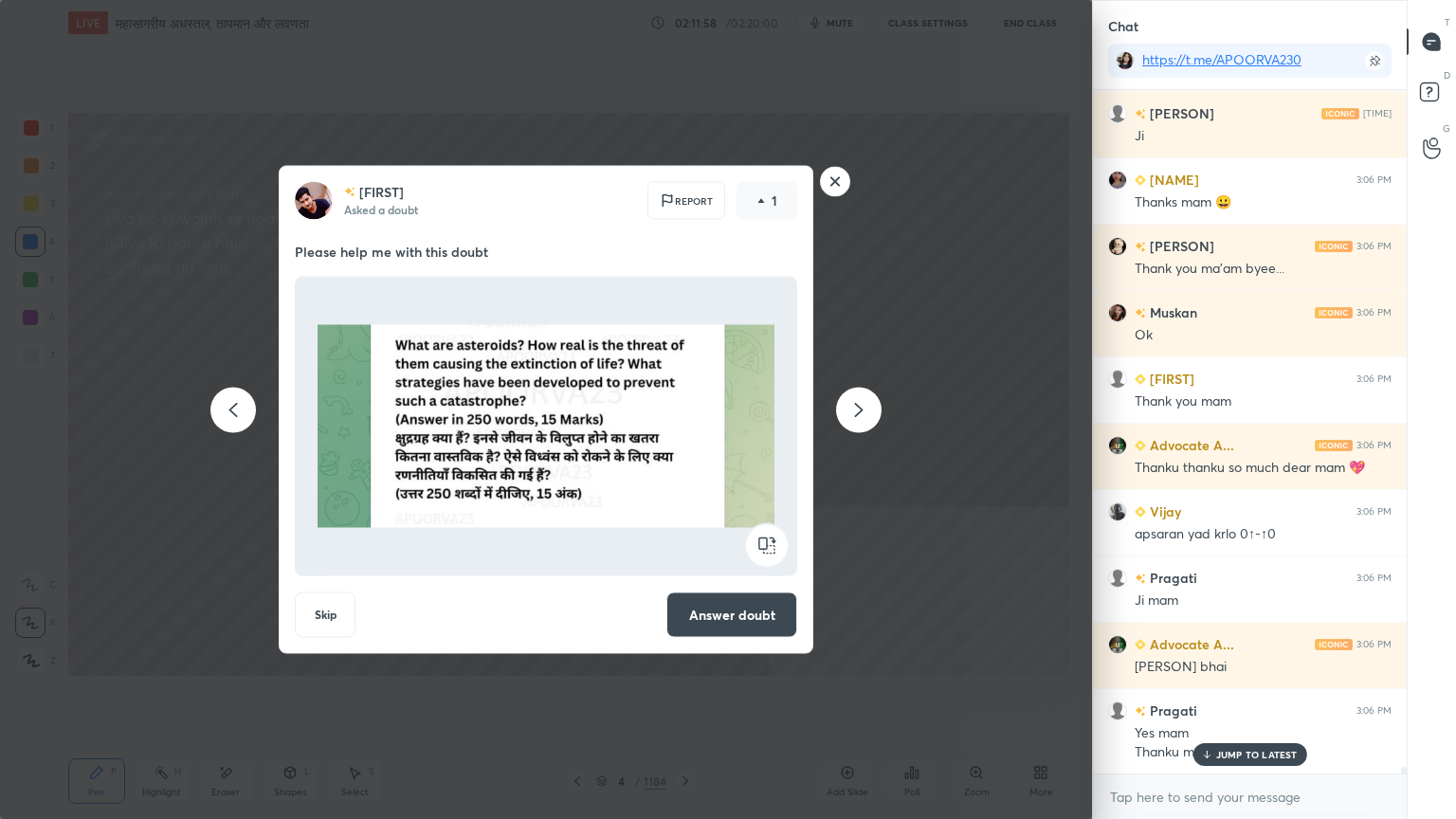 drag, startPoint x: 838, startPoint y: 189, endPoint x: 814, endPoint y: 197, distance: 25.29822 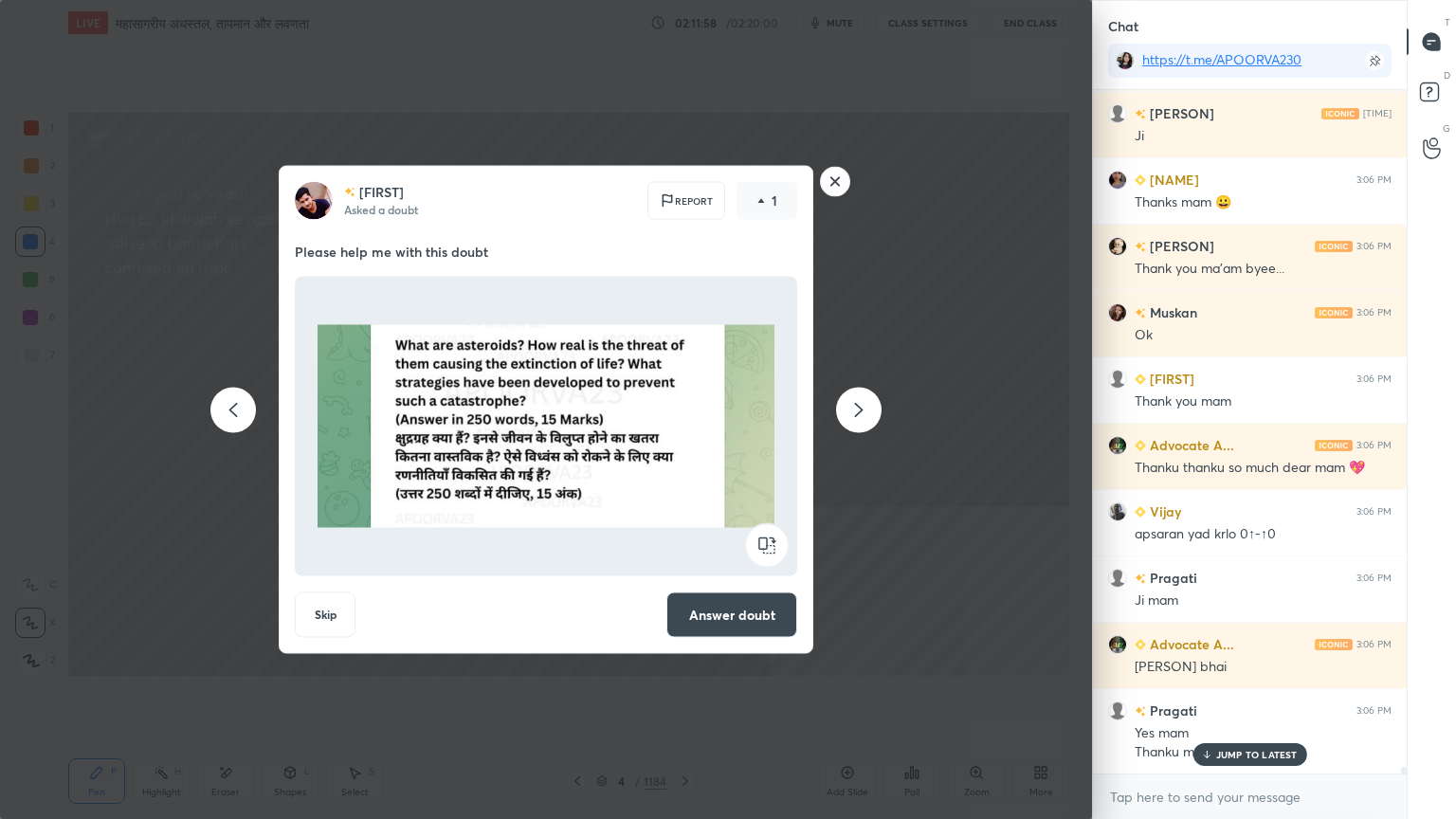 click 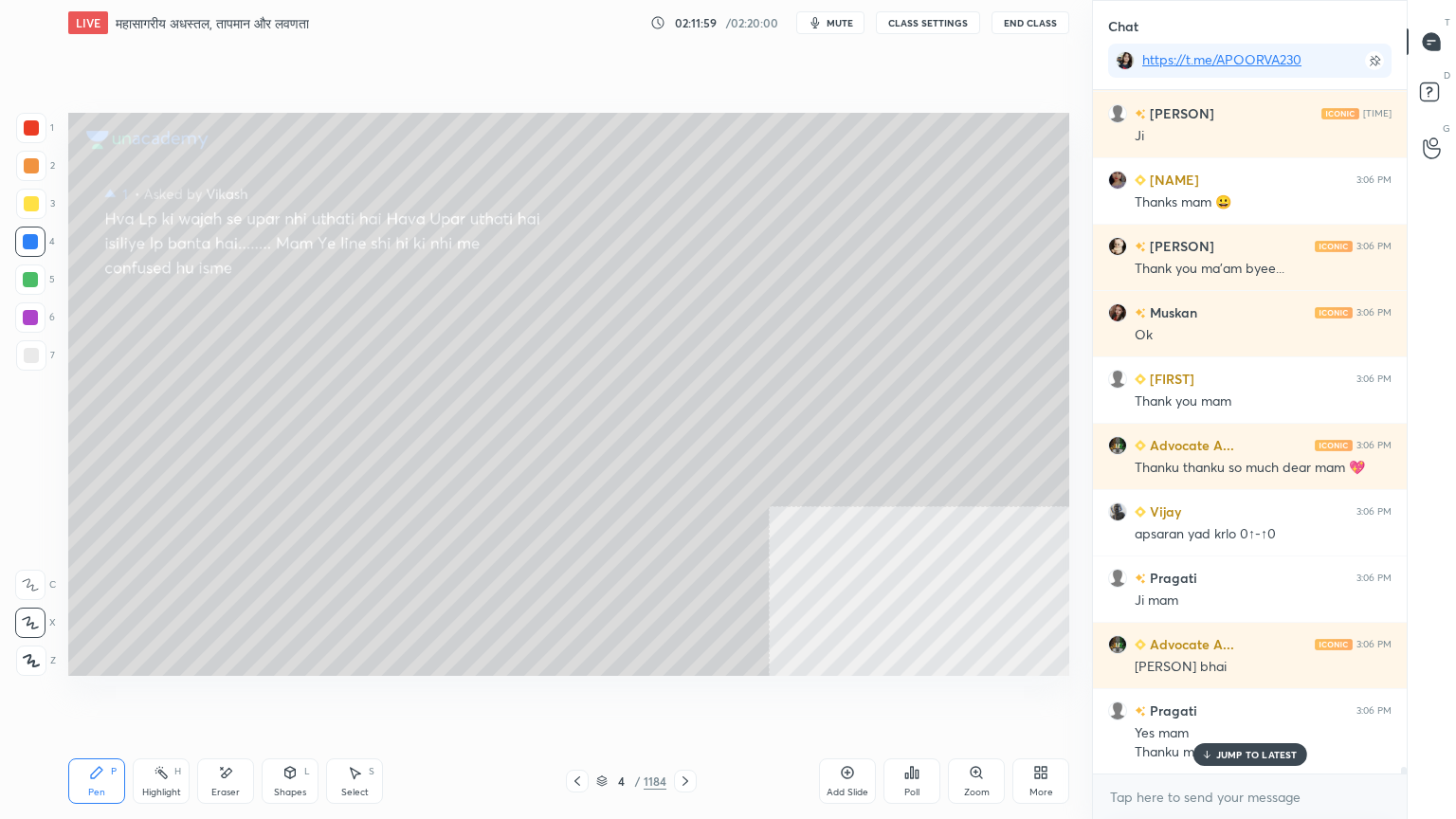 click 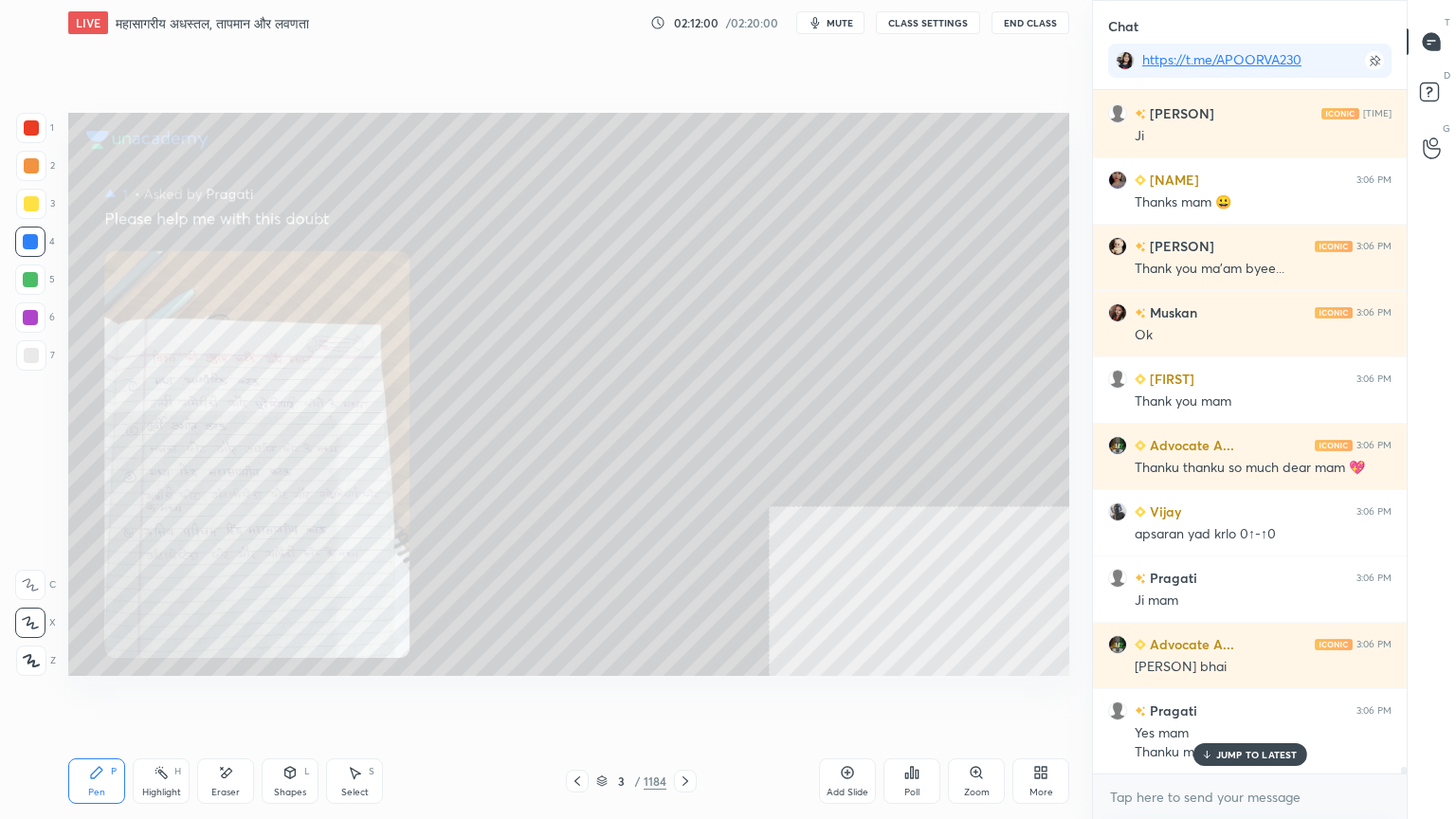 click on "Pen P Highlight H Eraser Shapes L Select S 3 / 1184 Add Slide Poll Zoom More" at bounding box center (569, 781) 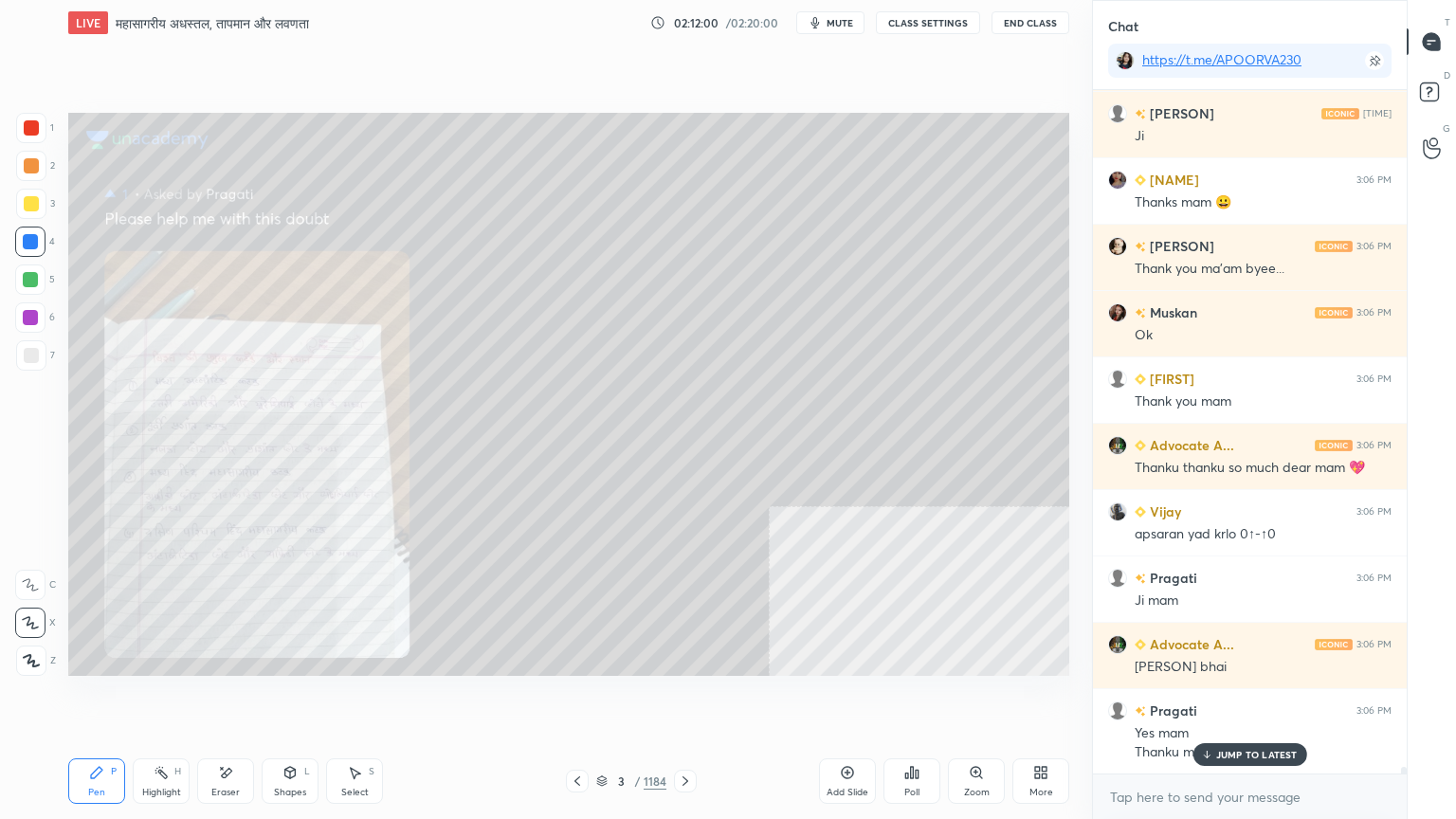 click 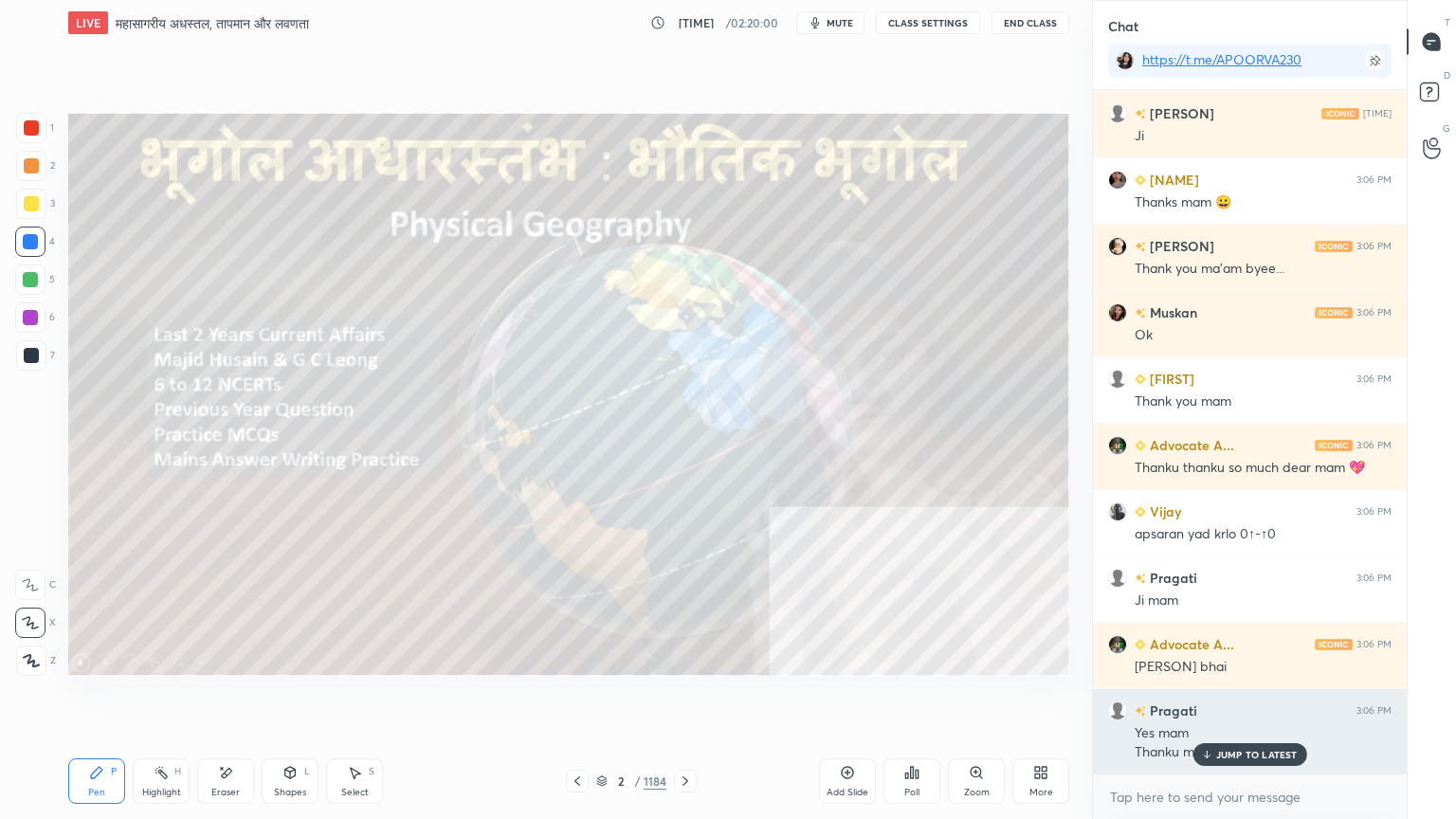 click on "JUMP TO LATEST" at bounding box center (1257, 755) 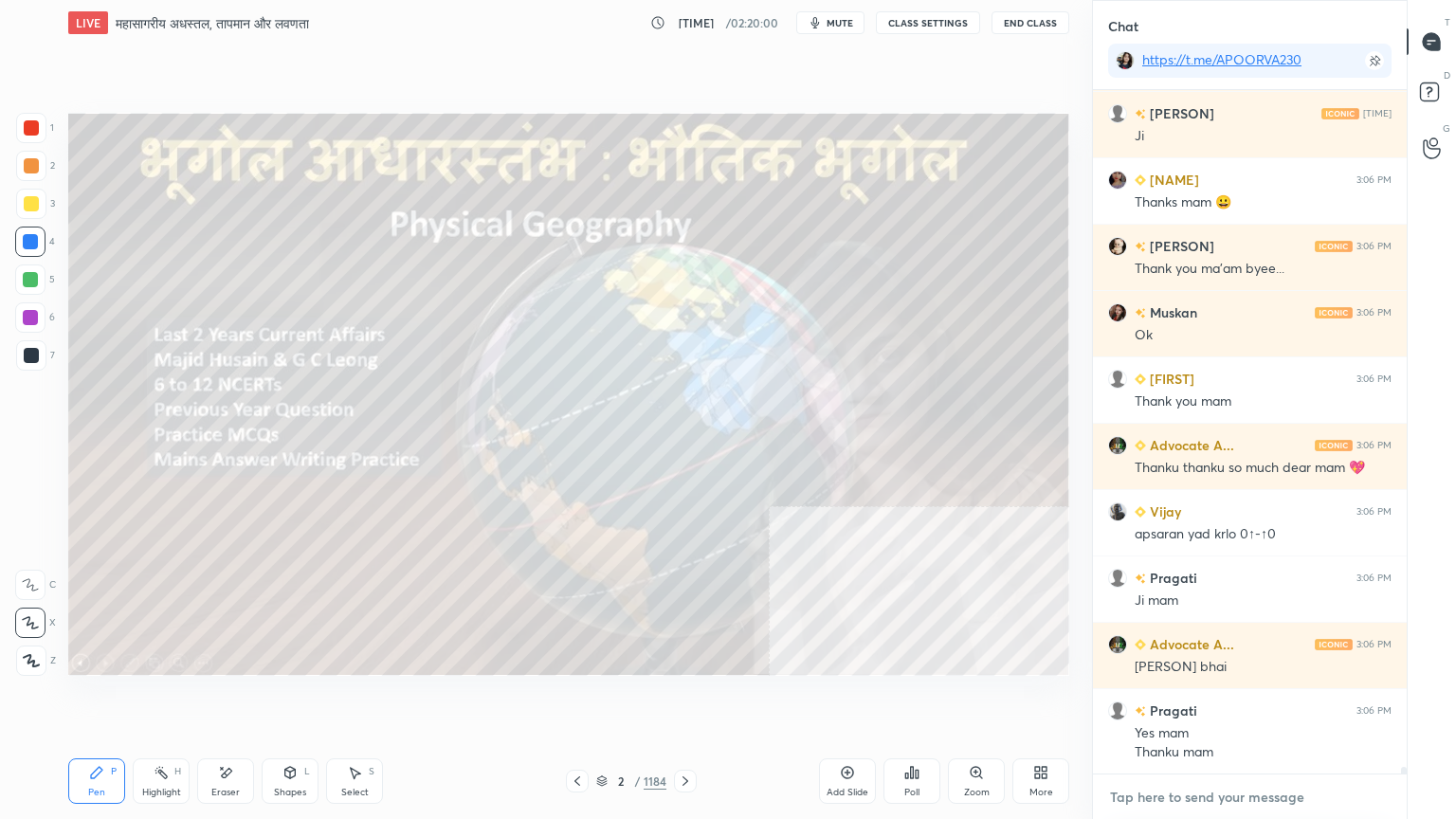 click at bounding box center (1249, 797) 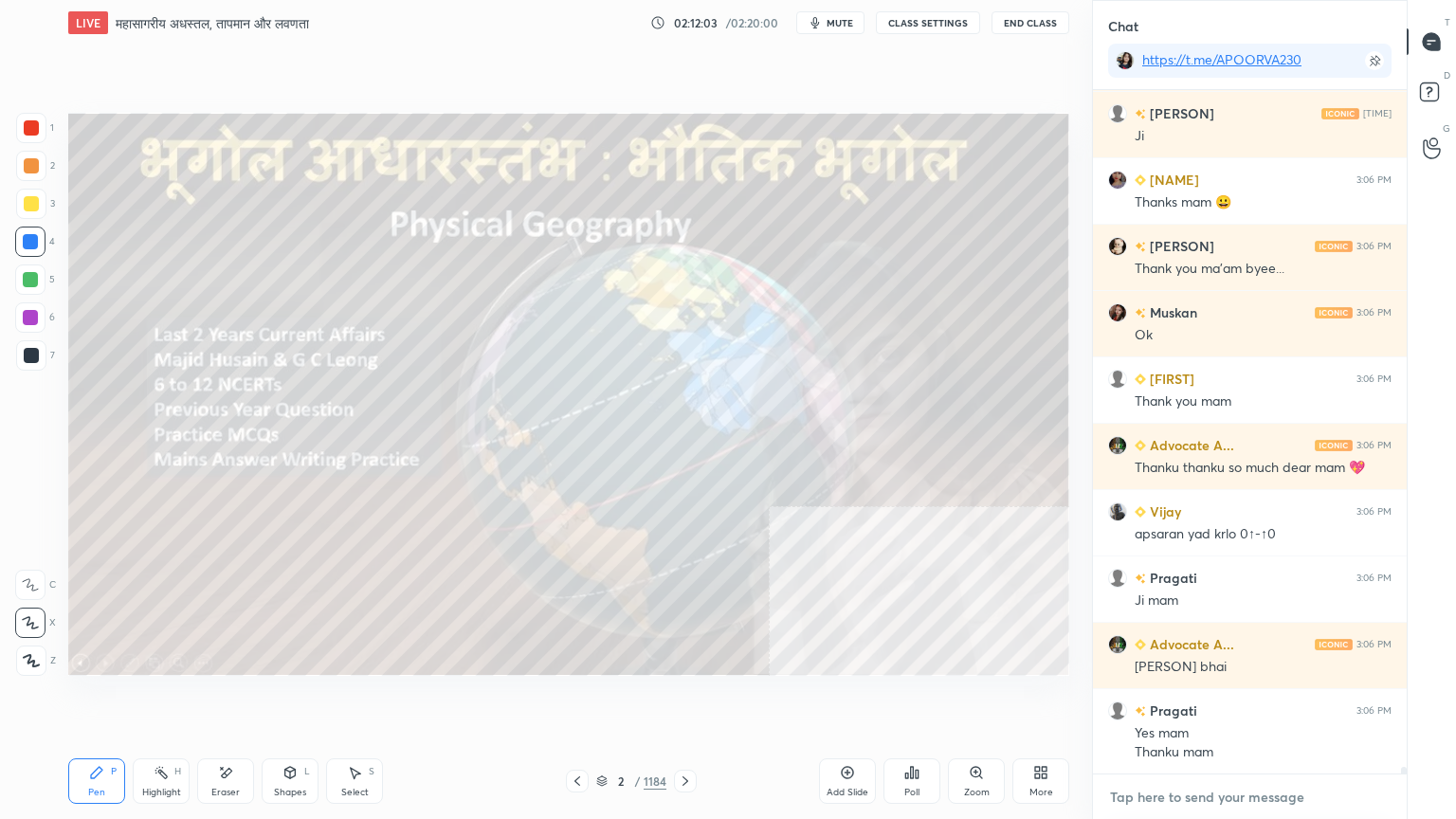 scroll, scrollTop: 69705, scrollLeft: 0, axis: vertical 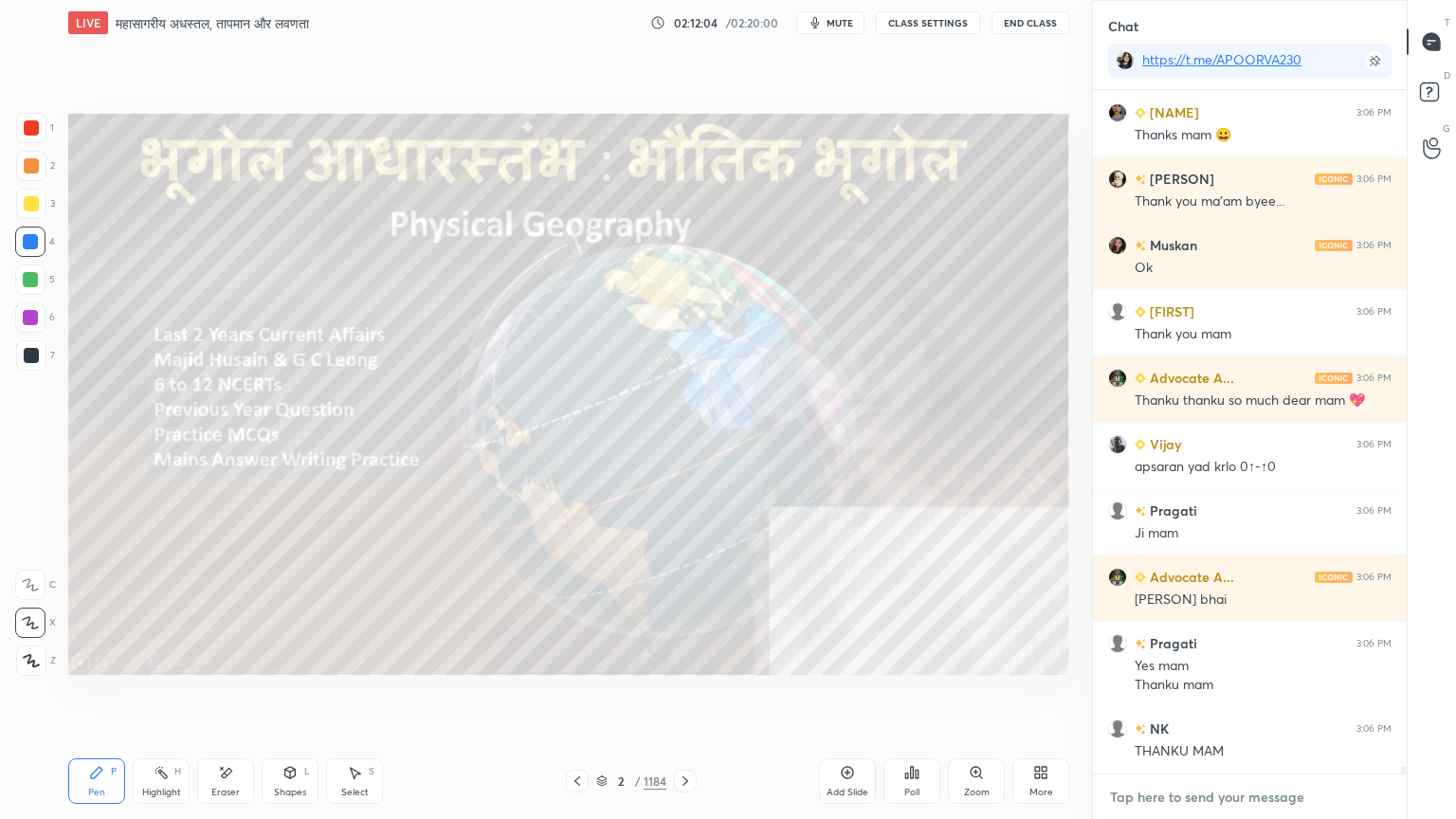 click at bounding box center (1249, 797) 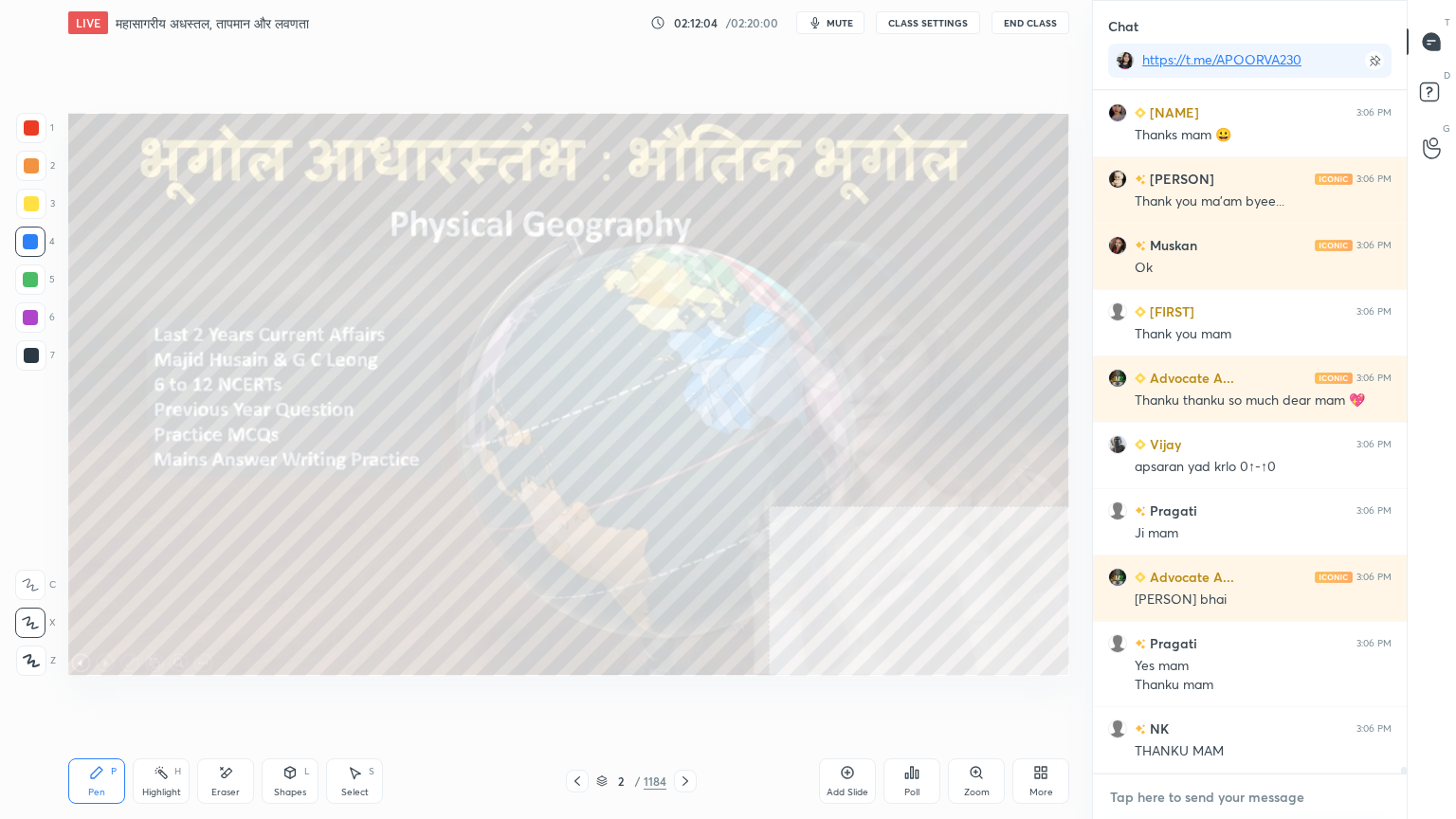 click at bounding box center (1249, 797) 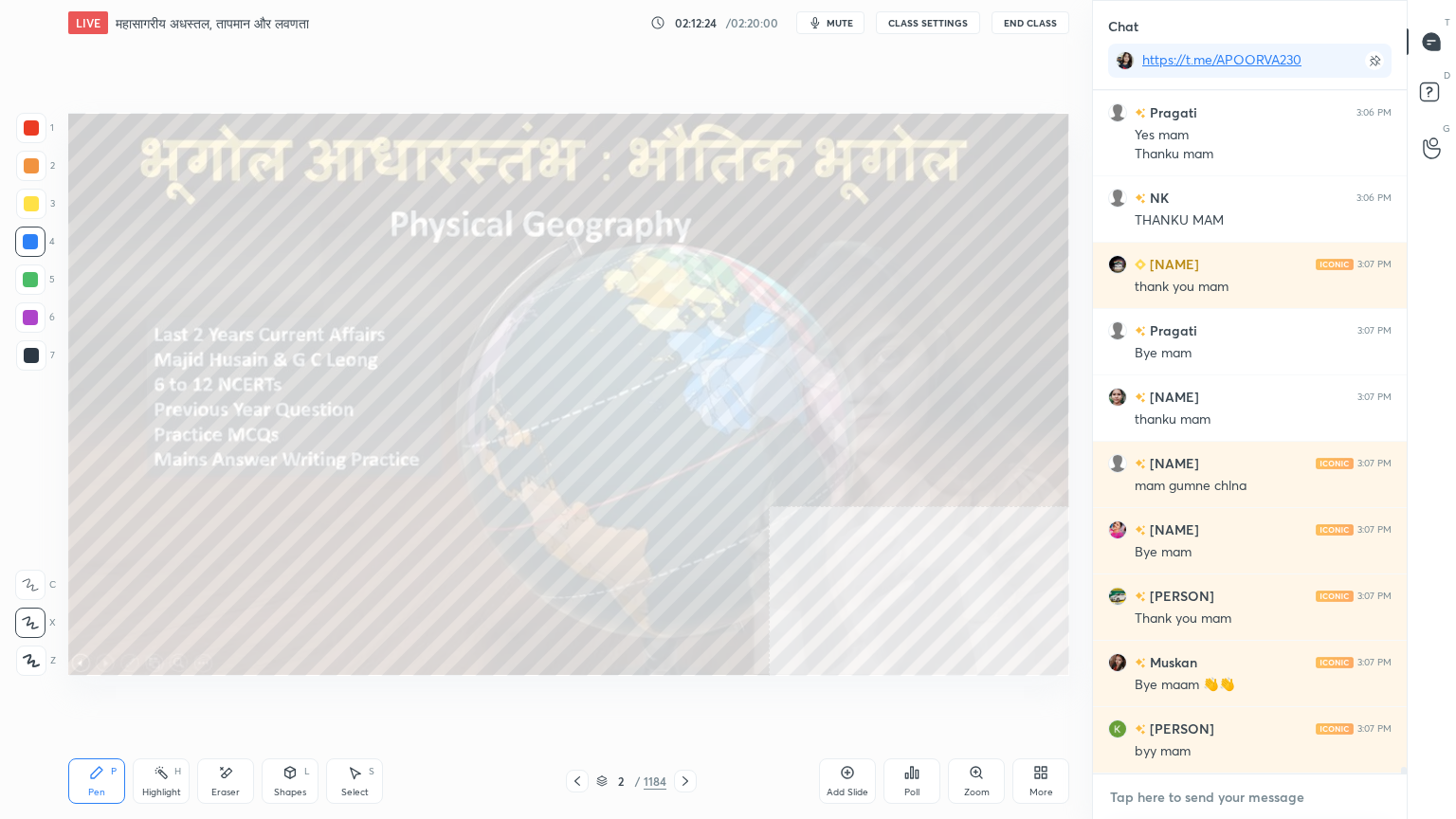 scroll, scrollTop: 70301, scrollLeft: 0, axis: vertical 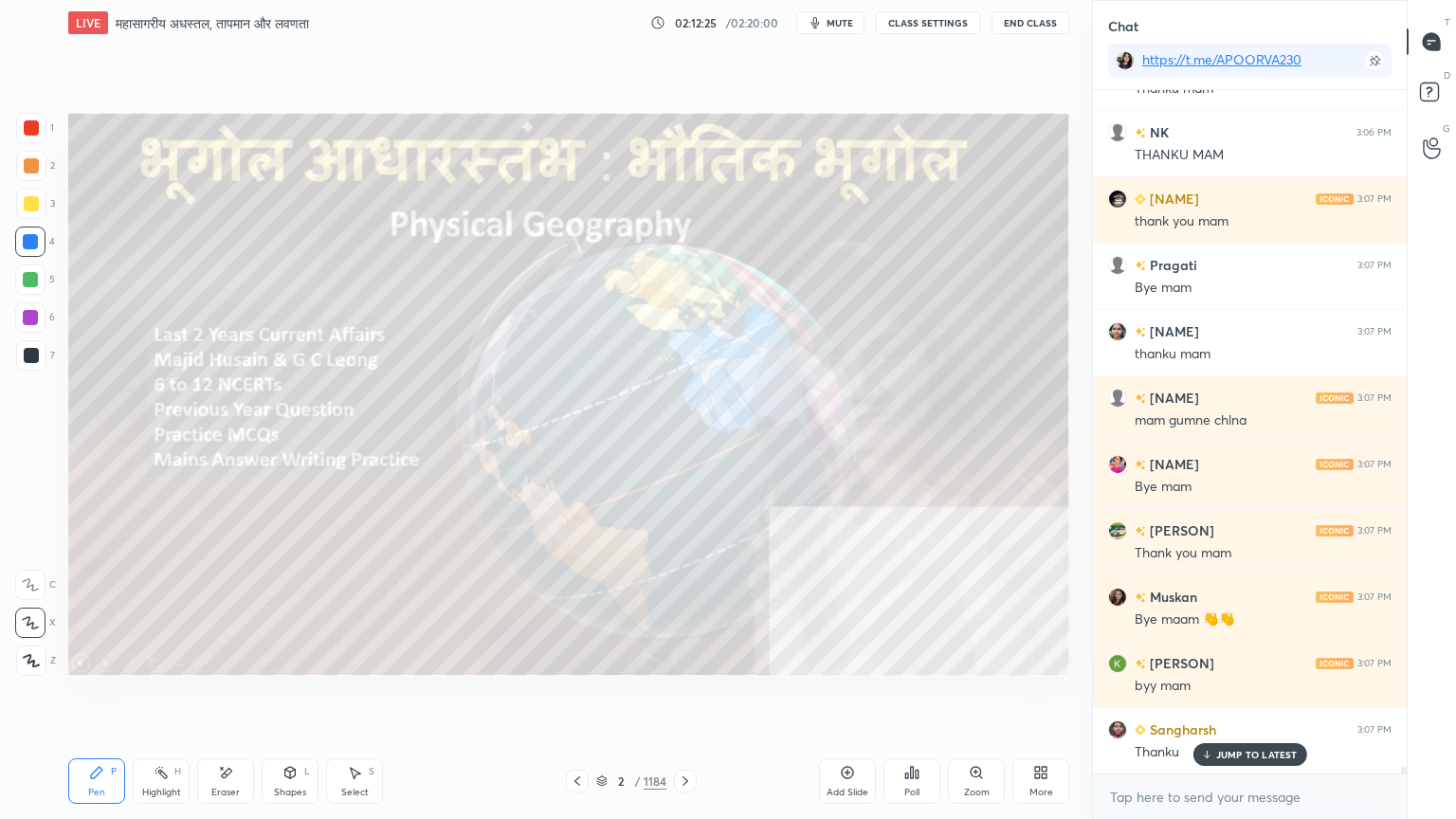 click on "End Class" at bounding box center [1030, 23] 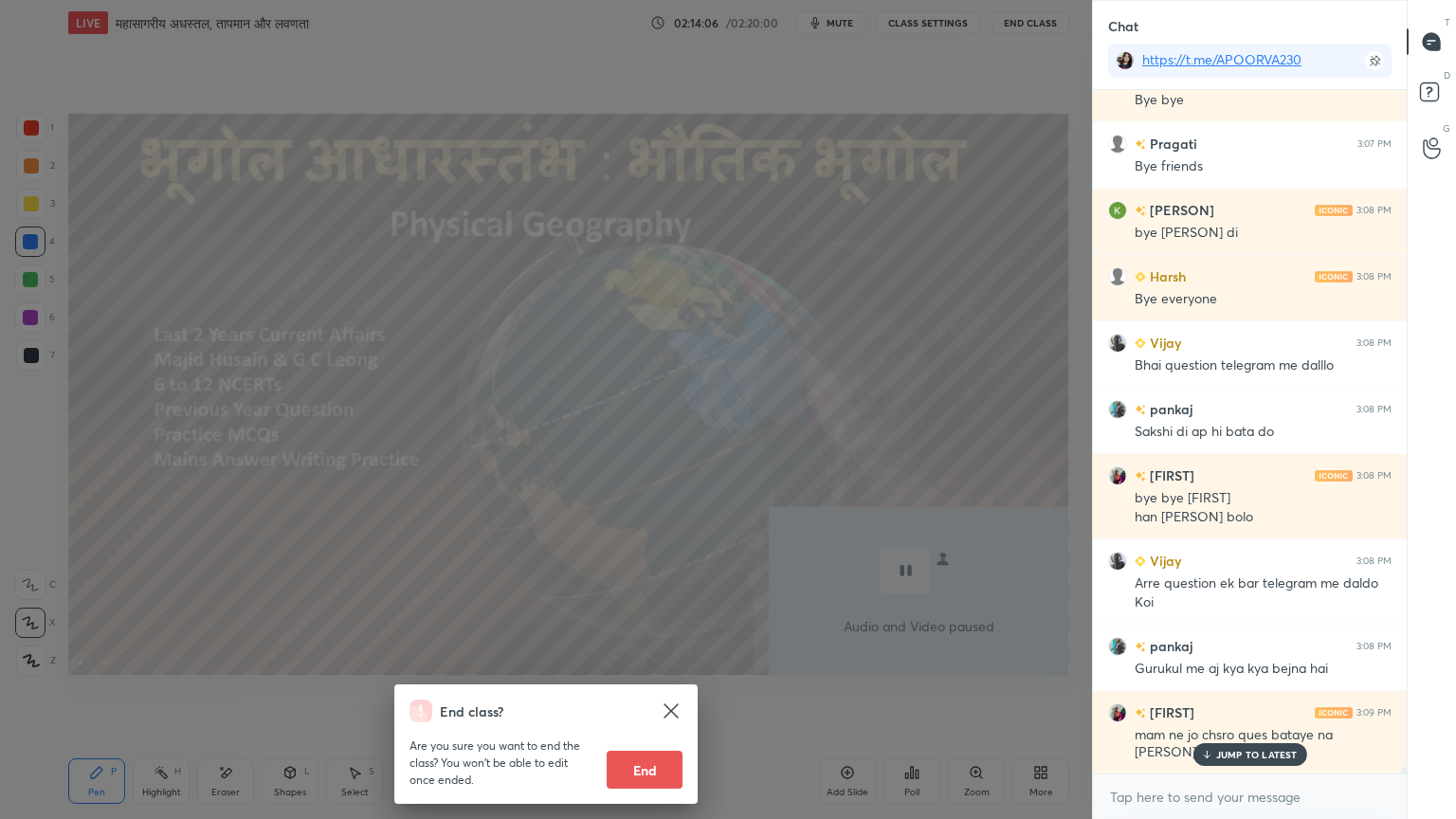 scroll, scrollTop: 71768, scrollLeft: 0, axis: vertical 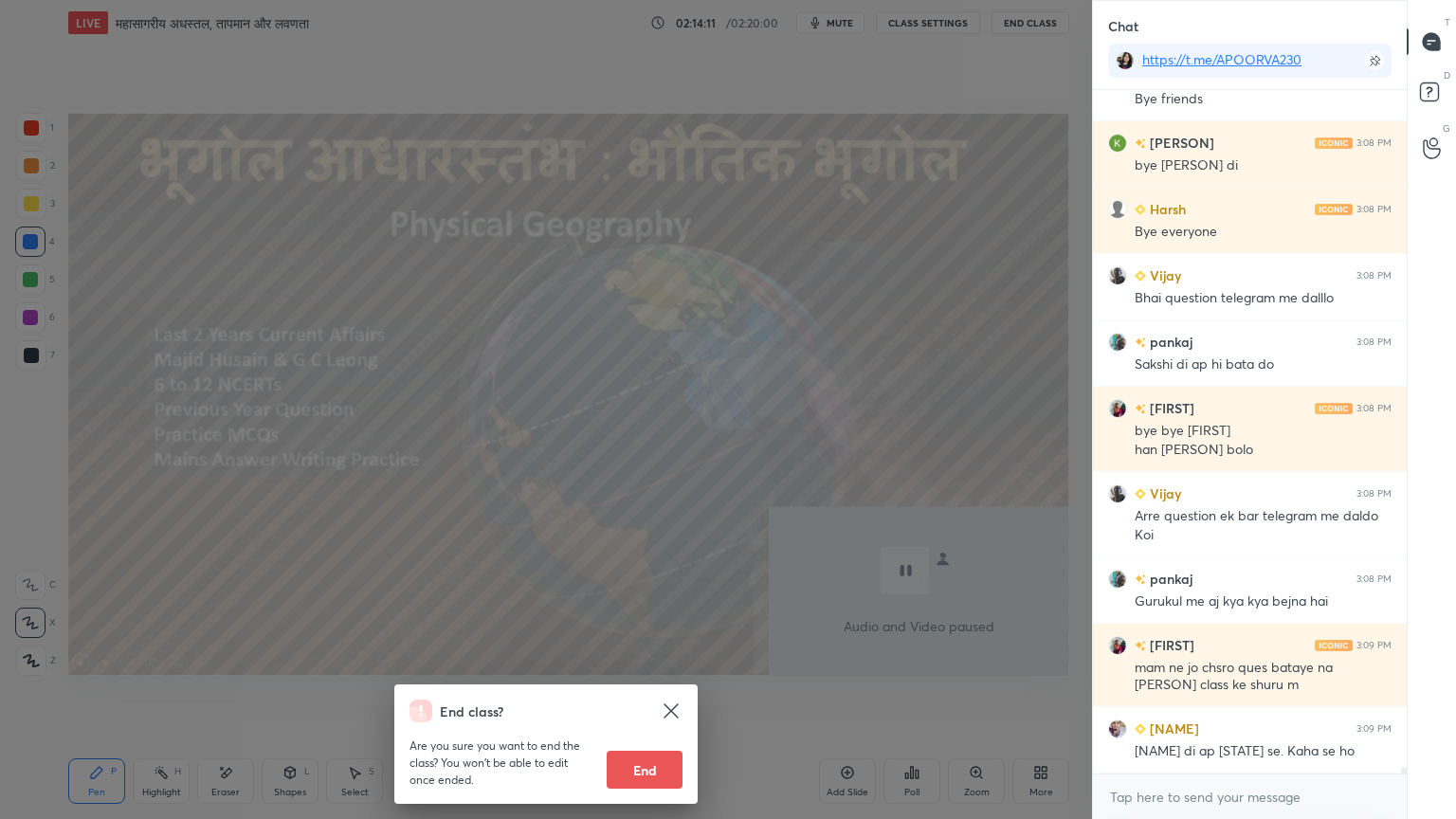 click on "End" at bounding box center (645, 770) 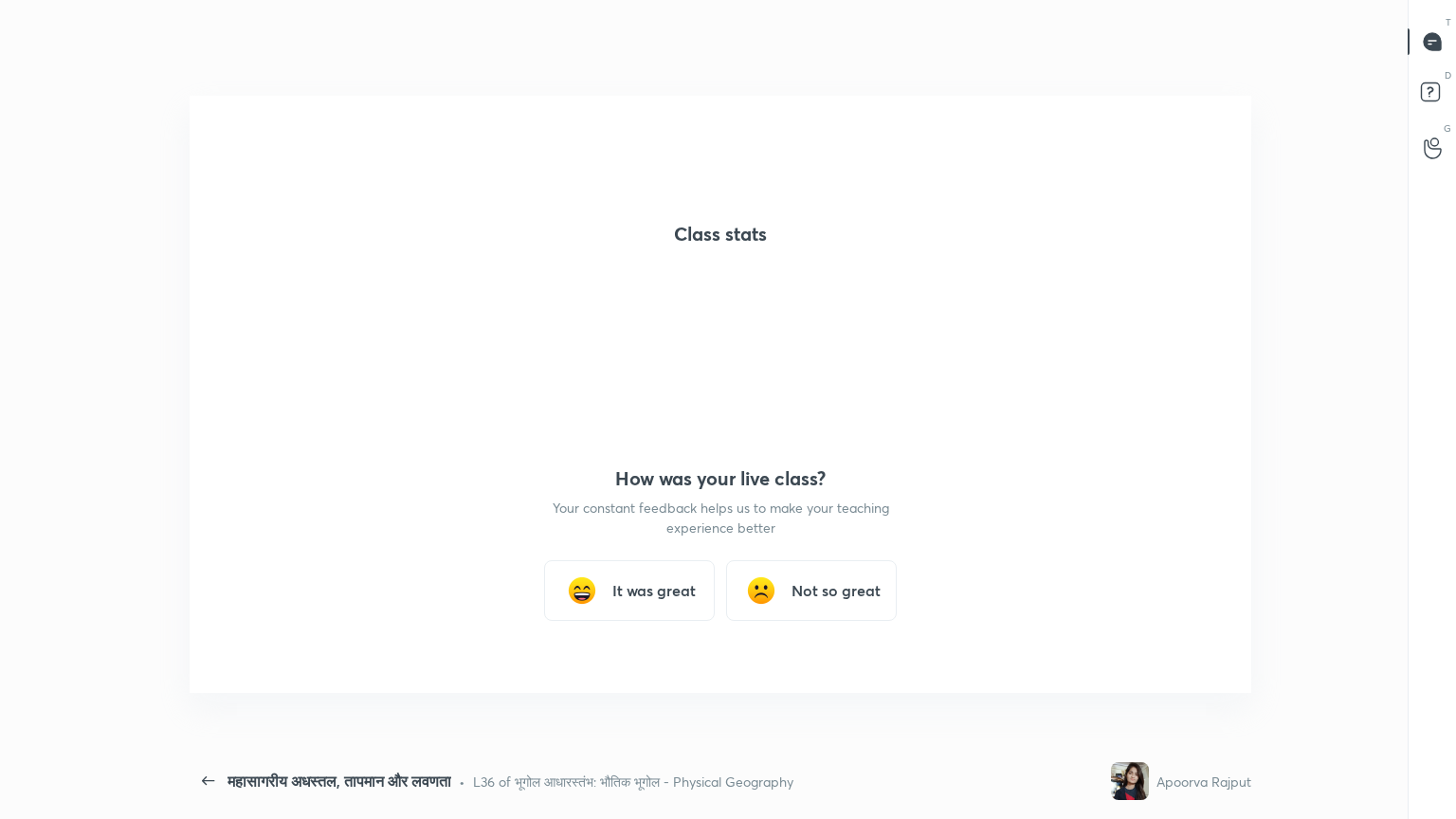 scroll, scrollTop: 94094, scrollLeft: 93714, axis: both 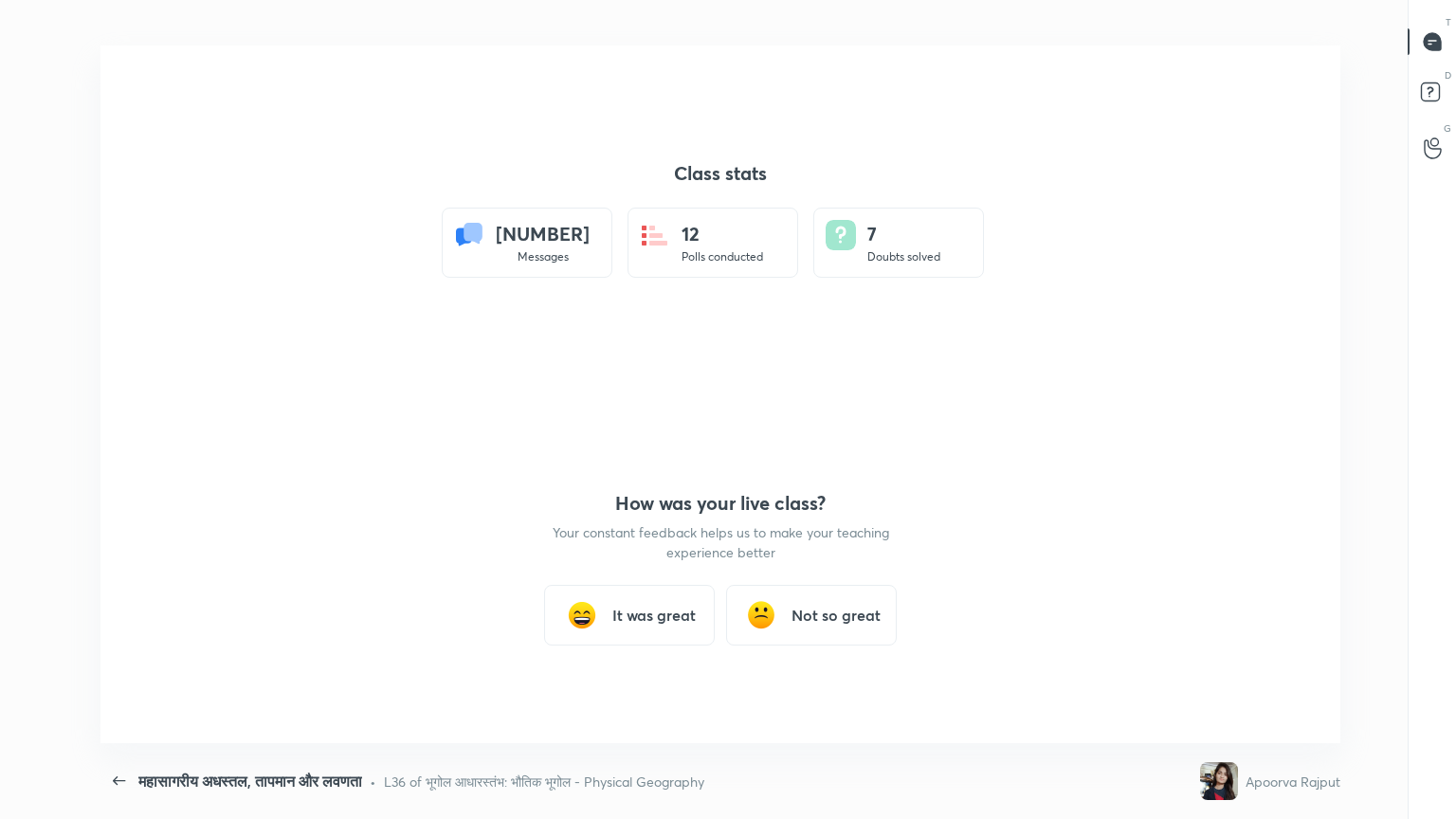click on "It was great" at bounding box center [654, 615] 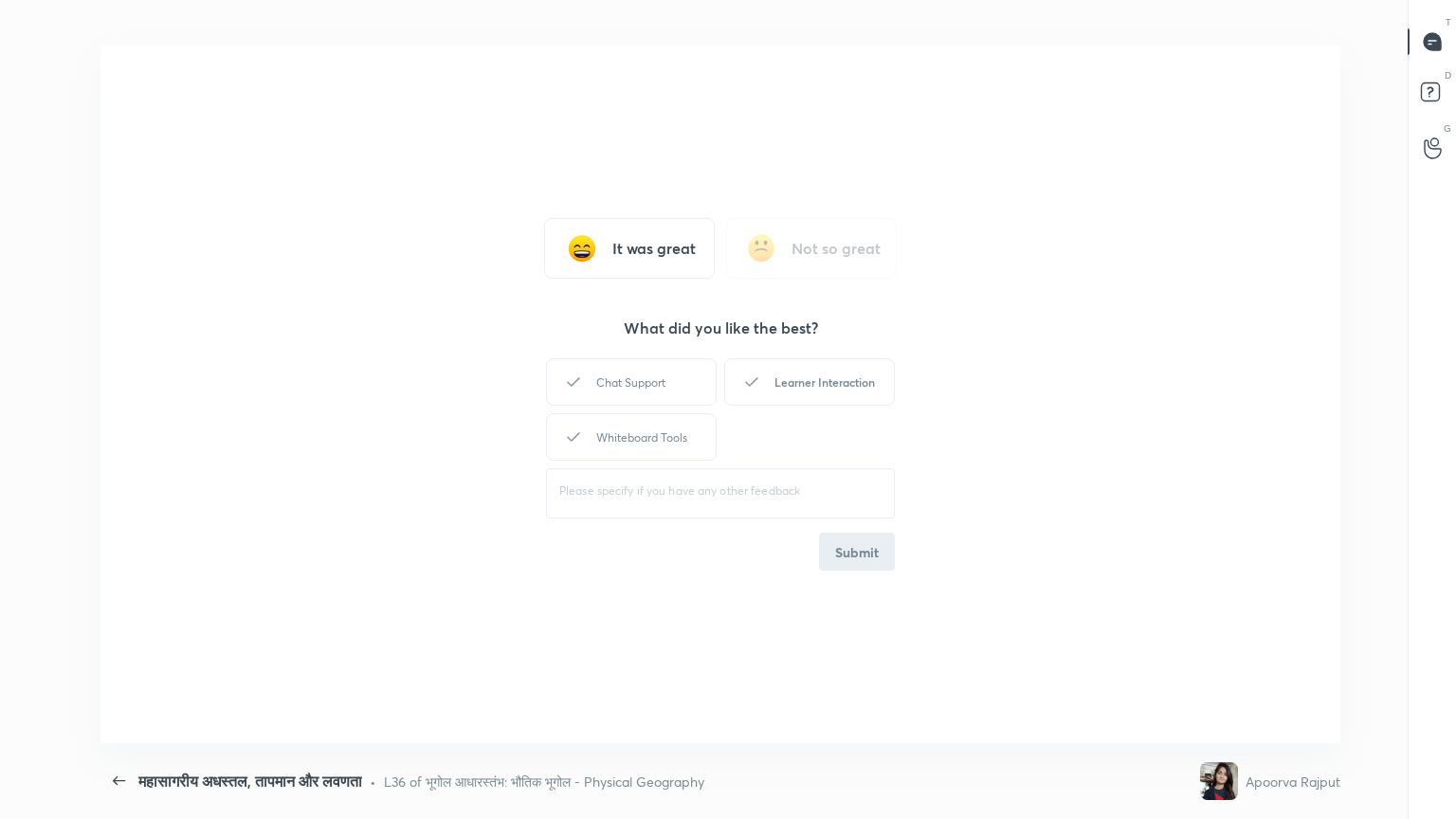 click on "Learner Interaction" at bounding box center (810, 382) 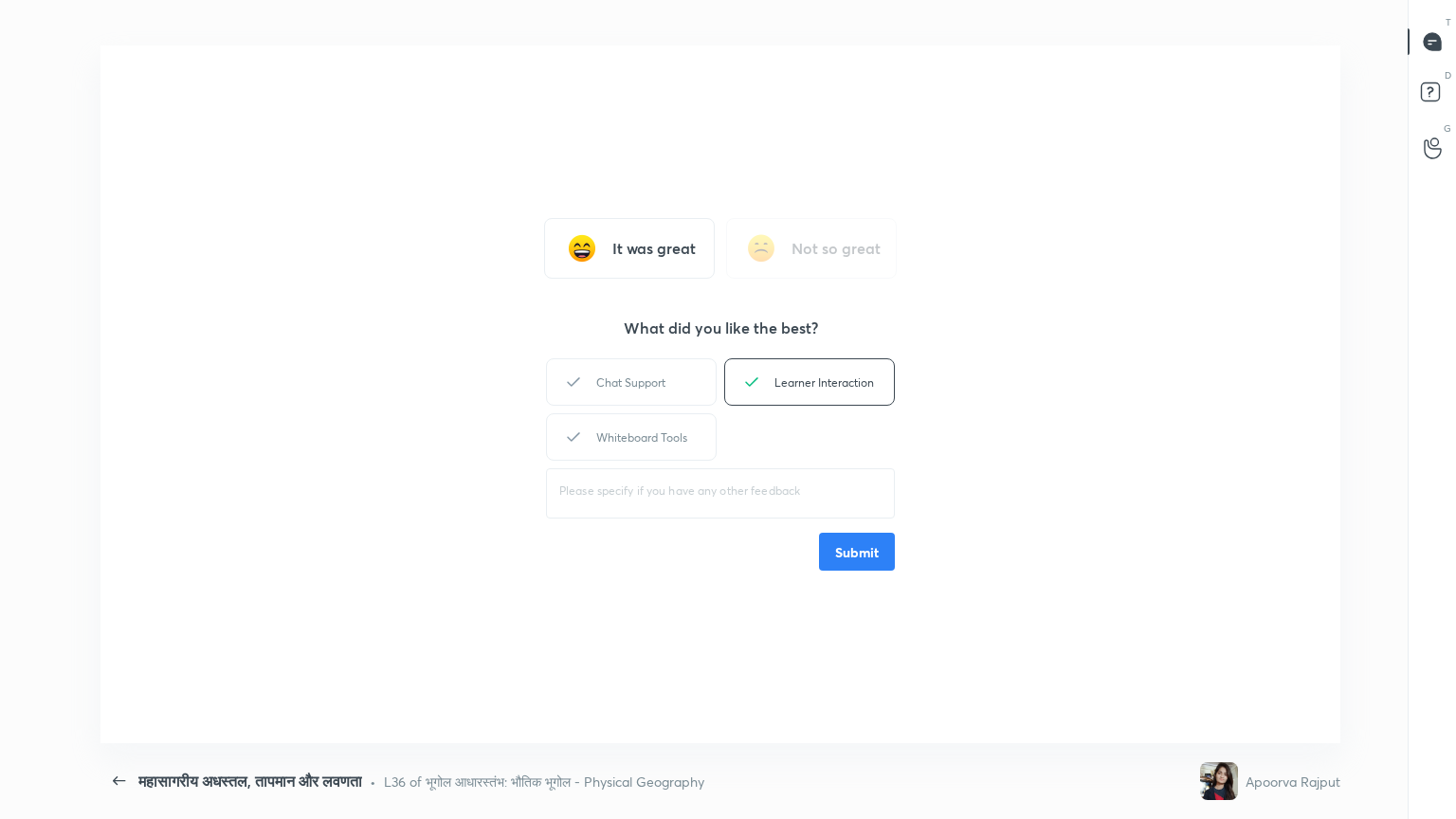 click on "Submit" at bounding box center (857, 552) 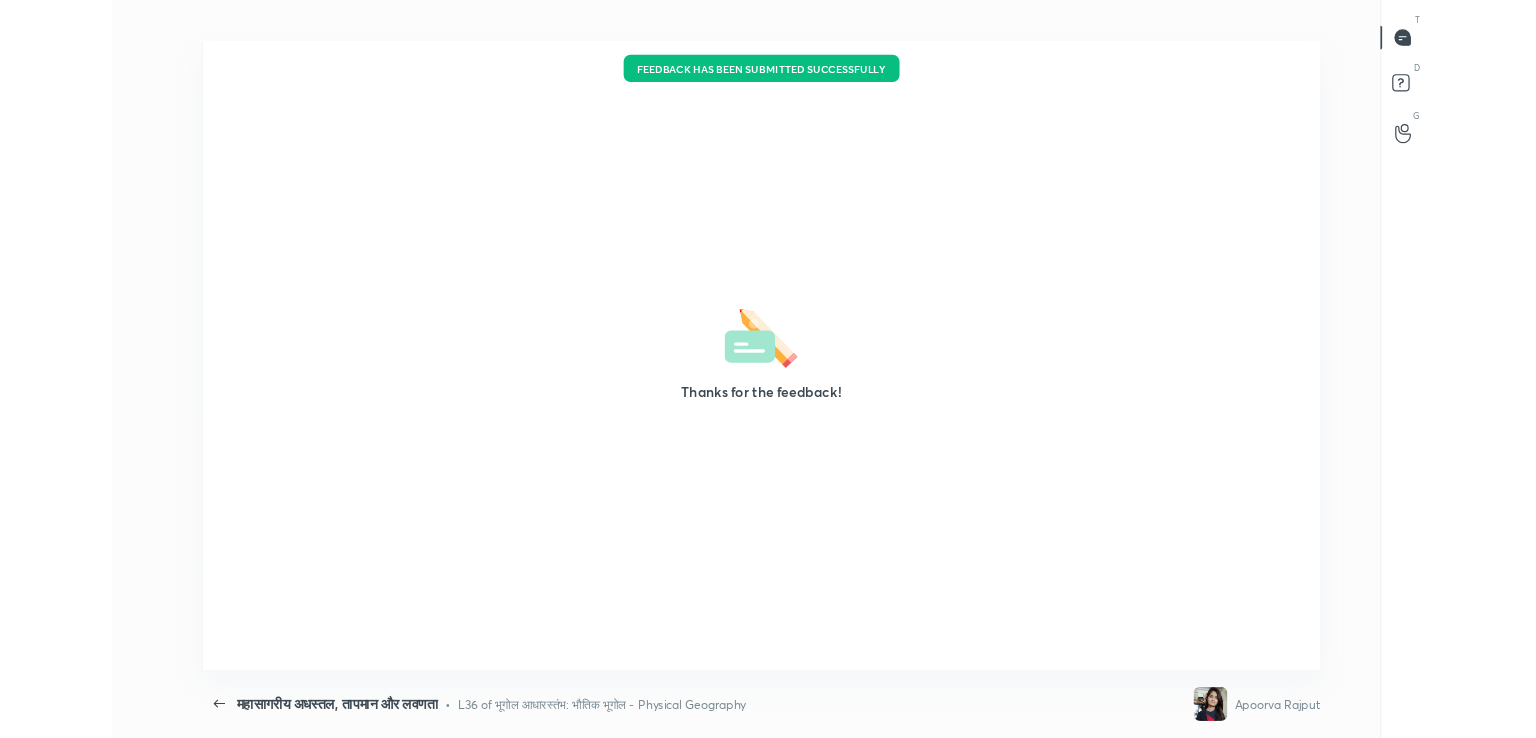 scroll, scrollTop: 610, scrollLeft: 1520, axis: both 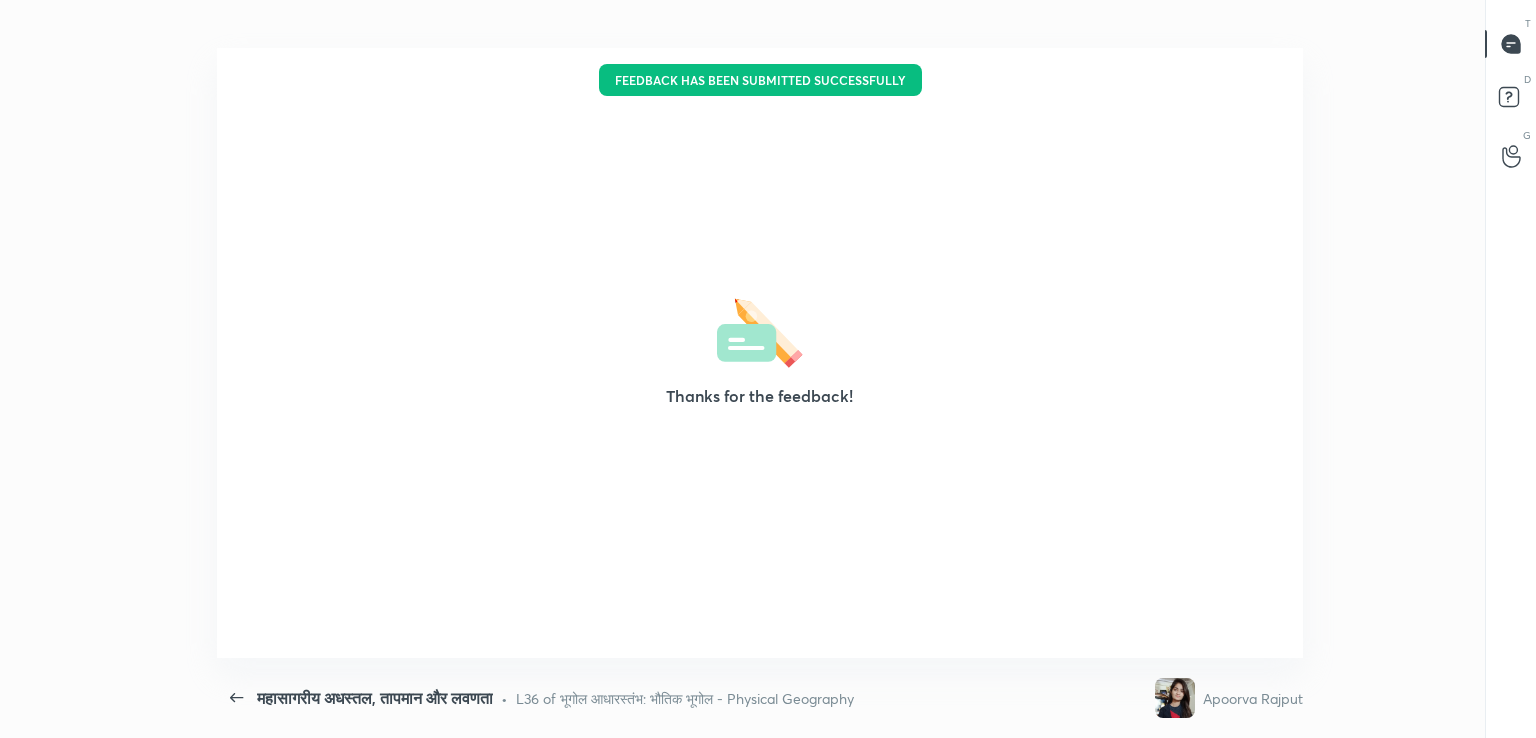 type on "x" 